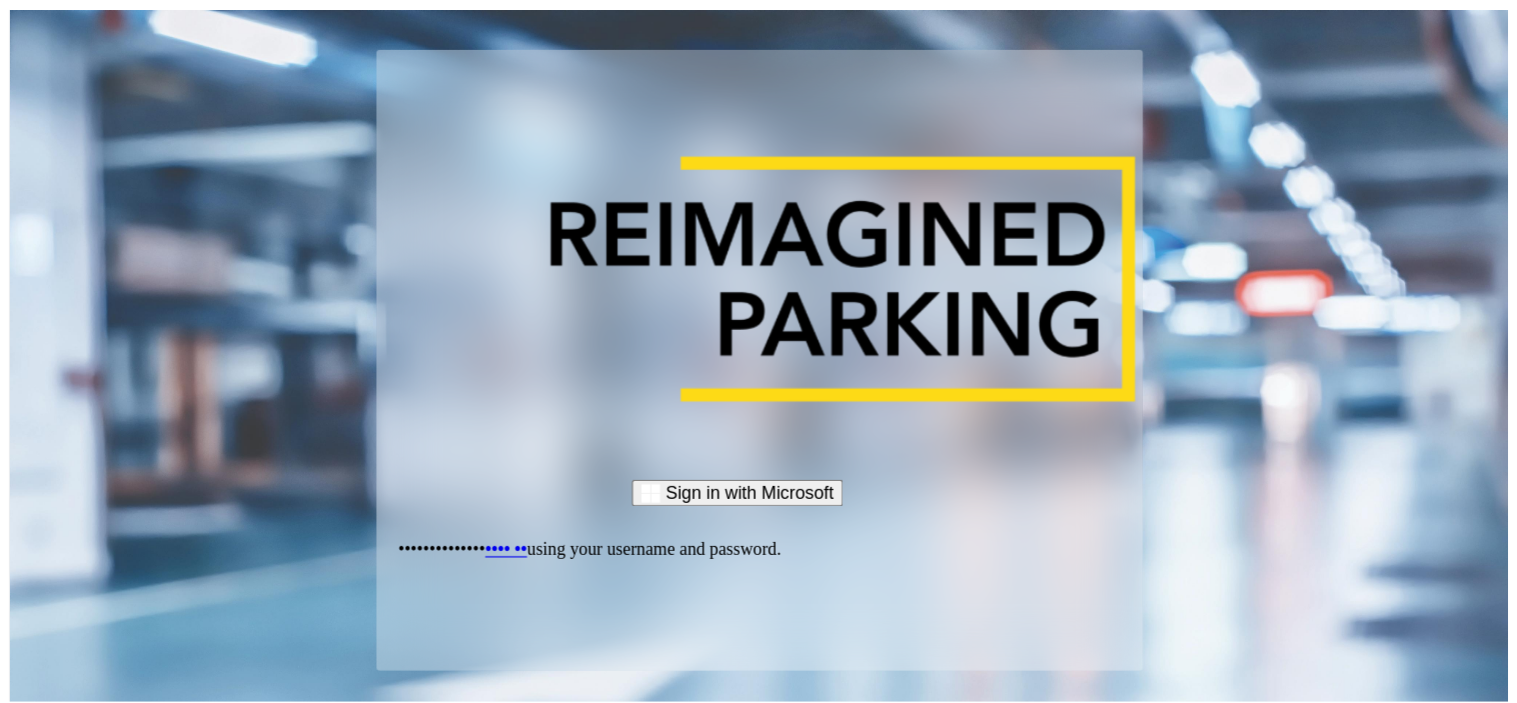 scroll, scrollTop: 0, scrollLeft: 0, axis: both 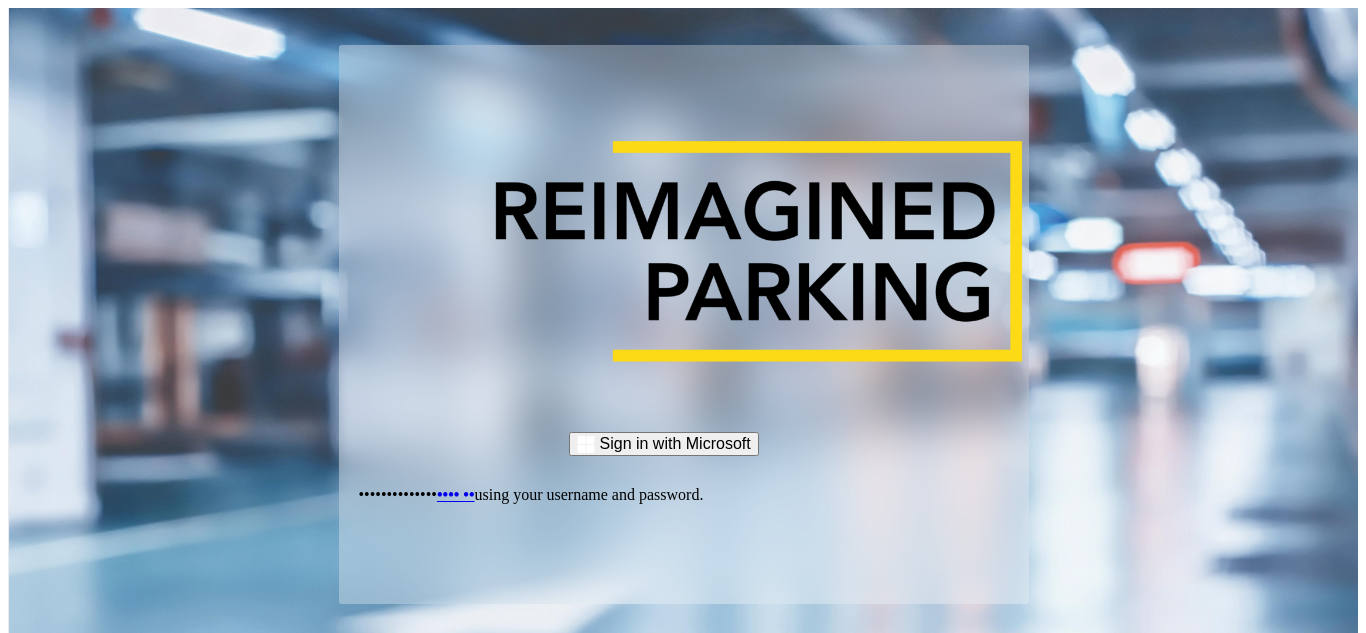click on "•••• ••" at bounding box center [456, 494] 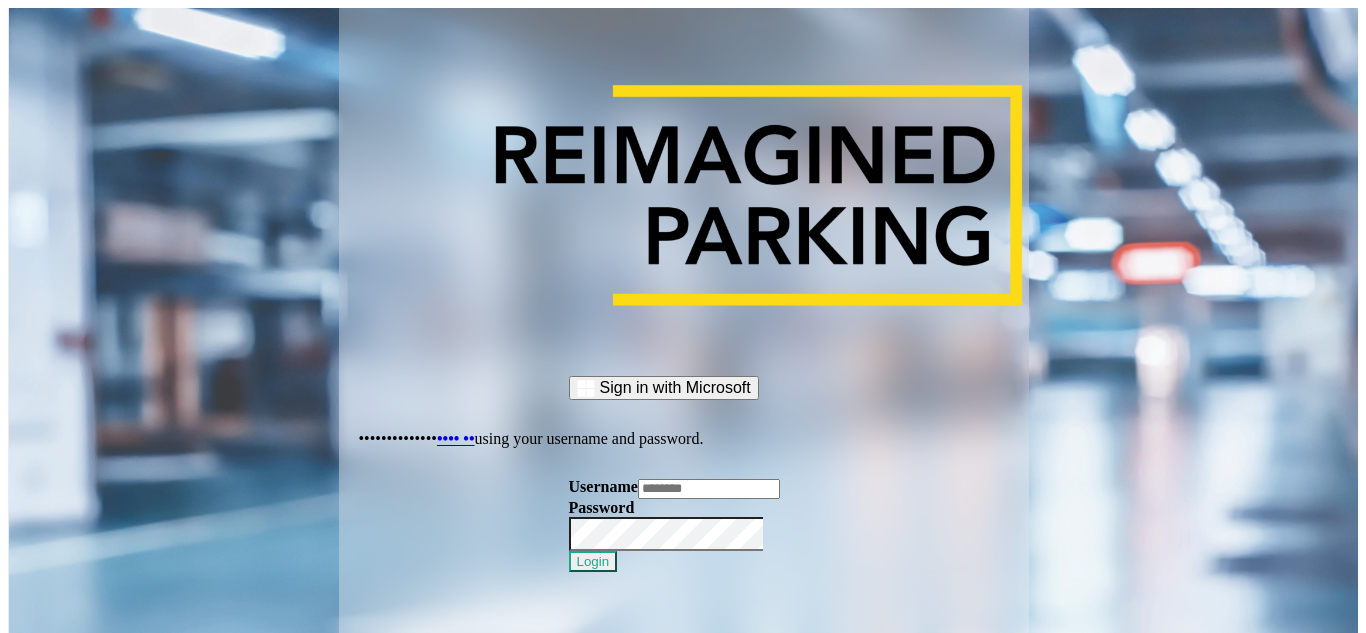 click at bounding box center (709, 489) 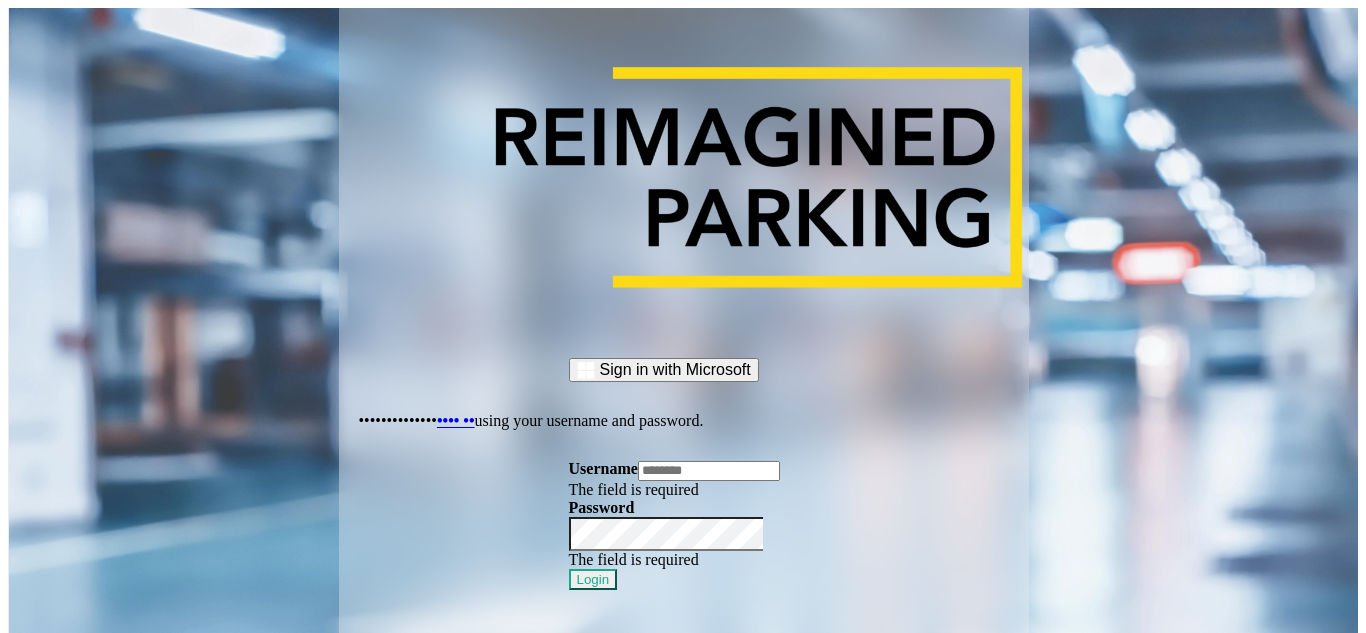 click at bounding box center (709, 471) 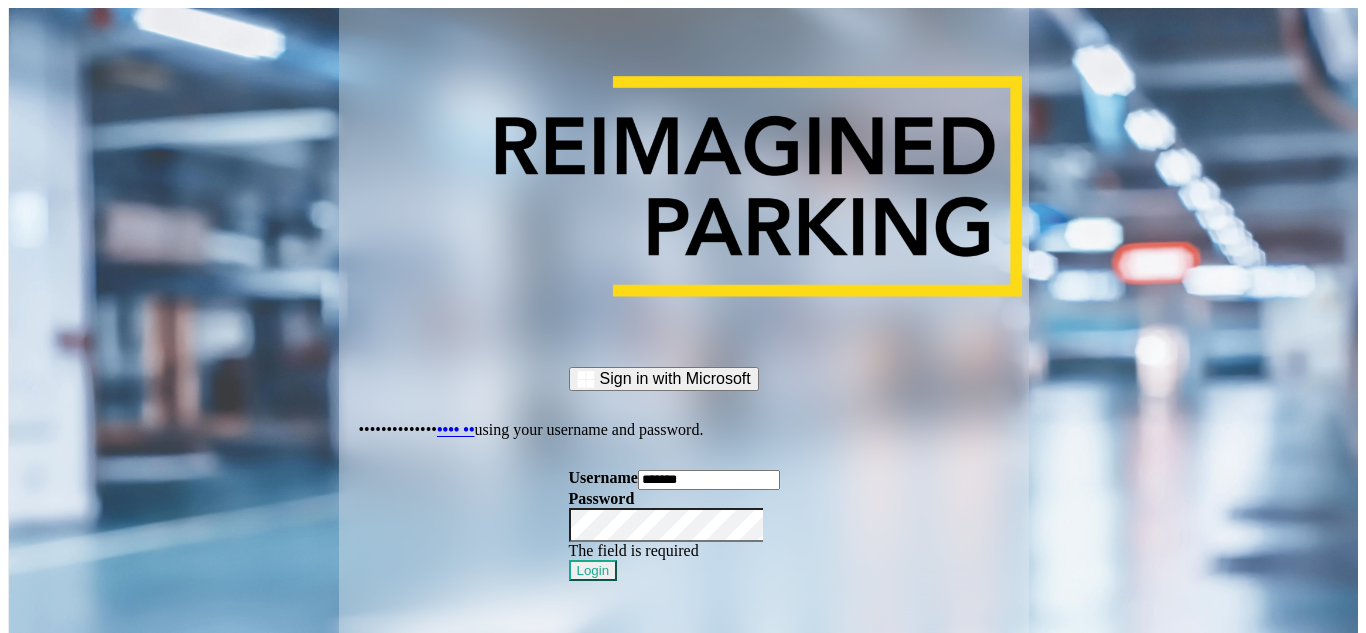 type on "*******" 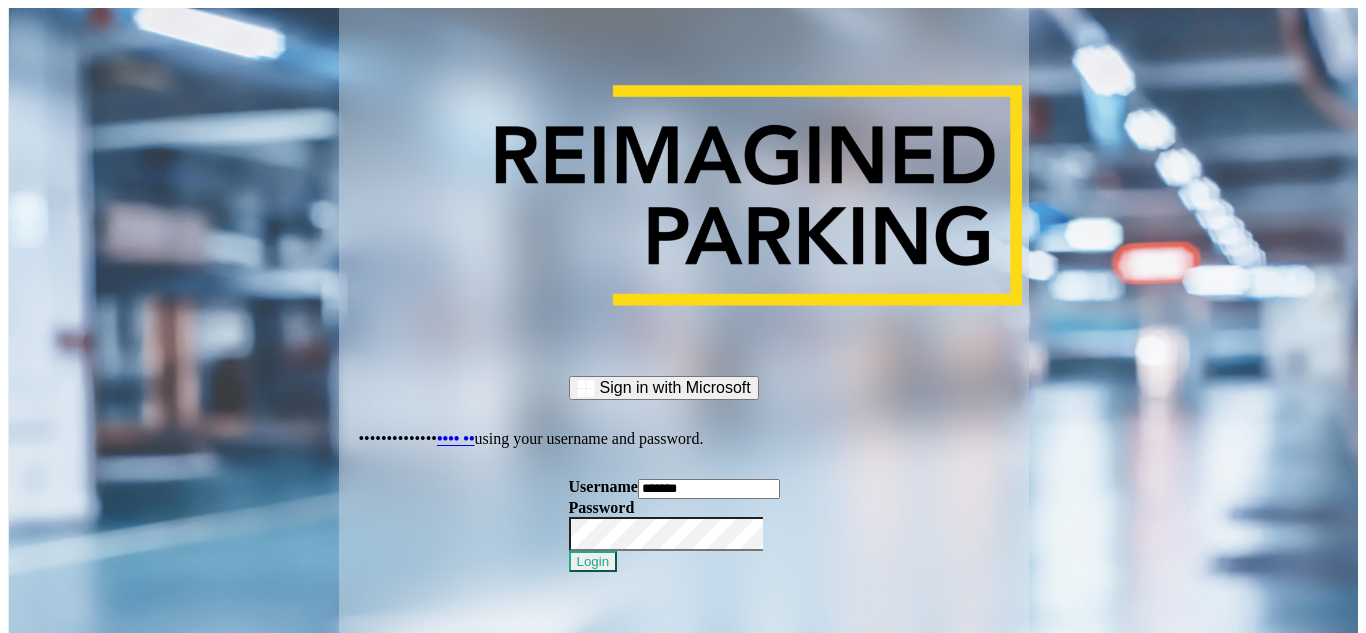 click on "Login" at bounding box center (593, 561) 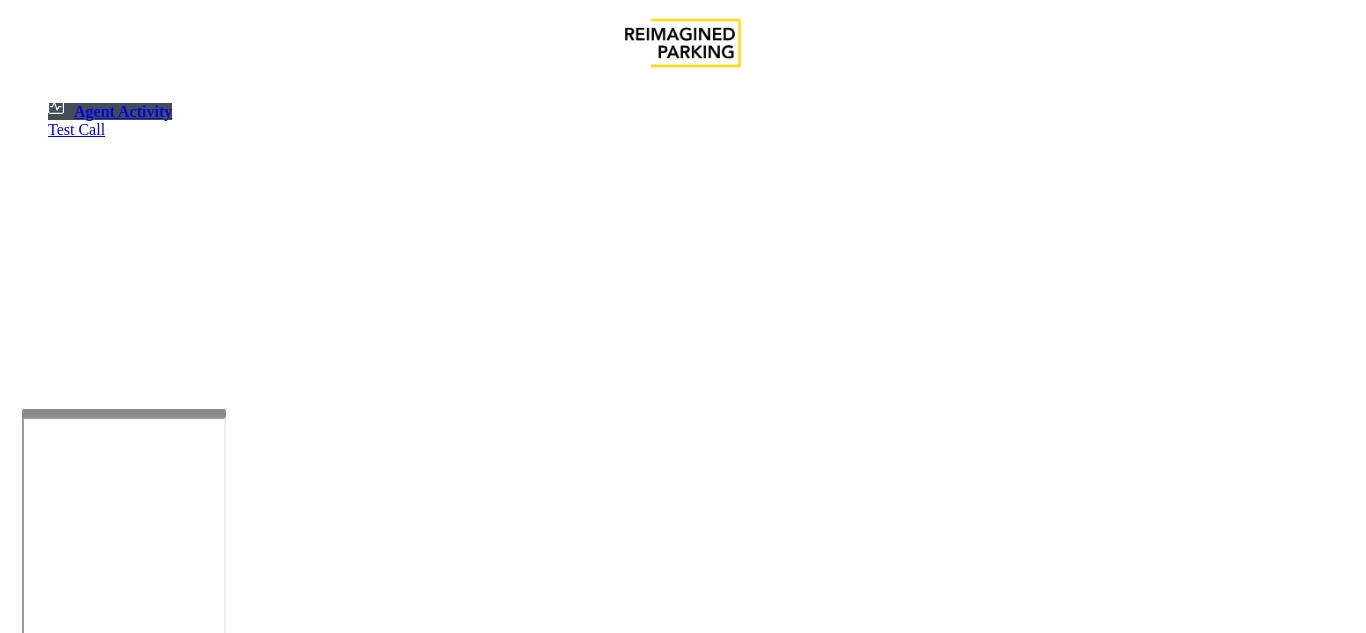 click at bounding box center (124, 413) 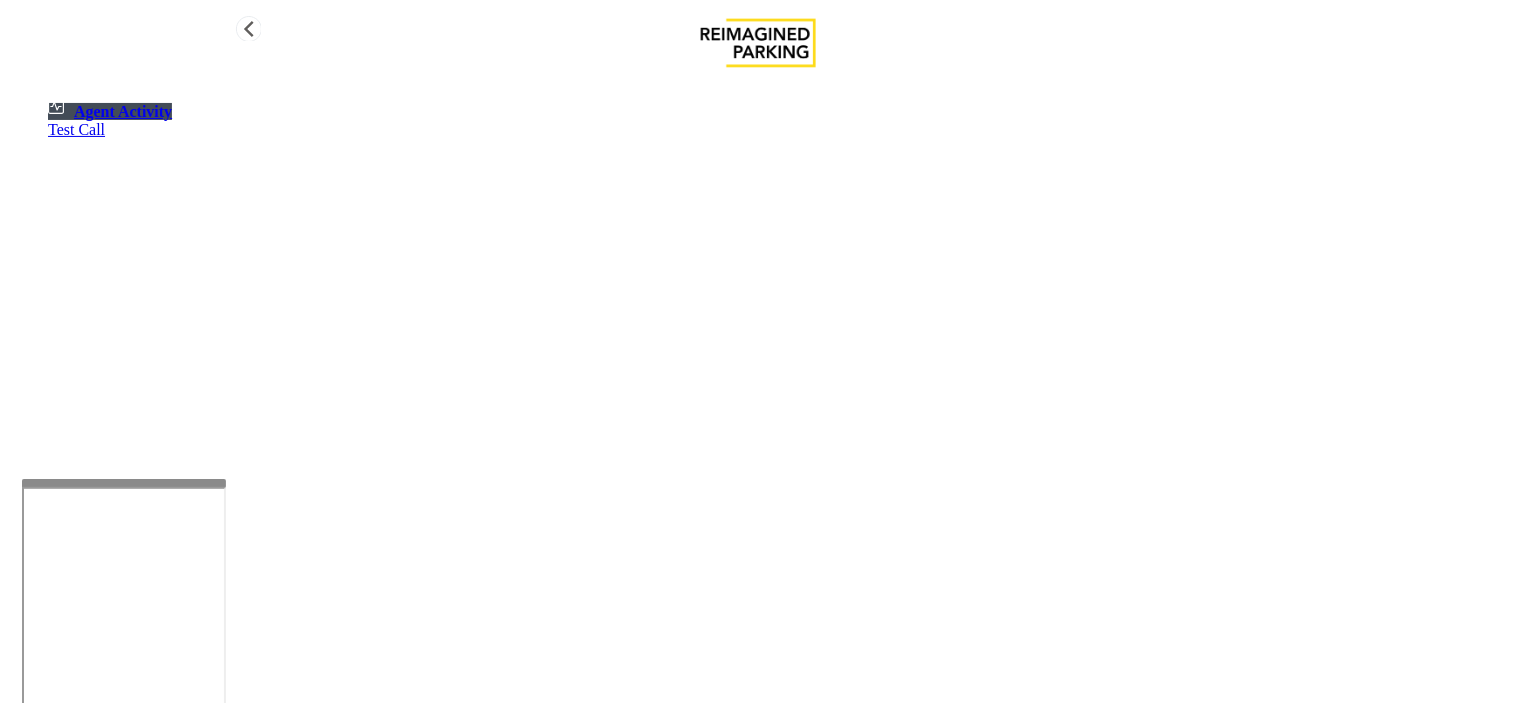 drag, startPoint x: 232, startPoint y: 391, endPoint x: 110, endPoint y: 413, distance: 123.967735 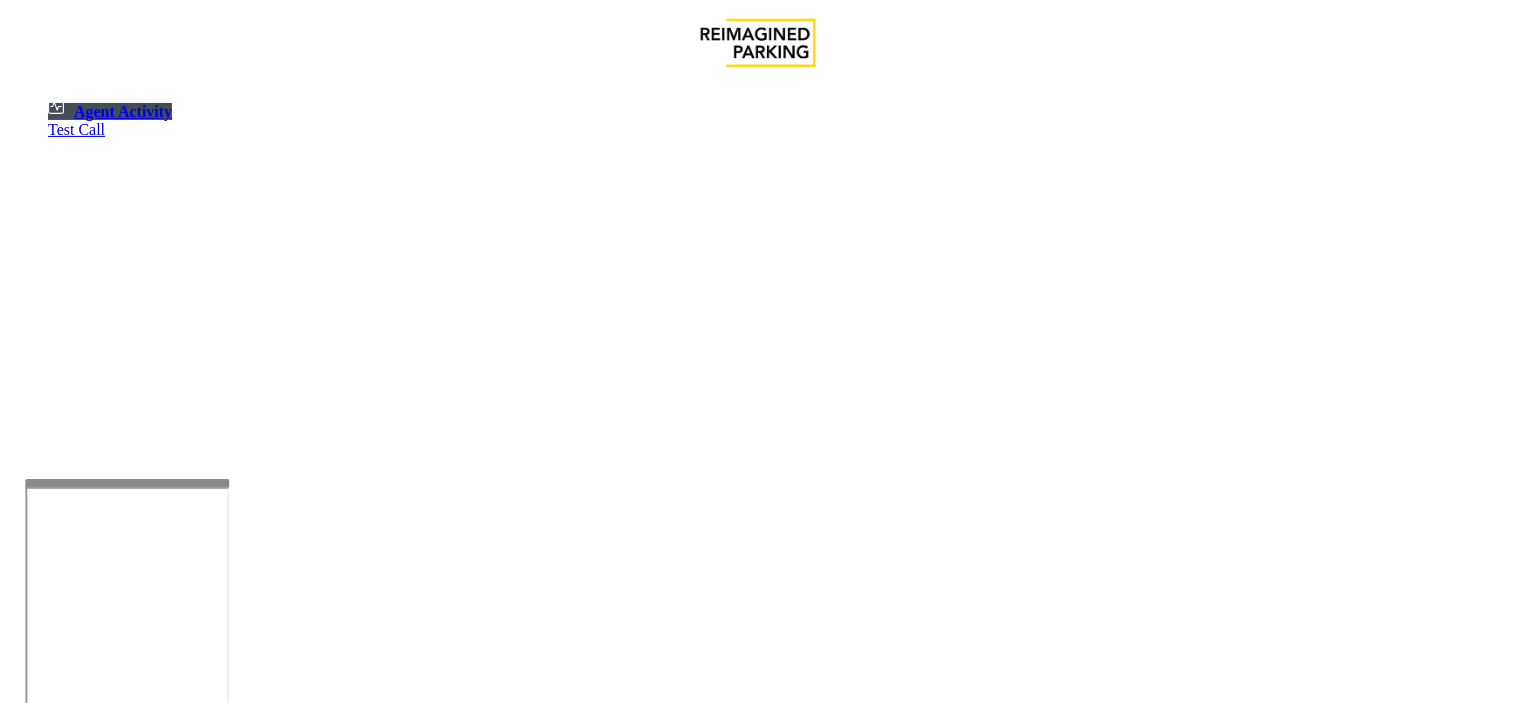 click at bounding box center (127, 483) 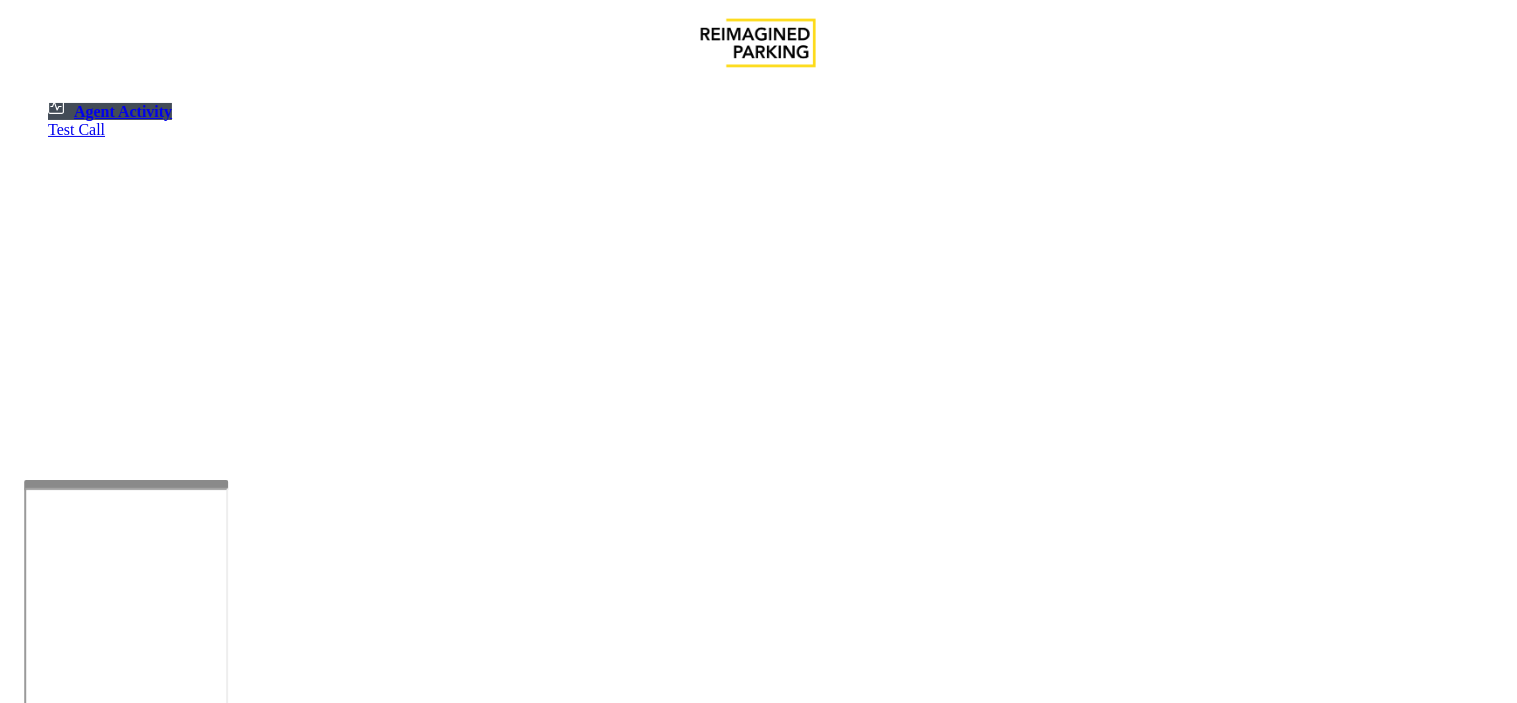 click at bounding box center (126, 484) 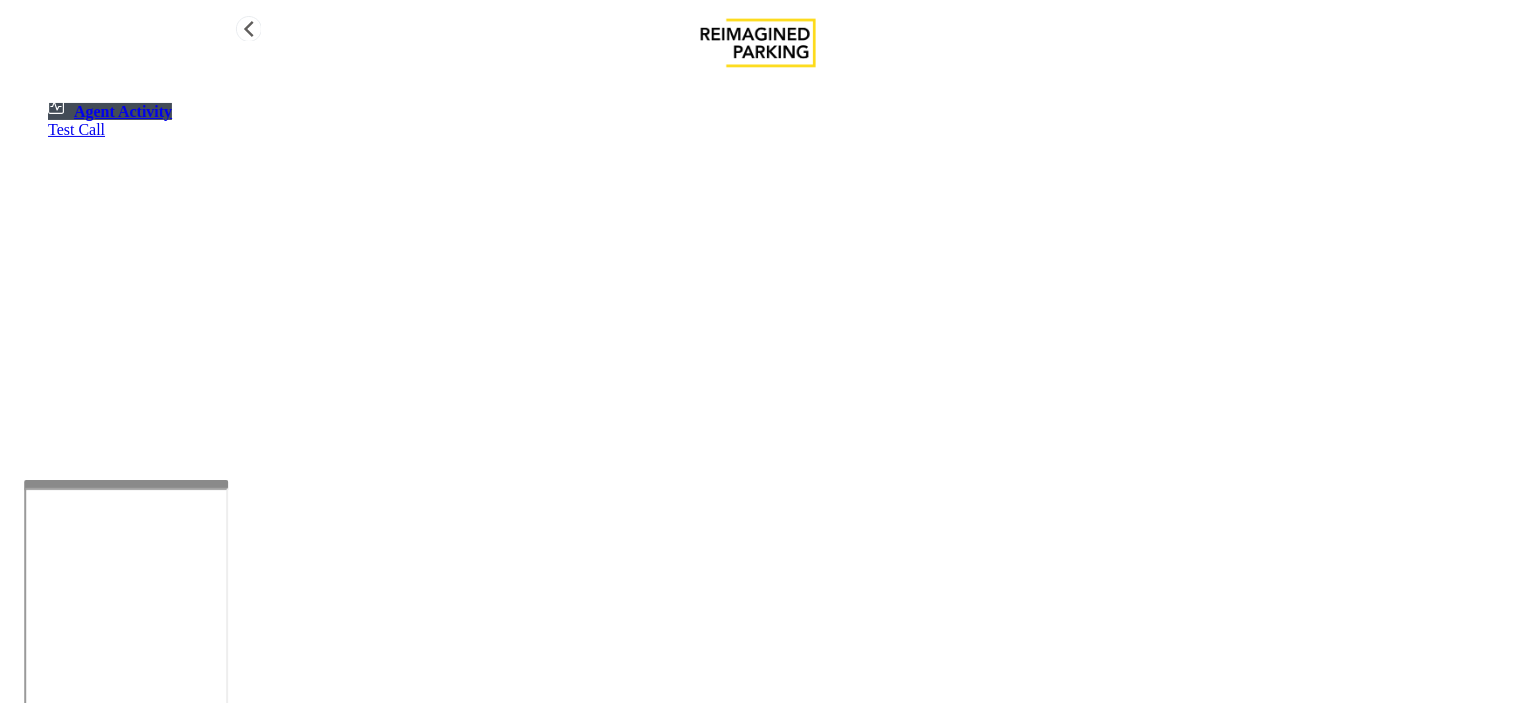 drag, startPoint x: 124, startPoint y: 463, endPoint x: 86, endPoint y: 453, distance: 39.293766 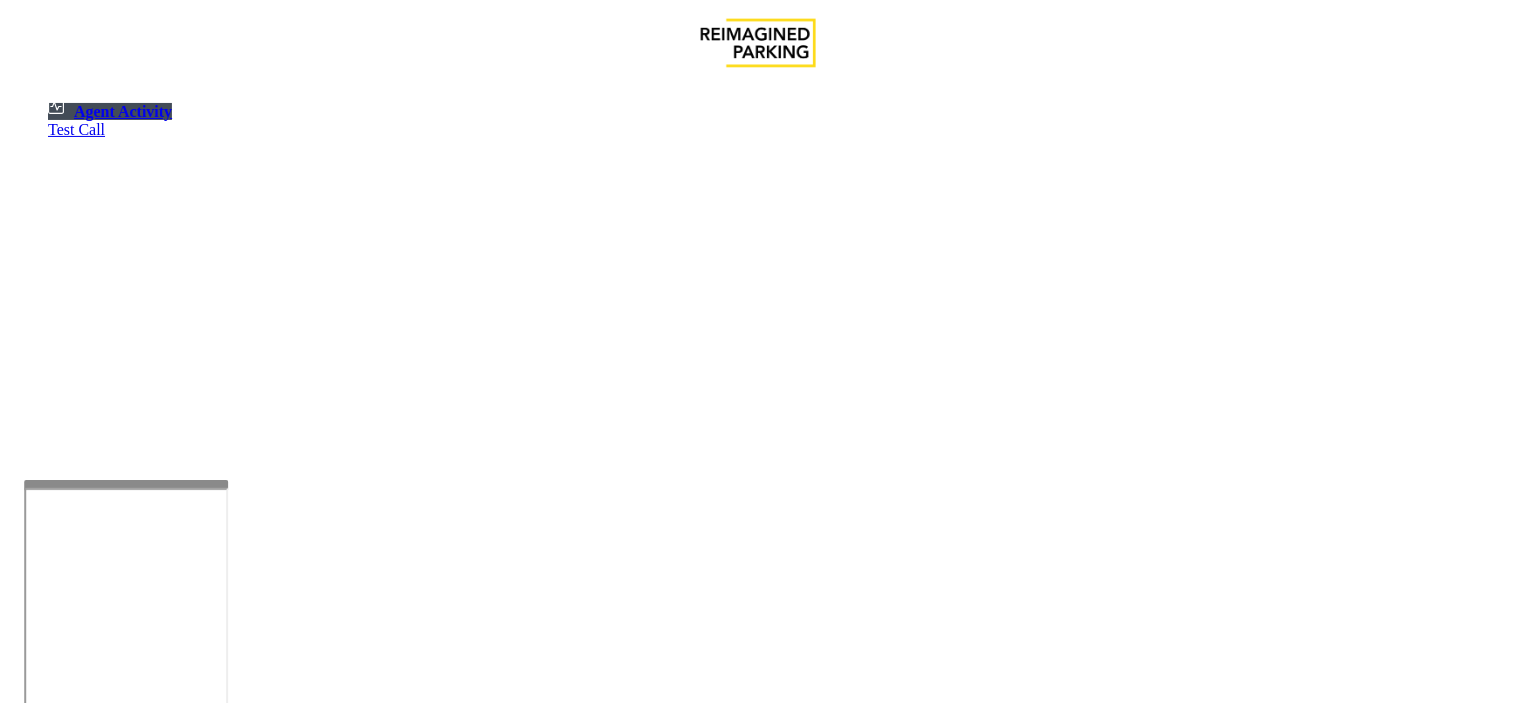 drag, startPoint x: 574, startPoint y: 16, endPoint x: 557, endPoint y: 11, distance: 17.720045 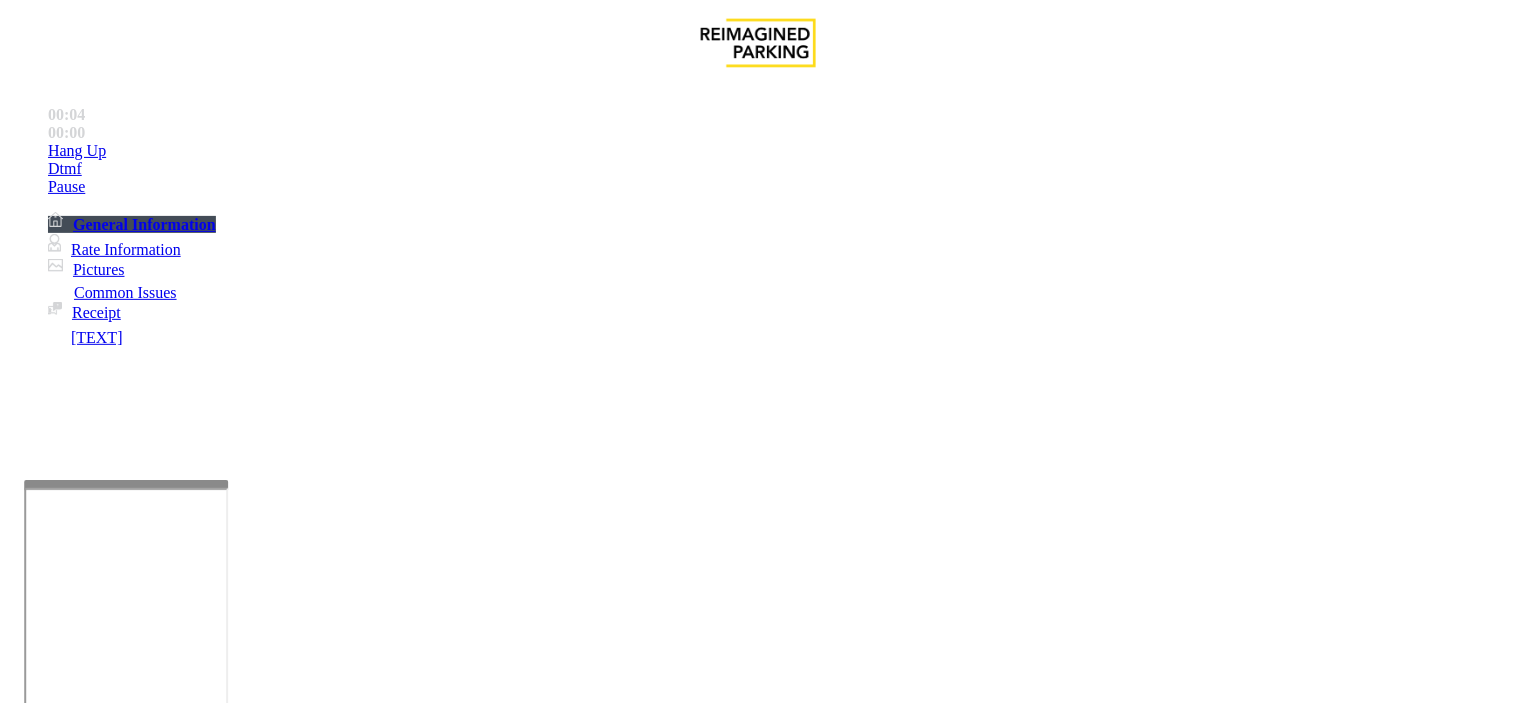 scroll, scrollTop: 666, scrollLeft: 0, axis: vertical 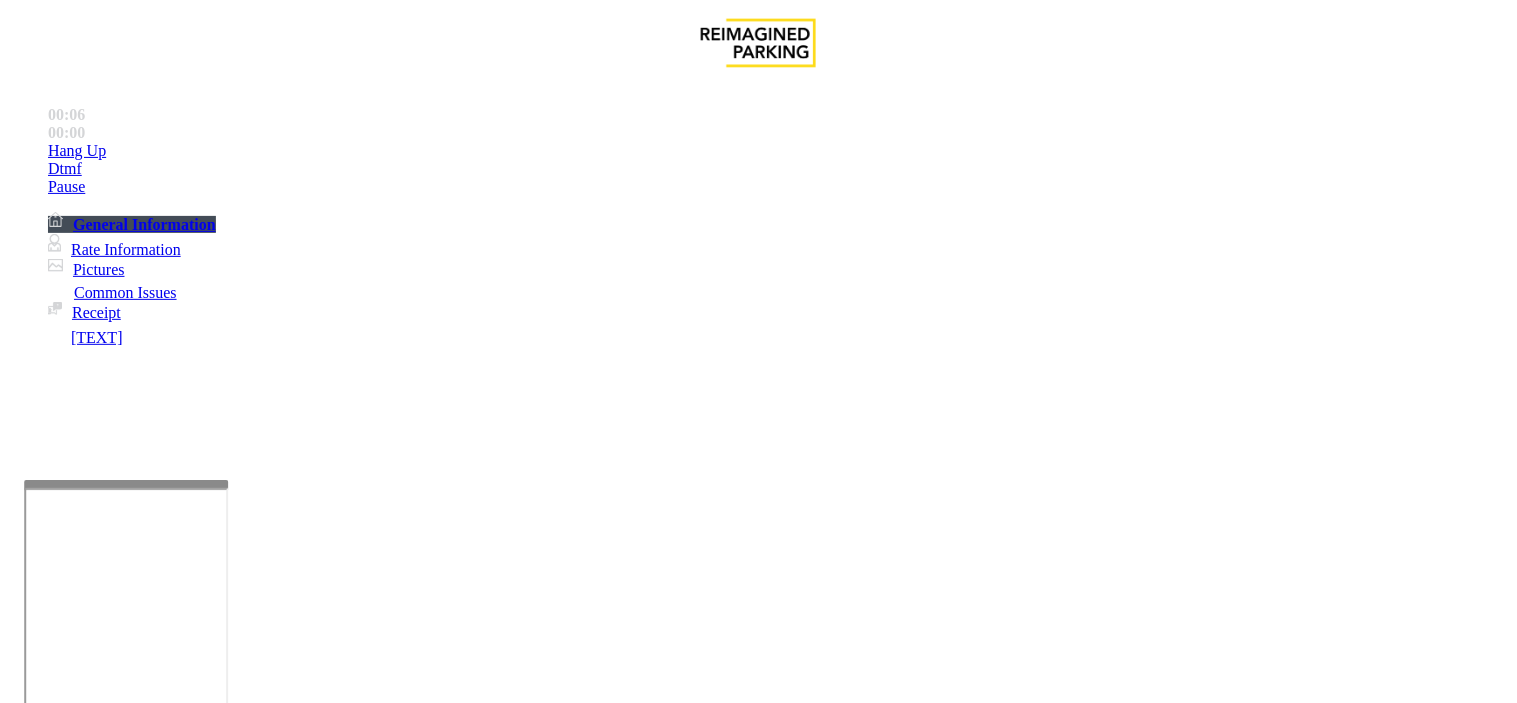 drag, startPoint x: 524, startPoint y: 237, endPoint x: 651, endPoint y: 291, distance: 138.00362 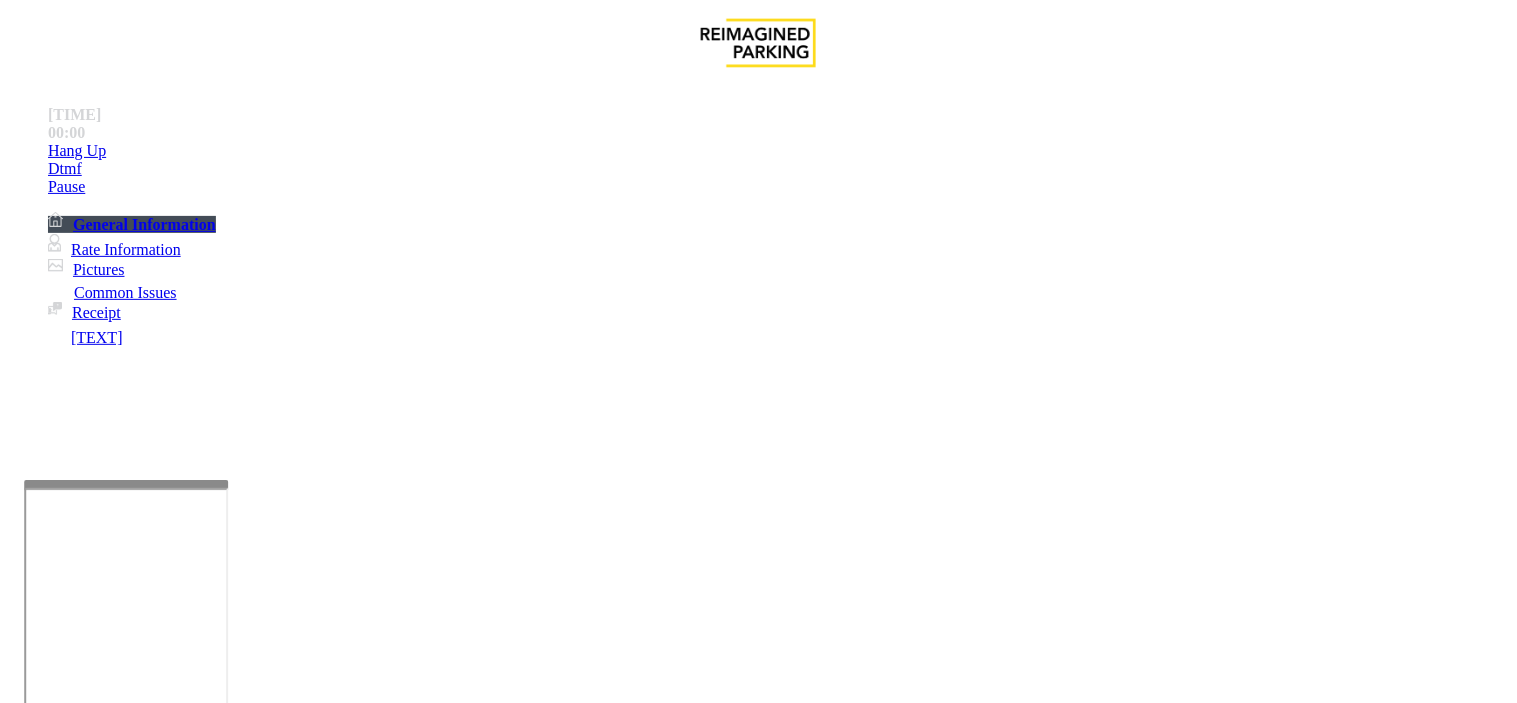 scroll, scrollTop: 1333, scrollLeft: 0, axis: vertical 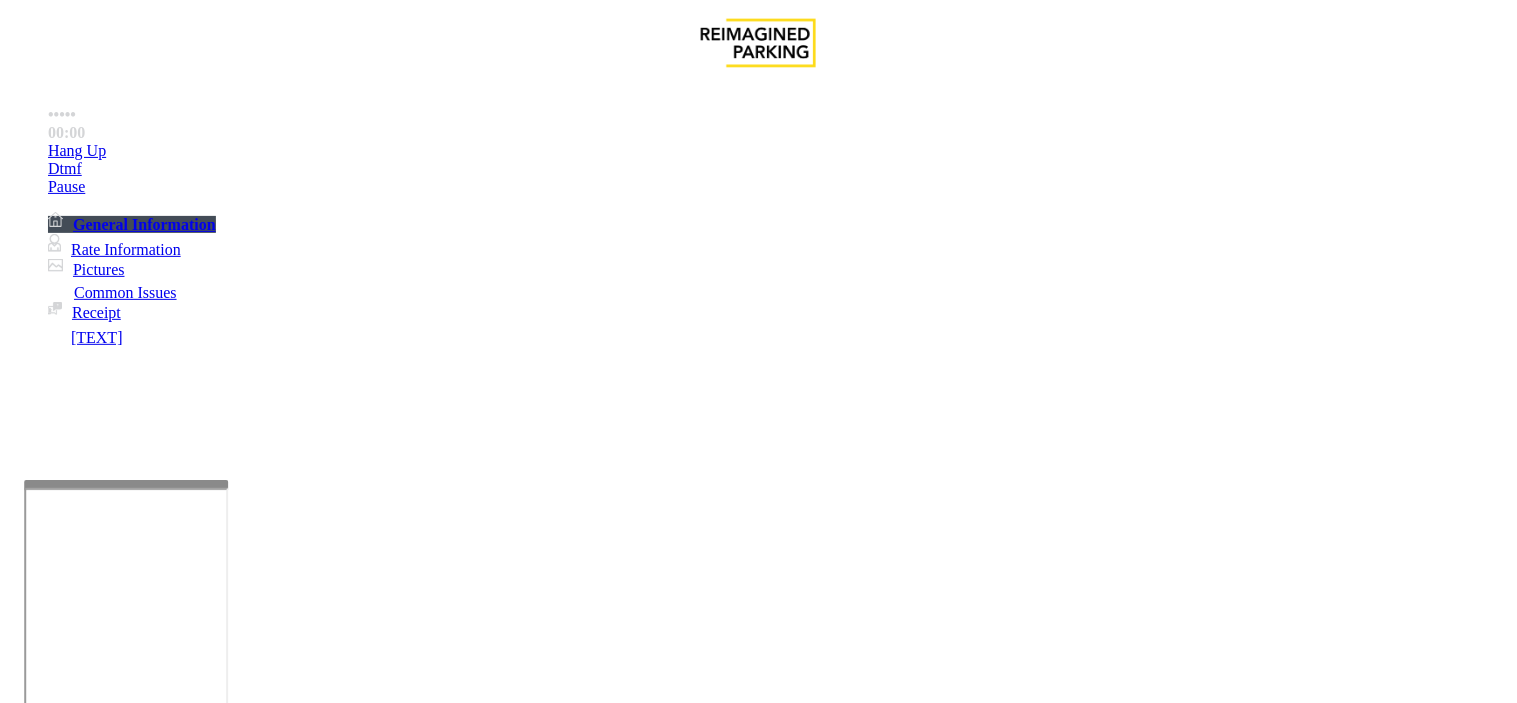drag, startPoint x: 1082, startPoint y: 554, endPoint x: 1235, endPoint y: 548, distance: 153.1176 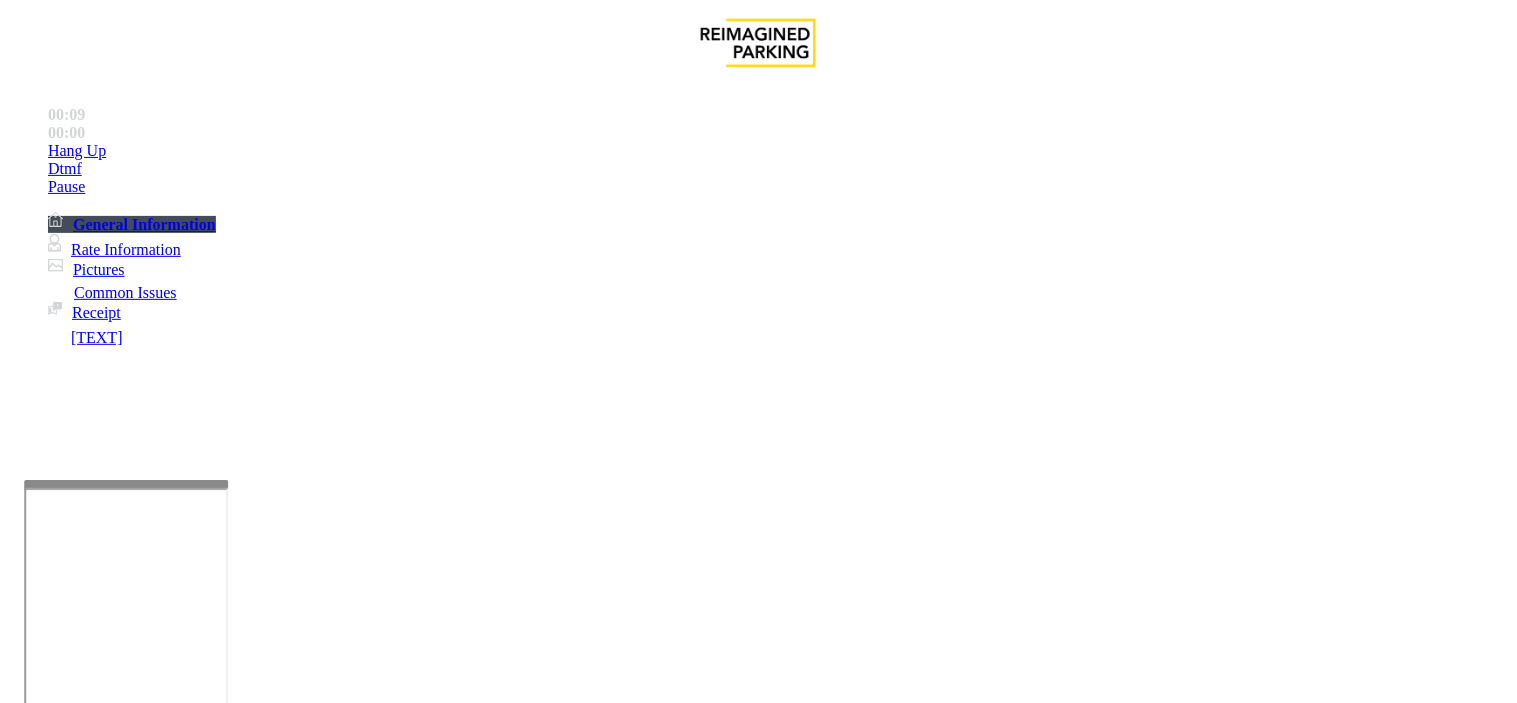 scroll, scrollTop: 1111, scrollLeft: 270, axis: both 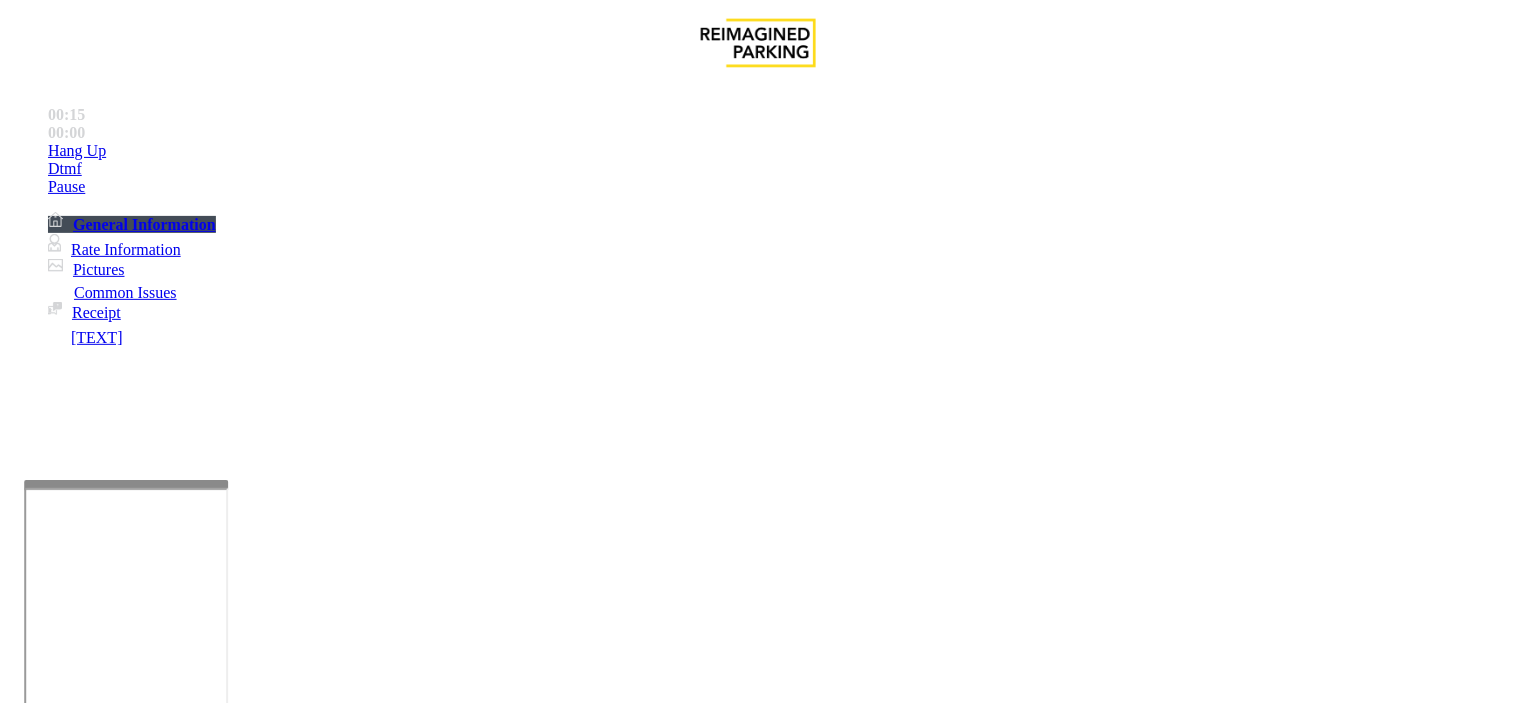 click on "Credit Card Only Machine" at bounding box center (1015, 1356) 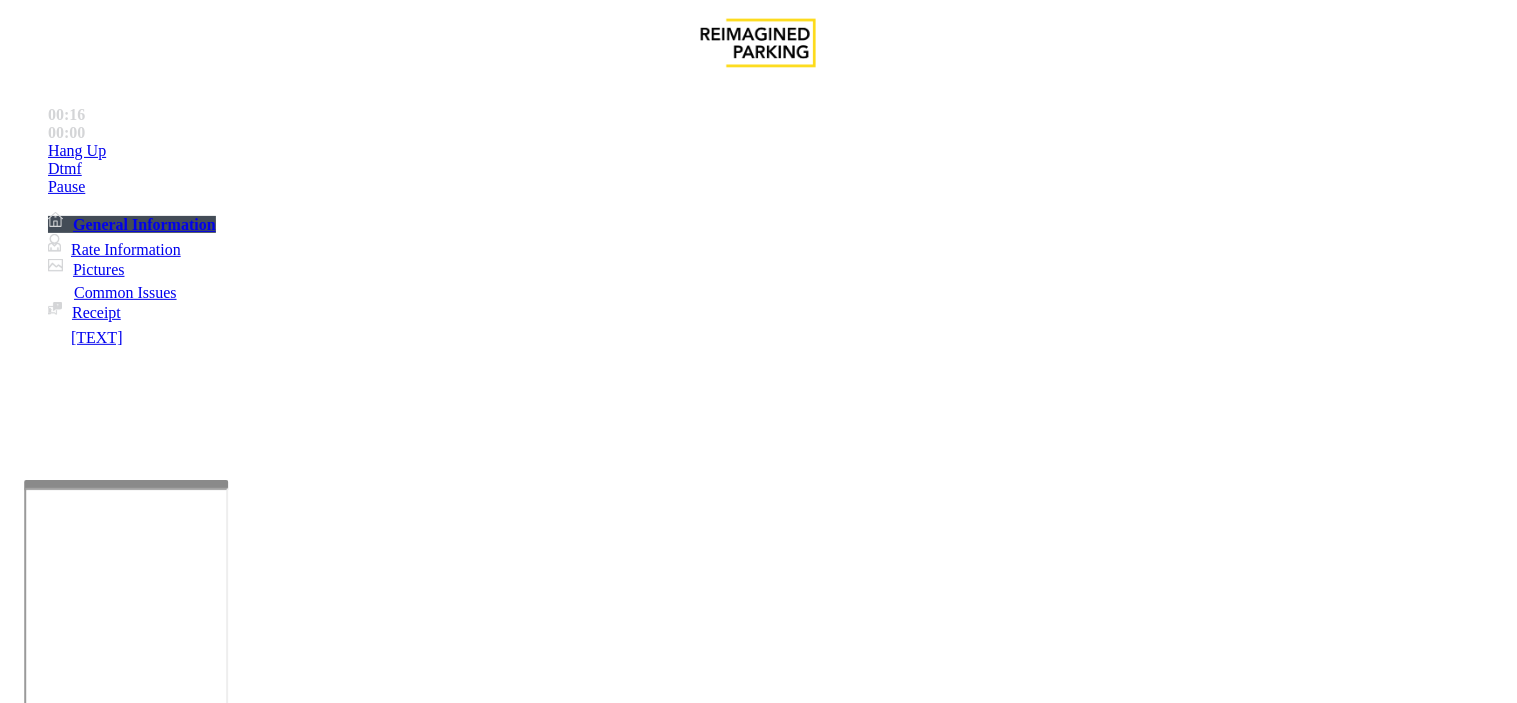 paste on "**********" 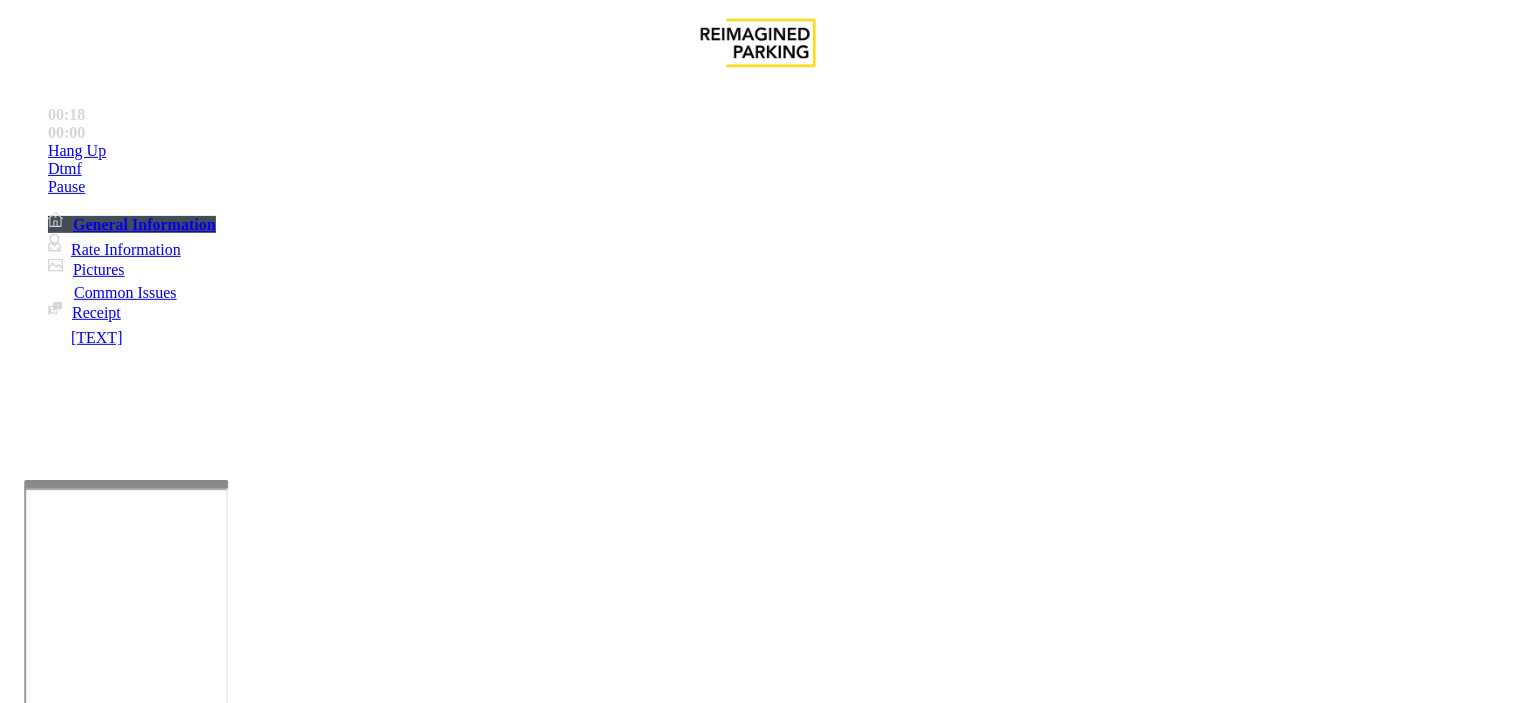 drag, startPoint x: 275, startPoint y: 180, endPoint x: 514, endPoint y: 183, distance: 239.01883 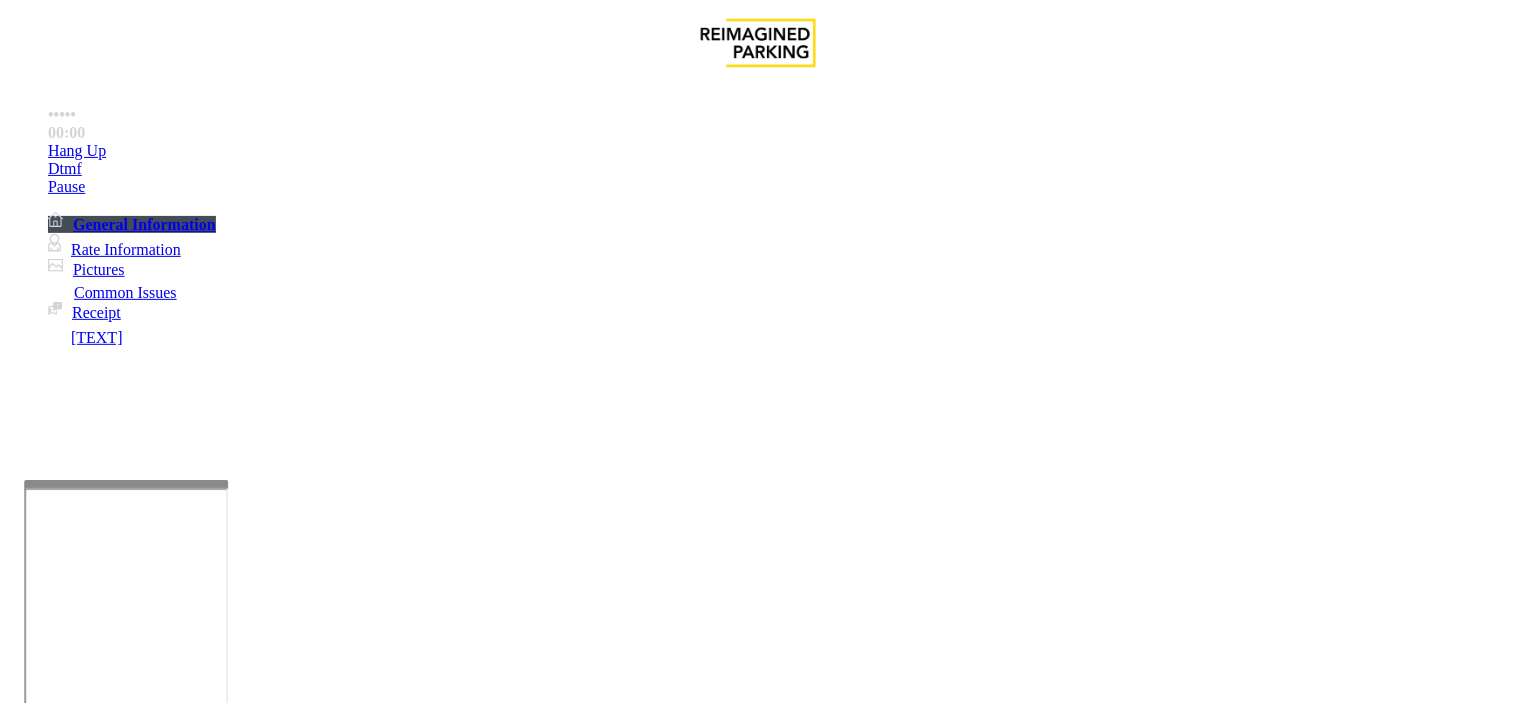 click at bounding box center (246, 1677) 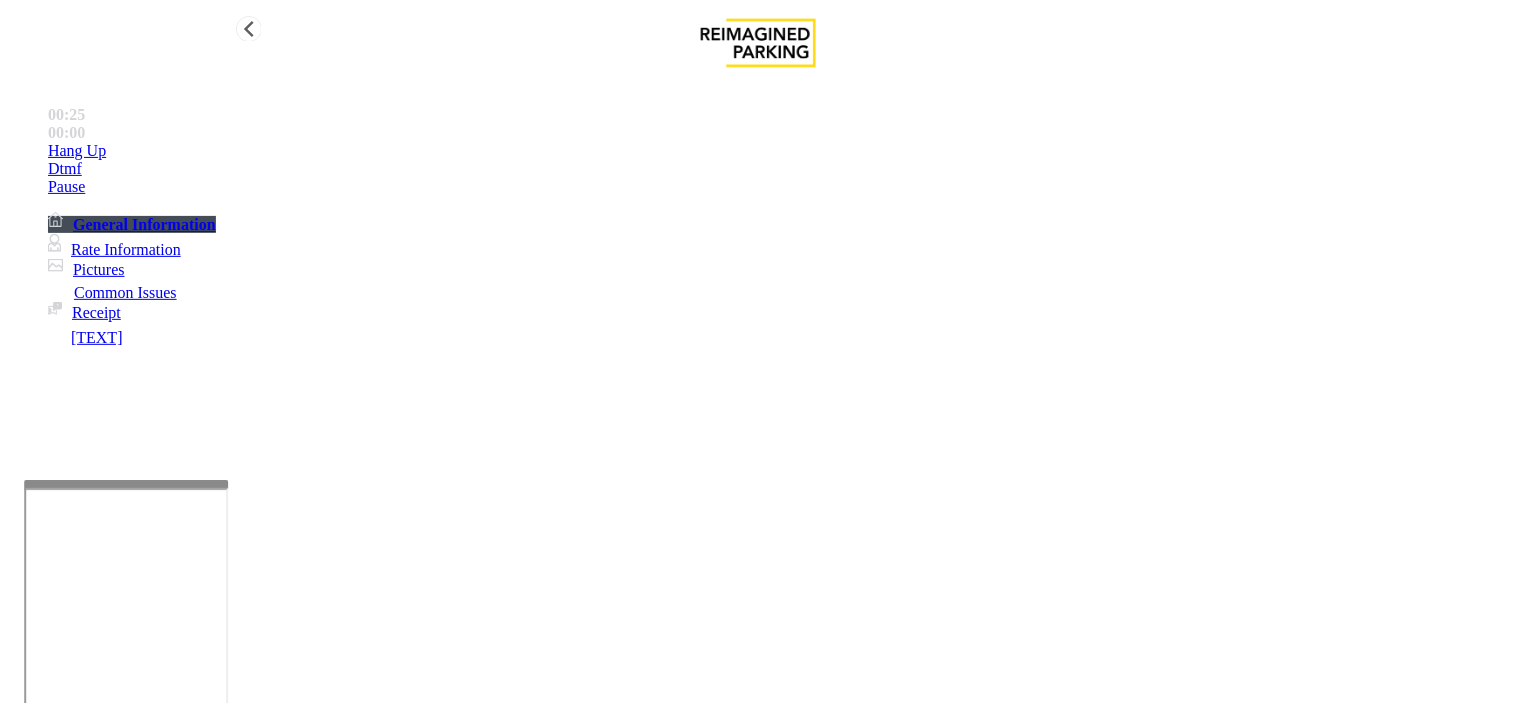 click on "00:00" at bounding box center (778, 115) 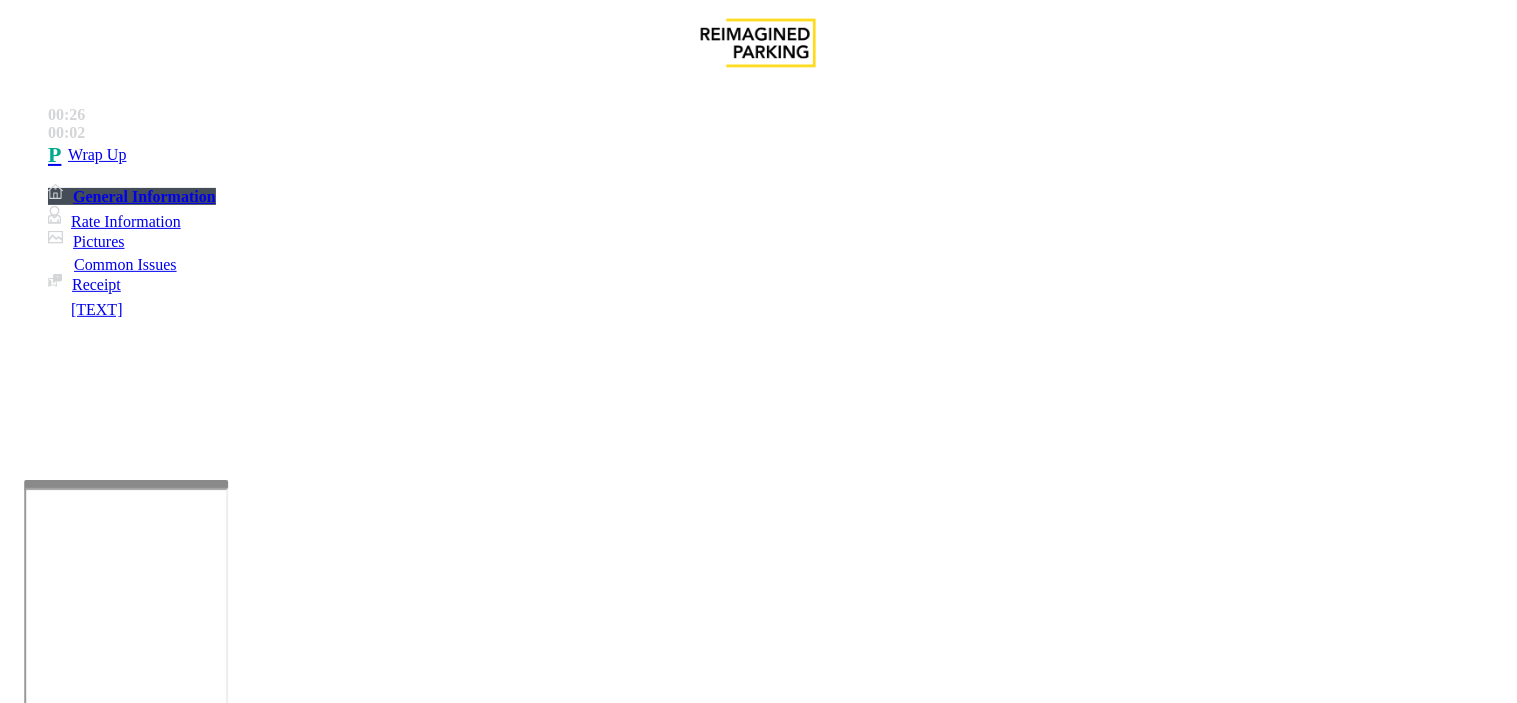 click at bounding box center [246, 1677] 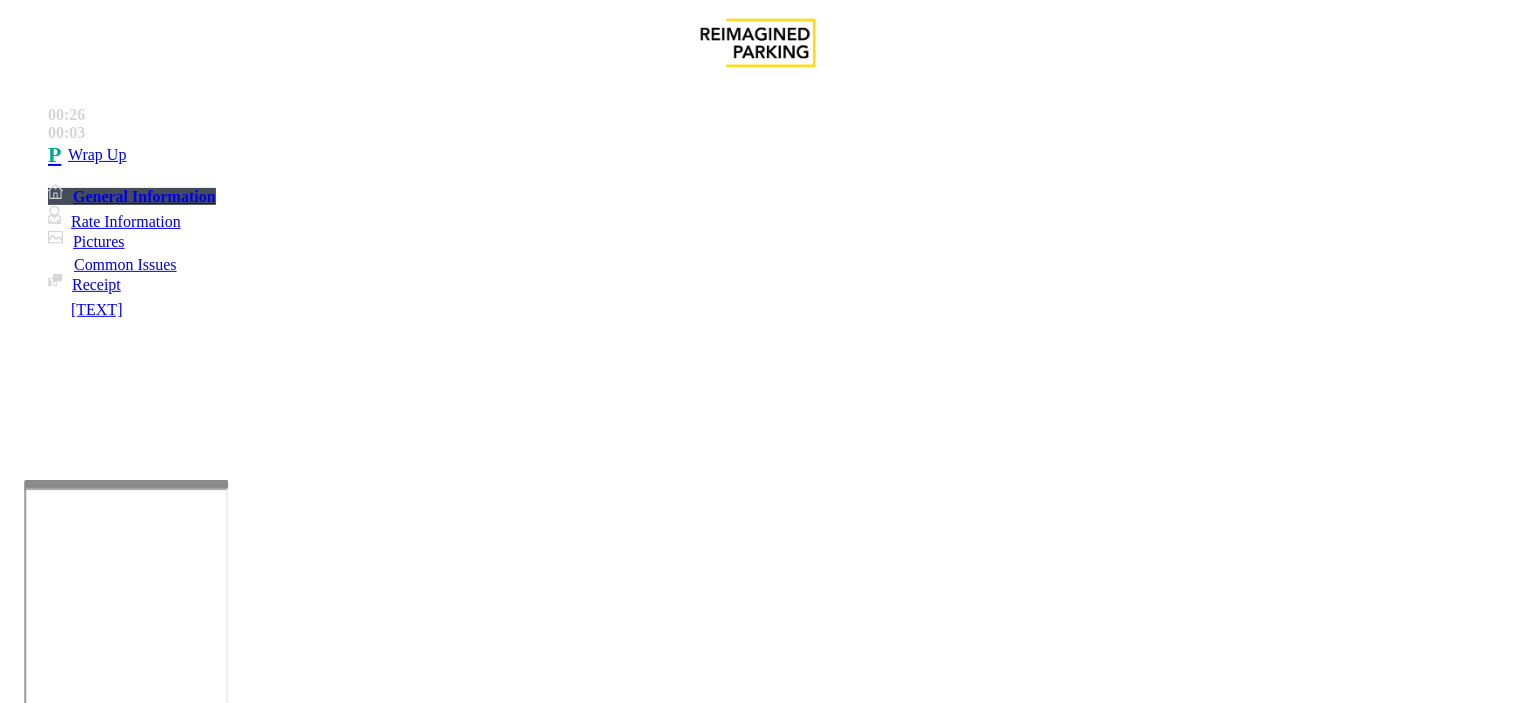 type on "**********" 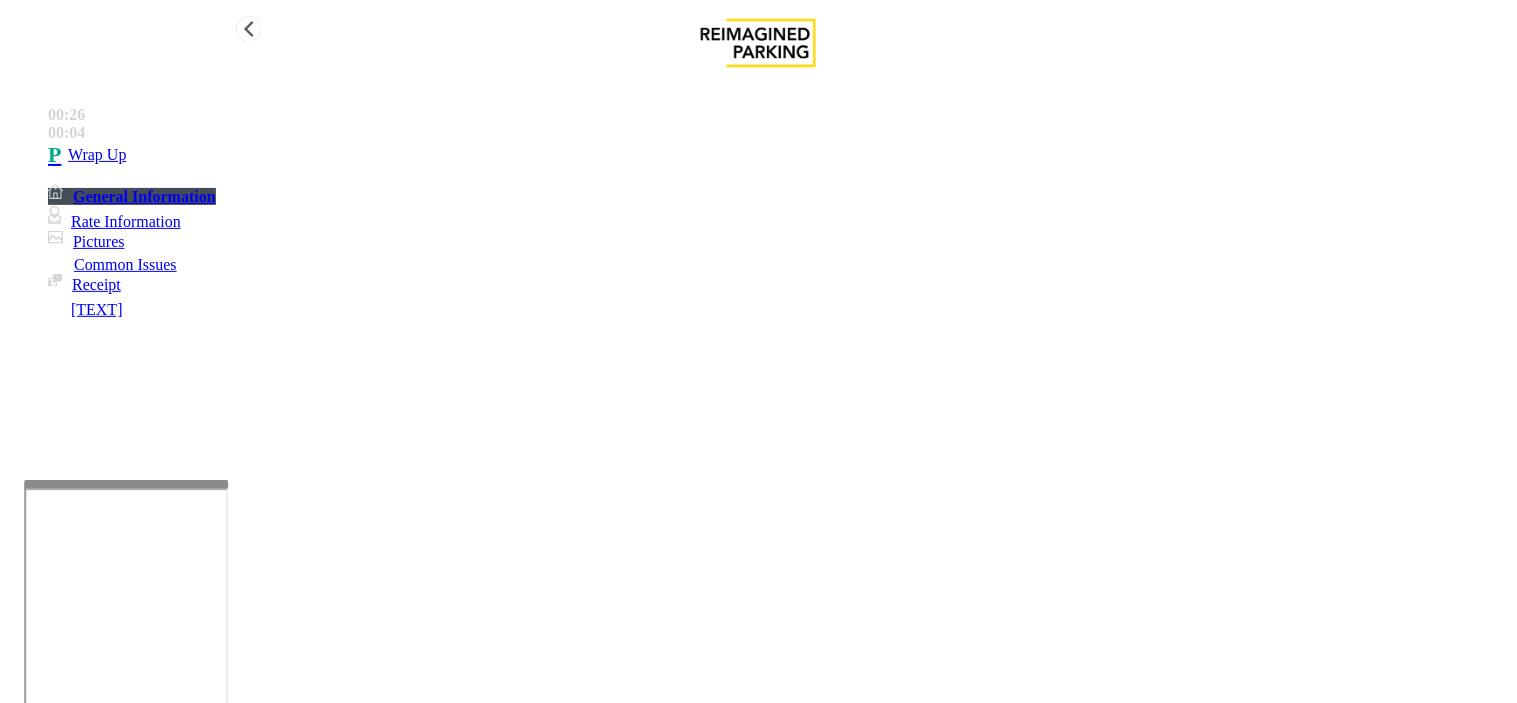 type on "**" 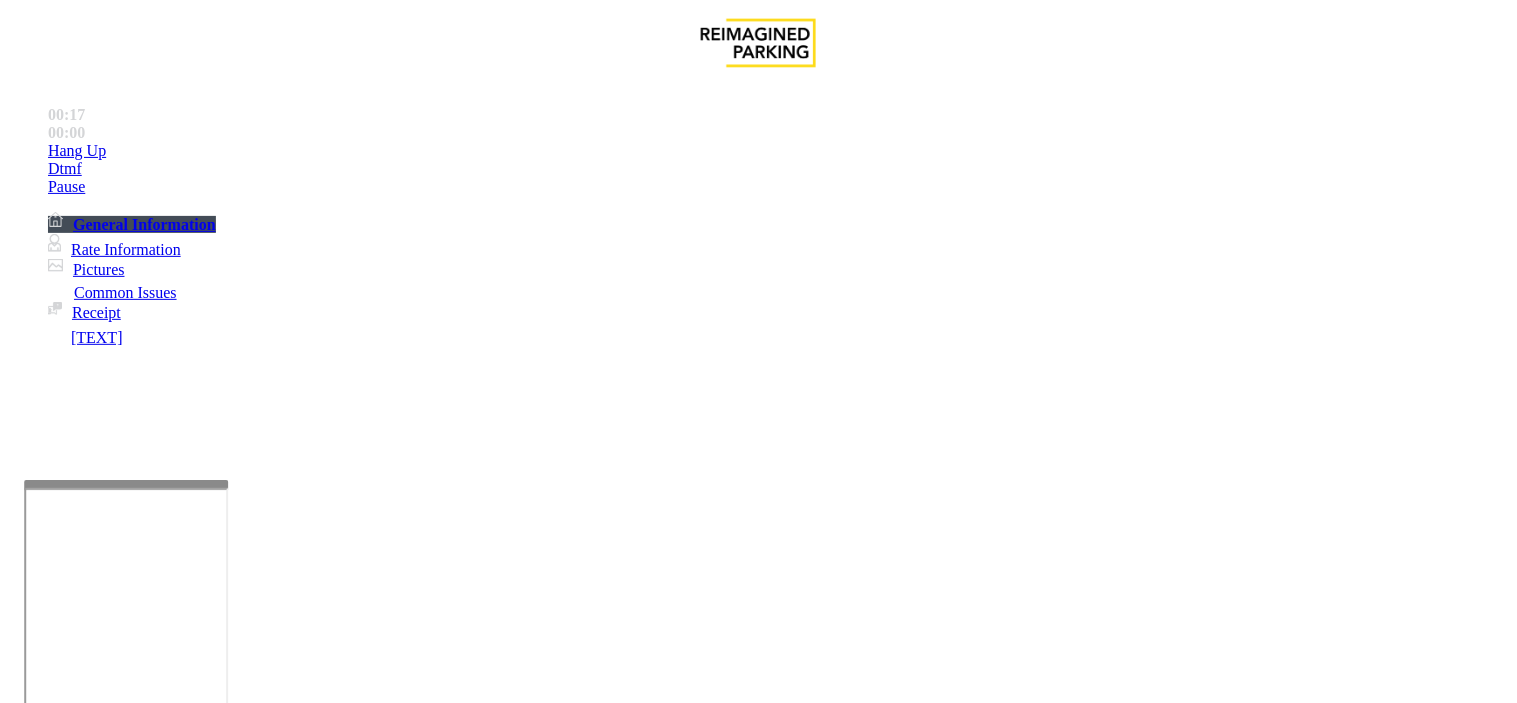drag, startPoint x: 465, startPoint y: 488, endPoint x: 466, endPoint y: 471, distance: 17.029387 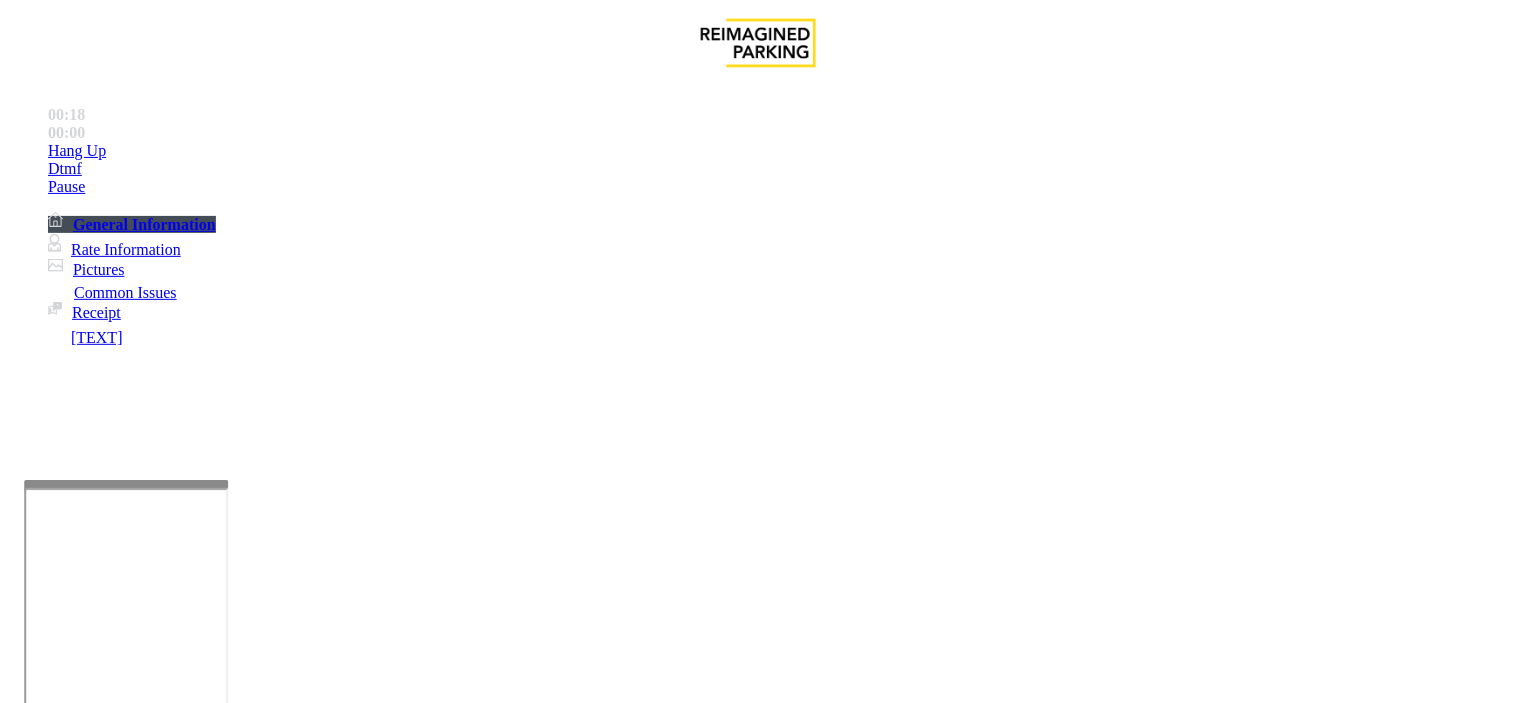 click on "No Response/Unable to hear parker" at bounding box center (144, 1356) 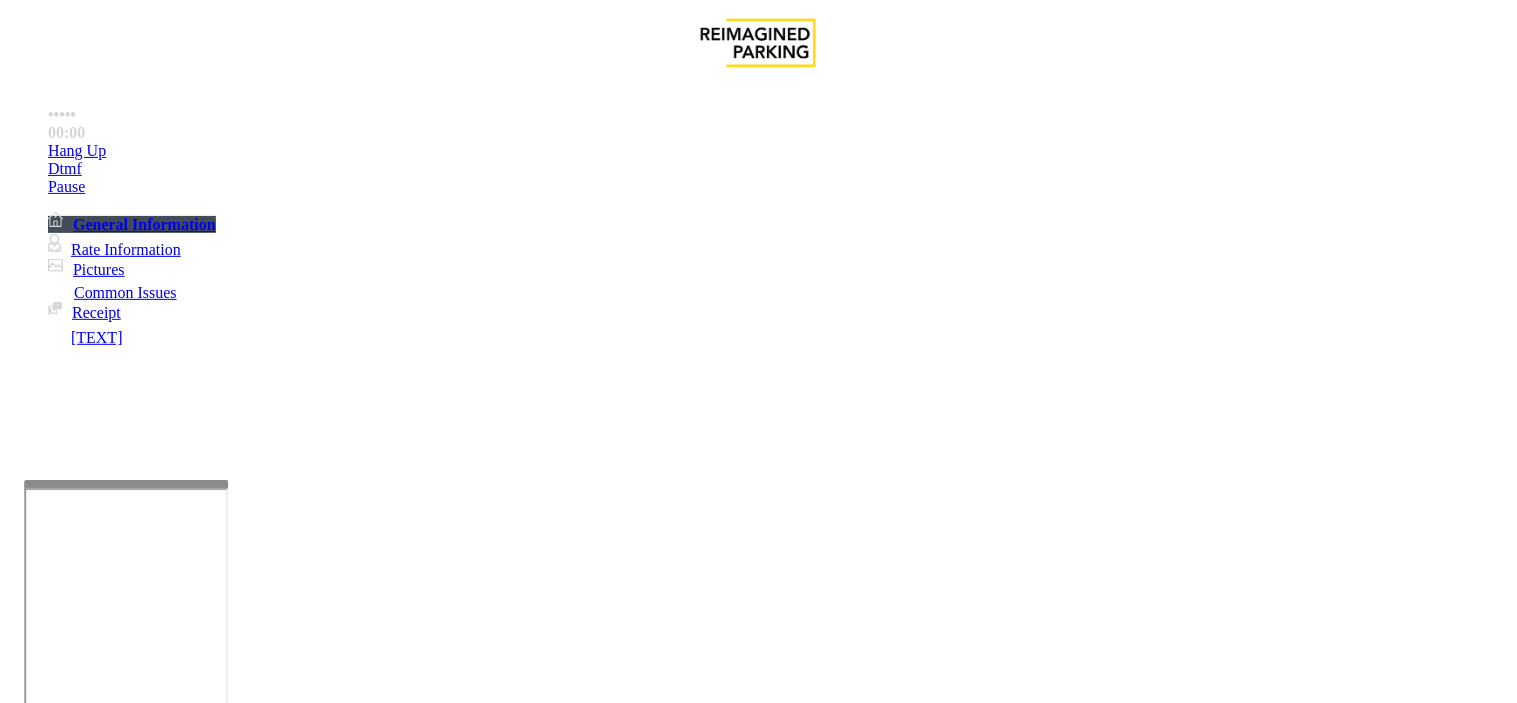 click on "No Response/Unable to hear parker" at bounding box center [758, 1341] 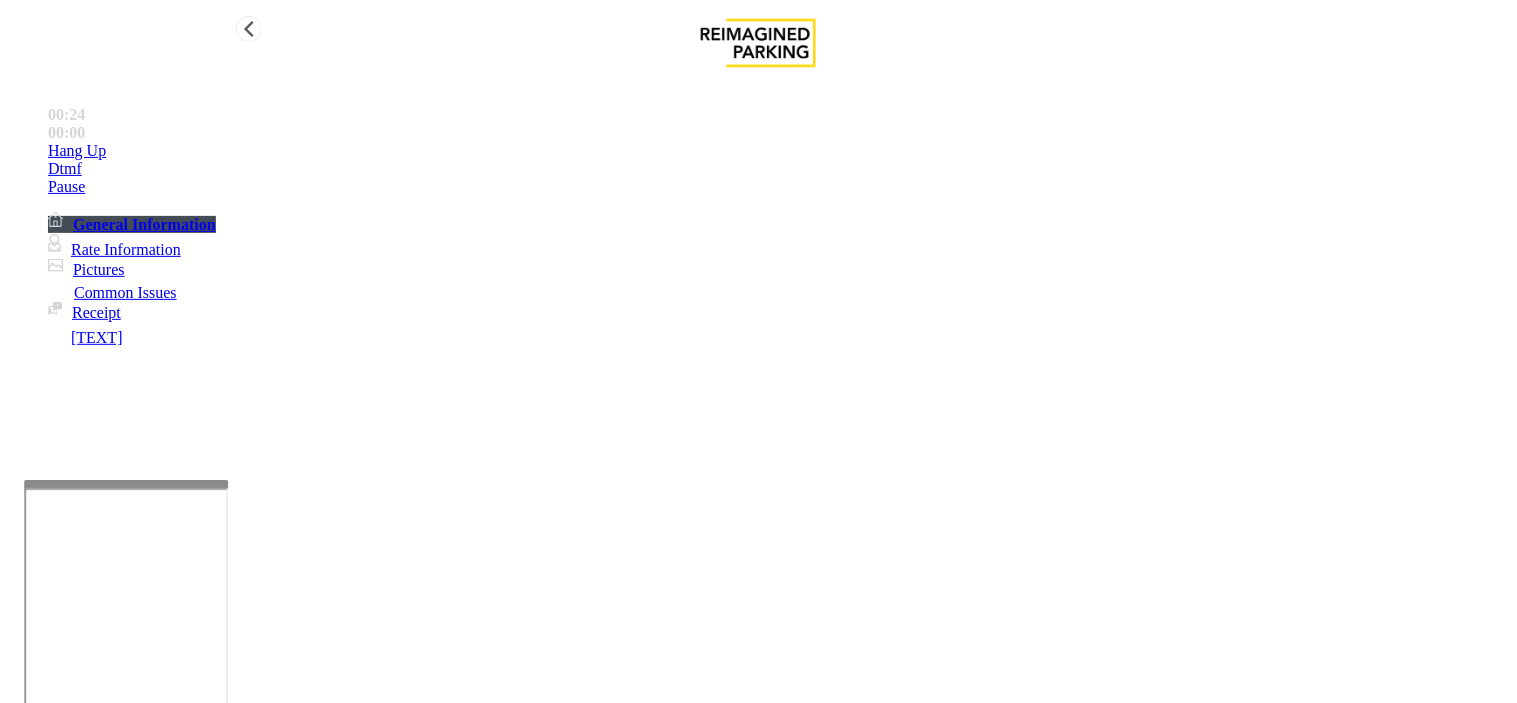 type on "**********" 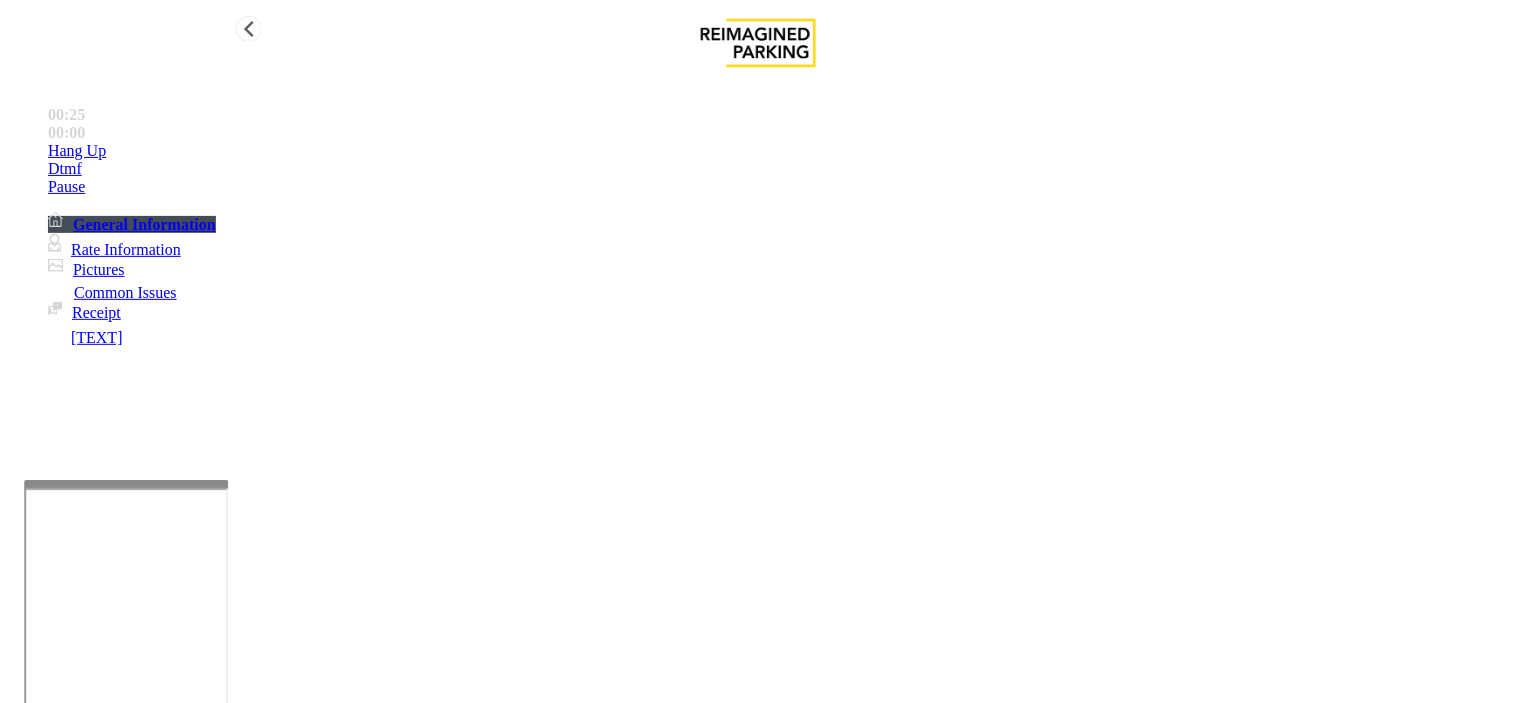 click on "Hang Up" at bounding box center [778, 151] 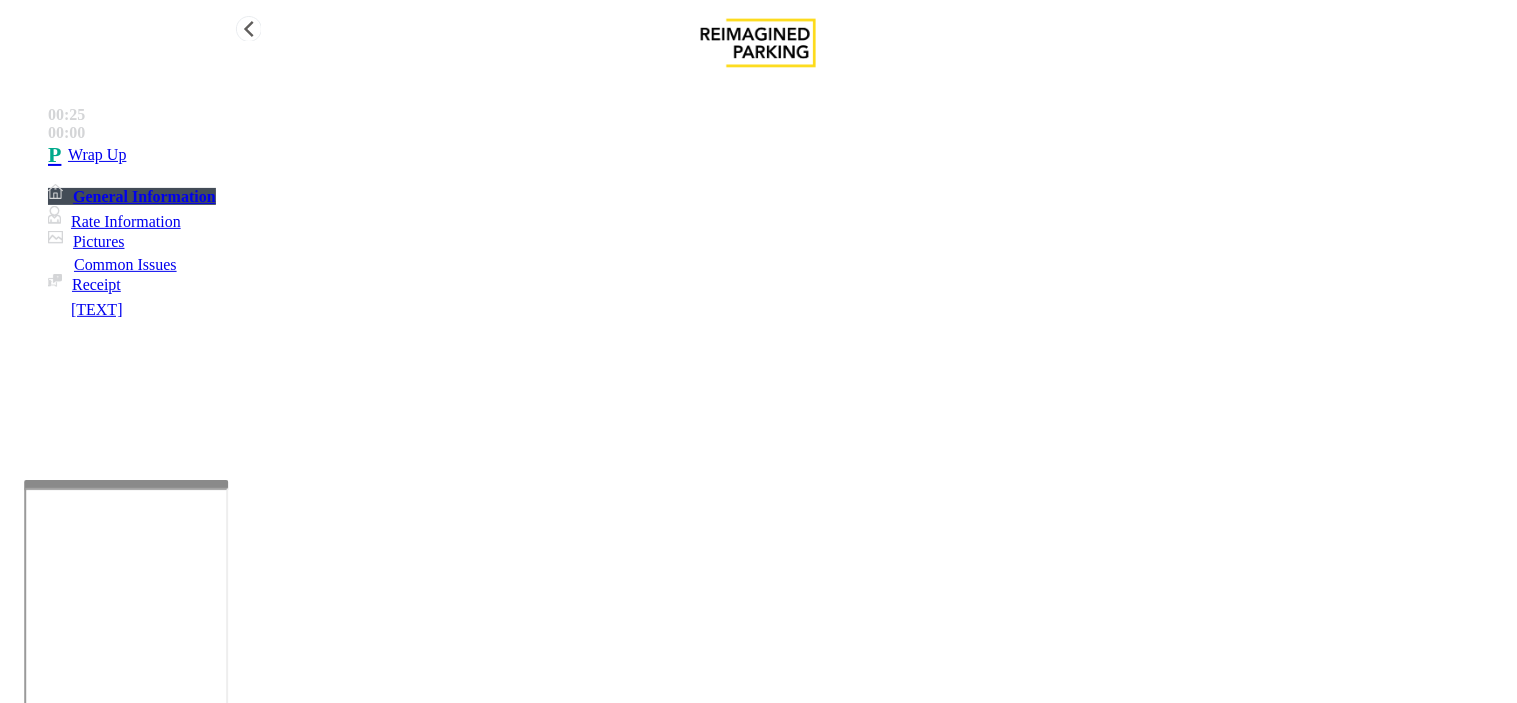 click on "General Information" at bounding box center (144, 196) 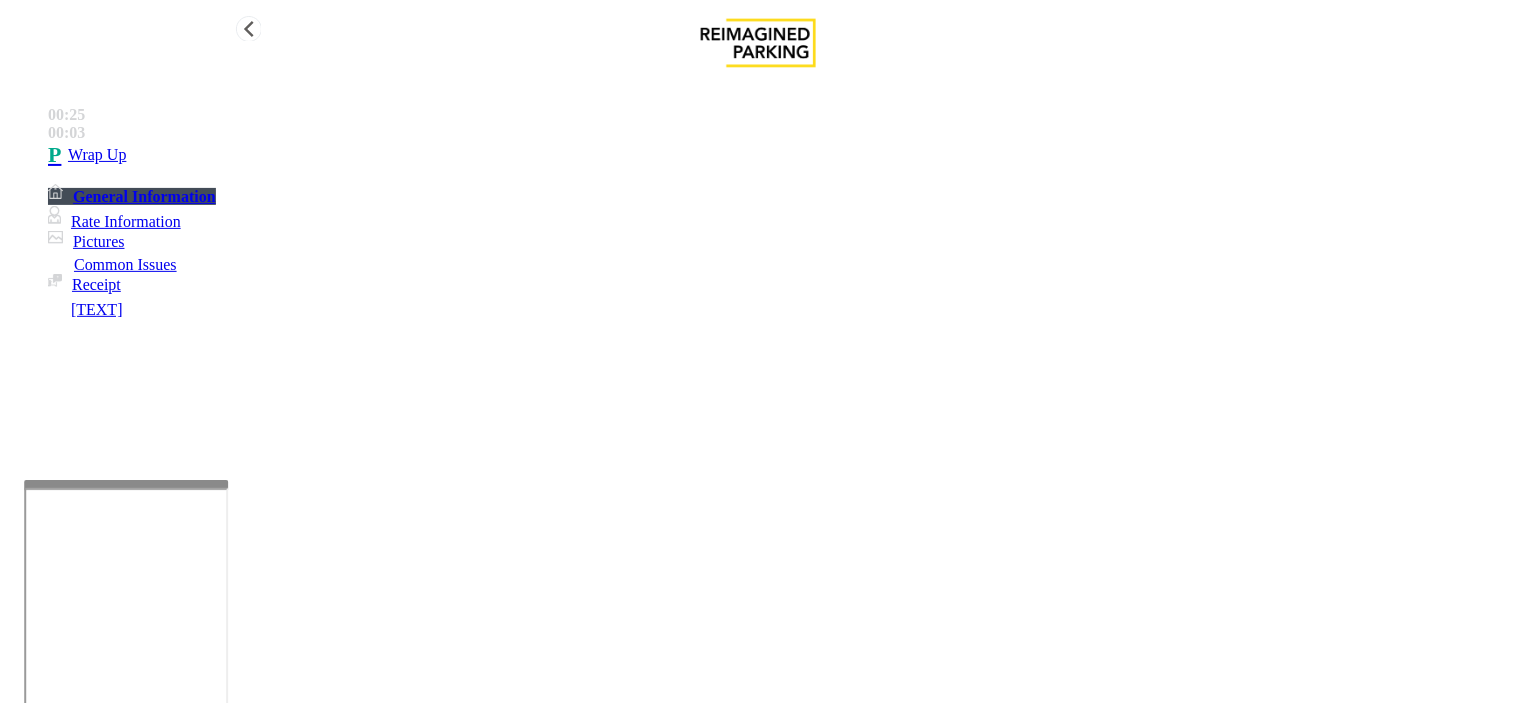 click on "Wrap Up" at bounding box center (778, 155) 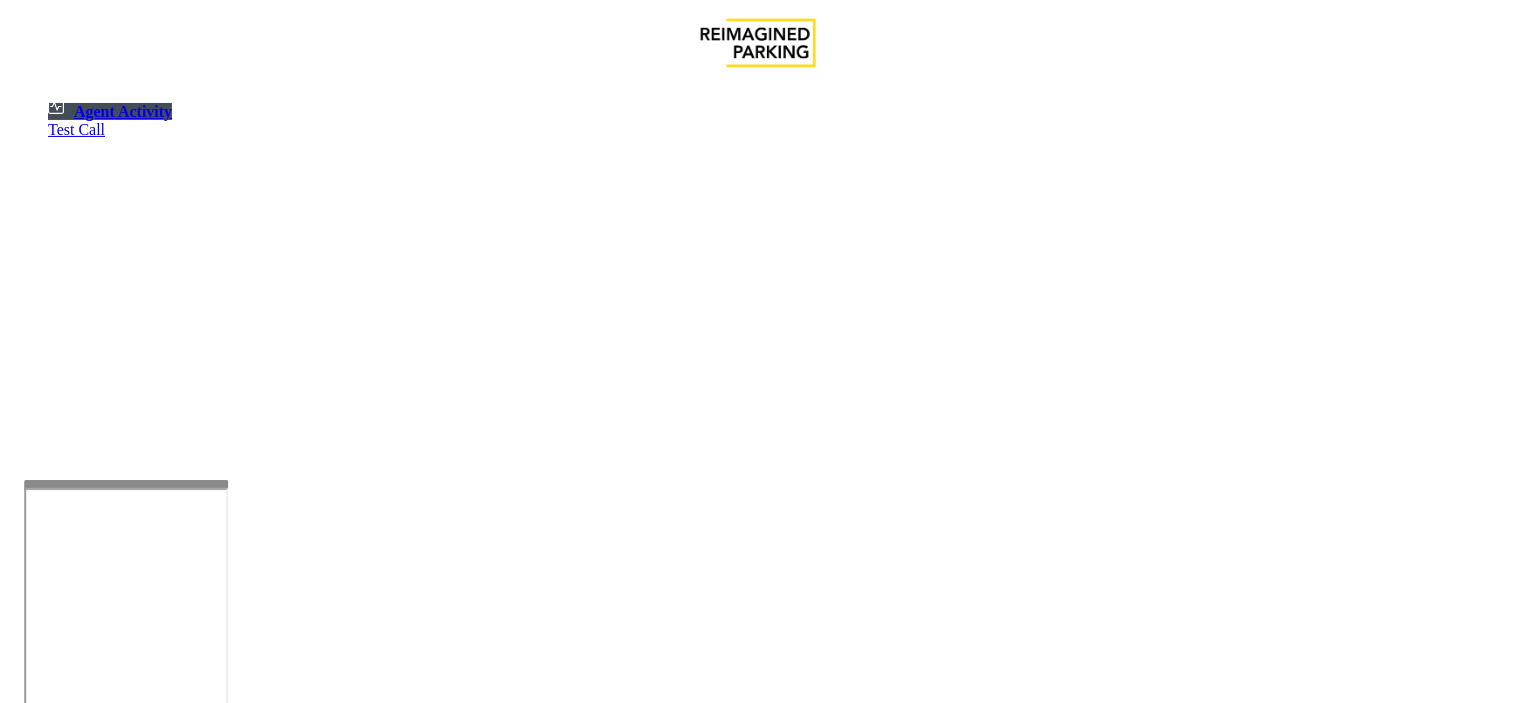 drag, startPoint x: 565, startPoint y: 66, endPoint x: 526, endPoint y: 8, distance: 69.89278 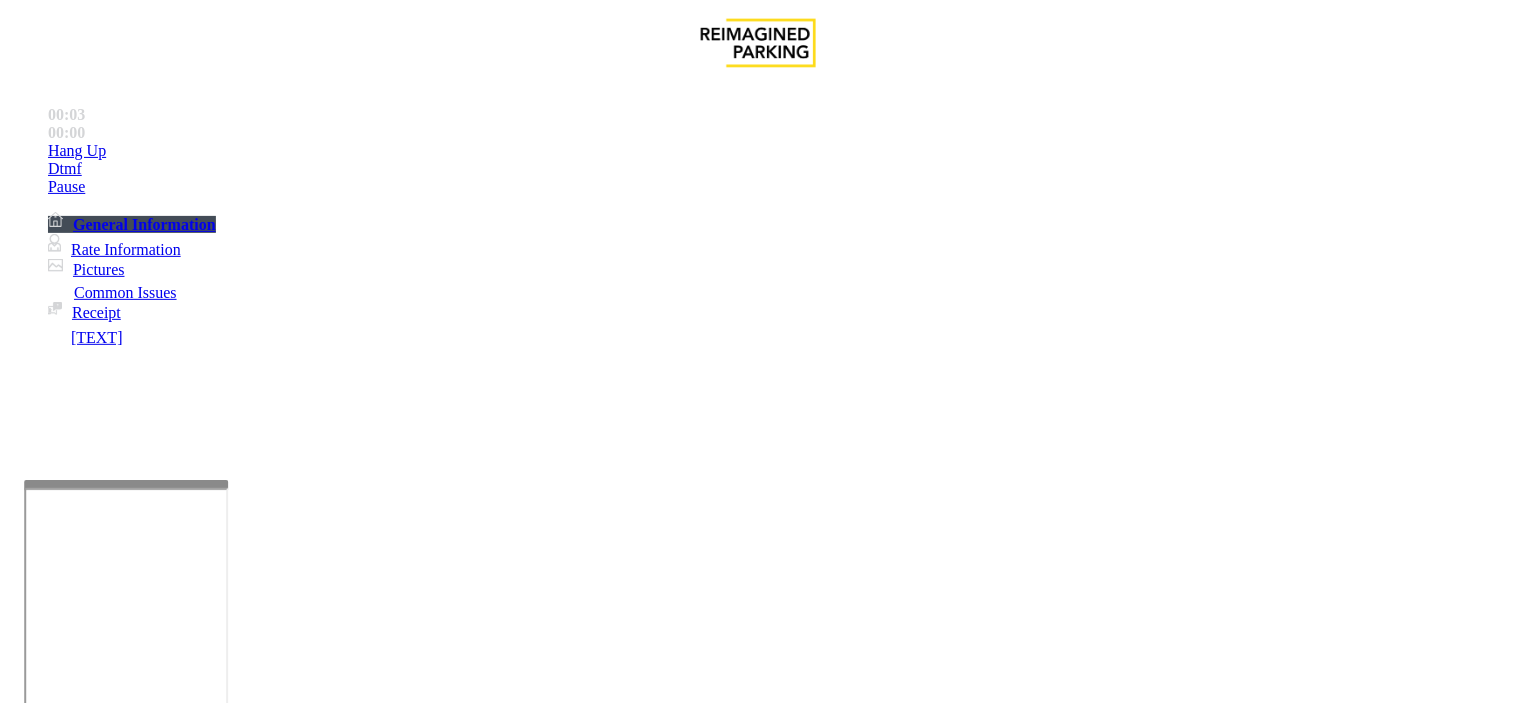 scroll, scrollTop: 555, scrollLeft: 0, axis: vertical 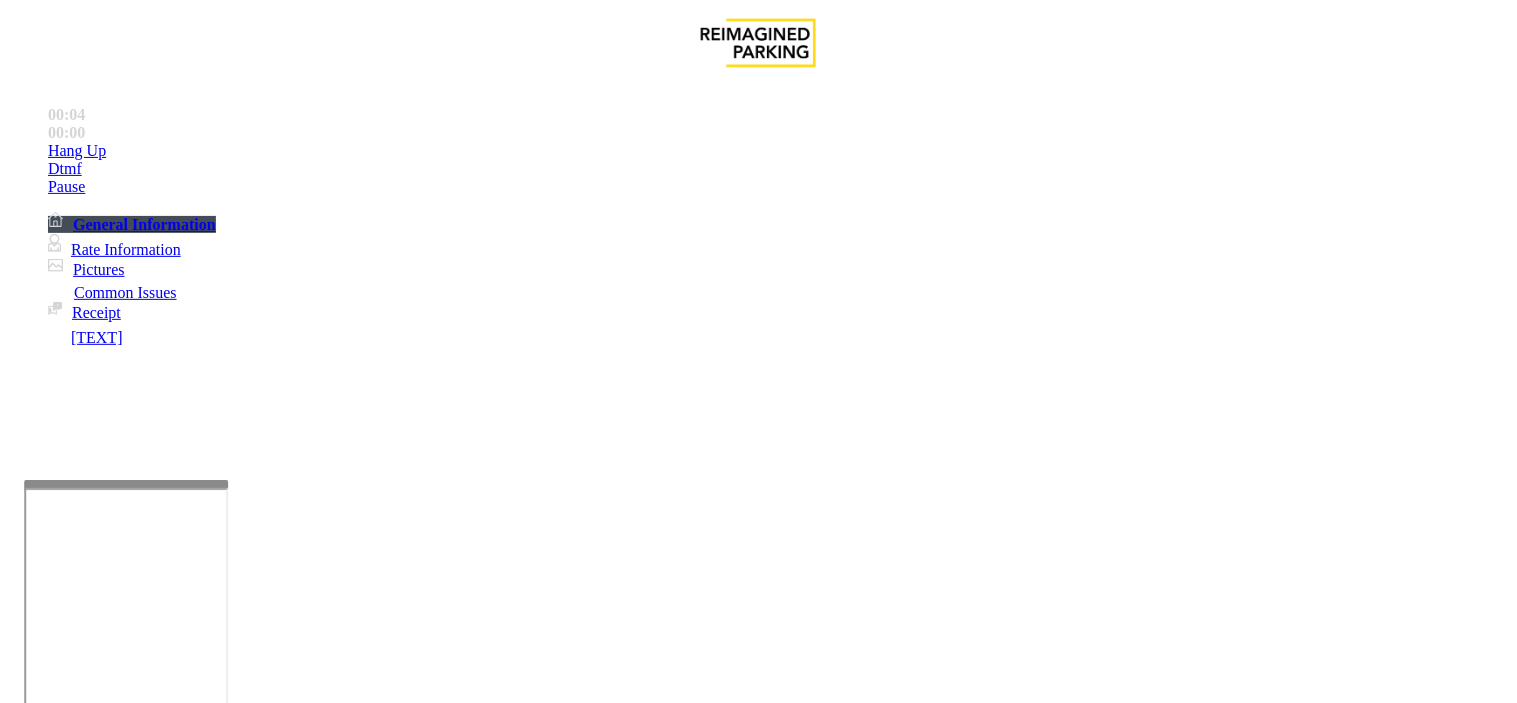 click on "Equipment Issue" at bounding box center [483, 1356] 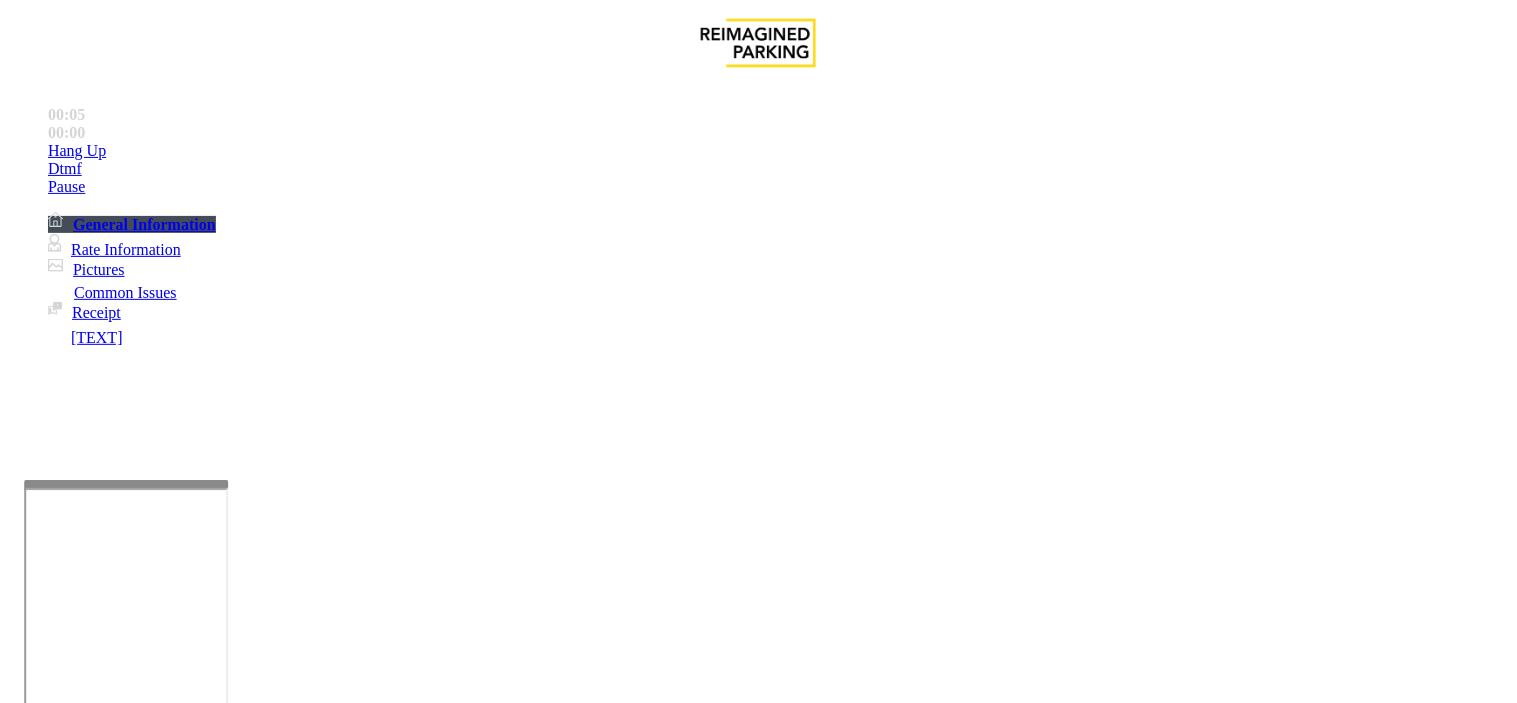 scroll, scrollTop: 333, scrollLeft: 0, axis: vertical 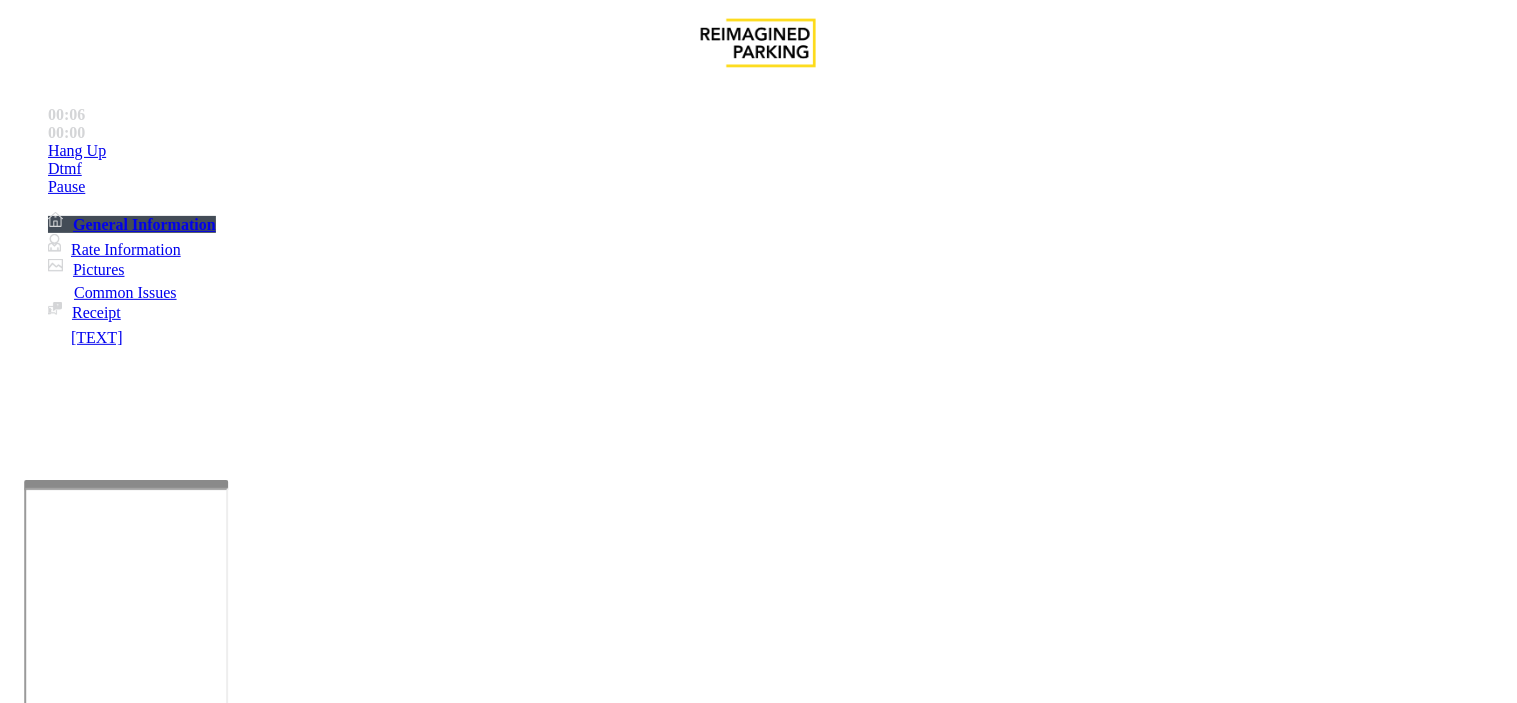 click on "Vend Gate" at bounding box center (69, 1805) 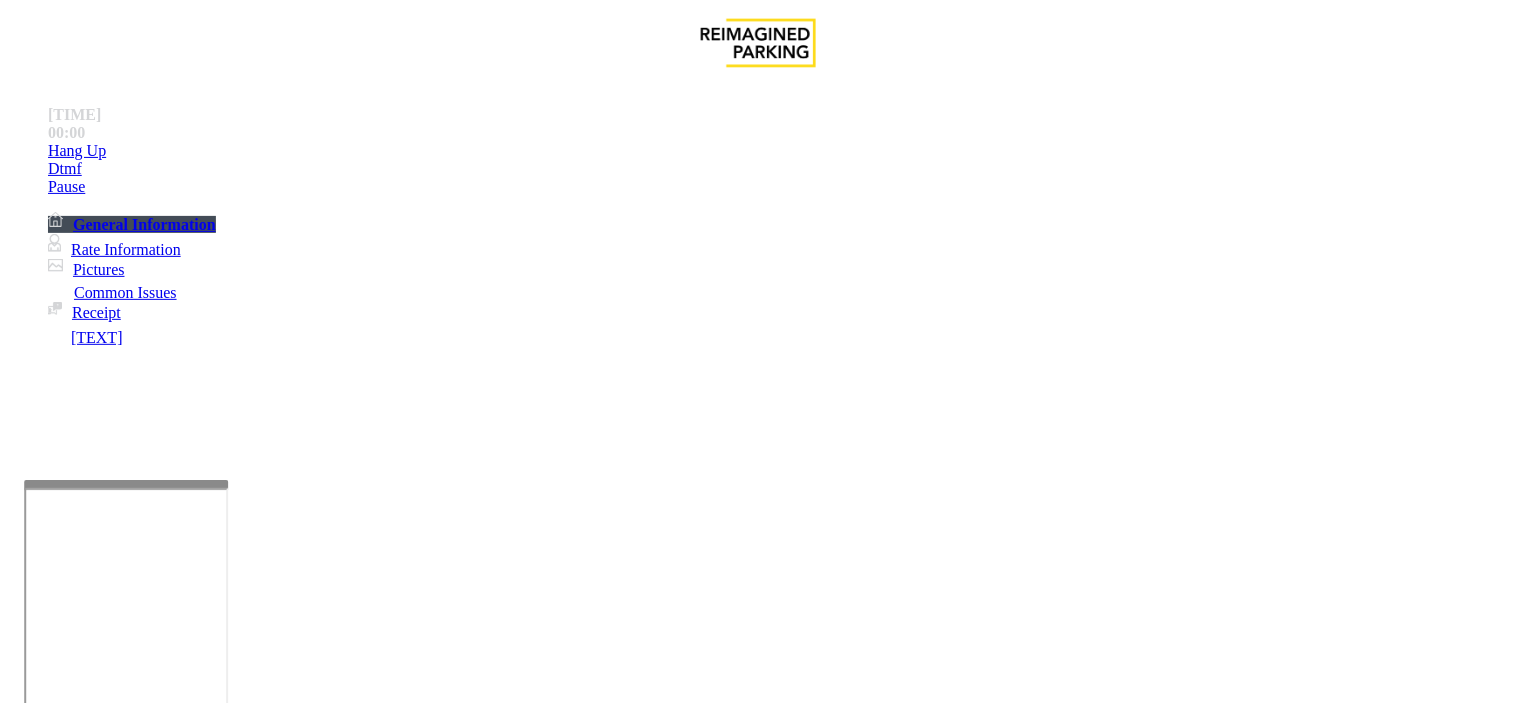 click on "Vend until further notice without asking any questions" at bounding box center [758, 2717] 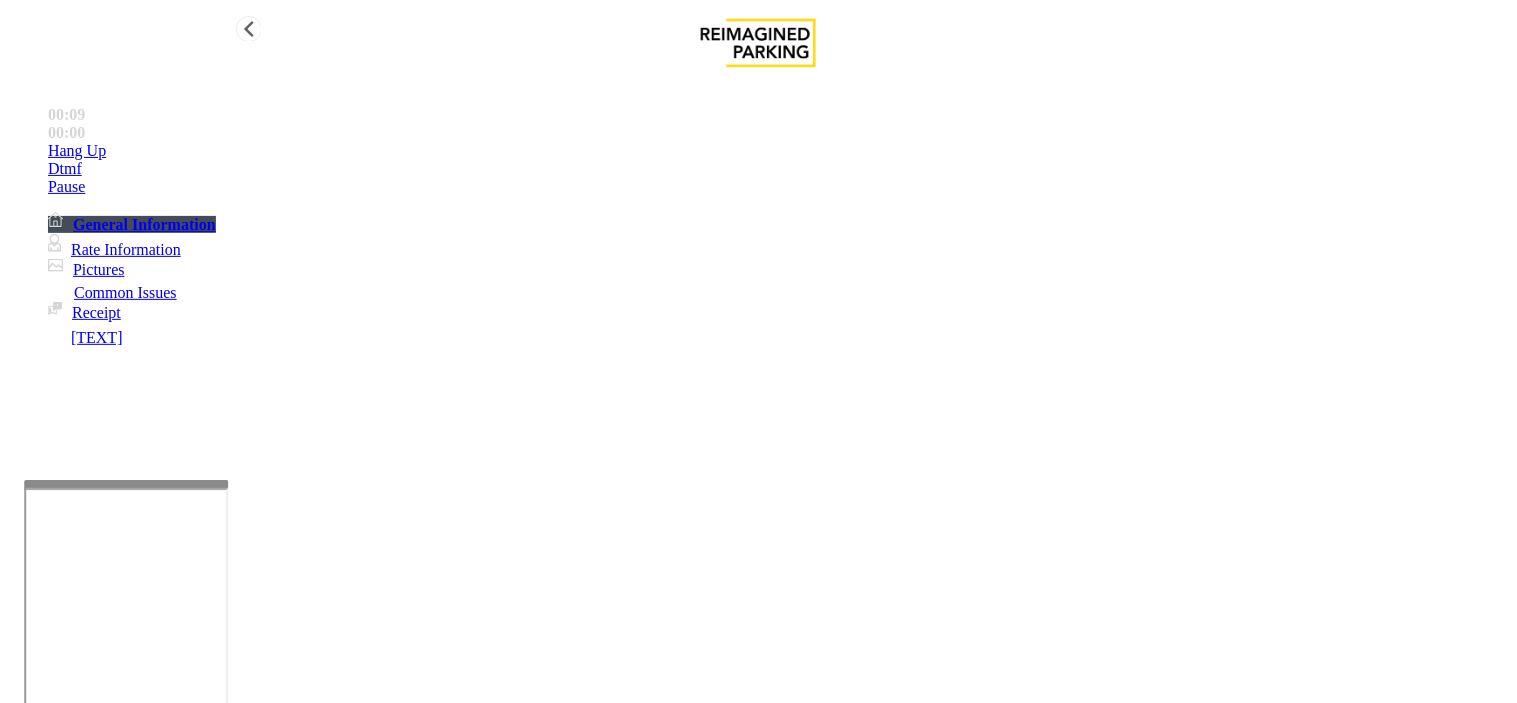 type on "**********" 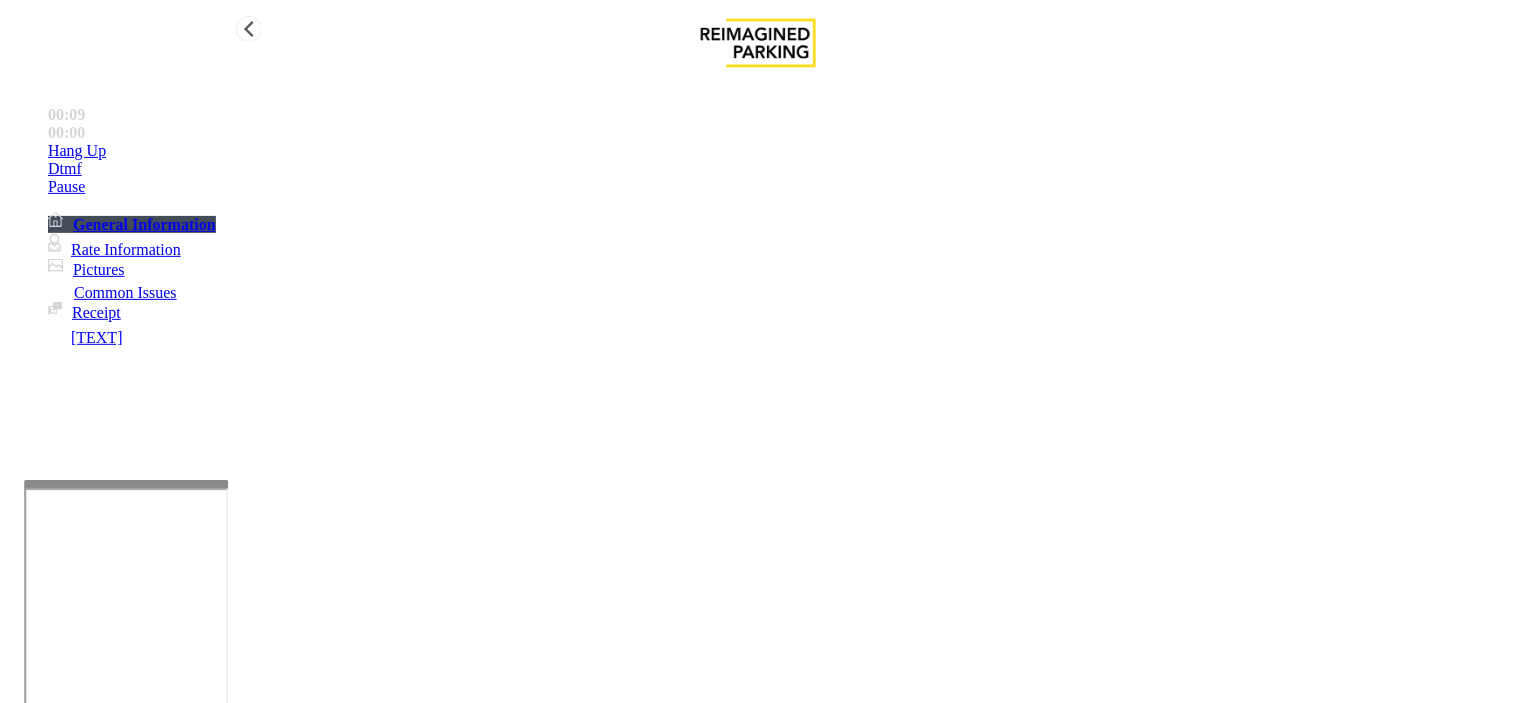 click on "Hang Up" at bounding box center [778, 151] 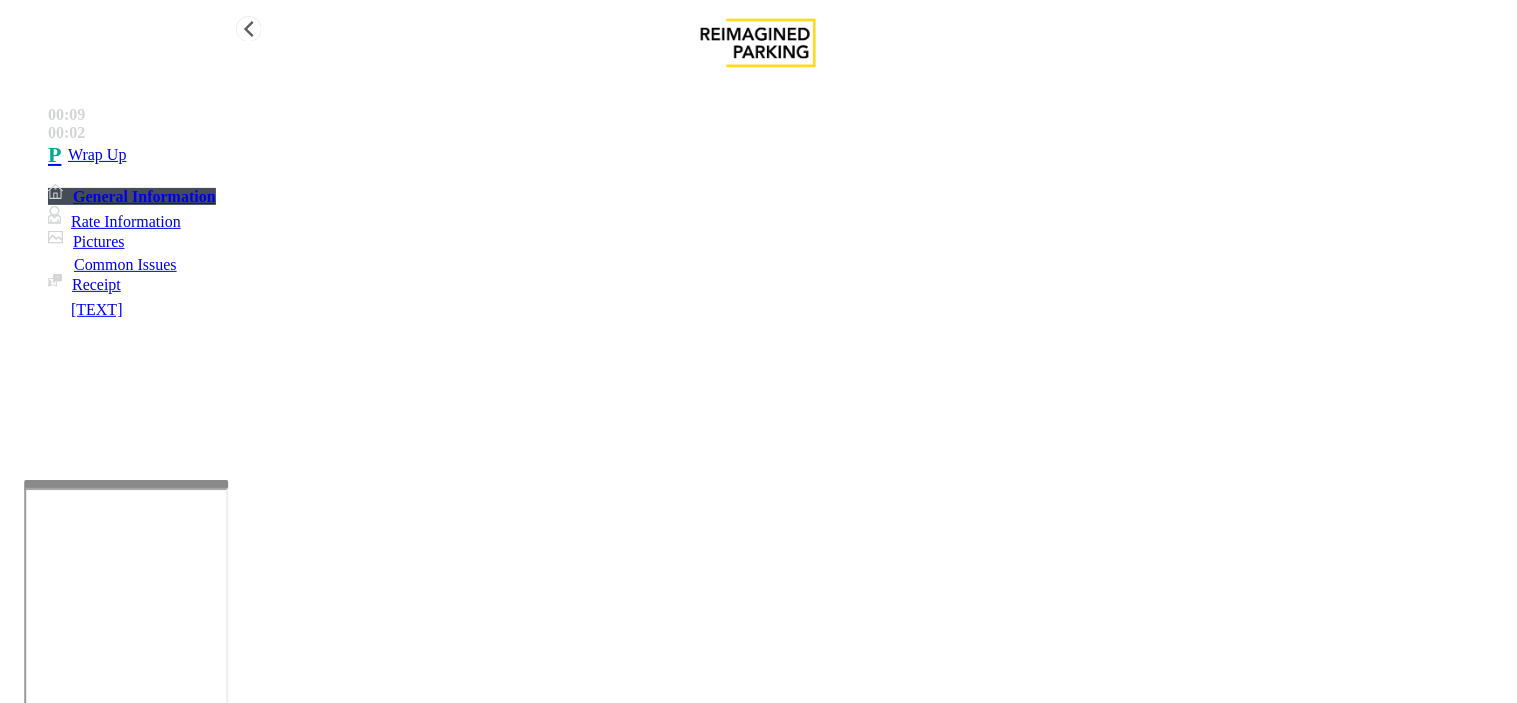 click on "Wrap Up" at bounding box center [778, 155] 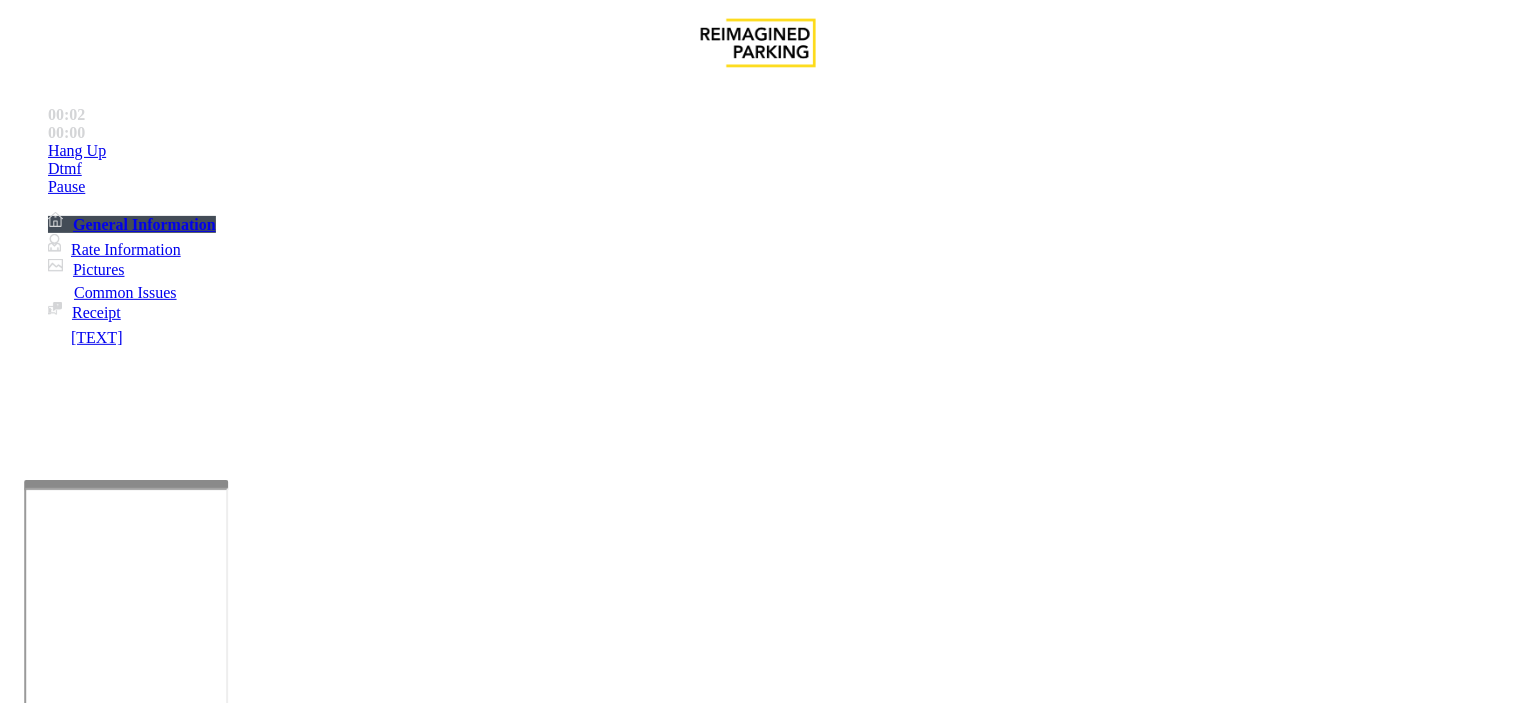 click on "Validation Issue" at bounding box center (371, 1356) 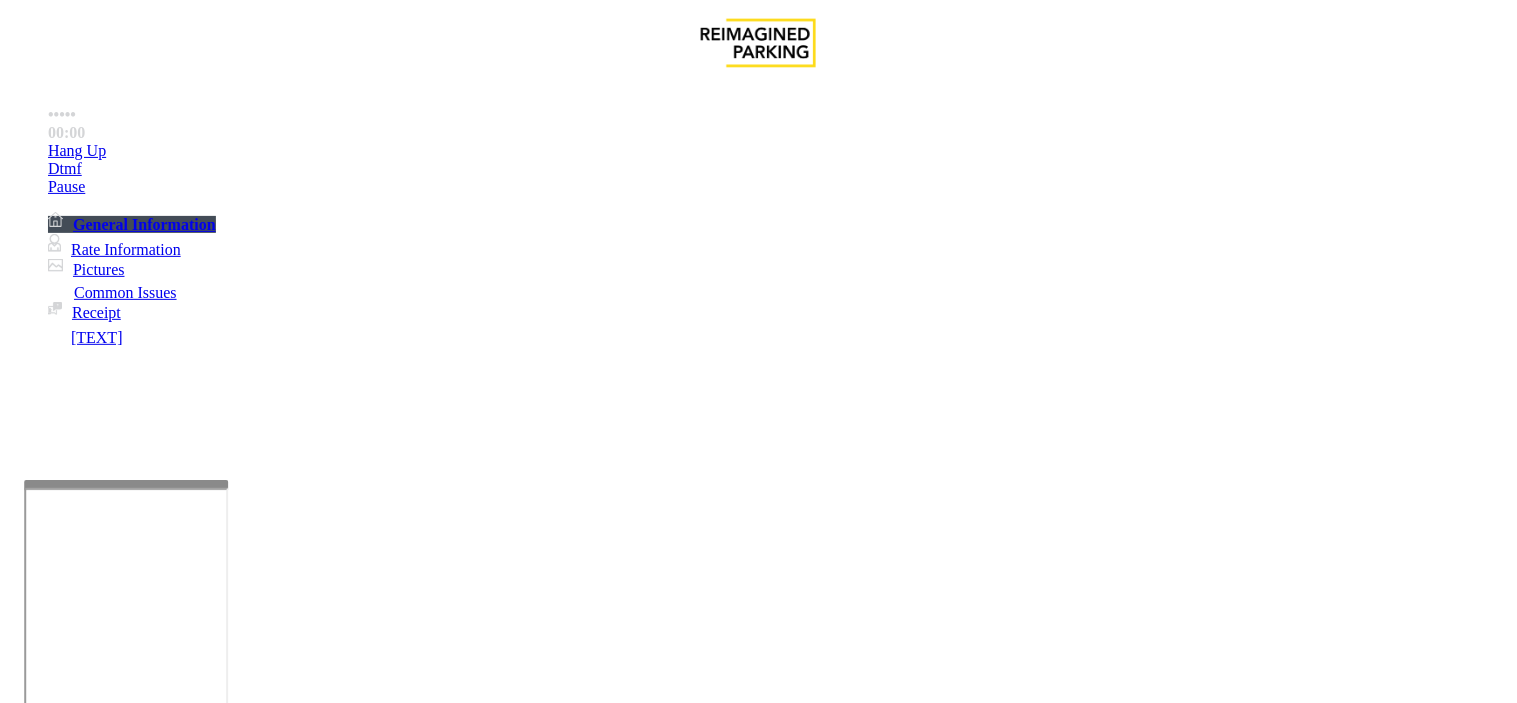 paste on "**********" 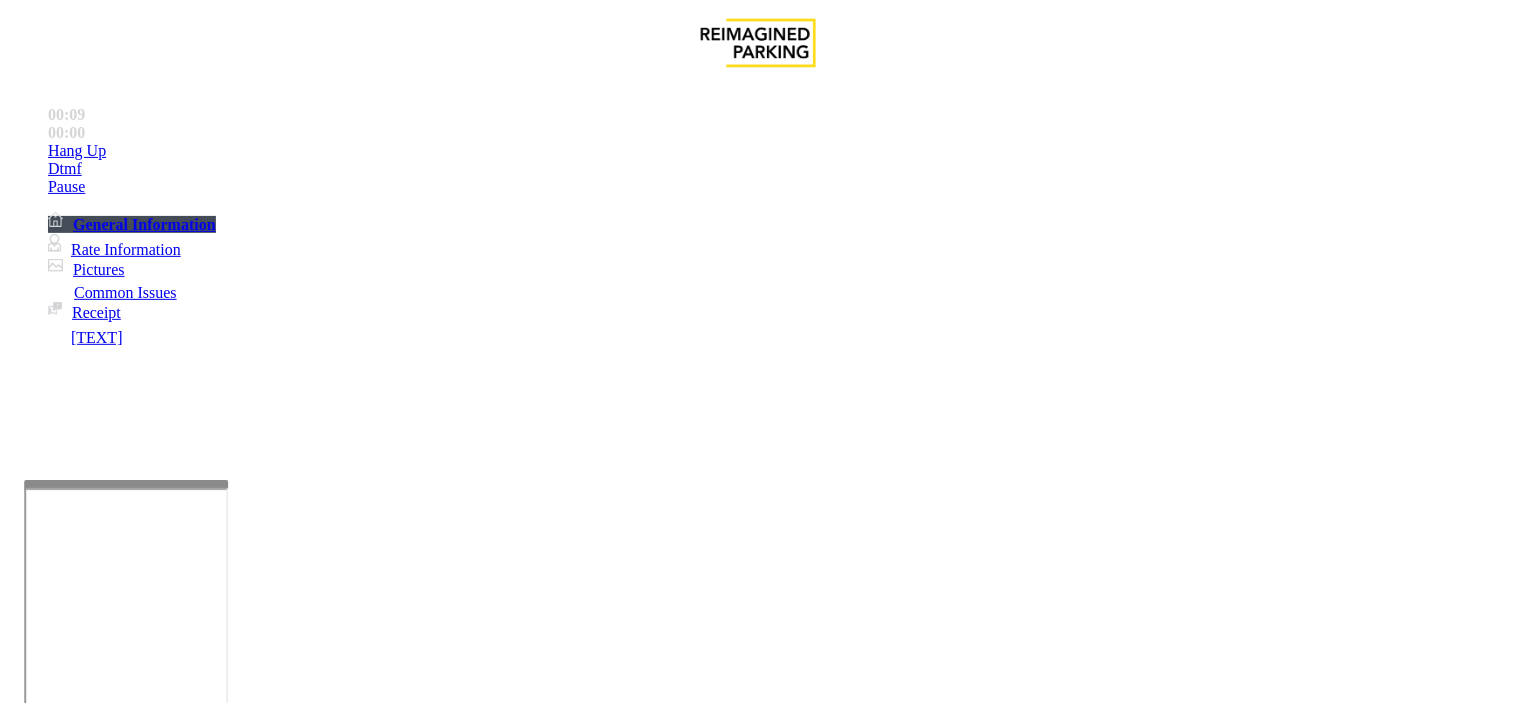 drag, startPoint x: 267, startPoint y: 167, endPoint x: 443, endPoint y: 184, distance: 176.81912 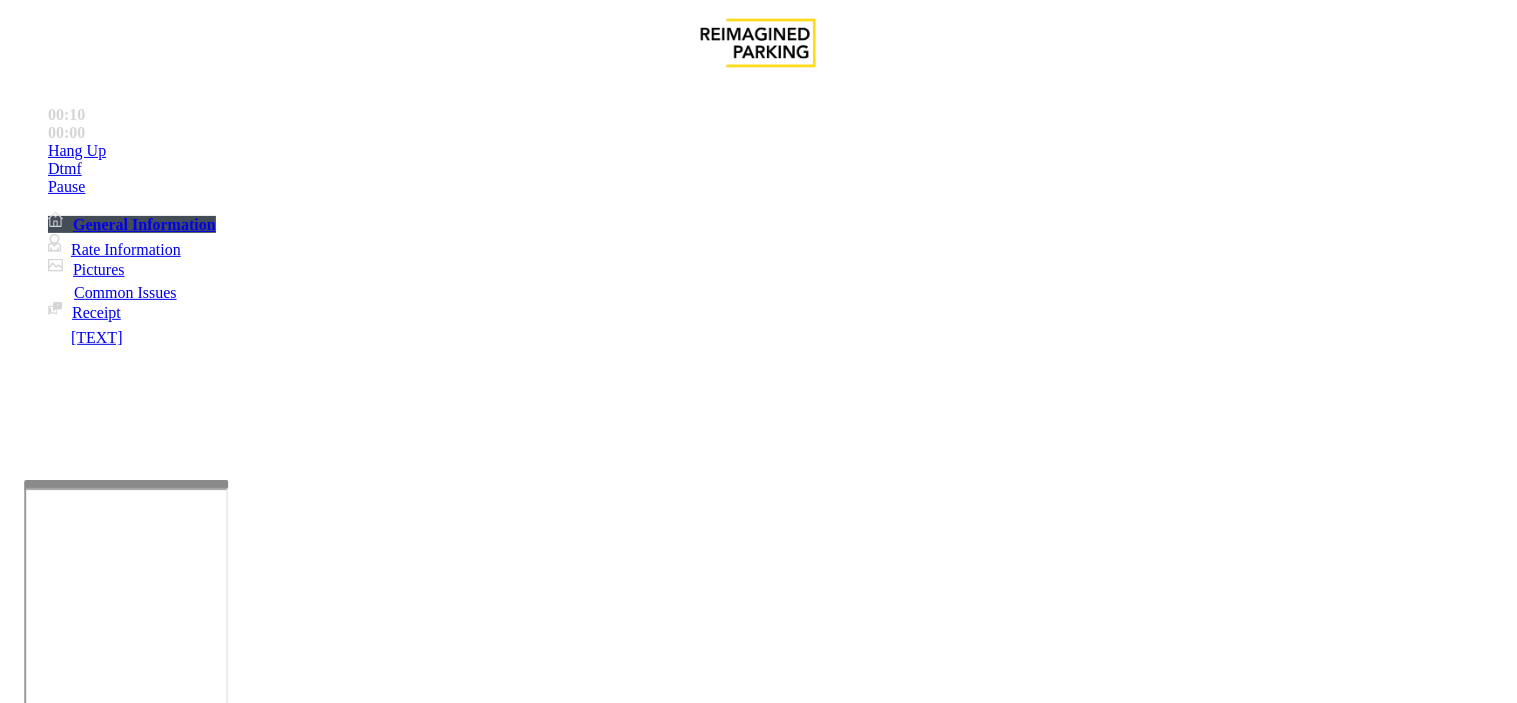 click at bounding box center [254, 1404] 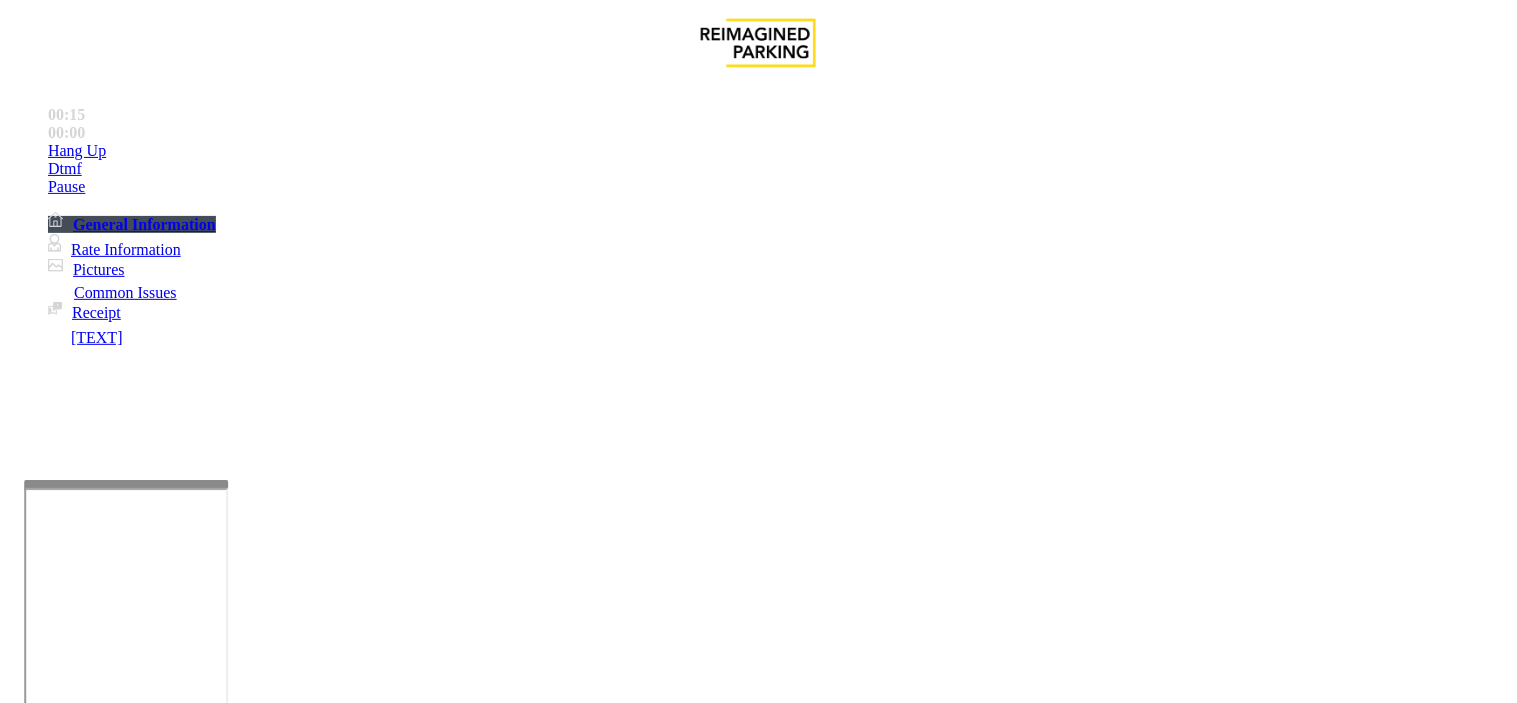 paste on "**********" 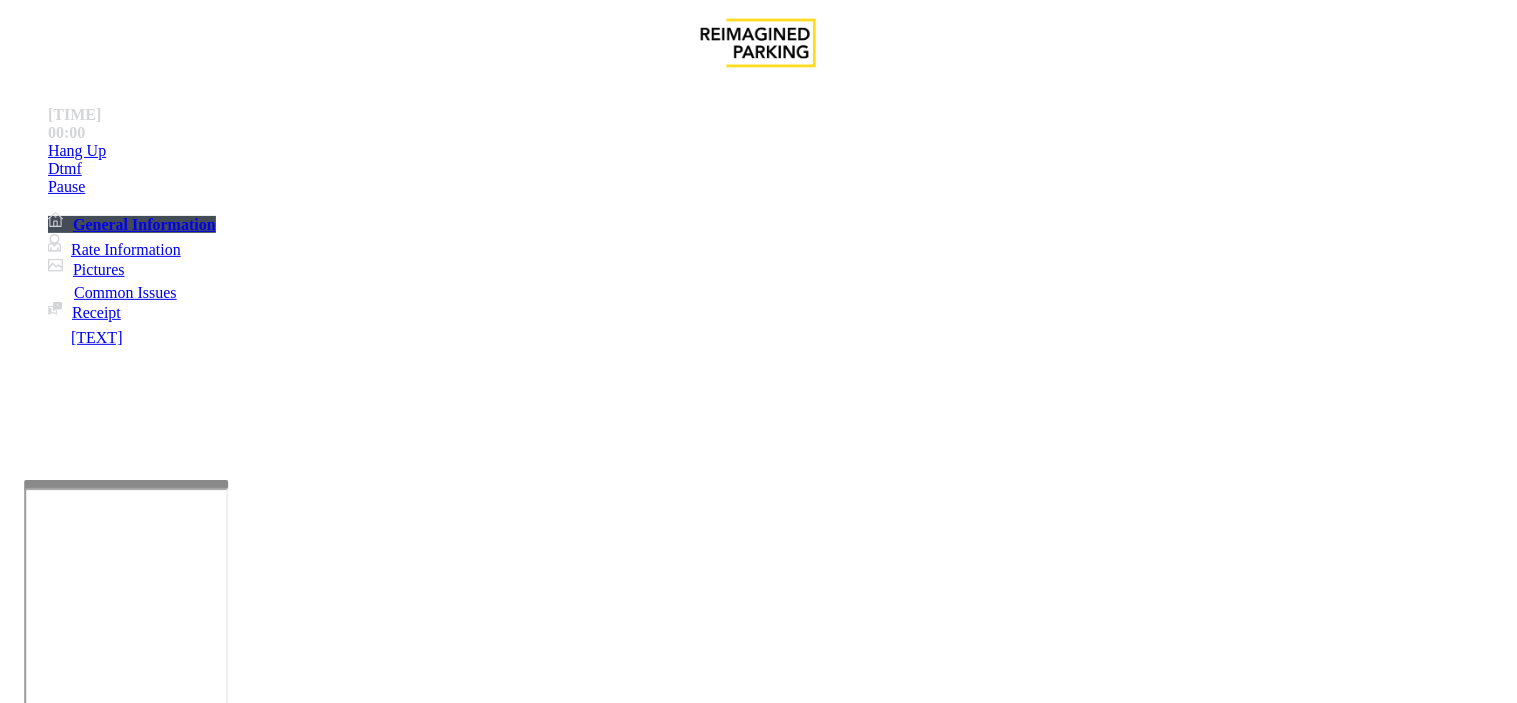 scroll, scrollTop: 76, scrollLeft: 0, axis: vertical 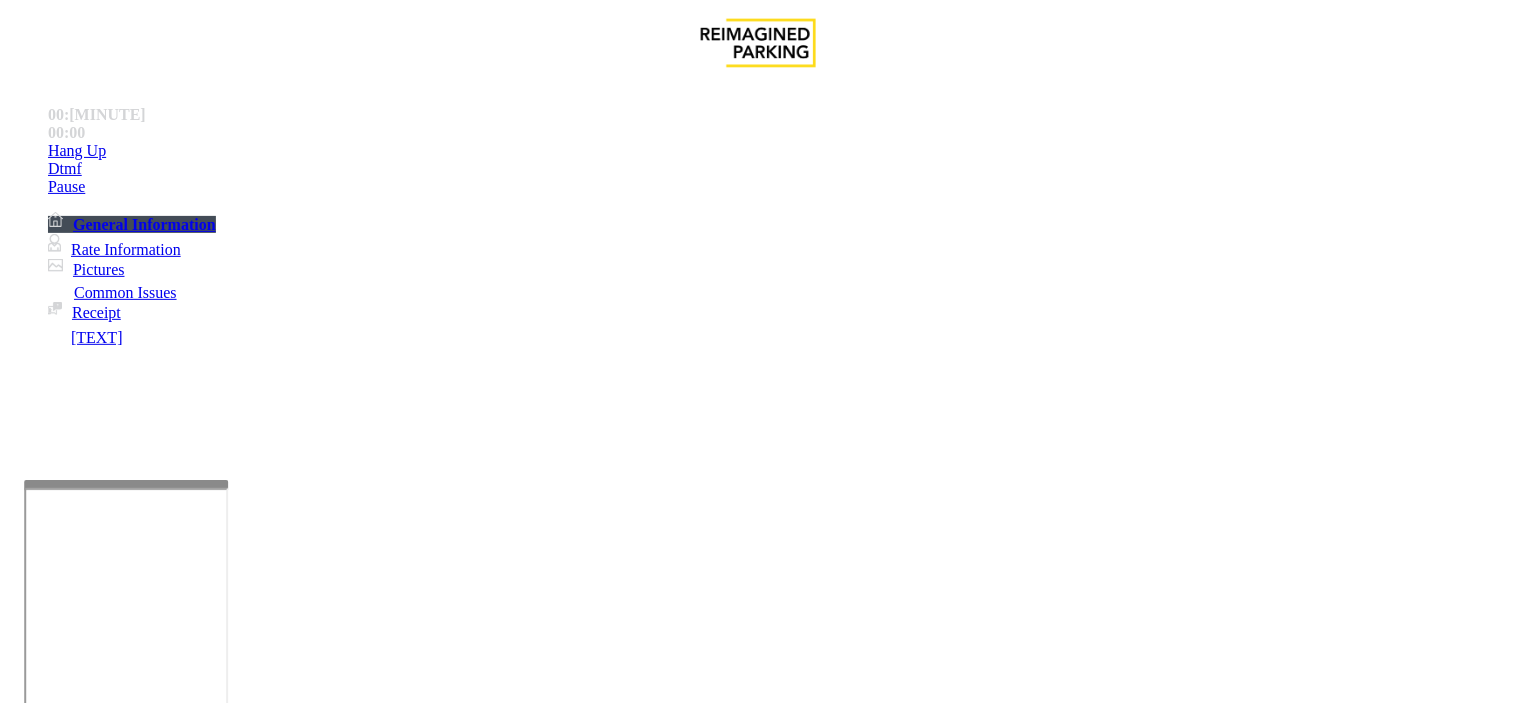 type on "**********" 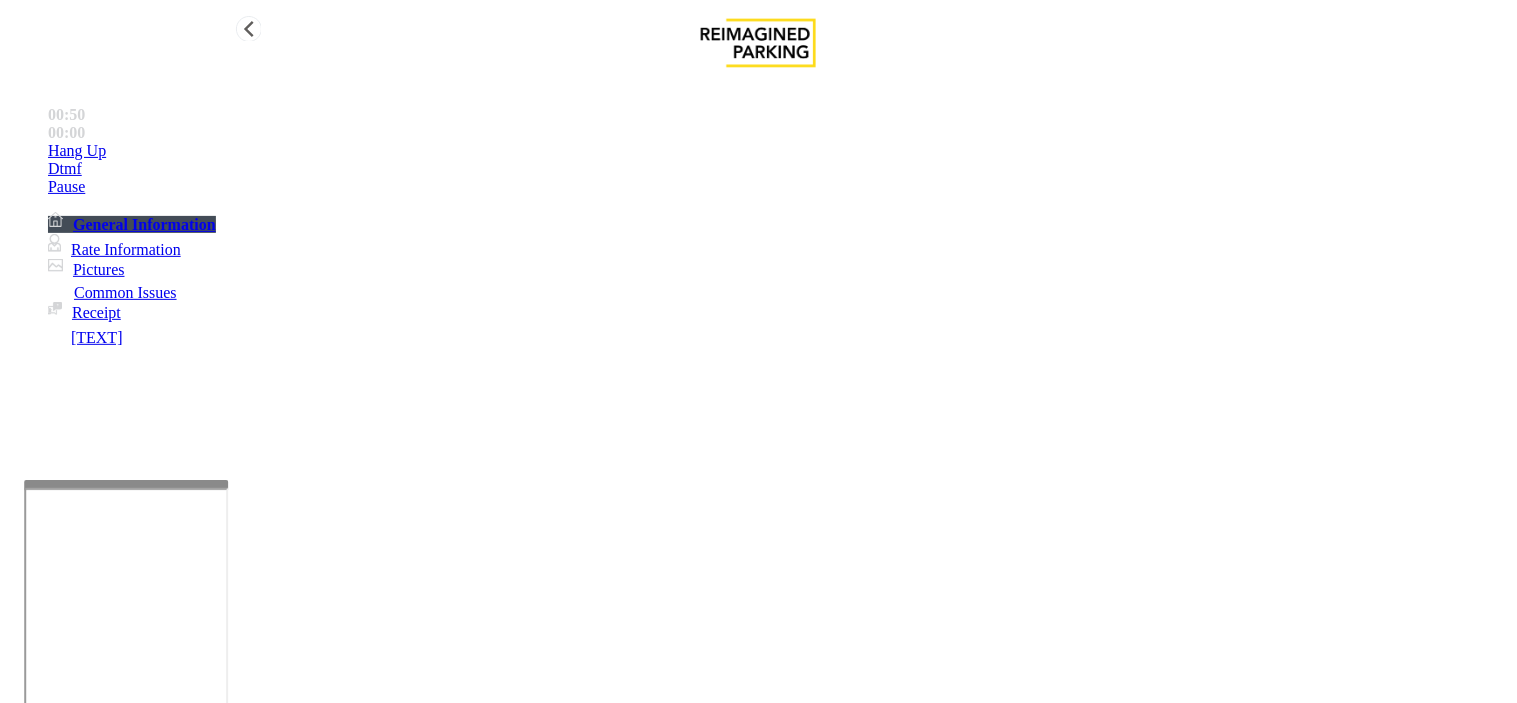 click on "Hang Up" at bounding box center (778, 151) 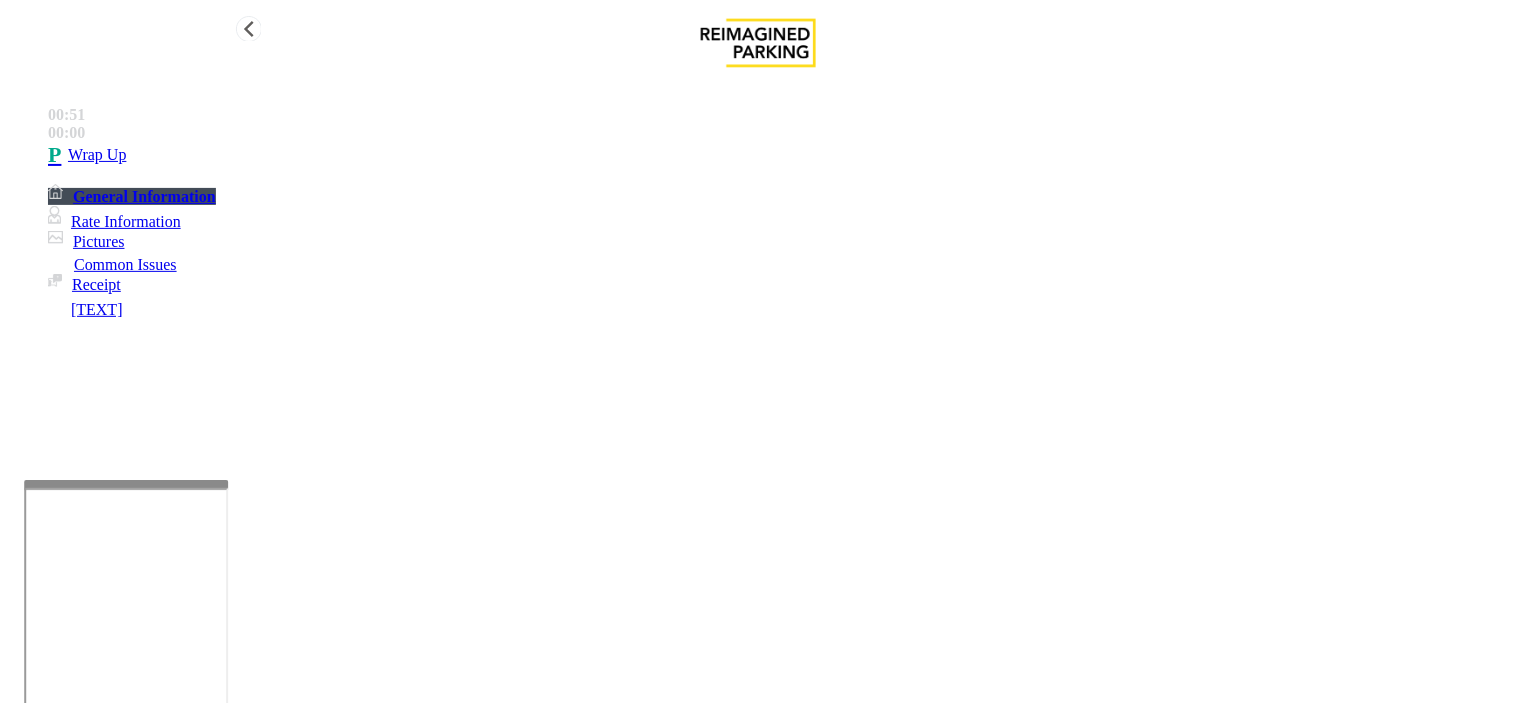 click on "Wrap Up" at bounding box center [778, 155] 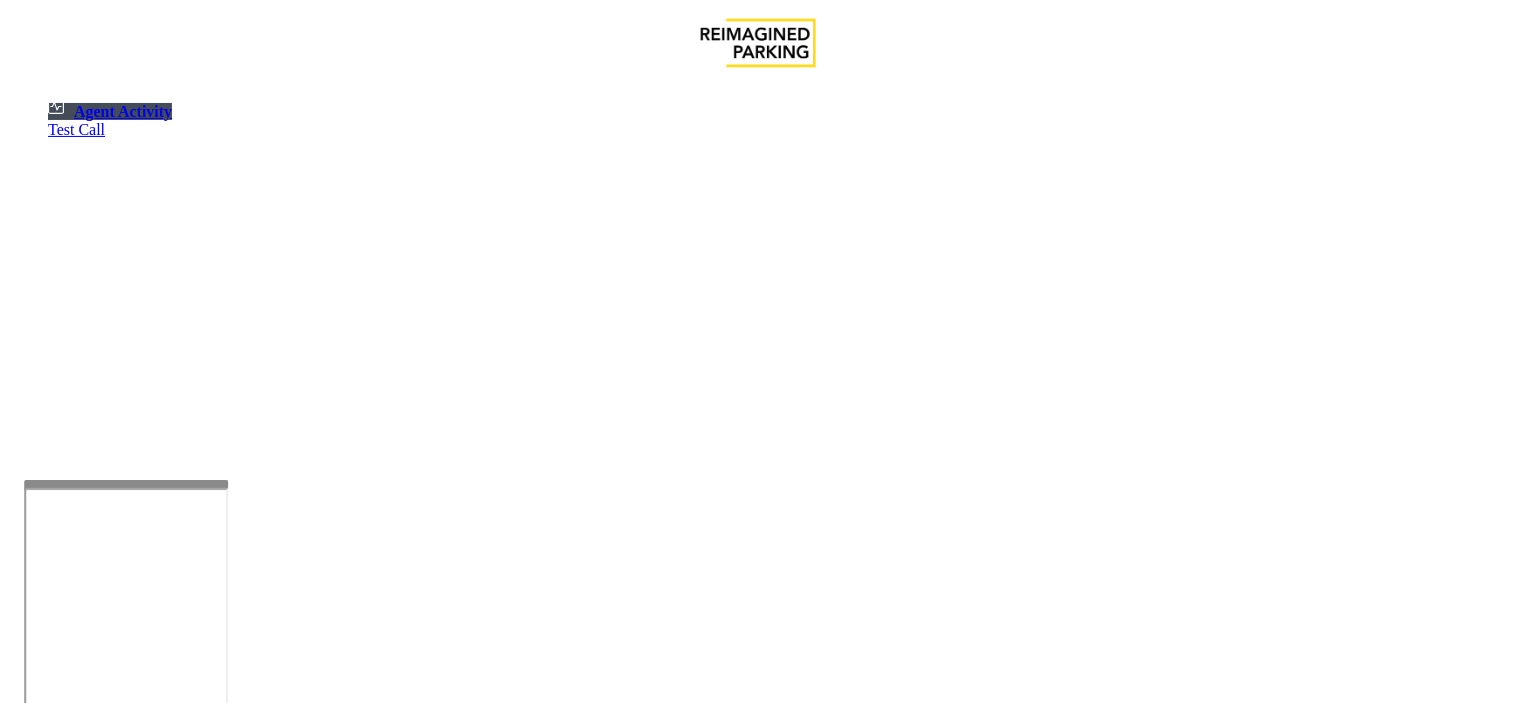 click on "Cancel" at bounding box center (1367, 4493) 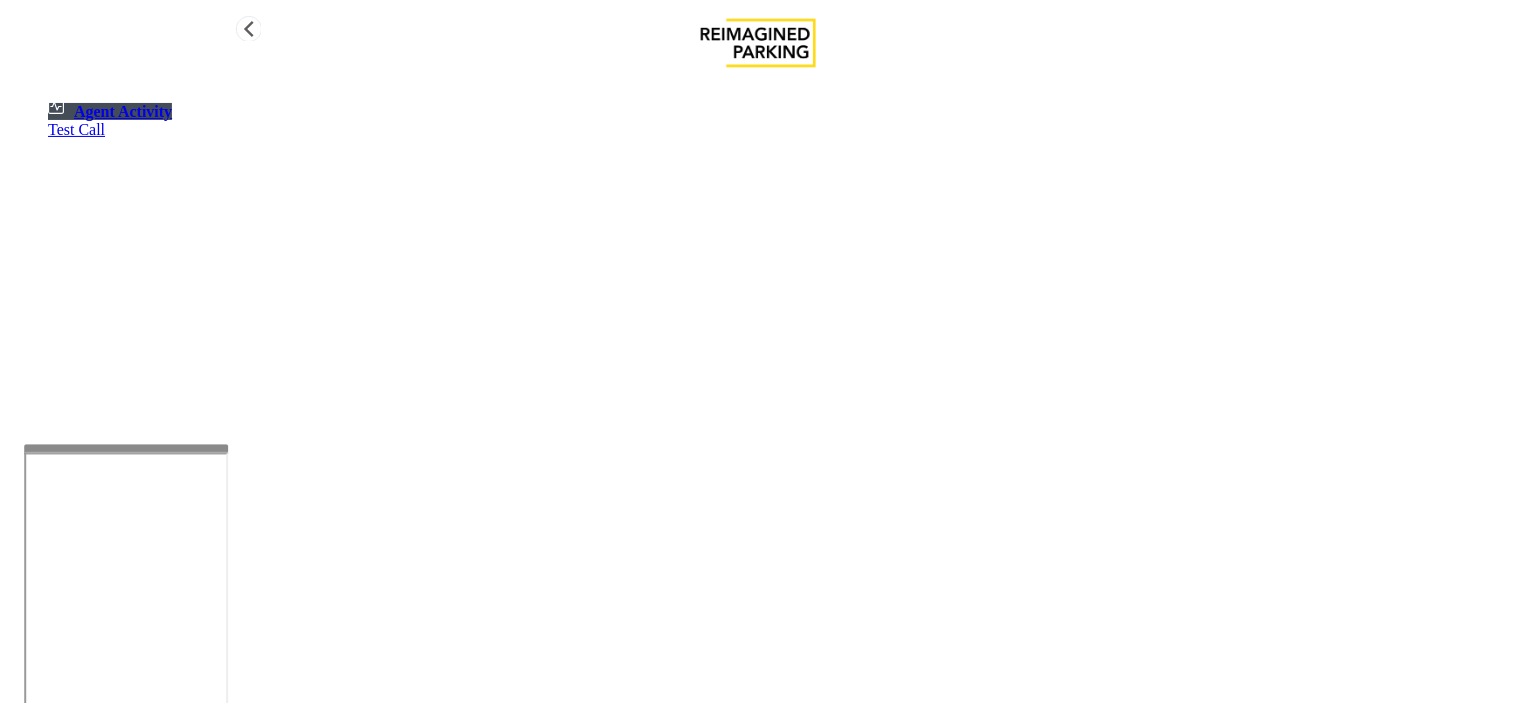 click at bounding box center [126, 449] 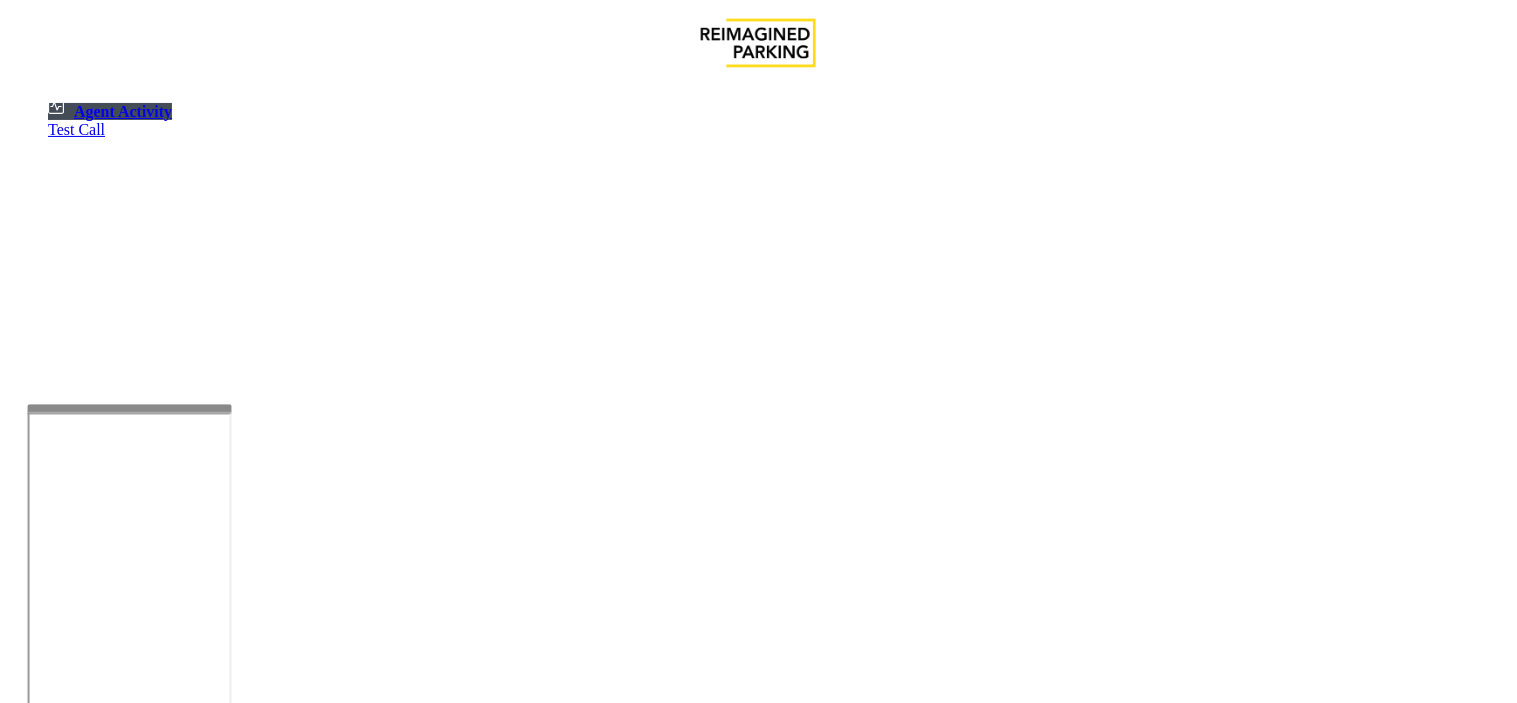 click at bounding box center (130, 409) 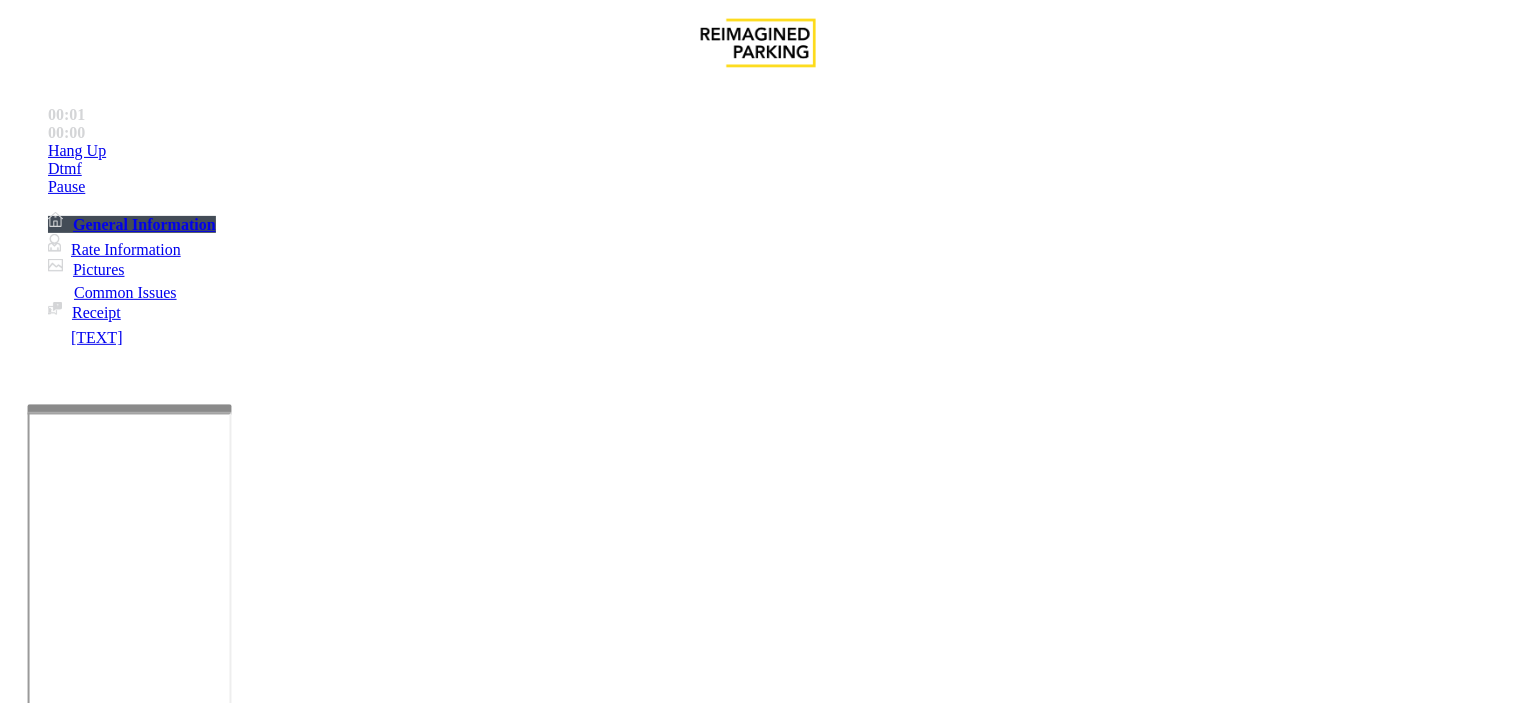 drag, startPoint x: 521, startPoint y: 650, endPoint x: 525, endPoint y: 630, distance: 20.396078 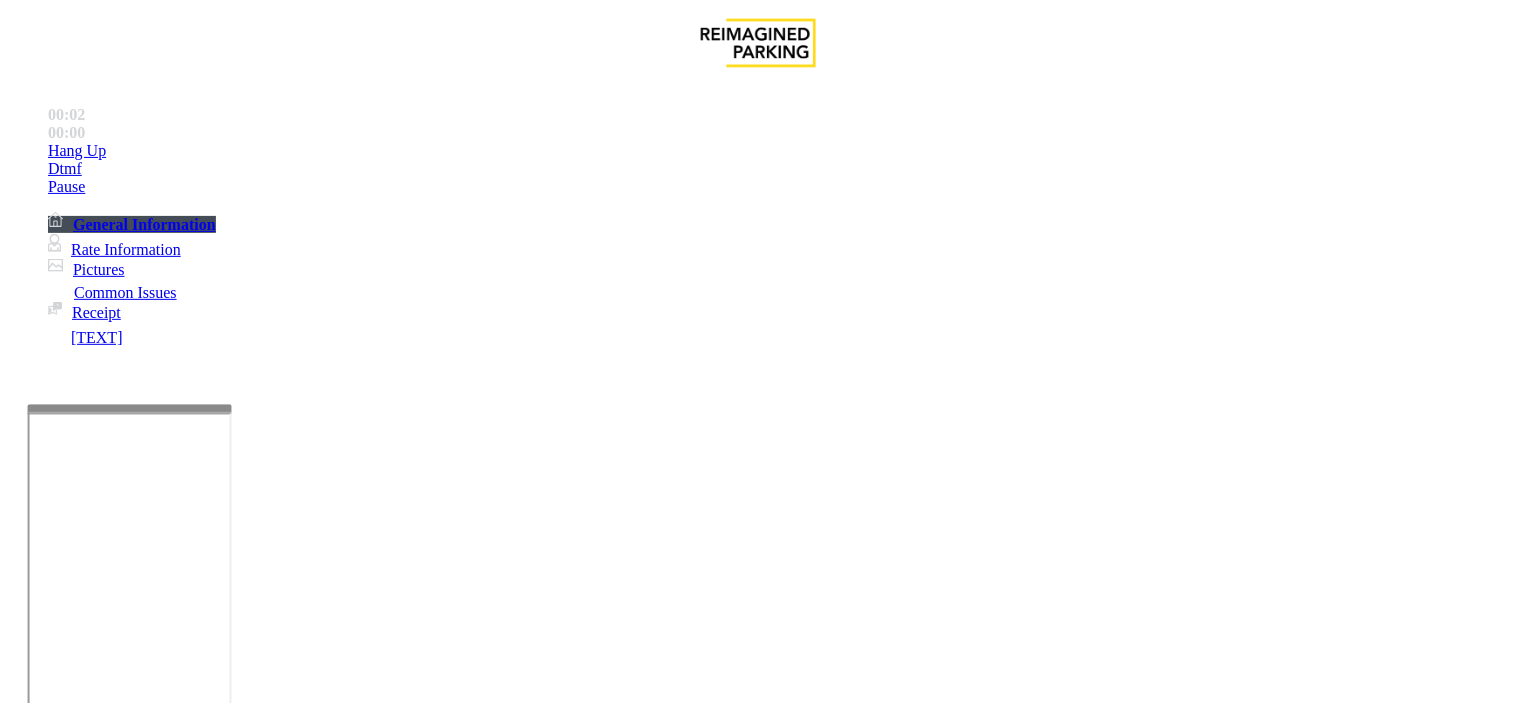 click on "Validation Issue" at bounding box center [371, 1356] 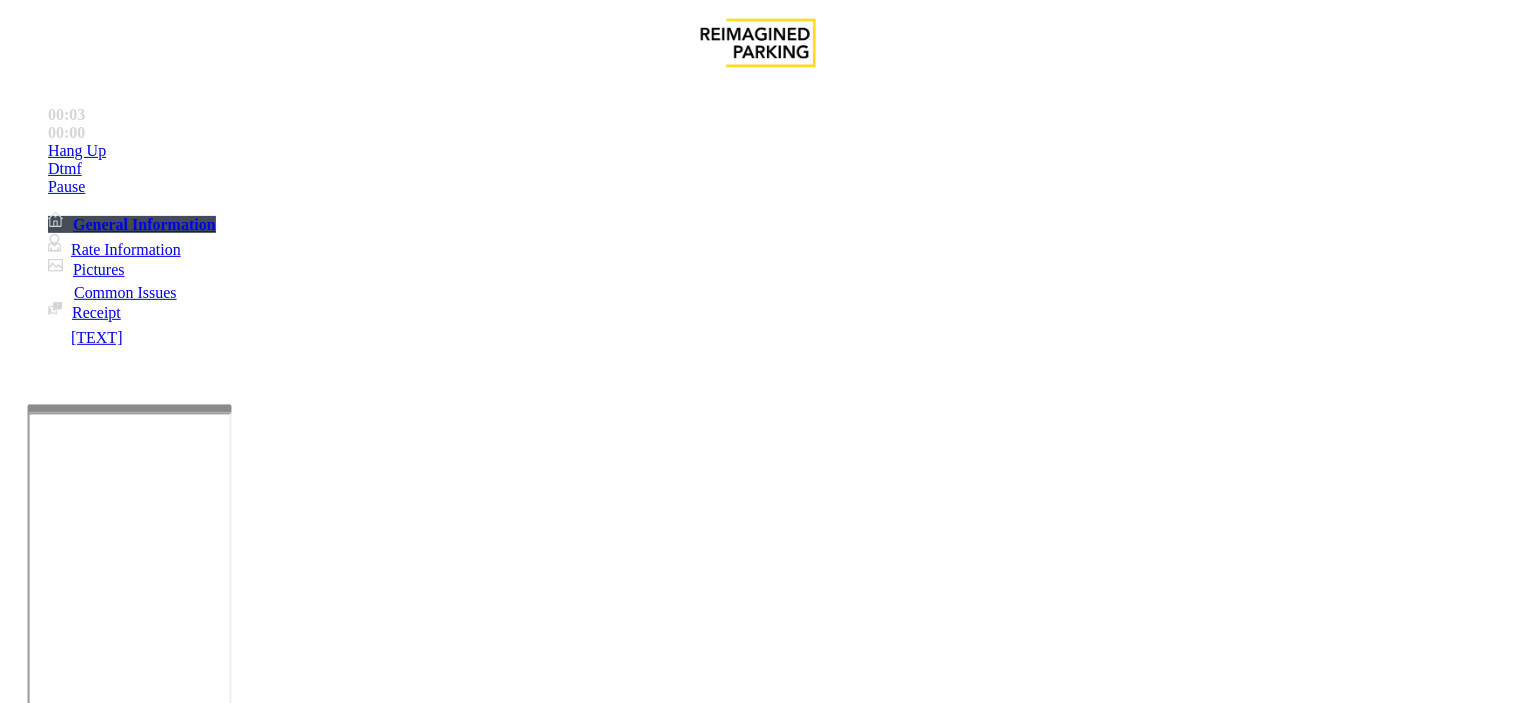 click on "Validation Error" at bounding box center (262, 1356) 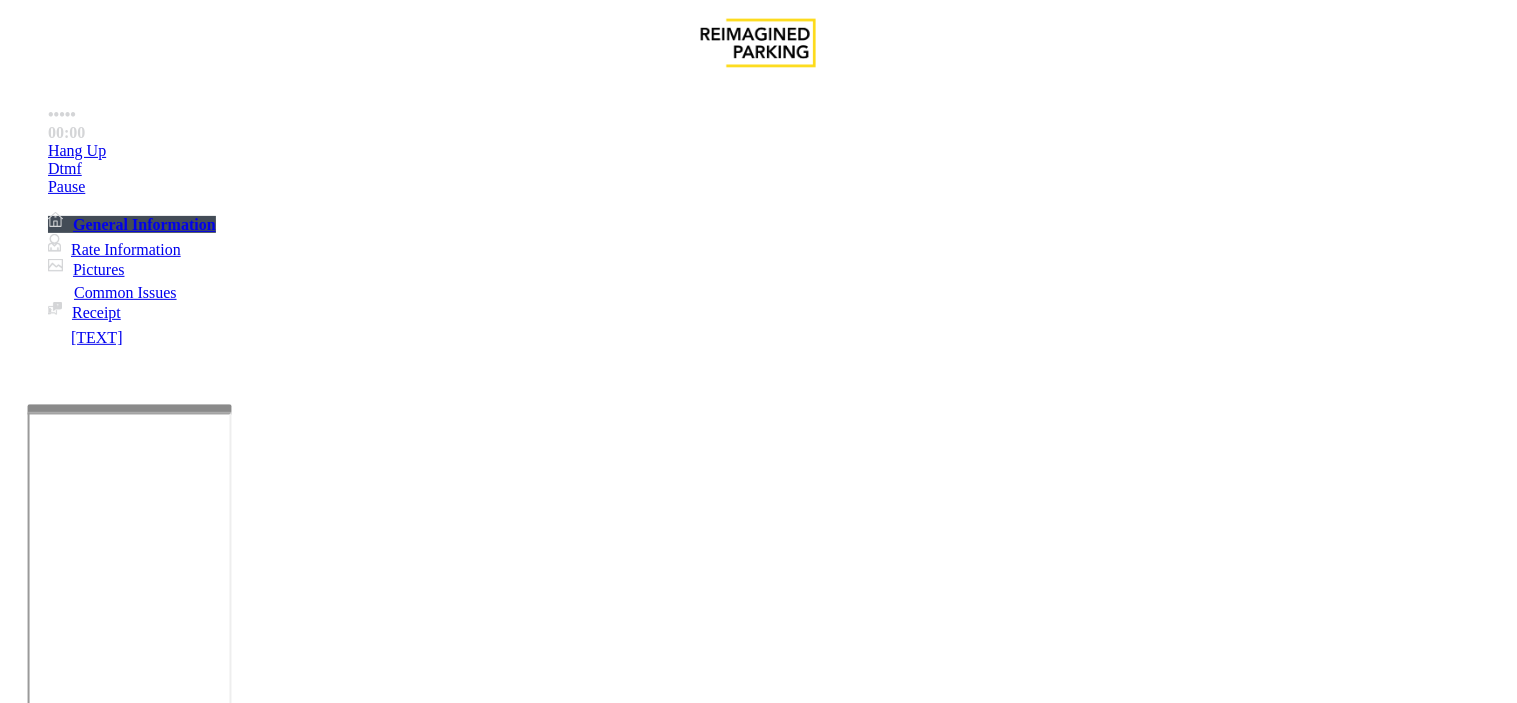 paste on "**********" 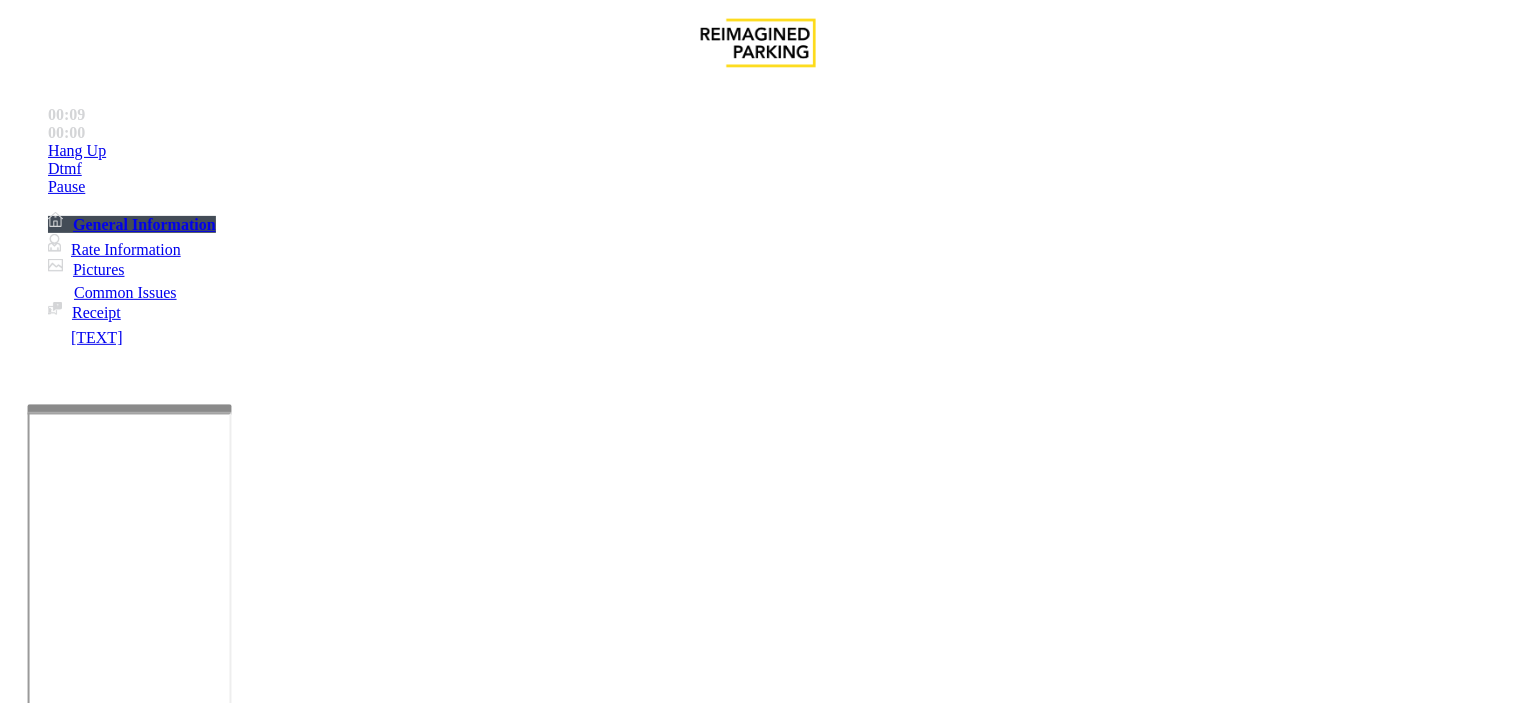 drag, startPoint x: 273, startPoint y: 171, endPoint x: 587, endPoint y: 161, distance: 314.1592 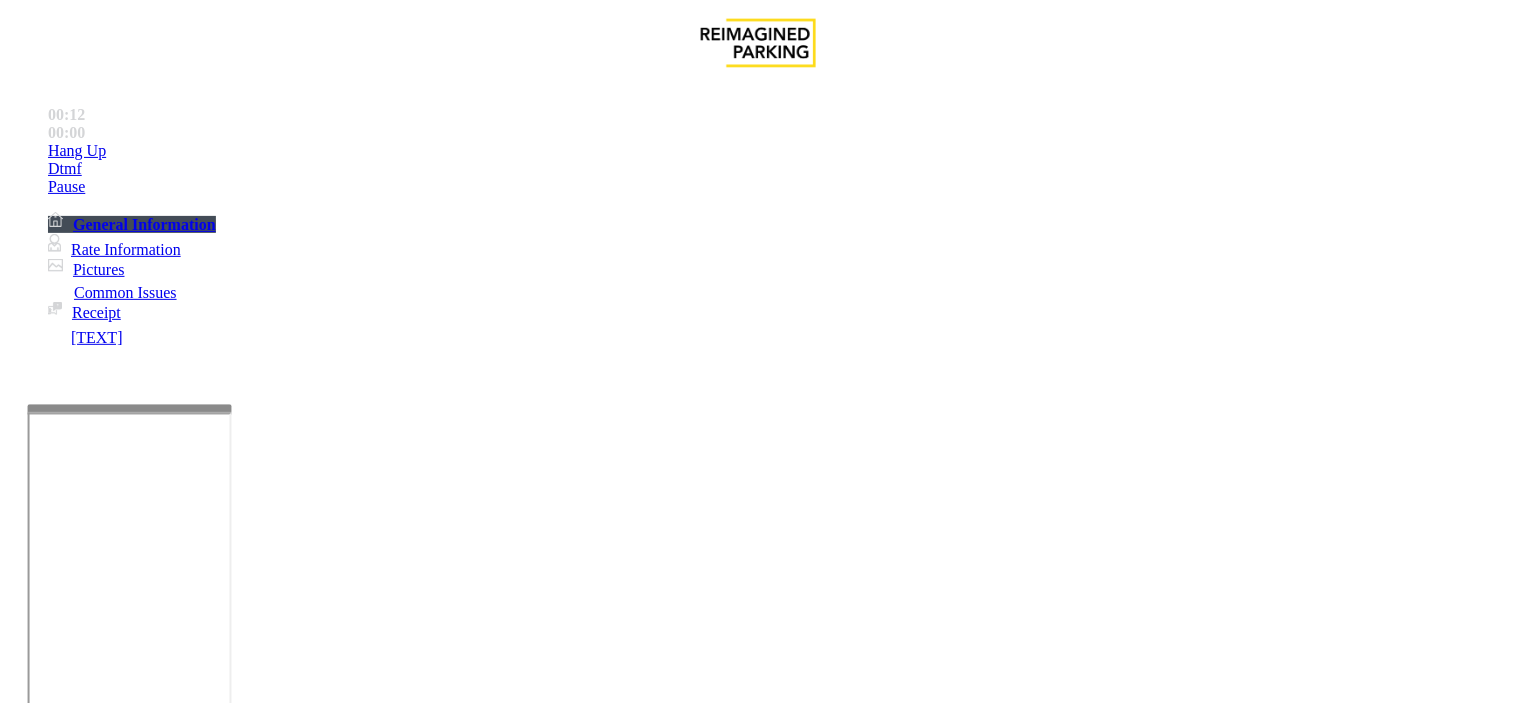 paste on "**********" 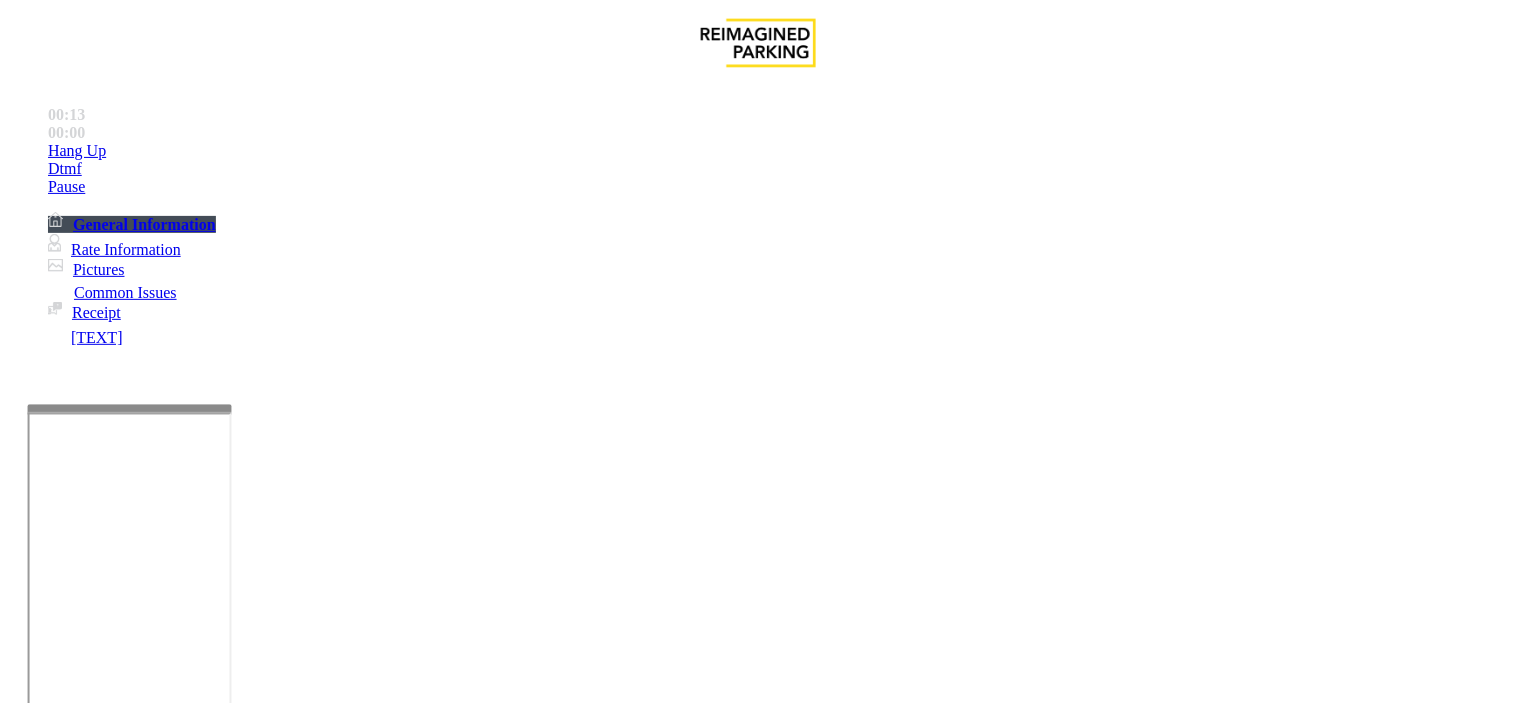 drag, startPoint x: 391, startPoint y: 192, endPoint x: 434, endPoint y: 186, distance: 43.416588 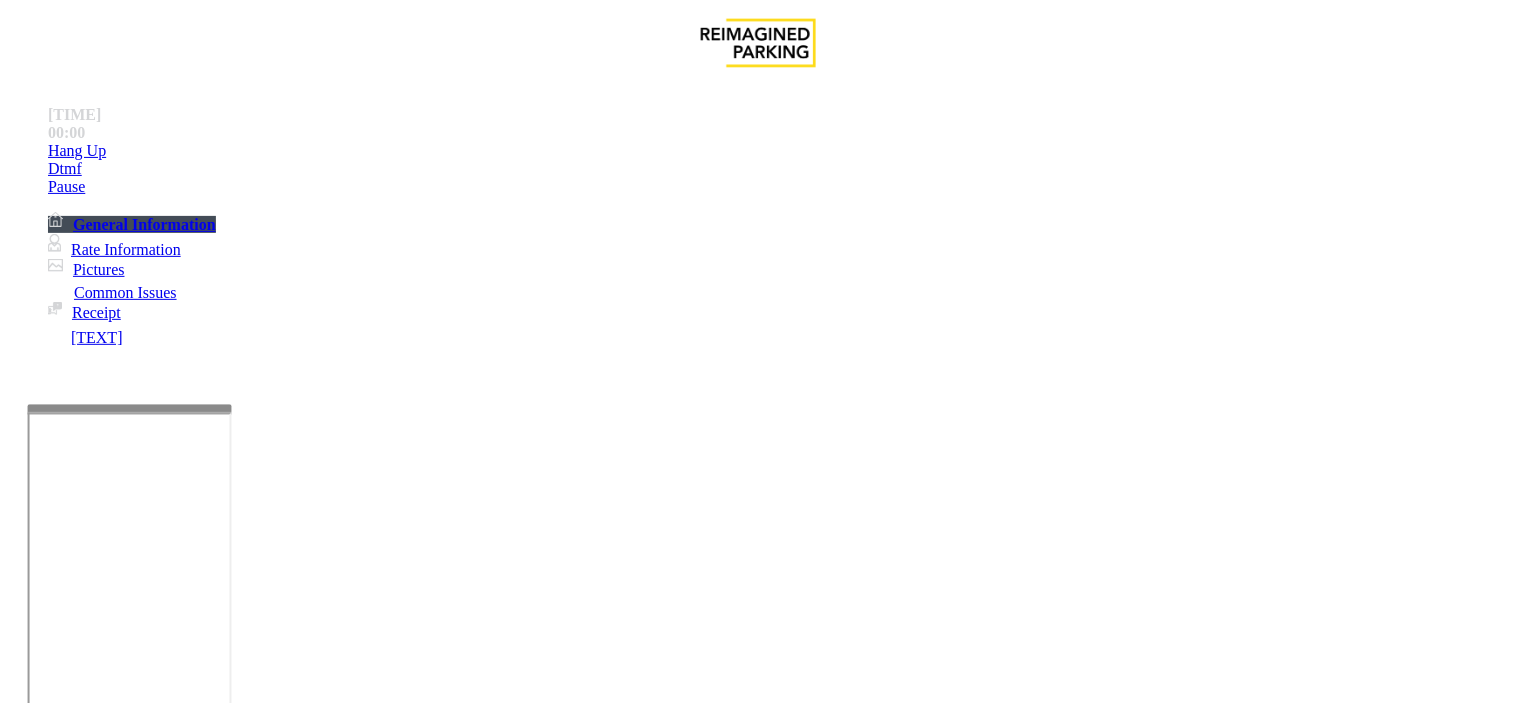 scroll, scrollTop: 0, scrollLeft: 0, axis: both 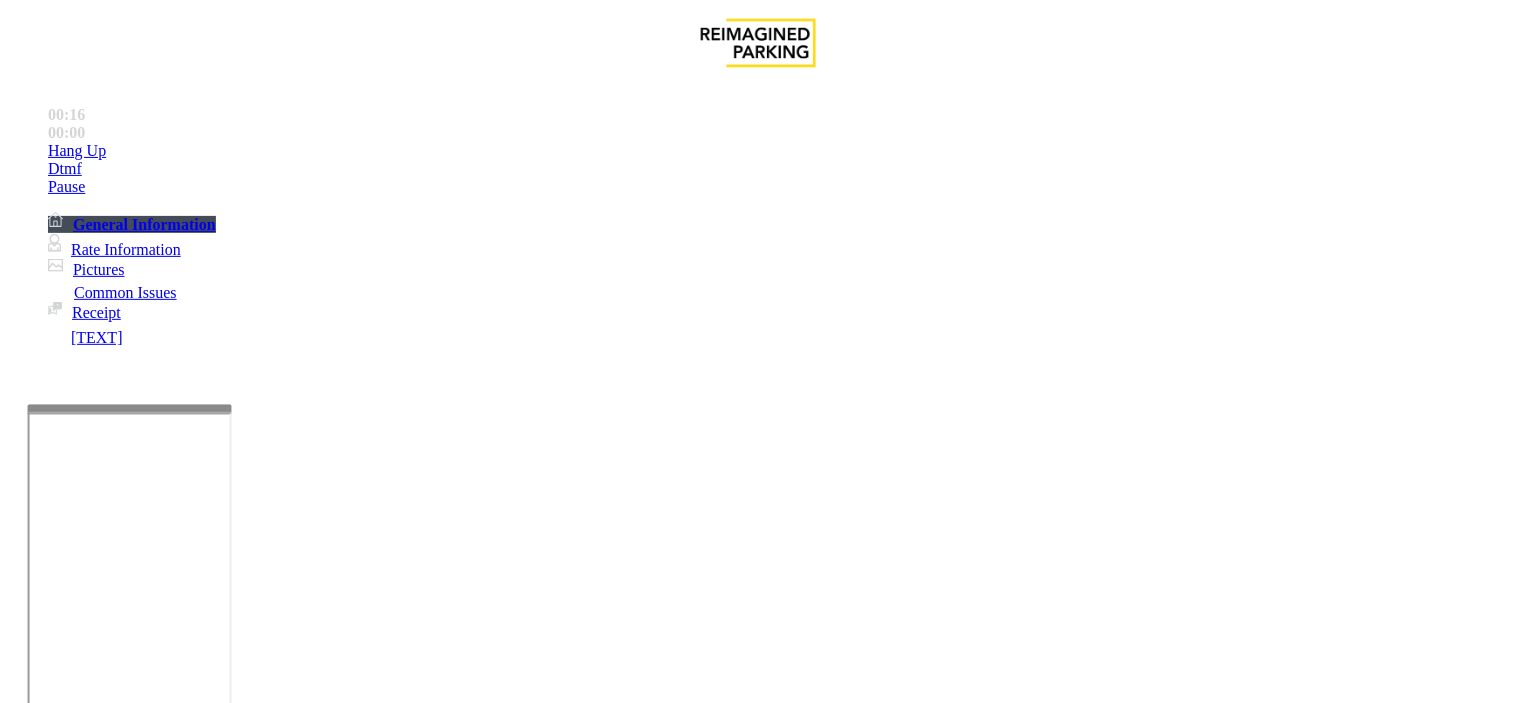 click at bounding box center [254, 1404] 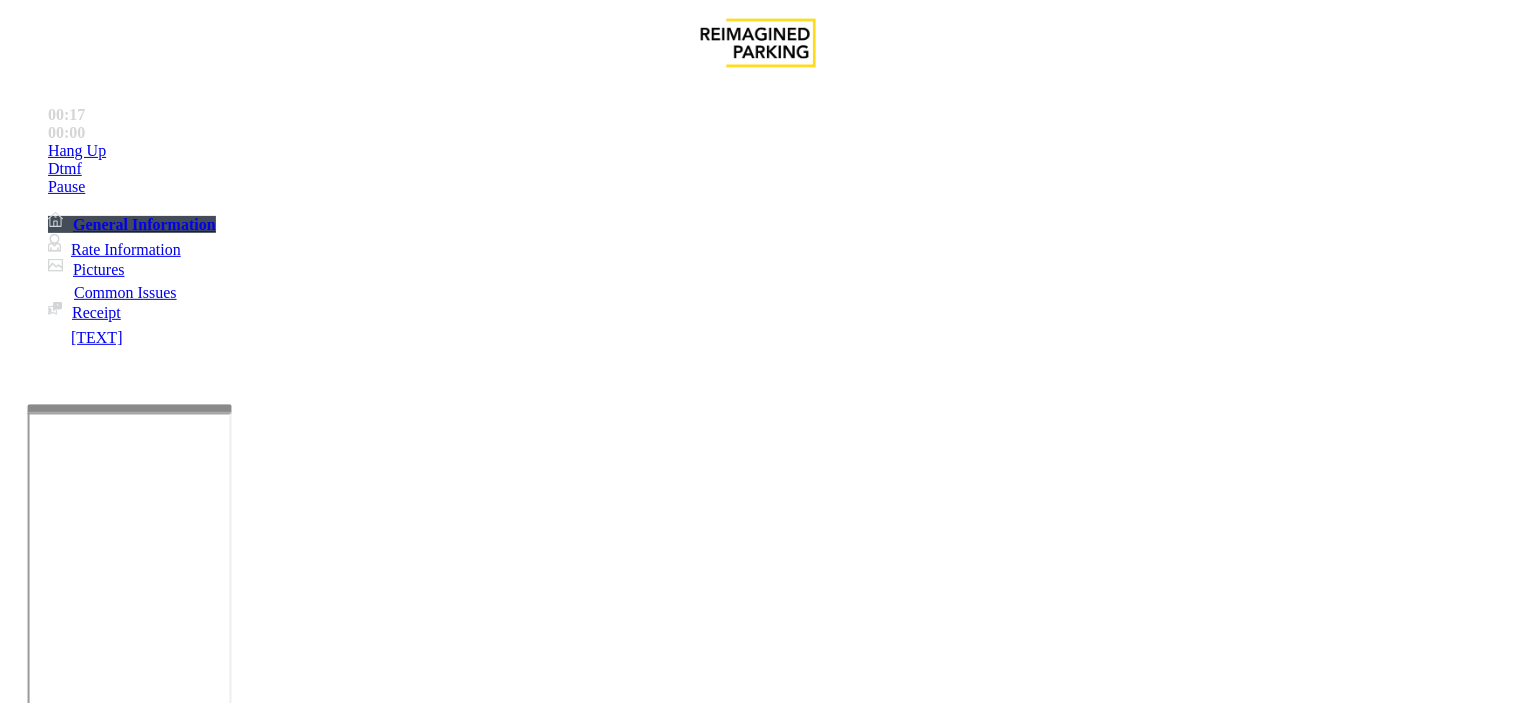 click at bounding box center [254, 1404] 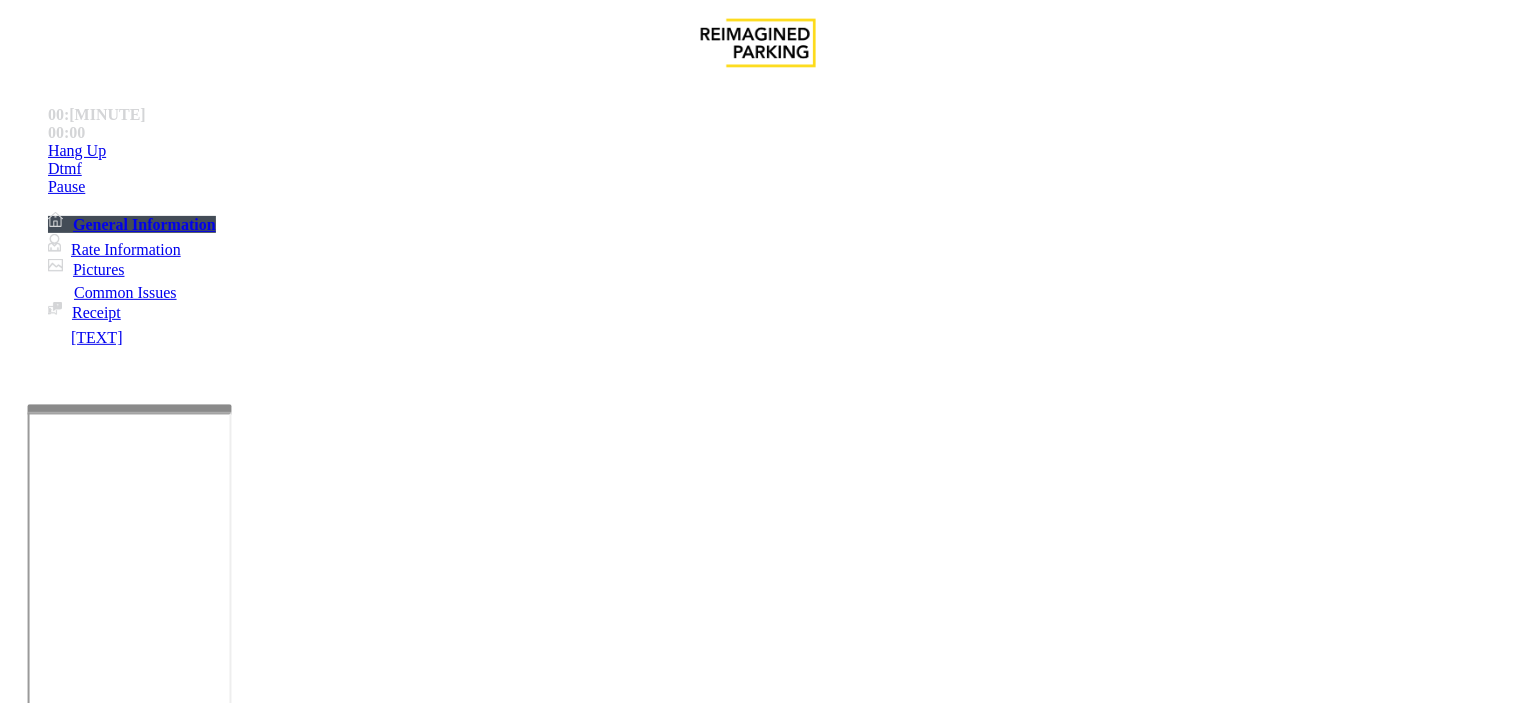 scroll, scrollTop: 35, scrollLeft: 0, axis: vertical 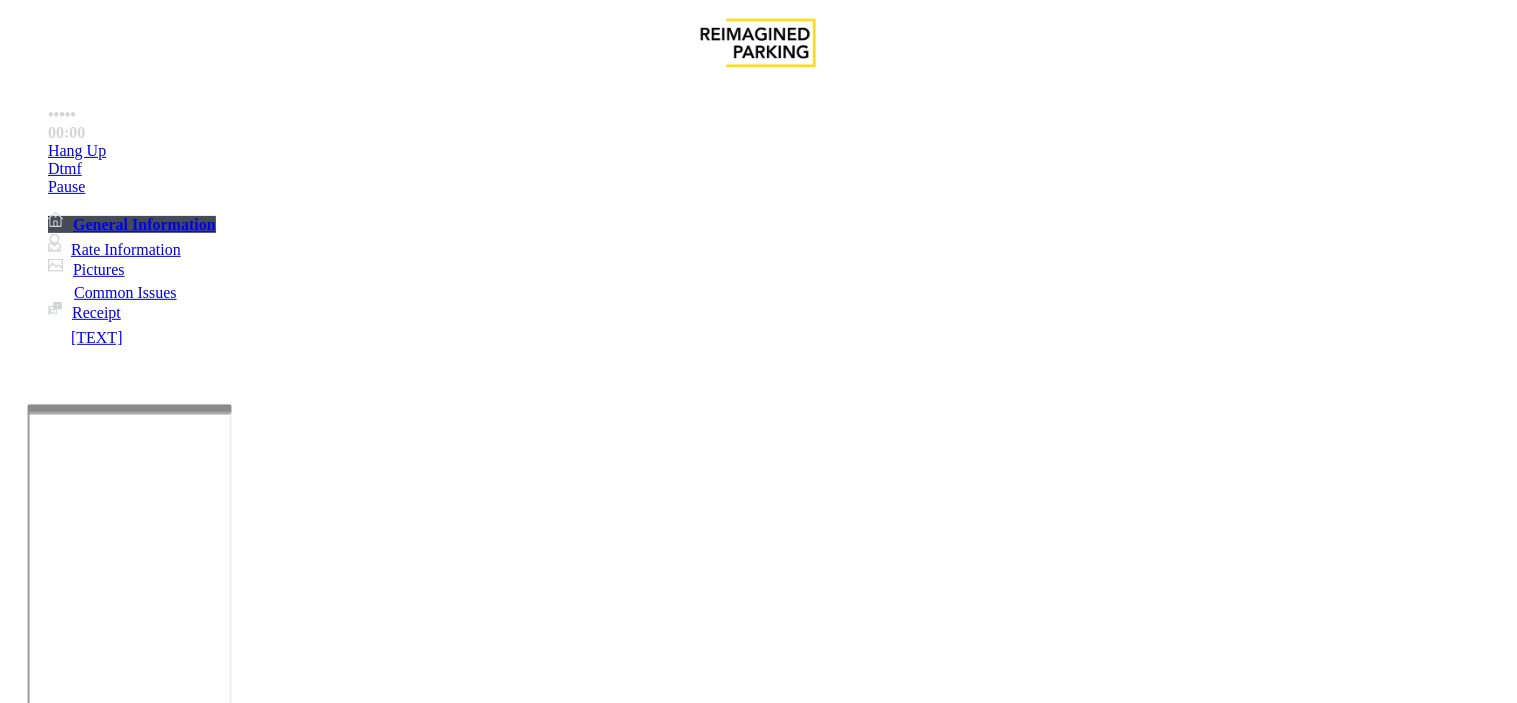 click at bounding box center (254, 1404) 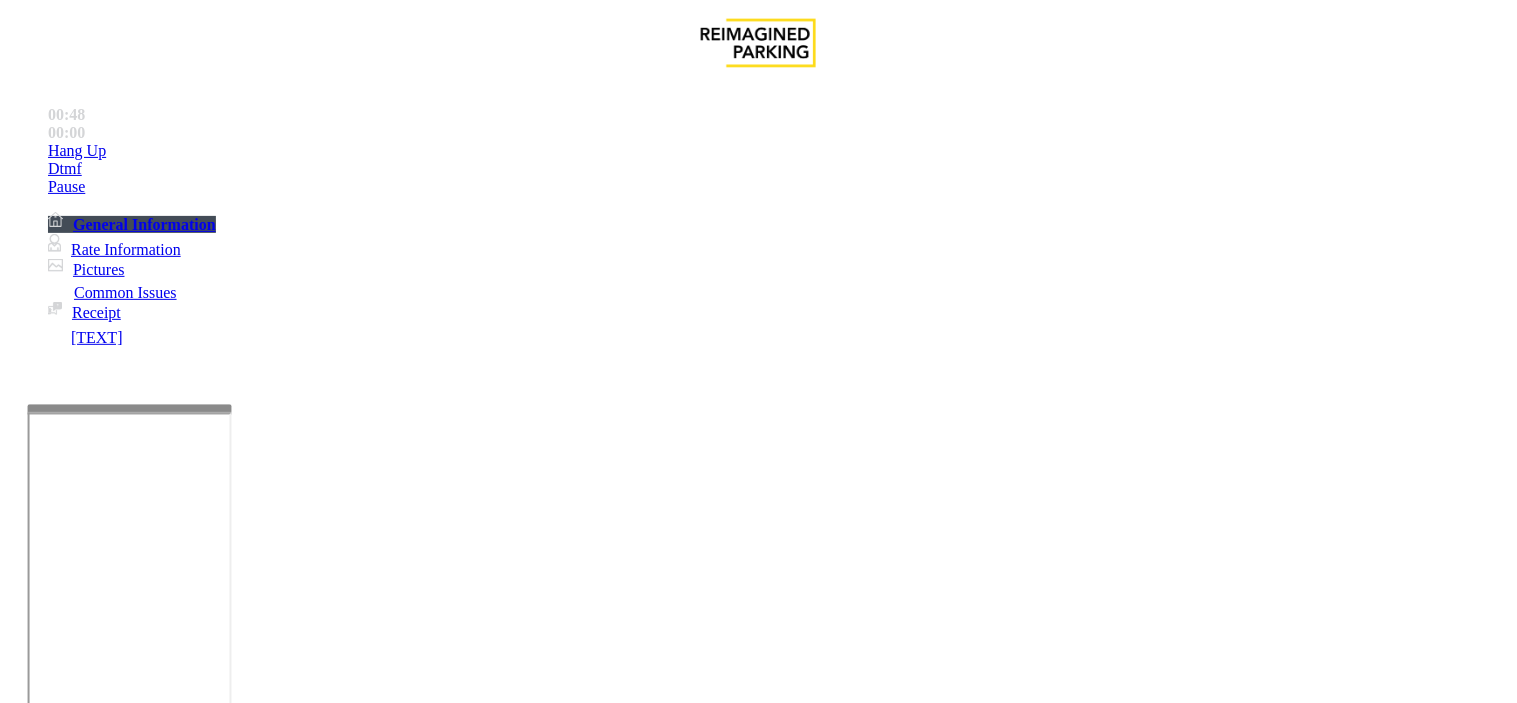 click at bounding box center [254, 1404] 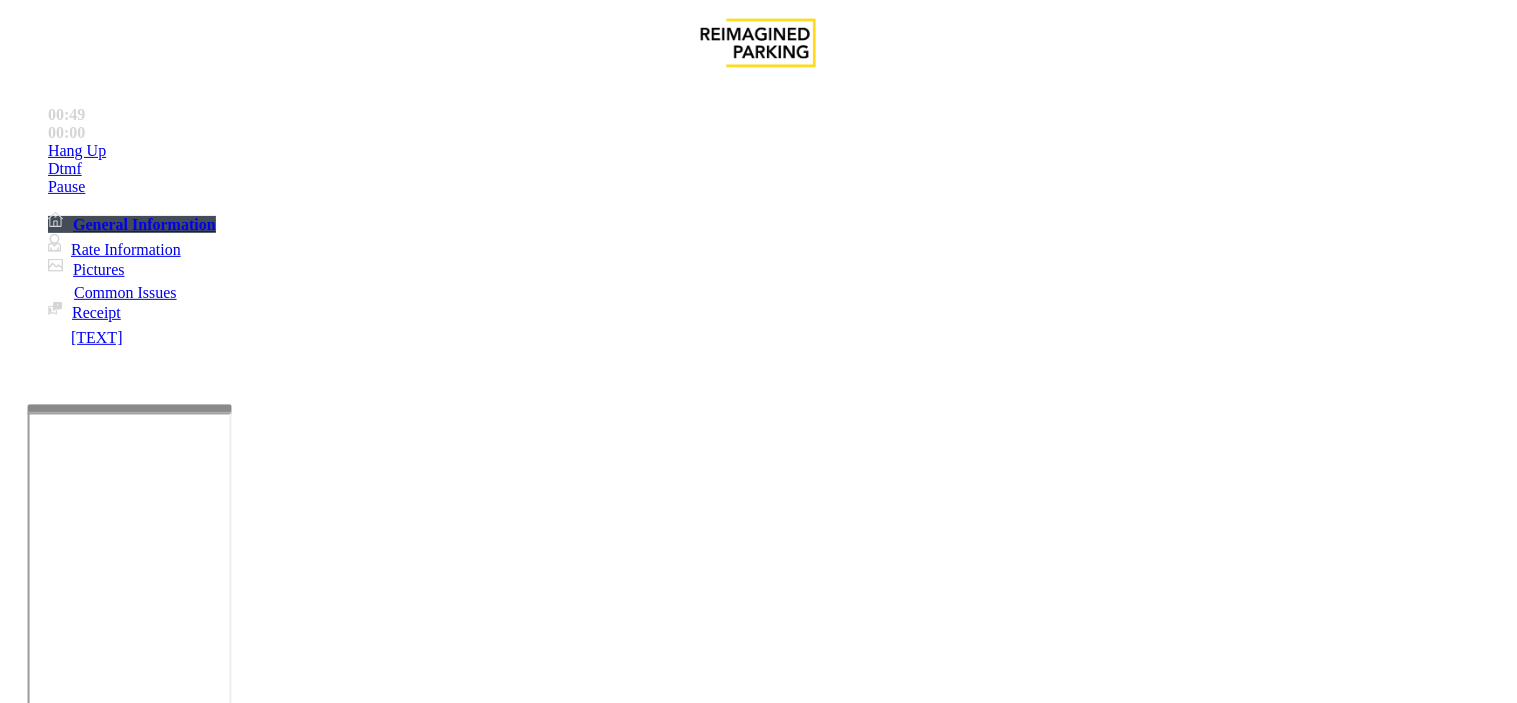 scroll, scrollTop: 1000, scrollLeft: 0, axis: vertical 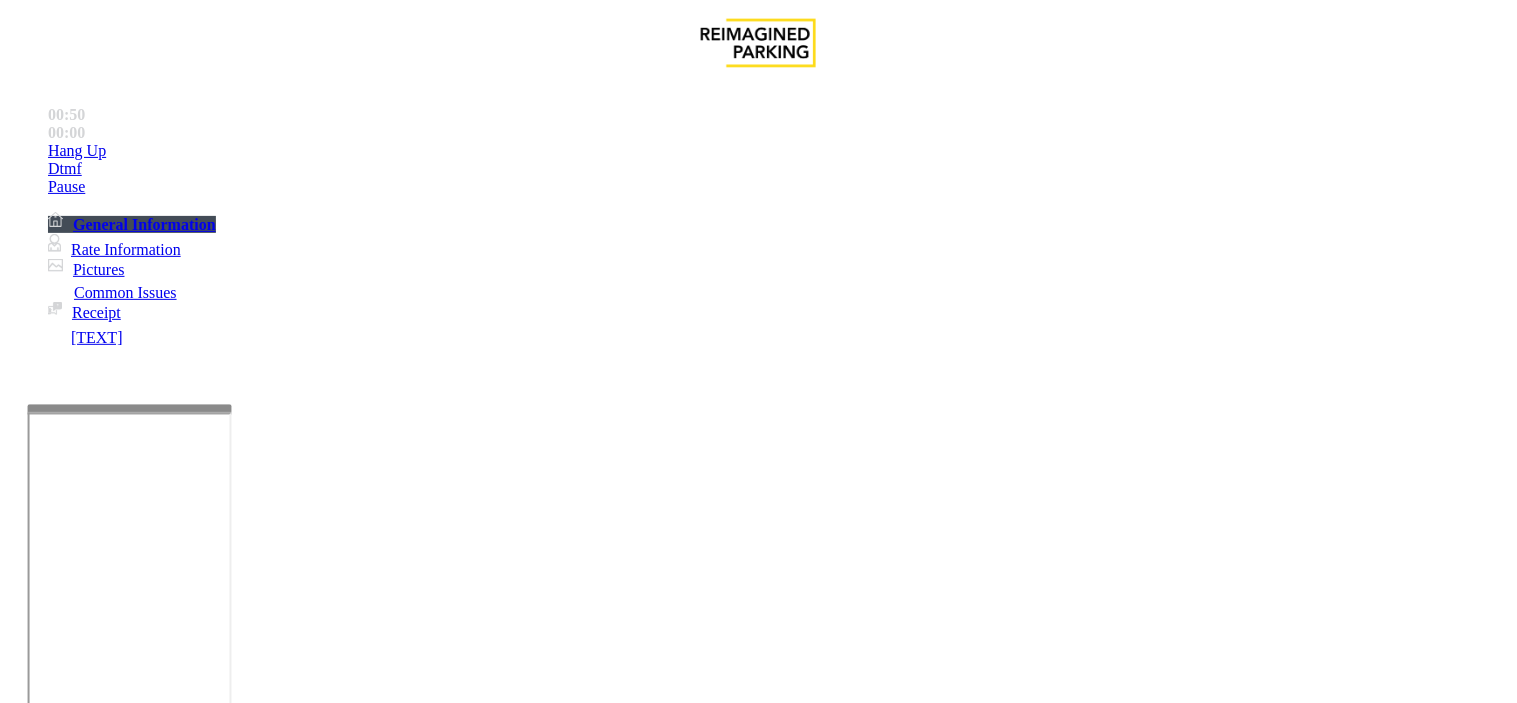 drag, startPoint x: 1044, startPoint y: 93, endPoint x: 1067, endPoint y: 138, distance: 50.537113 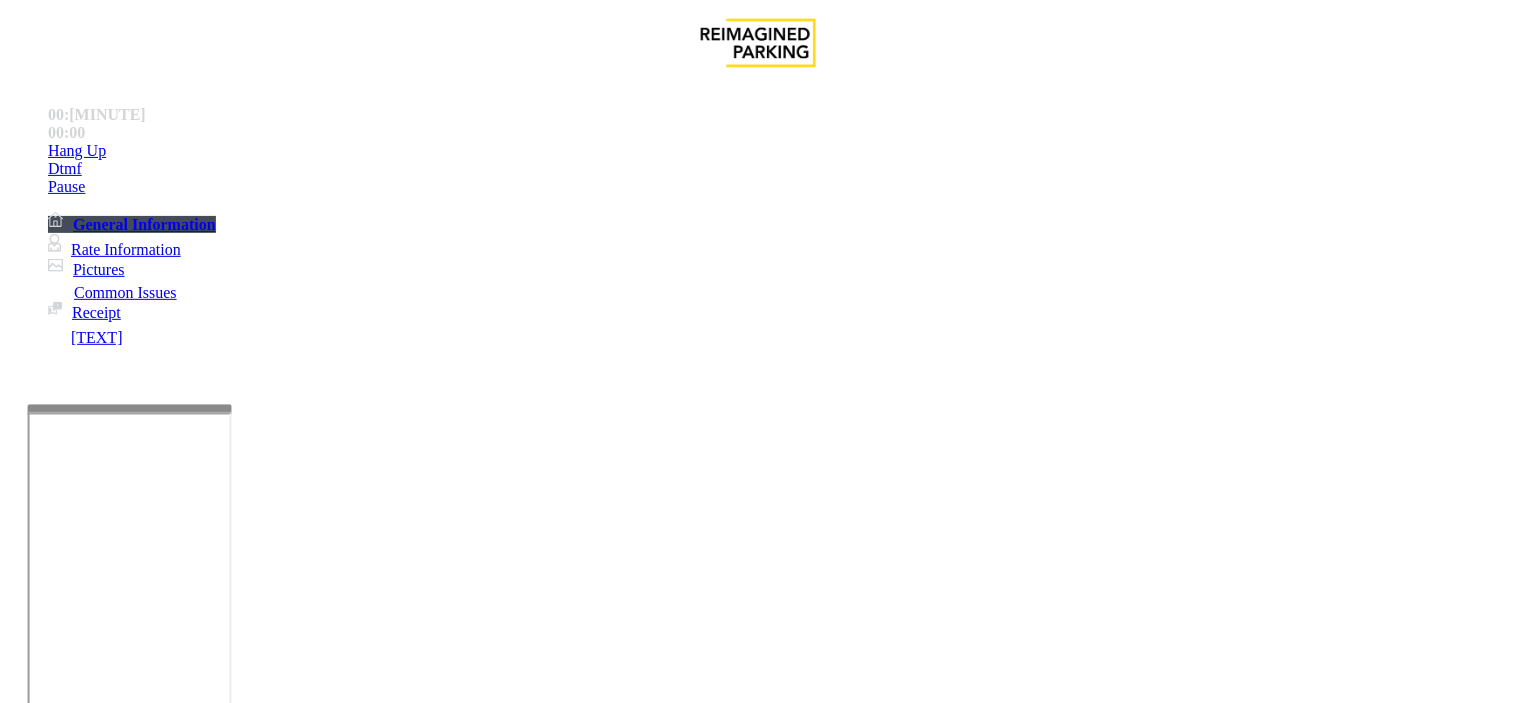 click at bounding box center [254, 1404] 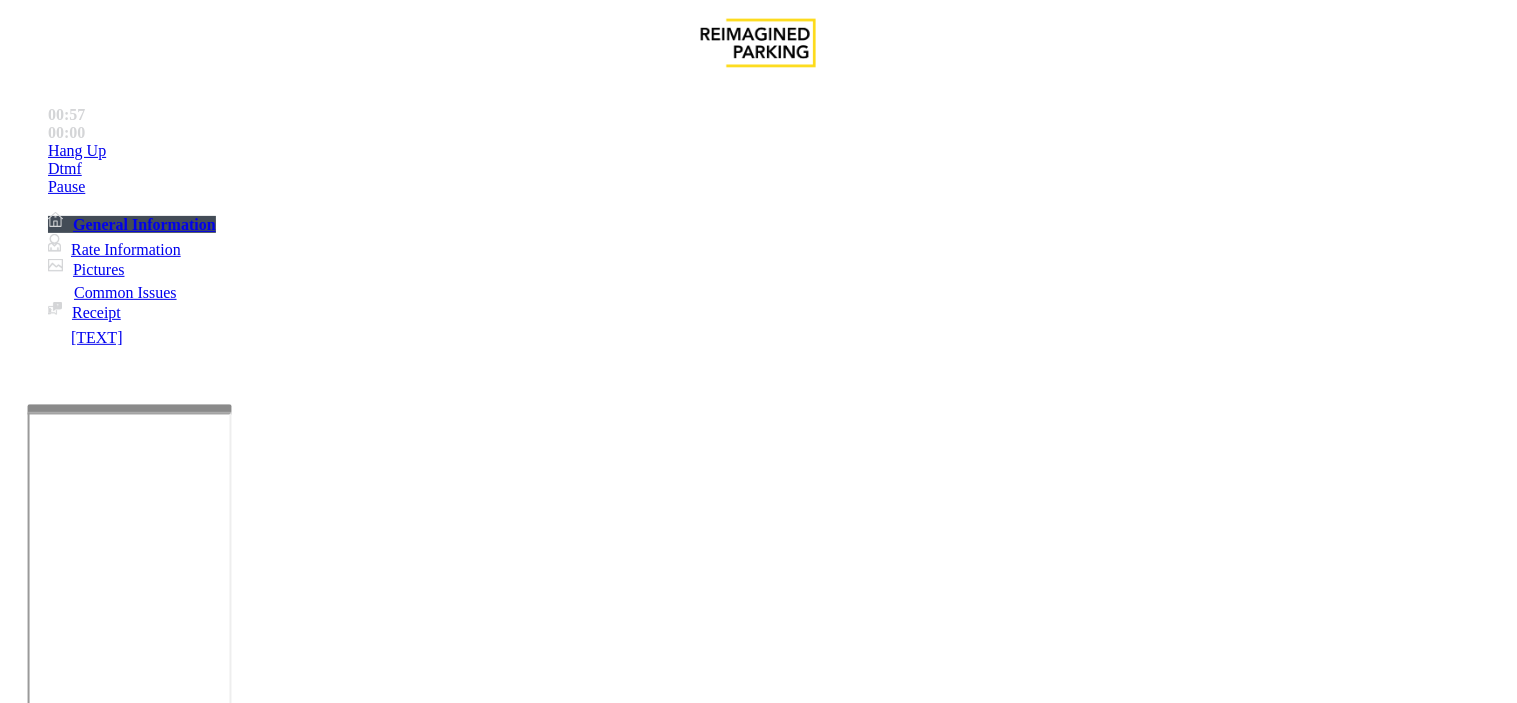 type on "**********" 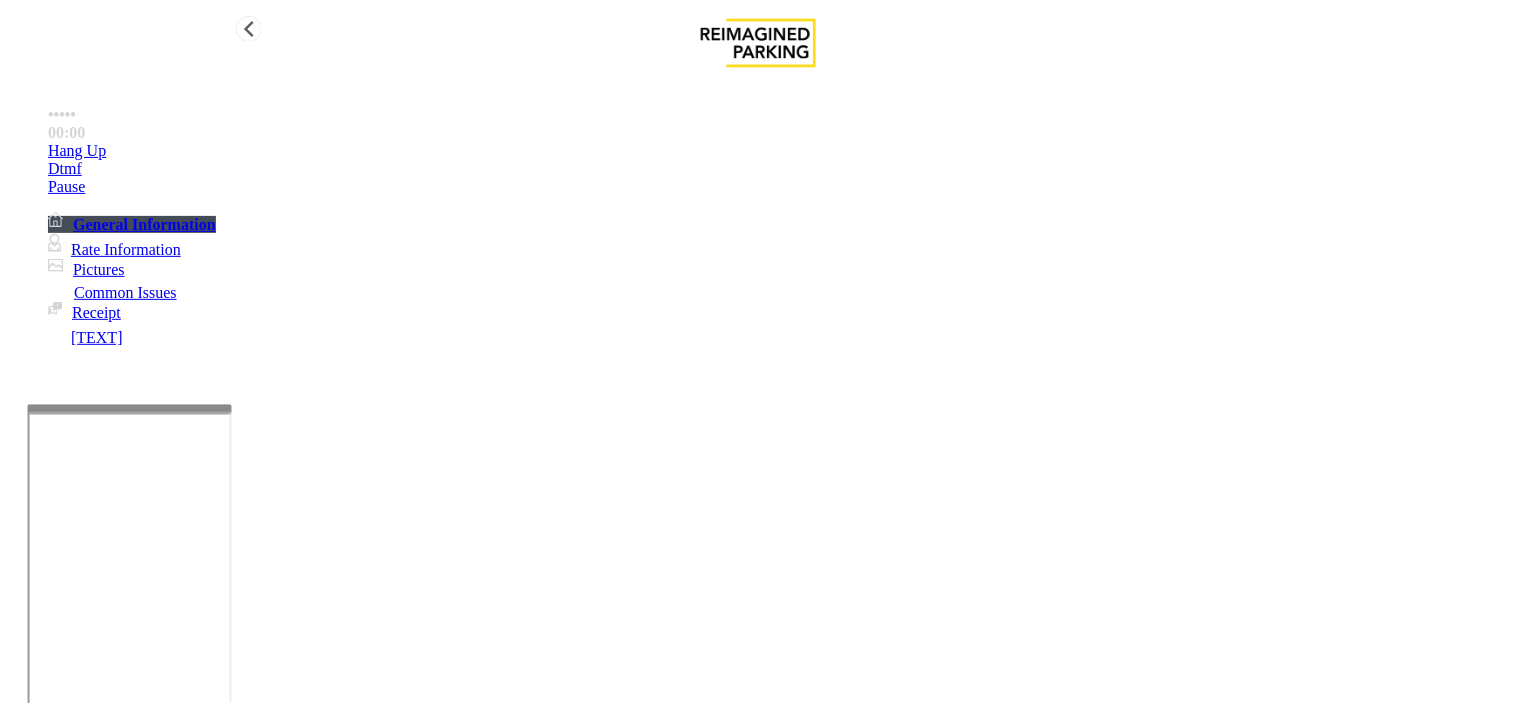 click on "Hang Up" at bounding box center (778, 151) 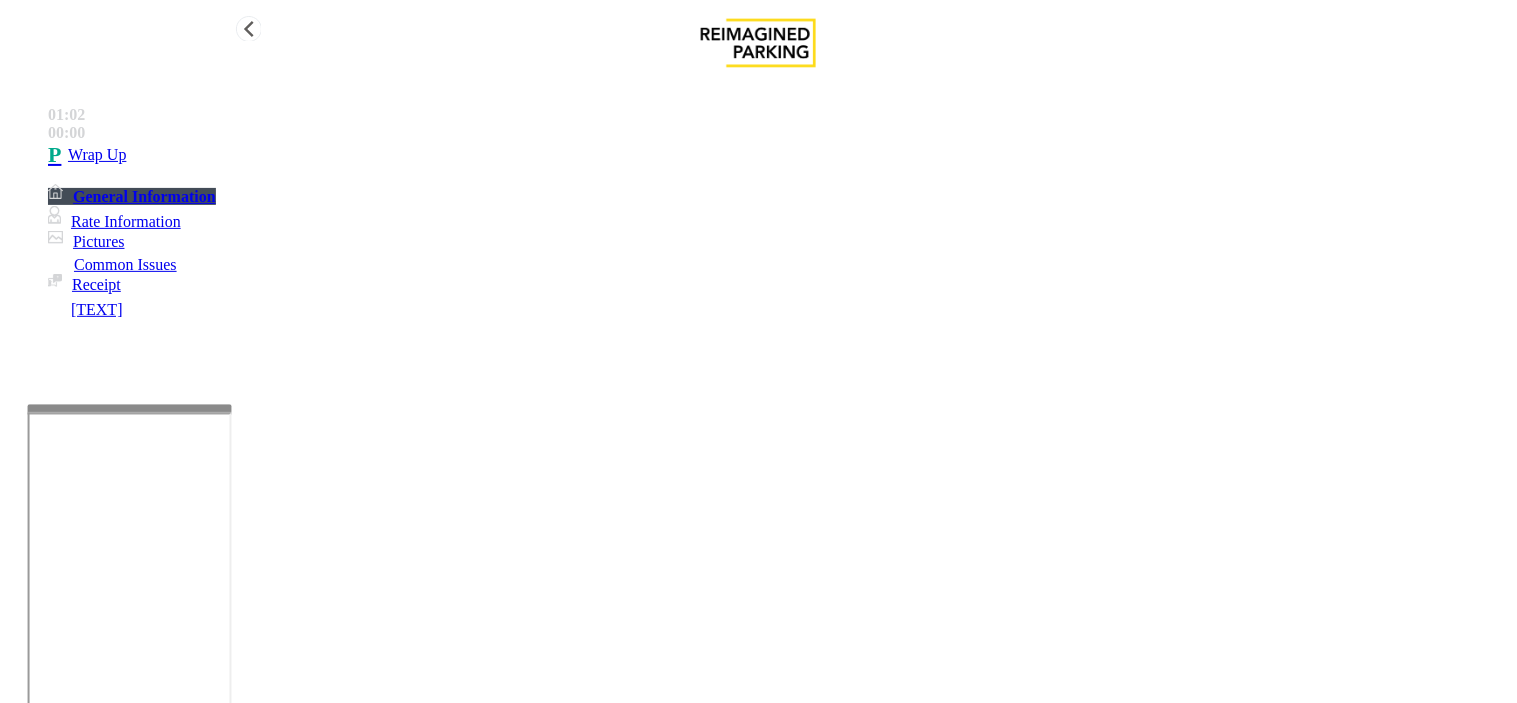 drag, startPoint x: 134, startPoint y: 142, endPoint x: 114, endPoint y: 247, distance: 106.887794 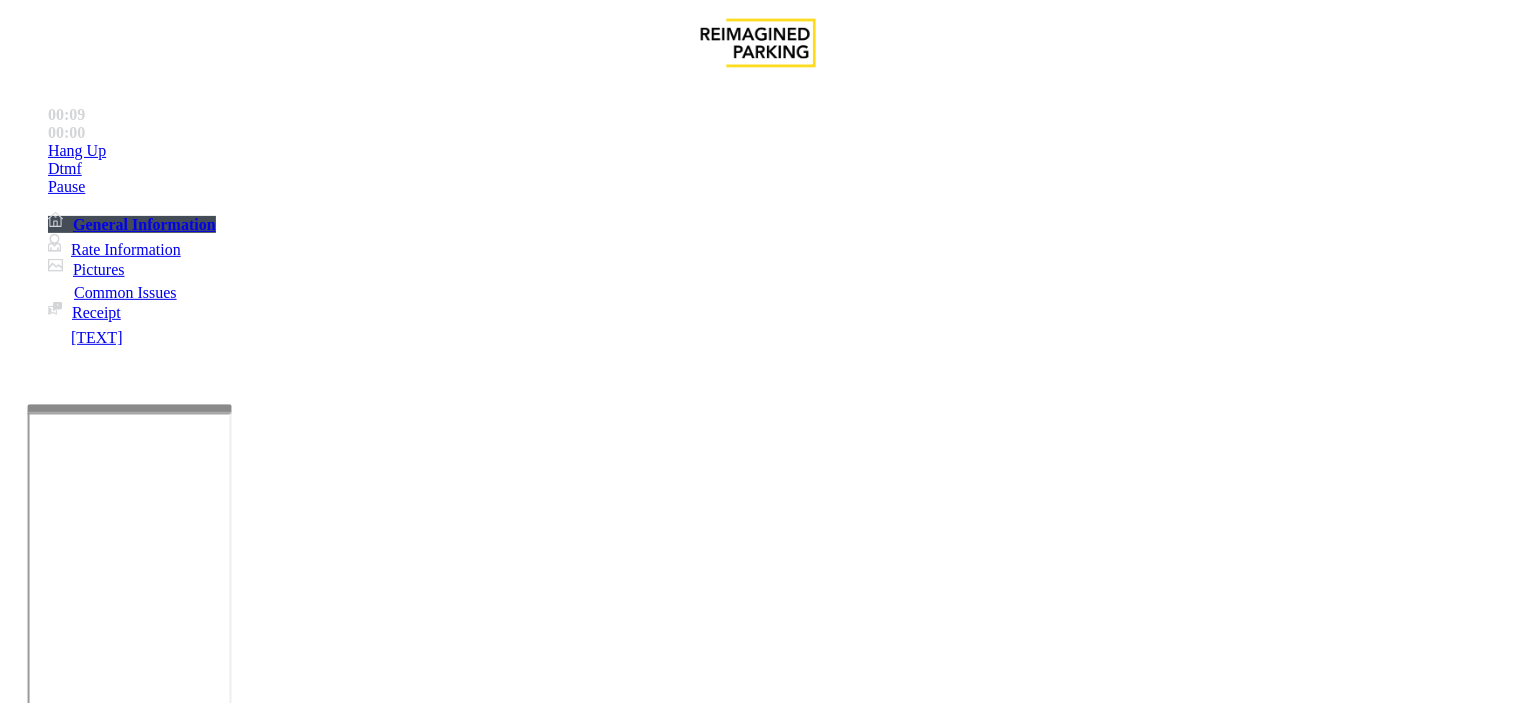 click on "Issue  Ticket Issue   Payment Issue   Monthly Issue   Validation Issue   Equipment Issue   General   Other   Services   Paystation Issue   Intercom Issue/No Response   No Assistance Needed" at bounding box center [758, 1343] 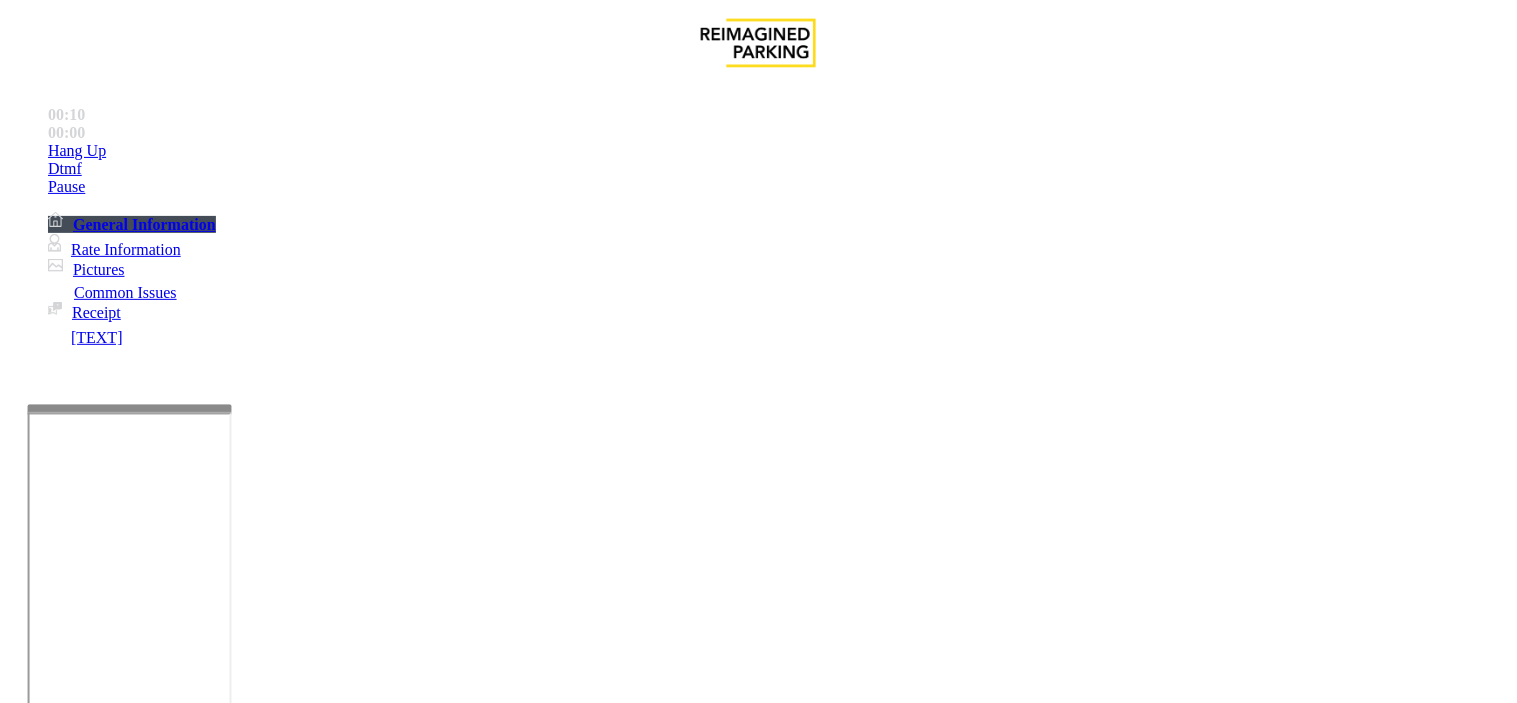 click on "Intercom Issue/No Response" at bounding box center [929, 1356] 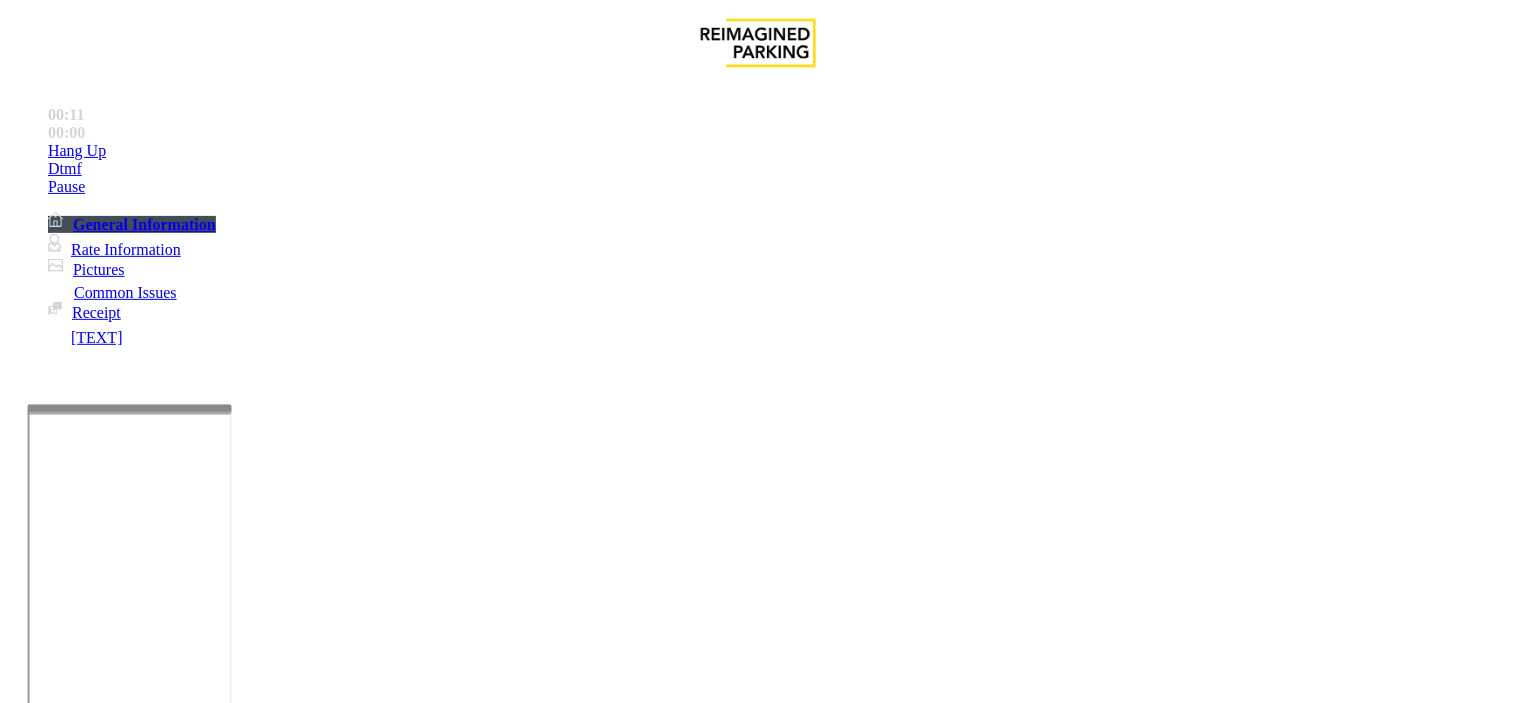 click on "No Response/Unable to hear parker" at bounding box center (144, 1356) 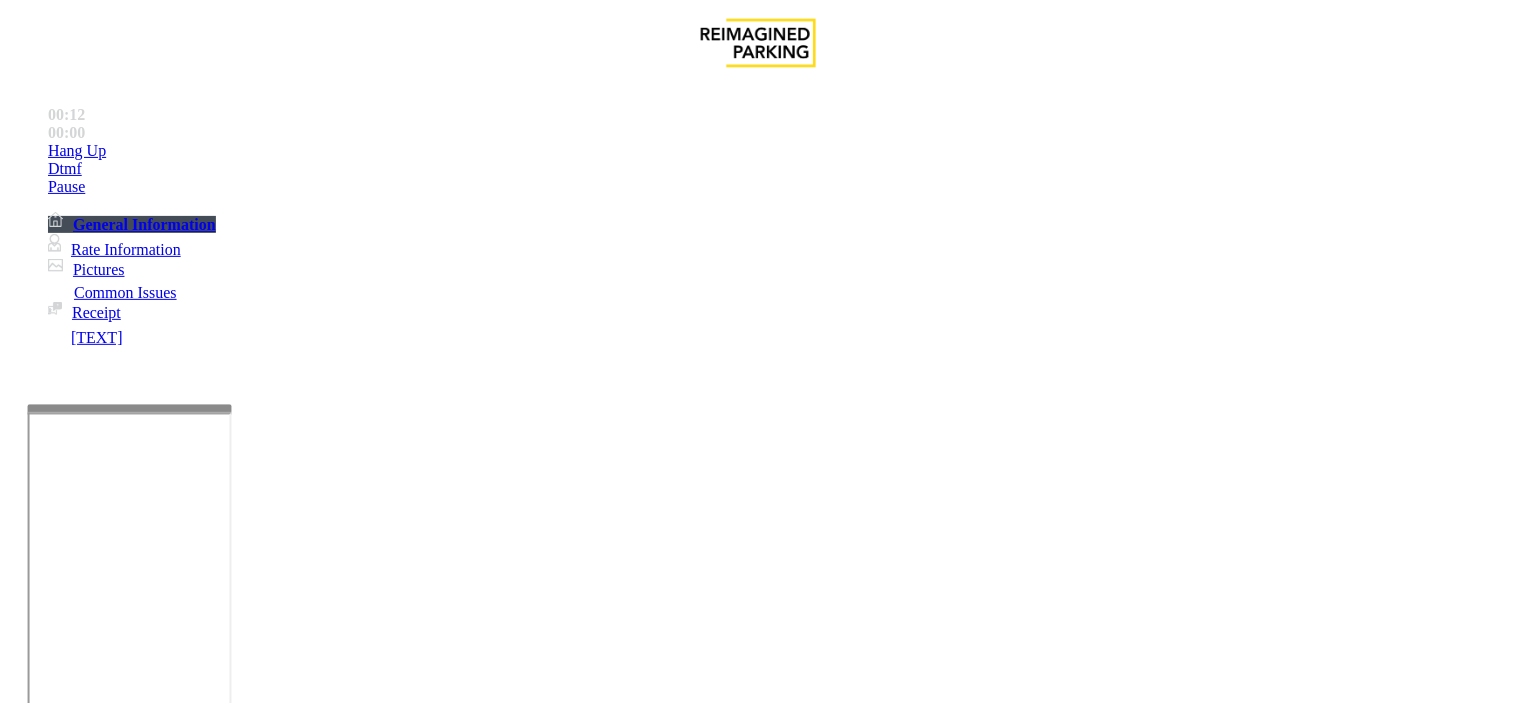 click at bounding box center (254, 1404) 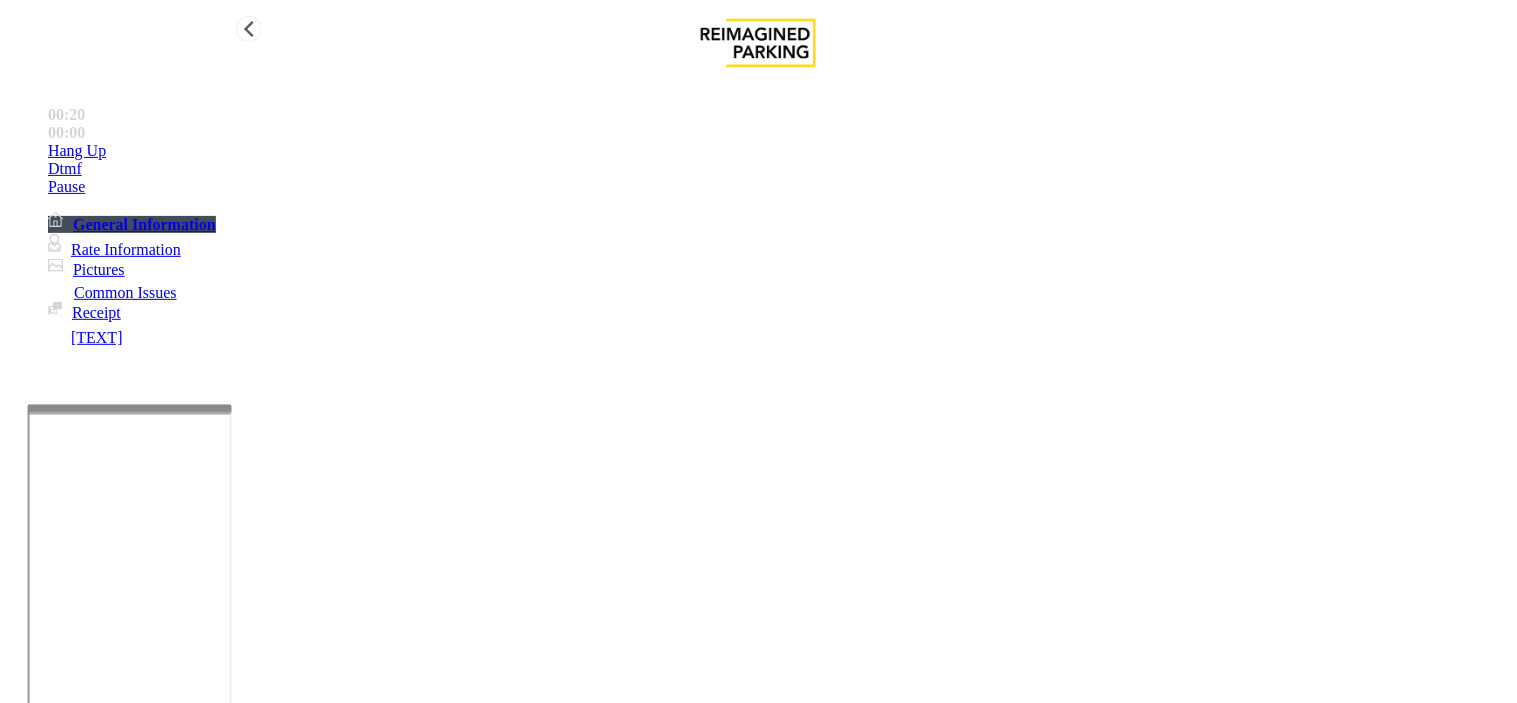 click on "Hang Up" at bounding box center (778, 151) 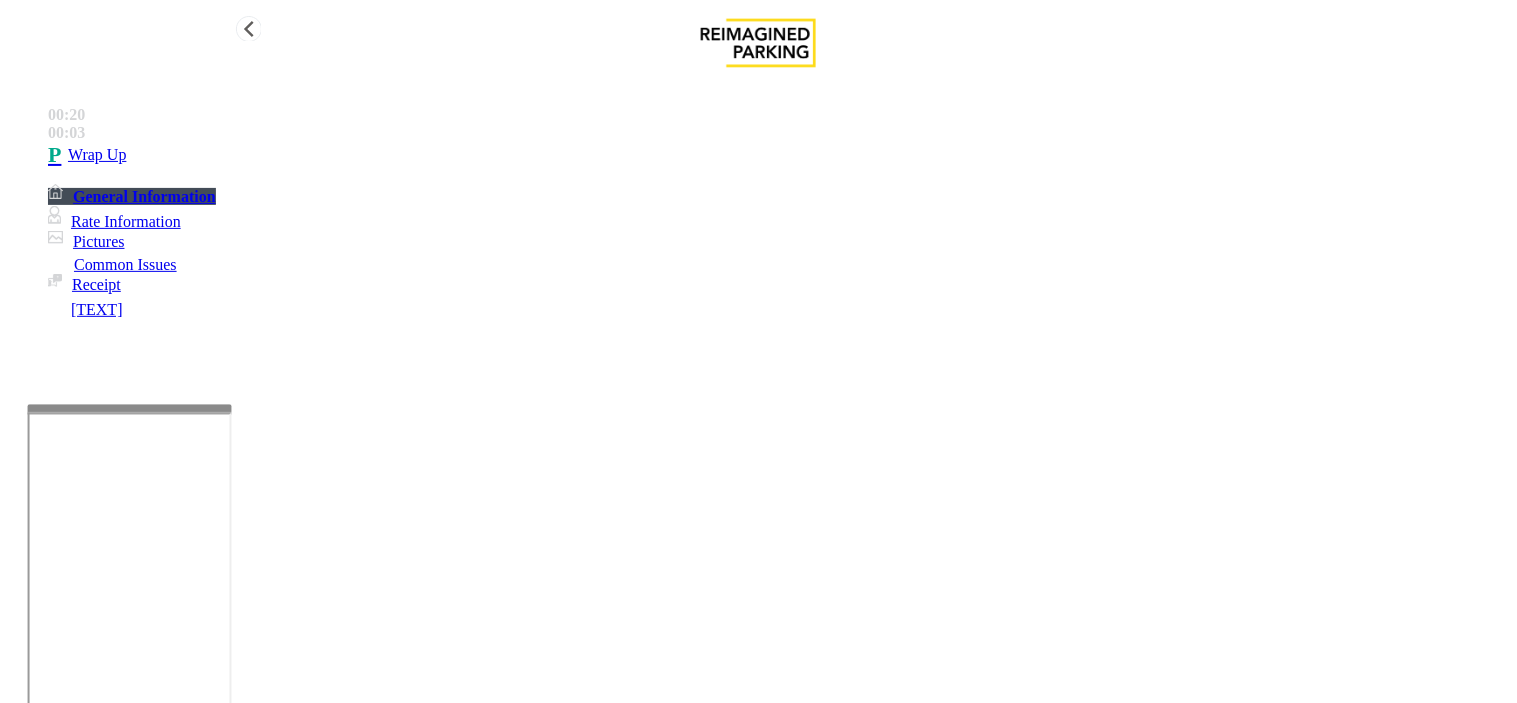 click on "Wrap Up" at bounding box center (778, 155) 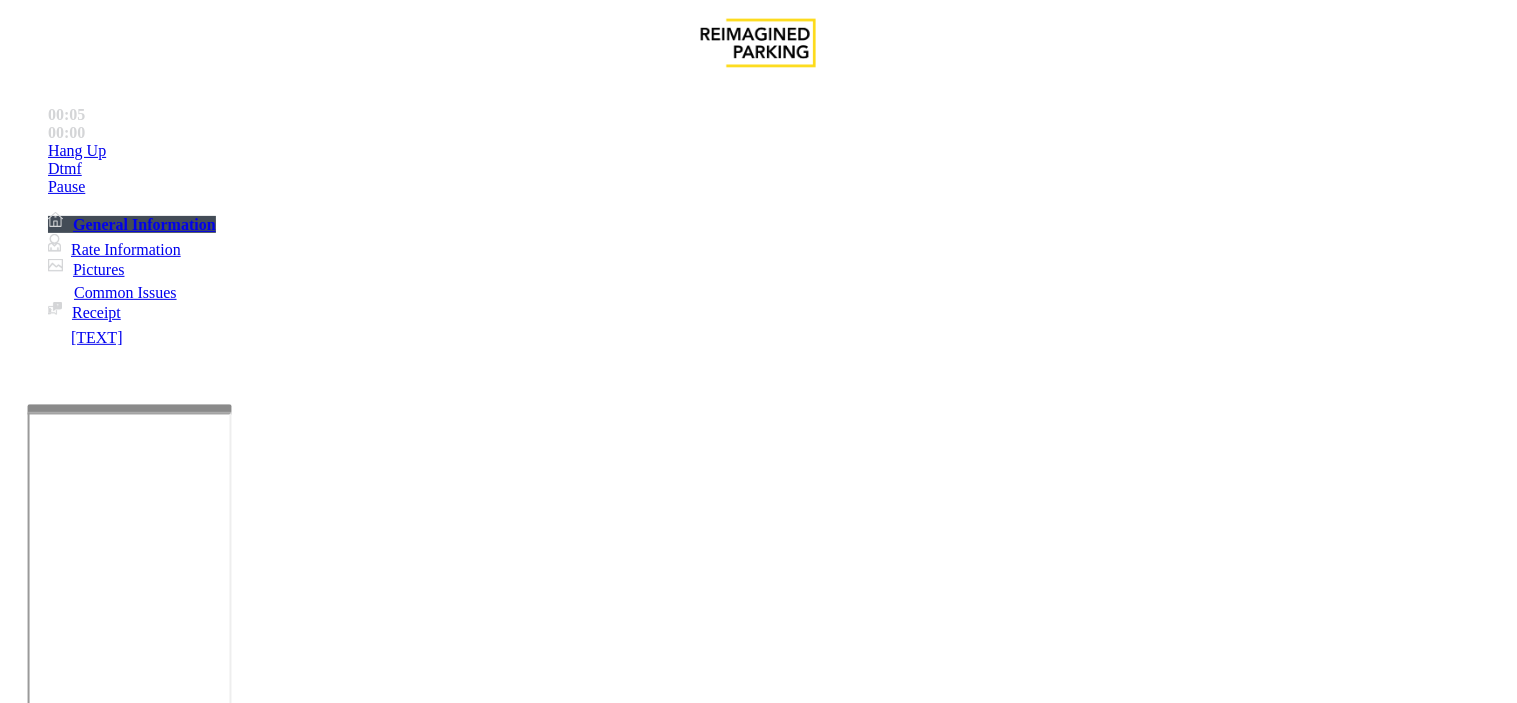 scroll, scrollTop: 1000, scrollLeft: 0, axis: vertical 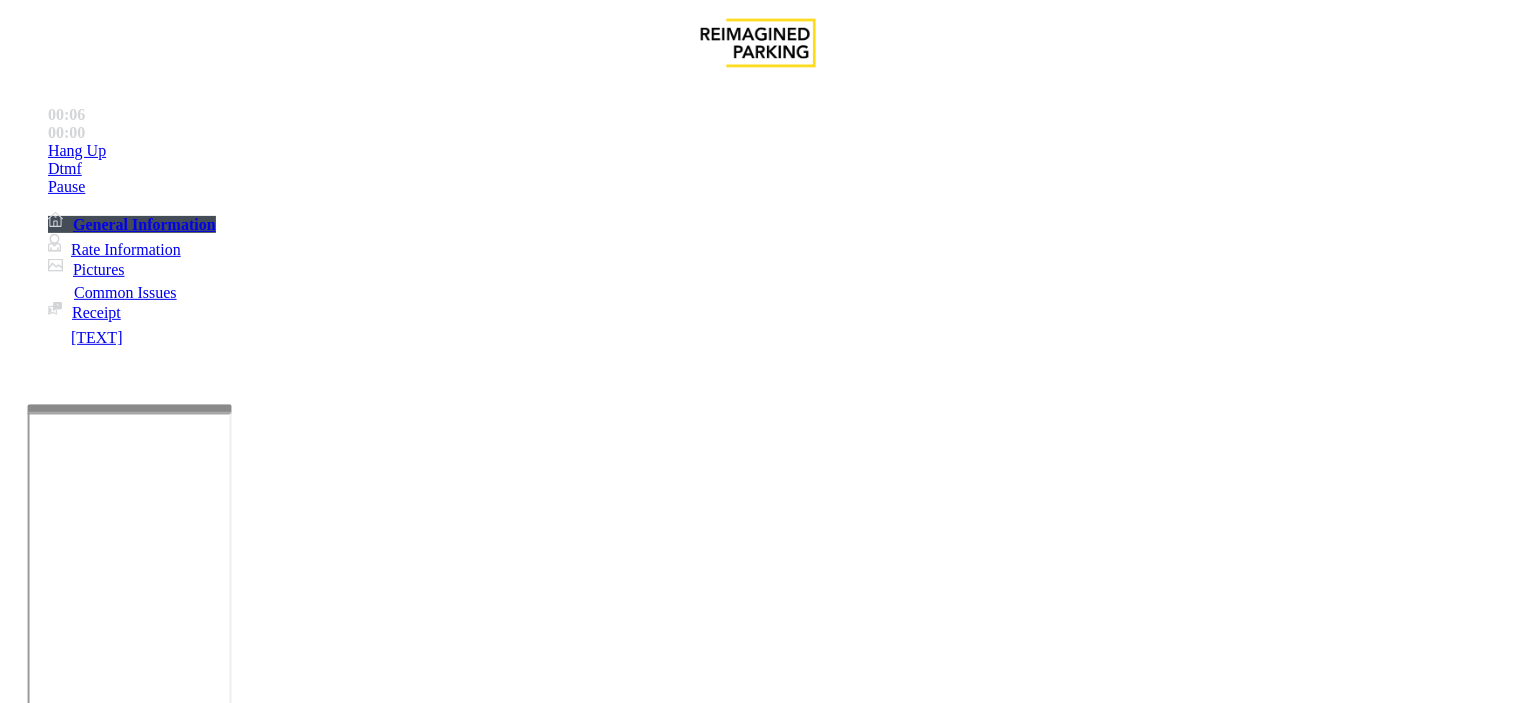 click on "Status URL (Vend Gate)" at bounding box center (755, 3239) 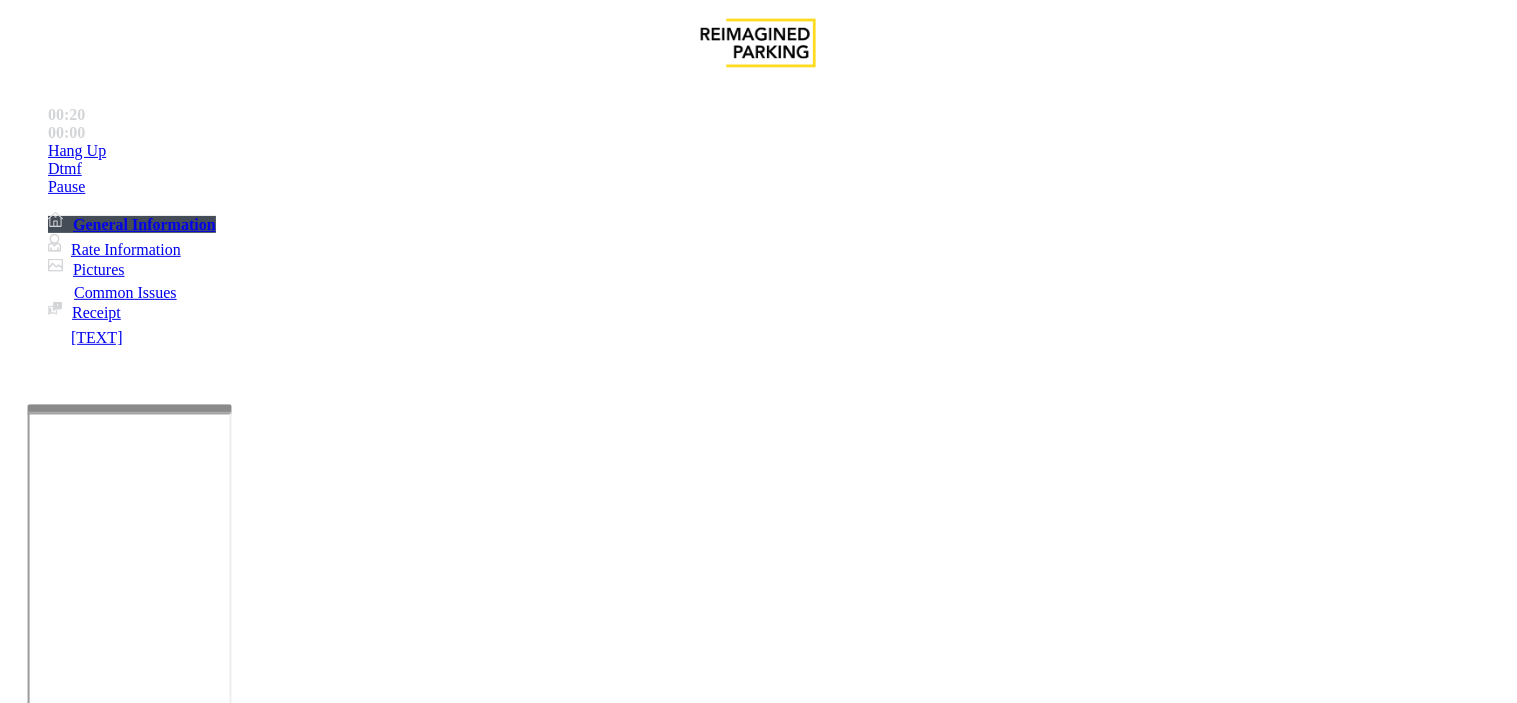 click on "LPR Issue" at bounding box center [213, 1356] 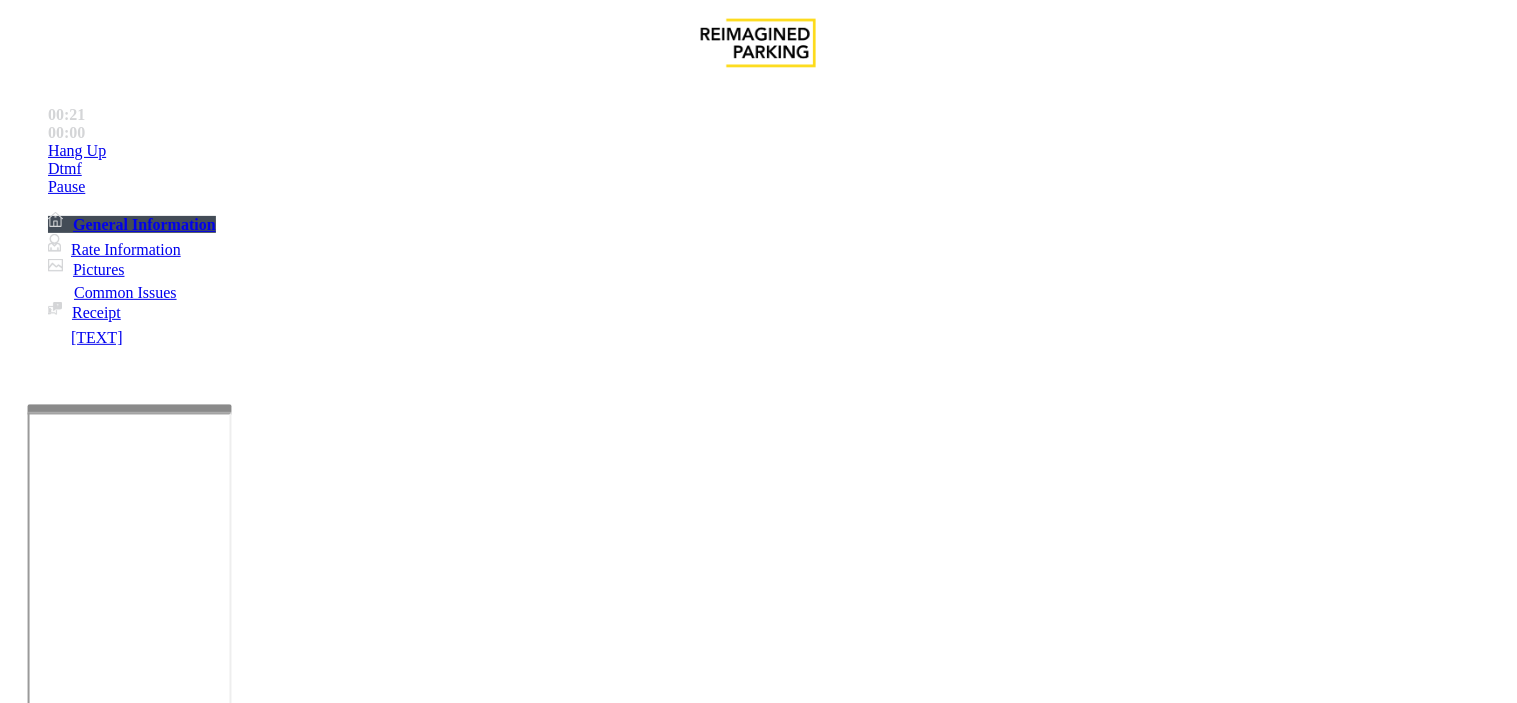 click on "•••••• ••• •••••••" at bounding box center [95, 1356] 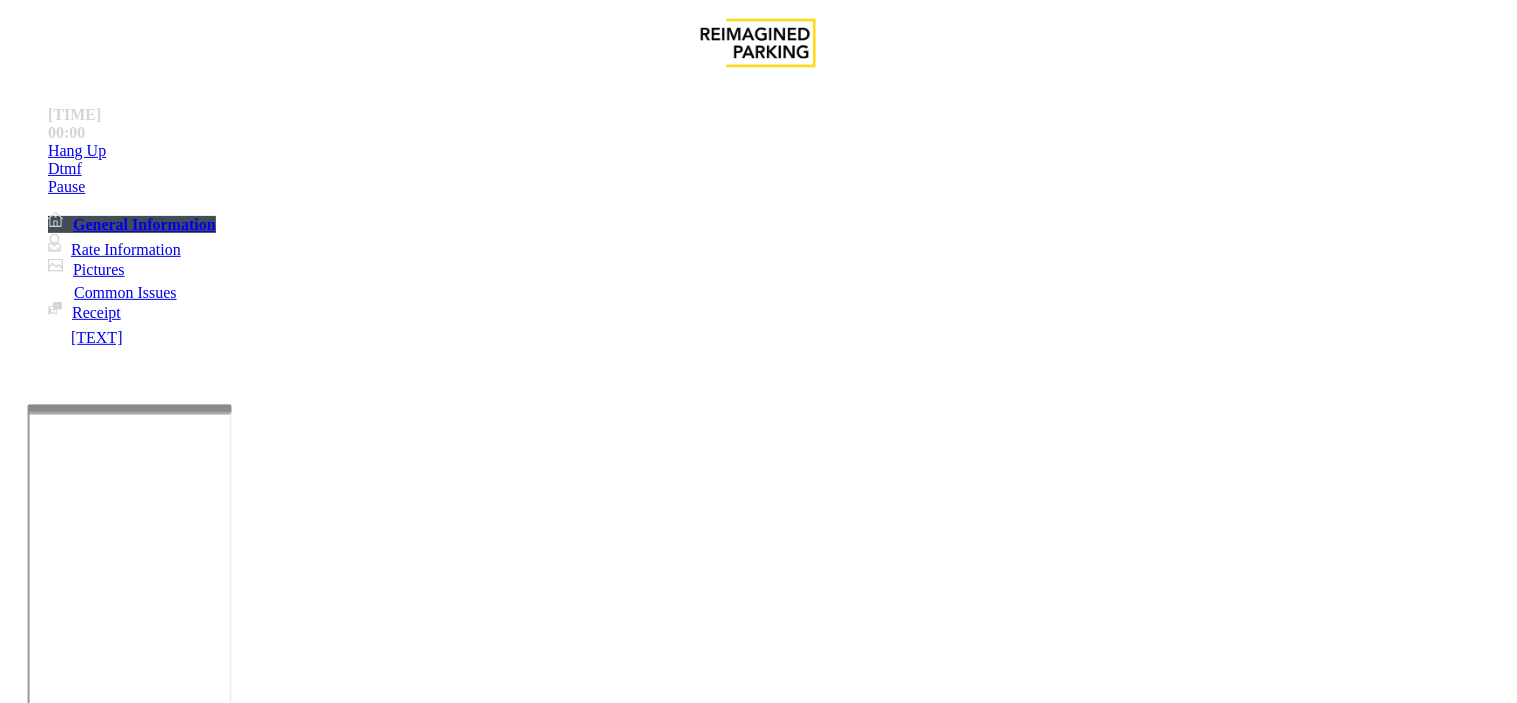 click on "Status URL (Vend Gate)" at bounding box center (755, 3870) 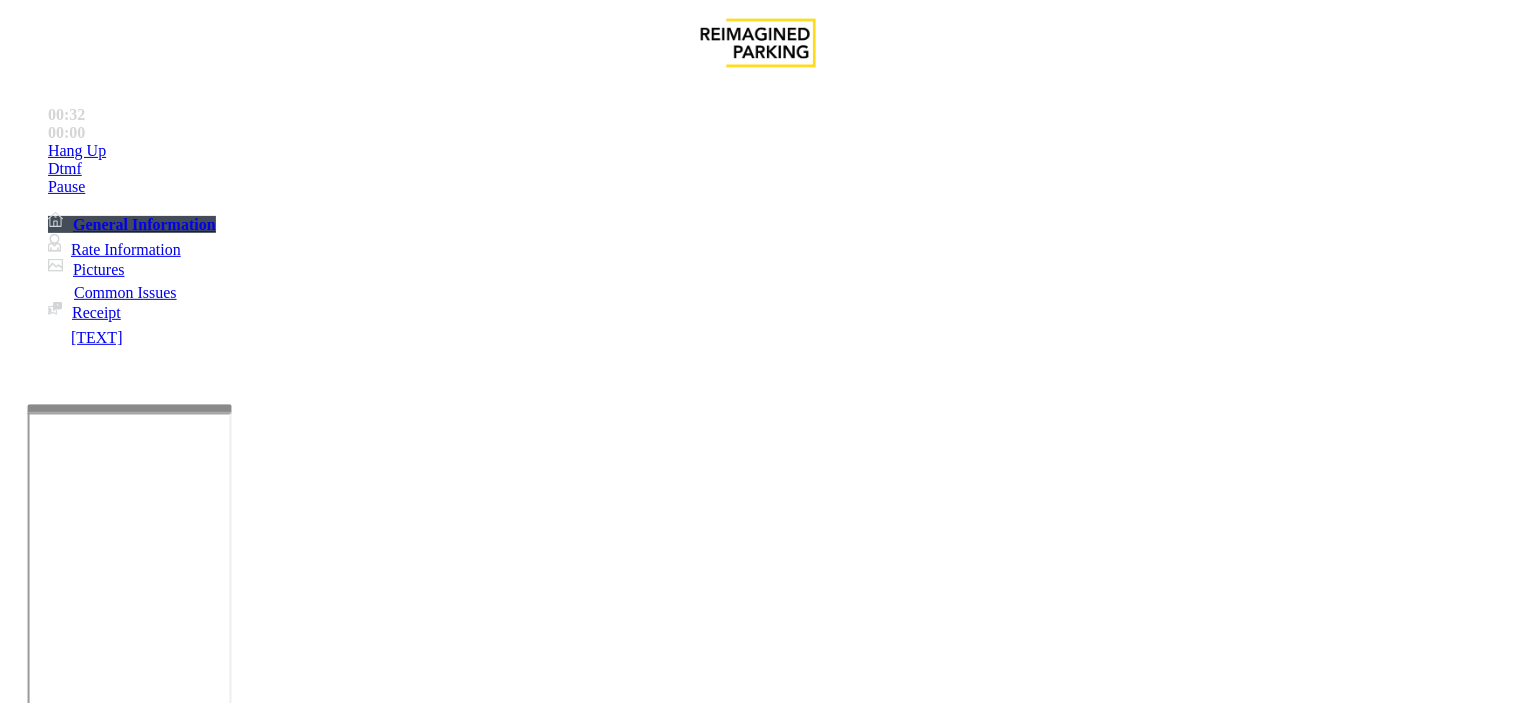 click at bounding box center (246, 1566) 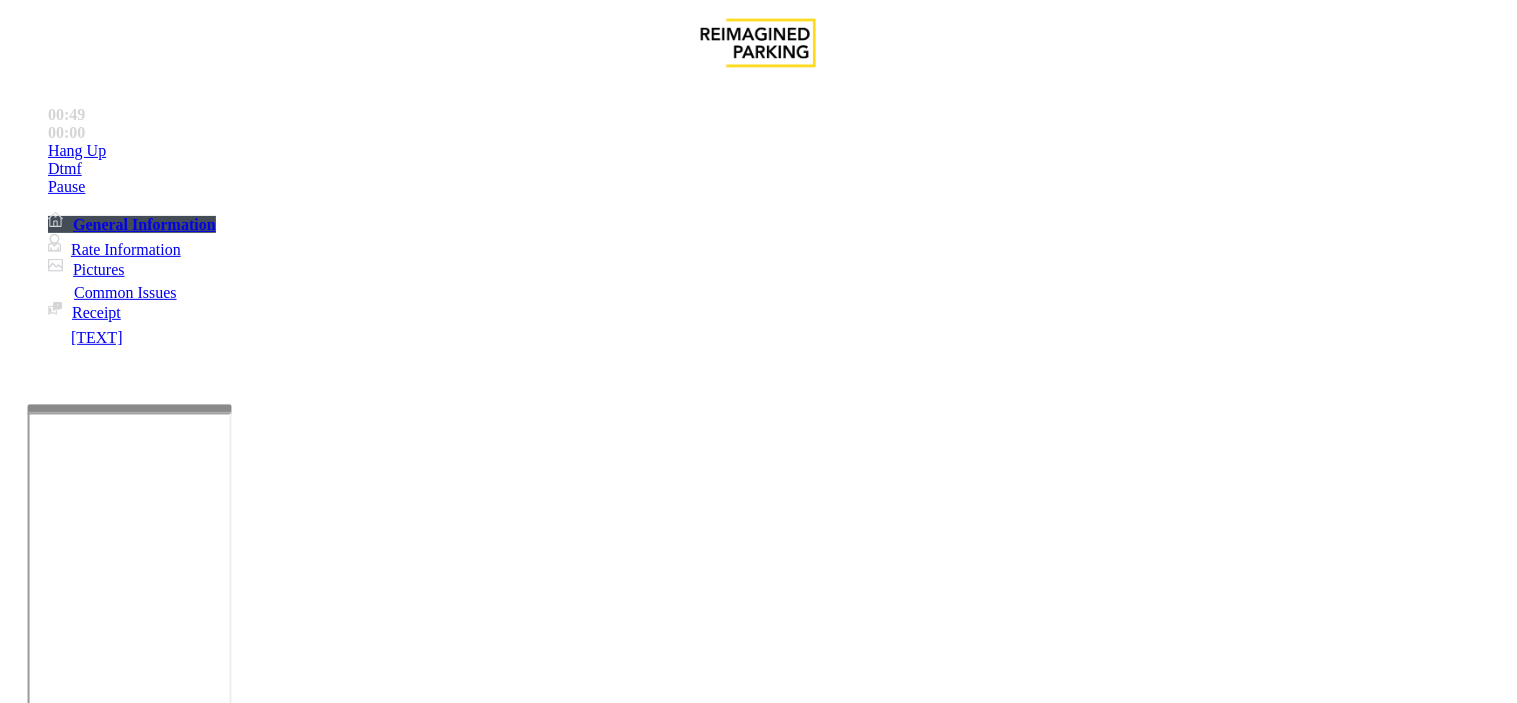 click at bounding box center [246, 1566] 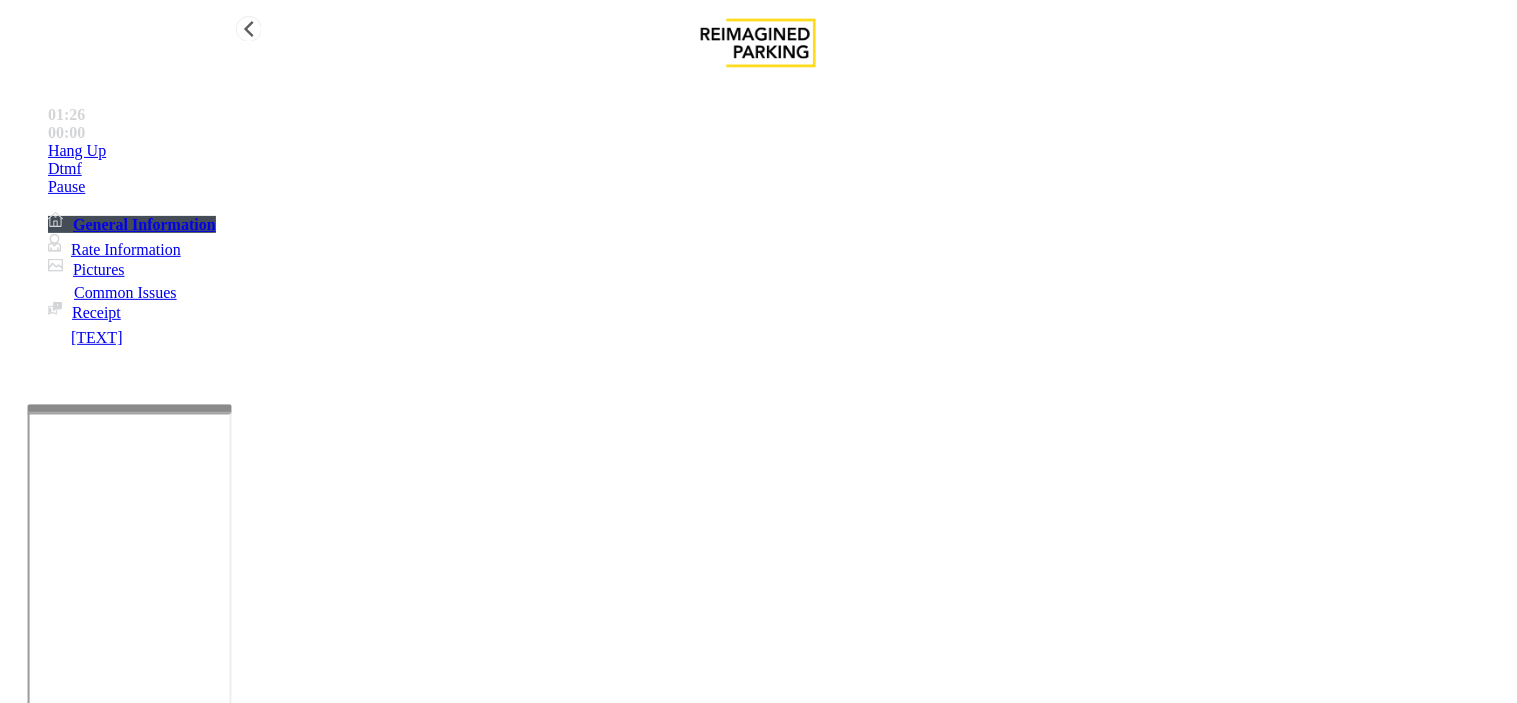 click on "Hang Up" at bounding box center (778, 151) 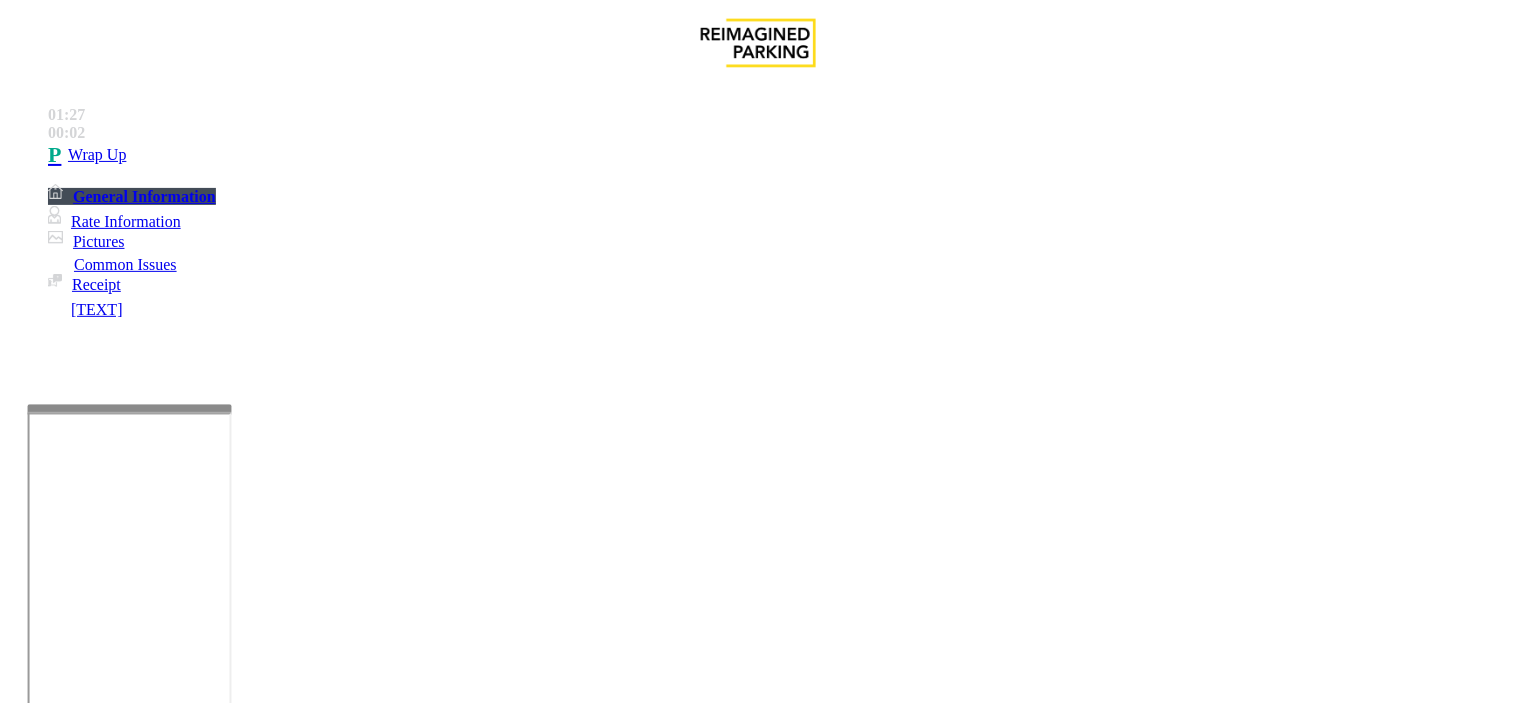 click at bounding box center [246, 1566] 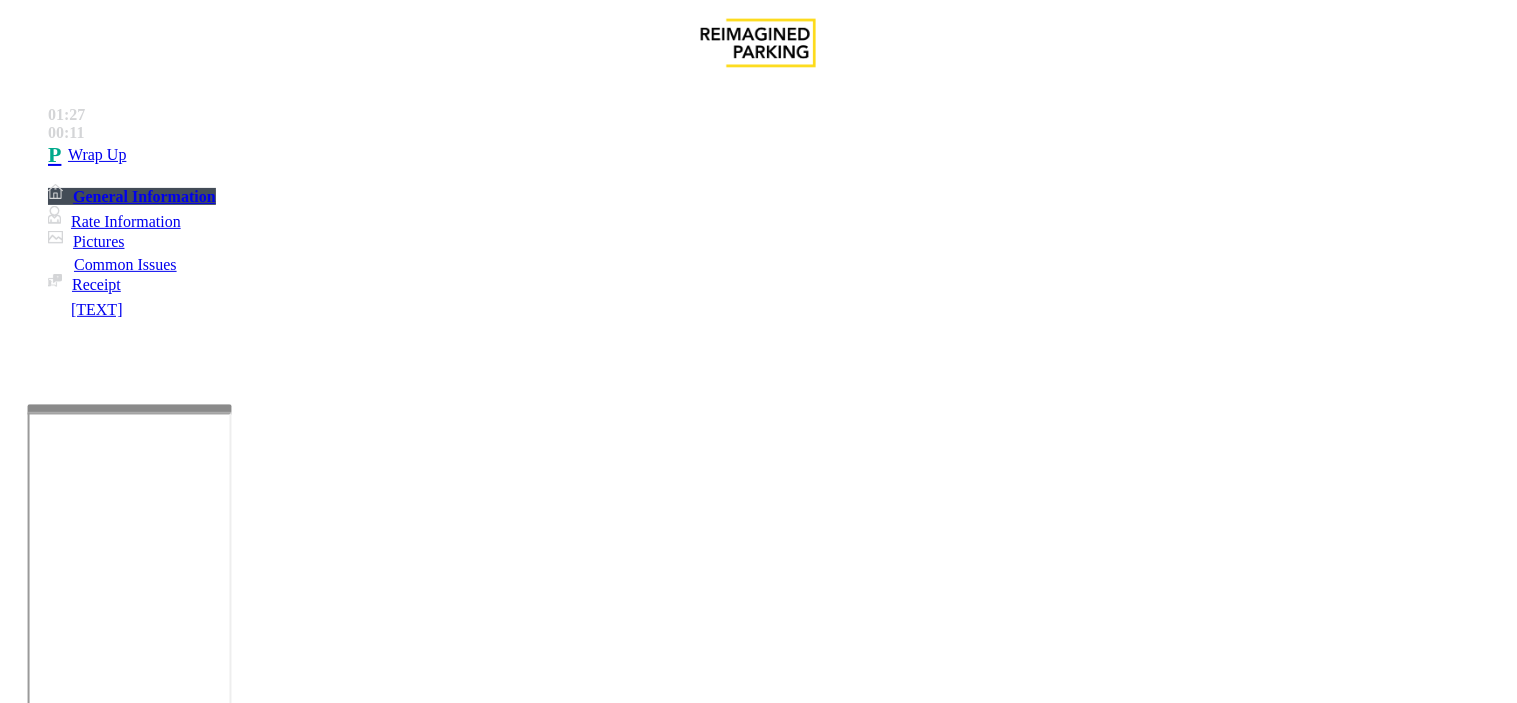 click at bounding box center [246, 1566] 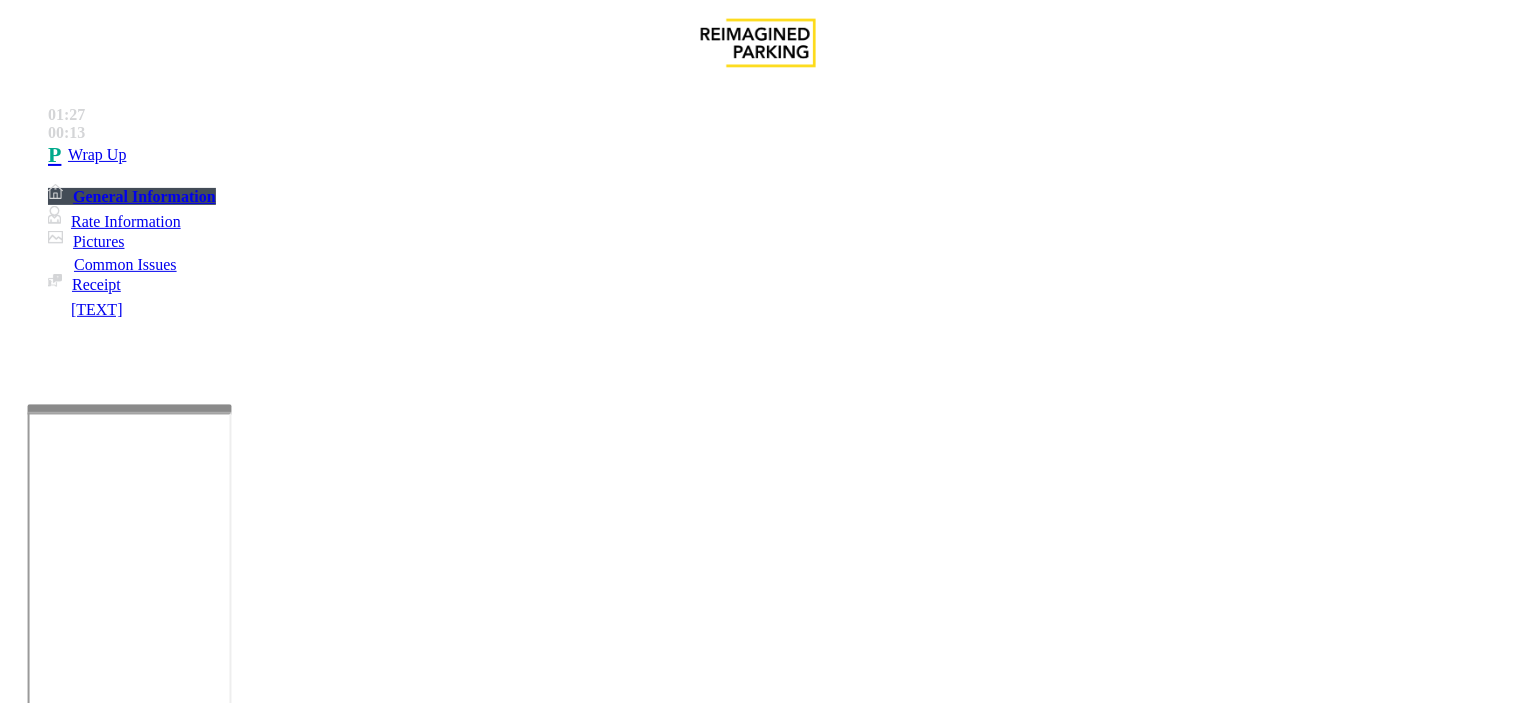 drag, startPoint x: 254, startPoint y: 192, endPoint x: 604, endPoint y: 177, distance: 350.3213 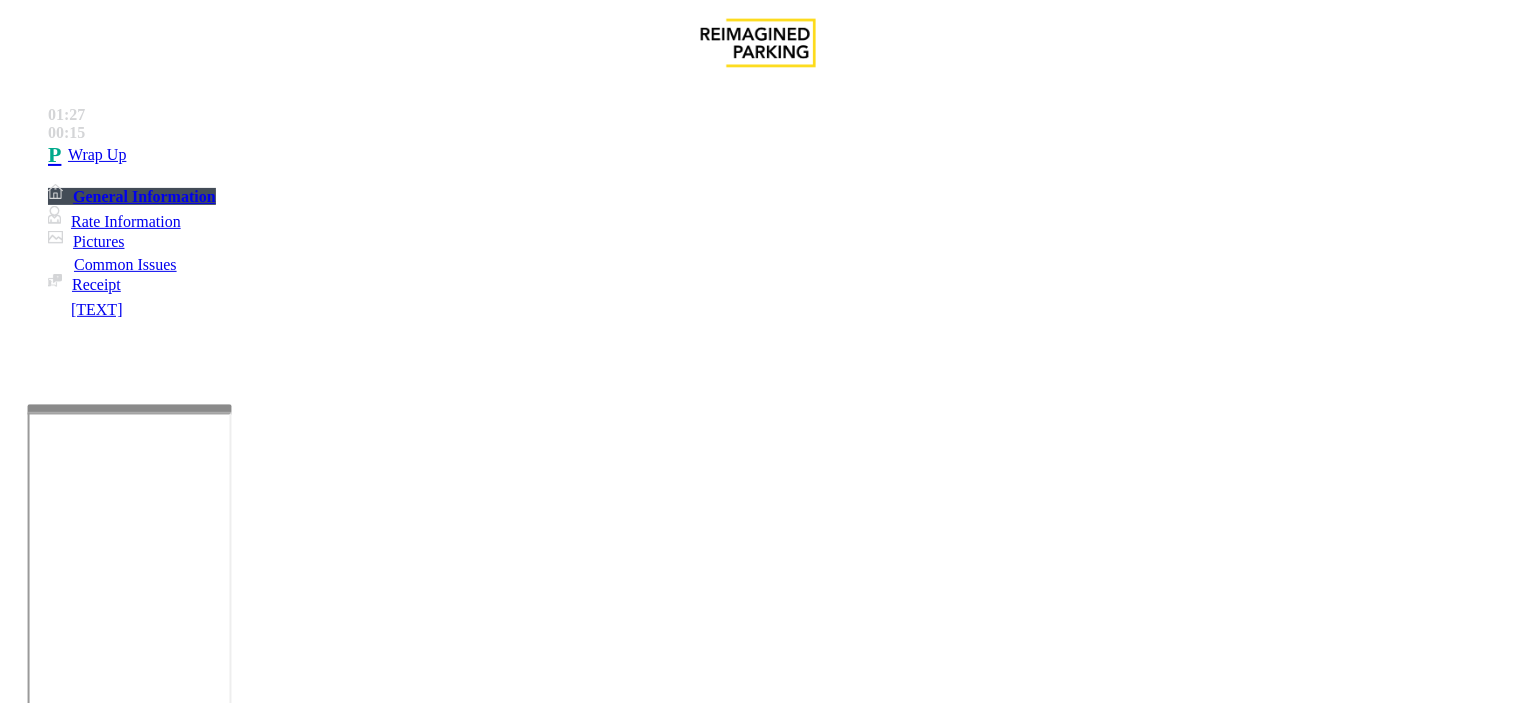 click at bounding box center (246, 1566) 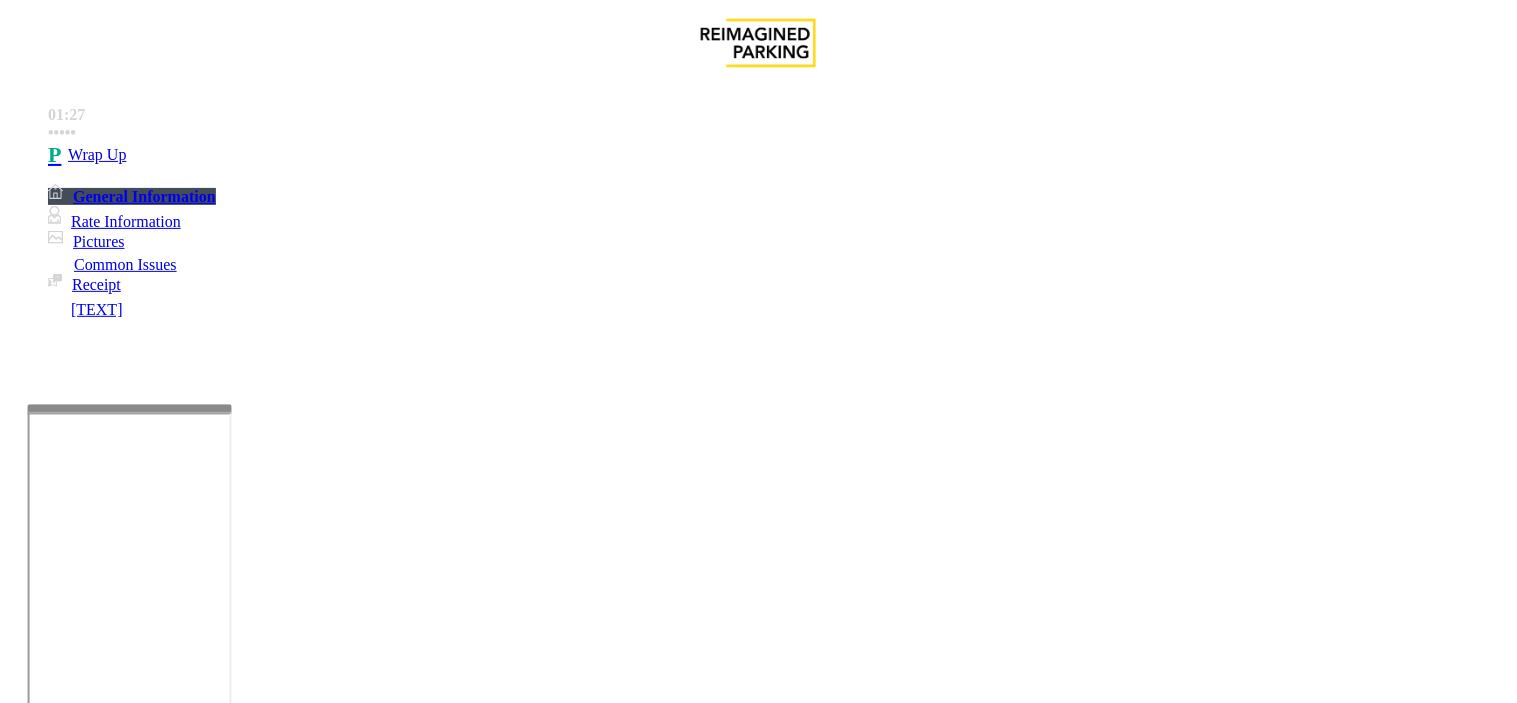 click at bounding box center [246, 1566] 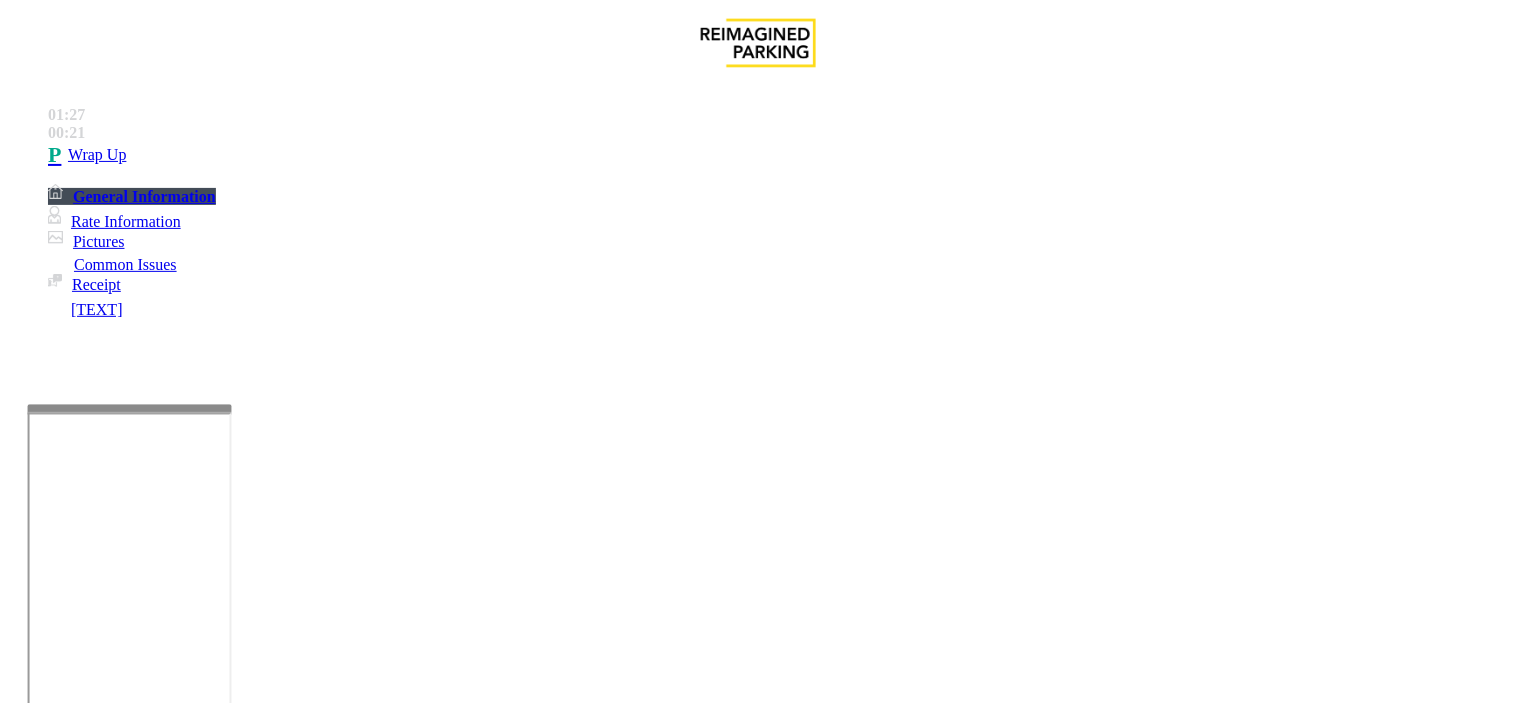 scroll, scrollTop: 21, scrollLeft: 0, axis: vertical 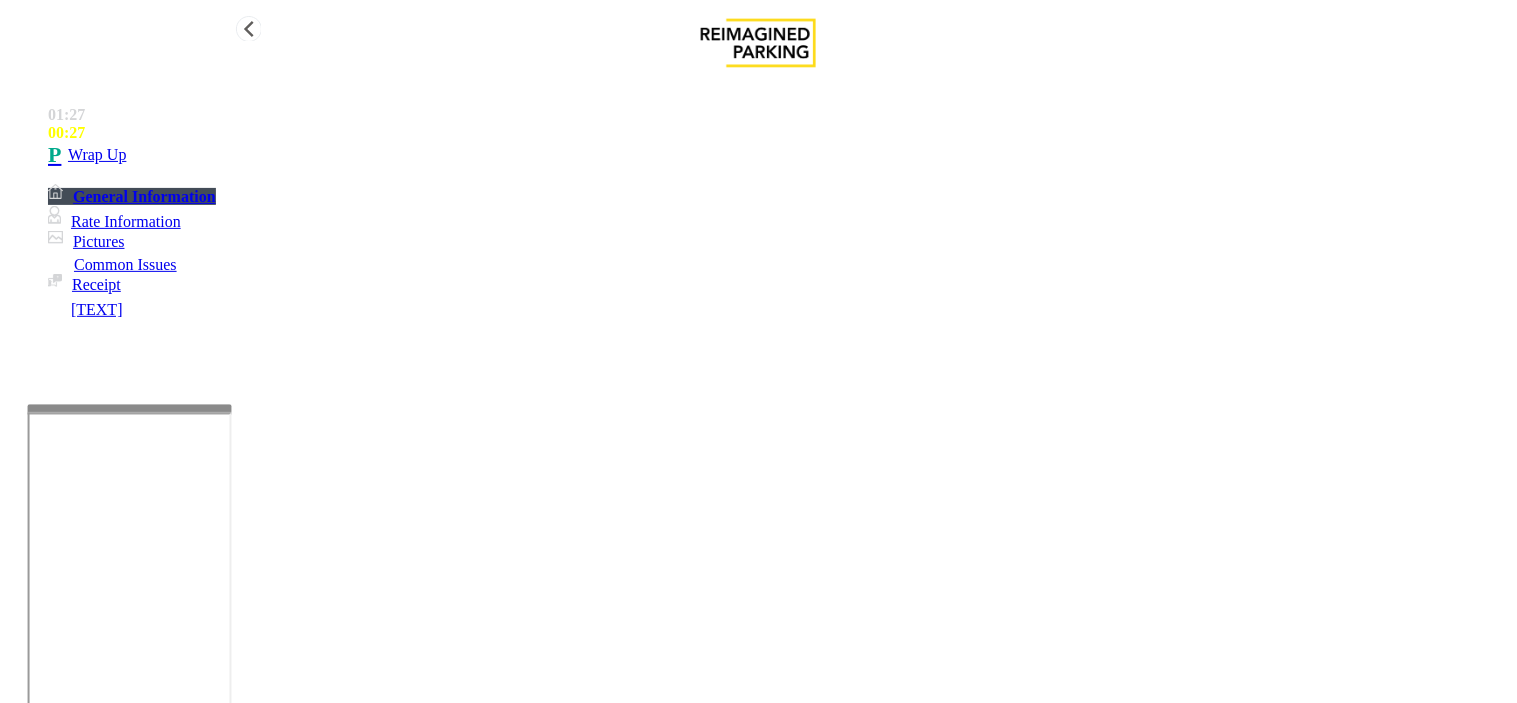 type on "**********" 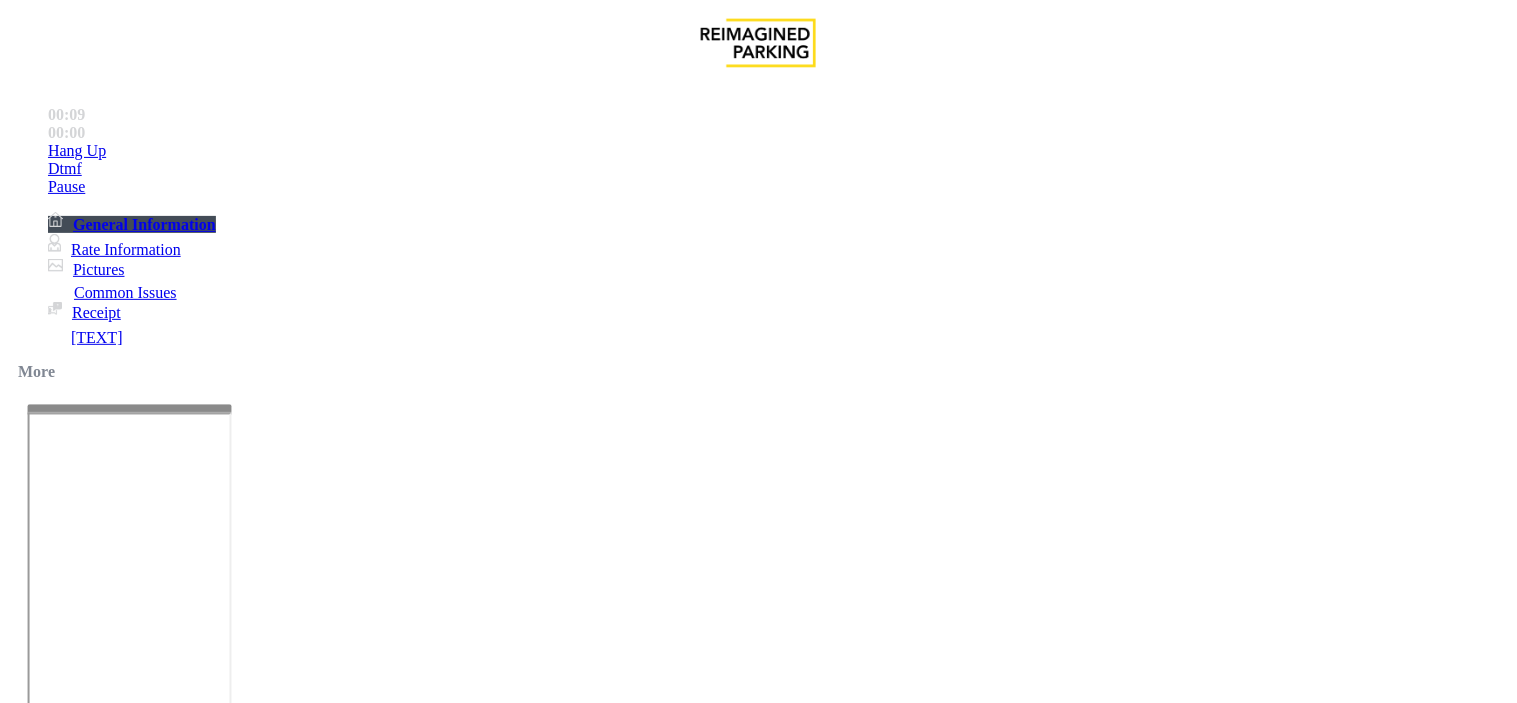 click on "Validation Issue" at bounding box center (371, 1356) 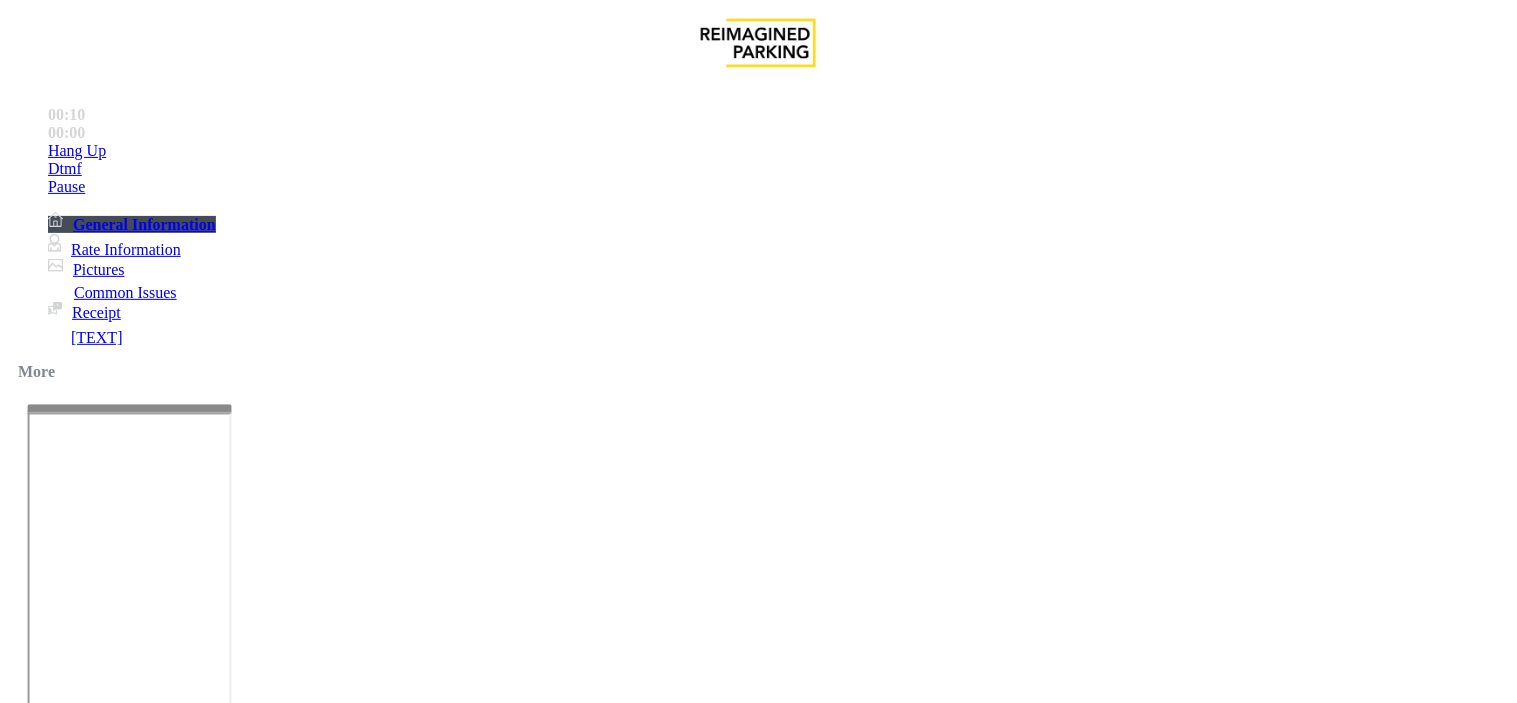 click on "Validation Error" at bounding box center [262, 1356] 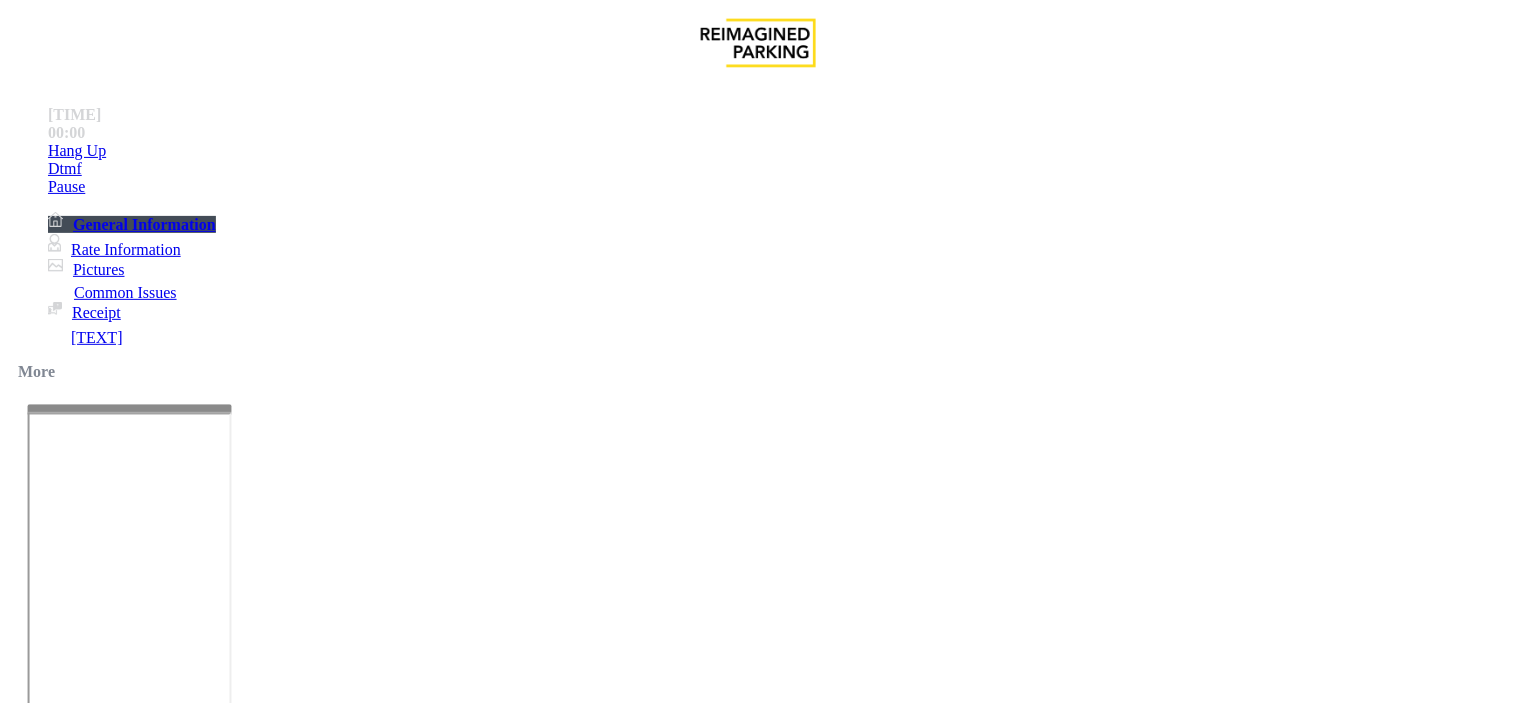 paste on "**********" 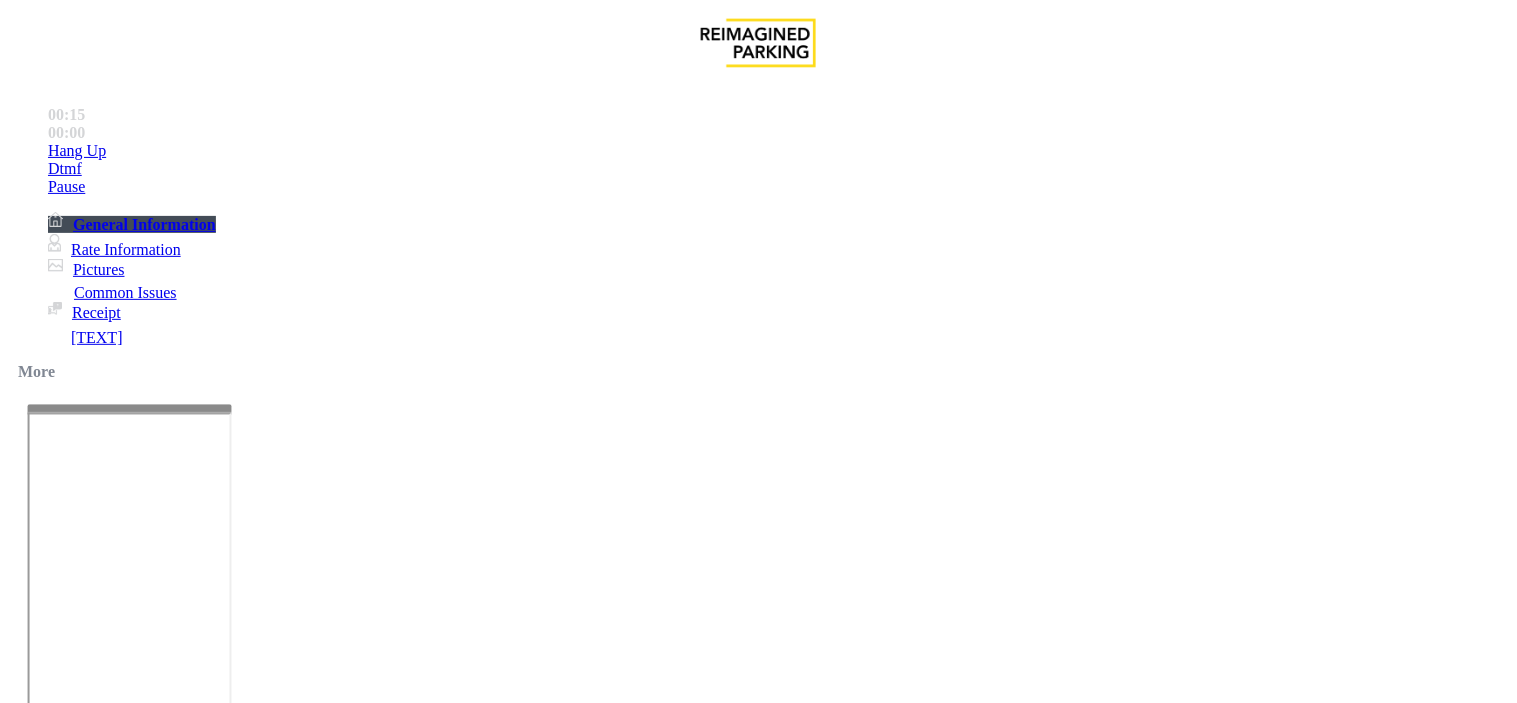 drag, startPoint x: 277, startPoint y: 183, endPoint x: 315, endPoint y: 182, distance: 38.013157 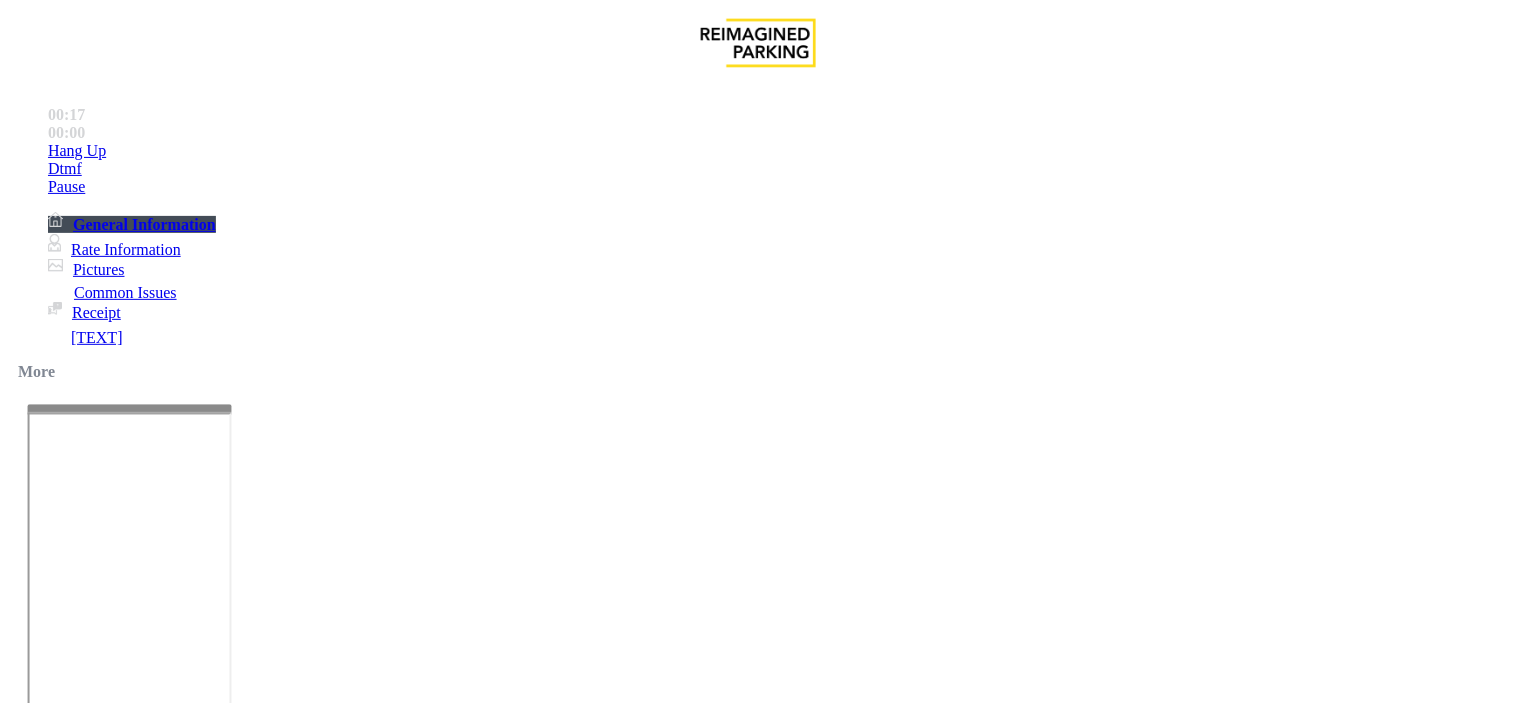 click at bounding box center [246, 1704] 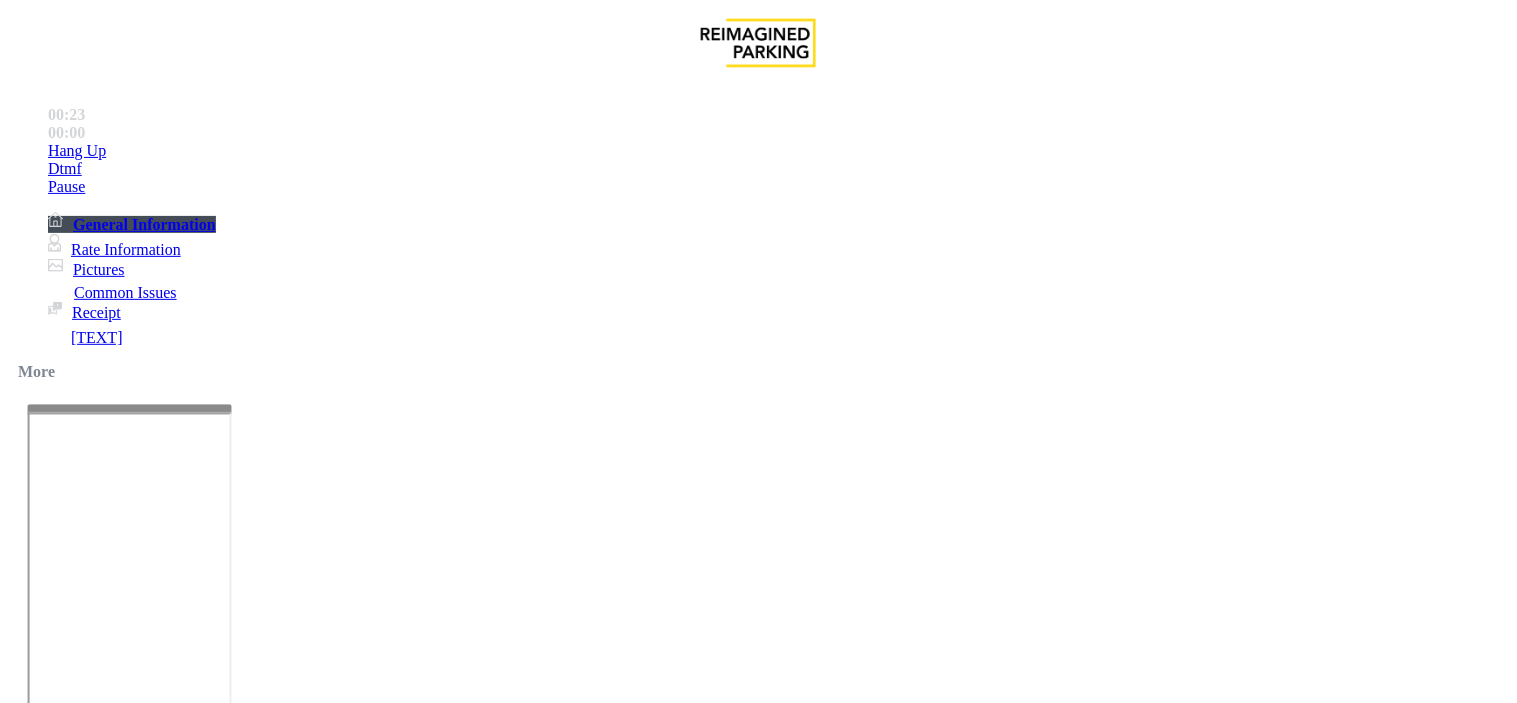 scroll, scrollTop: 5278, scrollLeft: 0, axis: vertical 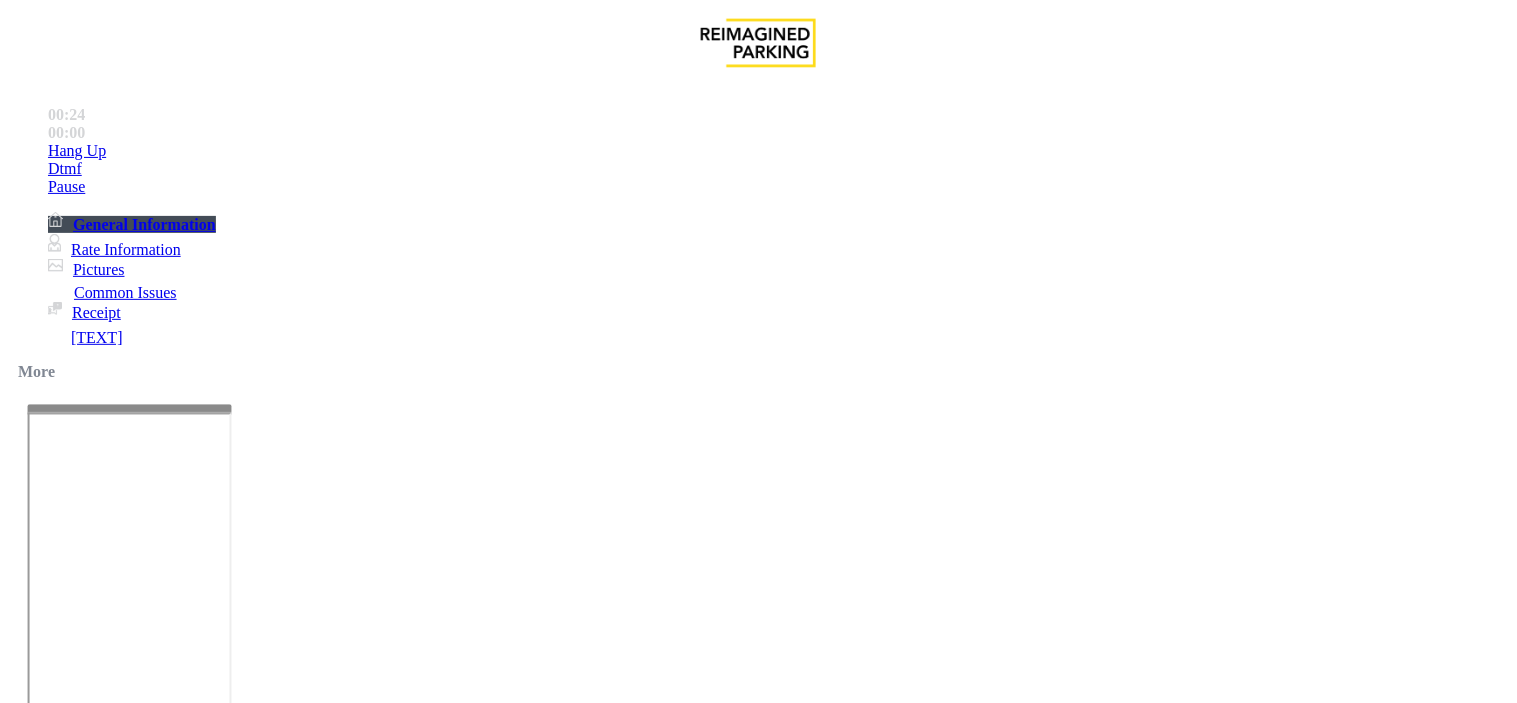 type on "**********" 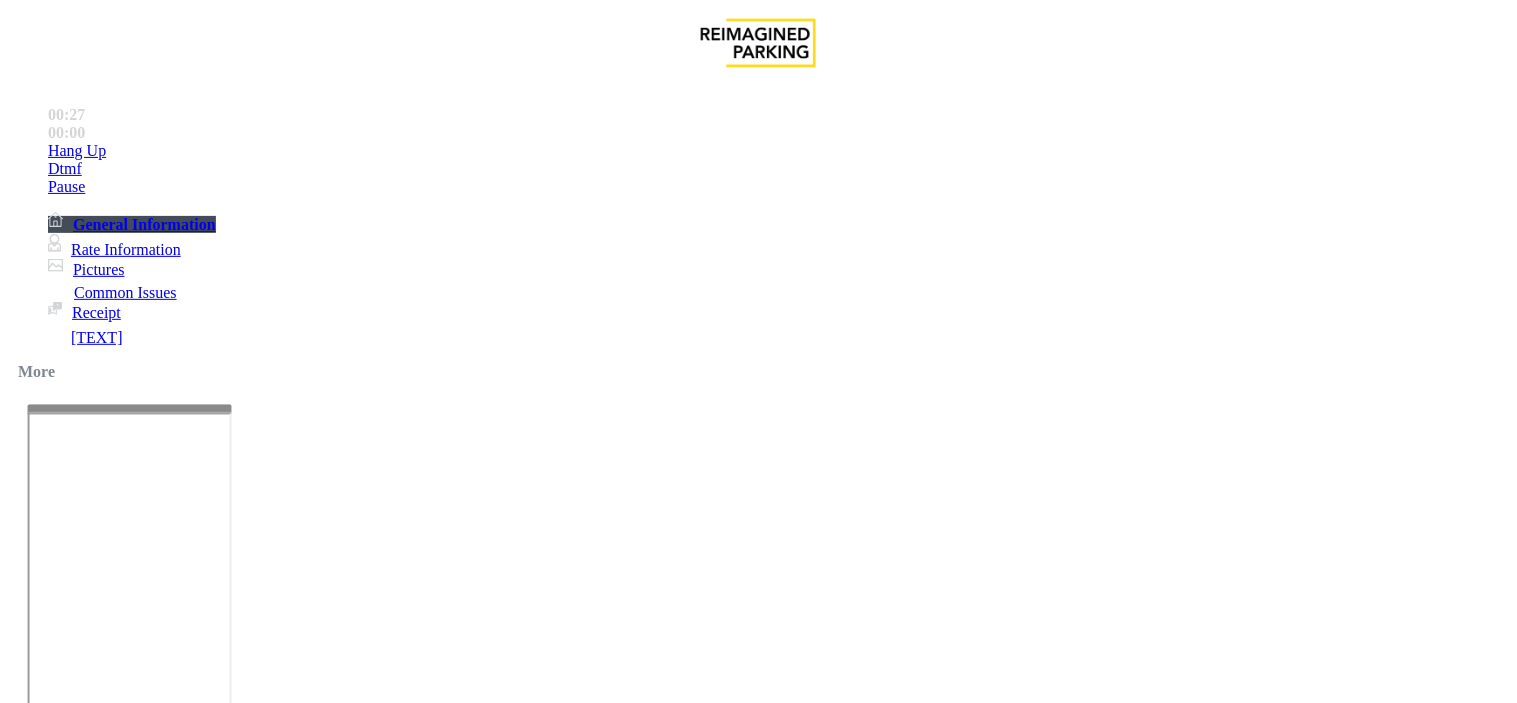 scroll, scrollTop: 0, scrollLeft: 0, axis: both 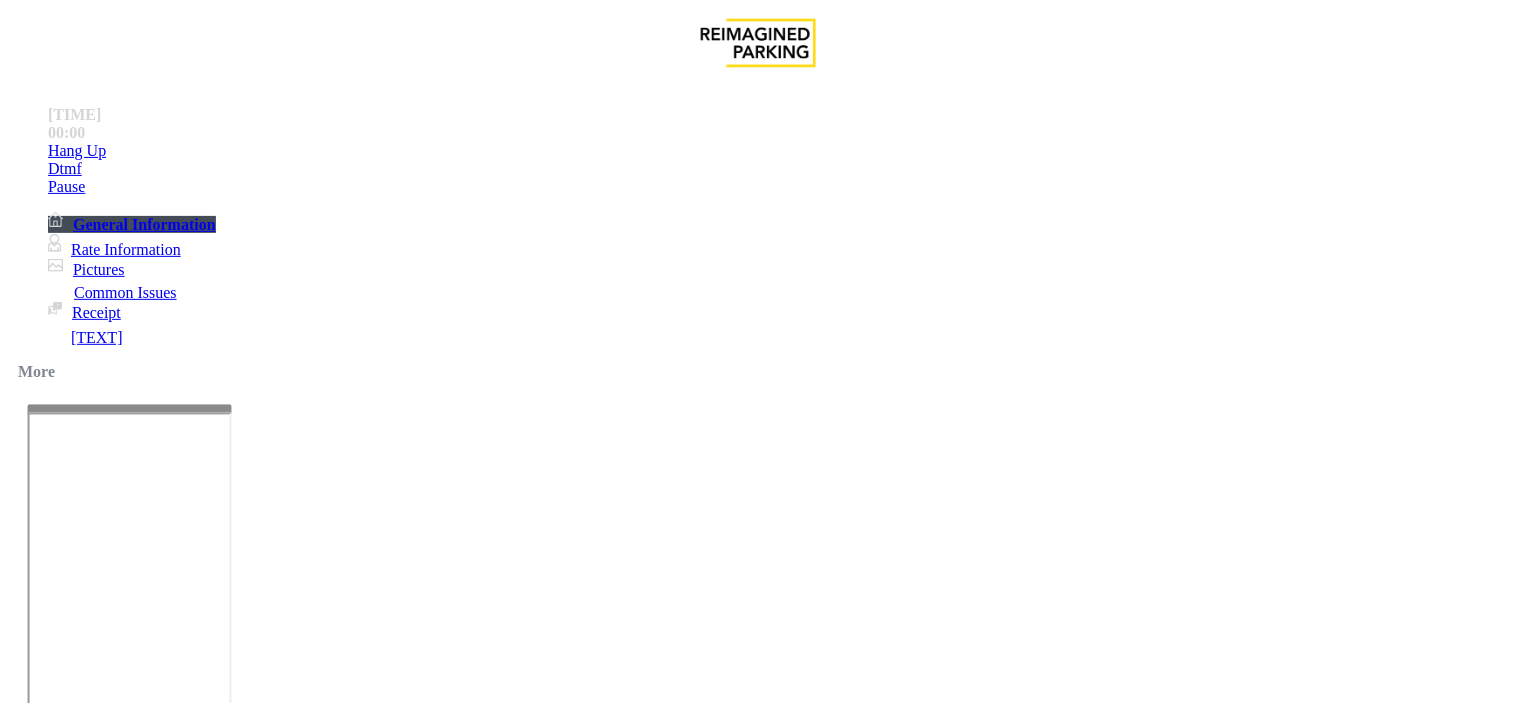 drag, startPoint x: 904, startPoint y: 608, endPoint x: 1228, endPoint y: 594, distance: 324.30234 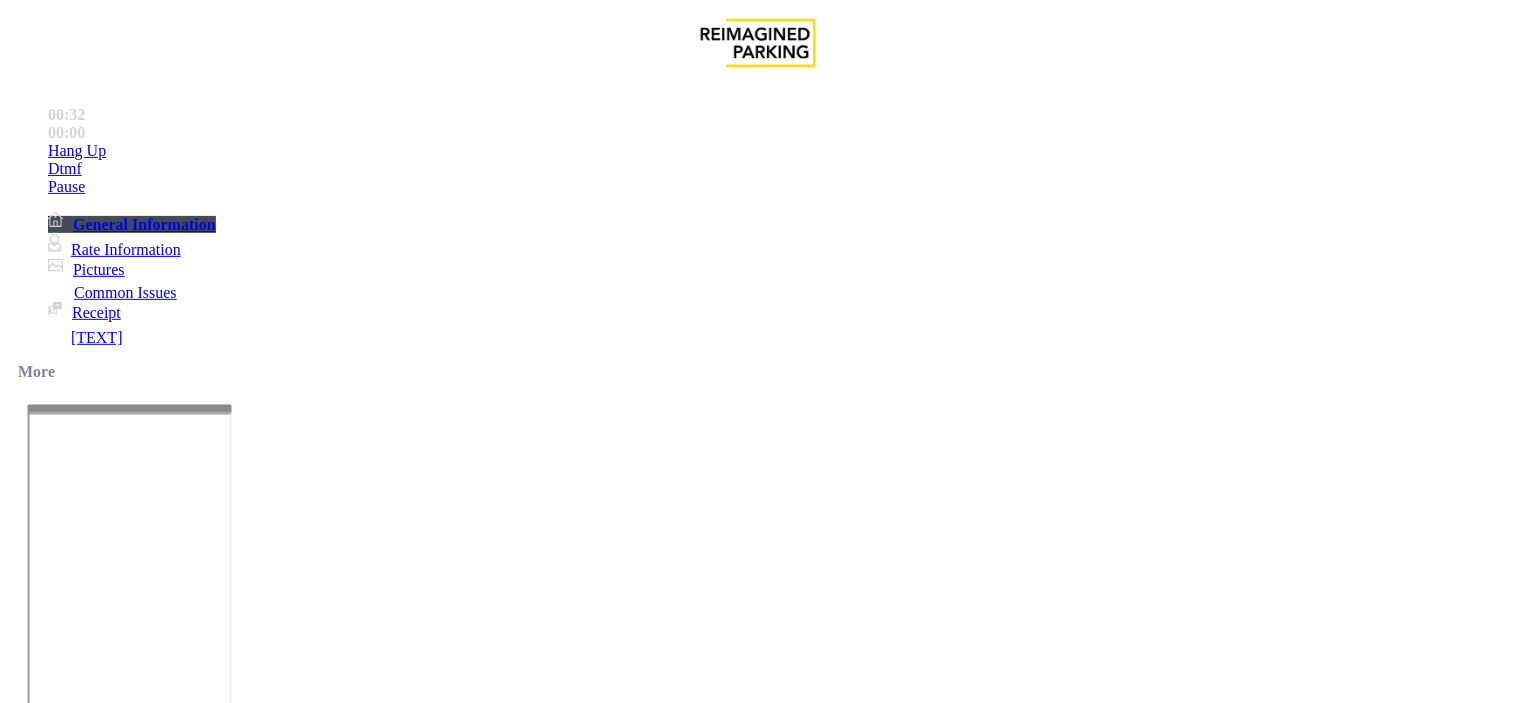 type on "**********" 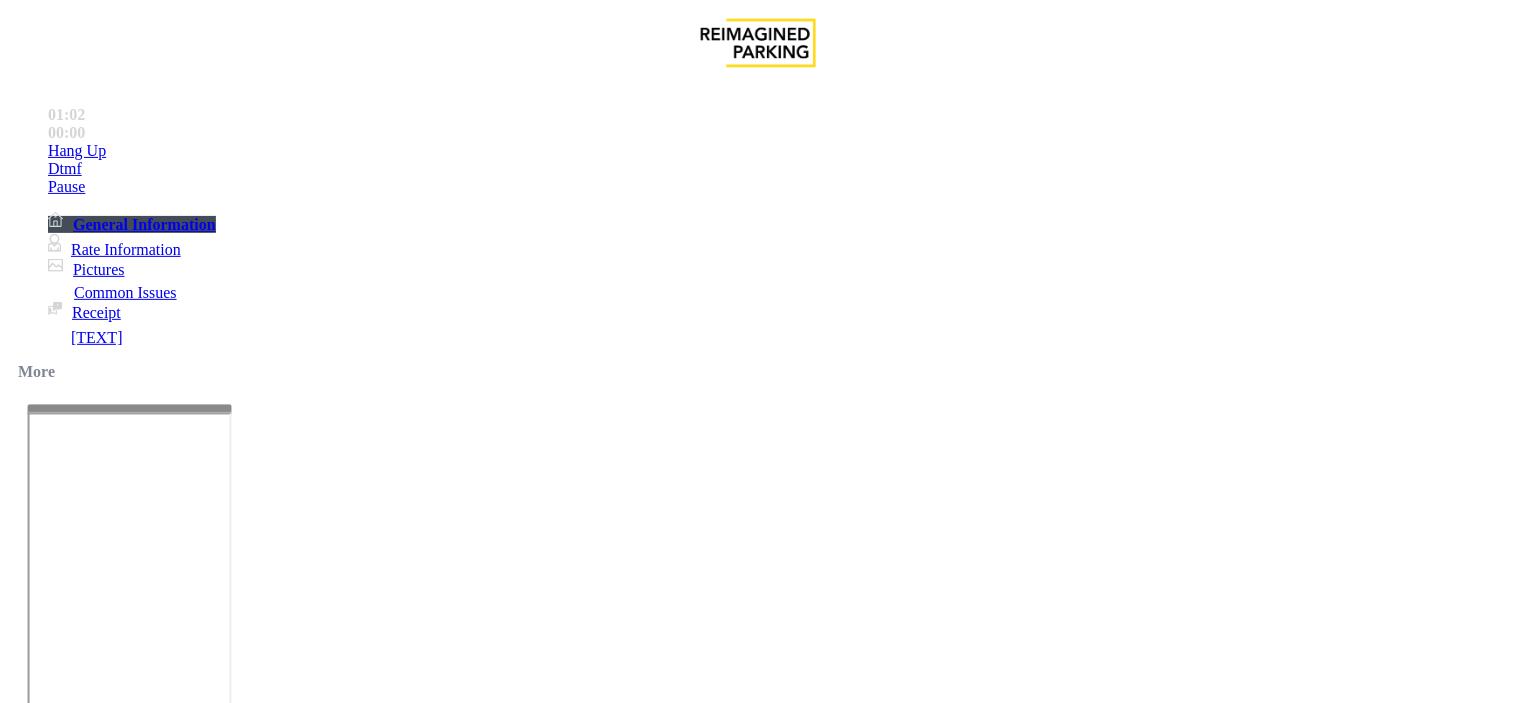 click at bounding box center (96, 1378) 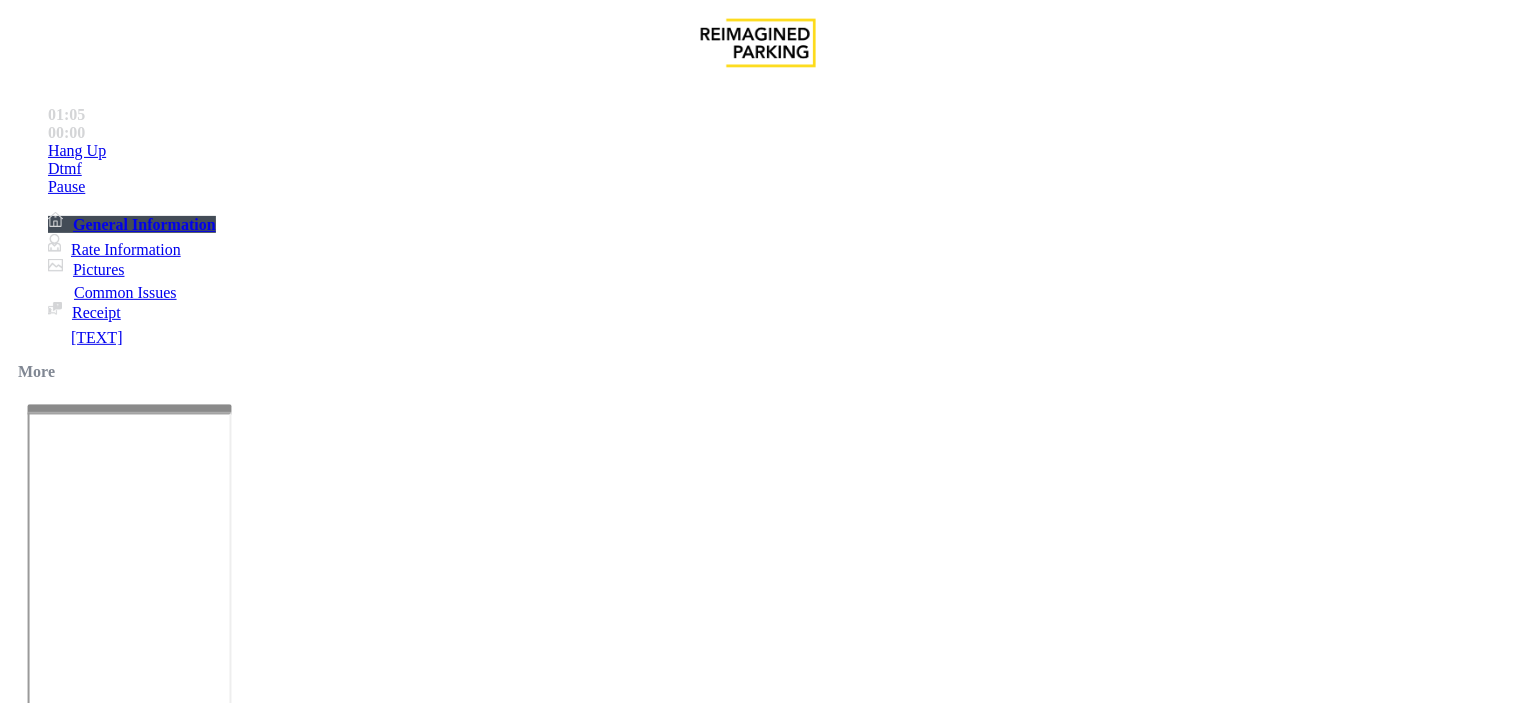 click on "**********" at bounding box center (96, 1459) 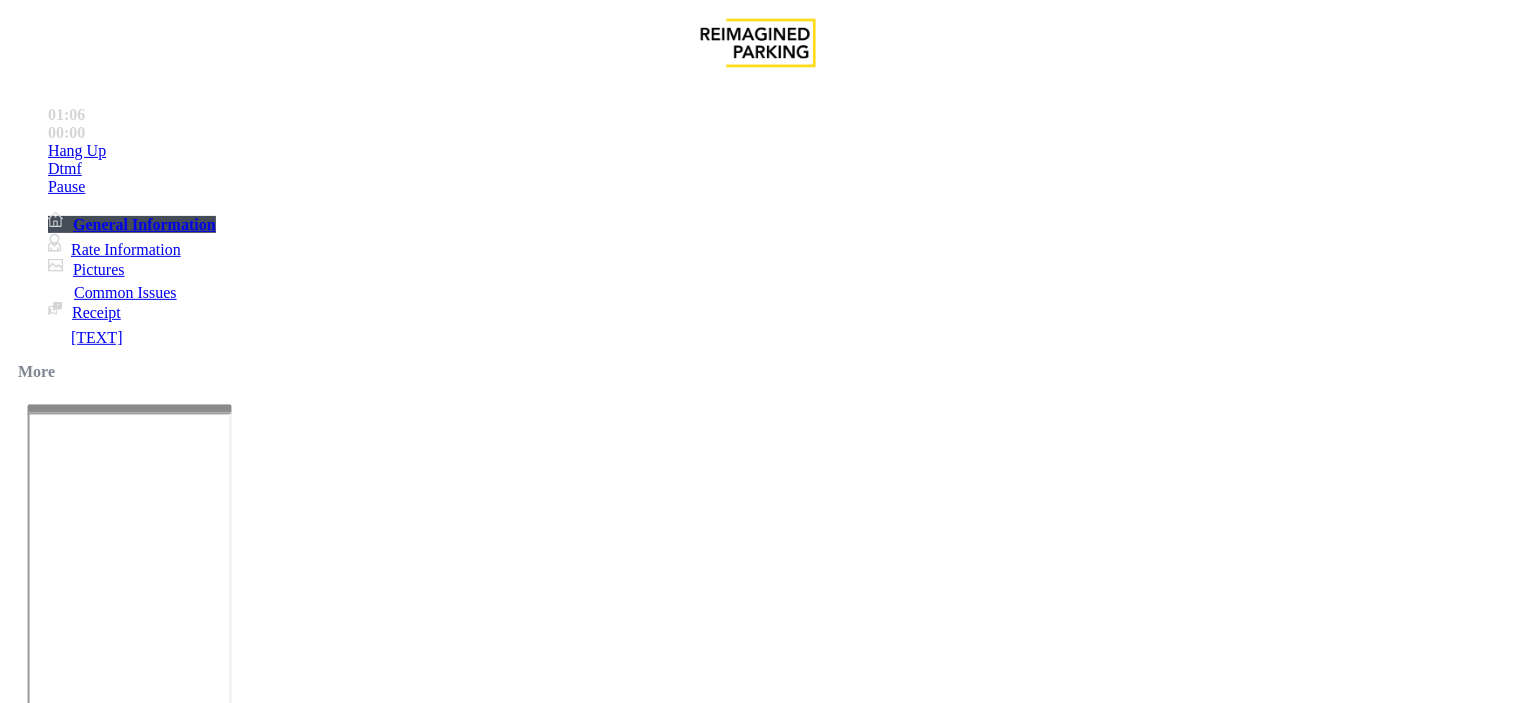 type on "**********" 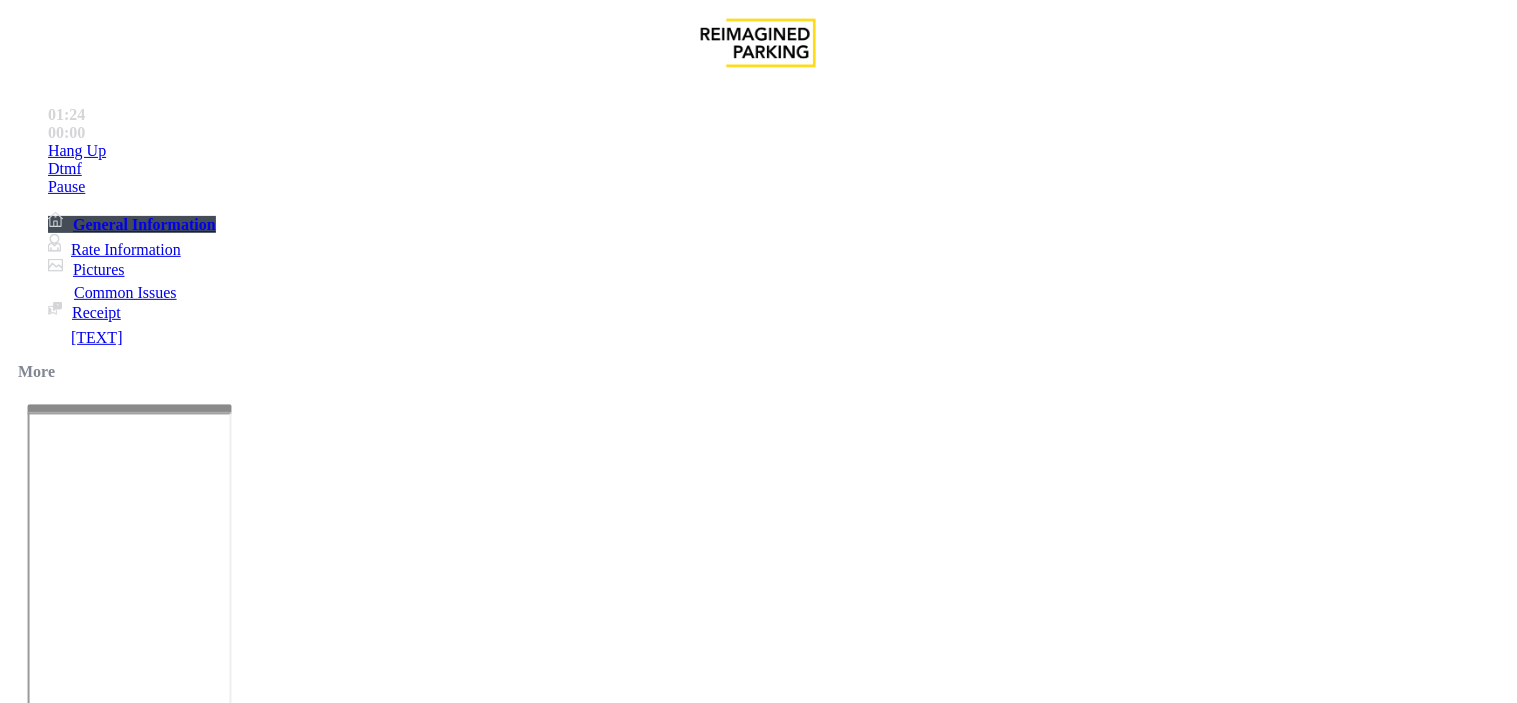 type on "***" 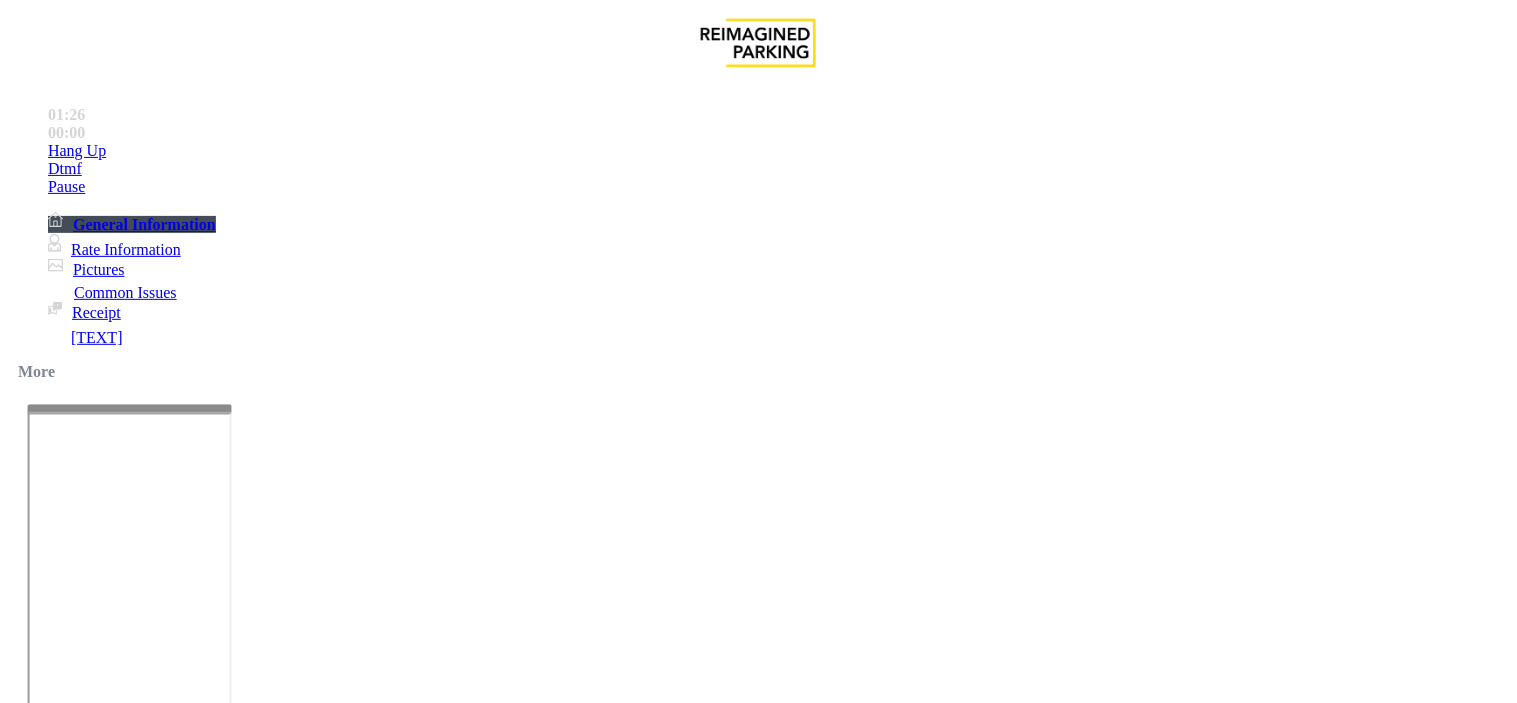 click at bounding box center (246, 1704) 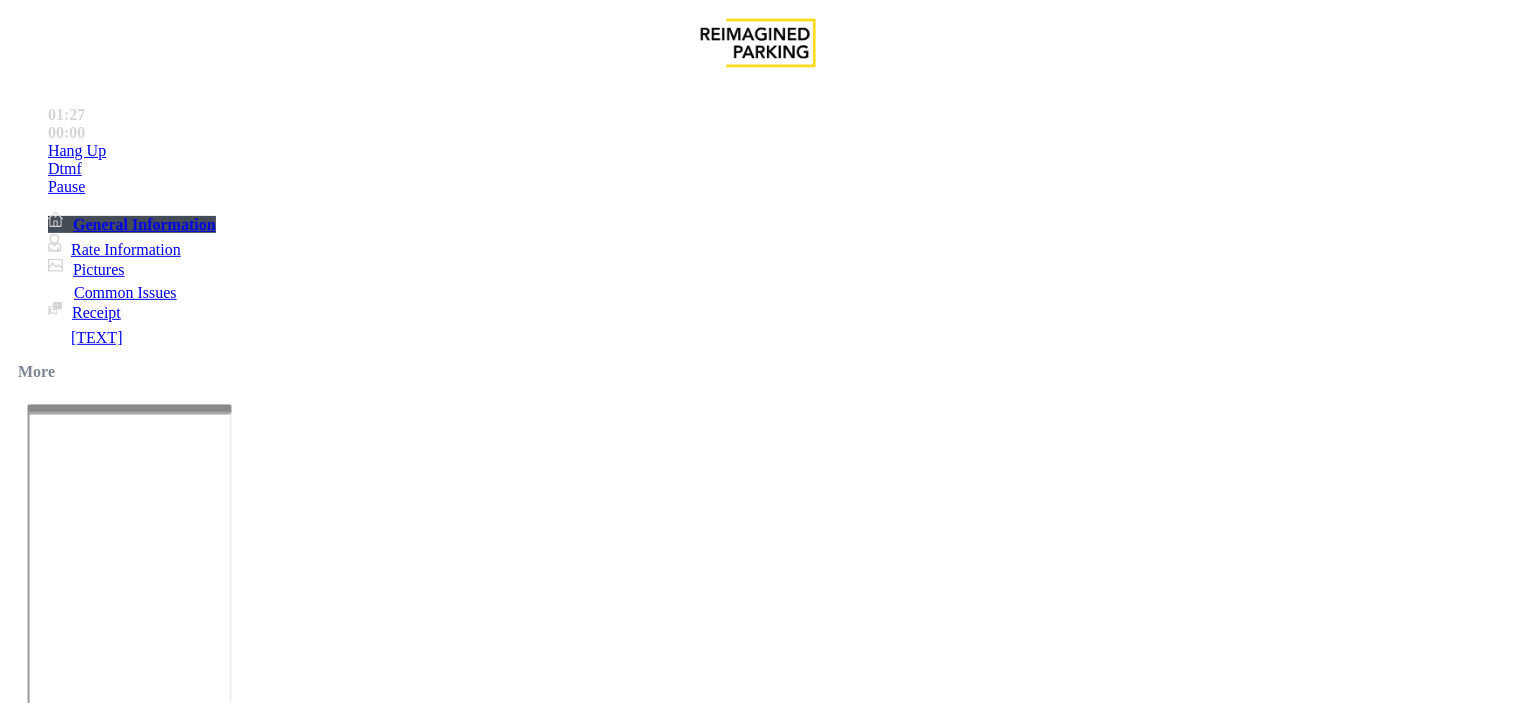scroll, scrollTop: 0, scrollLeft: 0, axis: both 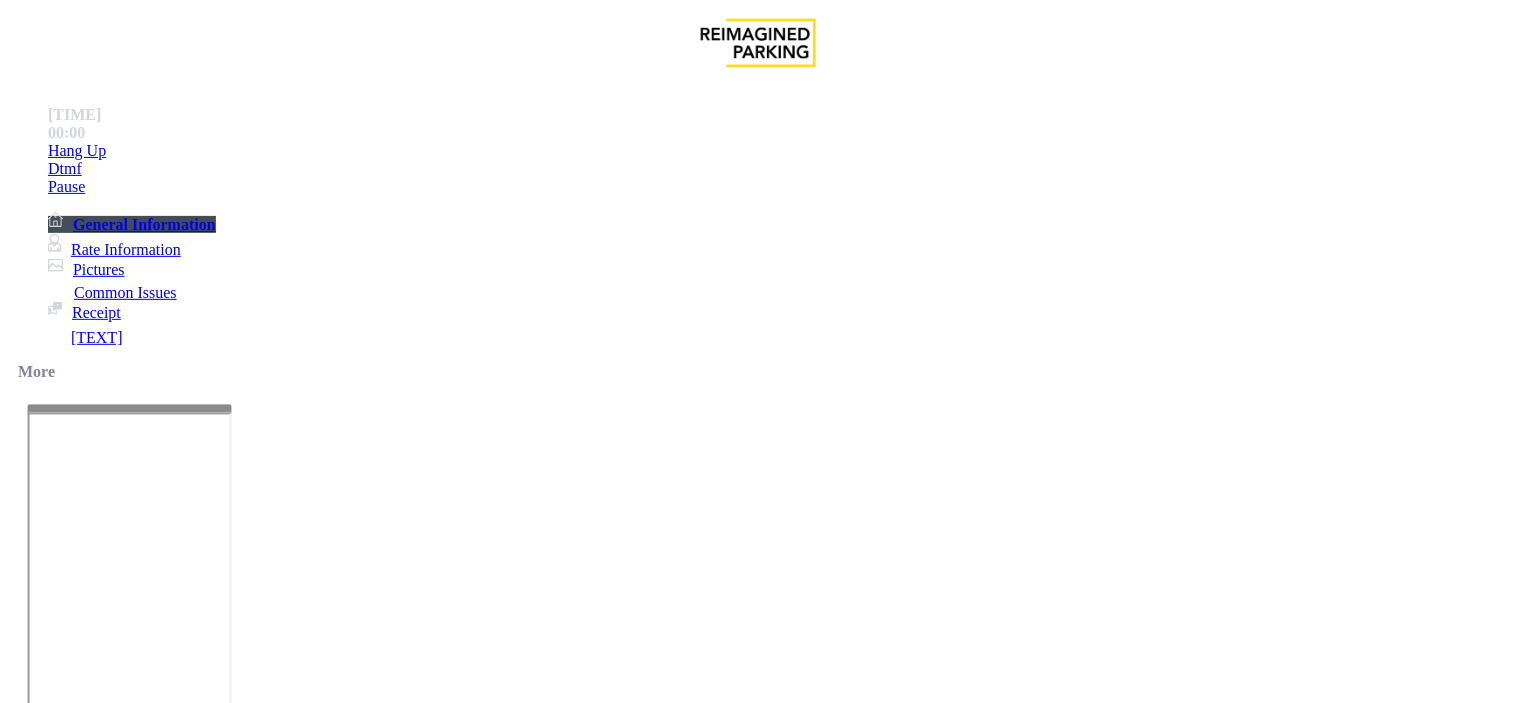 type on "**********" 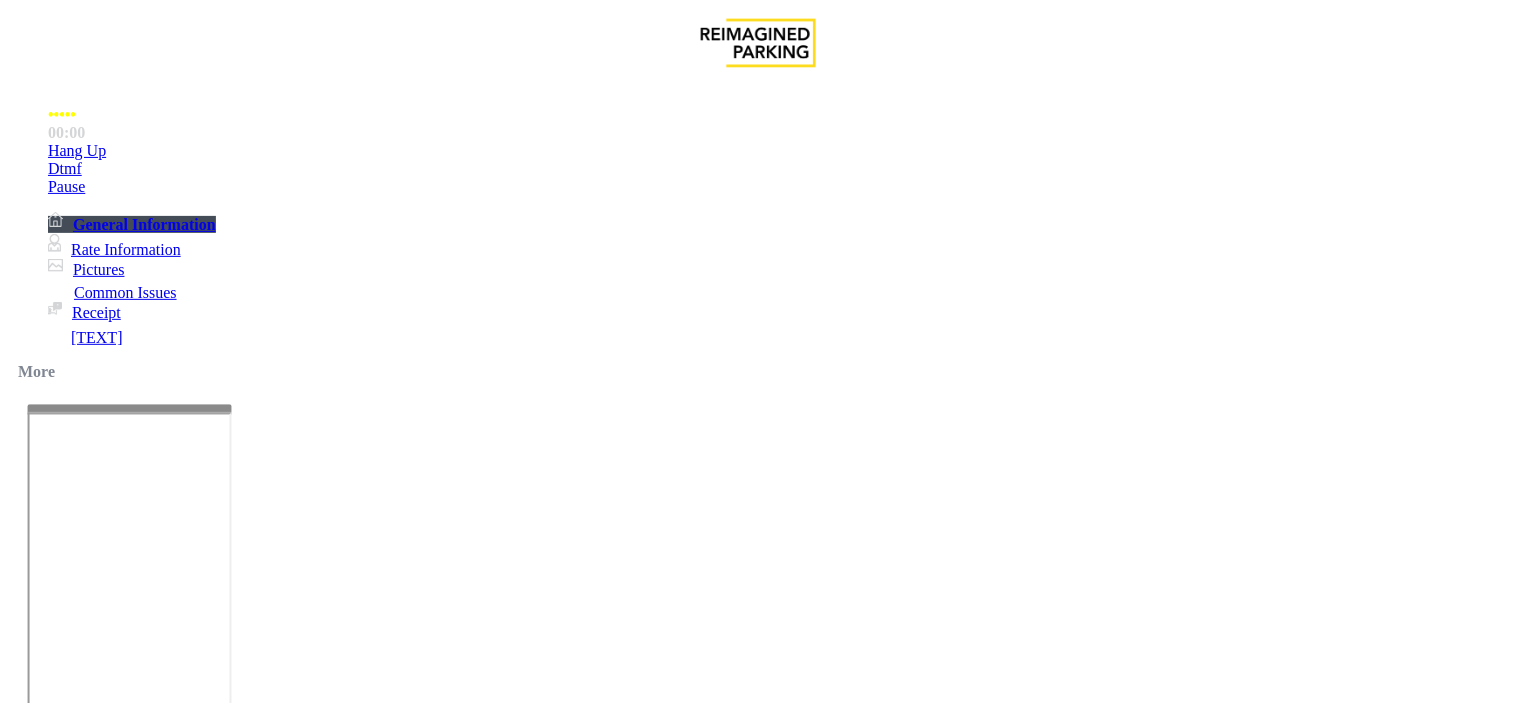 type on "***" 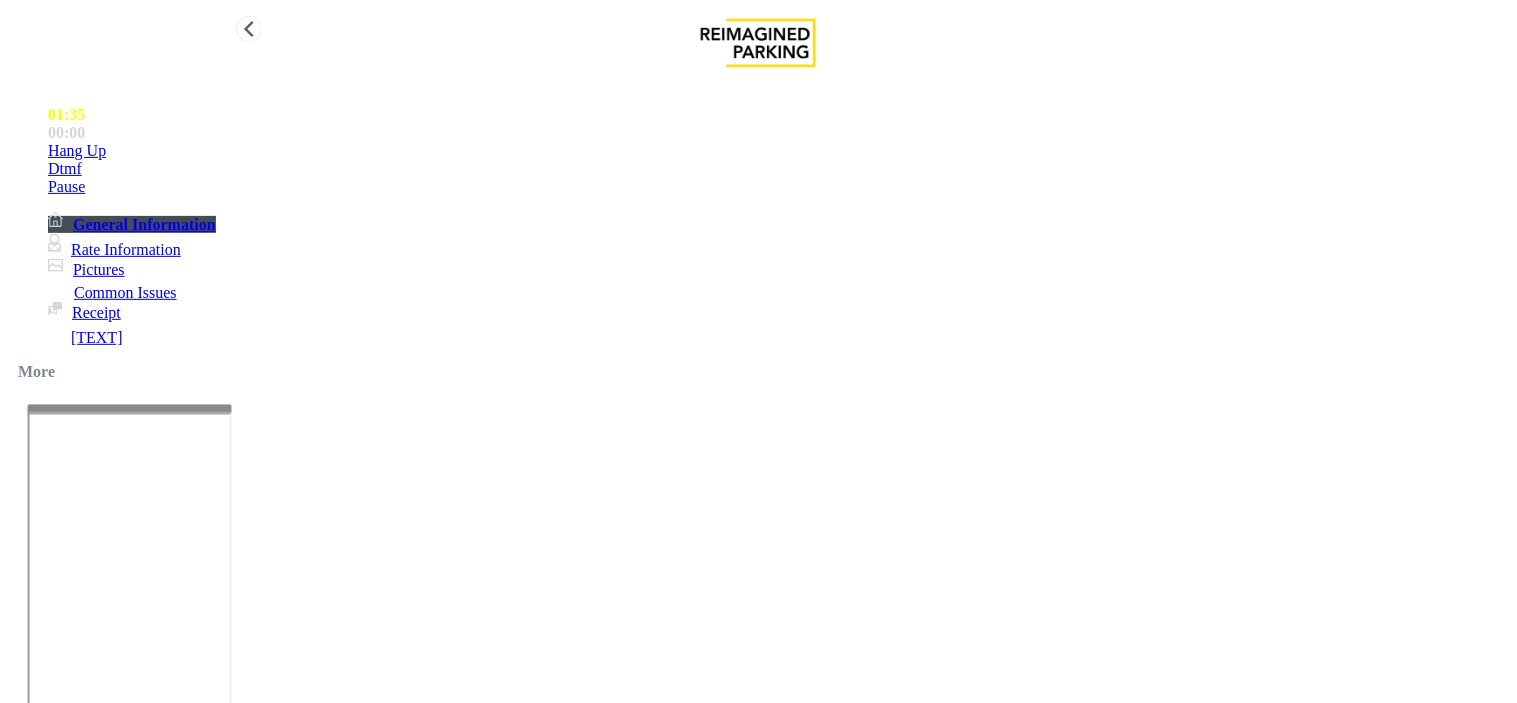 click on "Hang Up" at bounding box center [778, 151] 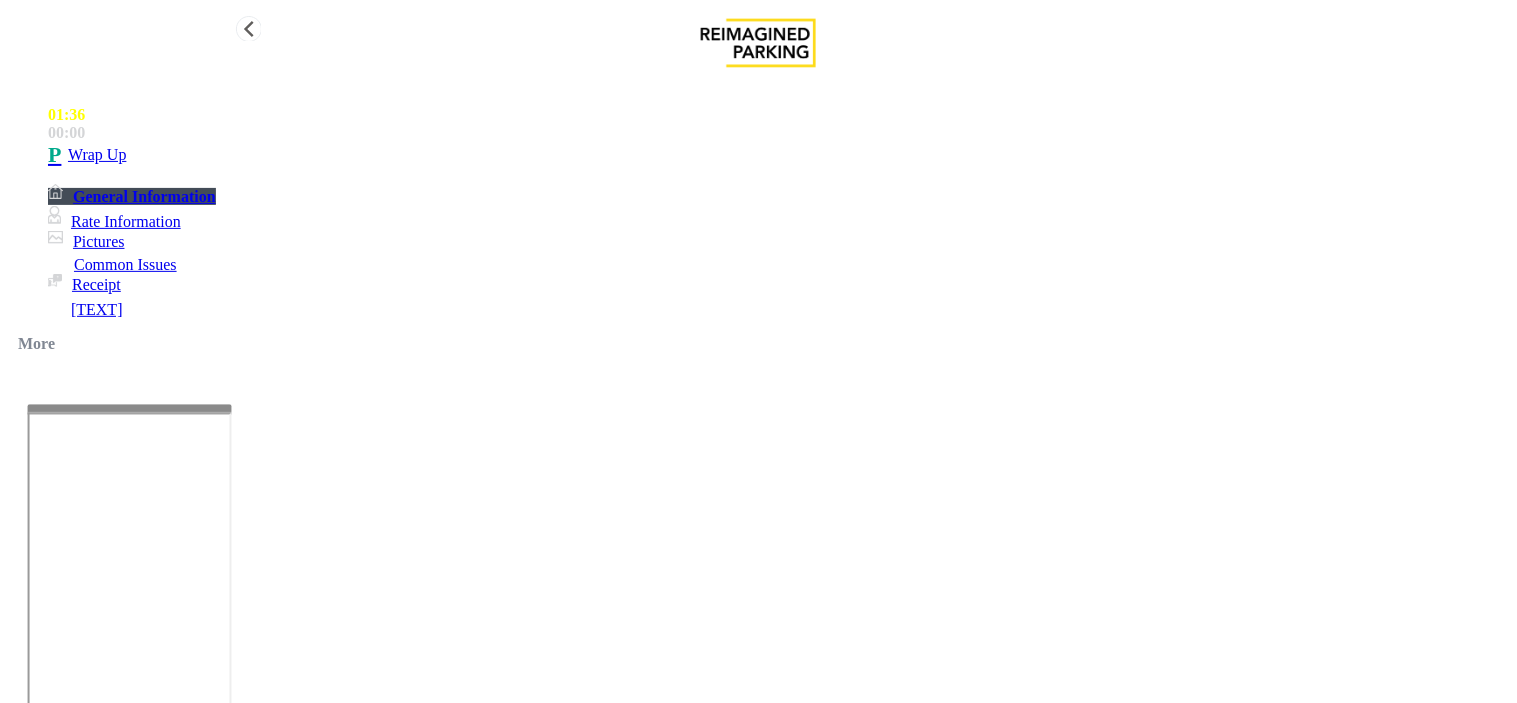 click on "Wrap Up" at bounding box center (778, 155) 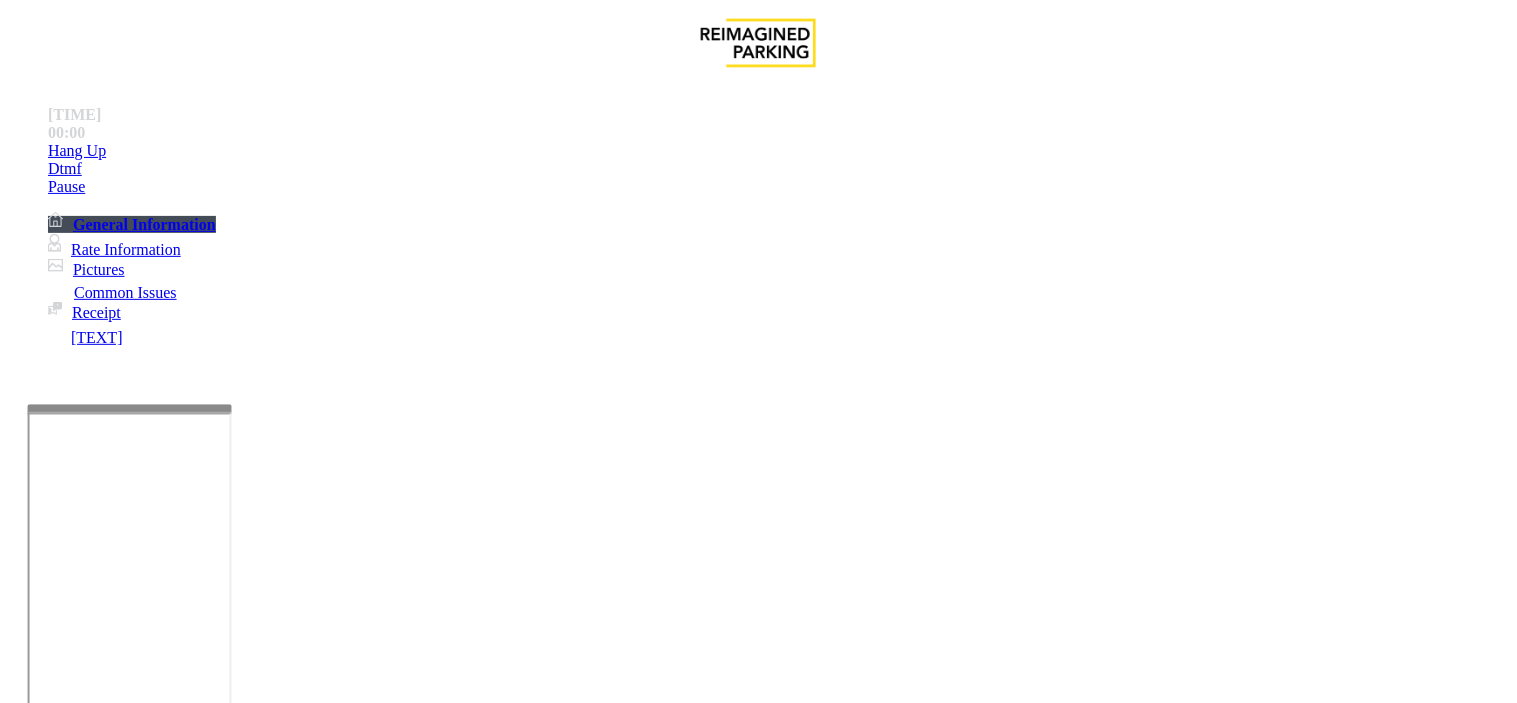 click on "Intercom Issue/No Response" at bounding box center (929, 1356) 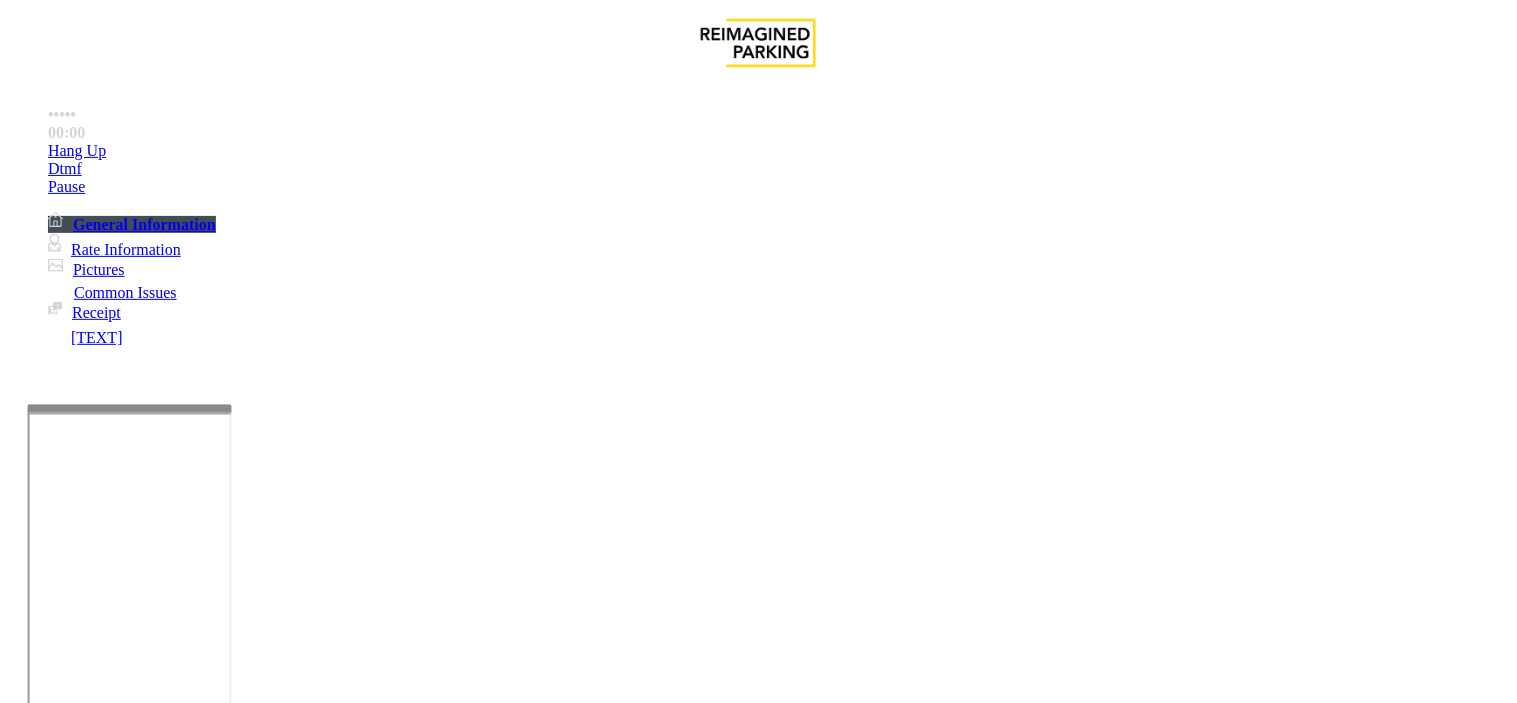 click on "No Response/Unable to hear parker" at bounding box center [144, 1356] 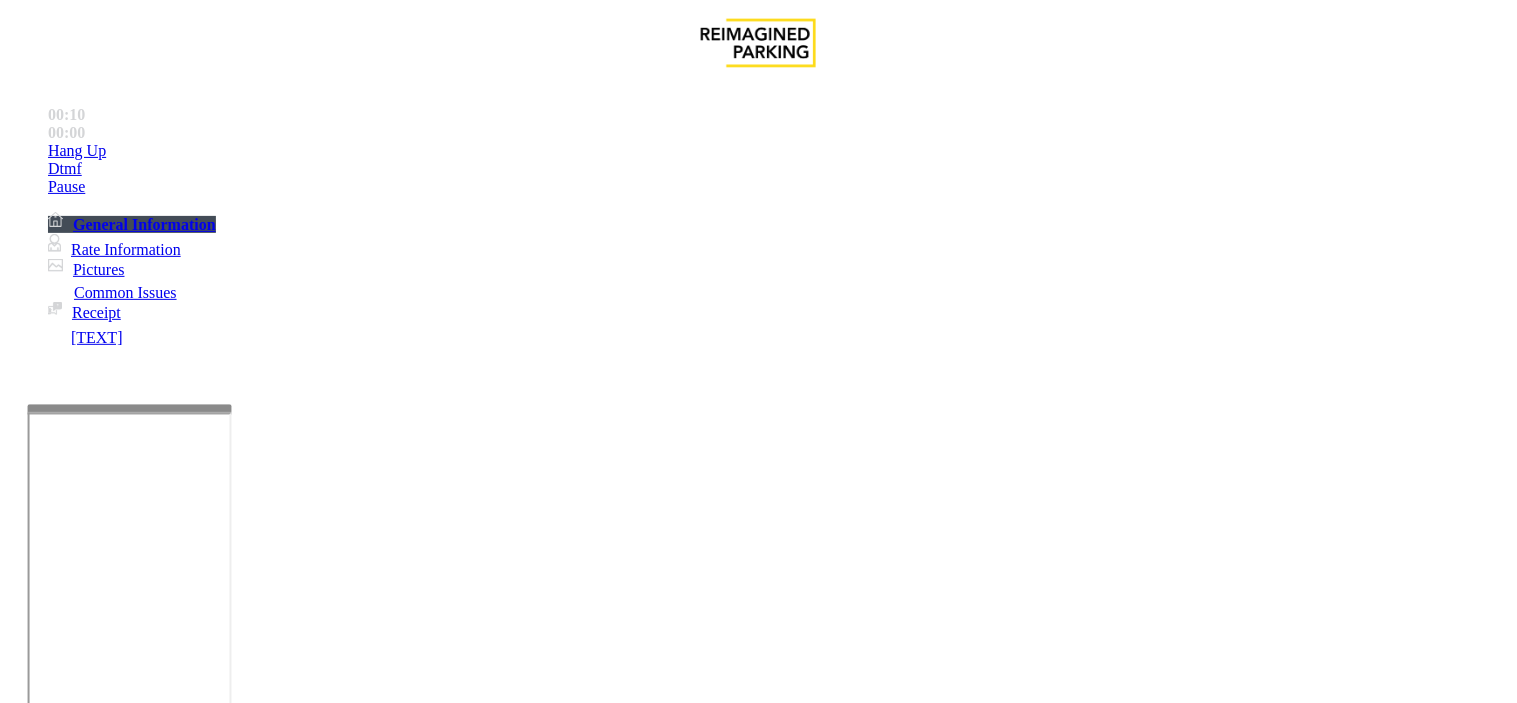 type on "**********" 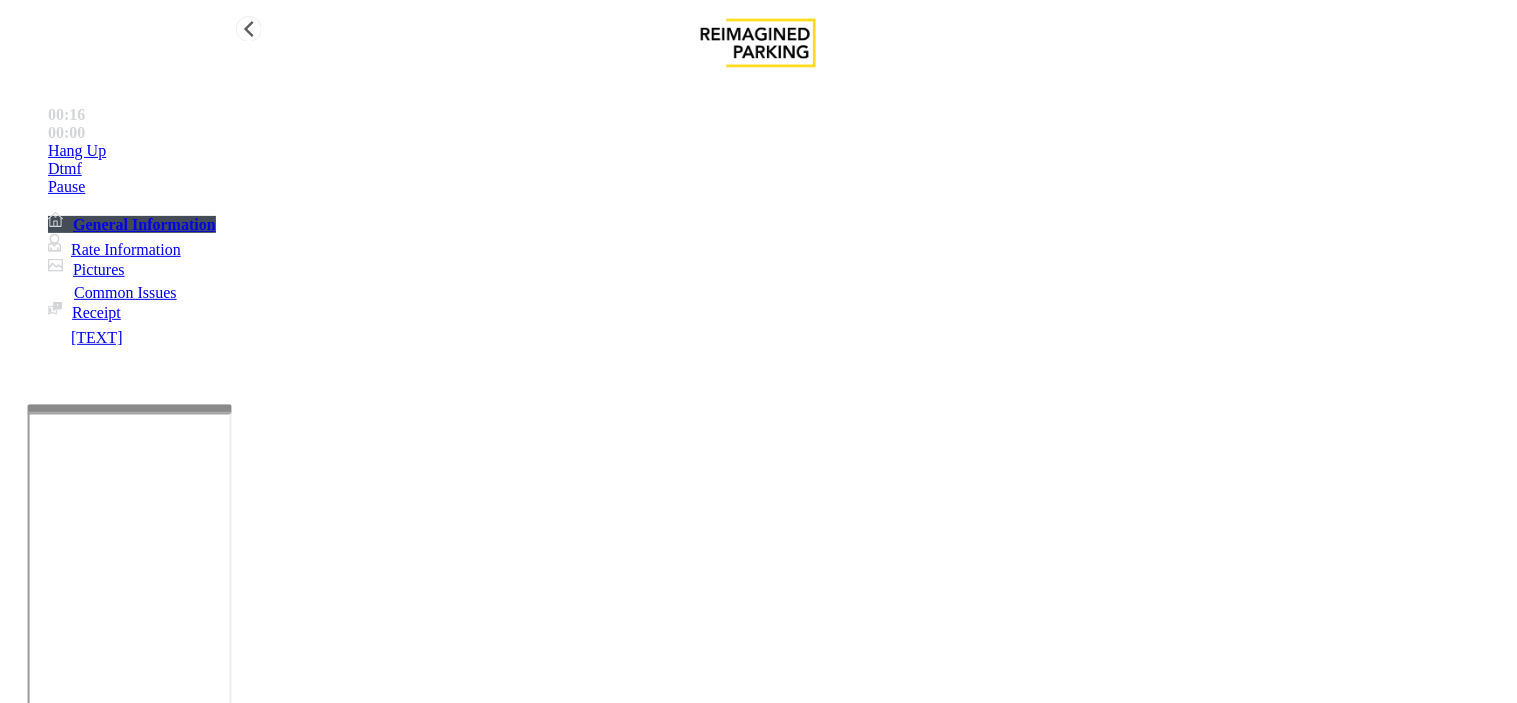 click on "Hang Up" at bounding box center [778, 151] 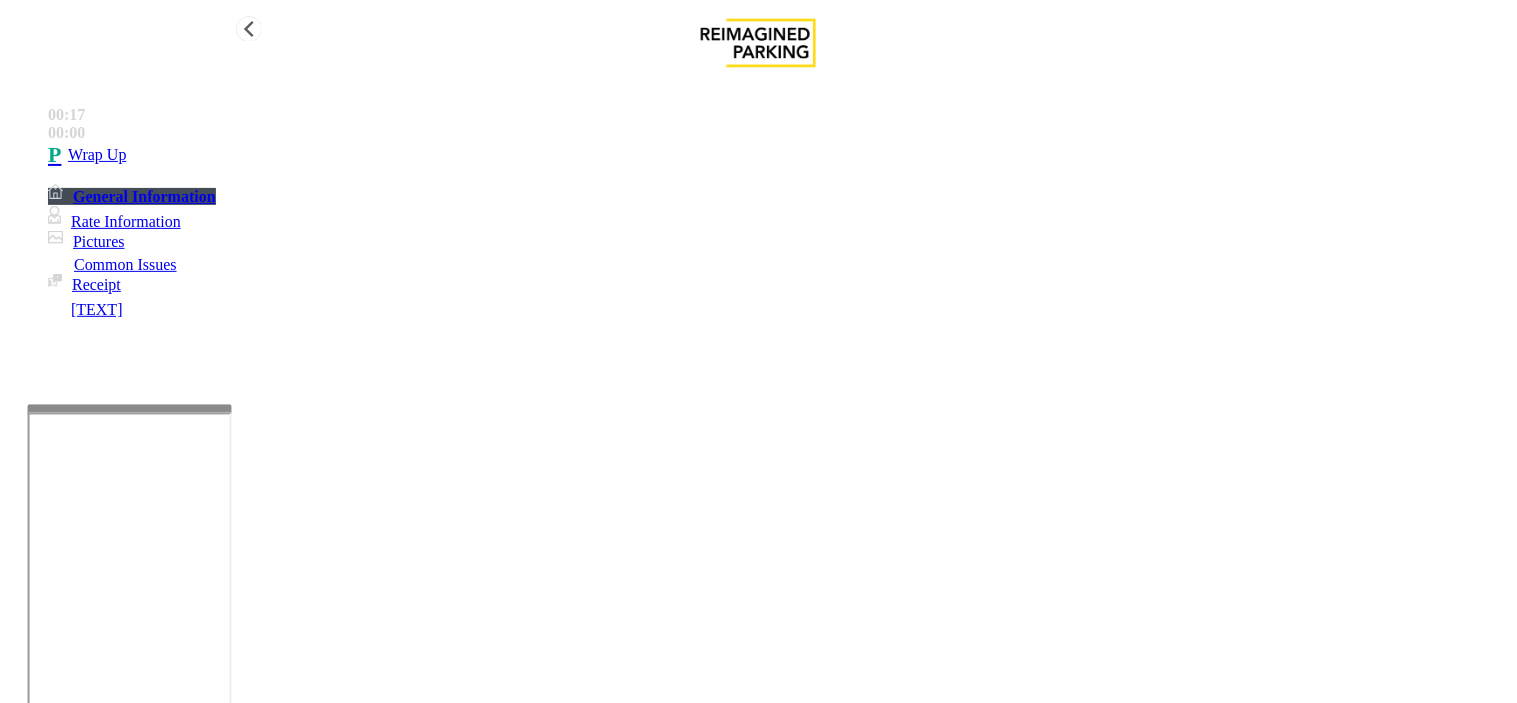click on "Wrap Up" at bounding box center [778, 155] 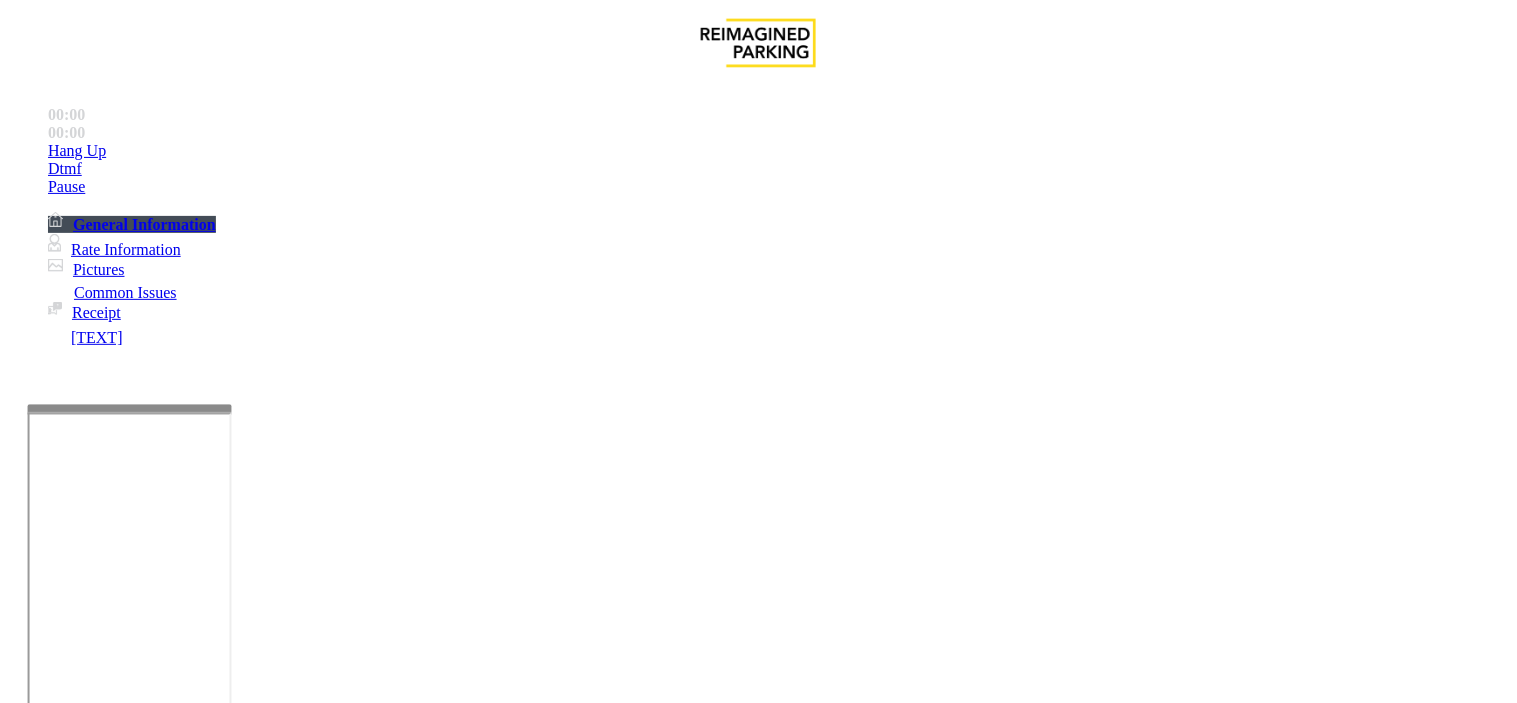 scroll, scrollTop: 444, scrollLeft: 0, axis: vertical 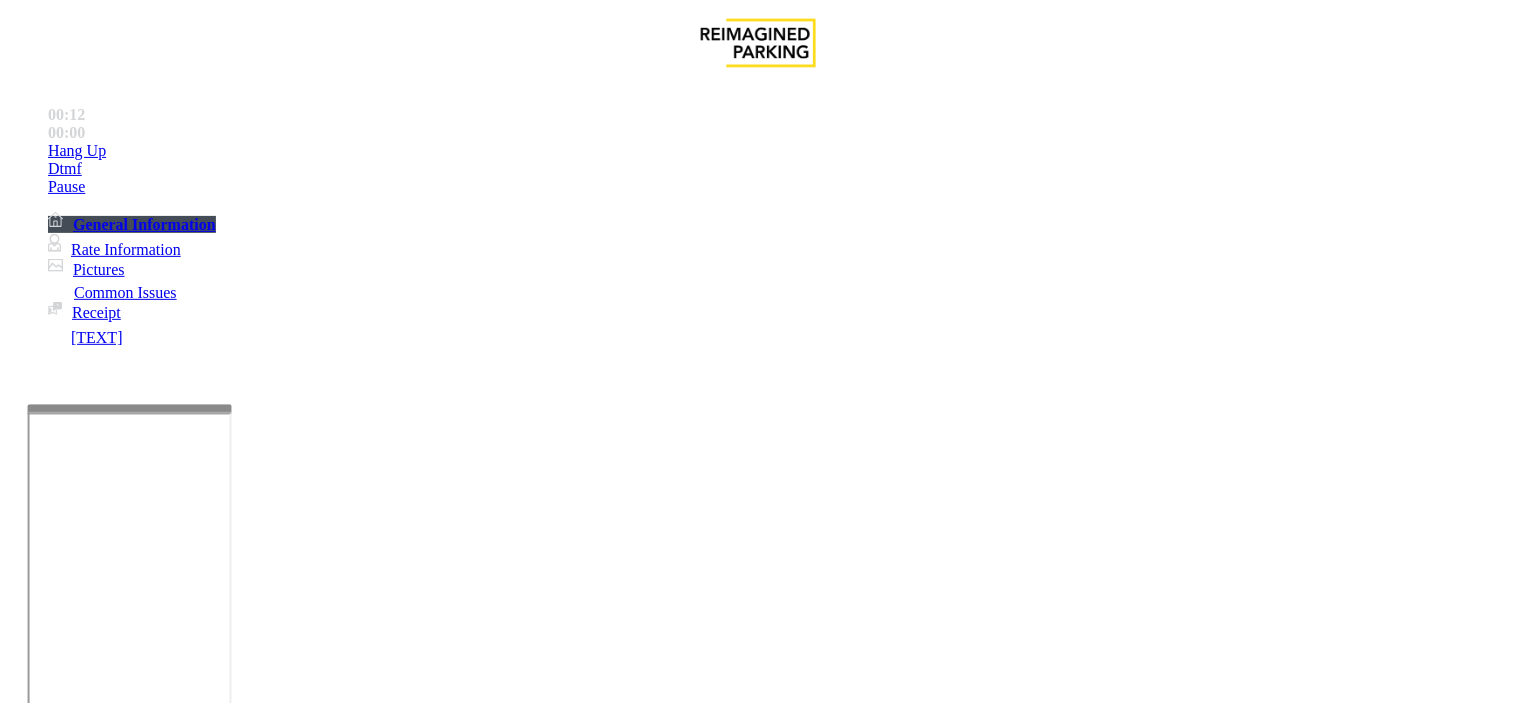 click on "Equipment Issue" at bounding box center [697, 1356] 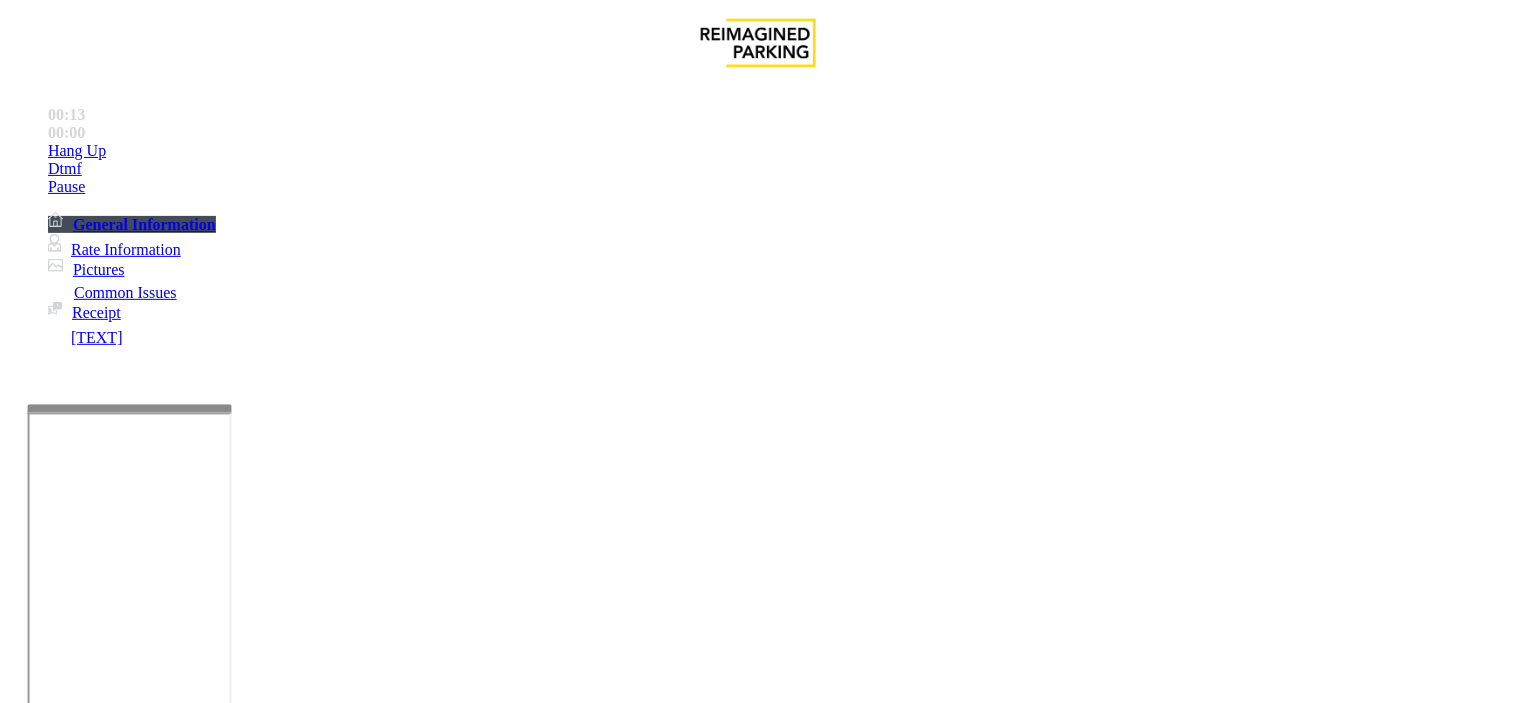 click on "Issue" at bounding box center [42, 1323] 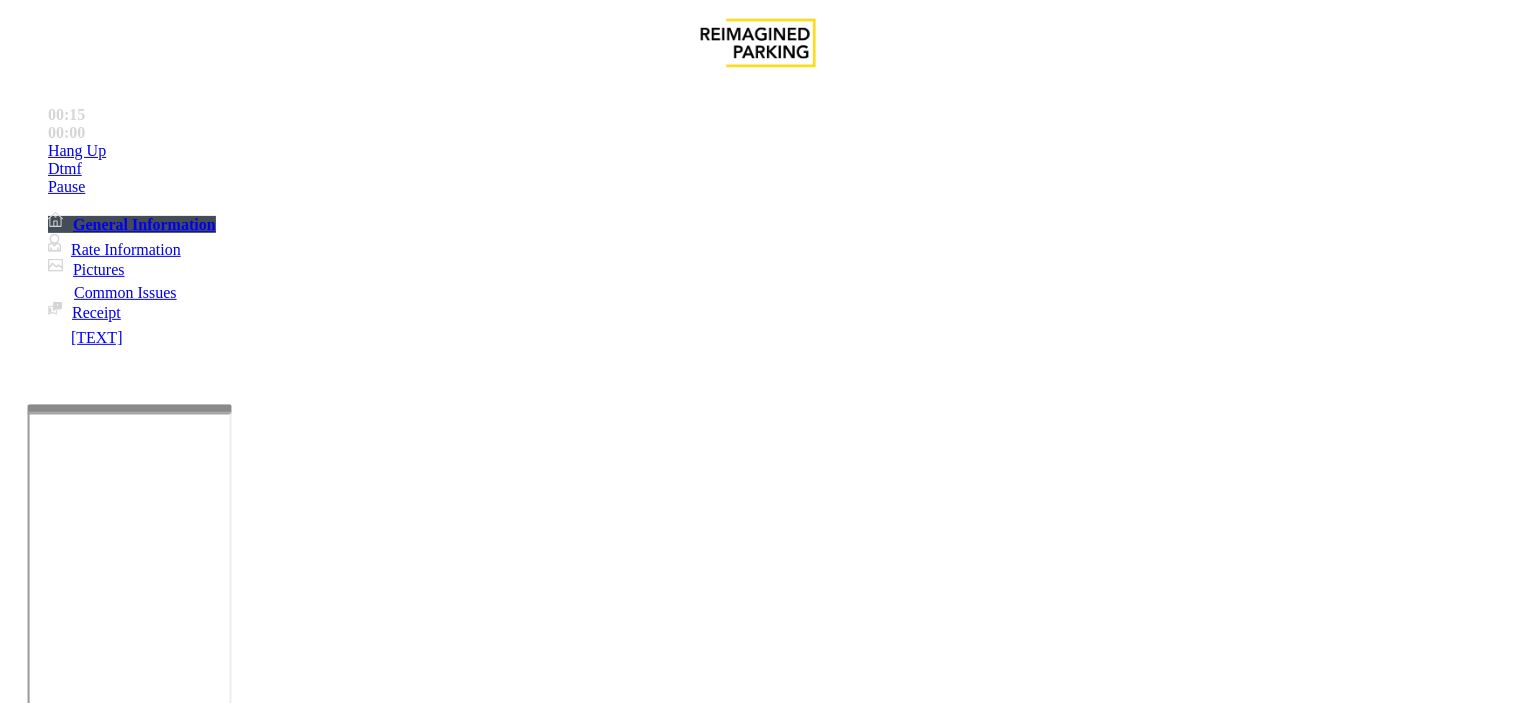 scroll, scrollTop: 666, scrollLeft: 0, axis: vertical 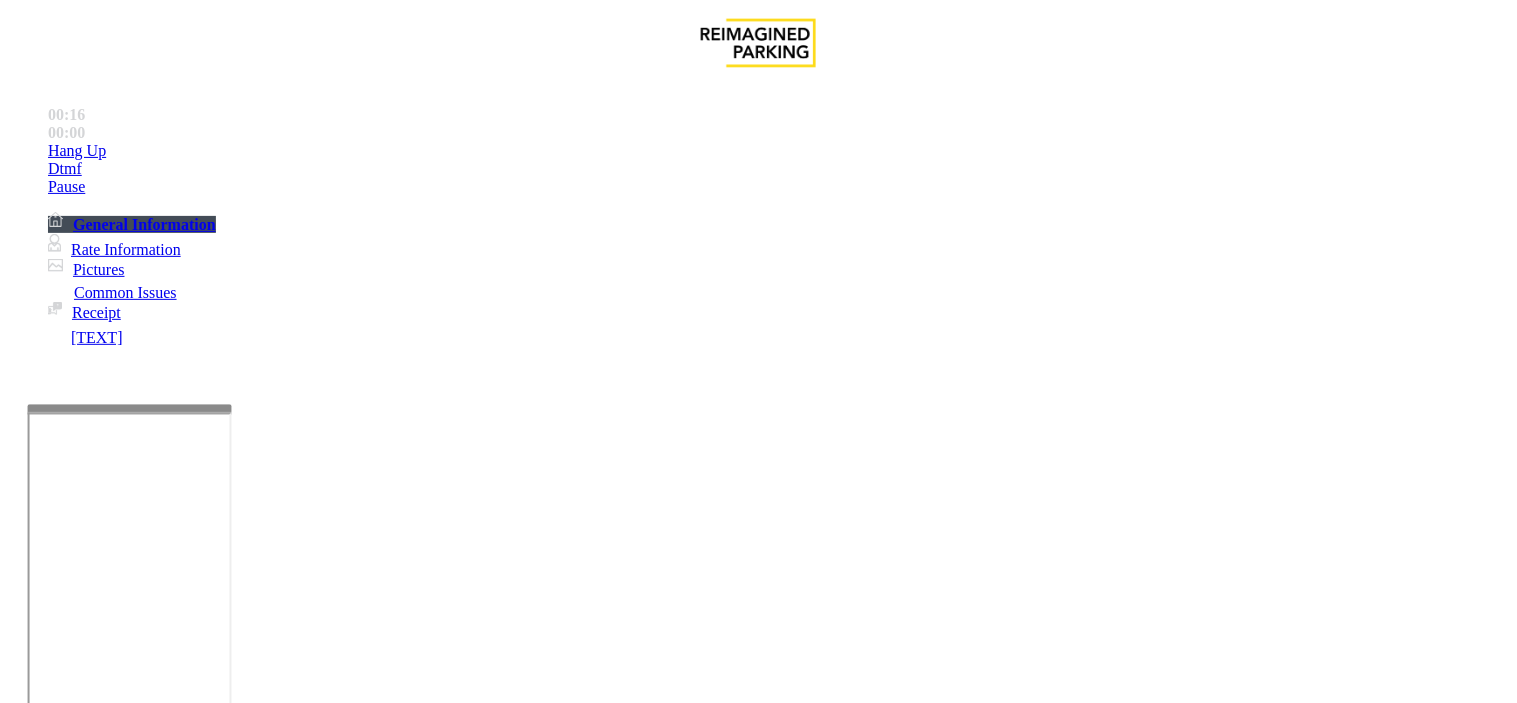 click on "The  login credentials for the JMS system at Lot 441 are as follows:       Username: RM3080   Password: Remote@3080!     Please note the current JMS license allows only 2 maximum users at any given time. So, please log out every time after  assisting  customers so other users can log in too.     >If the LPR does not get a positive read for transient parkers, Parker must pull a ticket to enter, which can be scanned at the pay stations for payment, as well as at exit (CC only).   JMS SYSTEM - AVAILABLE IN BEYONDTRUST. JMS-3080Y-CDS      Make sure the Parker is inserting the ticket correctly, Arrow into the machine, and magnetic stripe right side     If the entry station is not providing an ENTRY ticket, Please vend the gate and mail to the local team the issue :    toronto.metersupport@impark.com   toronto.operationssupport@impark.com   mark in Cc:  ptieken@impark.com         >Validations for the grocery store (2 hours) are done by plate number or ticket at two cashier stations in-store." at bounding box center [758, 2234] 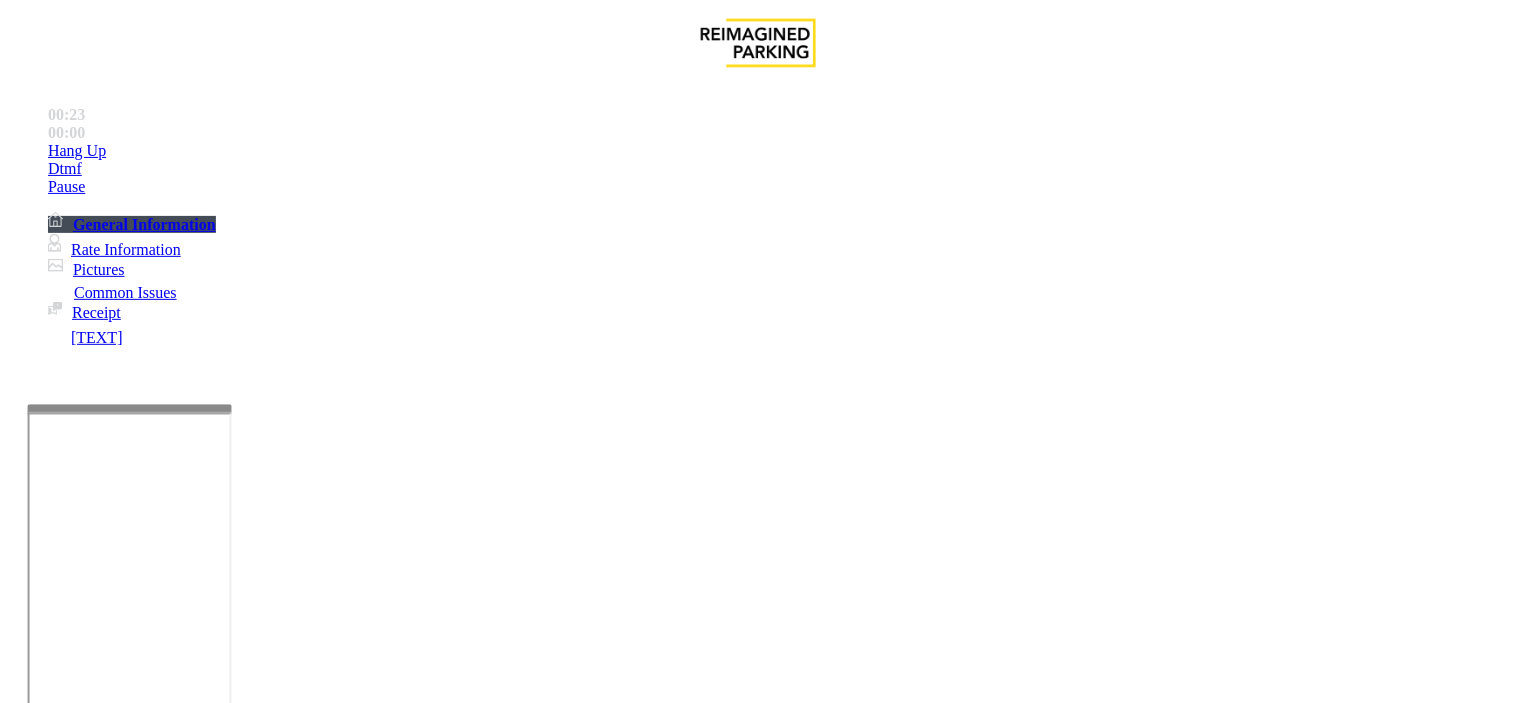 scroll, scrollTop: 1000, scrollLeft: 0, axis: vertical 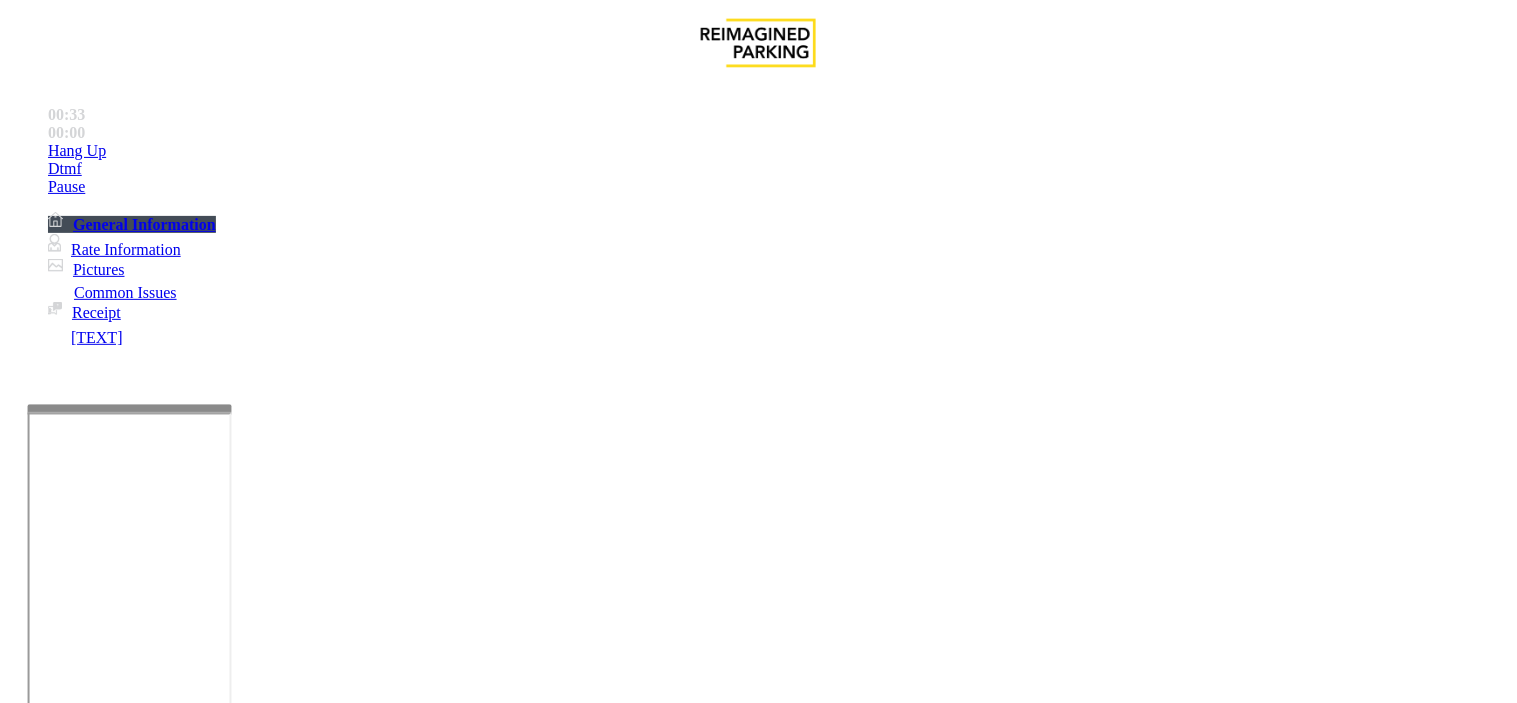 click on "Payment Issue" at bounding box center [167, 1356] 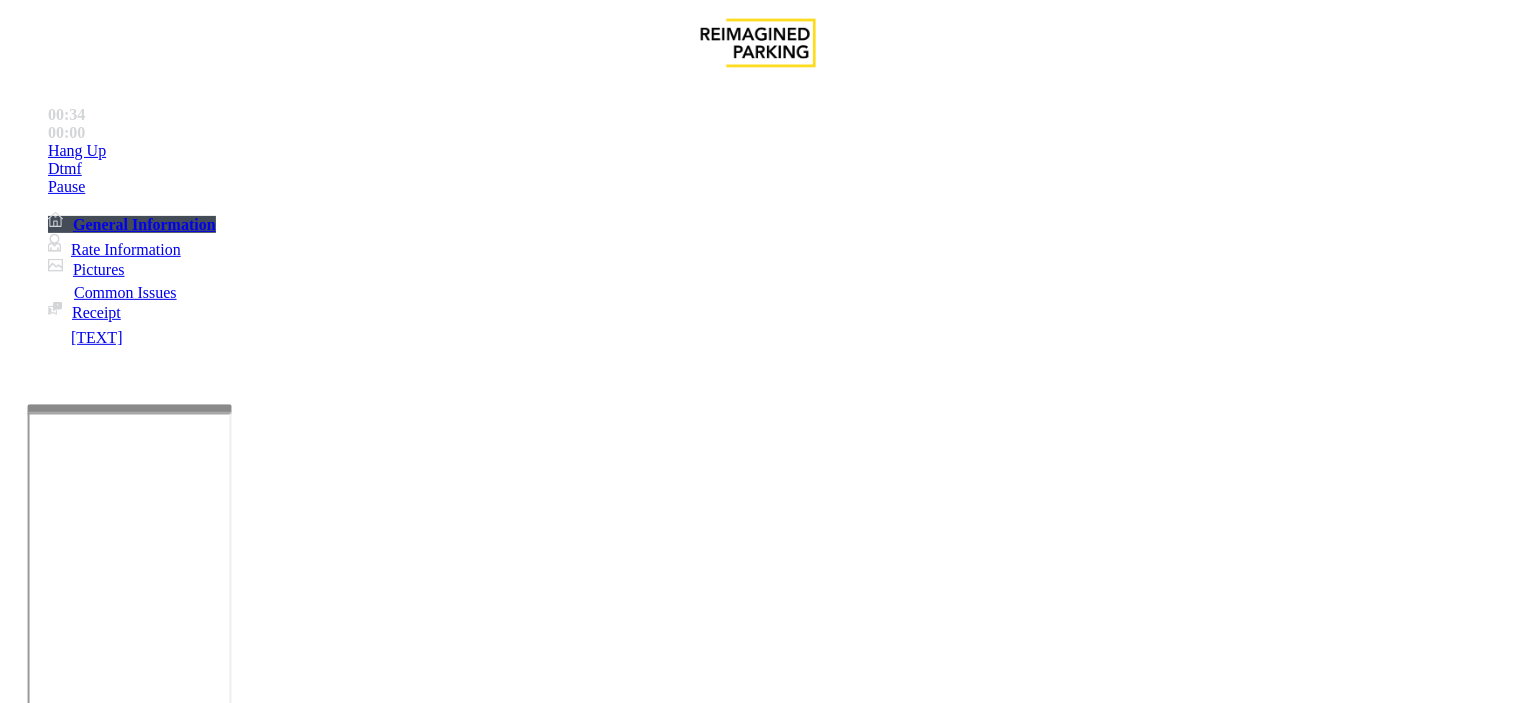 click on "Payment Issue" at bounding box center (101, 1323) 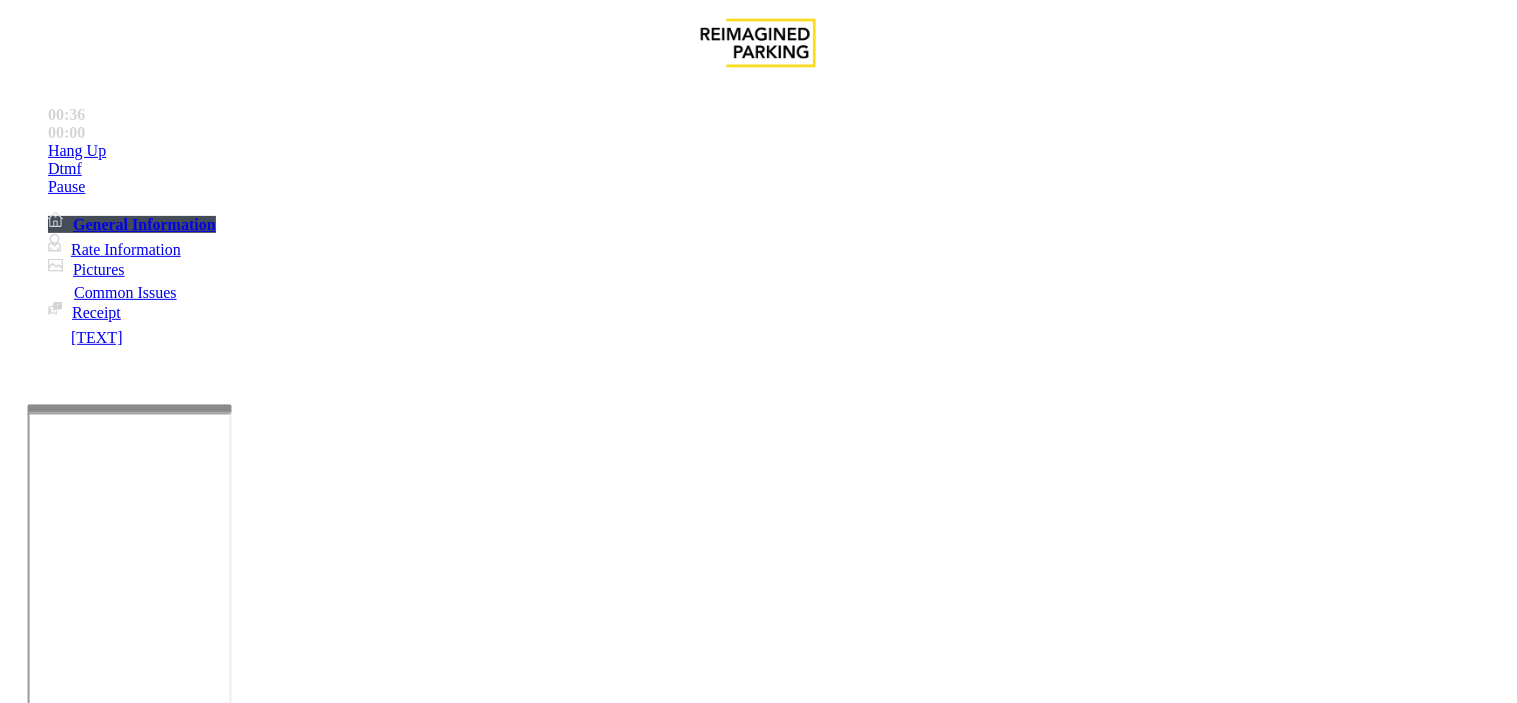 scroll, scrollTop: 1346, scrollLeft: 0, axis: vertical 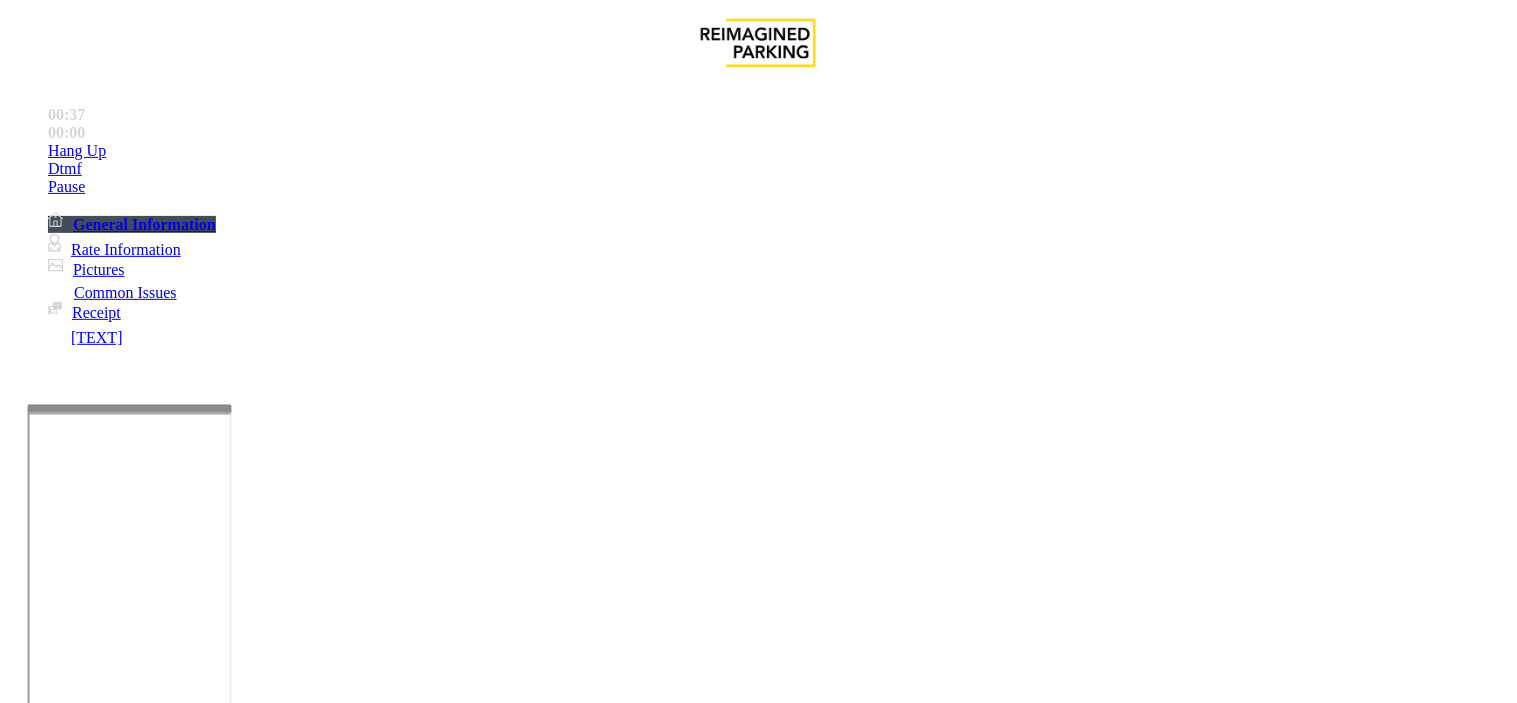 click on "Credit Card Not Reading" at bounding box center [1167, 1356] 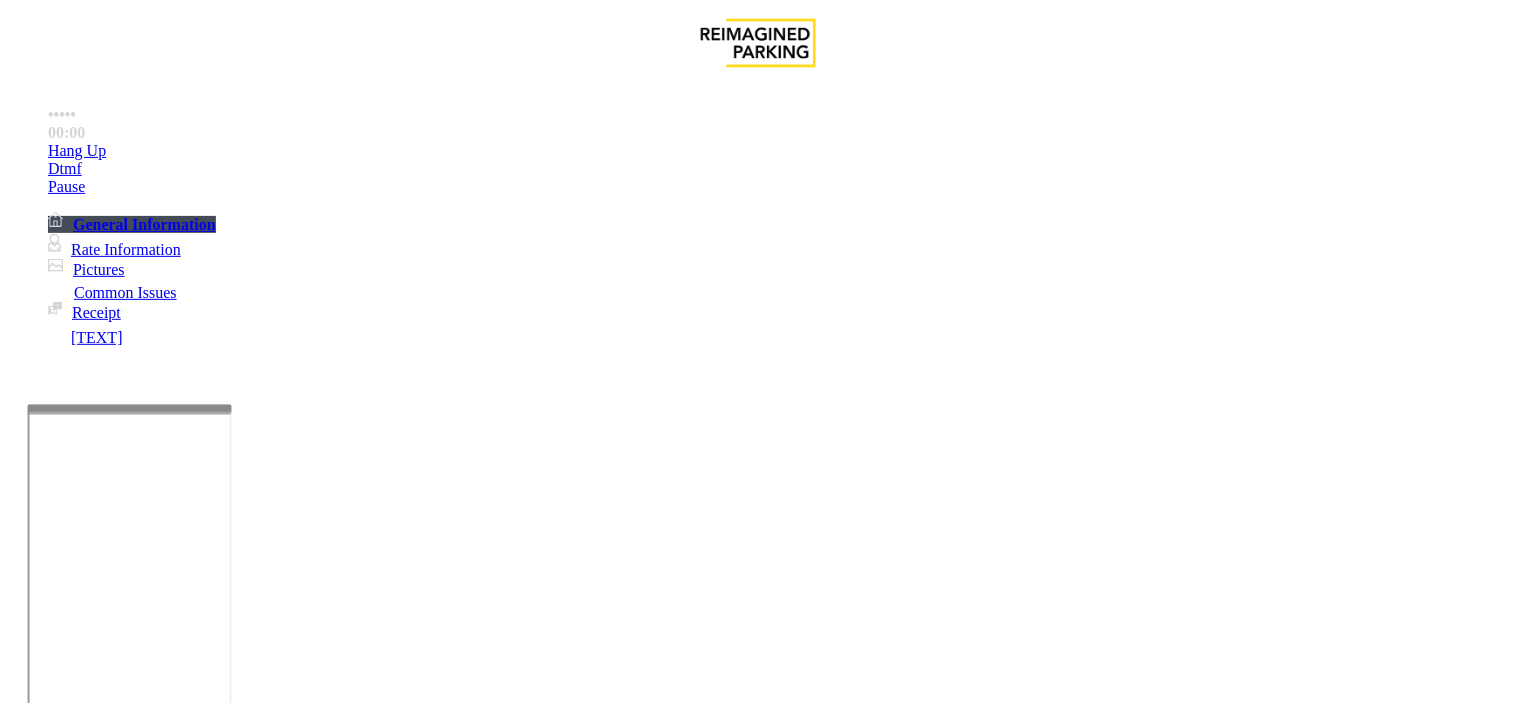 scroll, scrollTop: 0, scrollLeft: 0, axis: both 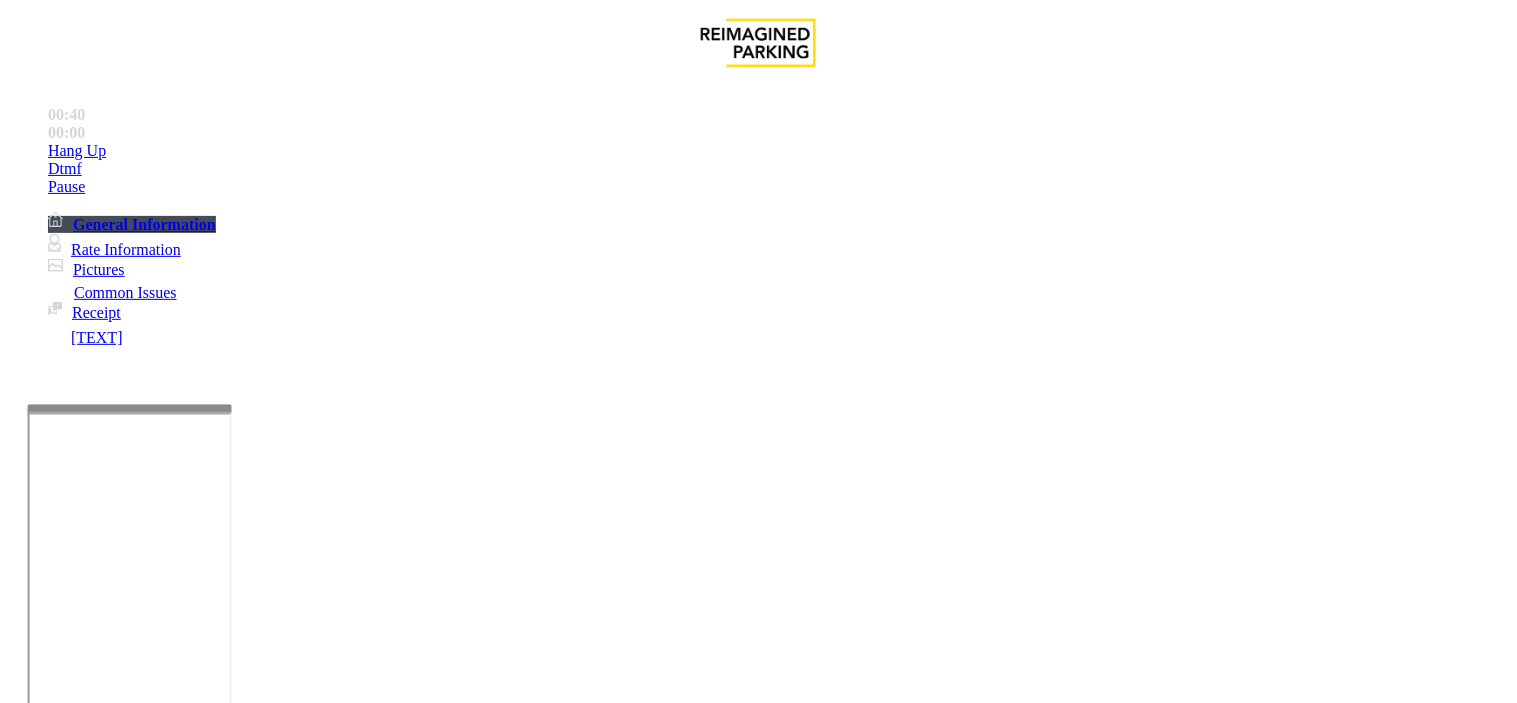 click on "Payment Issue" at bounding box center [101, 1323] 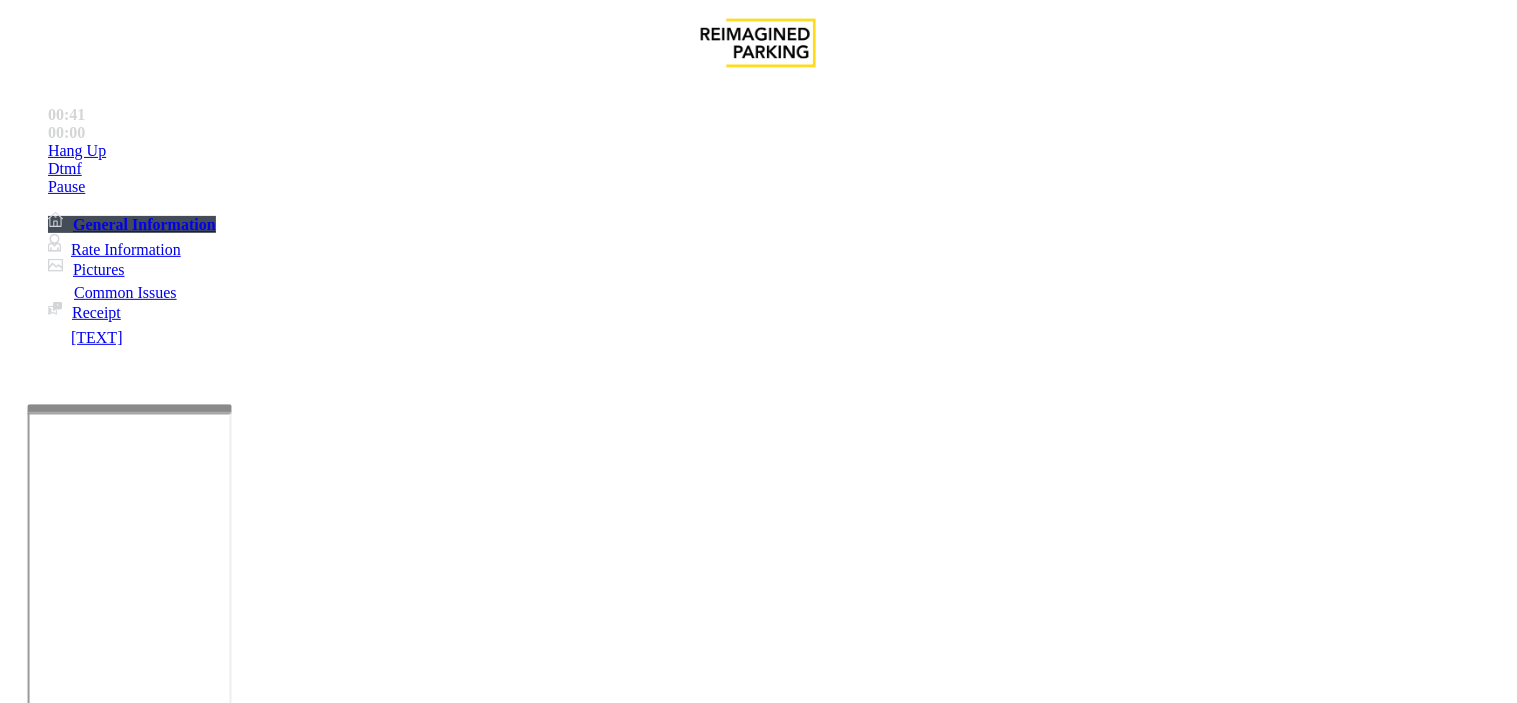 click on "Credit Card Only Machine" at bounding box center [1000, 1356] 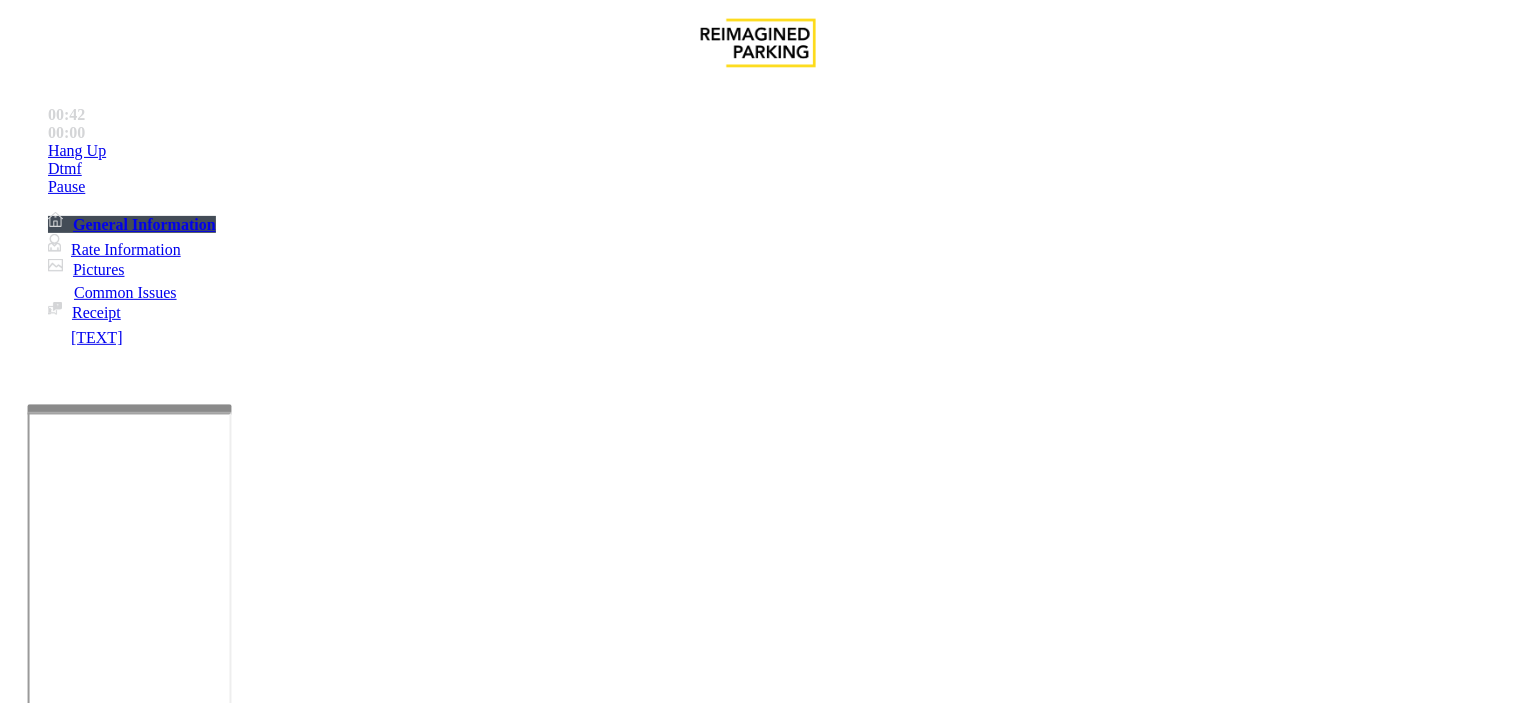 paste on "**********" 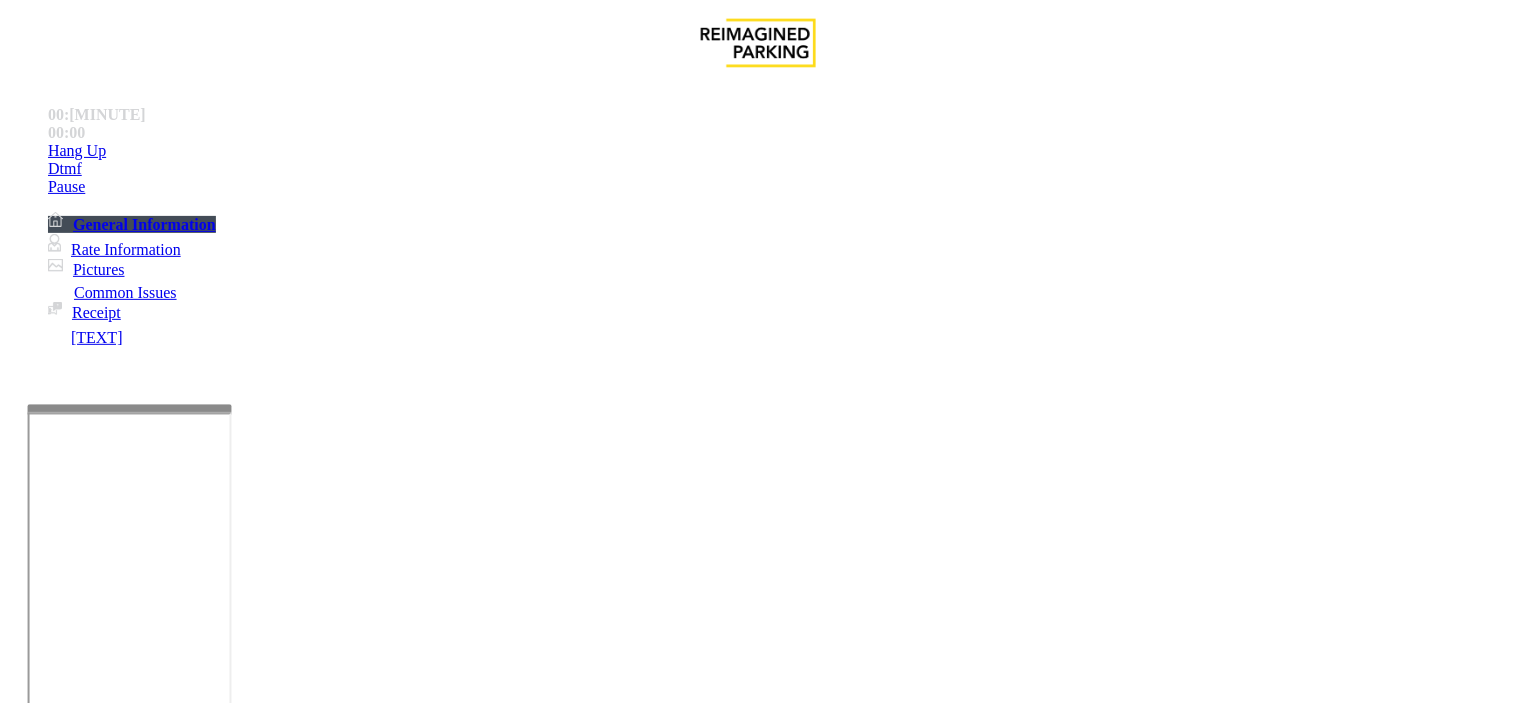 scroll, scrollTop: 0, scrollLeft: 0, axis: both 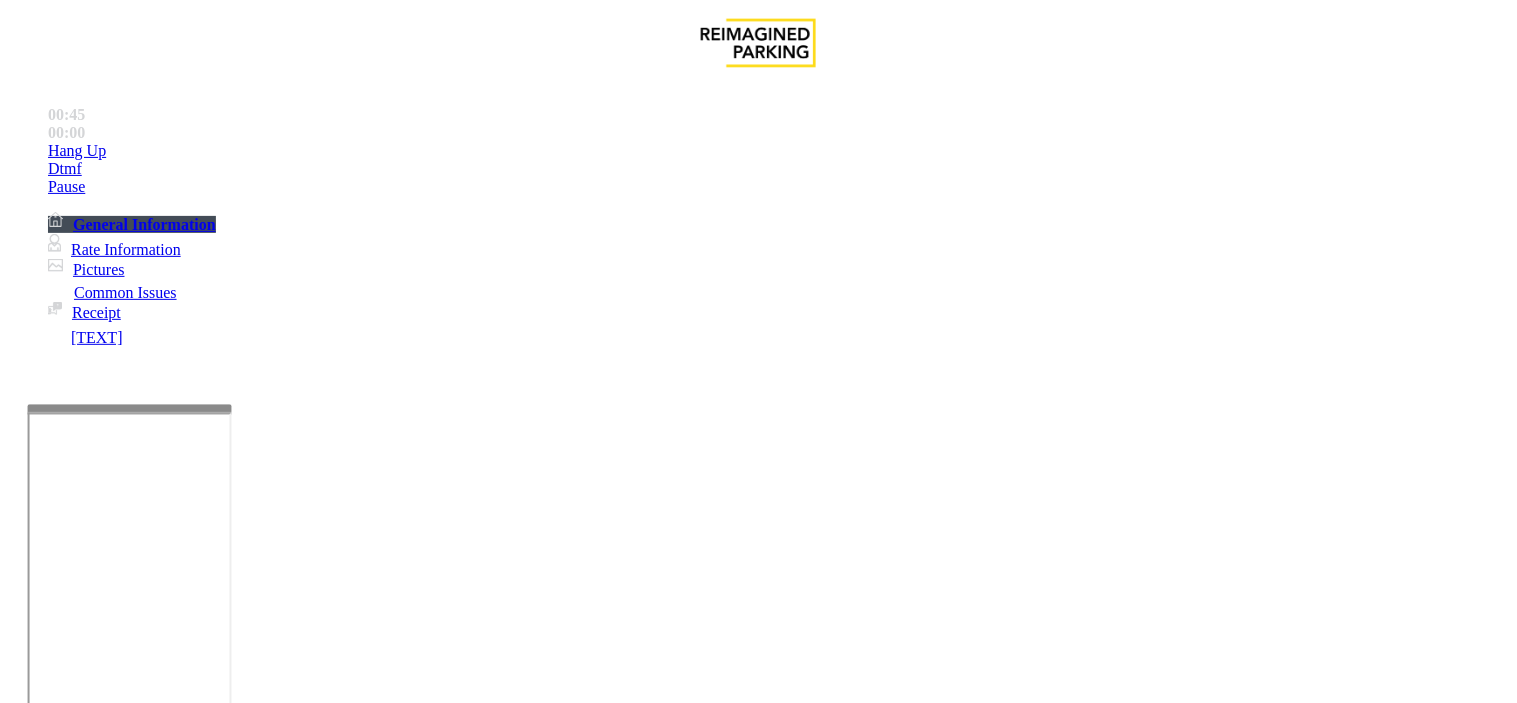 drag, startPoint x: 273, startPoint y: 188, endPoint x: 507, endPoint y: 176, distance: 234.3075 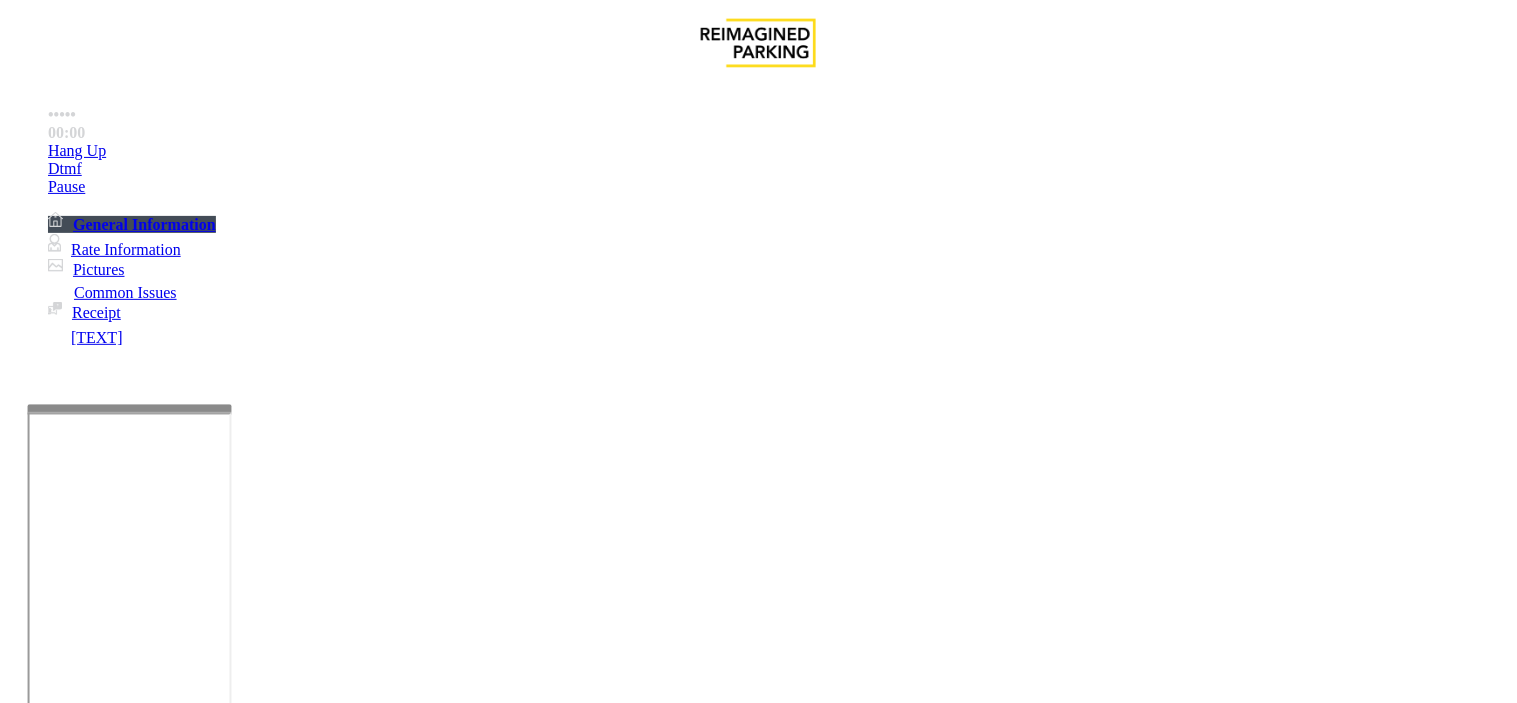 click at bounding box center (246, 1702) 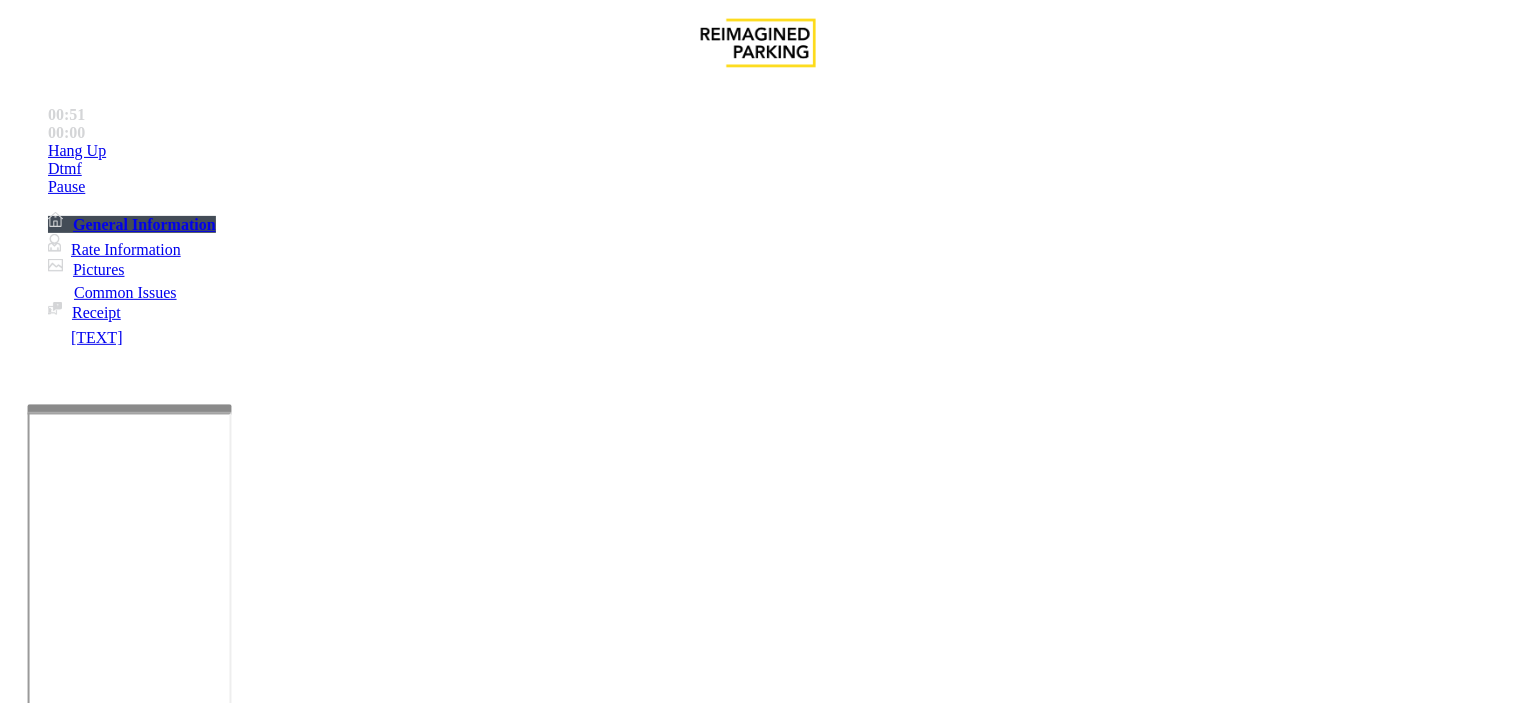paste on "**********" 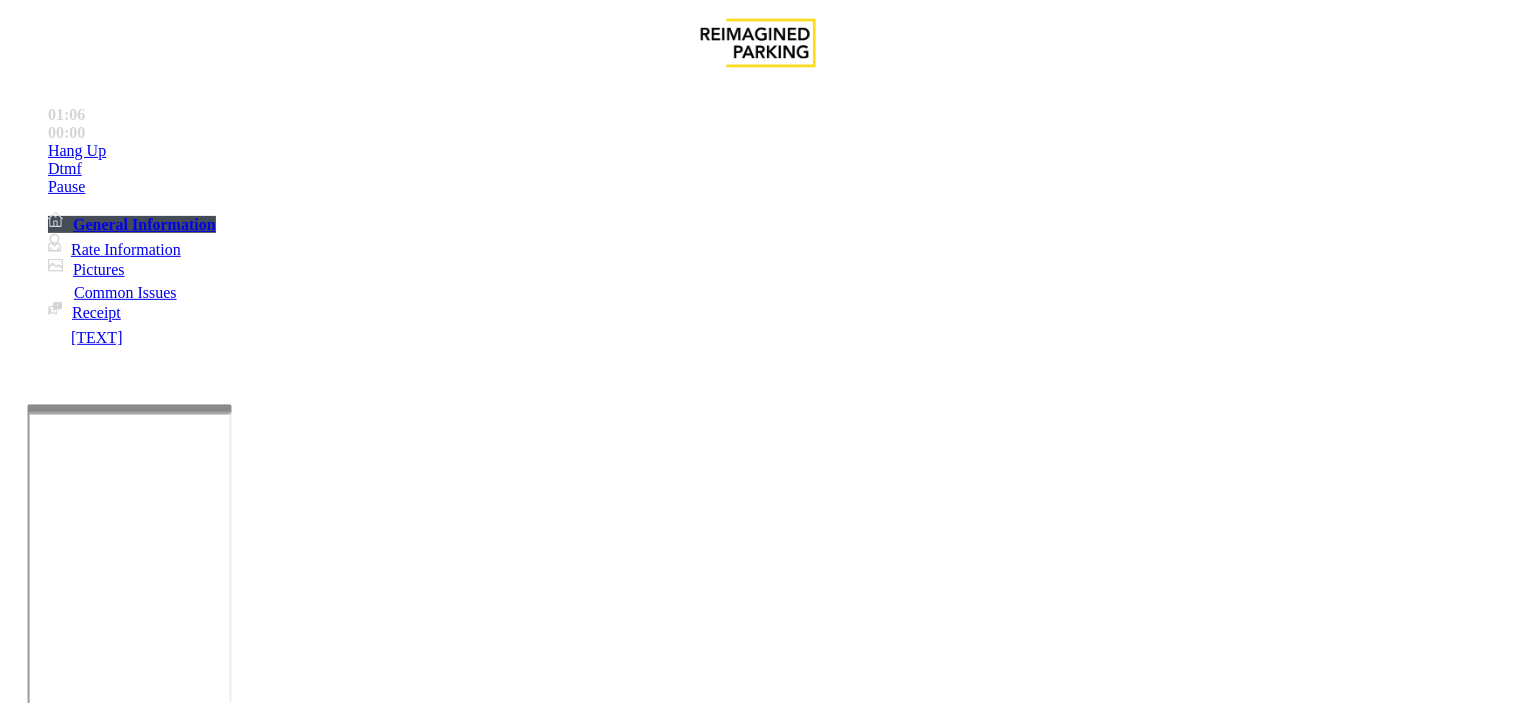 type on "********" 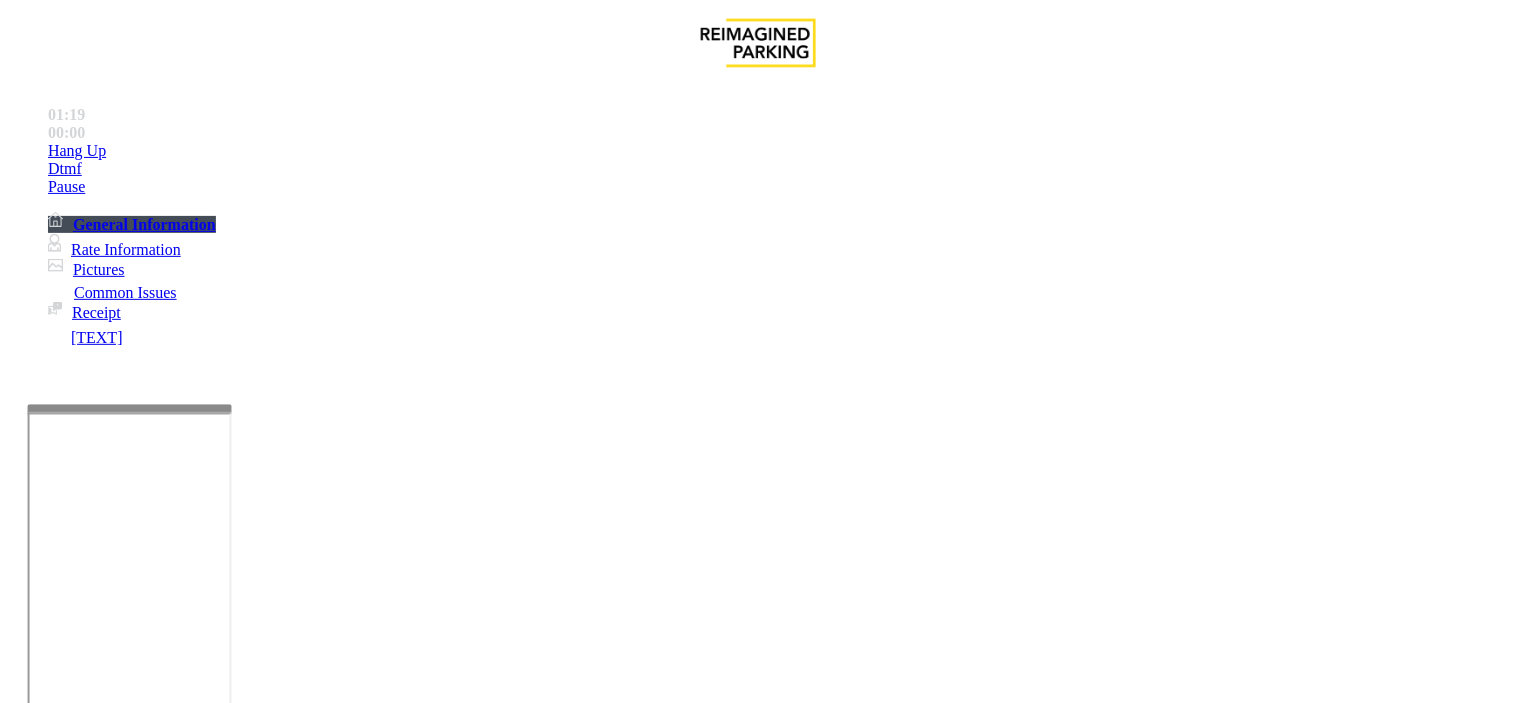 scroll, scrollTop: 21, scrollLeft: 0, axis: vertical 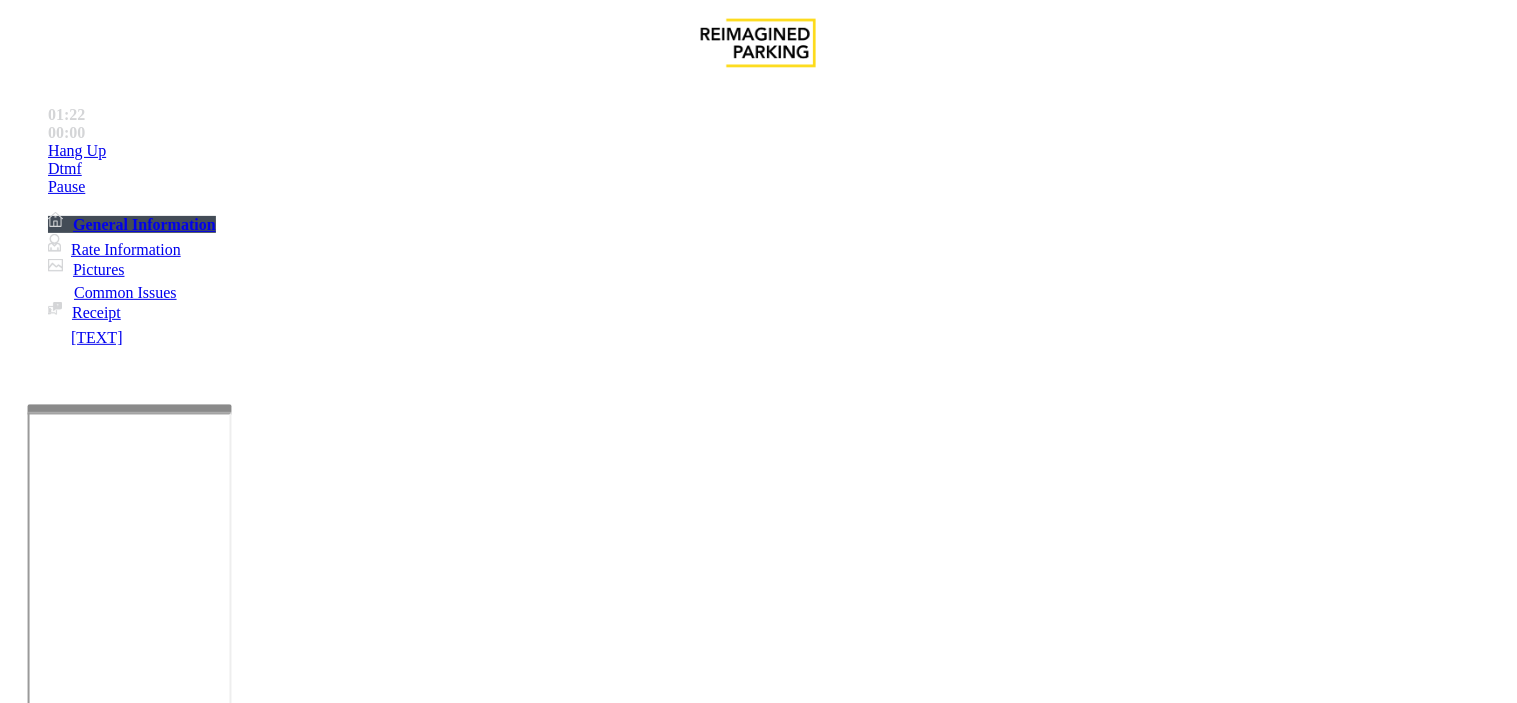 type on "**********" 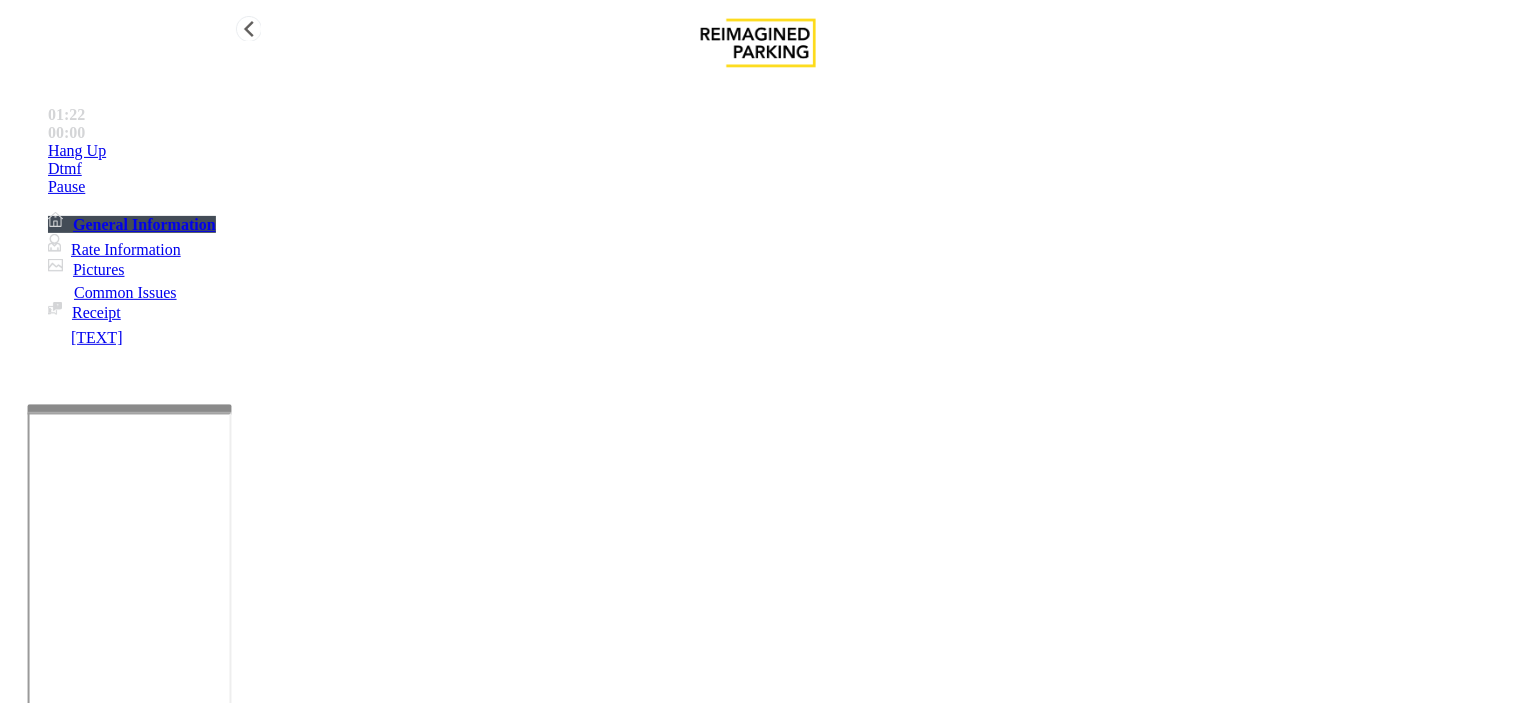 drag, startPoint x: 360, startPoint y: 260, endPoint x: 241, endPoint y: 267, distance: 119.2057 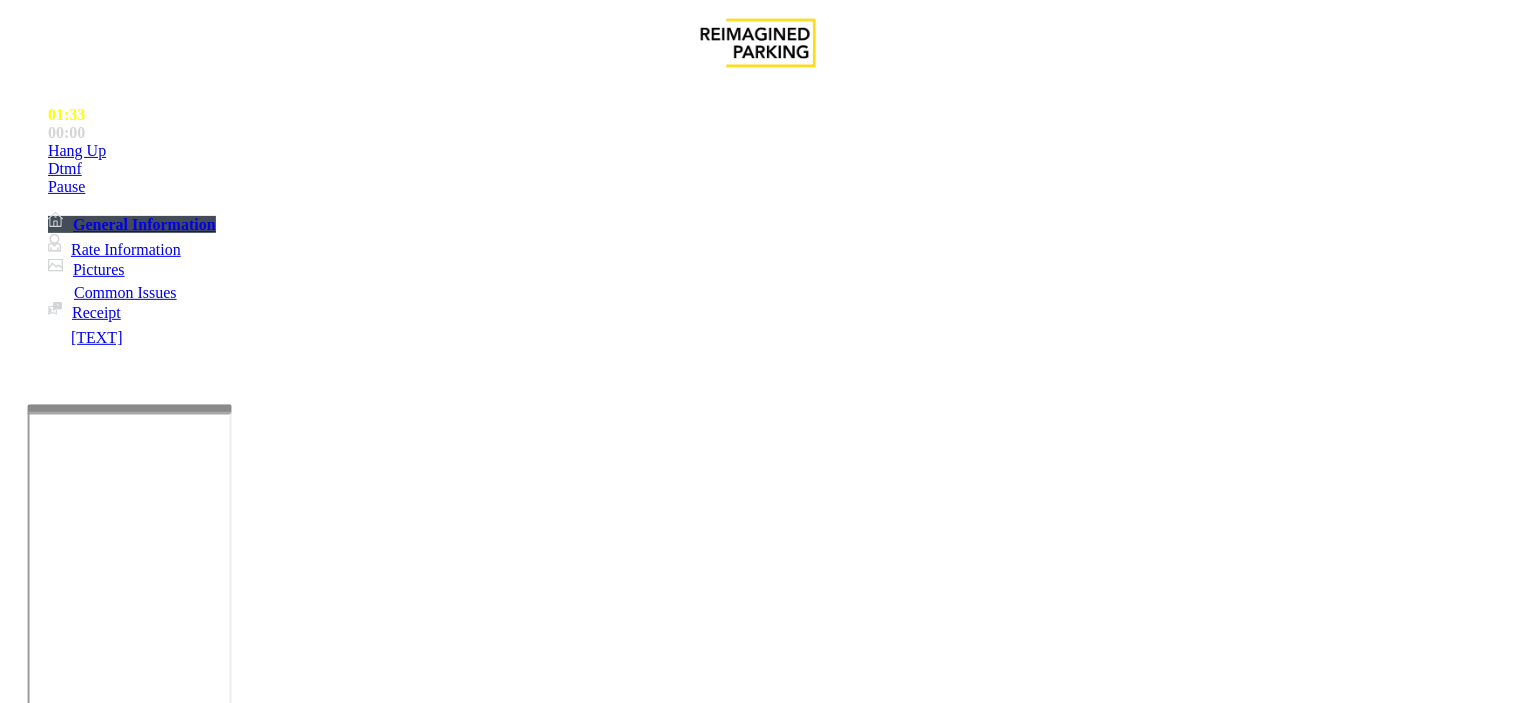 scroll, scrollTop: 0, scrollLeft: 0, axis: both 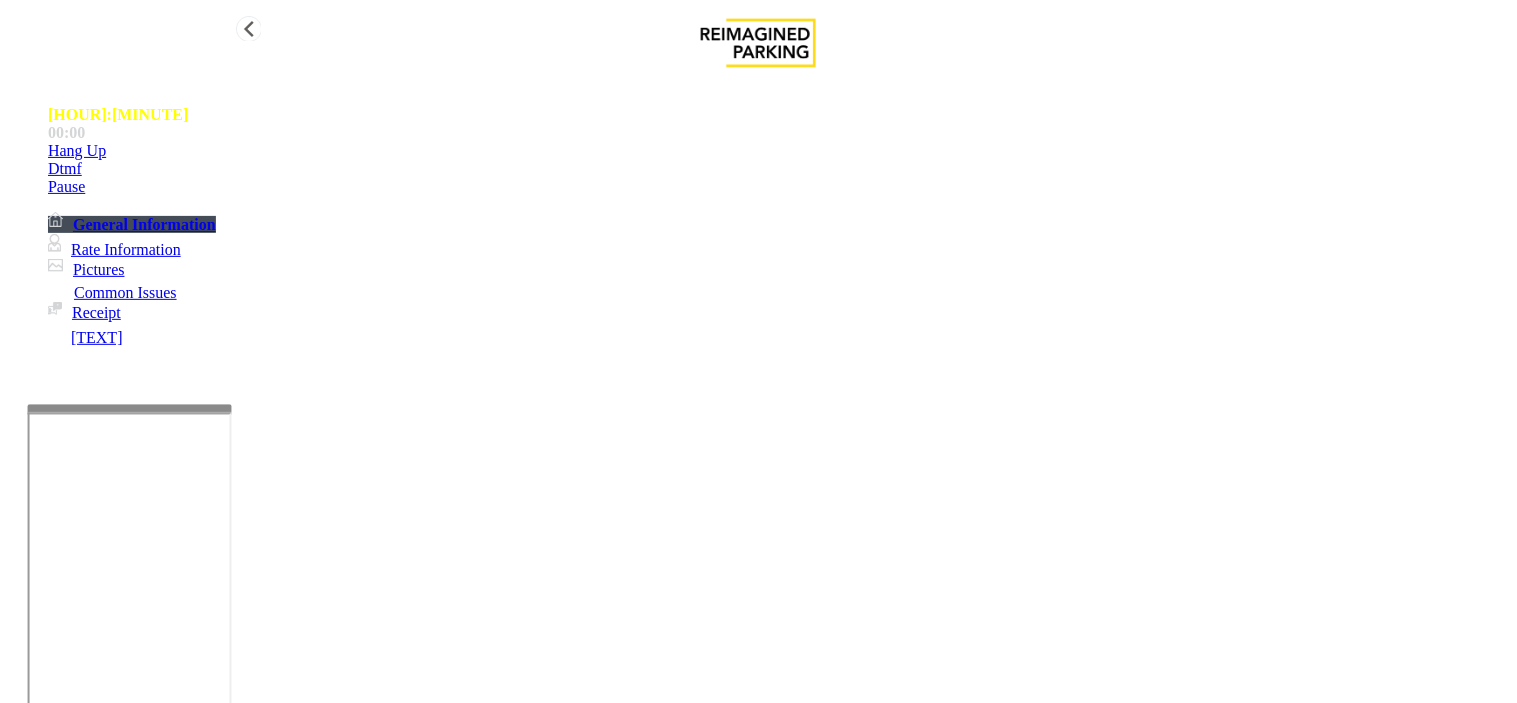 drag, startPoint x: 370, startPoint y: 263, endPoint x: 220, endPoint y: 263, distance: 150 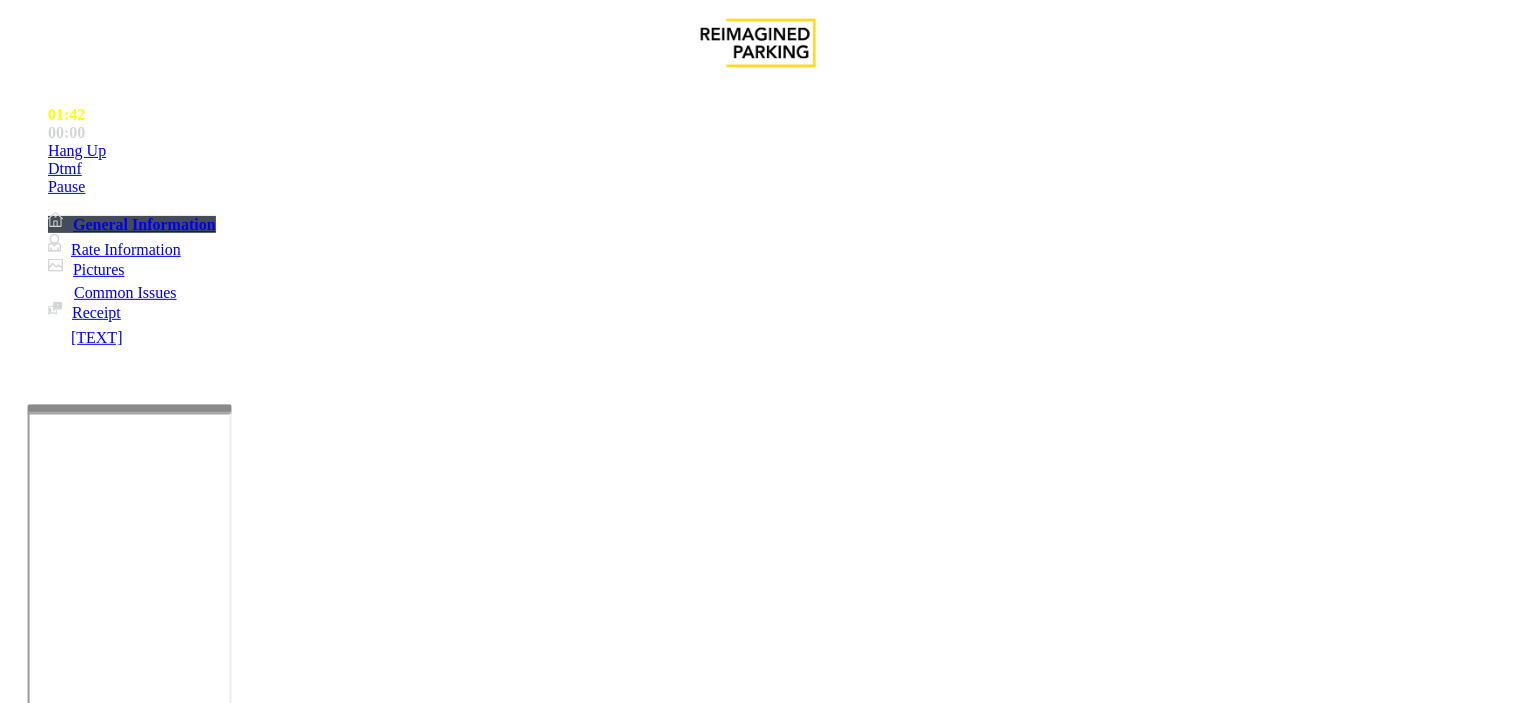 click at bounding box center [96, 1403] 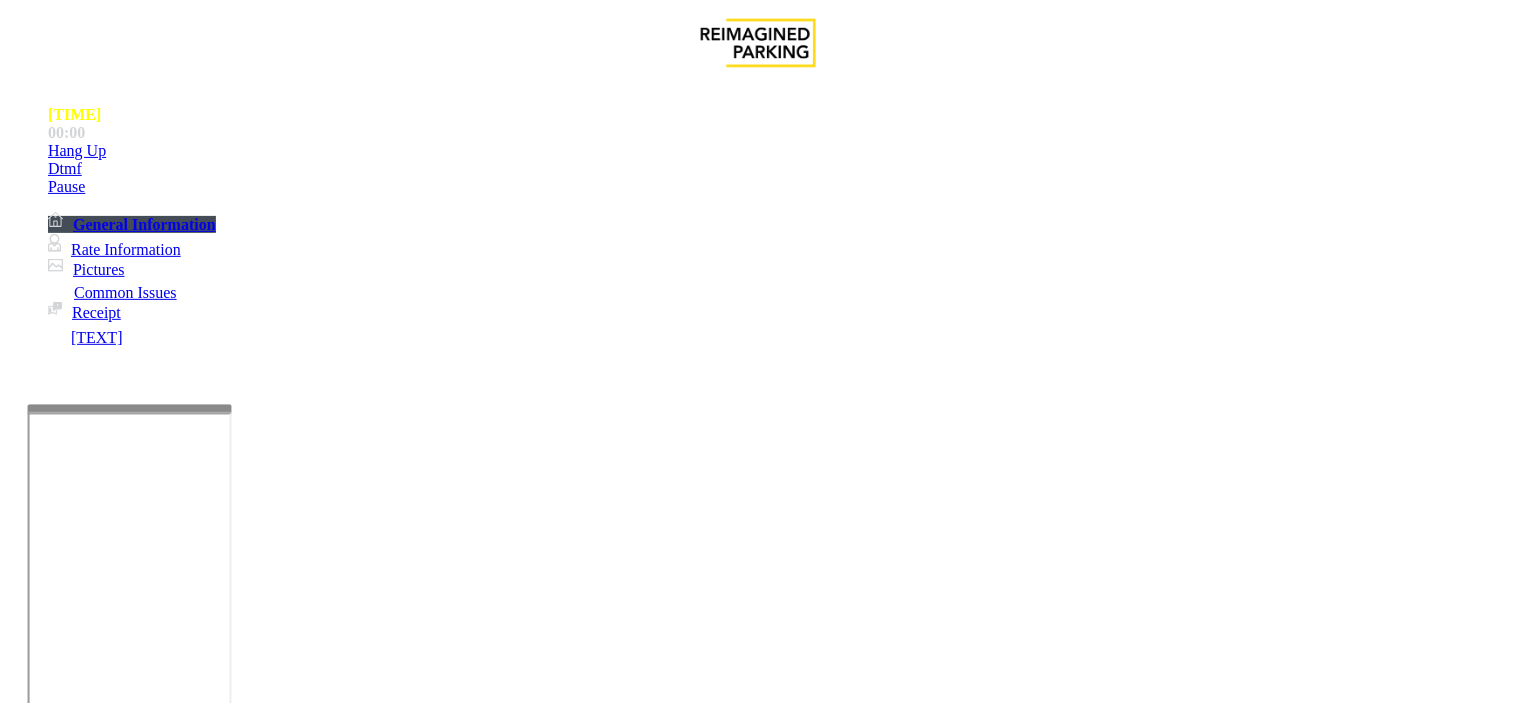 scroll, scrollTop: 0, scrollLeft: 0, axis: both 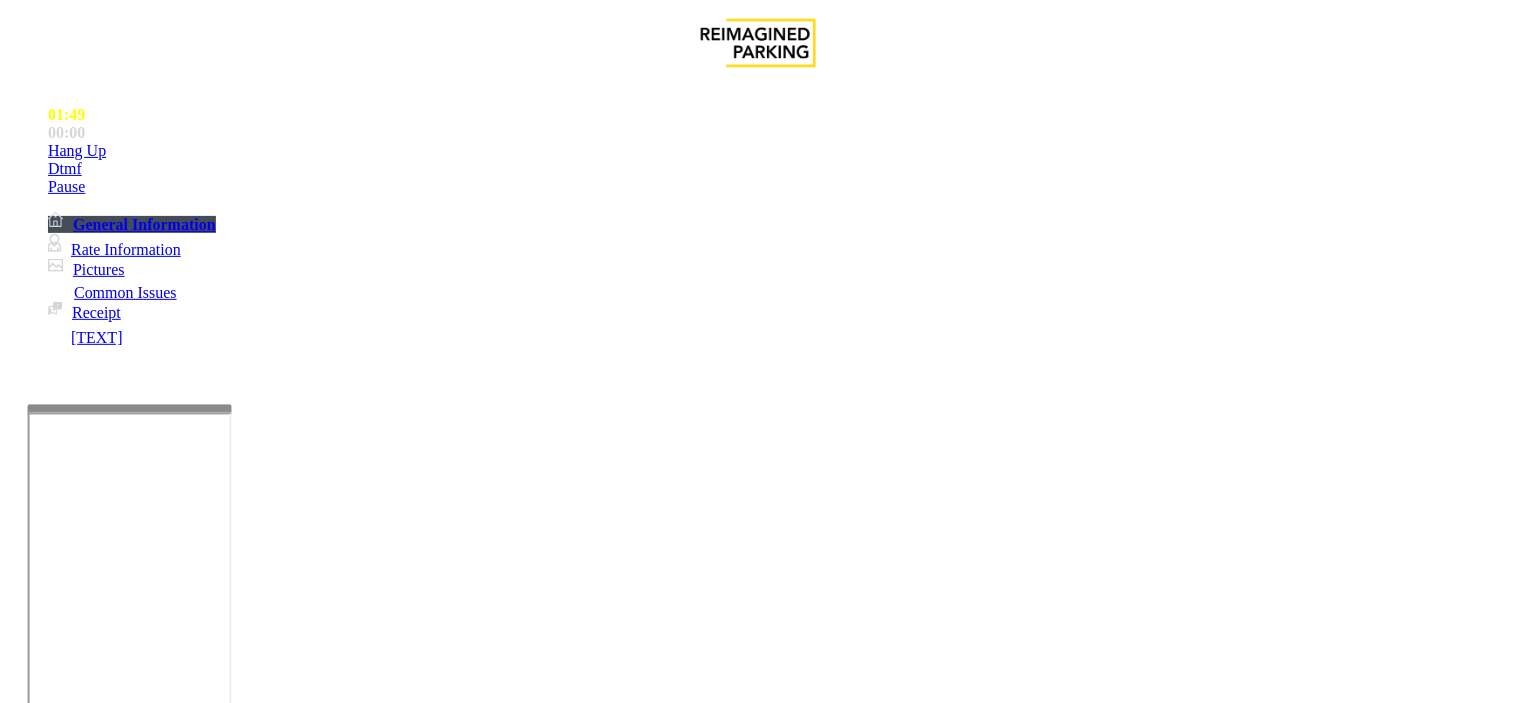 click on "Ticket Issue" at bounding box center (71, 1356) 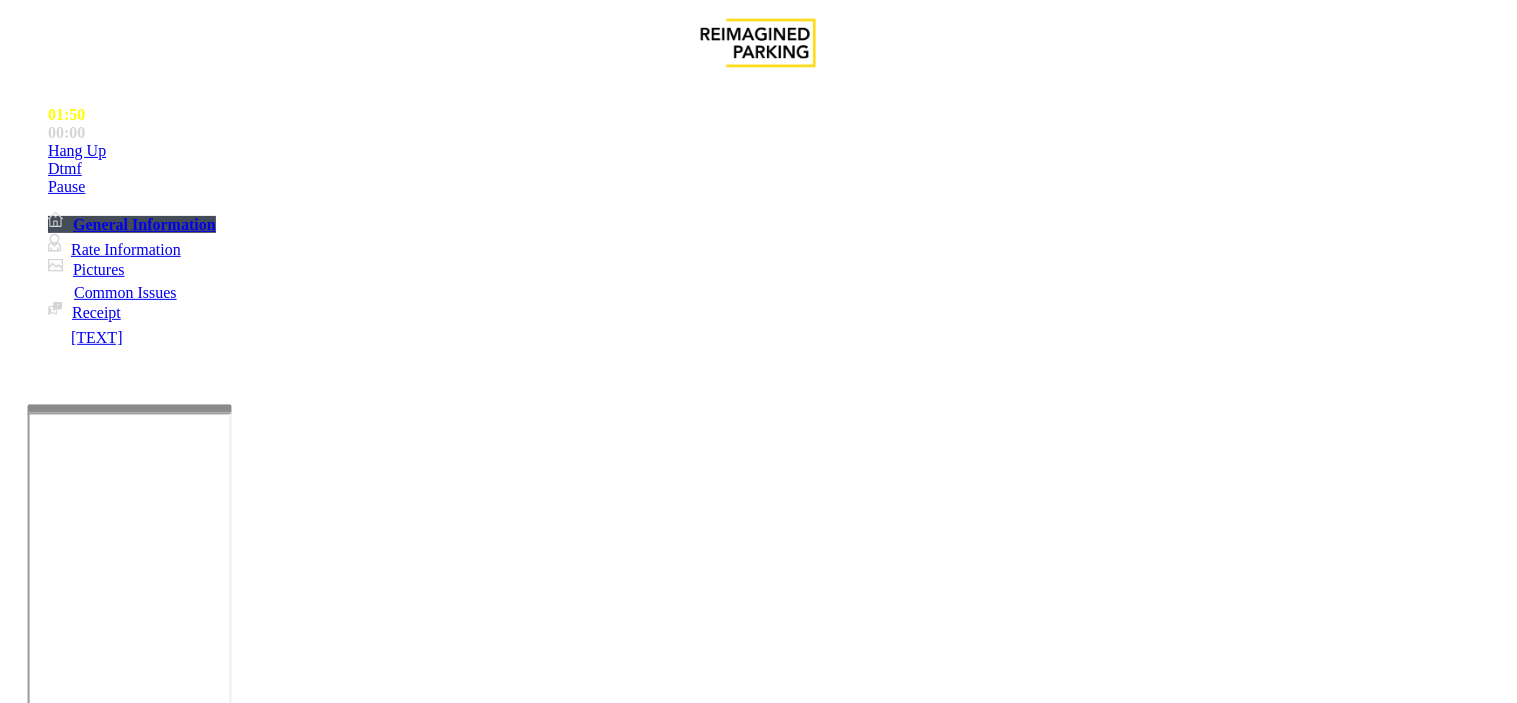 click on "Vend Gate" at bounding box center (69, 1678) 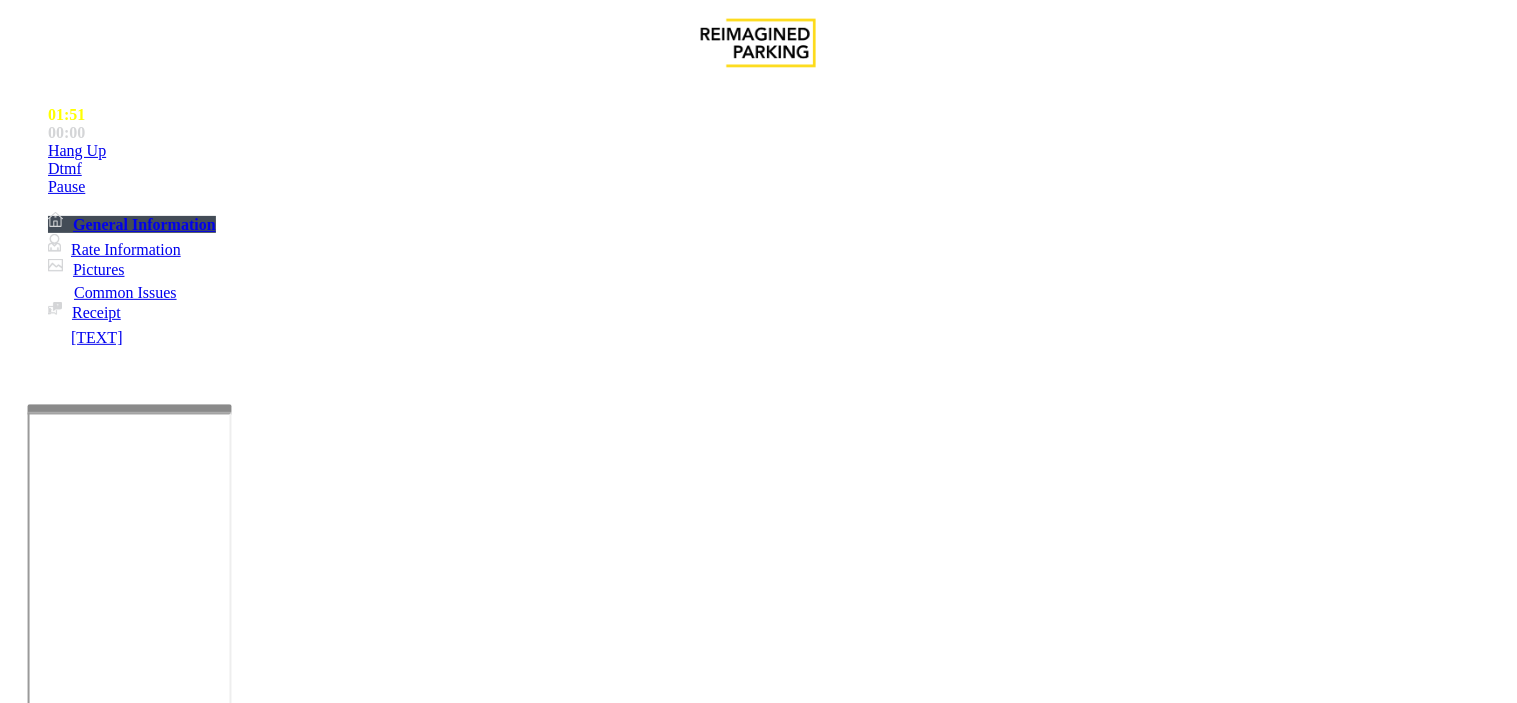 click on "Issue" at bounding box center [42, 1323] 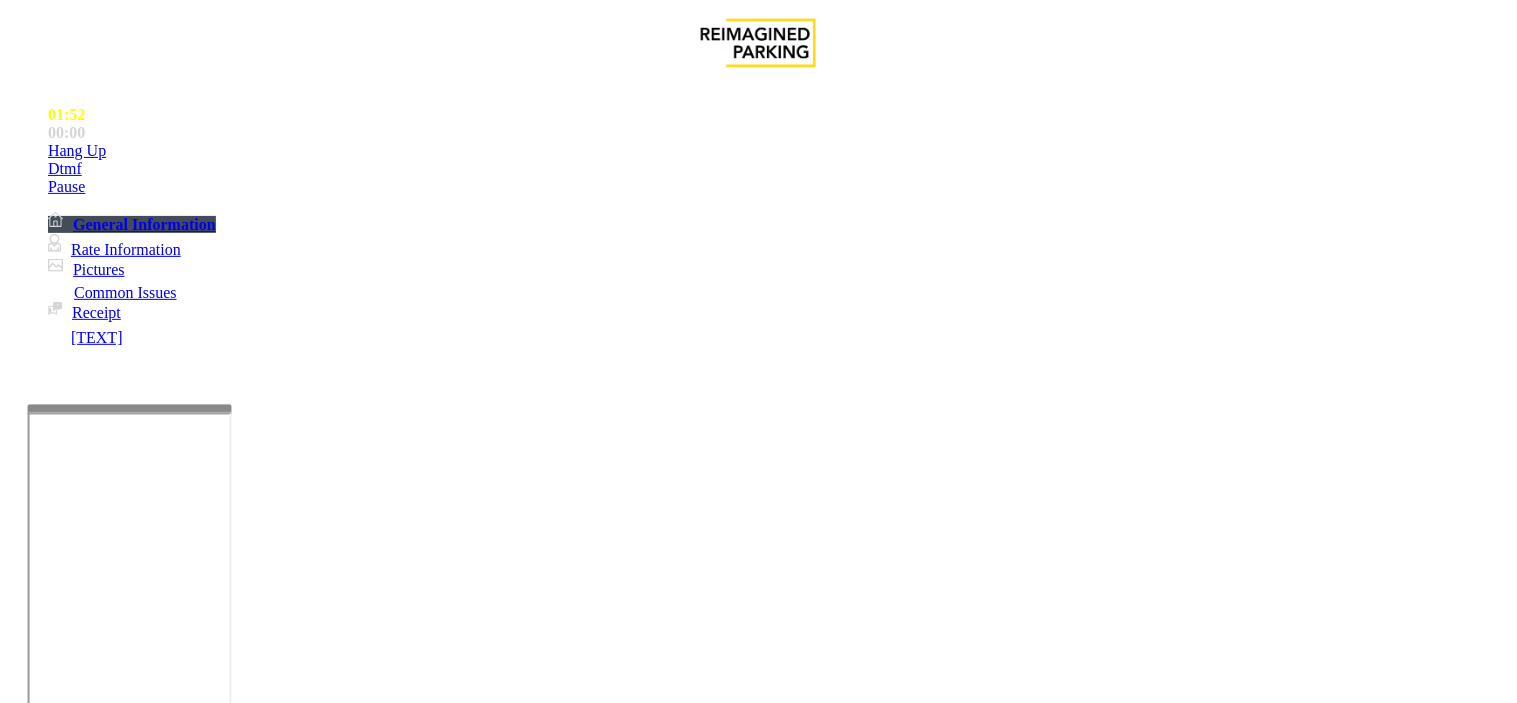 click on "Credit Card Not Reading" at bounding box center (1167, 1356) 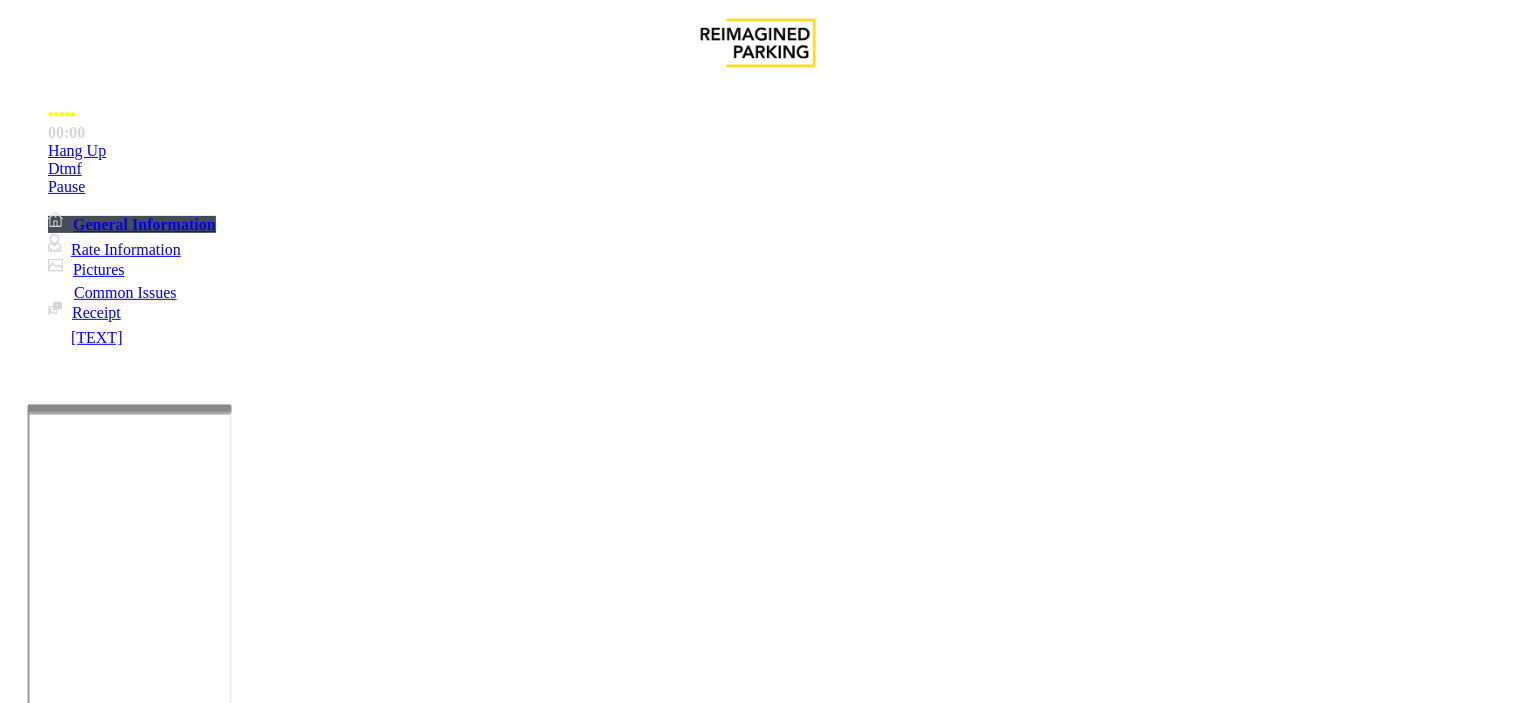 click on "Payment Issue" at bounding box center [101, 1323] 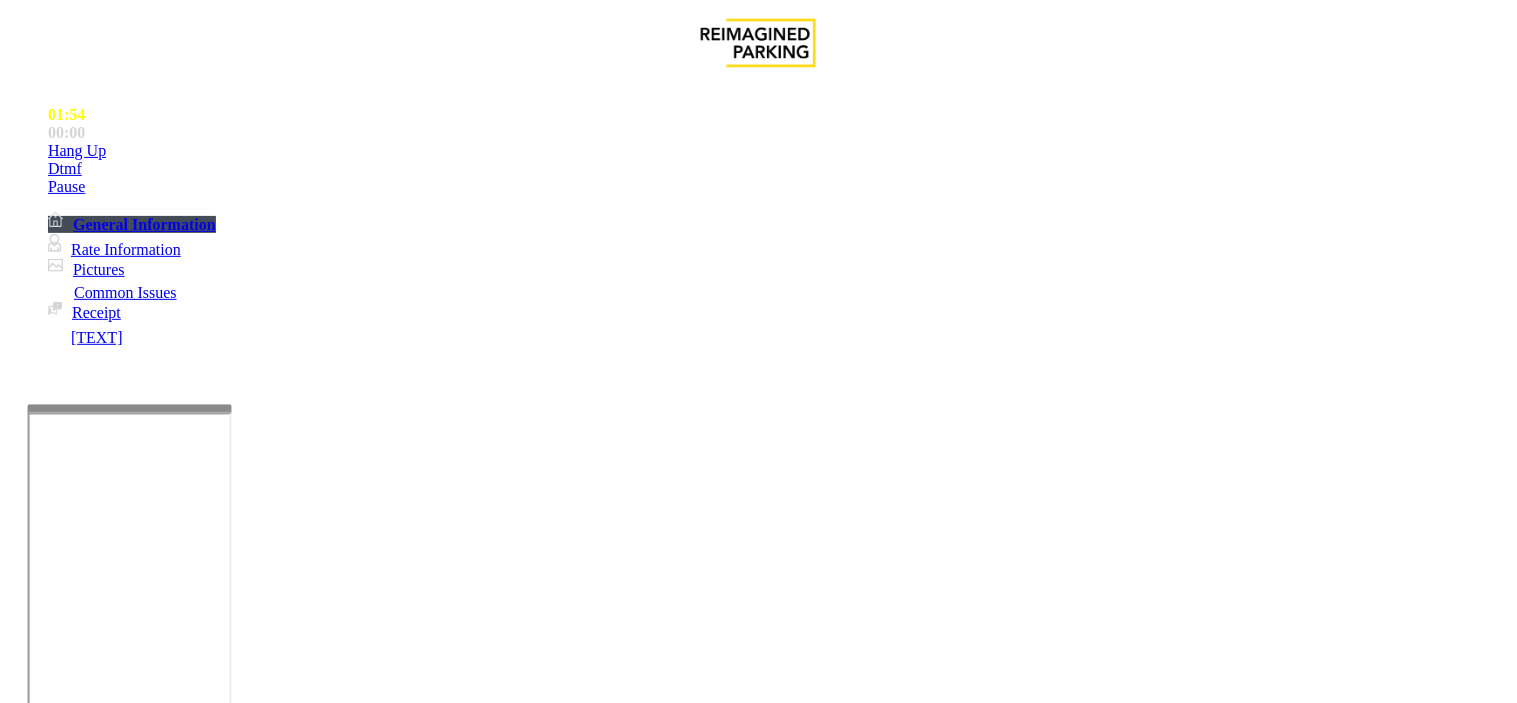 click on "Credit Card Only Machine" at bounding box center (1000, 1356) 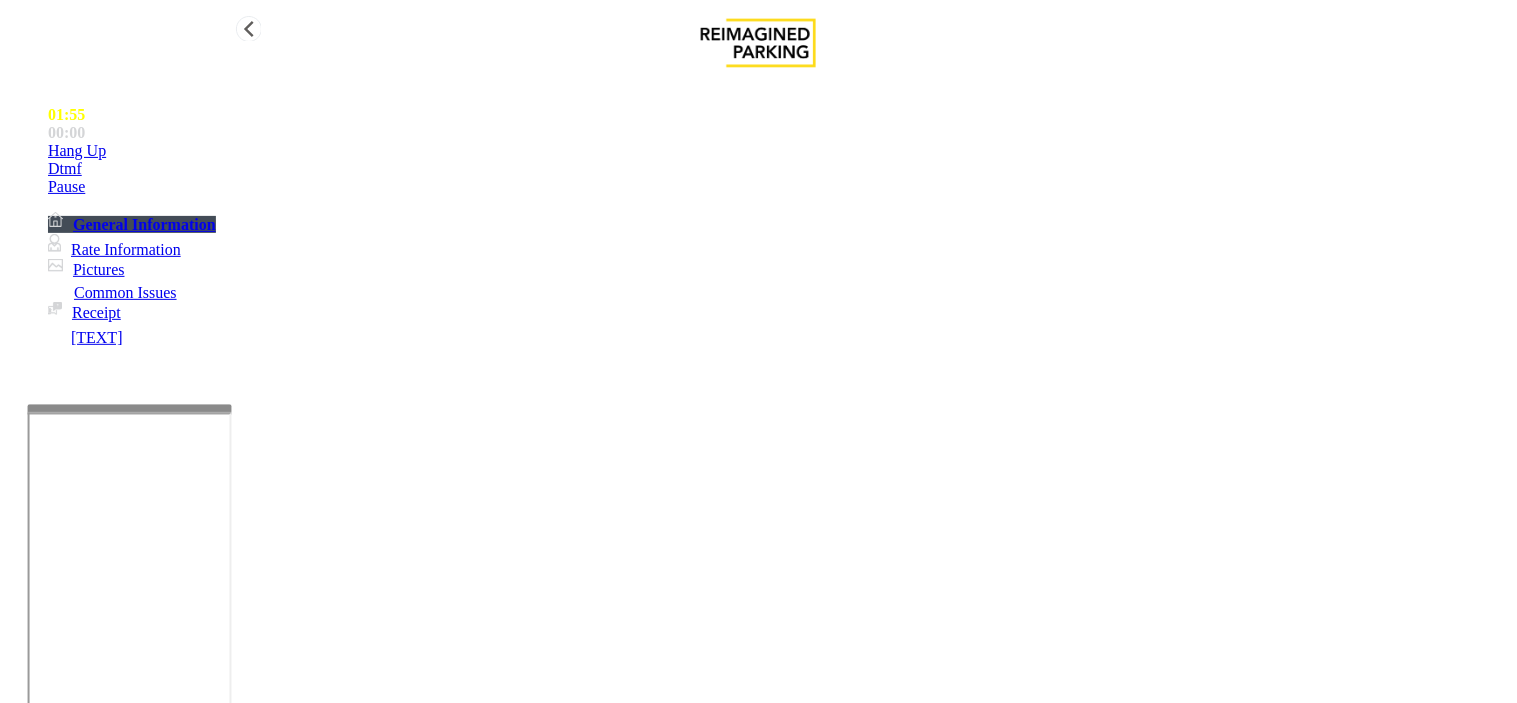 click on "Hang Up" at bounding box center (778, 151) 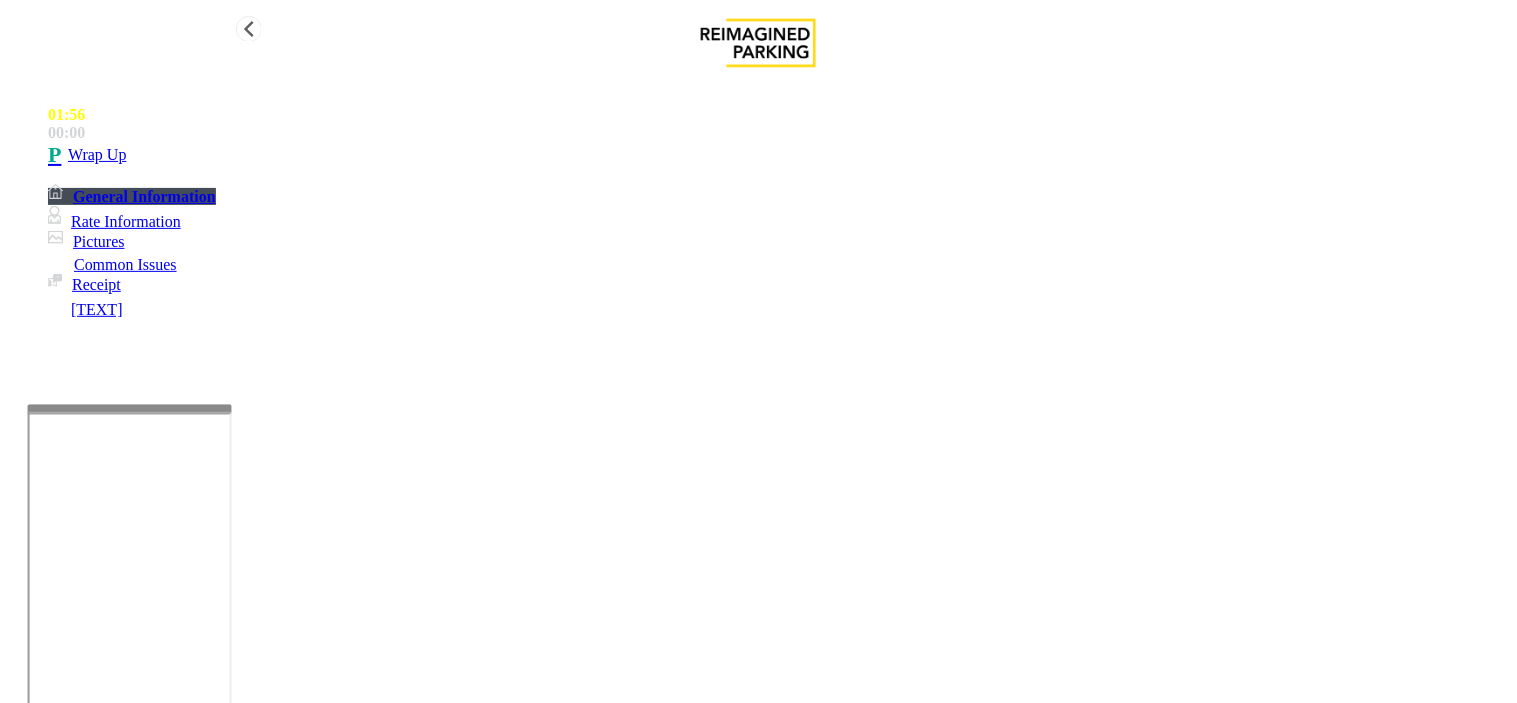 click on "Wrap Up" at bounding box center [778, 155] 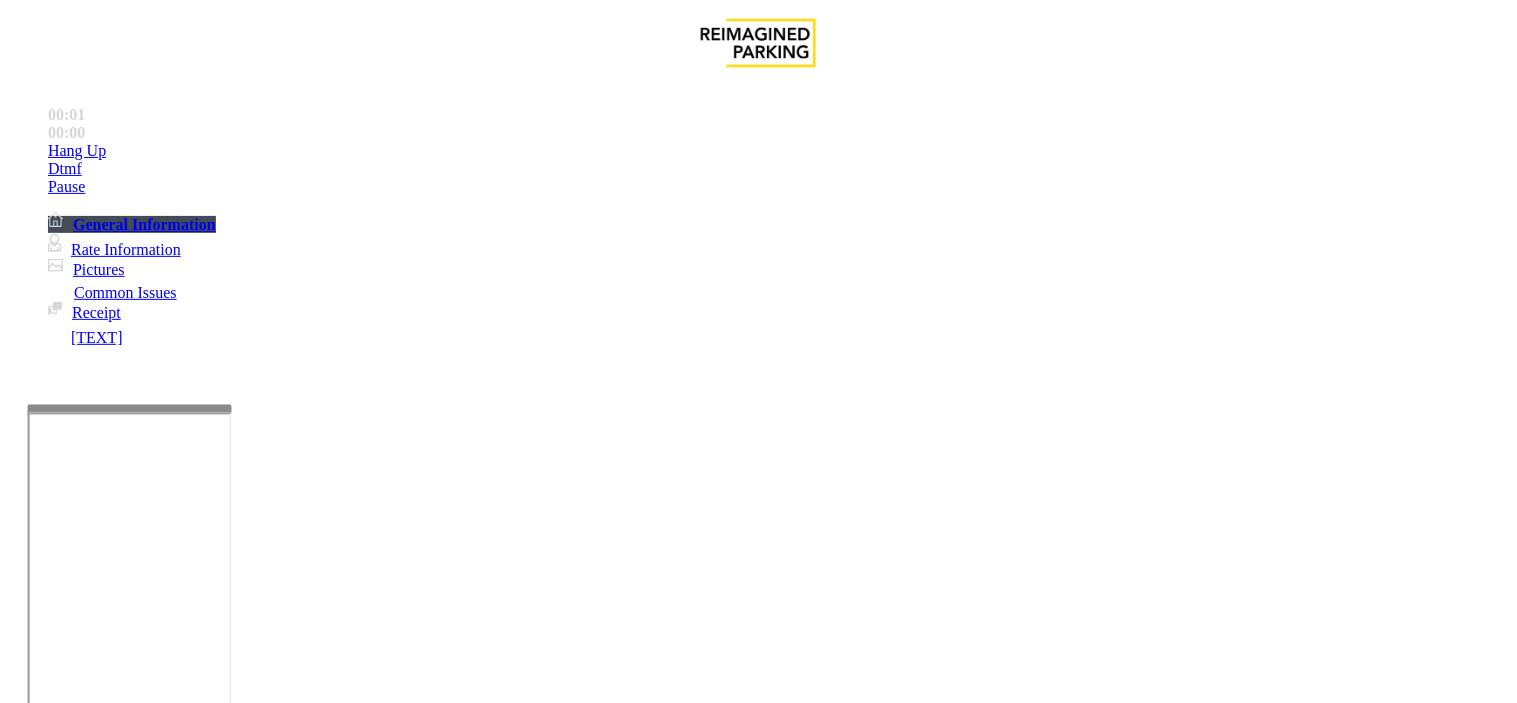 drag, startPoint x: 492, startPoint y: 665, endPoint x: 451, endPoint y: 680, distance: 43.65776 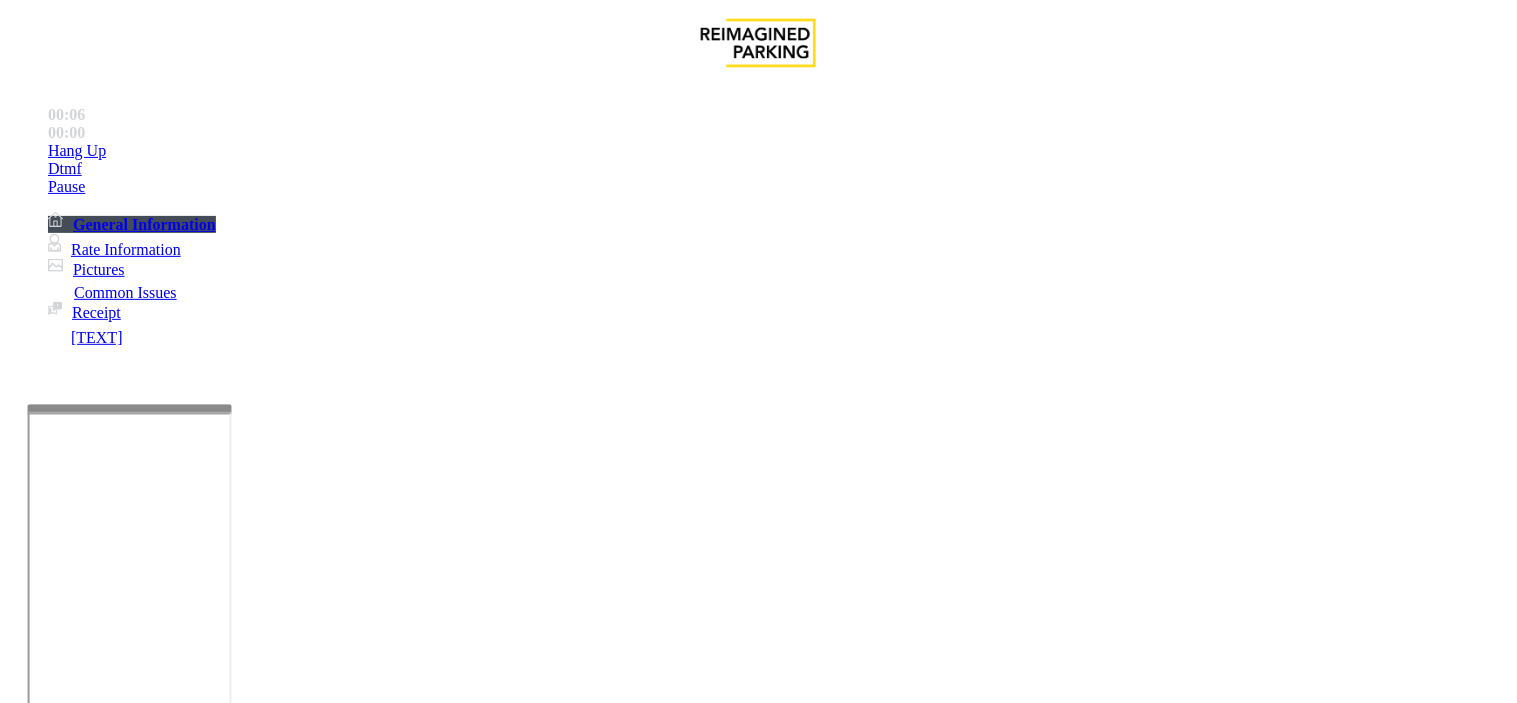 drag, startPoint x: 541, startPoint y: 657, endPoint x: 760, endPoint y: 655, distance: 219.00912 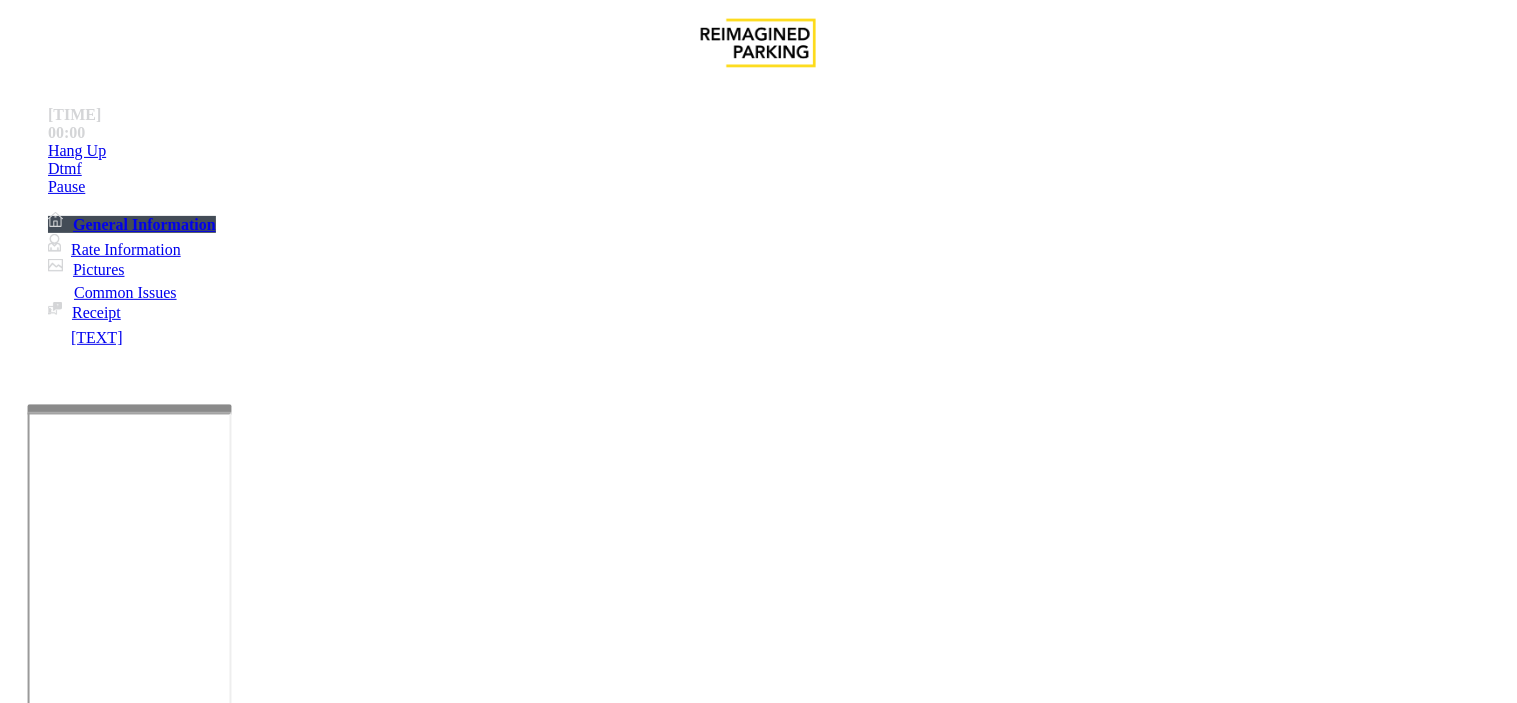 scroll, scrollTop: 333, scrollLeft: 0, axis: vertical 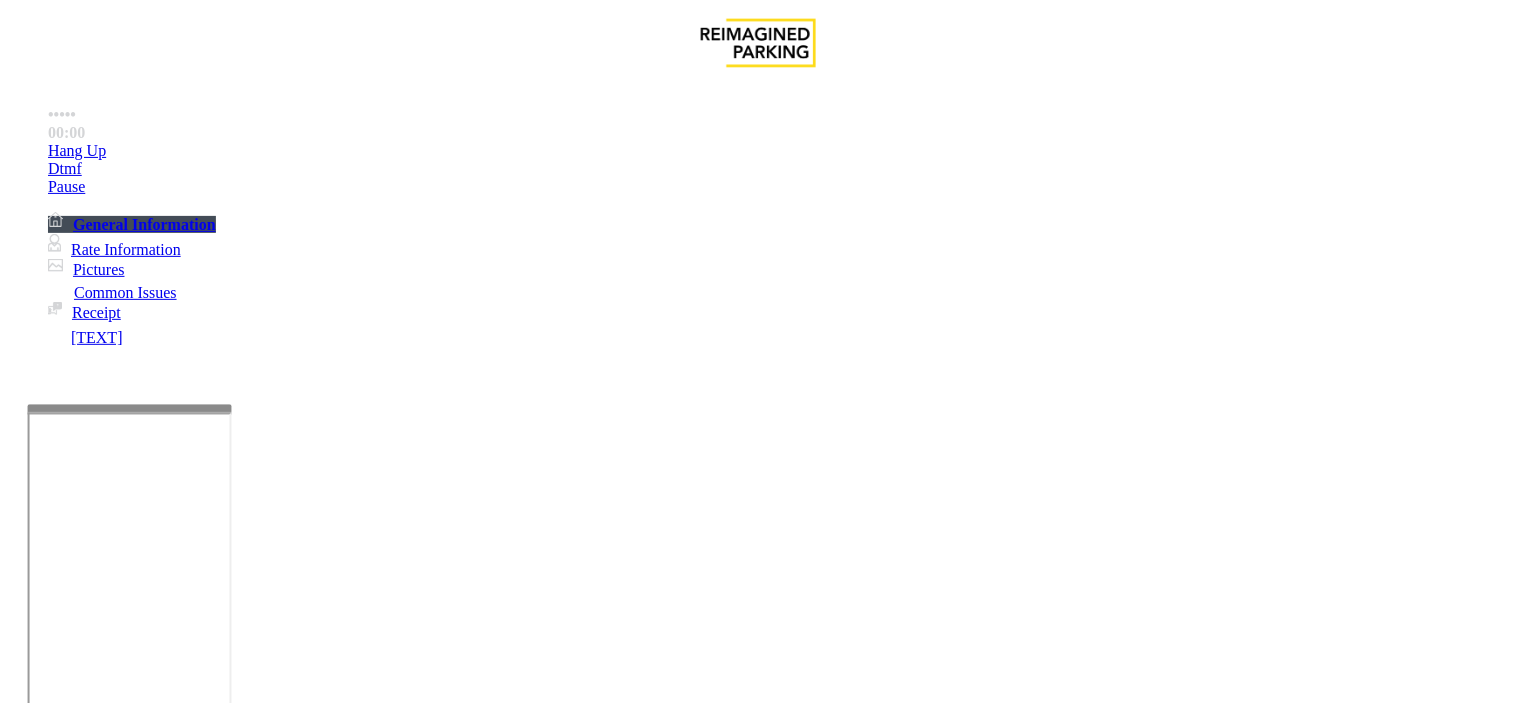 drag, startPoint x: 511, startPoint y: 678, endPoint x: 481, endPoint y: 697, distance: 35.510563 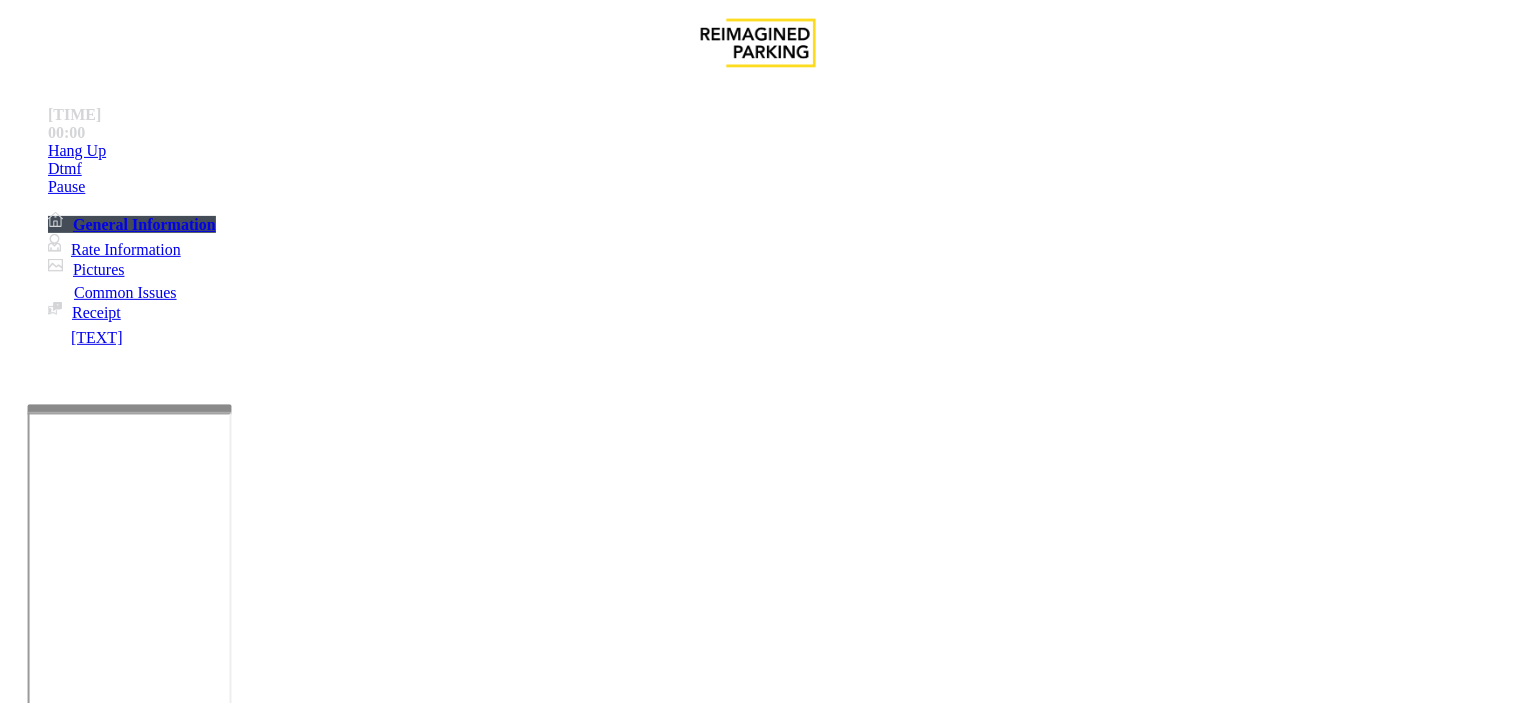 scroll, scrollTop: 1555, scrollLeft: 0, axis: vertical 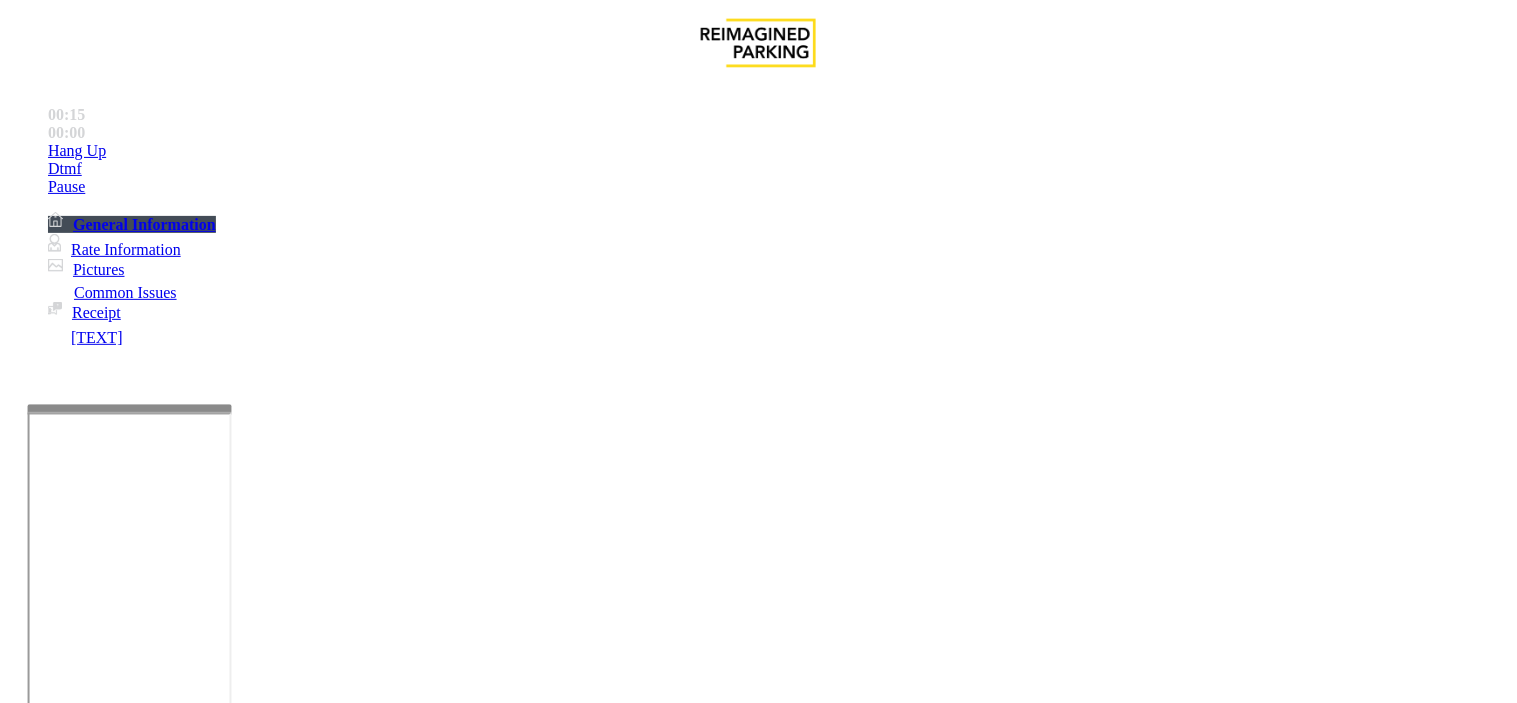 drag, startPoint x: 577, startPoint y: 664, endPoint x: 645, endPoint y: 654, distance: 68.73136 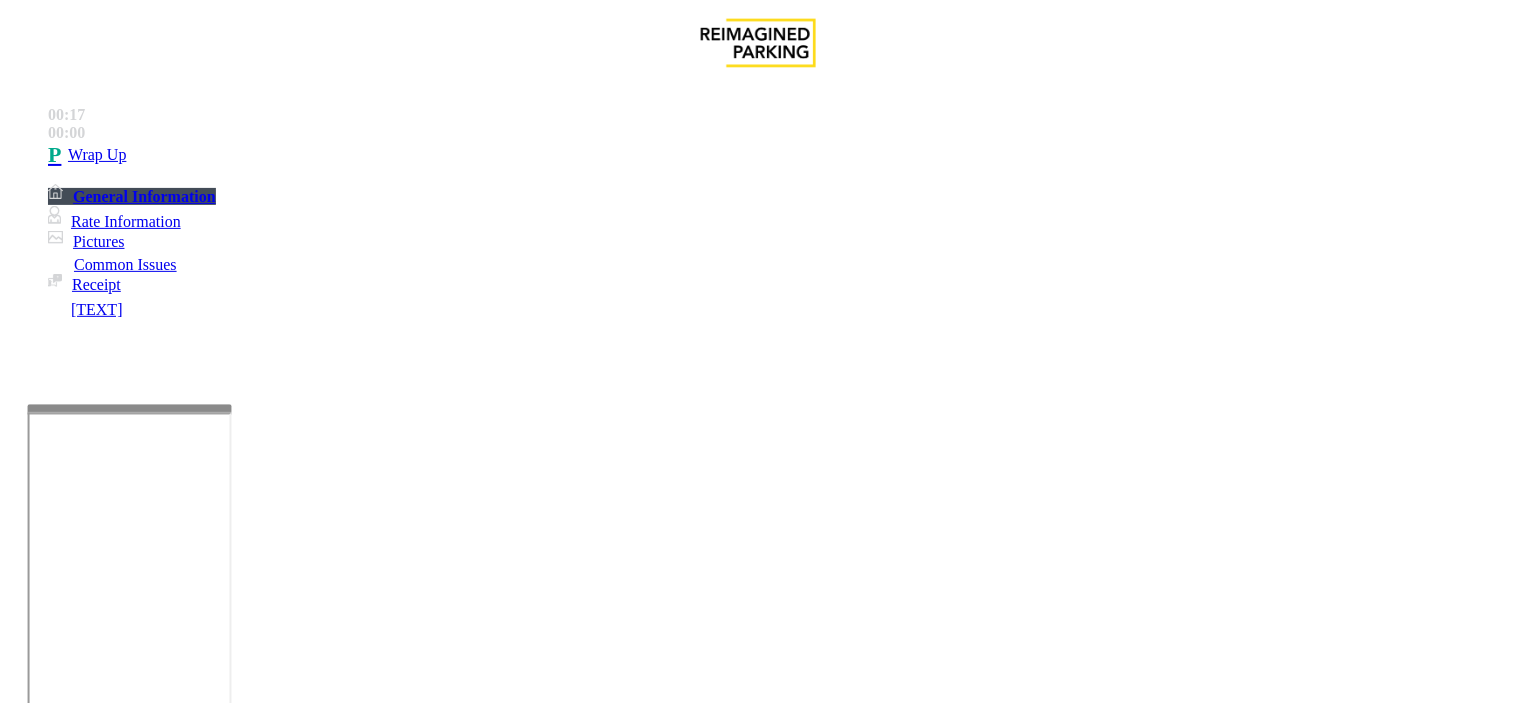 drag, startPoint x: 461, startPoint y: 576, endPoint x: 455, endPoint y: 564, distance: 13.416408 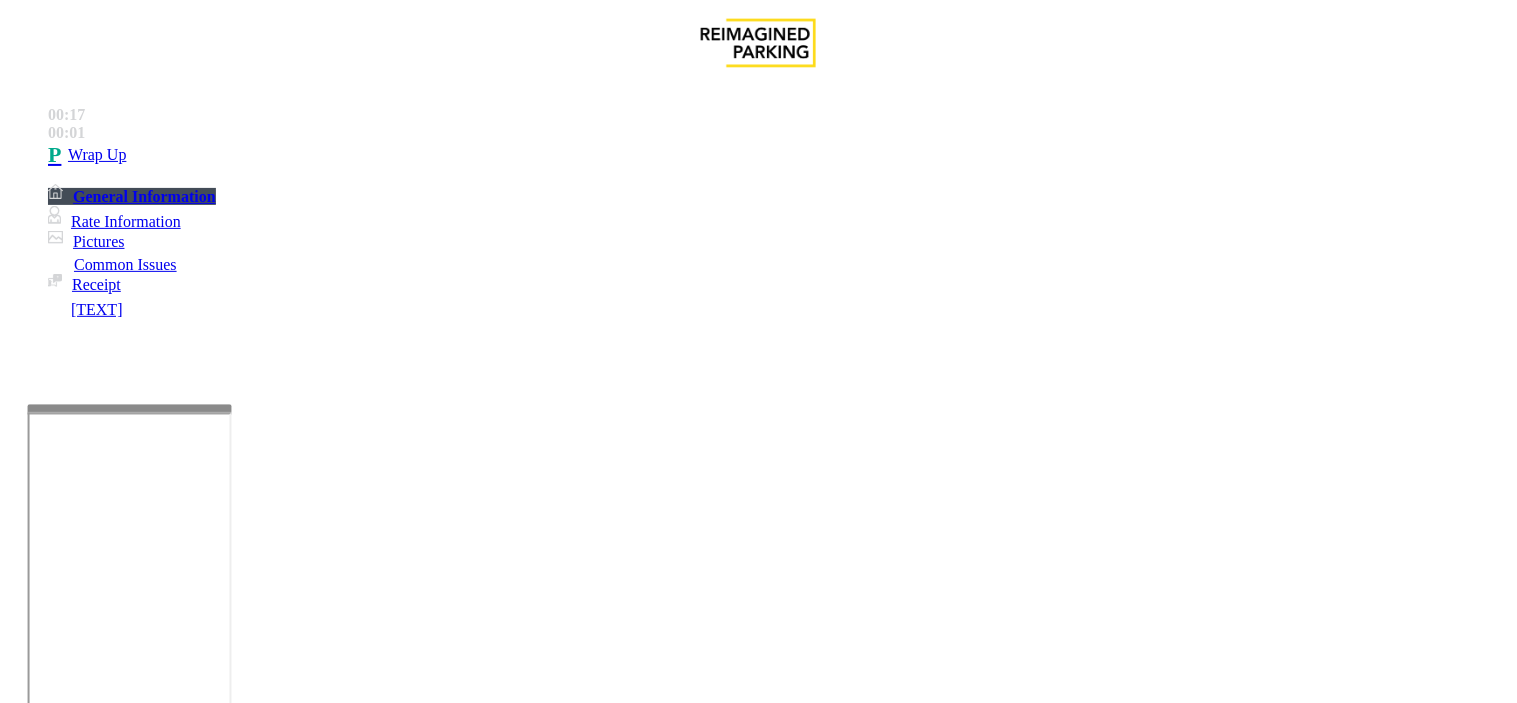 click on "No Response/Unable to hear parker" at bounding box center (144, 1356) 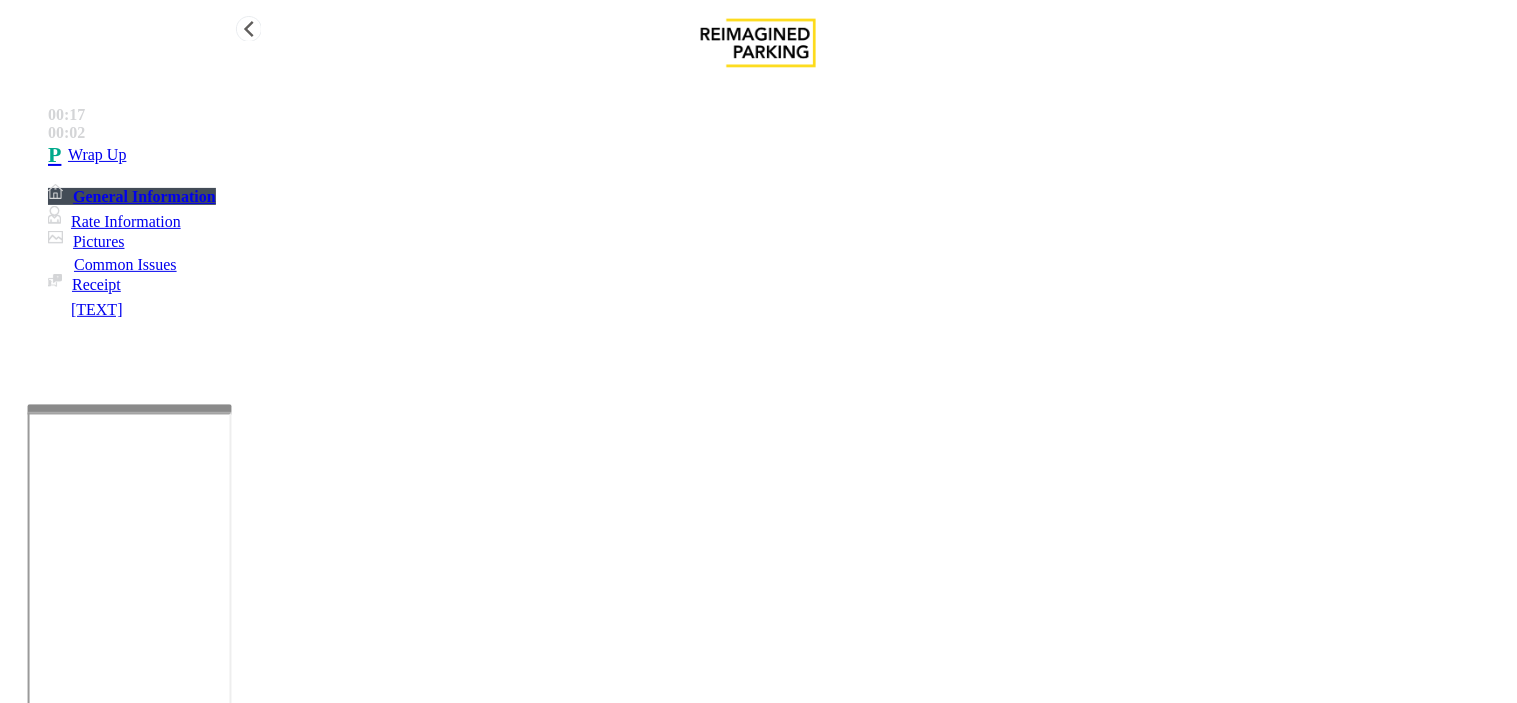 type on "**********" 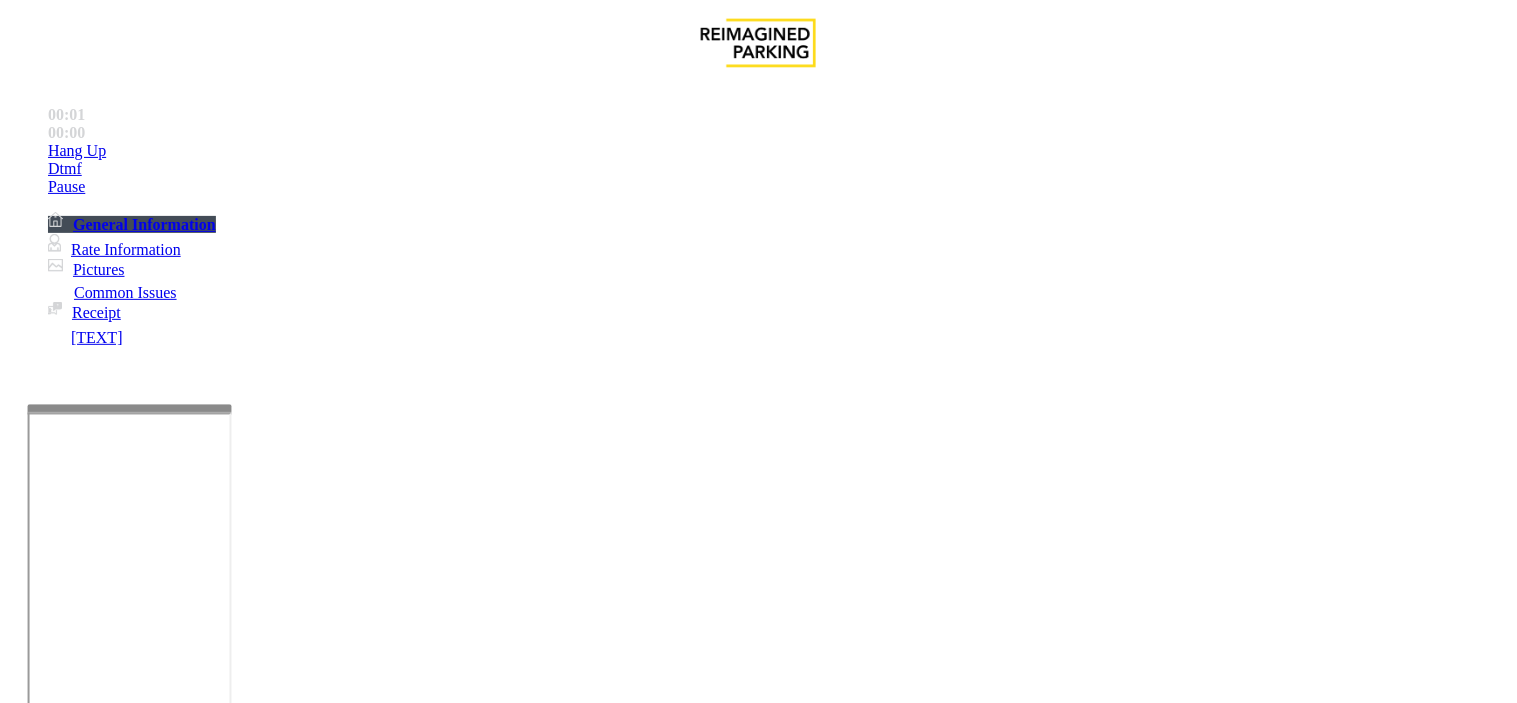 drag, startPoint x: 824, startPoint y: 618, endPoint x: 802, endPoint y: 633, distance: 26.627054 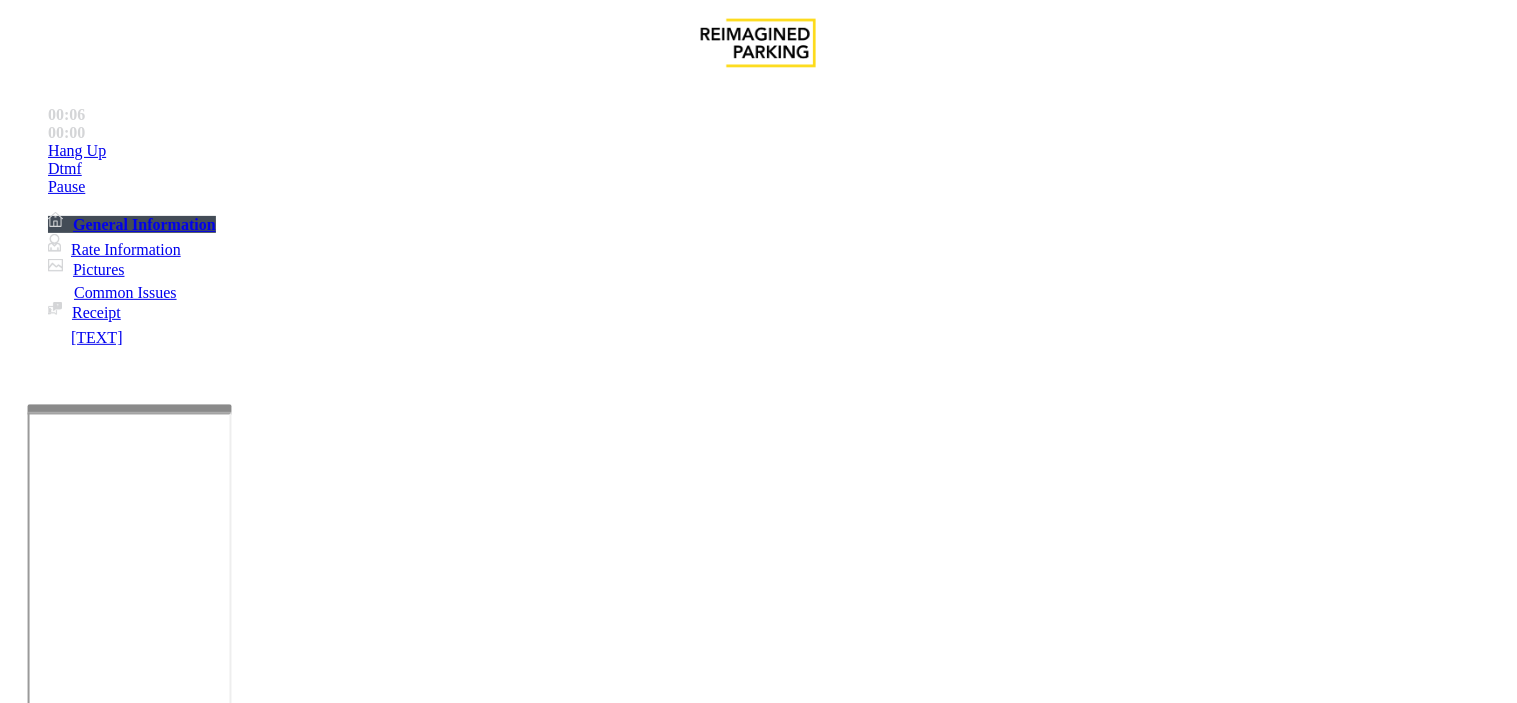 drag, startPoint x: 473, startPoint y: 663, endPoint x: 440, endPoint y: 681, distance: 37.589893 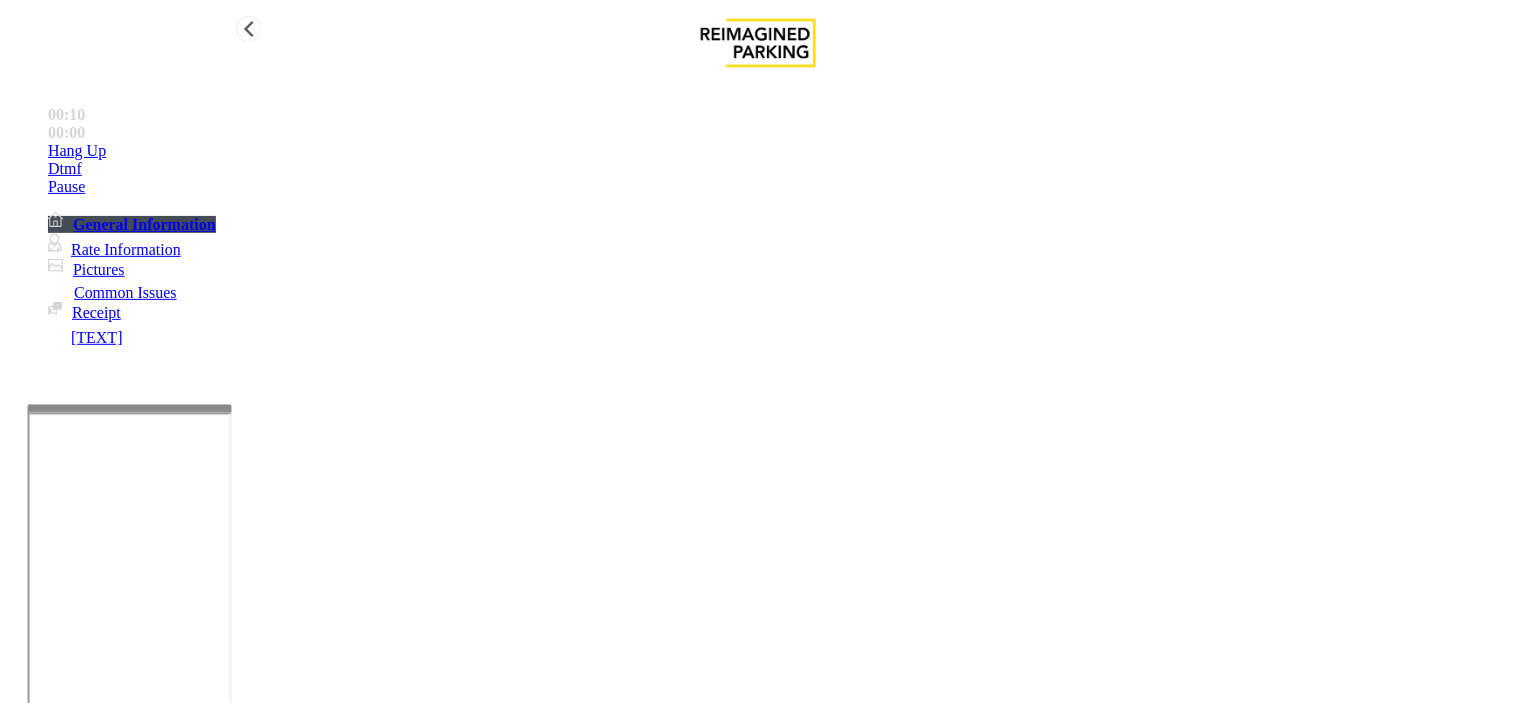 click on "Rate Information" at bounding box center (126, 249) 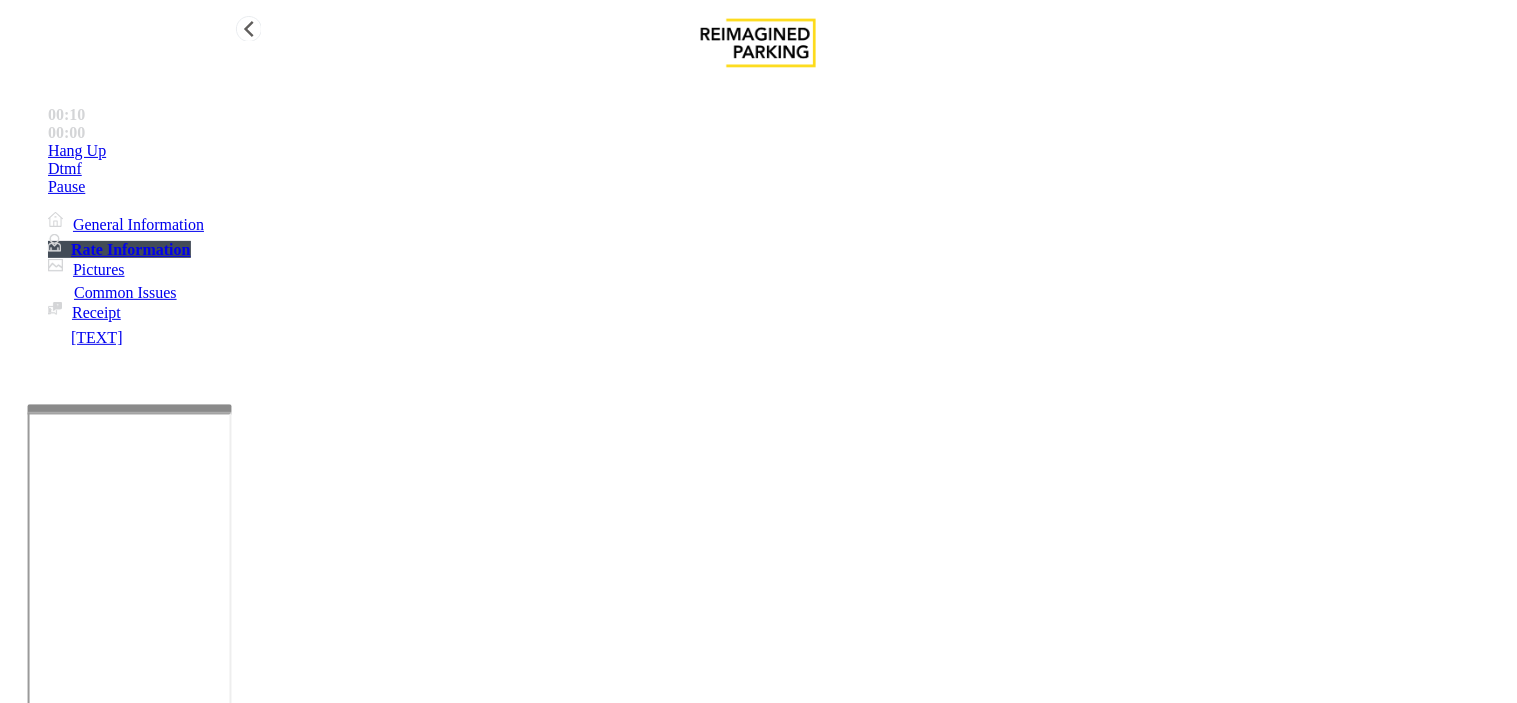 scroll, scrollTop: 243, scrollLeft: 0, axis: vertical 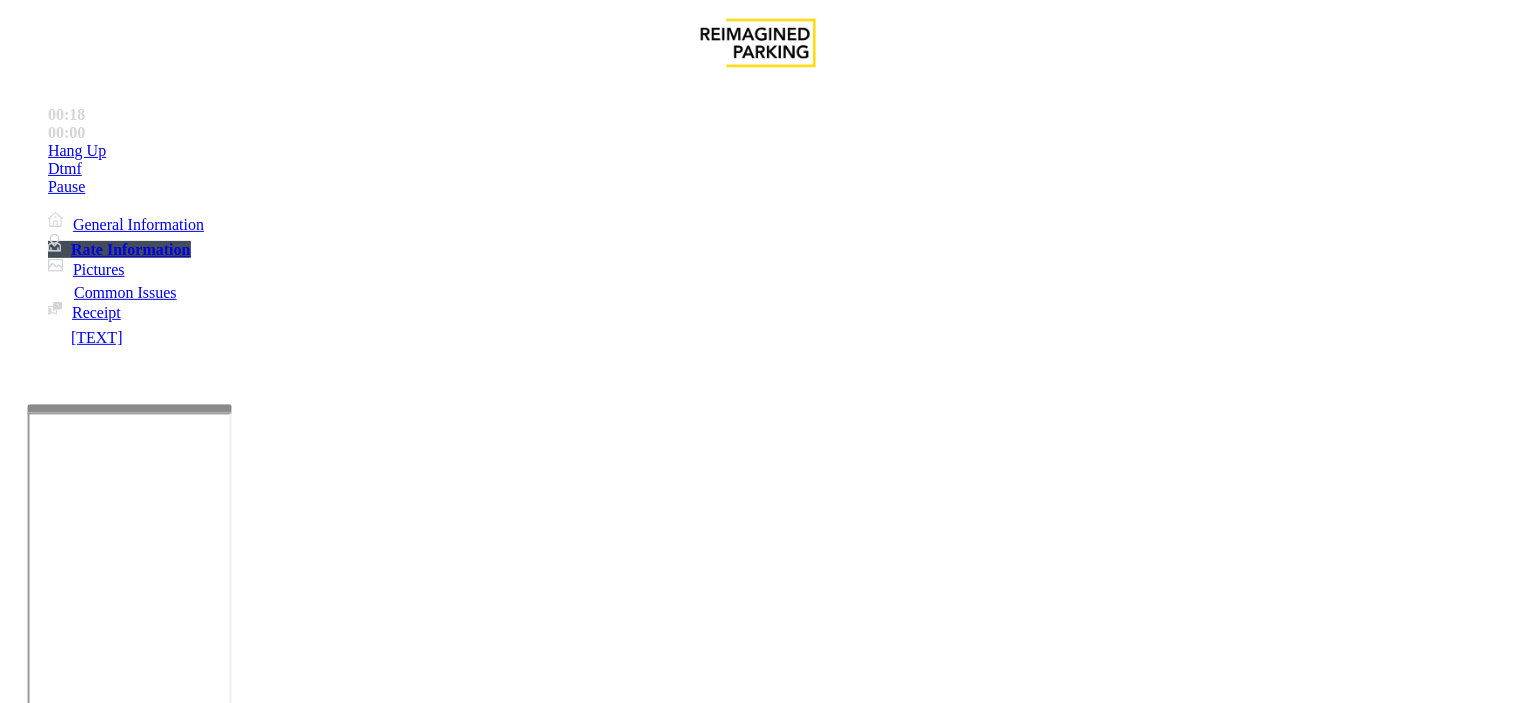 drag, startPoint x: 465, startPoint y: 648, endPoint x: 437, endPoint y: 667, distance: 33.83785 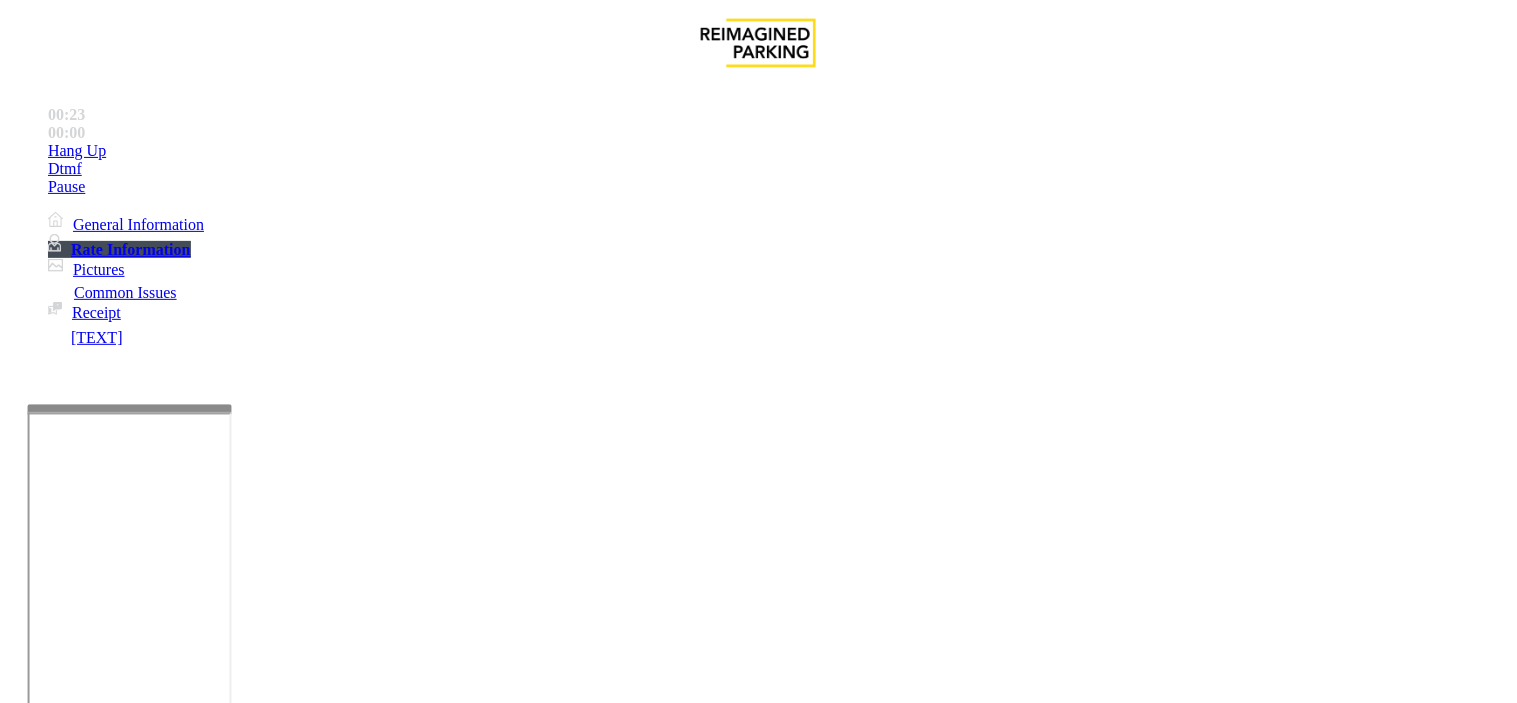 drag, startPoint x: 438, startPoint y: 668, endPoint x: 335, endPoint y: 671, distance: 103.04368 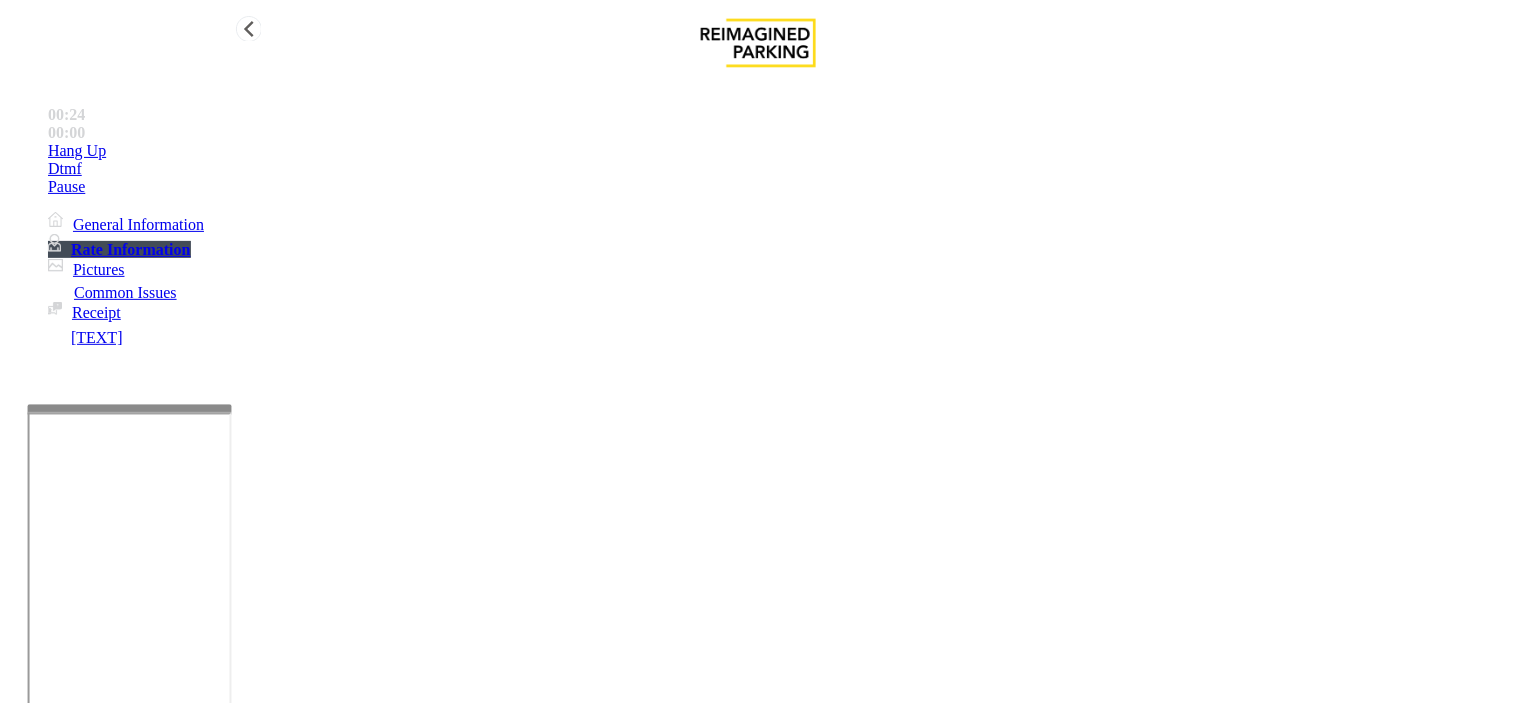 click on "General Information" at bounding box center (126, 224) 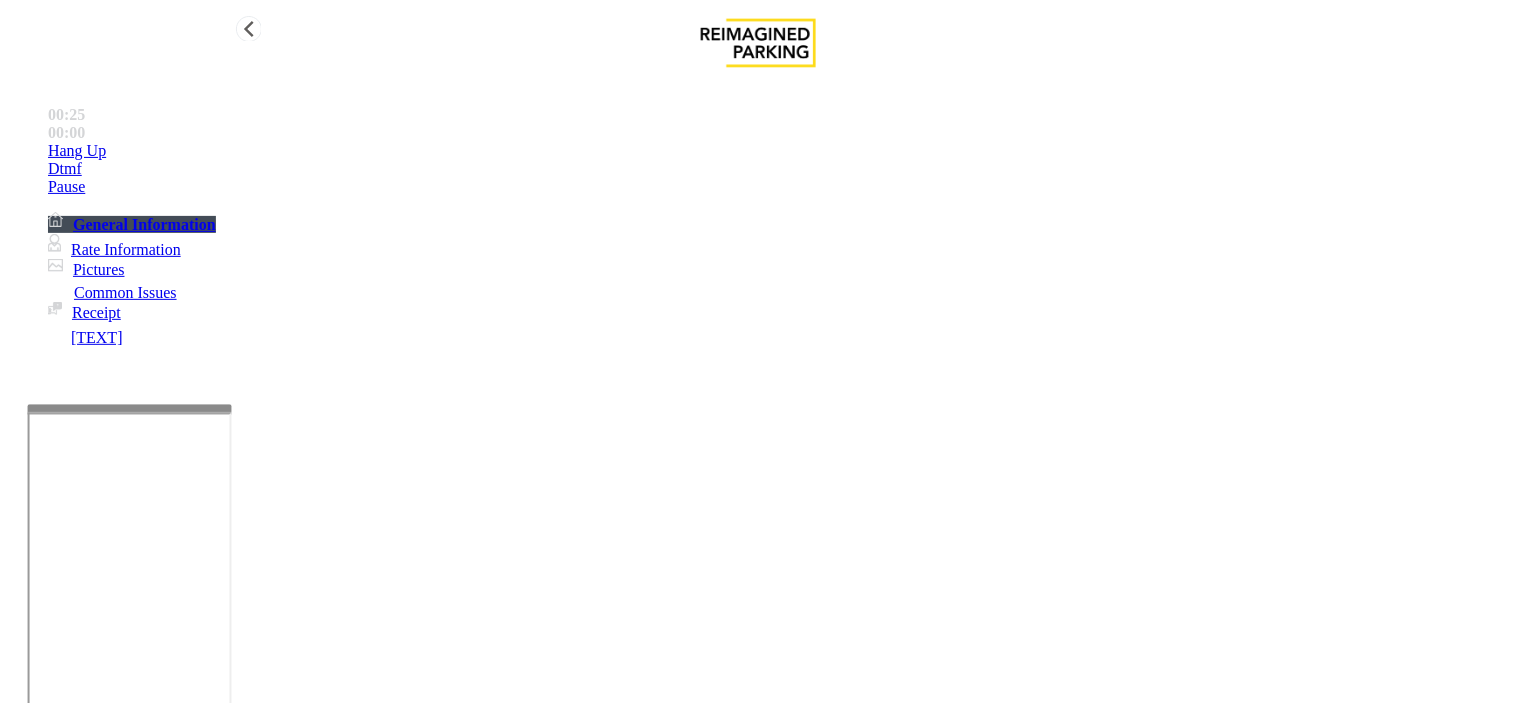 click on "General Information" at bounding box center [132, 224] 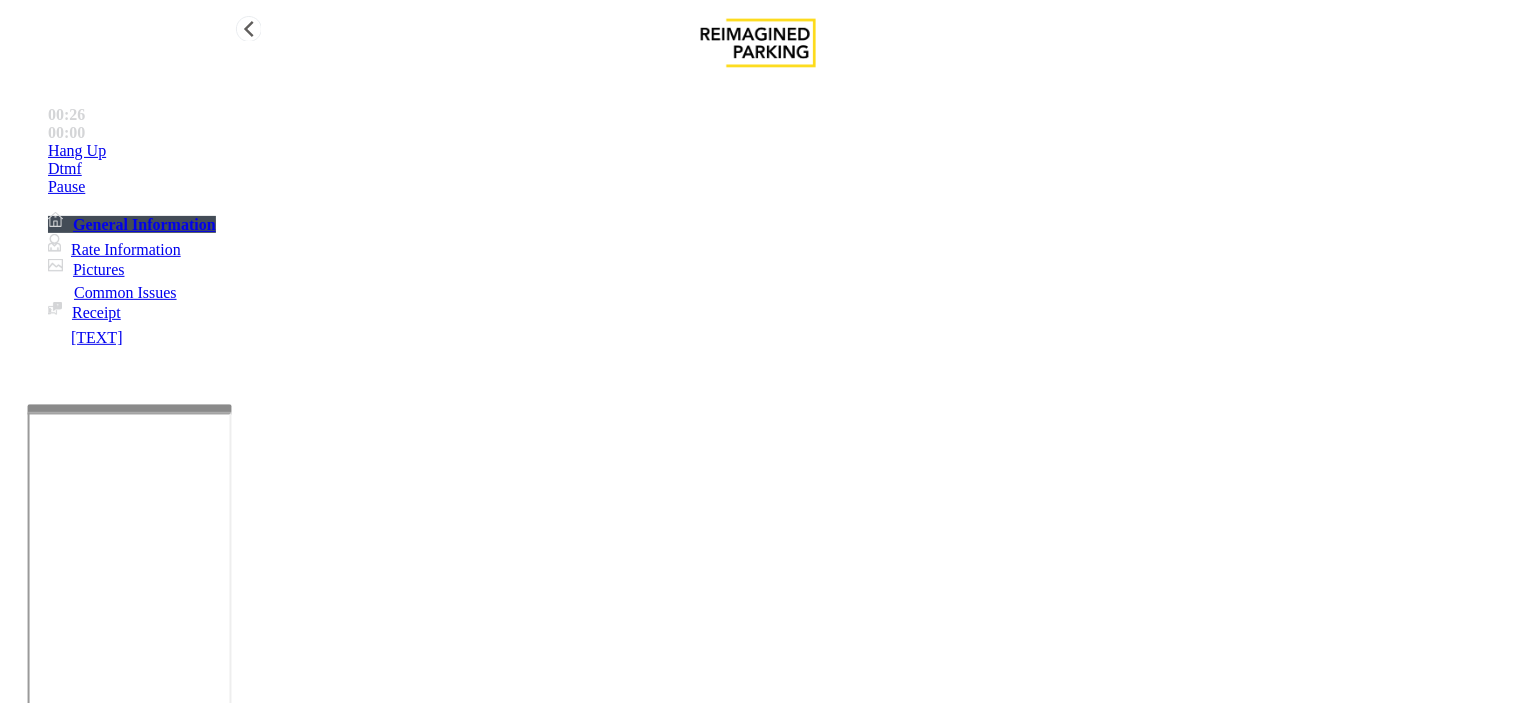 click on "Rate Information" at bounding box center [114, 249] 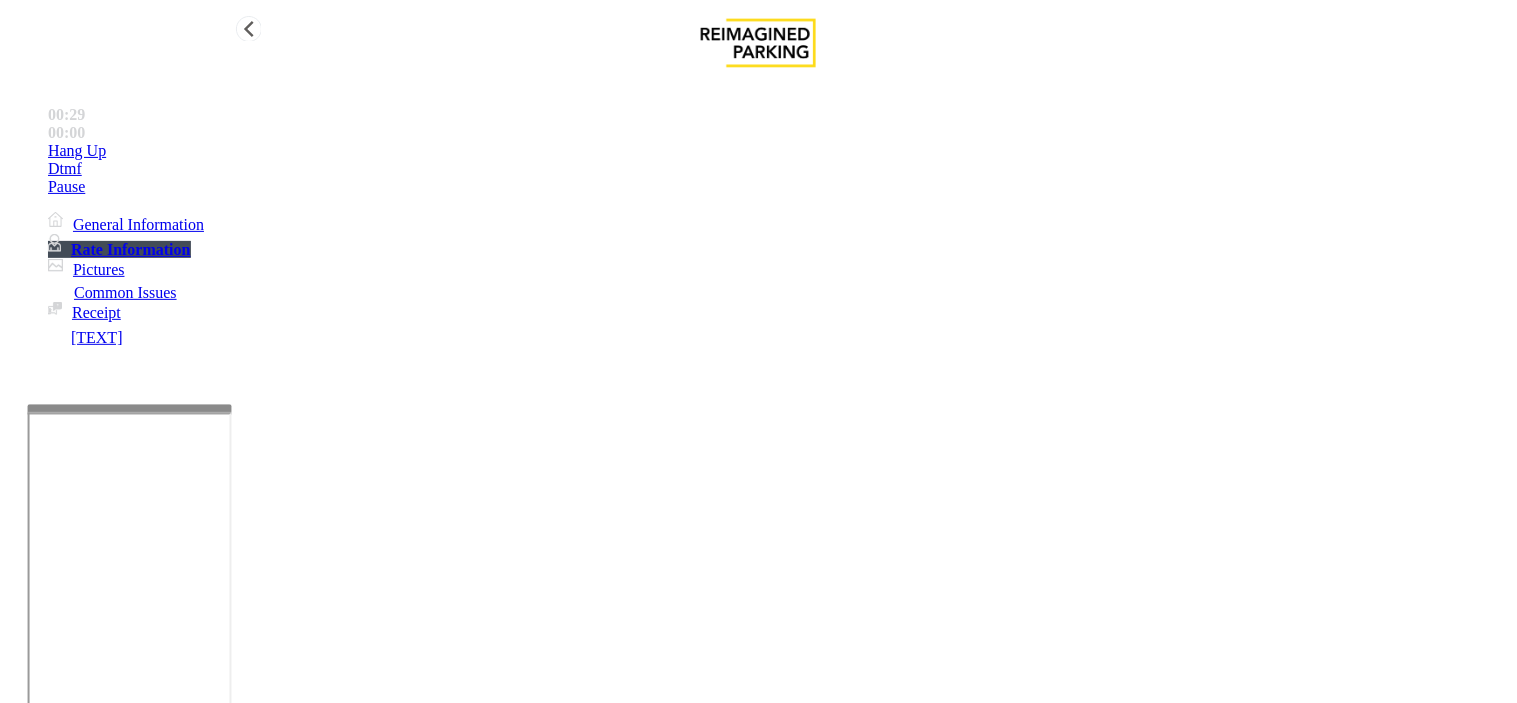 click on "General Information" at bounding box center [126, 224] 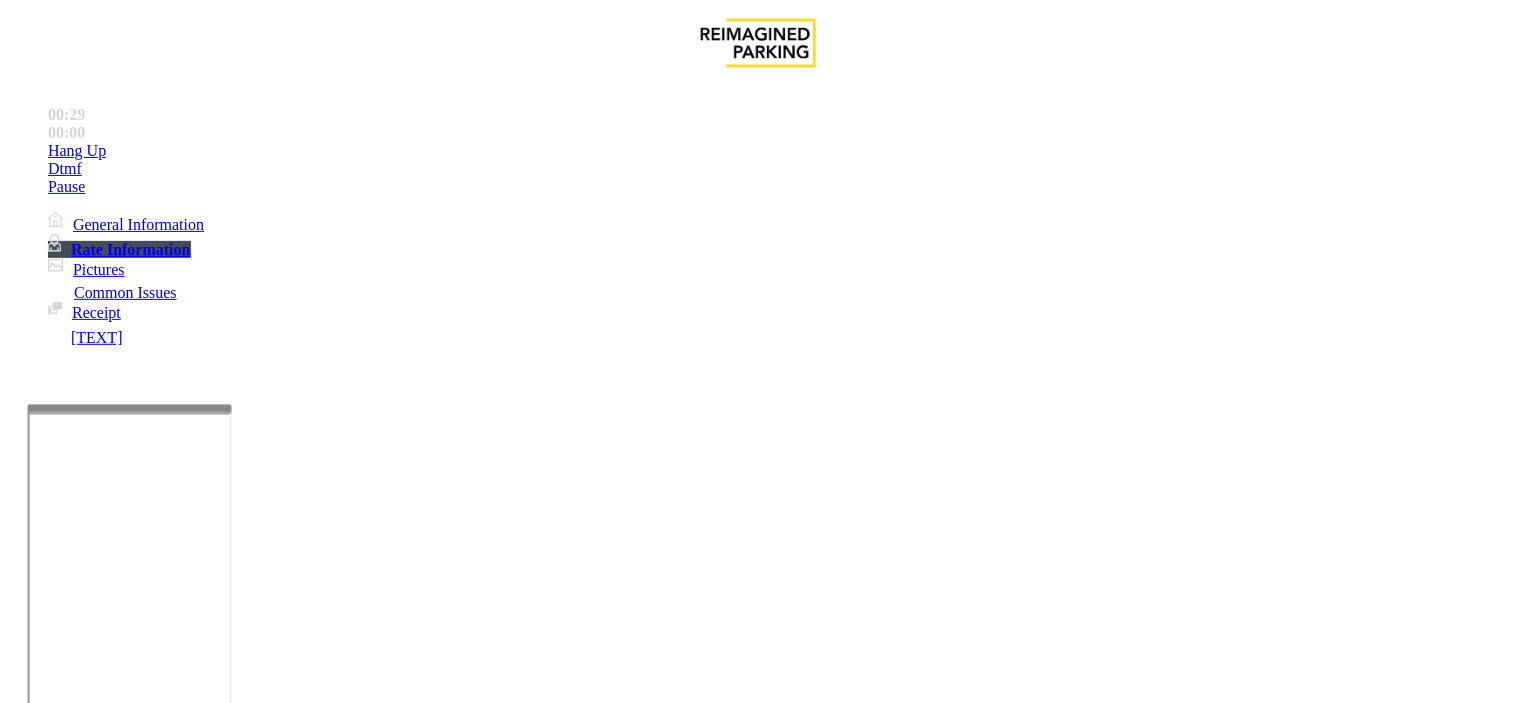 scroll, scrollTop: 2000, scrollLeft: 0, axis: vertical 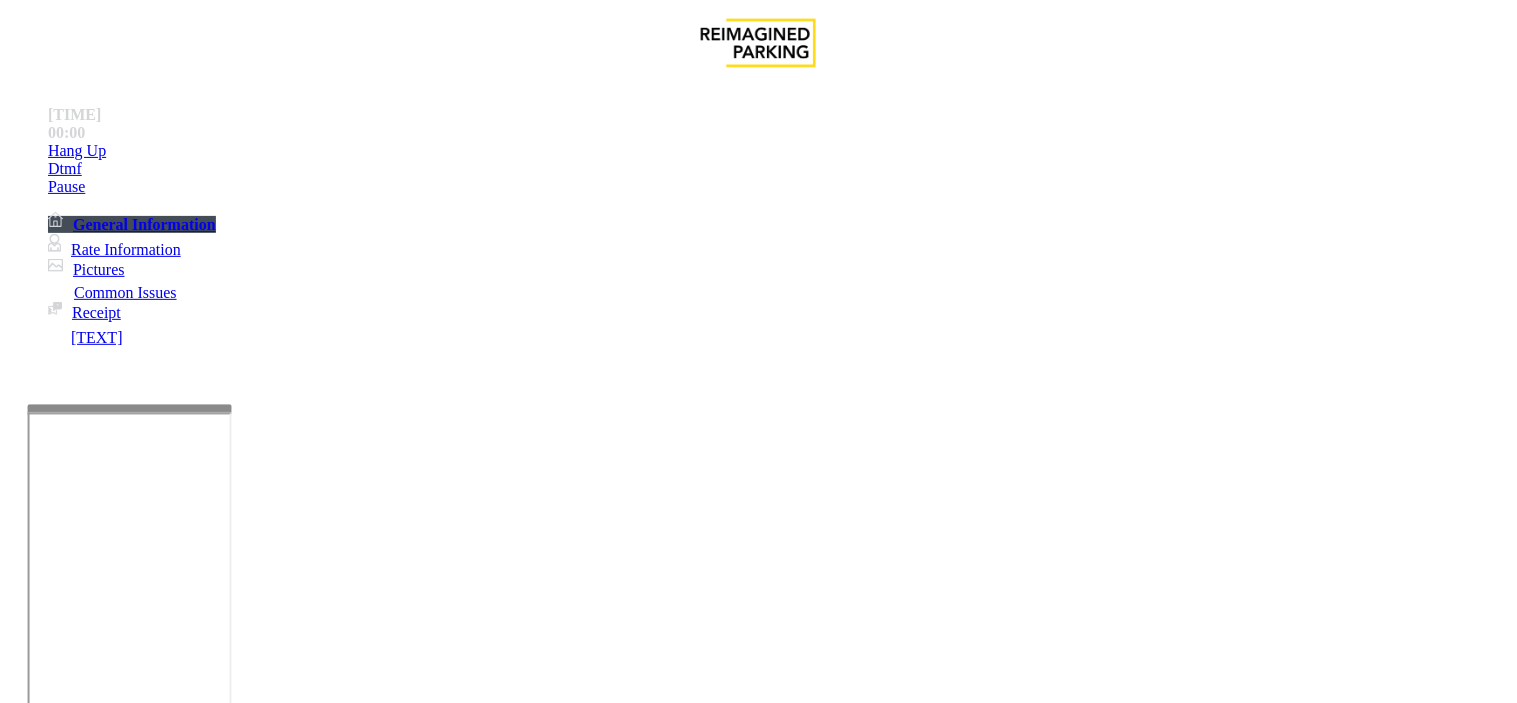 click on "Equipment Issue" at bounding box center (483, 1356) 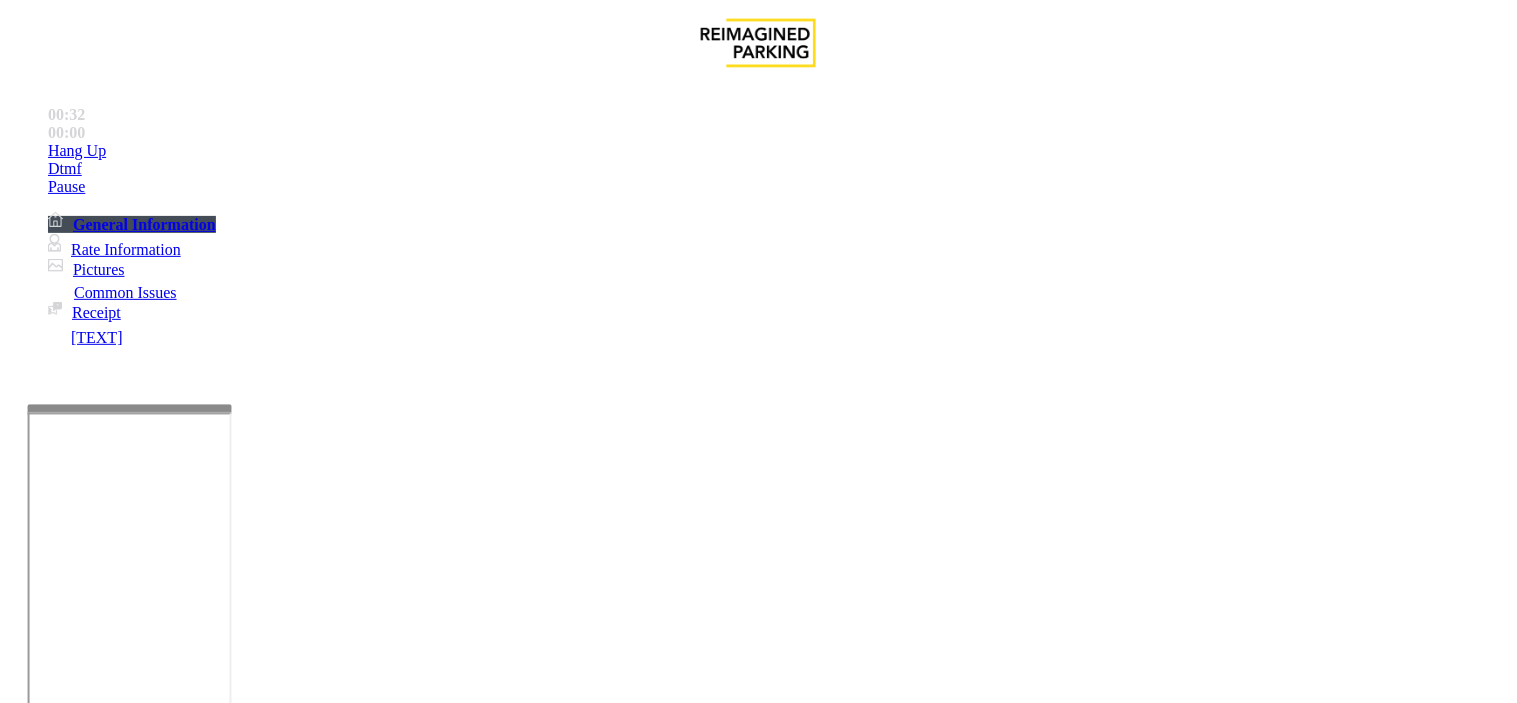click at bounding box center (246, 1712) 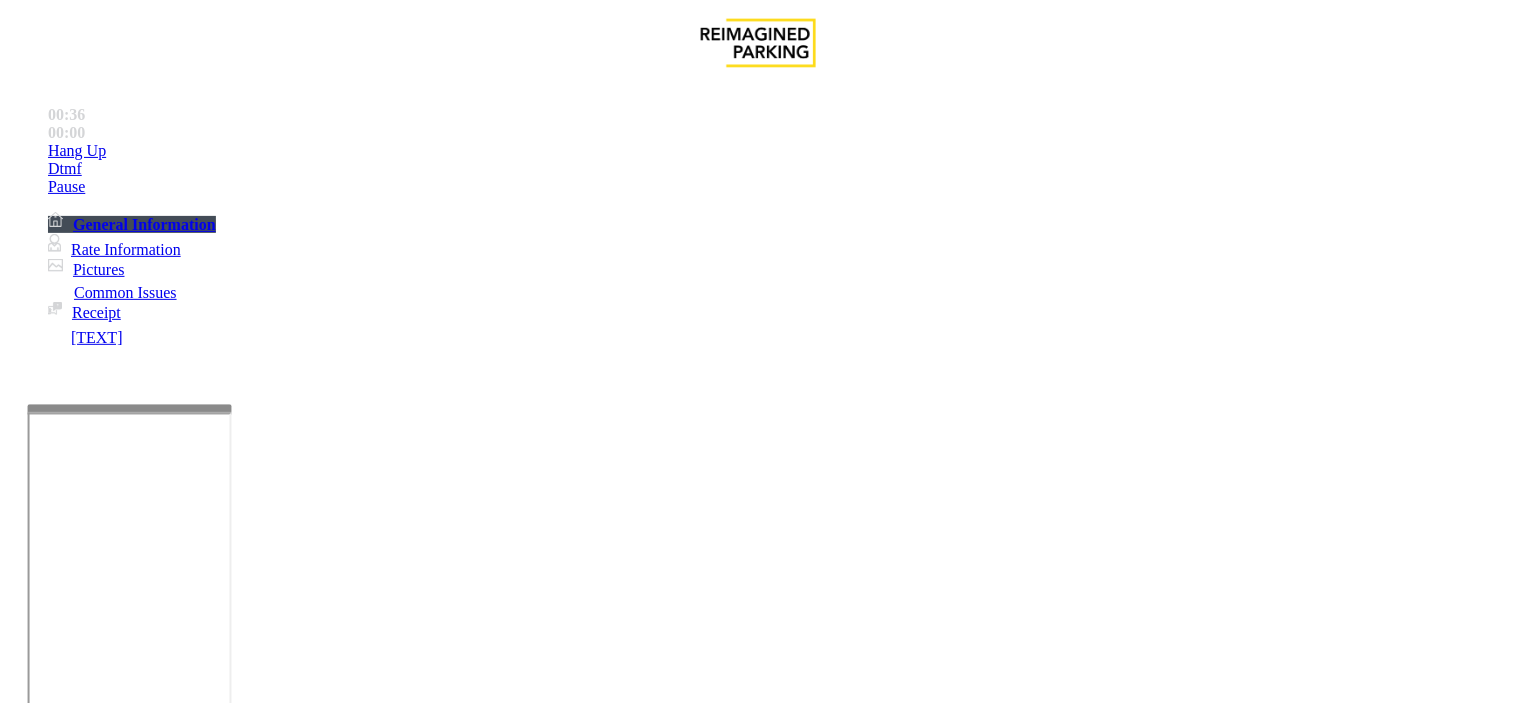 paste on "**********" 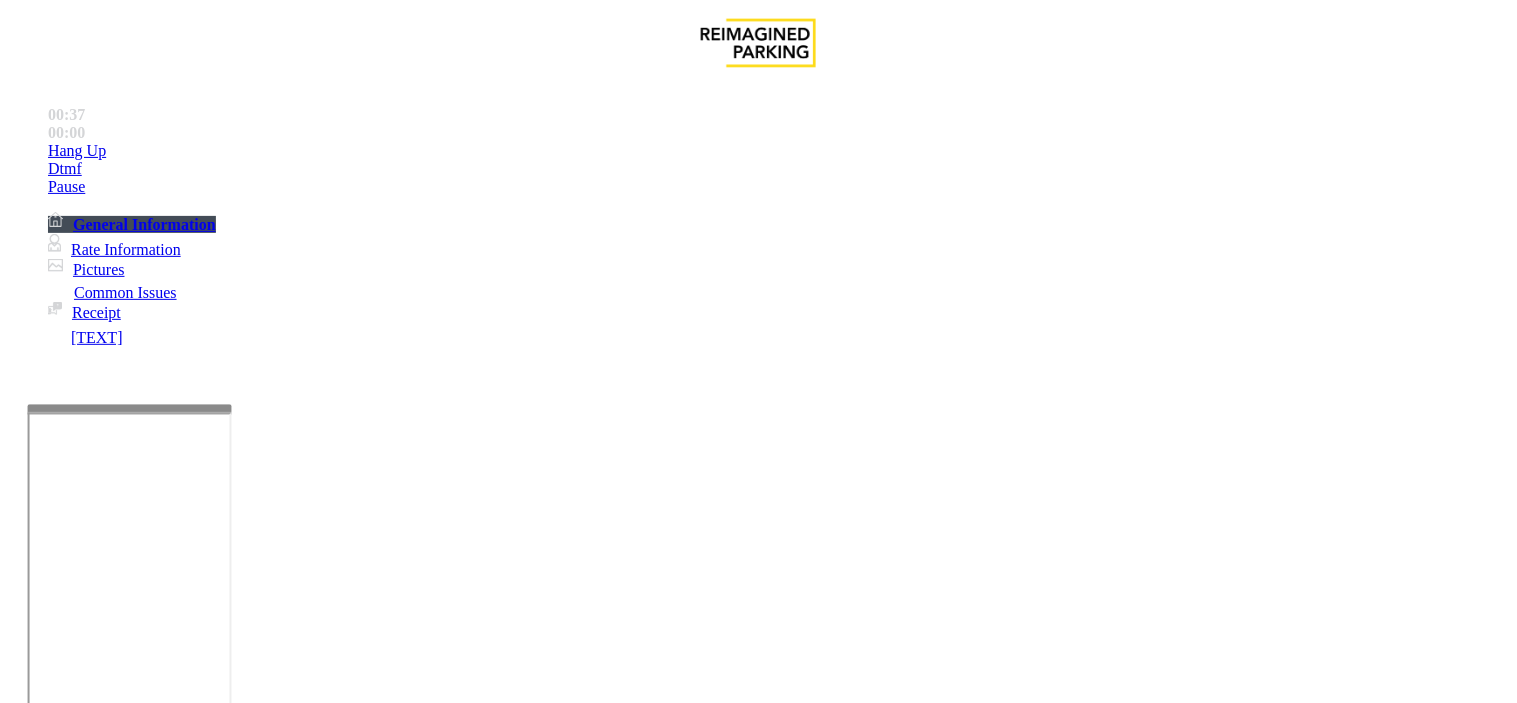 click at bounding box center (246, 1712) 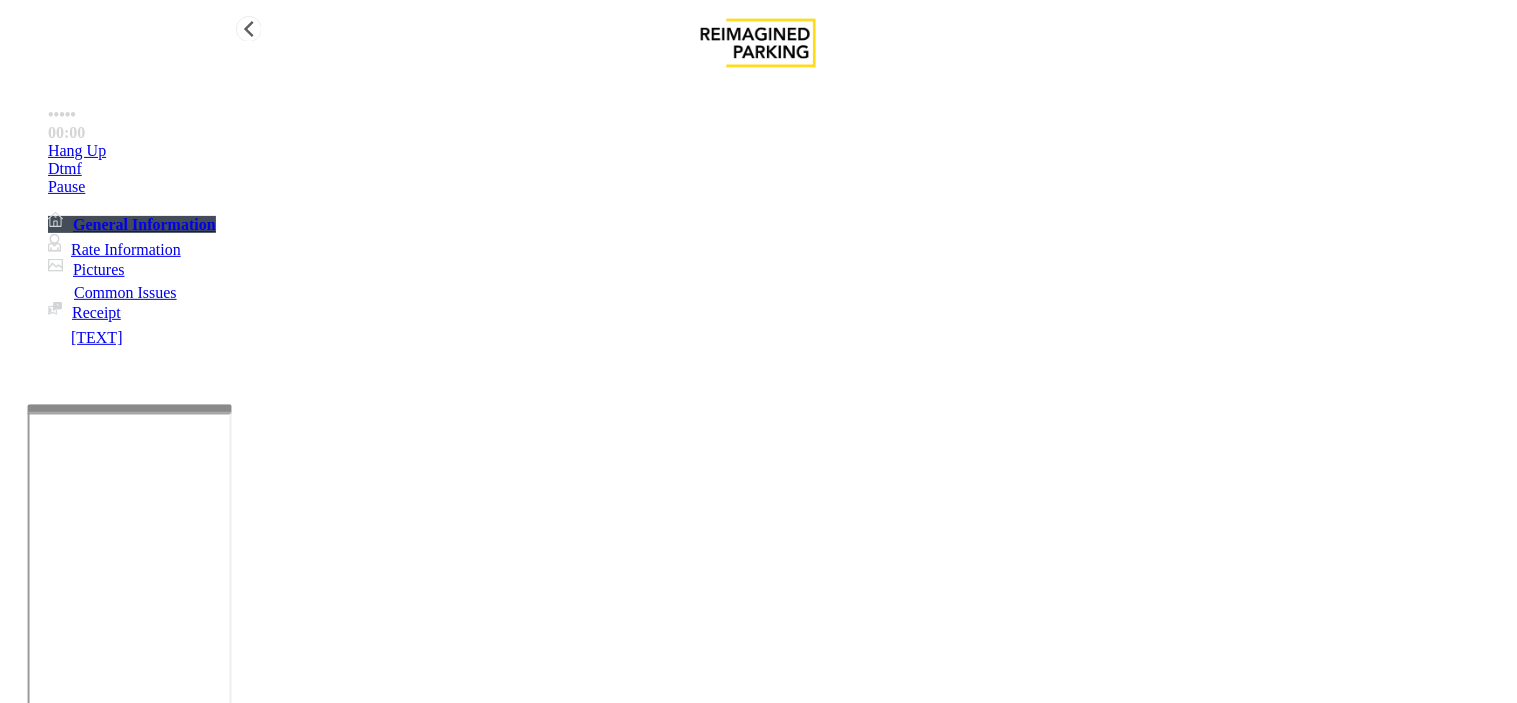 drag, startPoint x: 175, startPoint y: 356, endPoint x: 193, endPoint y: 354, distance: 18.110771 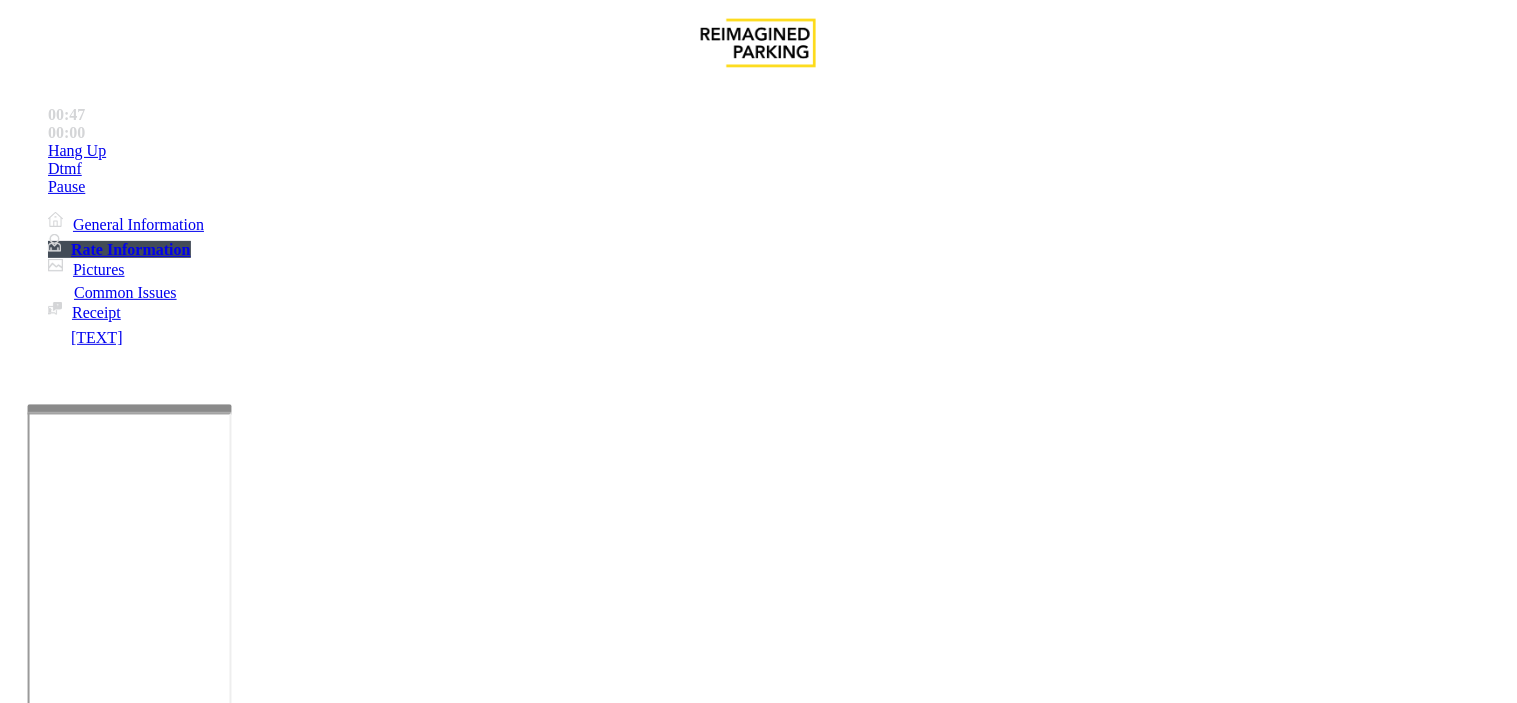 drag, startPoint x: 433, startPoint y: 654, endPoint x: 444, endPoint y: 651, distance: 11.401754 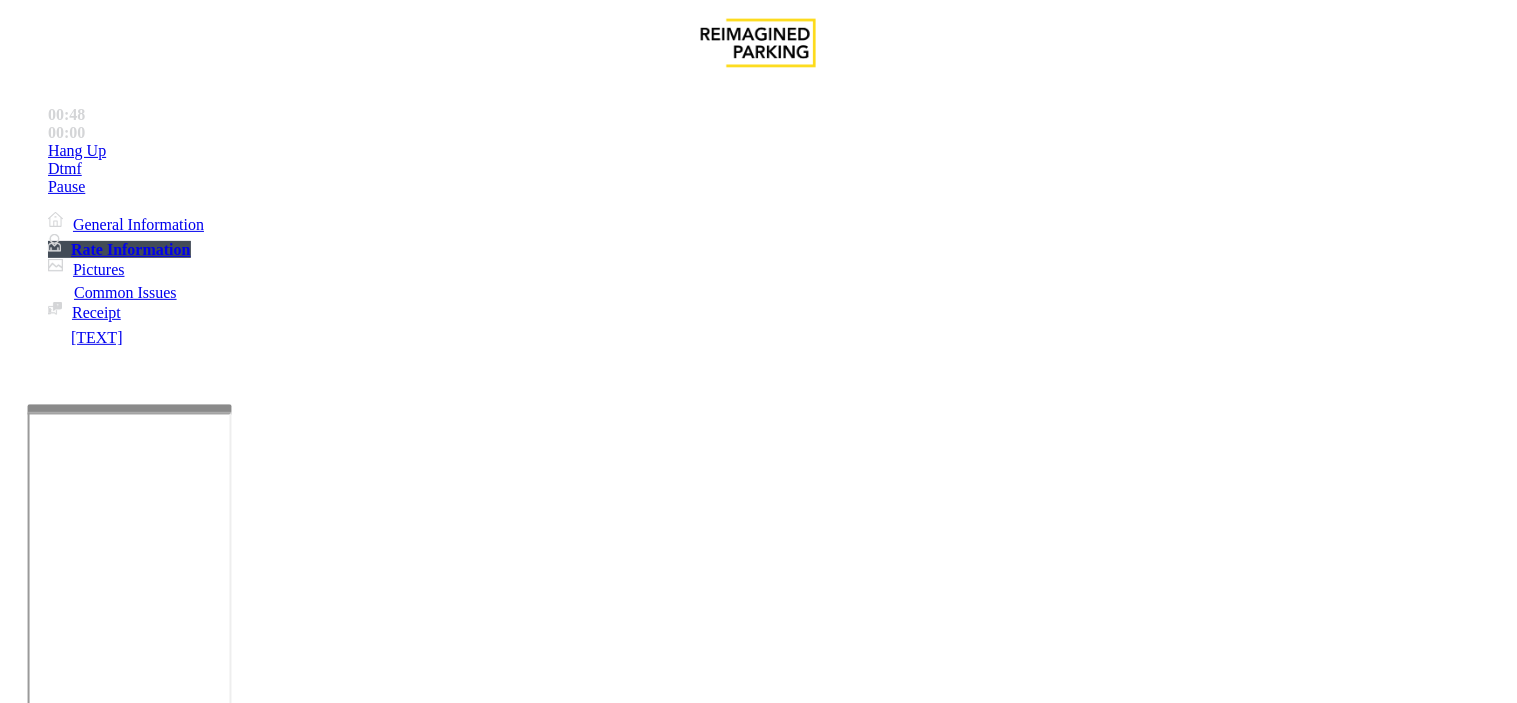 click at bounding box center (246, 1712) 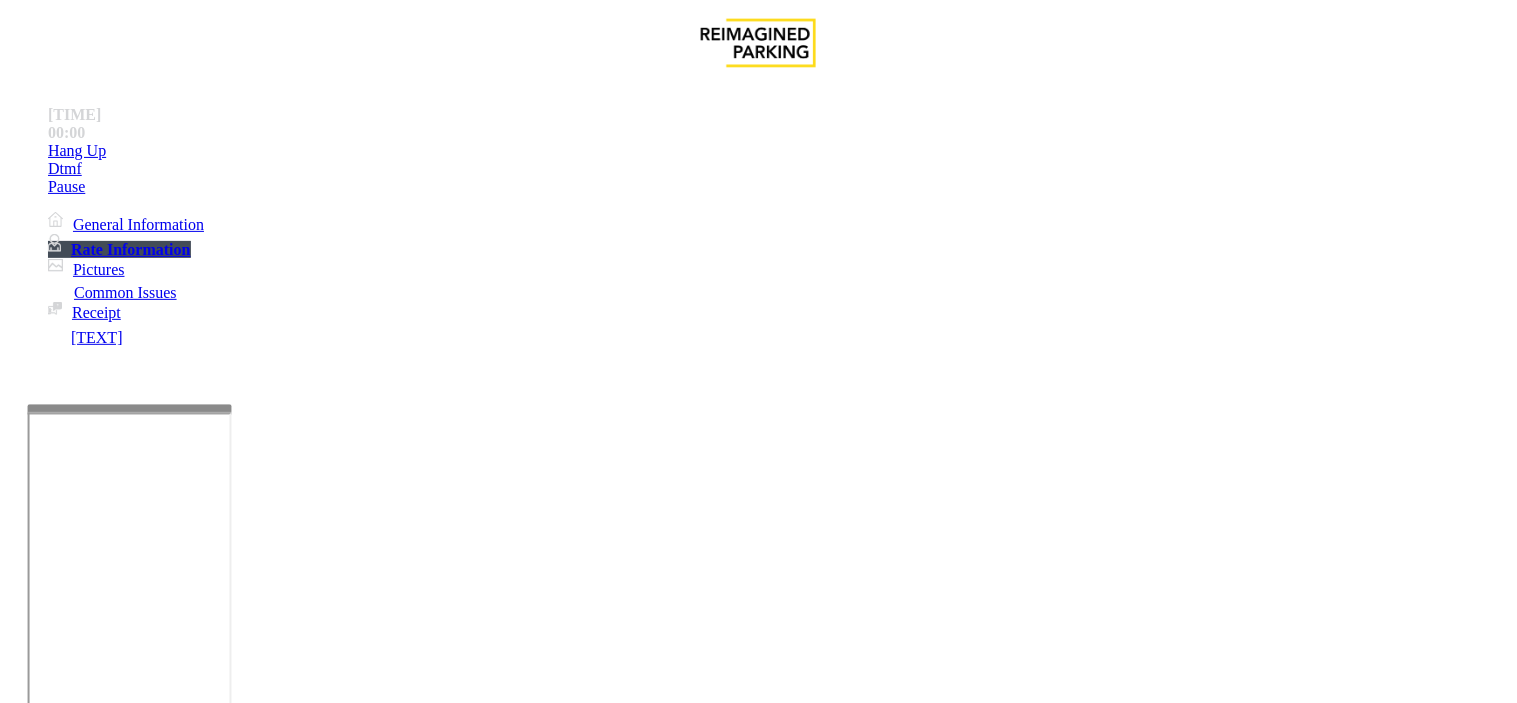click at bounding box center [246, 1712] 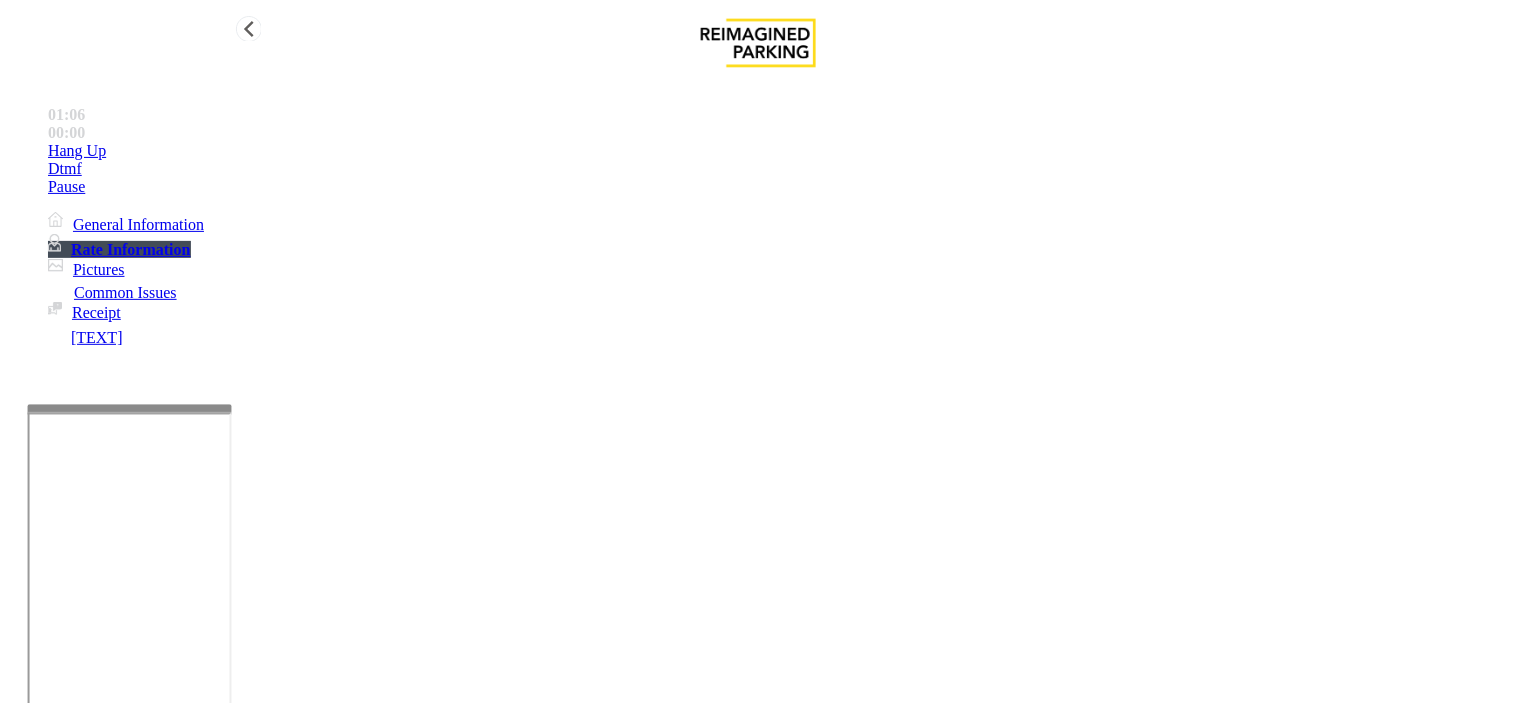 click on "Hang Up" at bounding box center [778, 151] 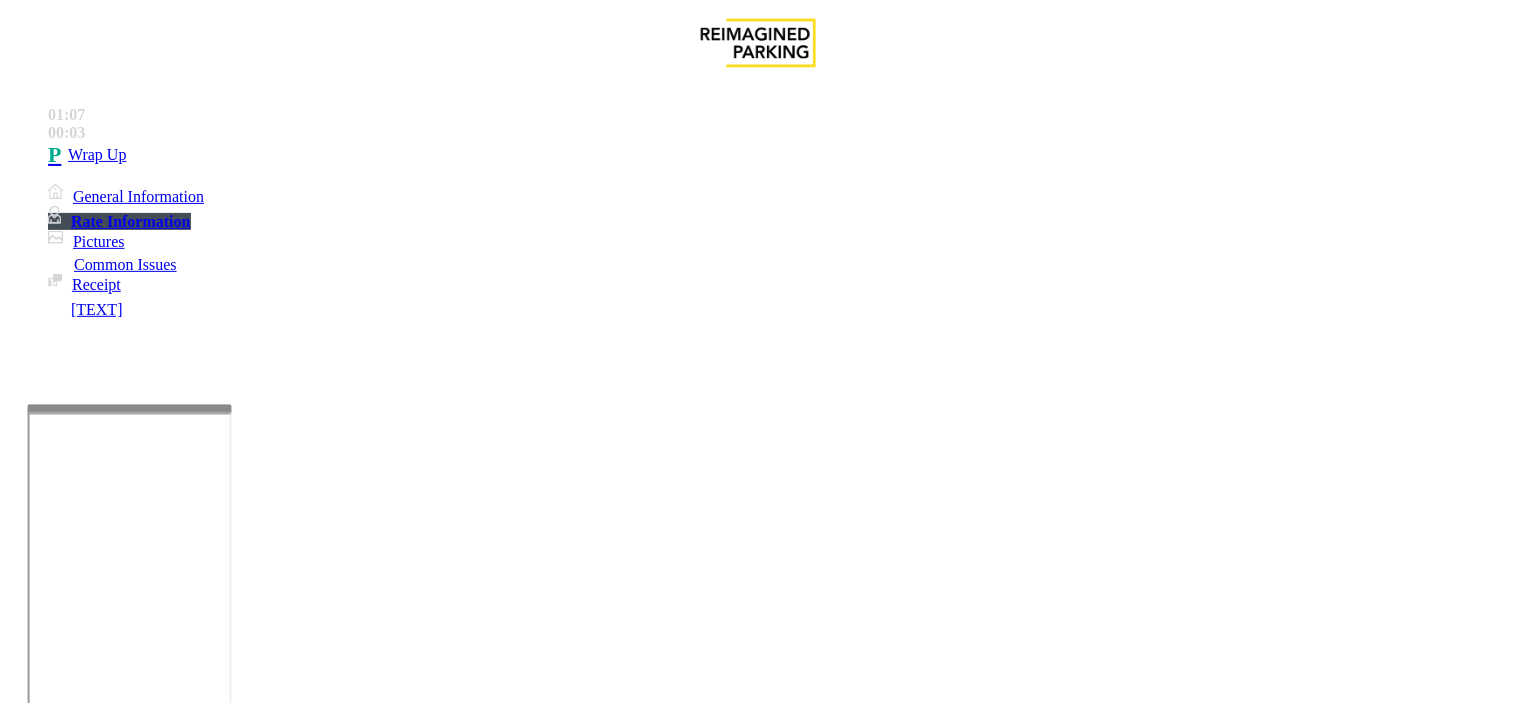 click at bounding box center [246, 1712] 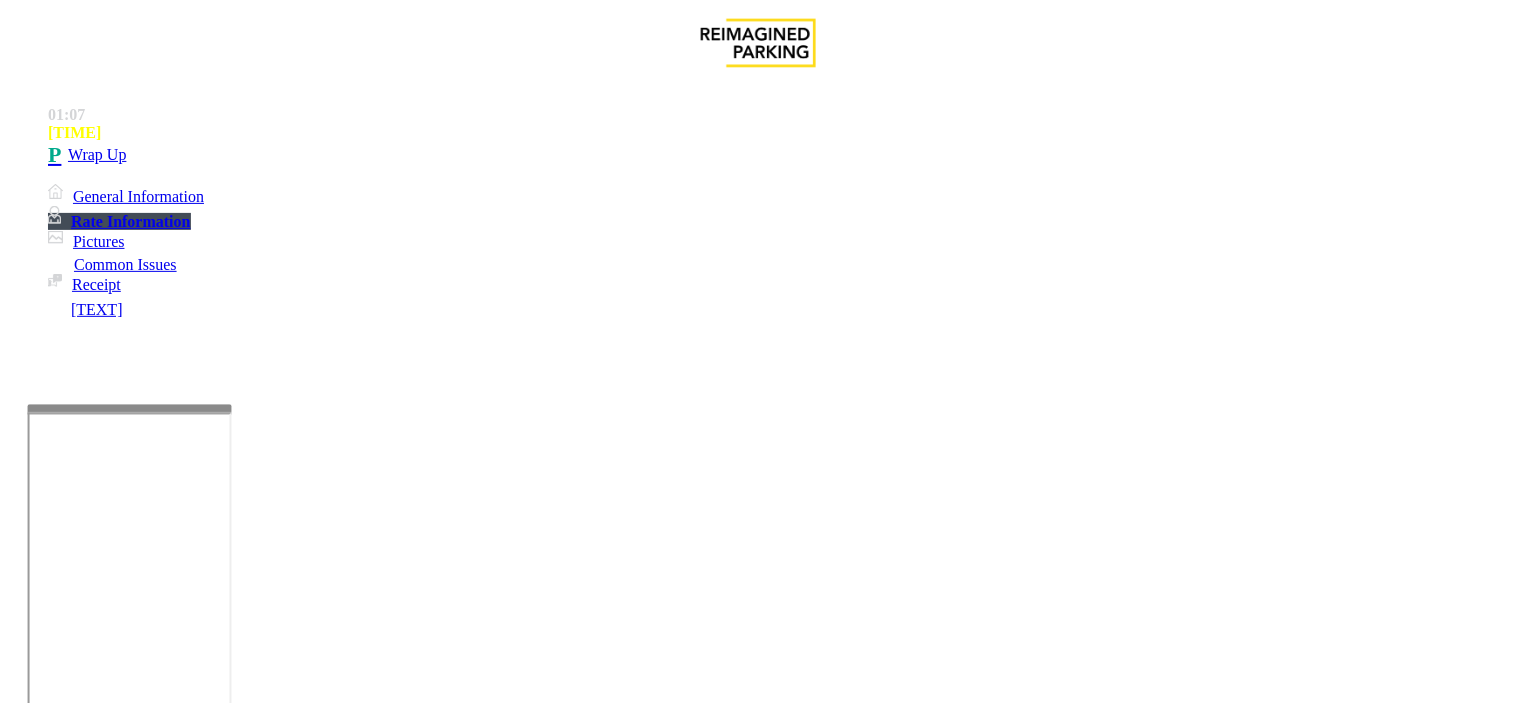 click at bounding box center (246, 1712) 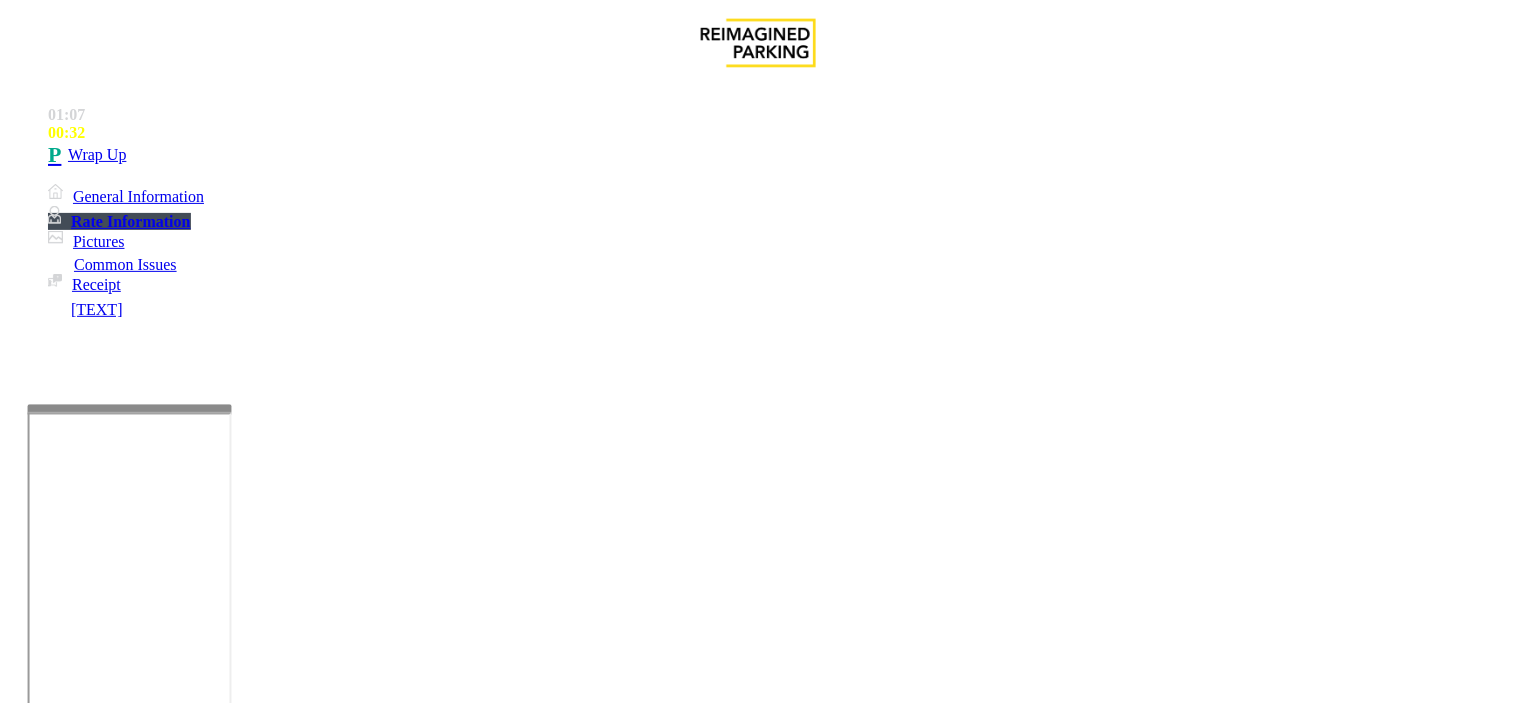 scroll, scrollTop: 1, scrollLeft: 0, axis: vertical 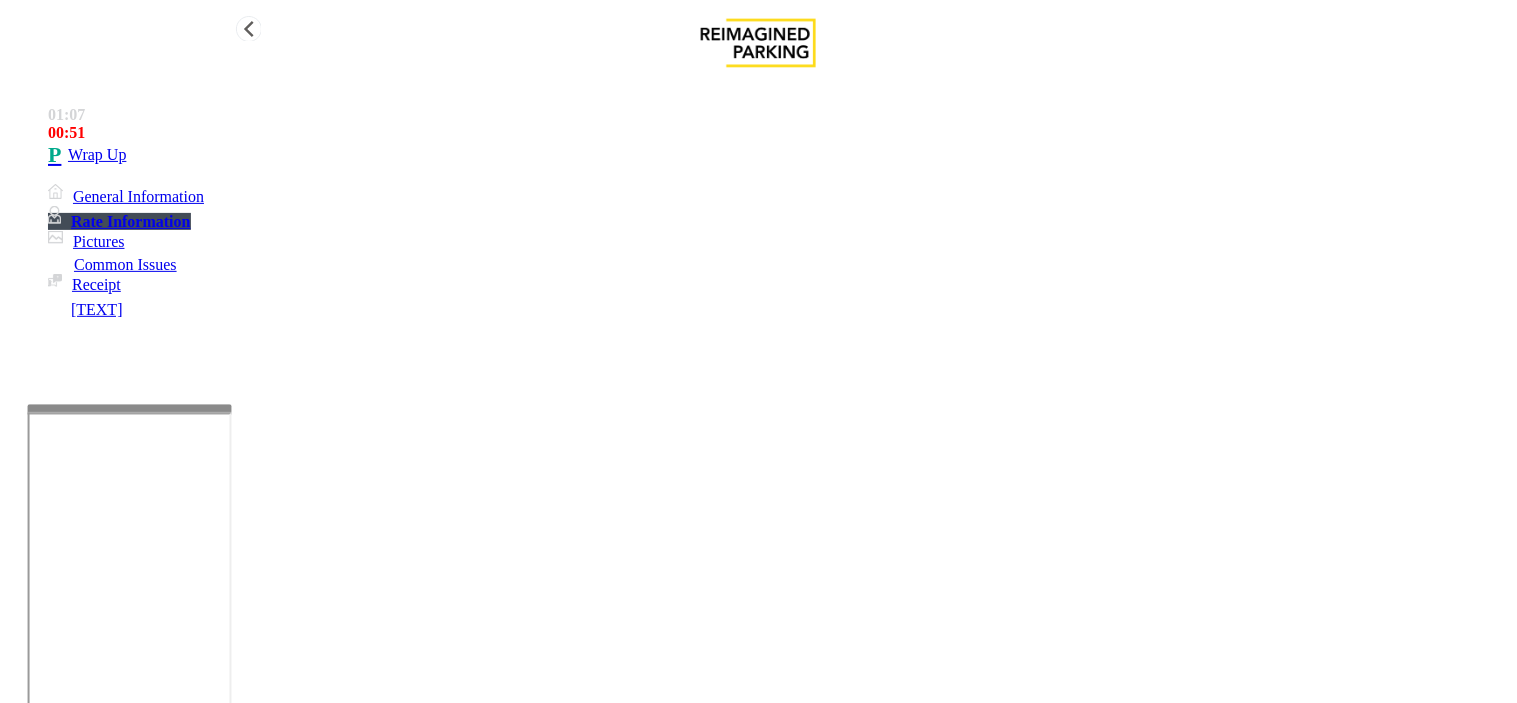 type on "**********" 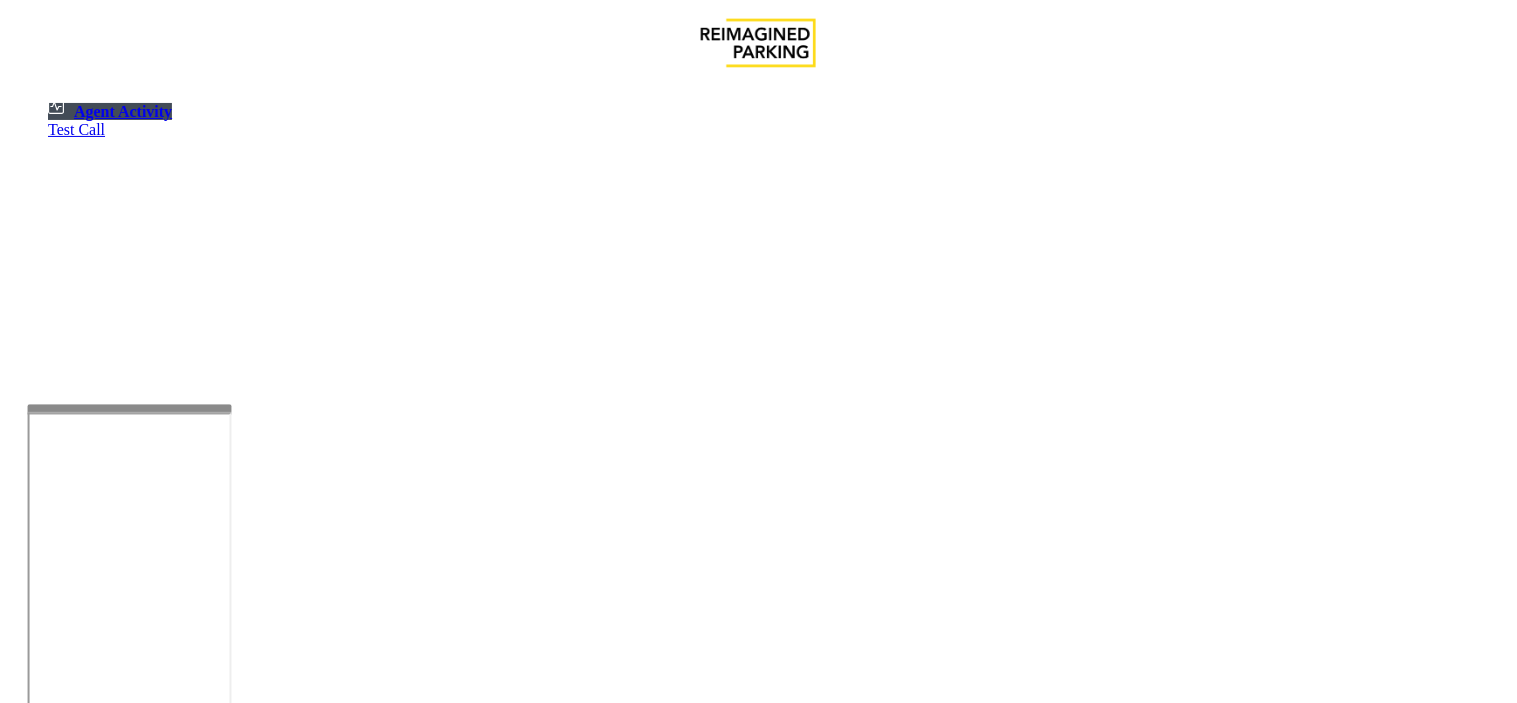 drag, startPoint x: 528, startPoint y: 454, endPoint x: 467, endPoint y: 464, distance: 61.81424 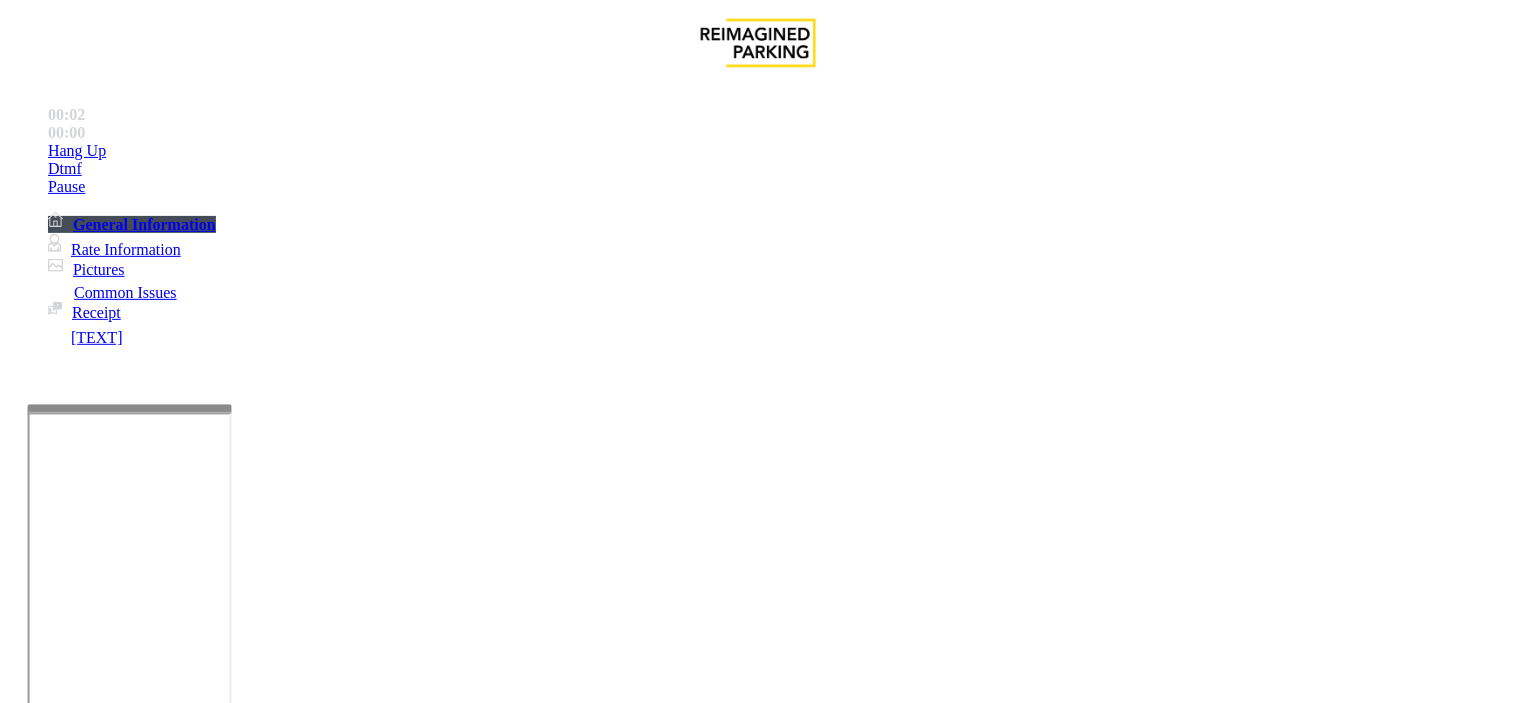 scroll, scrollTop: 2555, scrollLeft: 0, axis: vertical 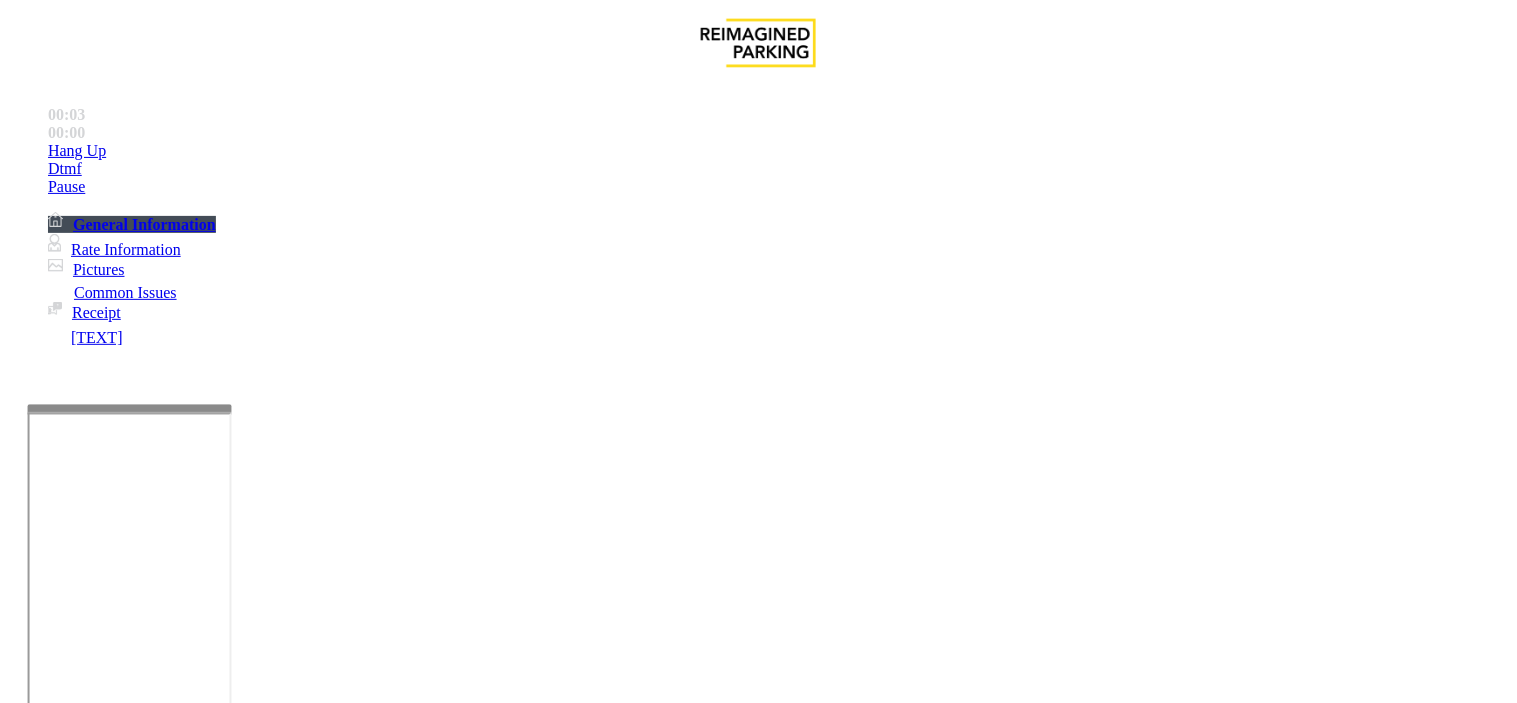 click on "TIBA LINK -  https://wellsfargoctr-web.sp.tibaparking.net/" at bounding box center (757, 2401) 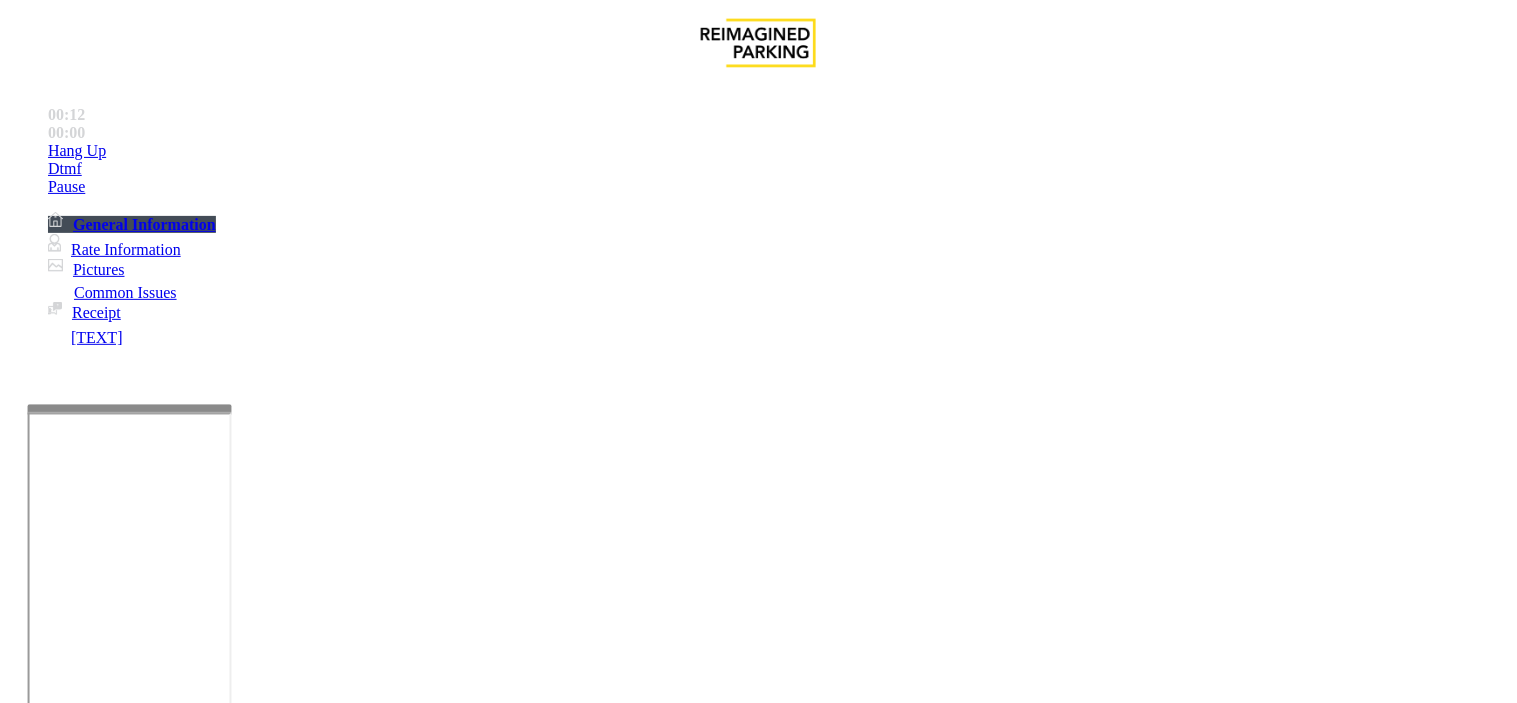 click on "•••••• ••••••• ••• •••••• •••••• •••••••• ••••• •• ••••• •• •• ••••• ••••" at bounding box center (757, 2122) 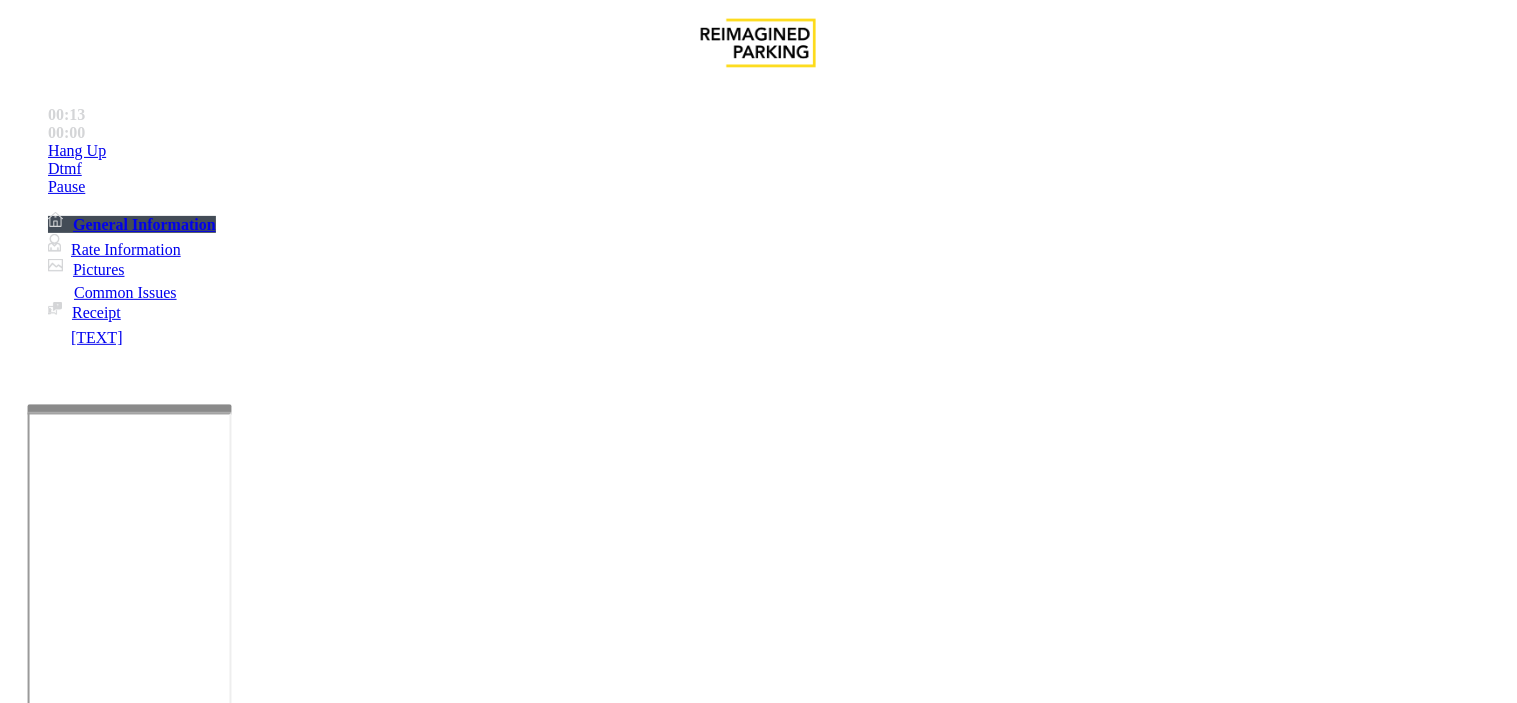 click on "Issue: Lost [TICKET]" at bounding box center (758, 2123) 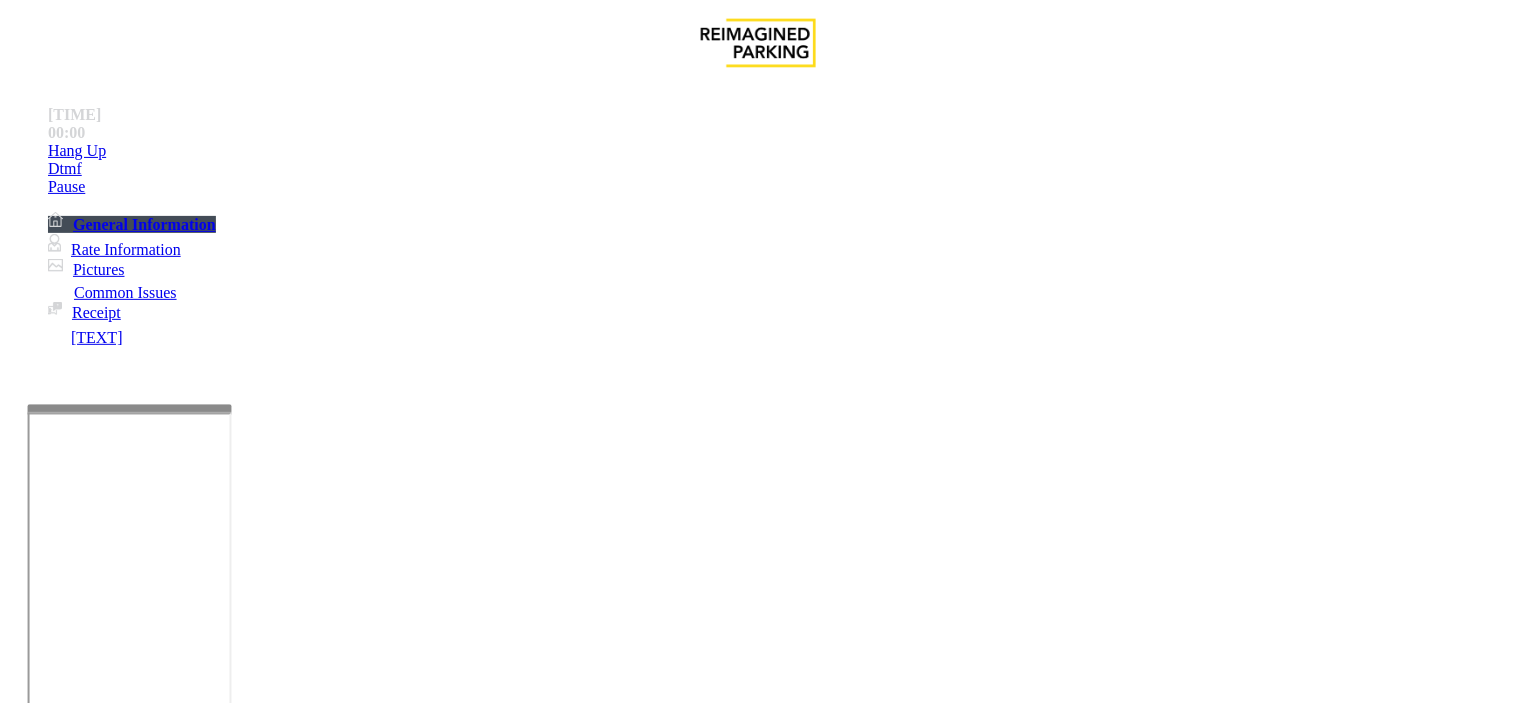 click on "option;" at bounding box center [943, 2459] 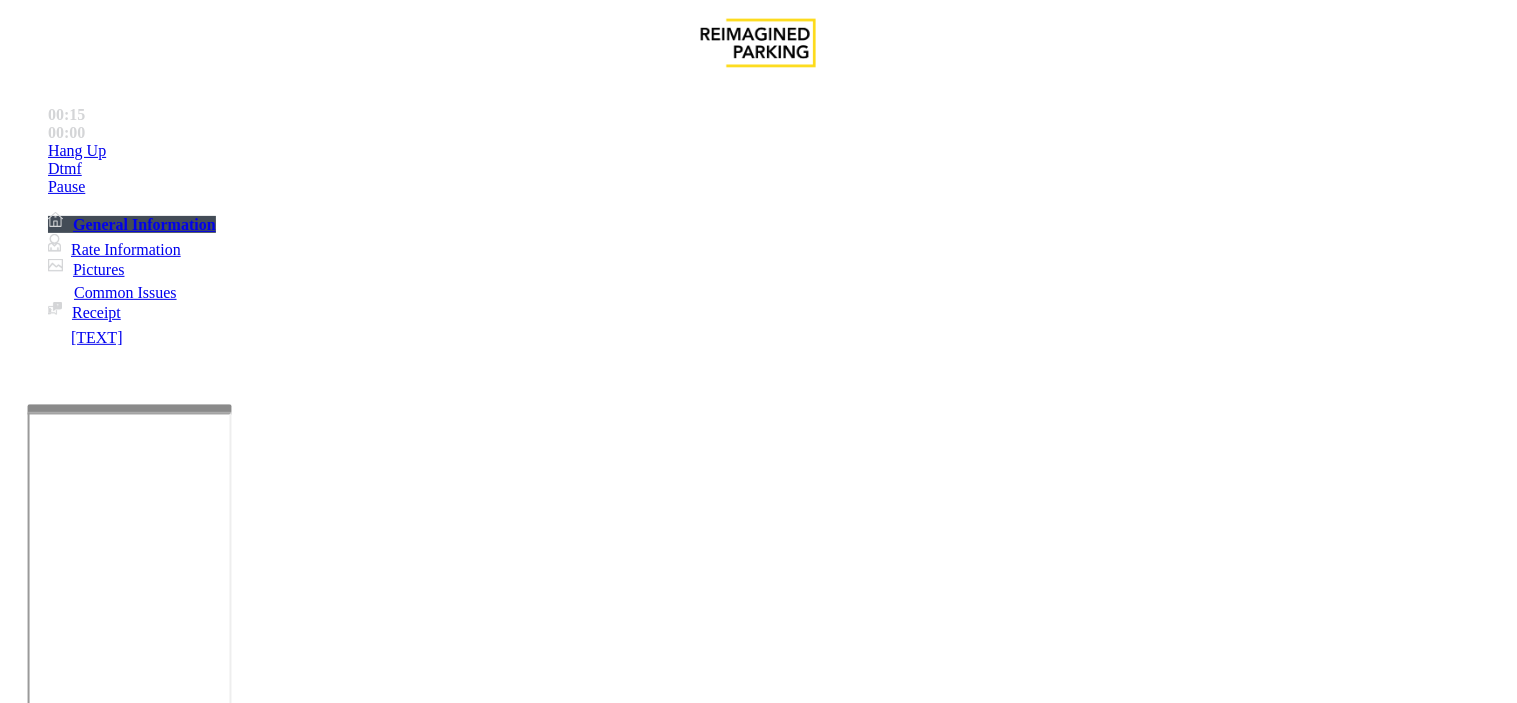 click on "option;" at bounding box center [943, 2459] 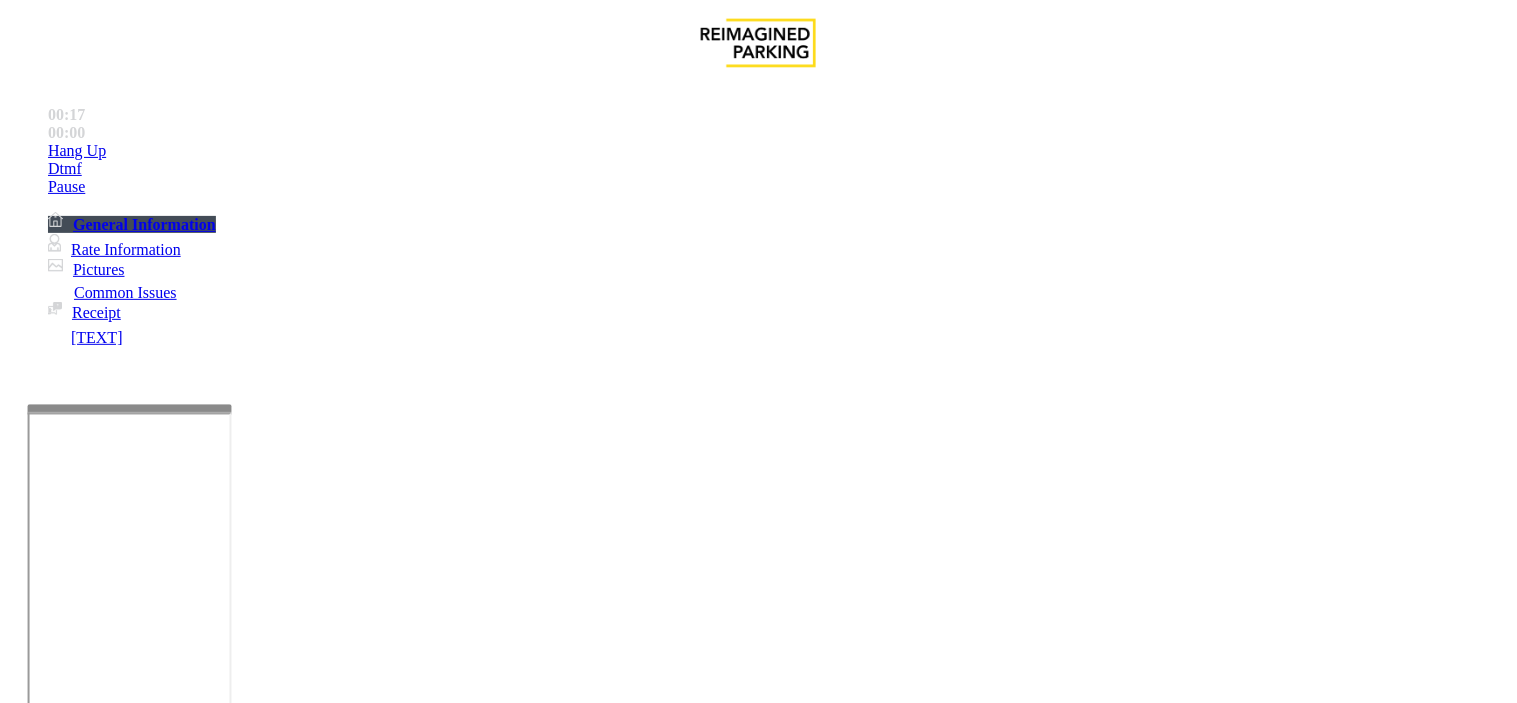 click on "Payment Issue" at bounding box center [167, 1356] 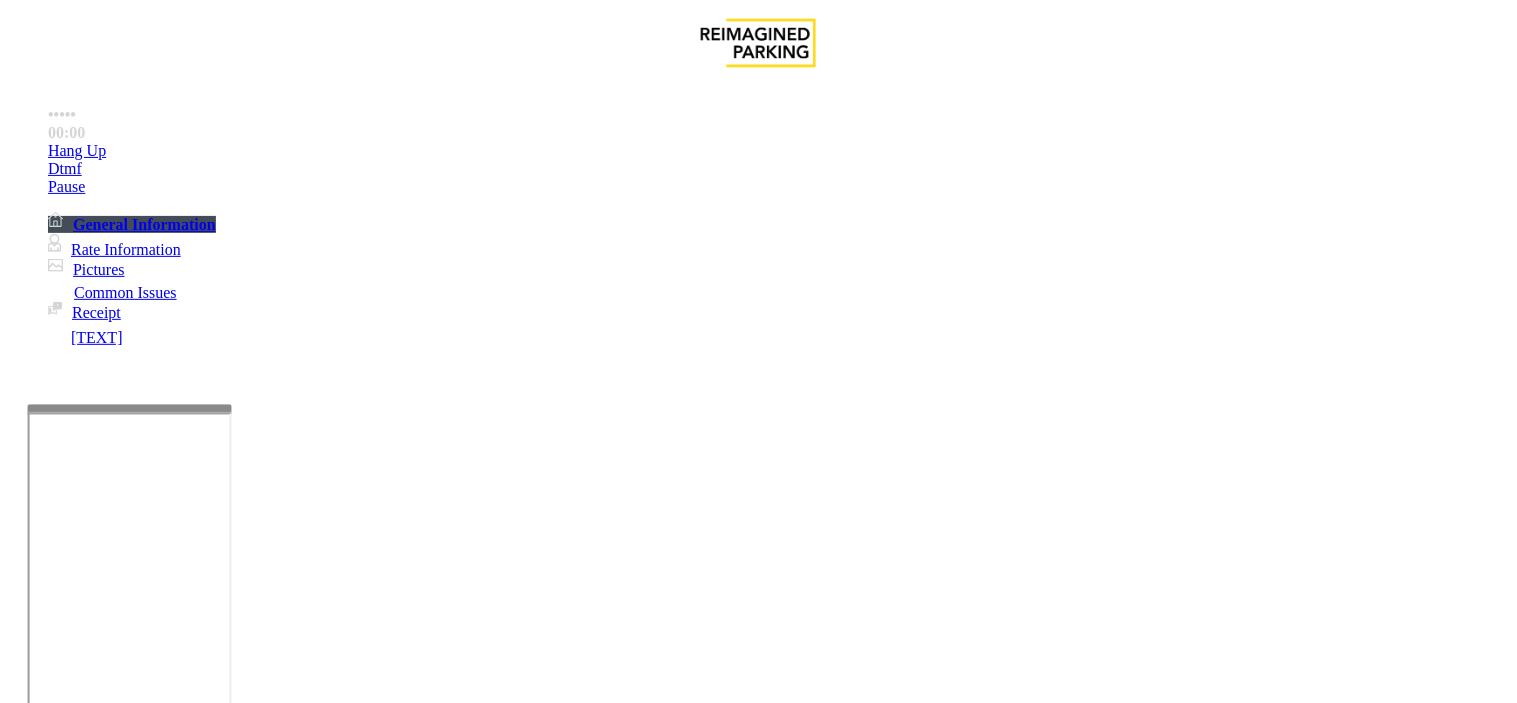 click on "Credit Card Only Machine" at bounding box center (1015, 1356) 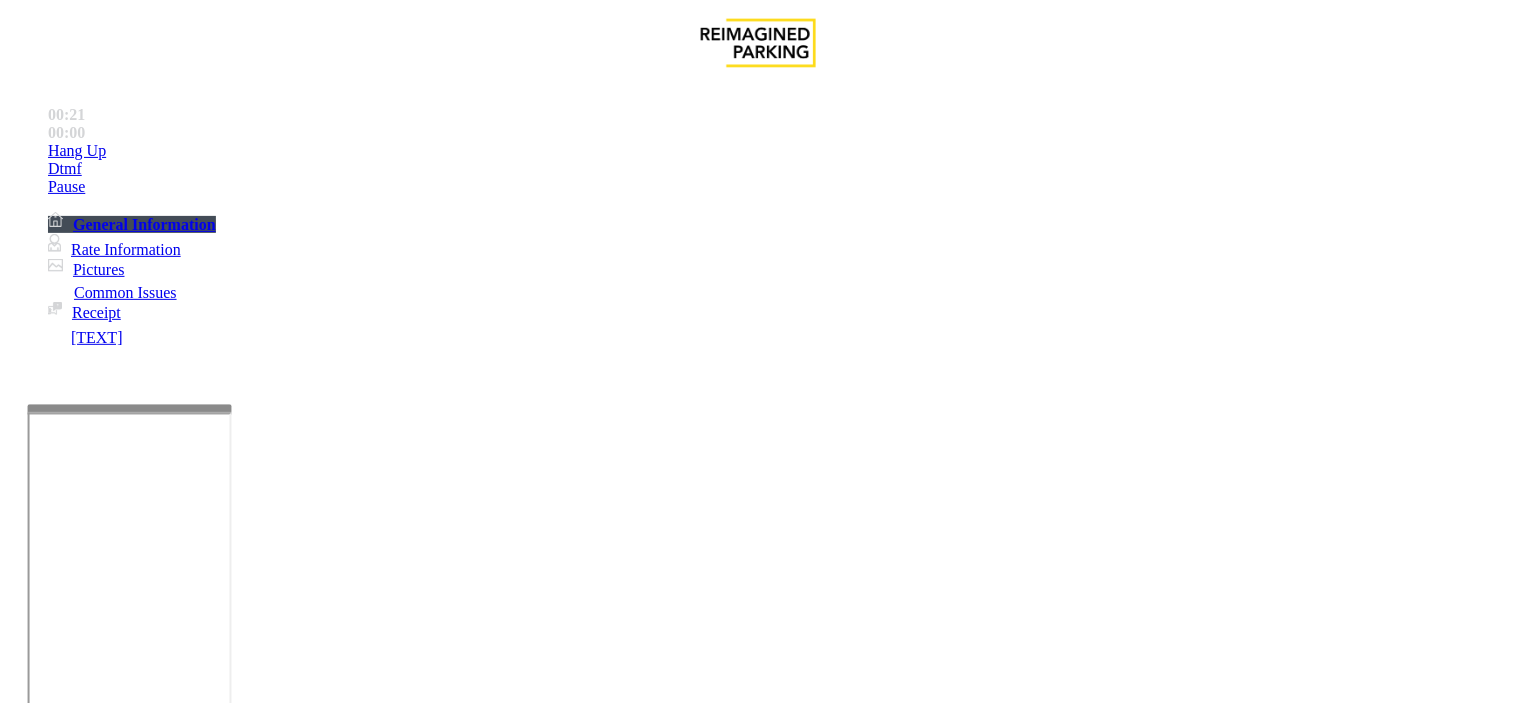 click at bounding box center [246, 1677] 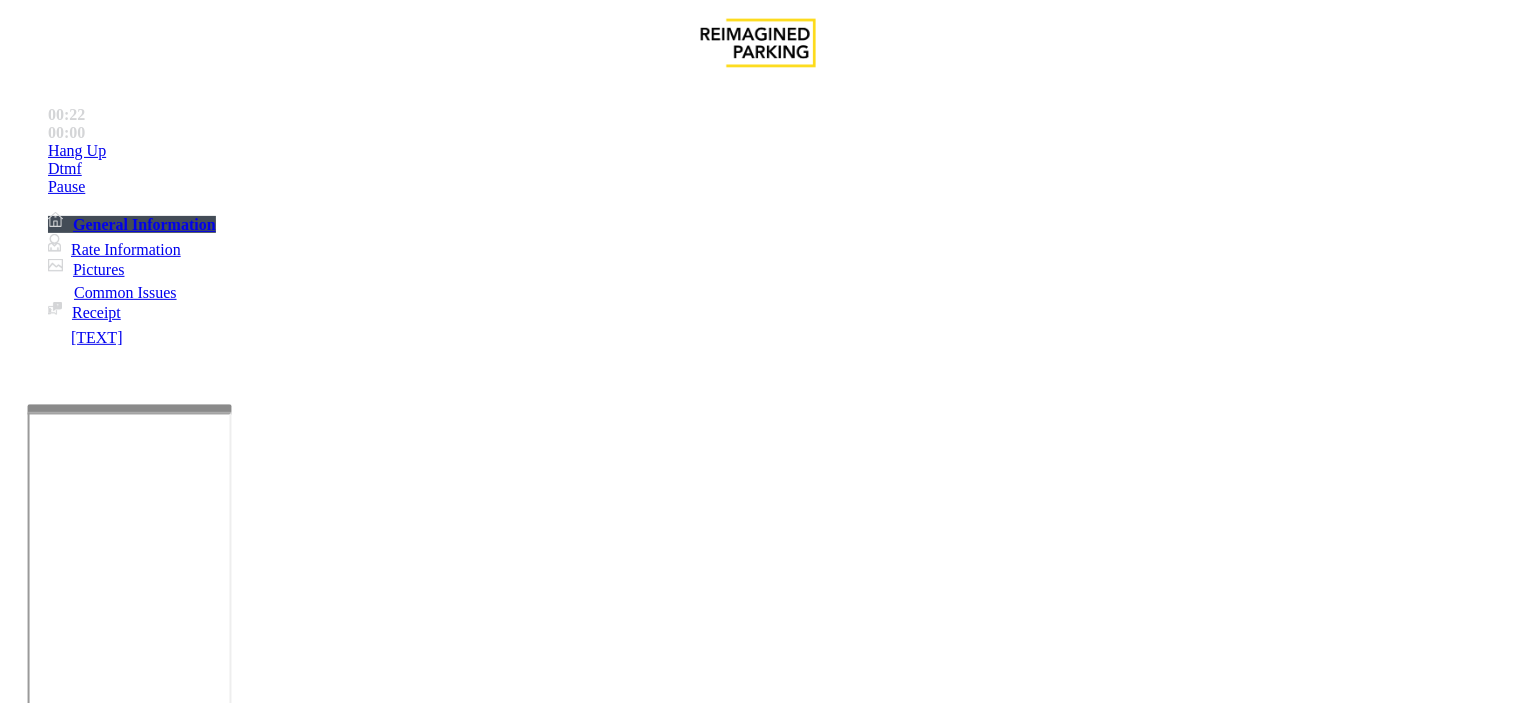 click on "Credit Card Only Machine" at bounding box center [758, 1341] 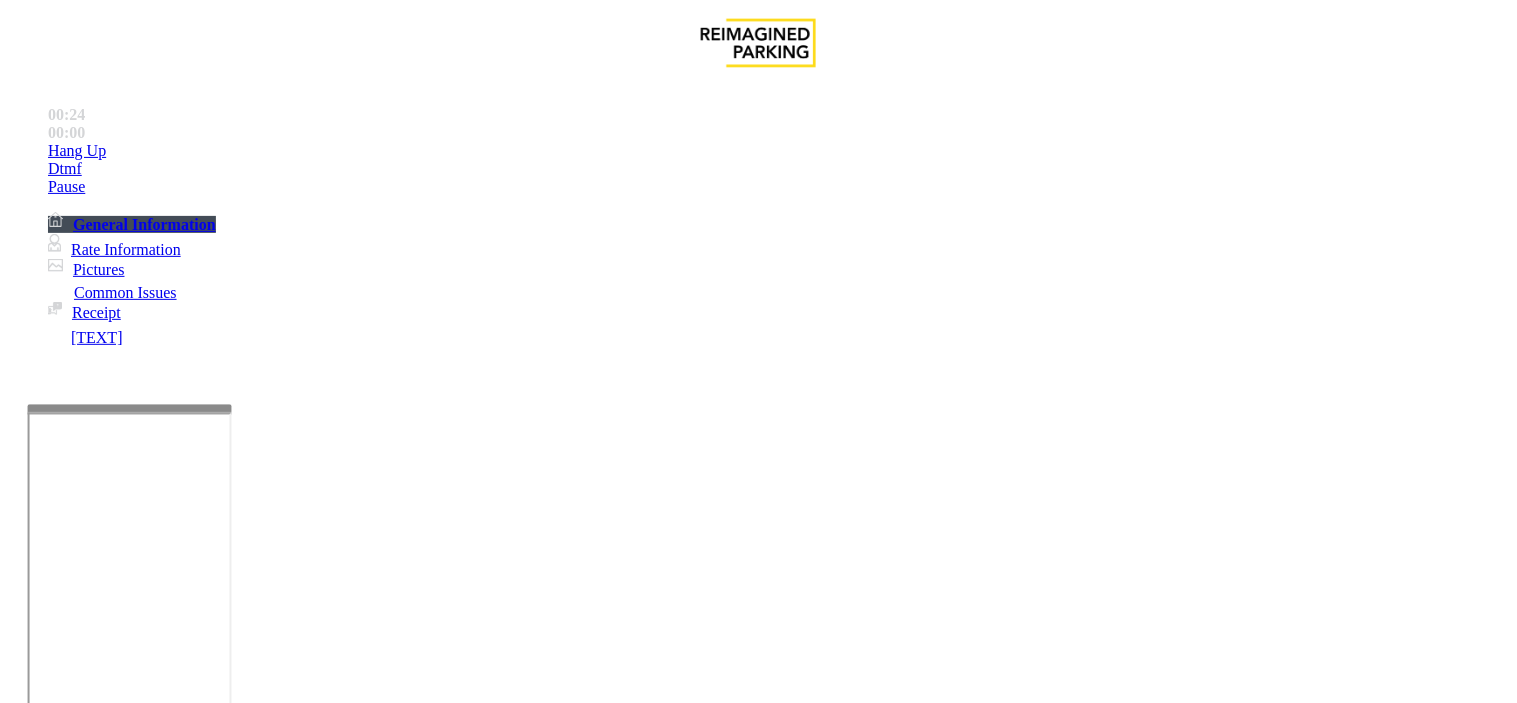drag, startPoint x: 304, startPoint y: 186, endPoint x: 485, endPoint y: 185, distance: 181.00276 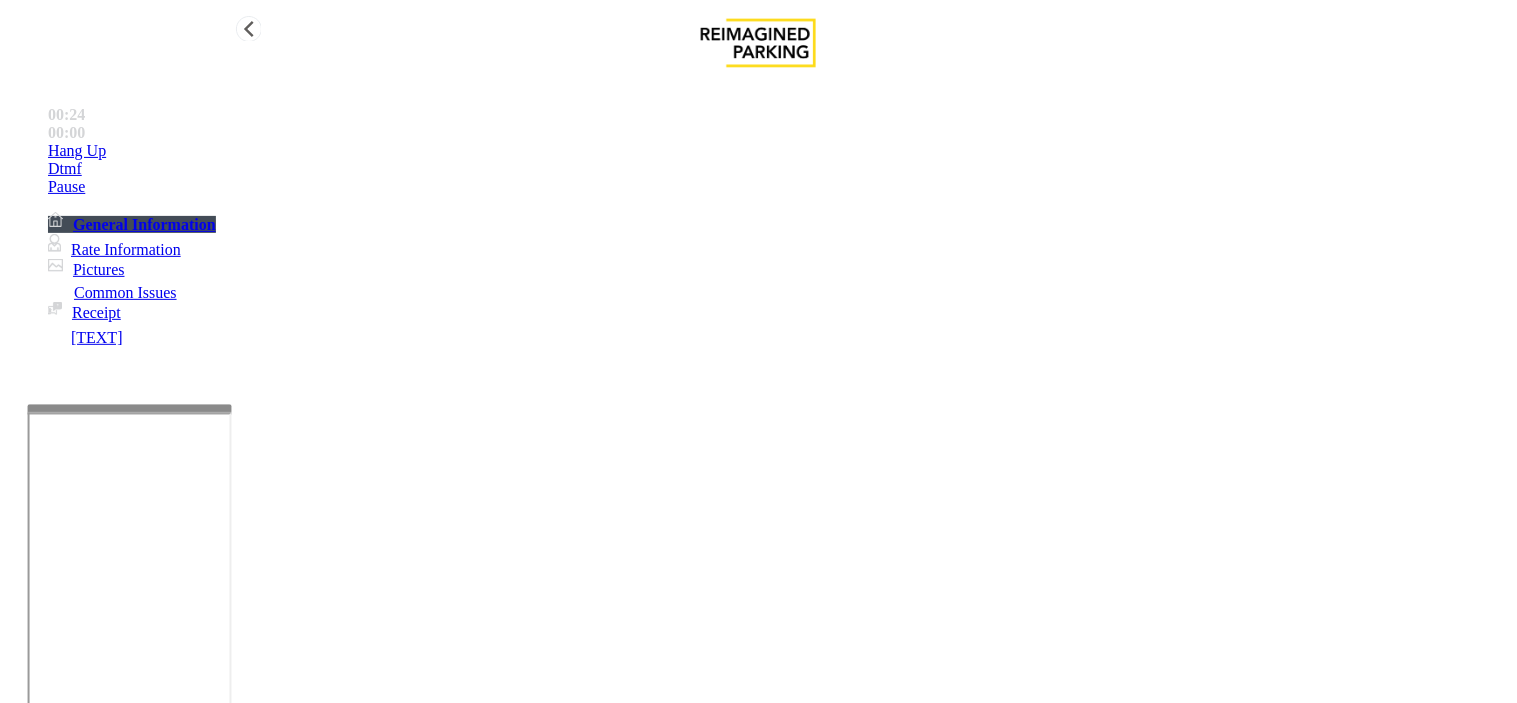 copy on "Credit Card Only Machin" 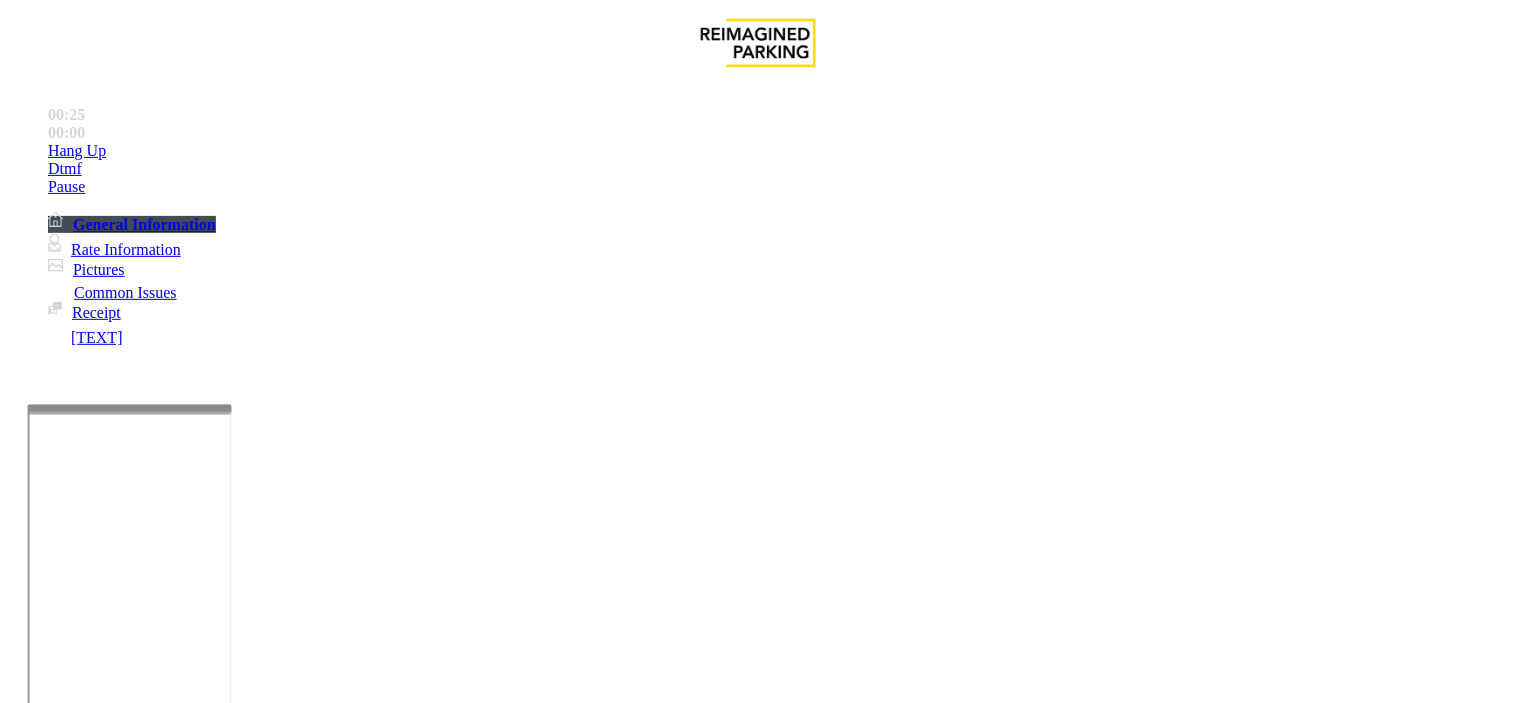 click at bounding box center [246, 1677] 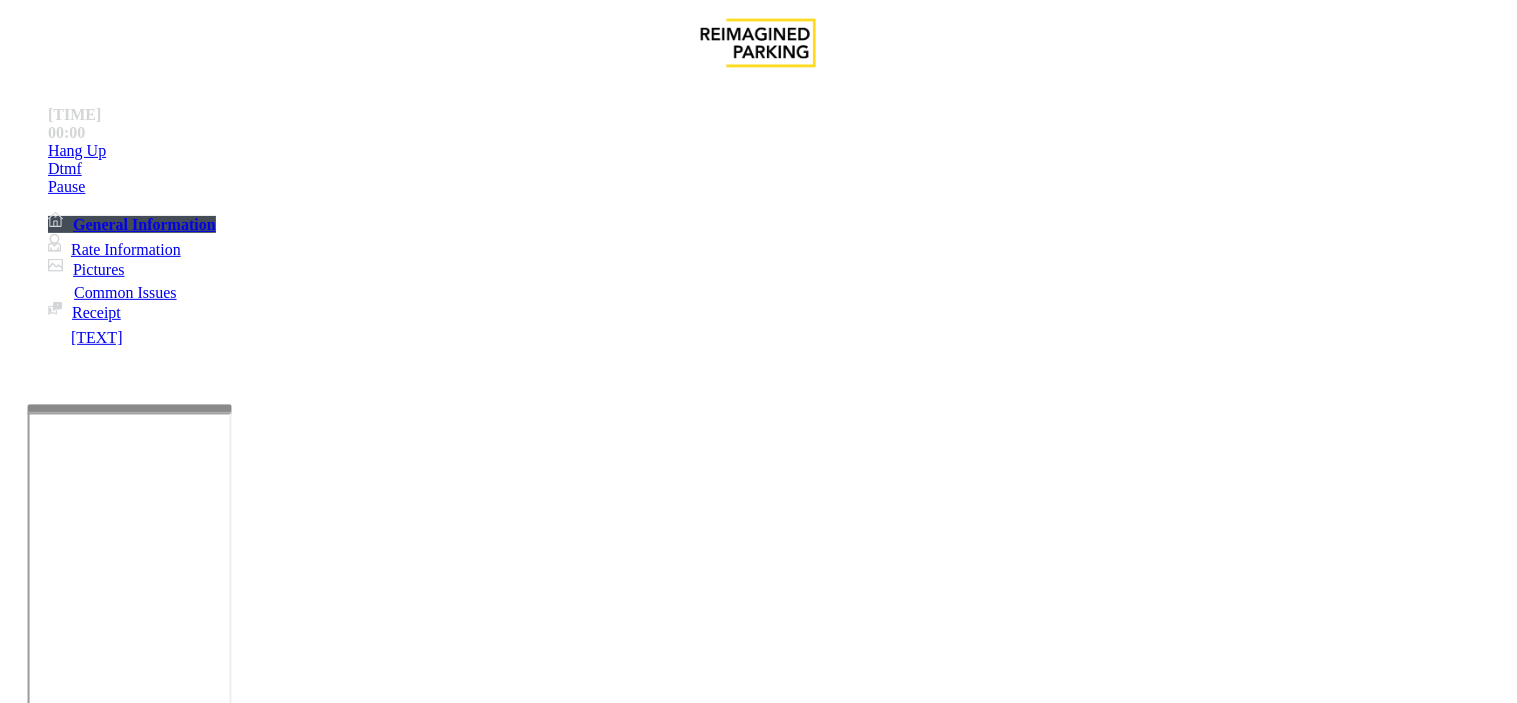 paste on "**********" 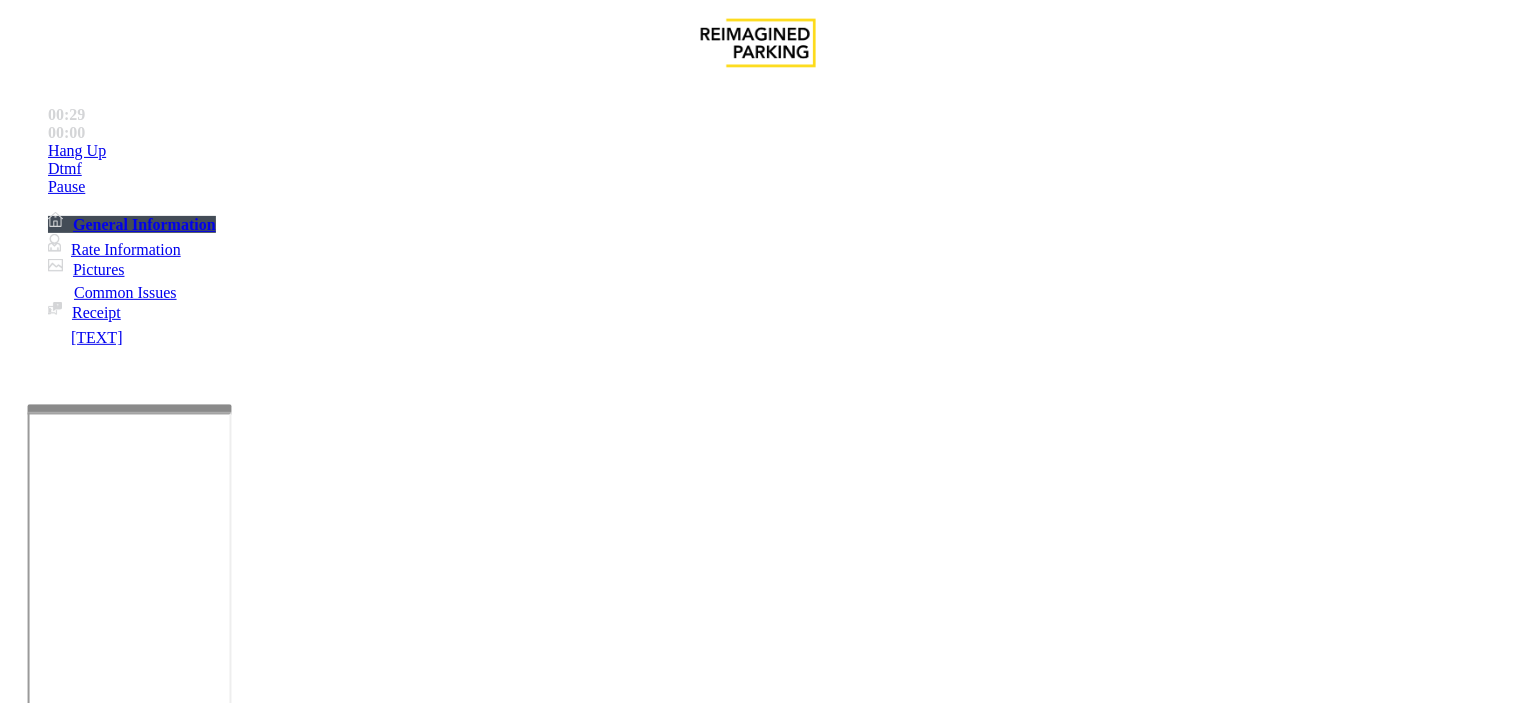 click at bounding box center (246, 1677) 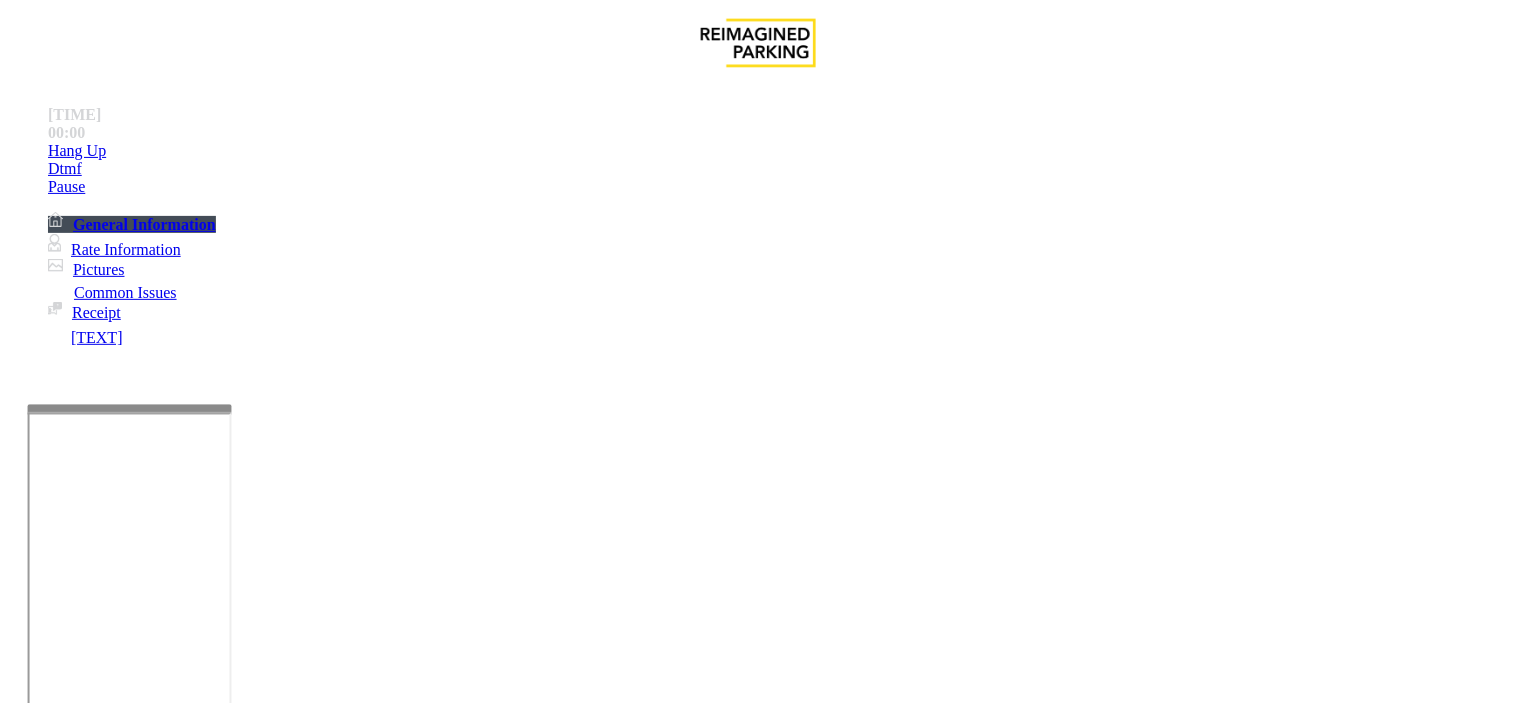 type on "**********" 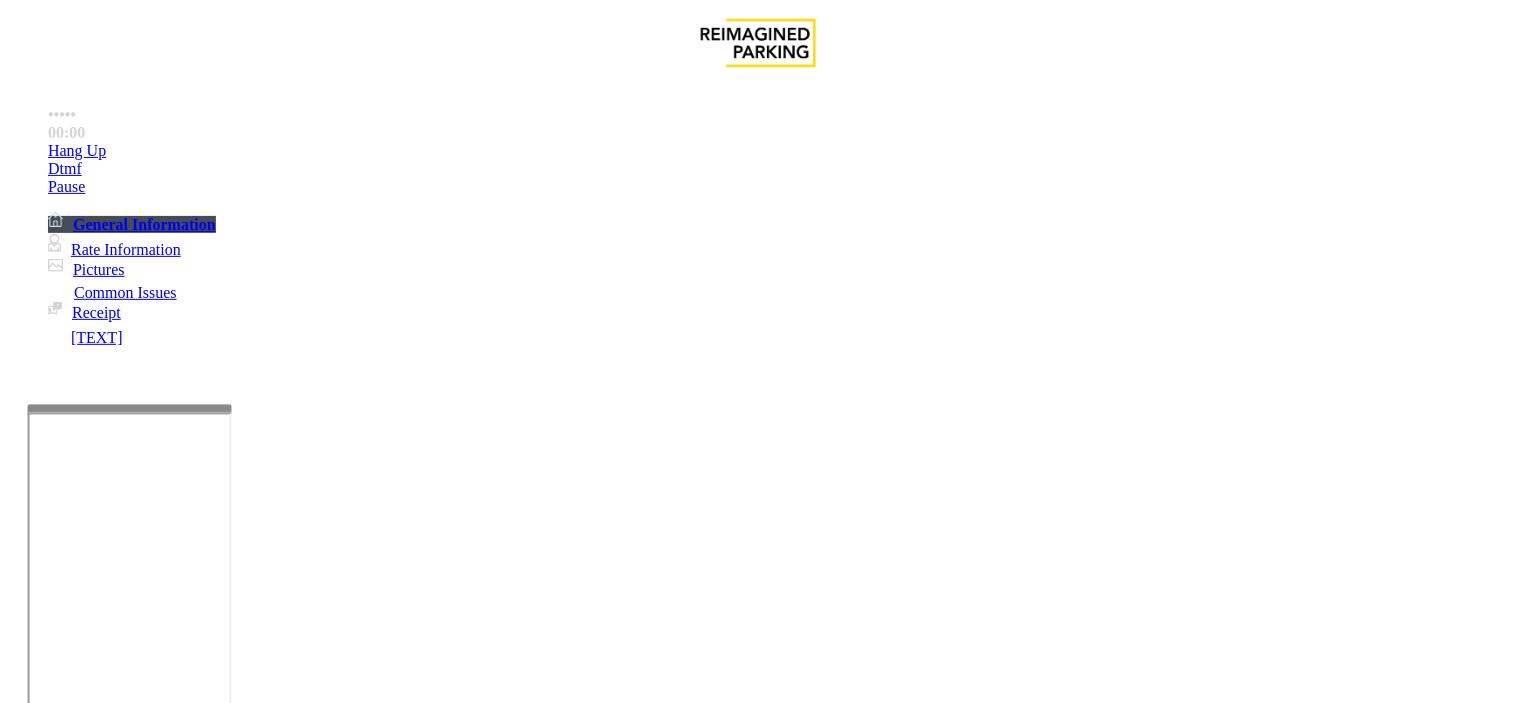 type on "*********" 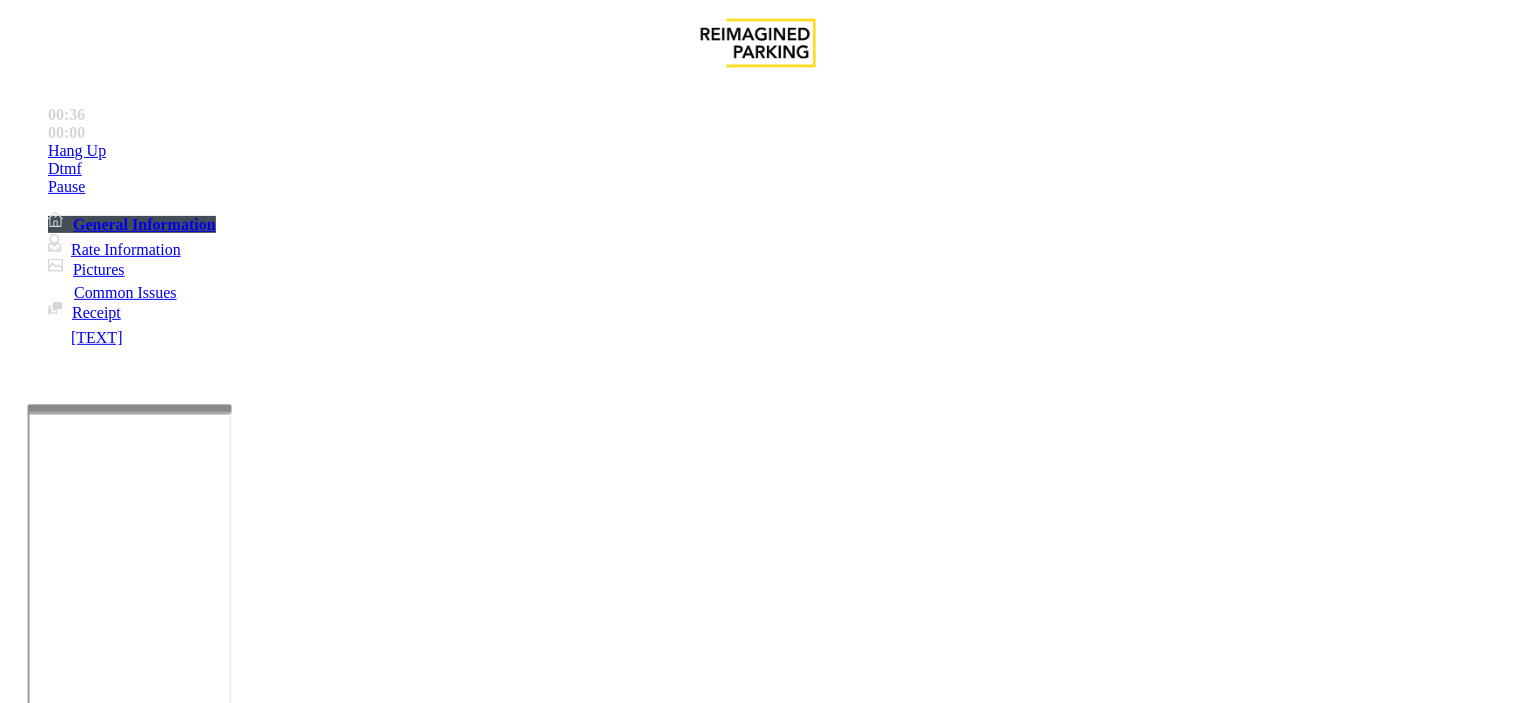 click at bounding box center (96, 1378) 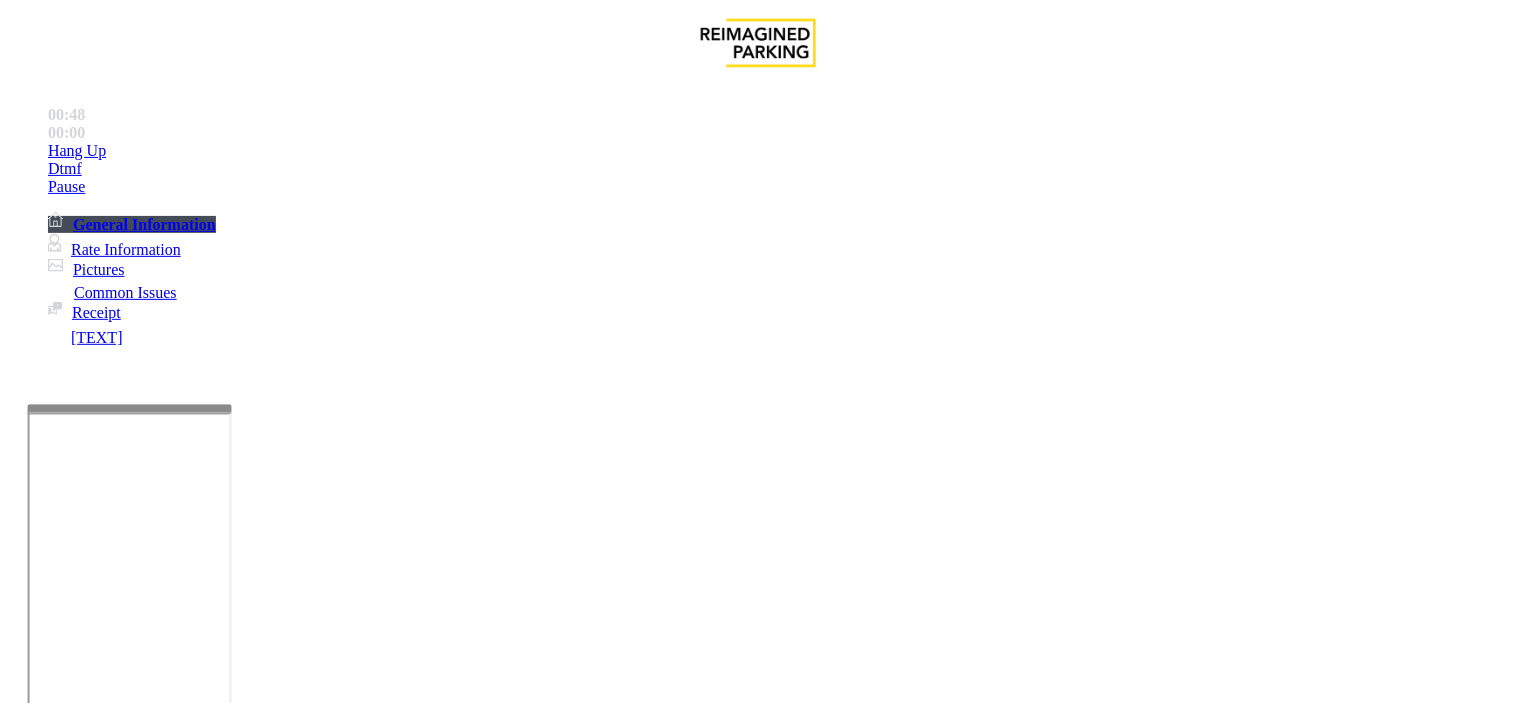 scroll, scrollTop: 0, scrollLeft: 0, axis: both 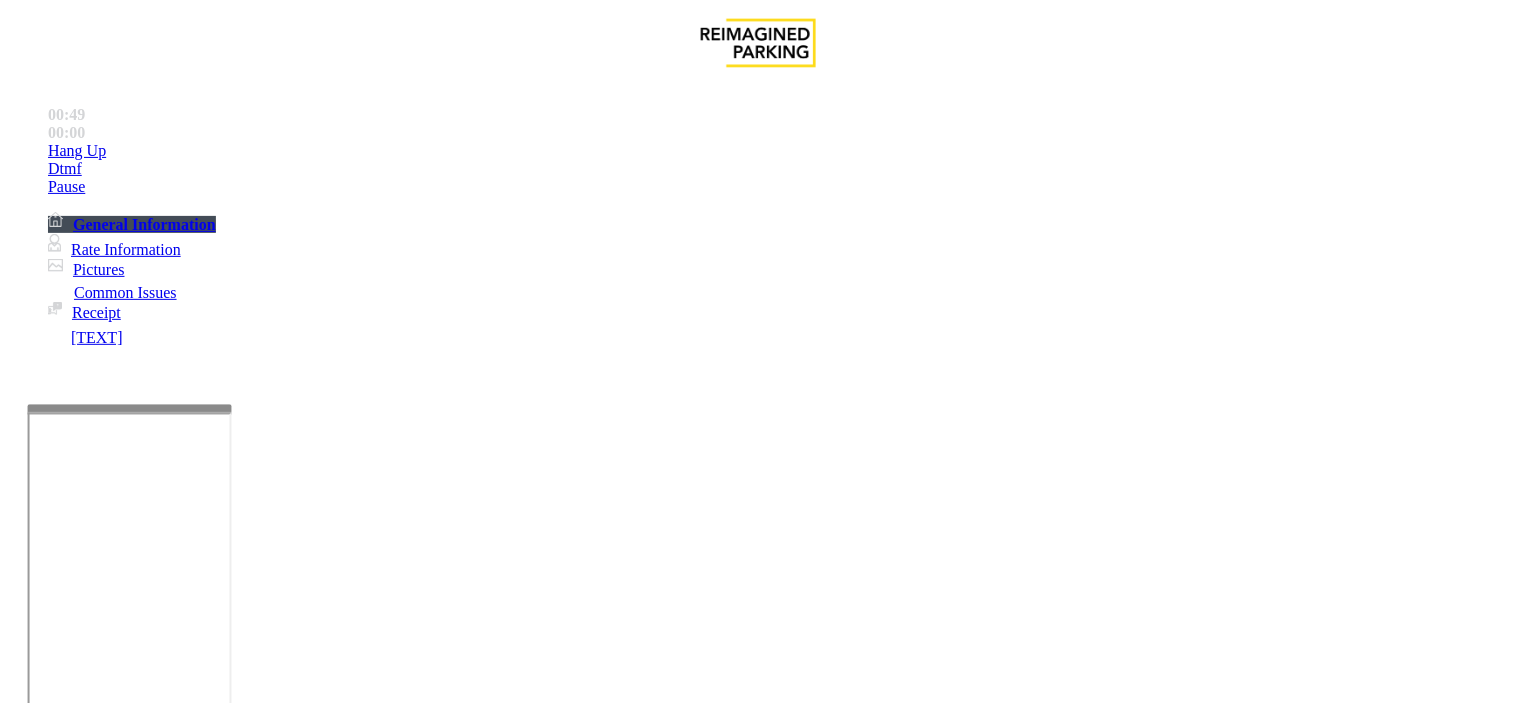drag, startPoint x: 366, startPoint y: 223, endPoint x: 0, endPoint y: 258, distance: 367.66968 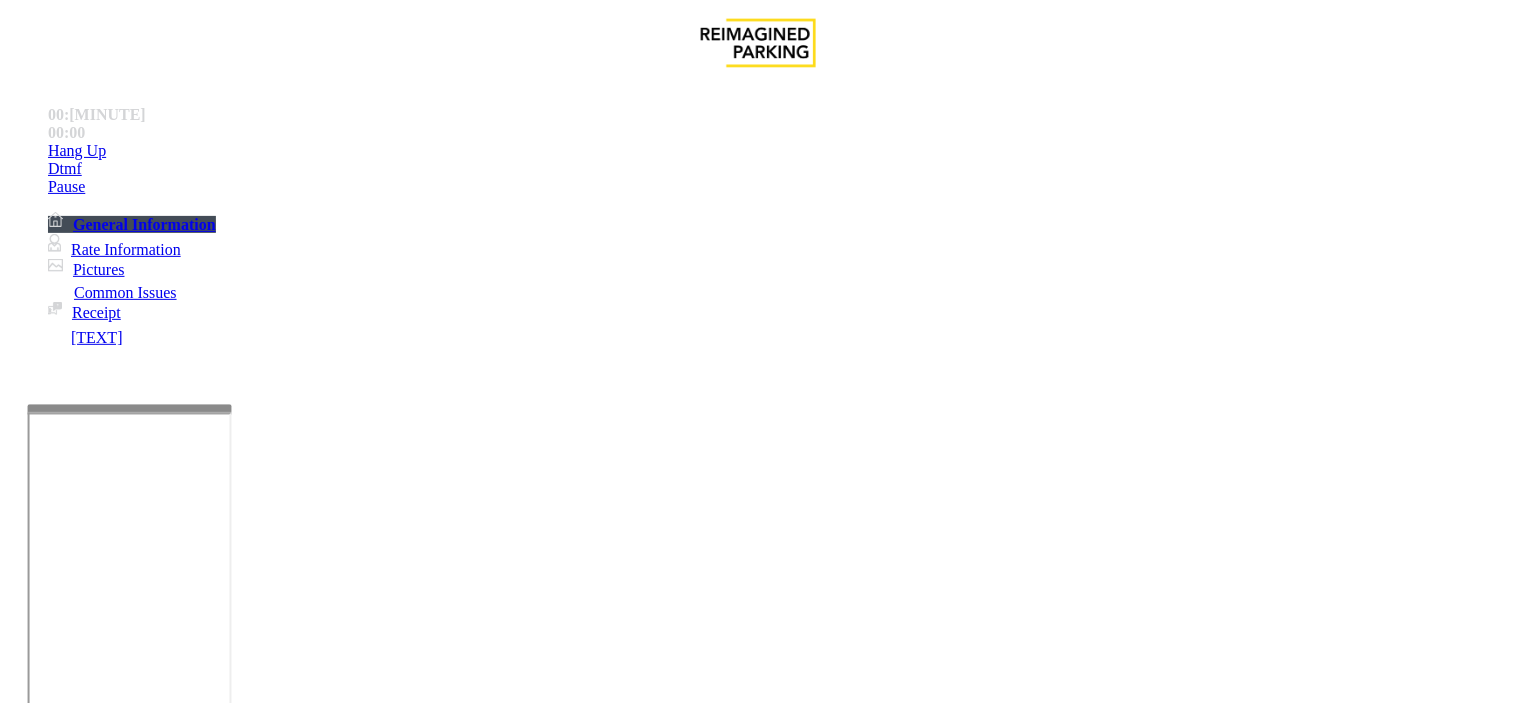 type on "*****" 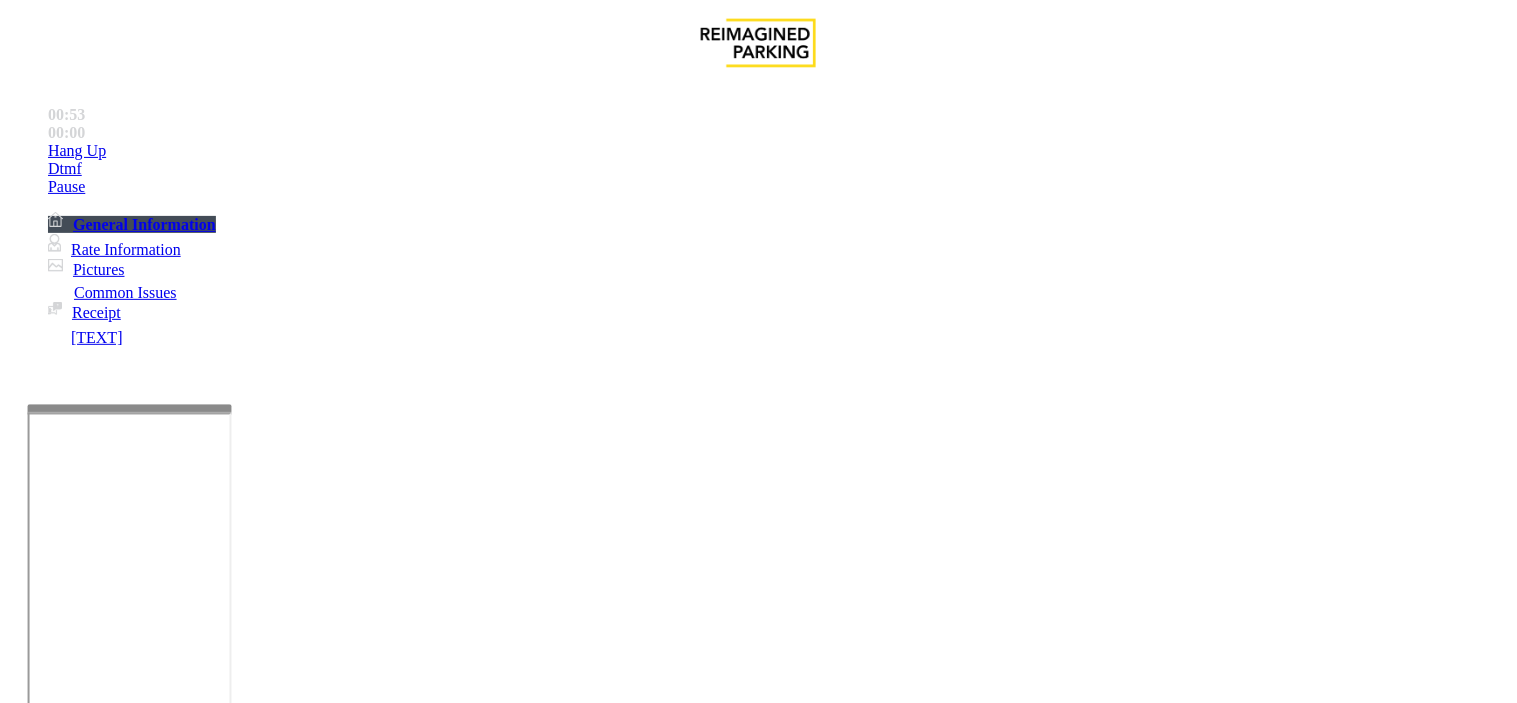 click on "Ticket Issue" at bounding box center (71, 1356) 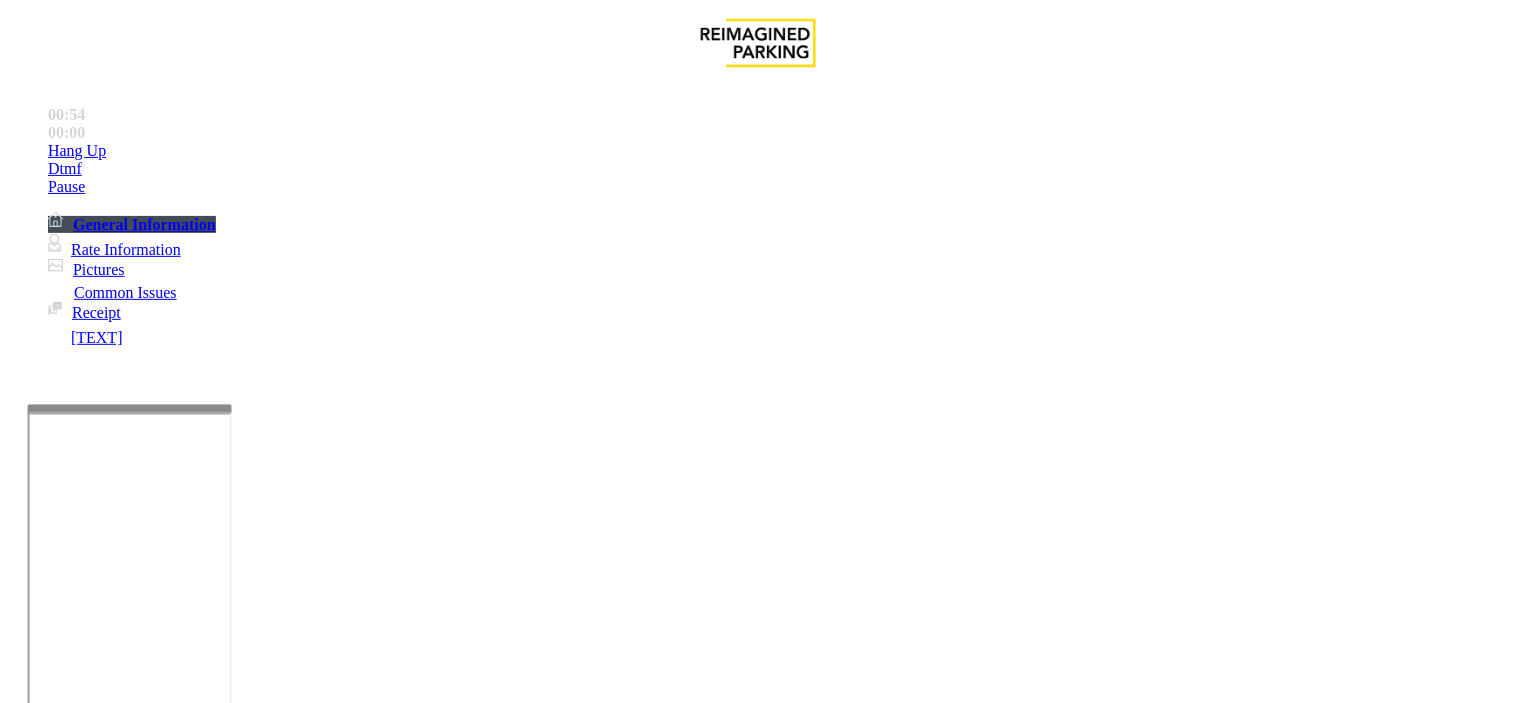 click on "Vend Gate" at bounding box center [69, 1678] 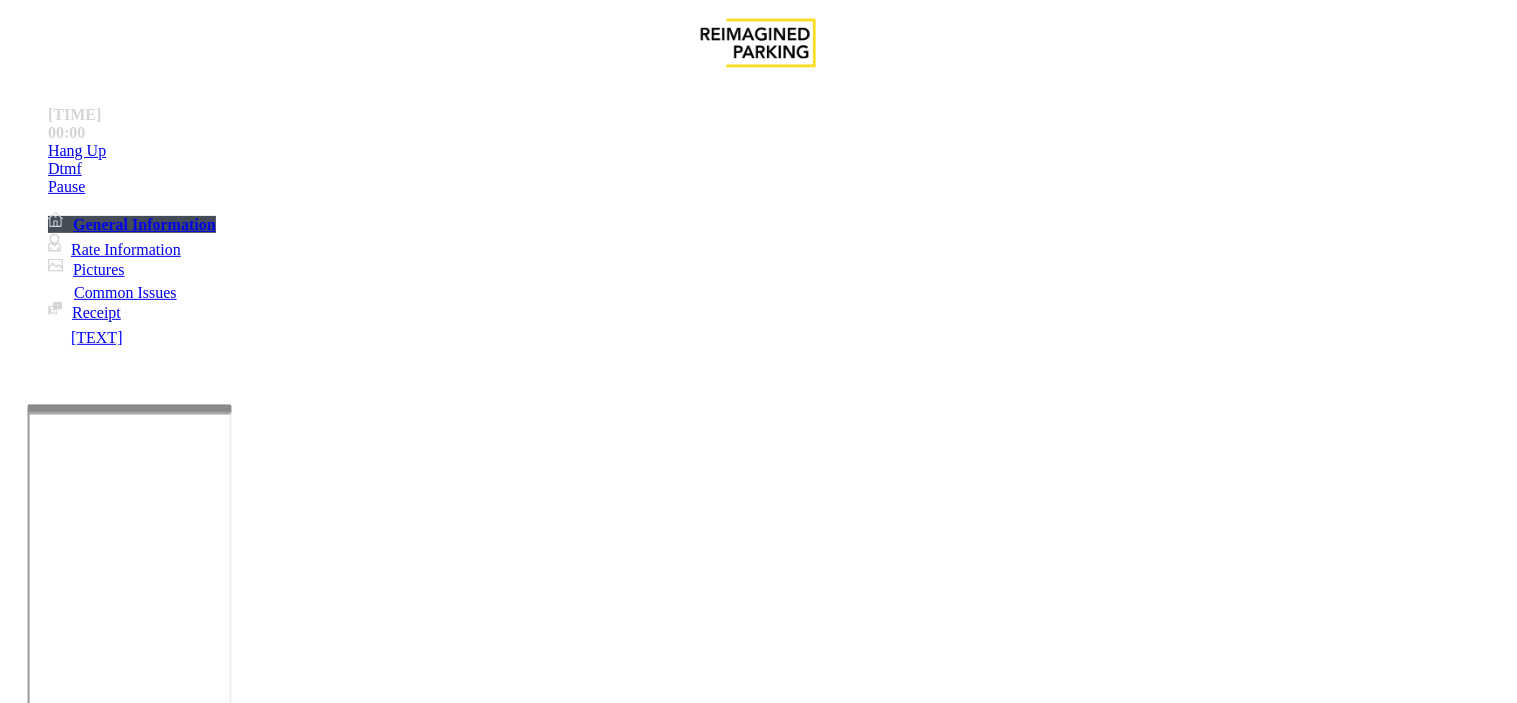 click on "Issue" at bounding box center [42, 1323] 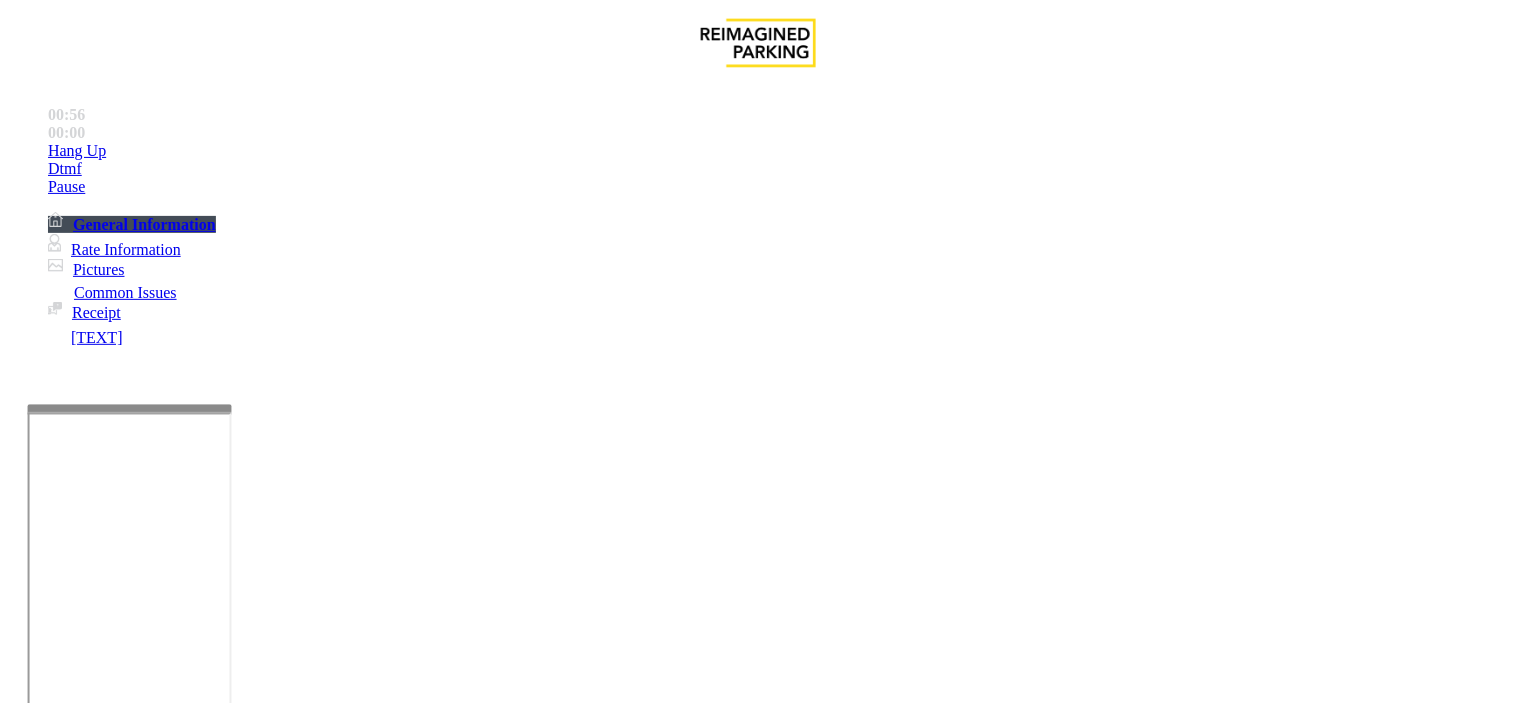 click on "Payment Issue" at bounding box center [167, 1356] 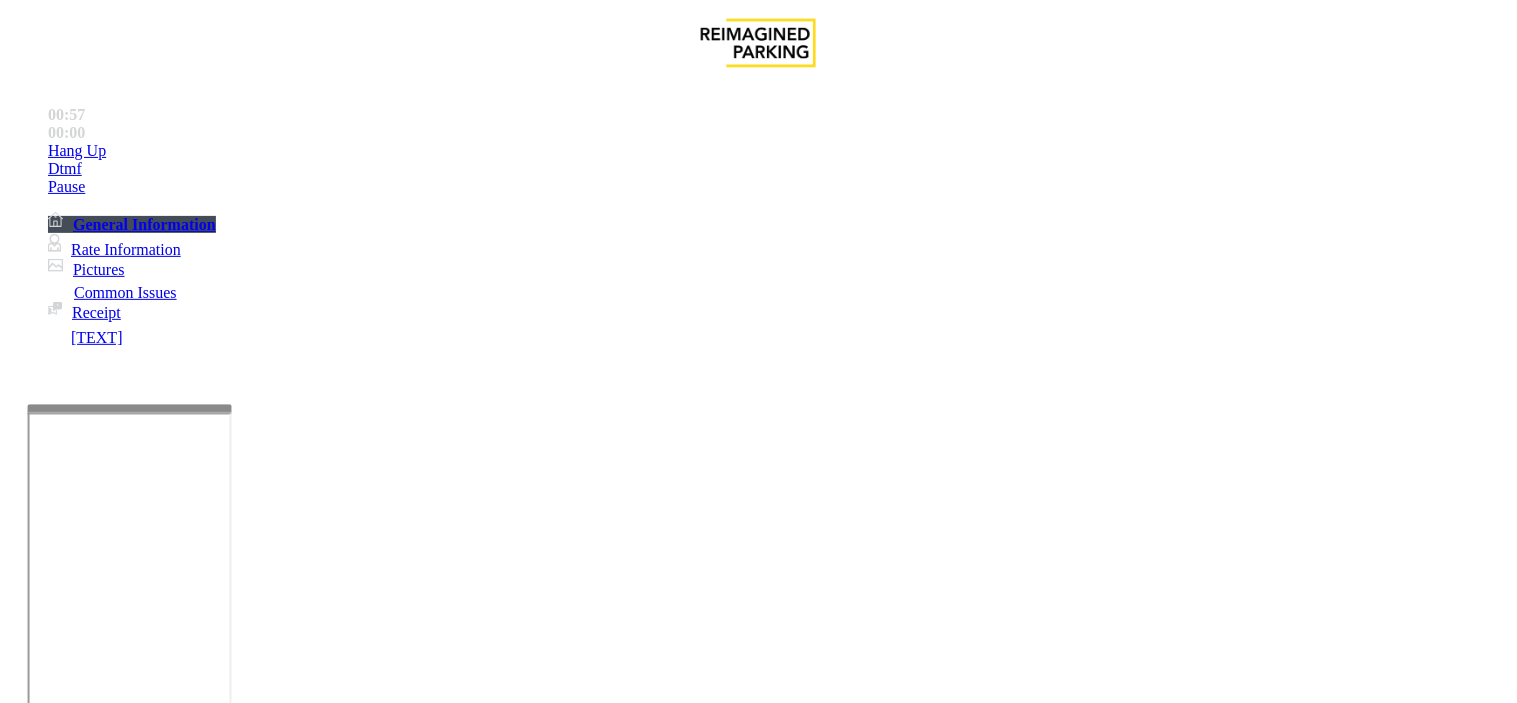 click on "Credit Card Only Machine" at bounding box center [1015, 1356] 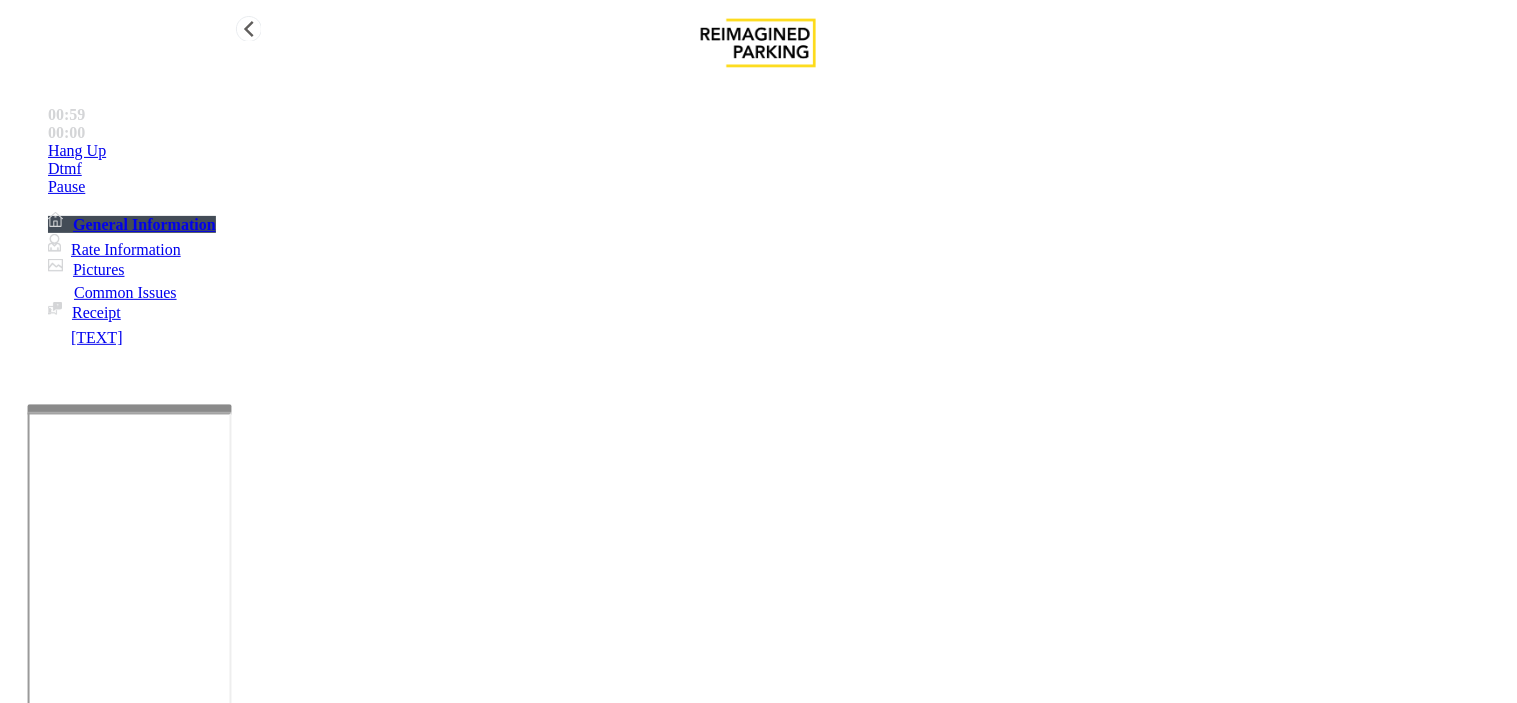 click on "Hang Up" at bounding box center [778, 151] 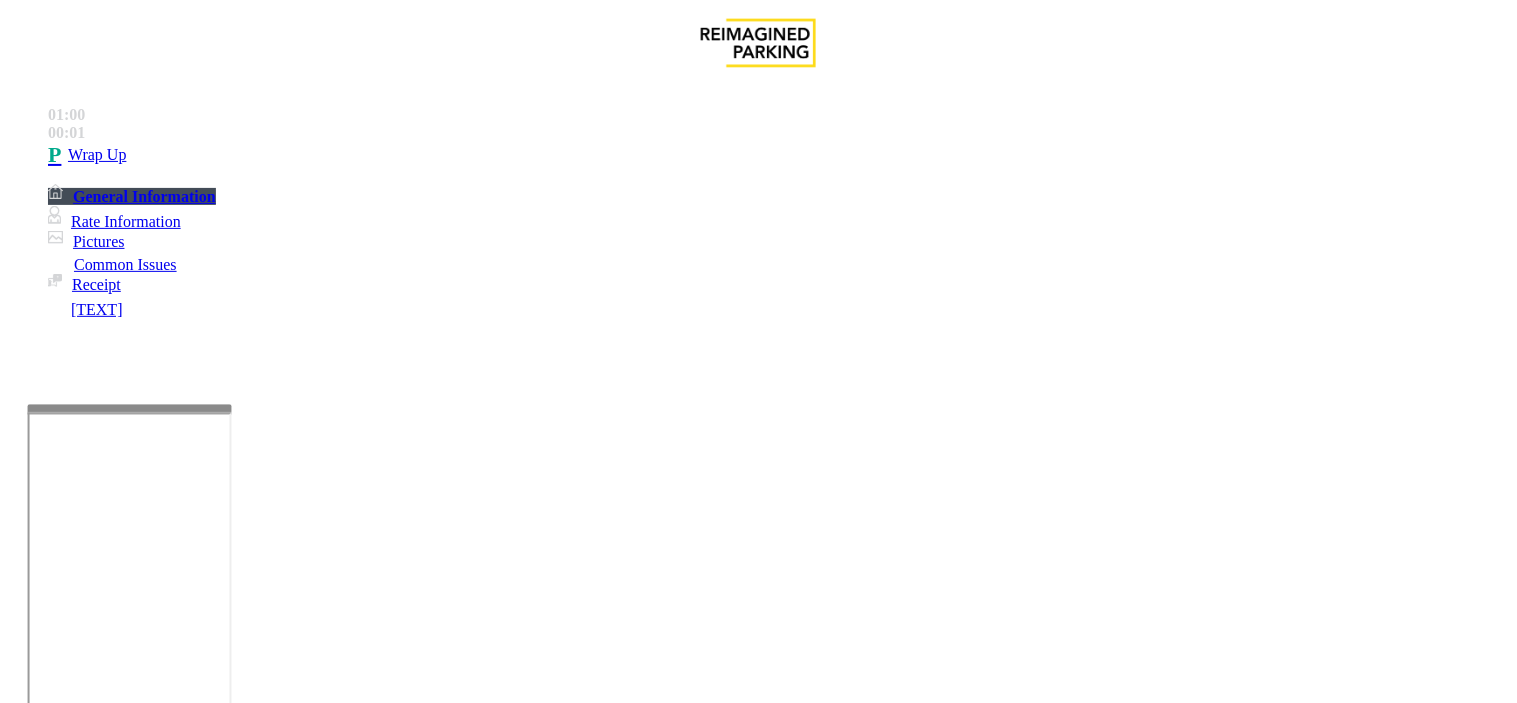 drag, startPoint x: 542, startPoint y: 590, endPoint x: 357, endPoint y: 602, distance: 185.38878 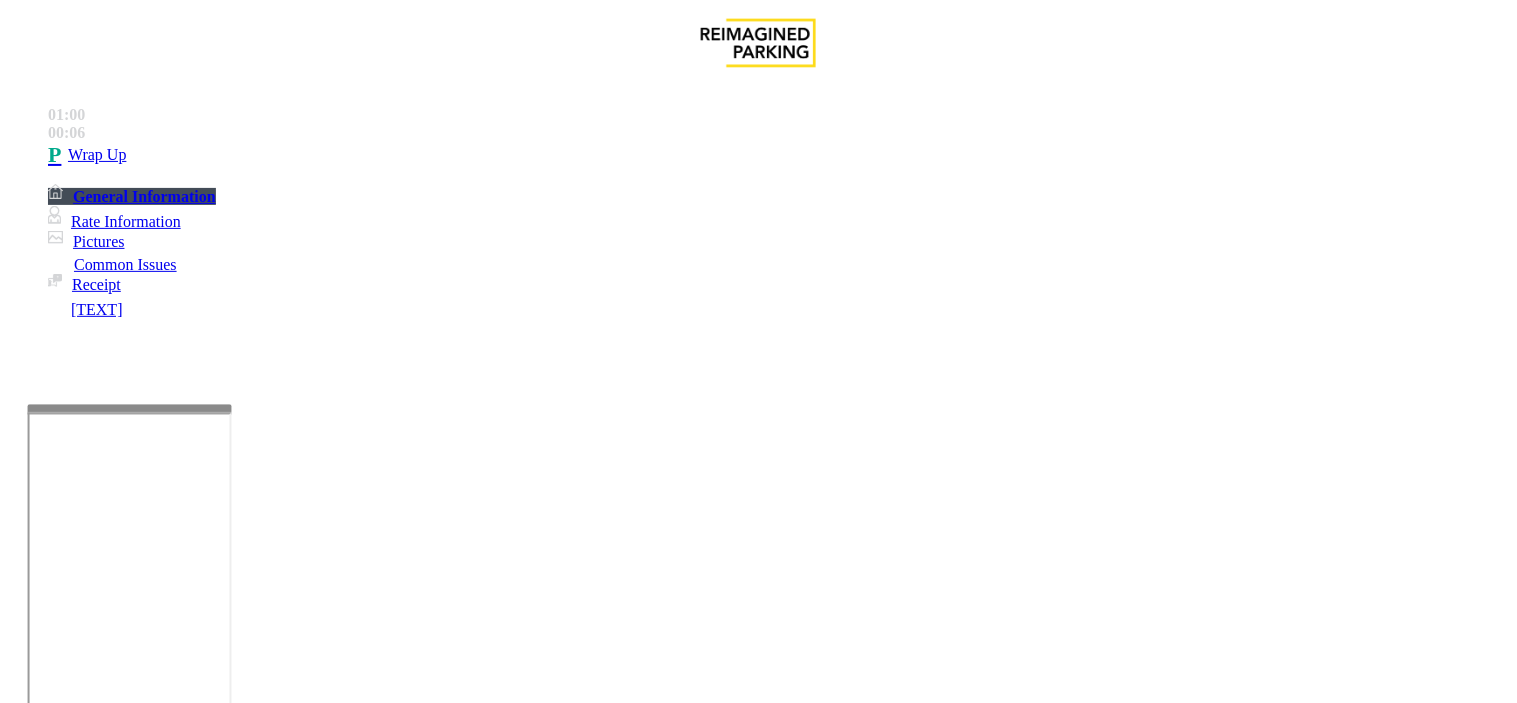 click at bounding box center (246, 1677) 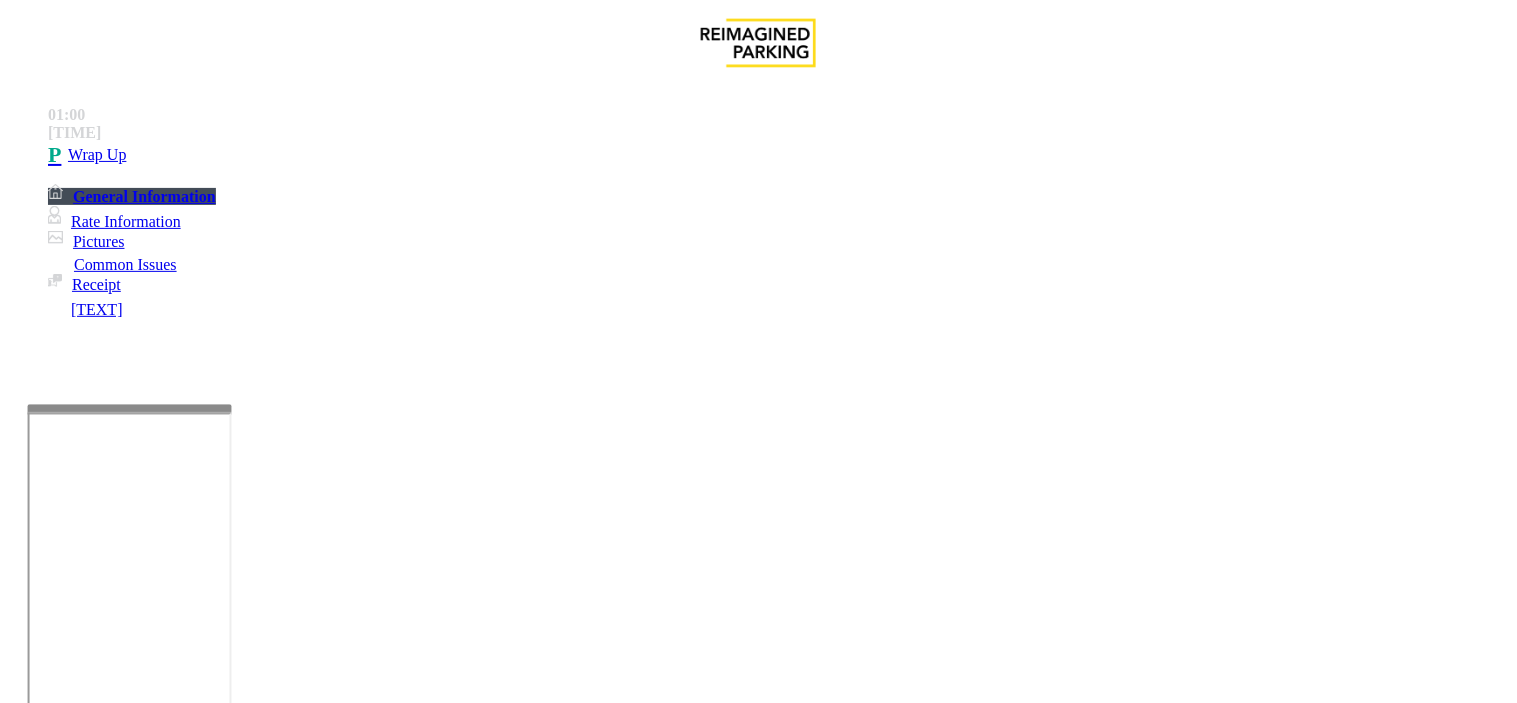 paste on "**********" 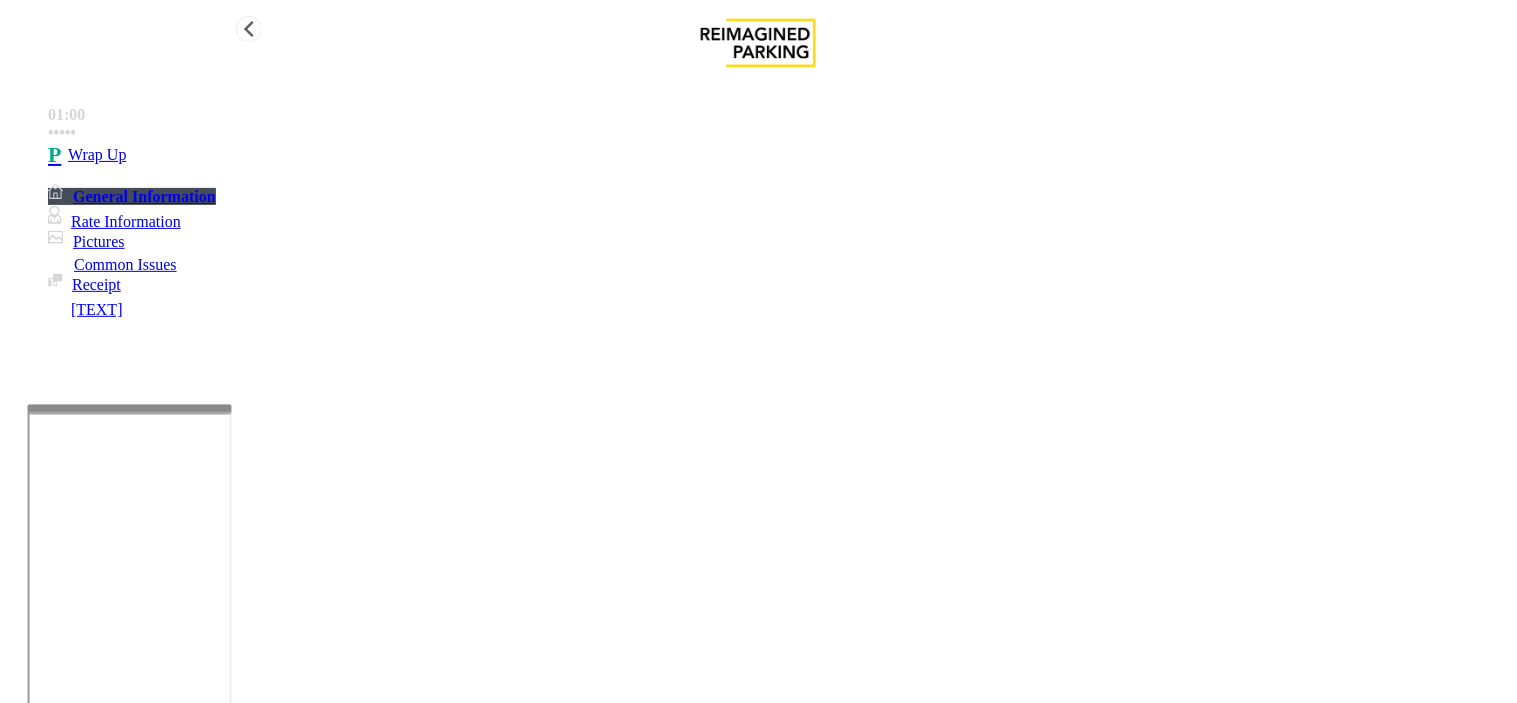 type on "**********" 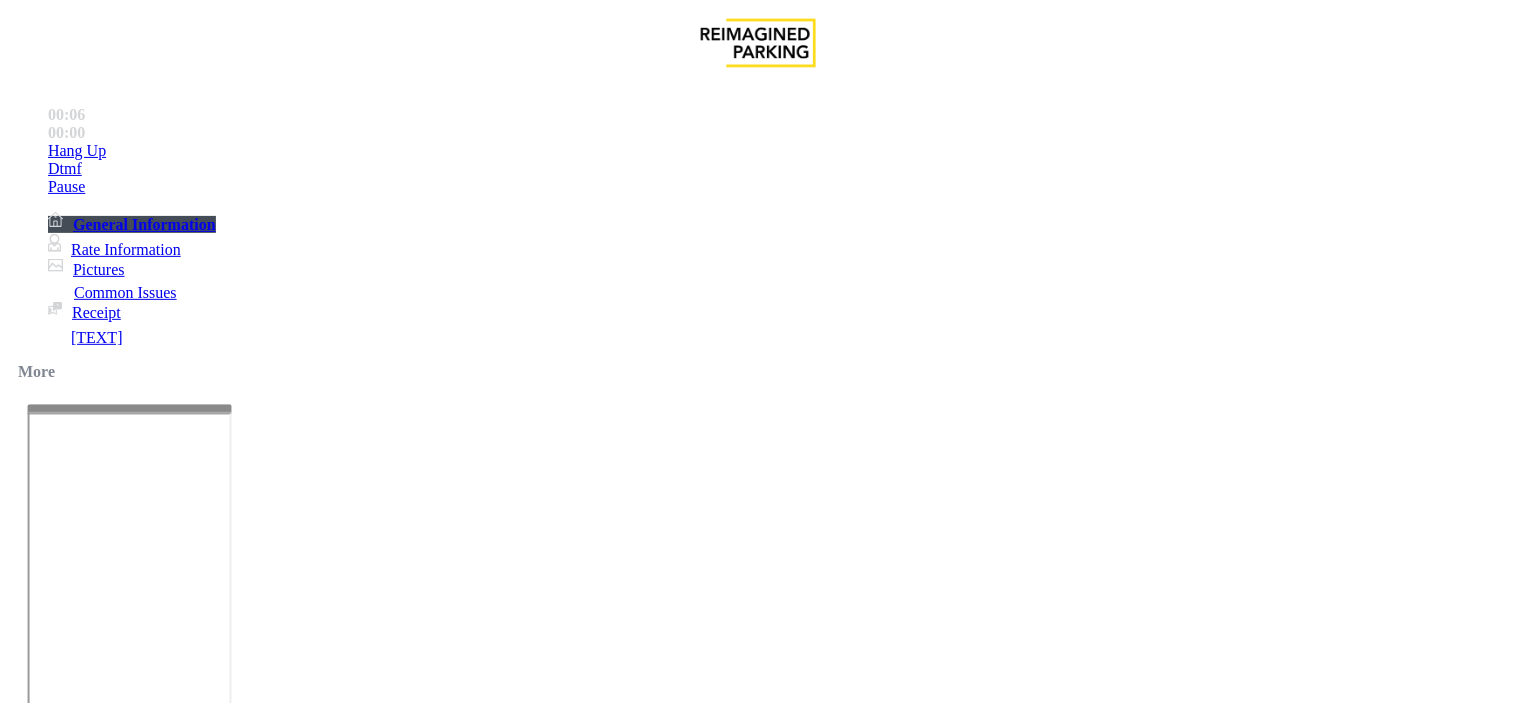 scroll, scrollTop: 555, scrollLeft: 0, axis: vertical 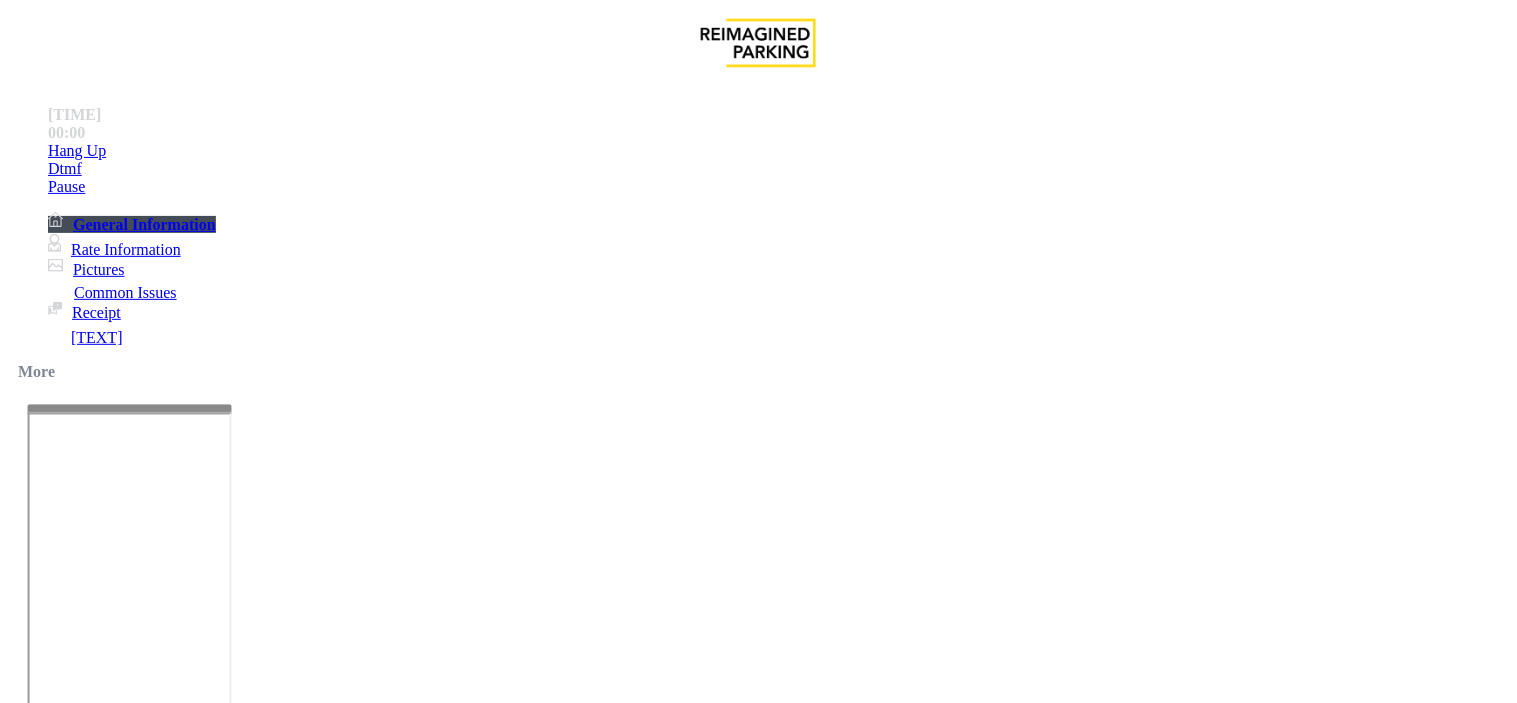 drag, startPoint x: 497, startPoint y: 655, endPoint x: 856, endPoint y: 602, distance: 362.89117 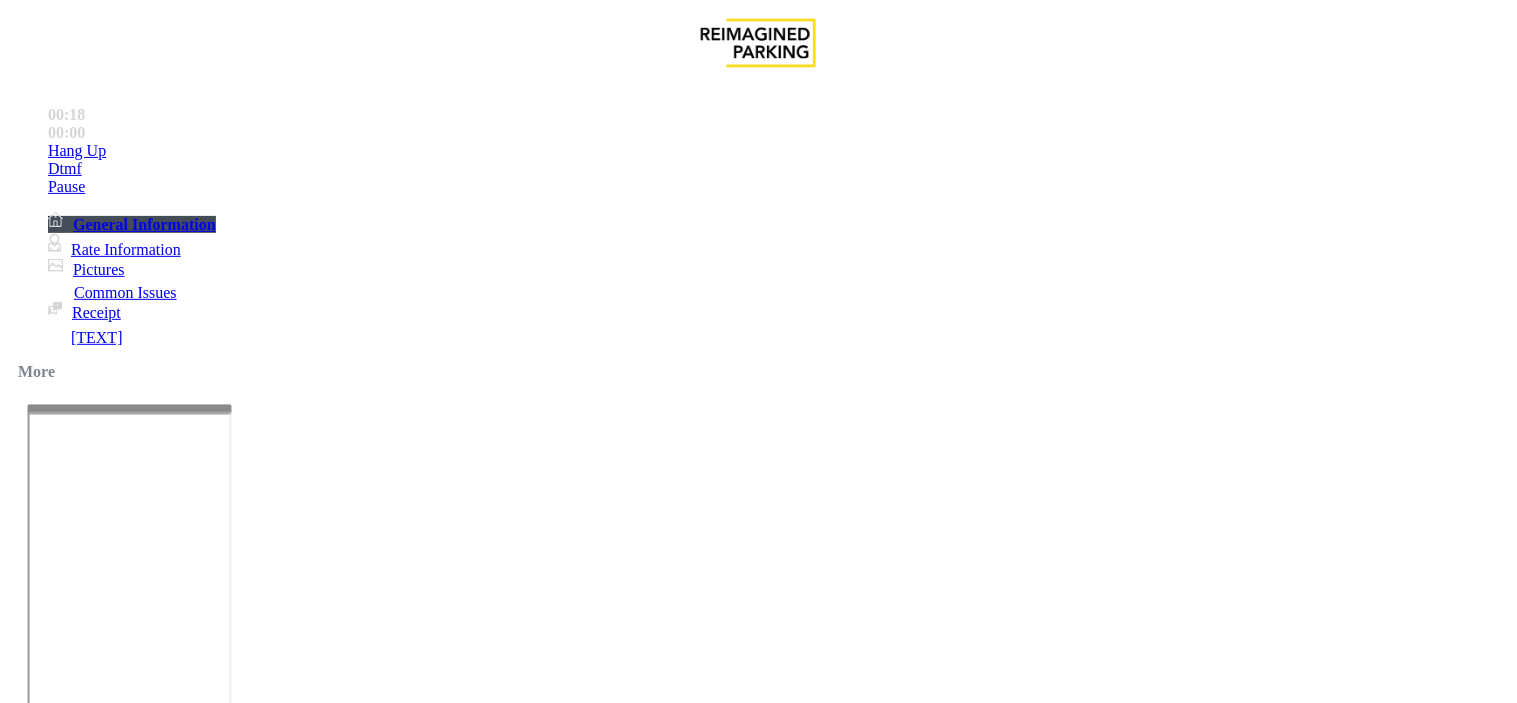 click on "Intercom Issue/No Response" at bounding box center (929, 1356) 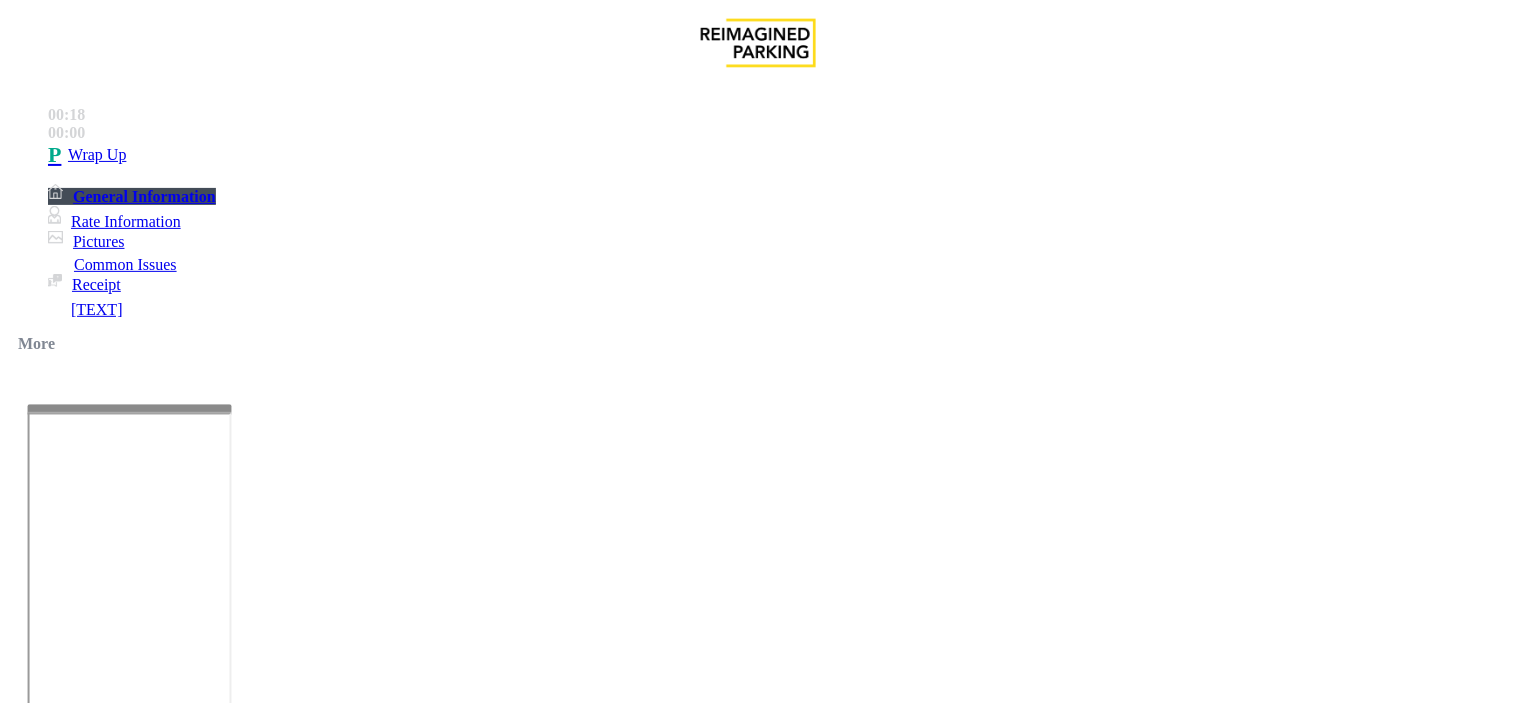 click on "[LAST] Cannot Hear Call Center Agent" at bounding box center (374, 1356) 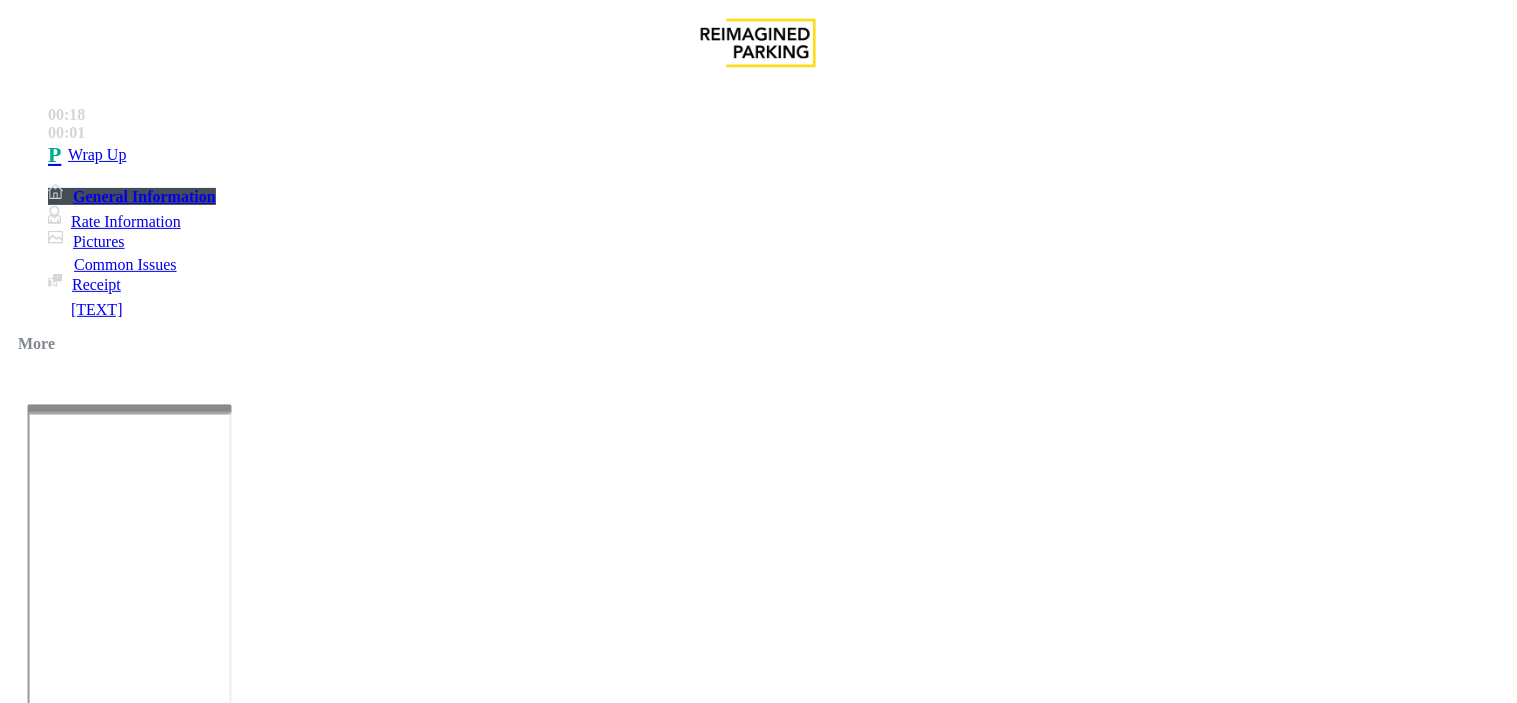 click on "No Response/Unable to hear parker   Parker Cannot Hear Call Center Agent   Call dropped" at bounding box center (758, 1359) 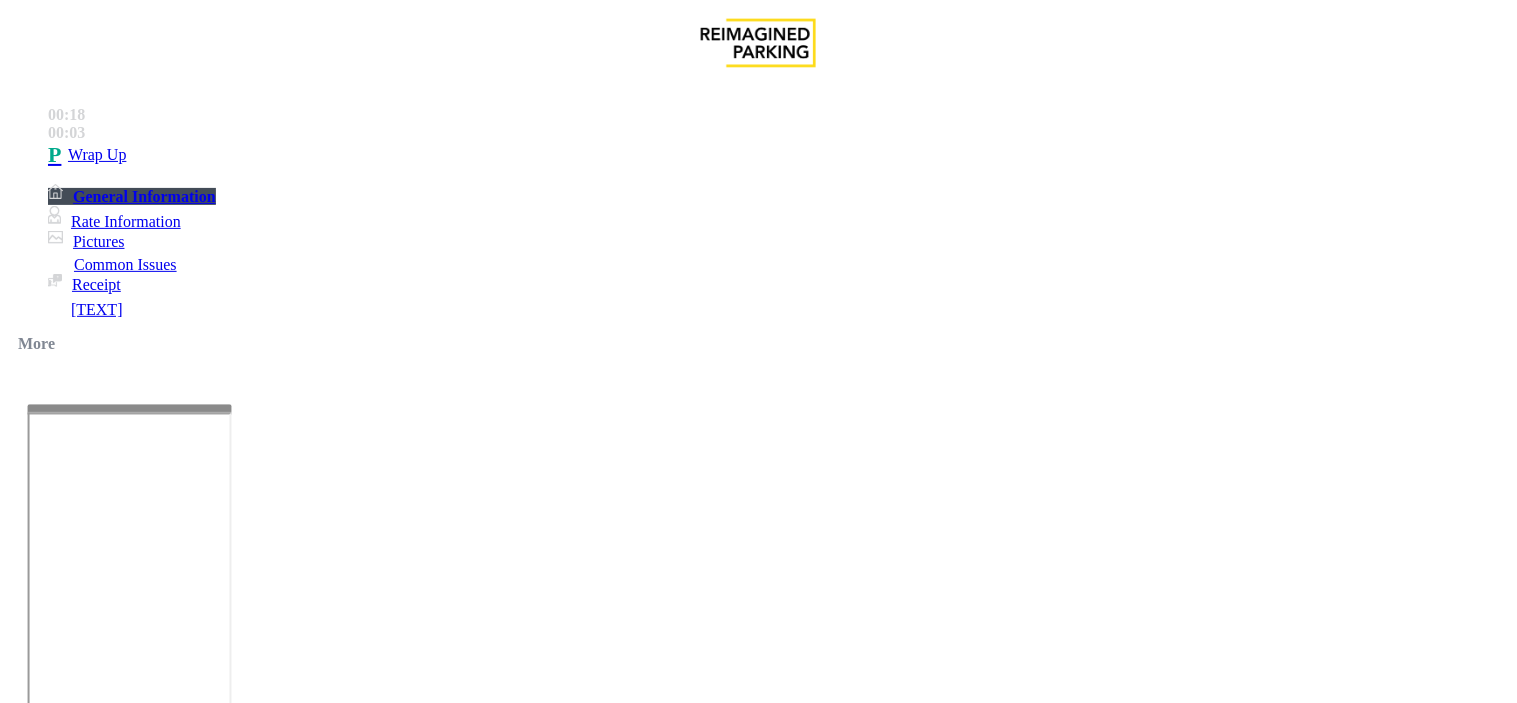 drag, startPoint x: 276, startPoint y: 181, endPoint x: 412, endPoint y: 181, distance: 136 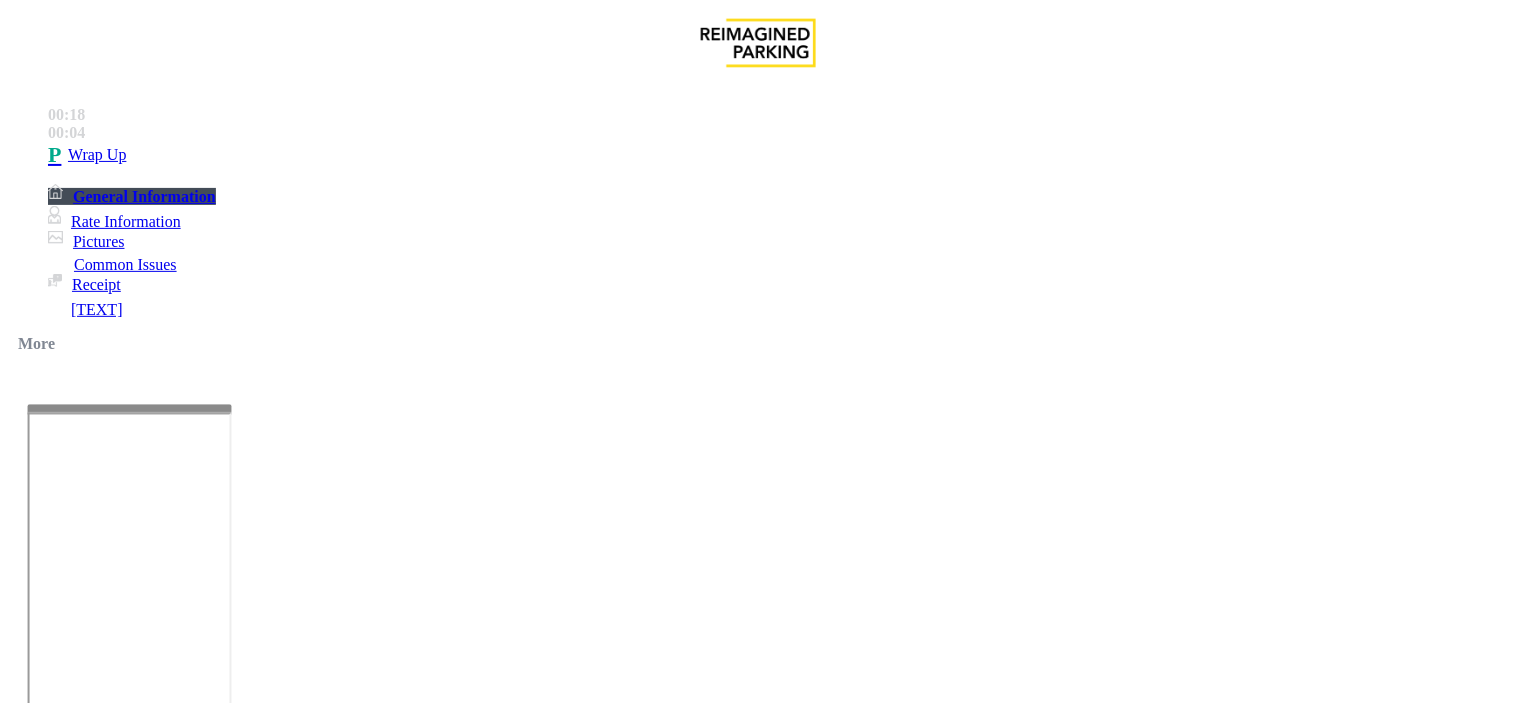 click at bounding box center (254, 1404) 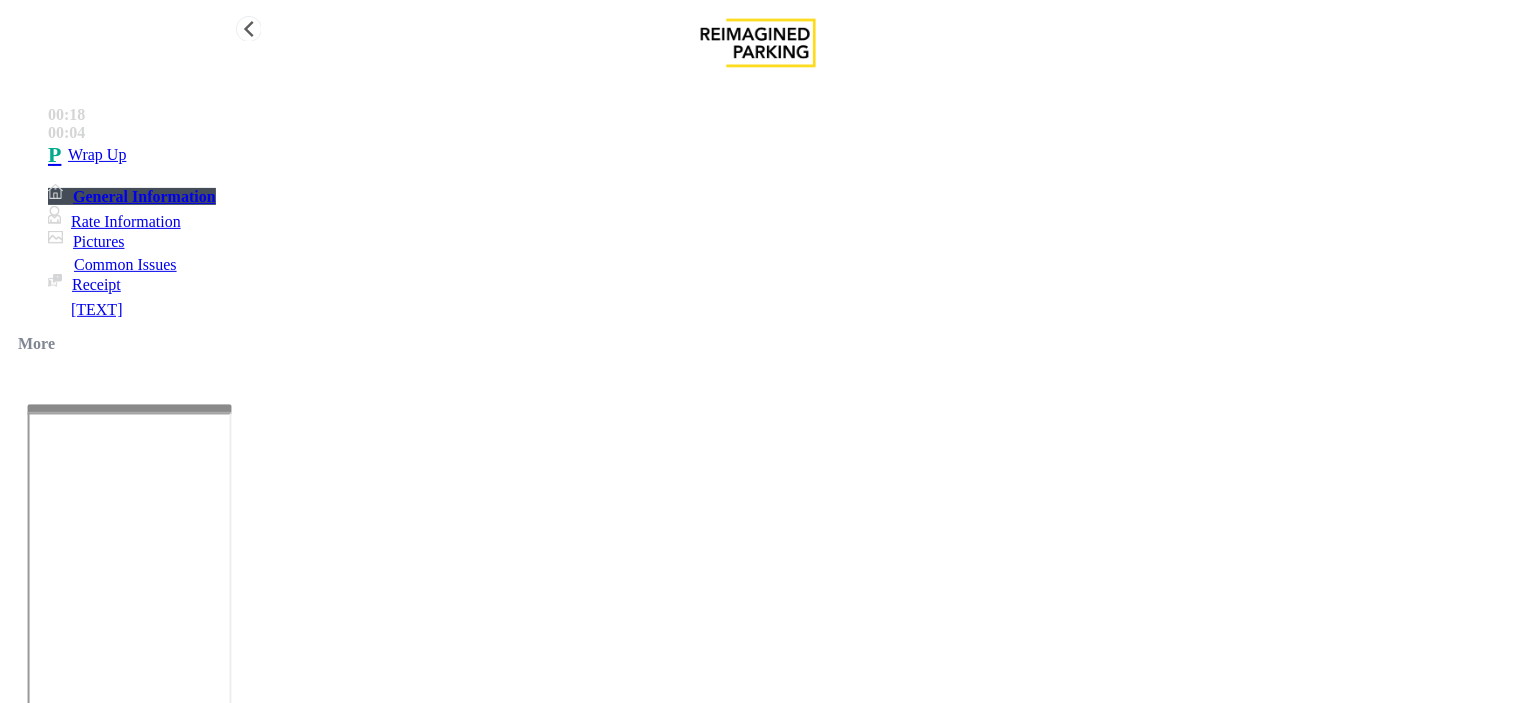 type on "**********" 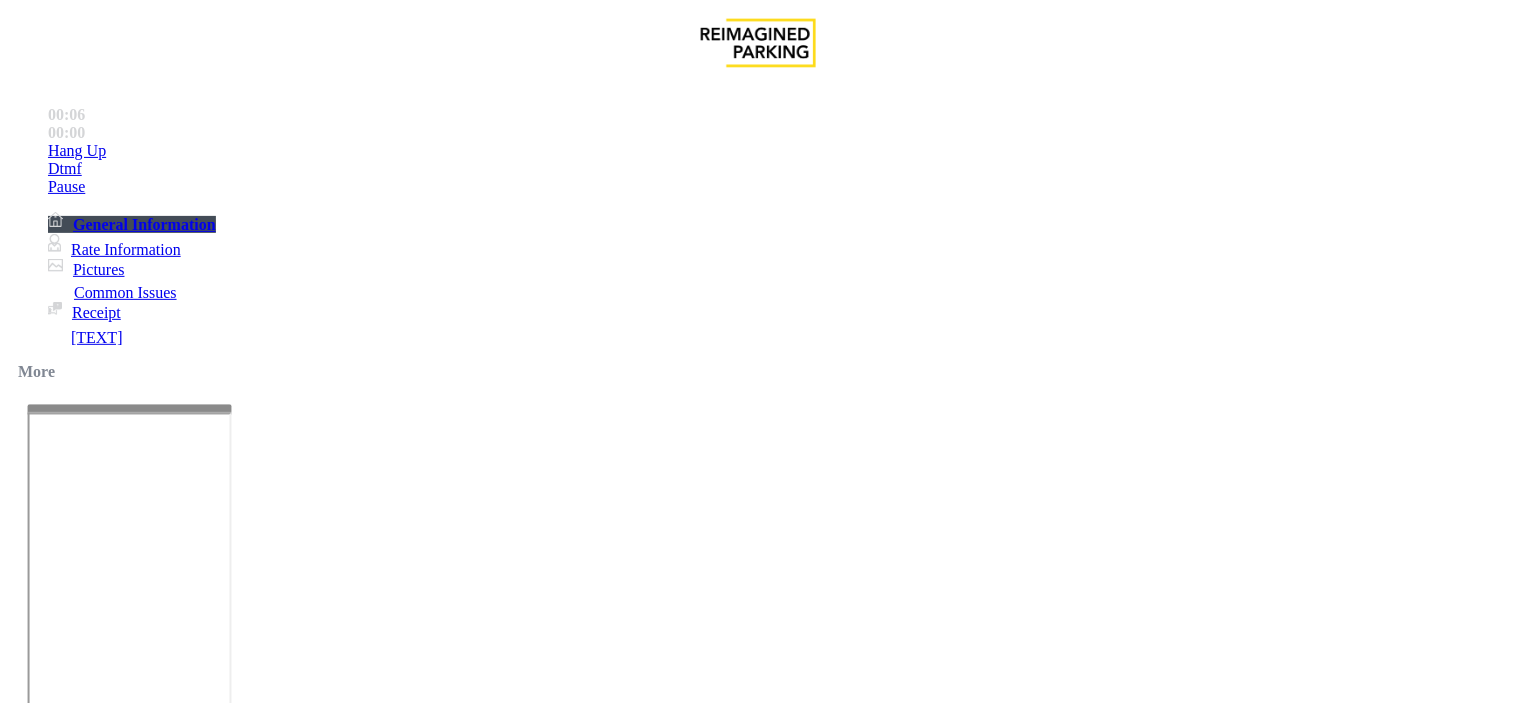 drag, startPoint x: 413, startPoint y: 663, endPoint x: 374, endPoint y: 657, distance: 39.45884 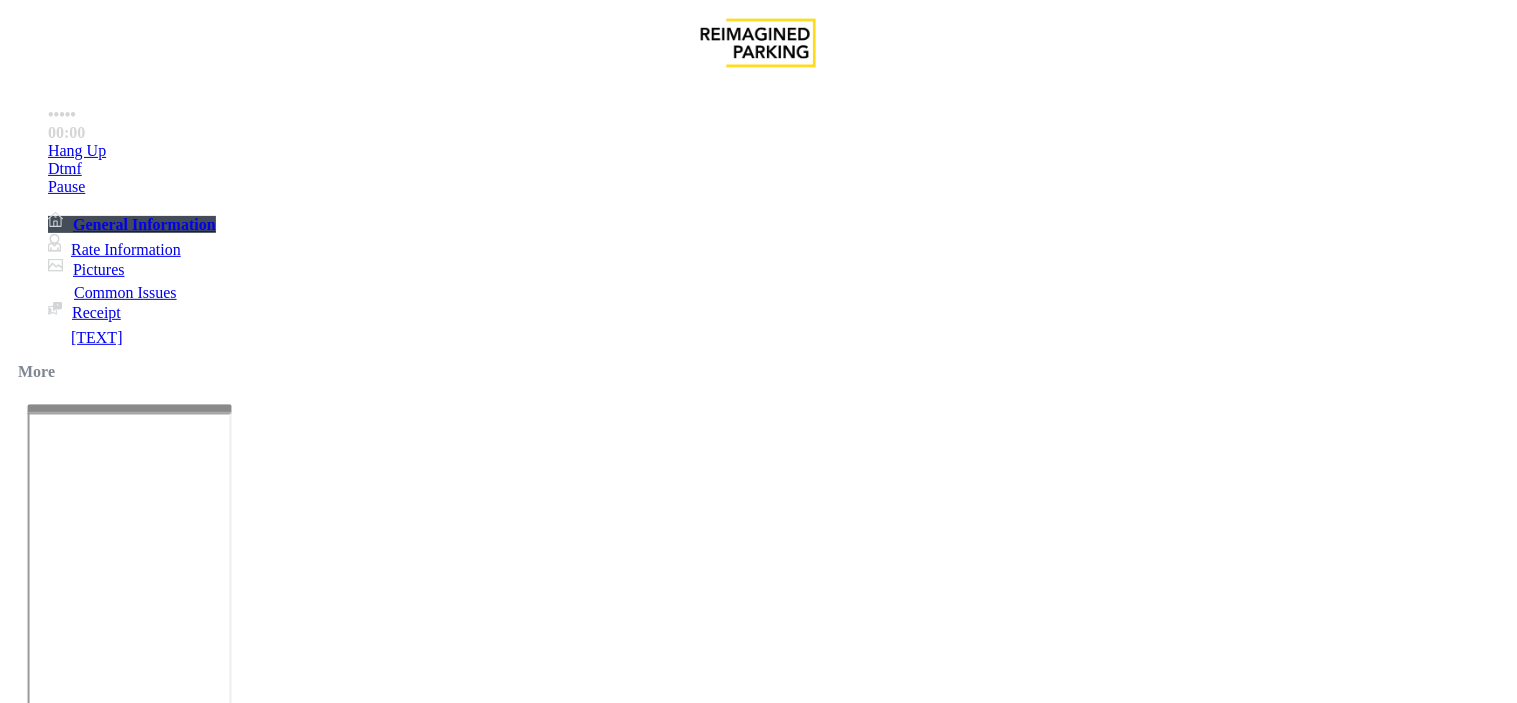 click on "Monthly Issue" at bounding box center (268, 1356) 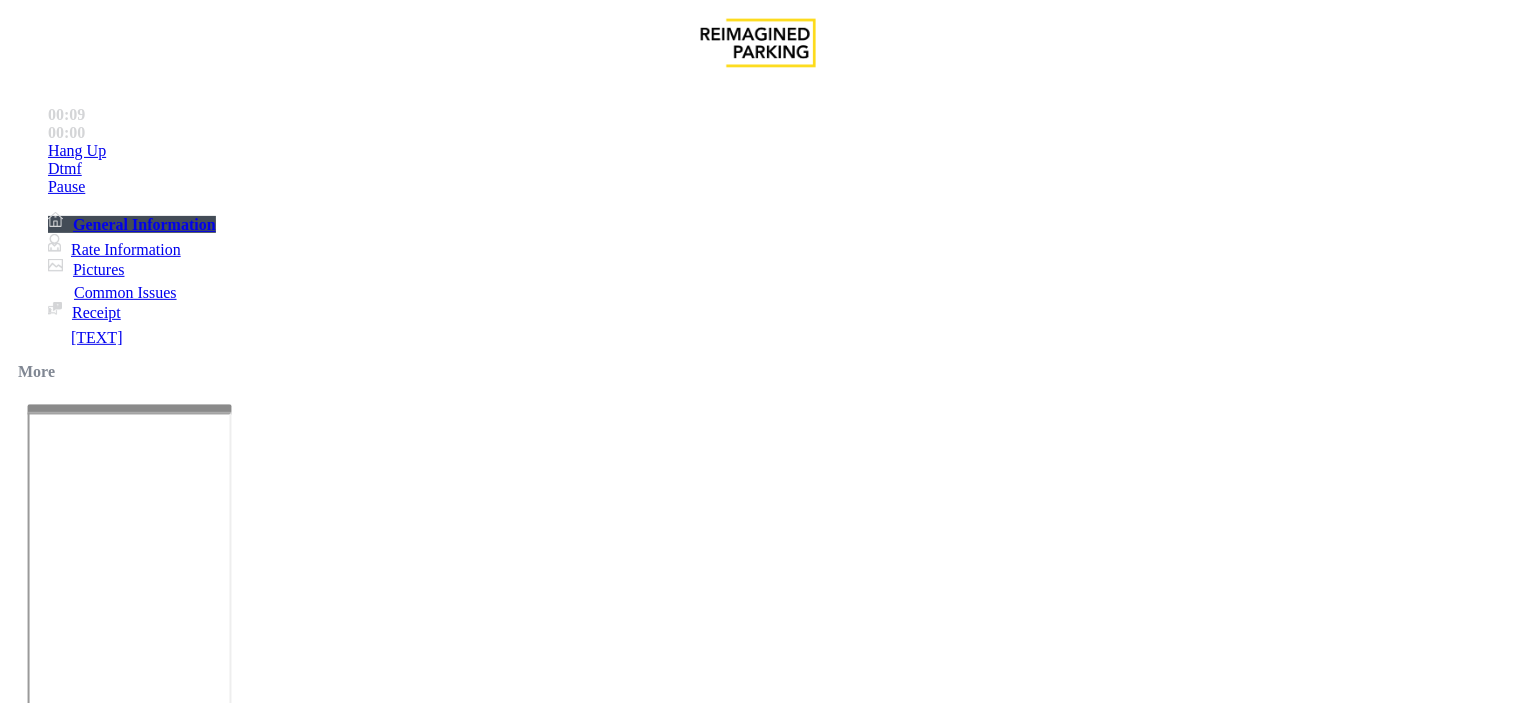 click on "Issue" at bounding box center (42, 1323) 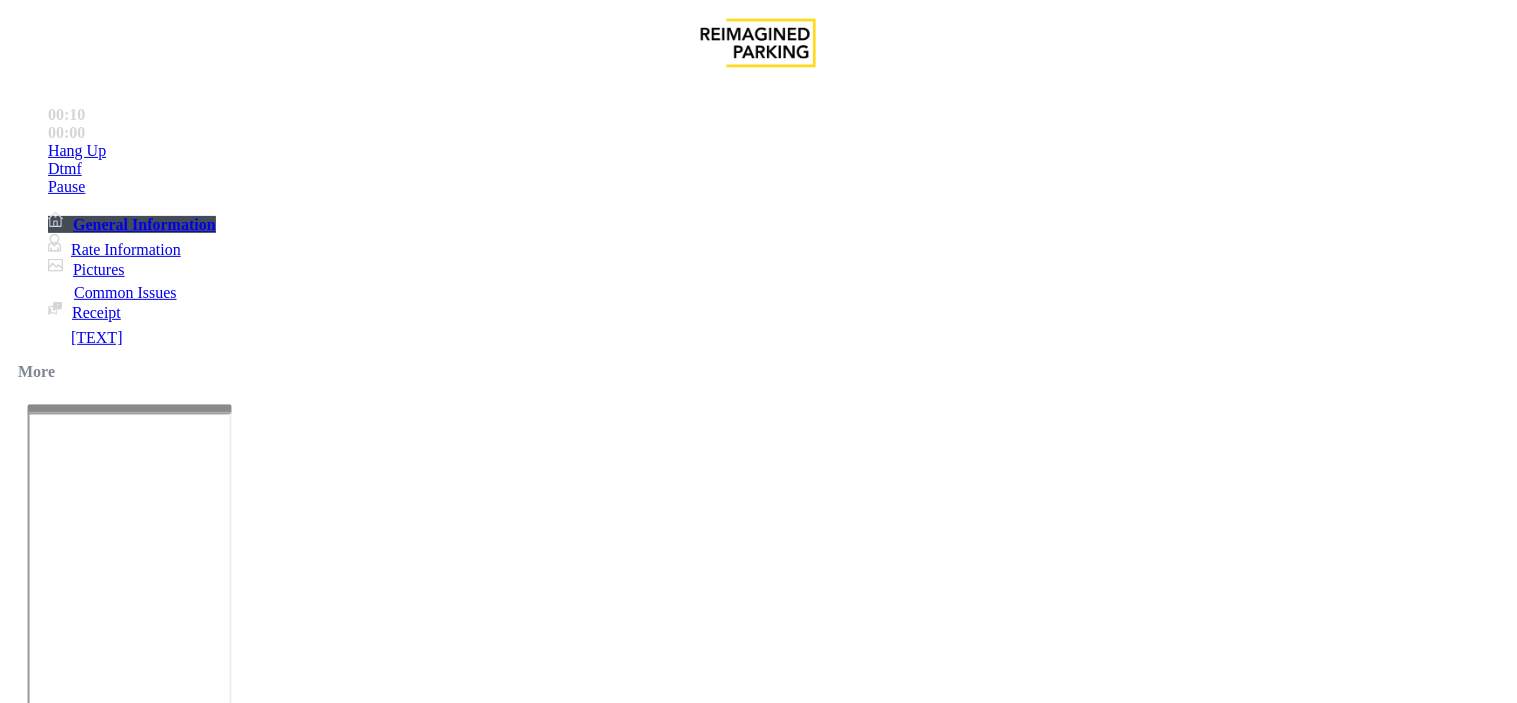 click on "Monthly Issue" at bounding box center (268, 1356) 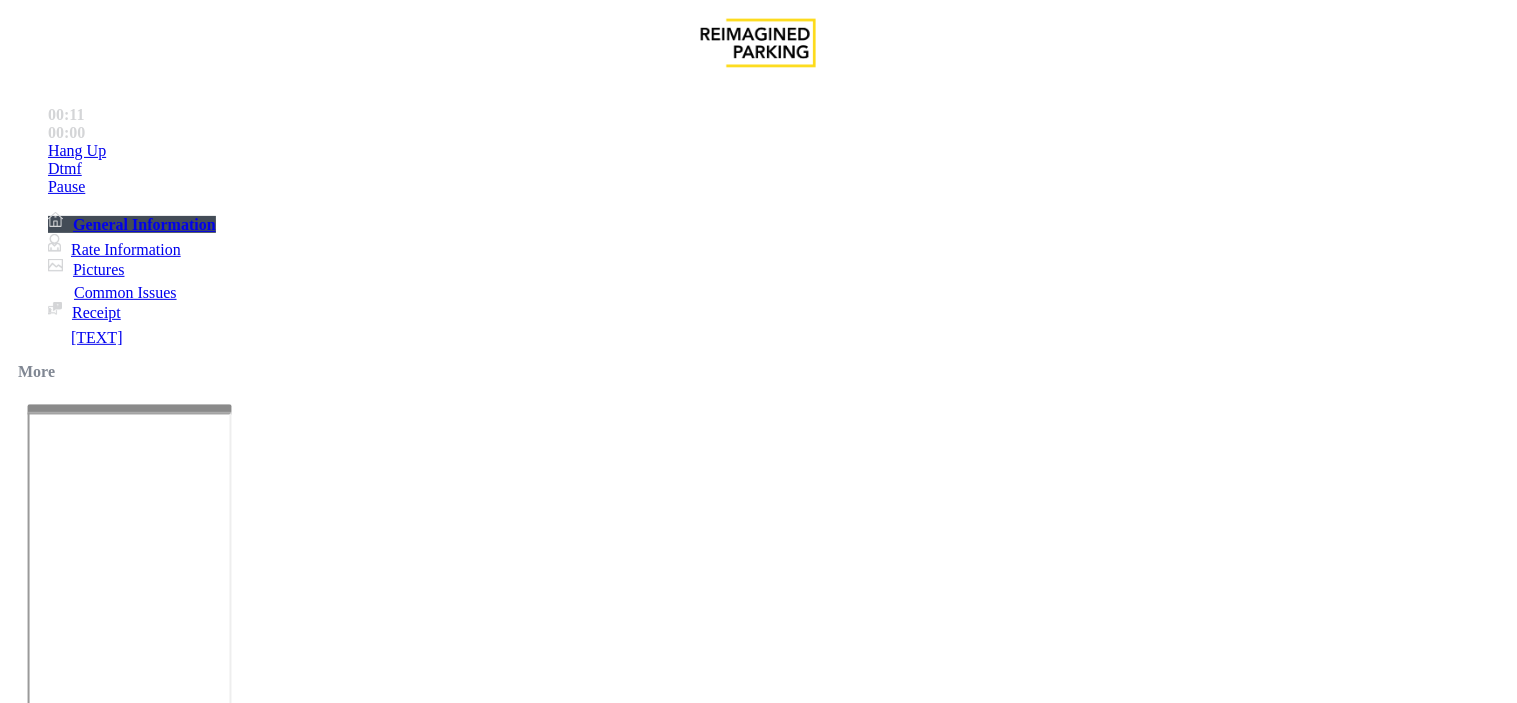 click on "Disabled Card" at bounding box center (78, 1356) 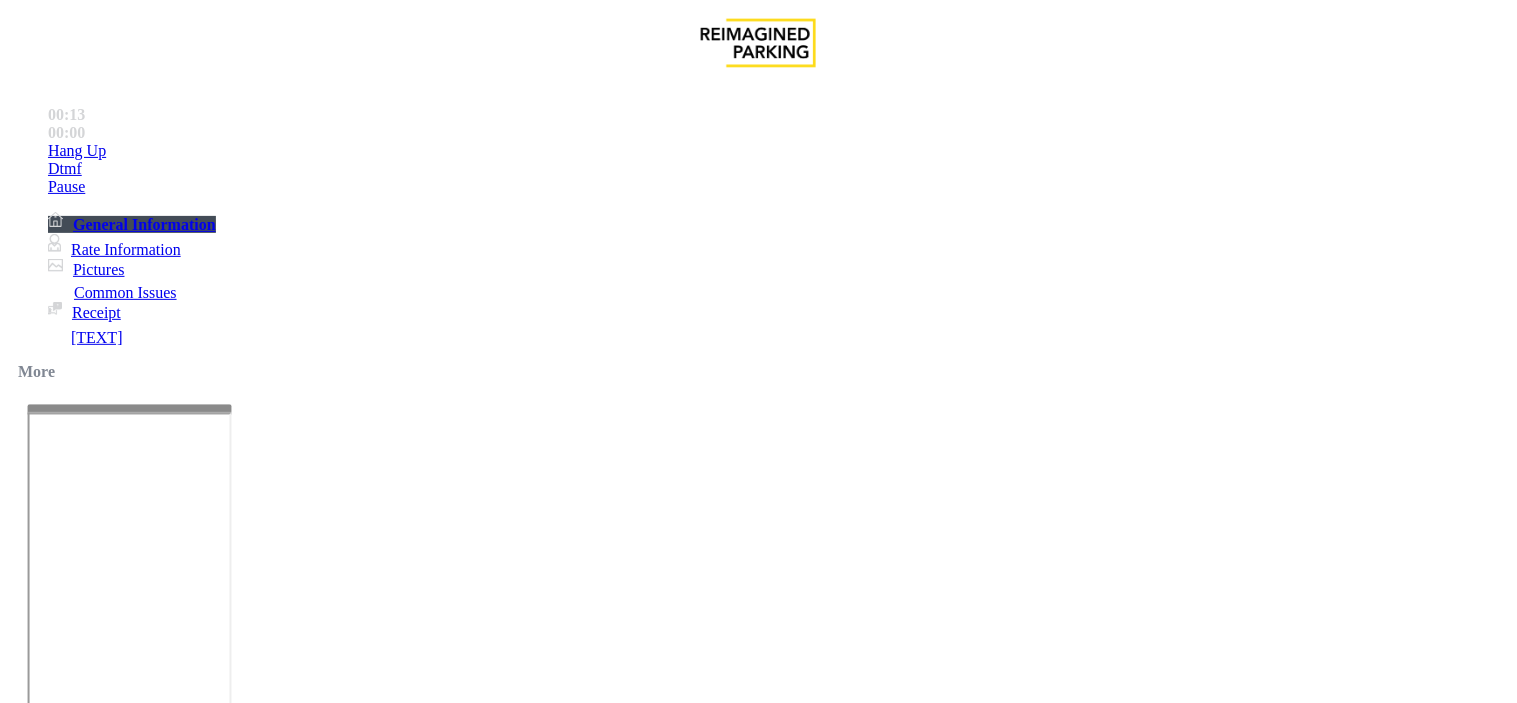 click at bounding box center [246, 1658] 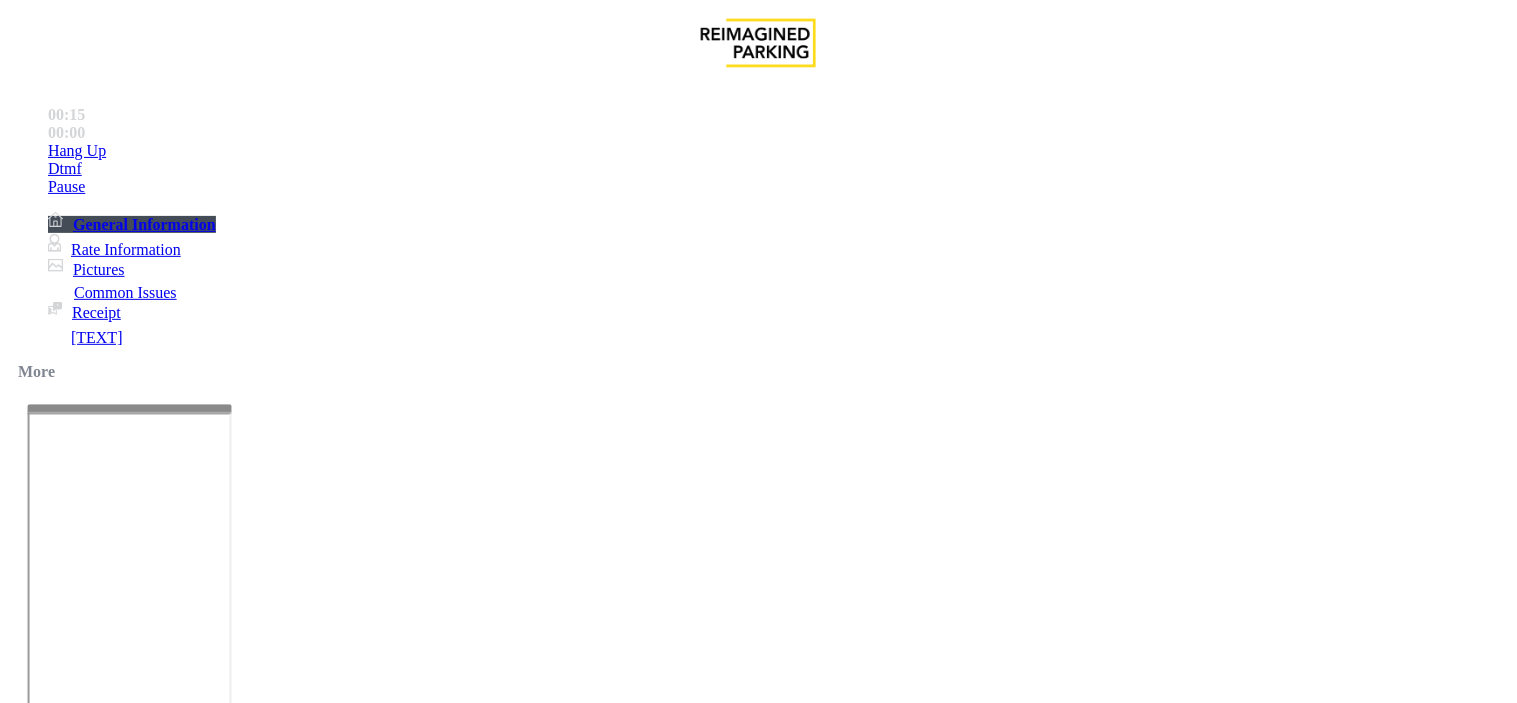 drag, startPoint x: 260, startPoint y: 178, endPoint x: 431, endPoint y: 174, distance: 171.04678 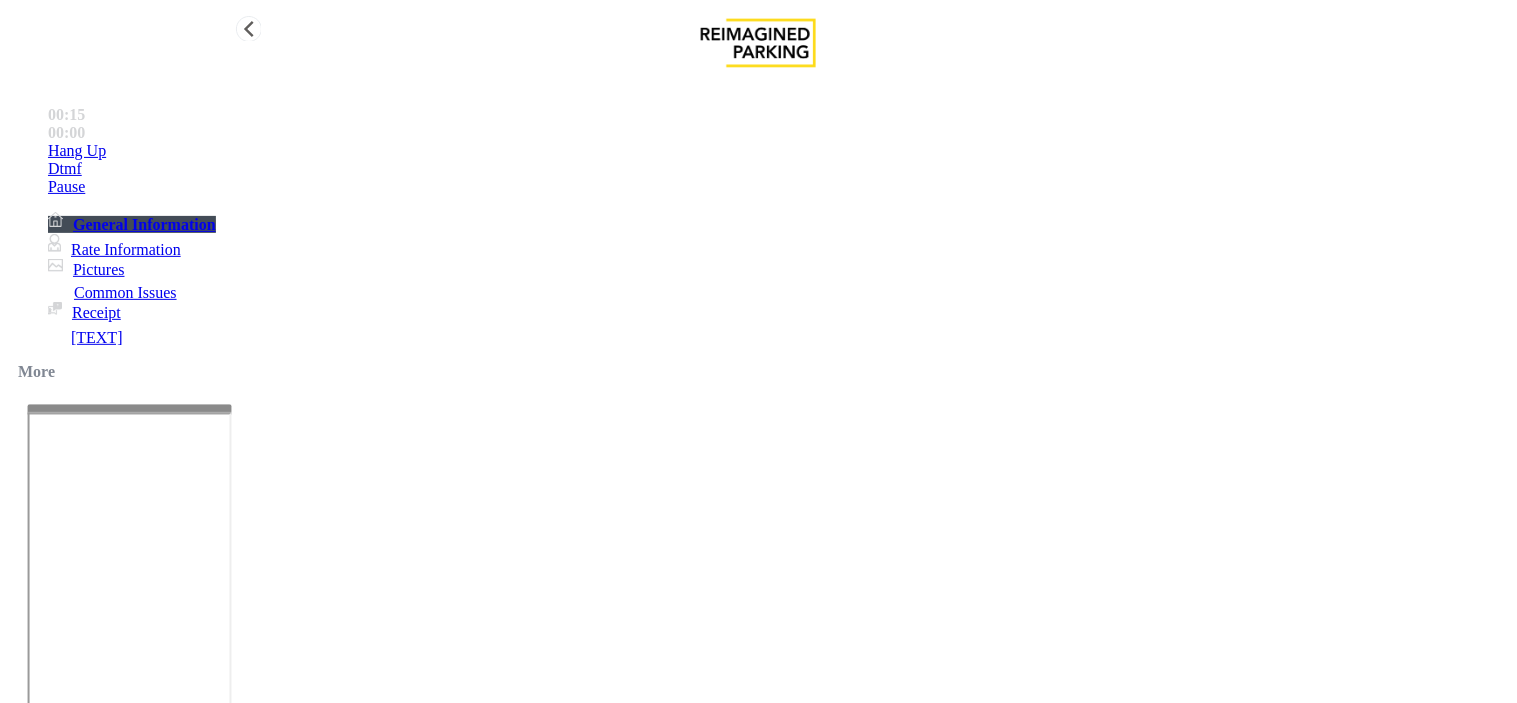 copy on "Disabled Card" 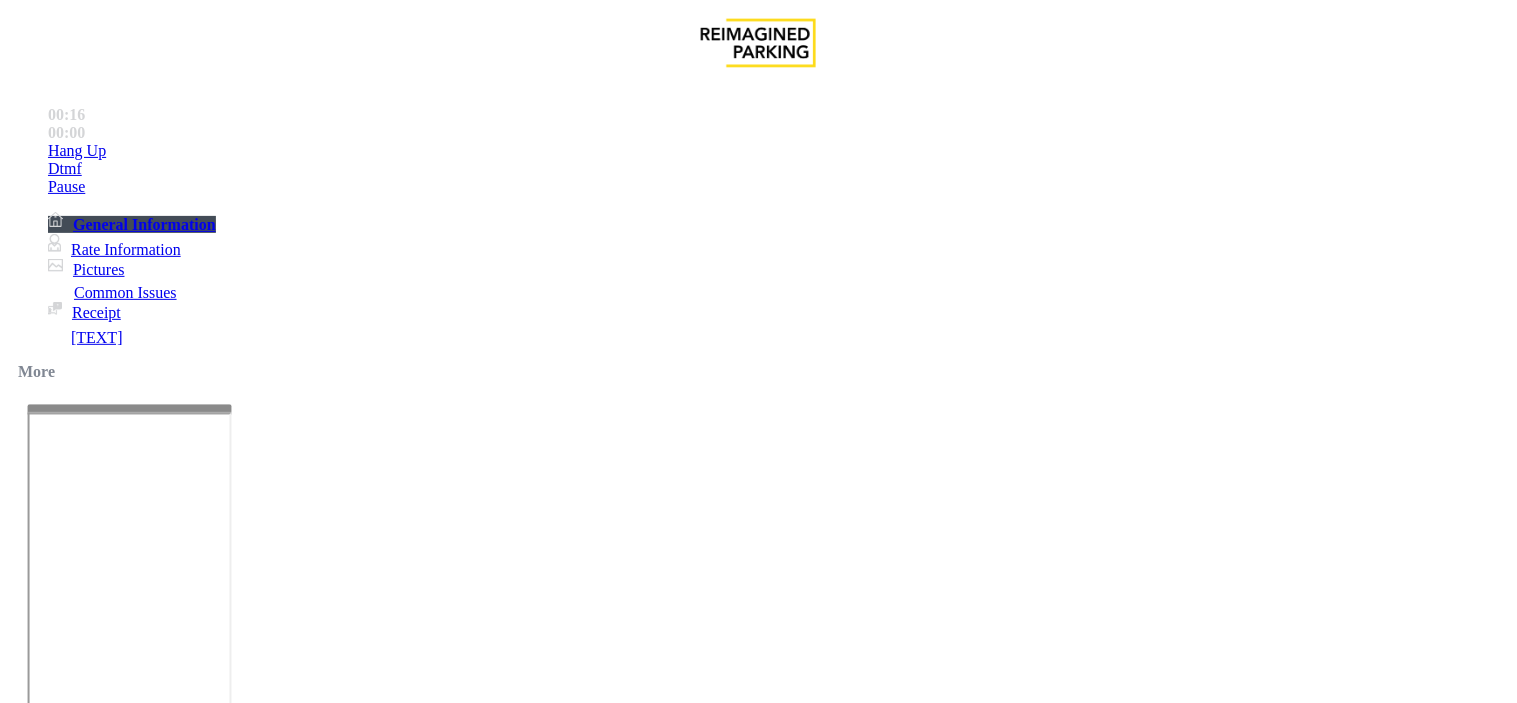 click at bounding box center [246, 1658] 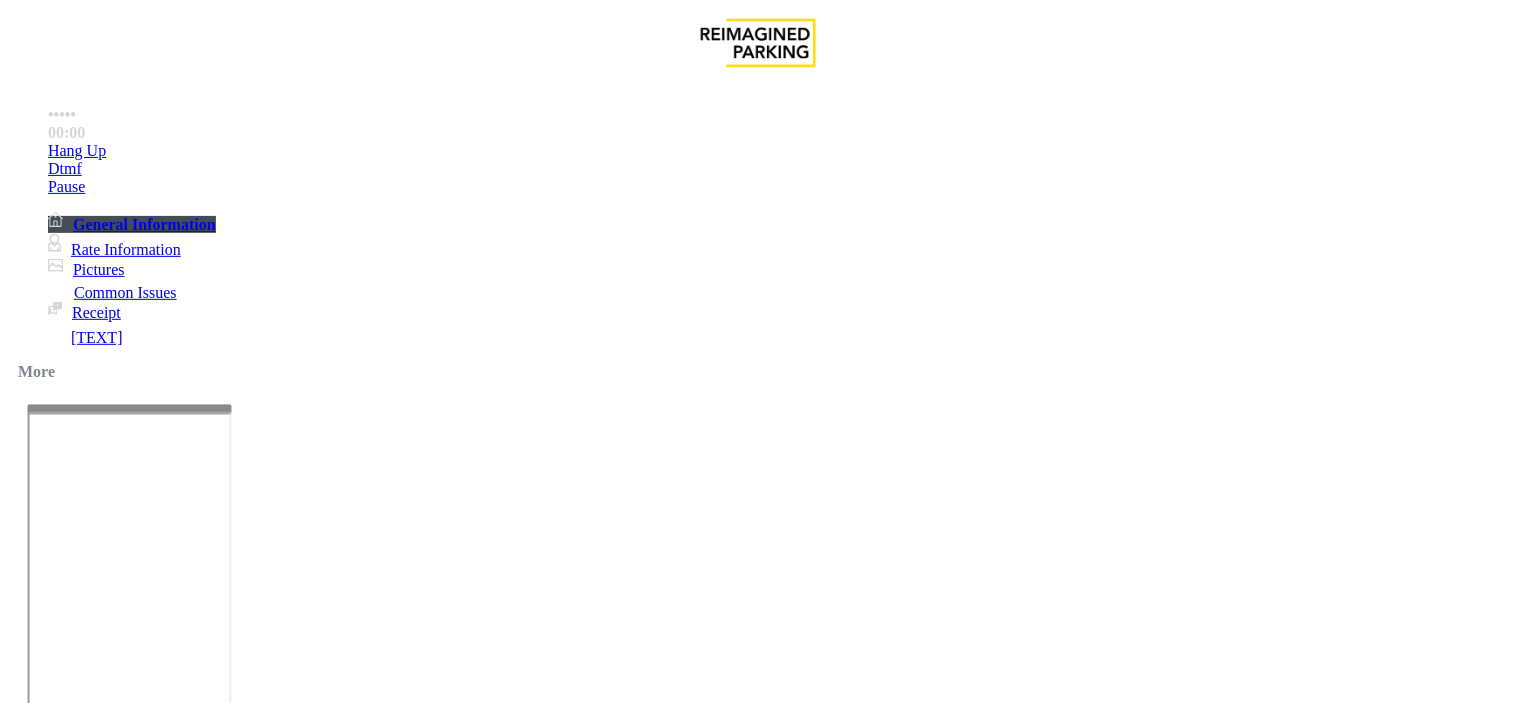 paste on "**********" 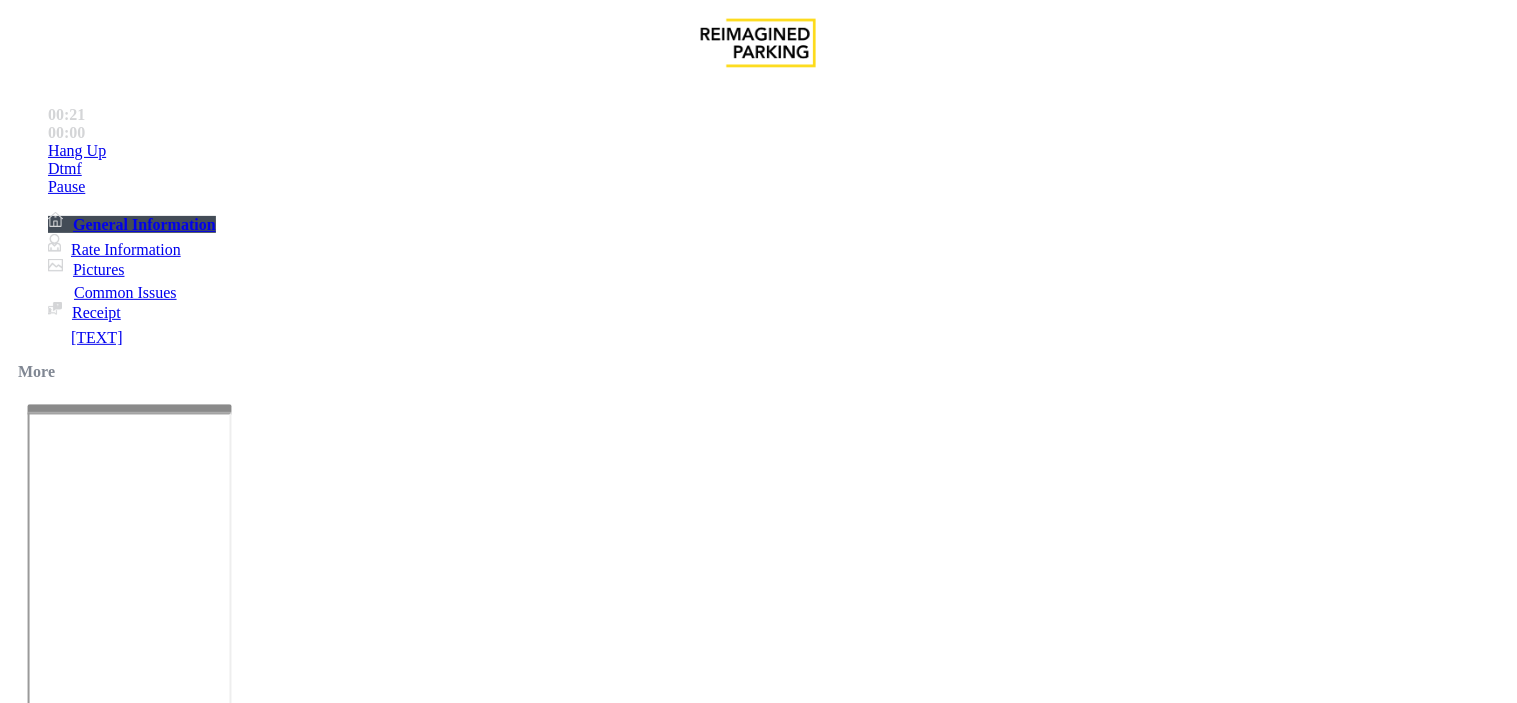 scroll, scrollTop: 2444, scrollLeft: 0, axis: vertical 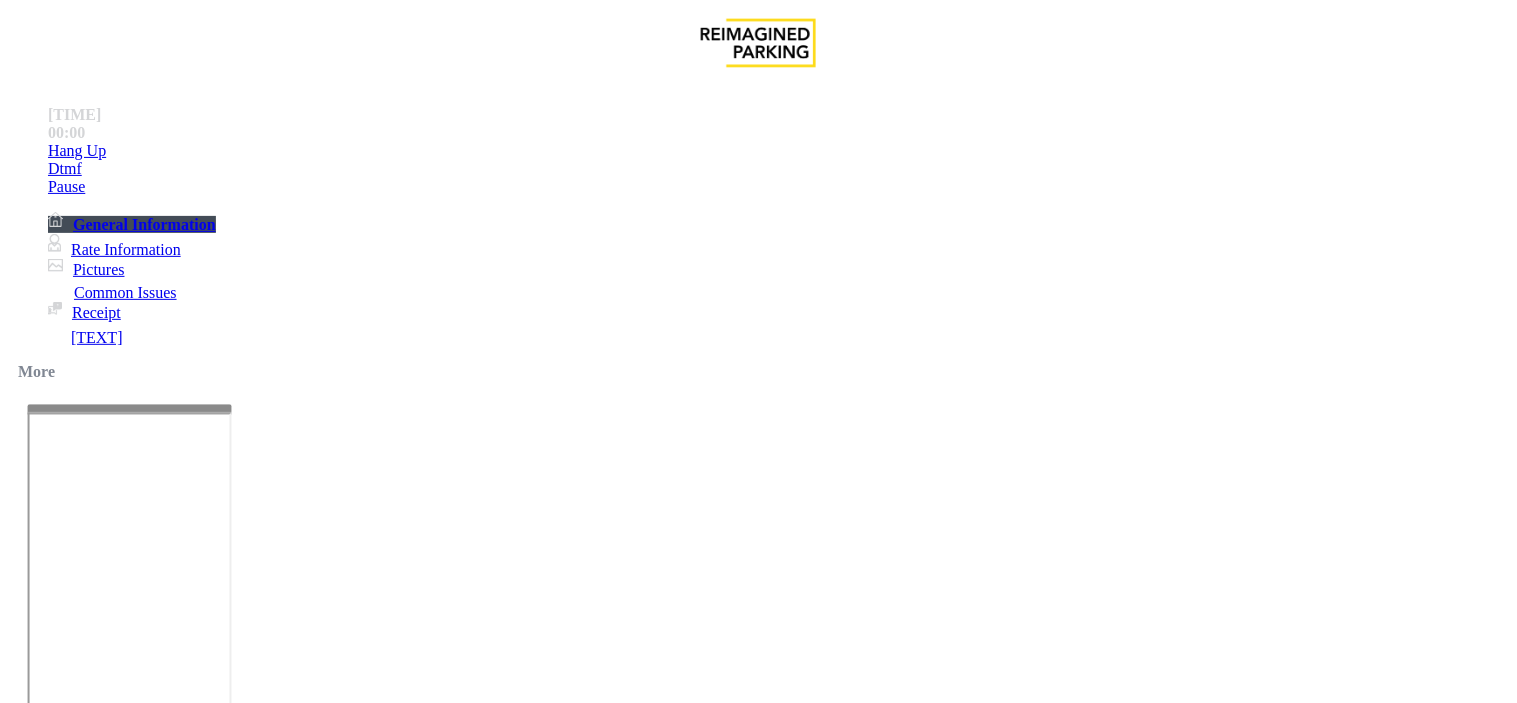 drag, startPoint x: 288, startPoint y: 160, endPoint x: 297, endPoint y: 168, distance: 12.0415945 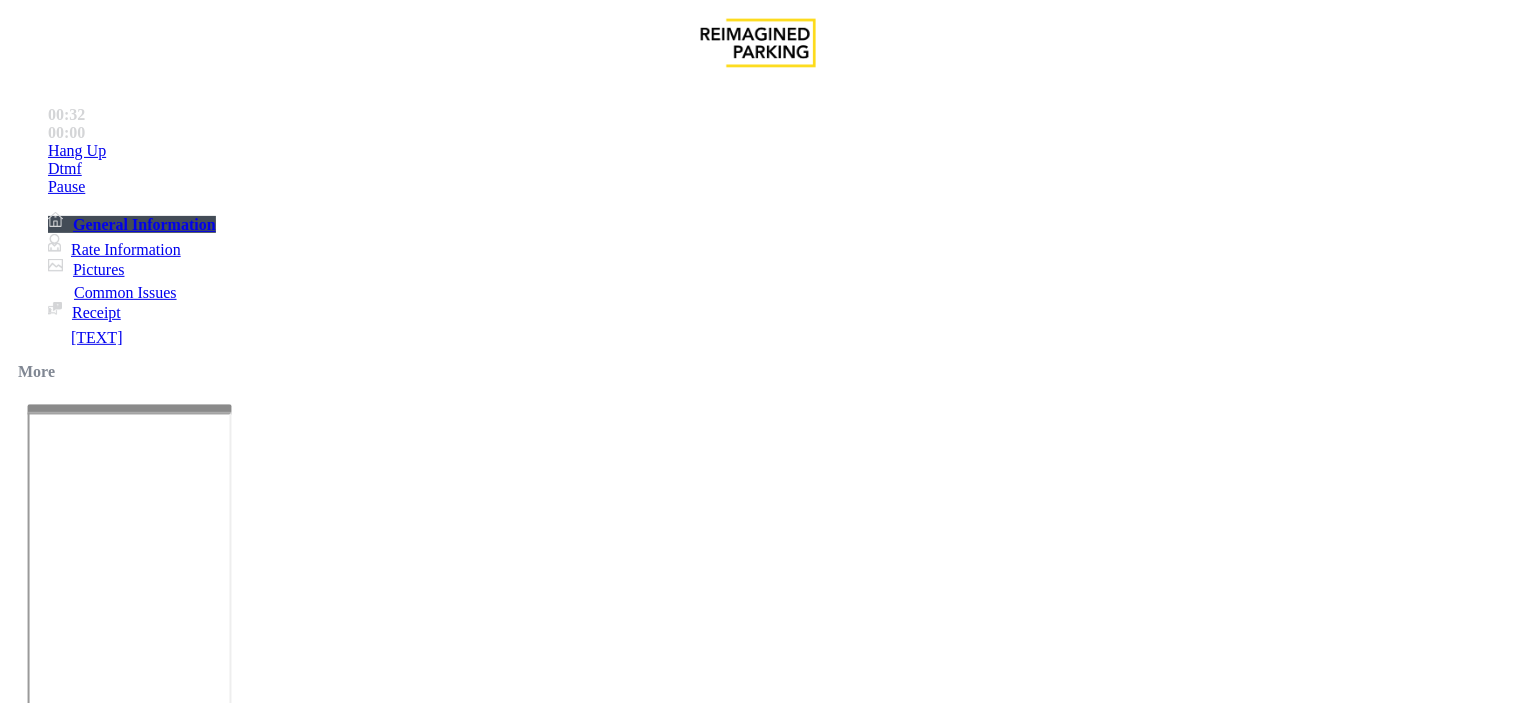 click on "Validation Error" at bounding box center (262, 1356) 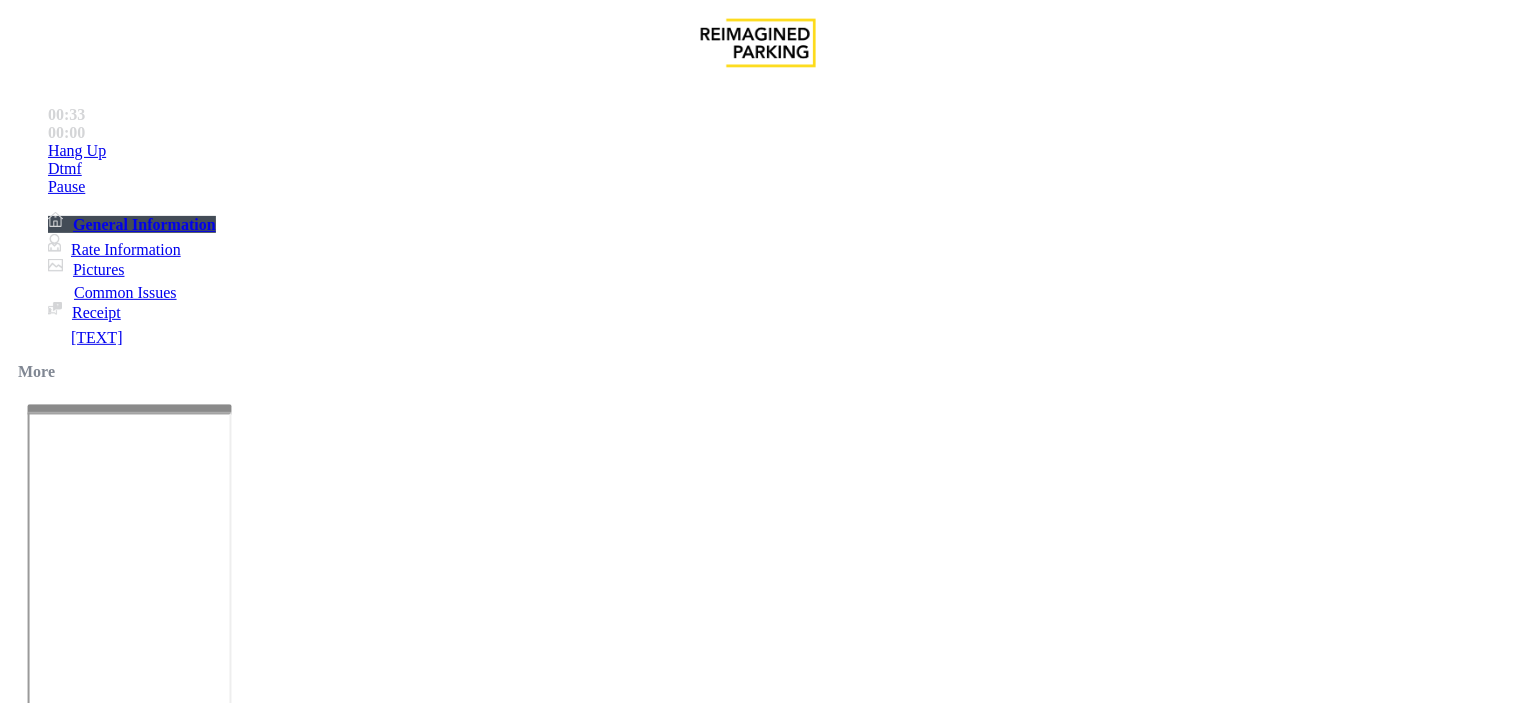 drag, startPoint x: 273, startPoint y: 174, endPoint x: 303, endPoint y: 558, distance: 385.1701 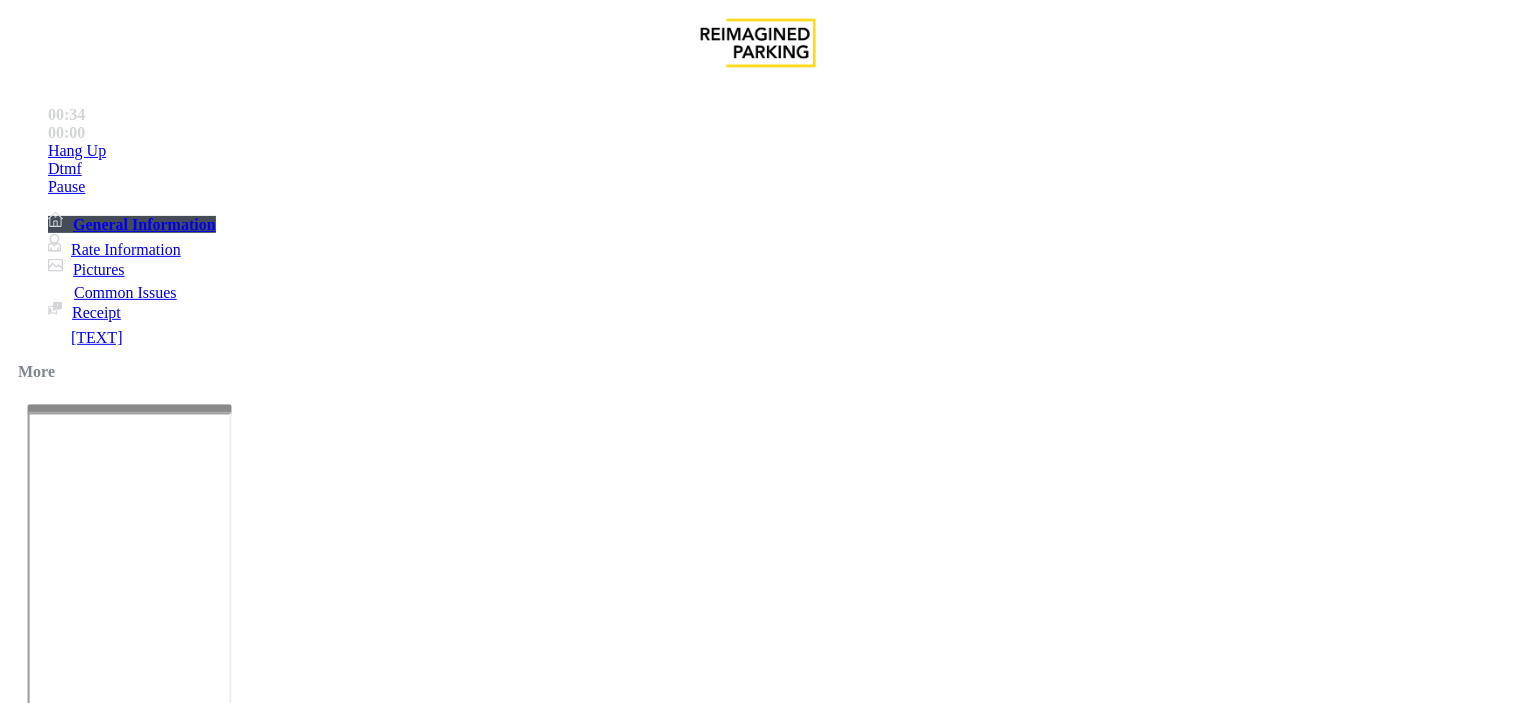 drag, startPoint x: 323, startPoint y: 614, endPoint x: 444, endPoint y: 615, distance: 121.004135 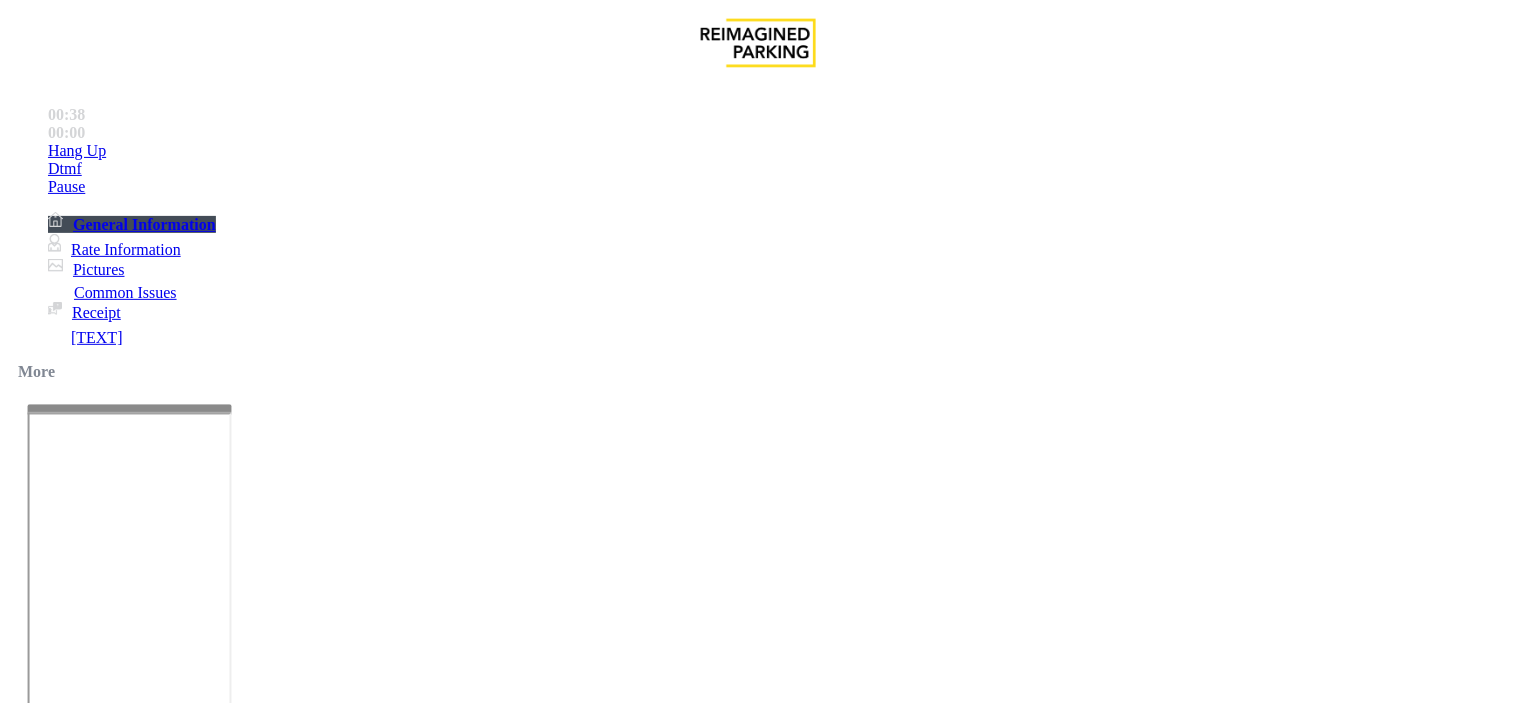 type on "**********" 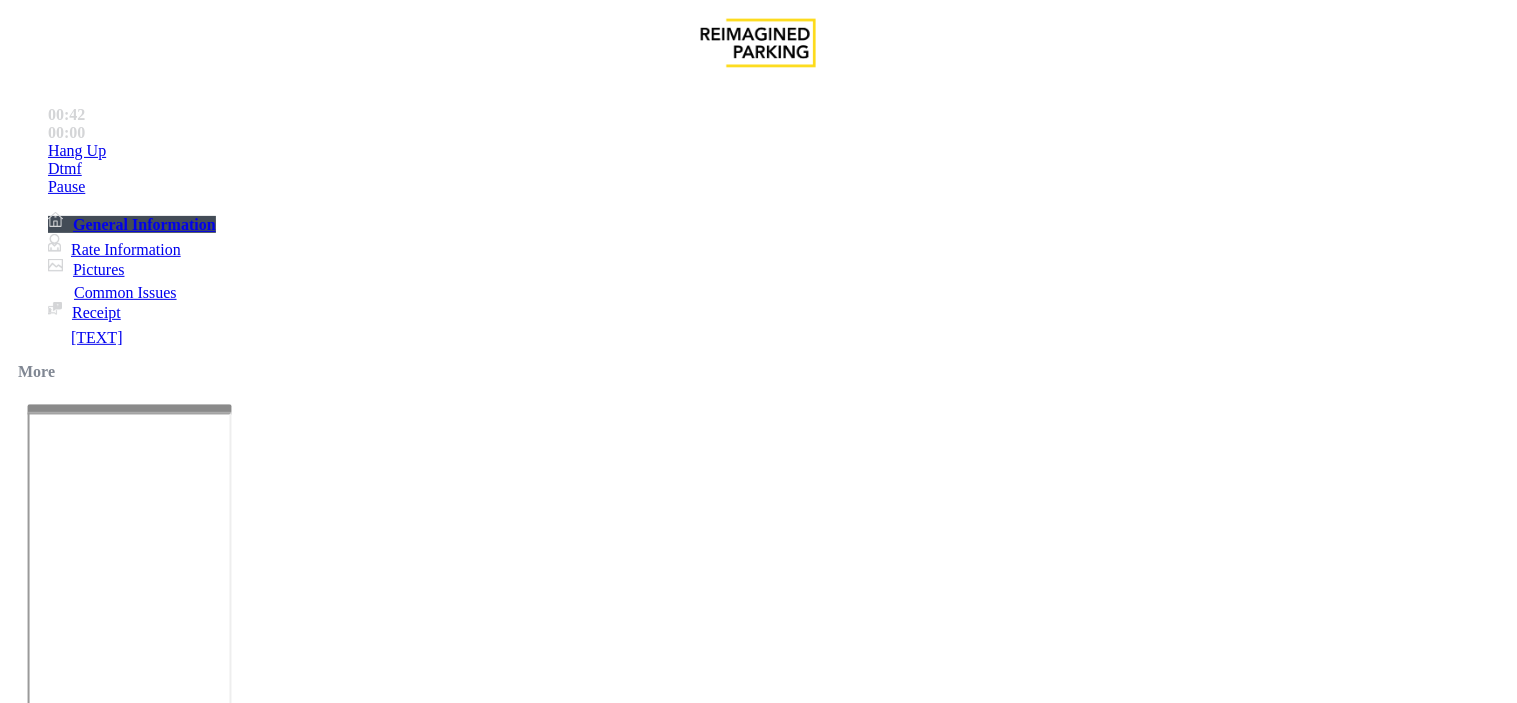 scroll, scrollTop: 222, scrollLeft: 0, axis: vertical 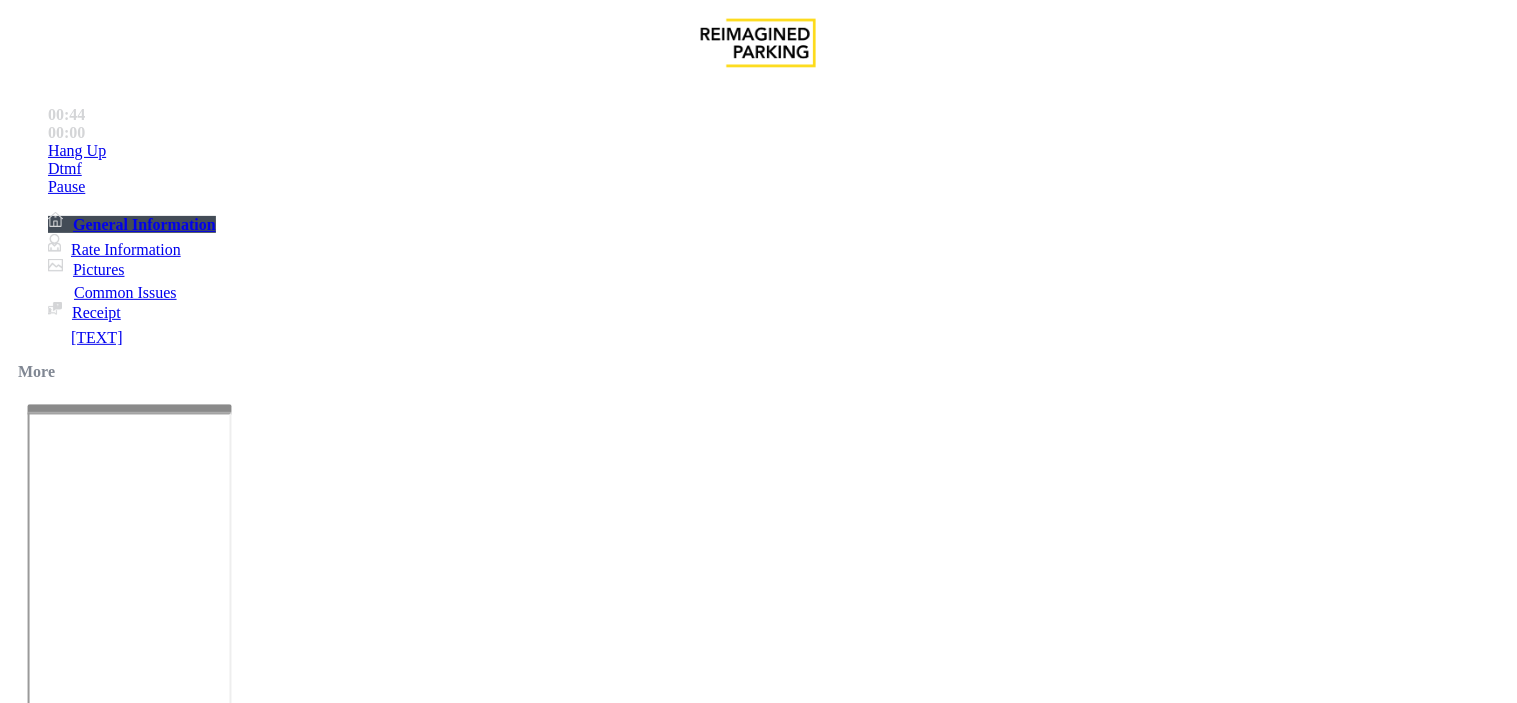 type on "*****" 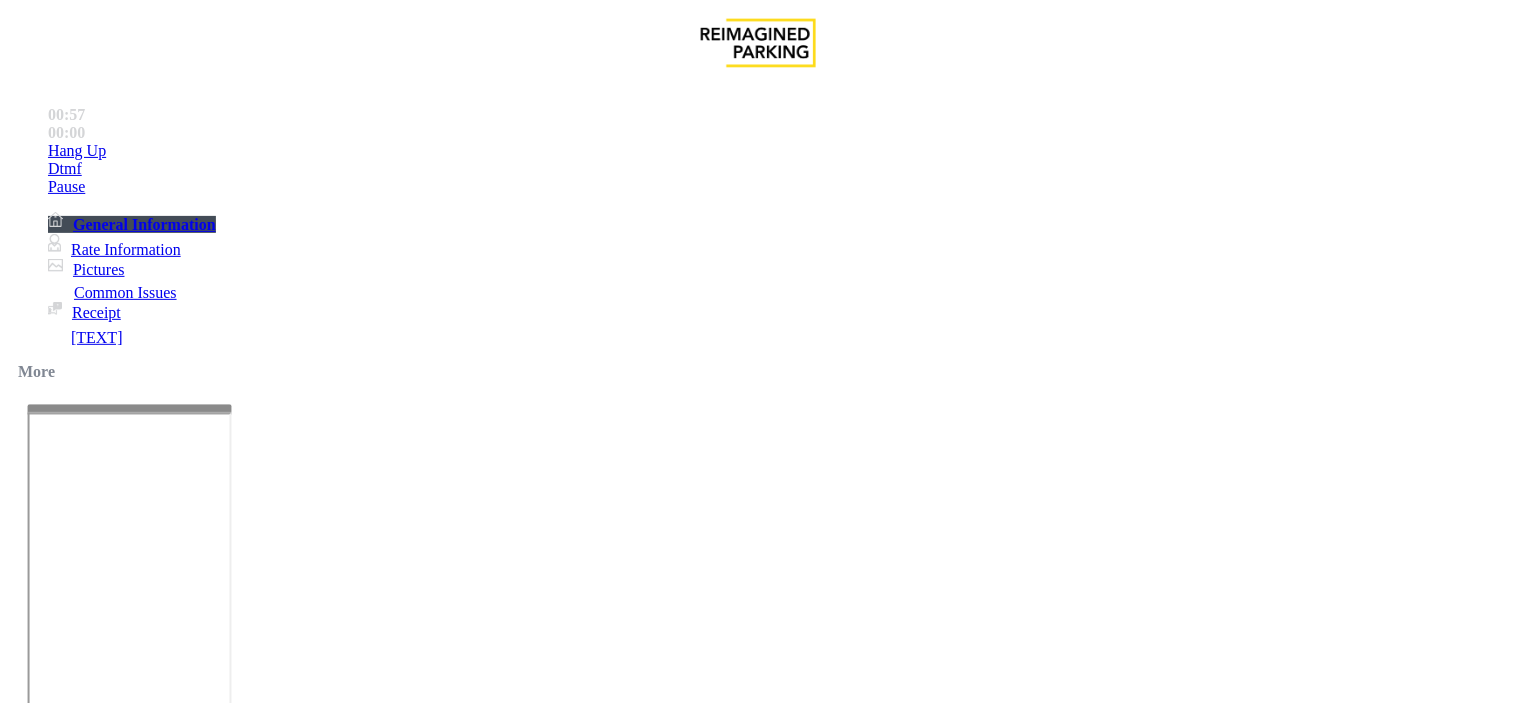 type on "**********" 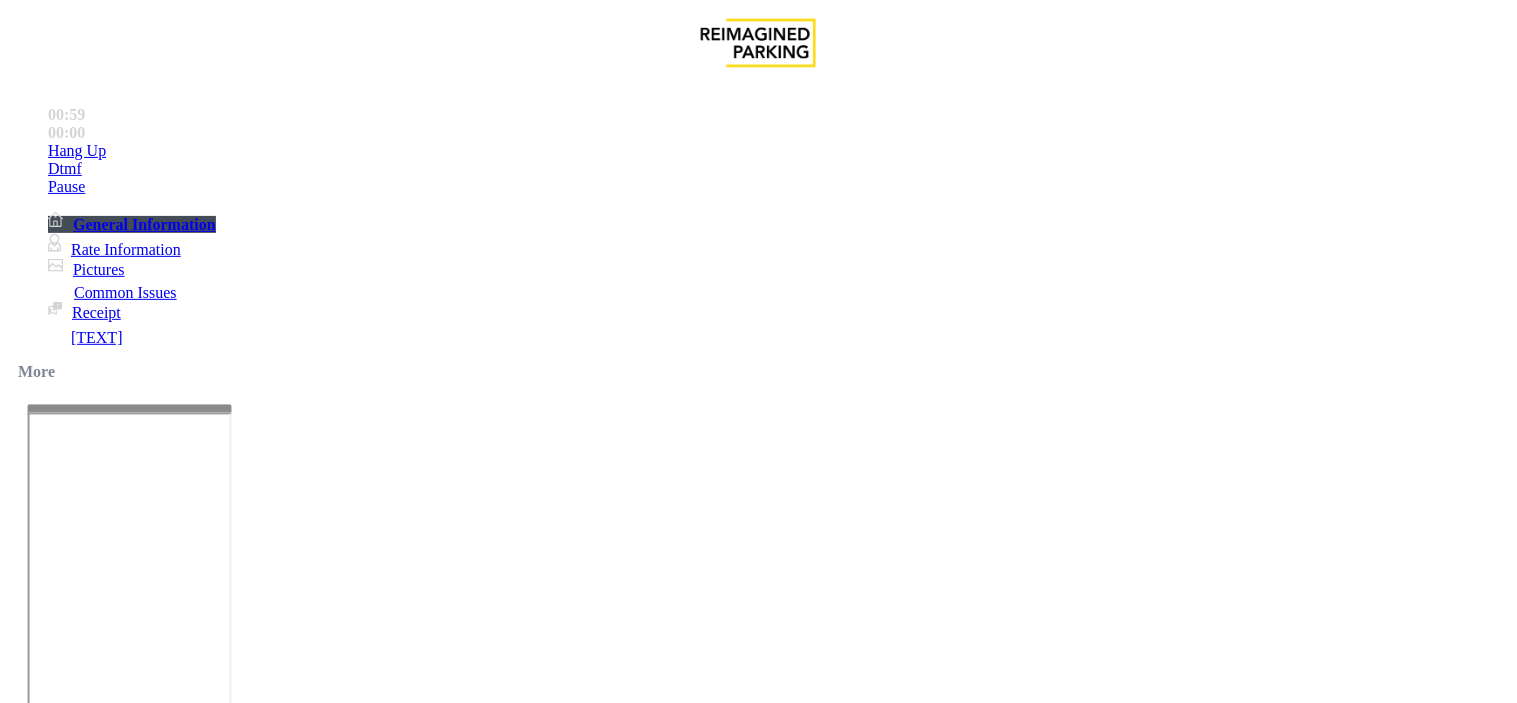 drag, startPoint x: 953, startPoint y: 393, endPoint x: 1282, endPoint y: 390, distance: 329.01367 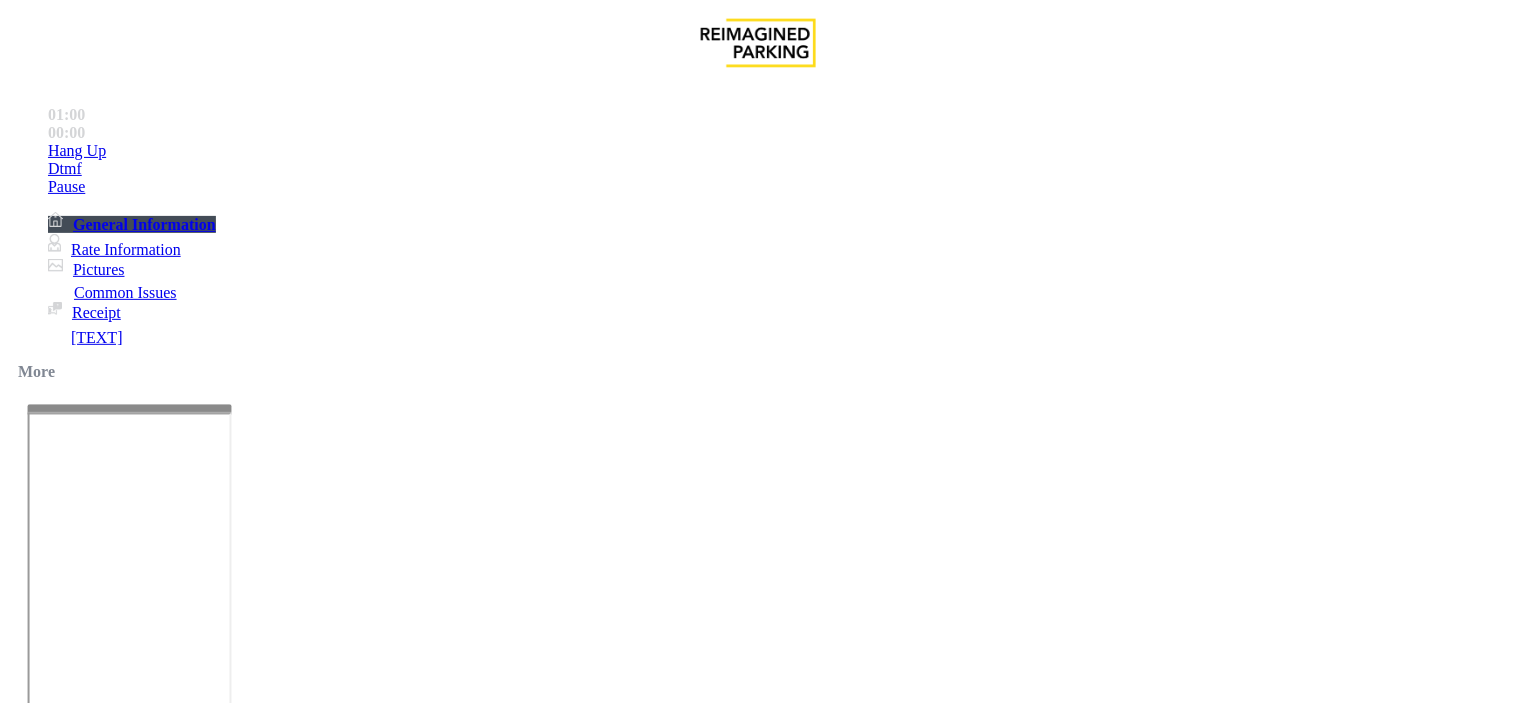 scroll, scrollTop: 21, scrollLeft: 0, axis: vertical 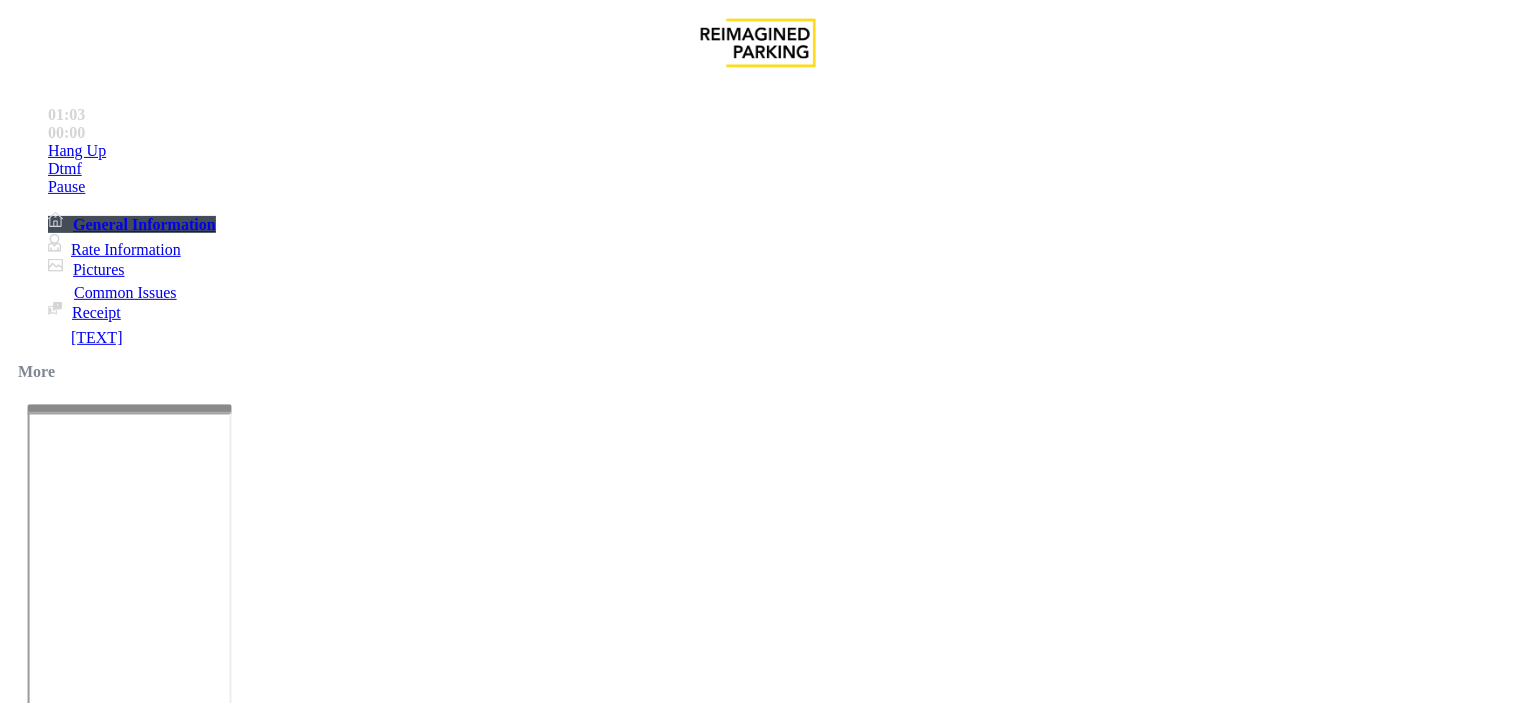 click at bounding box center (96, 1405) 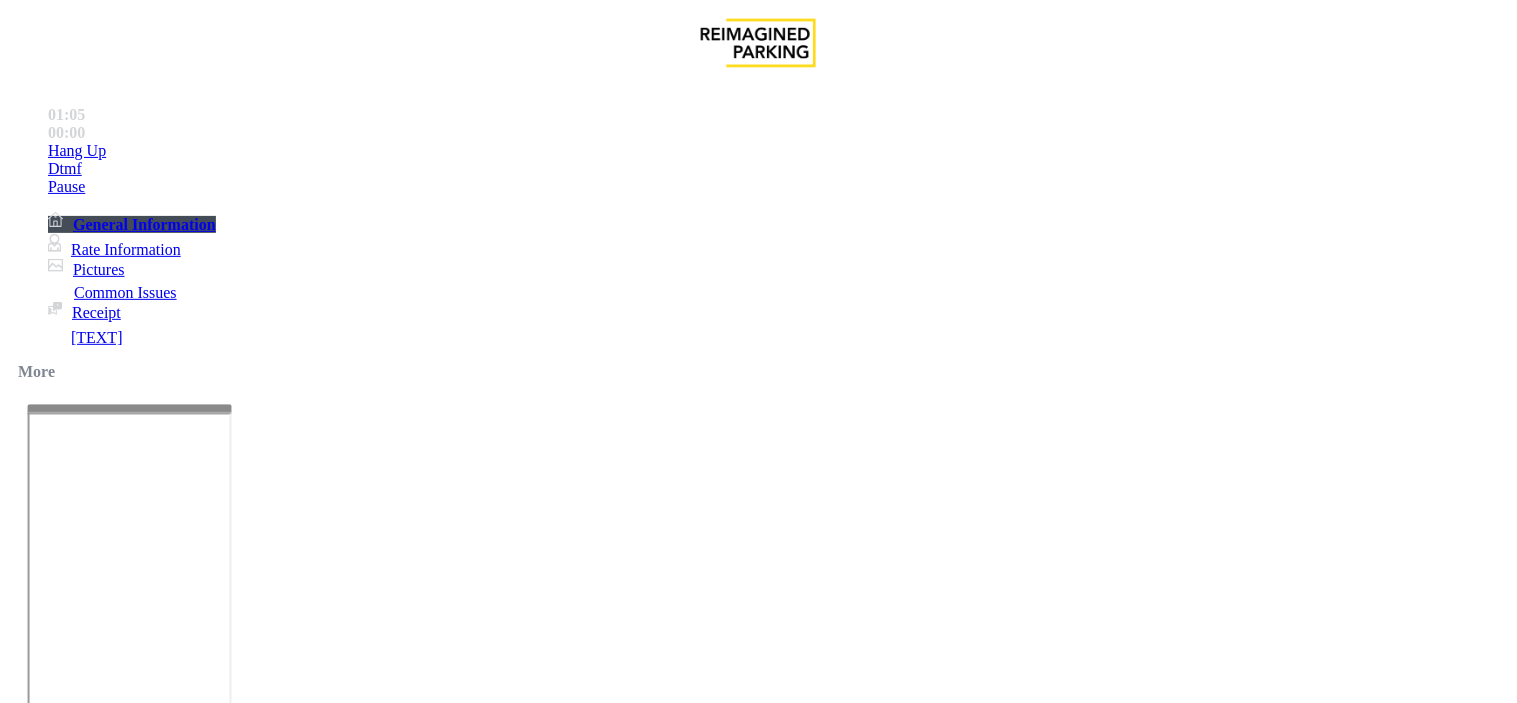 drag, startPoint x: 1170, startPoint y: 385, endPoint x: 1366, endPoint y: 394, distance: 196.20653 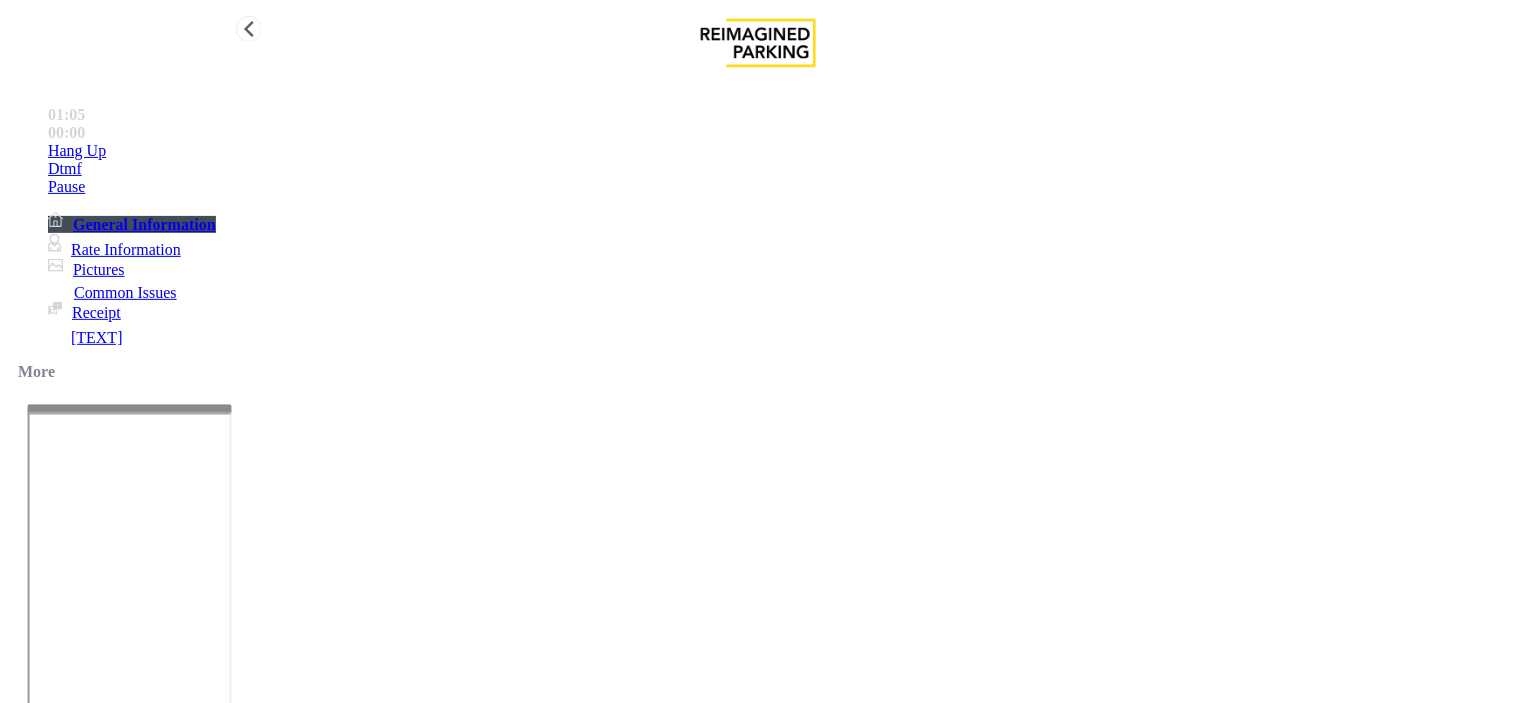 copy on "1st Presbyterian" 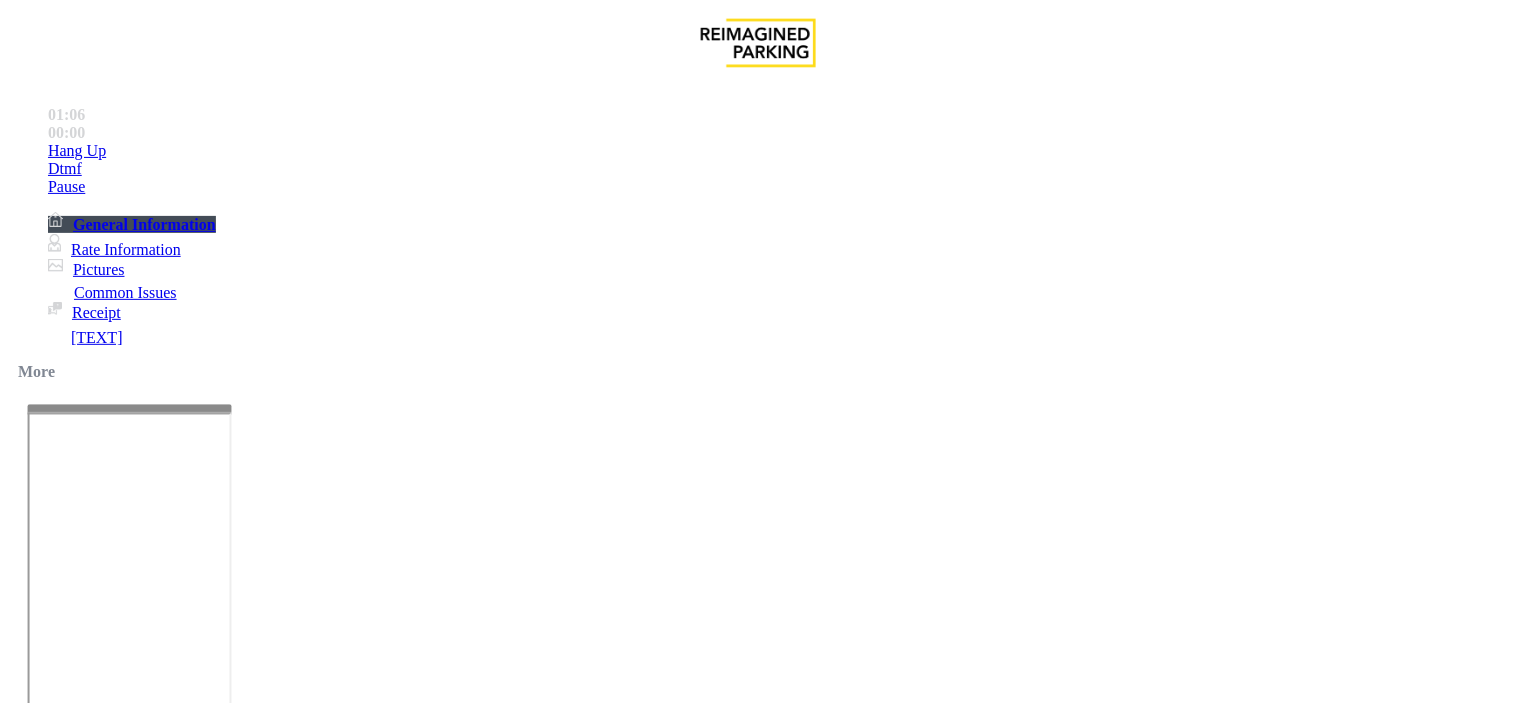 paste on "**********" 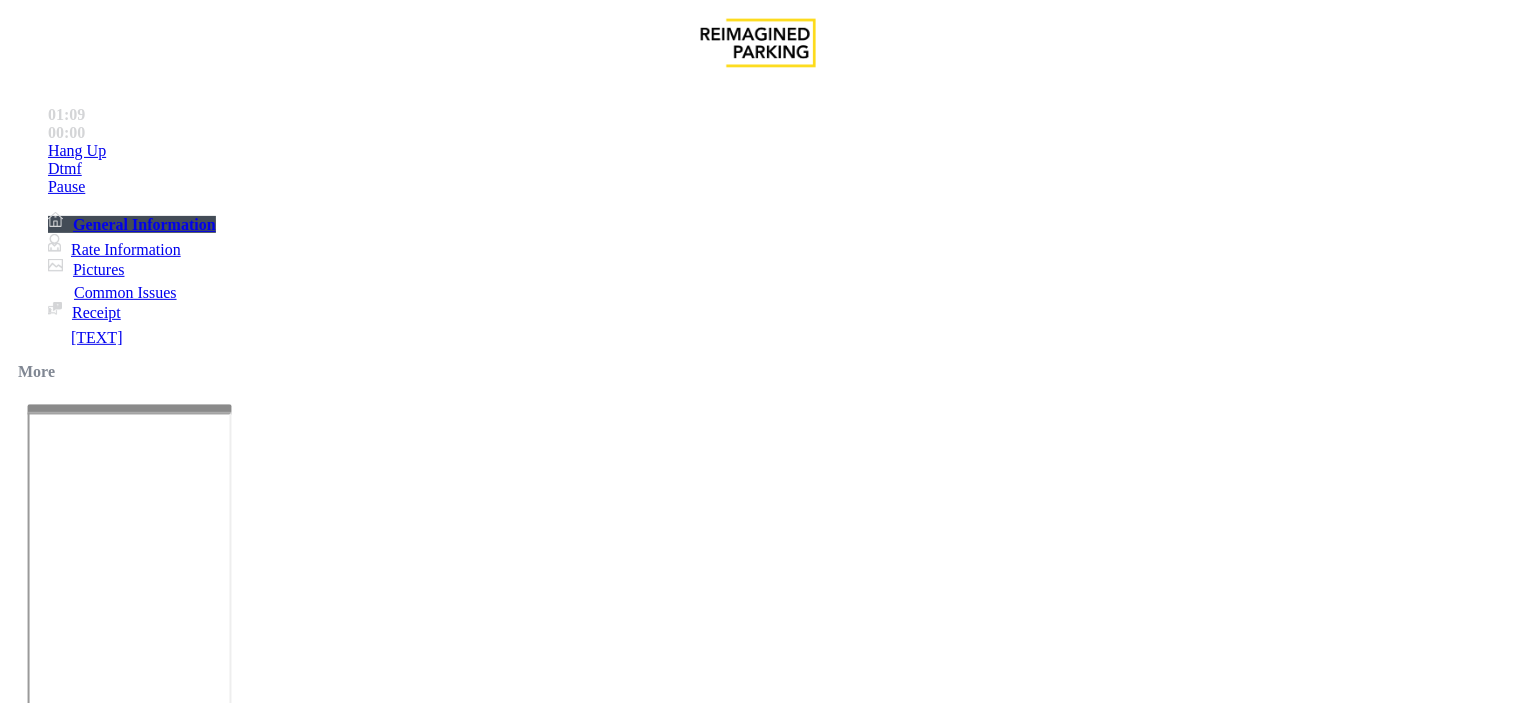 scroll, scrollTop: 1888, scrollLeft: 0, axis: vertical 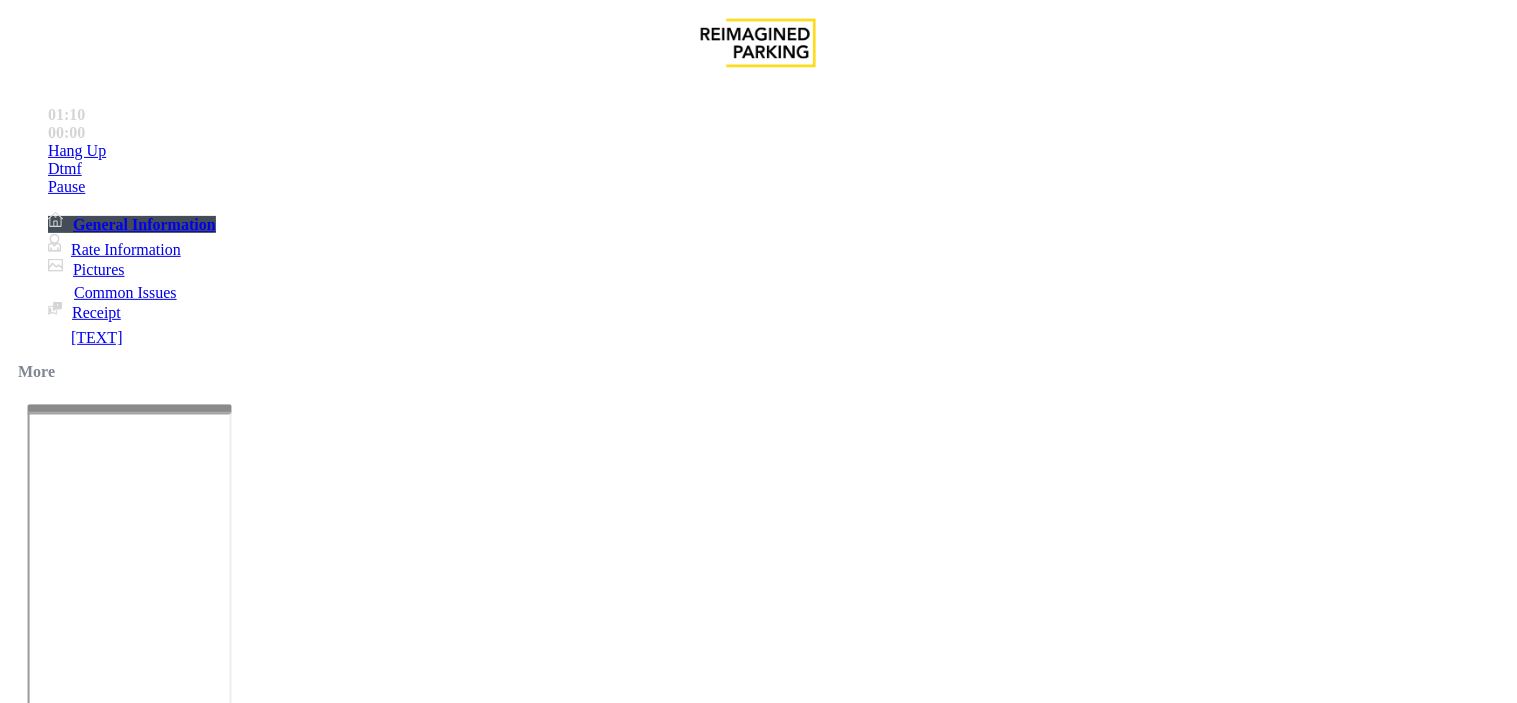 click at bounding box center [96, 1378] 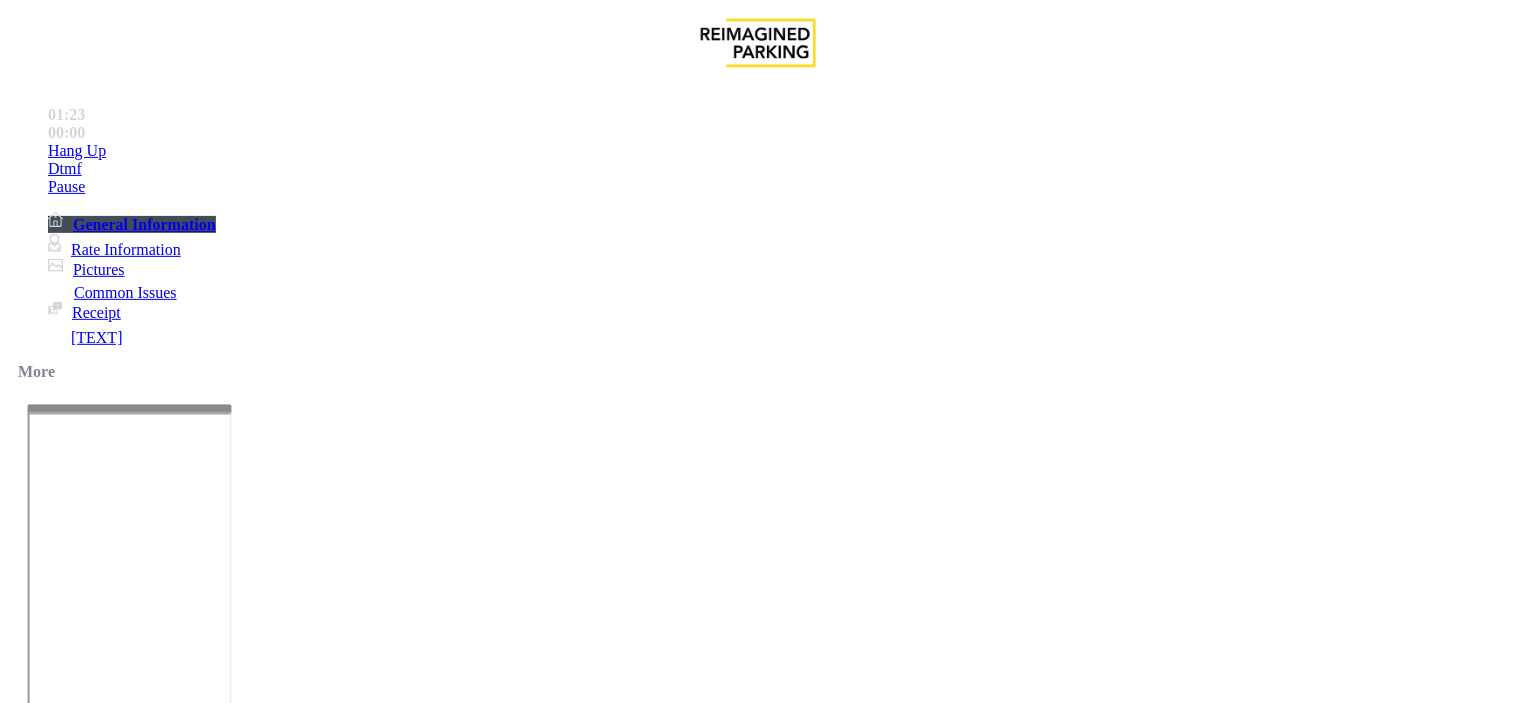 drag, startPoint x: 367, startPoint y: 234, endPoint x: 275, endPoint y: 228, distance: 92.19544 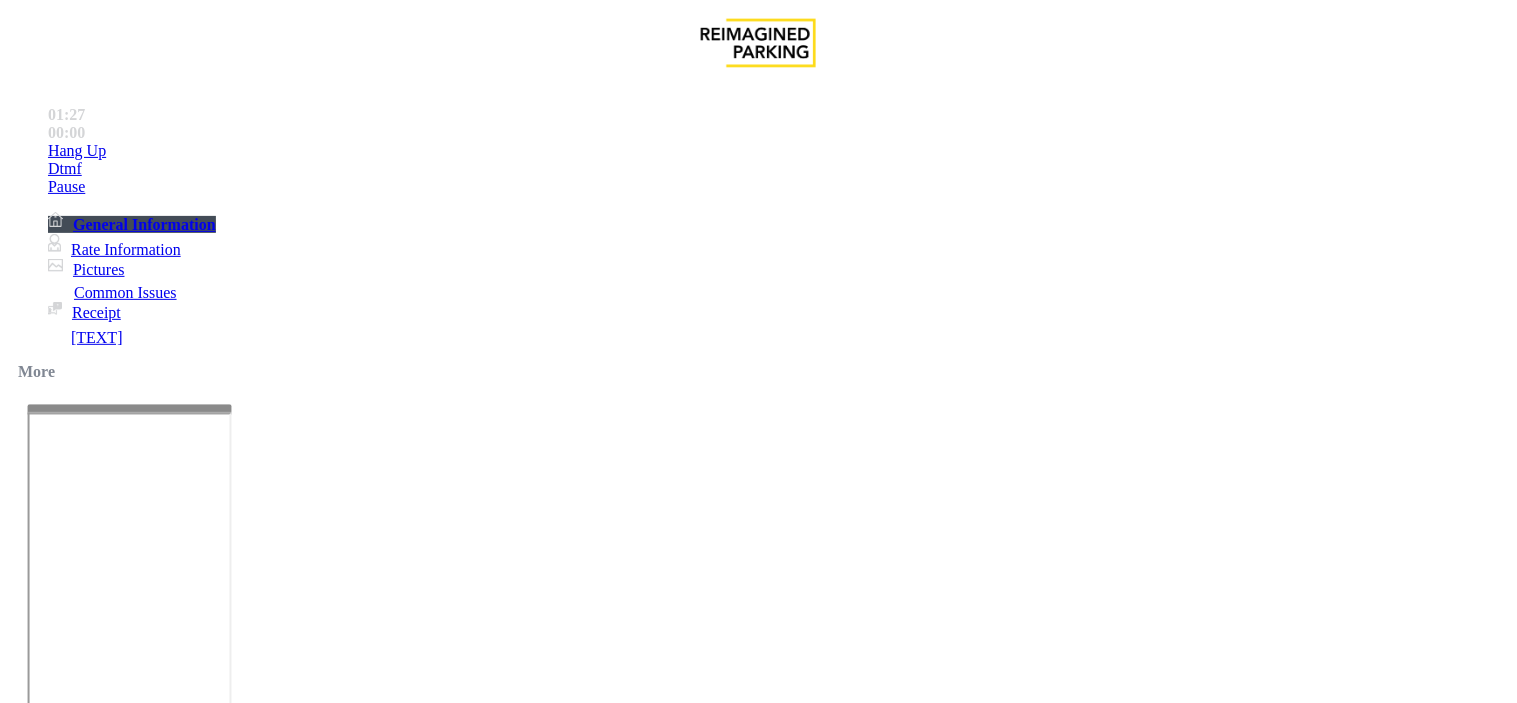 type on "**" 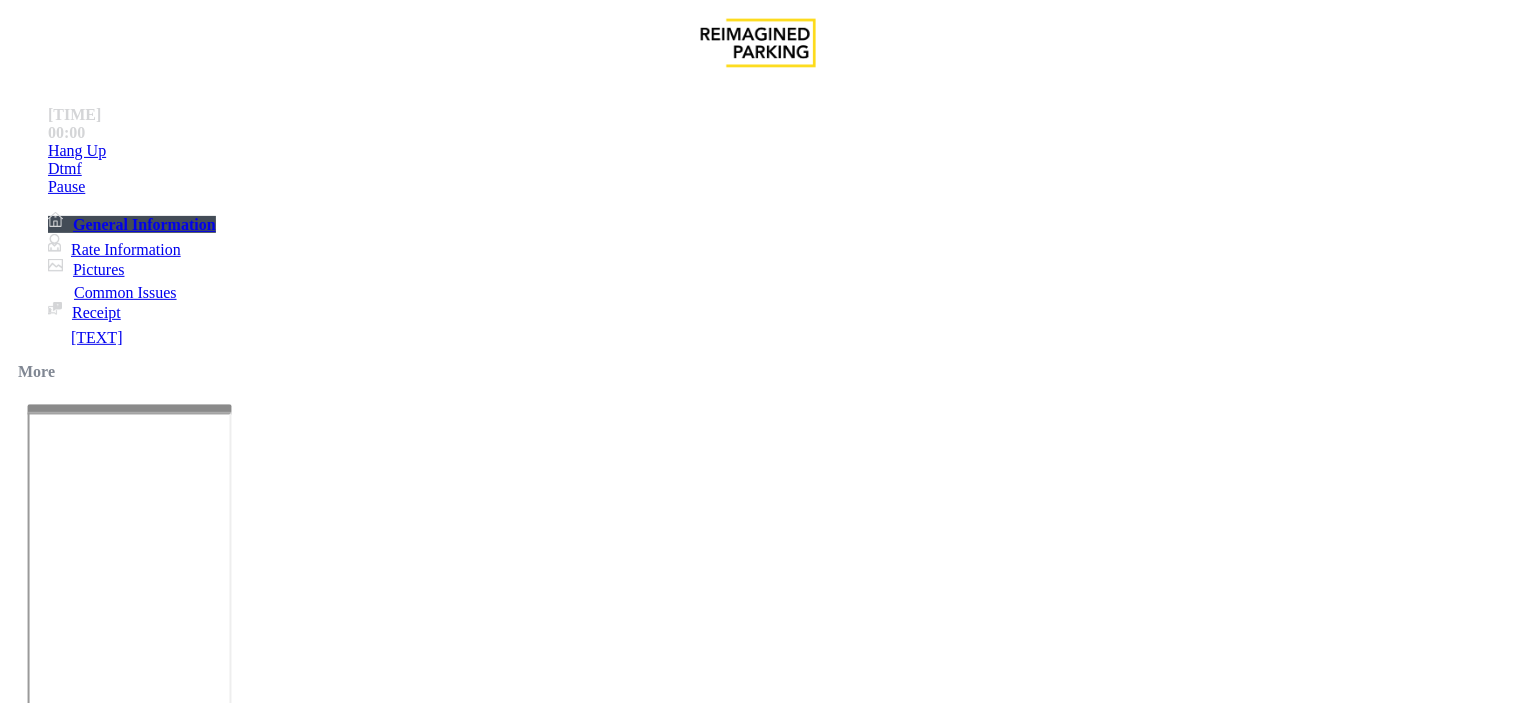 scroll, scrollTop: 2666, scrollLeft: 0, axis: vertical 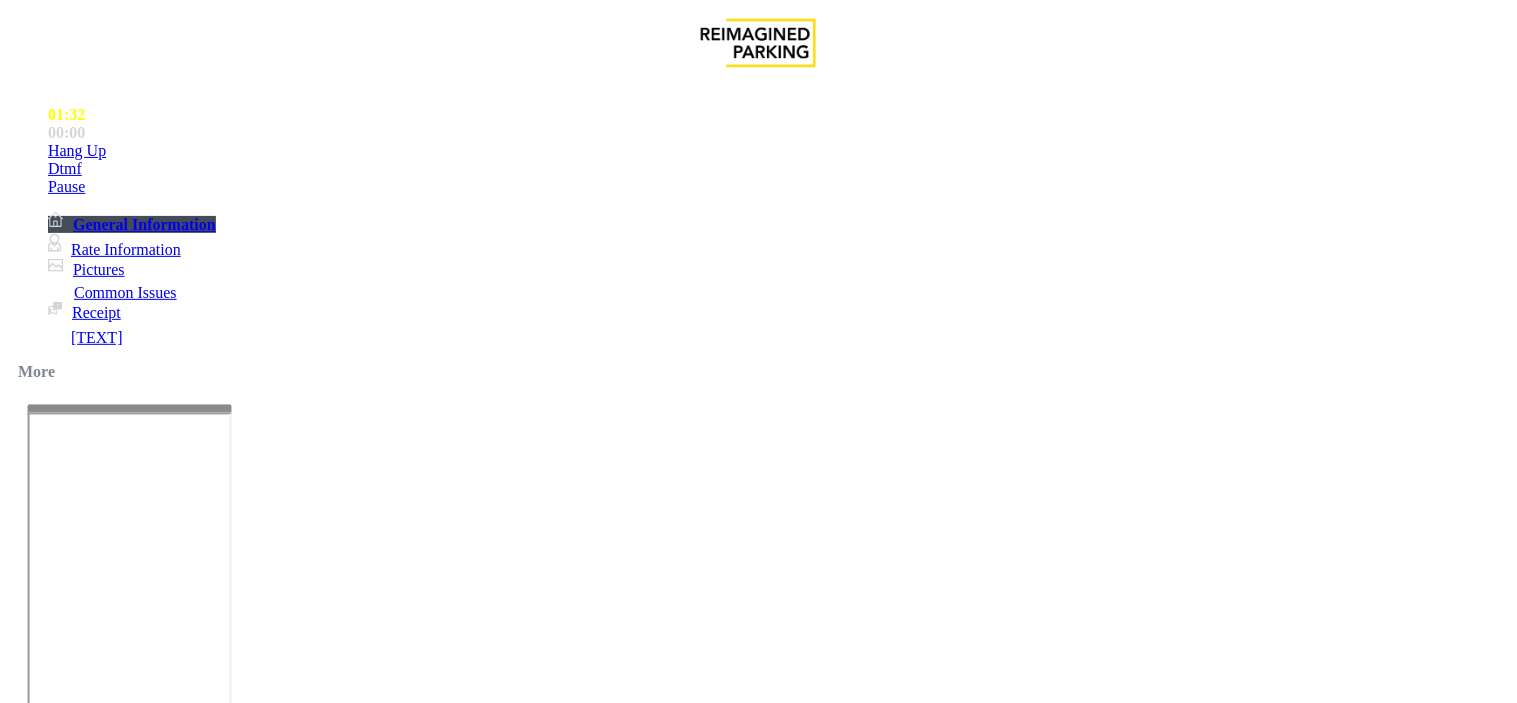 click on "**" at bounding box center (96, 1378) 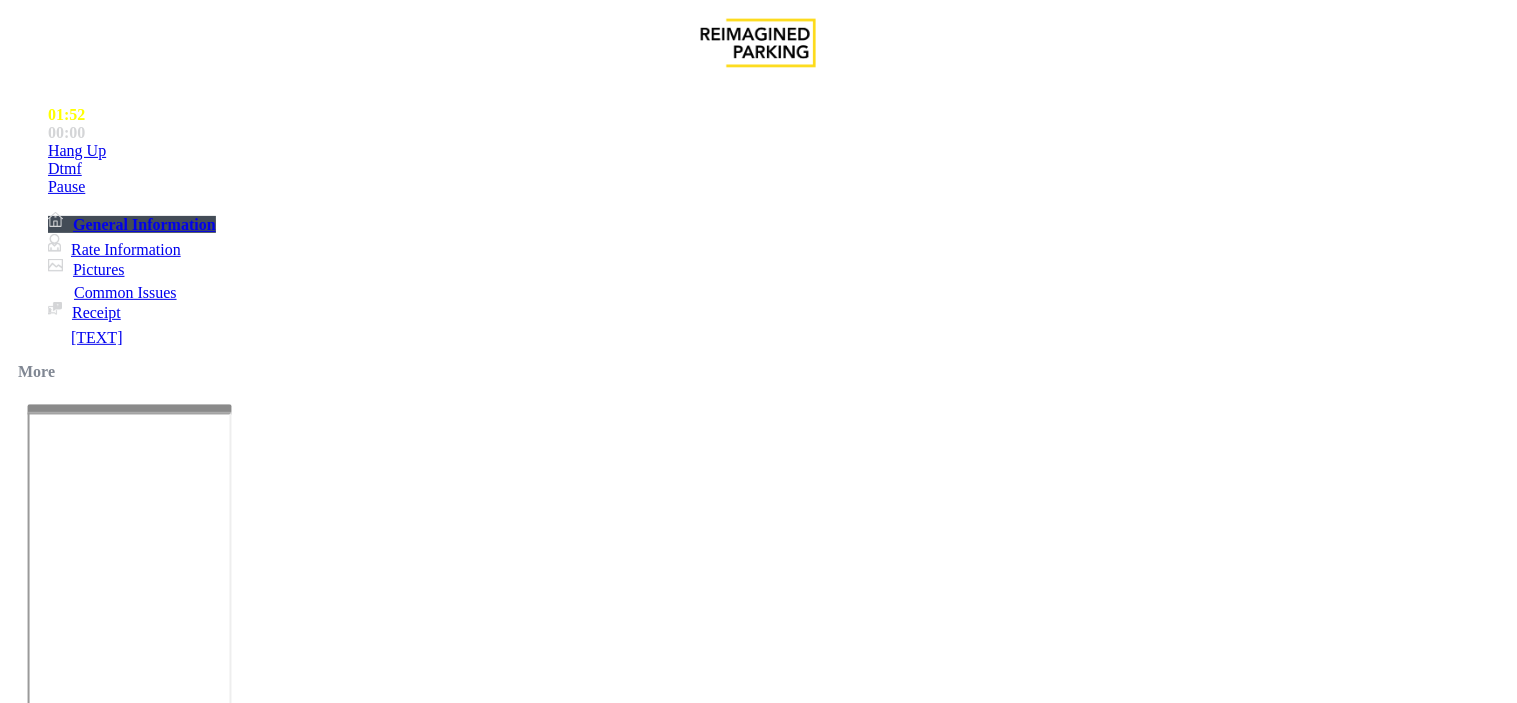 scroll, scrollTop: 0, scrollLeft: 0, axis: both 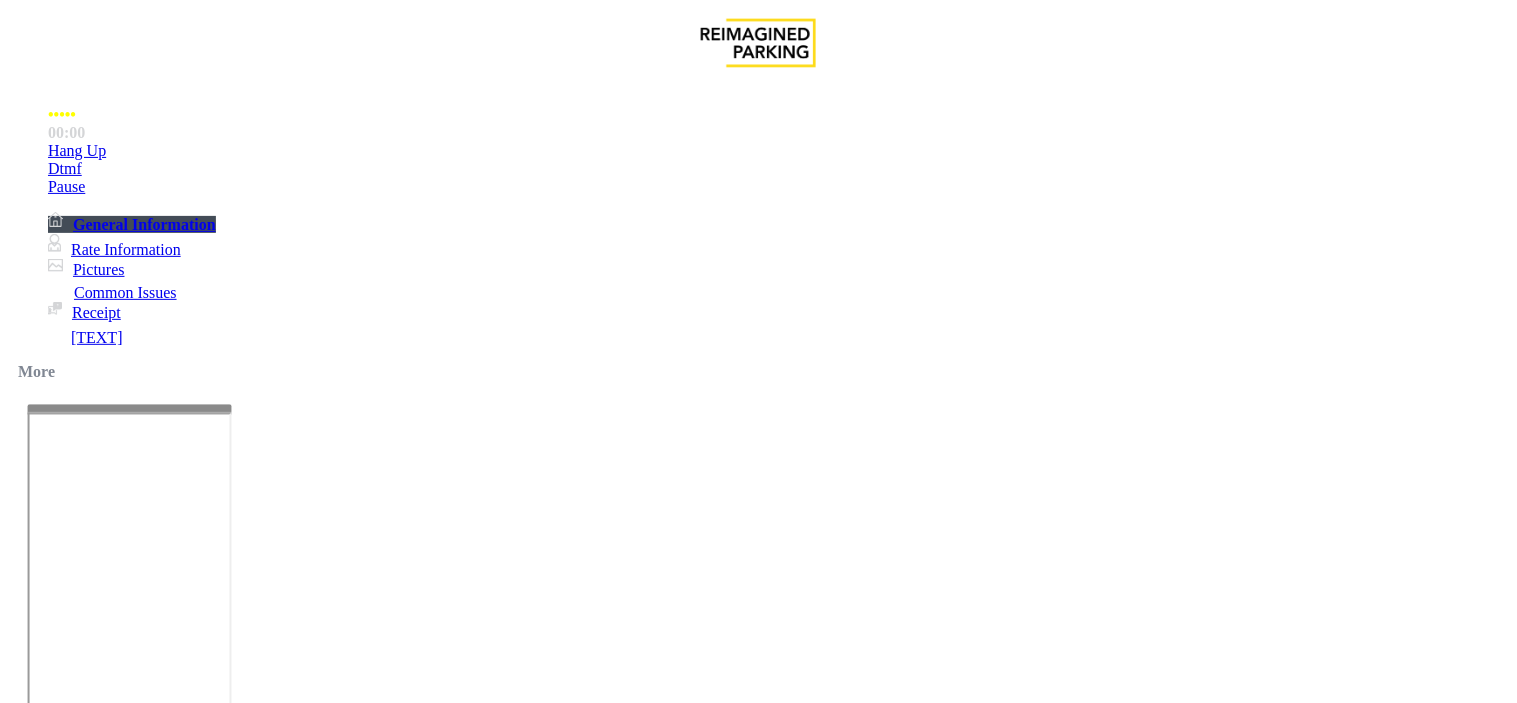 drag, startPoint x: 374, startPoint y: 230, endPoint x: 103, endPoint y: 238, distance: 271.11804 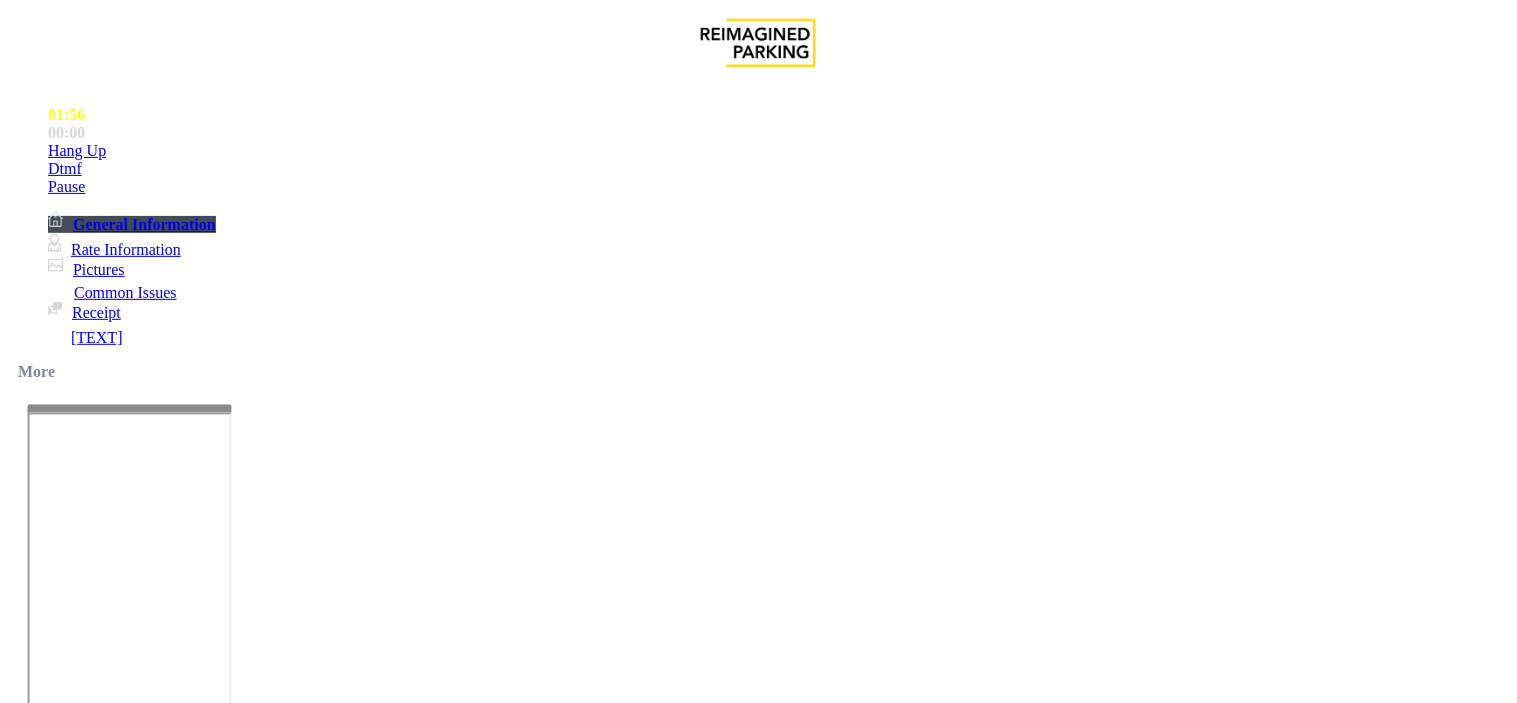 click on "Vend Gate" at bounding box center [69, 1797] 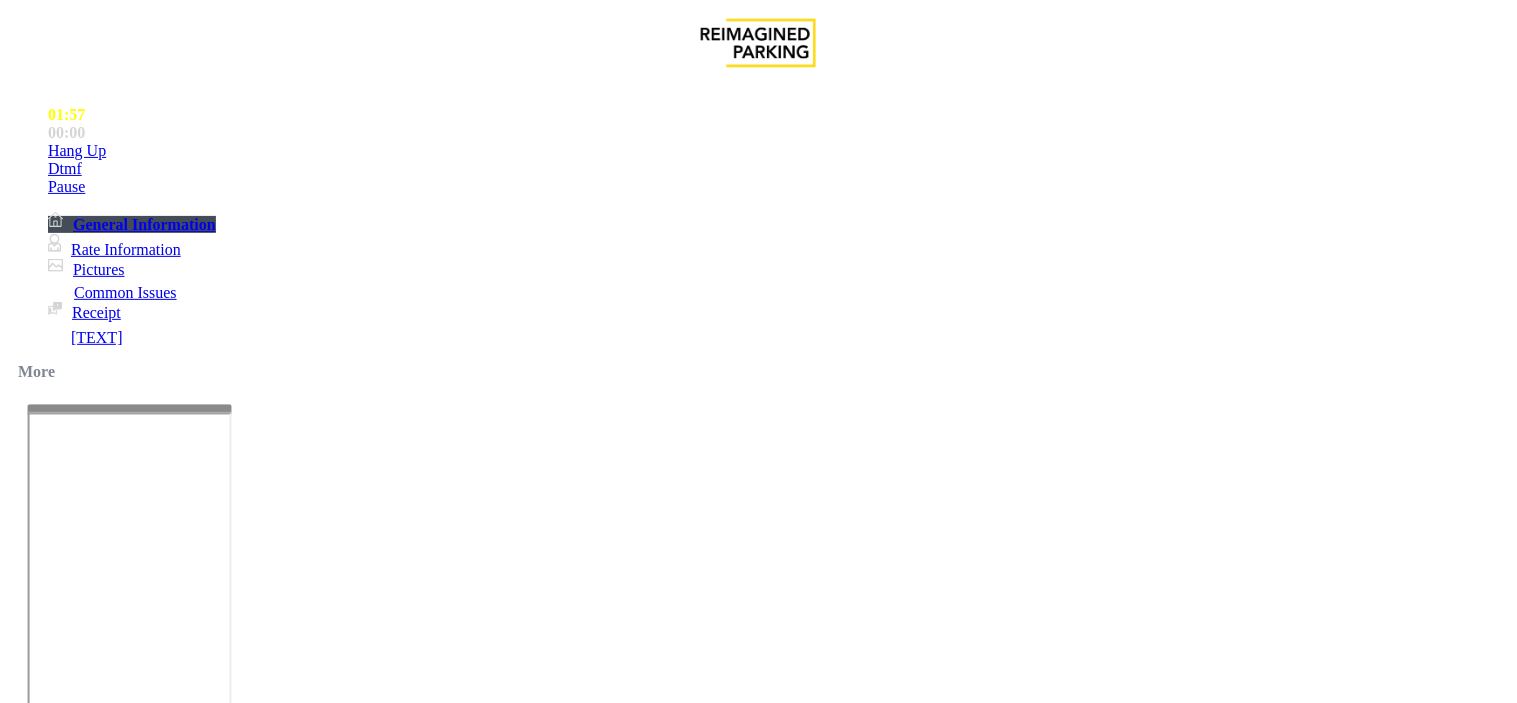 scroll, scrollTop: 0, scrollLeft: 0, axis: both 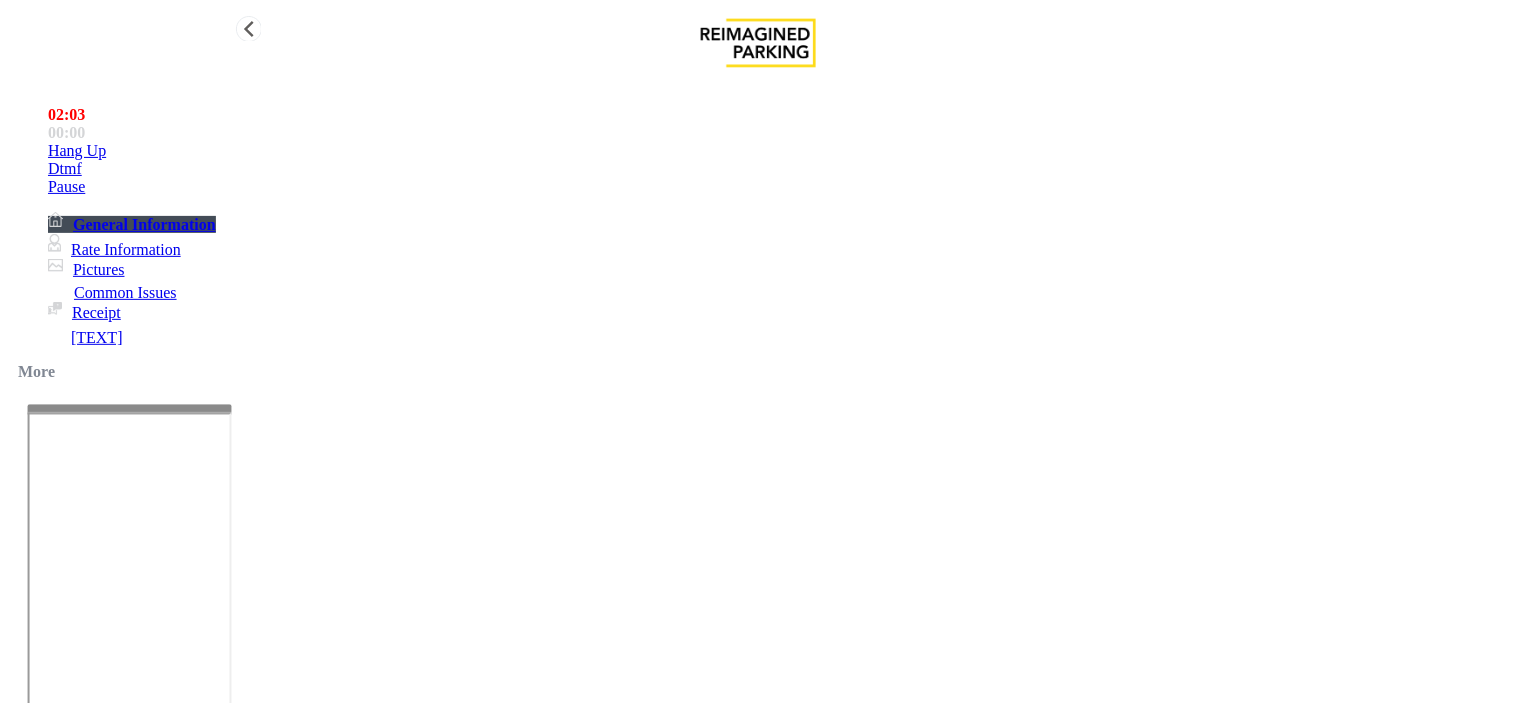 type on "**" 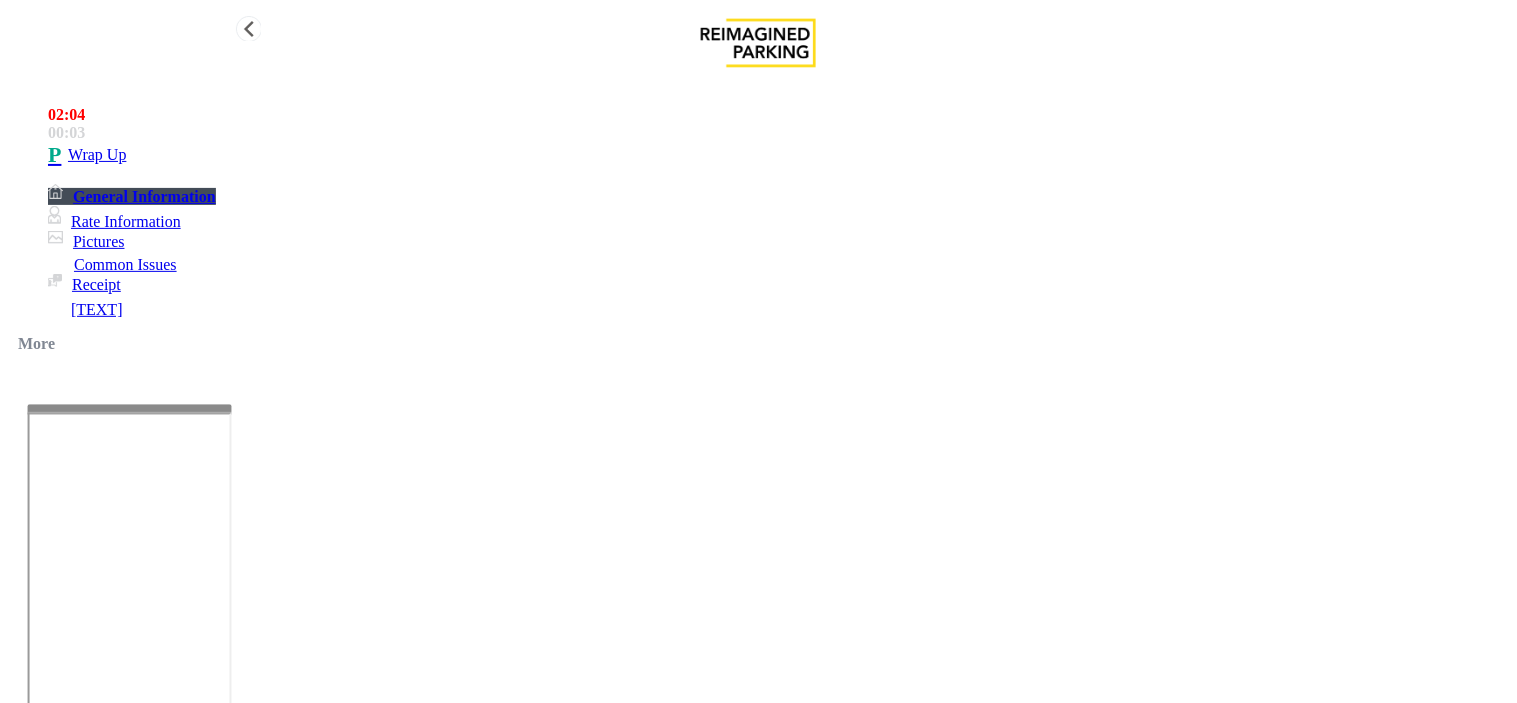 click on "Wrap Up" at bounding box center [778, 155] 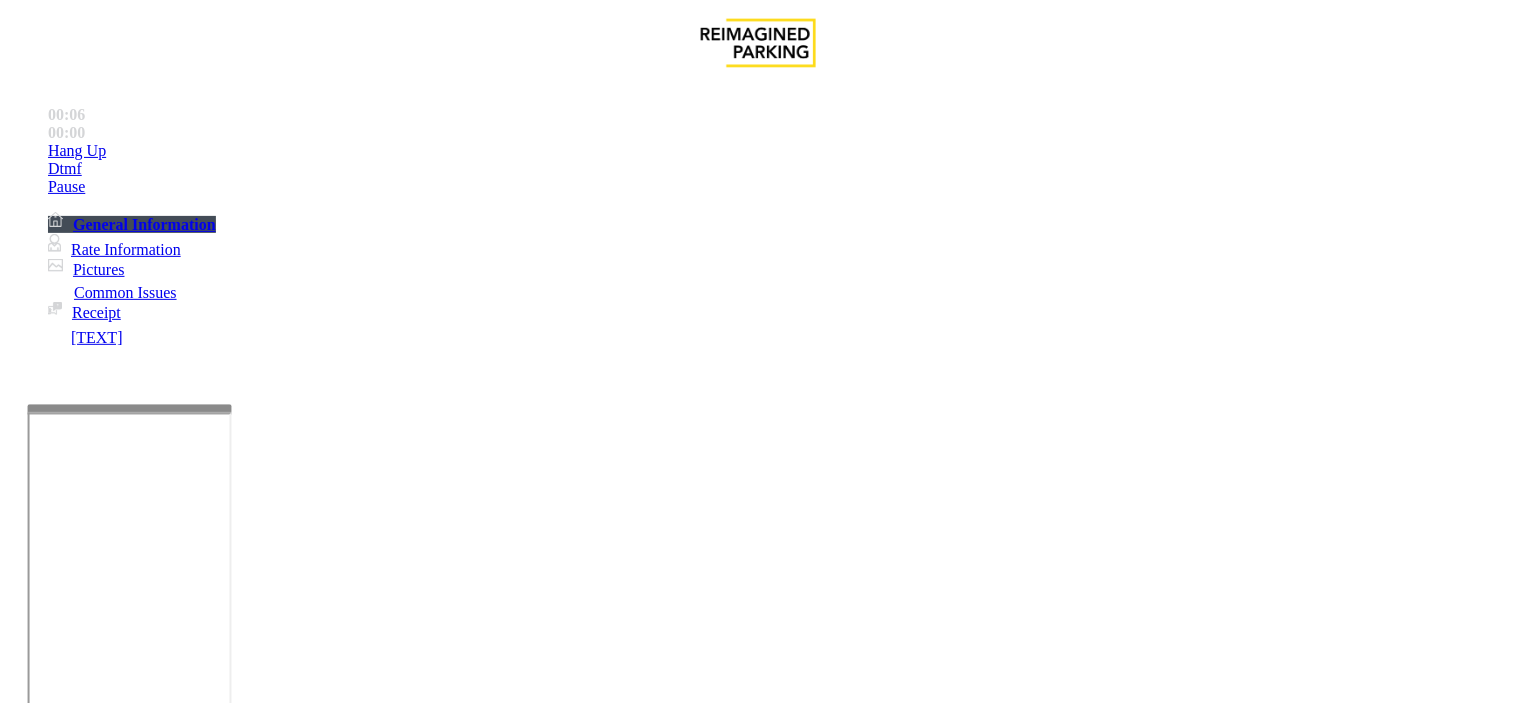 click on "Intercom Issue/No Response" at bounding box center (929, 1356) 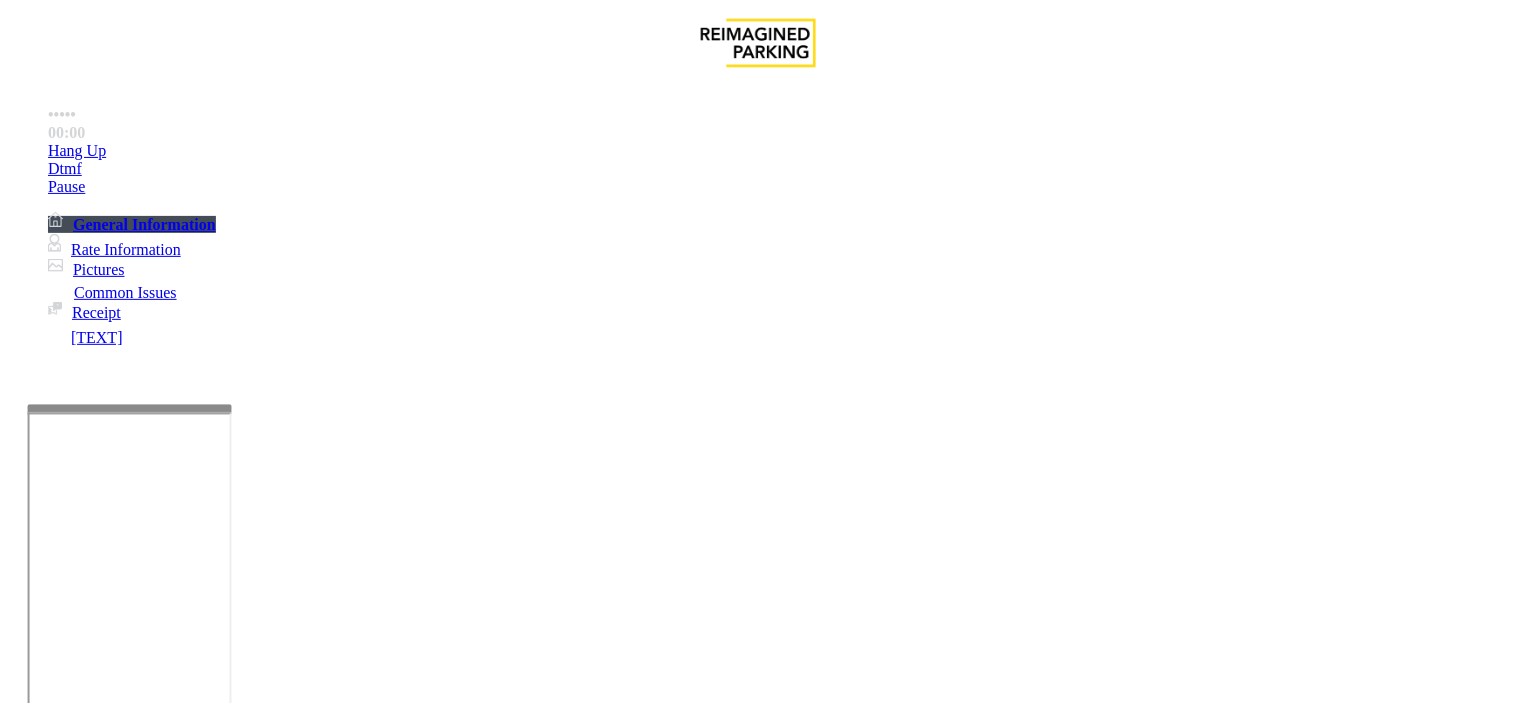 click on "Issue - Intercom Issue/No Response No Response/Unable to hear parker Notes: Send alerts to manager Vend Gate Not Allowed Steps to Resolve 1. Inform parker you cannot hear them and that you are disconnecting call and that they can call back using the assistance button." at bounding box center [758, 1458] 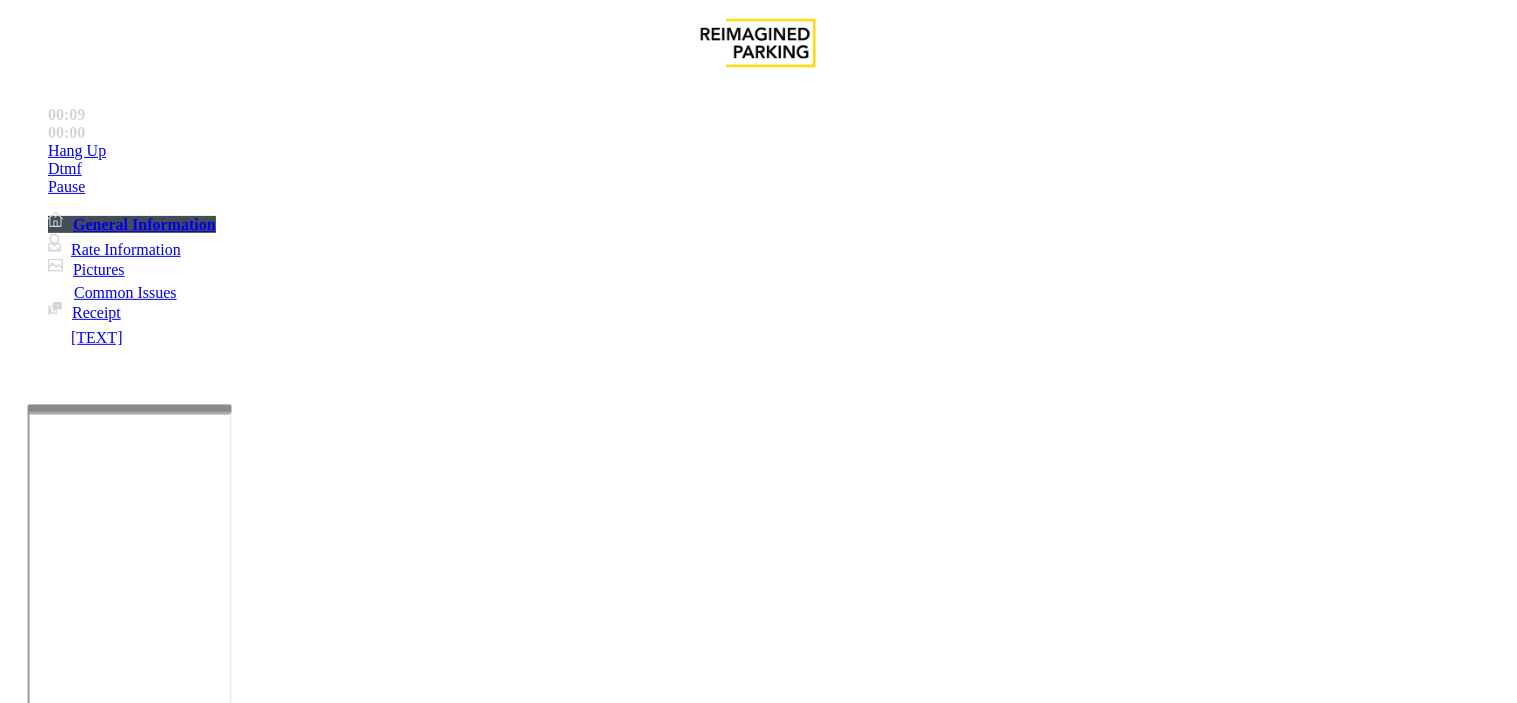 click on "No Response/Unable to hear parker" at bounding box center (758, 1341) 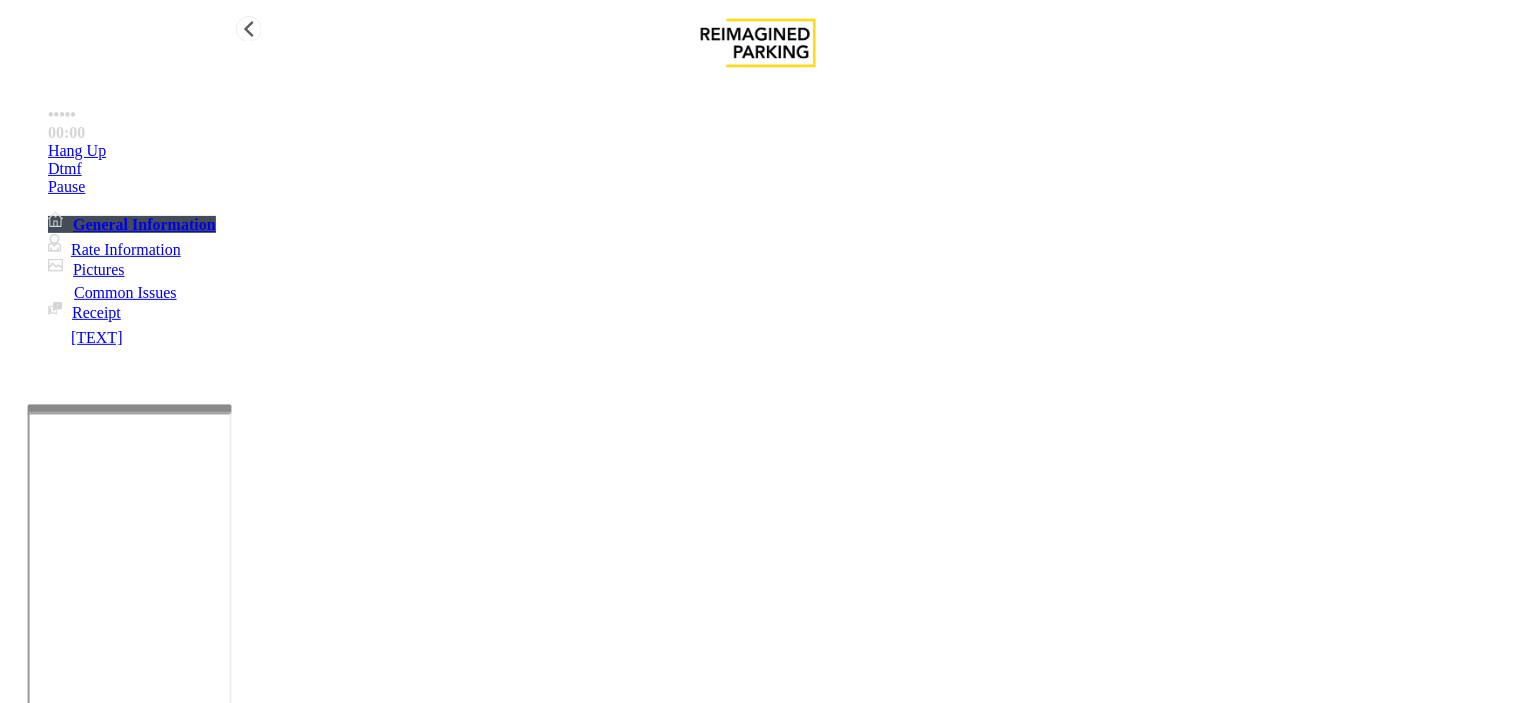 type on "**********" 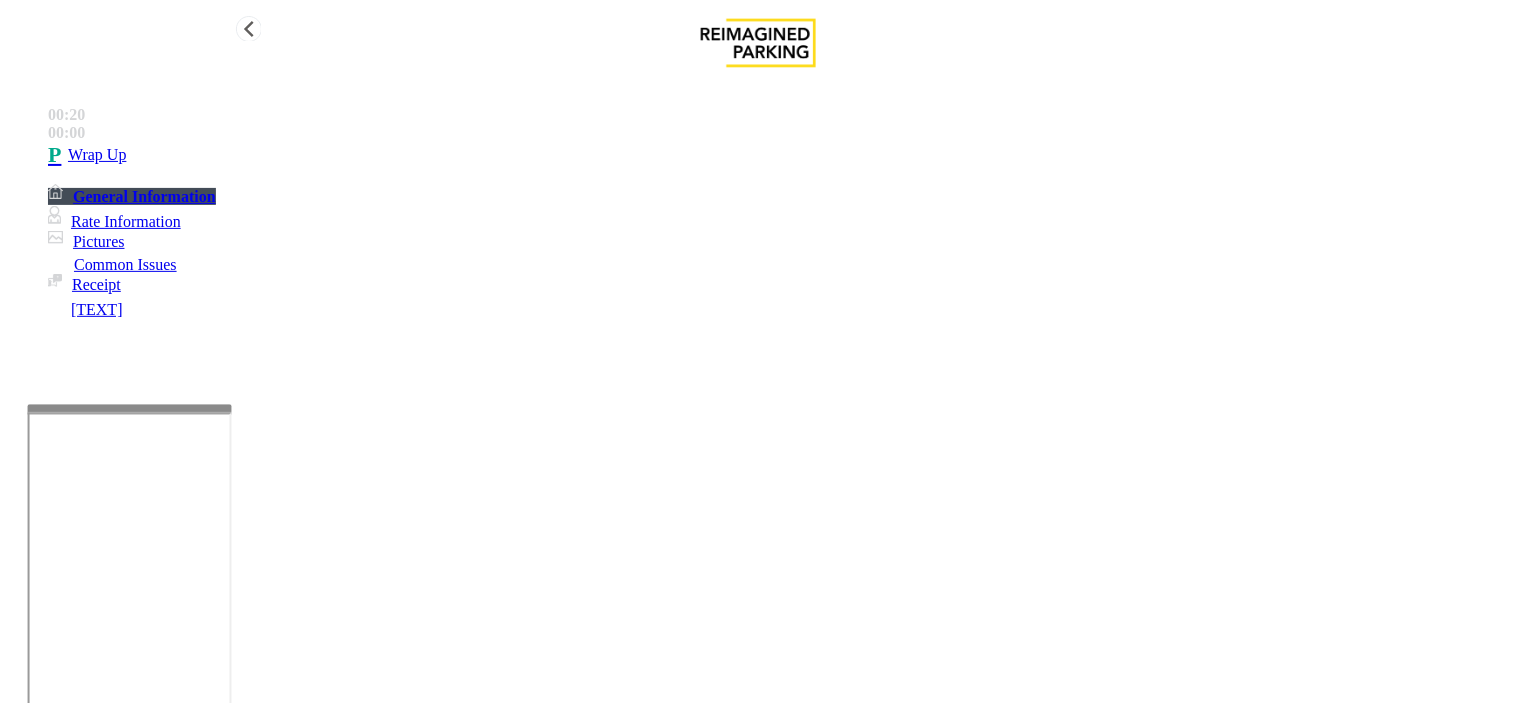 click on "Wrap Up" at bounding box center (778, 155) 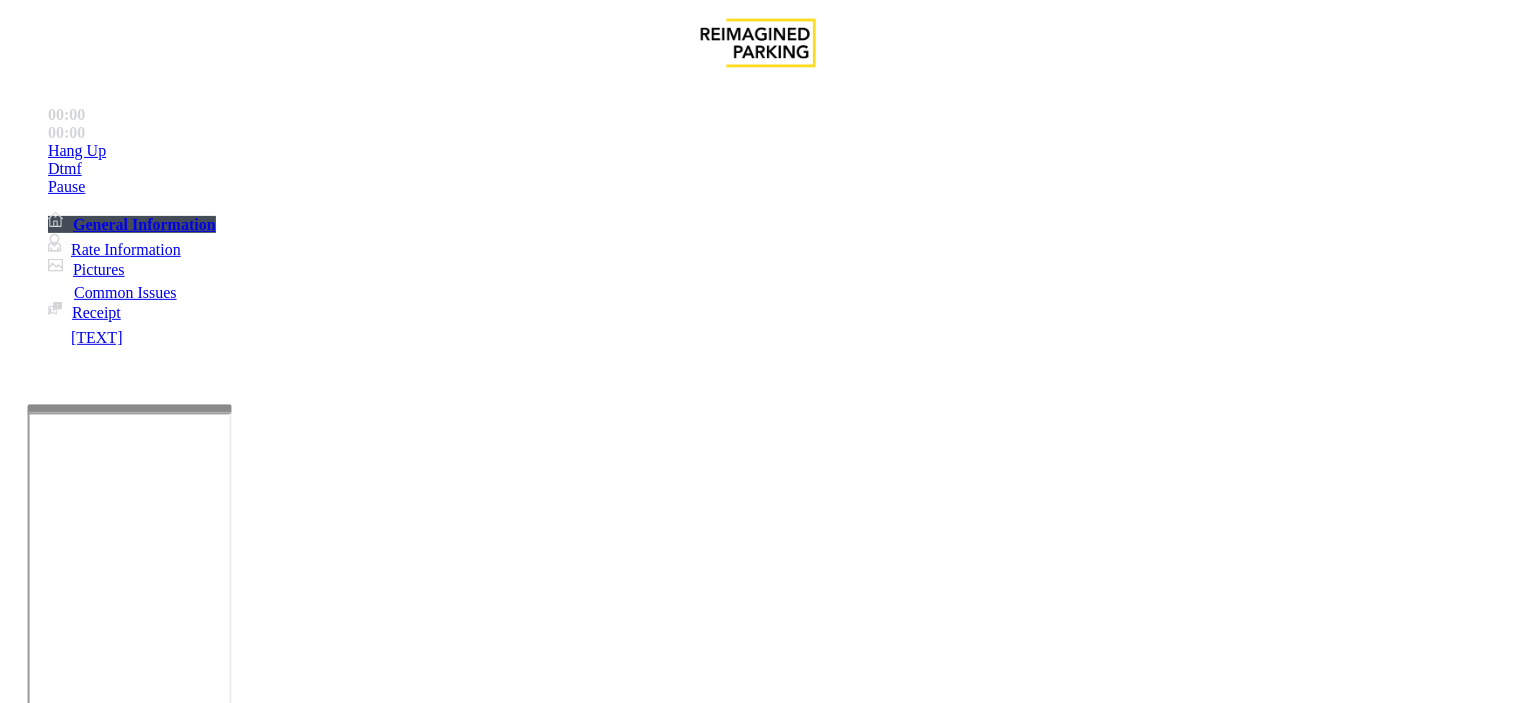 scroll, scrollTop: 888, scrollLeft: 0, axis: vertical 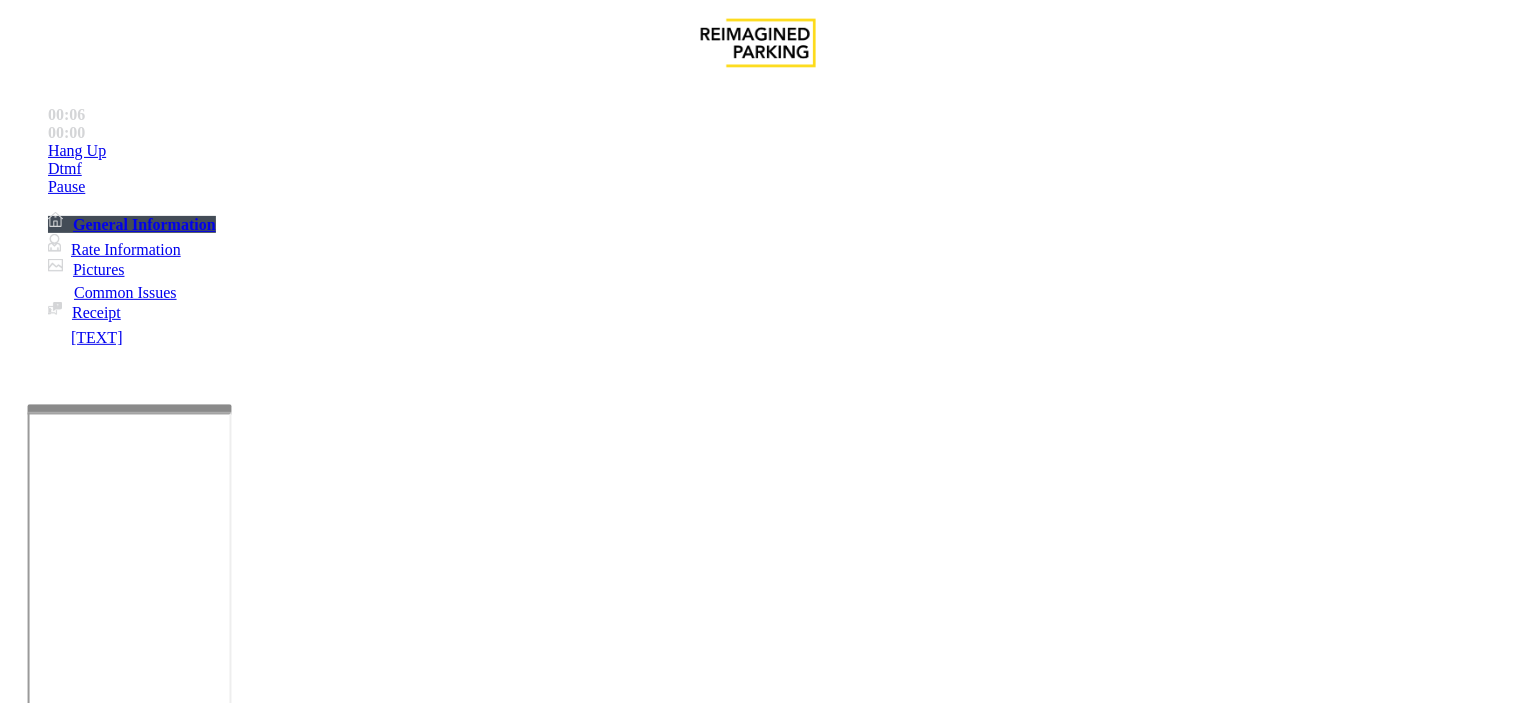click on "Services" at bounding box center (687, 1356) 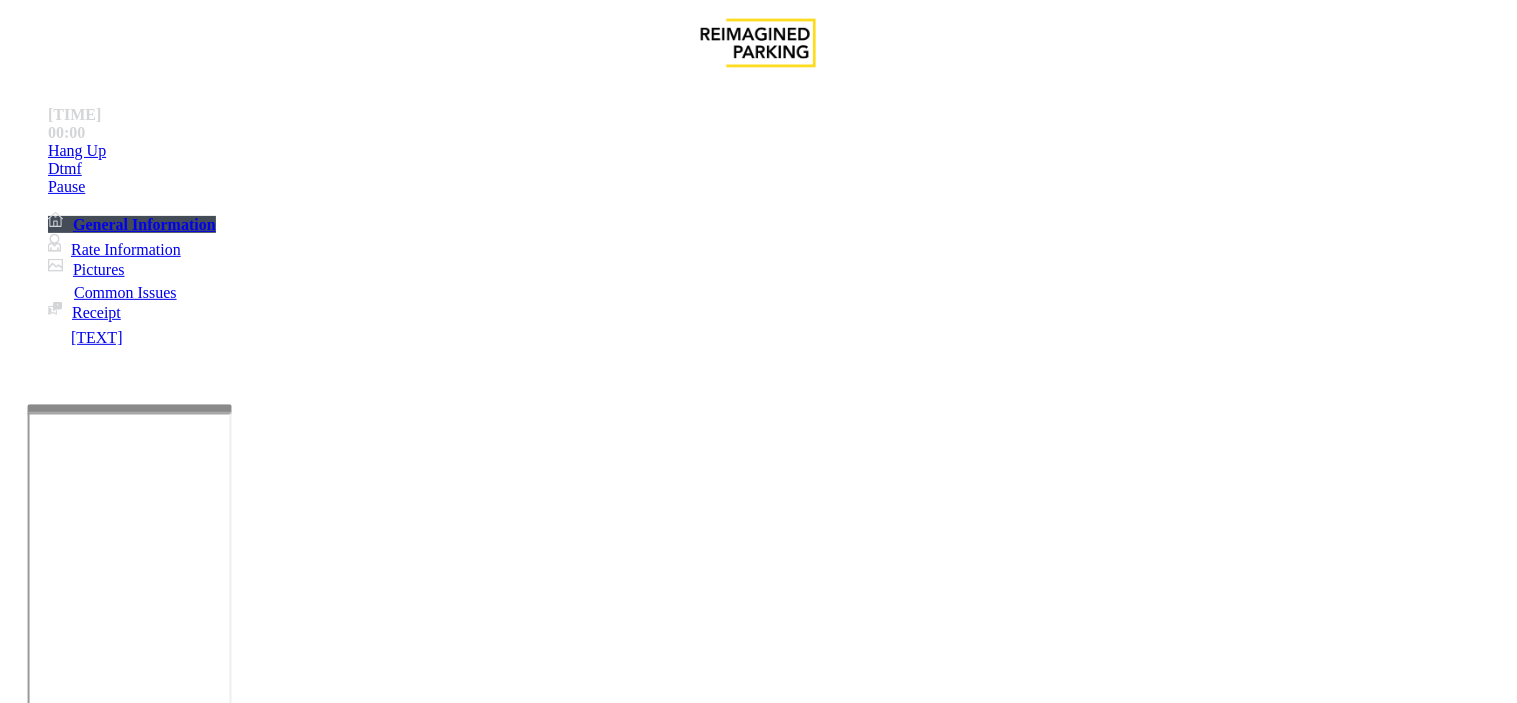 click at bounding box center [246, 1750] 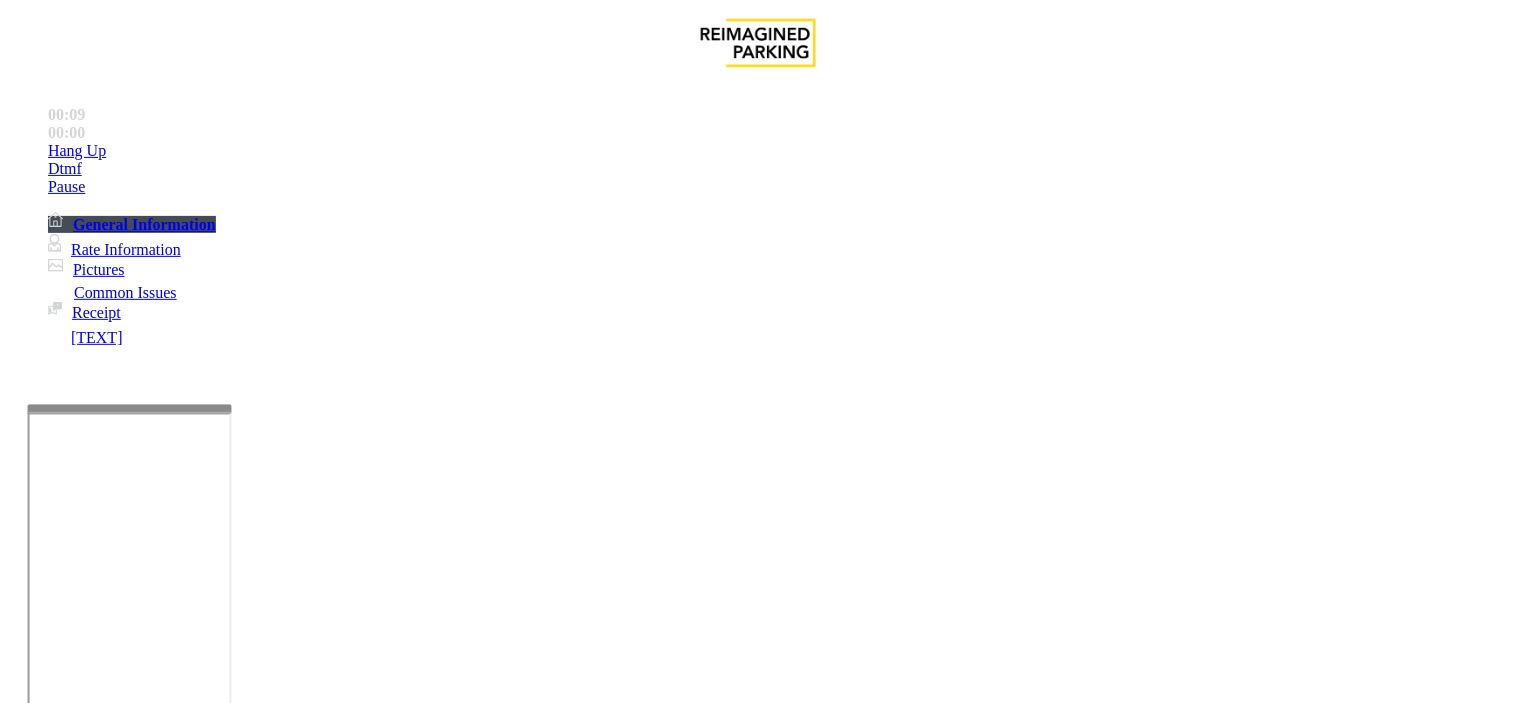 drag, startPoint x: 268, startPoint y: 181, endPoint x: 448, endPoint y: 184, distance: 180.025 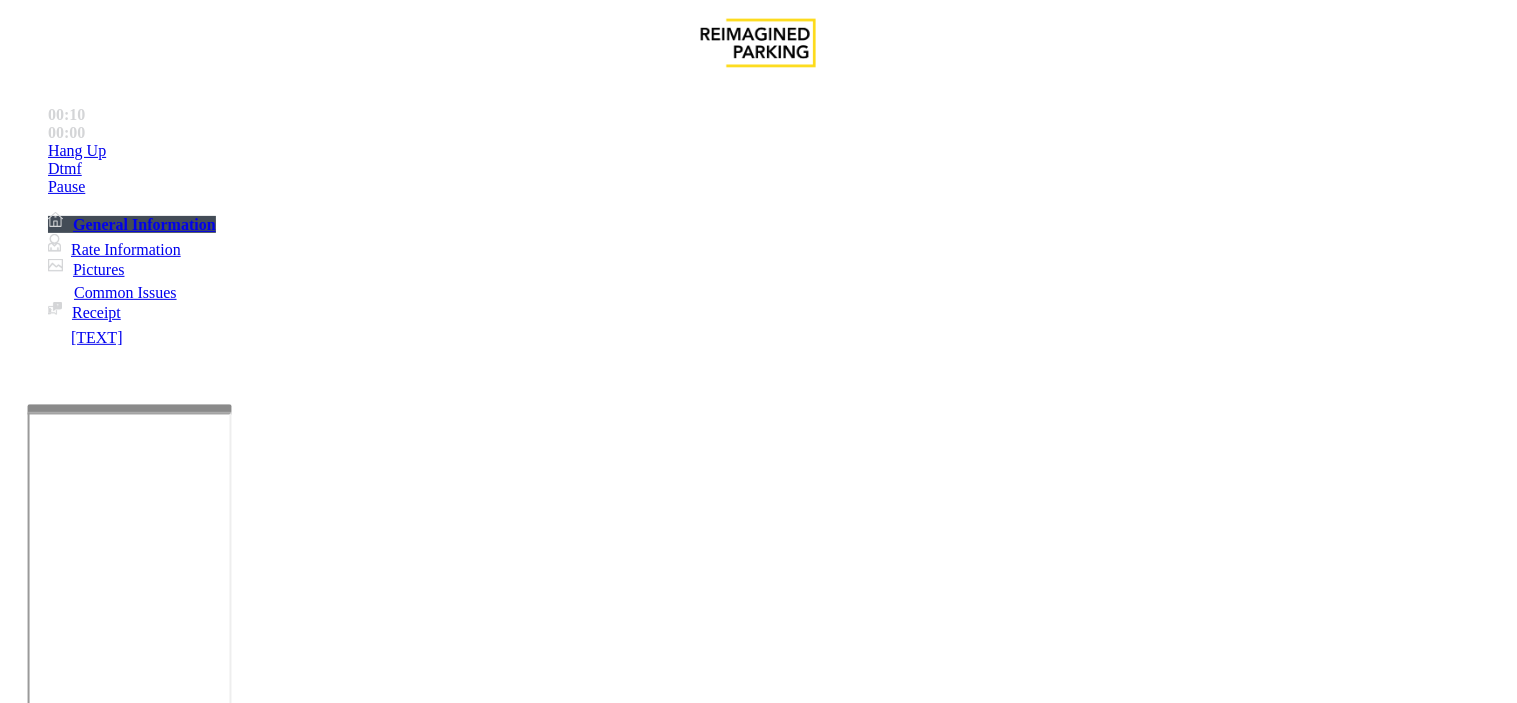 click at bounding box center [246, 1750] 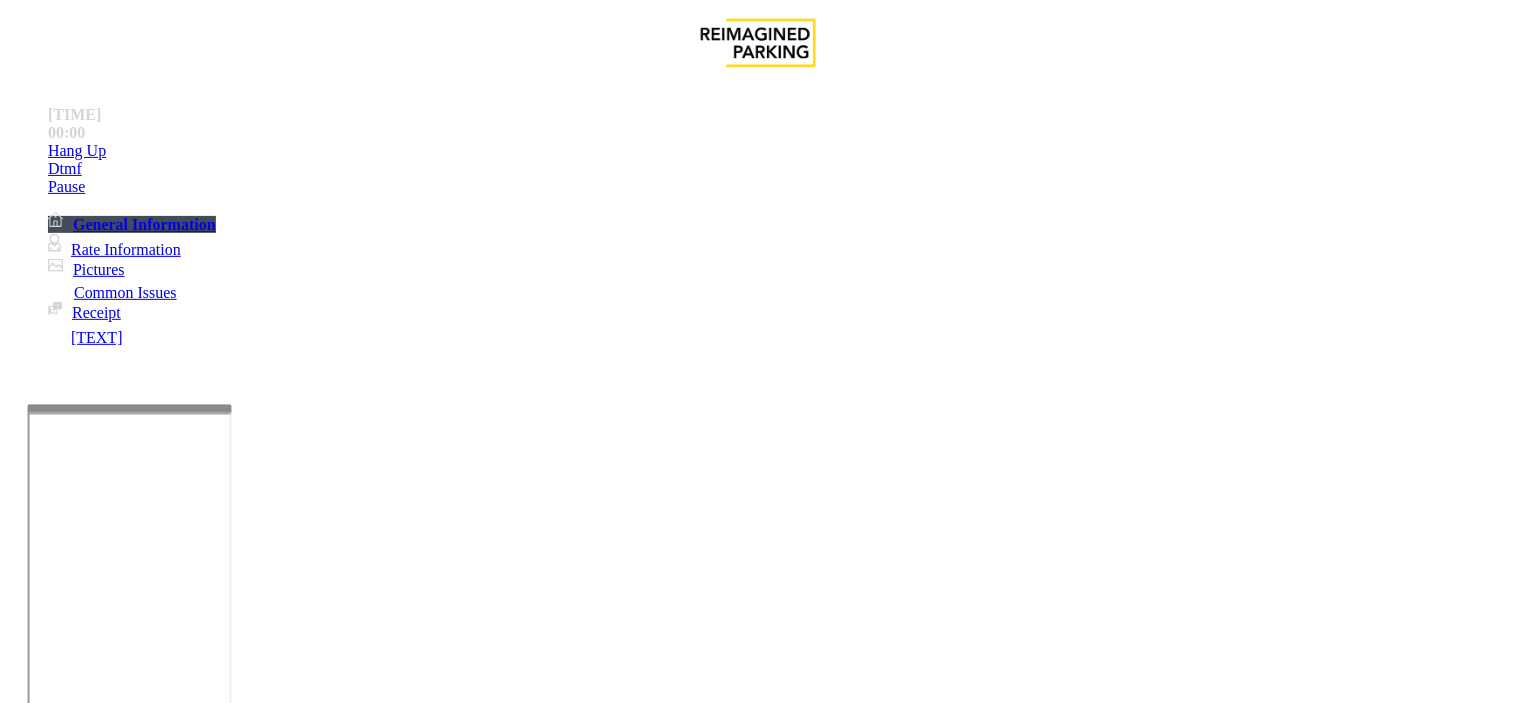 scroll, scrollTop: 222, scrollLeft: 0, axis: vertical 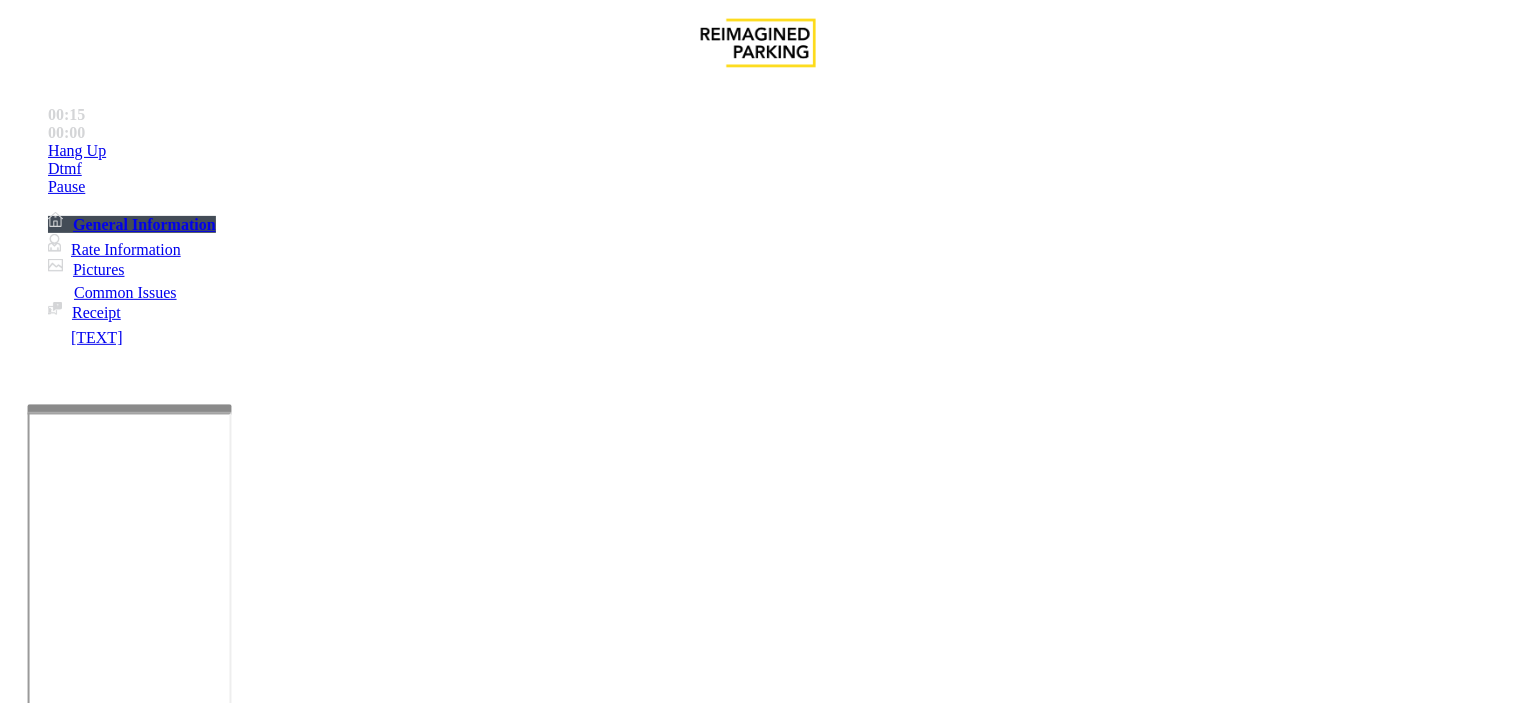 click at bounding box center (246, 1750) 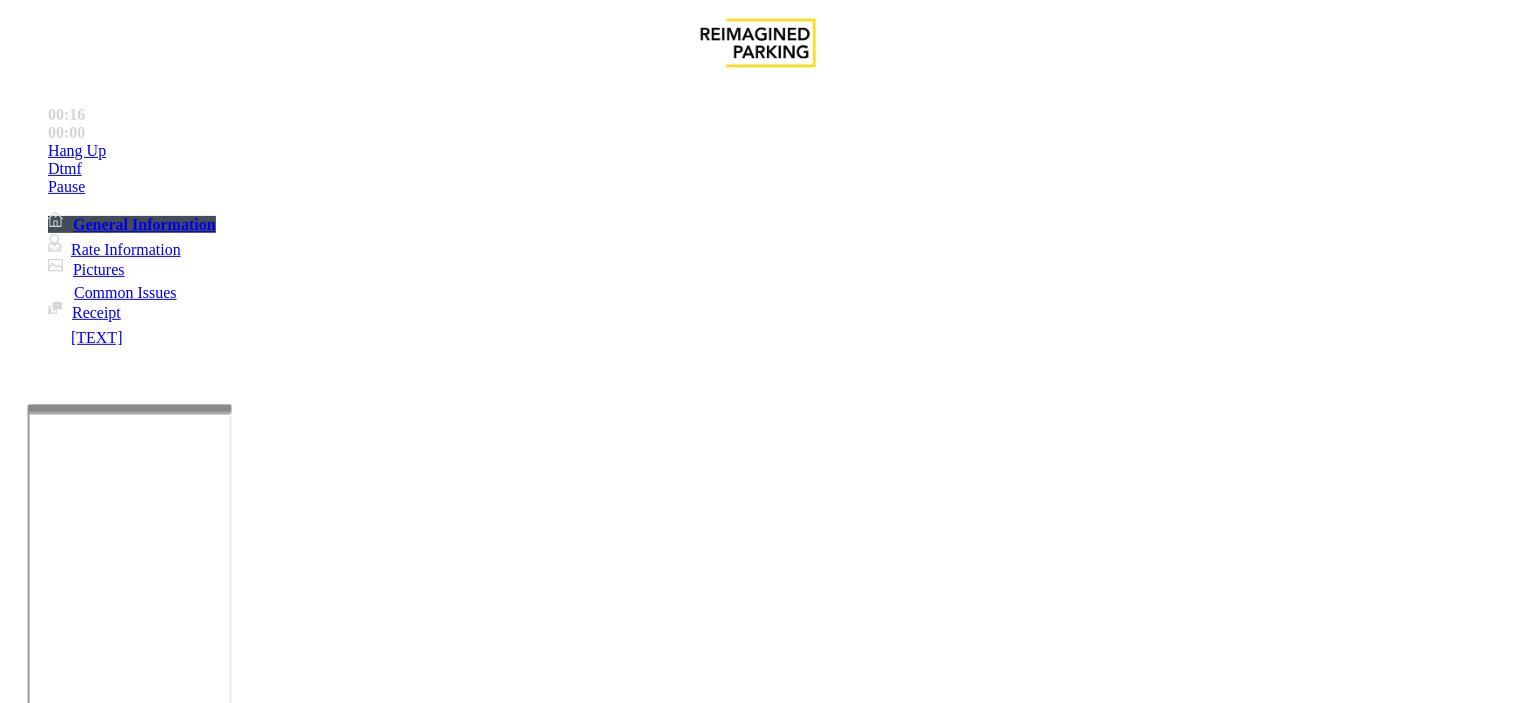 click at bounding box center (246, 1750) 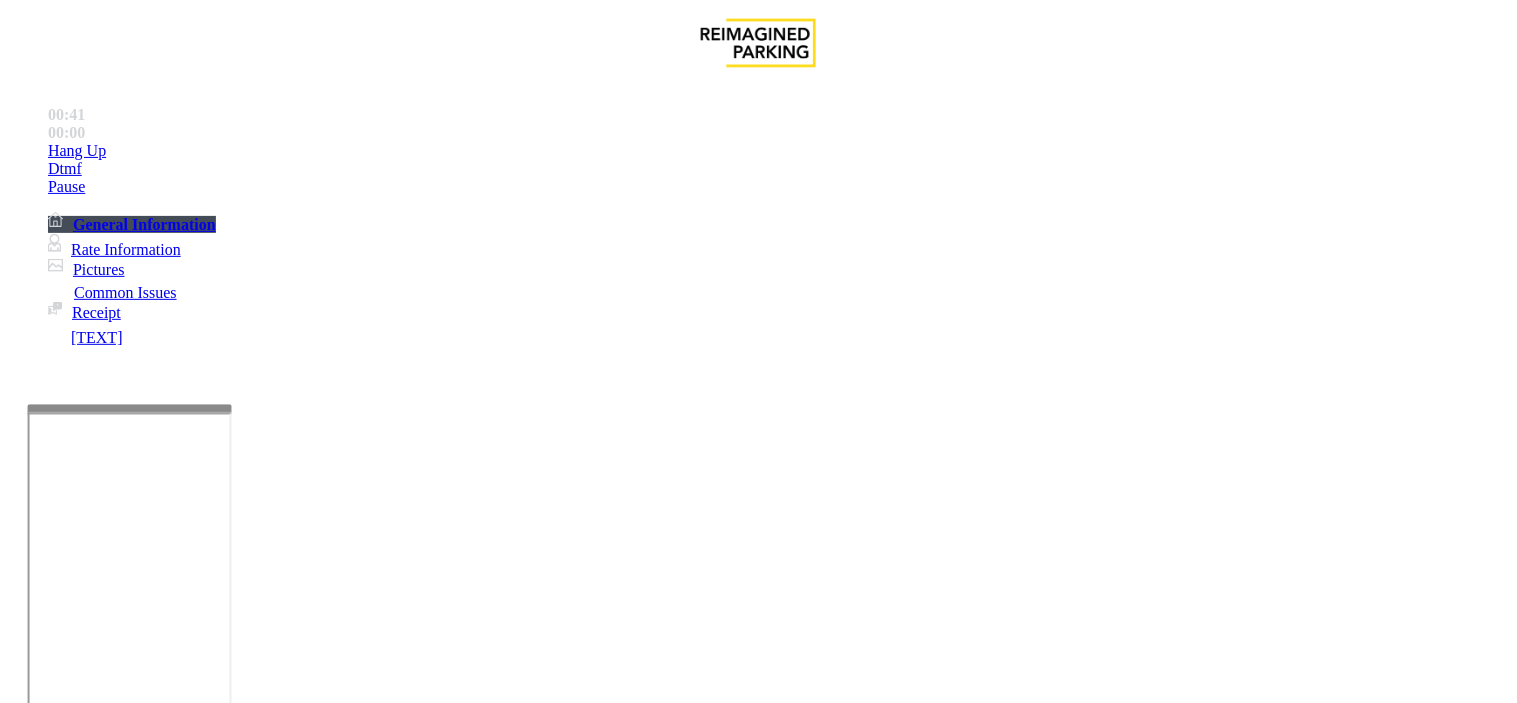 scroll, scrollTop: 0, scrollLeft: 0, axis: both 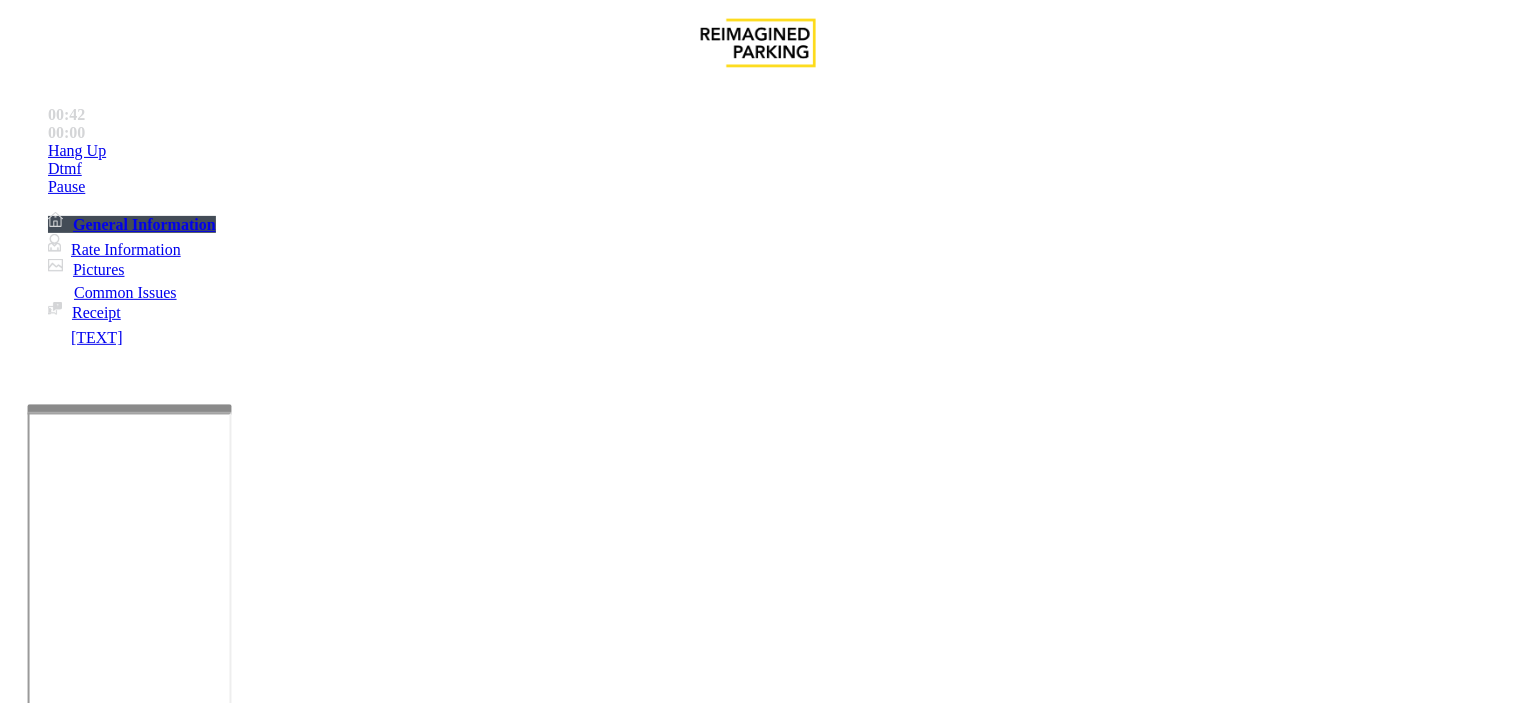 type on "**********" 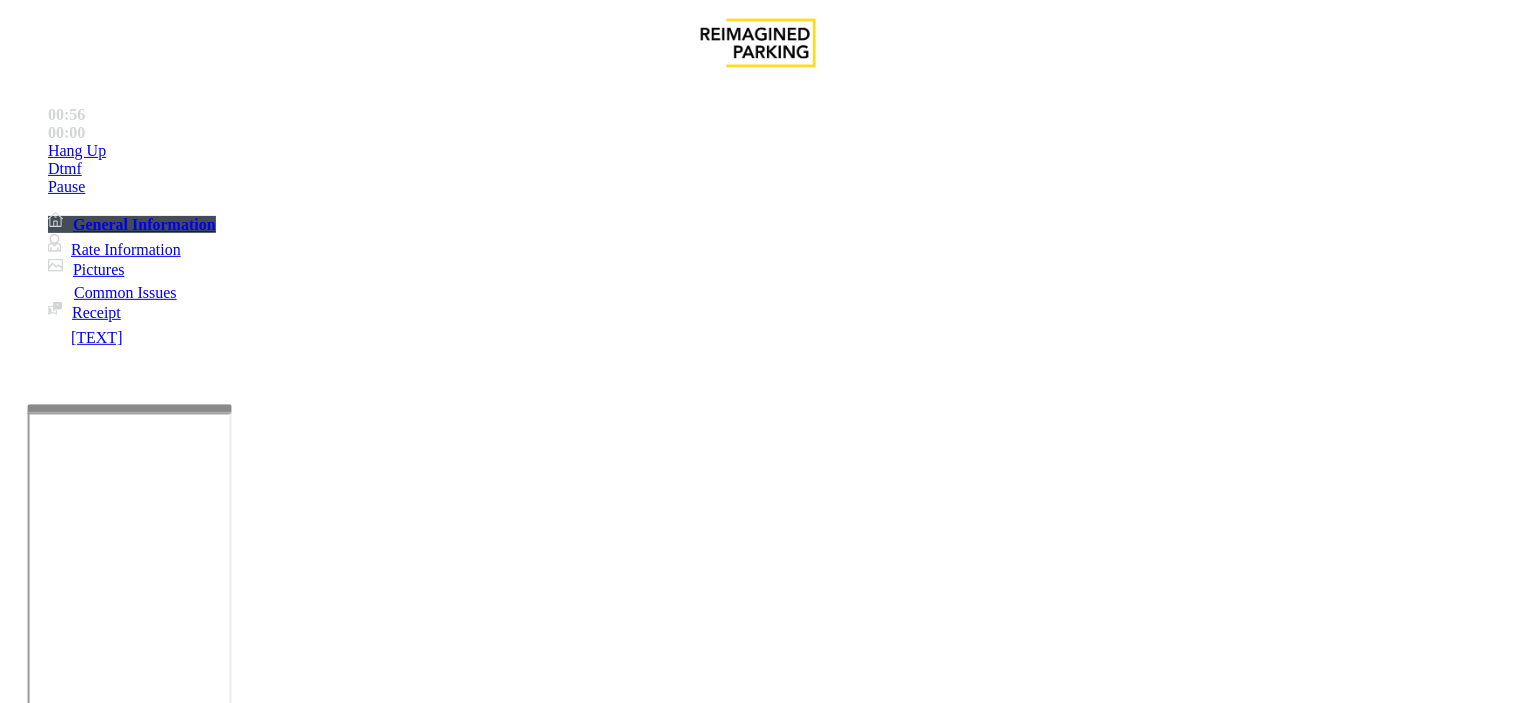 scroll, scrollTop: 444, scrollLeft: 0, axis: vertical 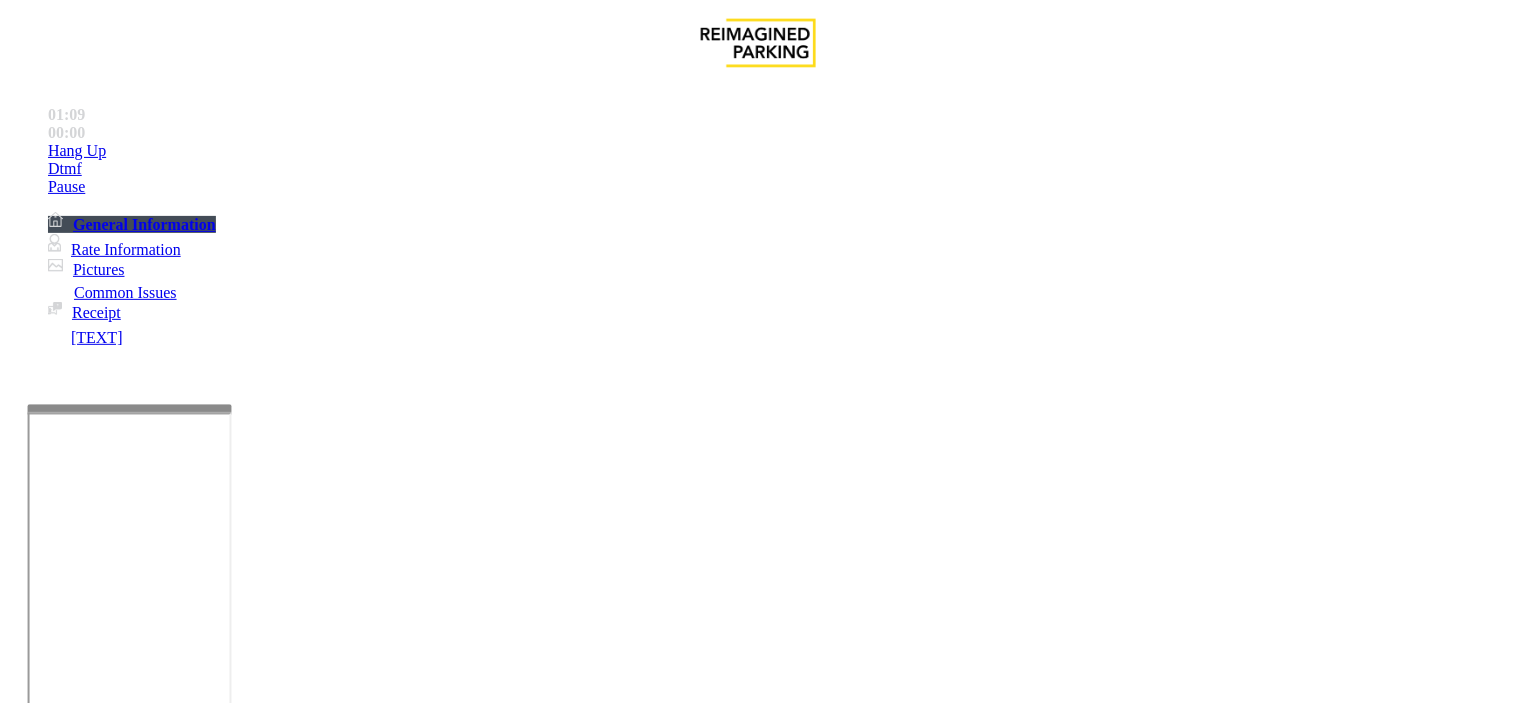 drag, startPoint x: 272, startPoint y: 438, endPoint x: 548, endPoint y: 690, distance: 373.73788 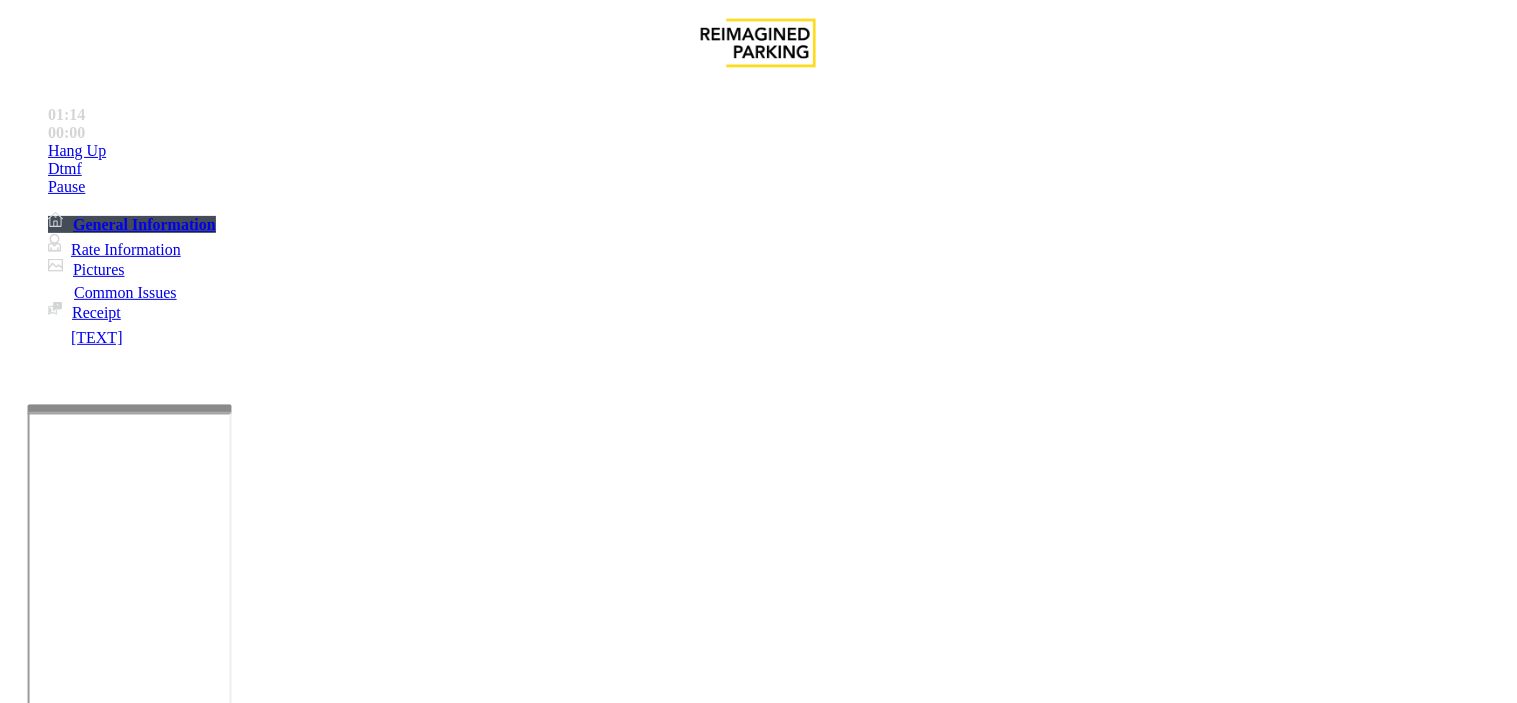 scroll, scrollTop: 0, scrollLeft: 0, axis: both 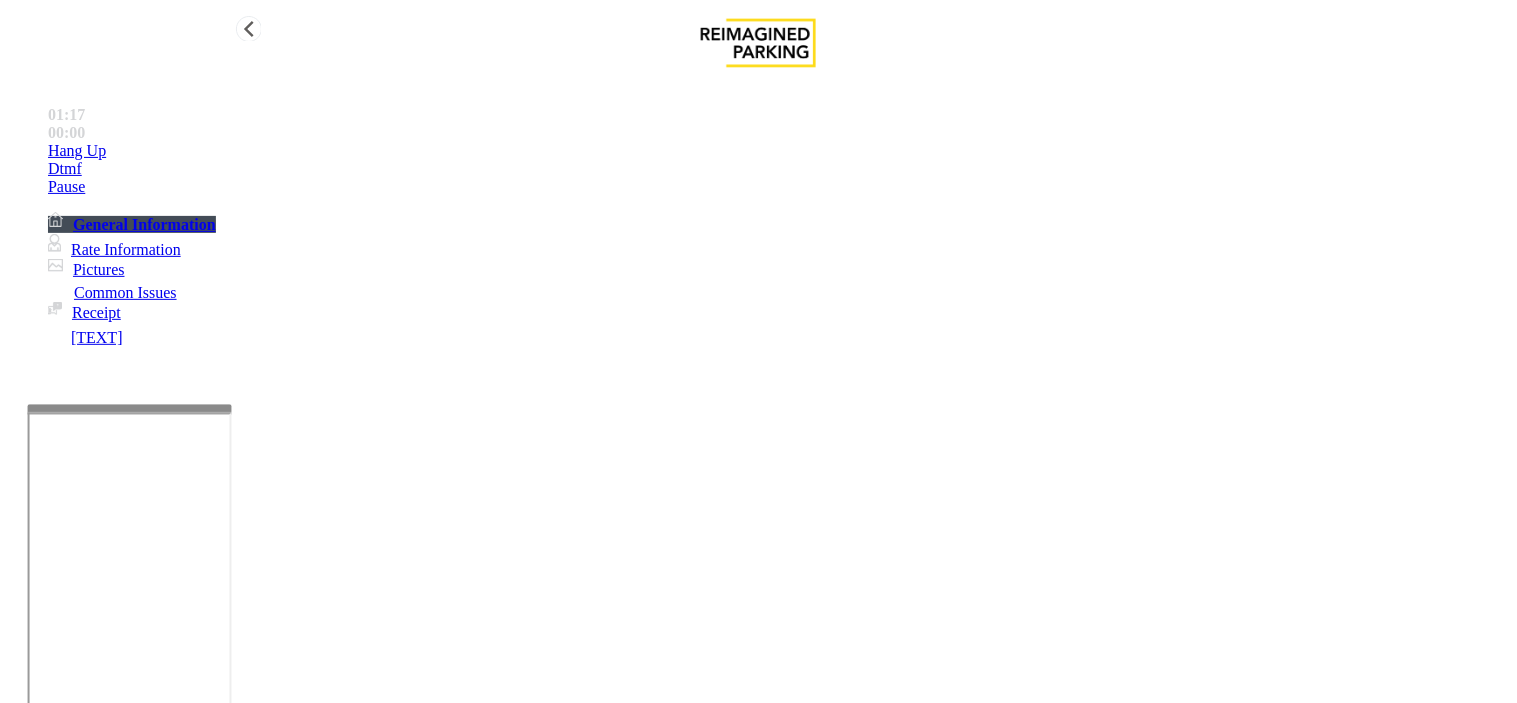 click on "Hang Up" at bounding box center [778, 151] 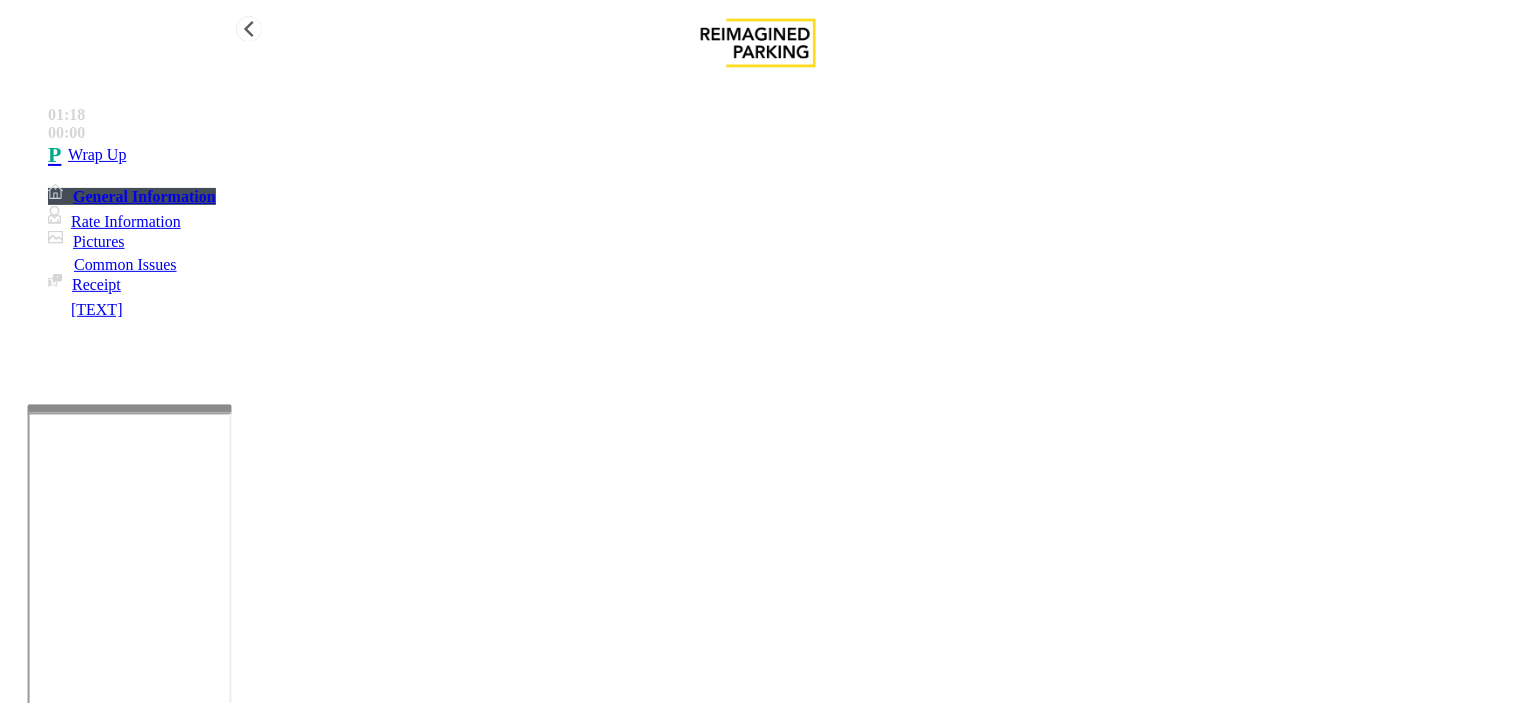 click on "Wrap Up" at bounding box center [778, 155] 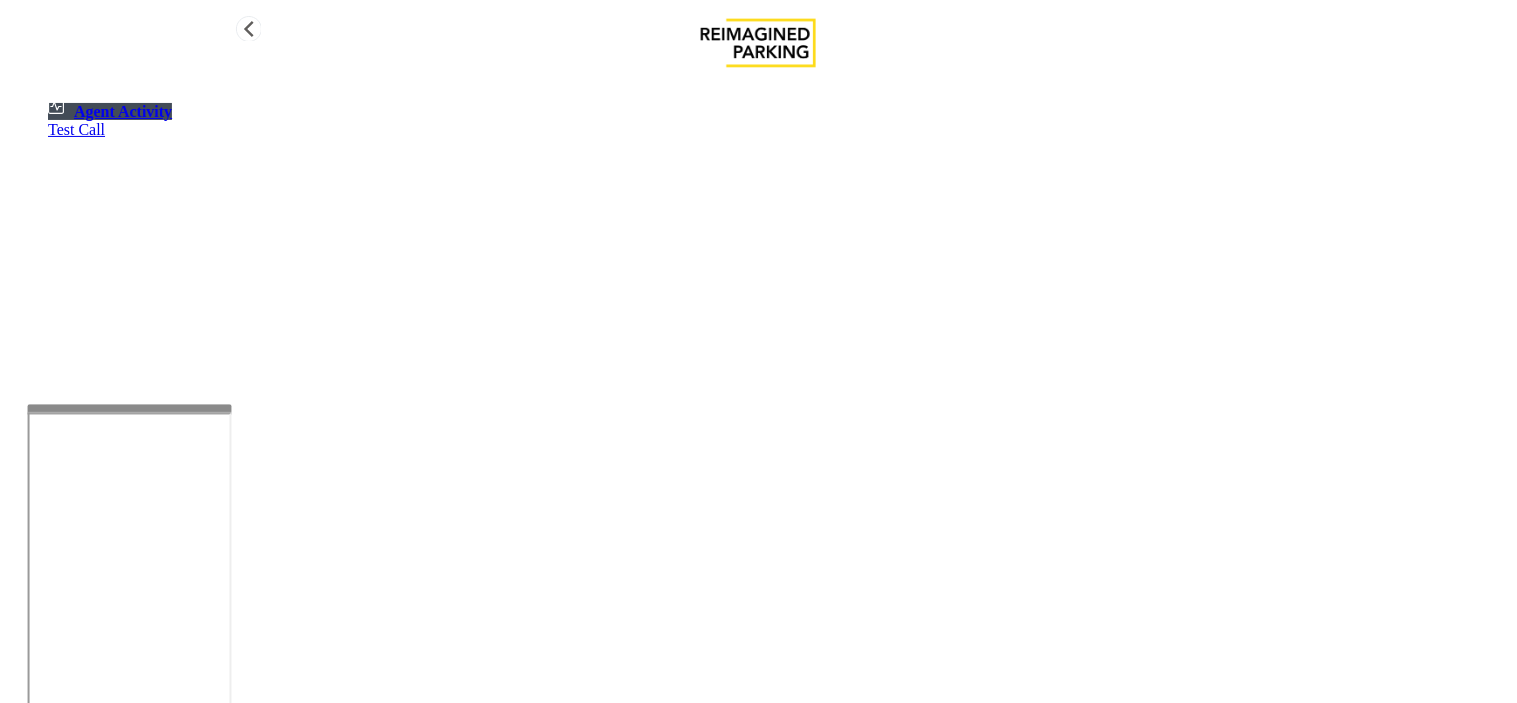 drag, startPoint x: 162, startPoint y: 258, endPoint x: 140, endPoint y: 273, distance: 26.627054 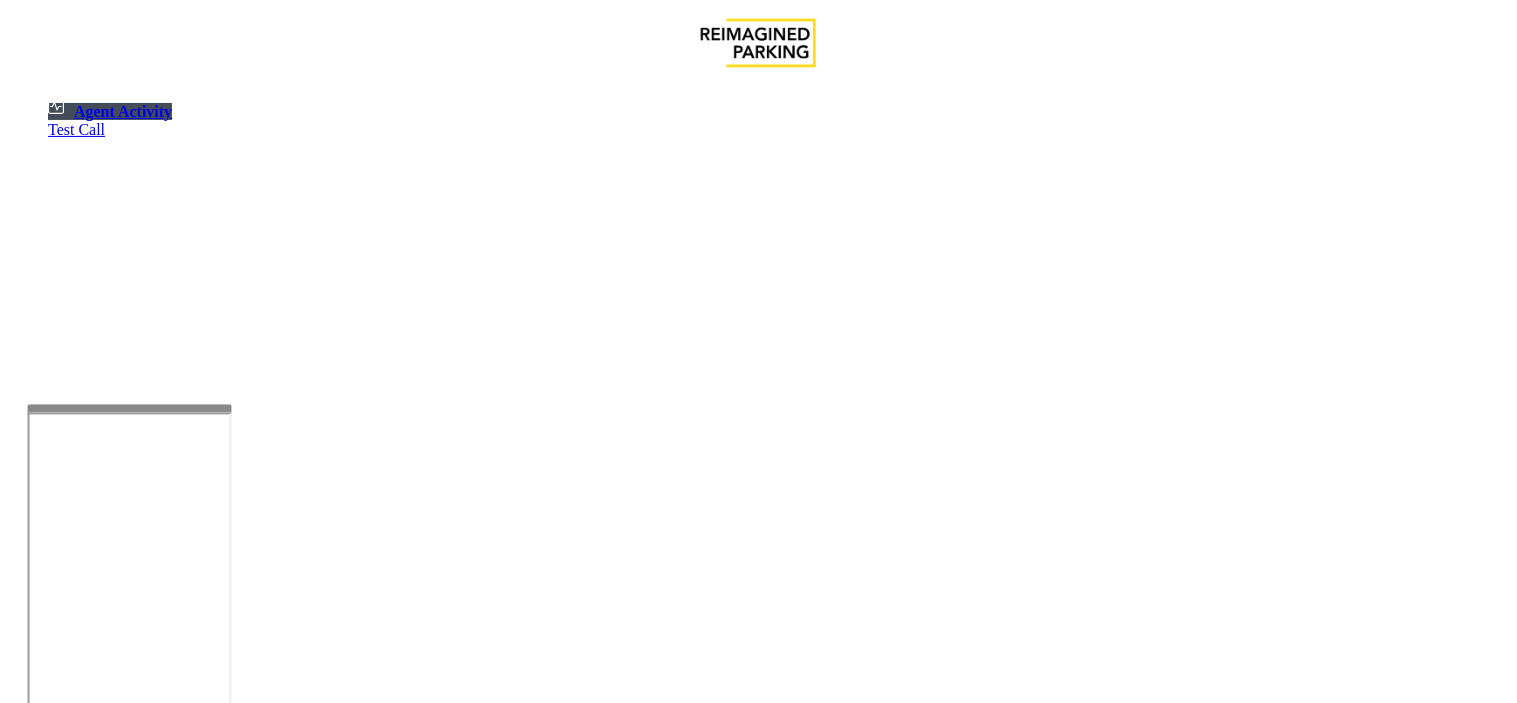 click at bounding box center [186, 1217] 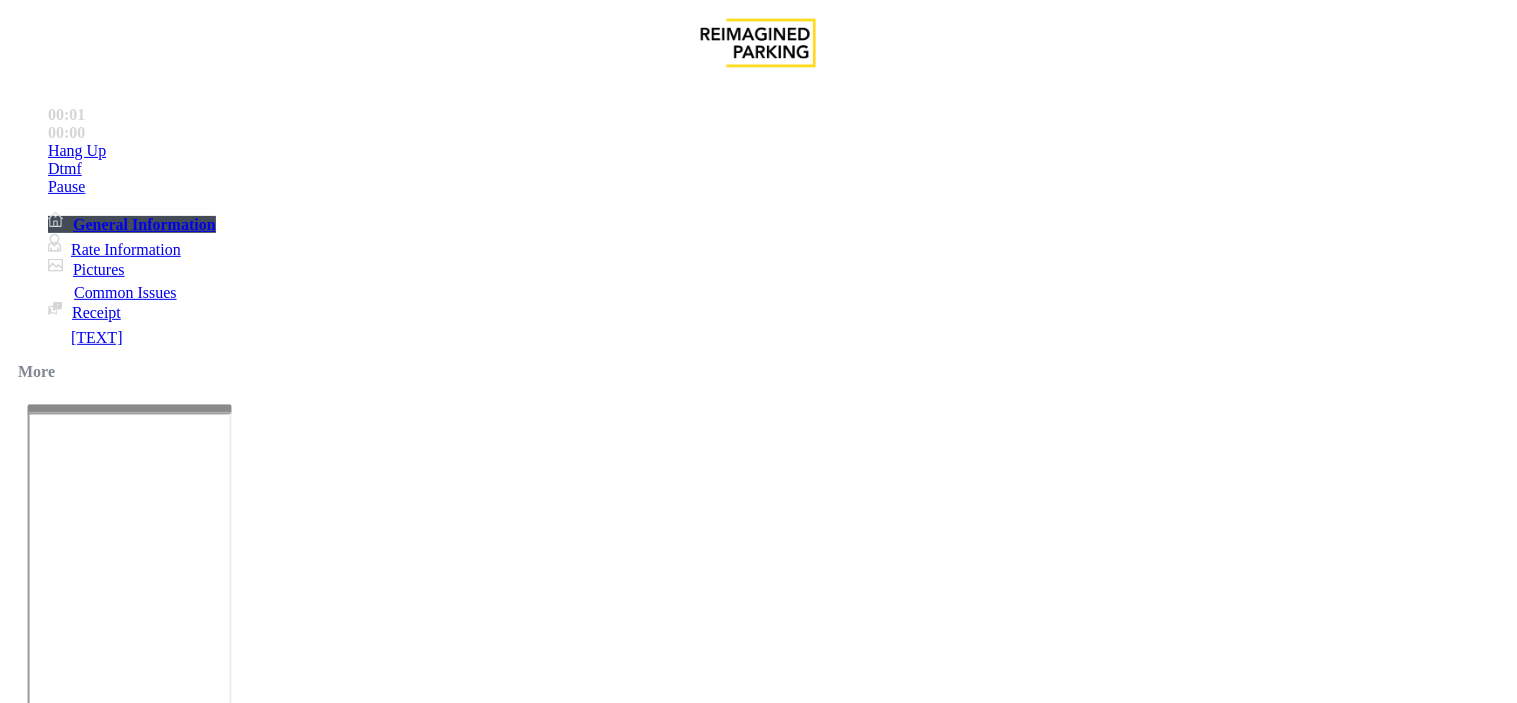 scroll, scrollTop: 444, scrollLeft: 0, axis: vertical 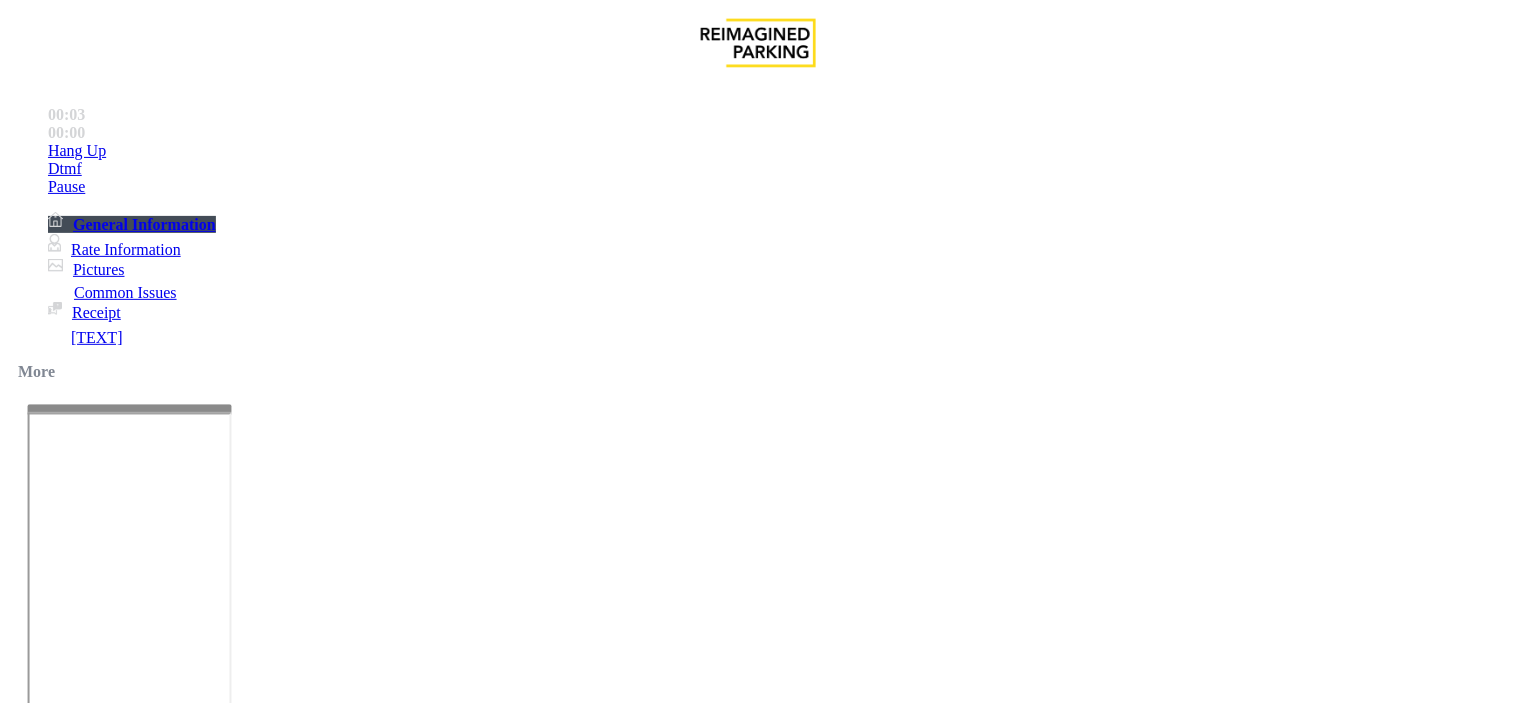 click on "Click Here for Parkonect Access" at bounding box center (81, 2509) 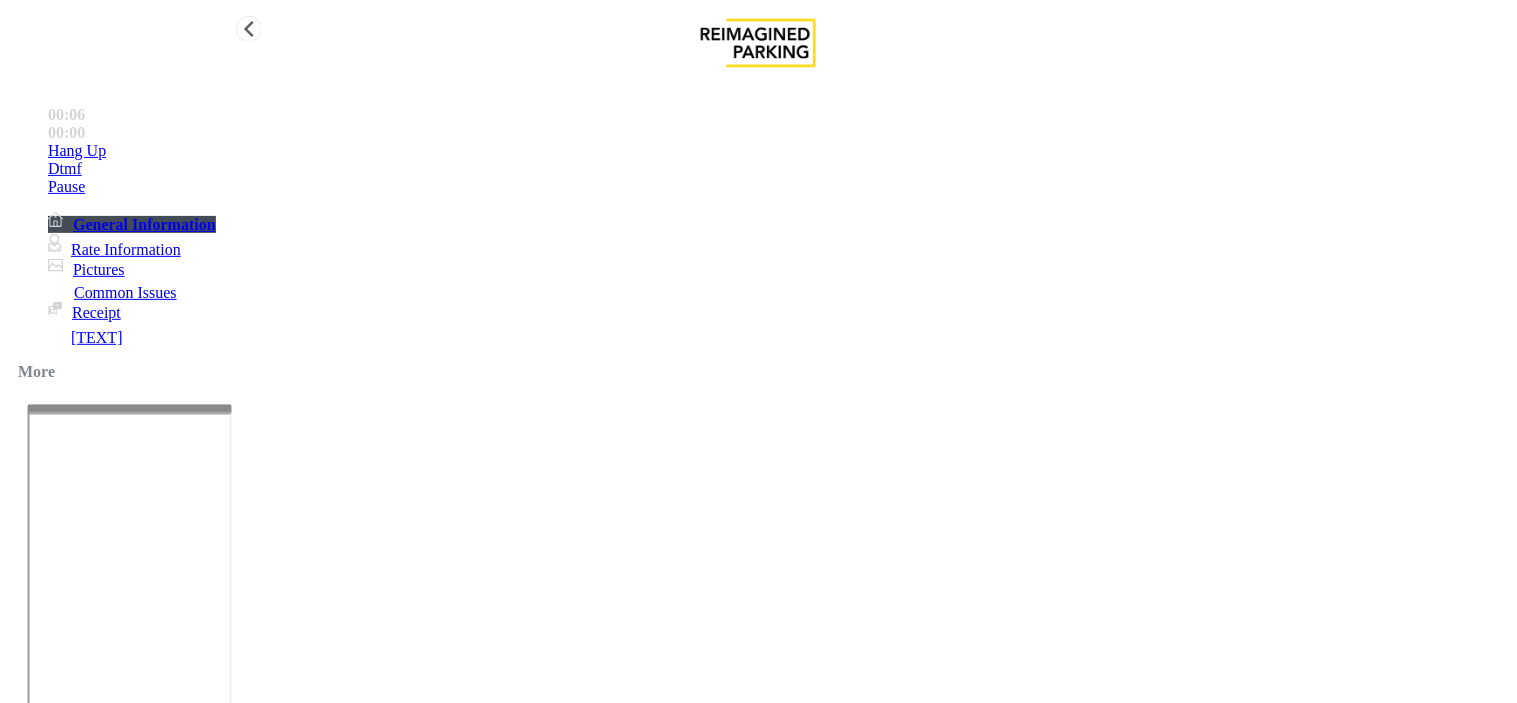 click on "Hang Up" at bounding box center (778, 151) 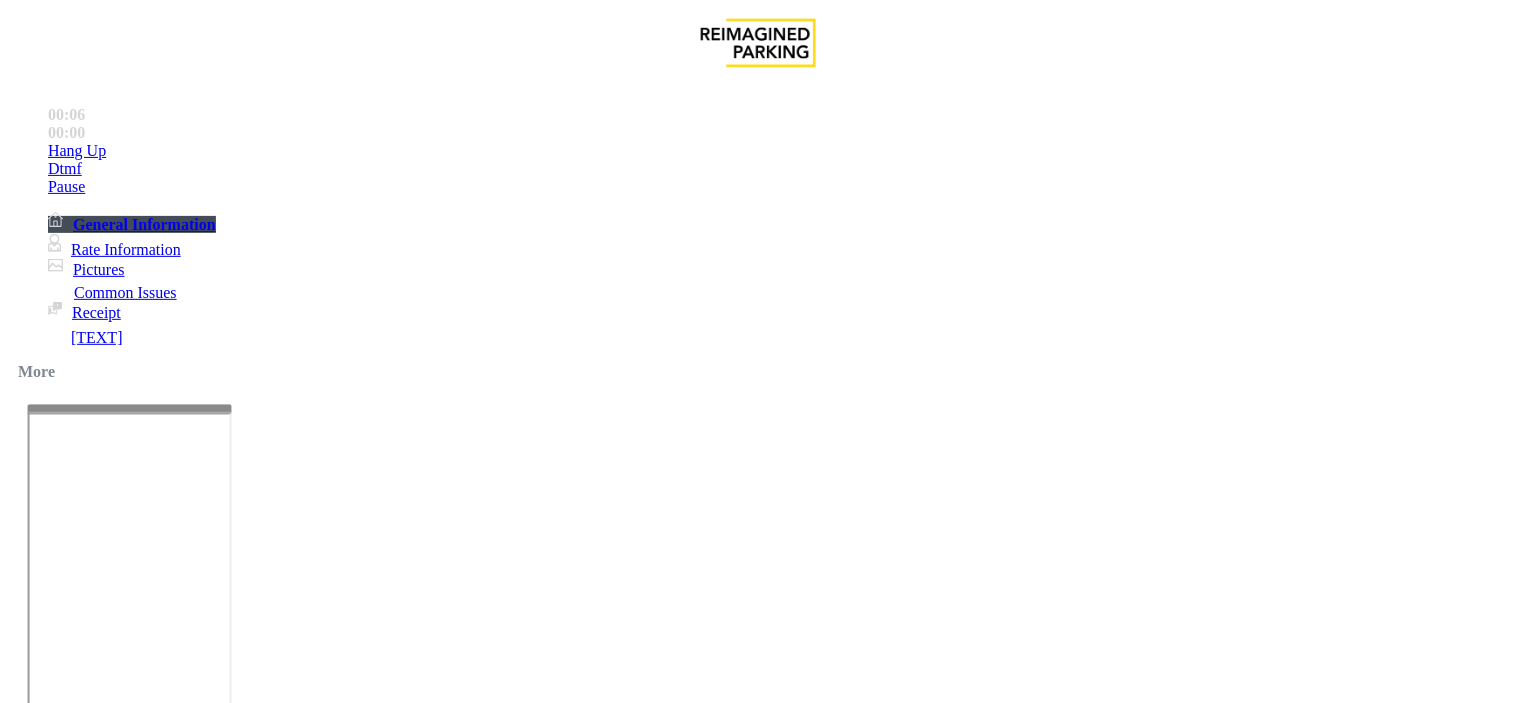 click on "No Assistance Needed" at bounding box center (1028, 1356) 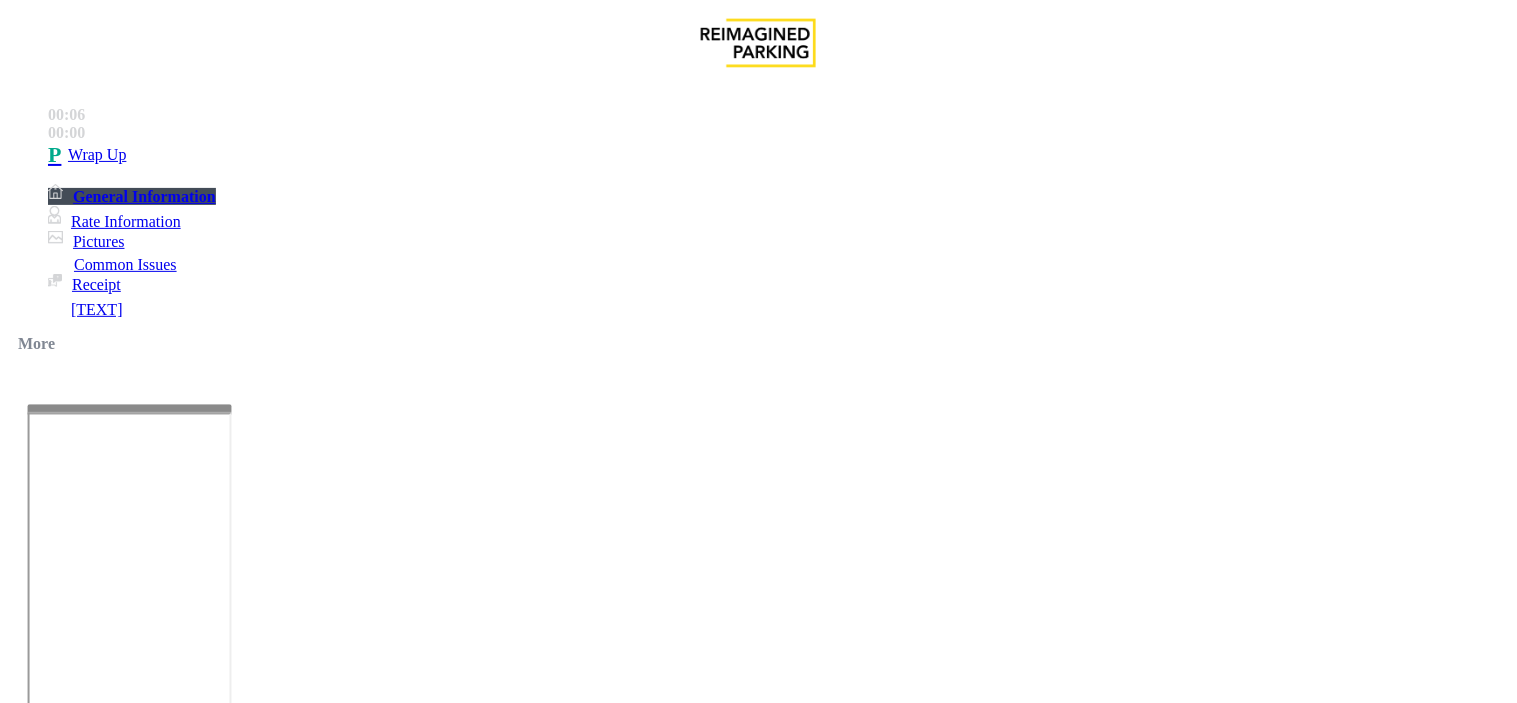 click on "No assistance needed" at bounding box center [102, 1356] 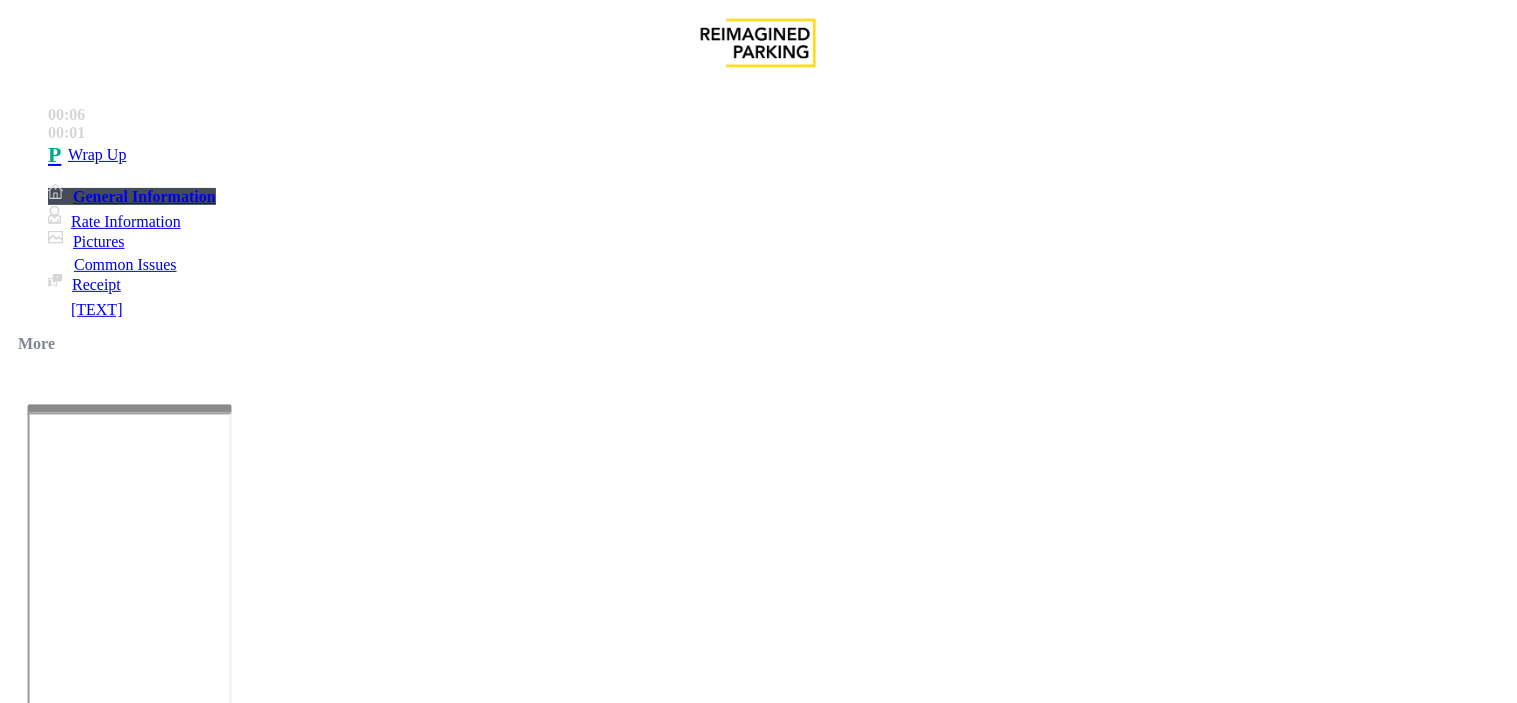 click on "No assistance needed" at bounding box center (758, 1341) 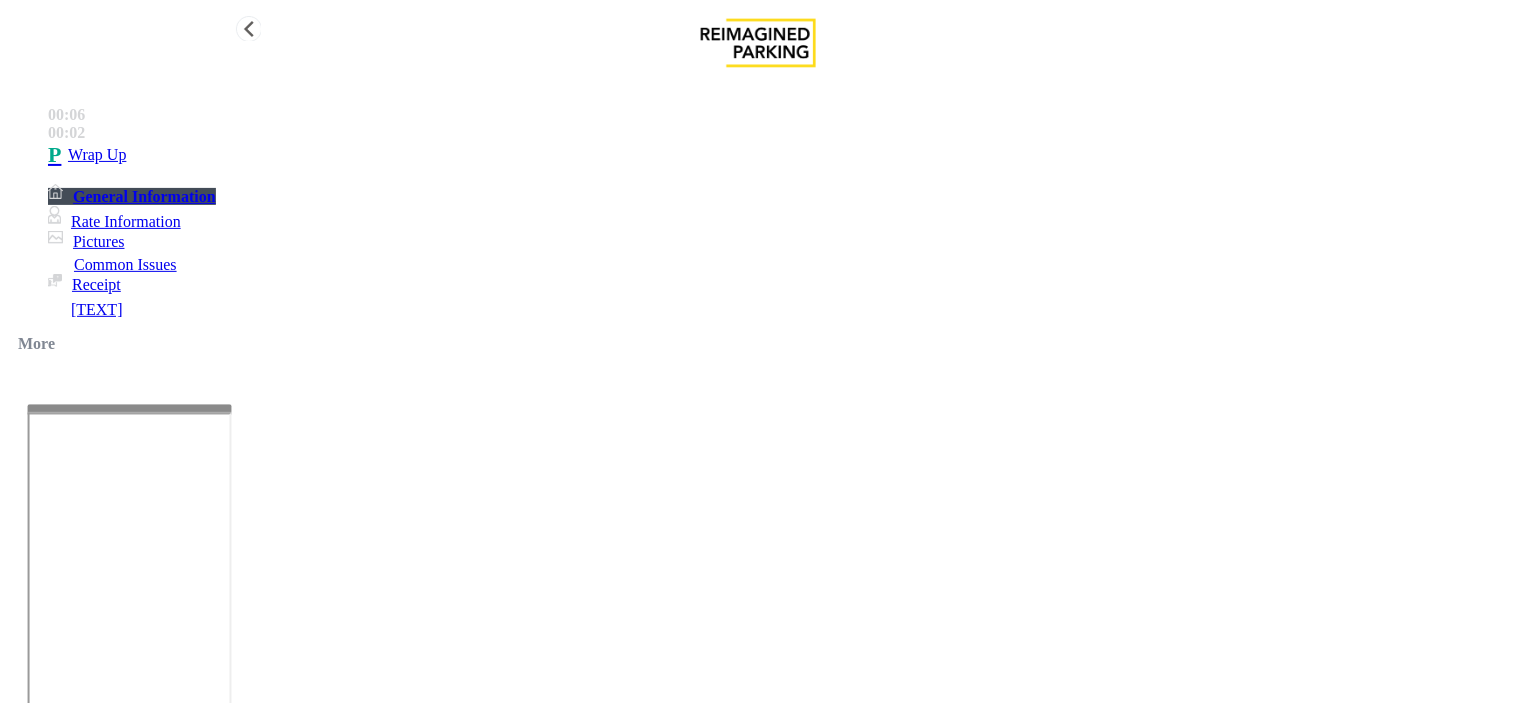 type on "**********" 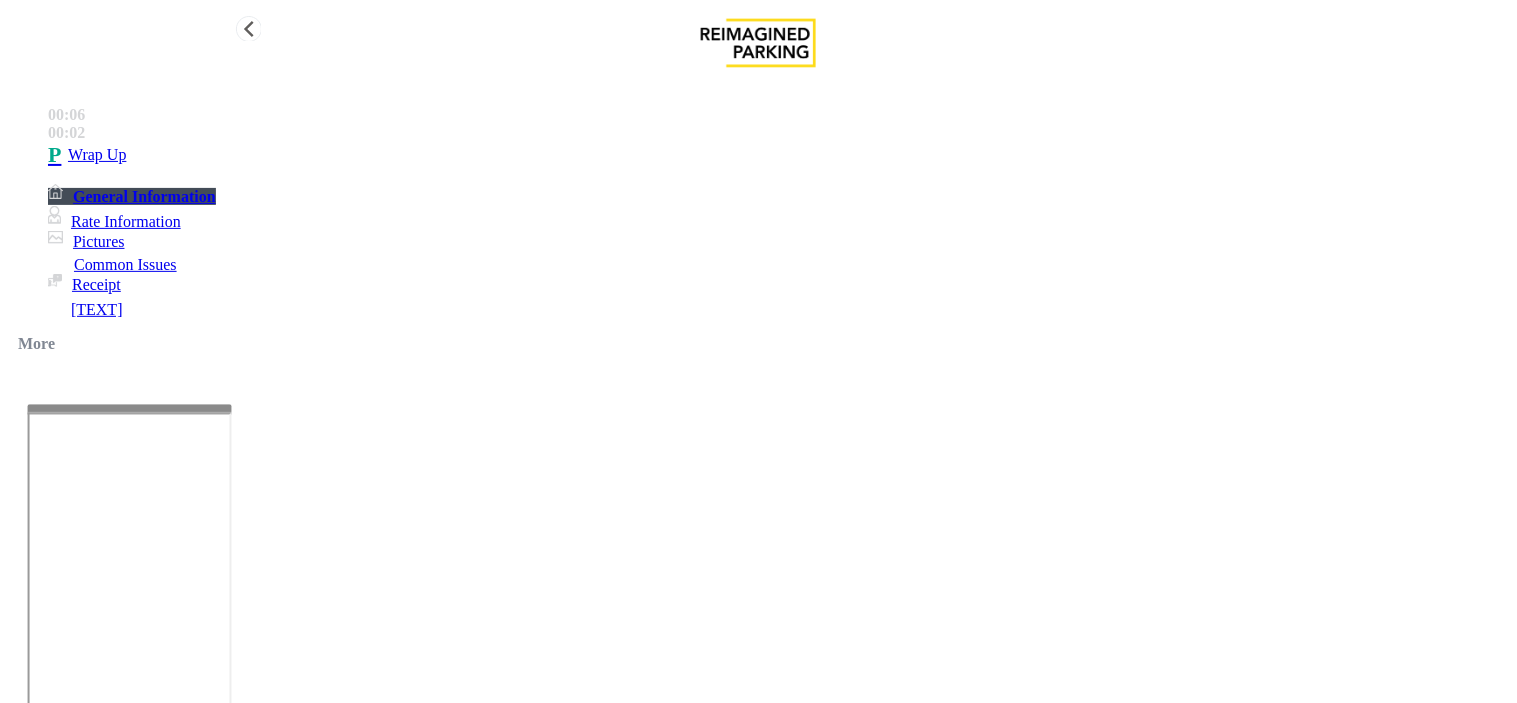 click on "Wrap Up" at bounding box center [778, 155] 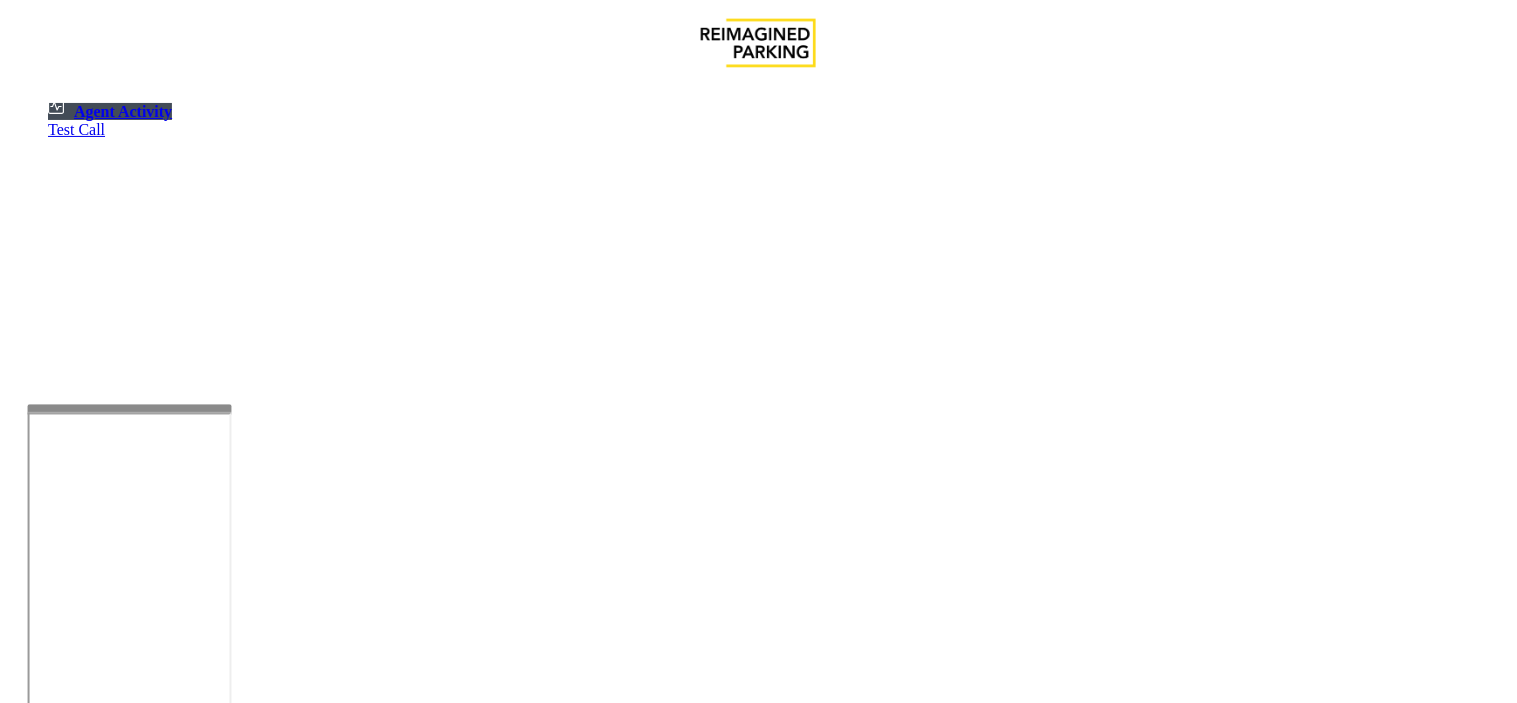 click at bounding box center [79, 1405] 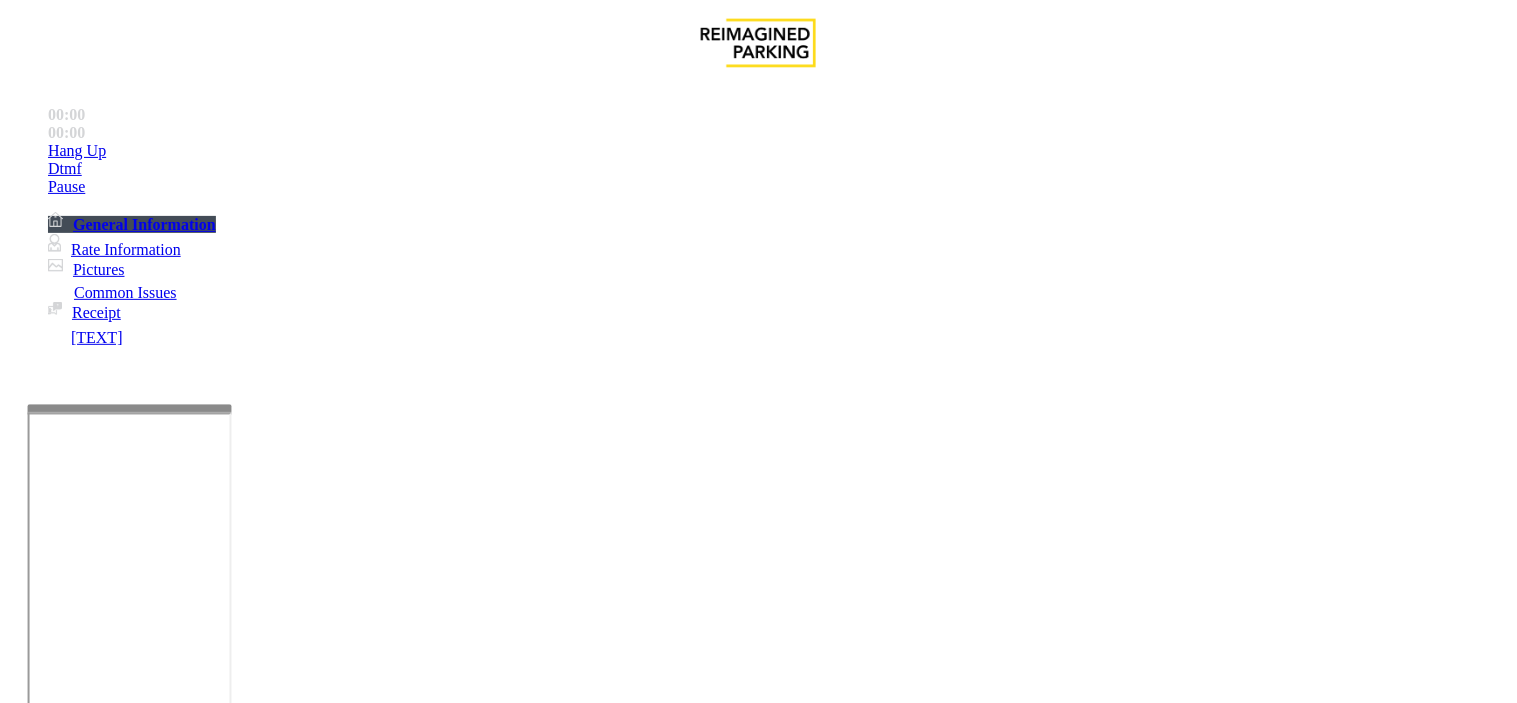click on "Ticket Issue" at bounding box center (71, 1356) 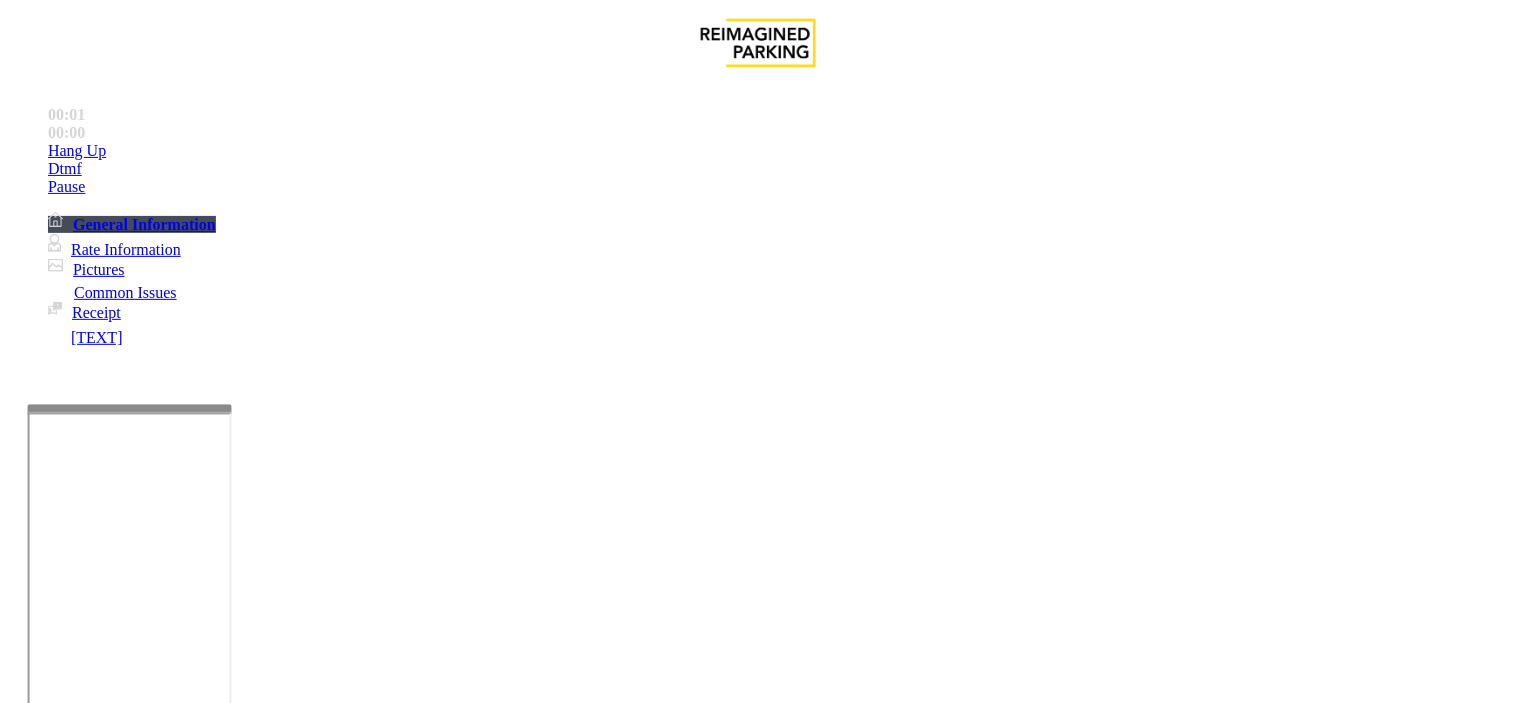 click on "Ticket Paid" at bounding box center (401, 1356) 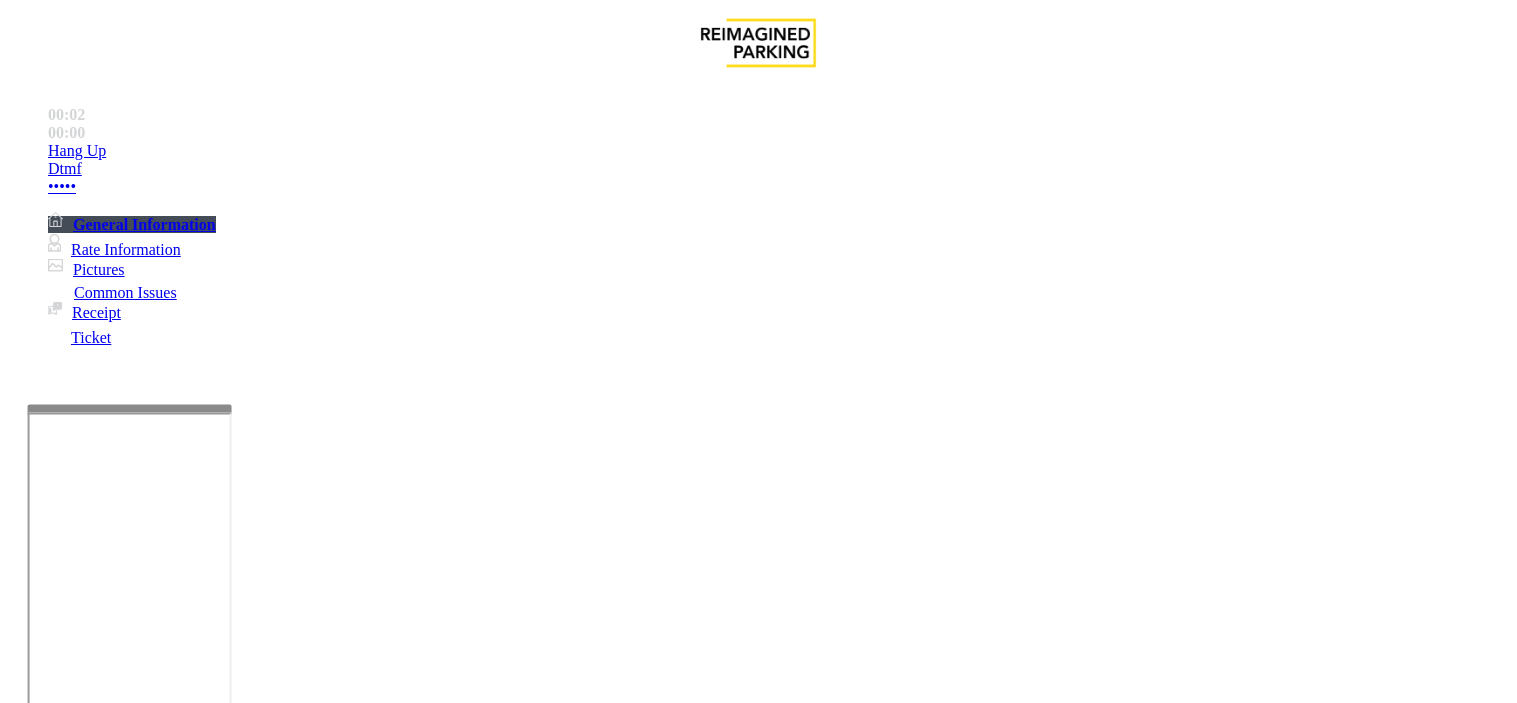 scroll, scrollTop: 0, scrollLeft: 0, axis: both 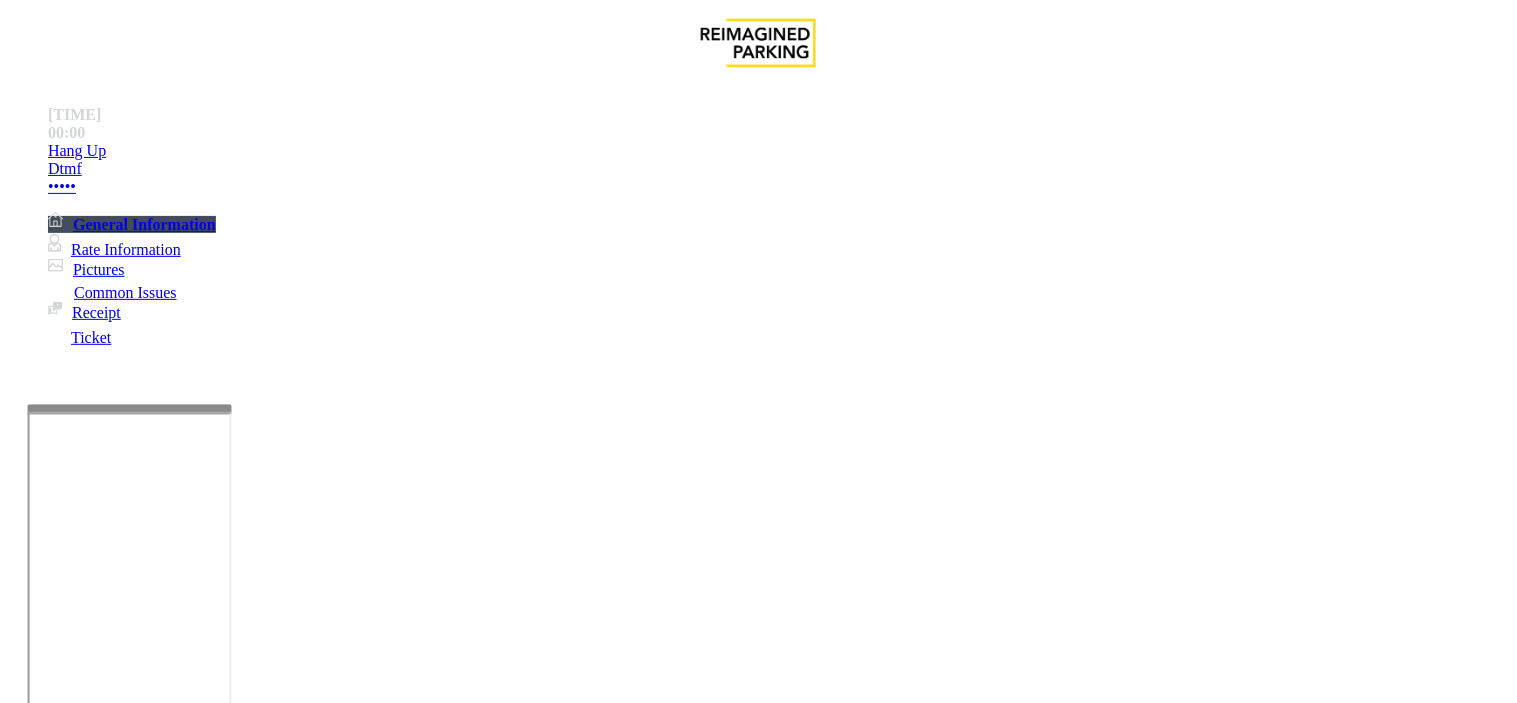 drag, startPoint x: 270, startPoint y: 181, endPoint x: 377, endPoint y: 186, distance: 107.11676 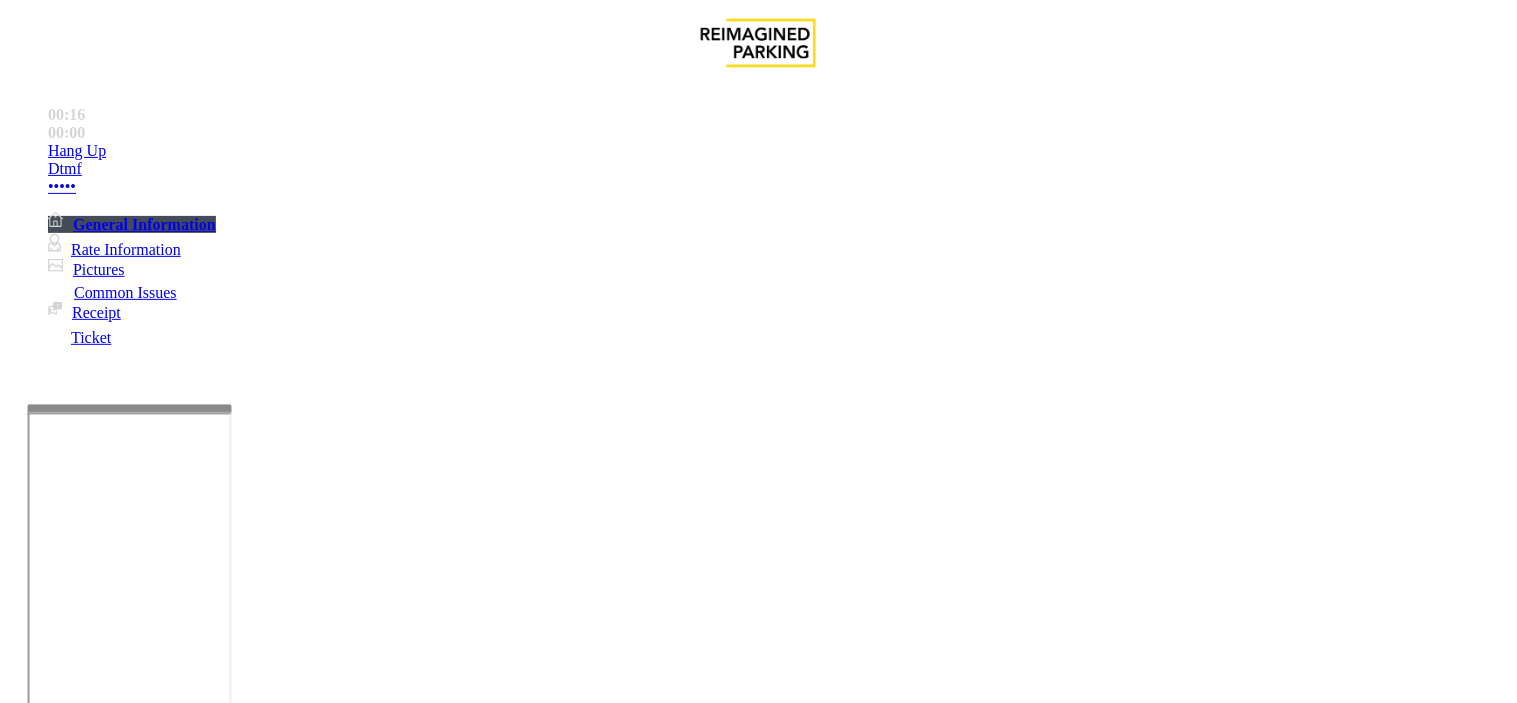 type on "******" 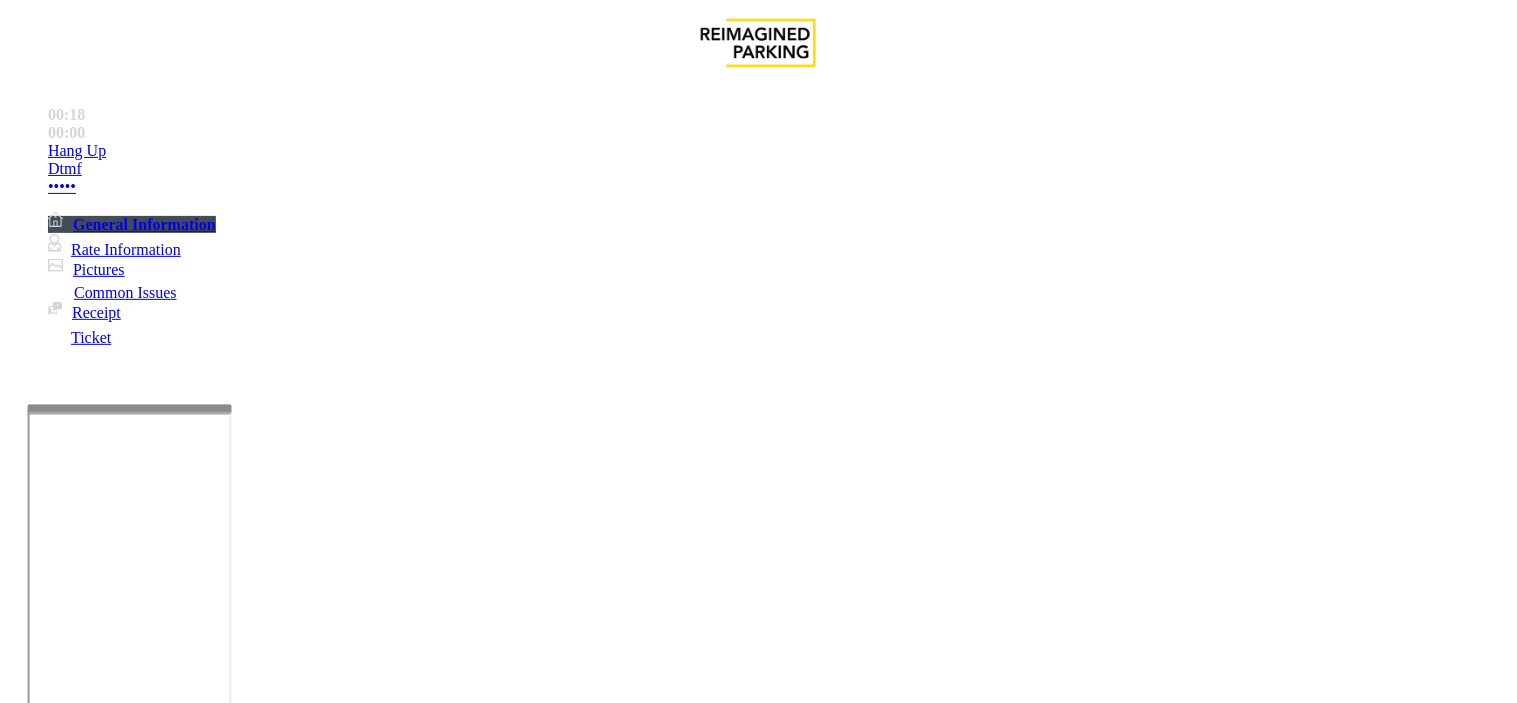 click at bounding box center [246, 1585] 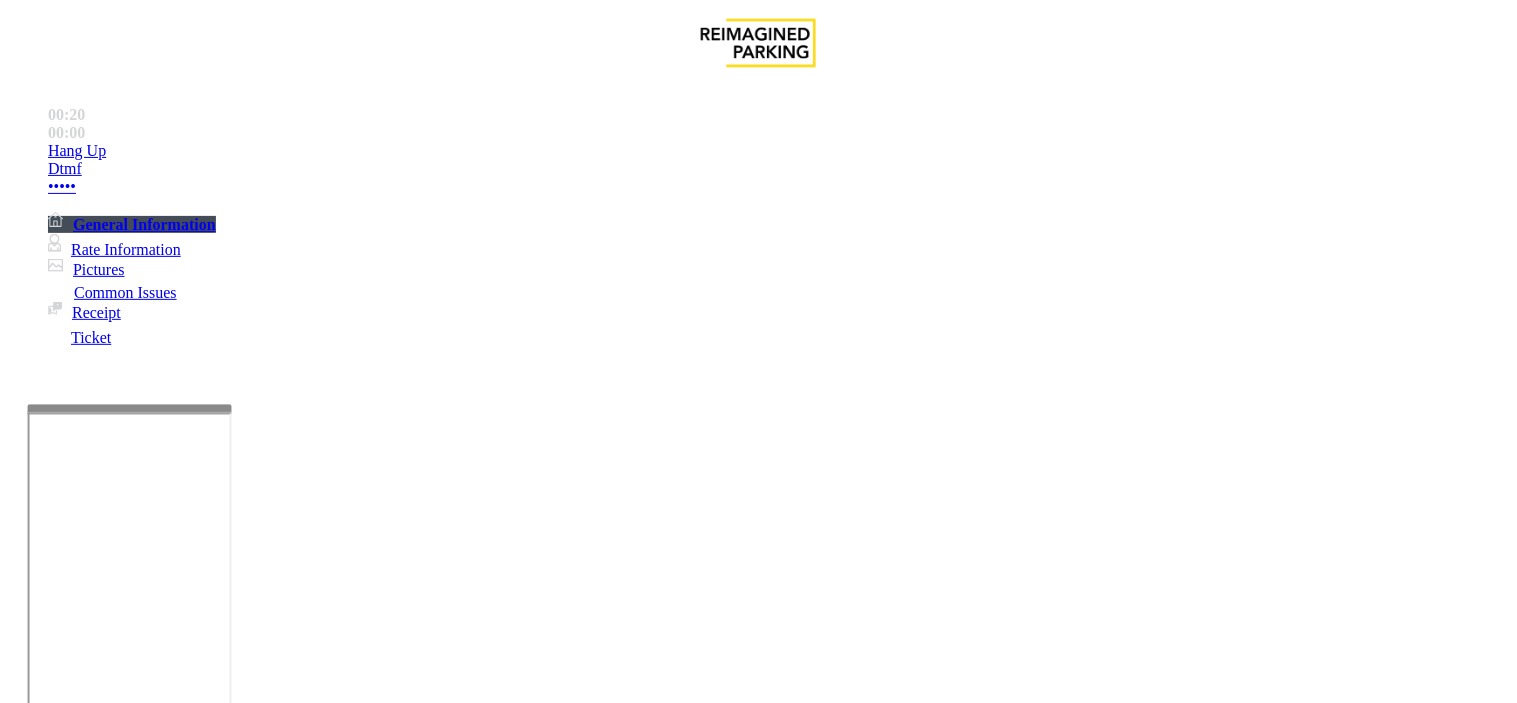 click on "******" at bounding box center [96, 1432] 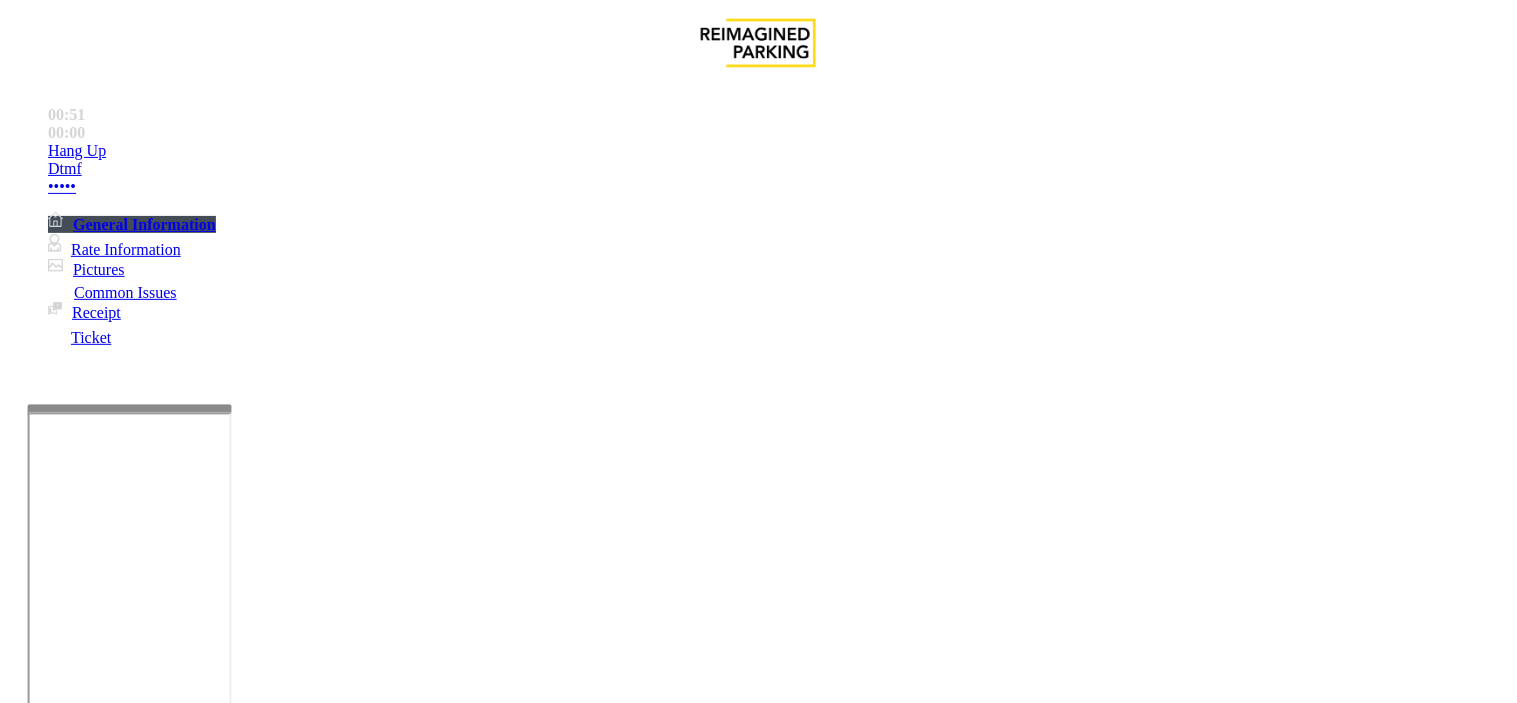 click at bounding box center [246, 1585] 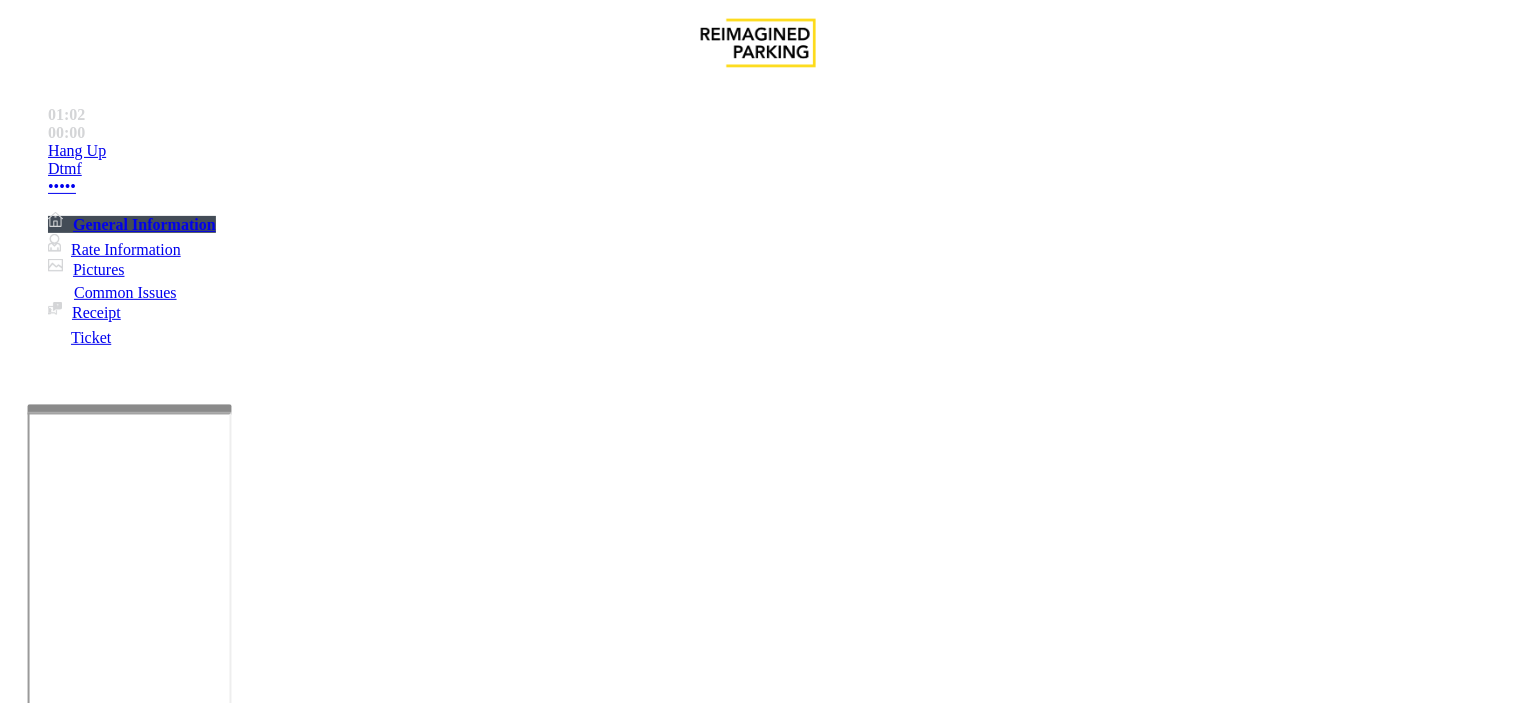 type on "**********" 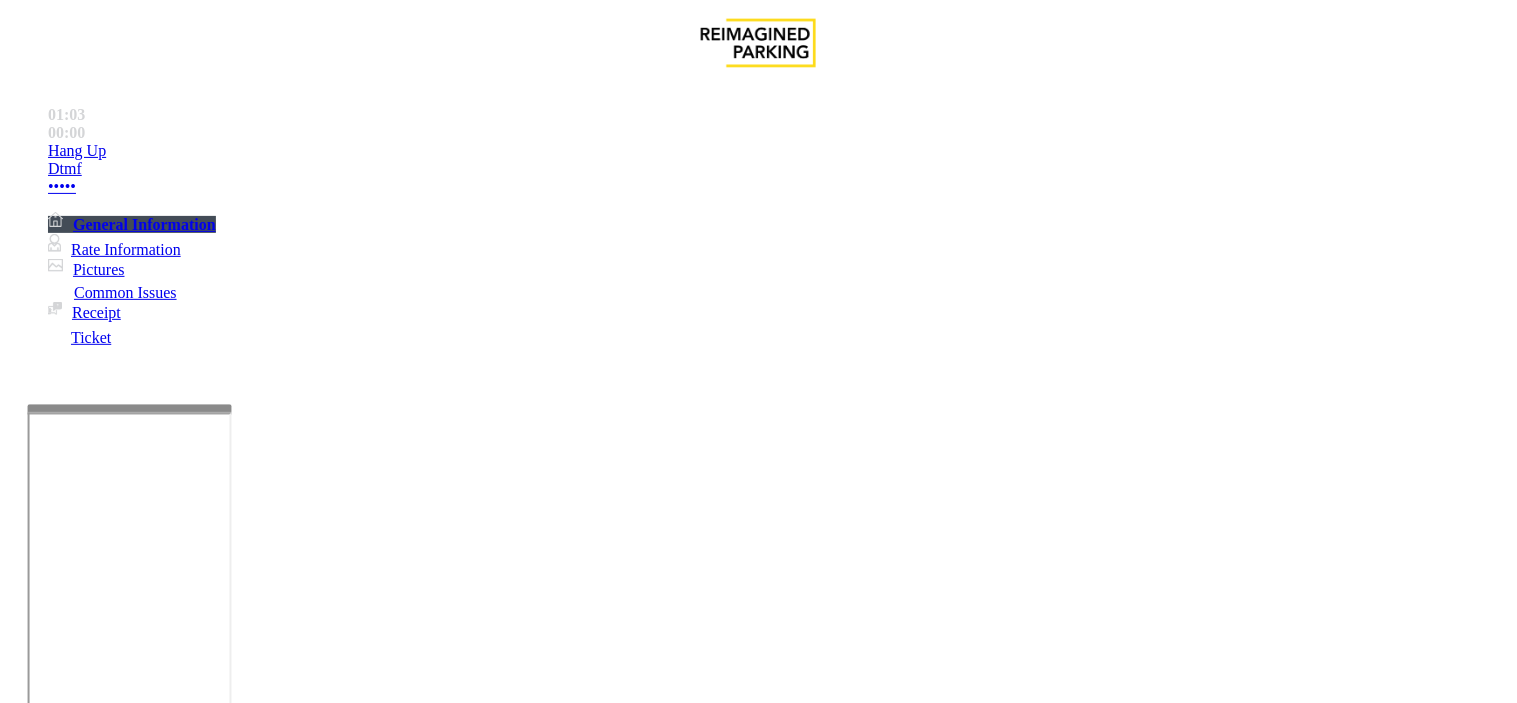 type on "**" 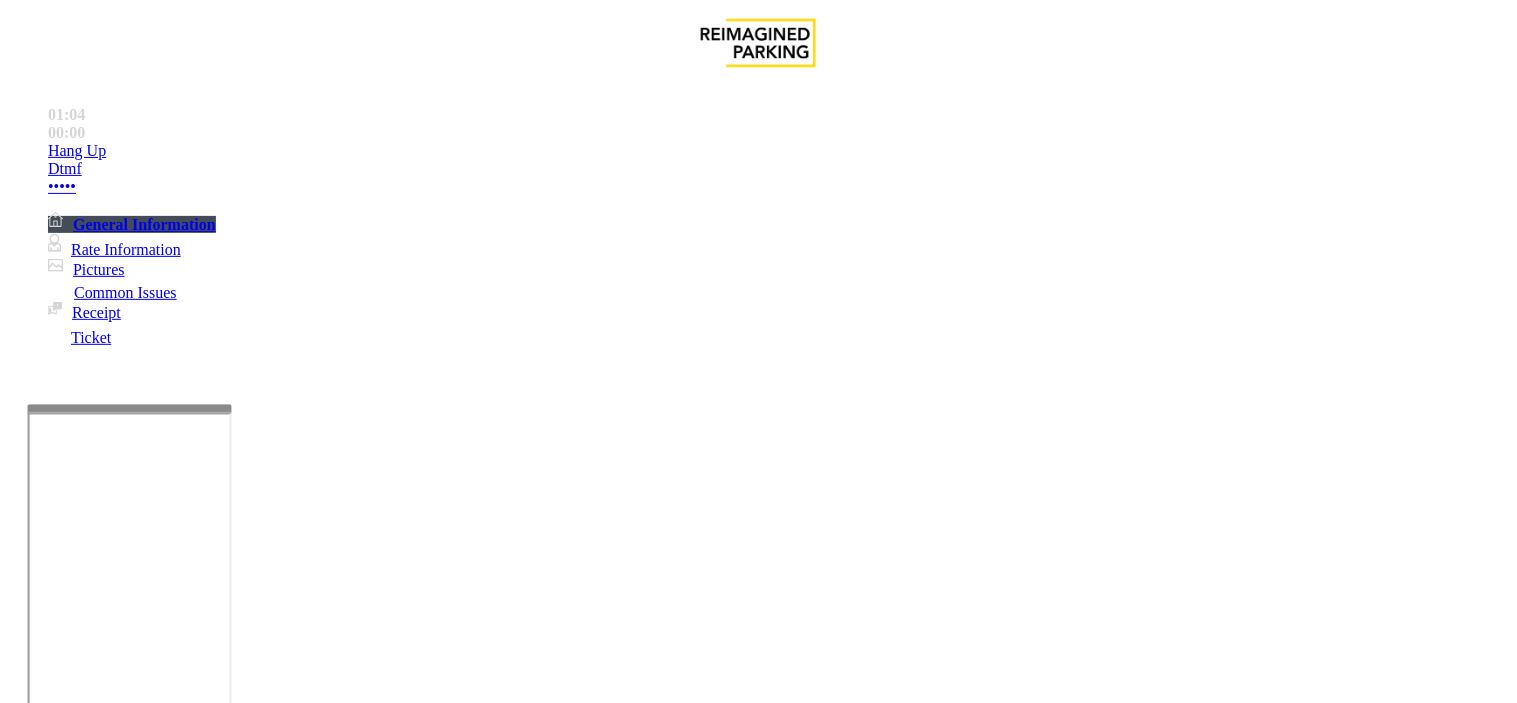 click at bounding box center [246, 1585] 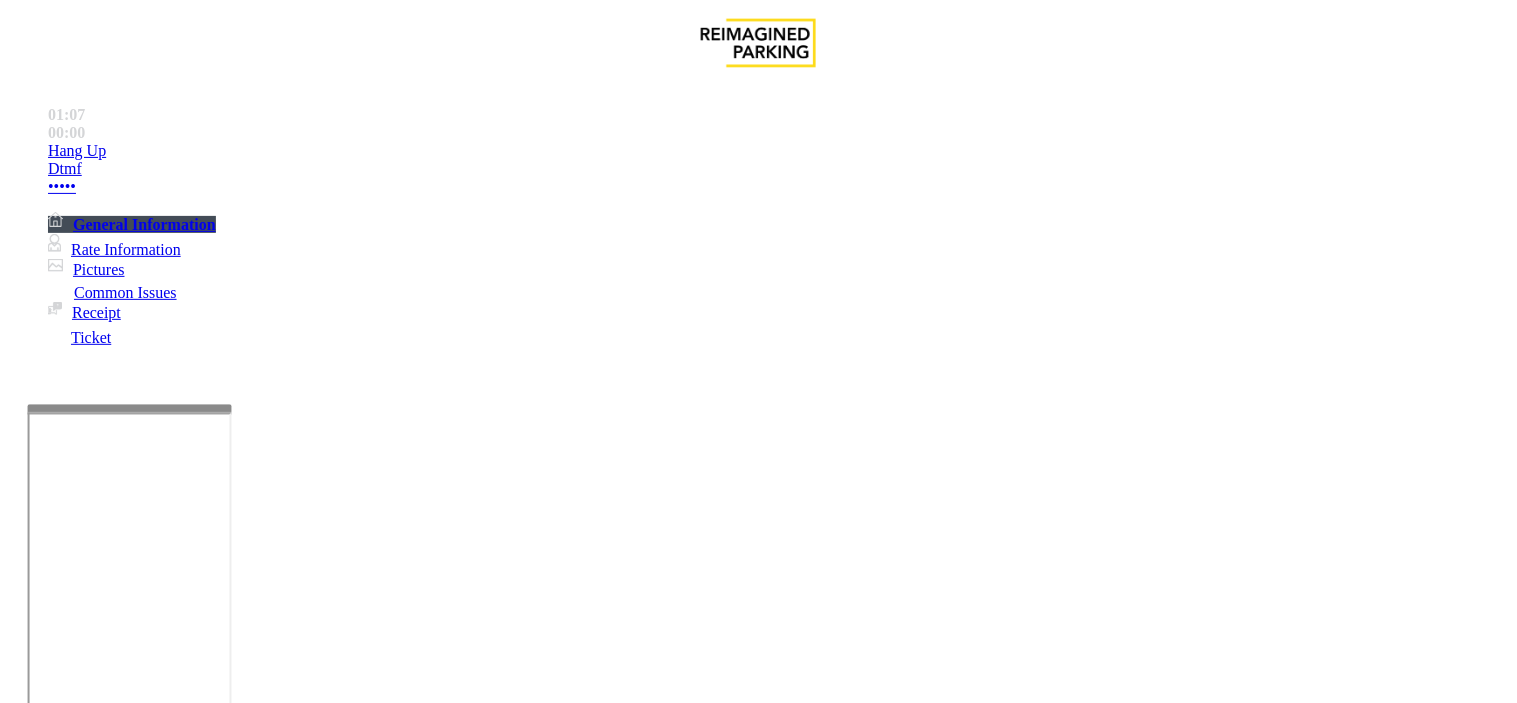 scroll, scrollTop: 333, scrollLeft: 0, axis: vertical 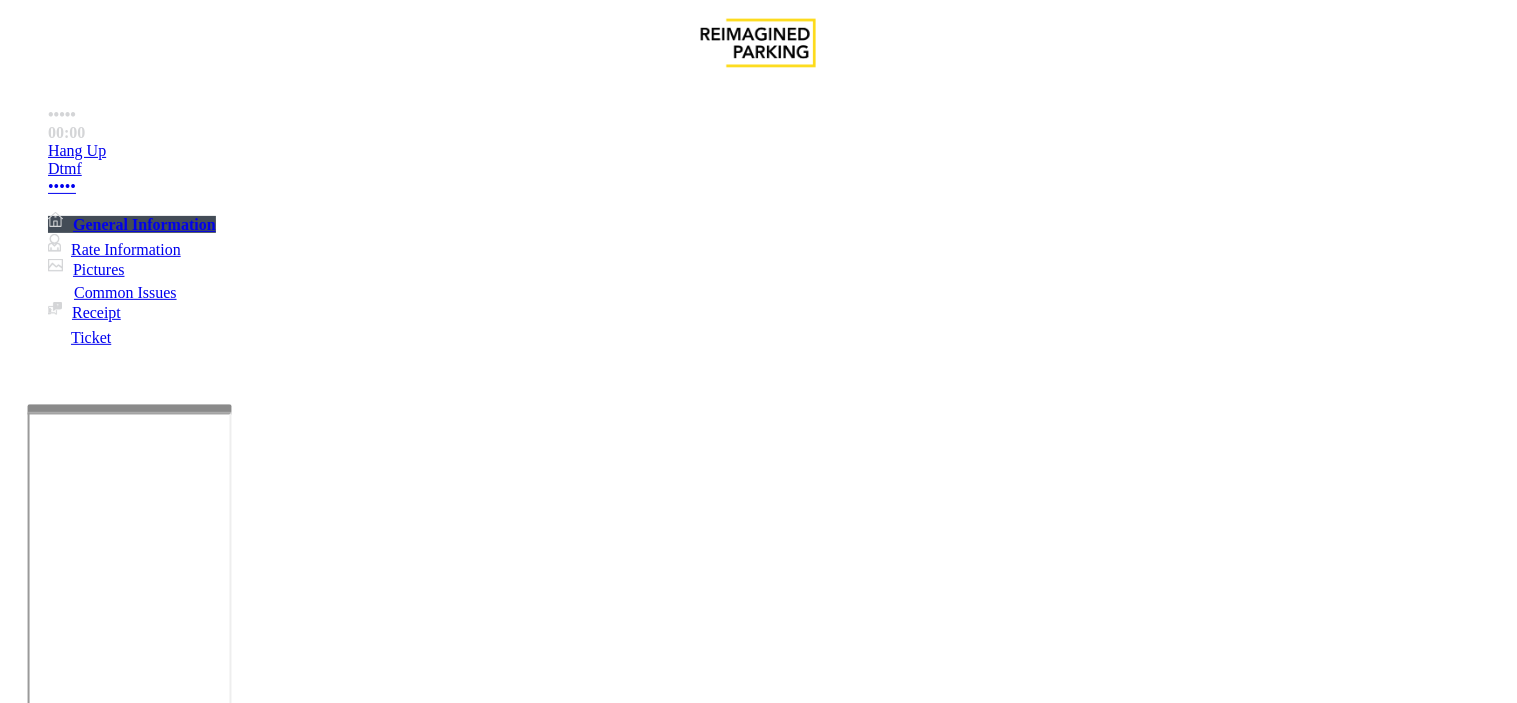 click on "Vend Gate" at bounding box center (69, 1678) 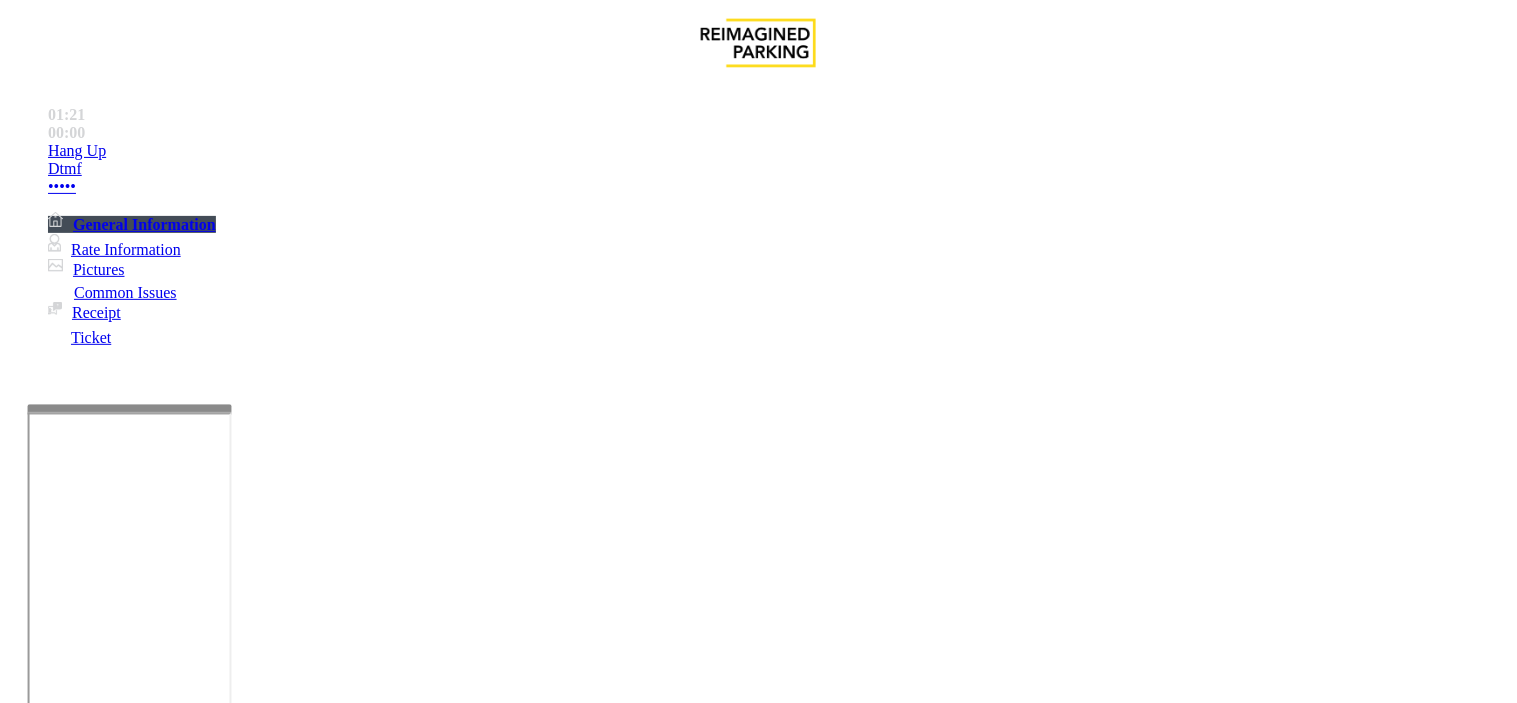 scroll, scrollTop: 333, scrollLeft: 0, axis: vertical 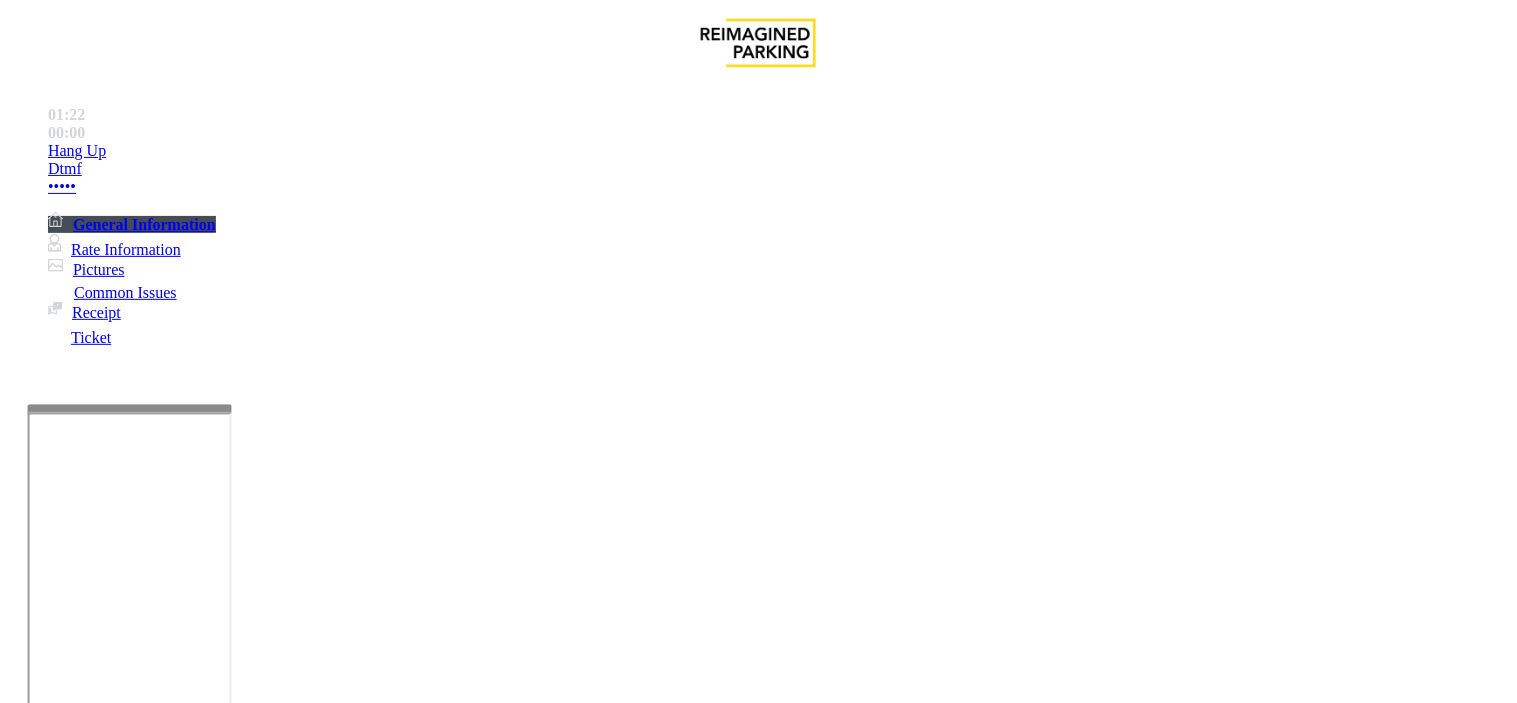click at bounding box center (246, 1585) 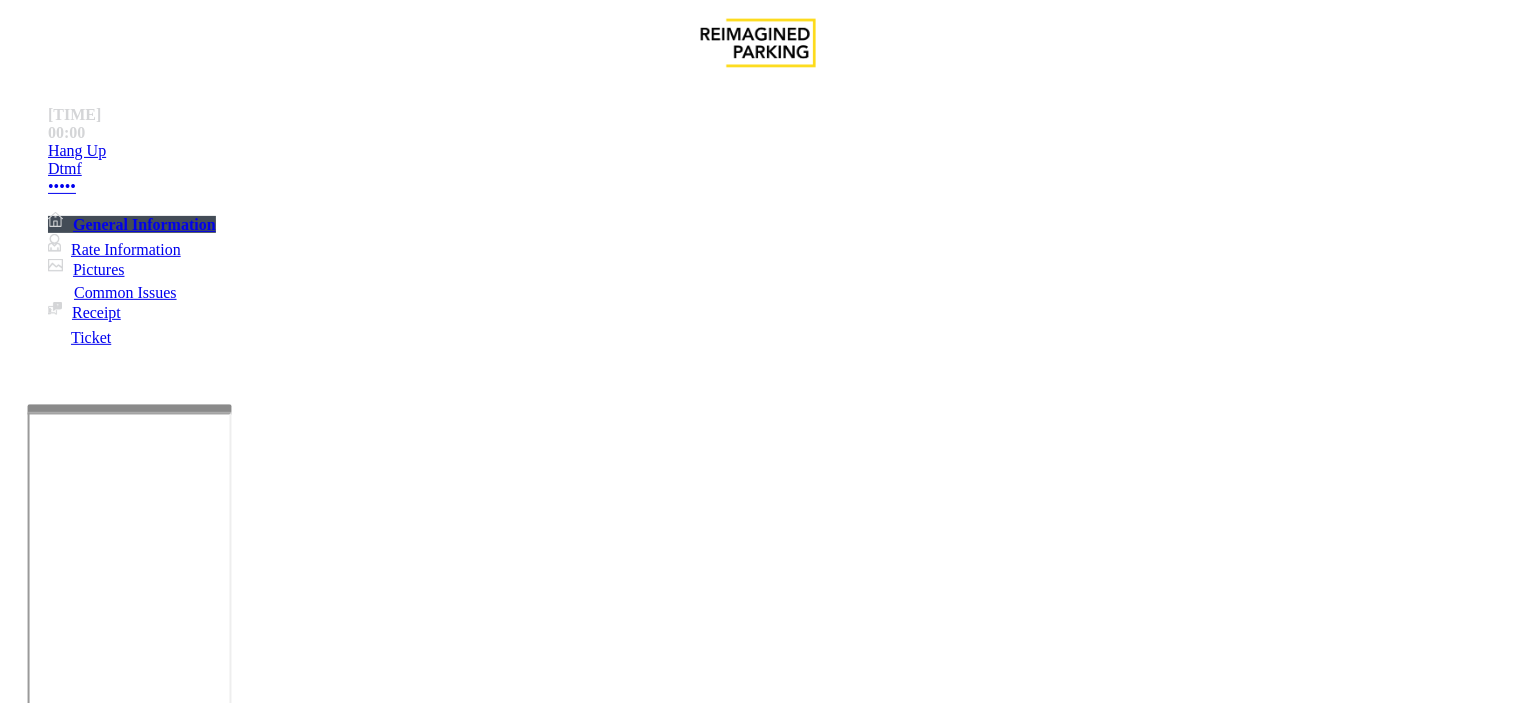 scroll, scrollTop: 0, scrollLeft: 0, axis: both 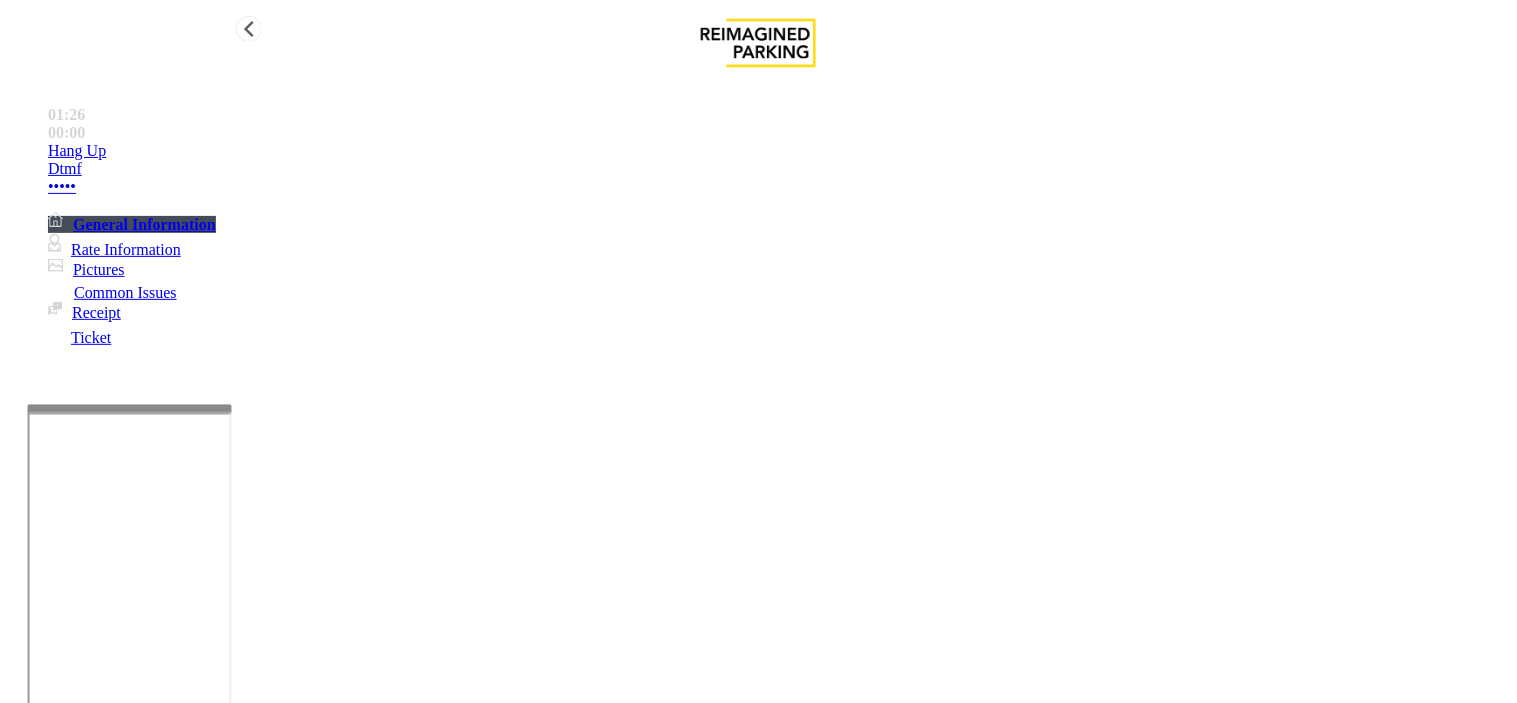 type on "**********" 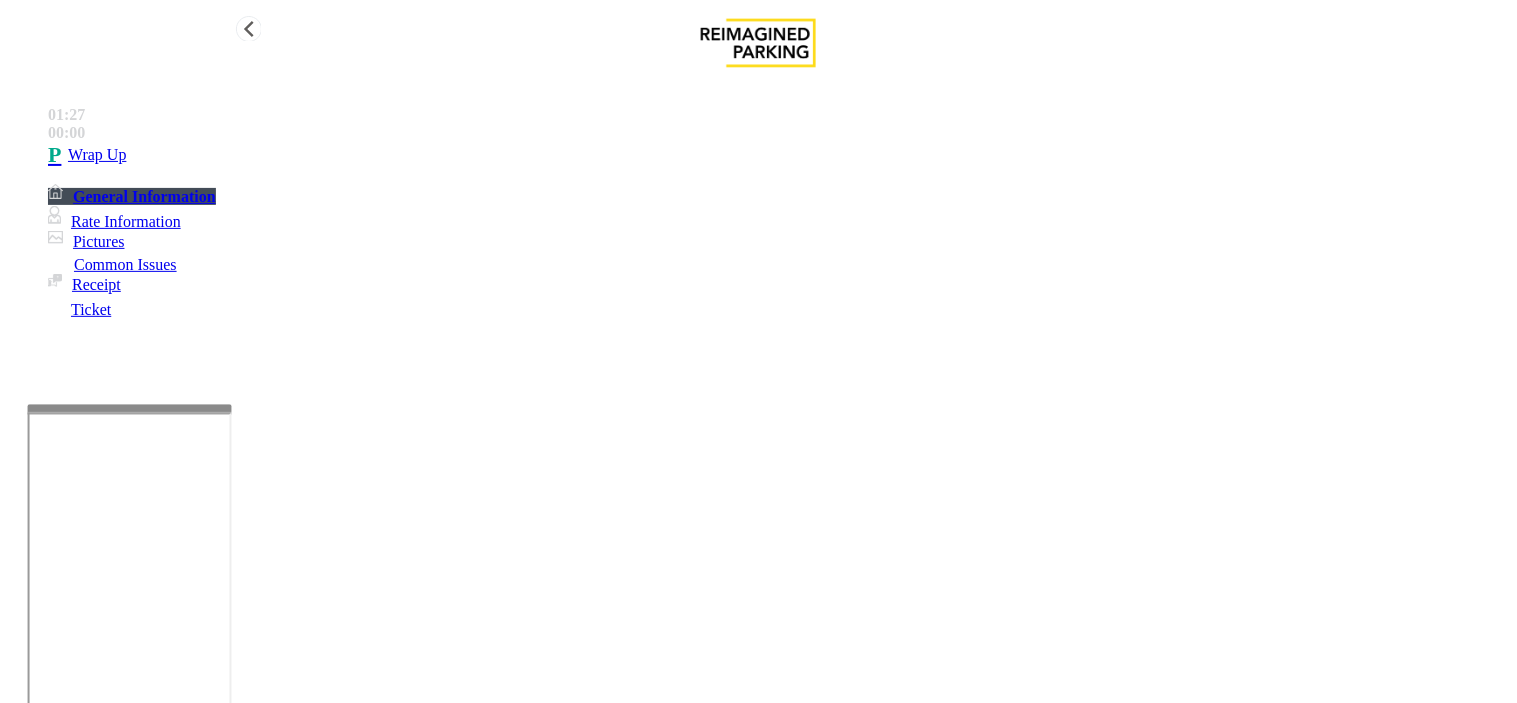 click on "Wrap Up" at bounding box center (778, 155) 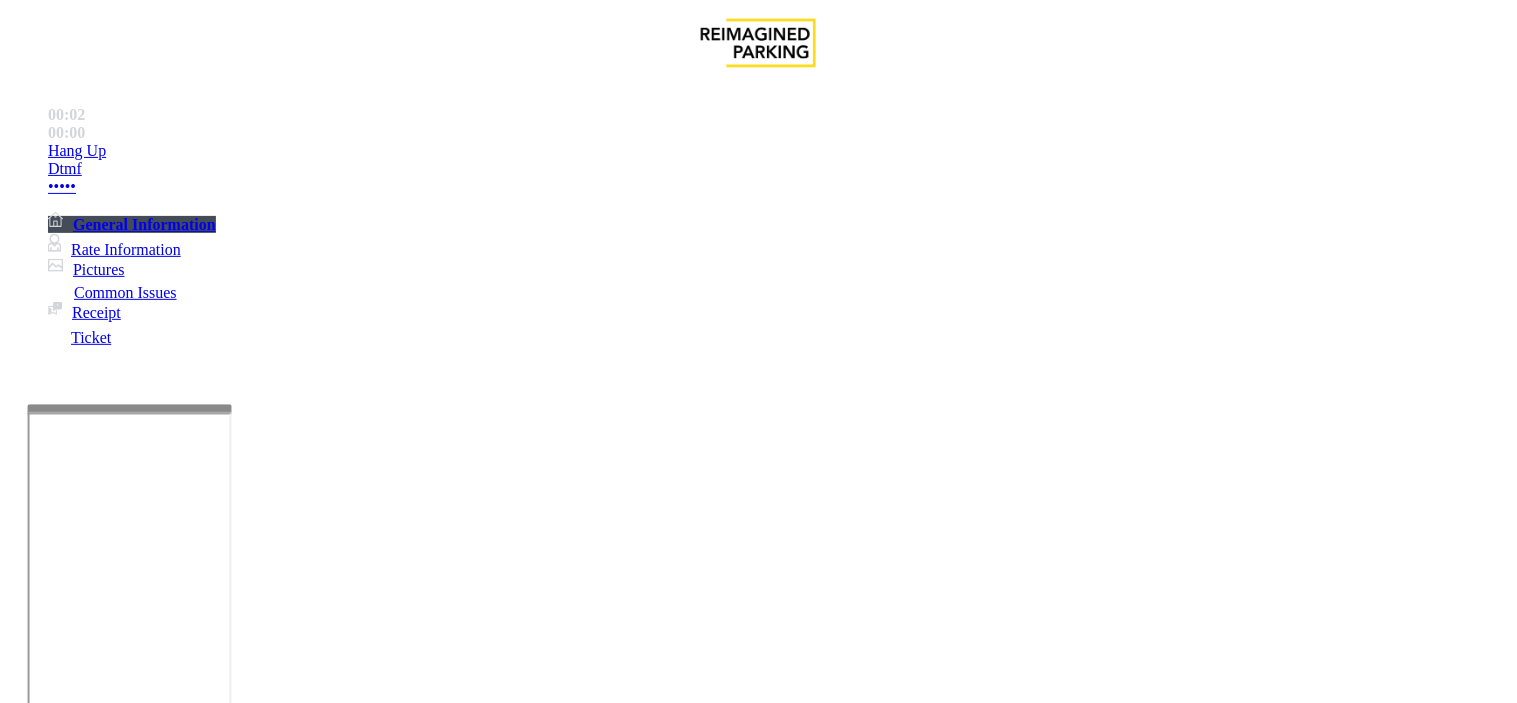 scroll, scrollTop: 444, scrollLeft: 0, axis: vertical 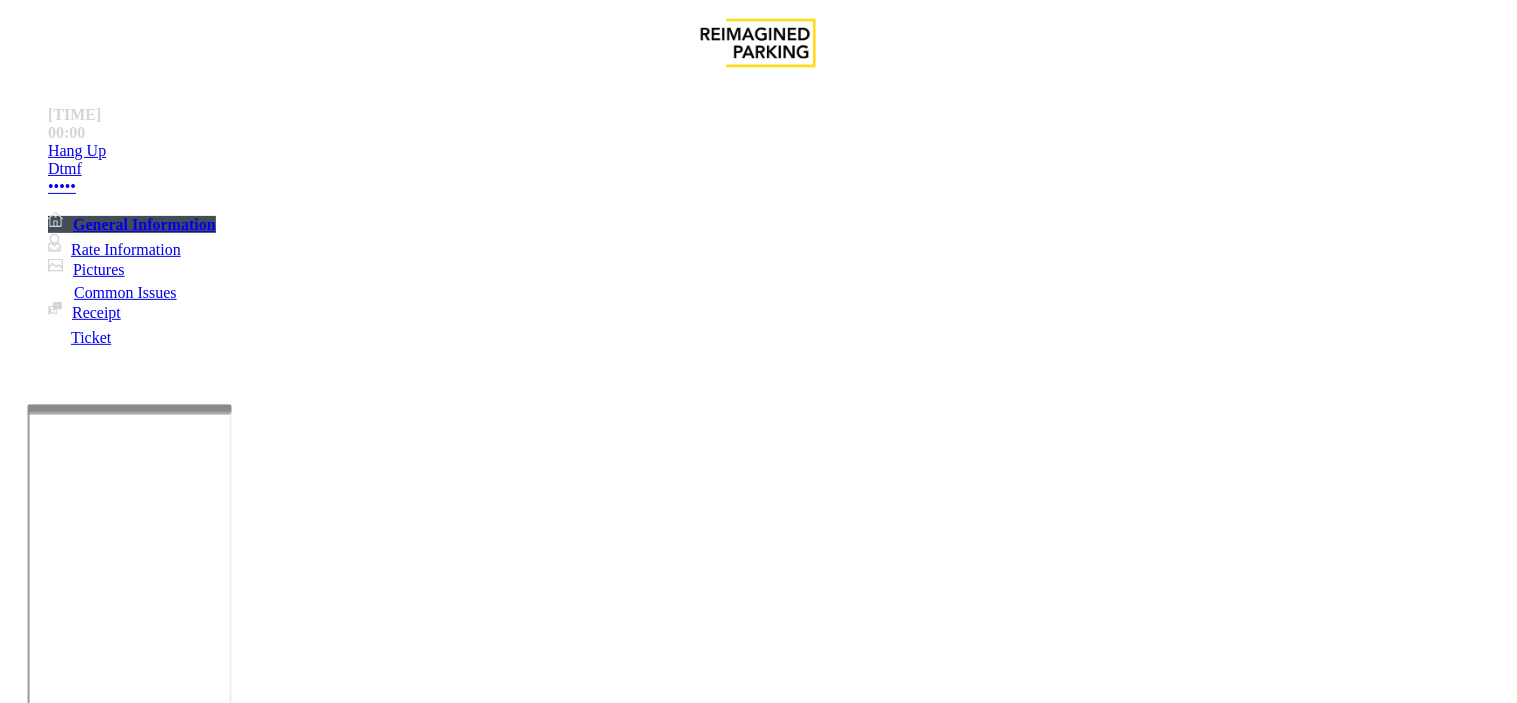 click on "Equipment Issue" at bounding box center [483, 1356] 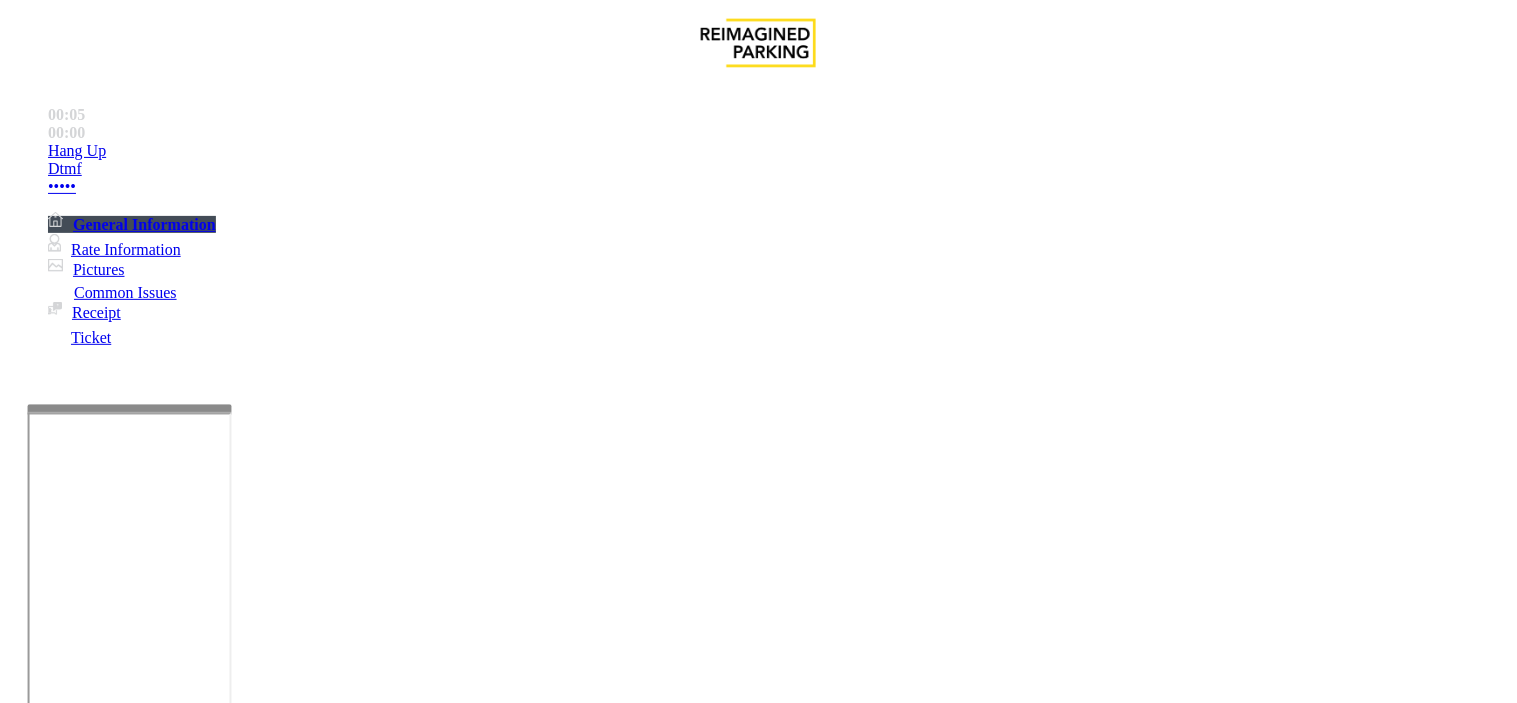 click on "Do not take any details until further notice. Simply vend the gates." at bounding box center (433, 3239) 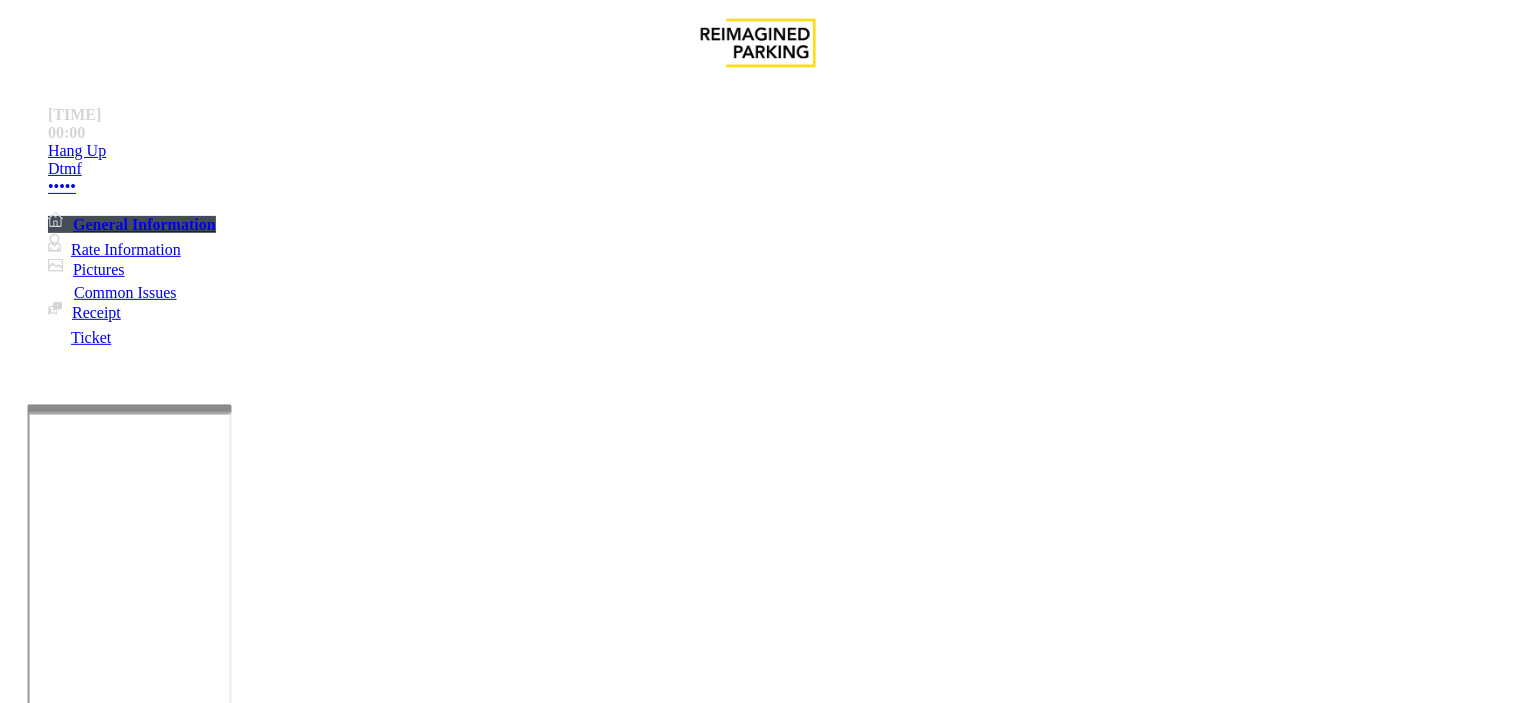 click on "Do not take any details until further notice. Simply vend the gates." at bounding box center (433, 3239) 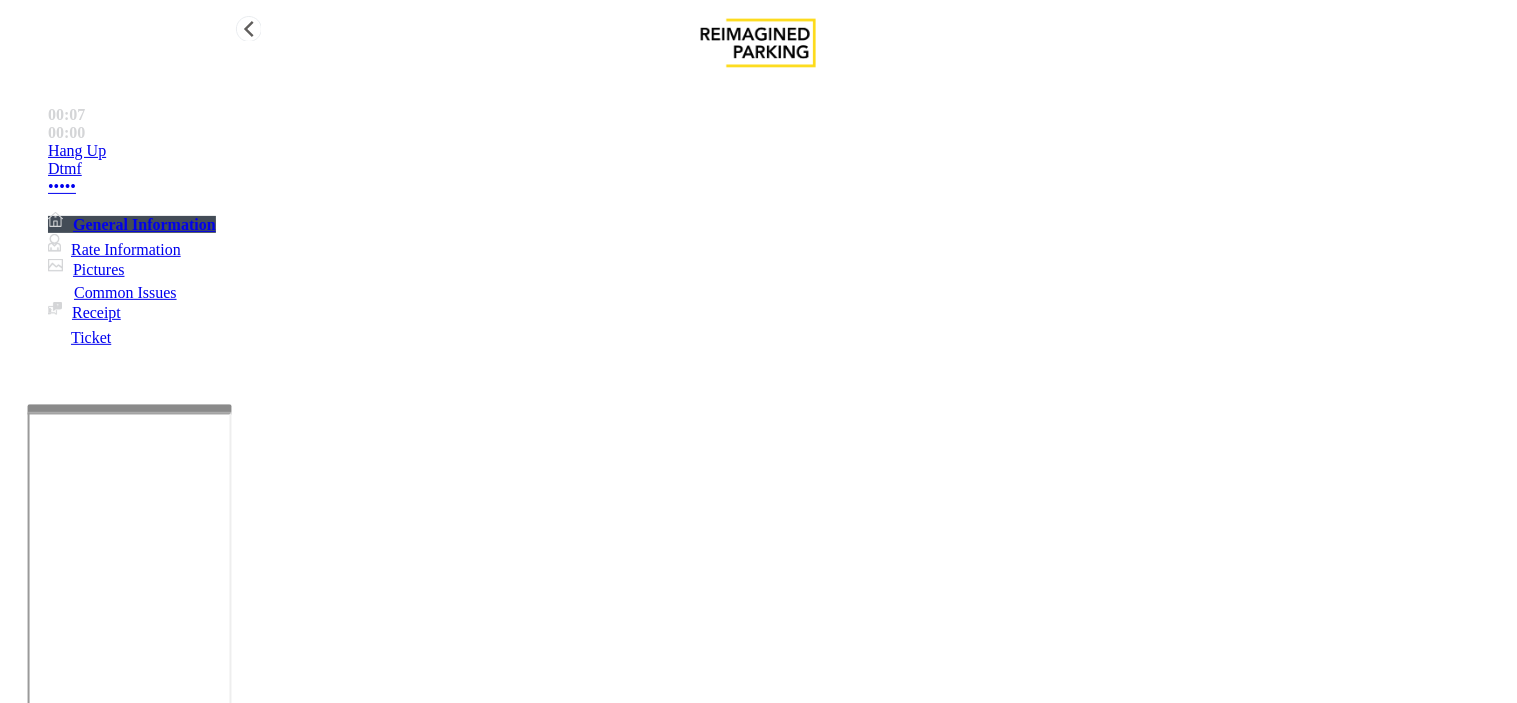 type on "**********" 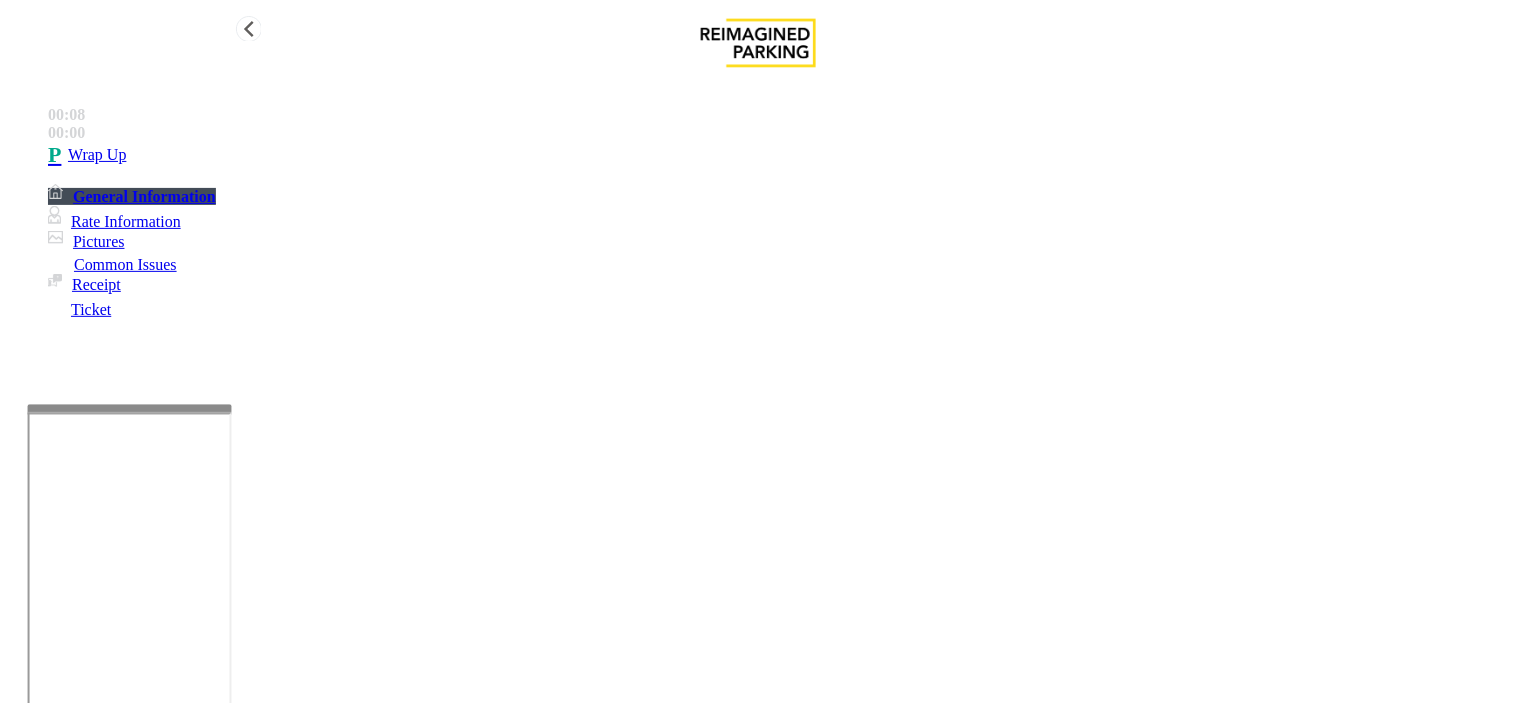 click on "Wrap Up" at bounding box center (778, 155) 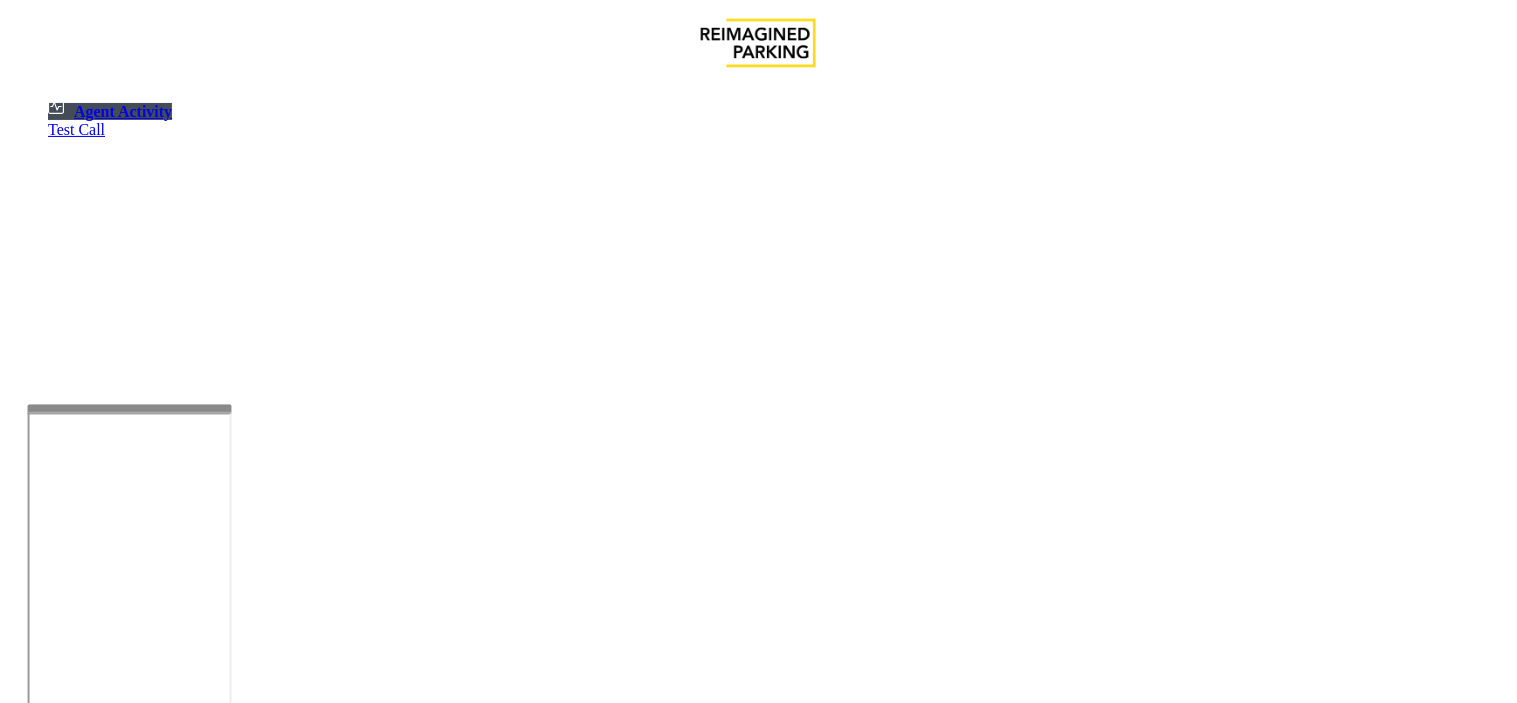 click at bounding box center [79, 1405] 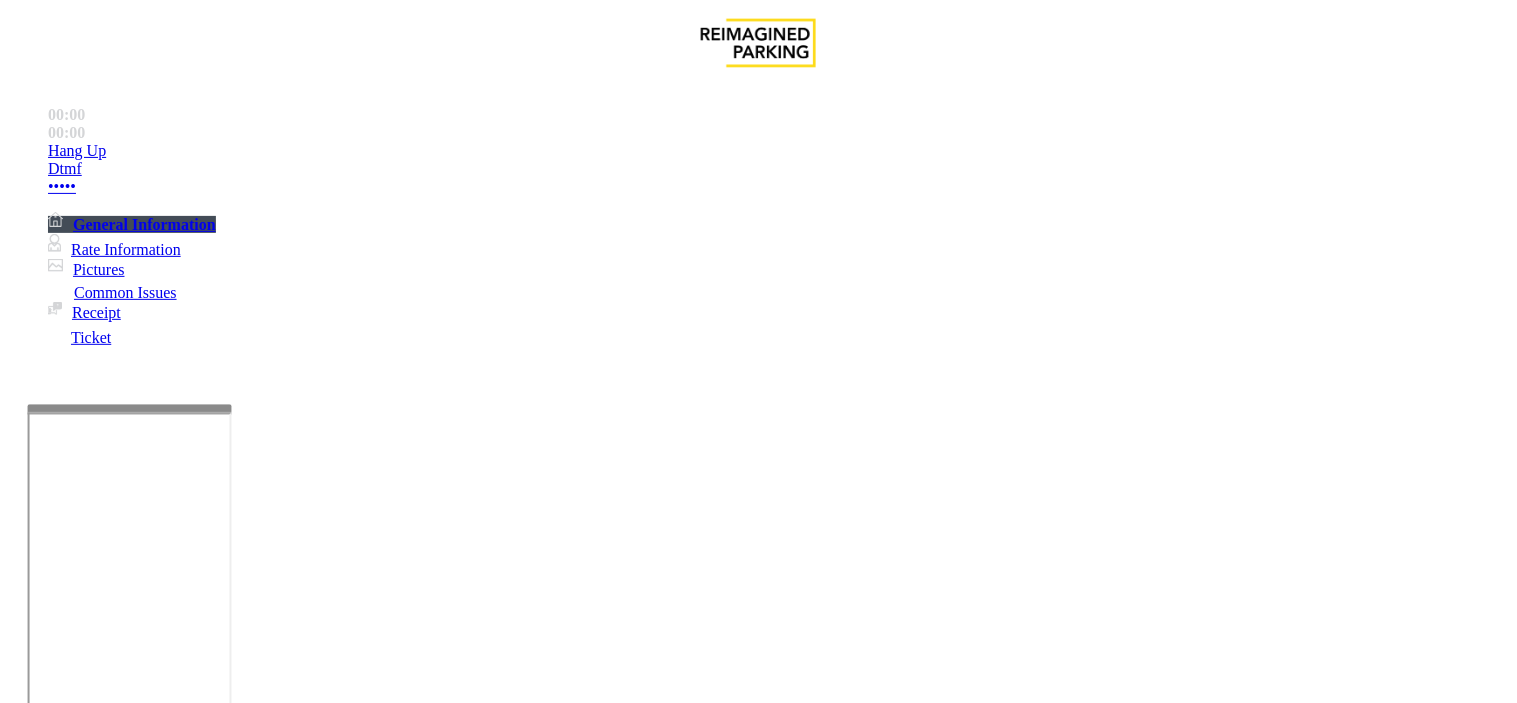 click on "Monthly Issue" at bounding box center (268, 1356) 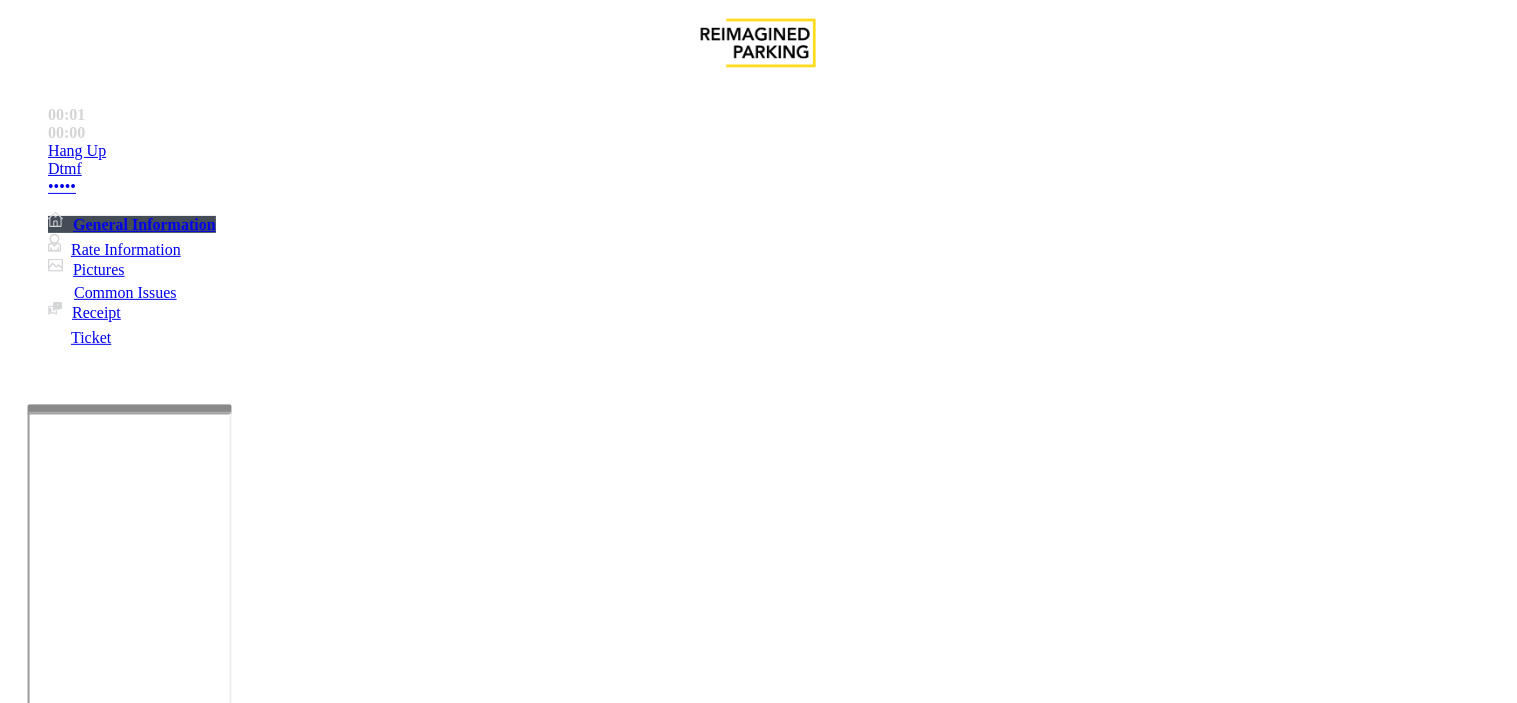 click on "Disabled Card" at bounding box center [78, 1356] 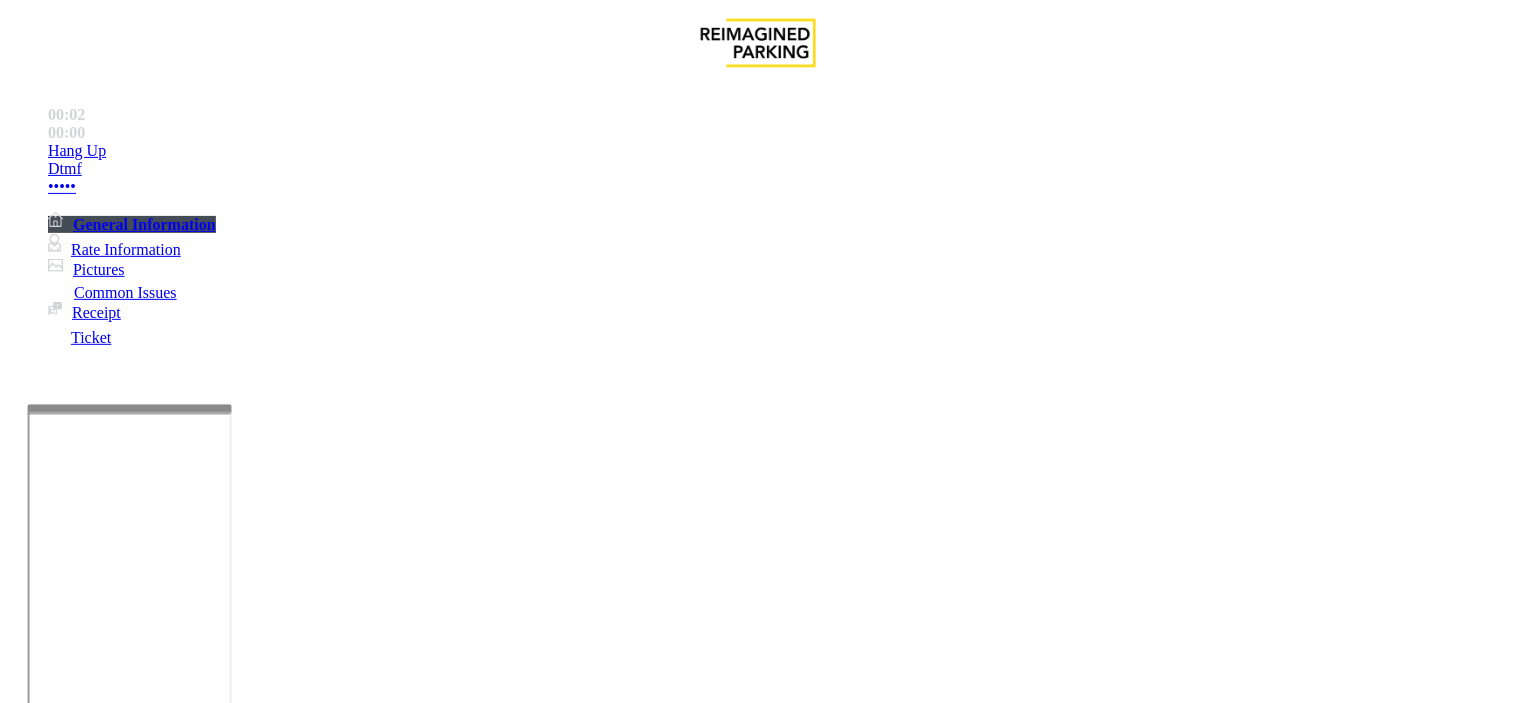 click on "LAN21077300" at bounding box center (46, 3108) 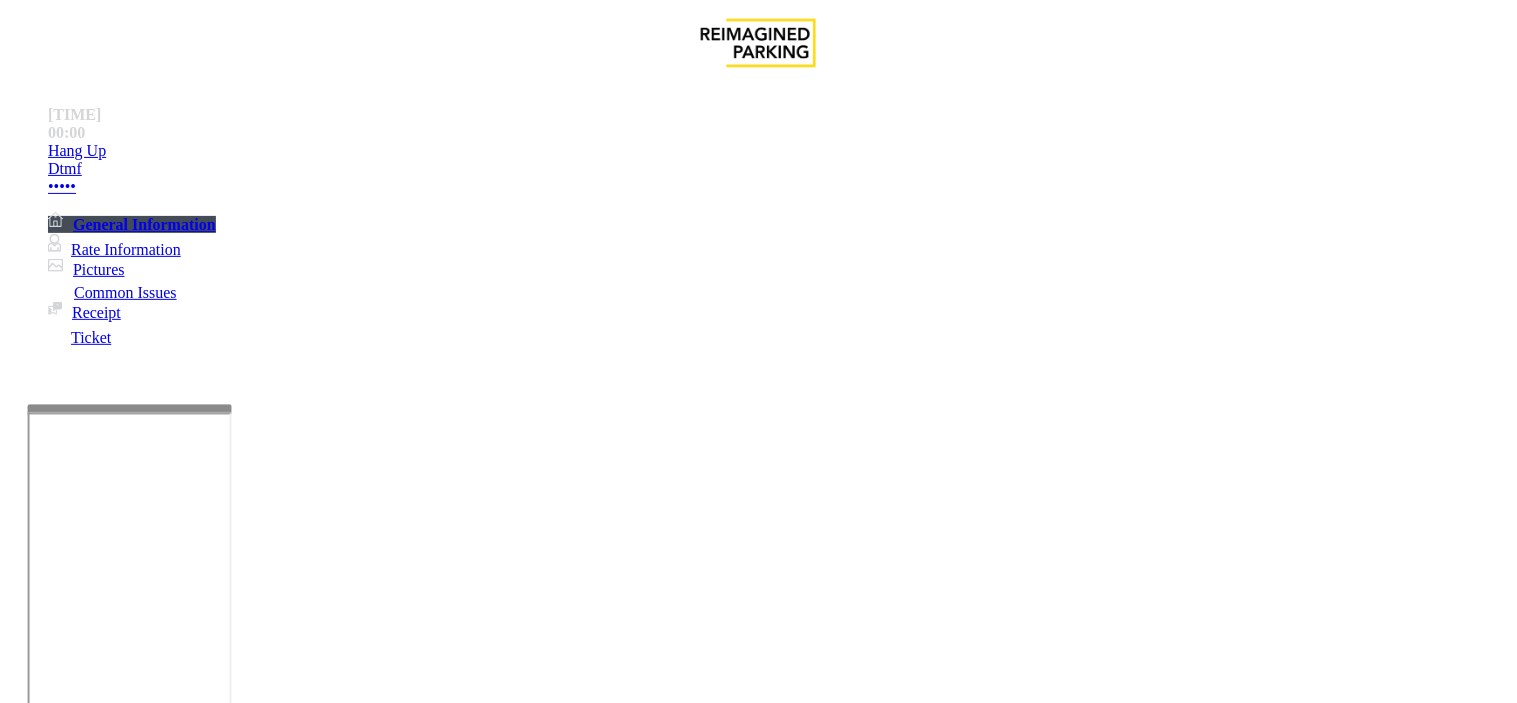 copy on "LAN21077300" 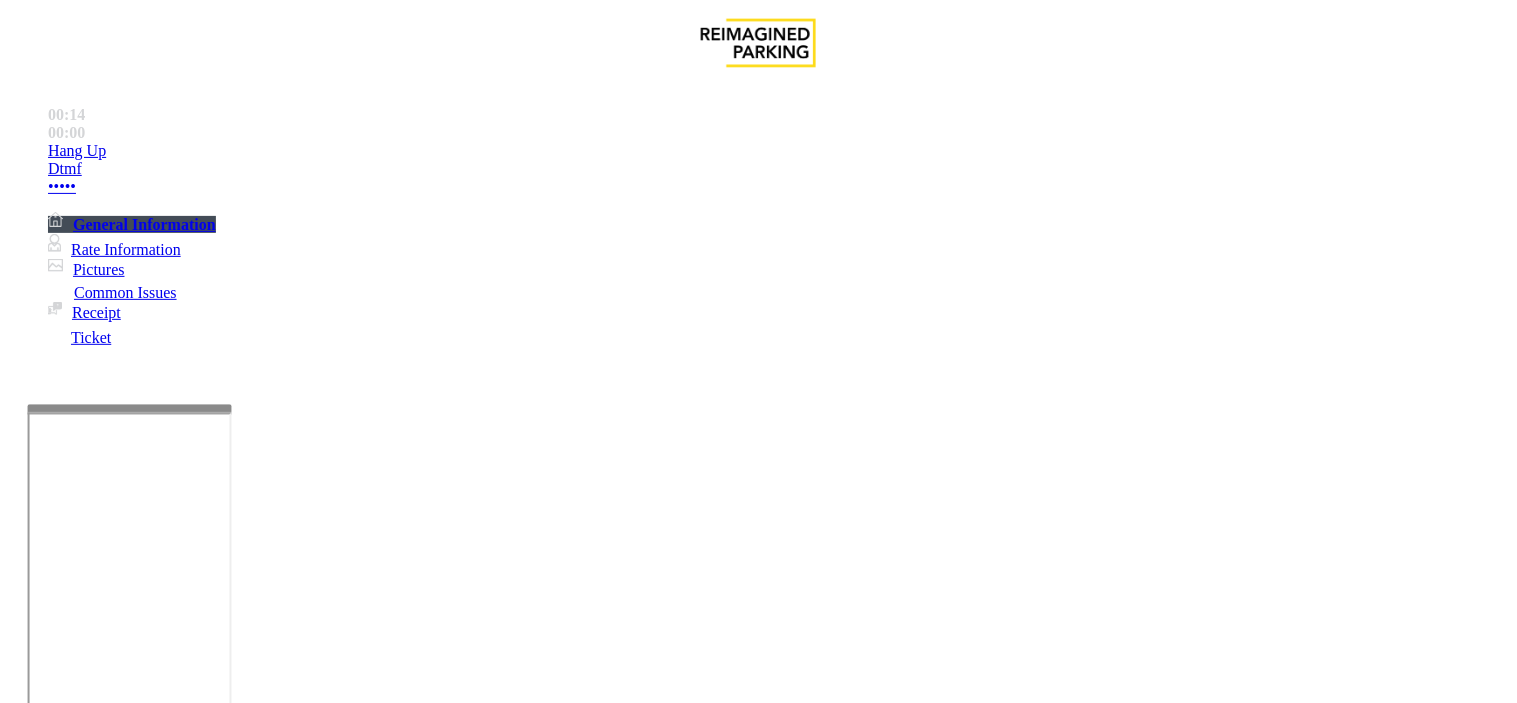 copy on "Disabled Card" 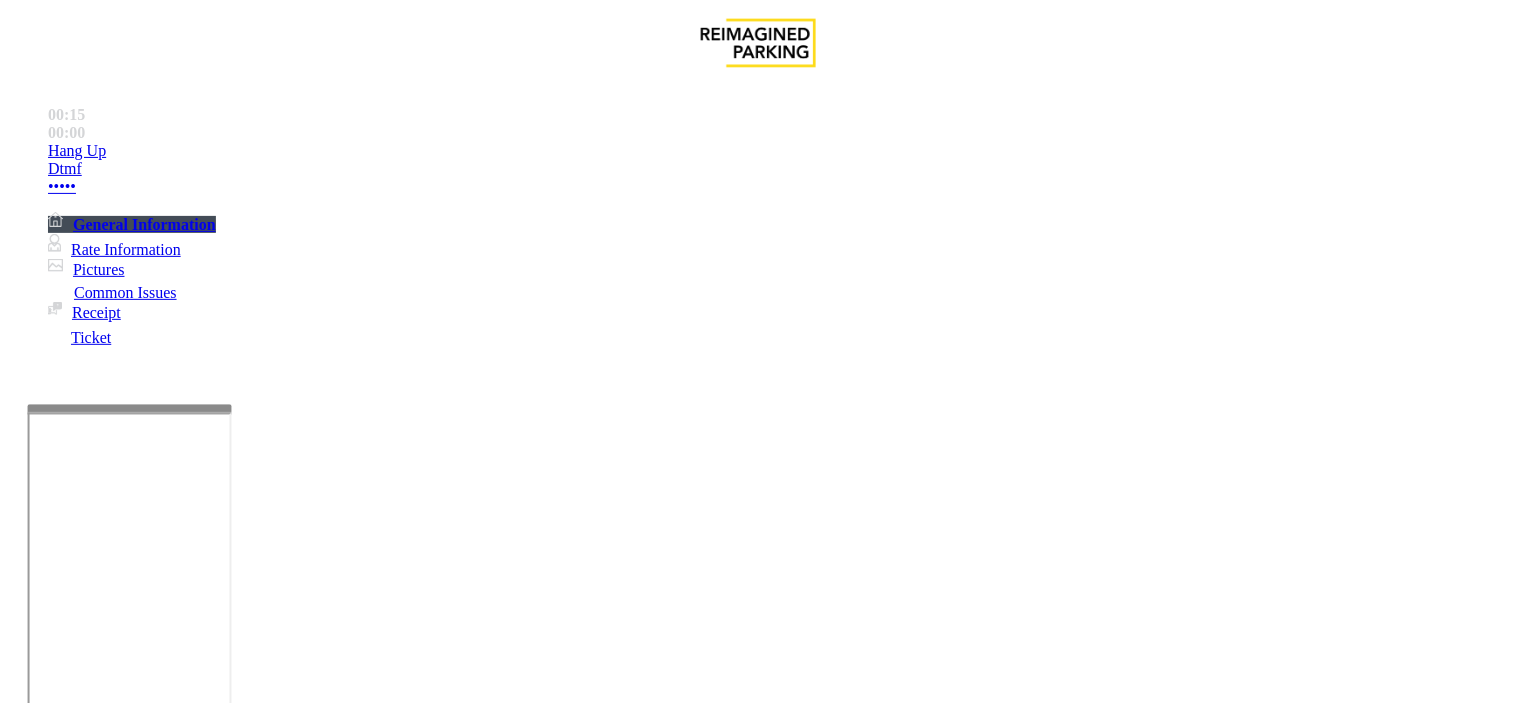 click at bounding box center [246, 1658] 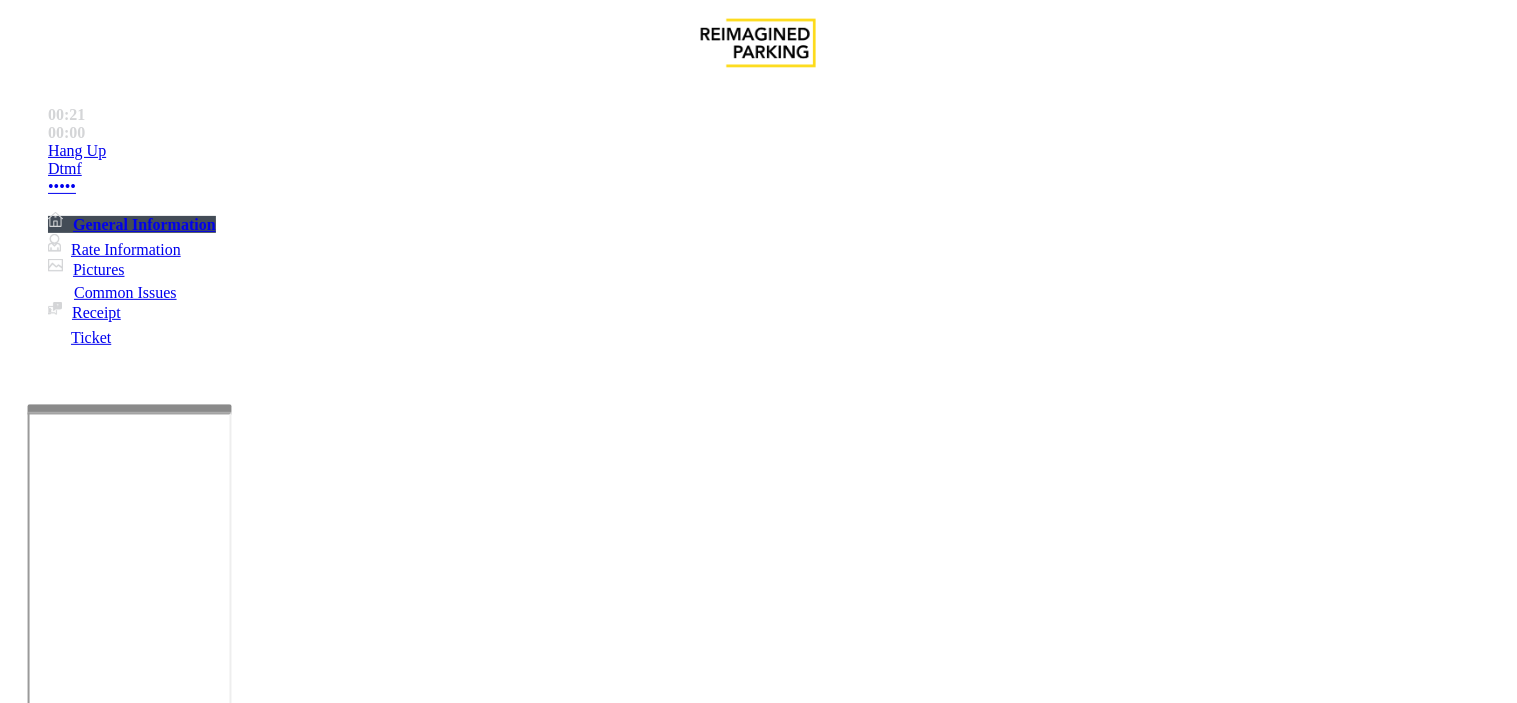 click at bounding box center (246, 1658) 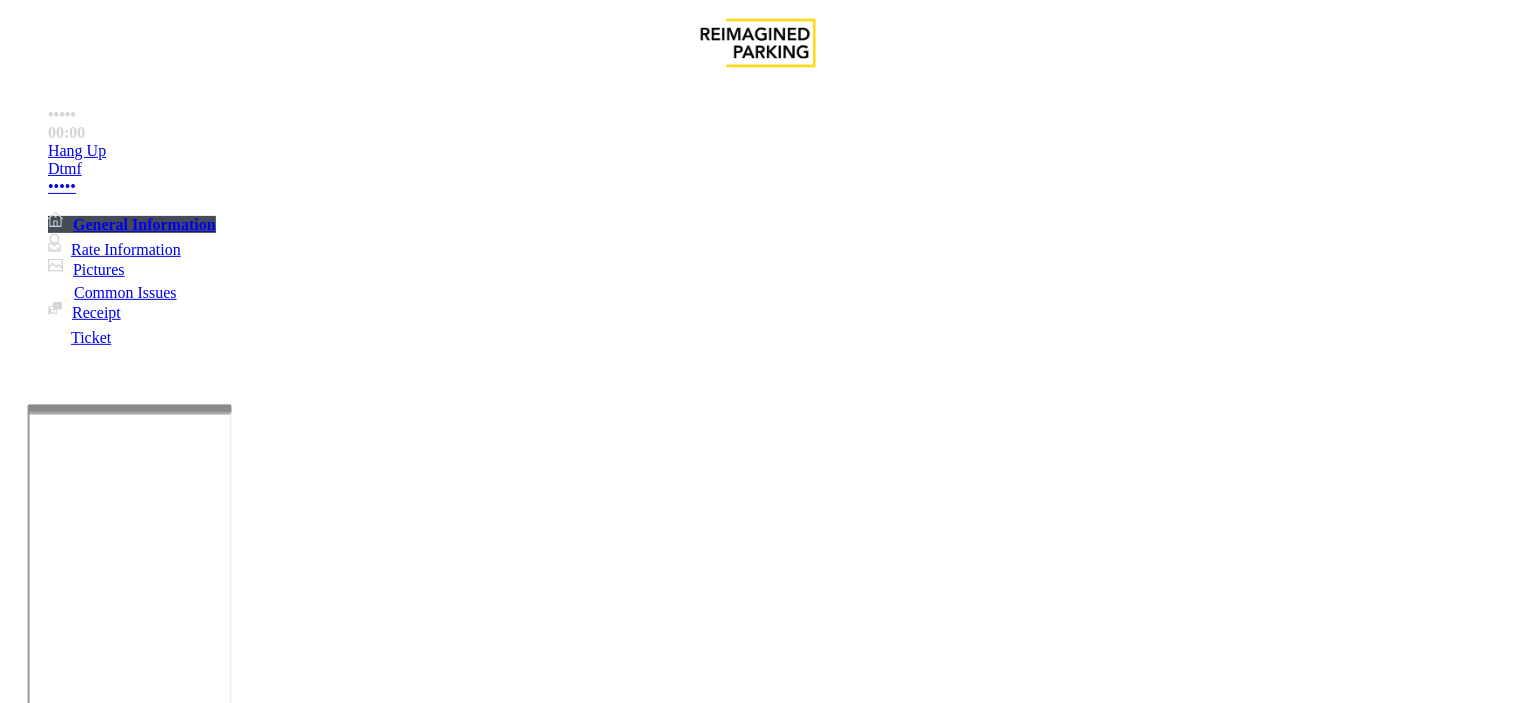 type on "**********" 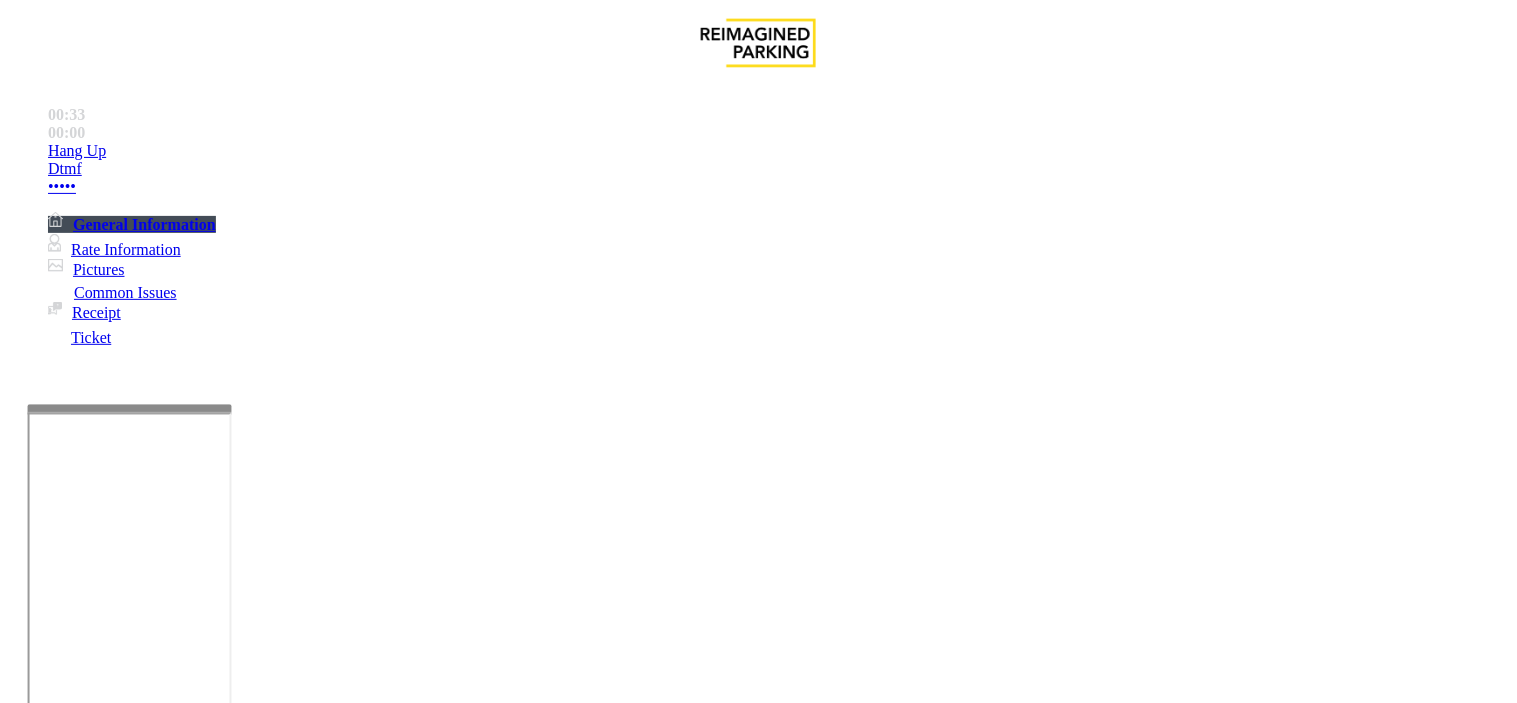 type on "******" 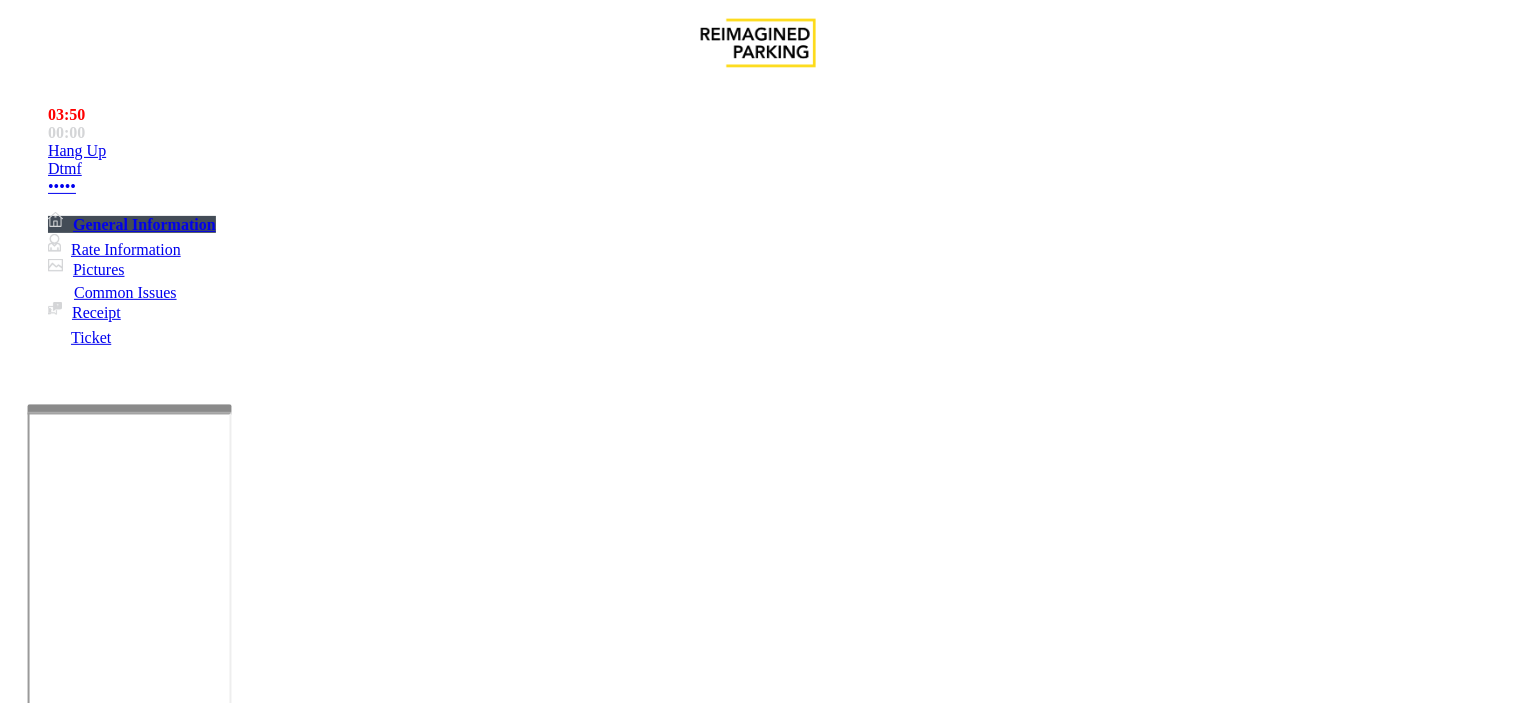 click at bounding box center [96, 1432] 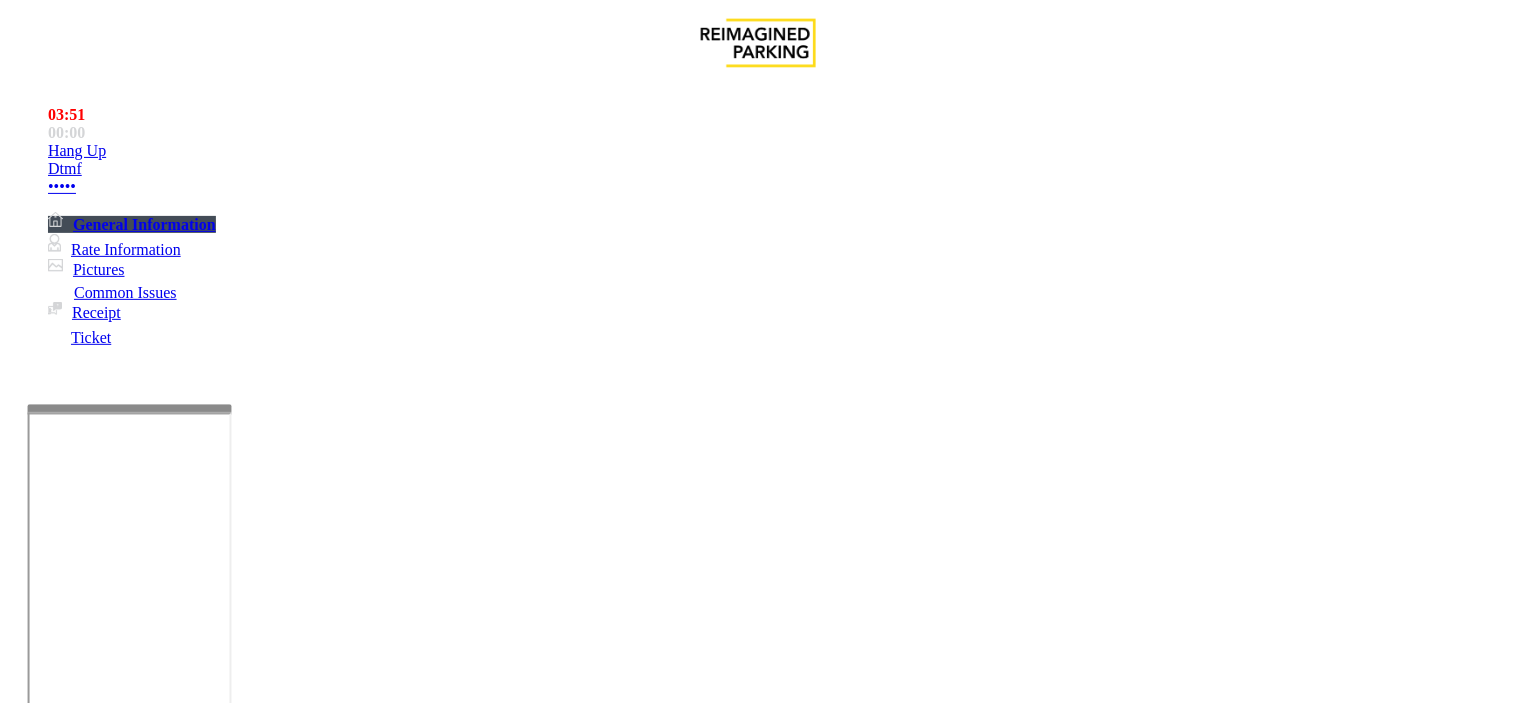 drag, startPoint x: 370, startPoint y: 195, endPoint x: 285, endPoint y: 225, distance: 90.13878 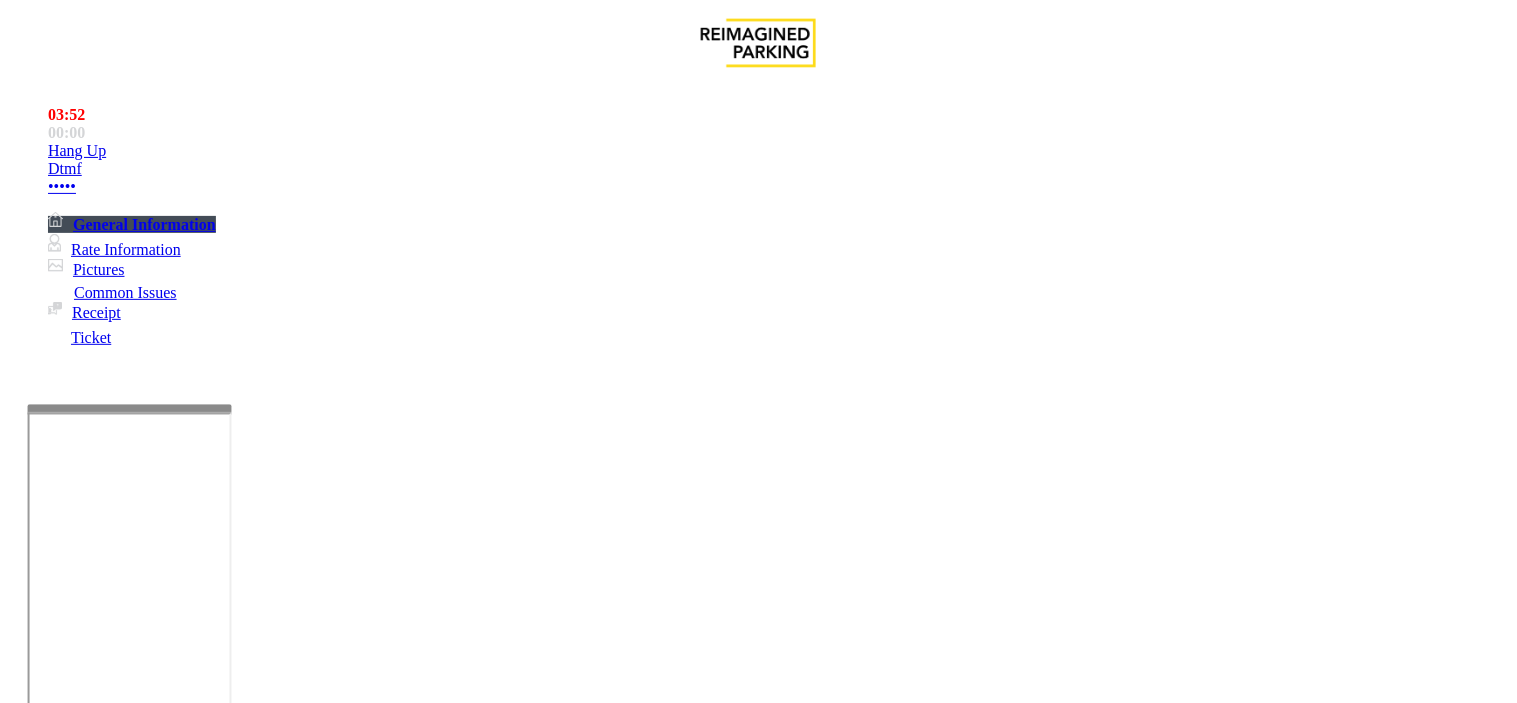 drag, startPoint x: 386, startPoint y: 227, endPoint x: 281, endPoint y: 227, distance: 105 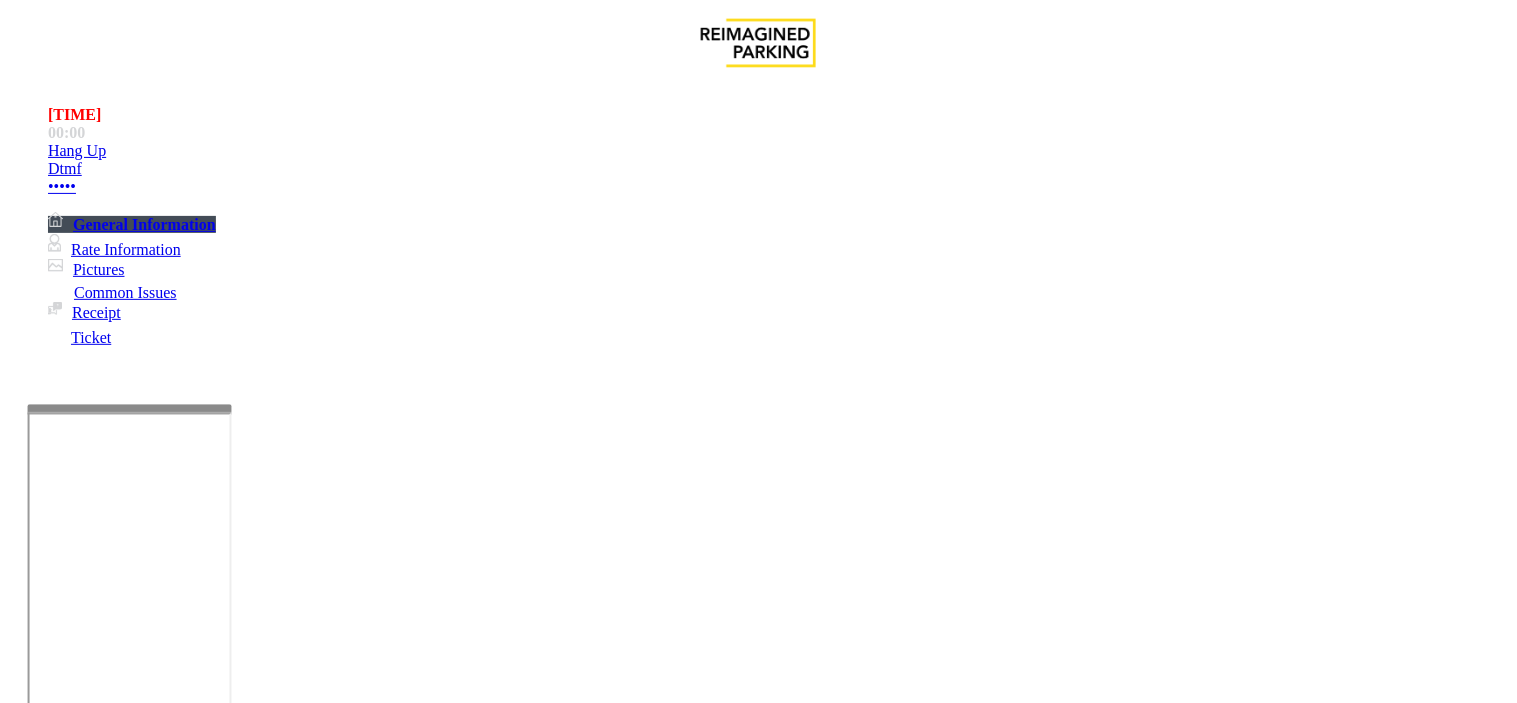 drag, startPoint x: 526, startPoint y: 225, endPoint x: 468, endPoint y: 216, distance: 58.694122 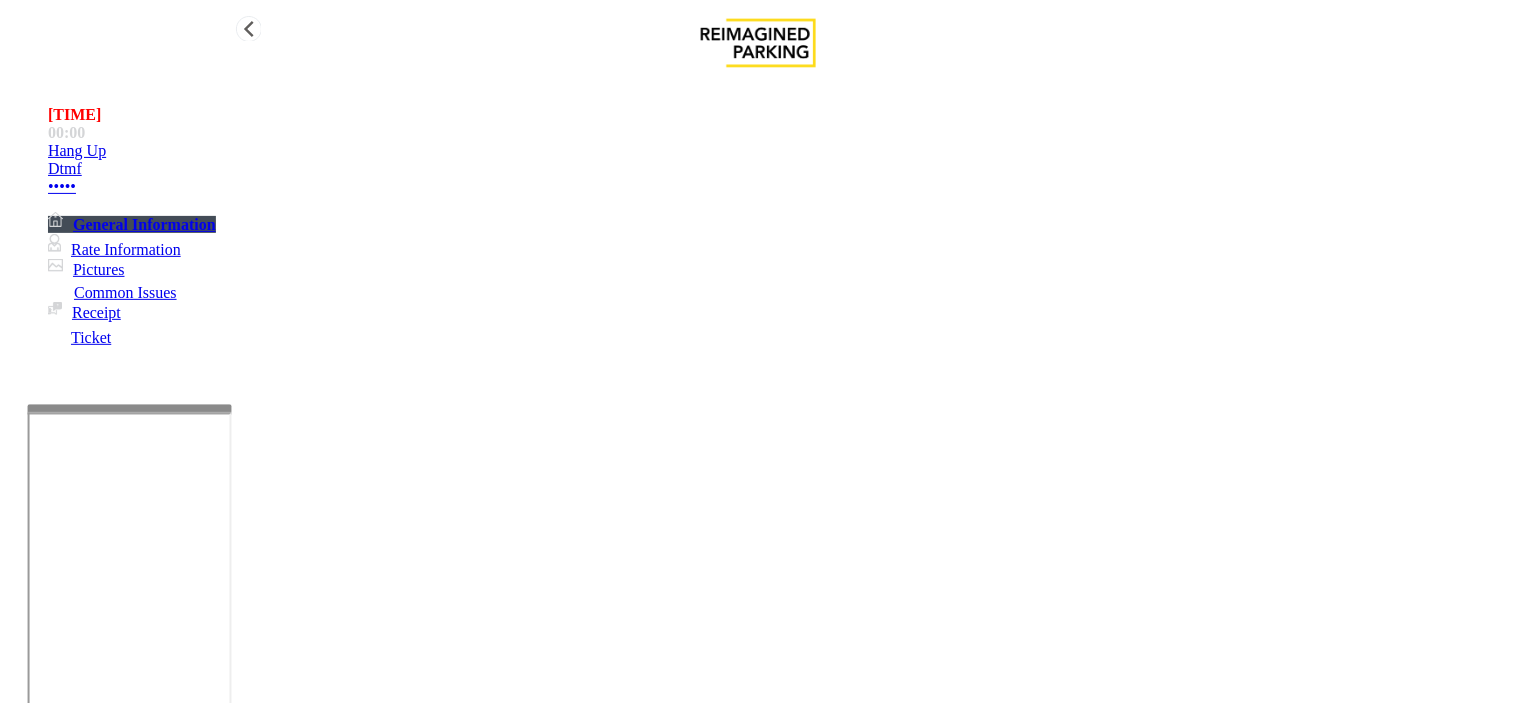 type 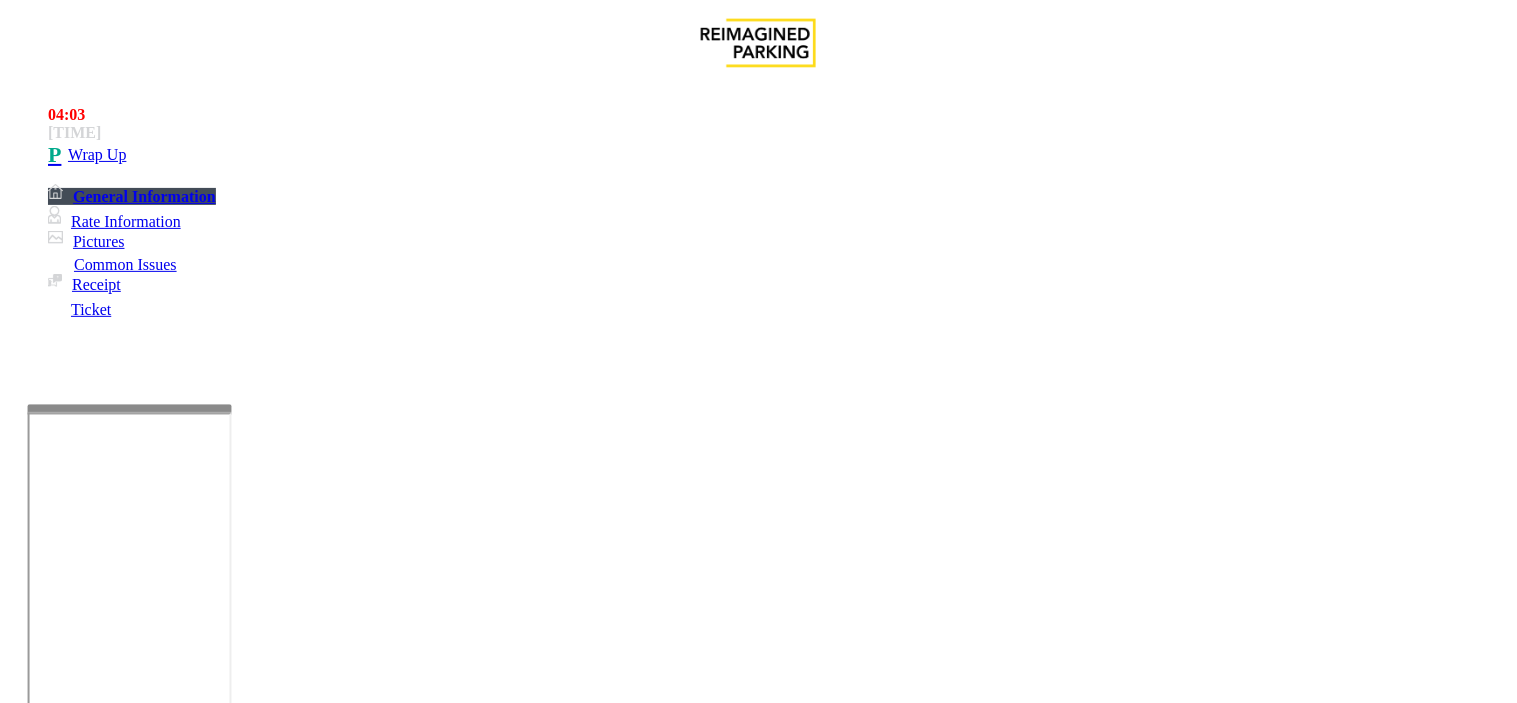 drag, startPoint x: 356, startPoint y: 595, endPoint x: 574, endPoint y: 583, distance: 218.33003 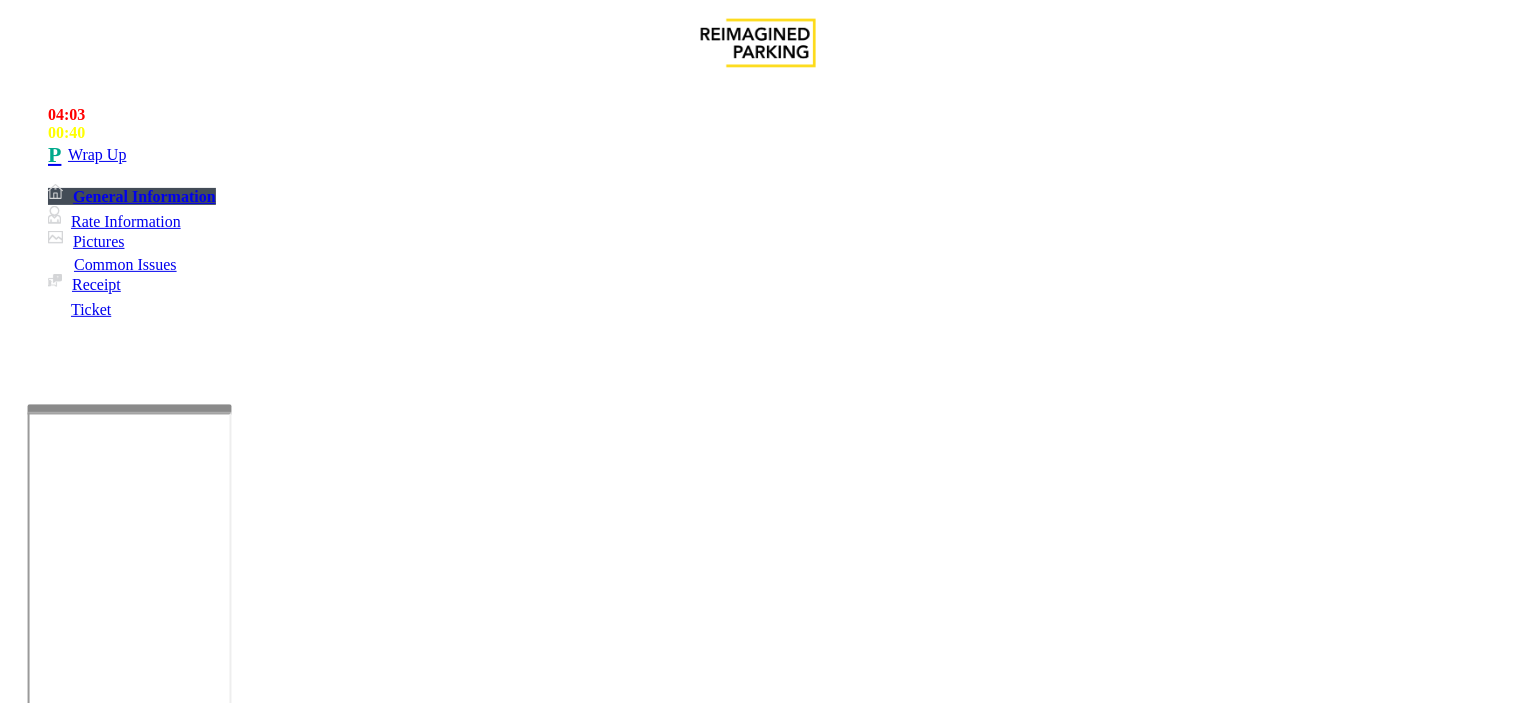 scroll, scrollTop: 14, scrollLeft: 0, axis: vertical 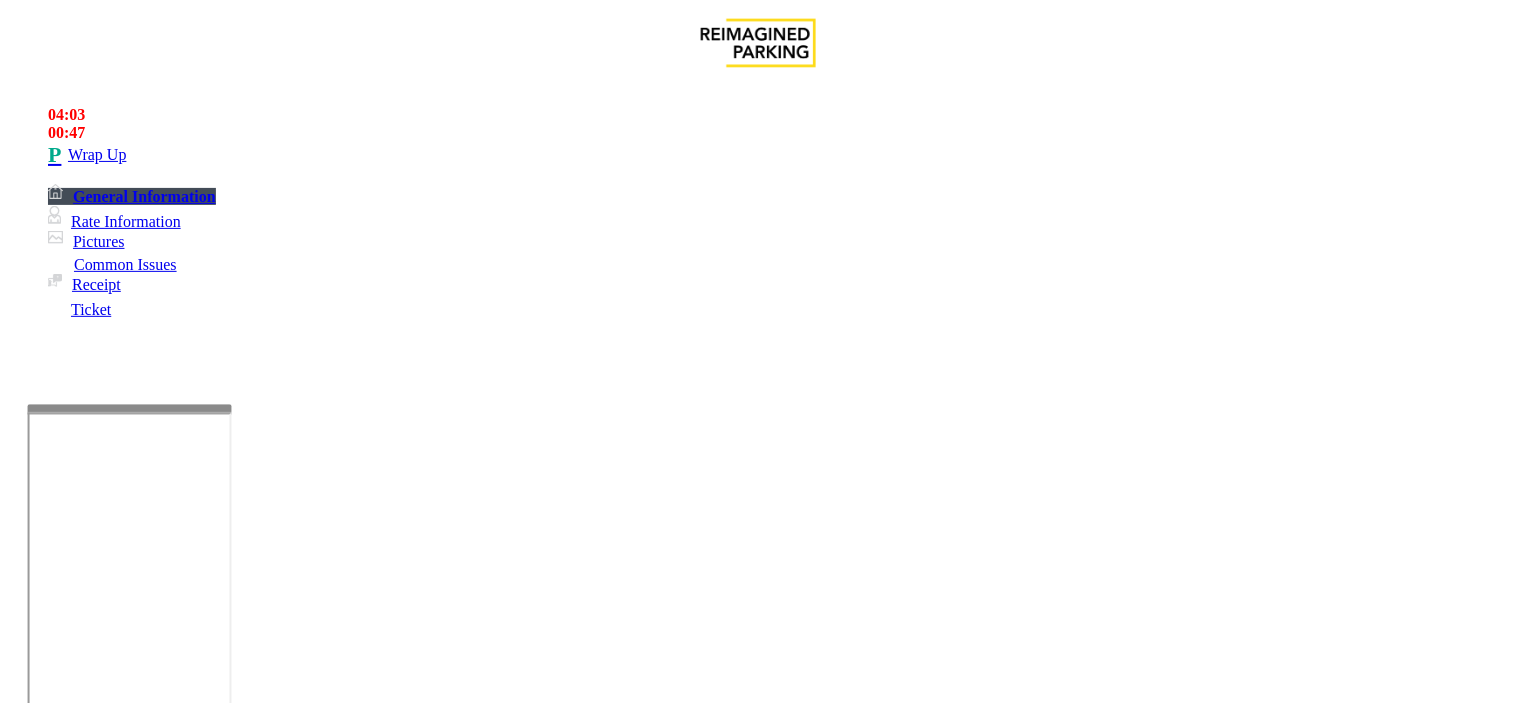 type on "**********" 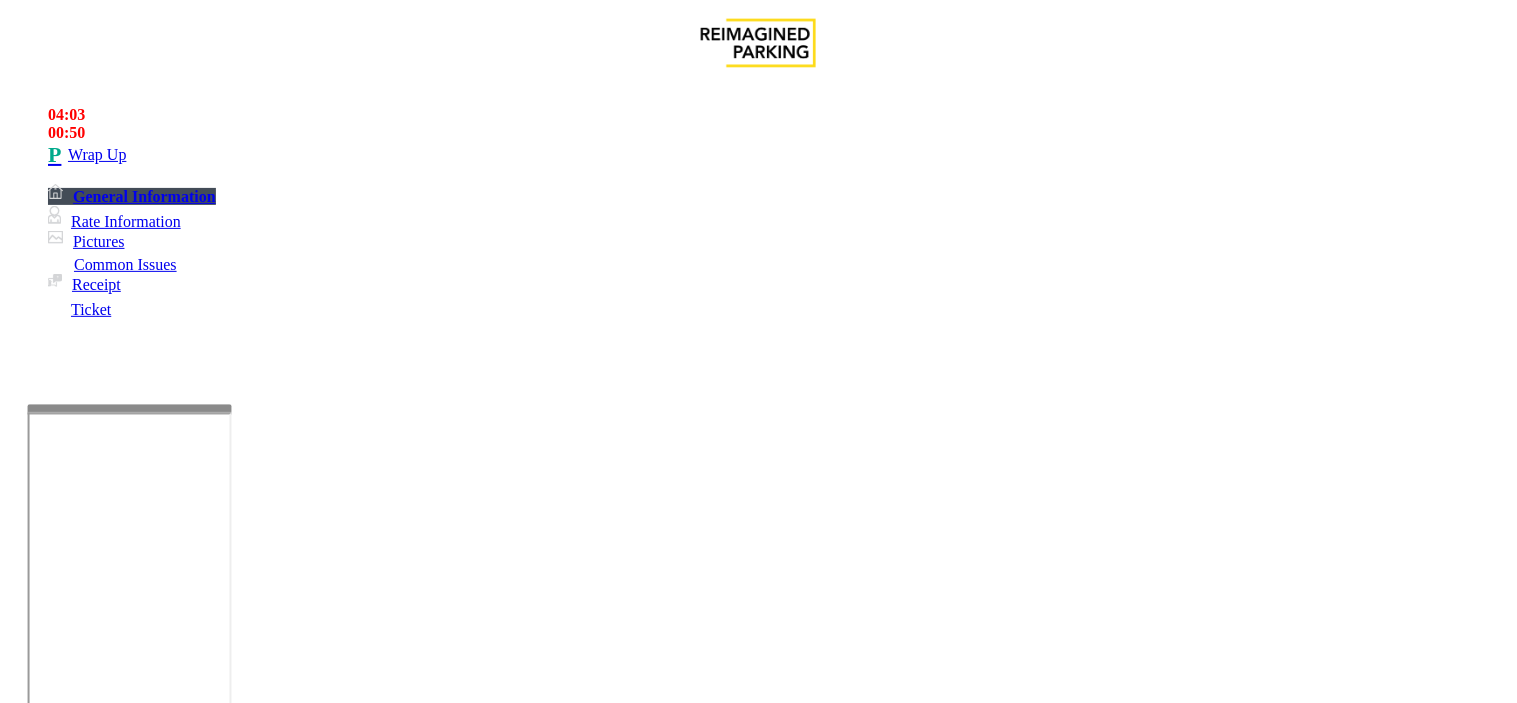 type on "**" 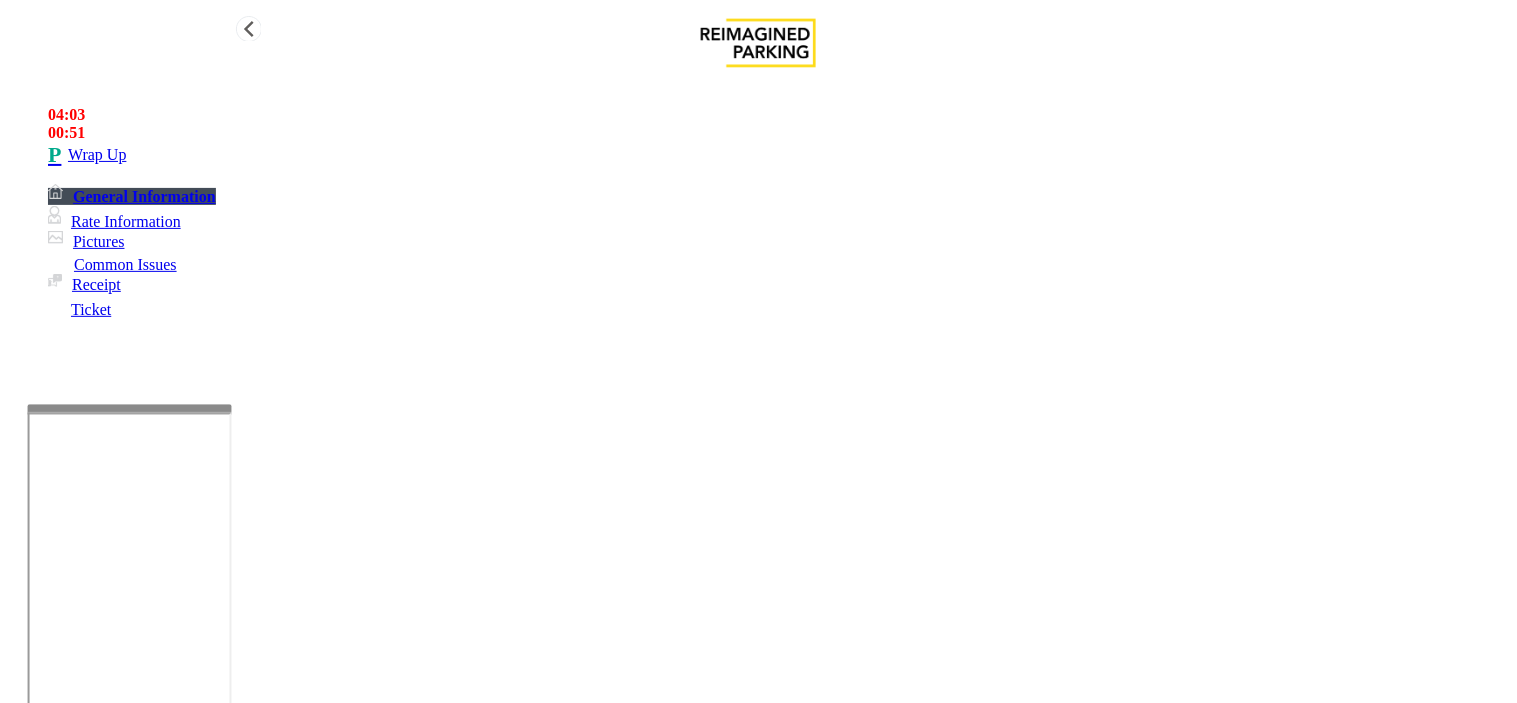 type on "**" 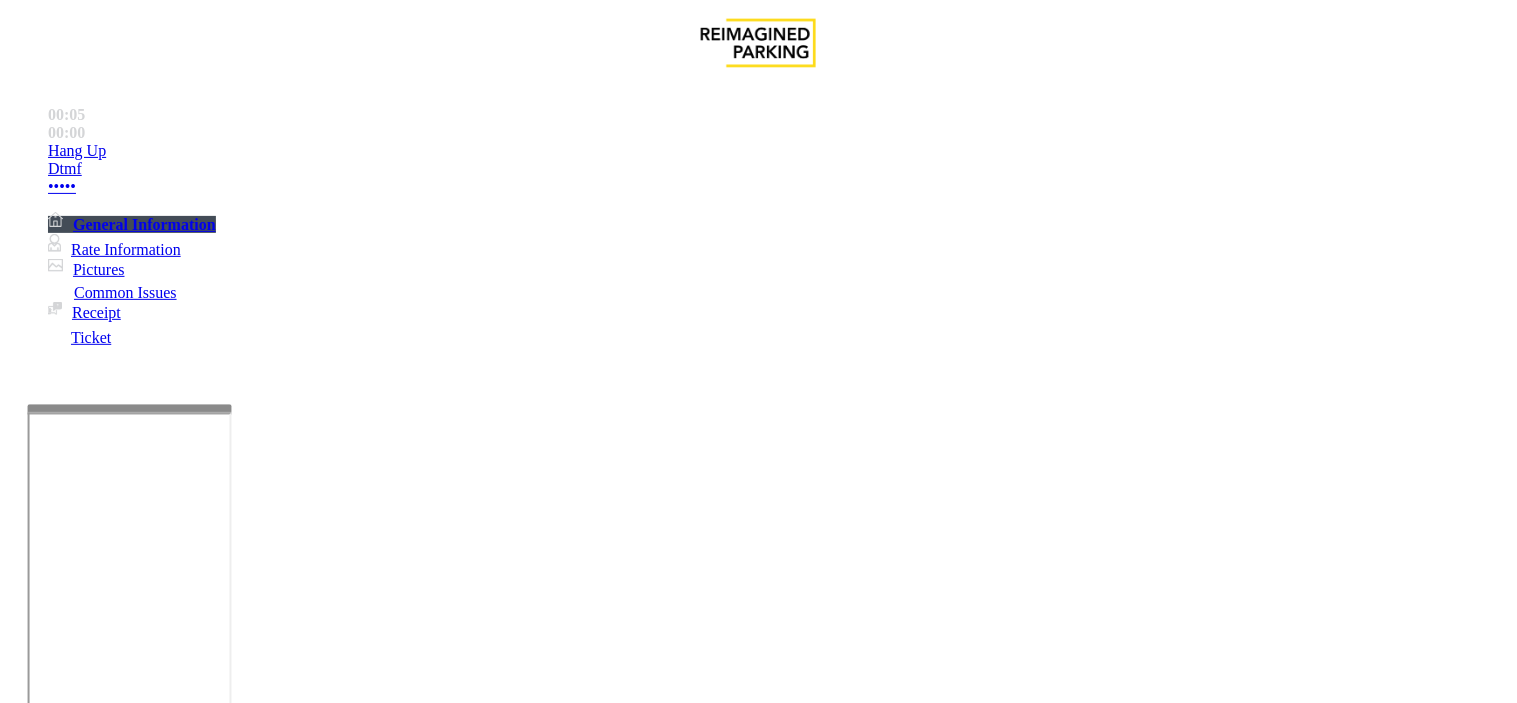 scroll, scrollTop: 1555, scrollLeft: 0, axis: vertical 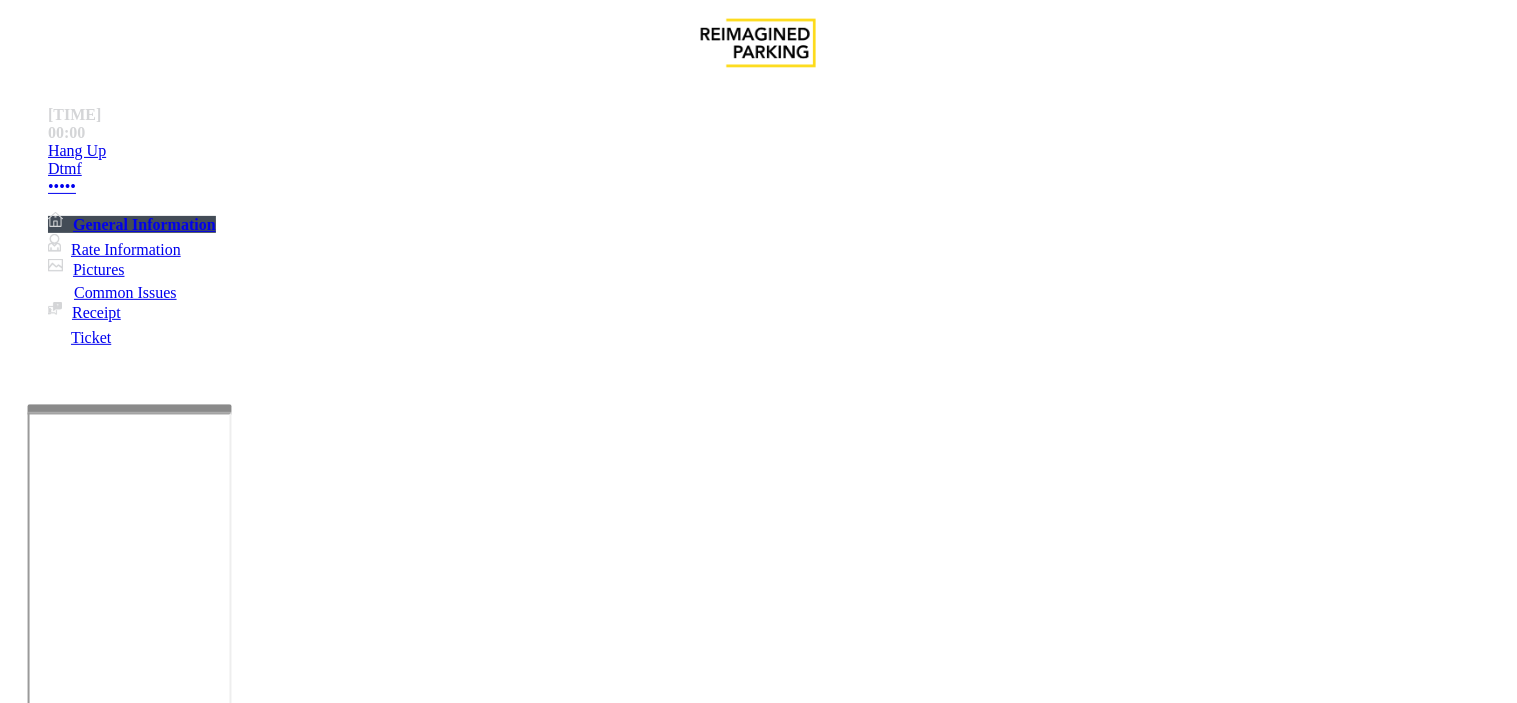 click on "LAN21059300" at bounding box center (46, 3374) 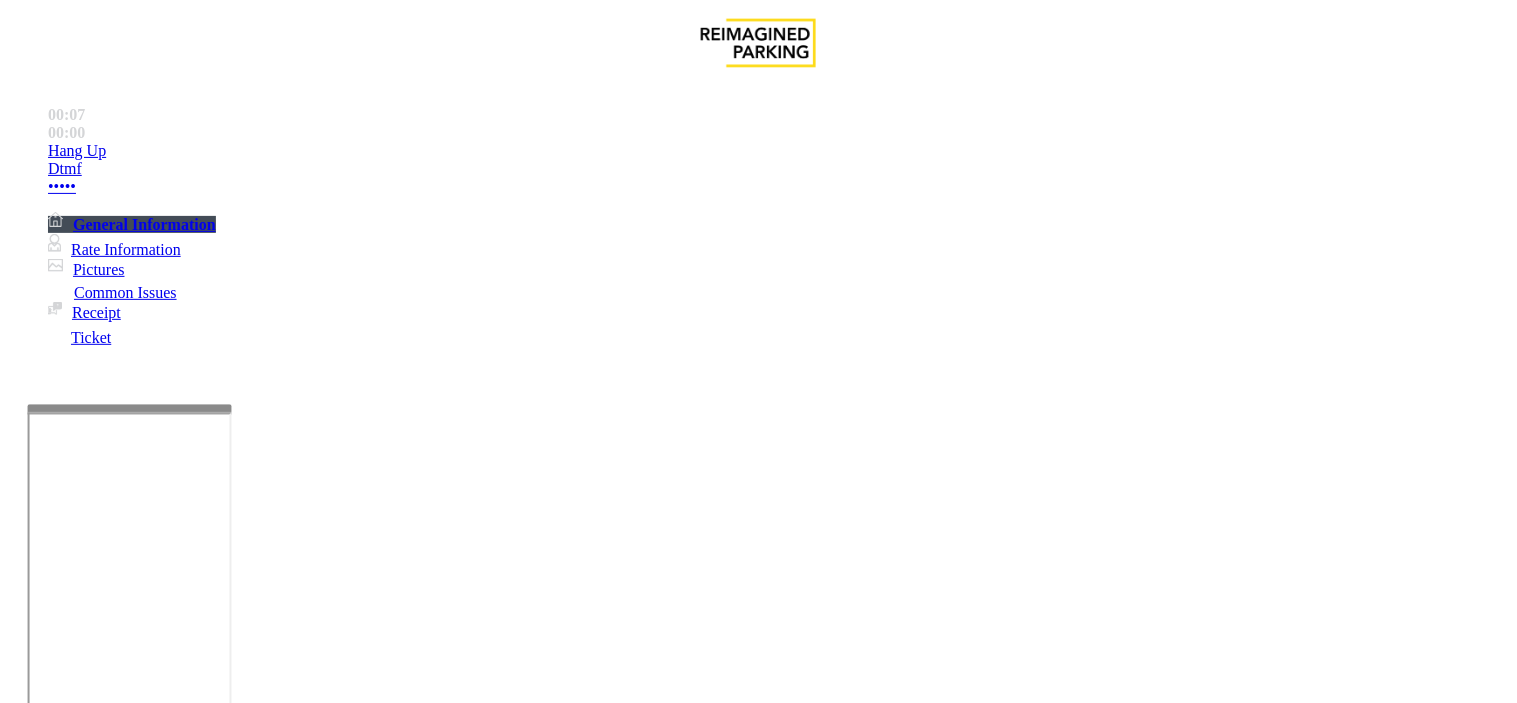 click on "LAN21059300" at bounding box center [46, 3374] 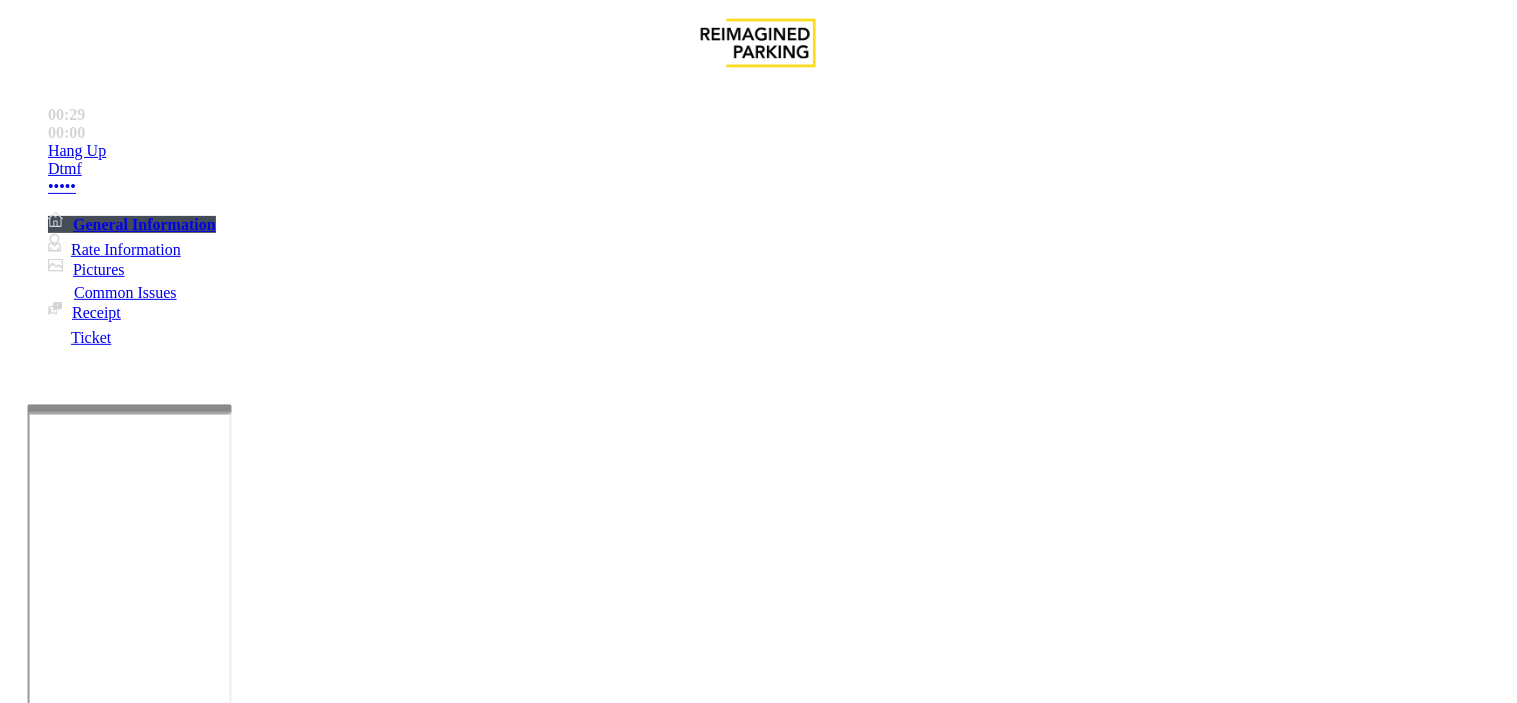 click on "Monthly Issue" at bounding box center [268, 1356] 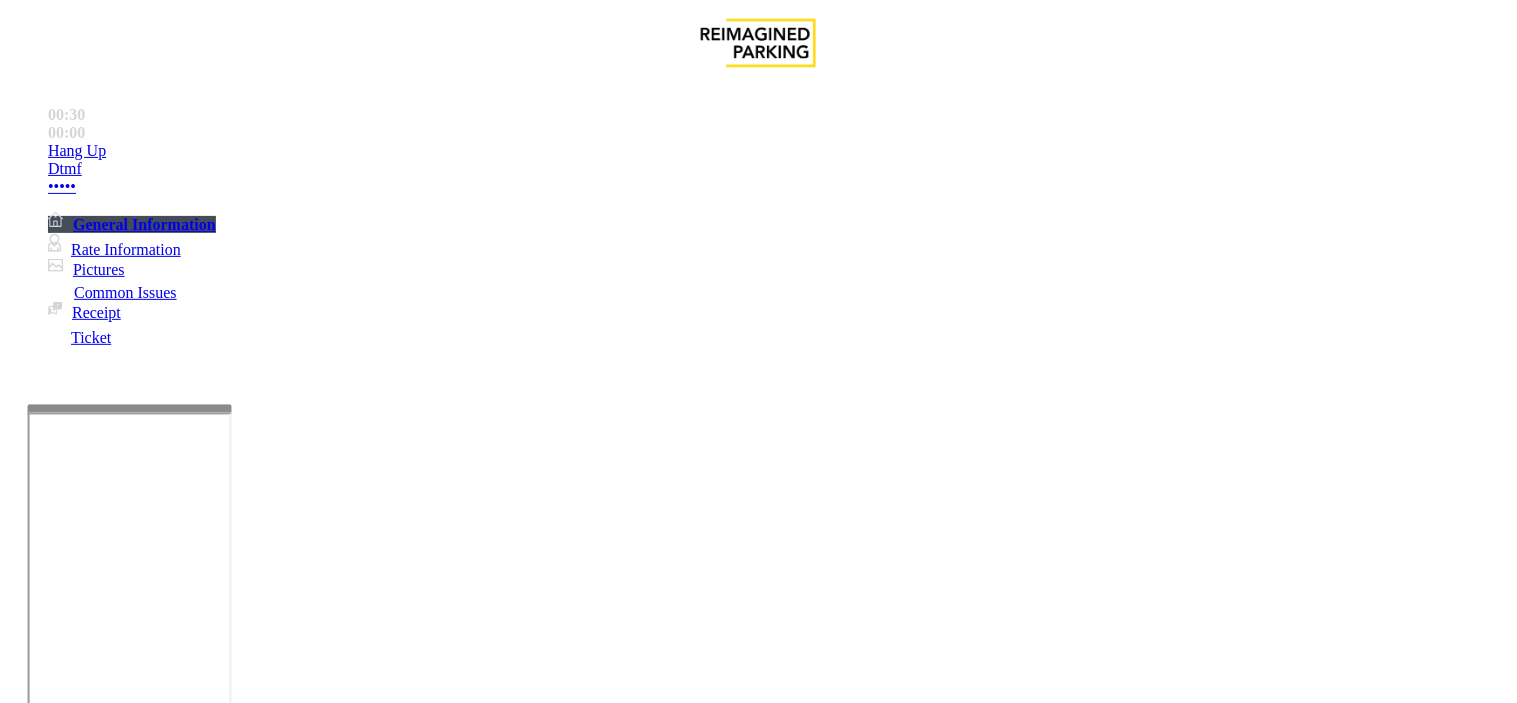 click on "Disabled Card" at bounding box center (78, 1356) 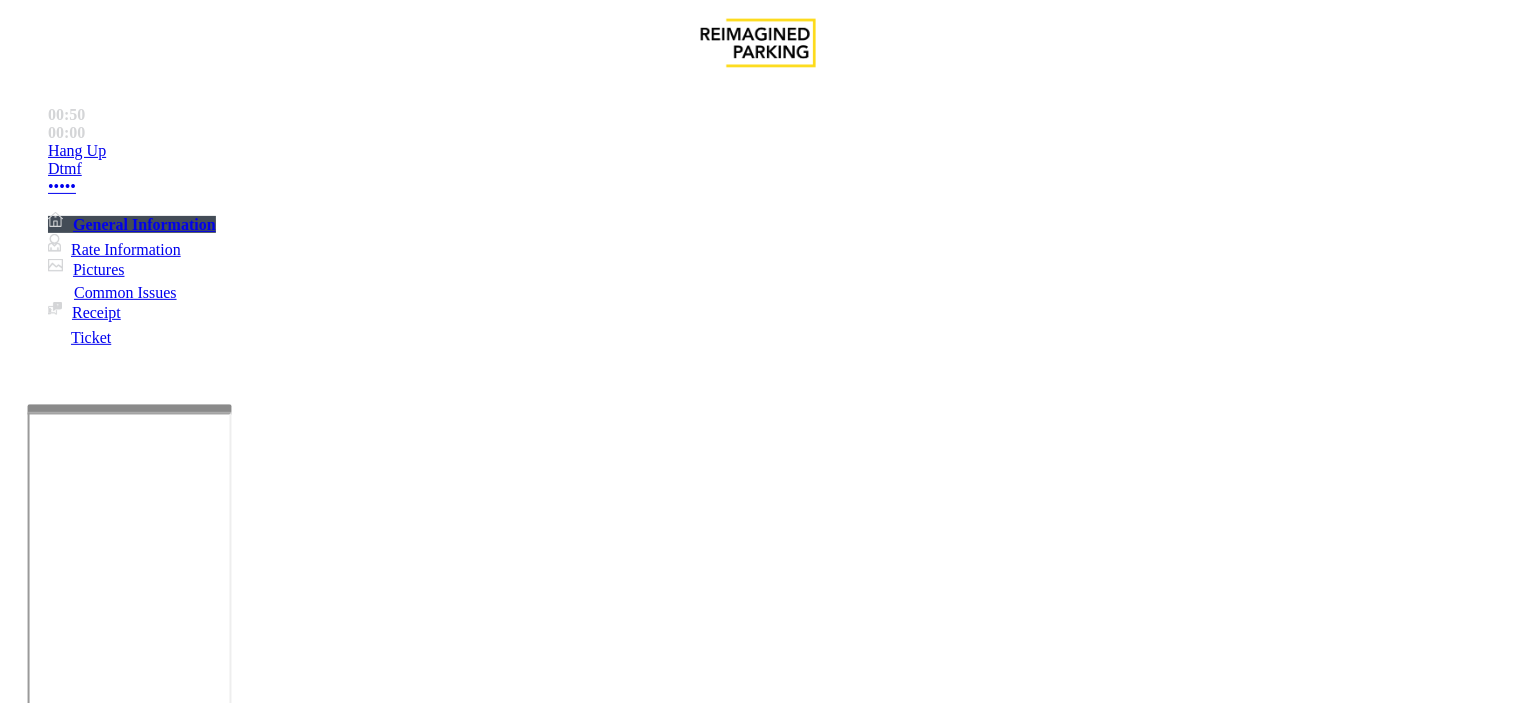 click at bounding box center [96, 1378] 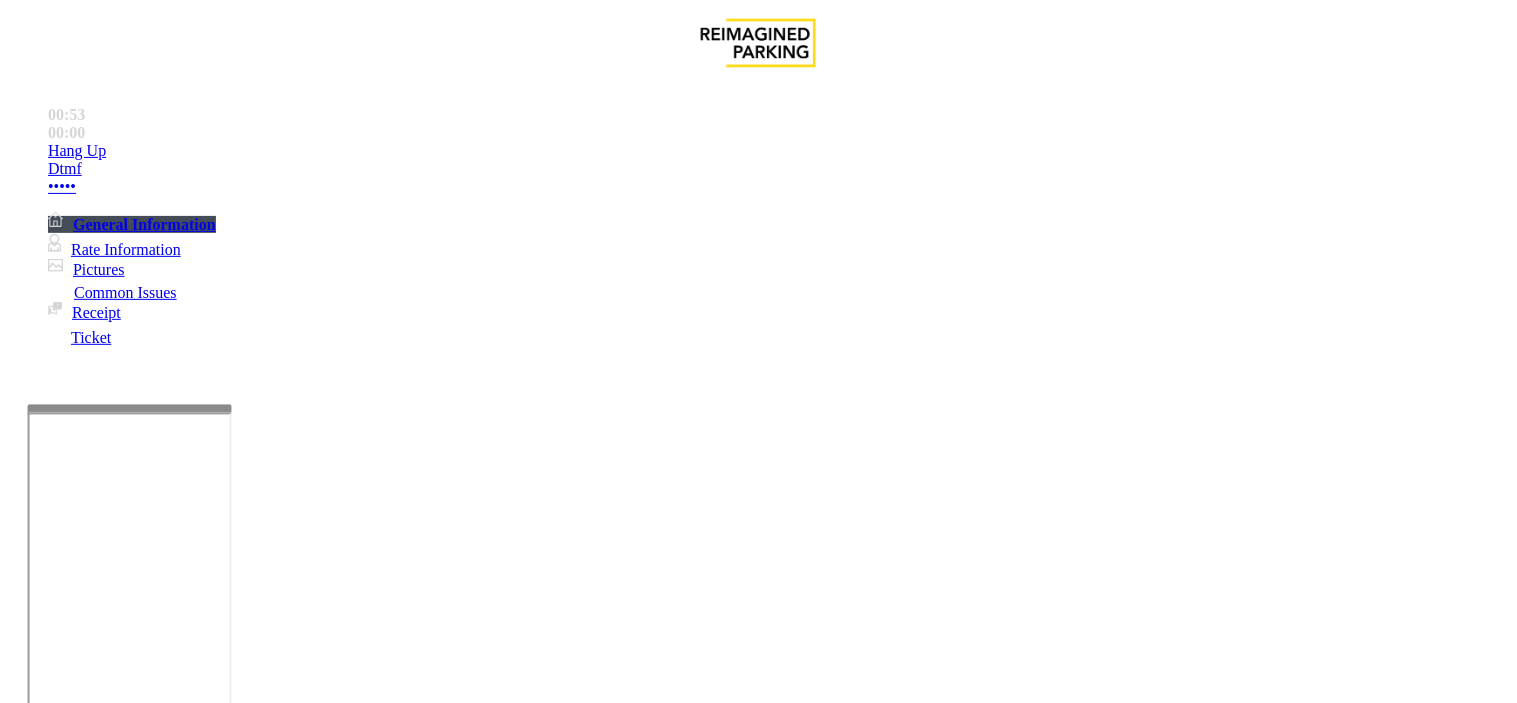type on "*****" 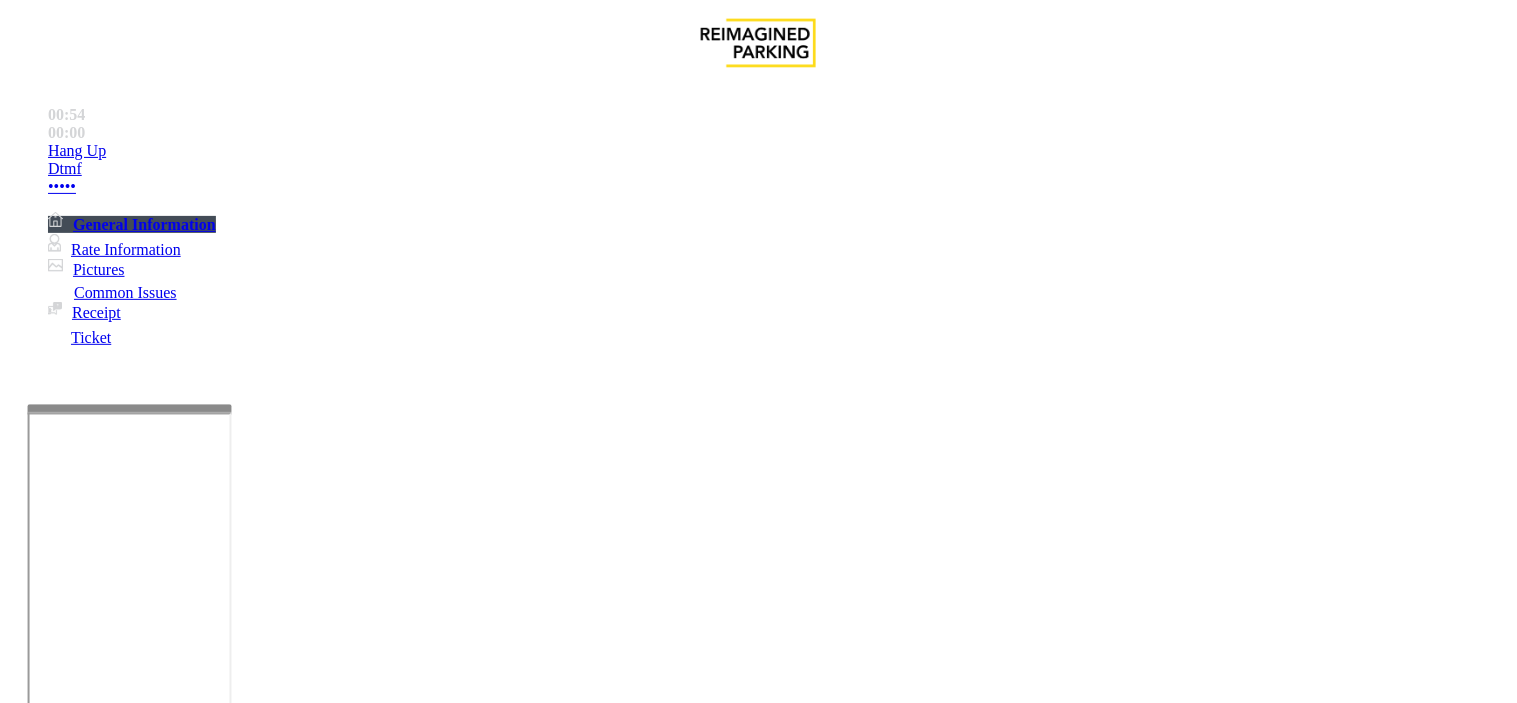 scroll, scrollTop: 0, scrollLeft: 0, axis: both 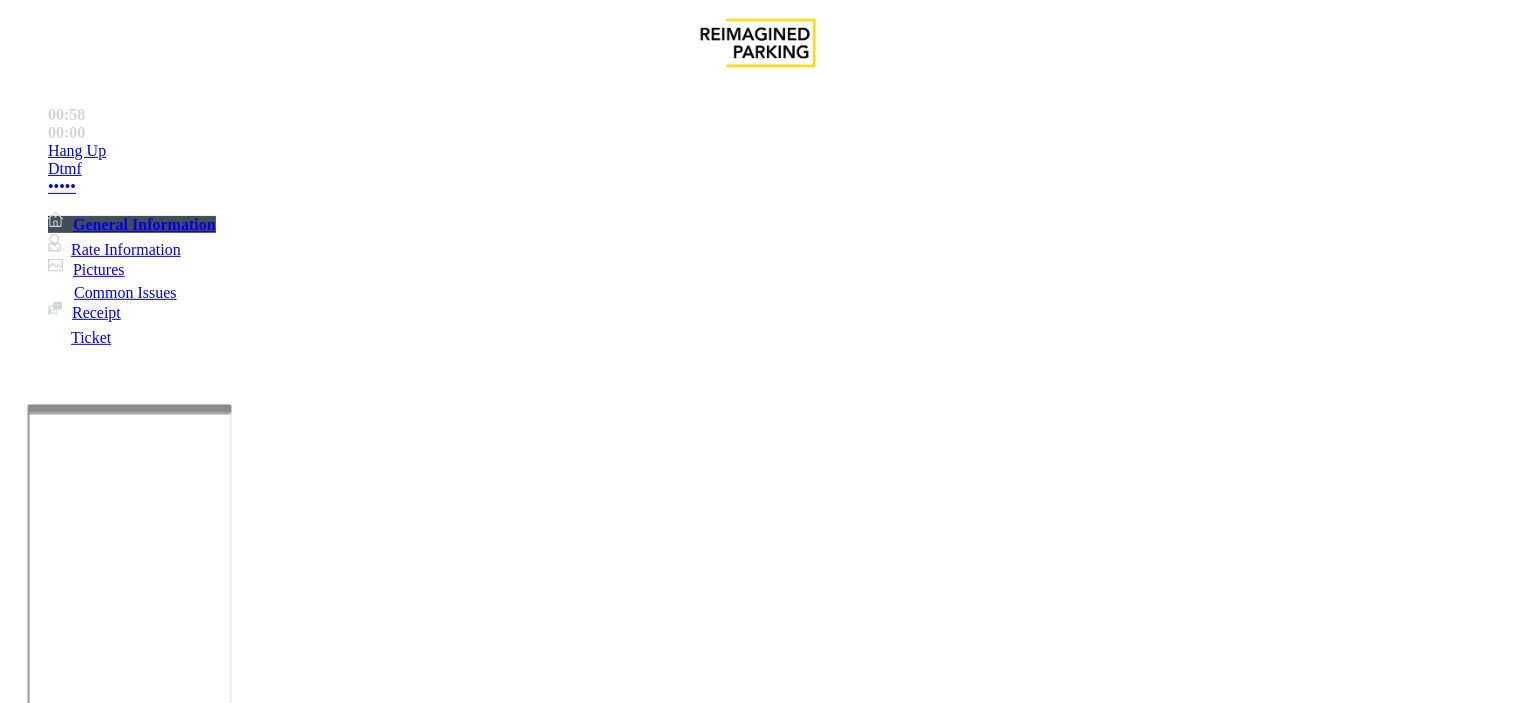 paste on "**********" 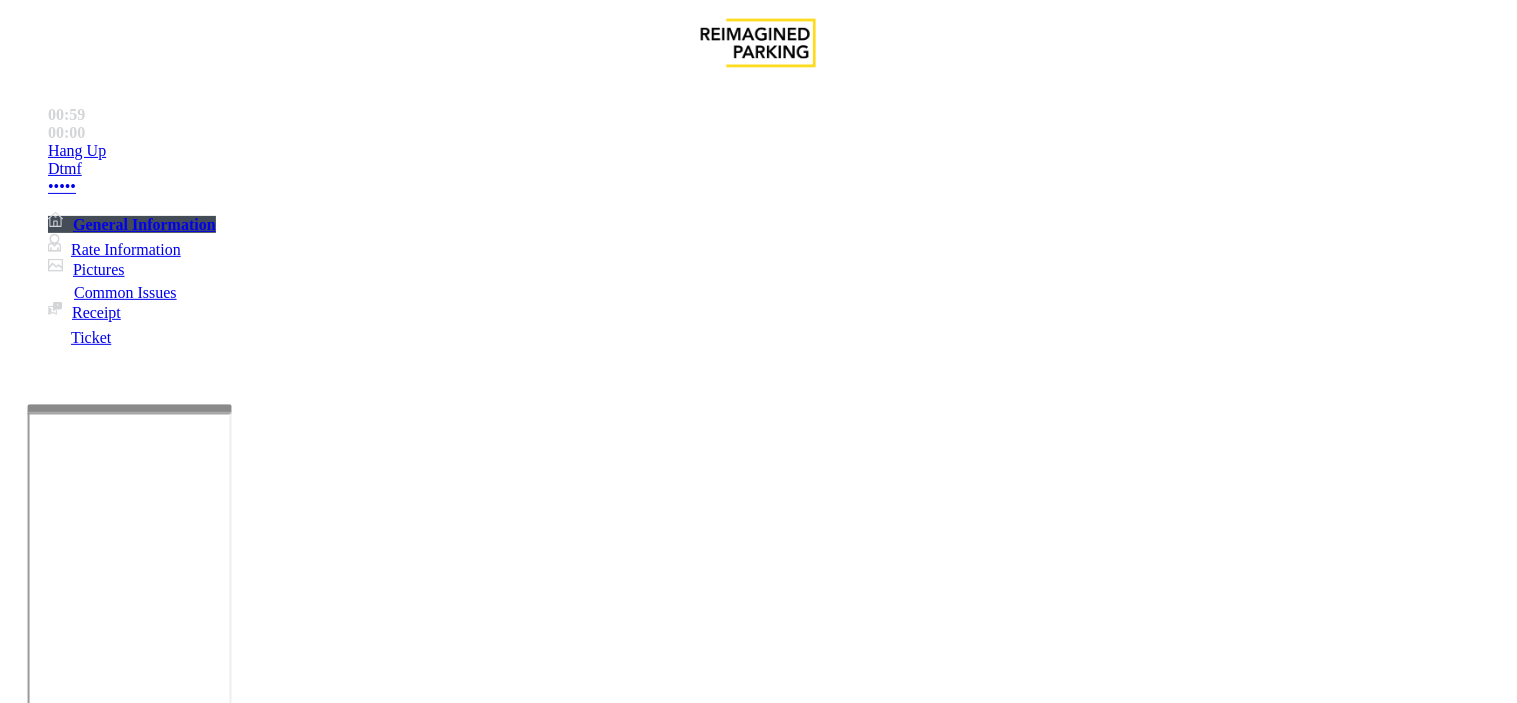 scroll, scrollTop: 0, scrollLeft: 0, axis: both 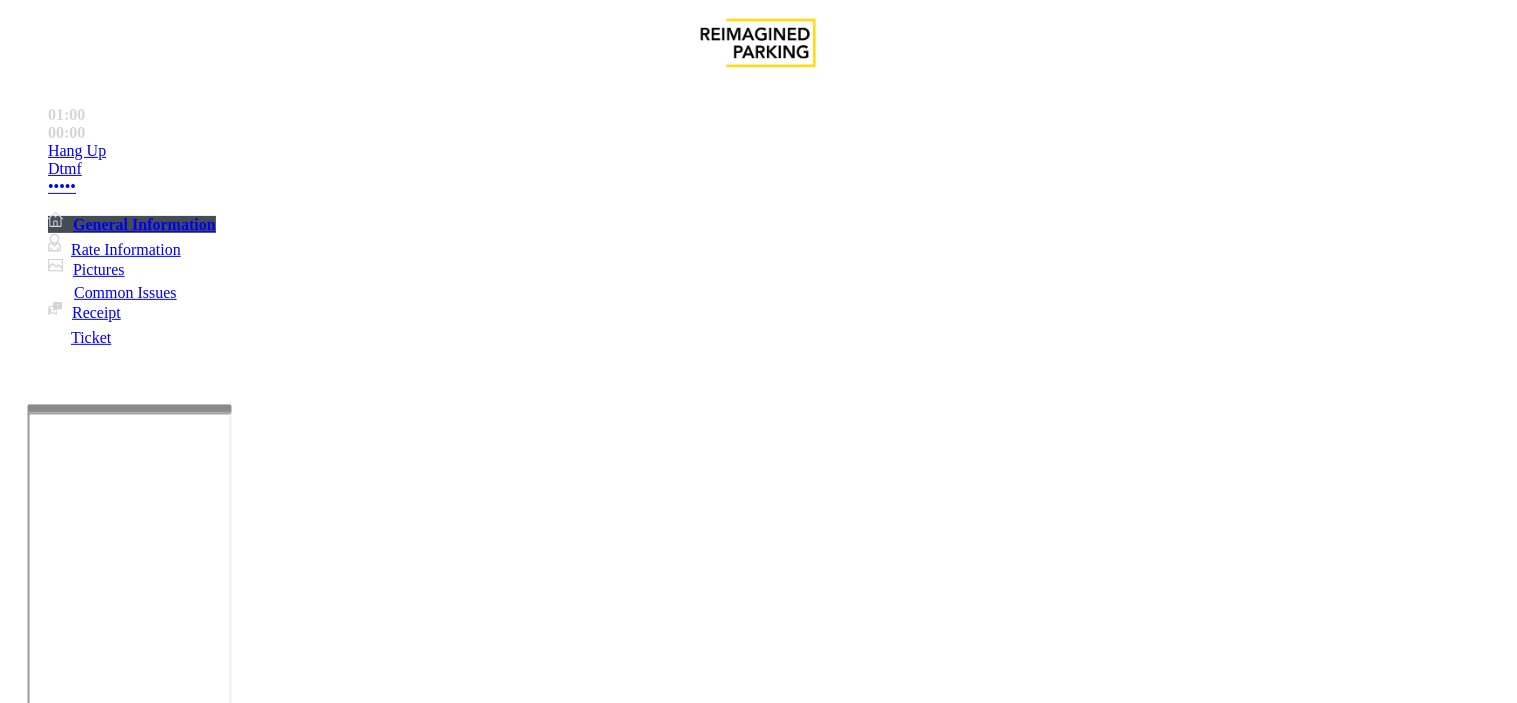 click at bounding box center (204, 1383) 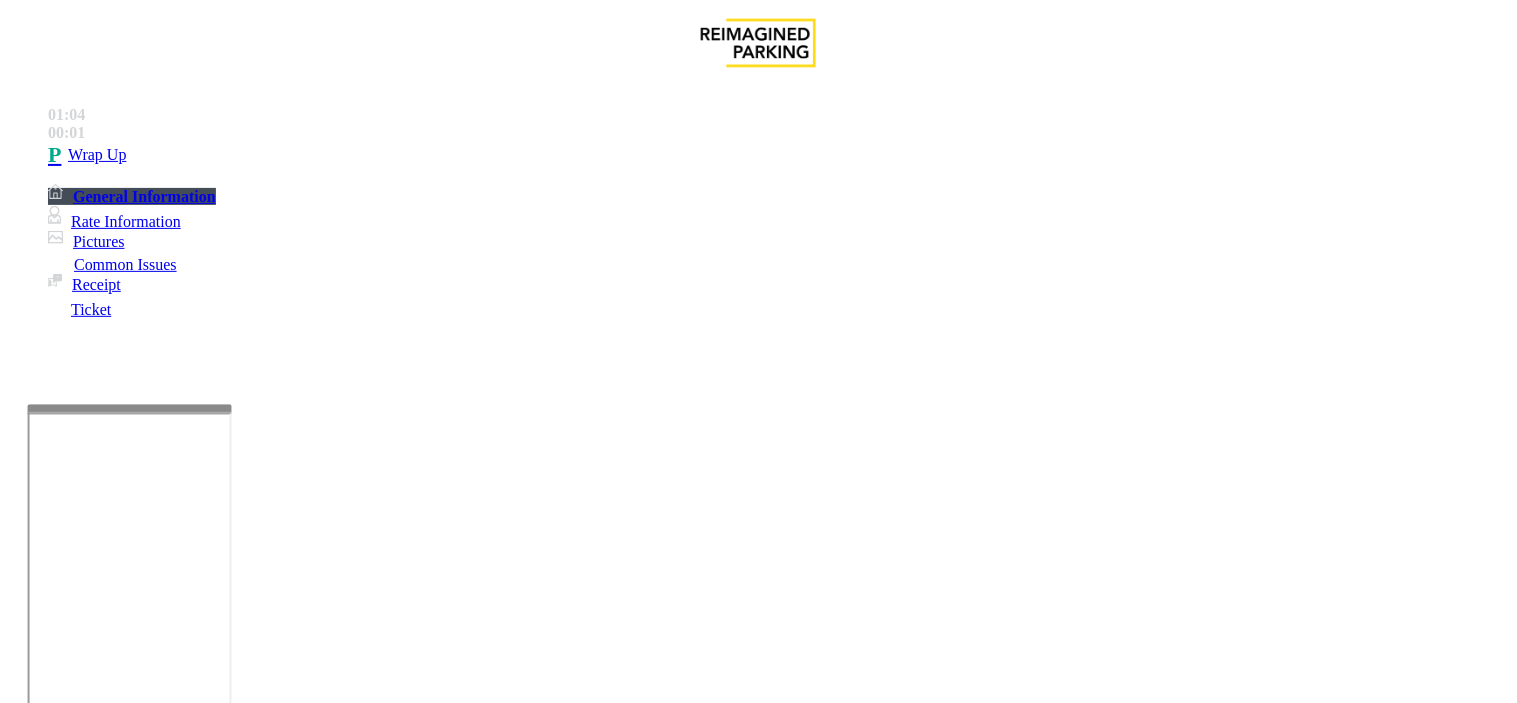 click on "••••" at bounding box center [204, 1383] 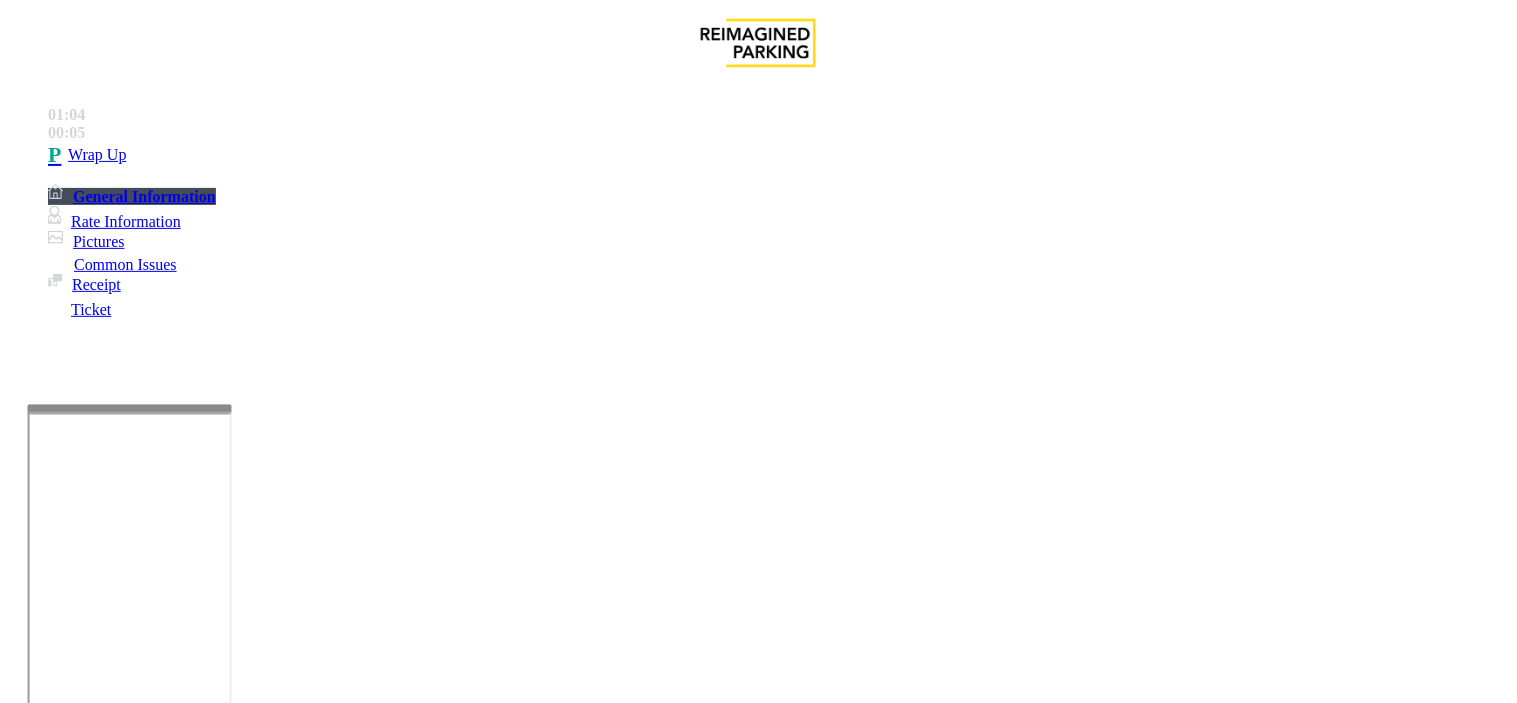 type on "******" 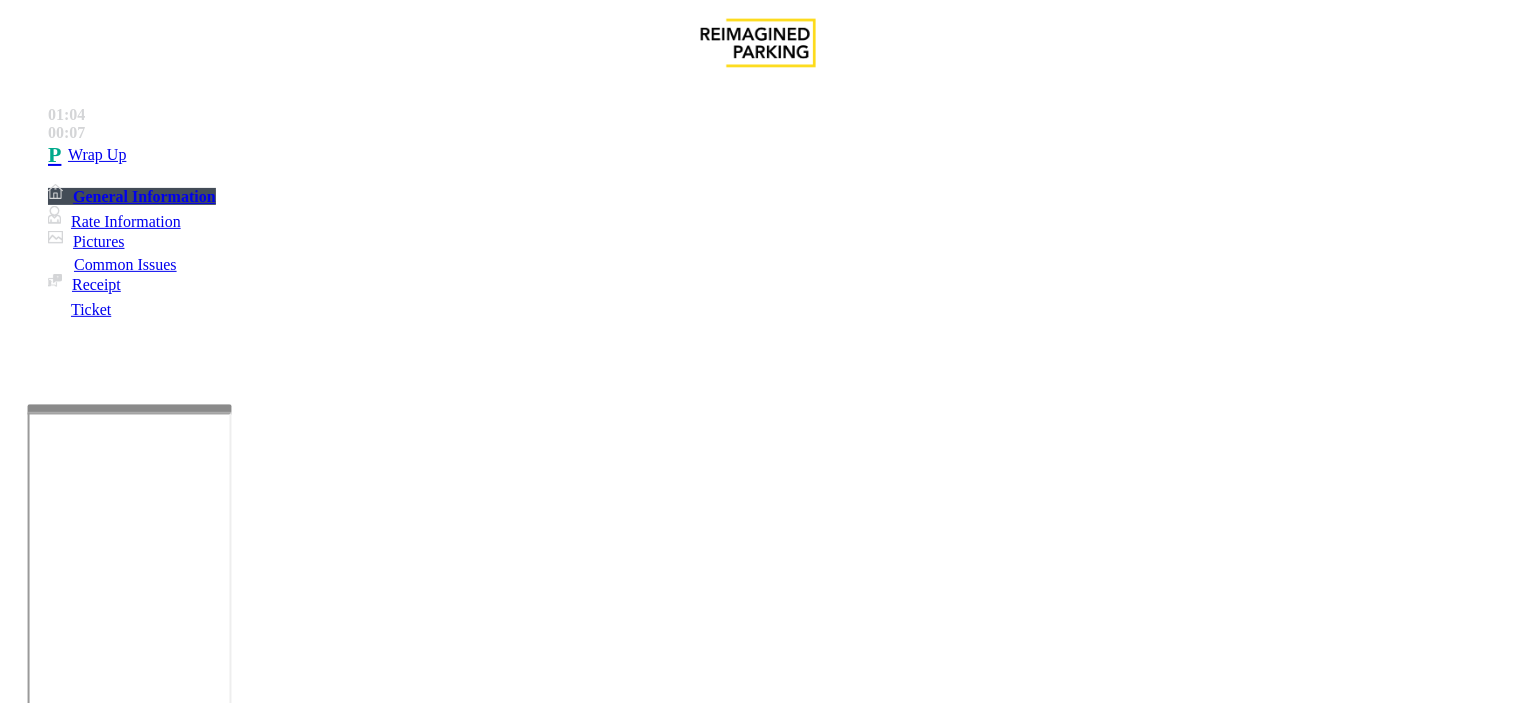 click at bounding box center [246, 1671] 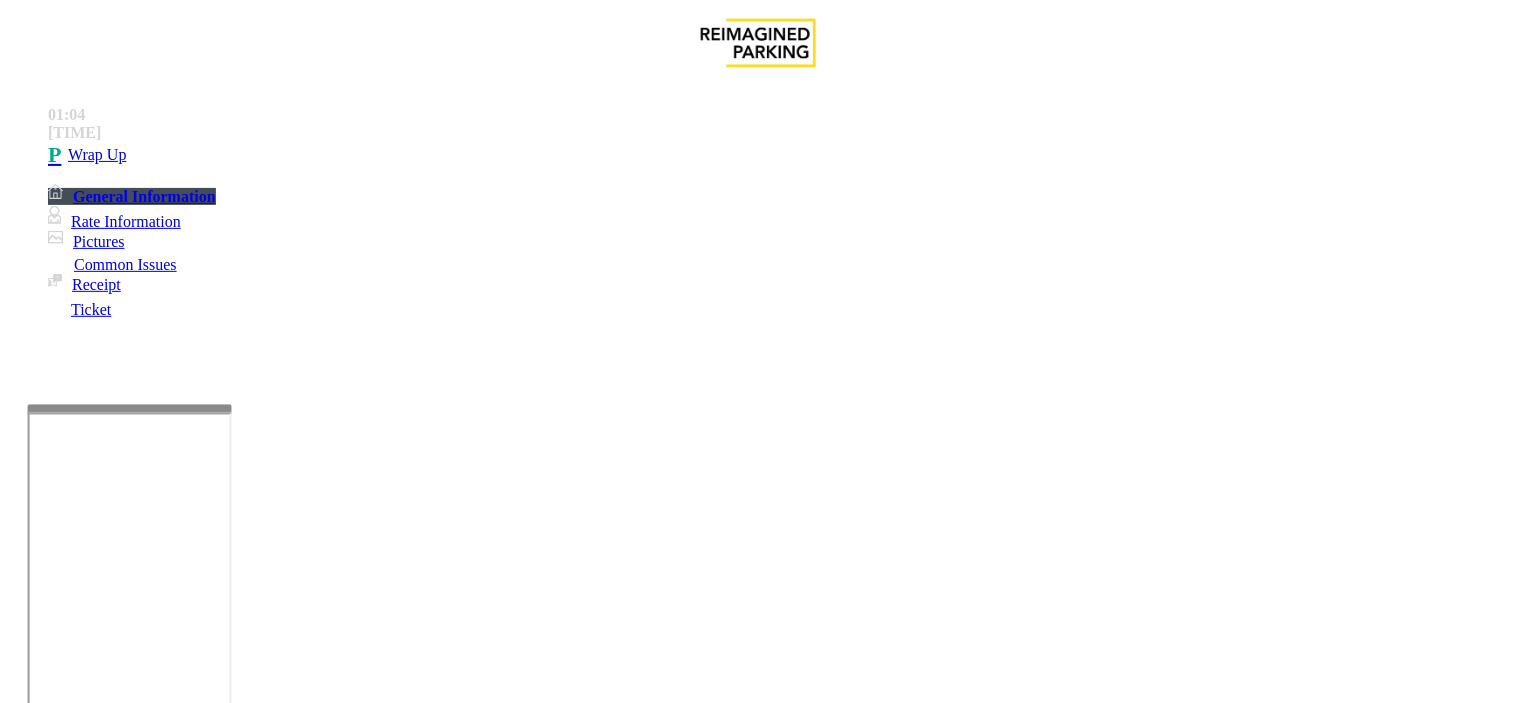 drag, startPoint x: 282, startPoint y: 177, endPoint x: 430, endPoint y: 173, distance: 148.05405 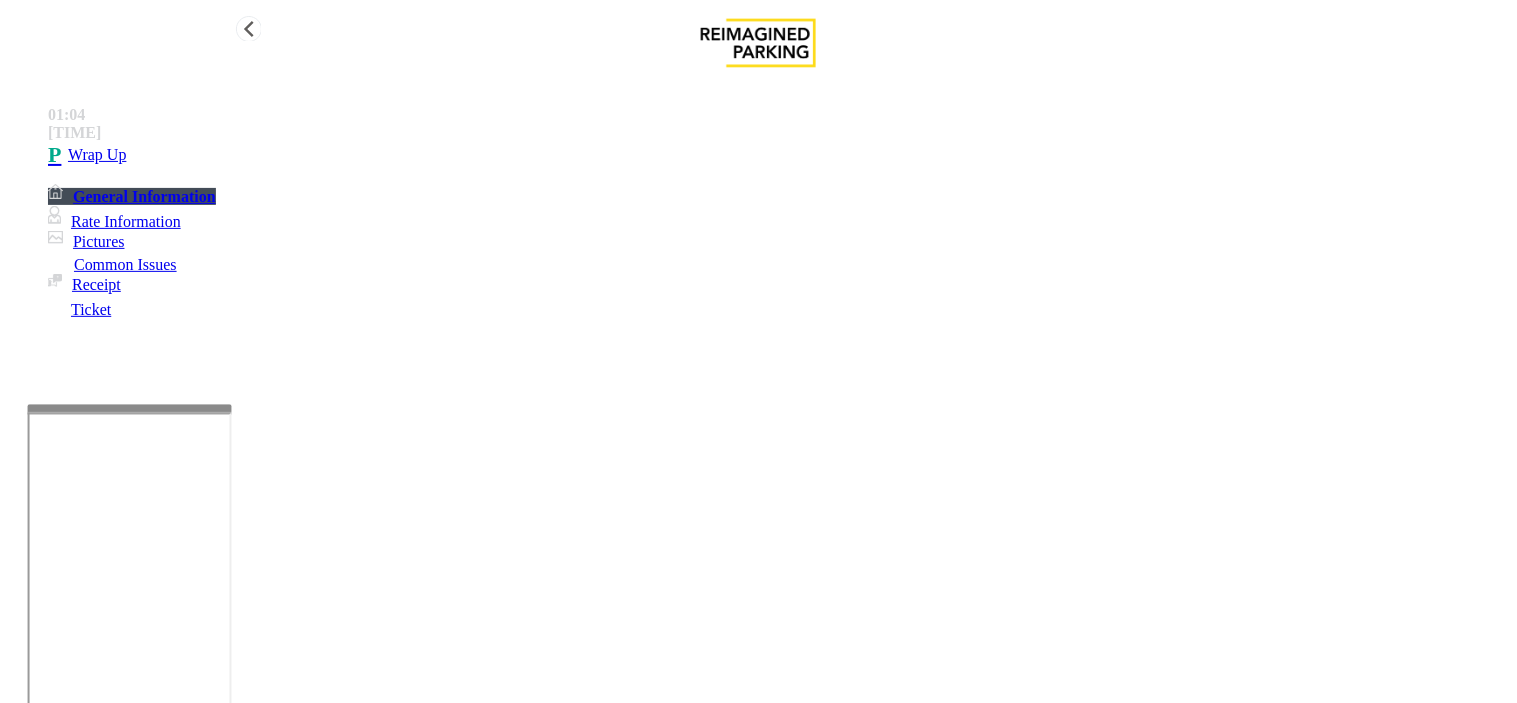 type on "**********" 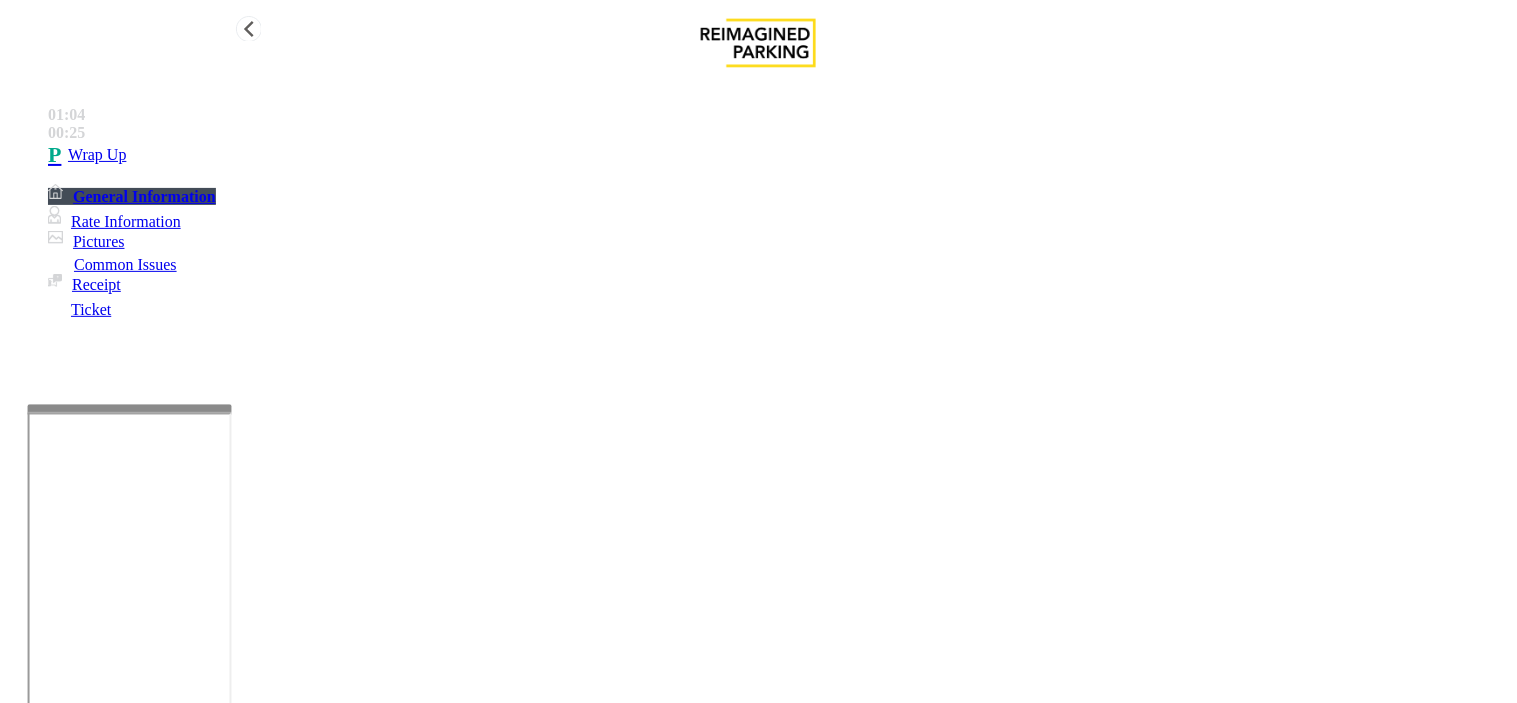 click on "Wrap Up" at bounding box center (778, 155) 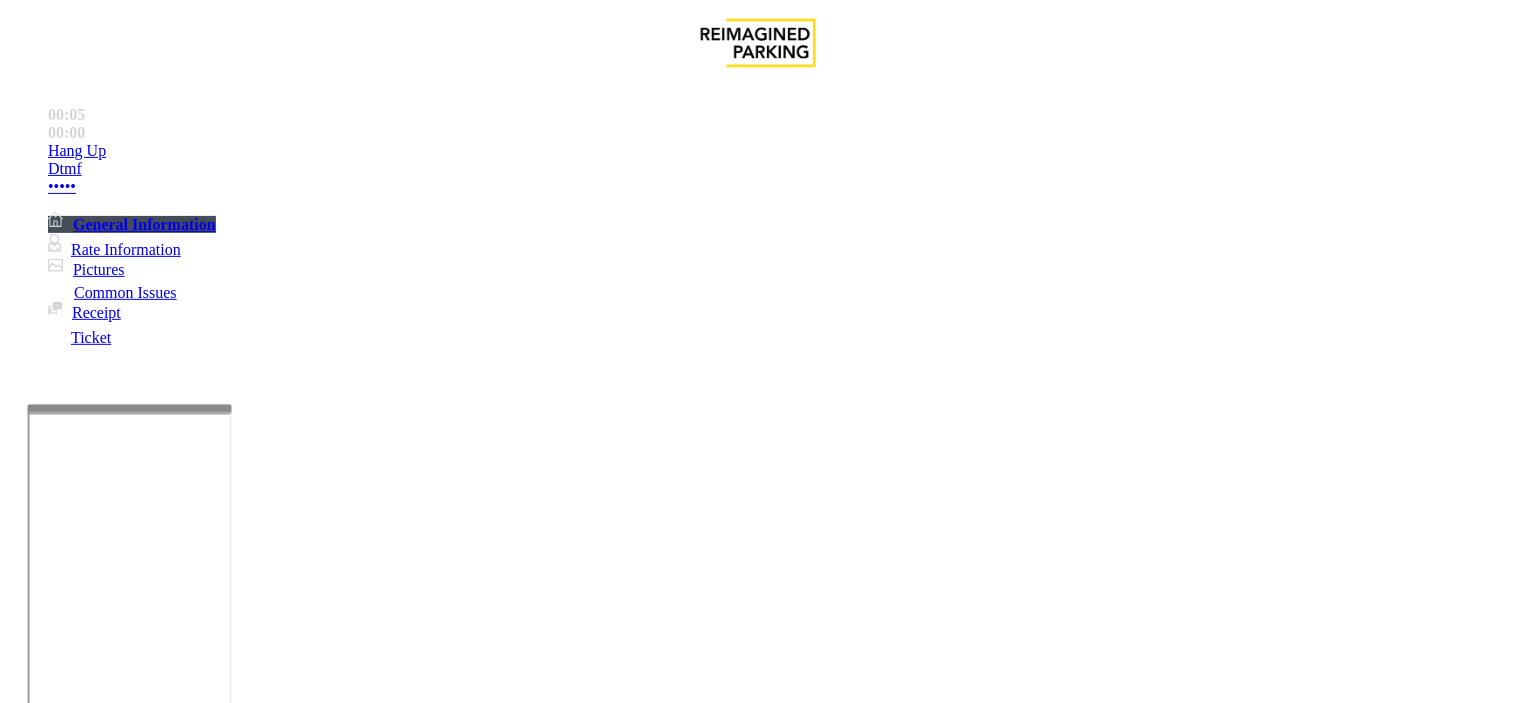 scroll, scrollTop: 777, scrollLeft: 0, axis: vertical 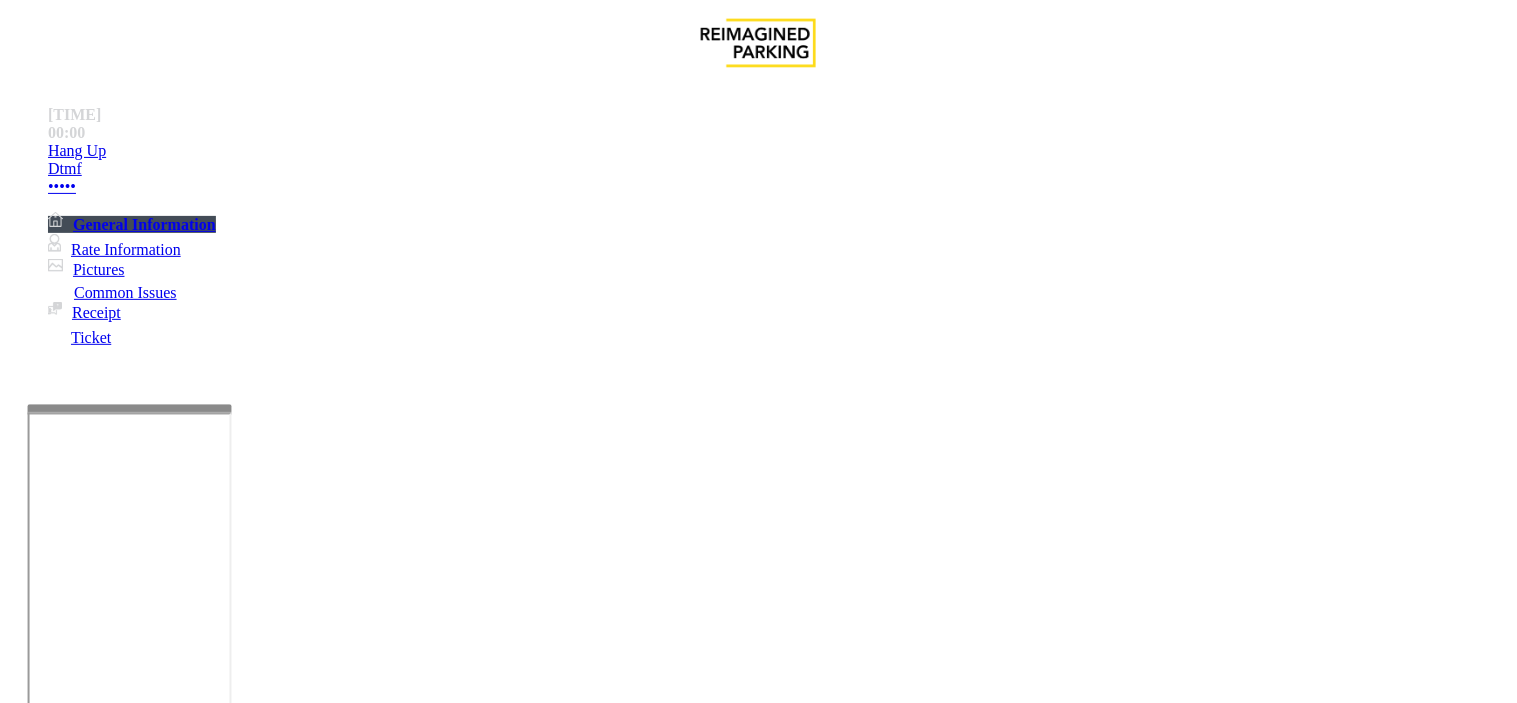 click on "Paystation Issue" at bounding box center [715, 1356] 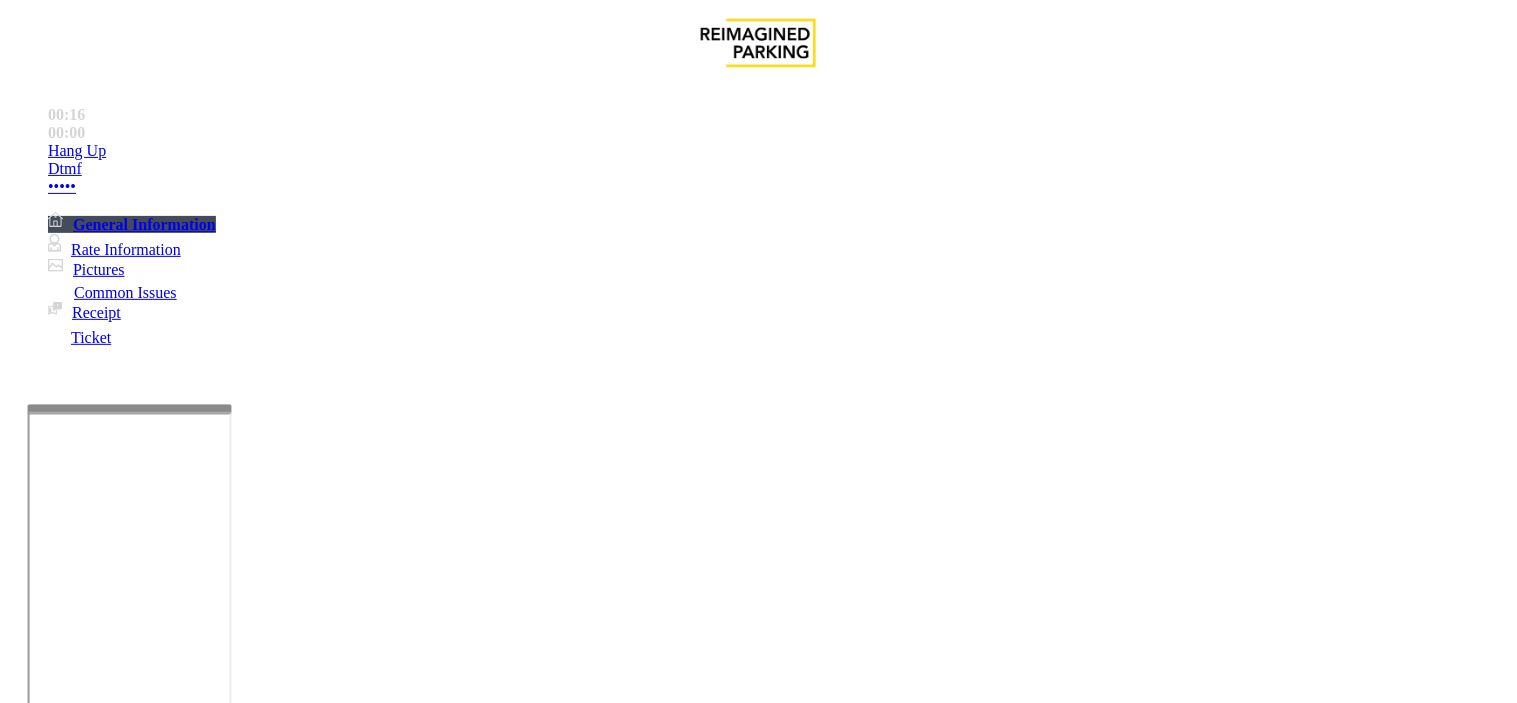 scroll, scrollTop: 444, scrollLeft: 0, axis: vertical 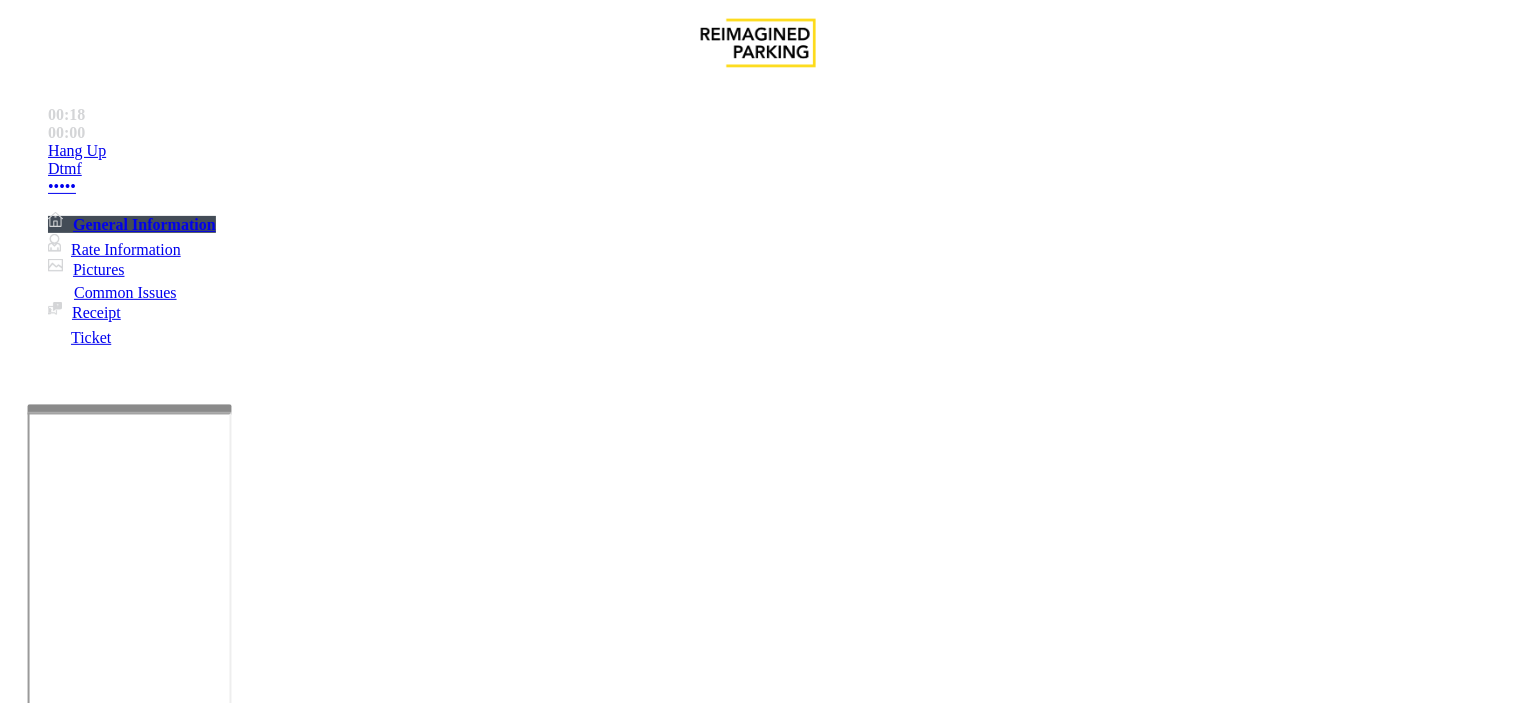click on "Equipment Issue" at bounding box center [483, 1356] 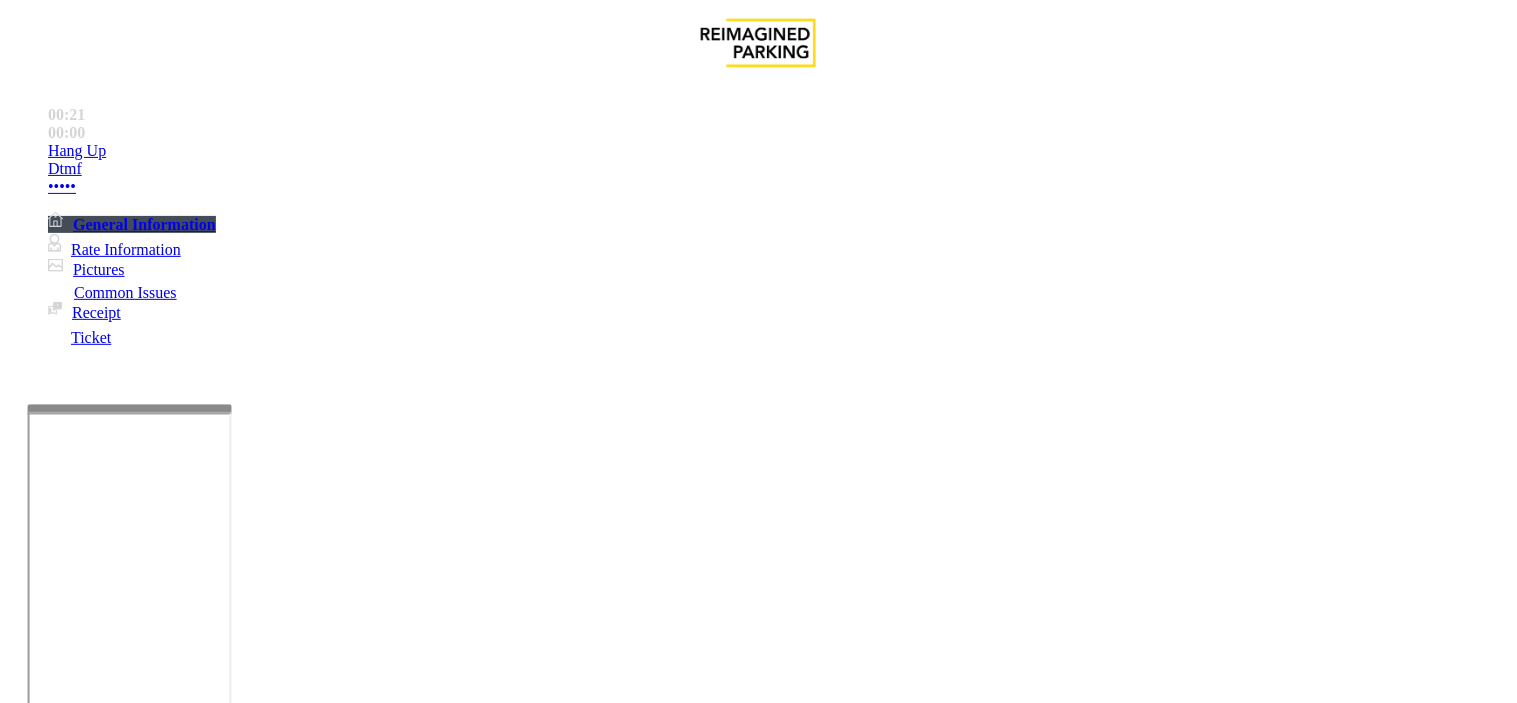 click on "Notes:" at bounding box center (758, 1725) 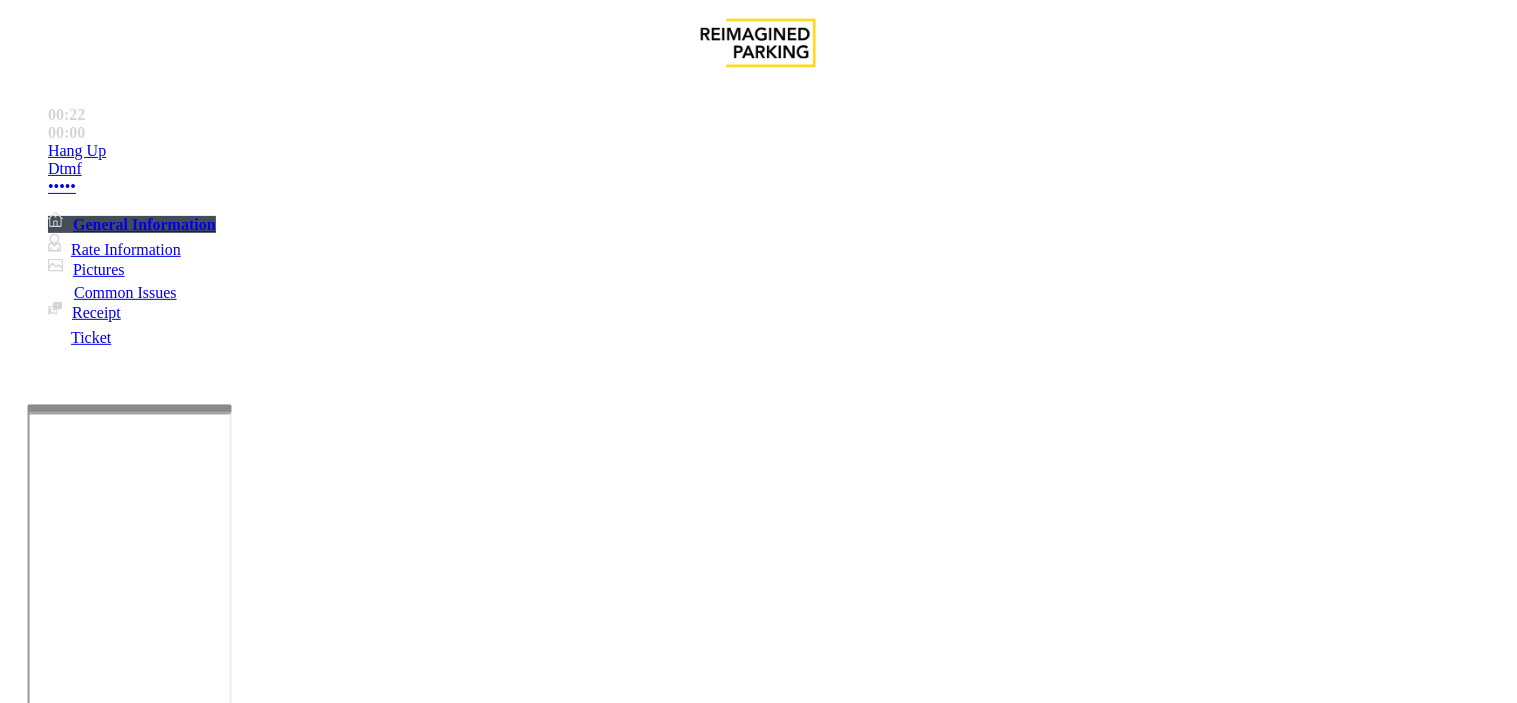 scroll, scrollTop: 390, scrollLeft: 0, axis: vertical 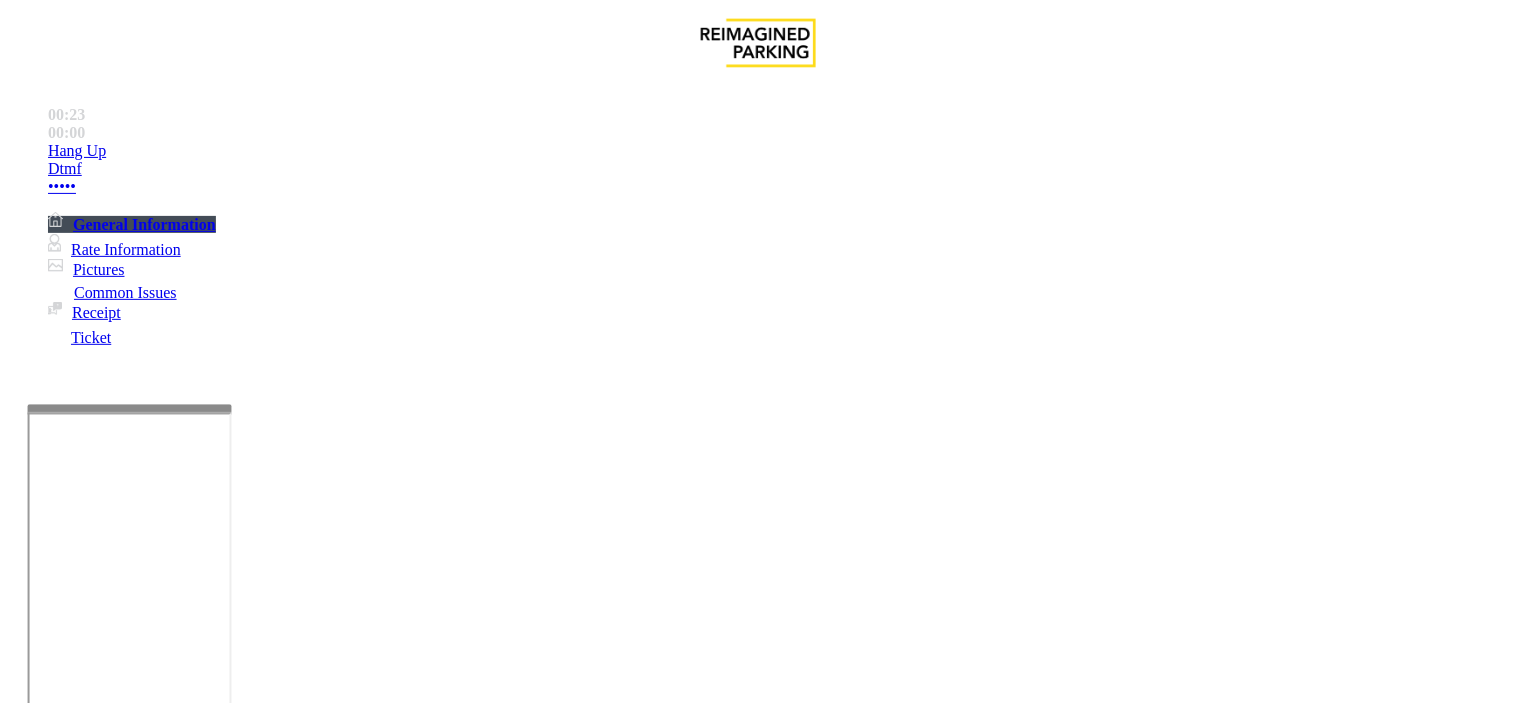 paste on "**********" 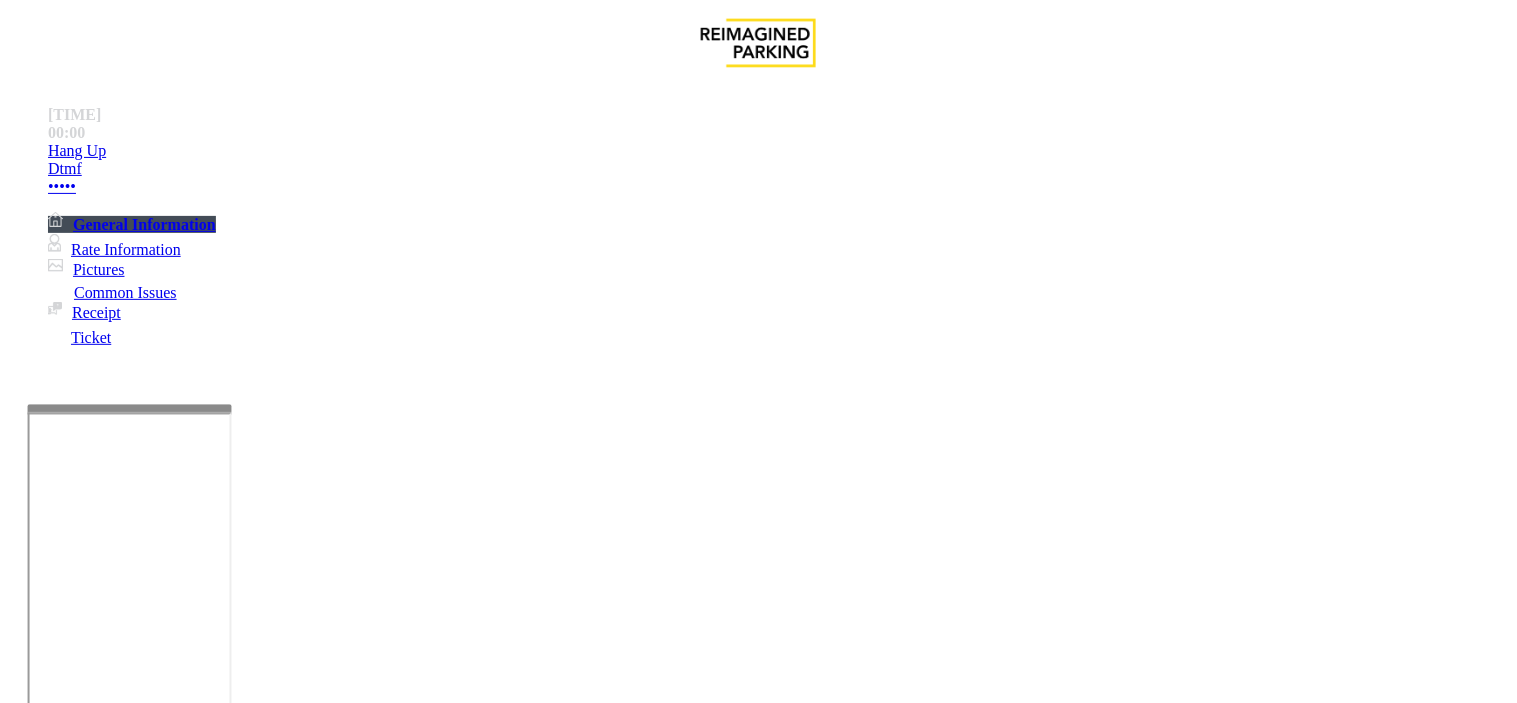 scroll, scrollTop: 56, scrollLeft: 0, axis: vertical 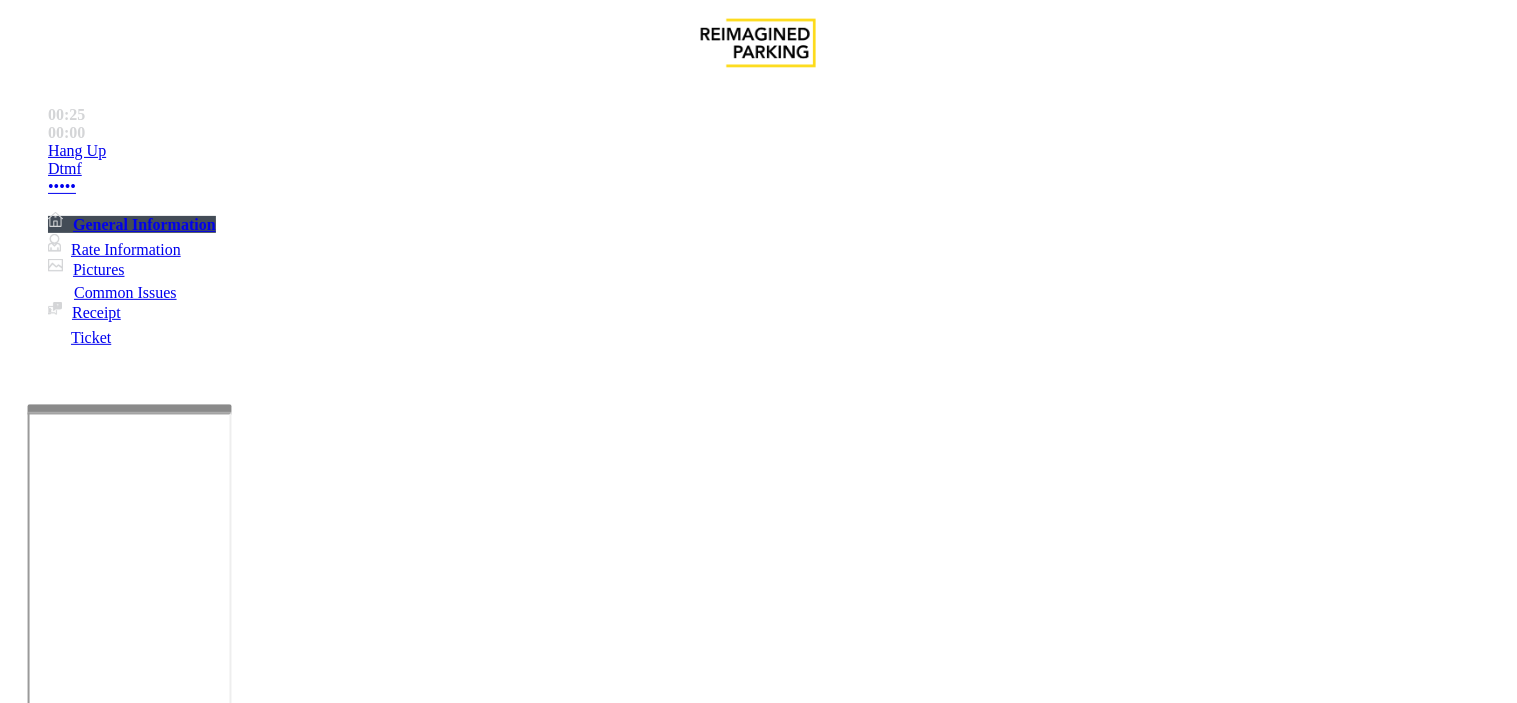 copy on "Ticket Jam" 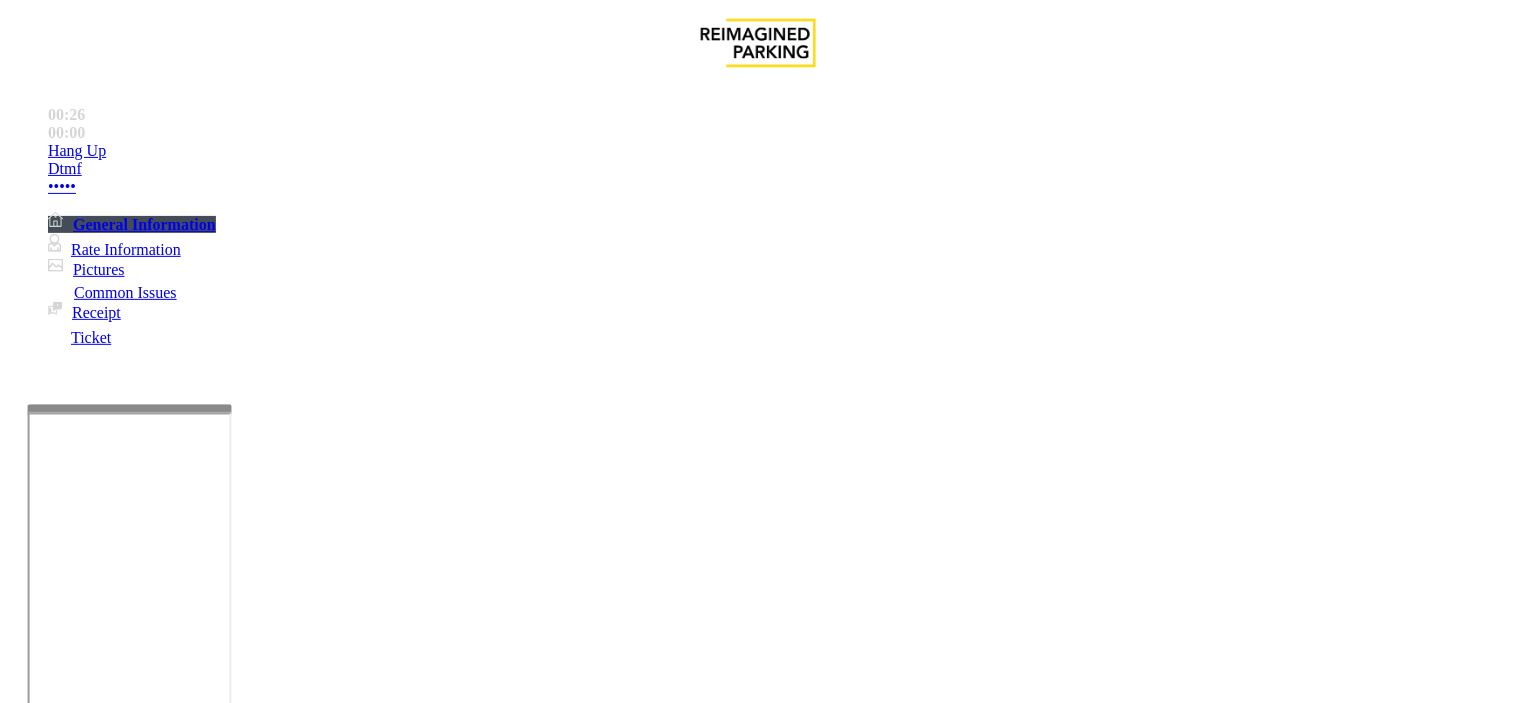 click at bounding box center (246, 1723) 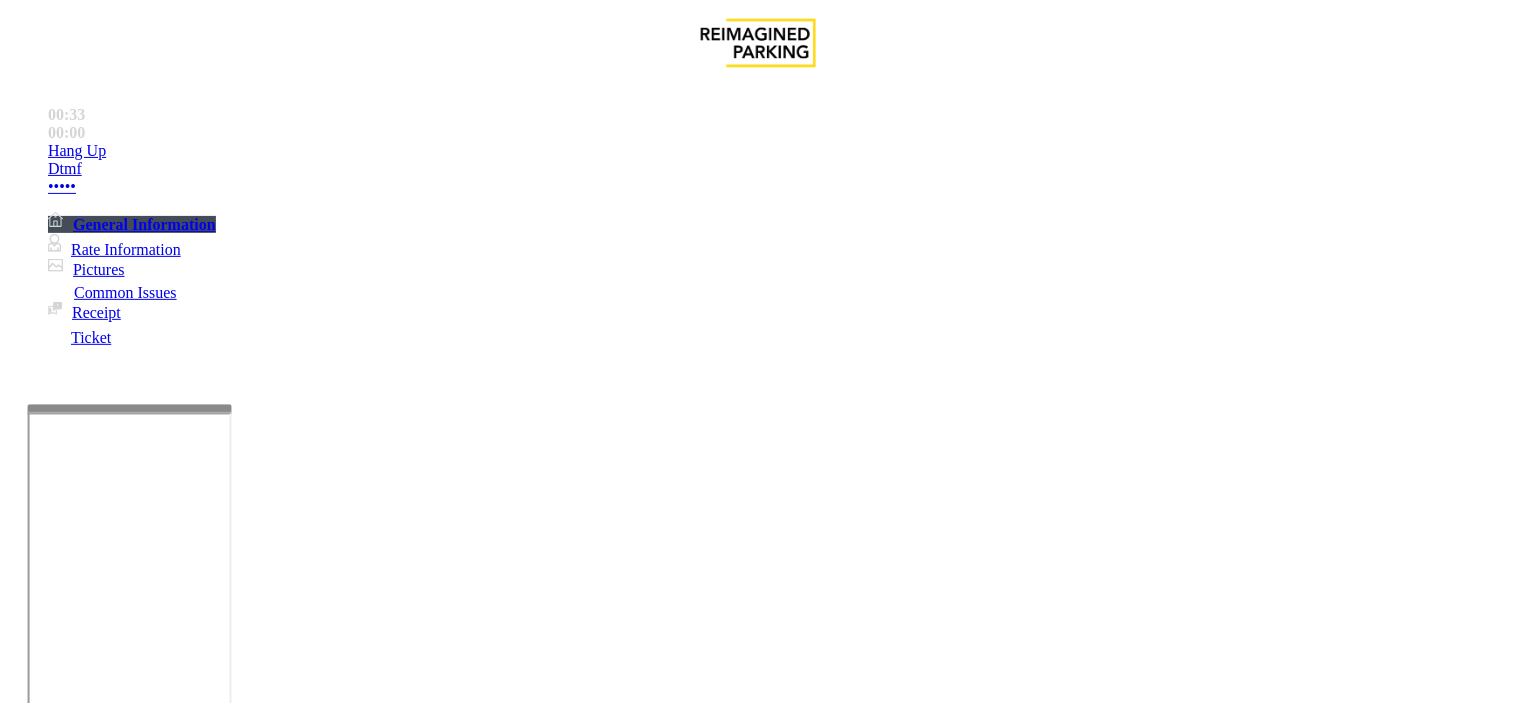 scroll, scrollTop: 777, scrollLeft: 0, axis: vertical 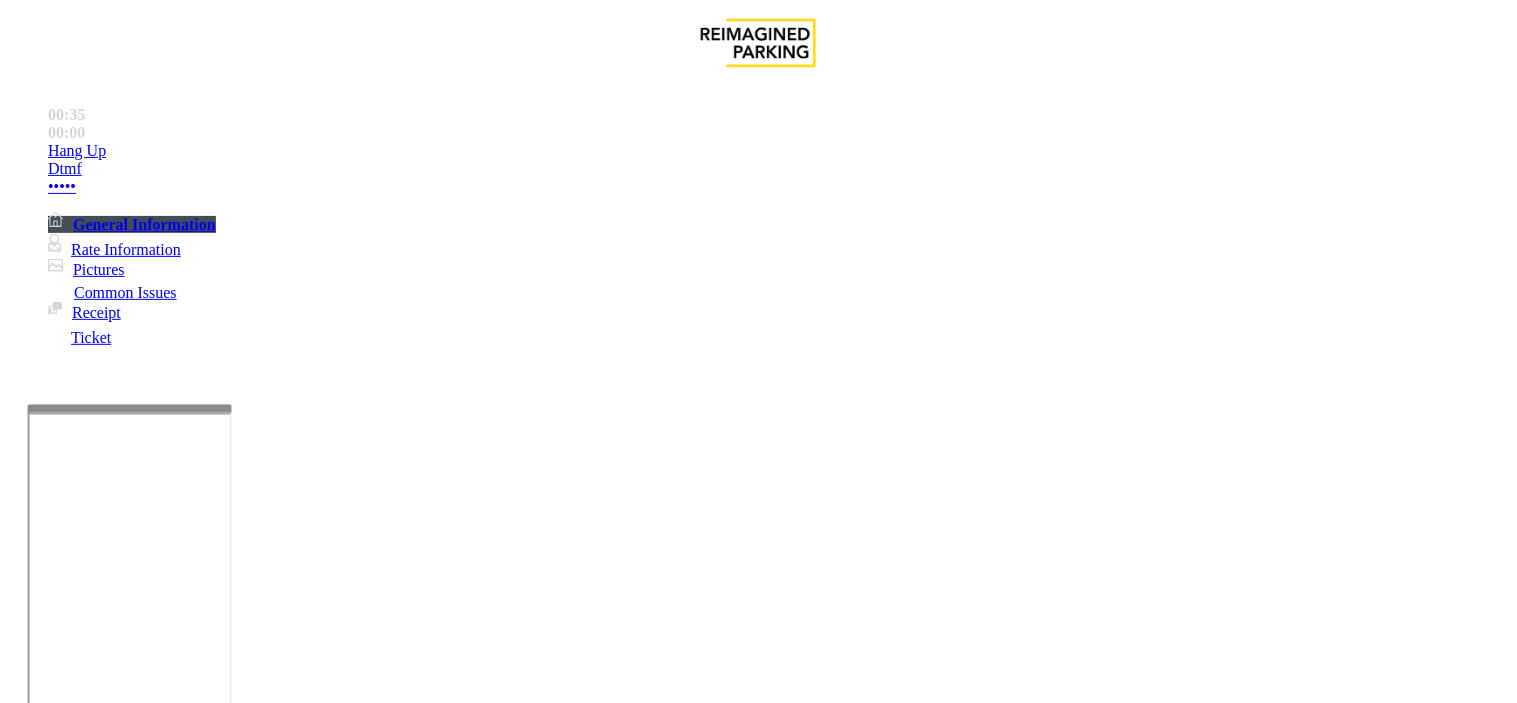 click at bounding box center (246, 1723) 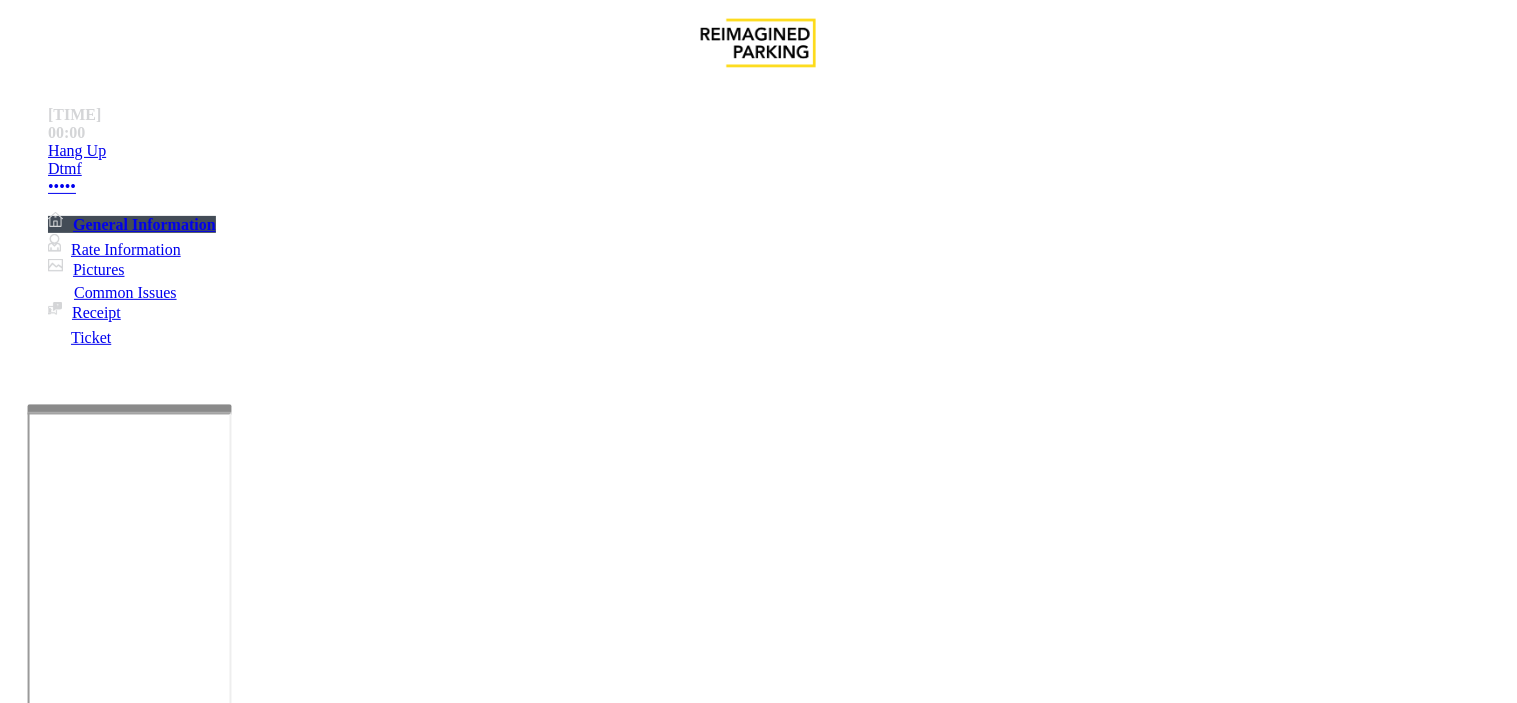 scroll, scrollTop: 222, scrollLeft: 0, axis: vertical 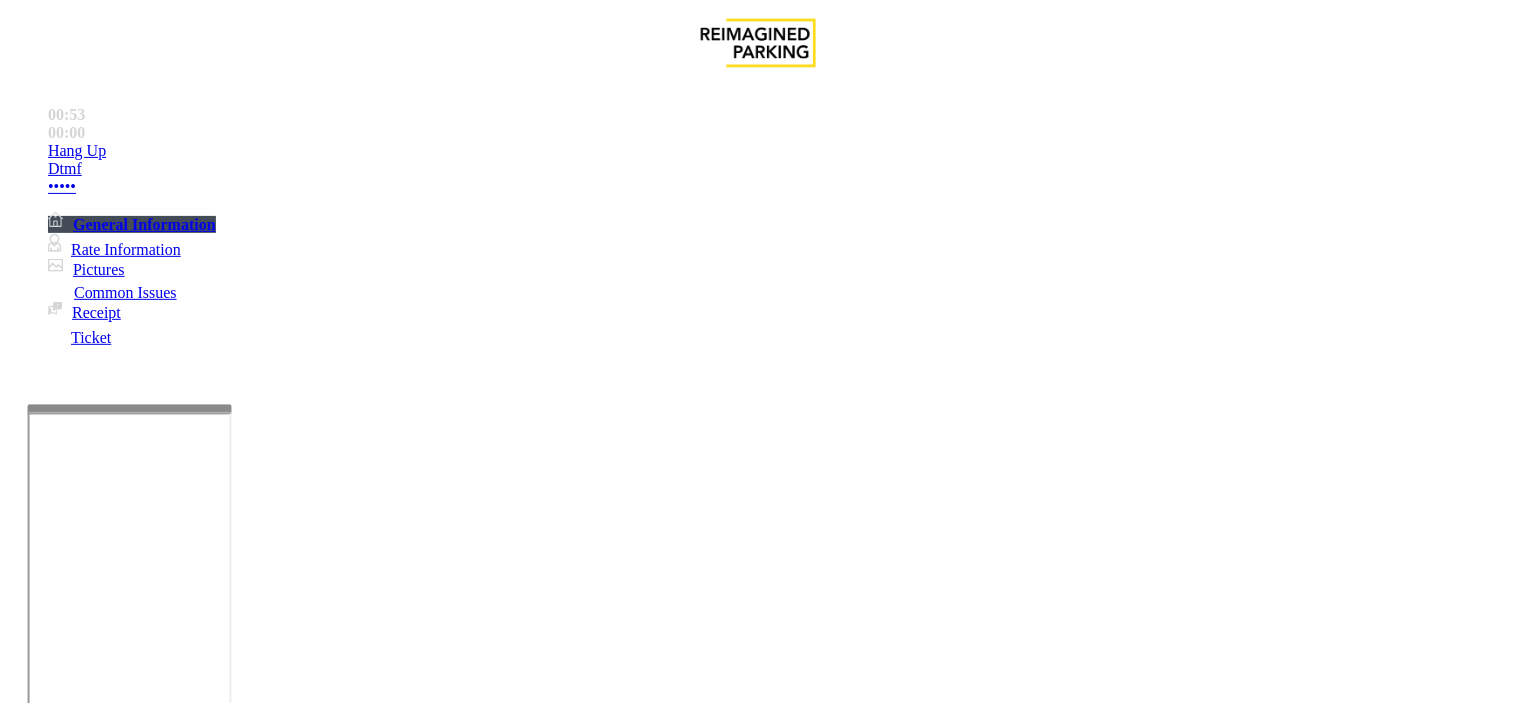 click on "HONOR NOTICE" at bounding box center [965, 3149] 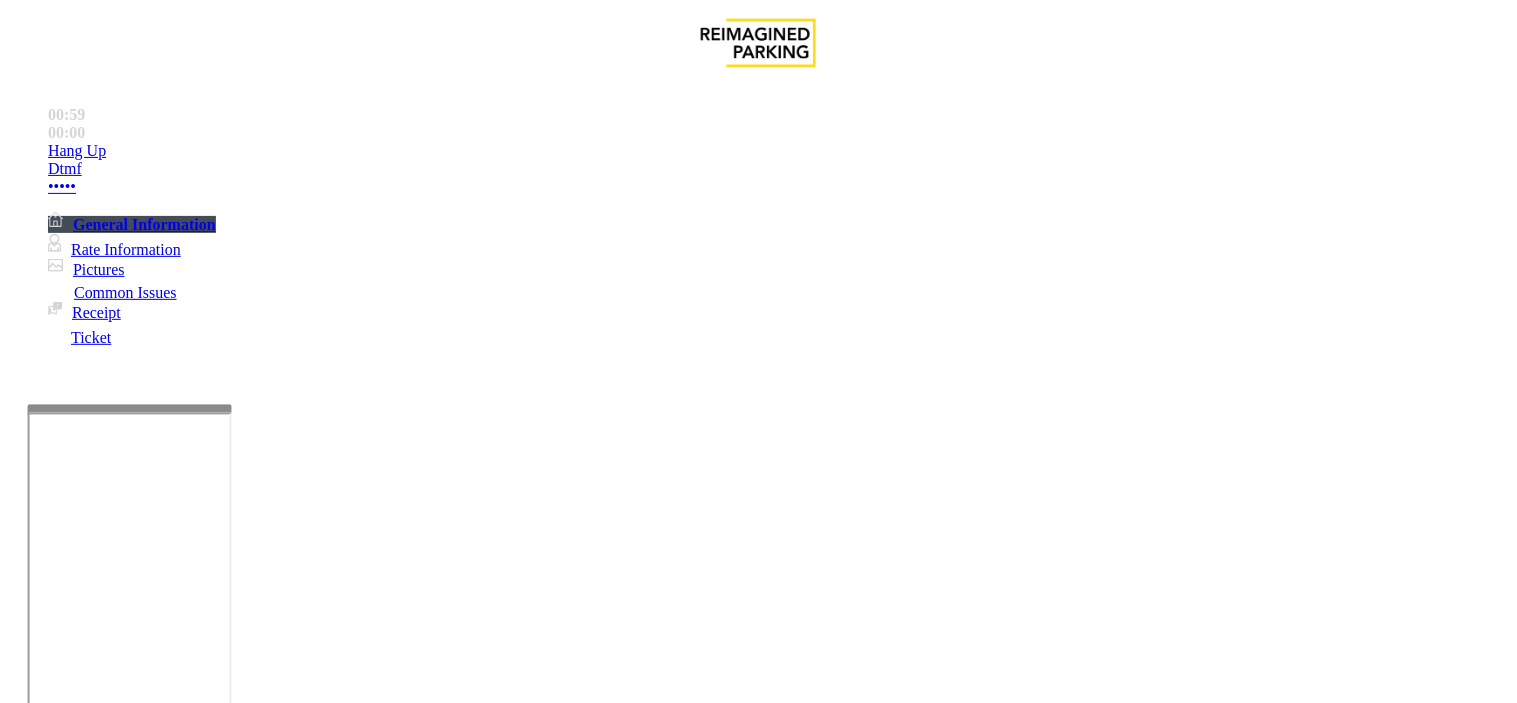click at bounding box center [246, 1723] 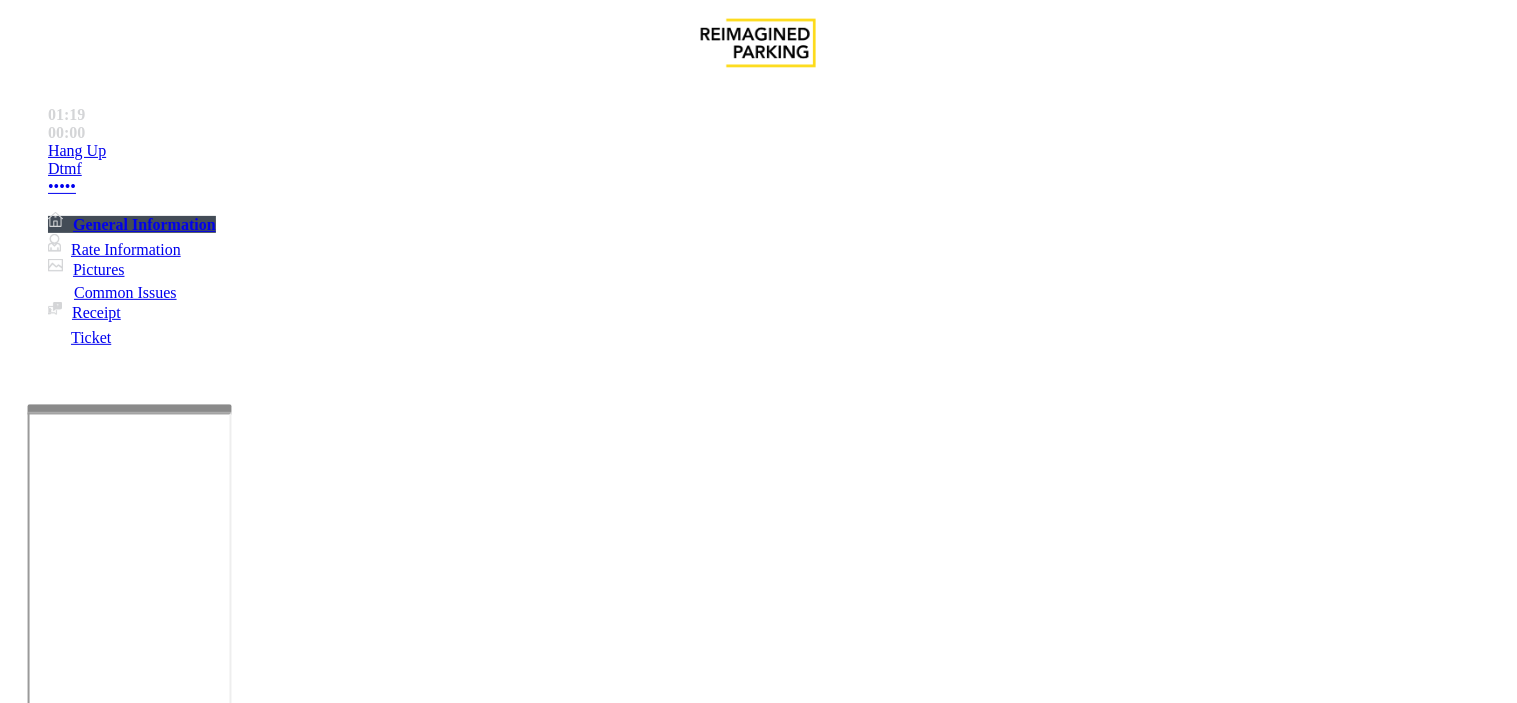 drag, startPoint x: 462, startPoint y: 201, endPoint x: 424, endPoint y: 204, distance: 38.118237 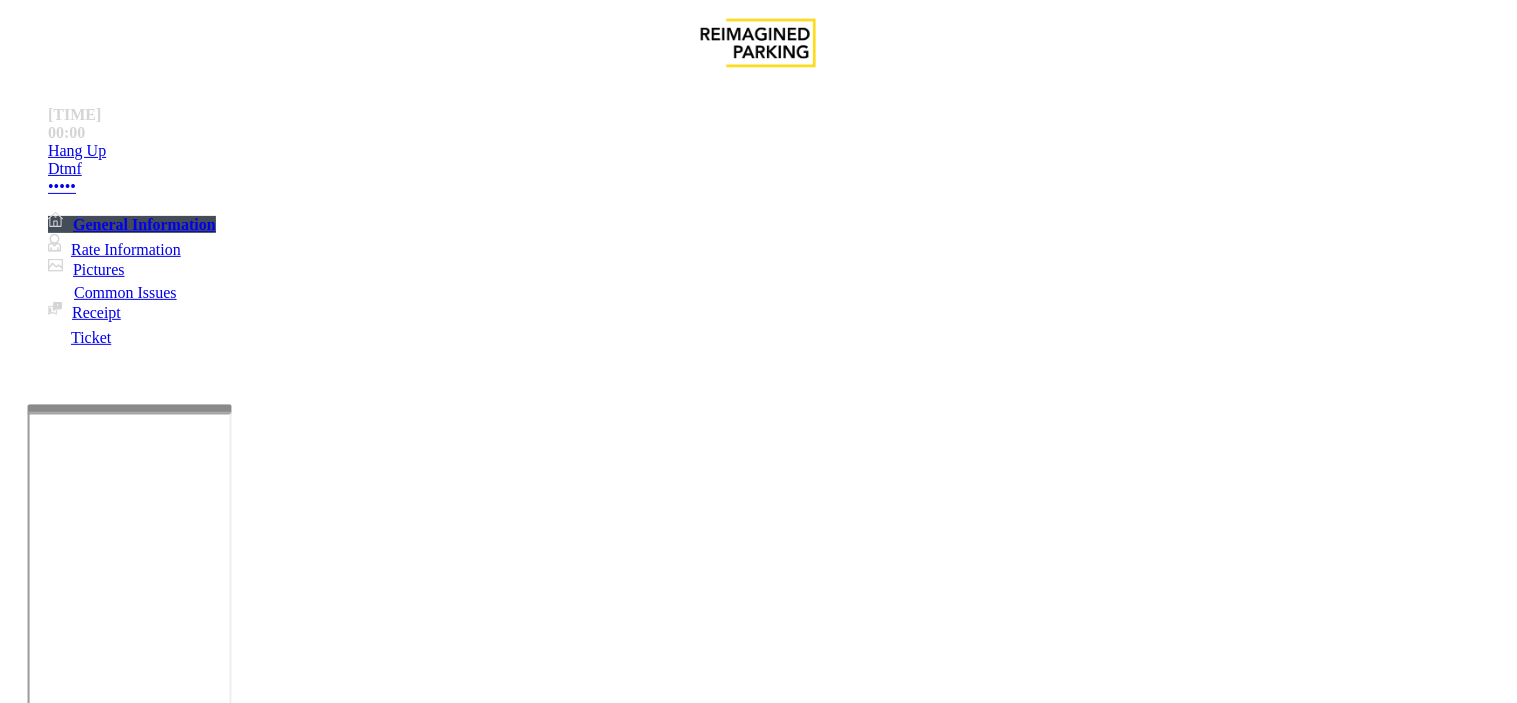 scroll, scrollTop: 390, scrollLeft: 0, axis: vertical 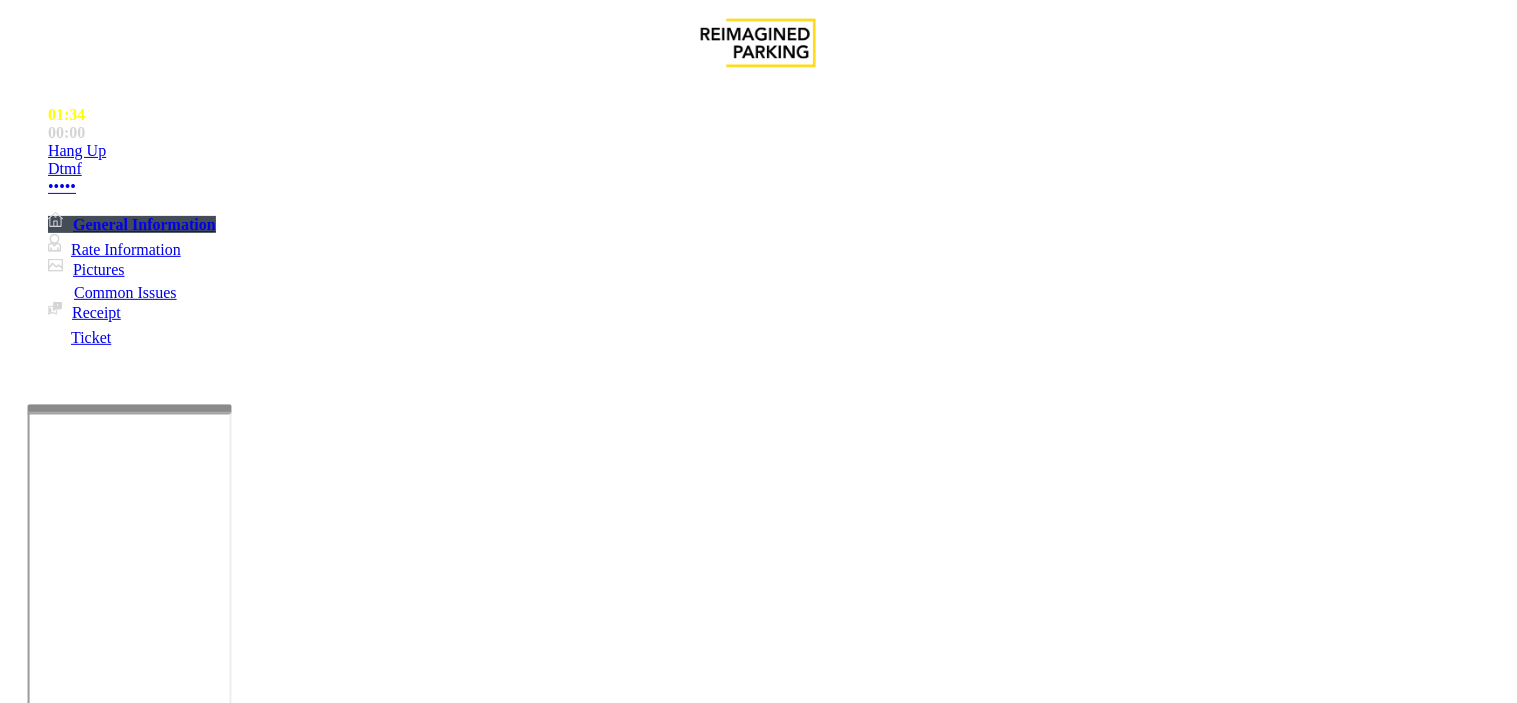 drag, startPoint x: 1015, startPoint y: 284, endPoint x: 863, endPoint y: 285, distance: 152.0033 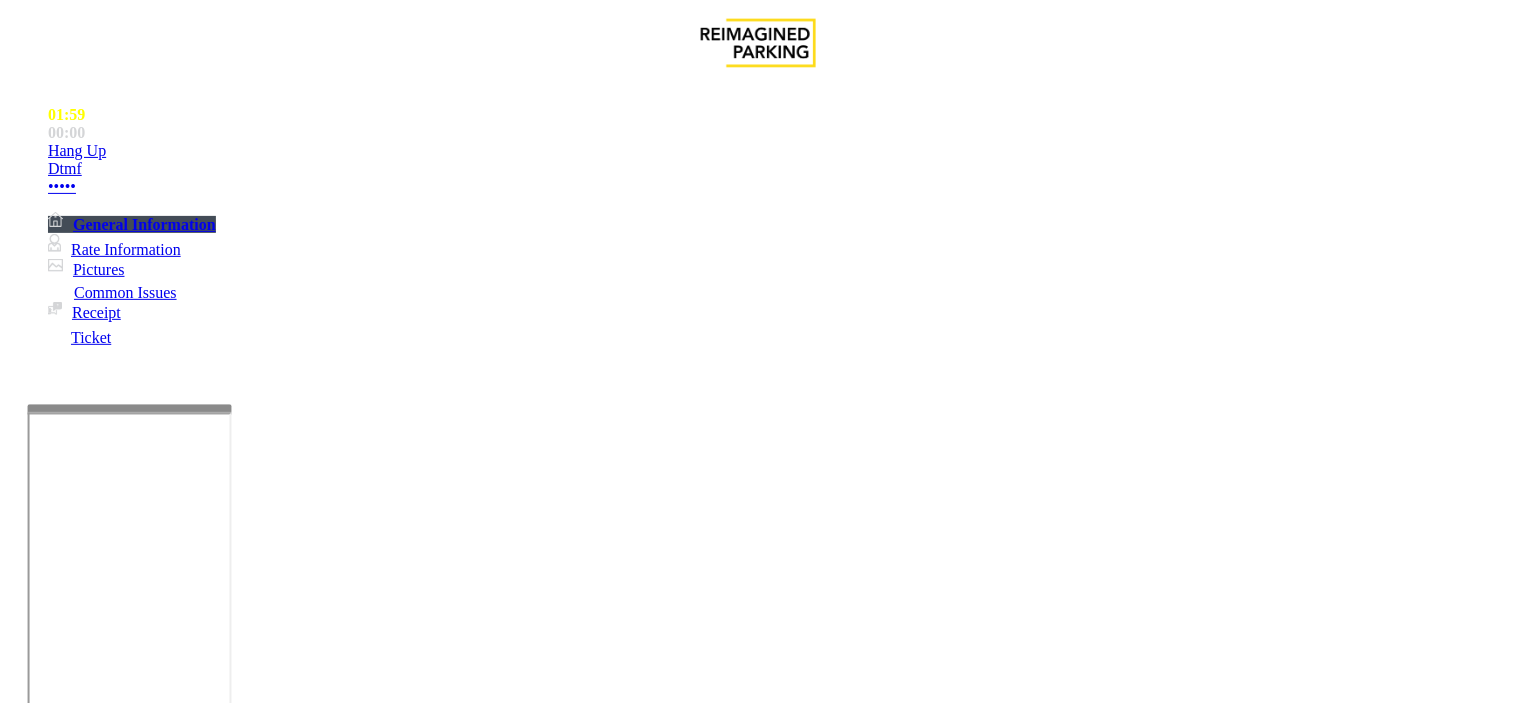 click on "[PHONE]" at bounding box center [187, 5203] 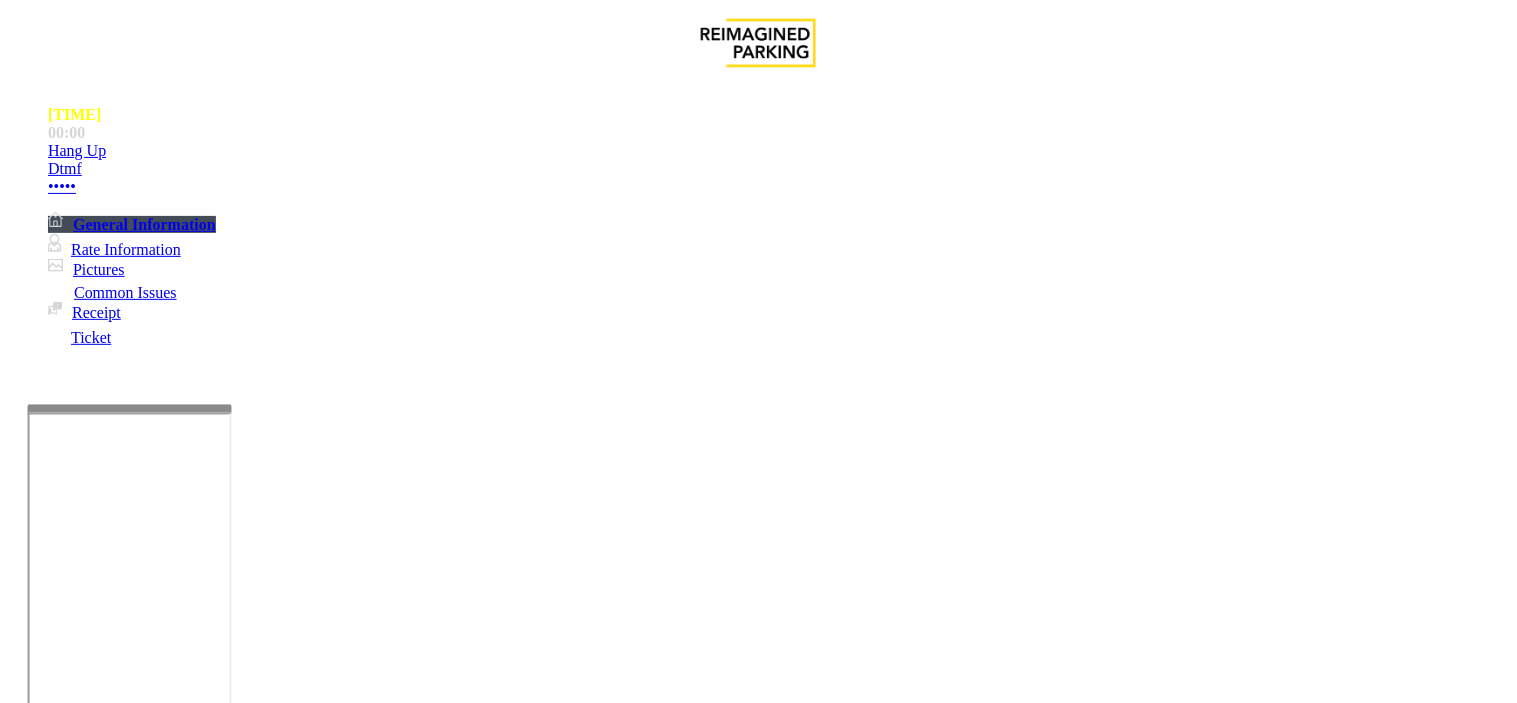 drag, startPoint x: 1028, startPoint y: 271, endPoint x: 818, endPoint y: 271, distance: 210 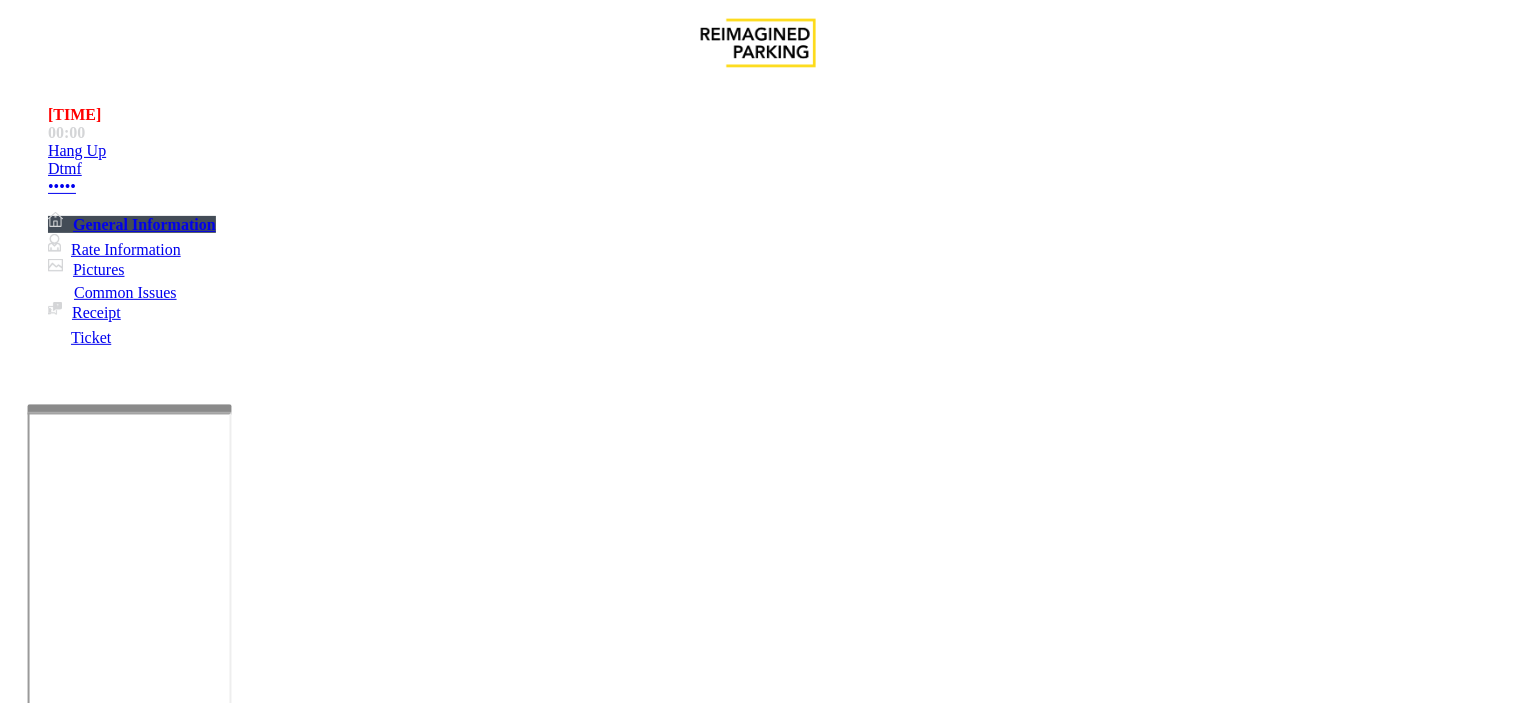 drag, startPoint x: 1247, startPoint y: 552, endPoint x: 1092, endPoint y: 578, distance: 157.16551 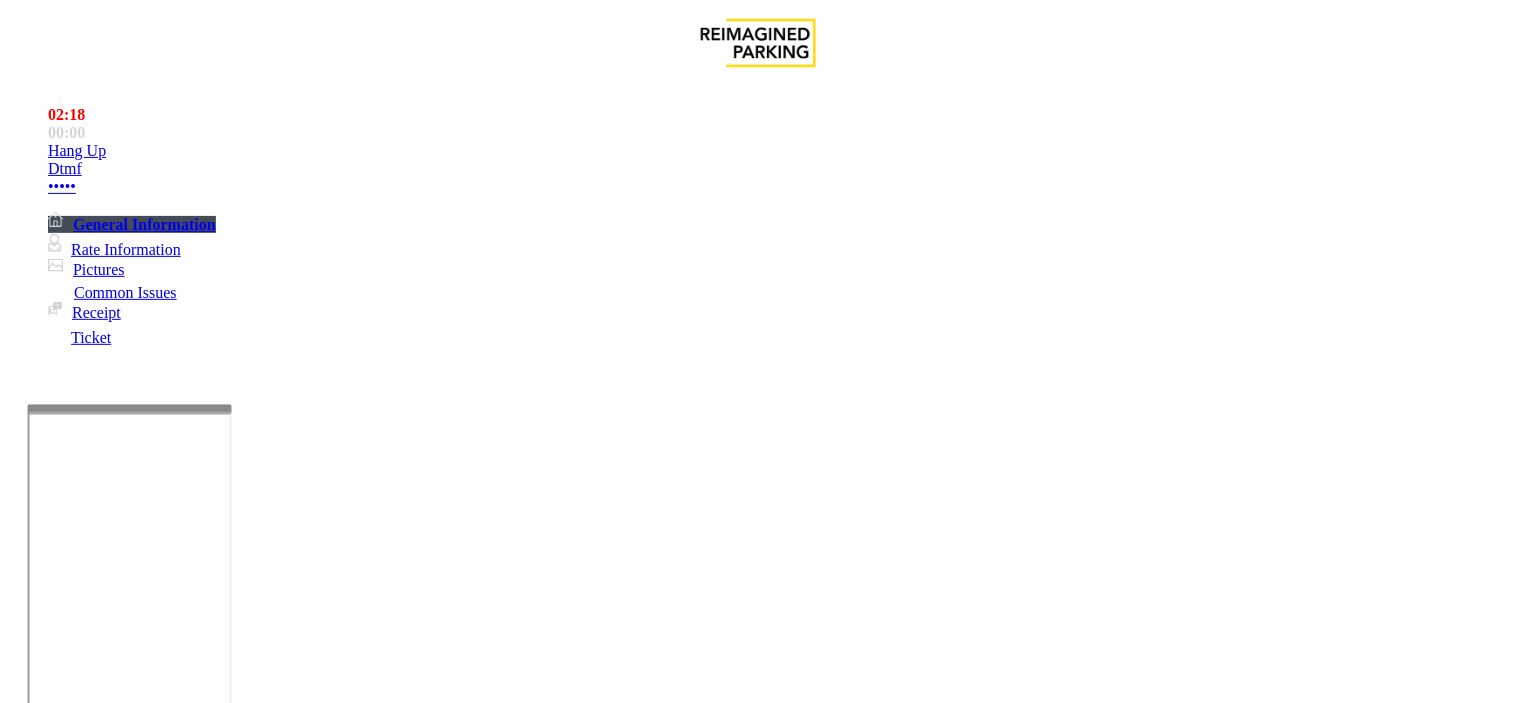 click at bounding box center (246, 1723) 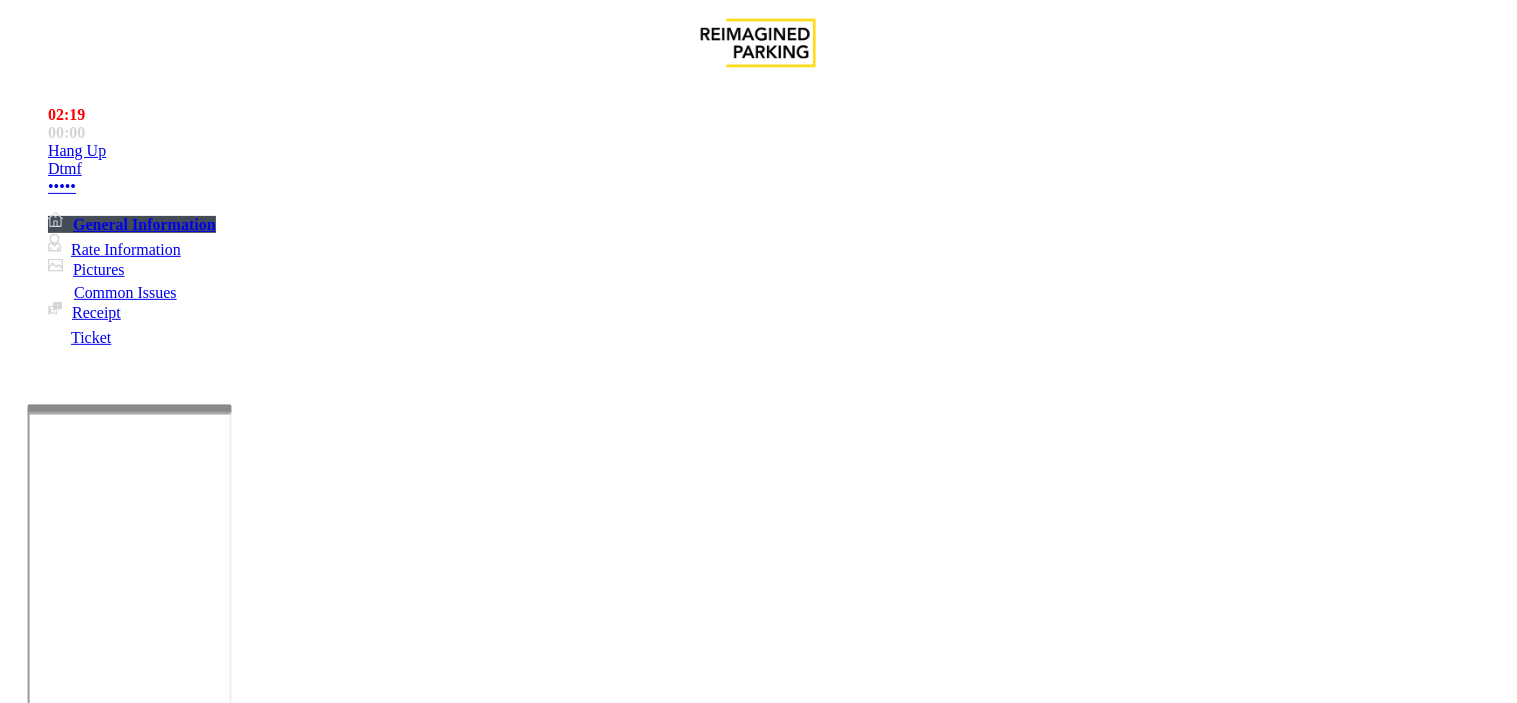 scroll, scrollTop: 0, scrollLeft: 0, axis: both 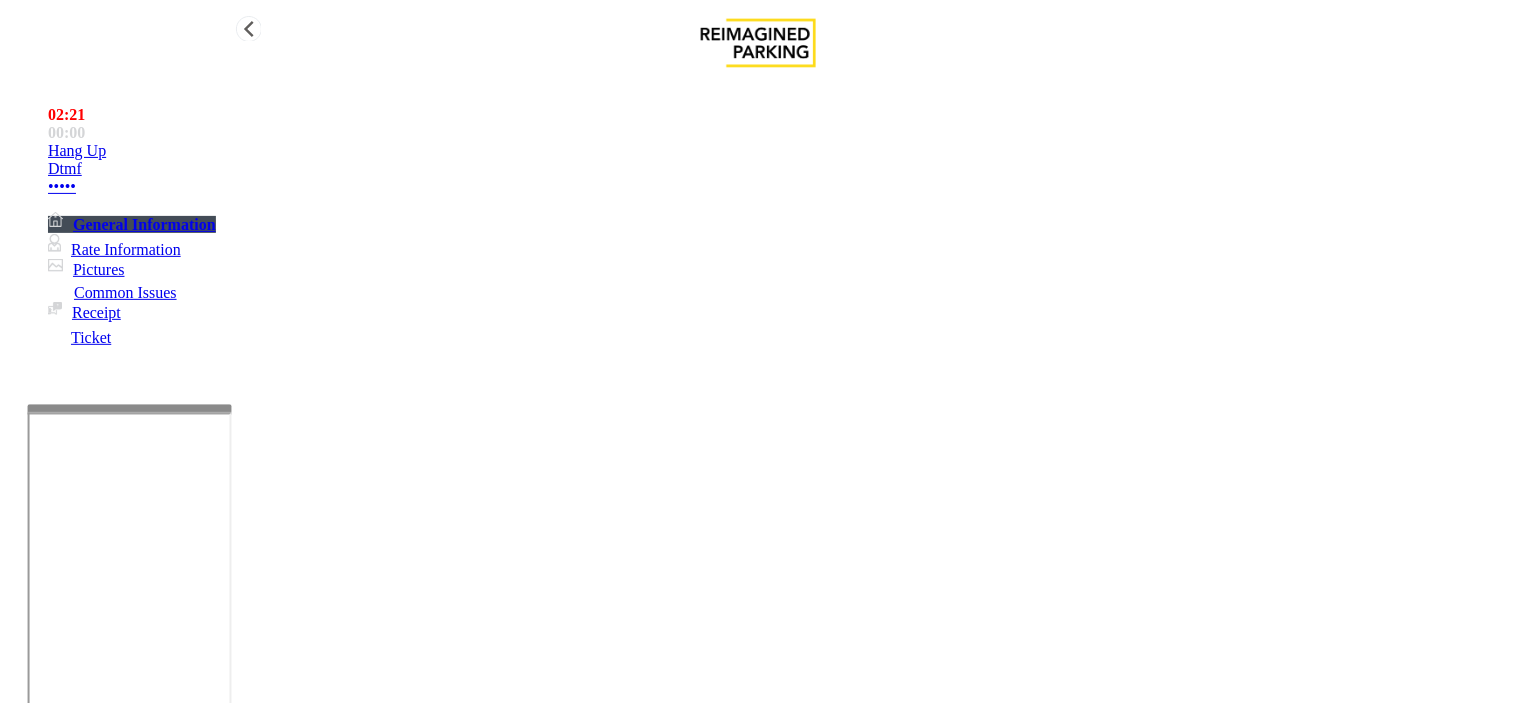 click on "Hang Up" at bounding box center (778, 151) 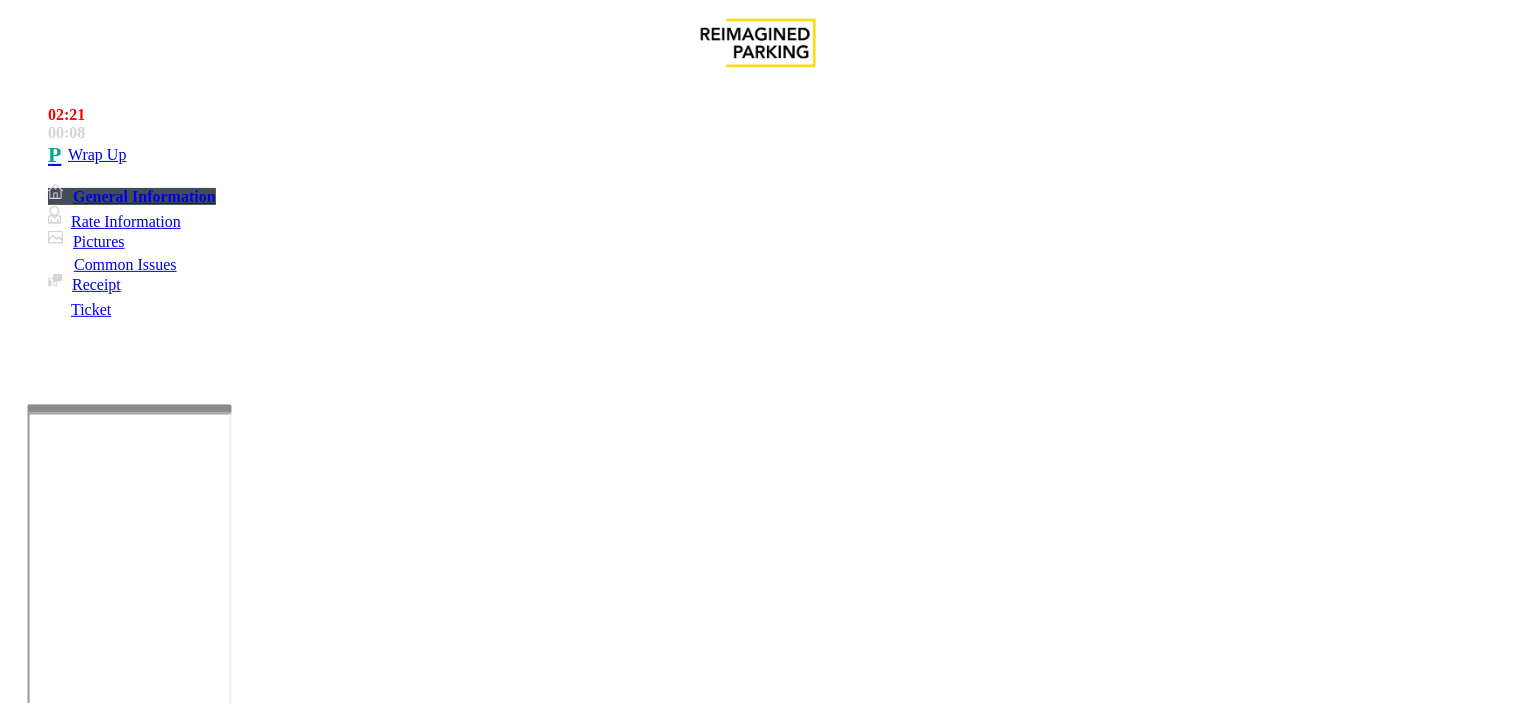 click at bounding box center (246, 1723) 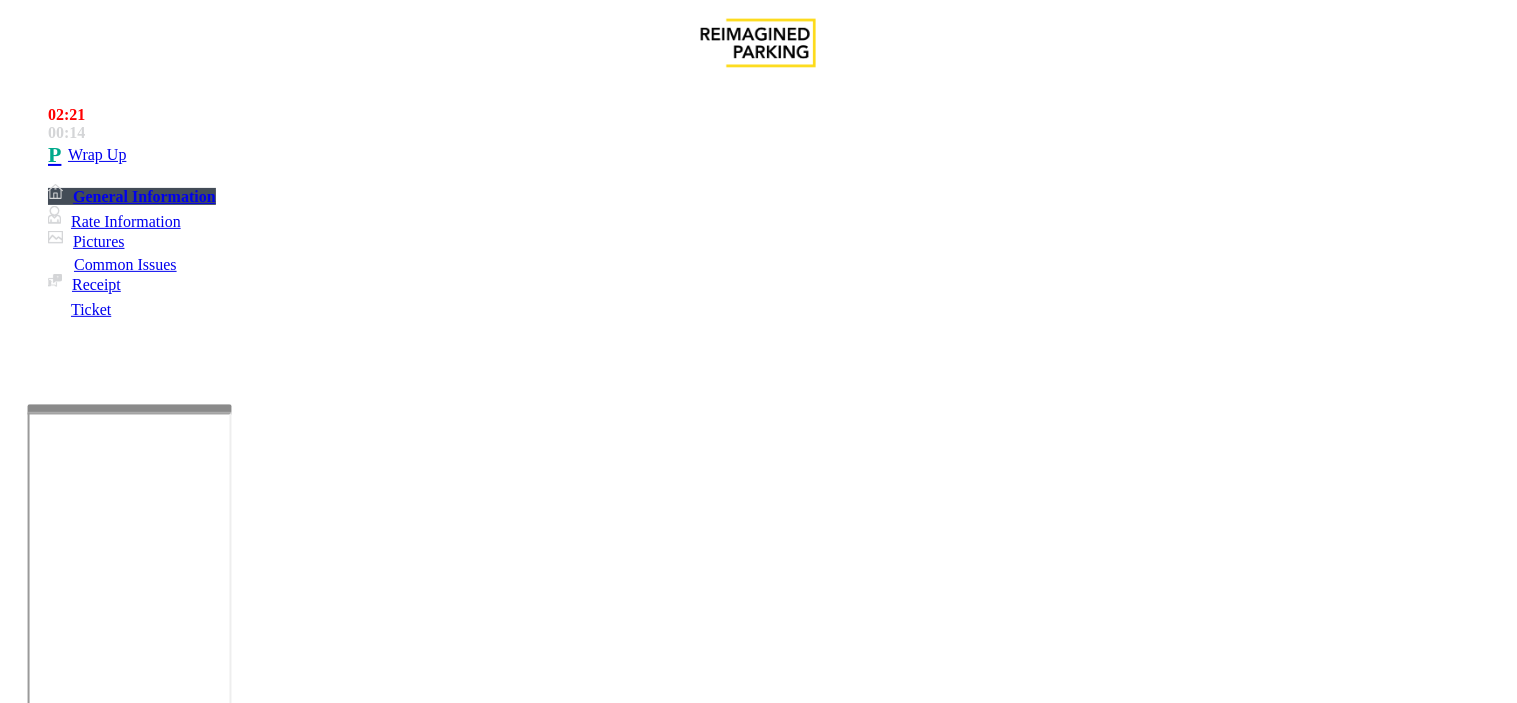 click at bounding box center (246, 1723) 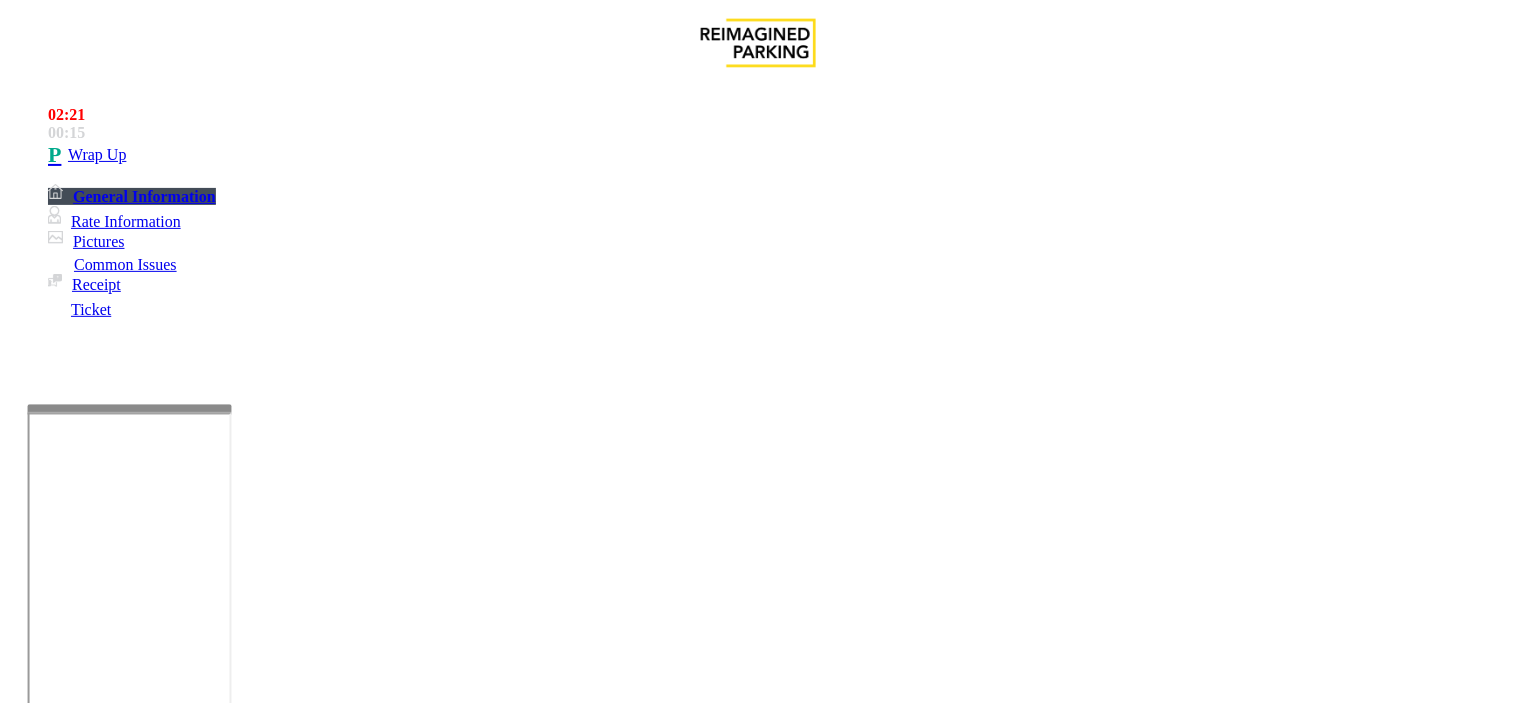 click at bounding box center [96, 1378] 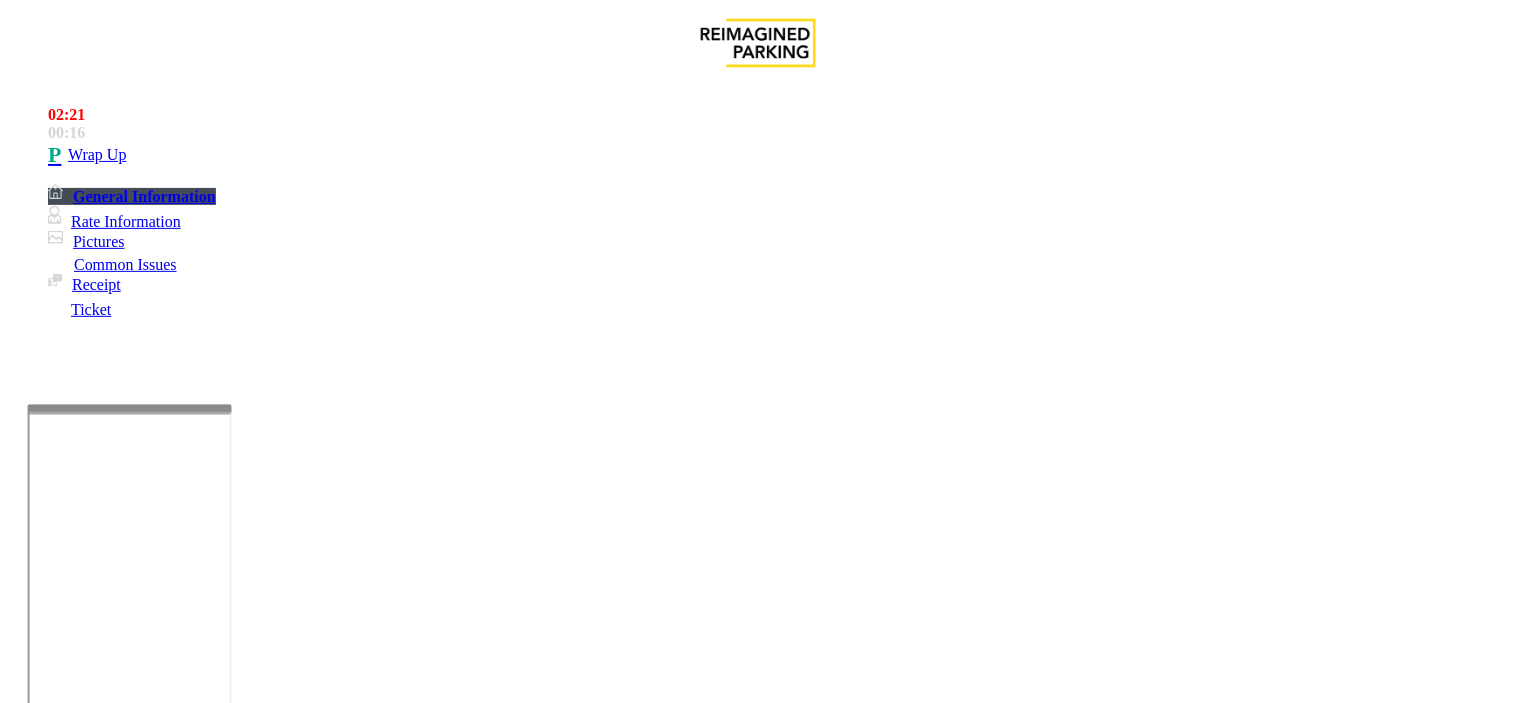 paste on "••••••••••••••" 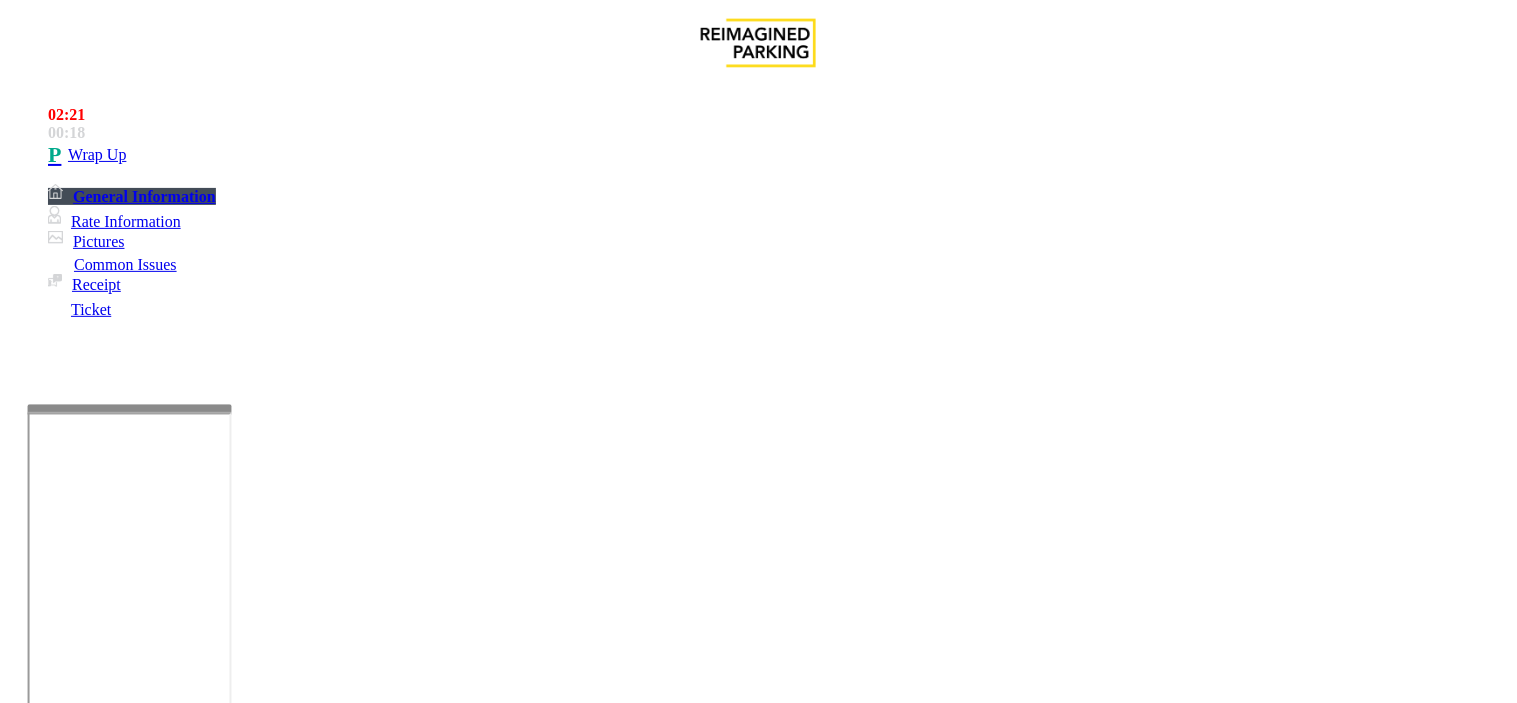 drag, startPoint x: 443, startPoint y: 234, endPoint x: 212, endPoint y: 234, distance: 231 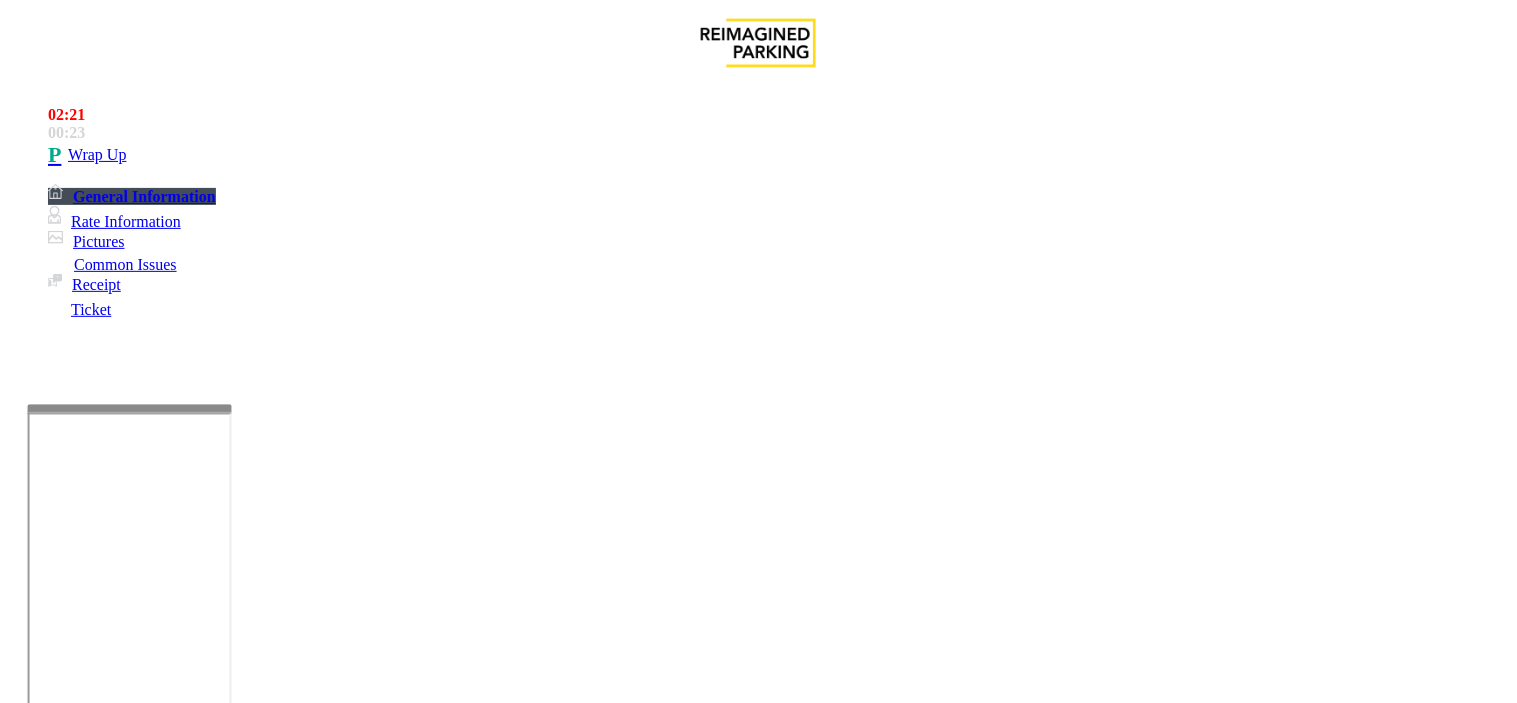 type on "*******" 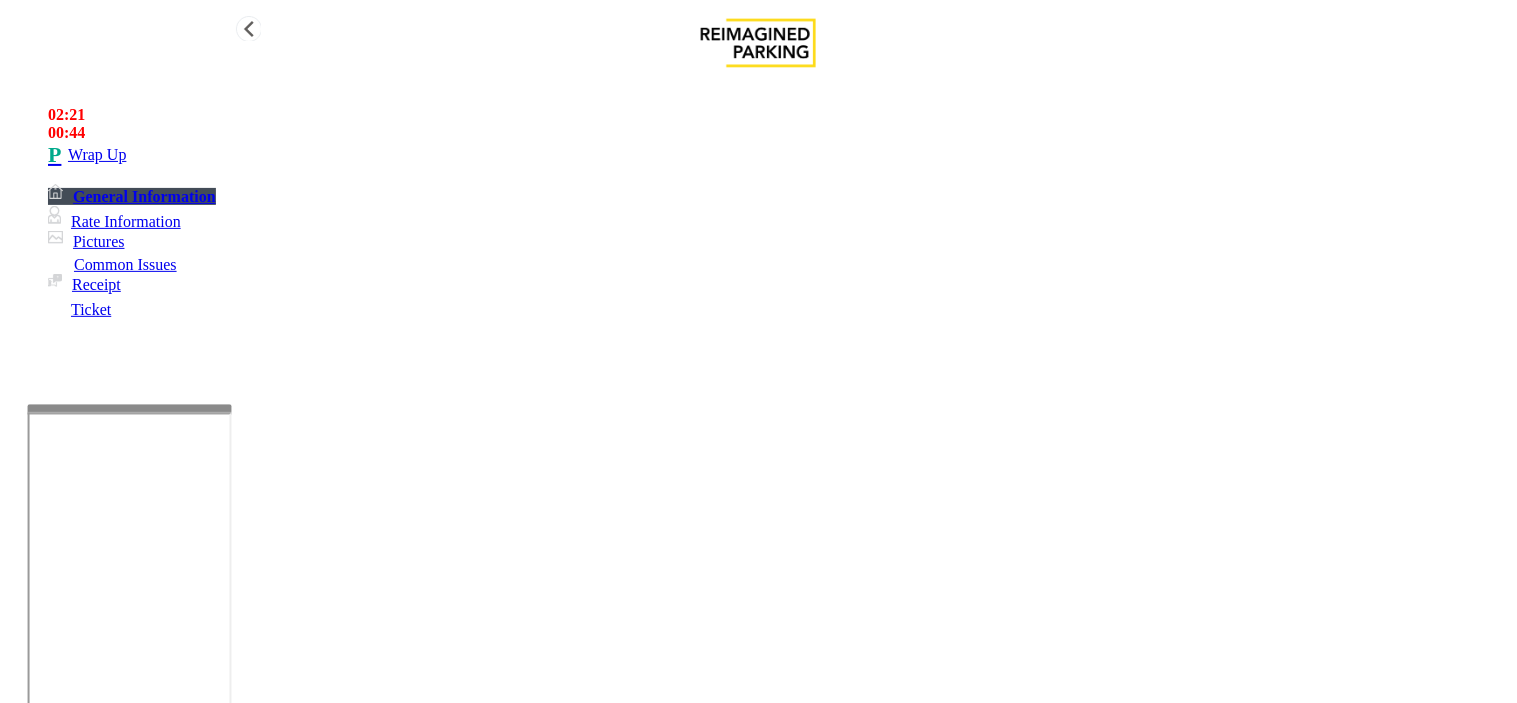 type on "**********" 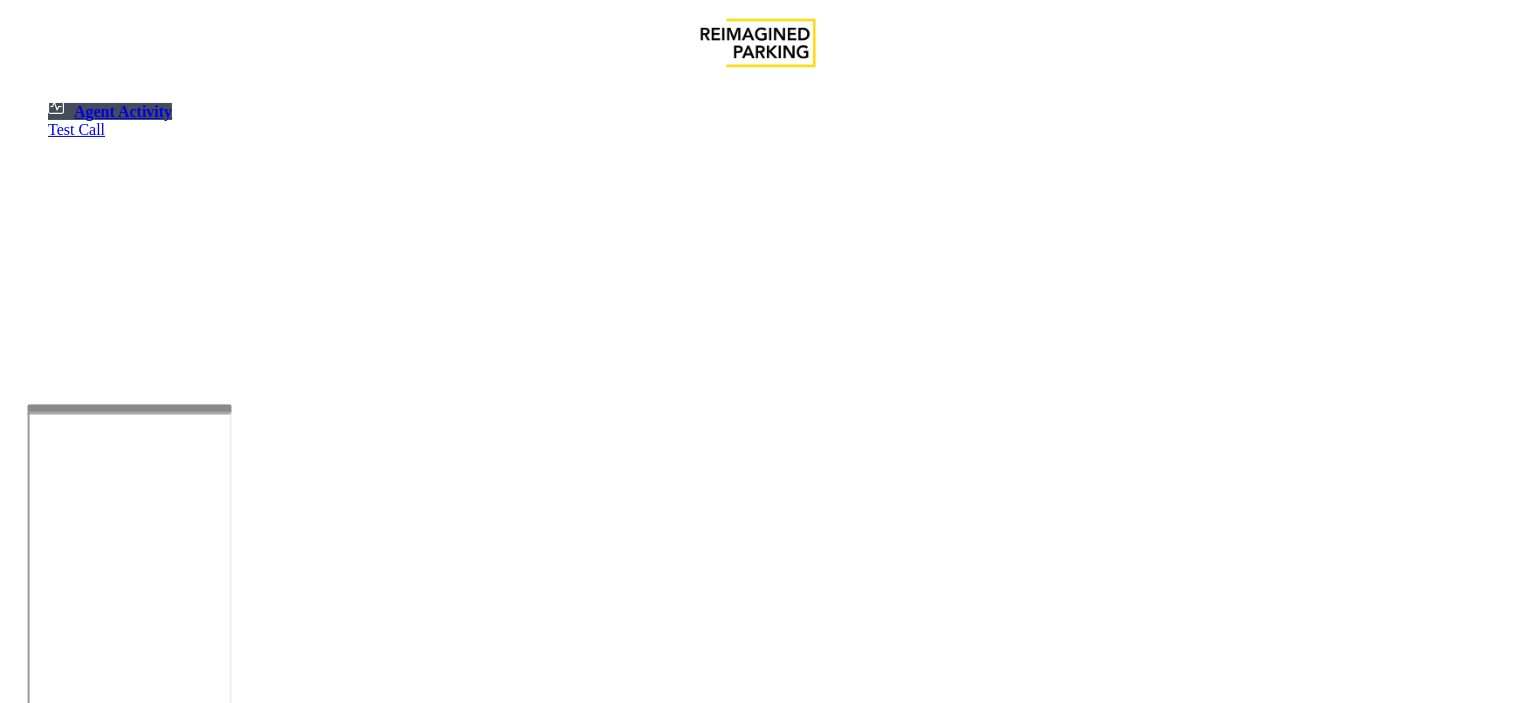 drag, startPoint x: 638, startPoint y: 516, endPoint x: 578, endPoint y: 522, distance: 60.299255 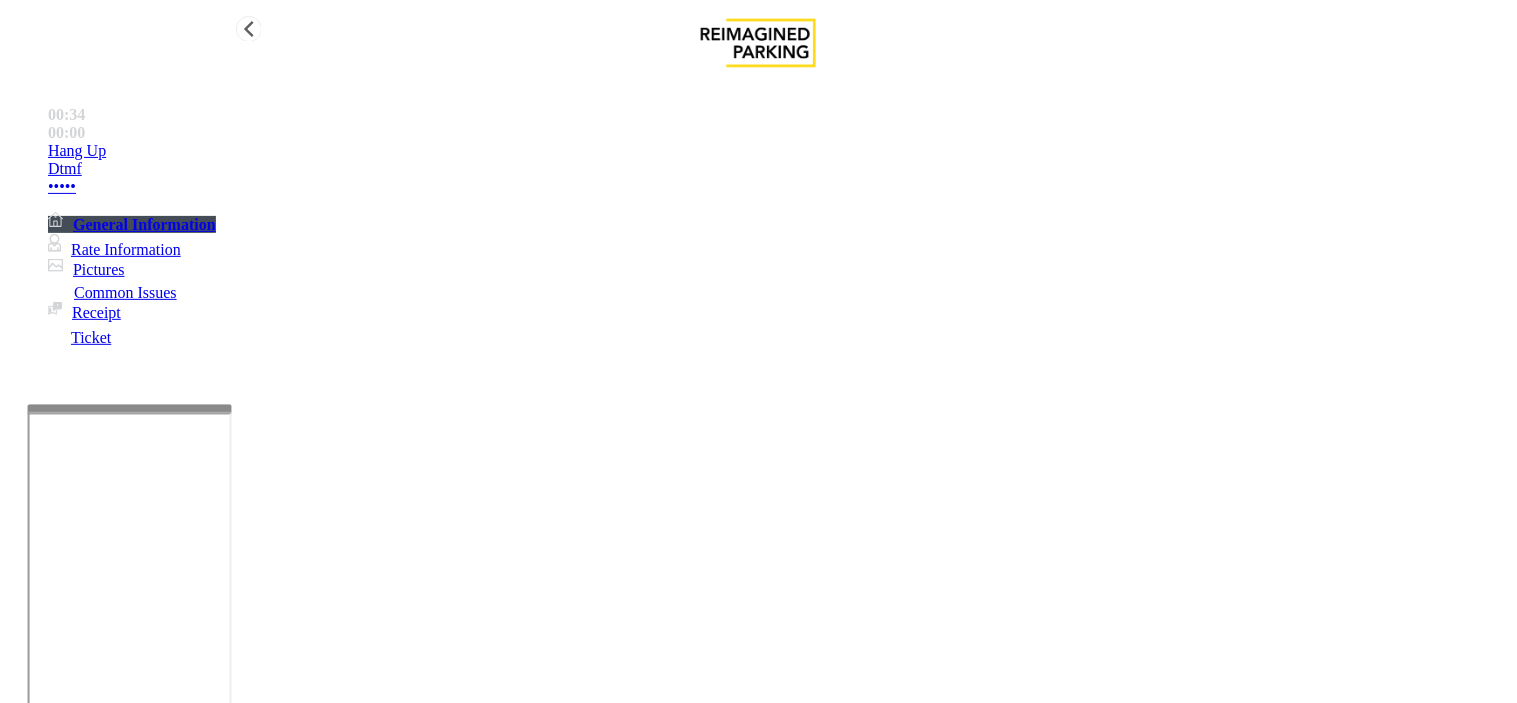 click on "Hang Up" at bounding box center [778, 151] 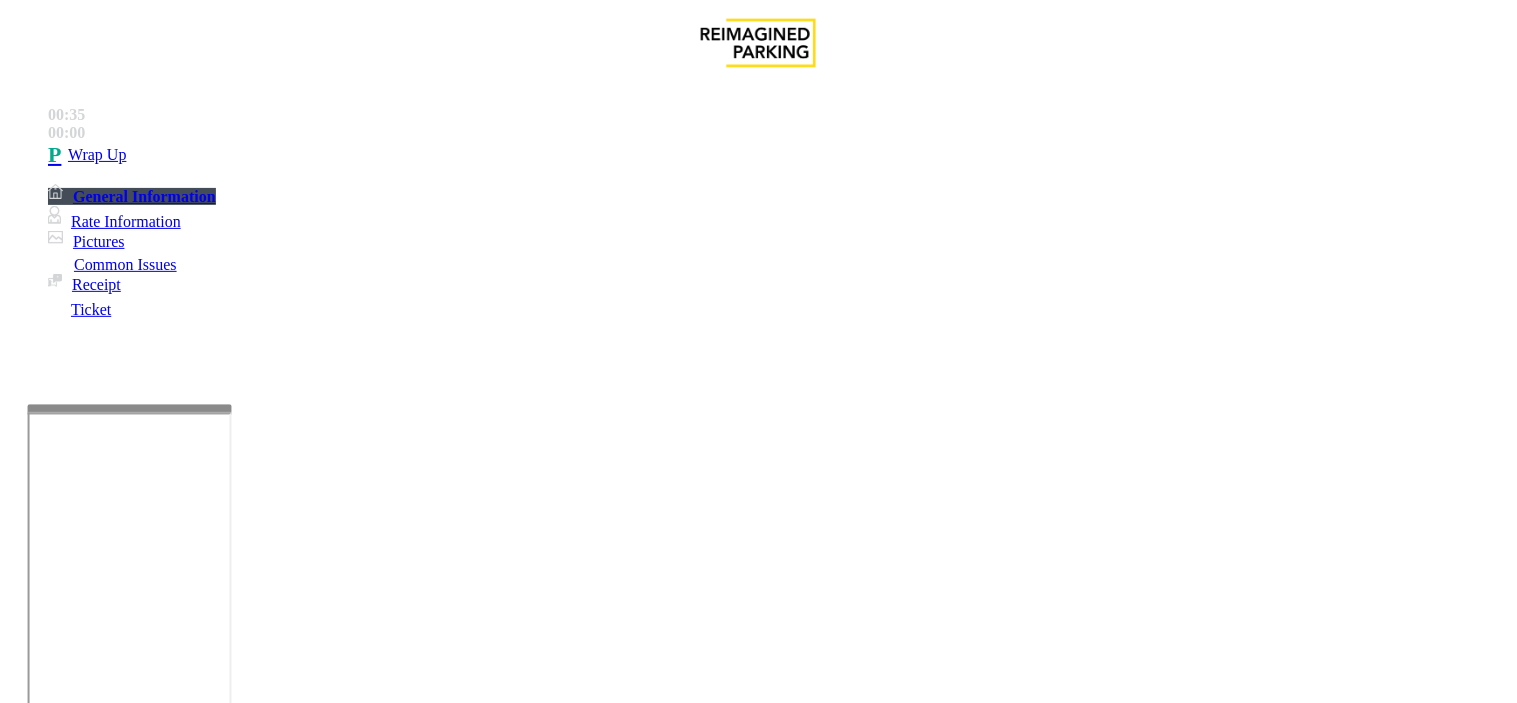 click on "Equipment Issue" at bounding box center [483, 1356] 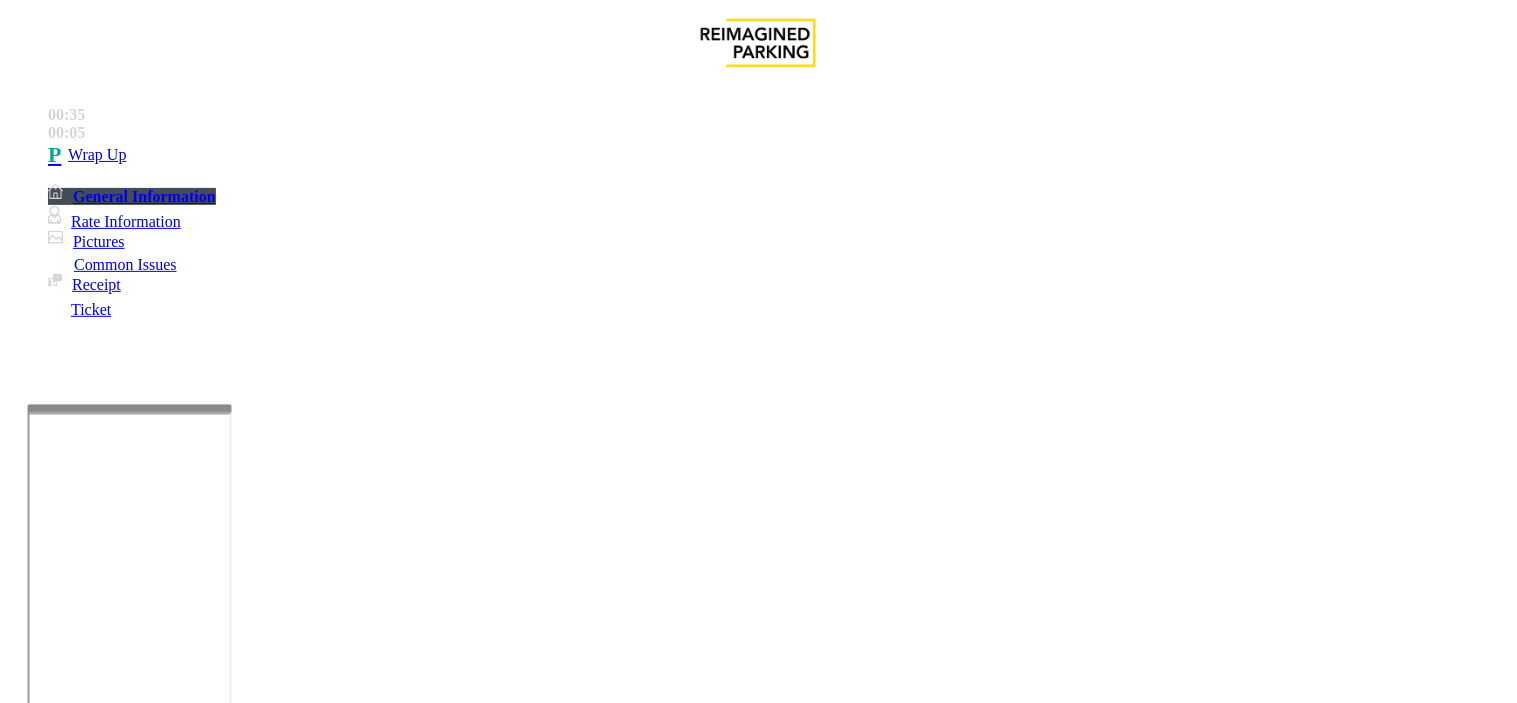 click at bounding box center (246, 1712) 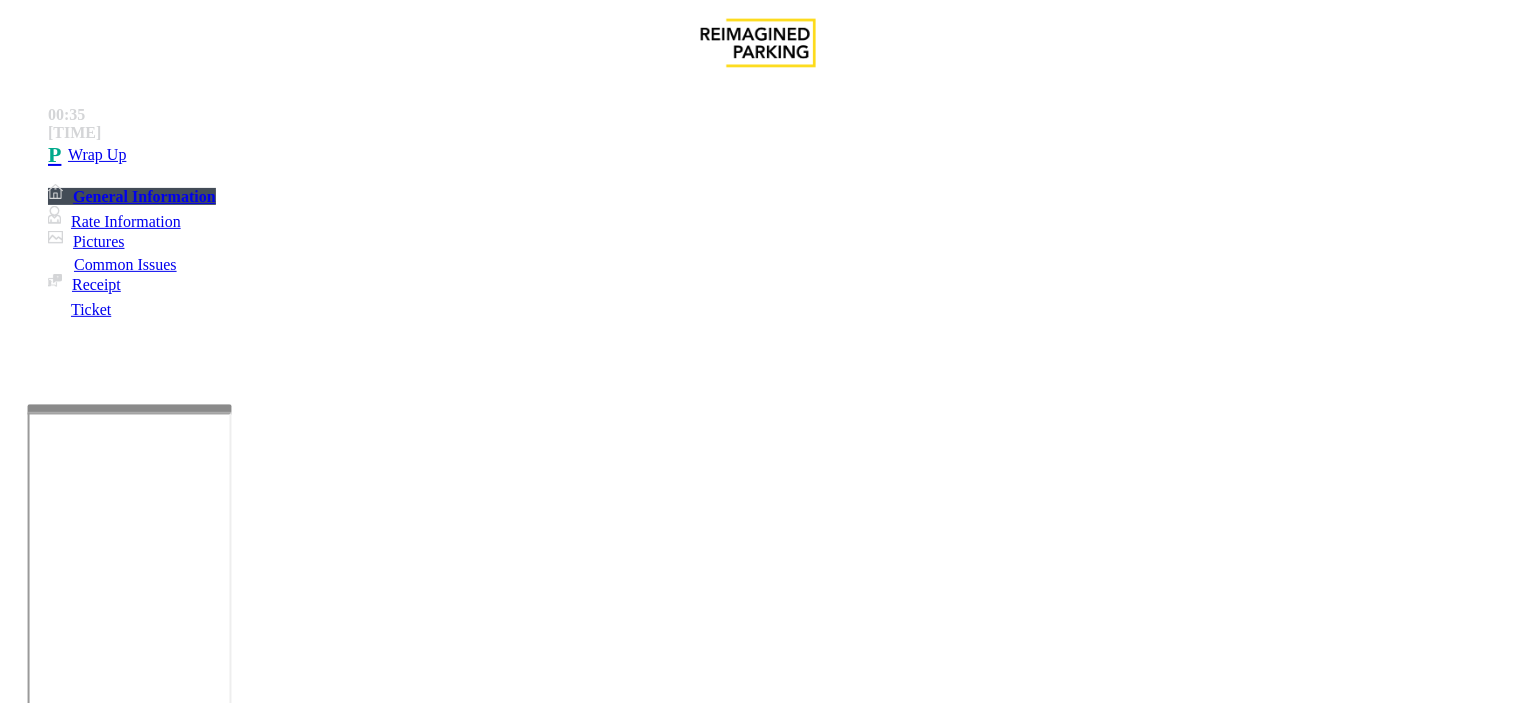 click at bounding box center [246, 1712] 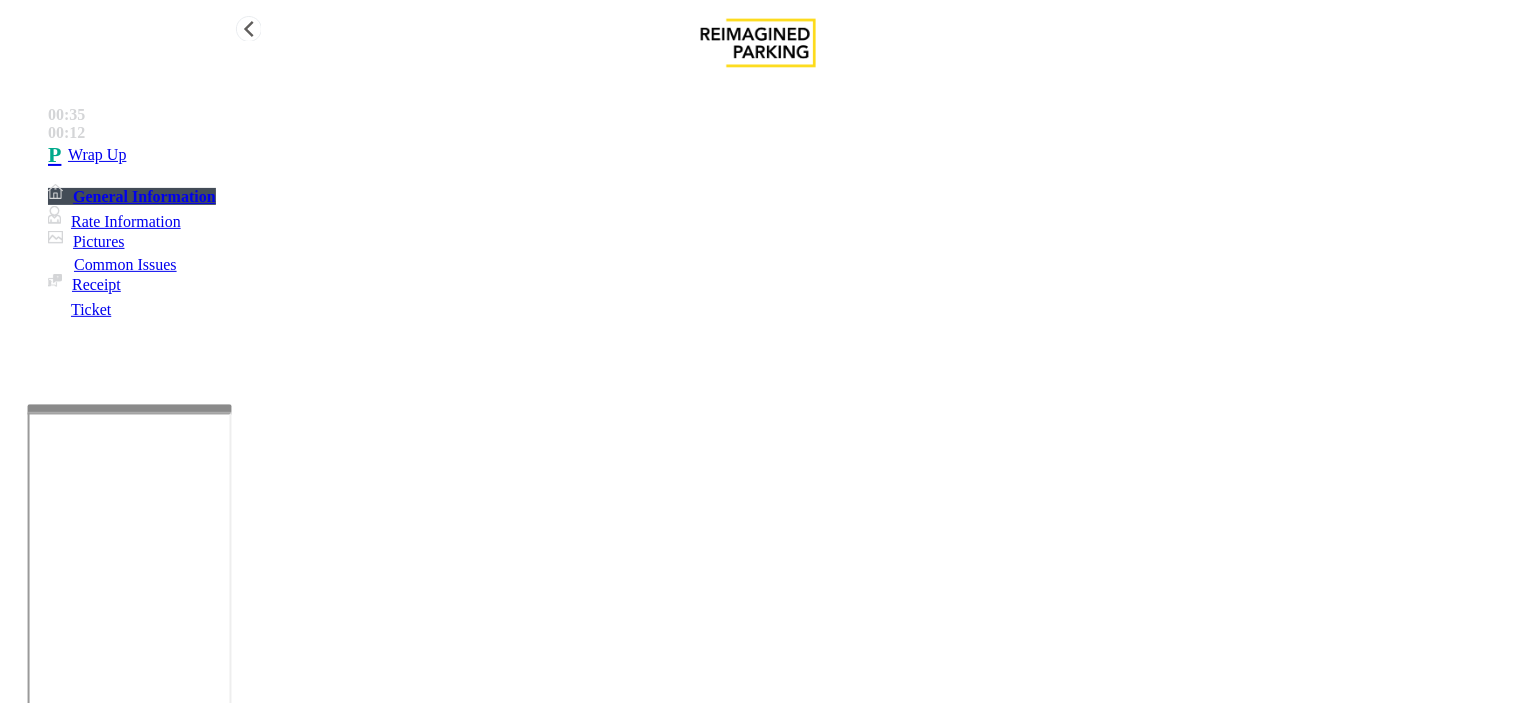 type on "**********" 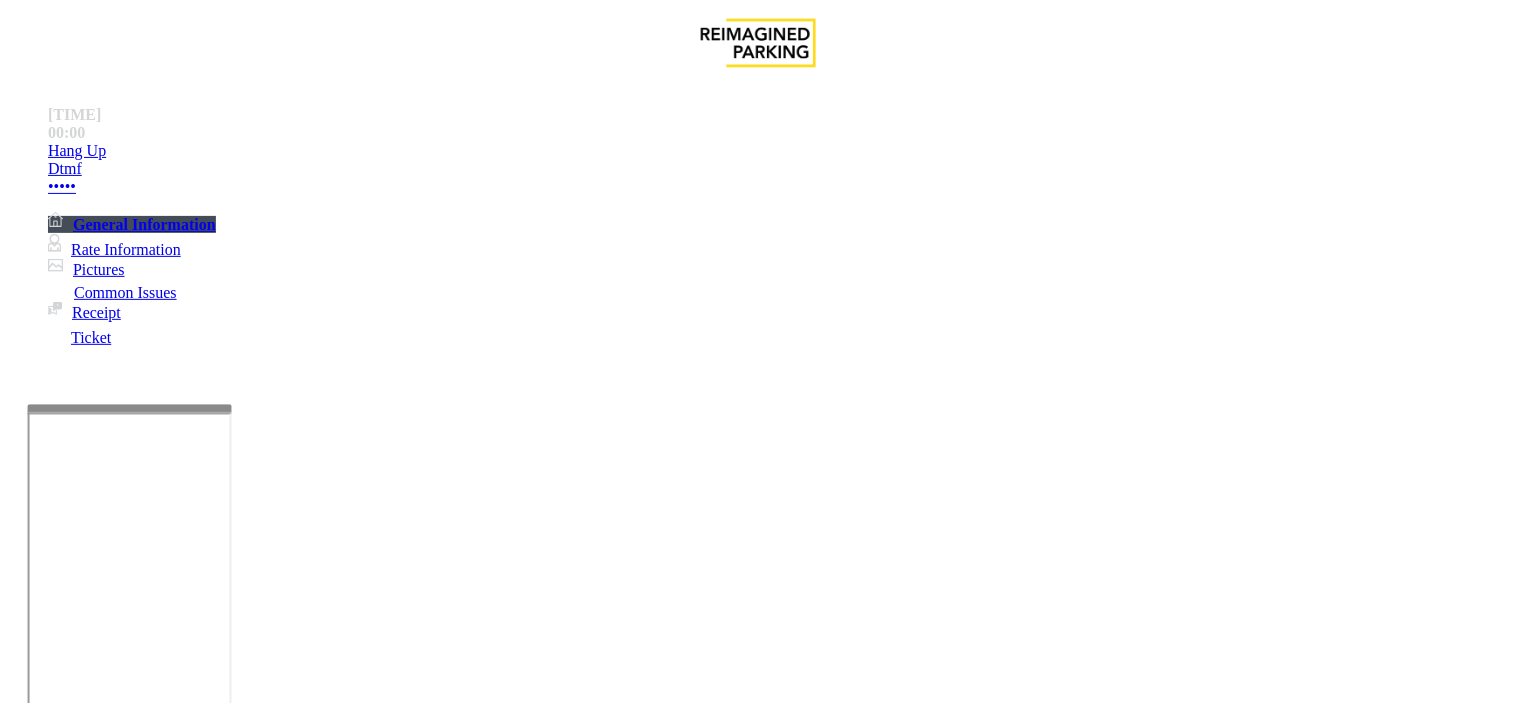 scroll, scrollTop: 1666, scrollLeft: 0, axis: vertical 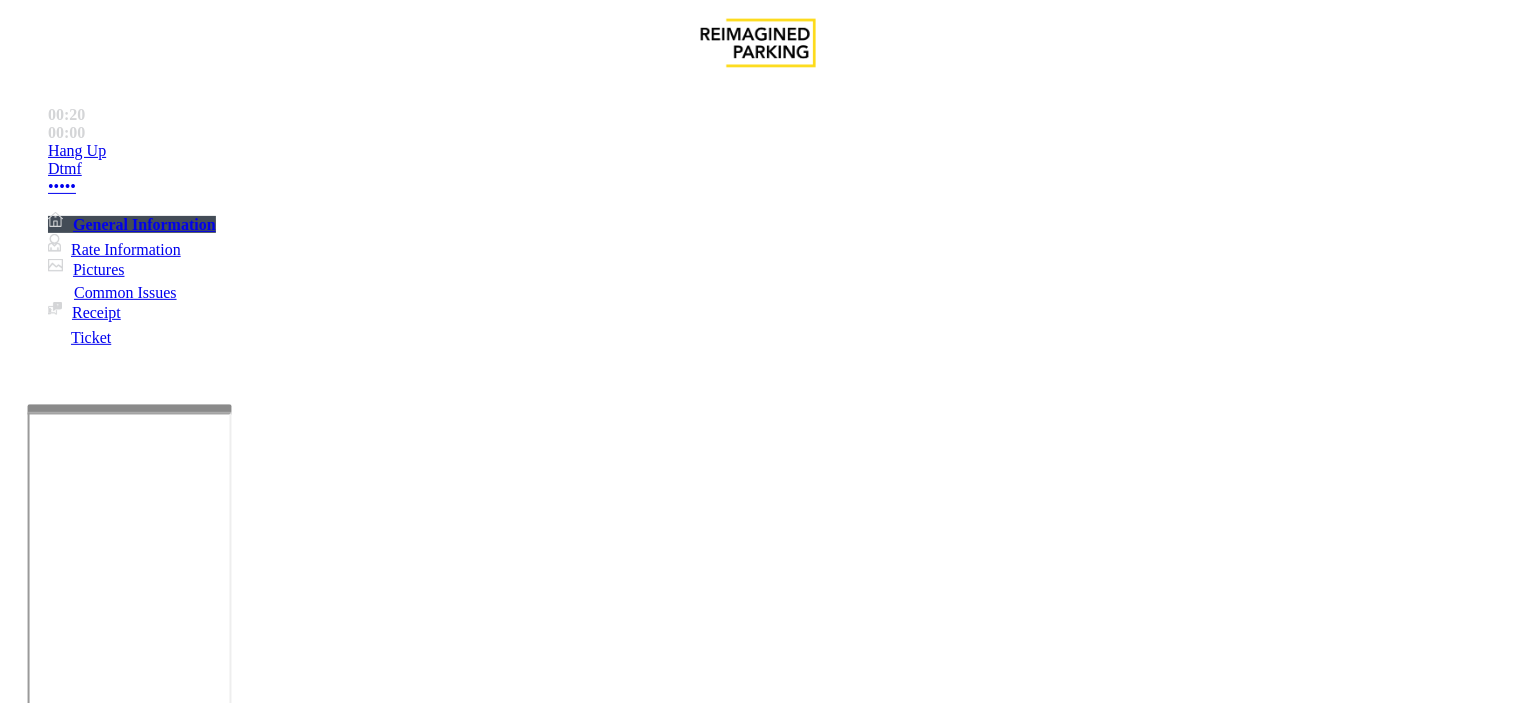 click on "Payment Issue" at bounding box center (167, 1356) 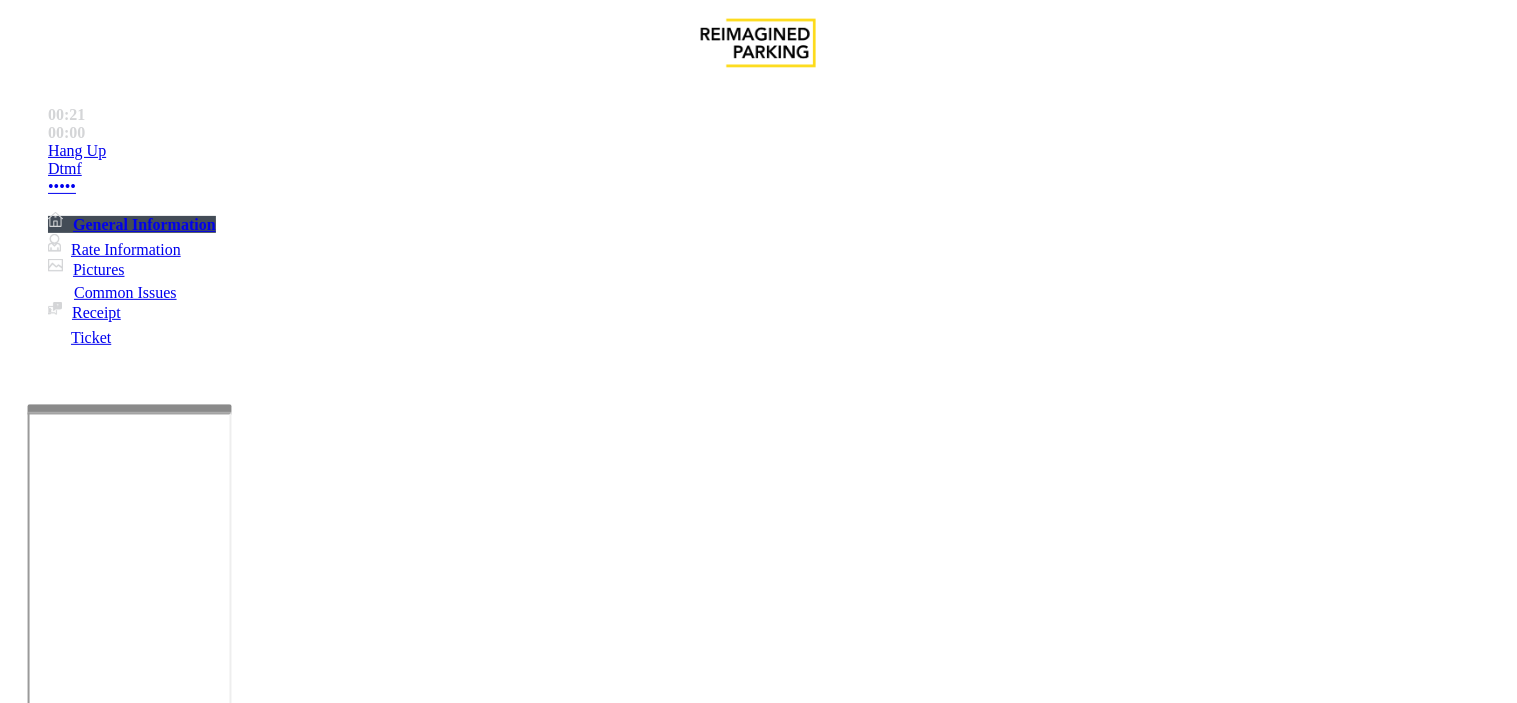 click on "•••••• ••• •• •••••" at bounding box center [1145, 1356] 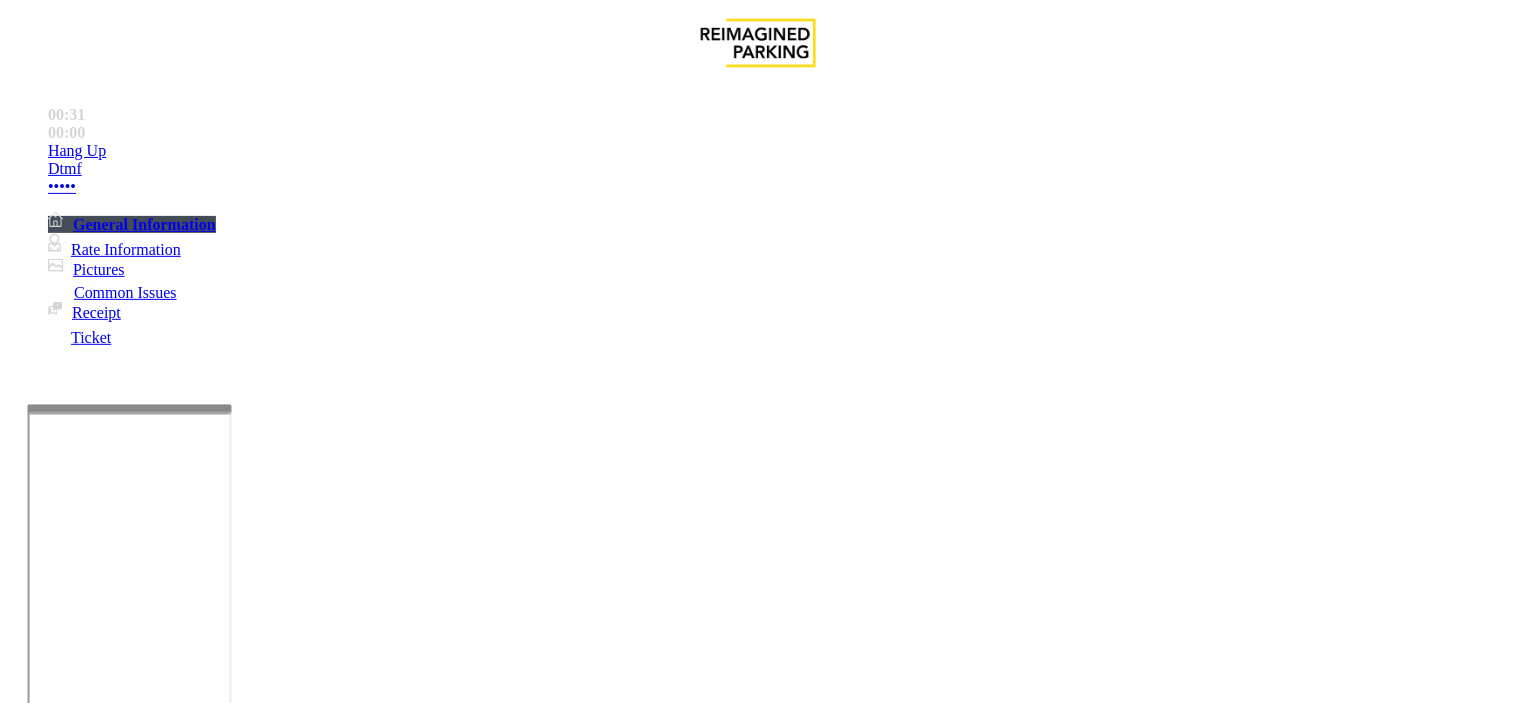 drag, startPoint x: 556, startPoint y: 425, endPoint x: 393, endPoint y: 435, distance: 163.30646 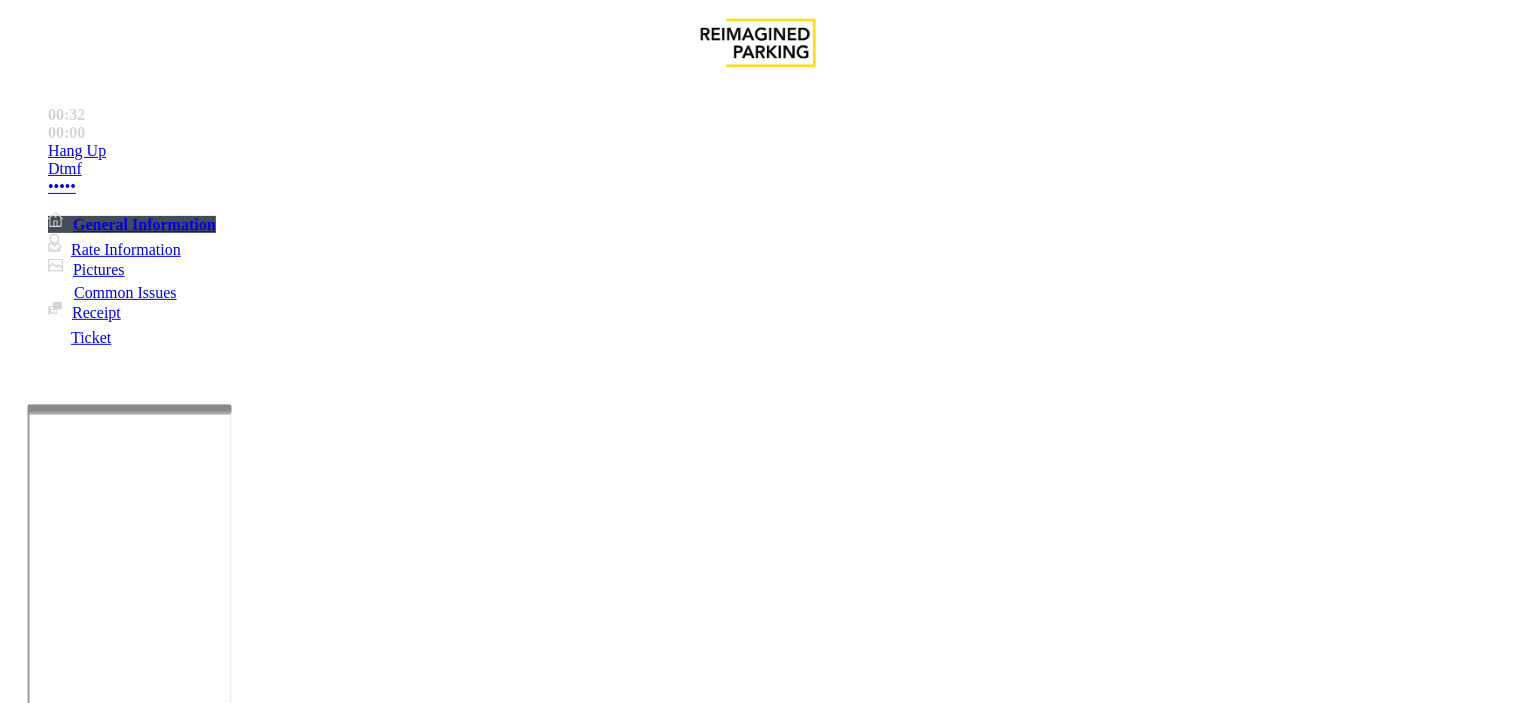 paste on "**********" 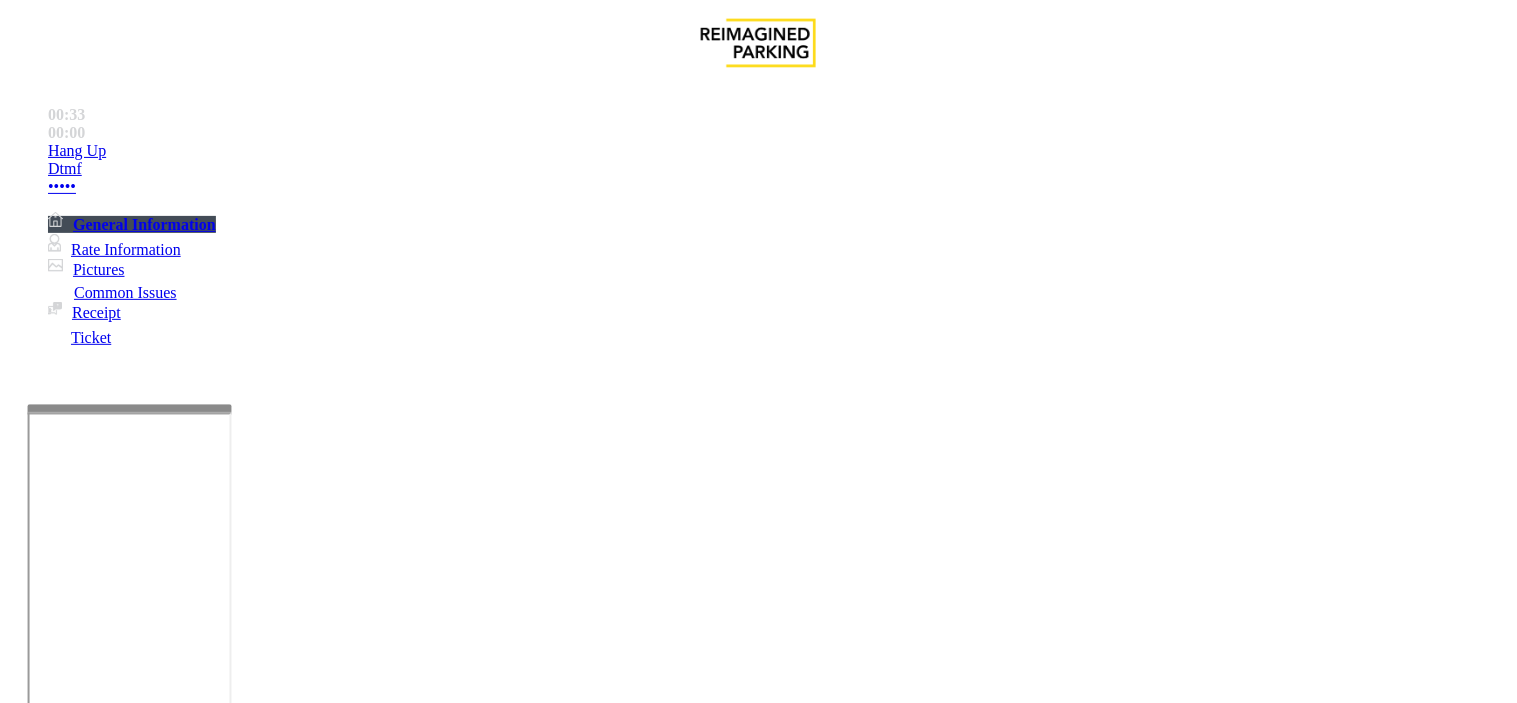 drag, startPoint x: 277, startPoint y: 181, endPoint x: 443, endPoint y: 176, distance: 166.07529 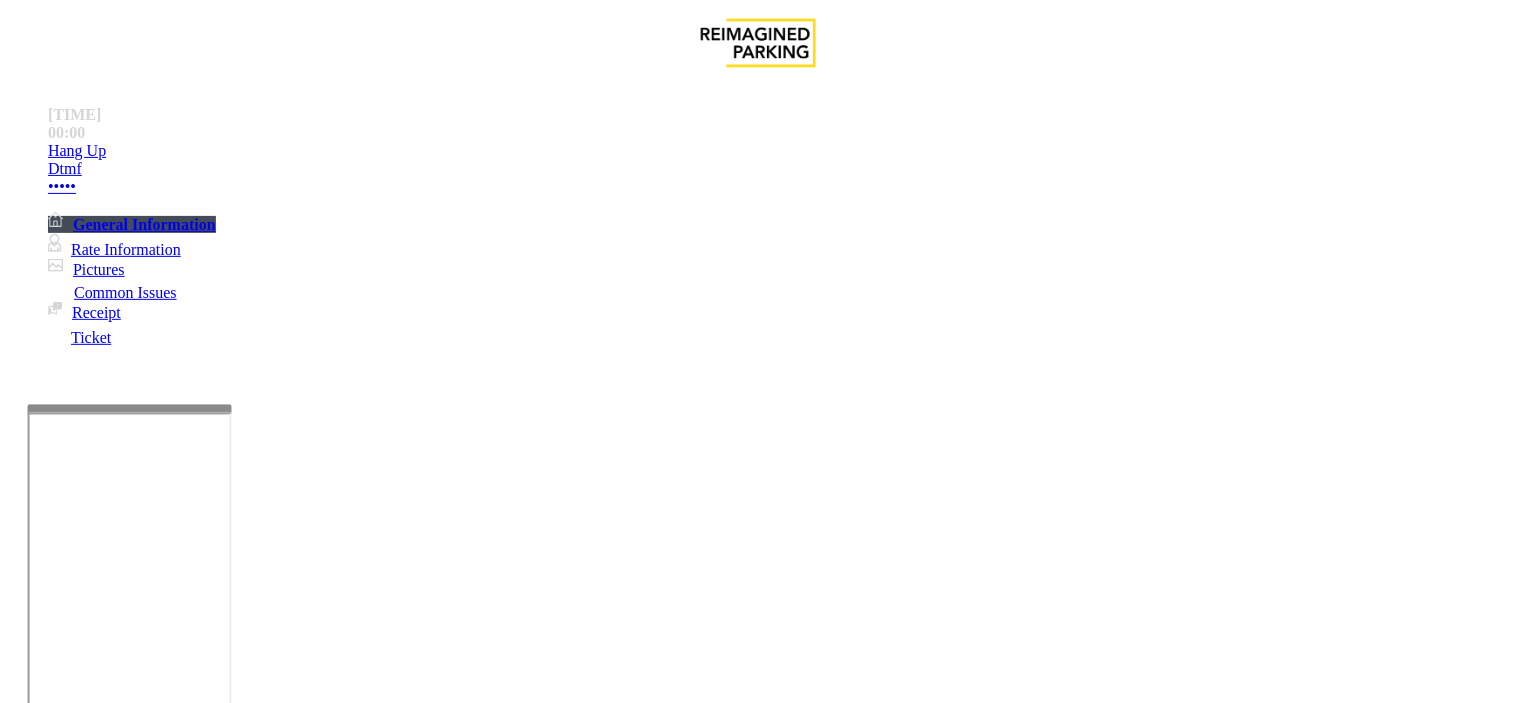 scroll, scrollTop: 1000, scrollLeft: 0, axis: vertical 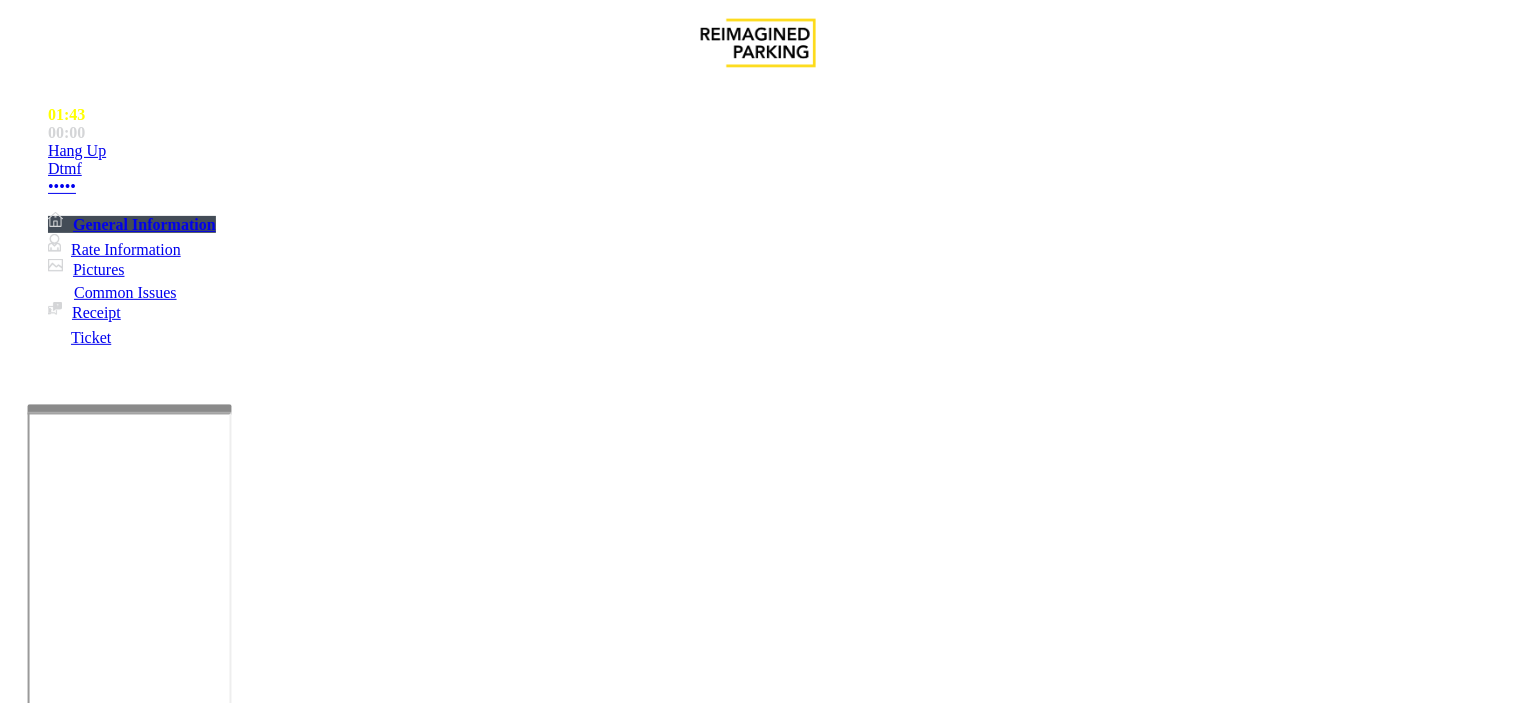 click on "Notes:" at bounding box center [758, 1514] 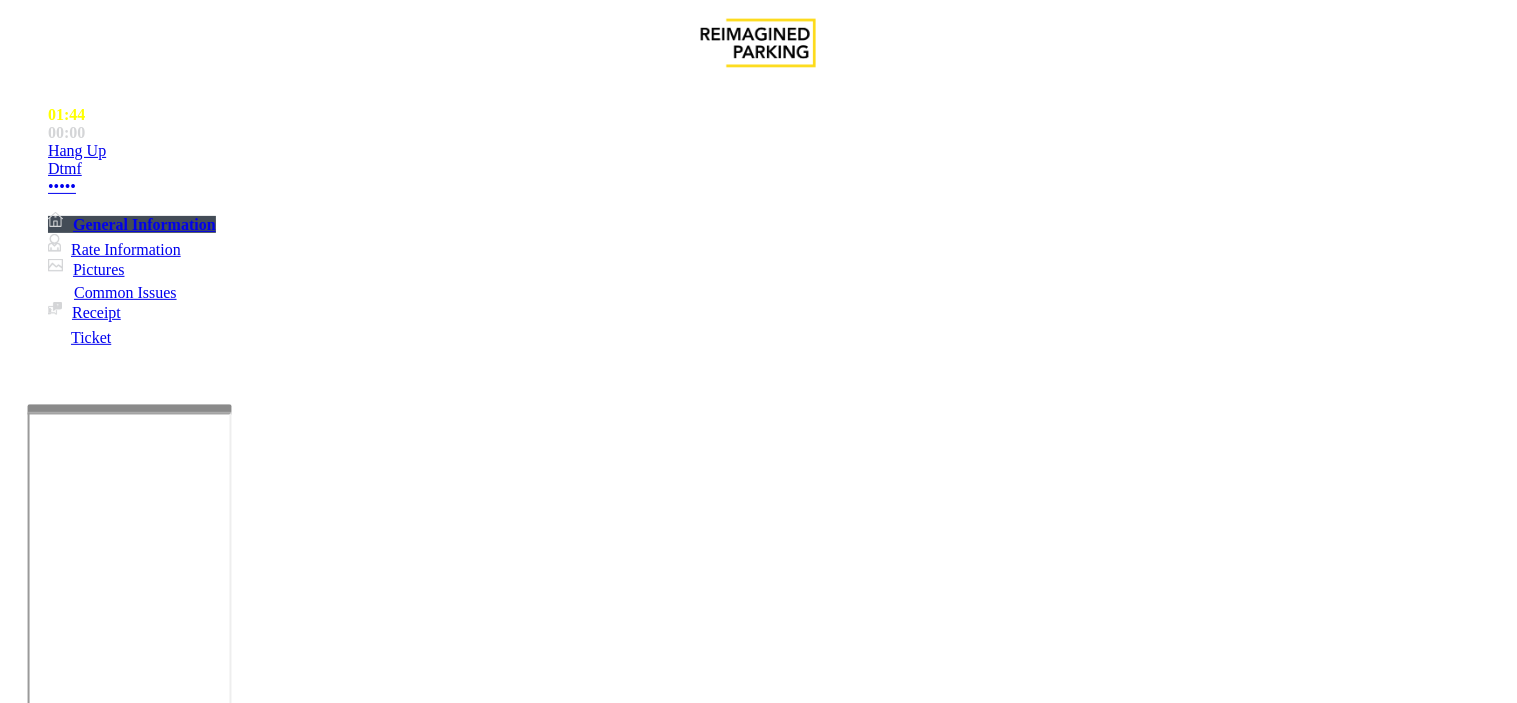 click on "•••••• ••• •• •••••" at bounding box center (758, 1341) 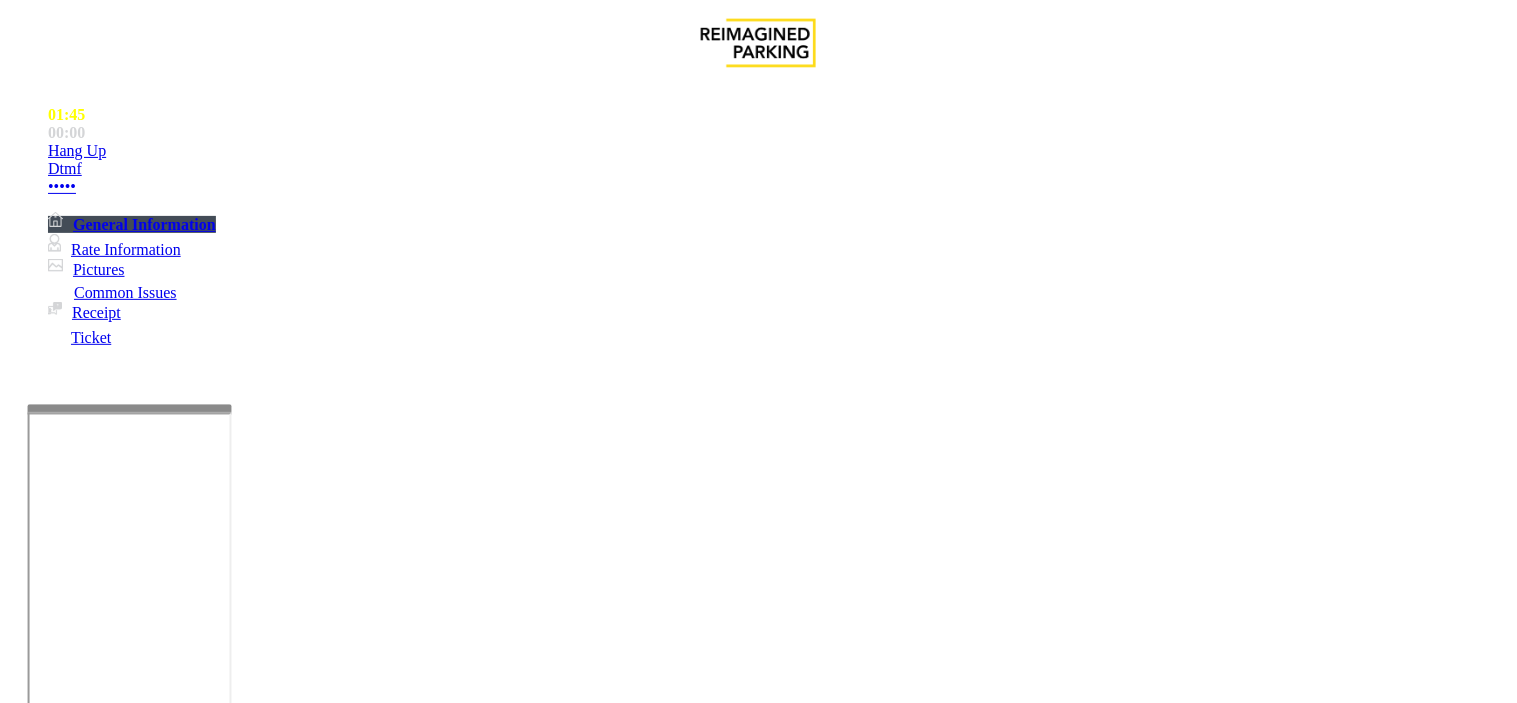 copy on "•••••• ••• •• •••••" 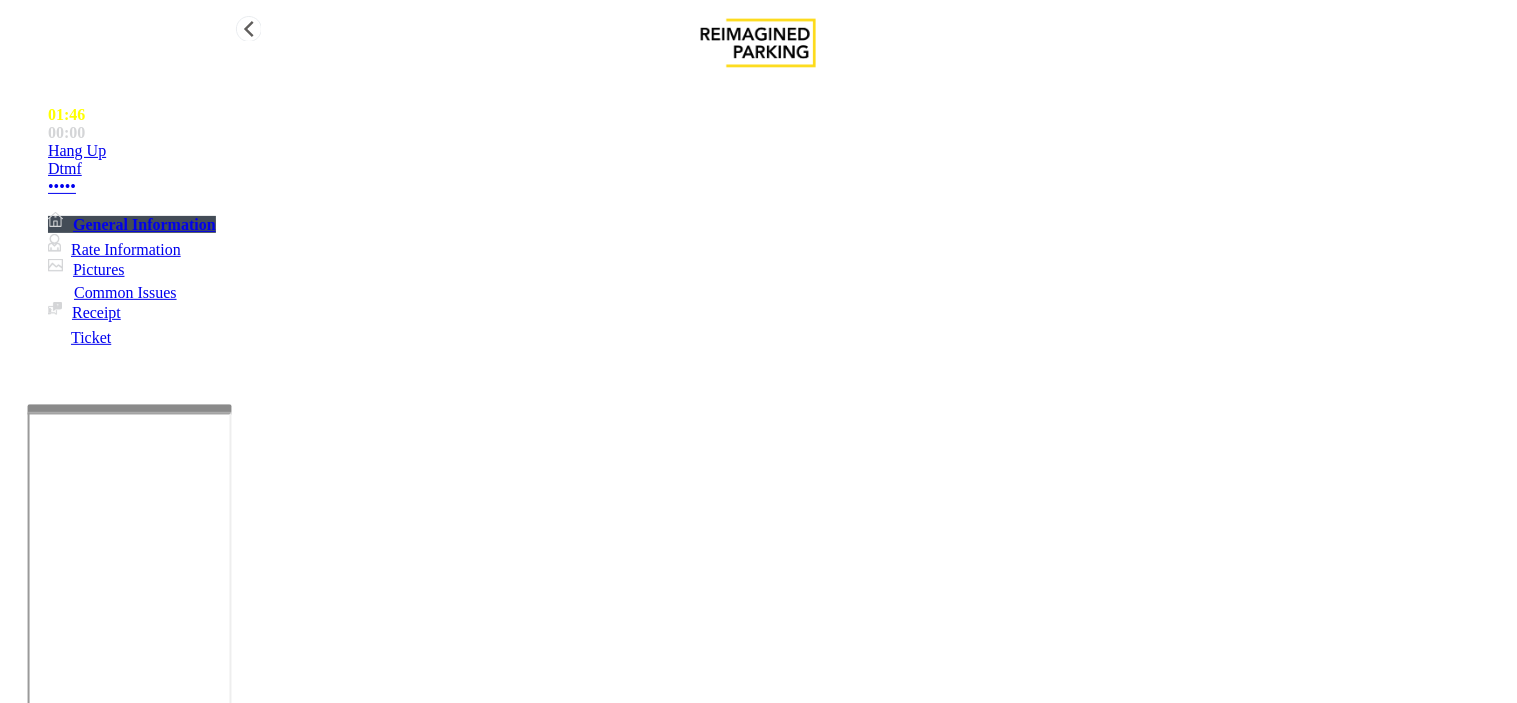 click on "Hang Up" at bounding box center (778, 151) 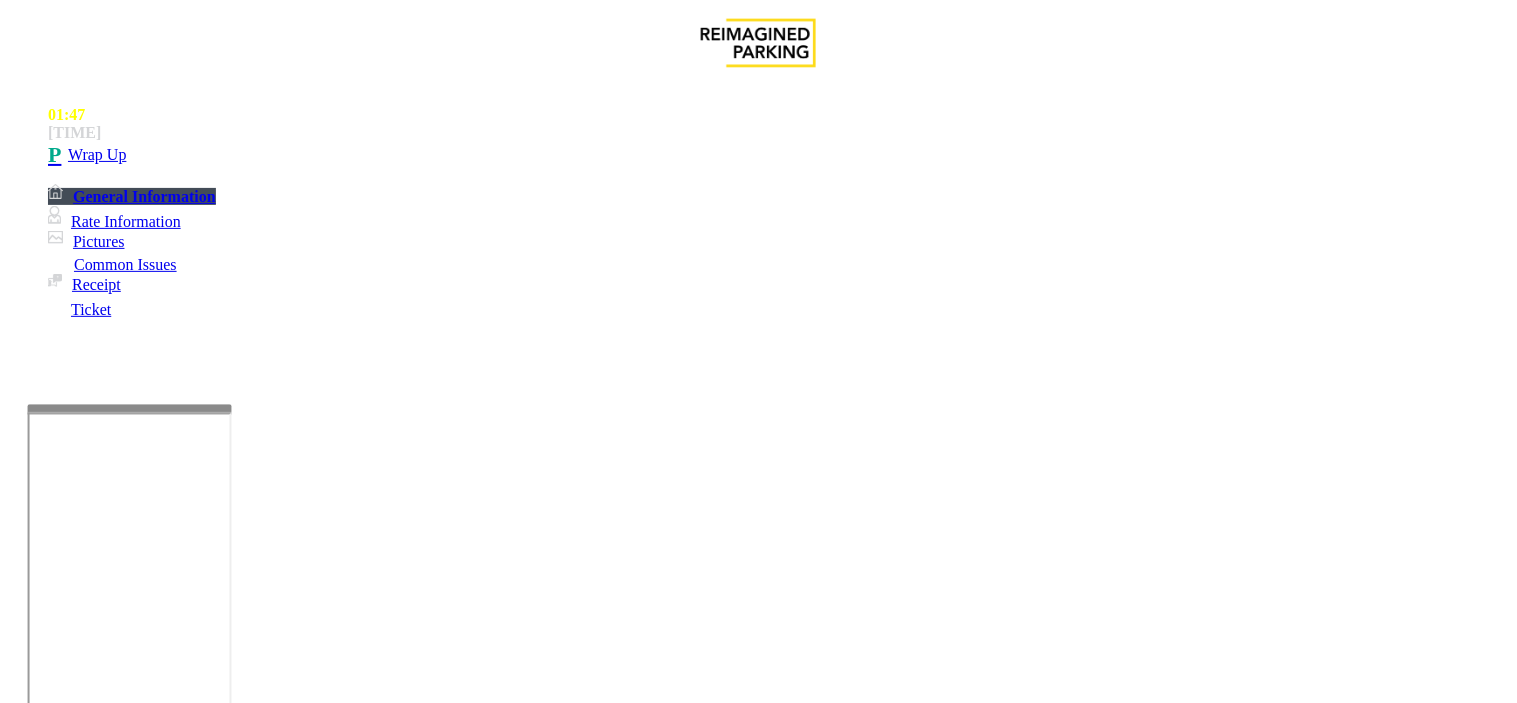 click at bounding box center [246, 1512] 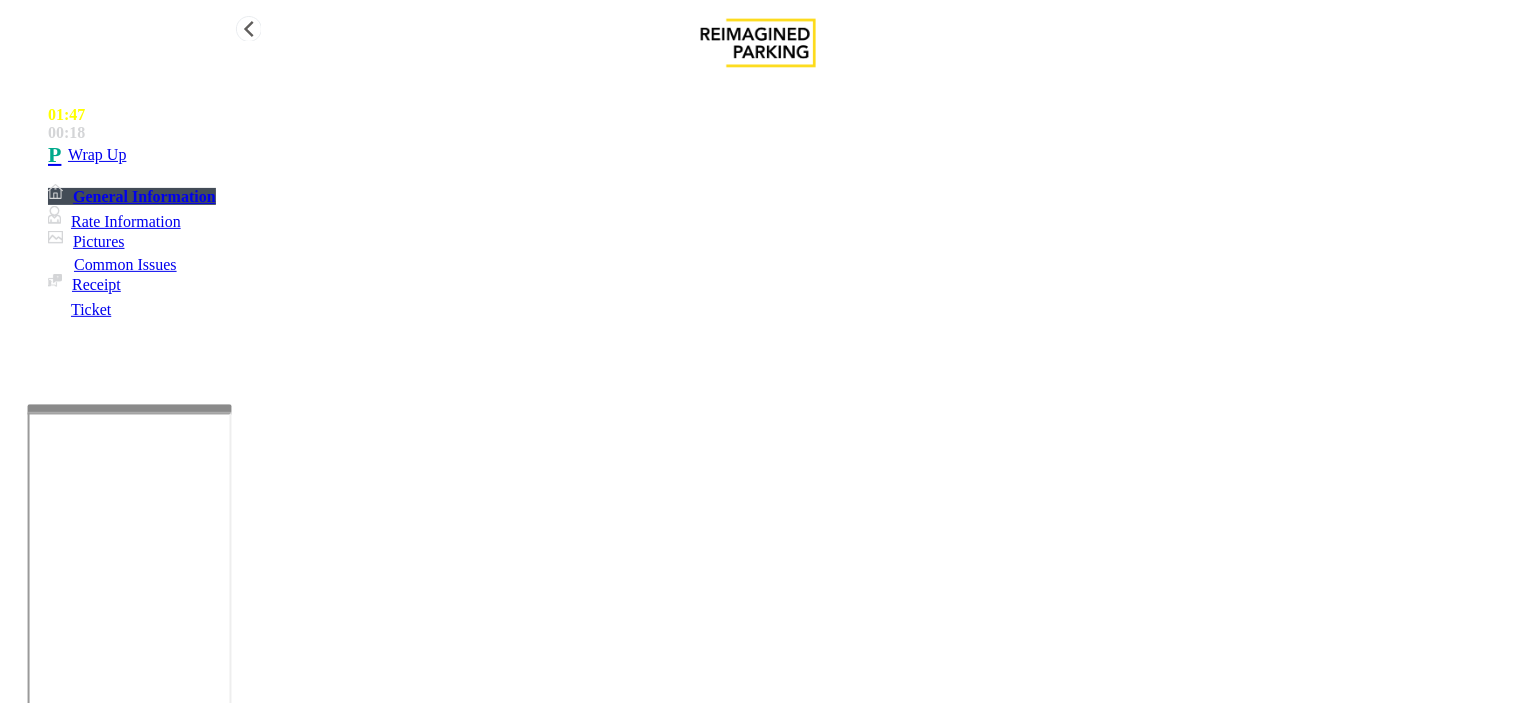 type on "**********" 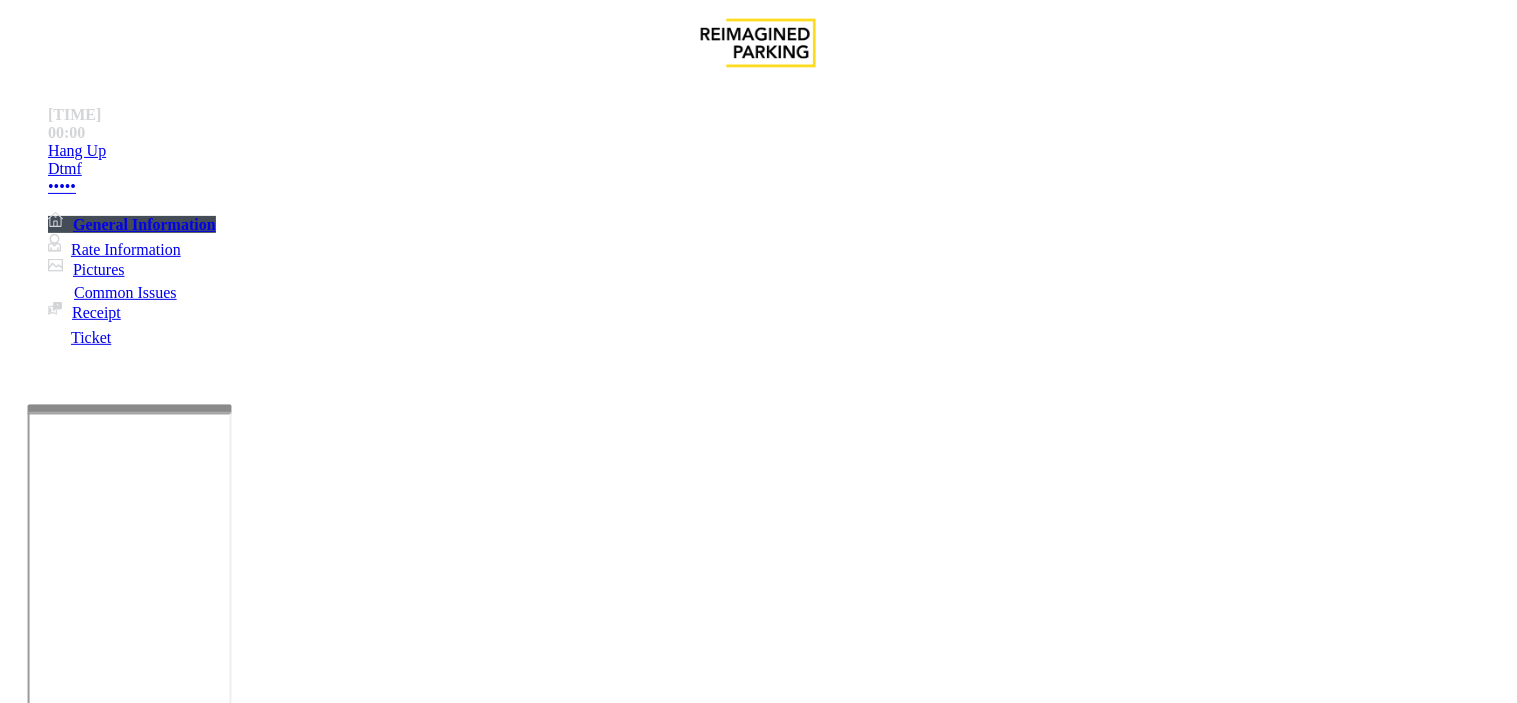 click on "[NUMBER] [STREET], [CITY], [STATE] [NUMBER] [STREET]  Issue  Ticket Issue   Payment Issue   Monthly Issue   Validation Issue   General   No Assistance Needed   Equipment Issue   Other   Services   Paystation Issue   Intercom Issue/No Response" at bounding box center (758, 1311) 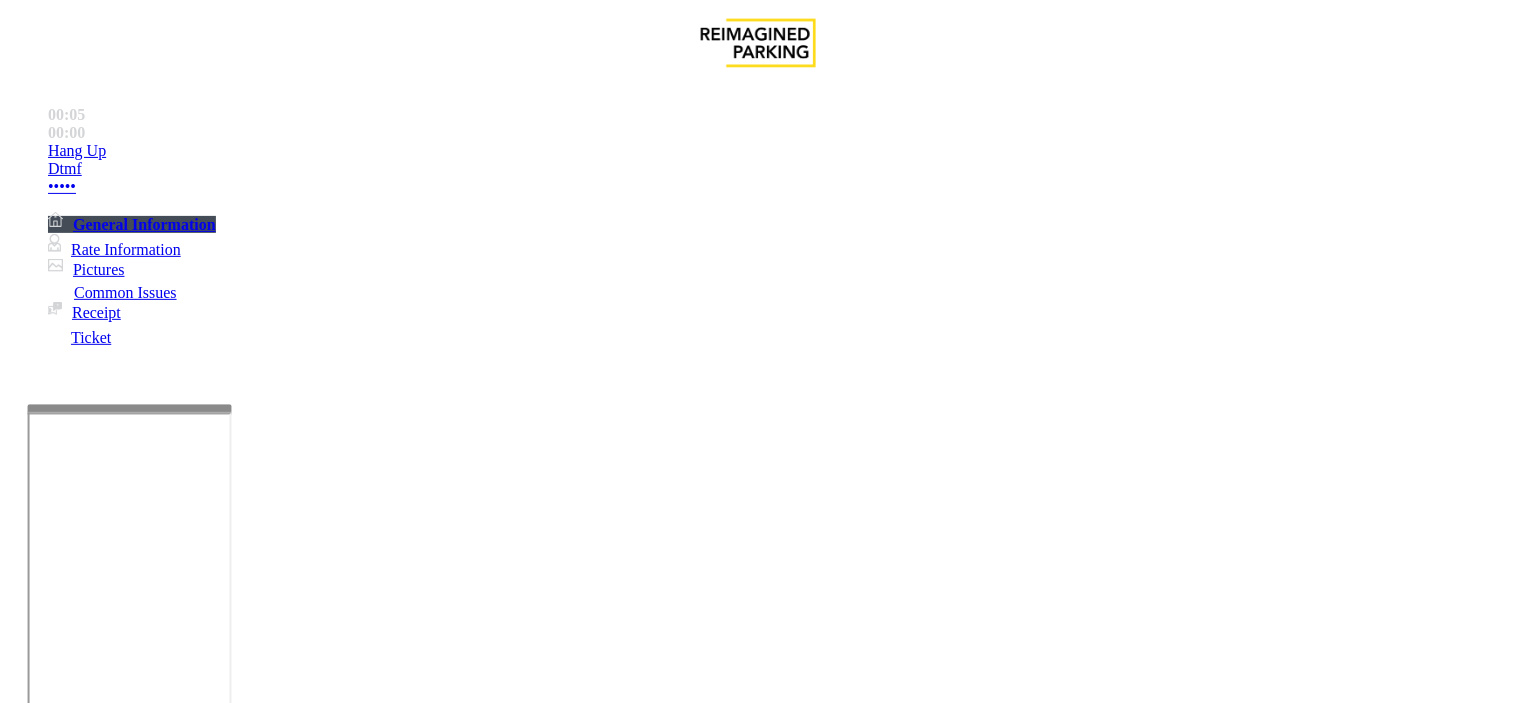 click on "[NUMBER] [STREET], [CITY], [STATE] [NUMBER] [STREET]  Issue  Ticket Issue   Payment Issue   Monthly Issue   Validation Issue   General   No Assistance Needed   Equipment Issue   Other   Services   Paystation Issue   Intercom Issue/No Response" at bounding box center (758, 1311) 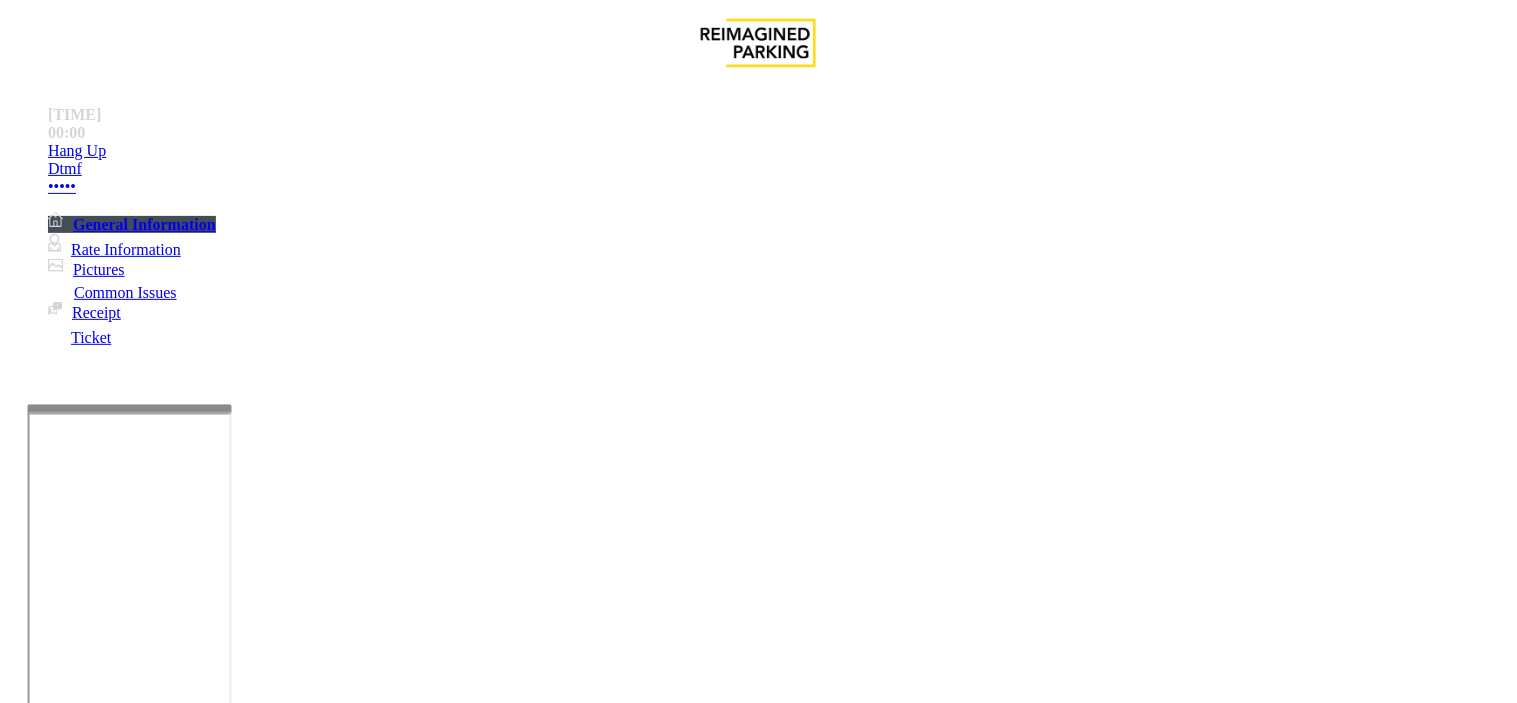 scroll, scrollTop: 555, scrollLeft: 0, axis: vertical 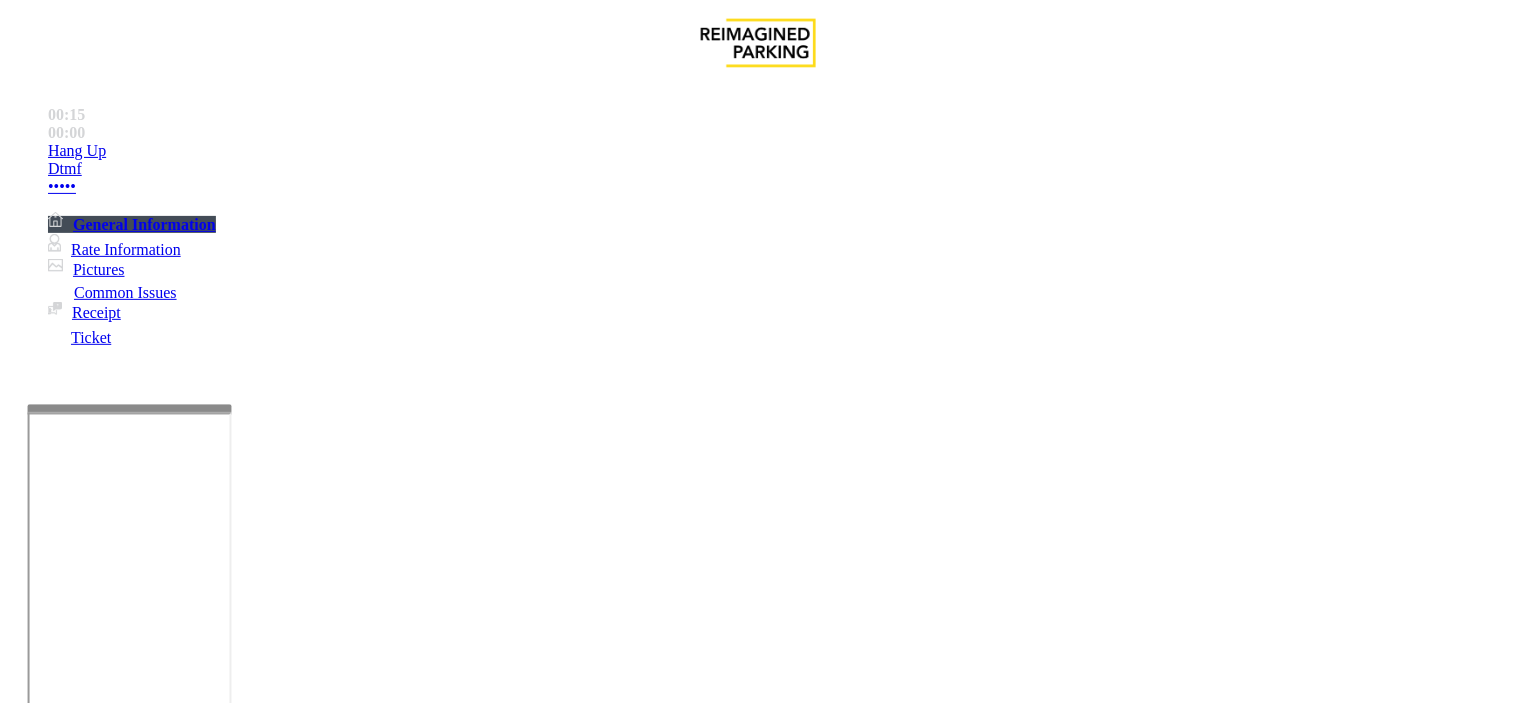 click on "Ticket Issue" at bounding box center [71, 1356] 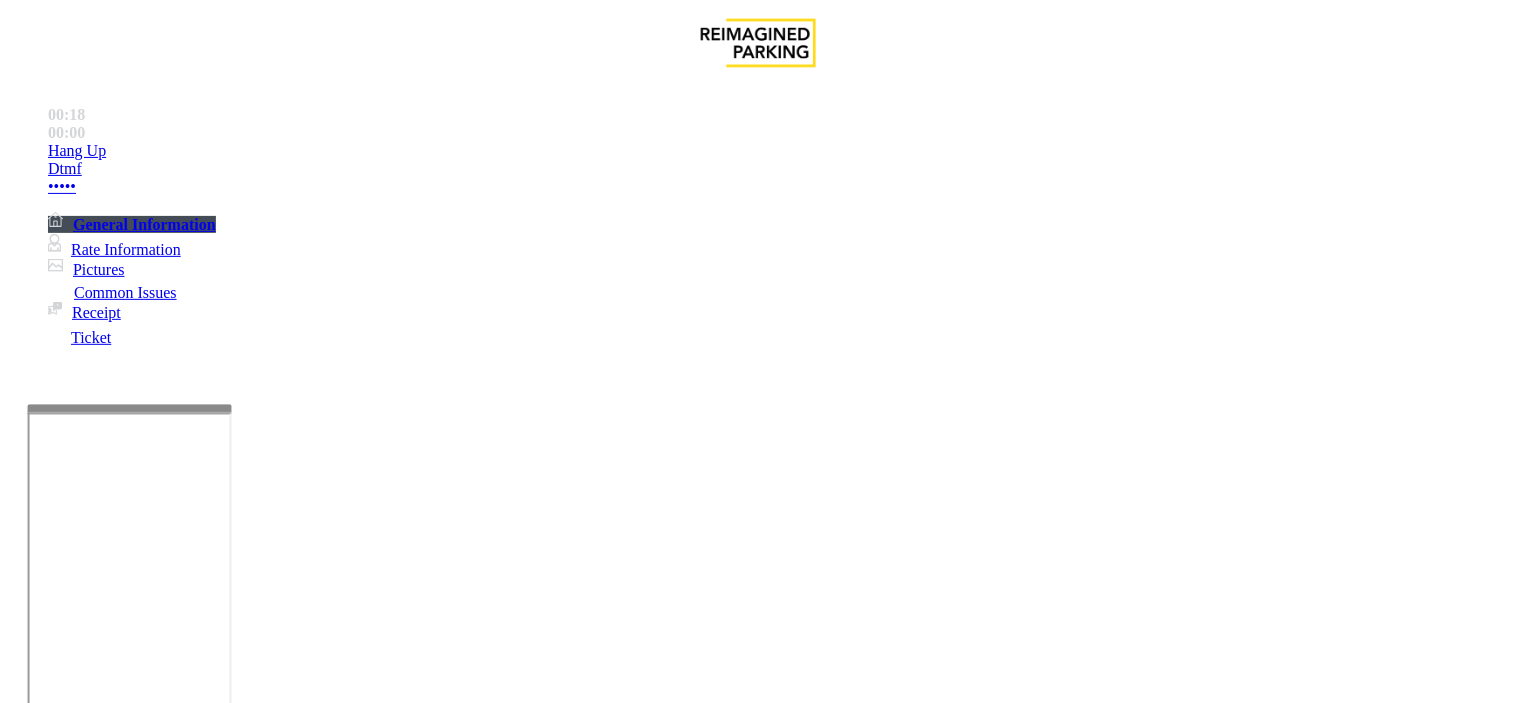 click at bounding box center [246, 1696] 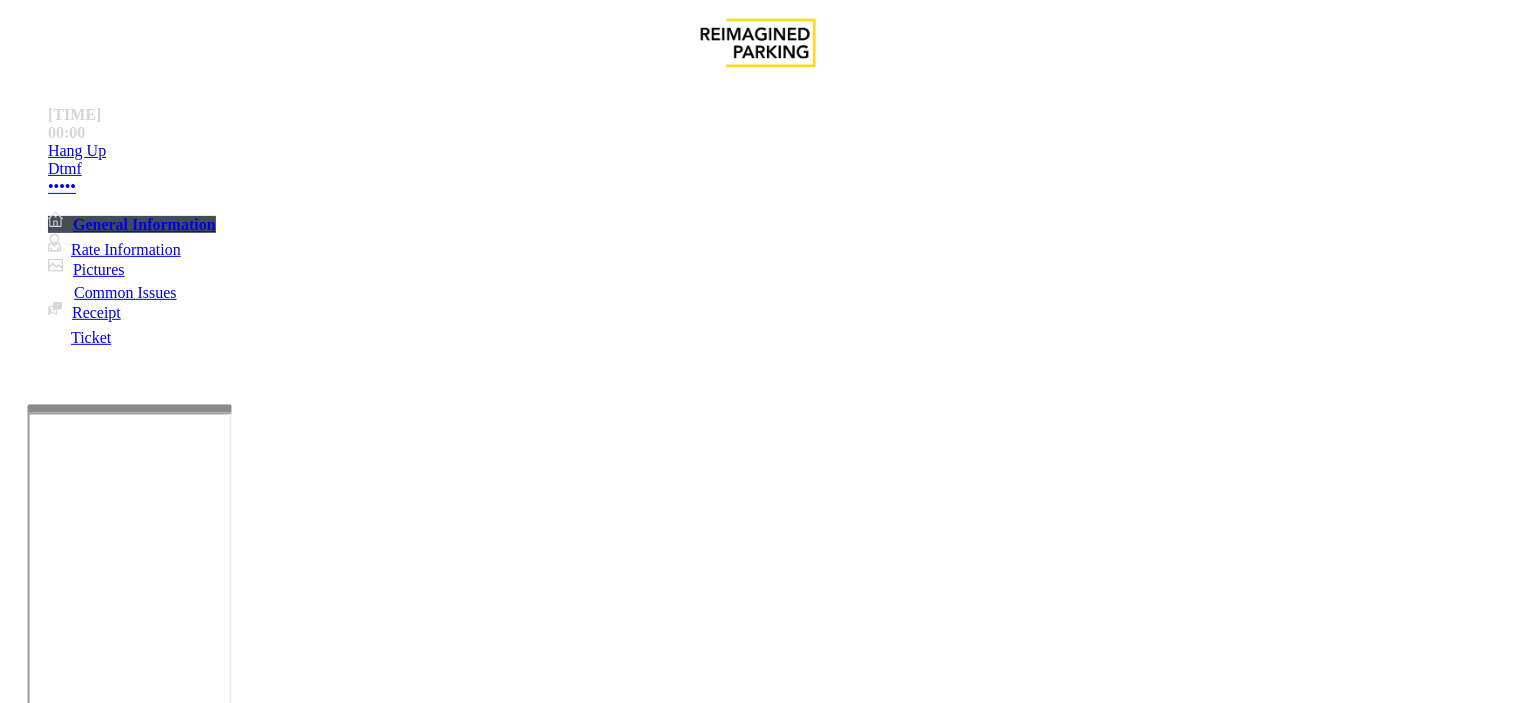 drag, startPoint x: 262, startPoint y: 176, endPoint x: 484, endPoint y: 176, distance: 222 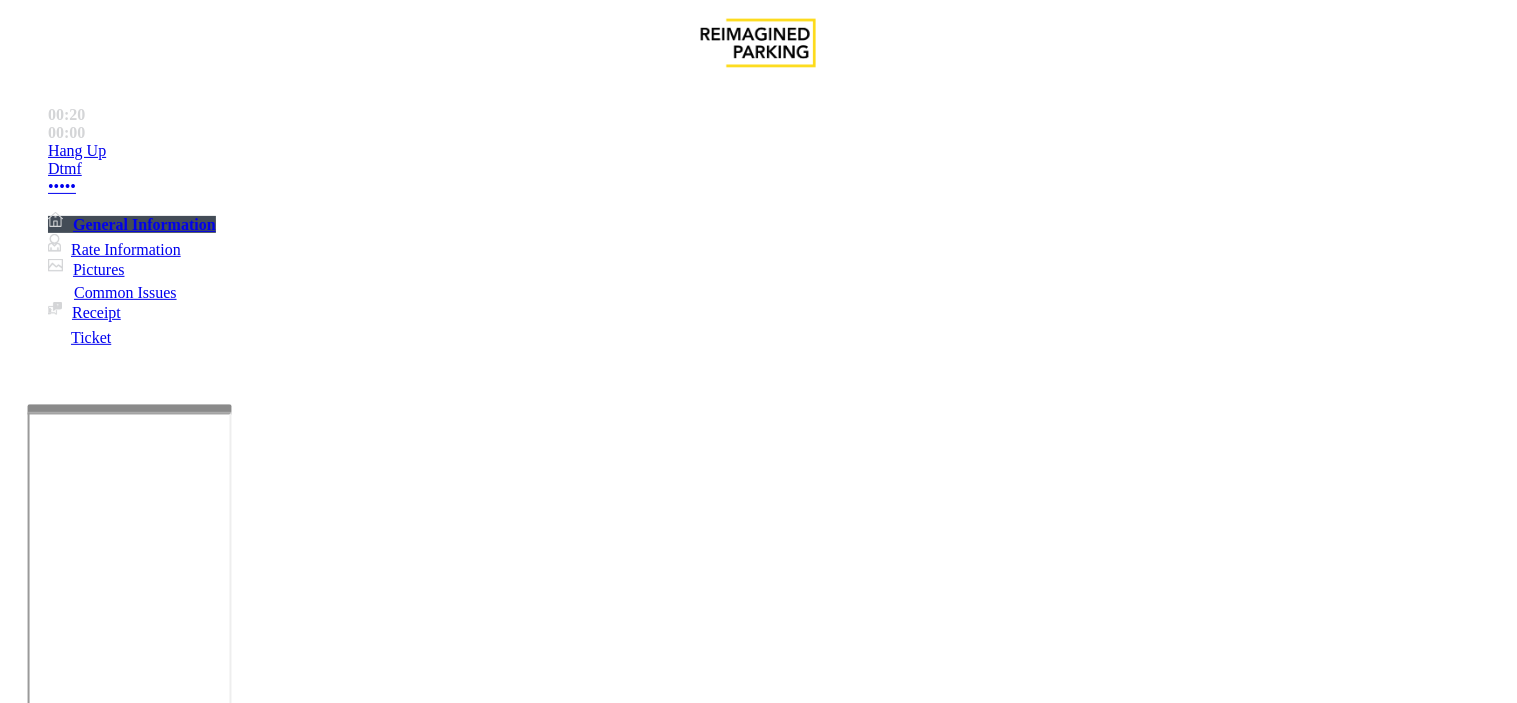 copy on "Ticket Unreadable" 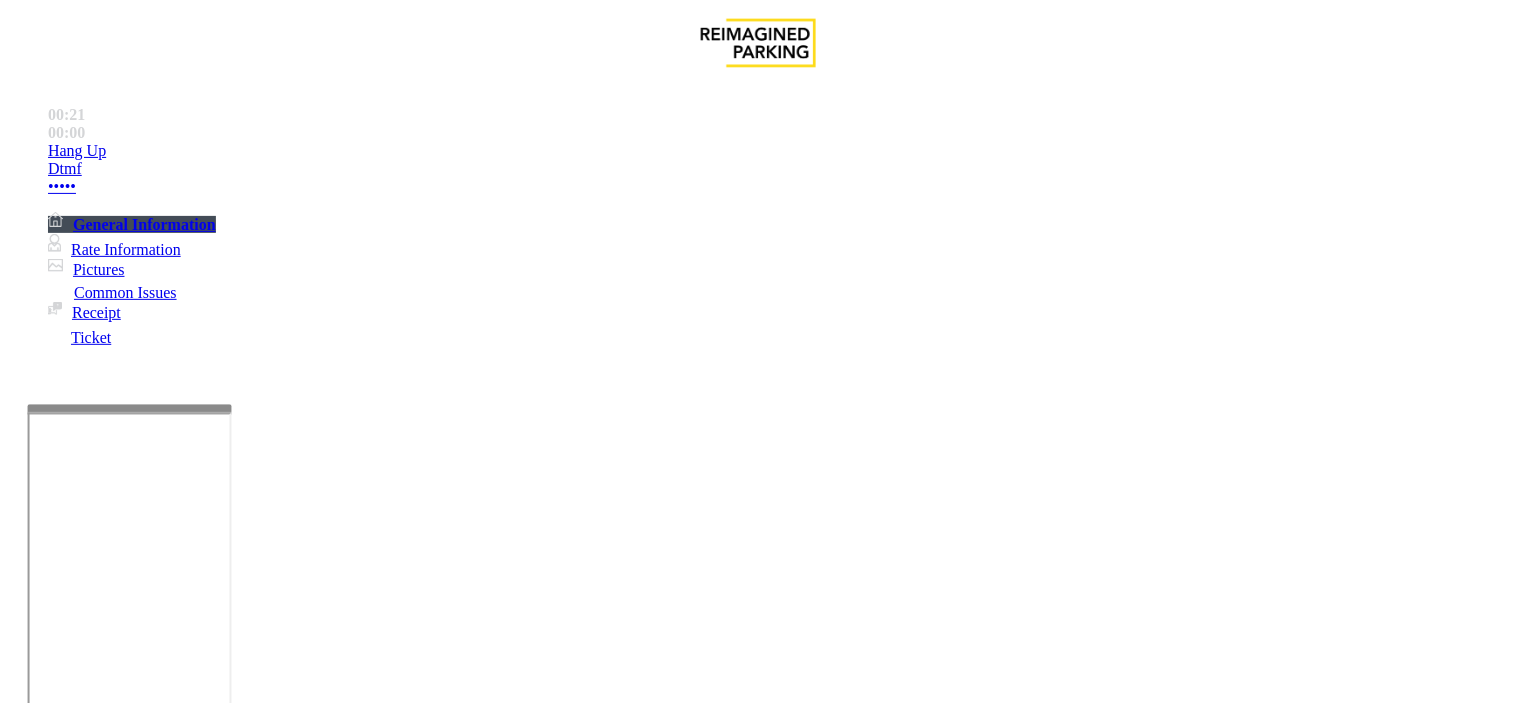 click at bounding box center [246, 1696] 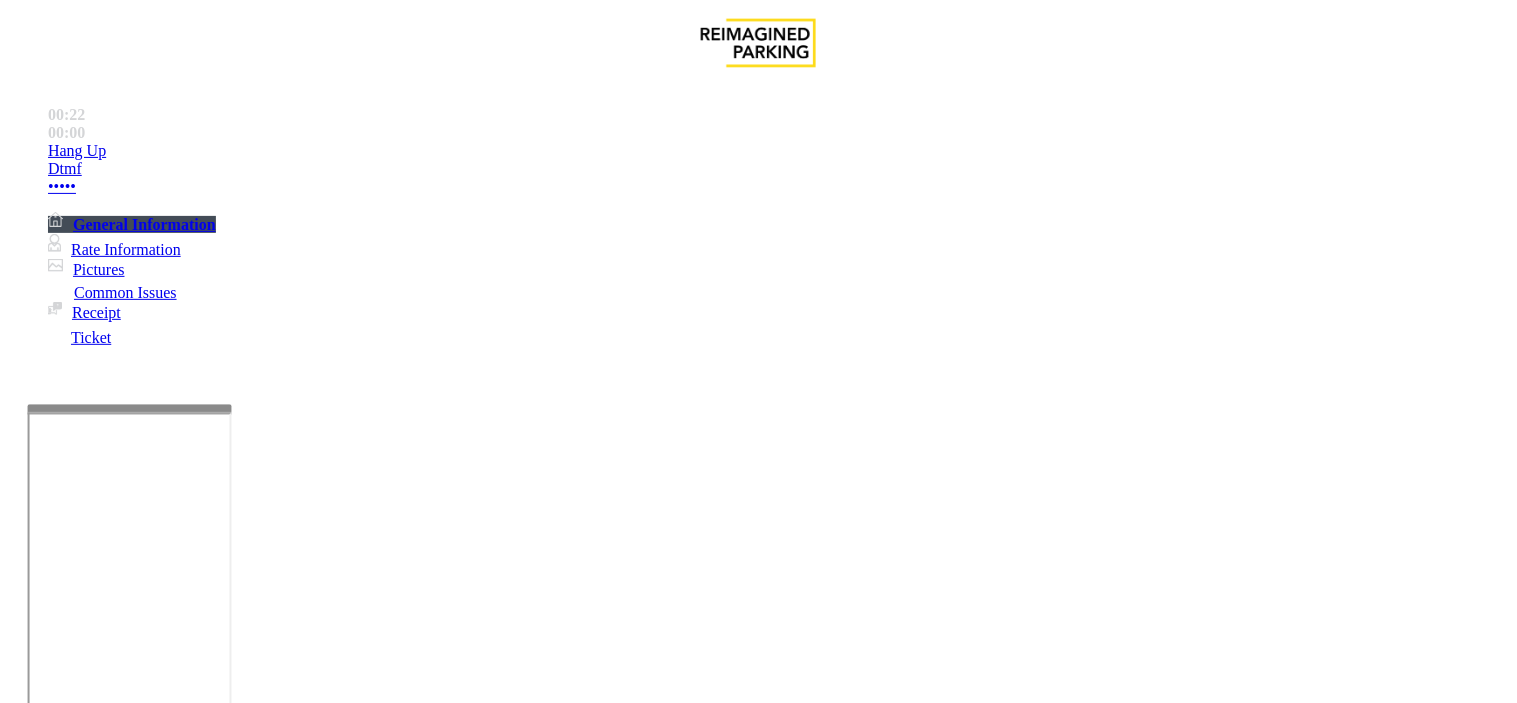 paste on "**********" 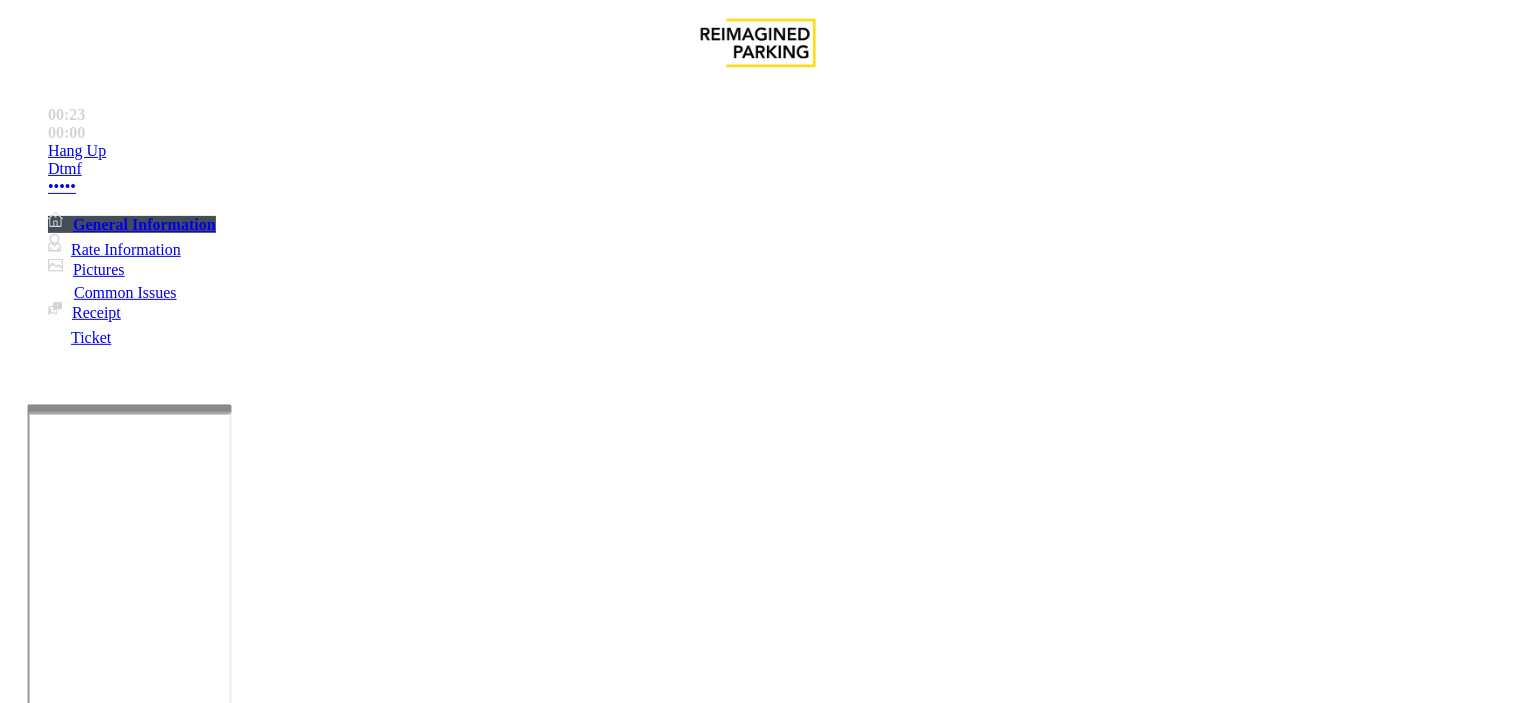 type on "**********" 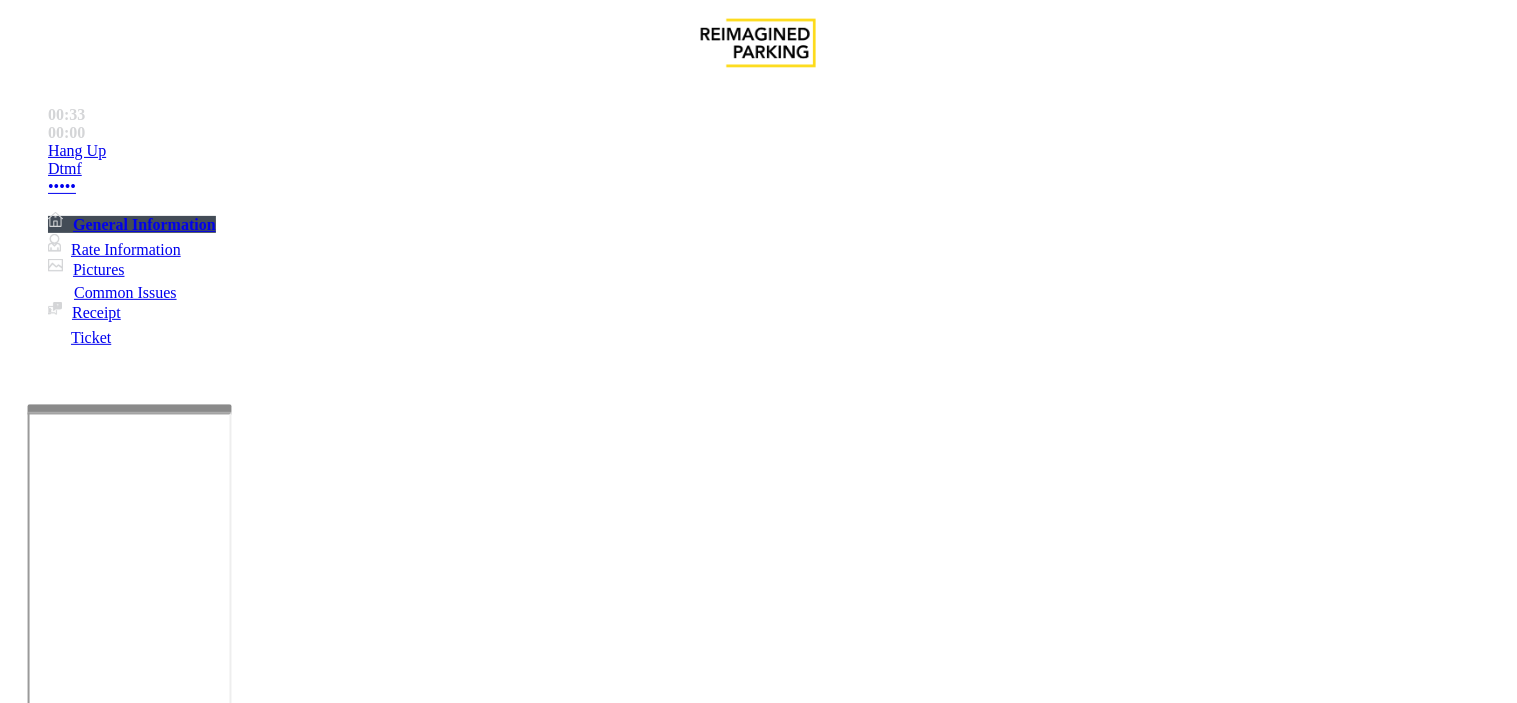 click at bounding box center (246, 1696) 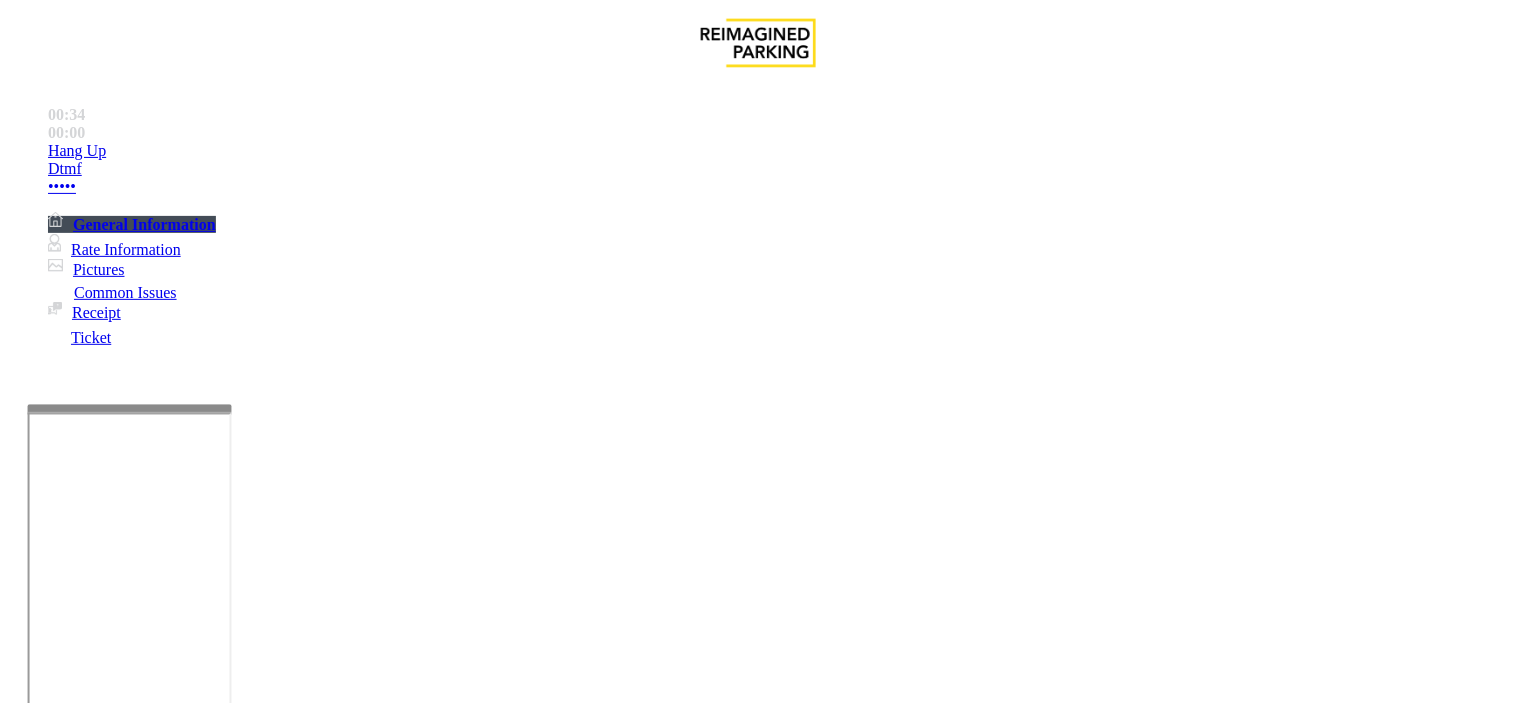 paste on "**********" 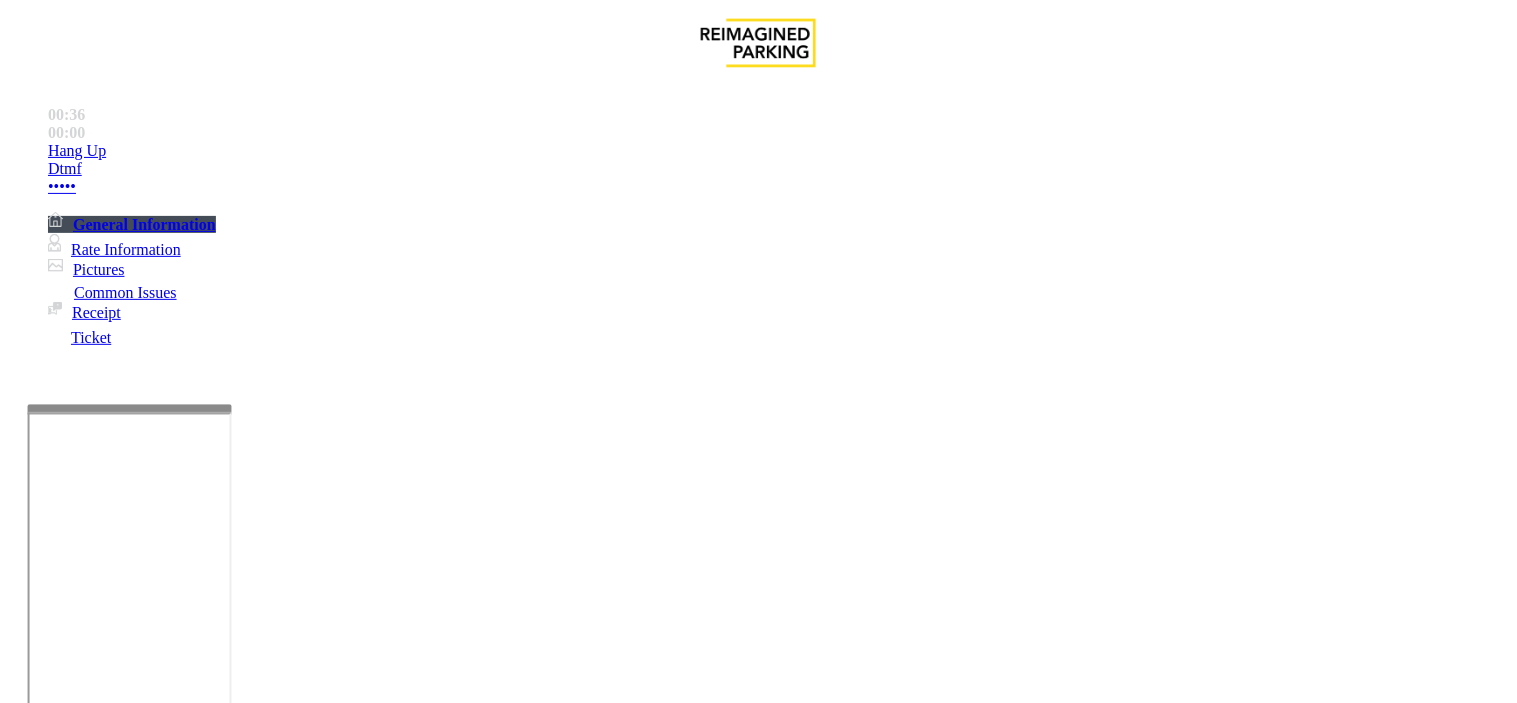 scroll, scrollTop: 0, scrollLeft: 0, axis: both 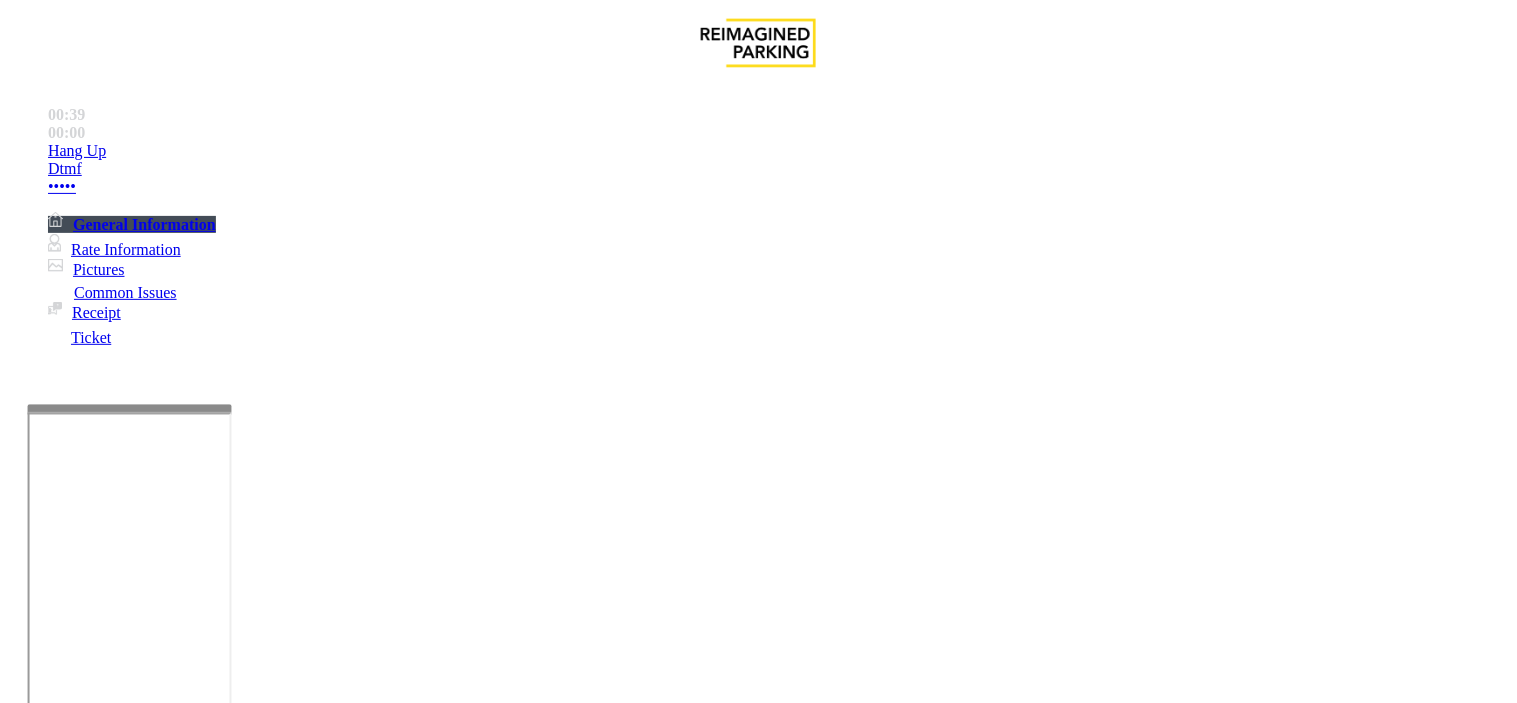 drag, startPoint x: 374, startPoint y: 593, endPoint x: 641, endPoint y: 647, distance: 272.40594 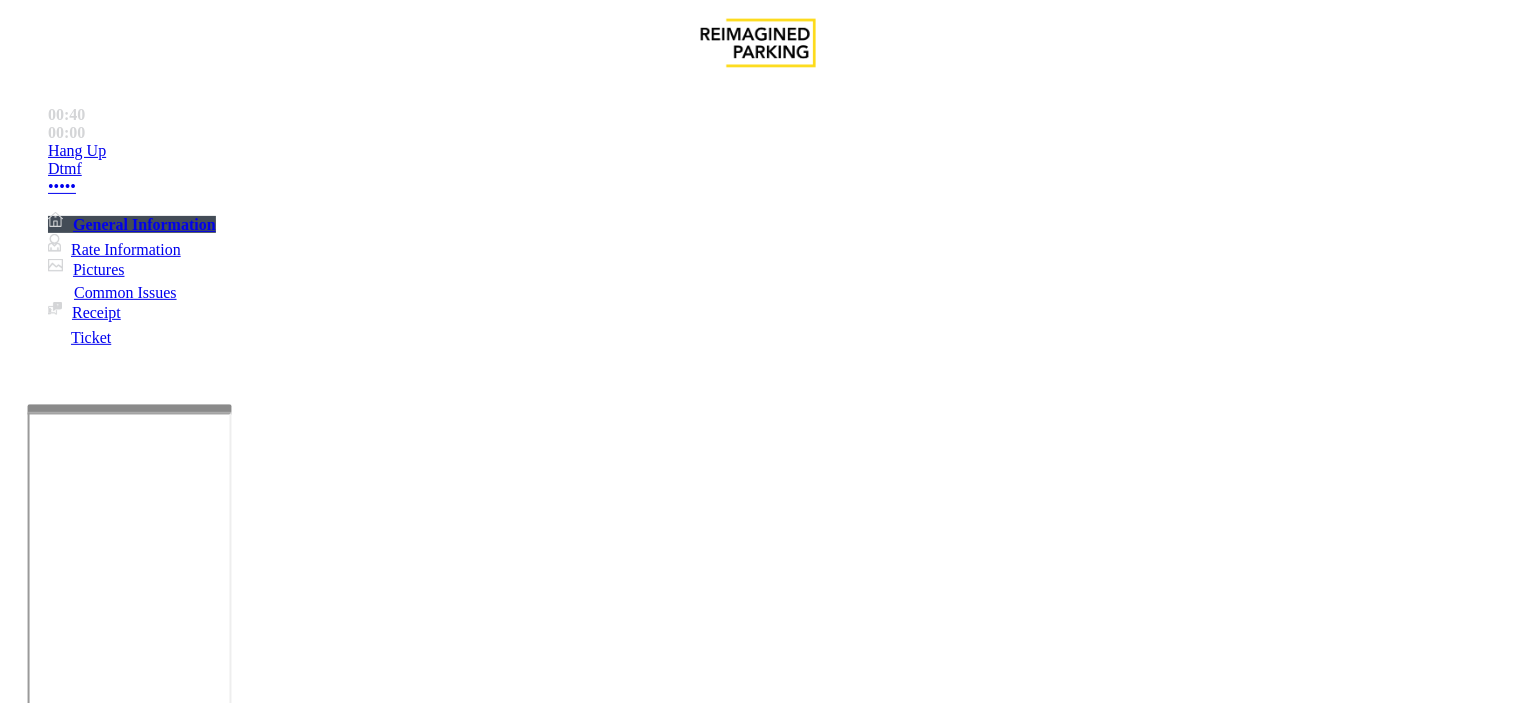 scroll, scrollTop: 0, scrollLeft: 0, axis: both 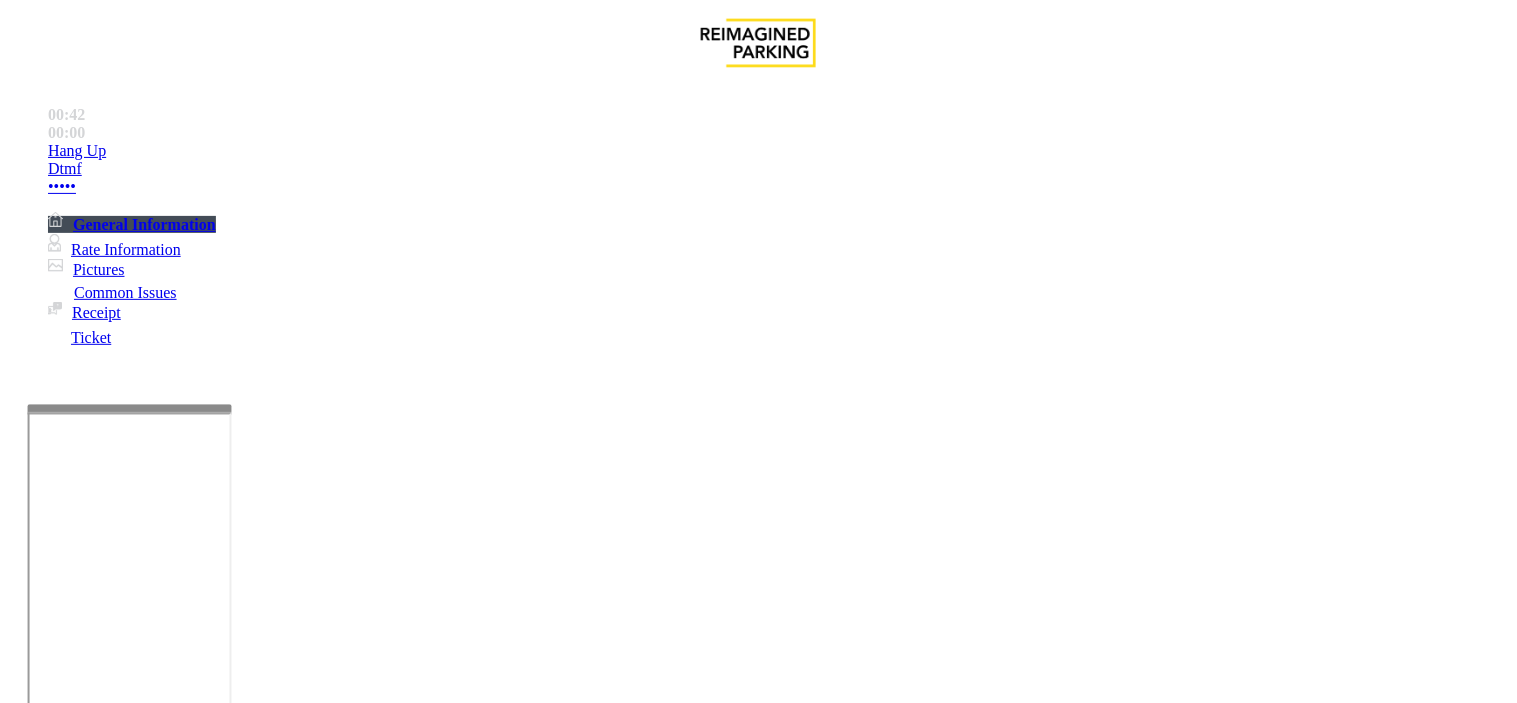 click on "Issue" at bounding box center (42, 1323) 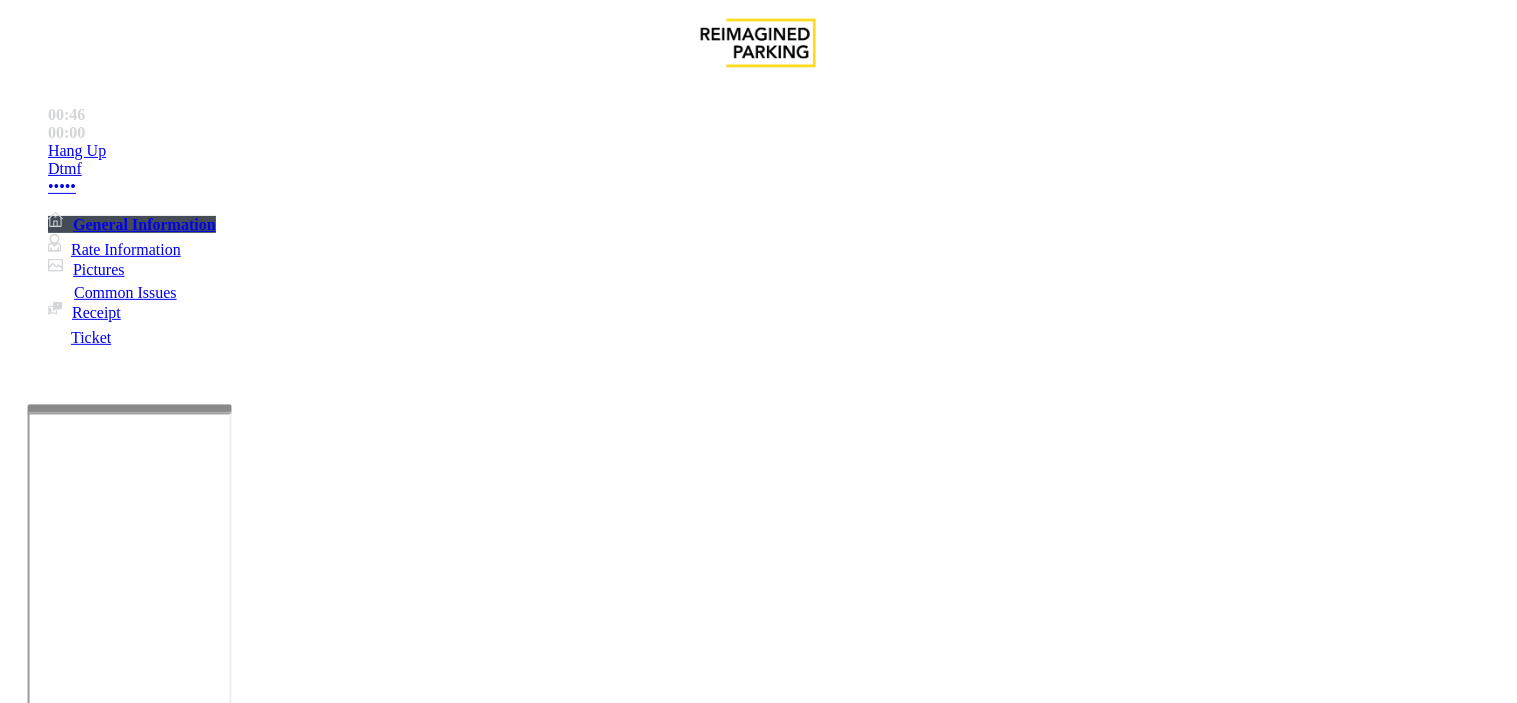 click on "Equipment Issue" at bounding box center (697, 1356) 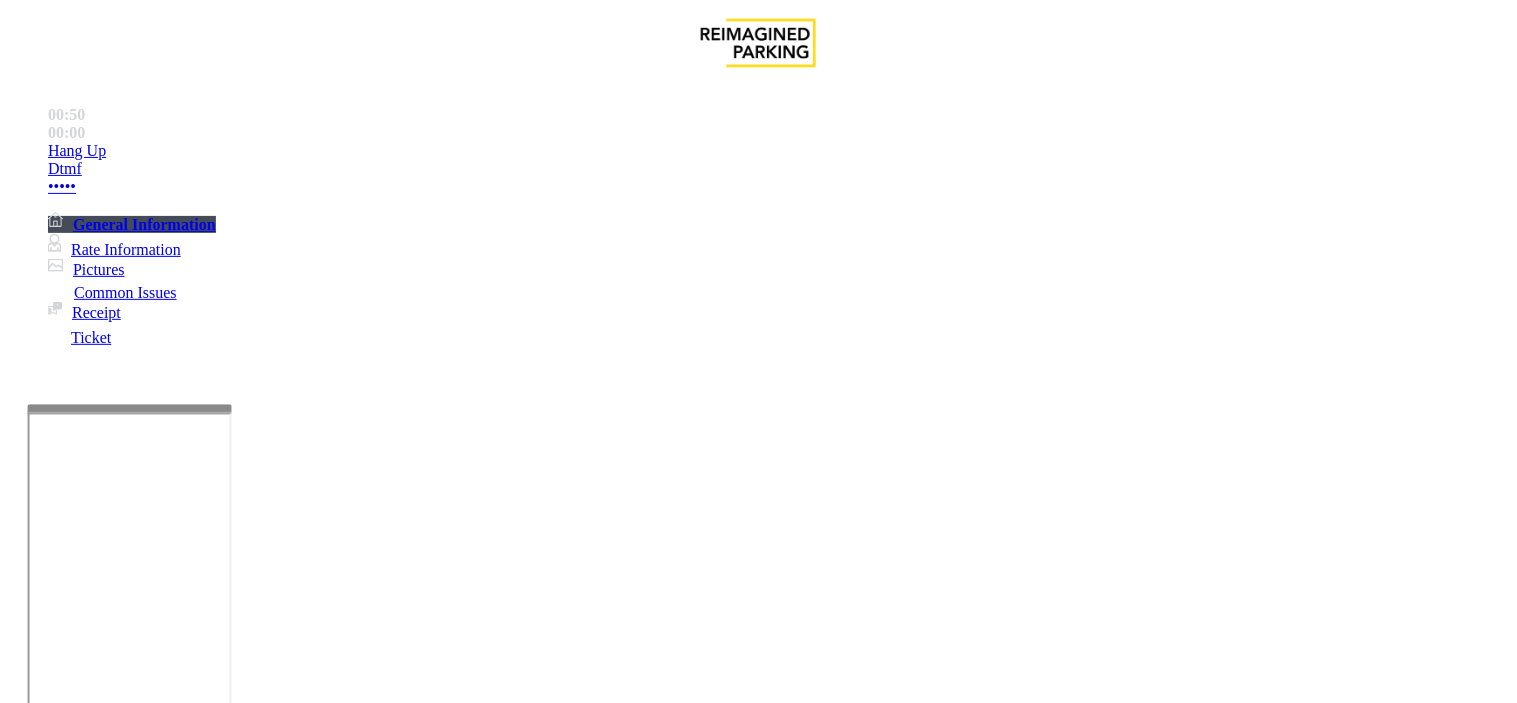 drag, startPoint x: 1152, startPoint y: 282, endPoint x: 966, endPoint y: 312, distance: 188.40382 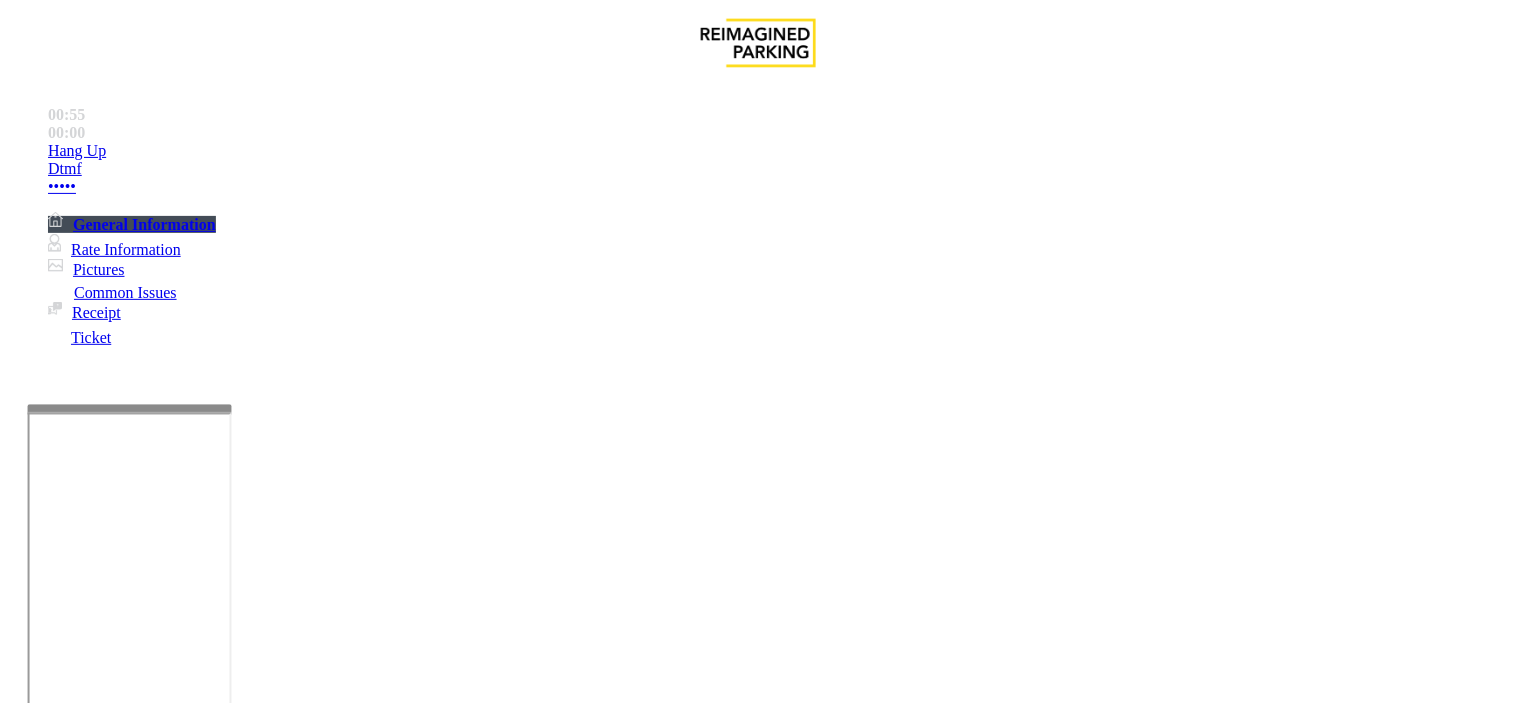 drag, startPoint x: 494, startPoint y: 656, endPoint x: 444, endPoint y: 676, distance: 53.851646 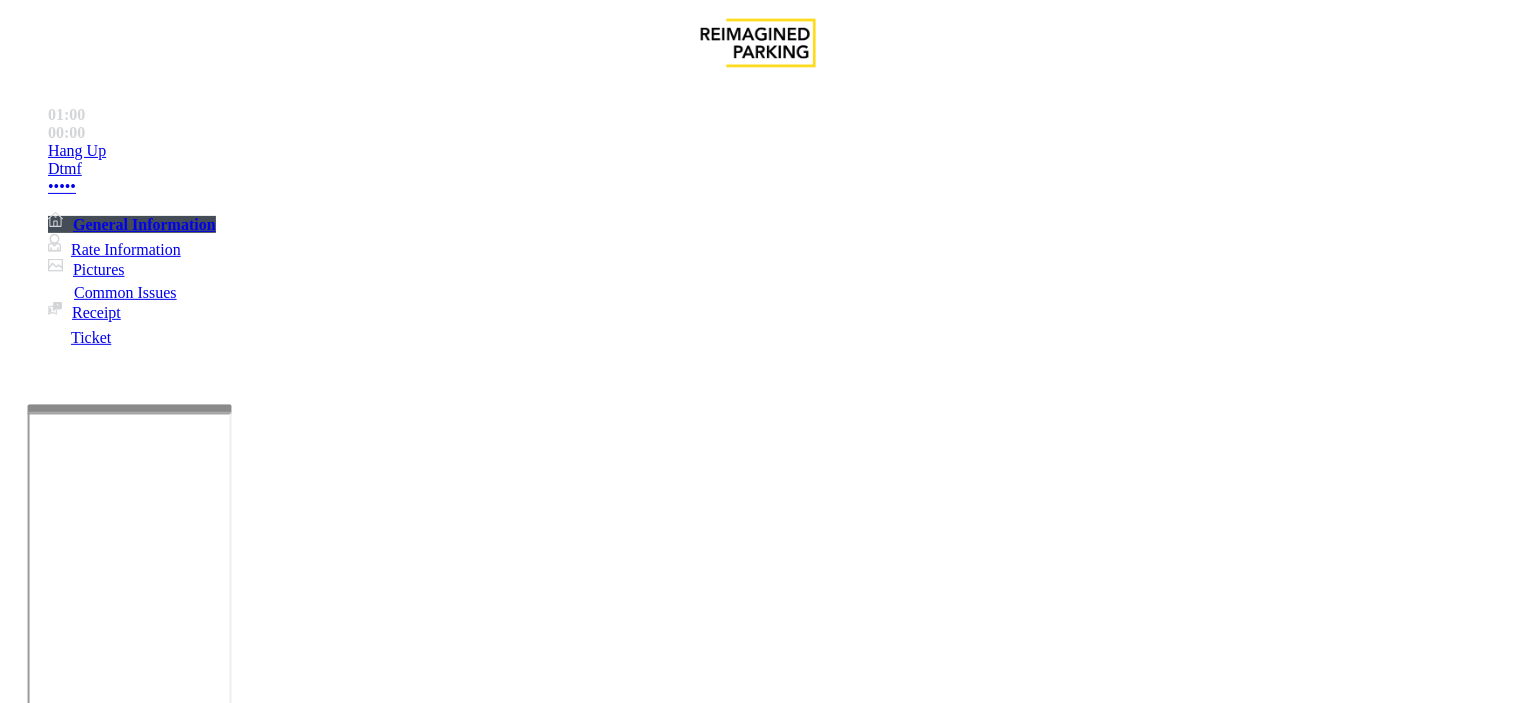 click on "Gate / Door Won't Open" at bounding box center (551, 1356) 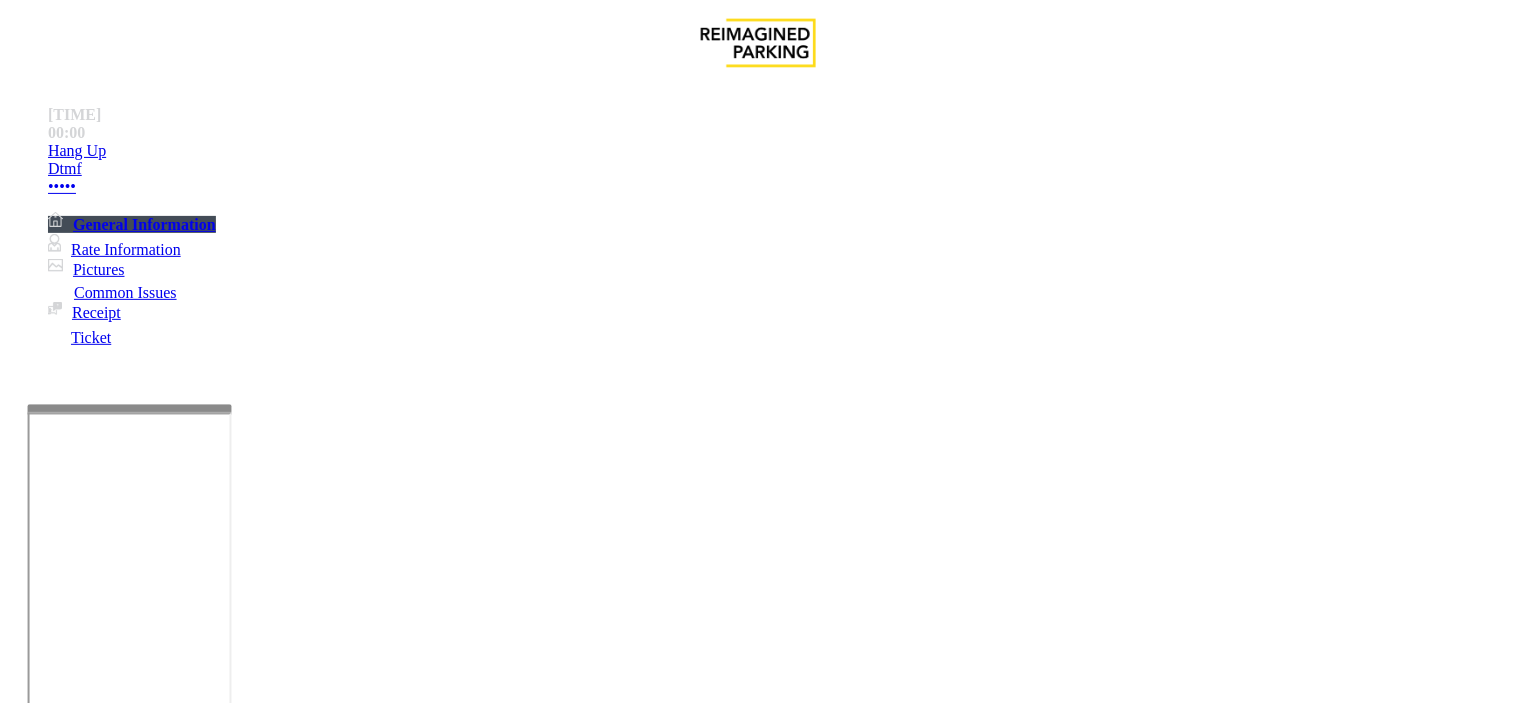 click on "Notes:" at bounding box center [758, 1739] 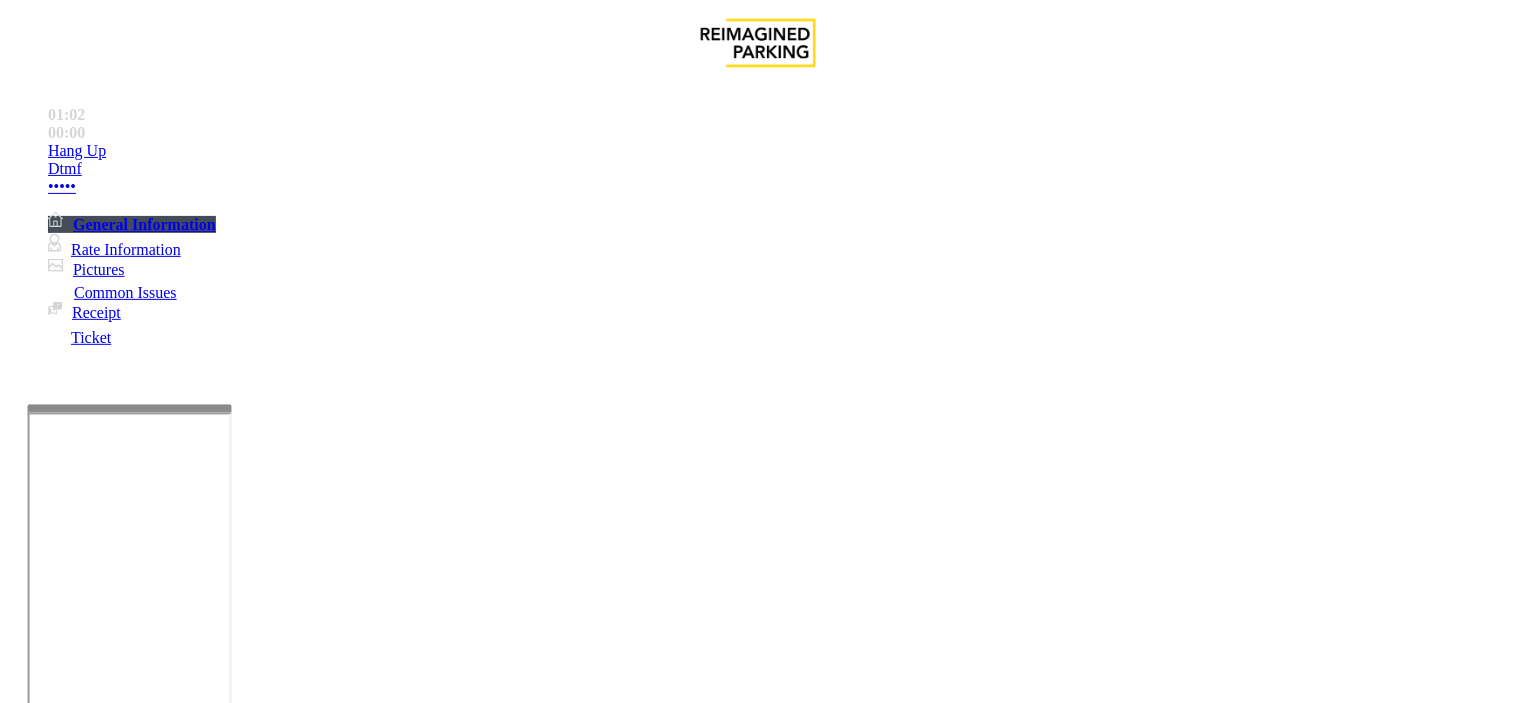 scroll, scrollTop: 222, scrollLeft: 0, axis: vertical 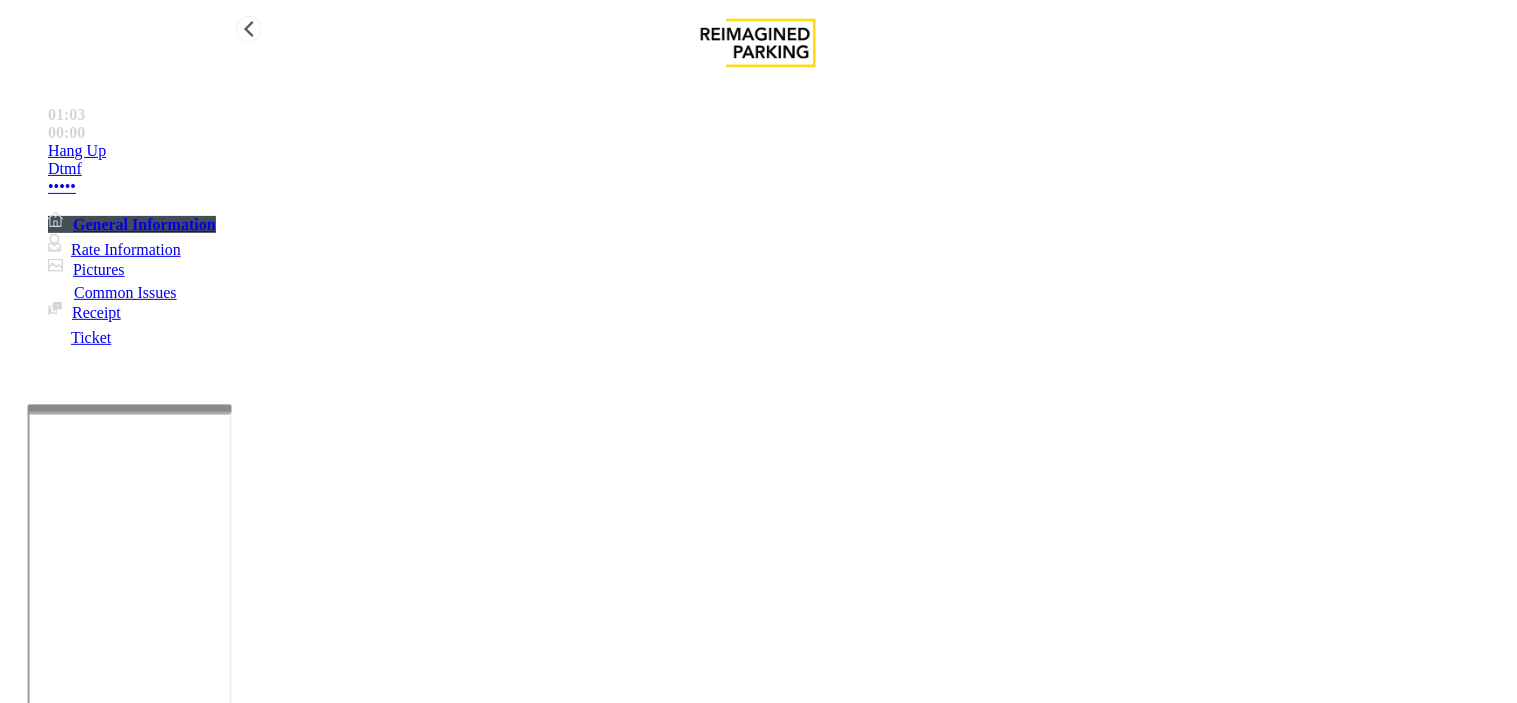 click on "Hang Up" at bounding box center [778, 151] 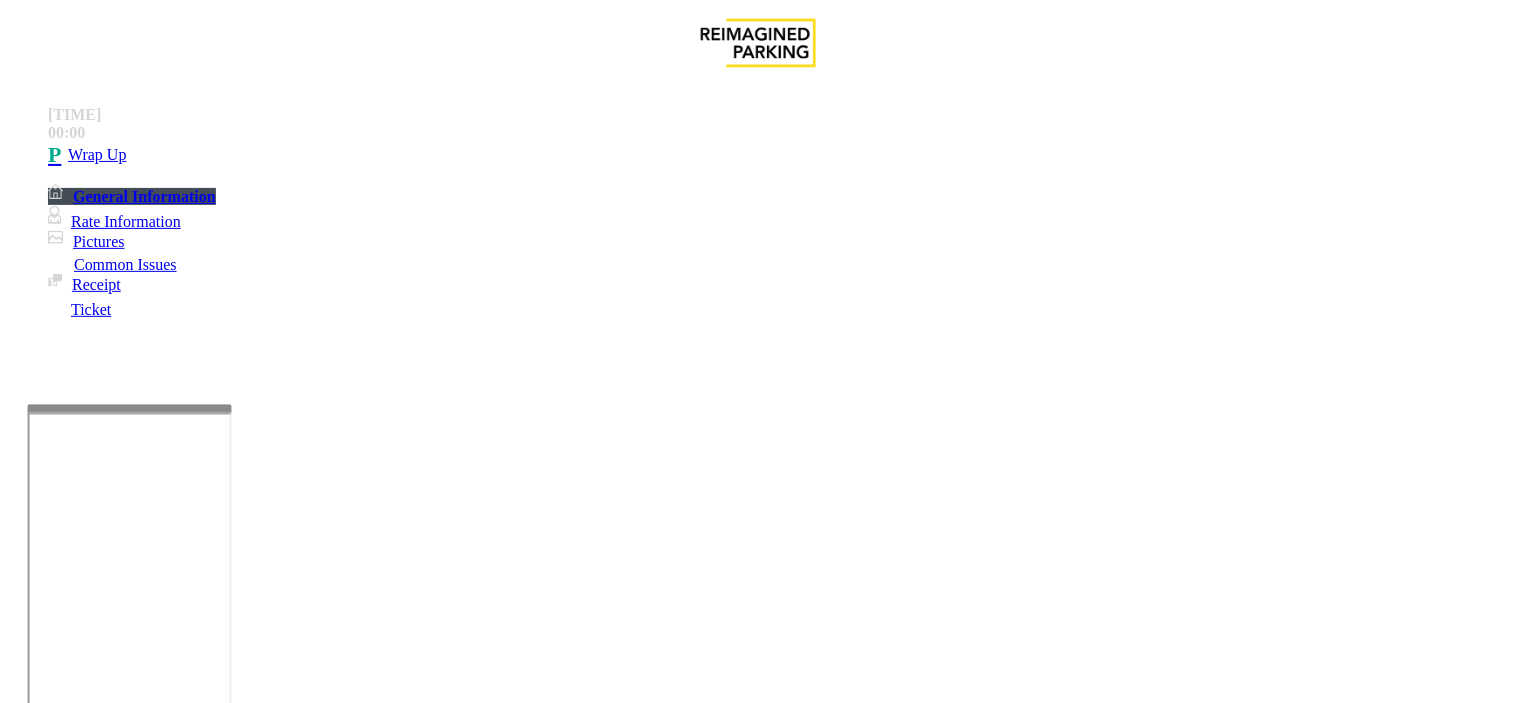 drag, startPoint x: 343, startPoint y: 467, endPoint x: 540, endPoint y: 454, distance: 197.42847 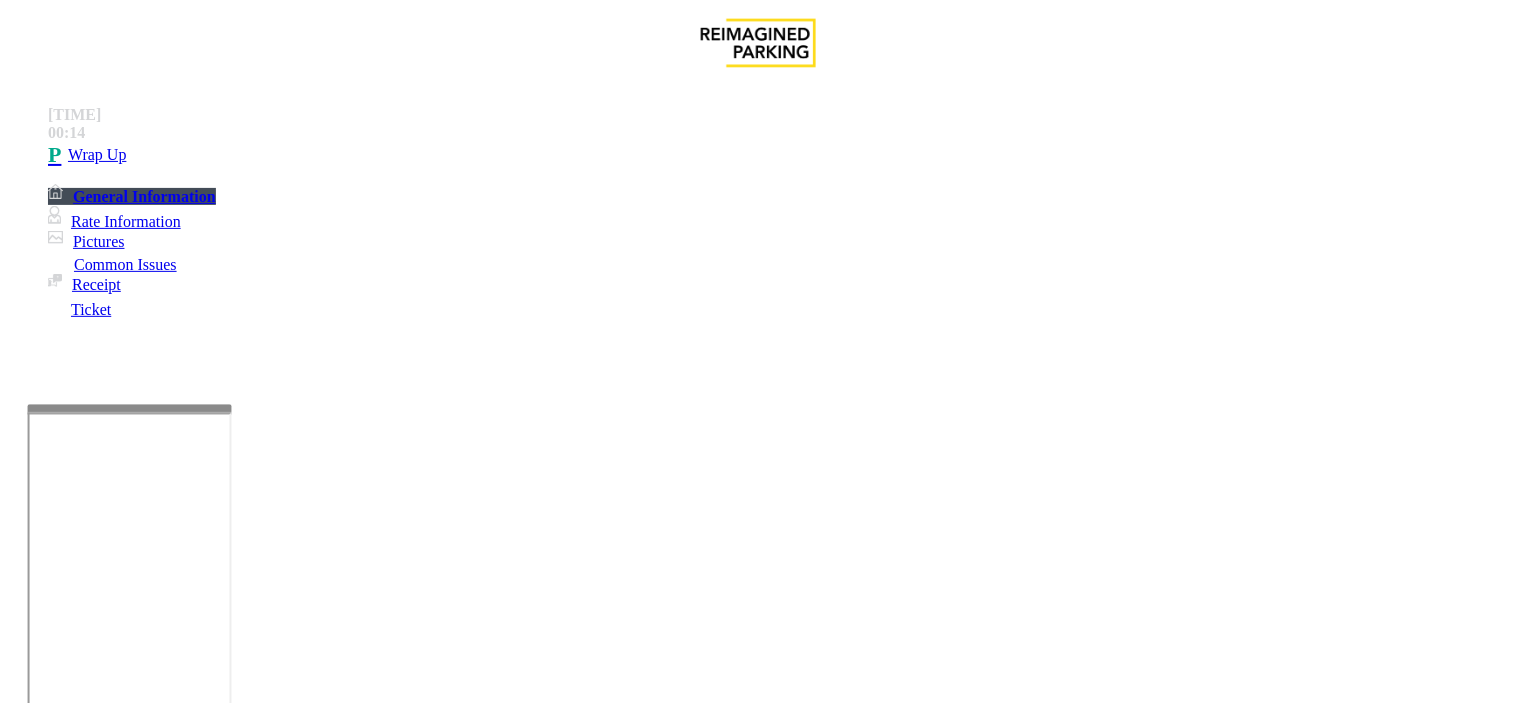 drag, startPoint x: 530, startPoint y: 485, endPoint x: 527, endPoint y: 508, distance: 23.194826 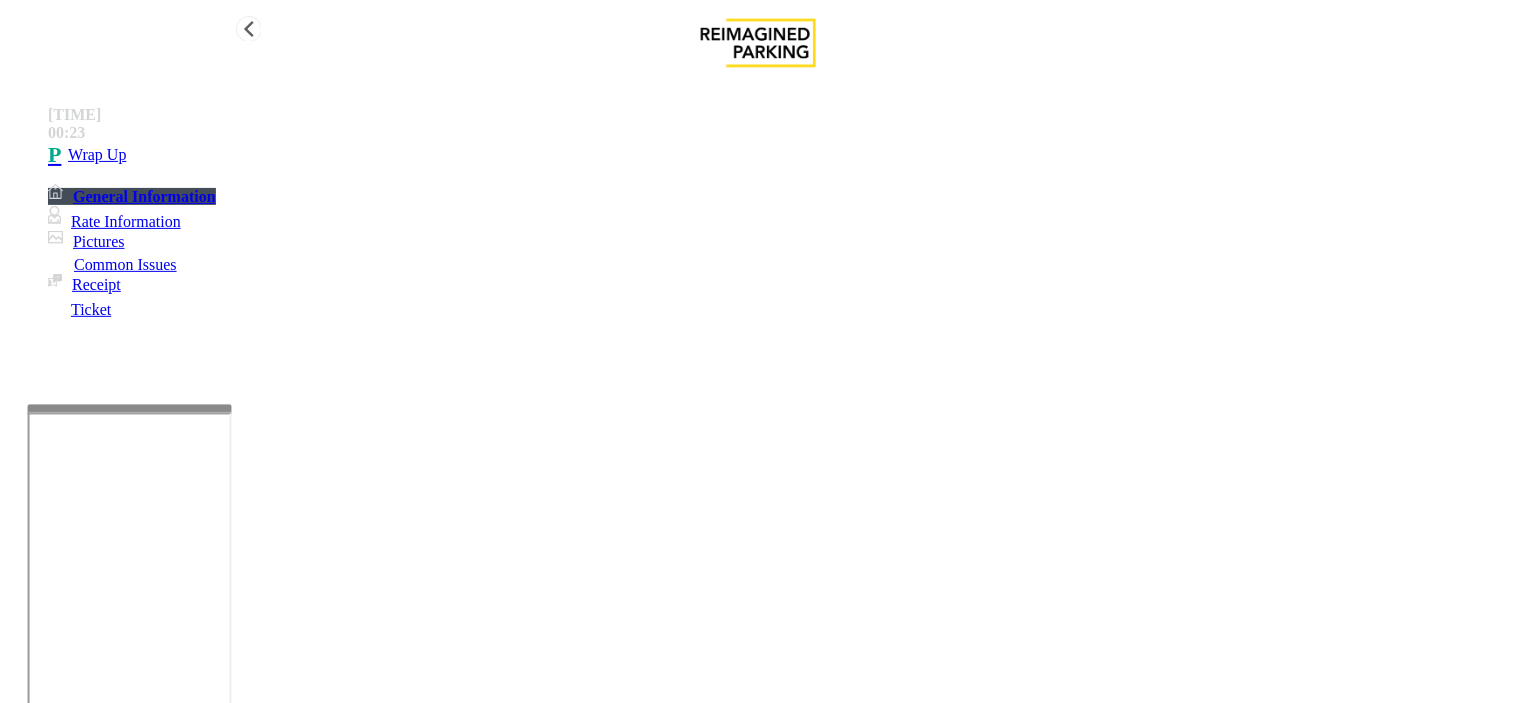 type on "**********" 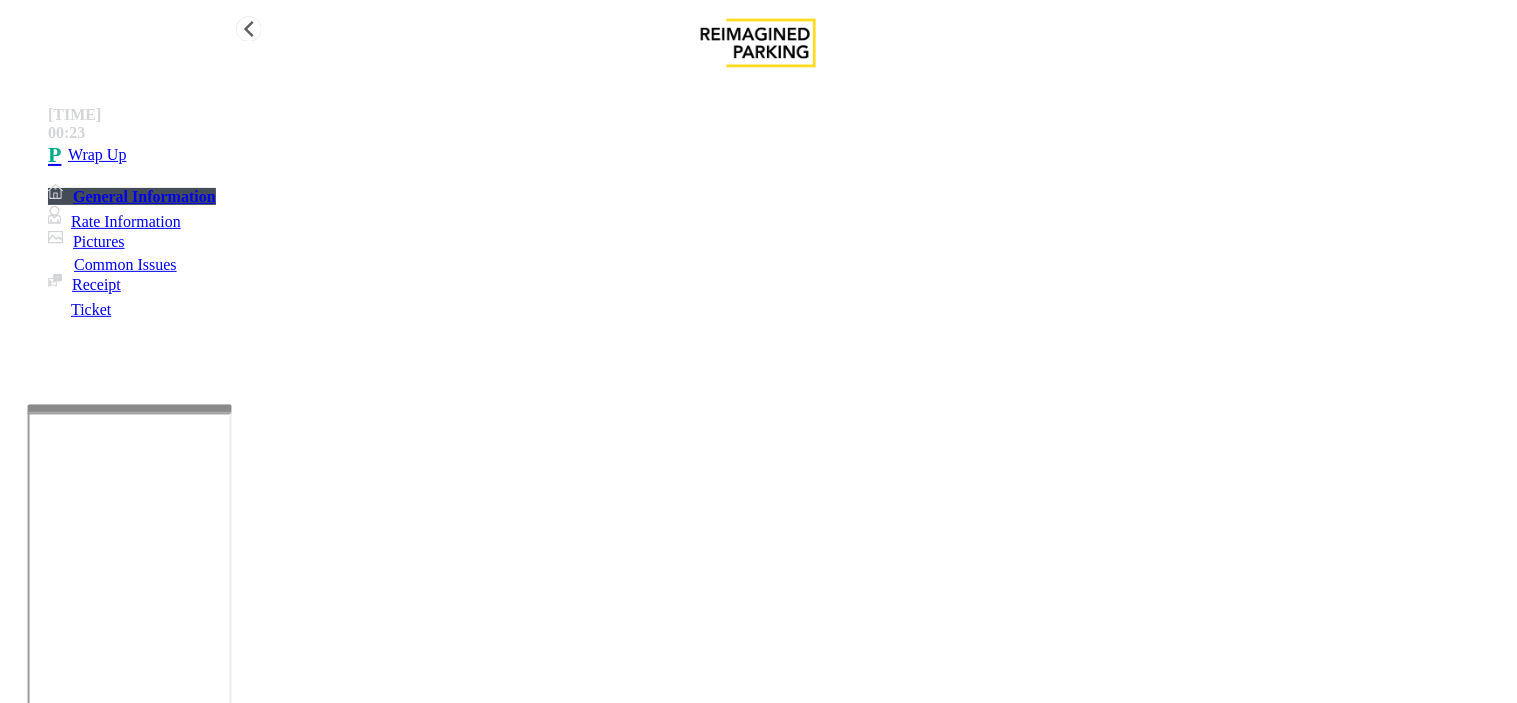click on "Wrap Up" at bounding box center (778, 155) 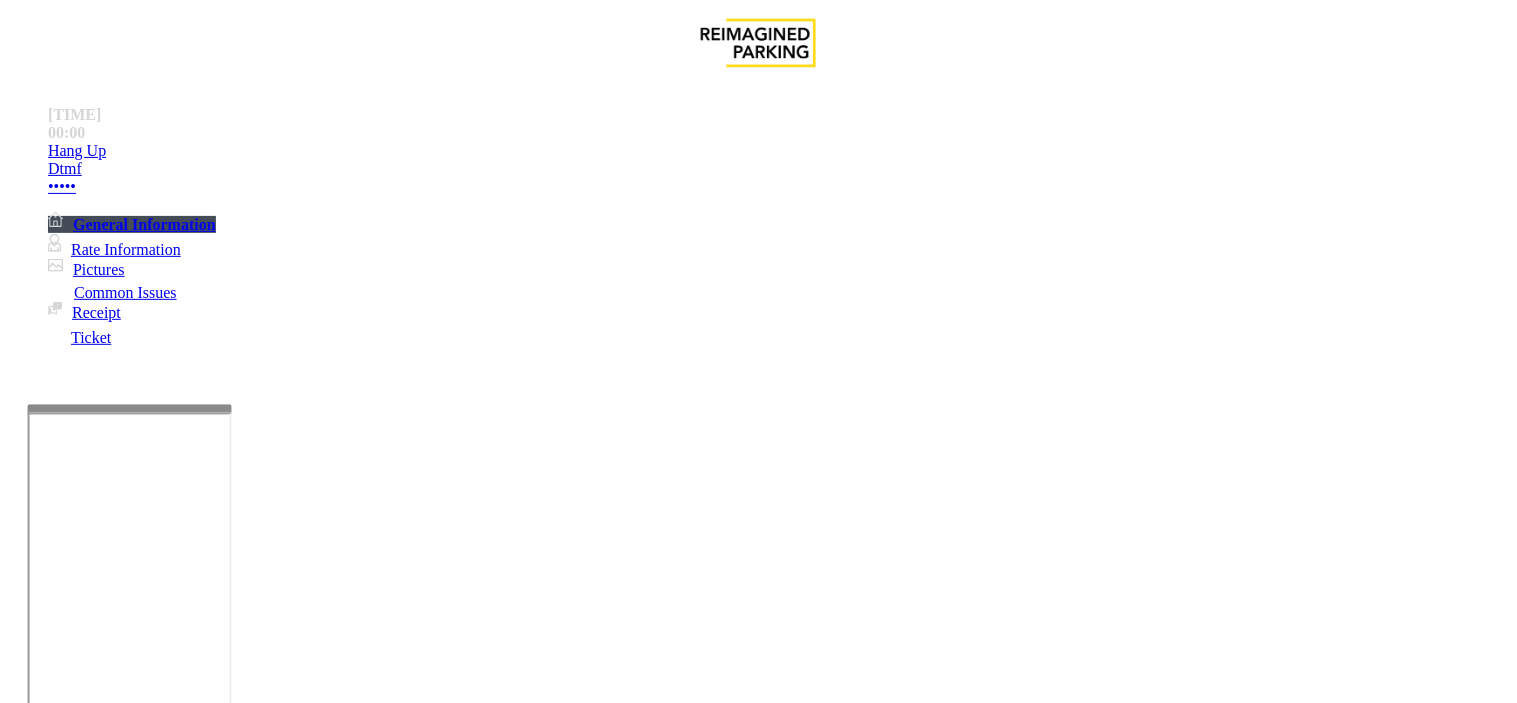 click on "Intercom Issue/No Response" at bounding box center (929, 1356) 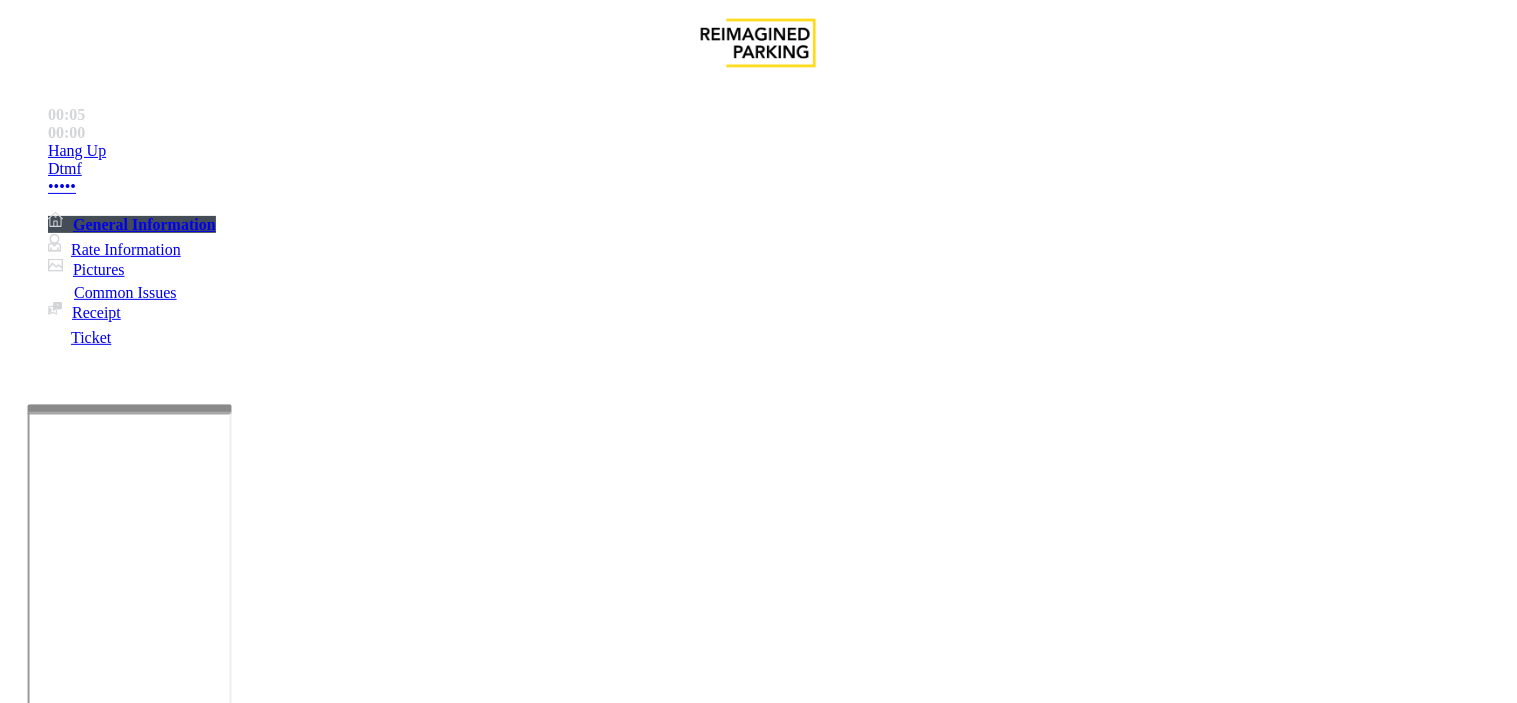 click on "-  Intercom Issue/No Response" at bounding box center (140, 1322) 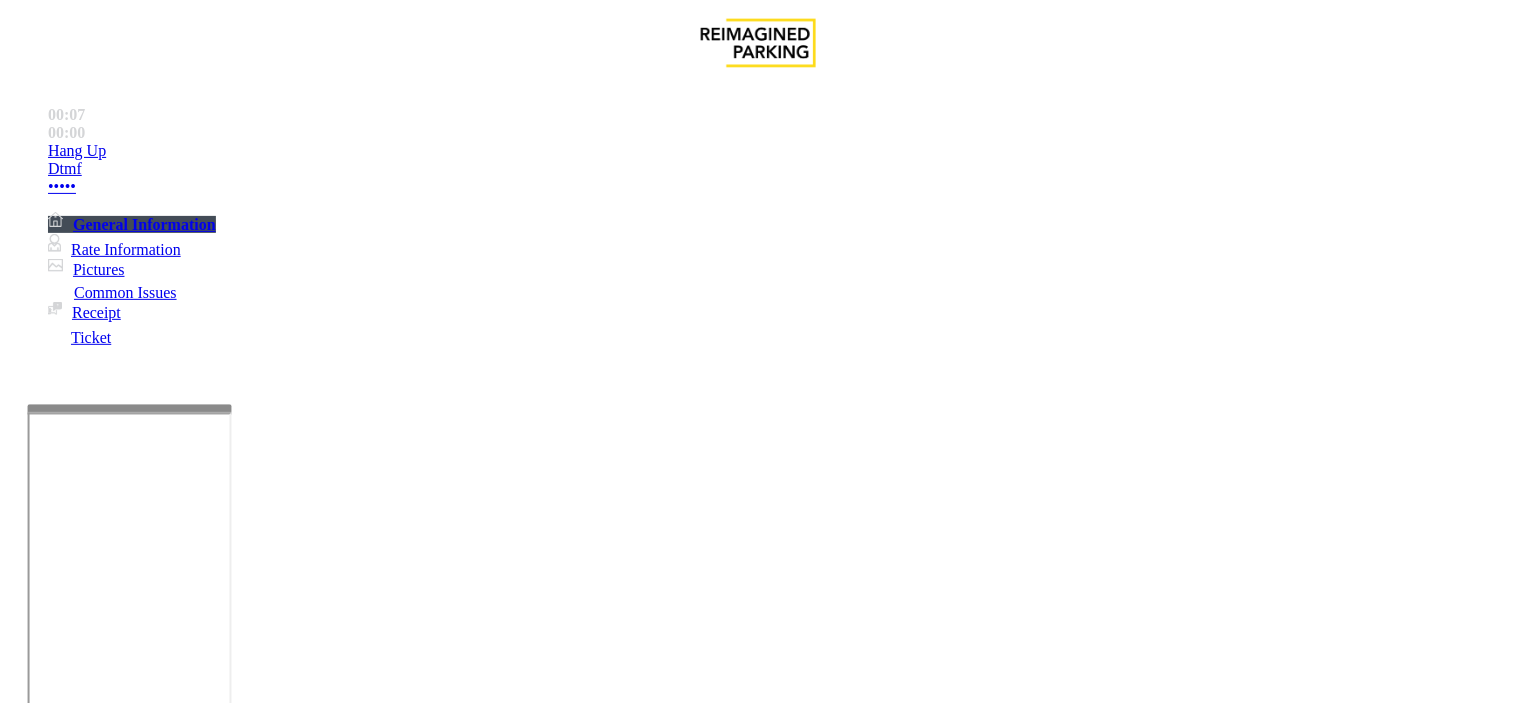click on "-  Intercom Issue/No Response" at bounding box center (140, 1322) 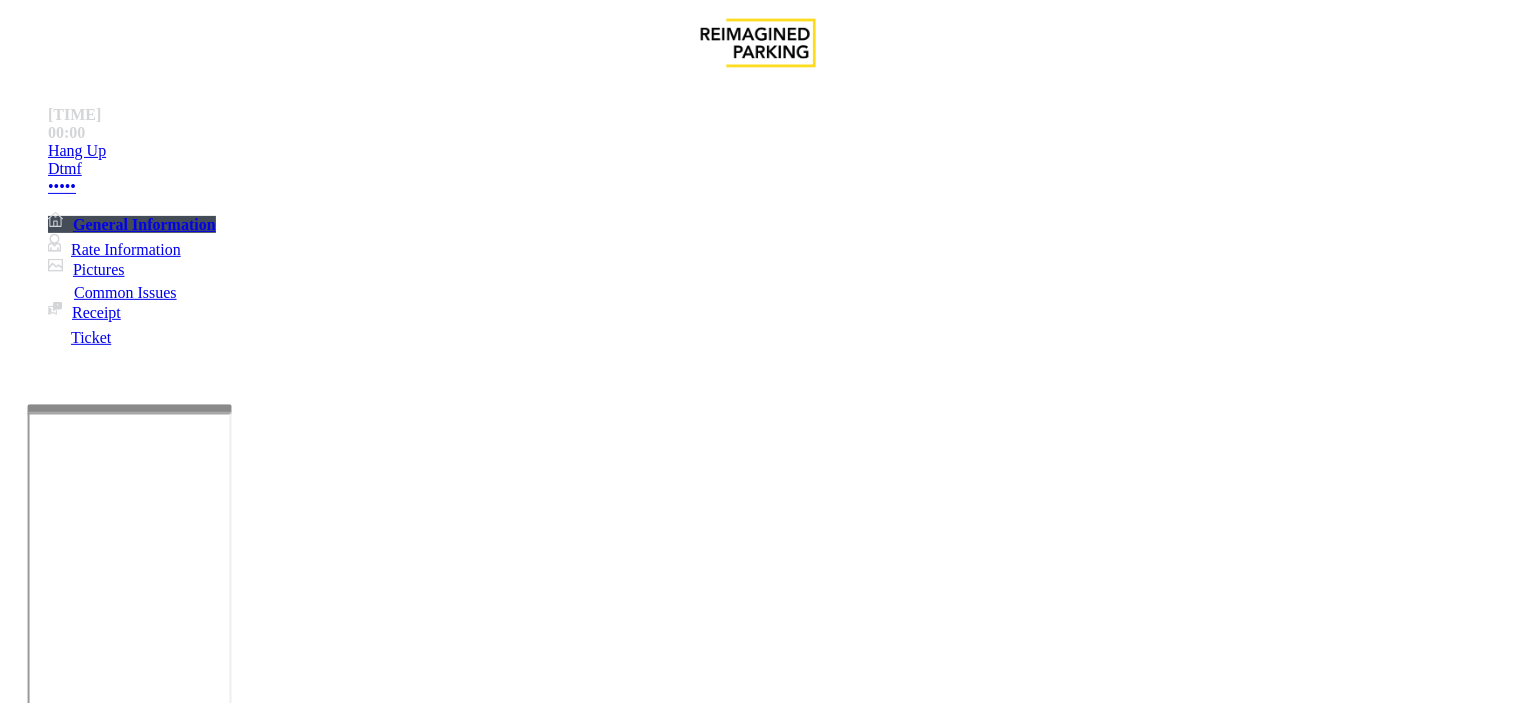 click on "Issue" at bounding box center [42, 1323] 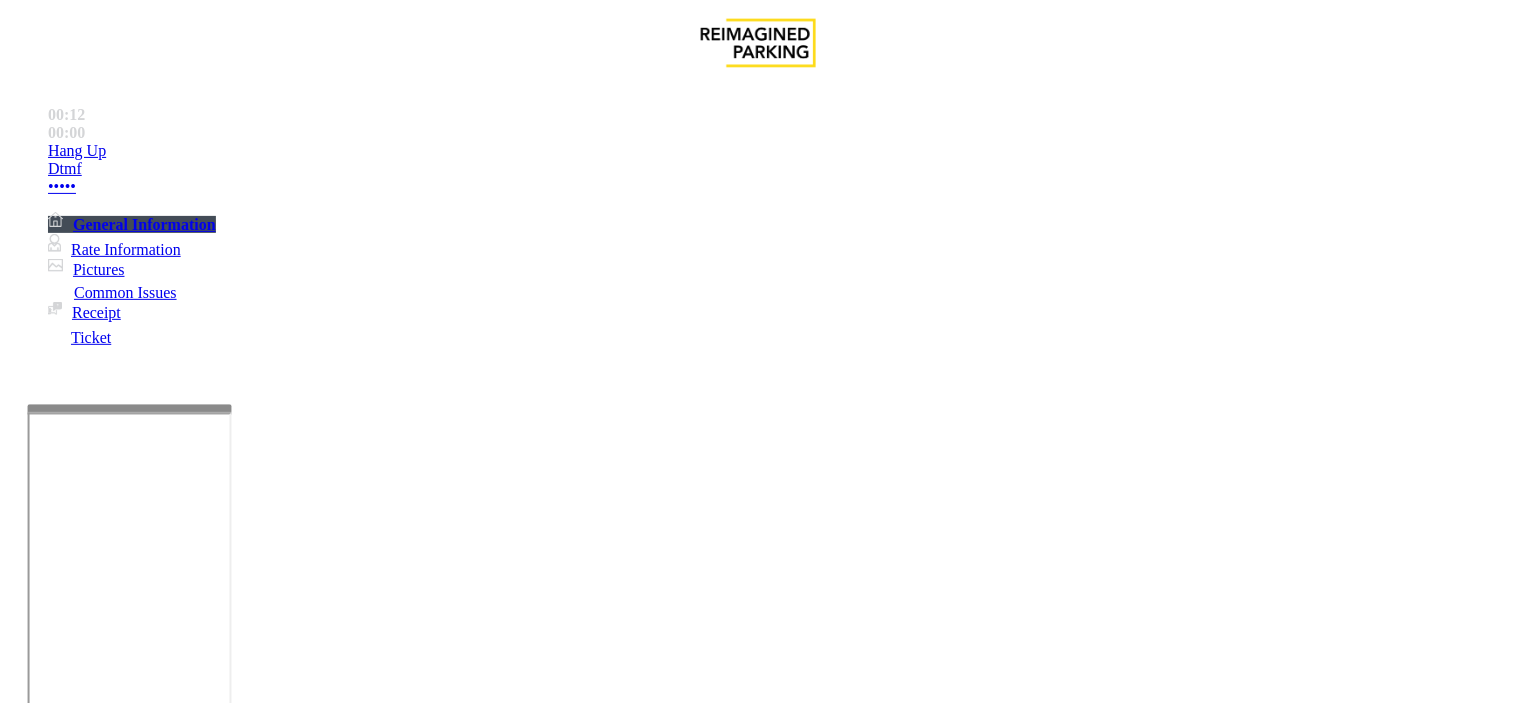 drag, startPoint x: 1043, startPoint y: 501, endPoint x: 1012, endPoint y: 537, distance: 47.507893 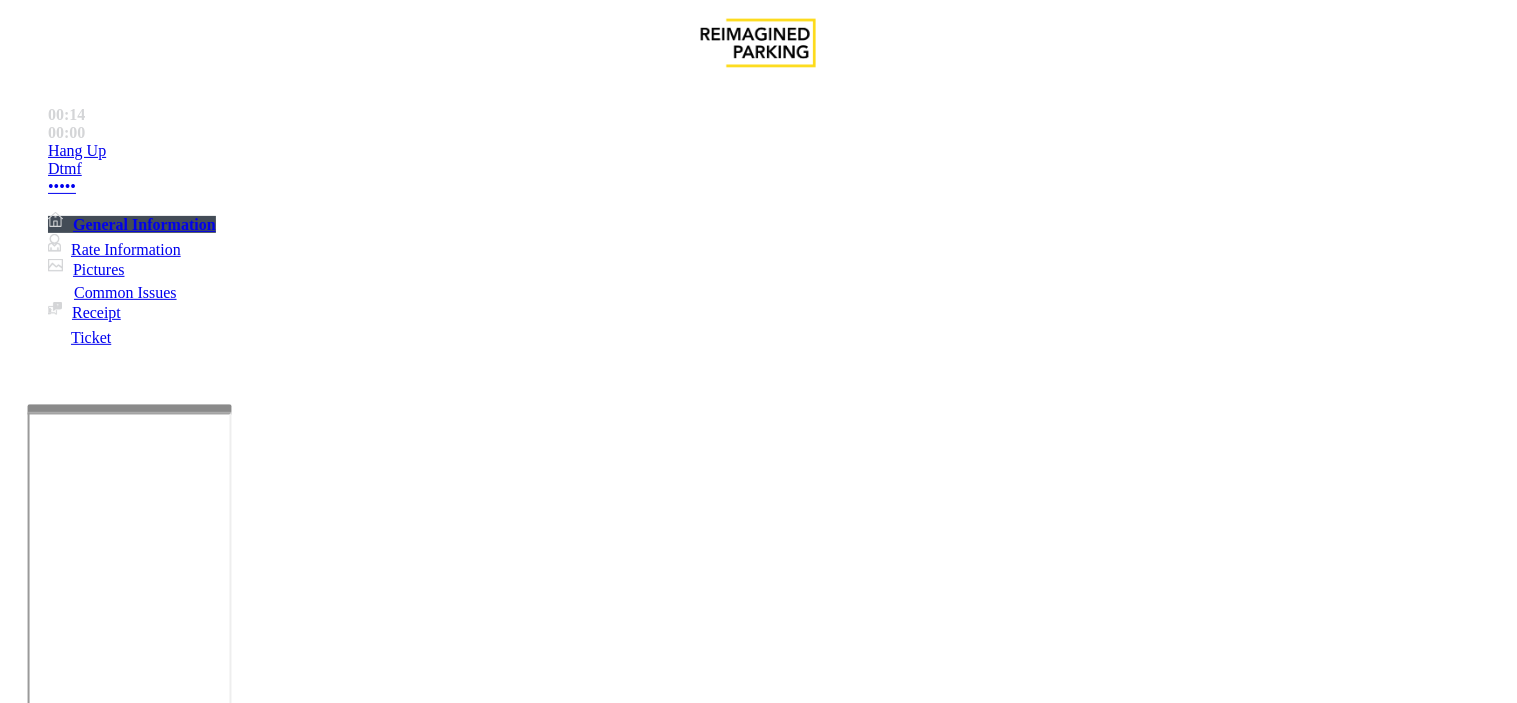 scroll, scrollTop: 666, scrollLeft: 0, axis: vertical 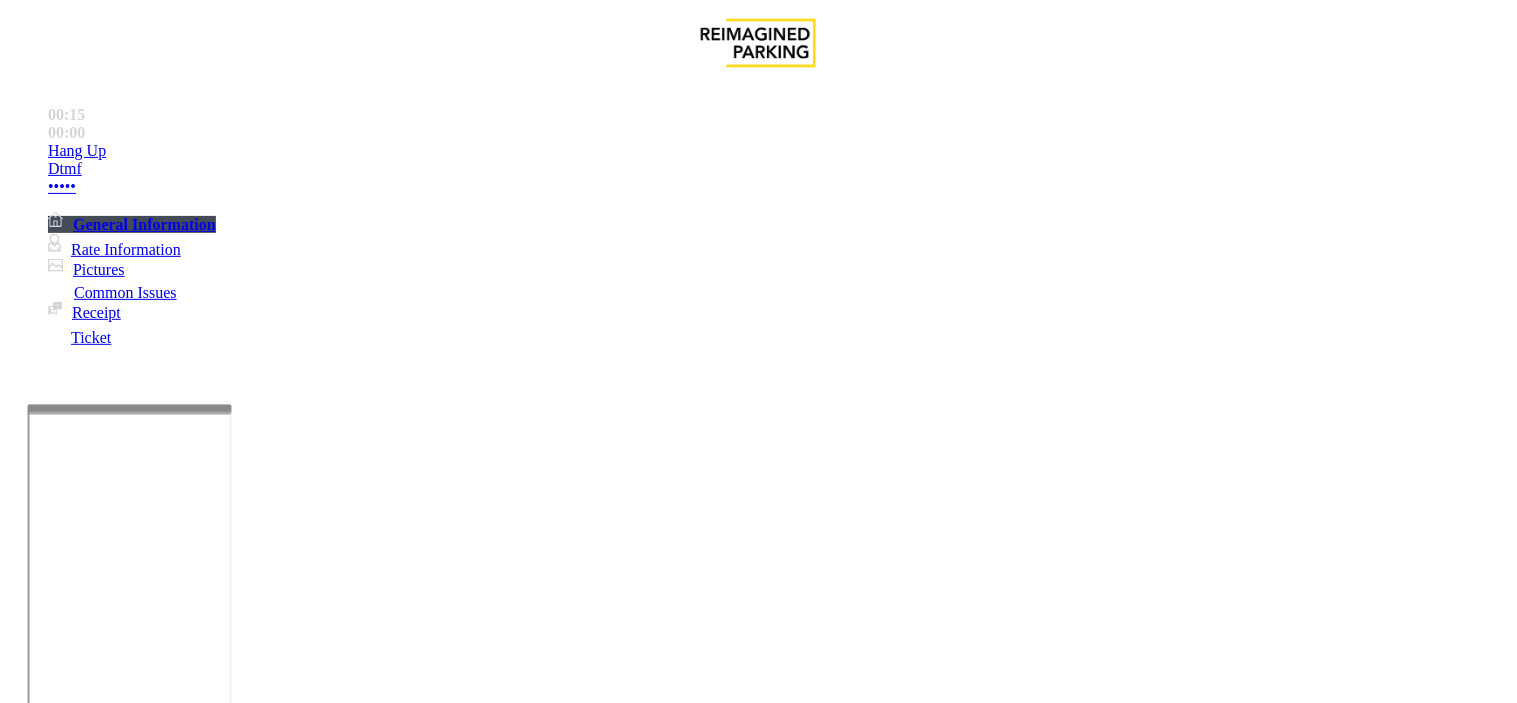 drag, startPoint x: 997, startPoint y: 506, endPoint x: 1335, endPoint y: 478, distance: 339.15778 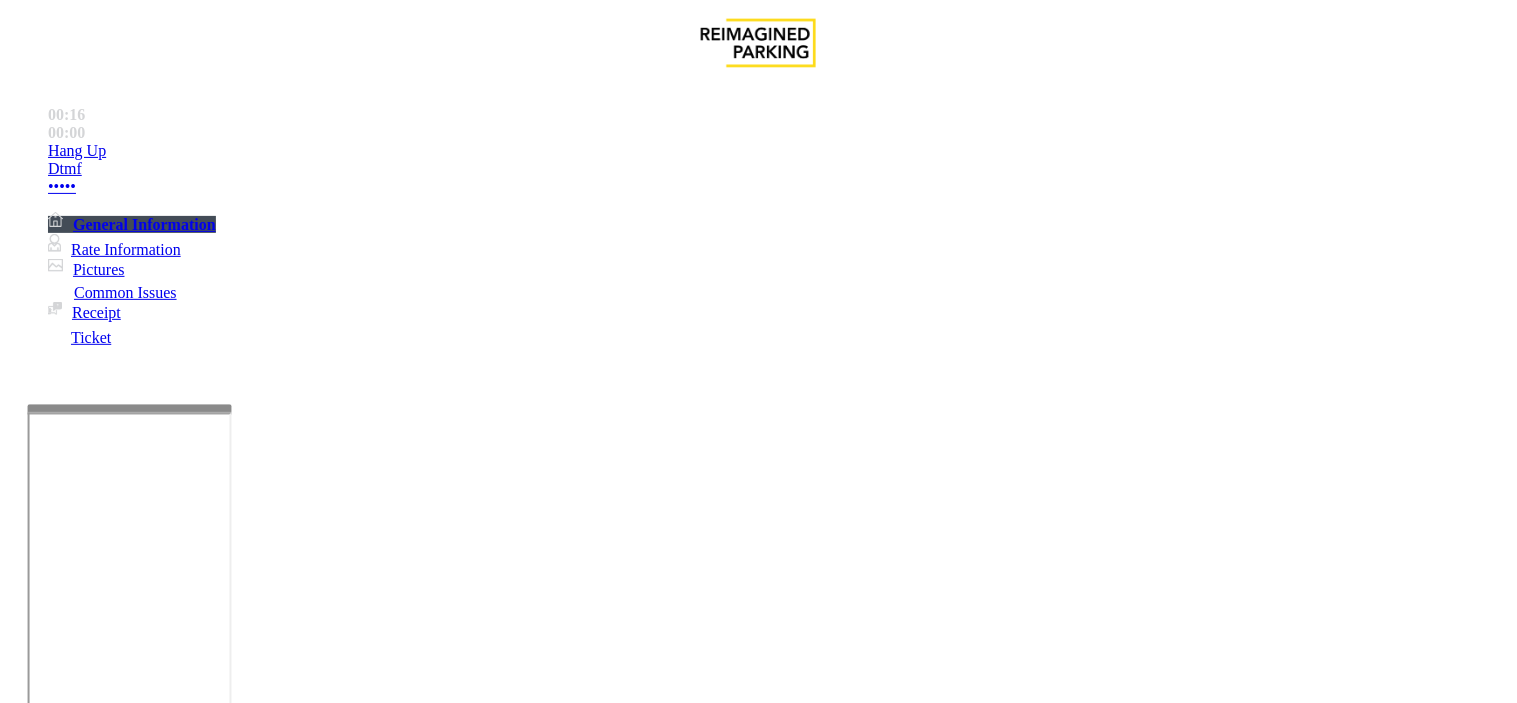 click on "[NAME] & [NAME] to be contacted during business hrs. only." at bounding box center [753, 2483] 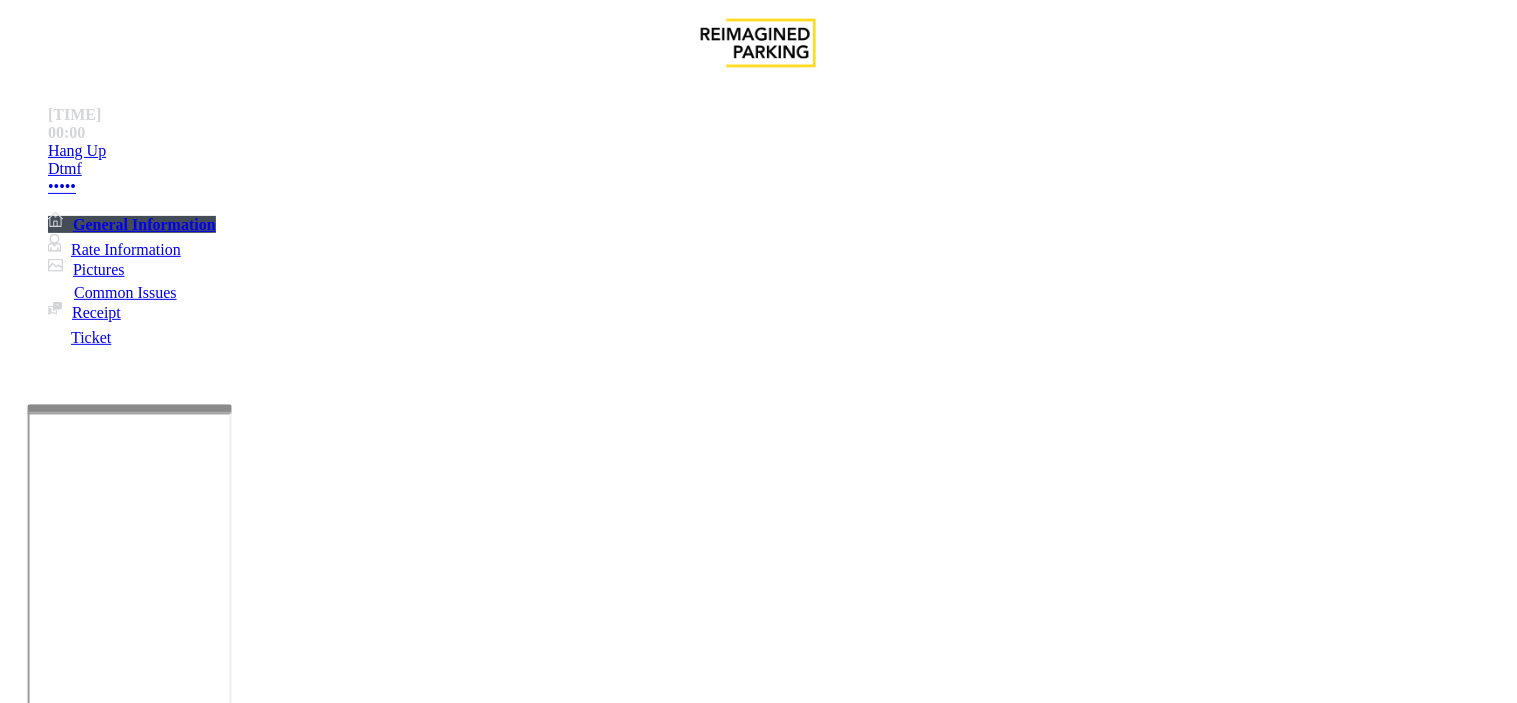 click on "After 5PM from Monday to Friday & Saturday/Sunday the location is changed to a PREPAID MODE, anyone saying that there is no ticket it is because that they must pay first to" at bounding box center (753, 2483) 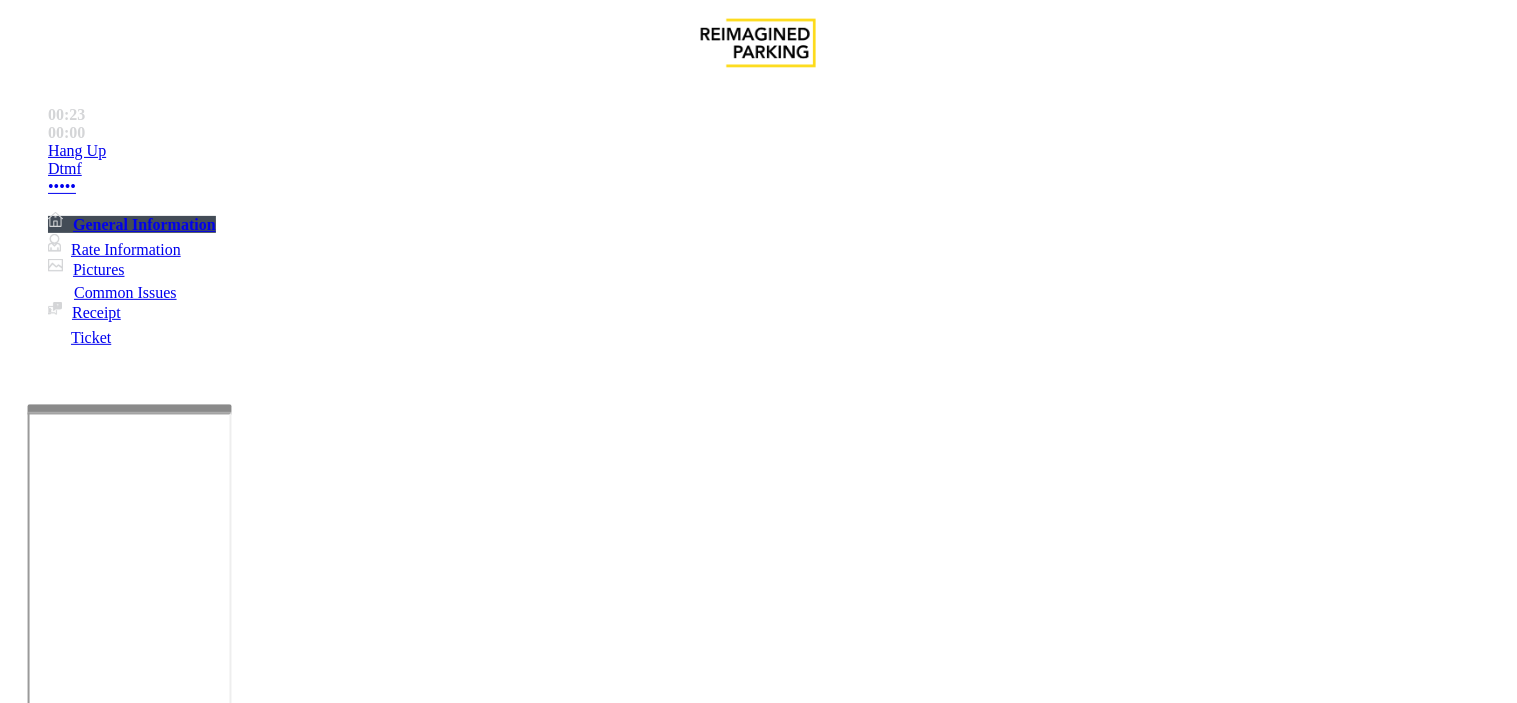click at bounding box center [758, 2484] 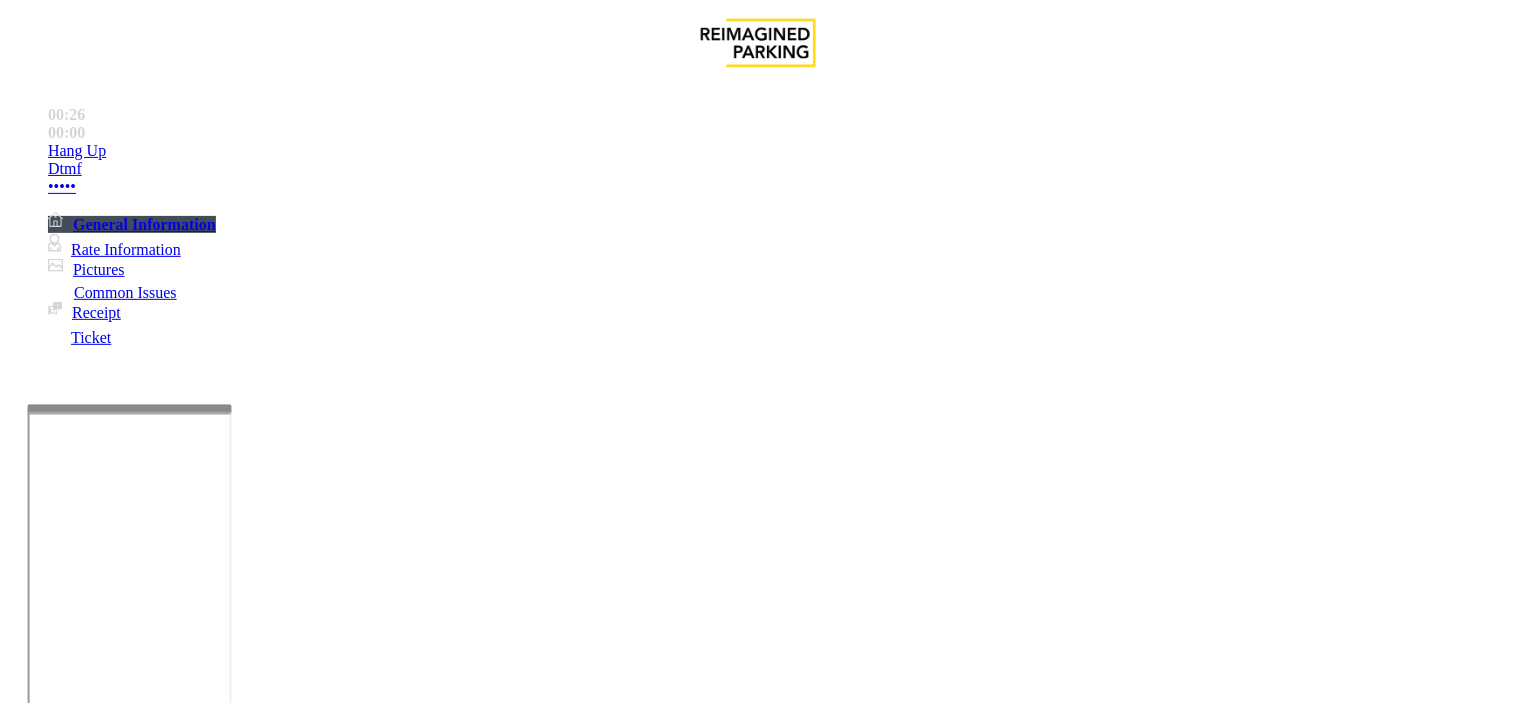scroll, scrollTop: 555, scrollLeft: 0, axis: vertical 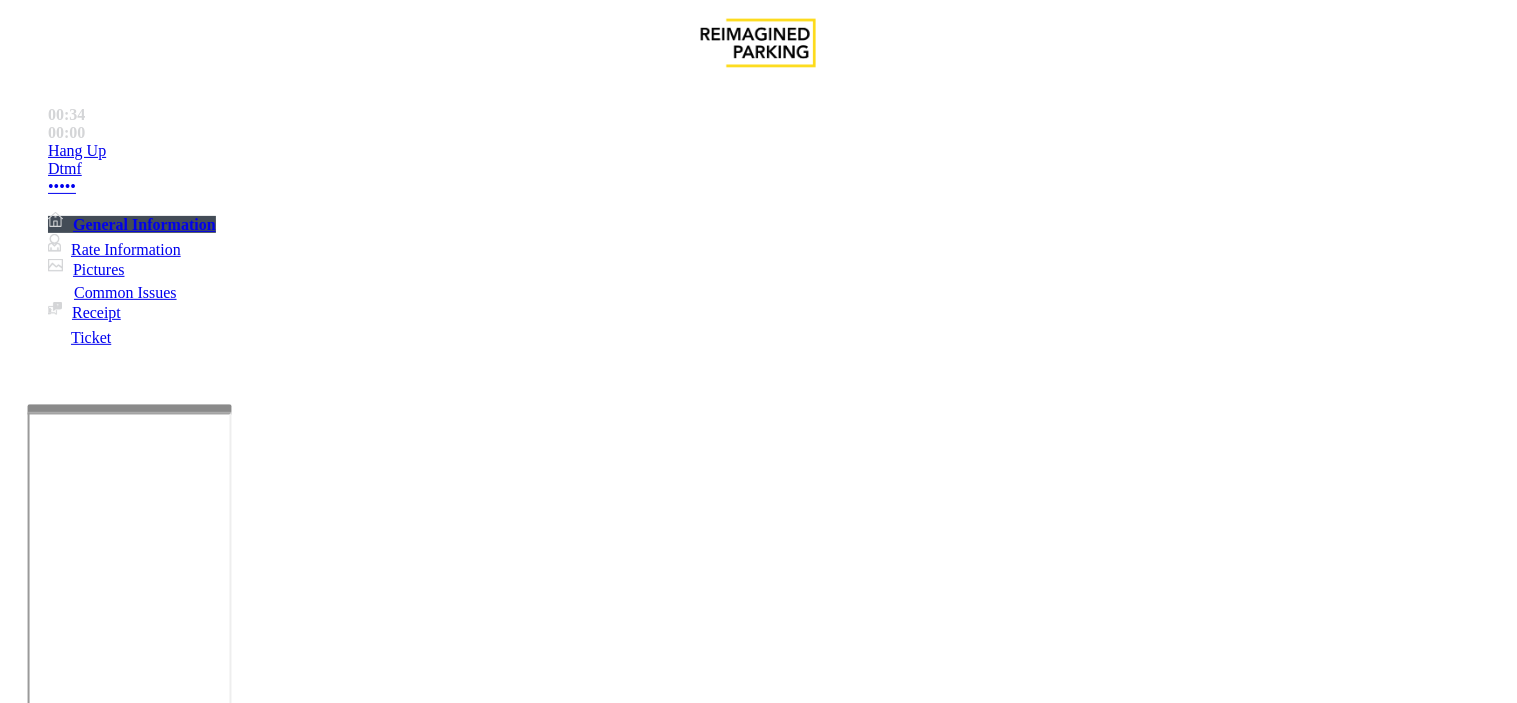 drag, startPoint x: 906, startPoint y: 403, endPoint x: 868, endPoint y: 443, distance: 55.17246 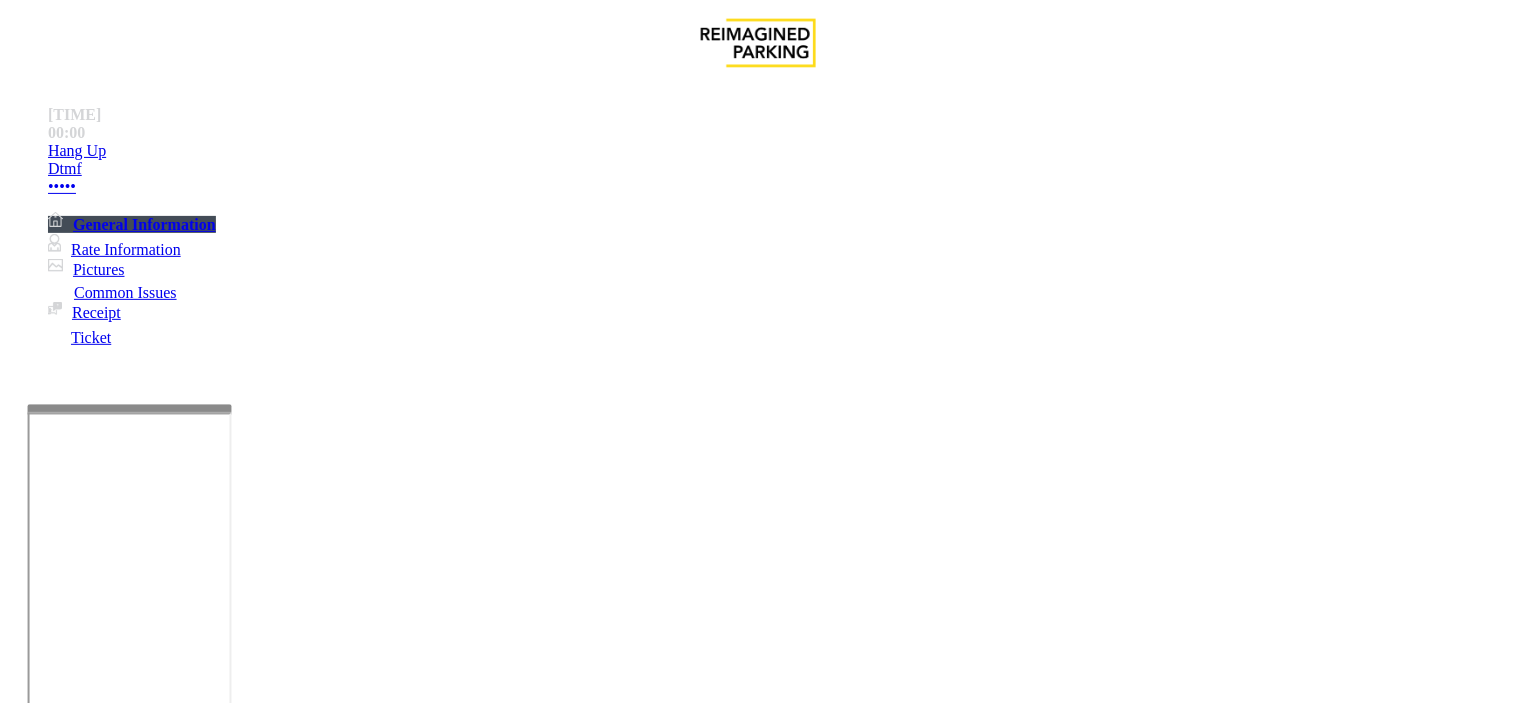 scroll, scrollTop: 3100, scrollLeft: 0, axis: vertical 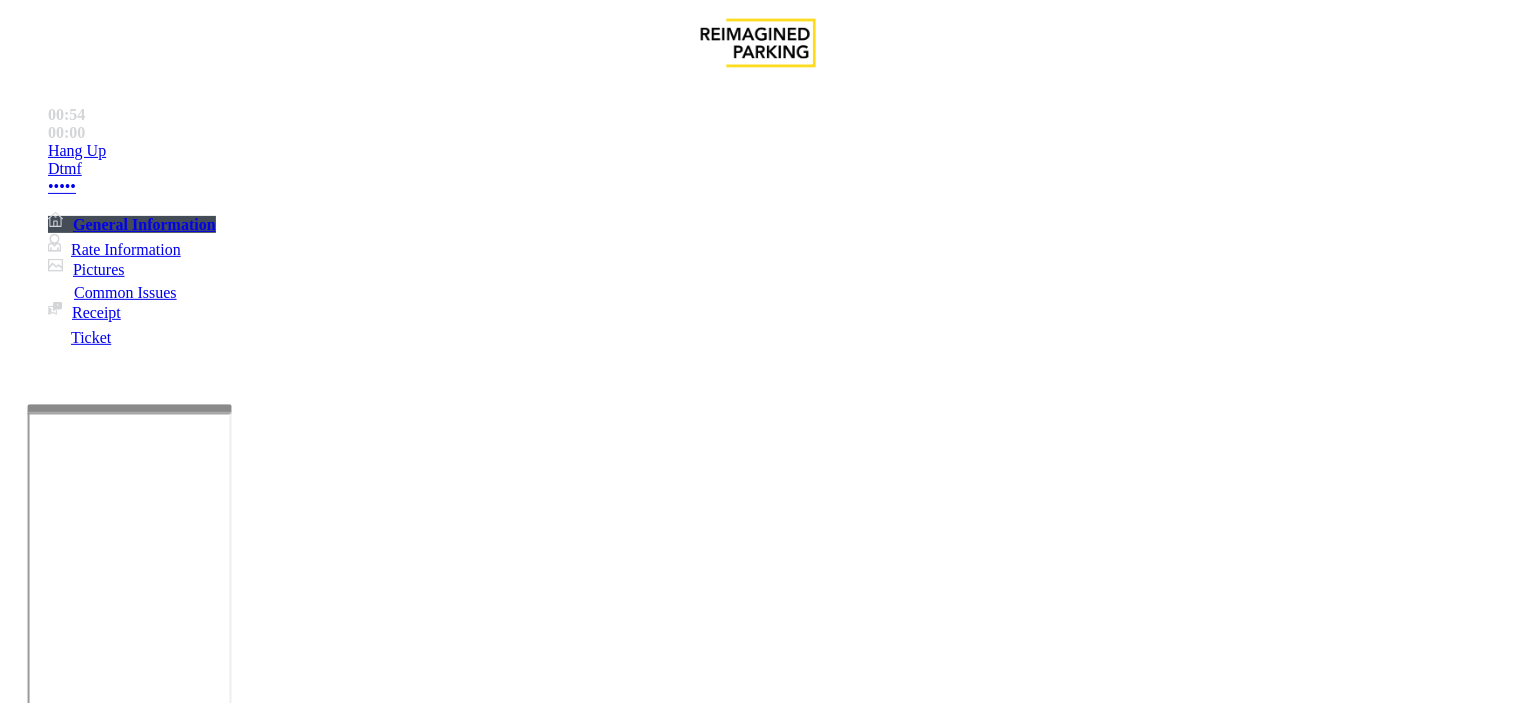 copy on "([PHONE])" 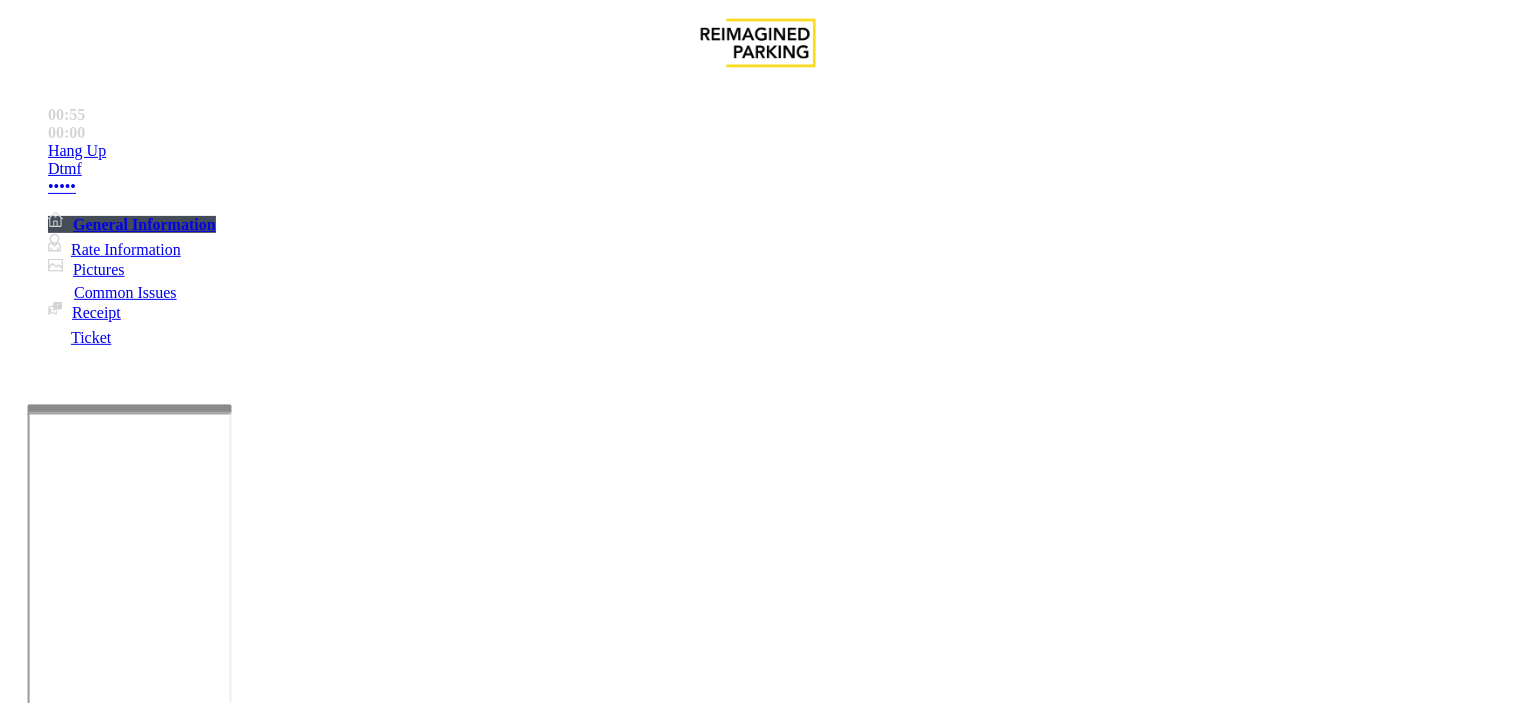 copy on "([PHONE])" 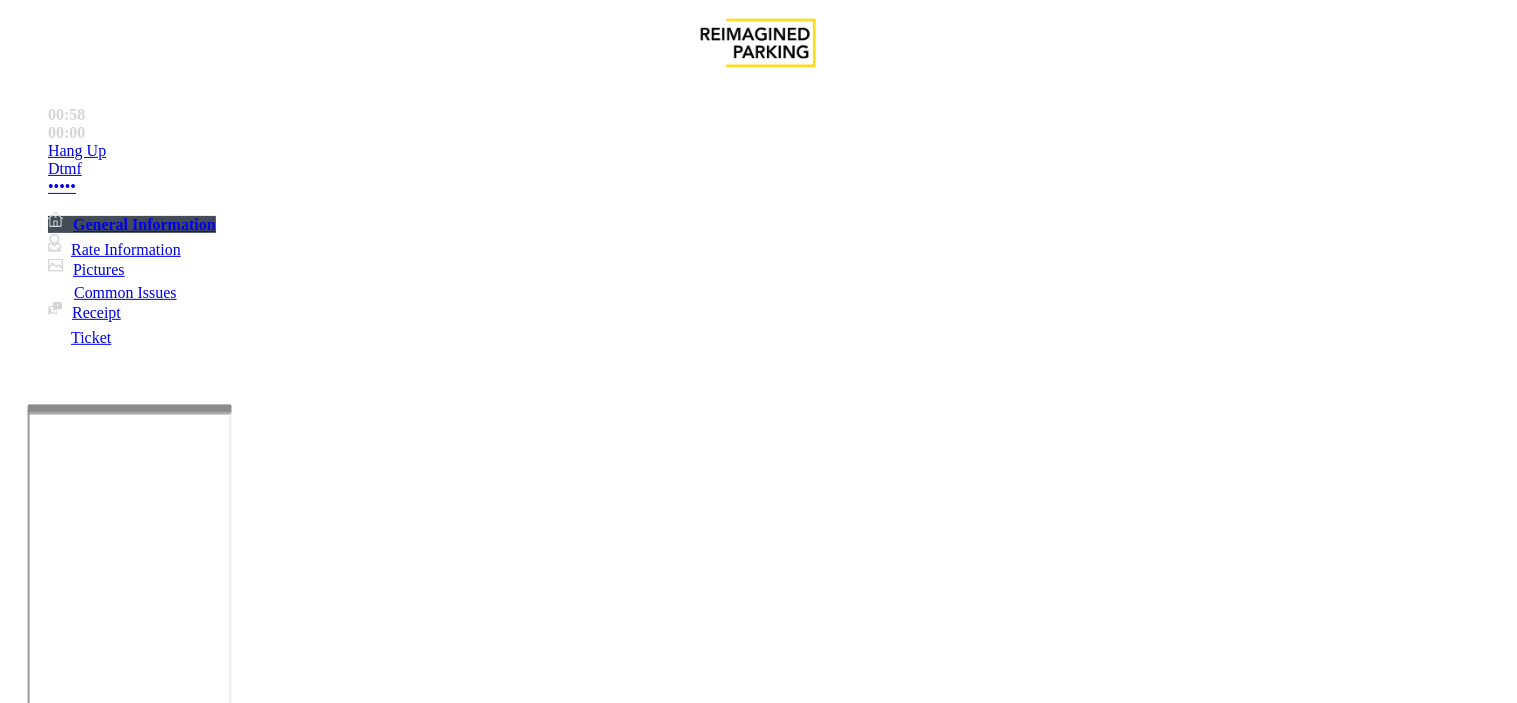 scroll, scrollTop: 1988, scrollLeft: 0, axis: vertical 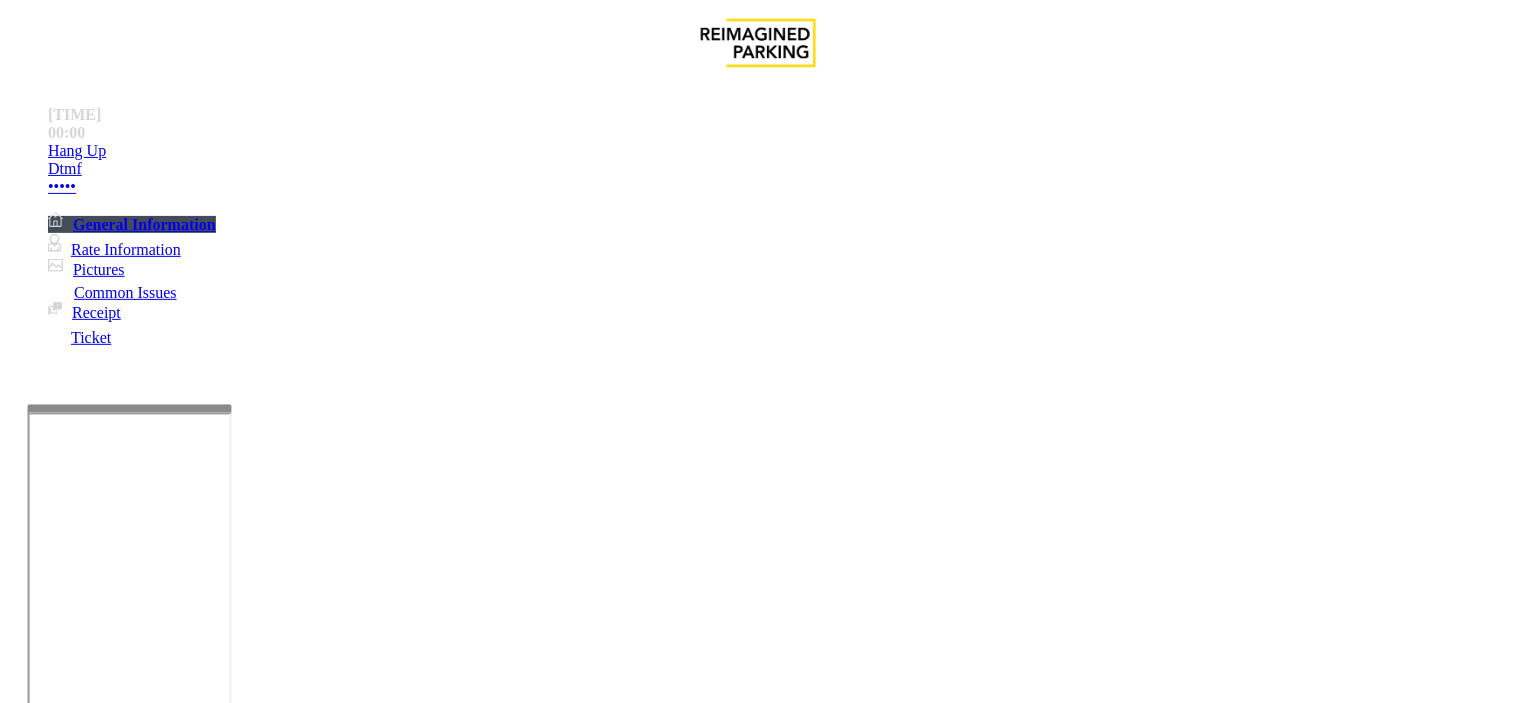 click on "Equipment Issue" at bounding box center (483, 1356) 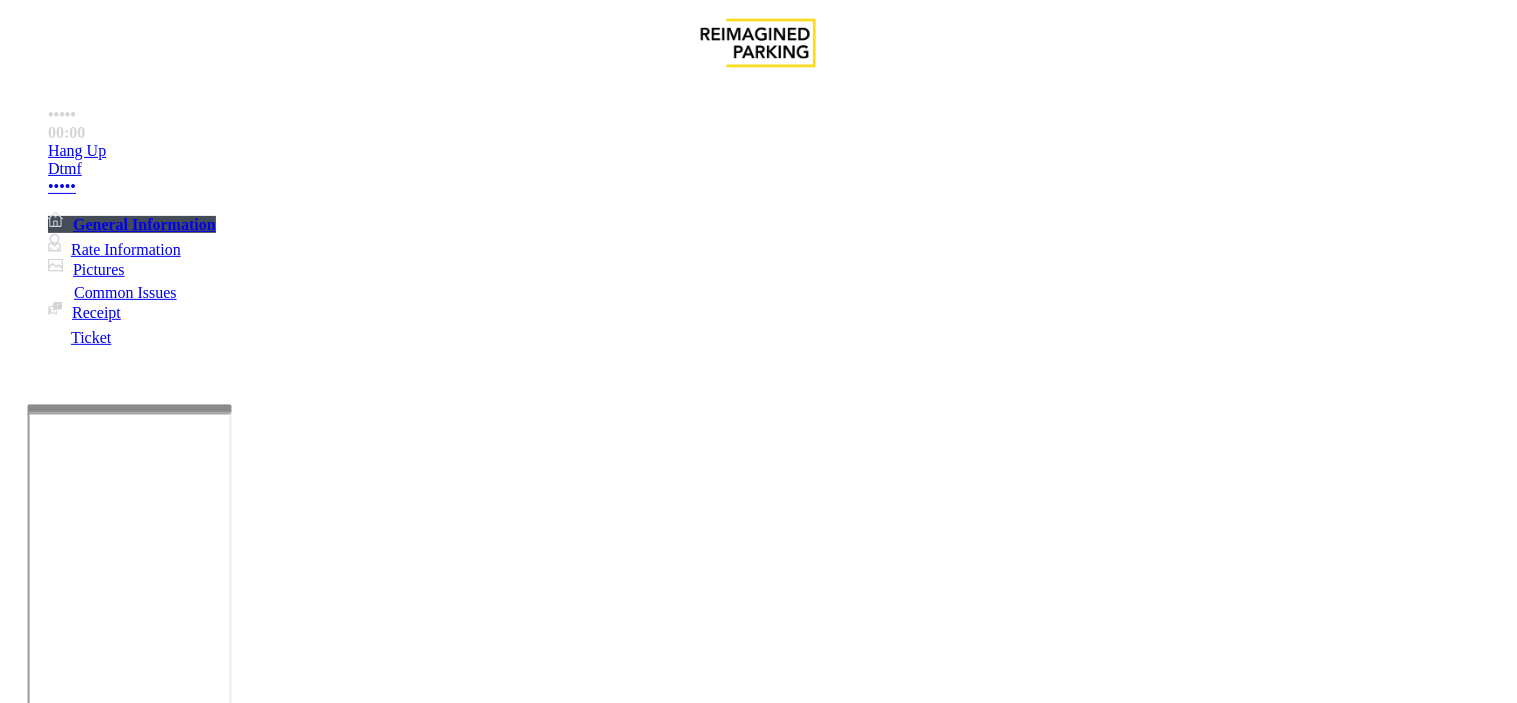 scroll, scrollTop: 3100, scrollLeft: 0, axis: vertical 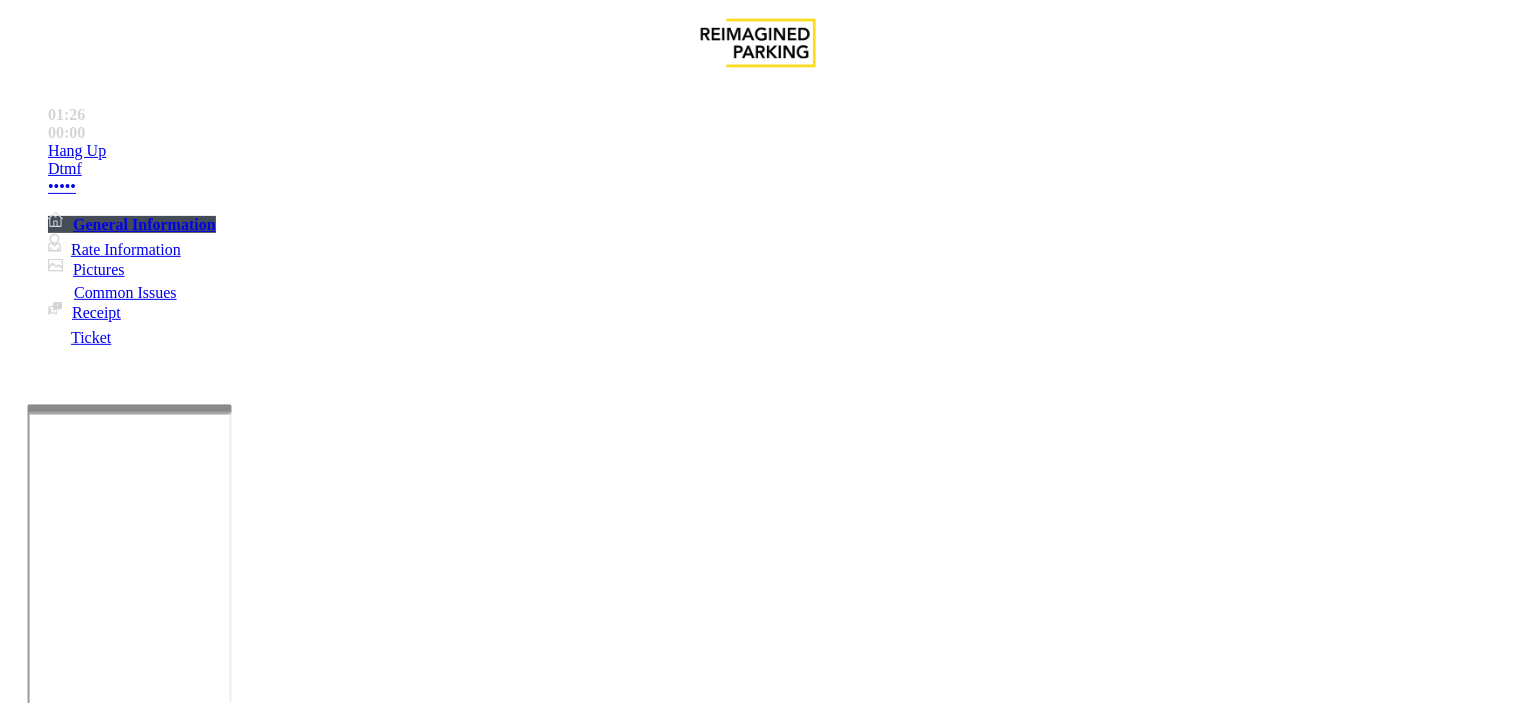 drag, startPoint x: 975, startPoint y: 185, endPoint x: 880, endPoint y: 181, distance: 95.084175 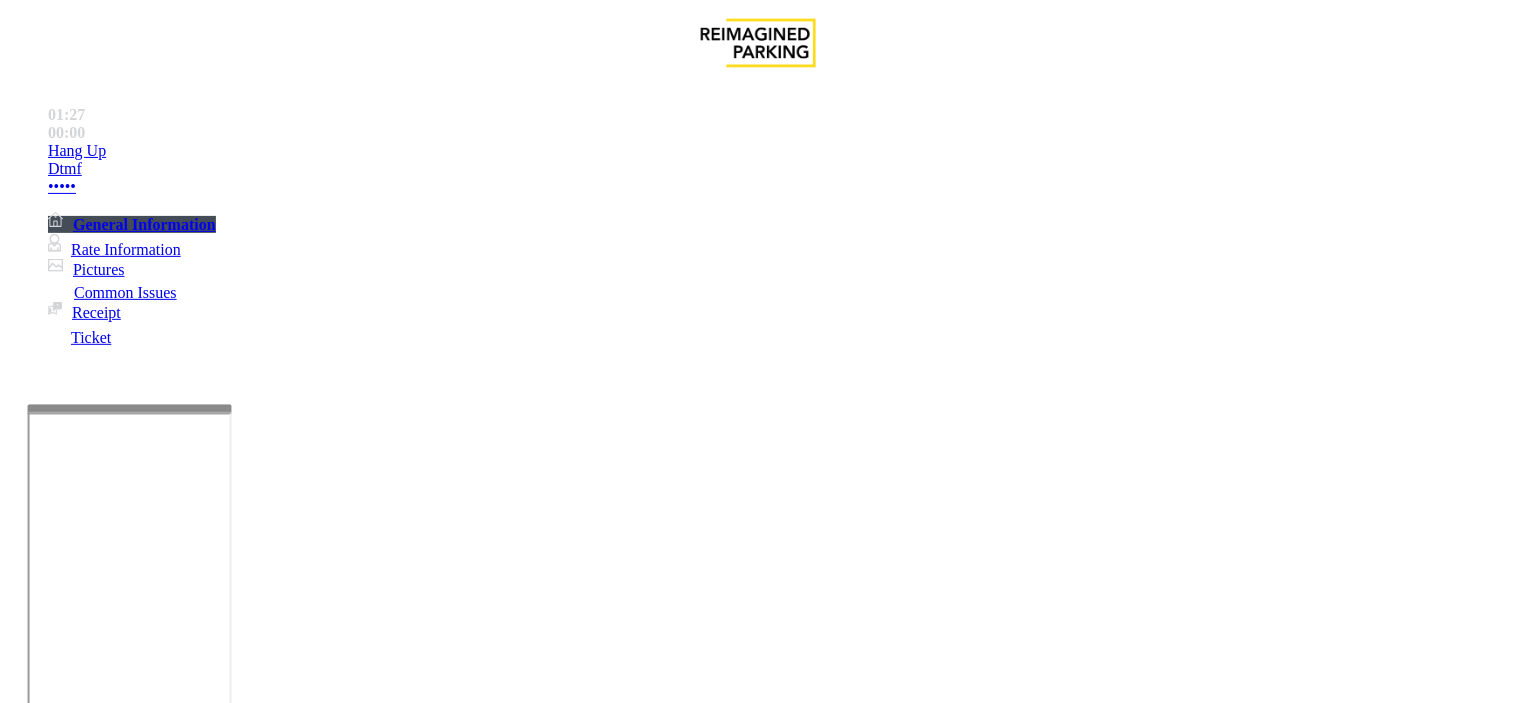 drag, startPoint x: 882, startPoint y: 183, endPoint x: 973, endPoint y: 184, distance: 91.00549 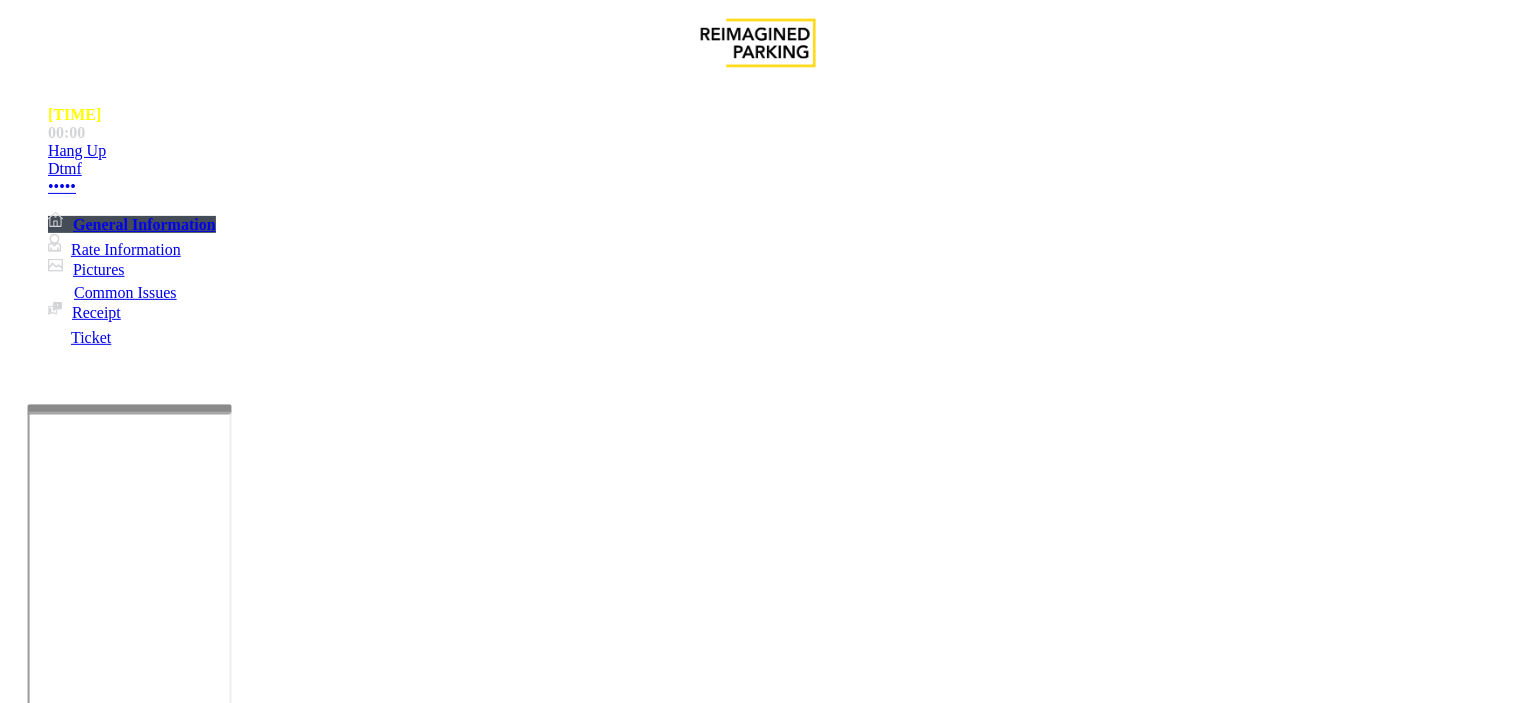 click at bounding box center [246, 1712] 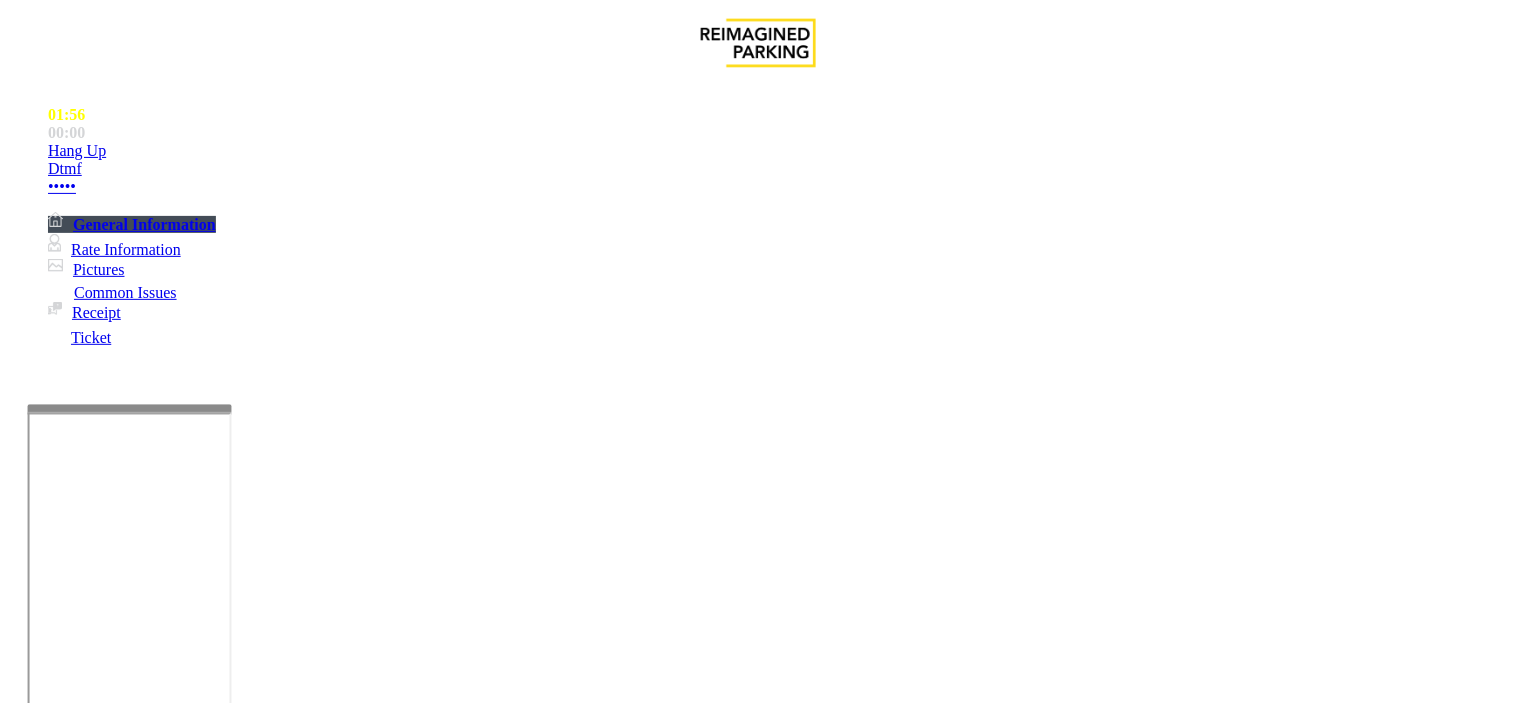 drag, startPoint x: 1081, startPoint y: 184, endPoint x: 975, endPoint y: 181, distance: 106.04244 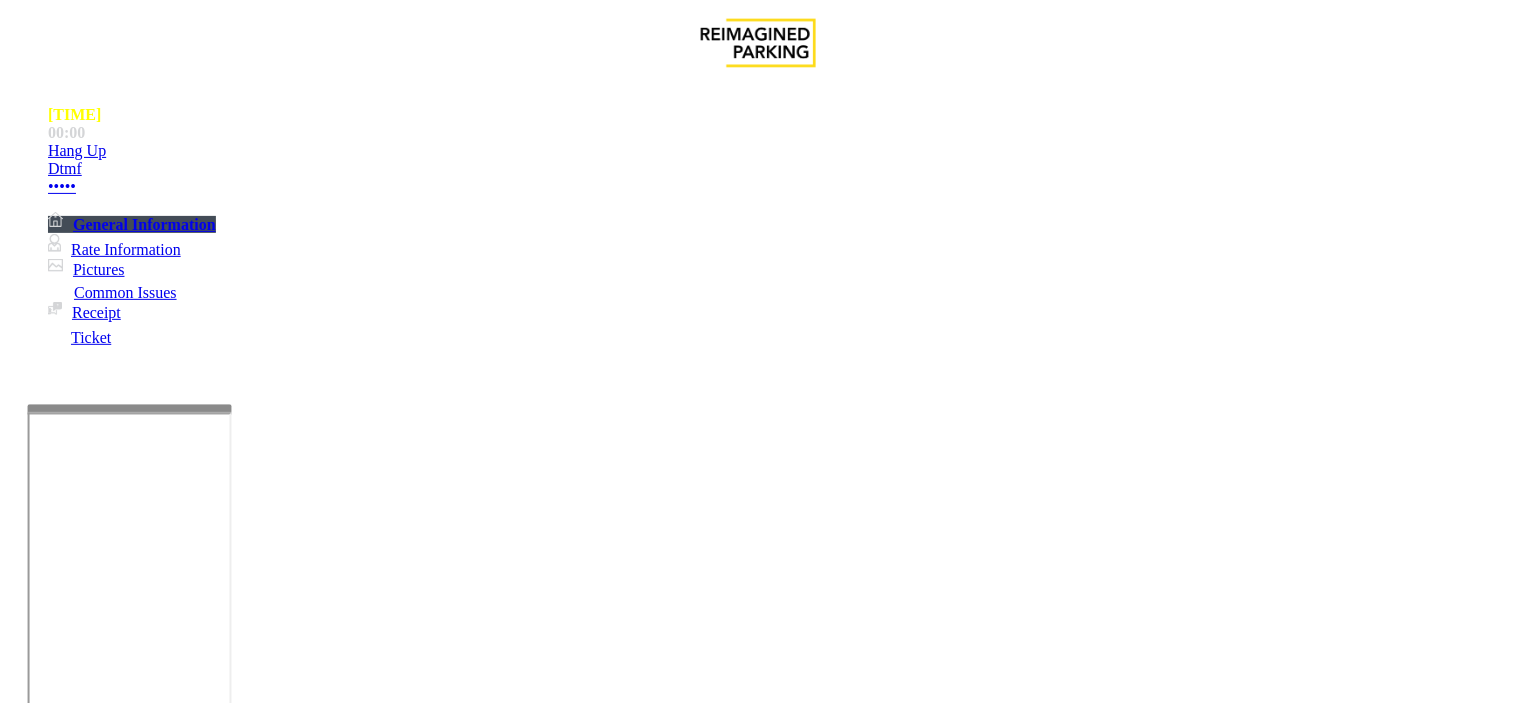 click at bounding box center [246, 1712] 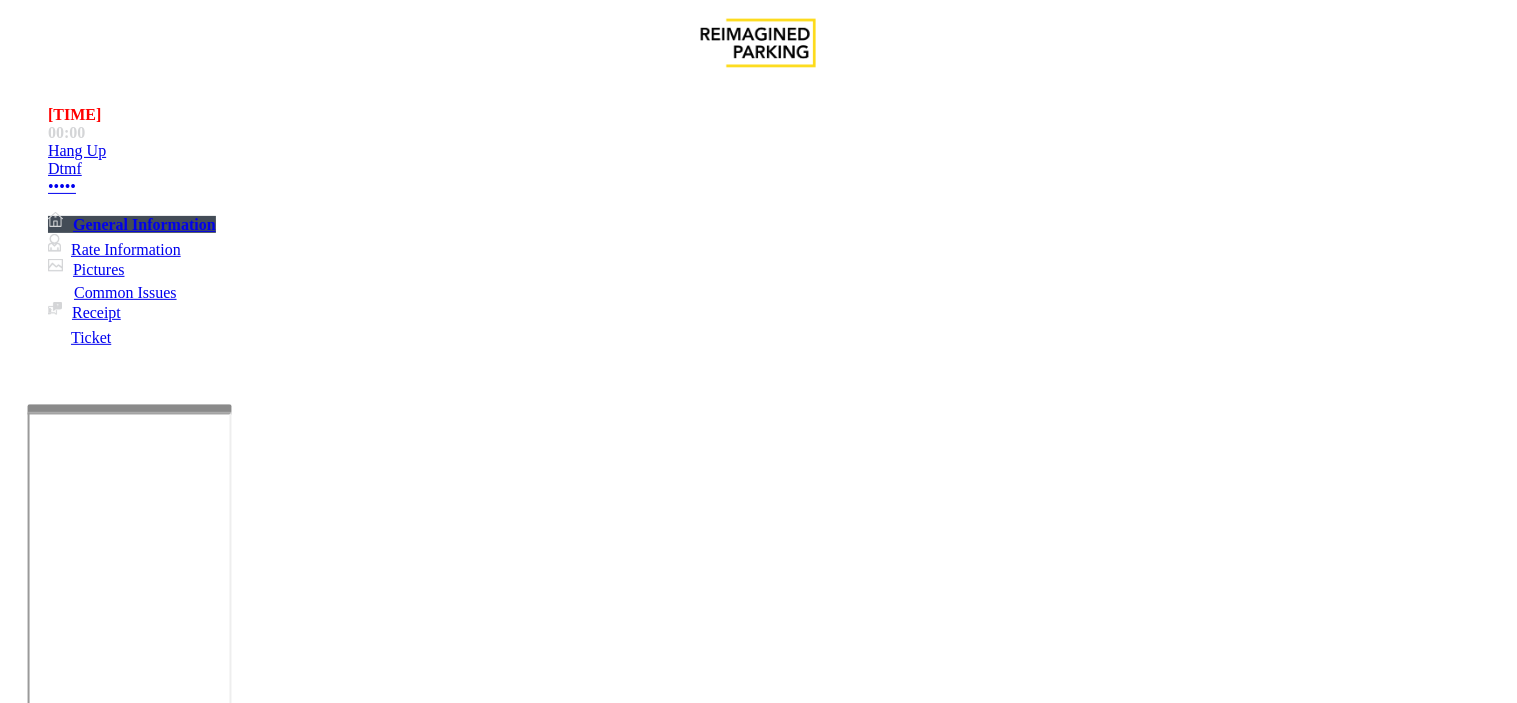 drag, startPoint x: 1003, startPoint y: 214, endPoint x: 842, endPoint y: 212, distance: 161.01242 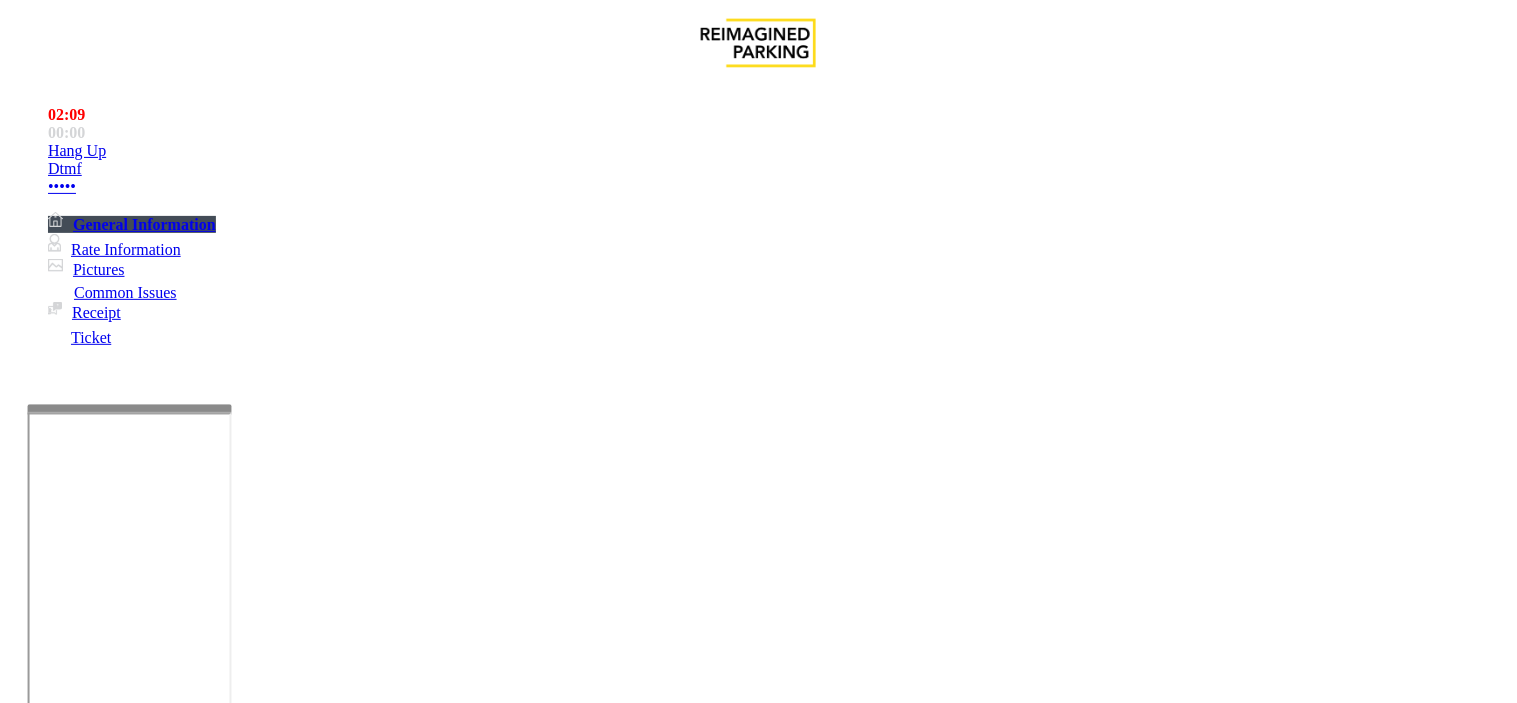 click on "••••••••••••" at bounding box center (444, 5865) 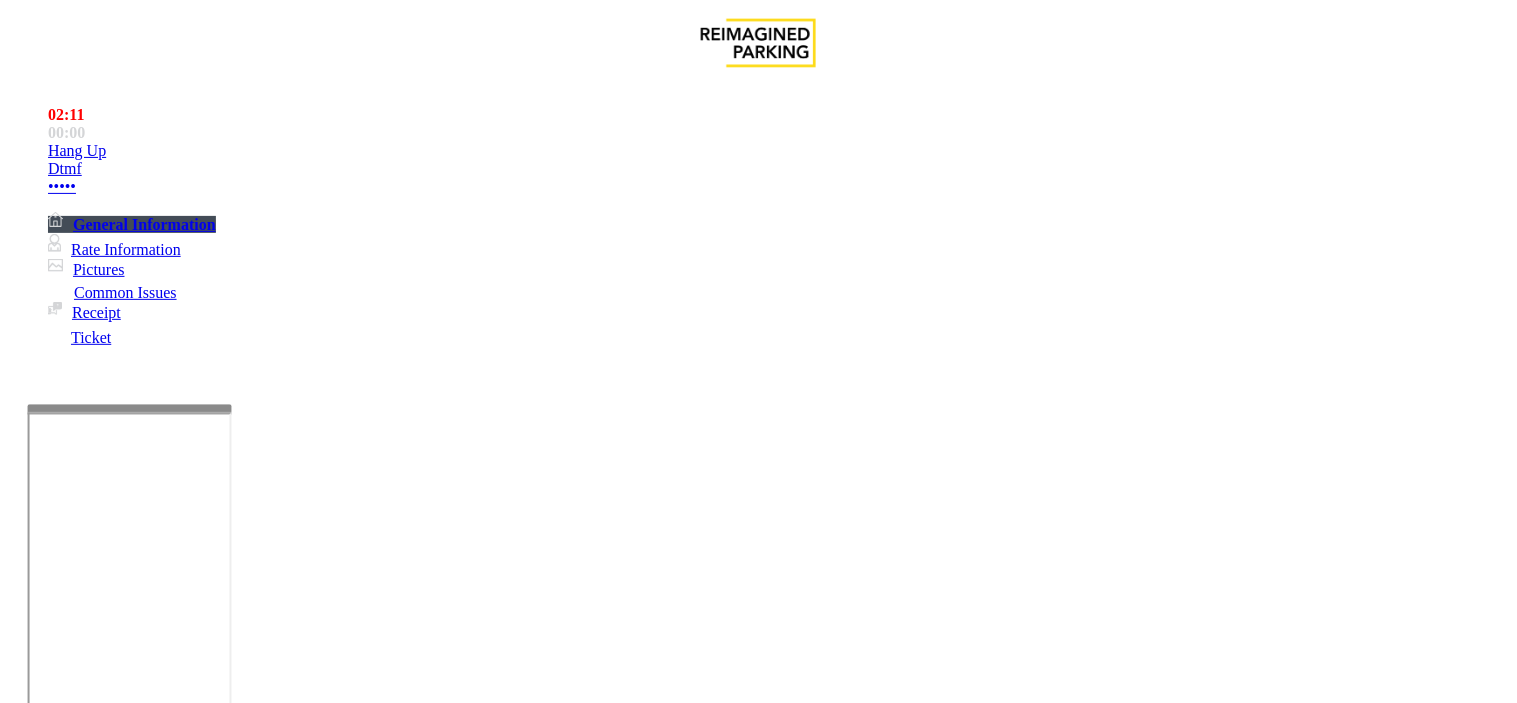 drag, startPoint x: 915, startPoint y: 214, endPoint x: 883, endPoint y: 215, distance: 32.01562 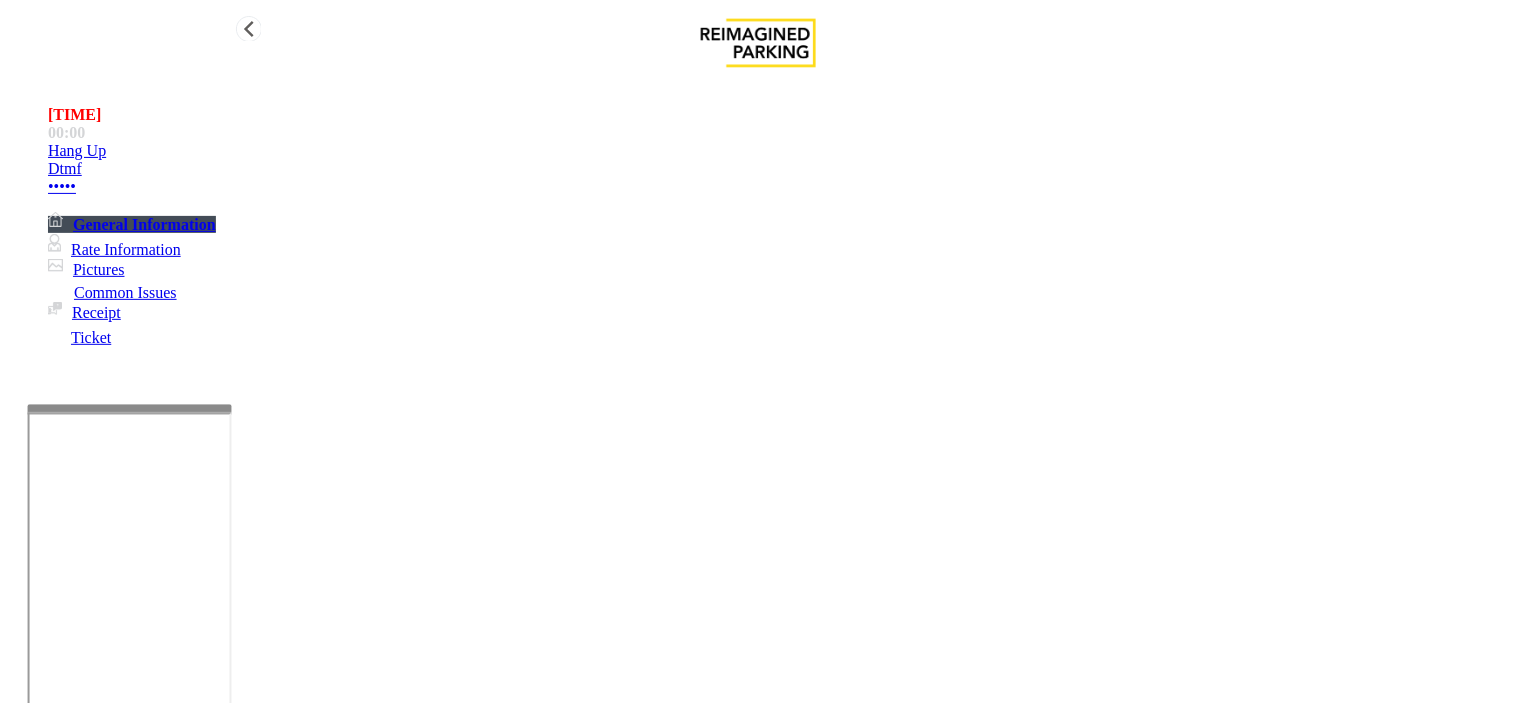 click at bounding box center (246, 1712) 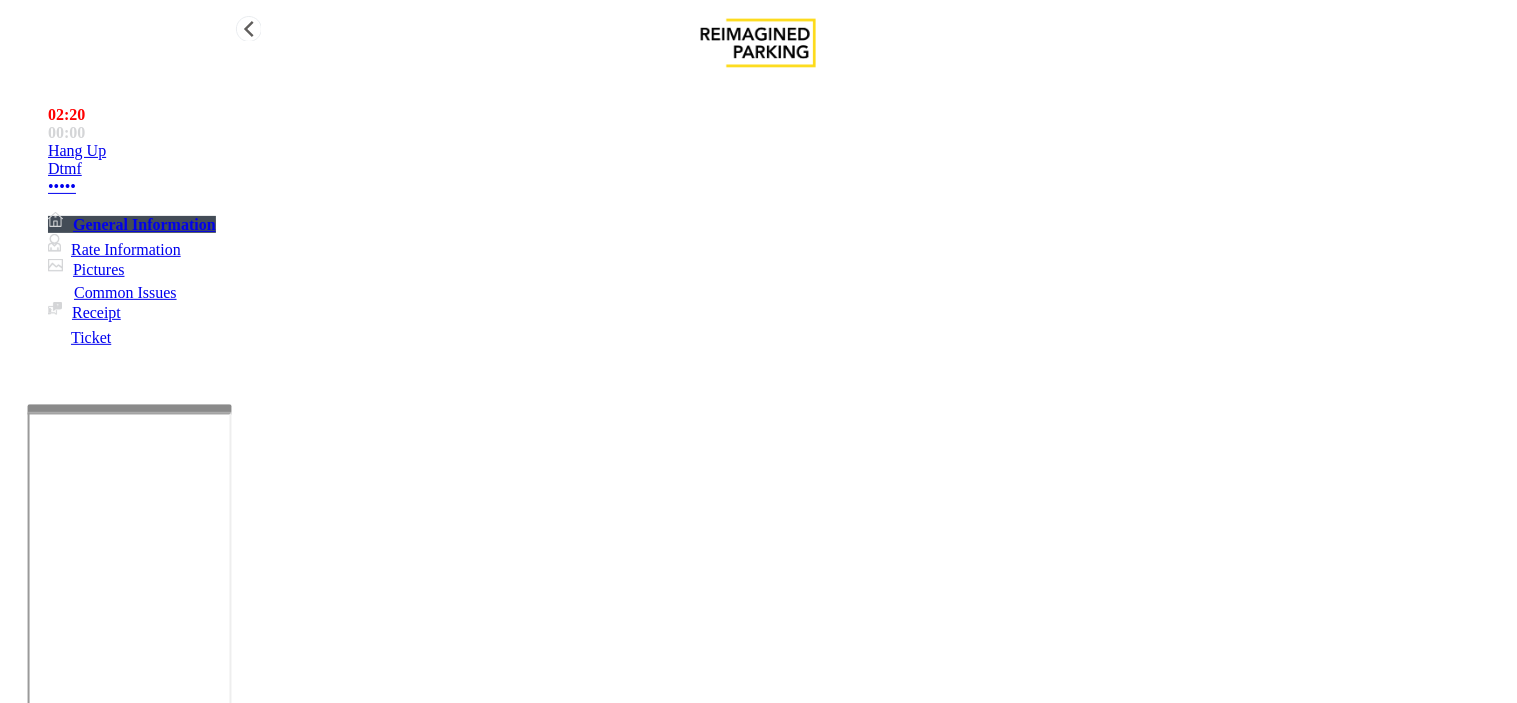 scroll, scrollTop: 1, scrollLeft: 0, axis: vertical 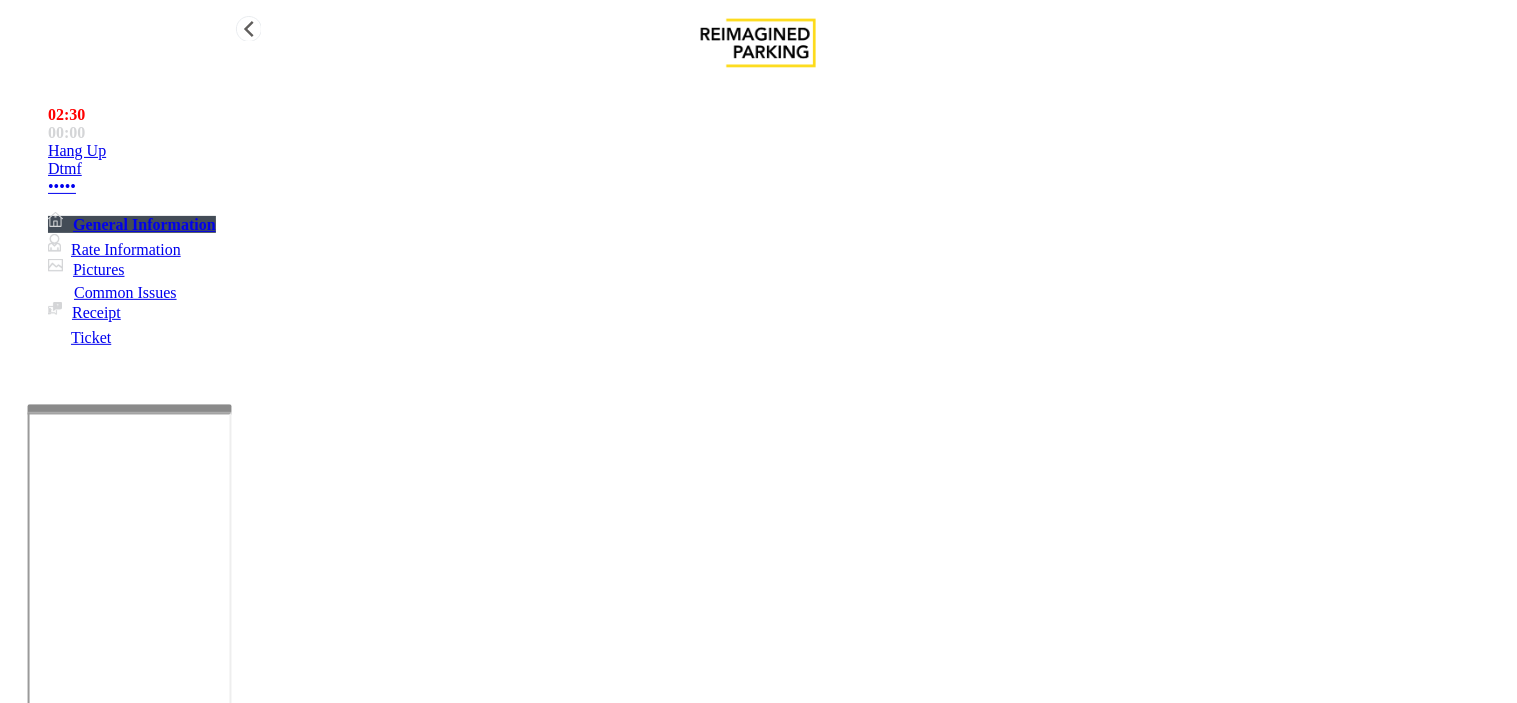 drag, startPoint x: 1003, startPoint y: 277, endPoint x: 882, endPoint y: 286, distance: 121.33425 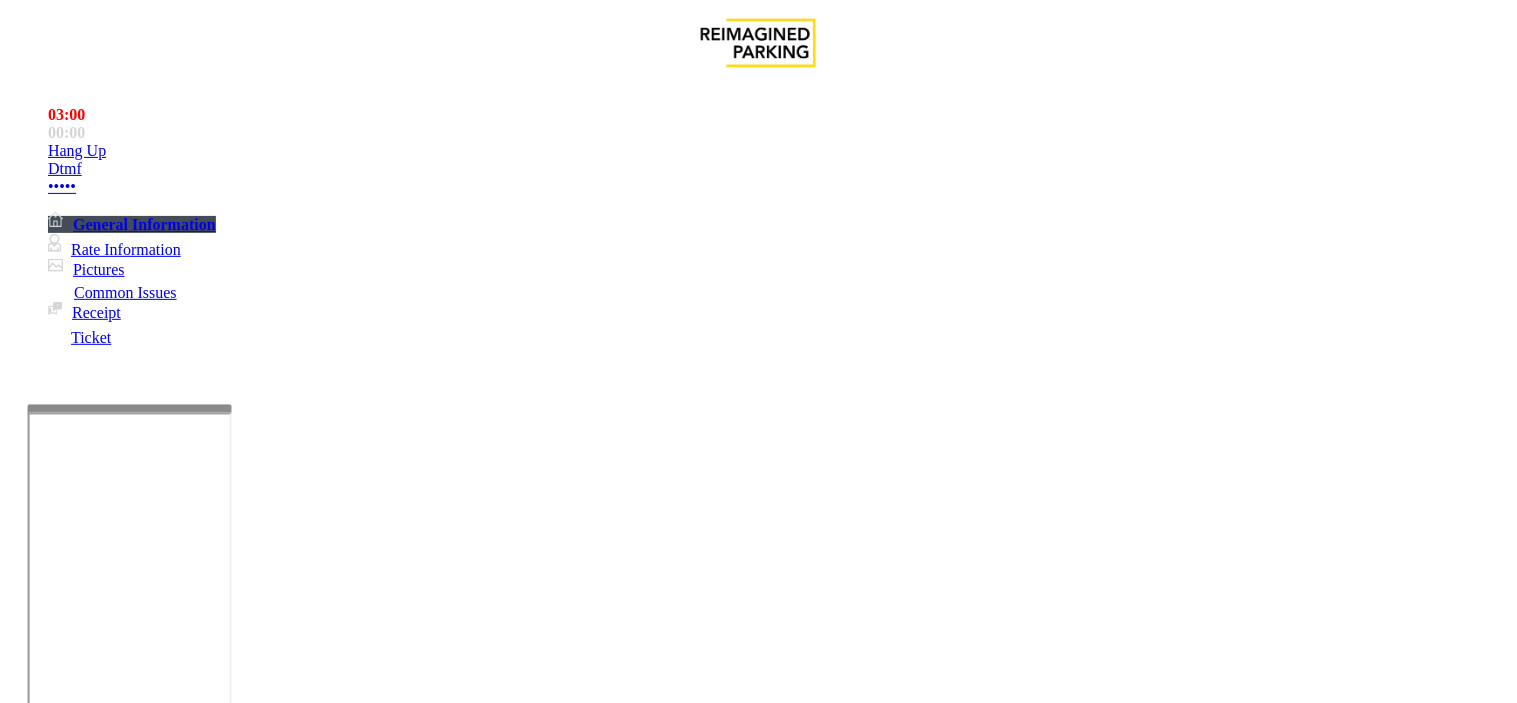 click on "[PHONE]" at bounding box center (444, 5865) 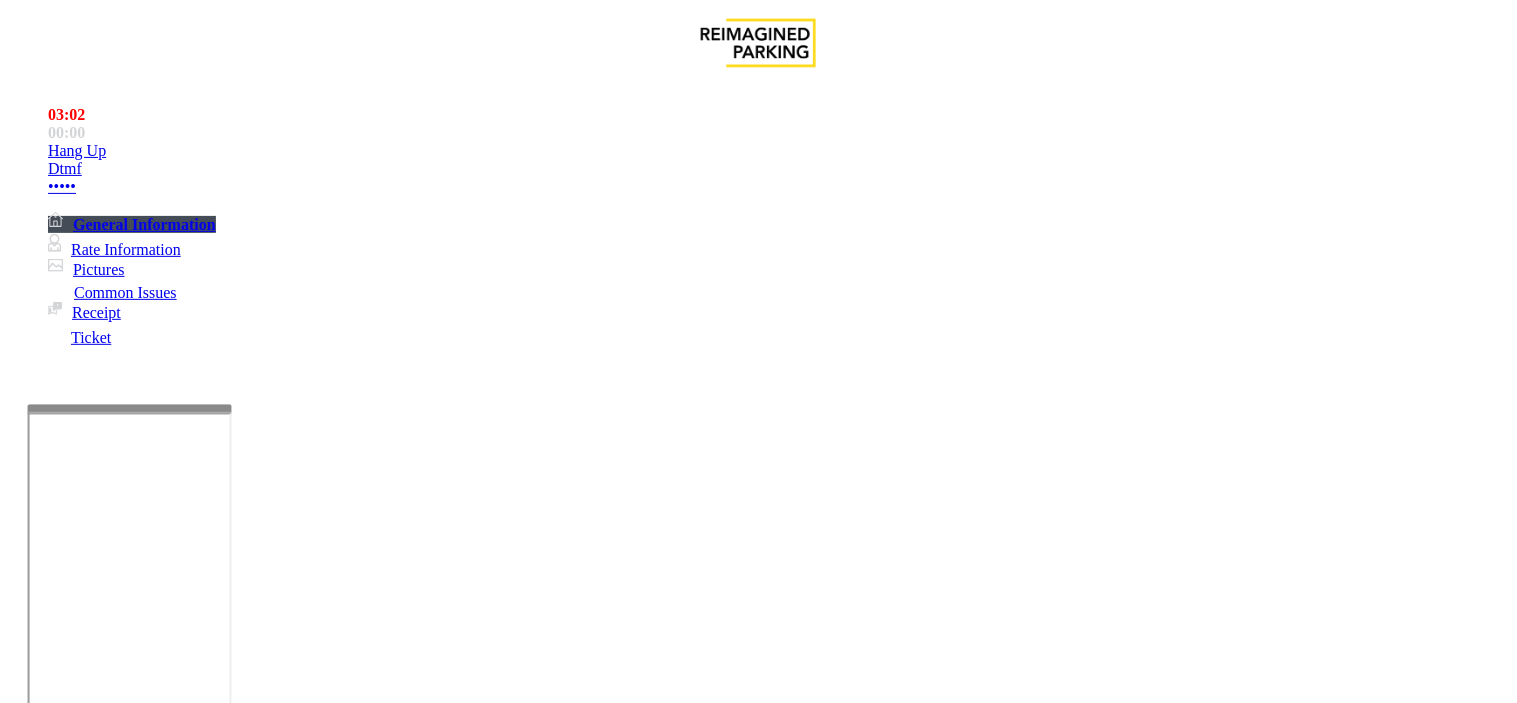 drag, startPoint x: 993, startPoint y: 261, endPoint x: 872, endPoint y: 290, distance: 124.42668 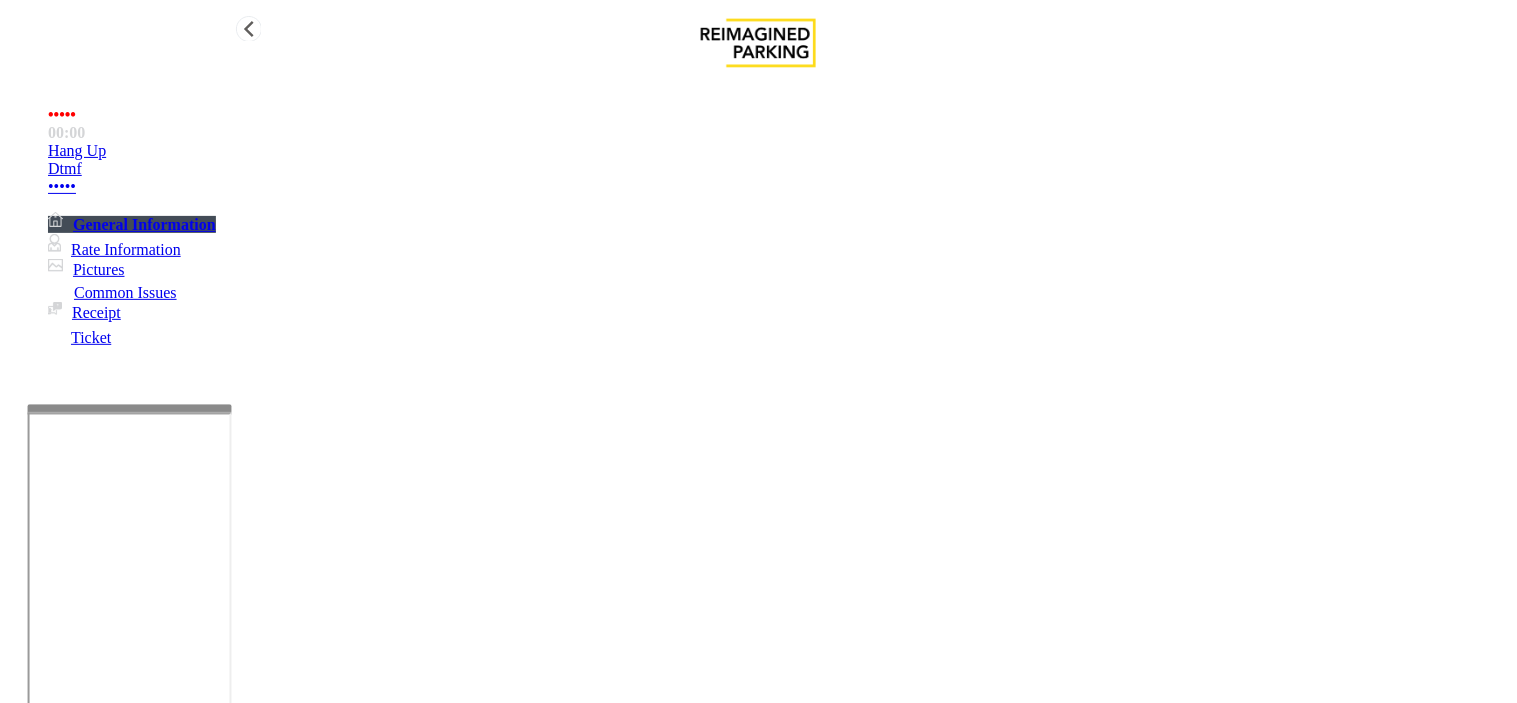 click at bounding box center (246, 1712) 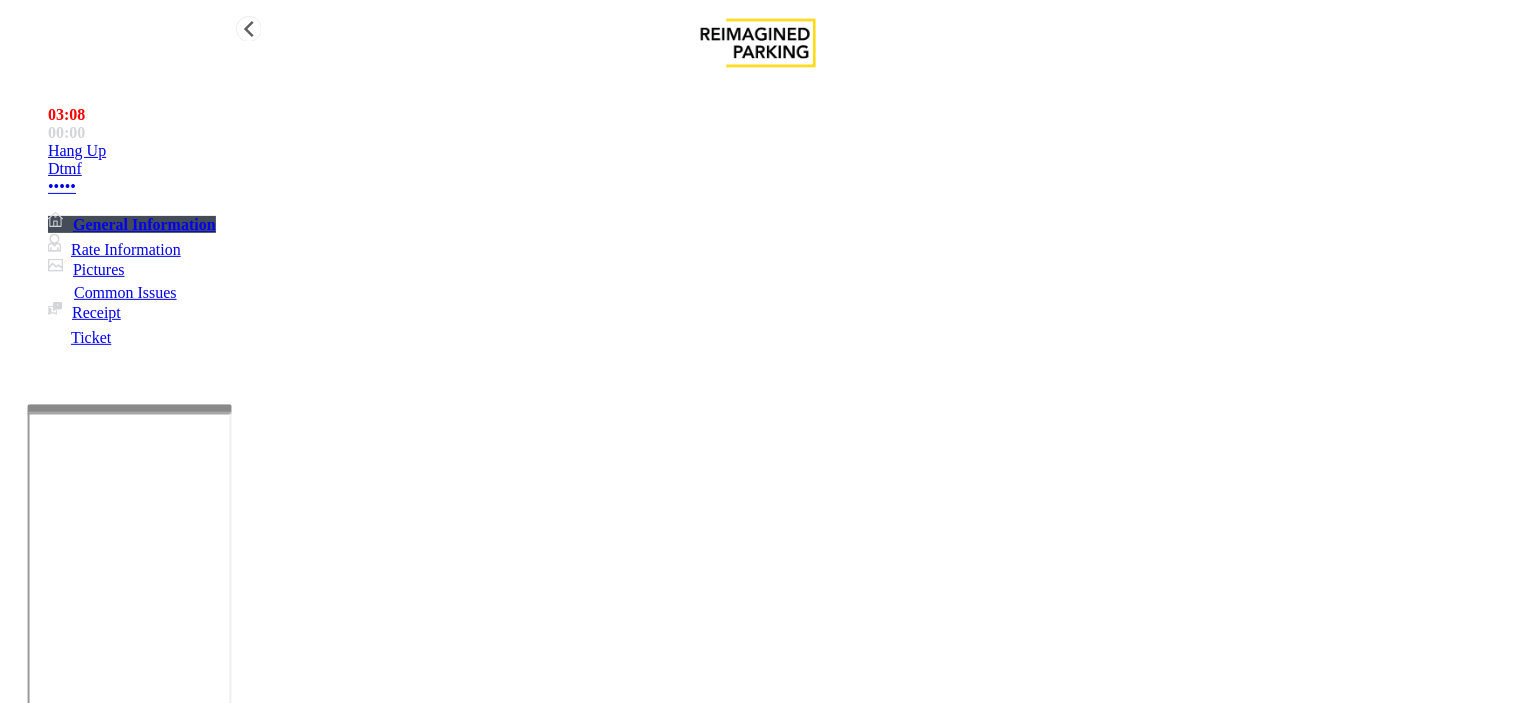 click on "**********" at bounding box center [758, 1764] 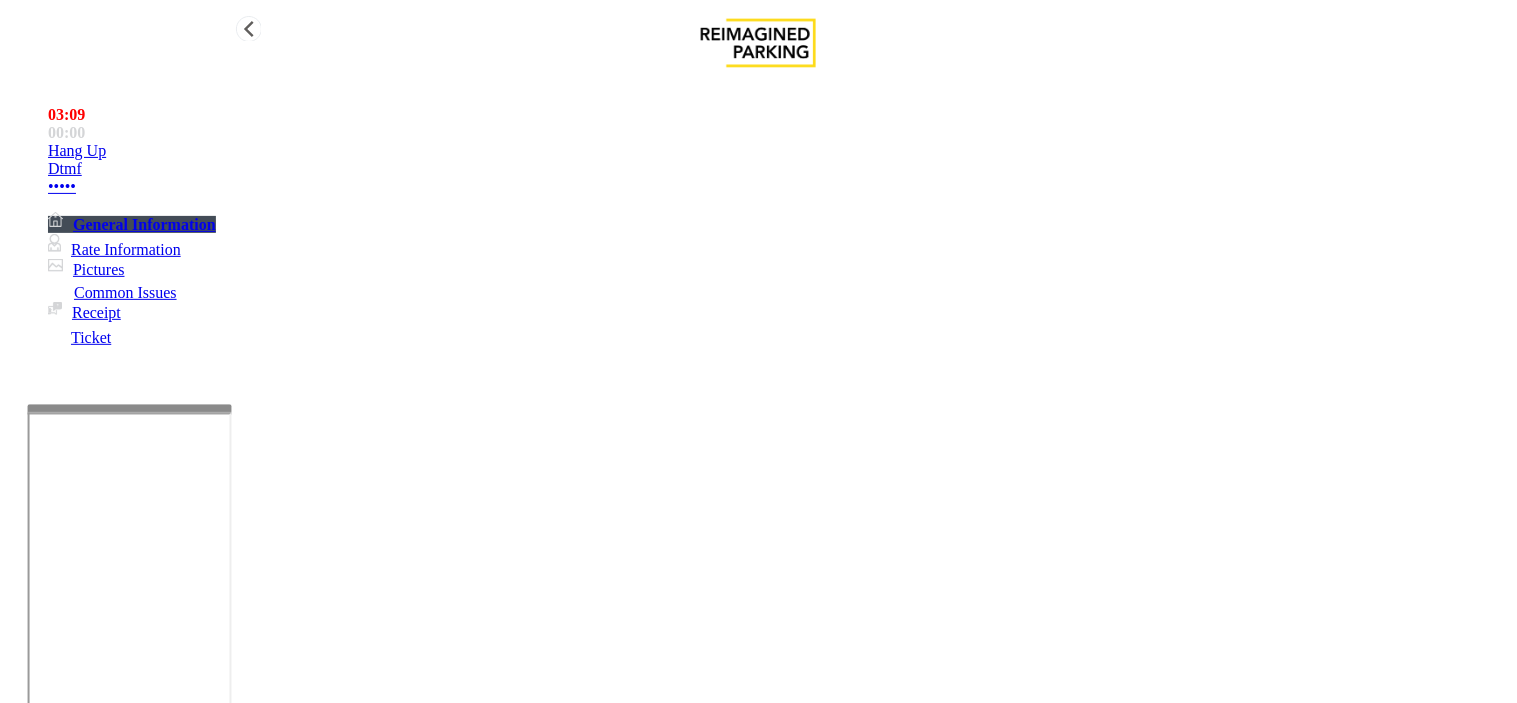 click at bounding box center [246, 1712] 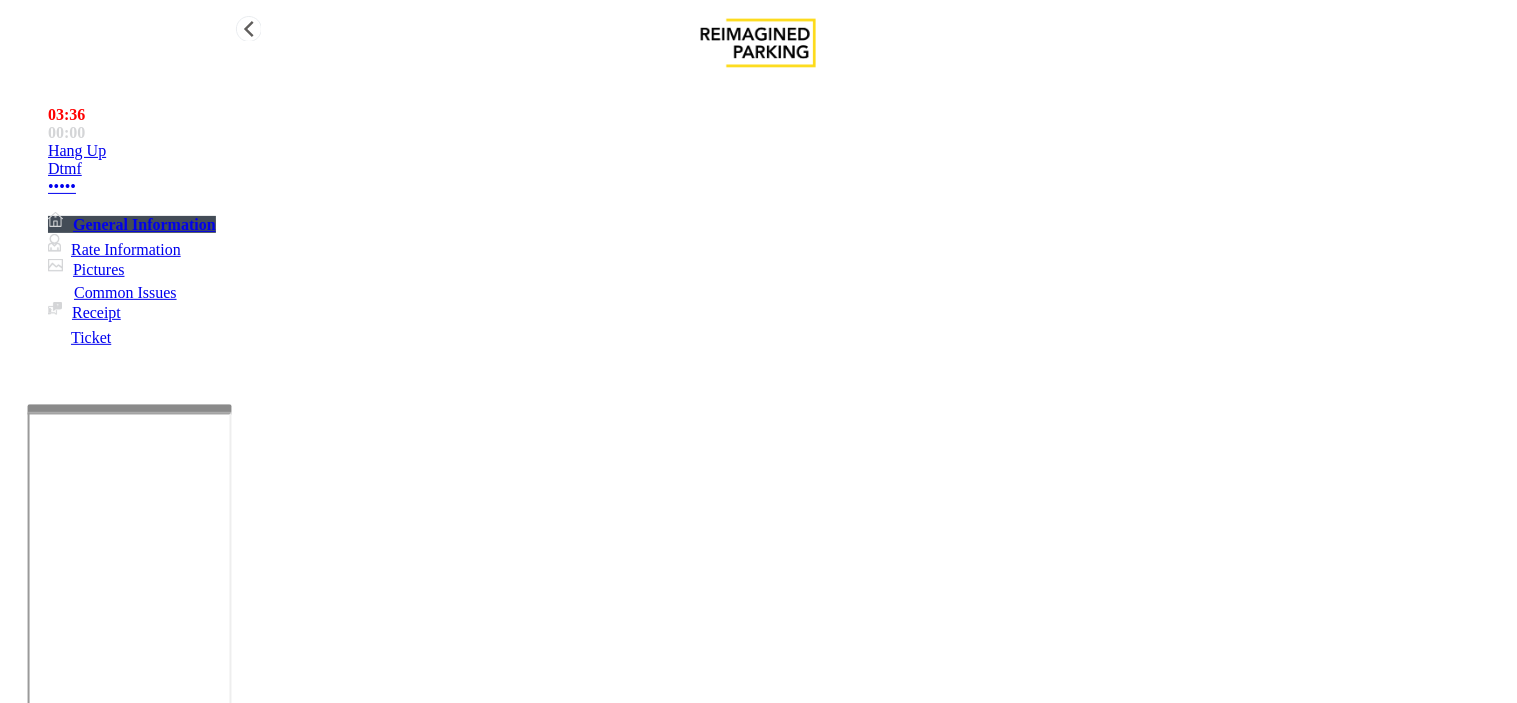 scroll, scrollTop: 445, scrollLeft: 0, axis: vertical 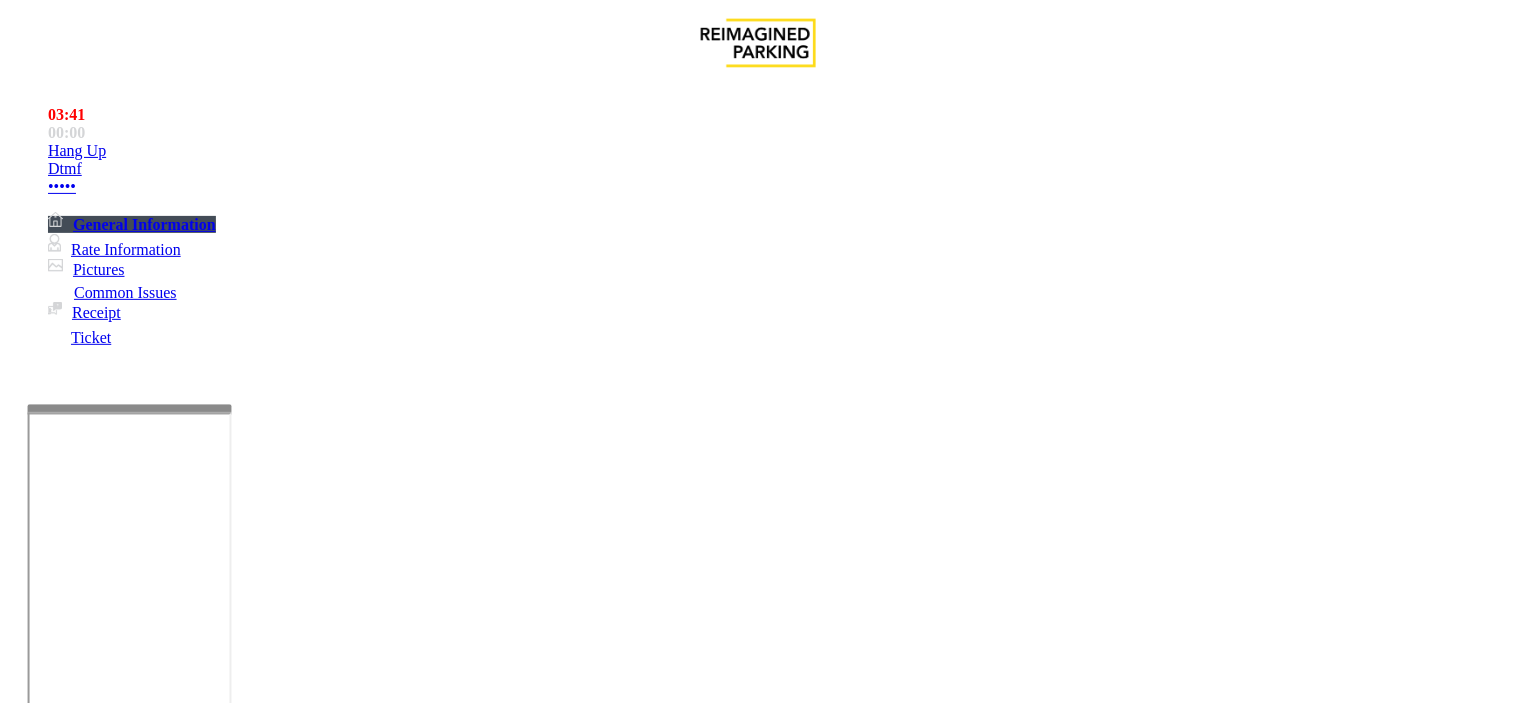 drag, startPoint x: 875, startPoint y: 565, endPoint x: 832, endPoint y: 596, distance: 53.009434 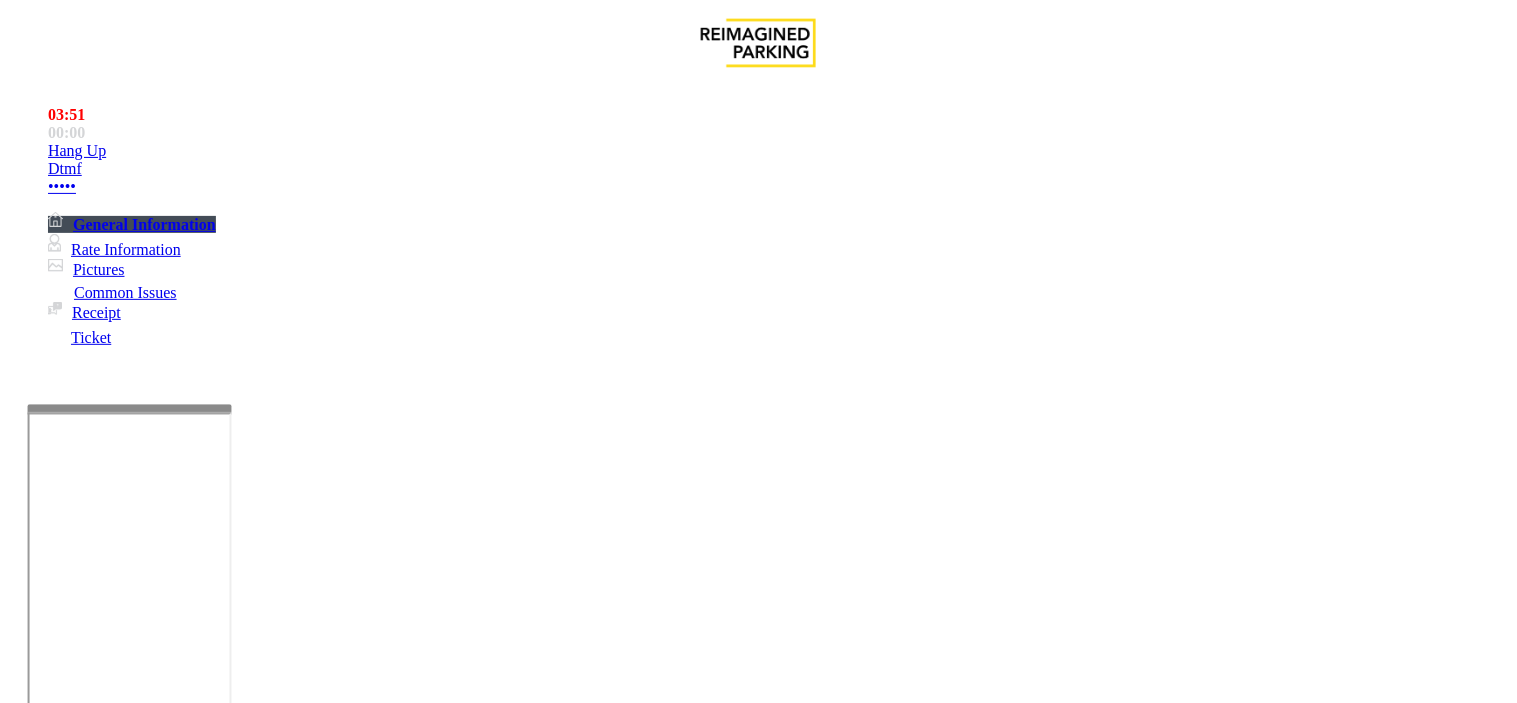 scroll, scrollTop: 451, scrollLeft: 0, axis: vertical 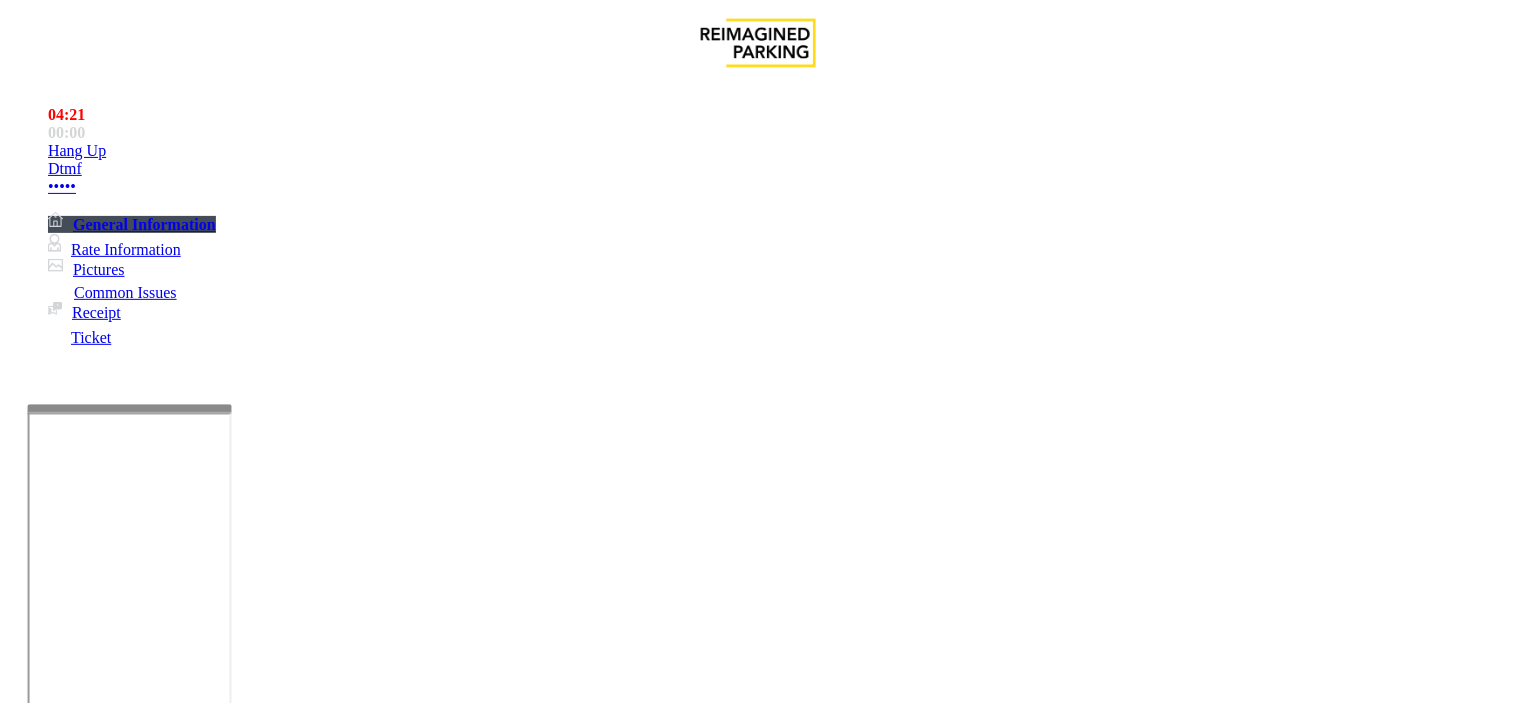 click at bounding box center (758, 3250) 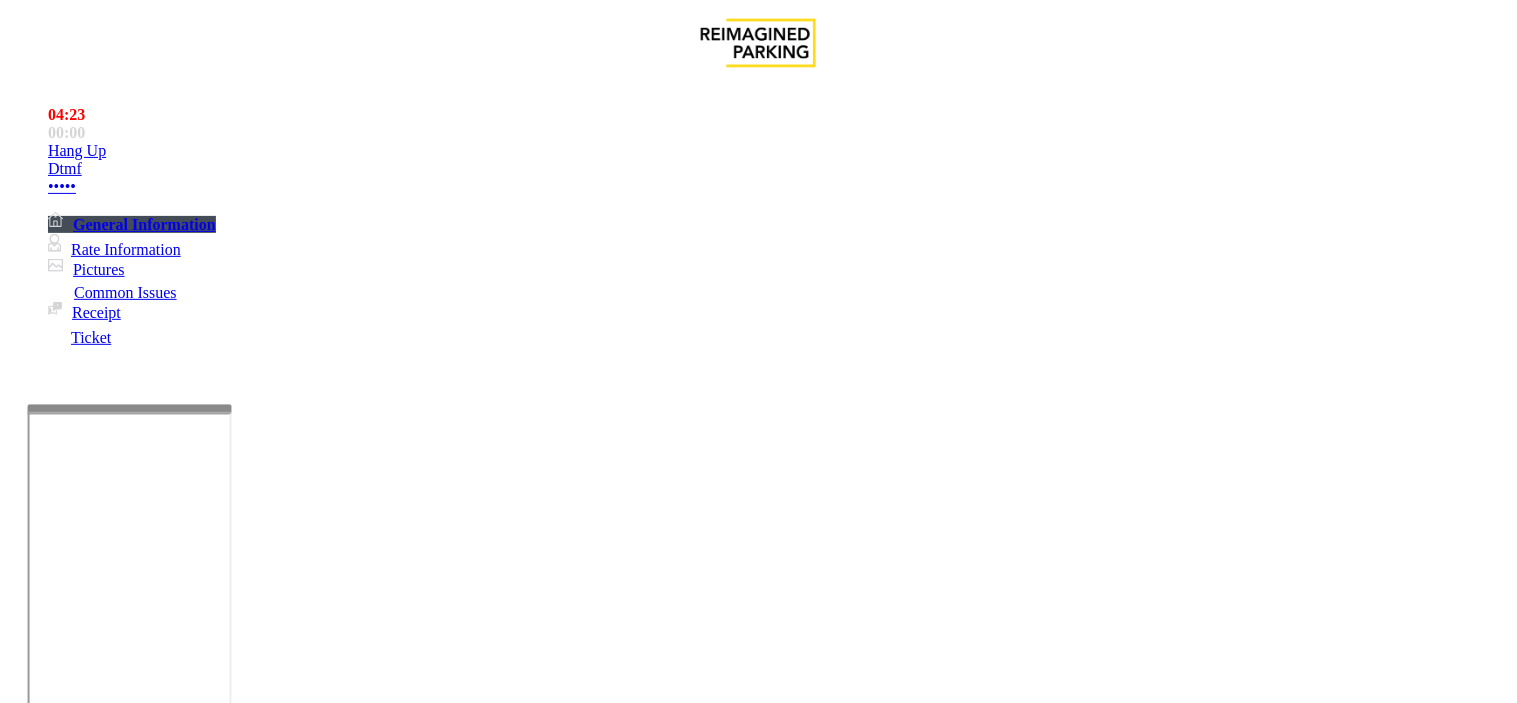 drag, startPoint x: 811, startPoint y: 318, endPoint x: 1331, endPoint y: 300, distance: 520.31146 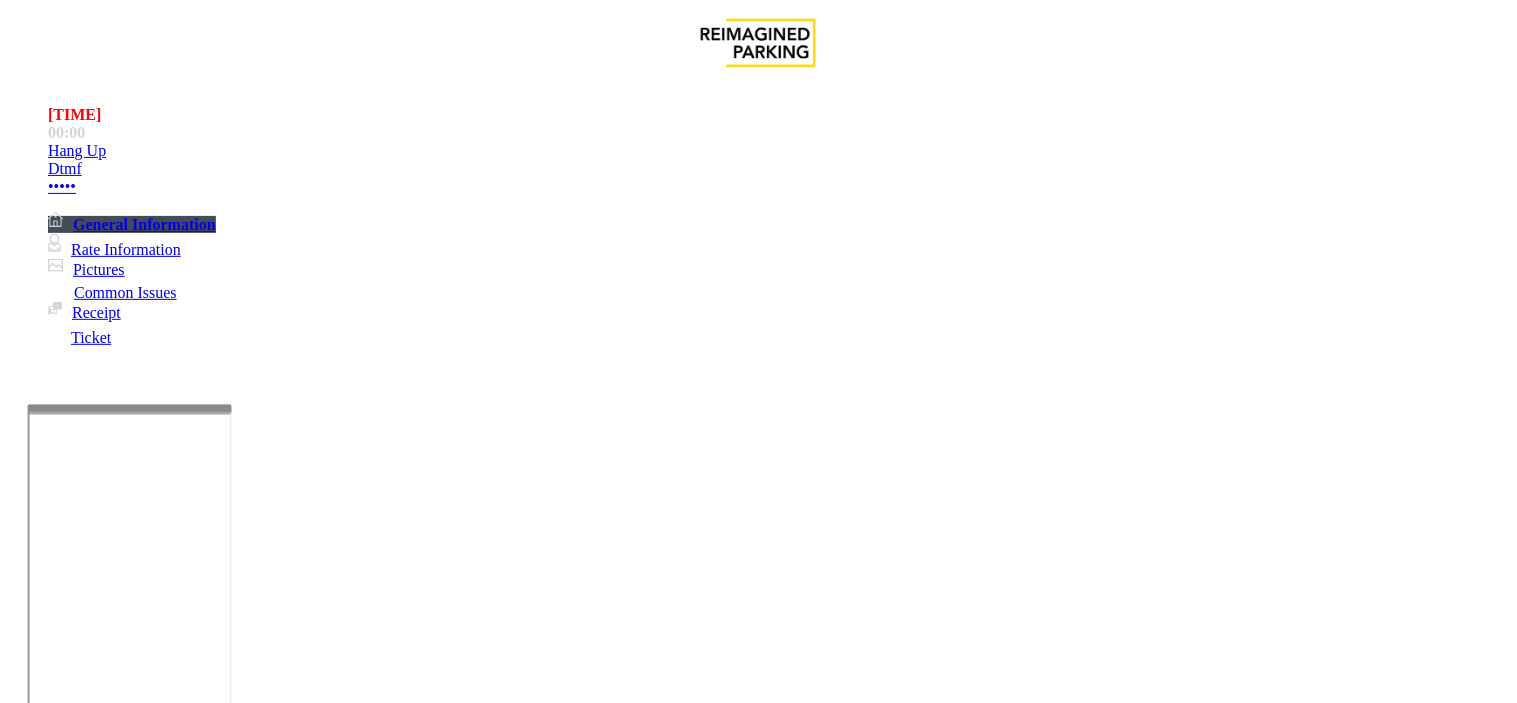 scroll, scrollTop: 0, scrollLeft: 0, axis: both 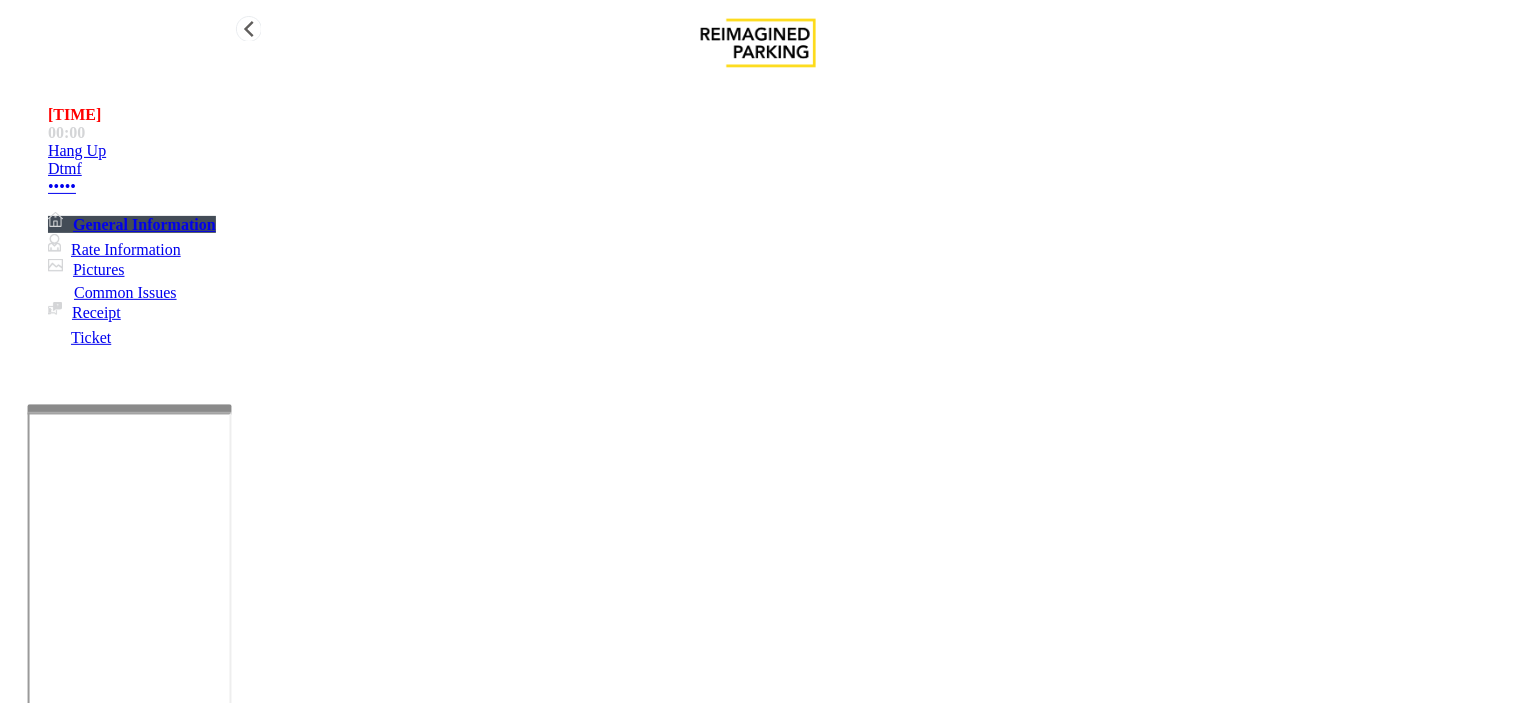 click on "Hang Up" at bounding box center [778, 151] 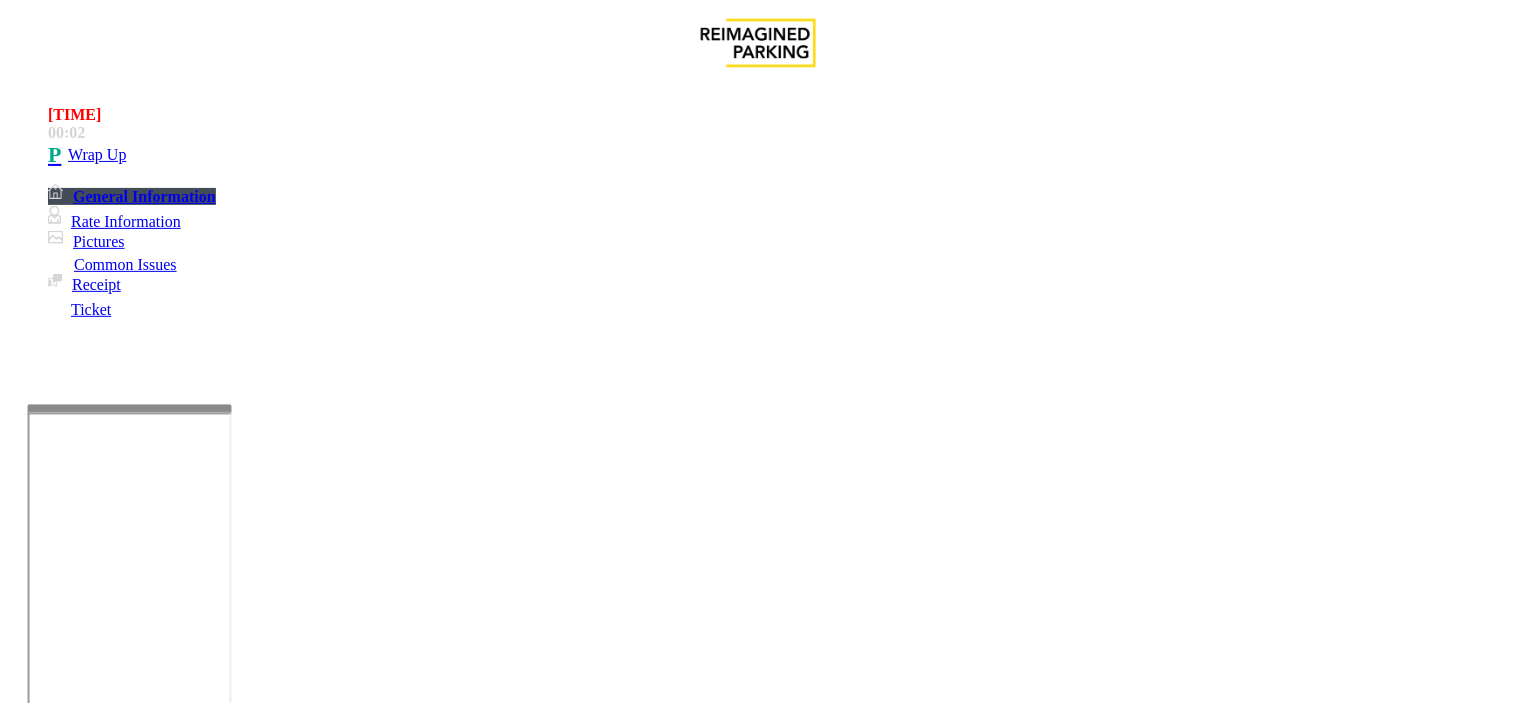 scroll, scrollTop: 117, scrollLeft: 0, axis: vertical 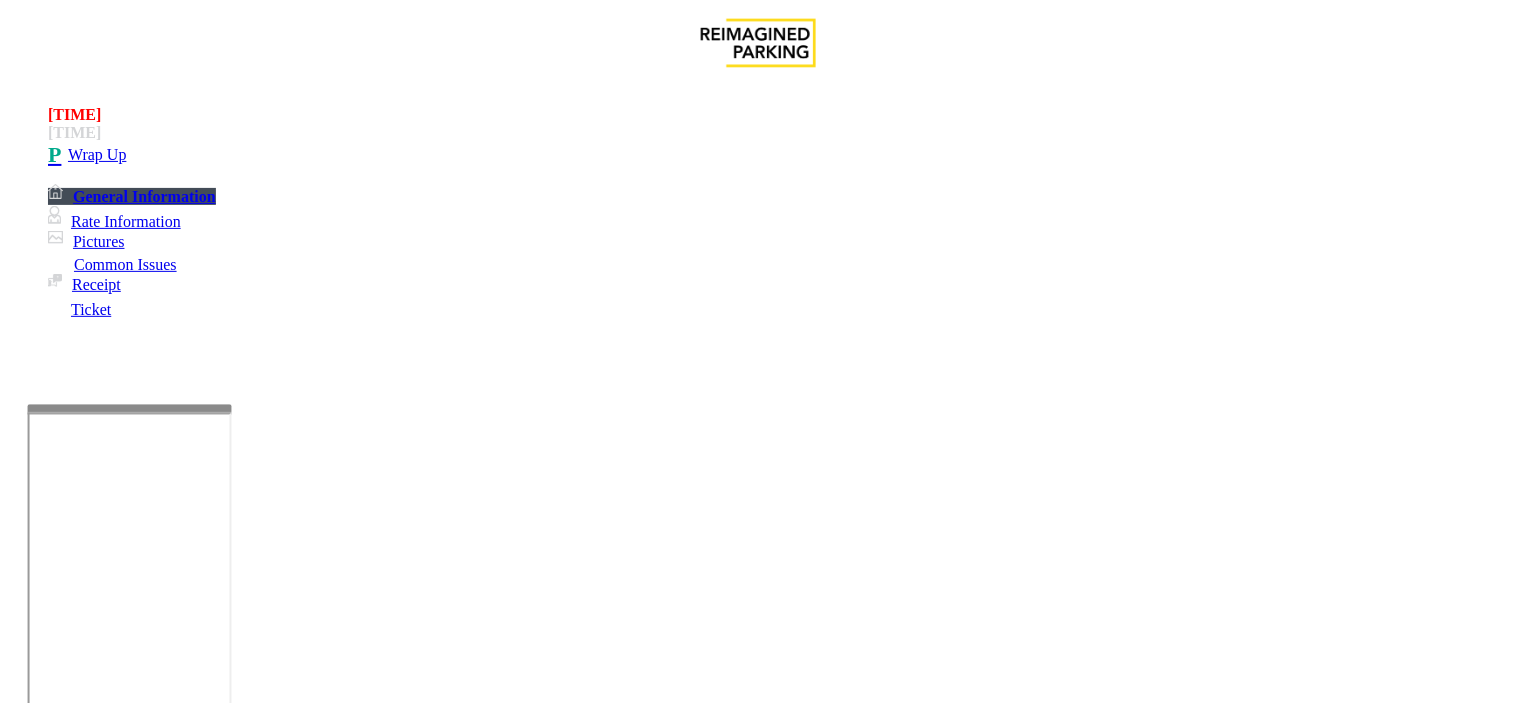 click at bounding box center [246, 1712] 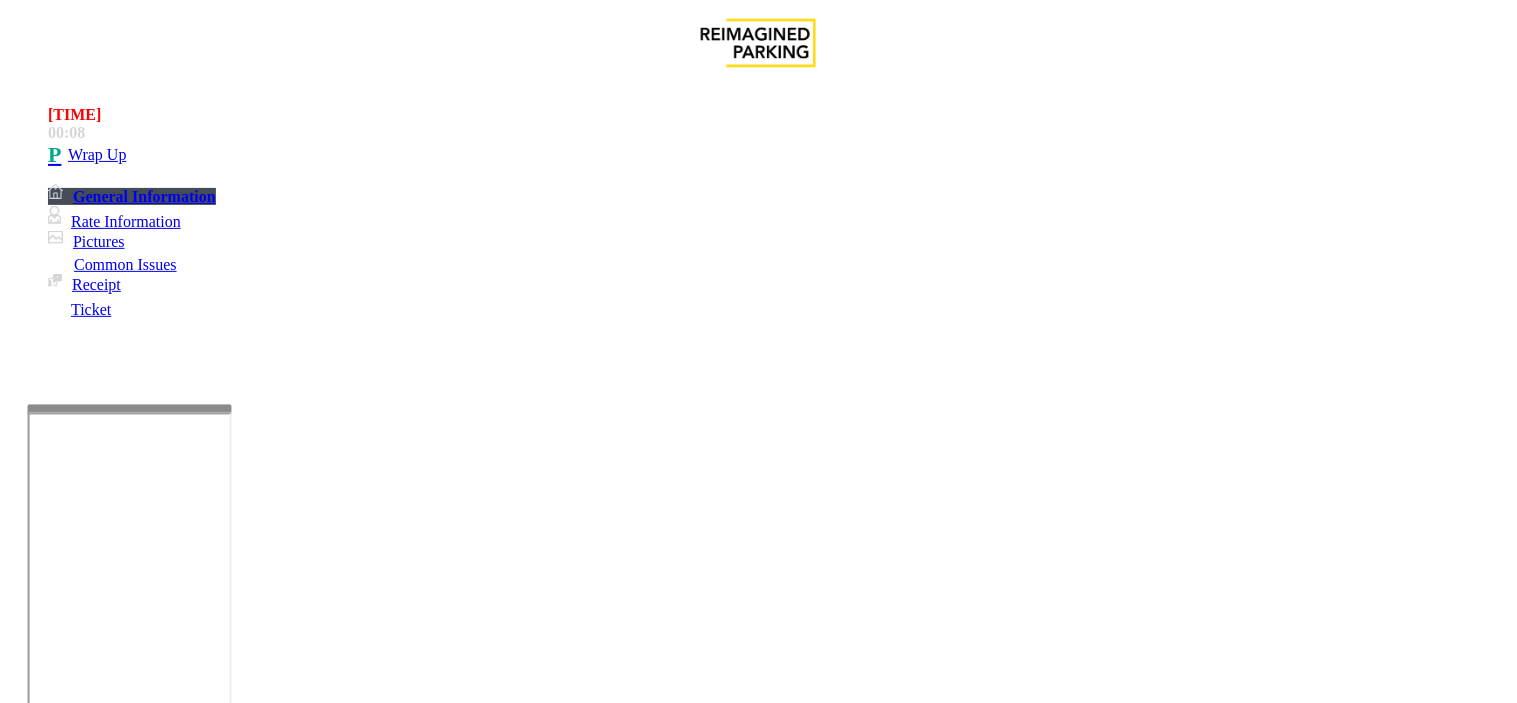 scroll, scrollTop: 14, scrollLeft: 0, axis: vertical 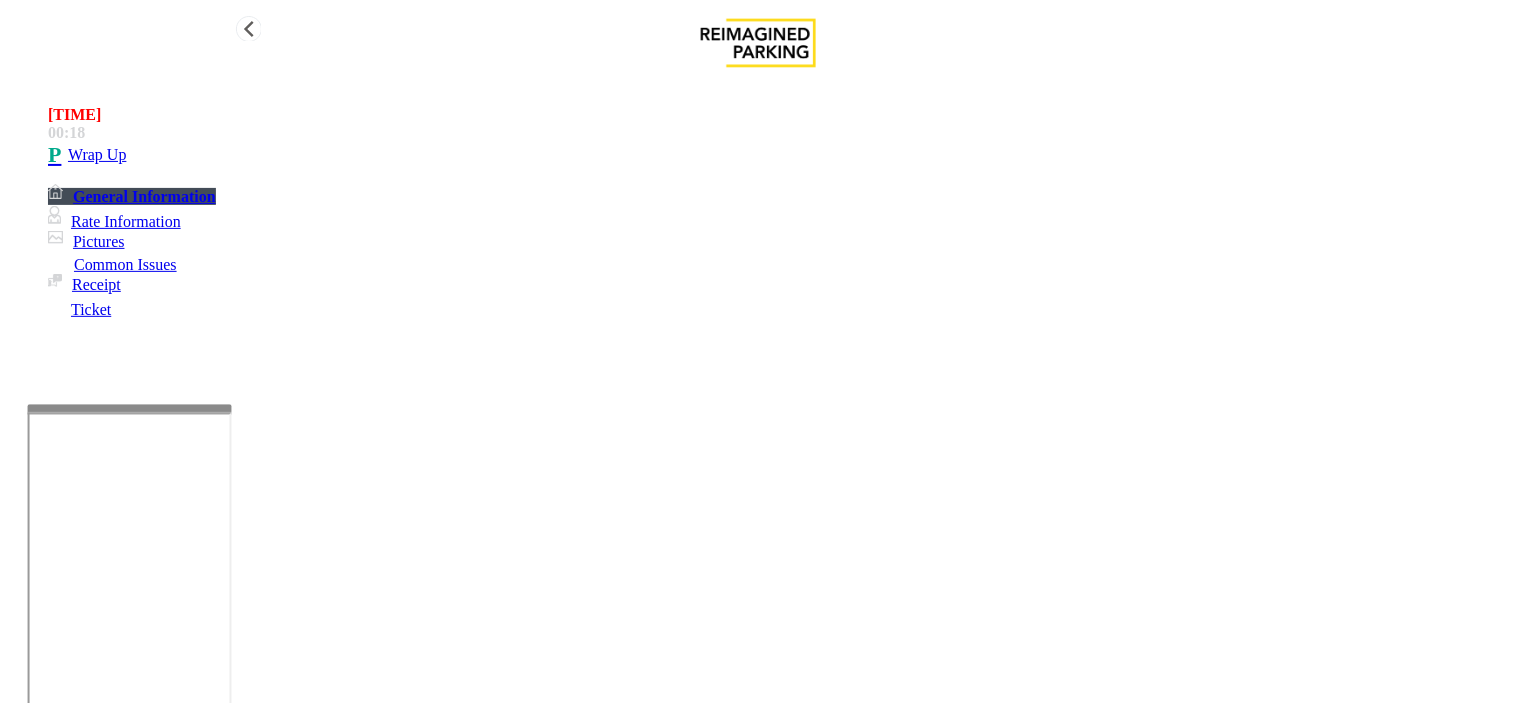 type on "**********" 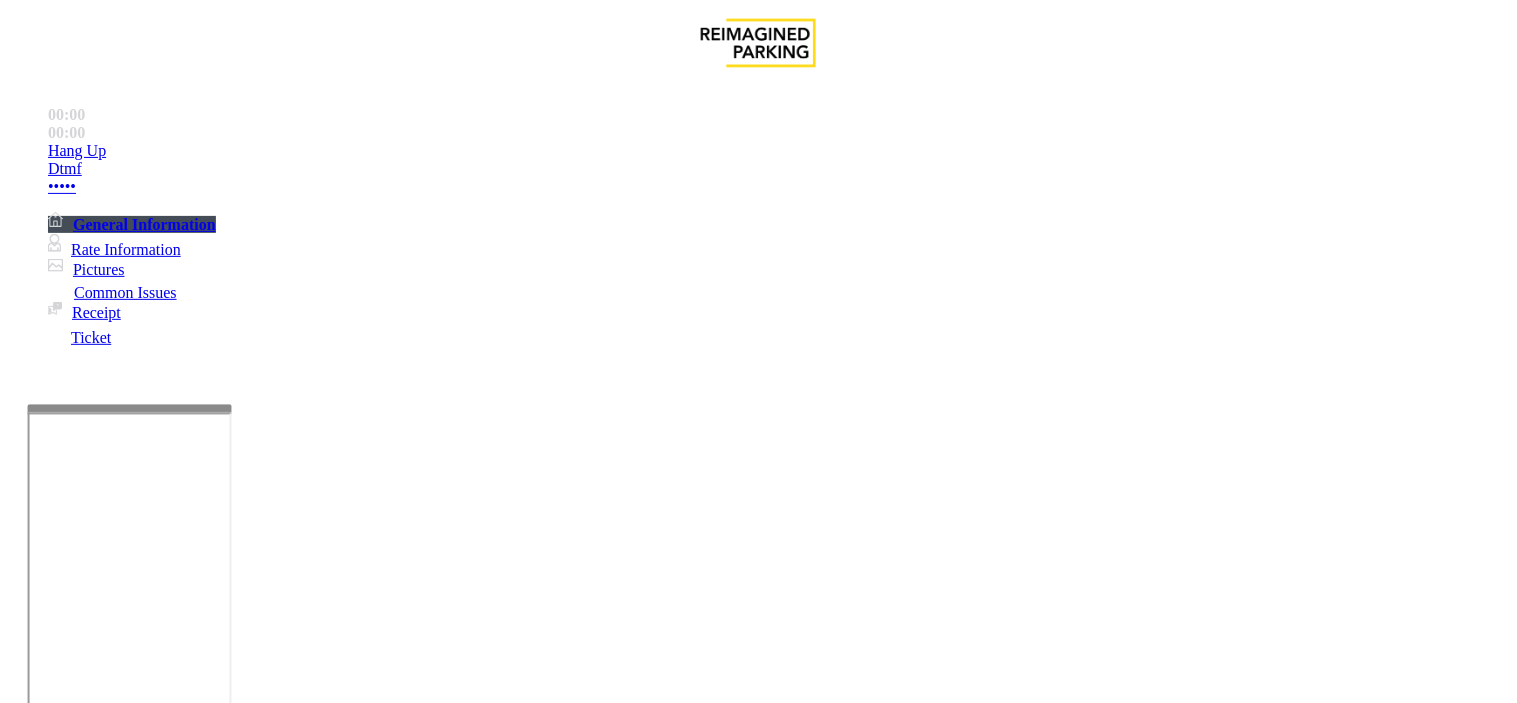 scroll, scrollTop: 555, scrollLeft: 0, axis: vertical 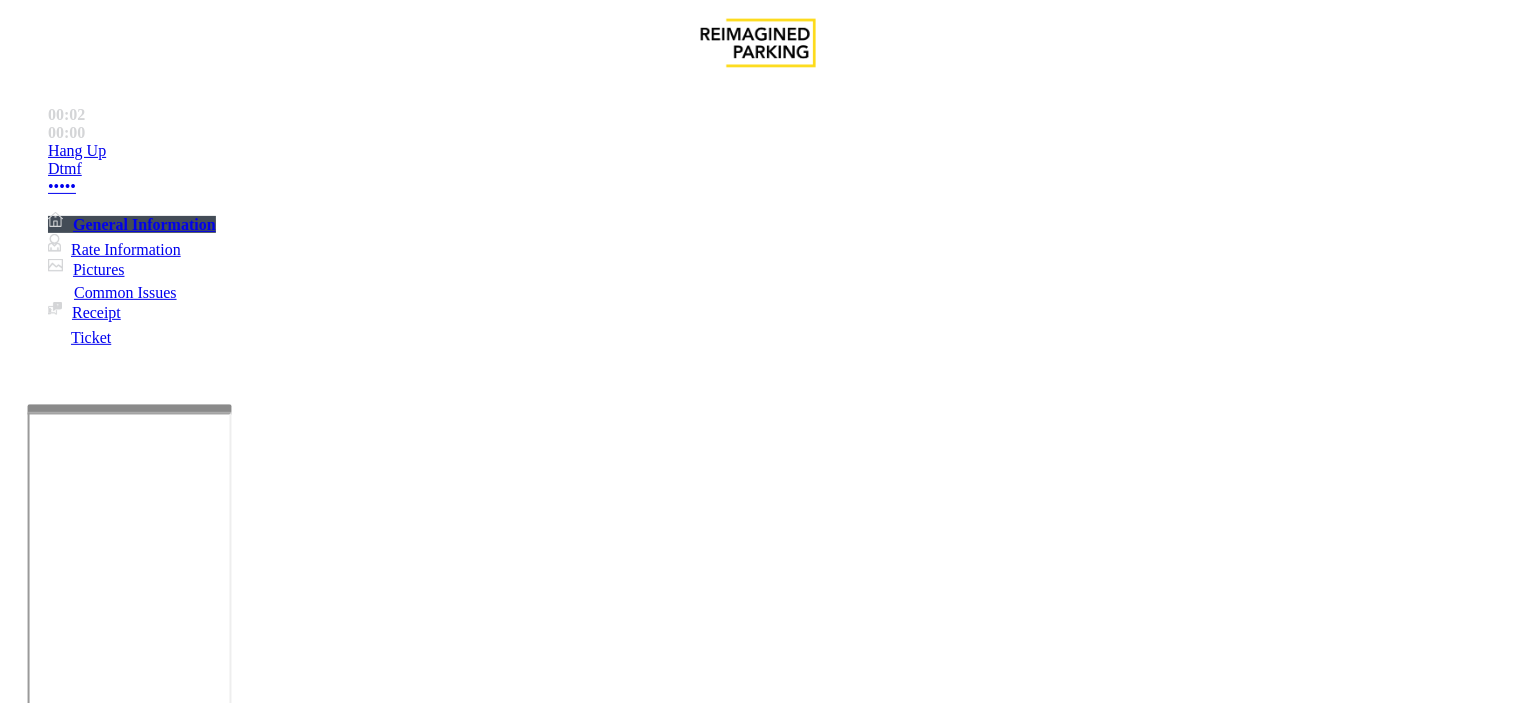 drag, startPoint x: 514, startPoint y: 628, endPoint x: 498, endPoint y: 628, distance: 16 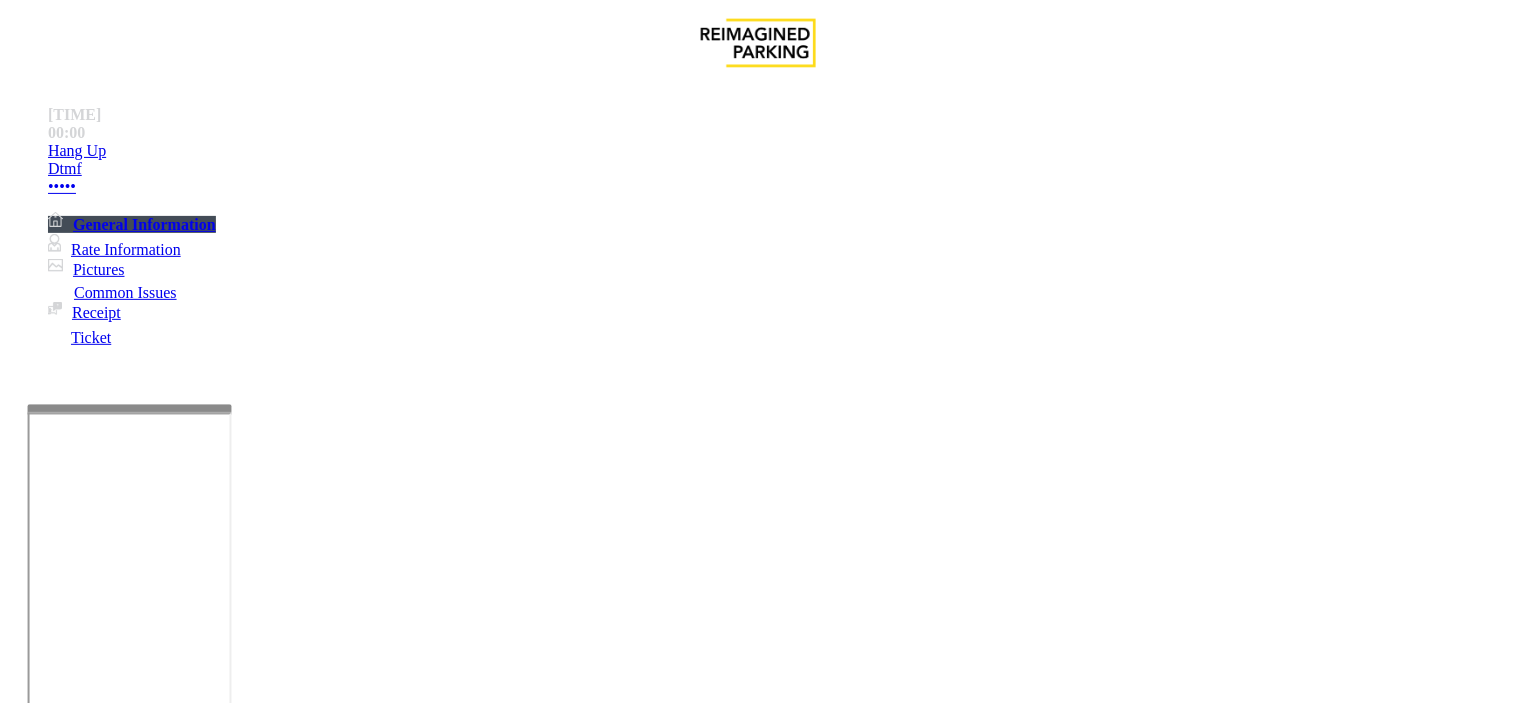 scroll, scrollTop: 1000, scrollLeft: 0, axis: vertical 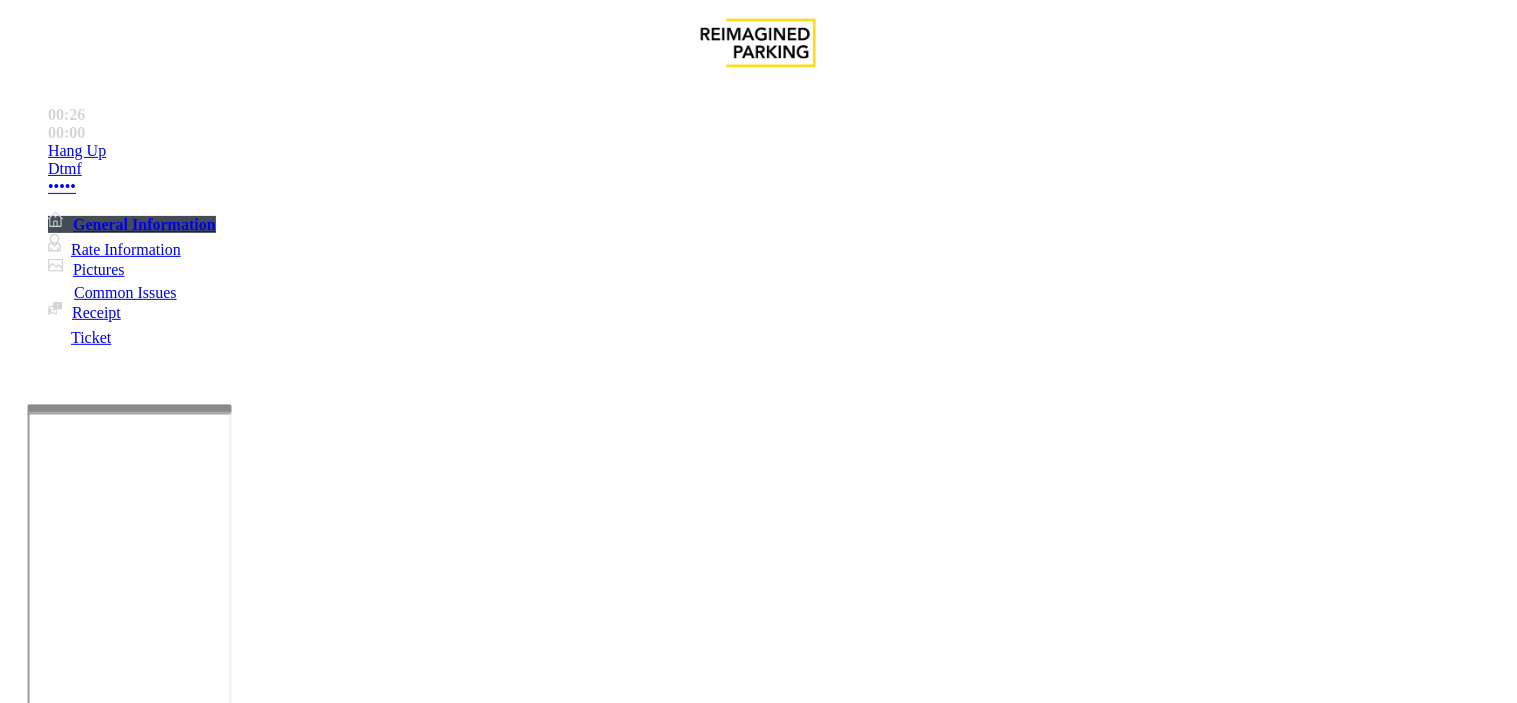 drag, startPoint x: 864, startPoint y: 557, endPoint x: 762, endPoint y: 577, distance: 103.94229 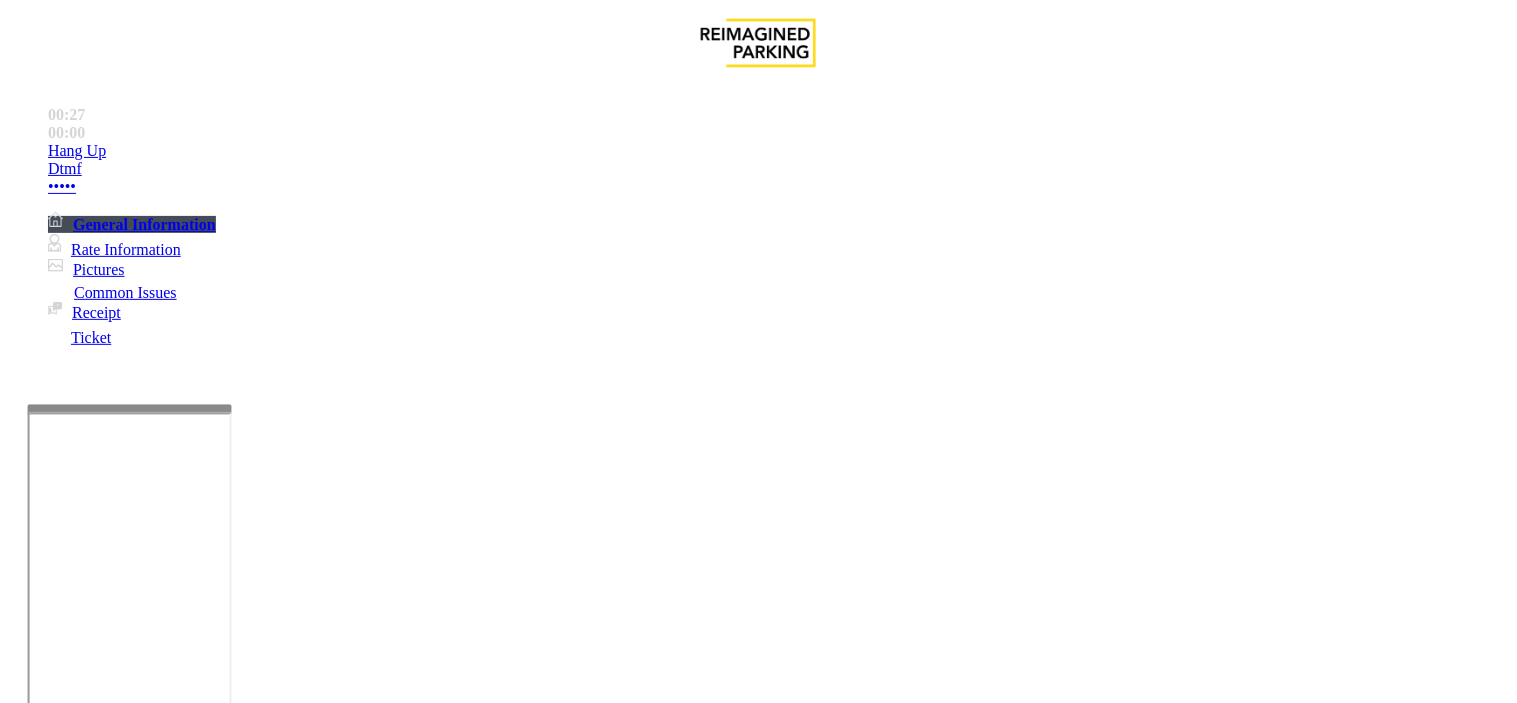 drag, startPoint x: 466, startPoint y: 637, endPoint x: 373, endPoint y: 634, distance: 93.04838 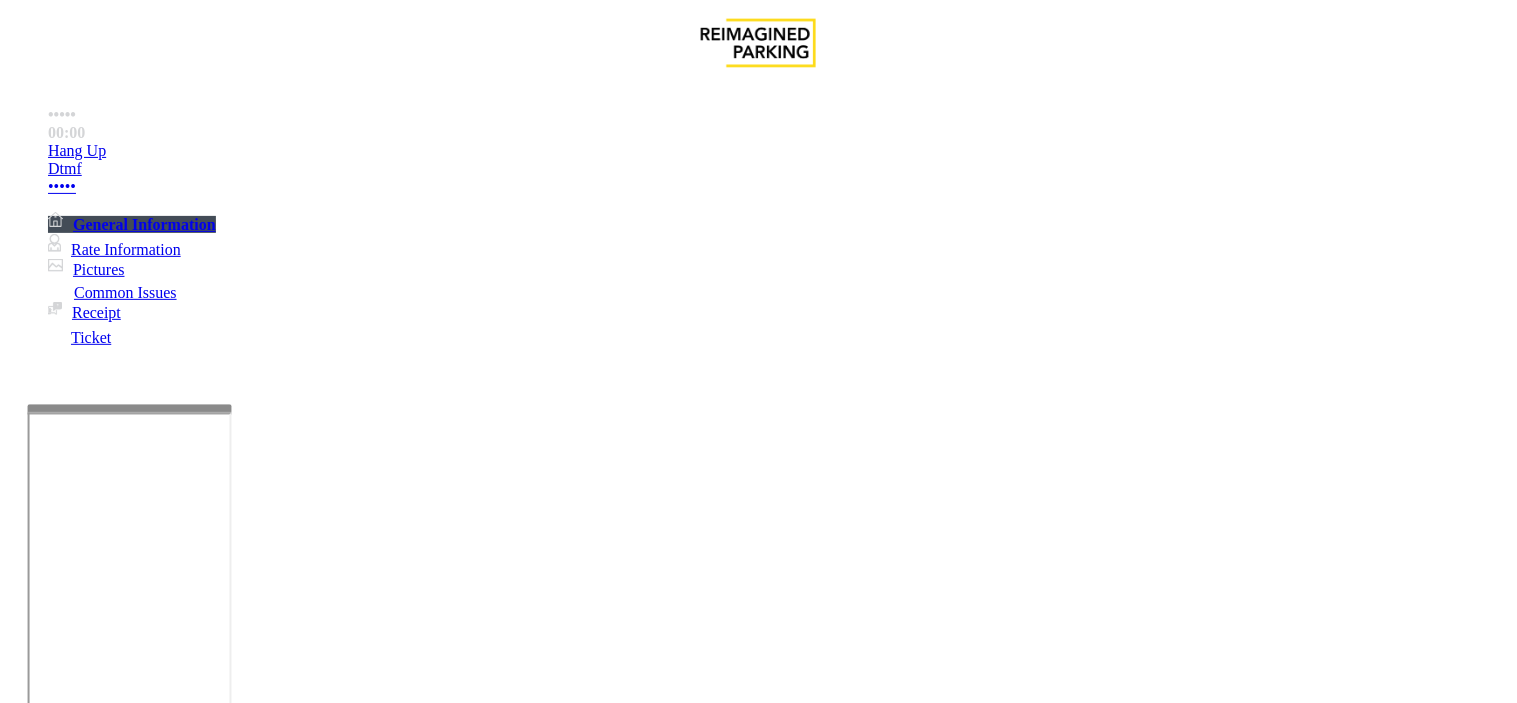 drag, startPoint x: 452, startPoint y: 616, endPoint x: 353, endPoint y: 598, distance: 100.62306 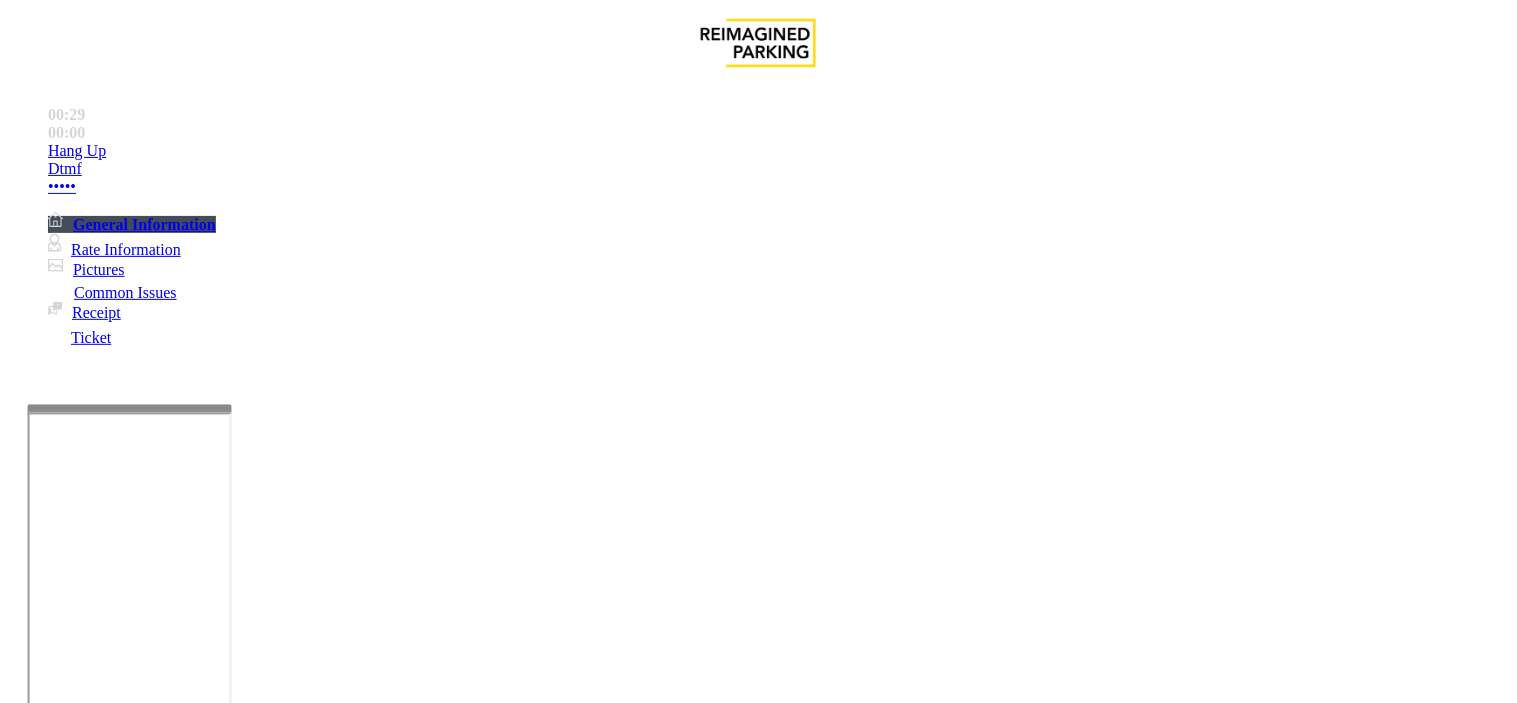 drag, startPoint x: 353, startPoint y: 598, endPoint x: 404, endPoint y: 660, distance: 80.280754 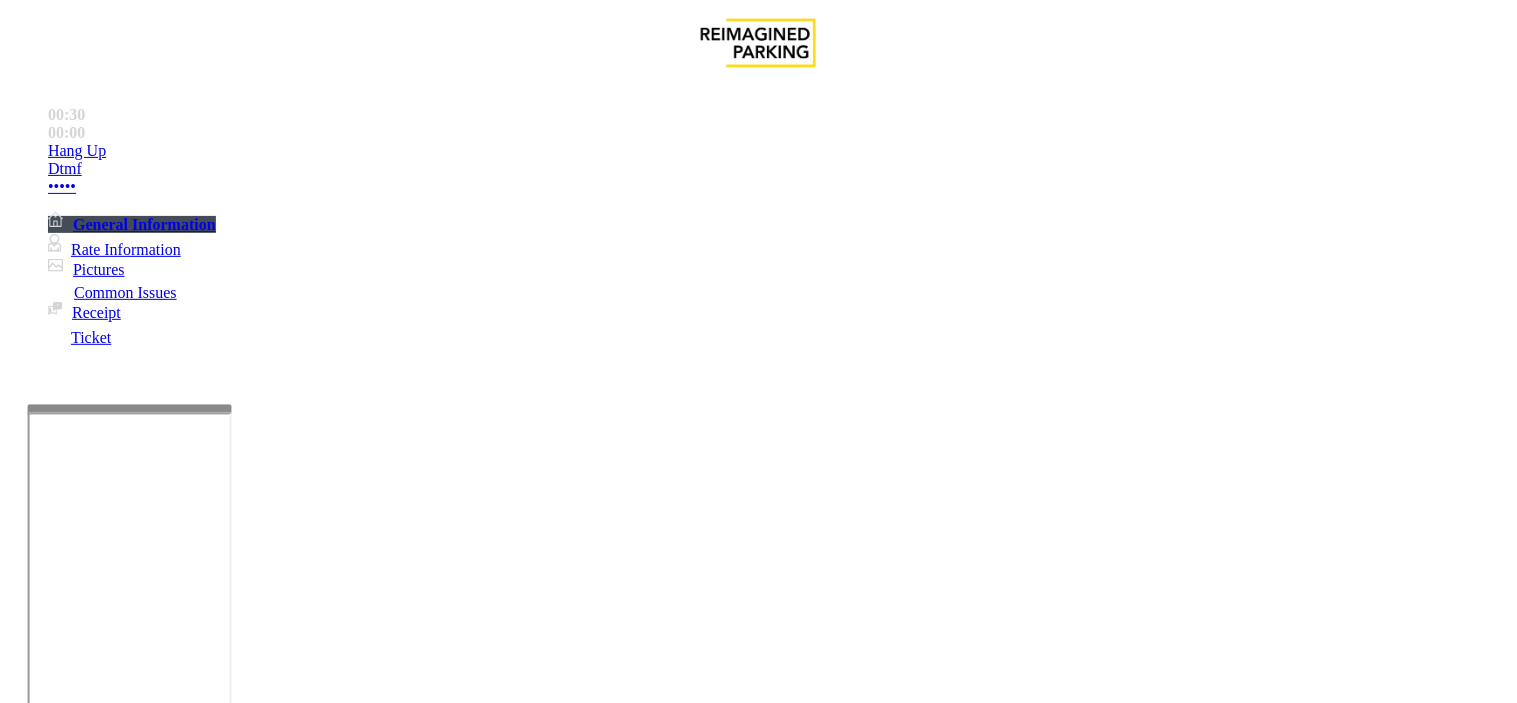 drag, startPoint x: 557, startPoint y: 655, endPoint x: 405, endPoint y: 665, distance: 152.3286 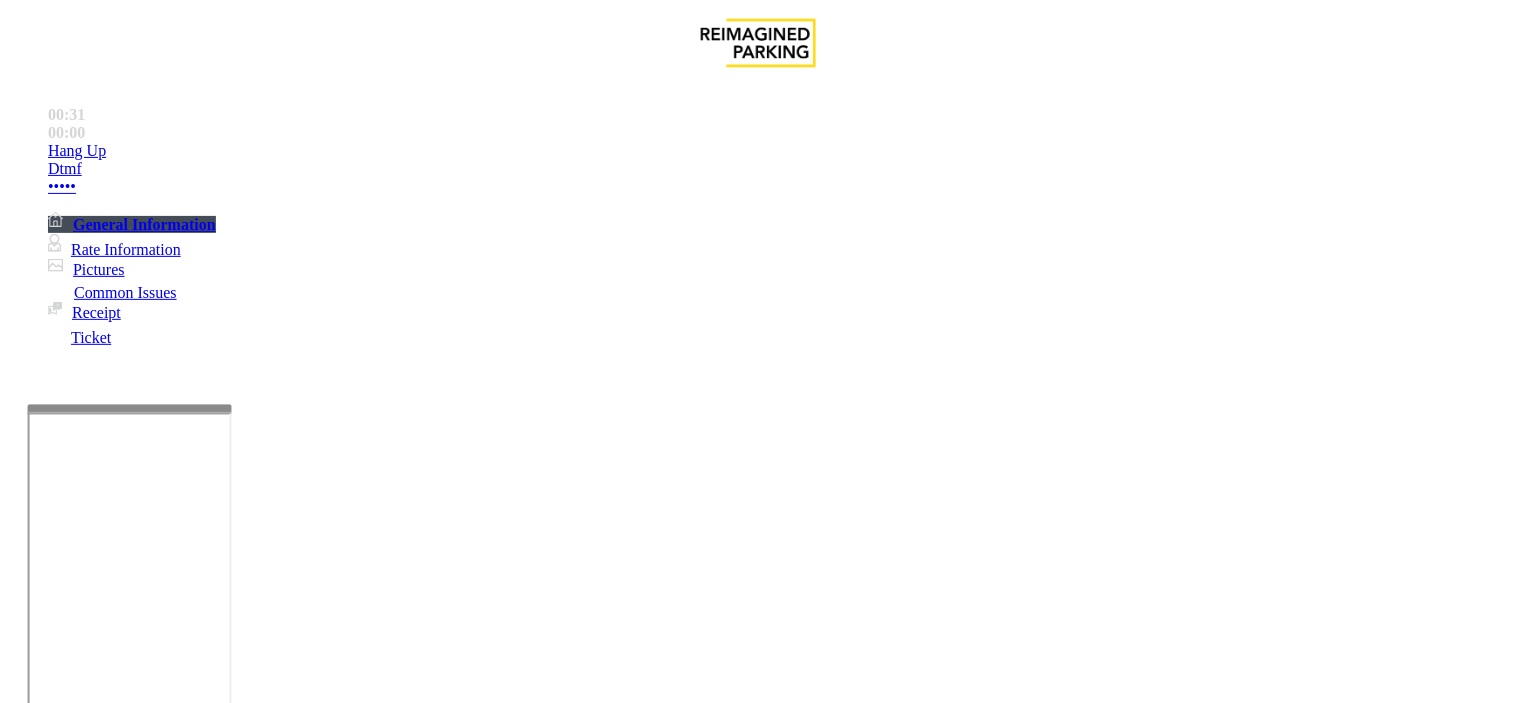 scroll, scrollTop: 1111, scrollLeft: 0, axis: vertical 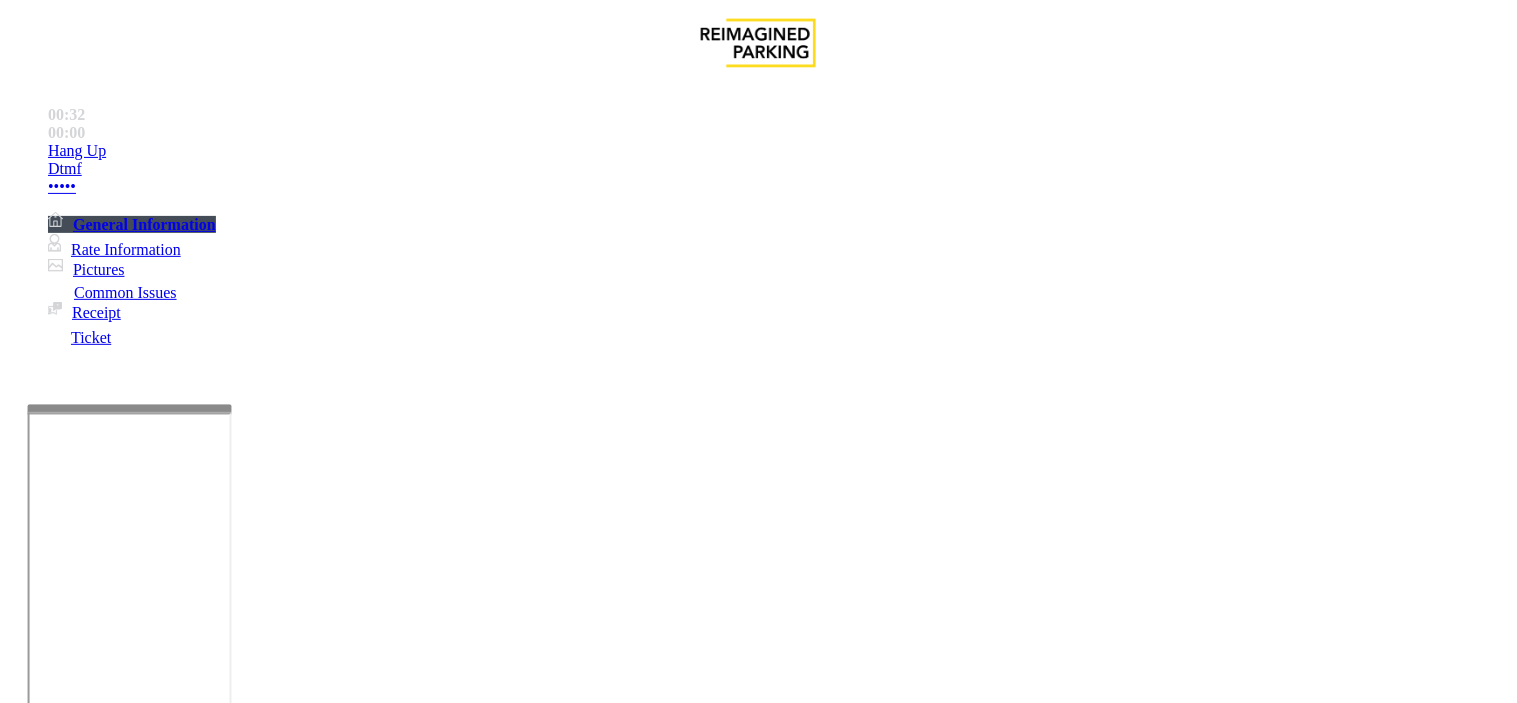 click on "ER gives coupons for free exits. Customer may have been given a Toke note which is not accepted at main ramp, ER exit only." at bounding box center (491, 2819) 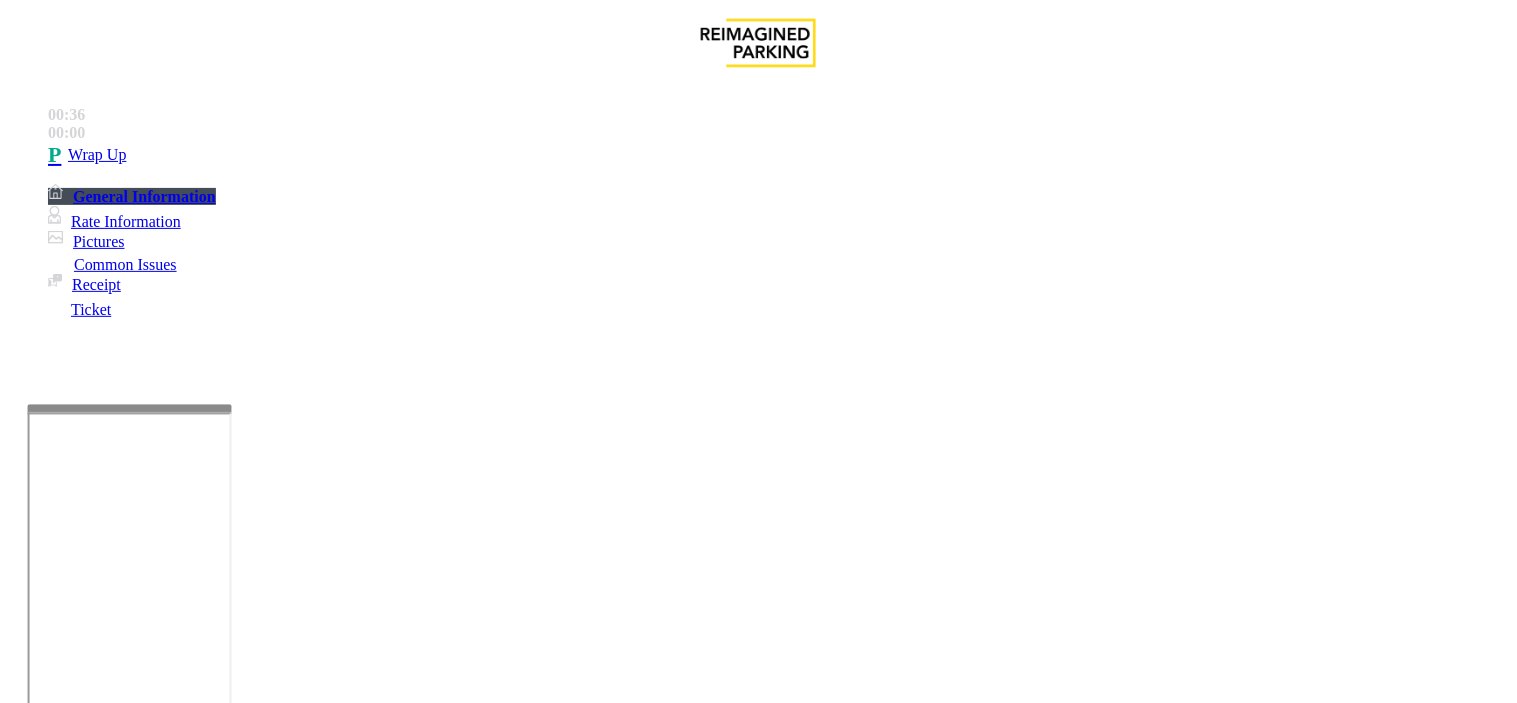click on "Intercom Issue/No Response" at bounding box center [752, 1356] 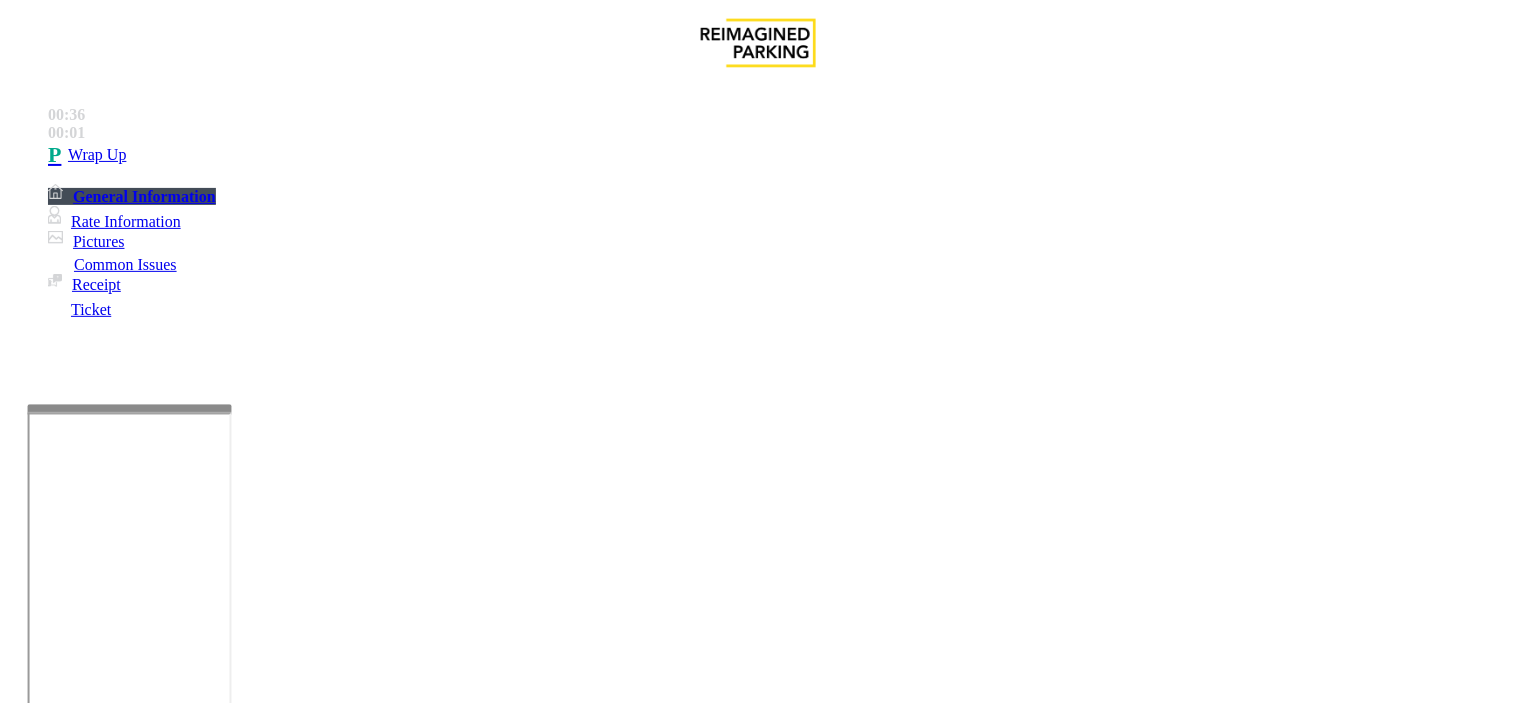 click on "No Response/Unable to hear parker" at bounding box center [142, 1356] 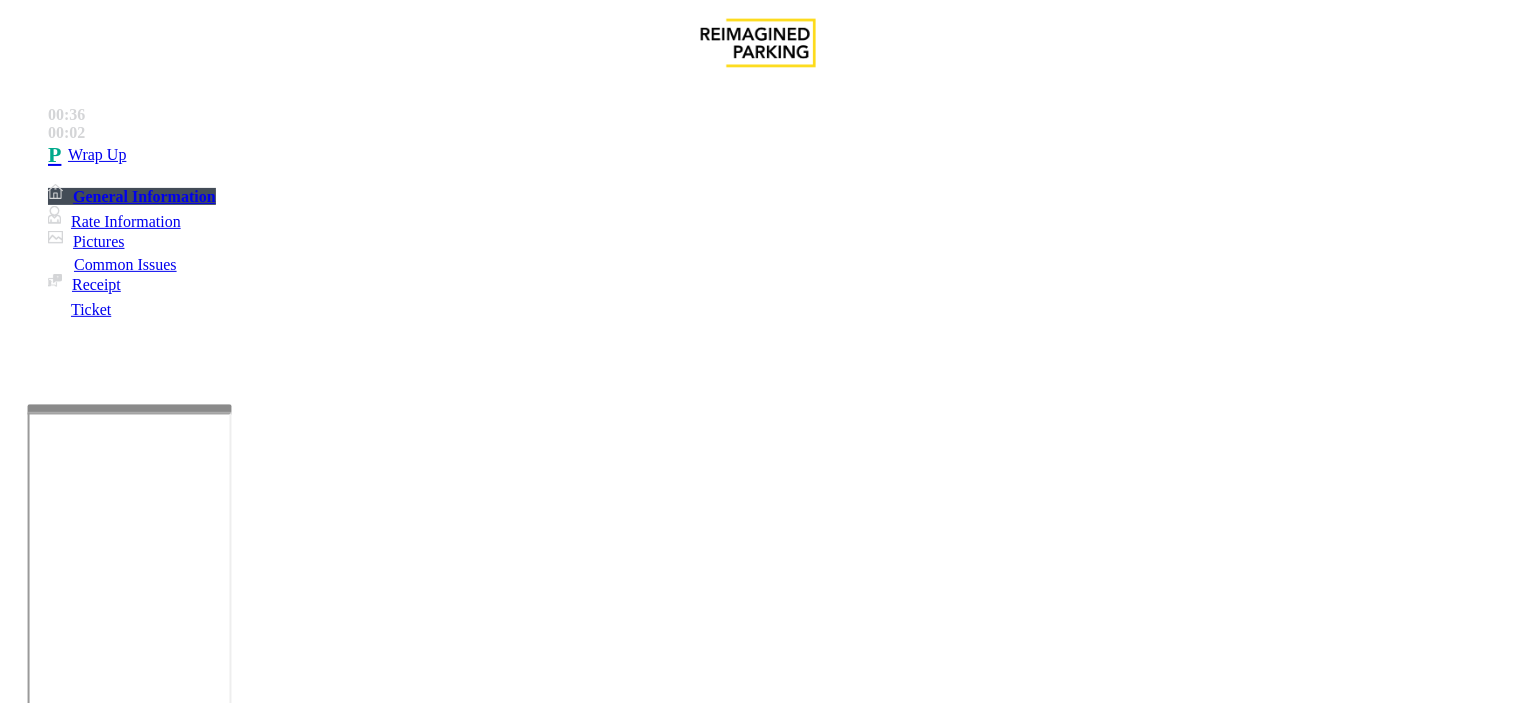 click on "No Response/Unable to hear parker" at bounding box center (758, 1341) 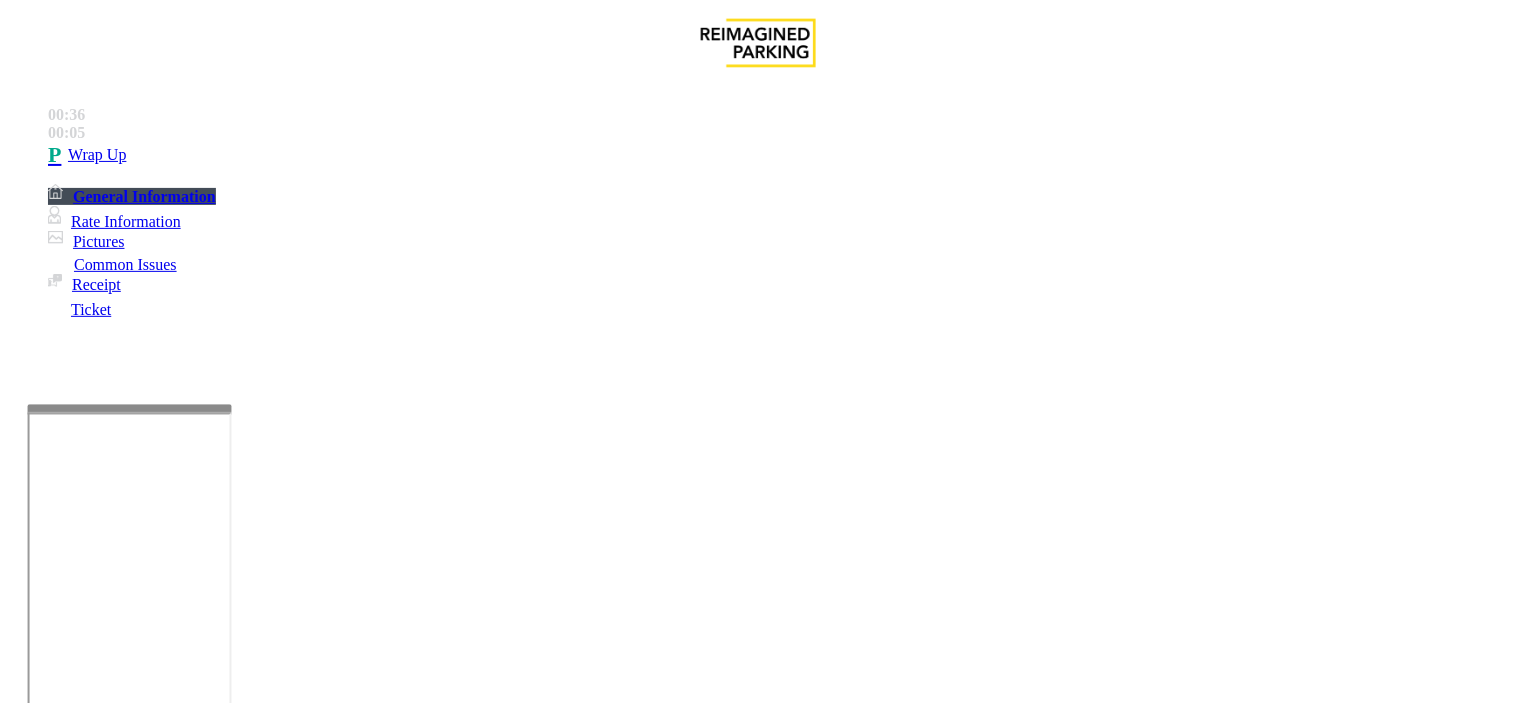 drag, startPoint x: 592, startPoint y: 176, endPoint x: 276, endPoint y: 181, distance: 316.03955 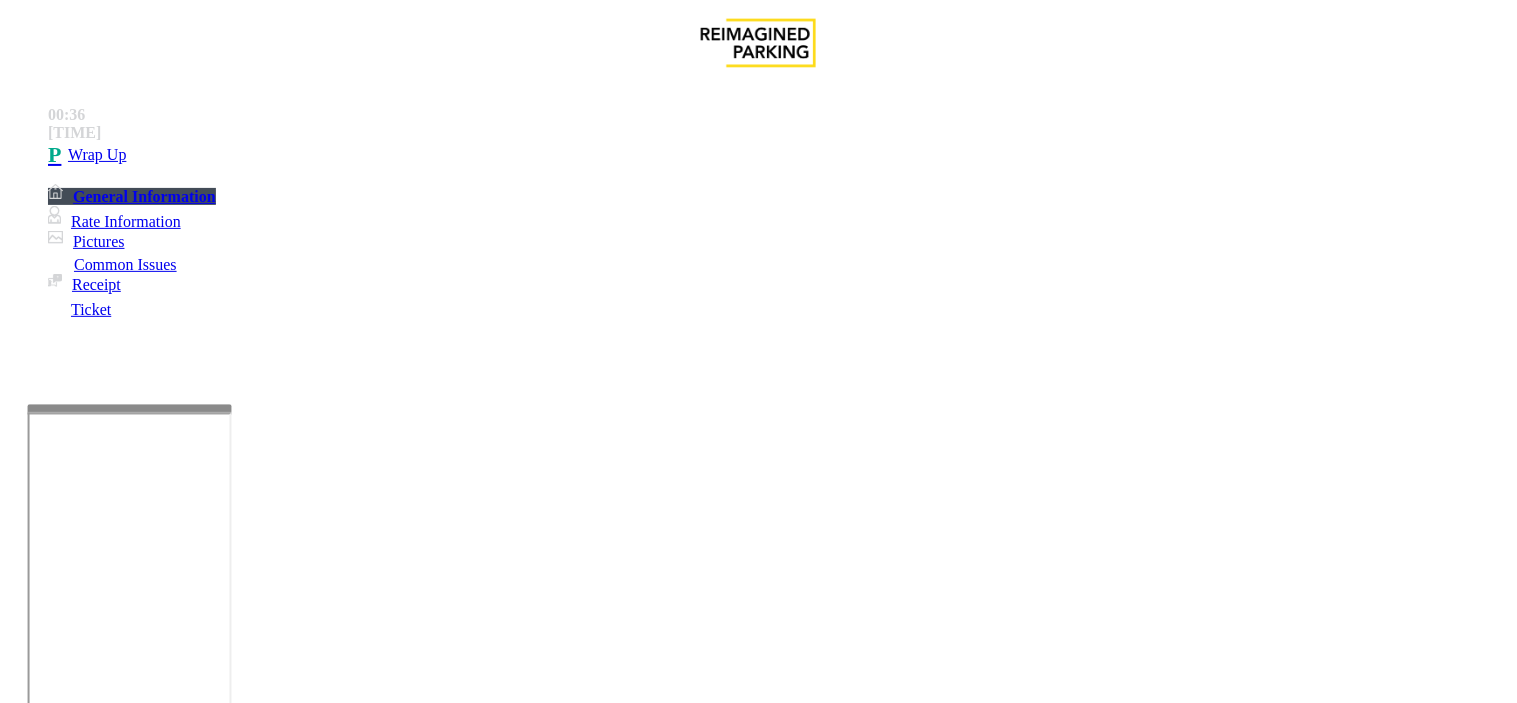 paste on "**********" 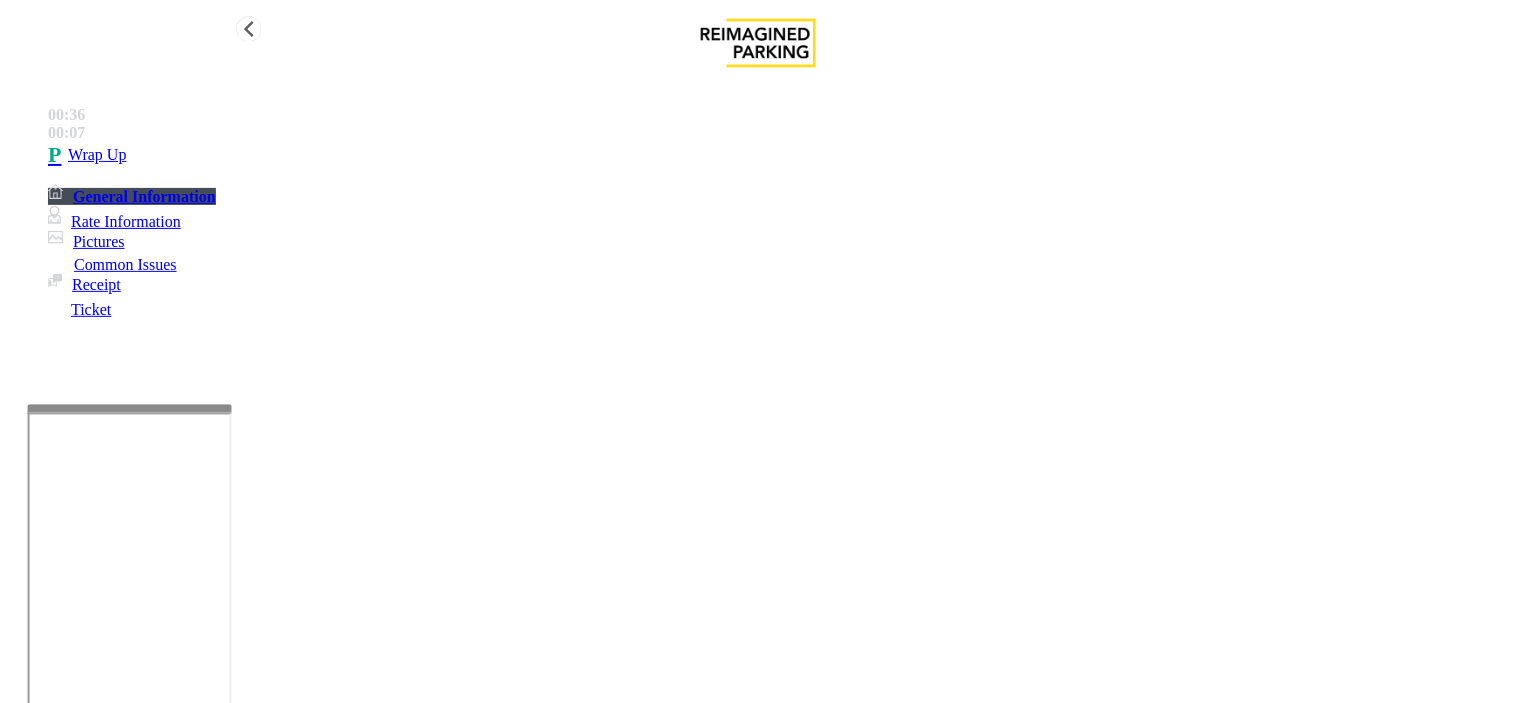 type on "**********" 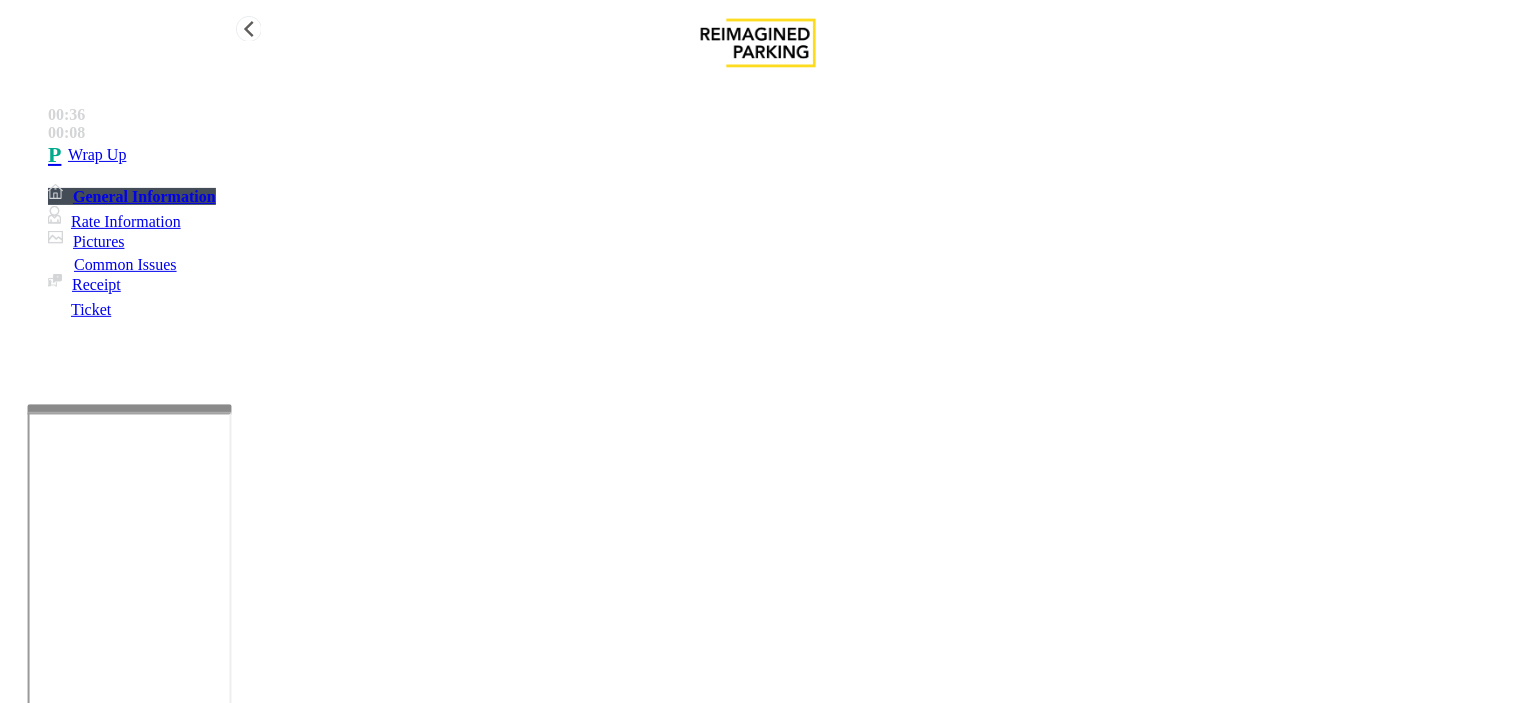 click on "Wrap Up" at bounding box center (778, 155) 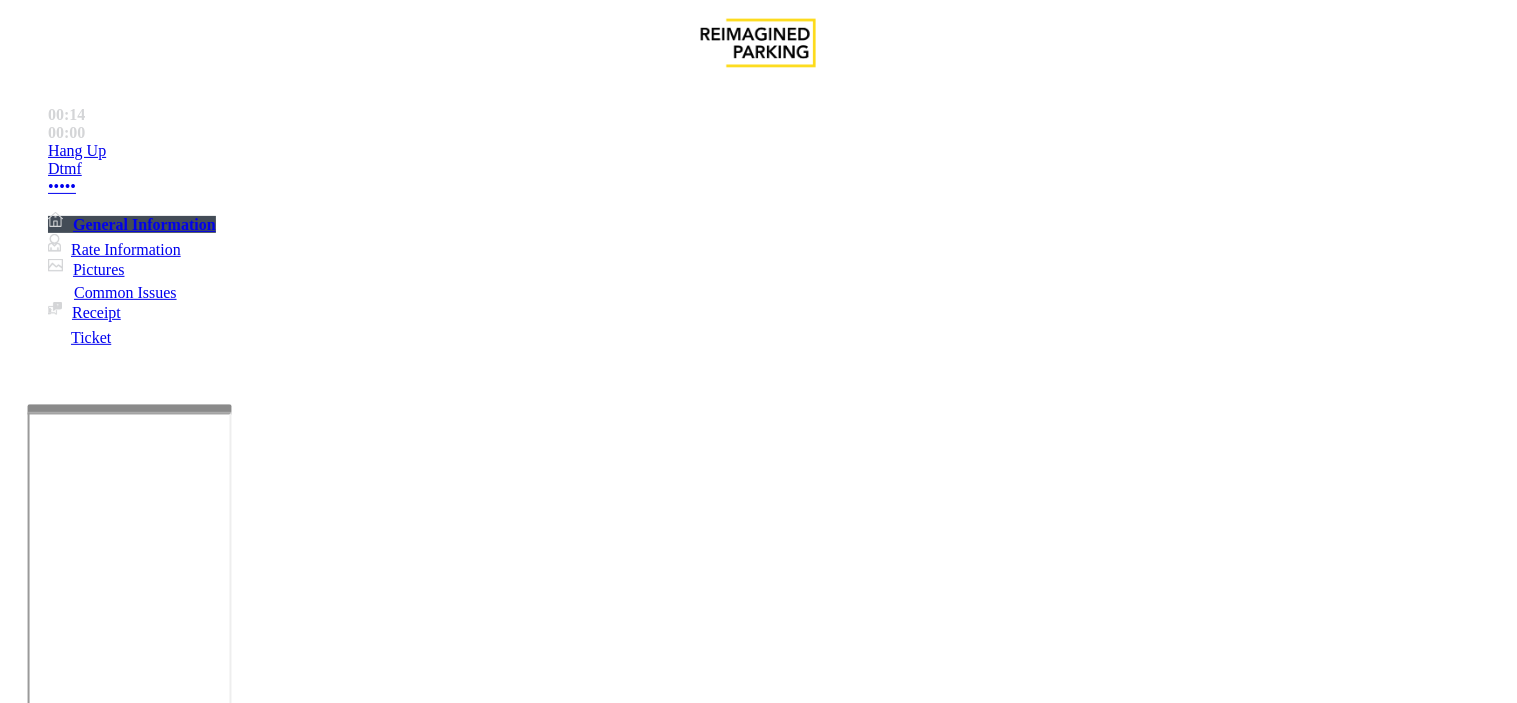scroll, scrollTop: 444, scrollLeft: 0, axis: vertical 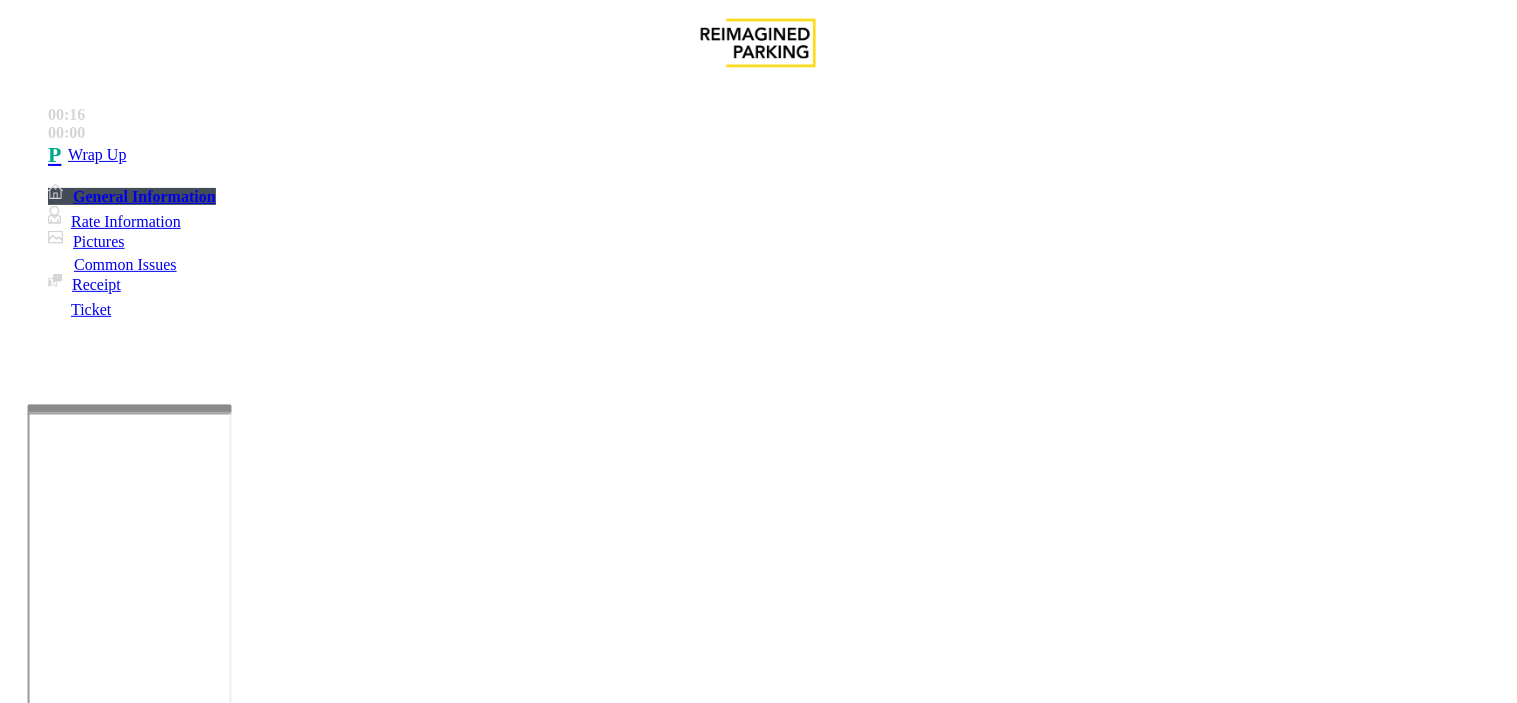 drag, startPoint x: 874, startPoint y: 535, endPoint x: 514, endPoint y: 555, distance: 360.5551 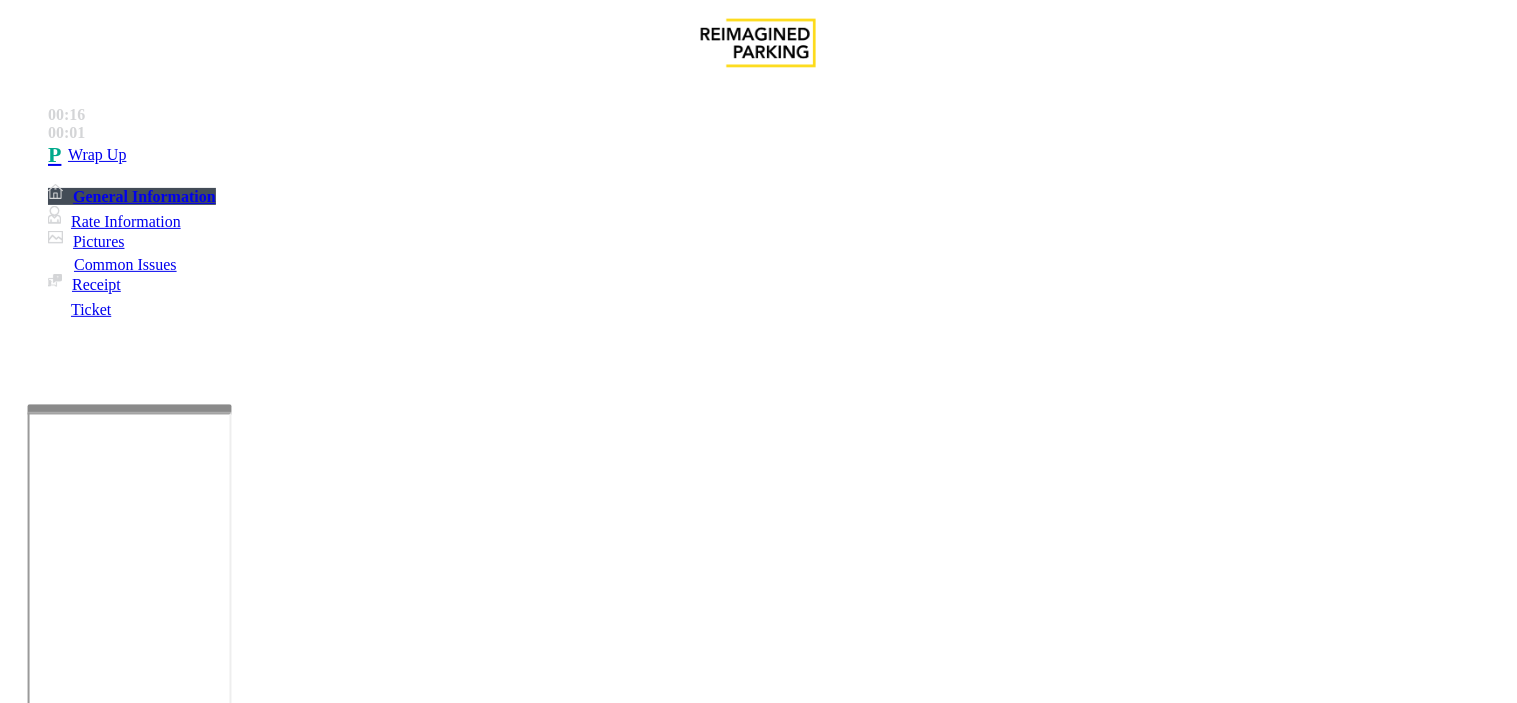 click on "Call dropped" at bounding box center (758, 1341) 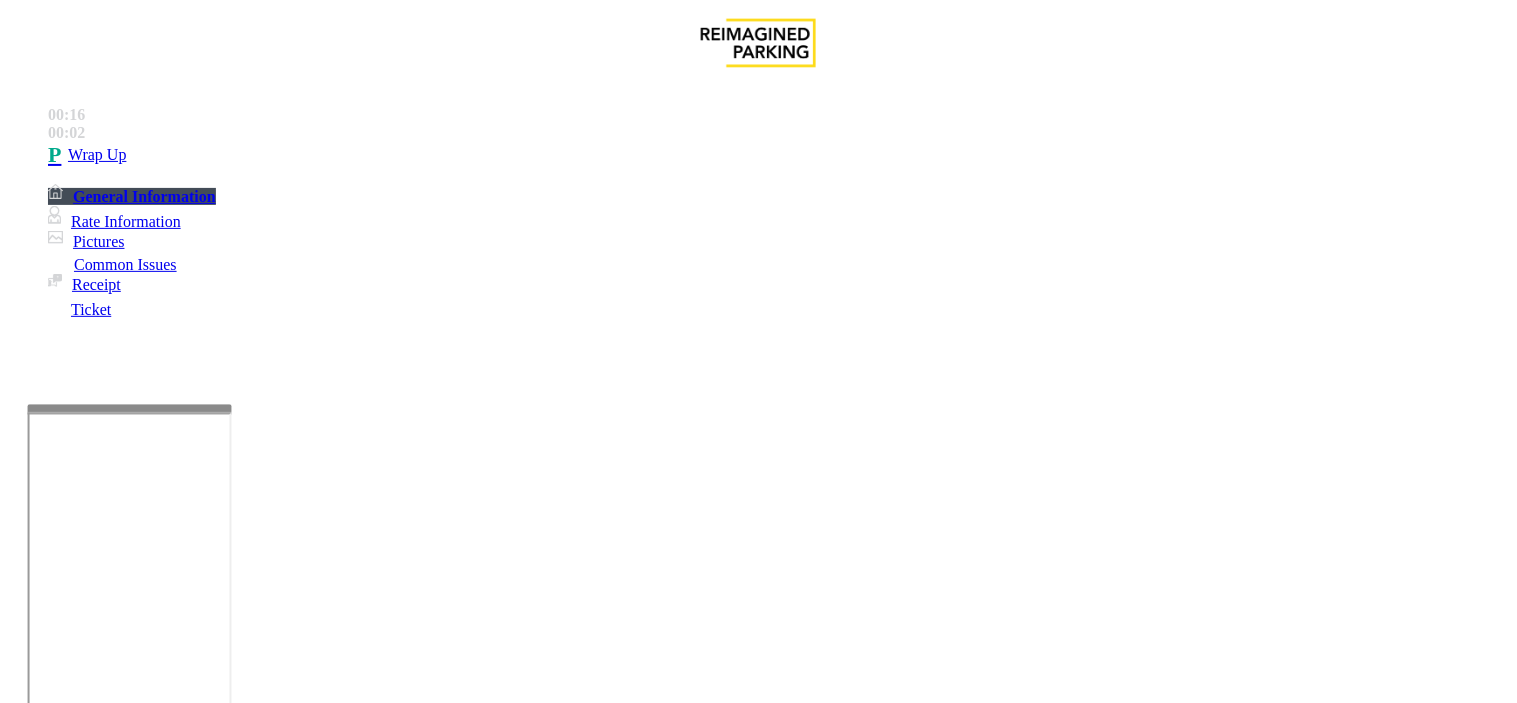click on "Call dropped" at bounding box center (758, 1341) 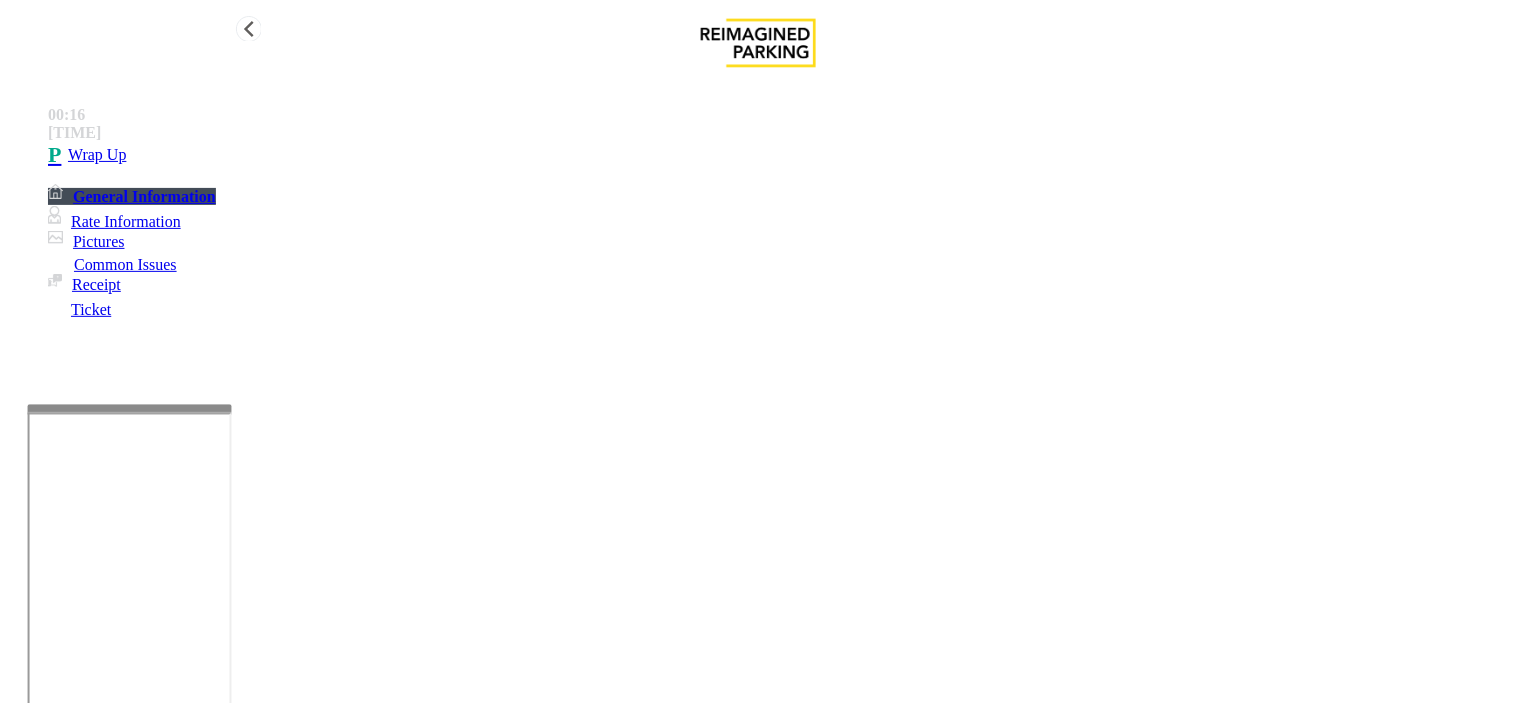 type on "**********" 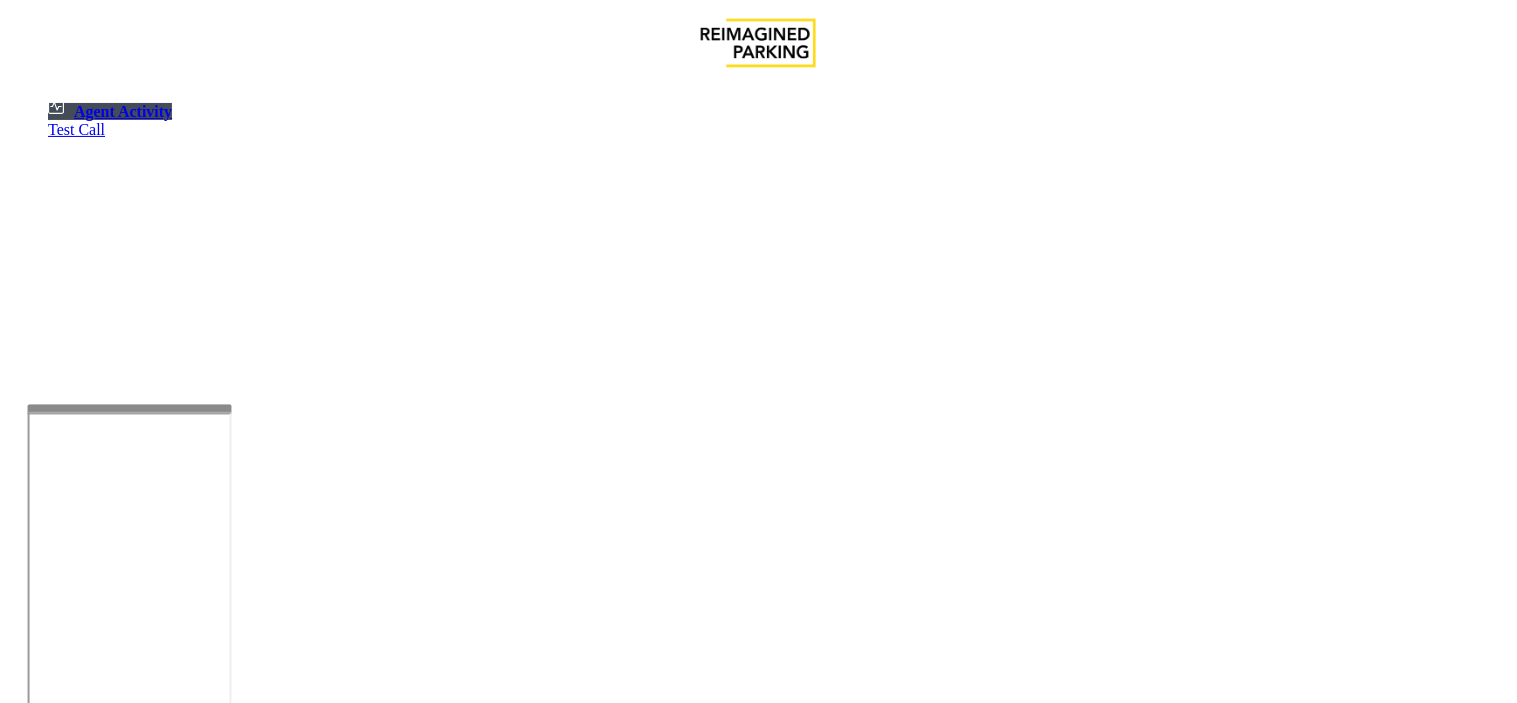 click at bounding box center (186, 1217) 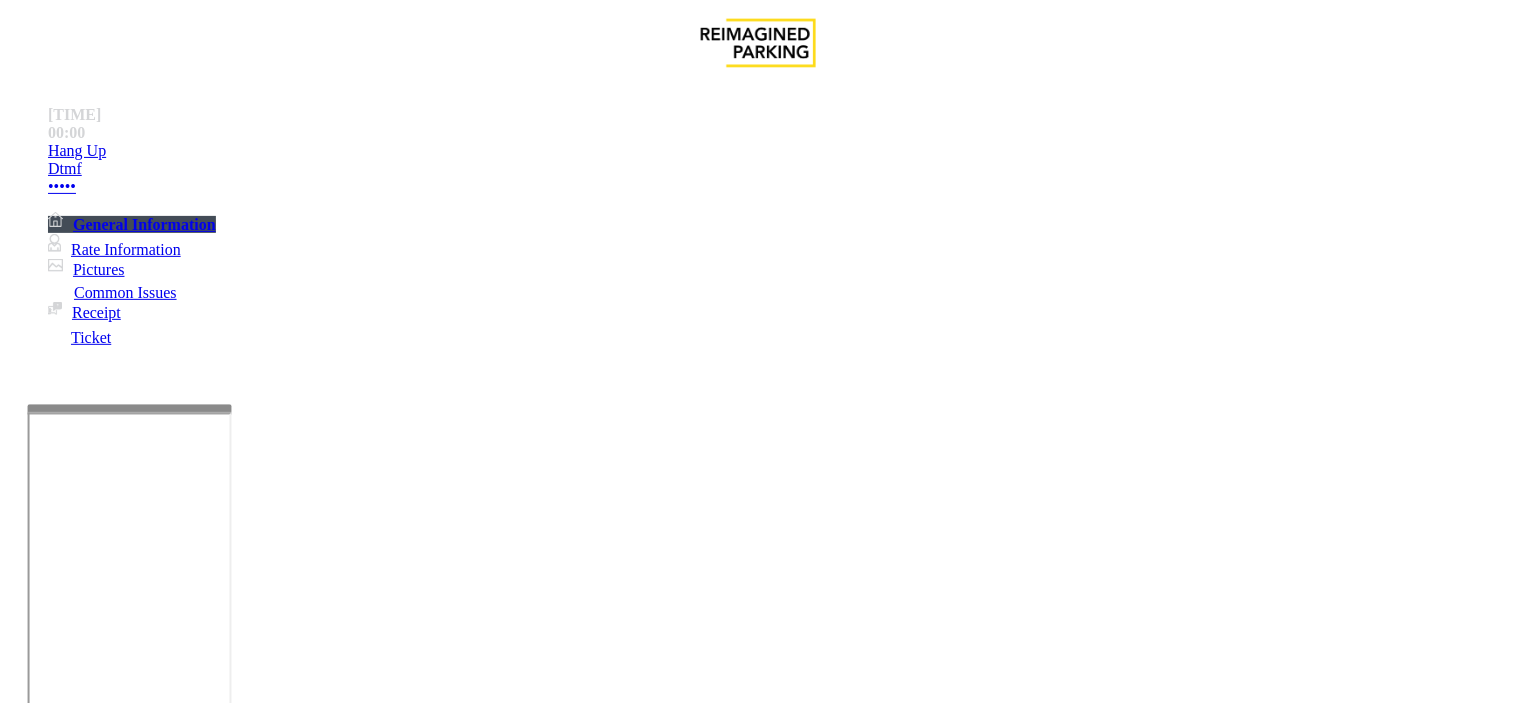 drag, startPoint x: 618, startPoint y: 650, endPoint x: 578, endPoint y: 658, distance: 40.792156 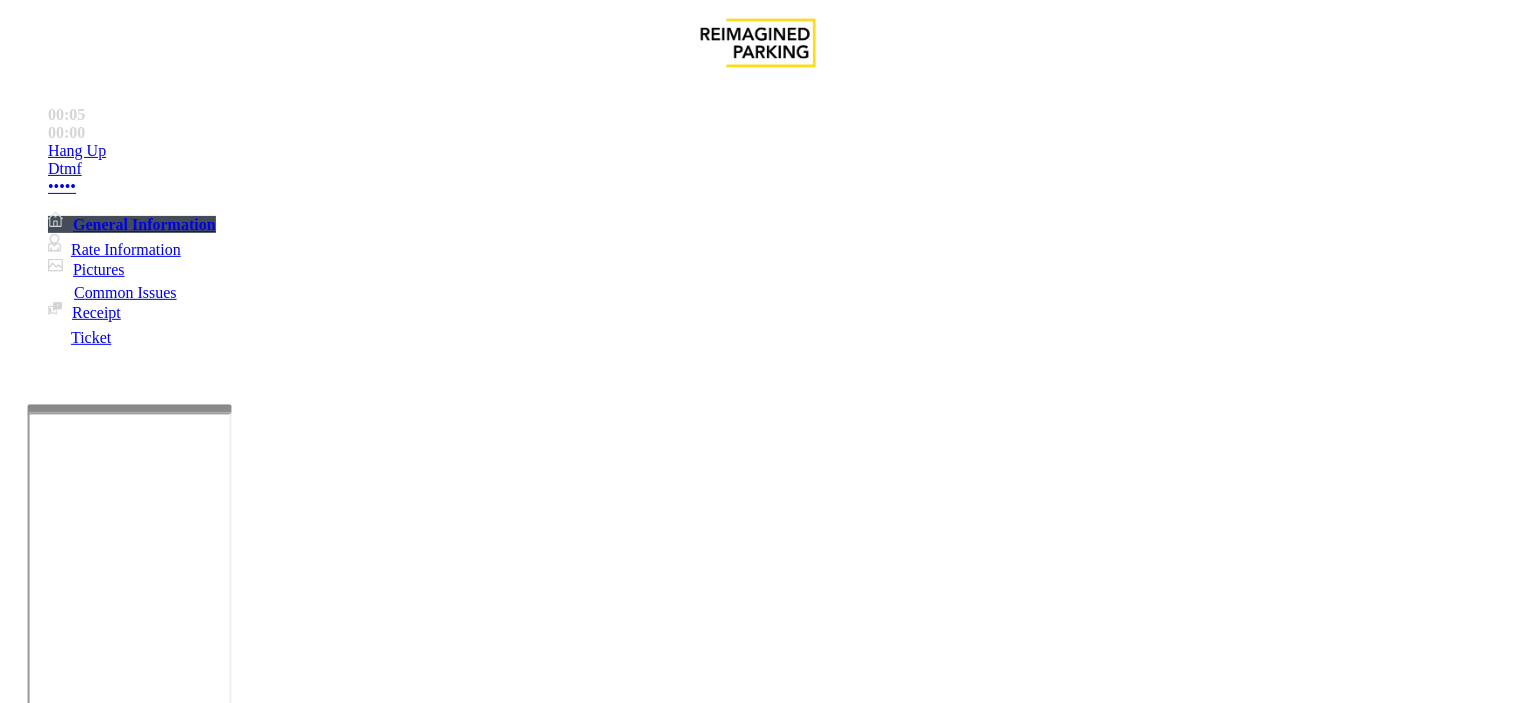 drag, startPoint x: 565, startPoint y: 647, endPoint x: 527, endPoint y: 648, distance: 38.013157 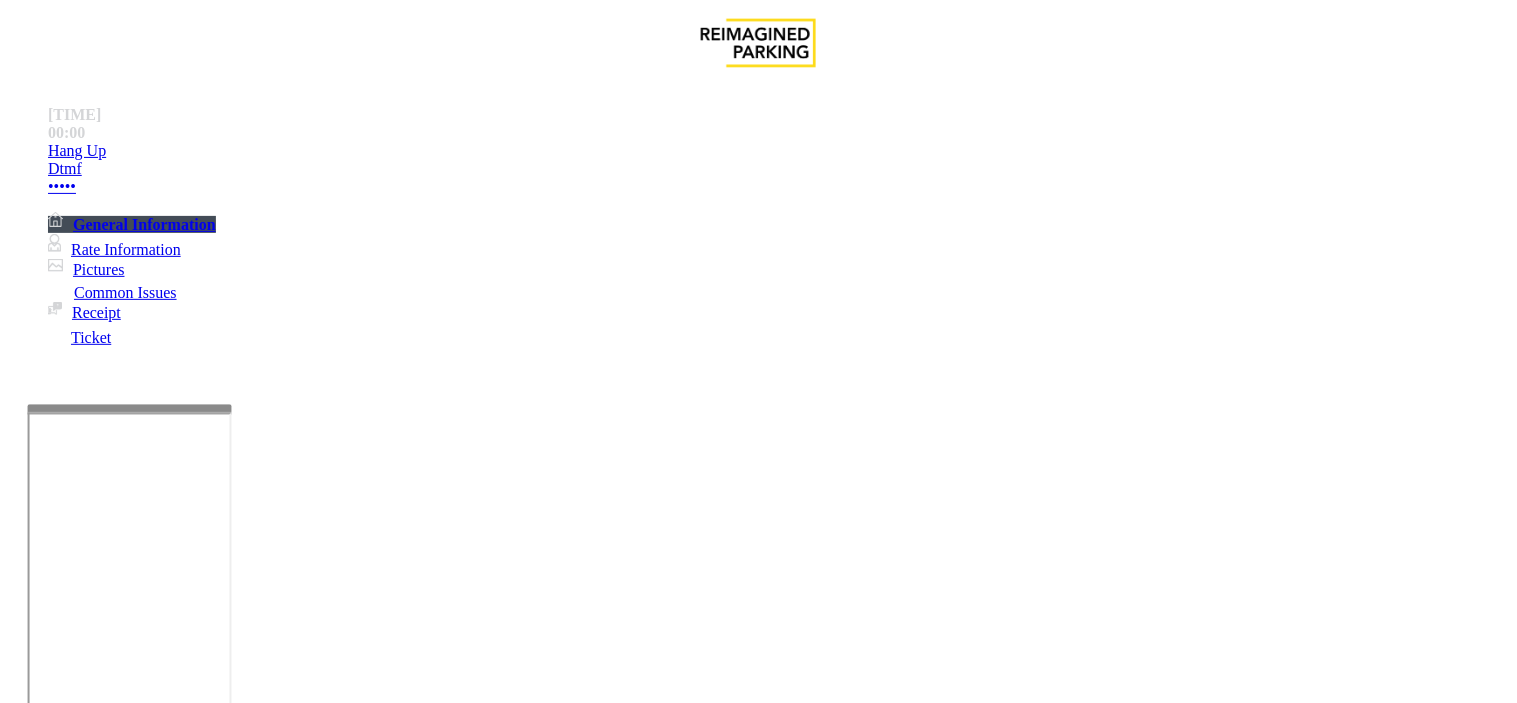 scroll, scrollTop: 444, scrollLeft: 0, axis: vertical 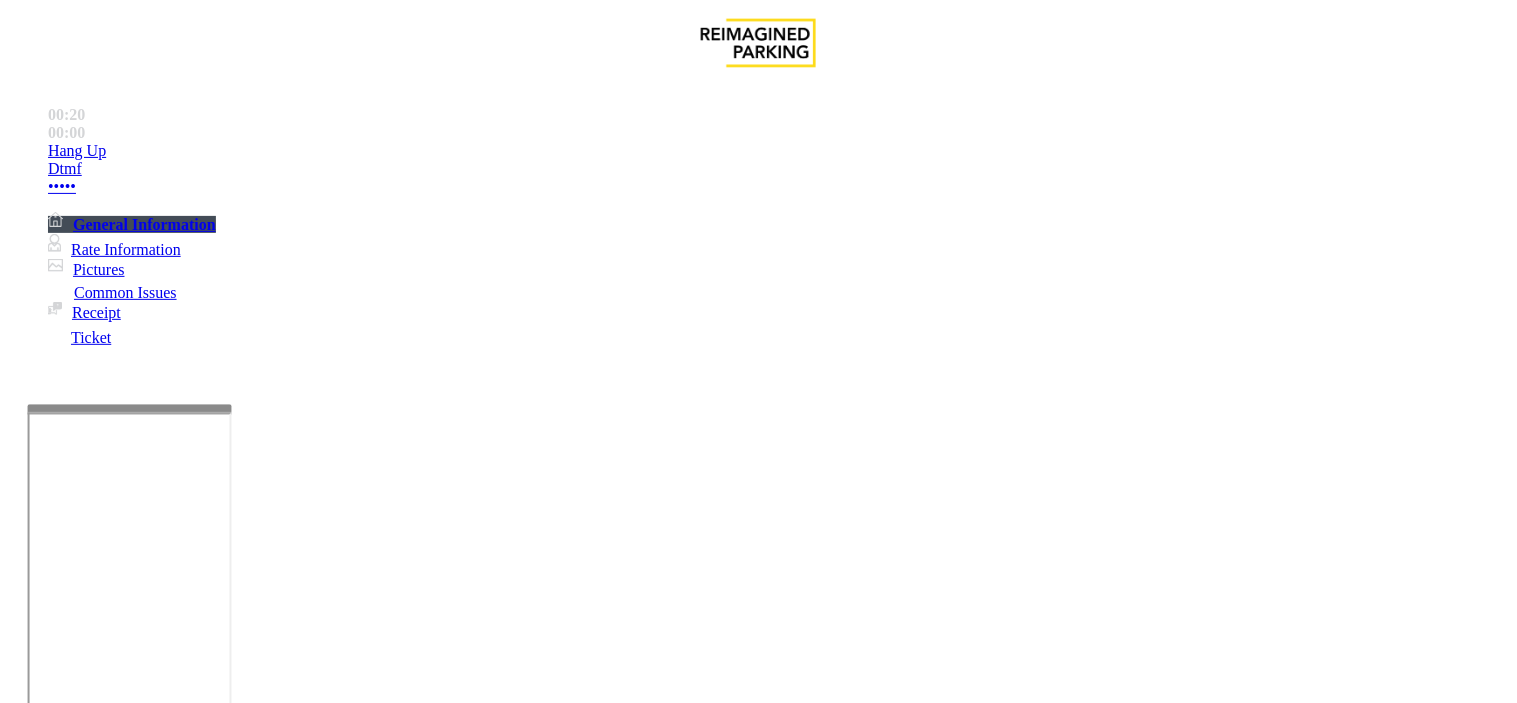 click at bounding box center (246, 1729) 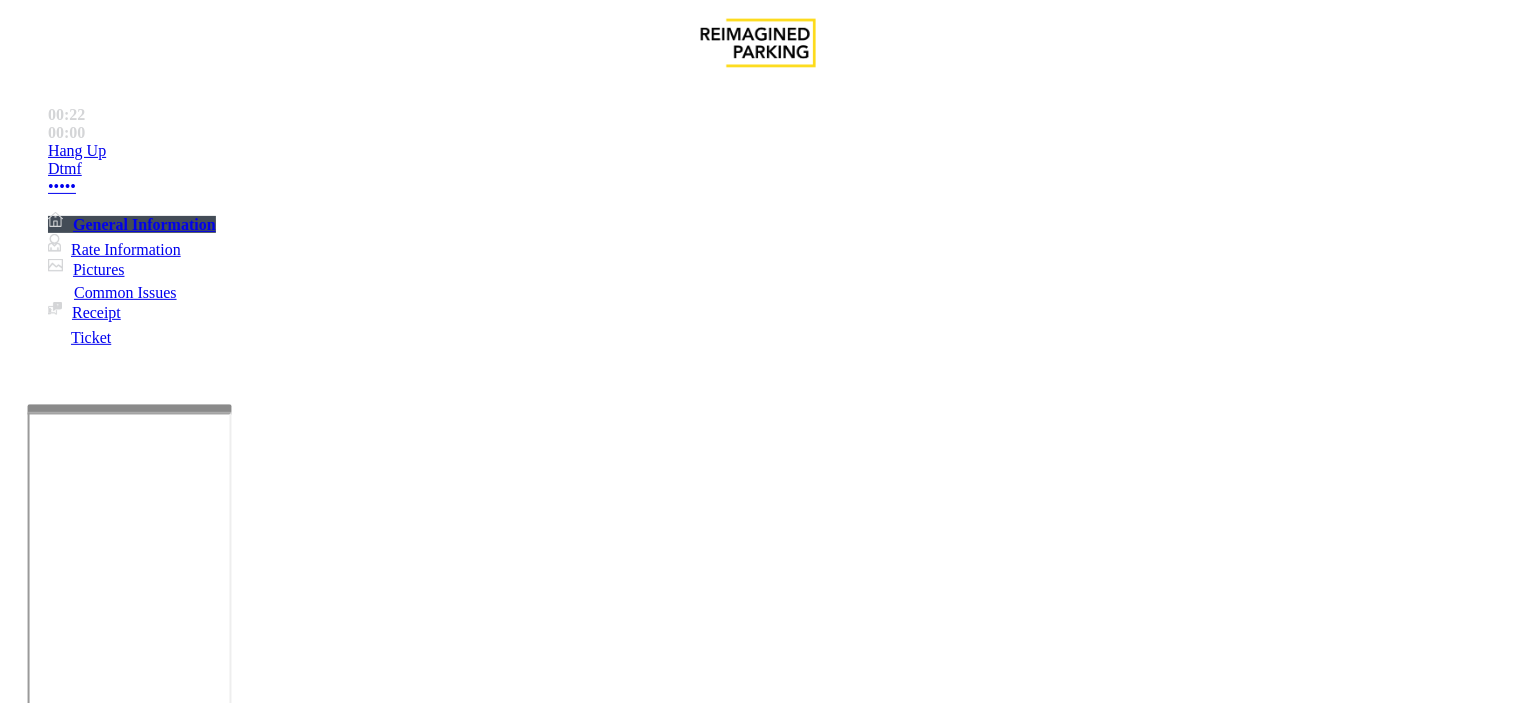 click at bounding box center (246, 1729) 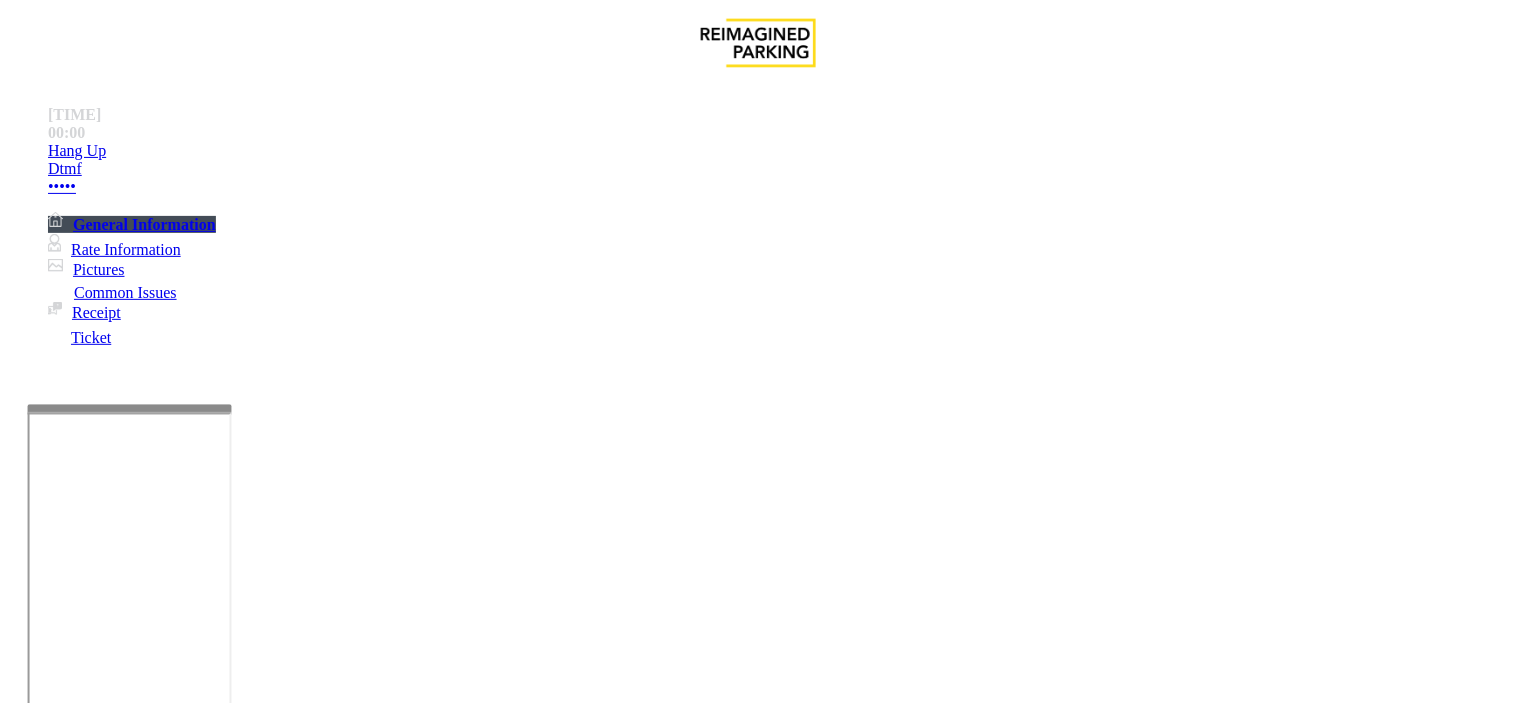 type on "**********" 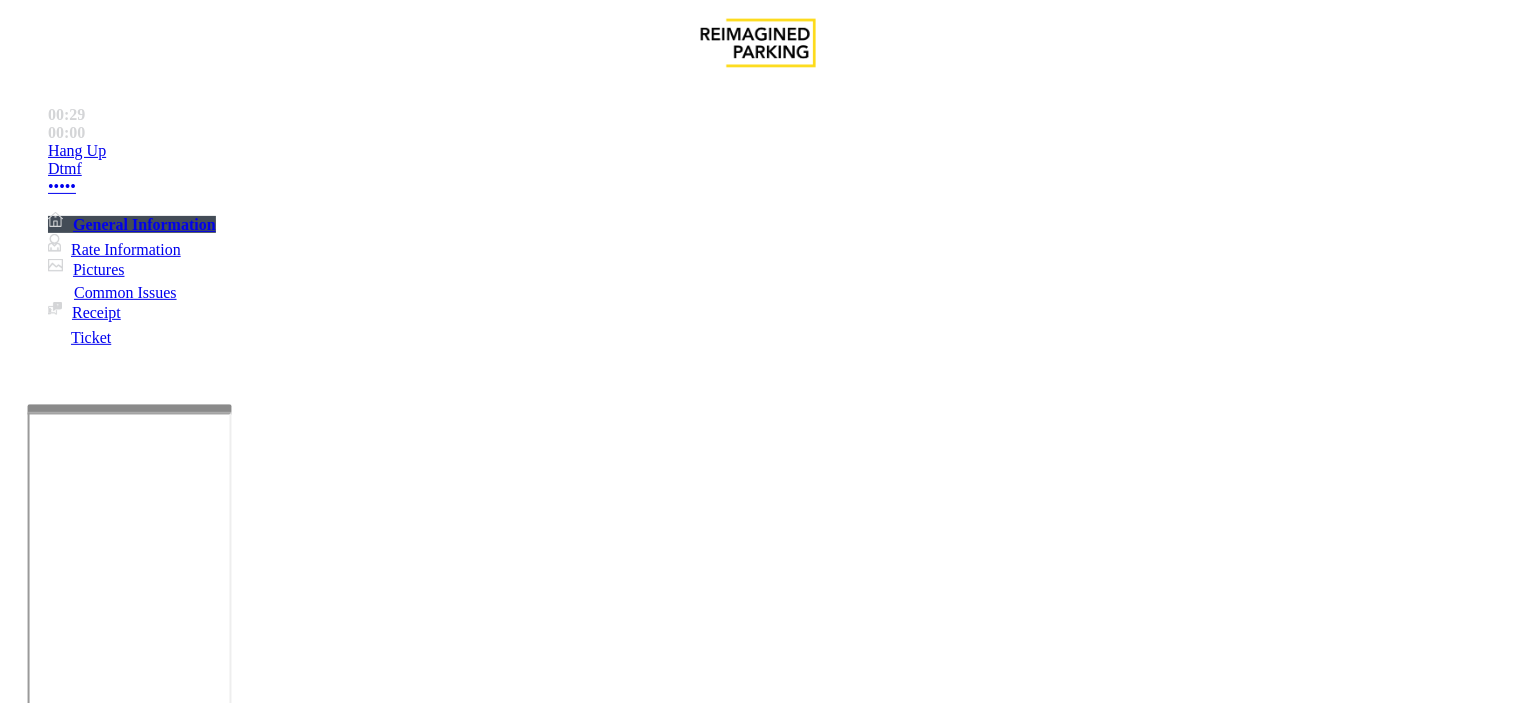 scroll, scrollTop: 888, scrollLeft: 0, axis: vertical 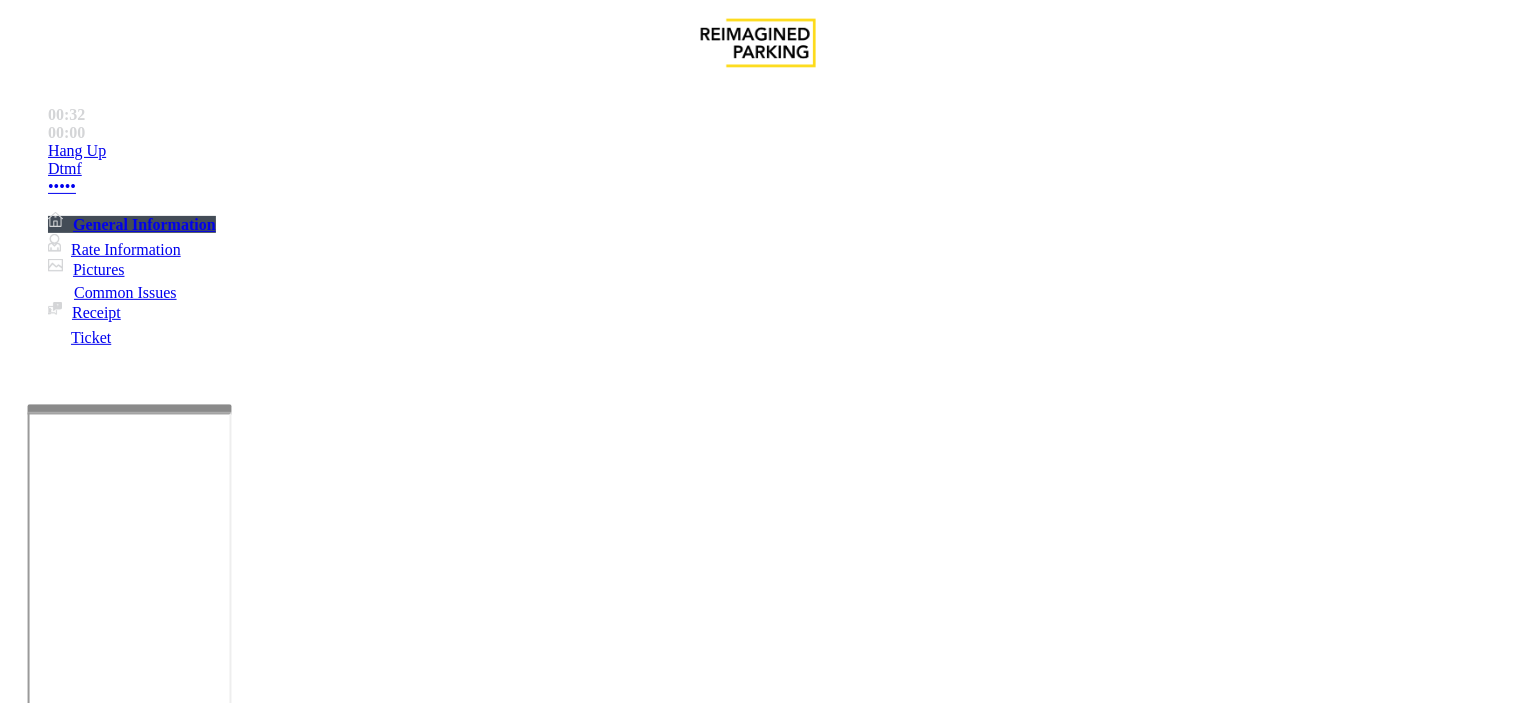 click on "Issue" at bounding box center [42, 1323] 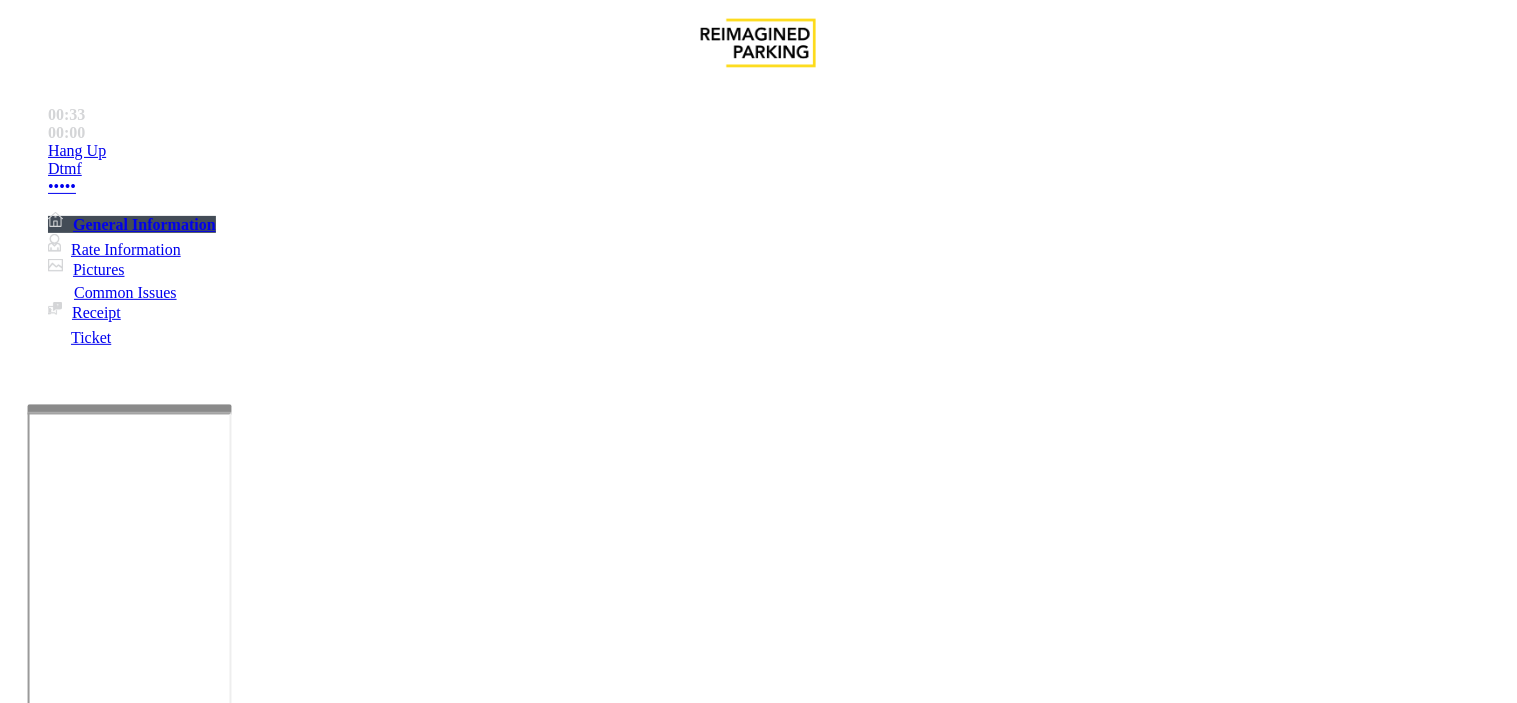 click on "Validation Issue" at bounding box center (371, 1356) 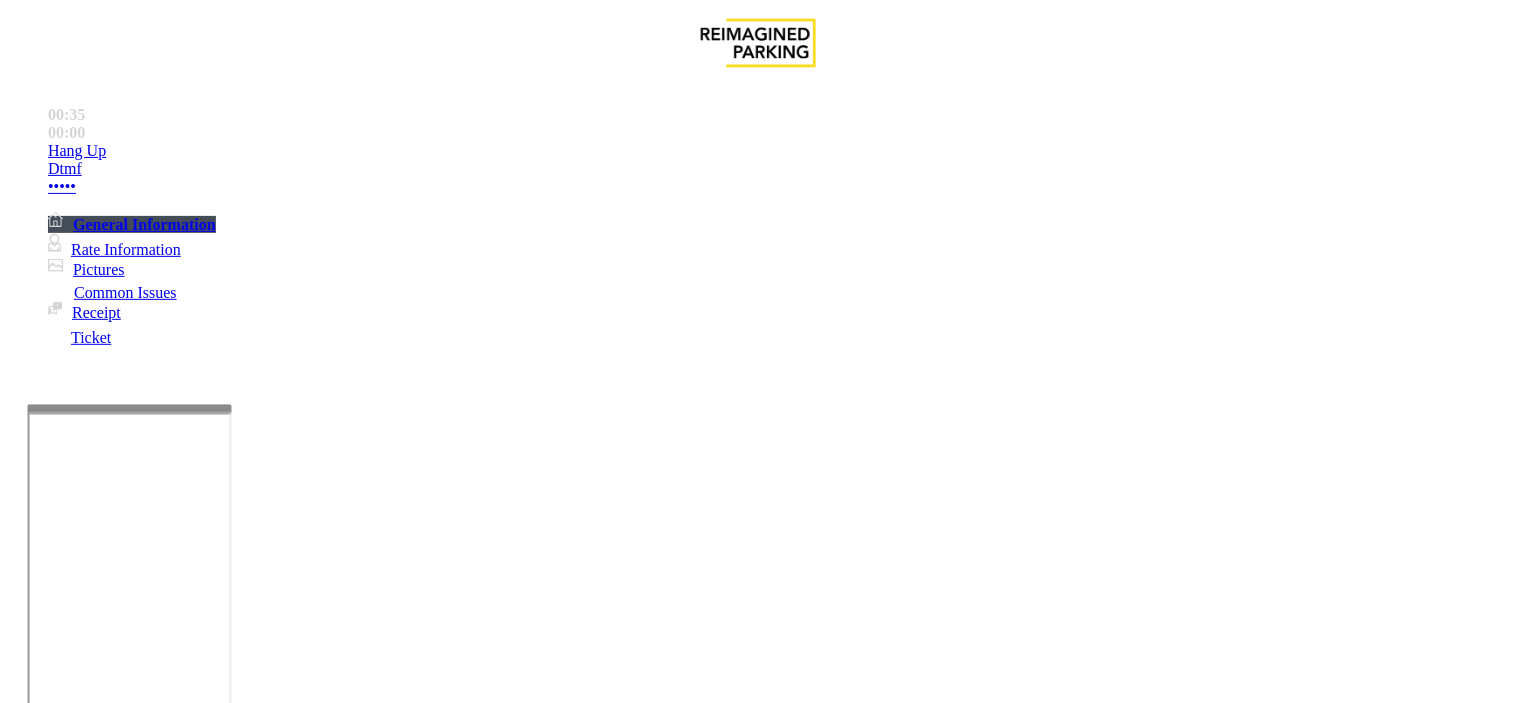 drag, startPoint x: 325, startPoint y: 612, endPoint x: 514, endPoint y: 588, distance: 190.51772 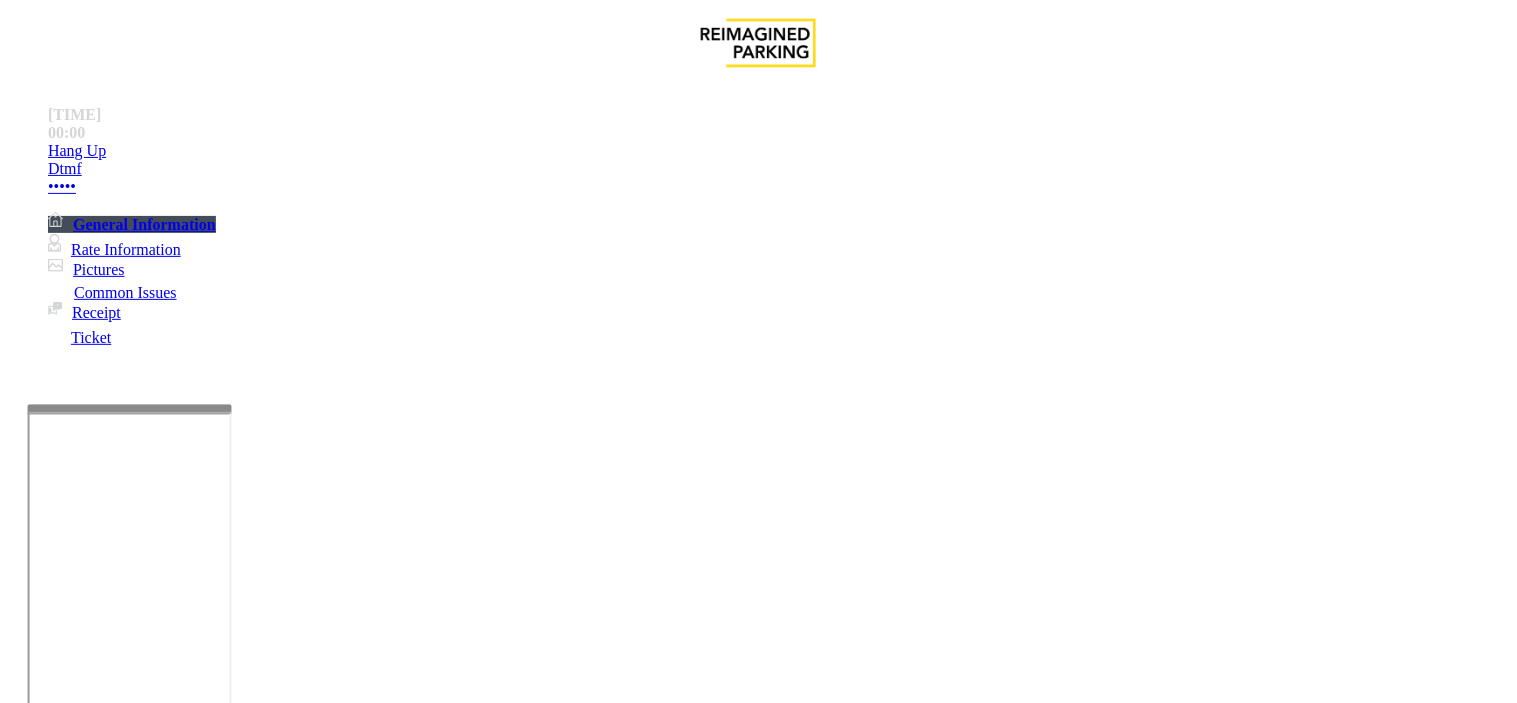 drag, startPoint x: 265, startPoint y: 186, endPoint x: 415, endPoint y: 295, distance: 185.42114 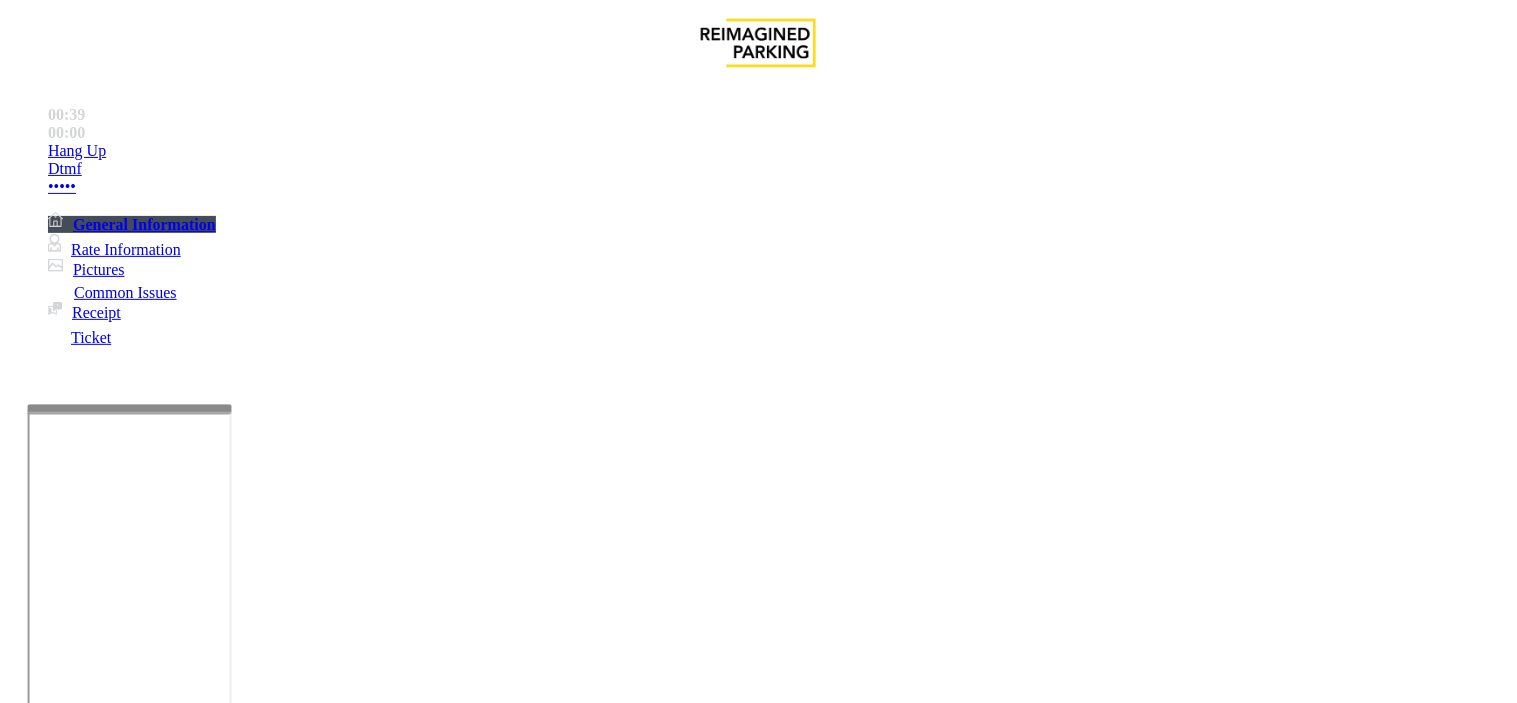 paste on "**********" 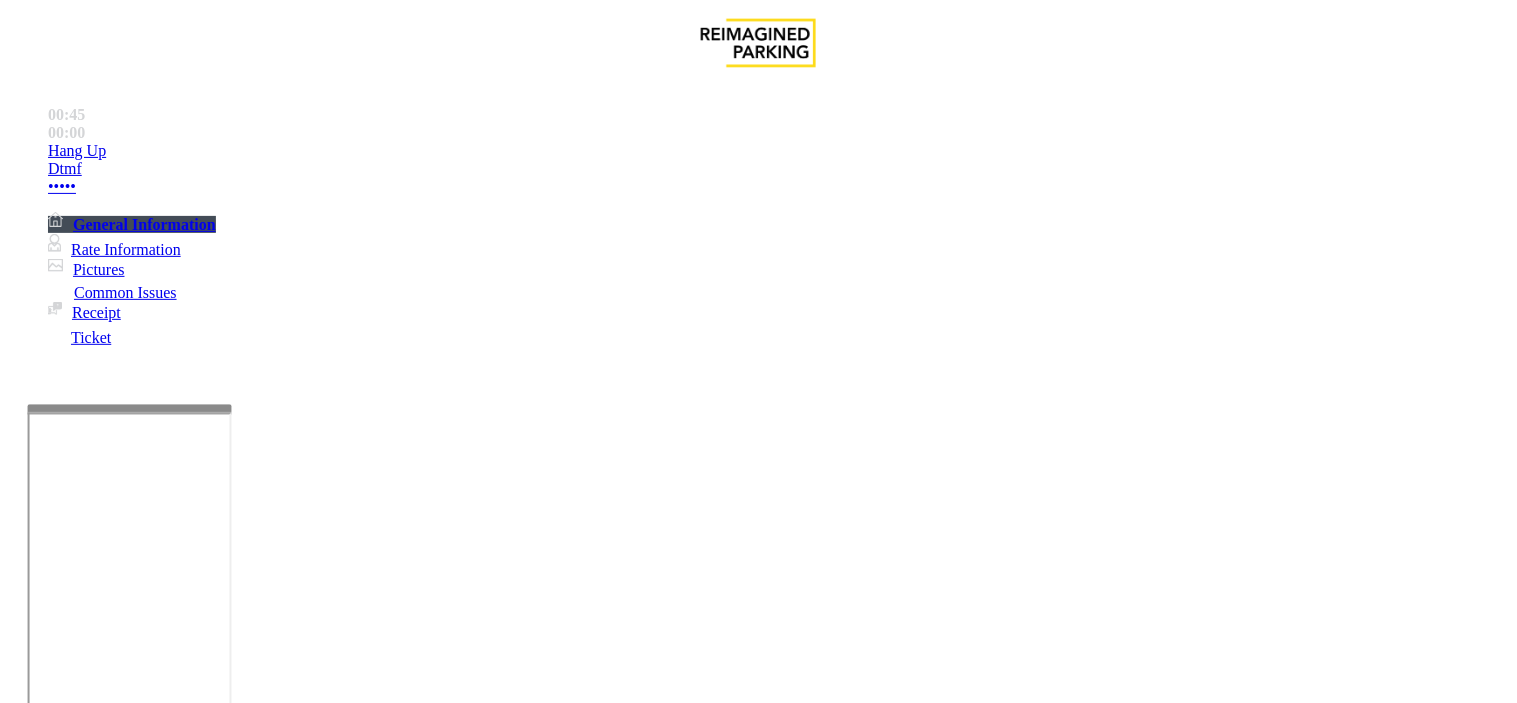 type on "**********" 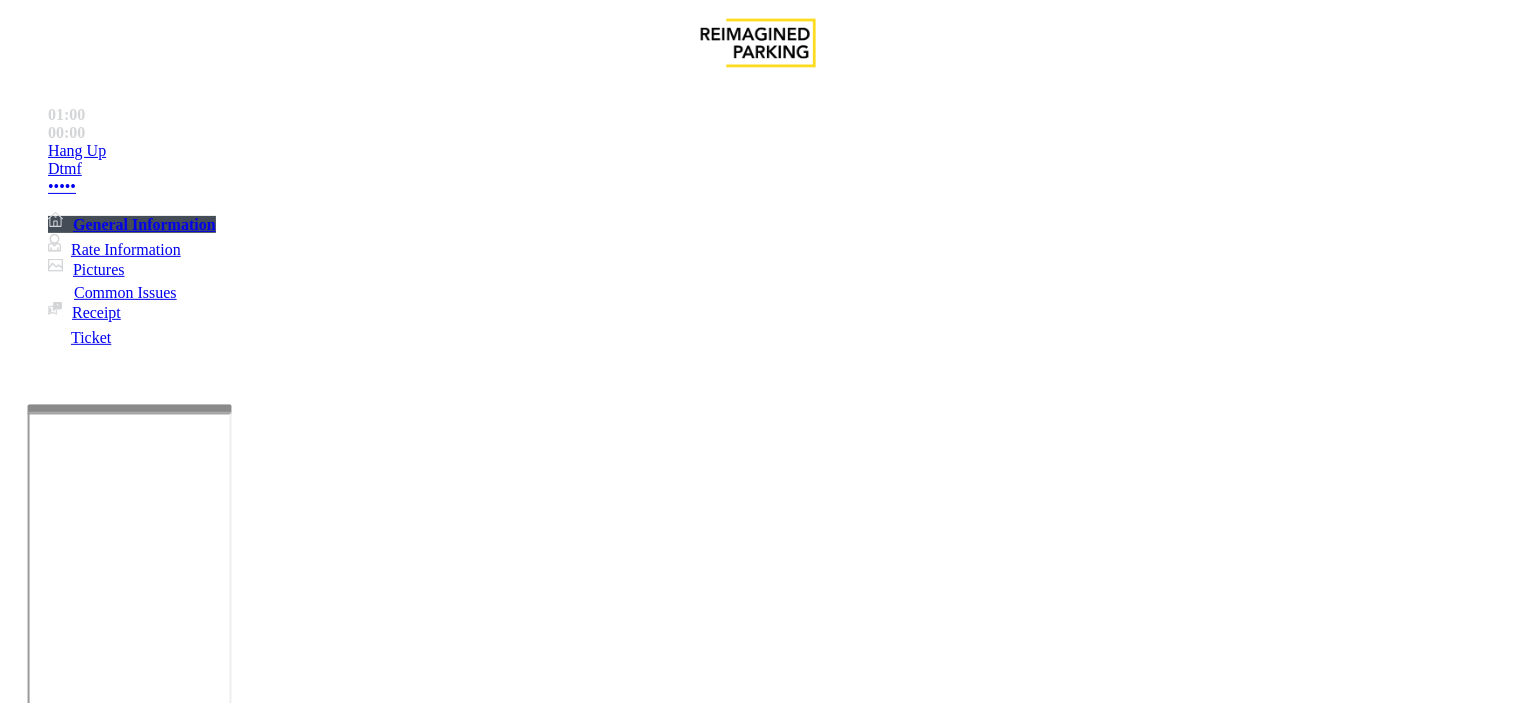 scroll, scrollTop: 0, scrollLeft: 0, axis: both 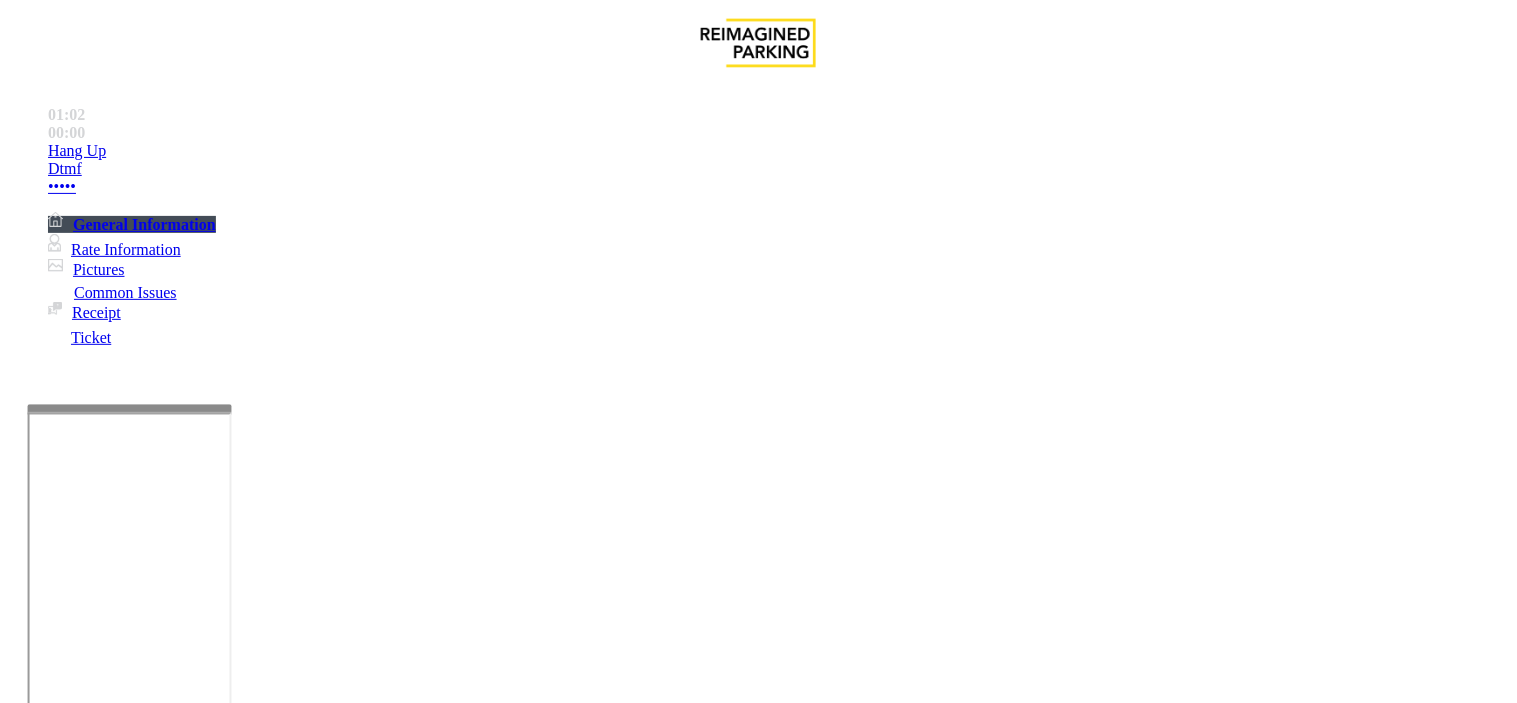 type on "********" 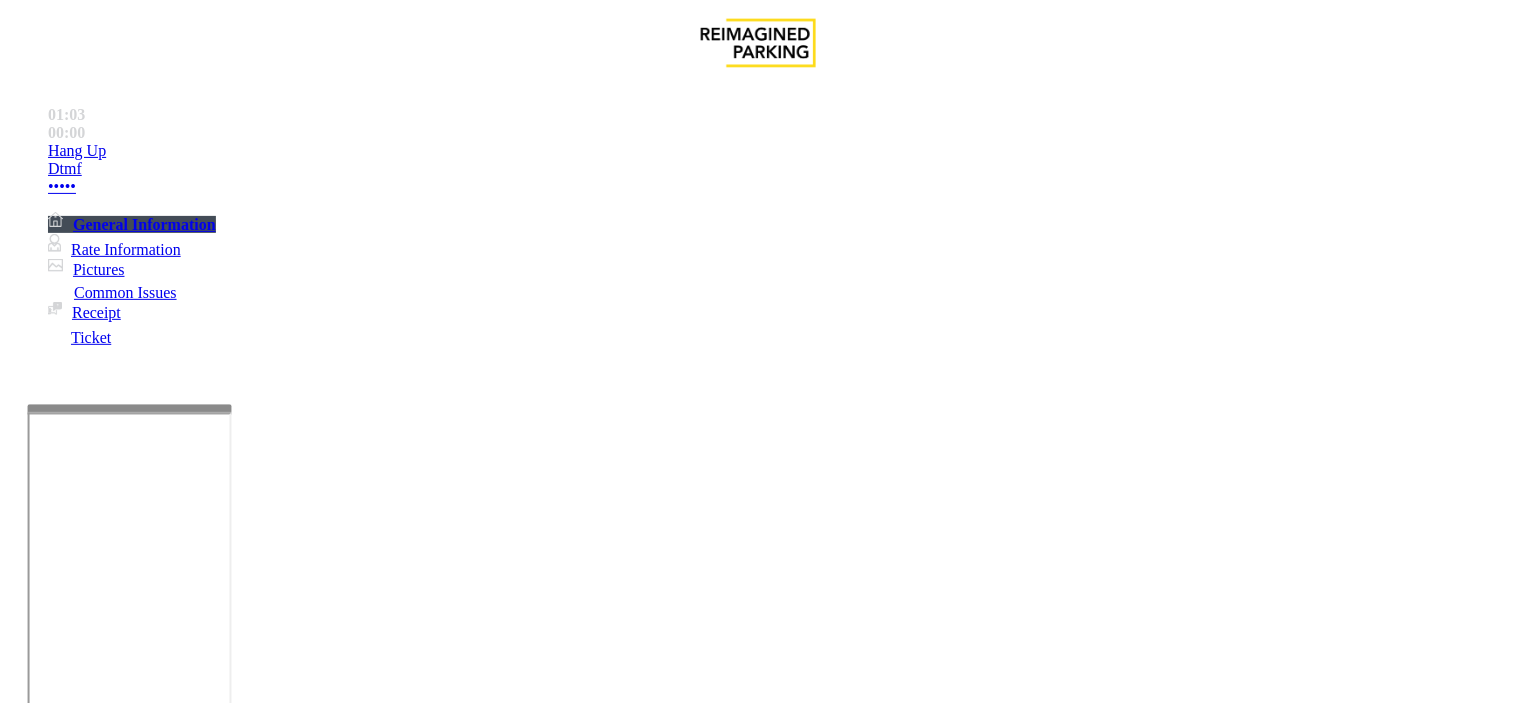 click at bounding box center [246, 1702] 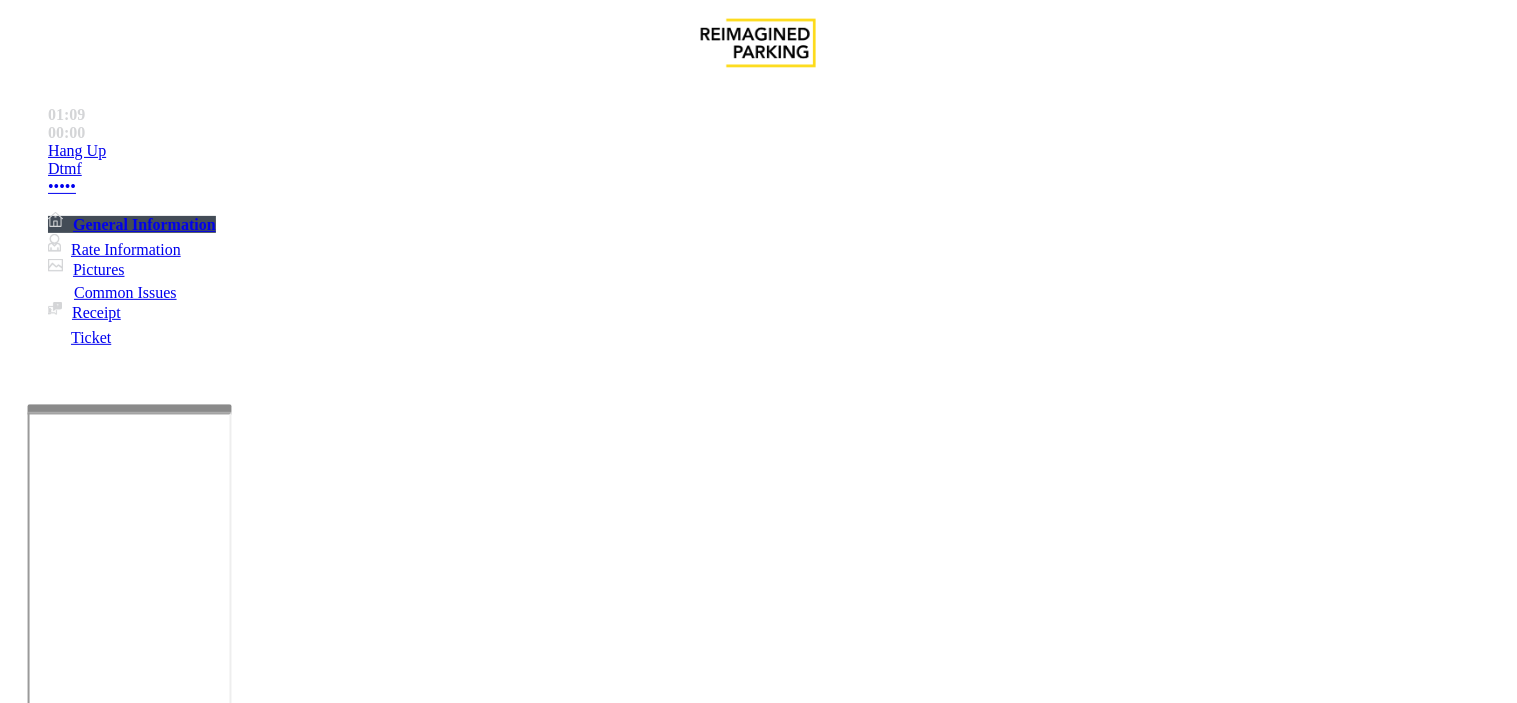 scroll, scrollTop: 444, scrollLeft: 0, axis: vertical 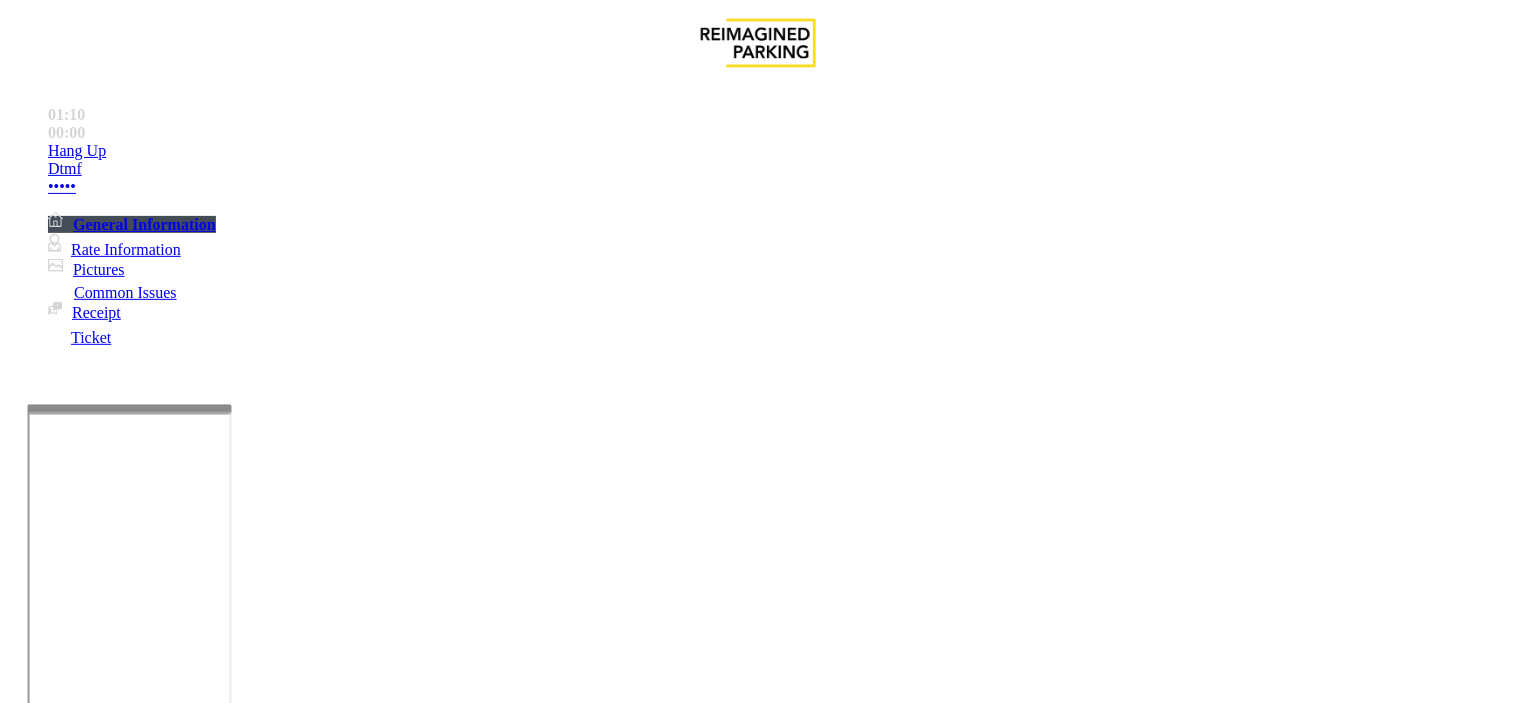 click at bounding box center [246, 1702] 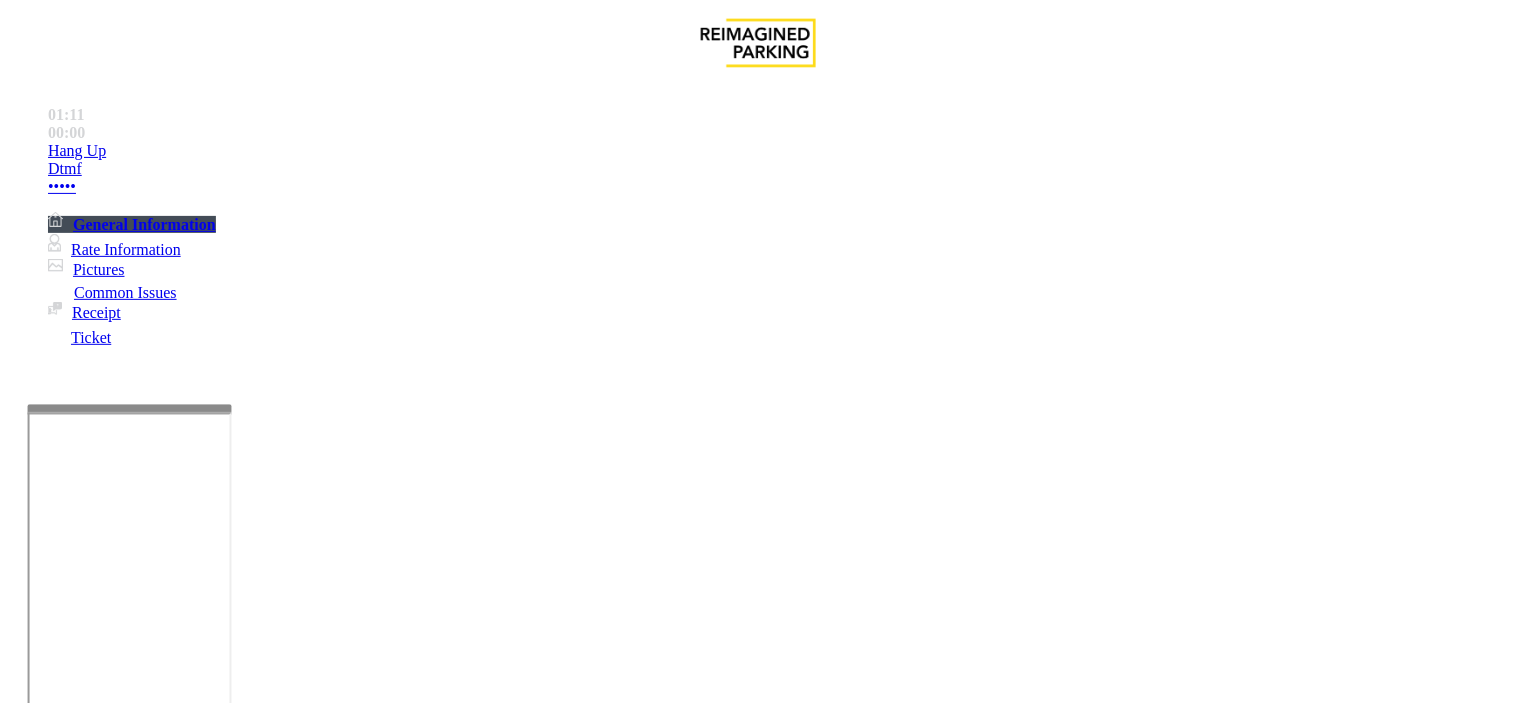 click at bounding box center (246, 1702) 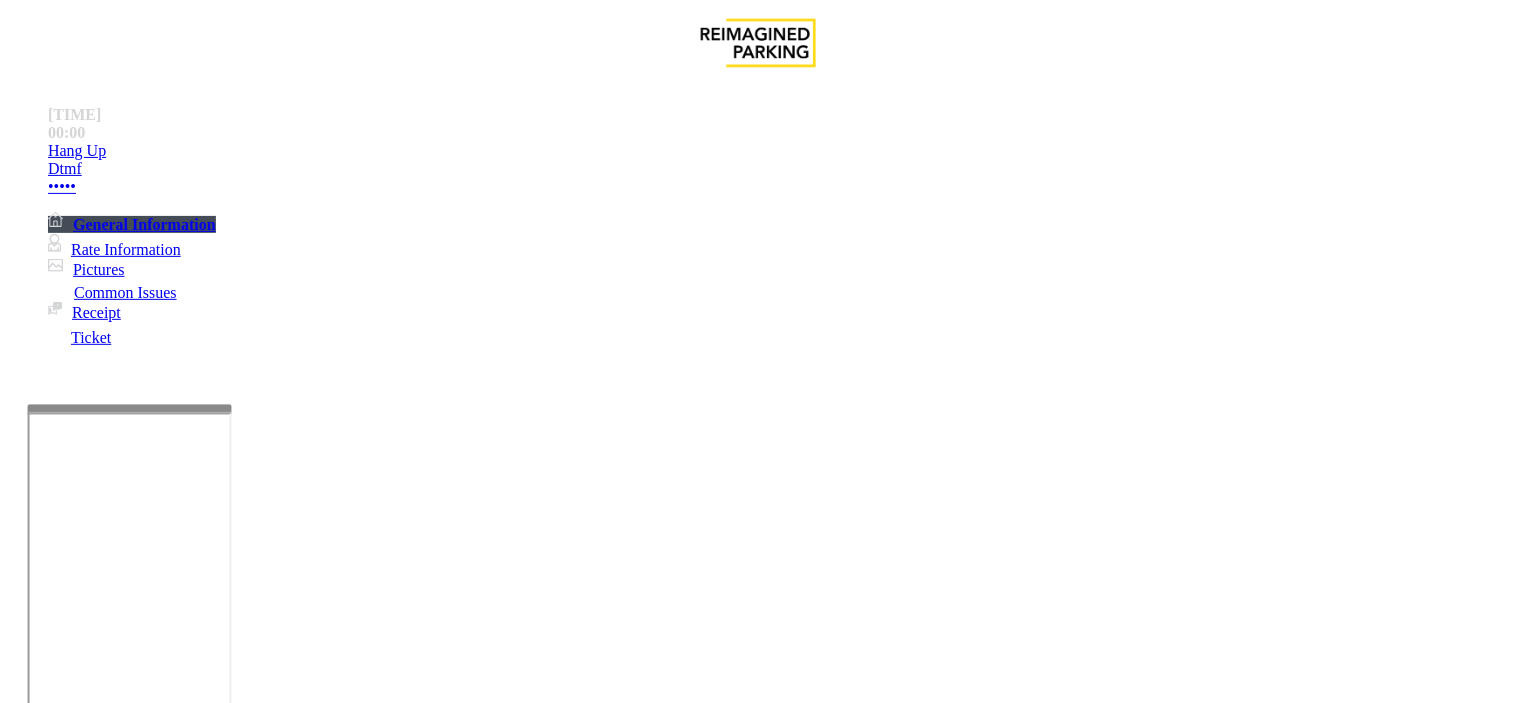 type on "**********" 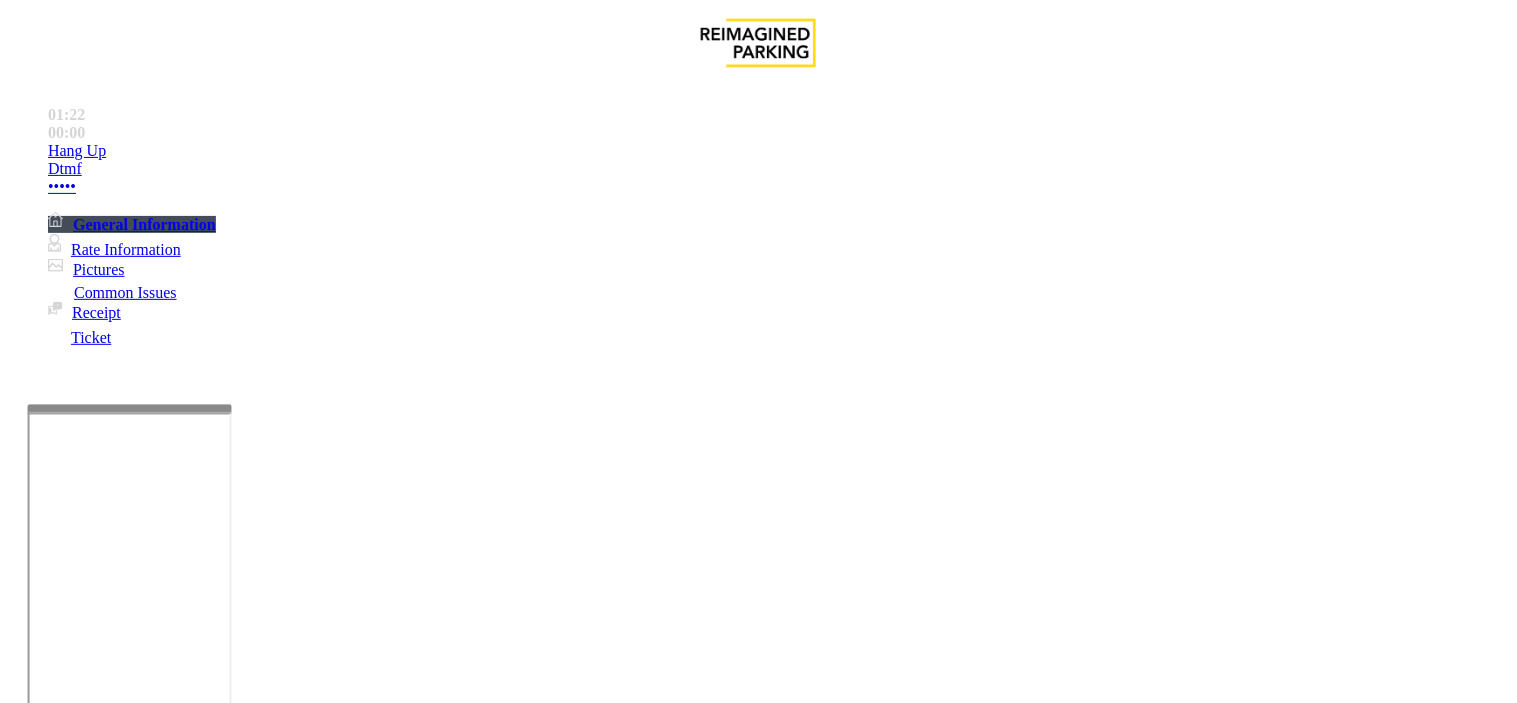 scroll, scrollTop: 791, scrollLeft: 0, axis: vertical 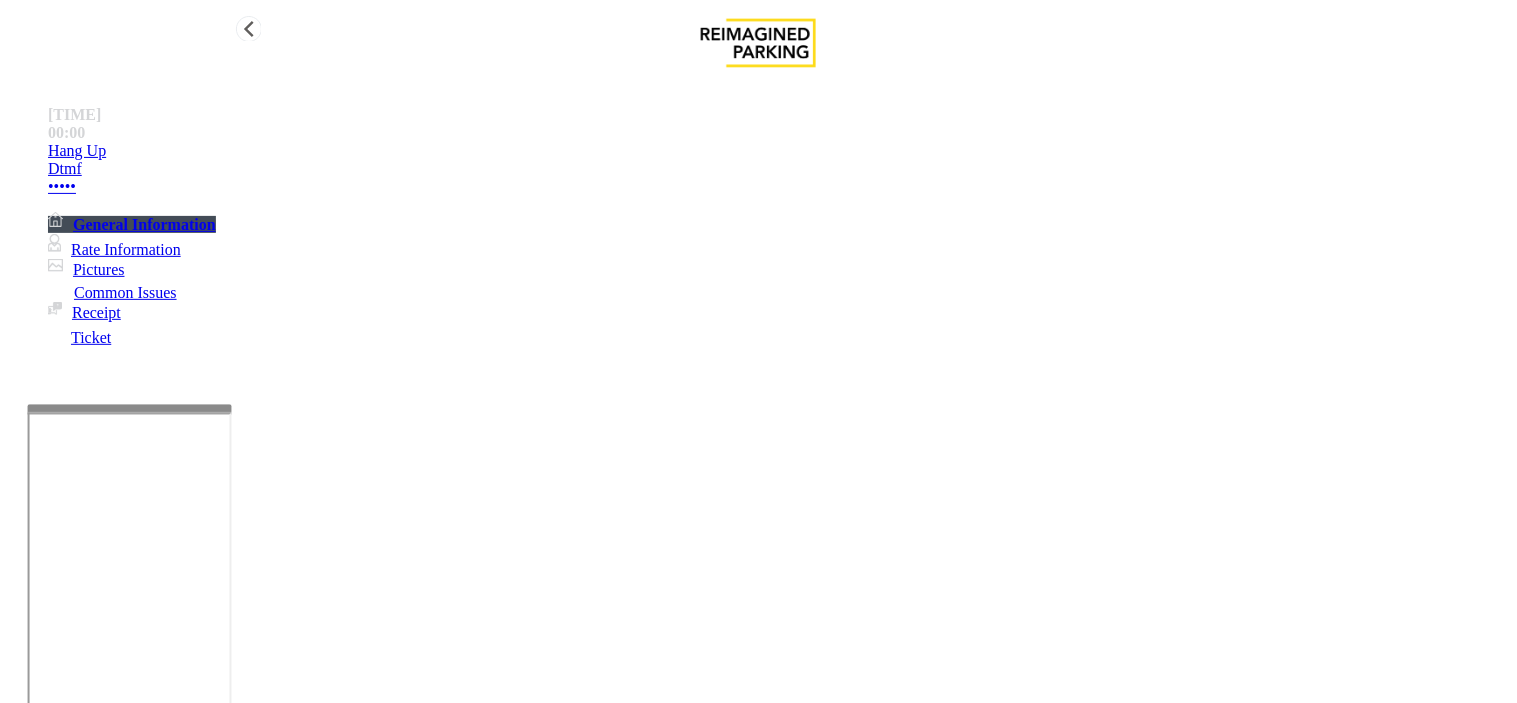 click on "Hang Up" at bounding box center (778, 151) 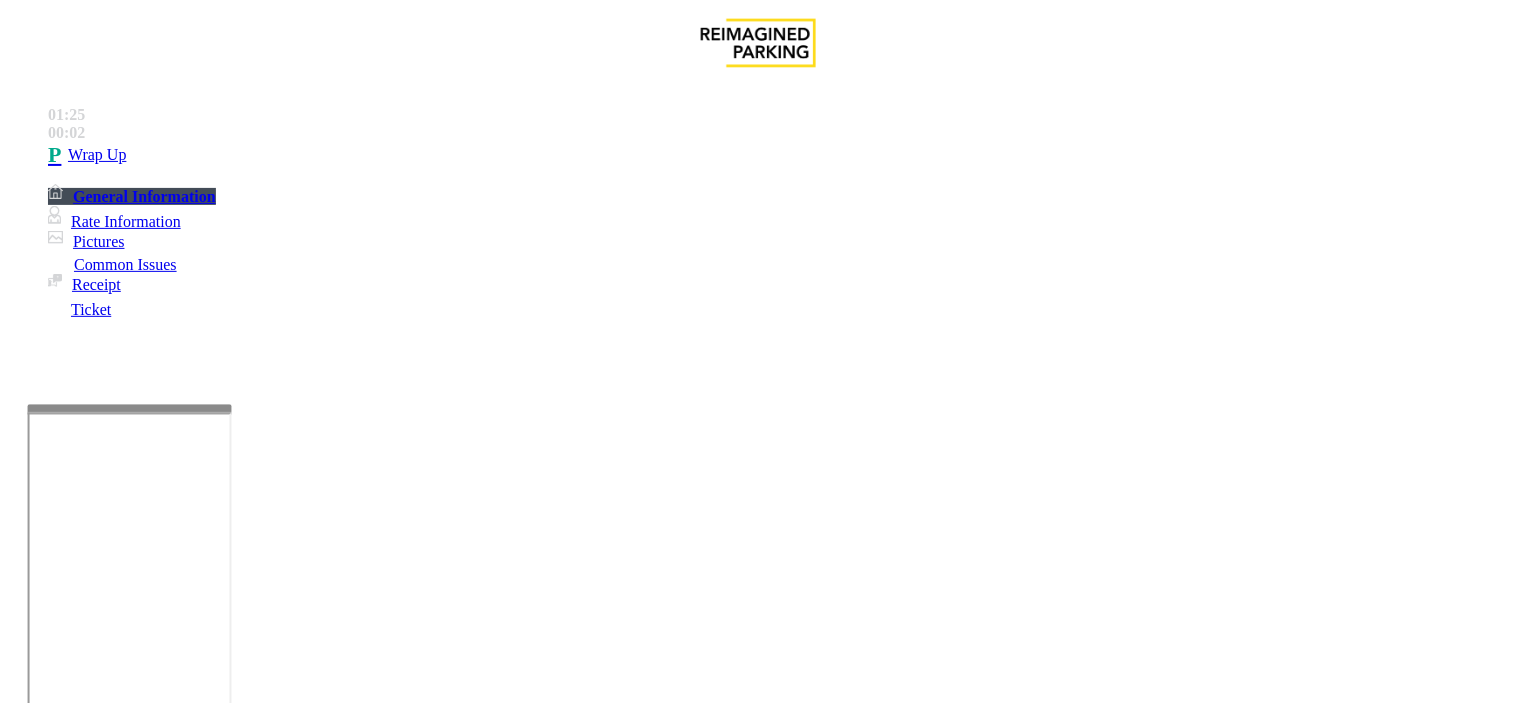 scroll, scrollTop: 124, scrollLeft: 0, axis: vertical 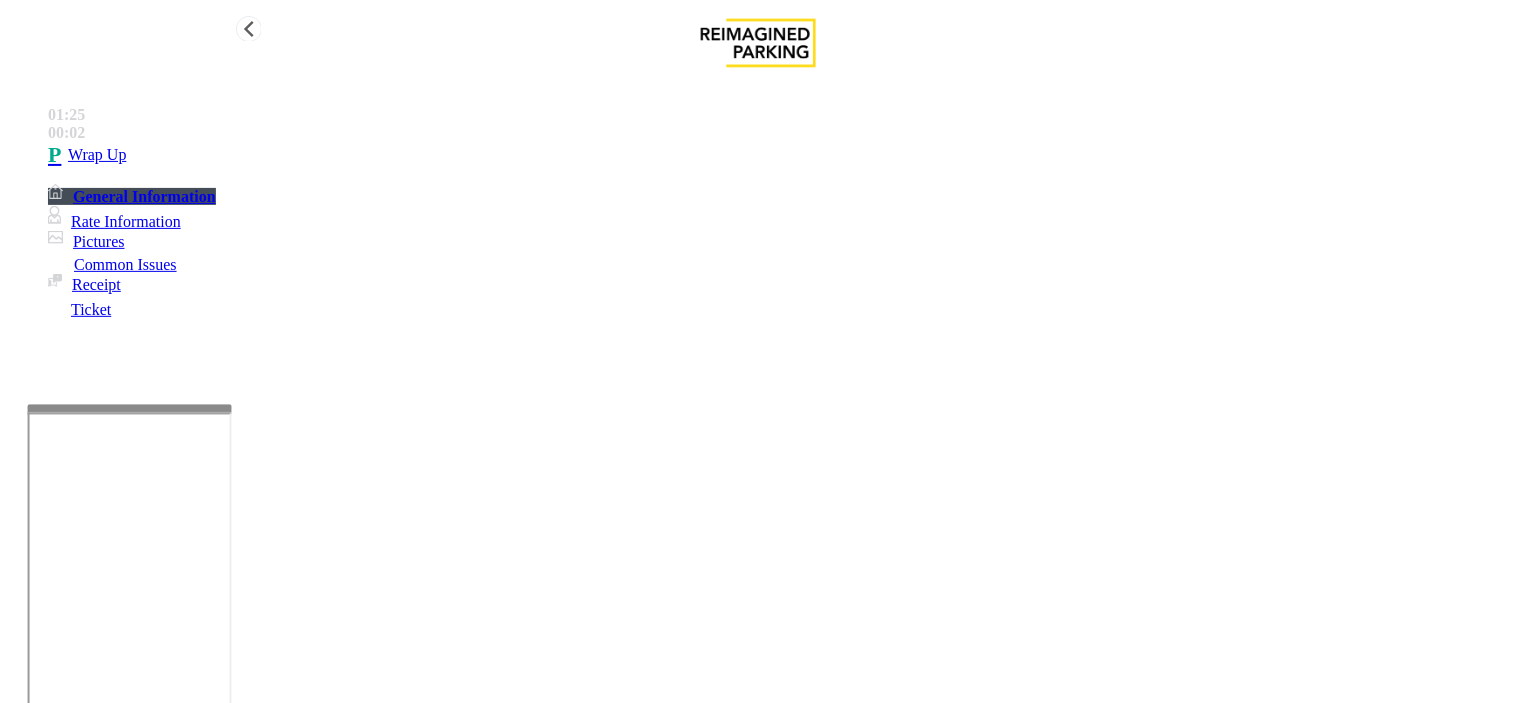 click on "Wrap Up" at bounding box center (778, 155) 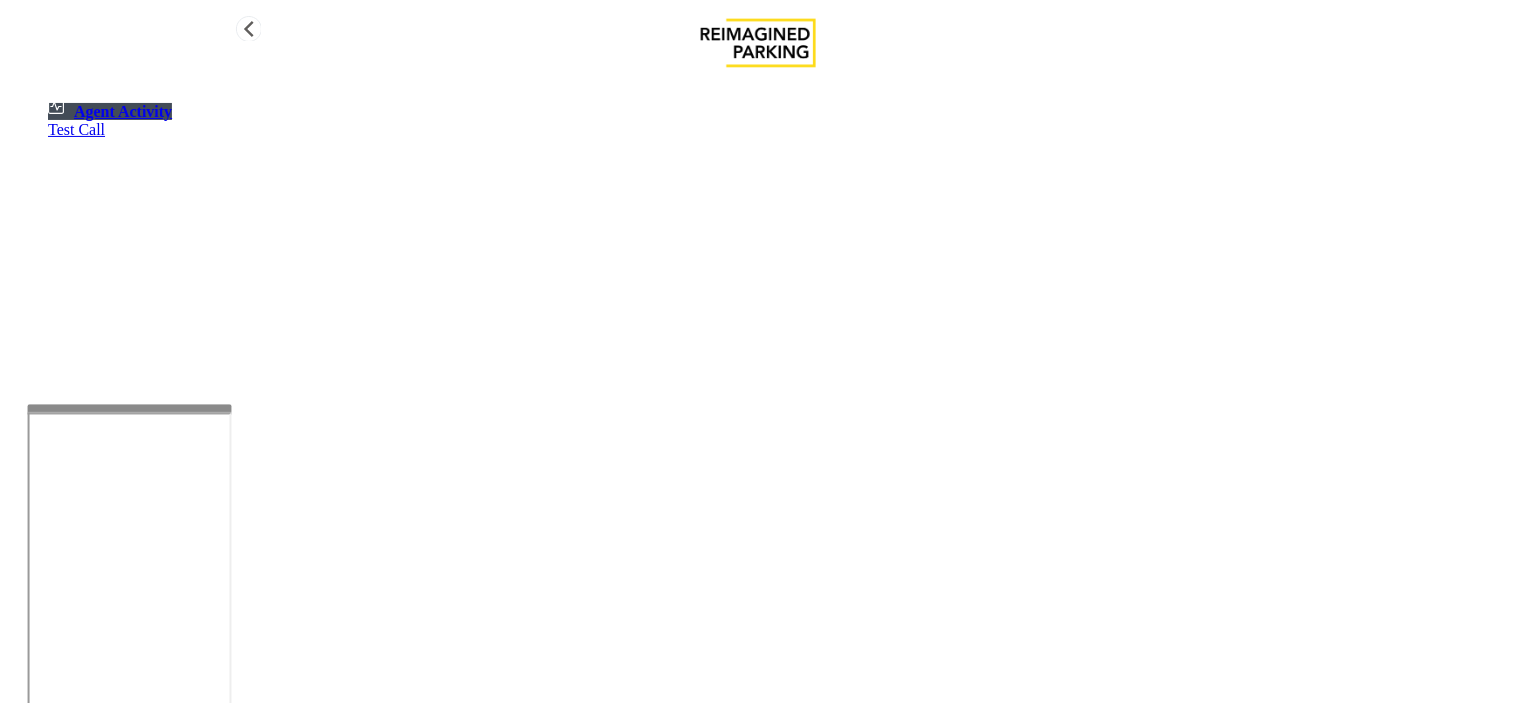 drag, startPoint x: 104, startPoint y: 344, endPoint x: 52, endPoint y: 364, distance: 55.713554 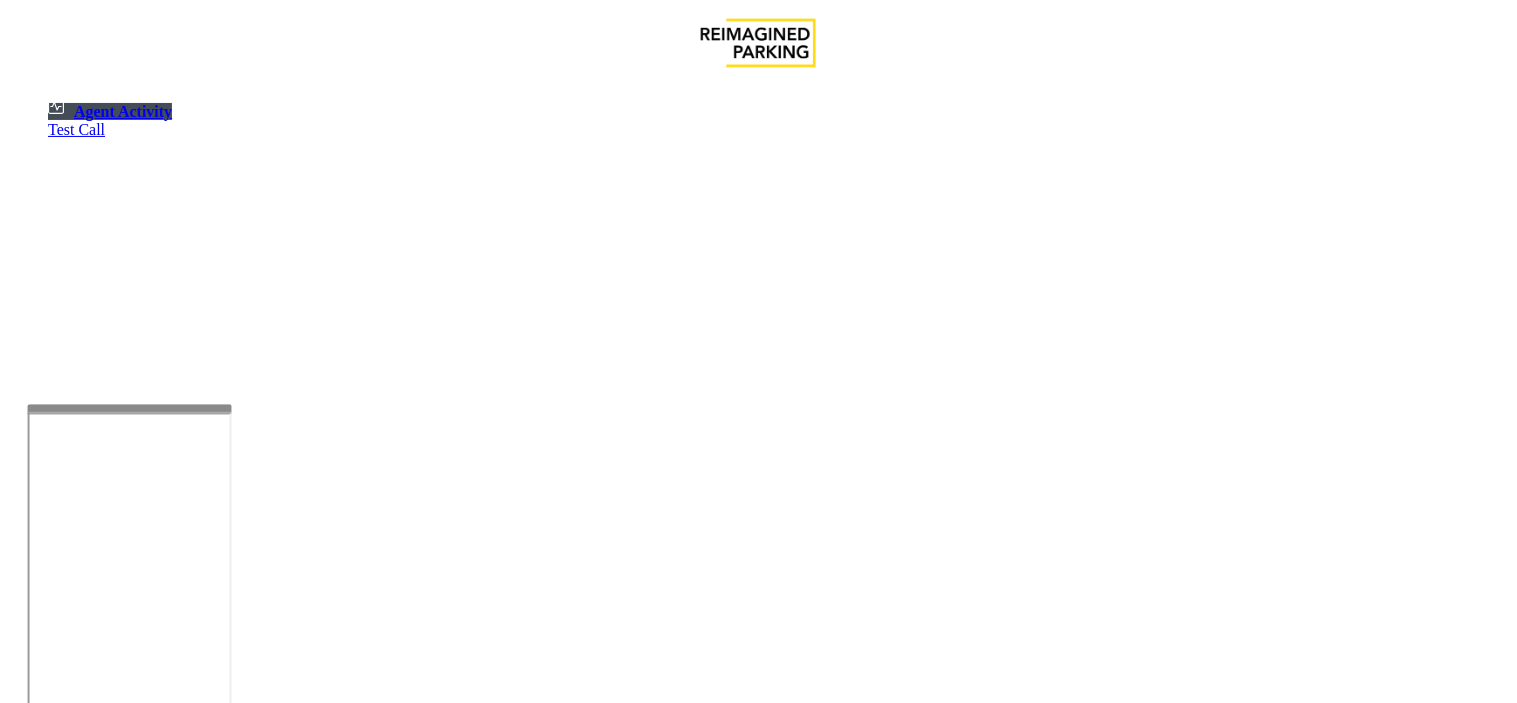 click at bounding box center (186, 1217) 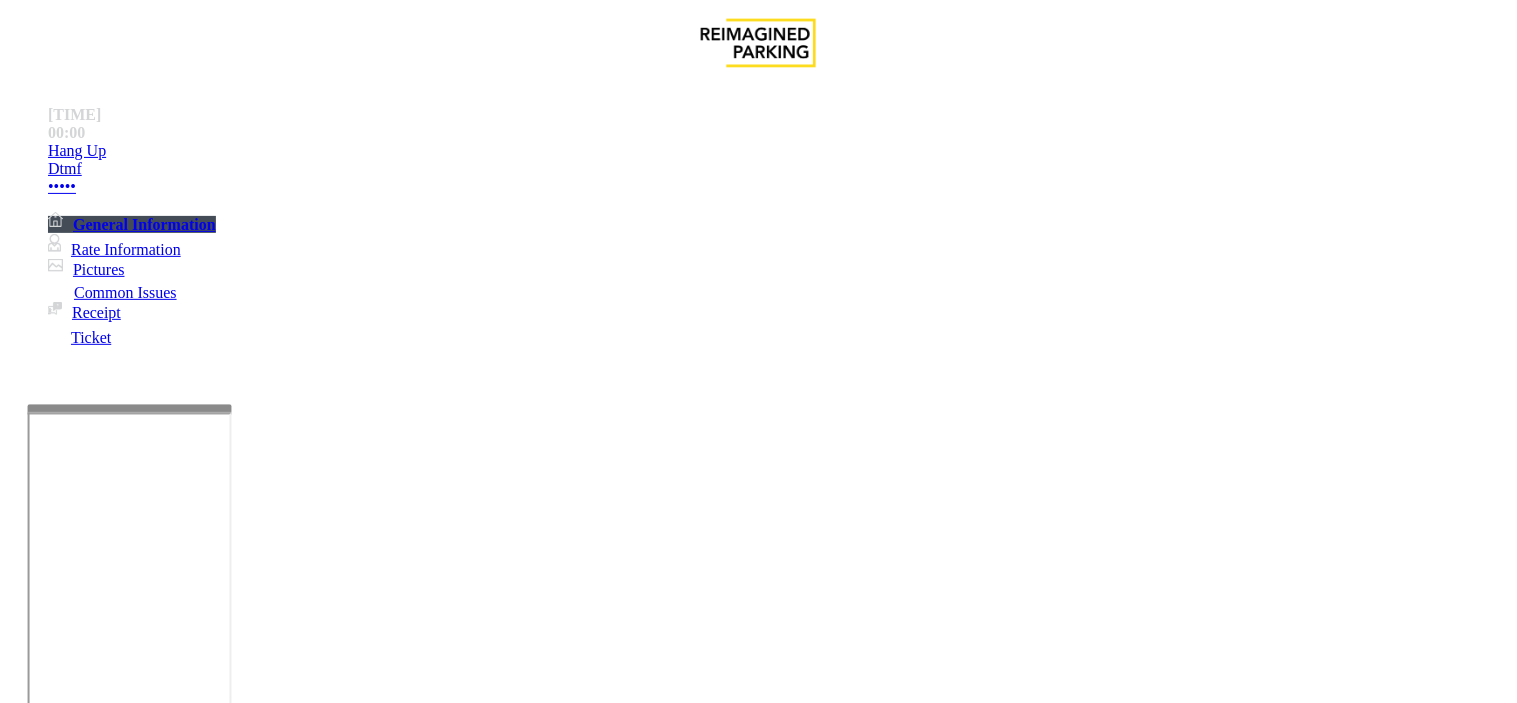 click on "Validation Issue" at bounding box center (371, 1356) 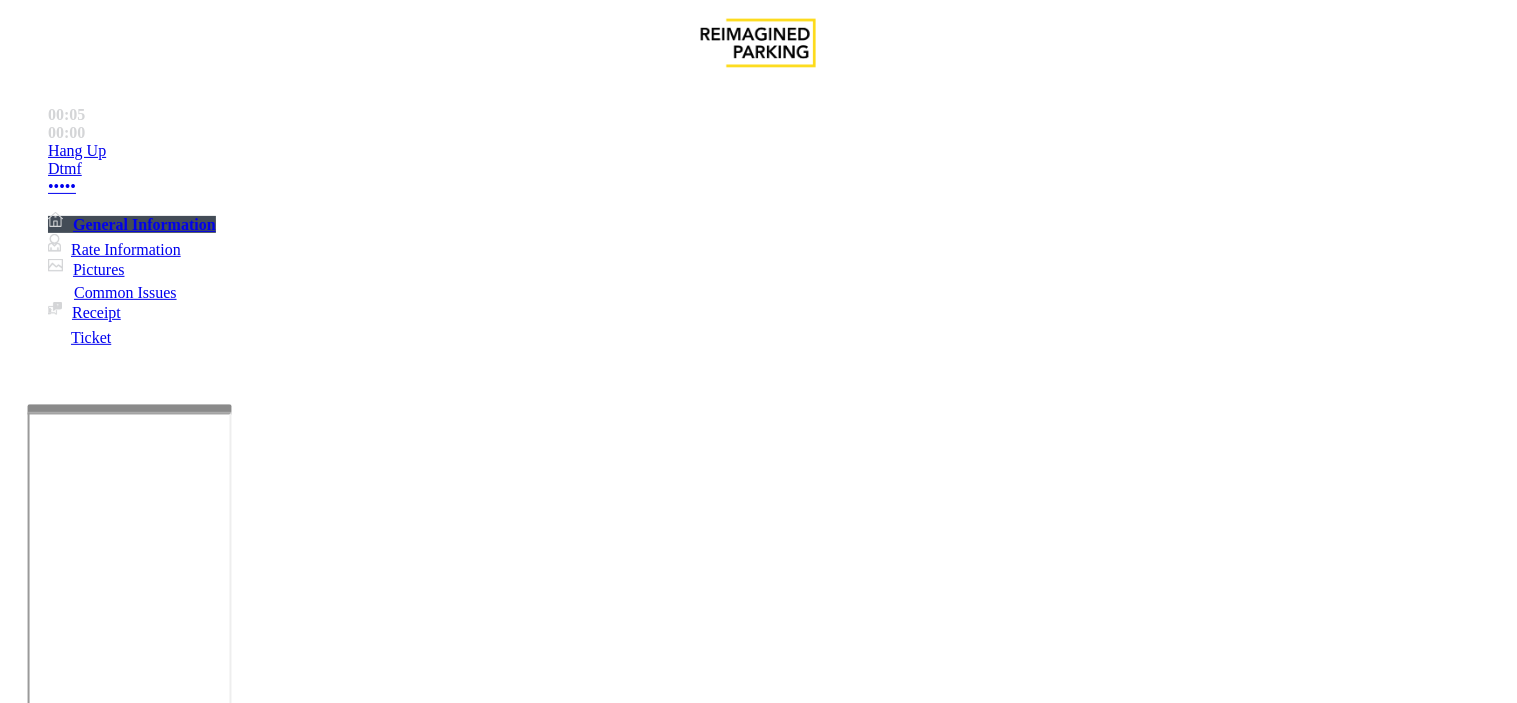 click at bounding box center (254, 1404) 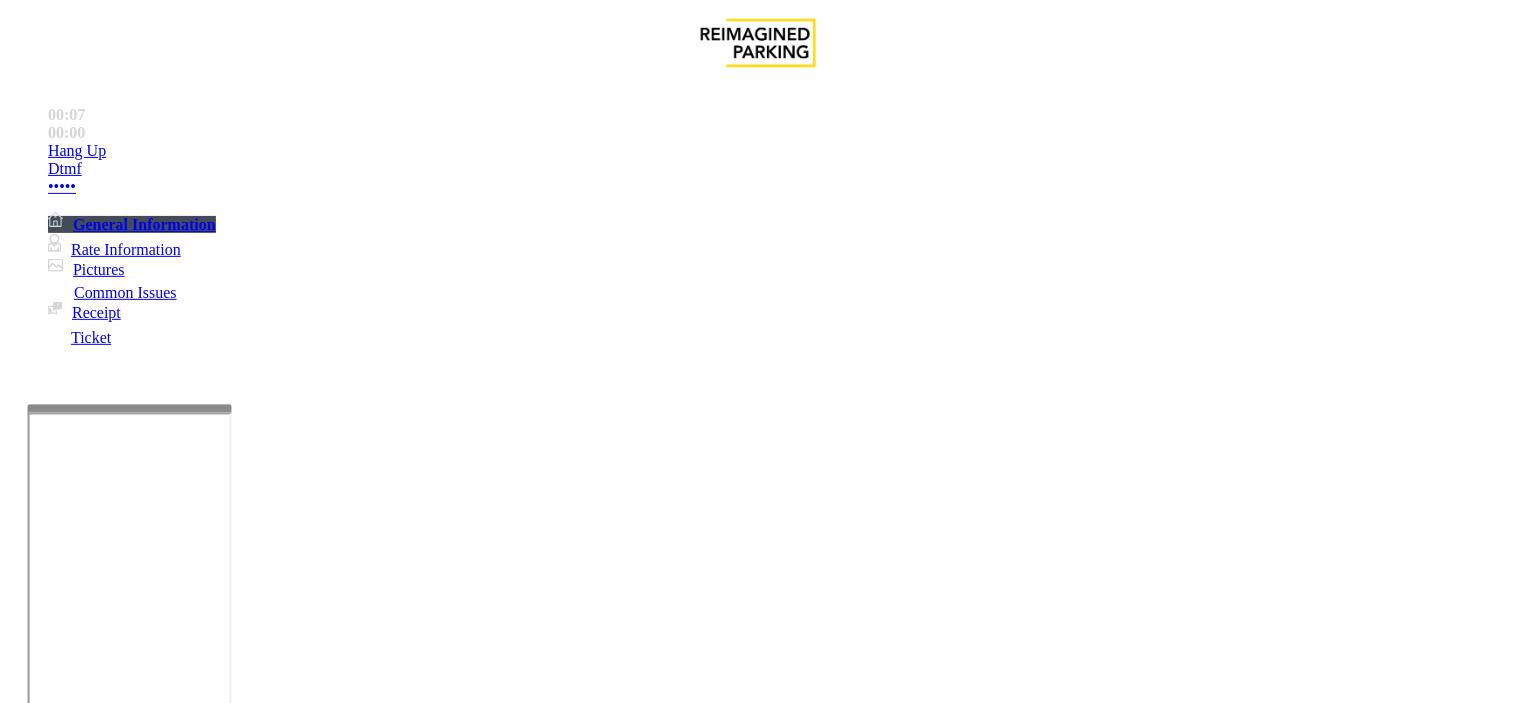 paste on "**********" 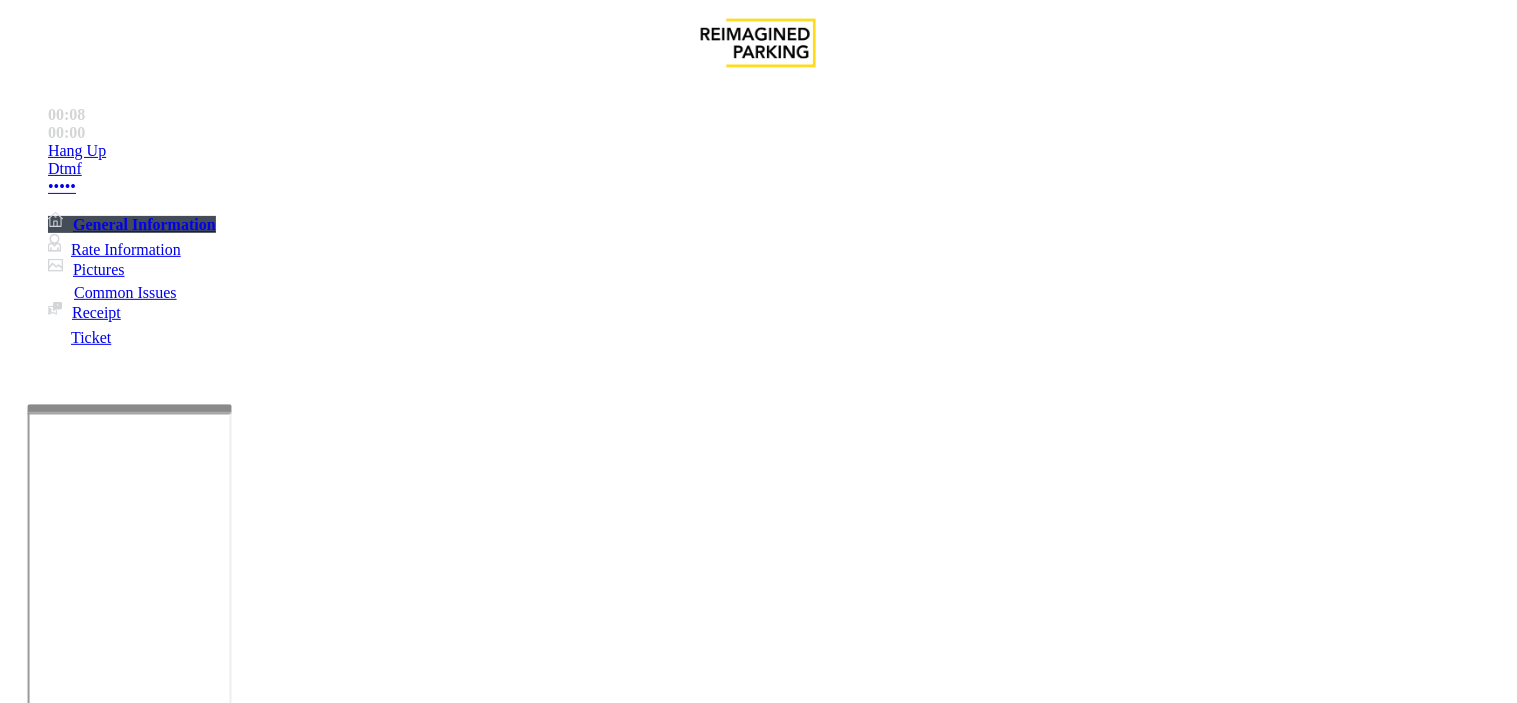 drag, startPoint x: 288, startPoint y: 181, endPoint x: 432, endPoint y: 158, distance: 145.82524 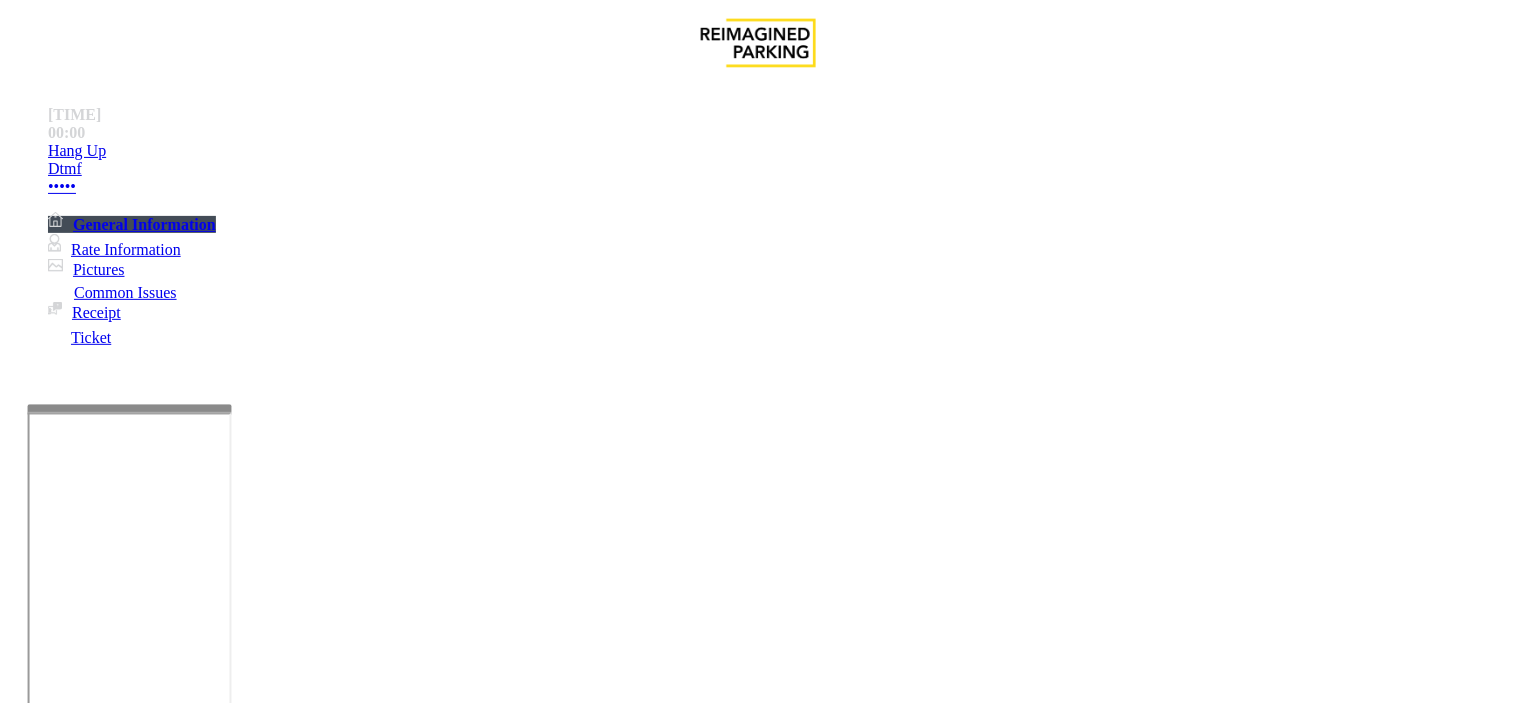 click on "Validation Error" at bounding box center (758, 1341) 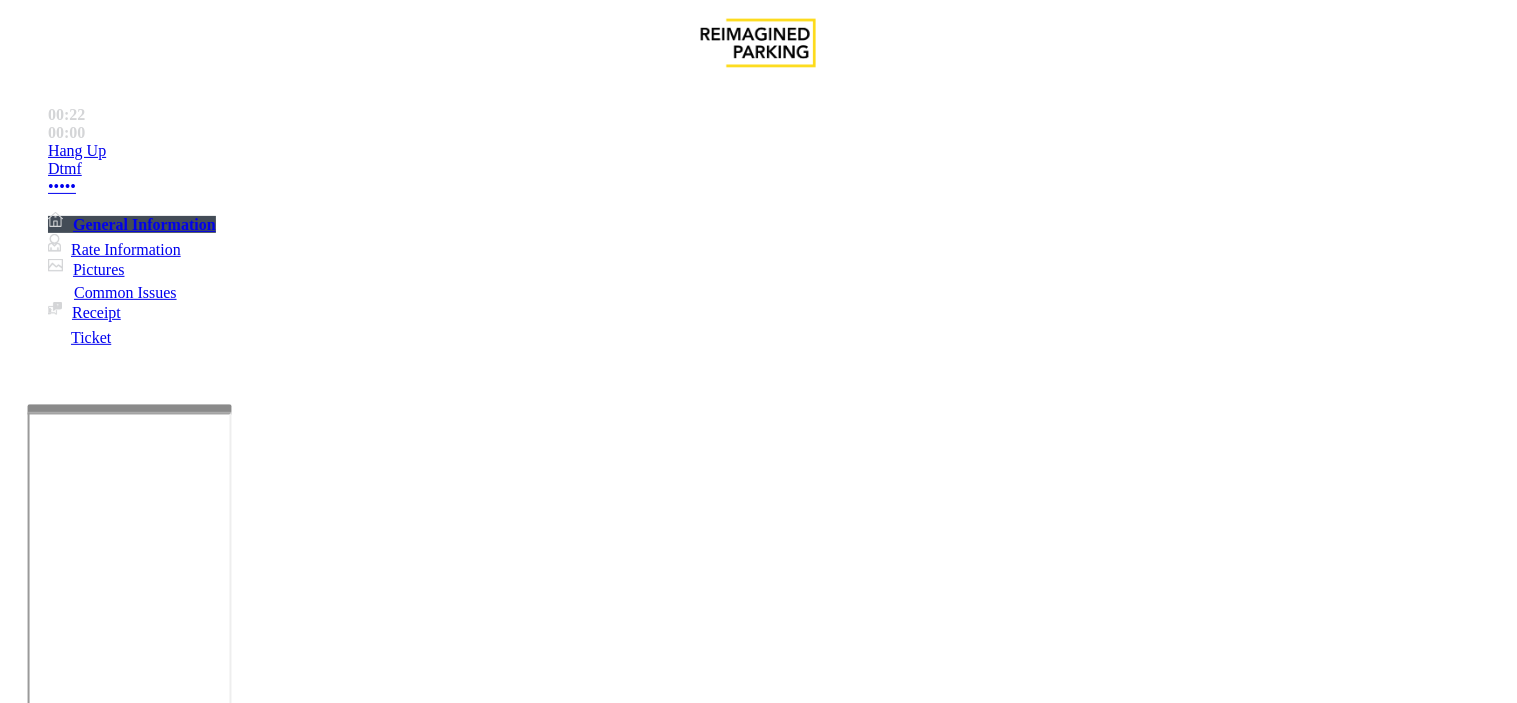 scroll, scrollTop: 14, scrollLeft: 0, axis: vertical 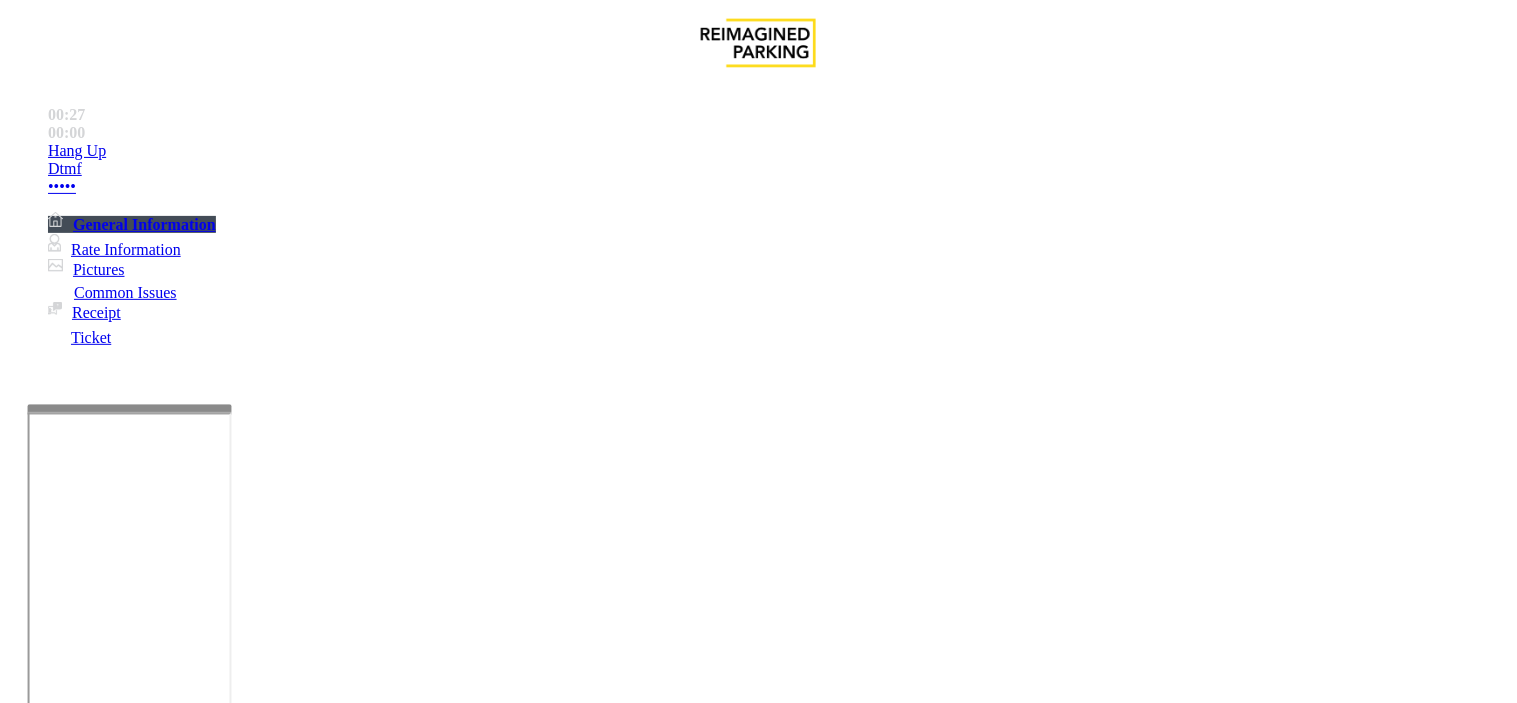 click at bounding box center (254, 1404) 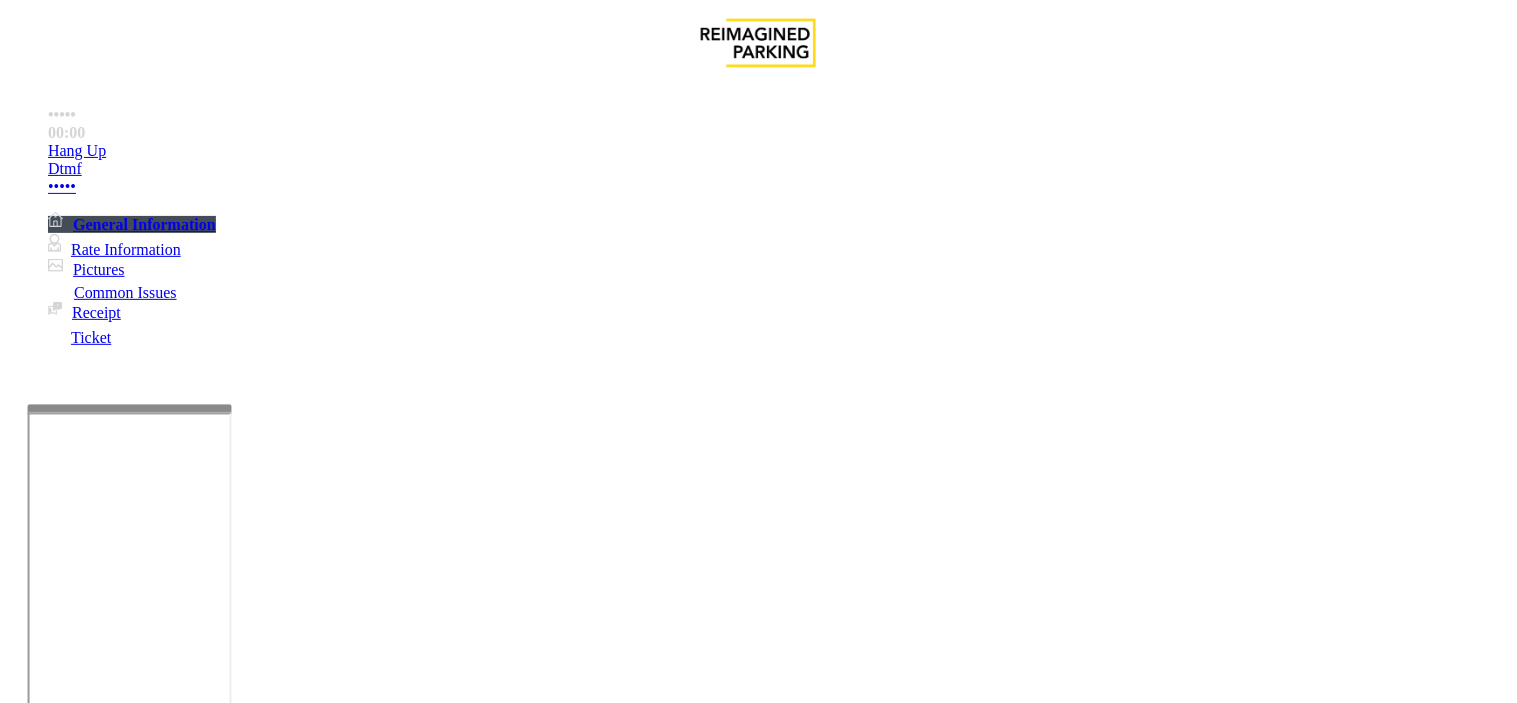 click at bounding box center [254, 1404] 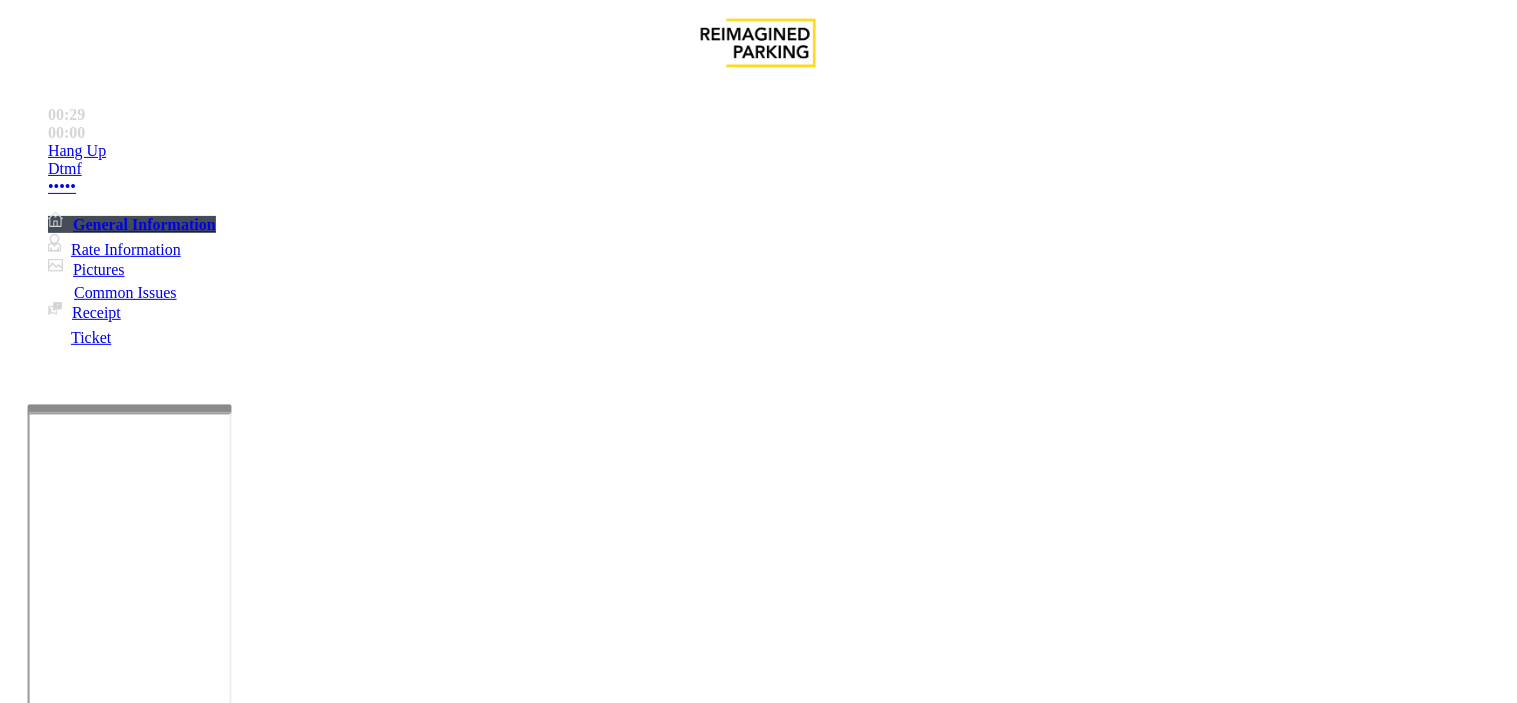 scroll, scrollTop: 35, scrollLeft: 0, axis: vertical 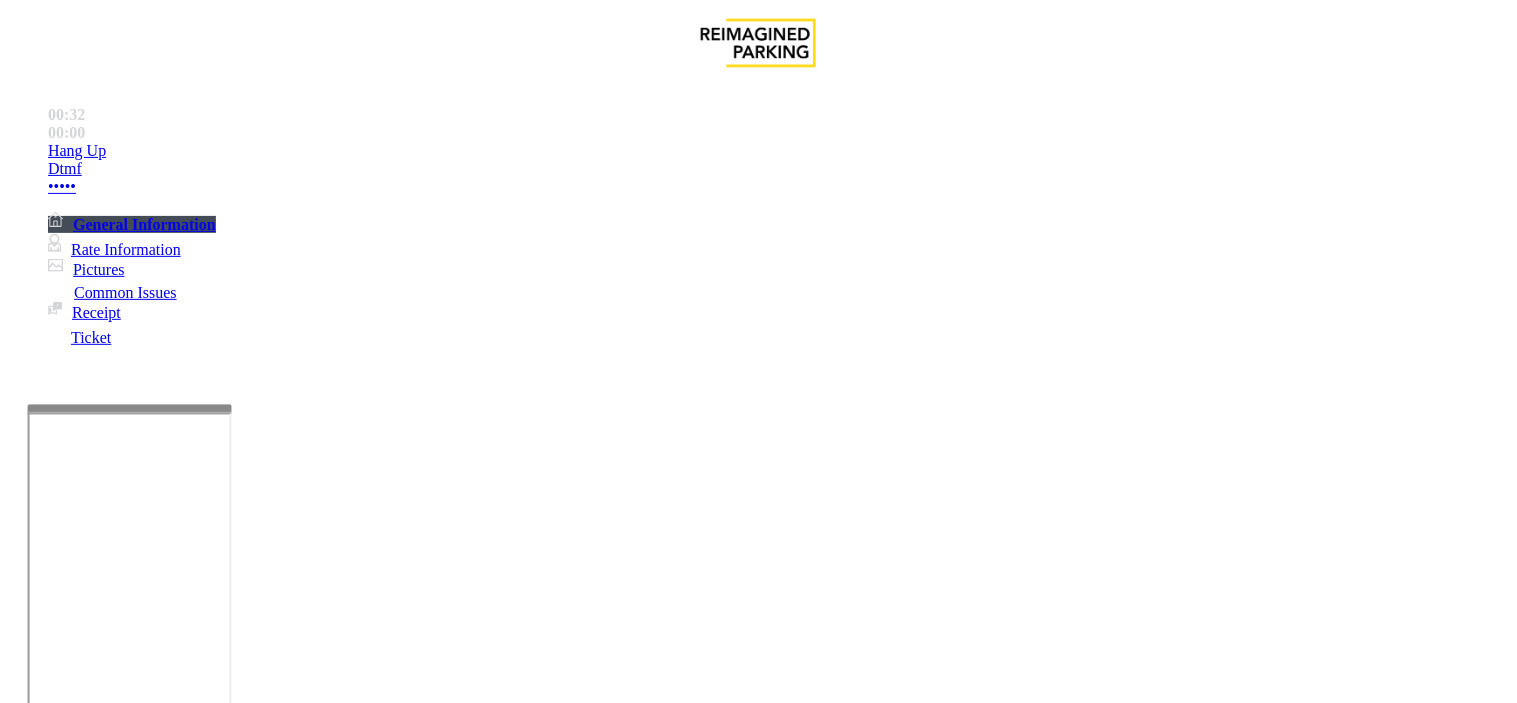 click at bounding box center (254, 1404) 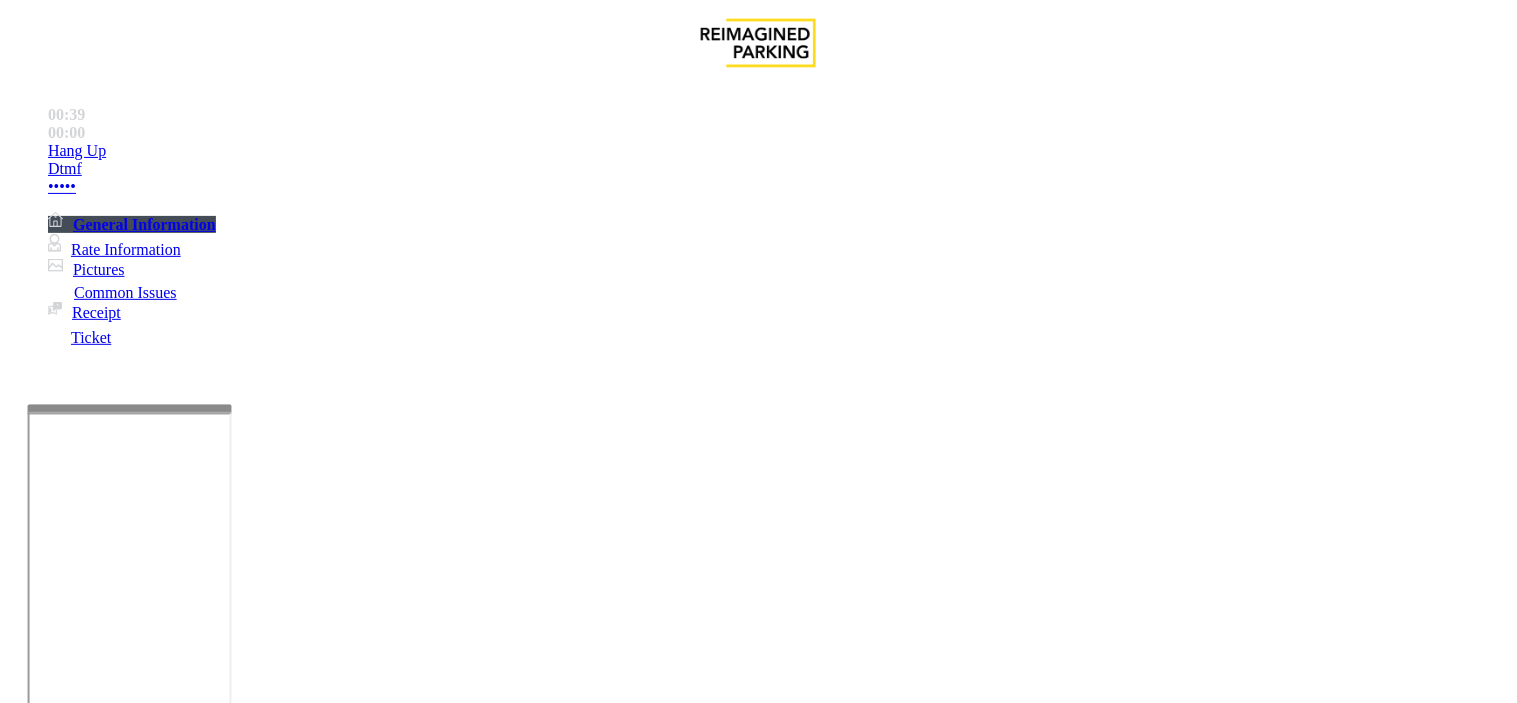 click at bounding box center (254, 1404) 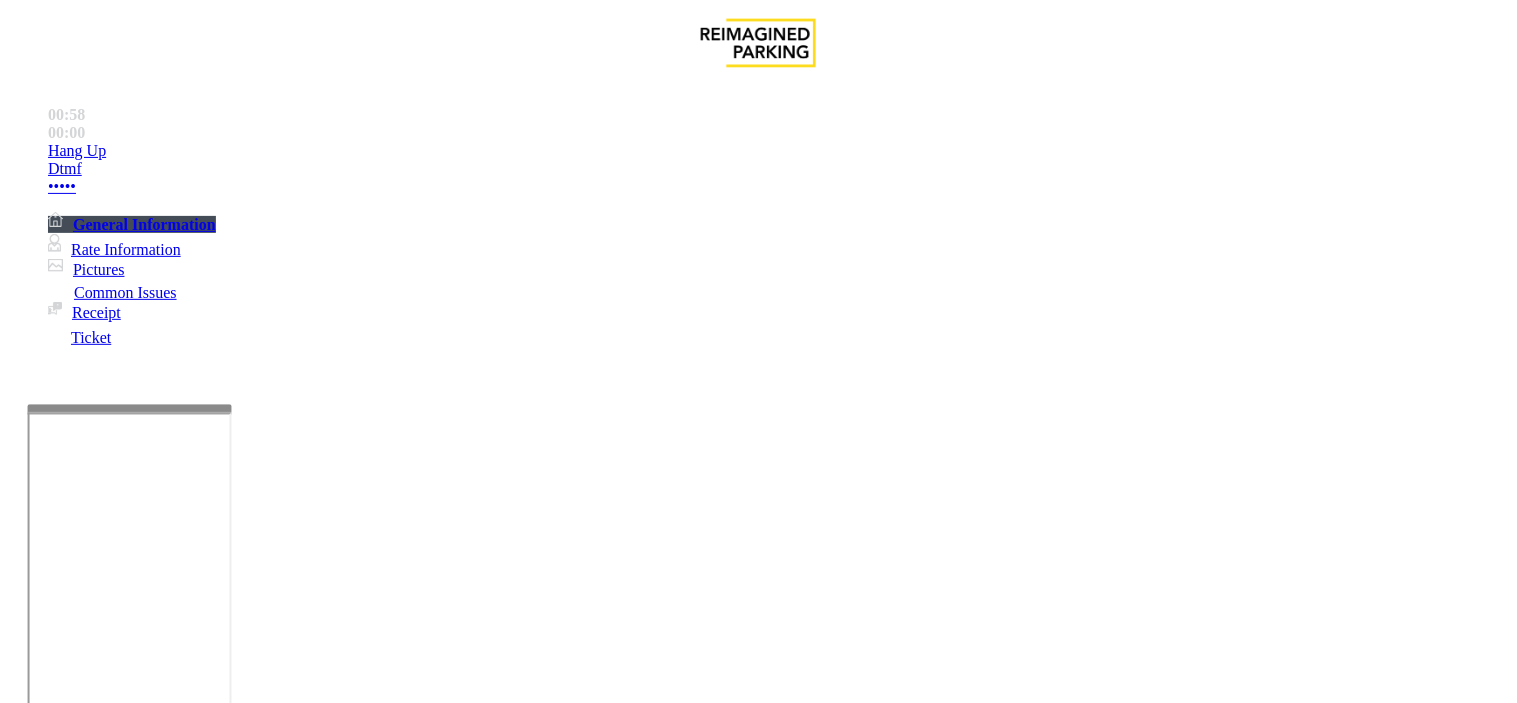 scroll, scrollTop: 63, scrollLeft: 0, axis: vertical 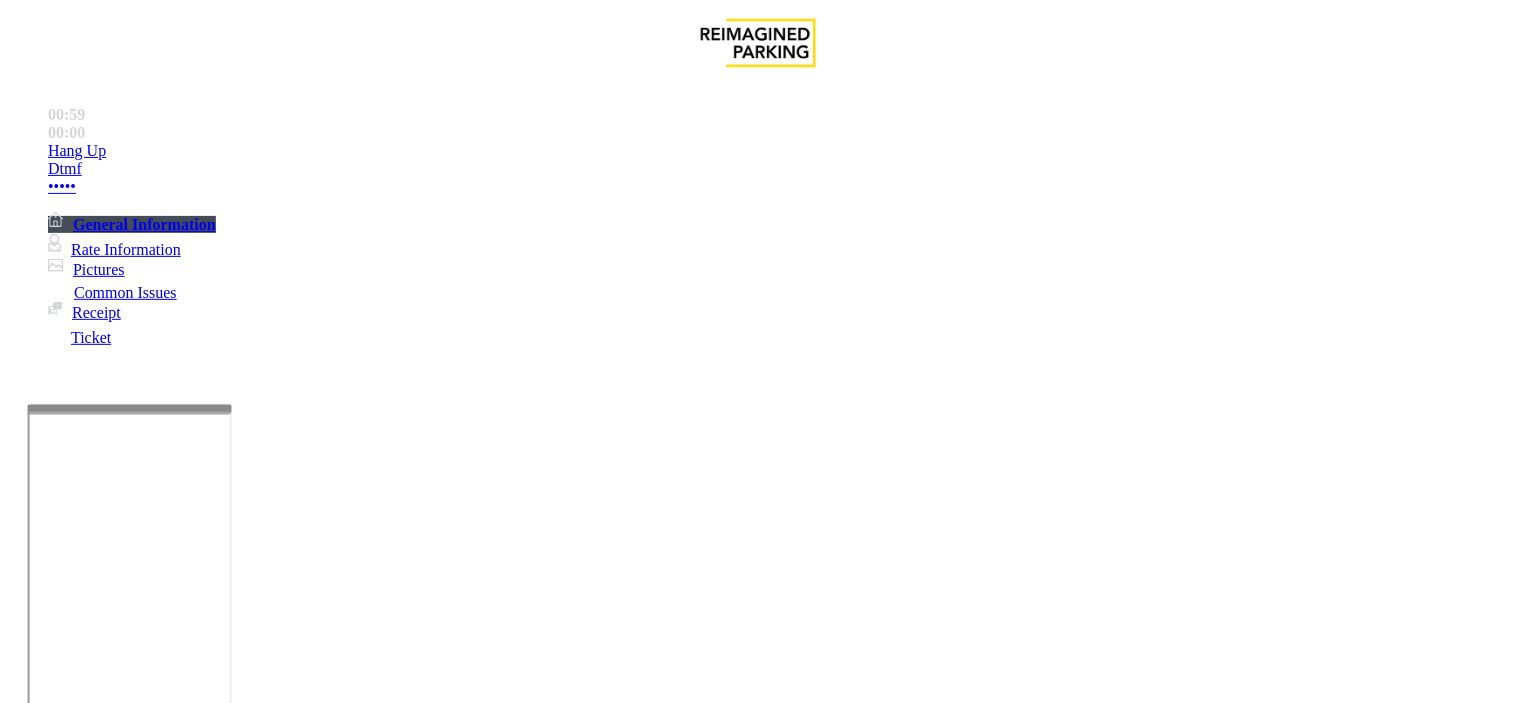 click at bounding box center (254, 1404) 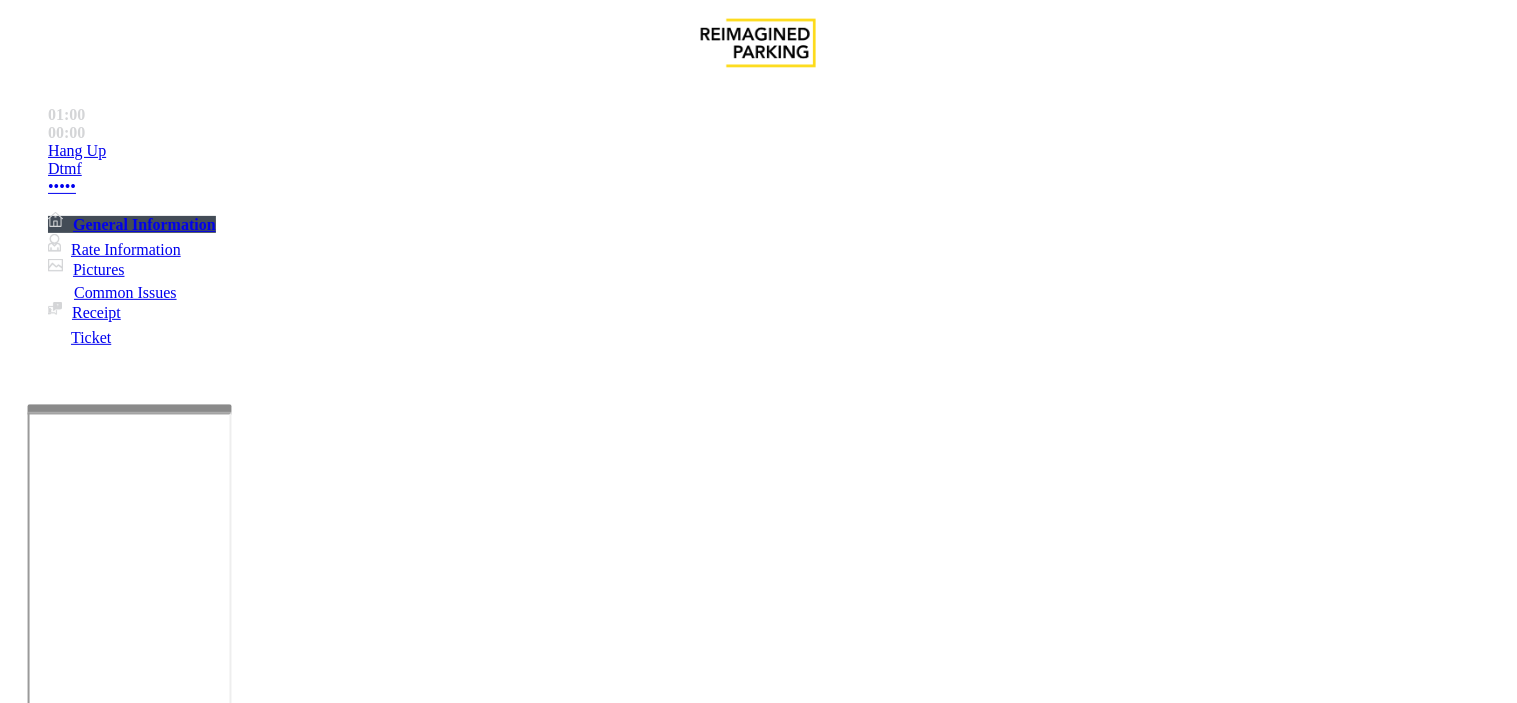 click on "Vend Gate" at bounding box center [69, 1497] 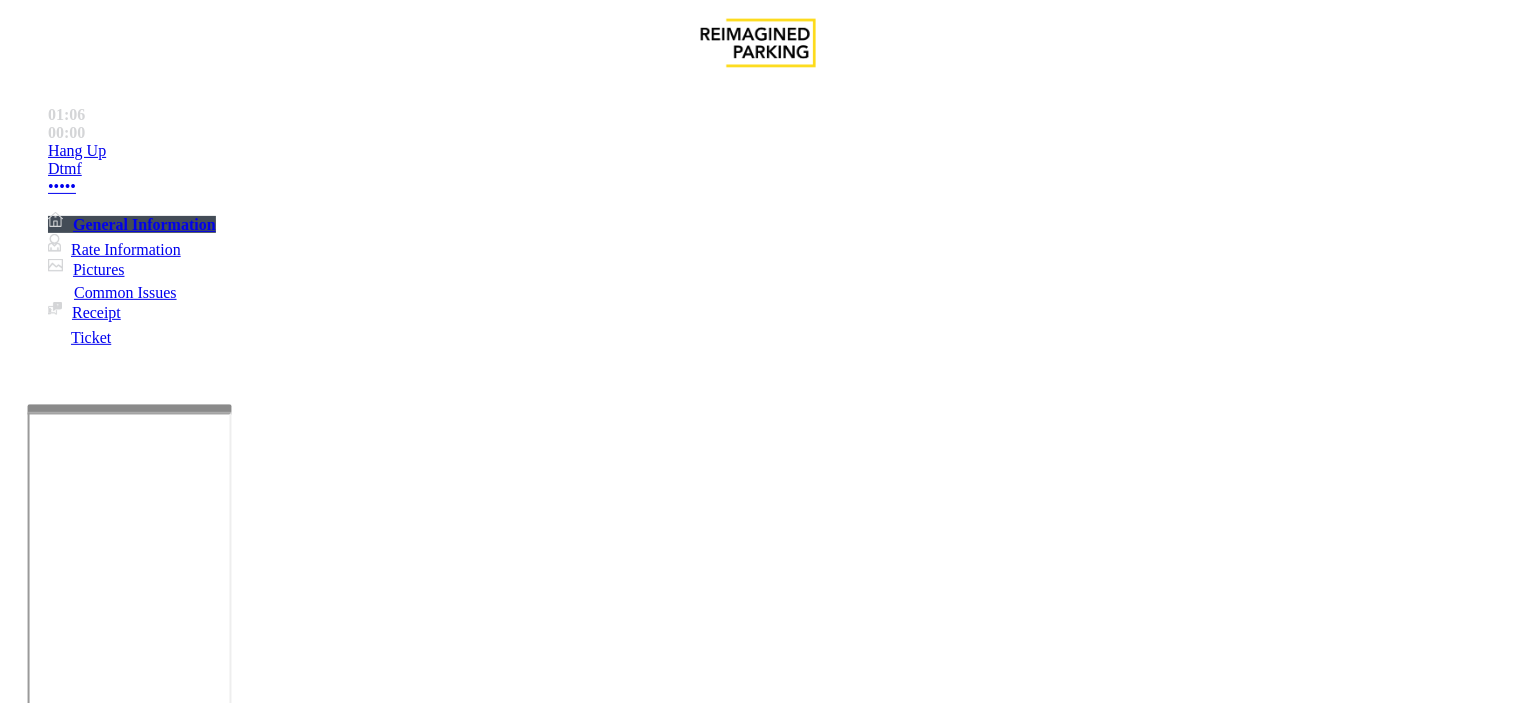 click at bounding box center (254, 1404) 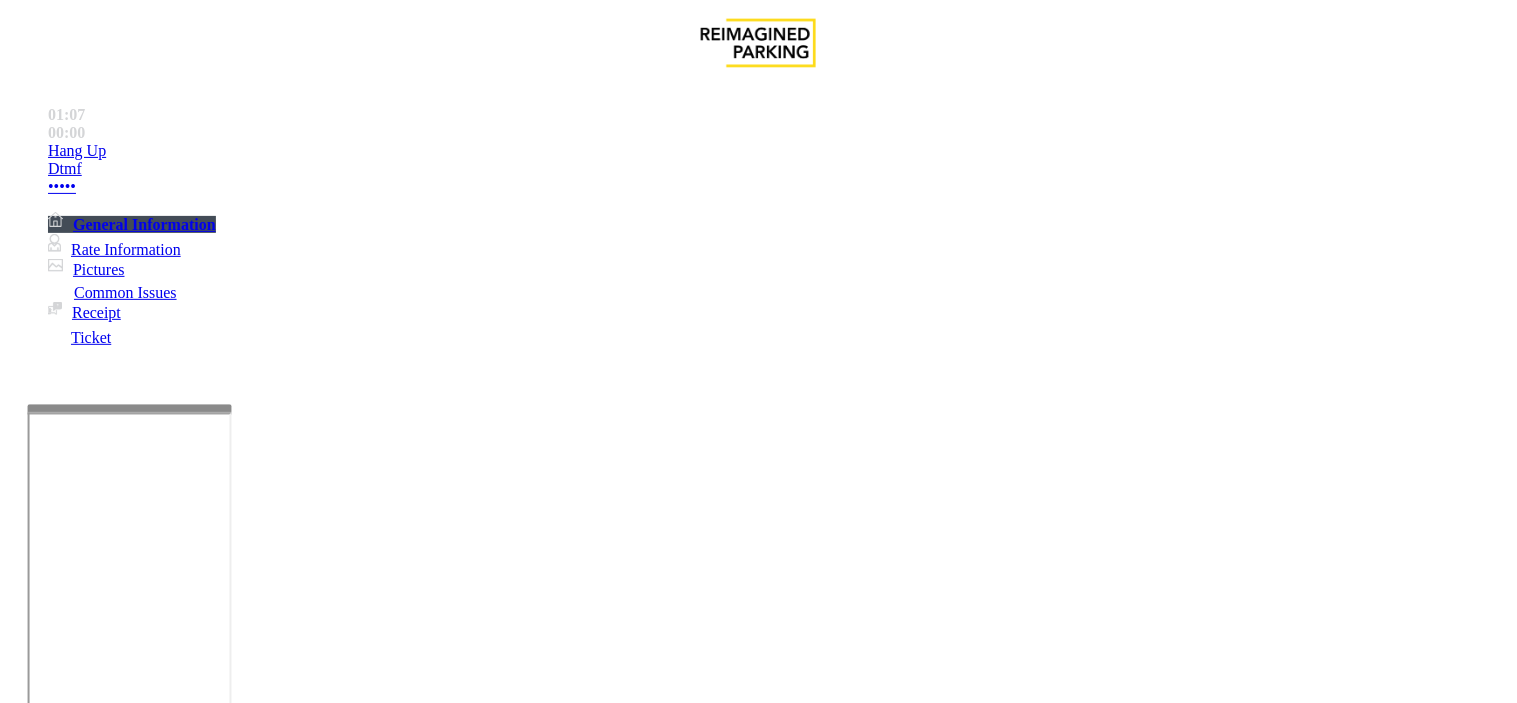 scroll, scrollTop: 0, scrollLeft: 0, axis: both 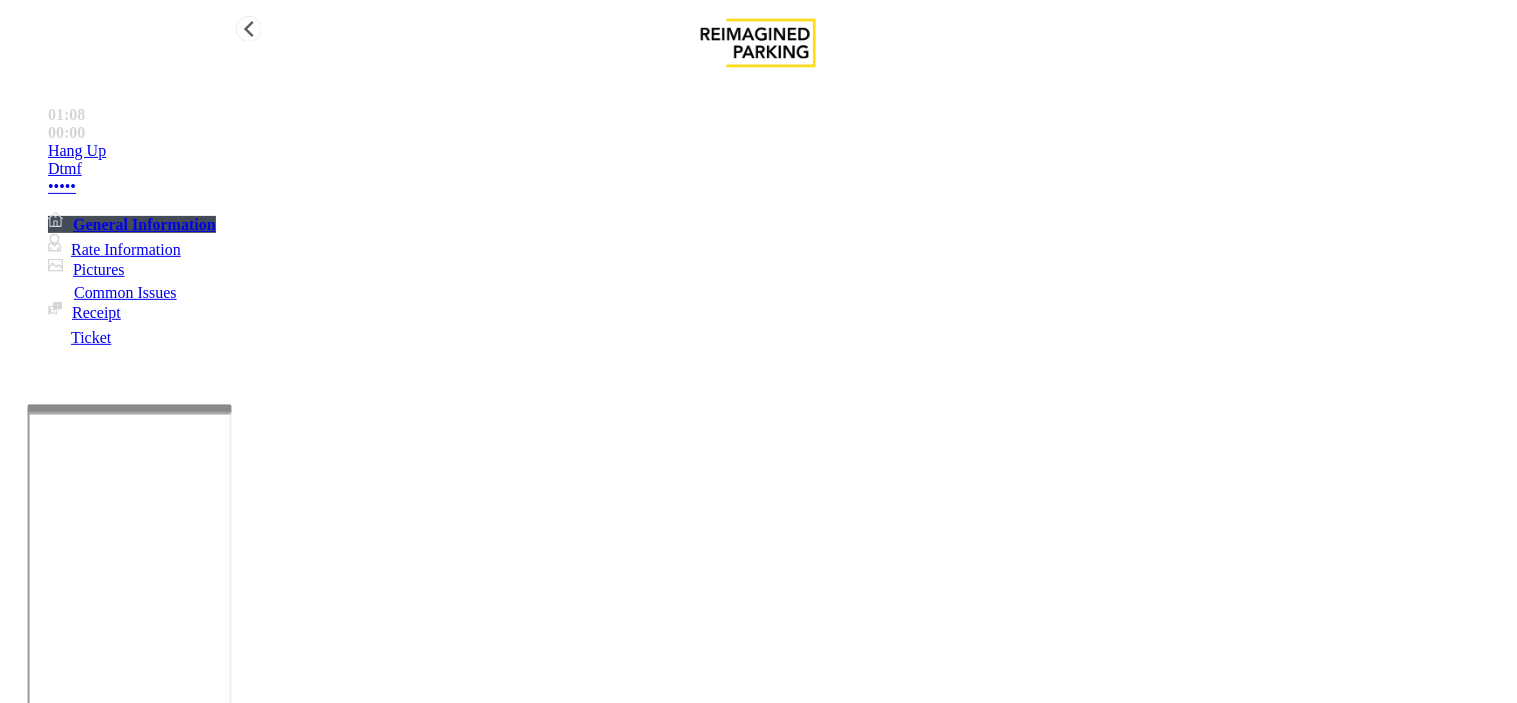 type on "**********" 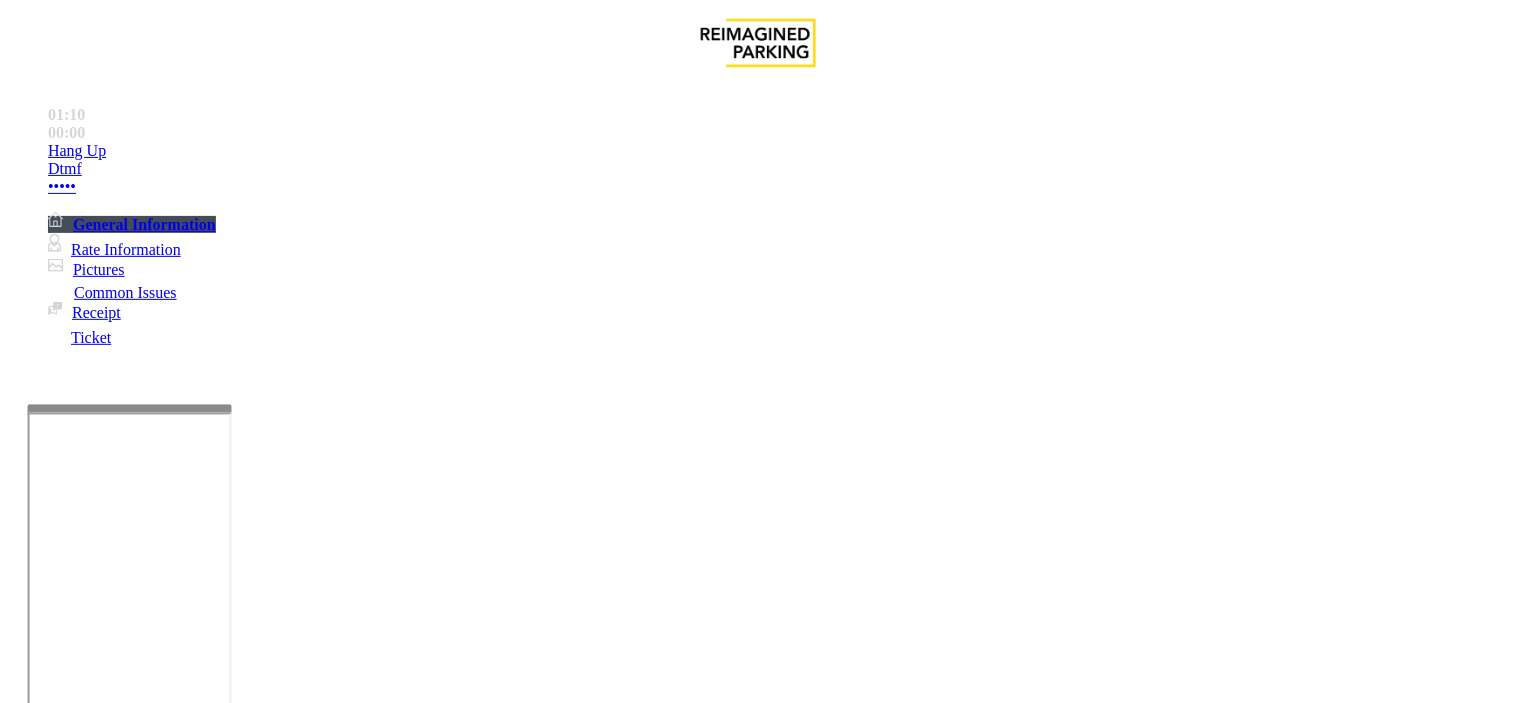 scroll, scrollTop: 444, scrollLeft: 0, axis: vertical 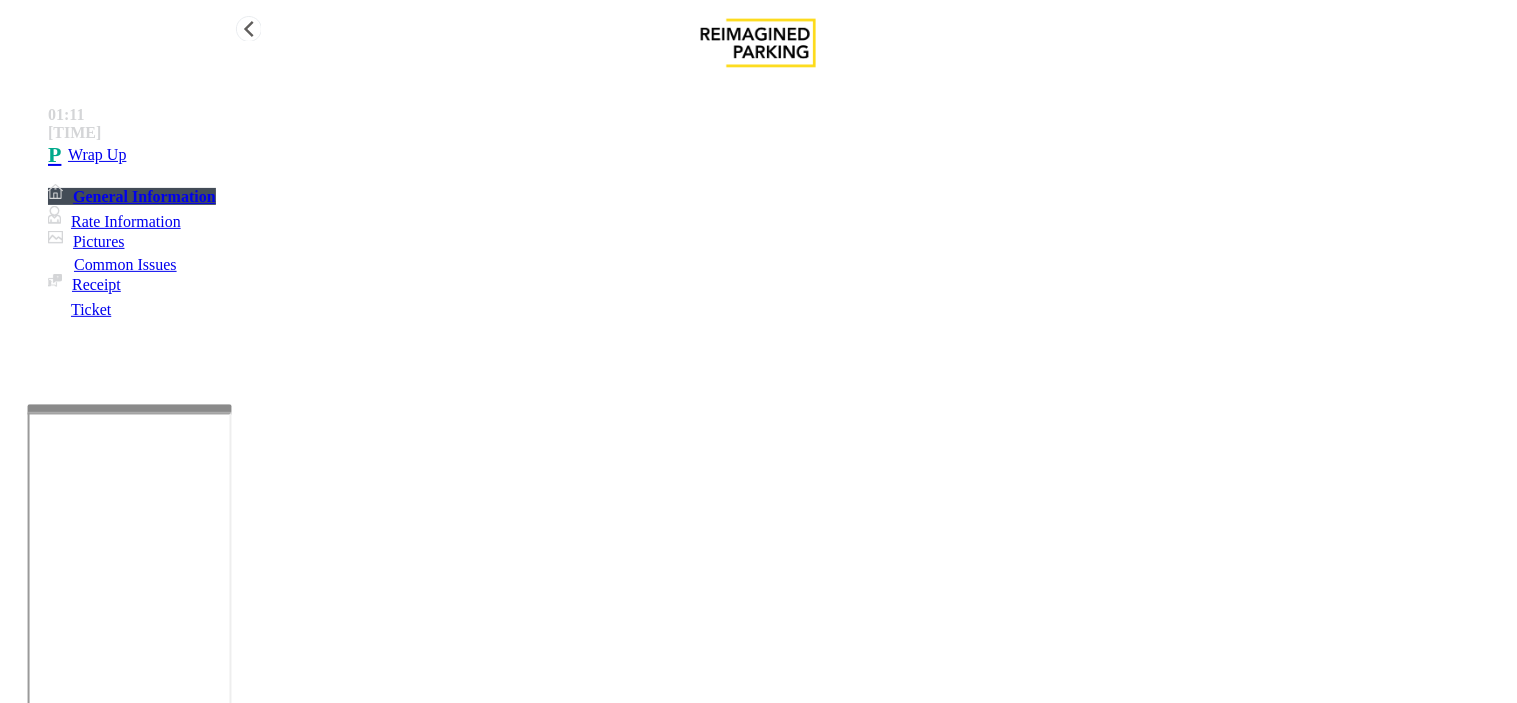 click on "Wrap Up" at bounding box center (778, 155) 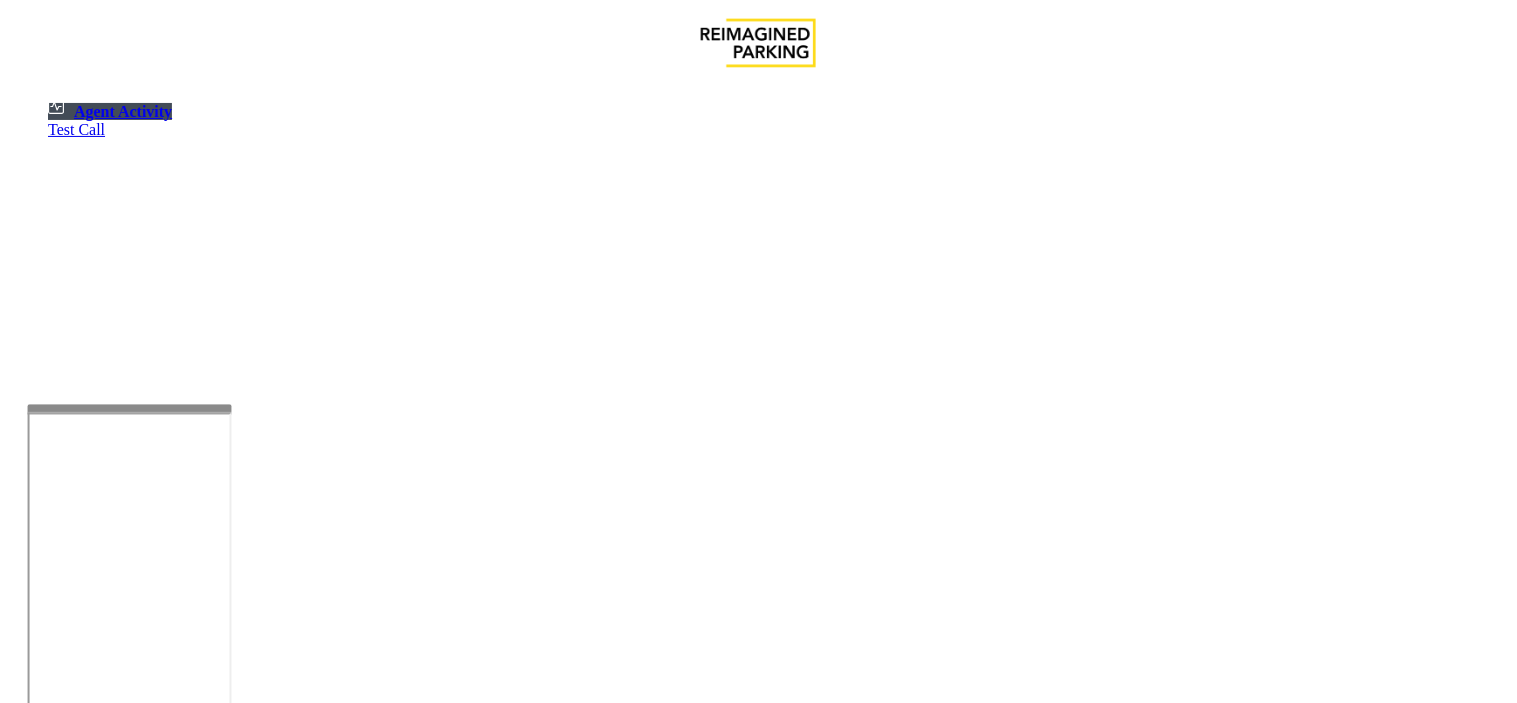 click at bounding box center (79, 1405) 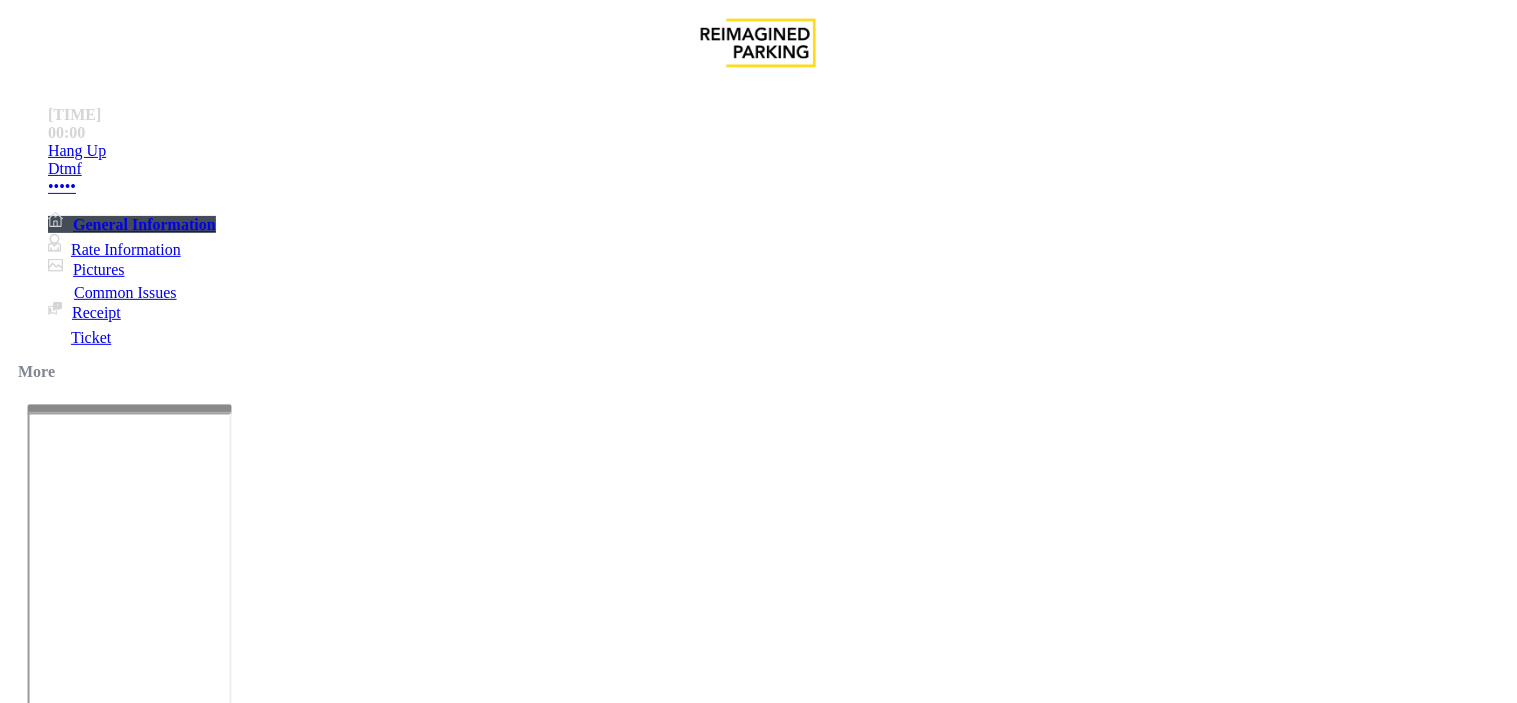 click on "Equipment Issue" at bounding box center [697, 1356] 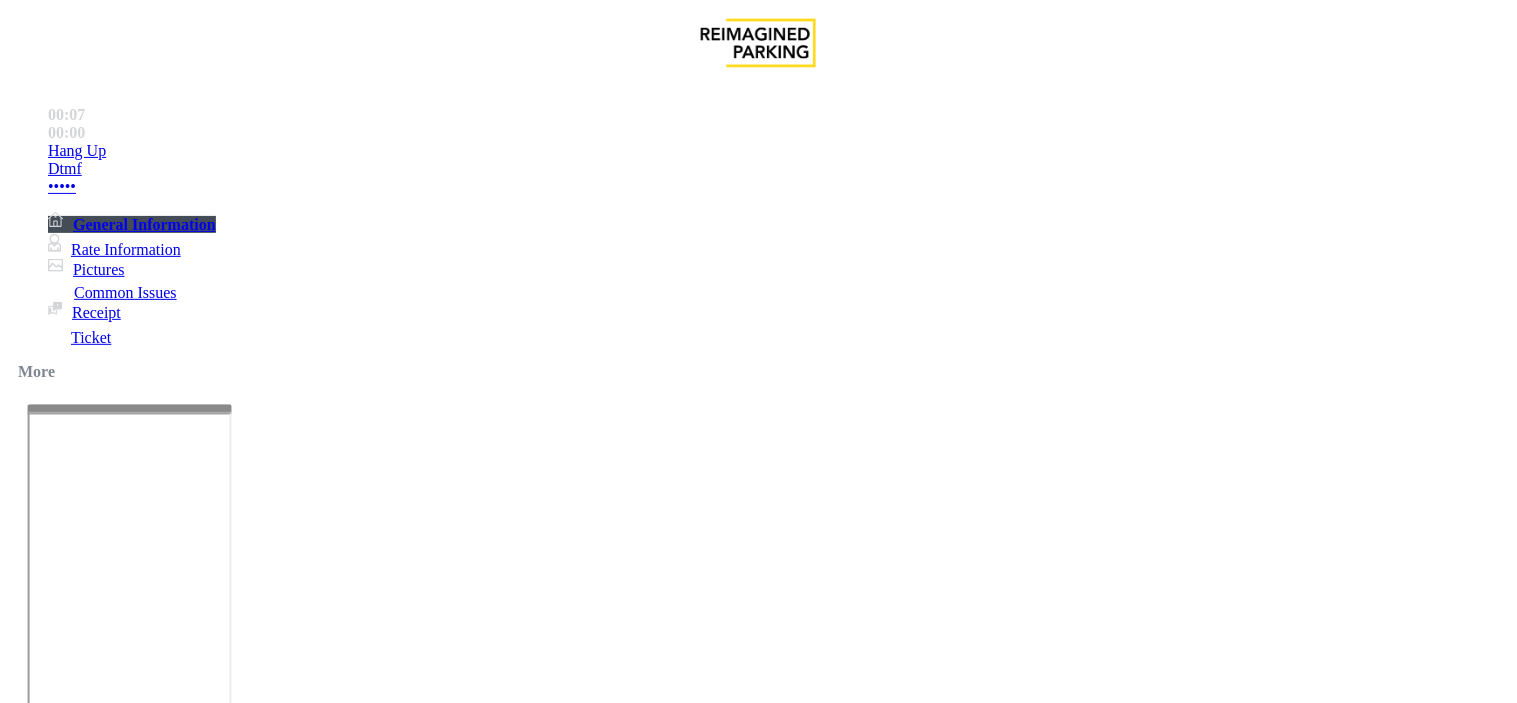 click on "Gate / Door Won't Open" at bounding box center (551, 1356) 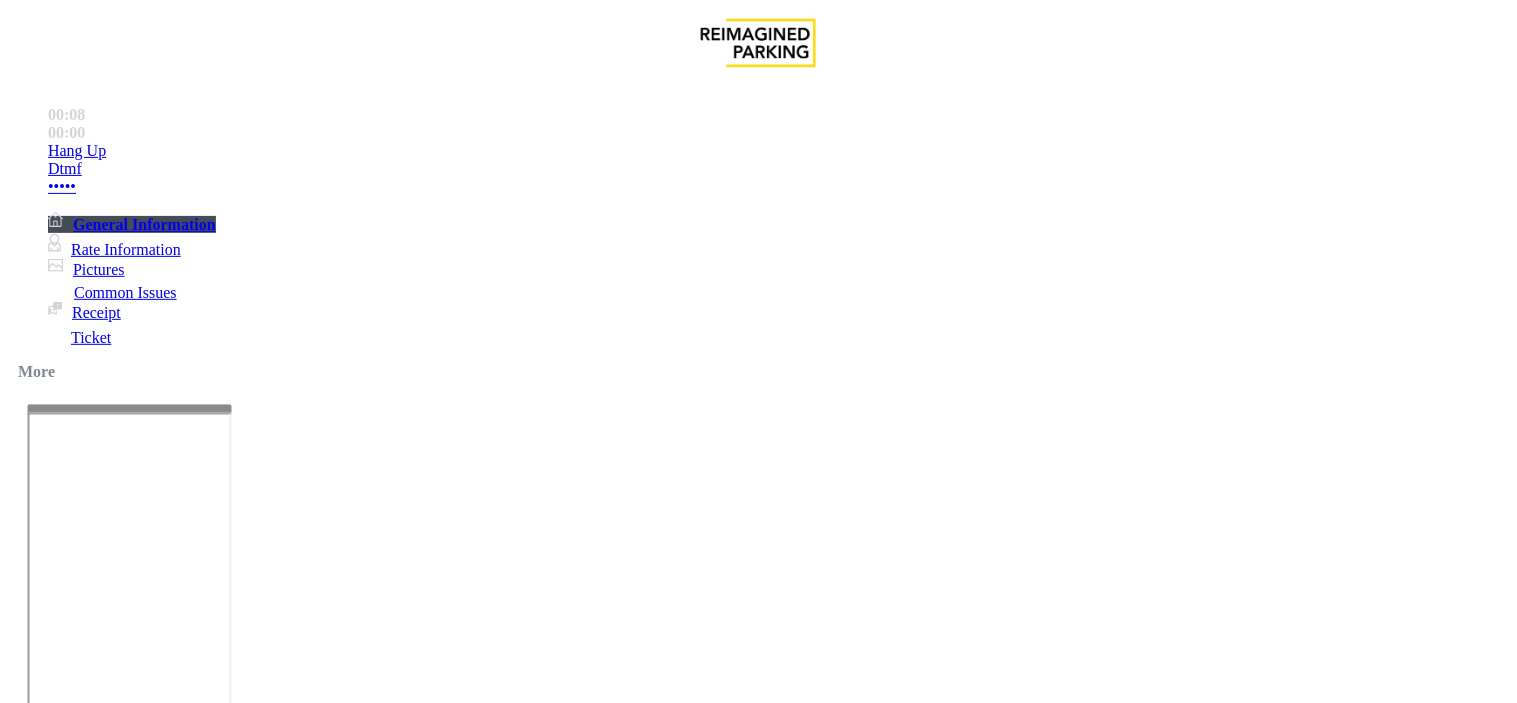 click at bounding box center [246, 1737] 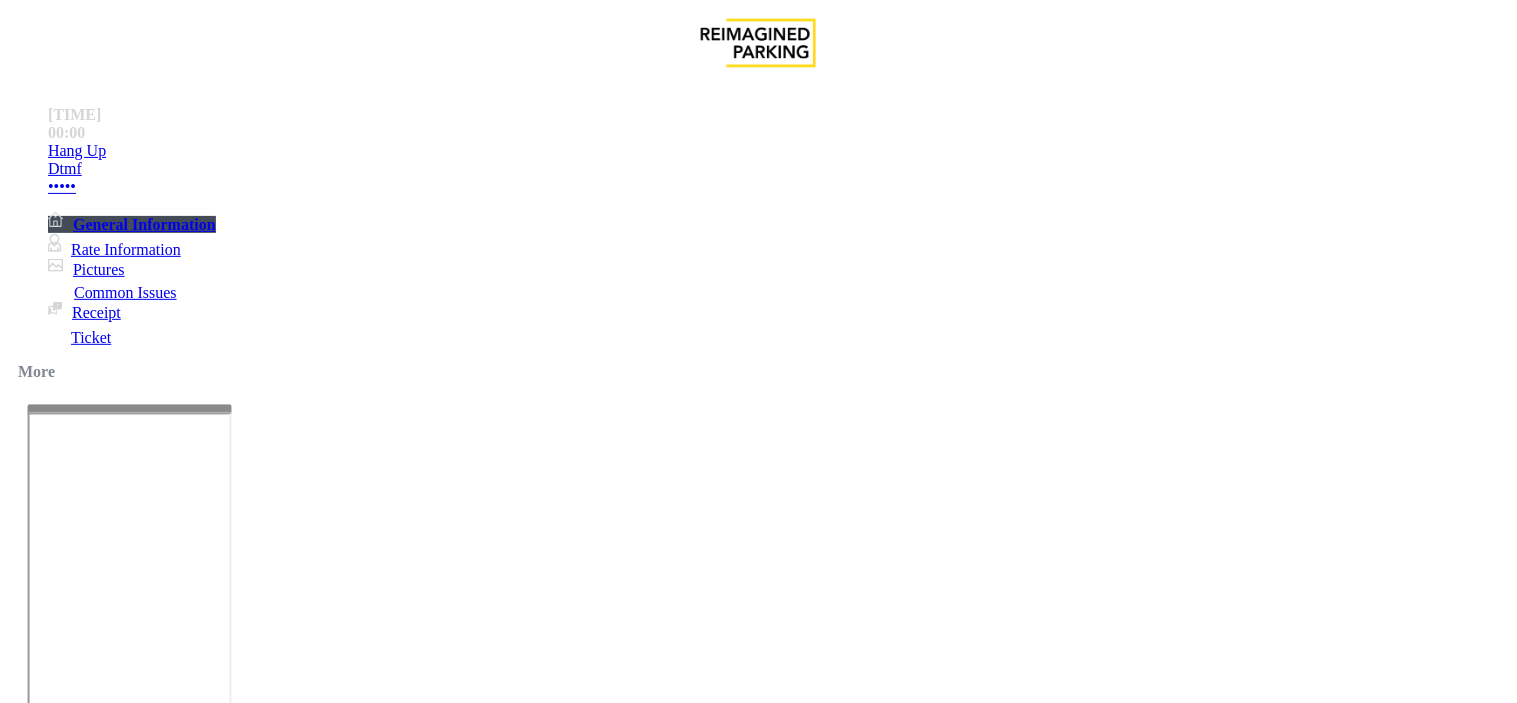 scroll, scrollTop: 0, scrollLeft: 0, axis: both 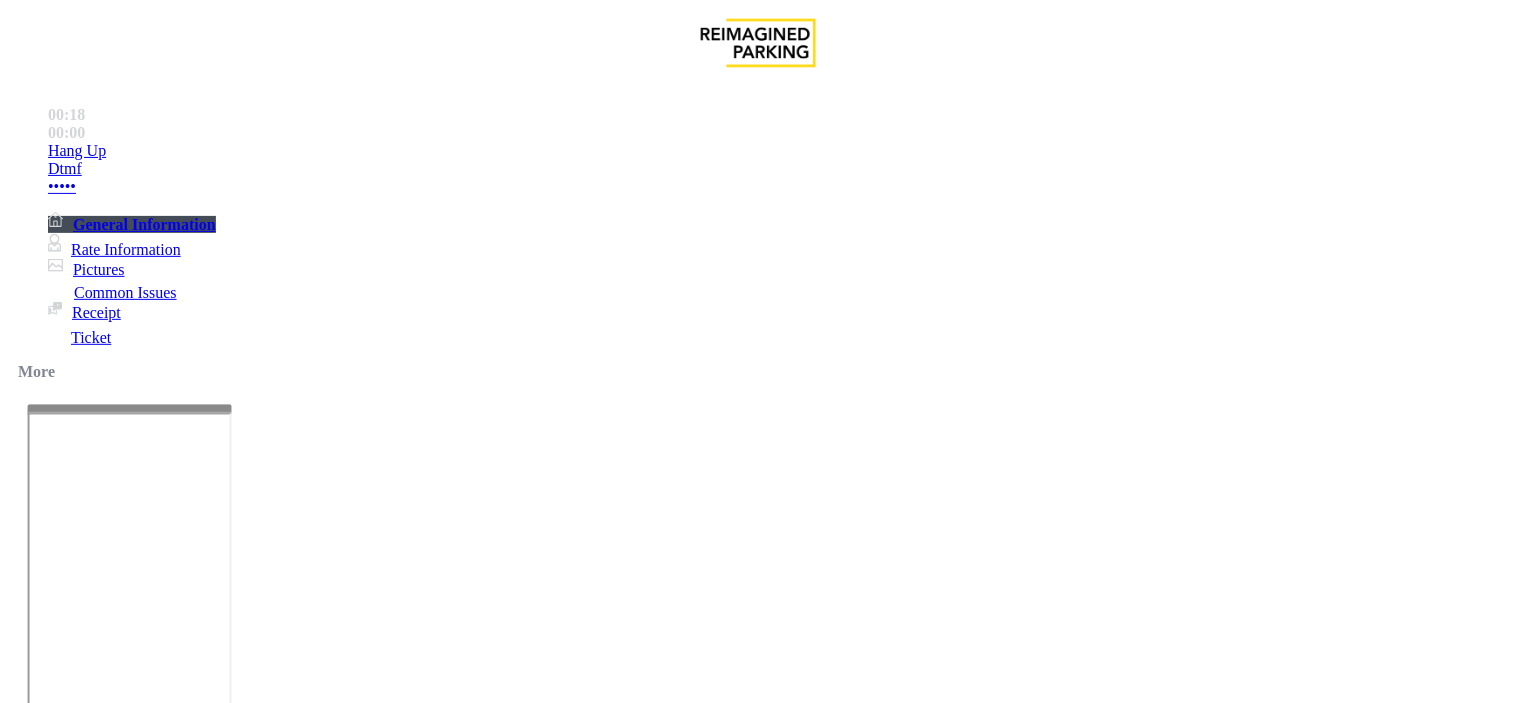 type on "**********" 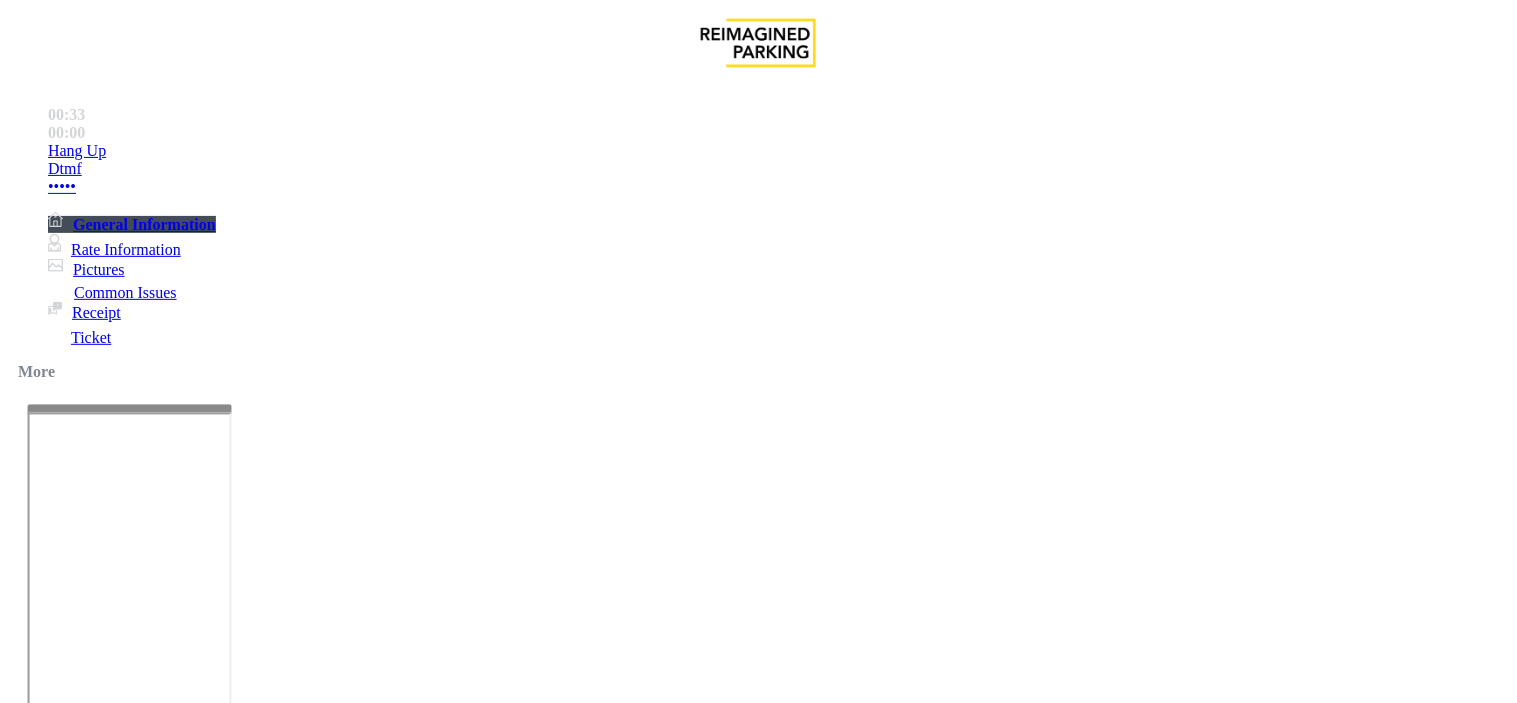 scroll, scrollTop: 333, scrollLeft: 0, axis: vertical 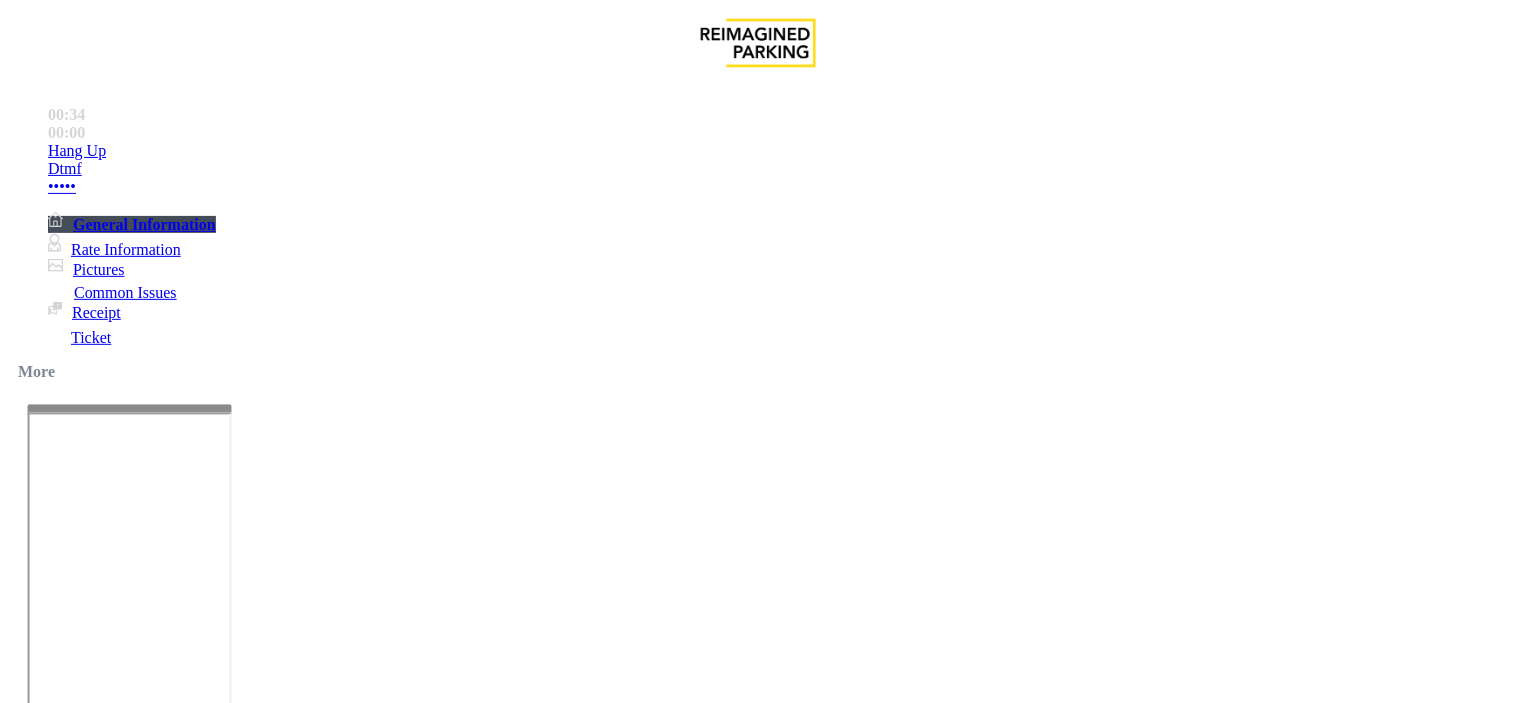type on "*******" 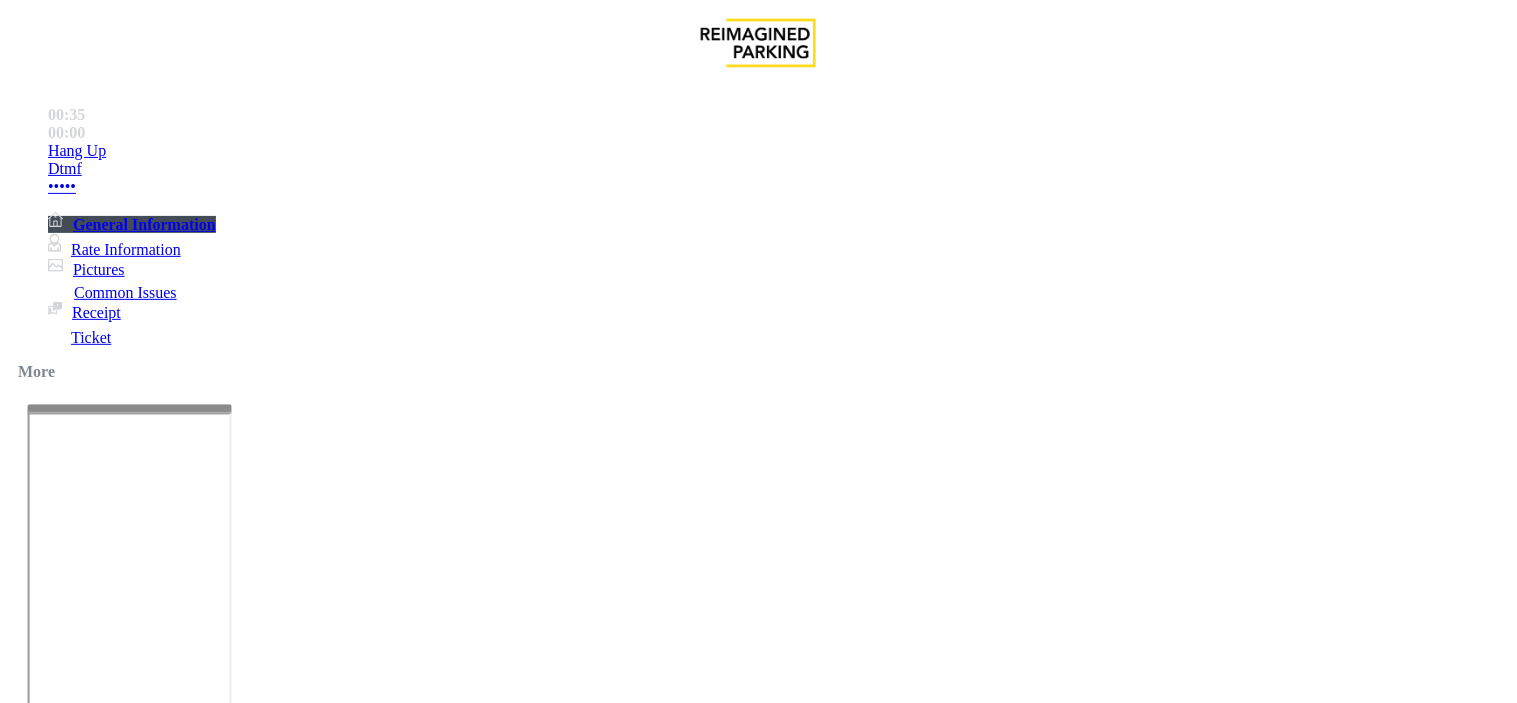 click at bounding box center [246, 1737] 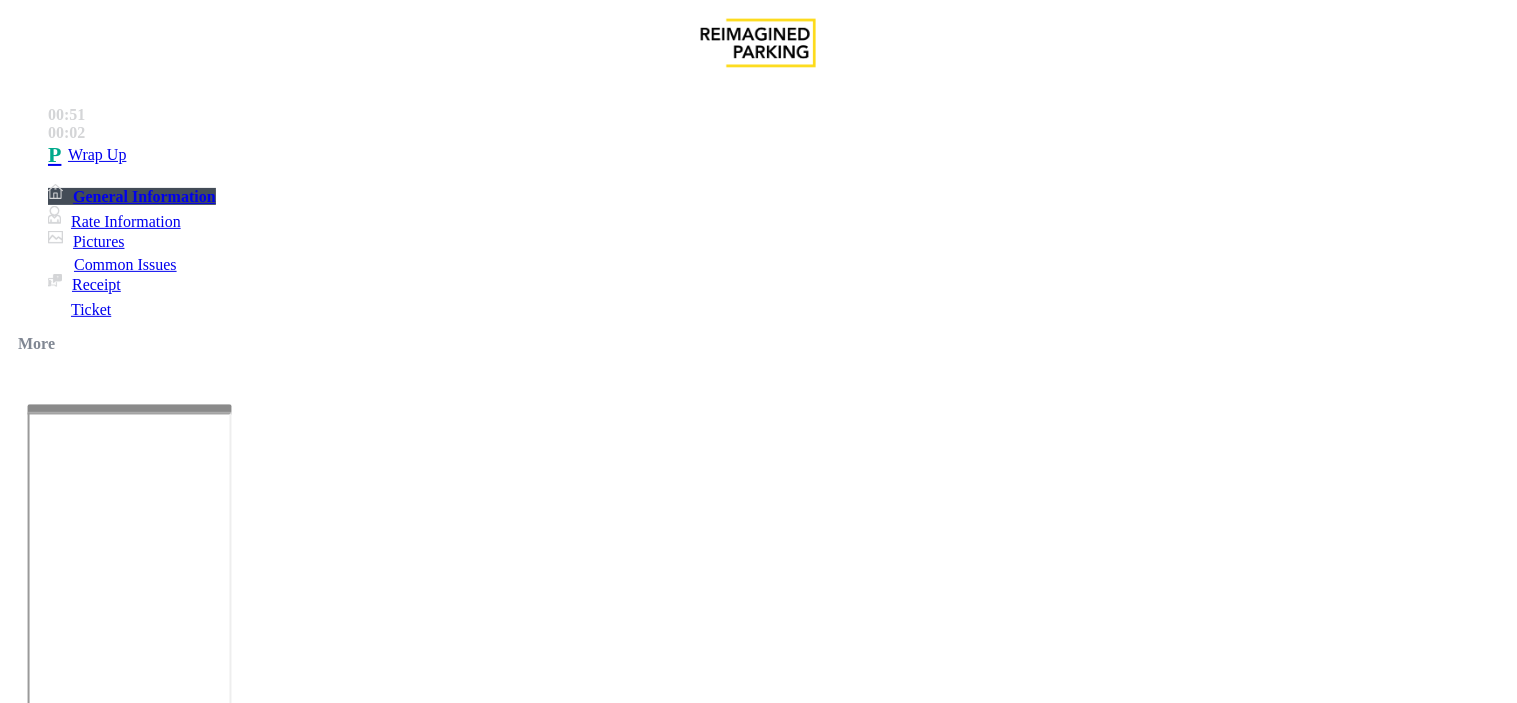 click at bounding box center (246, 1737) 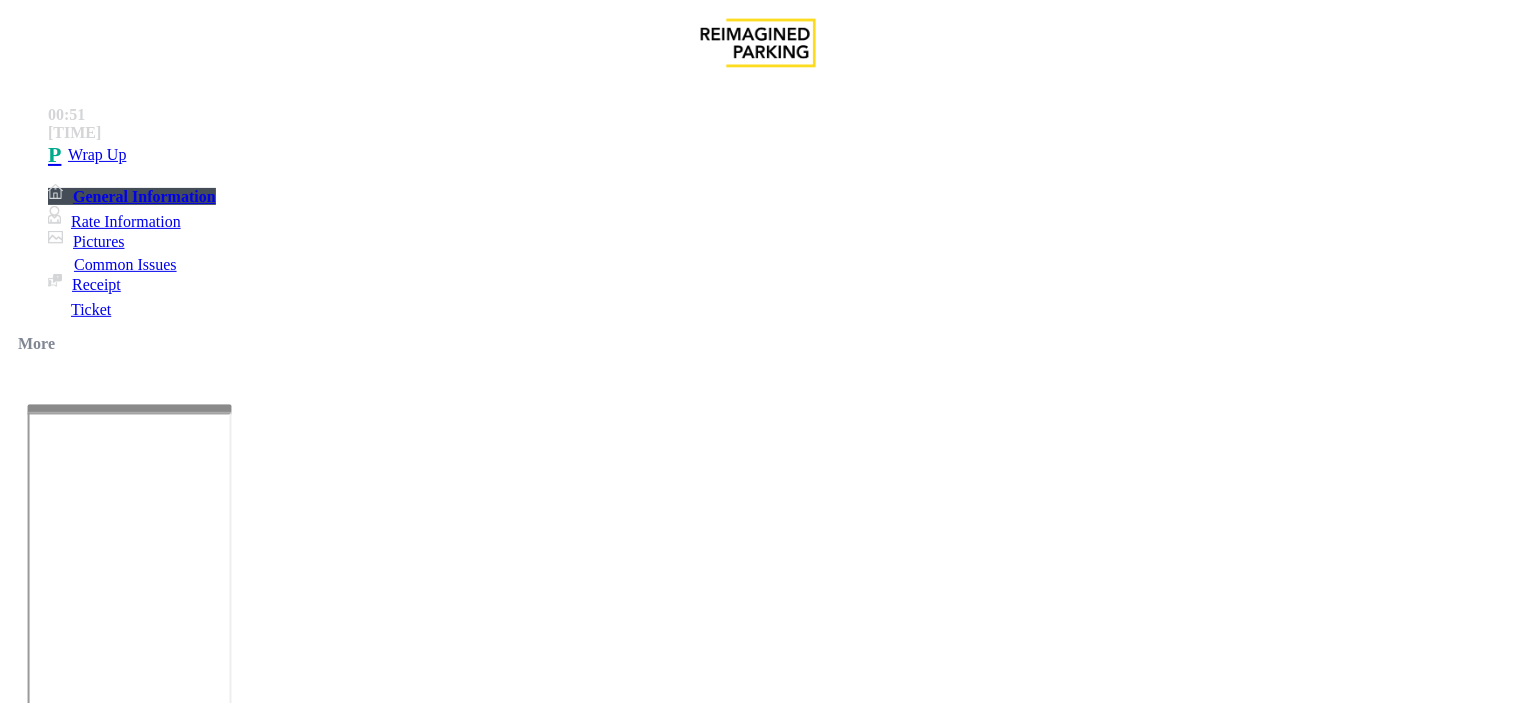 scroll, scrollTop: 0, scrollLeft: 0, axis: both 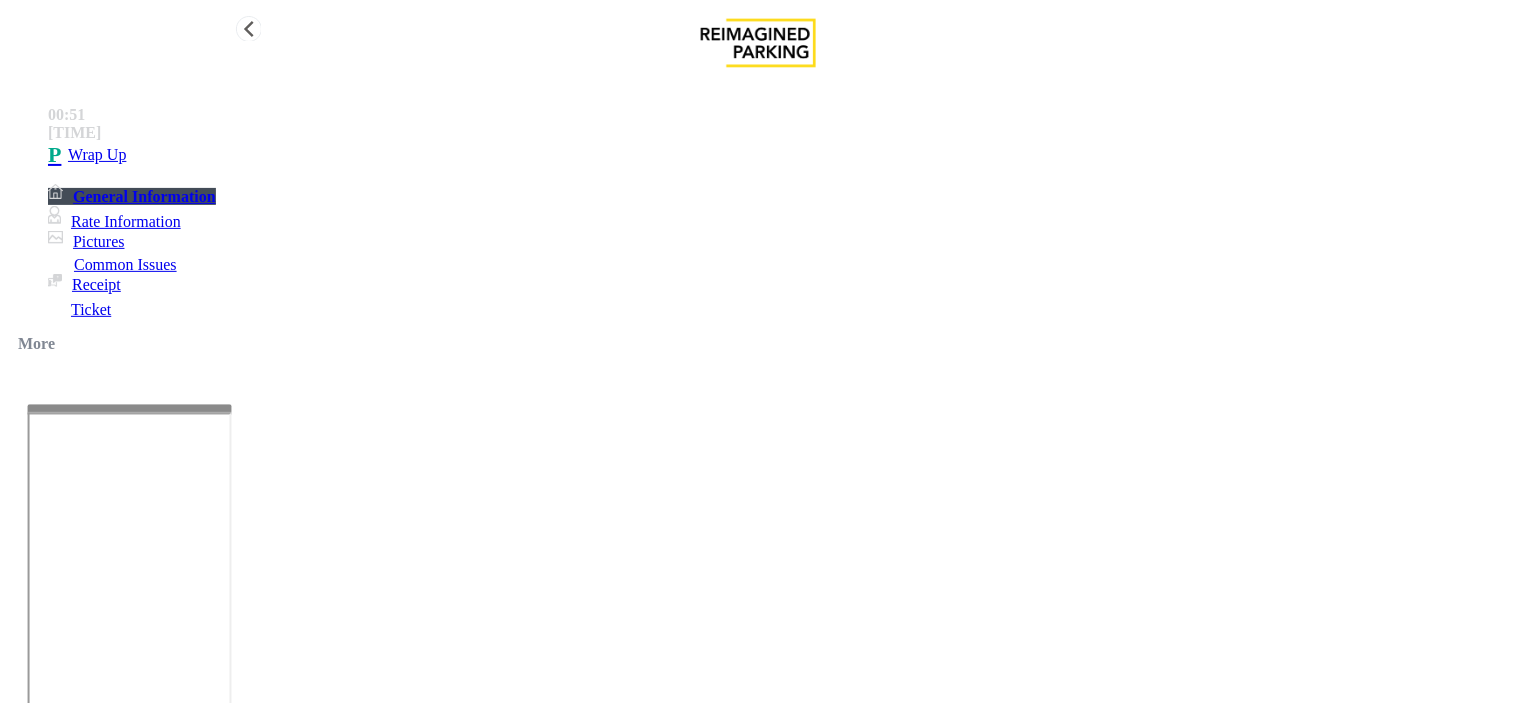 type on "**********" 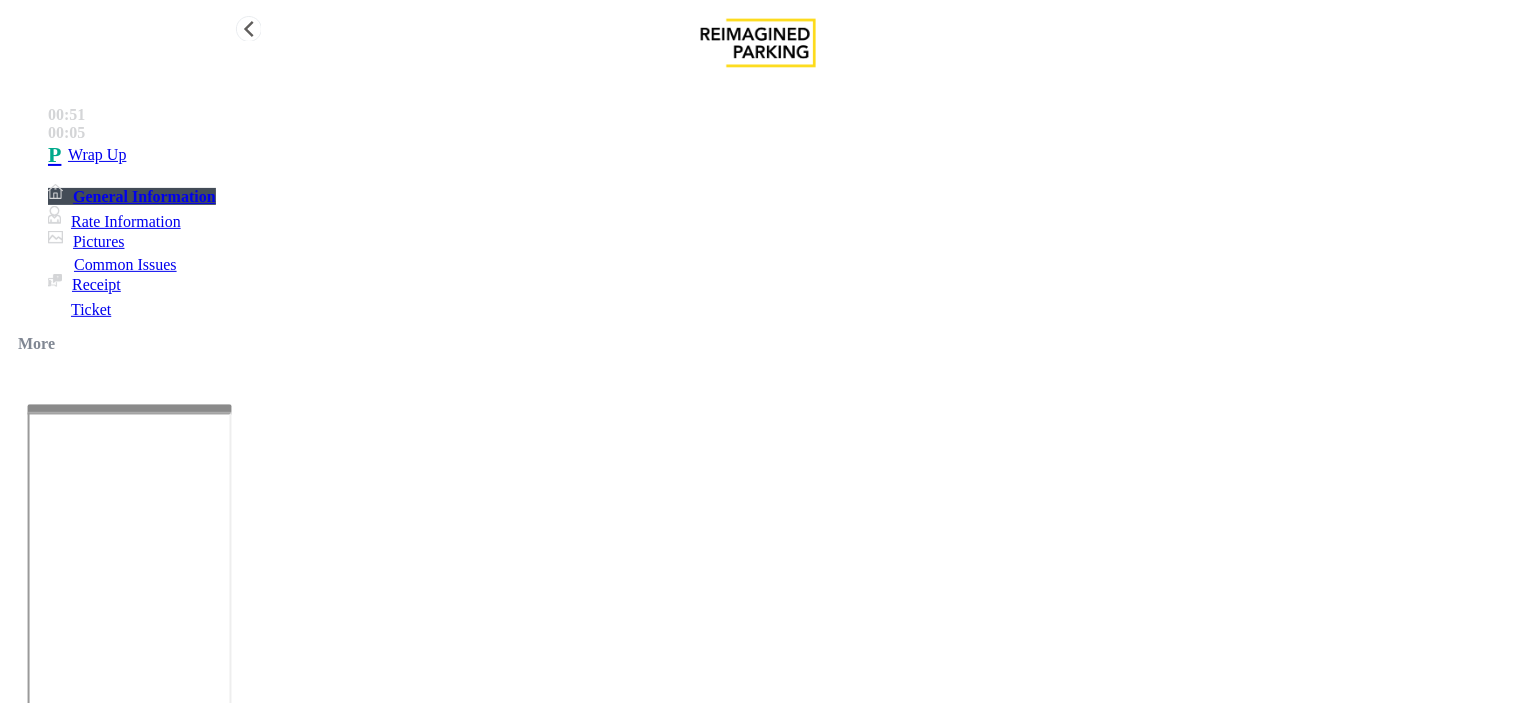 click on "Wrap Up" at bounding box center (778, 155) 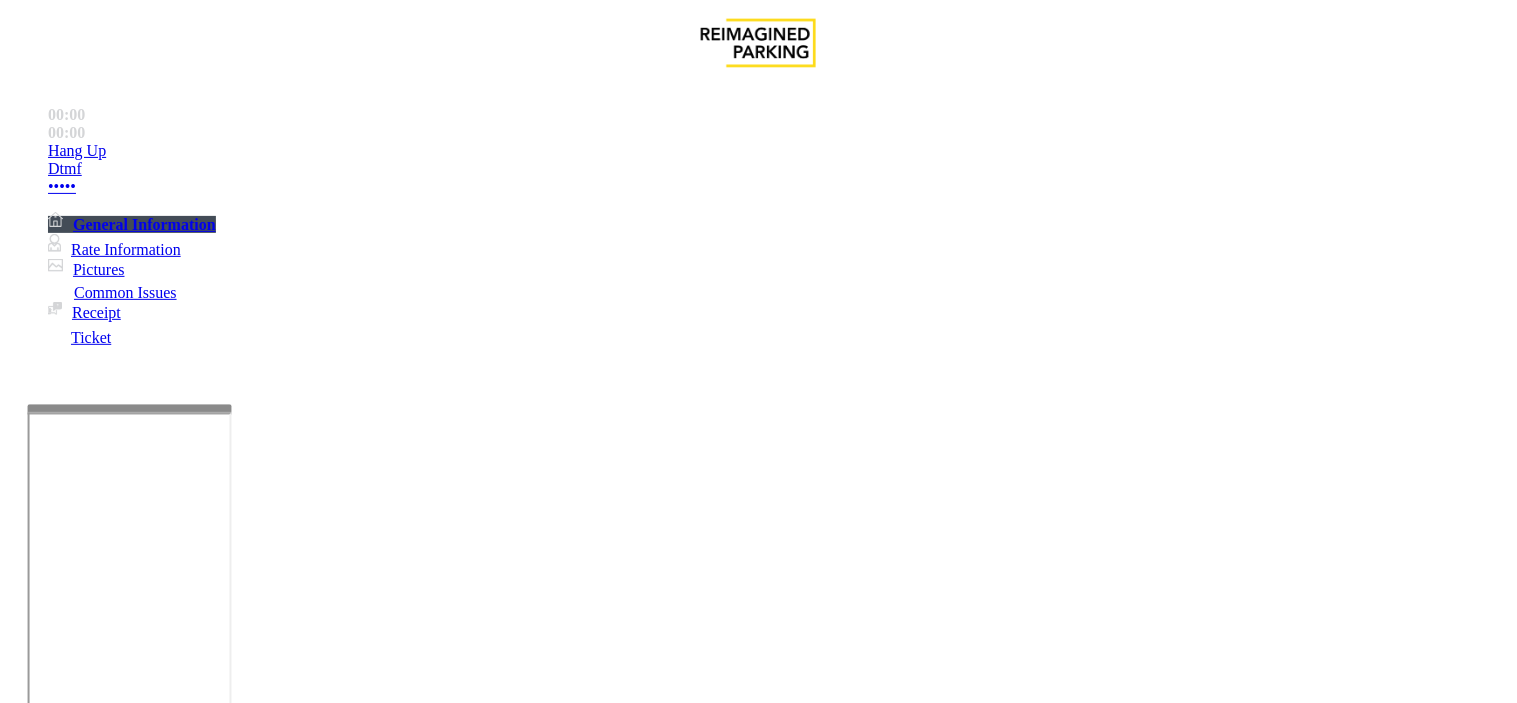 scroll, scrollTop: 555, scrollLeft: 0, axis: vertical 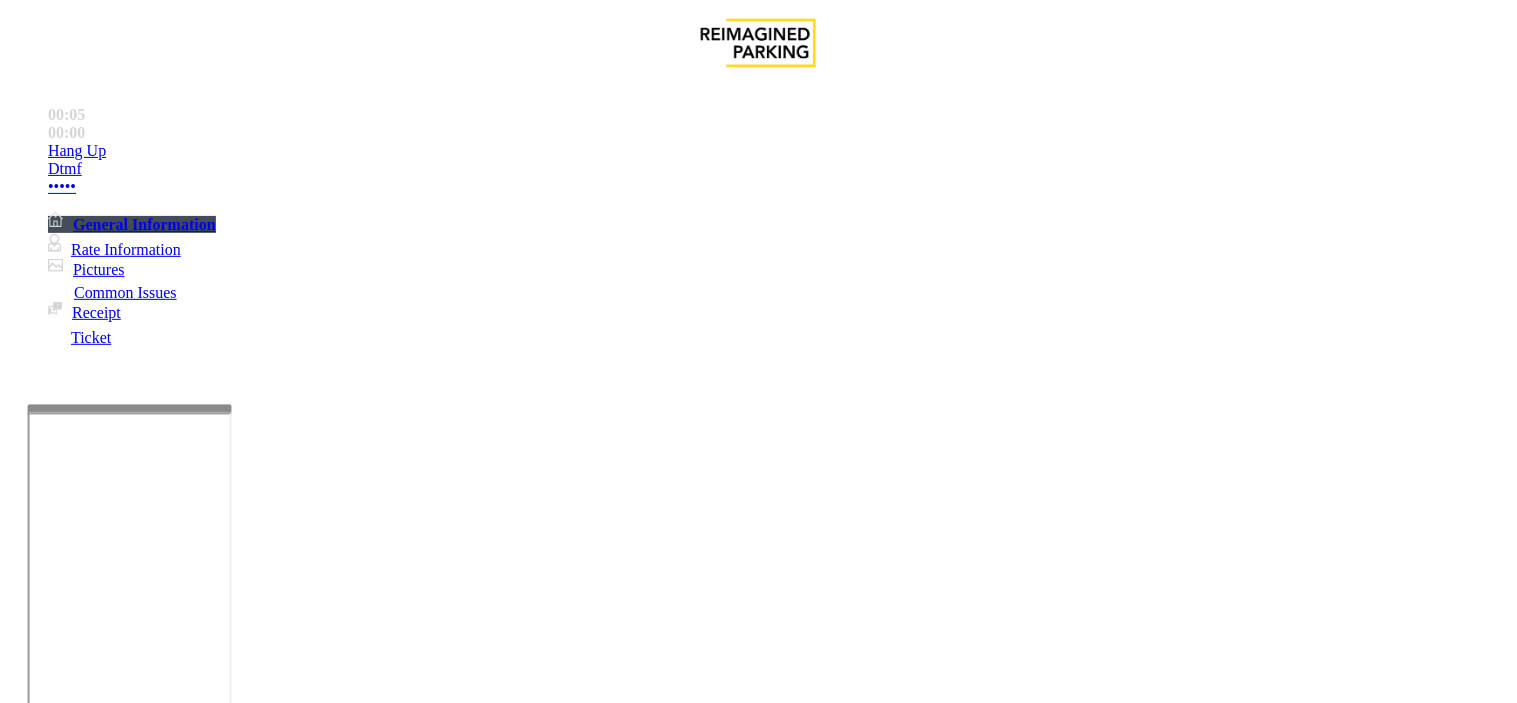 click on "Services" at bounding box center (687, 1356) 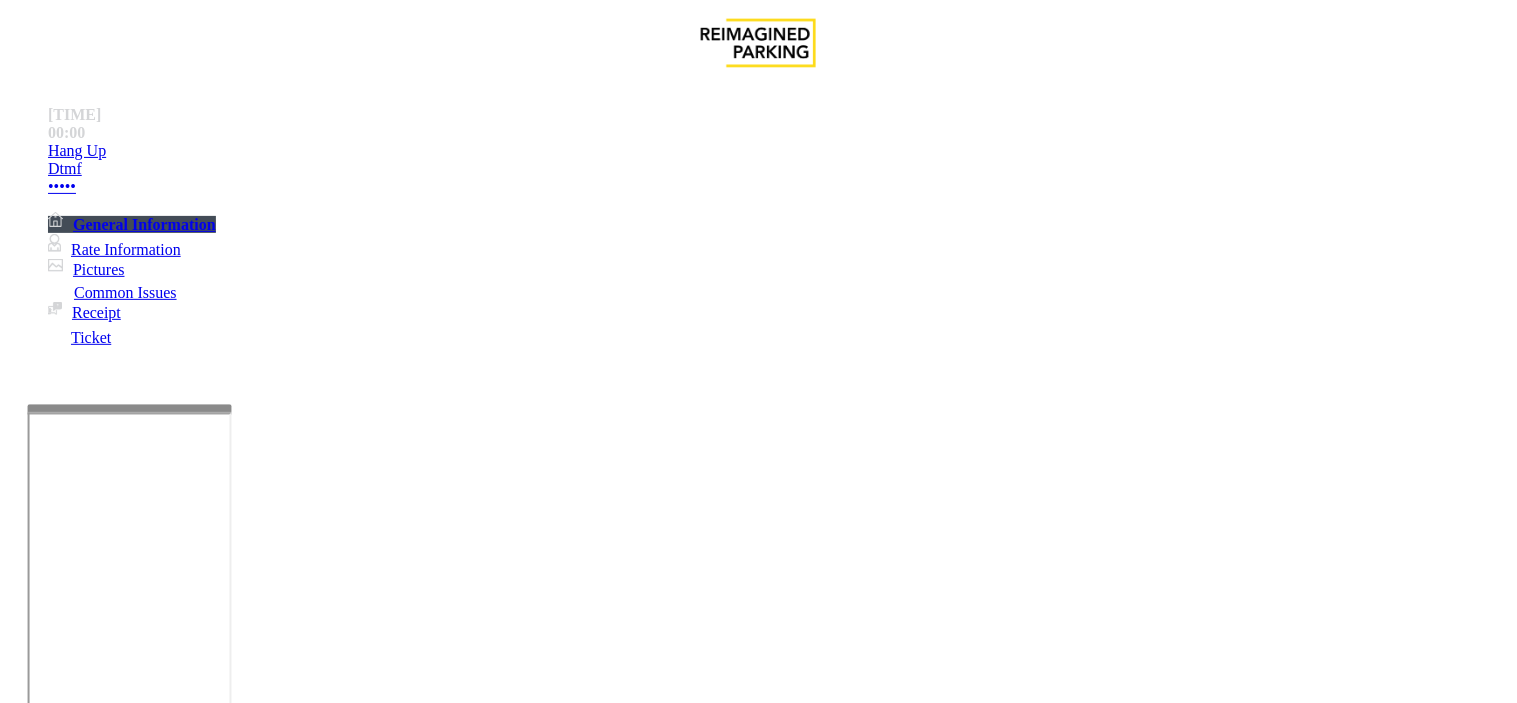 click at bounding box center (246, 1750) 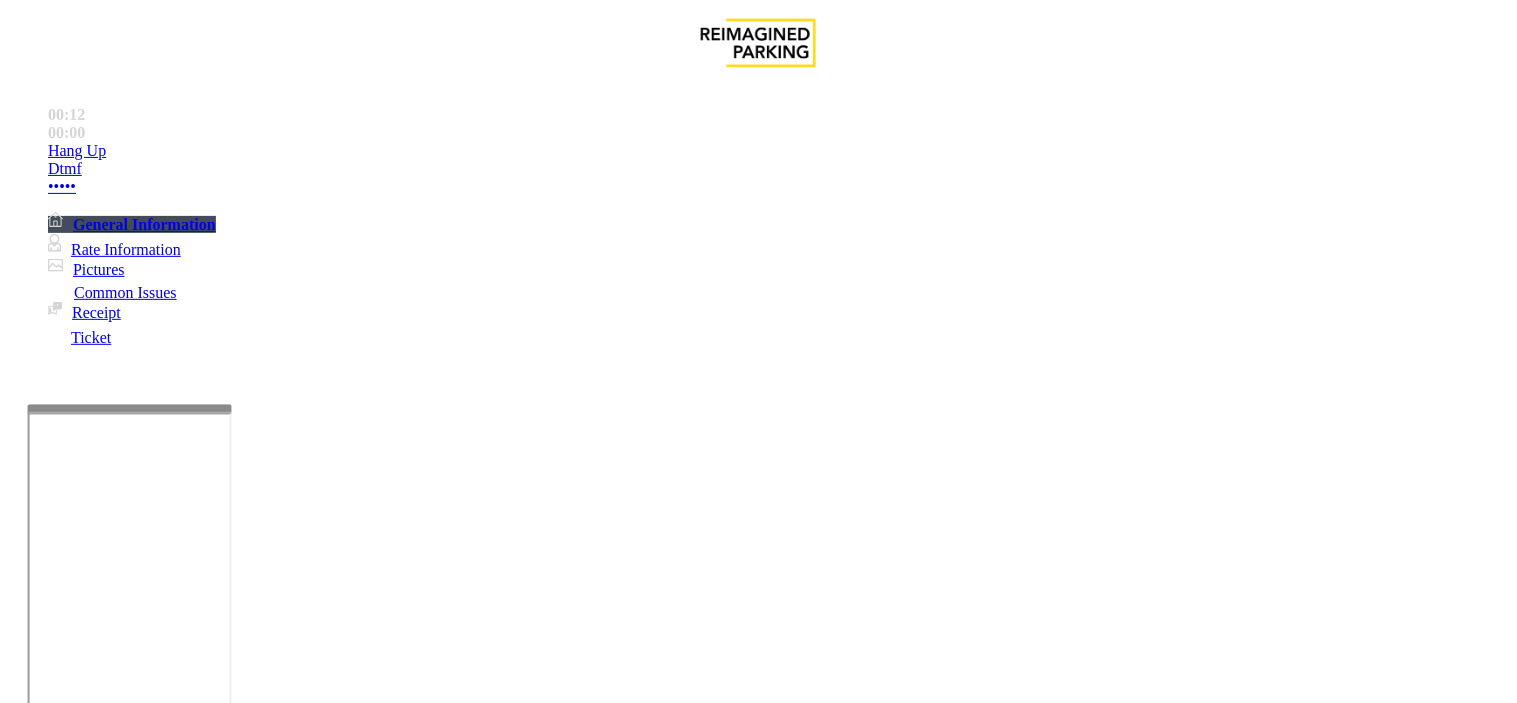 drag, startPoint x: 260, startPoint y: 177, endPoint x: 483, endPoint y: 178, distance: 223.00224 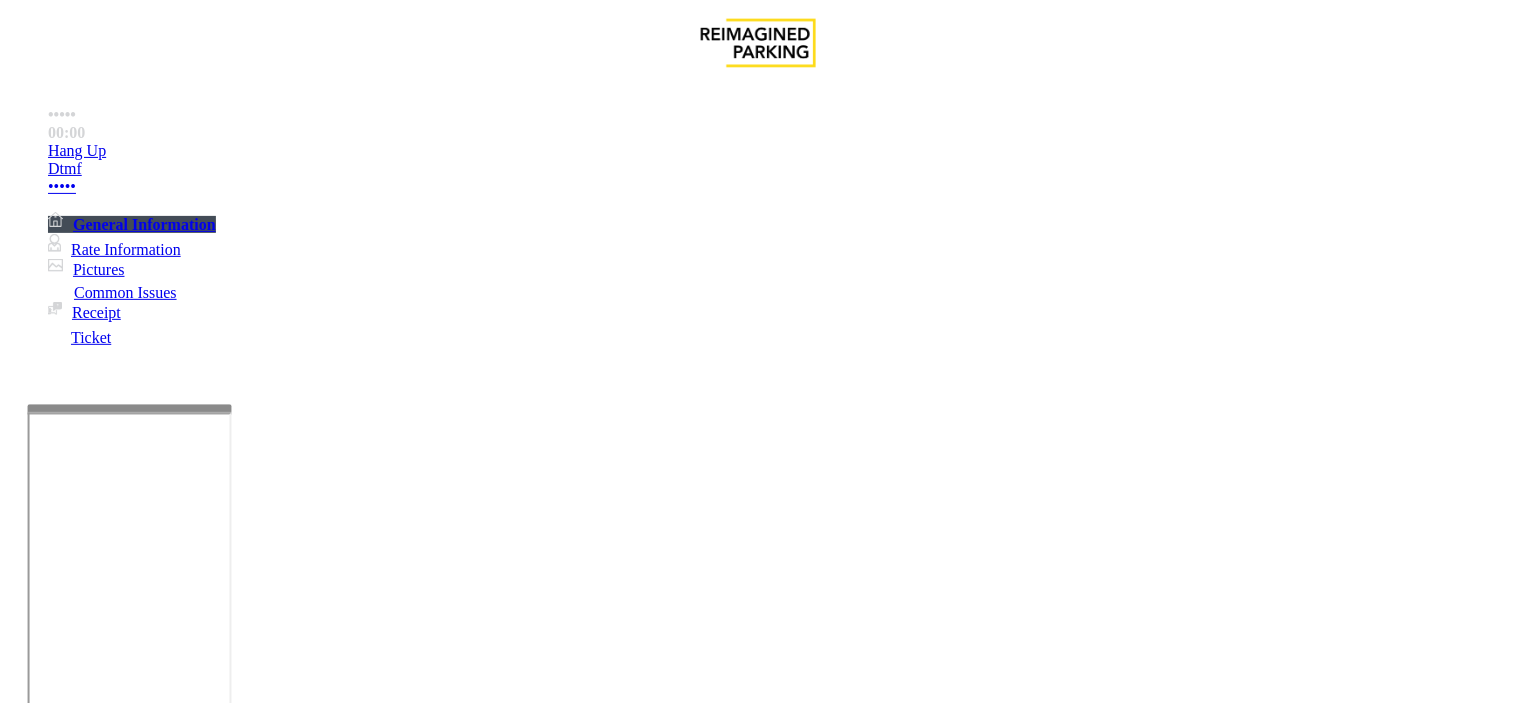 scroll, scrollTop: 222, scrollLeft: 0, axis: vertical 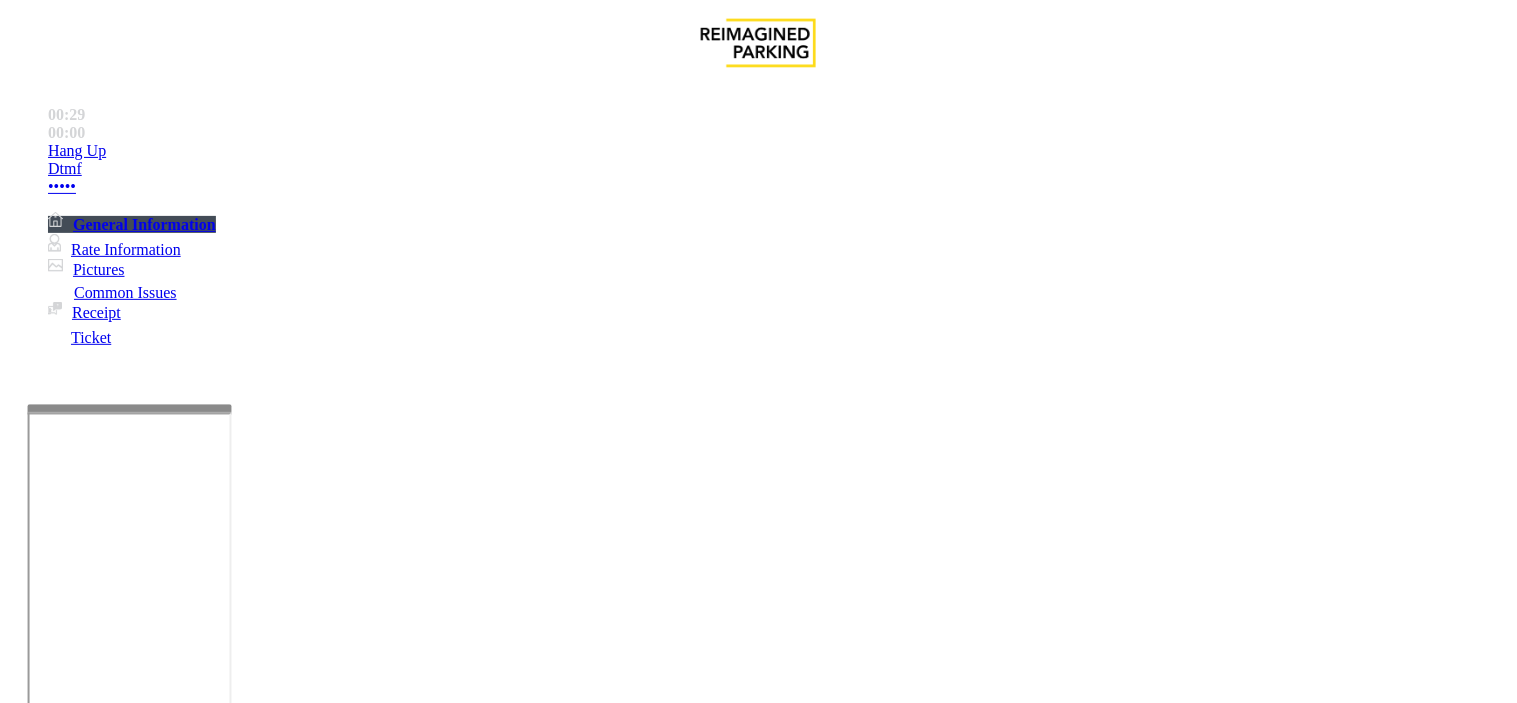 click at bounding box center (246, 1750) 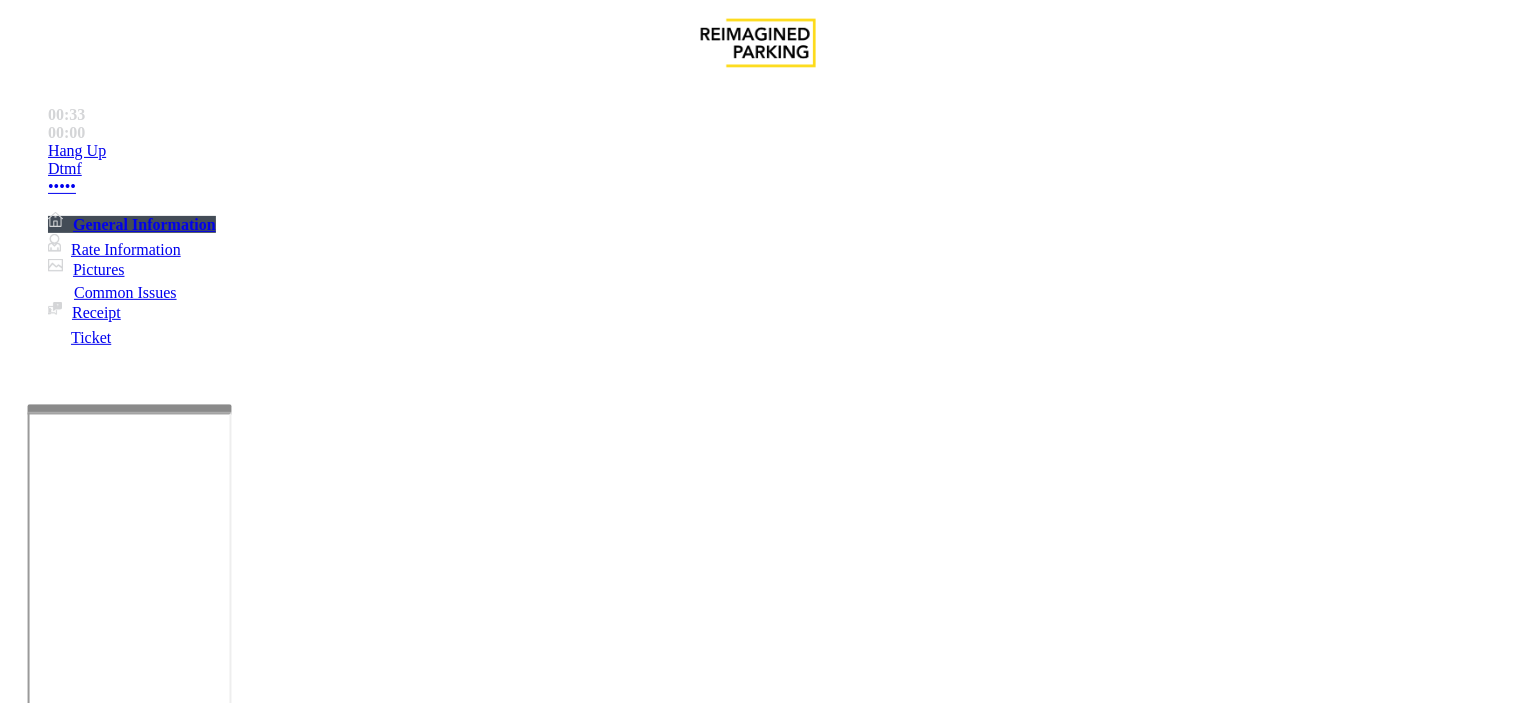 paste on "**********" 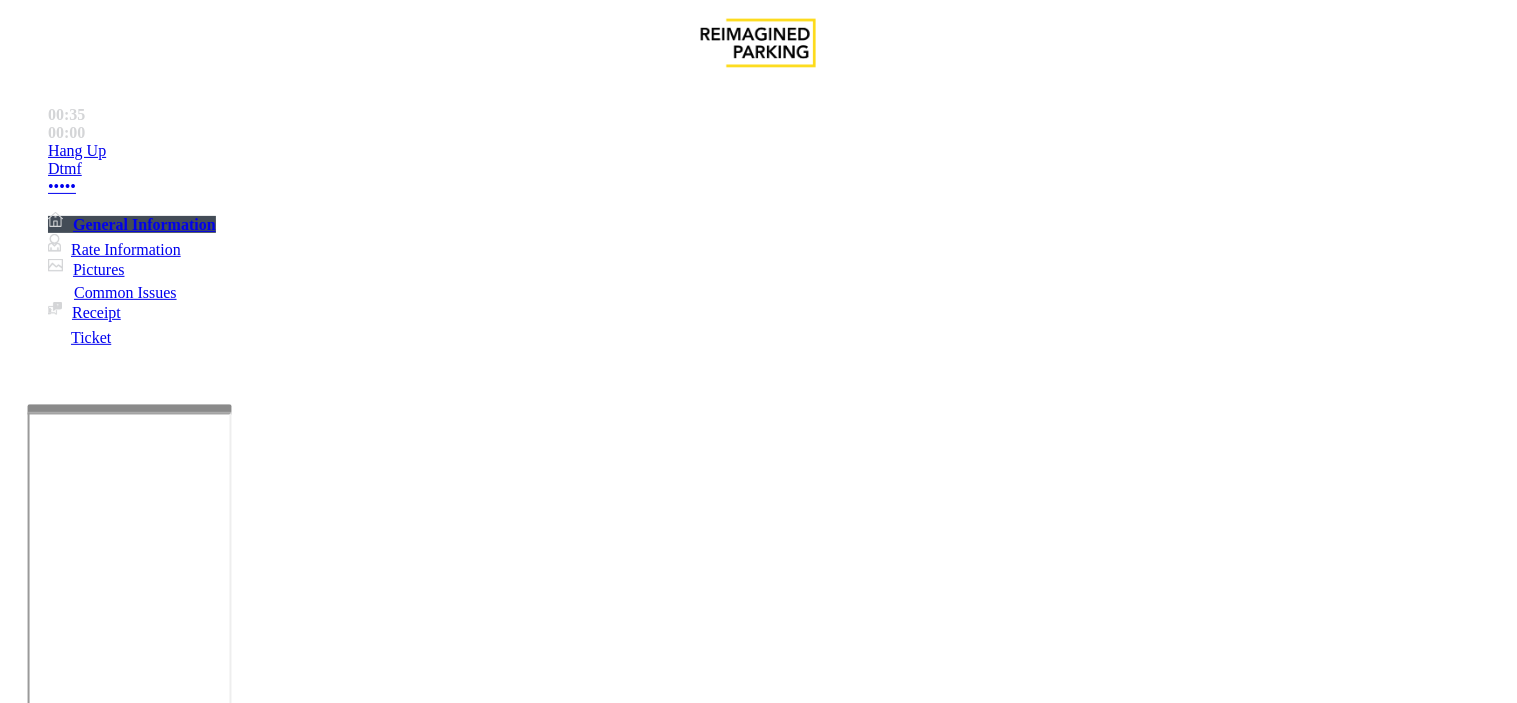 scroll, scrollTop: 41, scrollLeft: 0, axis: vertical 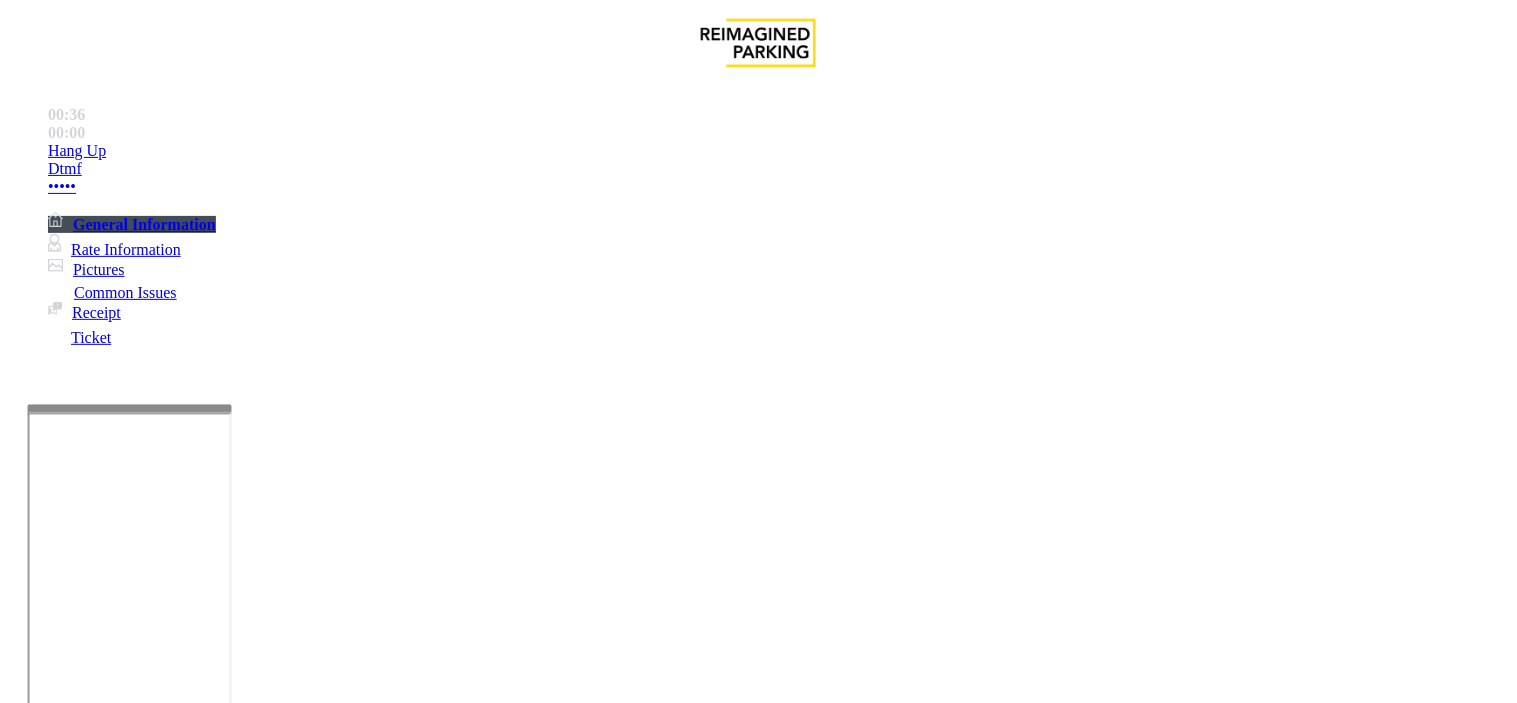click at bounding box center (246, 1750) 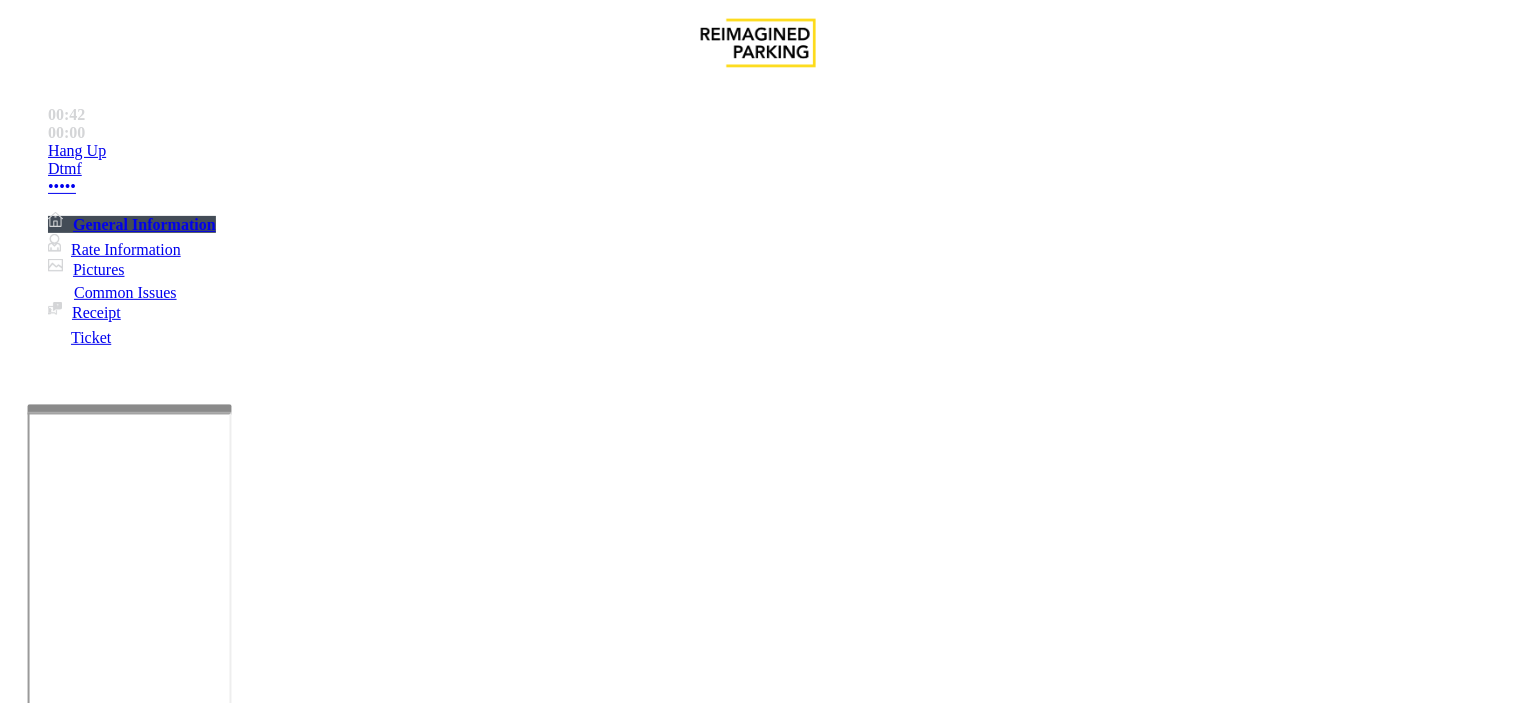scroll, scrollTop: 13, scrollLeft: 0, axis: vertical 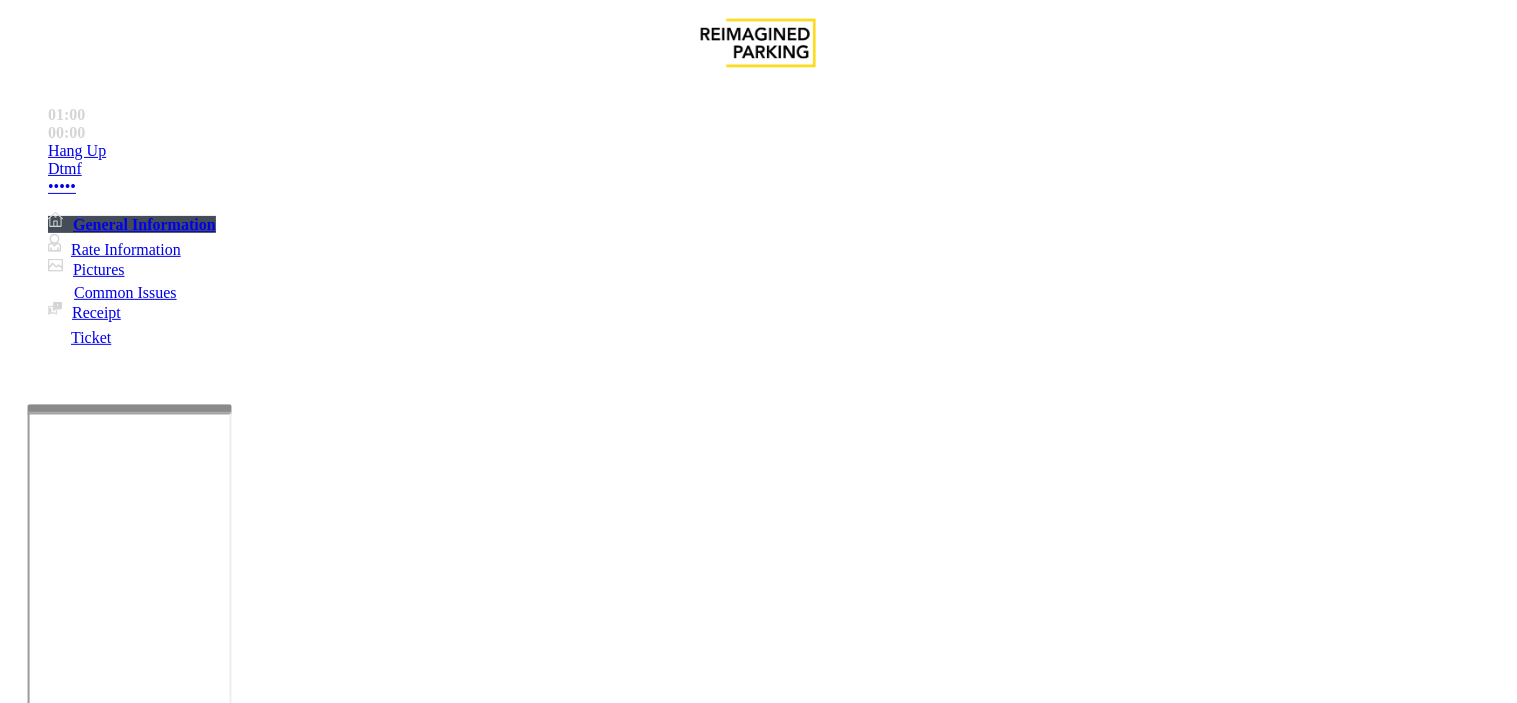 drag, startPoint x: 380, startPoint y: 476, endPoint x: 271, endPoint y: 475, distance: 109.004585 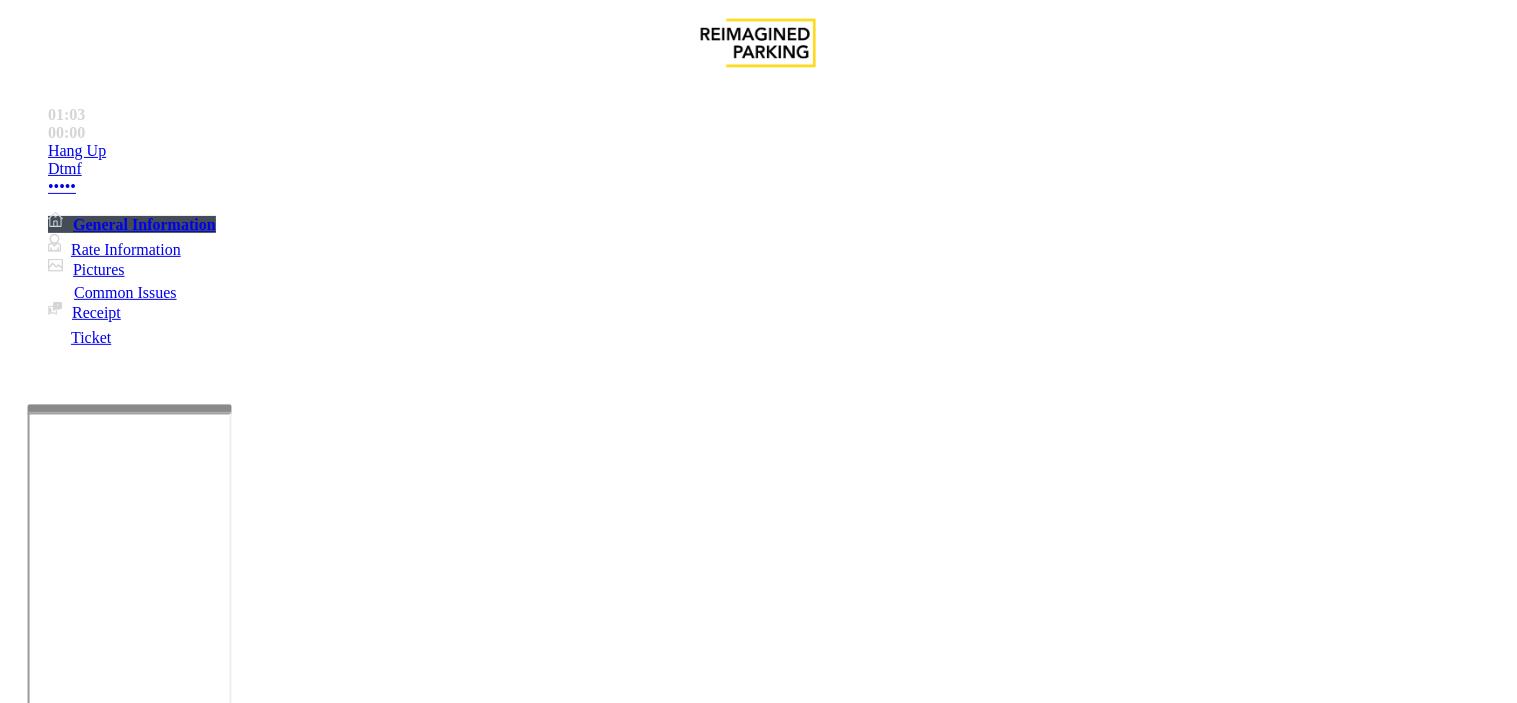 click on "Vend Gate" at bounding box center (69, 1843) 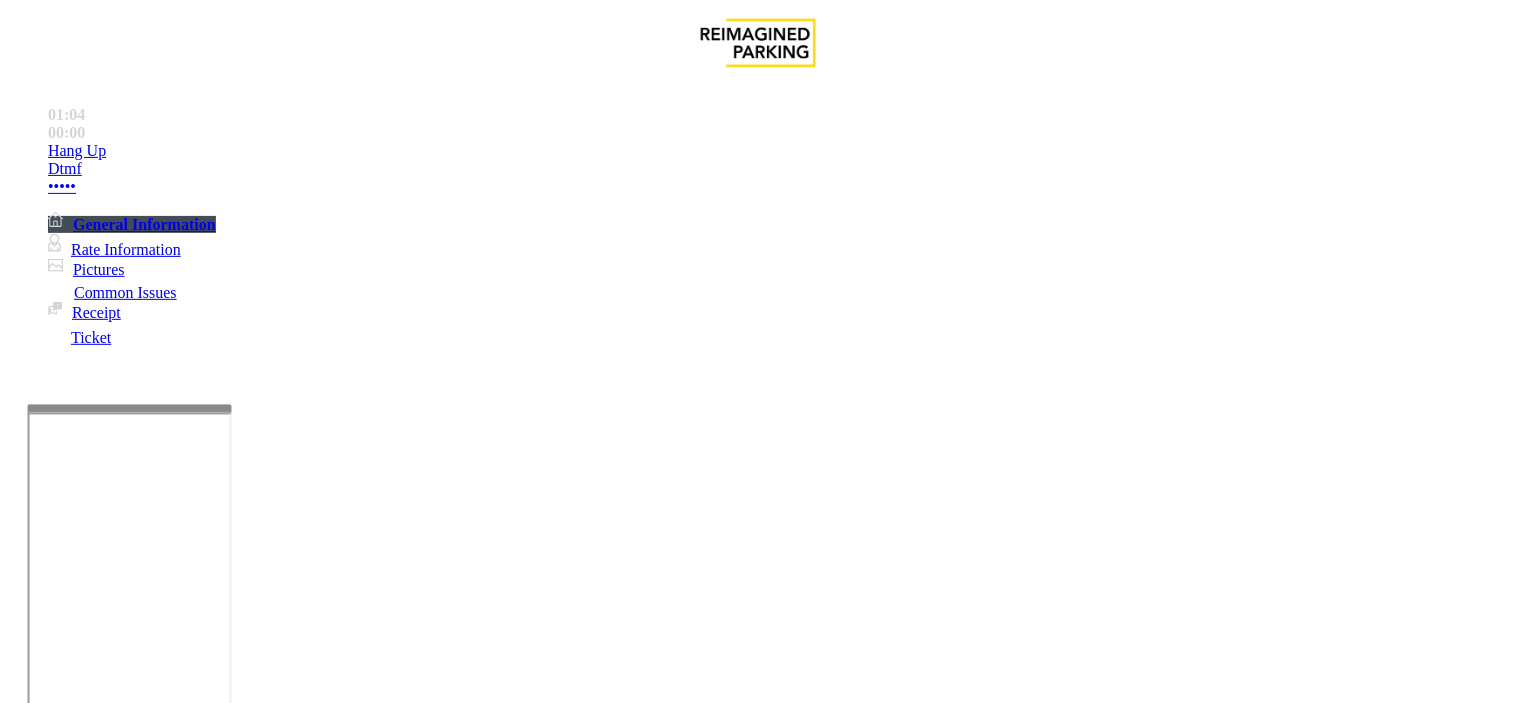 scroll, scrollTop: 0, scrollLeft: 0, axis: both 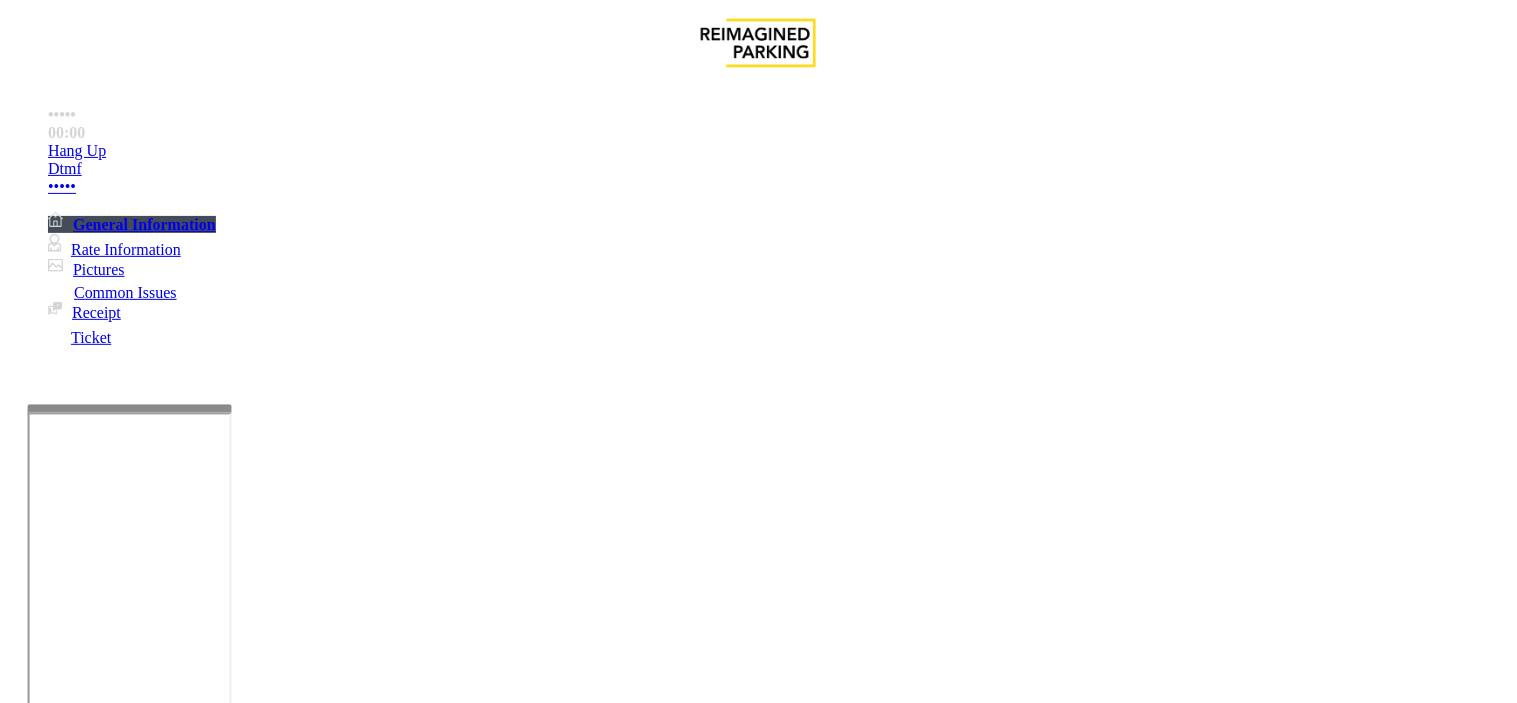 drag, startPoint x: 353, startPoint y: 452, endPoint x: 328, endPoint y: 450, distance: 25.079872 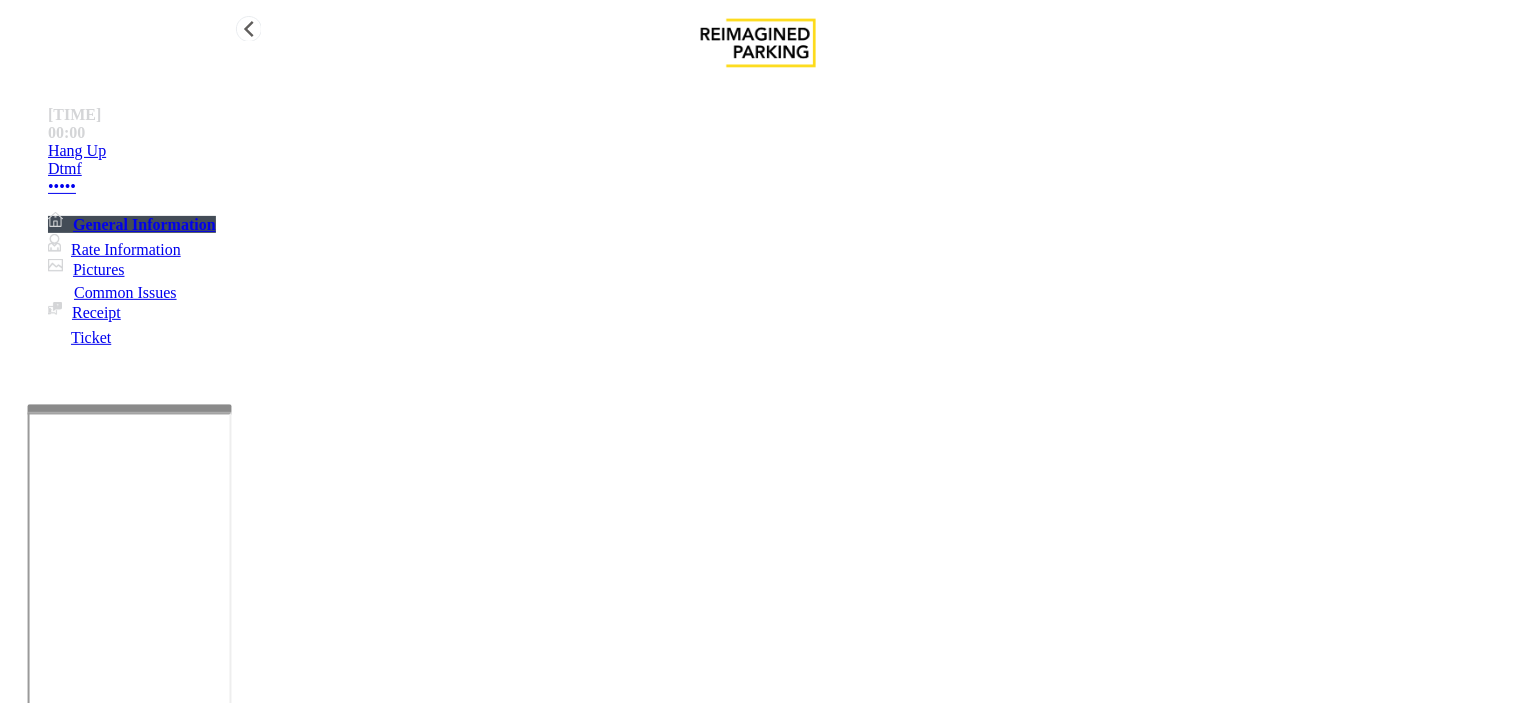 type on "••••••••••••••••••••••••••••••••••••••••••
•••••••••••••••••••••••••••••••••••••••••••••
•••••••••" 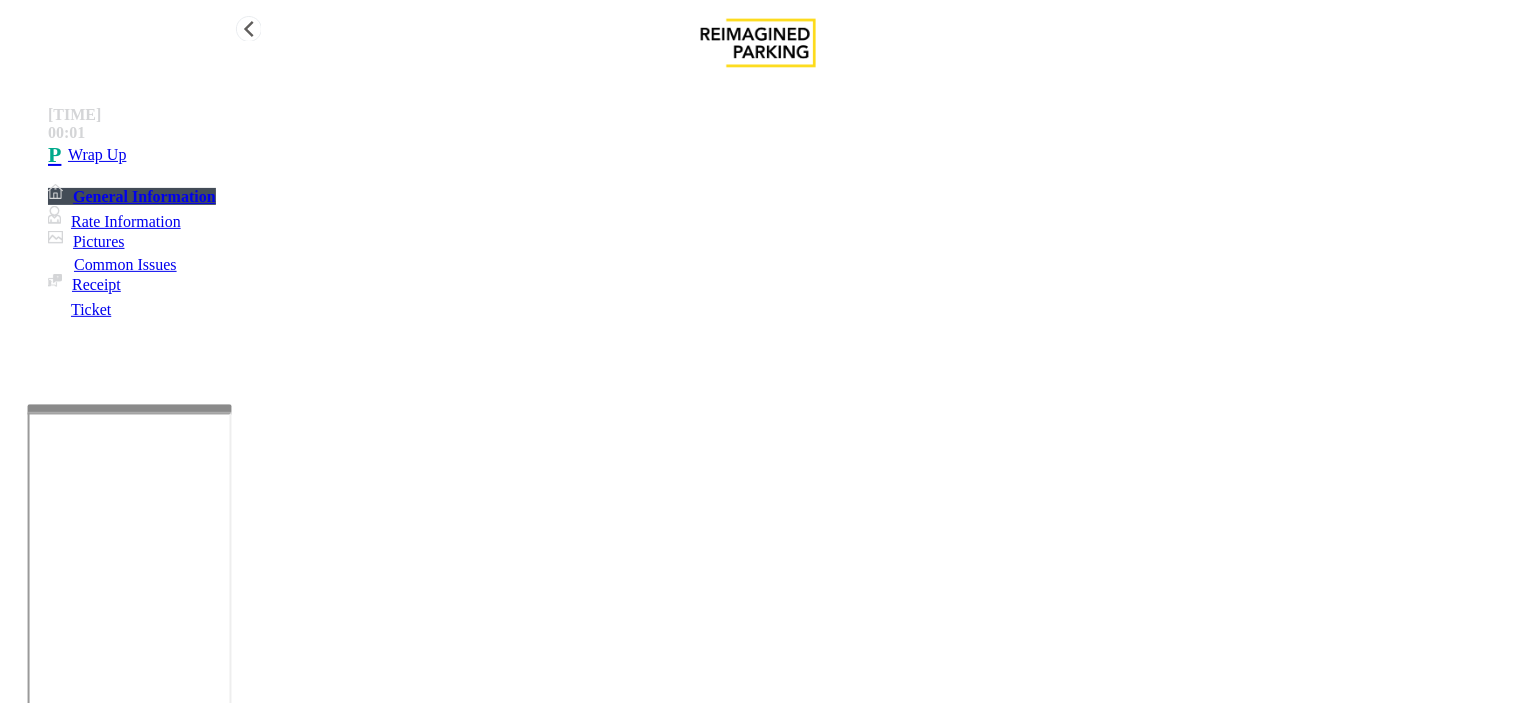 drag, startPoint x: 120, startPoint y: 145, endPoint x: 96, endPoint y: 146, distance: 24.020824 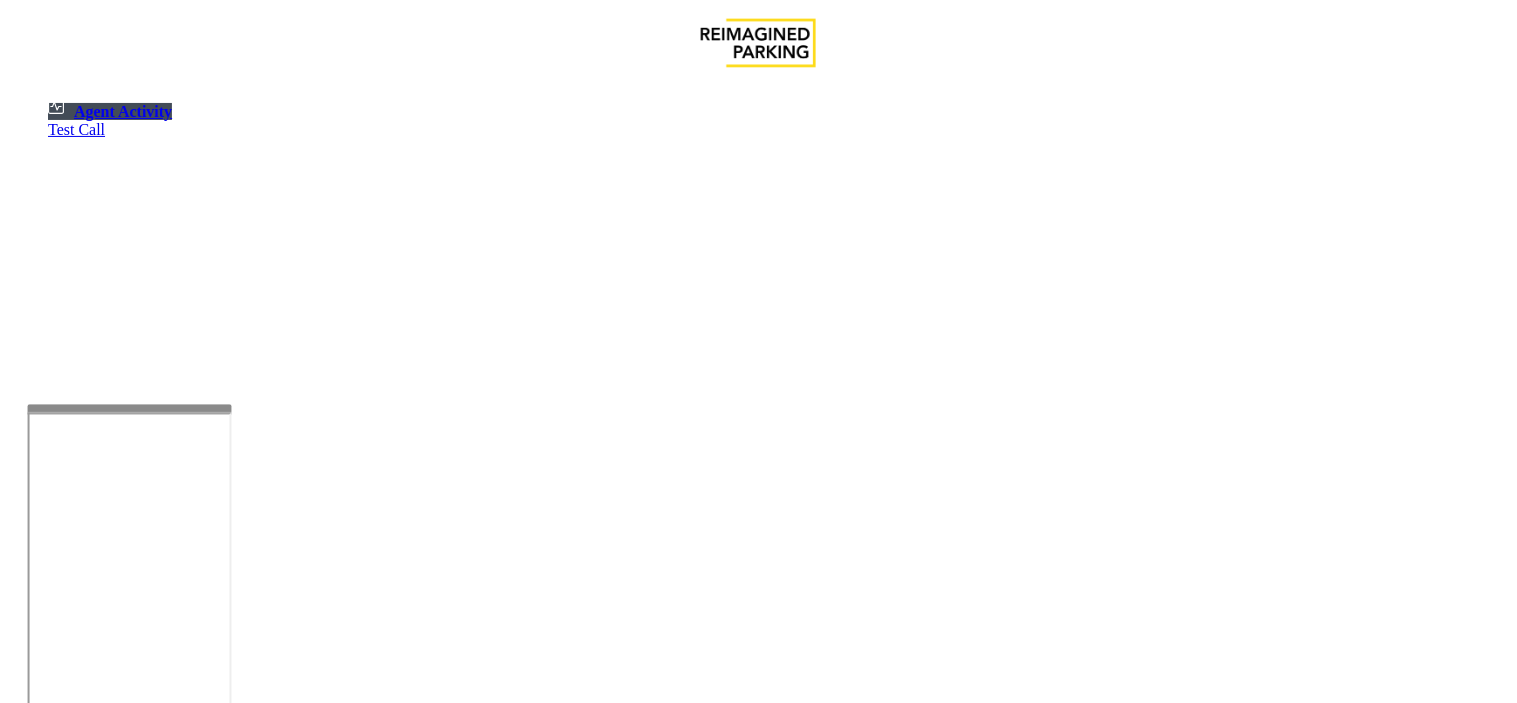 drag, startPoint x: 530, startPoint y: 490, endPoint x: 493, endPoint y: 538, distance: 60.60528 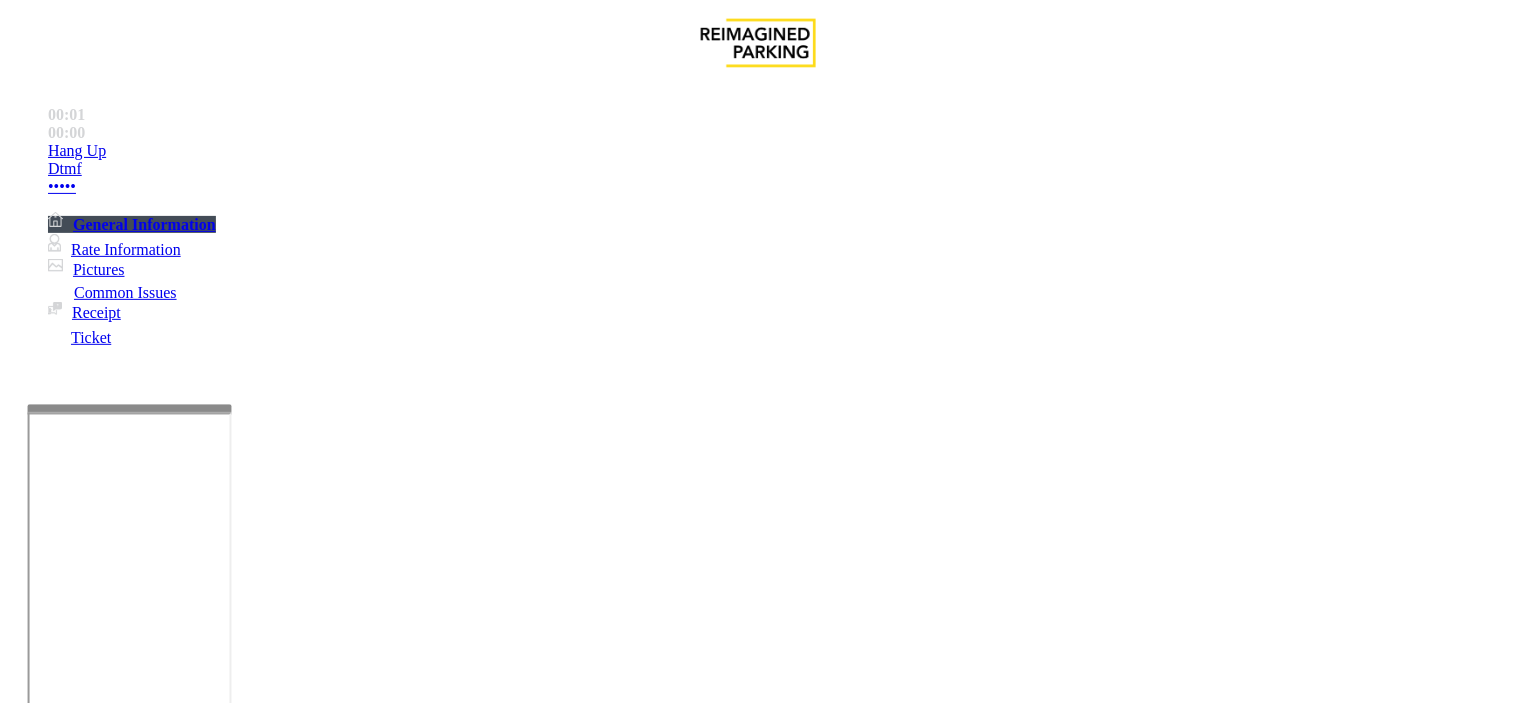 scroll, scrollTop: 1111, scrollLeft: 0, axis: vertical 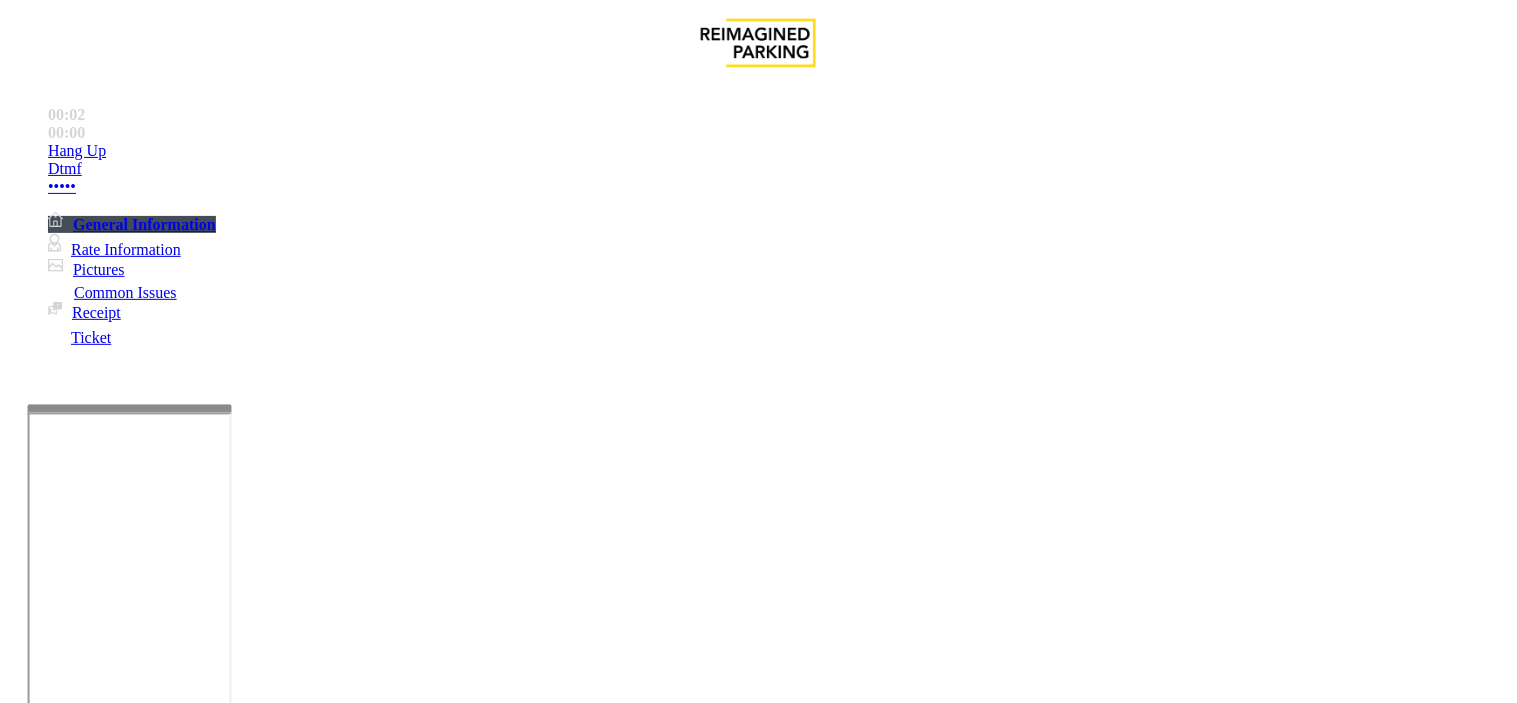 click on "[LICENSE_PLATE] - AMLI2ND" at bounding box center [46, 3082] 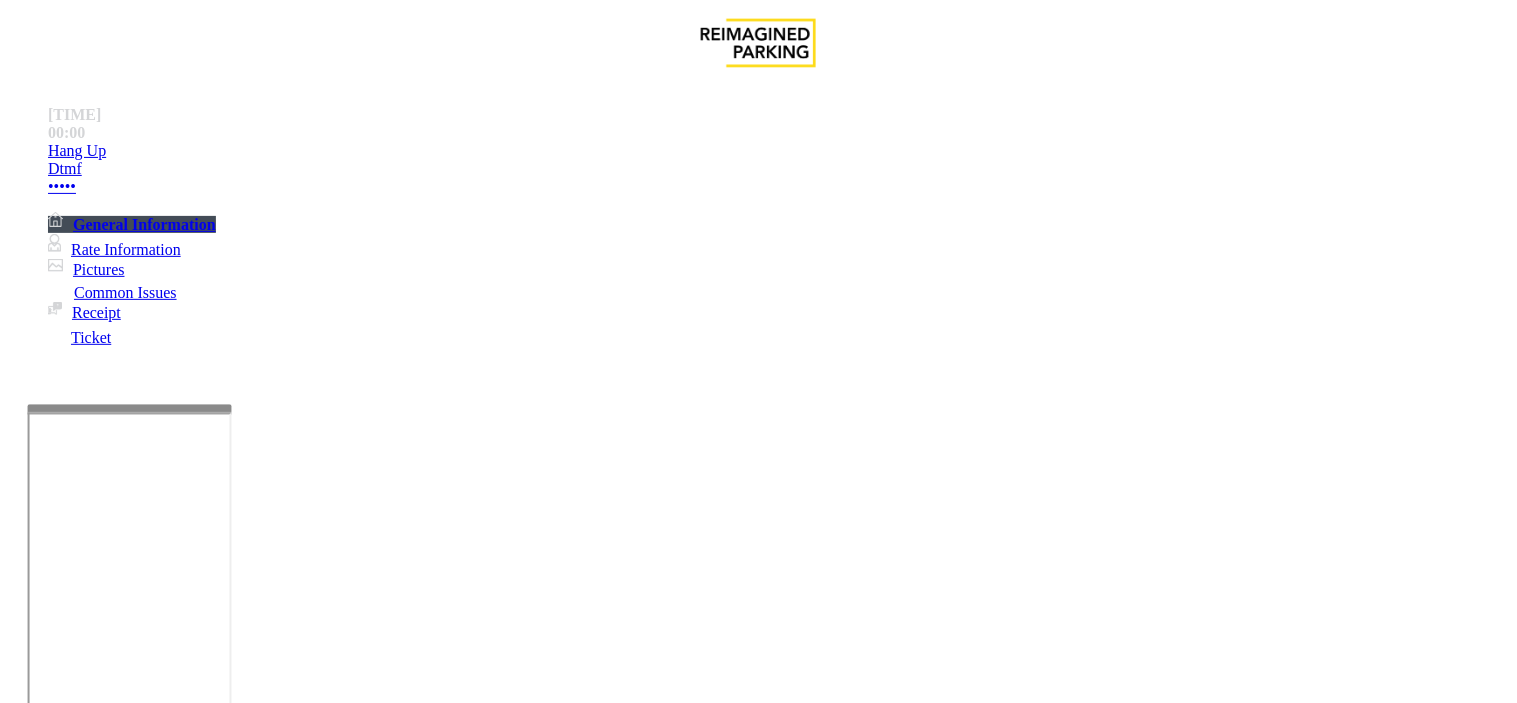 click on "Validation Issue" at bounding box center (371, 1356) 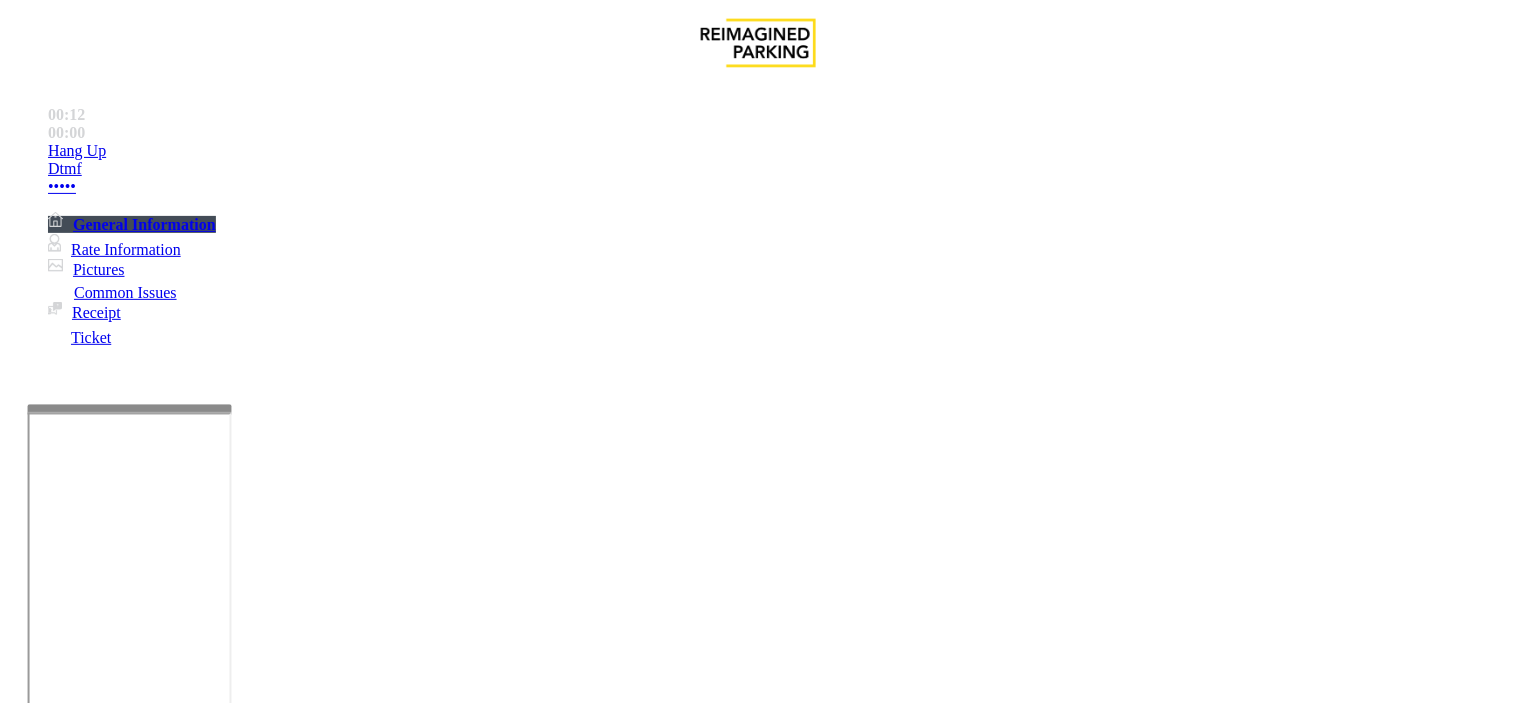click at bounding box center [96, 1378] 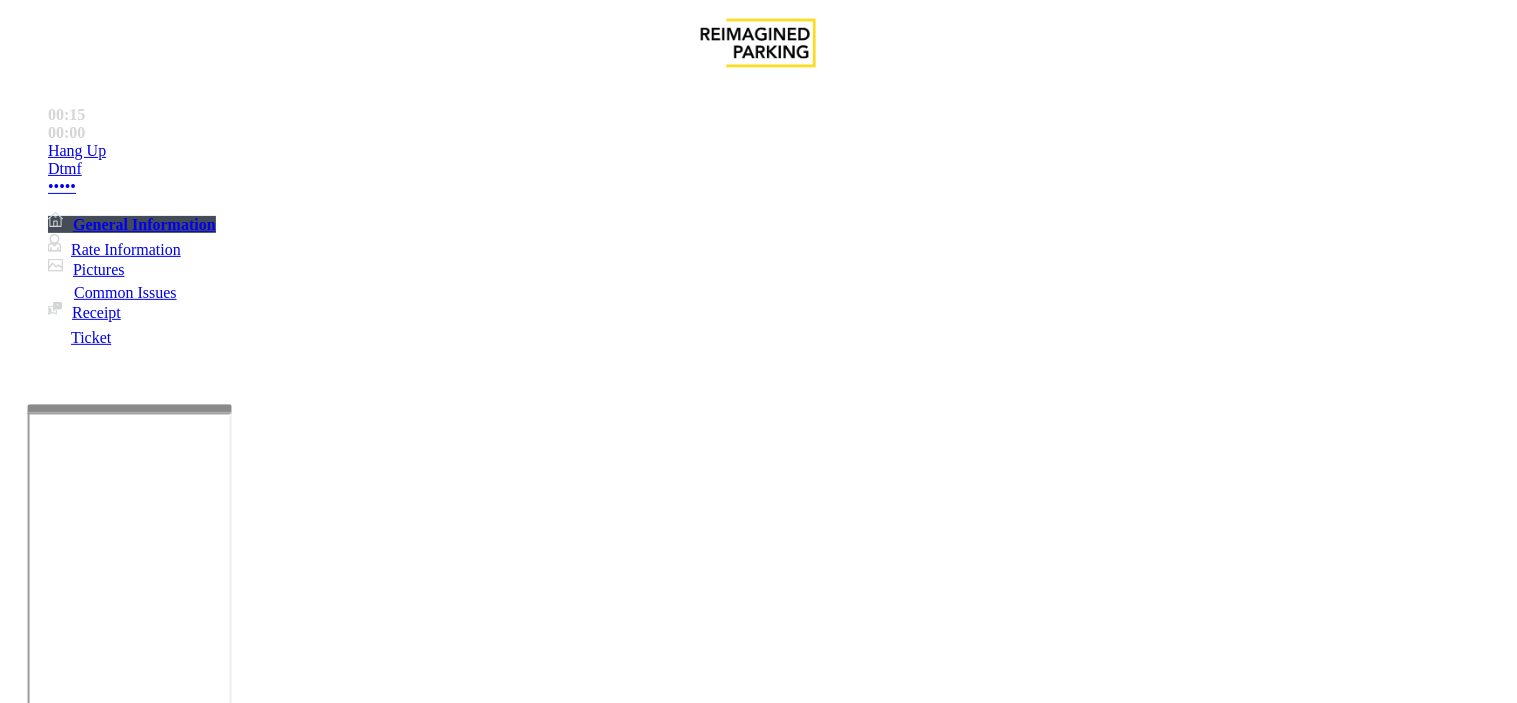 type on "*****" 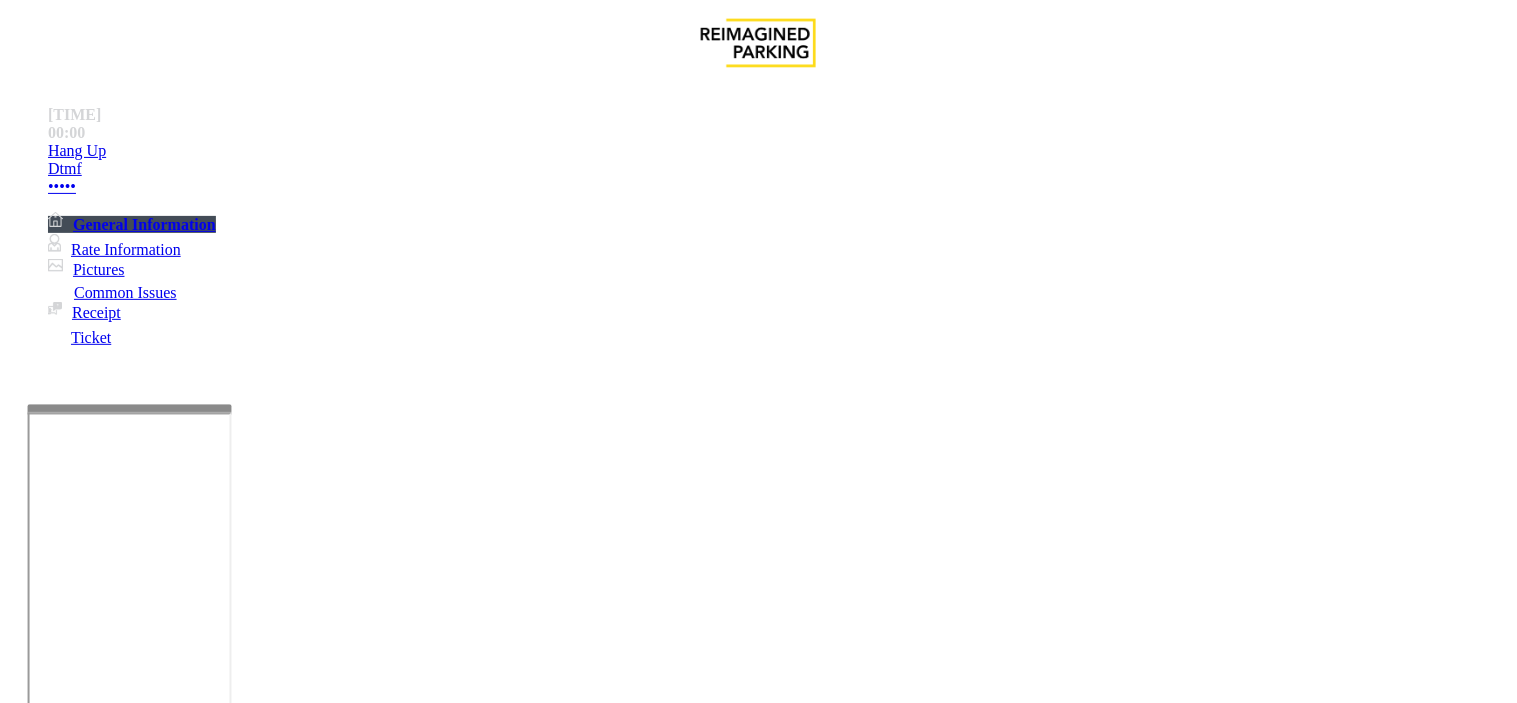 paste on "**********" 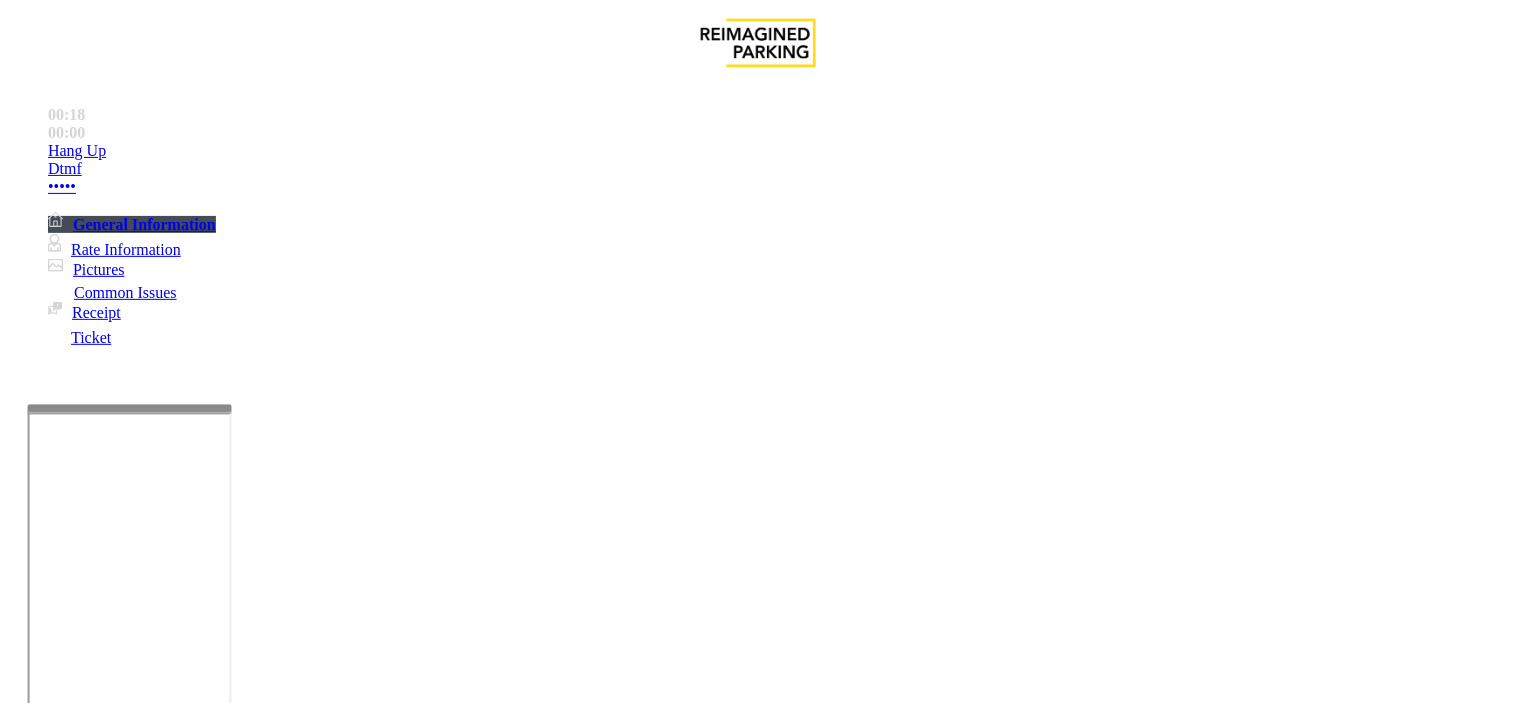 drag, startPoint x: 254, startPoint y: 178, endPoint x: 527, endPoint y: 171, distance: 273.08972 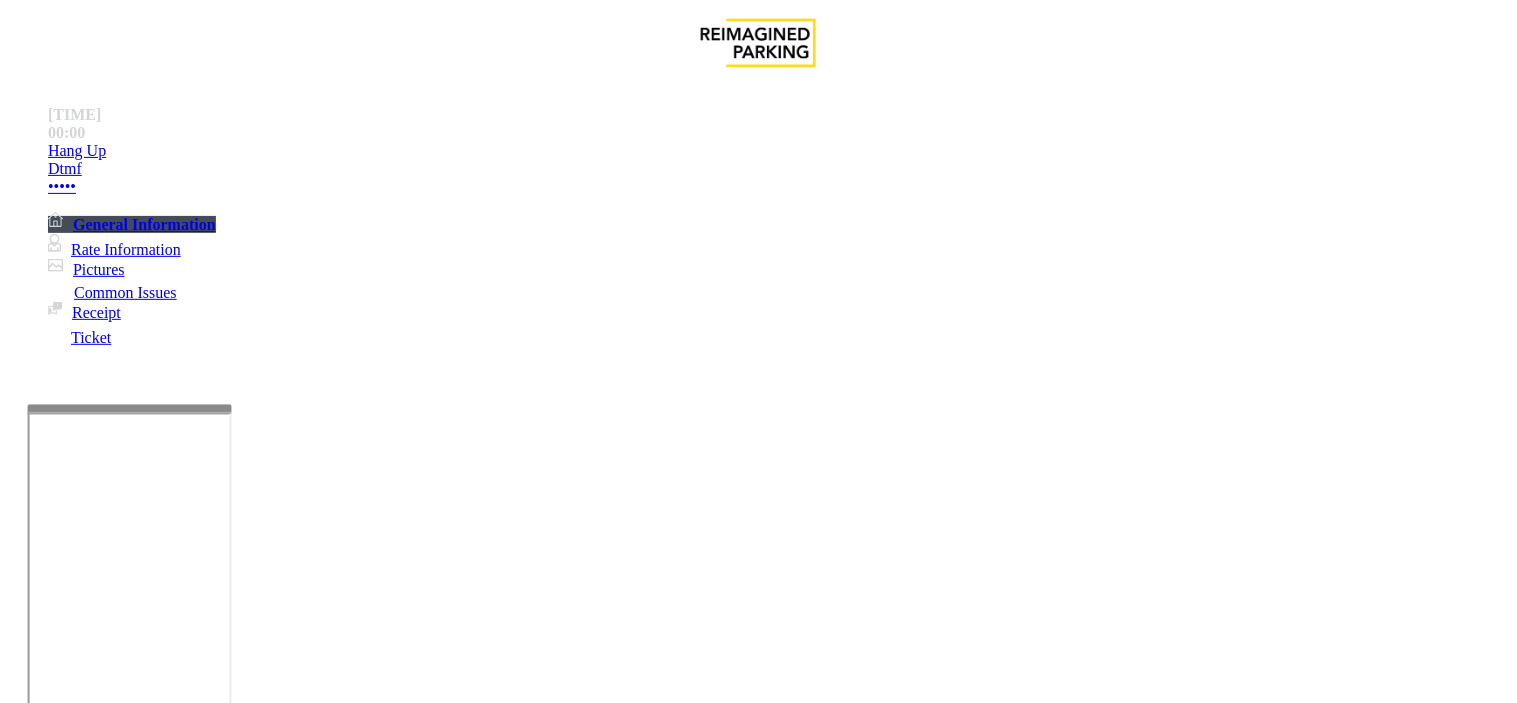 paste on "**********" 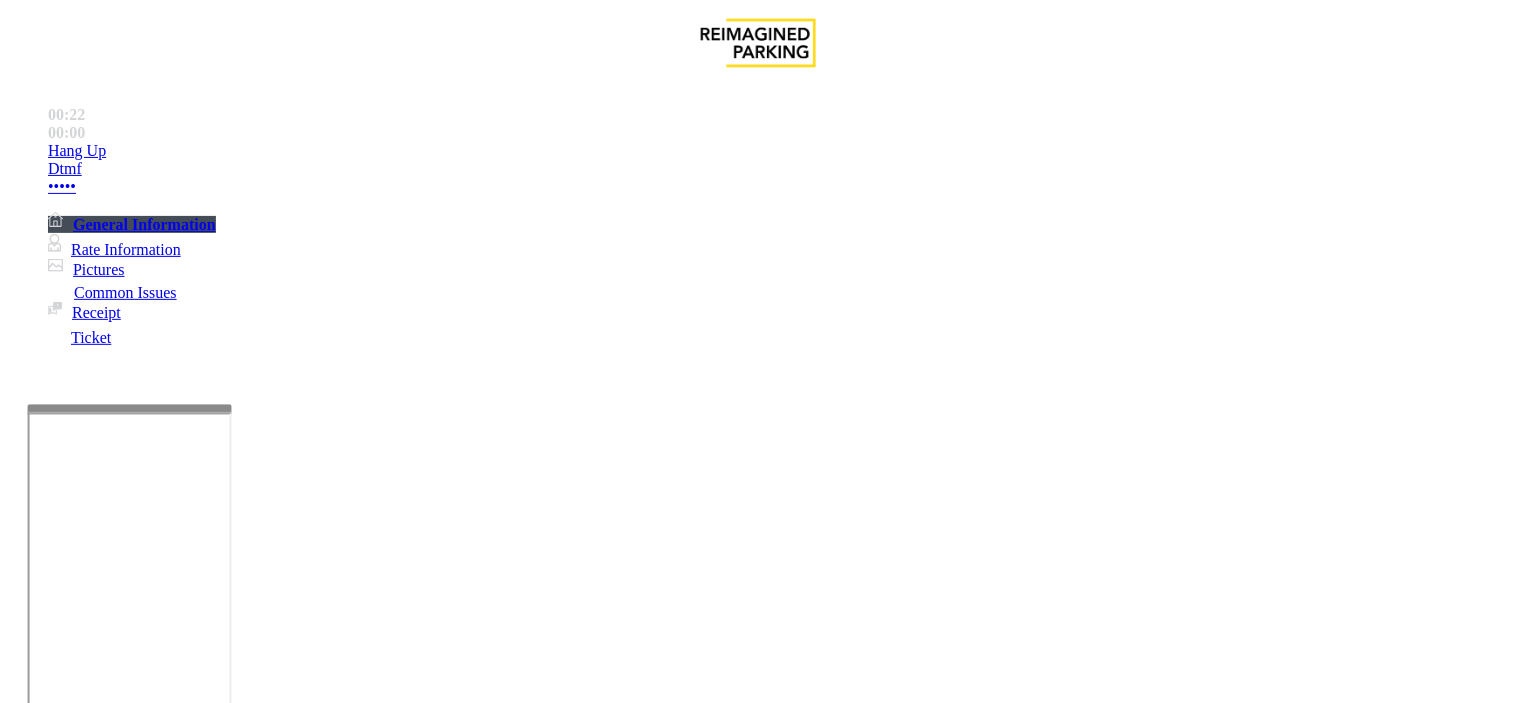 scroll, scrollTop: 2777, scrollLeft: 0, axis: vertical 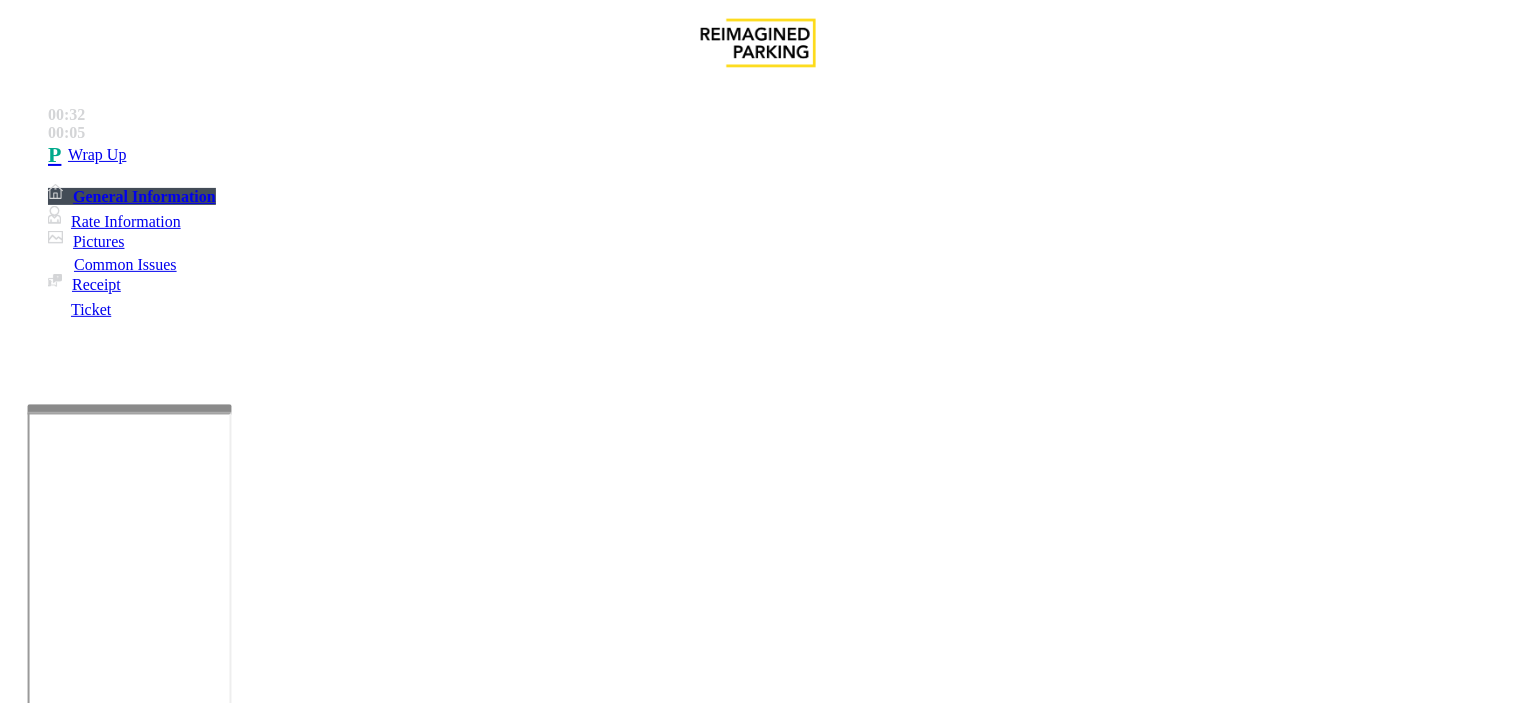 click at bounding box center (246, 1585) 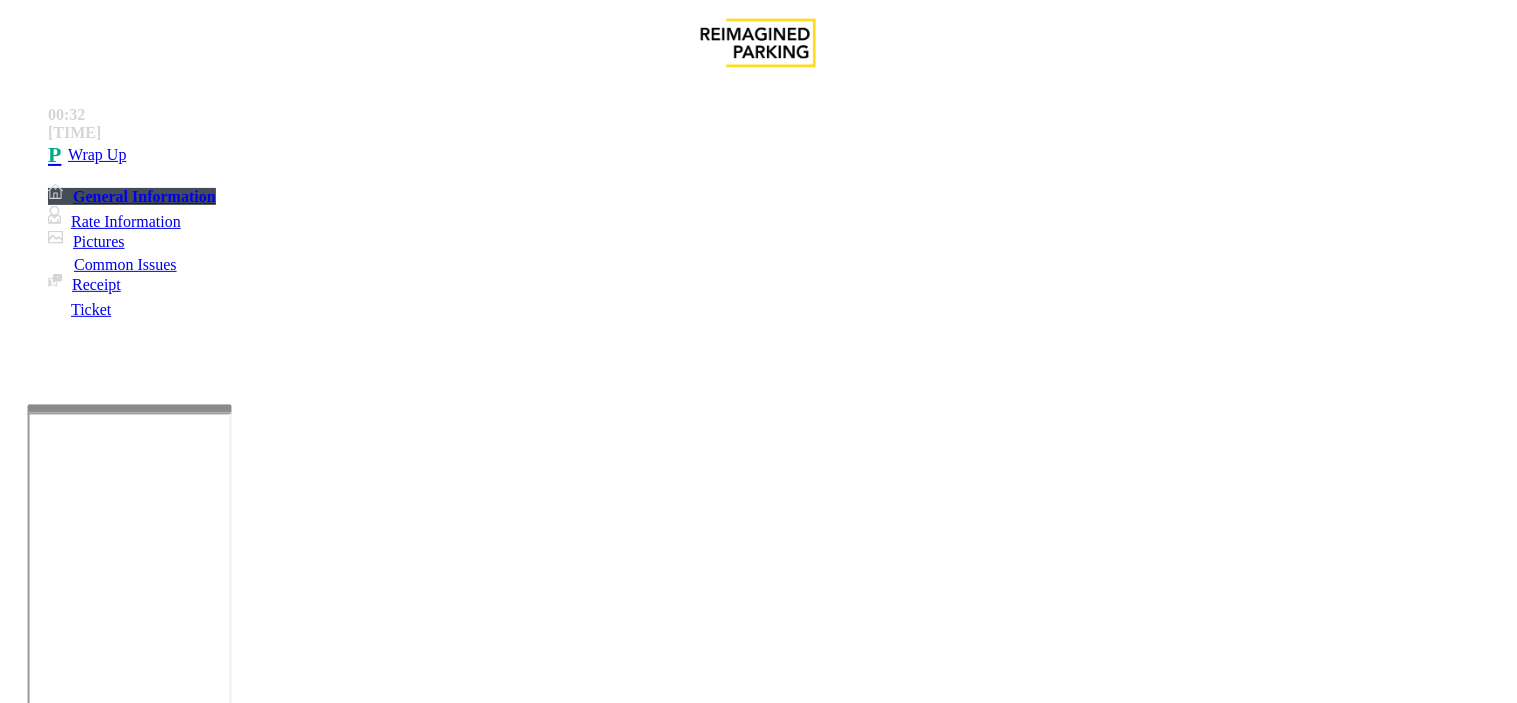 scroll, scrollTop: 3000, scrollLeft: 0, axis: vertical 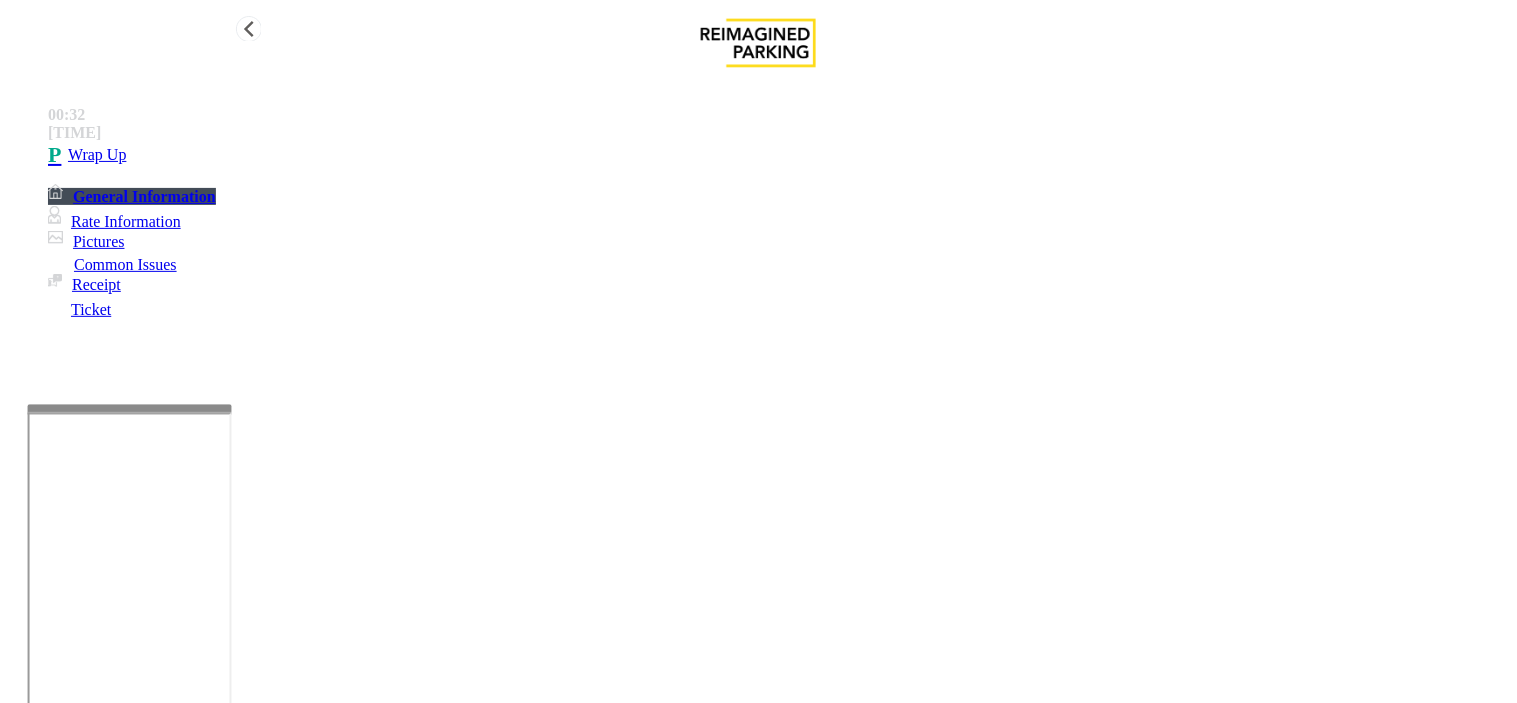 type on "**" 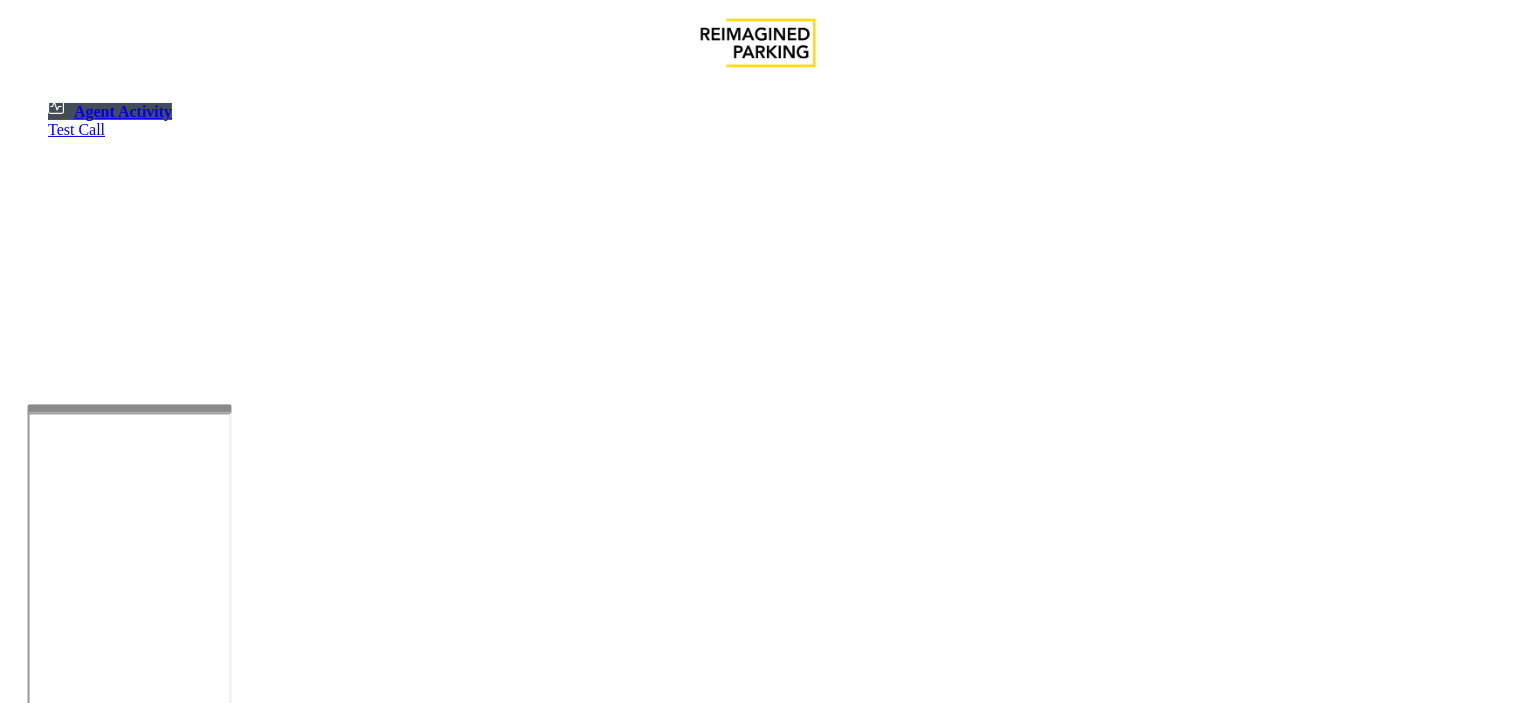 click at bounding box center (79, 1405) 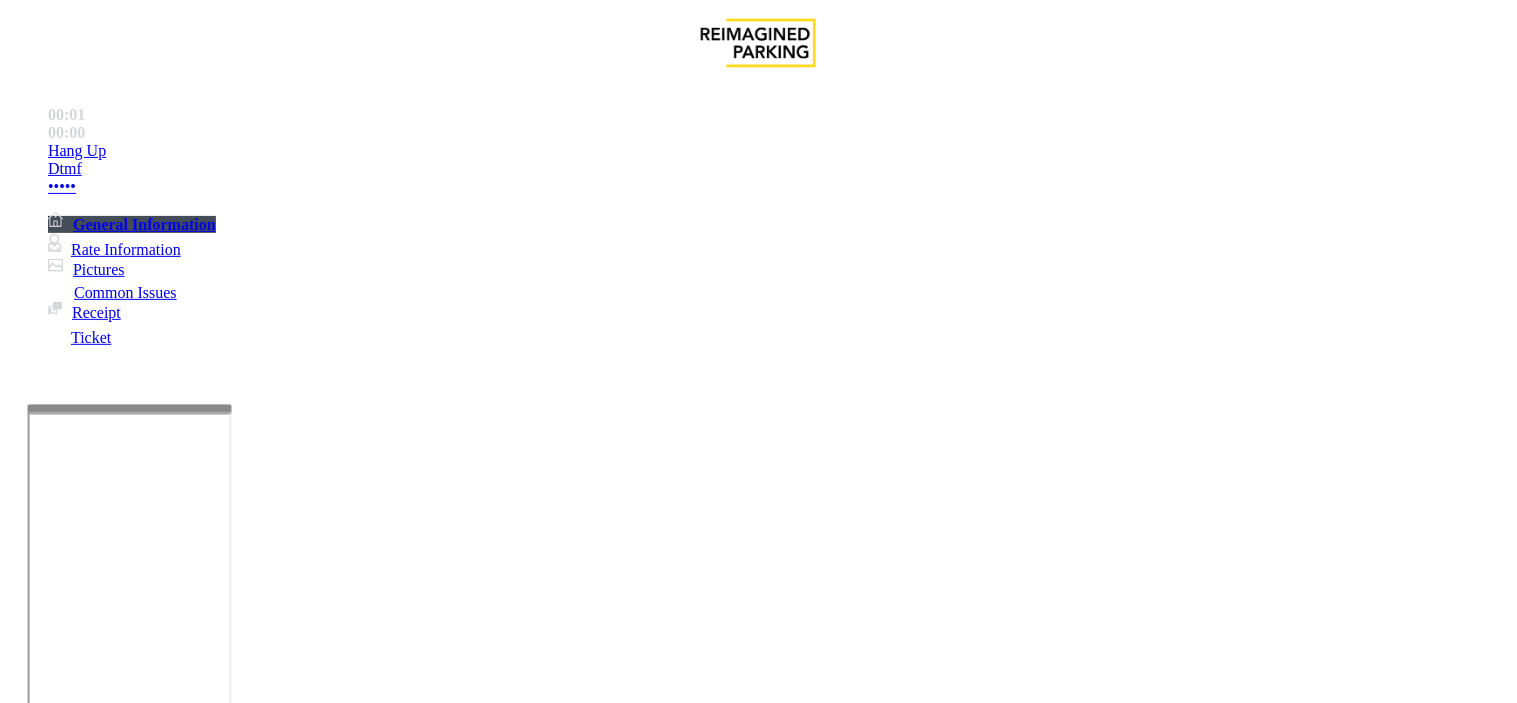 scroll, scrollTop: 444, scrollLeft: 0, axis: vertical 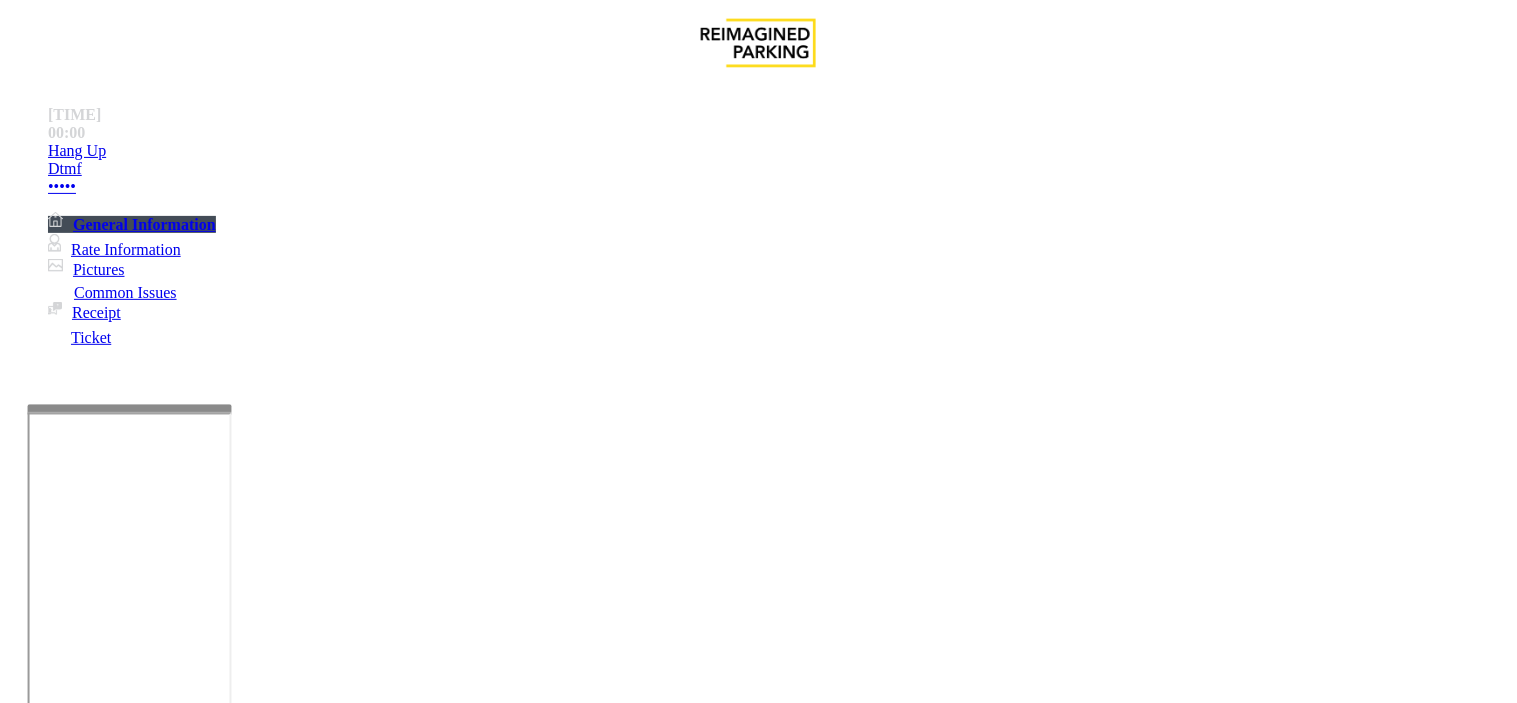 click on "Monthly Issue" at bounding box center (268, 1356) 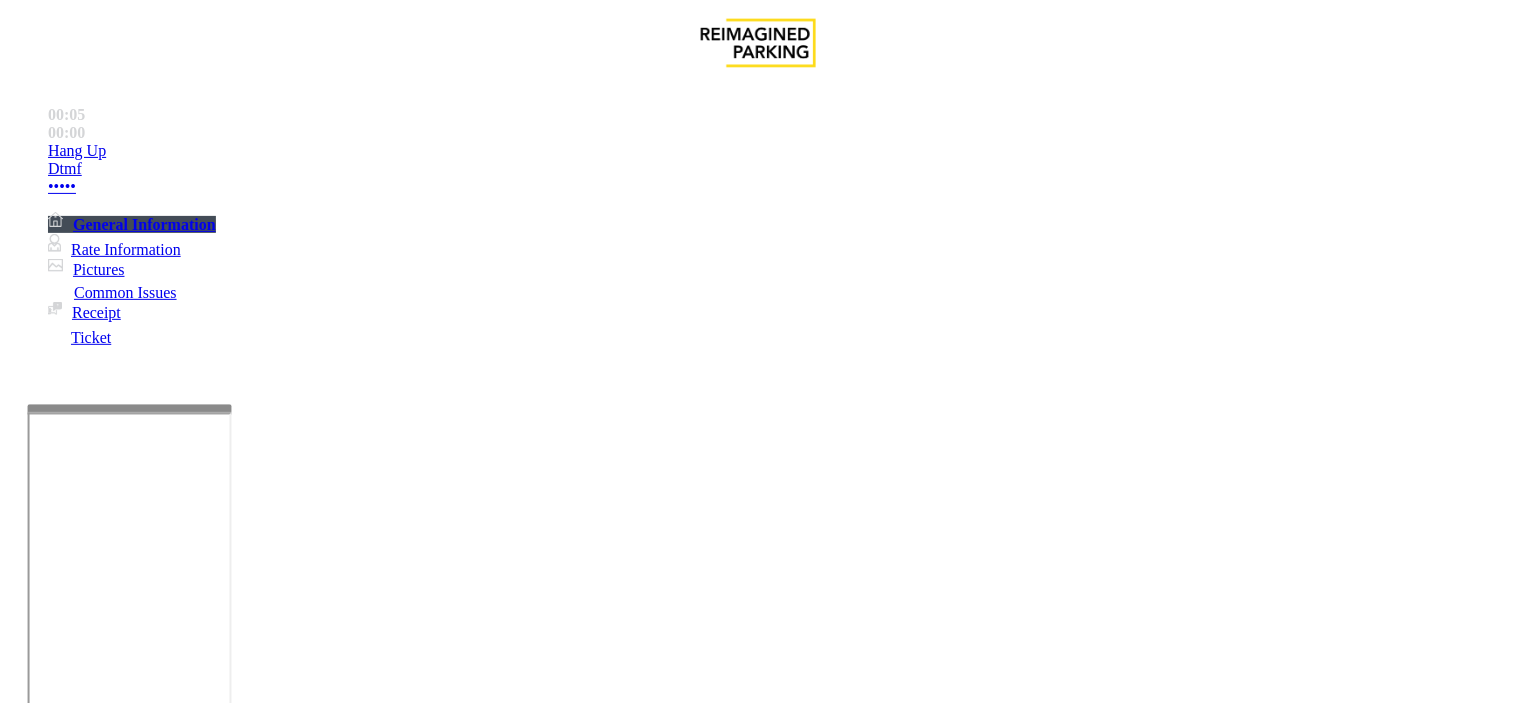 paste on "**********" 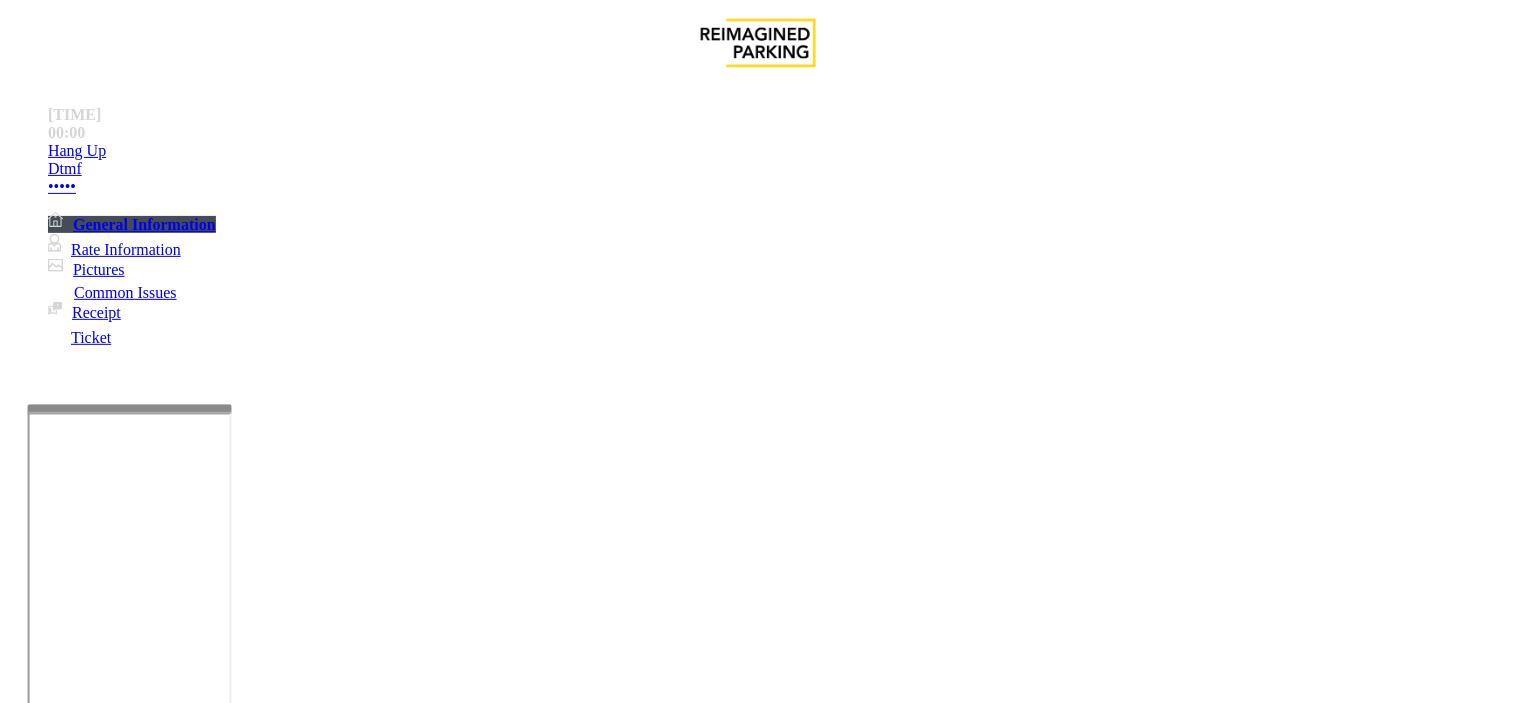 type on "**********" 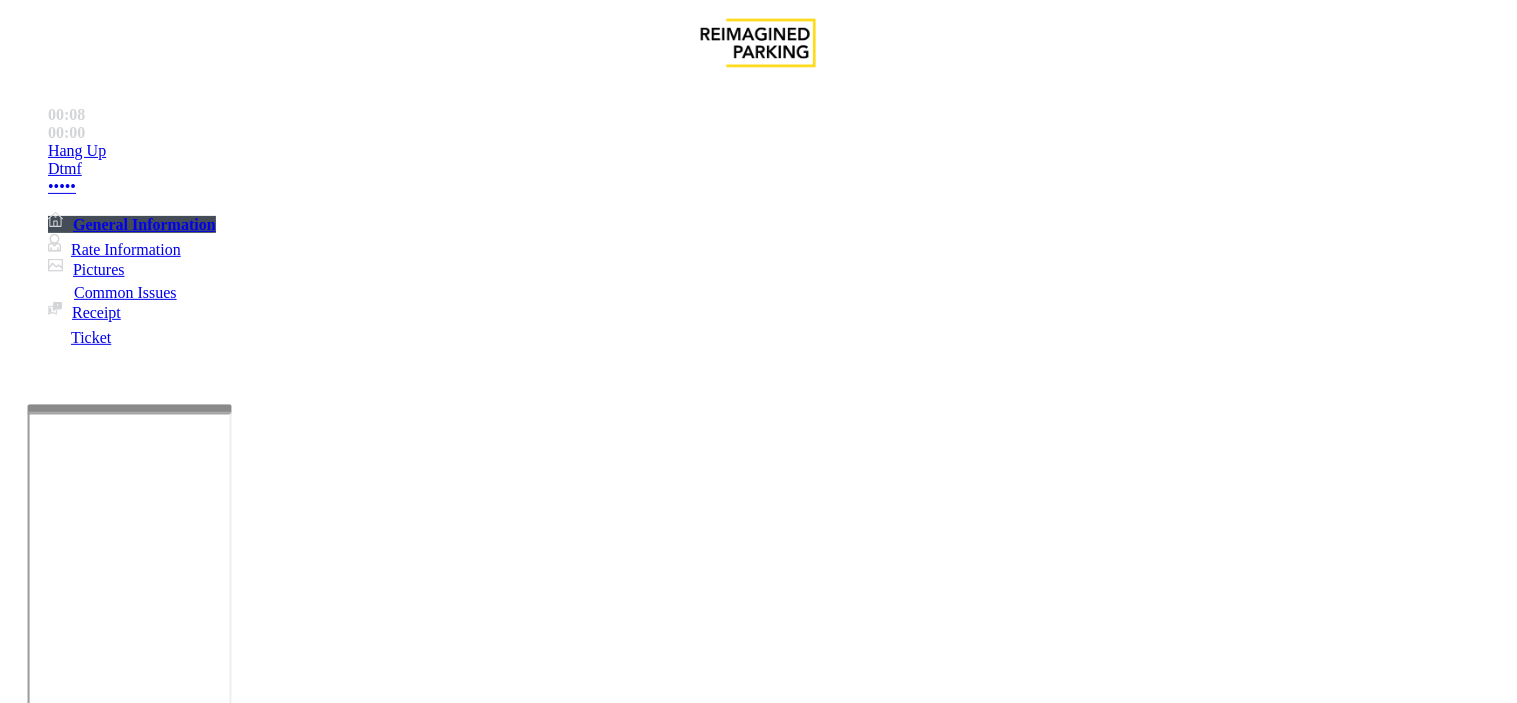drag, startPoint x: 390, startPoint y: 630, endPoint x: 251, endPoint y: 597, distance: 142.86357 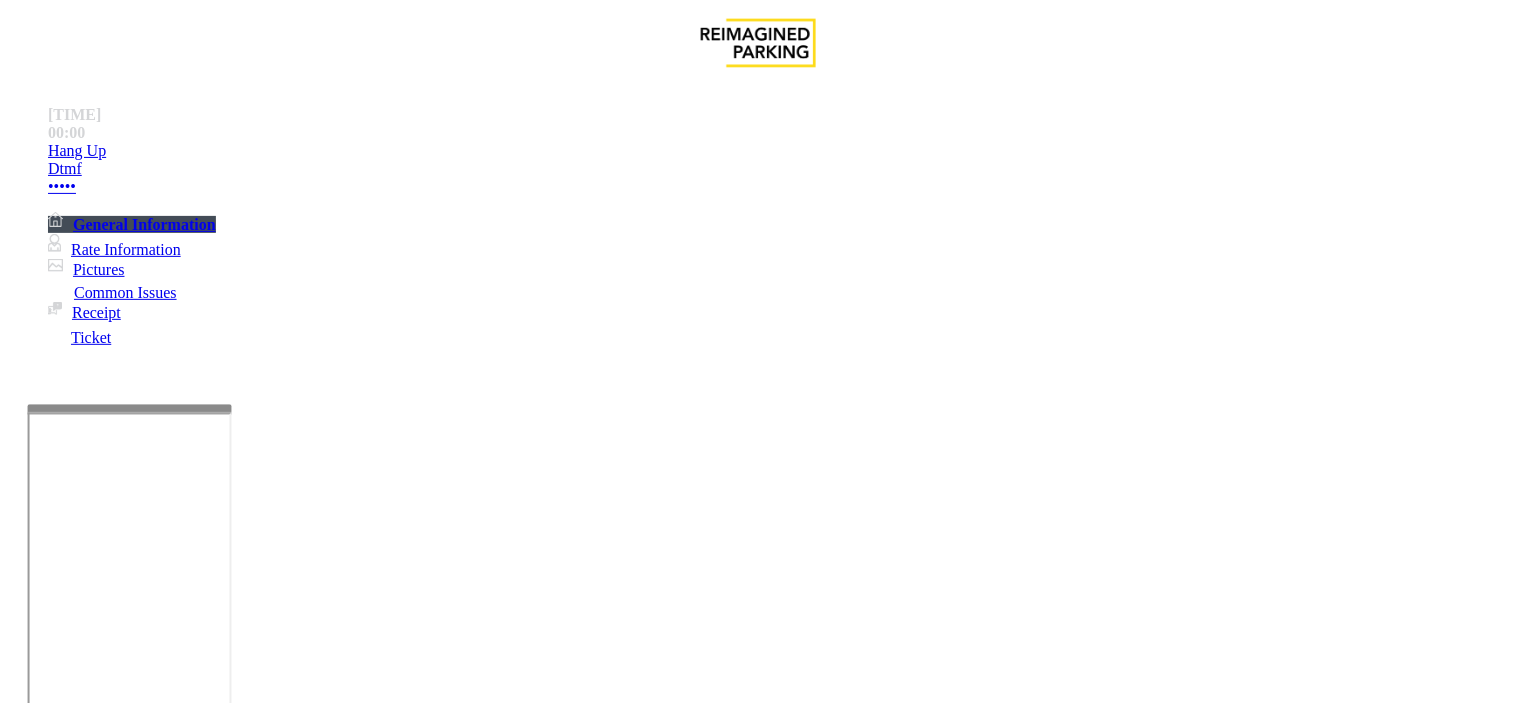 paste on "**********" 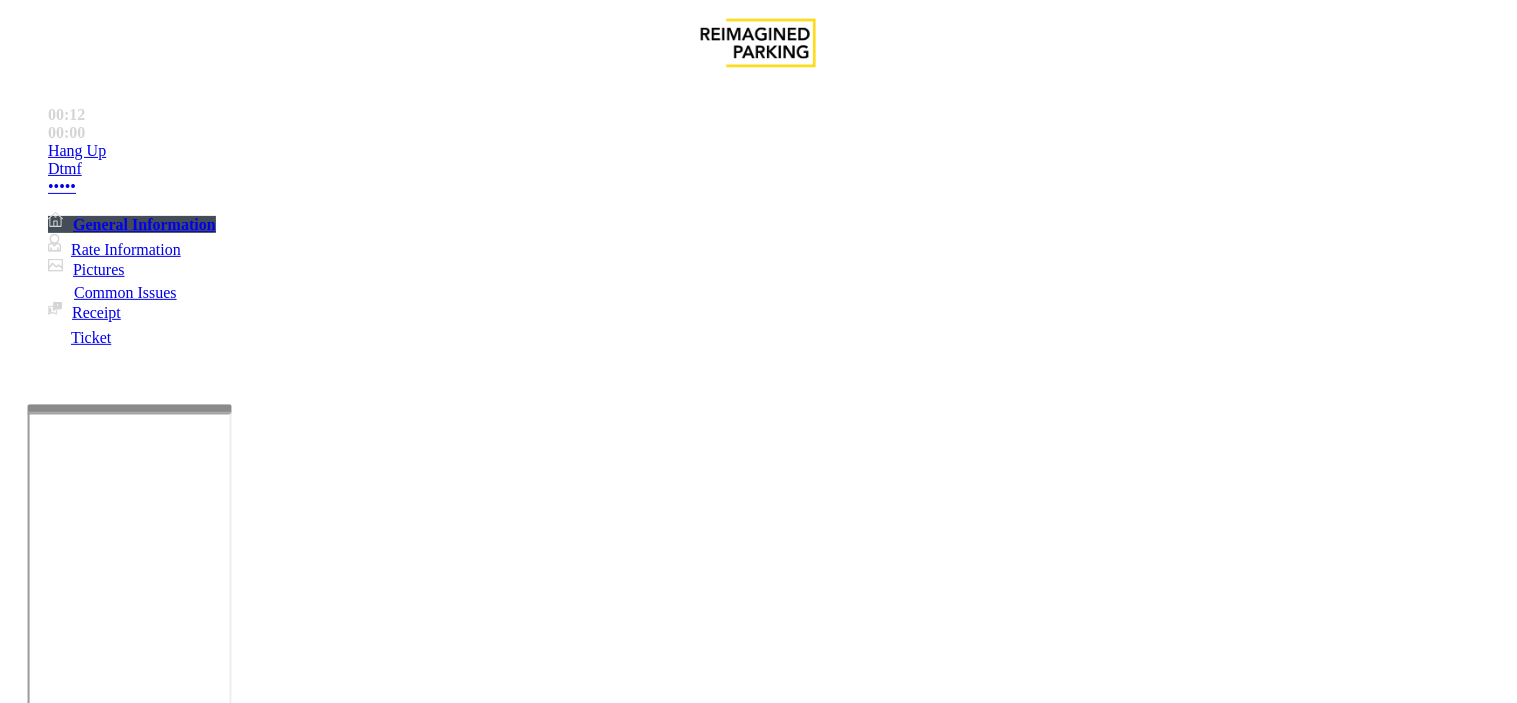 drag, startPoint x: 270, startPoint y: 167, endPoint x: 375, endPoint y: 171, distance: 105.076164 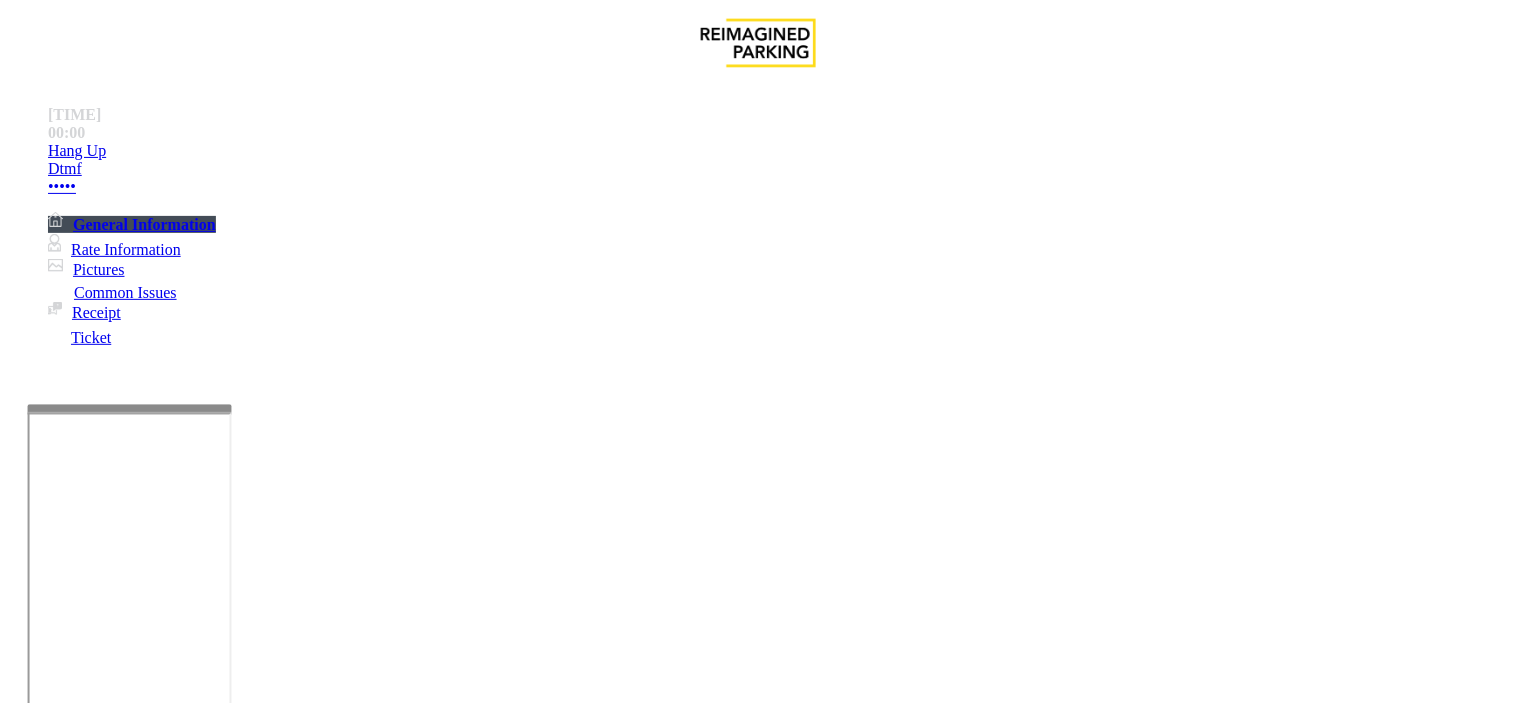 drag, startPoint x: 338, startPoint y: 614, endPoint x: 393, endPoint y: 640, distance: 60.835846 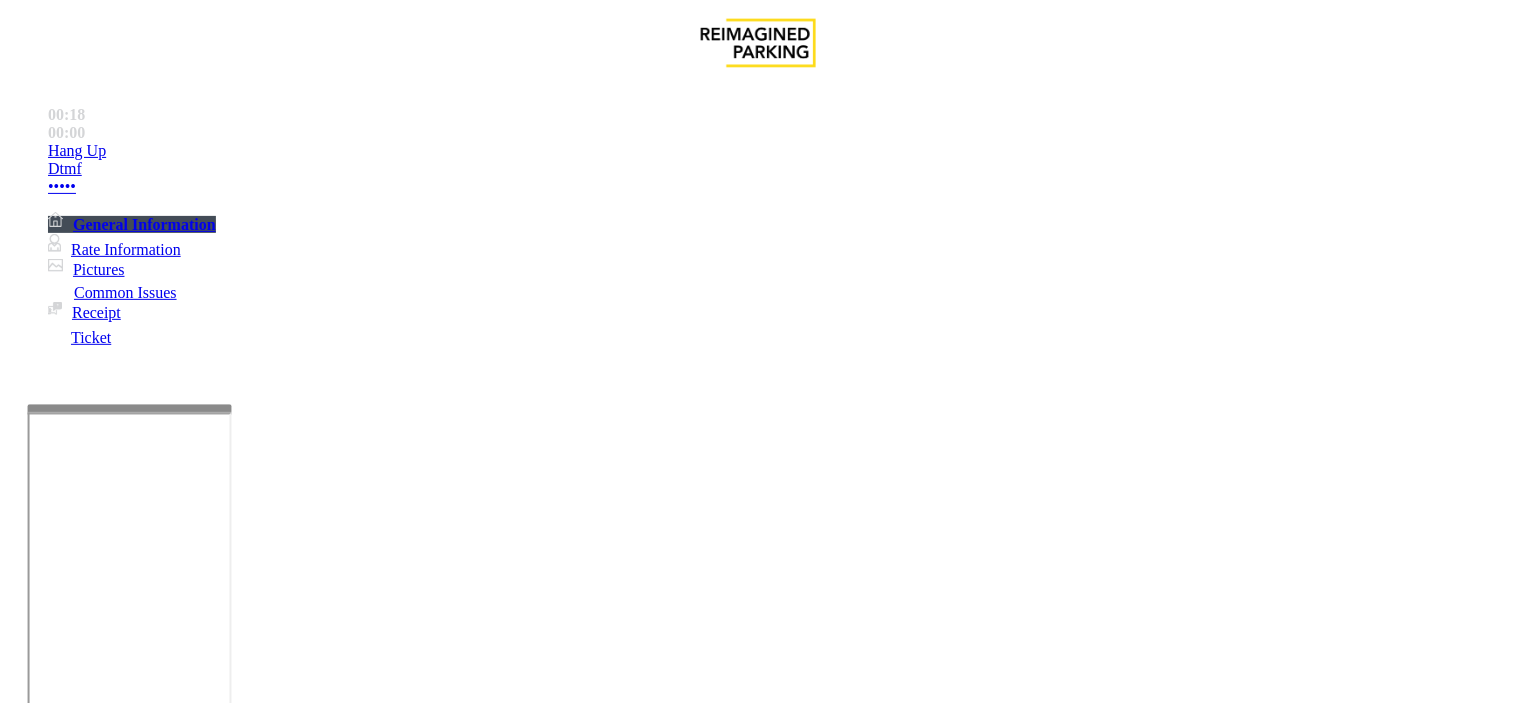 paste on "**********" 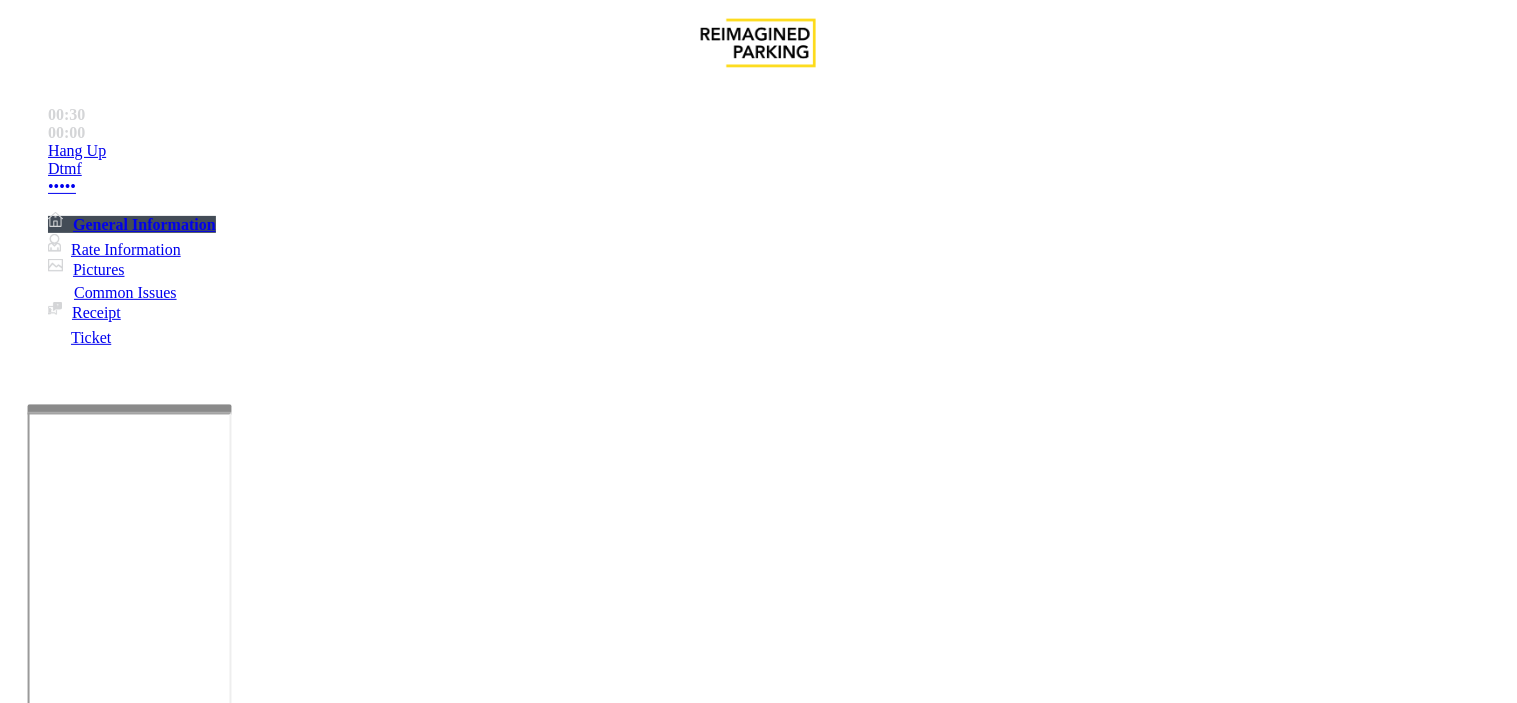 scroll, scrollTop: 444, scrollLeft: 0, axis: vertical 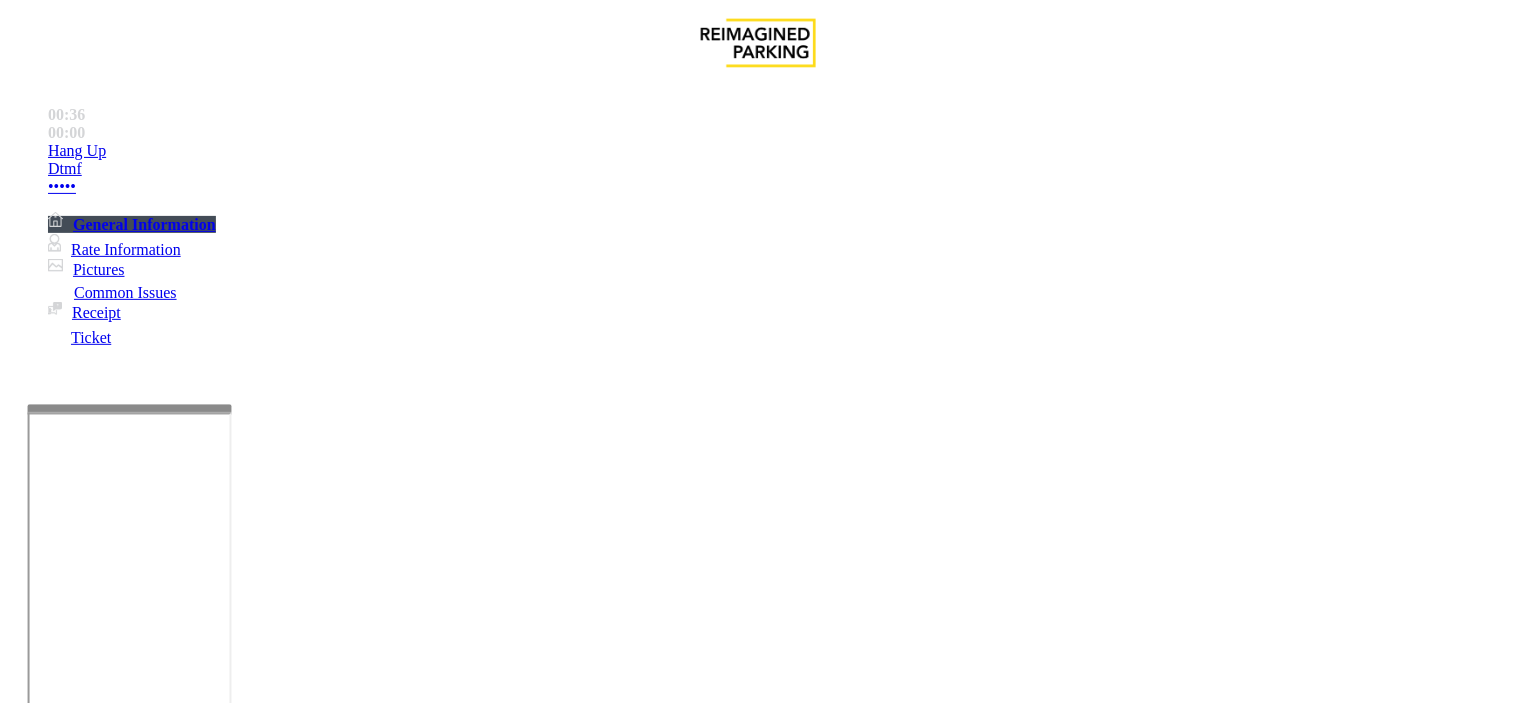 drag, startPoint x: 424, startPoint y: 225, endPoint x: 190, endPoint y: 230, distance: 234.0534 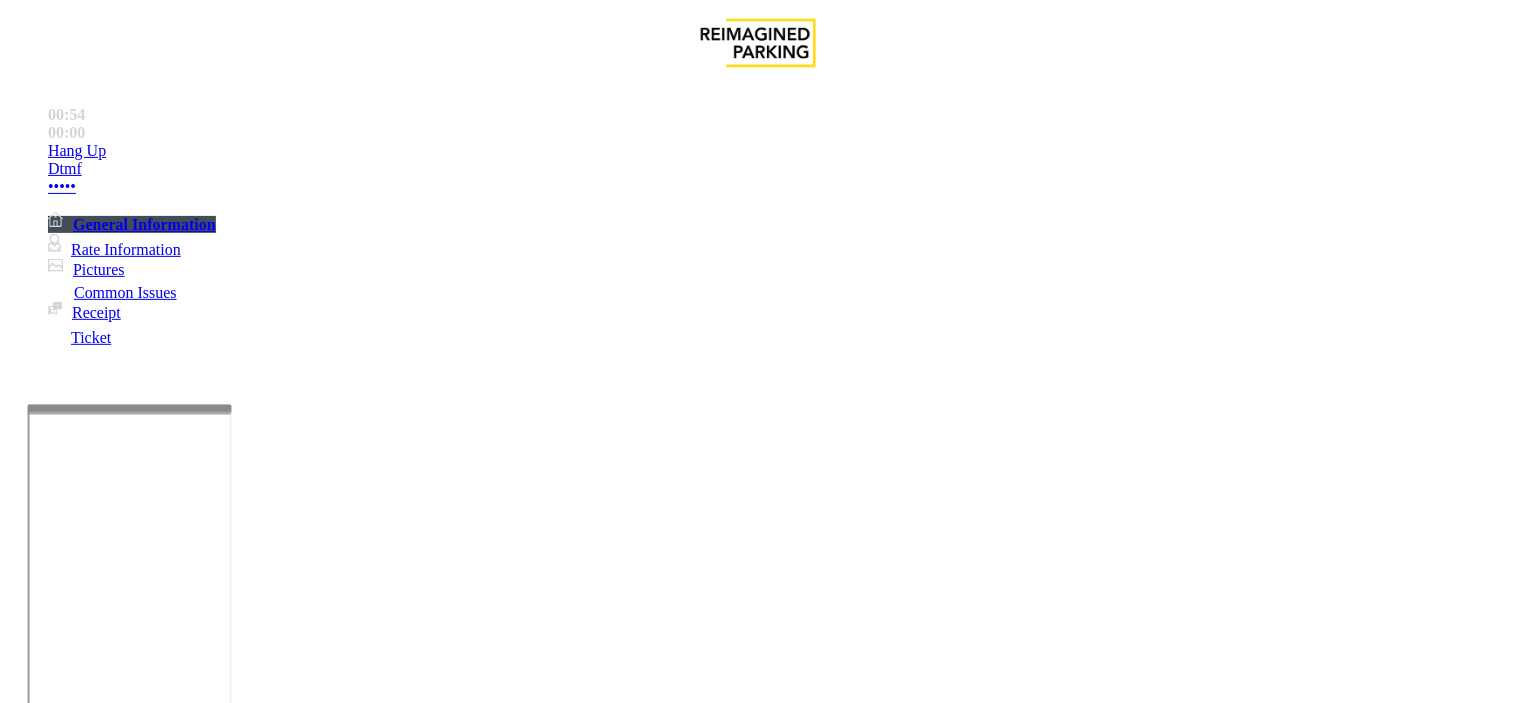 click on "Vend Gate" at bounding box center [69, 1778] 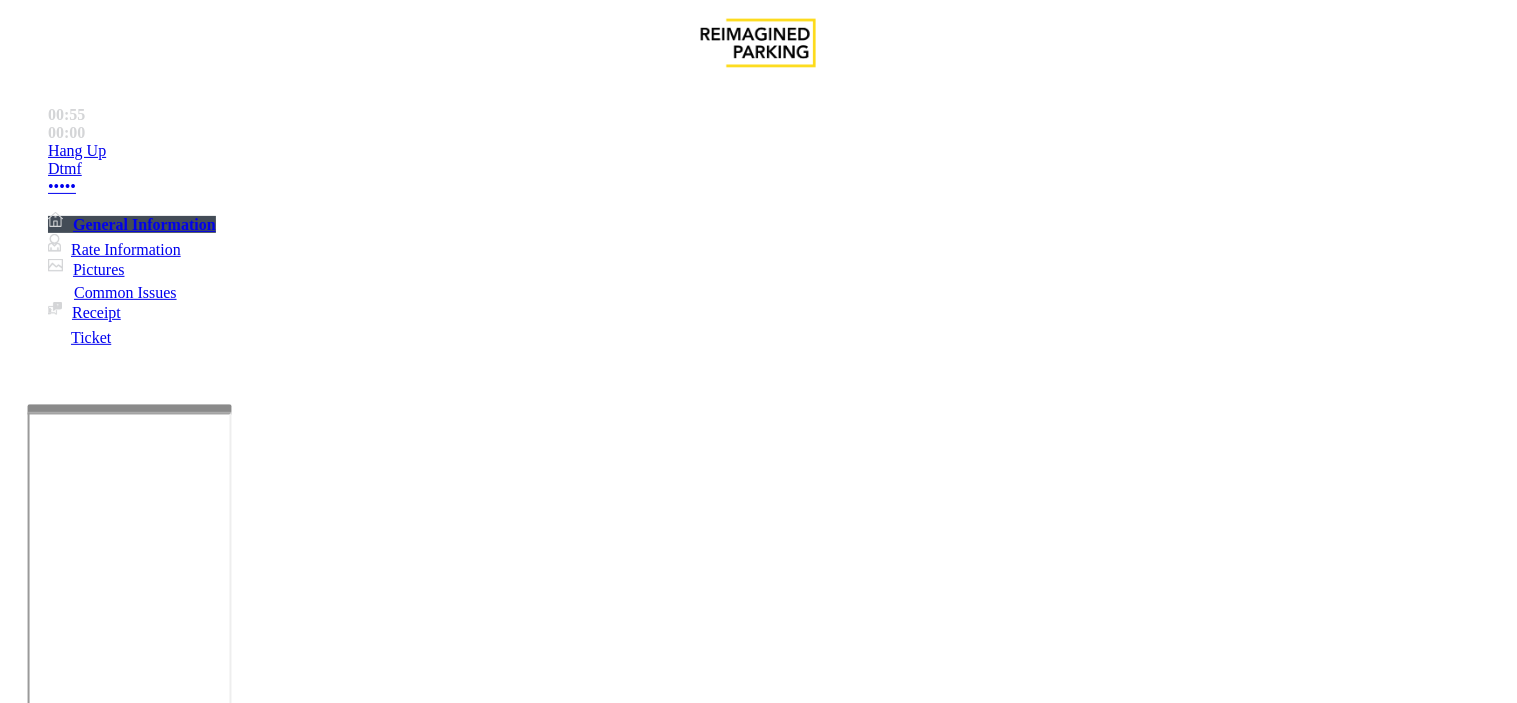 click on "MANUAL VEND CODE IS 09#     Please  vend  out anyone who calls during the operation hours or after the operation hours as construction is going on in the building, so we are experiencing hearing issues.     VEND for the below list as they are a part of parking management team   [FIRST] [LAST]   [FIRST] [LAST]   [FIRST] [LAST]     For any calls between [TIME] - [TIME] Monday through    Sunday and on weekends full day, please  vend  no questions asked." at bounding box center (758, 3264) 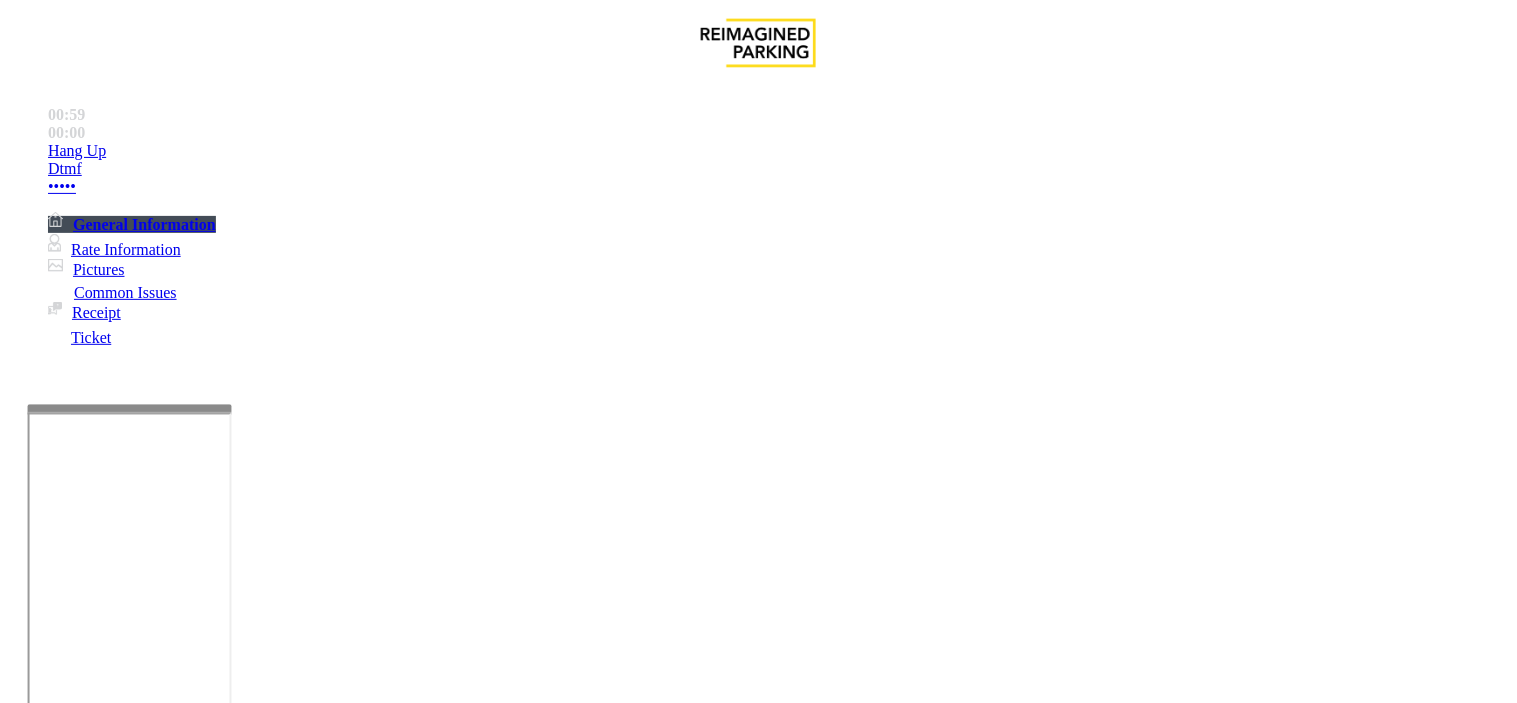 drag, startPoint x: 720, startPoint y: 321, endPoint x: 1366, endPoint y: 382, distance: 648.87366 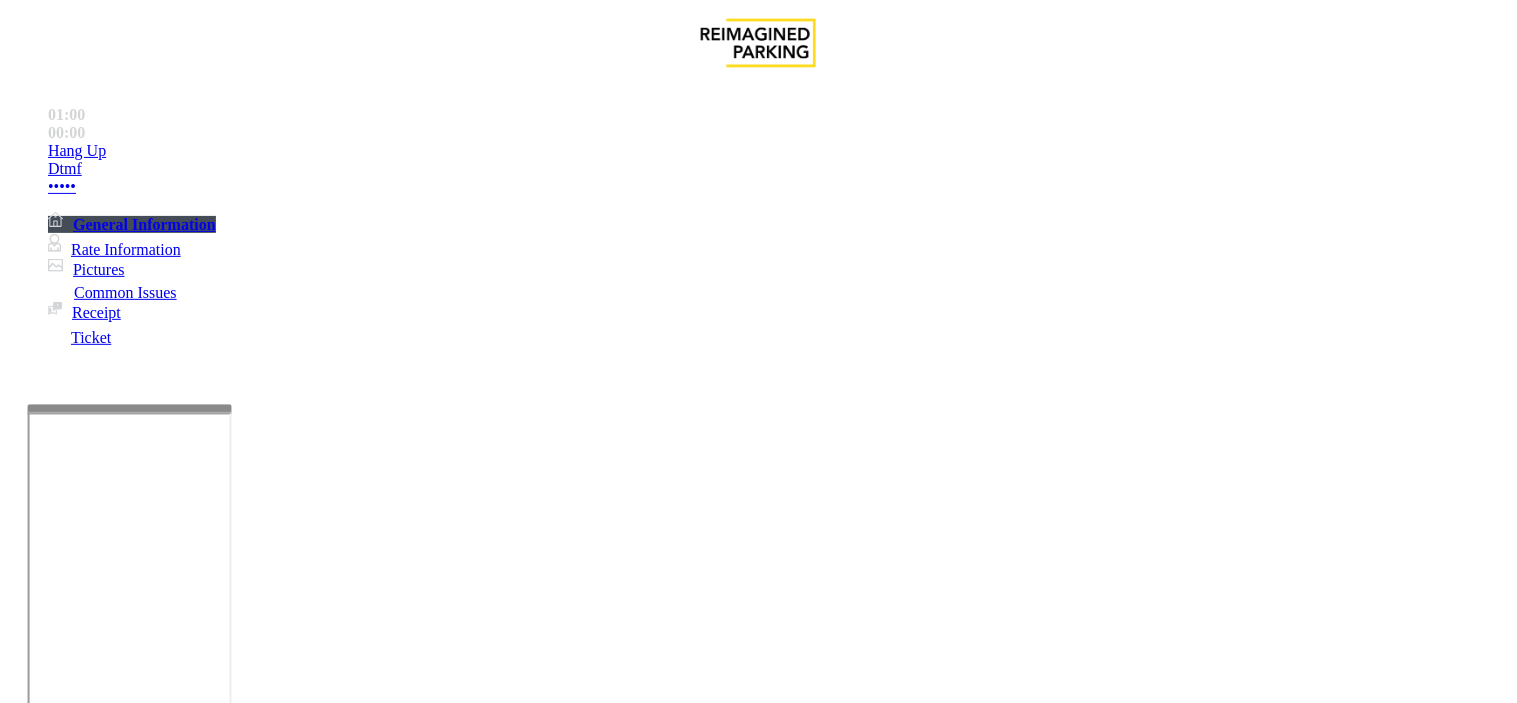 click at bounding box center [246, 1685] 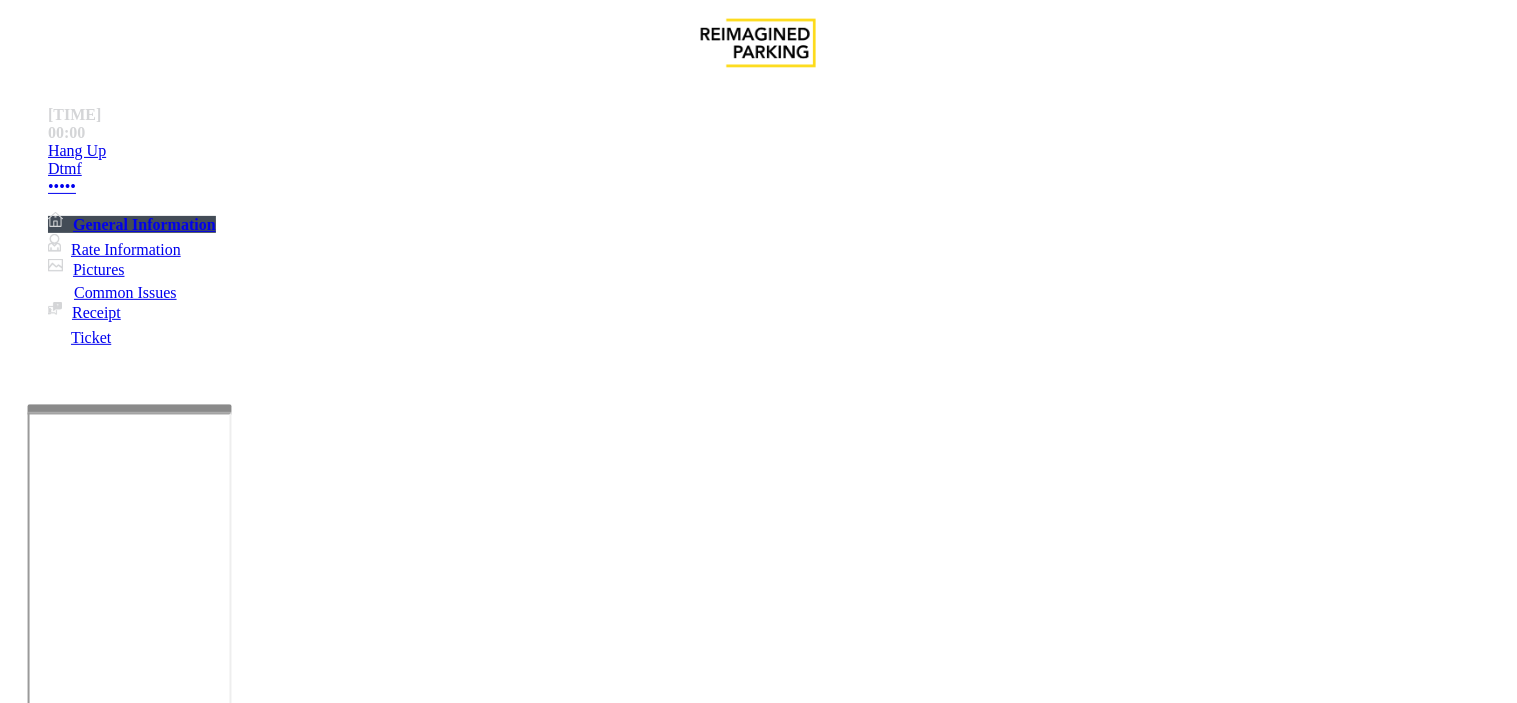 click at bounding box center (246, 1685) 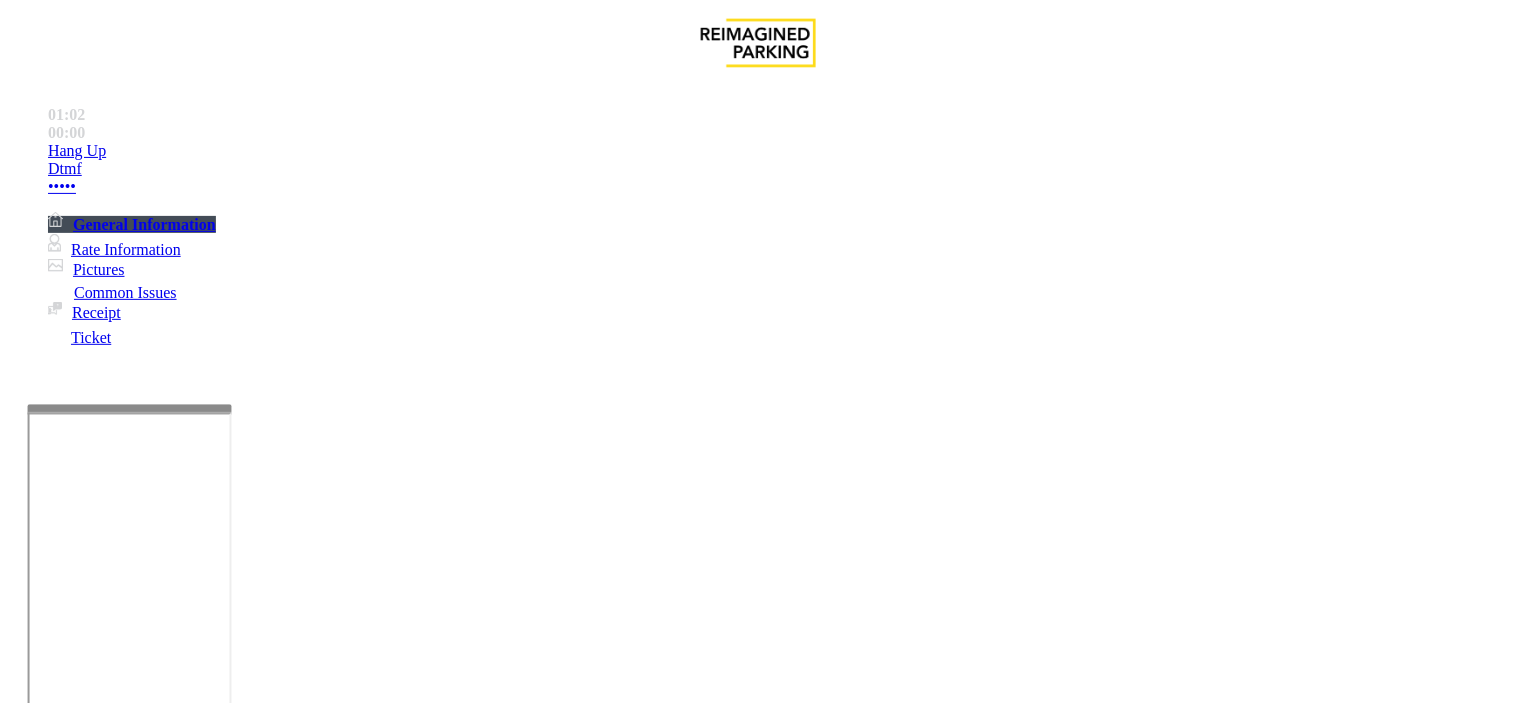 paste on "**********" 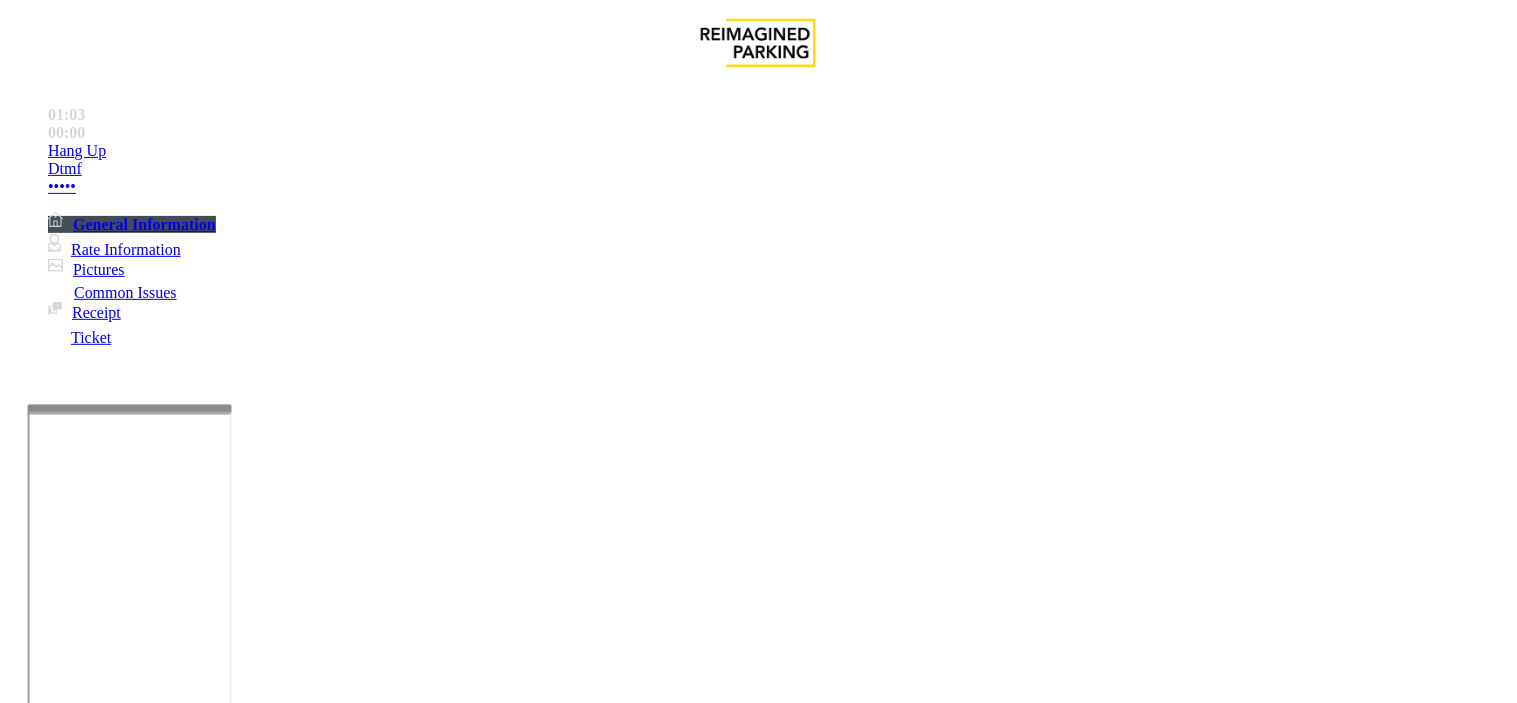 scroll, scrollTop: 97, scrollLeft: 0, axis: vertical 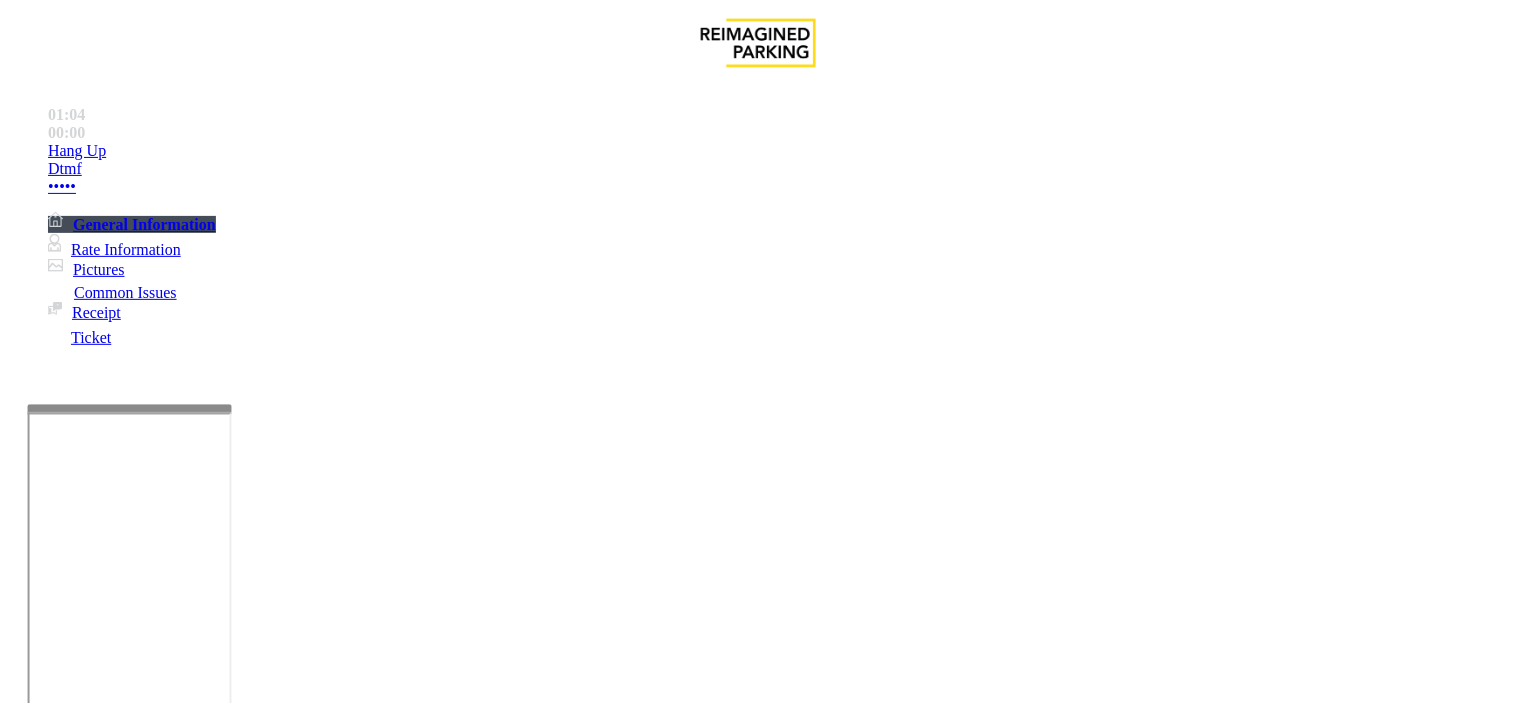 paste on "**********" 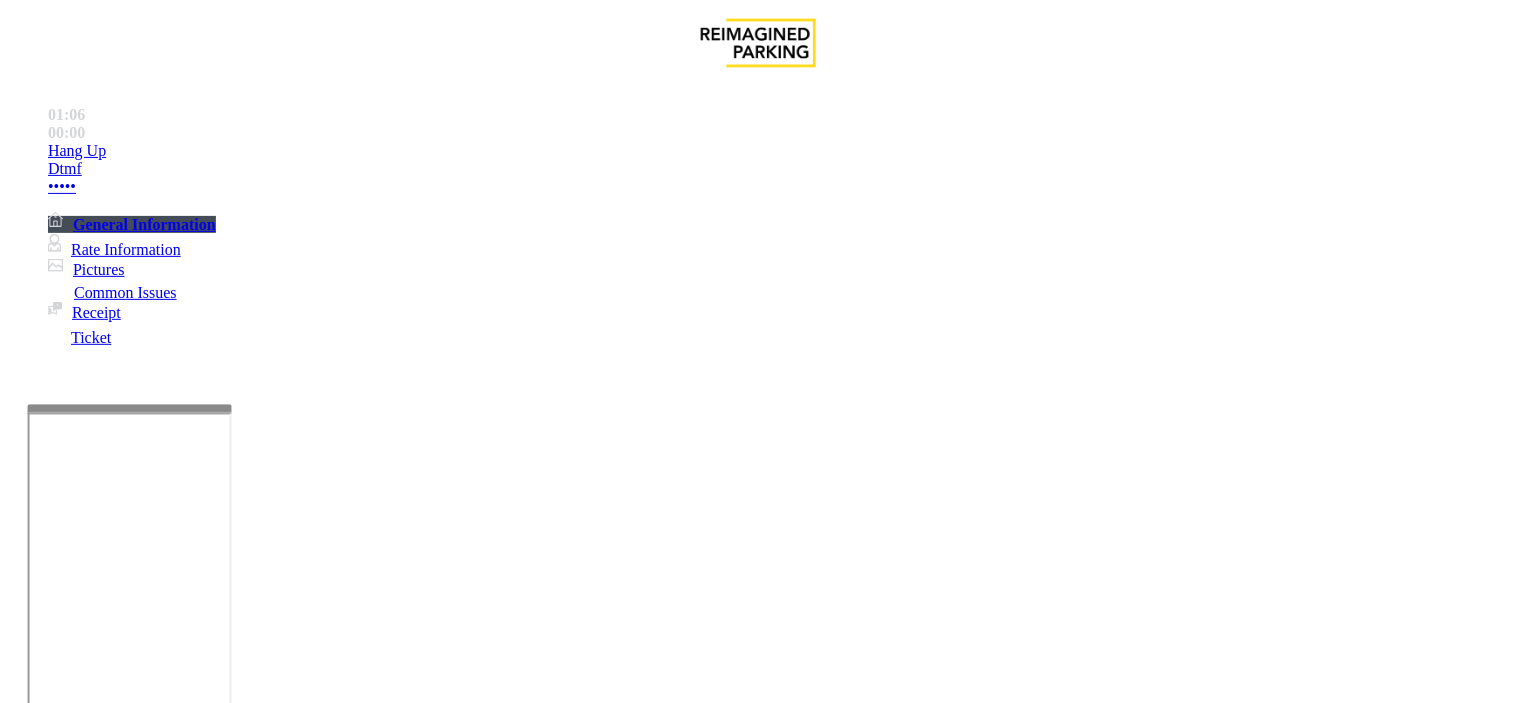 click on "out anyone who calls during the operation hours or after the operation hours as construction is going on in the building, so we are experiencing hearing issues." at bounding box center (812, 3169) 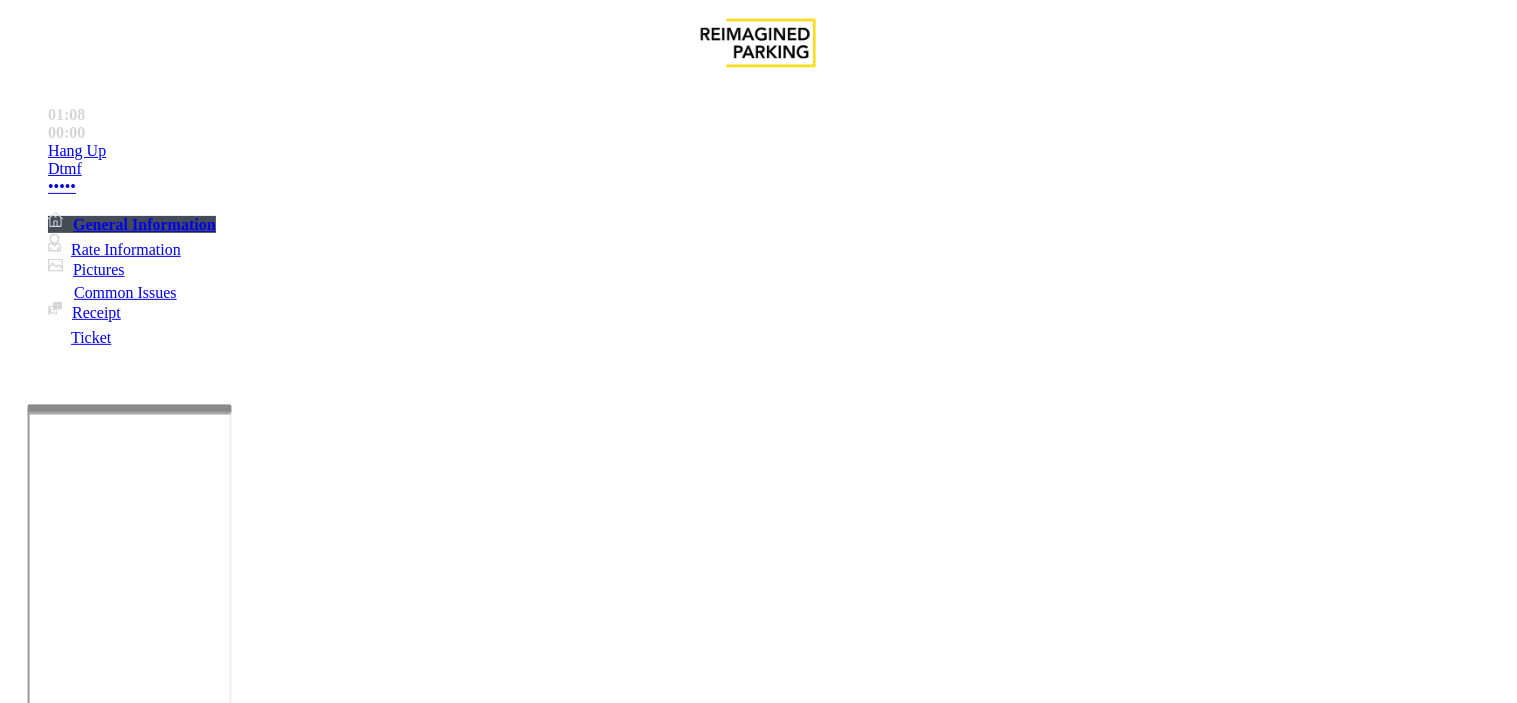 click on "Notes: Send alerts to manager" at bounding box center [758, 1377] 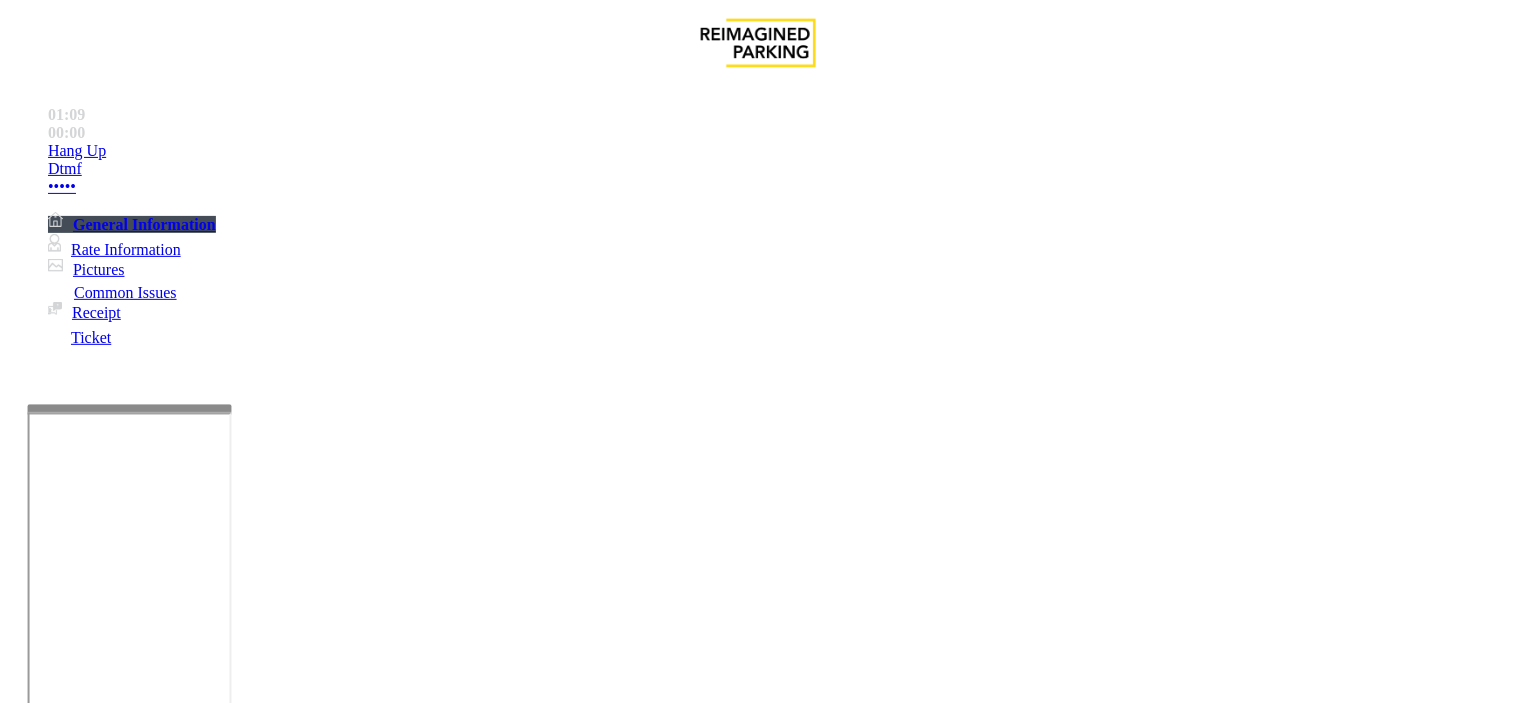 paste on "**********" 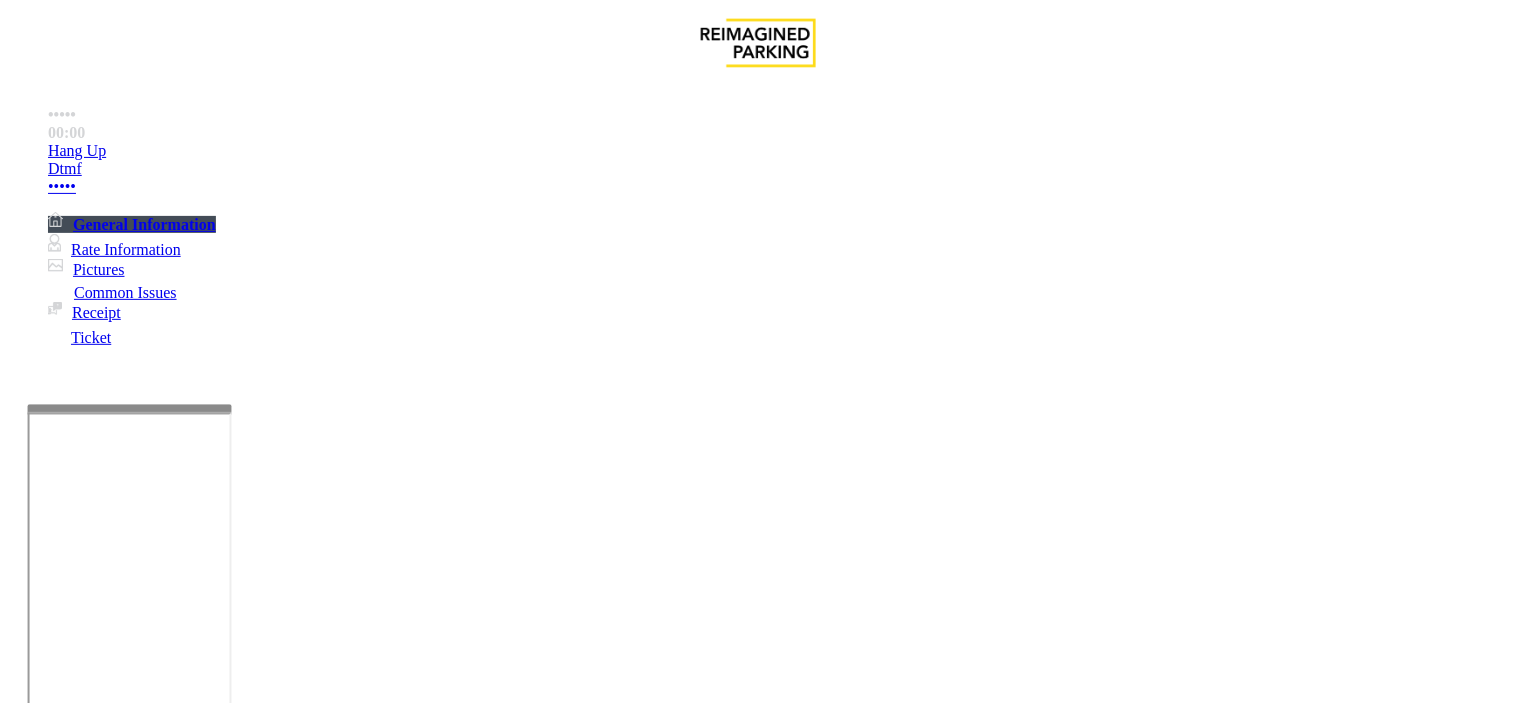 scroll, scrollTop: 0, scrollLeft: 0, axis: both 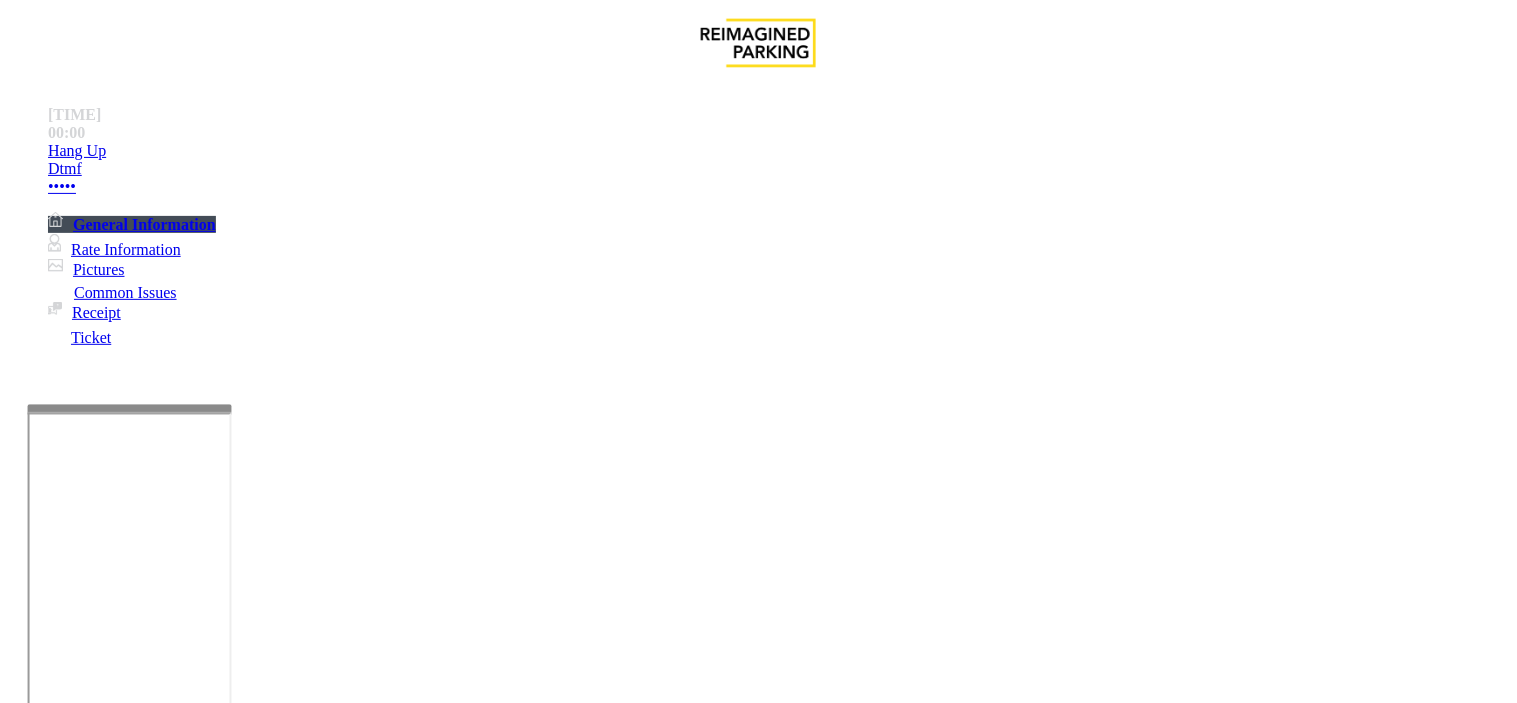 click on "out anyone who calls during the operation hours or after the operation hours as construction is going on in the building, so we are experiencing hearing issues." at bounding box center (812, 3169) 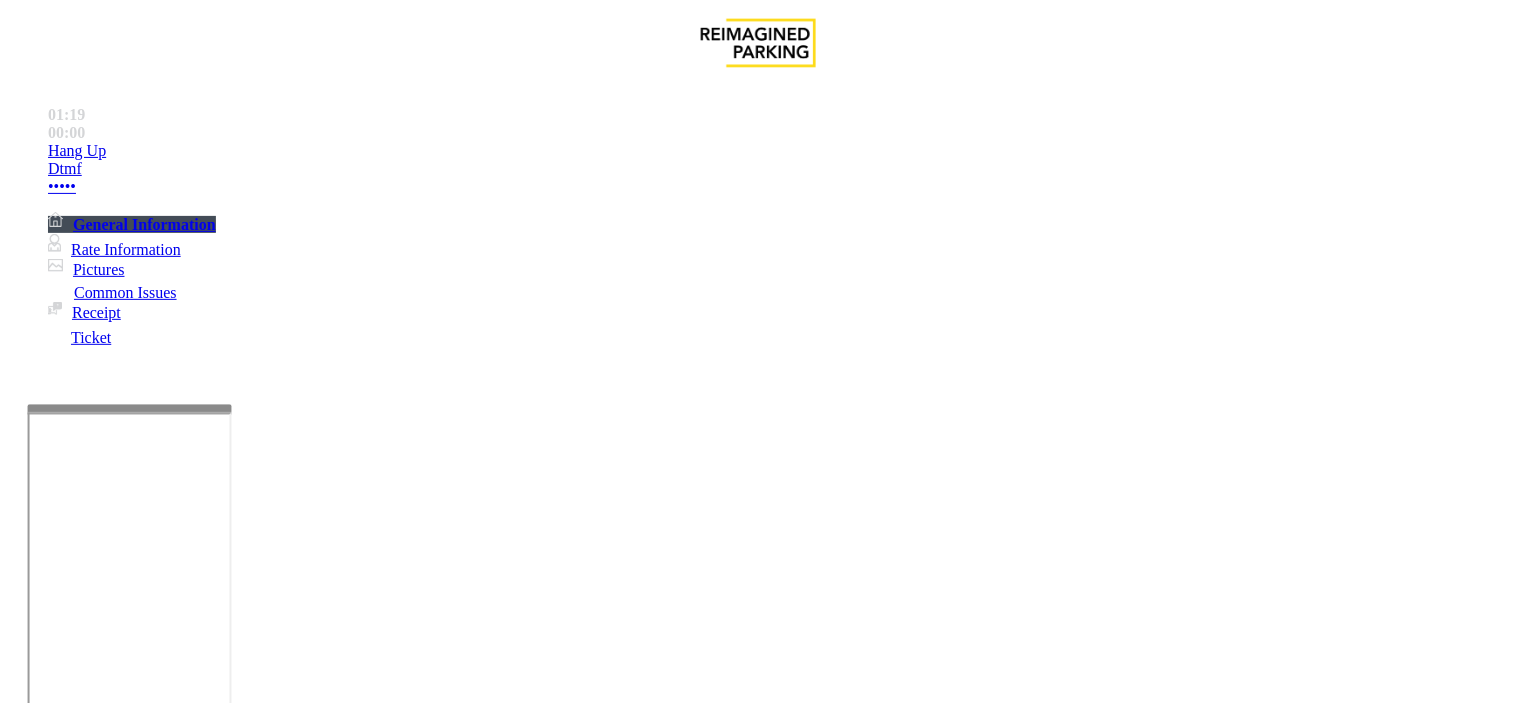 click at bounding box center [246, 1685] 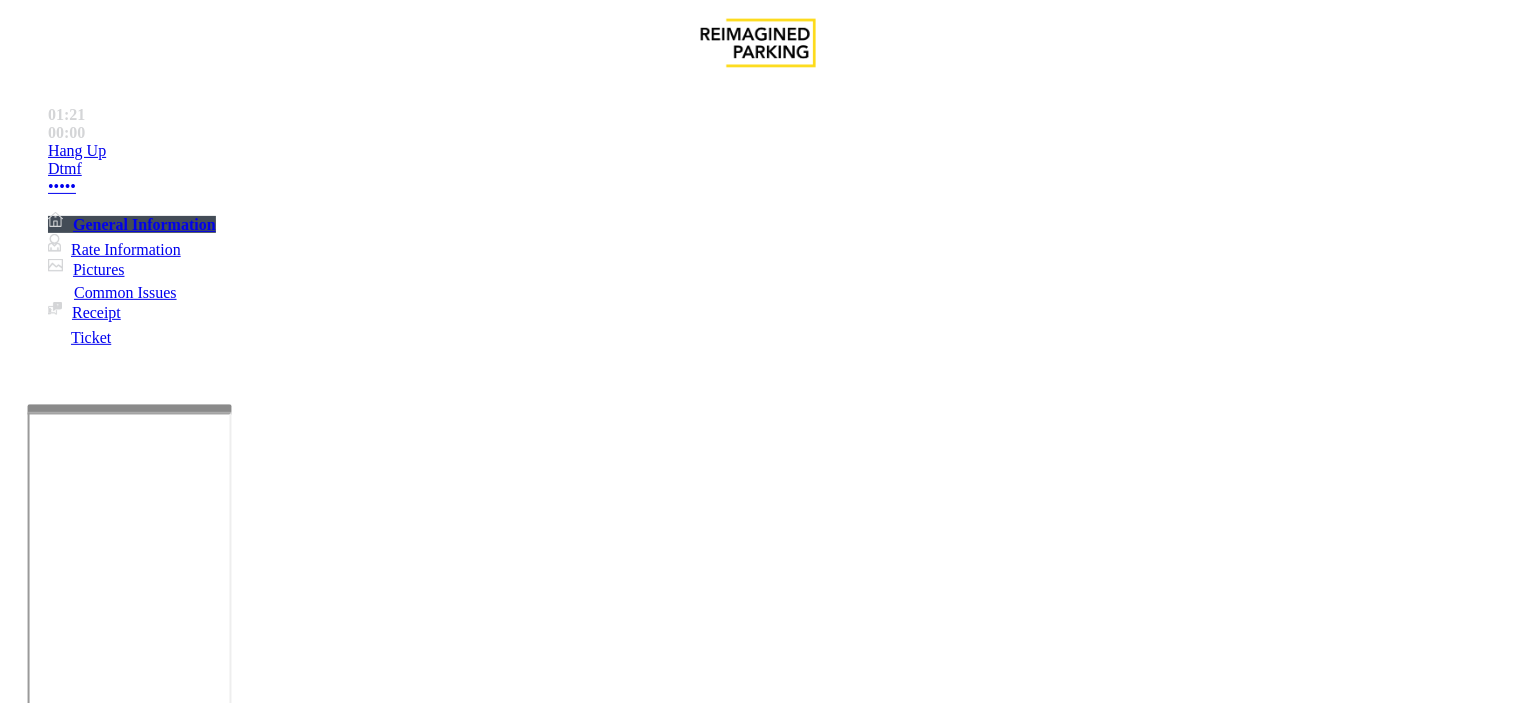 paste on "**********" 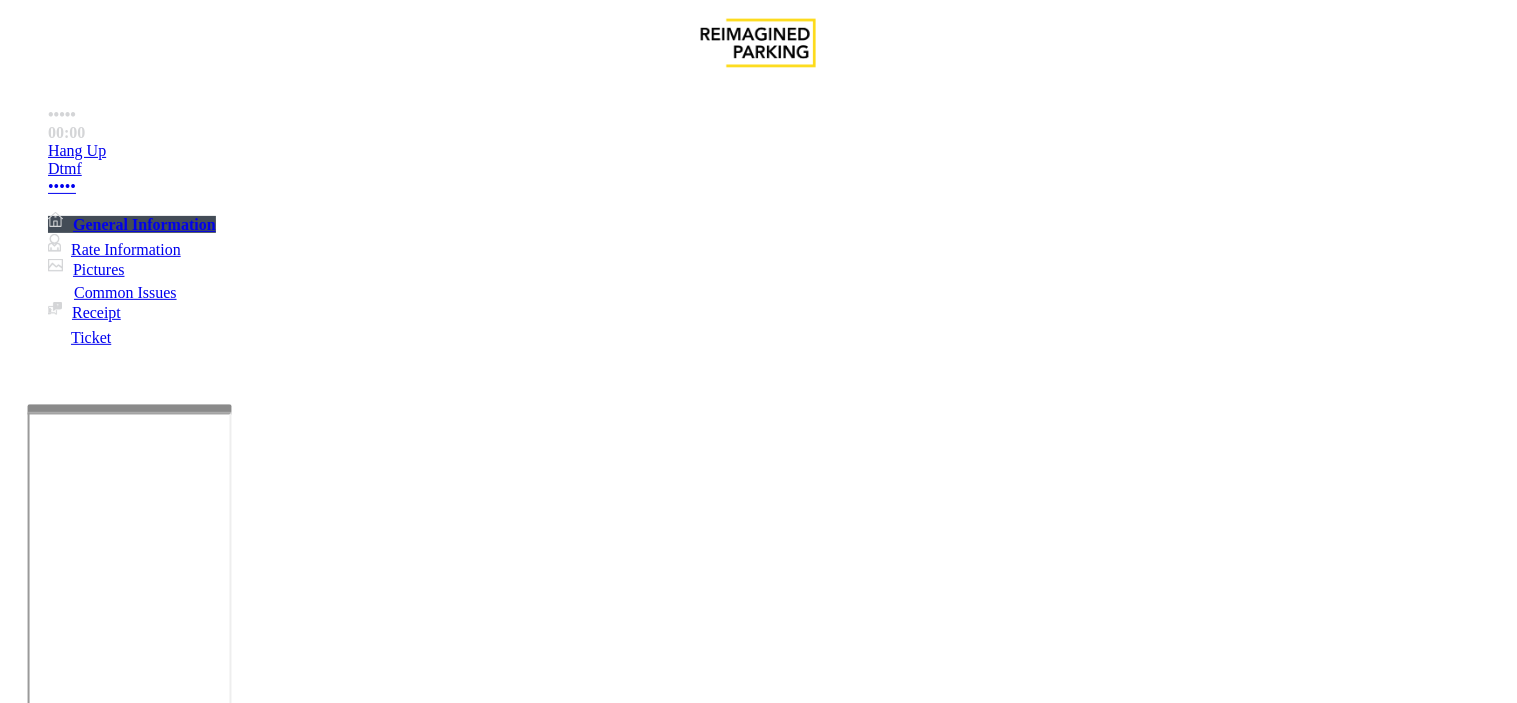 scroll, scrollTop: 0, scrollLeft: 0, axis: both 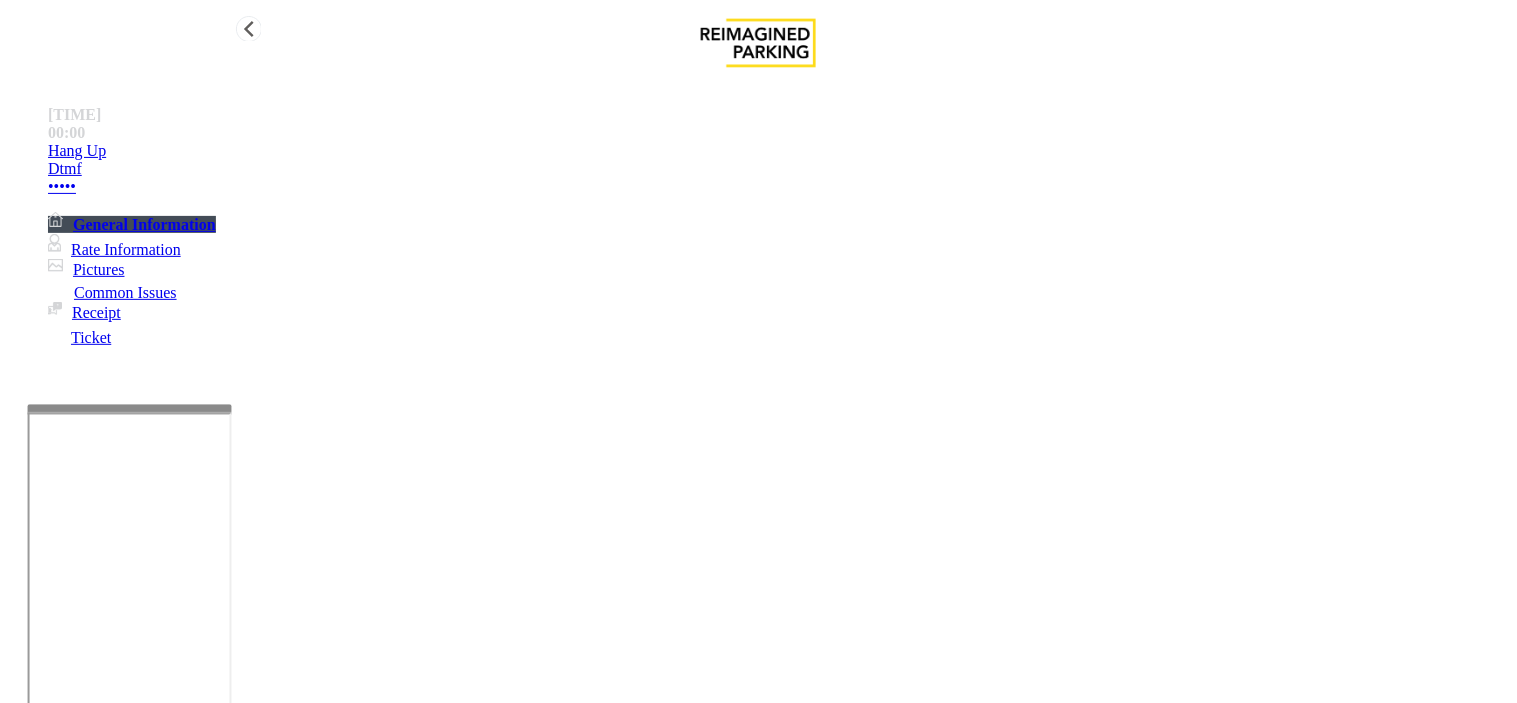 click on "Hang Up" at bounding box center [778, 151] 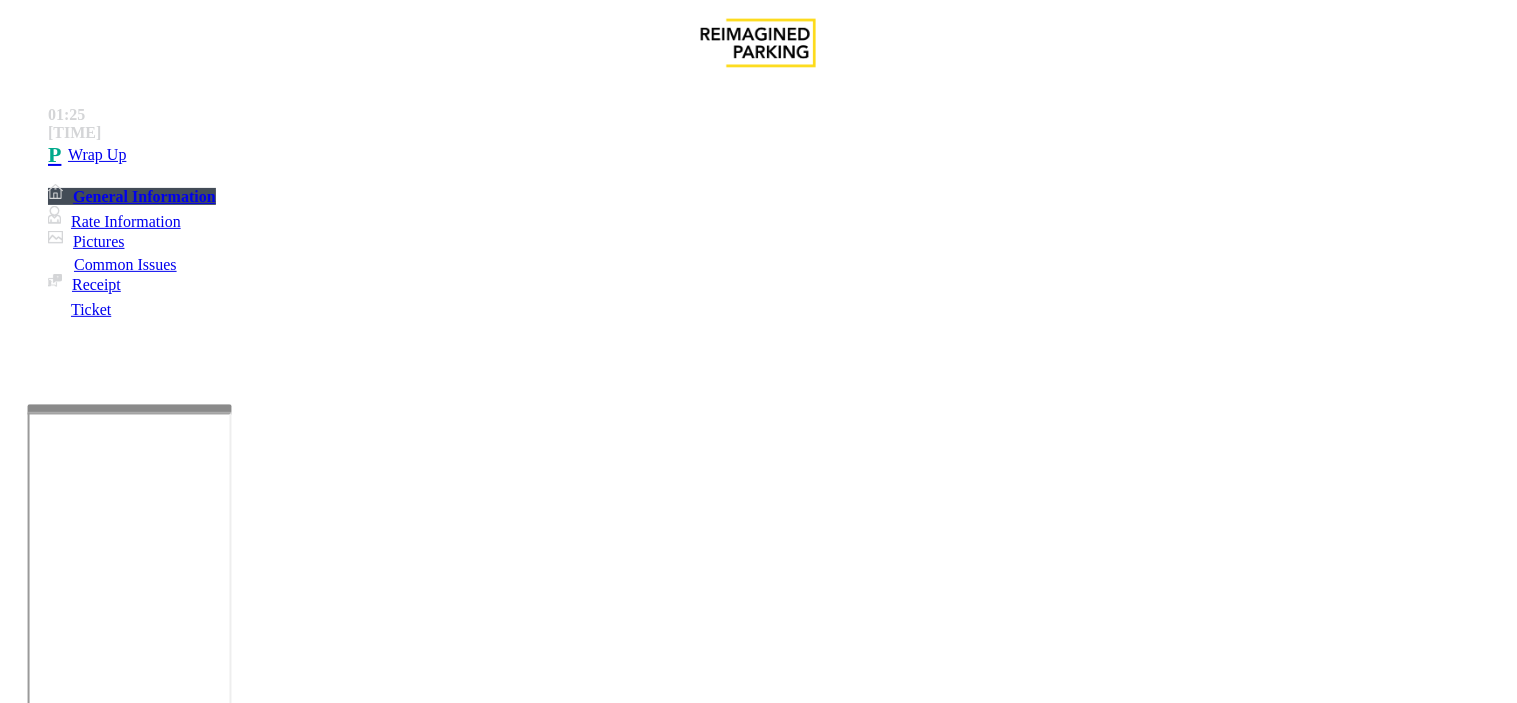 drag, startPoint x: 365, startPoint y: 487, endPoint x: 580, endPoint y: 482, distance: 215.05814 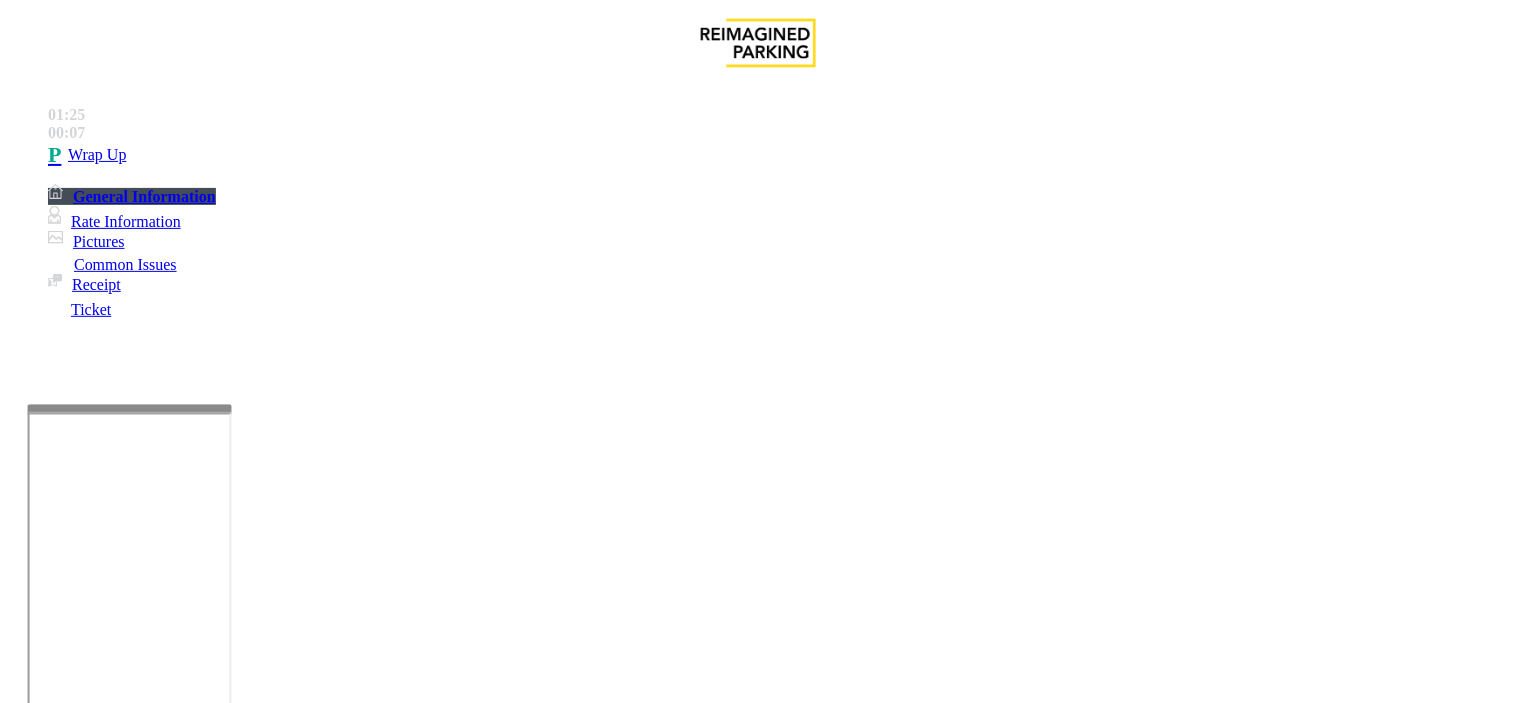 click at bounding box center (246, 1685) 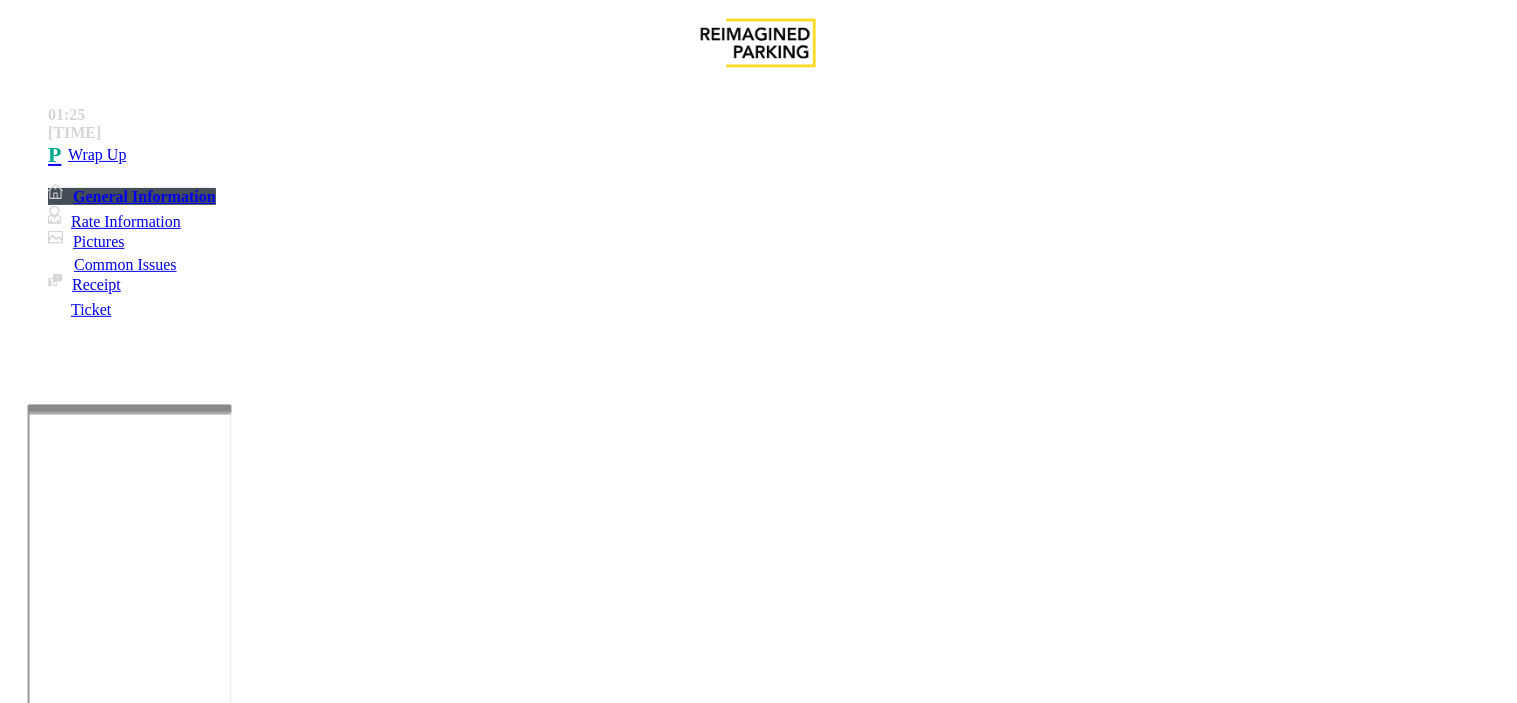 scroll, scrollTop: 0, scrollLeft: 0, axis: both 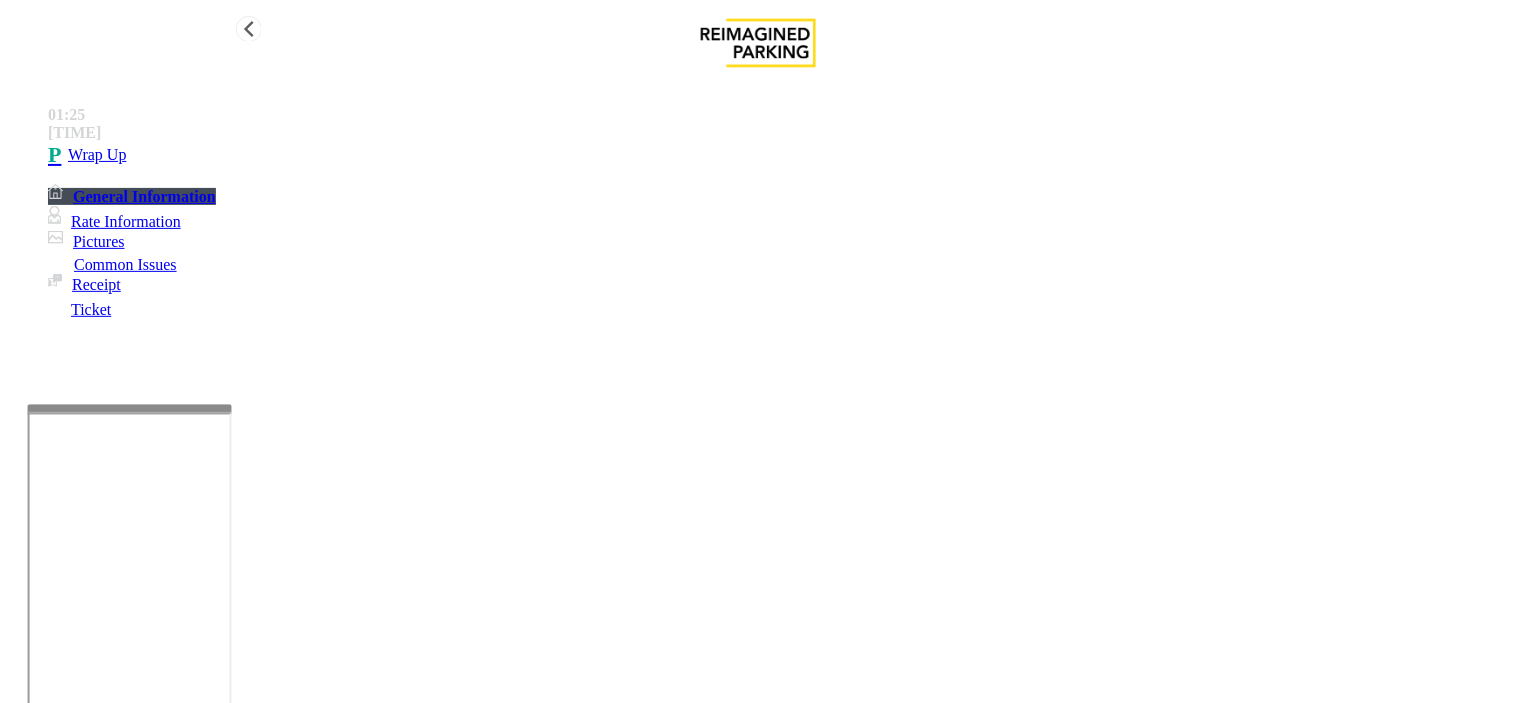 type on "**" 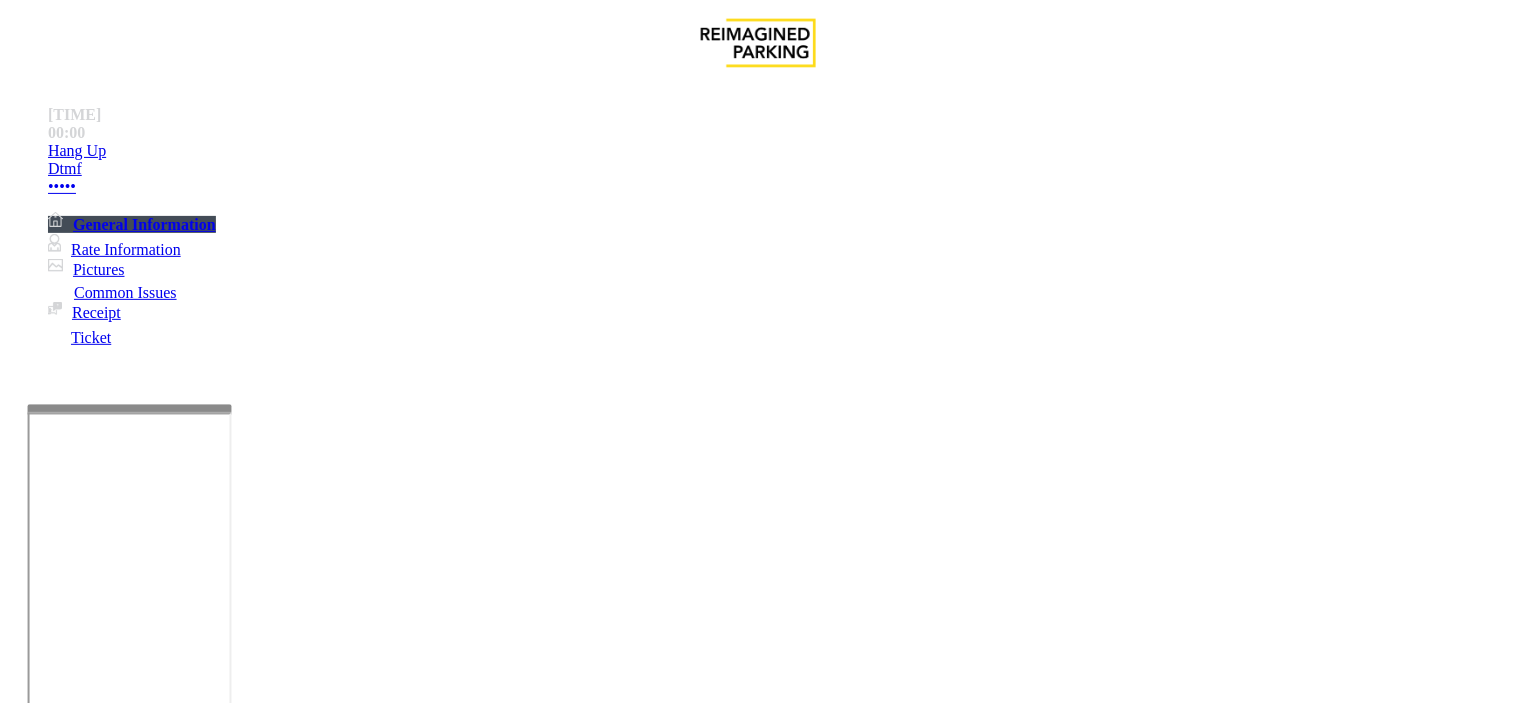 drag, startPoint x: 417, startPoint y: 658, endPoint x: 335, endPoint y: 673, distance: 83.360664 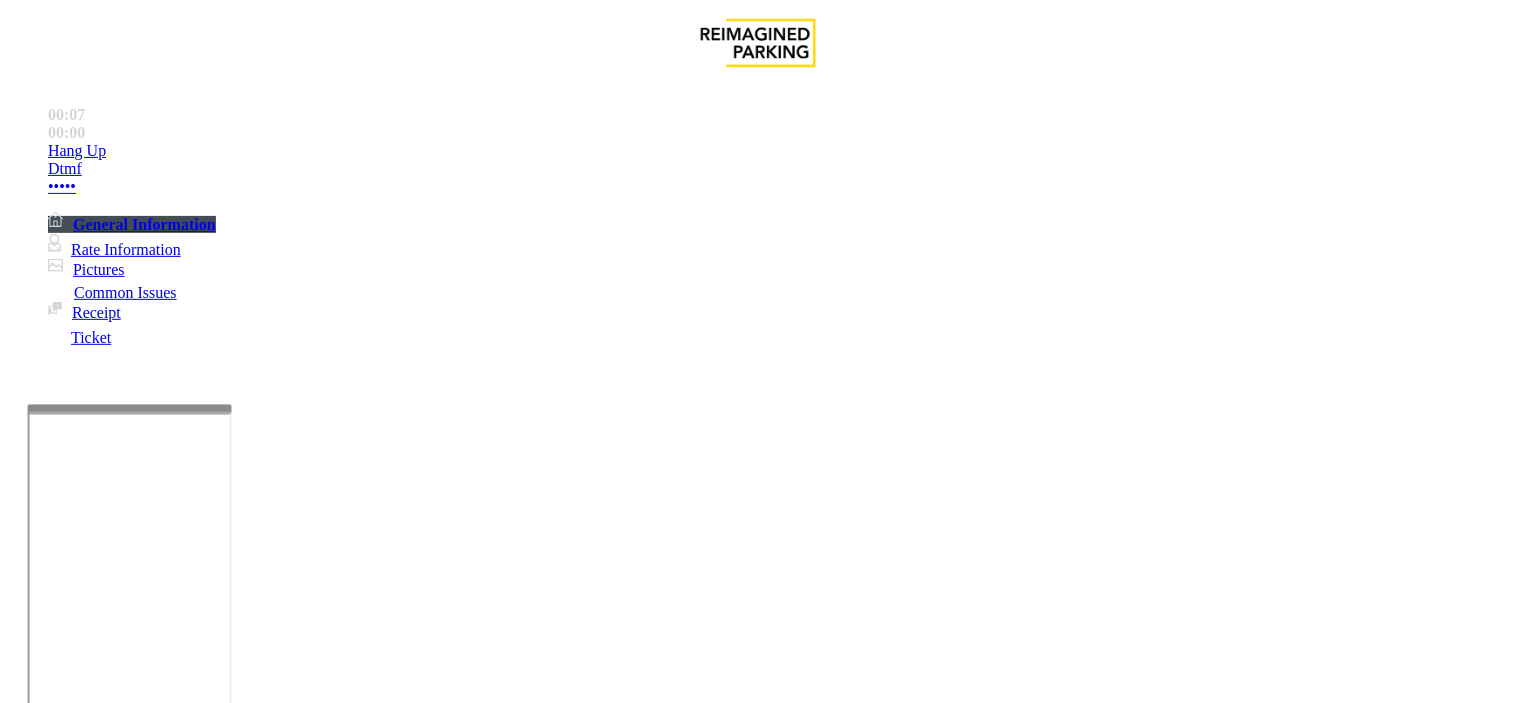scroll, scrollTop: 555, scrollLeft: 0, axis: vertical 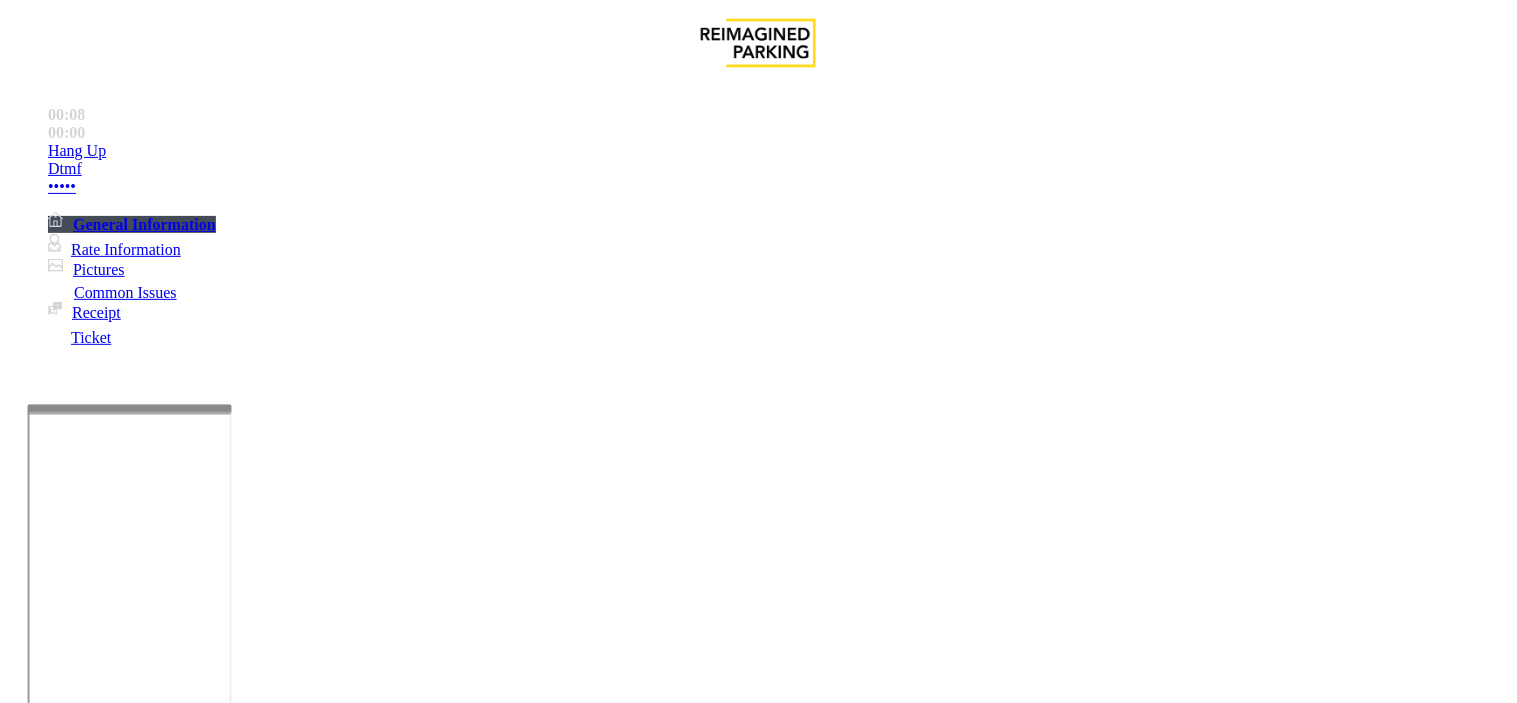 drag, startPoint x: 942, startPoint y: 513, endPoint x: 928, endPoint y: 507, distance: 15.231546 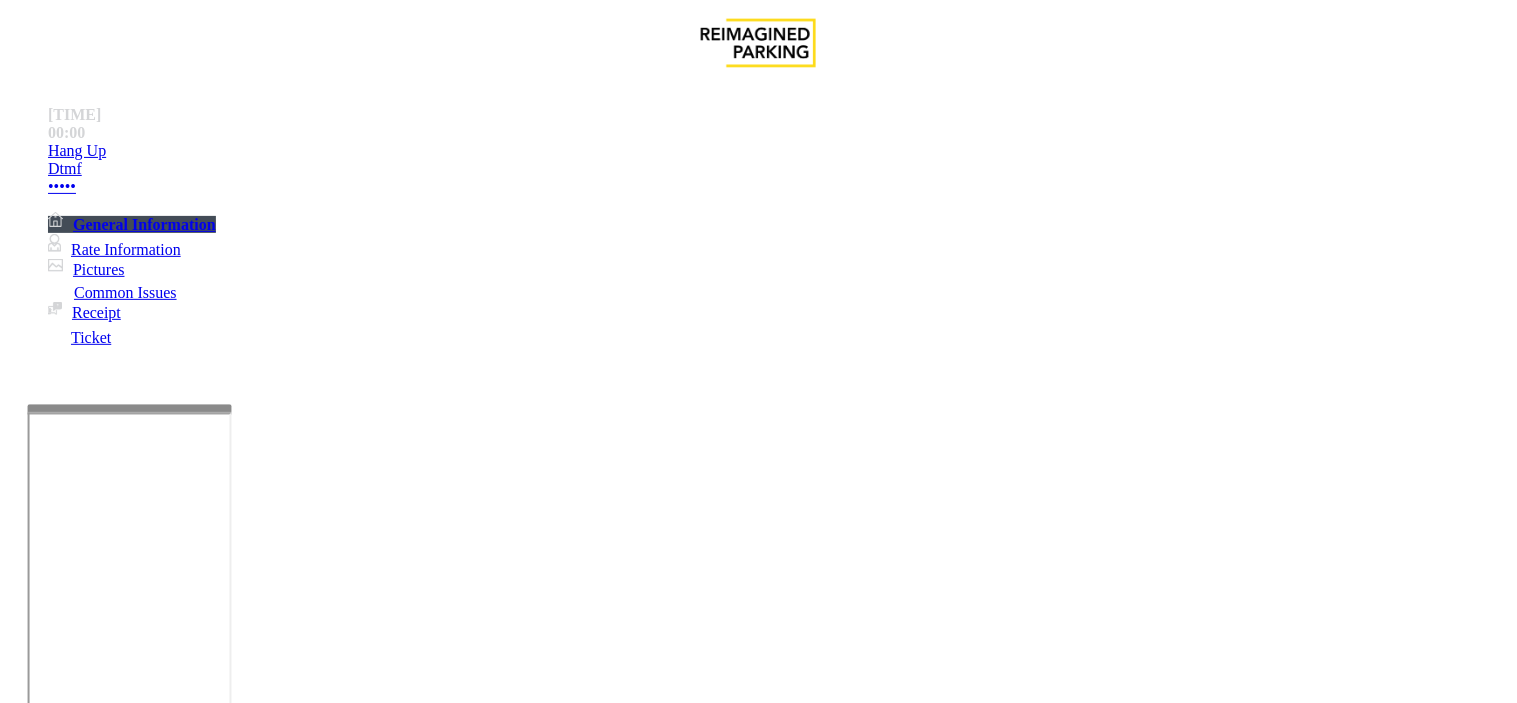 click on "Intercom Issue/No Response" at bounding box center (752, 1356) 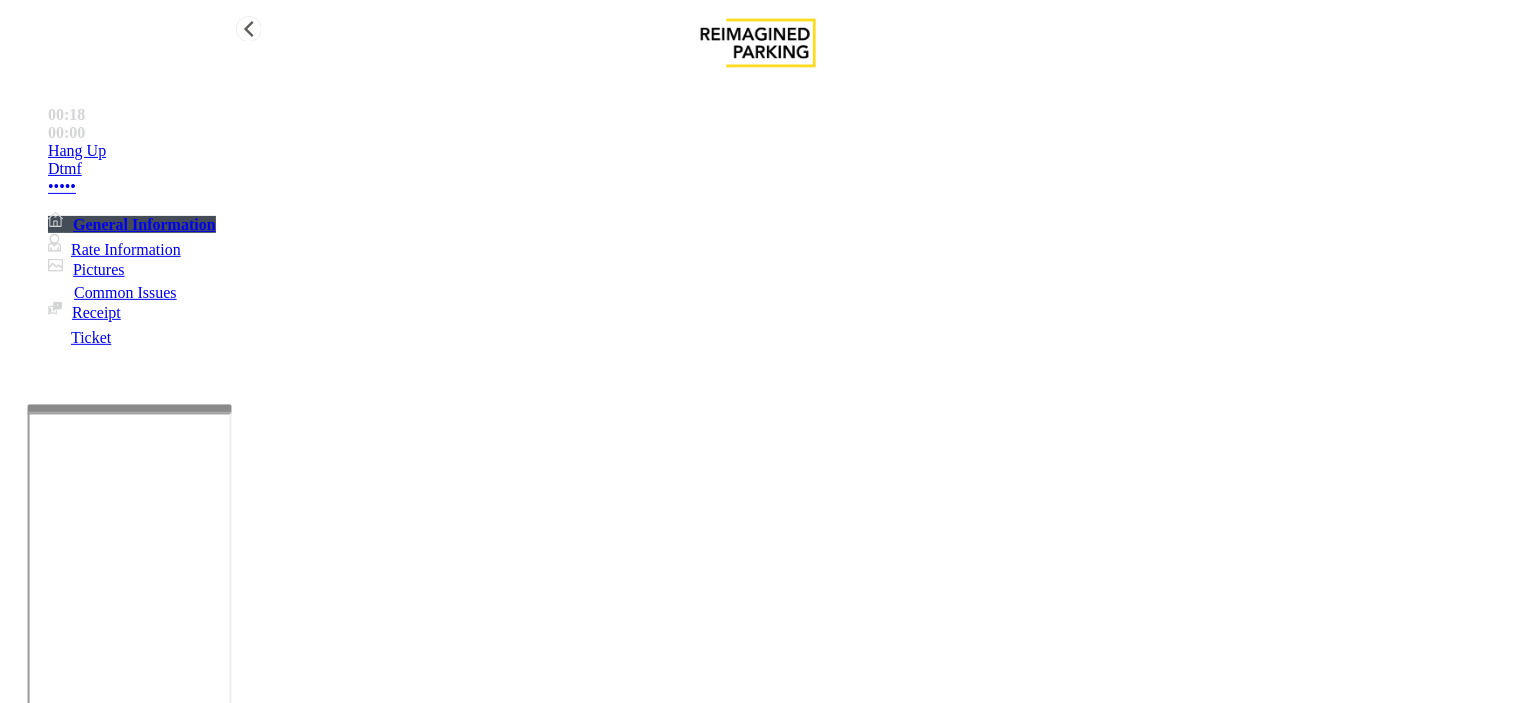type on "**********" 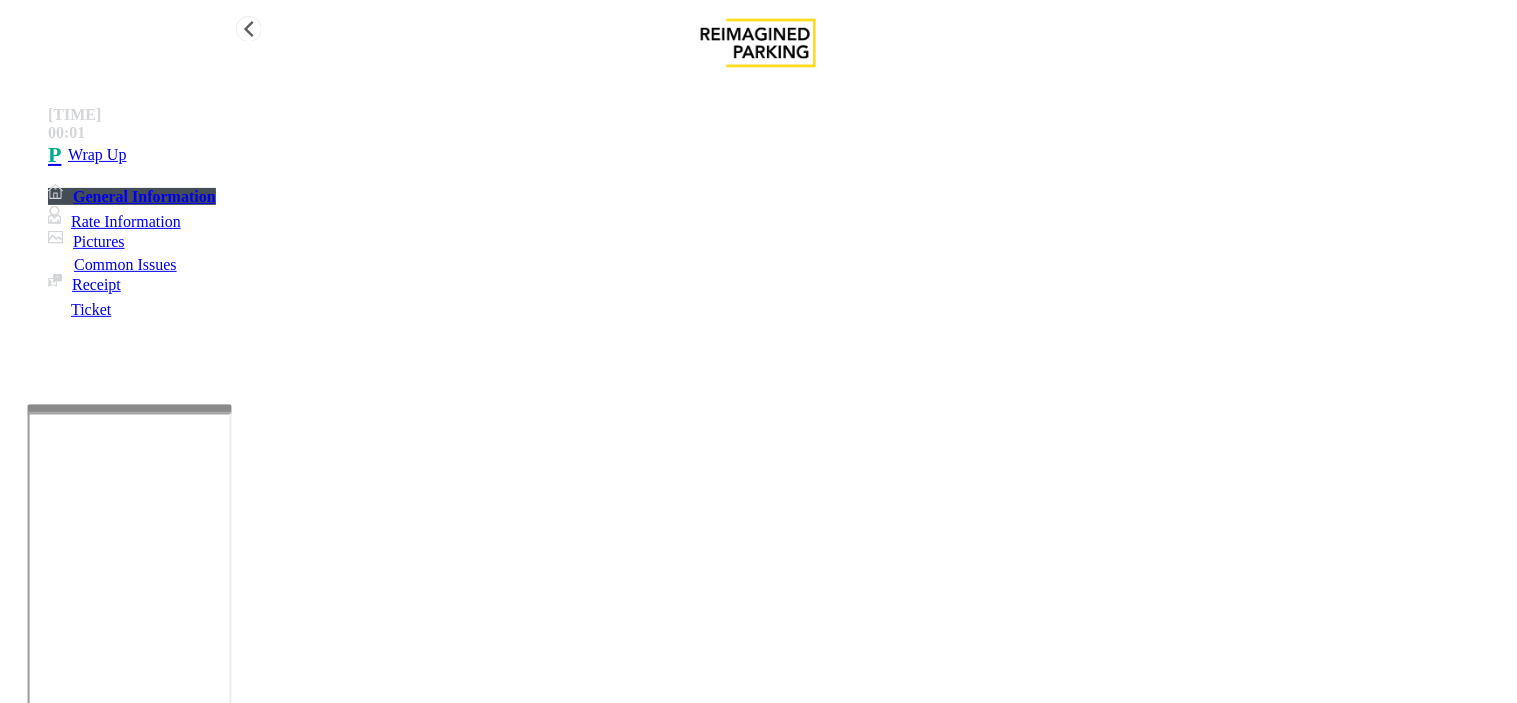 click on "00:01" at bounding box center [778, 115] 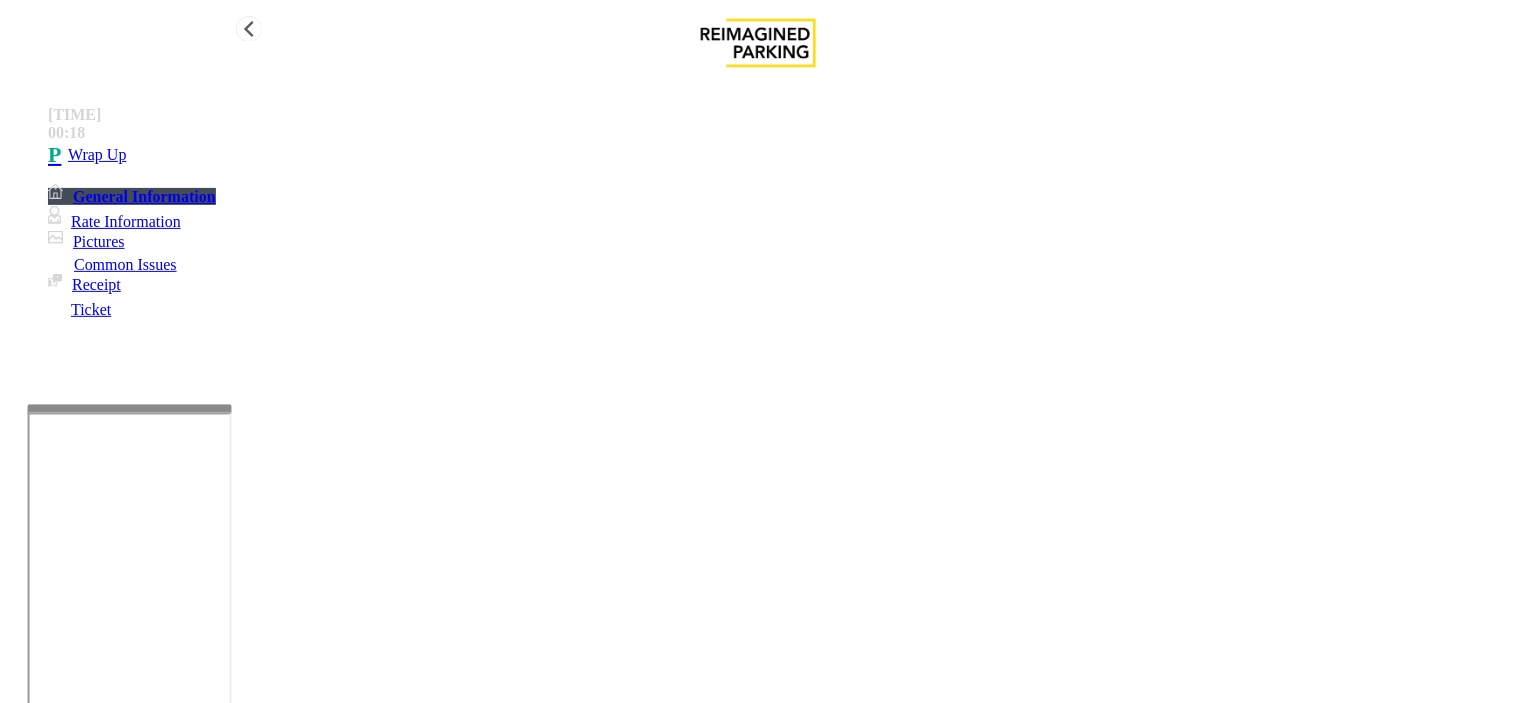 click on "Wrap Up" at bounding box center (778, 155) 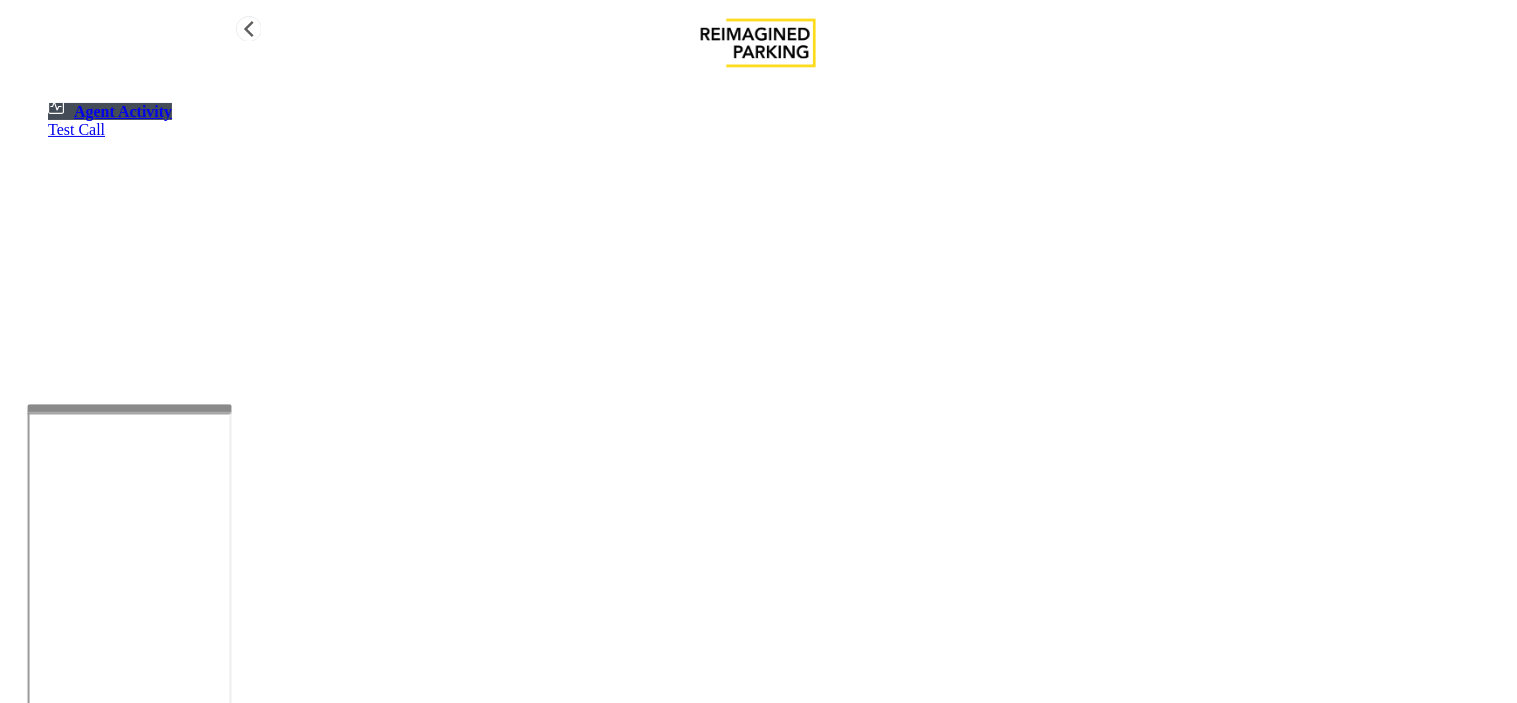 click on "Test Call" at bounding box center [778, 130] 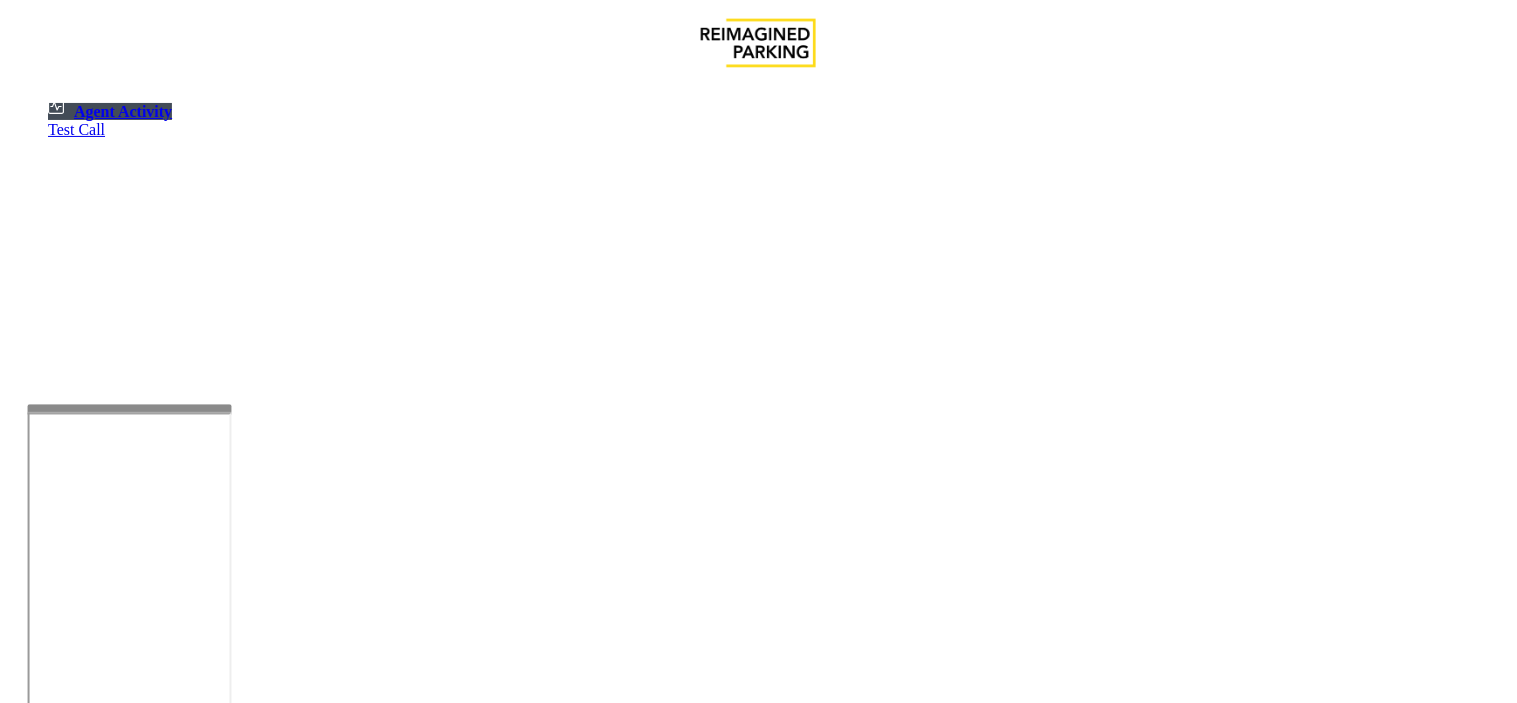 click on "Cancel" at bounding box center [1382, 4511] 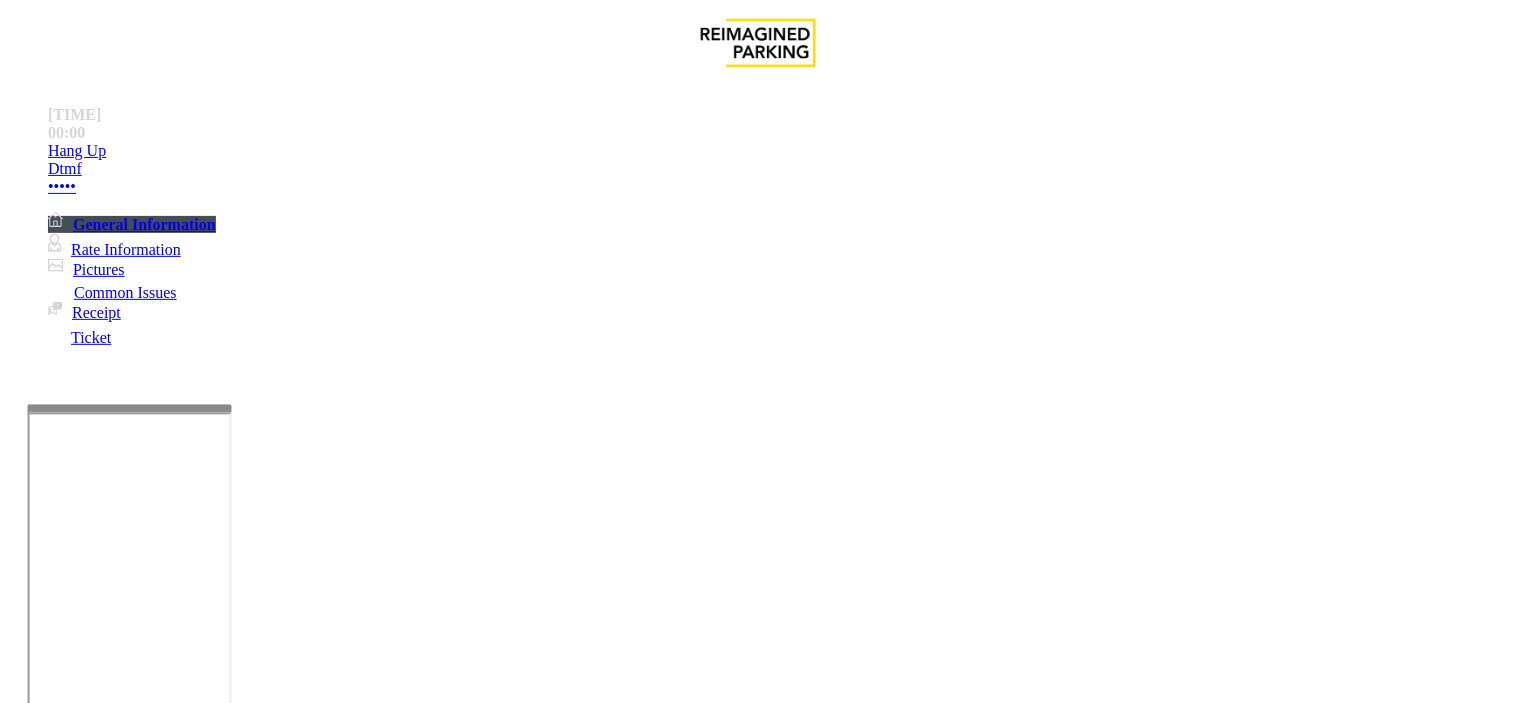 scroll, scrollTop: 1222, scrollLeft: 0, axis: vertical 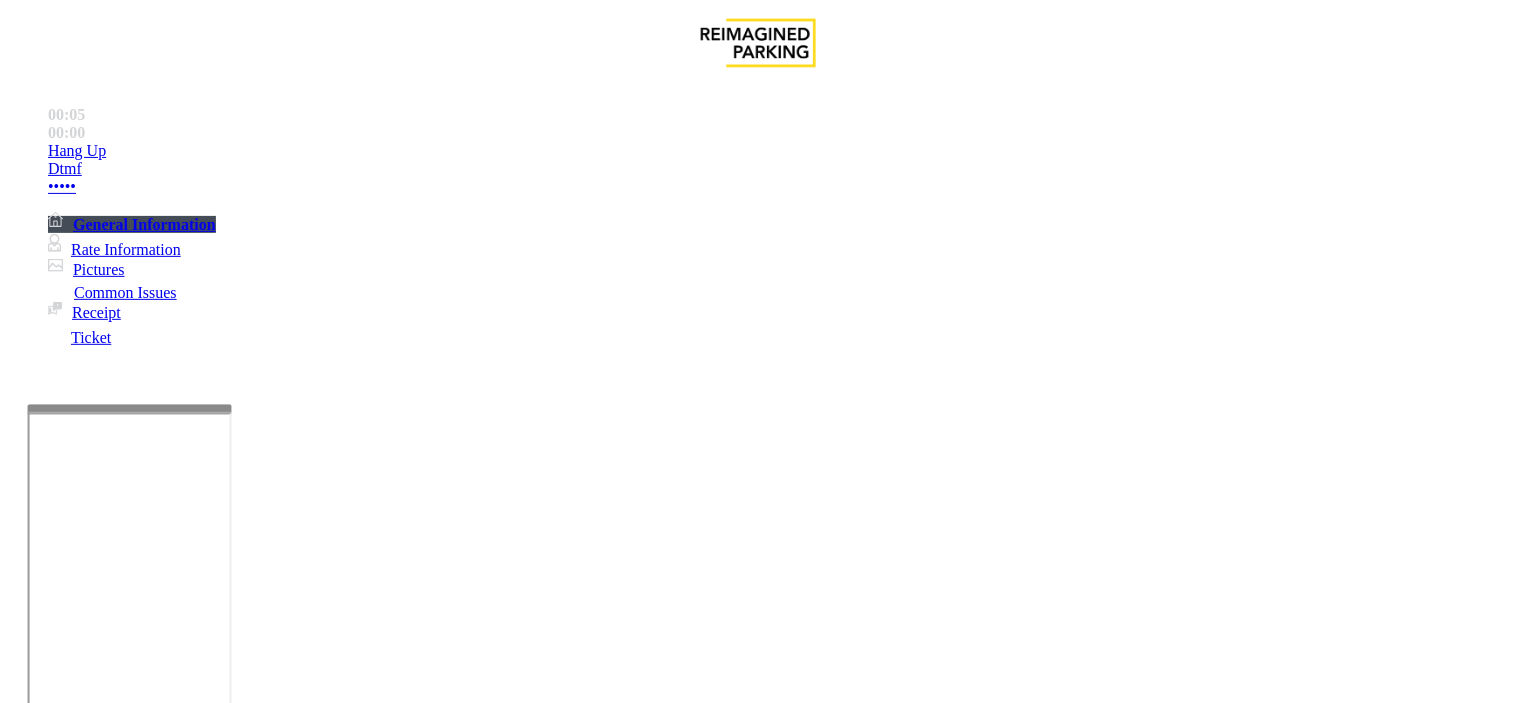 click on "LAN21063800" at bounding box center [46, 2468] 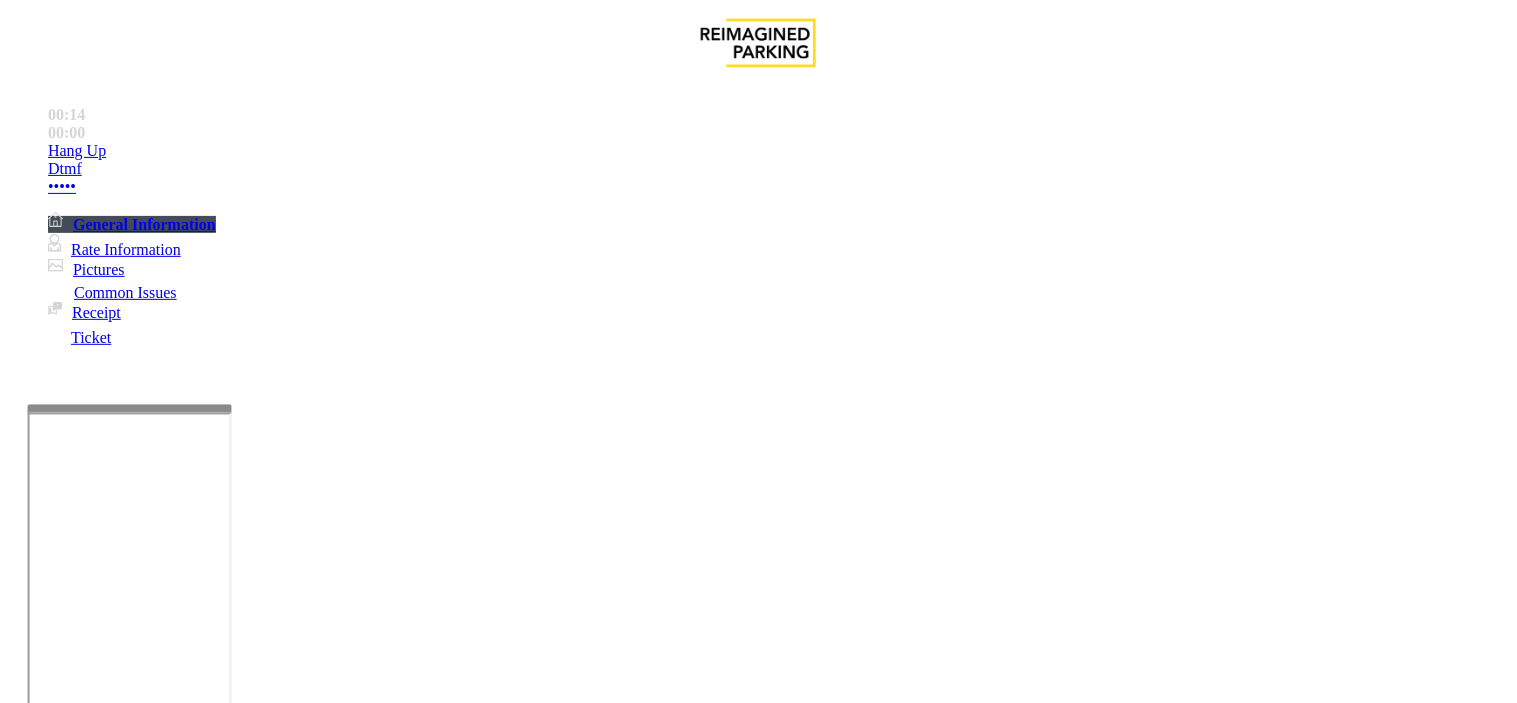 drag, startPoint x: 424, startPoint y: 660, endPoint x: 415, endPoint y: 680, distance: 21.931713 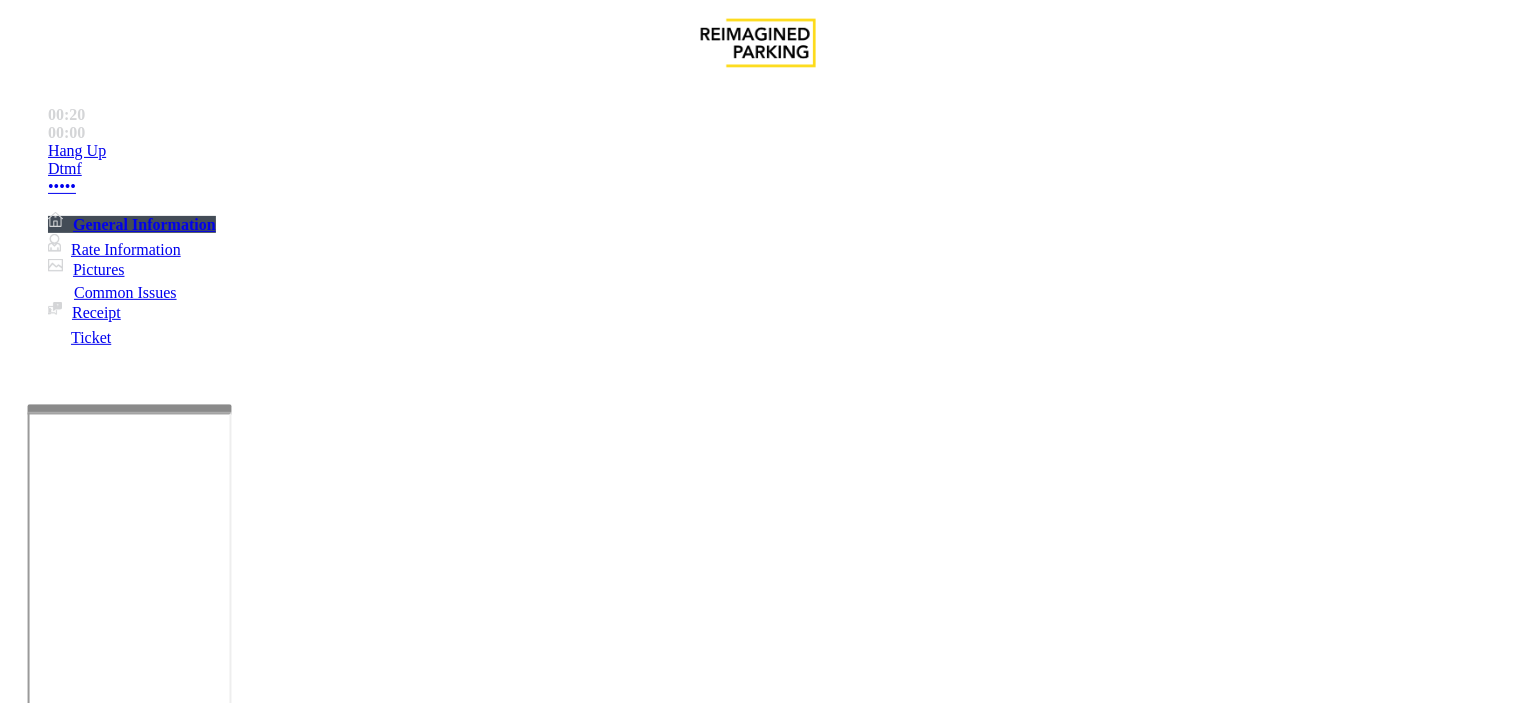 drag, startPoint x: 365, startPoint y: 700, endPoint x: 307, endPoint y: 693, distance: 58.420887 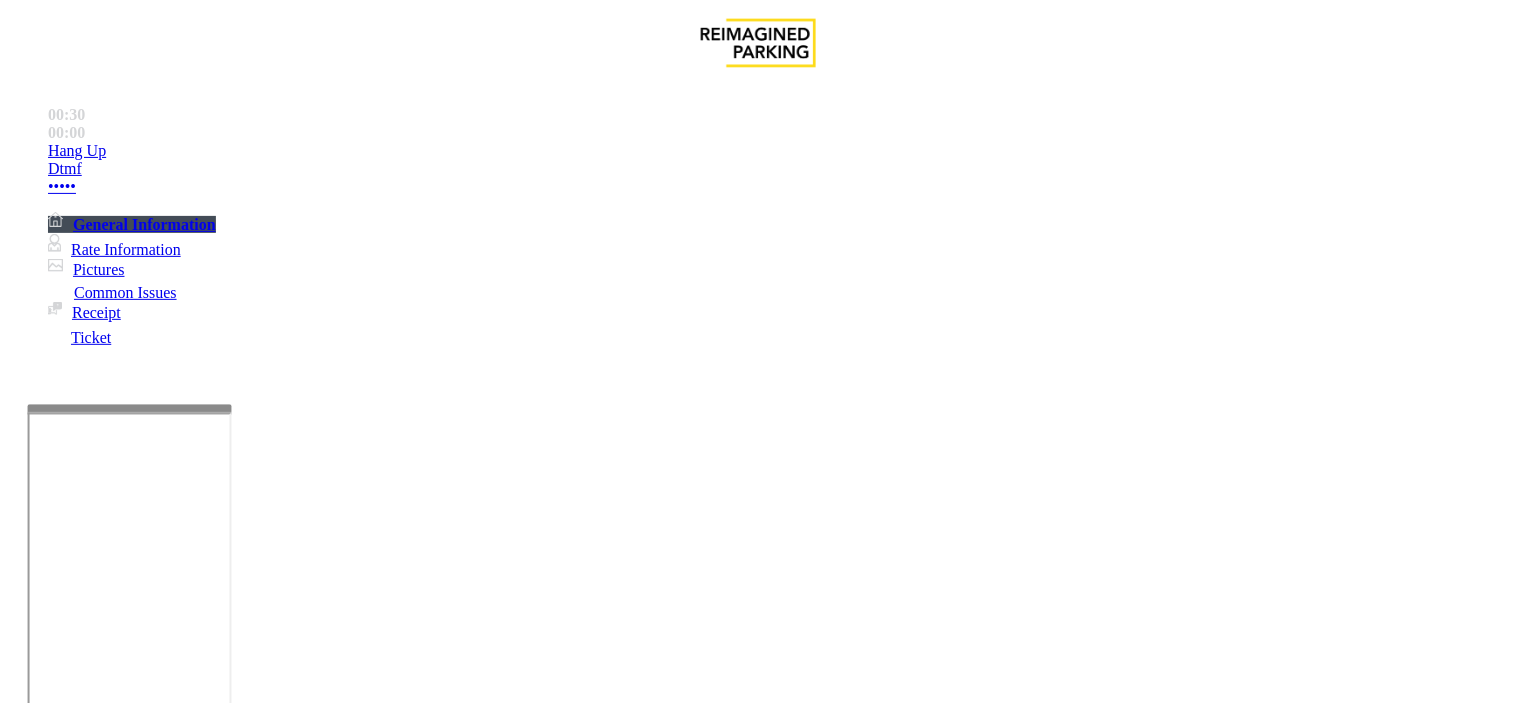 click on "Equipment Issue" at bounding box center [483, 1356] 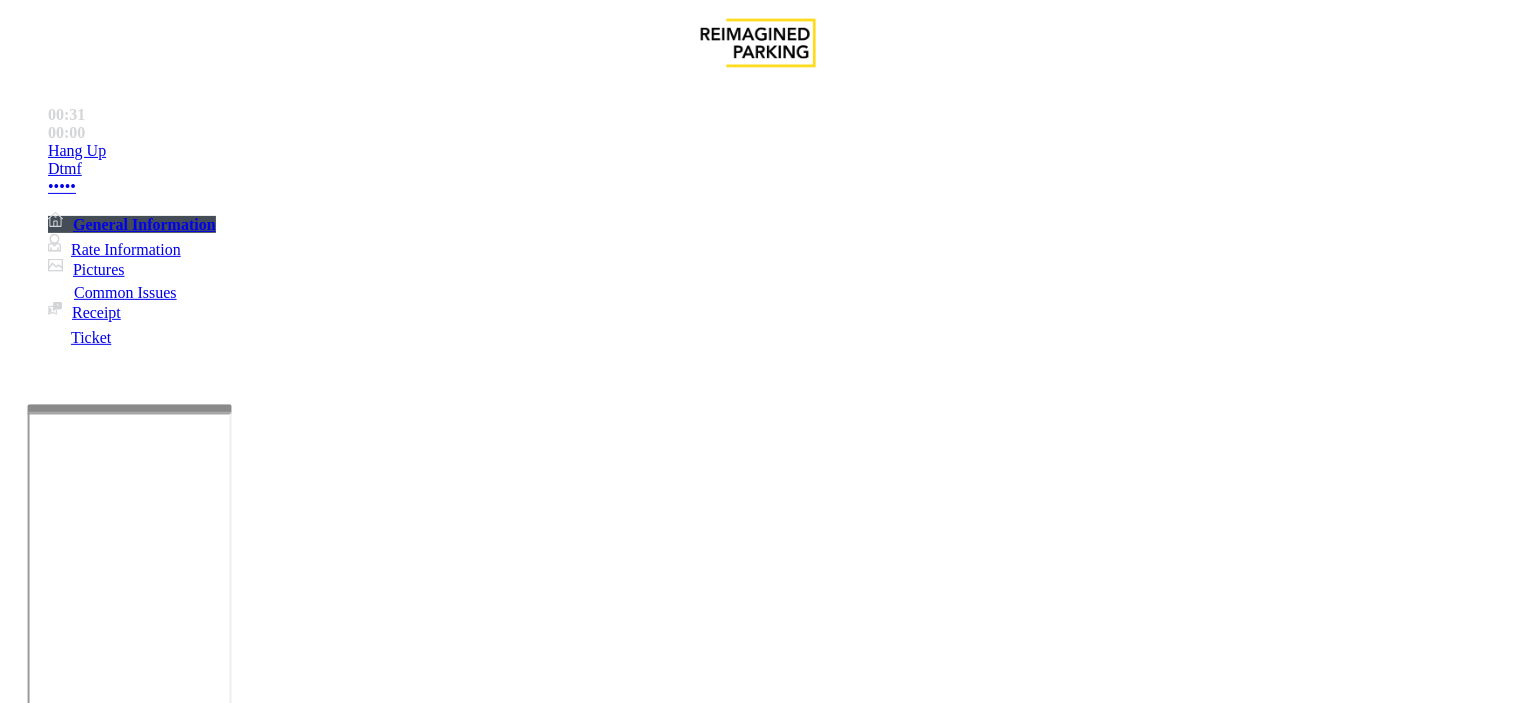click at bounding box center (246, 1558) 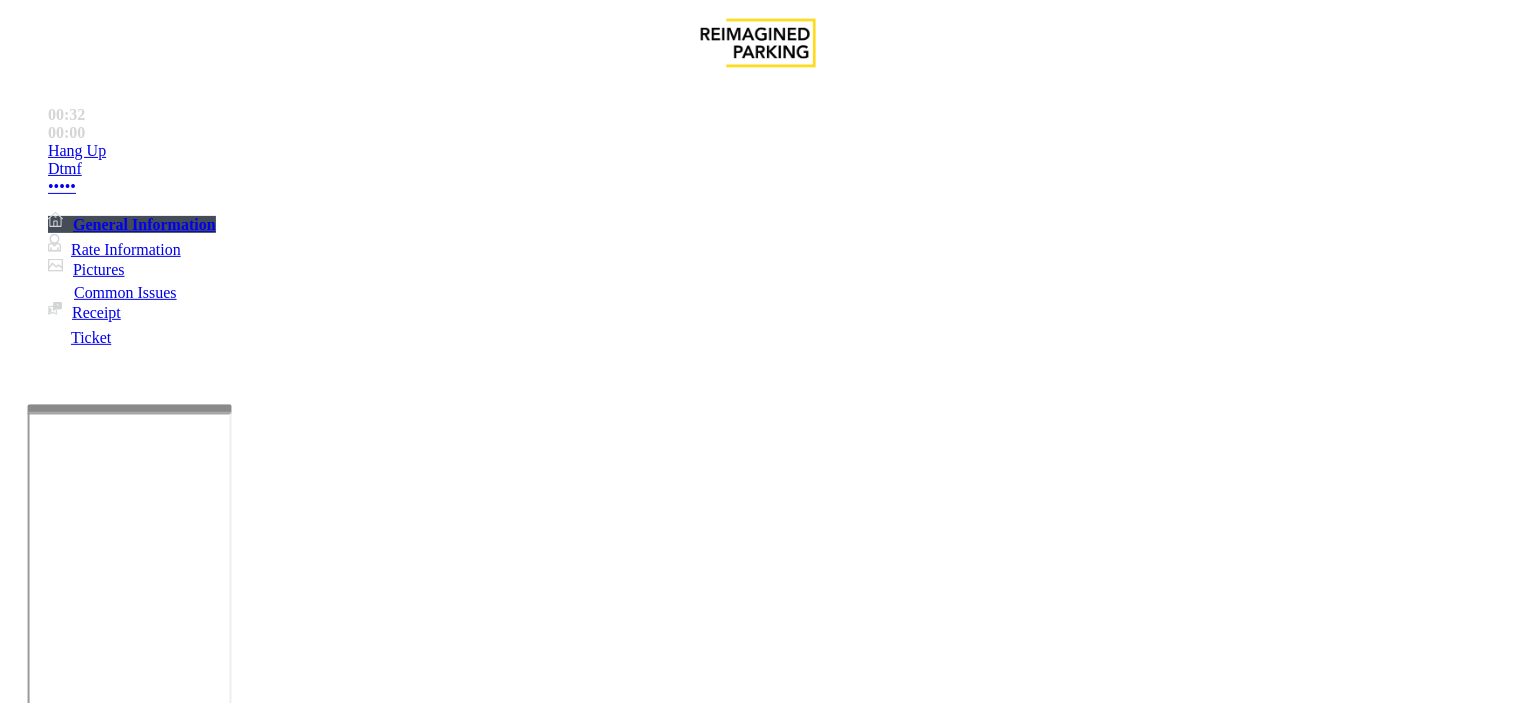 drag, startPoint x: 411, startPoint y: 457, endPoint x: 316, endPoint y: 461, distance: 95.084175 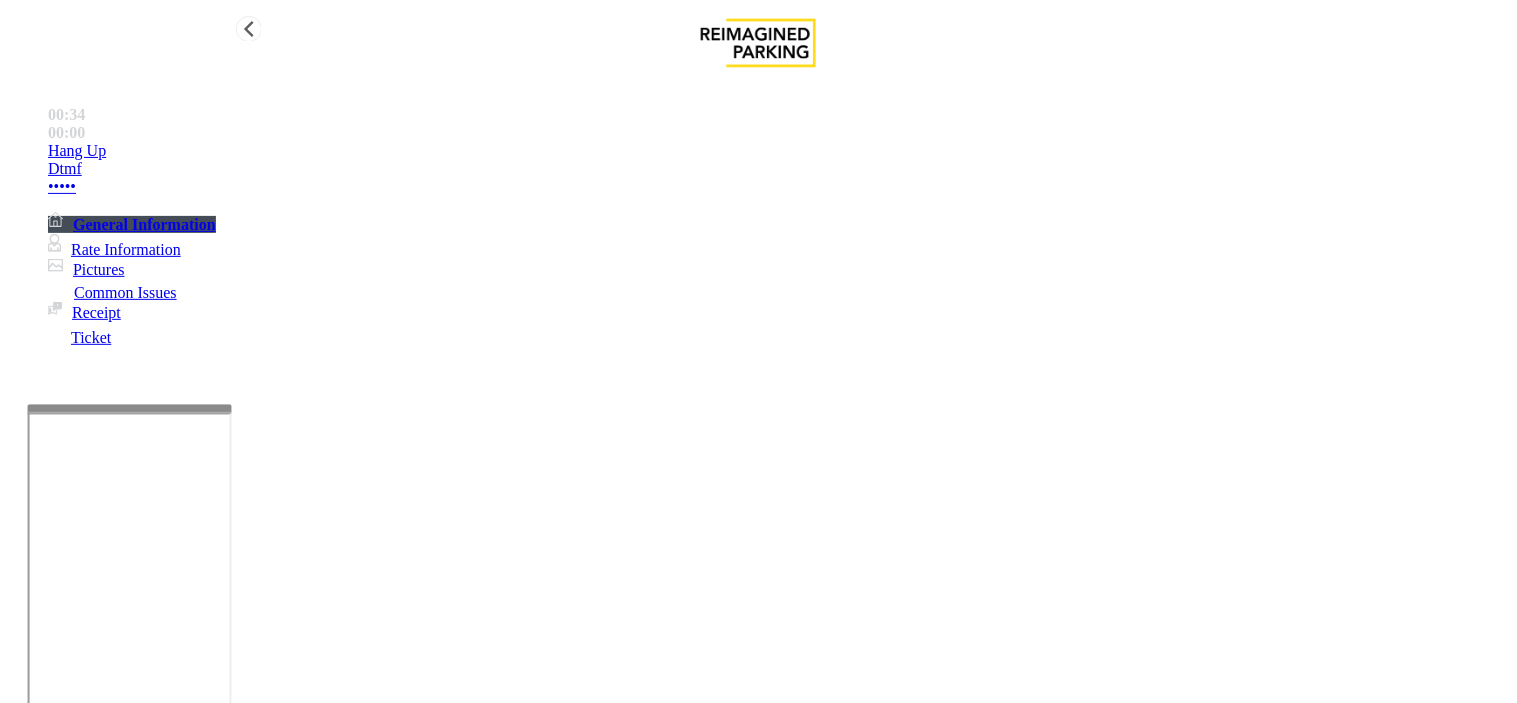 click on "Rate Information" at bounding box center (114, 249) 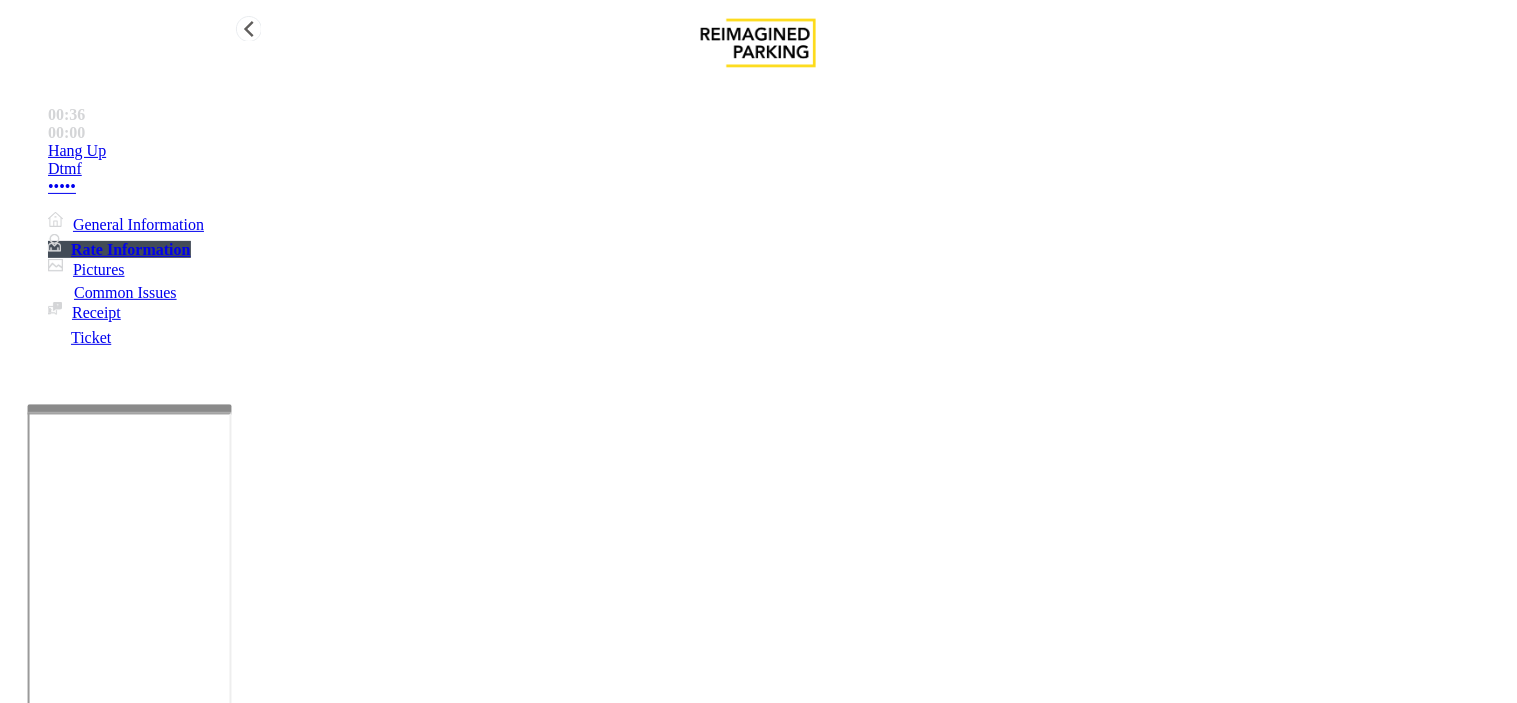 click on "General Information" at bounding box center [126, 224] 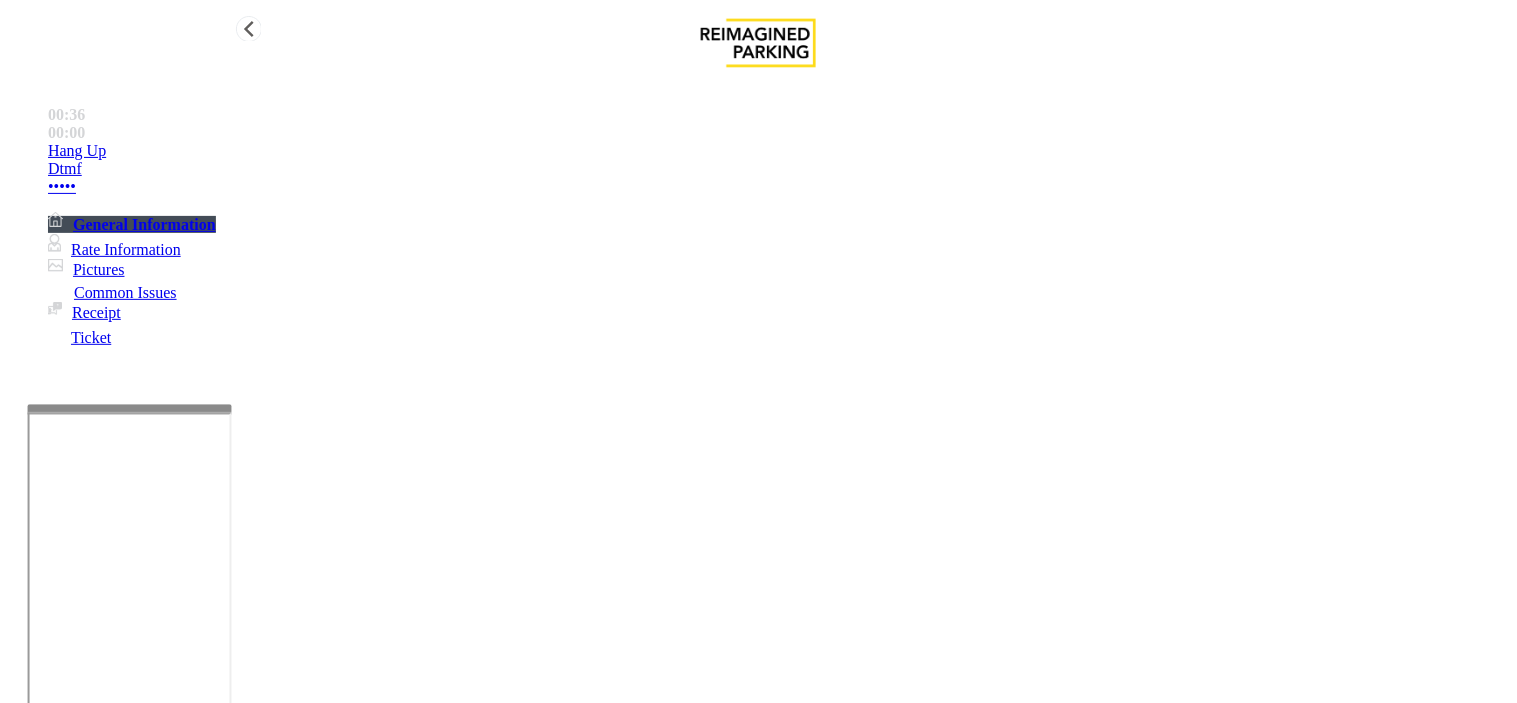 scroll, scrollTop: 1222, scrollLeft: 0, axis: vertical 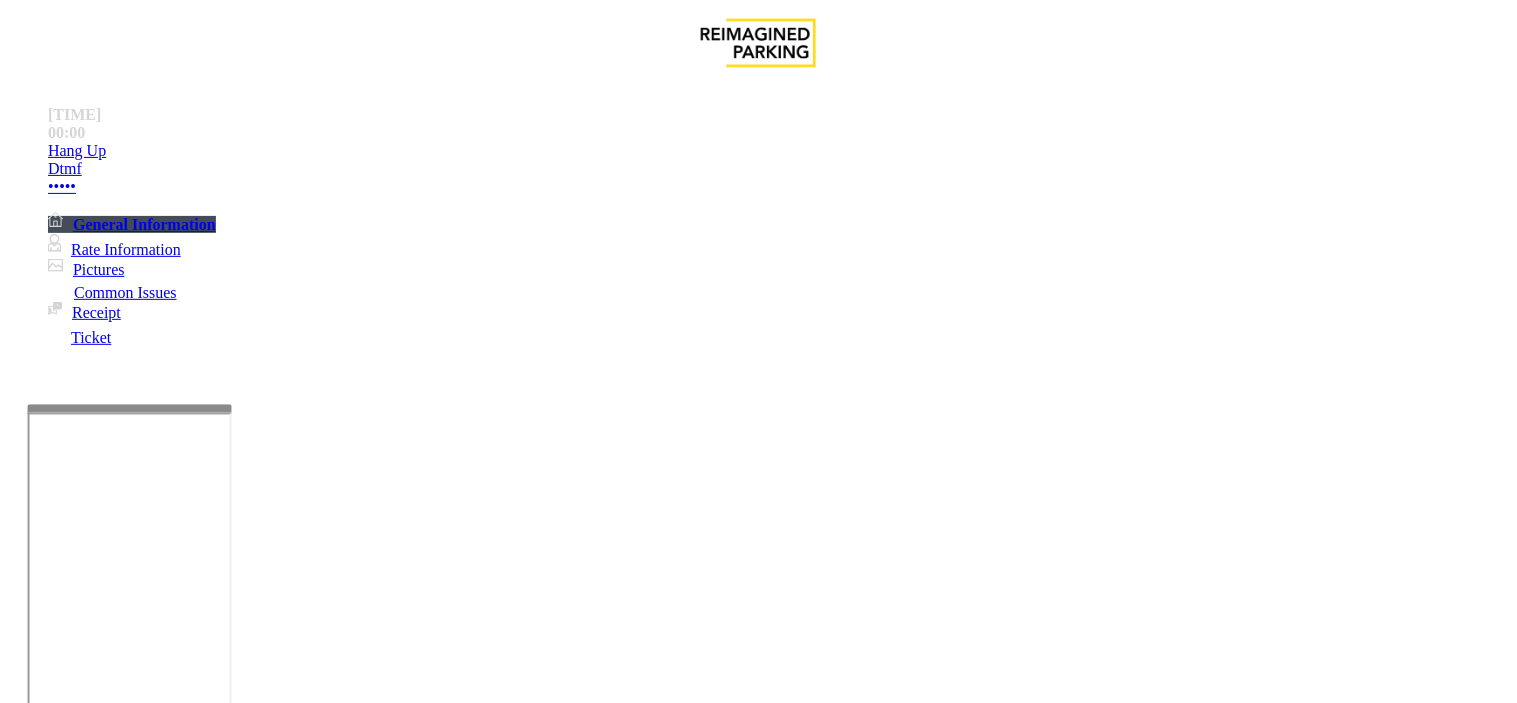 drag, startPoint x: 371, startPoint y: 477, endPoint x: 323, endPoint y: 460, distance: 50.92151 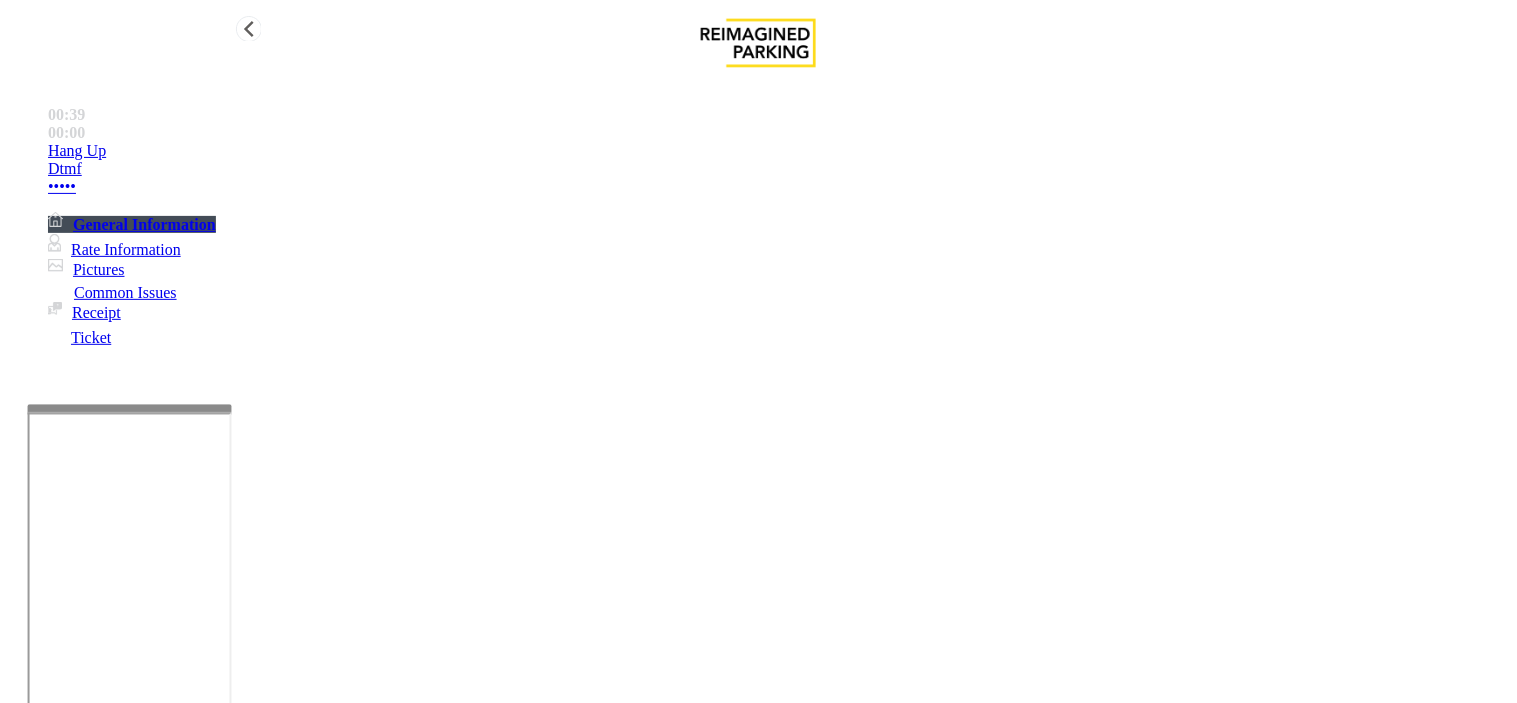 click on "Rate Information" at bounding box center [114, 249] 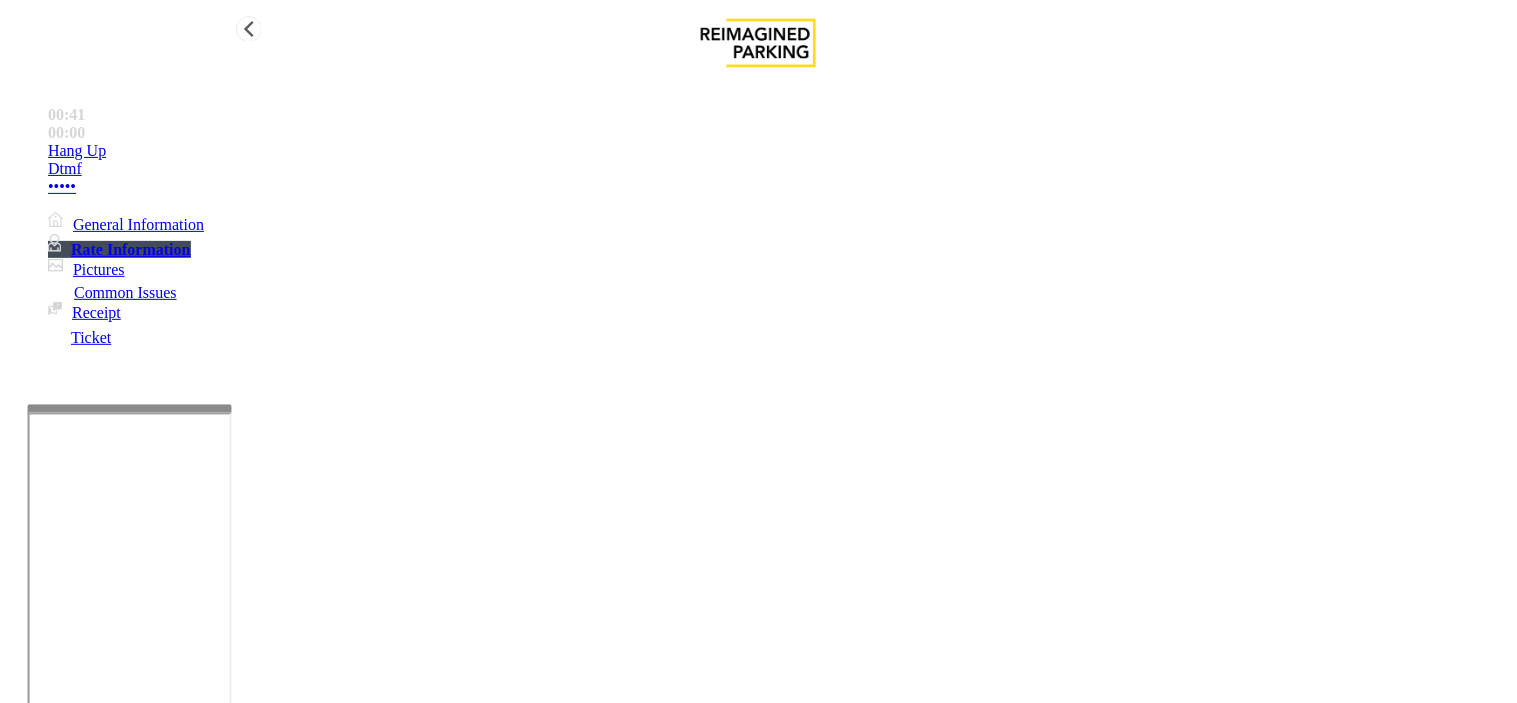 click on "General Information" at bounding box center [126, 224] 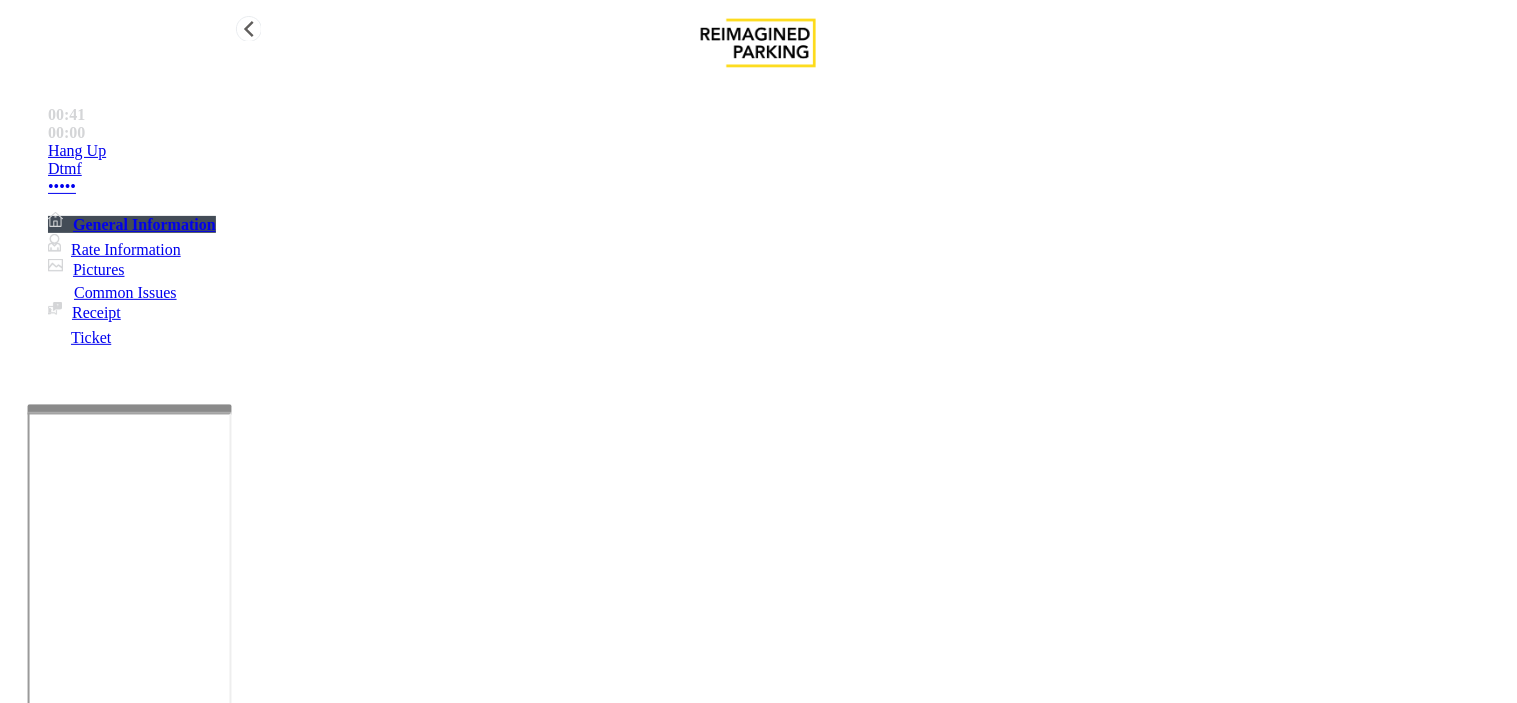 scroll, scrollTop: 1222, scrollLeft: 0, axis: vertical 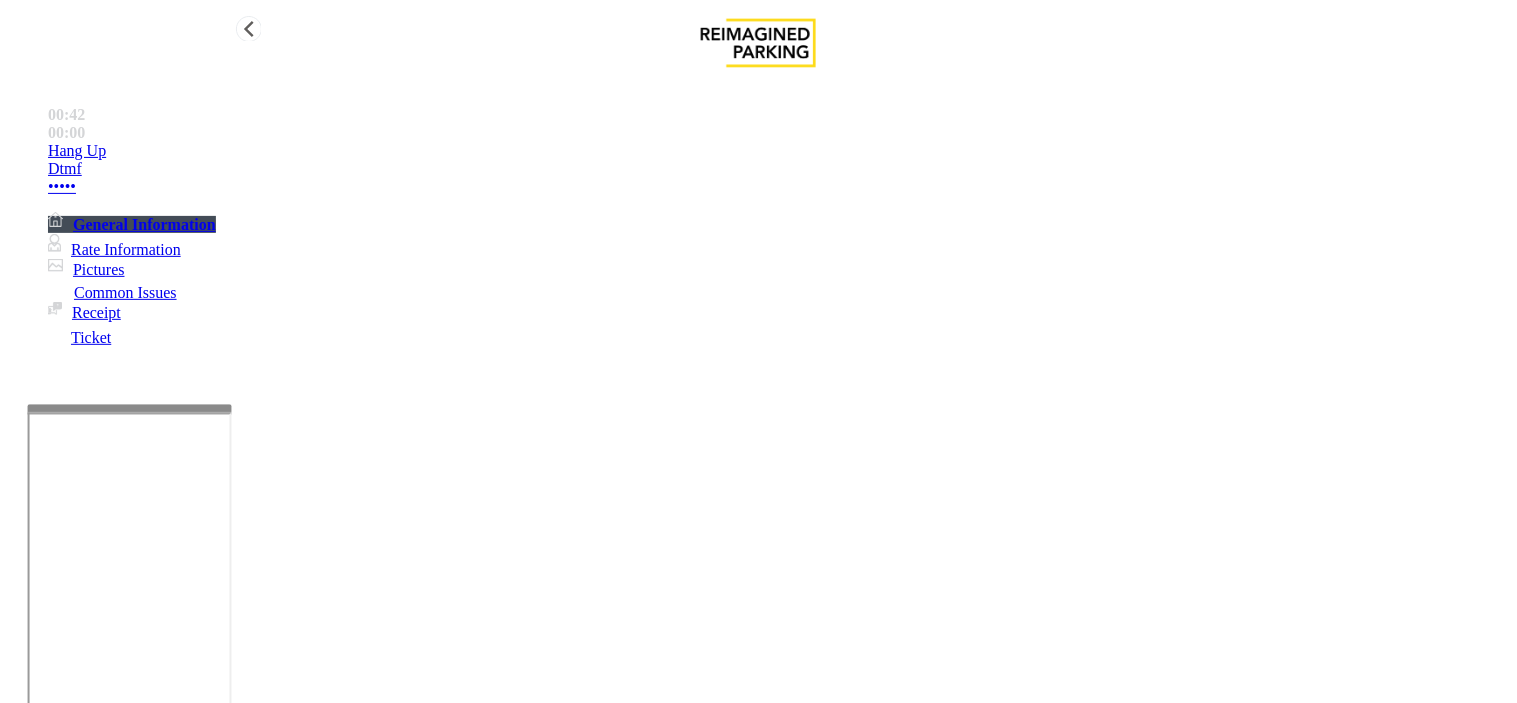 click on "Pictures" at bounding box center [86, 269] 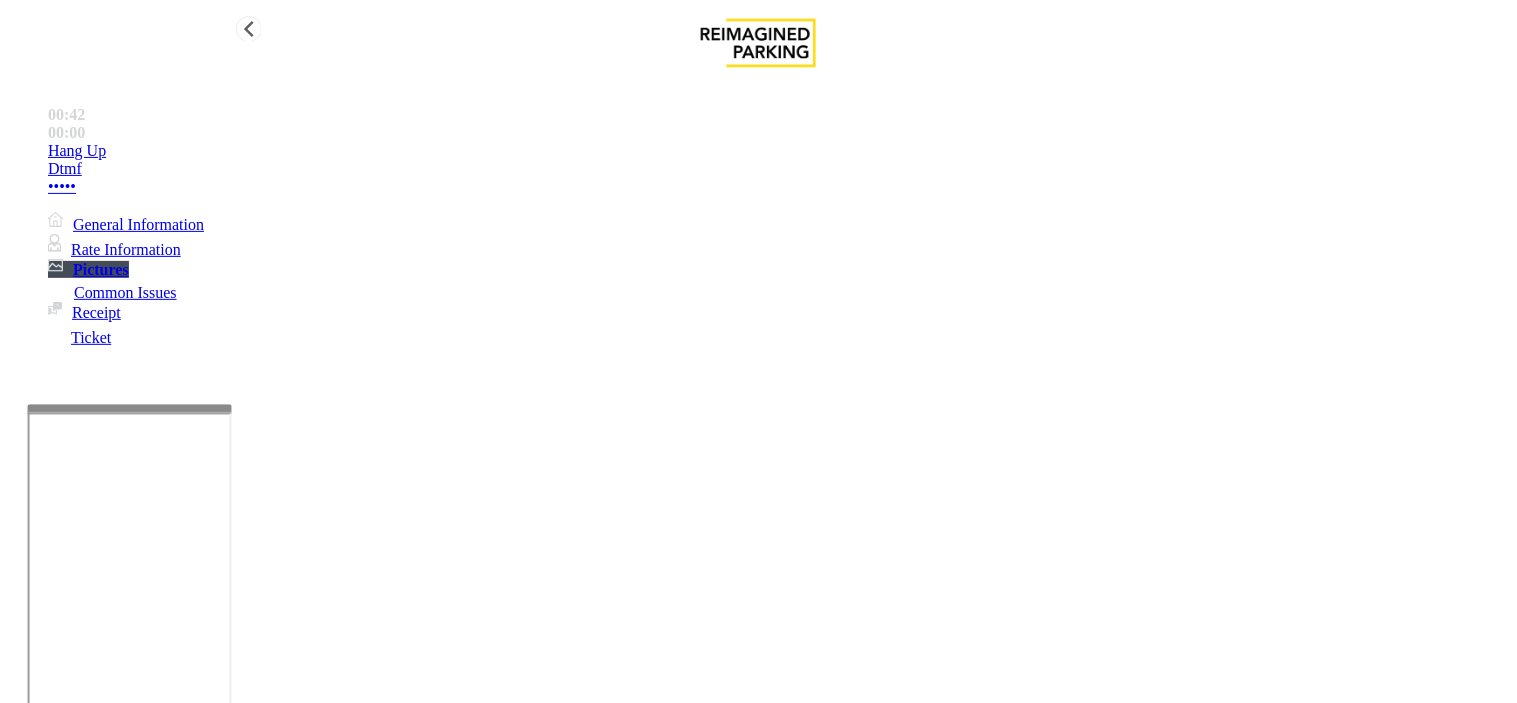 click on "Rate Information" at bounding box center (114, 249) 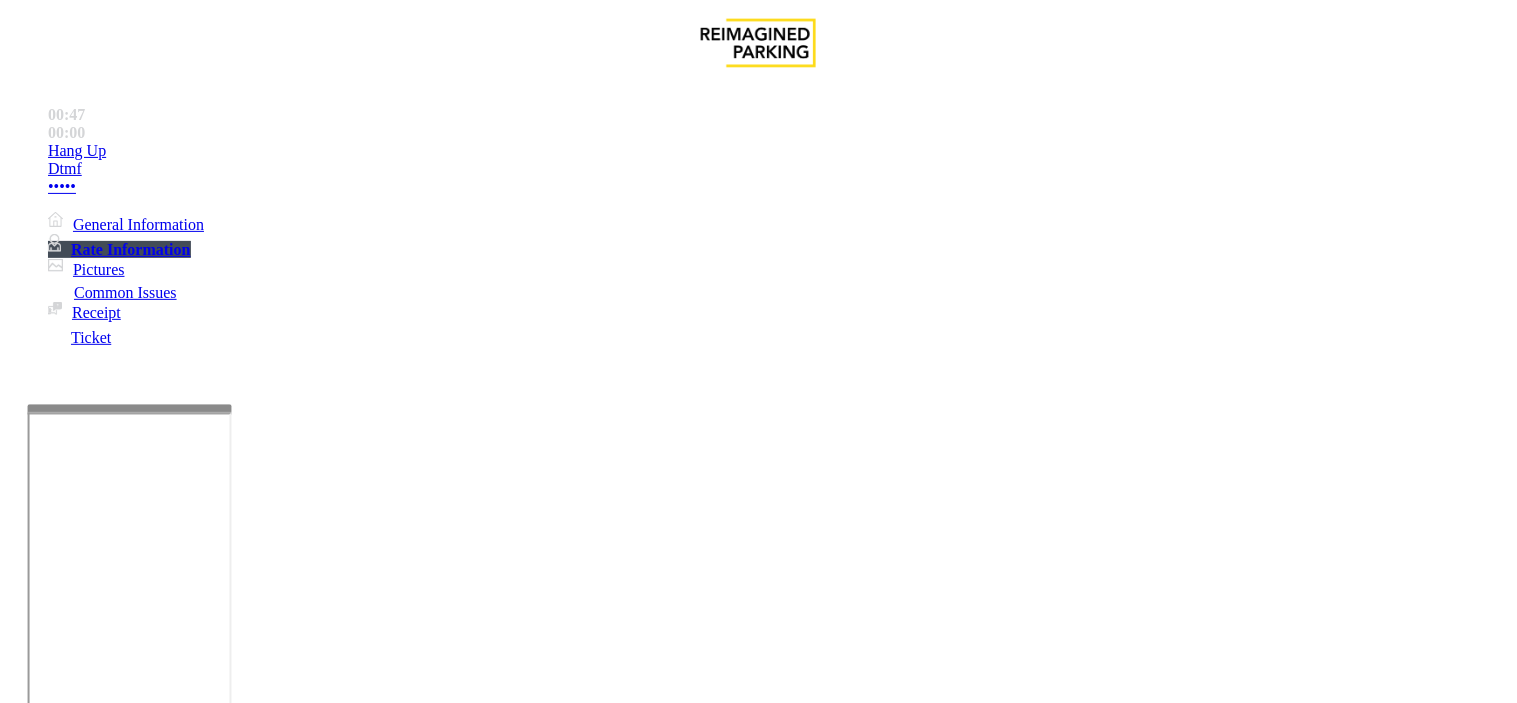 click at bounding box center (246, 1558) 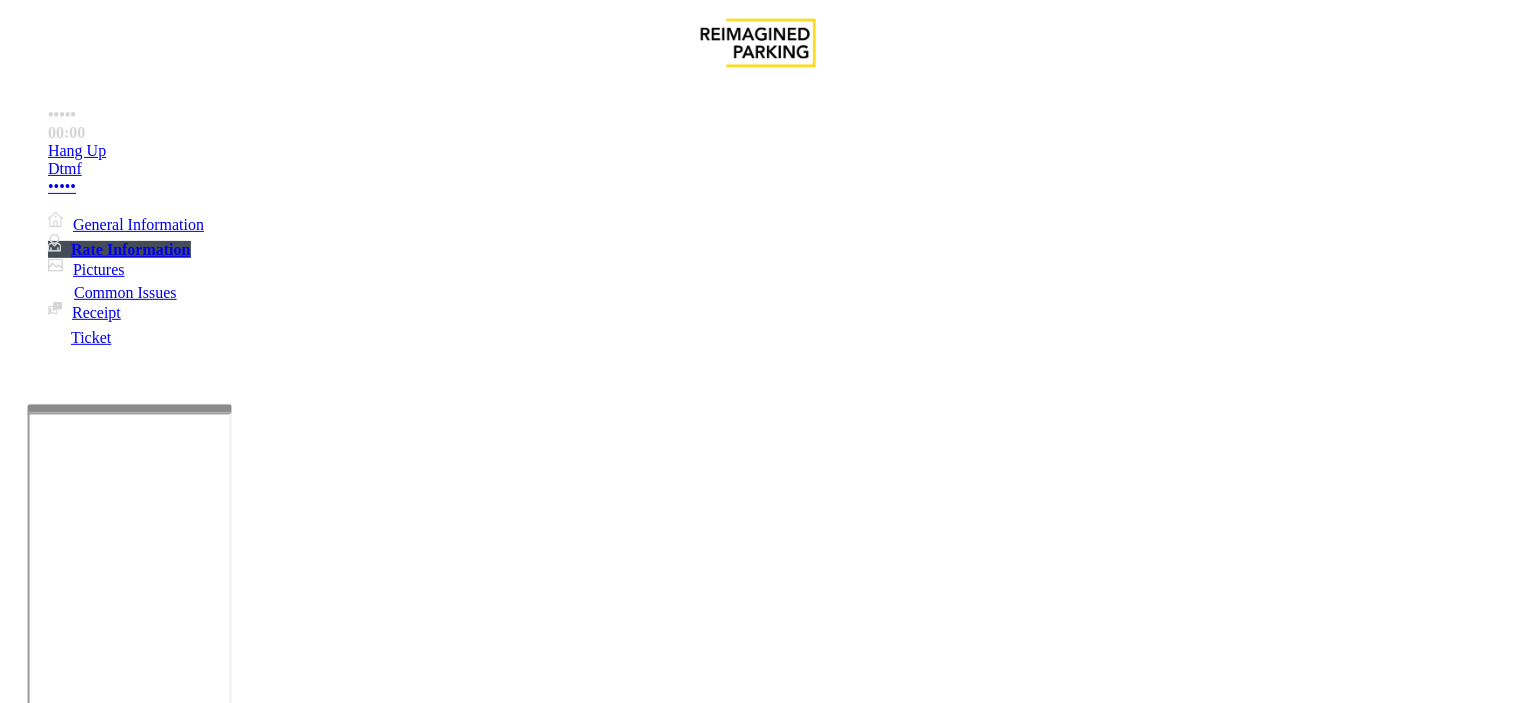 type on "**********" 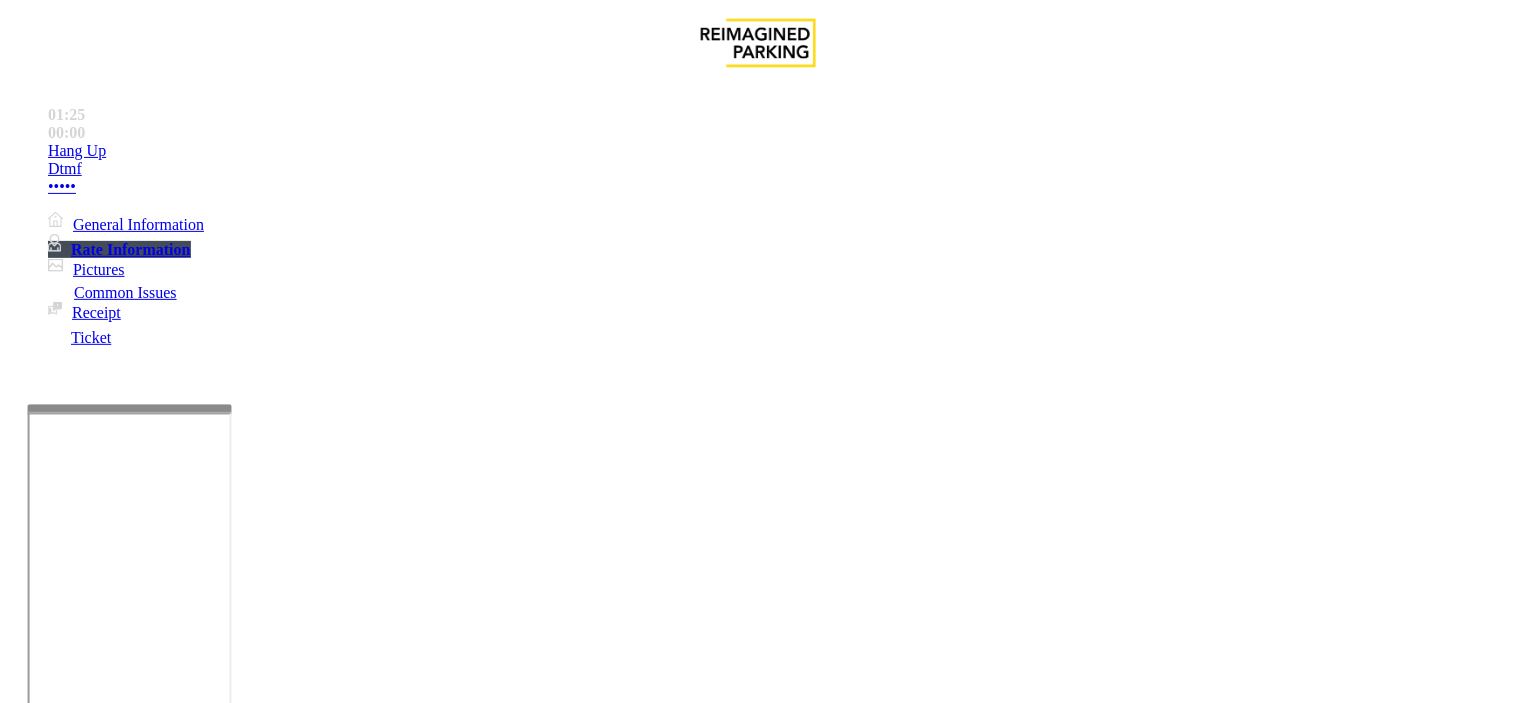 type on "******" 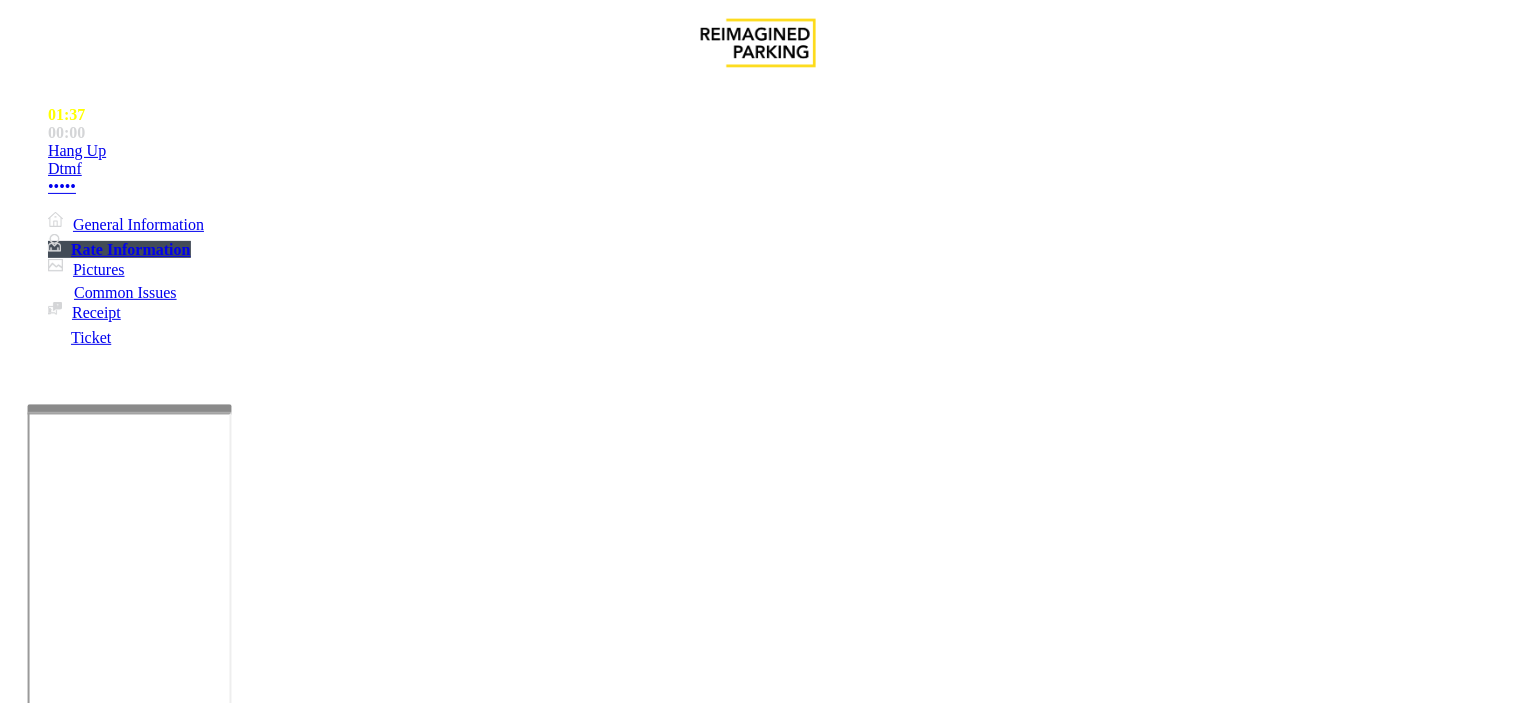 scroll, scrollTop: 0, scrollLeft: 0, axis: both 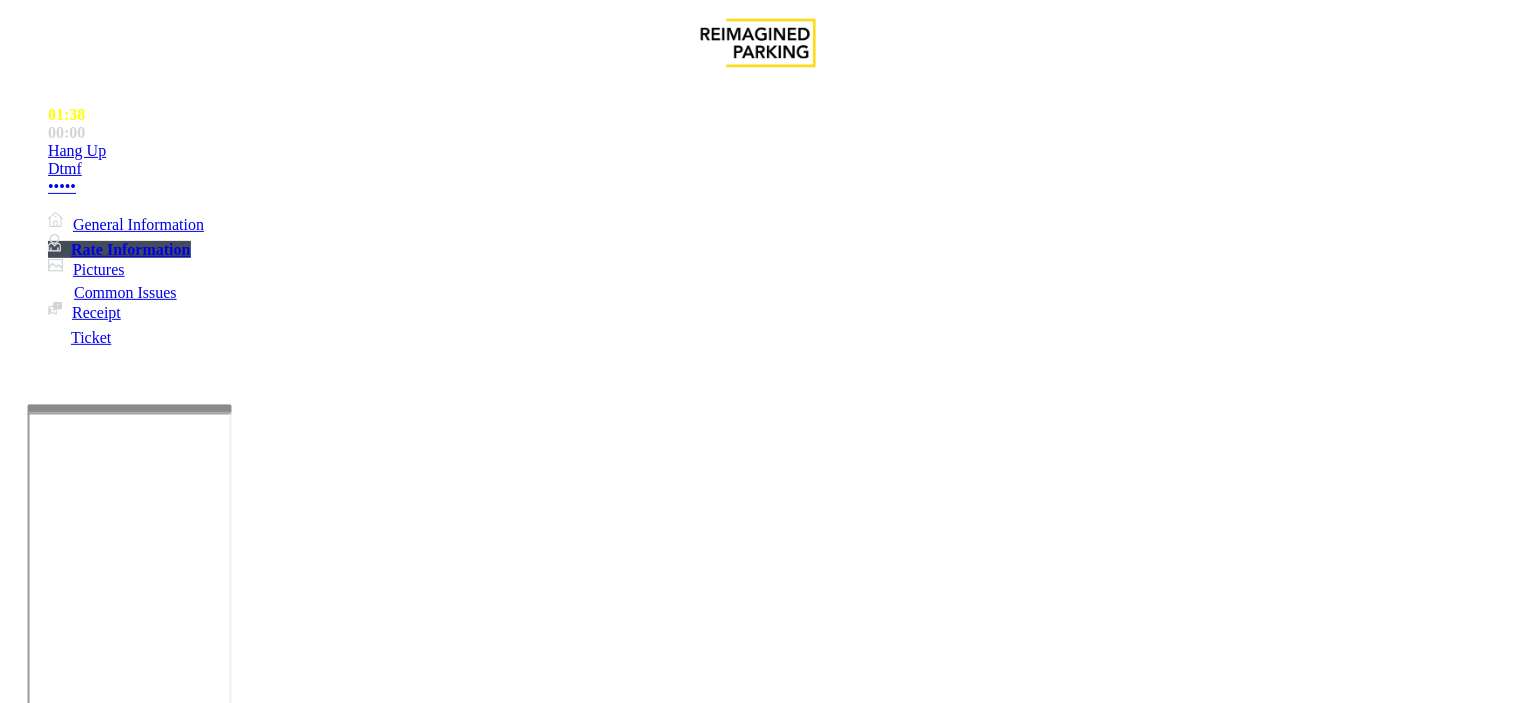 type on "**********" 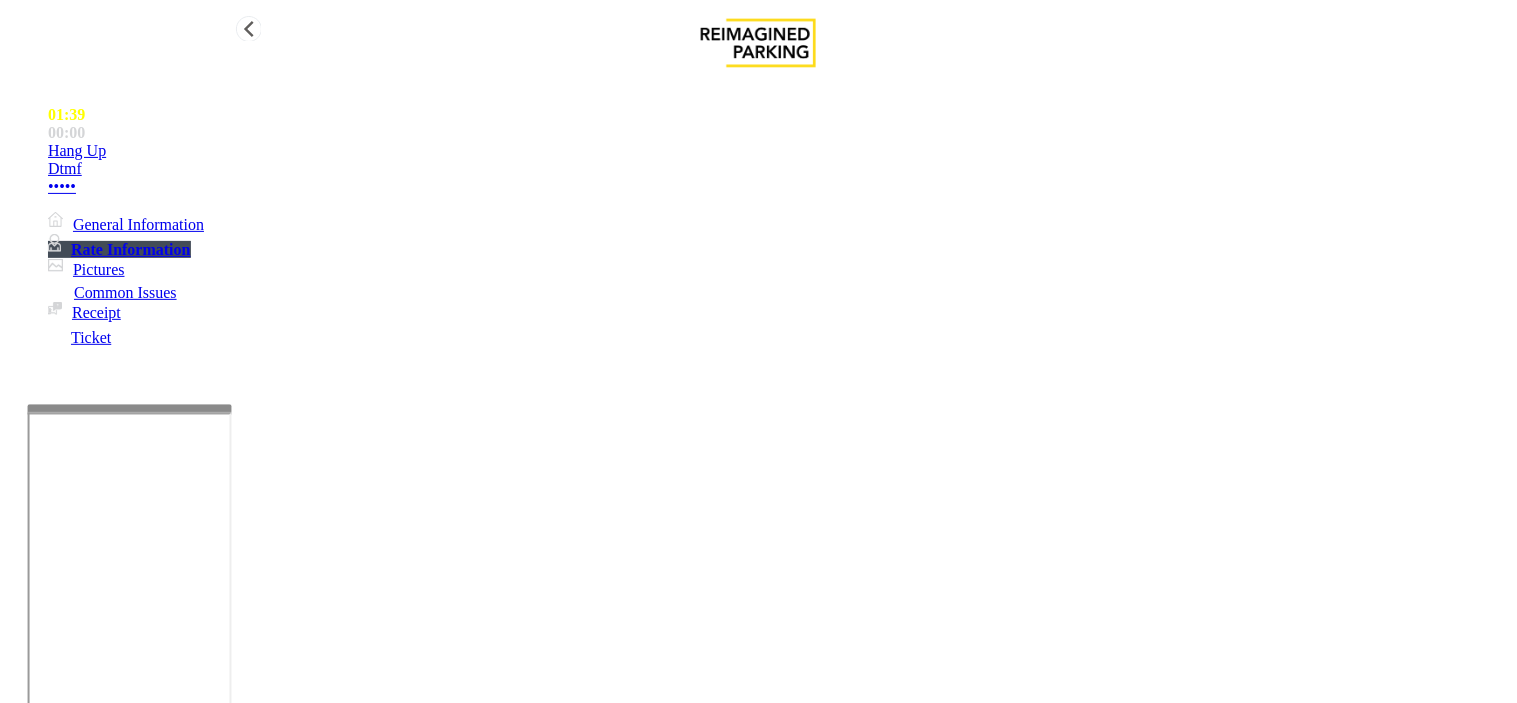 click on "General Information" at bounding box center [126, 224] 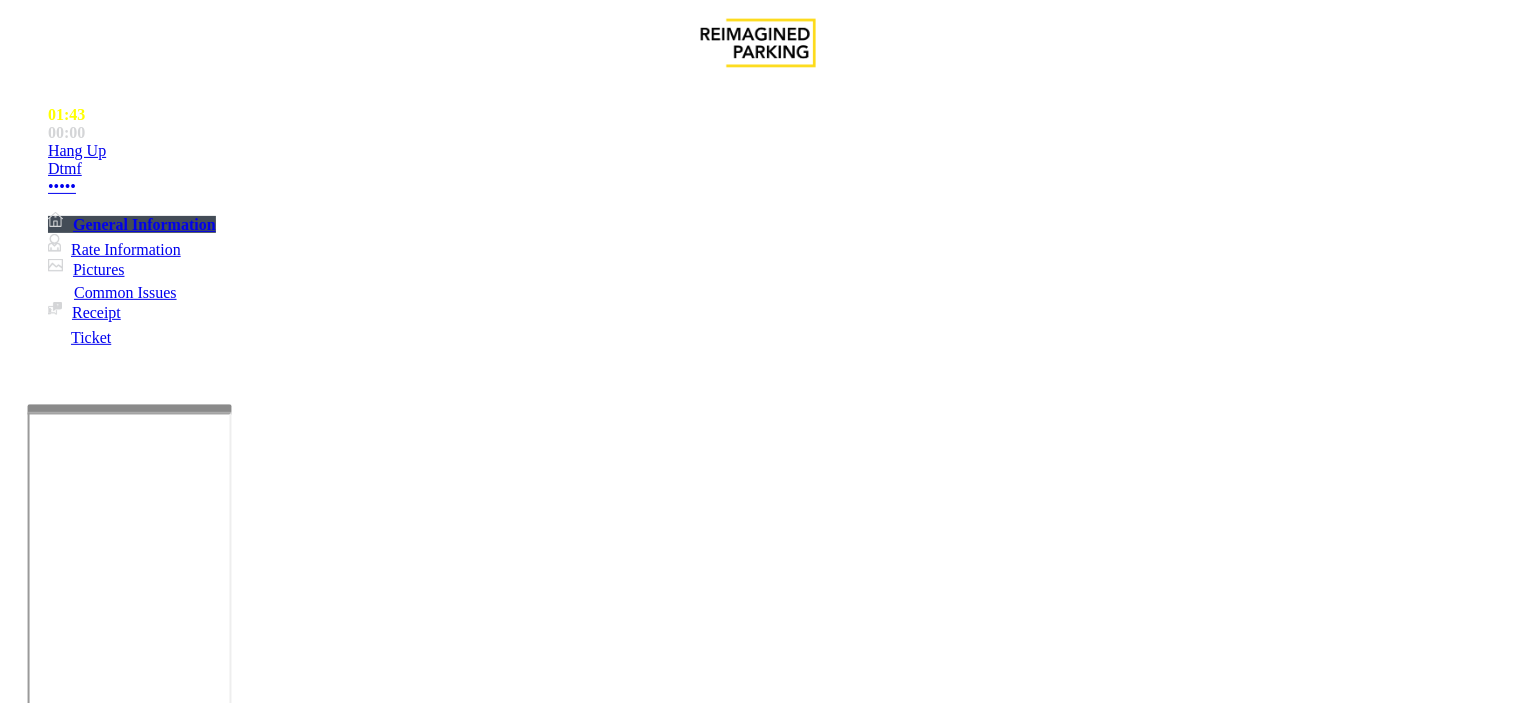 scroll, scrollTop: 1222, scrollLeft: 0, axis: vertical 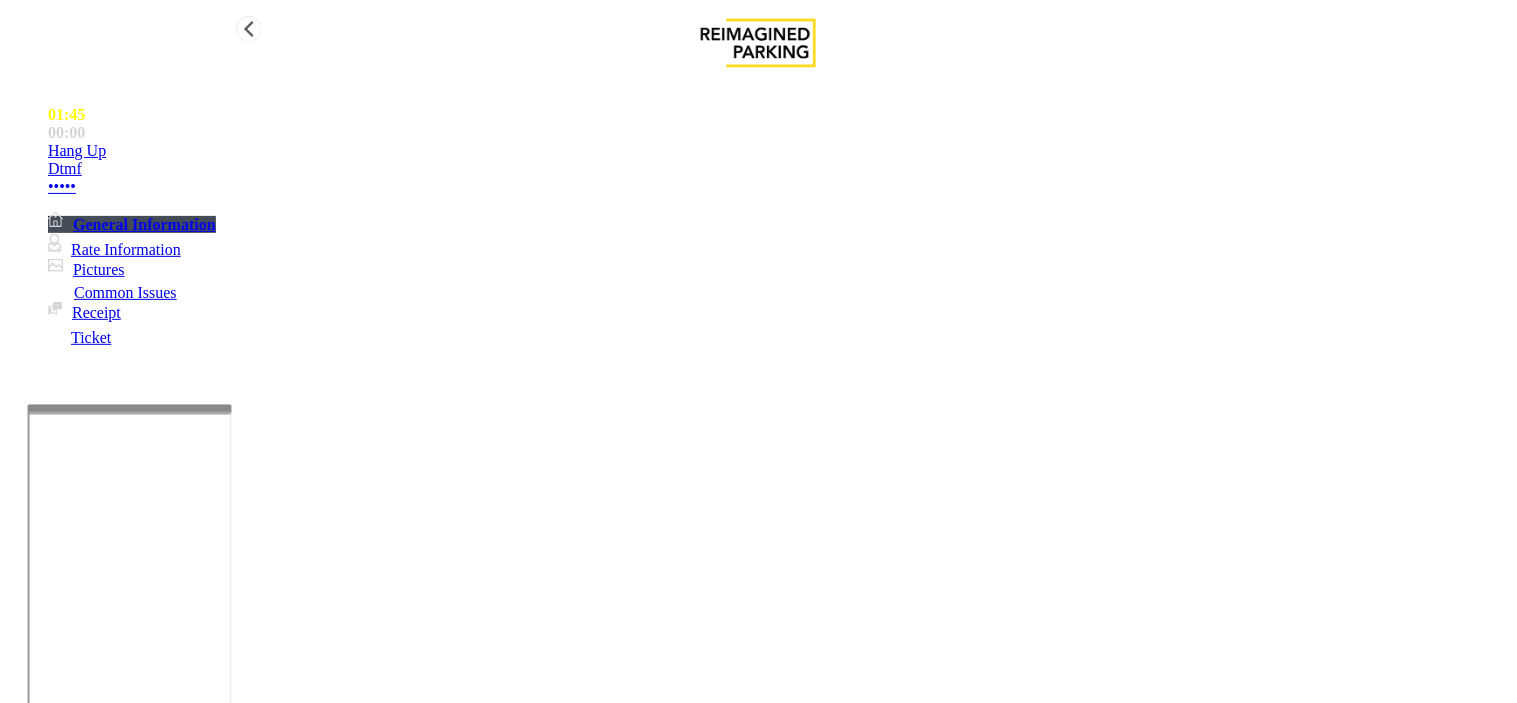click on "Hang Up" at bounding box center [778, 151] 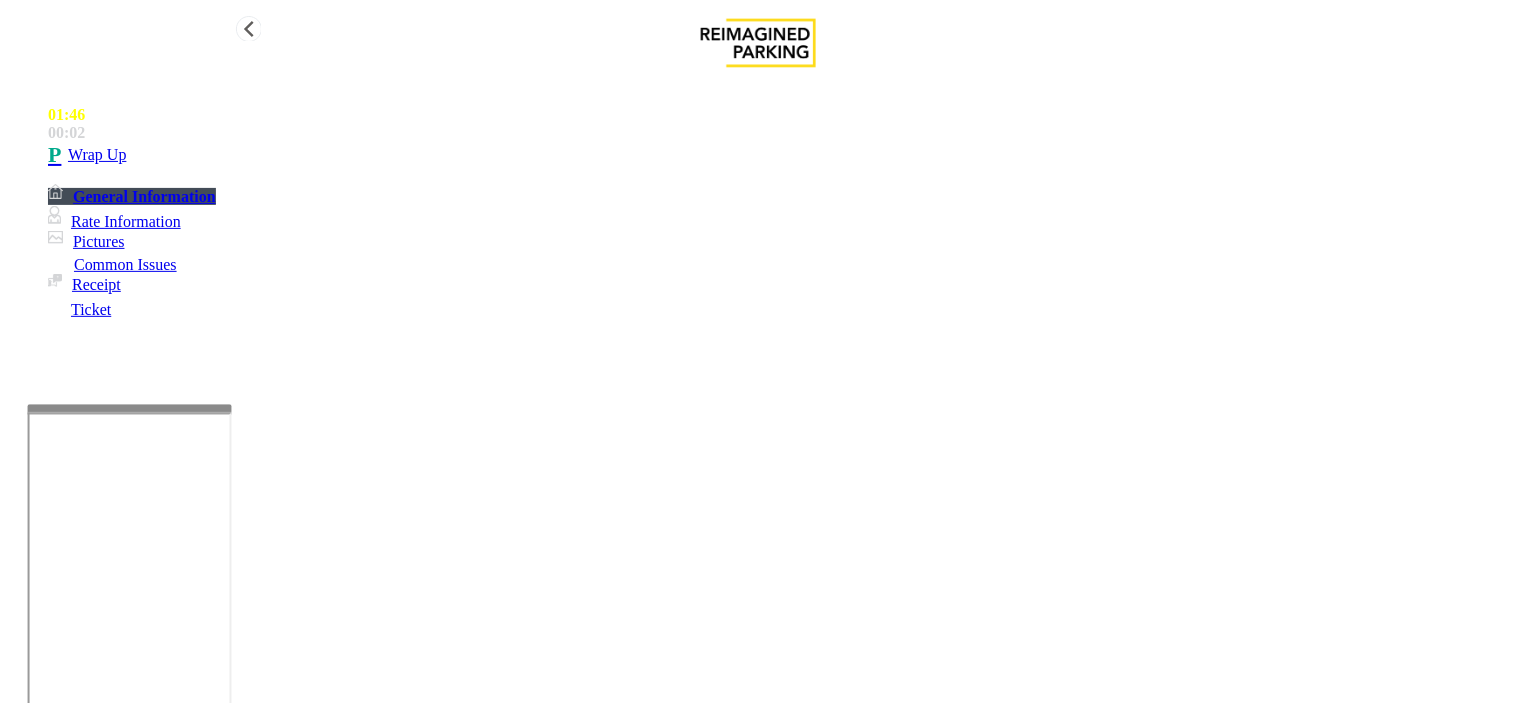 drag, startPoint x: 157, startPoint y: 165, endPoint x: 241, endPoint y: 161, distance: 84.095184 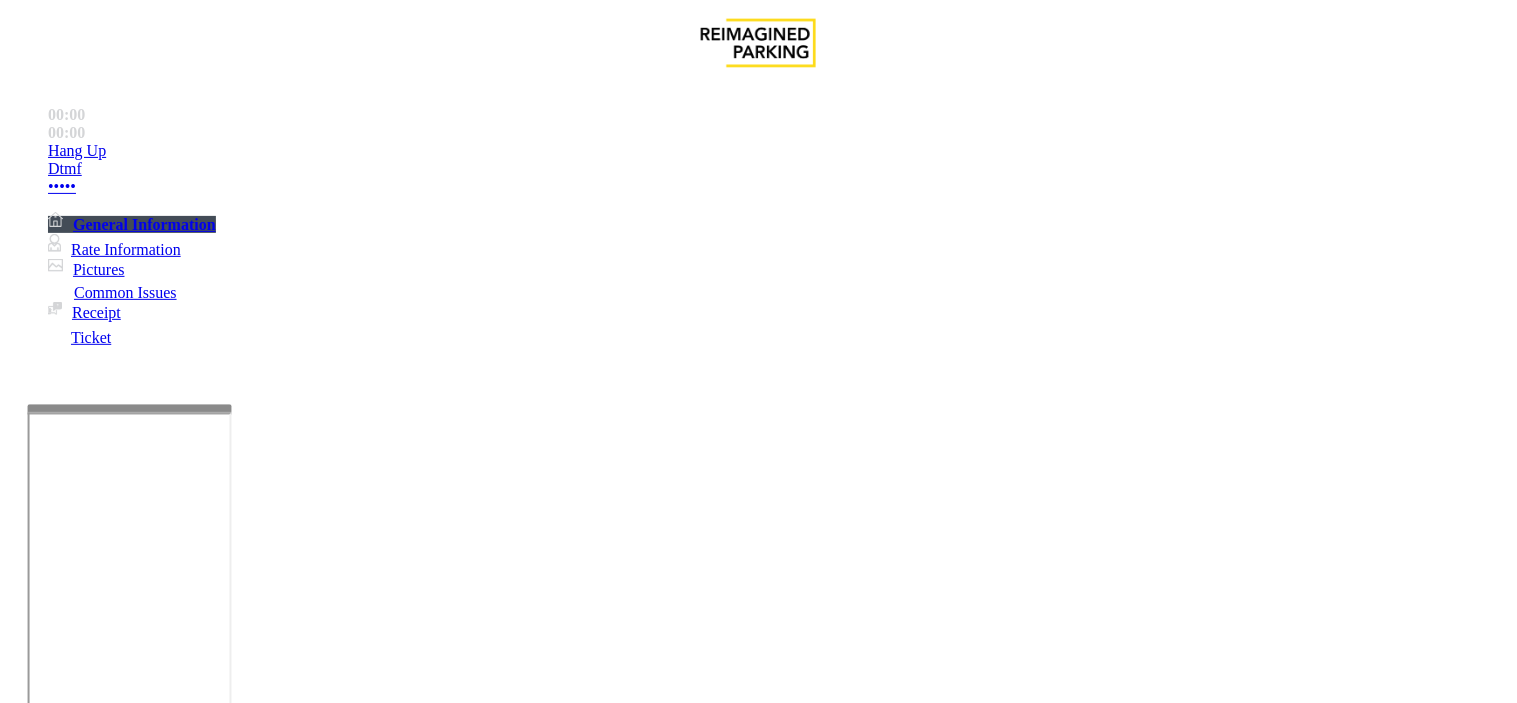 scroll, scrollTop: 555, scrollLeft: 0, axis: vertical 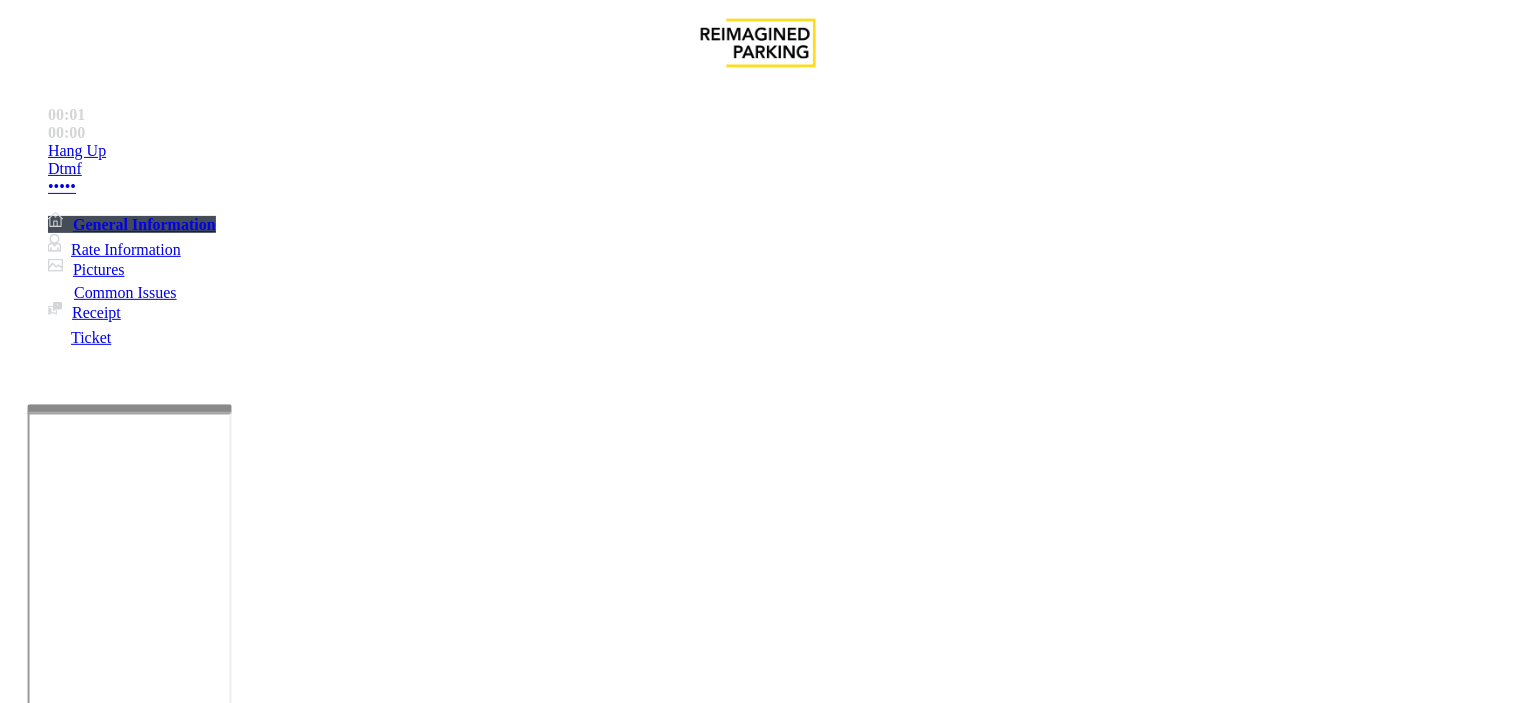 click on "[LICENSE_PLATE] - [COMPANY]" at bounding box center (55, 2720) 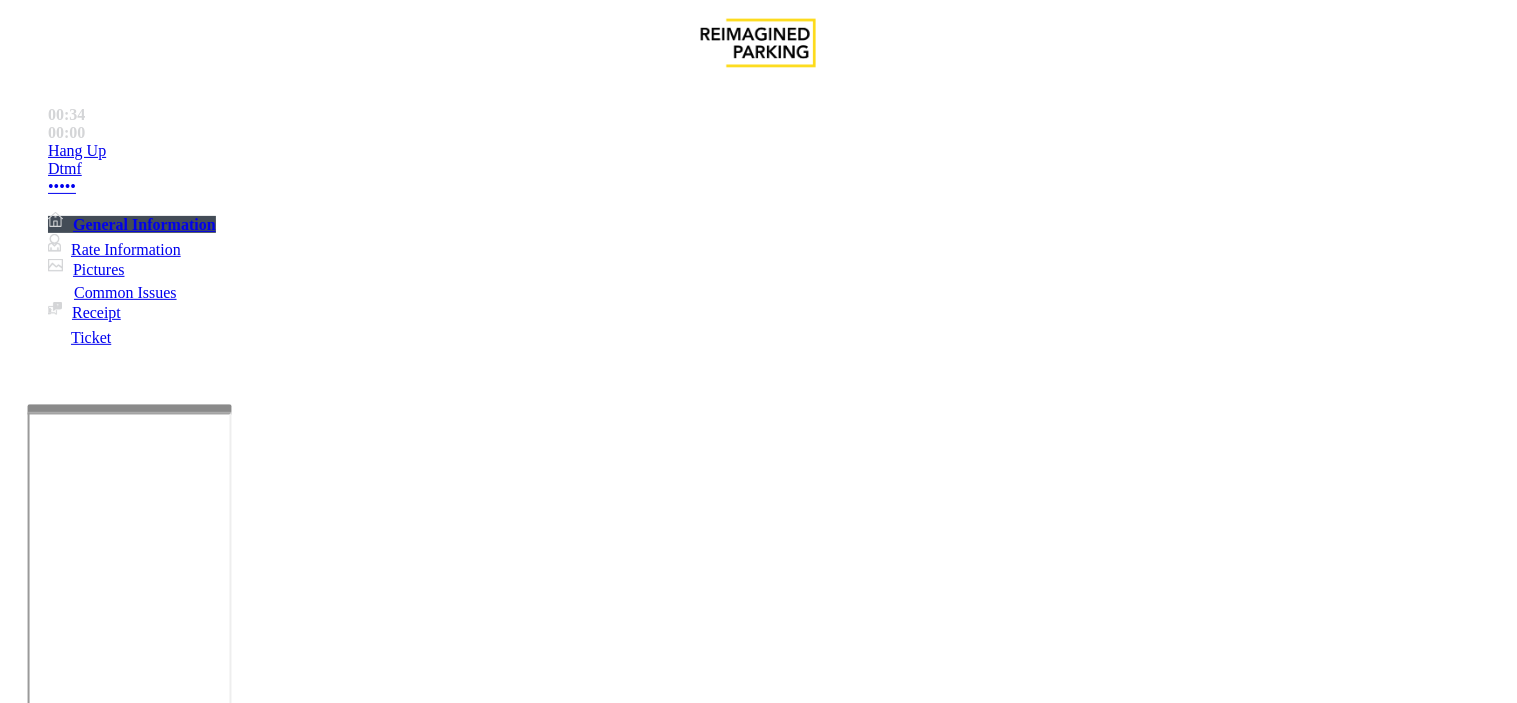 scroll, scrollTop: 111, scrollLeft: 0, axis: vertical 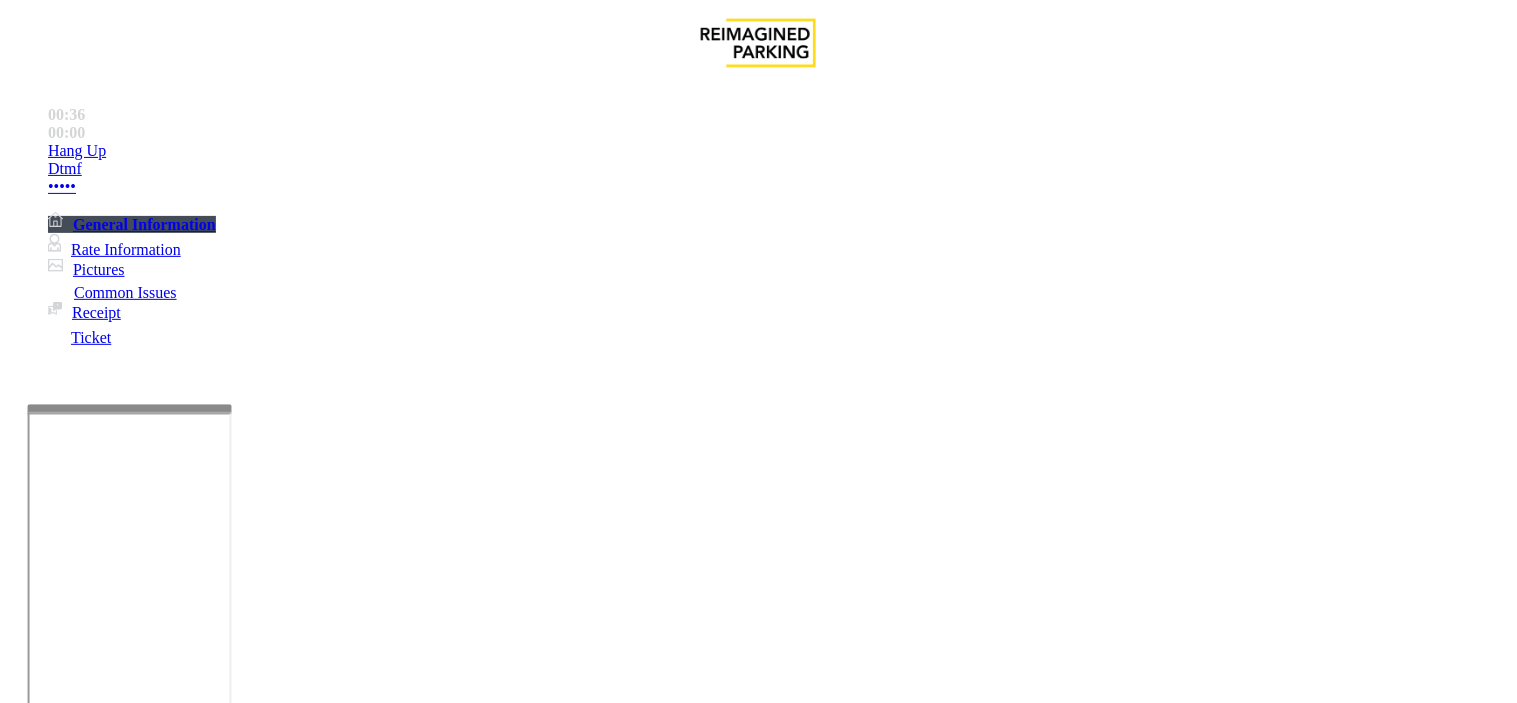 drag, startPoint x: 843, startPoint y: 535, endPoint x: 1401, endPoint y: 505, distance: 558.80585 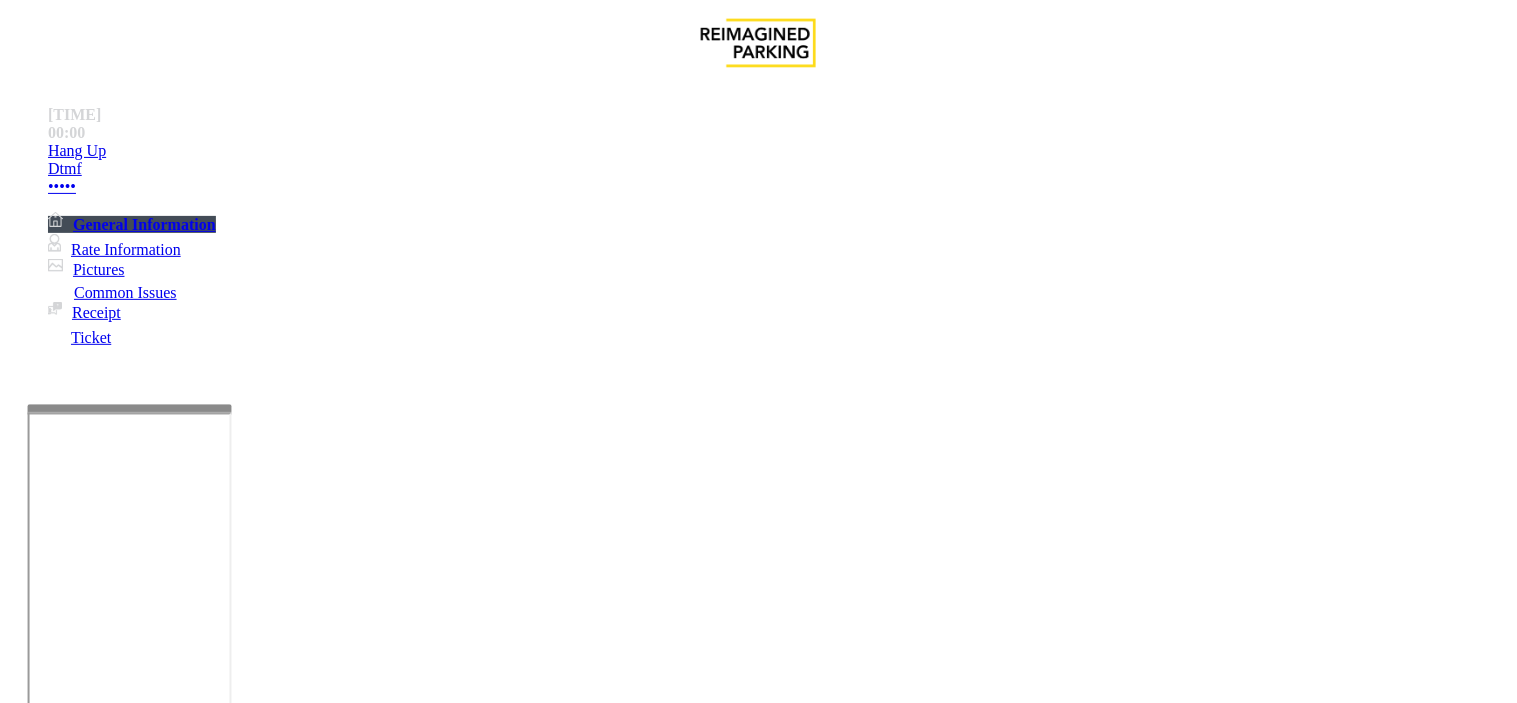click on "Validation Error" at bounding box center (262, 1356) 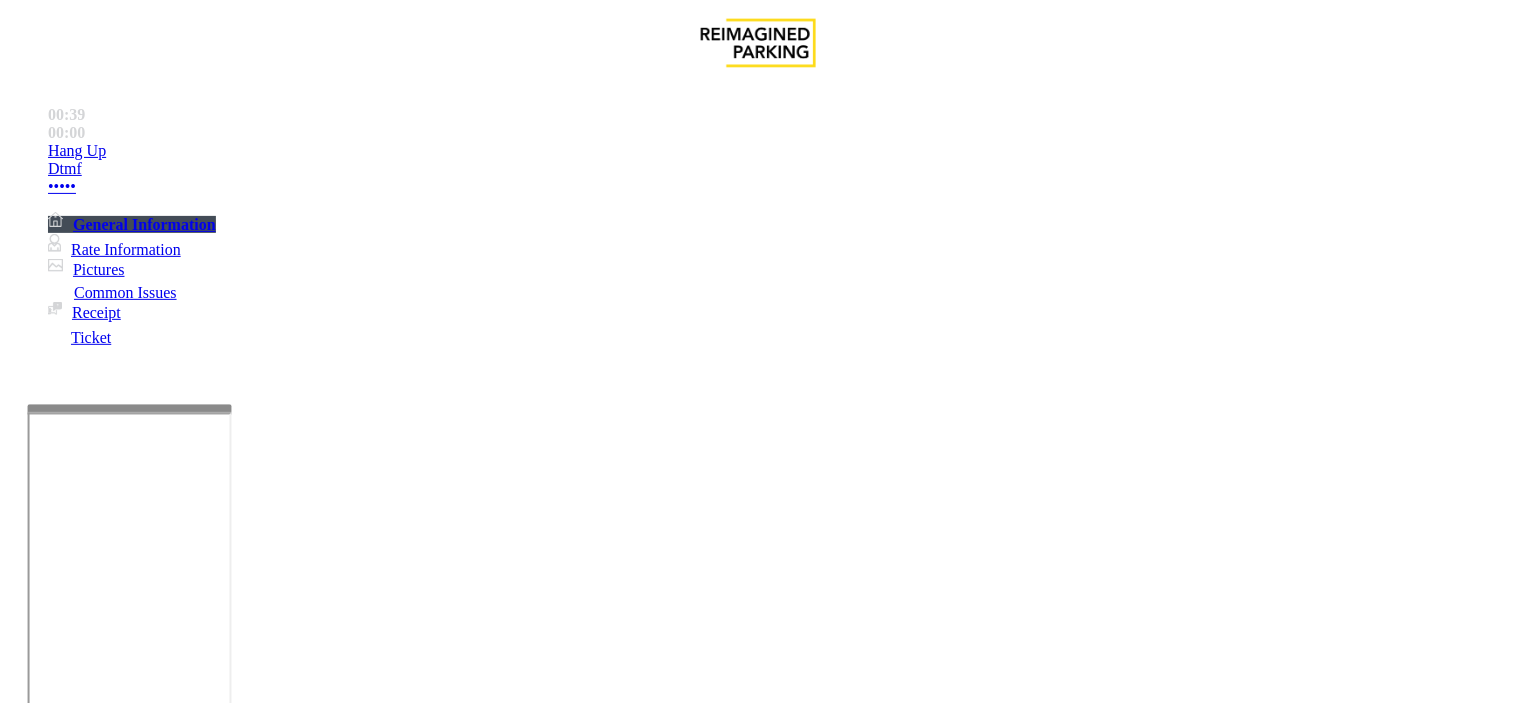 click at bounding box center [96, 1378] 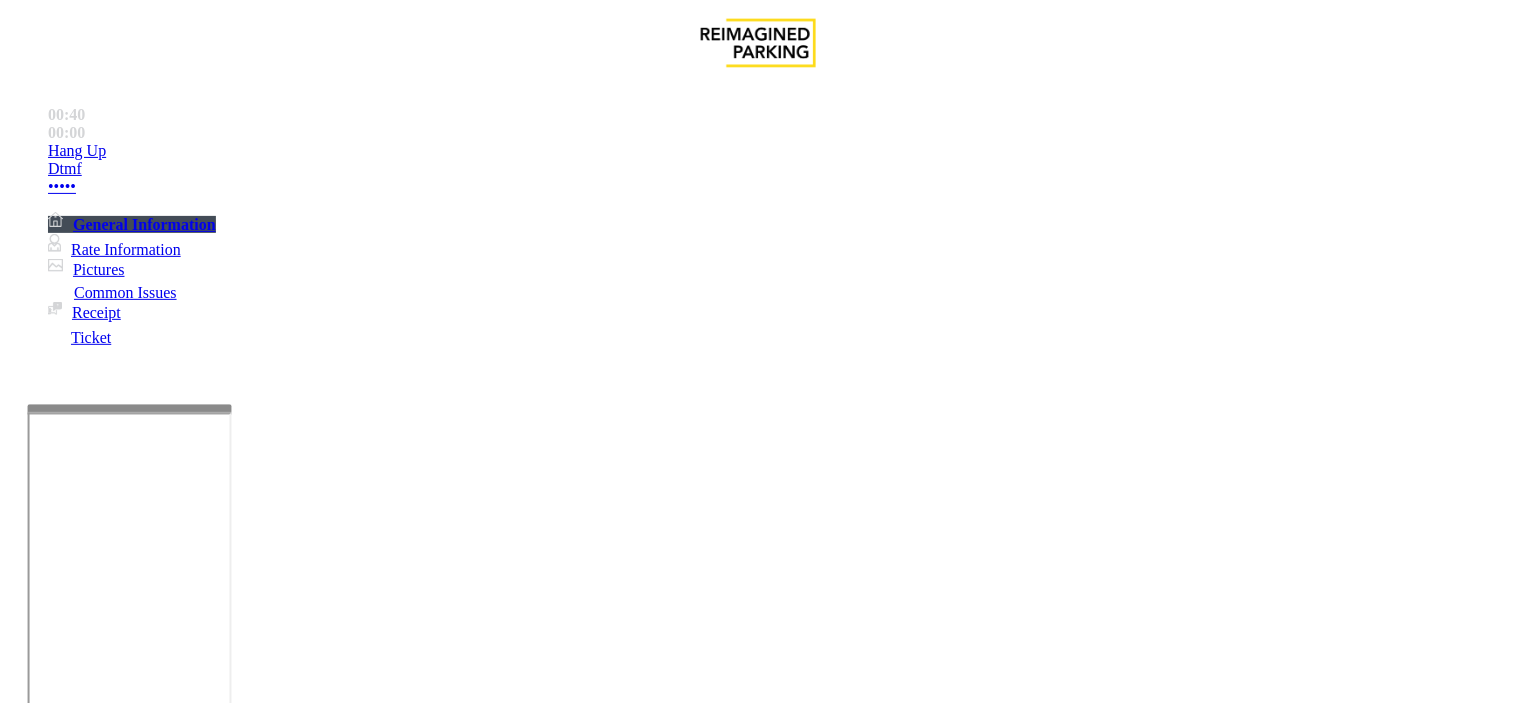 type on "••••••••••••••" 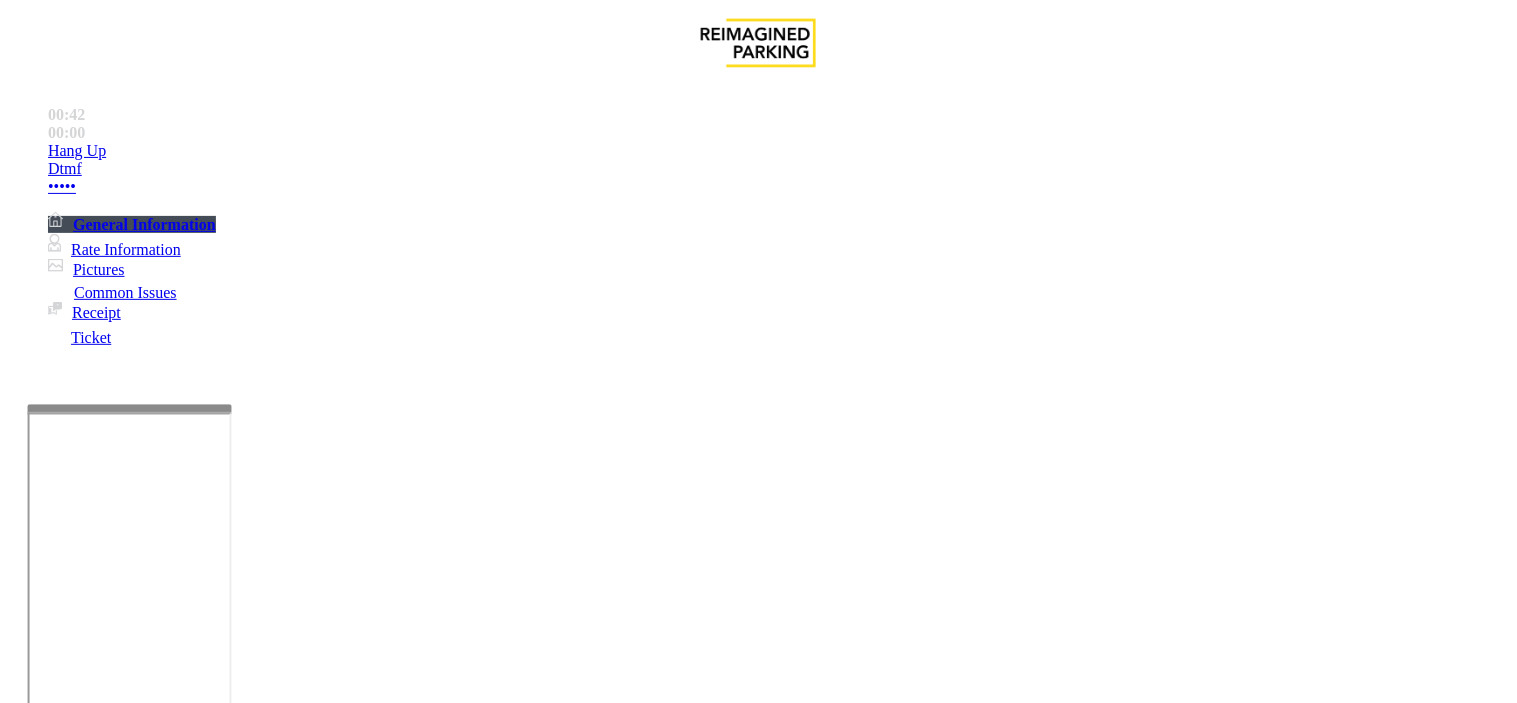 paste on "**********" 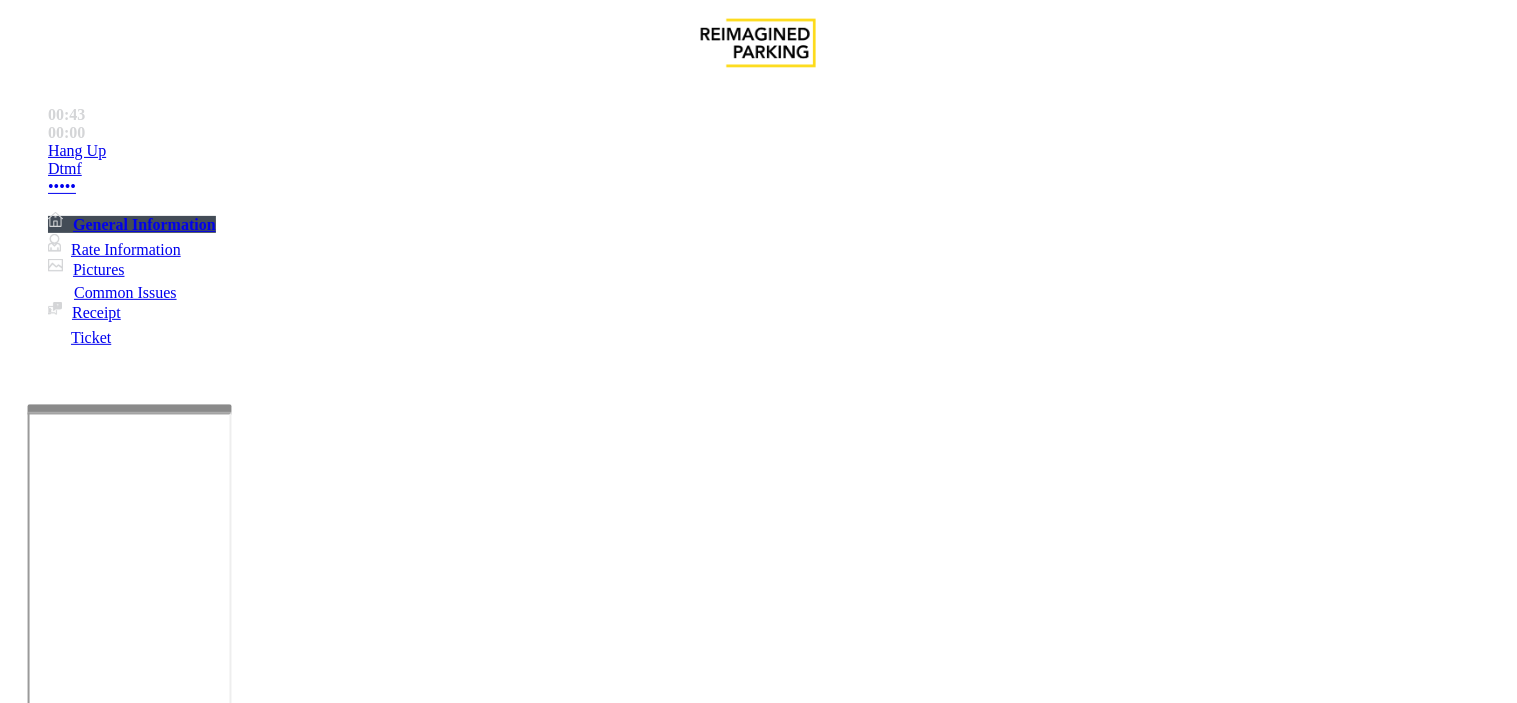 drag, startPoint x: 271, startPoint y: 190, endPoint x: 482, endPoint y: 191, distance: 211.00237 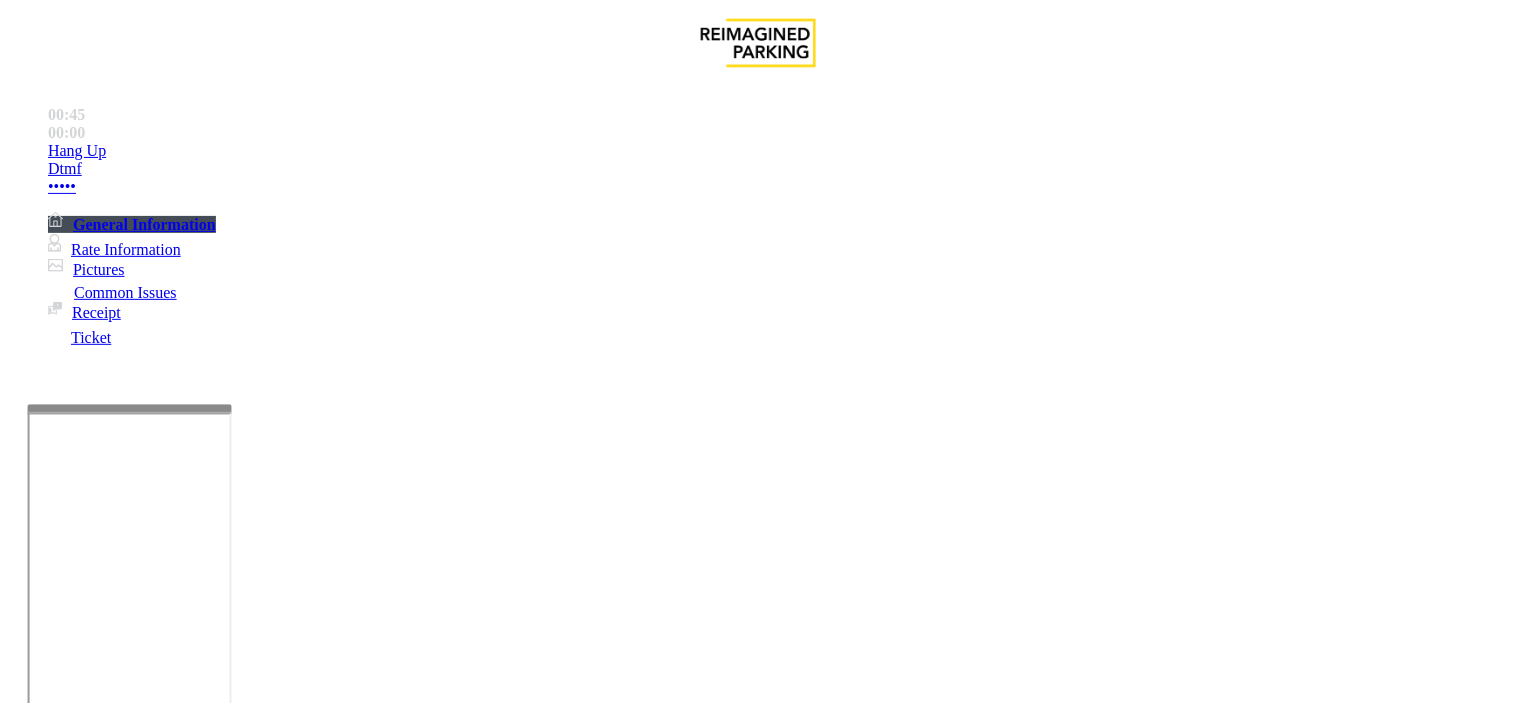 click at bounding box center (246, 1704) 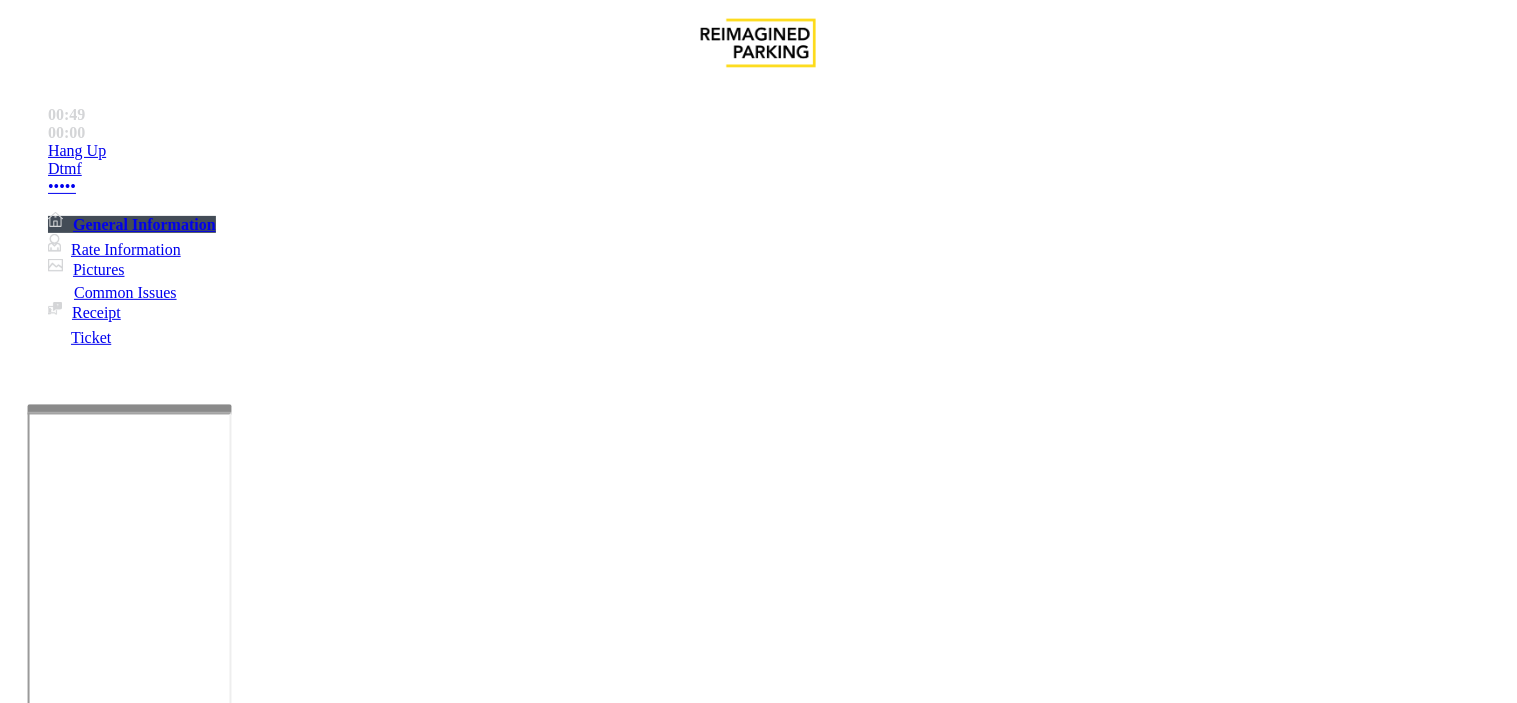 click at bounding box center [246, 1704] 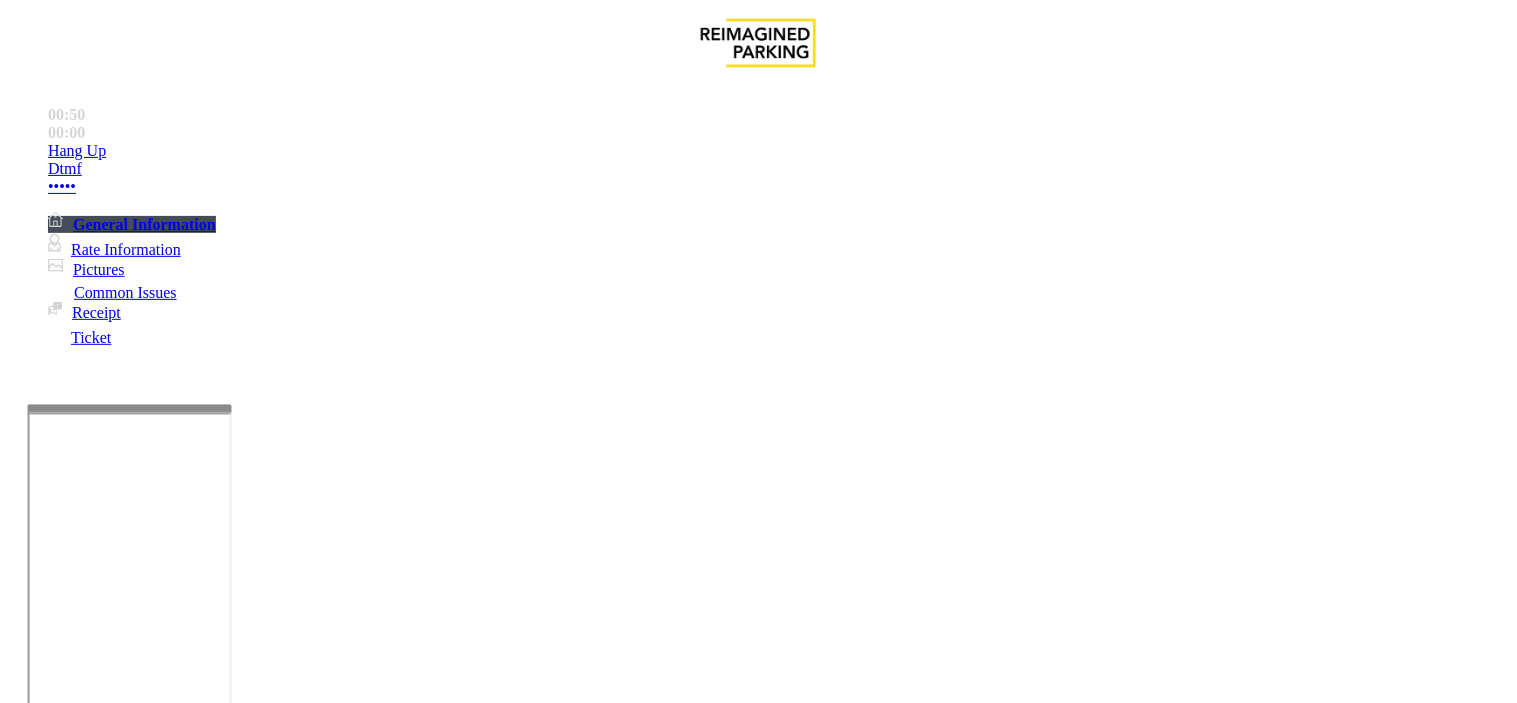 scroll, scrollTop: 0, scrollLeft: 0, axis: both 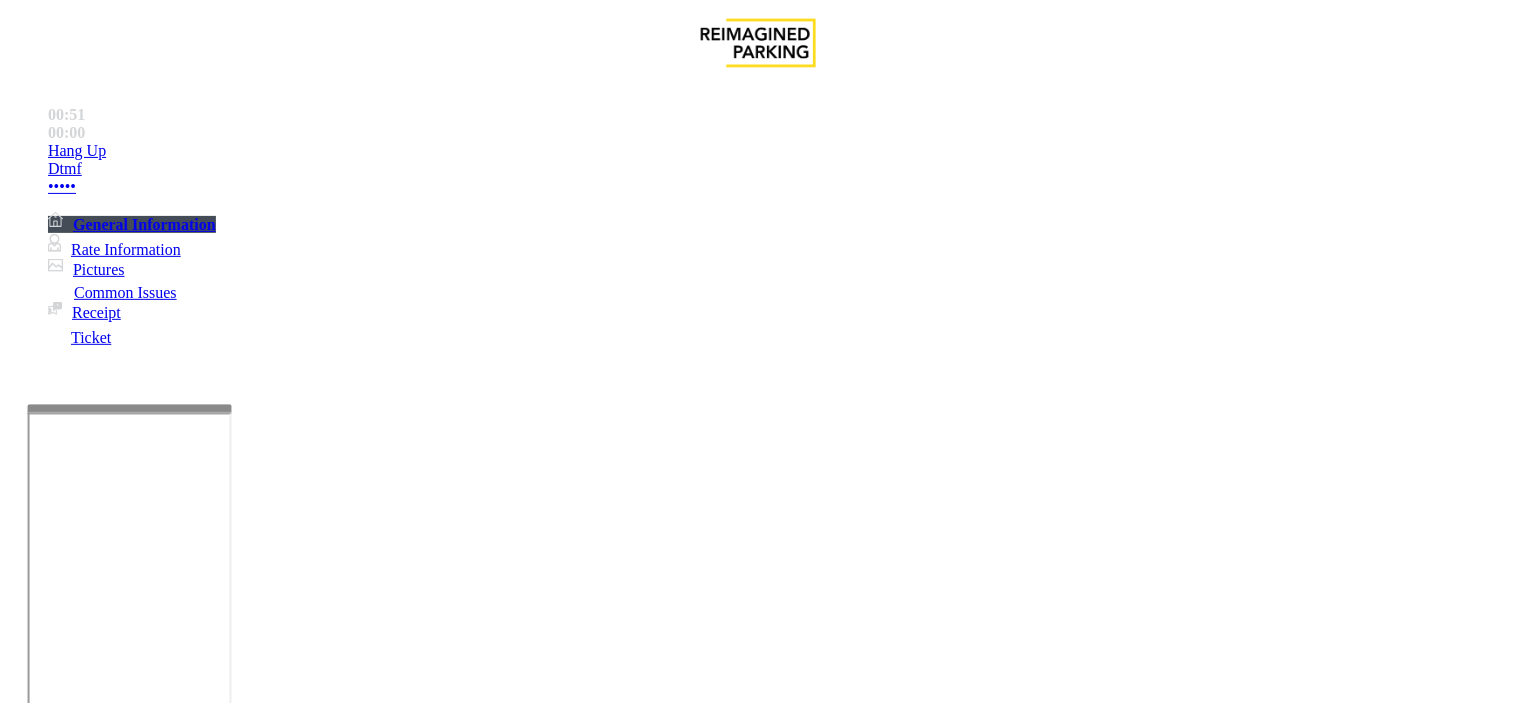type on "**********" 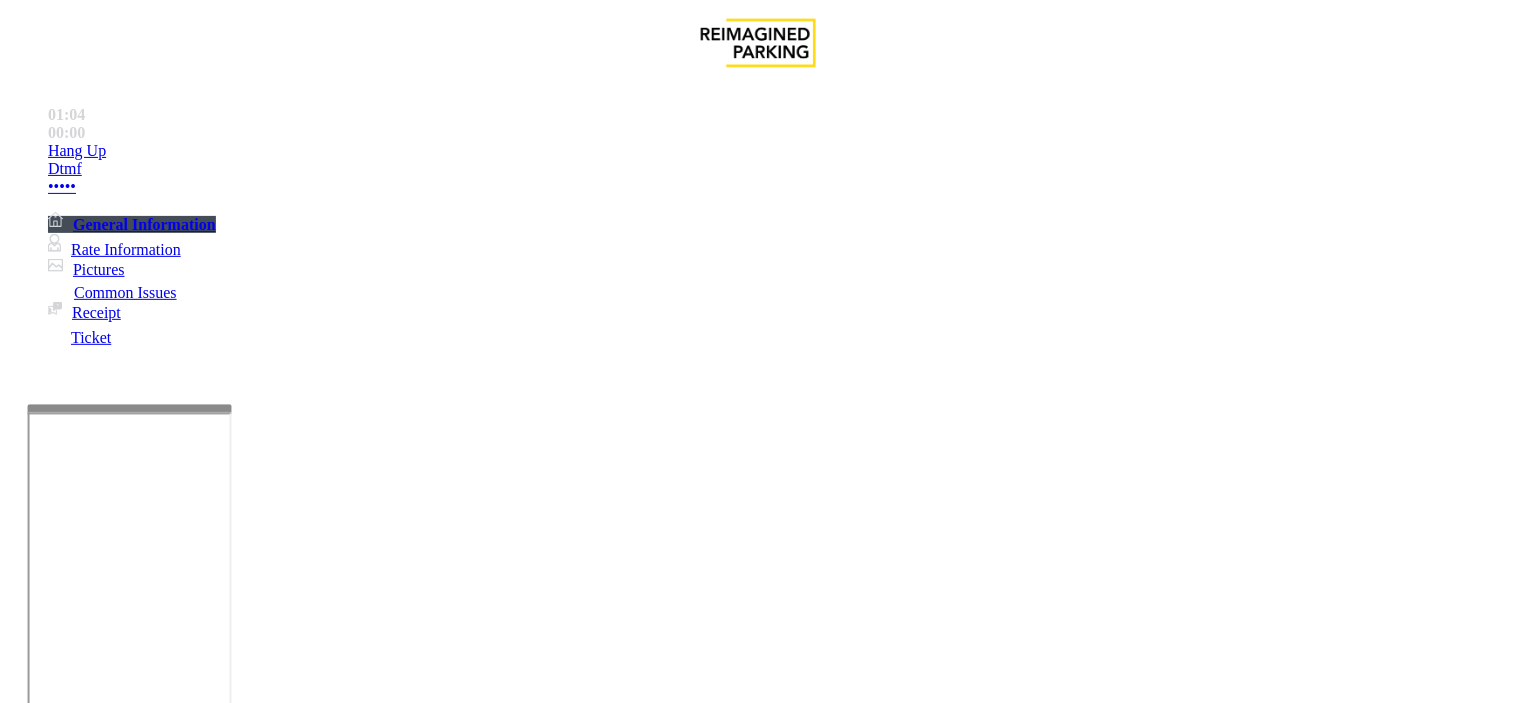 click at bounding box center [96, 1432] 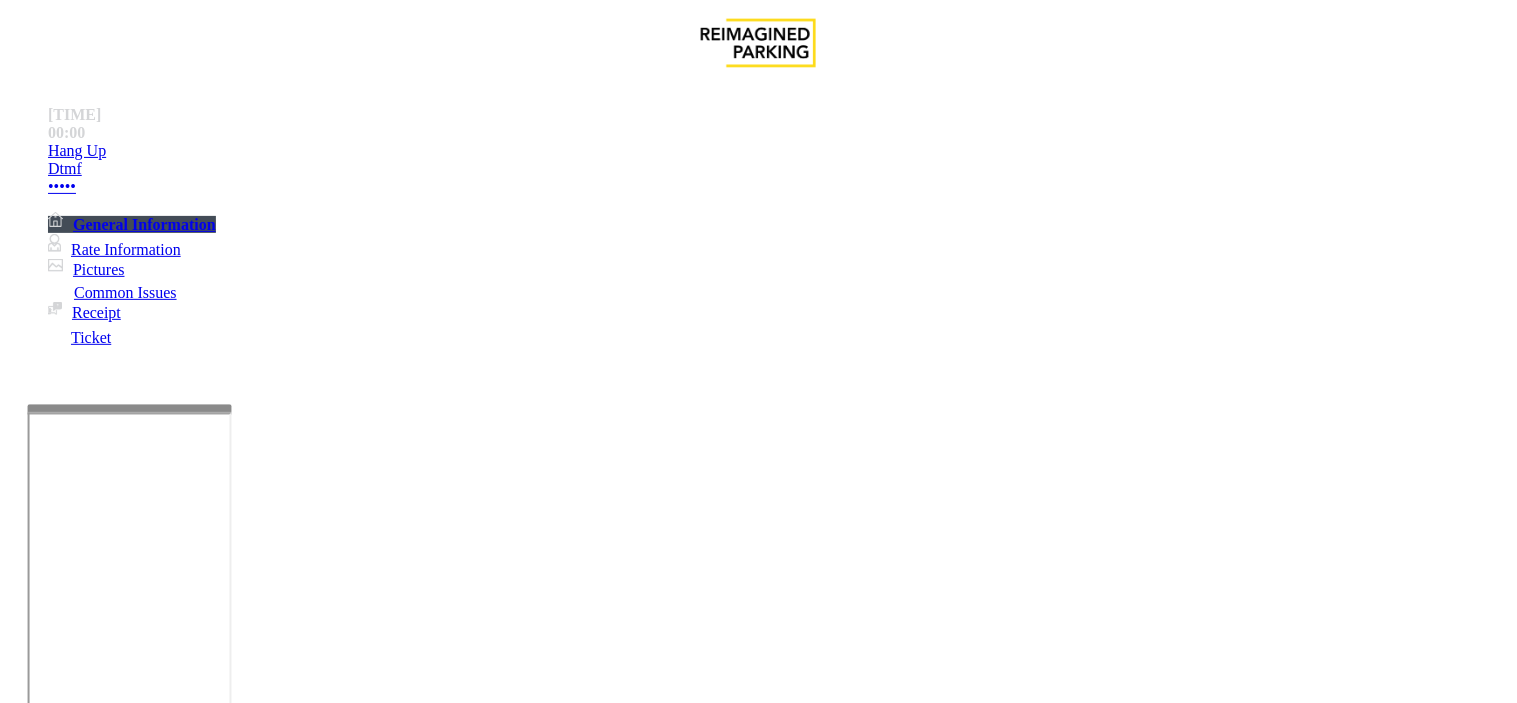 click at bounding box center (96, 1459) 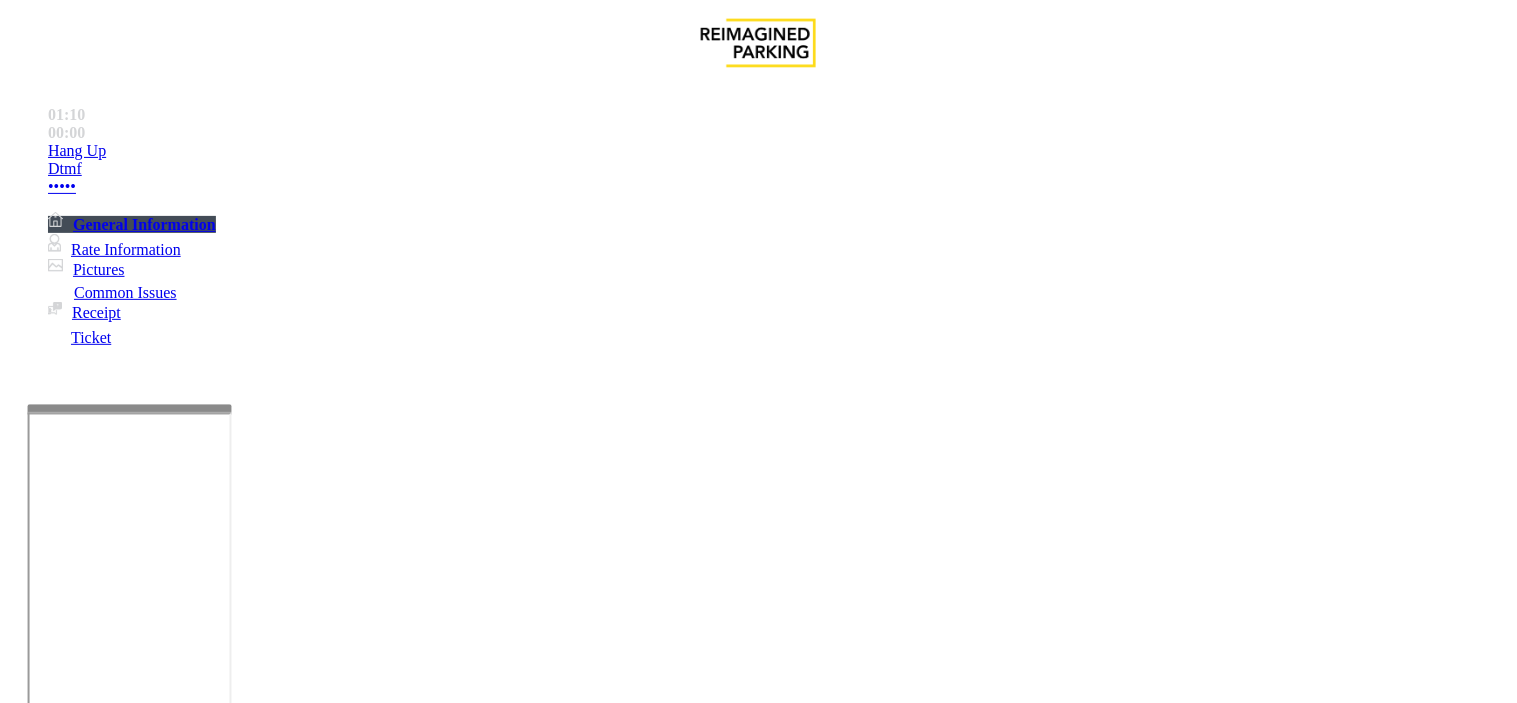 click at bounding box center [96, 1459] 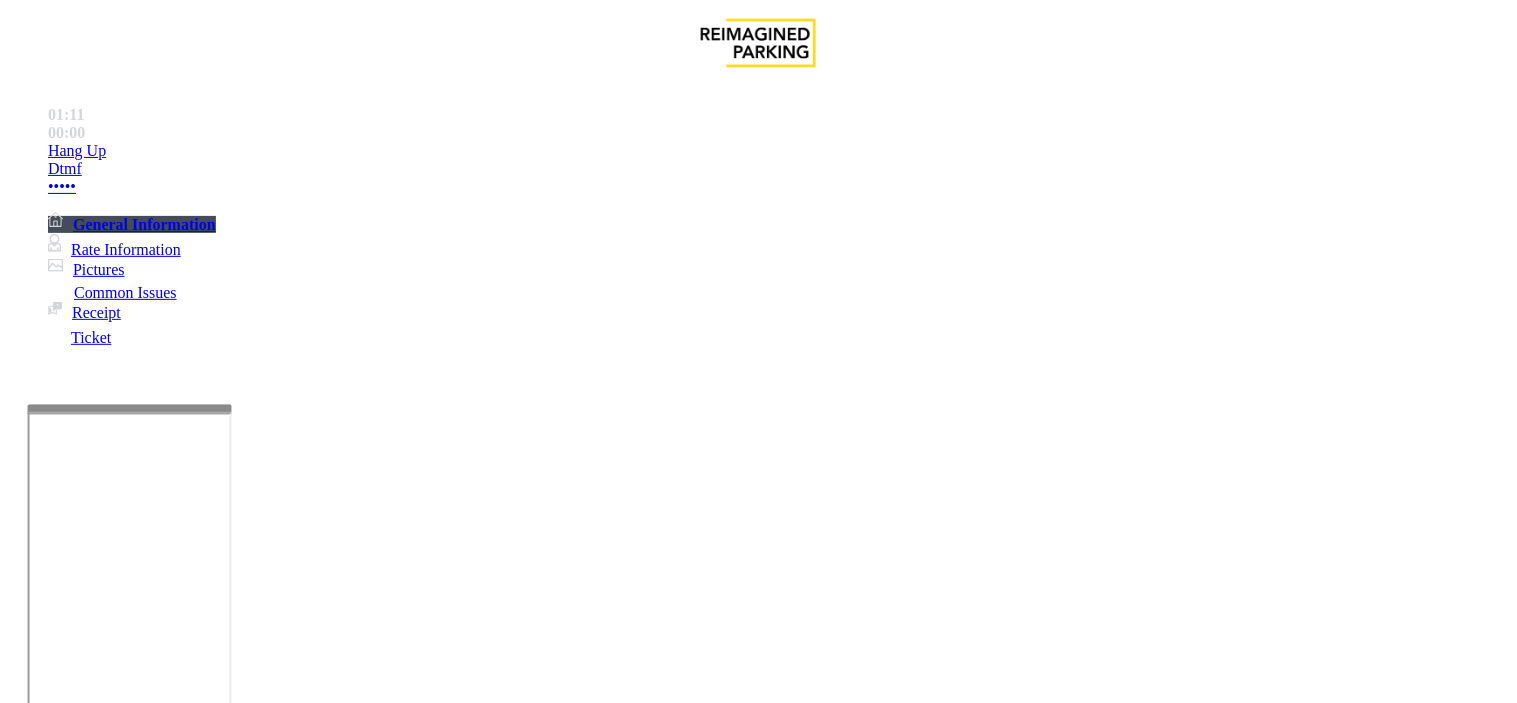 click at bounding box center [96, 1459] 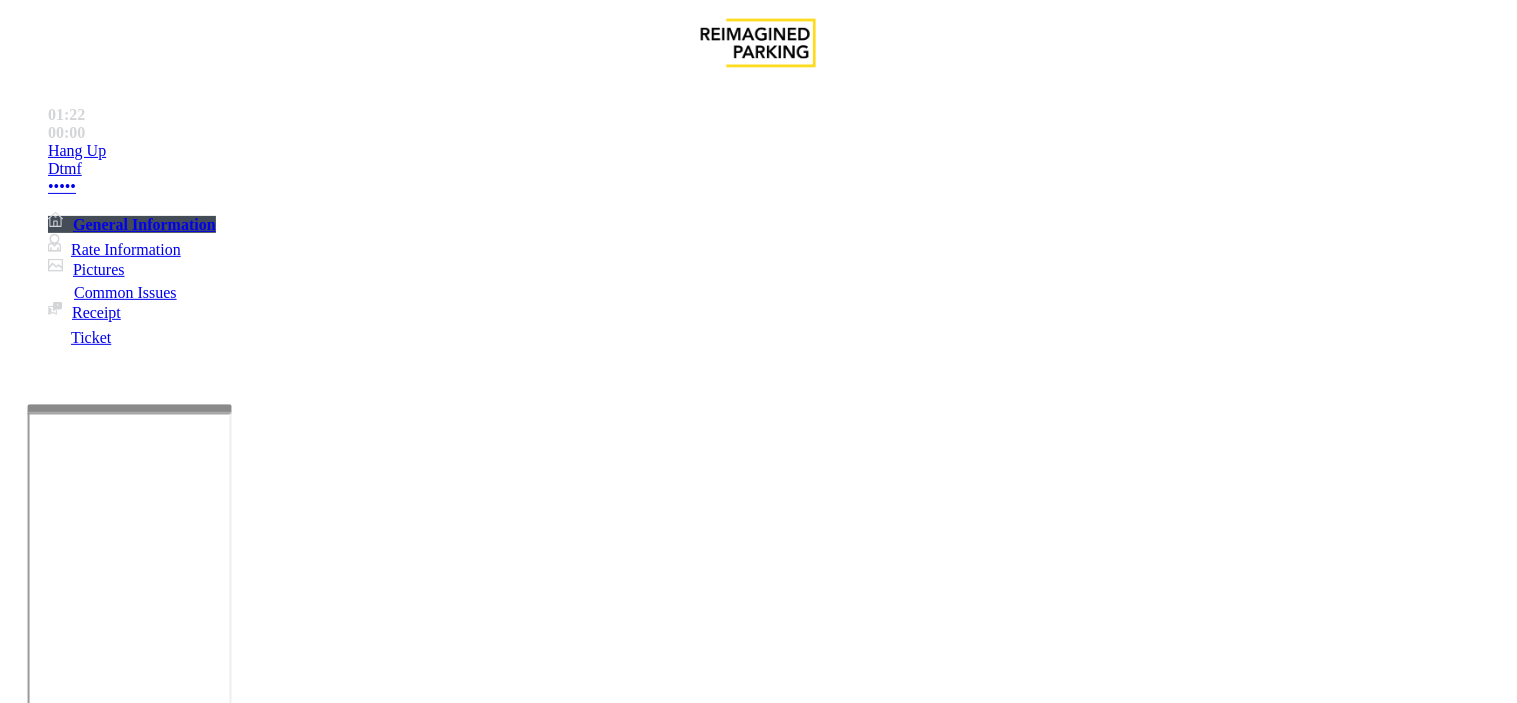 type on "*******" 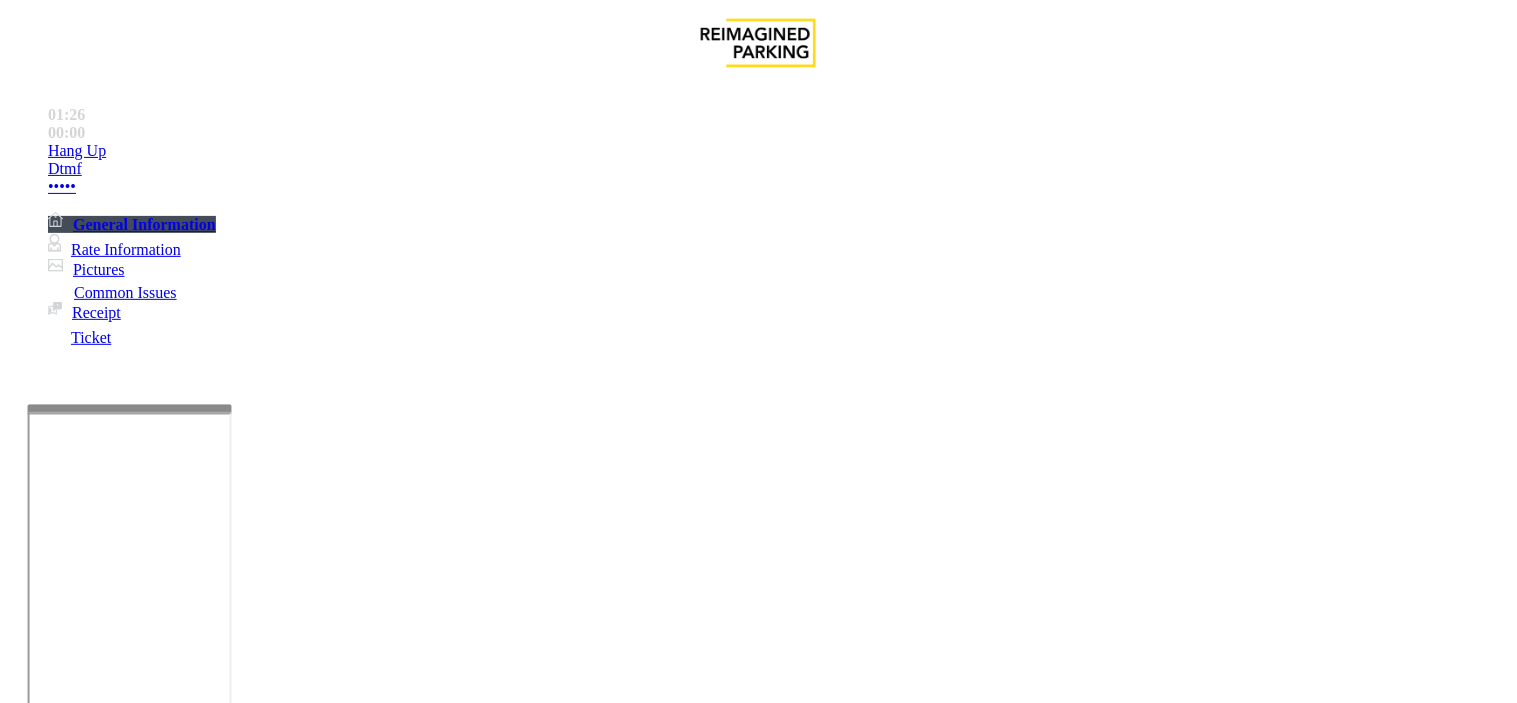 drag, startPoint x: 351, startPoint y: 425, endPoint x: 274, endPoint y: 421, distance: 77.10383 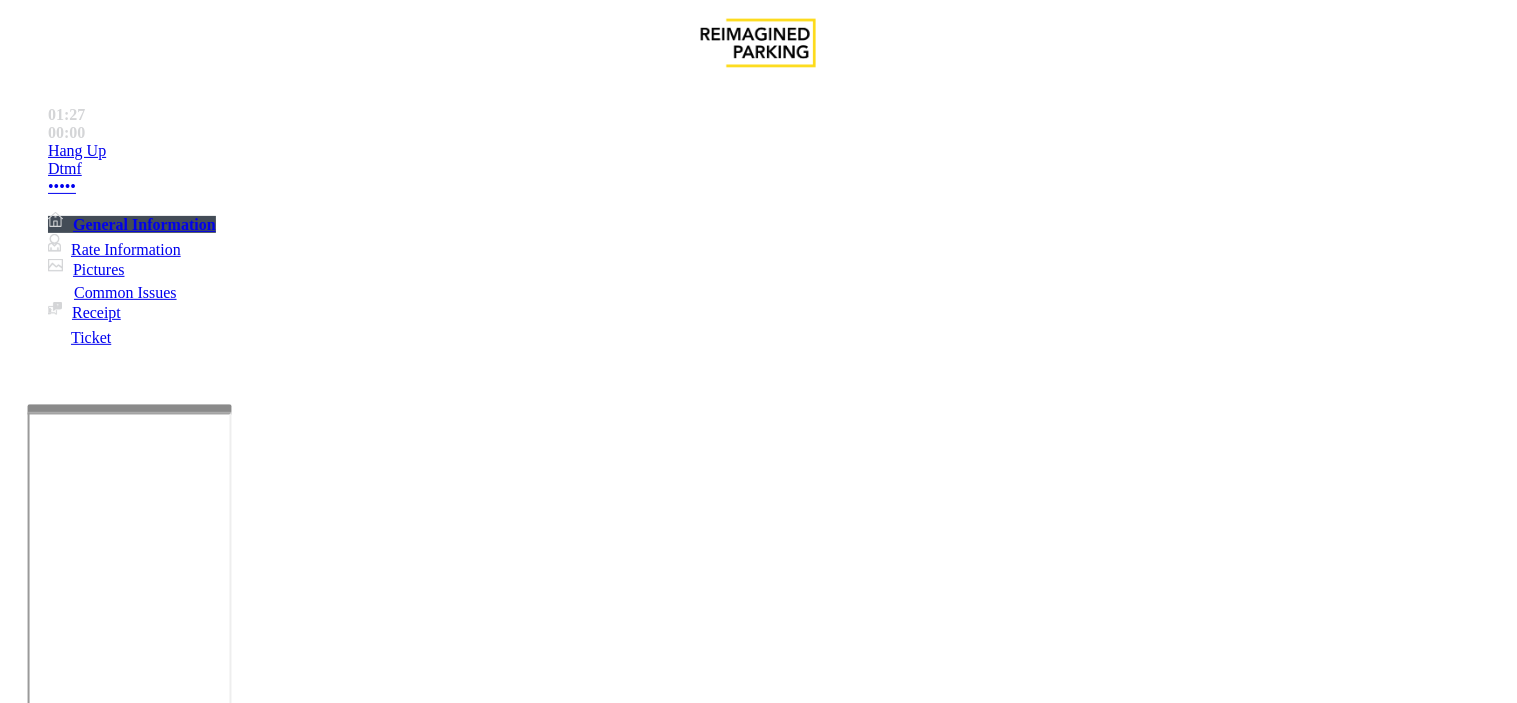 click at bounding box center (96, 1459) 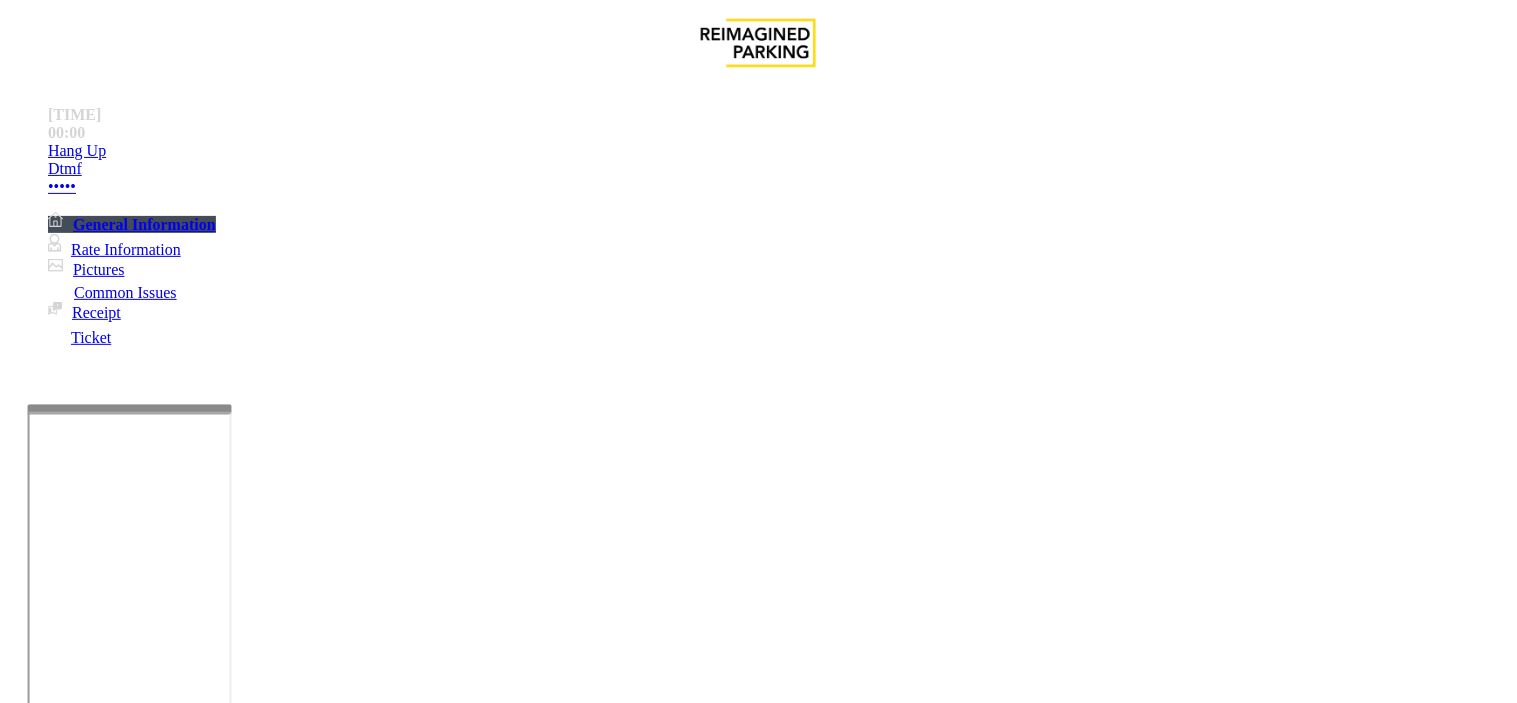 type on "*******" 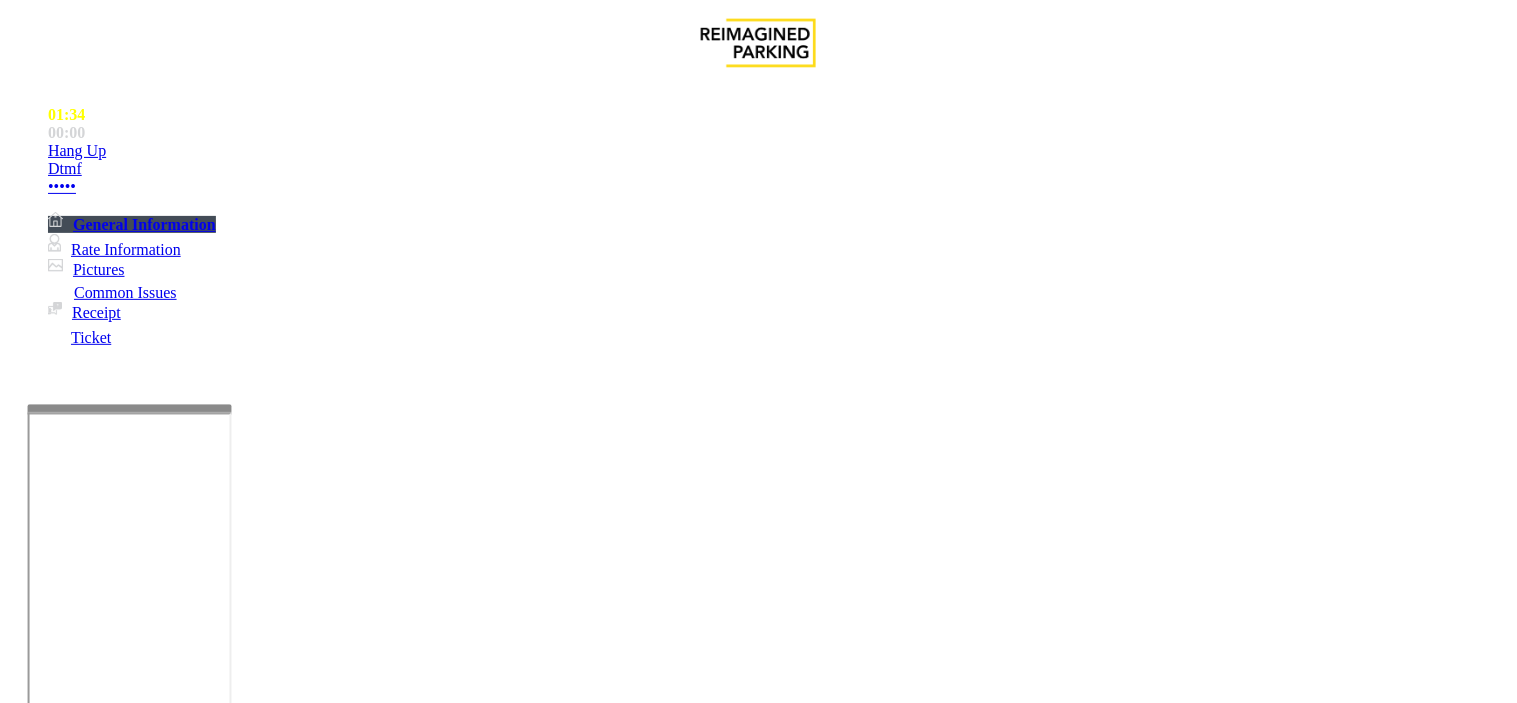 type on "******" 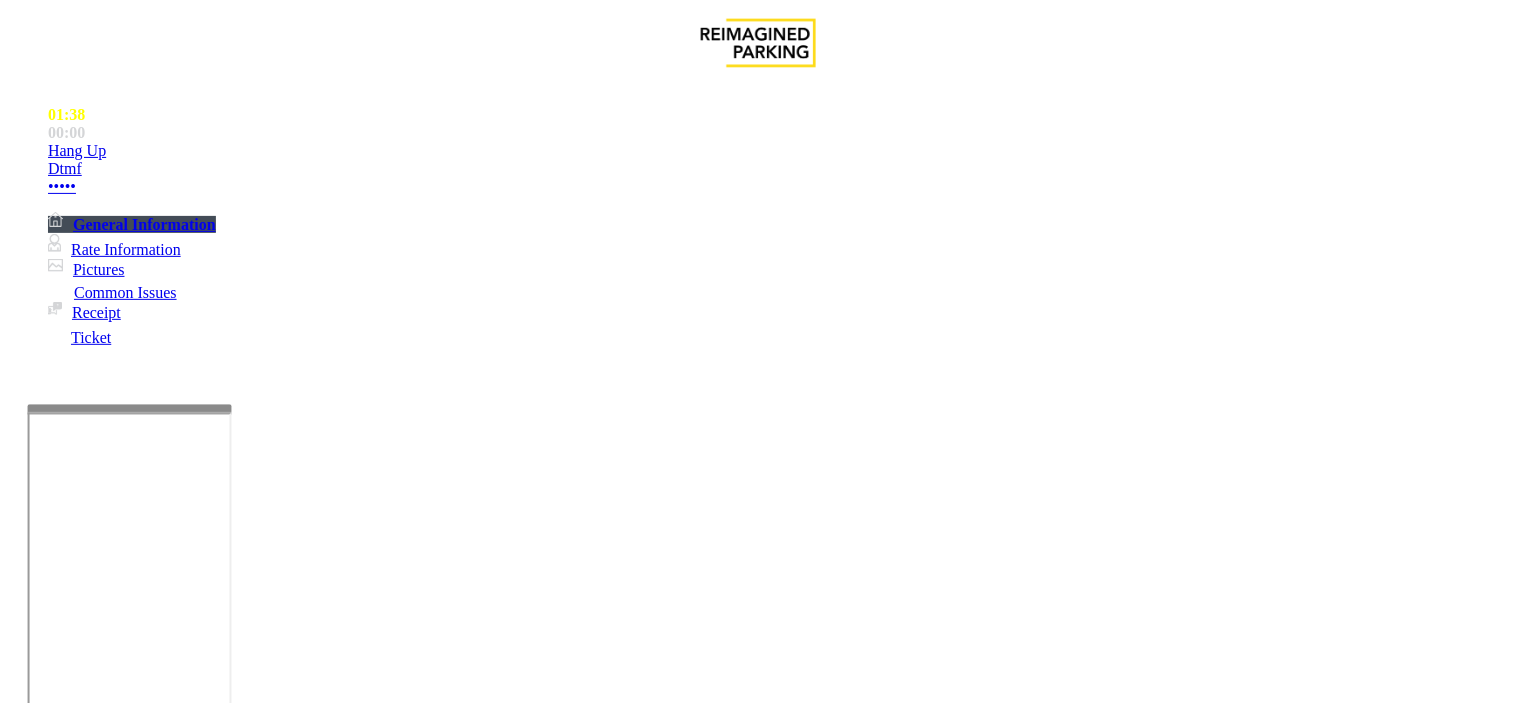 click at bounding box center [96, 1378] 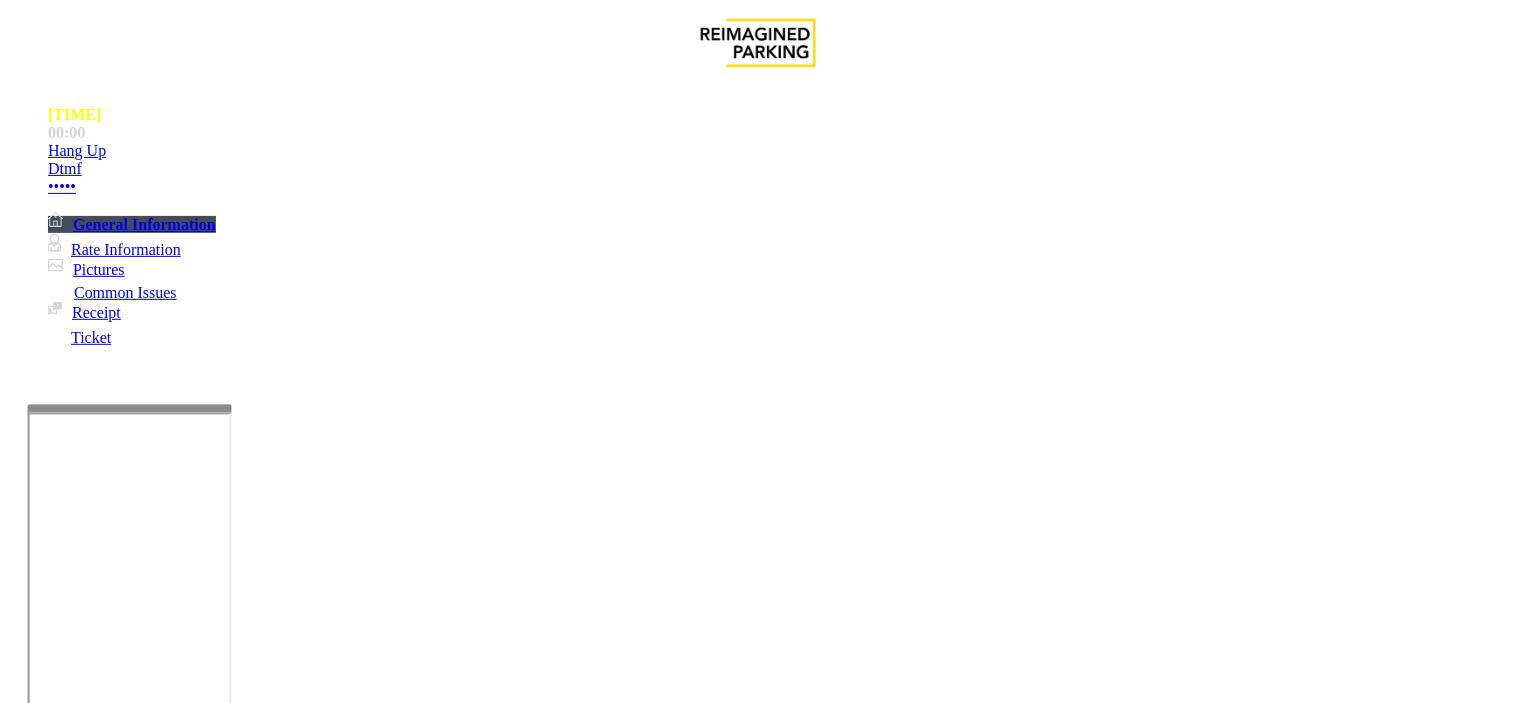 type on "******" 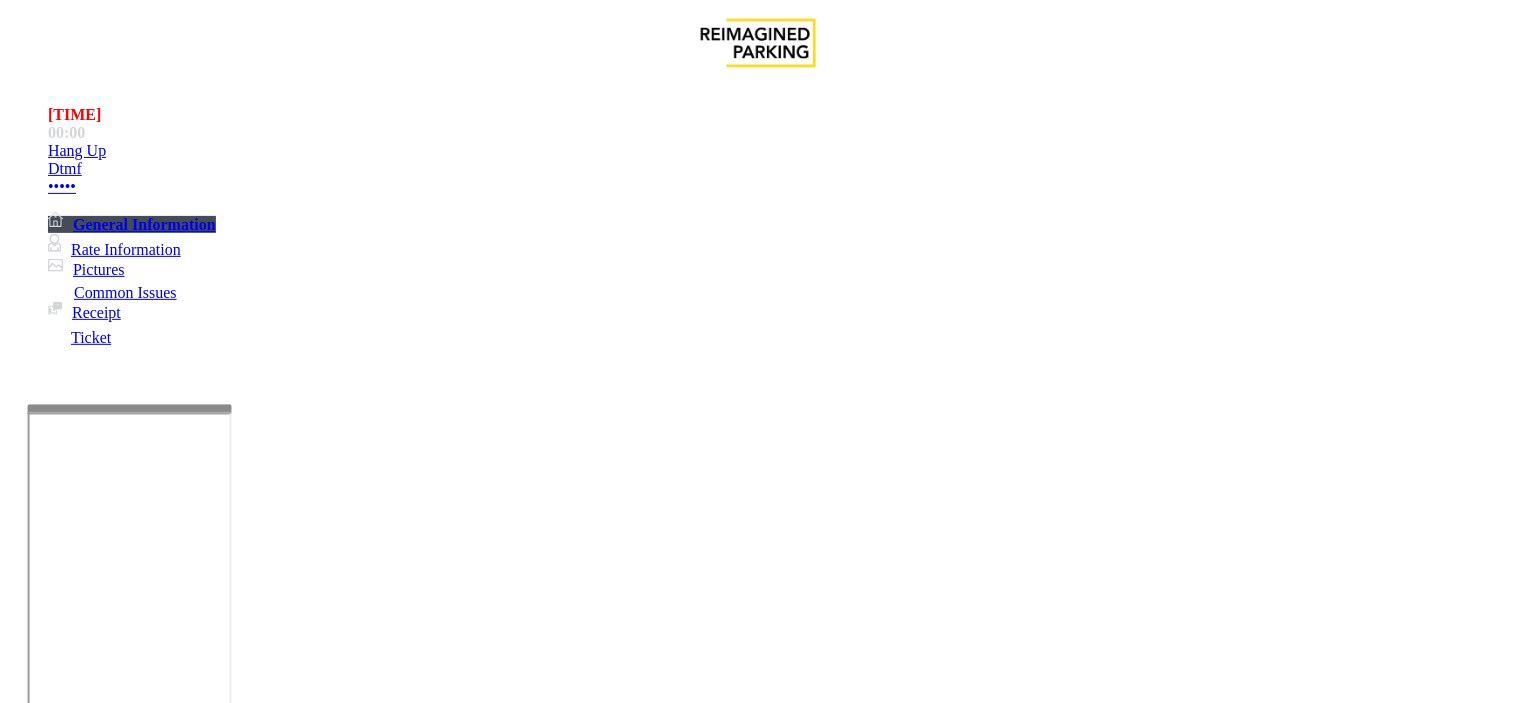 scroll, scrollTop: 777, scrollLeft: 0, axis: vertical 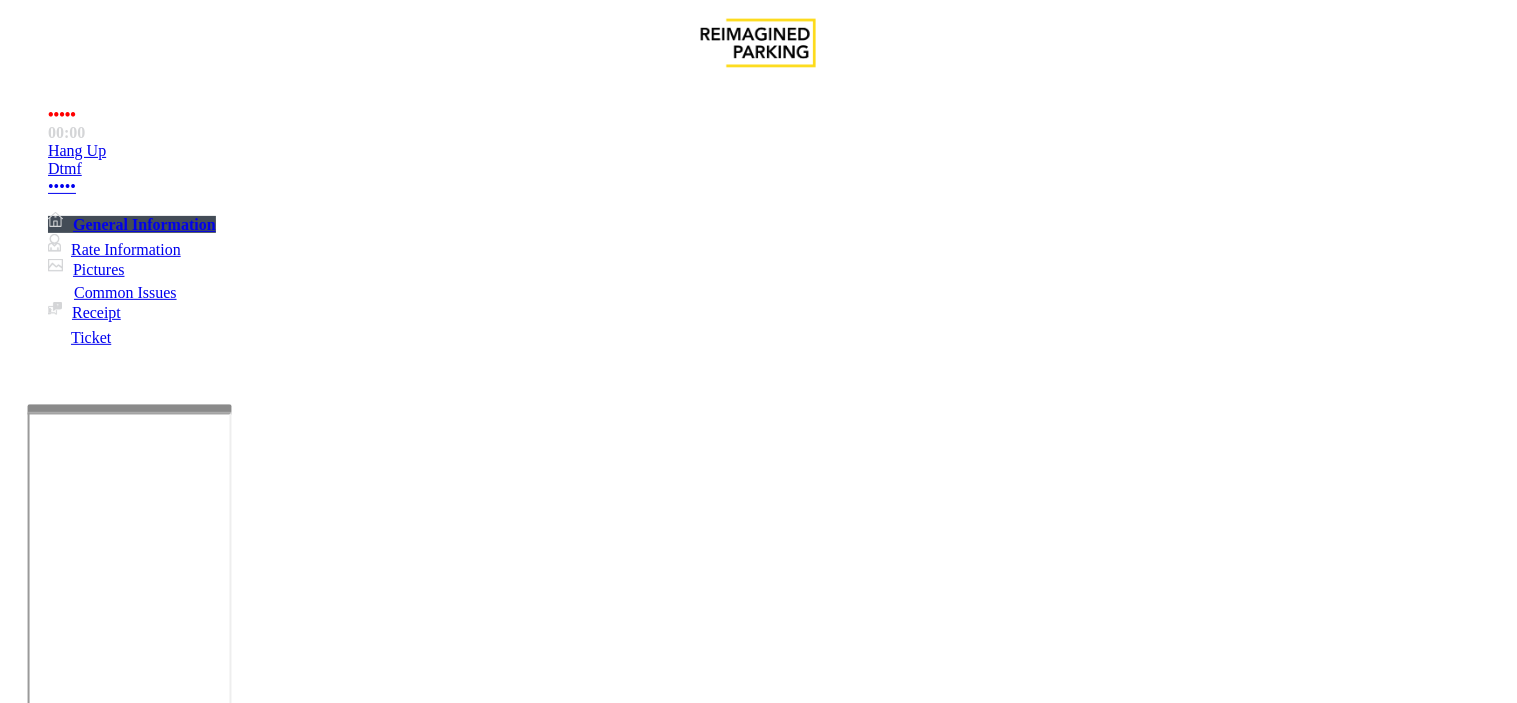 drag, startPoint x: 766, startPoint y: 304, endPoint x: 780, endPoint y: 324, distance: 24.41311 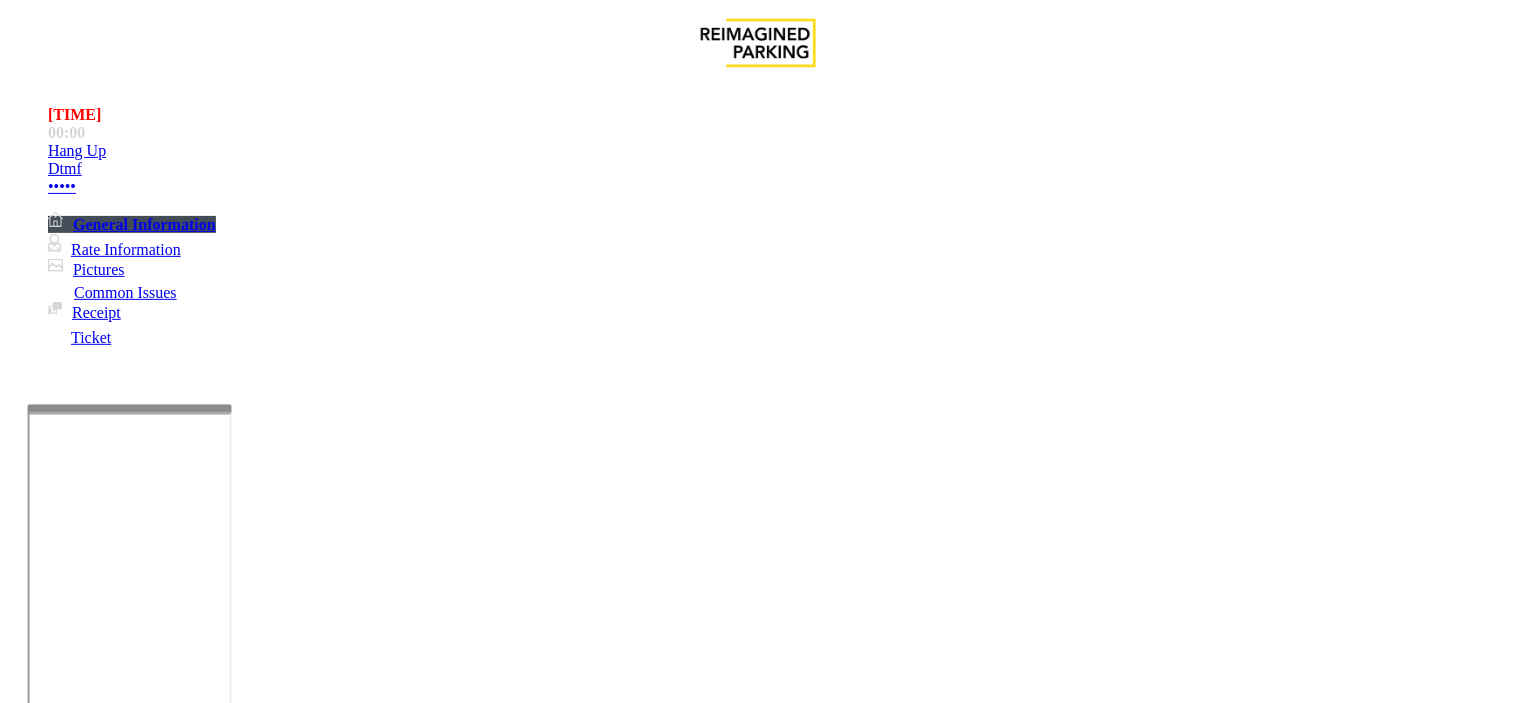 scroll, scrollTop: 333, scrollLeft: 0, axis: vertical 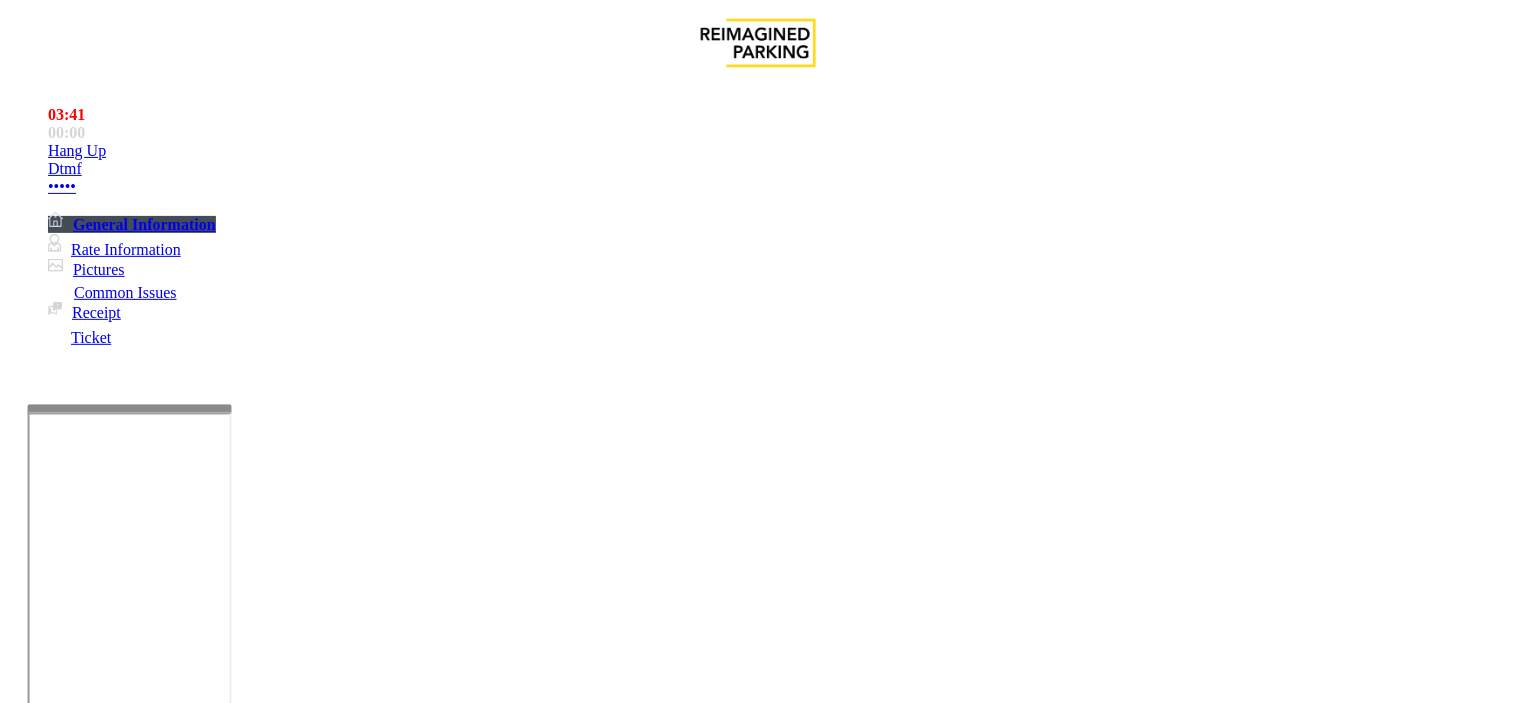 click at bounding box center [31, 1797] 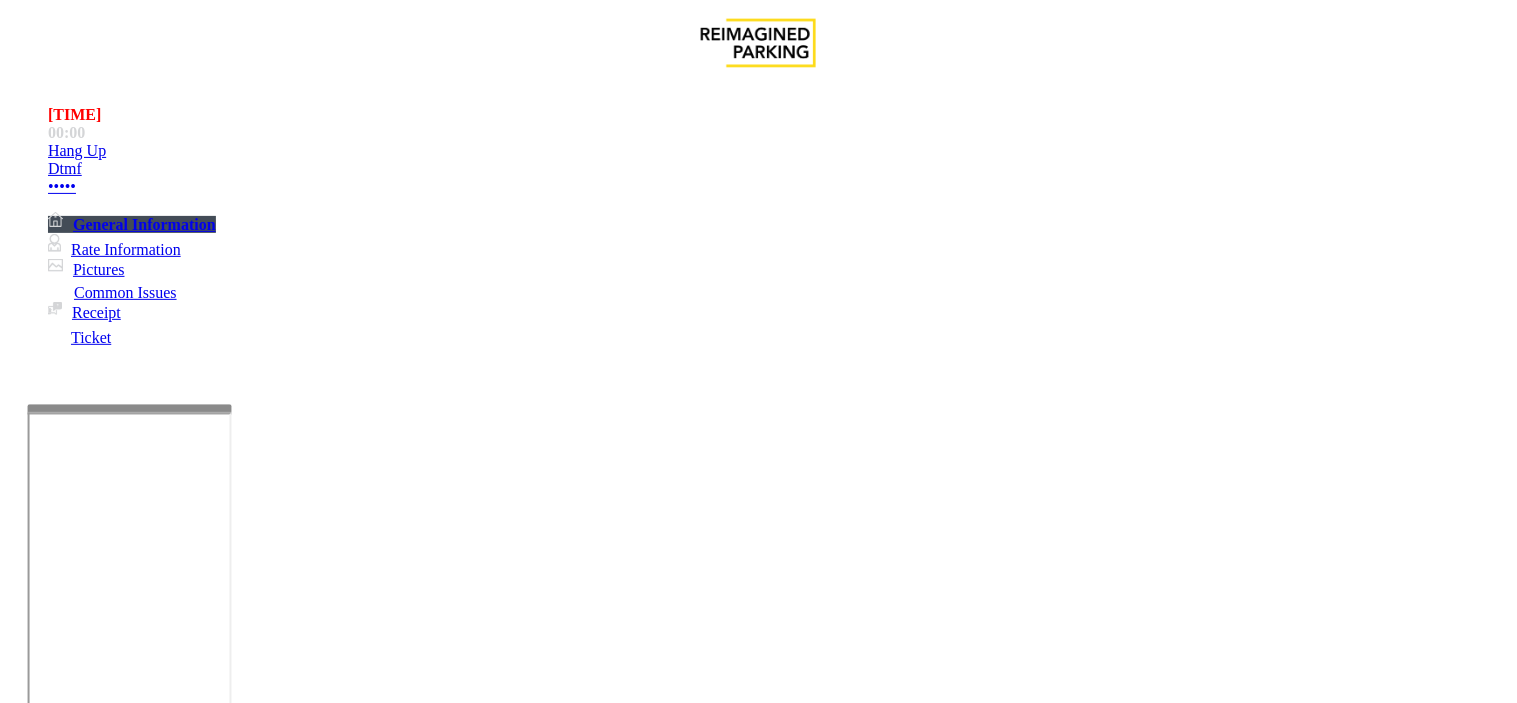 scroll, scrollTop: 1000, scrollLeft: 0, axis: vertical 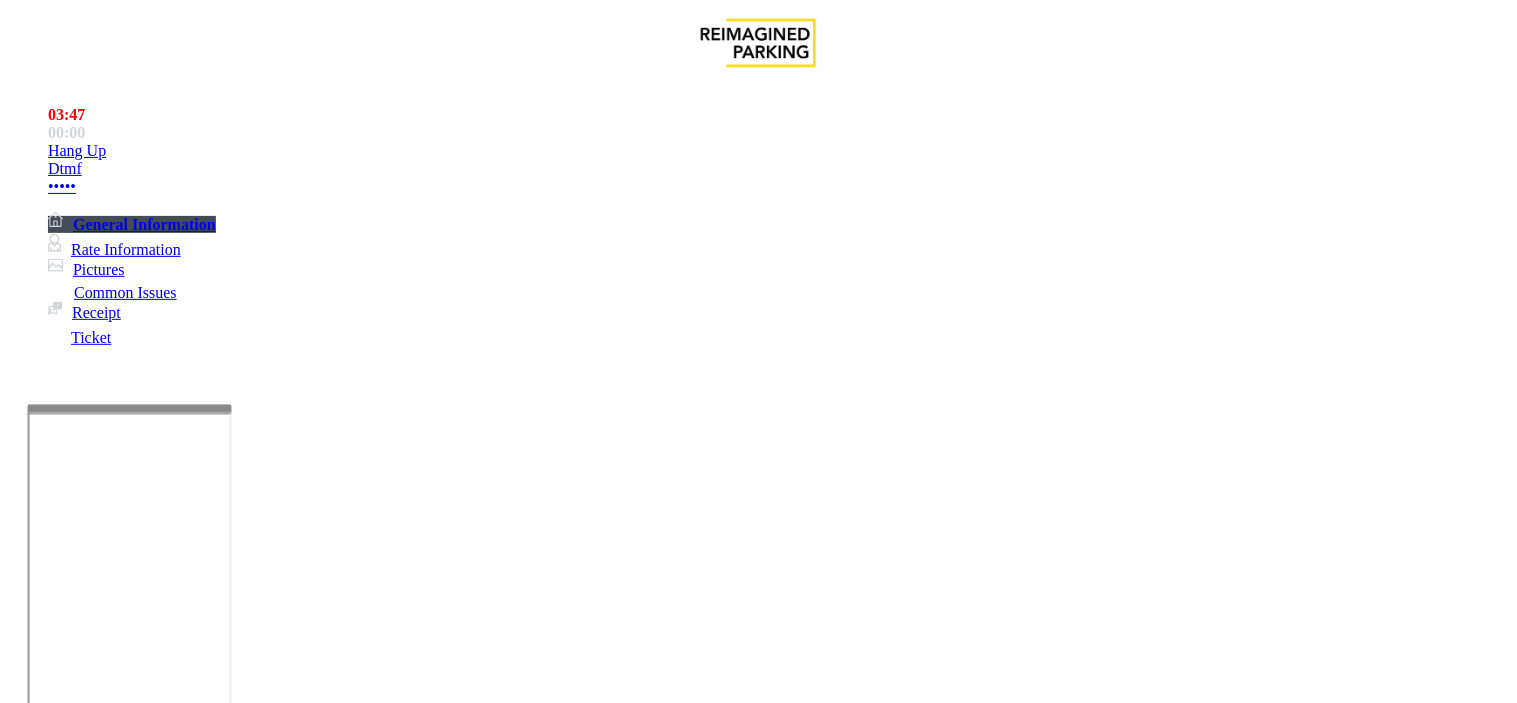 click on "Click Here for the local time" at bounding box center [603, 3848] 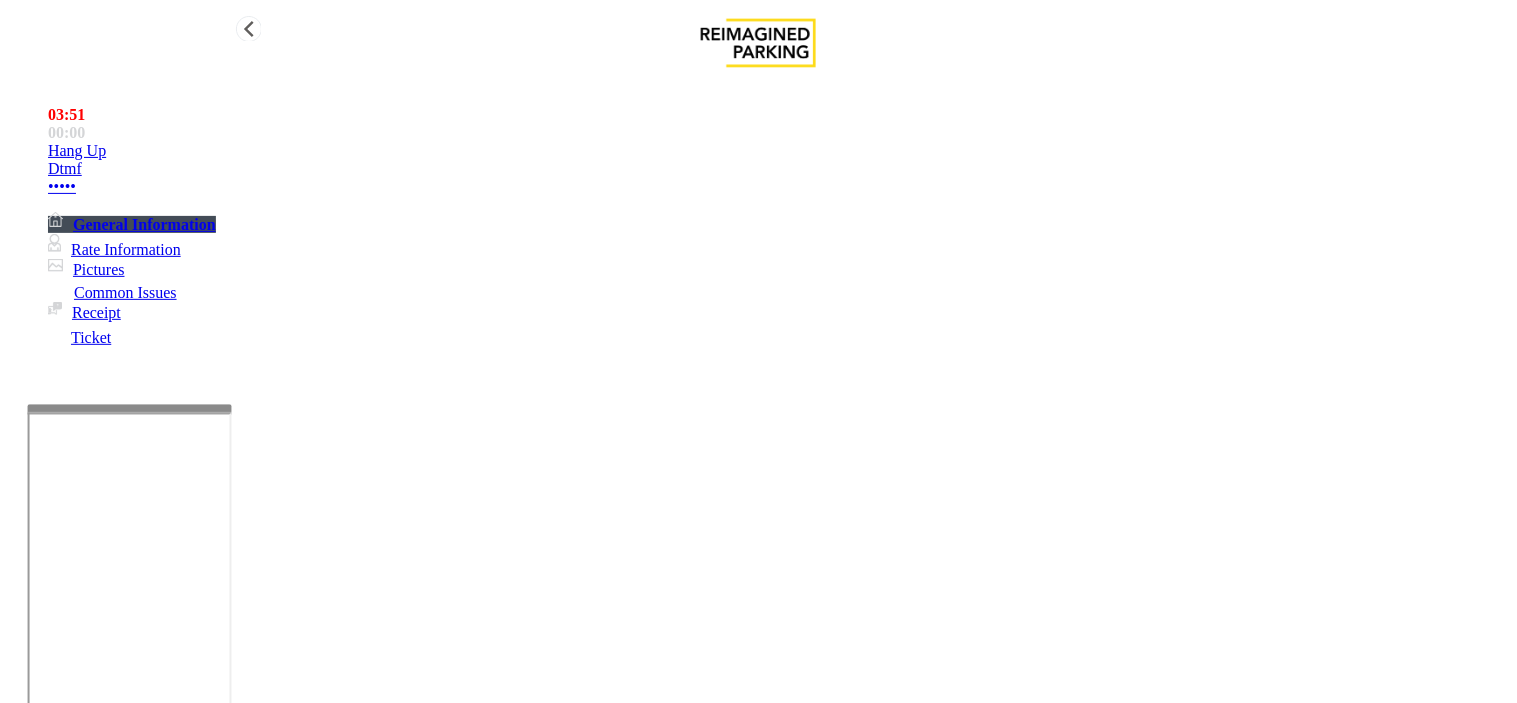 click on "Hang Up" at bounding box center (778, 151) 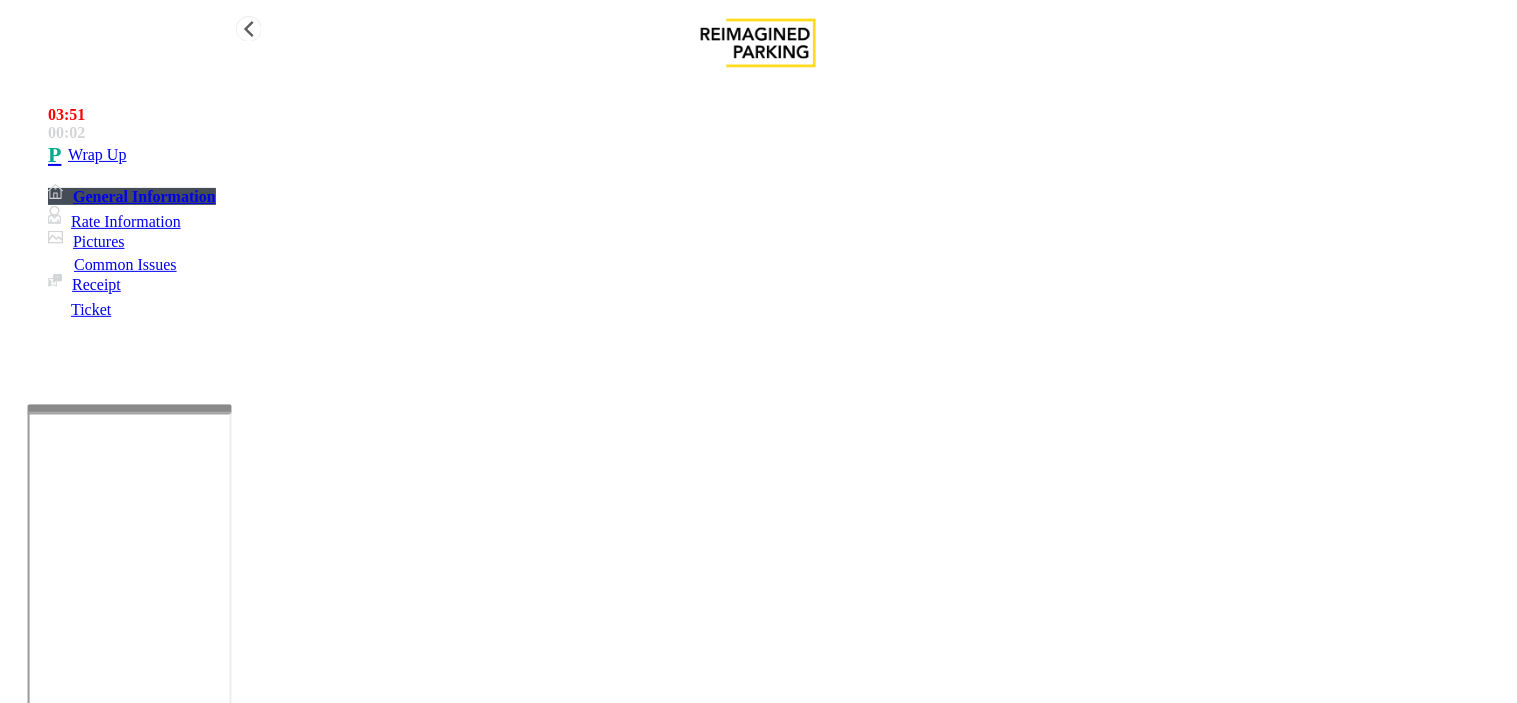 click on "Wrap Up" at bounding box center [778, 155] 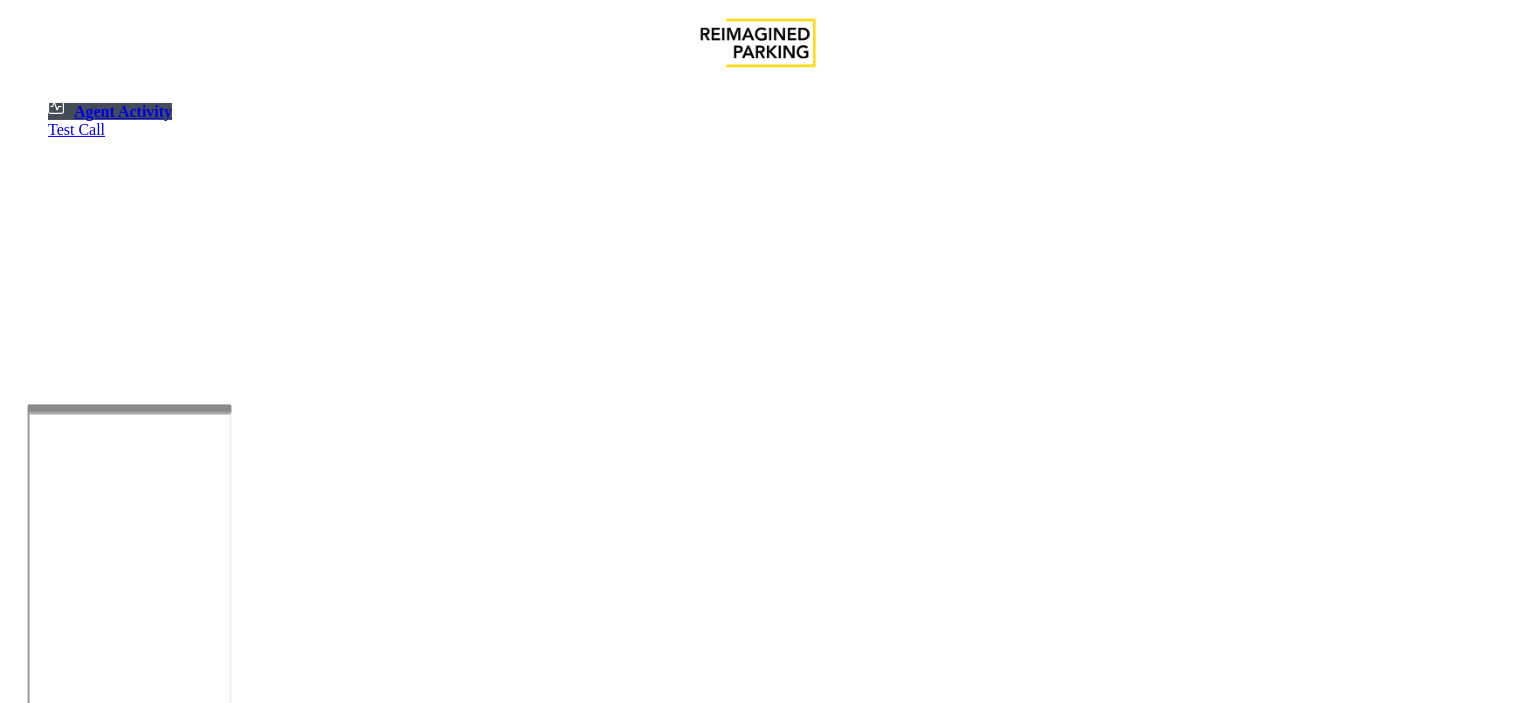 click at bounding box center (79, 1405) 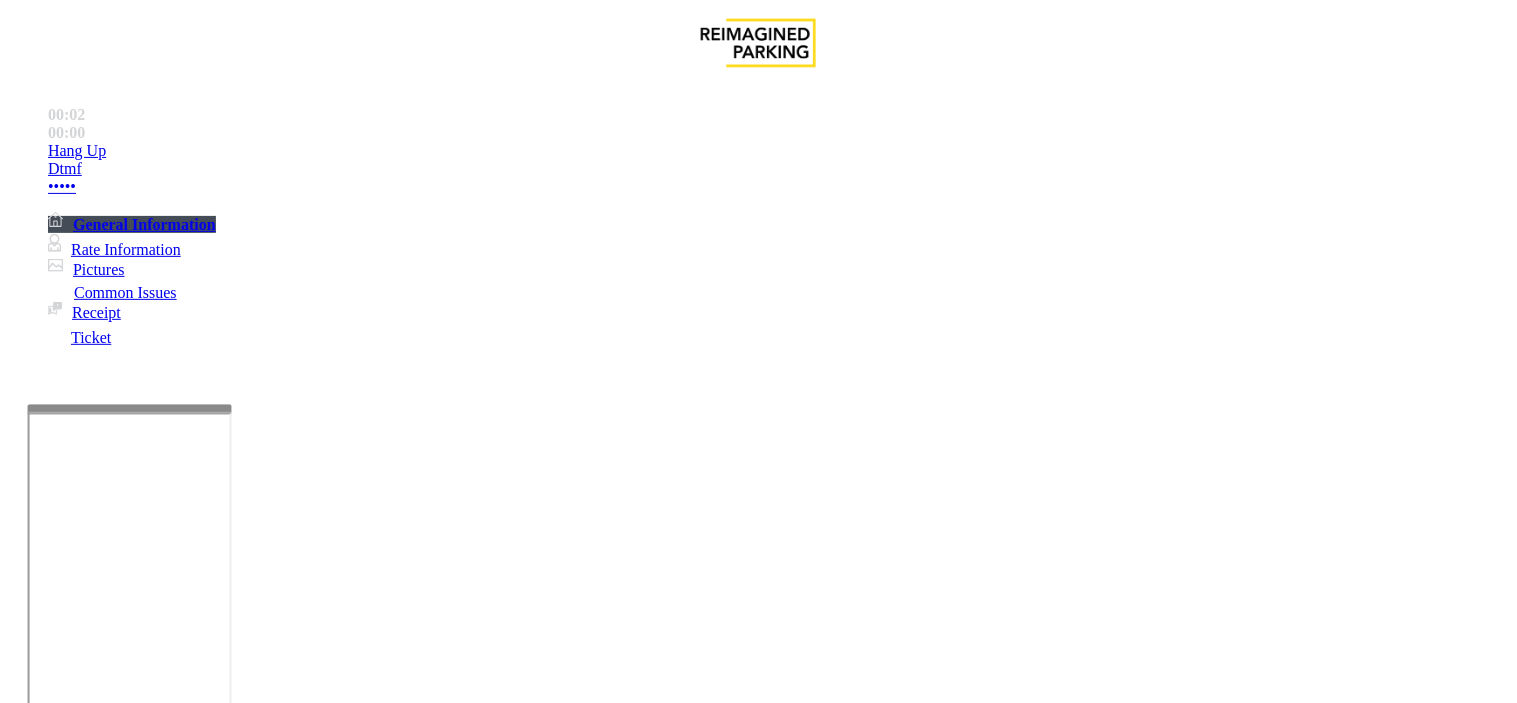 click on "Equipment Issue" at bounding box center (483, 1356) 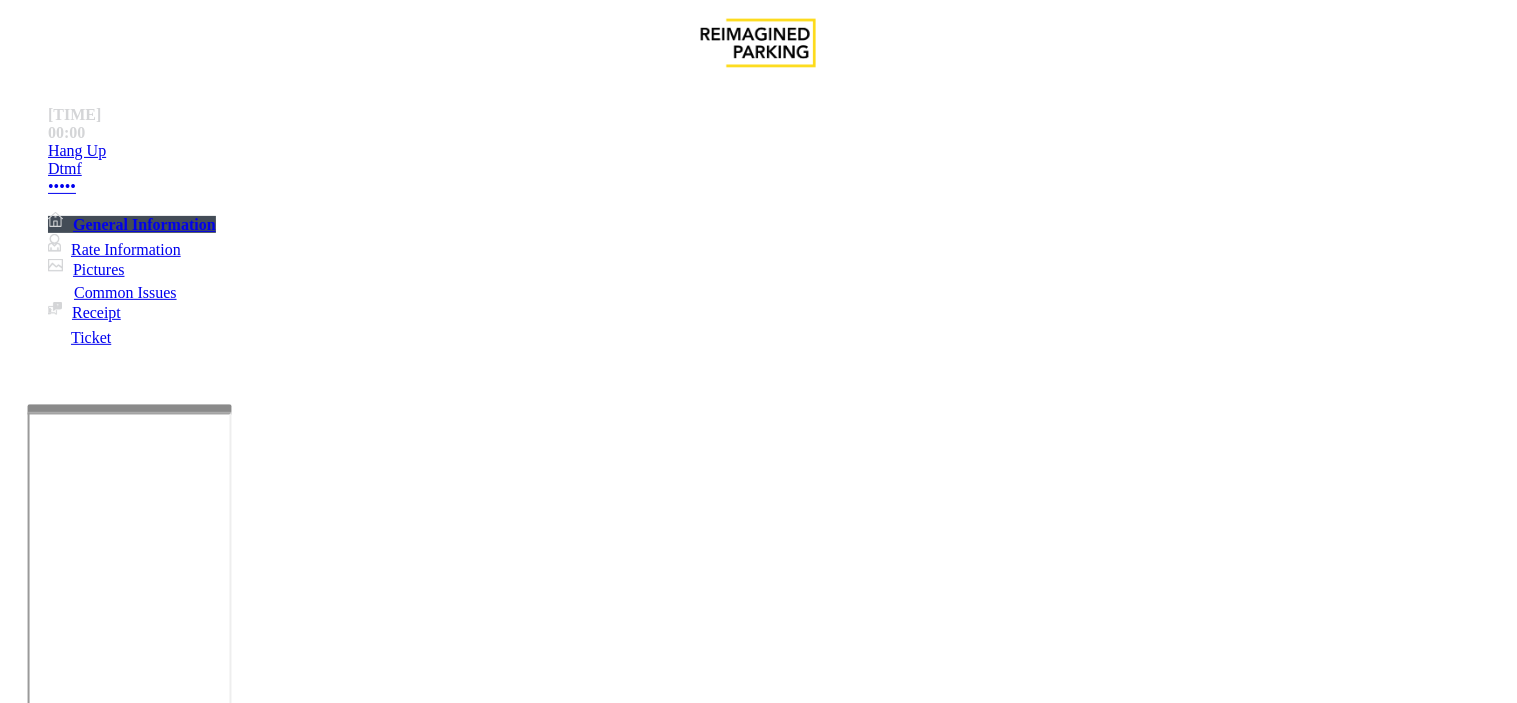 click at bounding box center [246, 1712] 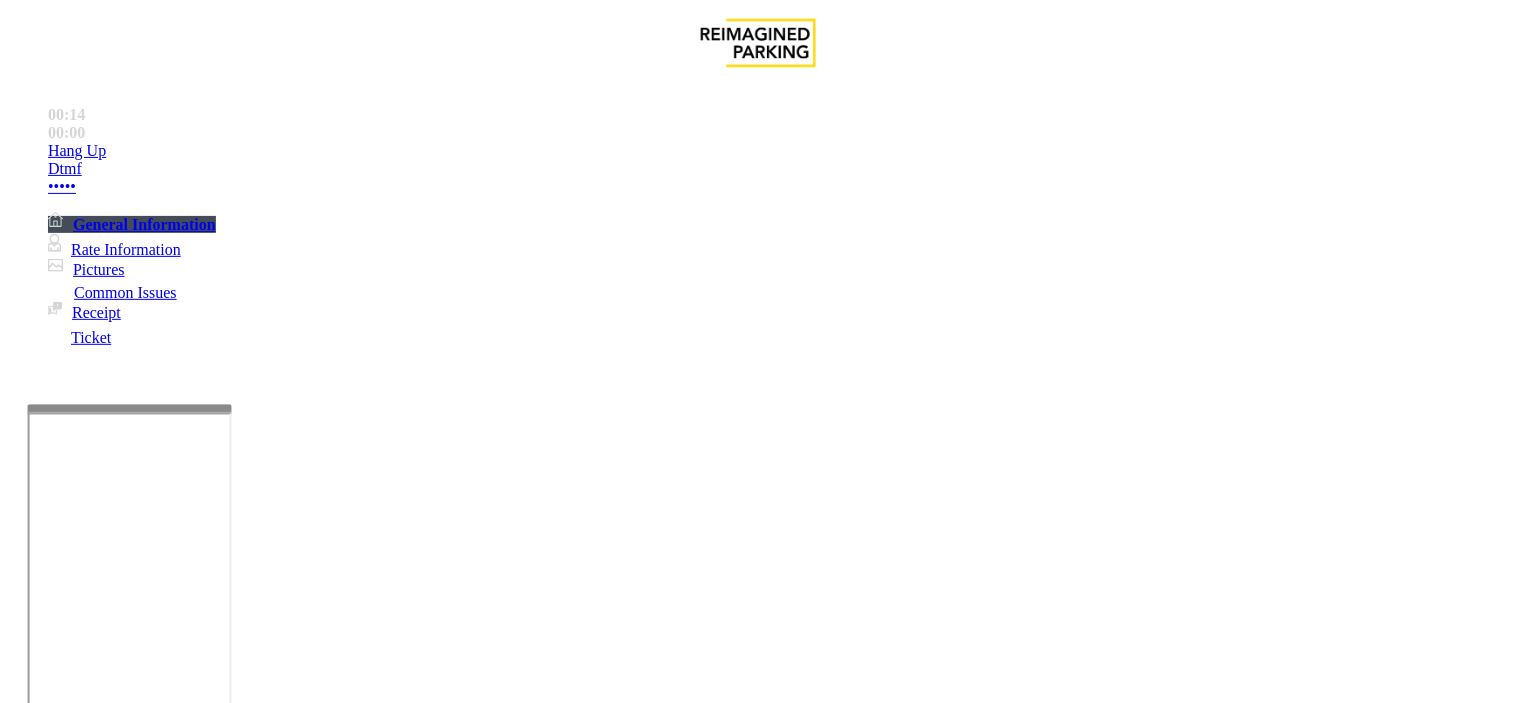 drag, startPoint x: 437, startPoint y: 680, endPoint x: 464, endPoint y: 671, distance: 28.460499 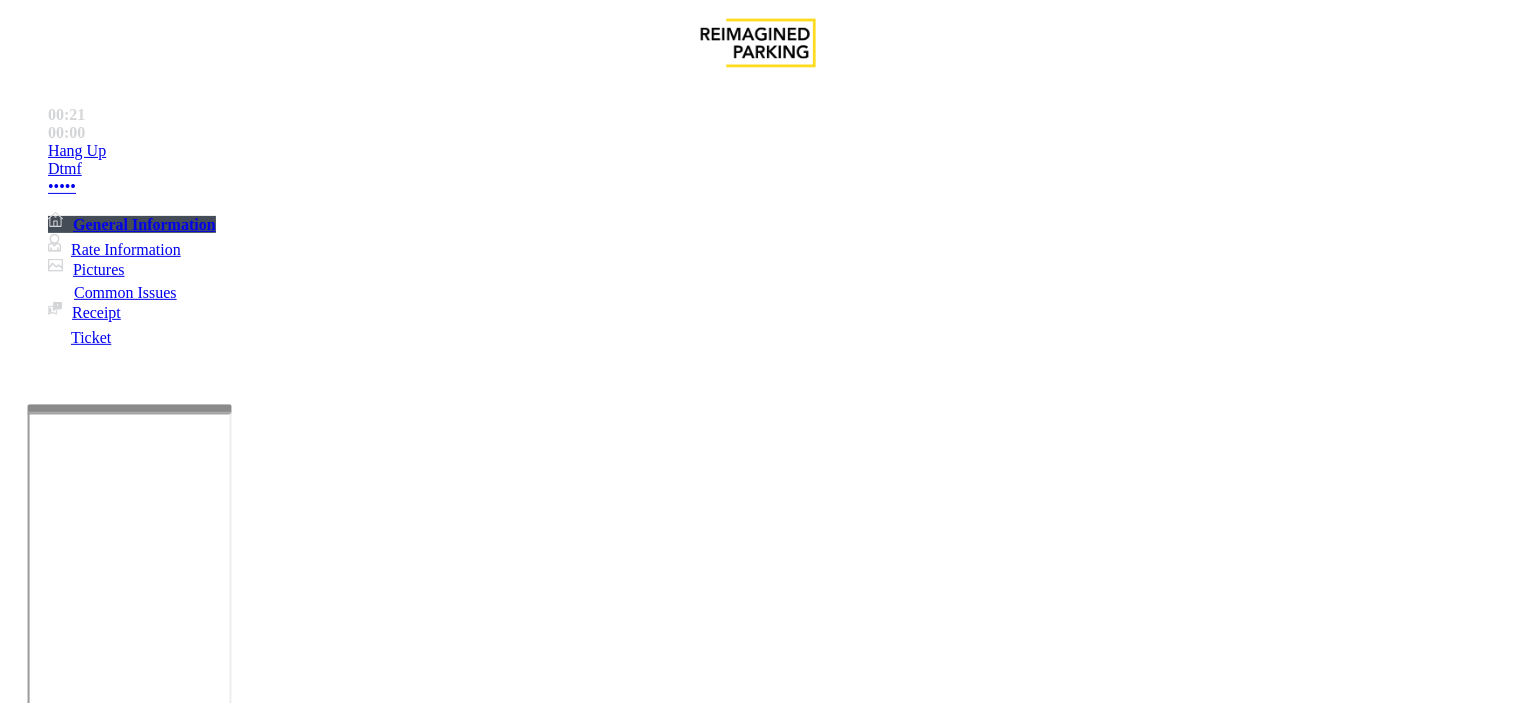 scroll, scrollTop: 1, scrollLeft: 0, axis: vertical 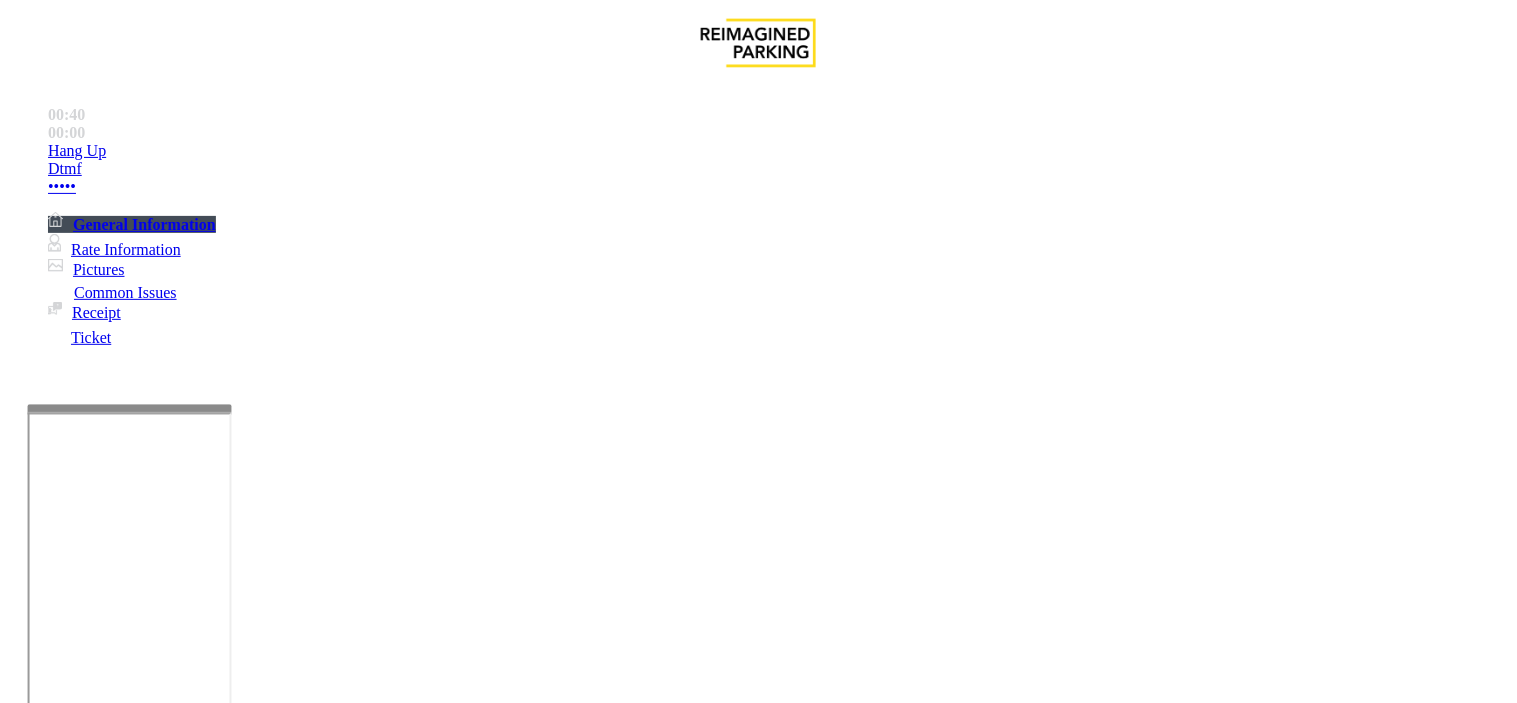 type on "**********" 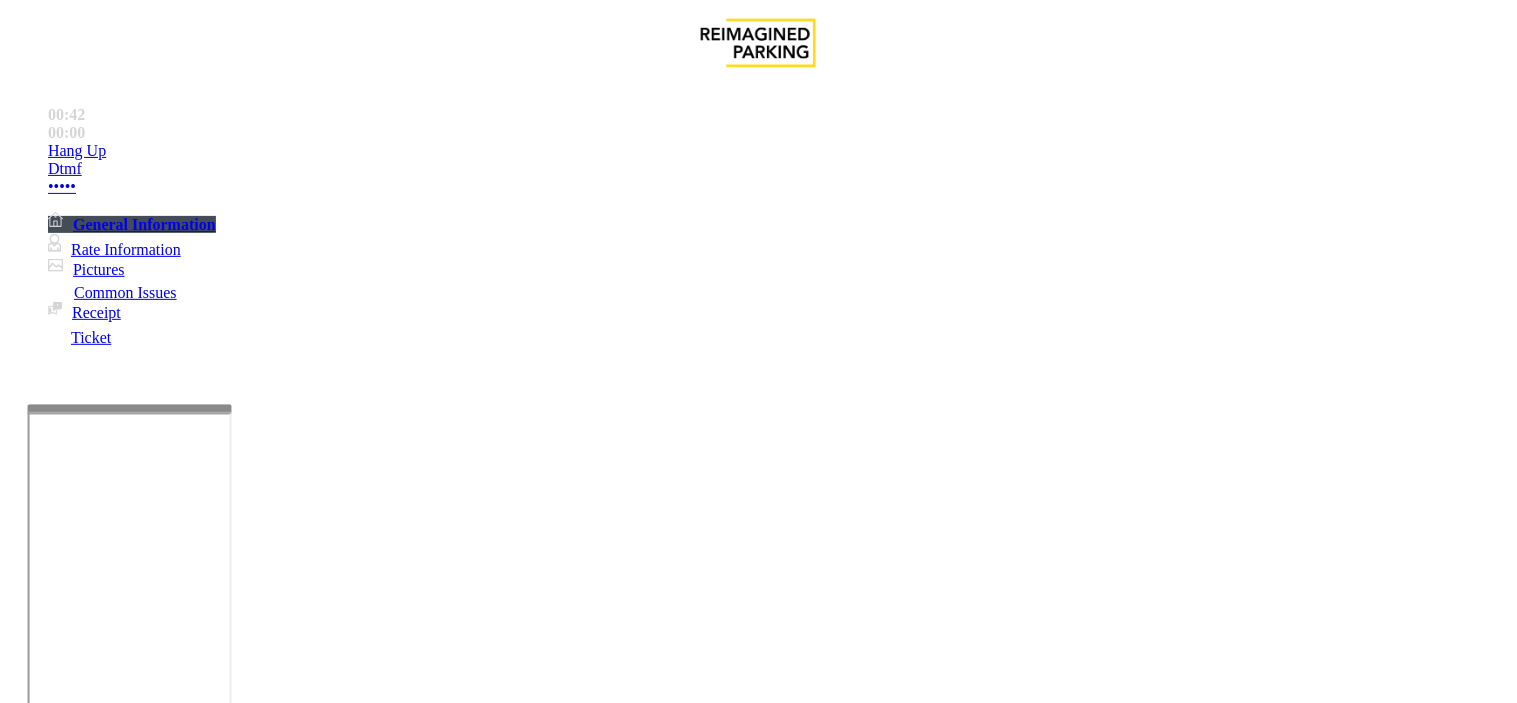 scroll, scrollTop: 0, scrollLeft: 0, axis: both 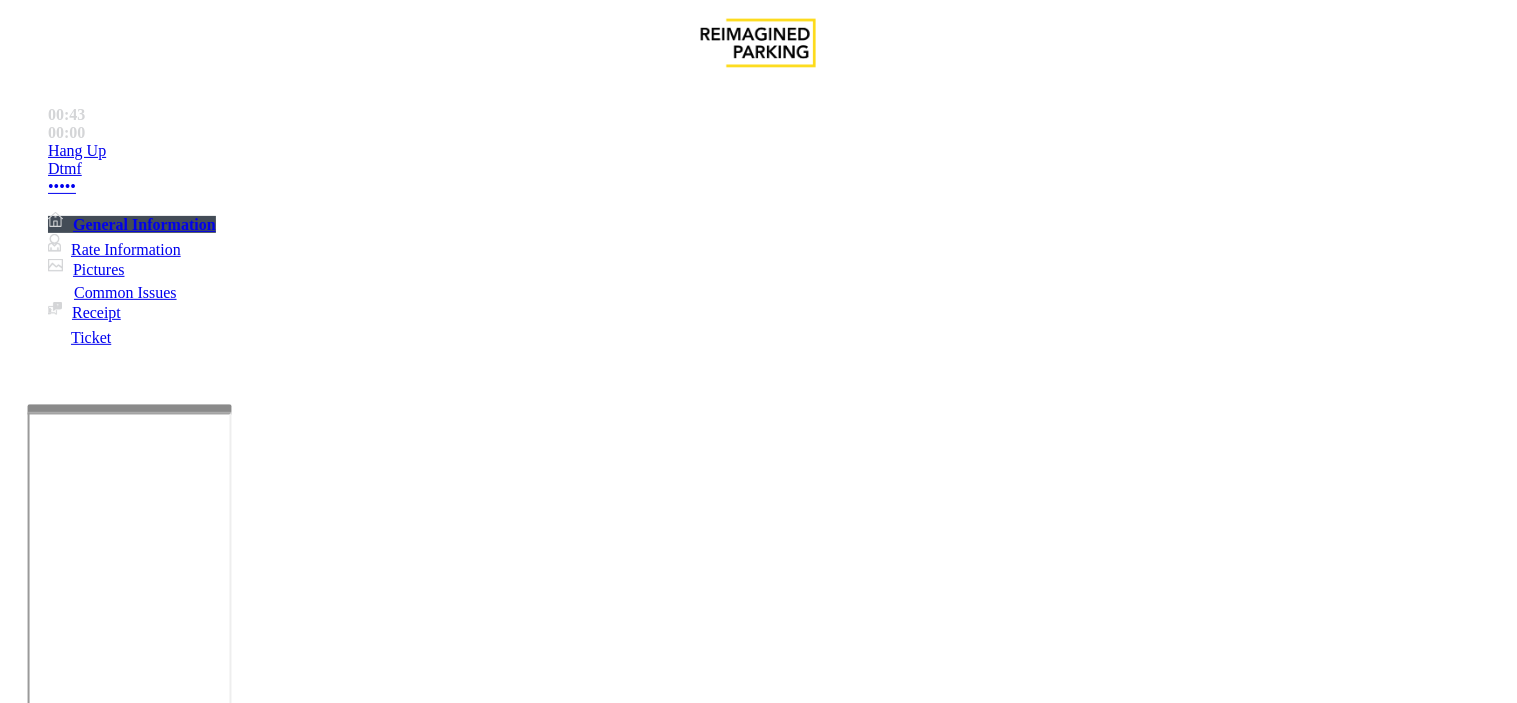 click at bounding box center (96, 1378) 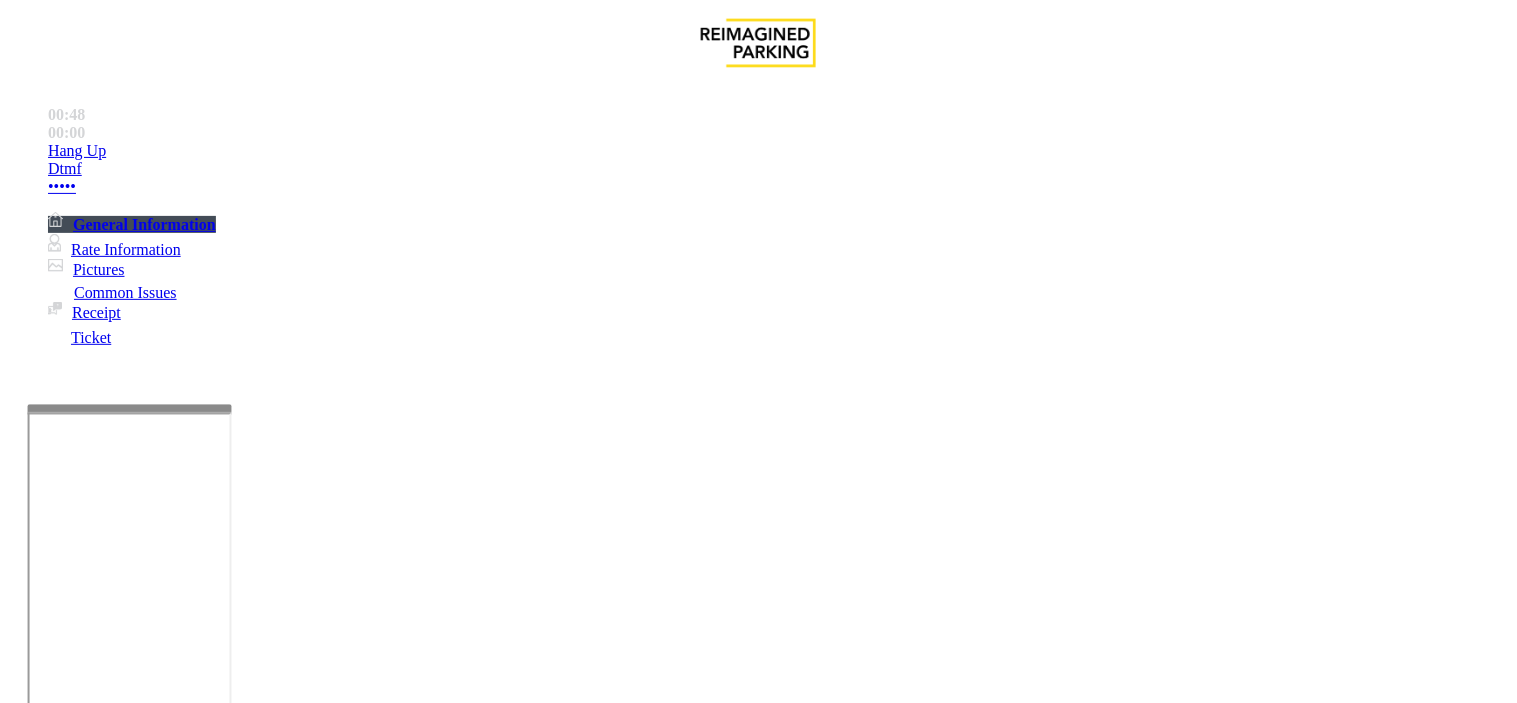 click at bounding box center (96, 1378) 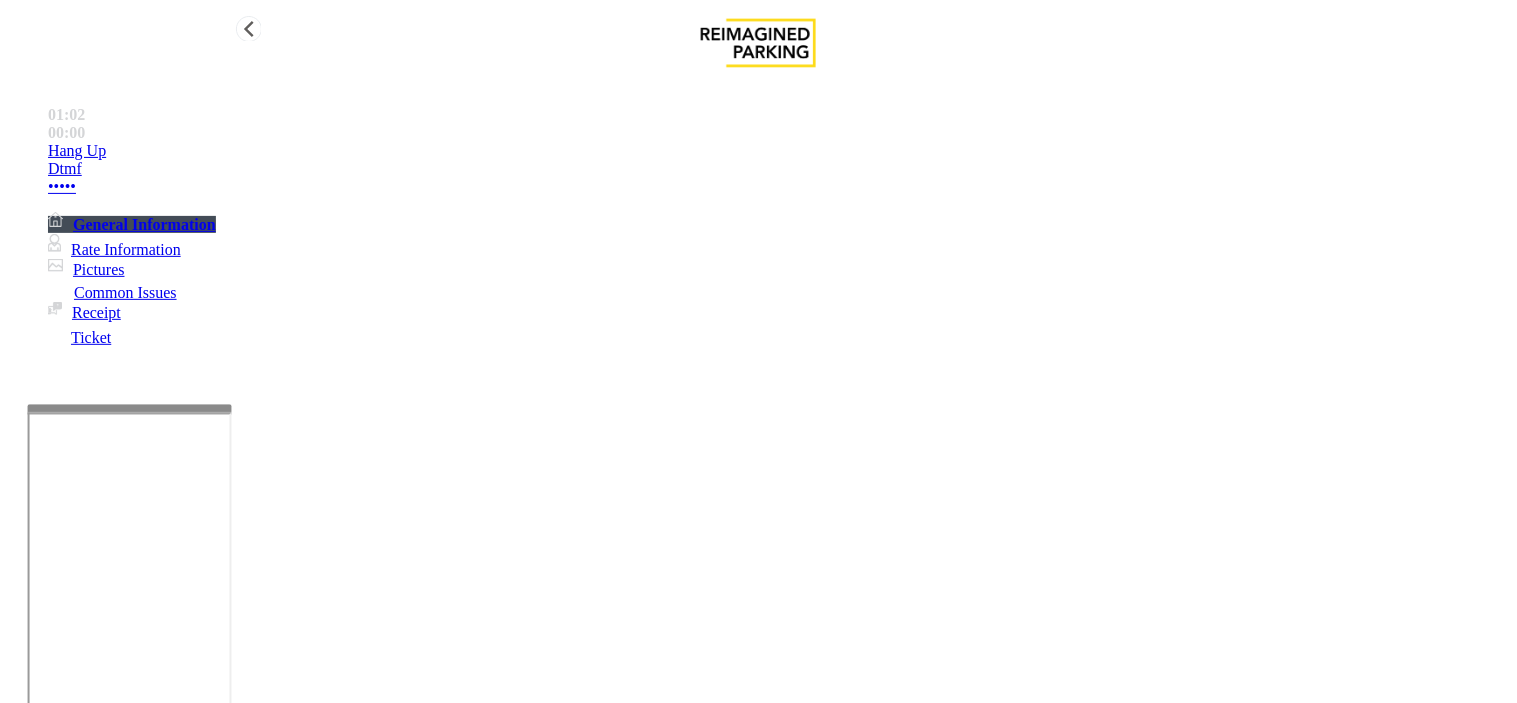 type on "*****" 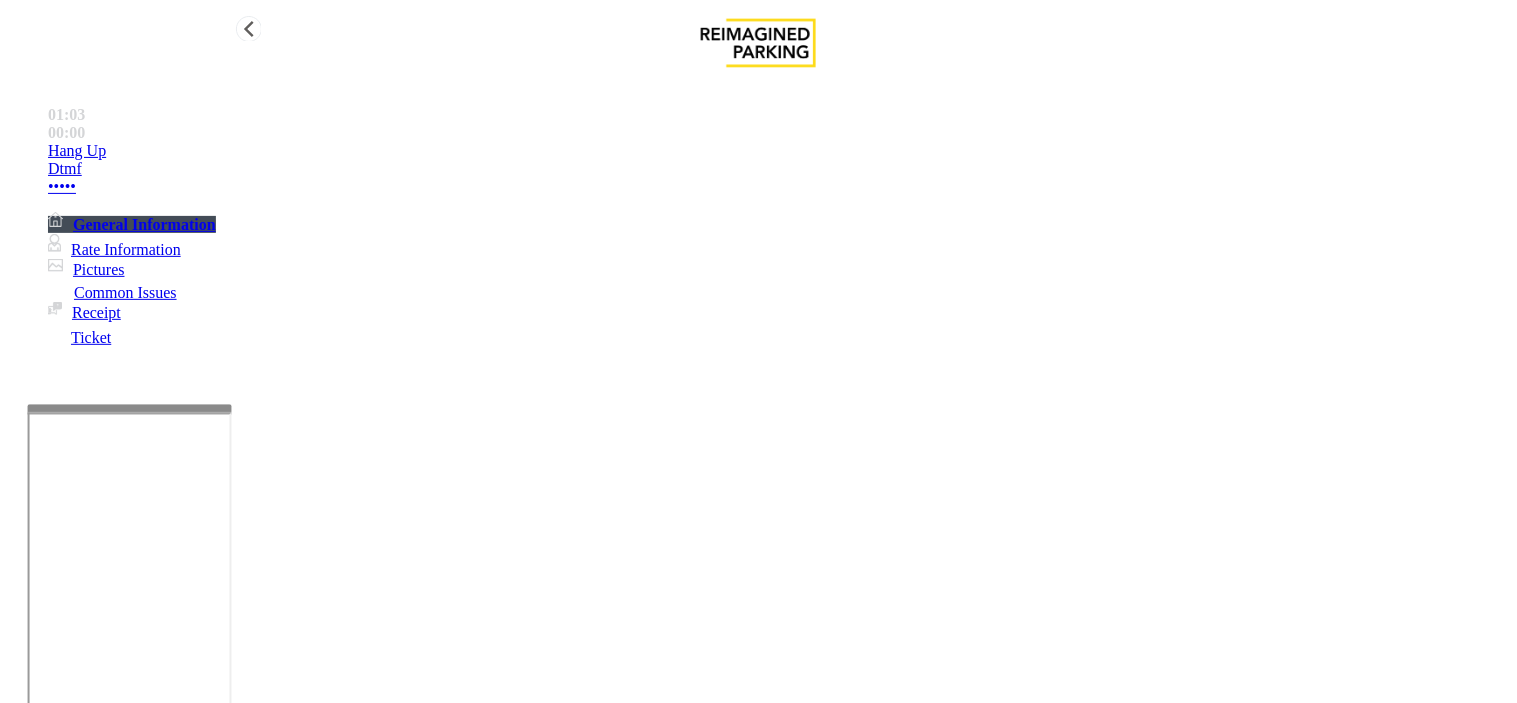 click on "Hang Up" at bounding box center [778, 151] 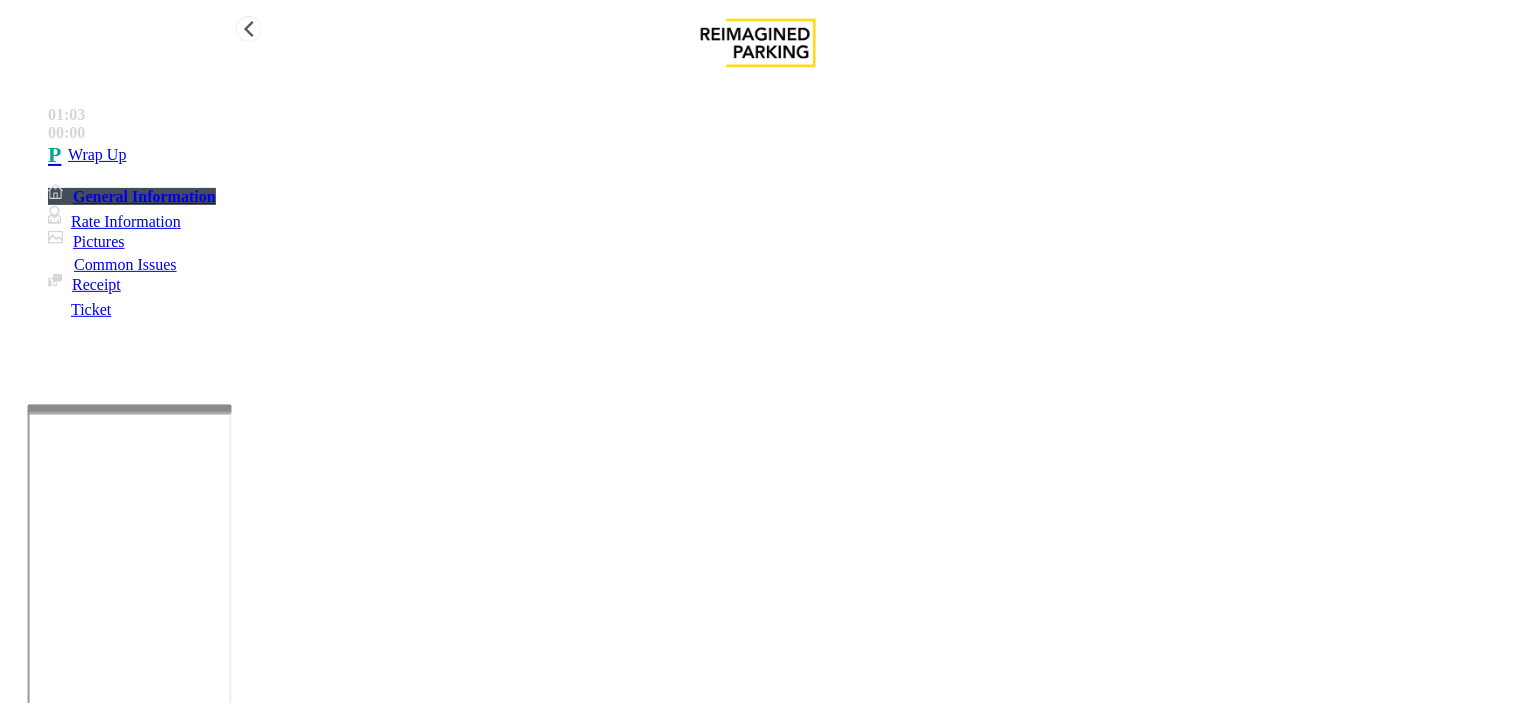 click on "Wrap Up" at bounding box center [778, 155] 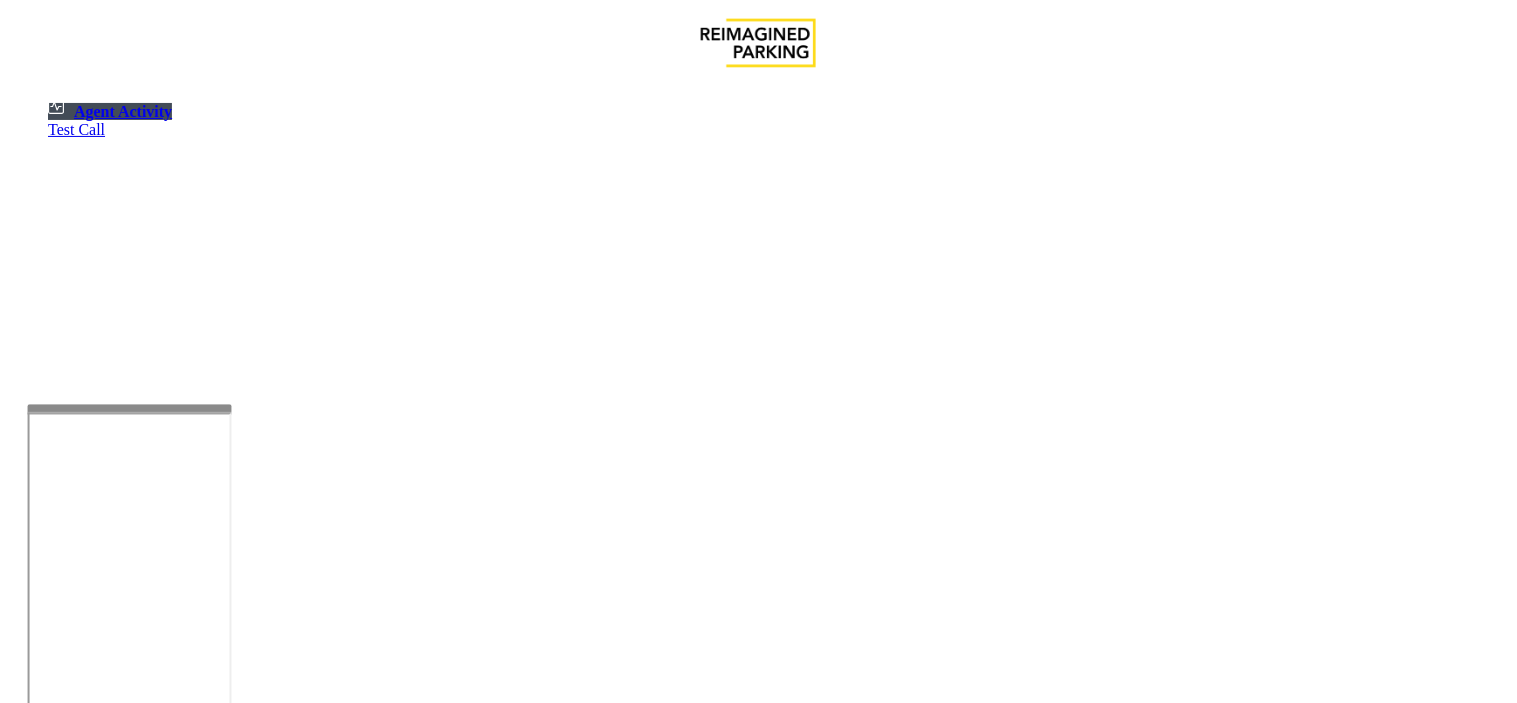 click at bounding box center (79, 1405) 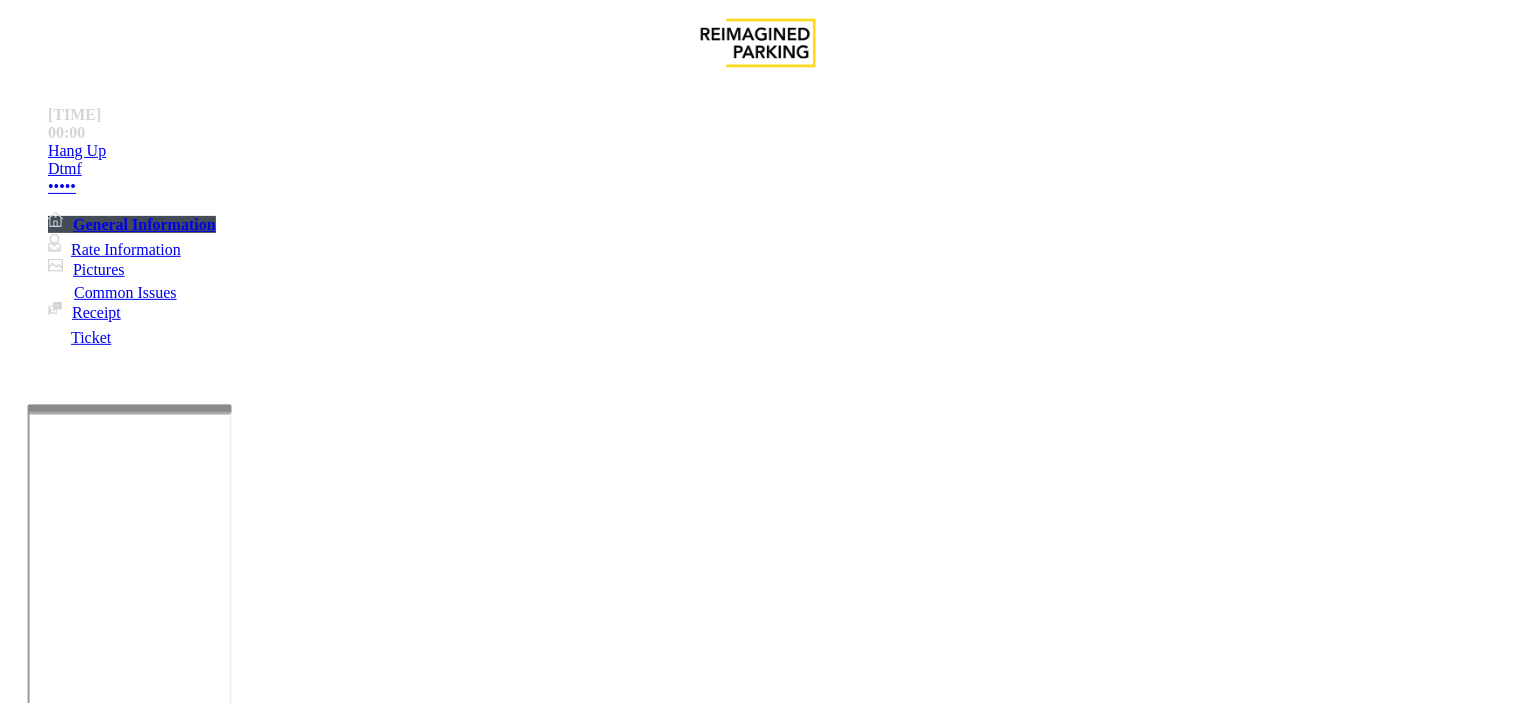 drag, startPoint x: 534, startPoint y: 577, endPoint x: 505, endPoint y: 607, distance: 41.725292 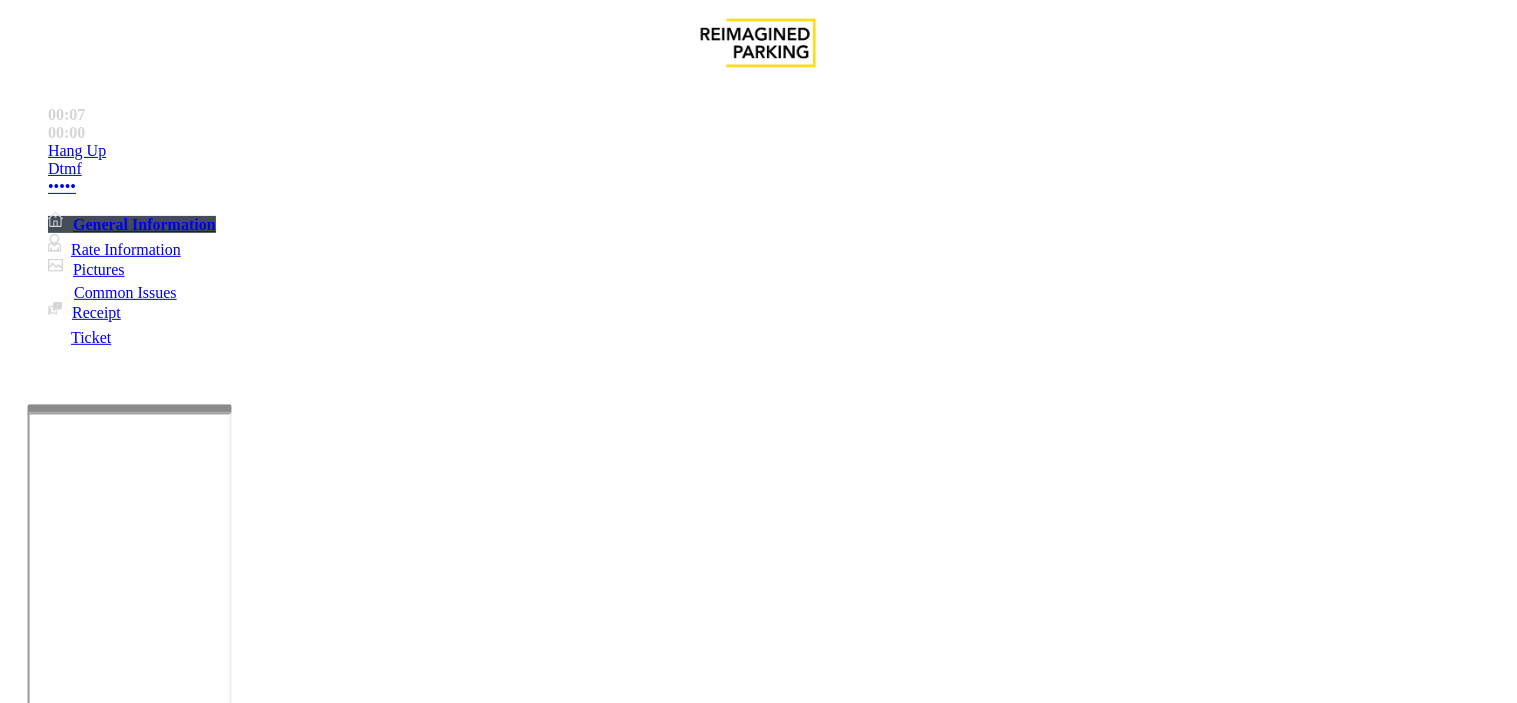 click on "Equipment Issue" at bounding box center [483, 1356] 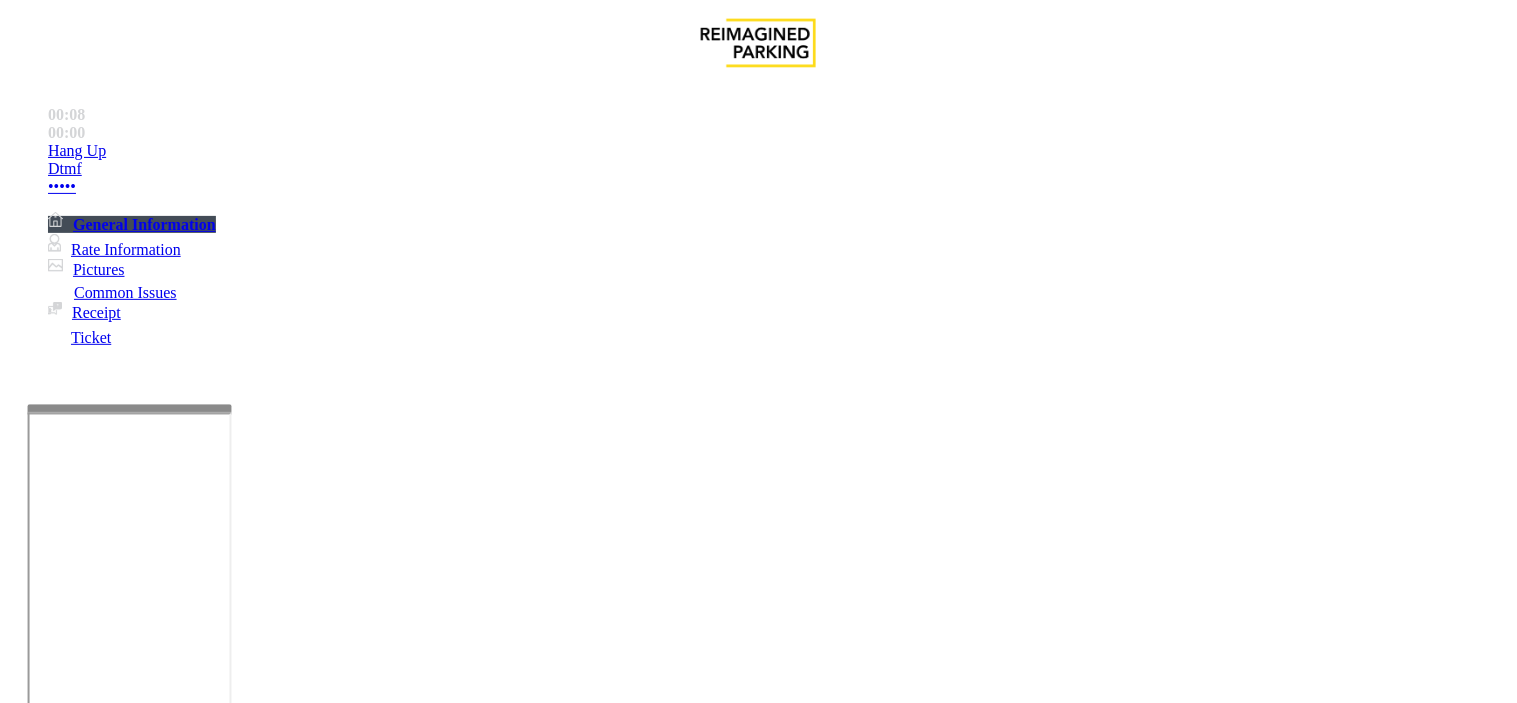 click on "Gate / Door Won't Open" at bounding box center [551, 1356] 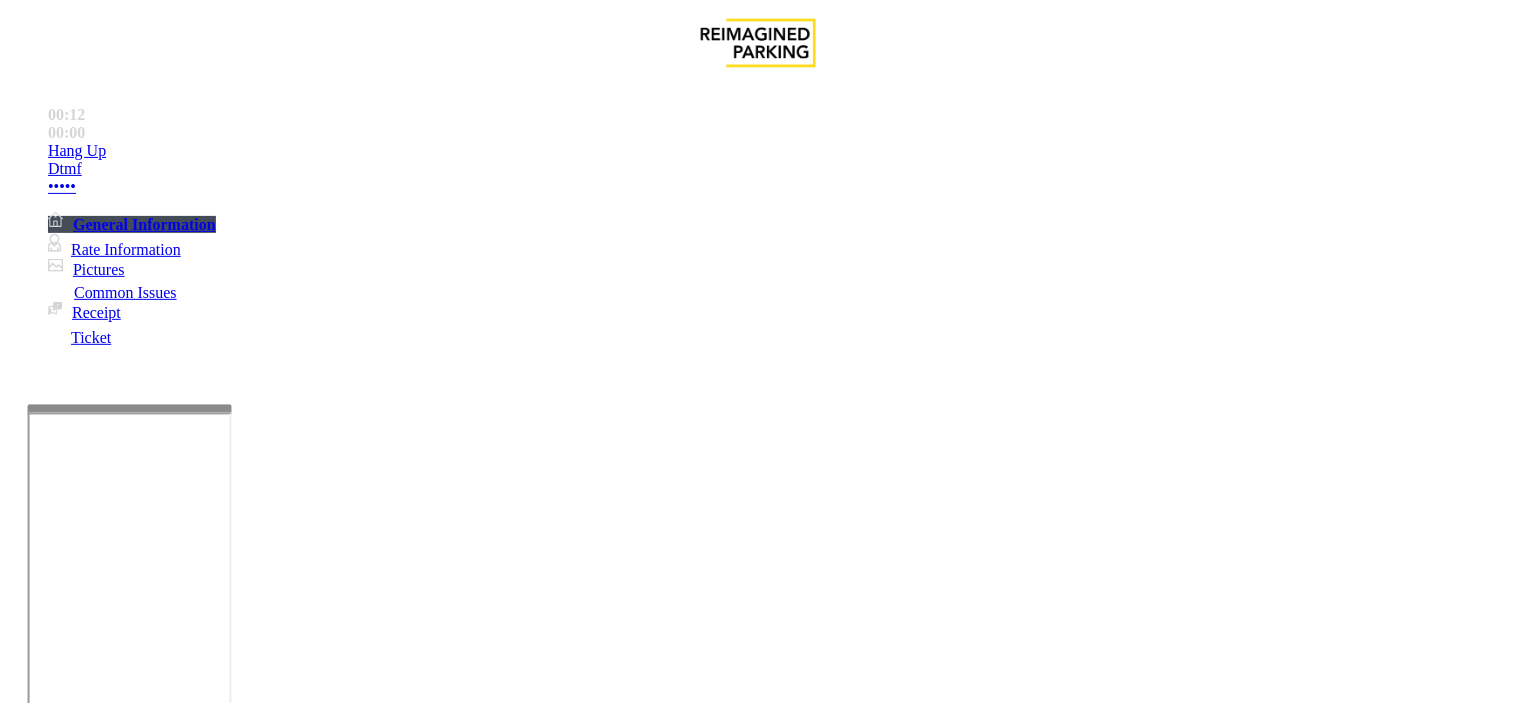 paste on "**********" 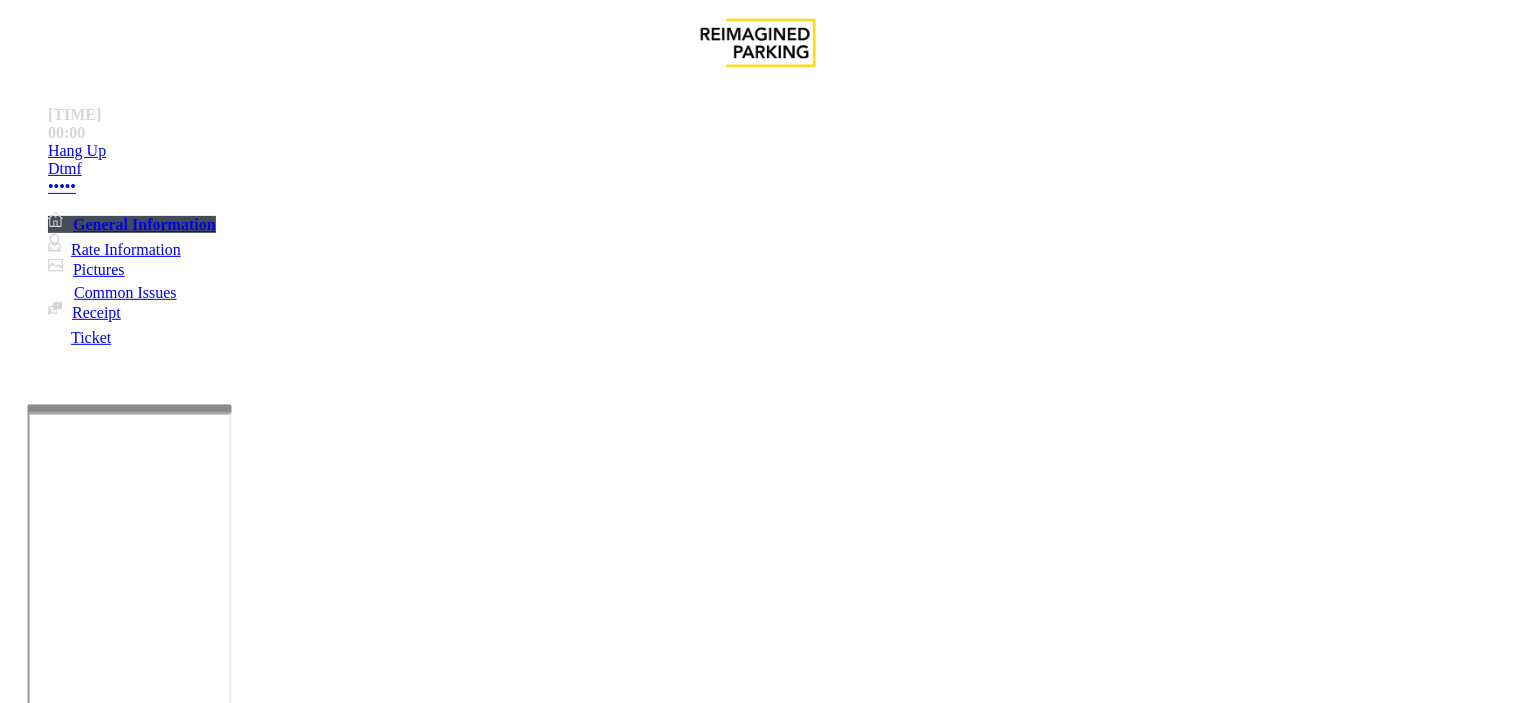 click on "Notes:" at bounding box center (758, 1714) 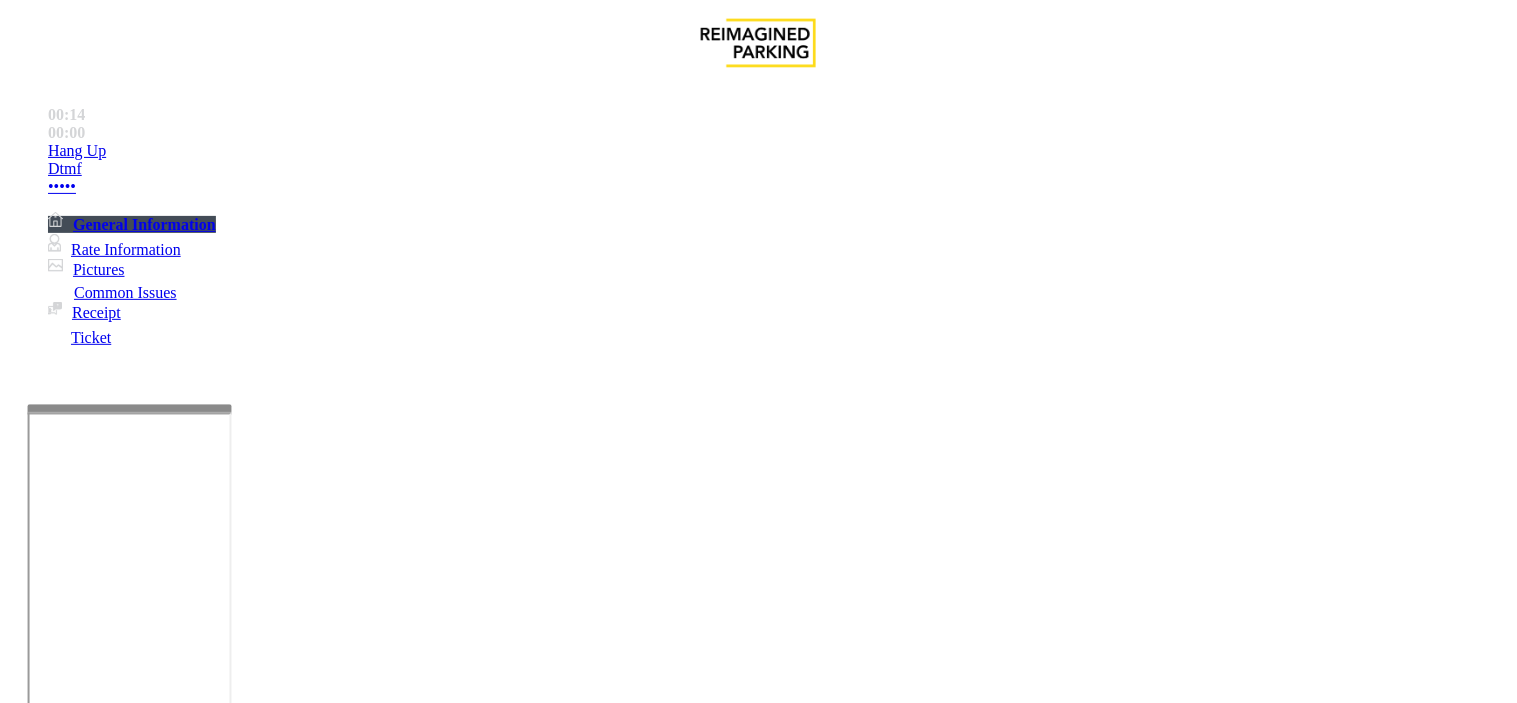 click at bounding box center (246, 1712) 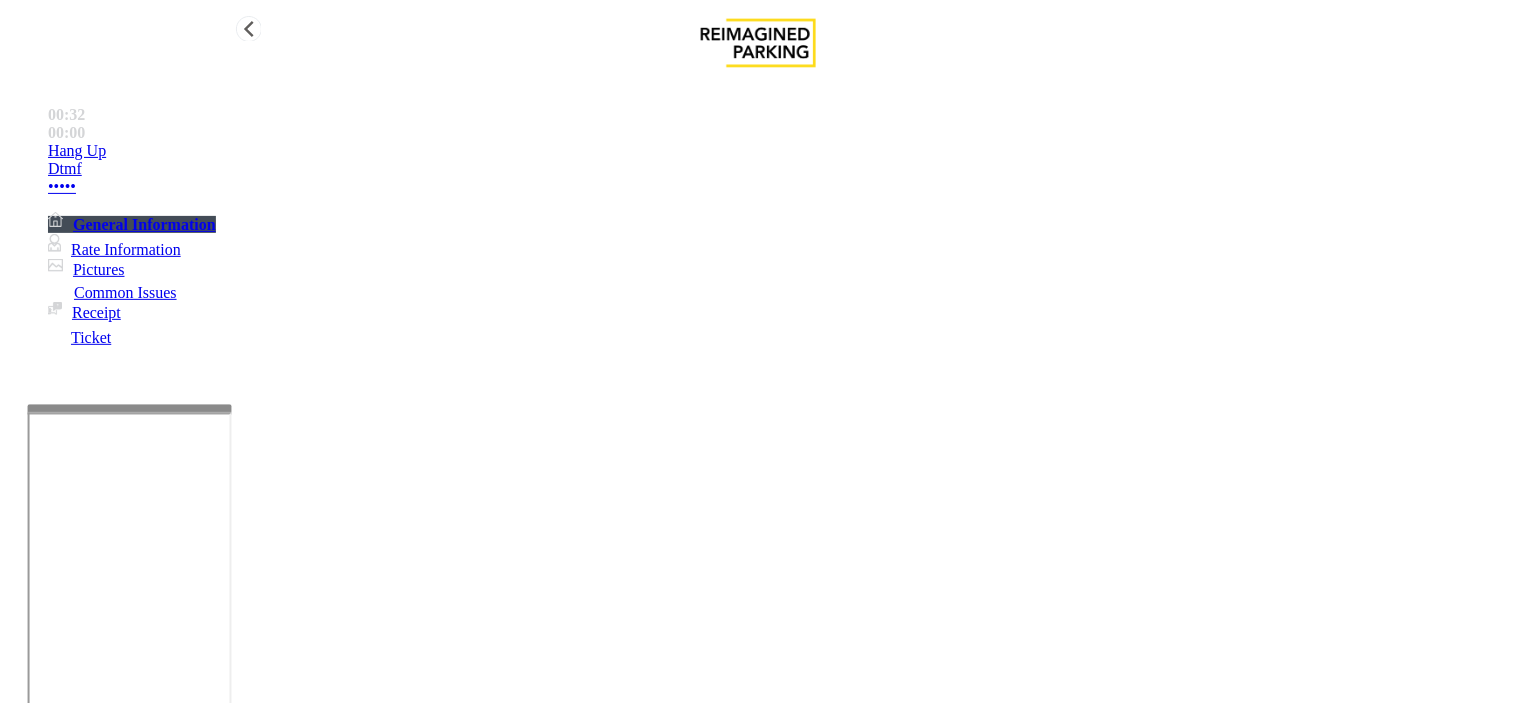 click on "General Information" at bounding box center [132, 224] 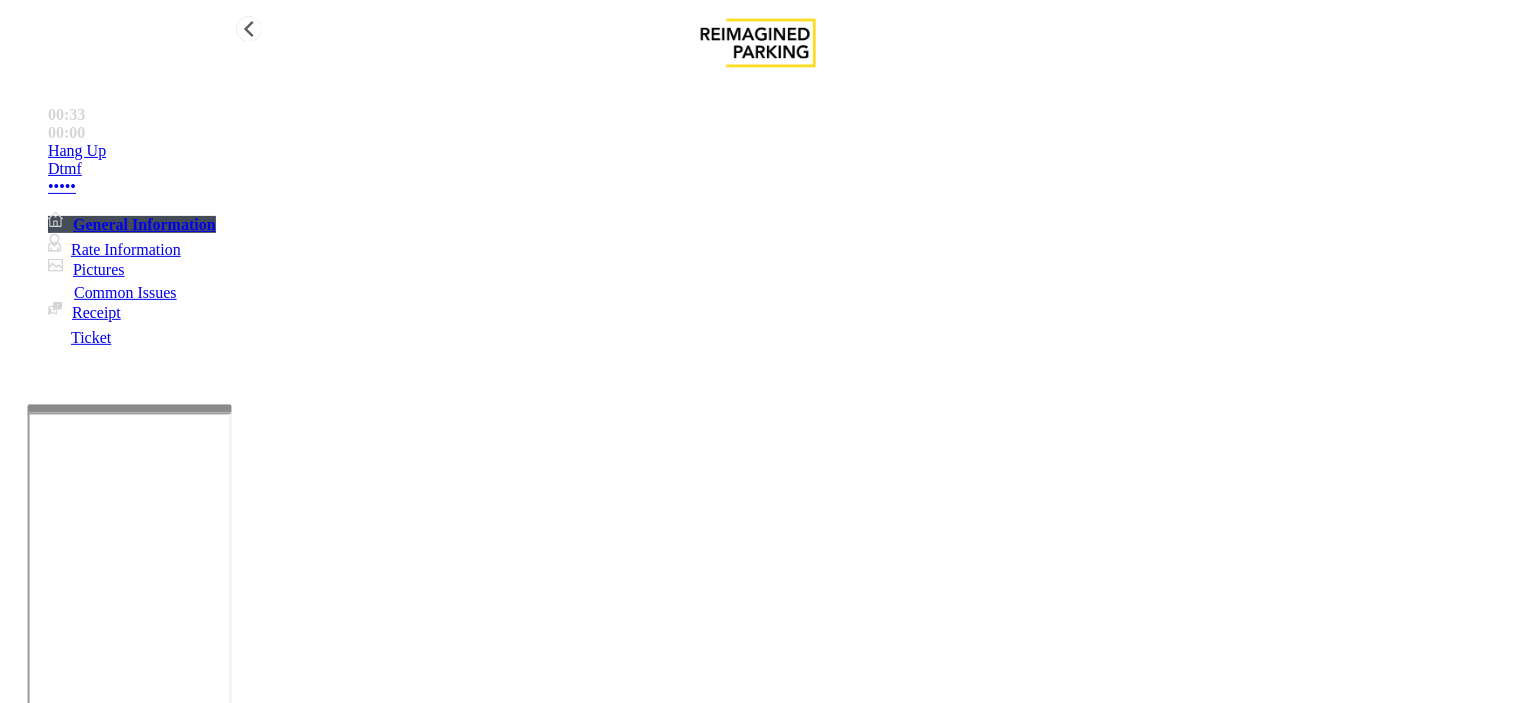 click on "General Information" at bounding box center [132, 224] 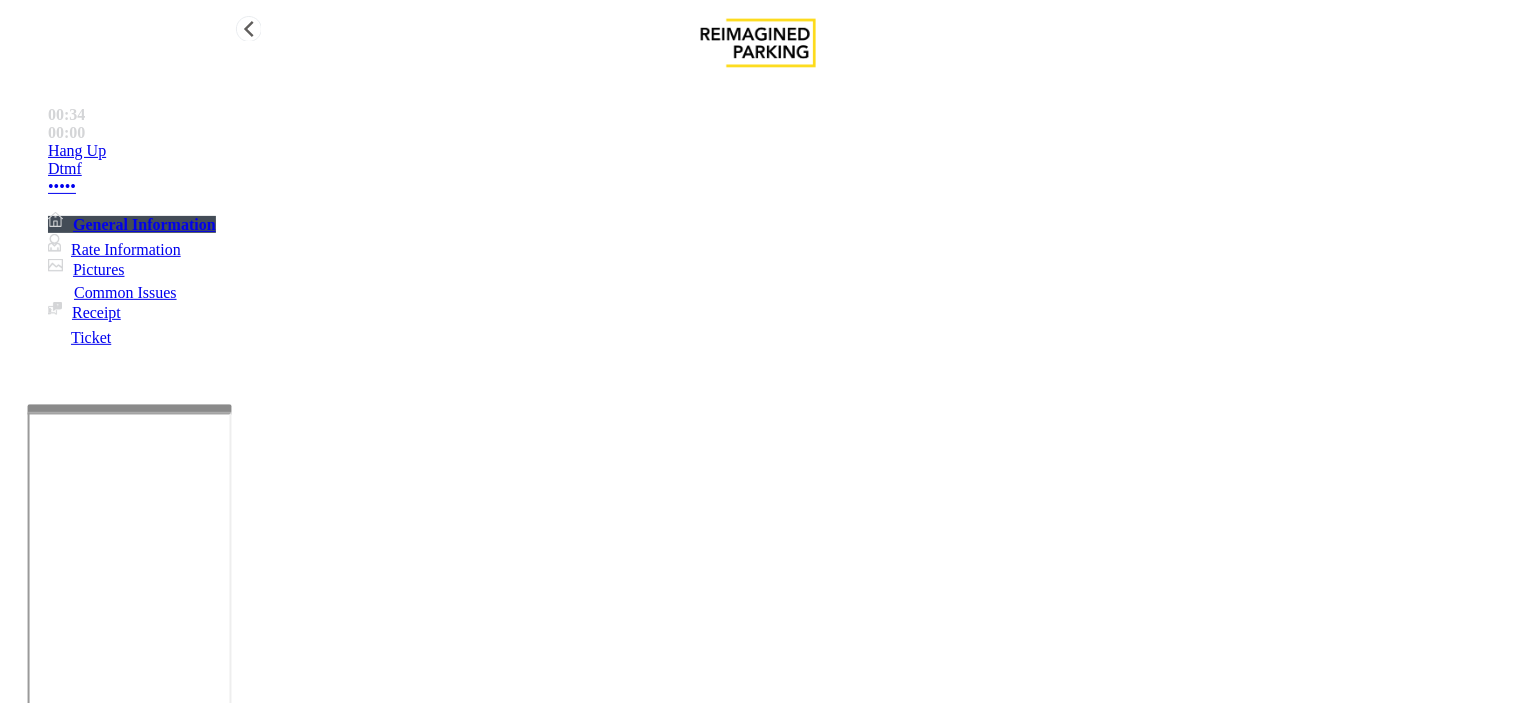 click on "Rate Information" at bounding box center [114, 249] 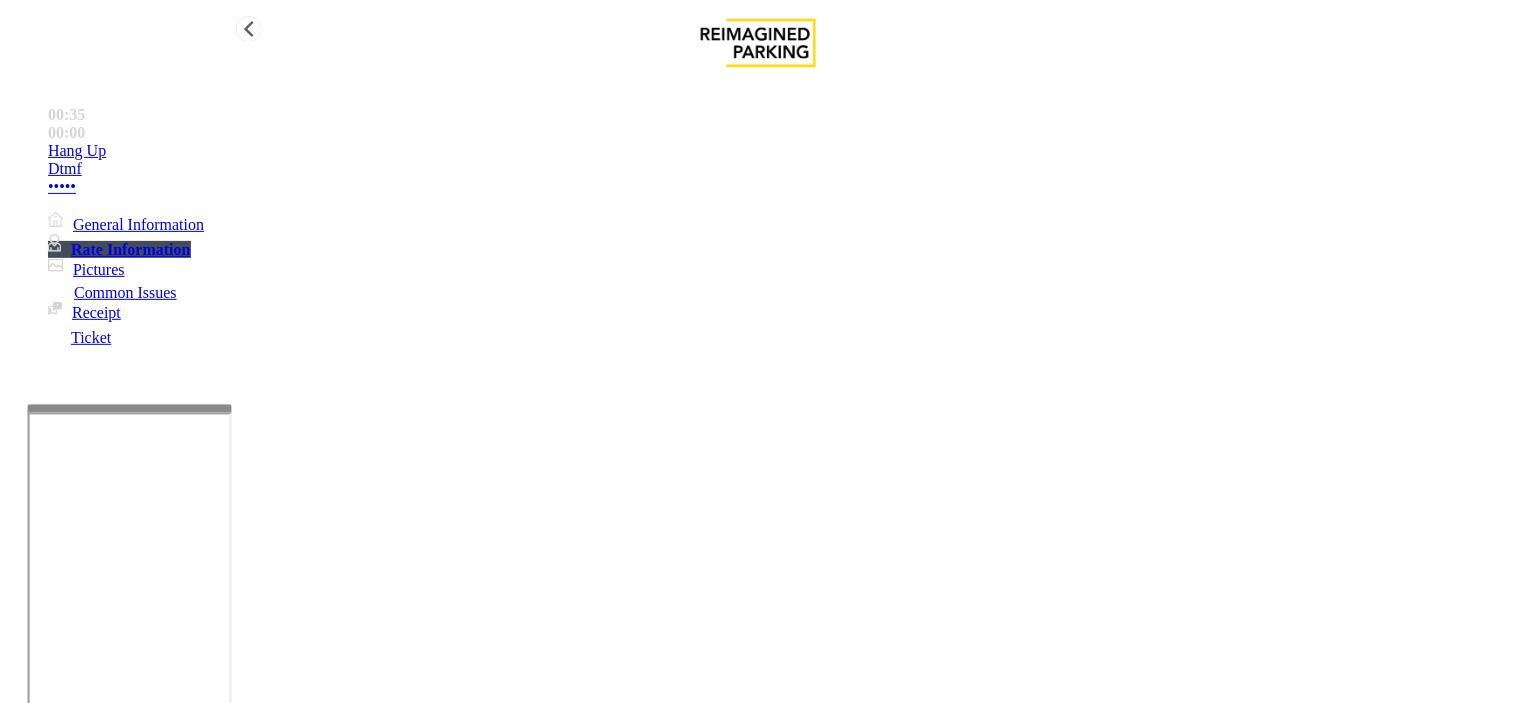 click on "General Information" at bounding box center [126, 224] 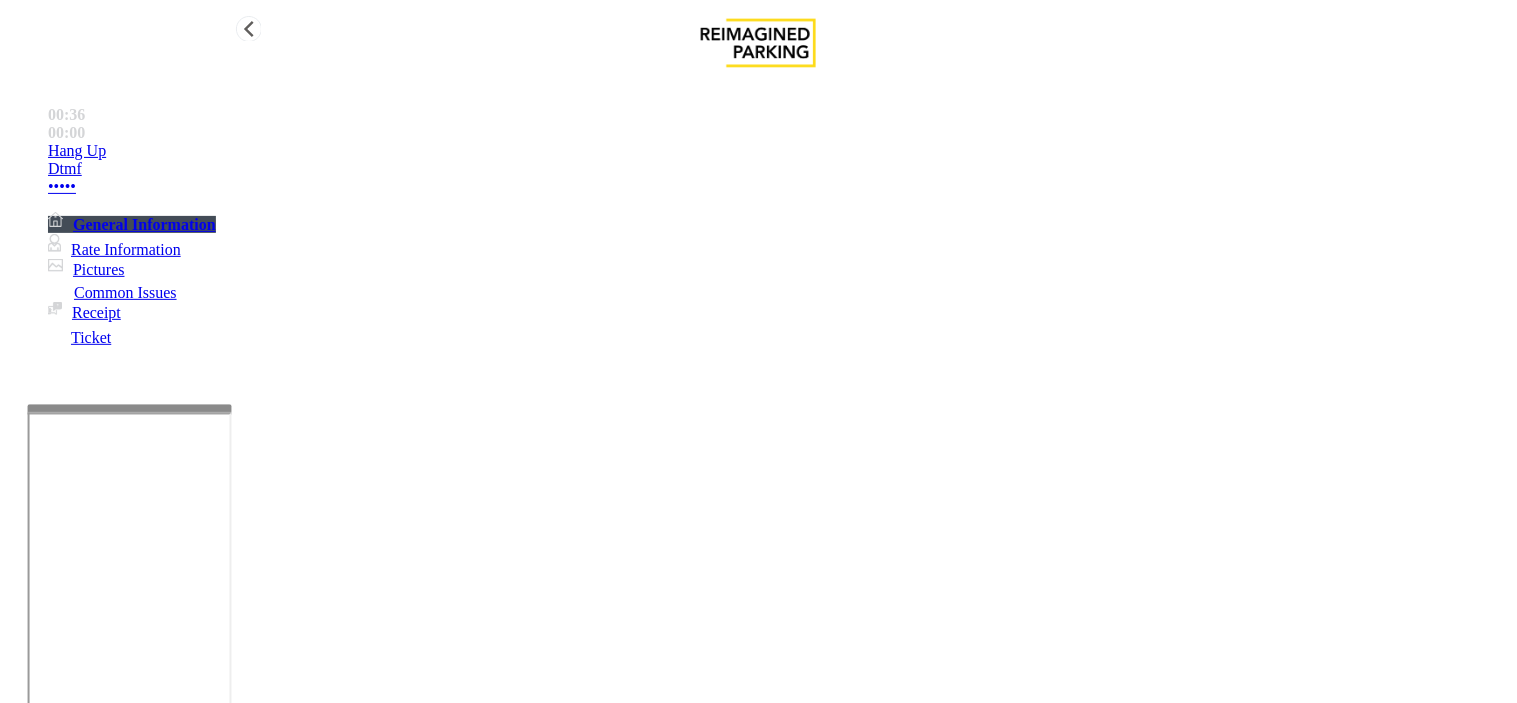 click on "General Information" at bounding box center [132, 224] 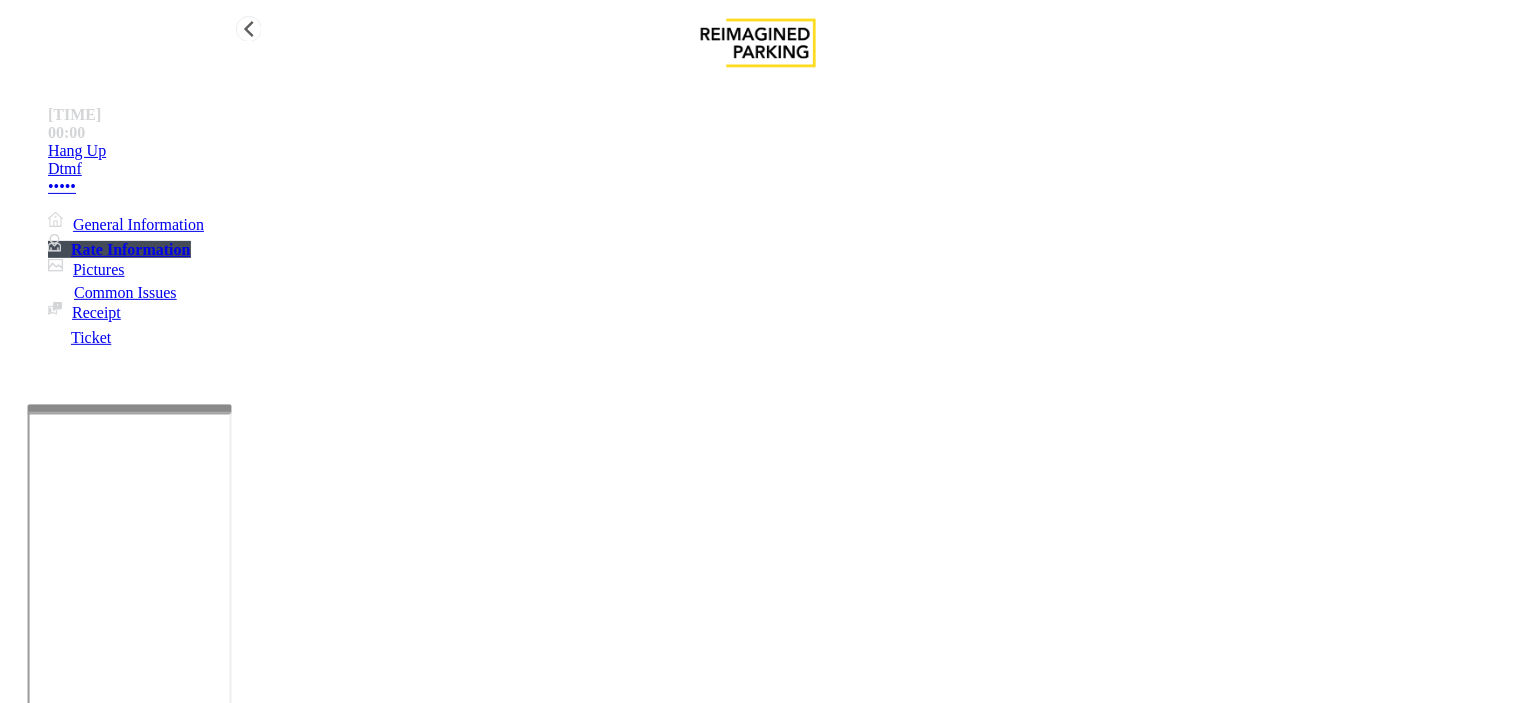 click on "General Information" at bounding box center [126, 224] 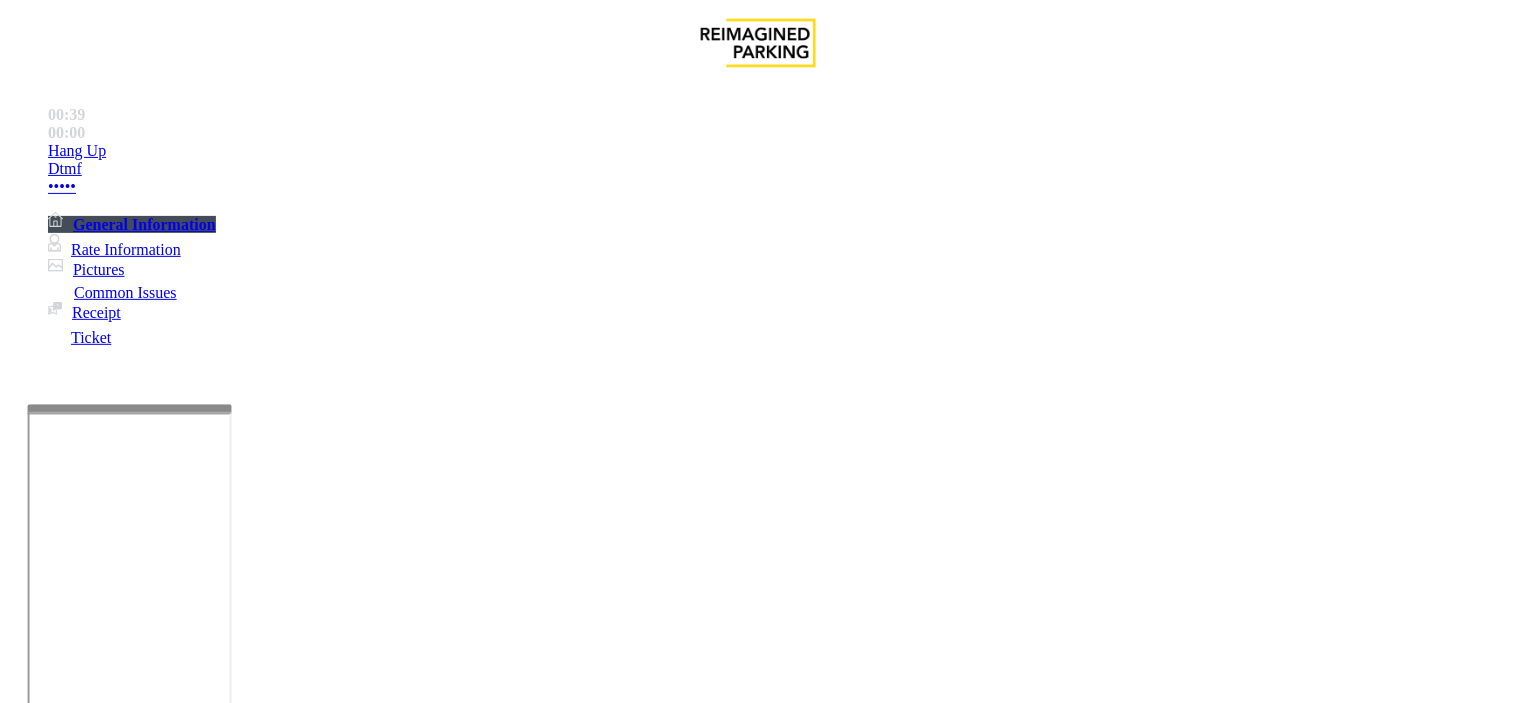scroll, scrollTop: 222, scrollLeft: 0, axis: vertical 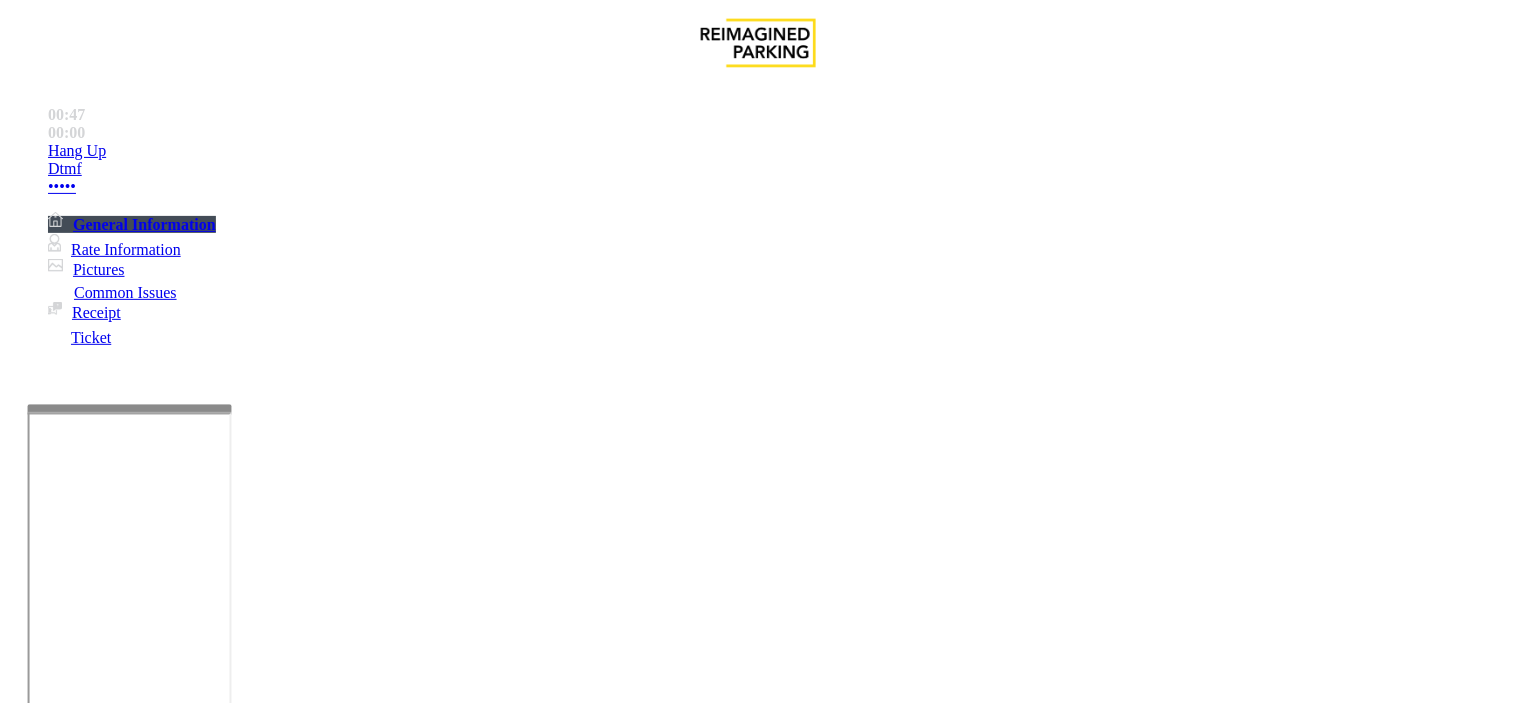 click on "Click Here for  the" at bounding box center [606, 3743] 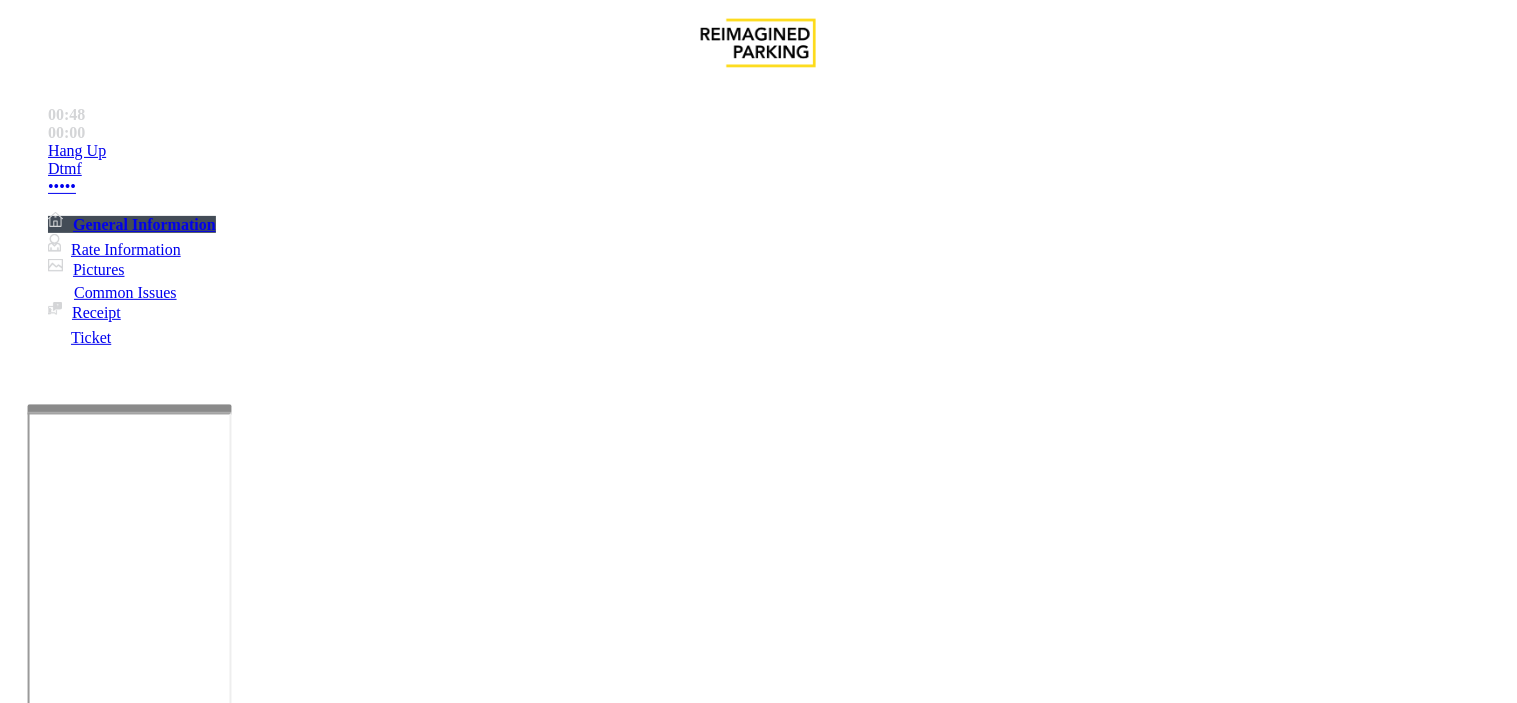 click on "Click Here for  the" at bounding box center (604, 4510) 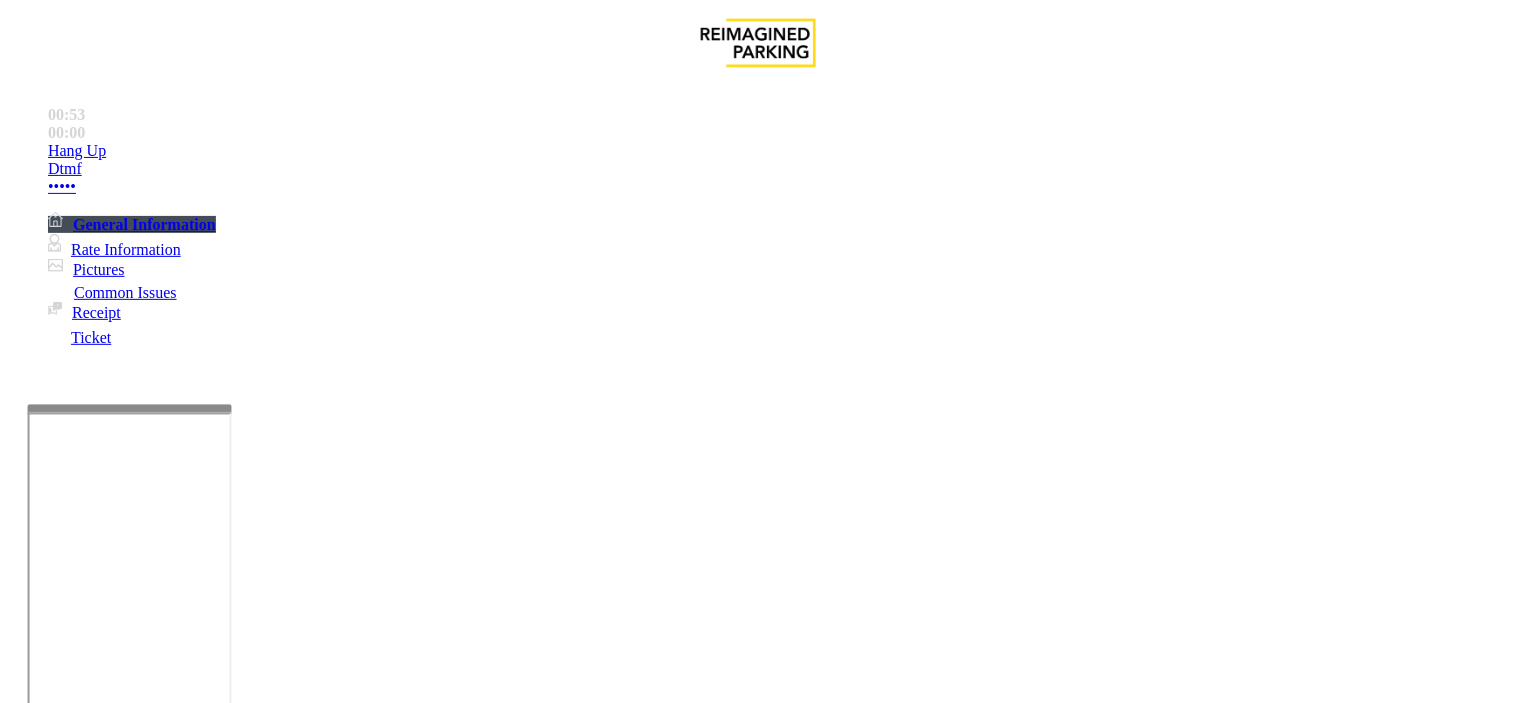 drag, startPoint x: 365, startPoint y: 474, endPoint x: 642, endPoint y: 457, distance: 277.52118 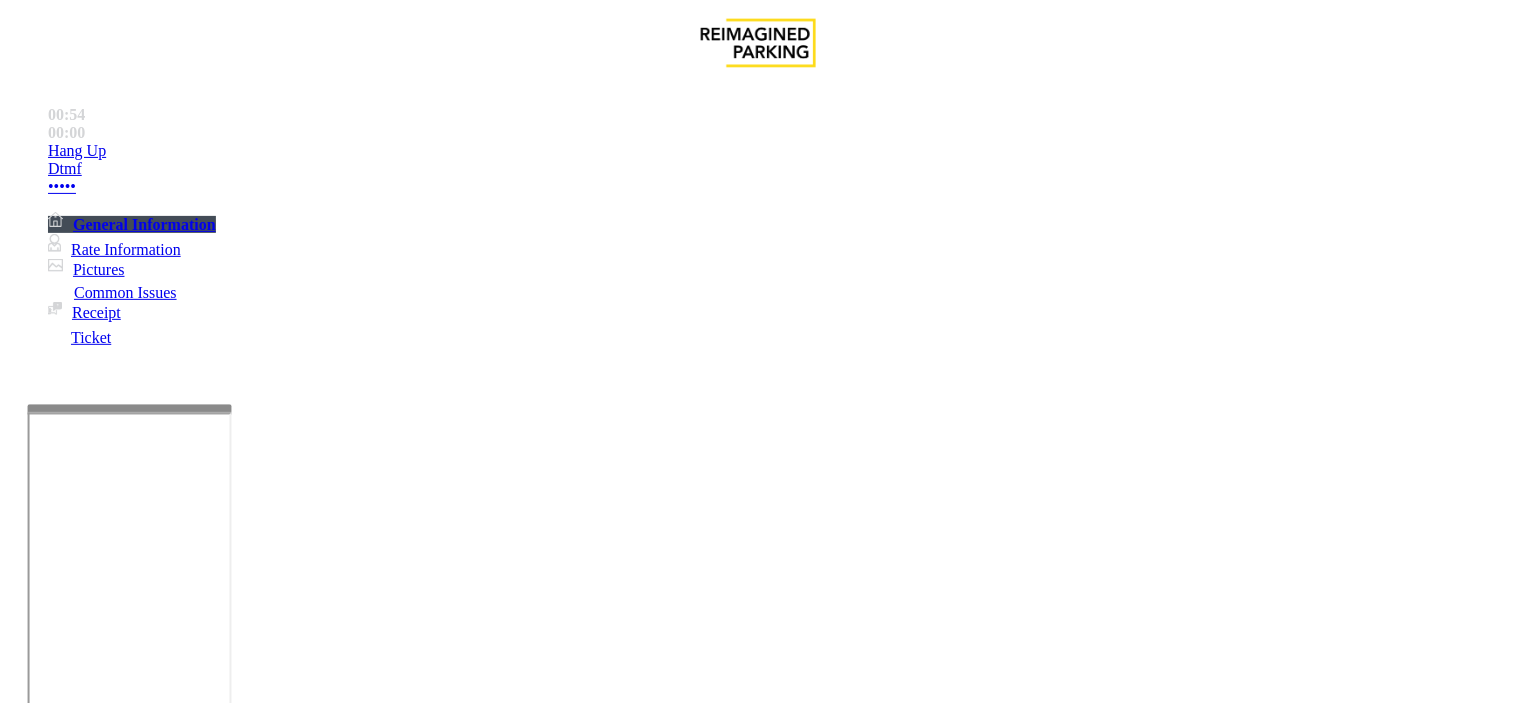click at bounding box center (246, 1712) 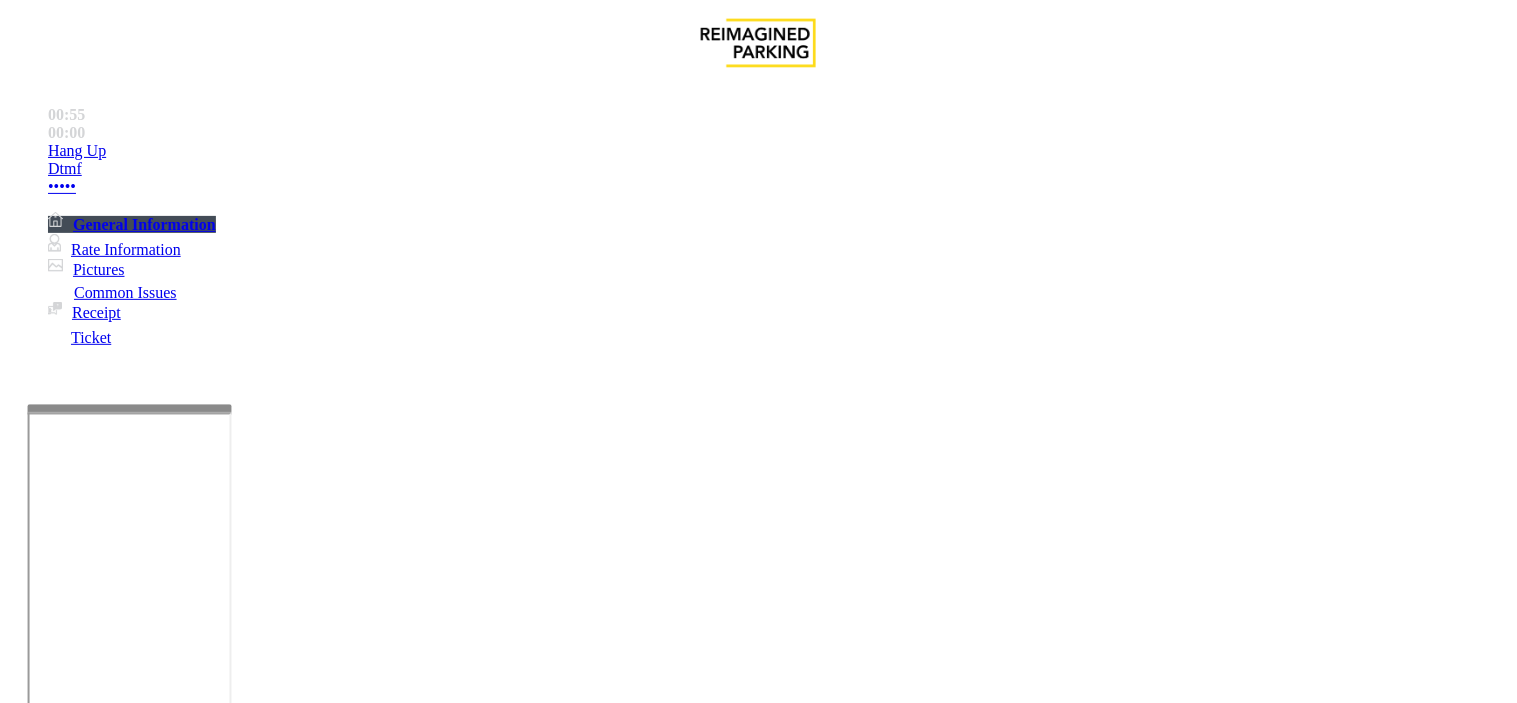 drag, startPoint x: 360, startPoint y: 471, endPoint x: 508, endPoint y: 467, distance: 148.05405 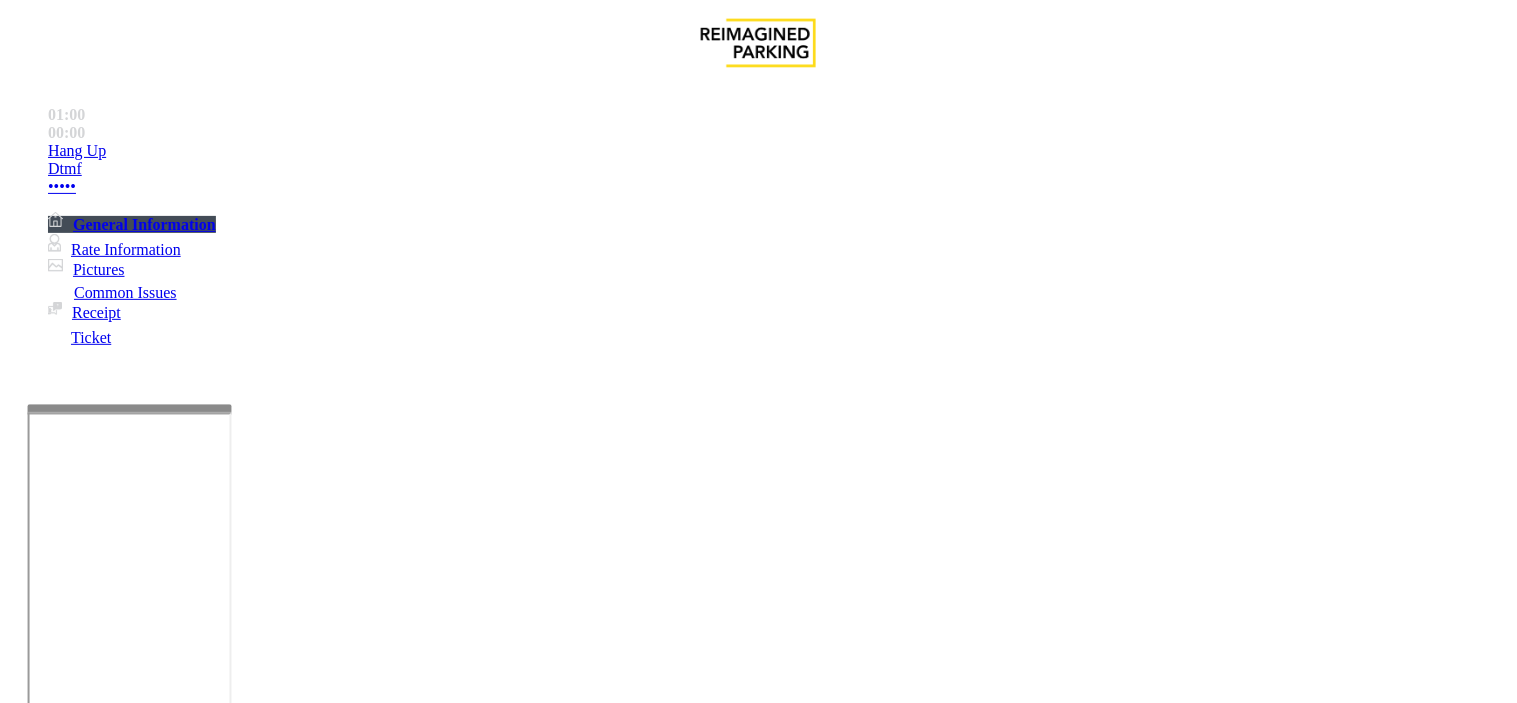 scroll, scrollTop: 0, scrollLeft: 0, axis: both 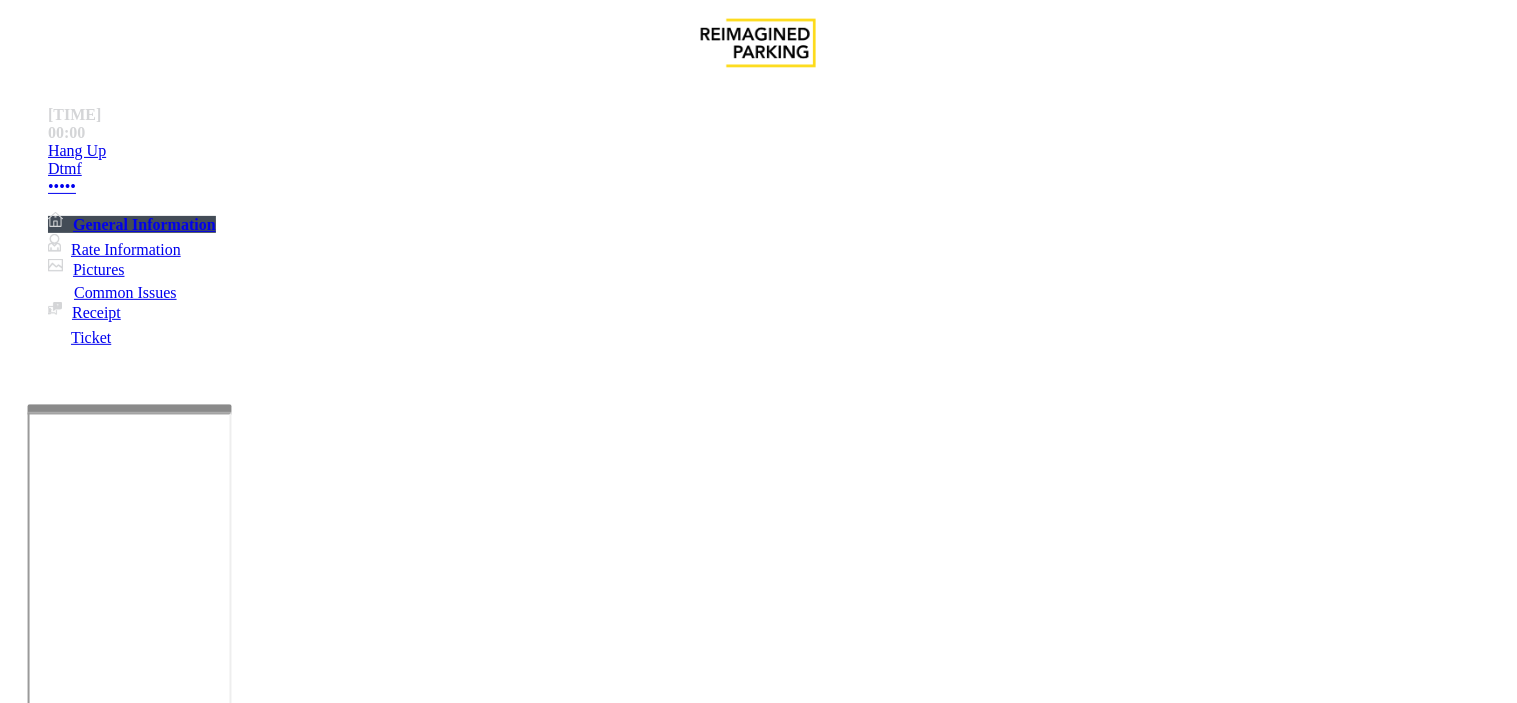 type on "**********" 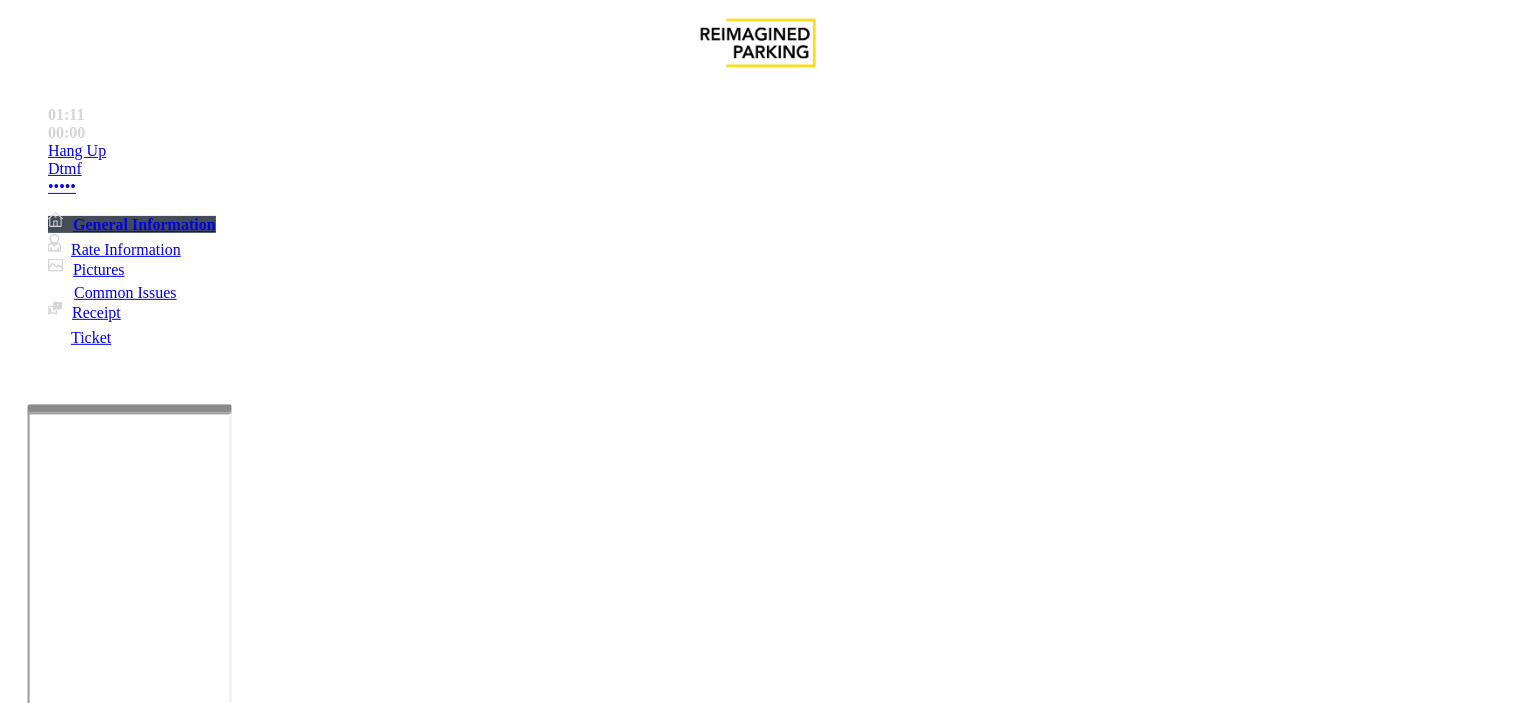 scroll, scrollTop: 444, scrollLeft: 0, axis: vertical 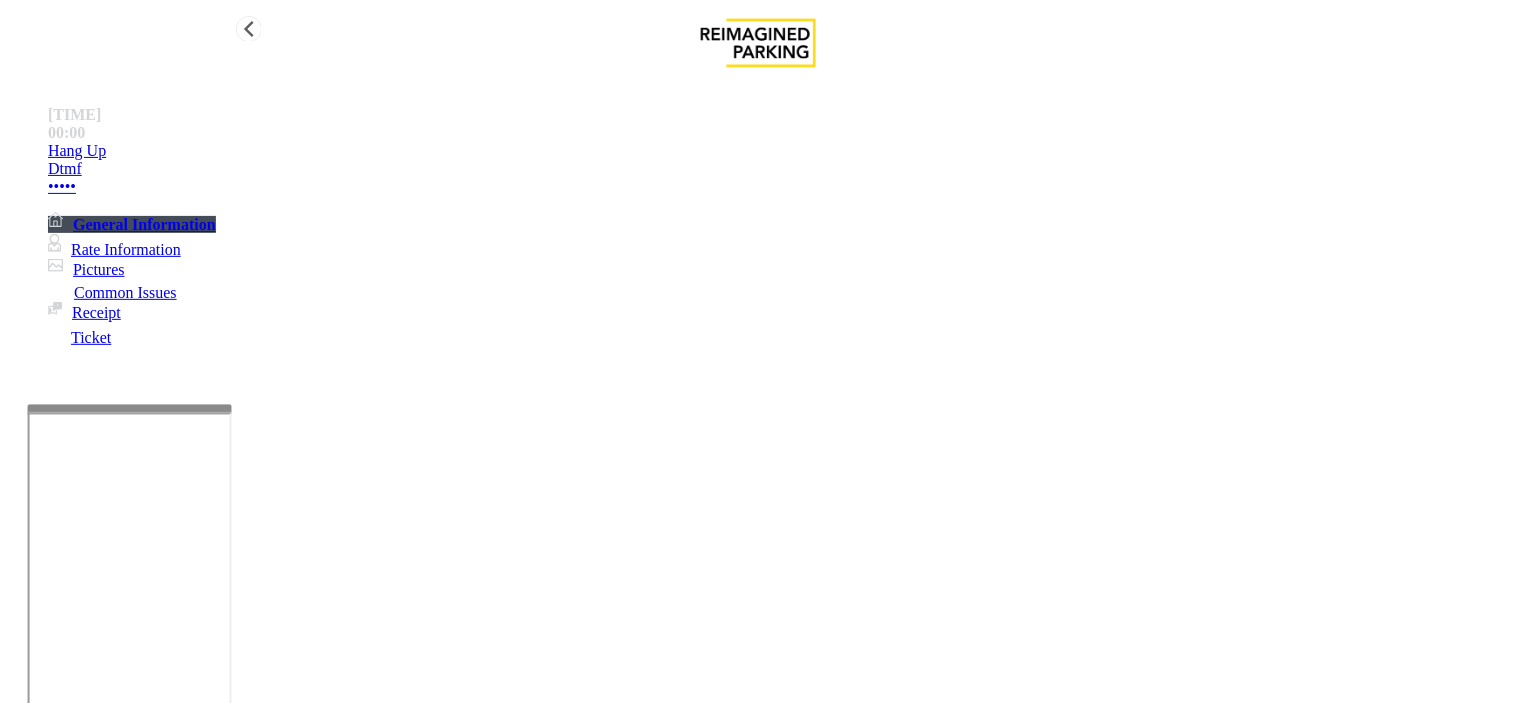 click on "Hang Up" at bounding box center (778, 151) 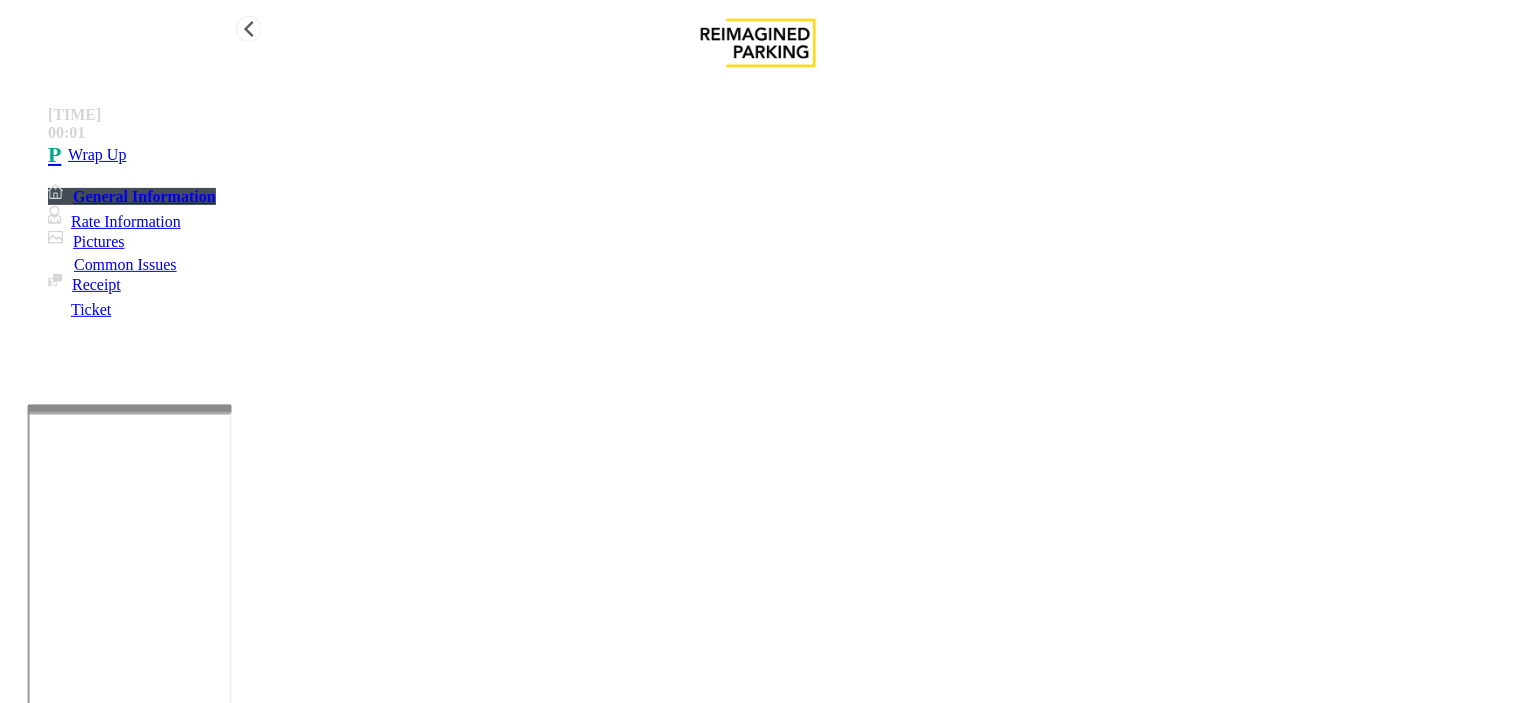 click on "Wrap Up" at bounding box center [778, 155] 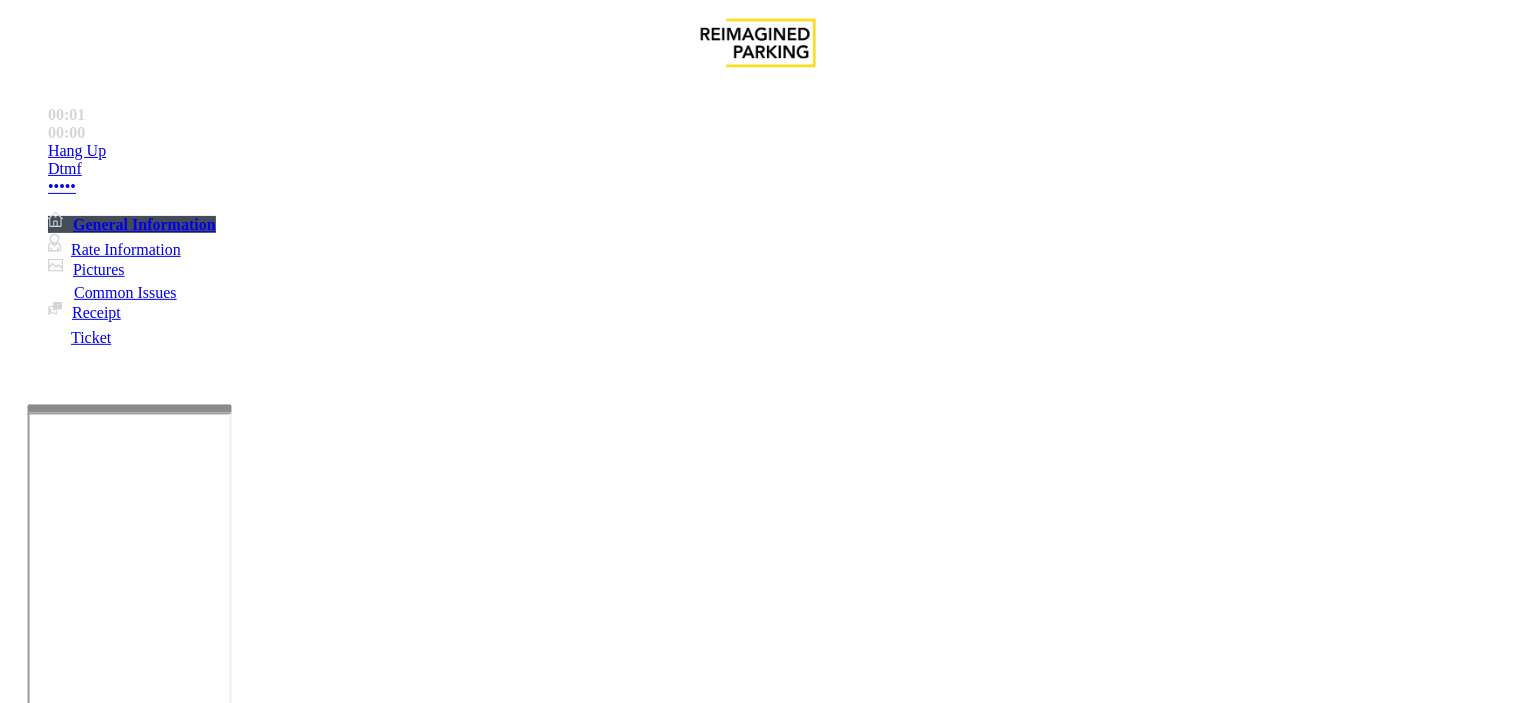 scroll, scrollTop: 555, scrollLeft: 0, axis: vertical 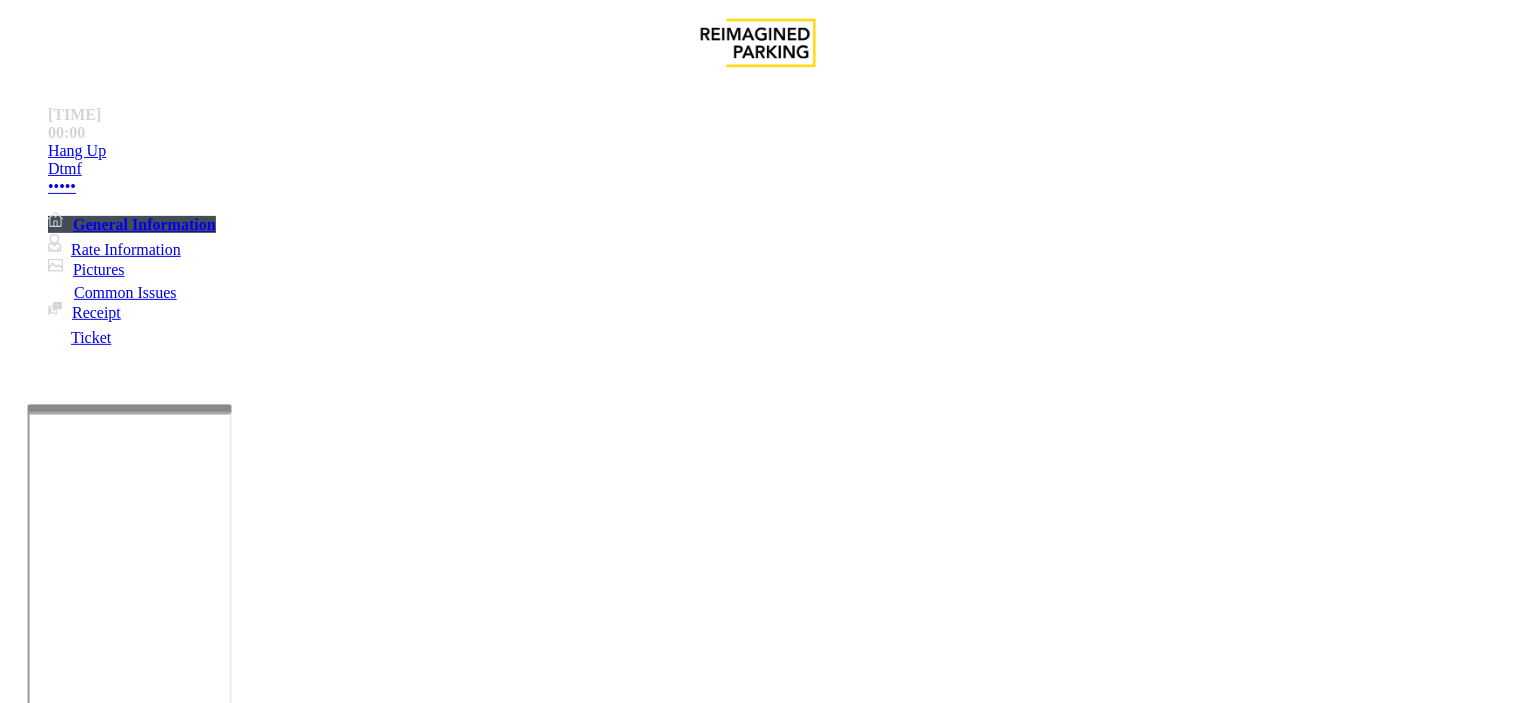drag, startPoint x: 613, startPoint y: 604, endPoint x: 557, endPoint y: 605, distance: 56.008926 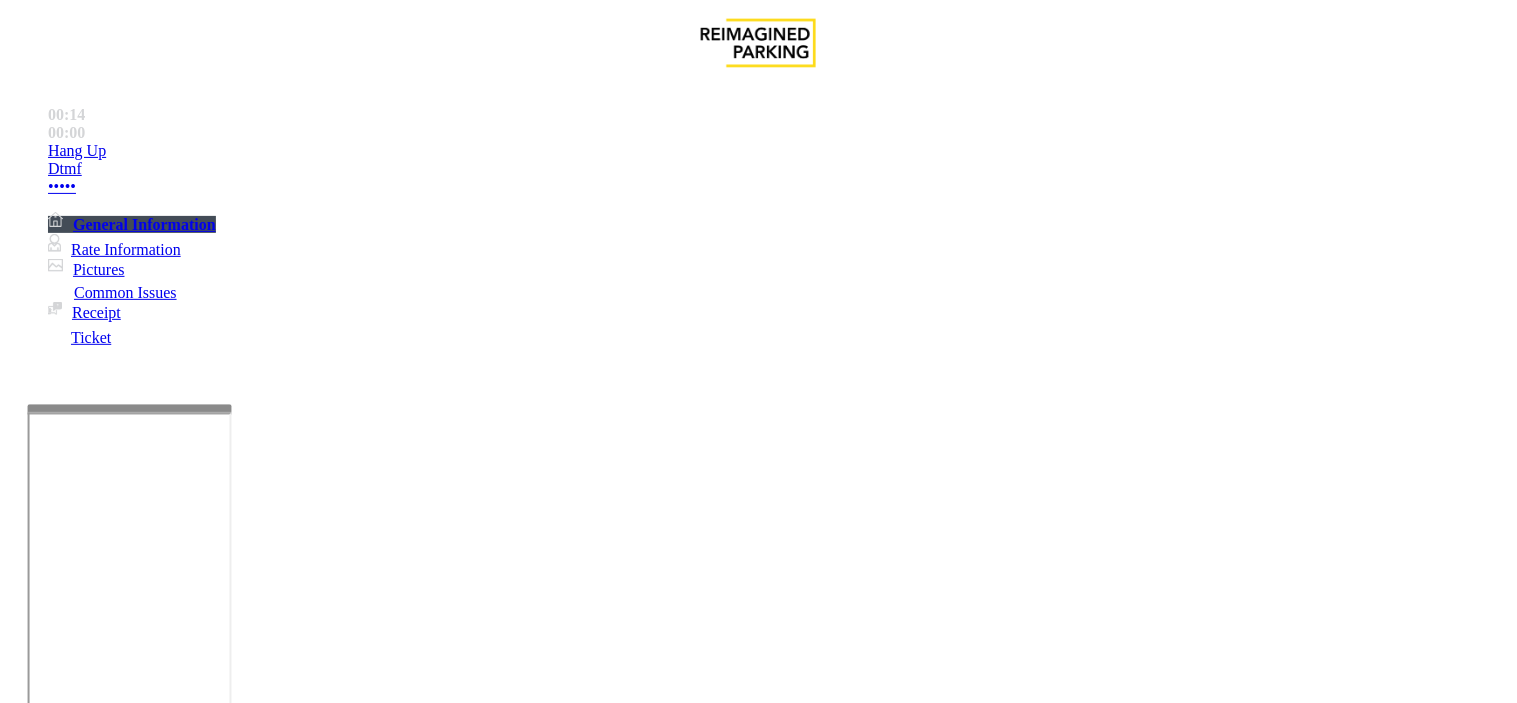 click on "Equipment Issue" at bounding box center [483, 1356] 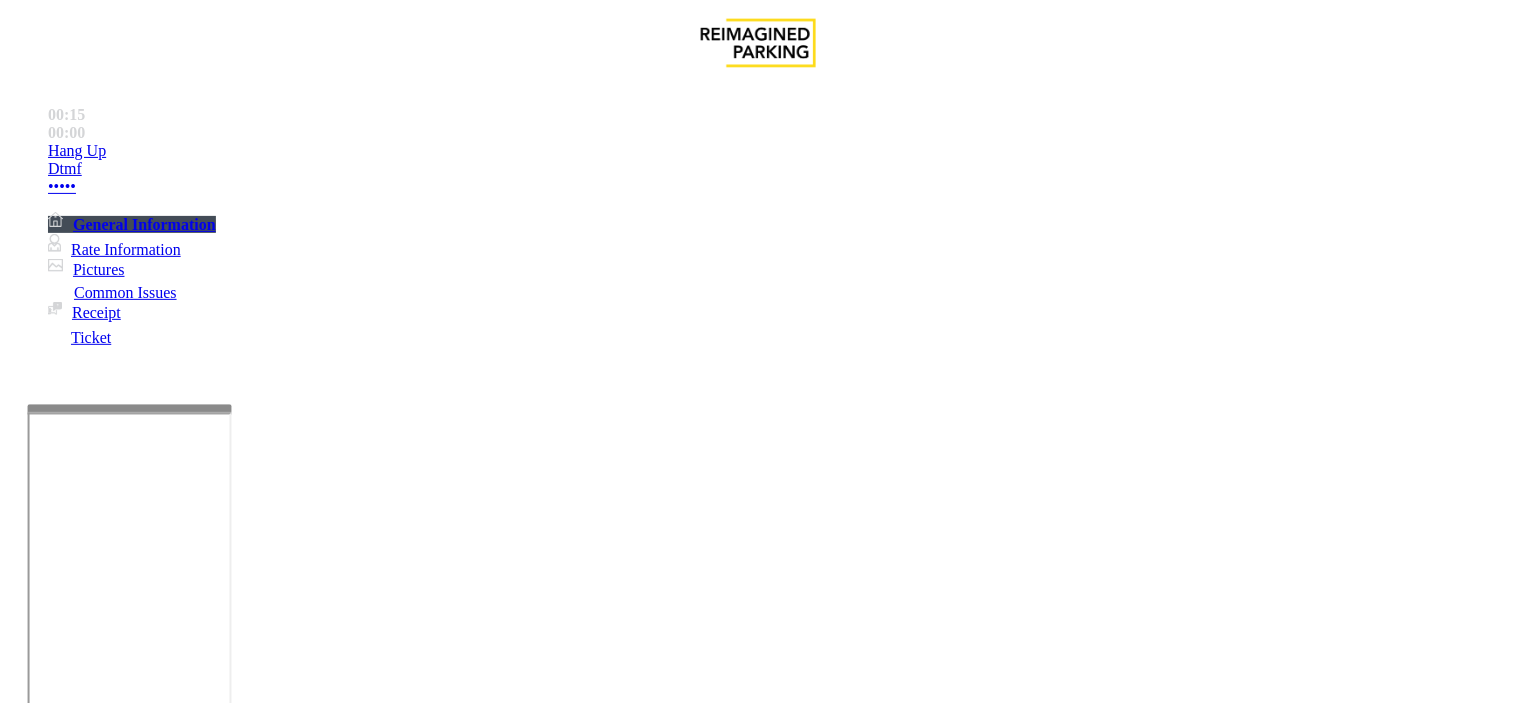 click on "Gate / Door Won't Open" at bounding box center [551, 1356] 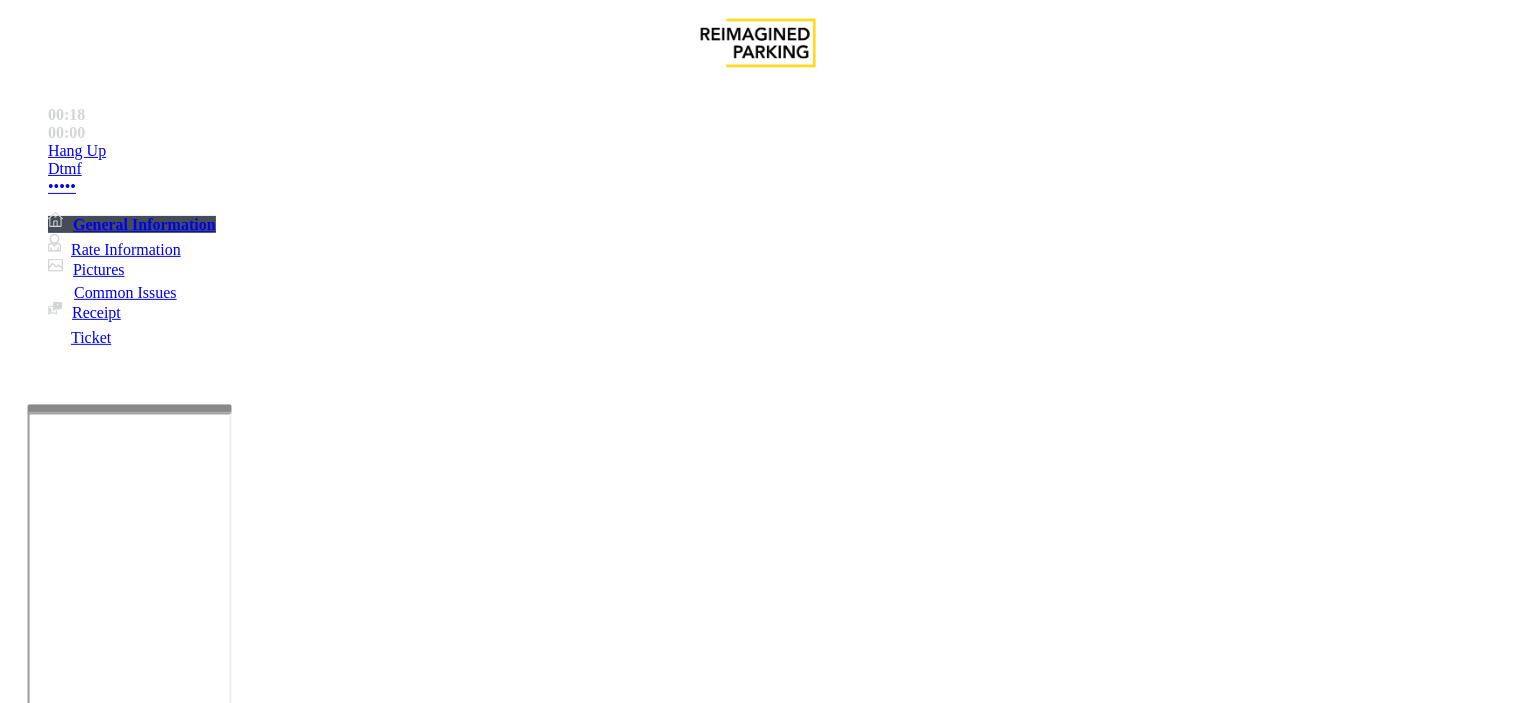 click at bounding box center [246, 1712] 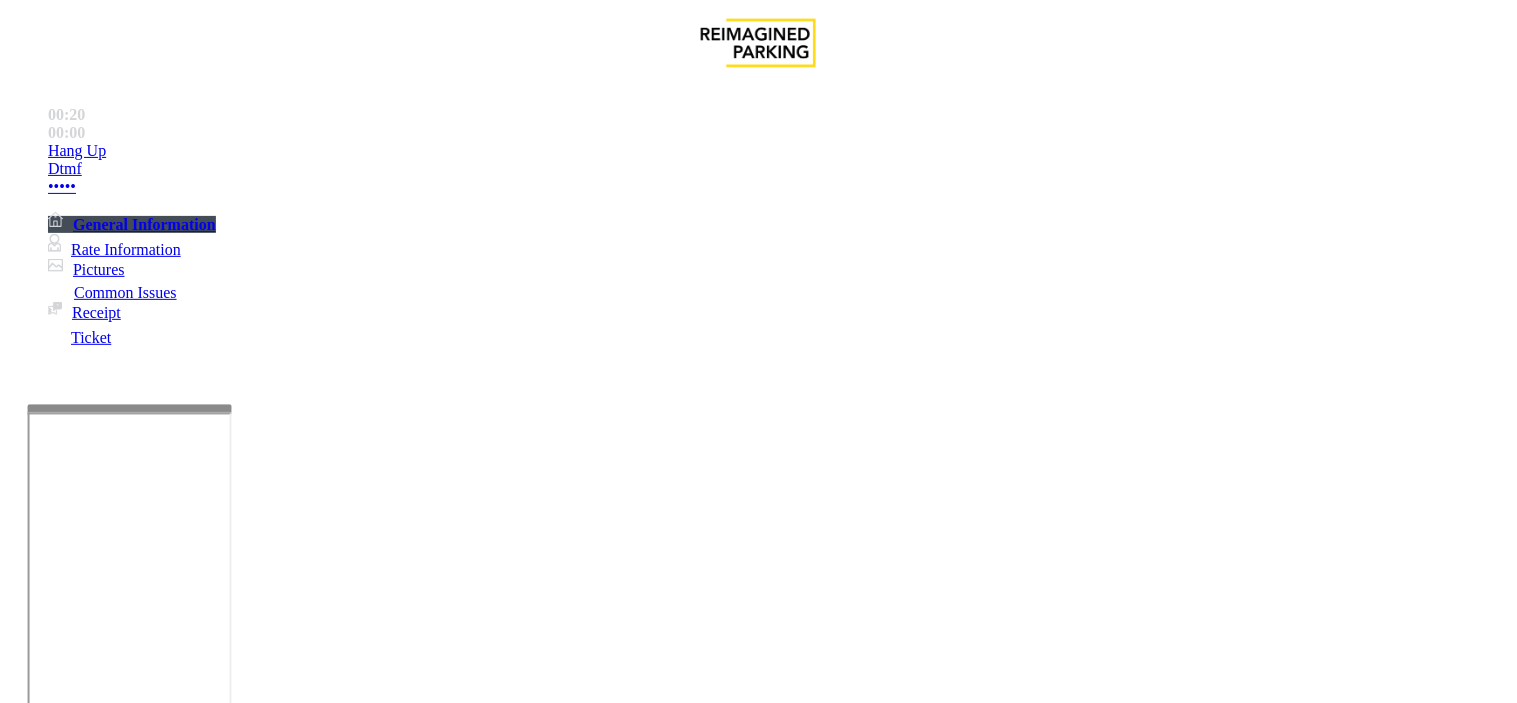 click at bounding box center (246, 1712) 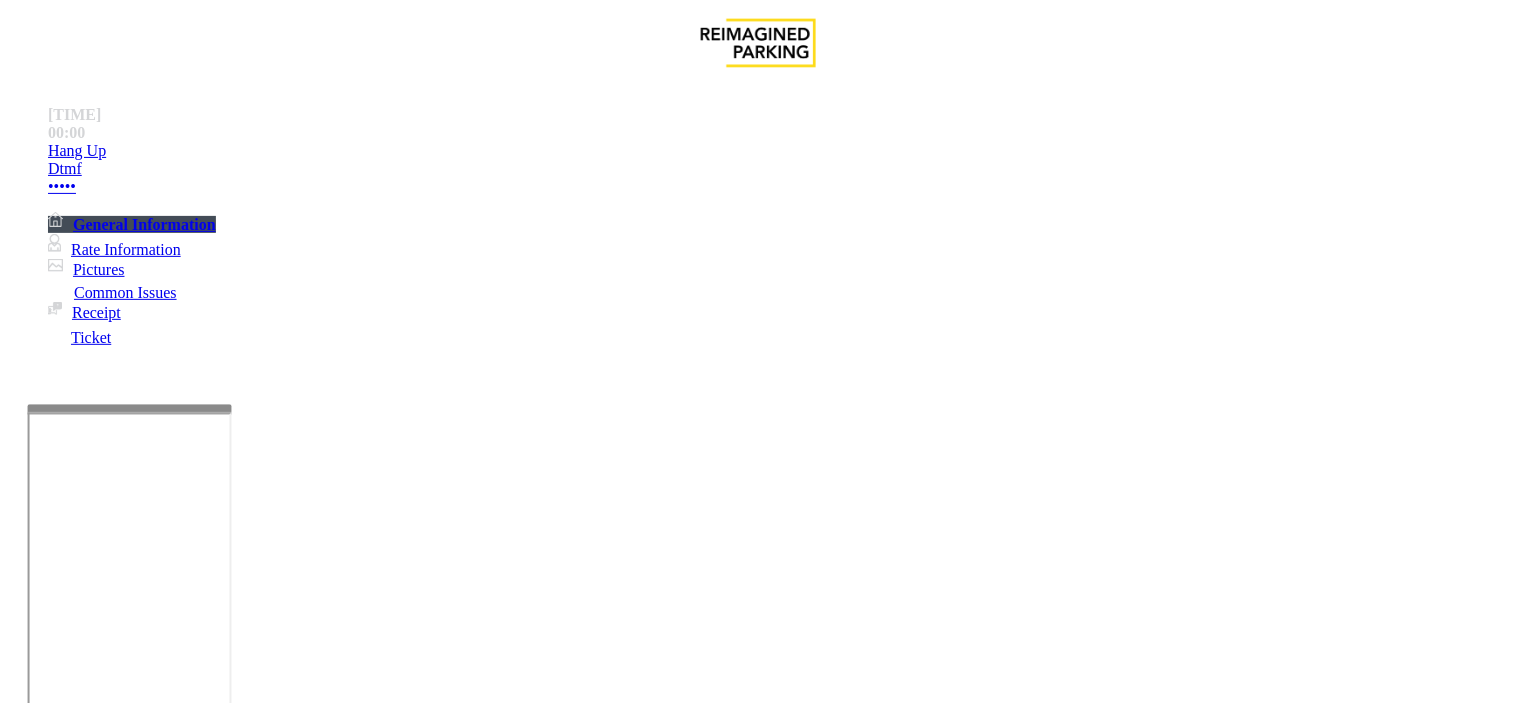 type on "••••••••••••••••••••••••••
••••••••••••" 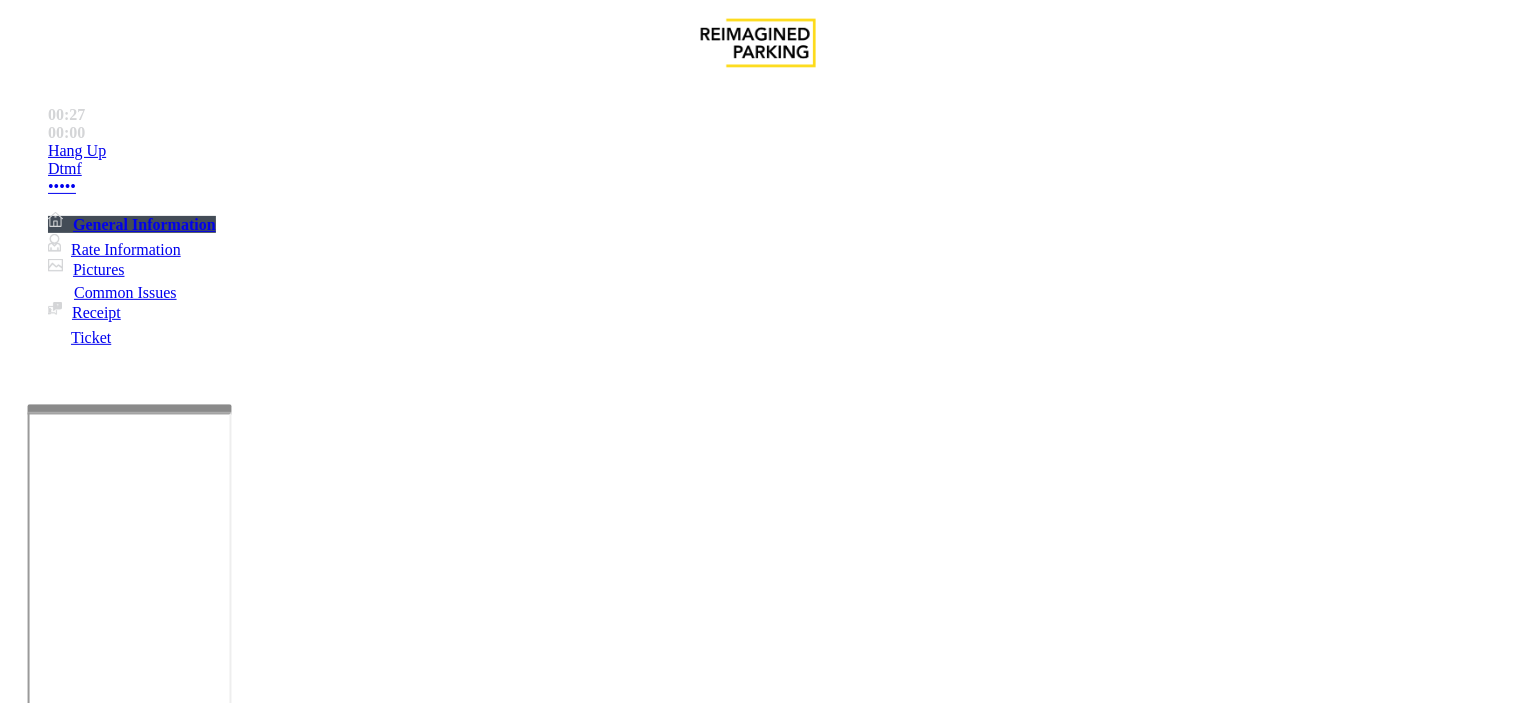 scroll, scrollTop: 333, scrollLeft: 0, axis: vertical 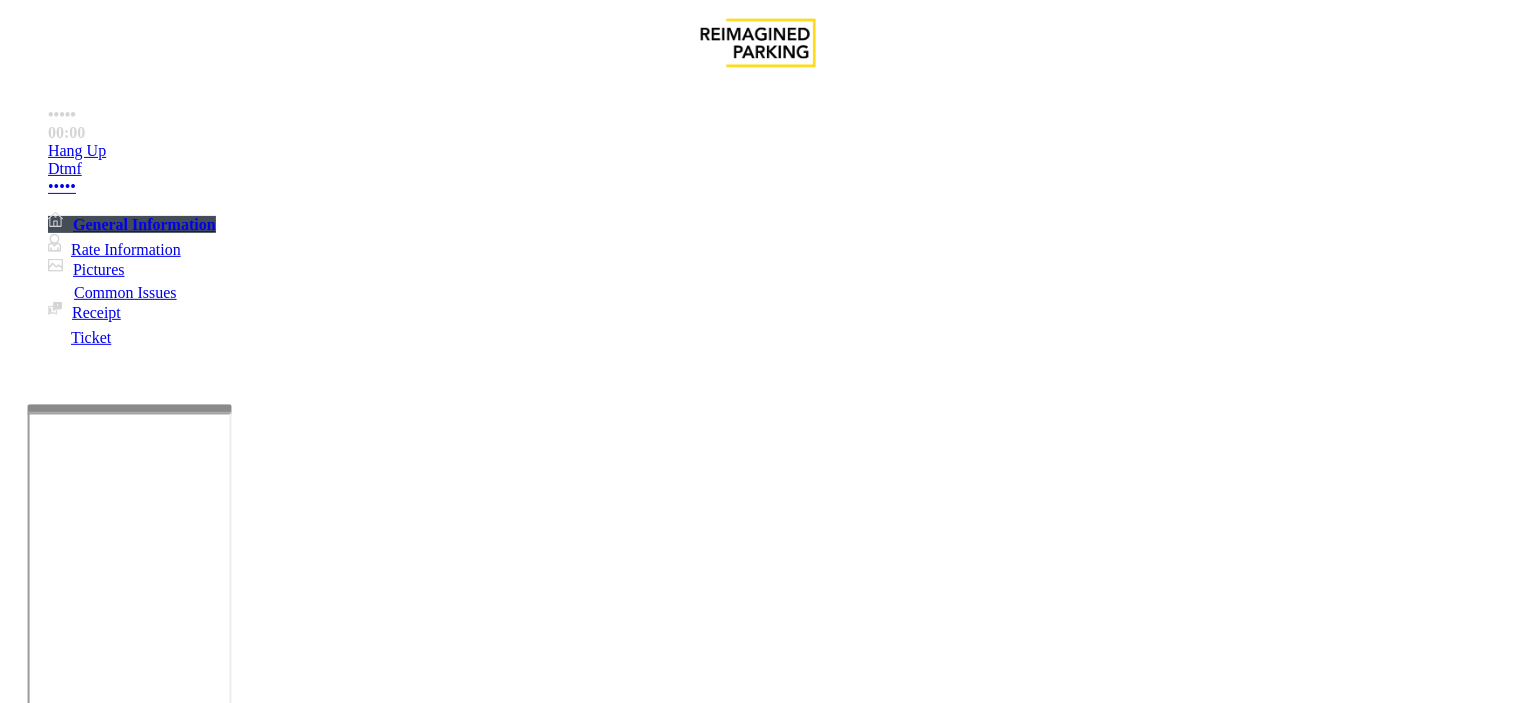click at bounding box center (246, 1712) 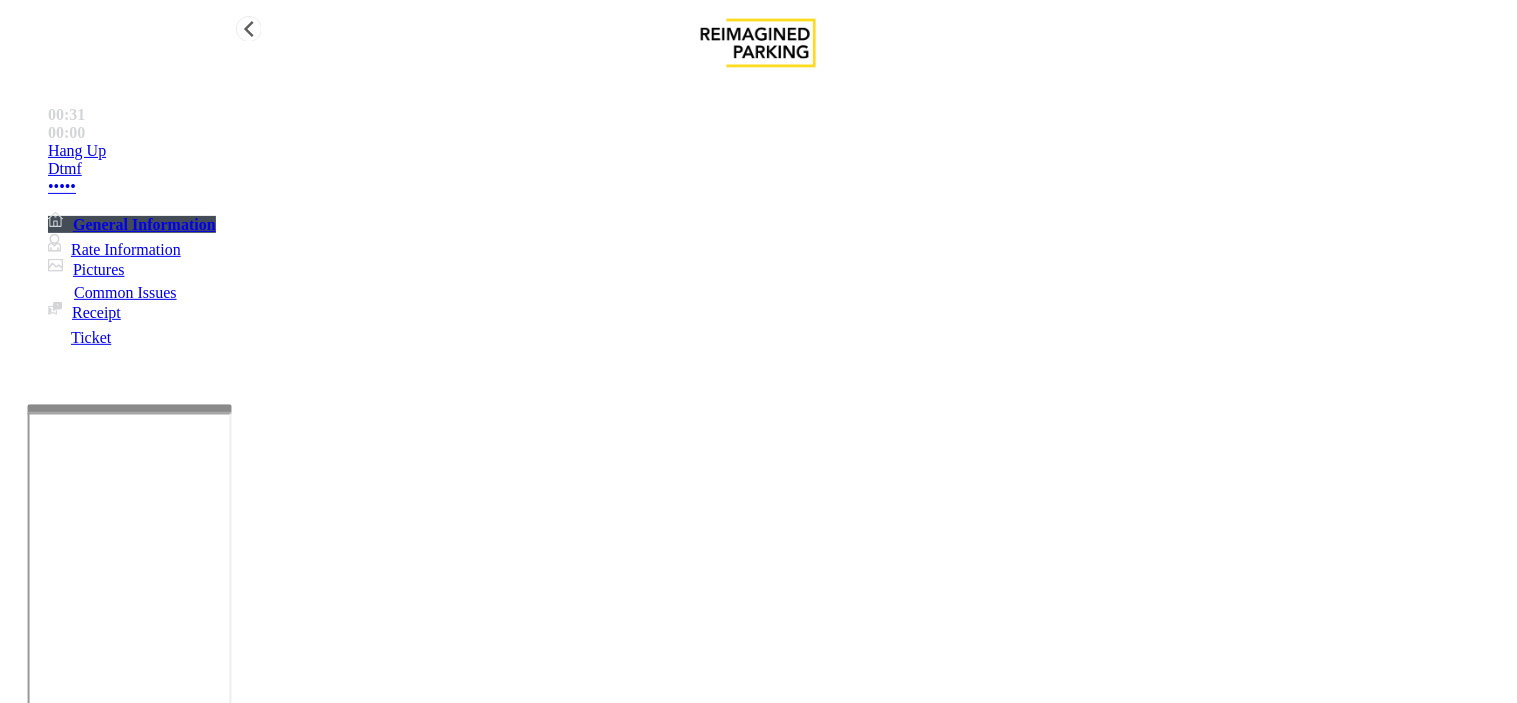 click on "Hang Up" at bounding box center [778, 151] 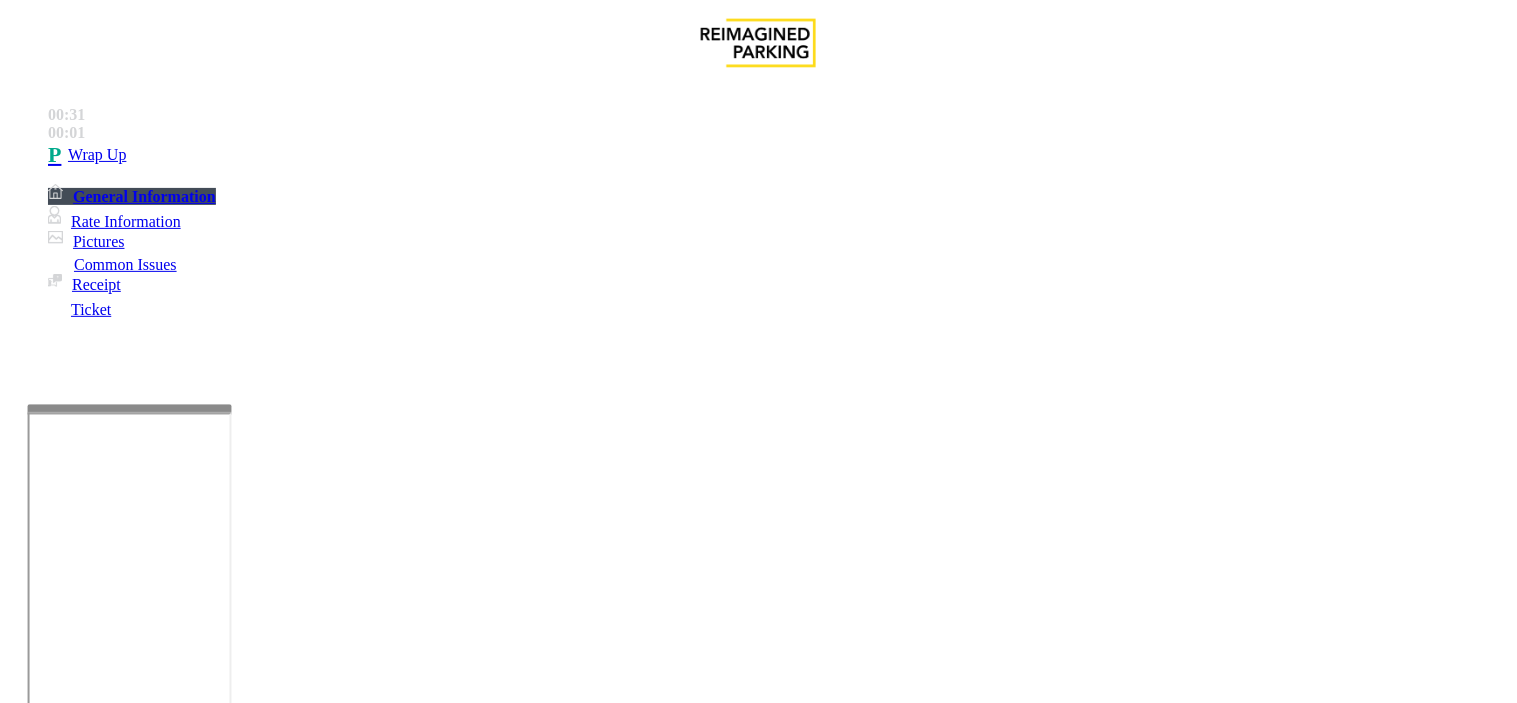 click at bounding box center (246, 1712) 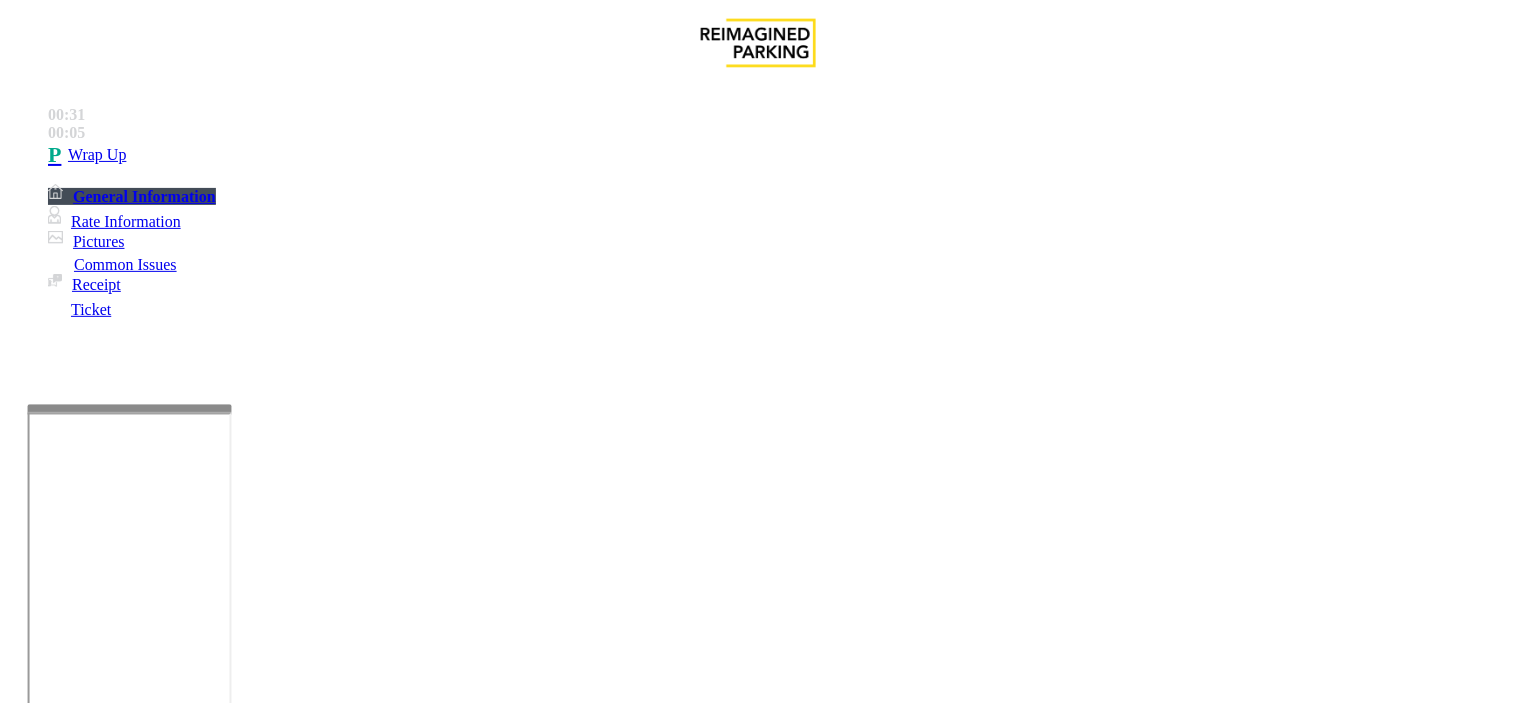 click at bounding box center [246, 1712] 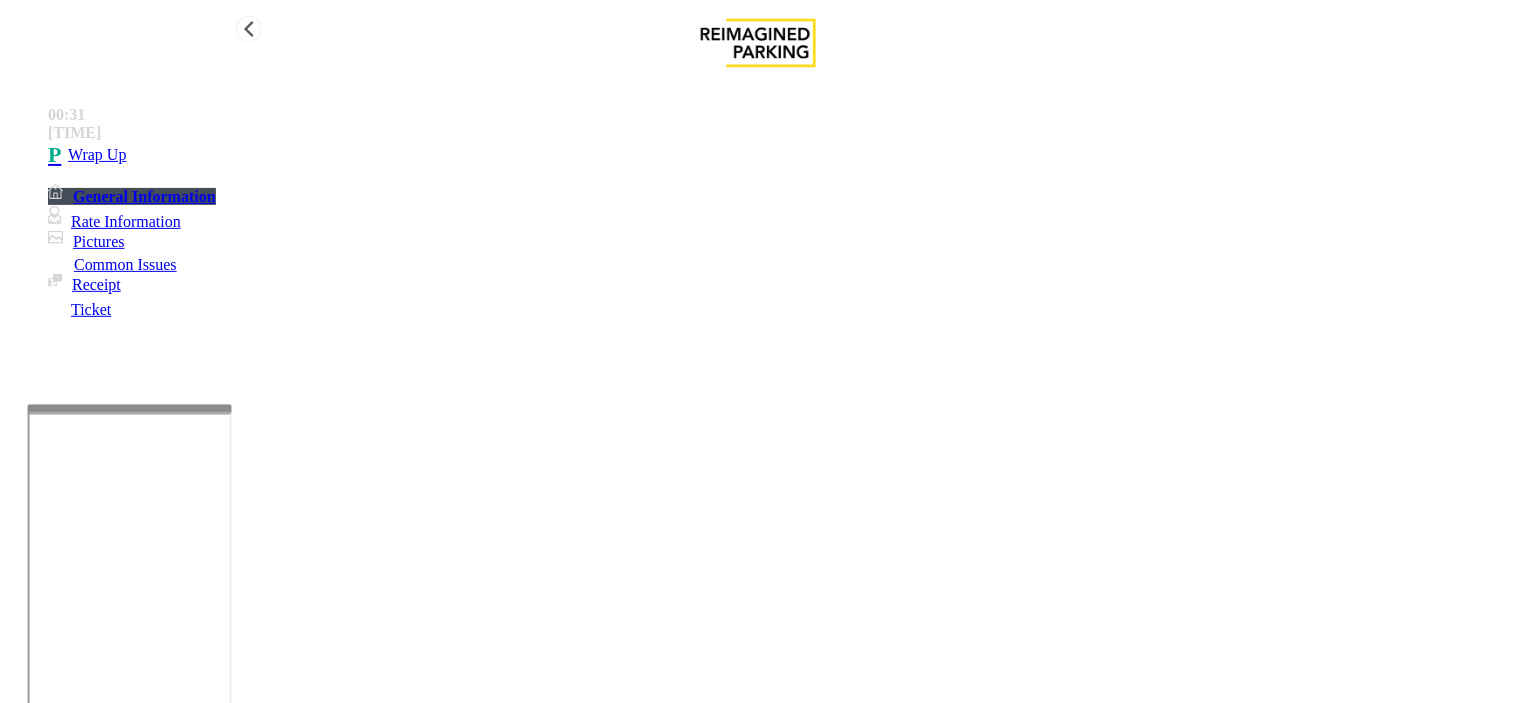 type on "**********" 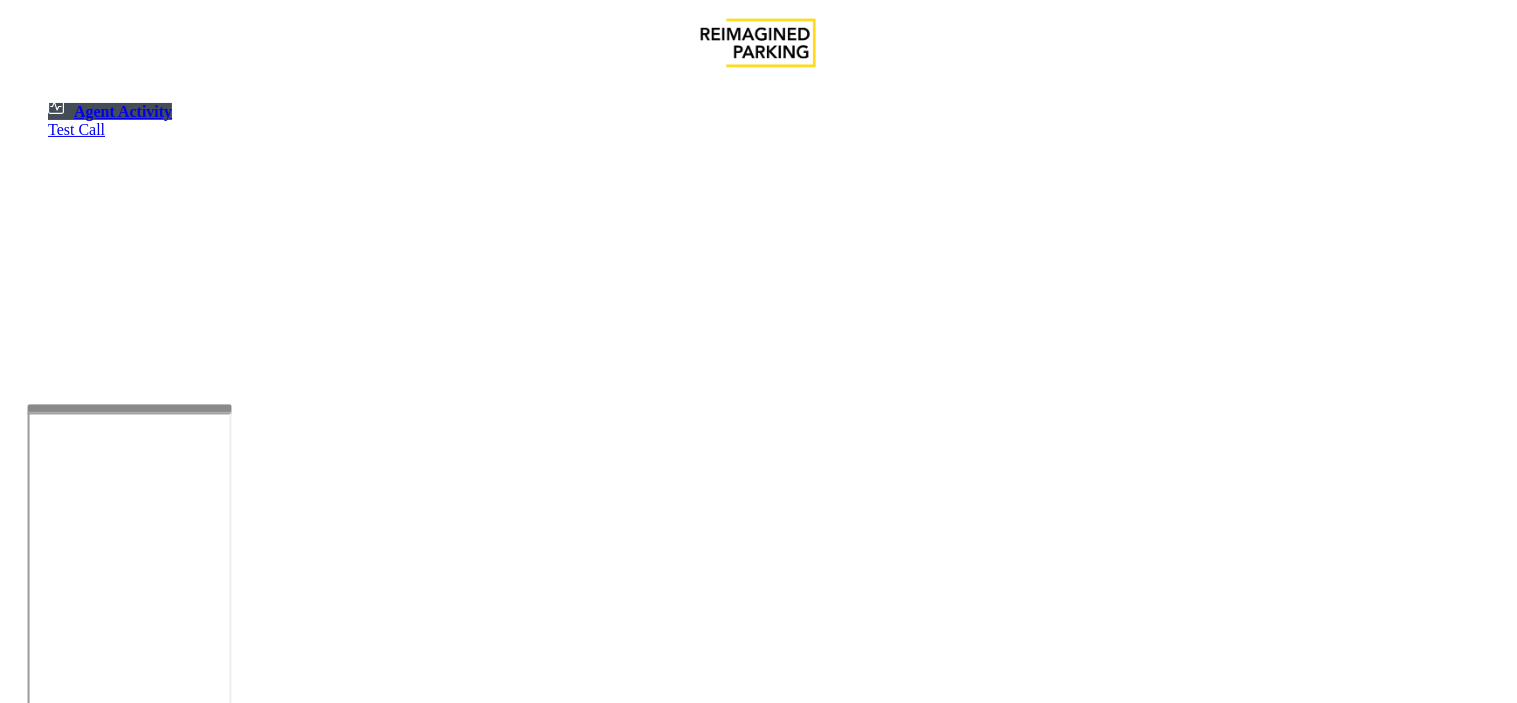 click on "Export to PDF Export to Excel By clicking Incident row you will be taken to the incident details page." at bounding box center [759, 1447] 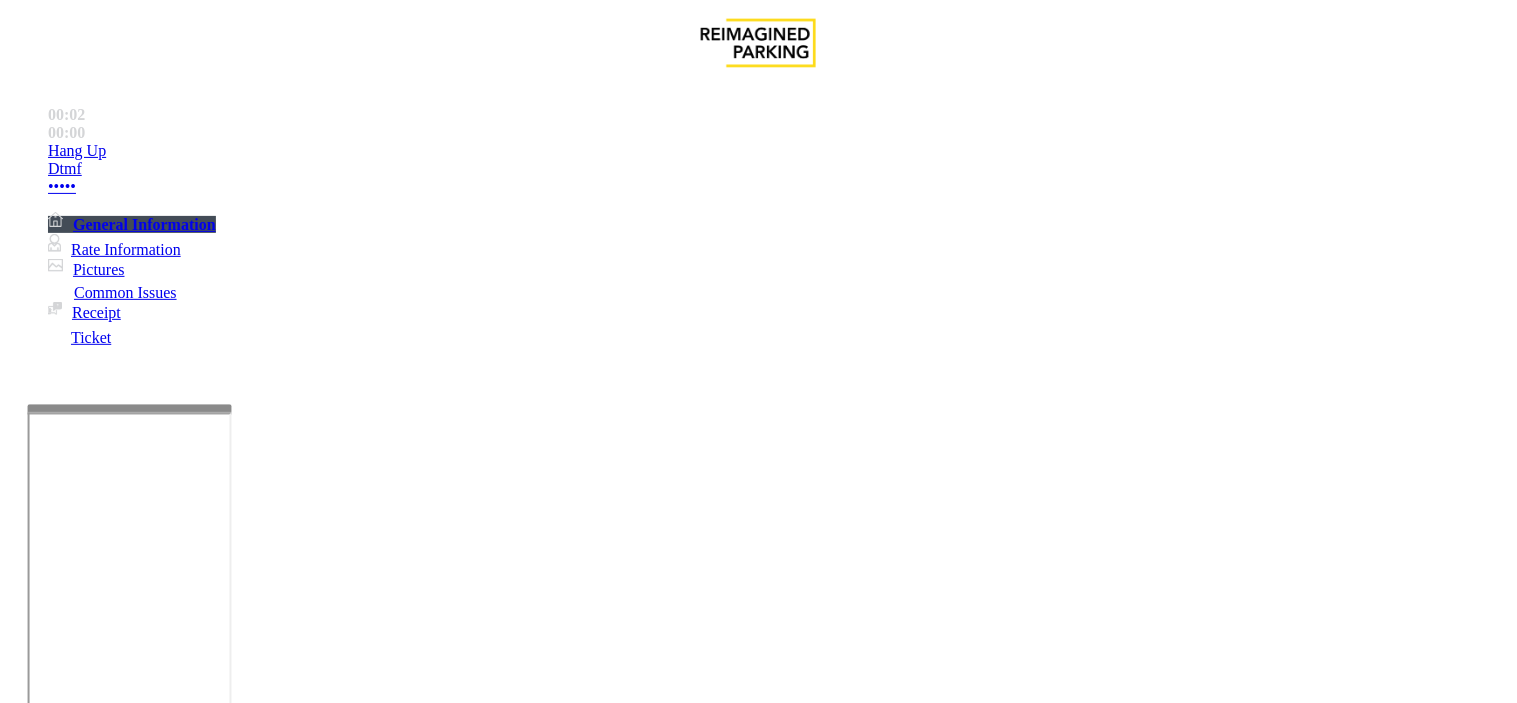 scroll, scrollTop: 777, scrollLeft: 0, axis: vertical 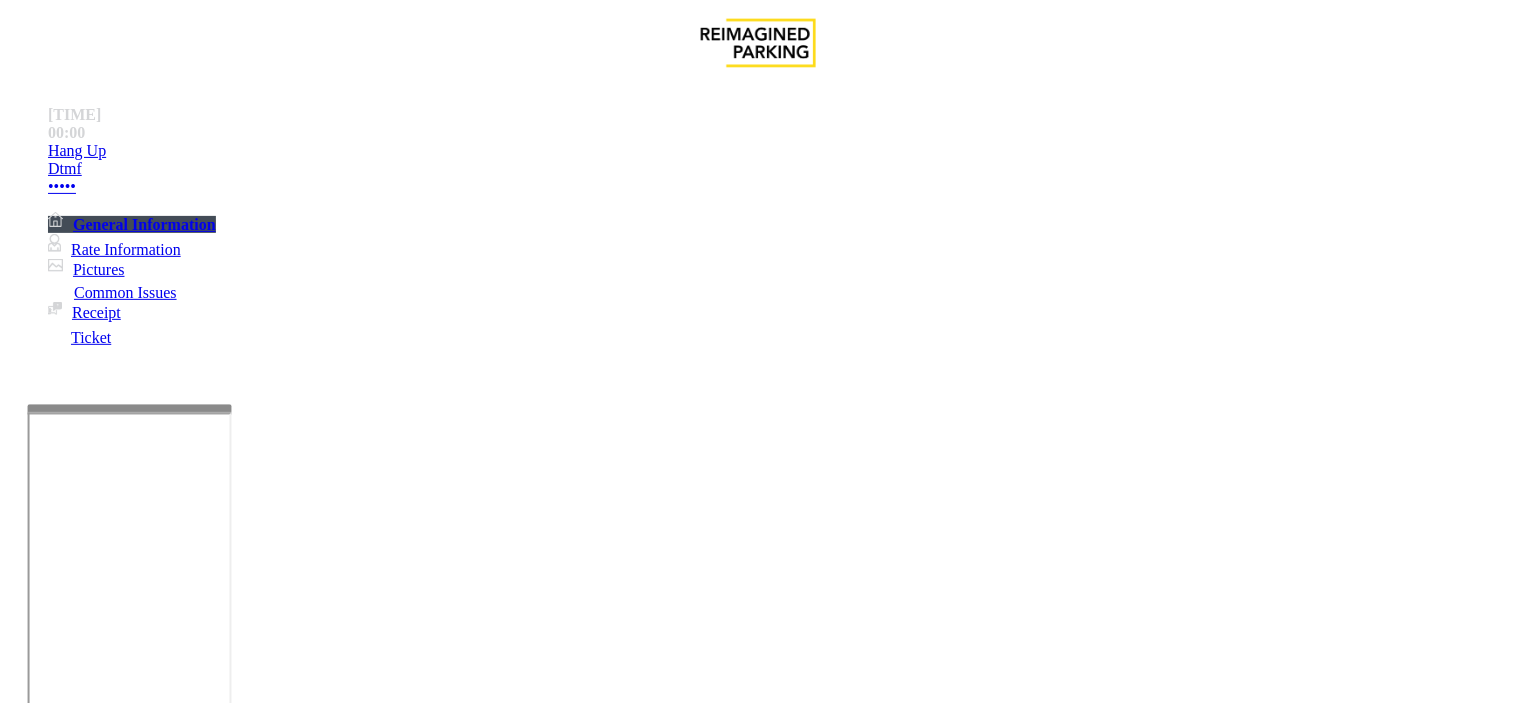 click on "Intercom Issue/No Response" at bounding box center [929, 1356] 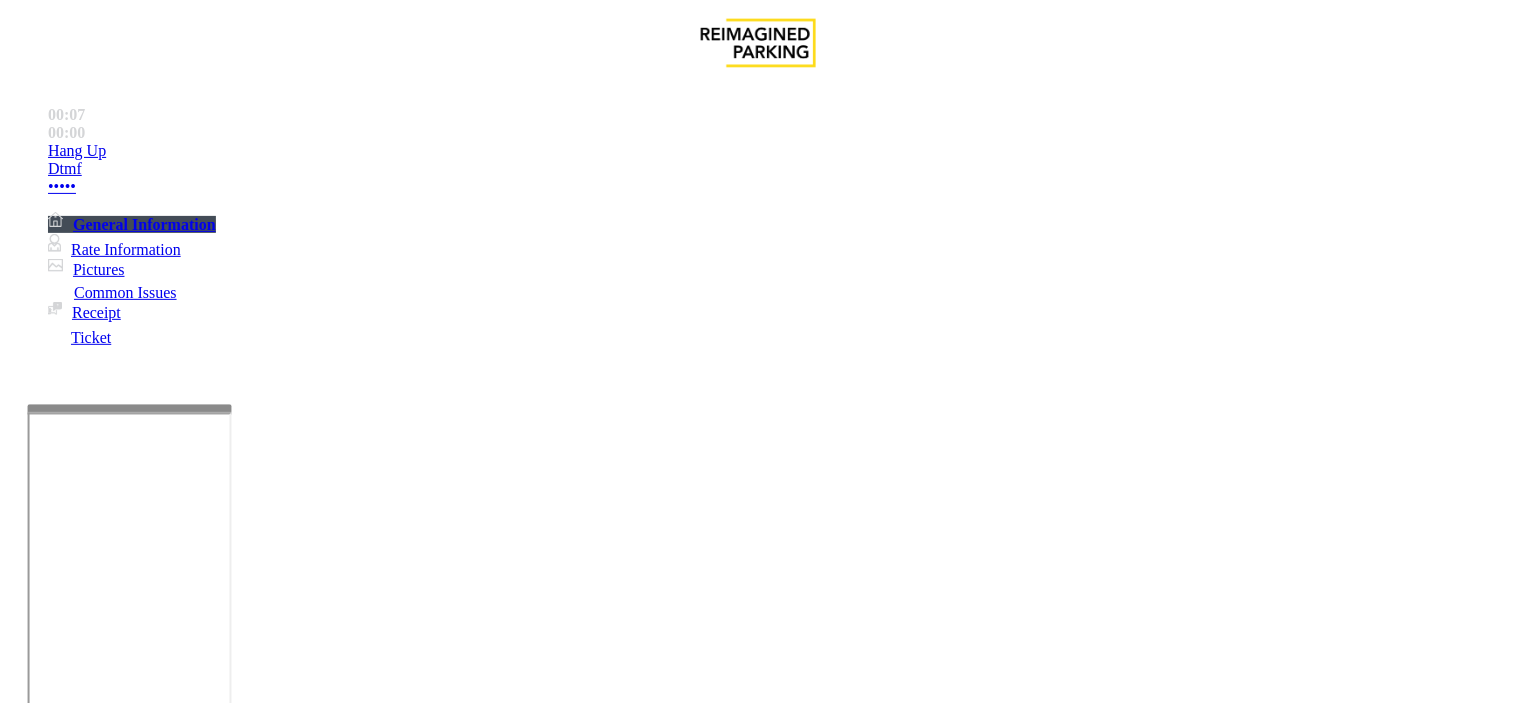click at bounding box center (254, 1404) 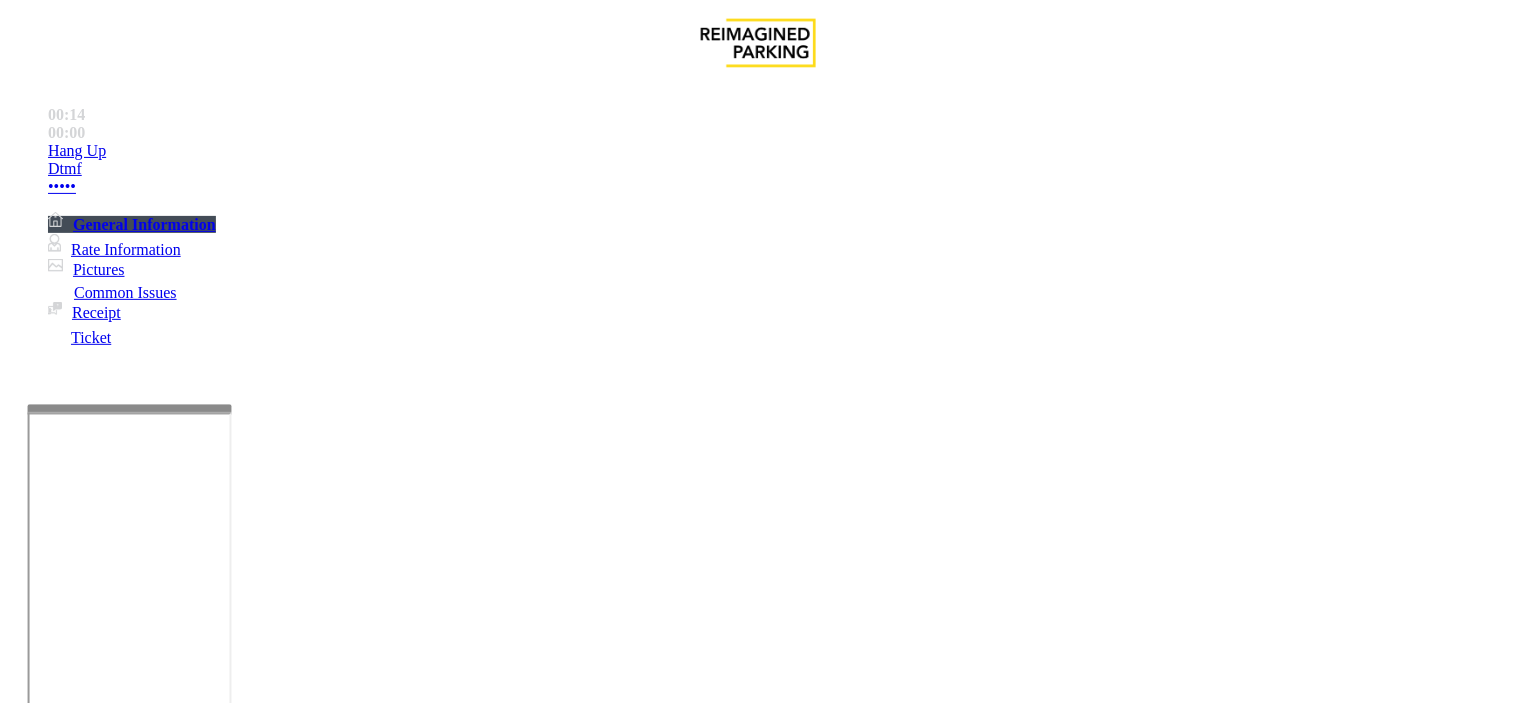 type on "**********" 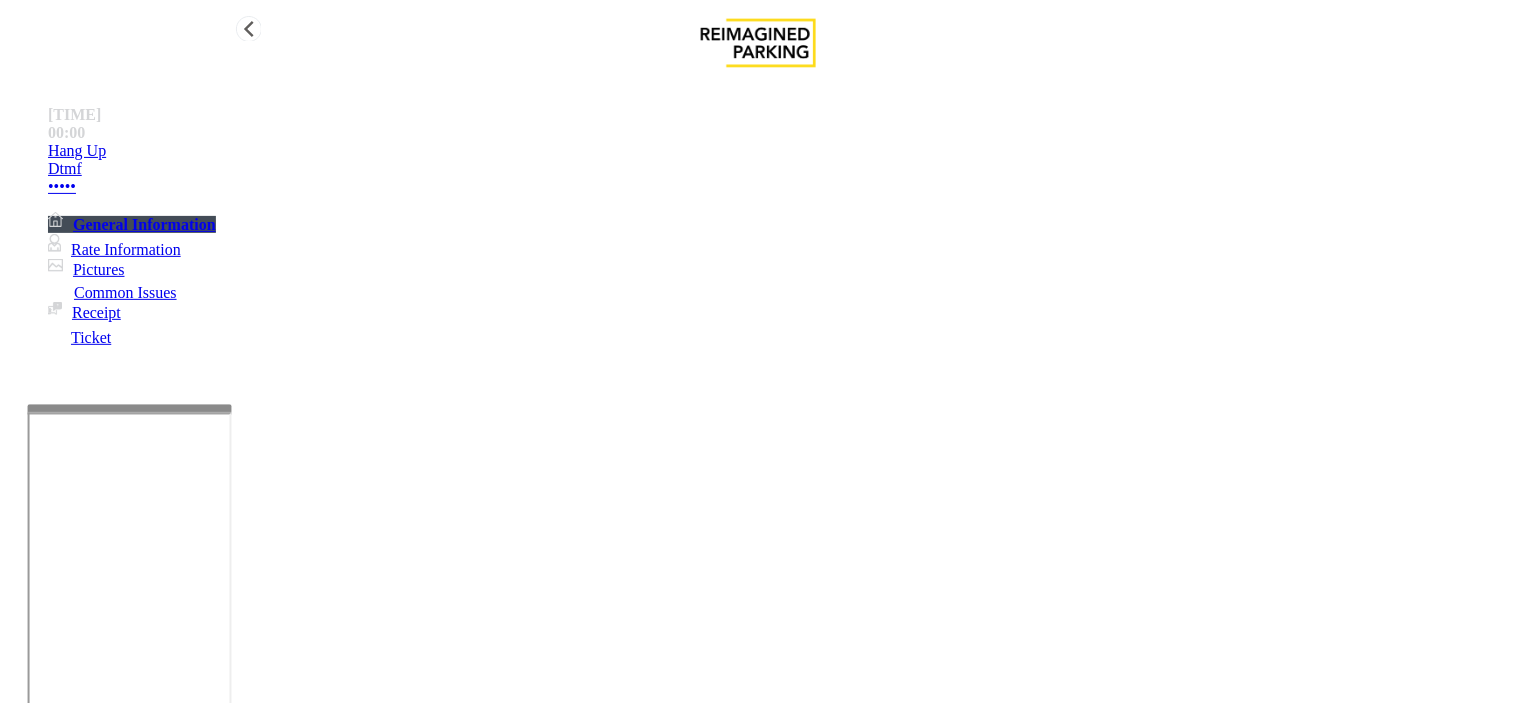click on "Hang Up" at bounding box center [778, 151] 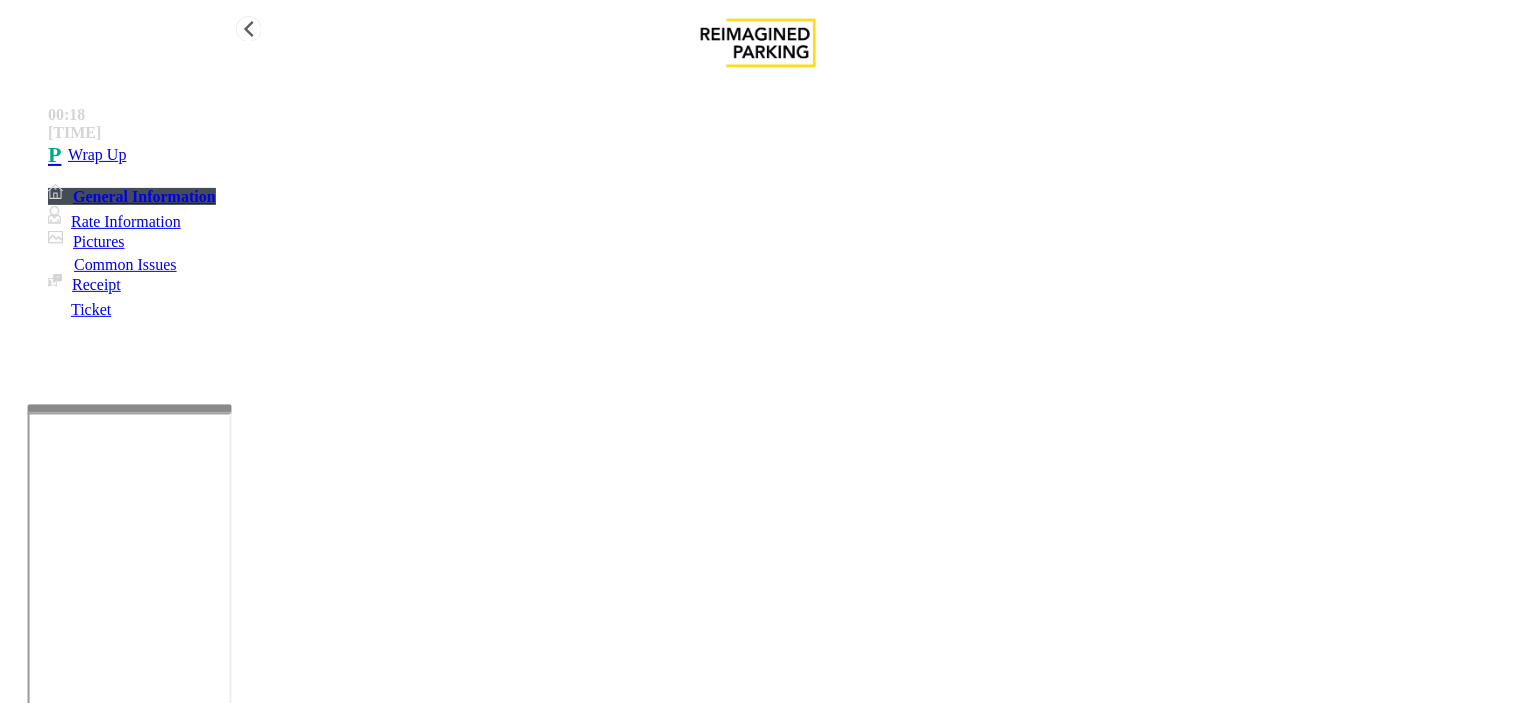 click on "Wrap Up" at bounding box center (778, 155) 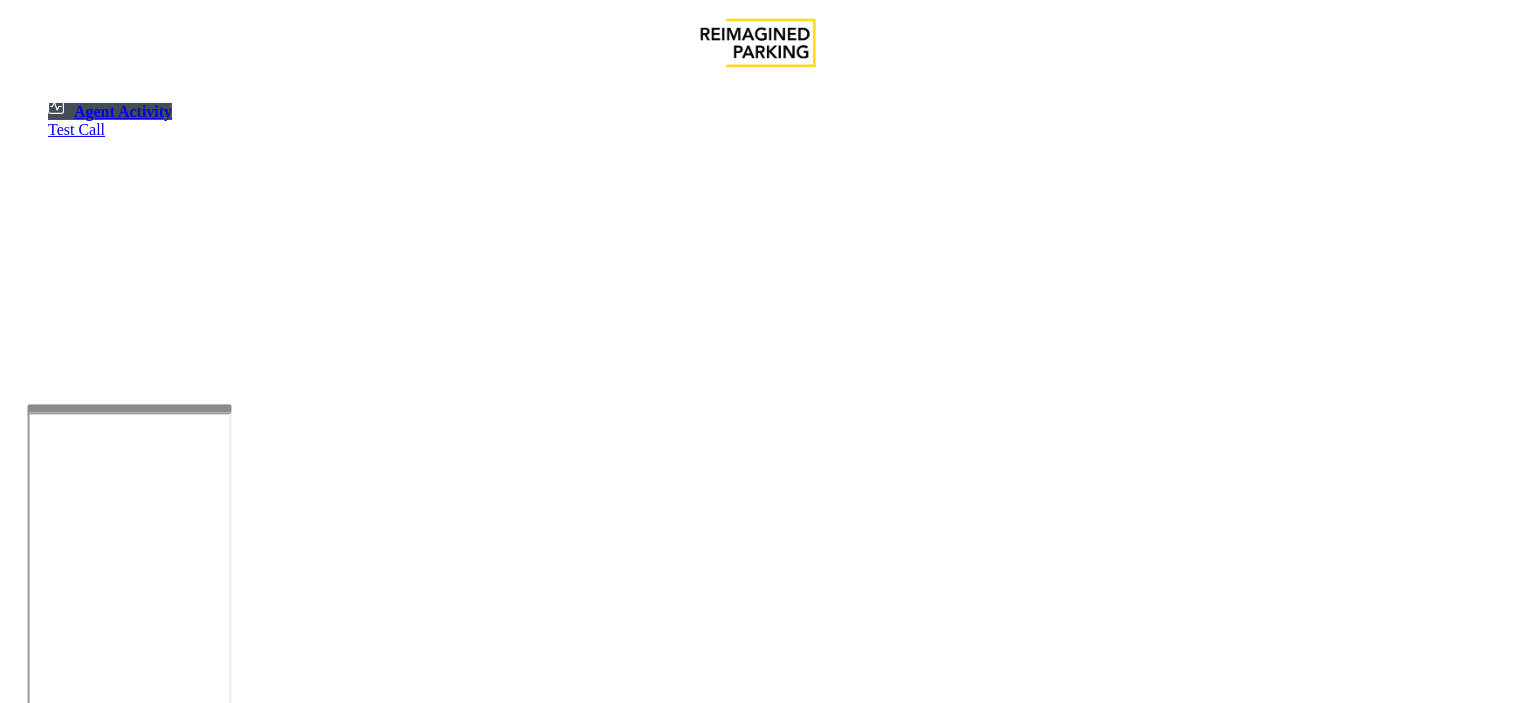 click on "Cancel" at bounding box center (1382, 4511) 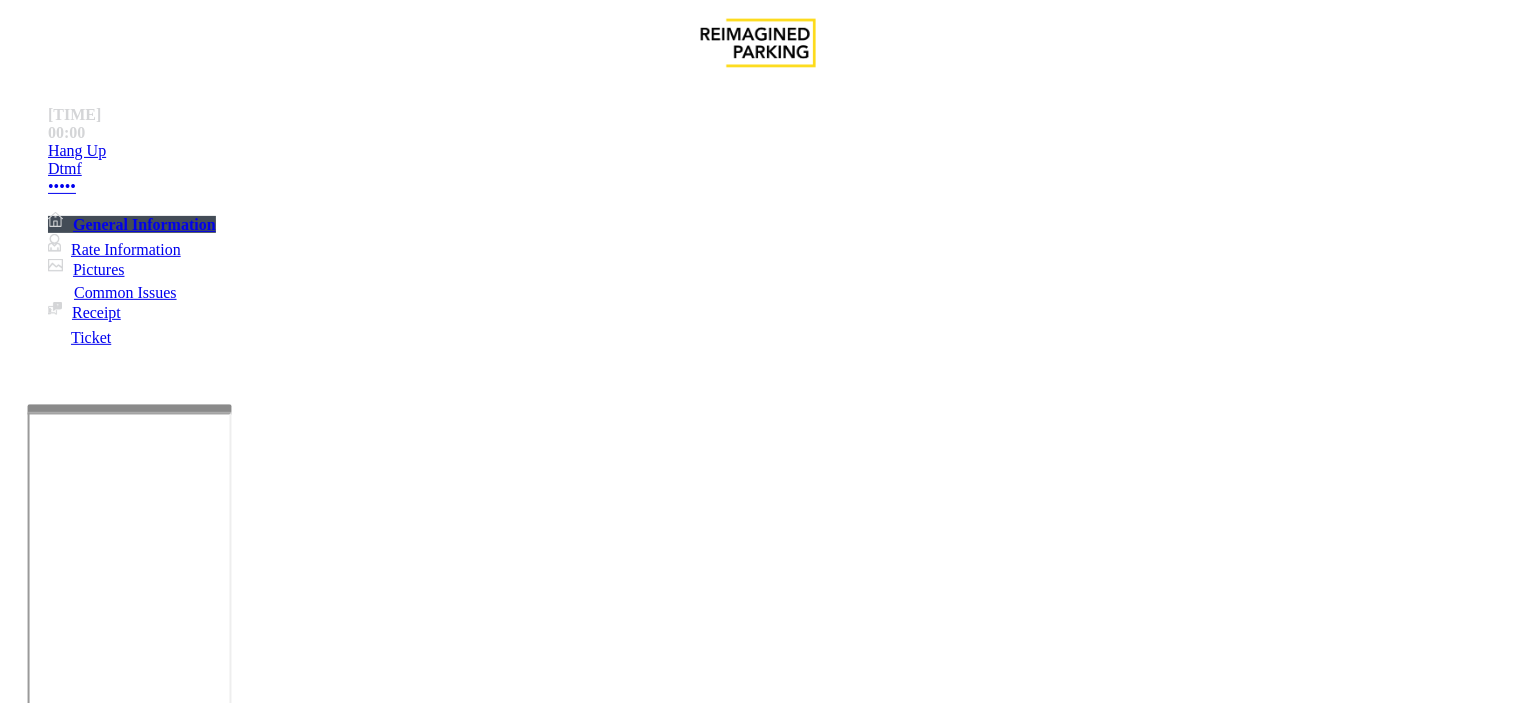 drag, startPoint x: 493, startPoint y: 681, endPoint x: 438, endPoint y: 667, distance: 56.753853 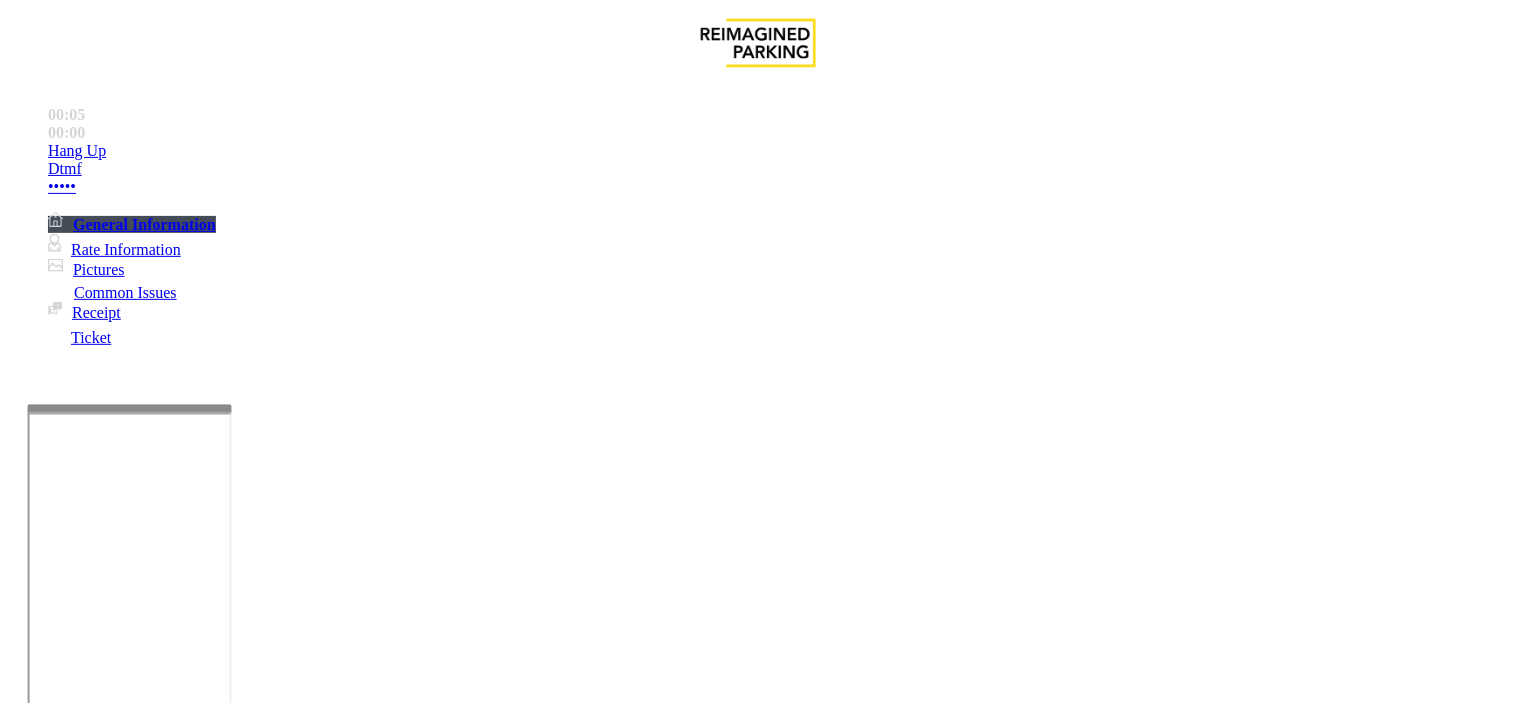 click on "Validation Issue" at bounding box center (371, 1356) 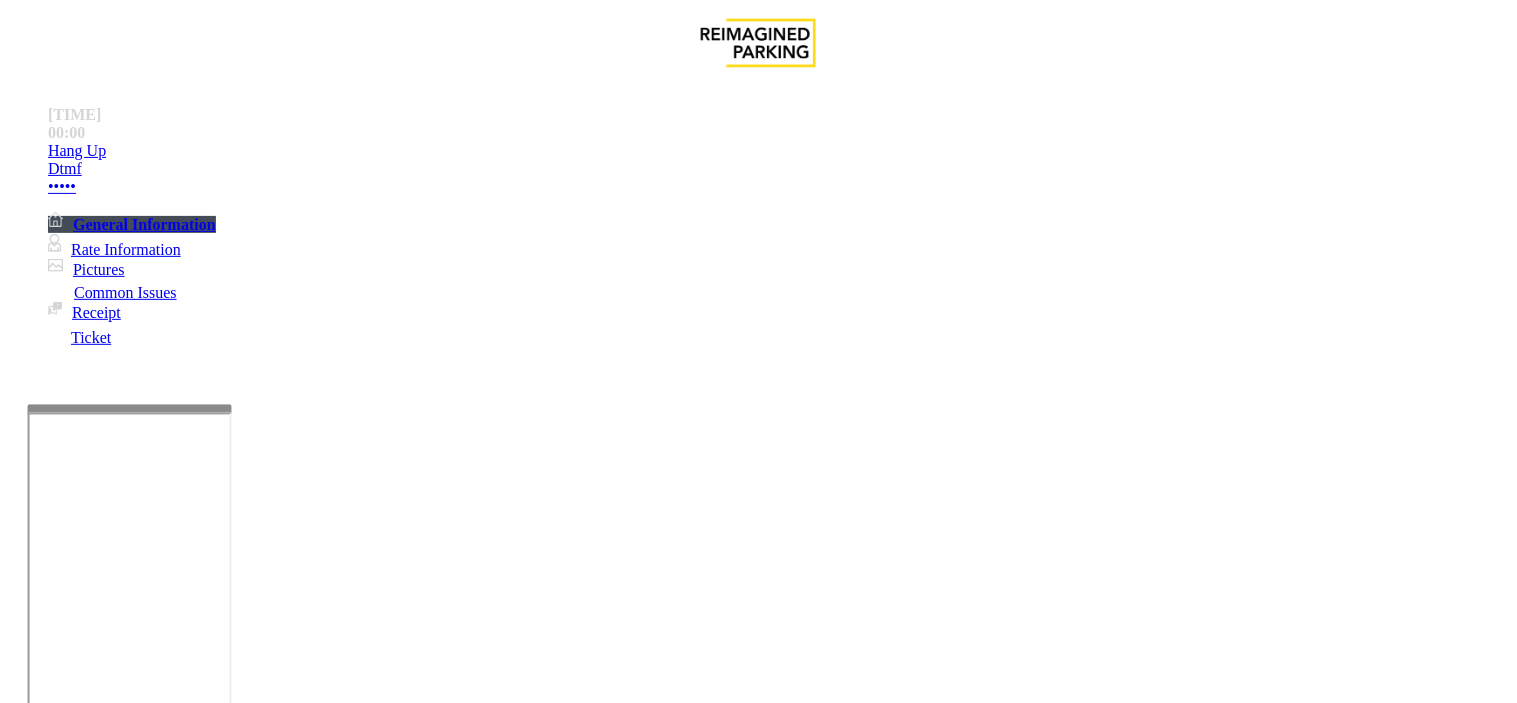 paste on "**********" 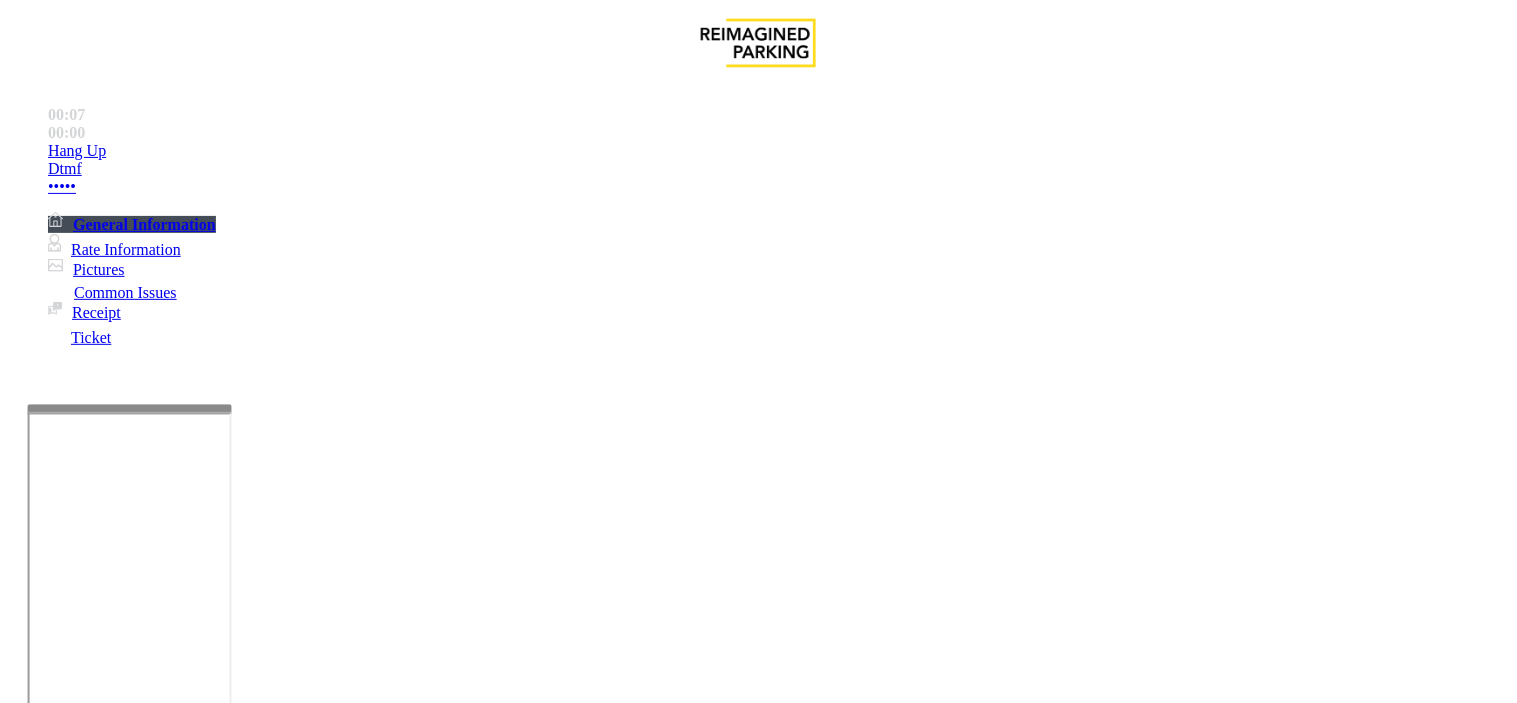 drag, startPoint x: 275, startPoint y: 184, endPoint x: 420, endPoint y: 172, distance: 145.4957 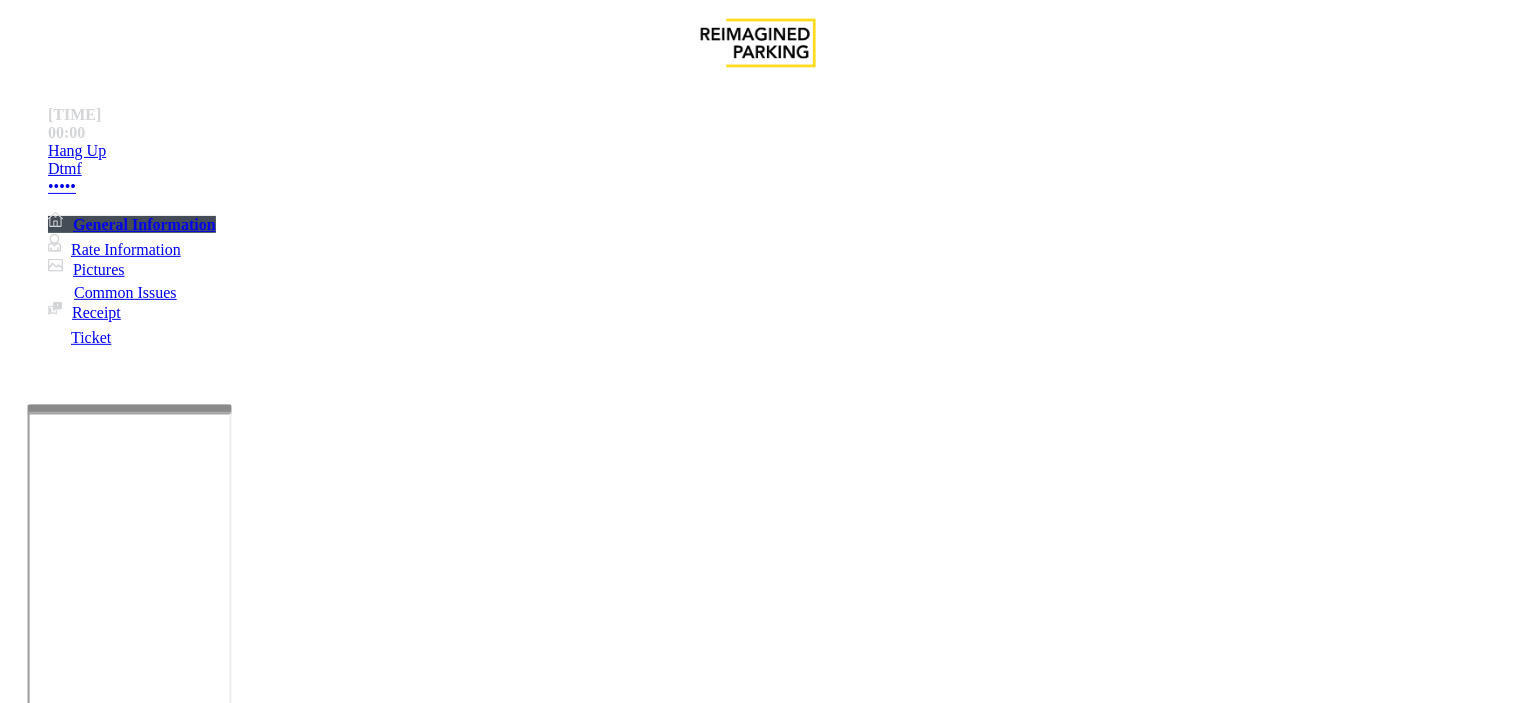click at bounding box center [254, 1404] 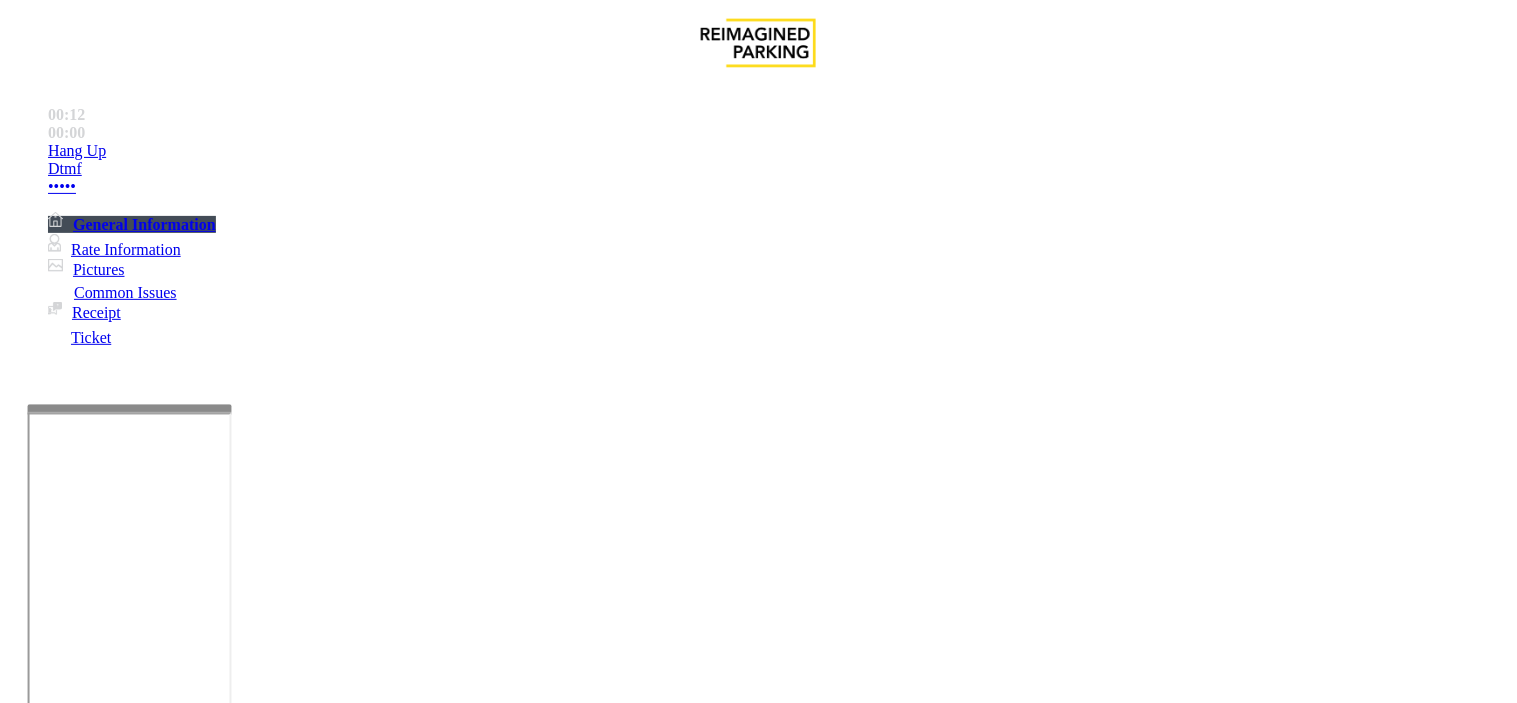 click at bounding box center [254, 1404] 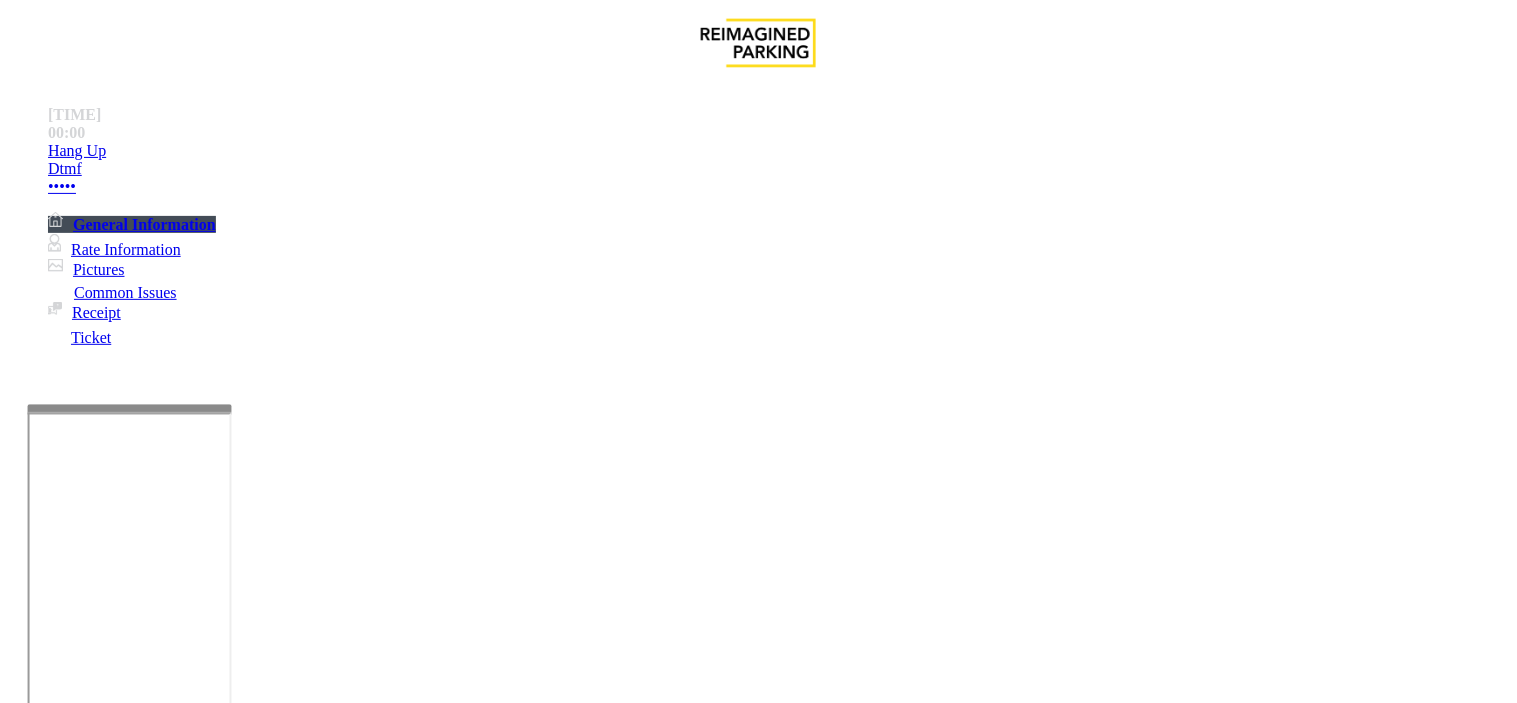 scroll, scrollTop: 0, scrollLeft: 0, axis: both 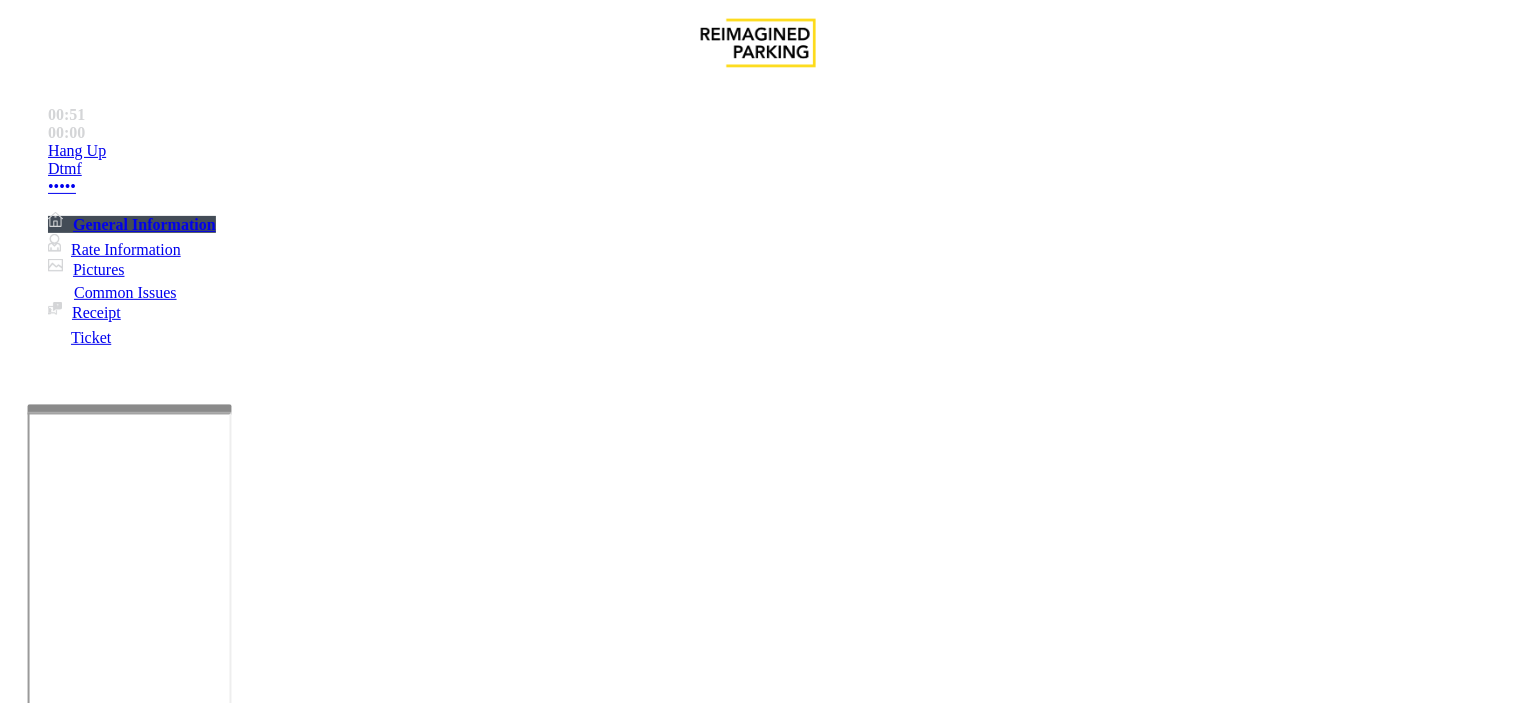 click on "Vend Gate" at bounding box center (69, 1497) 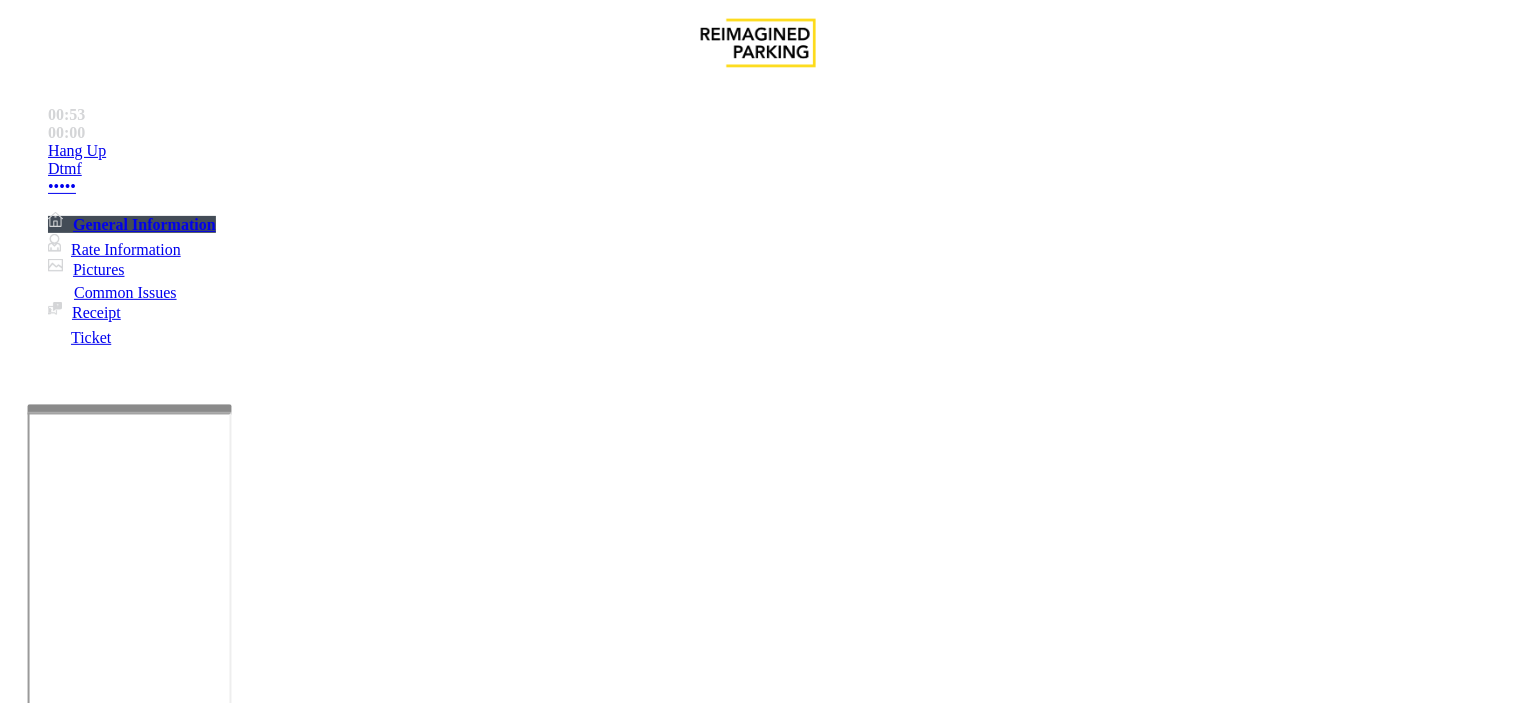 scroll, scrollTop: 555, scrollLeft: 0, axis: vertical 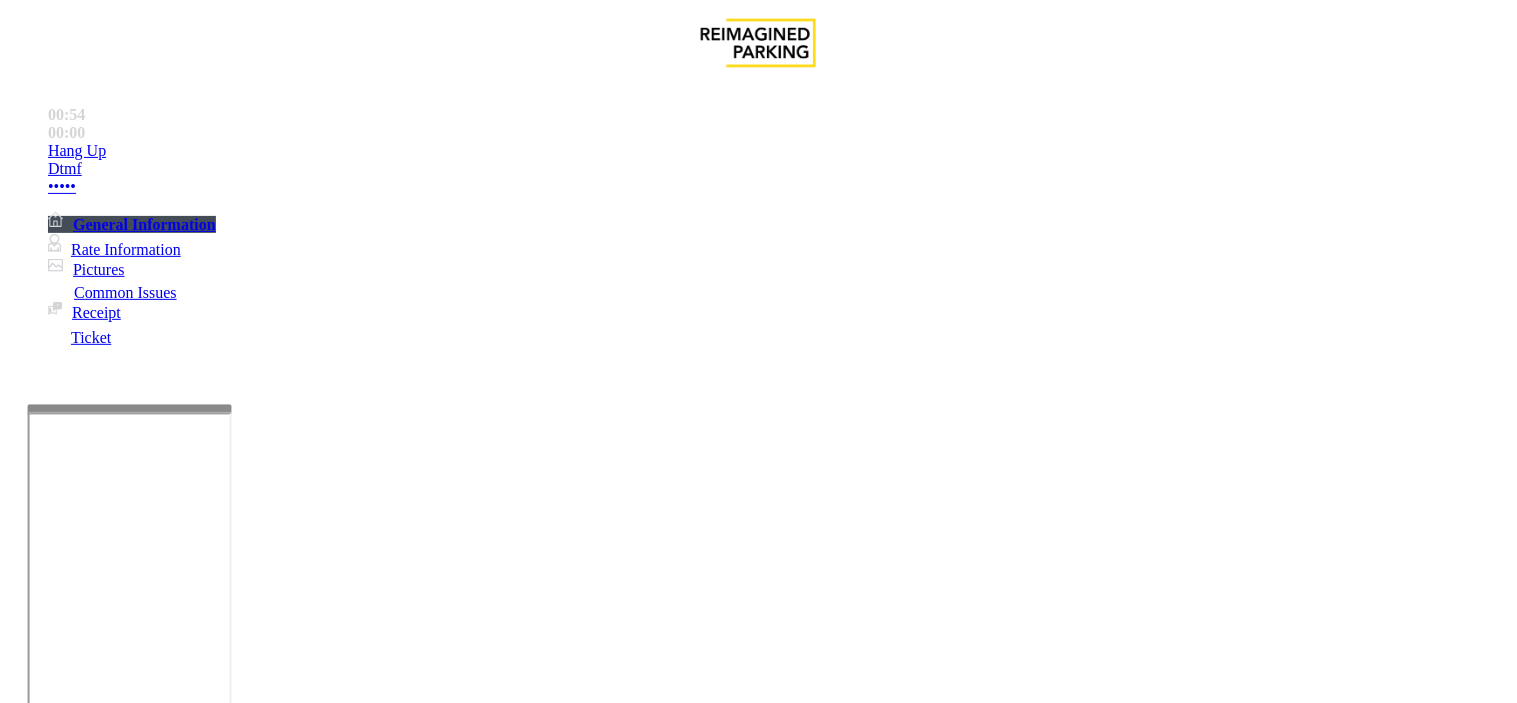 click on "•••• ••••" at bounding box center (758, 2934) 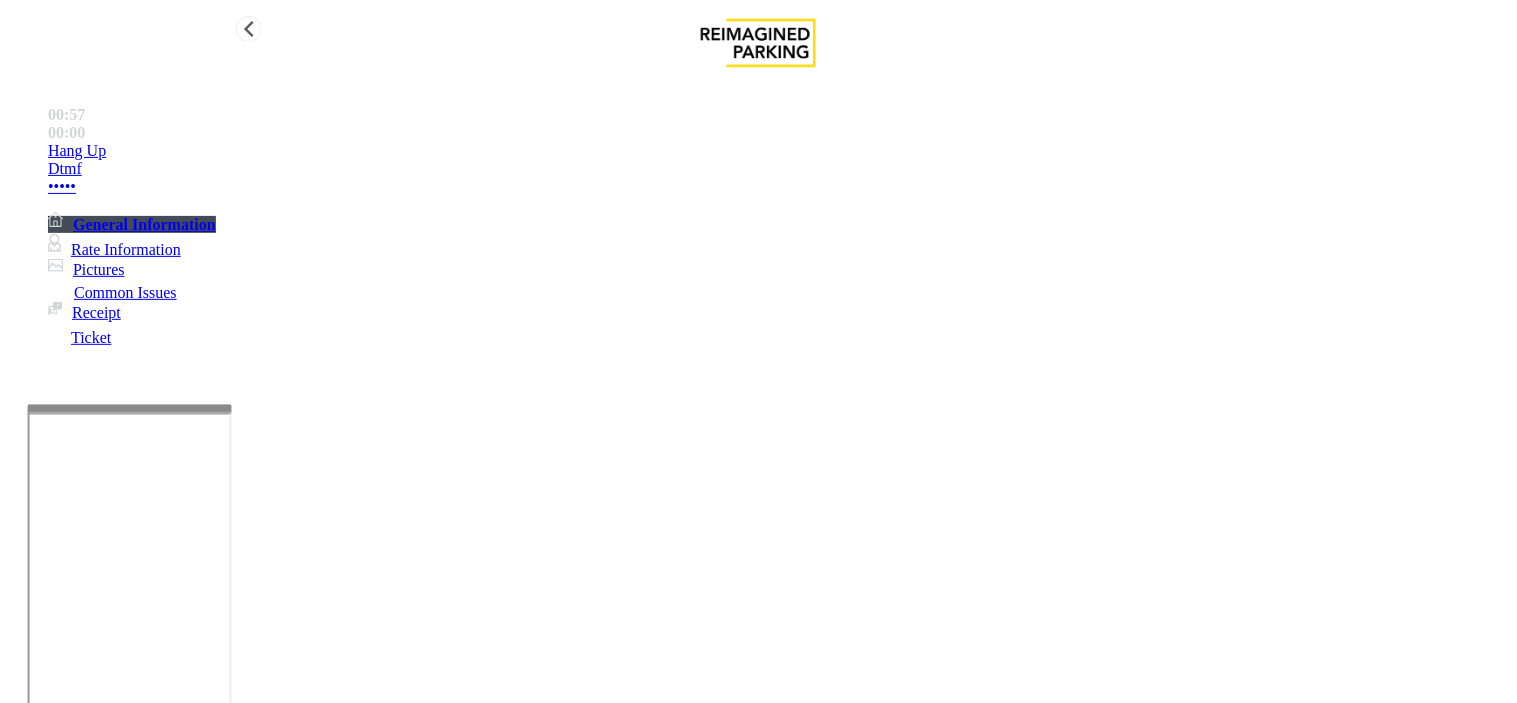 click on "Hang Up" at bounding box center (778, 151) 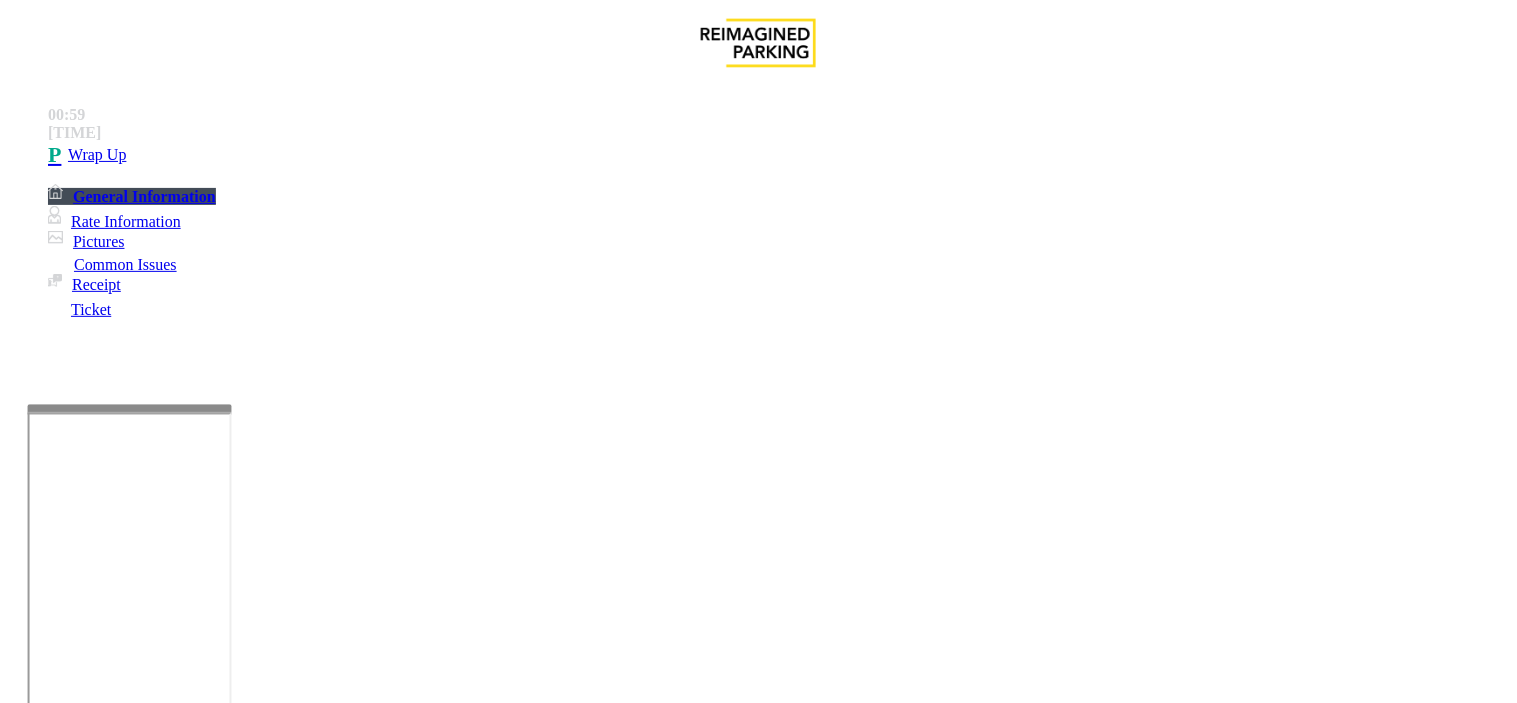 scroll, scrollTop: 104, scrollLeft: 0, axis: vertical 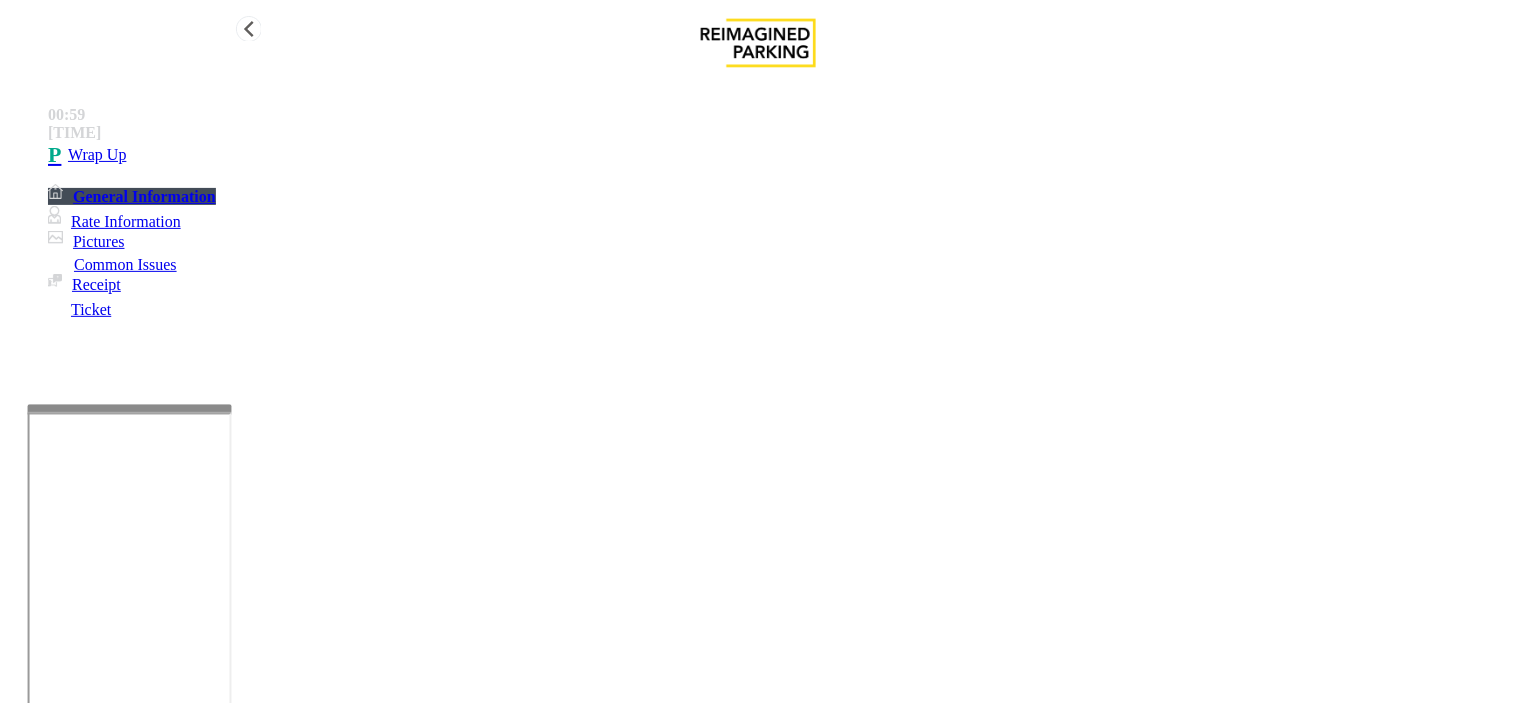 type on "**********" 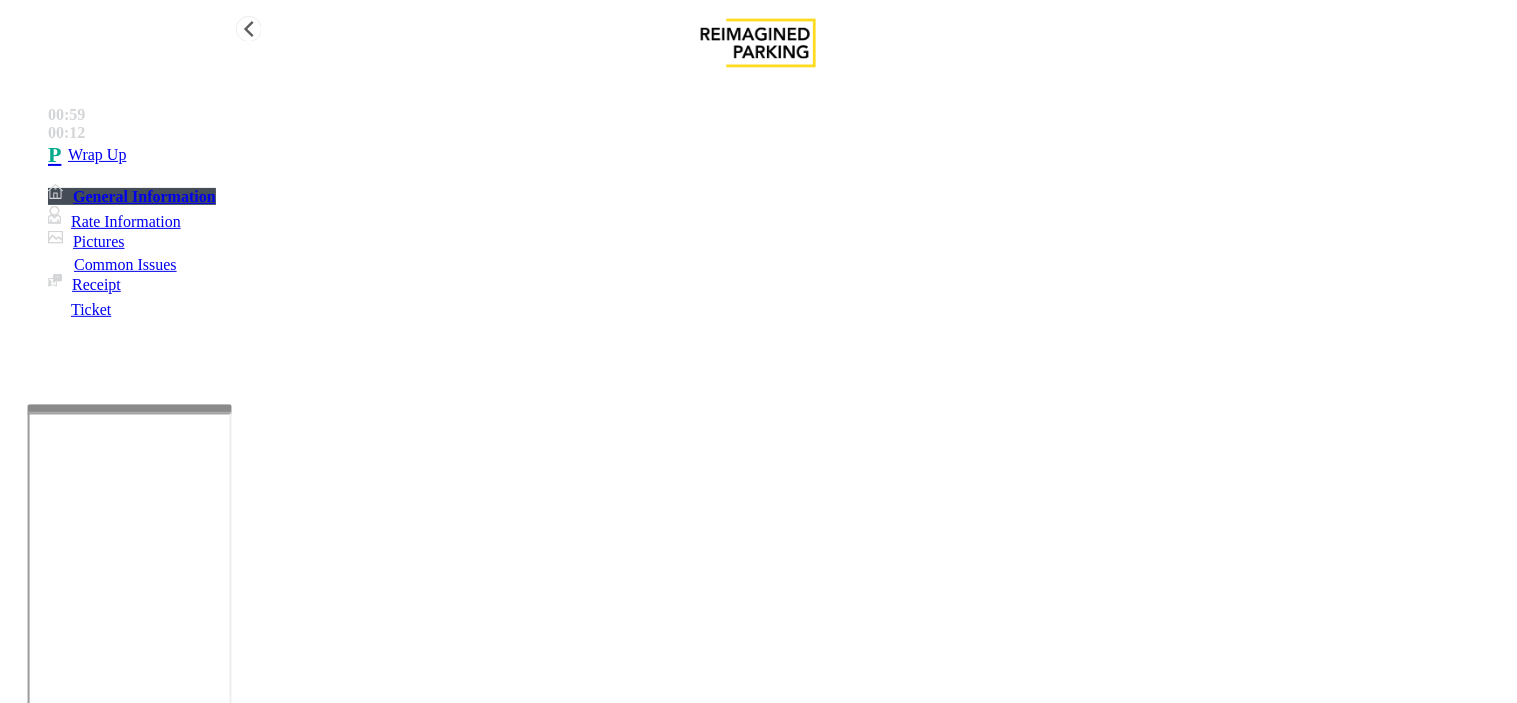 click on "Wrap Up" at bounding box center [97, 155] 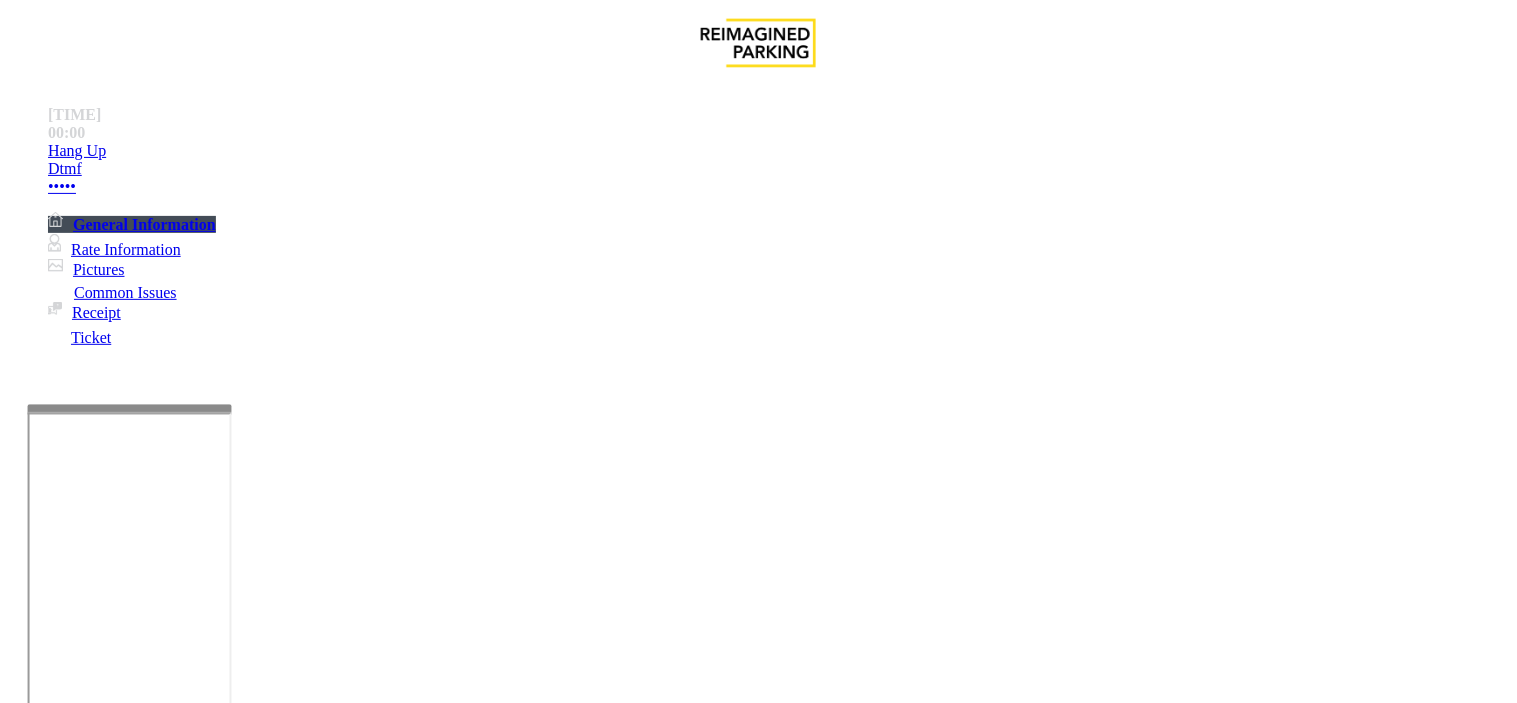 scroll, scrollTop: 1222, scrollLeft: 0, axis: vertical 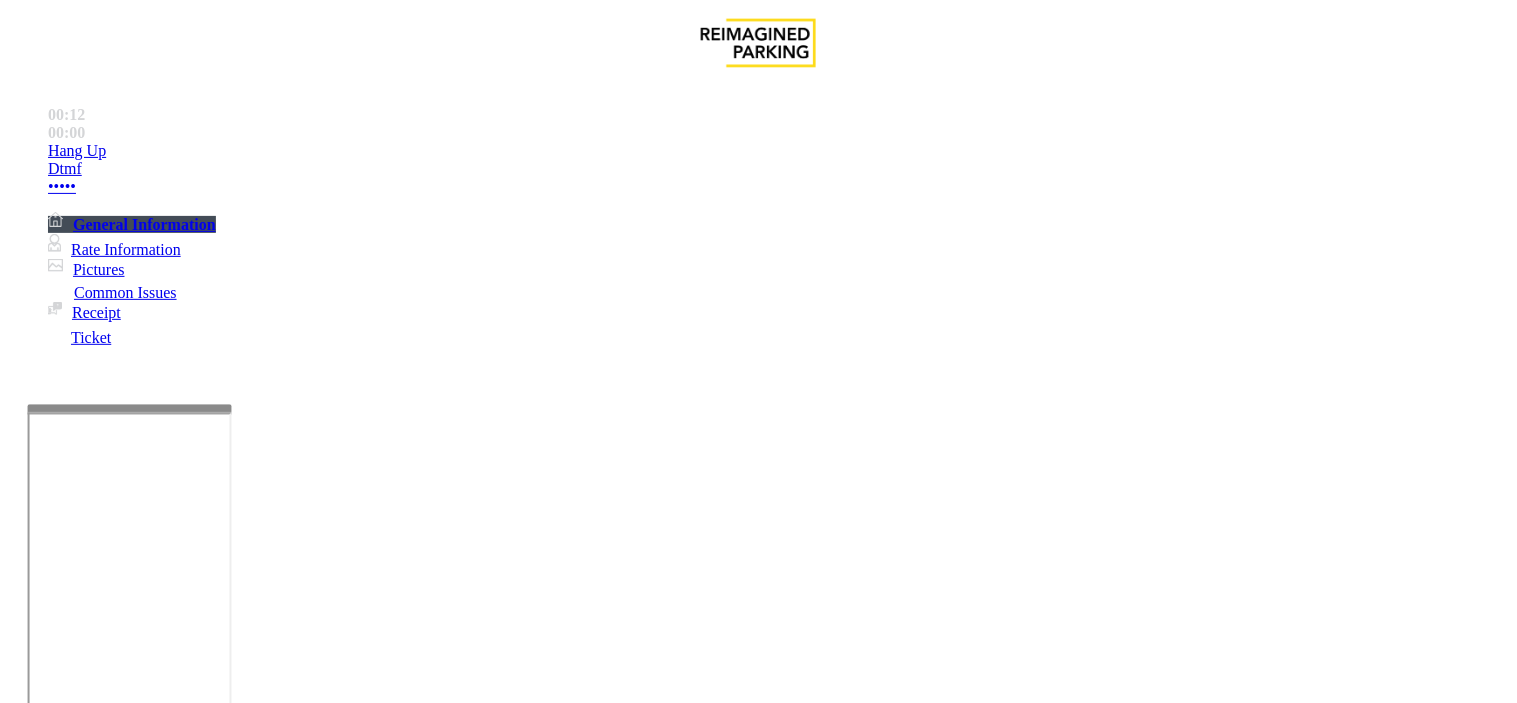 drag, startPoint x: 1061, startPoint y: 341, endPoint x: 1015, endPoint y: 373, distance: 56.0357 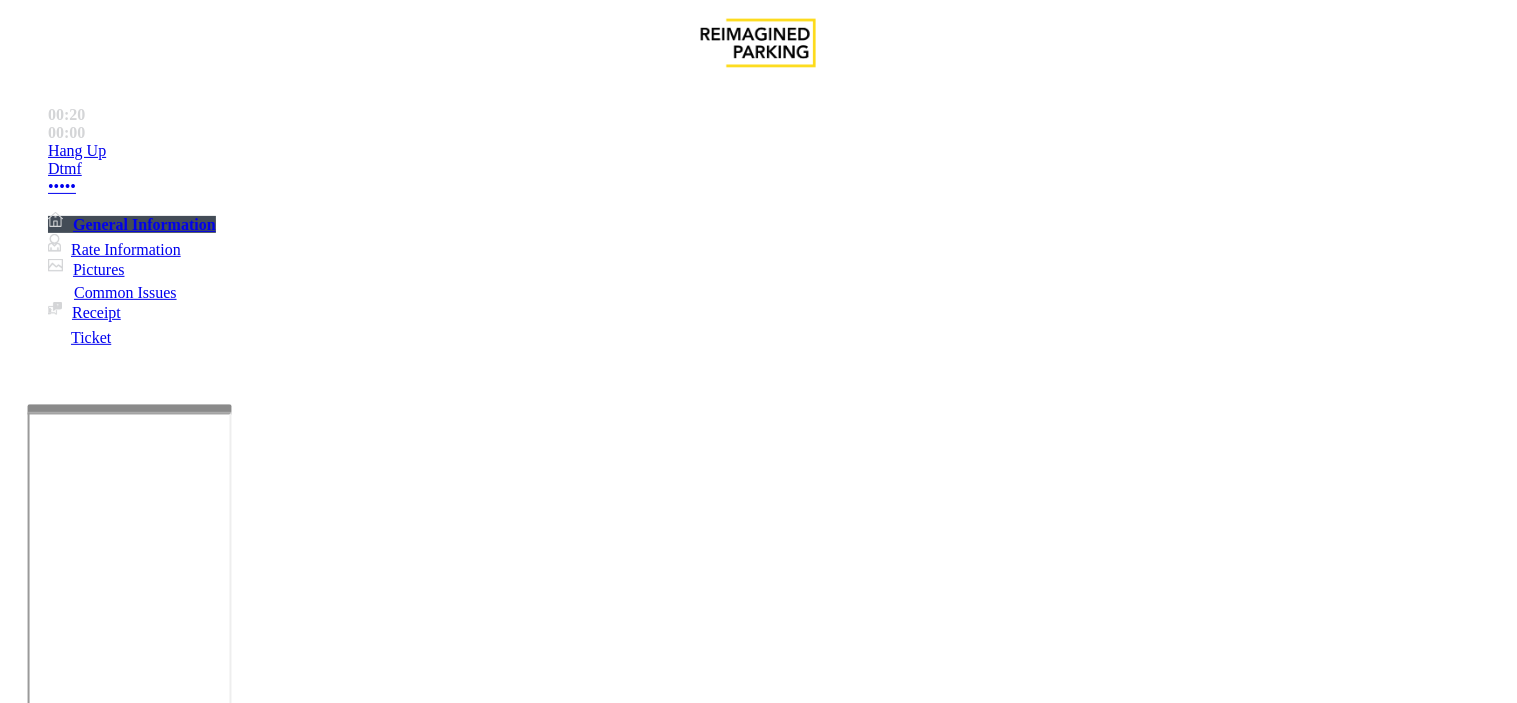scroll, scrollTop: 777, scrollLeft: 0, axis: vertical 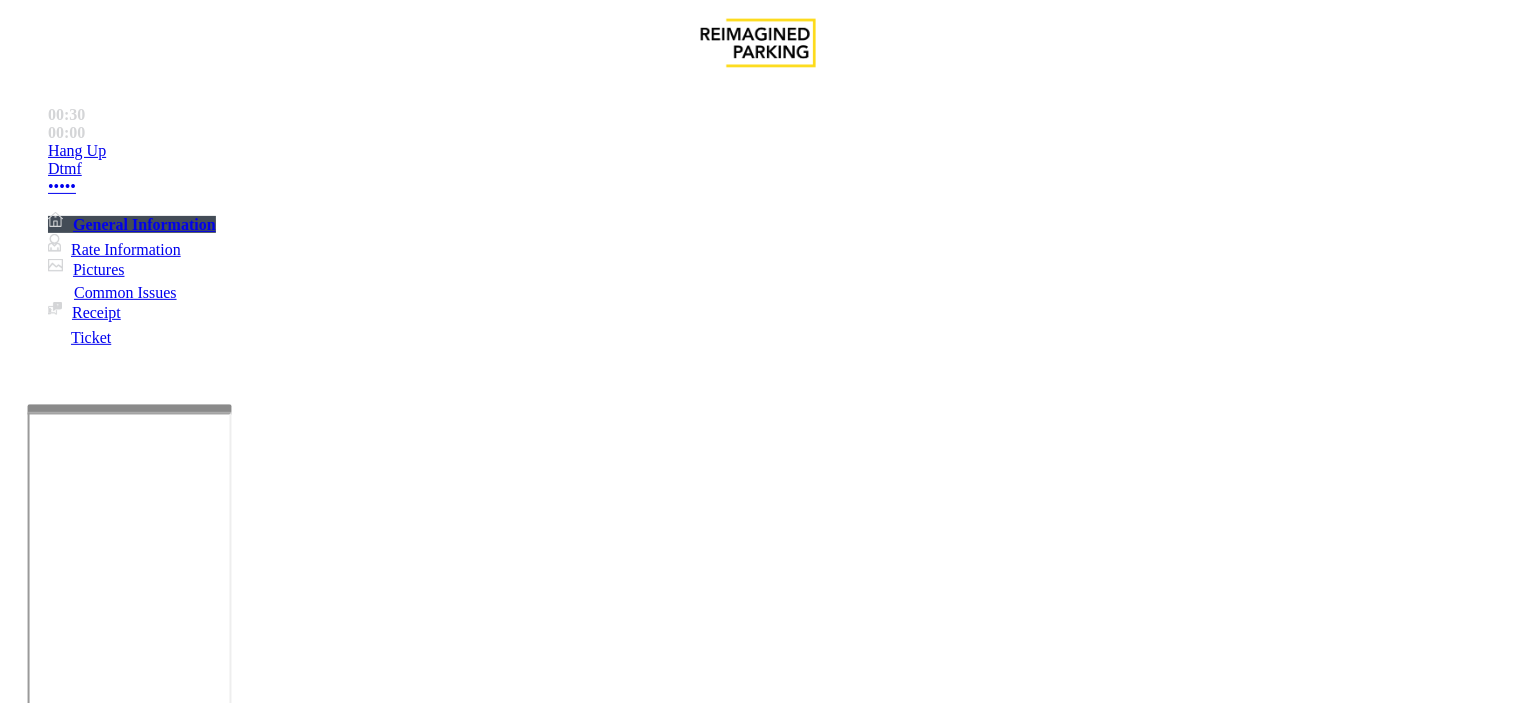 click on "Ticket Issue" at bounding box center [71, 1356] 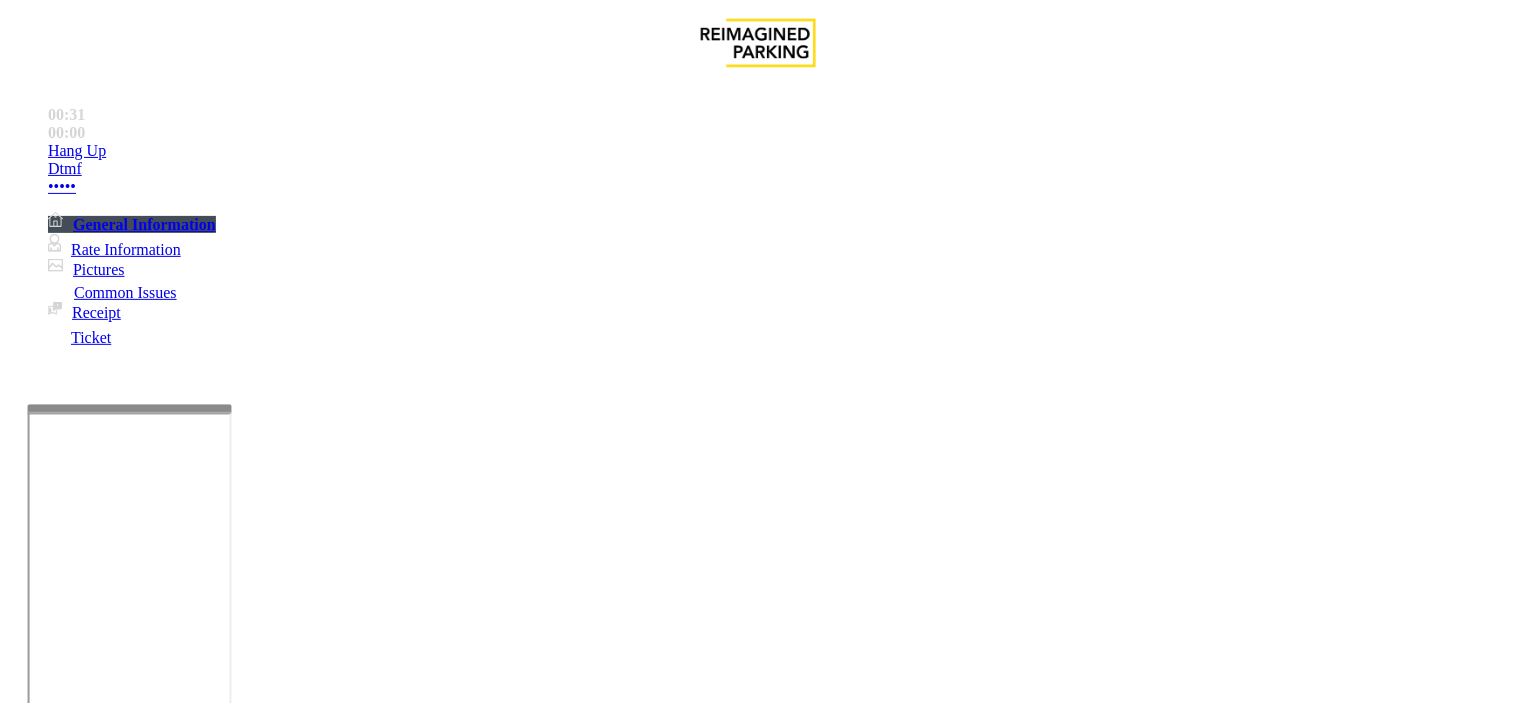 click on "Ticket Unreadable" at bounding box center (300, 1356) 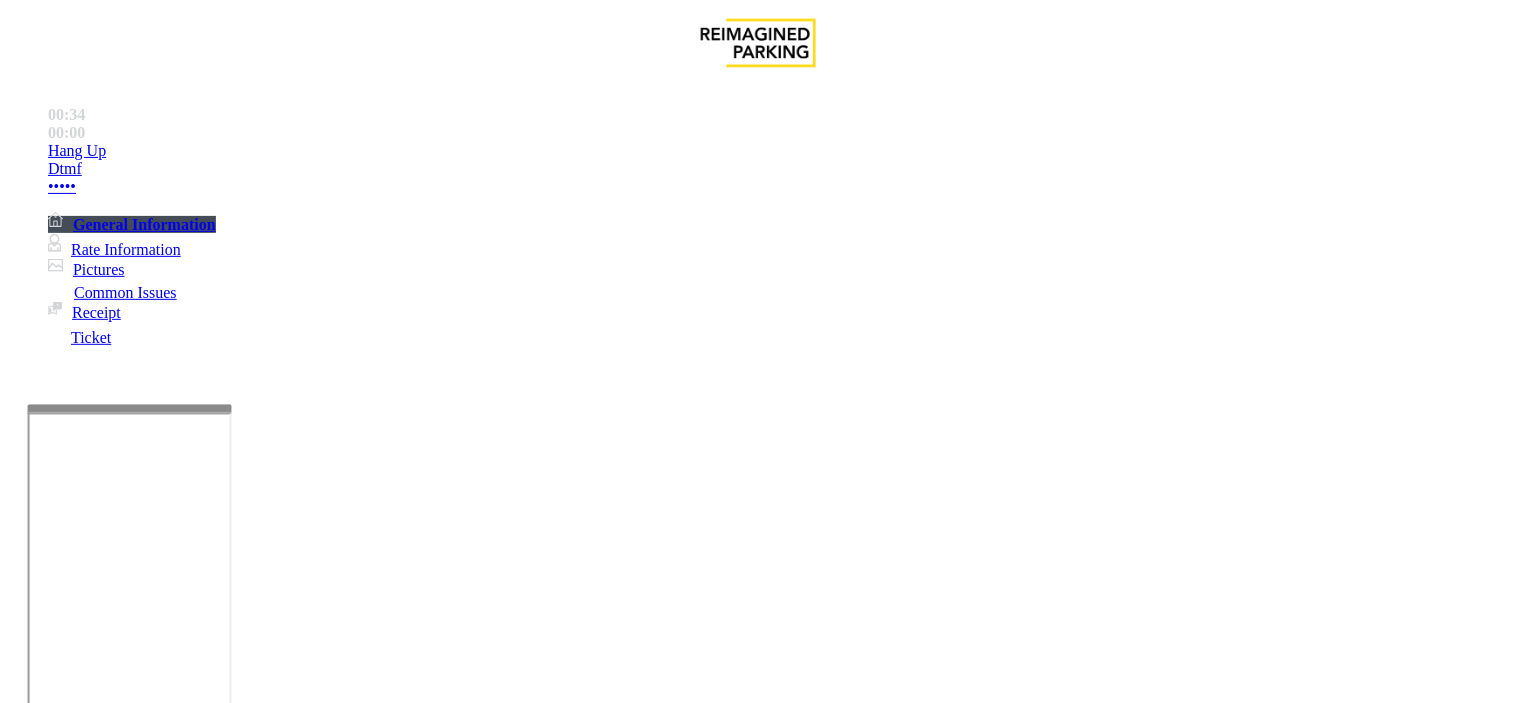 paste on "**********" 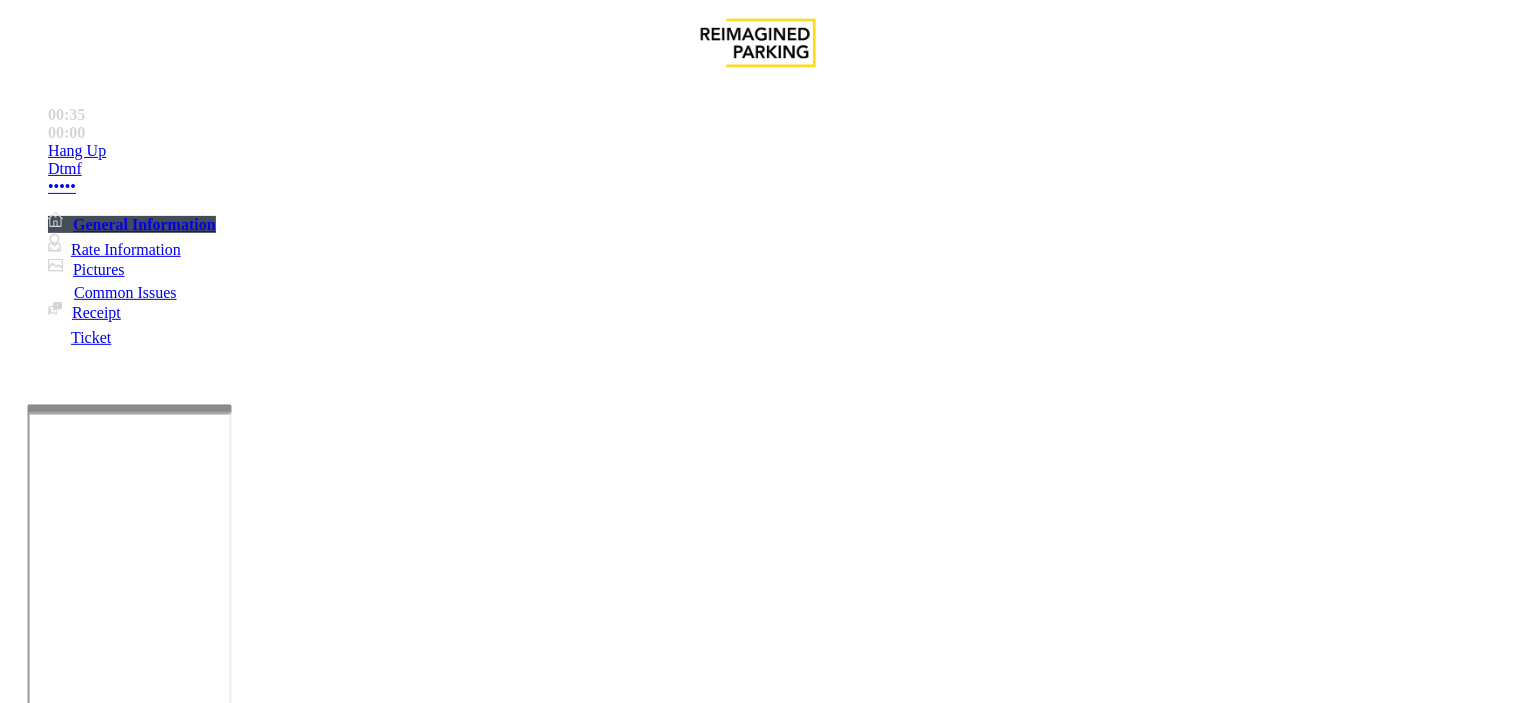 type on "**********" 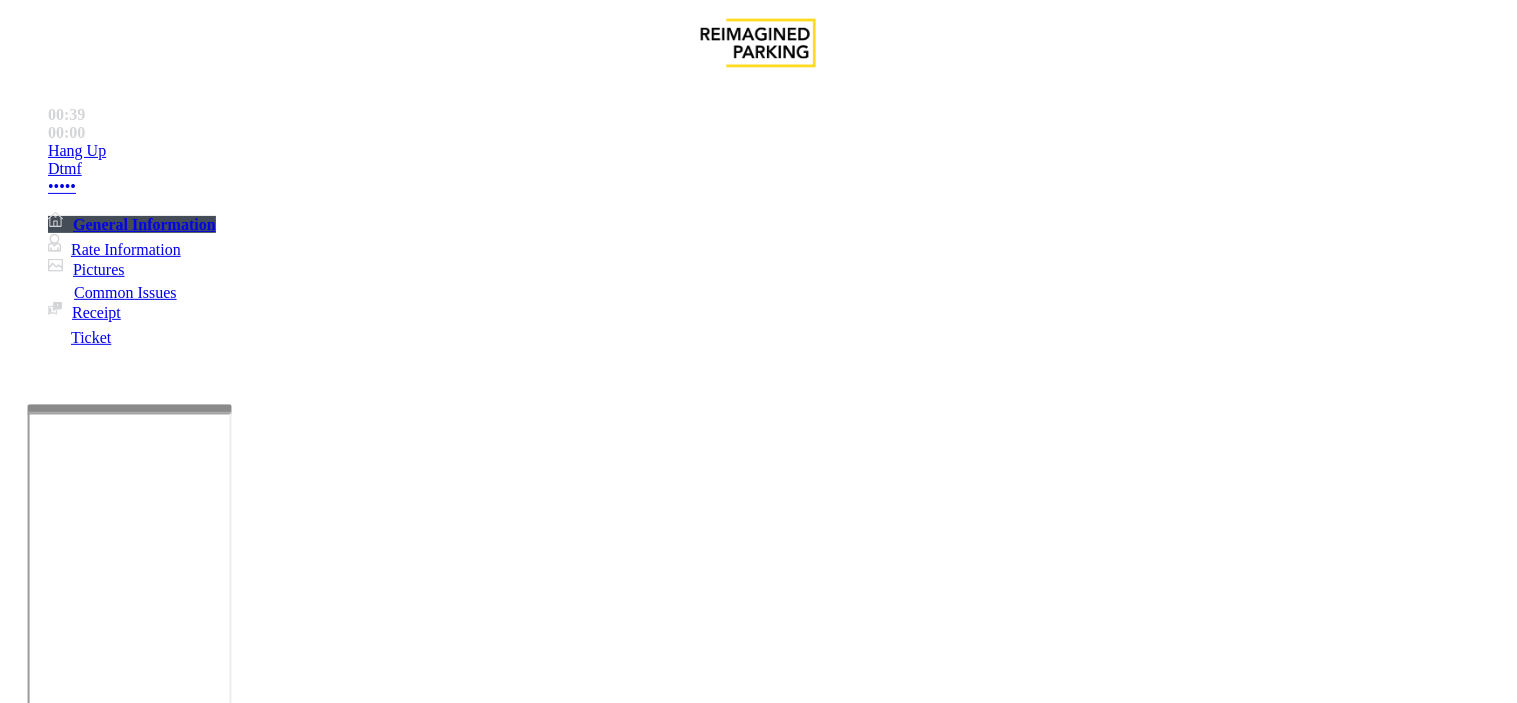 click at bounding box center (246, 1696) 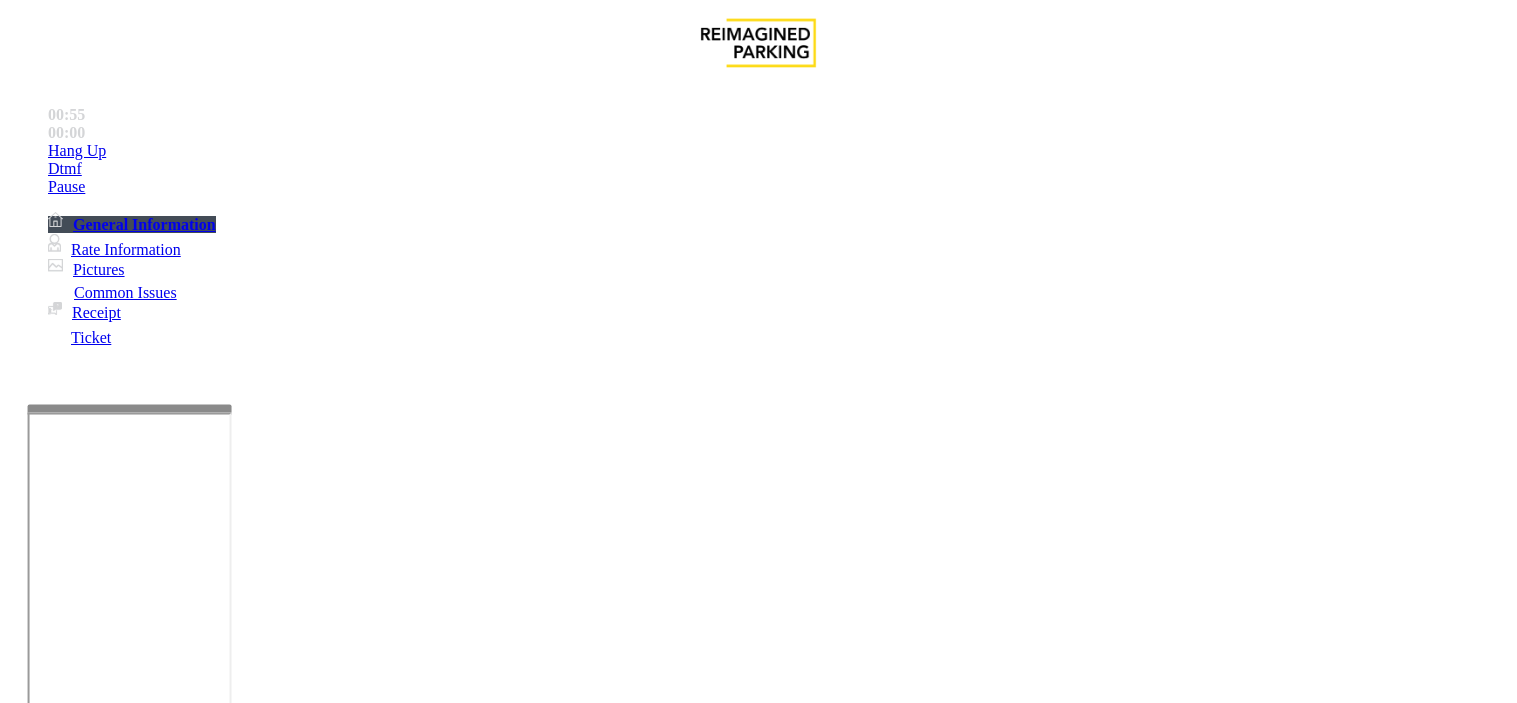 scroll, scrollTop: 0, scrollLeft: 0, axis: both 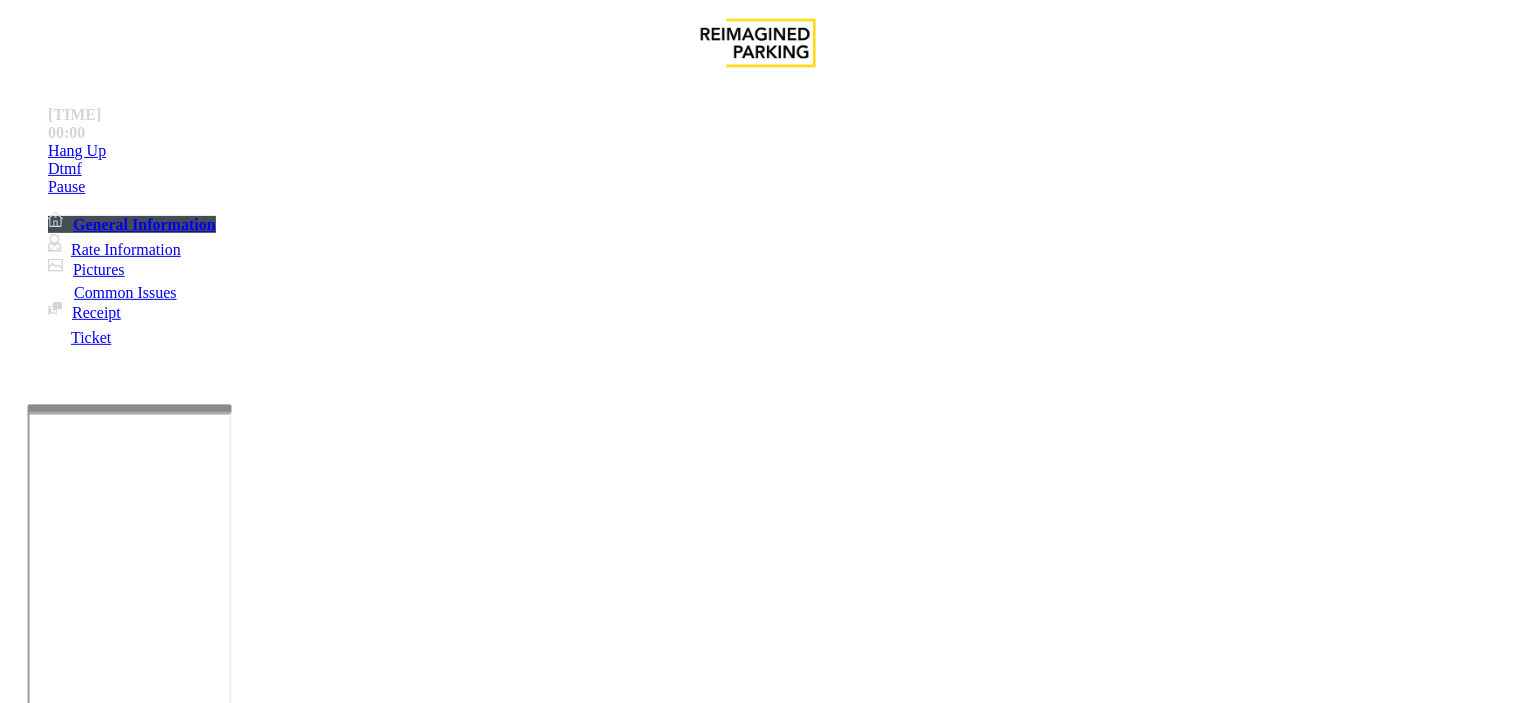 type on "**********" 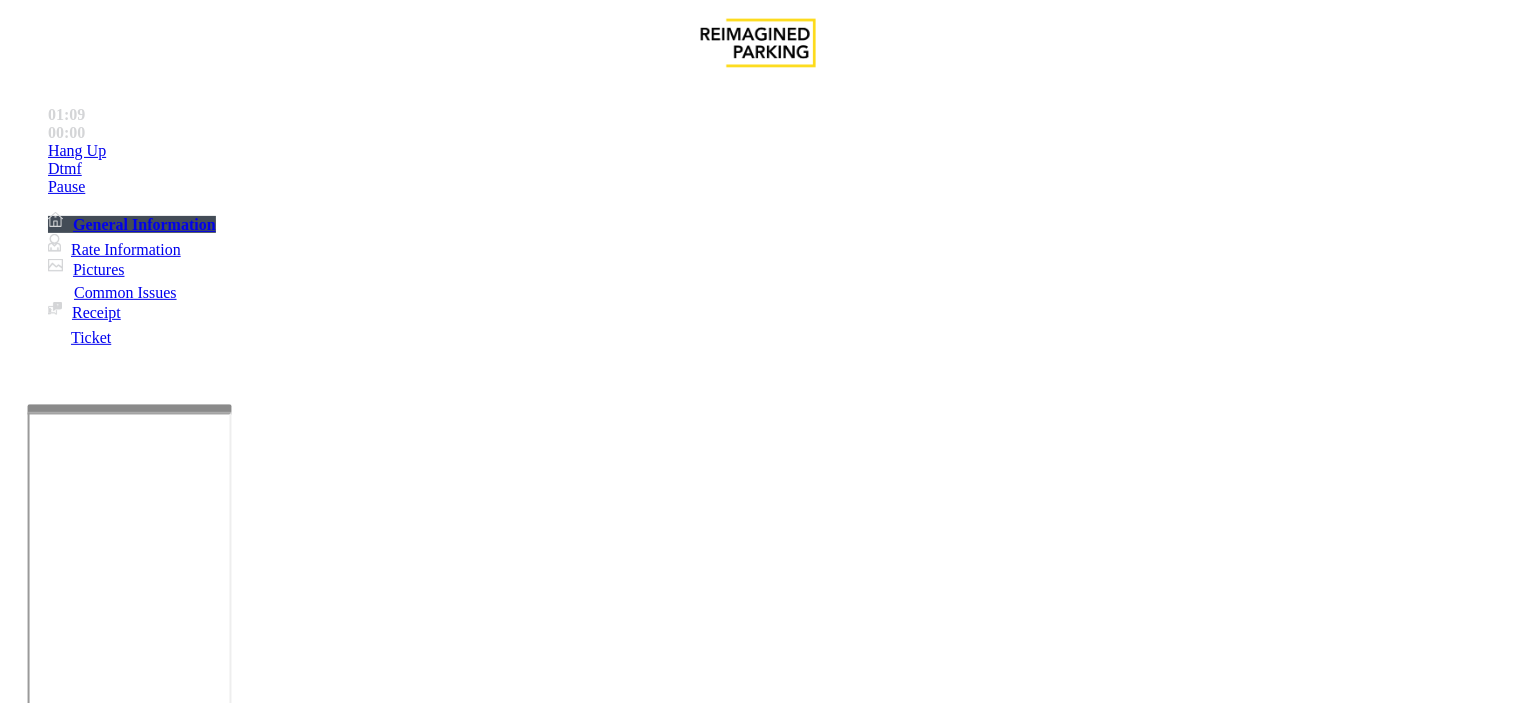 scroll, scrollTop: 754, scrollLeft: 0, axis: vertical 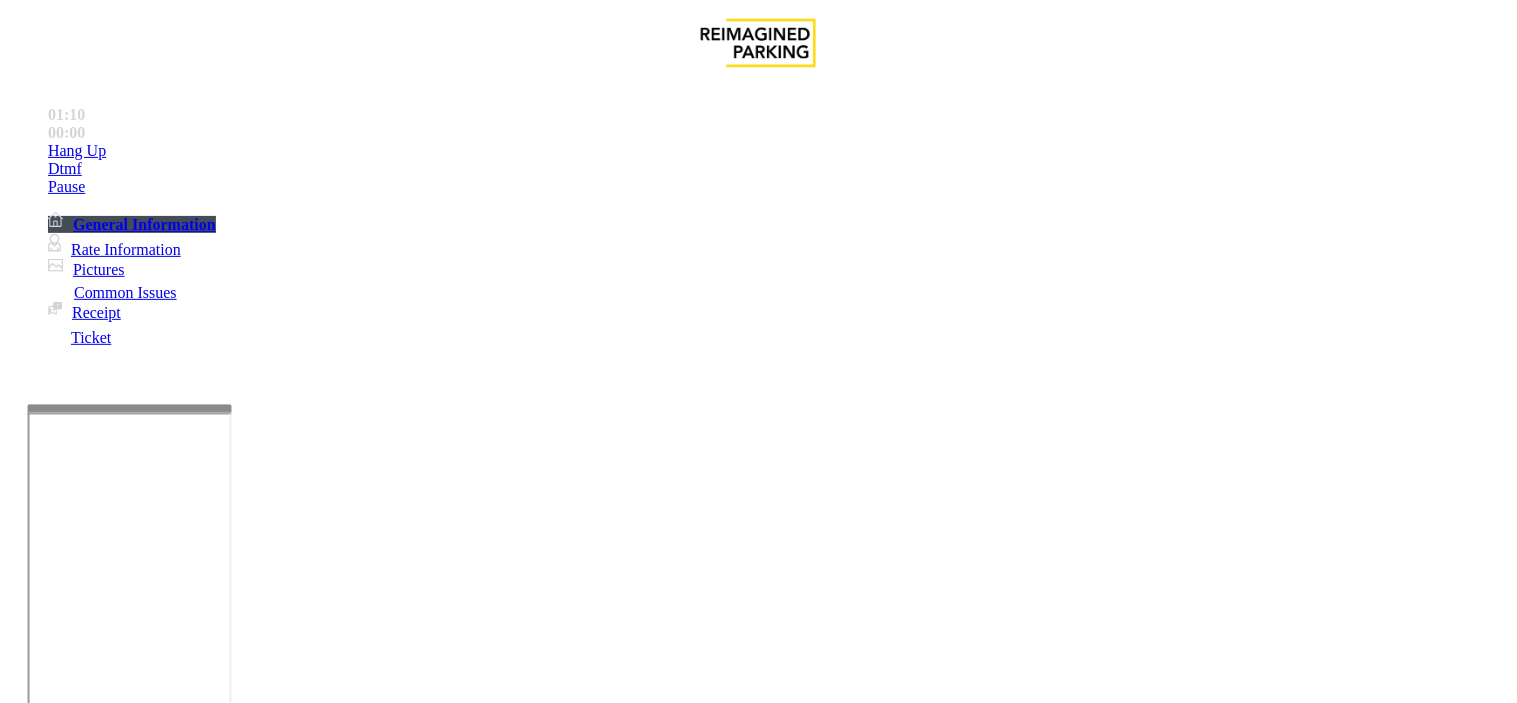click at bounding box center [96, 1432] 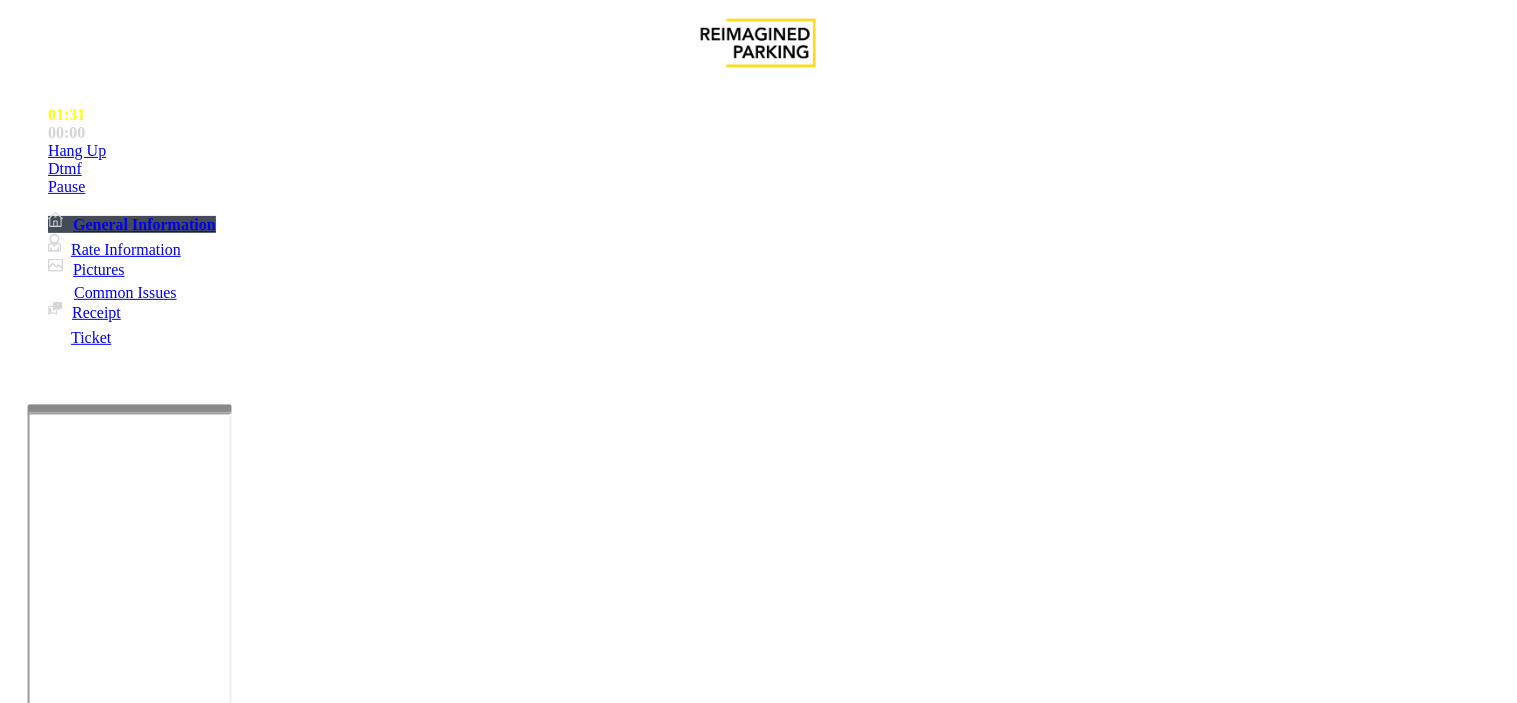 type on "*****" 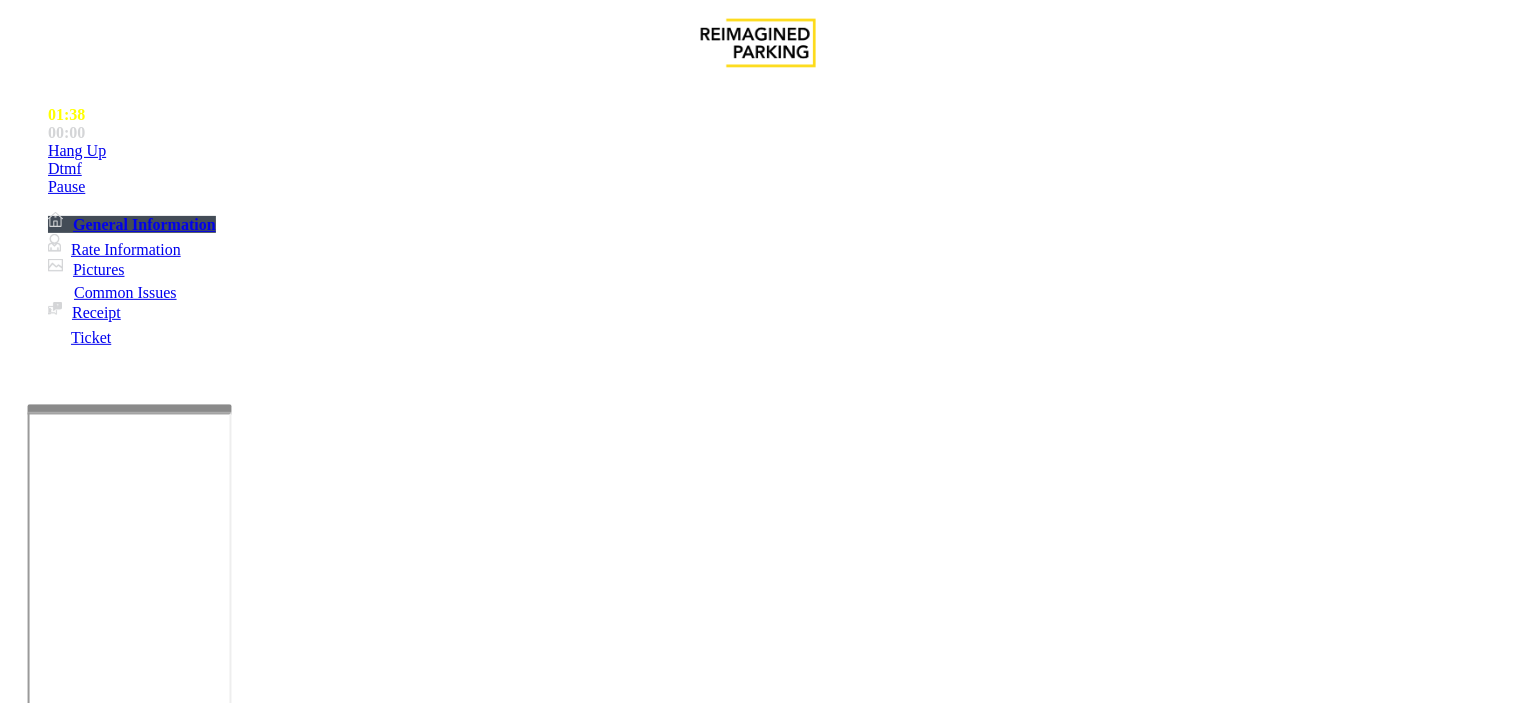 paste on "**********" 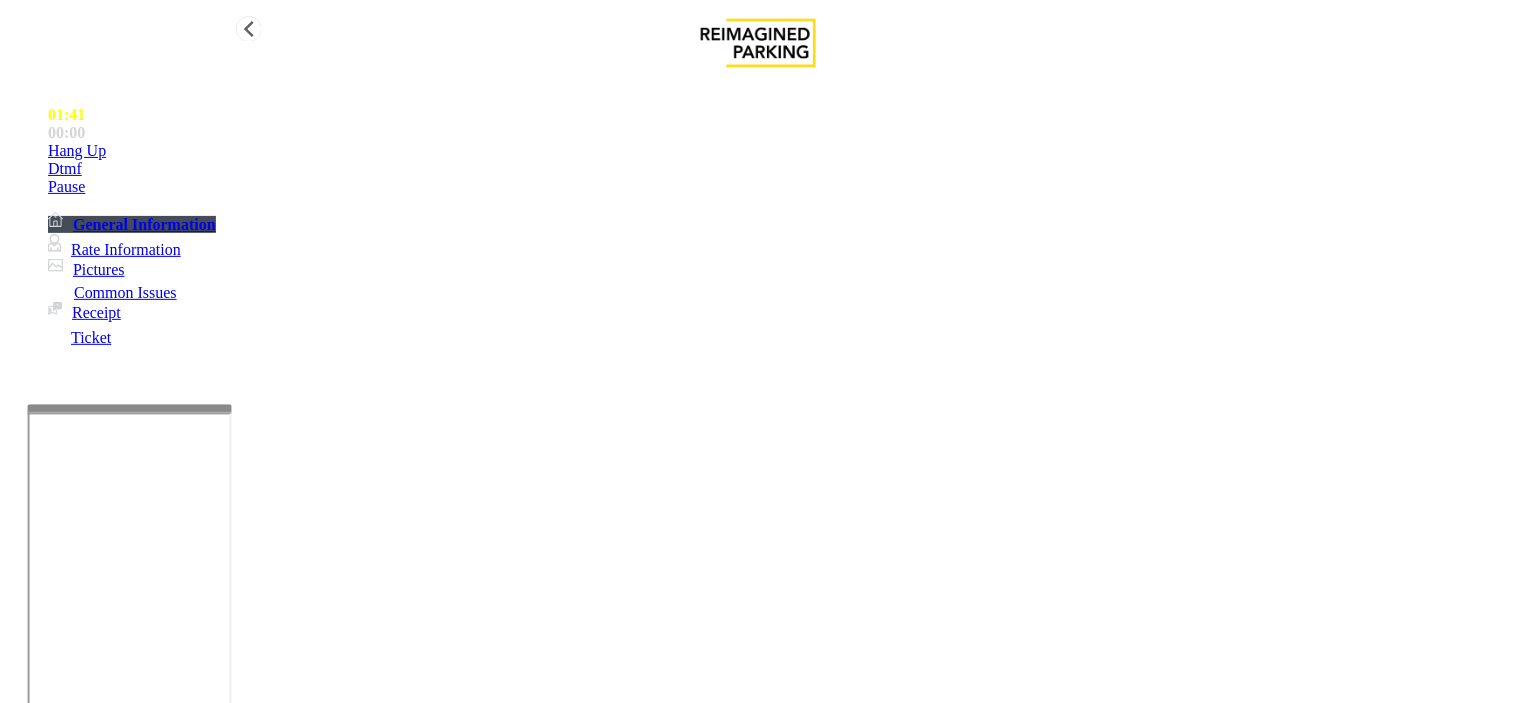 type on "**********" 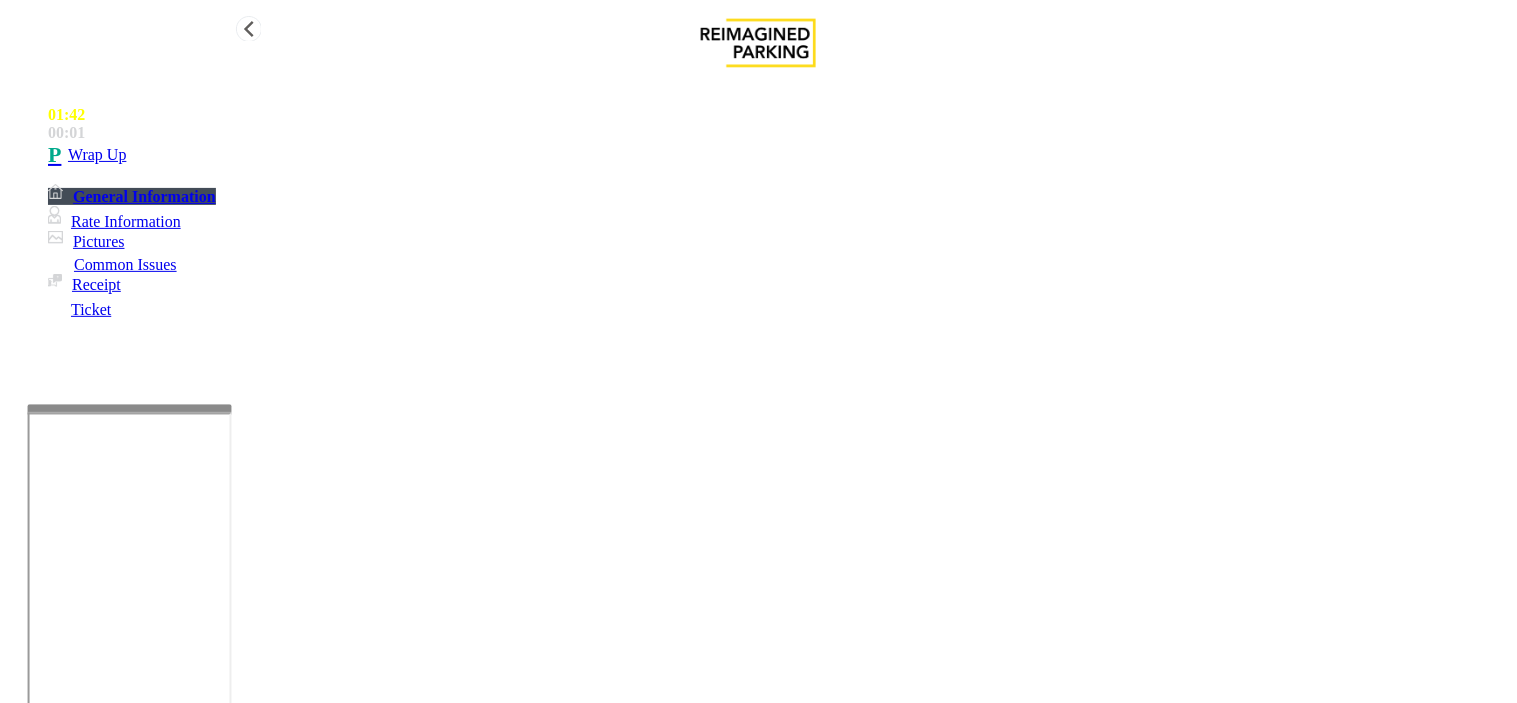 click on "Wrap Up" at bounding box center [778, 155] 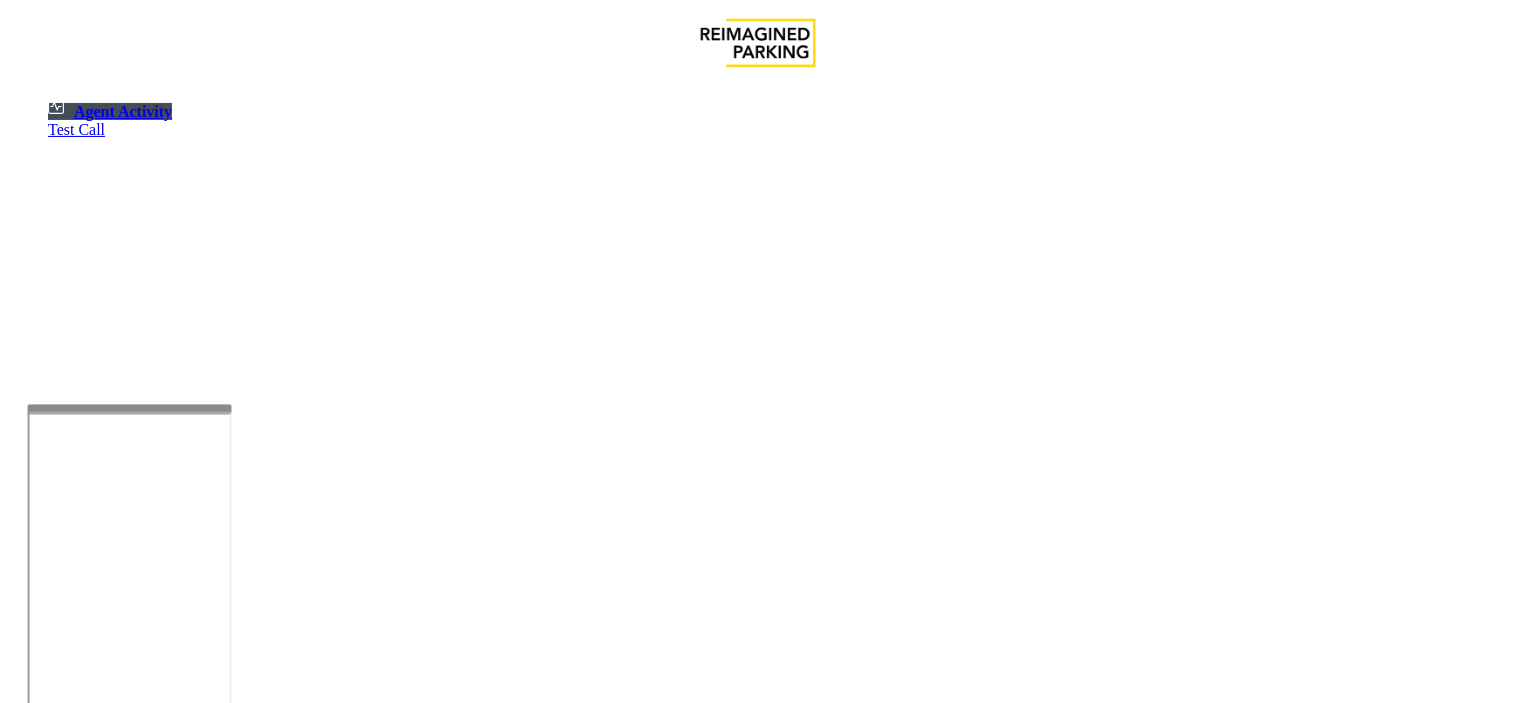 click at bounding box center (79, 1405) 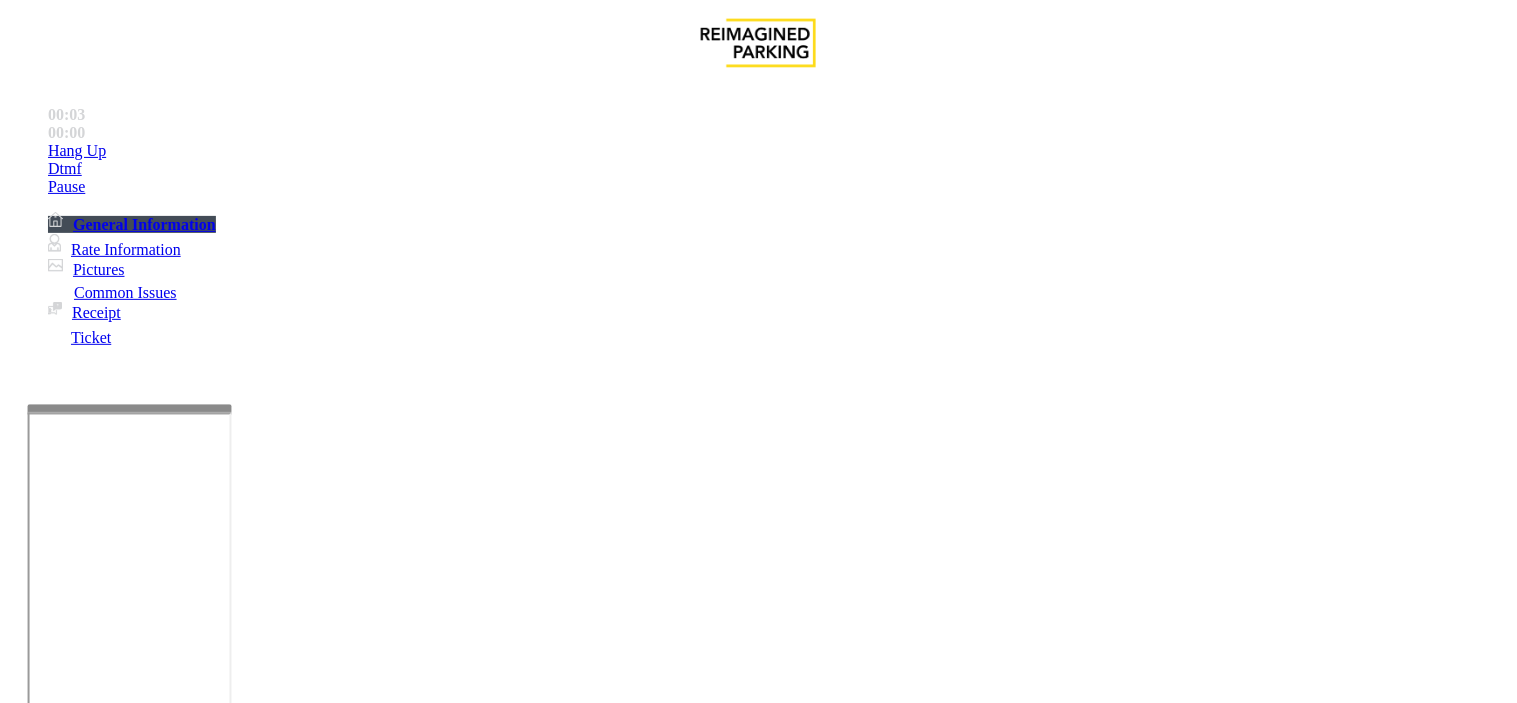click on "Monthly Issue" at bounding box center [268, 1356] 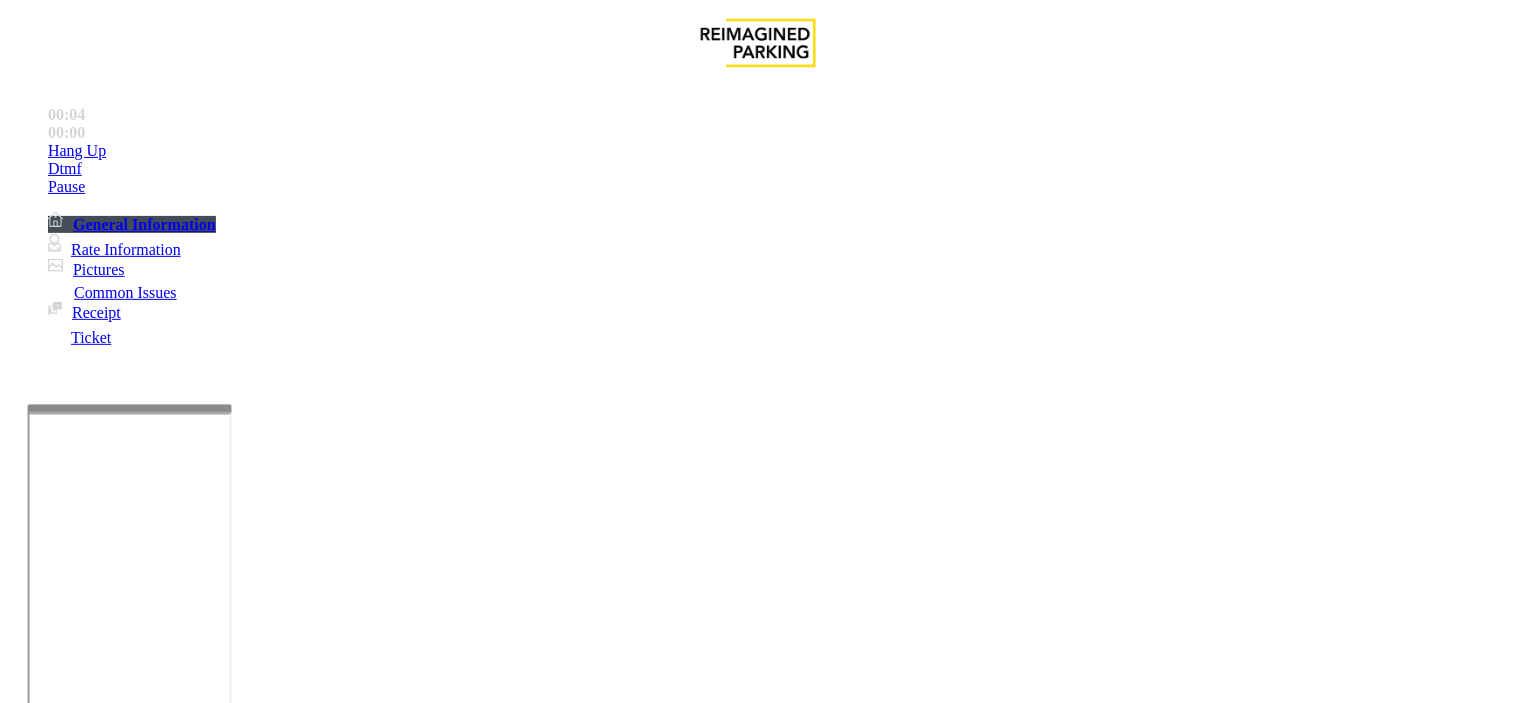 click on "Forgot Card / Transponder / KeyFob" at bounding box center [317, 1356] 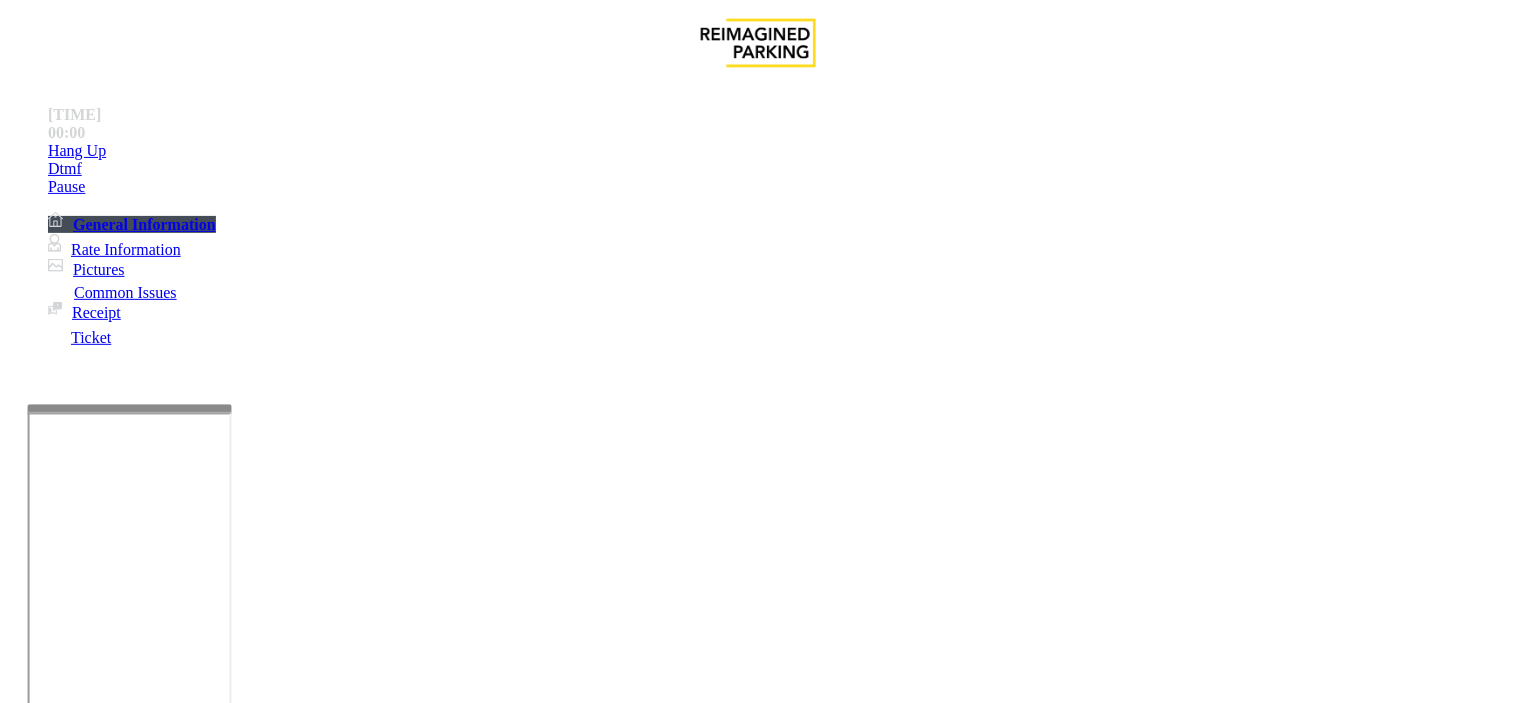 paste on "**********" 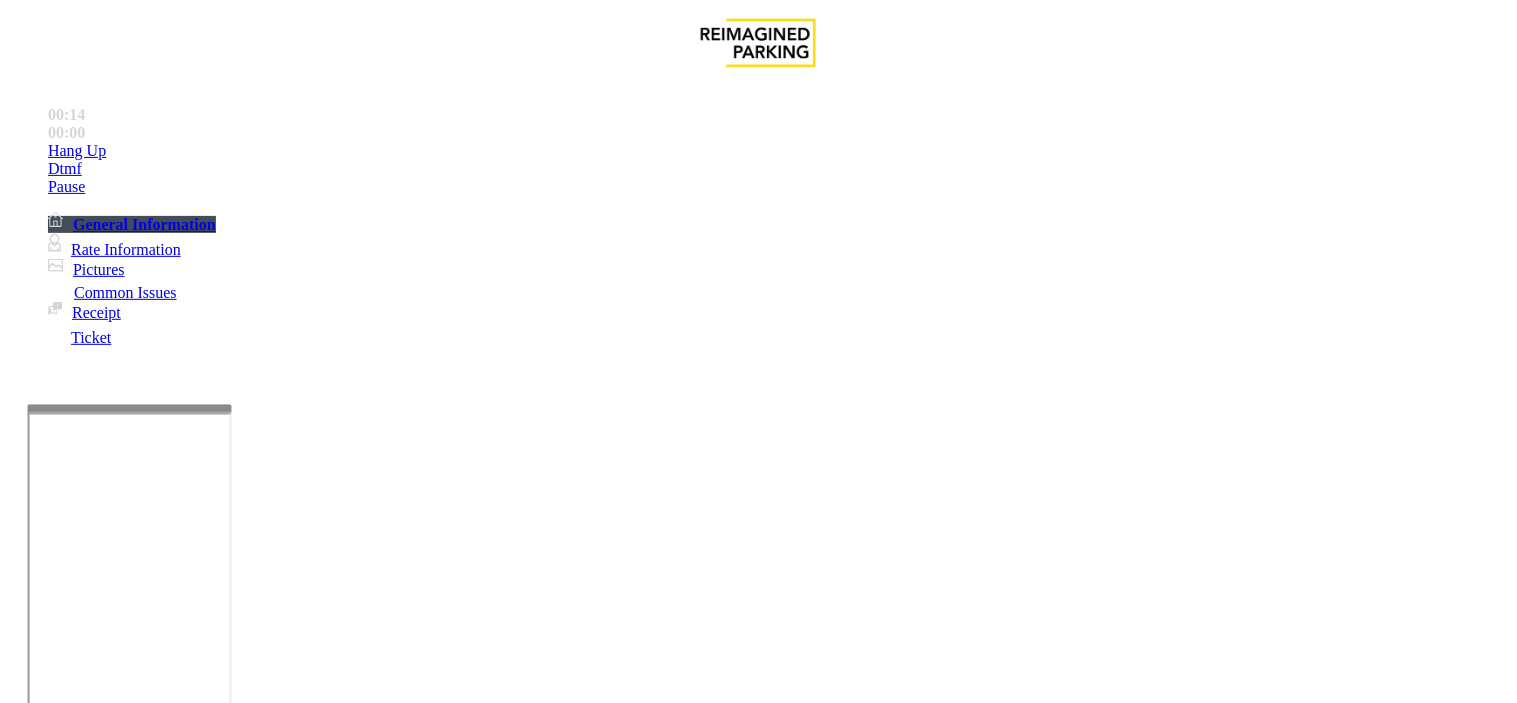 drag, startPoint x: 598, startPoint y: 617, endPoint x: 266, endPoint y: 593, distance: 332.86633 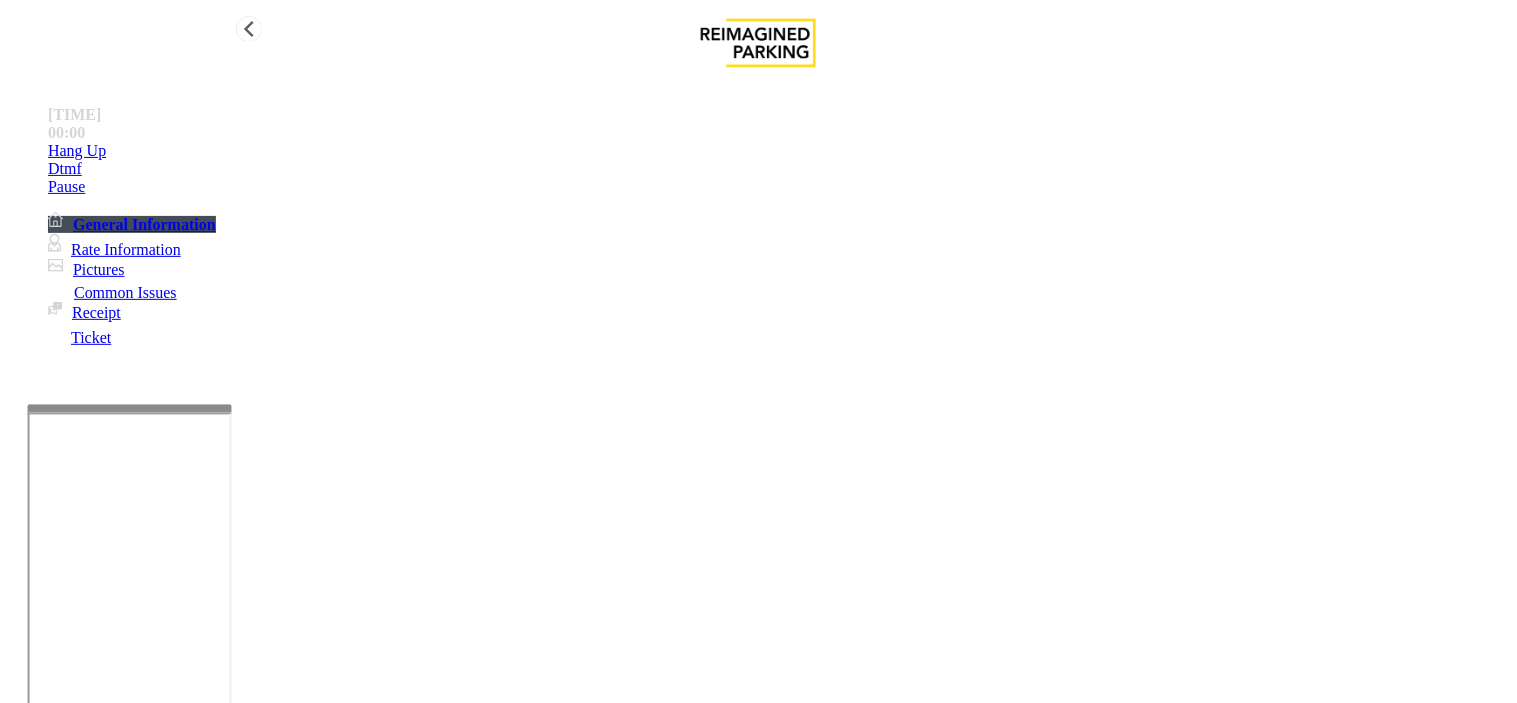 paste on "**********" 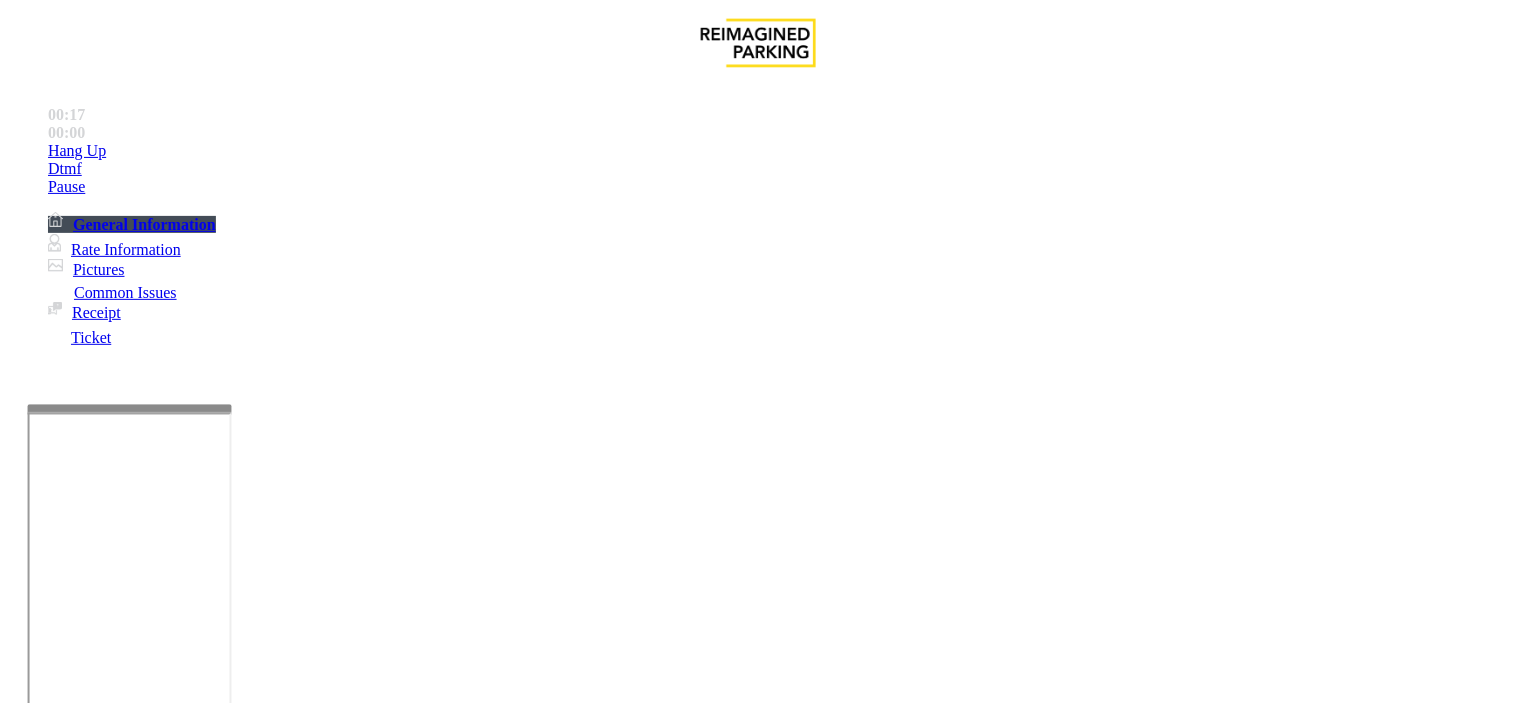 type on "**********" 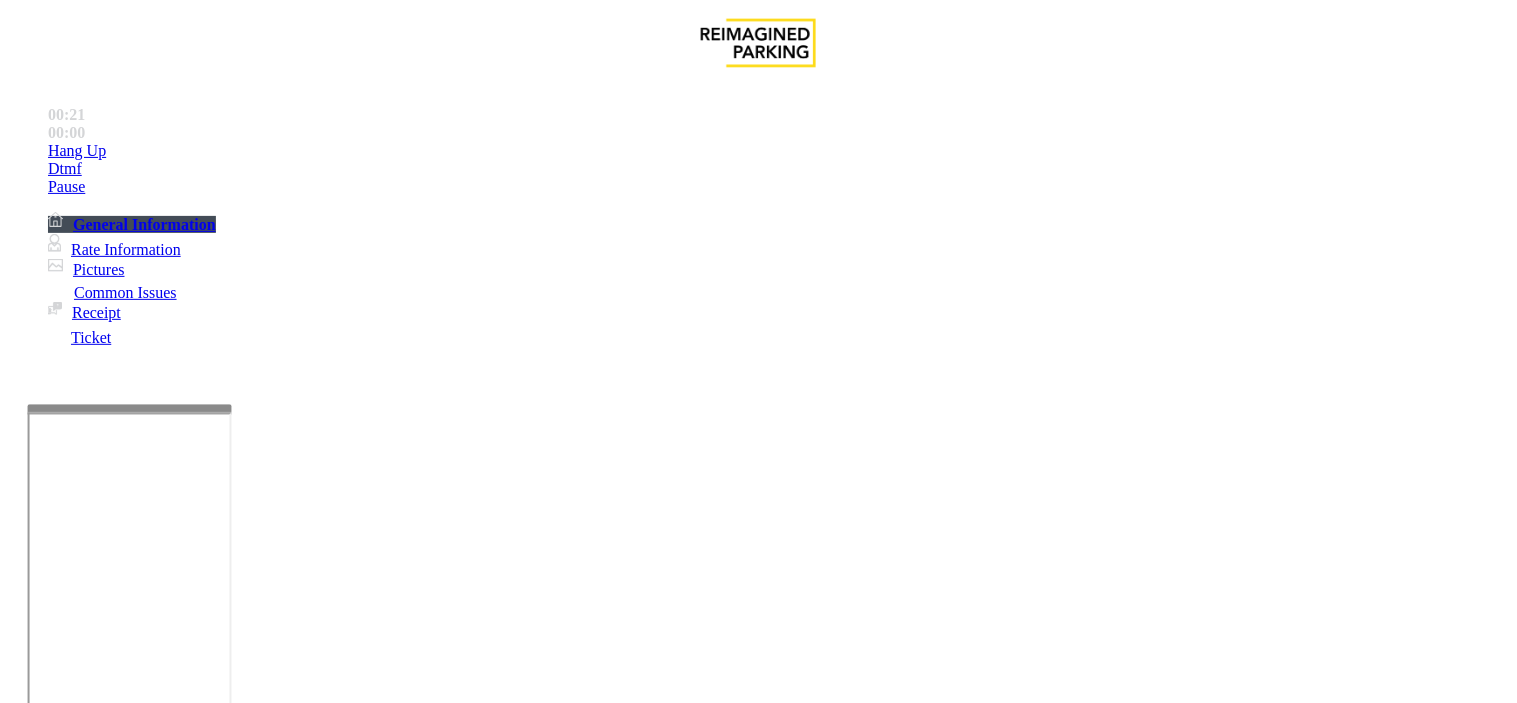 click on "Vend Gate" at bounding box center (69, 1778) 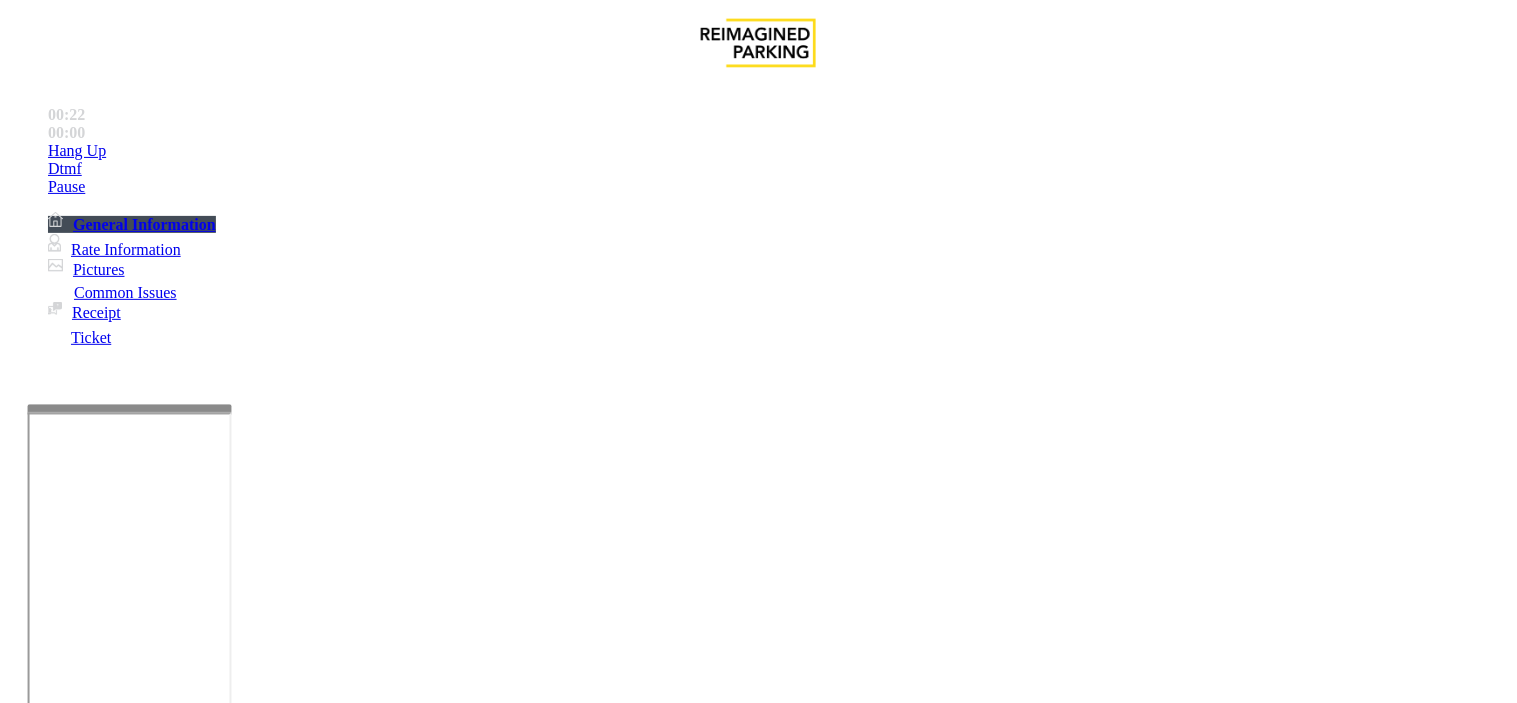 scroll, scrollTop: 0, scrollLeft: 0, axis: both 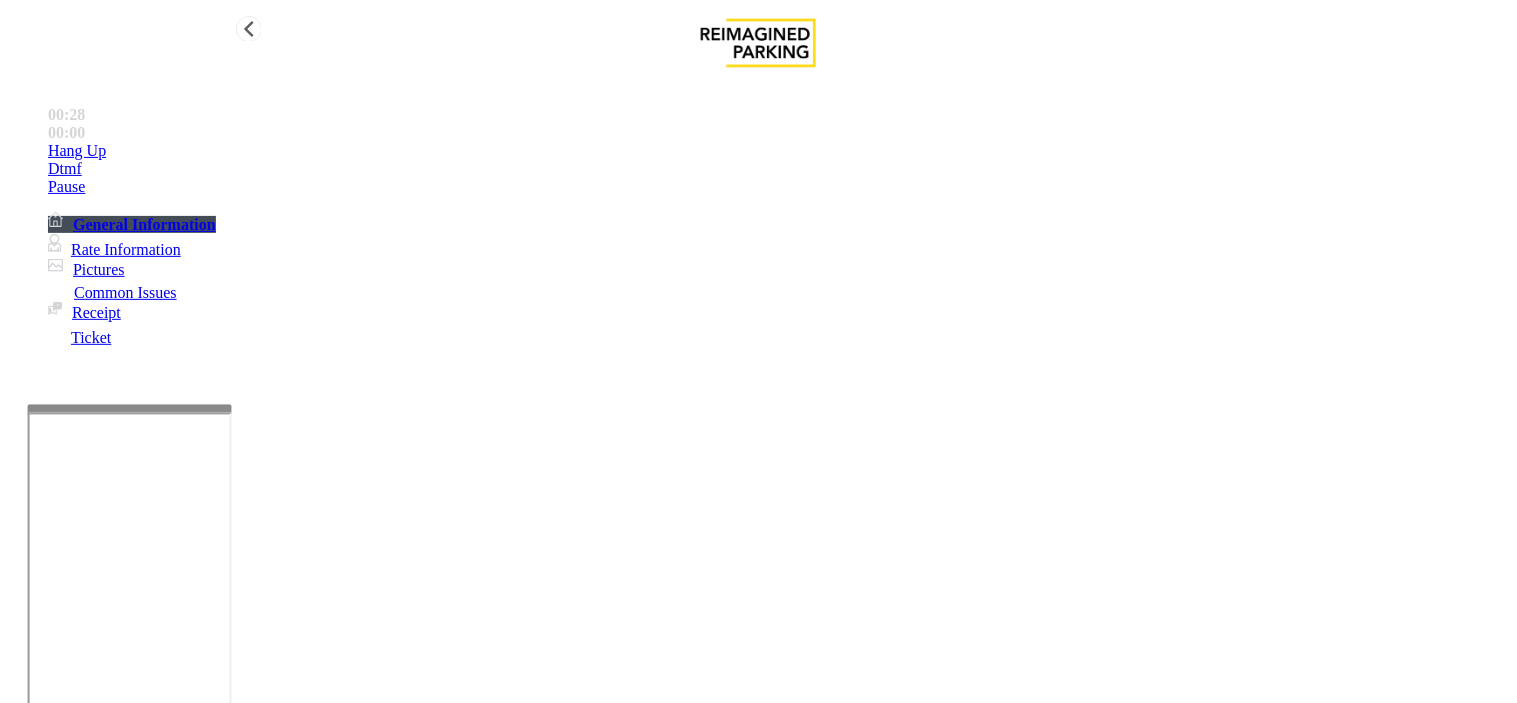 type on "**********" 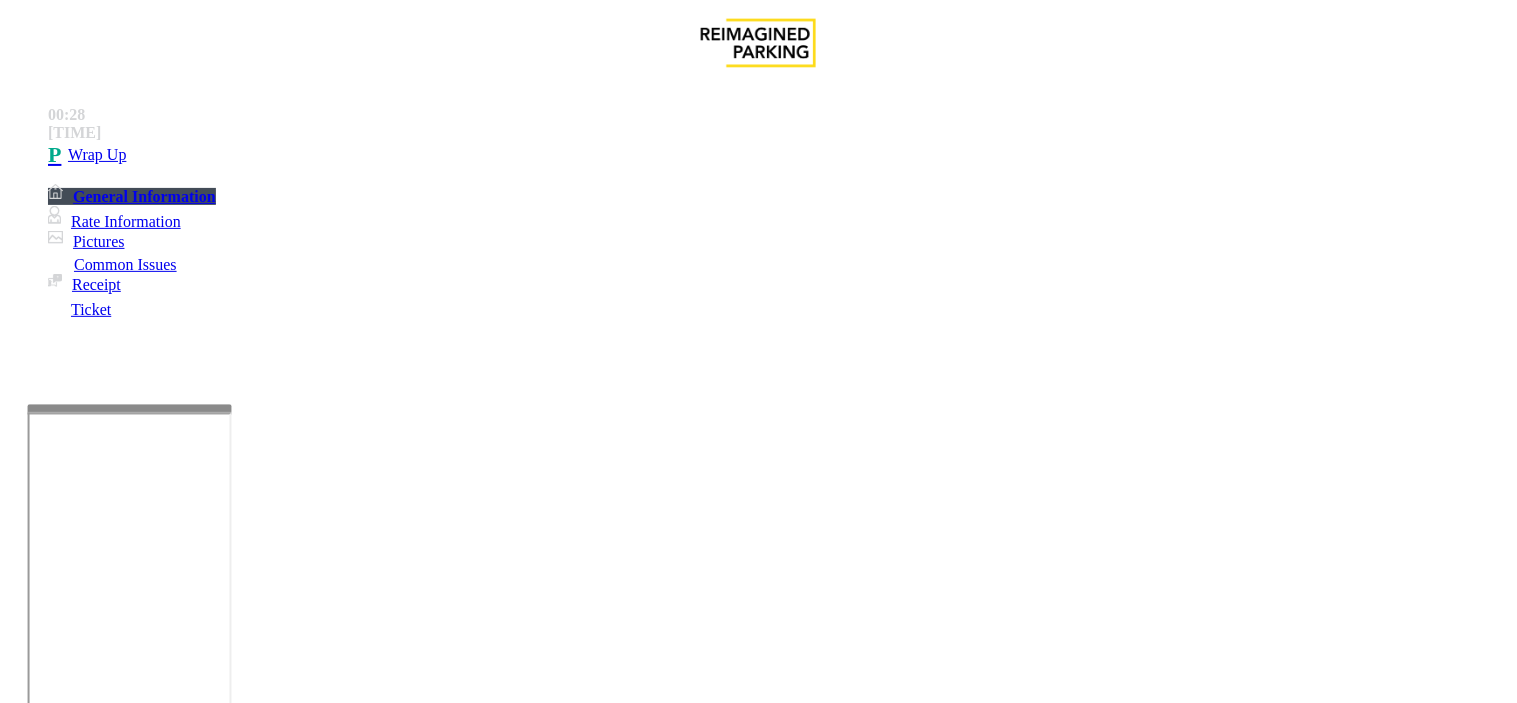 drag, startPoint x: 270, startPoint y: 180, endPoint x: 387, endPoint y: 186, distance: 117.15375 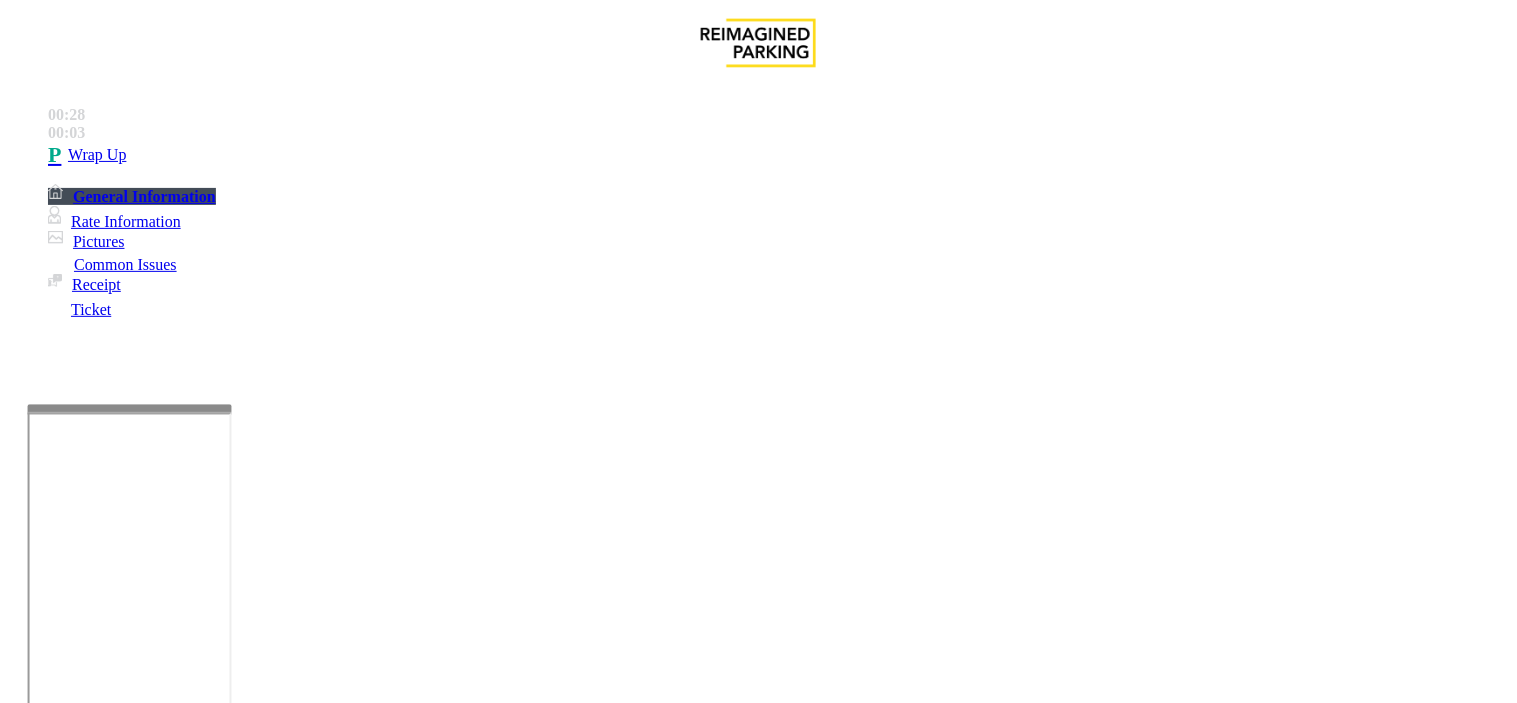 paste on "**********" 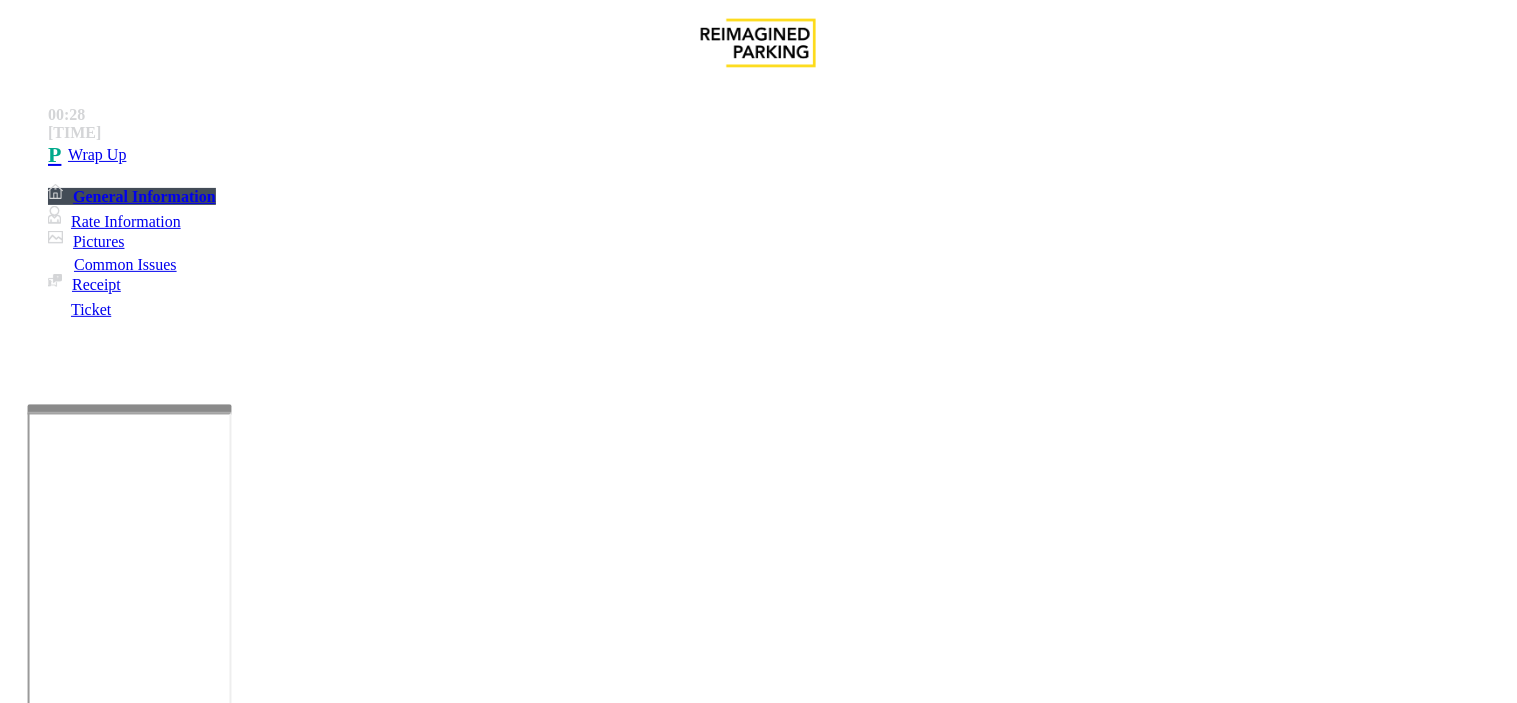 paste on "**********" 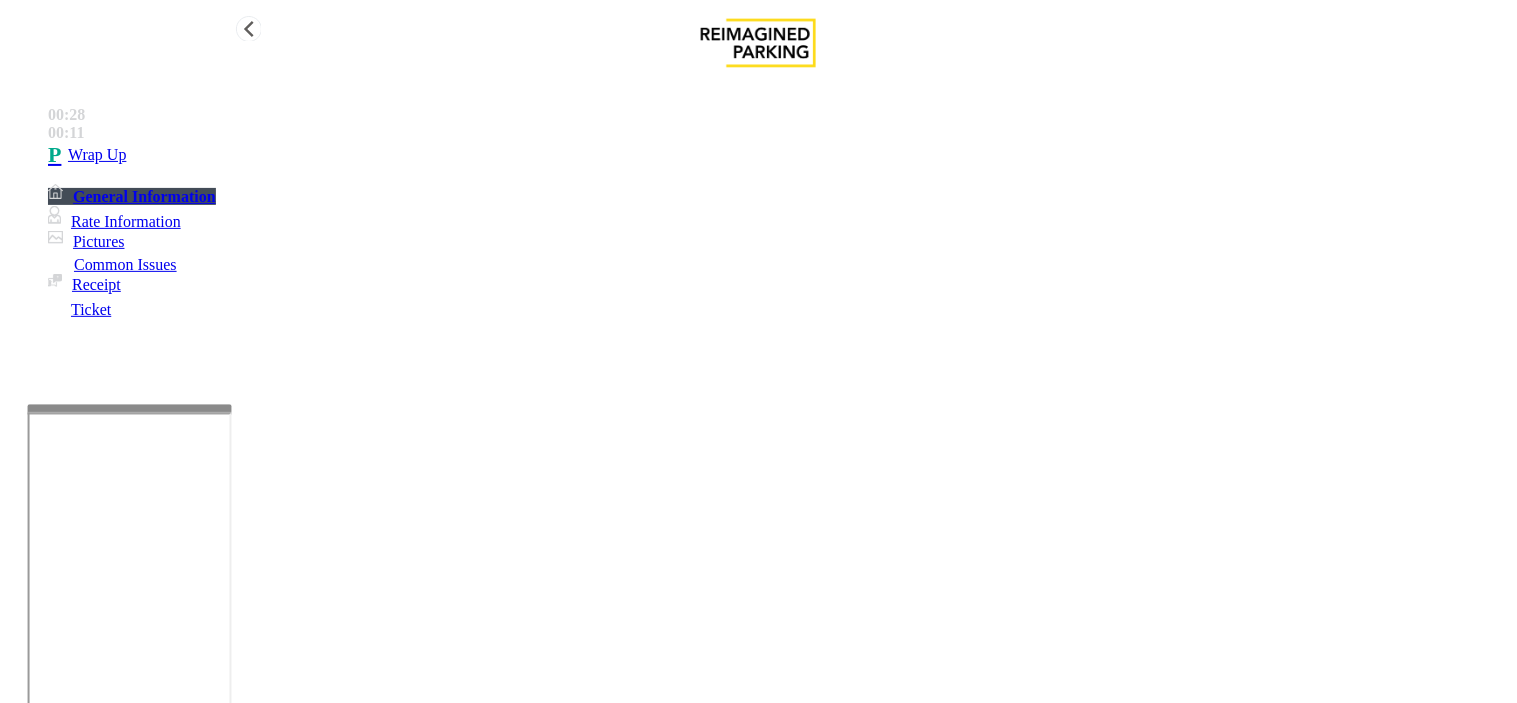 type on "**********" 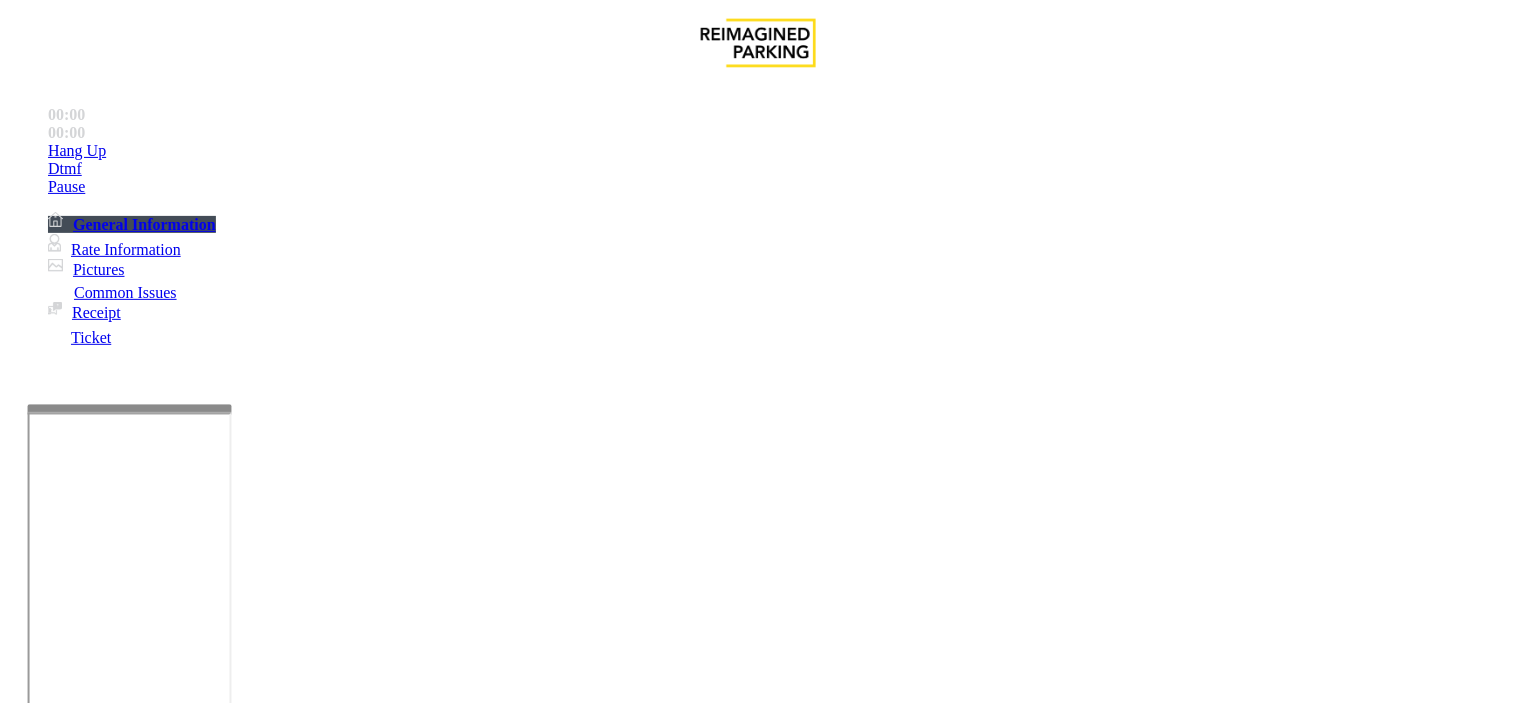 scroll, scrollTop: 333, scrollLeft: 0, axis: vertical 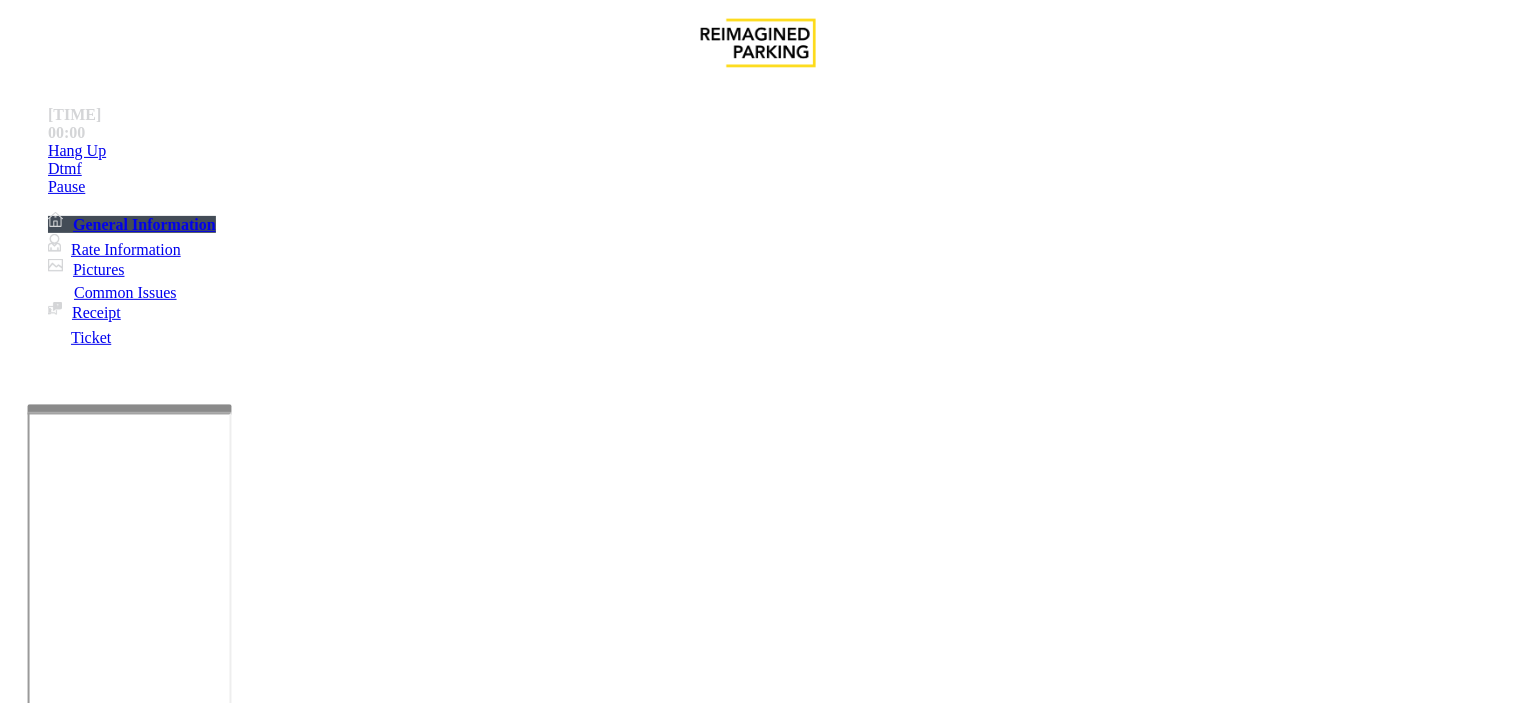click on "Intercom Issue/No Response" at bounding box center (940, 1356) 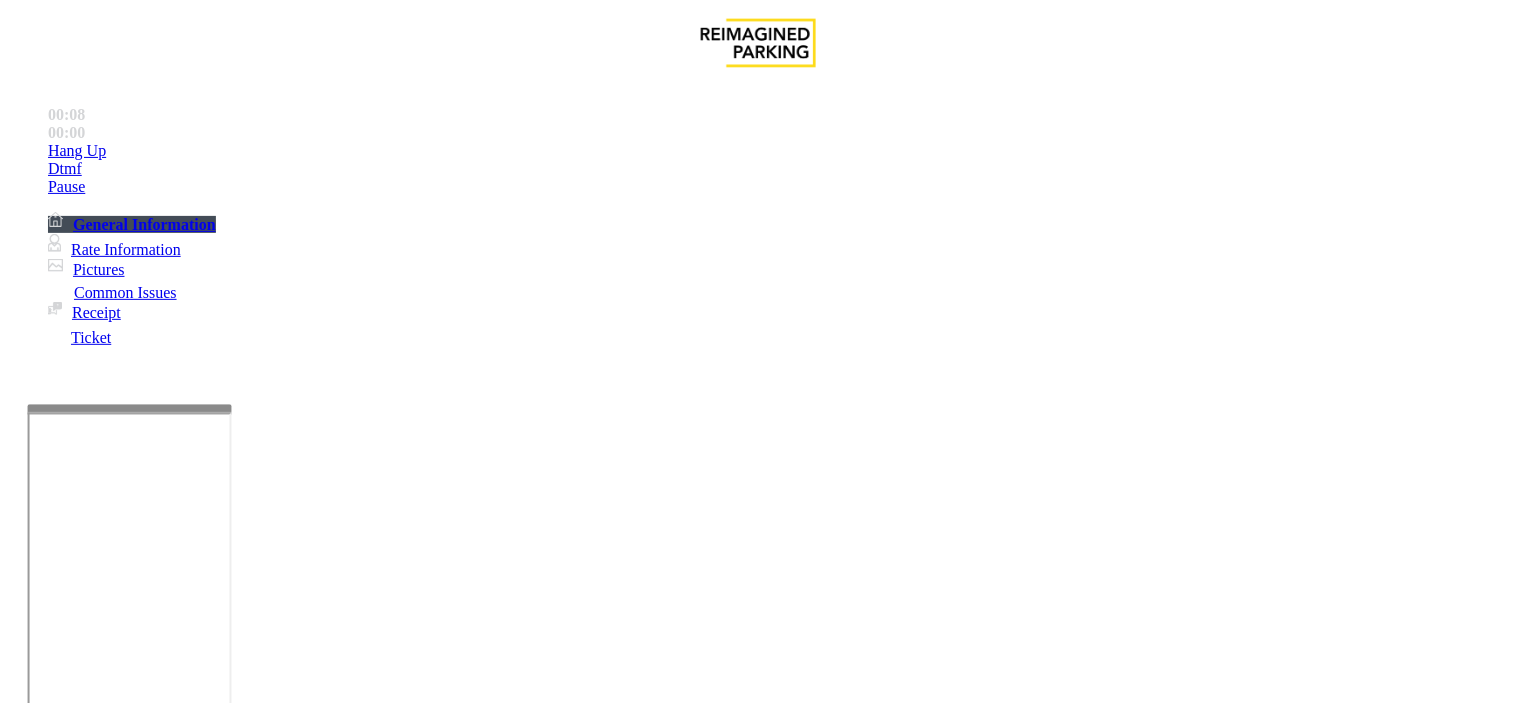 click on "No Response/Unable to hear parker" at bounding box center [758, 1341] 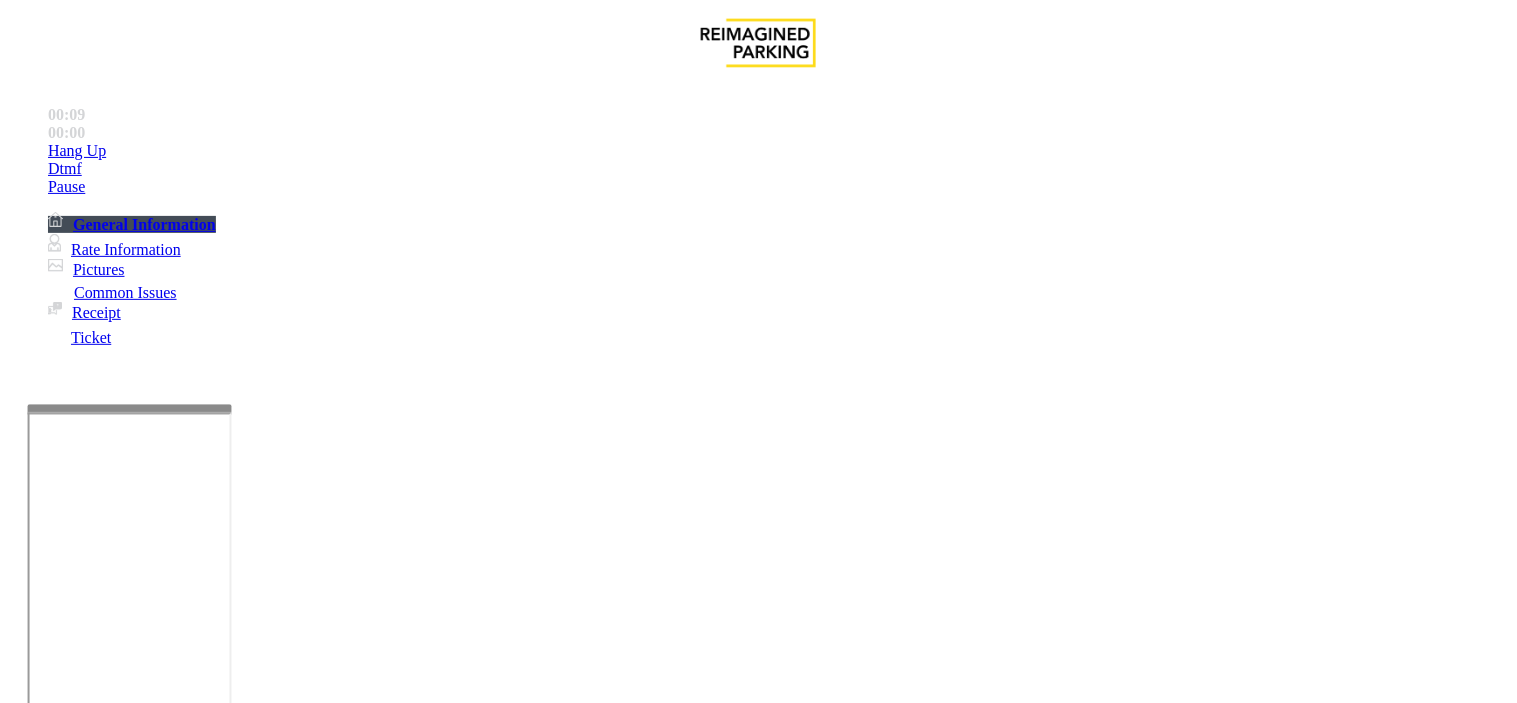 click at bounding box center [254, 1404] 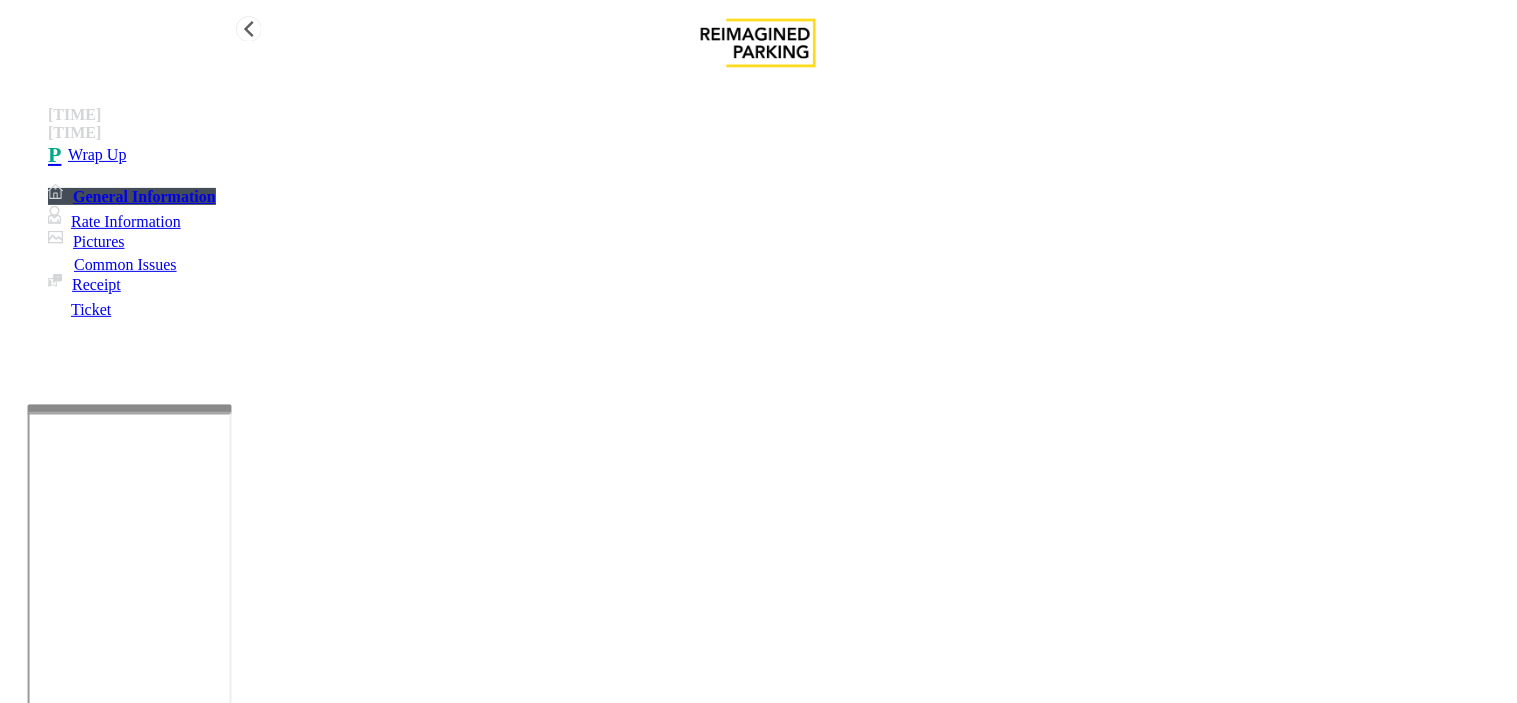 type on "**********" 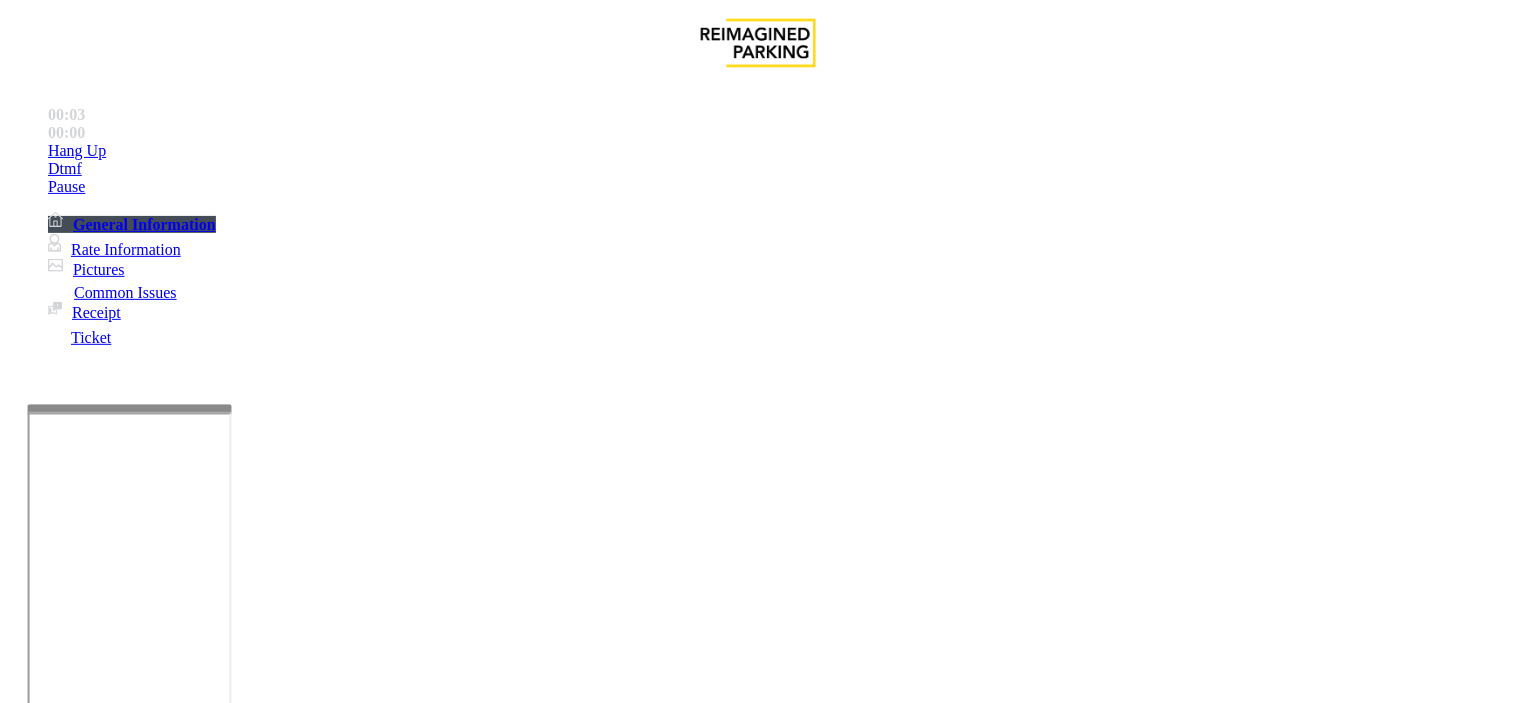 scroll, scrollTop: 666, scrollLeft: 0, axis: vertical 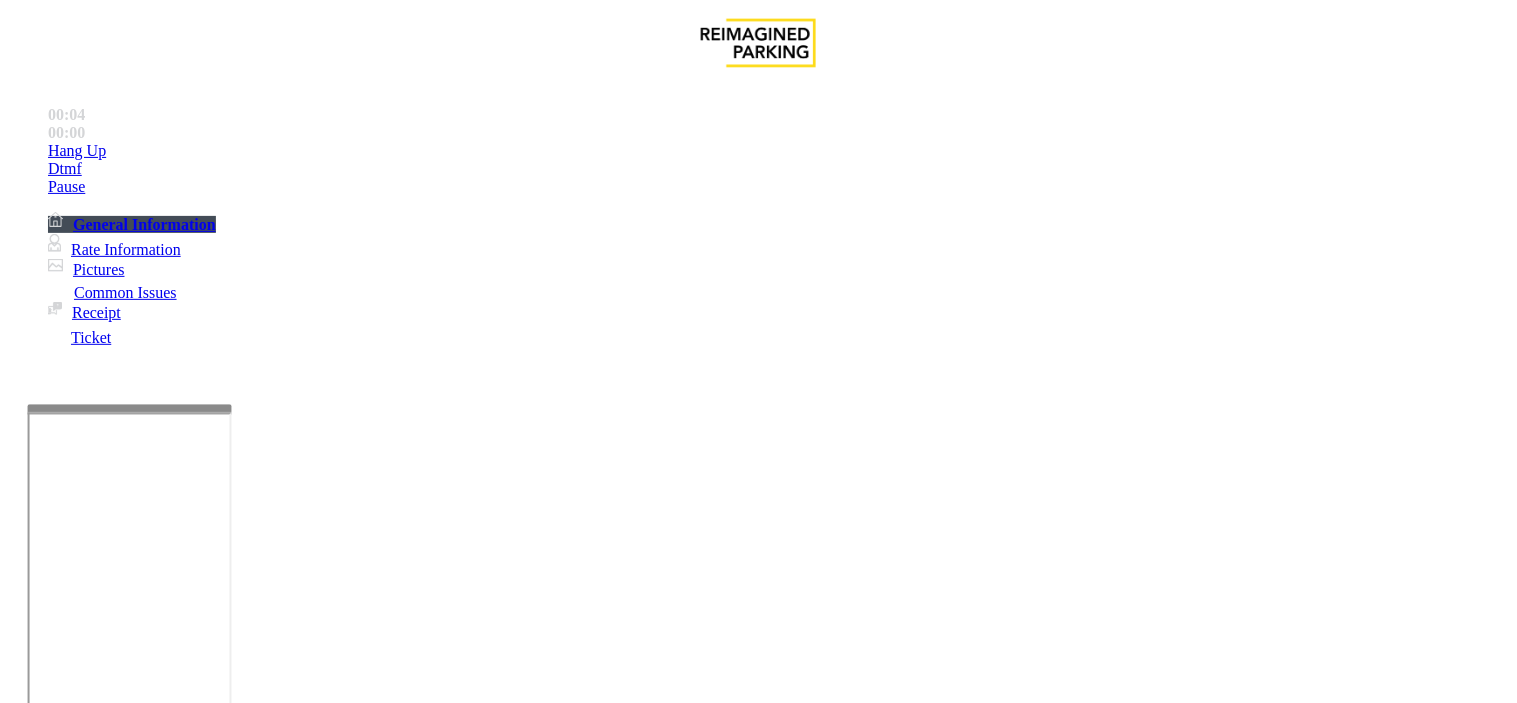 click at bounding box center [74, 2526] 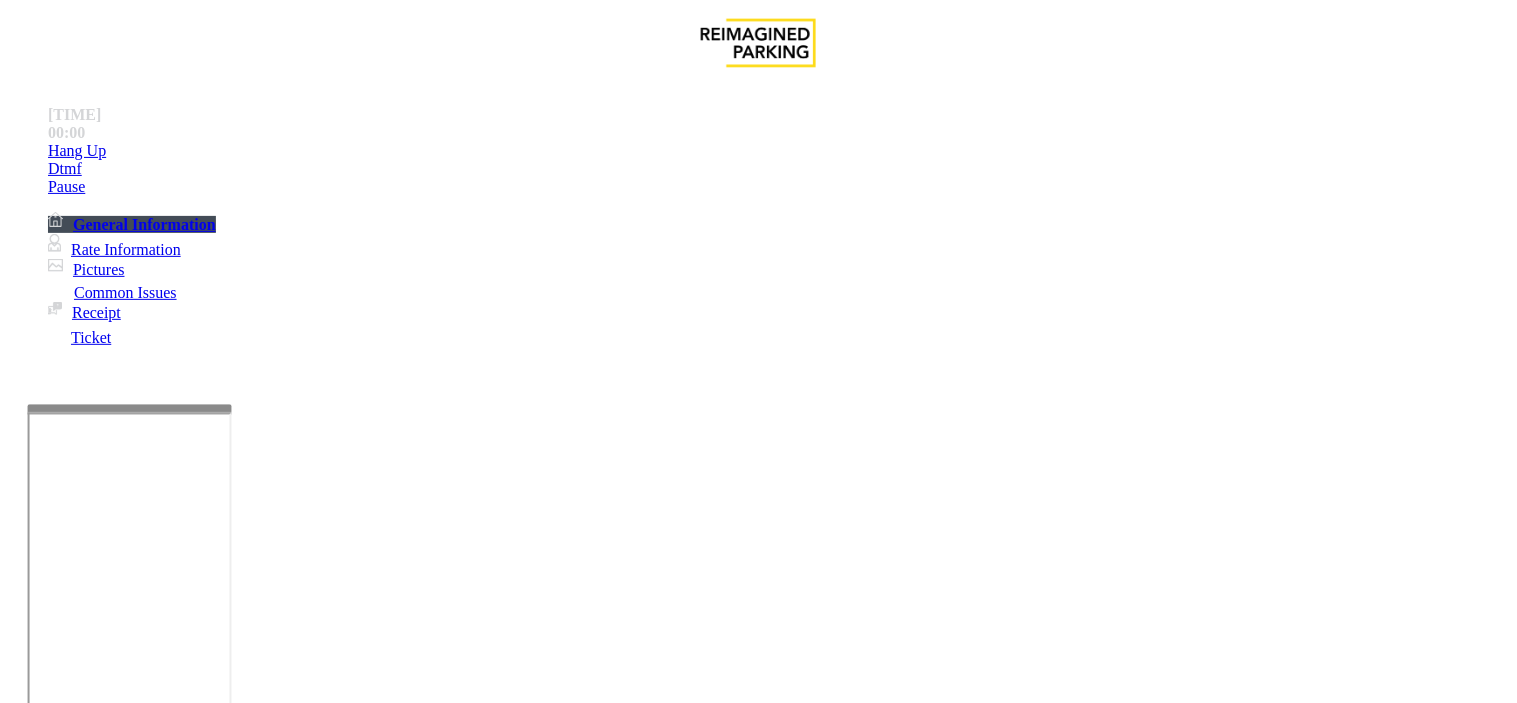 click at bounding box center [74, 2526] 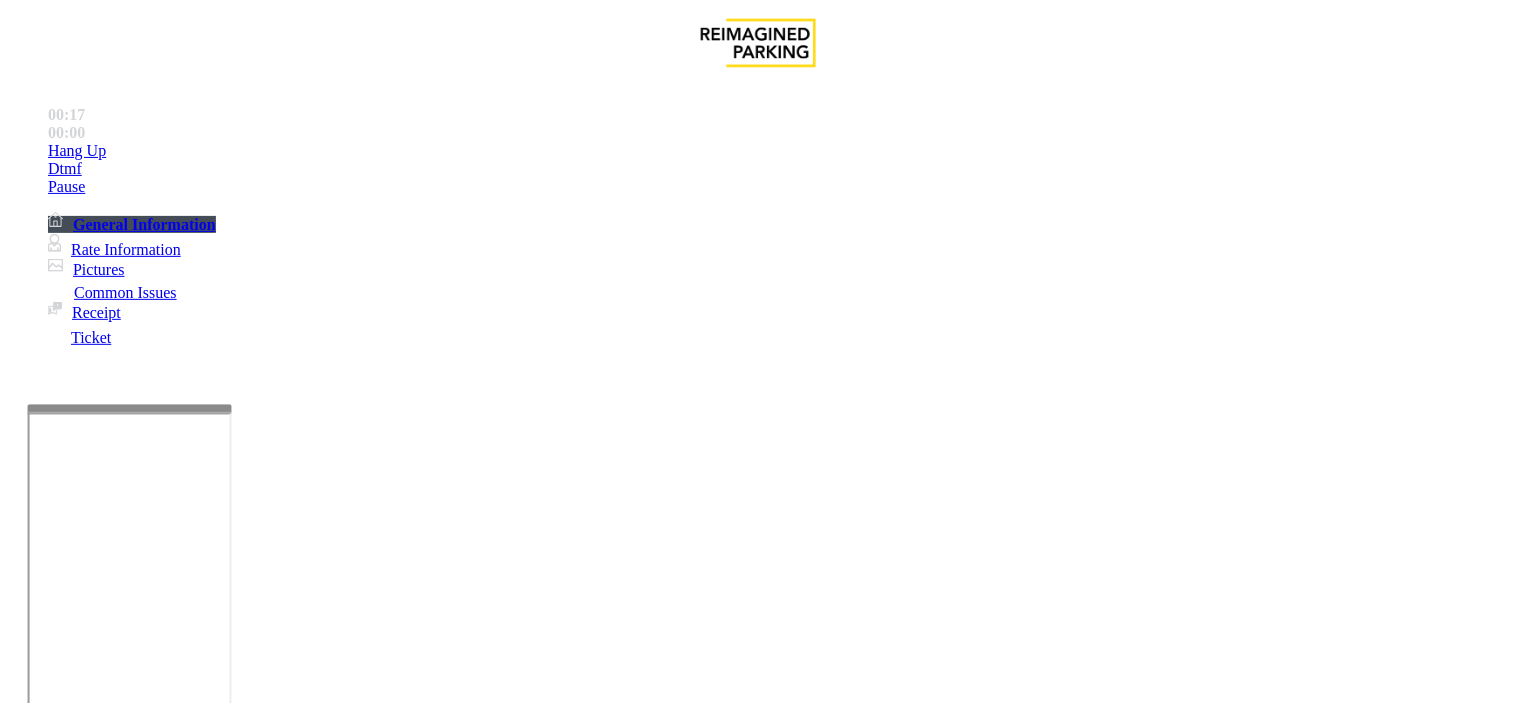click on "Lost Ticket" at bounding box center (198, 1356) 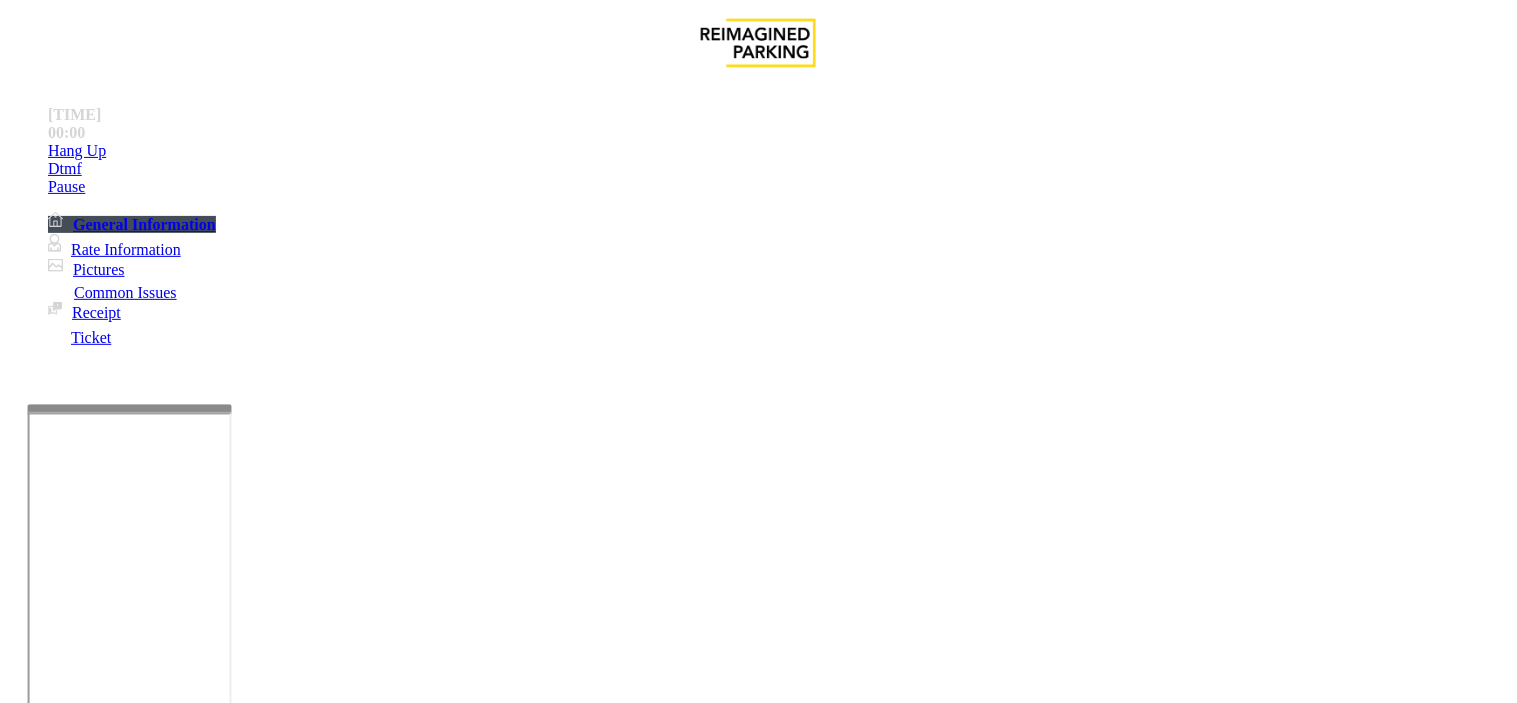 click at bounding box center [254, 1404] 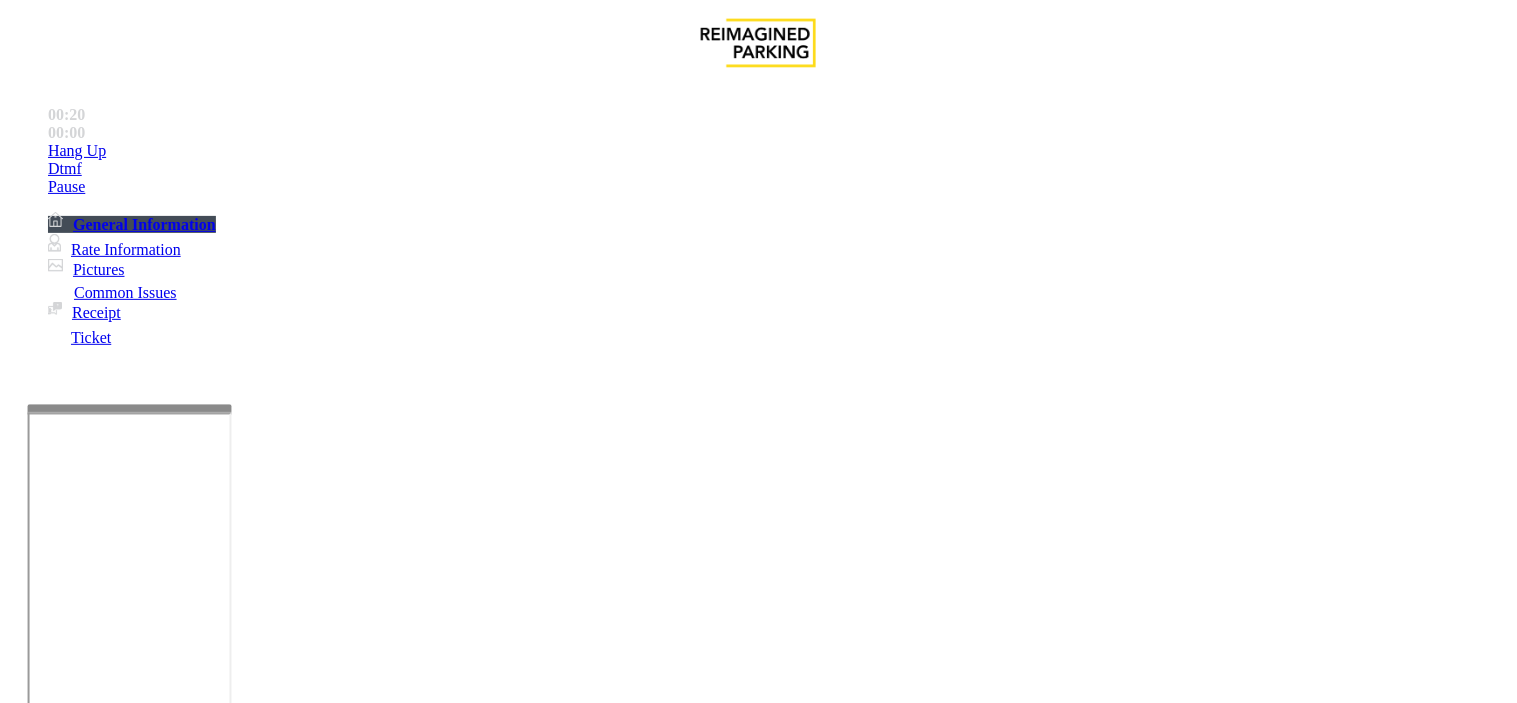 paste on "**********" 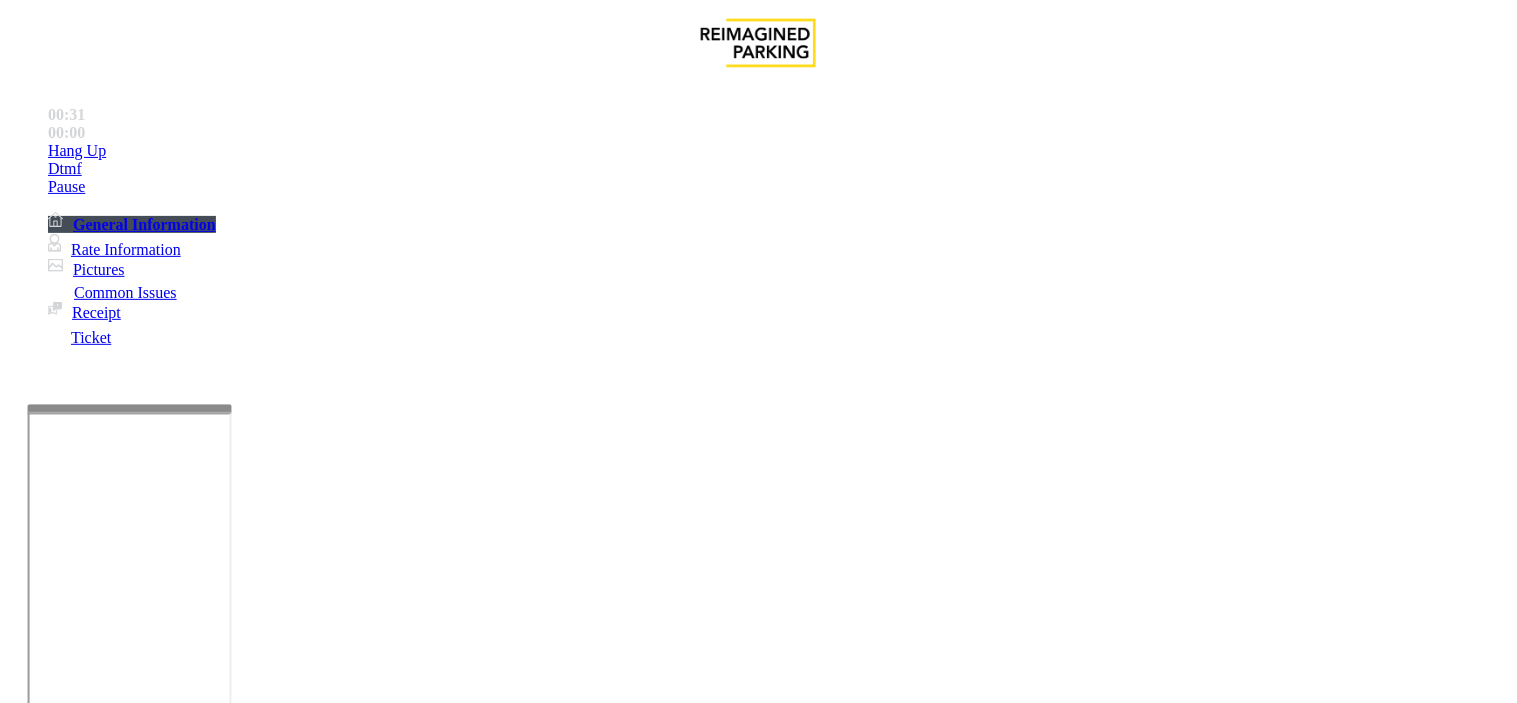 drag, startPoint x: 271, startPoint y: 176, endPoint x: 392, endPoint y: 183, distance: 121.20231 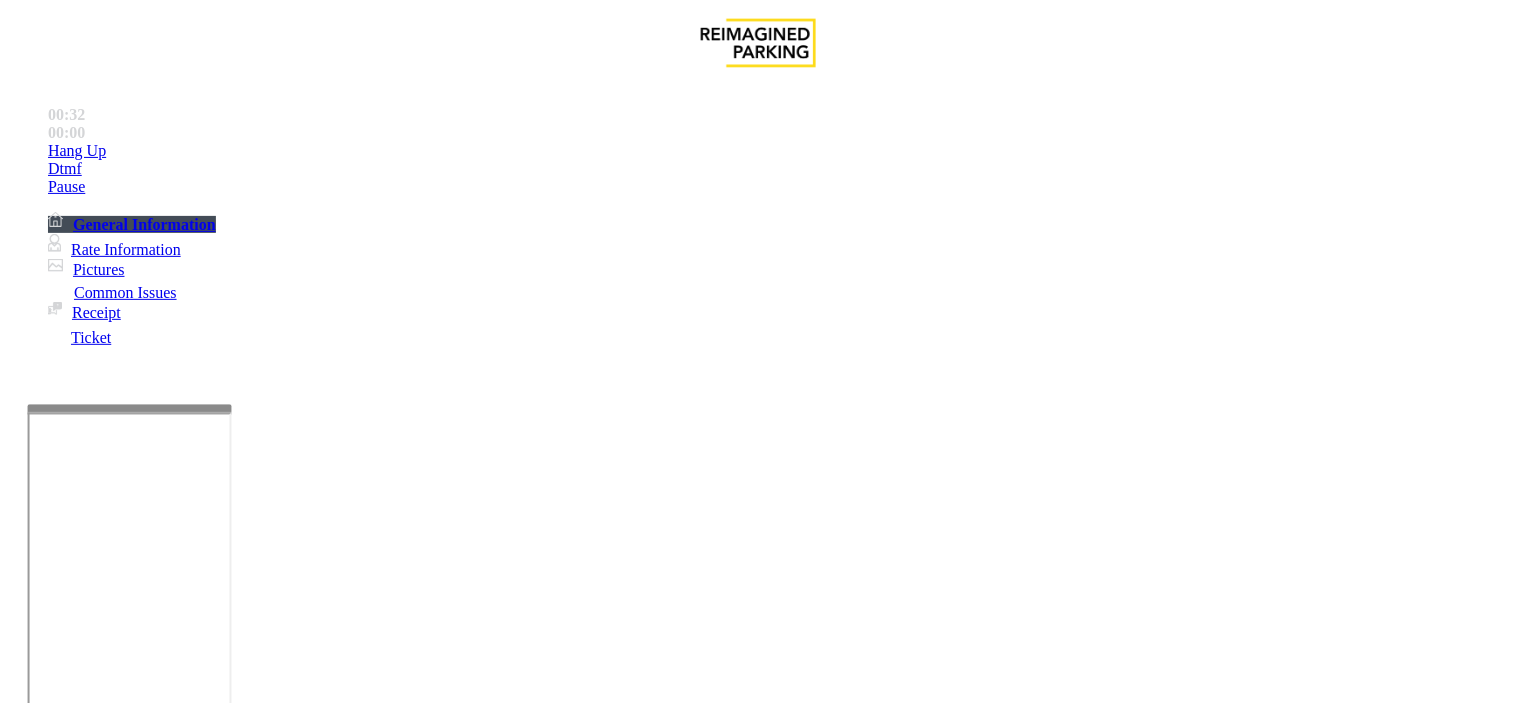 paste on "**********" 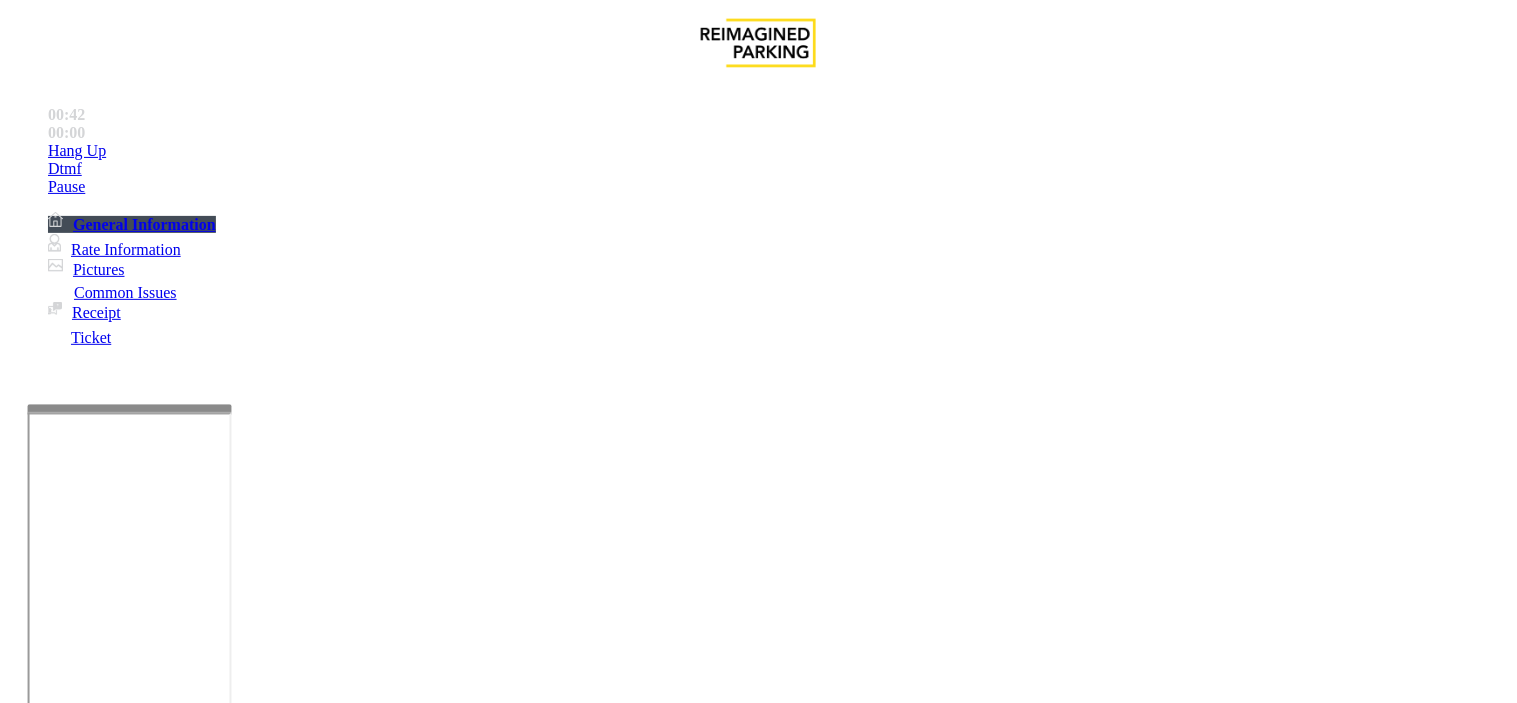 click at bounding box center [254, 1404] 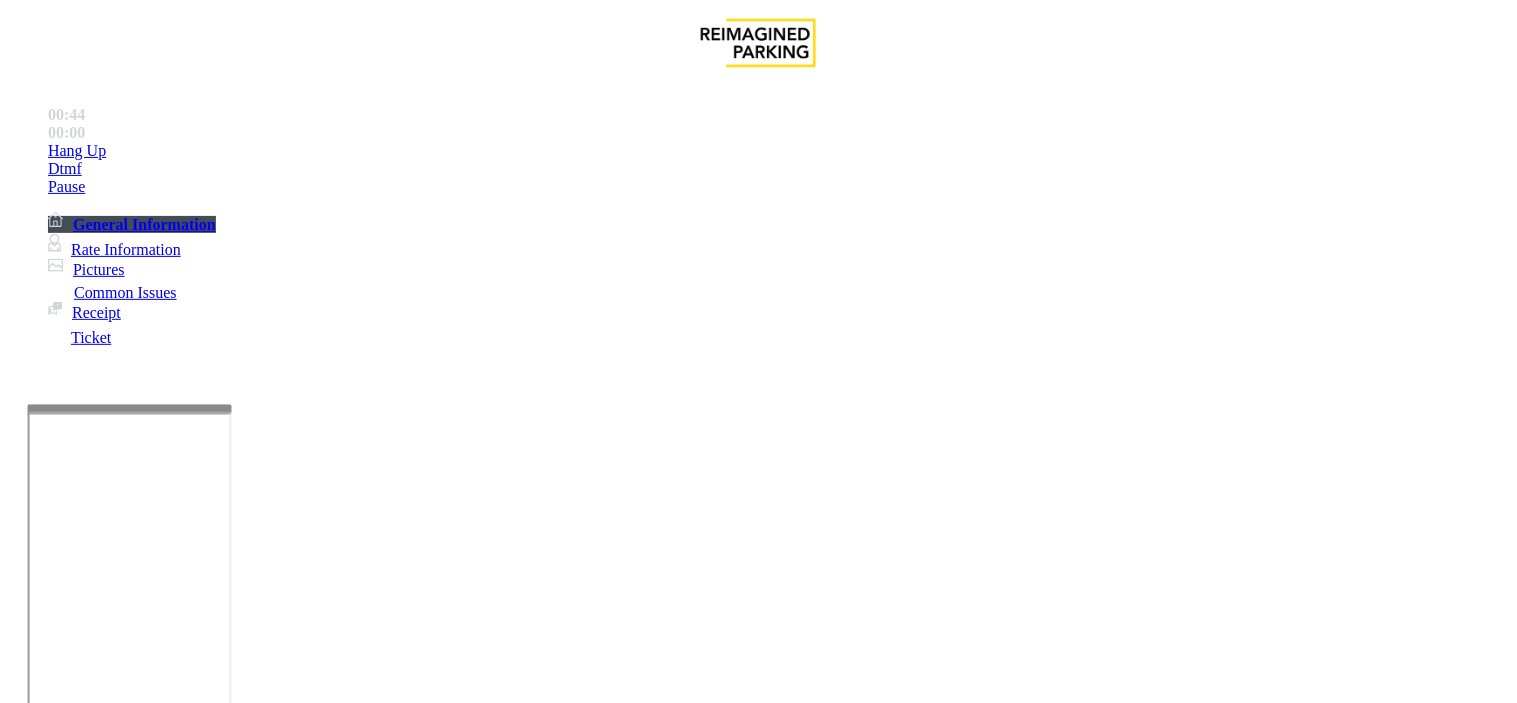 scroll, scrollTop: 14, scrollLeft: 0, axis: vertical 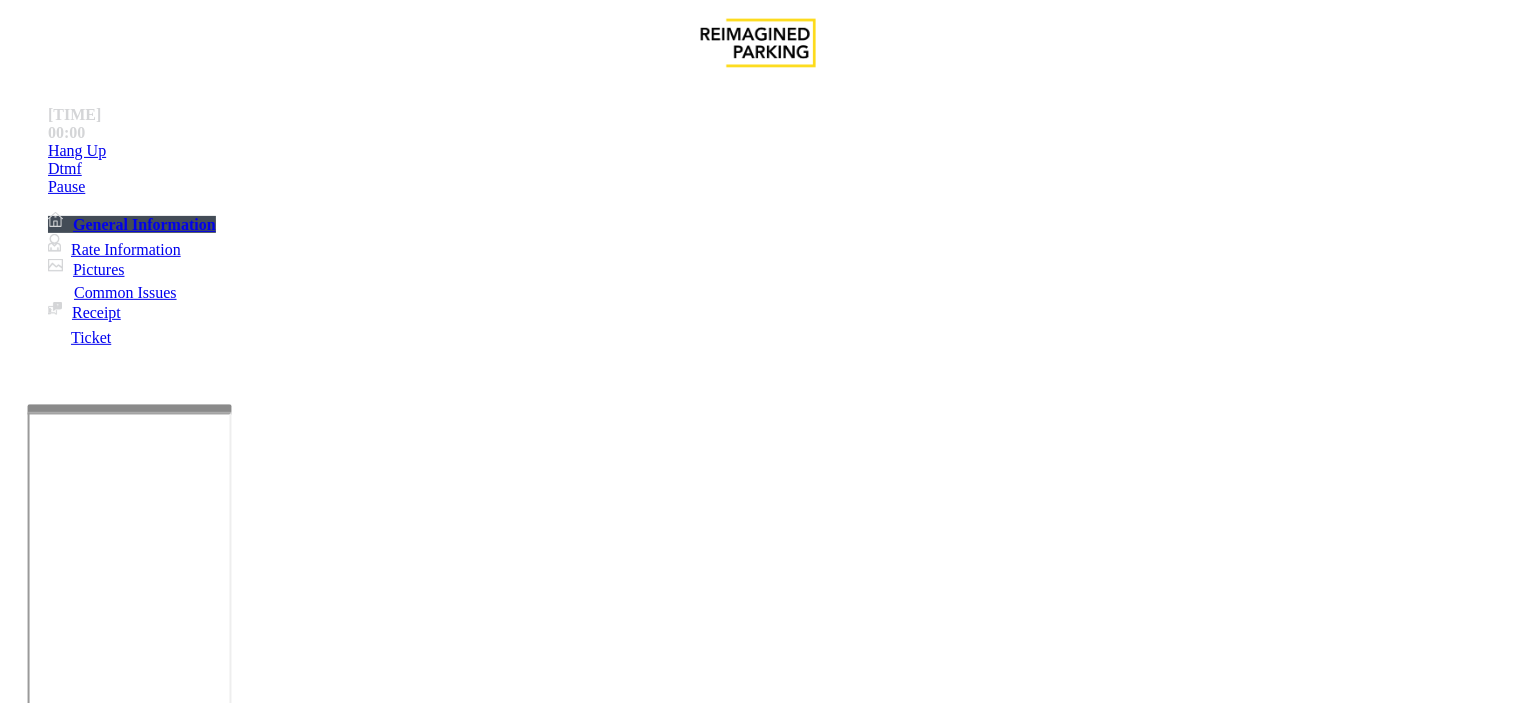 click at bounding box center [254, 1404] 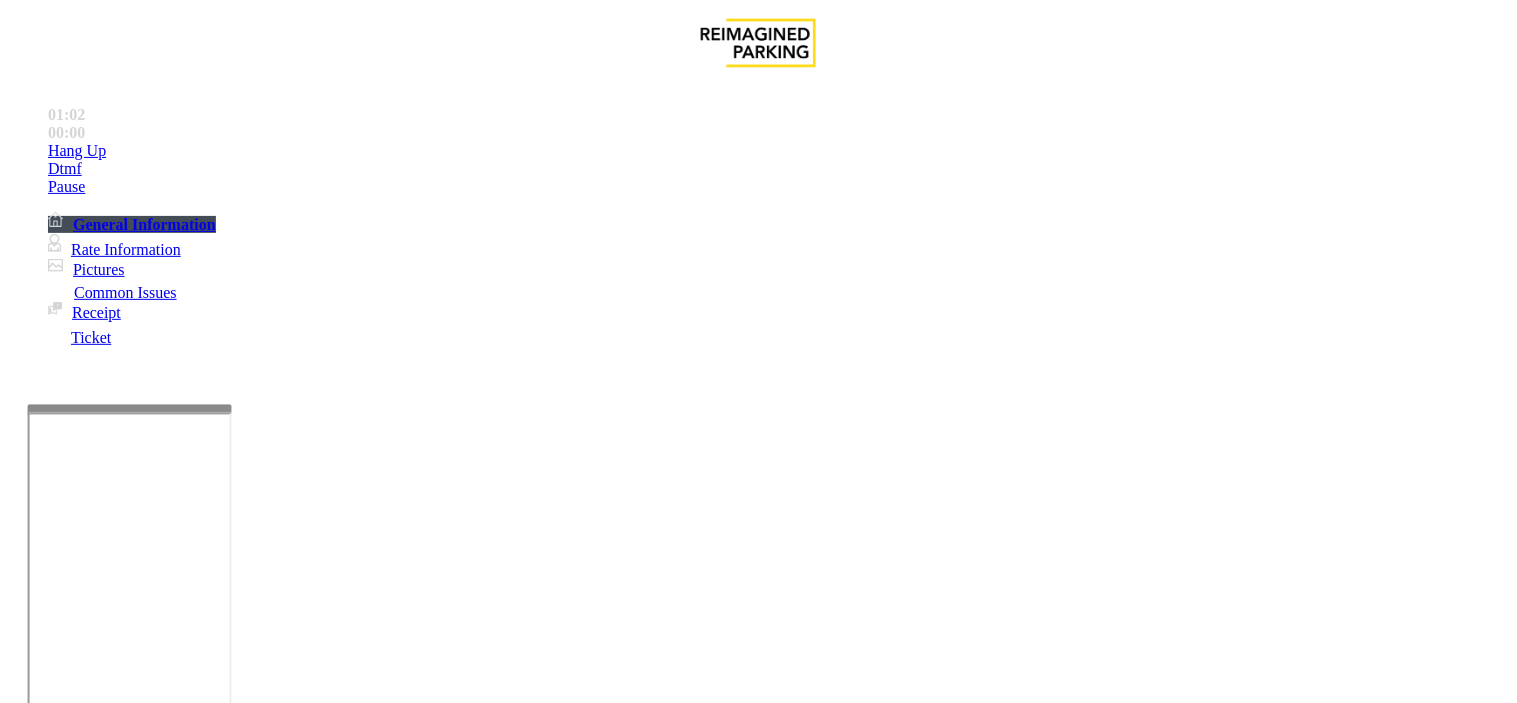 paste on "**********" 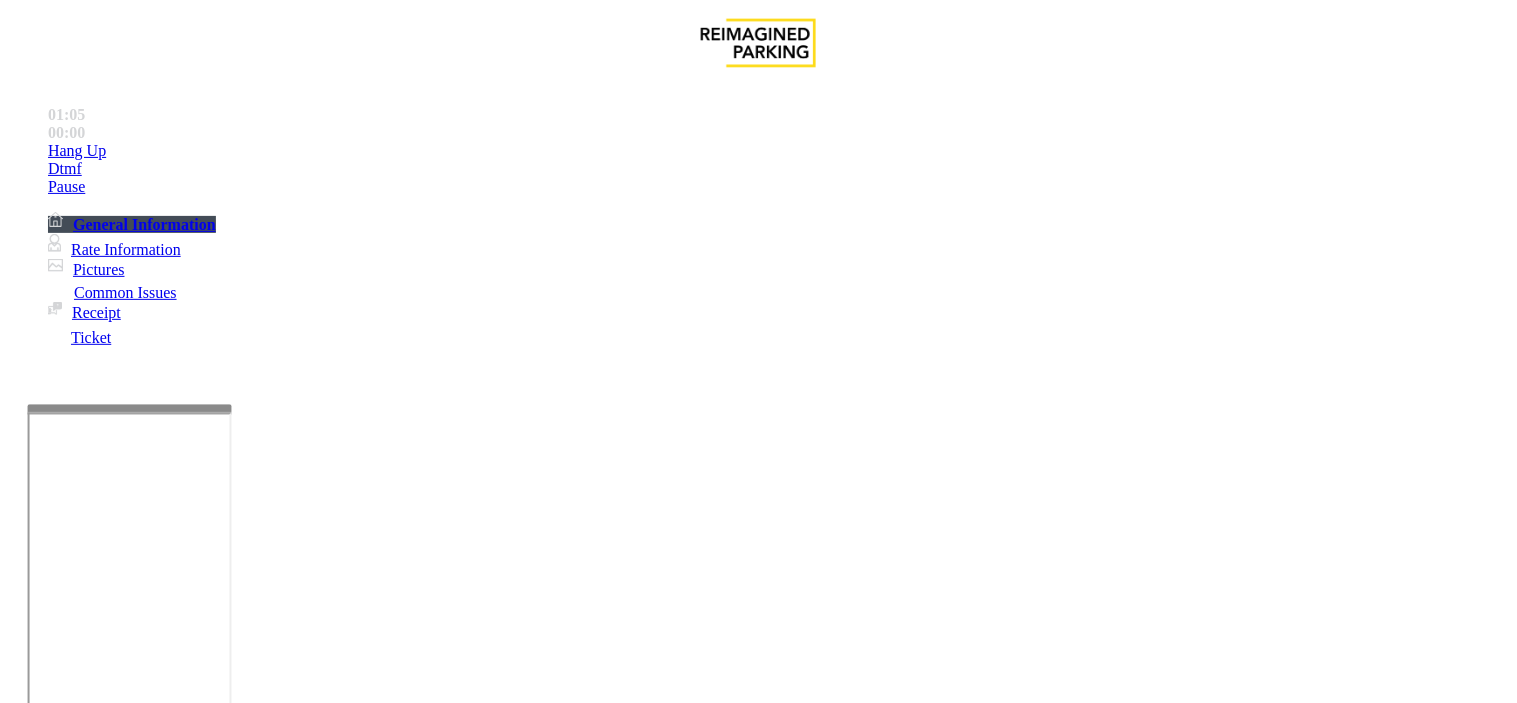 scroll, scrollTop: 42, scrollLeft: 0, axis: vertical 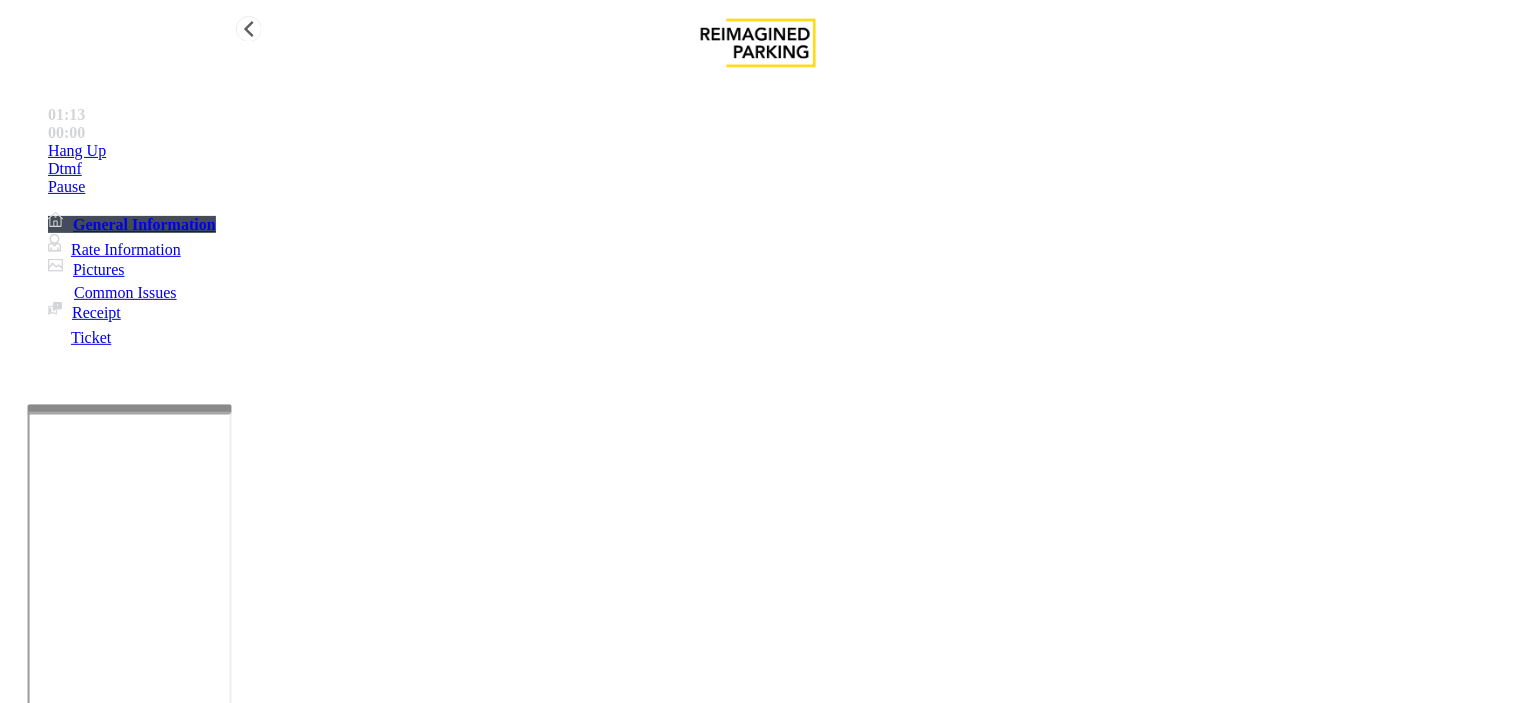 type on "**********" 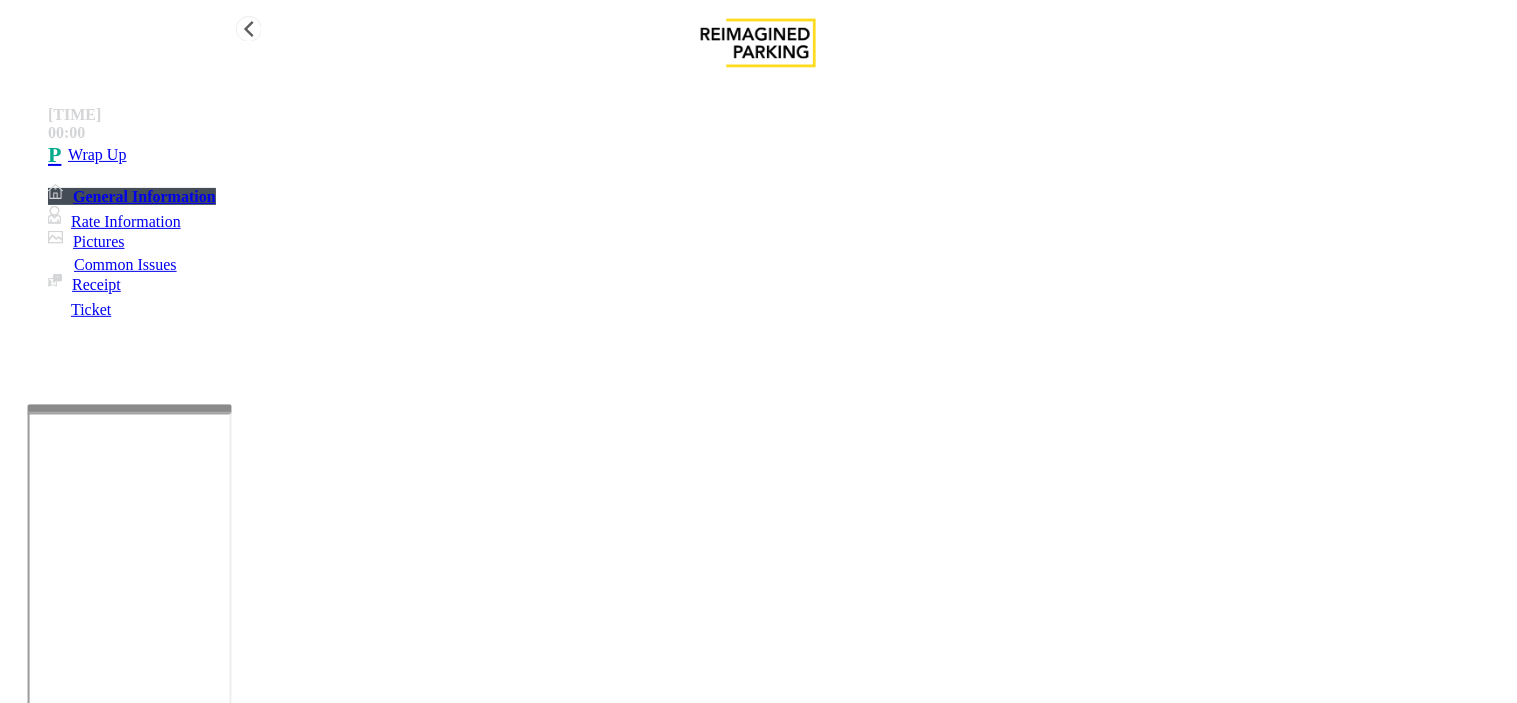 click on "Wrap Up" at bounding box center (778, 155) 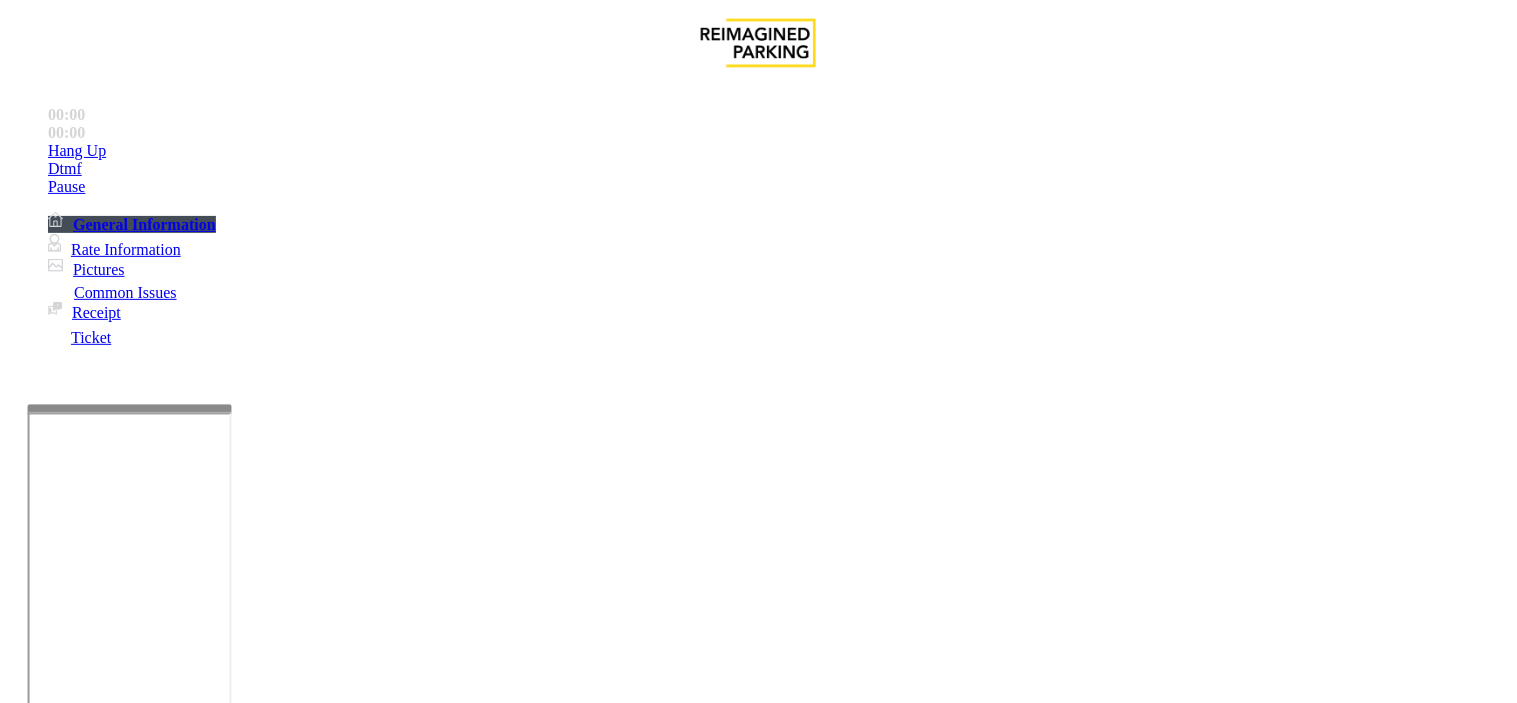 scroll, scrollTop: 444, scrollLeft: 0, axis: vertical 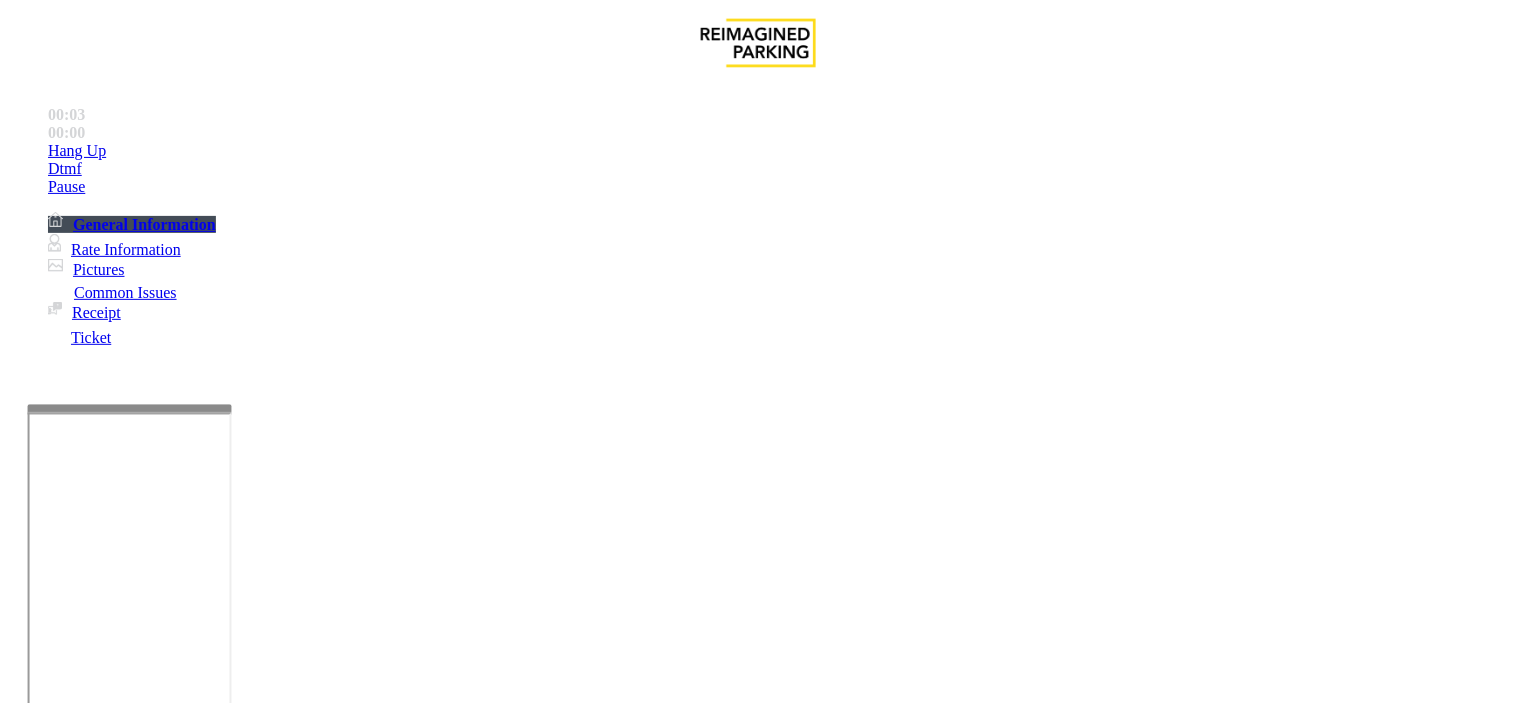 drag, startPoint x: 947, startPoint y: 506, endPoint x: 595, endPoint y: 368, distance: 378.08466 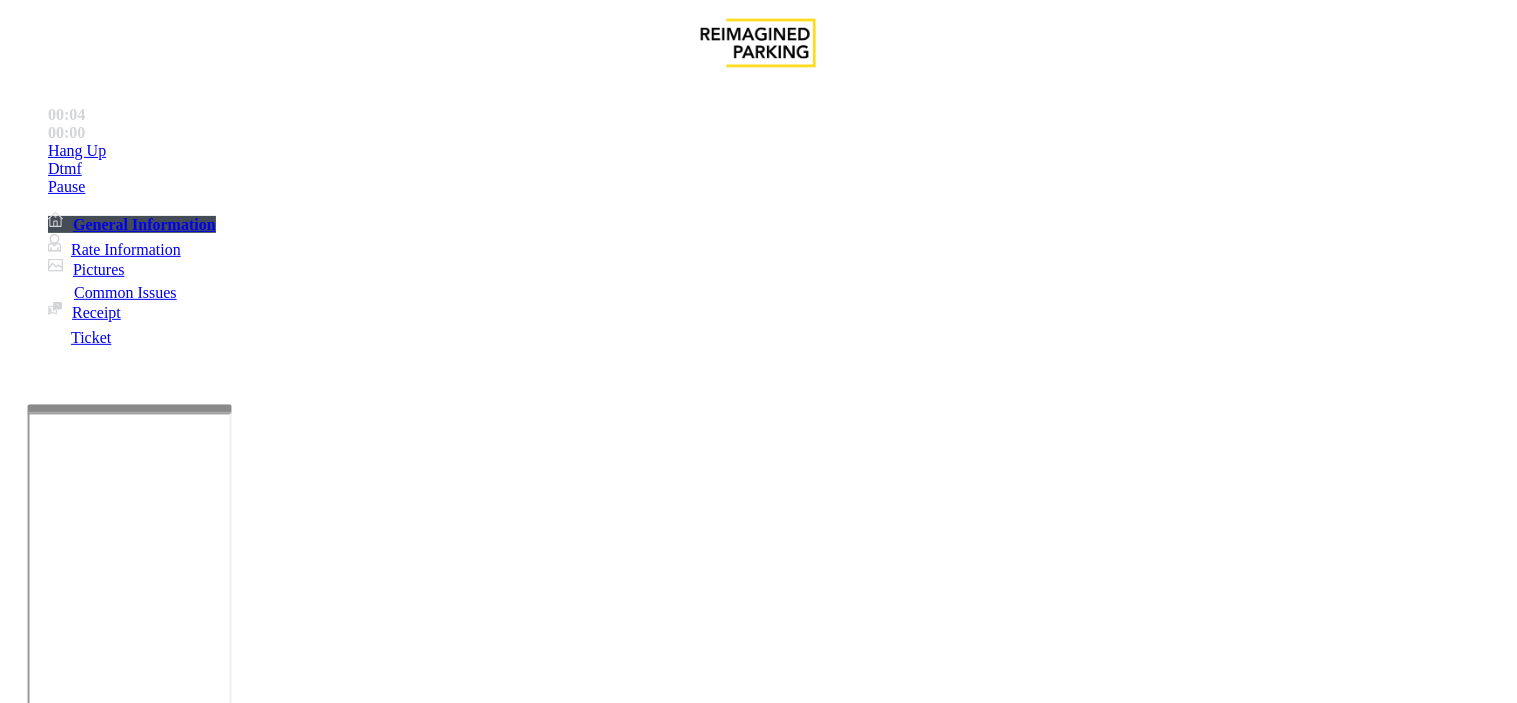 click on "Lost Ticket" at bounding box center [198, 1356] 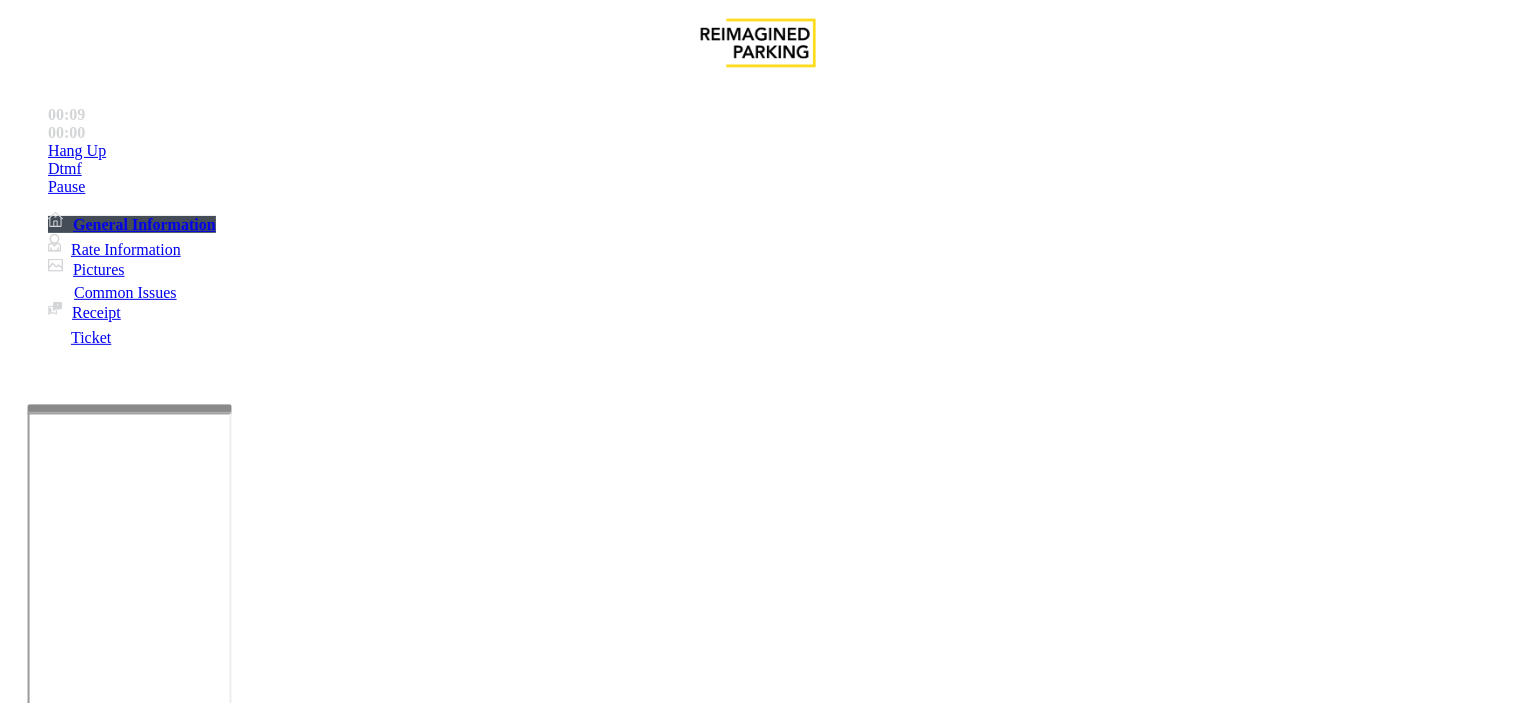drag, startPoint x: 364, startPoint y: 300, endPoint x: 280, endPoint y: 268, distance: 89.88882 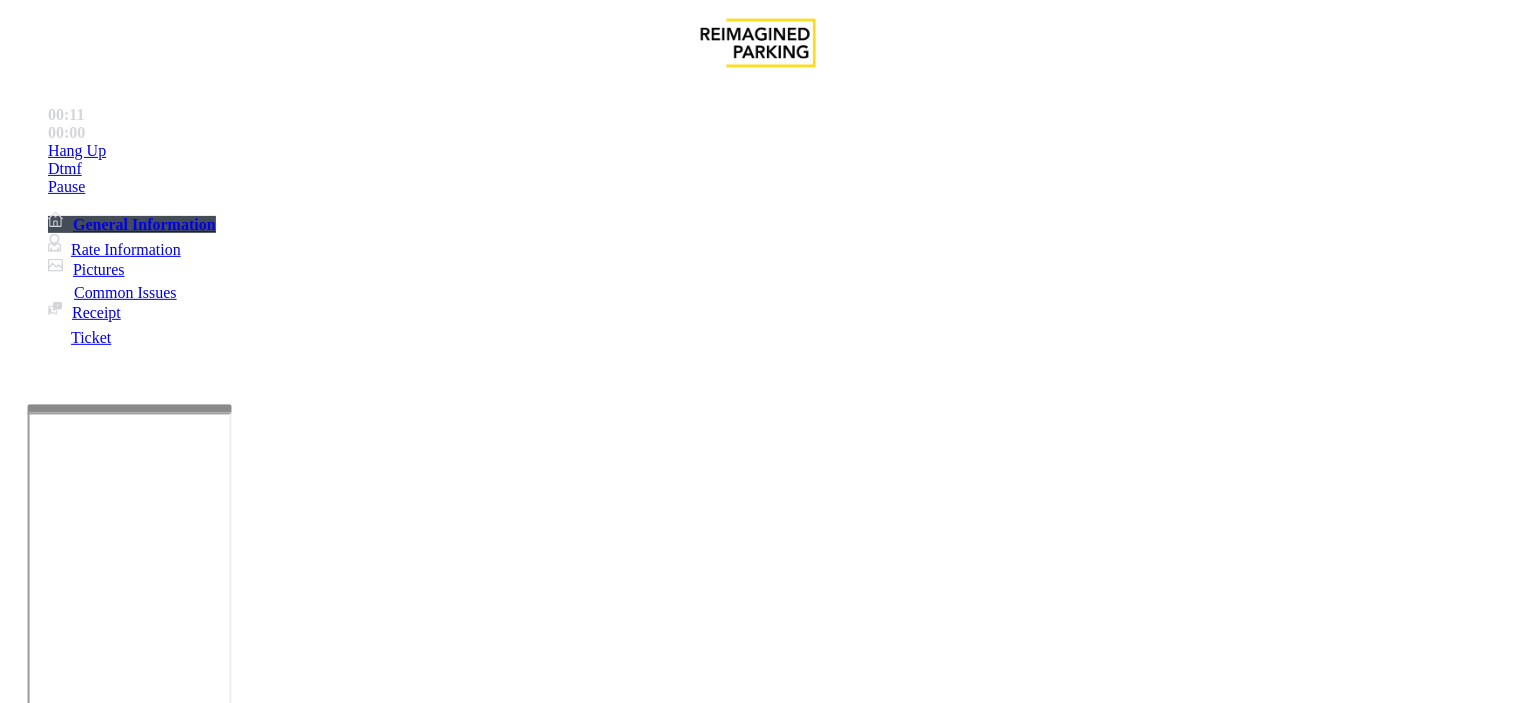 drag, startPoint x: 1030, startPoint y: 558, endPoint x: 1046, endPoint y: 596, distance: 41.231056 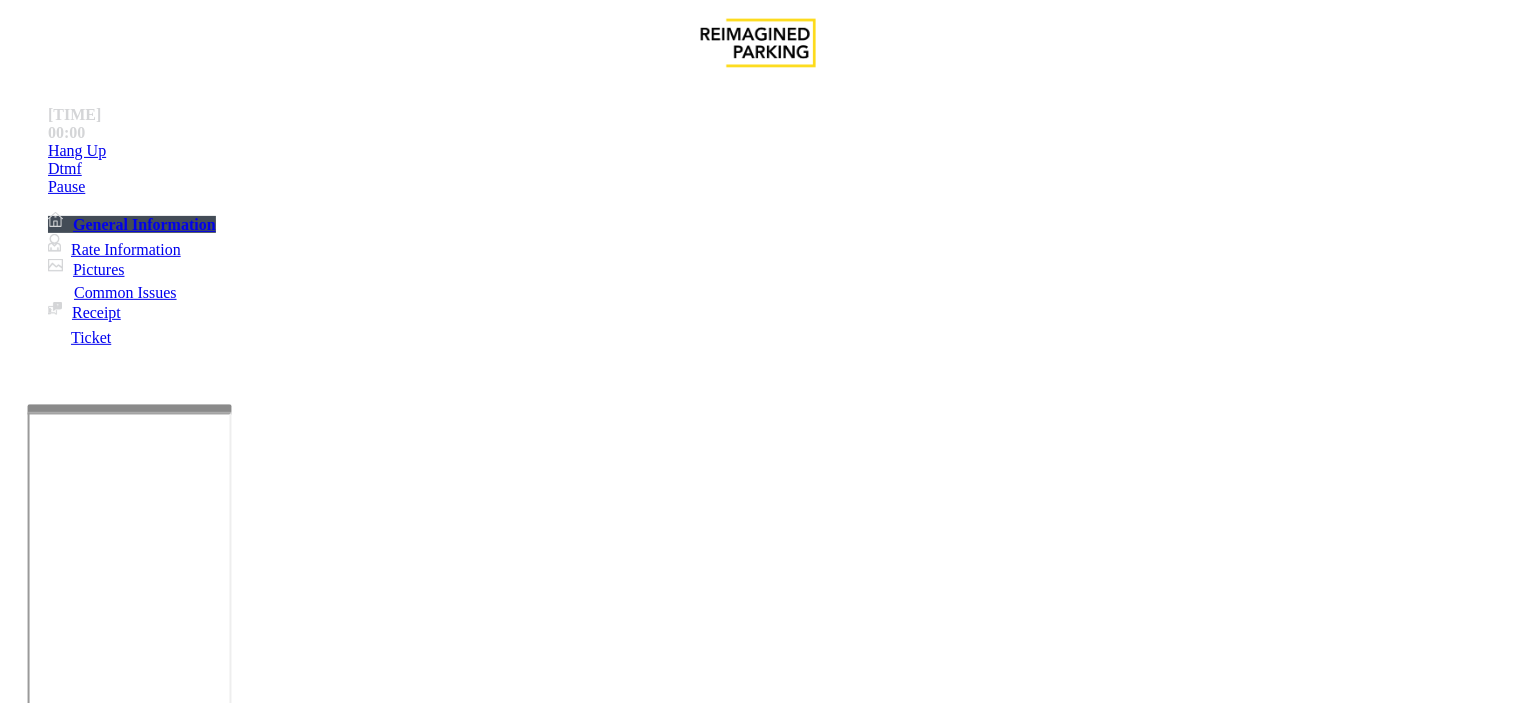 drag, startPoint x: 1046, startPoint y: 596, endPoint x: 421, endPoint y: 267, distance: 706.30444 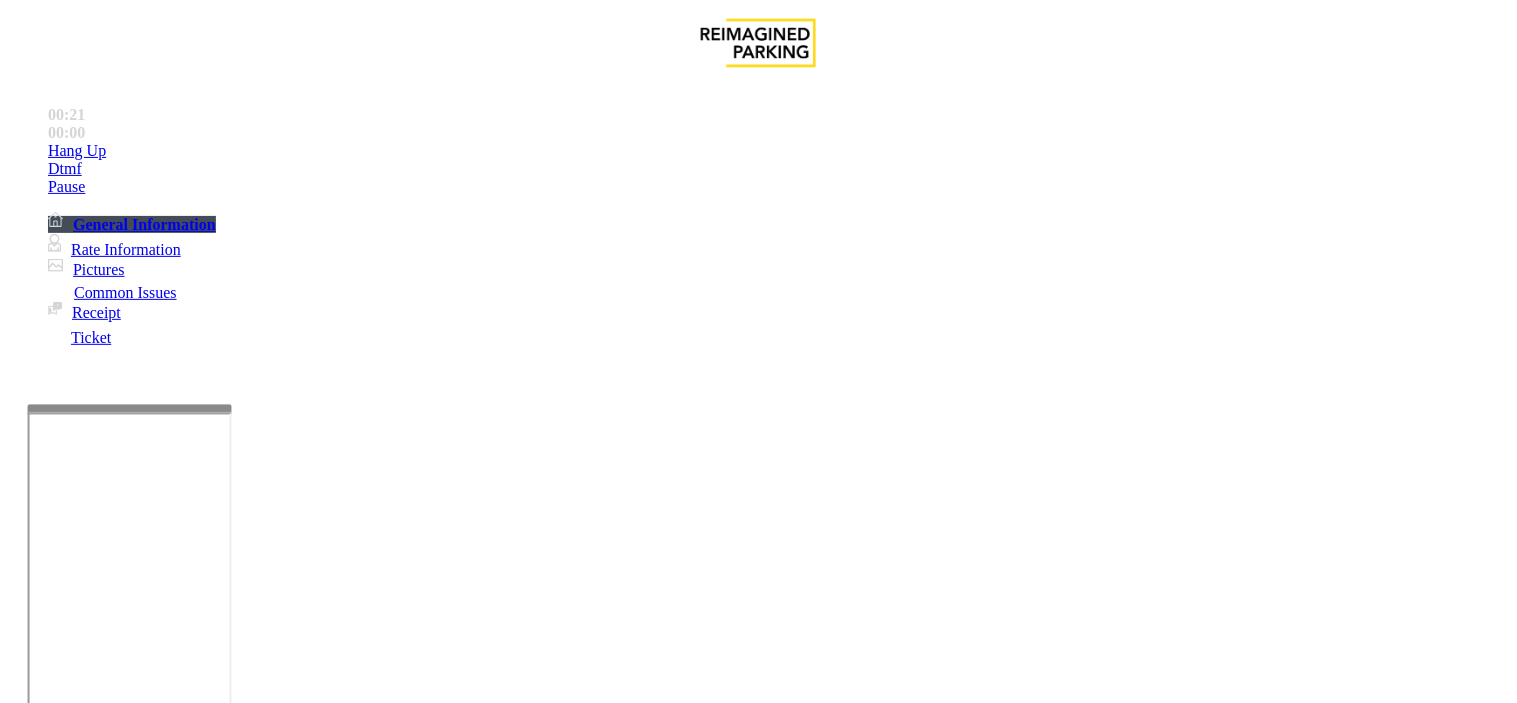 paste on "**********" 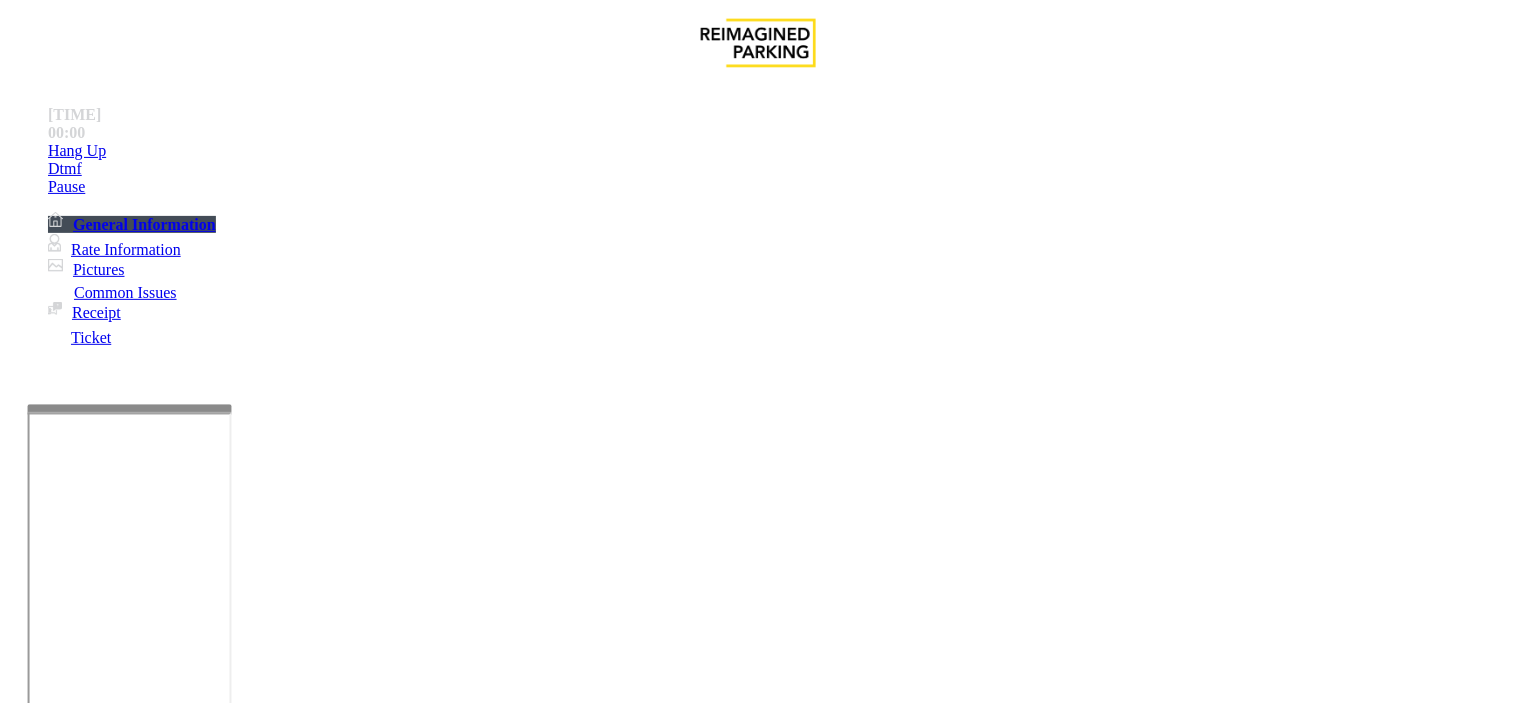 scroll, scrollTop: 0, scrollLeft: 0, axis: both 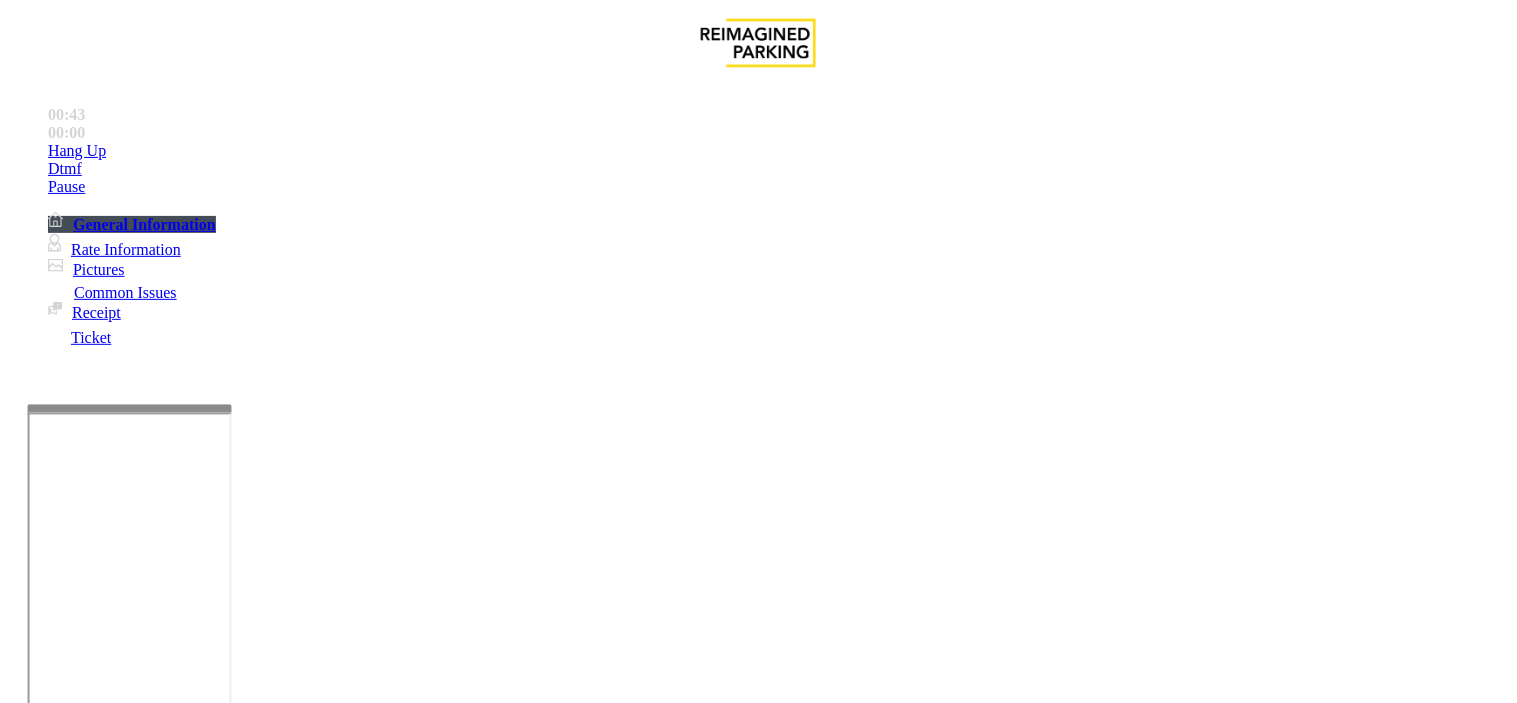 type on "**********" 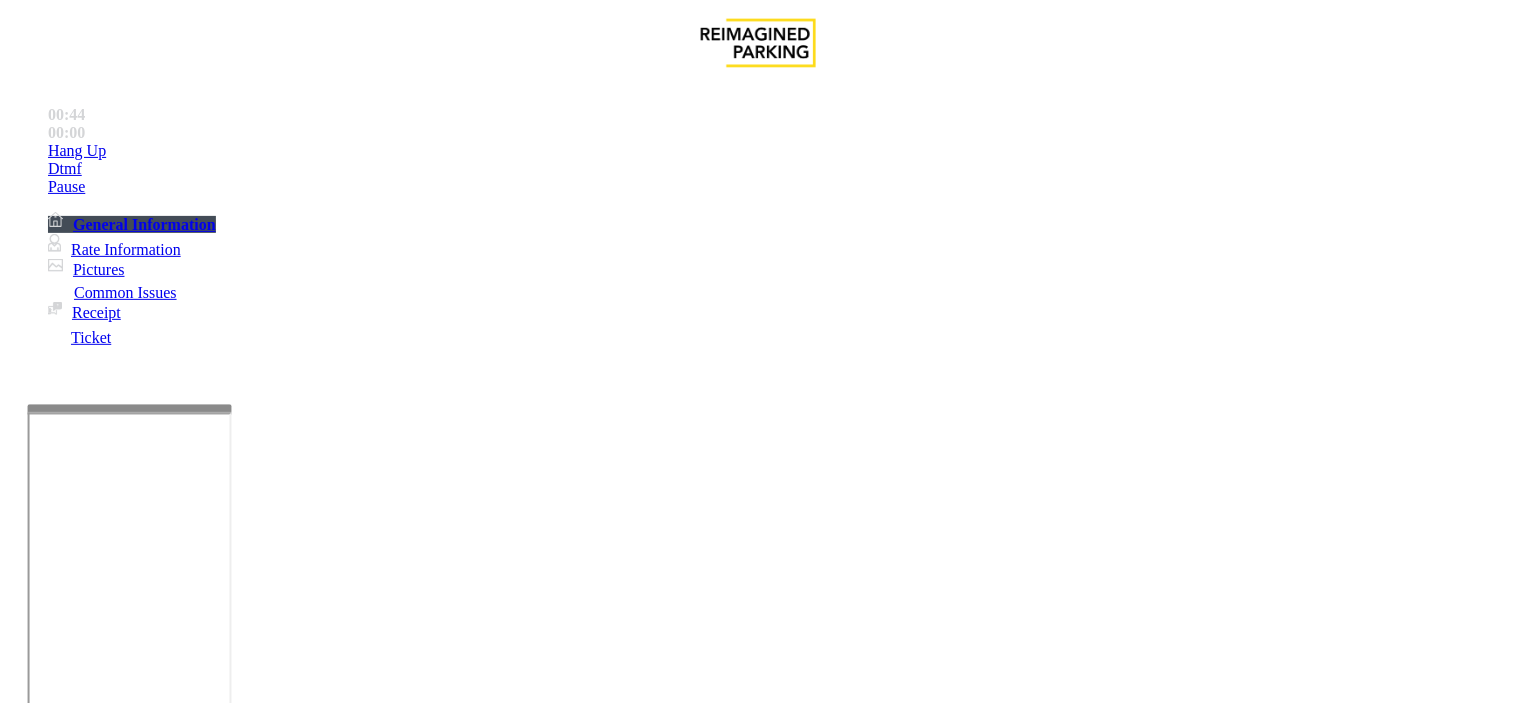 click on "Ticket Unreadable" at bounding box center (300, 1356) 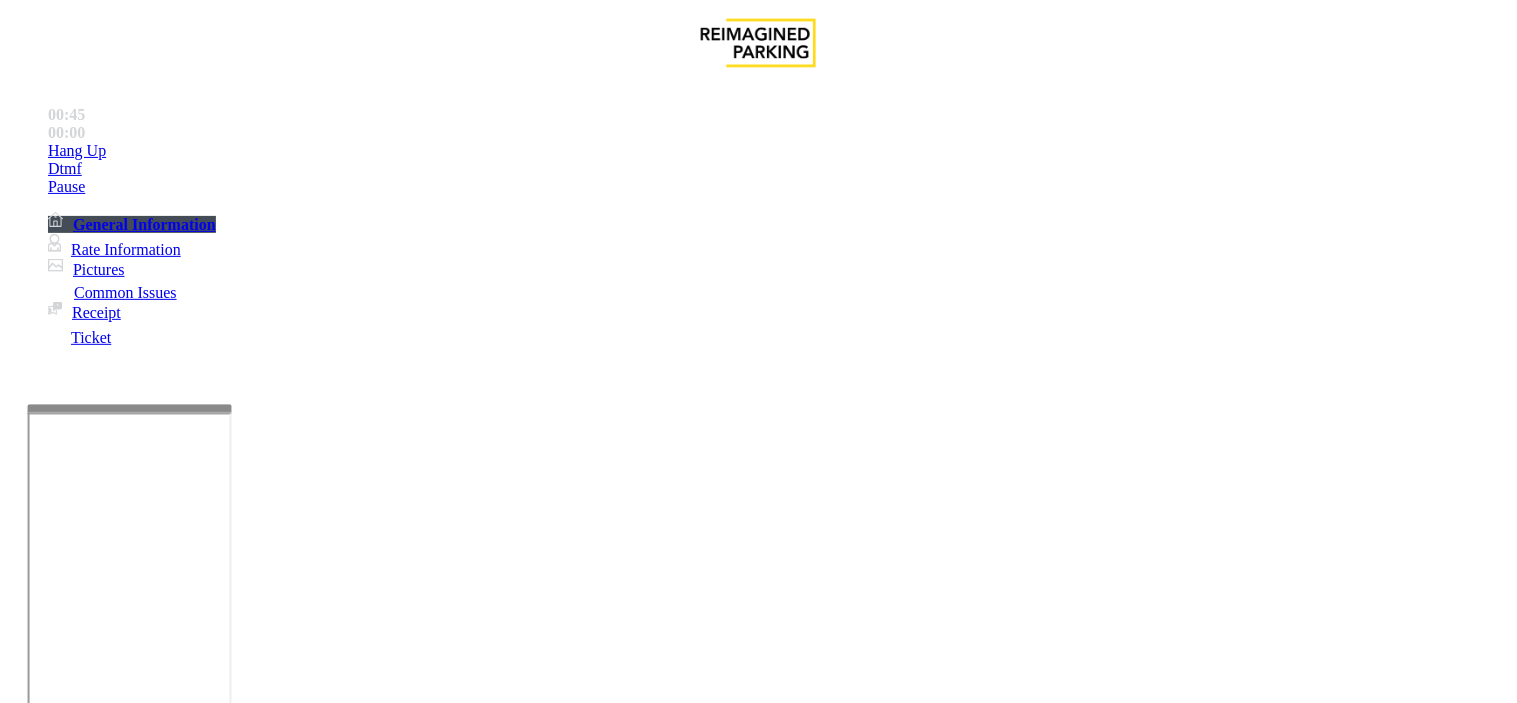 click on "Vend Gate" at bounding box center [69, 1497] 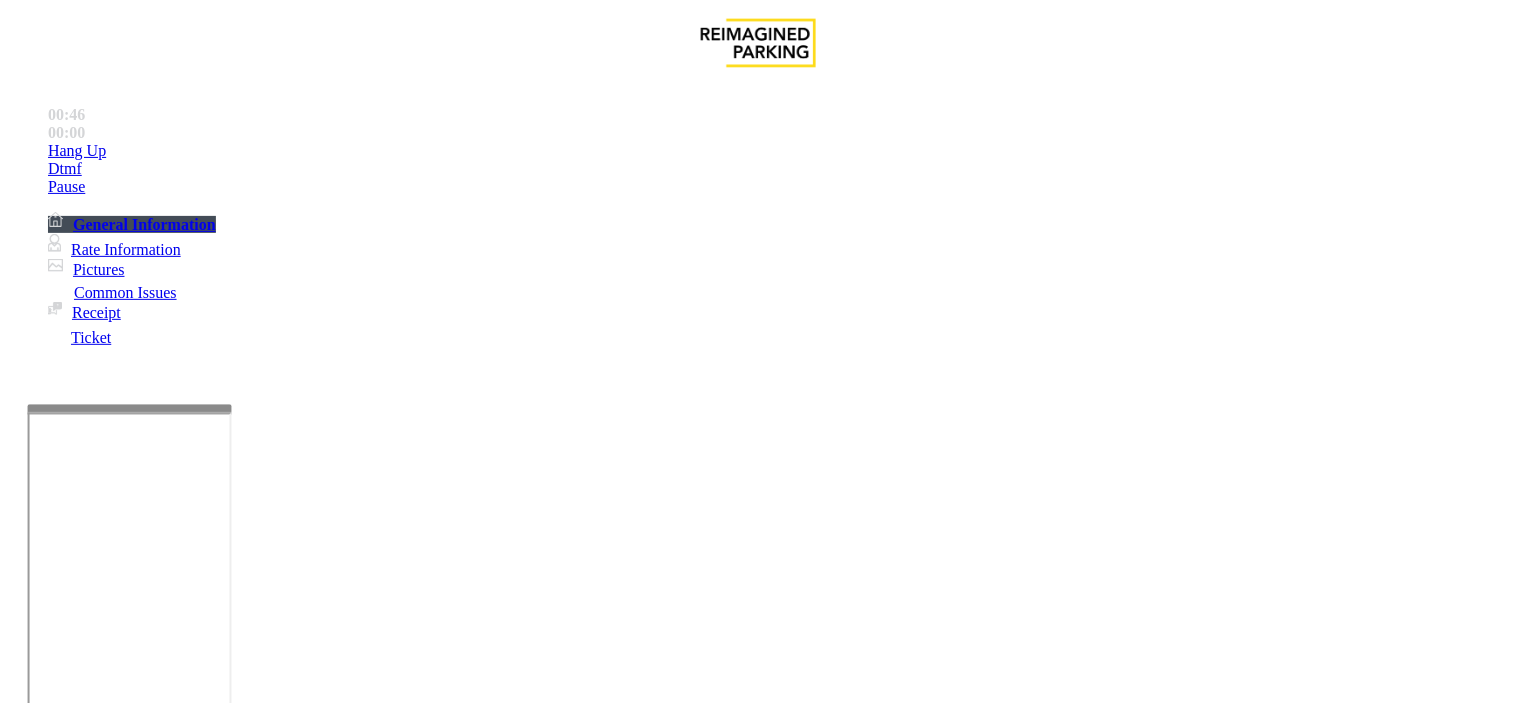 click on "Issue" at bounding box center (42, 1323) 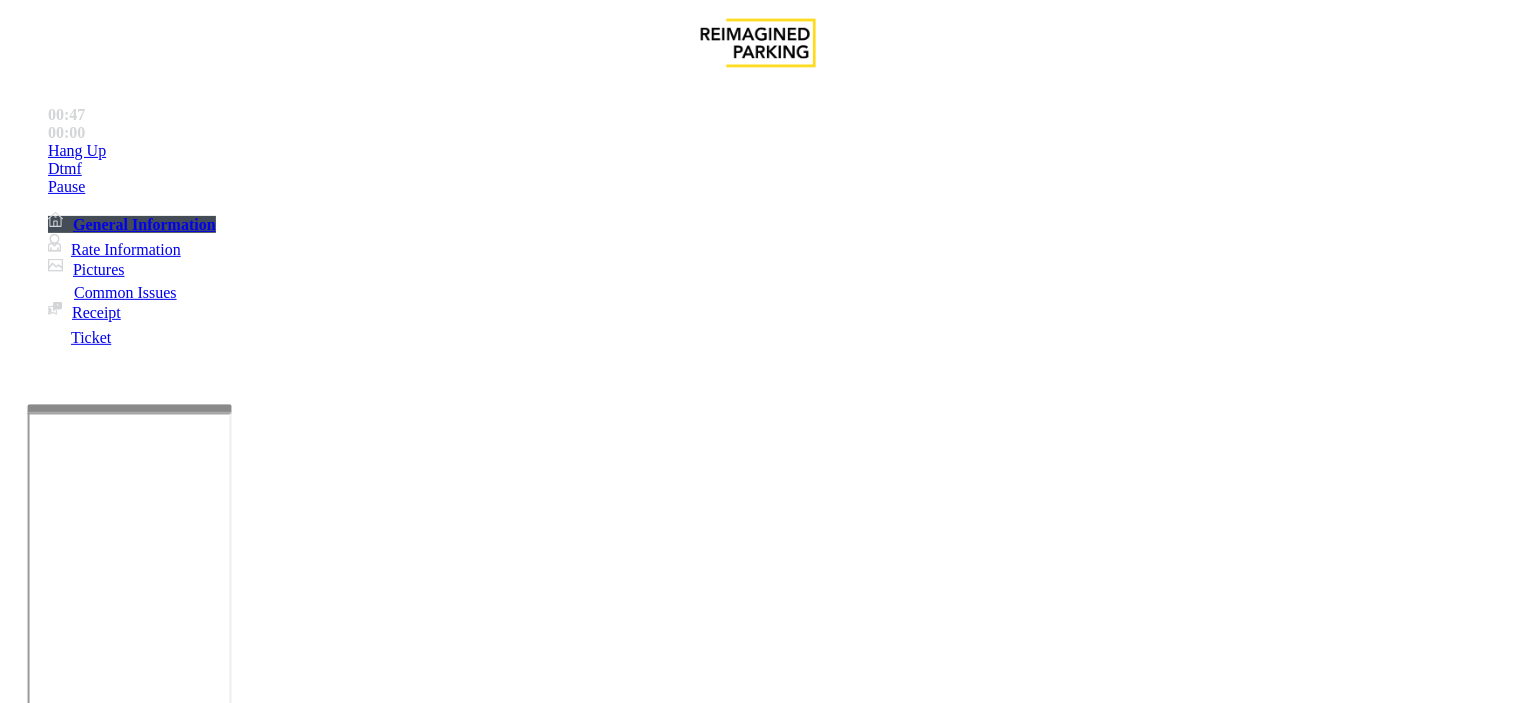 click on "Lost Ticket" at bounding box center [198, 1356] 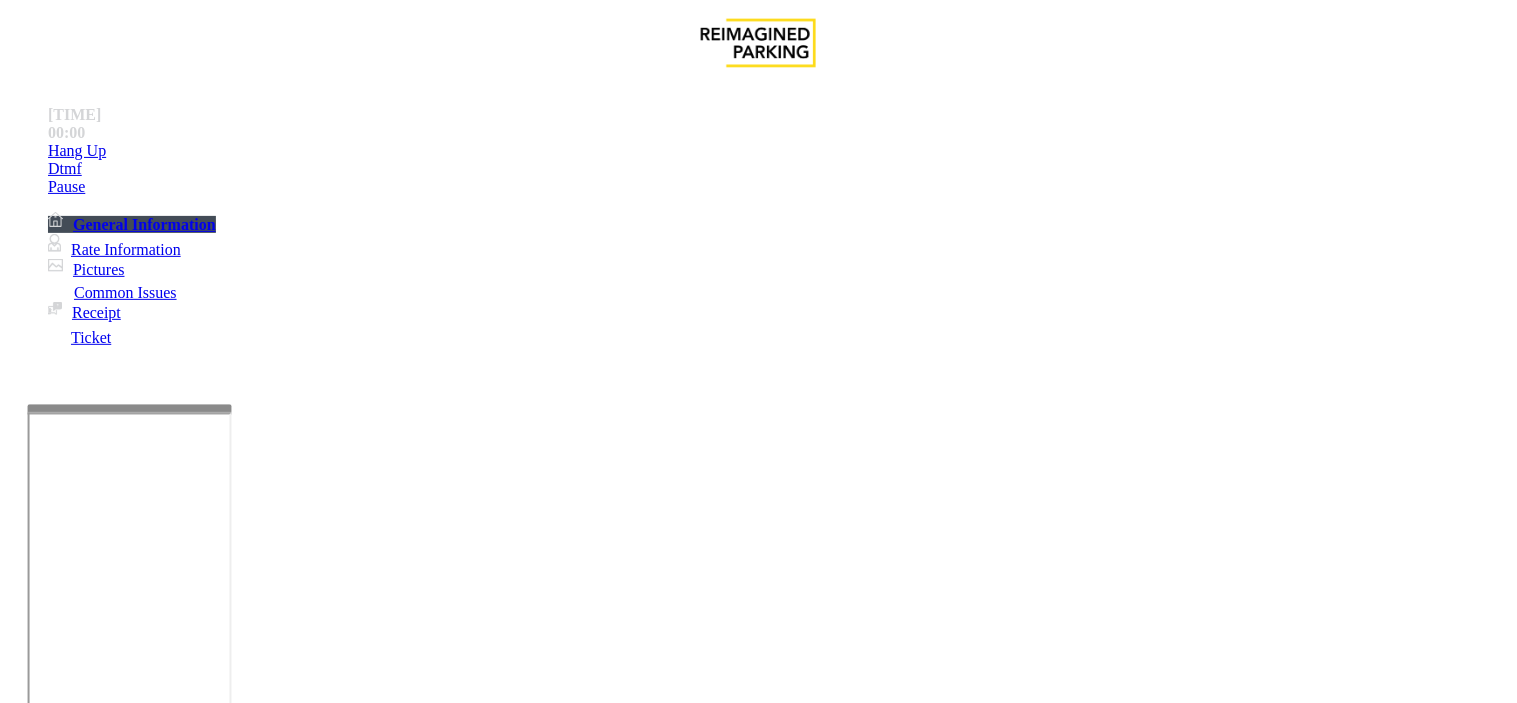 click at bounding box center [254, 1404] 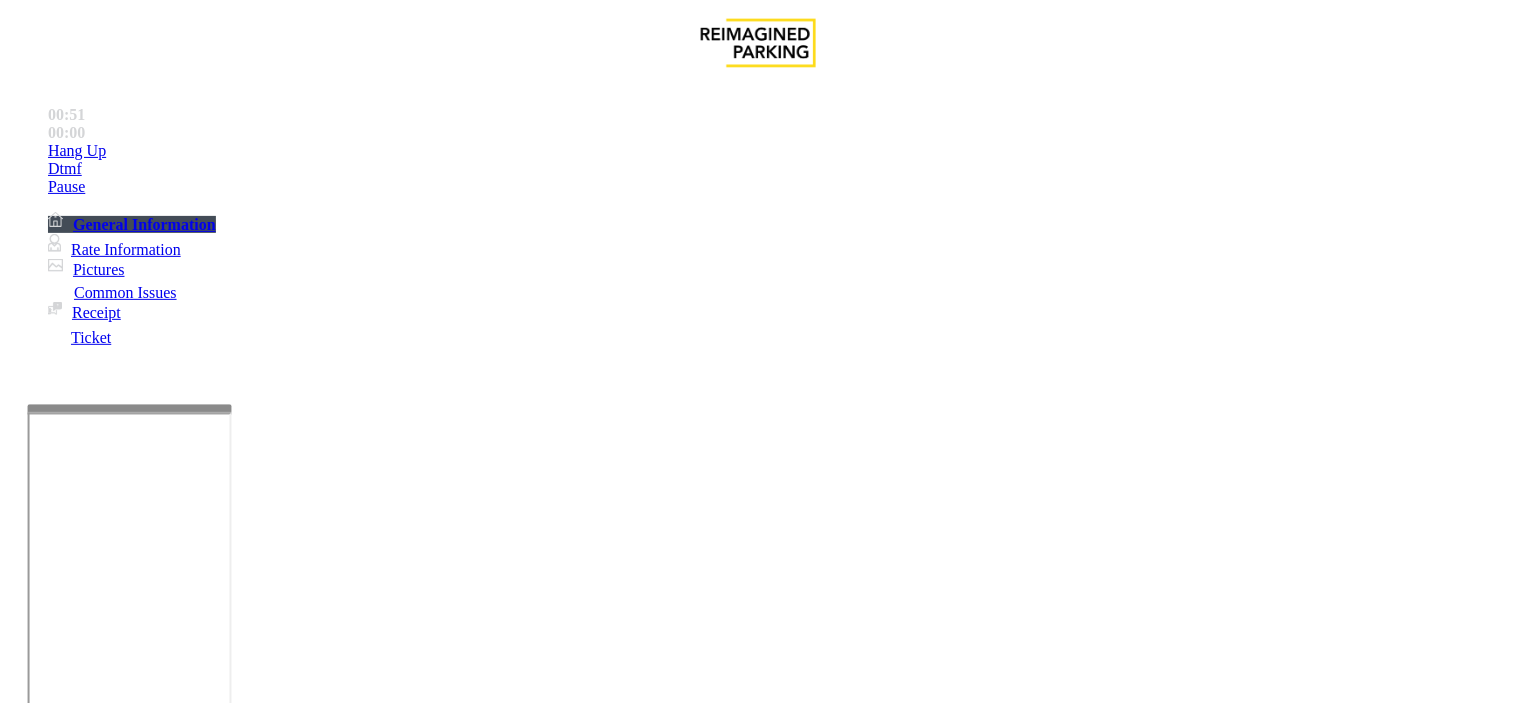 click at bounding box center [254, 1404] 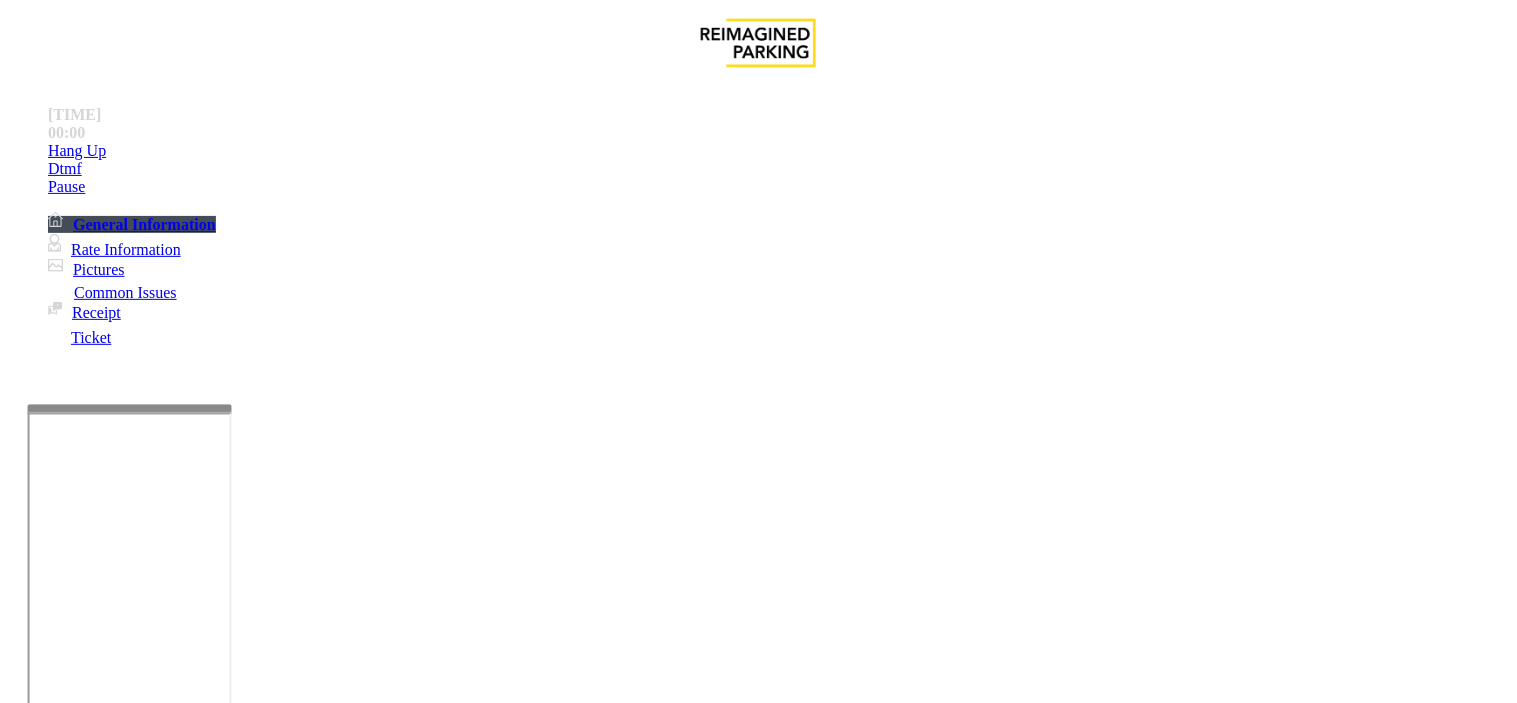 type on "**********" 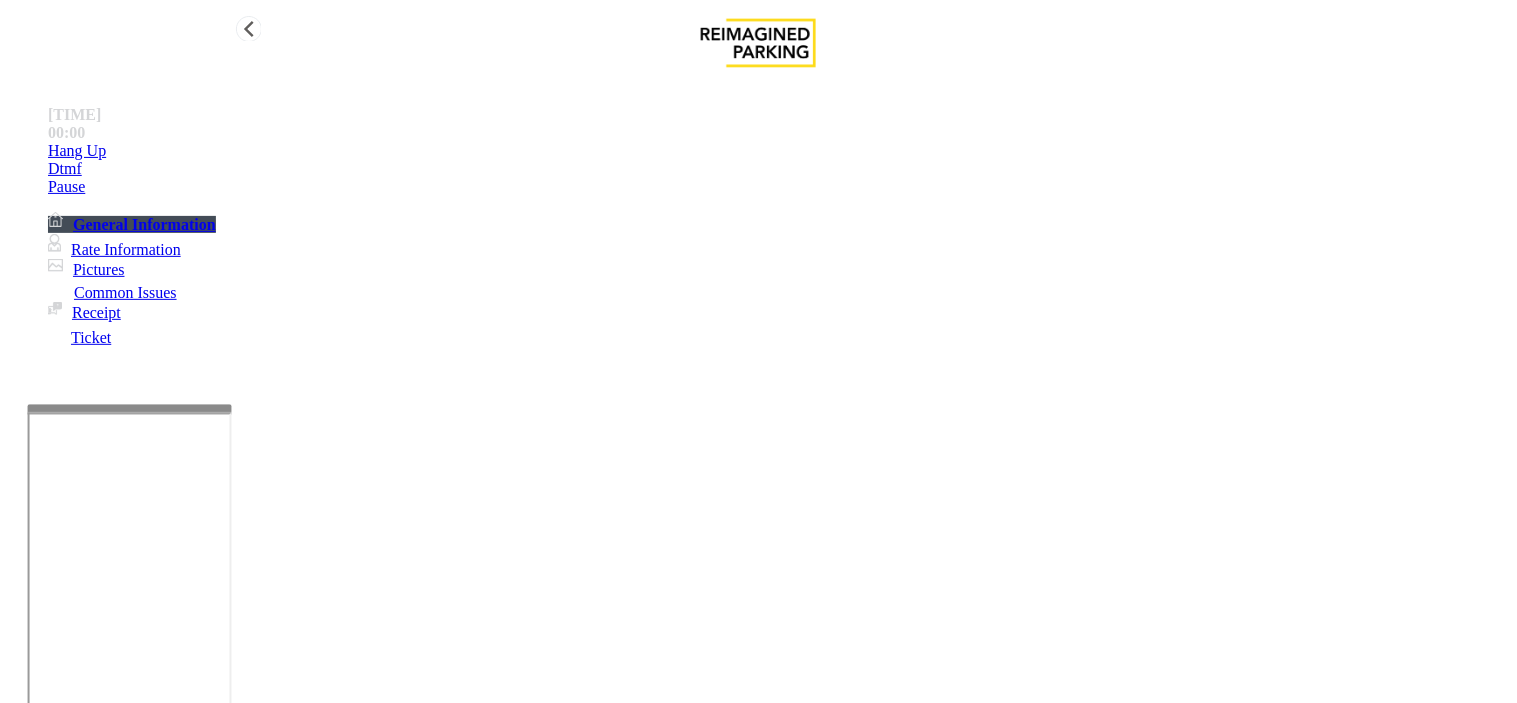 click on "Hang Up" at bounding box center (778, 151) 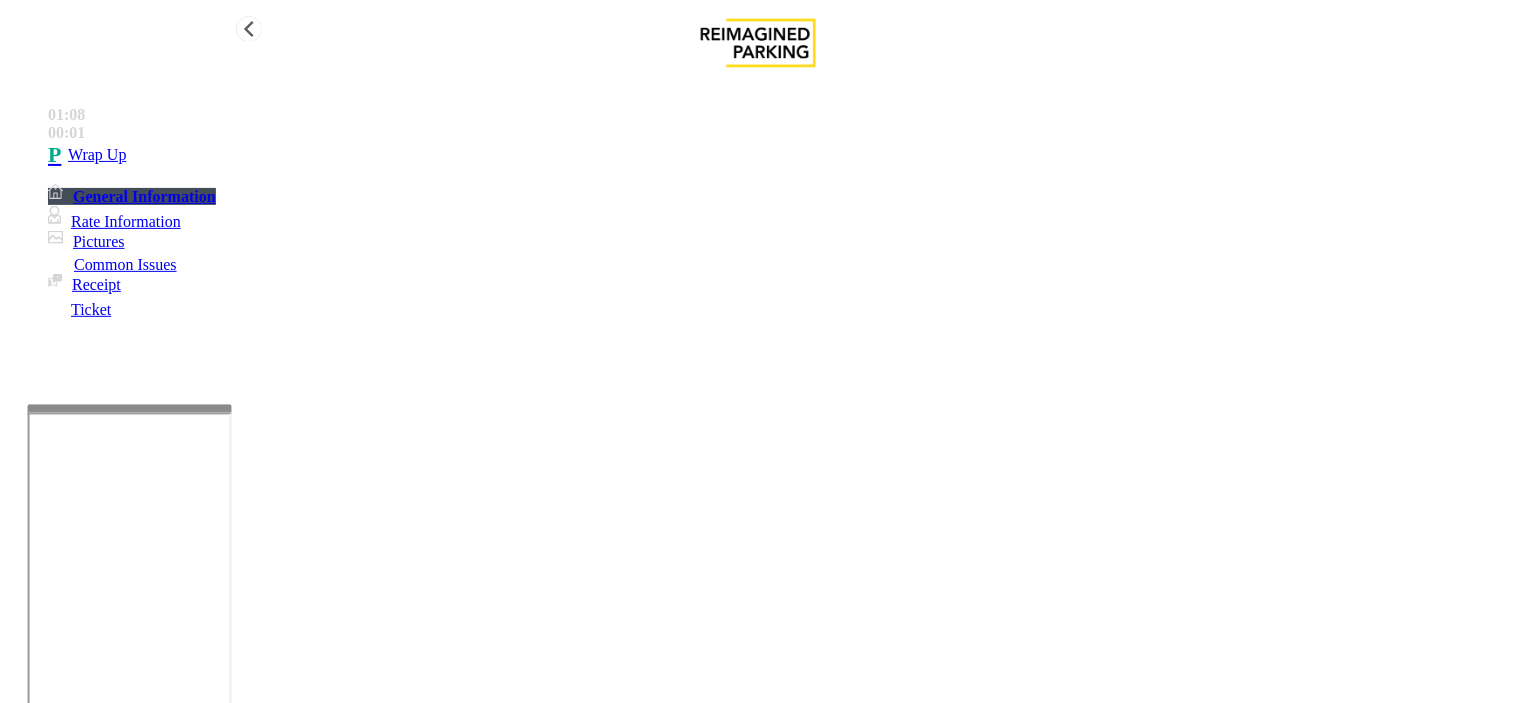 click on "Wrap Up" at bounding box center (778, 155) 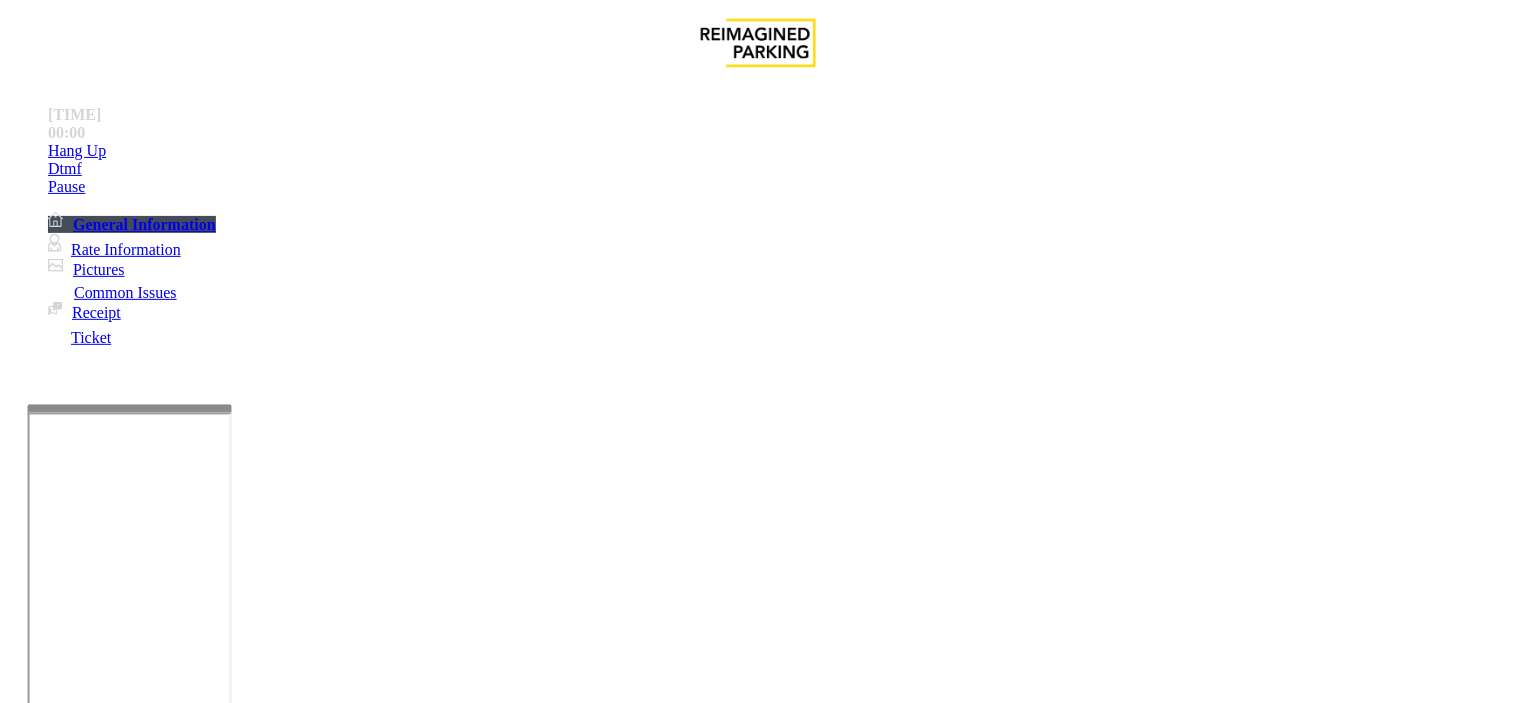 scroll, scrollTop: 444, scrollLeft: 0, axis: vertical 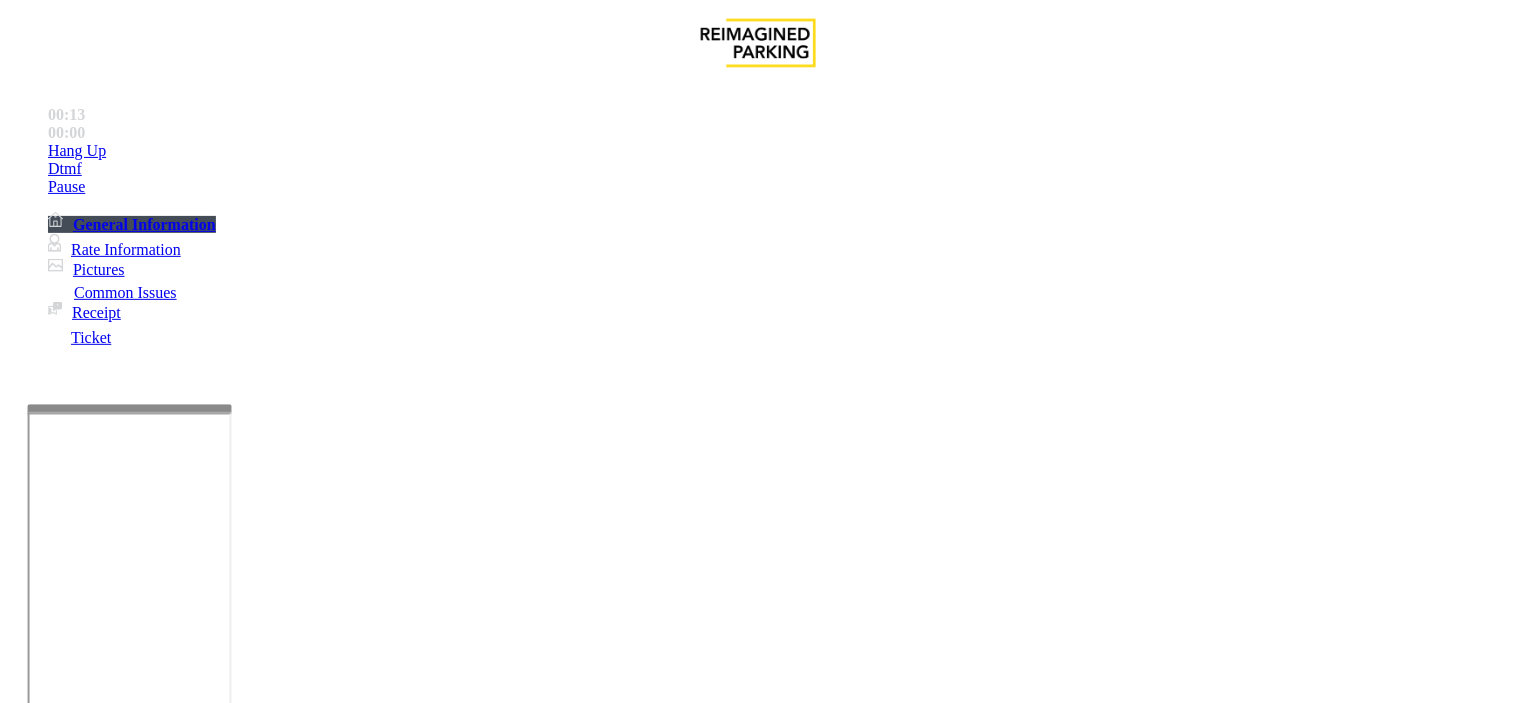drag, startPoint x: 297, startPoint y: 556, endPoint x: 271, endPoint y: 534, distance: 34.058773 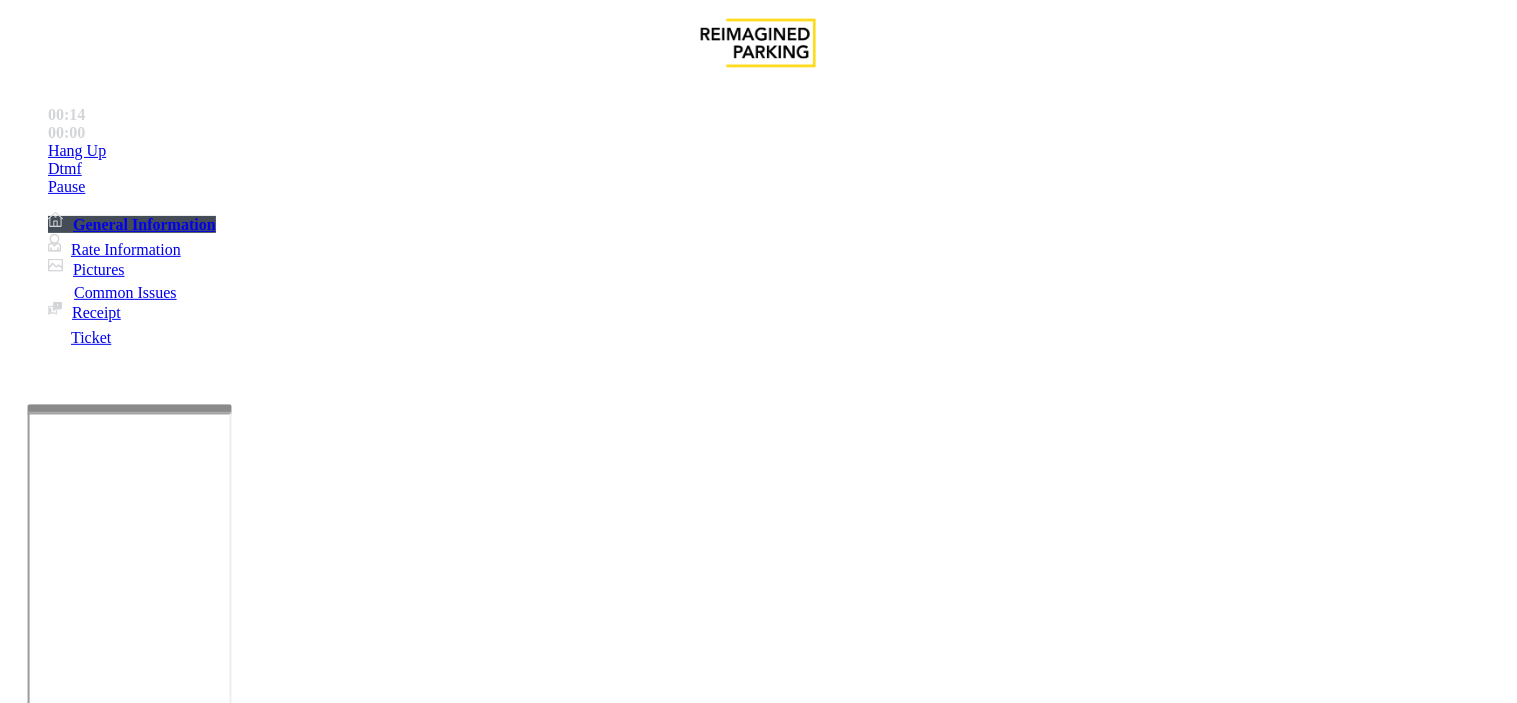drag, startPoint x: 271, startPoint y: 534, endPoint x: 367, endPoint y: 540, distance: 96.18732 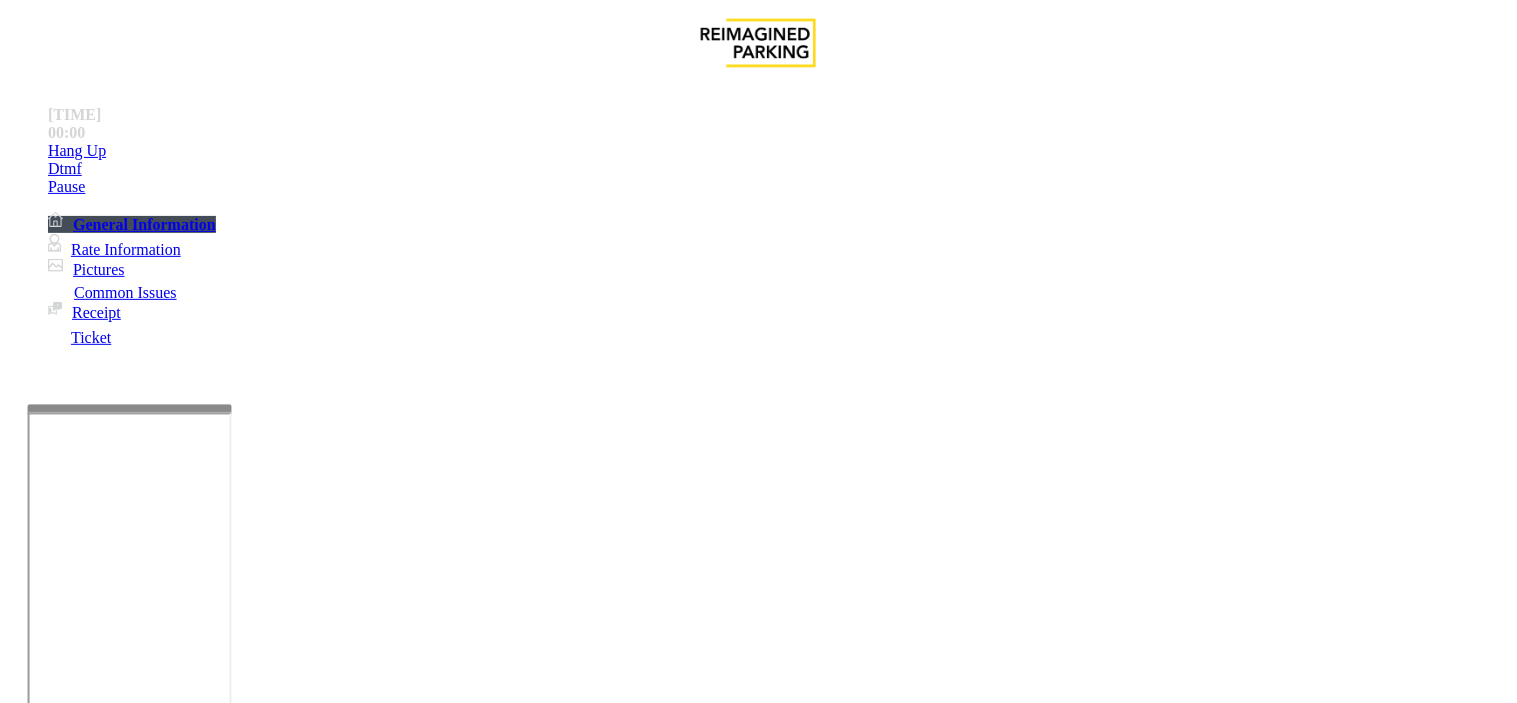 paste on "**********" 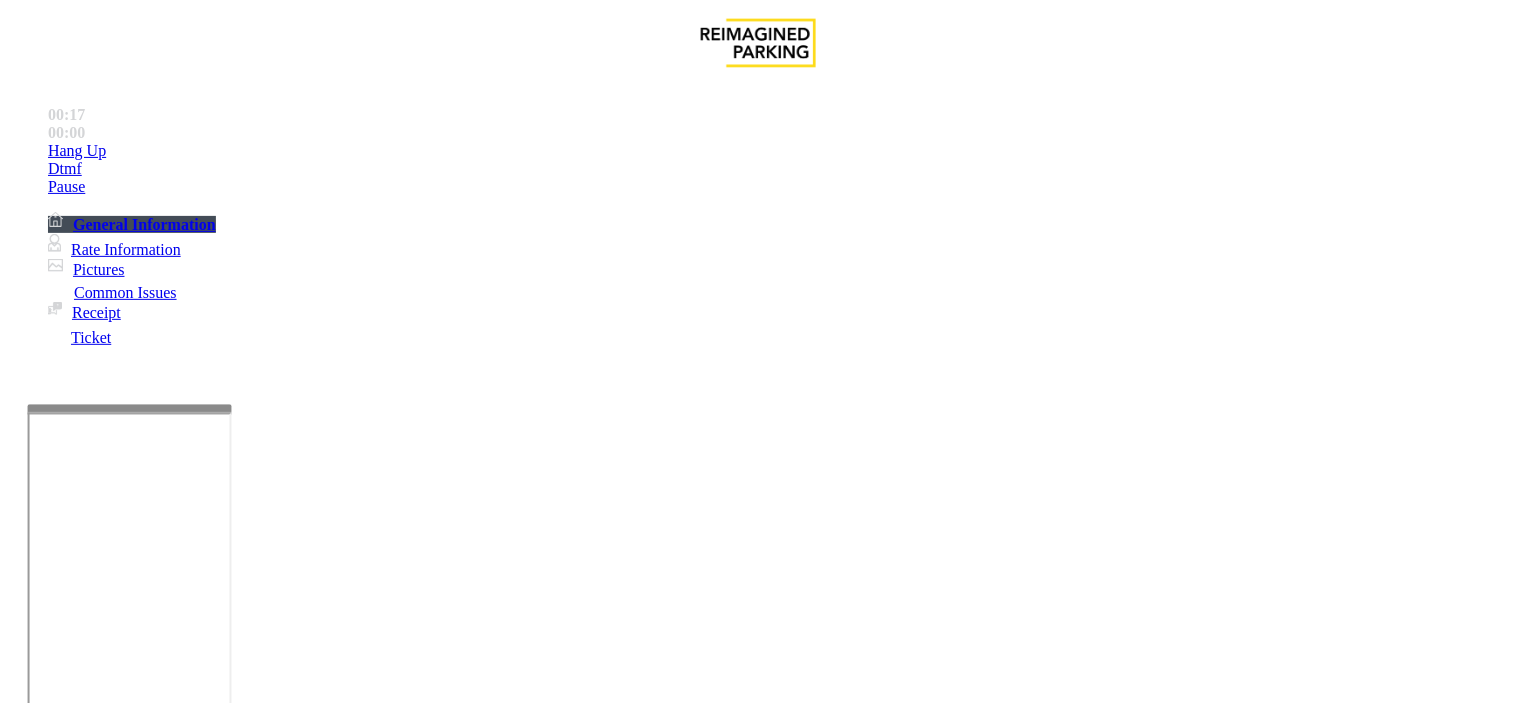 click at bounding box center (246, 1604) 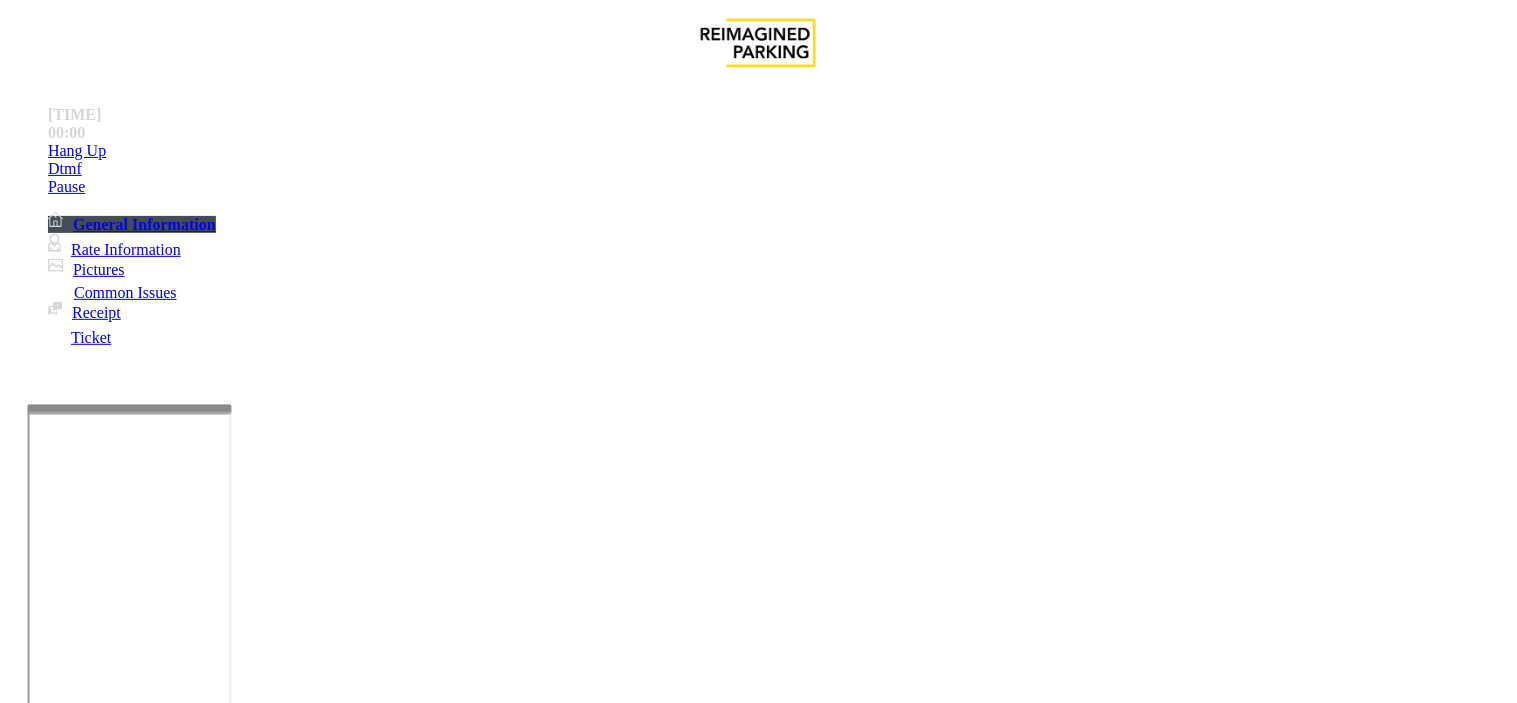 drag, startPoint x: 394, startPoint y: 473, endPoint x: 398, endPoint y: 492, distance: 19.416489 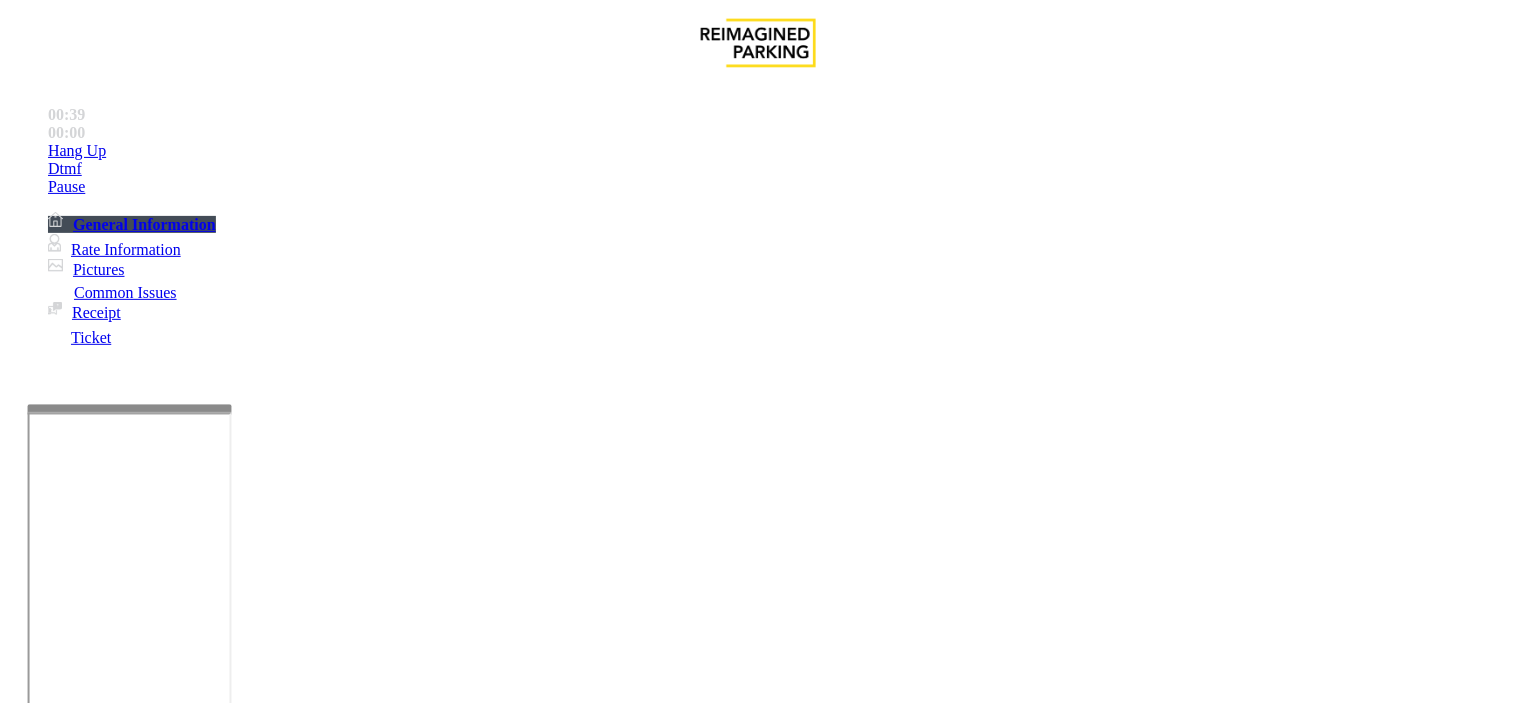 click at bounding box center [246, 1604] 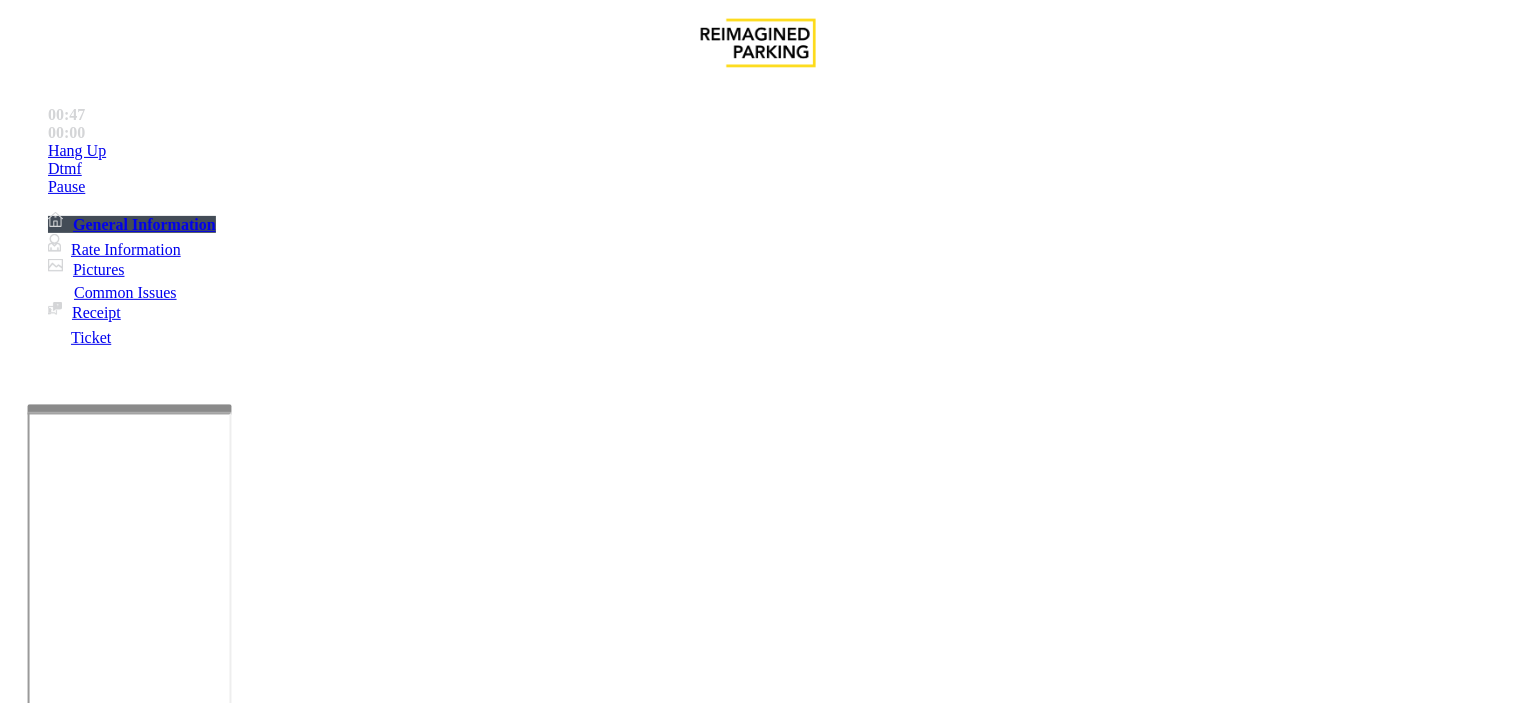 drag, startPoint x: 396, startPoint y: 543, endPoint x: 433, endPoint y: 565, distance: 43.046486 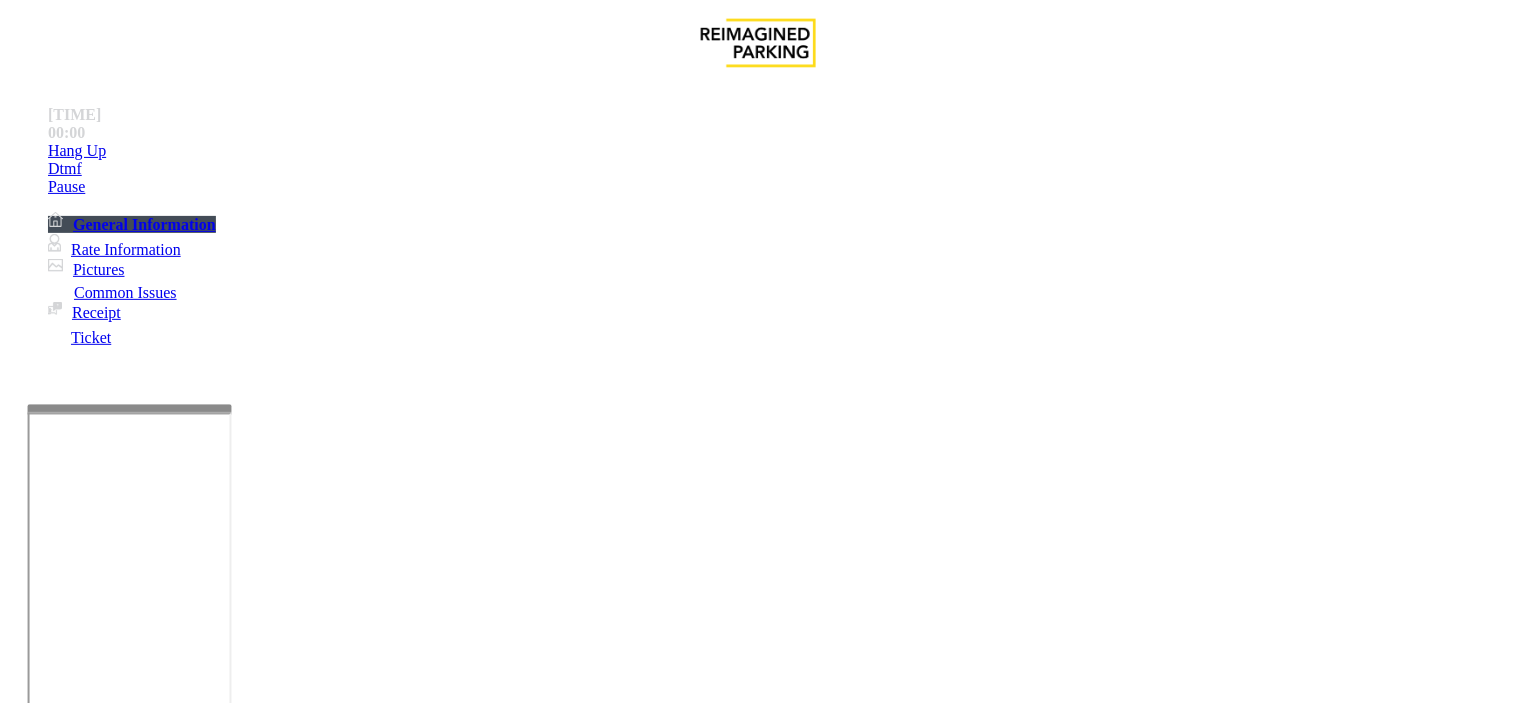 click at bounding box center (246, 1604) 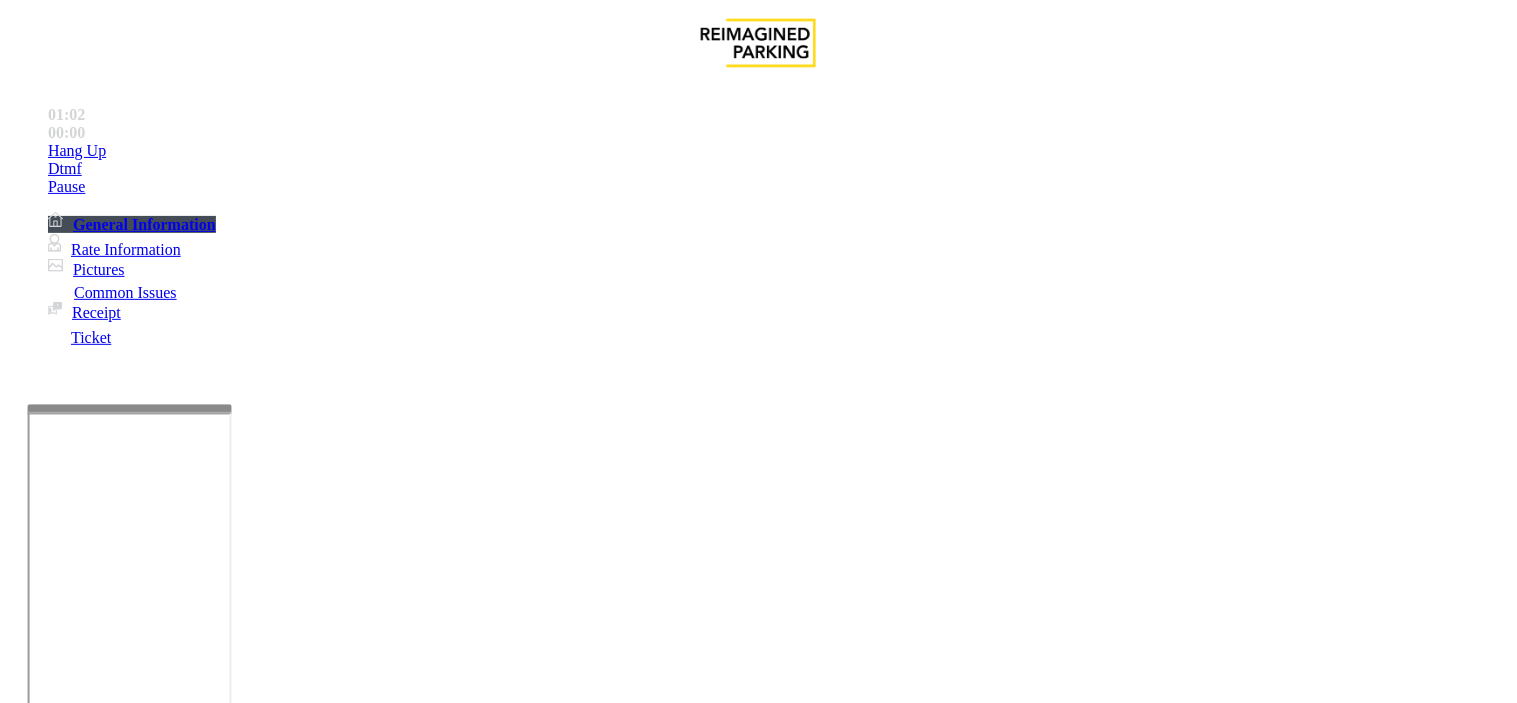 type on "*********" 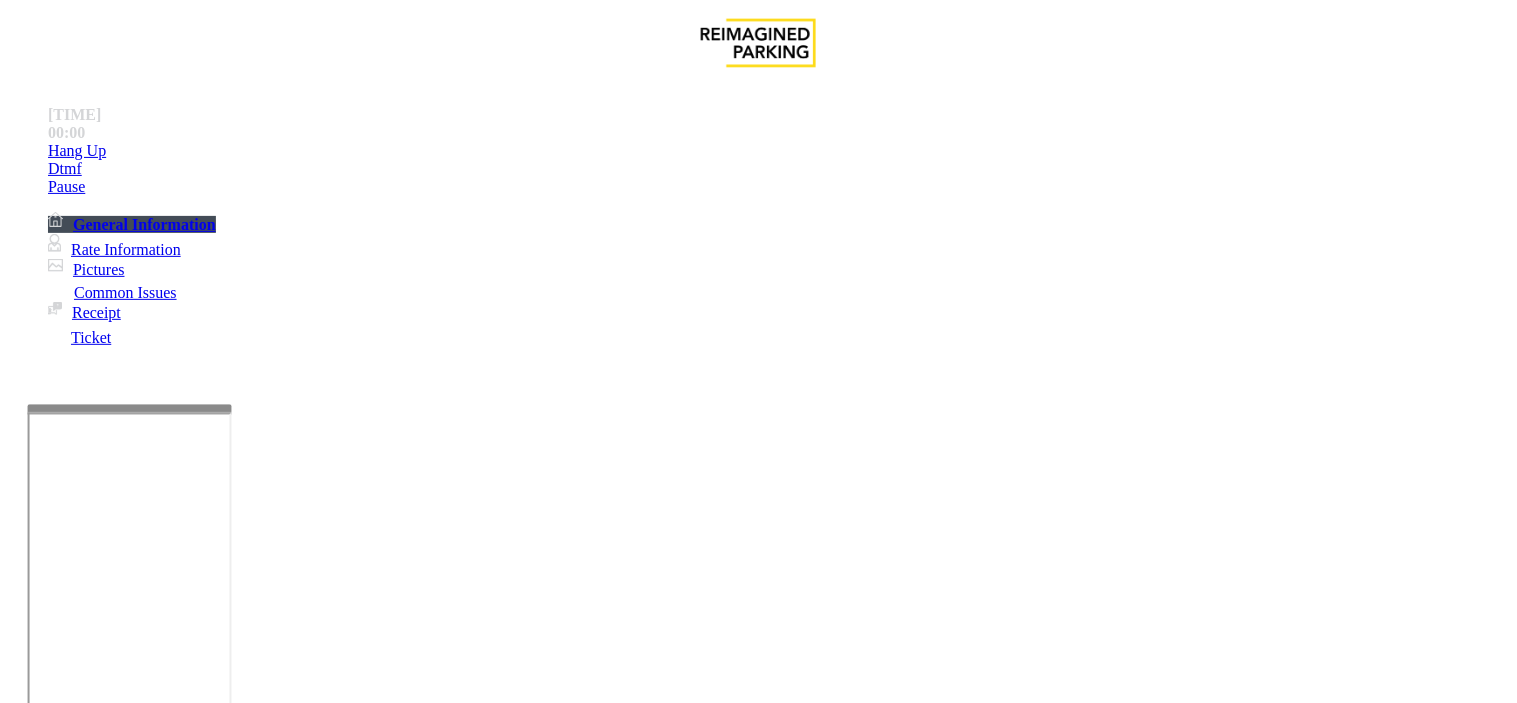 click at bounding box center [246, 1604] 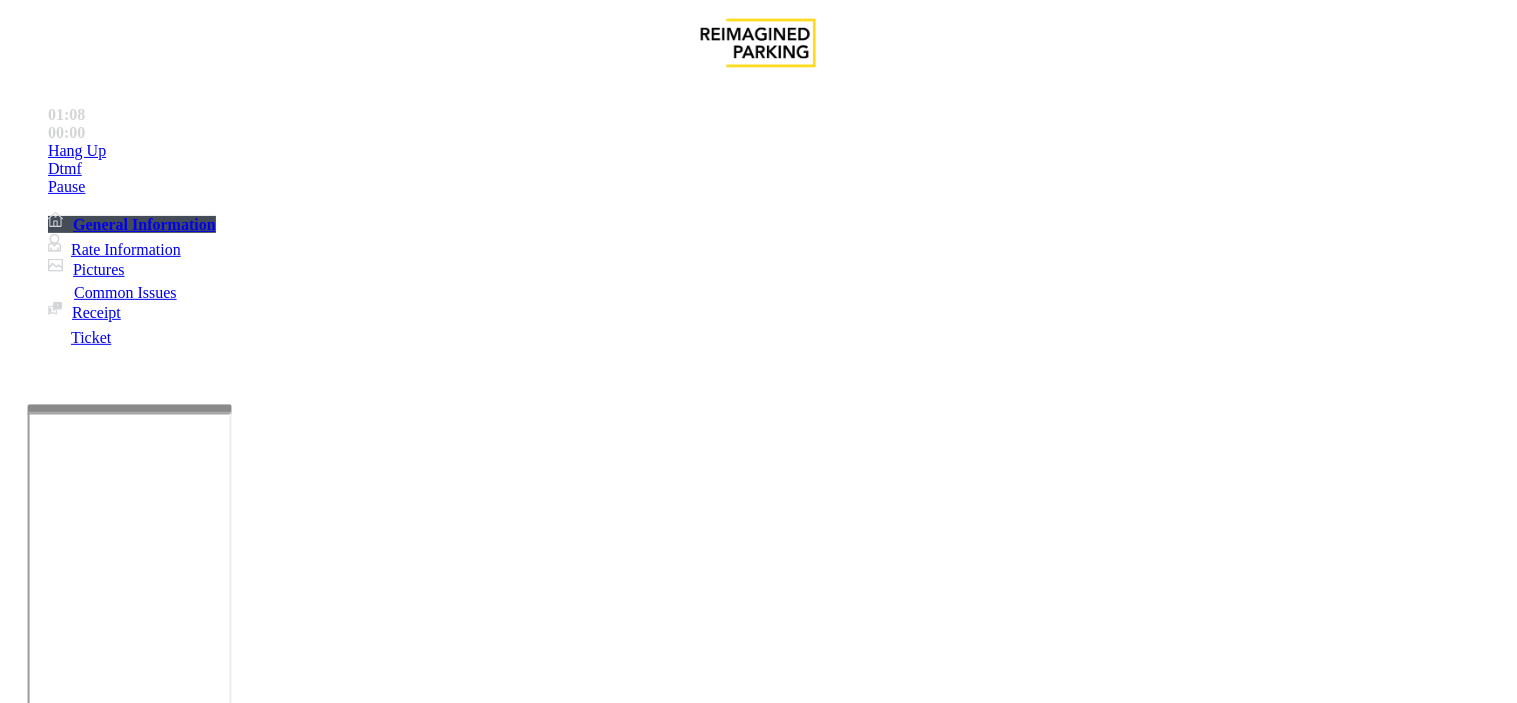 scroll, scrollTop: 14, scrollLeft: 0, axis: vertical 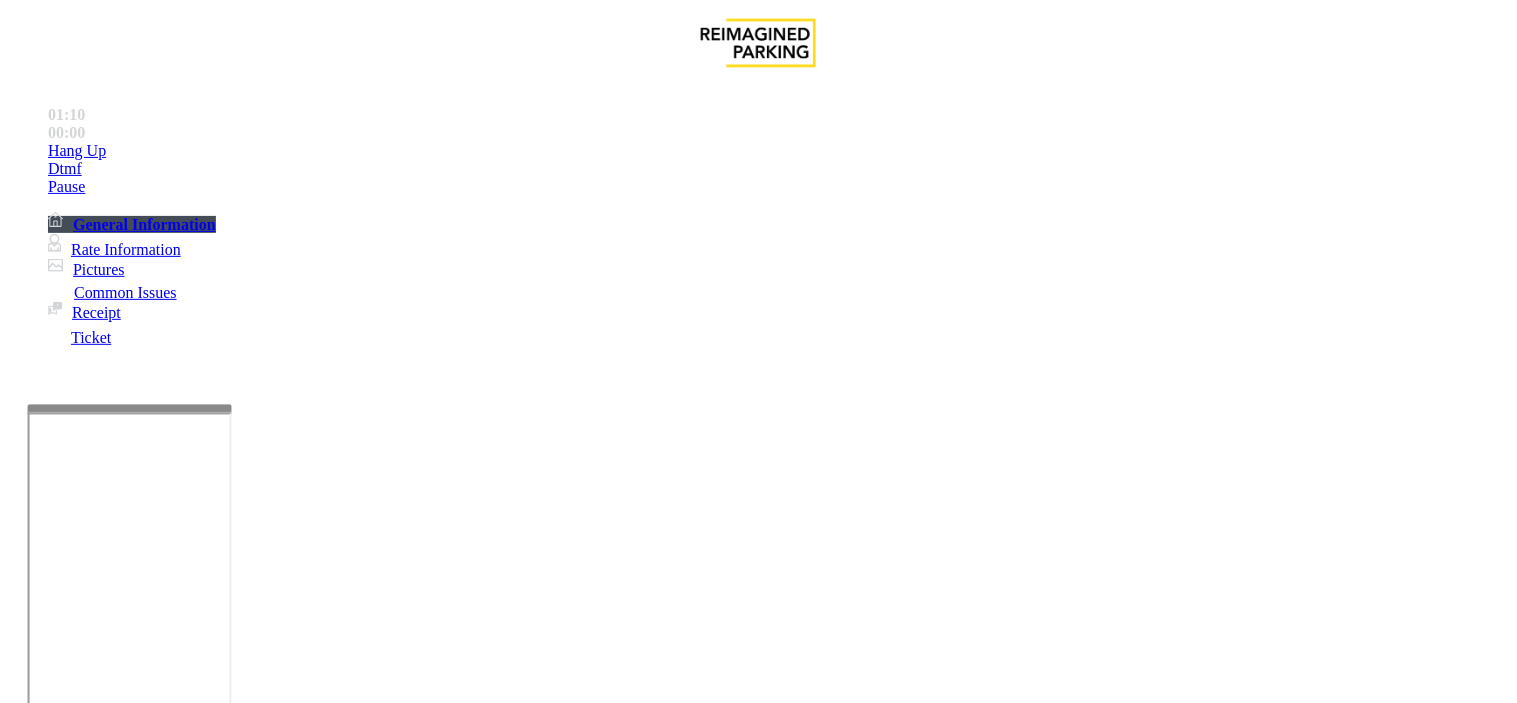drag, startPoint x: 377, startPoint y: 497, endPoint x: 340, endPoint y: 498, distance: 37.01351 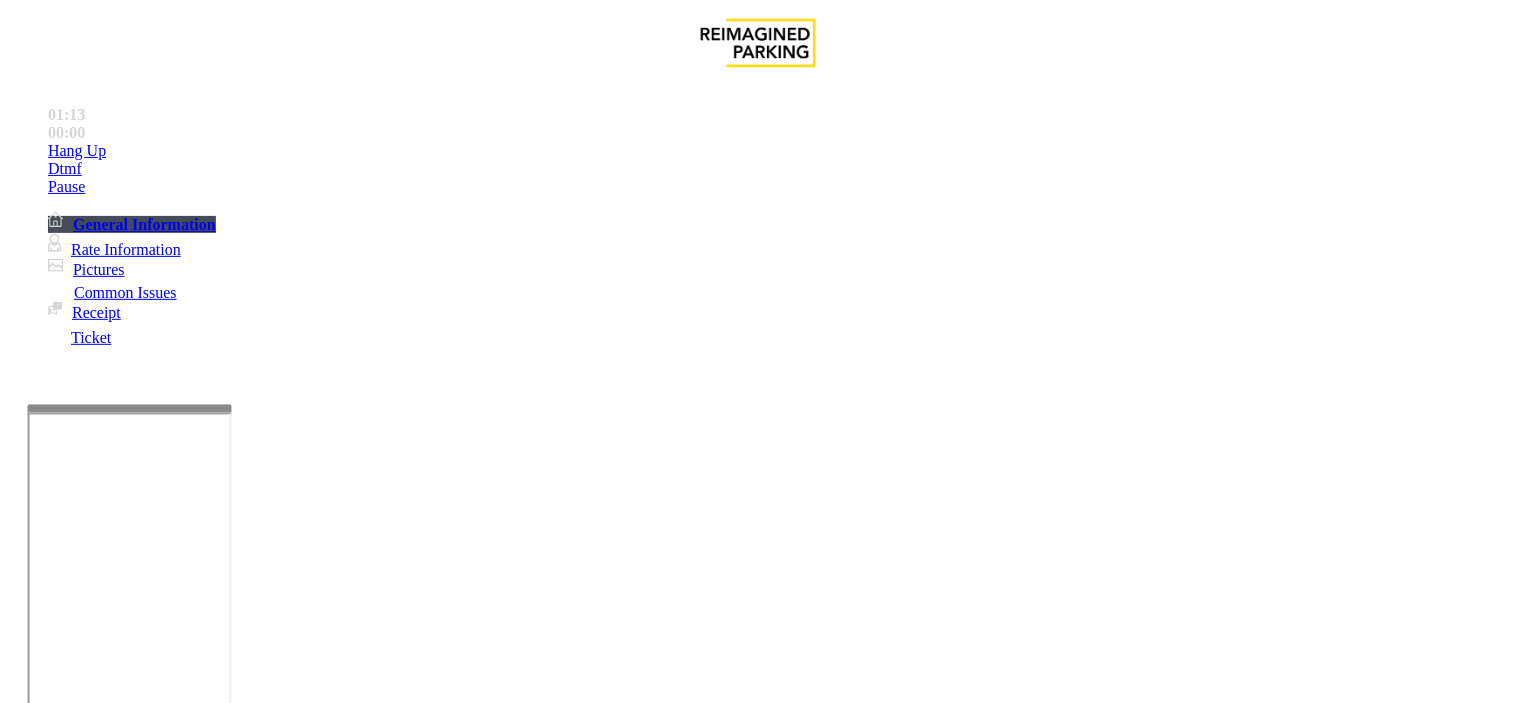 scroll, scrollTop: 0, scrollLeft: 0, axis: both 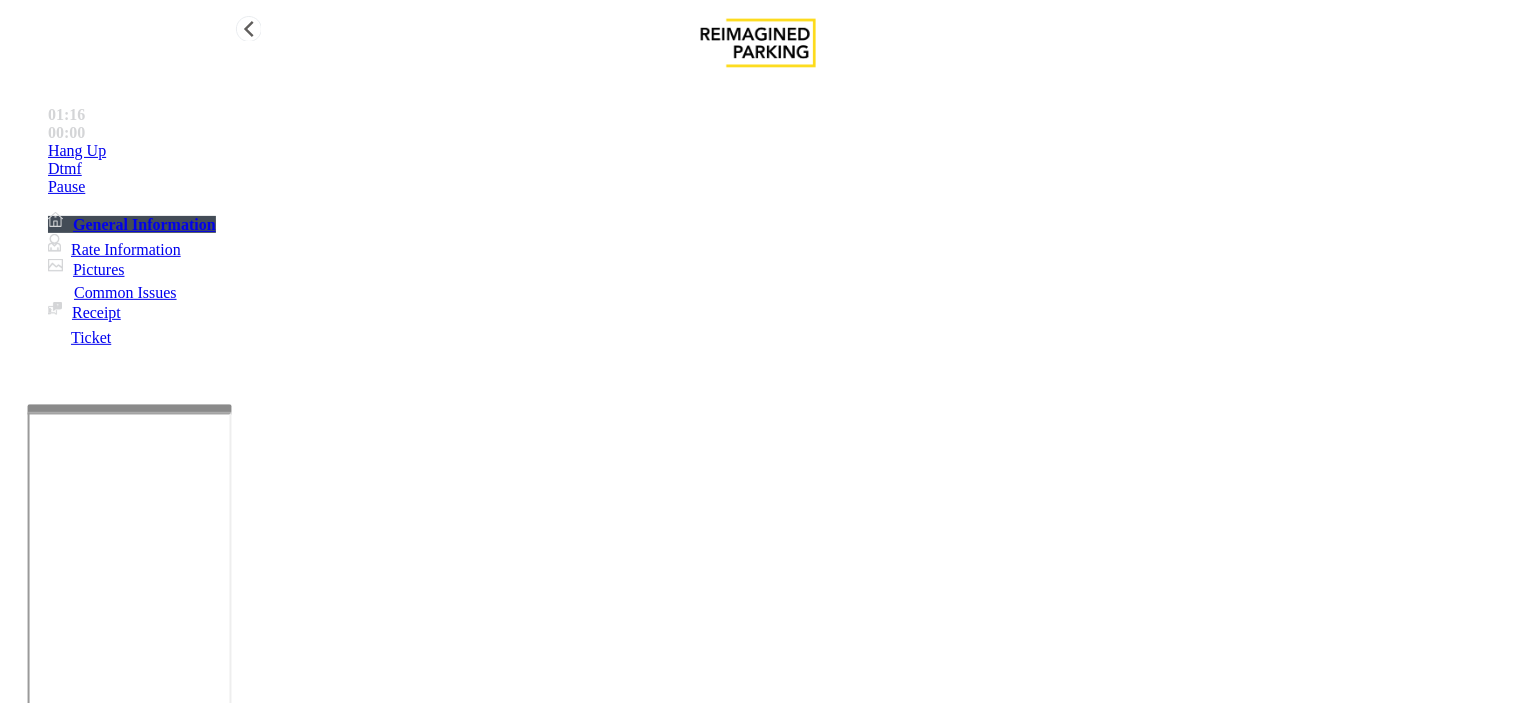 type on "**********" 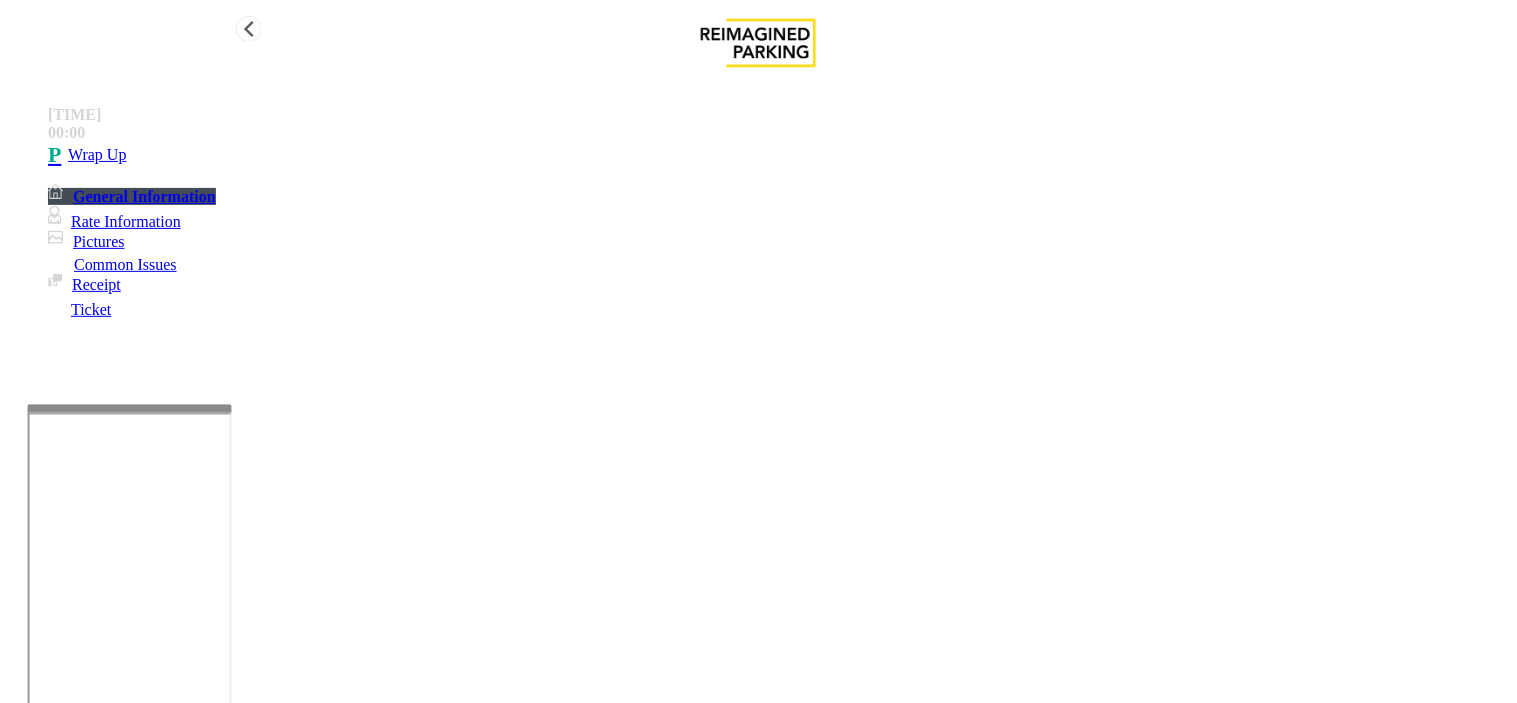 click on "Wrap Up" at bounding box center (778, 155) 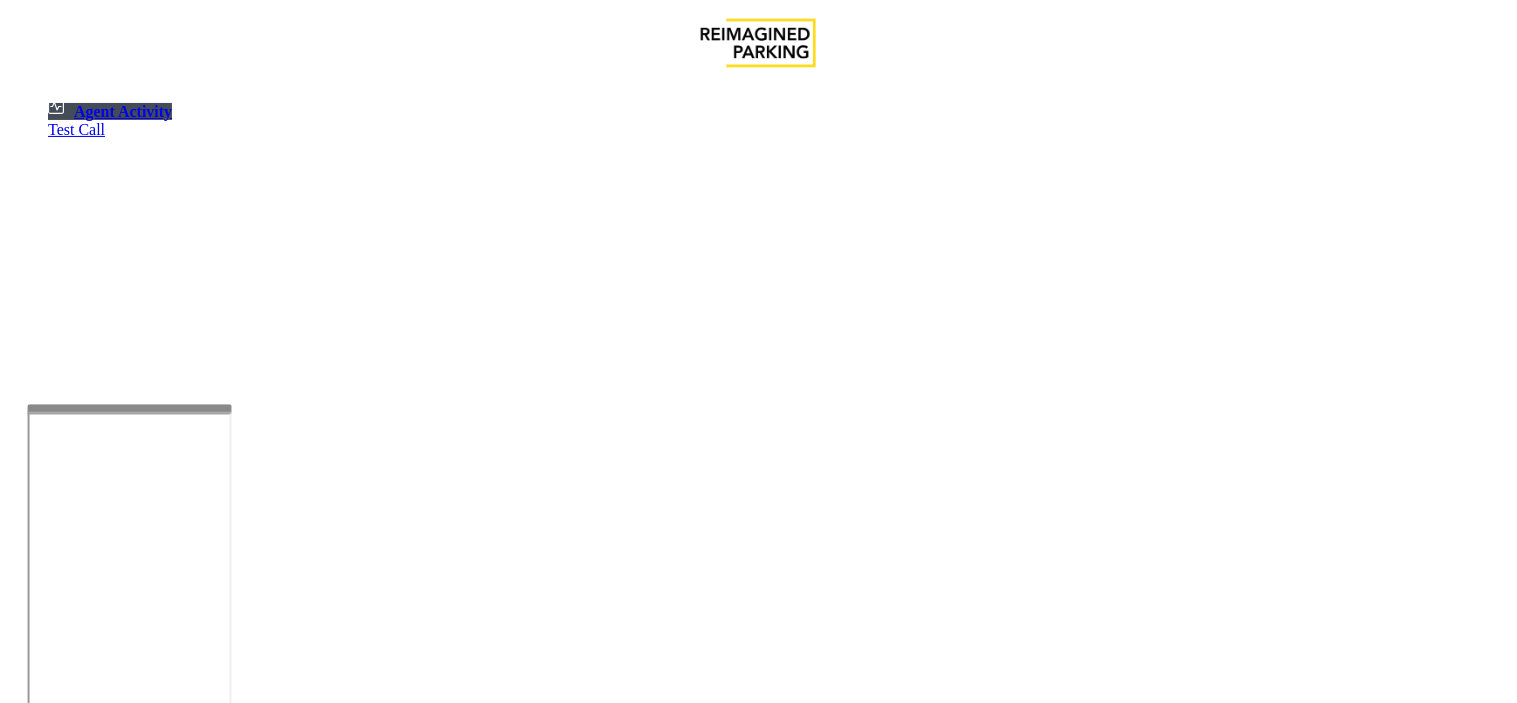 click at bounding box center [186, 1217] 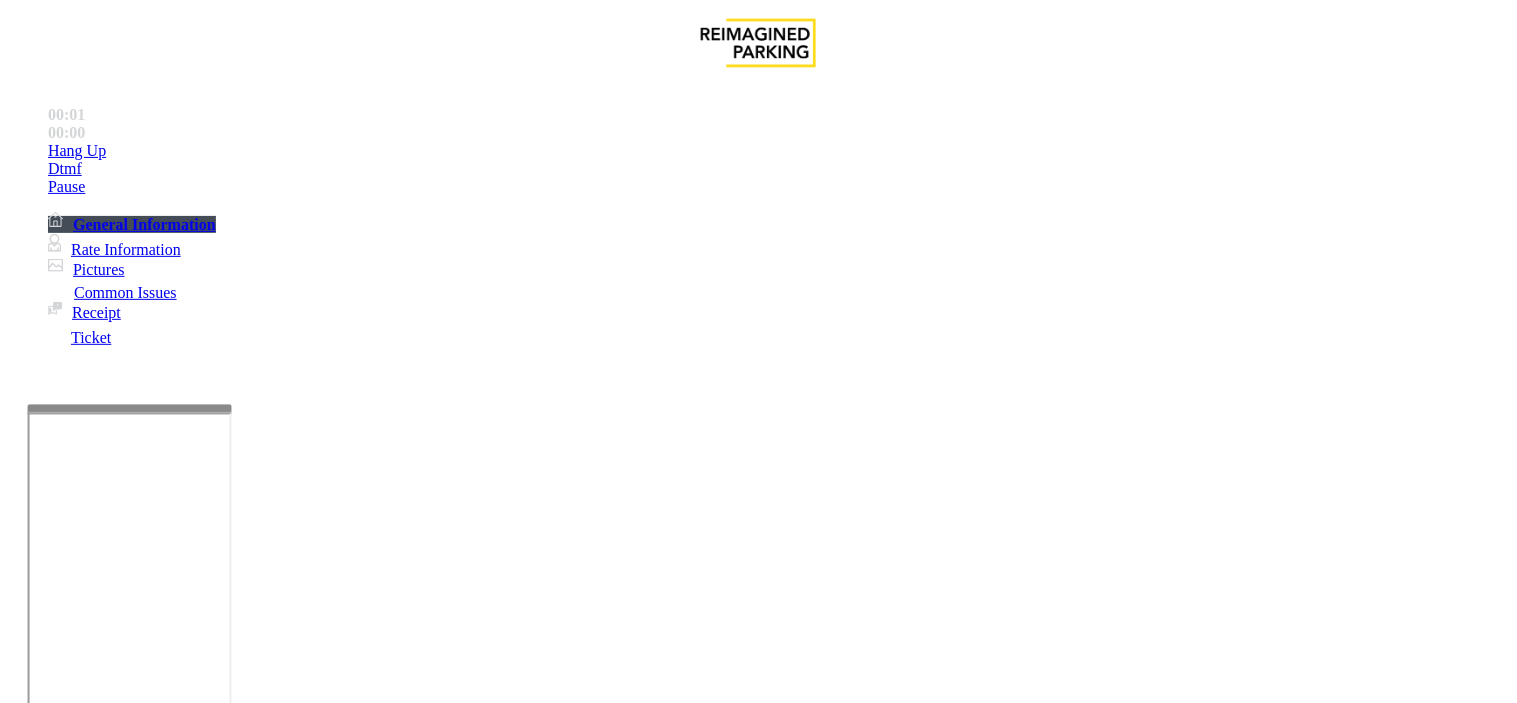scroll, scrollTop: 666, scrollLeft: 0, axis: vertical 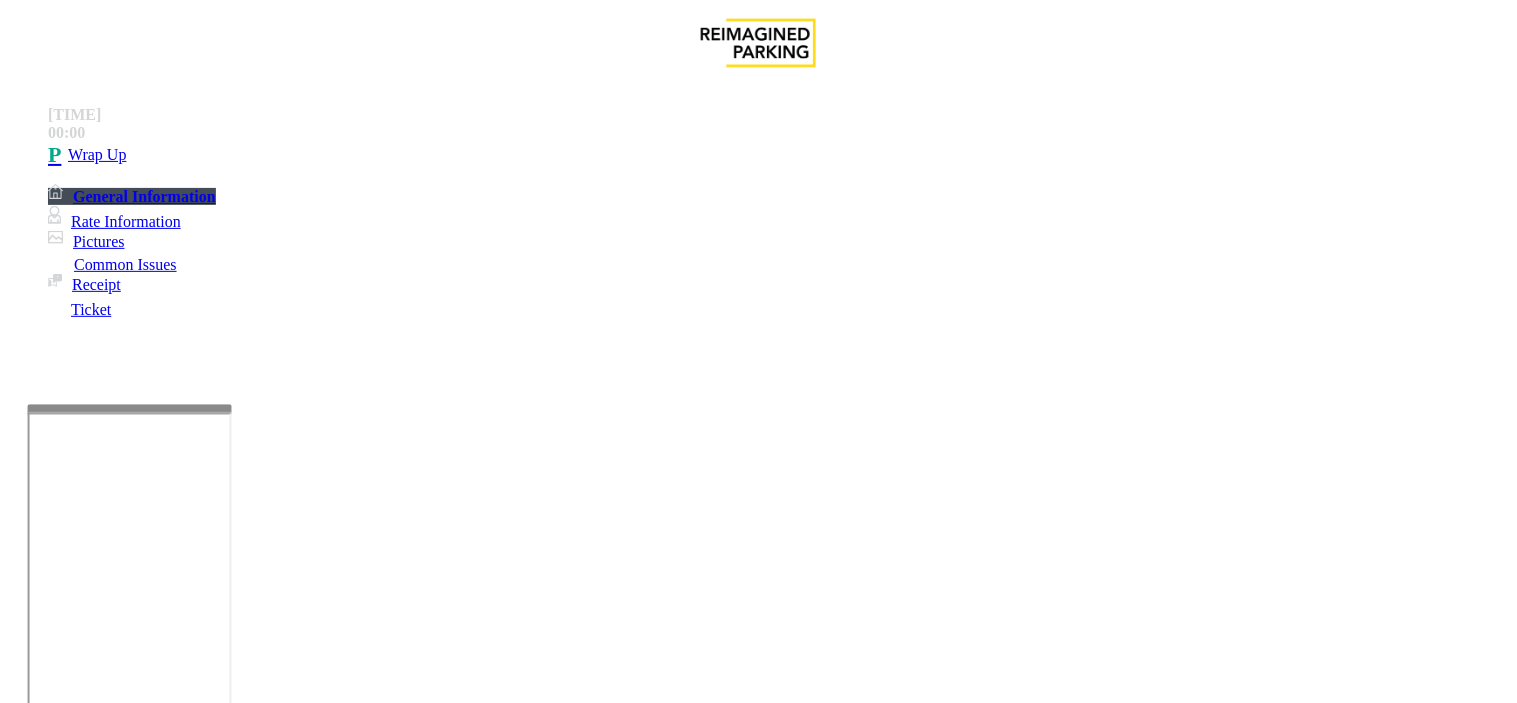 click on "Intercom Issue/No Response" at bounding box center [929, 1356] 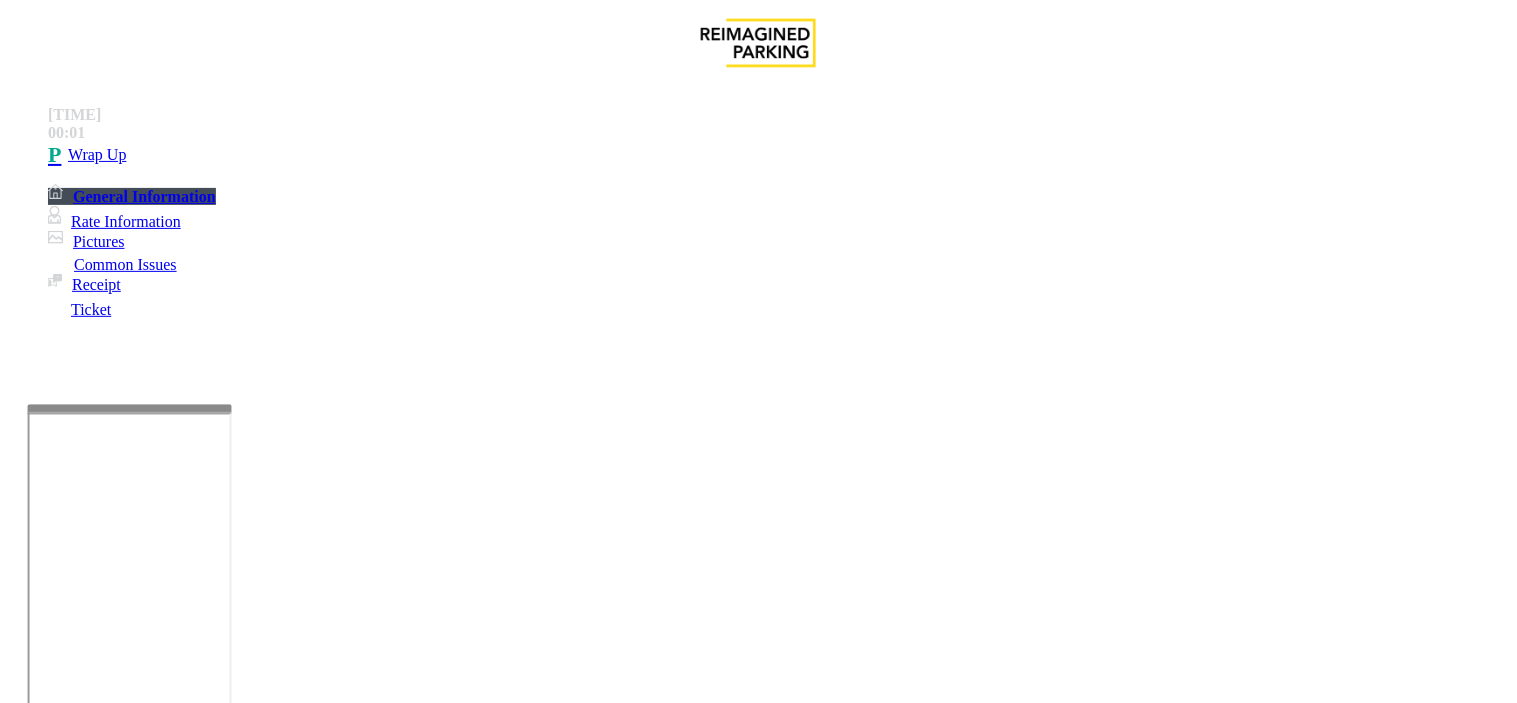 click on "Call dropped" at bounding box center (758, 1341) 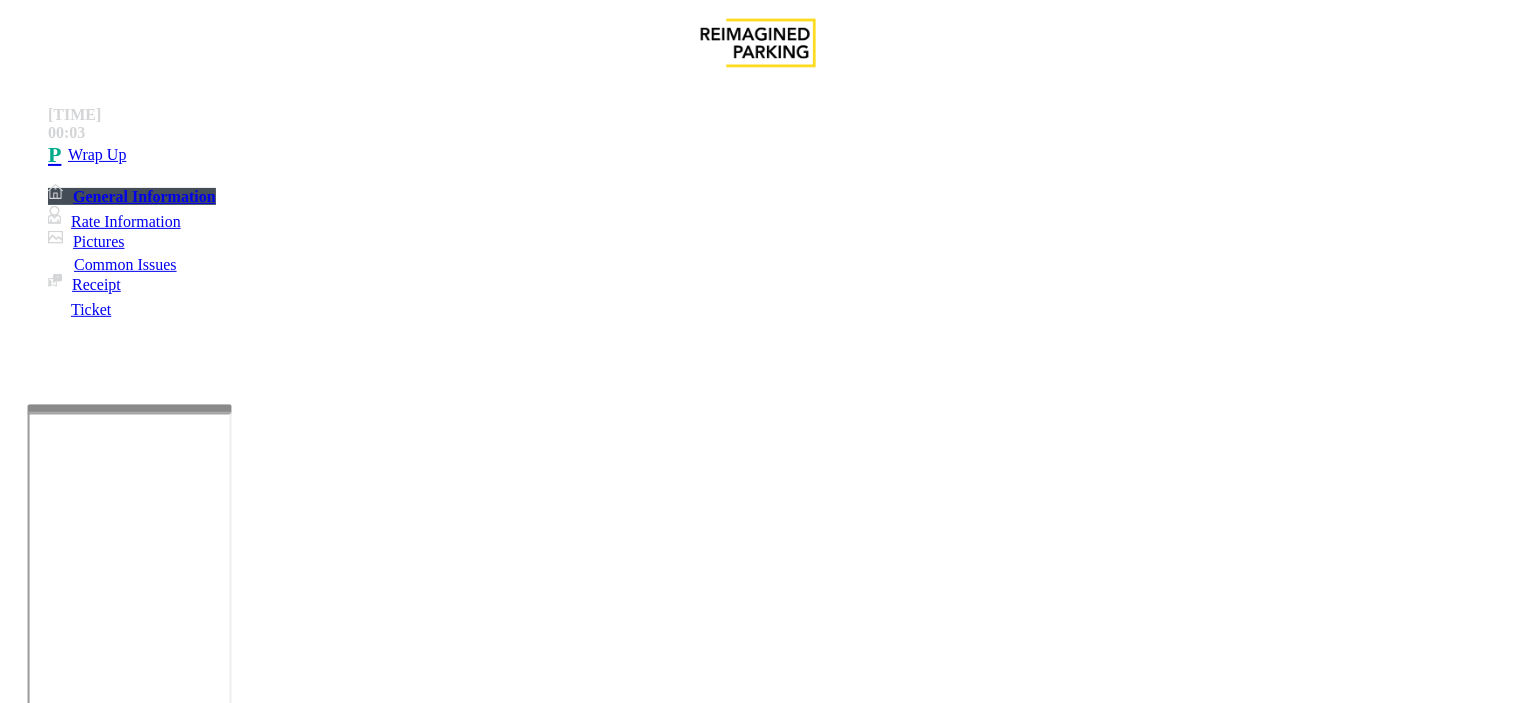 drag, startPoint x: 266, startPoint y: 184, endPoint x: 432, endPoint y: 168, distance: 166.7693 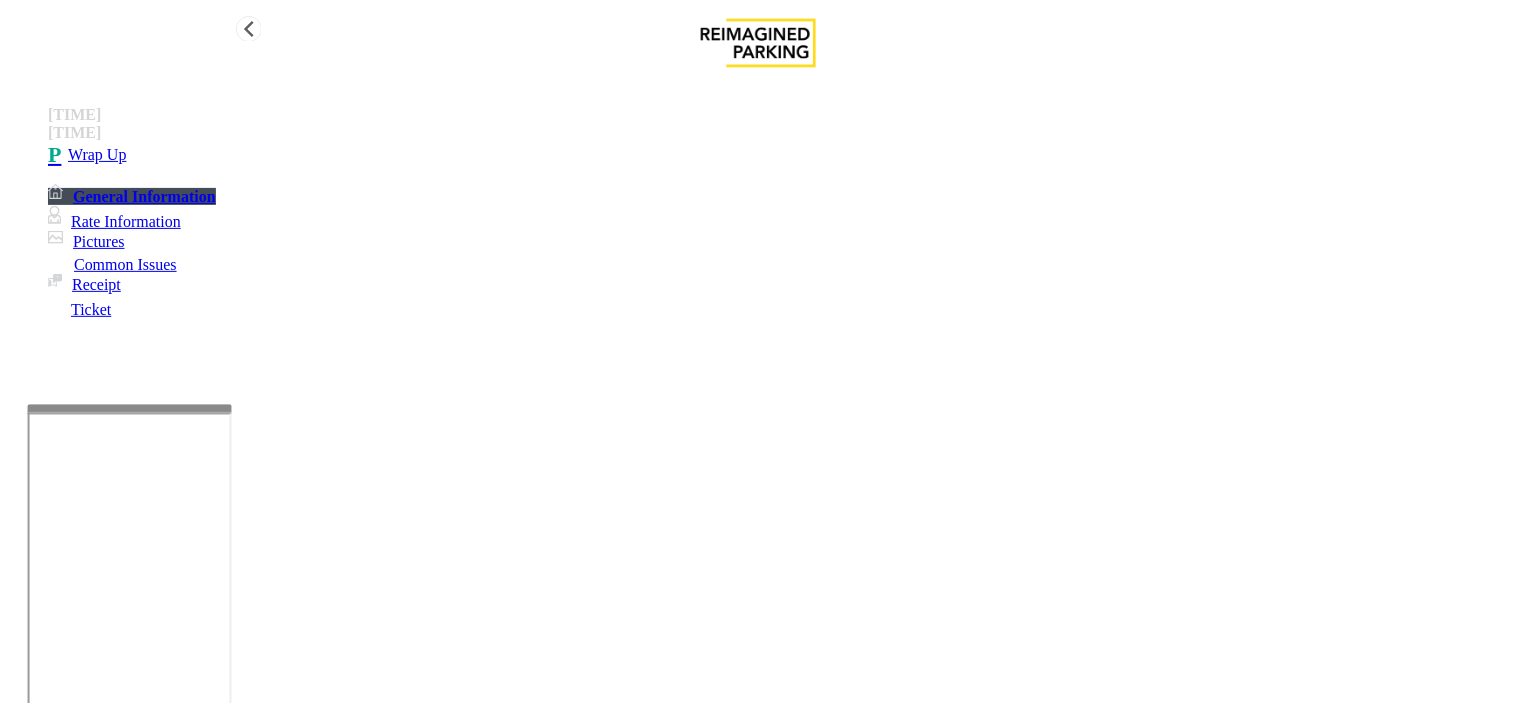 type on "**********" 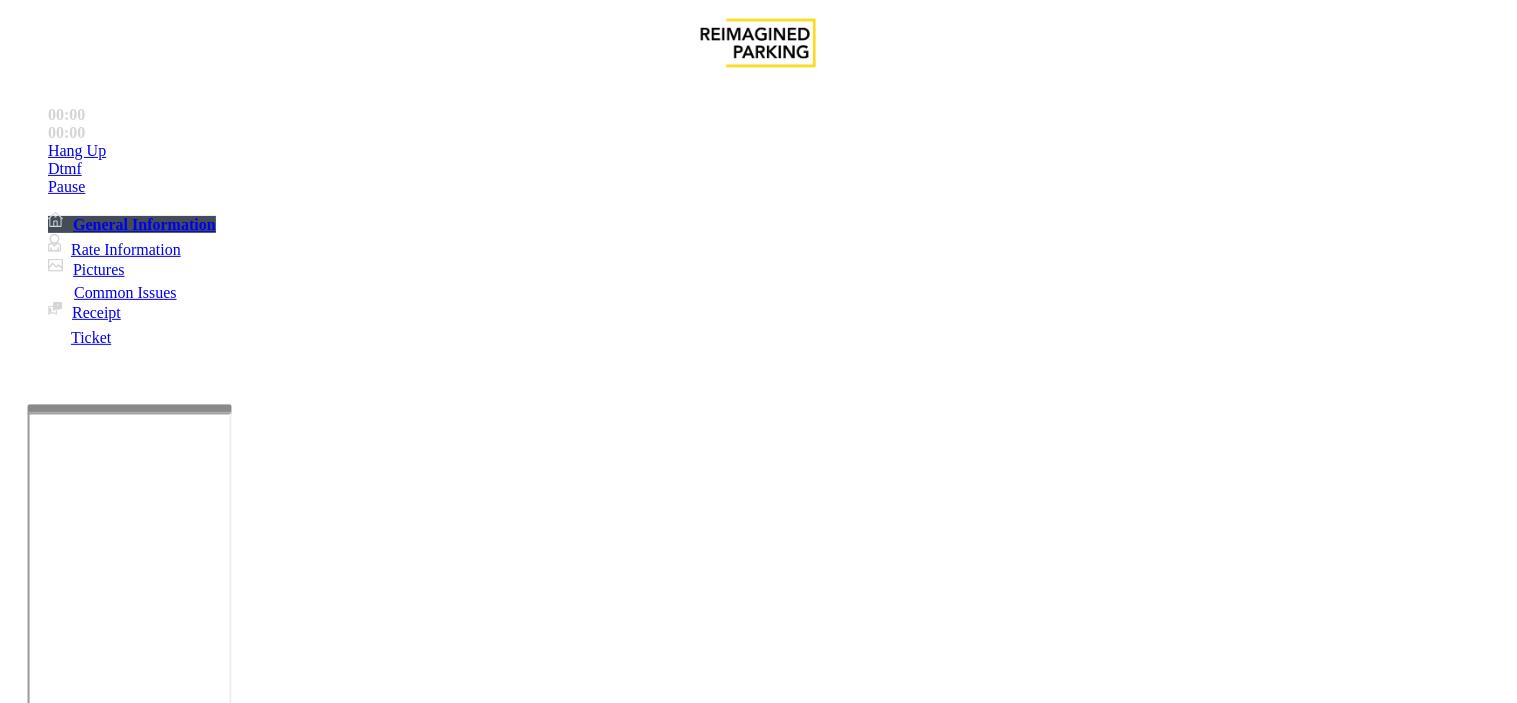click on "Validation Issue" at bounding box center [371, 1356] 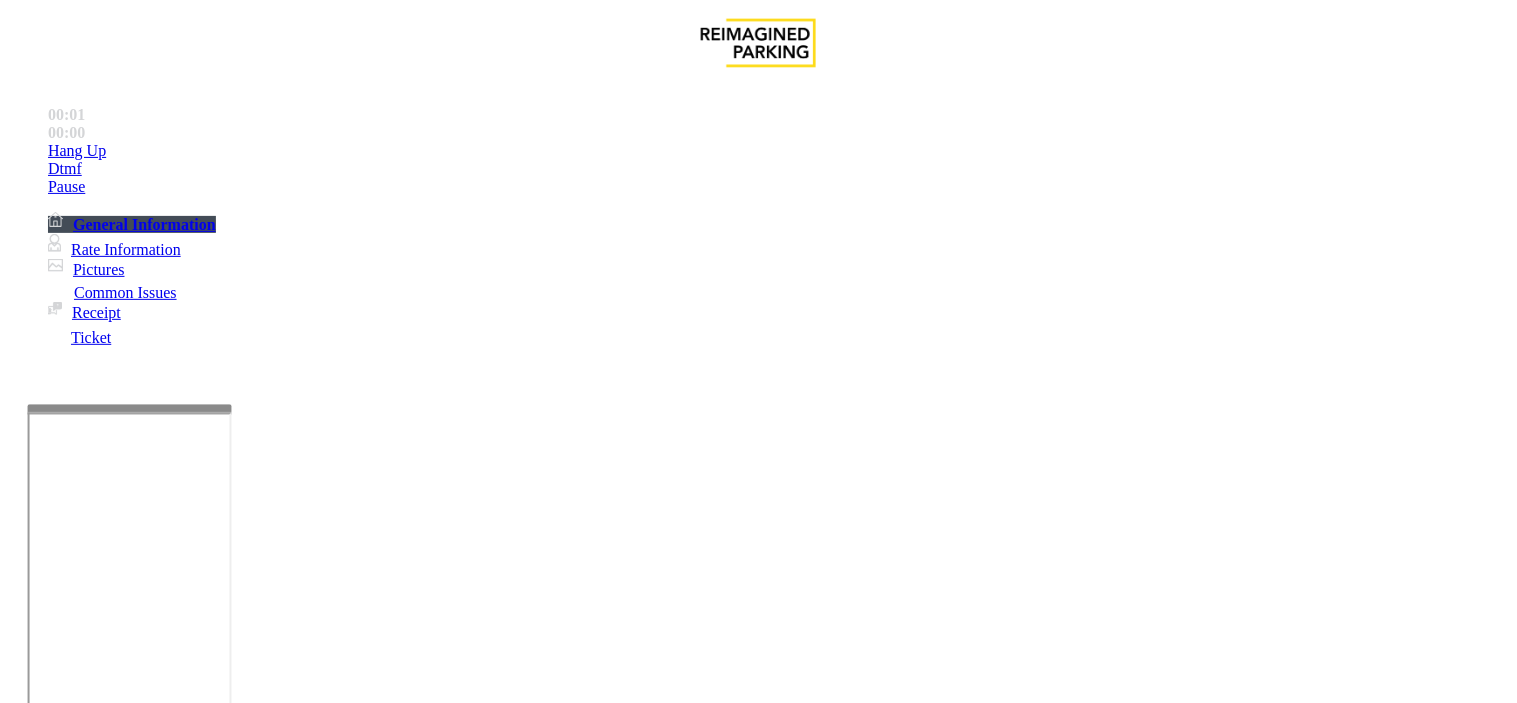 click on "Validation Error" at bounding box center (262, 1356) 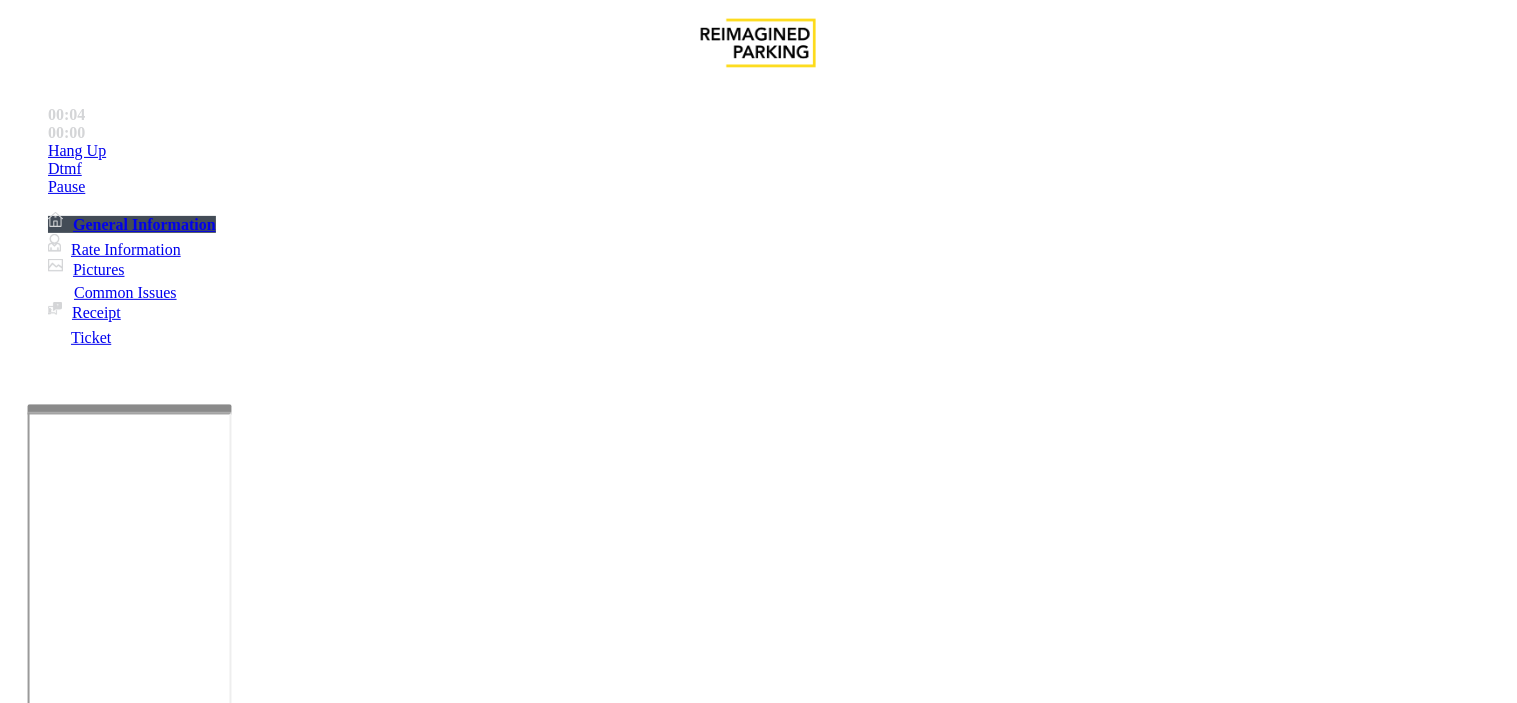 paste on "**********" 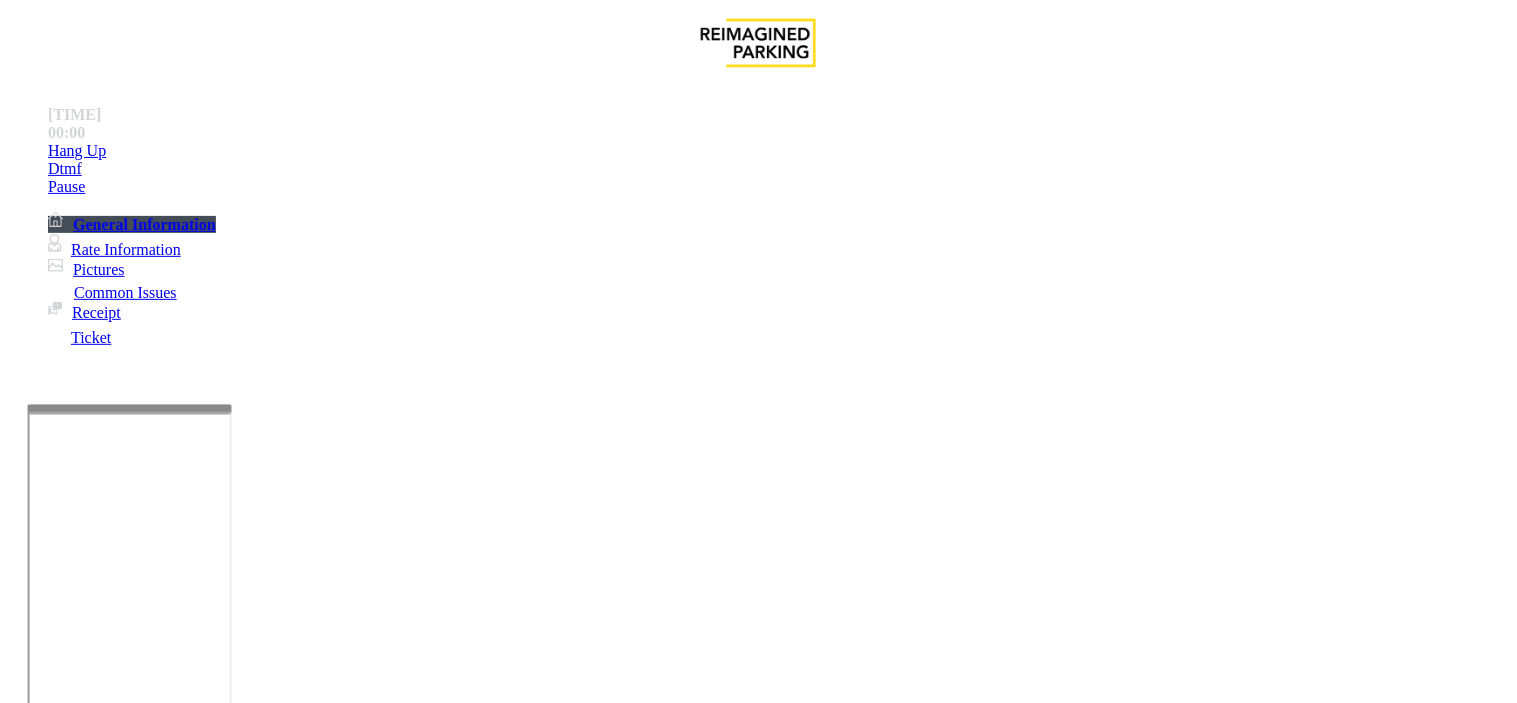 drag, startPoint x: 273, startPoint y: 176, endPoint x: 358, endPoint y: 180, distance: 85.09406 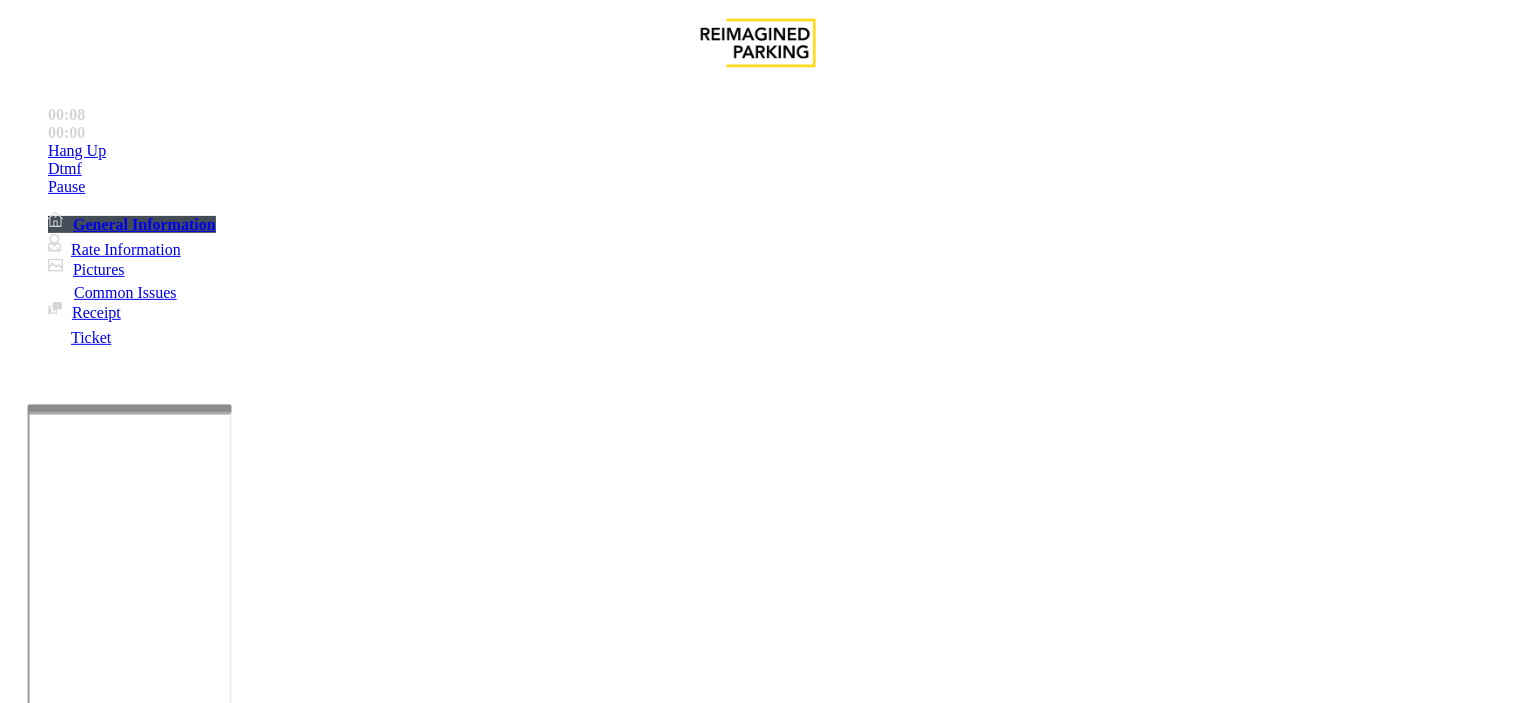 drag, startPoint x: 267, startPoint y: 178, endPoint x: 424, endPoint y: 184, distance: 157.11461 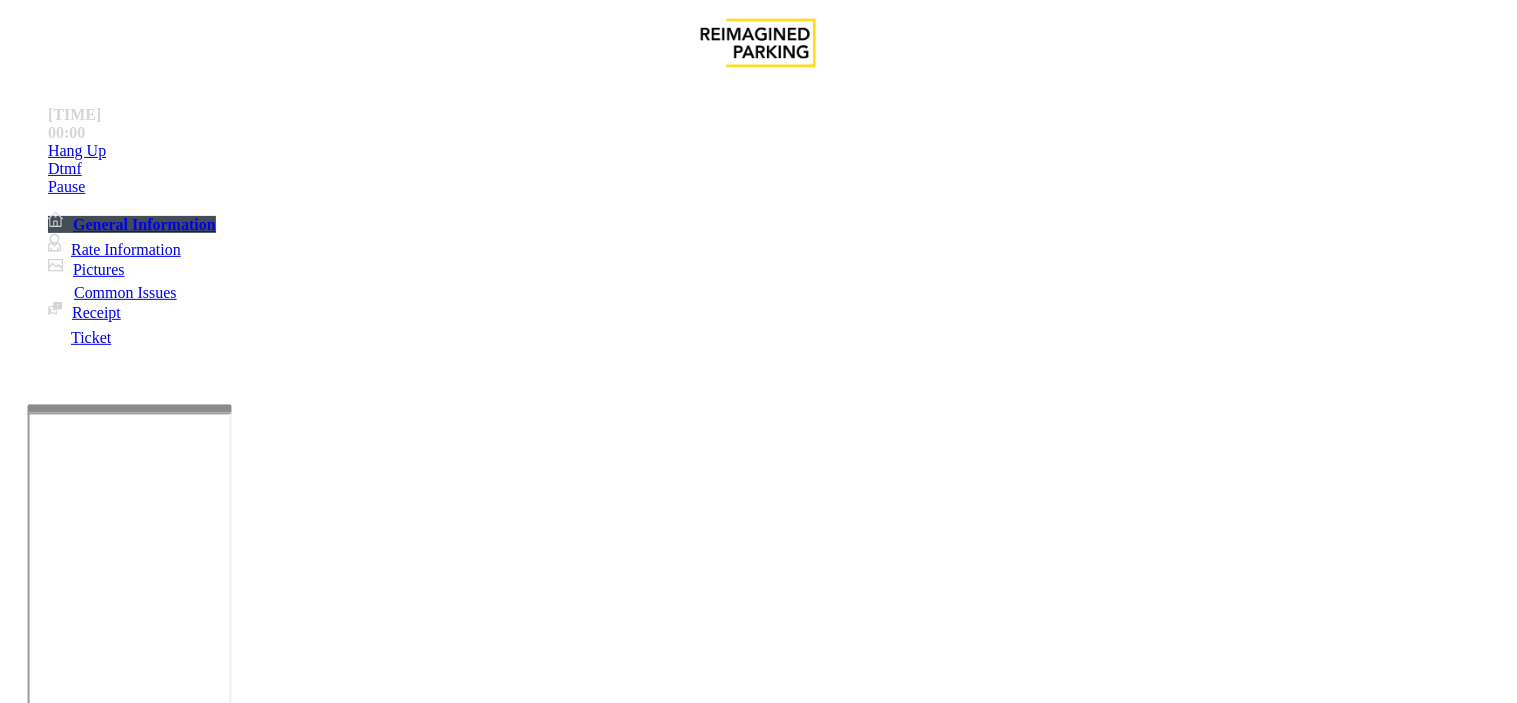 click at bounding box center (254, 1404) 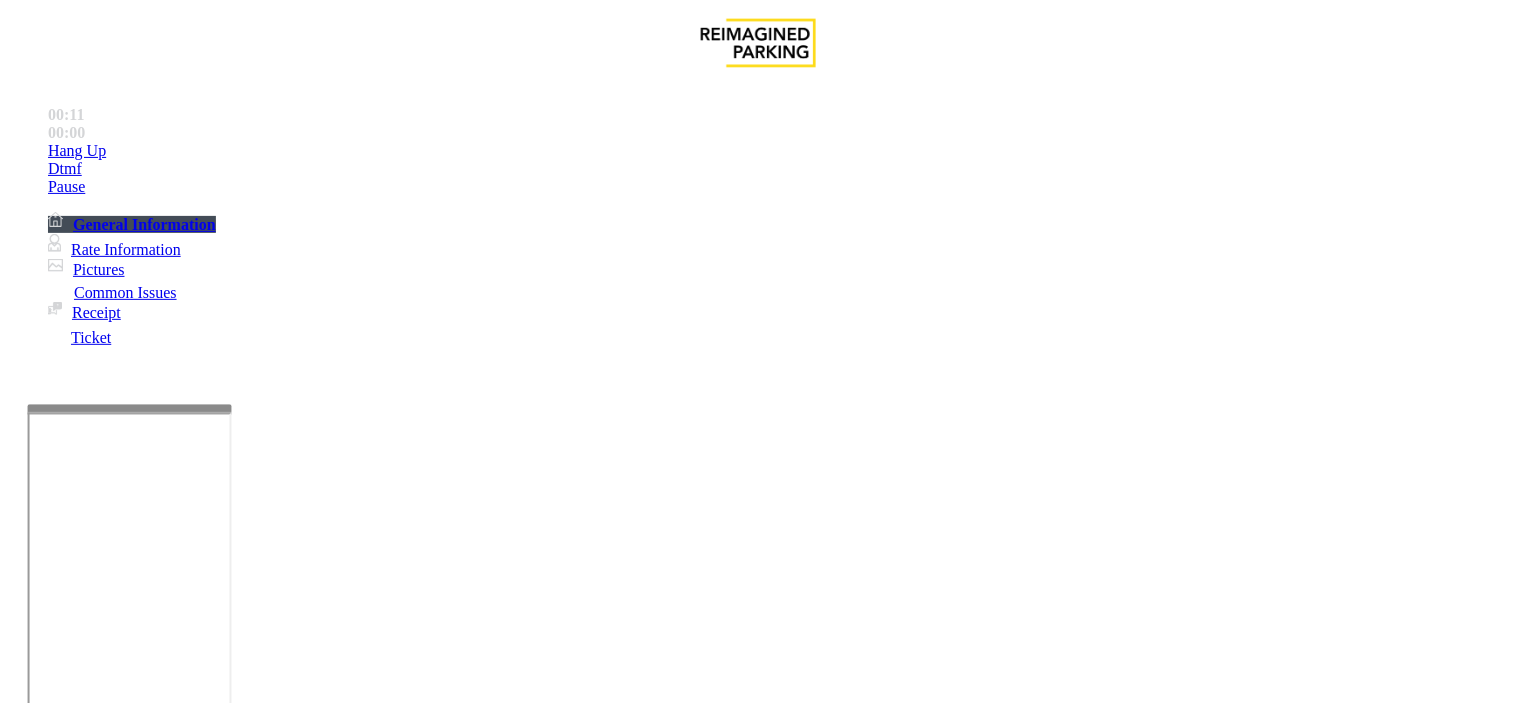 click at bounding box center (254, 1404) 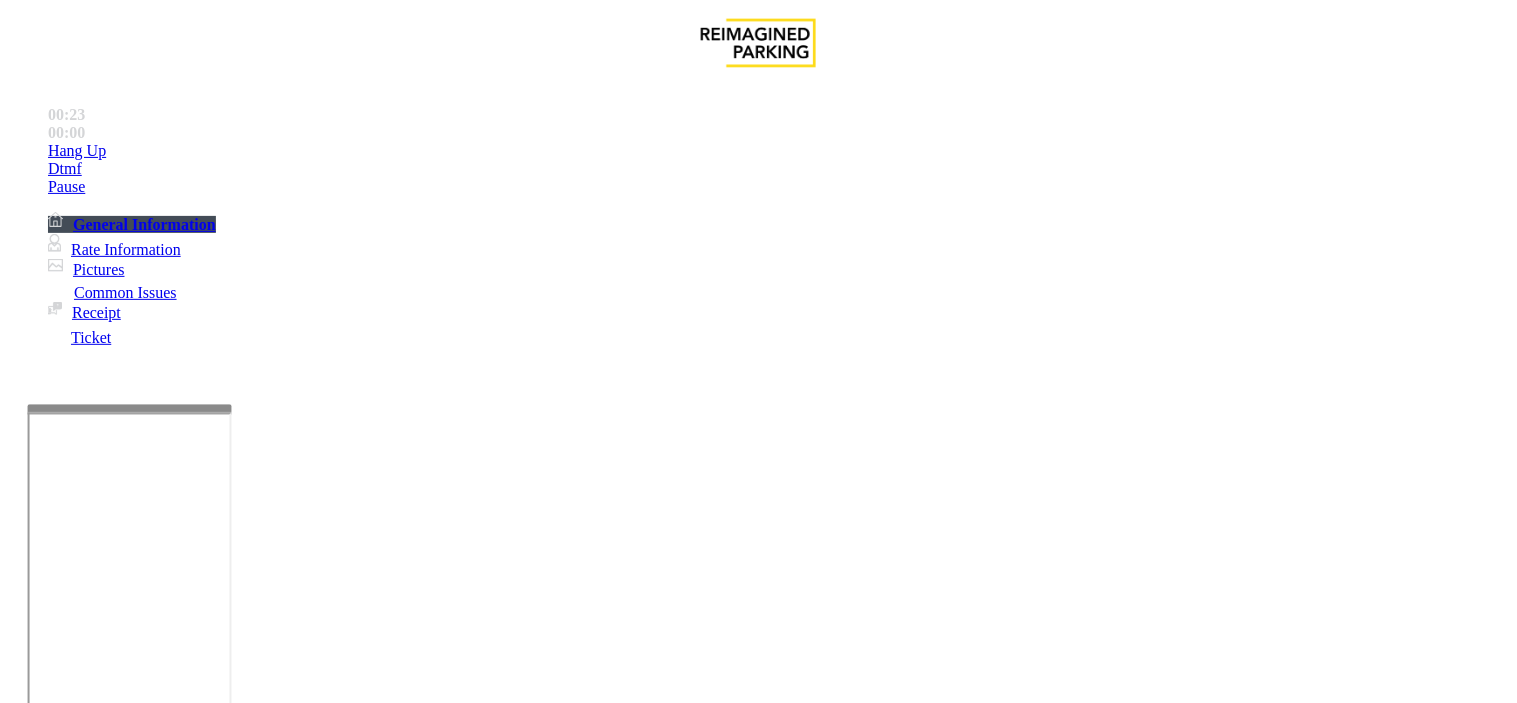 paste on "**********" 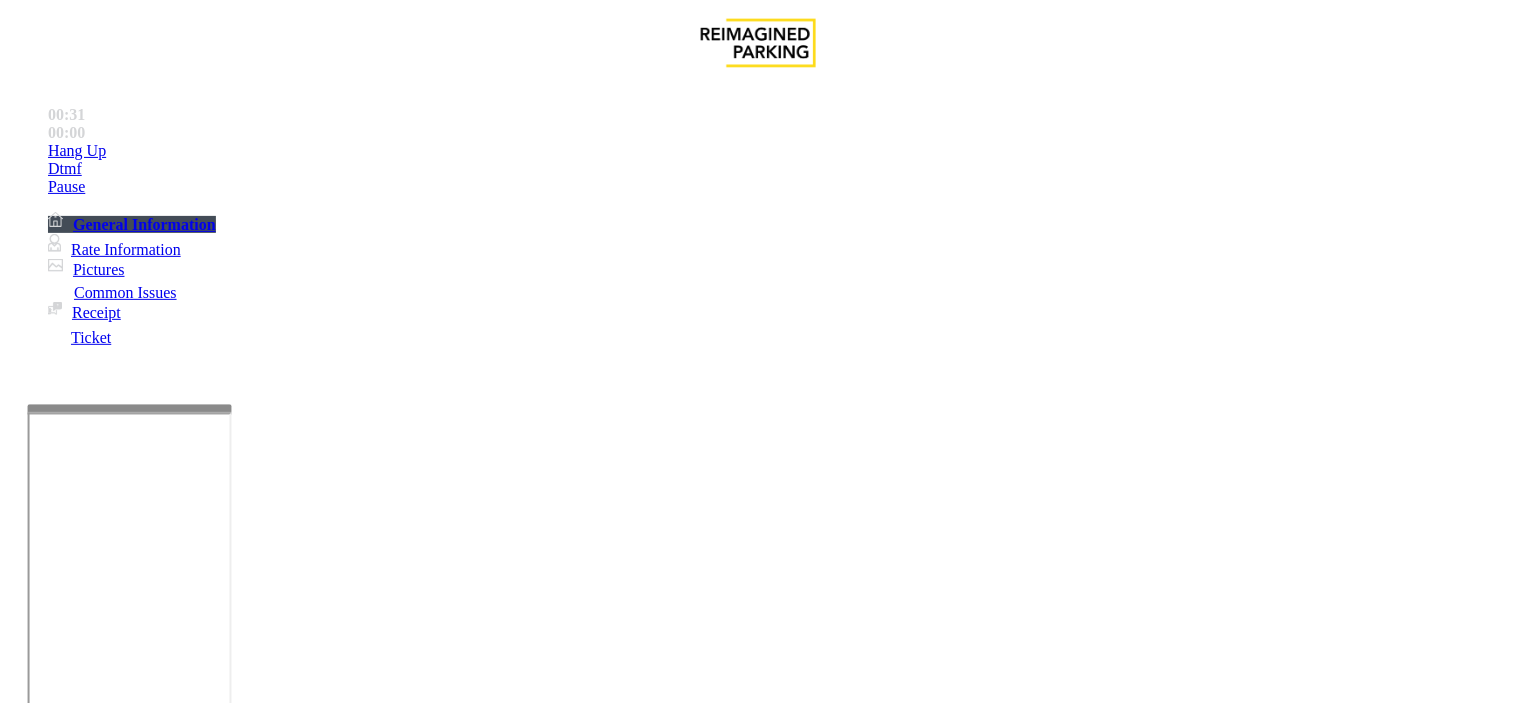 scroll, scrollTop: 55, scrollLeft: 0, axis: vertical 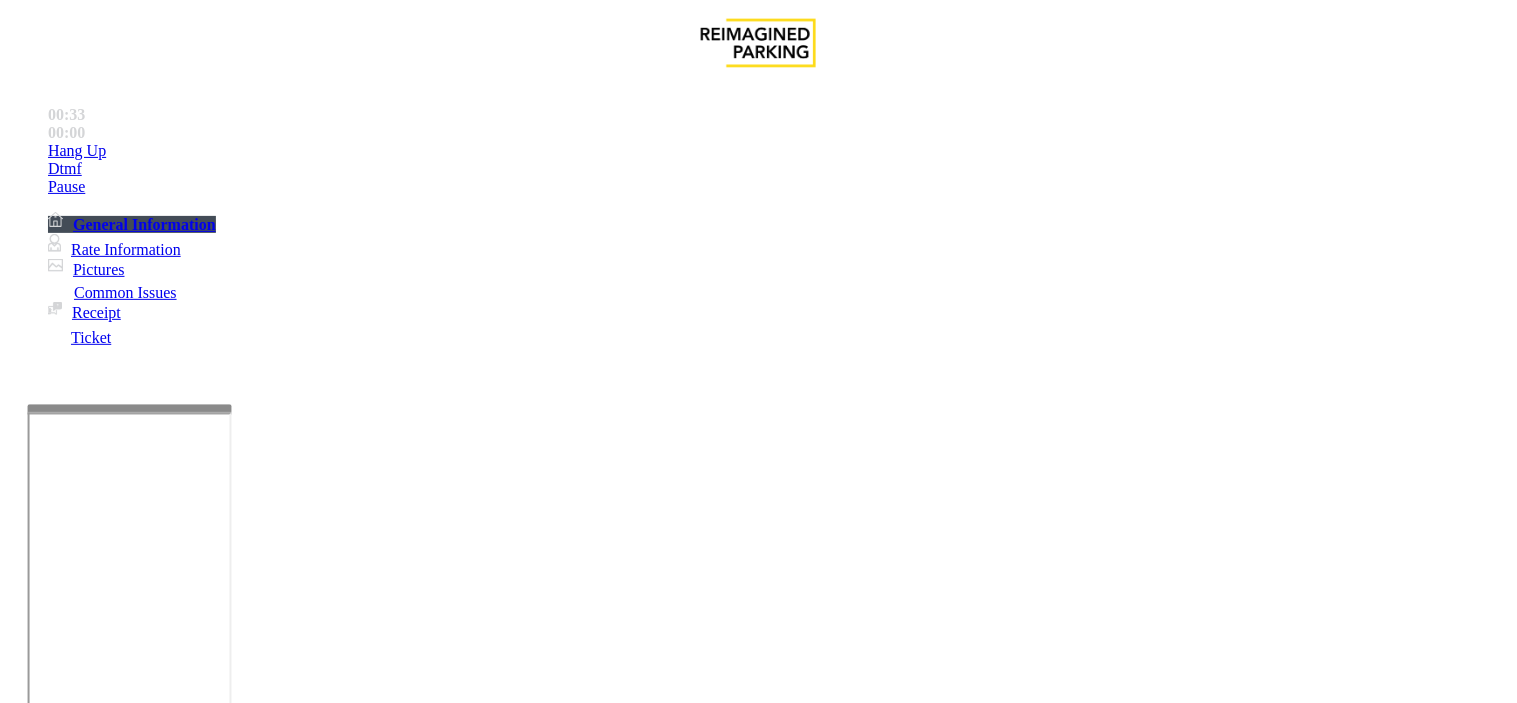 click at bounding box center (254, 1404) 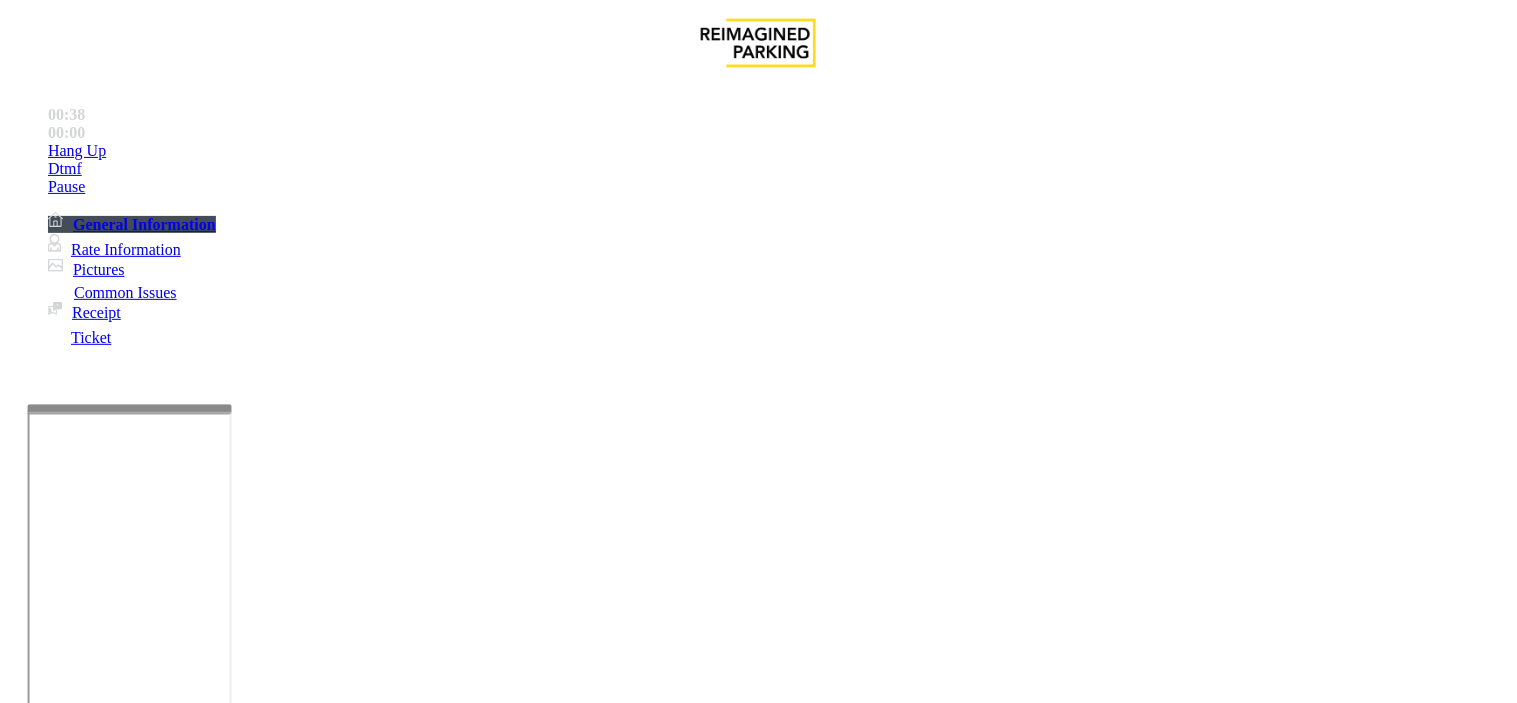 click at bounding box center (254, 1404) 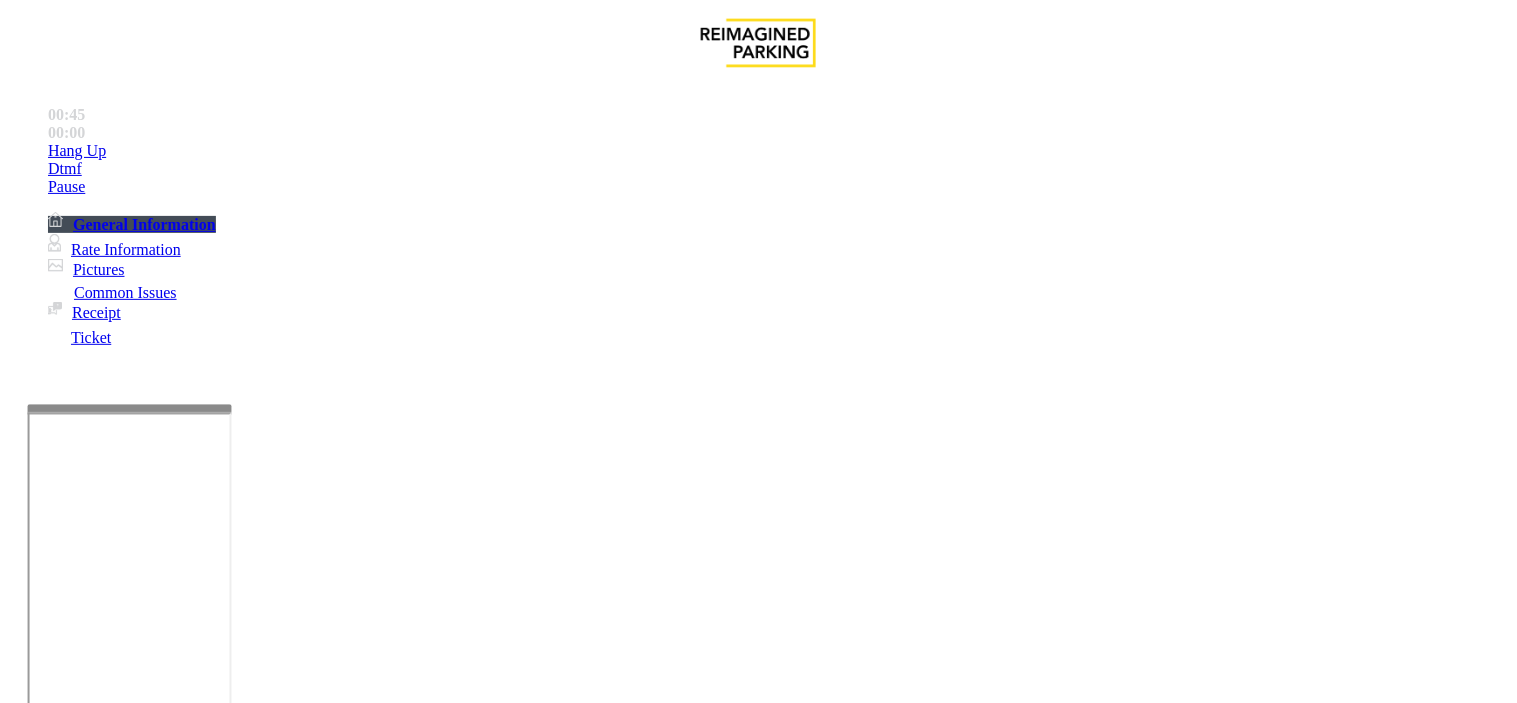 type on "**********" 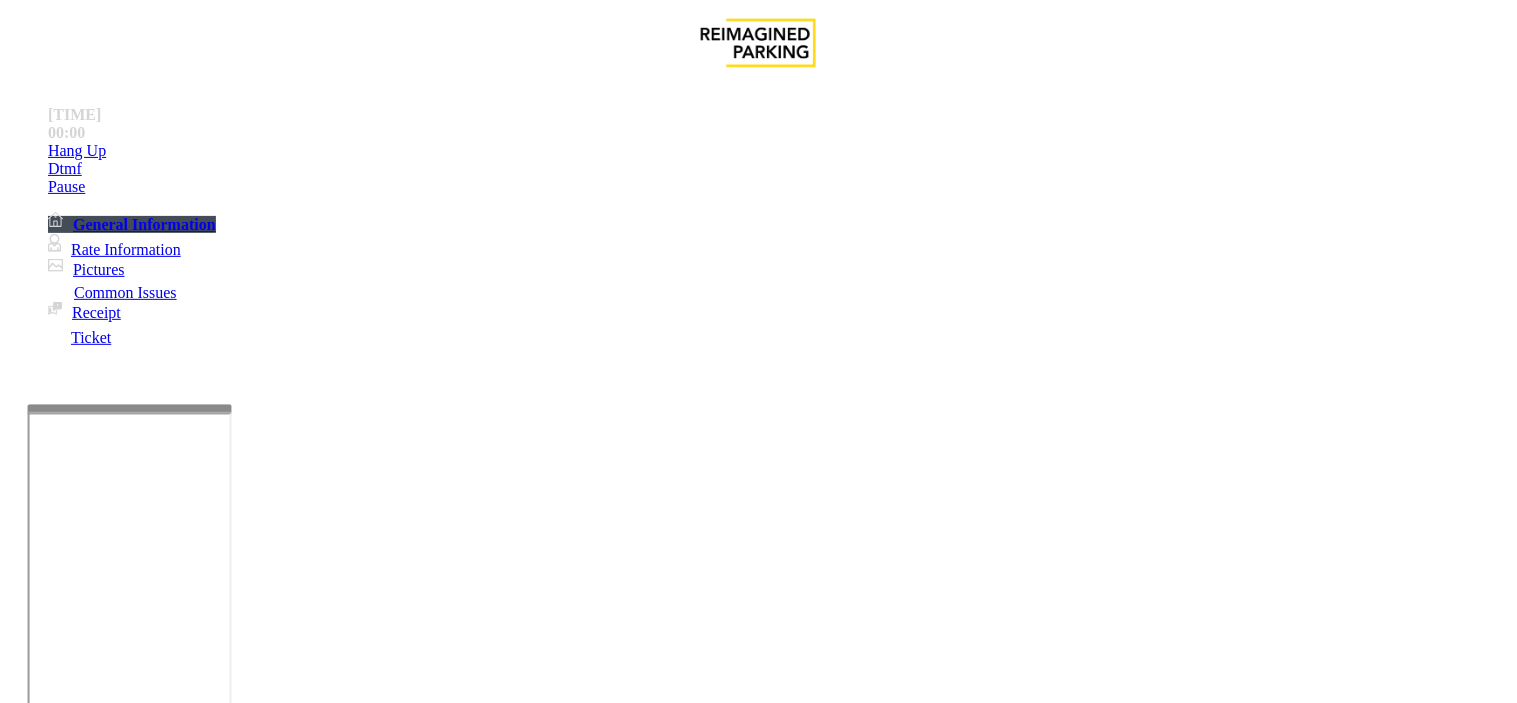 scroll, scrollTop: 63, scrollLeft: 0, axis: vertical 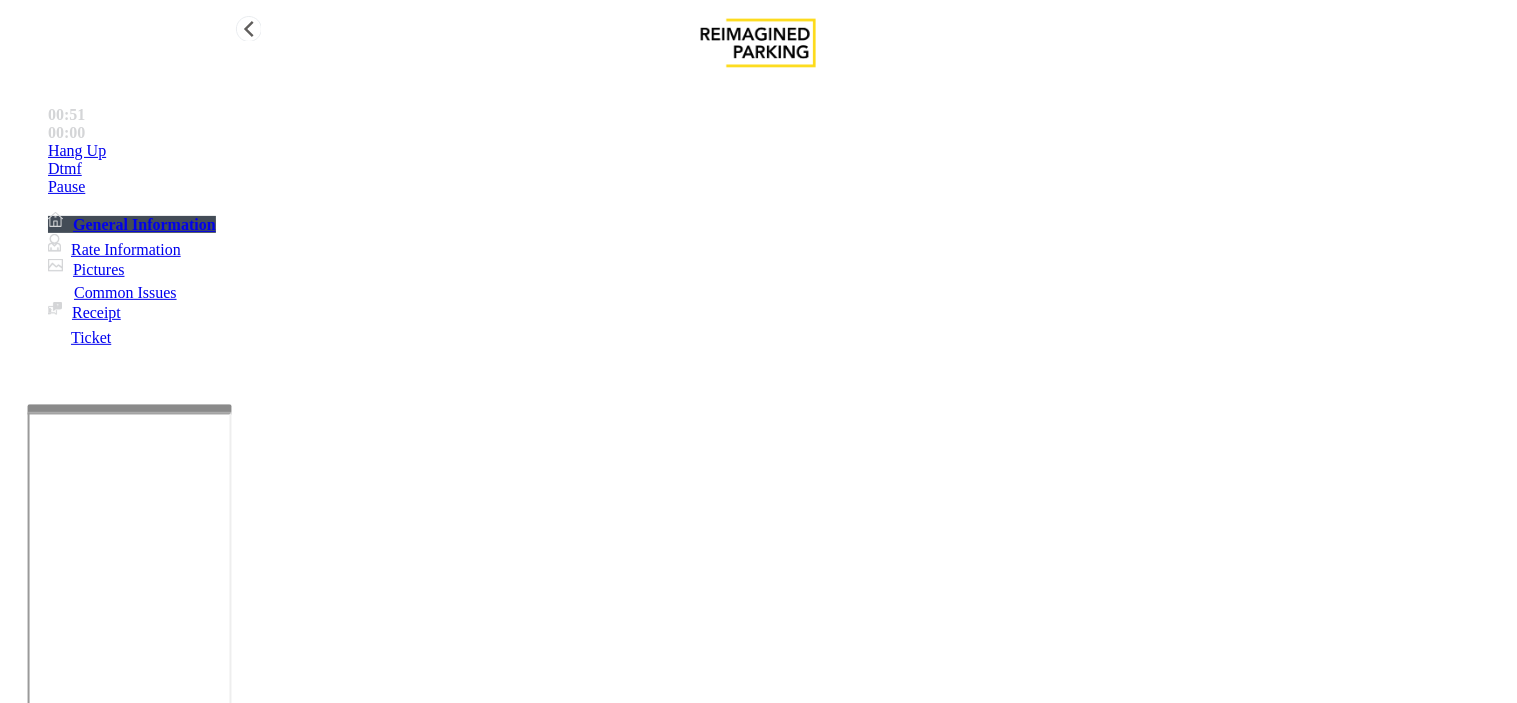 click on "Hang Up" at bounding box center [778, 151] 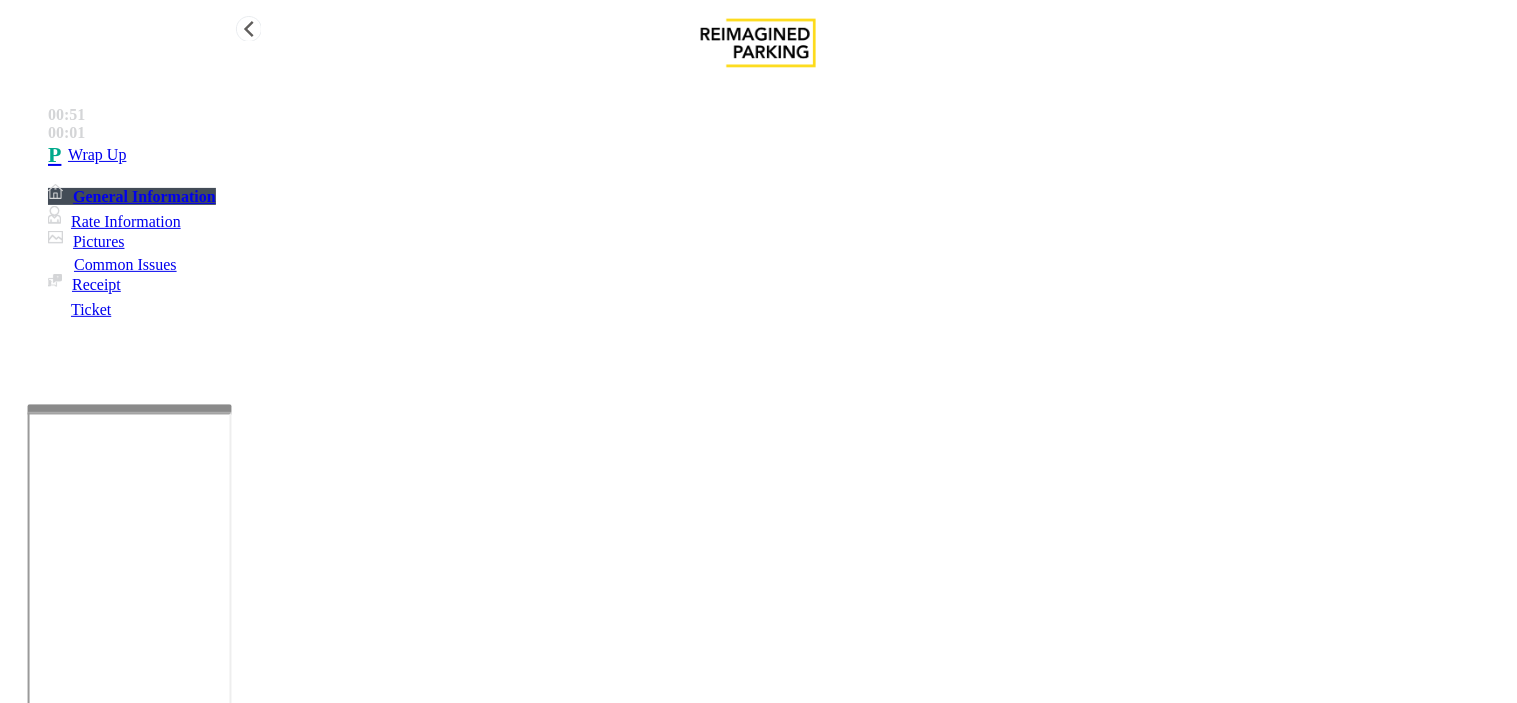 click on "Wrap Up" at bounding box center (778, 155) 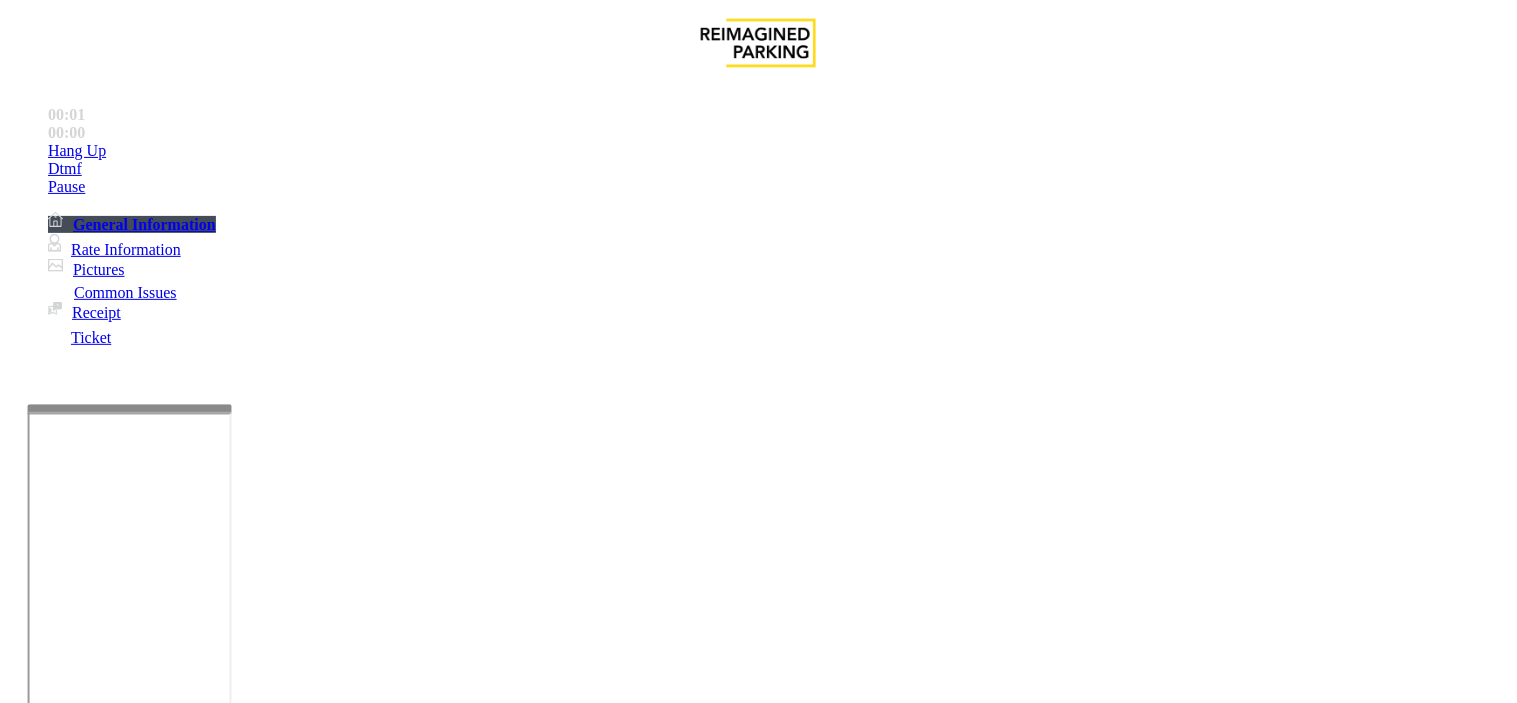 scroll, scrollTop: 666, scrollLeft: 0, axis: vertical 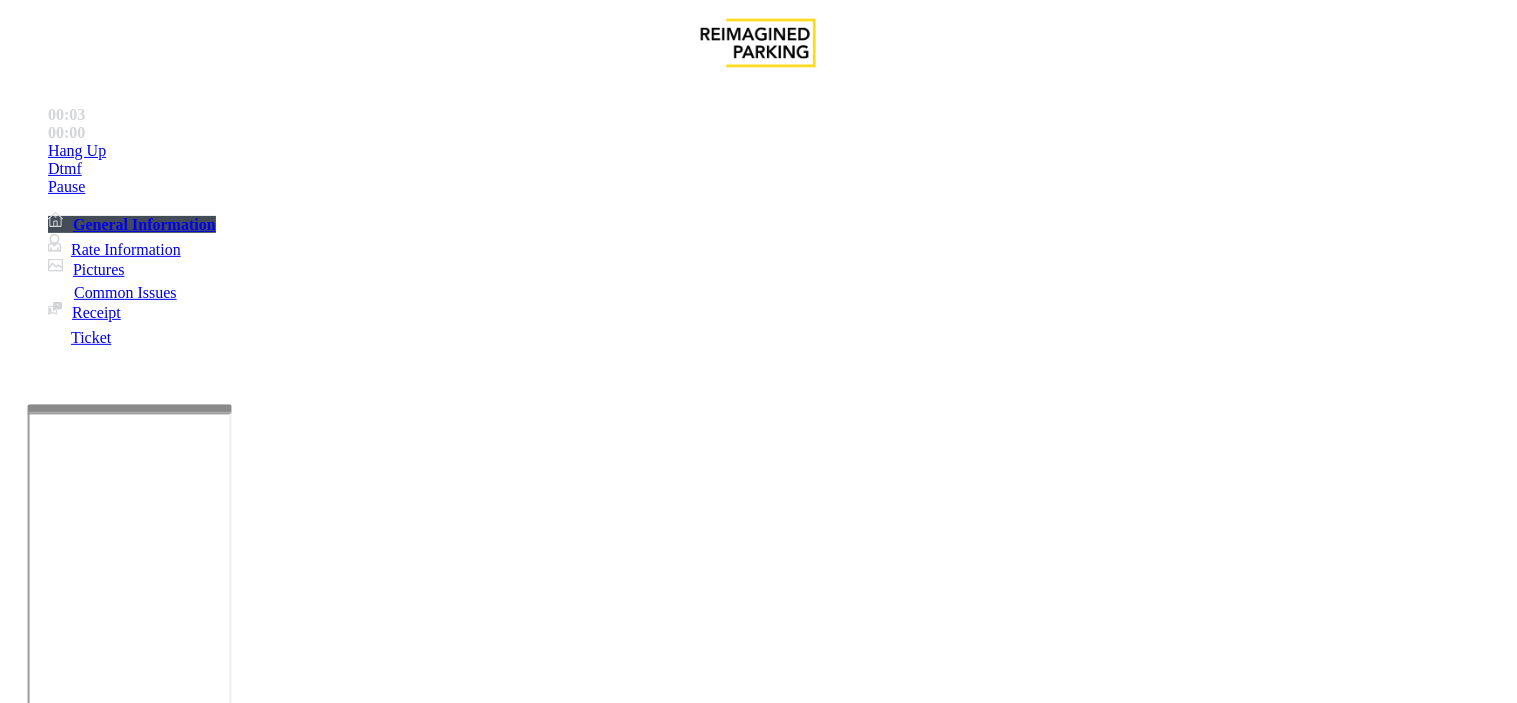 drag, startPoint x: 930, startPoint y: 137, endPoint x: 803, endPoint y: 163, distance: 129.6341 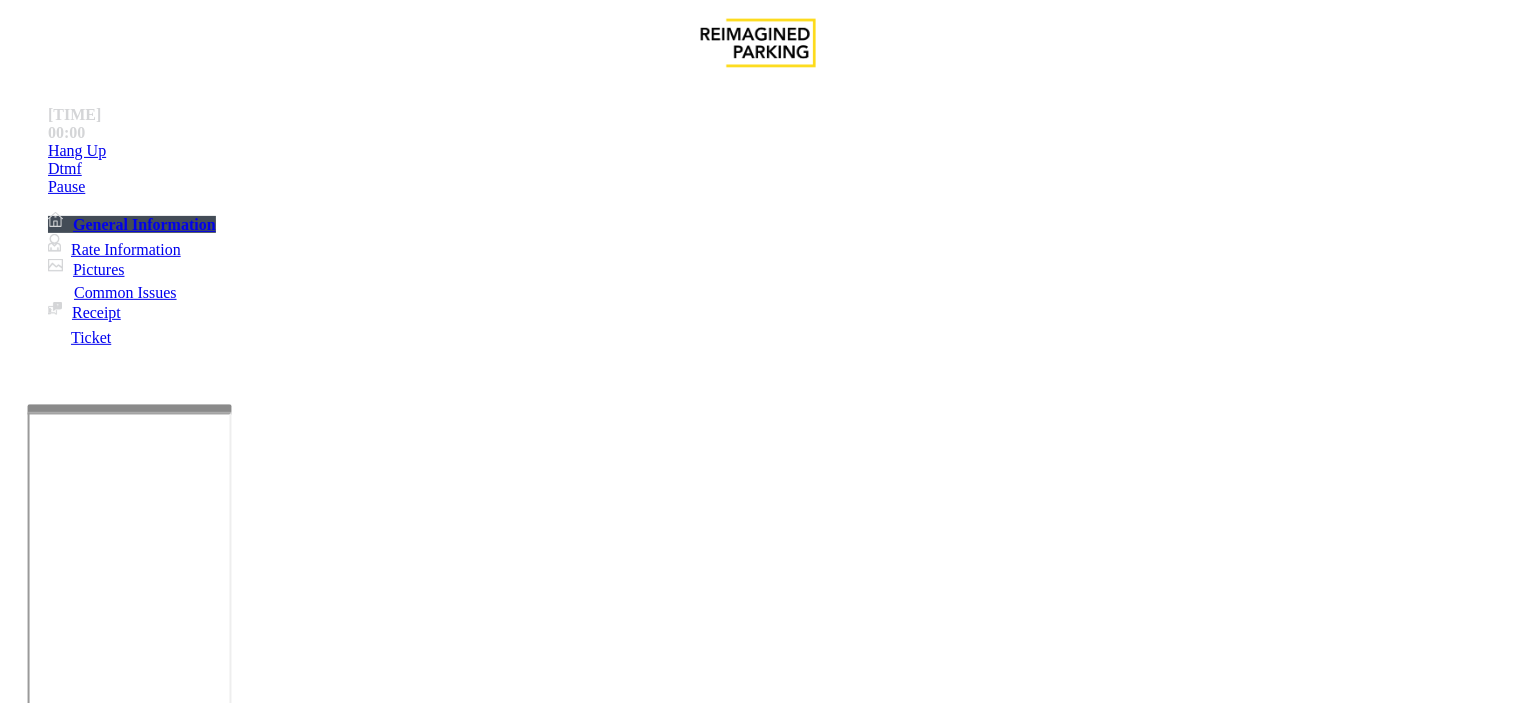 click on "Ticket Issue   Payment Issue   Monthly Issue   Validation Issue   Equipment Issue   General   Other   Services   Paystation Issue   Intercom Issue/No Response   No Assistance Needed" at bounding box center (758, 1359) 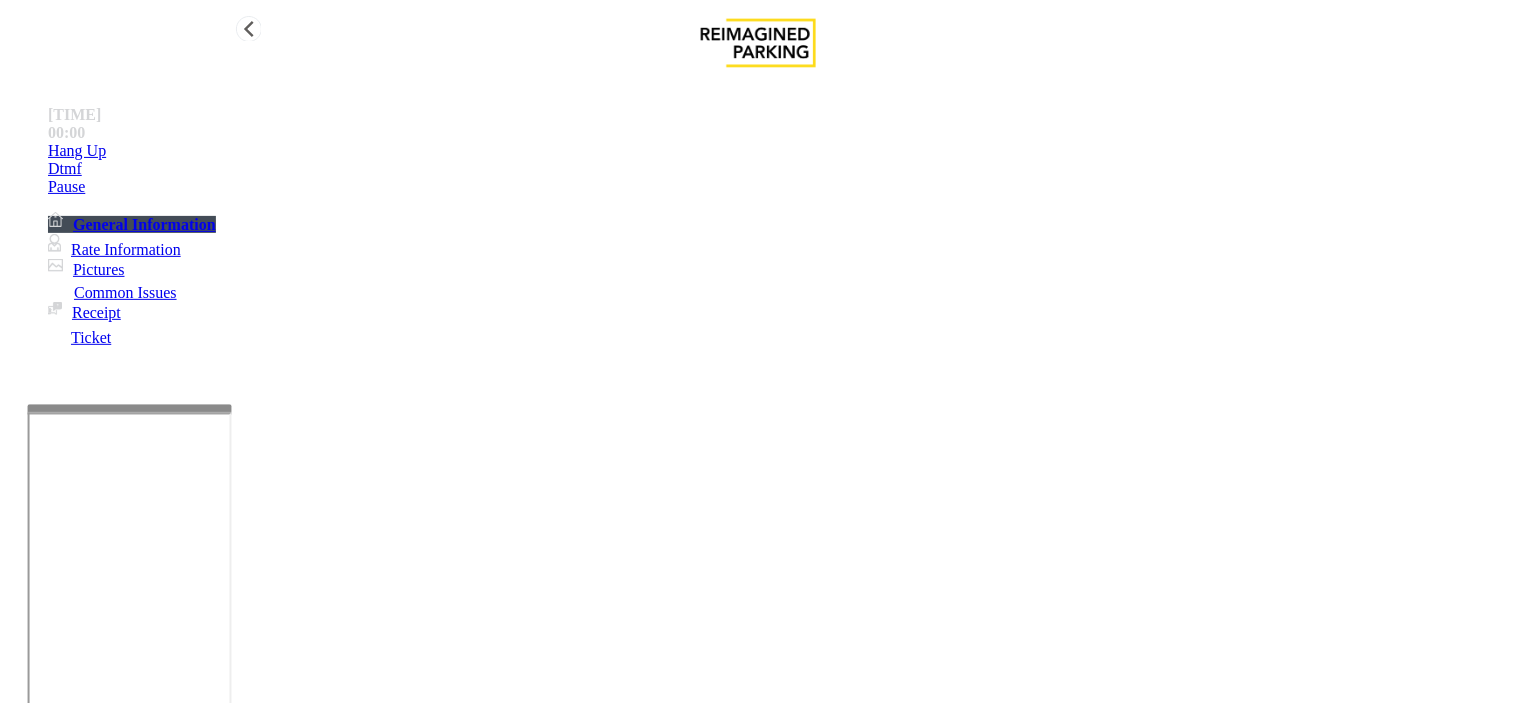 click on "Hang Up" at bounding box center (778, 151) 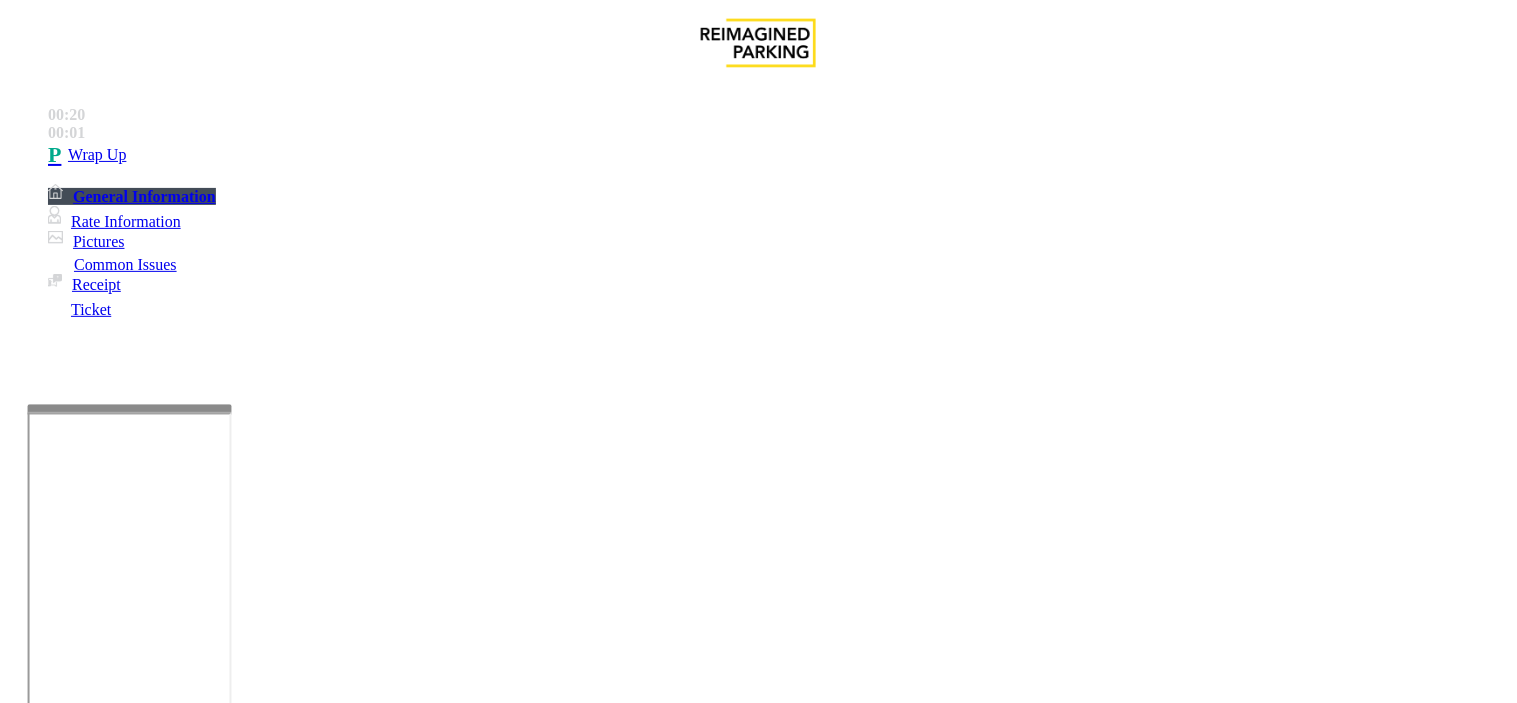 click on "Intercom Issue/No Response" at bounding box center [929, 1356] 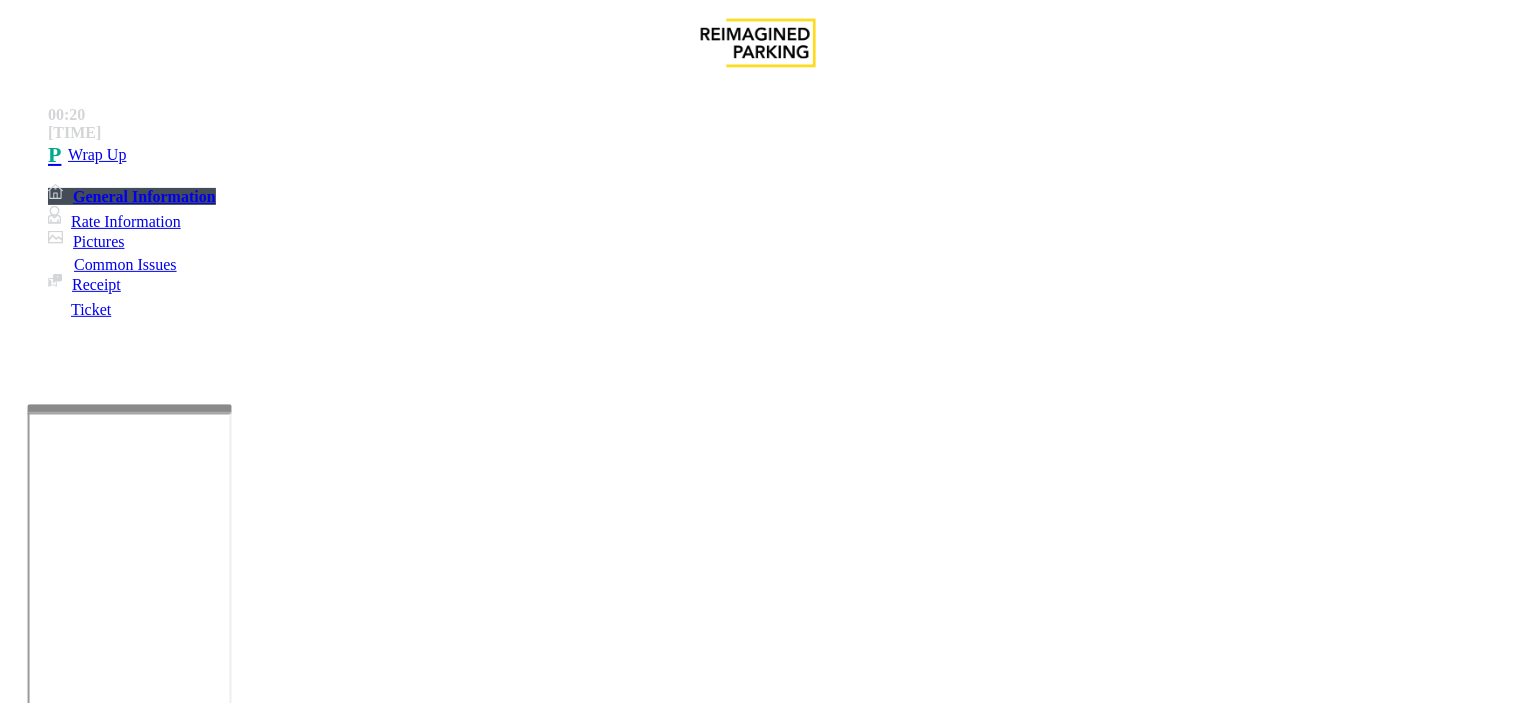 click on "No Response/Unable to hear parker" at bounding box center (142, 1356) 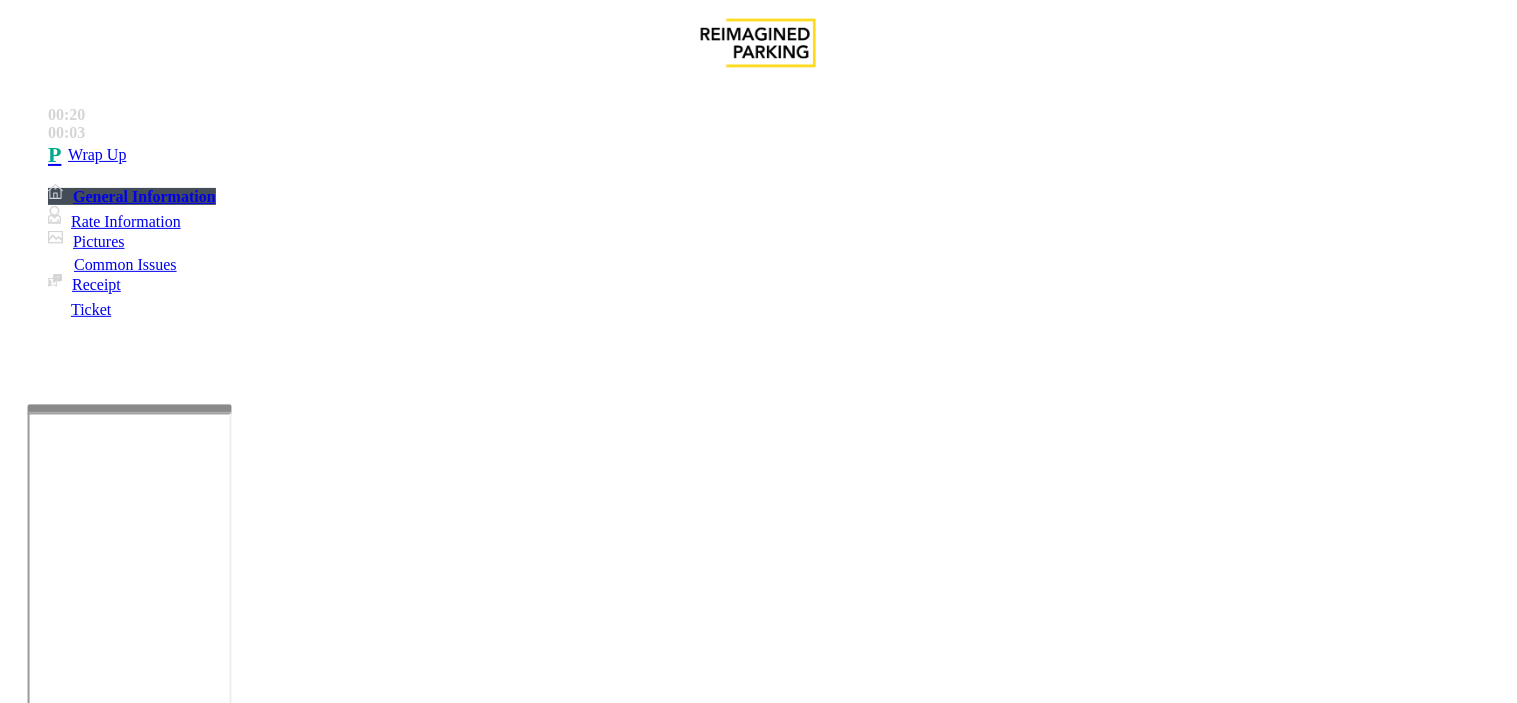 click on "No Response/Unable to hear parker" at bounding box center (758, 1341) 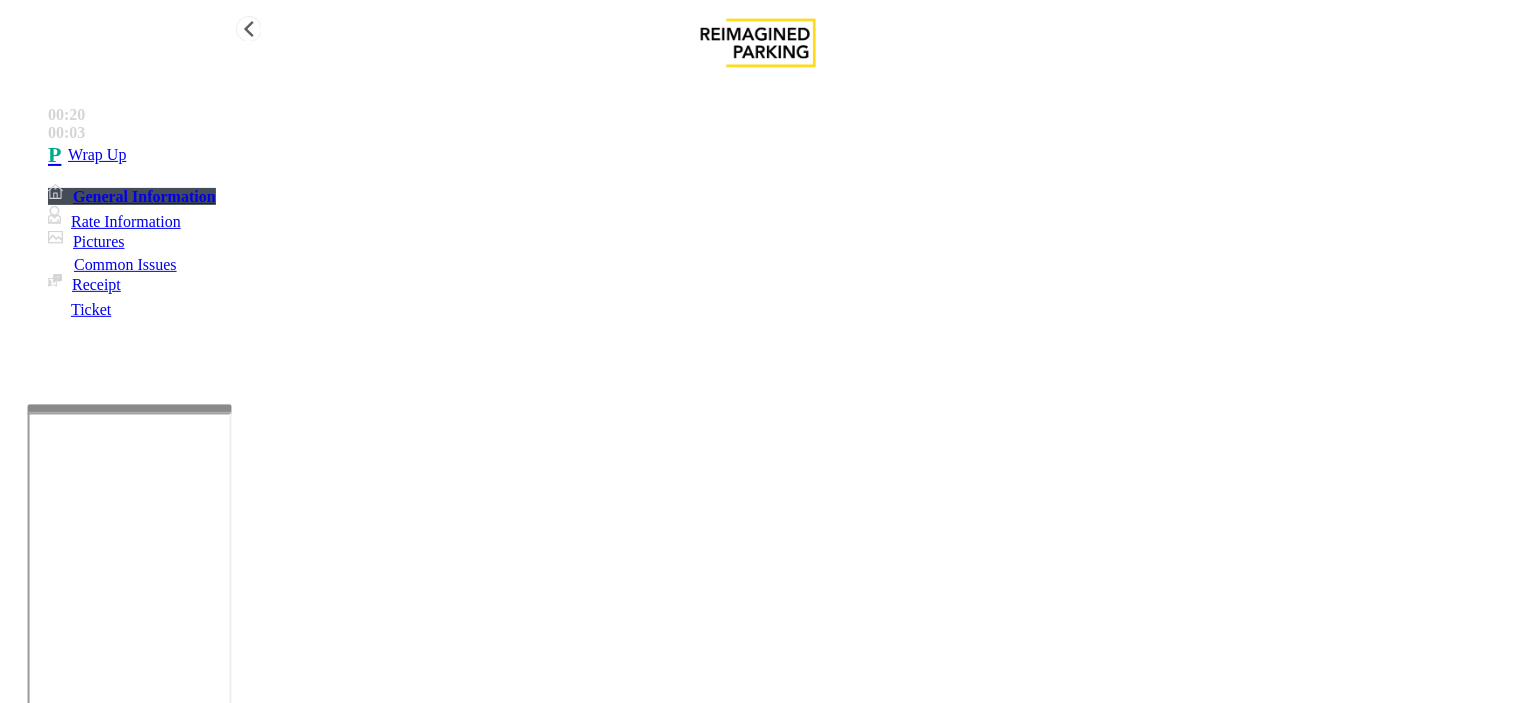 type on "**********" 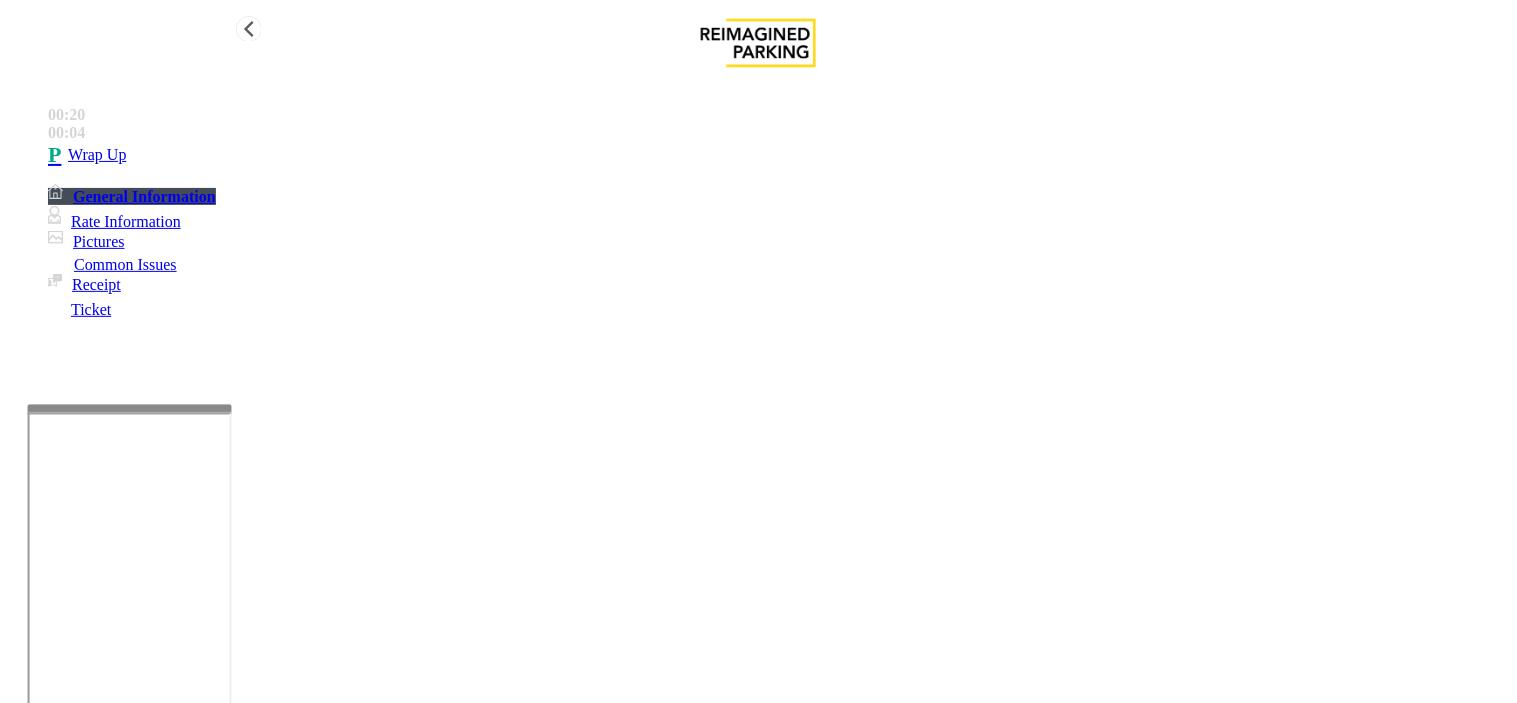click on "Wrap Up" at bounding box center [778, 155] 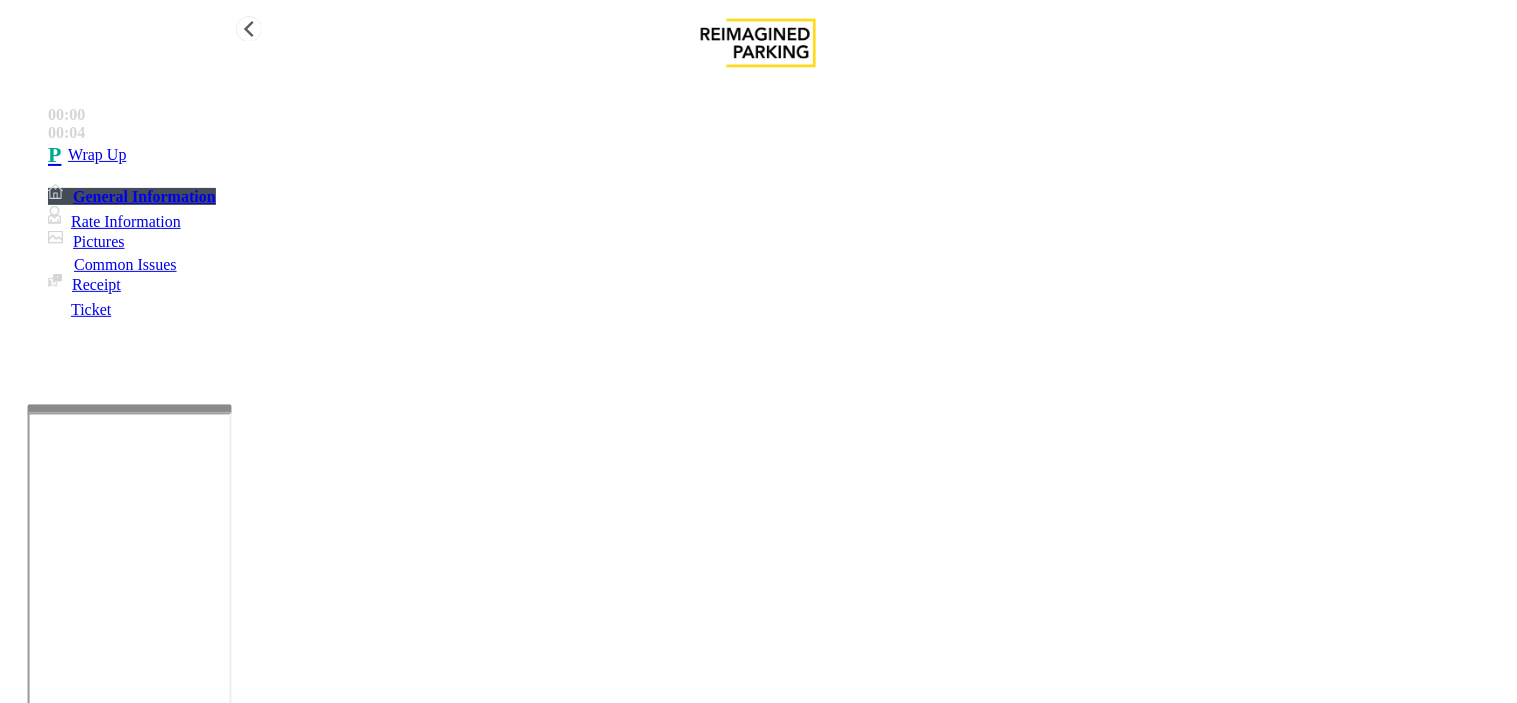 click on "Wrap Up" at bounding box center (778, 155) 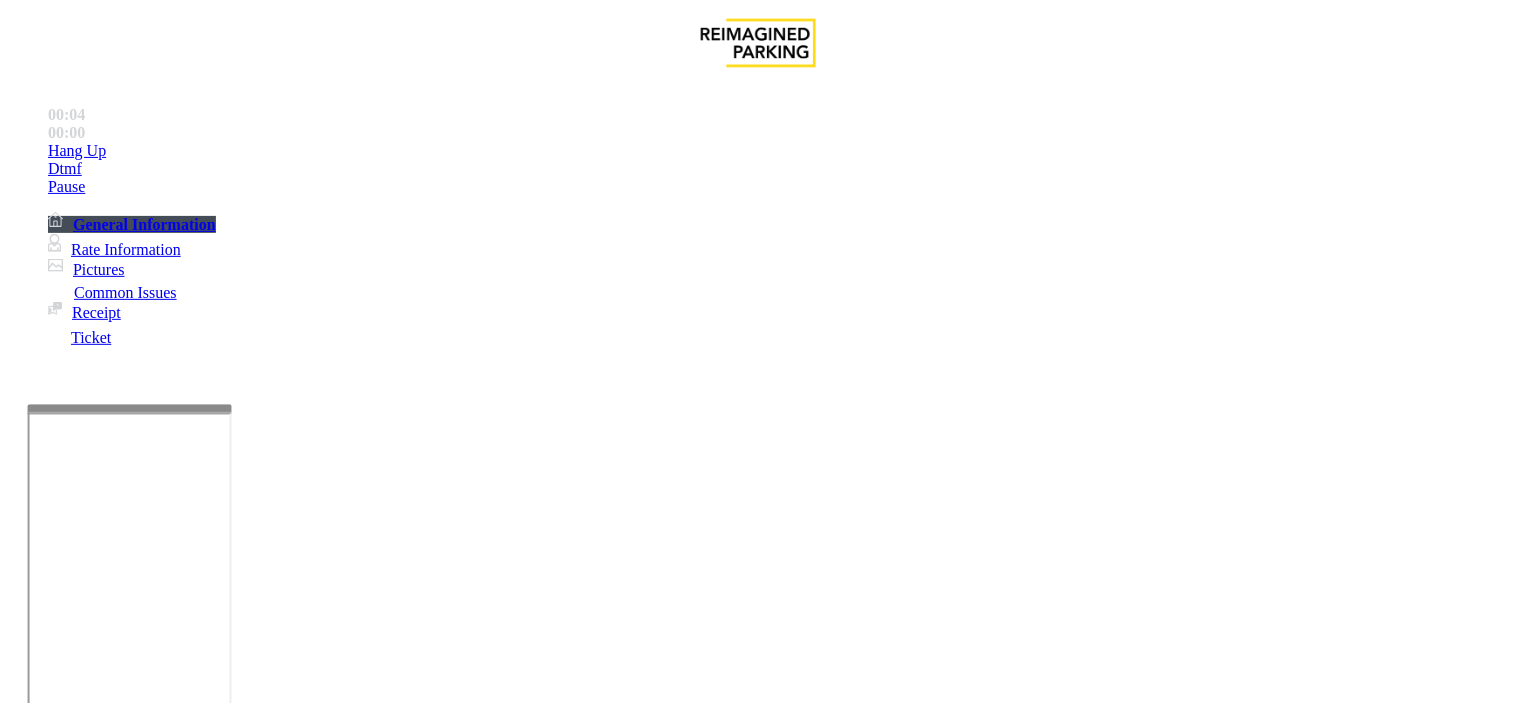 scroll, scrollTop: 1111, scrollLeft: 0, axis: vertical 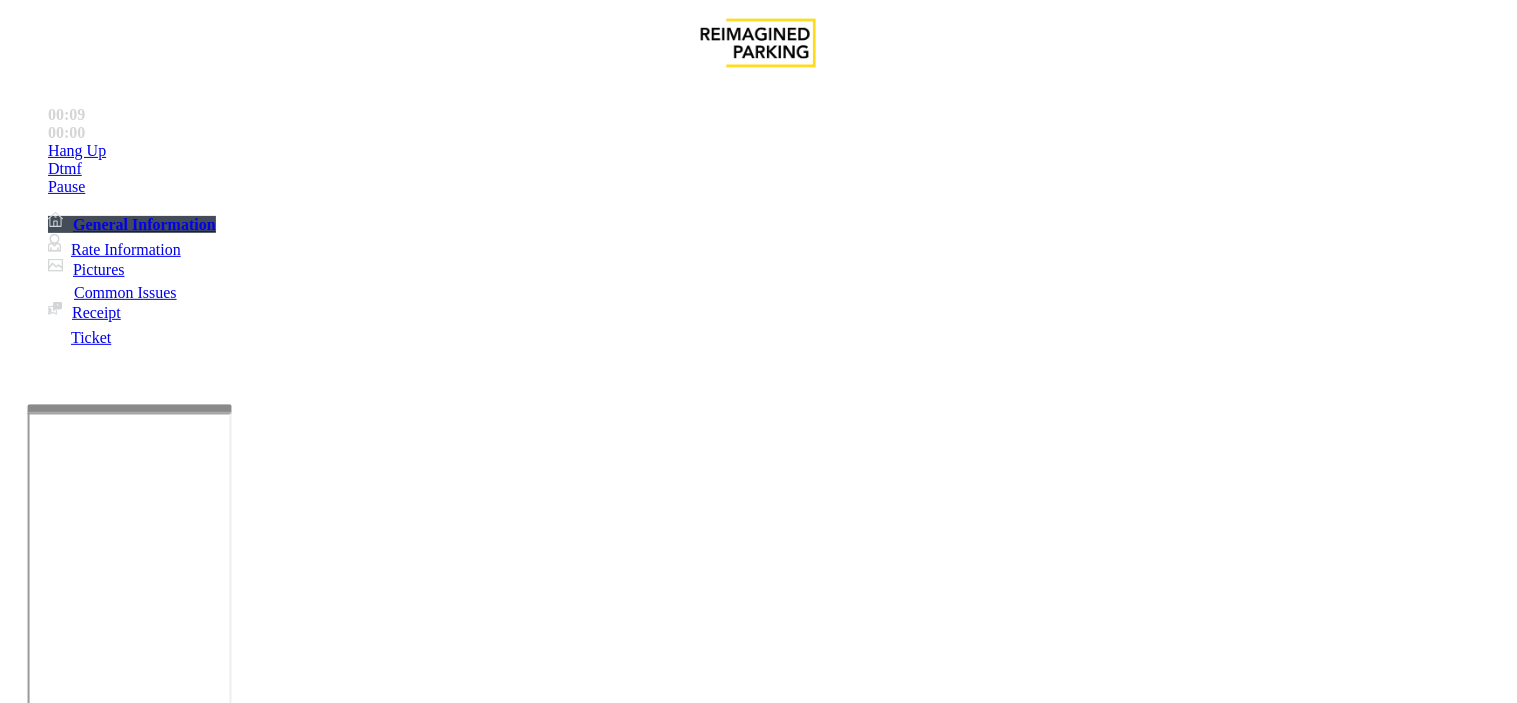 click on "Validation Issue" at bounding box center (371, 1356) 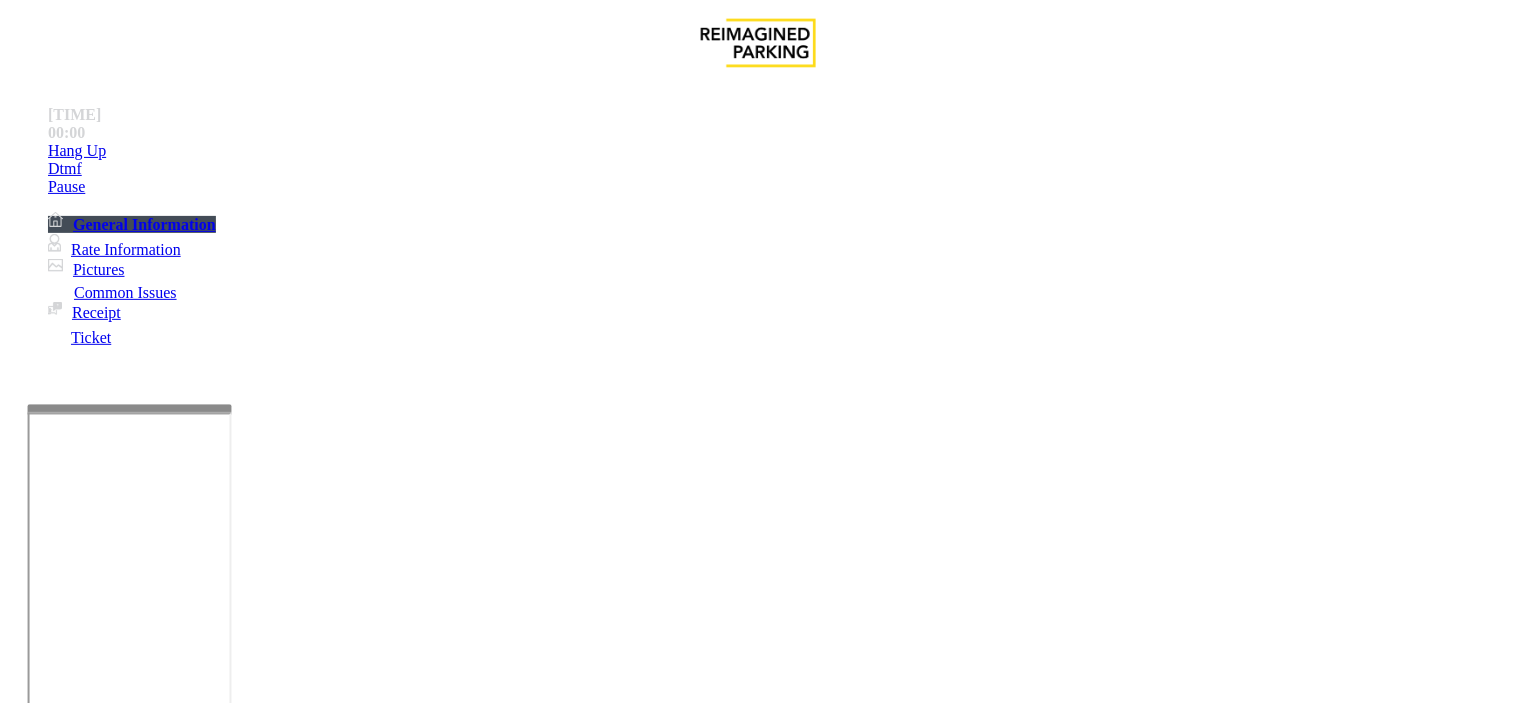 click at bounding box center (246, 1585) 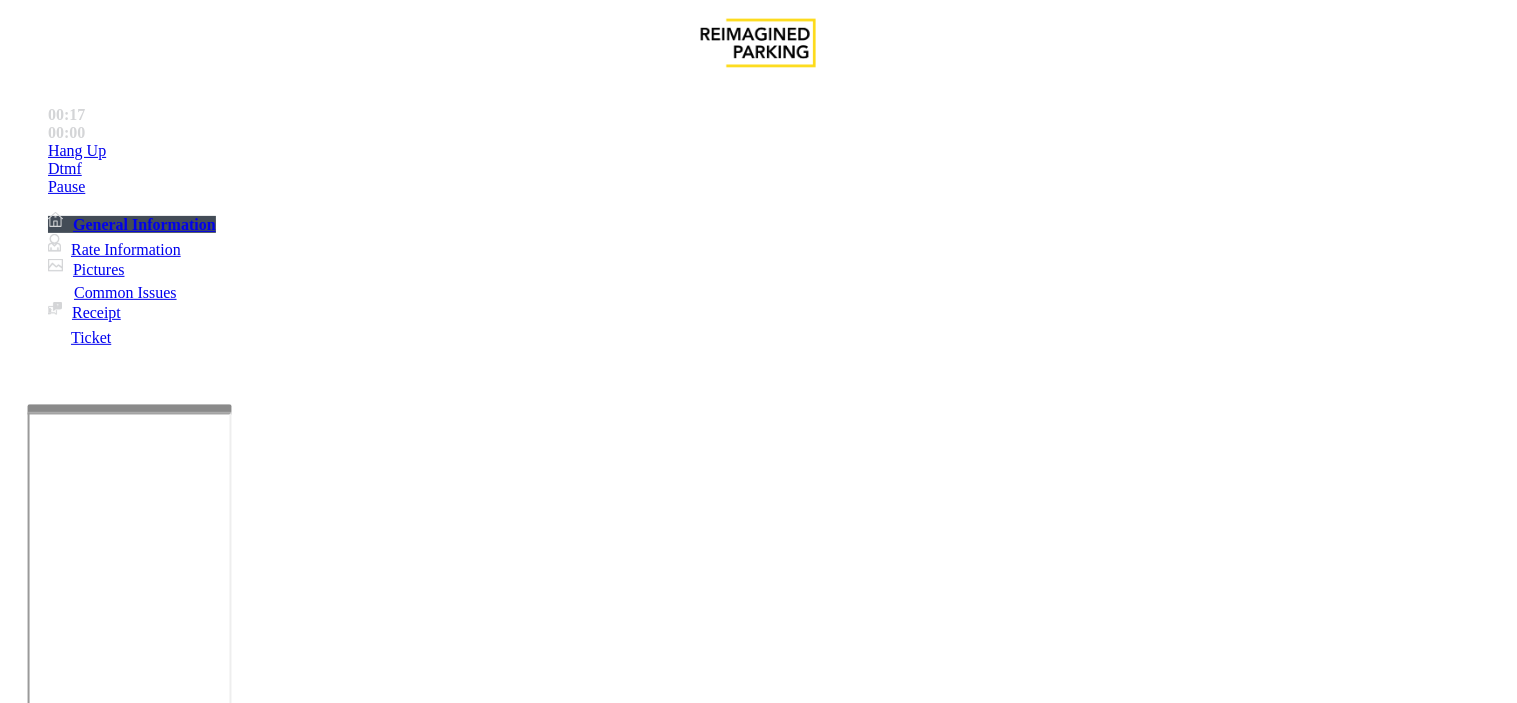 click at bounding box center (246, 1585) 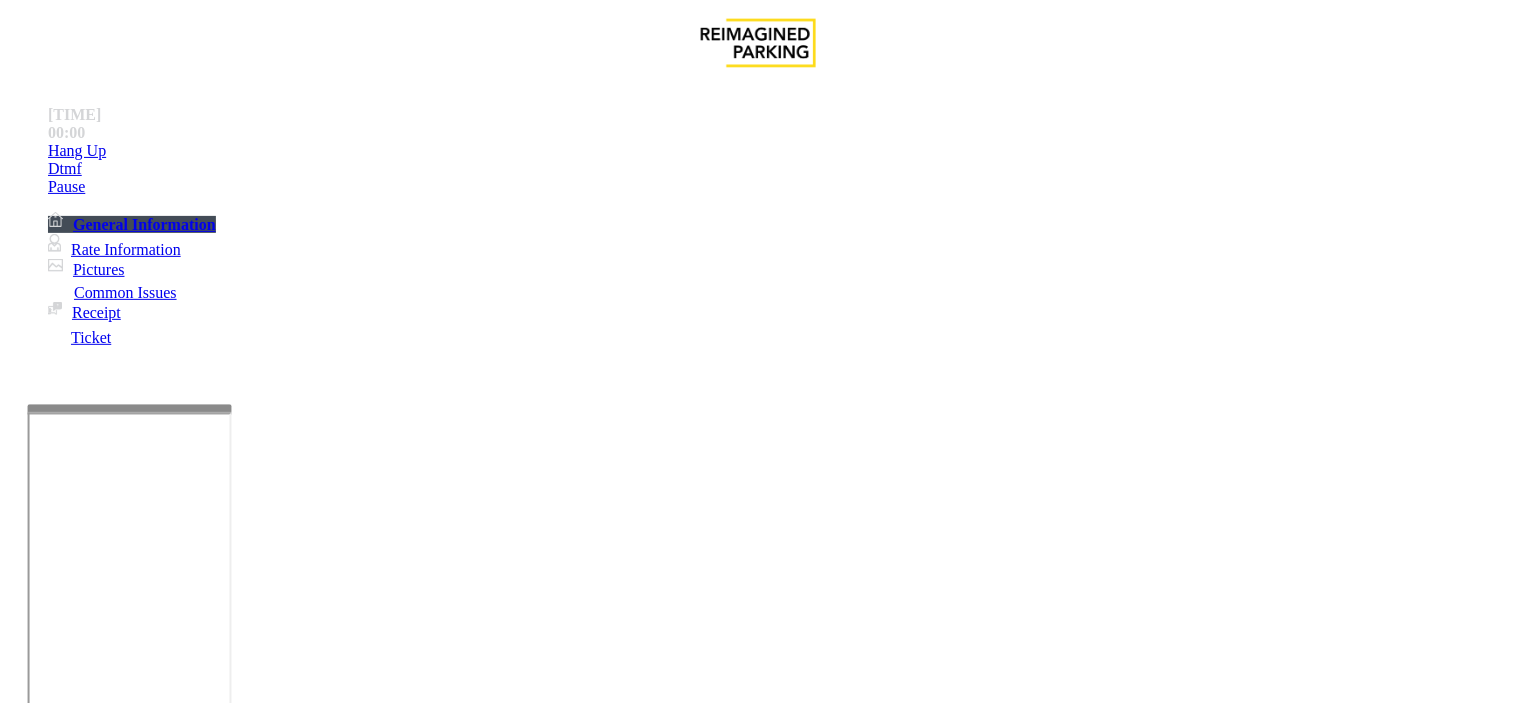 click at bounding box center [246, 1585] 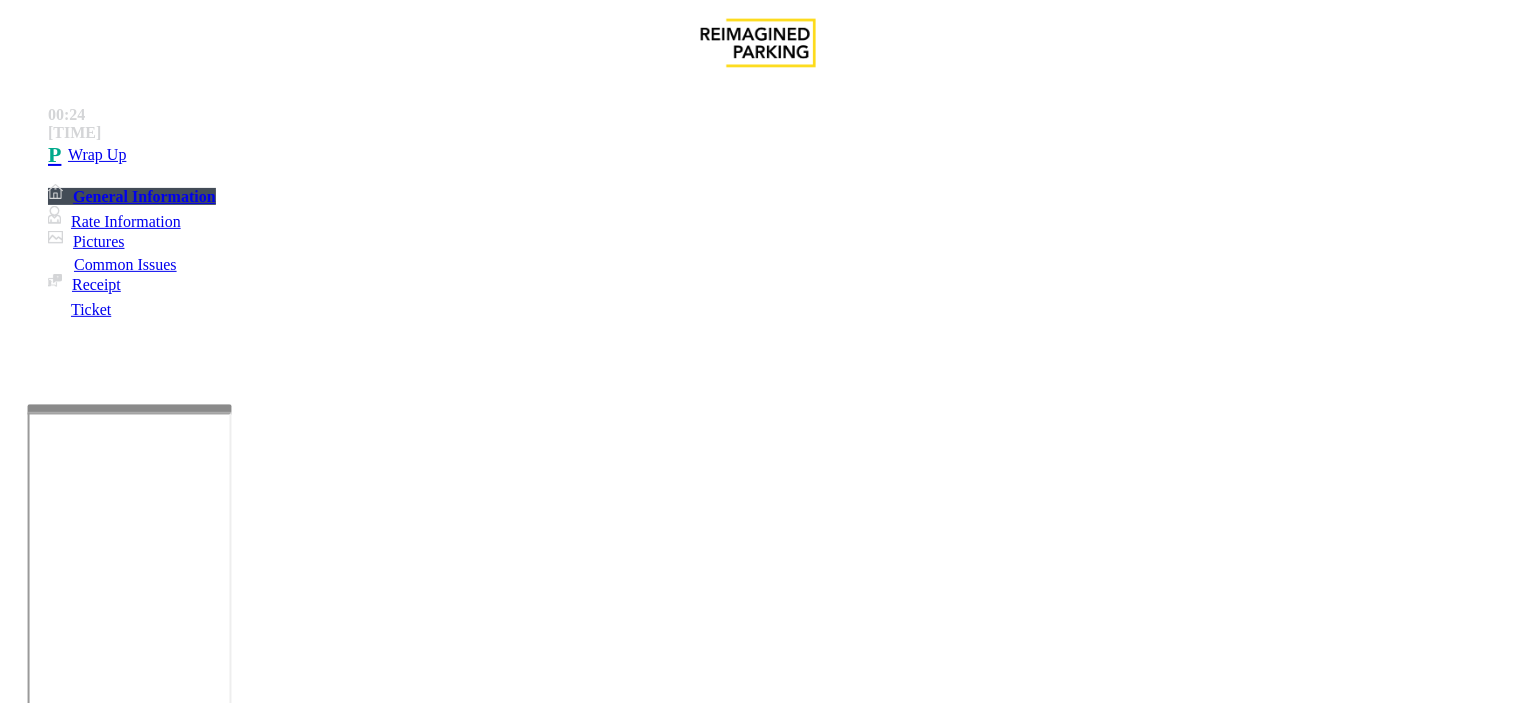 type on "**********" 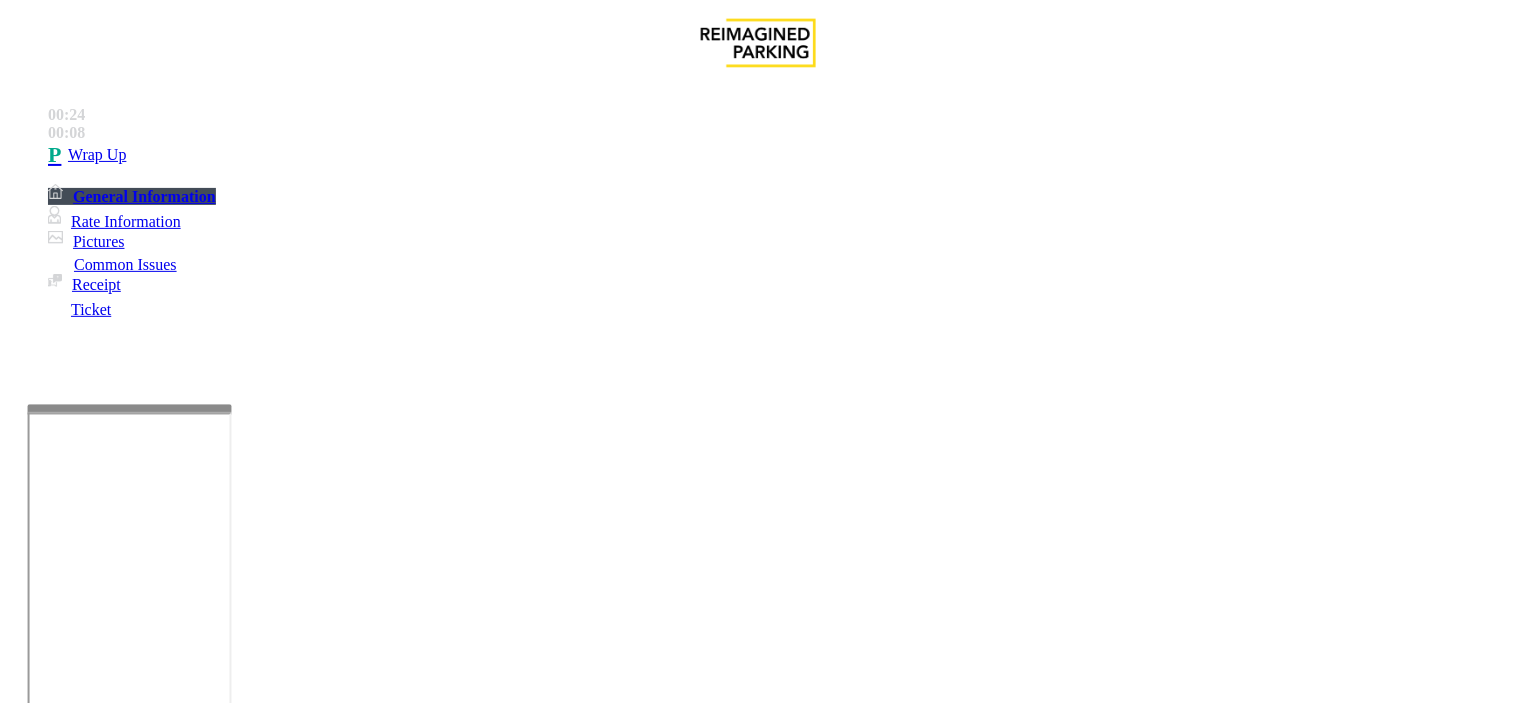 type on "*" 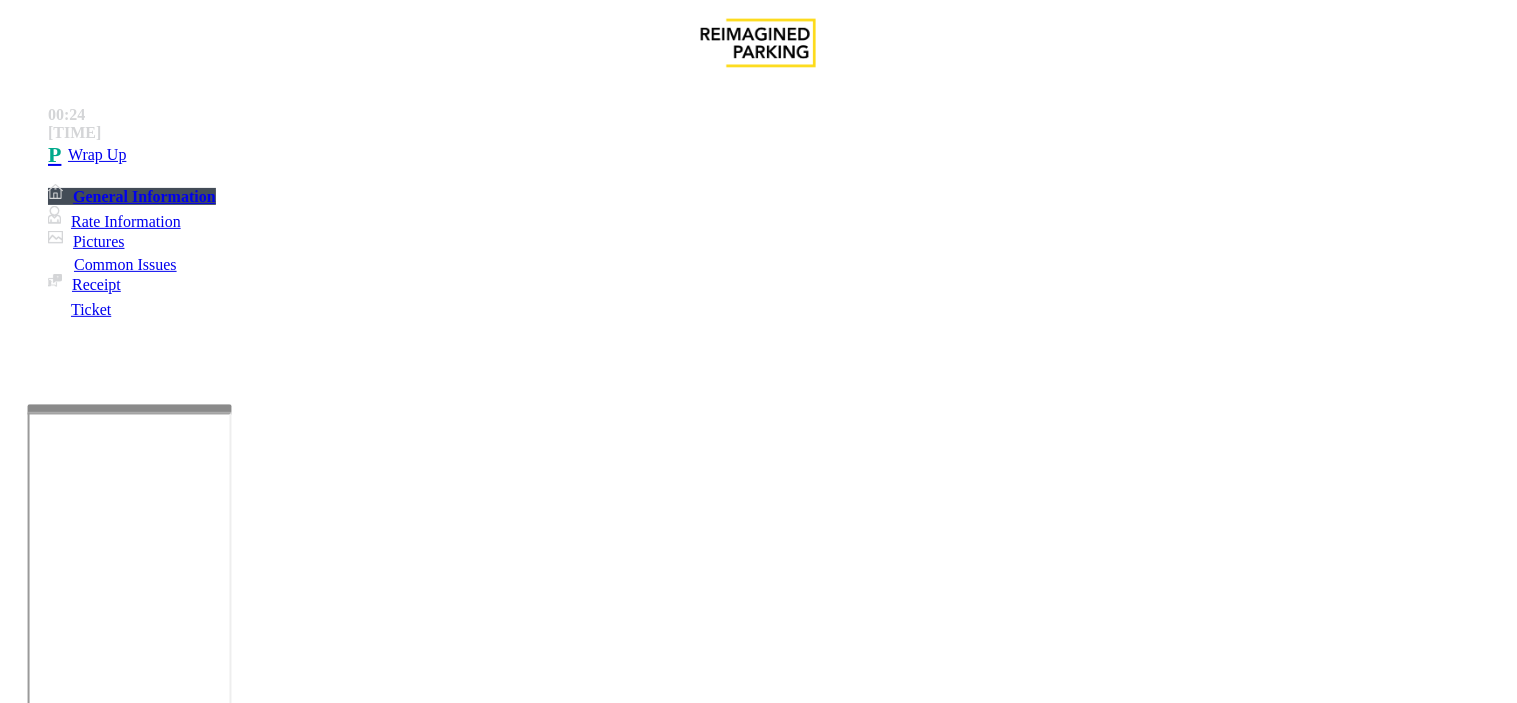 click at bounding box center [246, 1585] 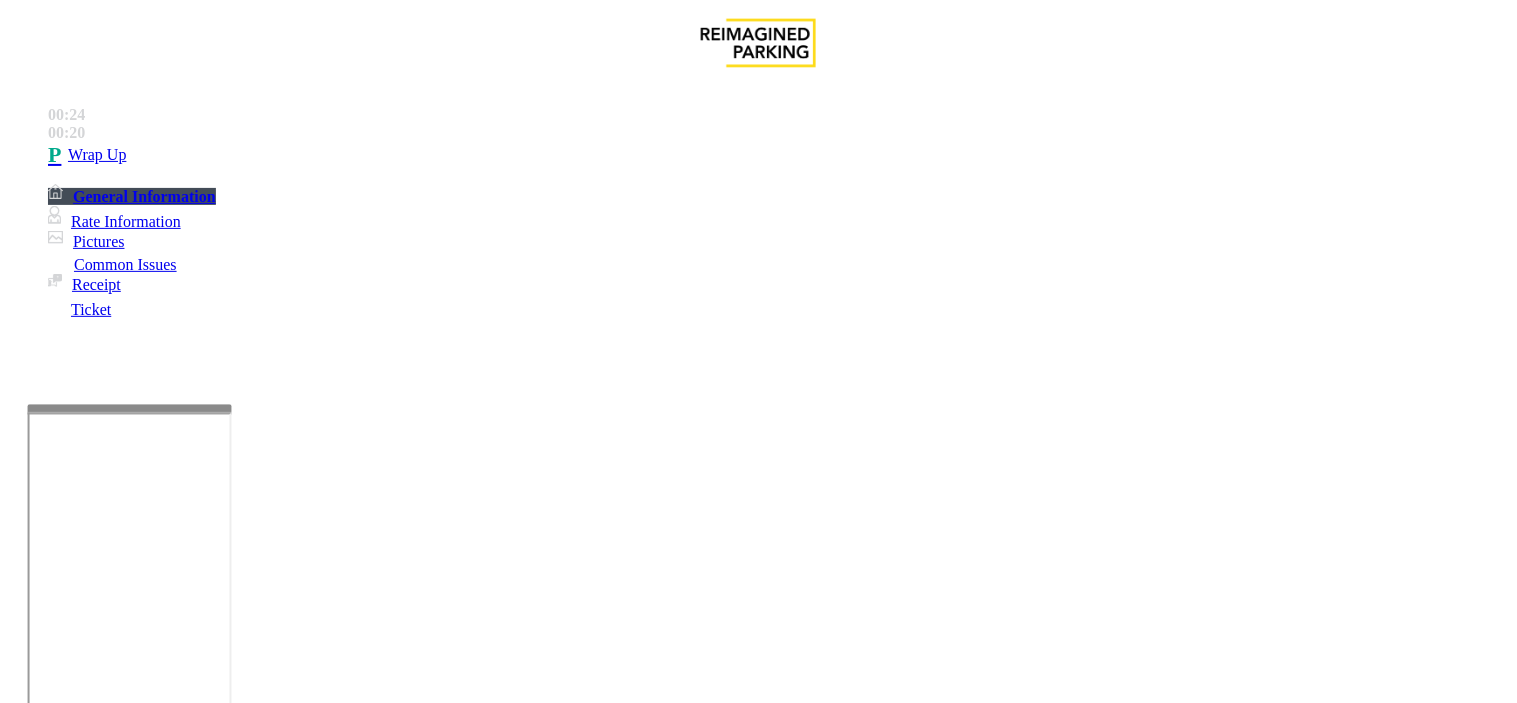 scroll, scrollTop: 888, scrollLeft: 0, axis: vertical 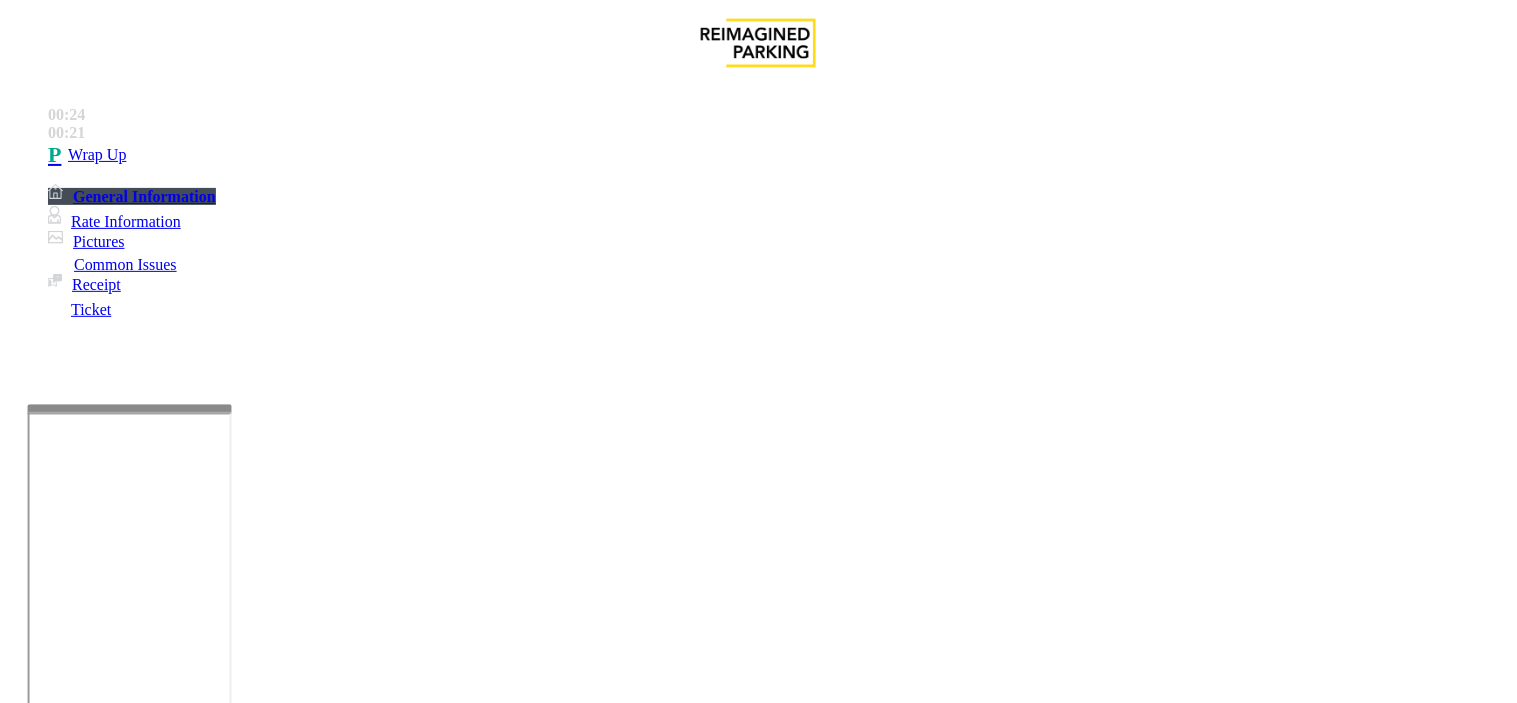 type on "**********" 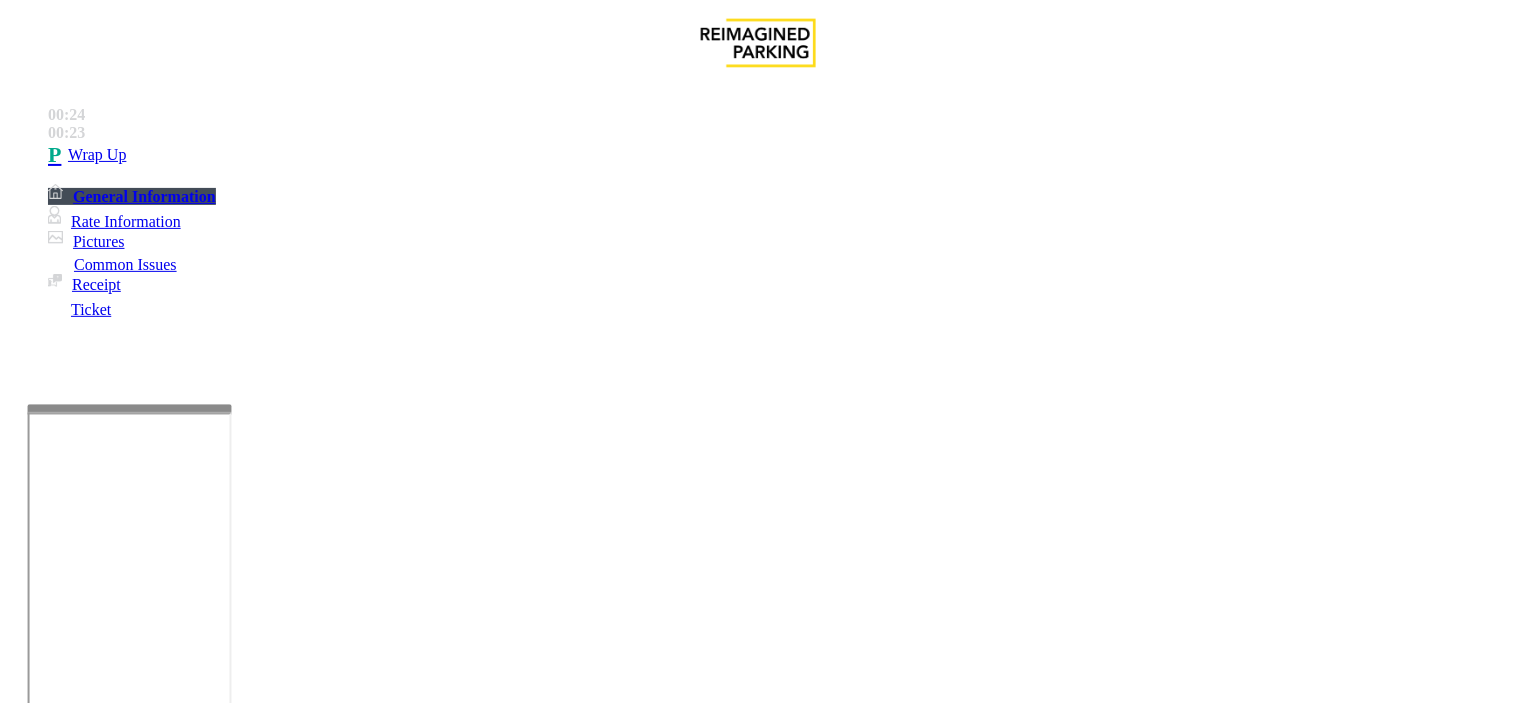 click on "DO NOT [CALL] [NAME], ONLY [CALL] IF THERE IS [EXTREME] [EMERGENCY]." at bounding box center [758, 2695] 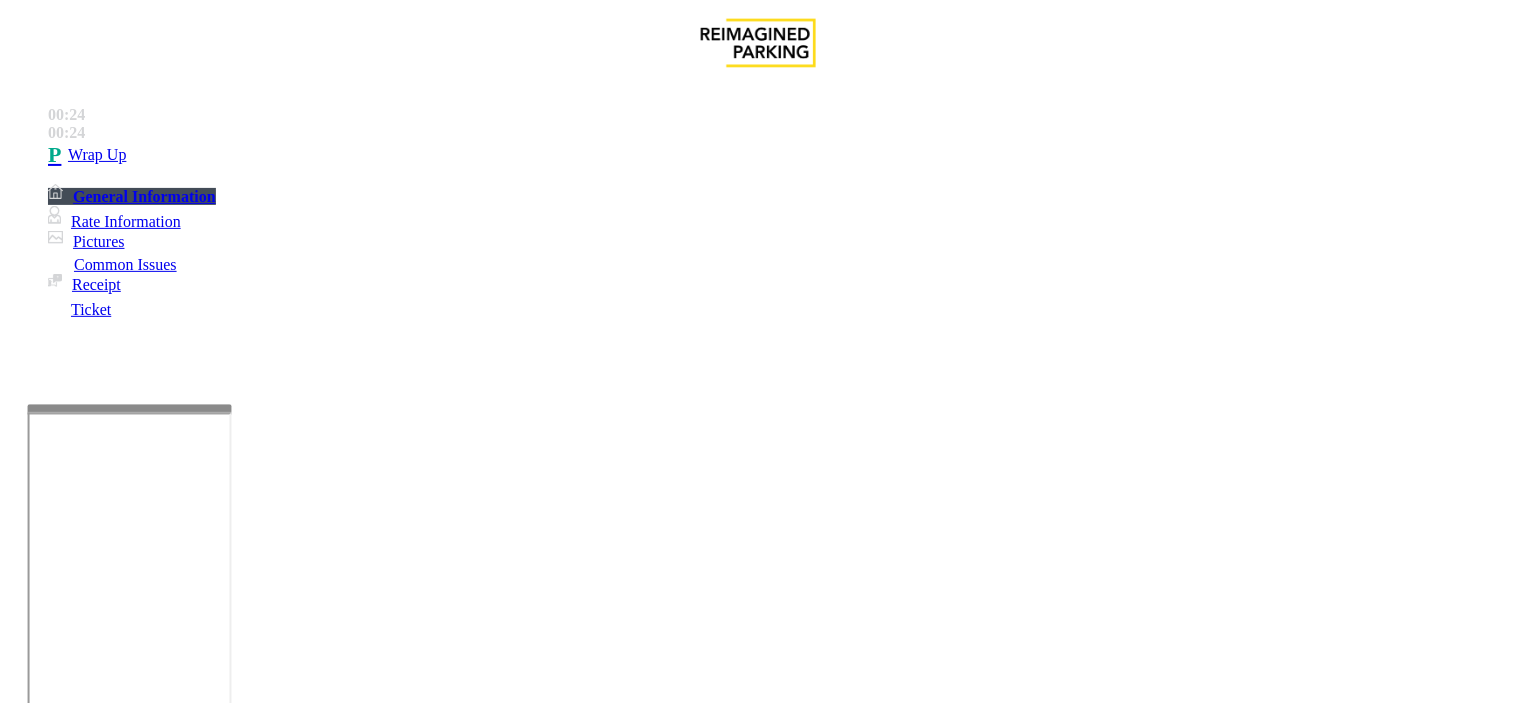 click on "PARCS   SOLAR WINDS   USERNAME   PASSWORD   PARIS   EQUIPMENT   CARD INSERTION   TIBA     LAN21063800 - AMLI2ND       TB-Server     When accessing the server, always verify that the location is displayed under New Monthly. If it is incorrect, manually select  the appropriate location to change it. Administrator   Tiba1234     CC ONLY .      NO CASH     There is a   pay station  in the ground floor elevator lobby- see below for pictures.   I nsert with the chip up   (on top), closest to the machine .  stripe down, to the right.     MANDATORY FIELDS   VALIDATIONS   APPROVED VALIDATION LIST   TICKET   MONTHLY CARDS/TENANTS   GARAGE LAYOUT   LOCATION TIME     Validations are stickers. See list of validators below.       The ticket is scanned in the upper right corner of the machine, it does not get inserted.  It reads a bar code that is printed on the ticket.           Click Here for the local time   APPROVED VENDOR   DO NOT VEND FOR   ENTRANCE/EXIT LANE INFO" at bounding box center (755, 3740) 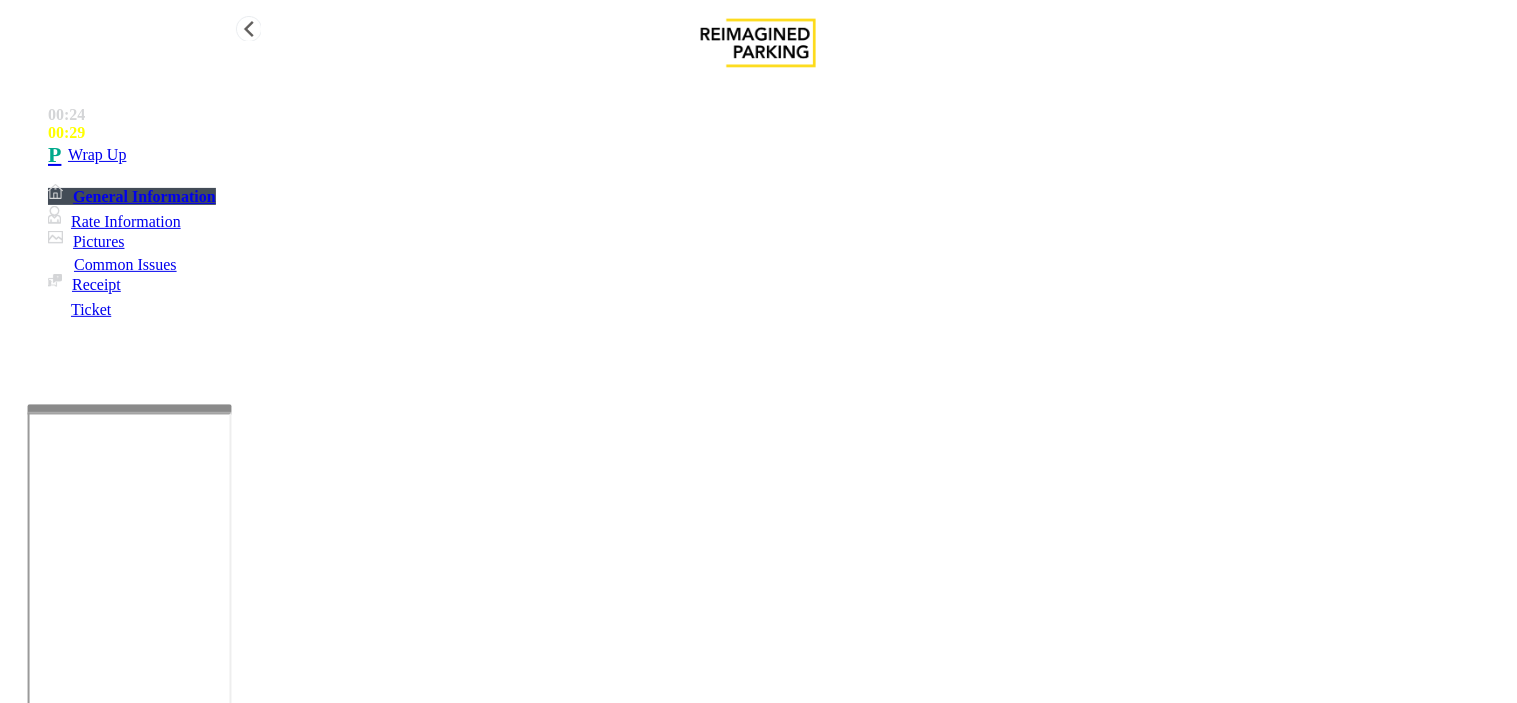 scroll, scrollTop: 0, scrollLeft: 0, axis: both 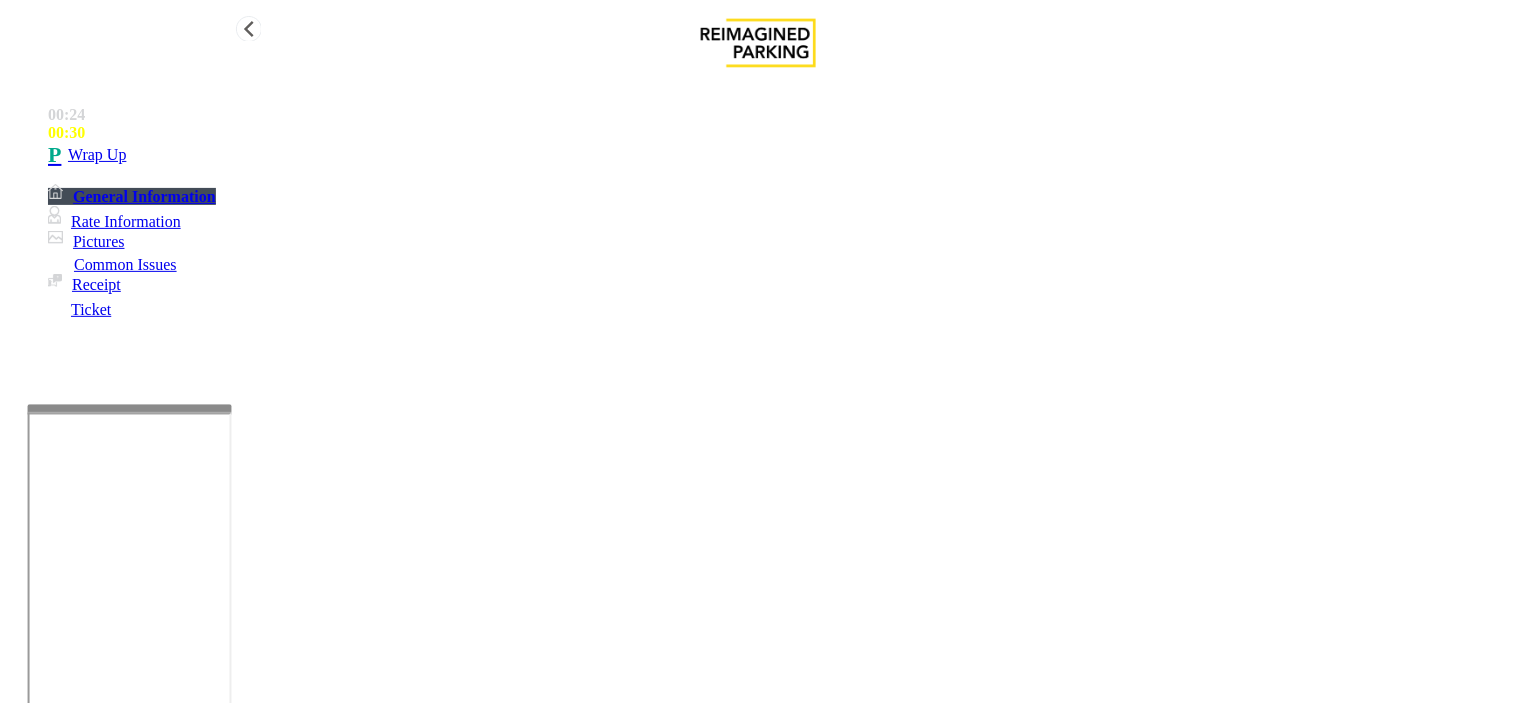 click on "Wrap Up" at bounding box center [778, 155] 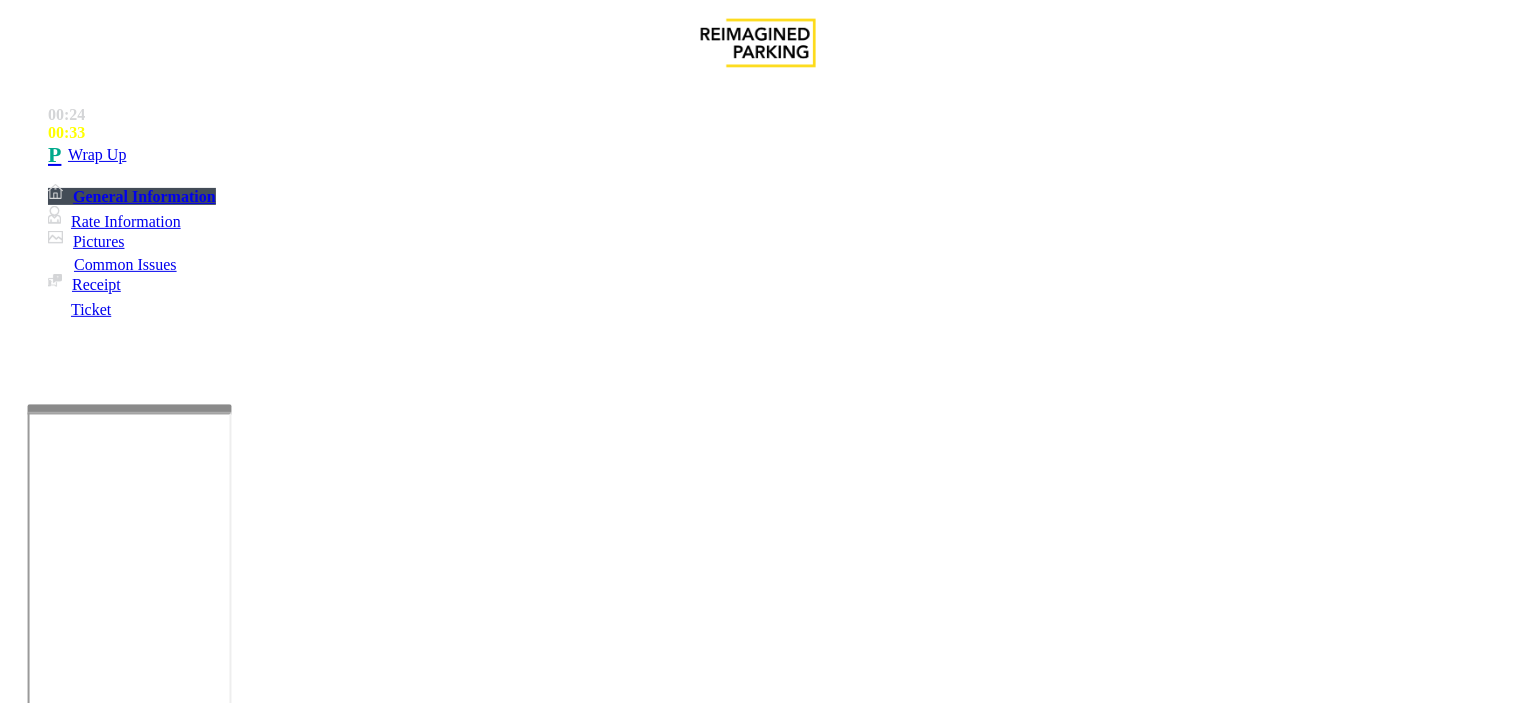 click at bounding box center [96, 1459] 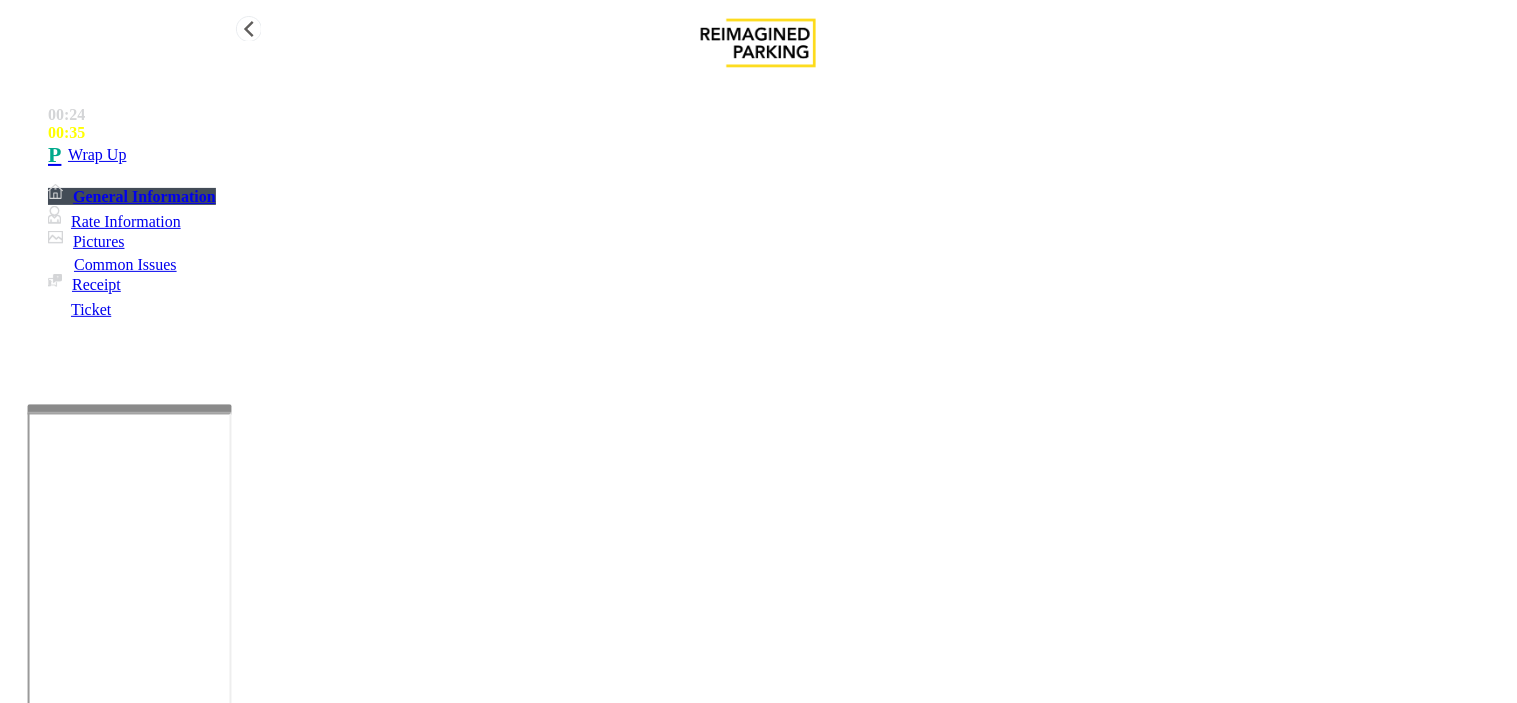 type on "**" 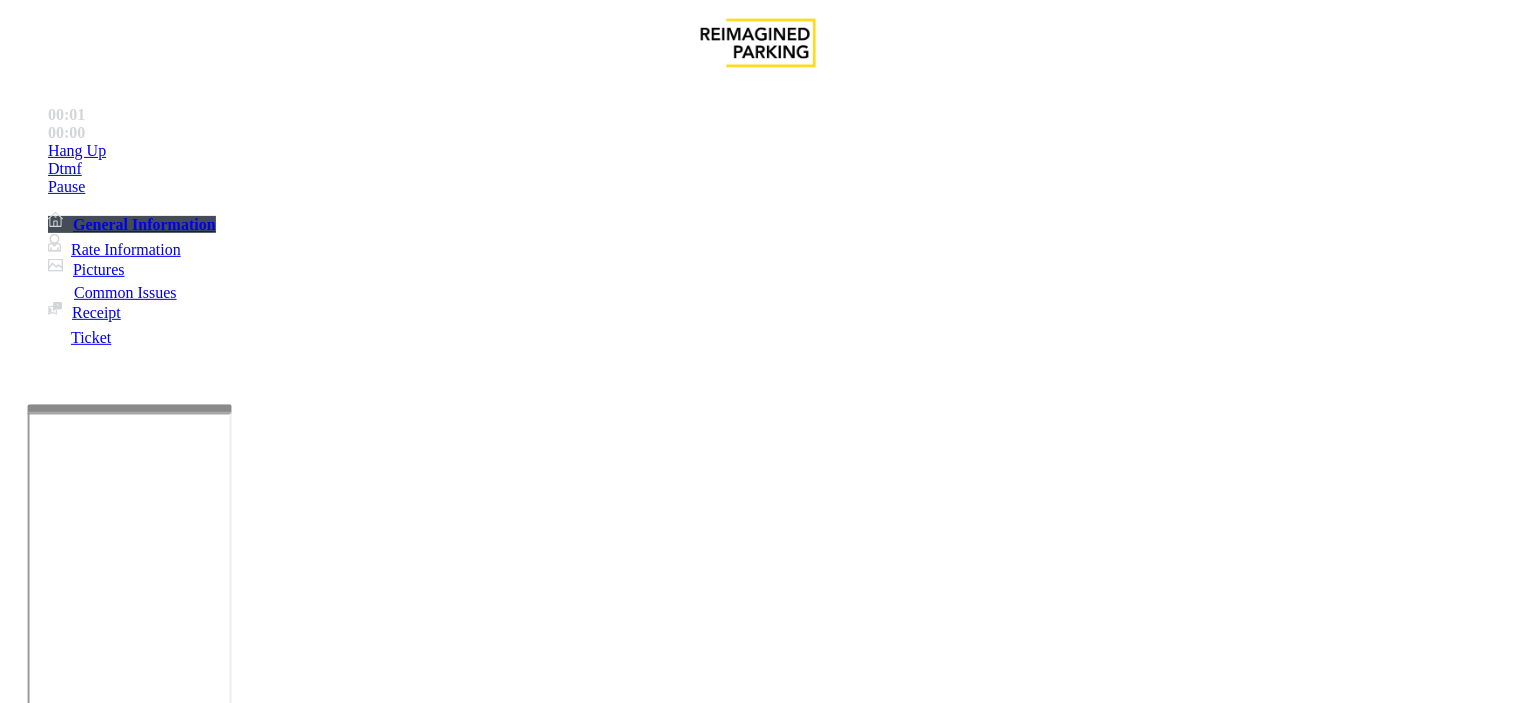 scroll, scrollTop: 666, scrollLeft: 0, axis: vertical 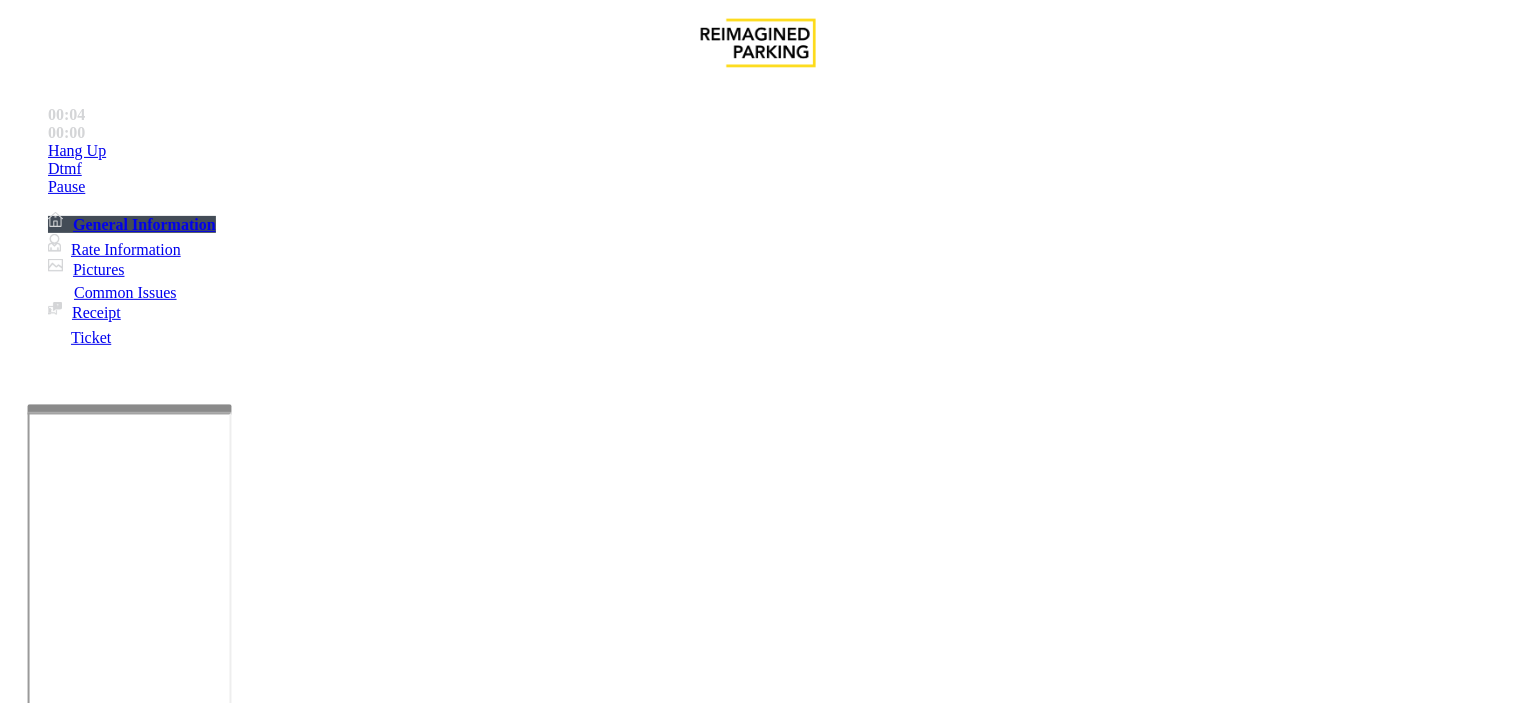click on "Equipment Issue" at bounding box center [483, 1356] 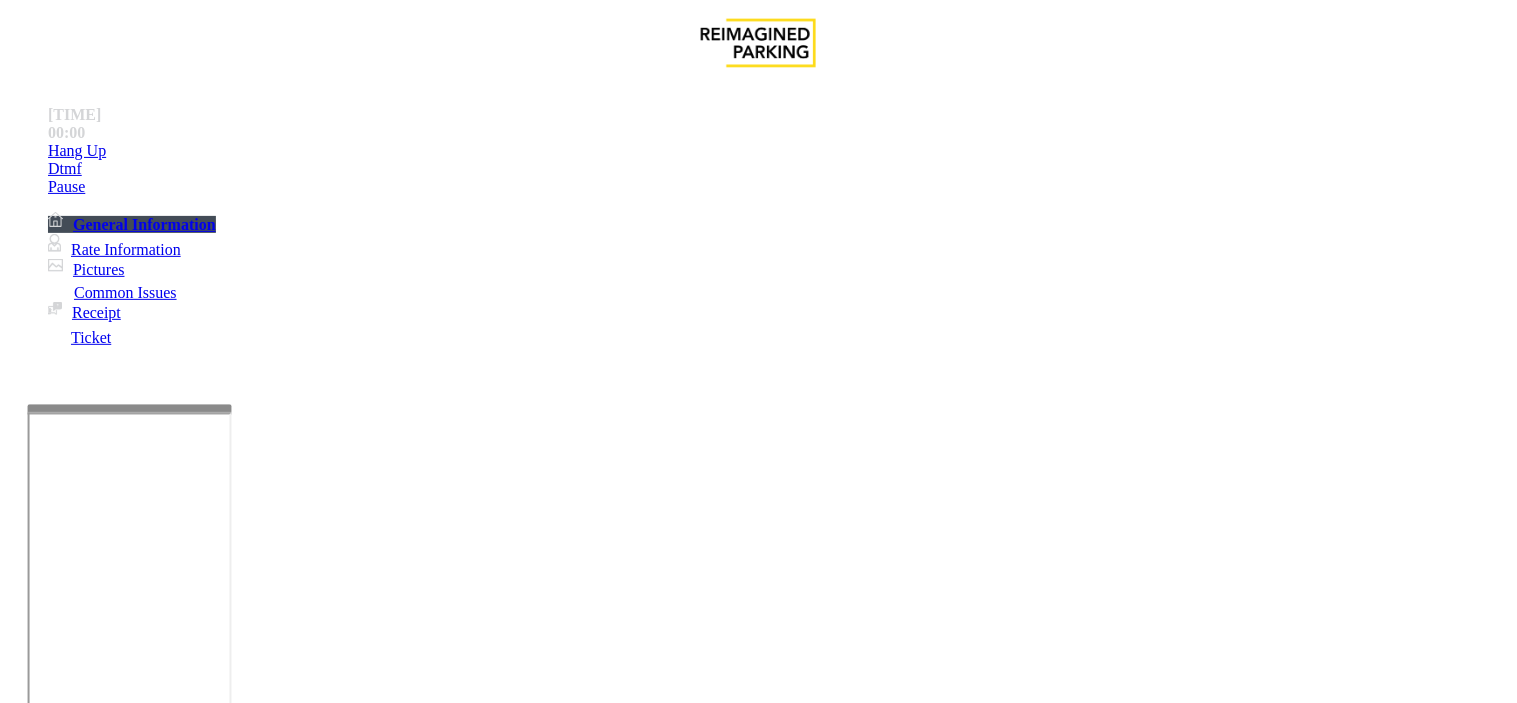 click on "Open the gate for the parker if you are unable to hear until further Notice" at bounding box center [758, 3150] 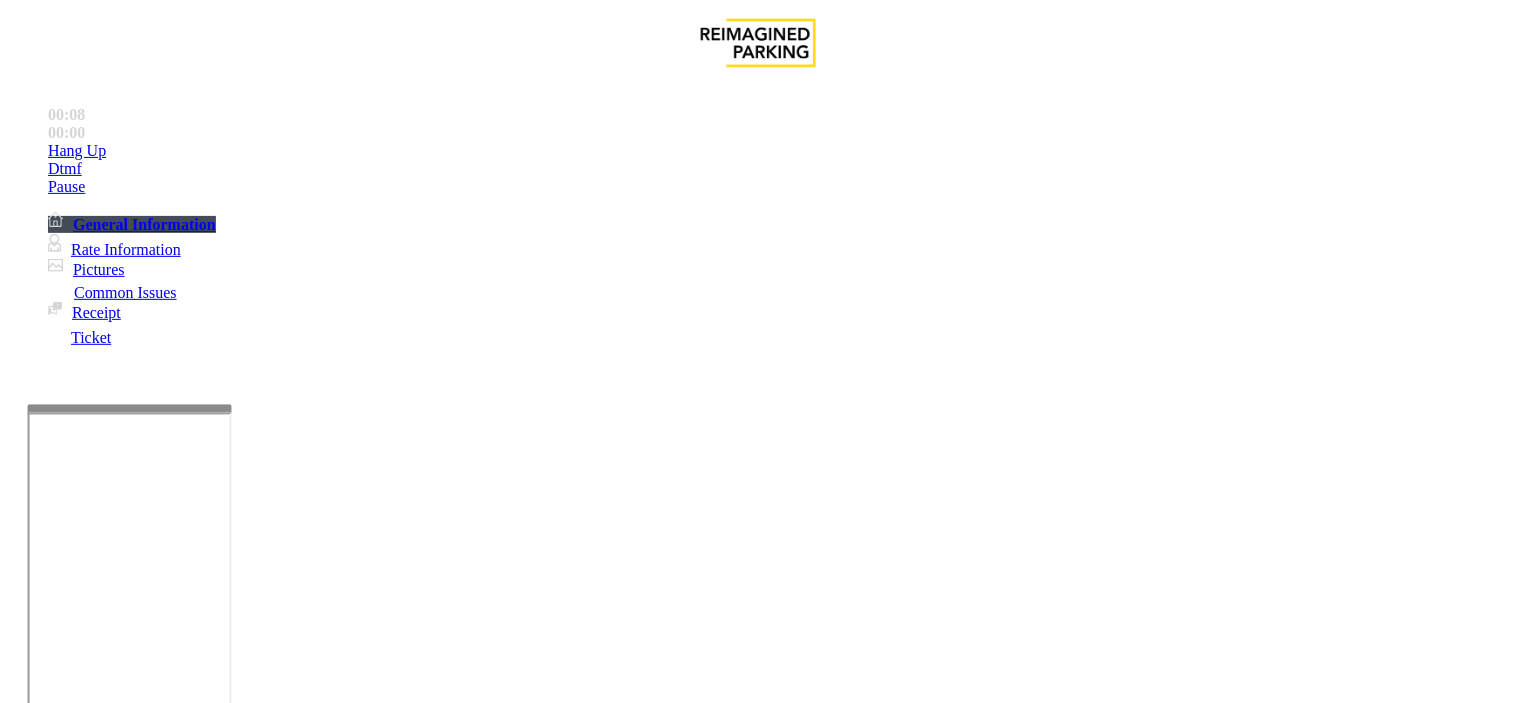 scroll, scrollTop: 408, scrollLeft: 0, axis: vertical 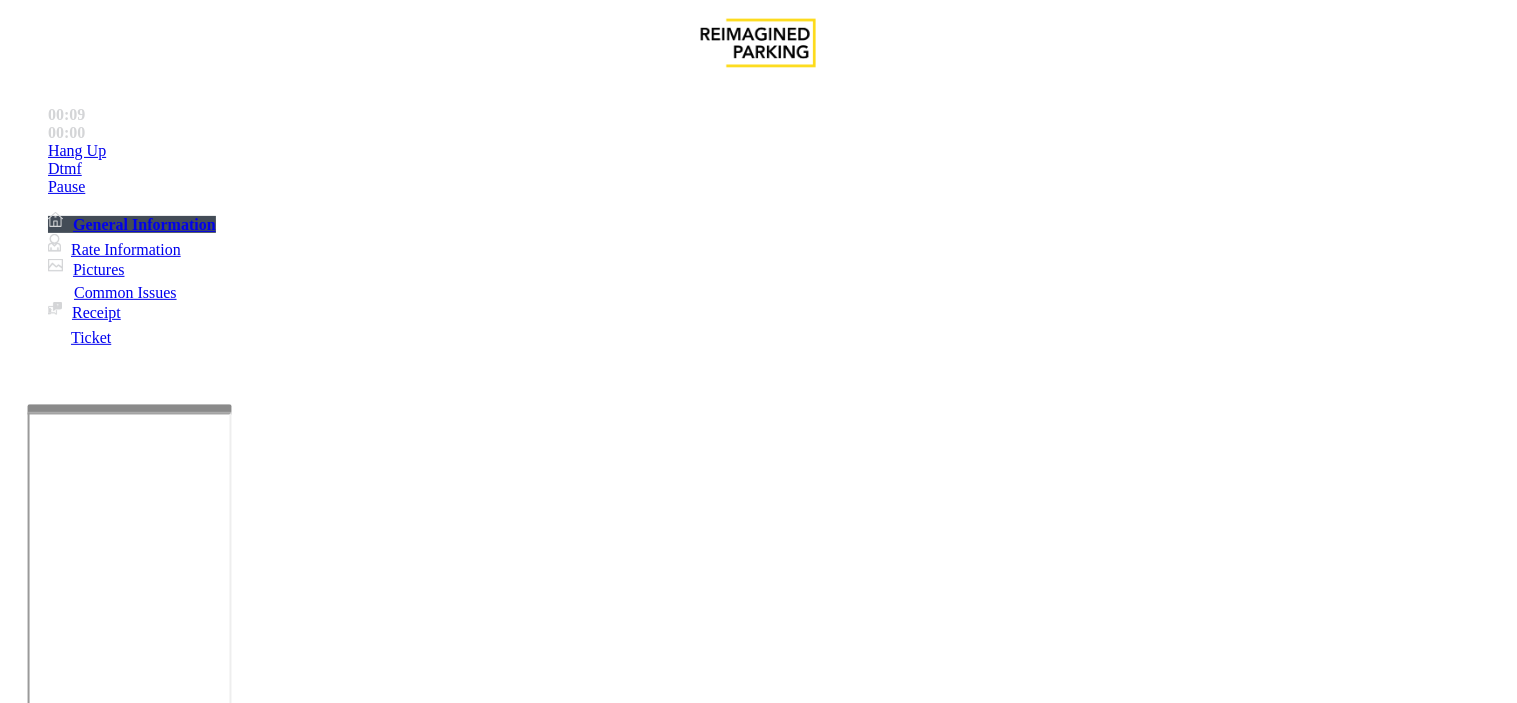 type on "**********" 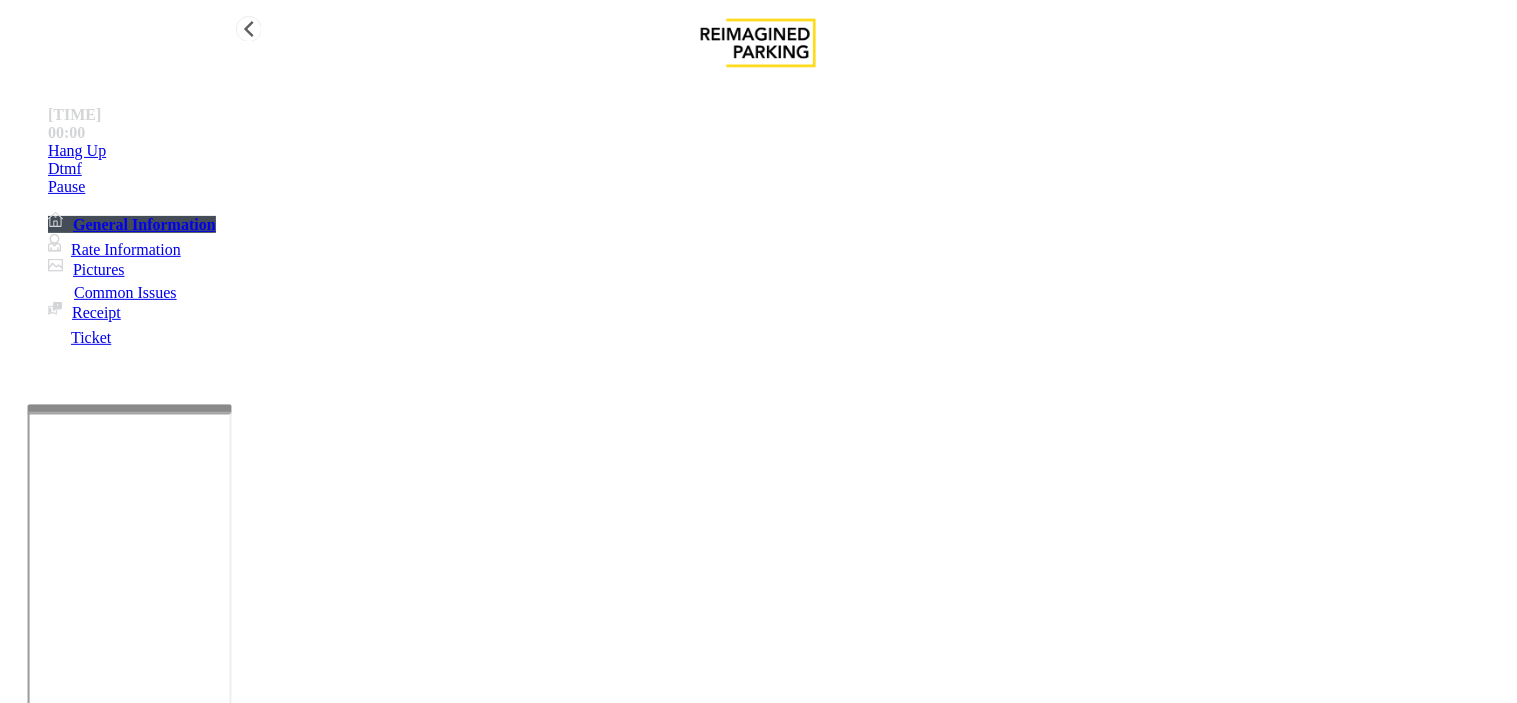 click on "Hang Up" at bounding box center (778, 151) 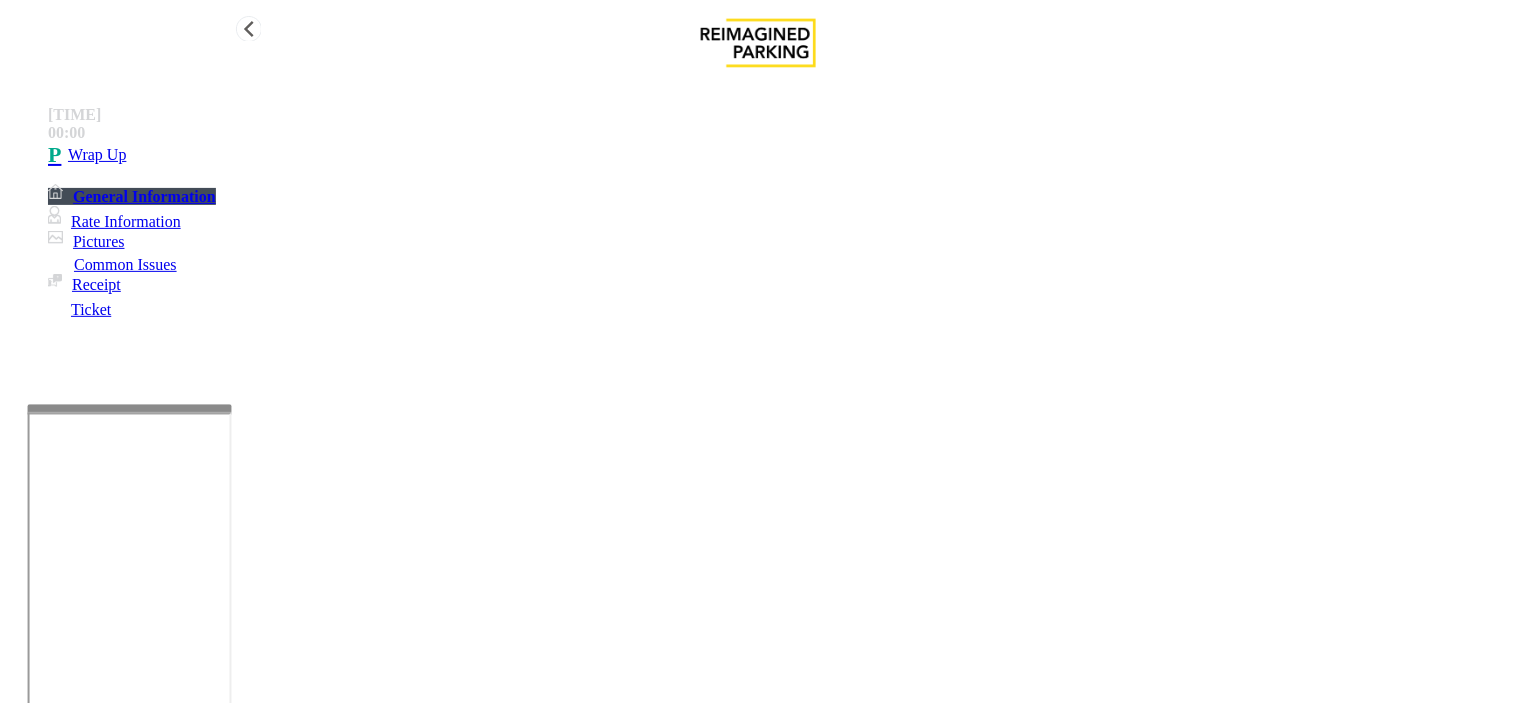 click on "Wrap Up" at bounding box center [778, 155] 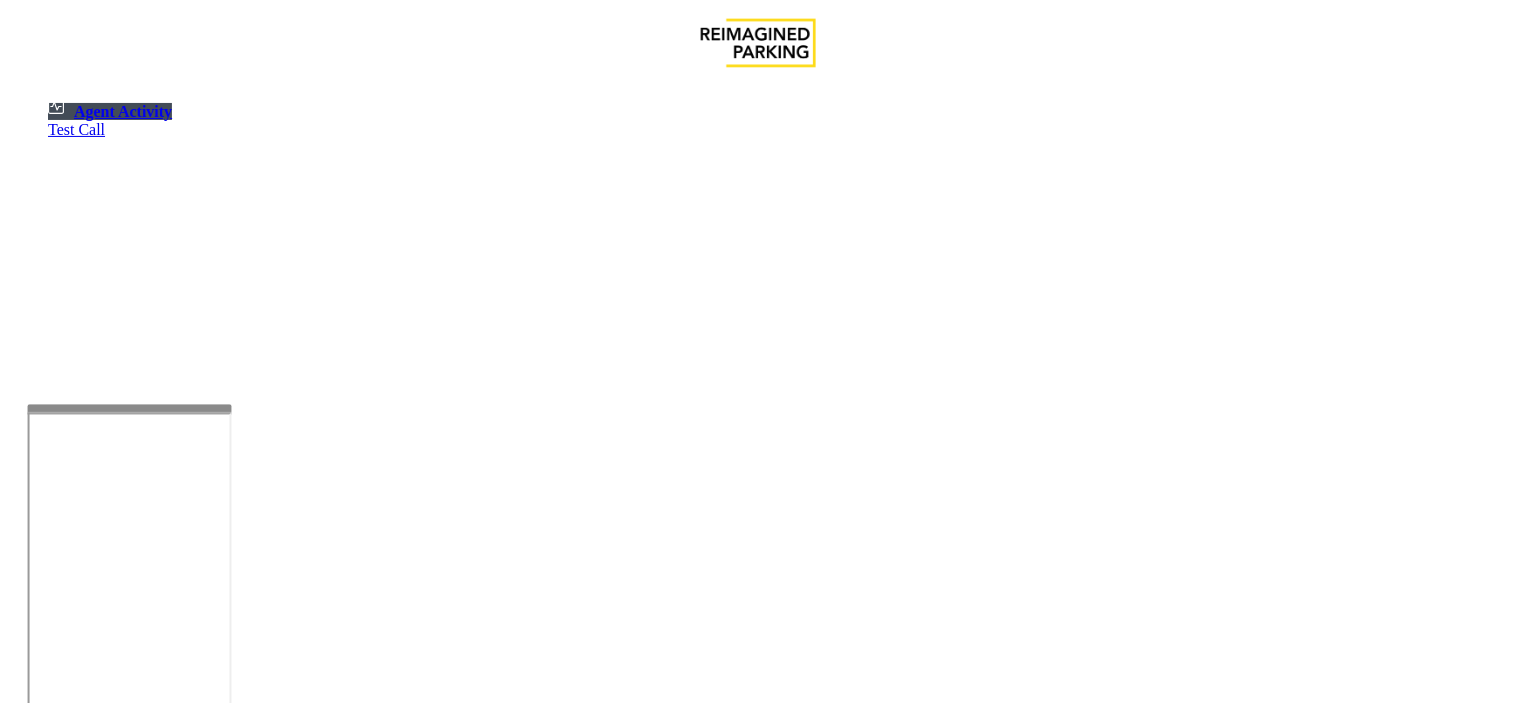 click on "Clear Select Lot Number Location Name Address R86-52 Filmore Garage (R390) 175 Milwaukee Street, Denver, CO R86-23 BCC Garage (Also known as ANB Garage) (R390)  3033 East 1st Avenue, Denver, CO R84-1 University Park Airport (R390) 2493 Fox Hill Road, State College, PA R73-1 Montrose Regional Airport (390) 2100 Airport Road, Montrose, CO R4-1 Lafayette Regional Airport (R390) 200 Terminal Drive, Lafayette, LA R31-35 Sunset Corporate Campus (R390) 13920 Southeast Eastgate Way, Bellevue, WA R31-3 Bell Street Garage (R390) 2323 Elliott Avenue, Seattle, WA R31-3 Bellevue Technology Center (R390) 2125 158th Court Northeast, Bellevue, WA R31-1 Meydenbauer Center (MBC)(R390) 11100 Northeast 6th Street, Bellevue, WA R30-259 Cherry Hill (R390) 511 16th Avenue, Seattle, WA R30-259 First (1st) Hill Medical Pavilion (R390) 1124 Columbia Street, Seattle, WA R30-216 G2 Garage (R390) 5601 6th Avenue South, Seattle, WA R30-204 Pacific Tower West Garage (R390) 1200 12th Avenue South, Seattle, WA R30-20 R26-529 R26-509 R210-52" at bounding box center (758, 2975) 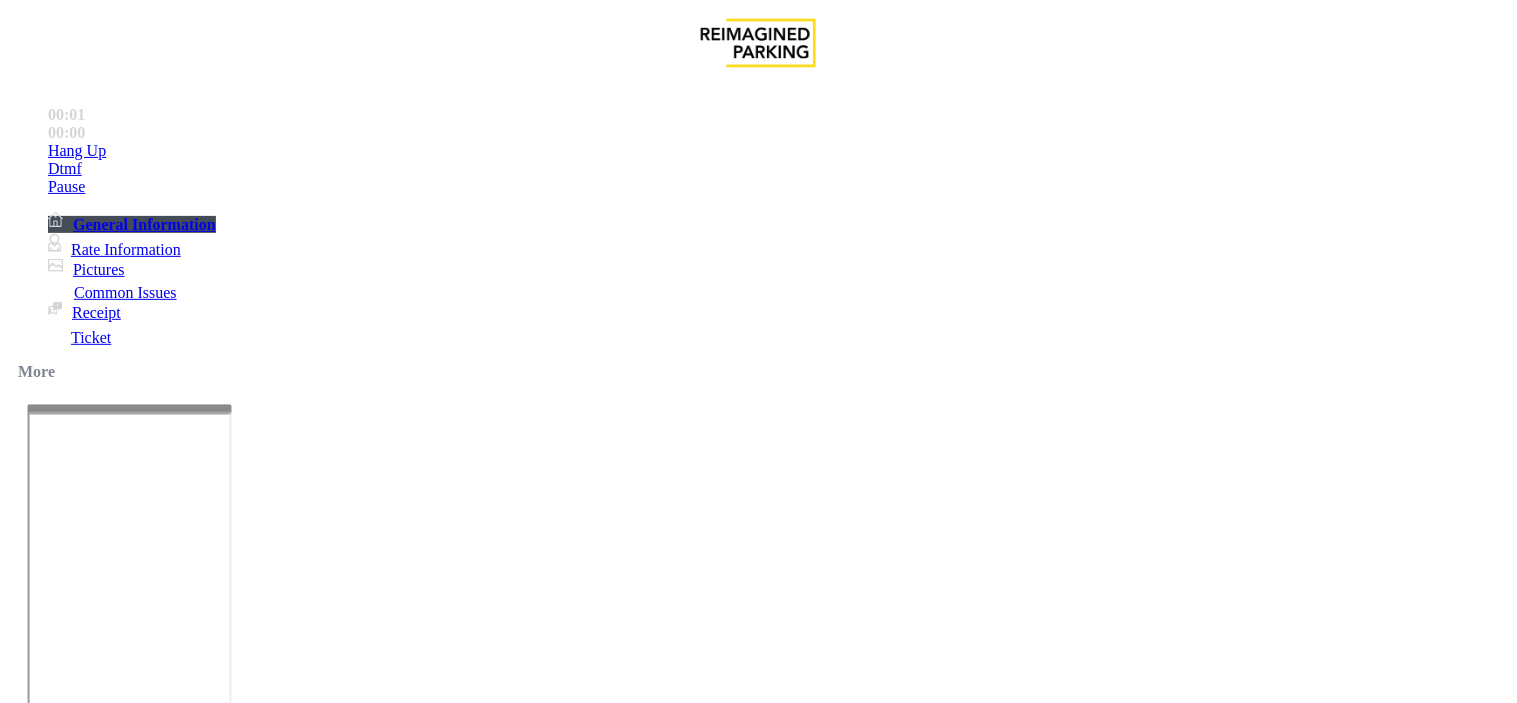 scroll, scrollTop: 555, scrollLeft: 0, axis: vertical 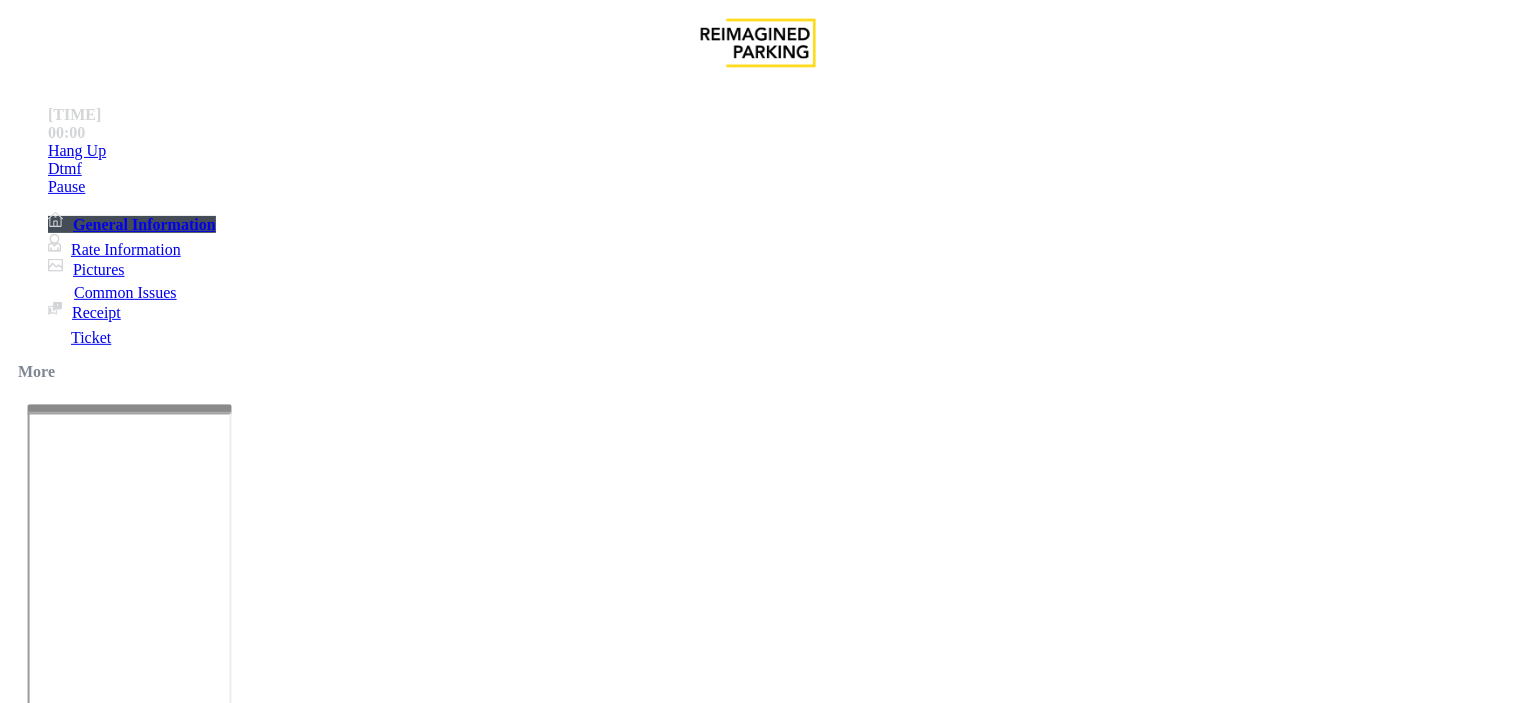 click on "Click Here for Parkonect Access" at bounding box center [81, 2509] 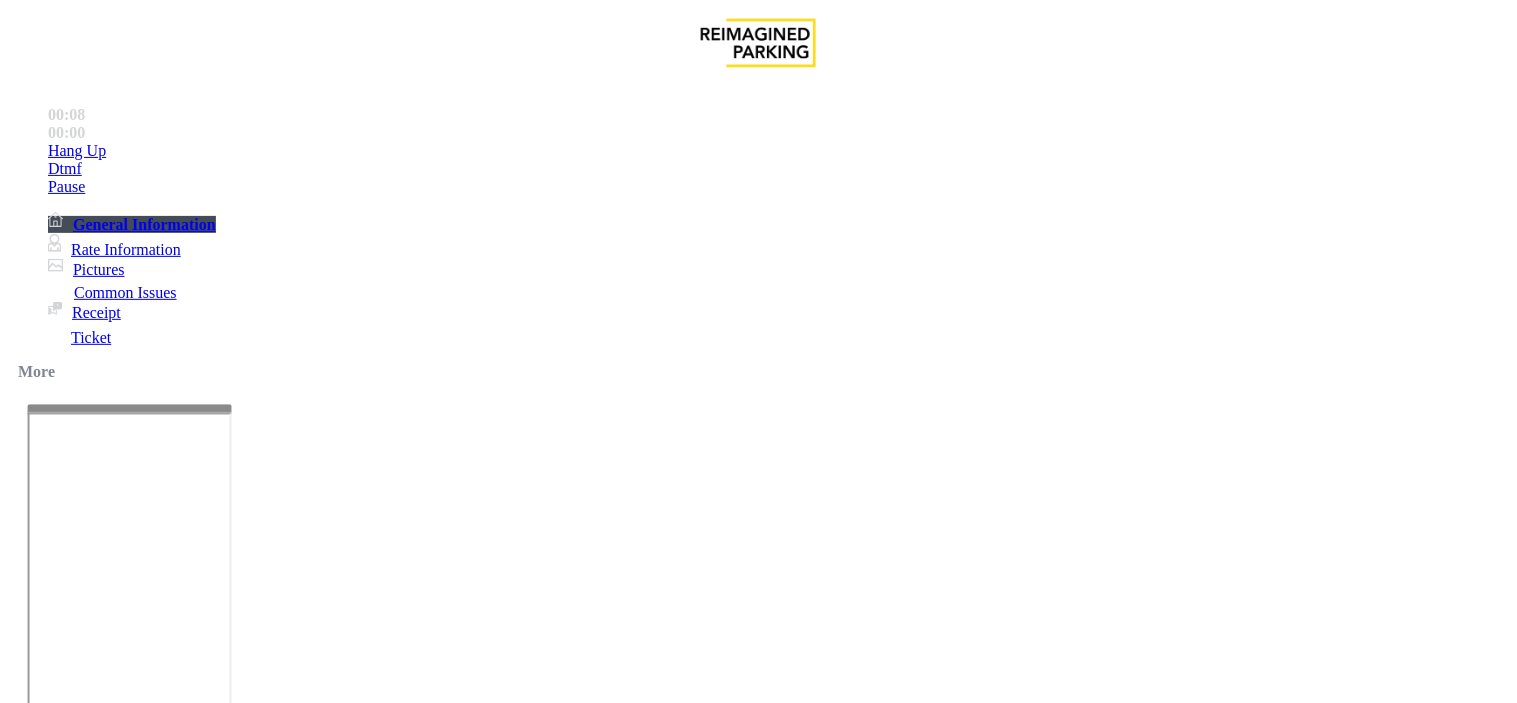 click on "Validation Issue" at bounding box center (371, 1356) 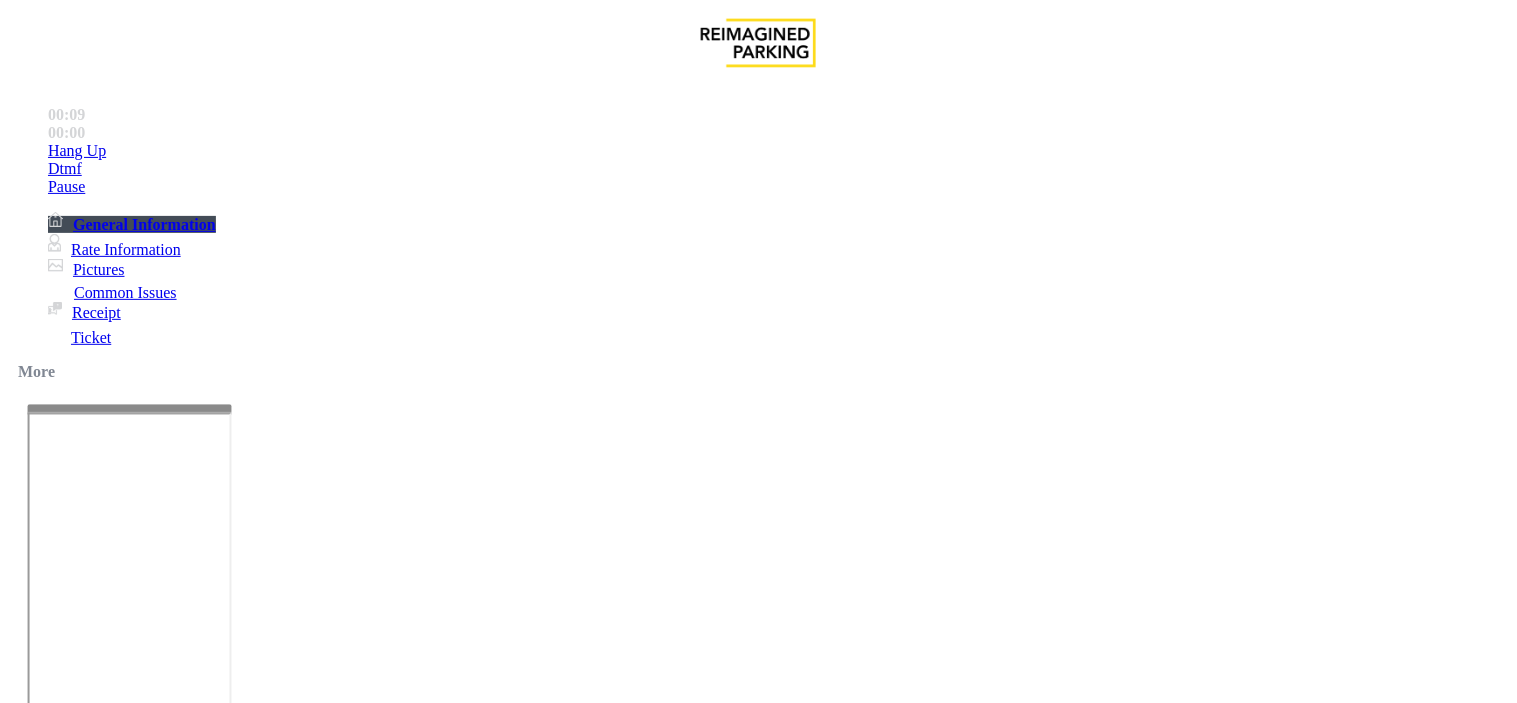 drag, startPoint x: 454, startPoint y: 215, endPoint x: 465, endPoint y: 236, distance: 23.70654 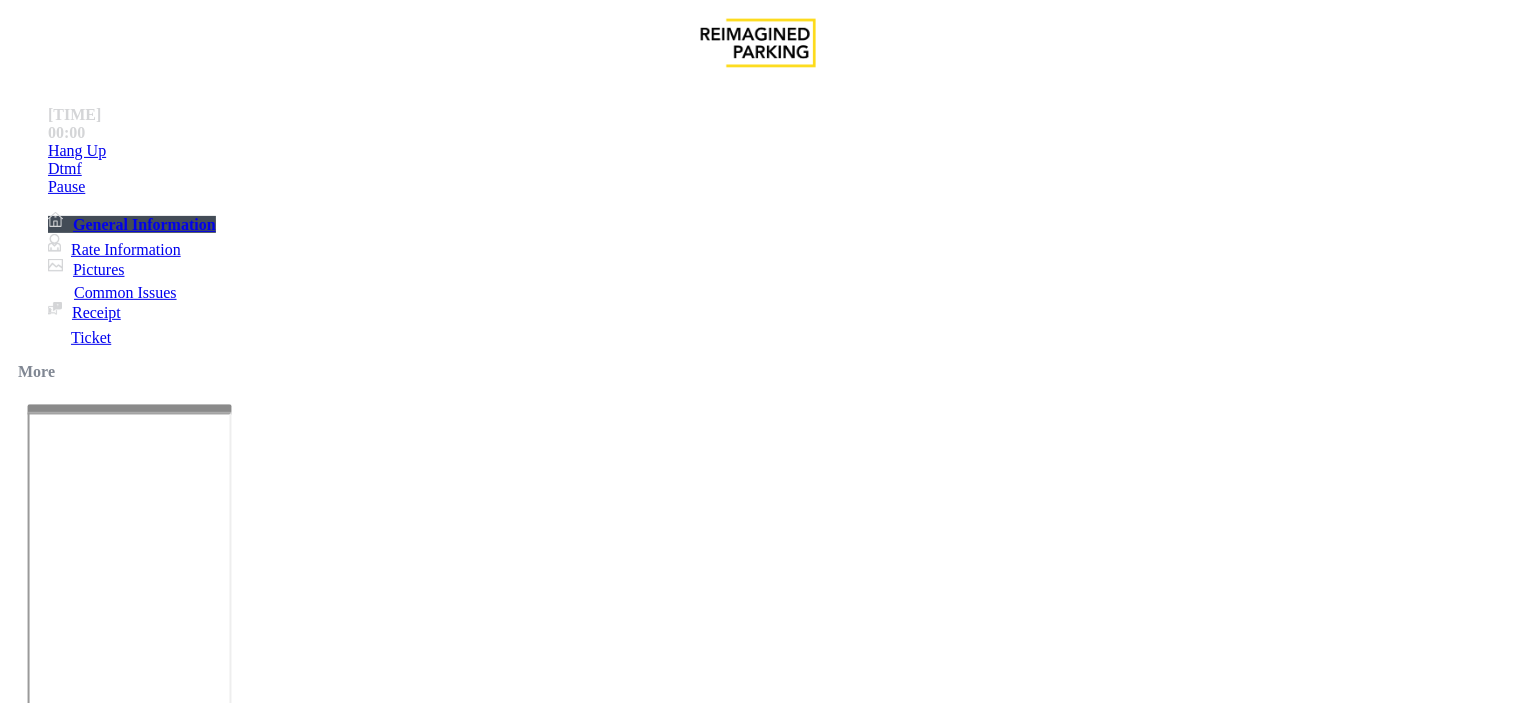 copy on "Buffalo Wild Wings" 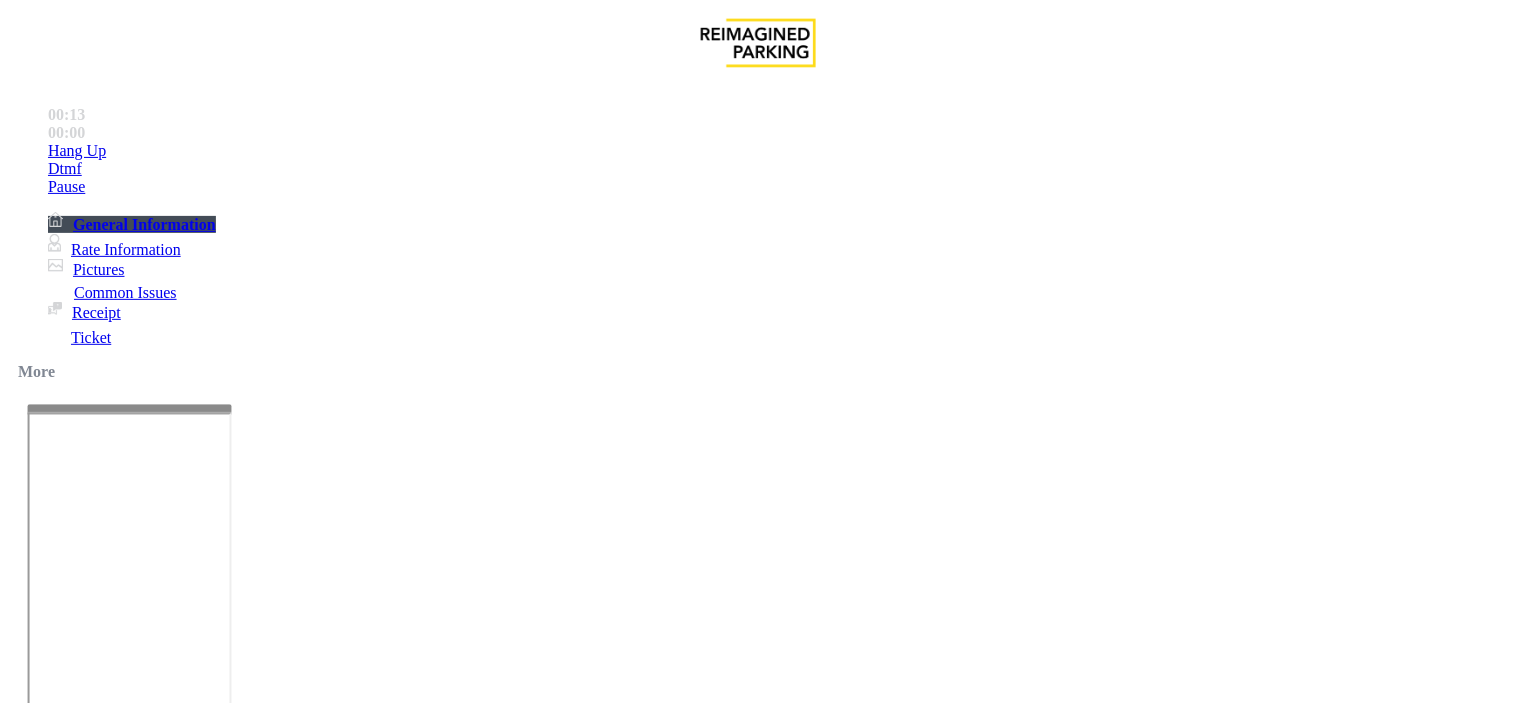type on "**********" 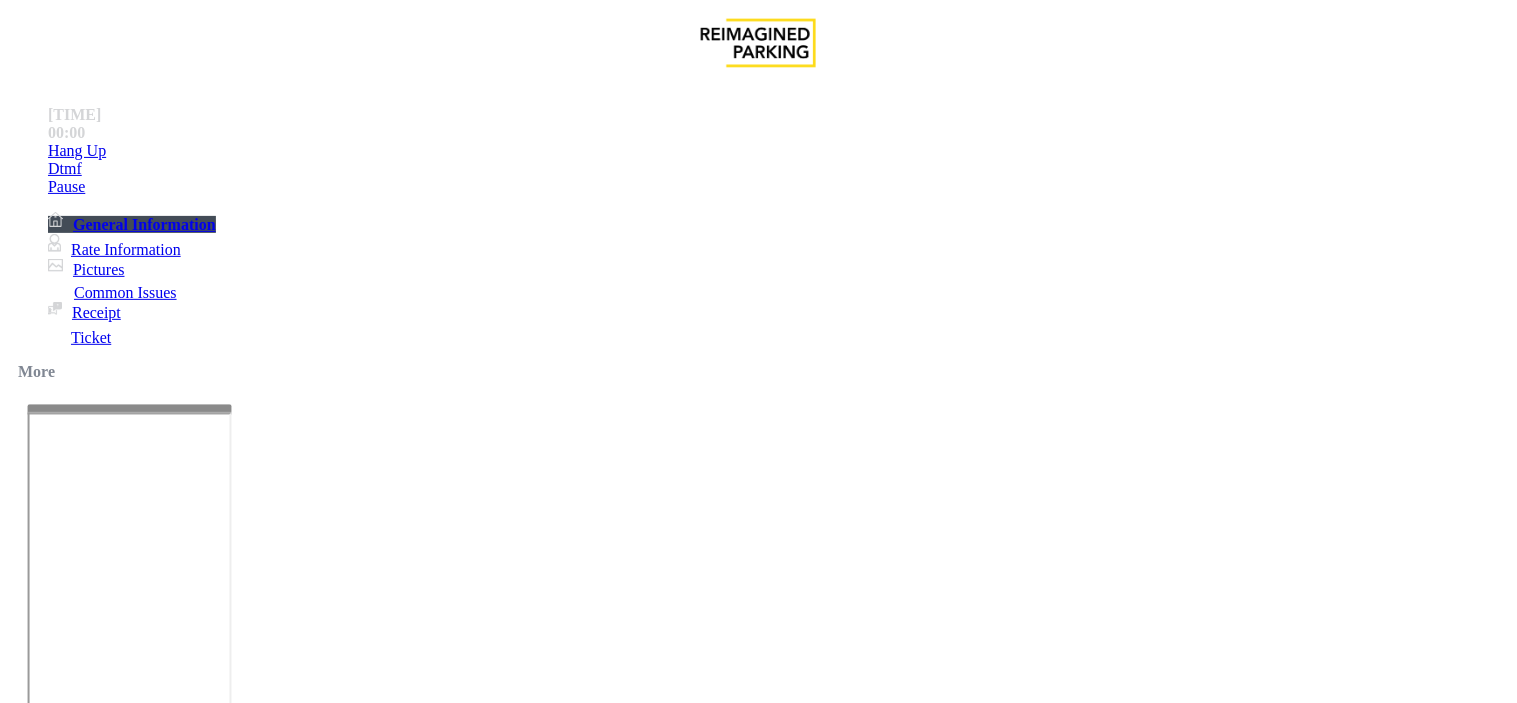 paste on "**********" 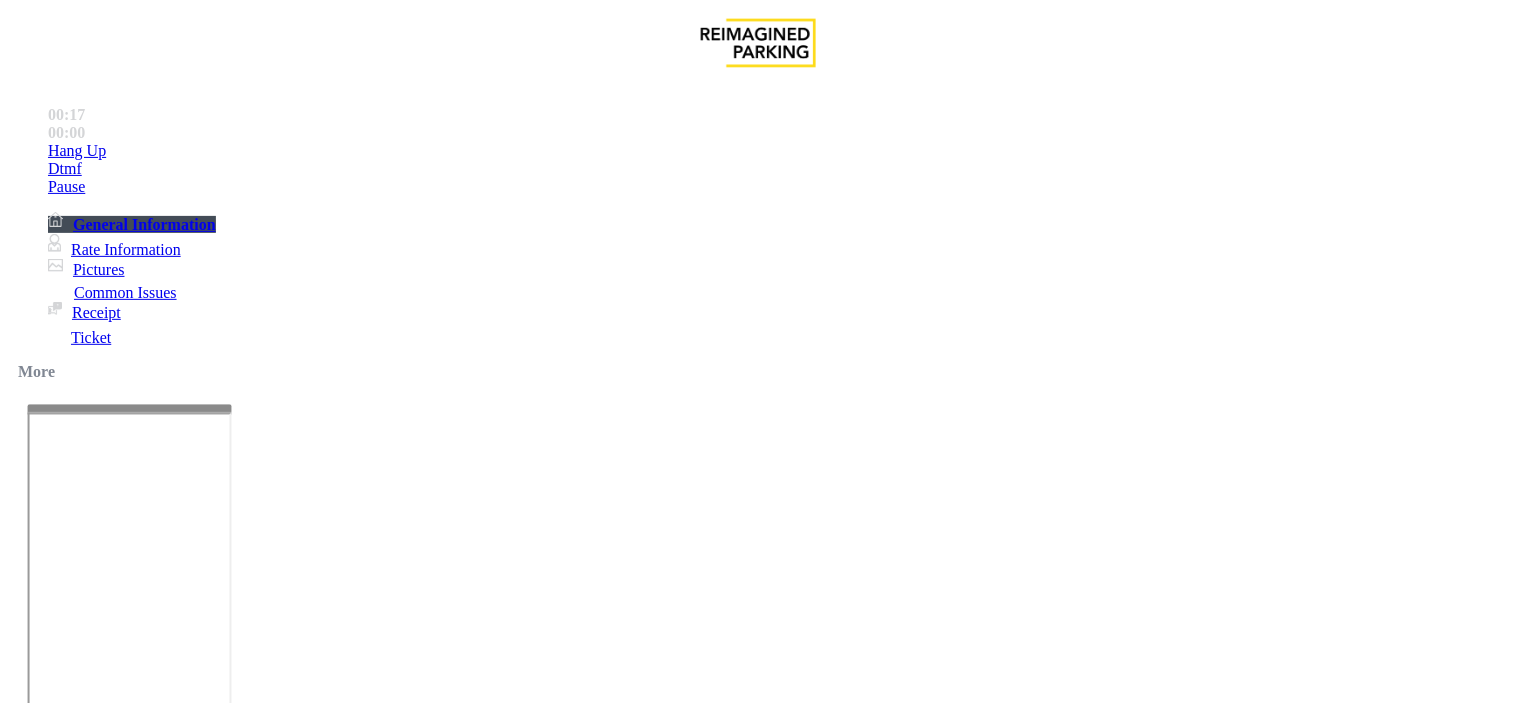 click on "Validation Error" at bounding box center [758, 1341] 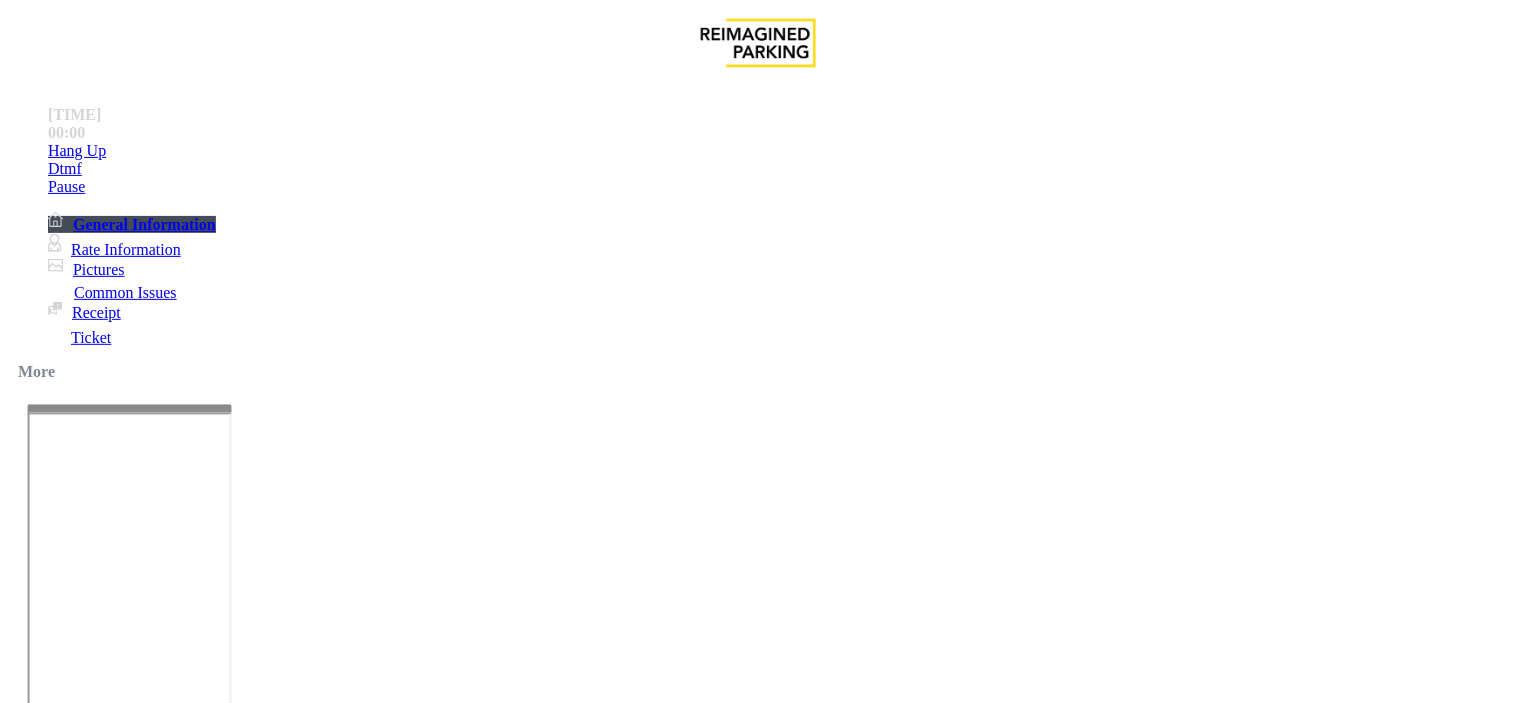 click on "Validation Error" at bounding box center (758, 1341) 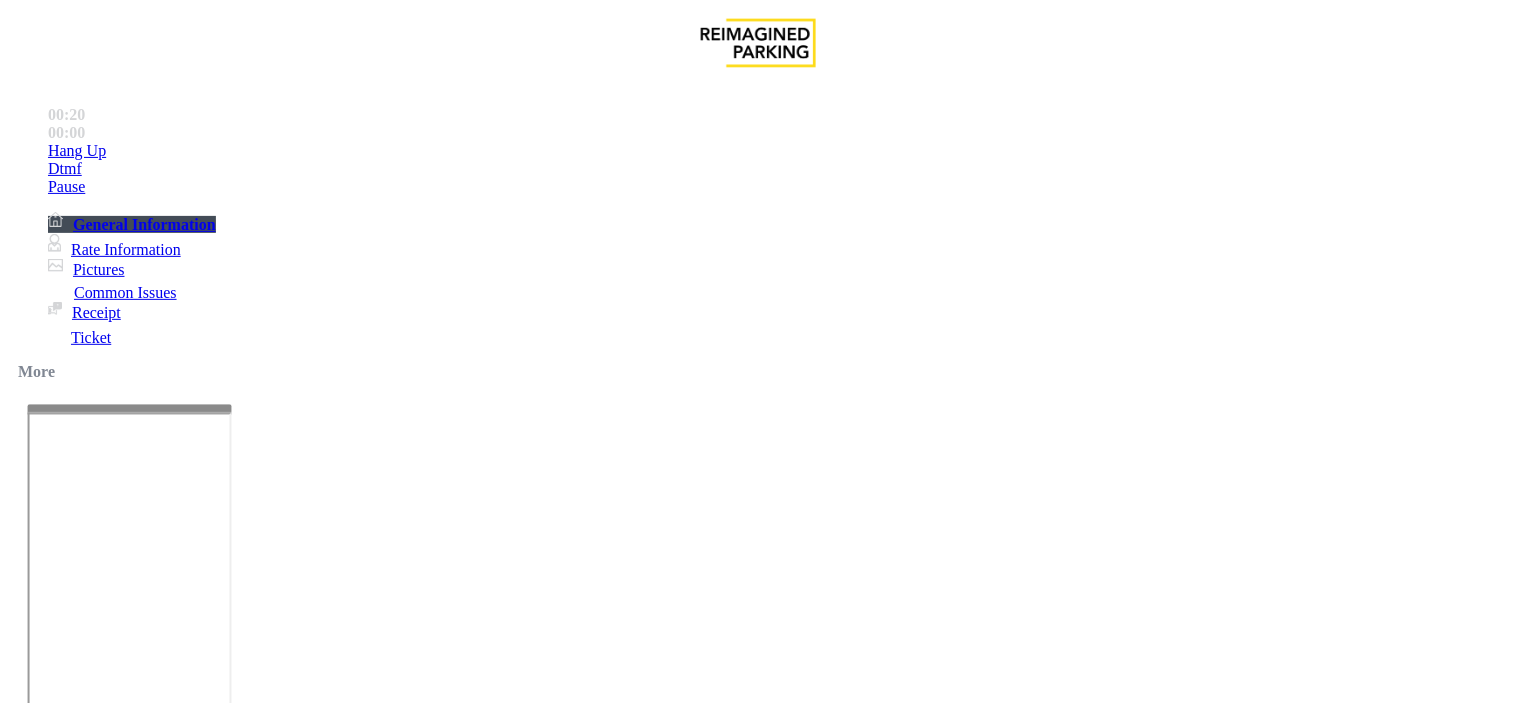 type on "**********" 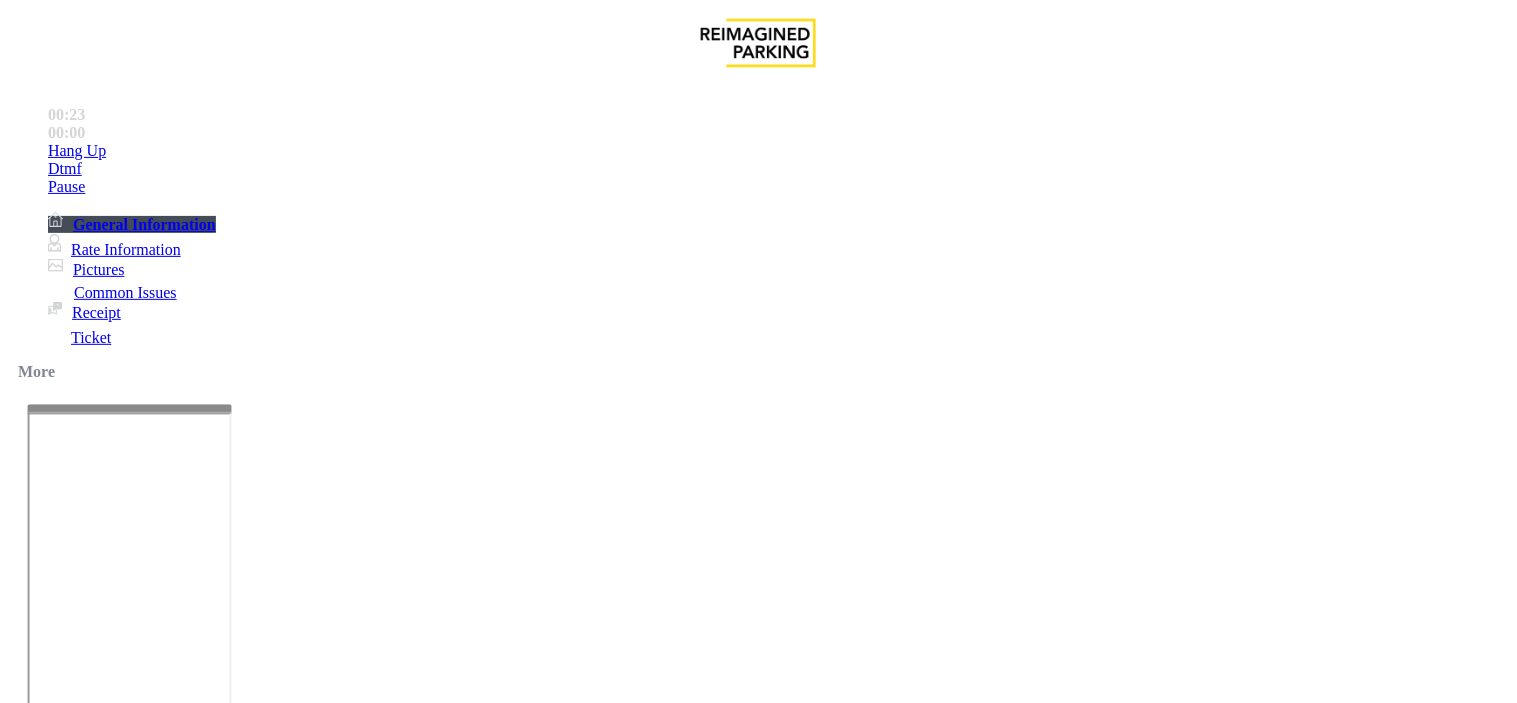 click at bounding box center [96, 1432] 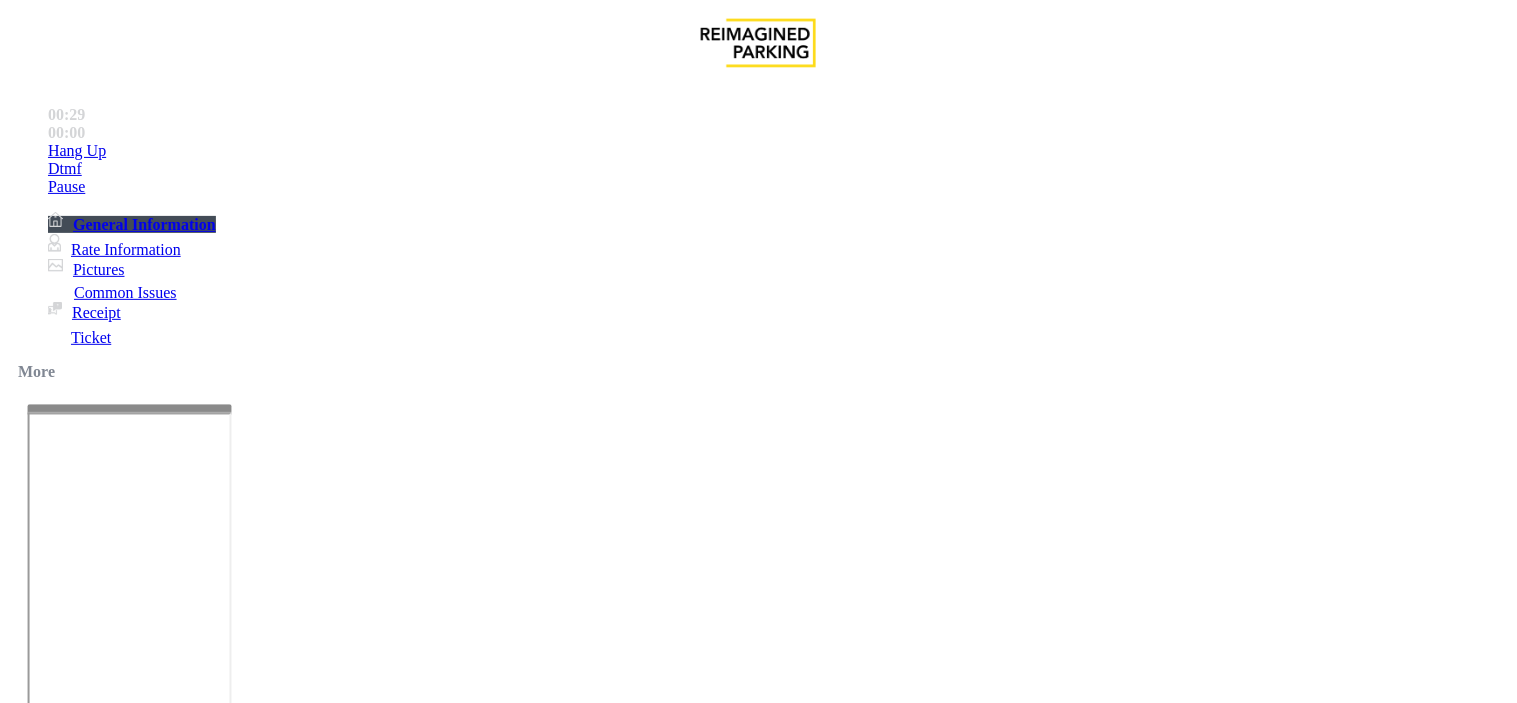 click at bounding box center [96, 1432] 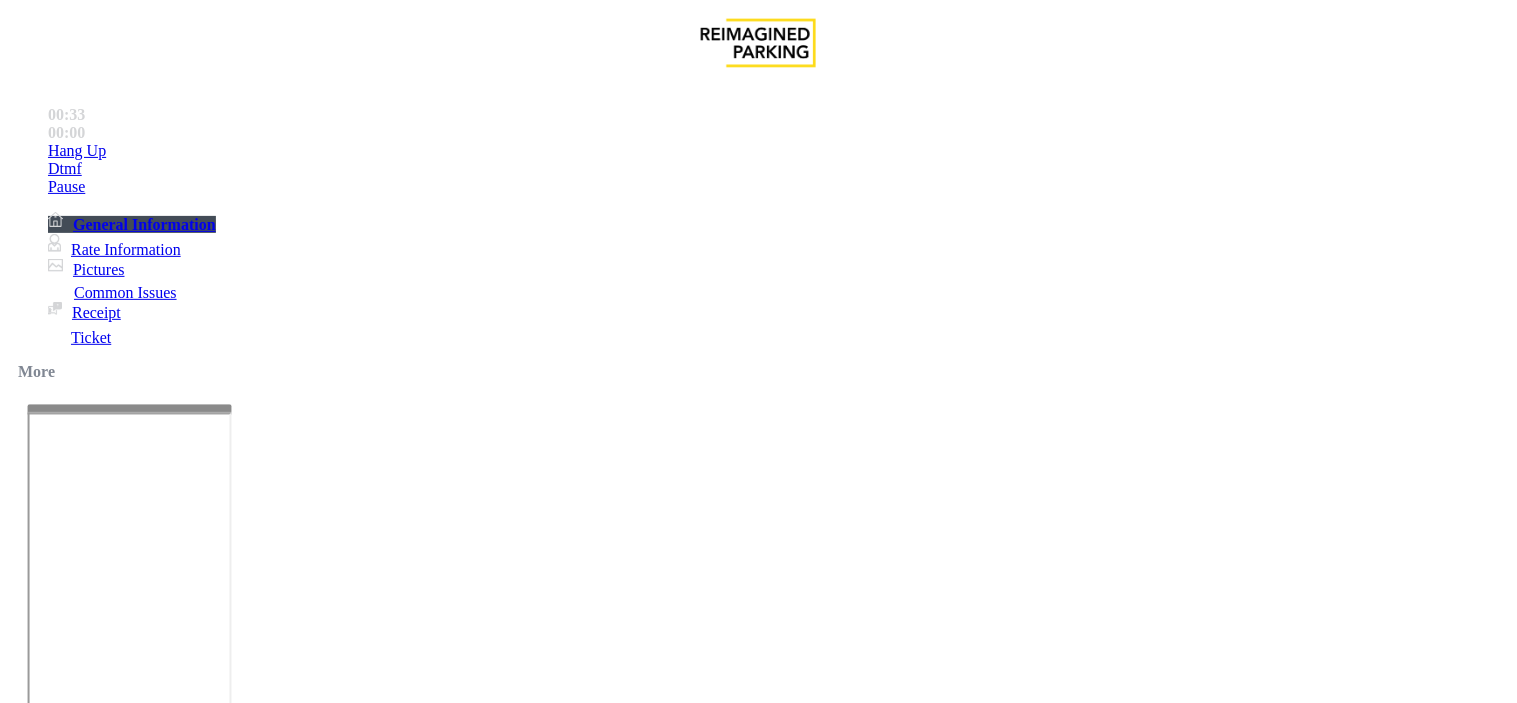type on "*****" 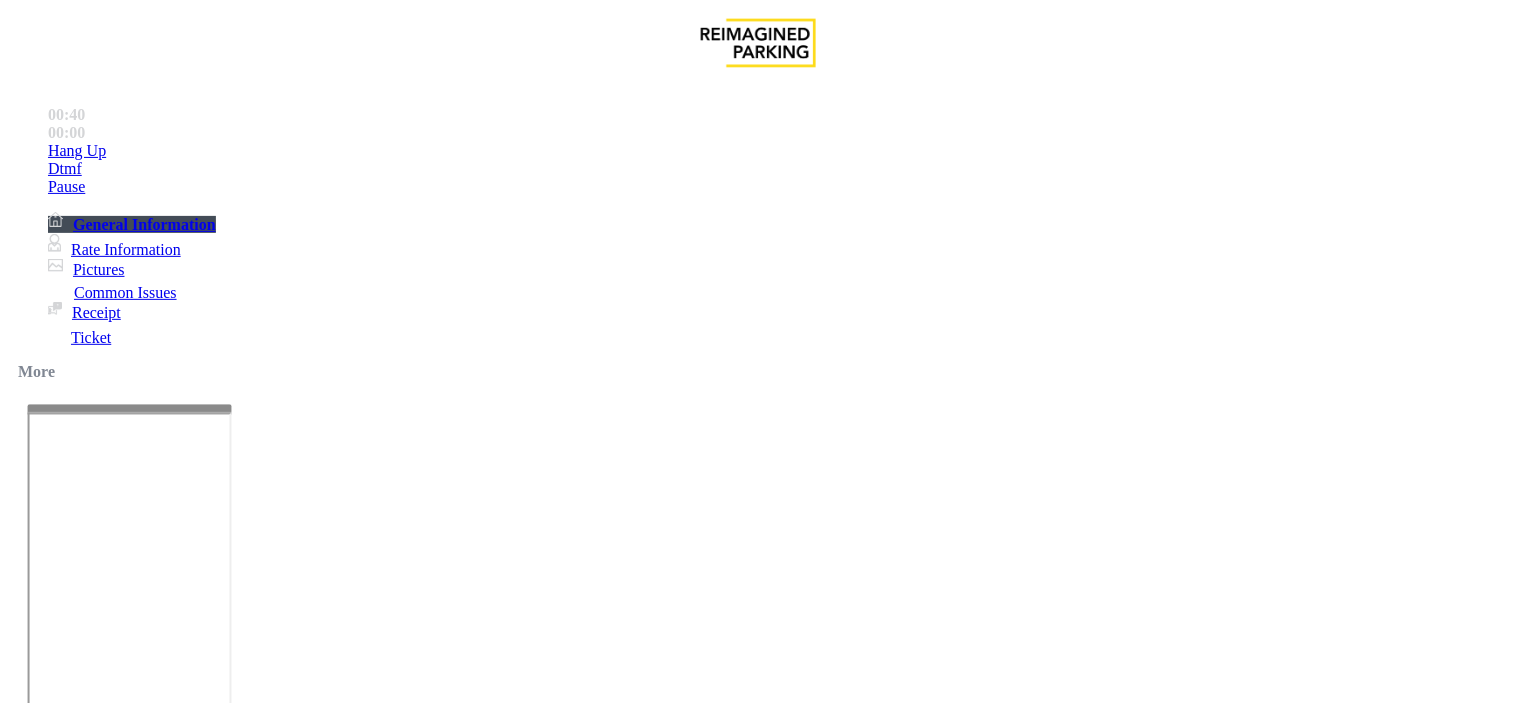 click at bounding box center (96, 1378) 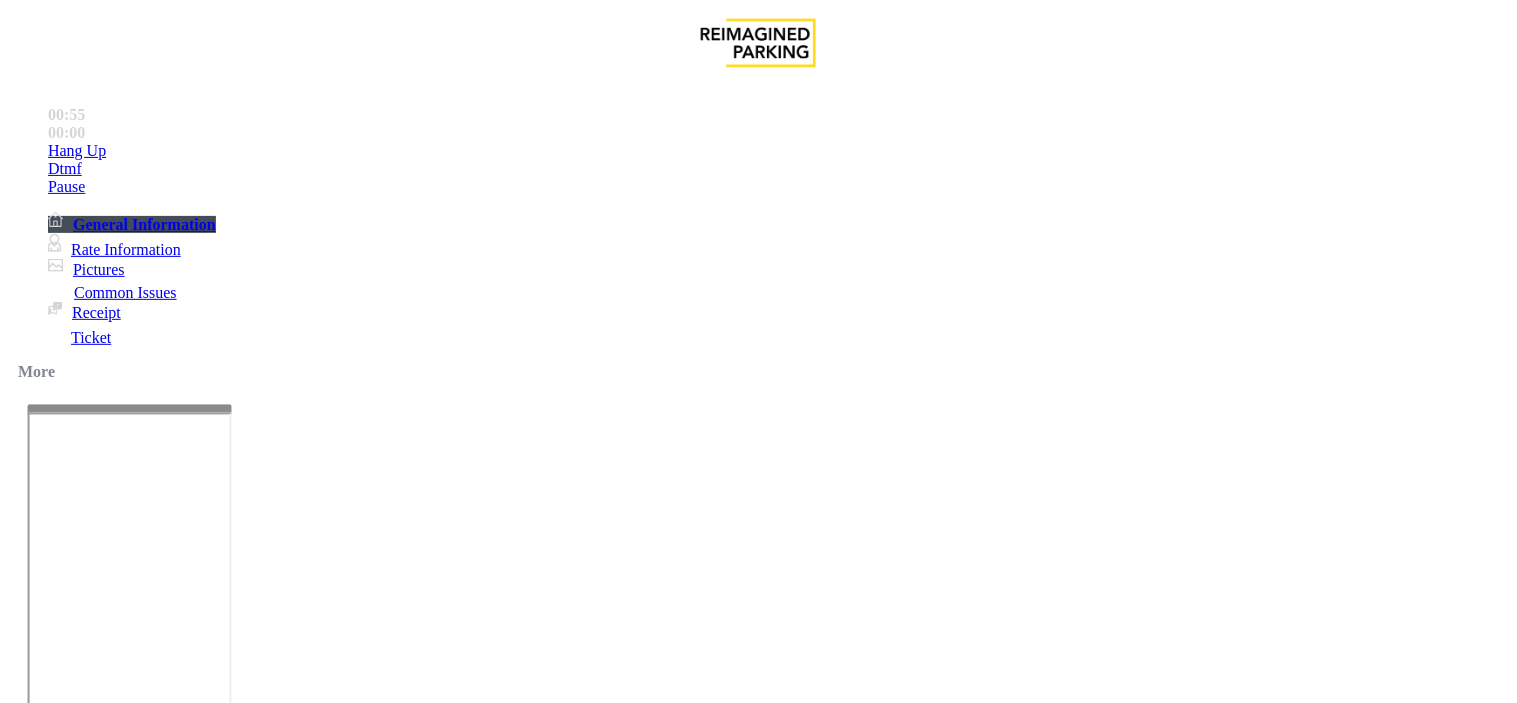 click on "lanierconnect" at bounding box center (408, 3273) 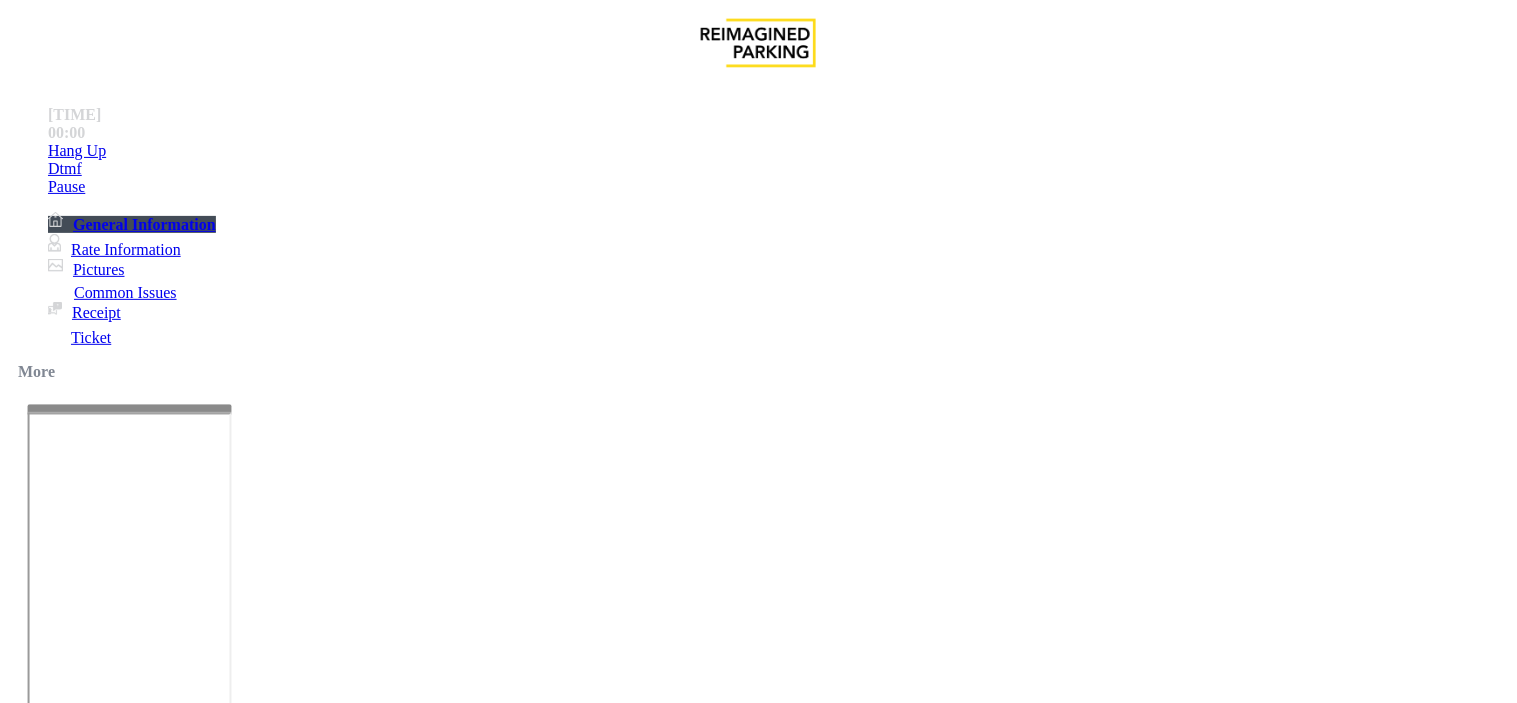 click on "******" at bounding box center (96, 1459) 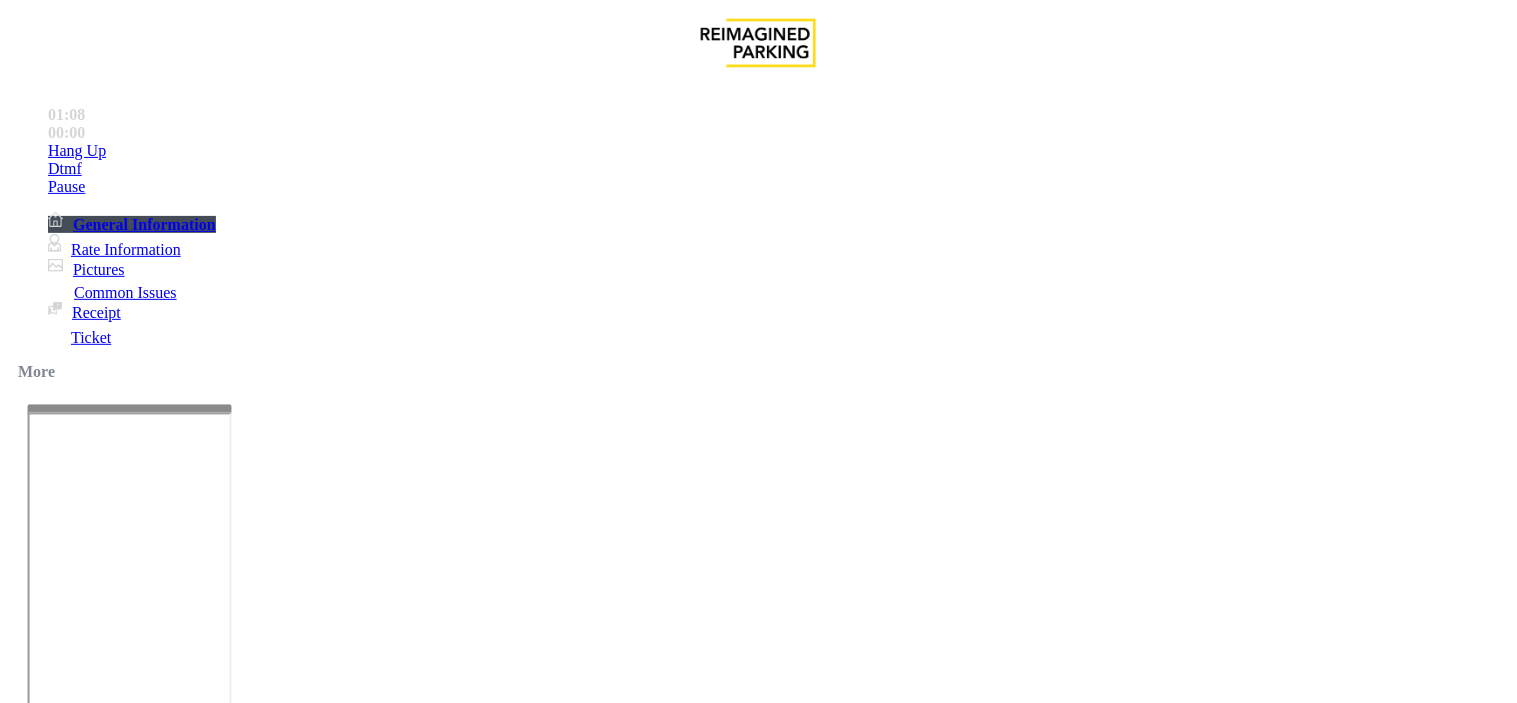 type on "**********" 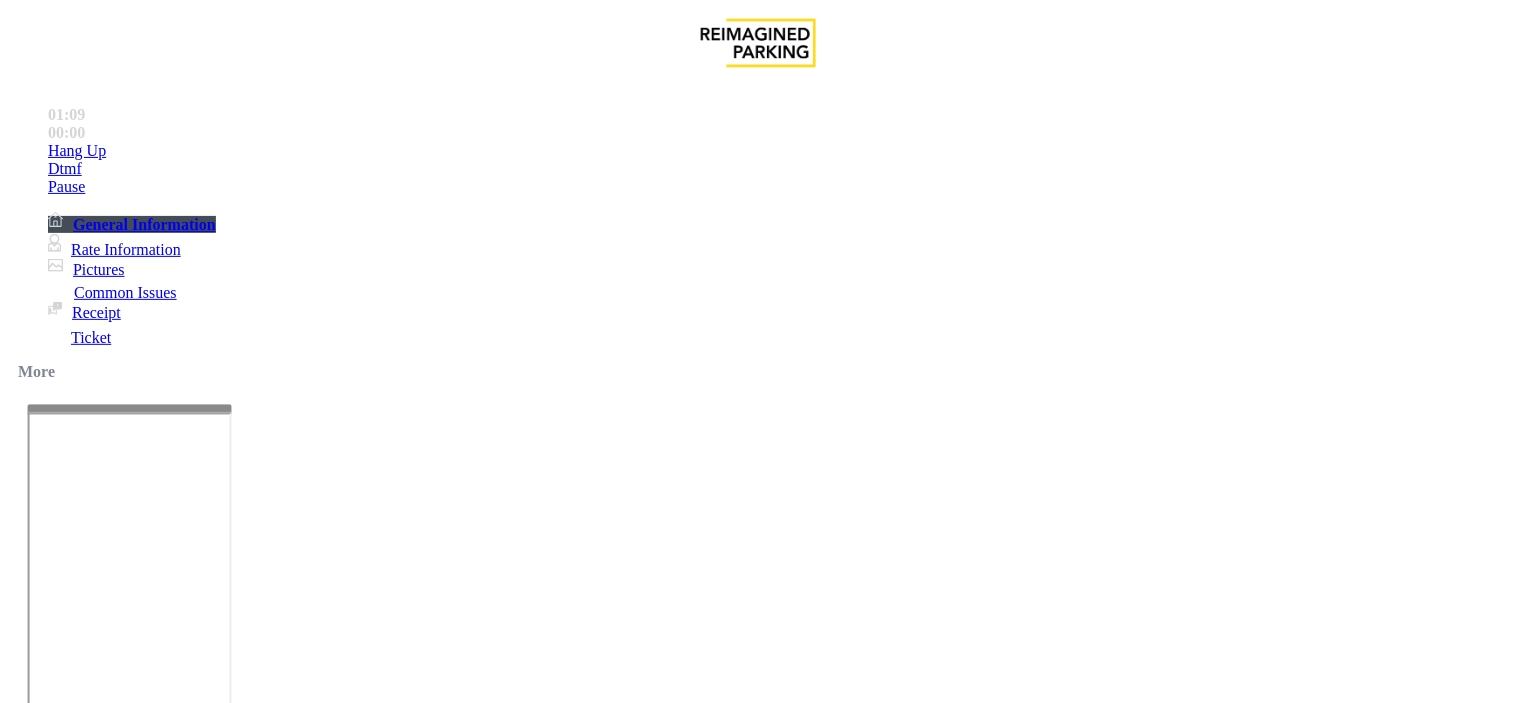 click on "Validation Error" at bounding box center (758, 1341) 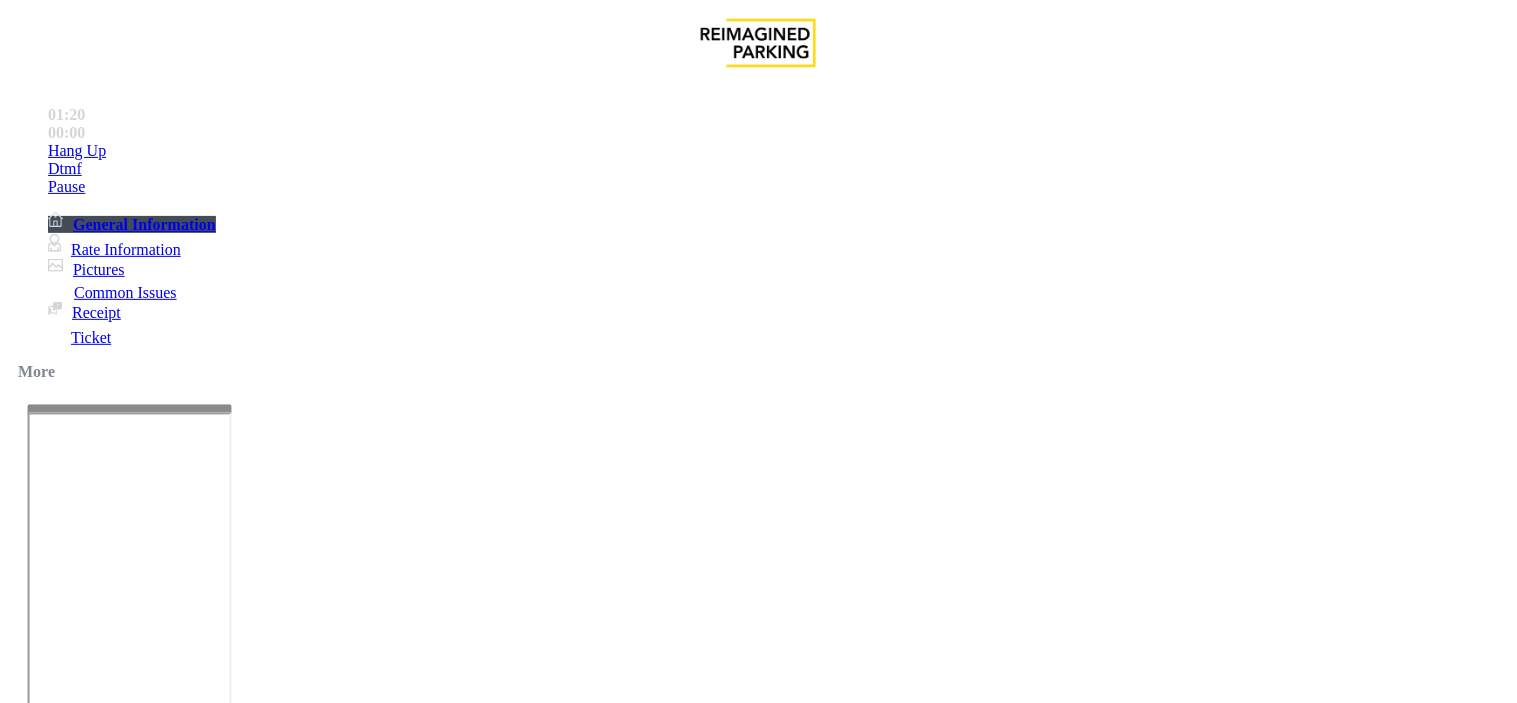 drag, startPoint x: 491, startPoint y: 215, endPoint x: 470, endPoint y: 211, distance: 21.377558 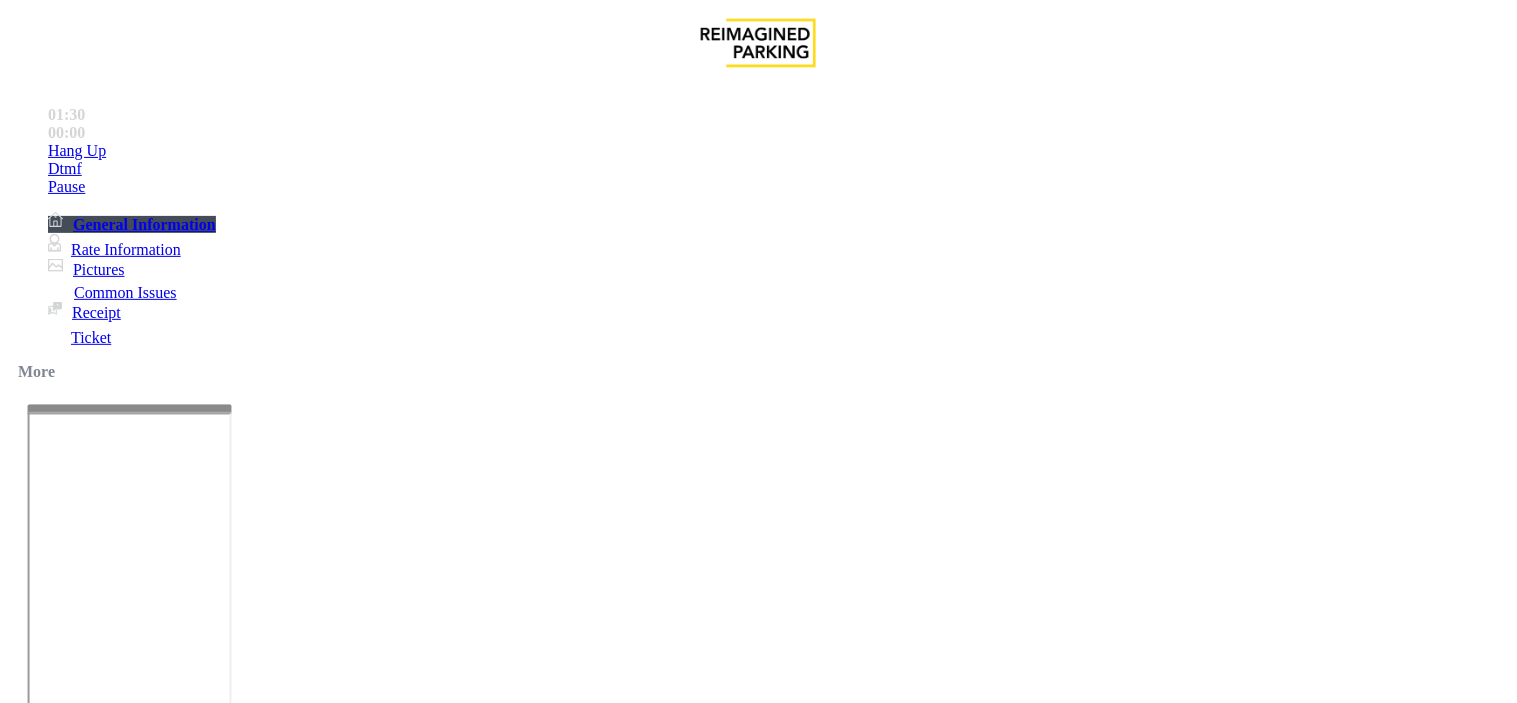 type on "*******" 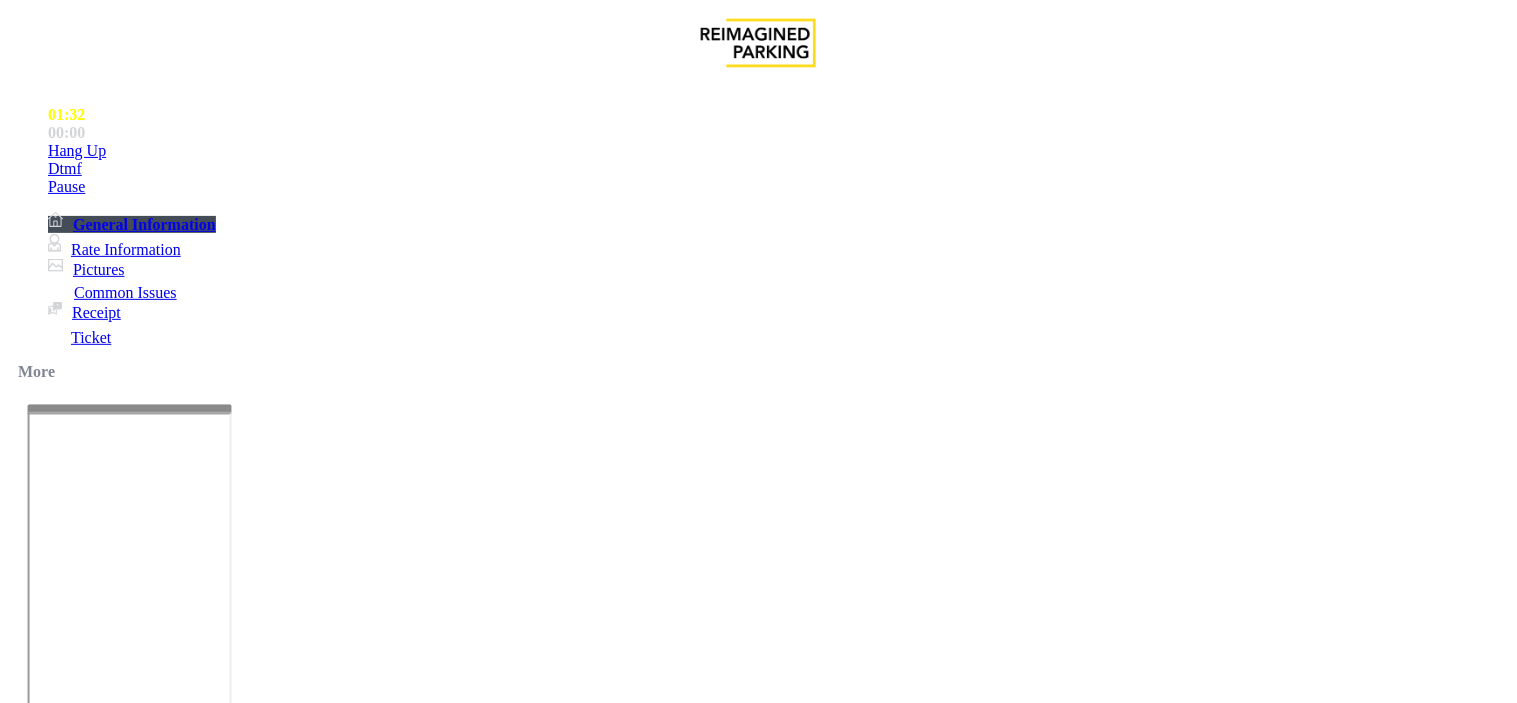 paste on "**********" 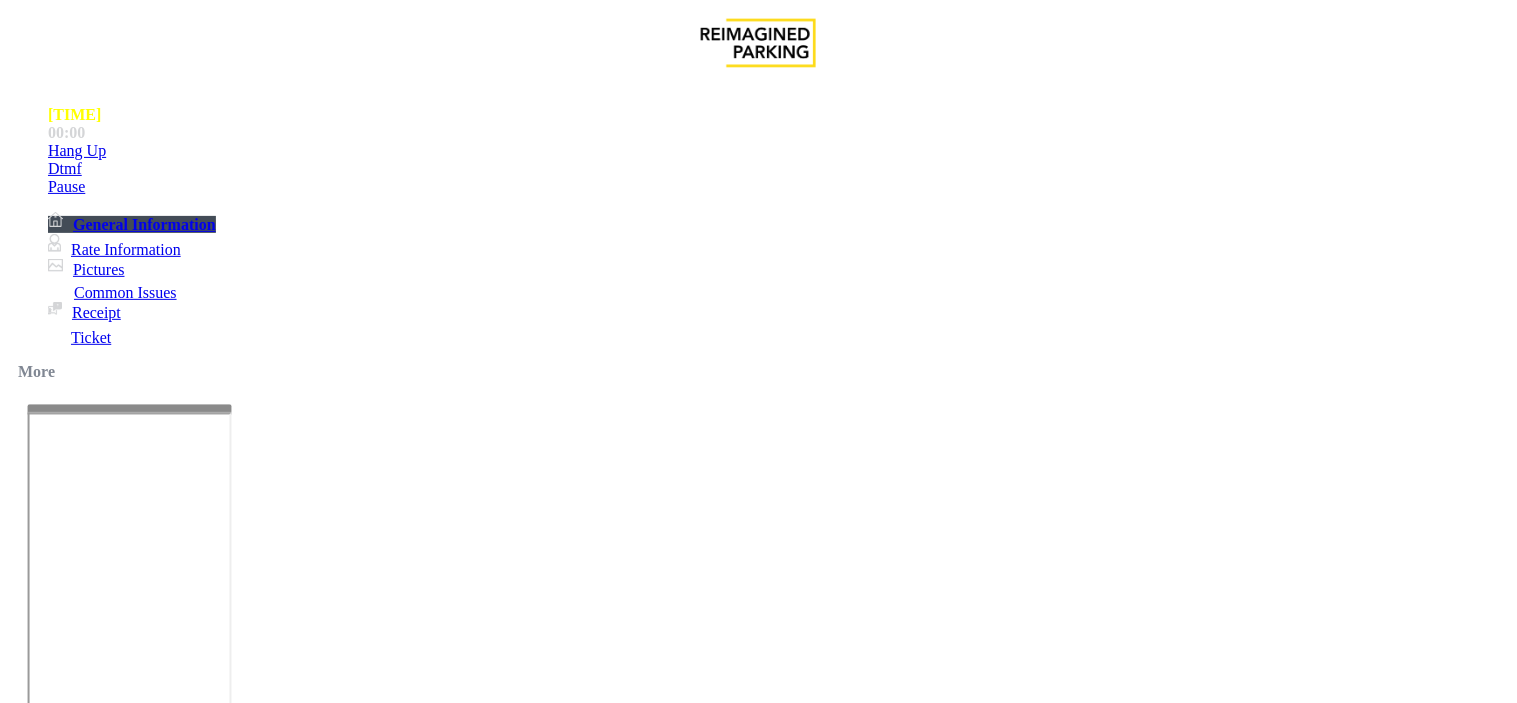 scroll, scrollTop: 0, scrollLeft: 0, axis: both 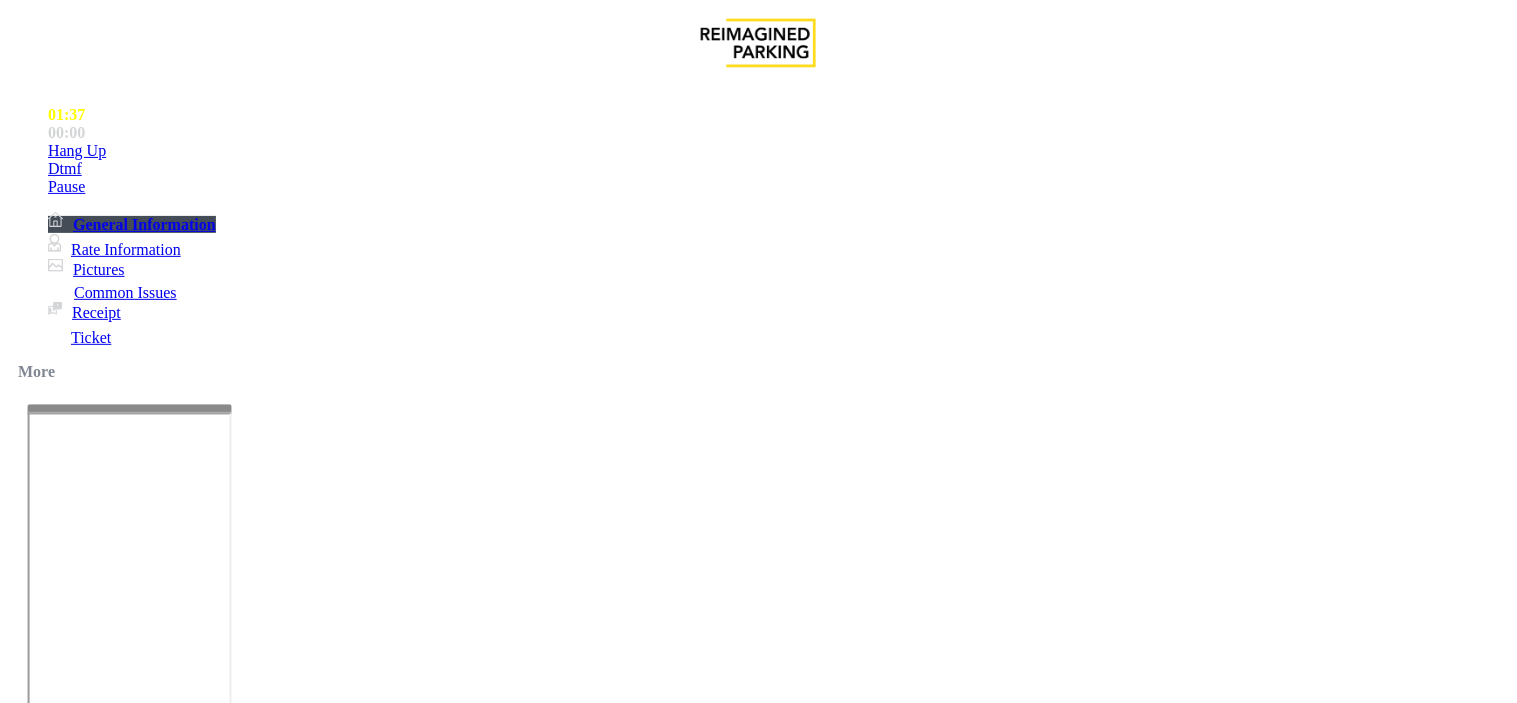 click at bounding box center [246, 1704] 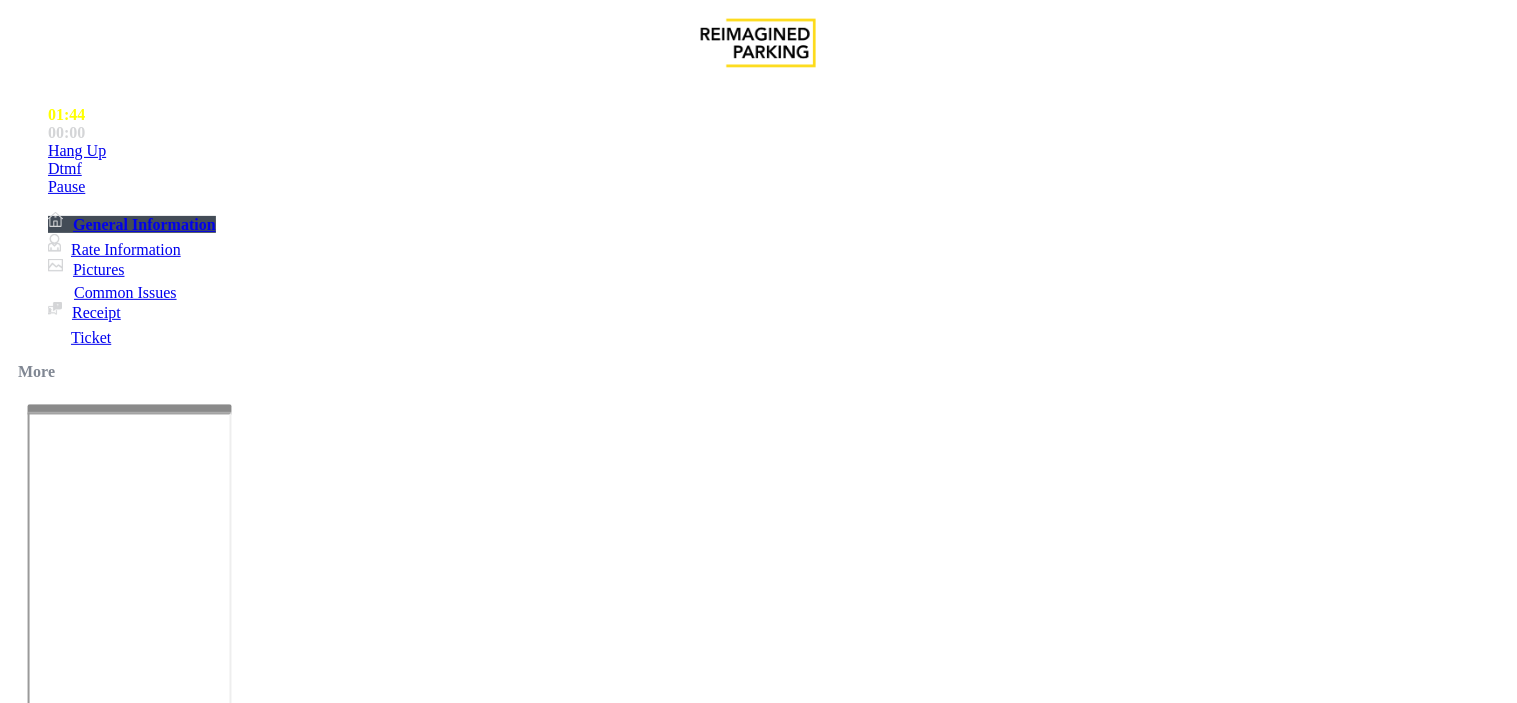 type on "**********" 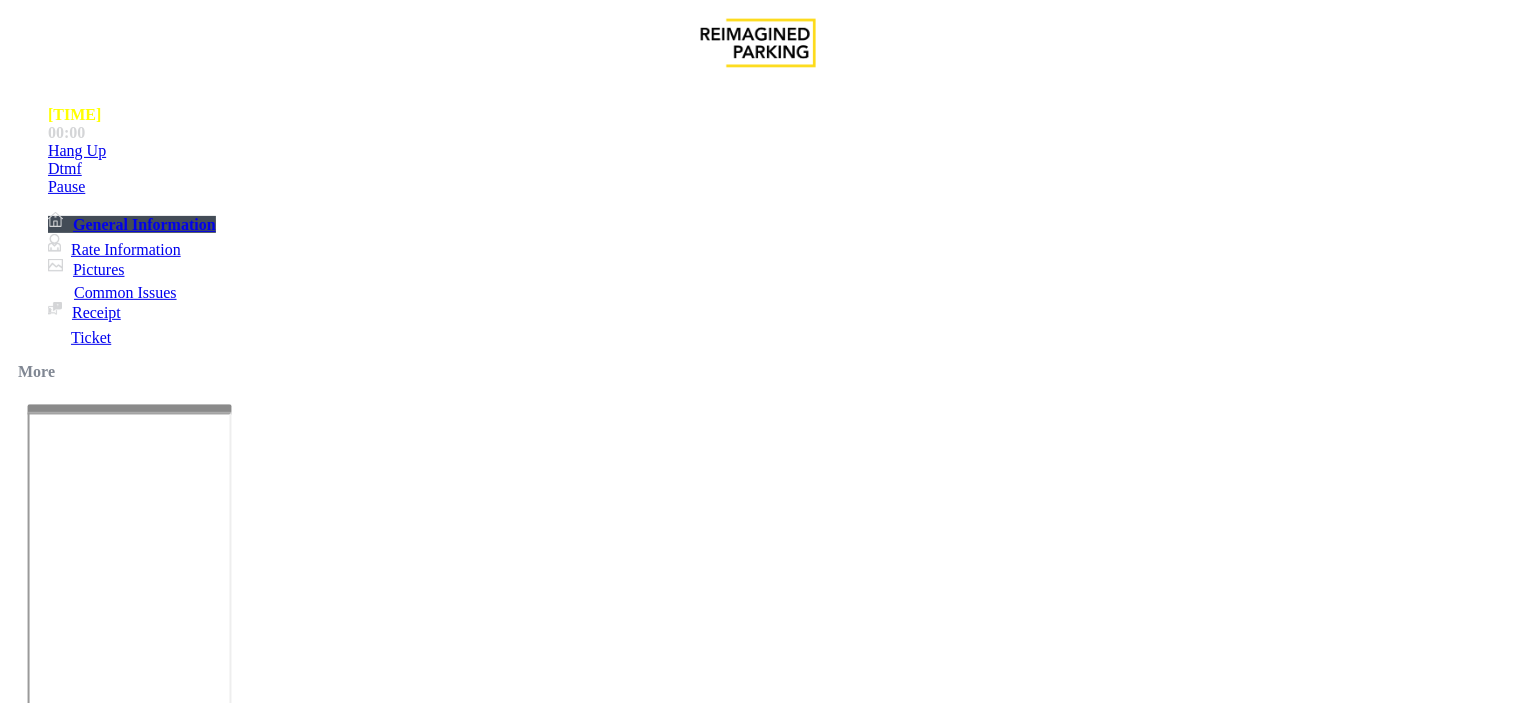 scroll, scrollTop: 666, scrollLeft: 0, axis: vertical 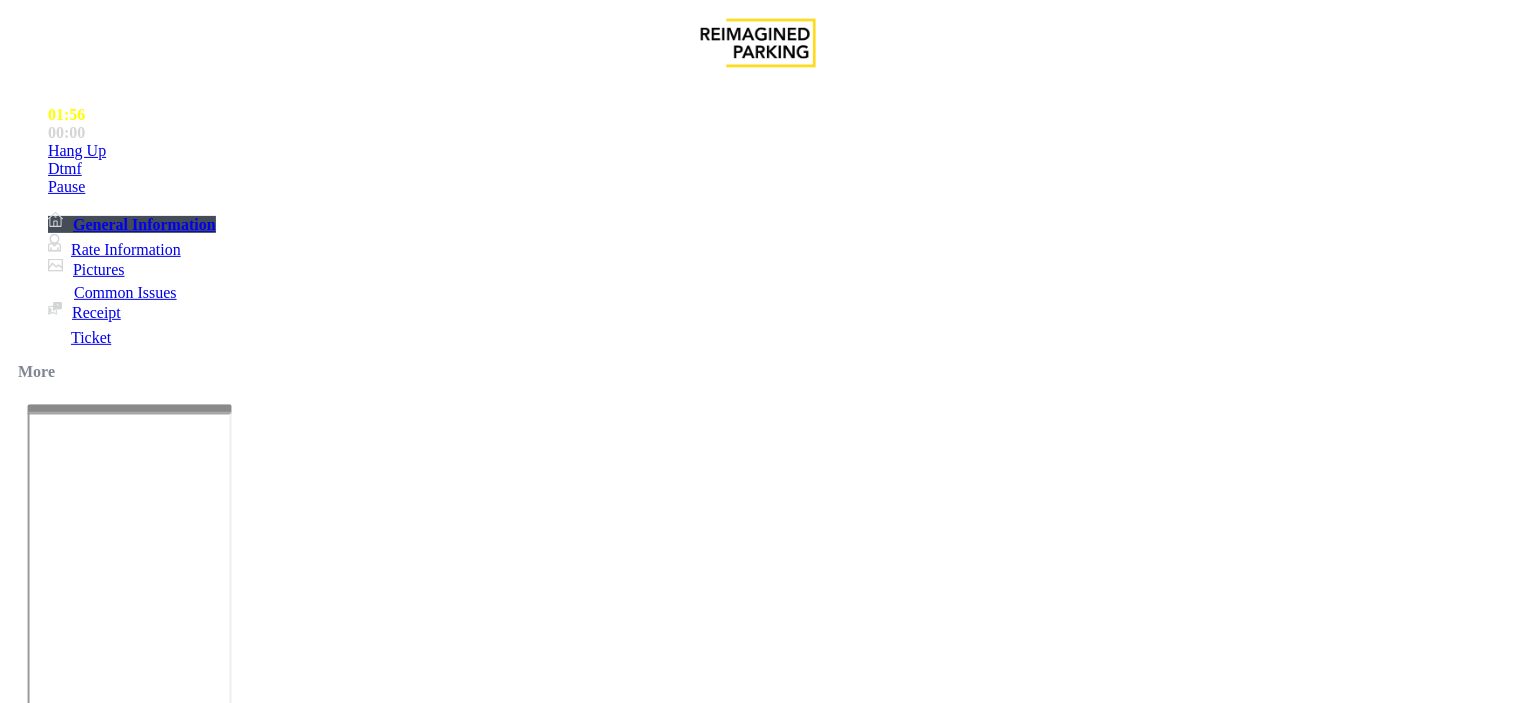 click on "Vend Gate" at bounding box center [69, 1797] 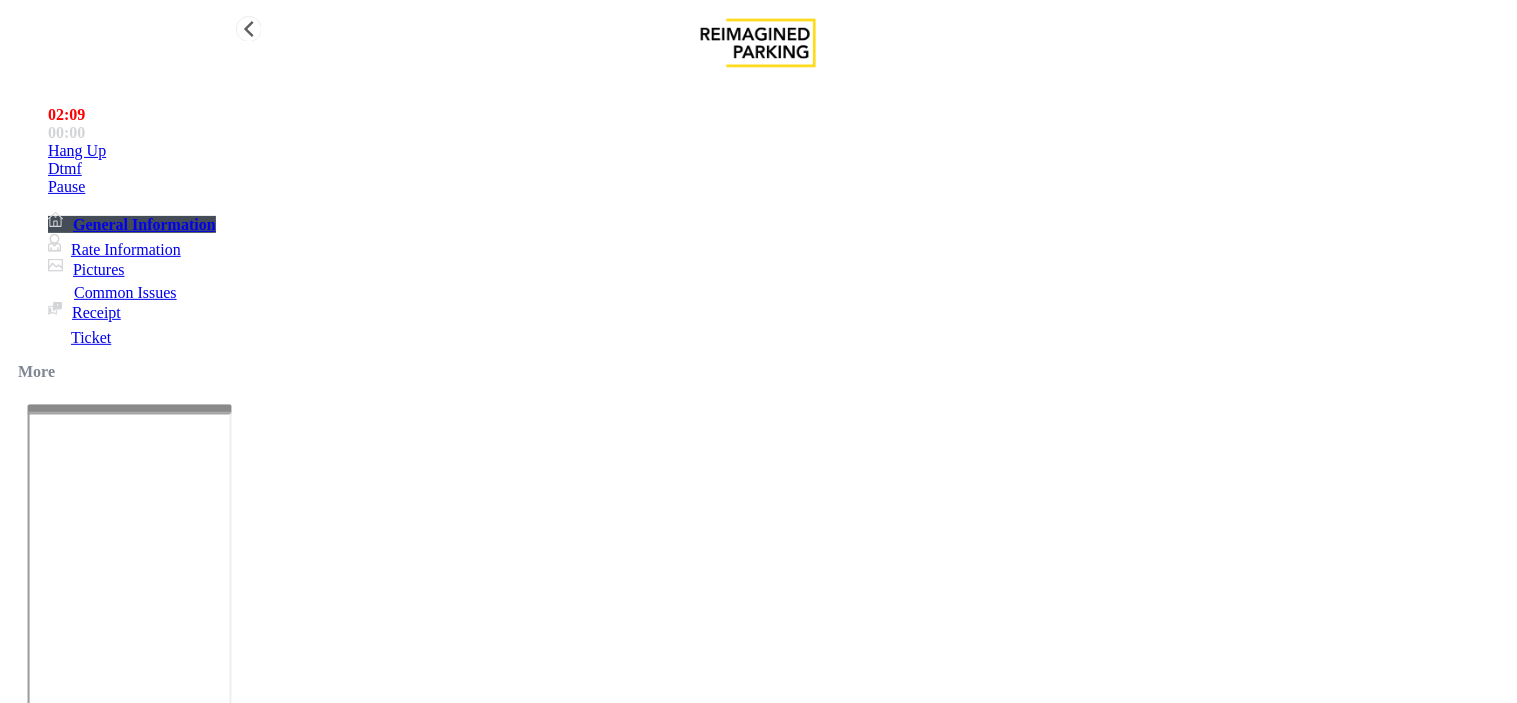 click on "Hang Up" at bounding box center (778, 151) 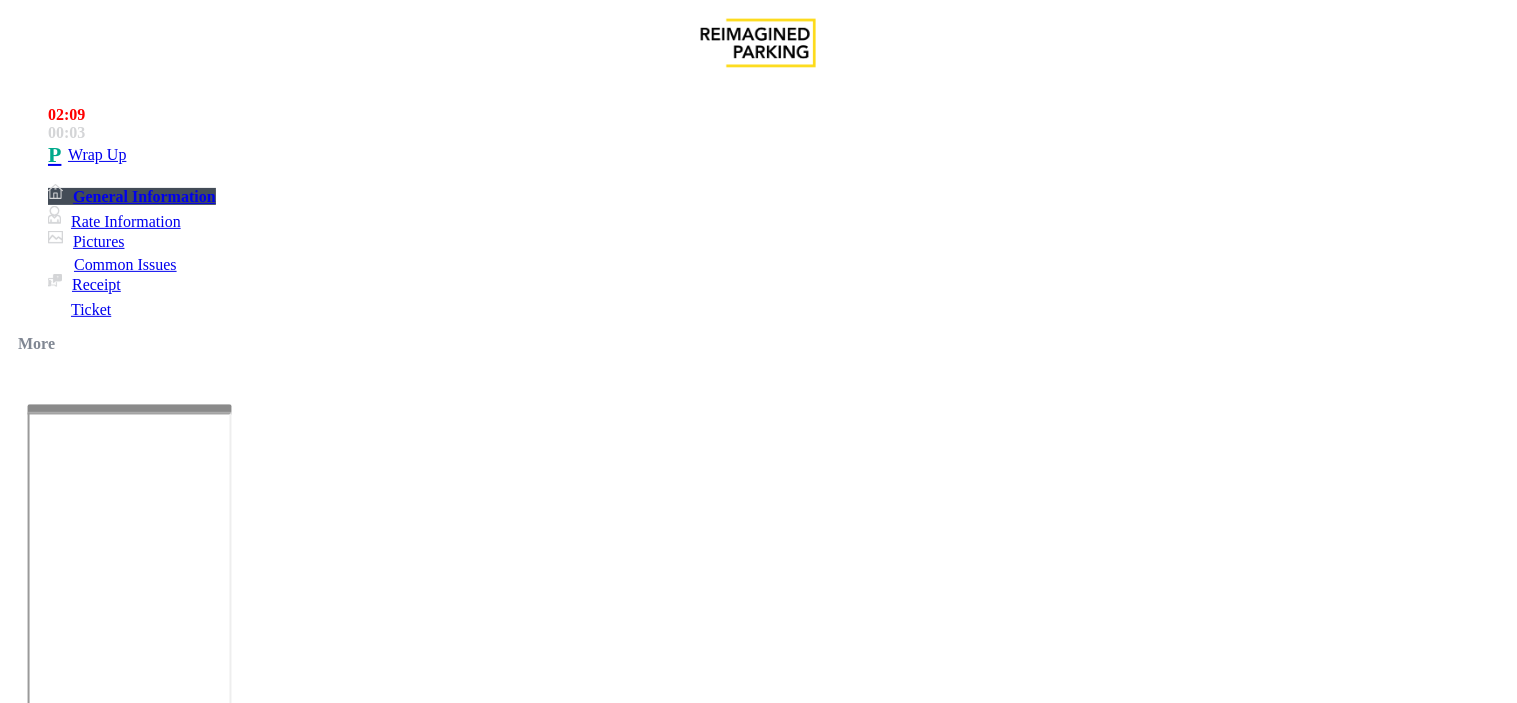 scroll, scrollTop: 42, scrollLeft: 0, axis: vertical 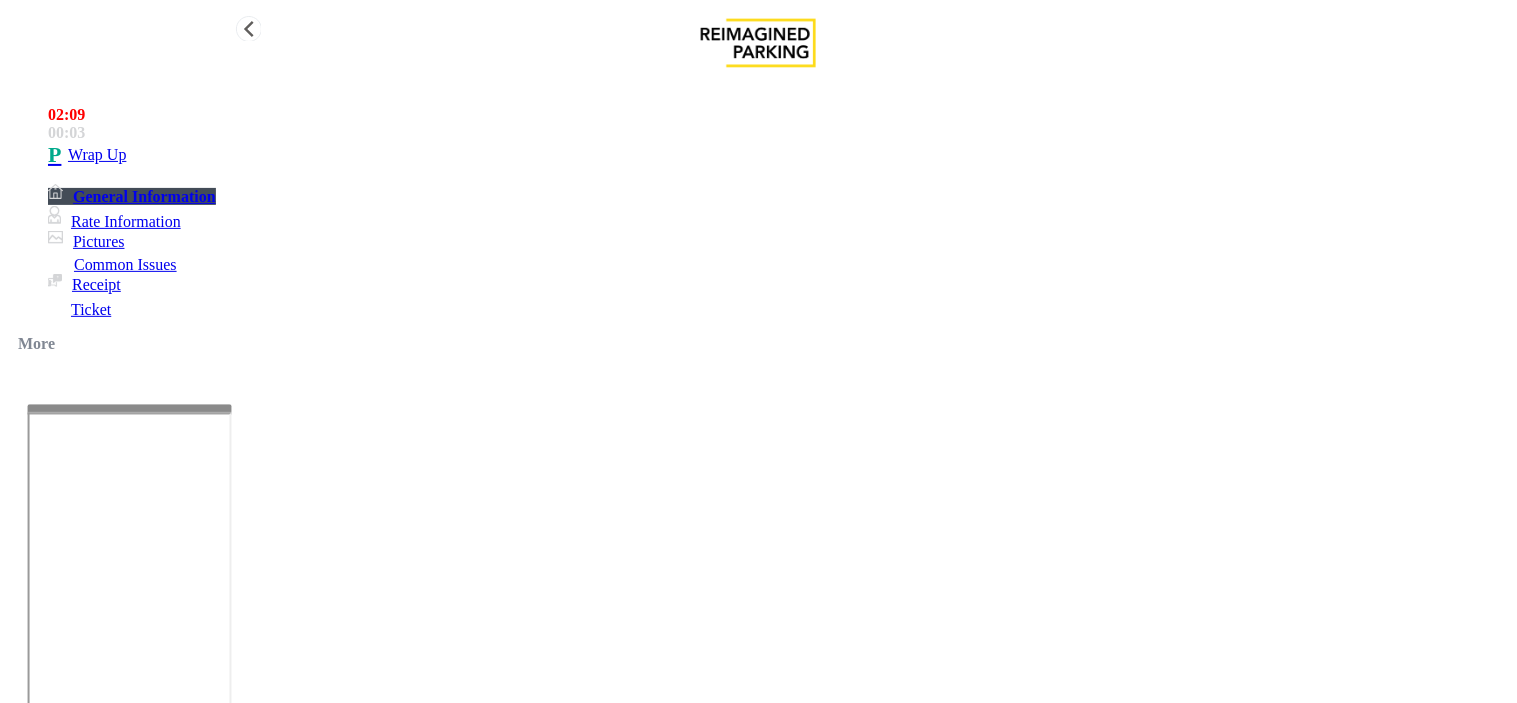 click on "Wrap Up" at bounding box center [778, 155] 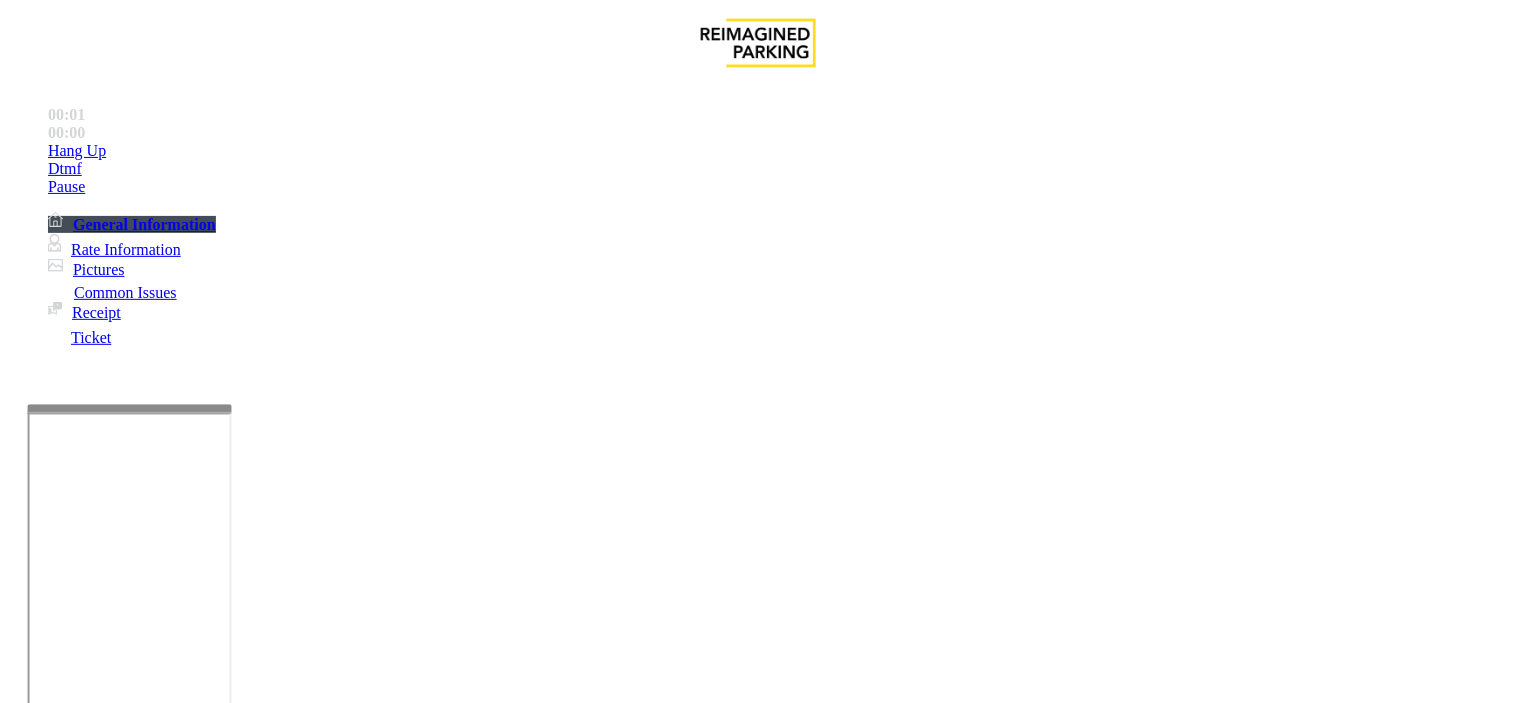 scroll, scrollTop: 555, scrollLeft: 0, axis: vertical 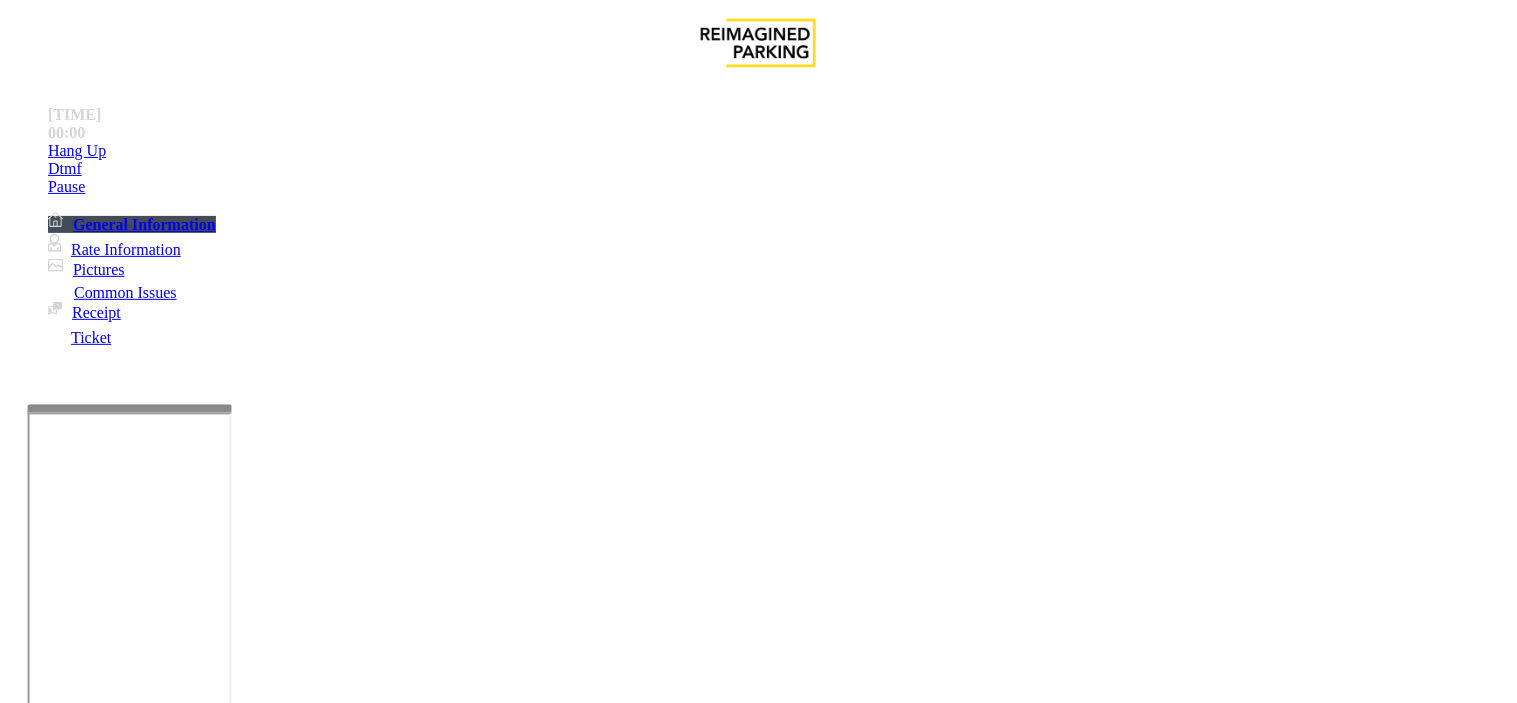 drag, startPoint x: 420, startPoint y: 661, endPoint x: 398, endPoint y: 662, distance: 22.022715 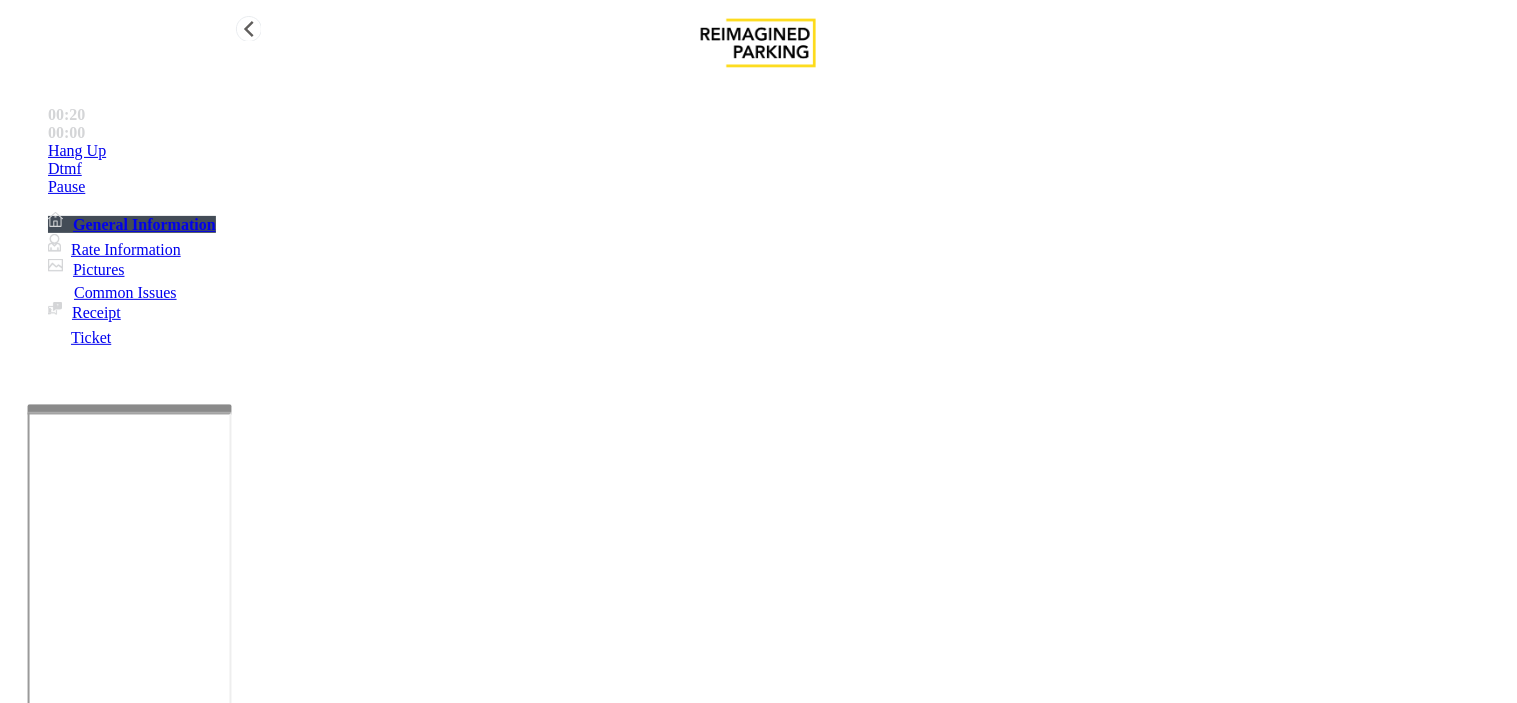 click on "Hang Up" at bounding box center [778, 151] 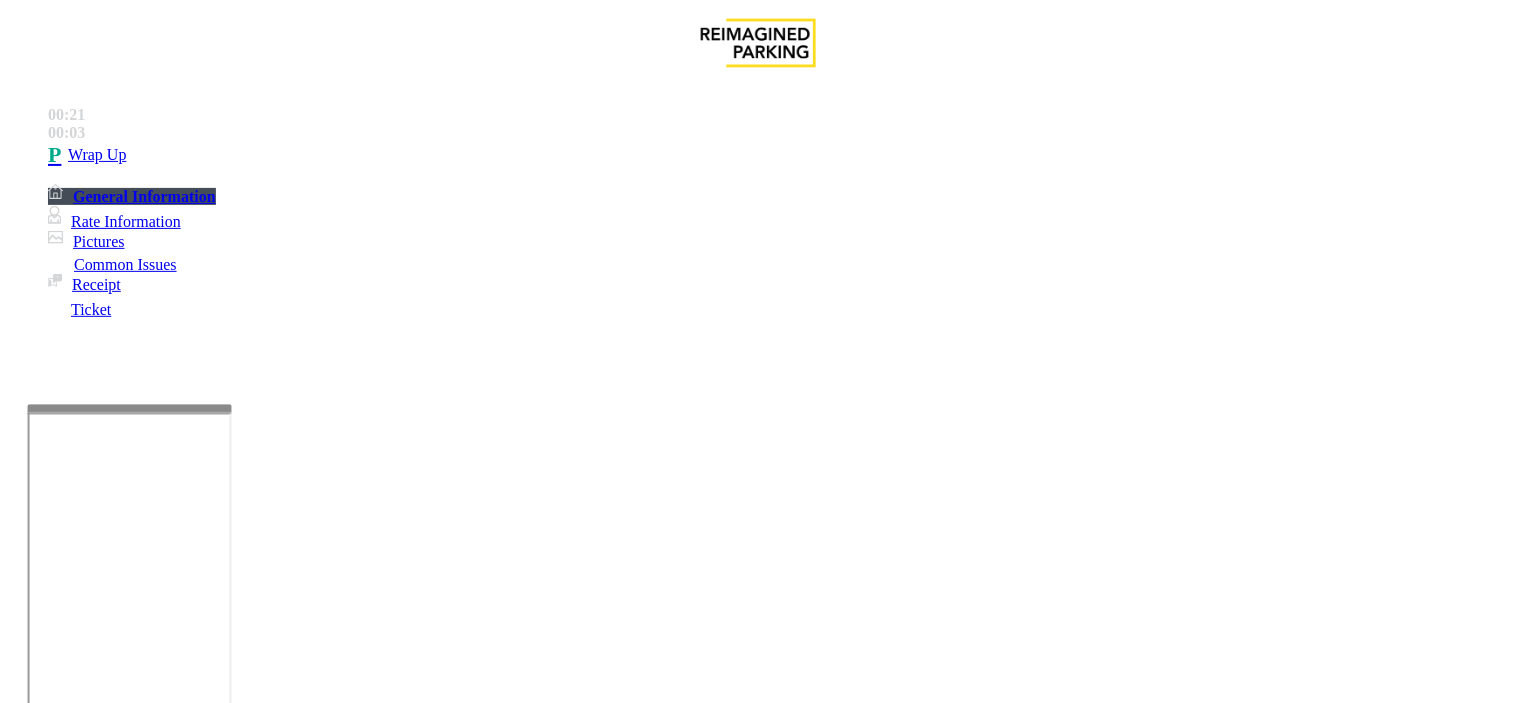 click on "Ticket Issue   Payment Issue   Monthly Issue   Validation Issue   General   No Assistance Needed   Equipment Issue   Other   Services   Paystation Issue   Intercom Issue/No Response" at bounding box center [758, 1359] 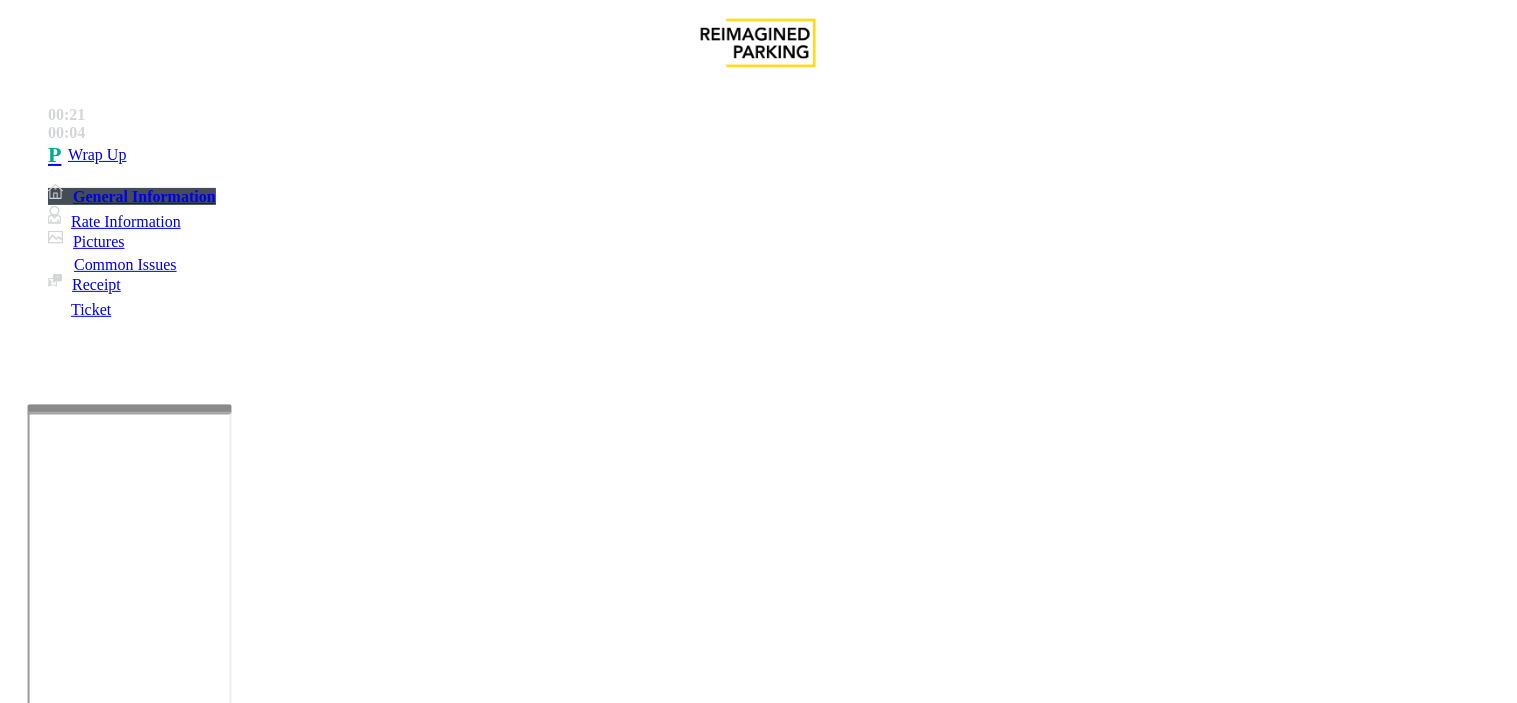 click on "Gate / Door Won't Open" at bounding box center (575, 1356) 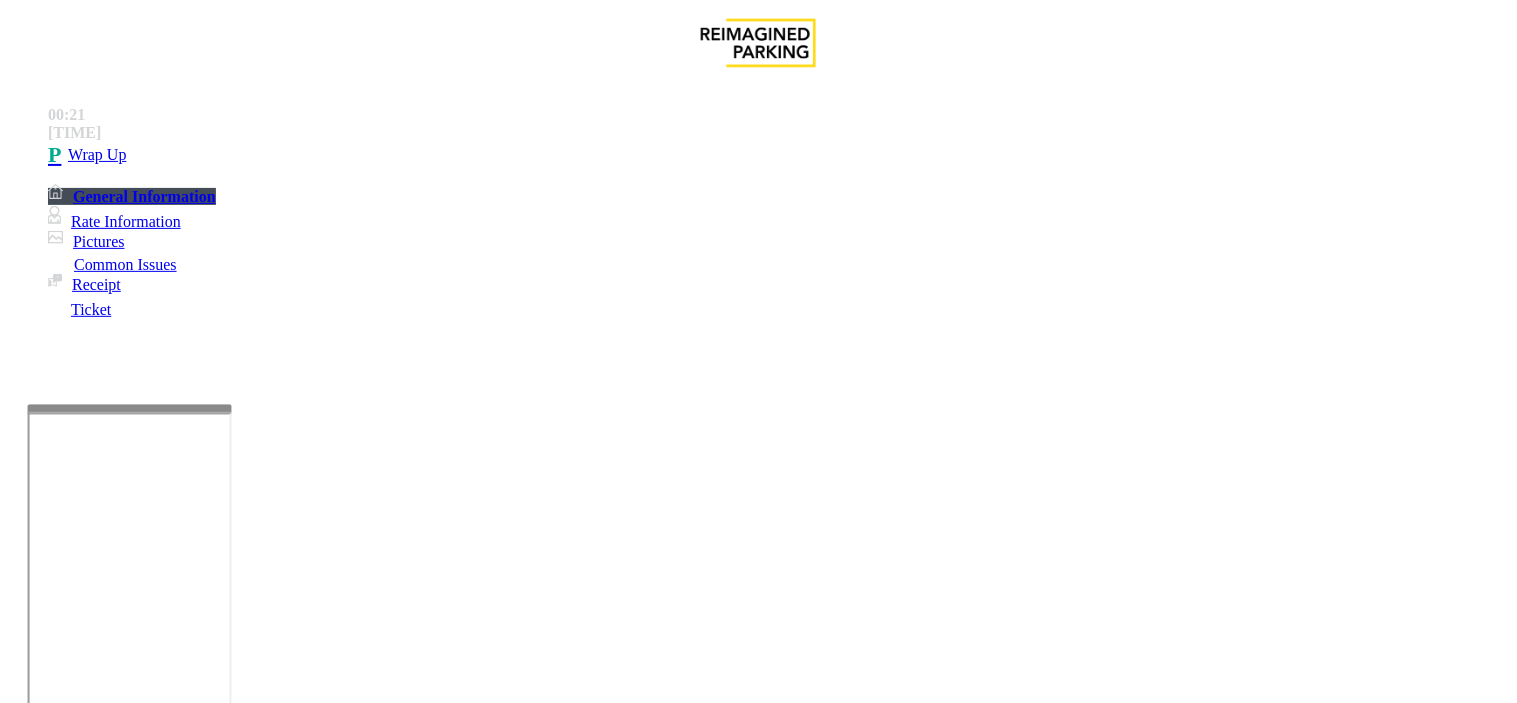 click at bounding box center [96, 1403] 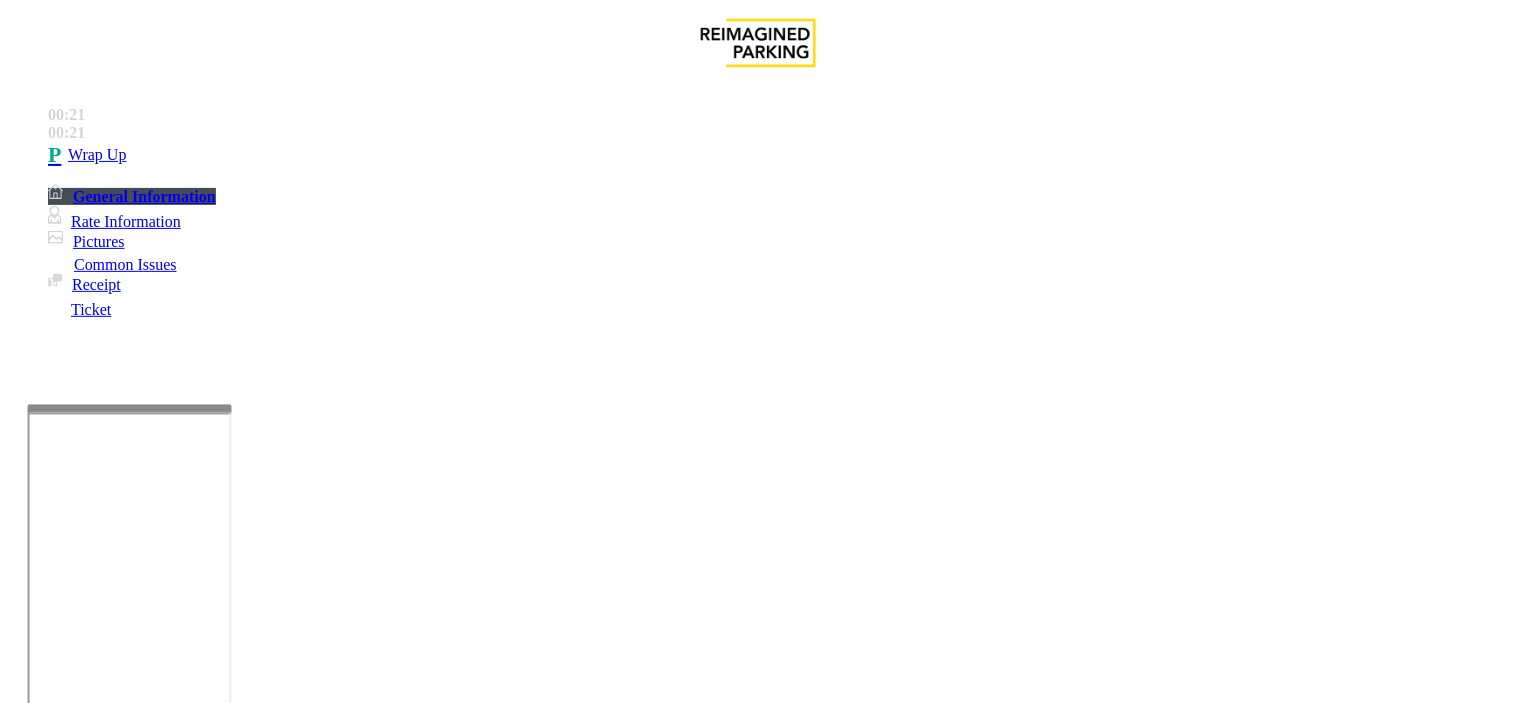 drag, startPoint x: 284, startPoint y: 281, endPoint x: 552, endPoint y: 287, distance: 268.06717 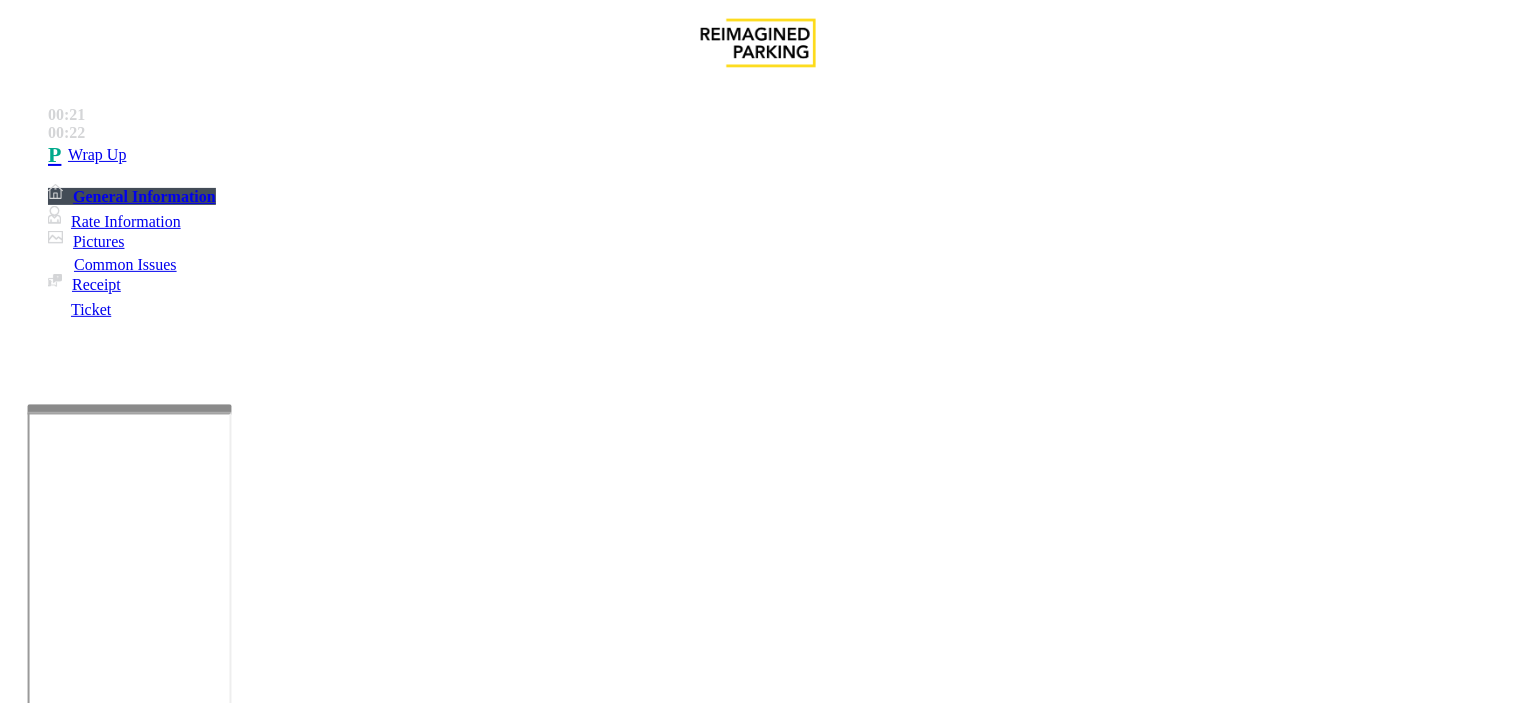 type 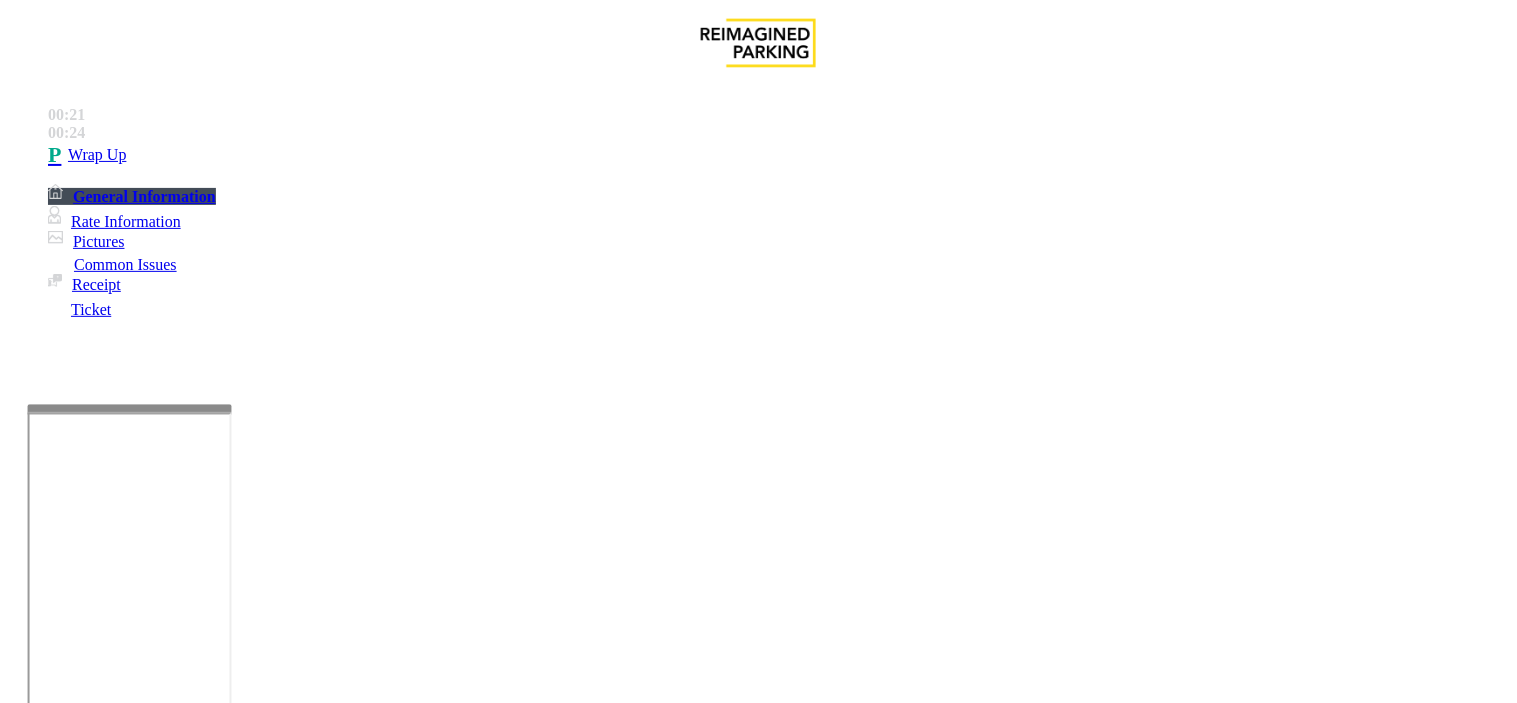 scroll, scrollTop: 0, scrollLeft: 0, axis: both 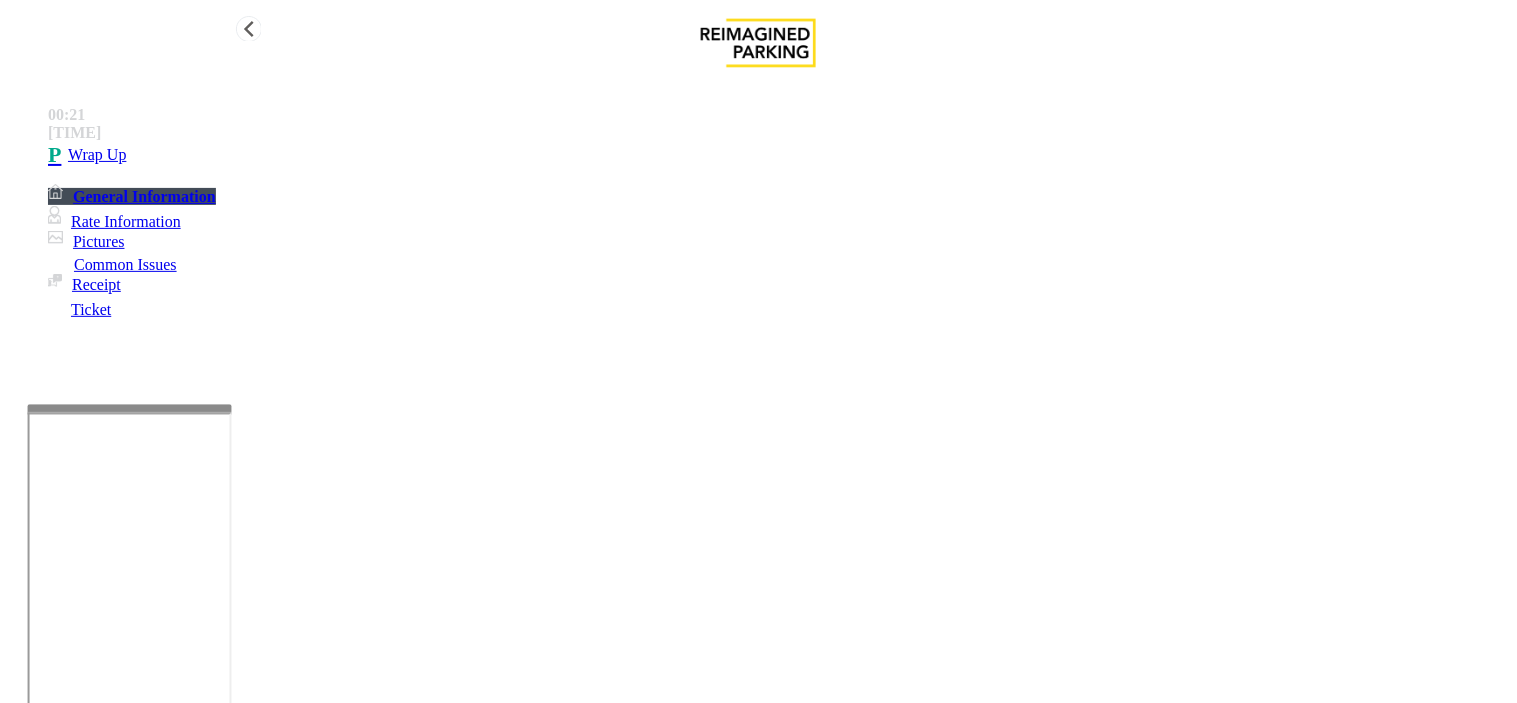 click on "Wrap Up" at bounding box center [778, 155] 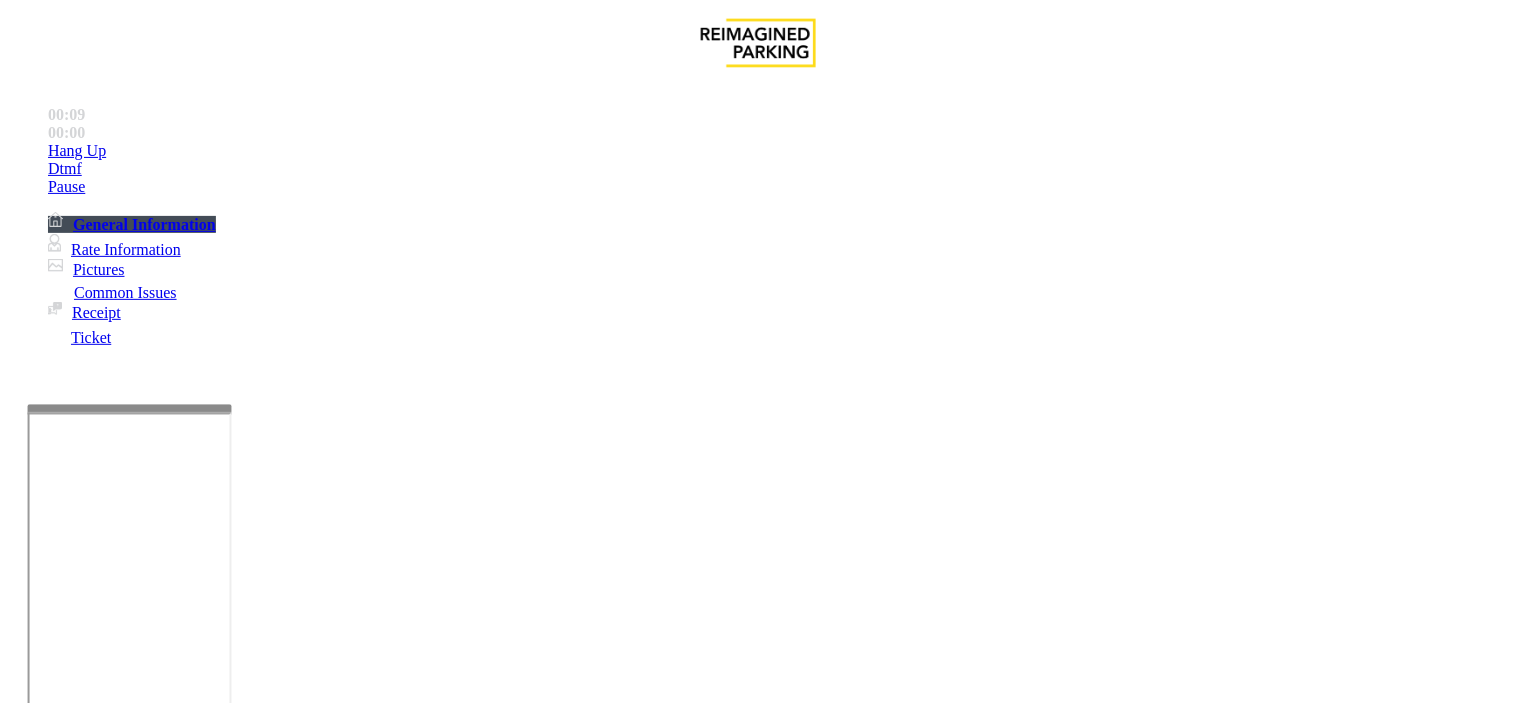 click on "Equipment Issue" at bounding box center [483, 1356] 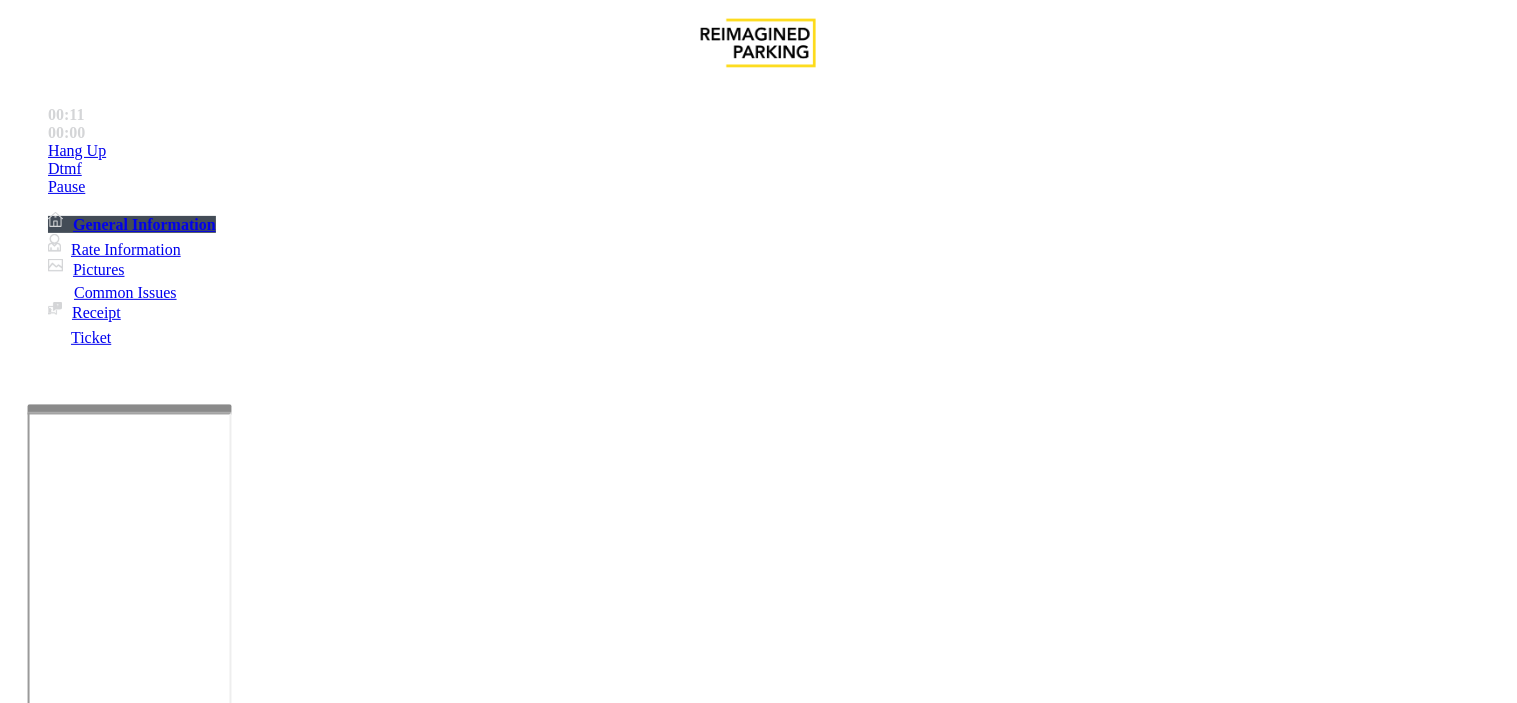 click on "Pay Station Down/Out of Order" at bounding box center [128, 1356] 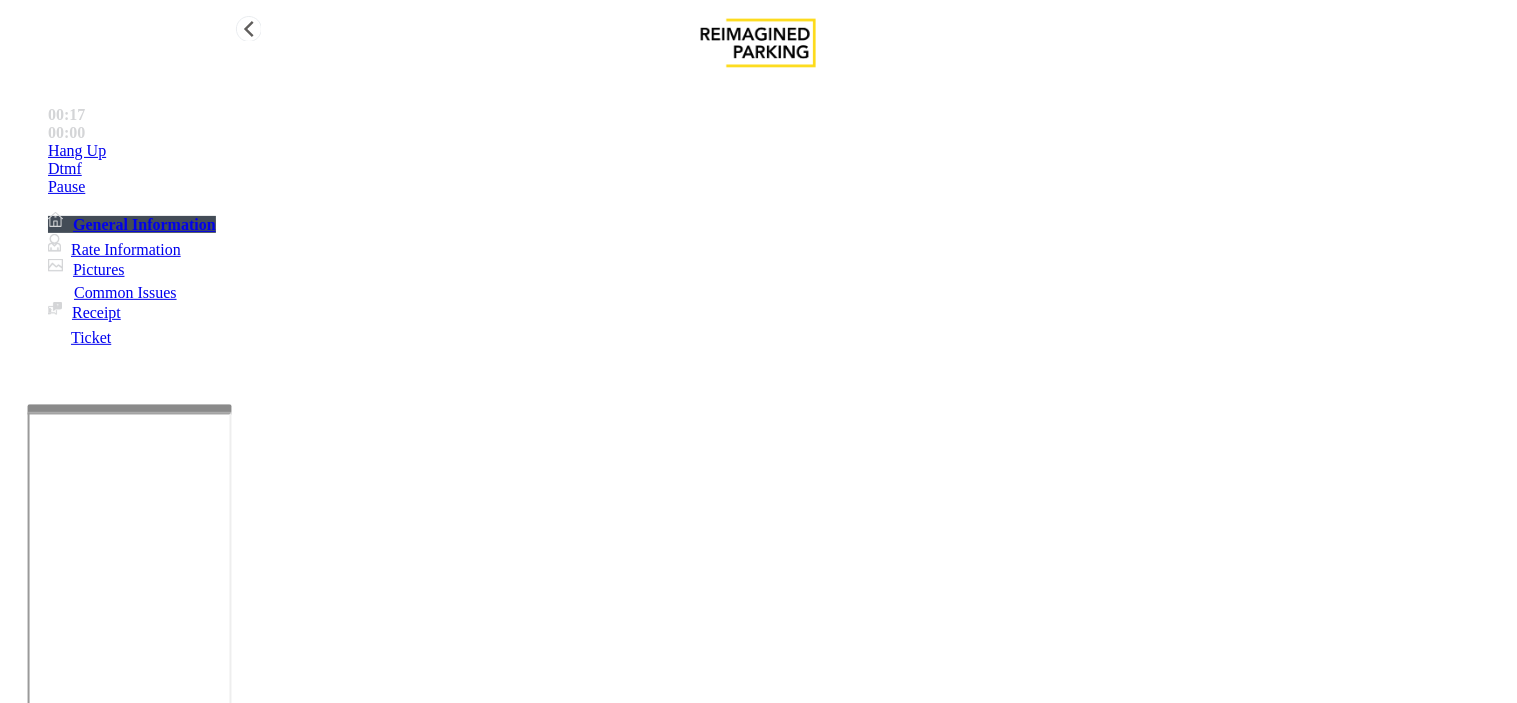 drag, startPoint x: 238, startPoint y: 613, endPoint x: 276, endPoint y: 481, distance: 137.36084 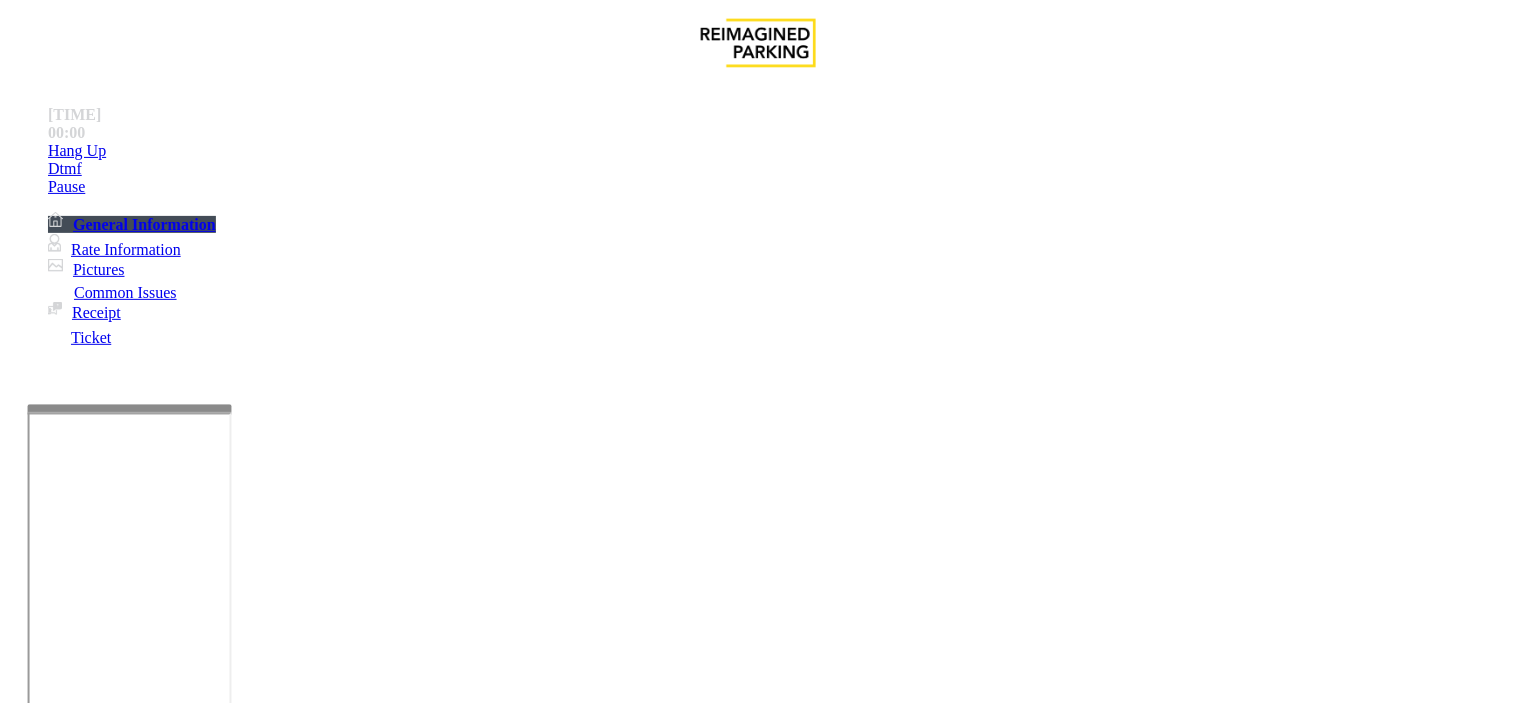 click at bounding box center (96, 1378) 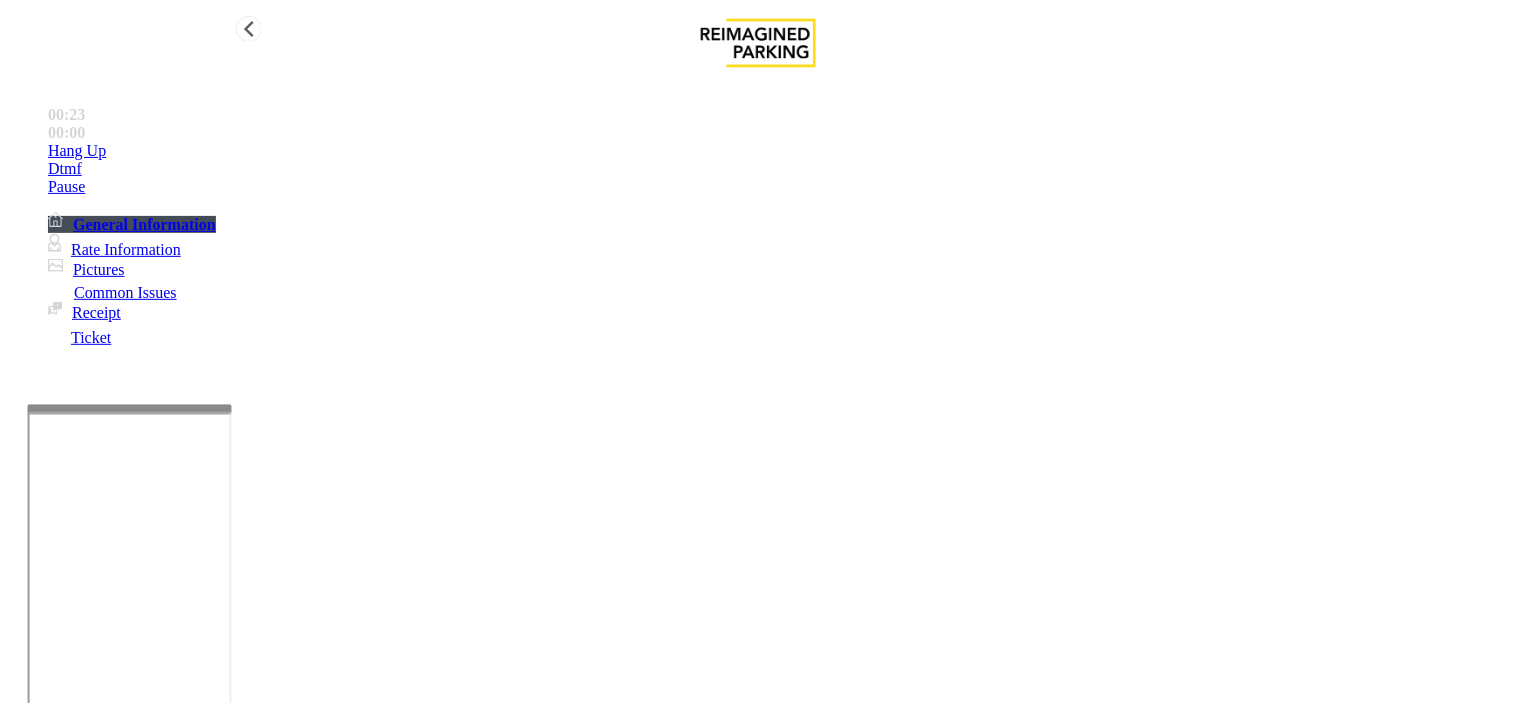 type on "******" 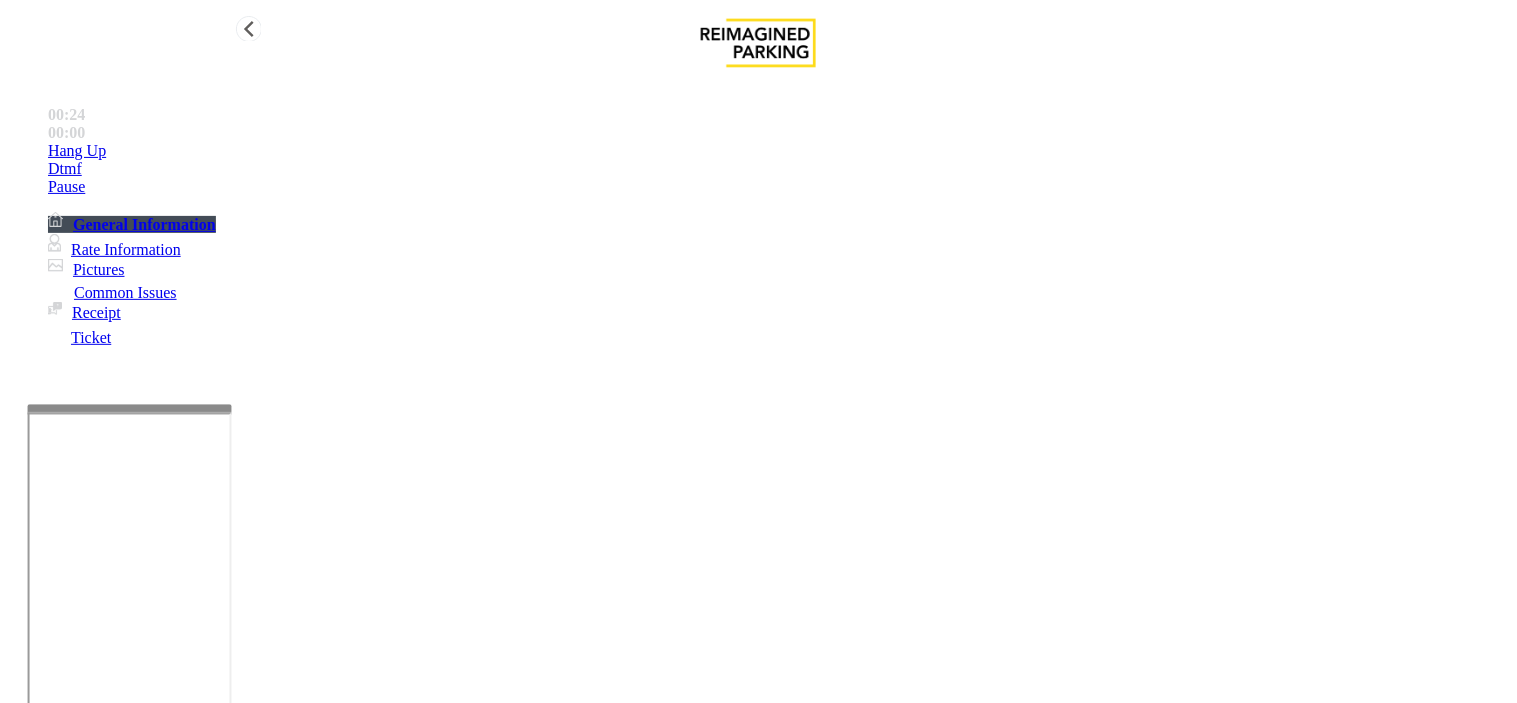 click on "Hang Up" at bounding box center [778, 151] 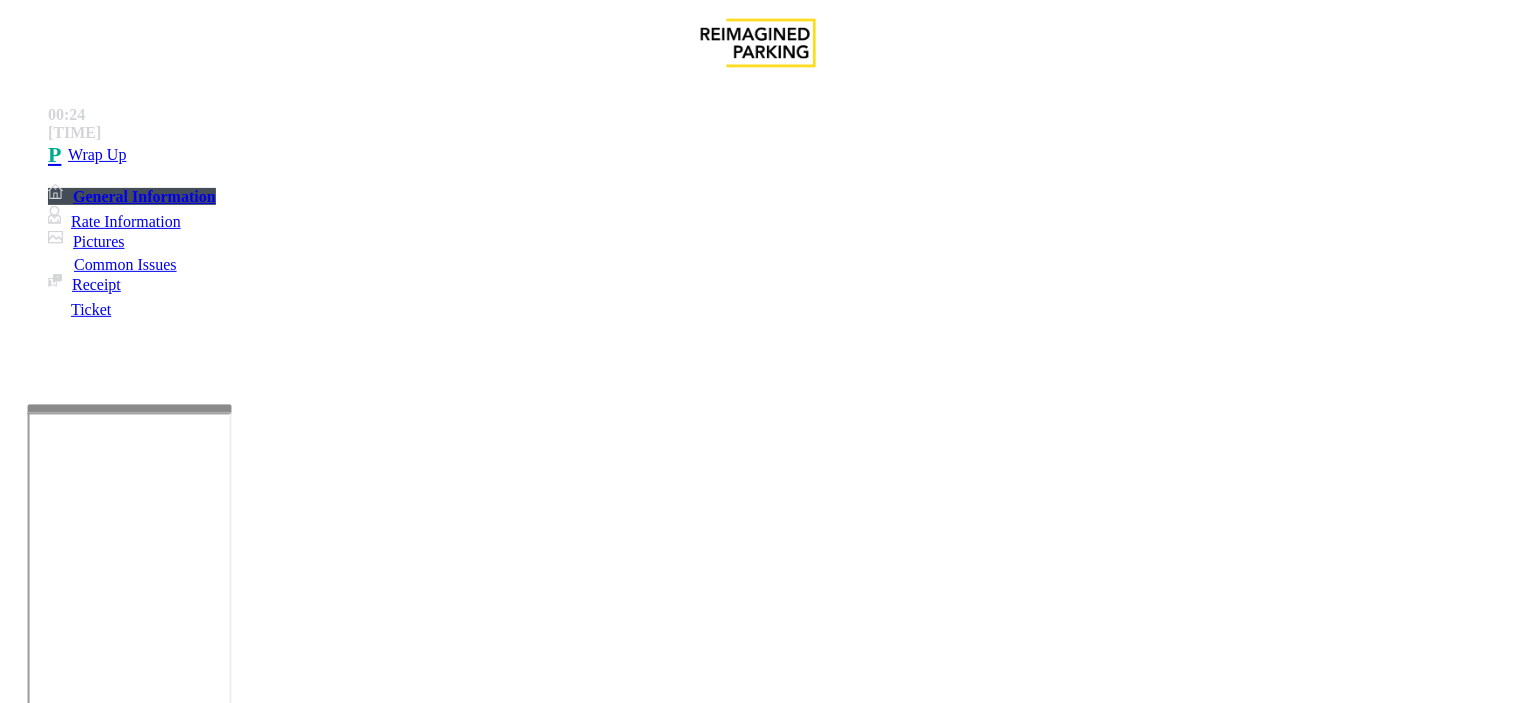 click on "Notes:" at bounding box center [758, 1614] 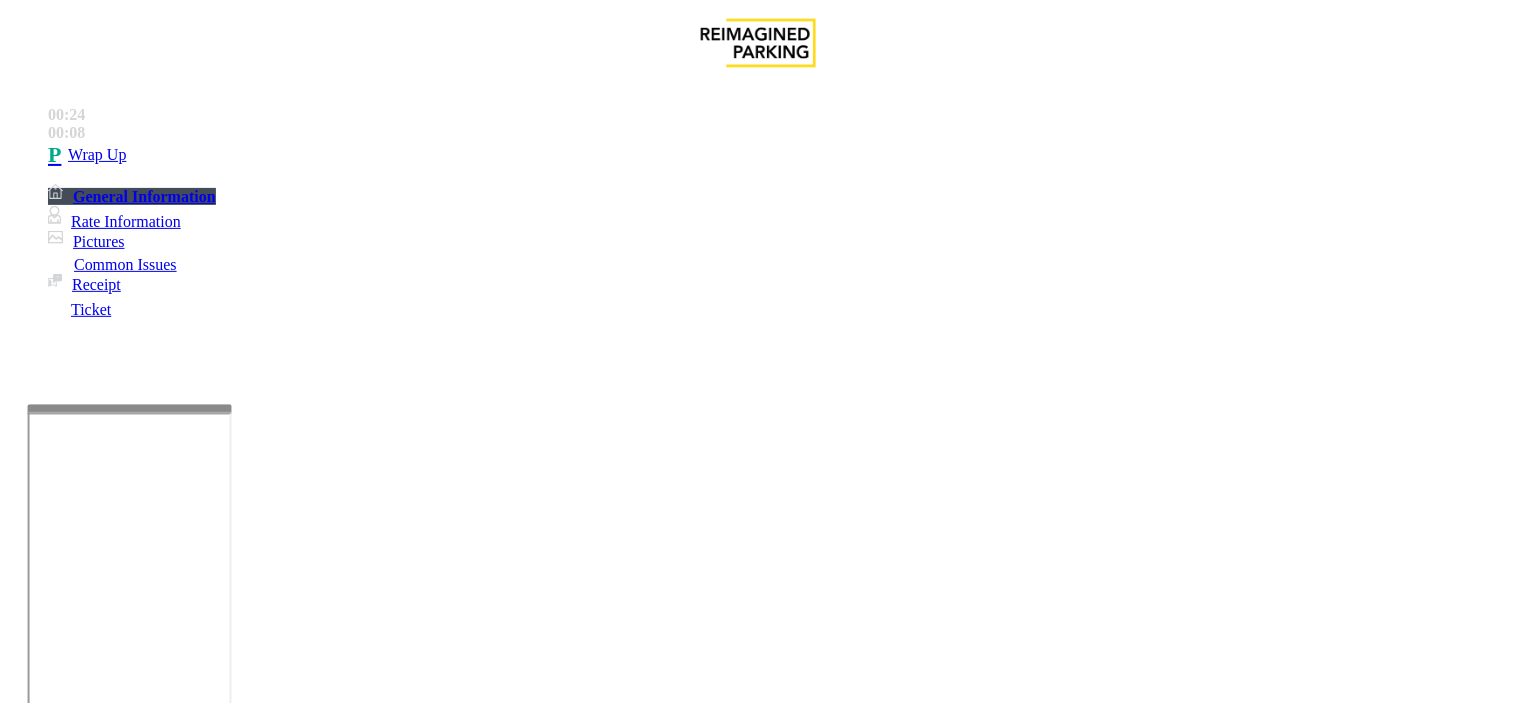 click on "Notes:" at bounding box center [758, 1614] 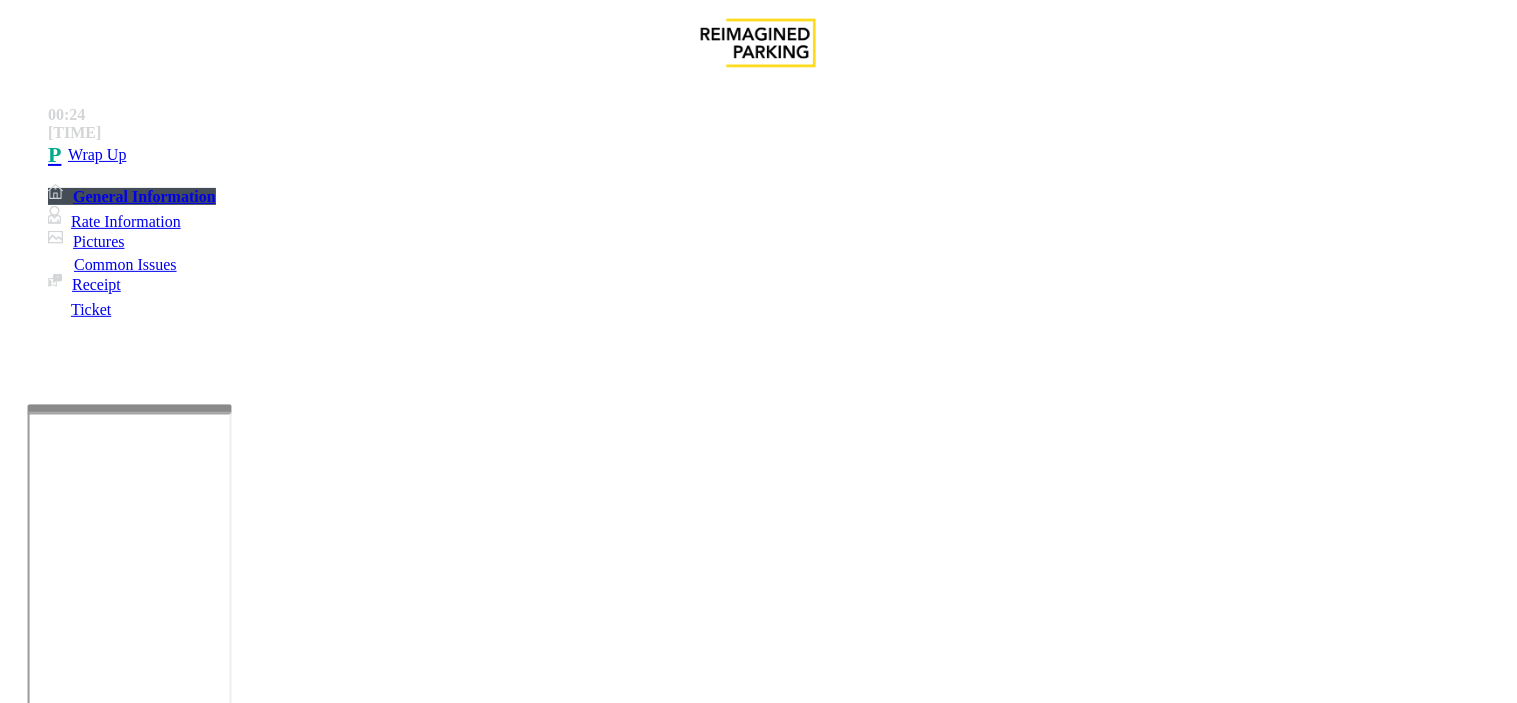 scroll, scrollTop: 307, scrollLeft: 0, axis: vertical 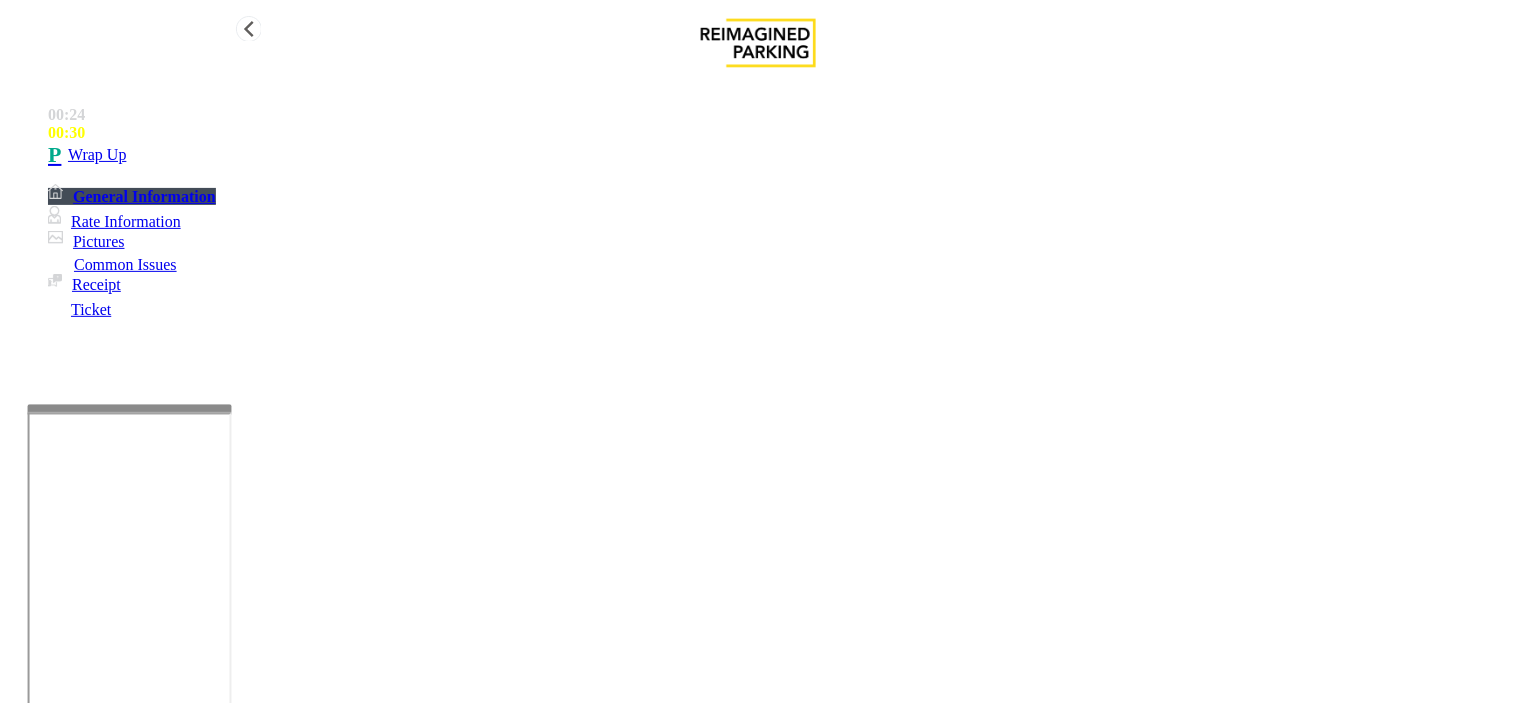 click at bounding box center (759, 43) 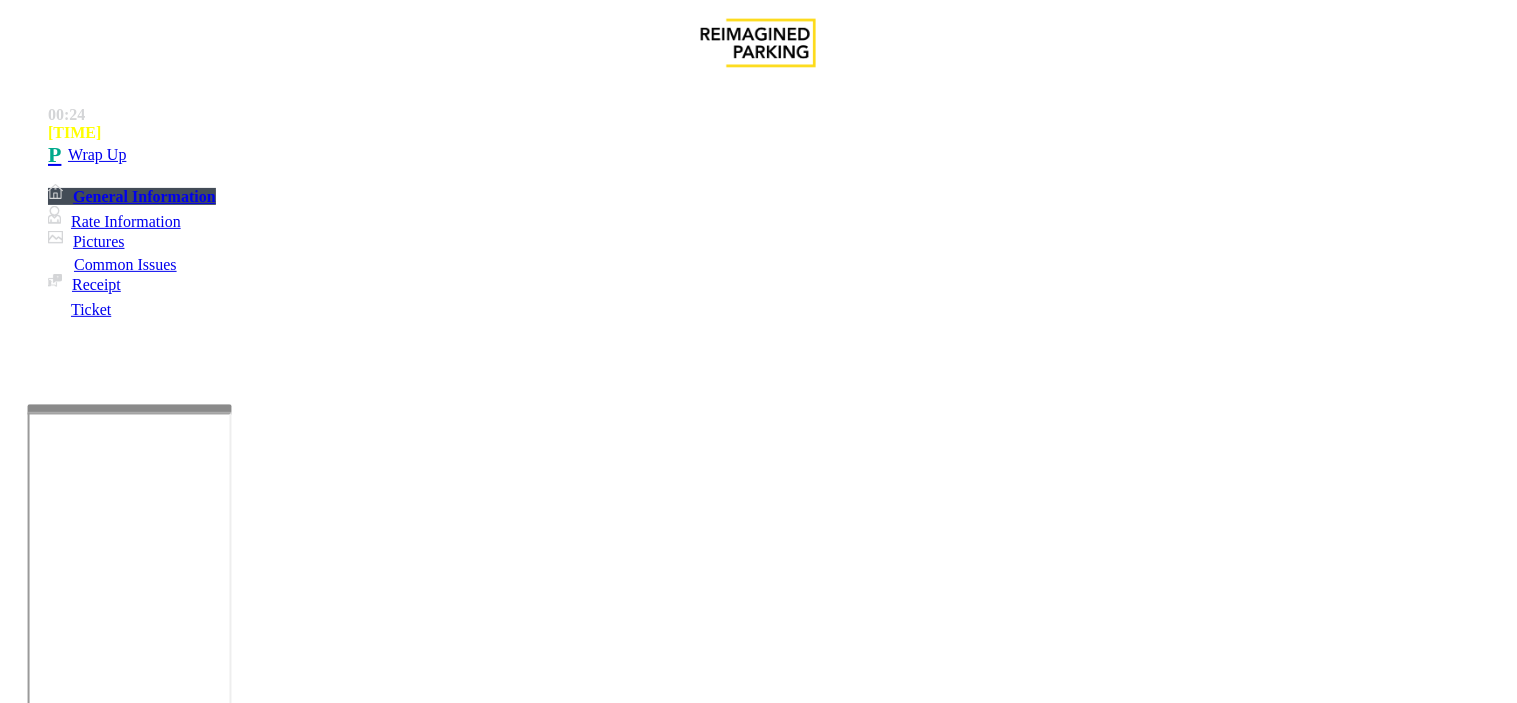 drag, startPoint x: 261, startPoint y: 137, endPoint x: 412, endPoint y: 116, distance: 152.45328 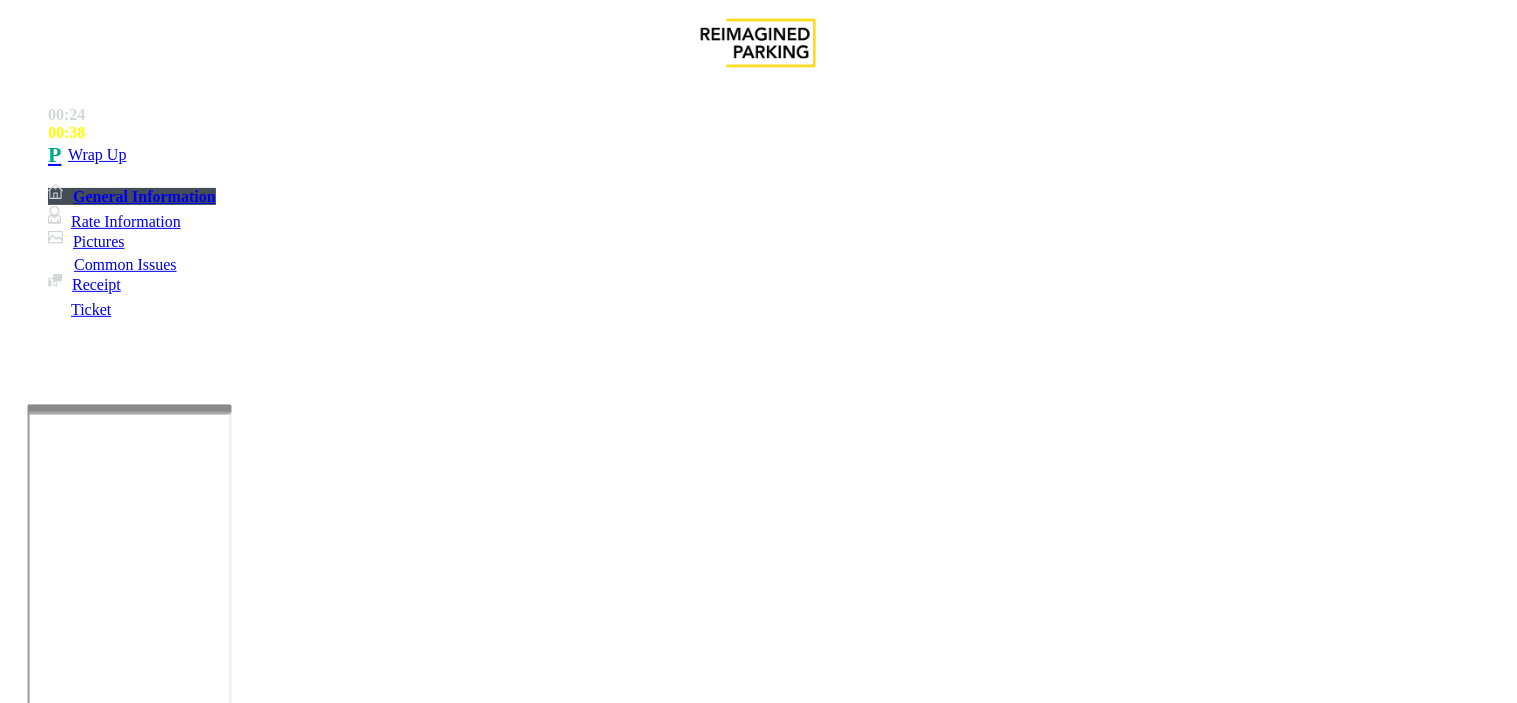 scroll, scrollTop: 347, scrollLeft: 0, axis: vertical 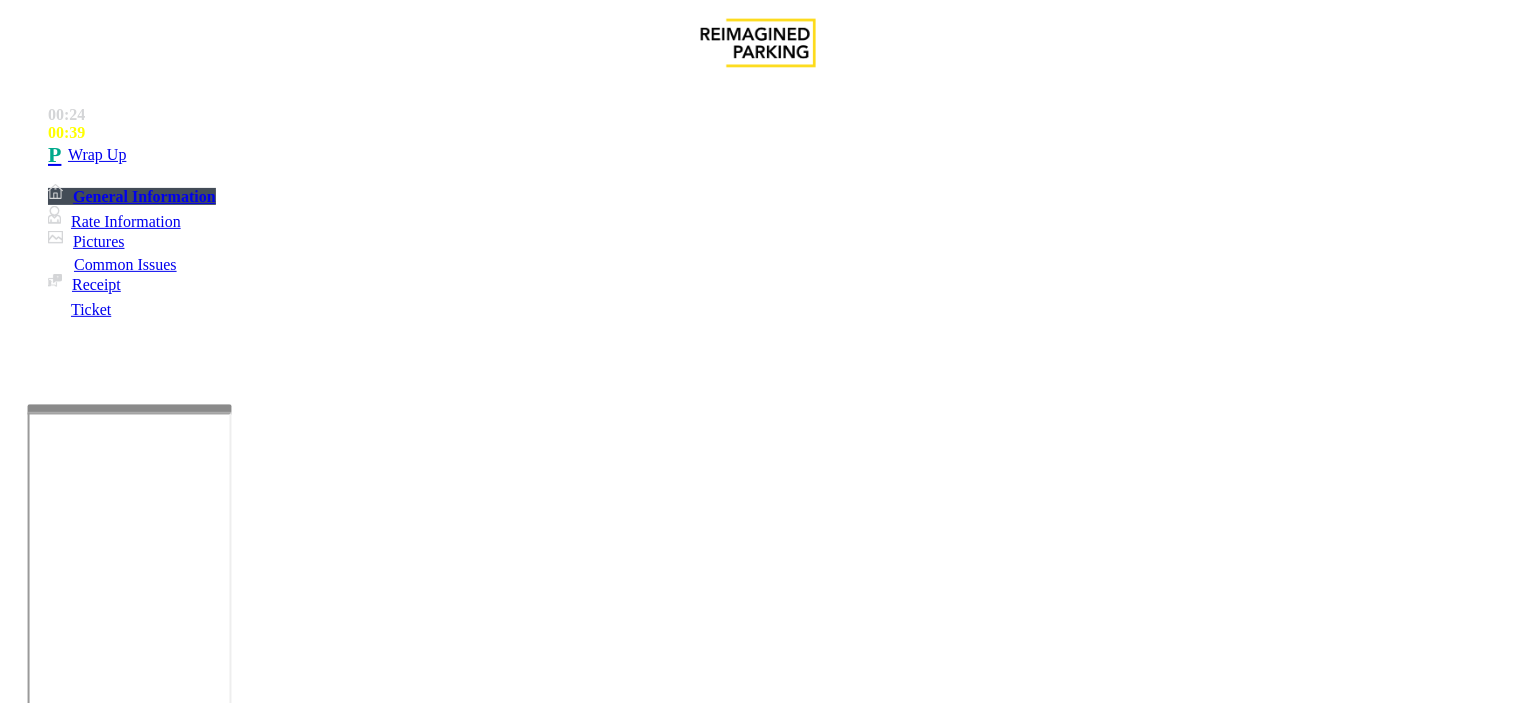 click on "**********" at bounding box center [758, 1551] 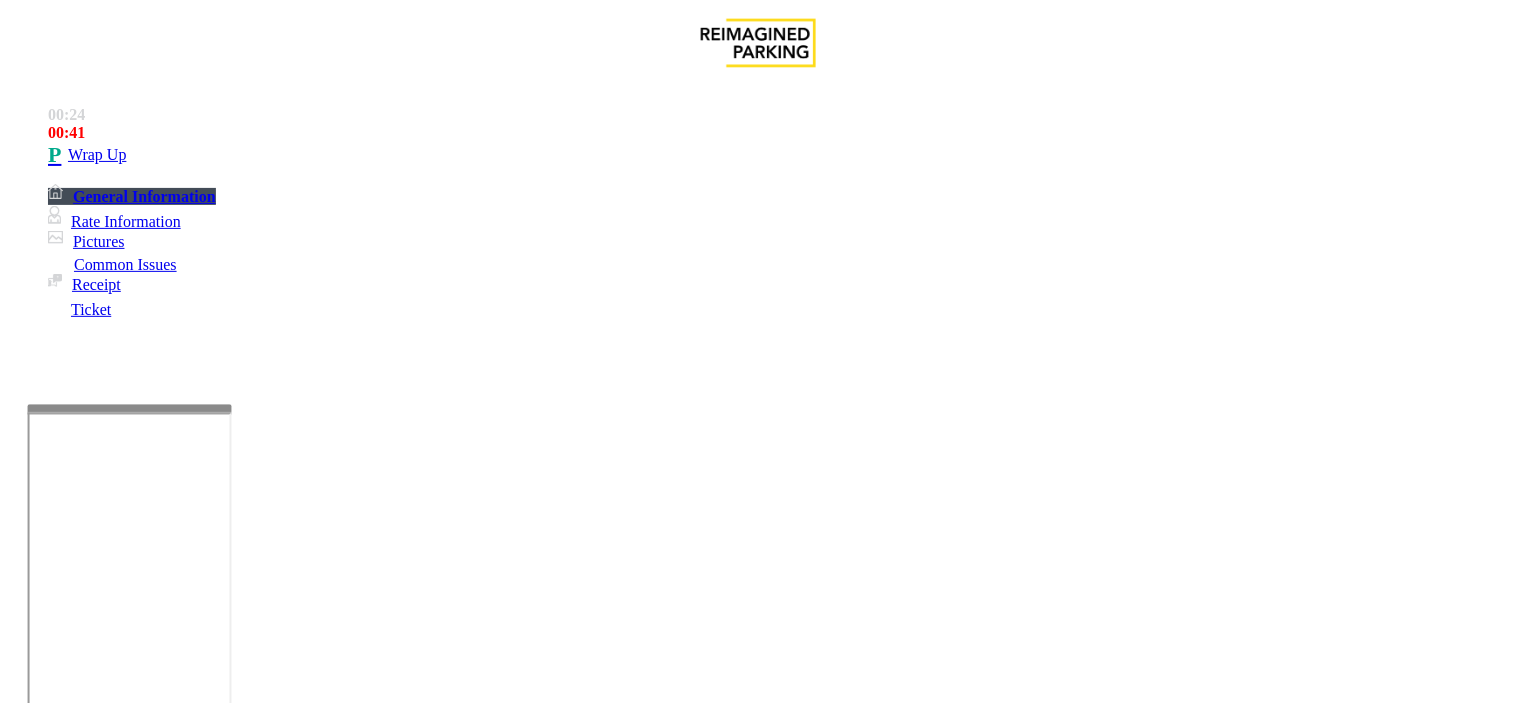 scroll, scrollTop: 0, scrollLeft: 0, axis: both 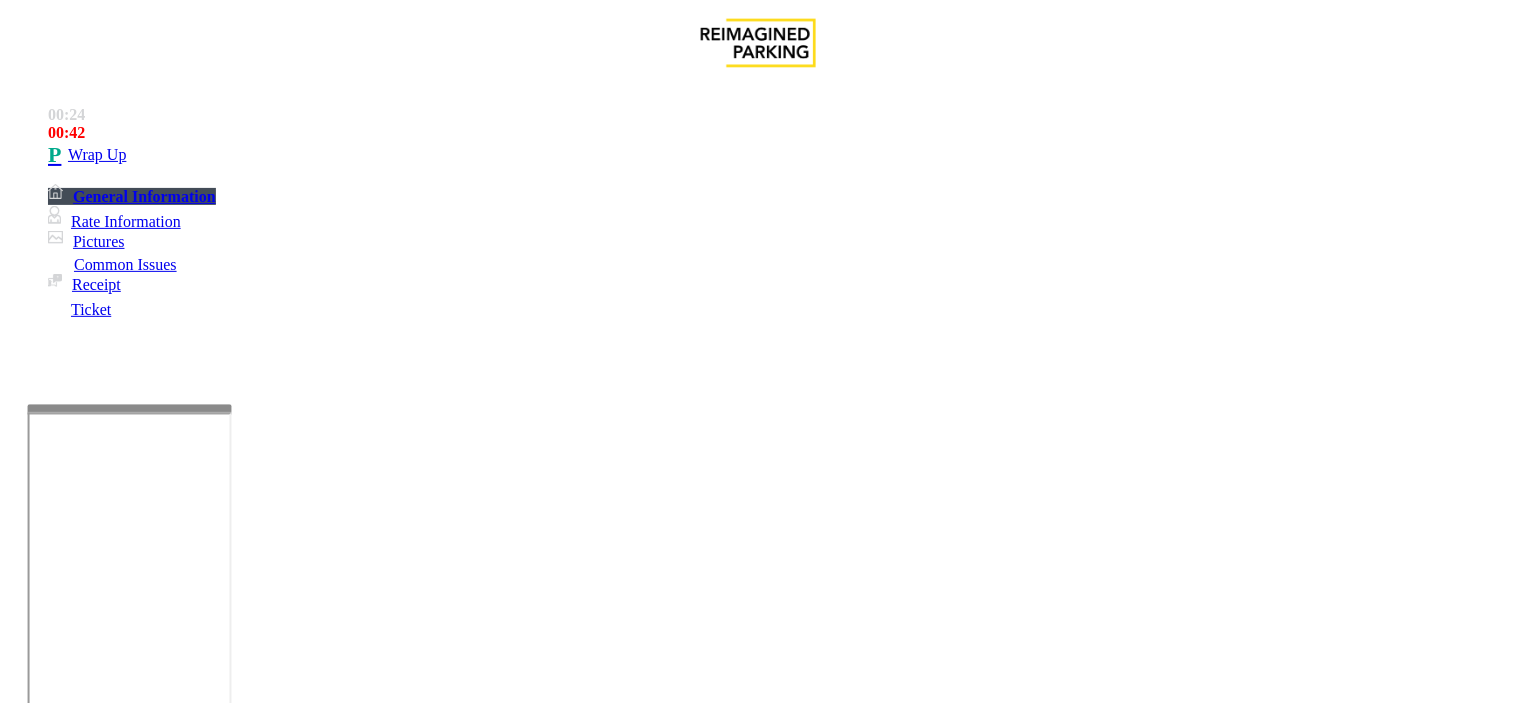 click at bounding box center [246, 1612] 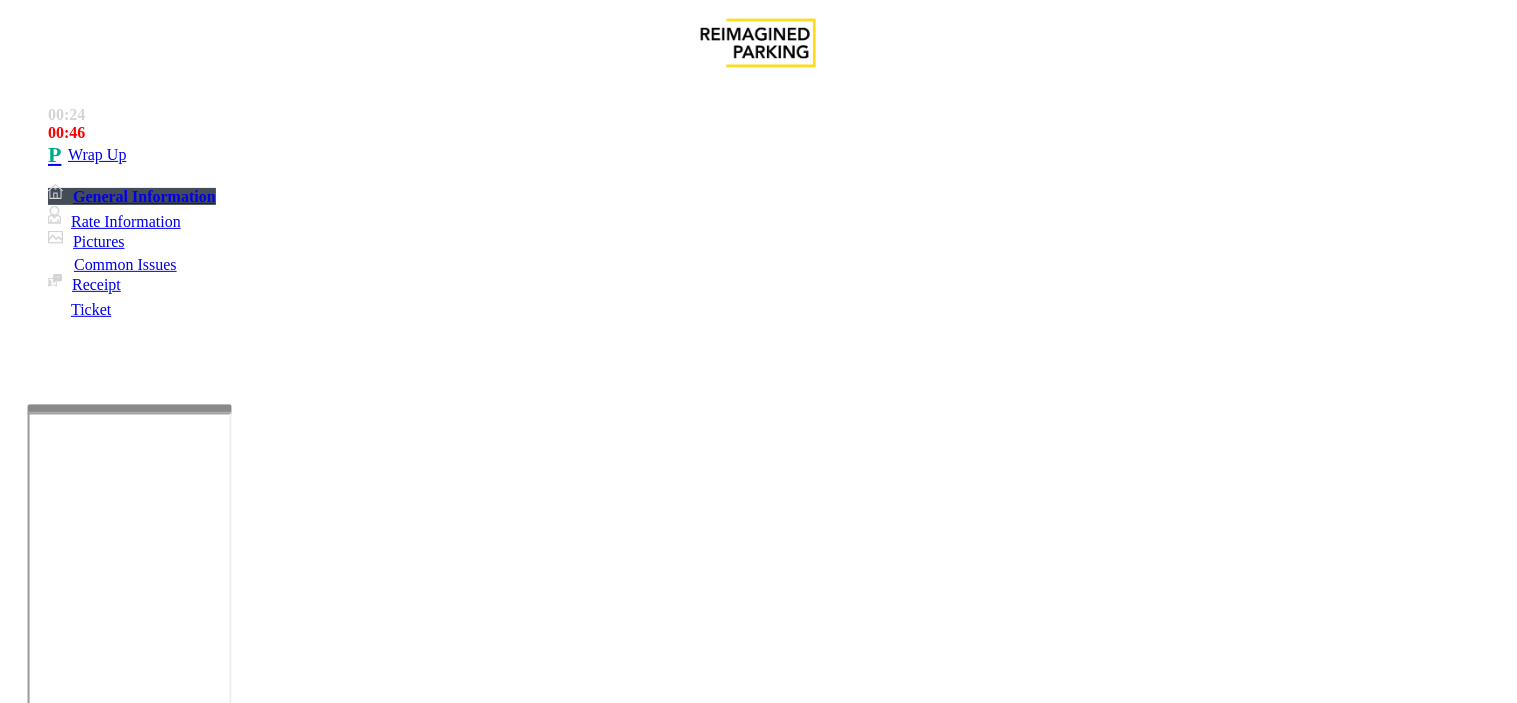 type on "**********" 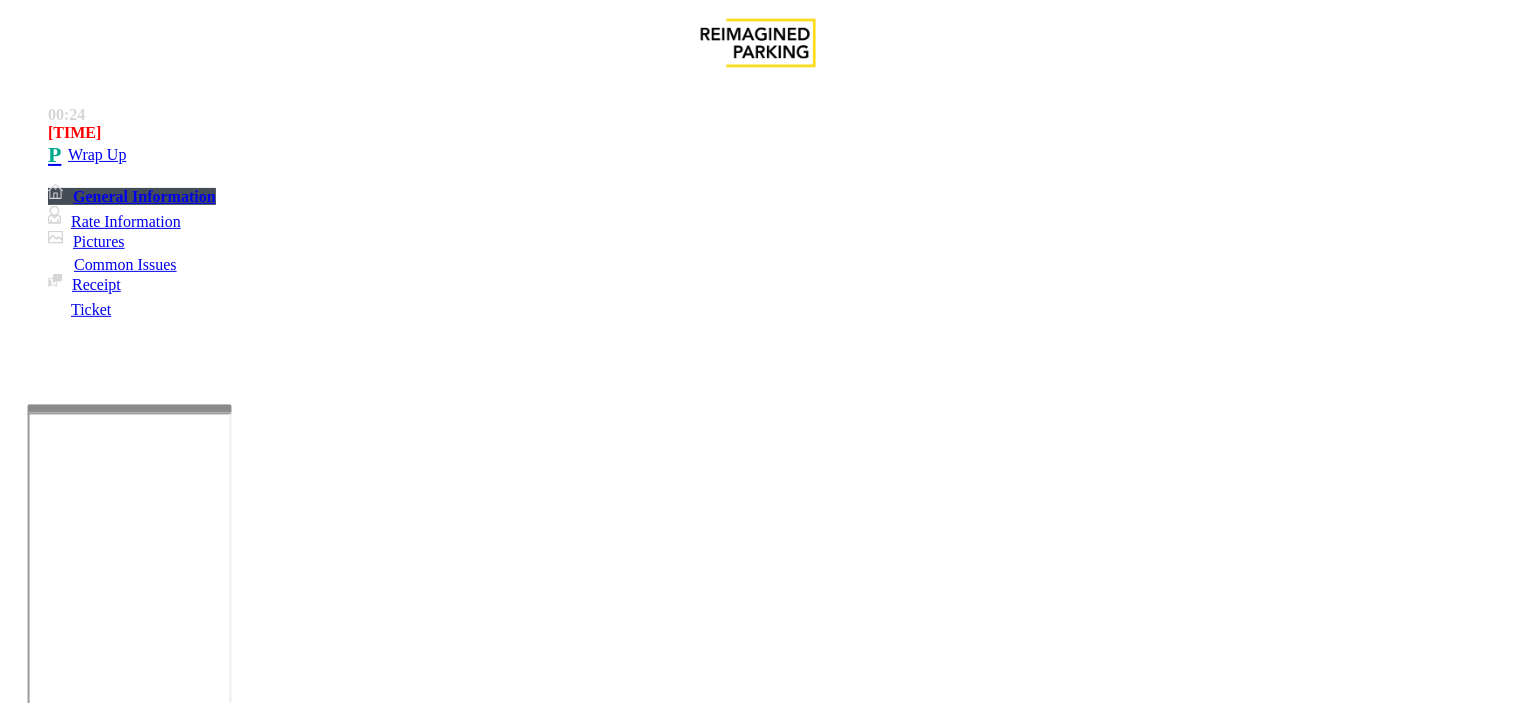 click at bounding box center (424, 3534) 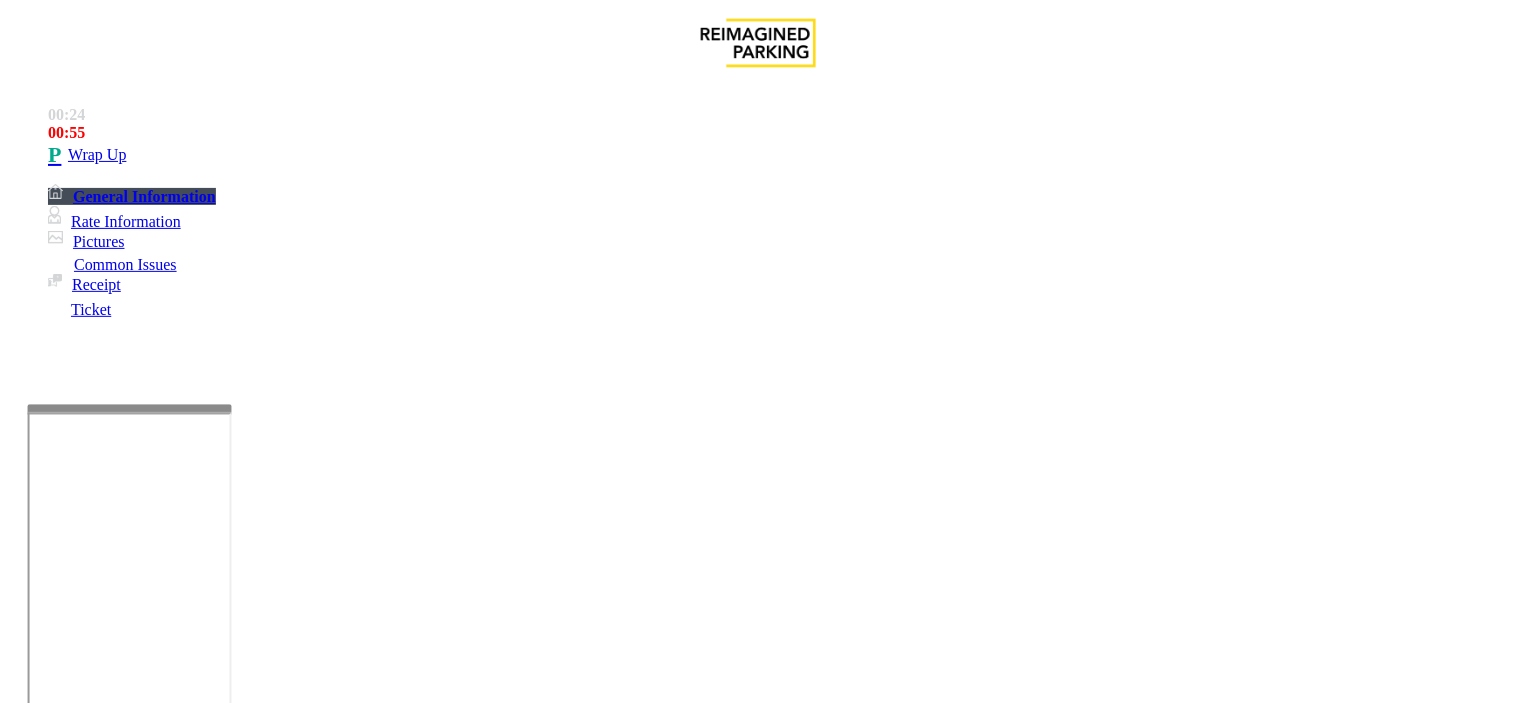 type 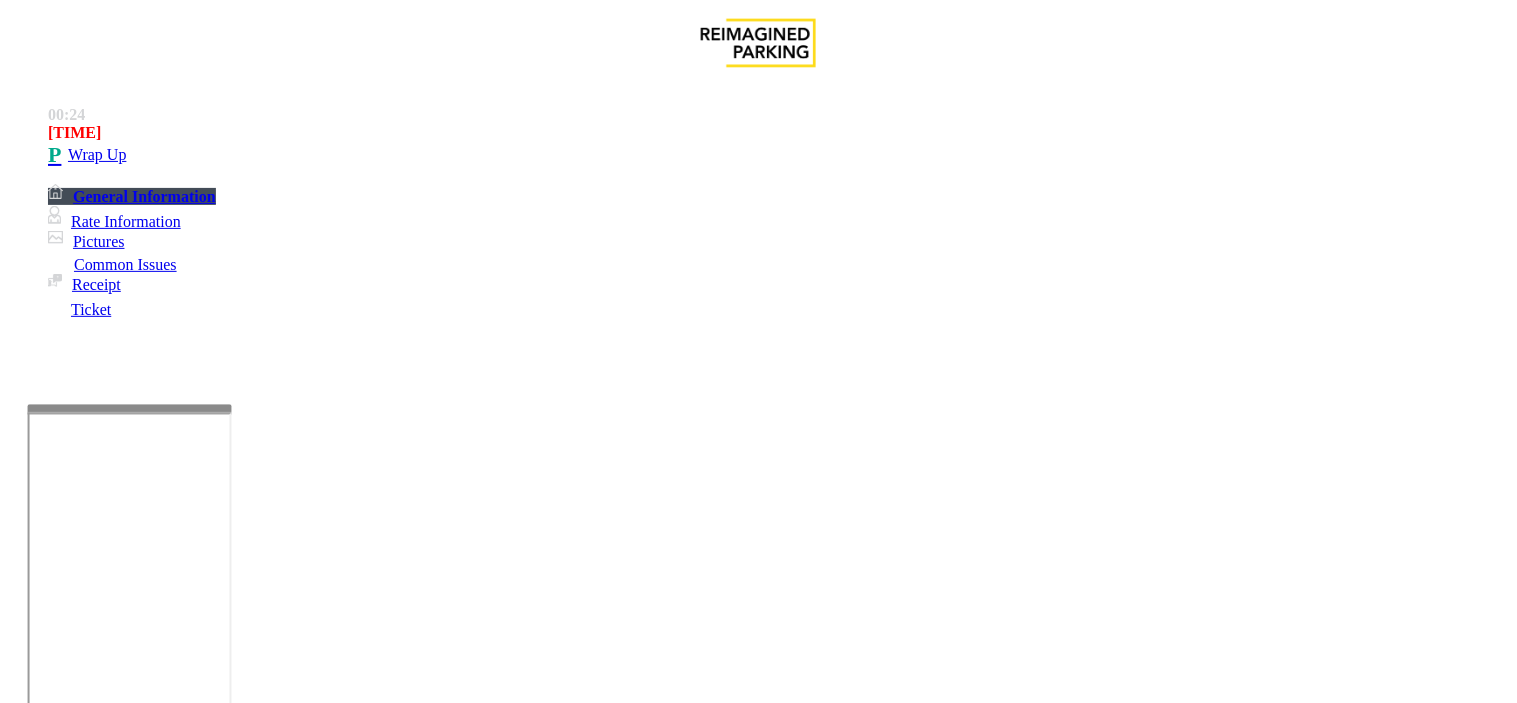 type 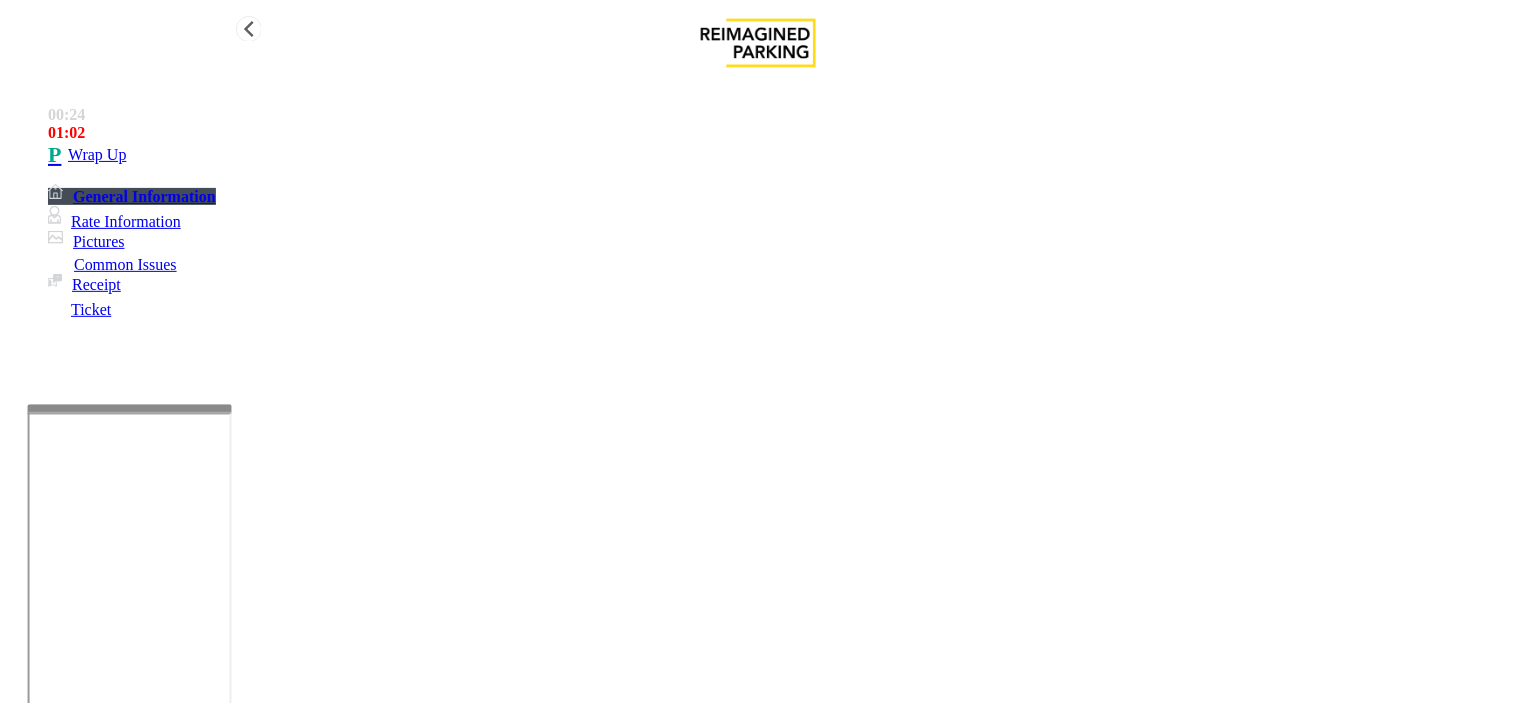 type on "**********" 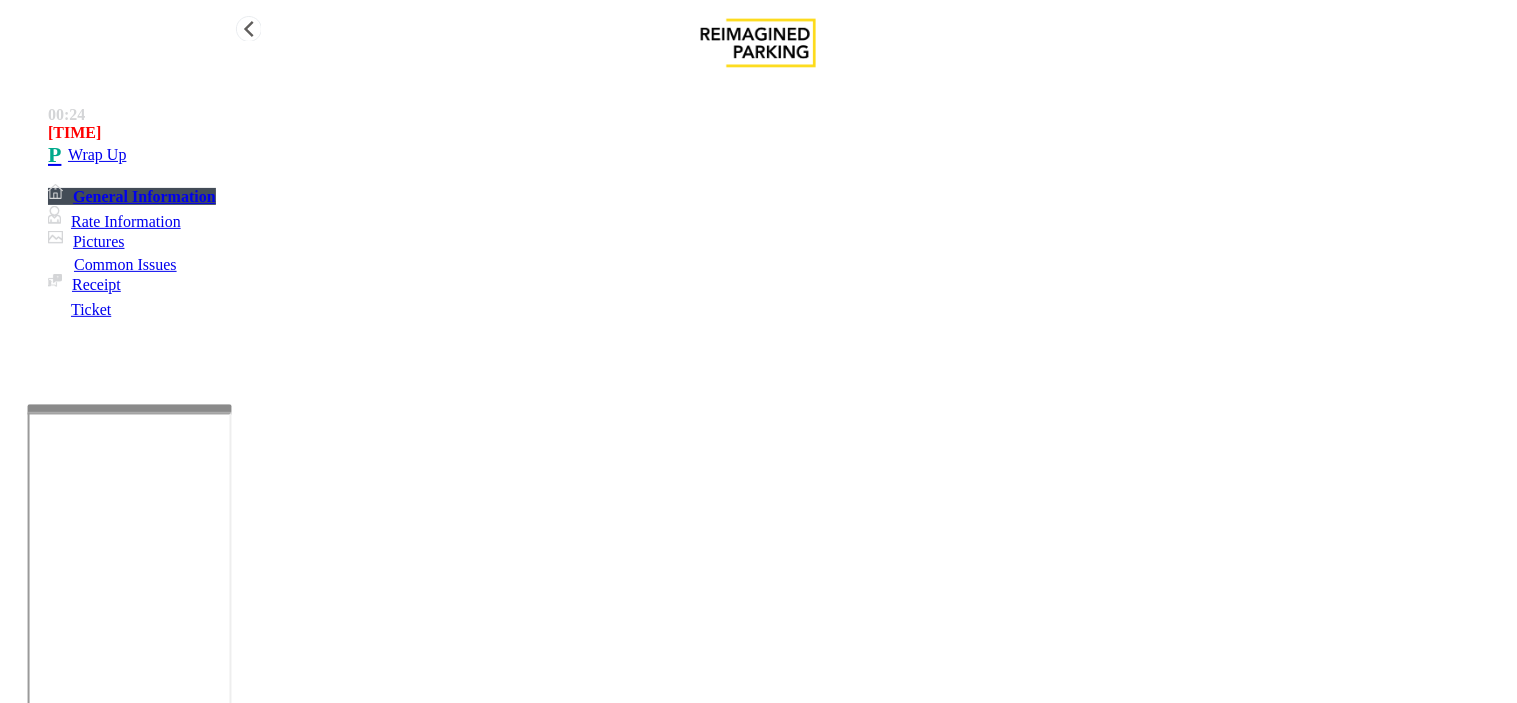 click on "Wrap Up" at bounding box center (778, 155) 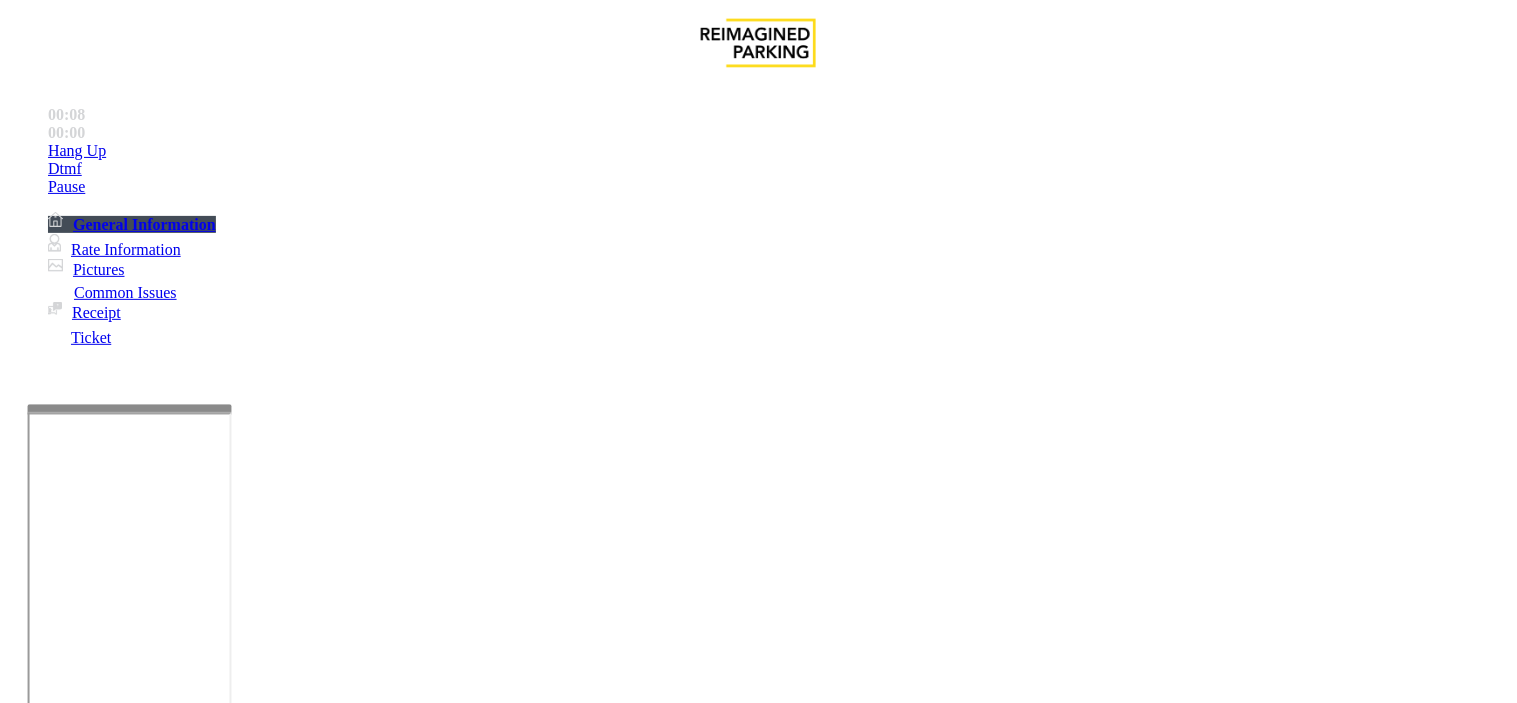 click on "Validation Issue" at bounding box center [371, 1356] 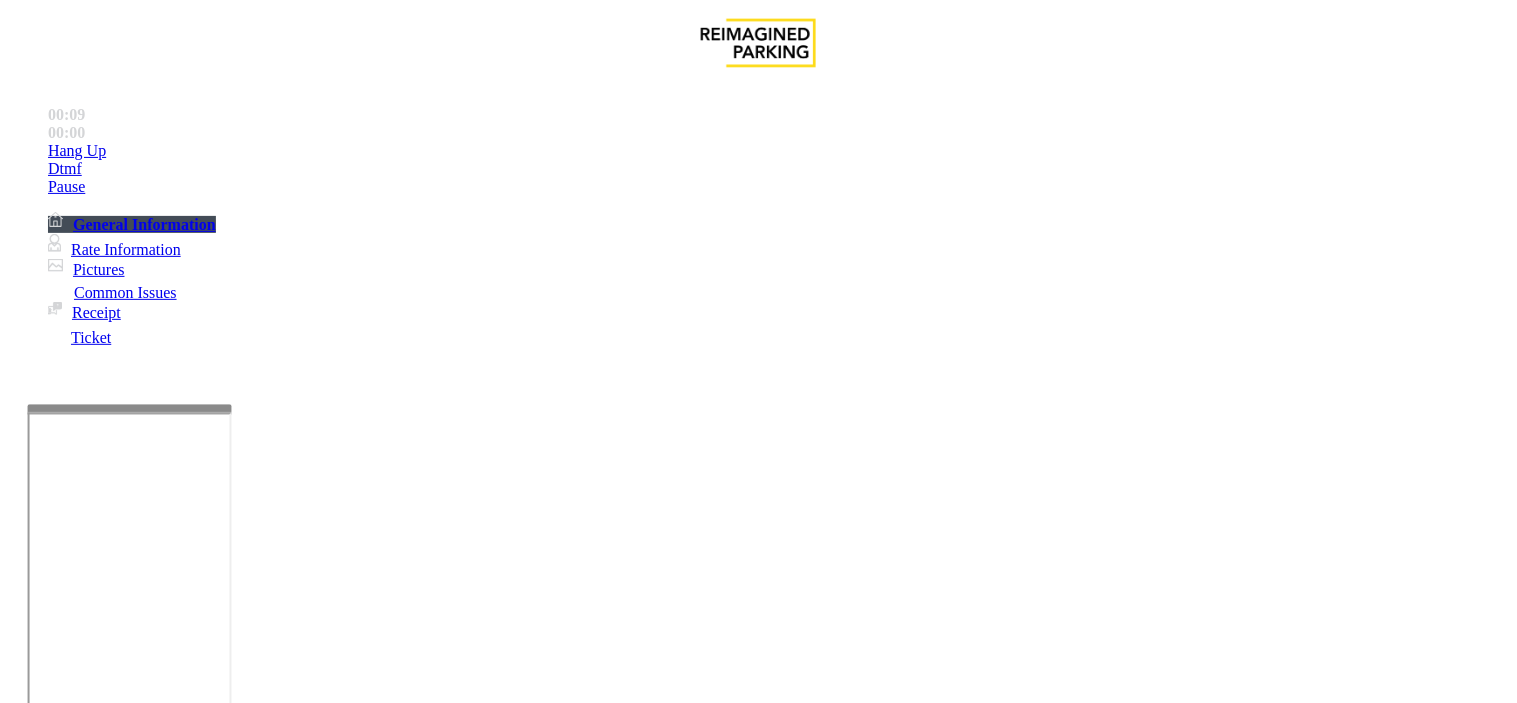 scroll, scrollTop: 666, scrollLeft: 0, axis: vertical 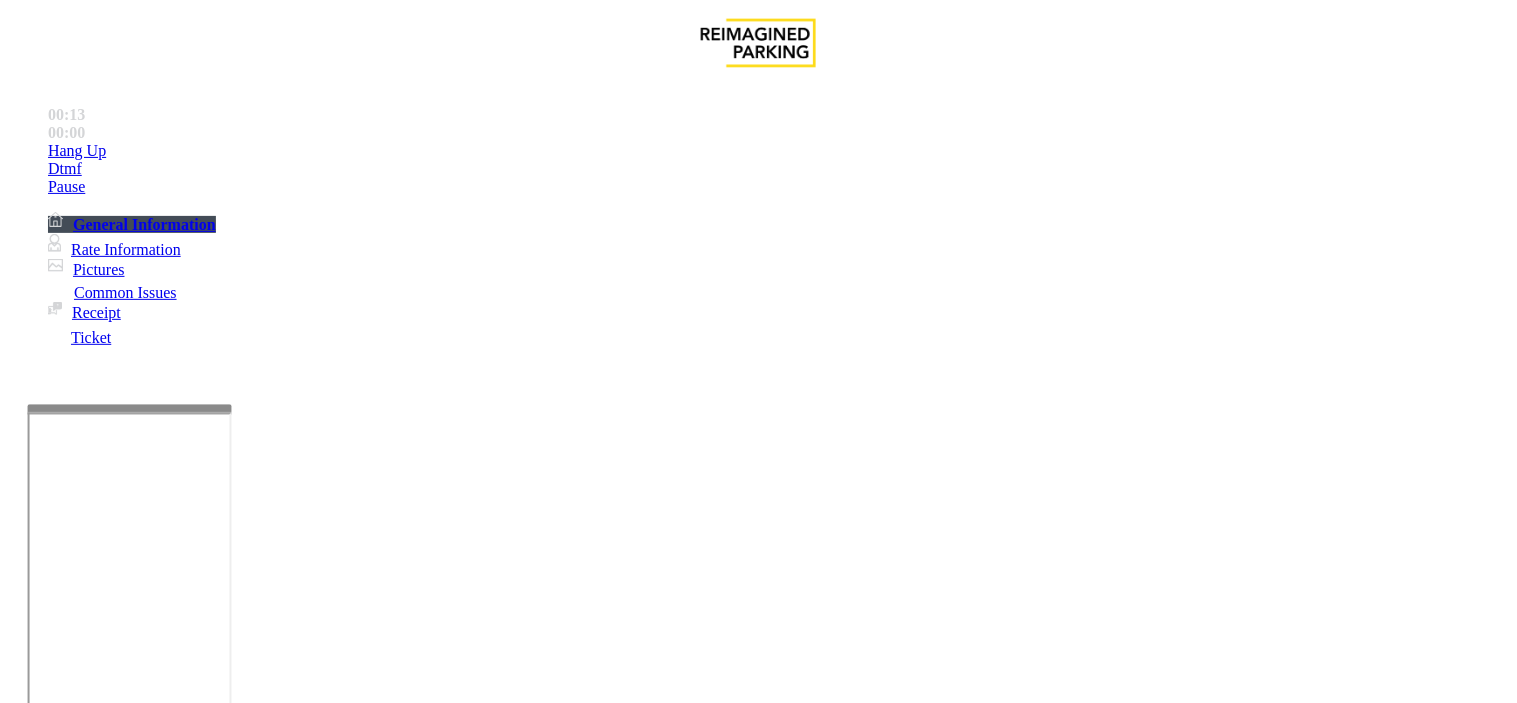 click on "Do not take any details until further notice. Simply vend the gates." at bounding box center [433, 2757] 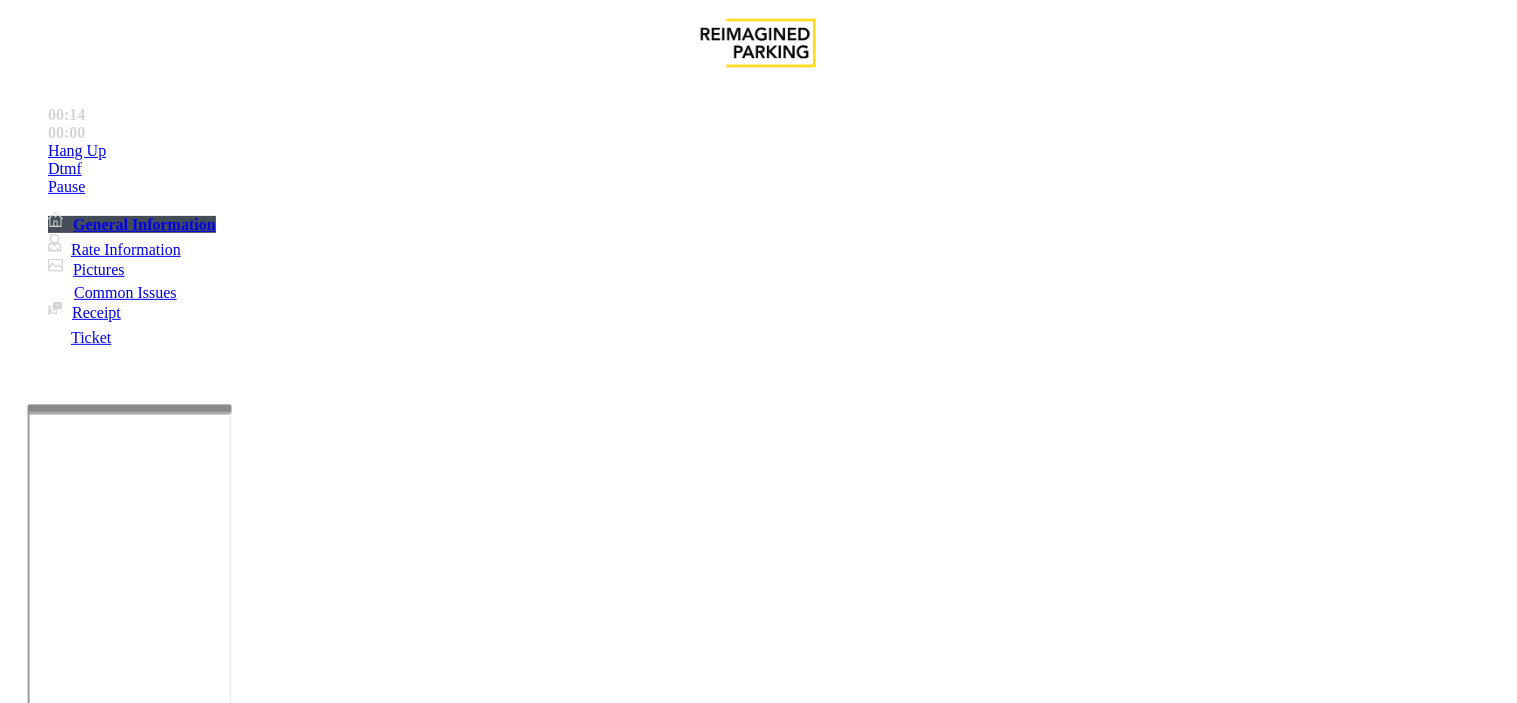 click on "Do not take any details until further notice. Simply vend the gates." at bounding box center [433, 2757] 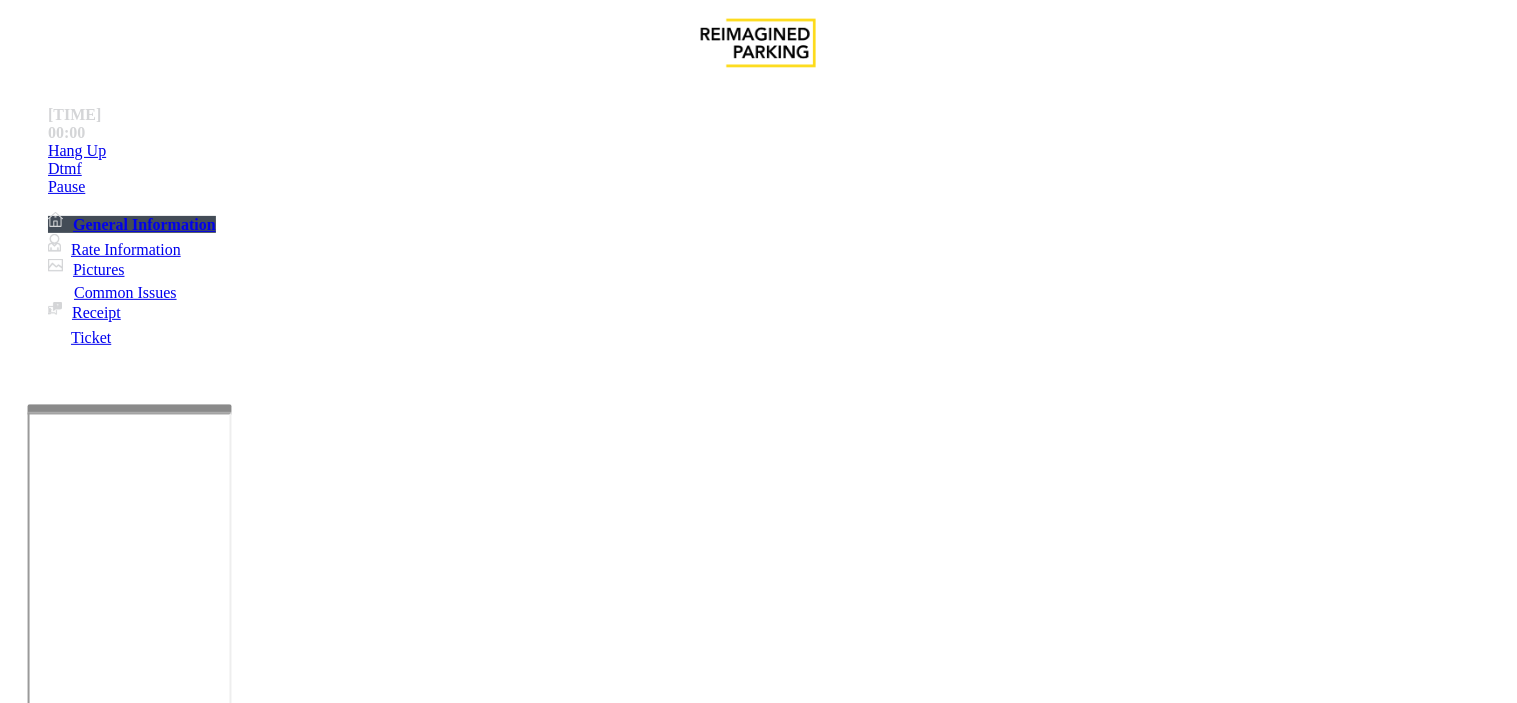 drag, startPoint x: 394, startPoint y: 341, endPoint x: 163, endPoint y: 313, distance: 232.69078 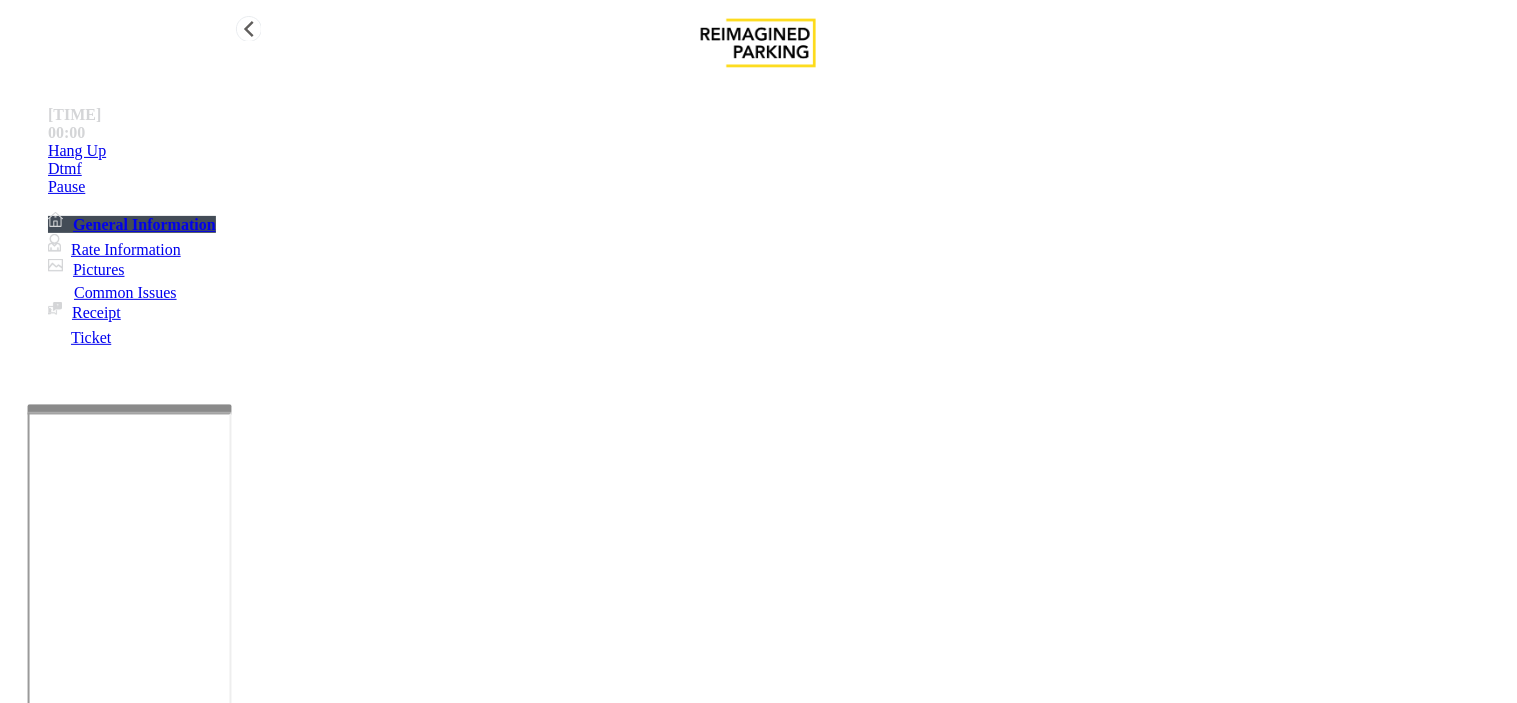 type on "**********" 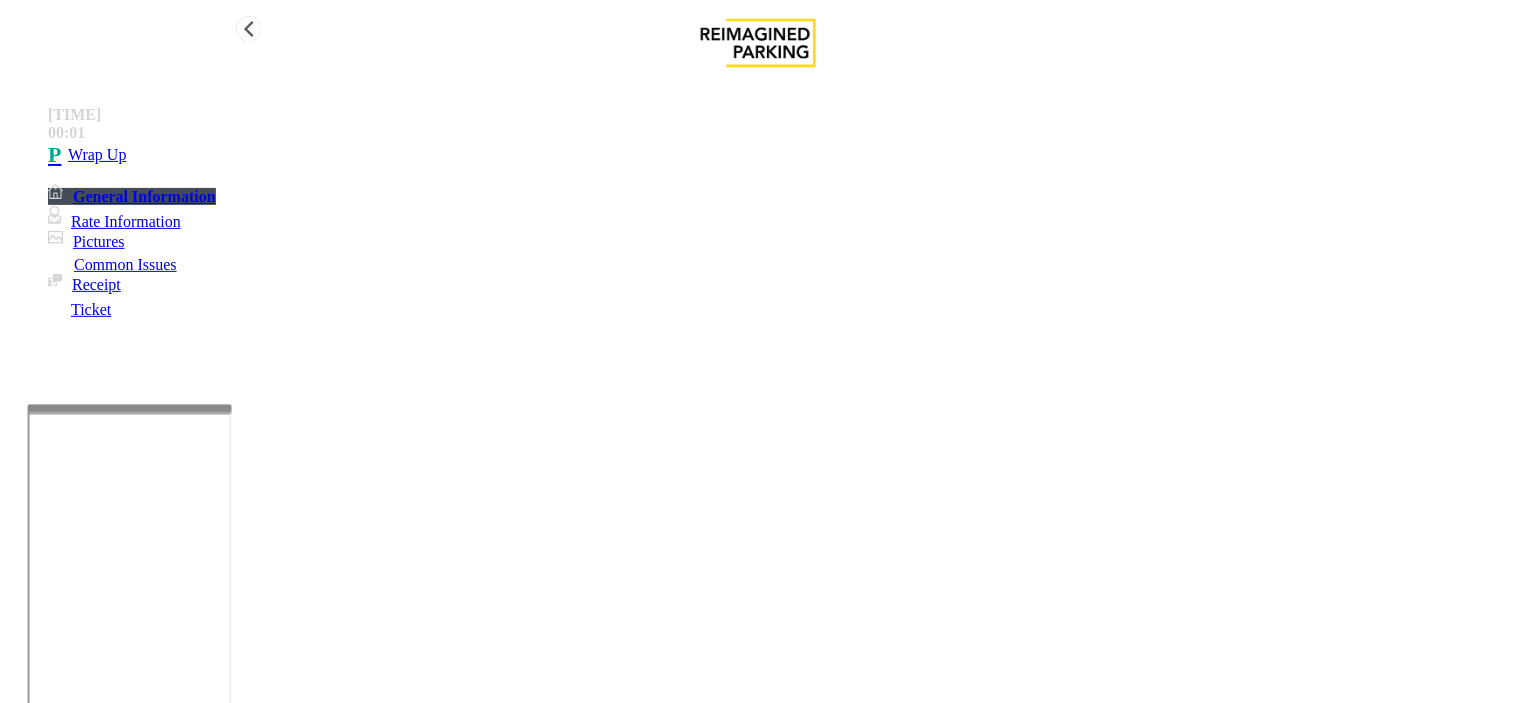 click on "Wrap Up" at bounding box center [778, 155] 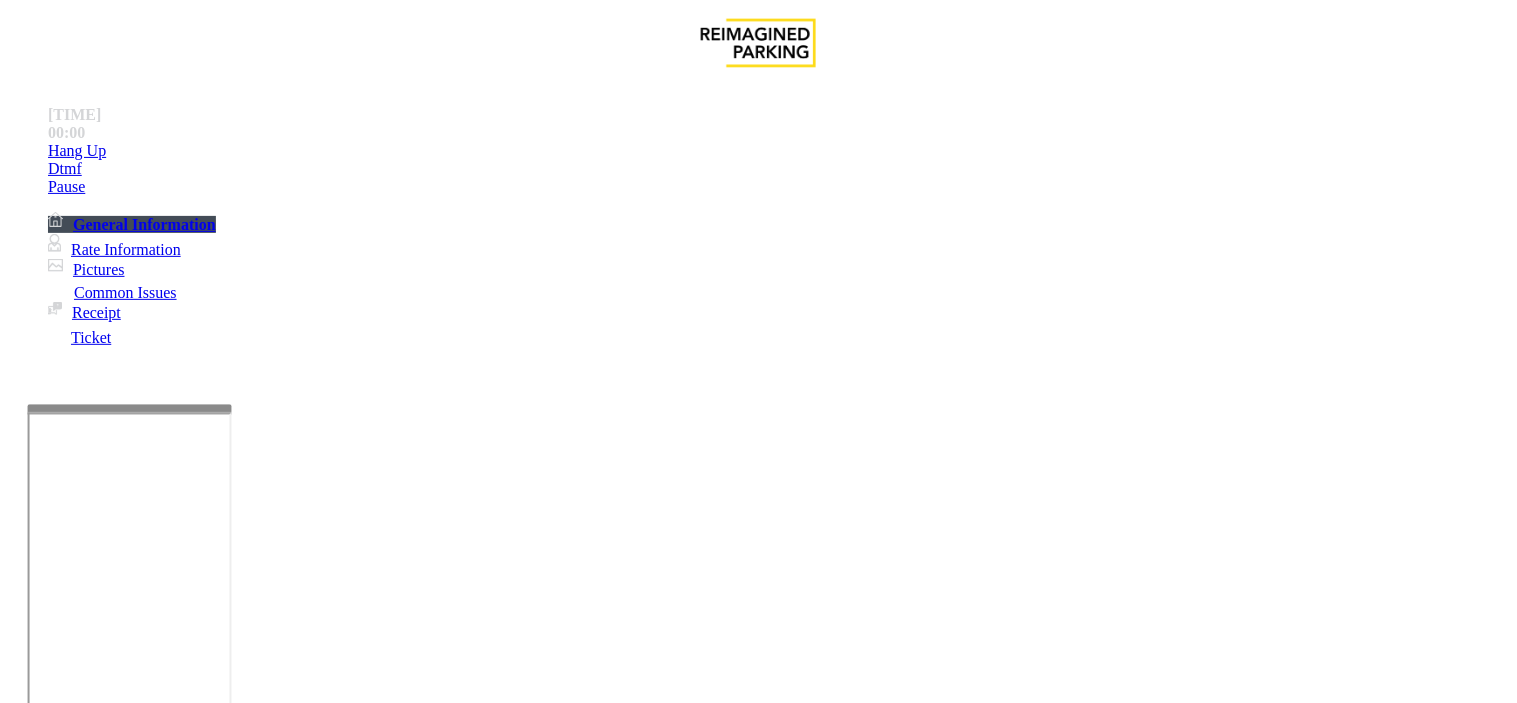 scroll, scrollTop: 444, scrollLeft: 0, axis: vertical 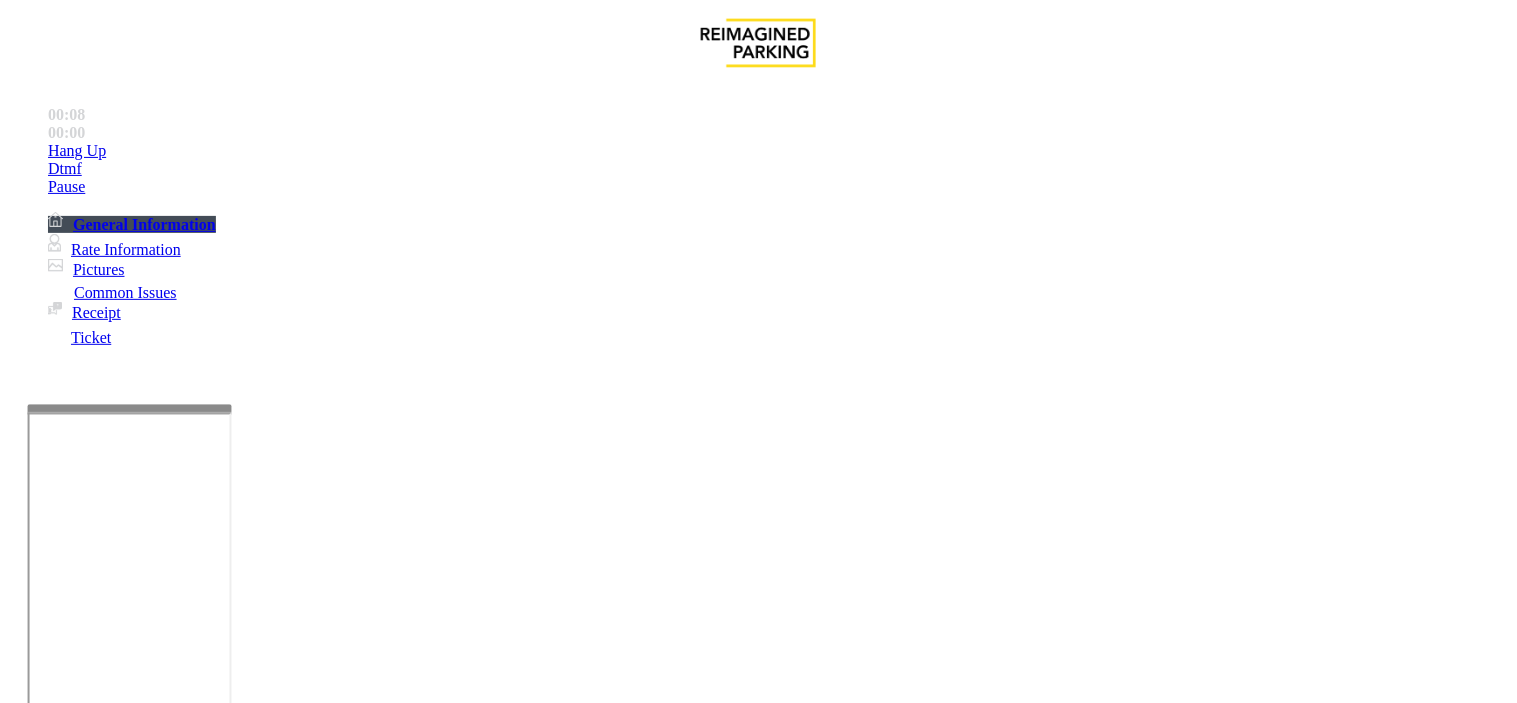 click on "Validation Error" at bounding box center (262, 1356) 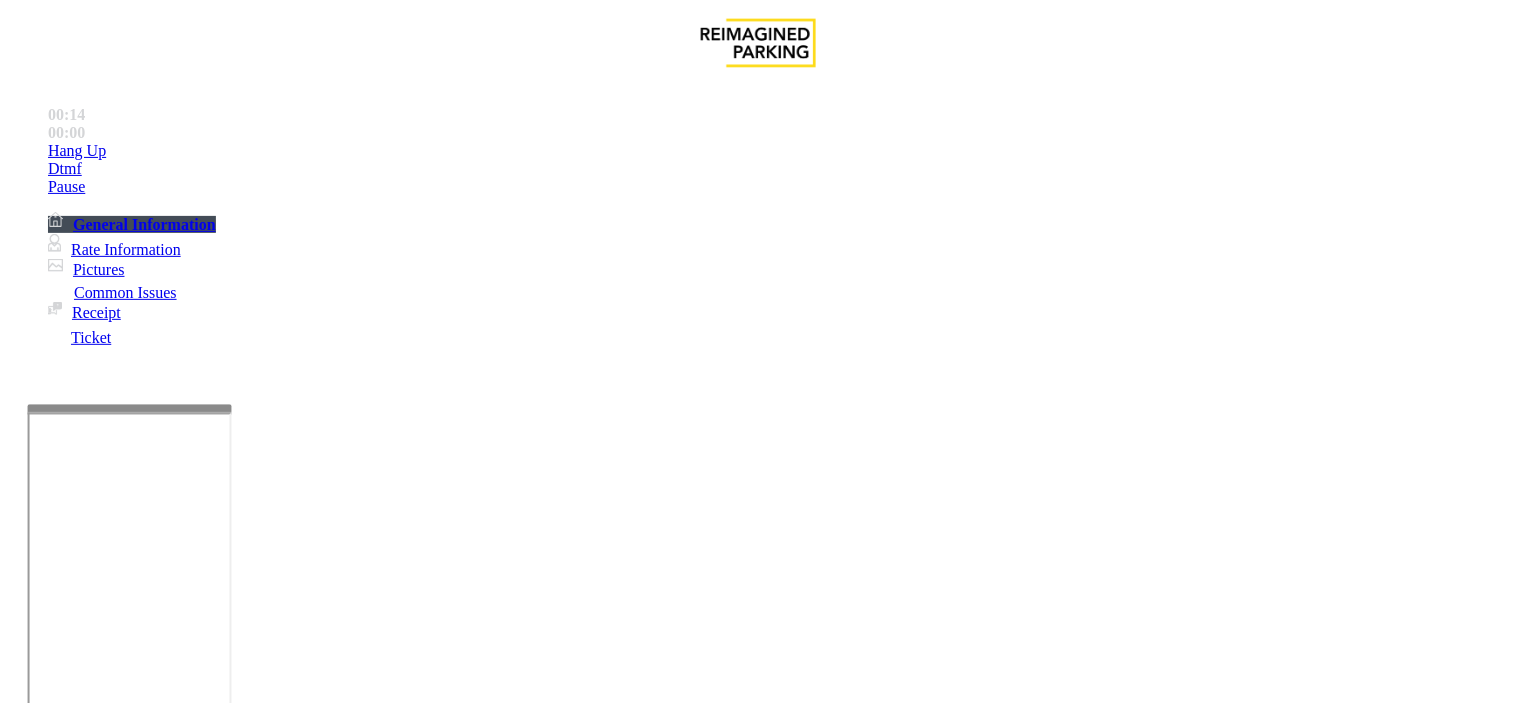 paste on "**********" 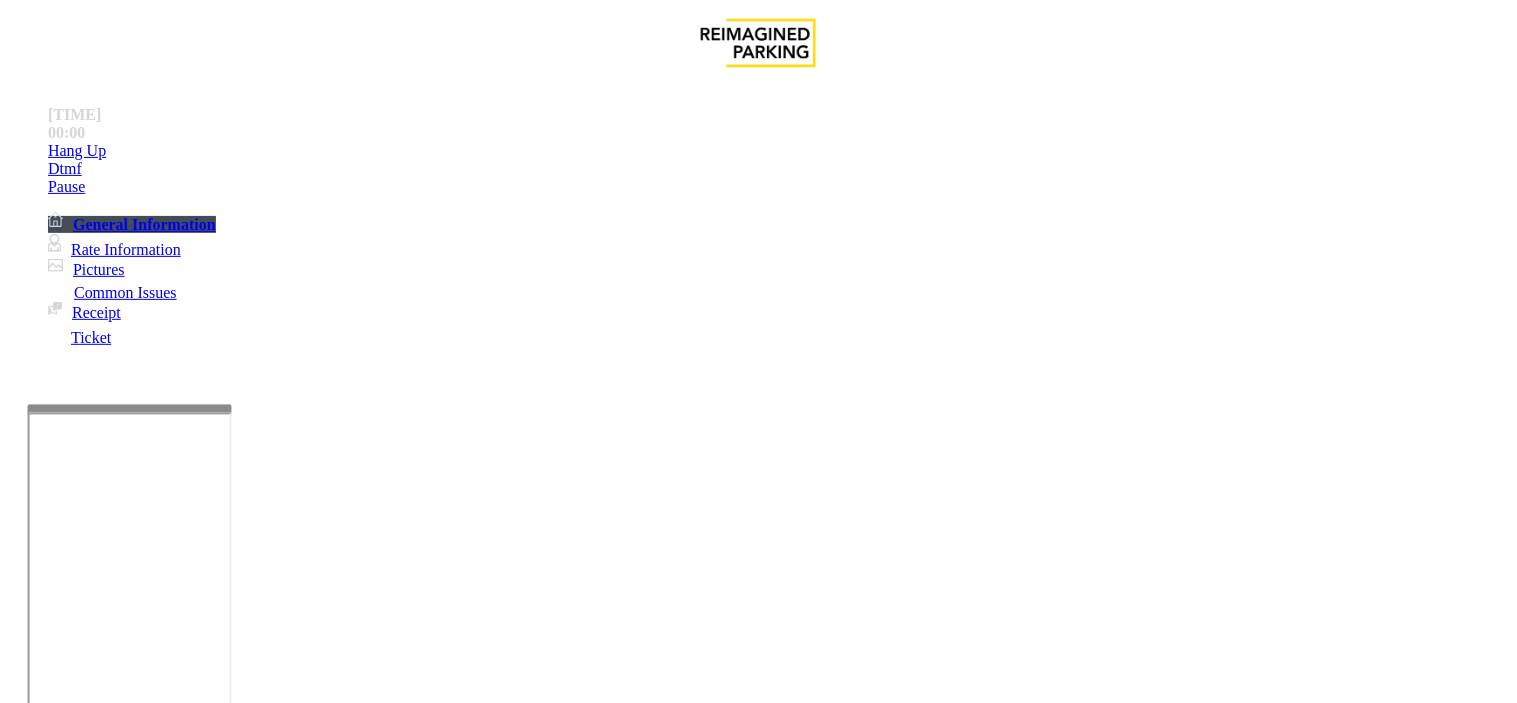 drag, startPoint x: 270, startPoint y: 156, endPoint x: 363, endPoint y: 170, distance: 94.04786 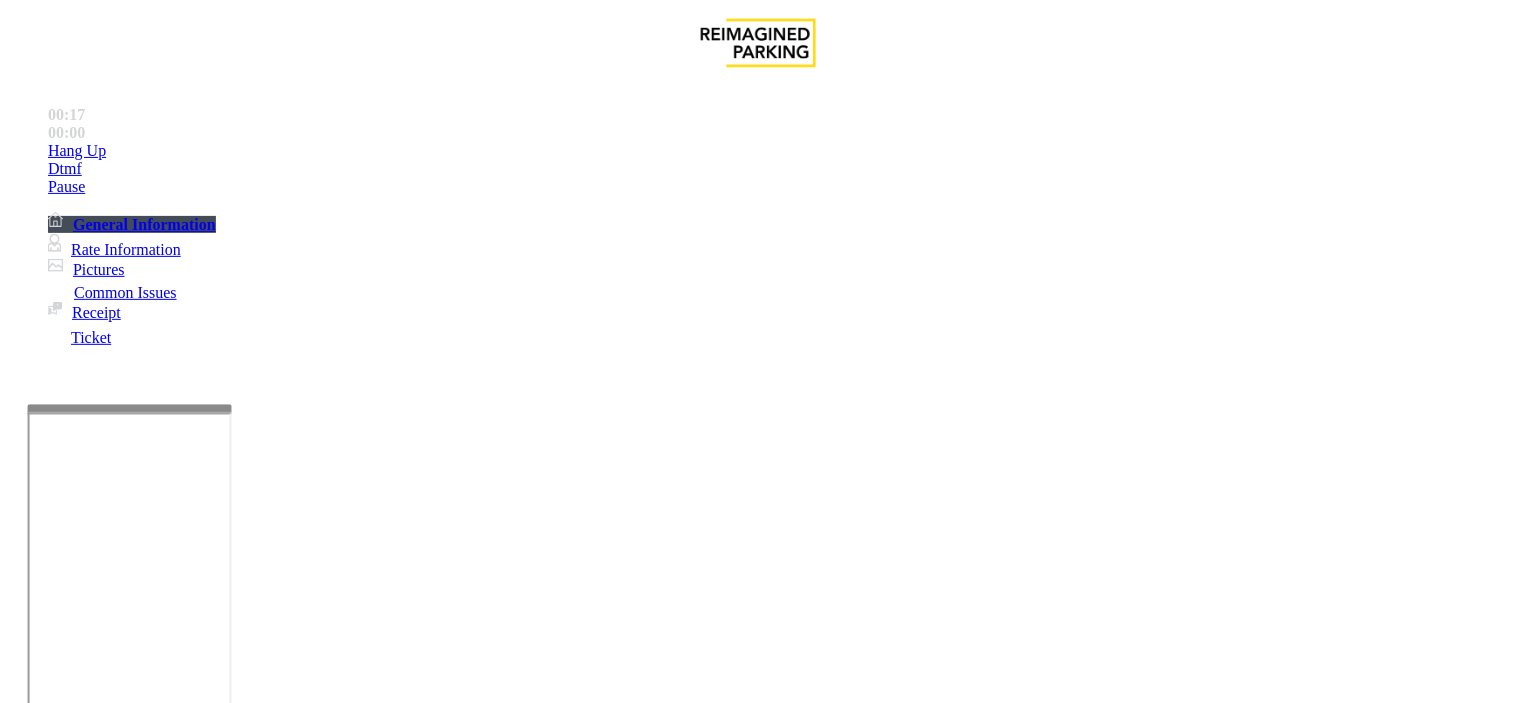 click at bounding box center (254, 1404) 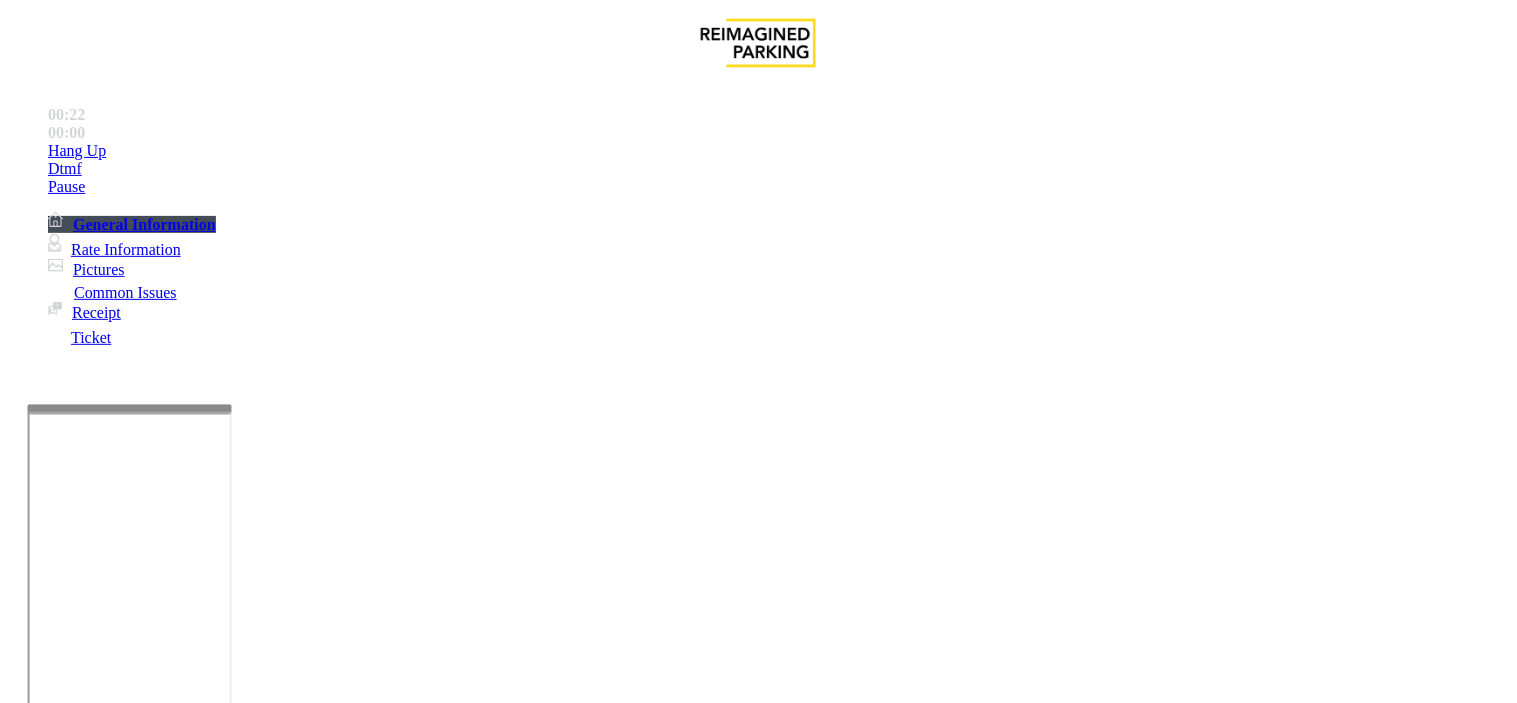 paste on "**********" 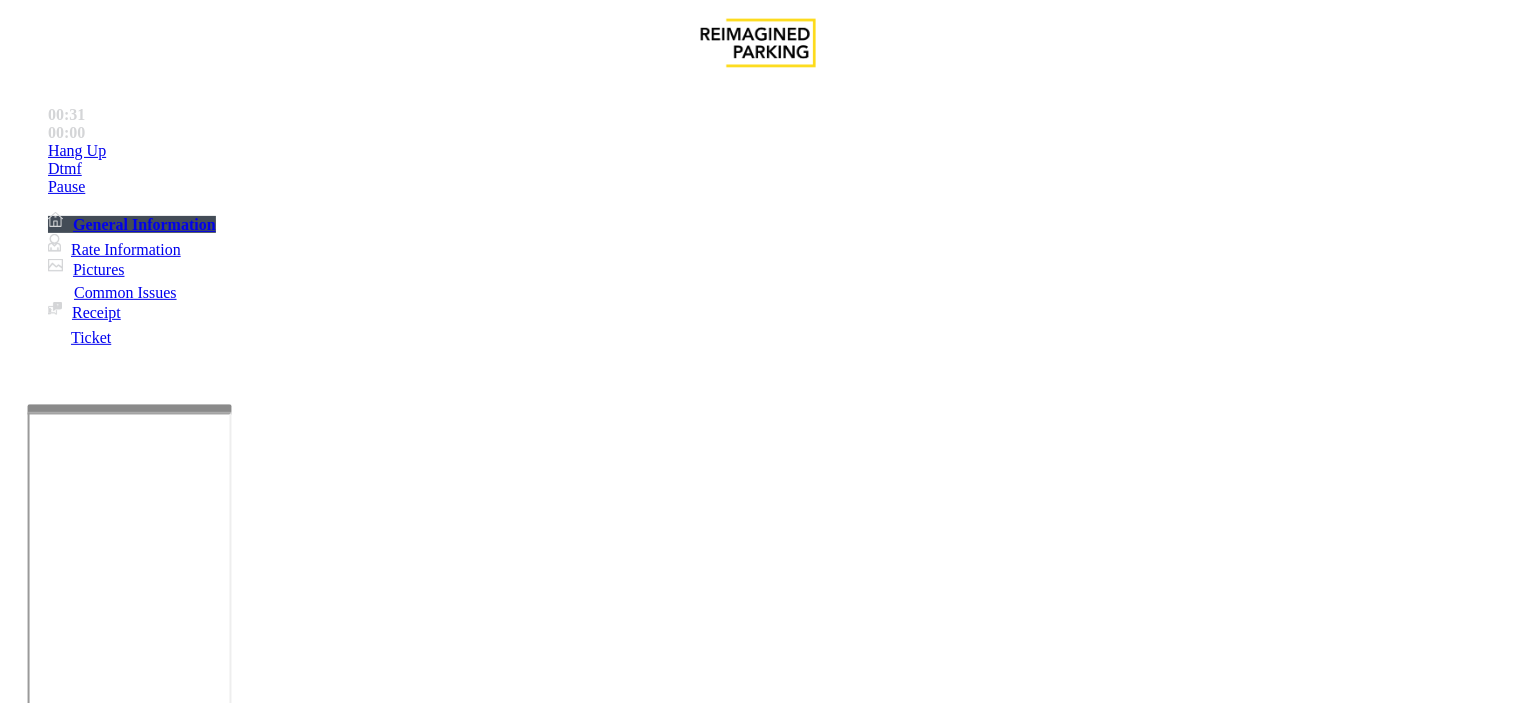 scroll, scrollTop: 35, scrollLeft: 0, axis: vertical 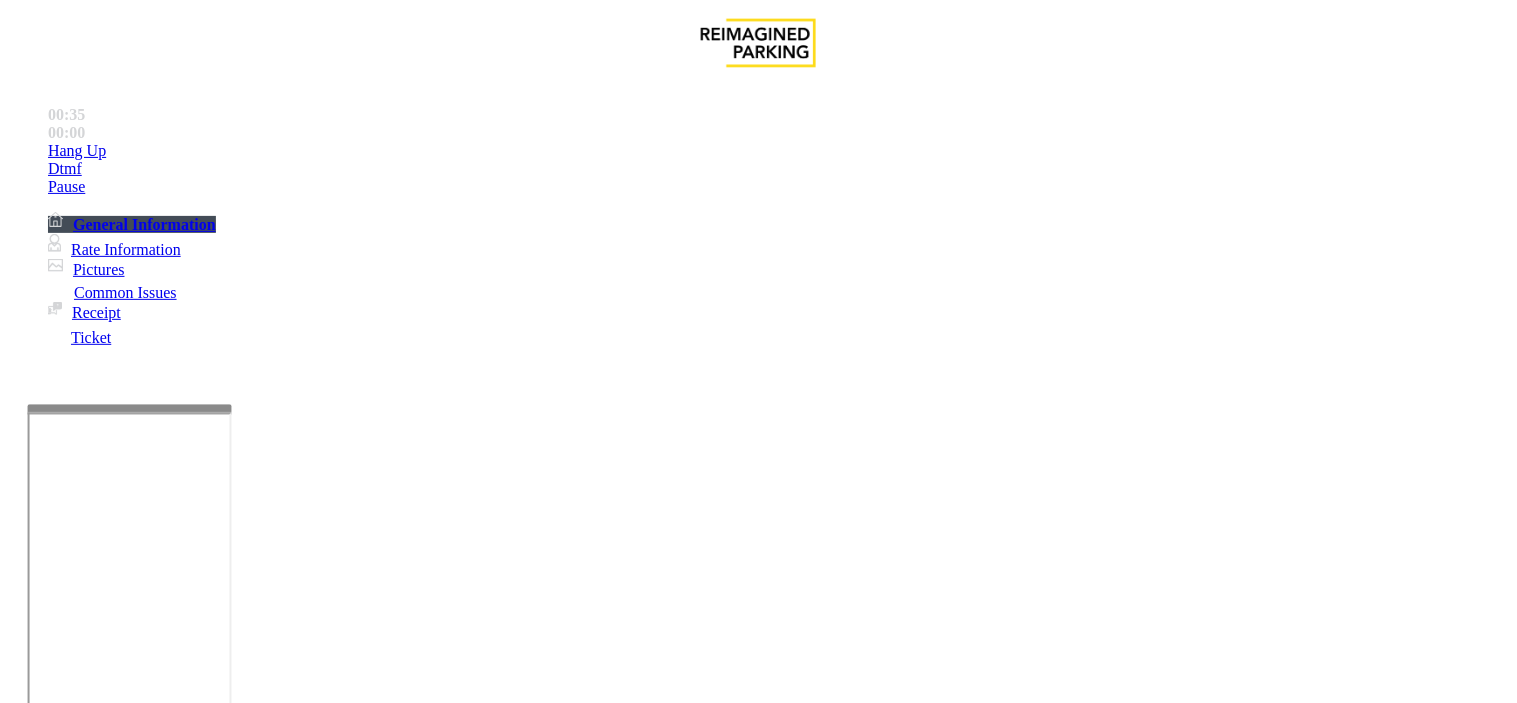 click on "•••• ••••" at bounding box center [758, 2909] 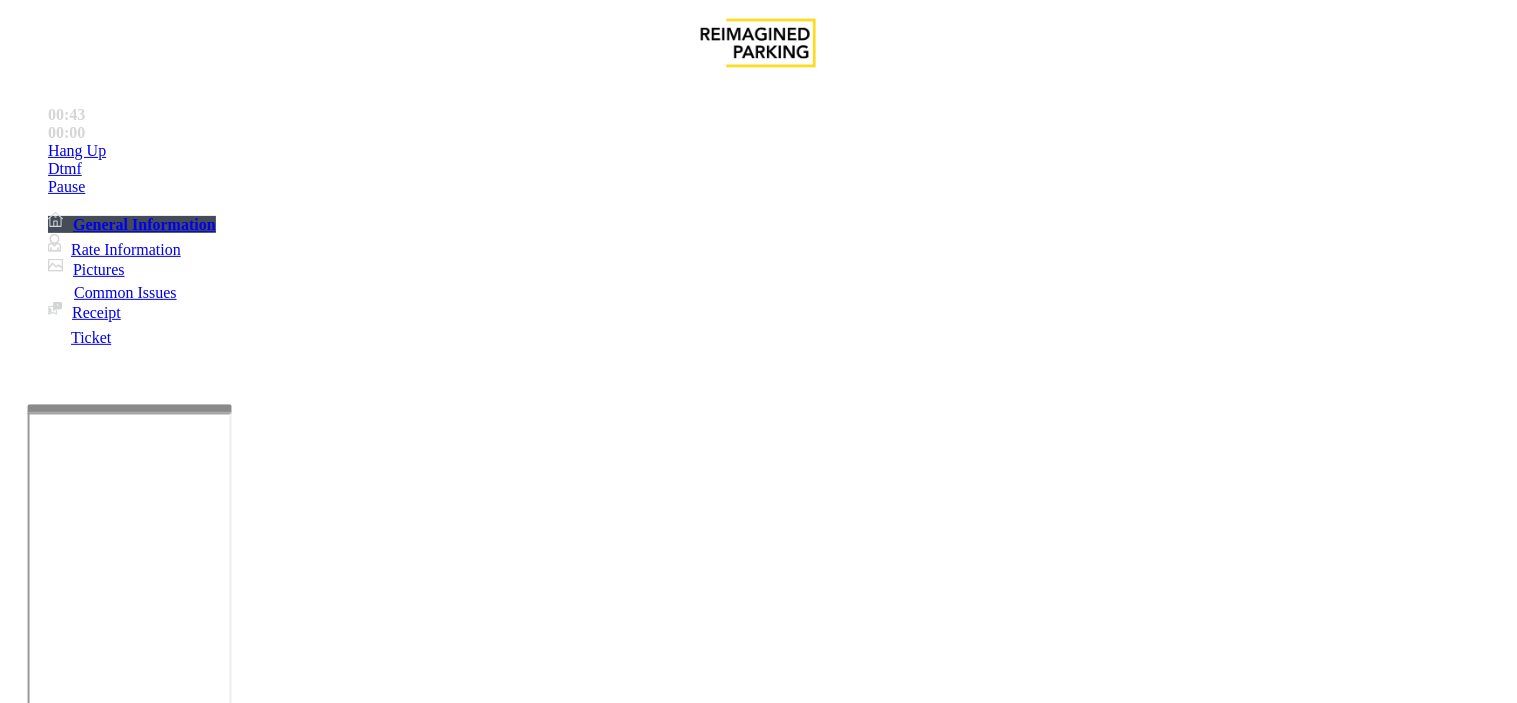 click at bounding box center [254, 1404] 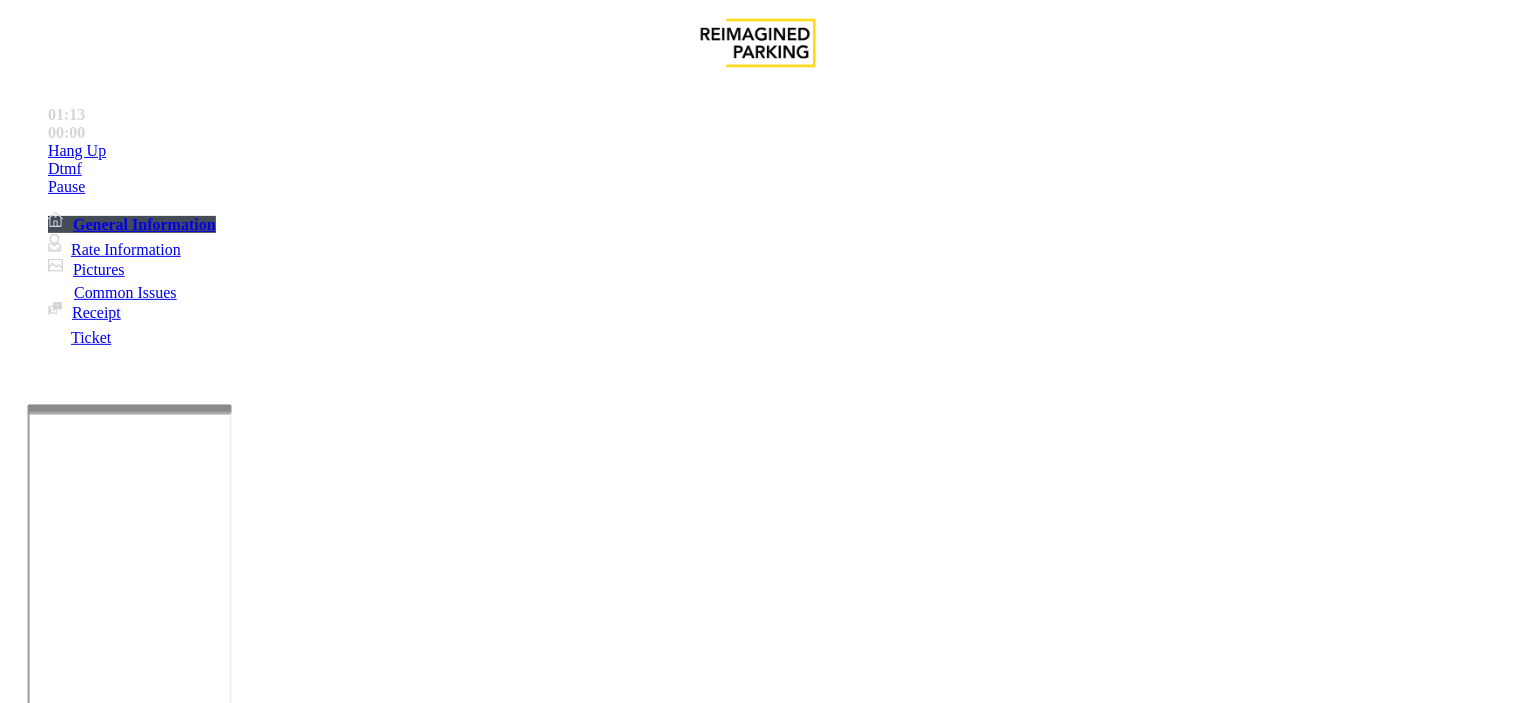 scroll, scrollTop: 84, scrollLeft: 0, axis: vertical 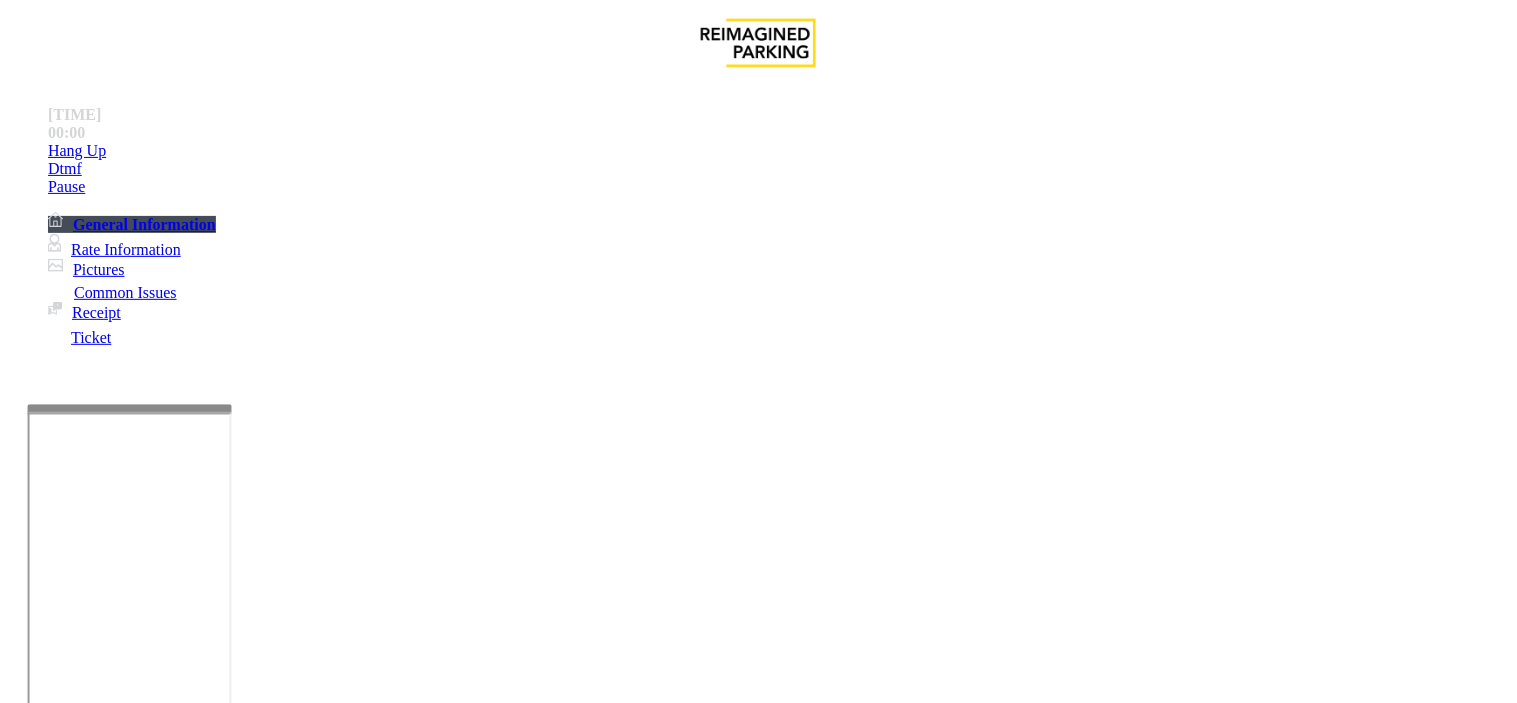 type on "**********" 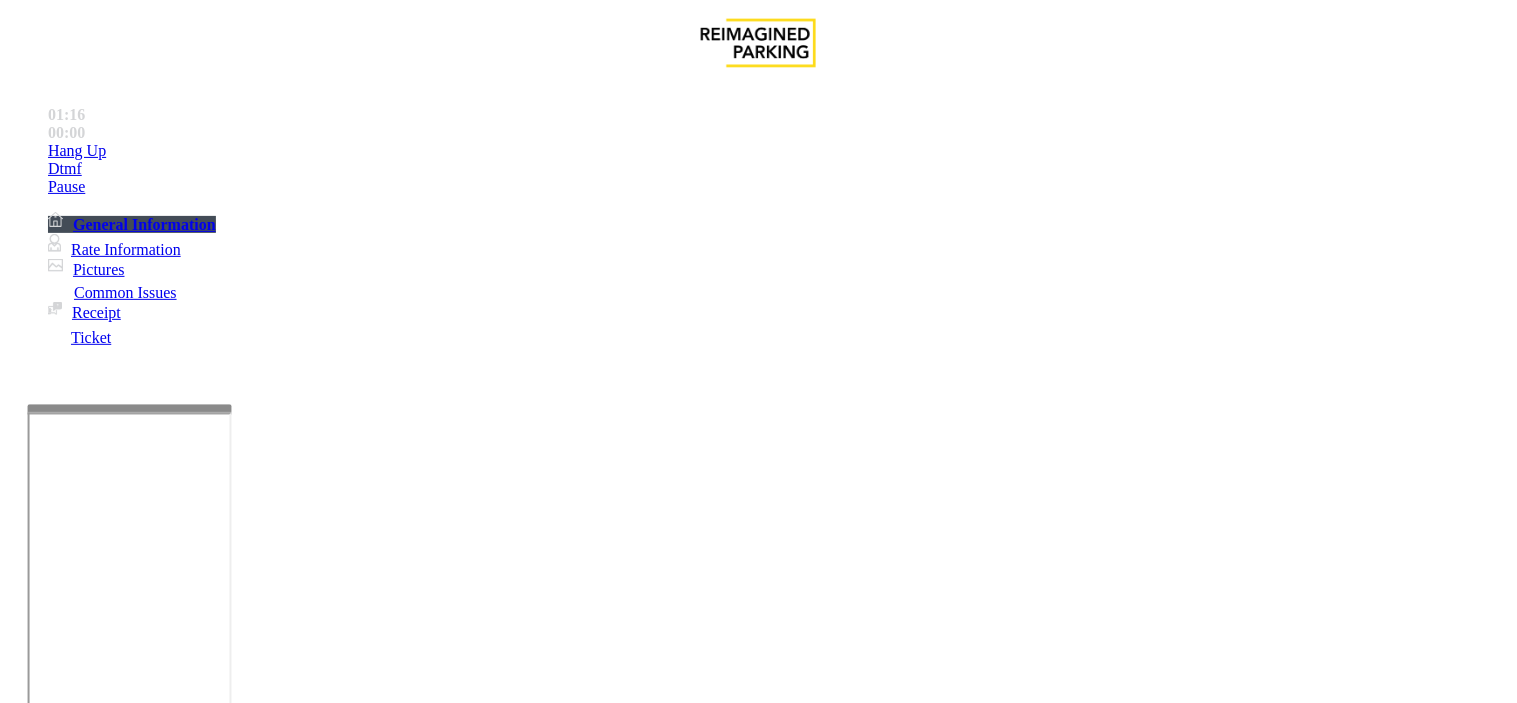 scroll, scrollTop: 0, scrollLeft: 0, axis: both 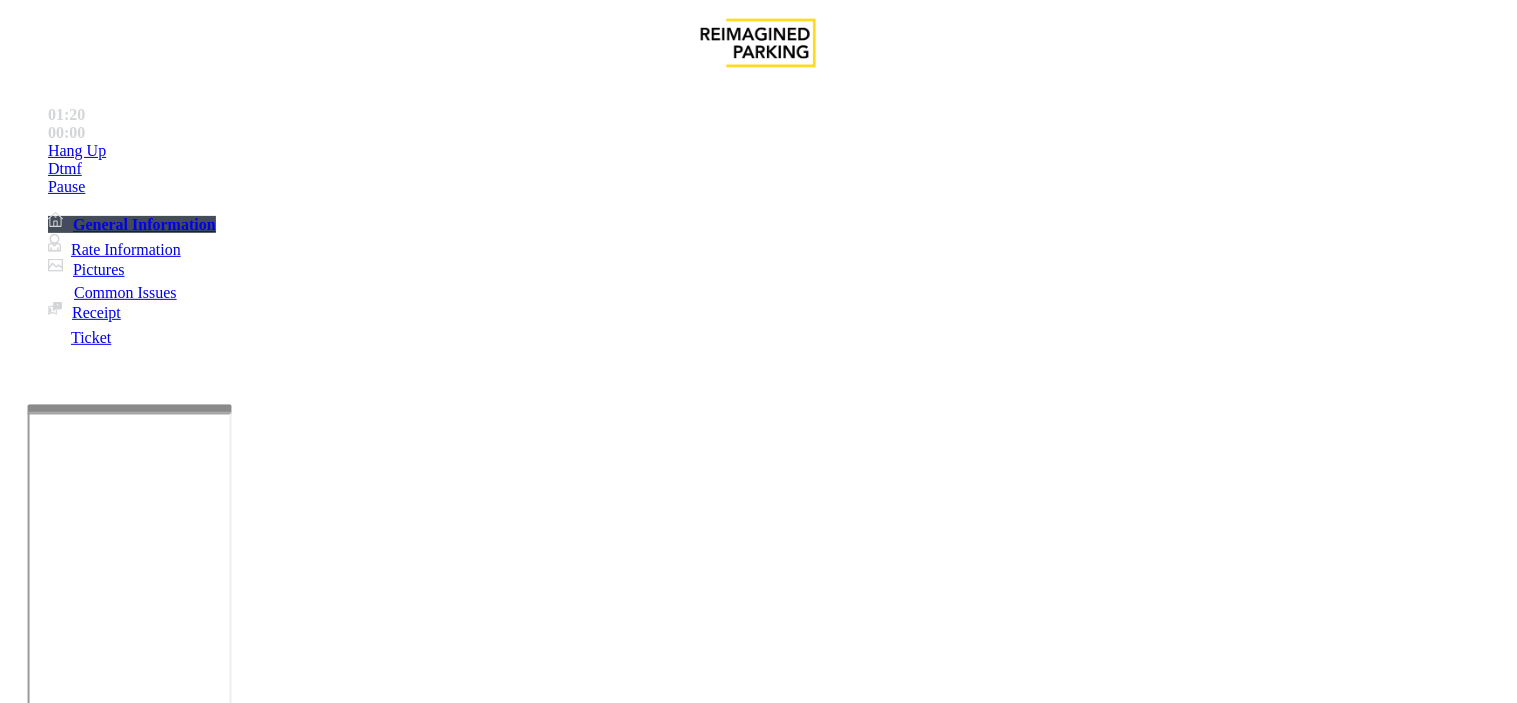click on "•••• ••••" at bounding box center [758, 2934] 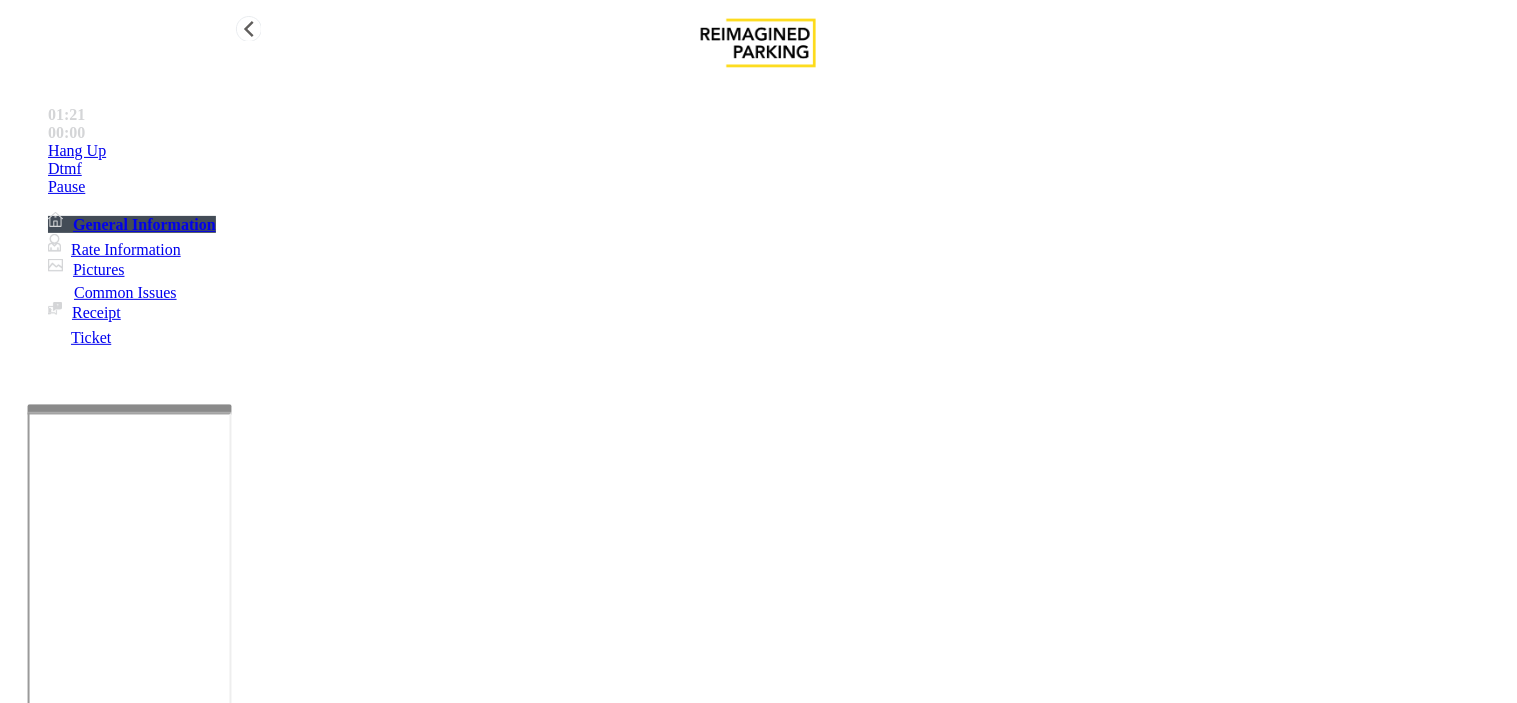 click on "Hang Up" at bounding box center [778, 151] 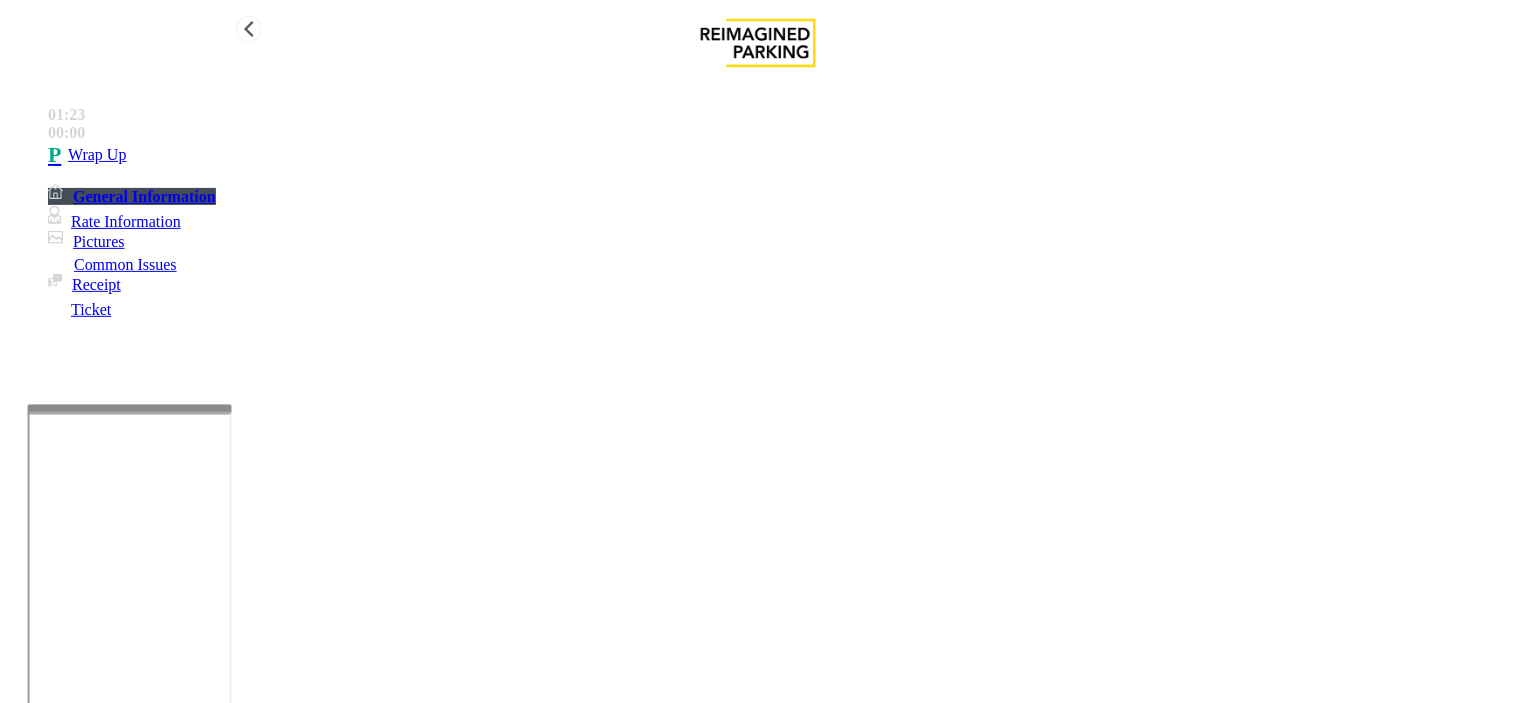 click on "Wrap Up" at bounding box center [778, 155] 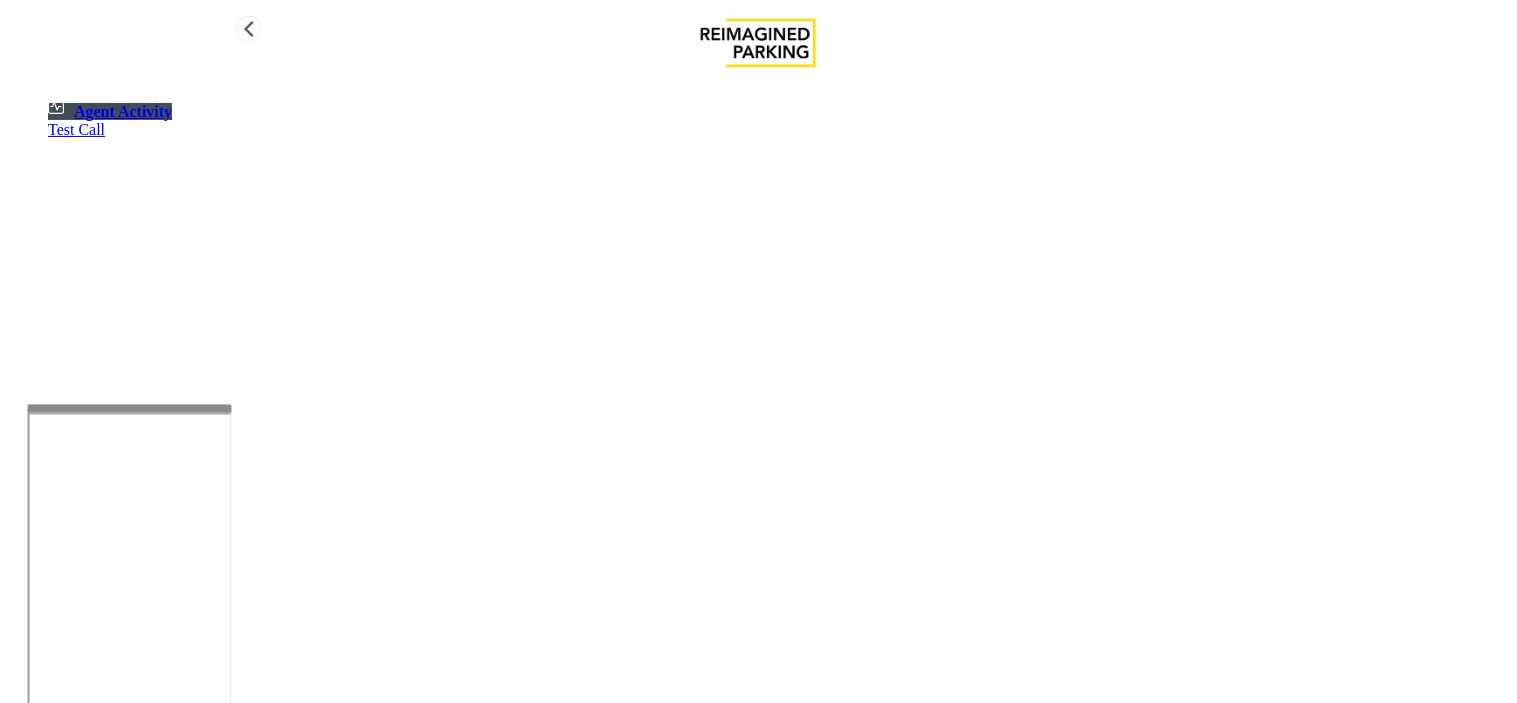 drag, startPoint x: 82, startPoint y: 284, endPoint x: 0, endPoint y: 312, distance: 86.64872 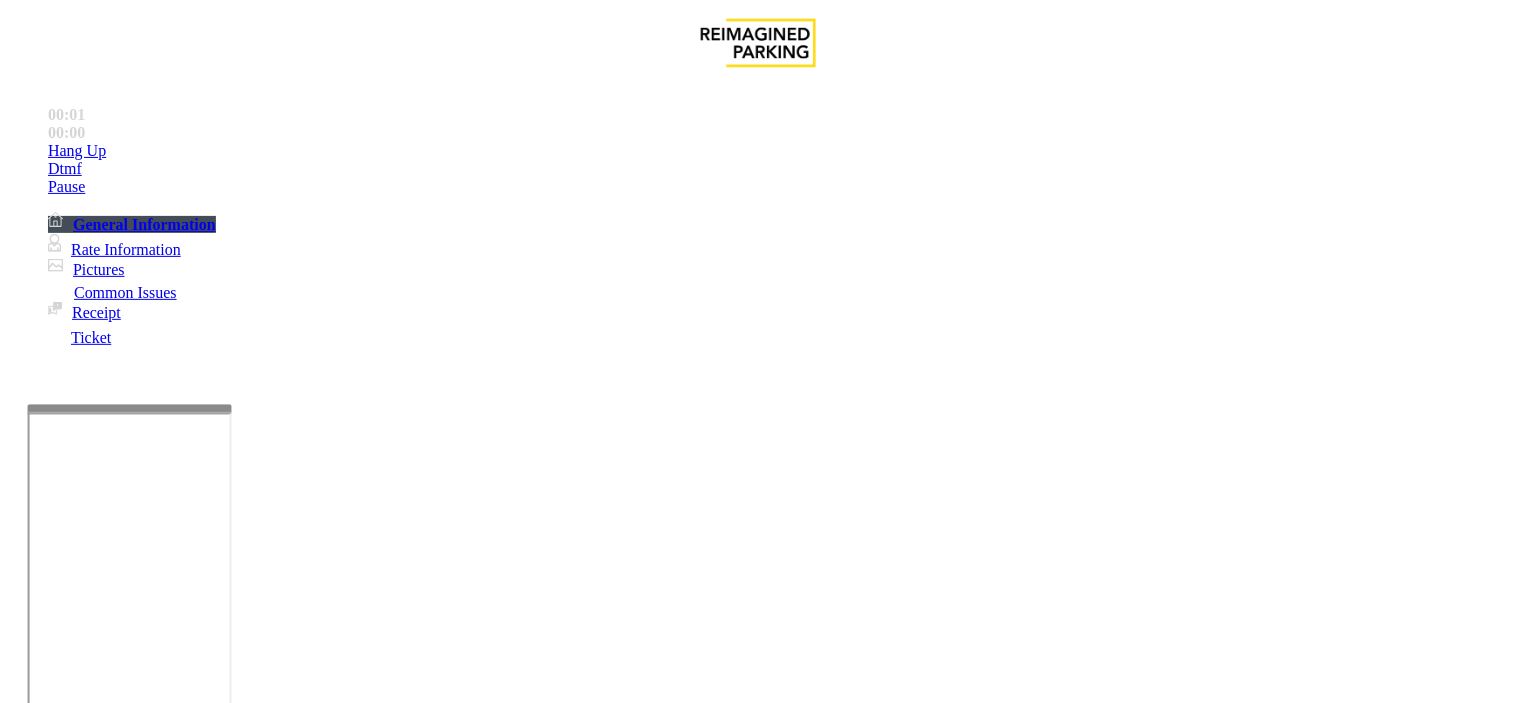 scroll, scrollTop: 444, scrollLeft: 0, axis: vertical 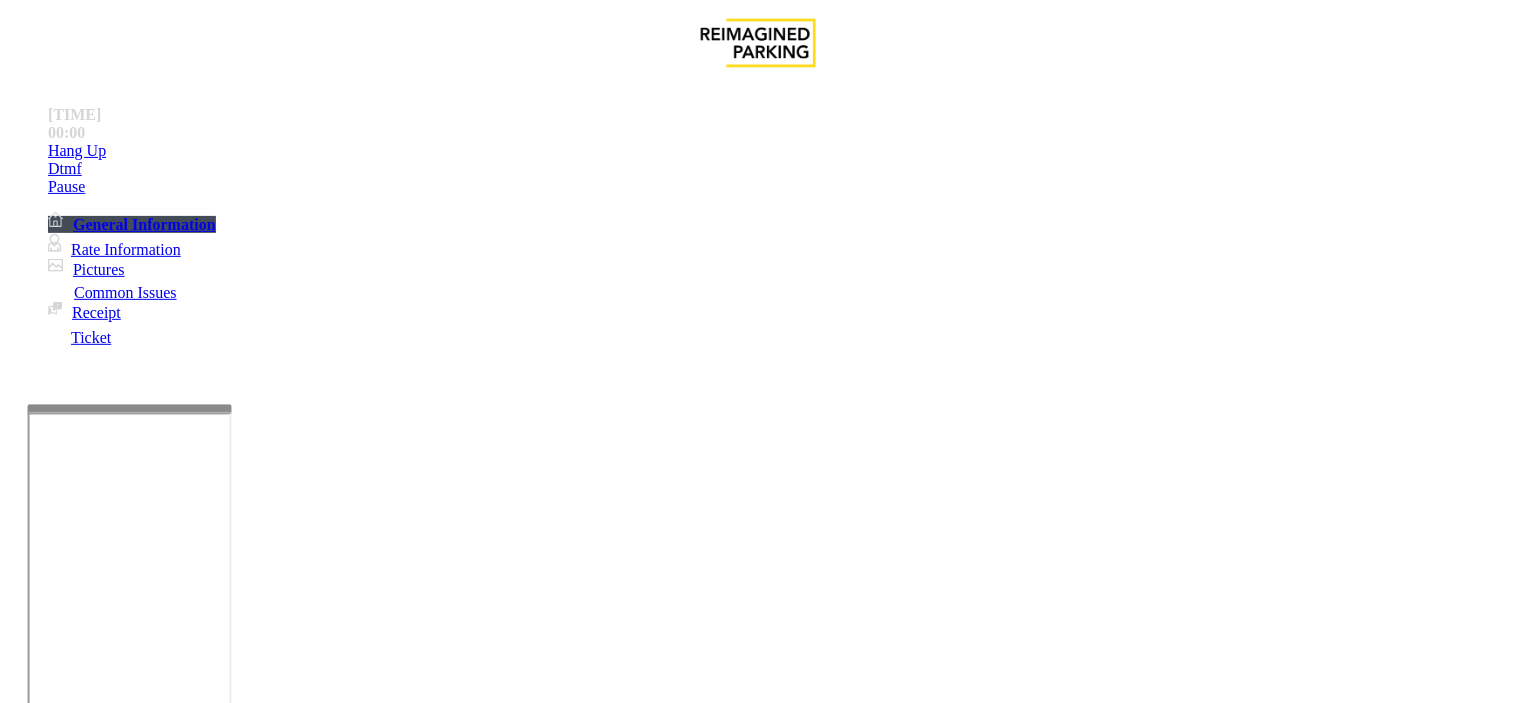 drag, startPoint x: 587, startPoint y: 678, endPoint x: 577, endPoint y: 682, distance: 10.770329 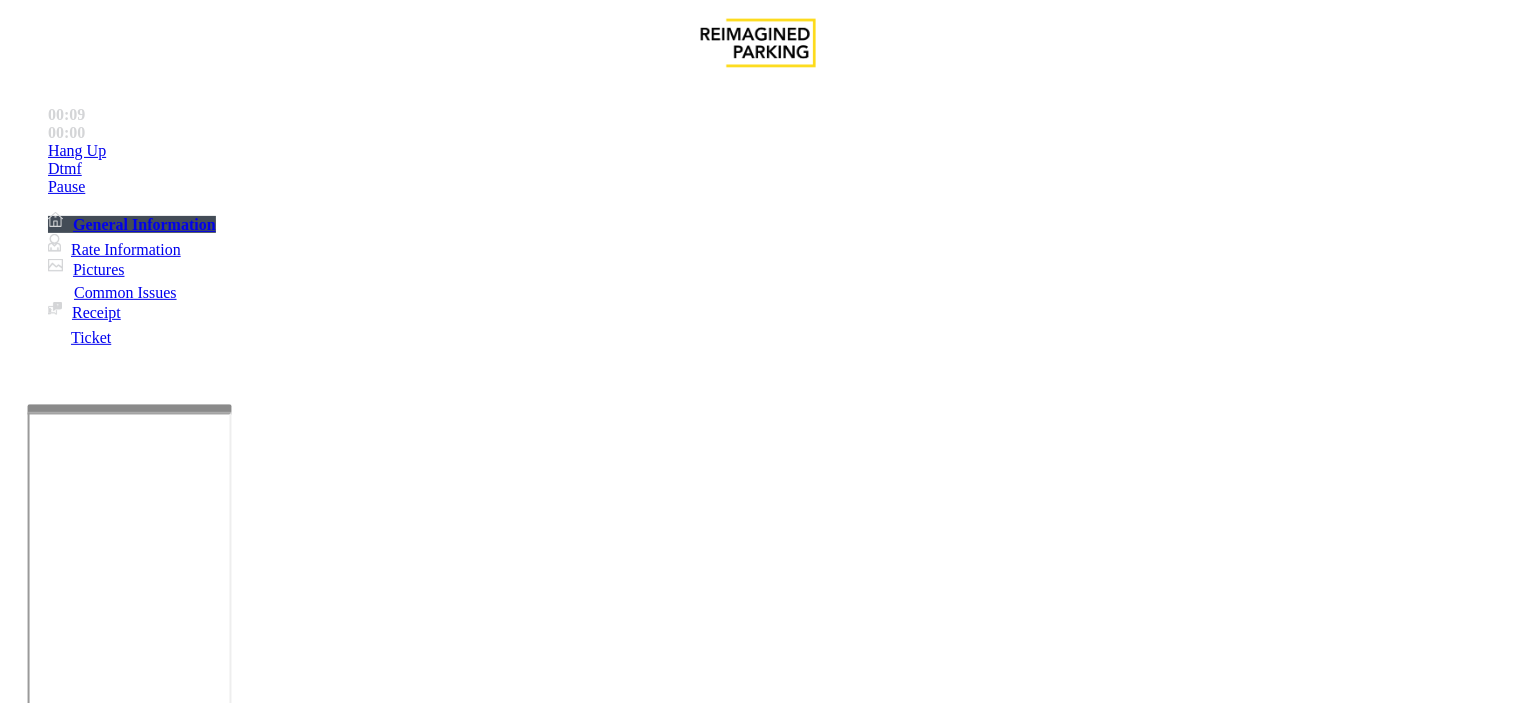 drag, startPoint x: 277, startPoint y: 174, endPoint x: 438, endPoint y: 193, distance: 162.11725 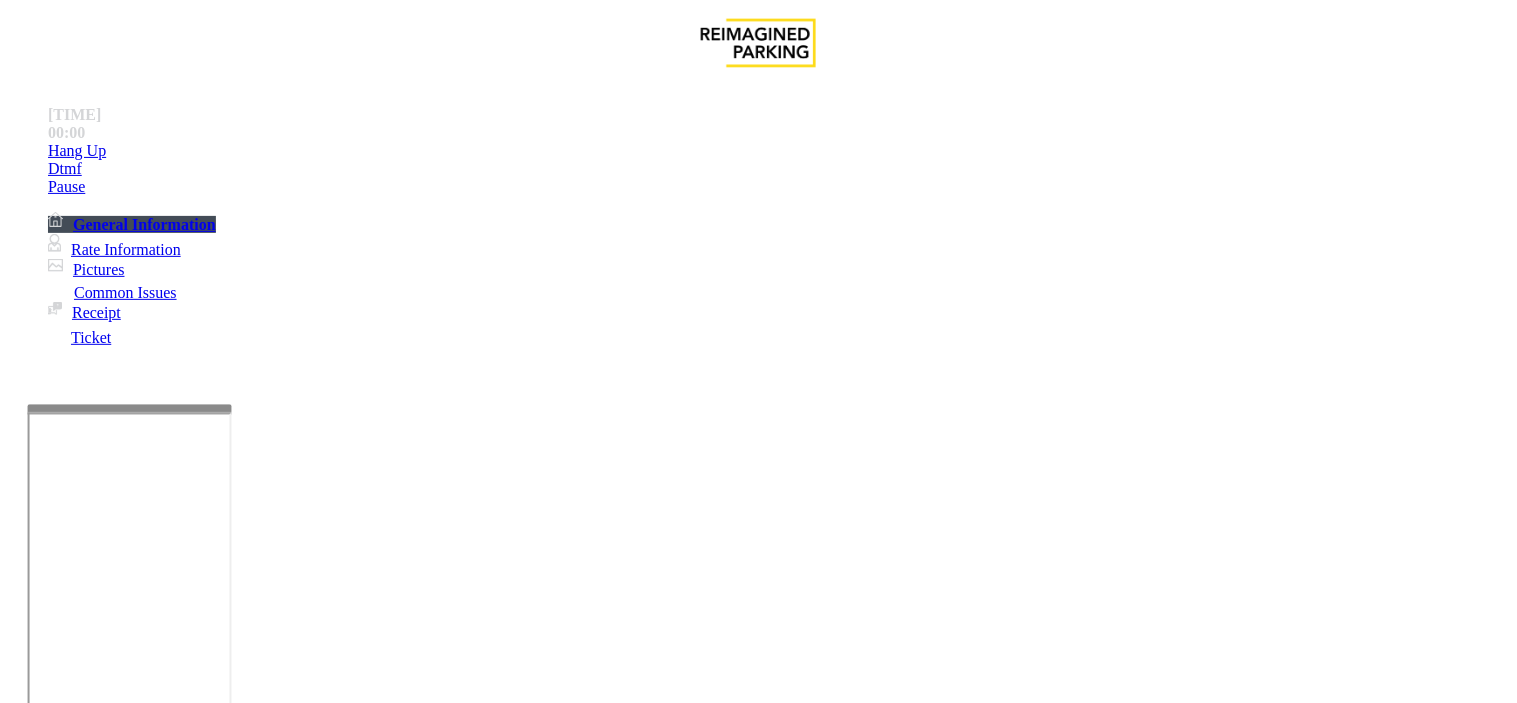 drag, startPoint x: 883, startPoint y: 540, endPoint x: 974, endPoint y: 535, distance: 91.13726 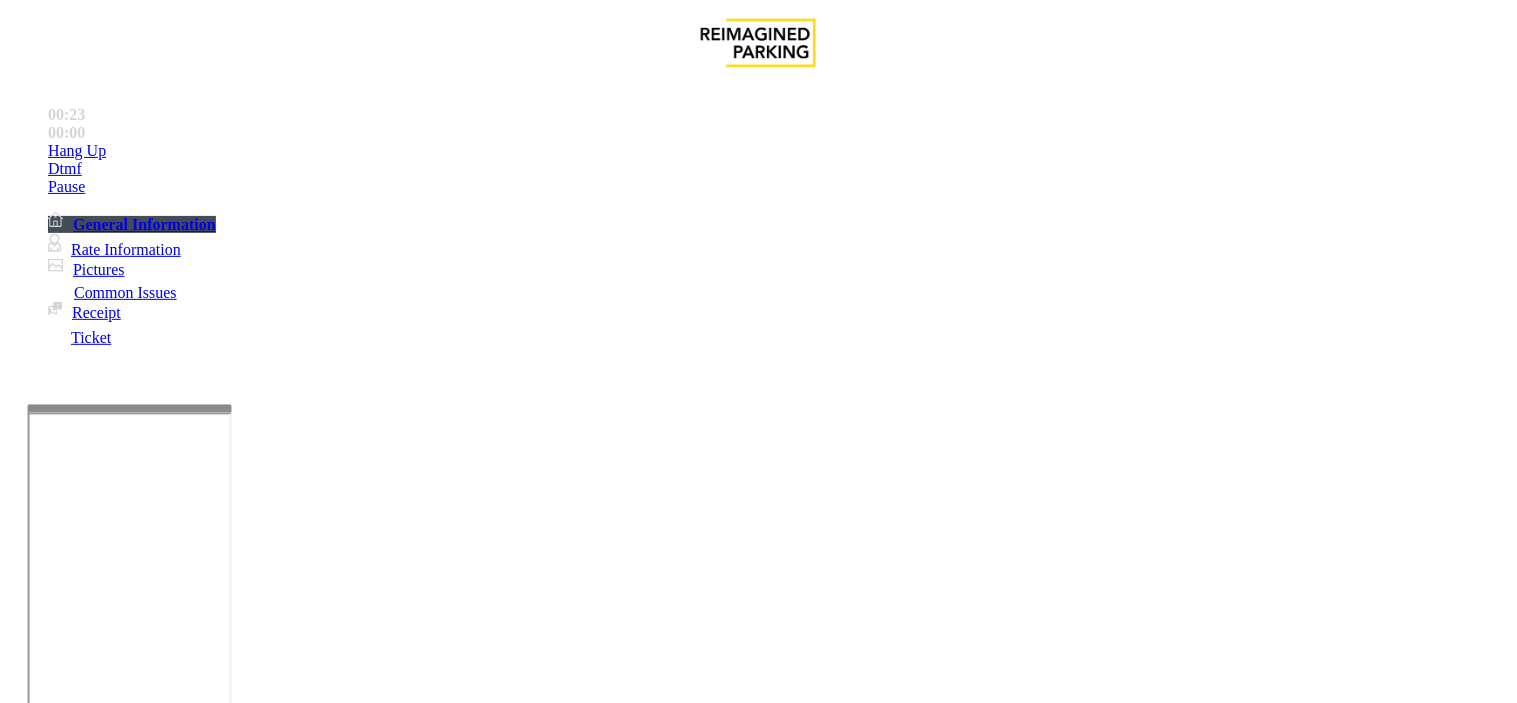 paste on "**********" 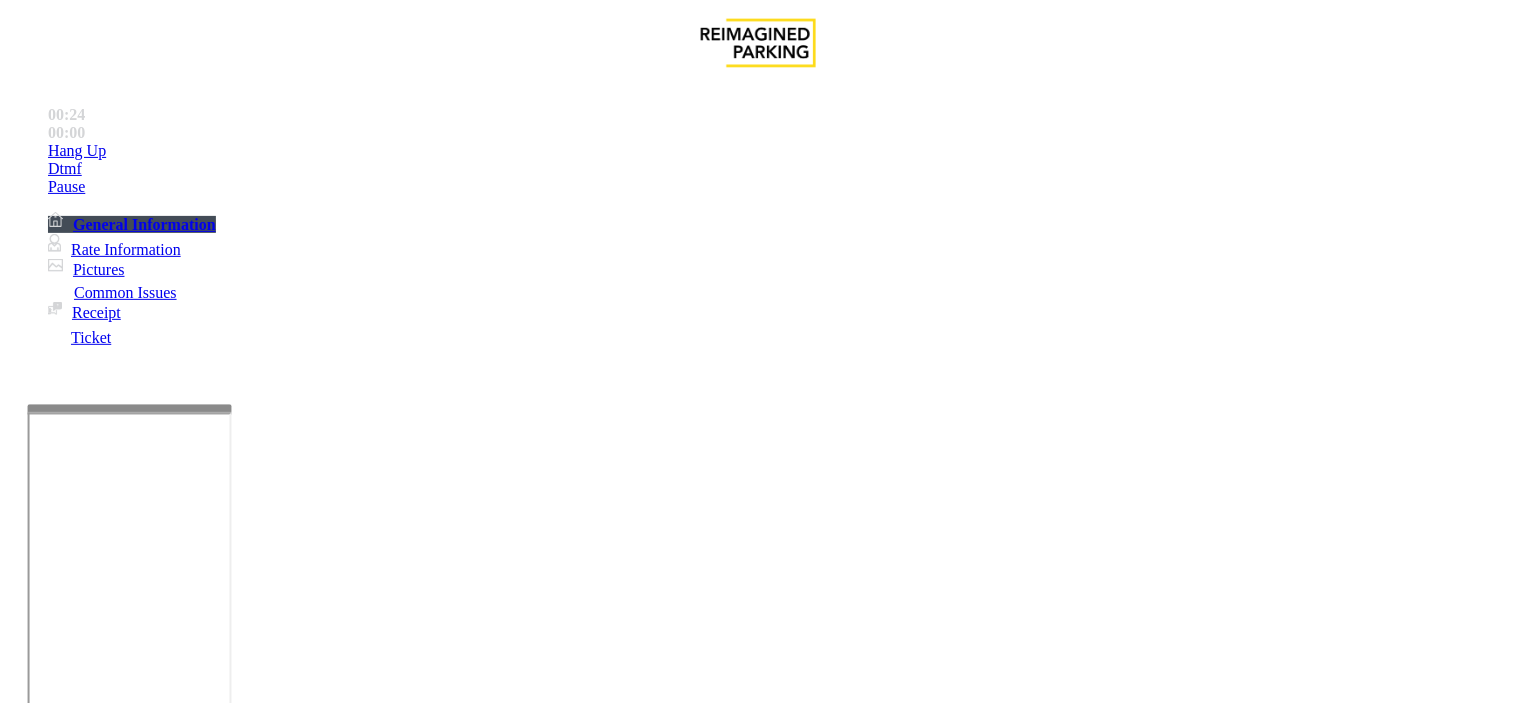 scroll, scrollTop: 0, scrollLeft: 0, axis: both 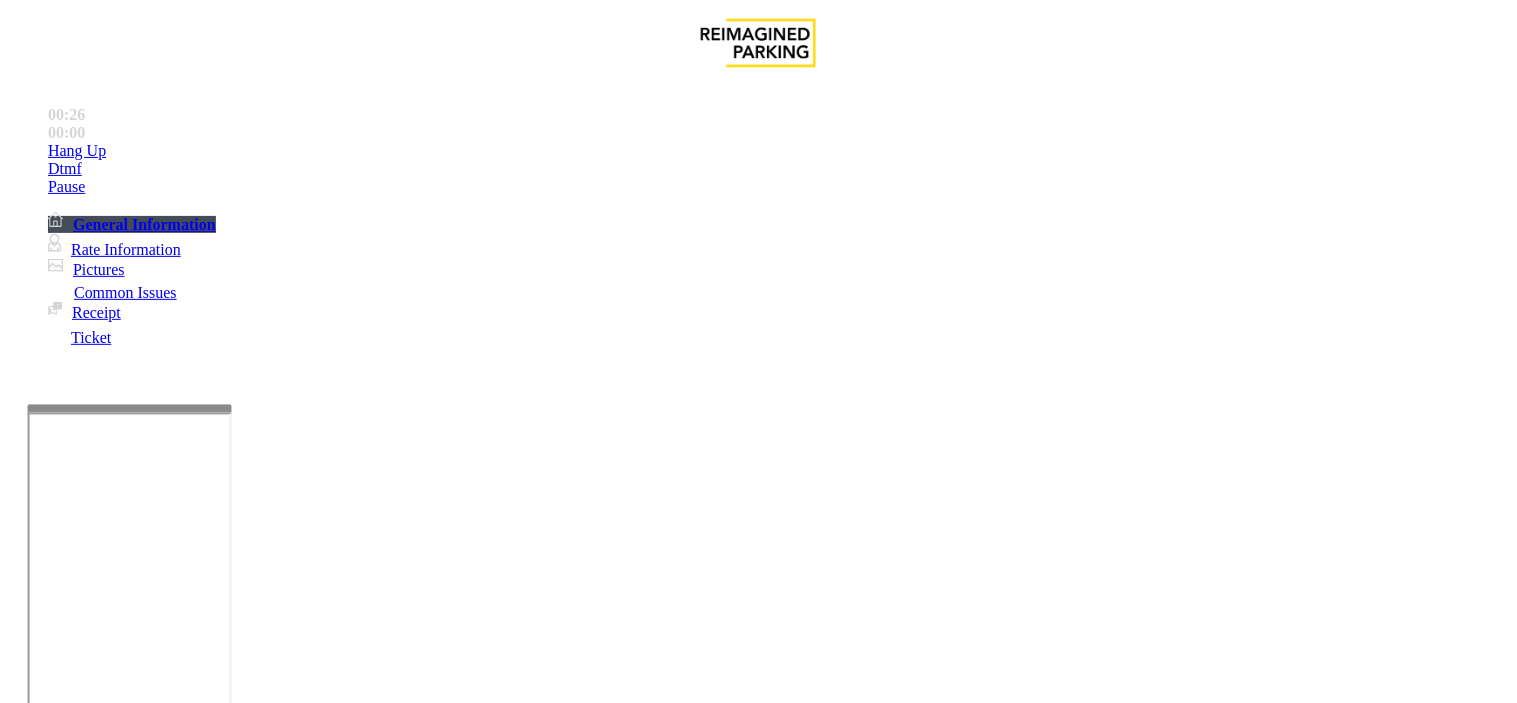type on "**********" 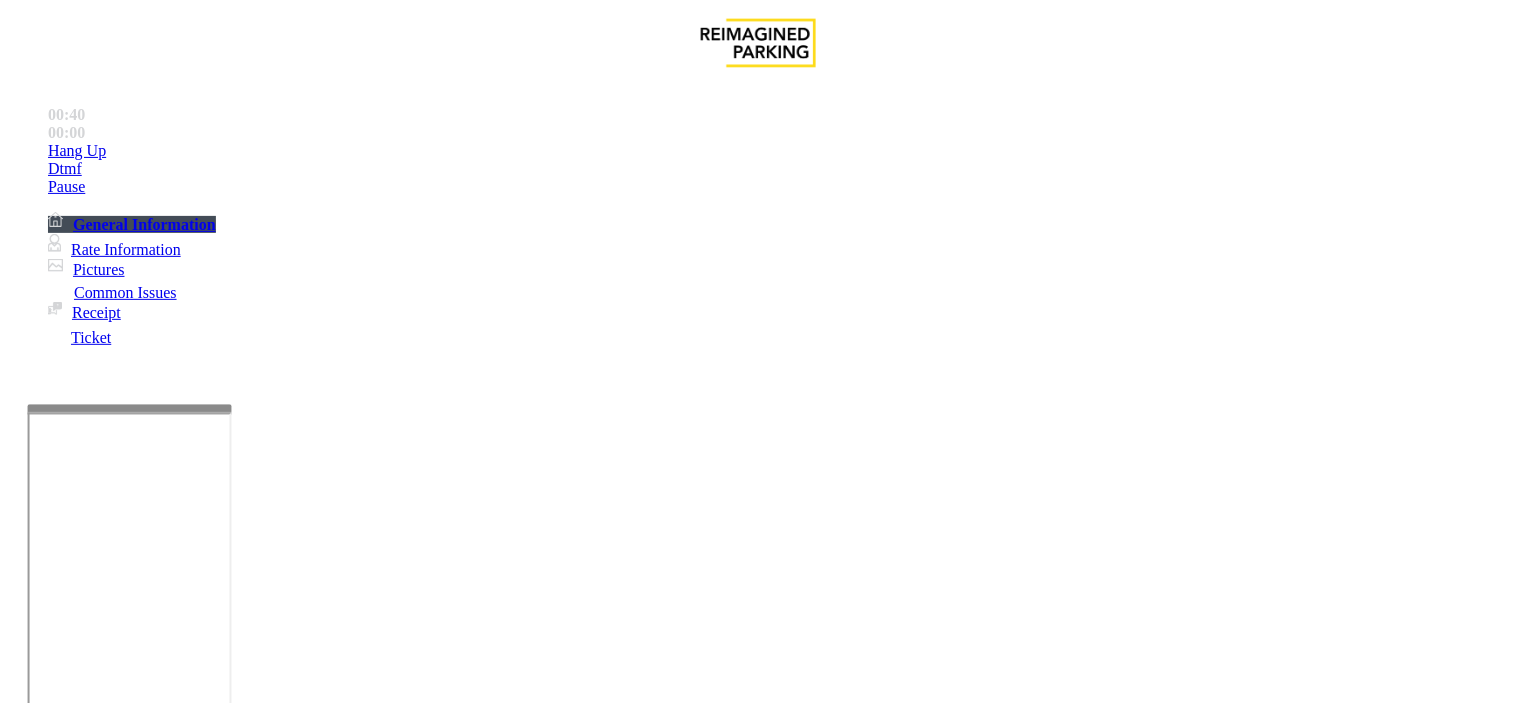 type on "******" 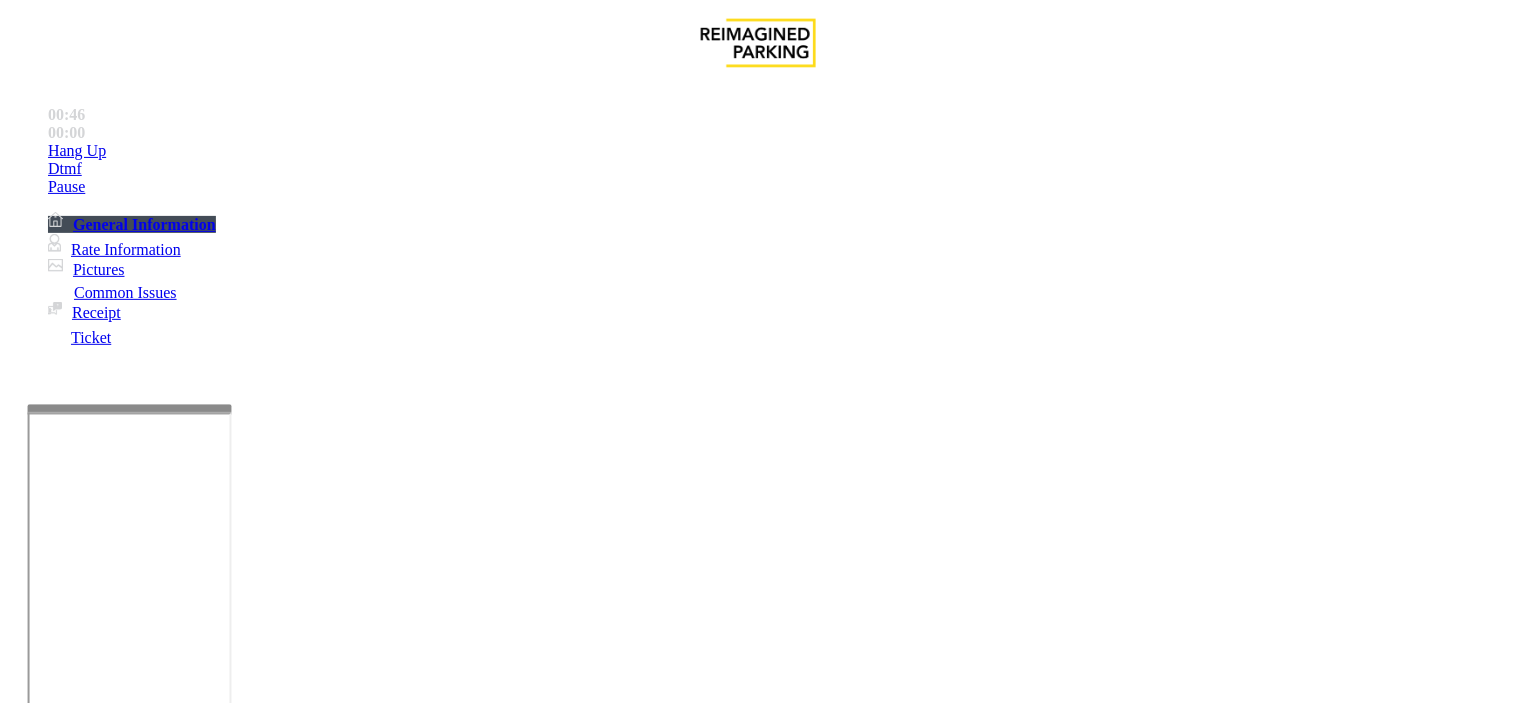 click at bounding box center [137, 3653] 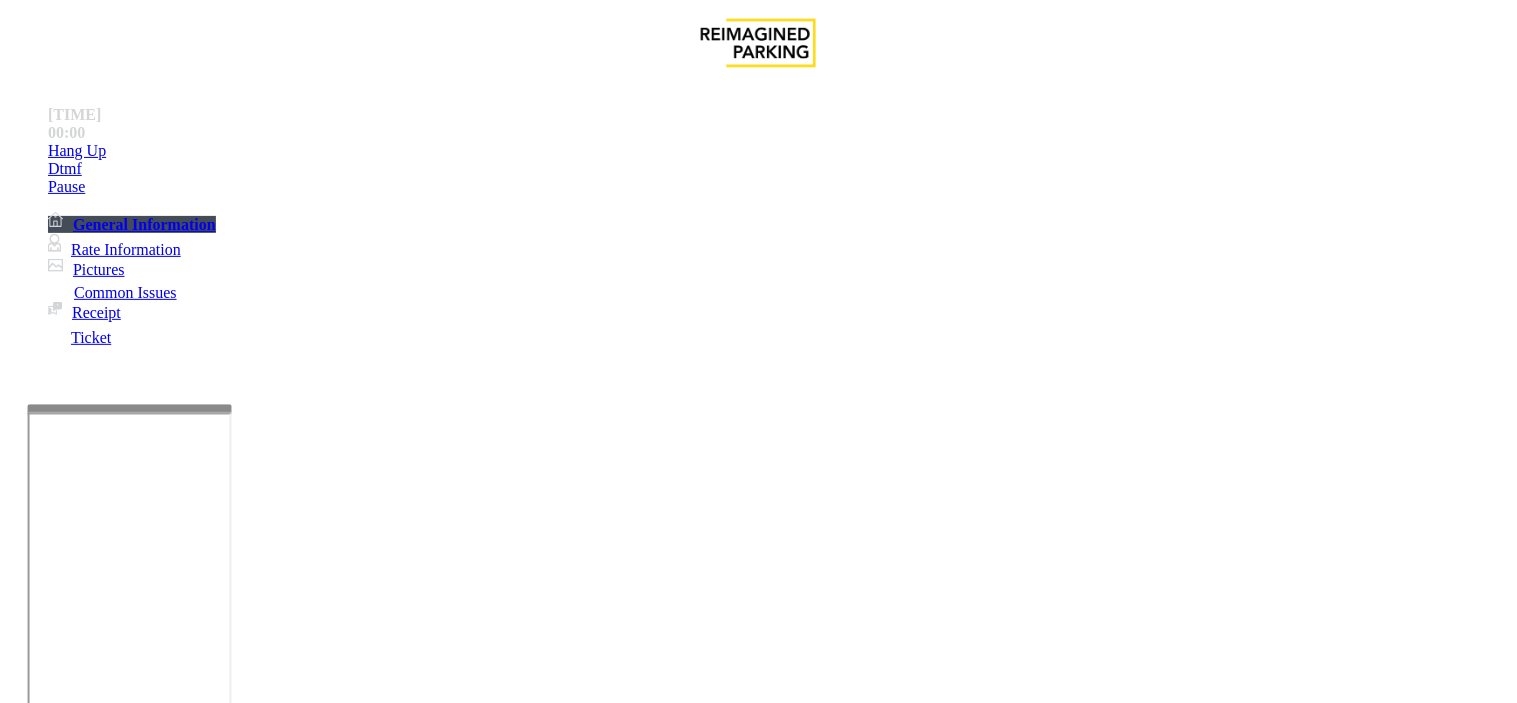 scroll, scrollTop: 777, scrollLeft: 0, axis: vertical 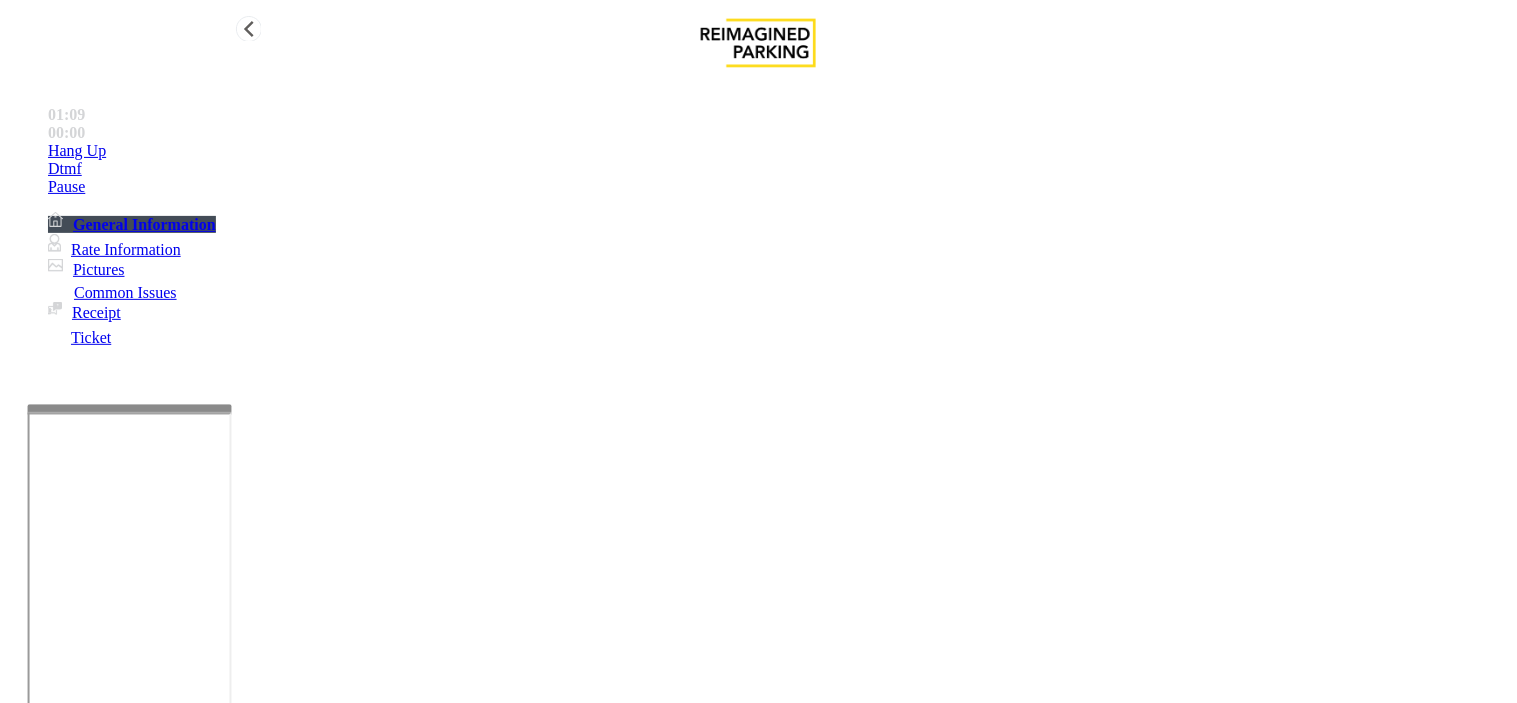 click on "Hang Up" at bounding box center (778, 151) 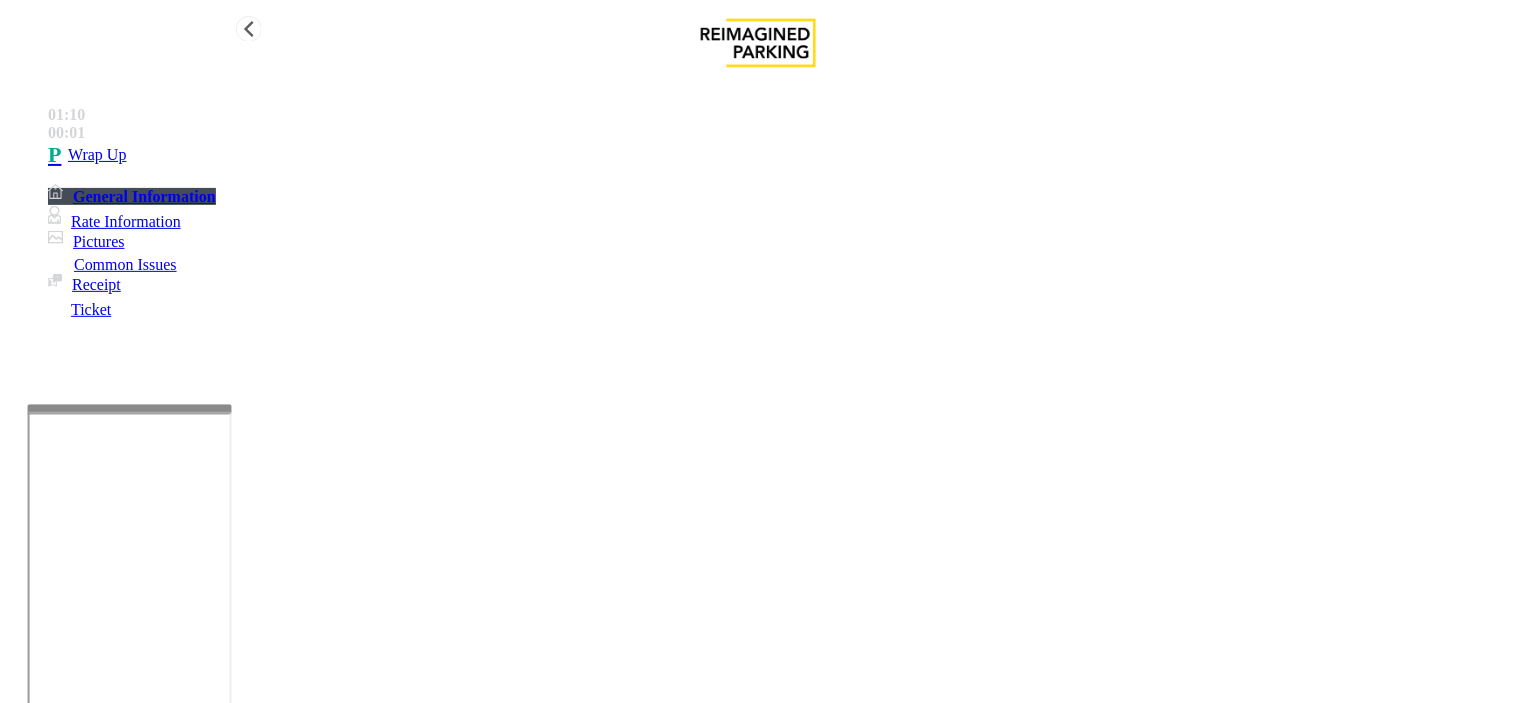click on "Wrap Up" at bounding box center [778, 155] 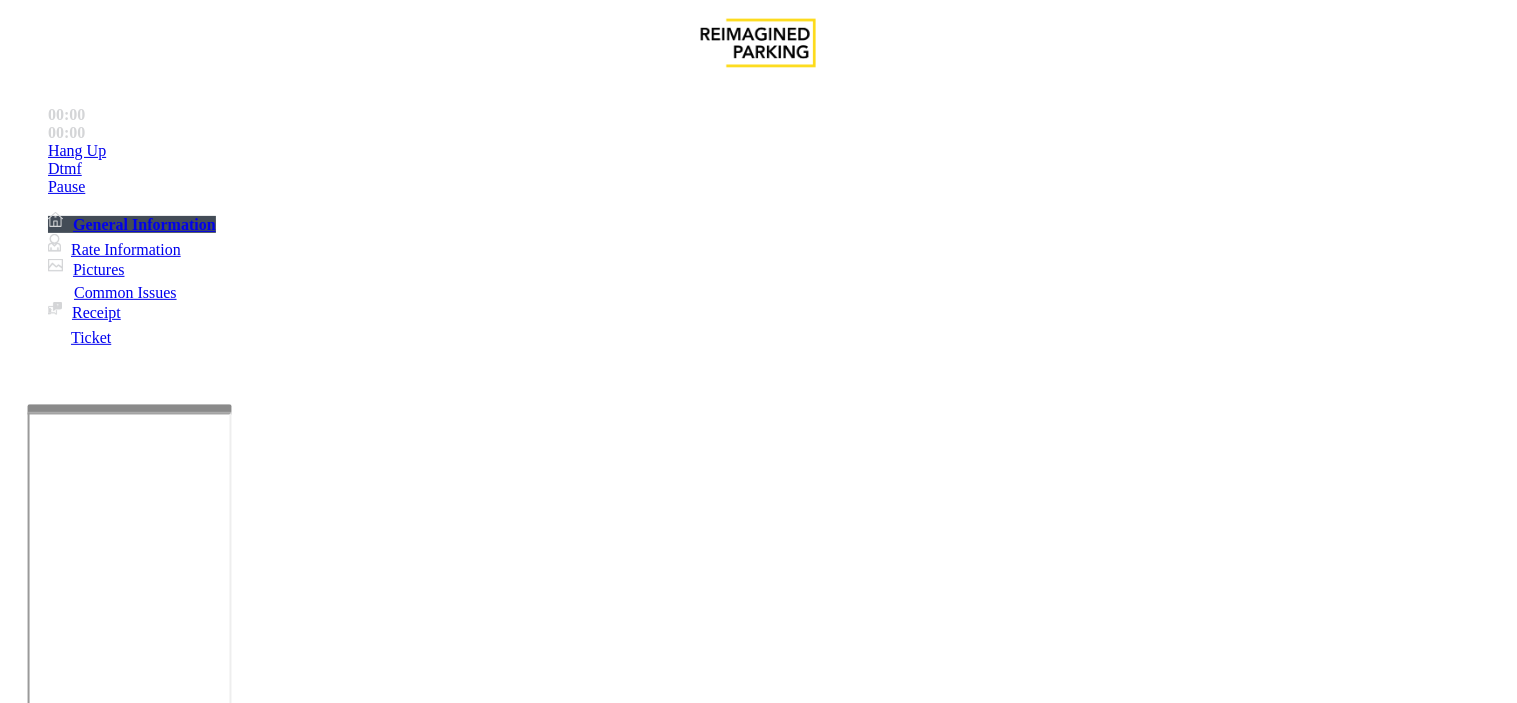 scroll, scrollTop: 666, scrollLeft: 0, axis: vertical 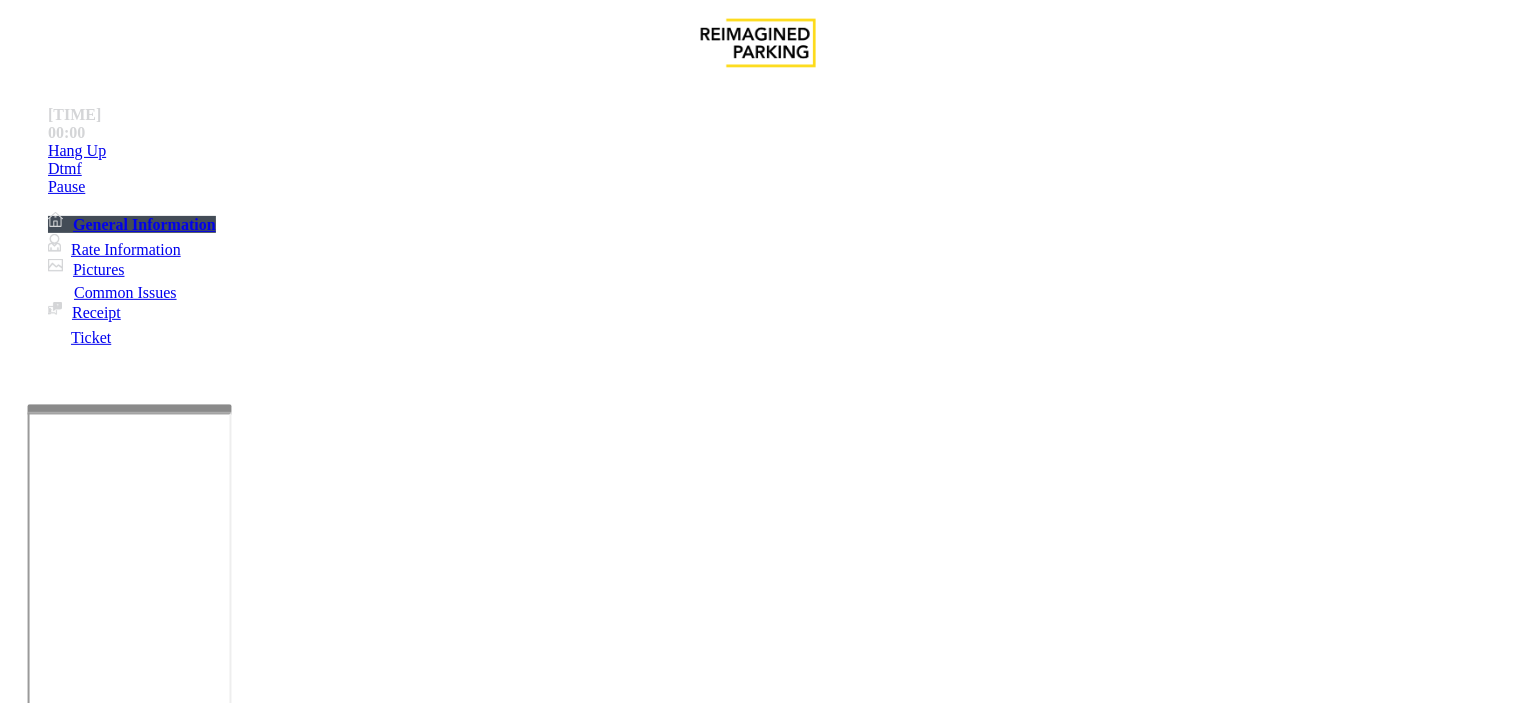 drag, startPoint x: 453, startPoint y: 672, endPoint x: 414, endPoint y: 656, distance: 42.154476 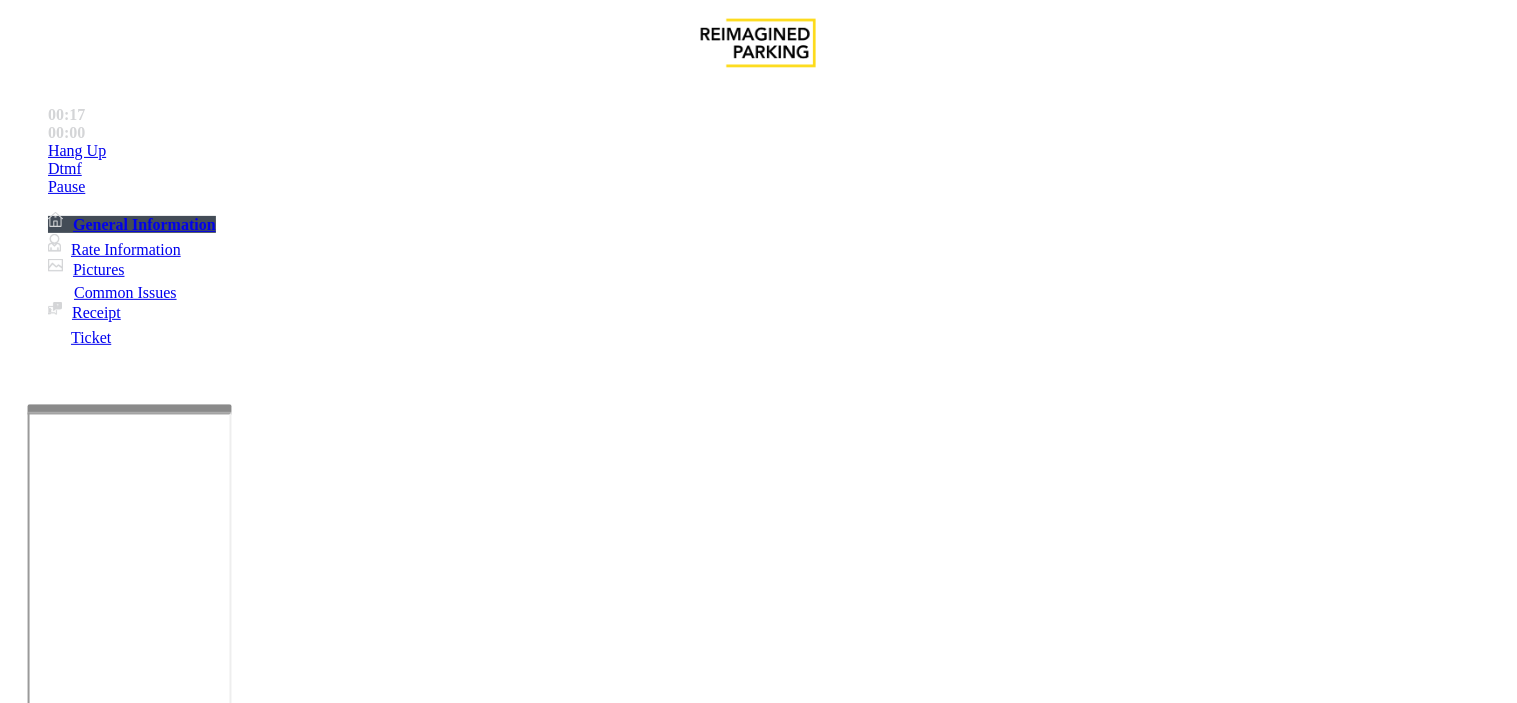 scroll, scrollTop: 666, scrollLeft: 0, axis: vertical 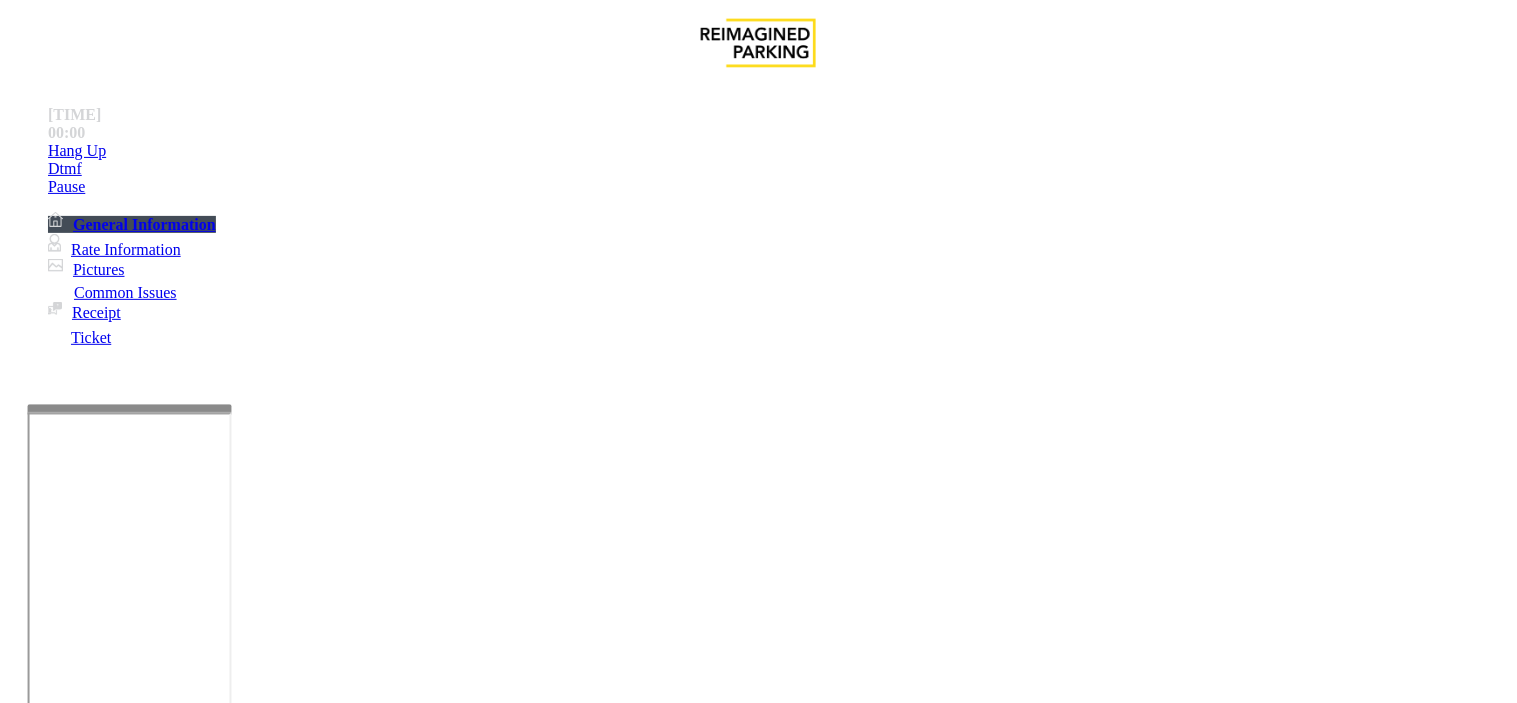 click on "Payment Issue" at bounding box center [167, 1356] 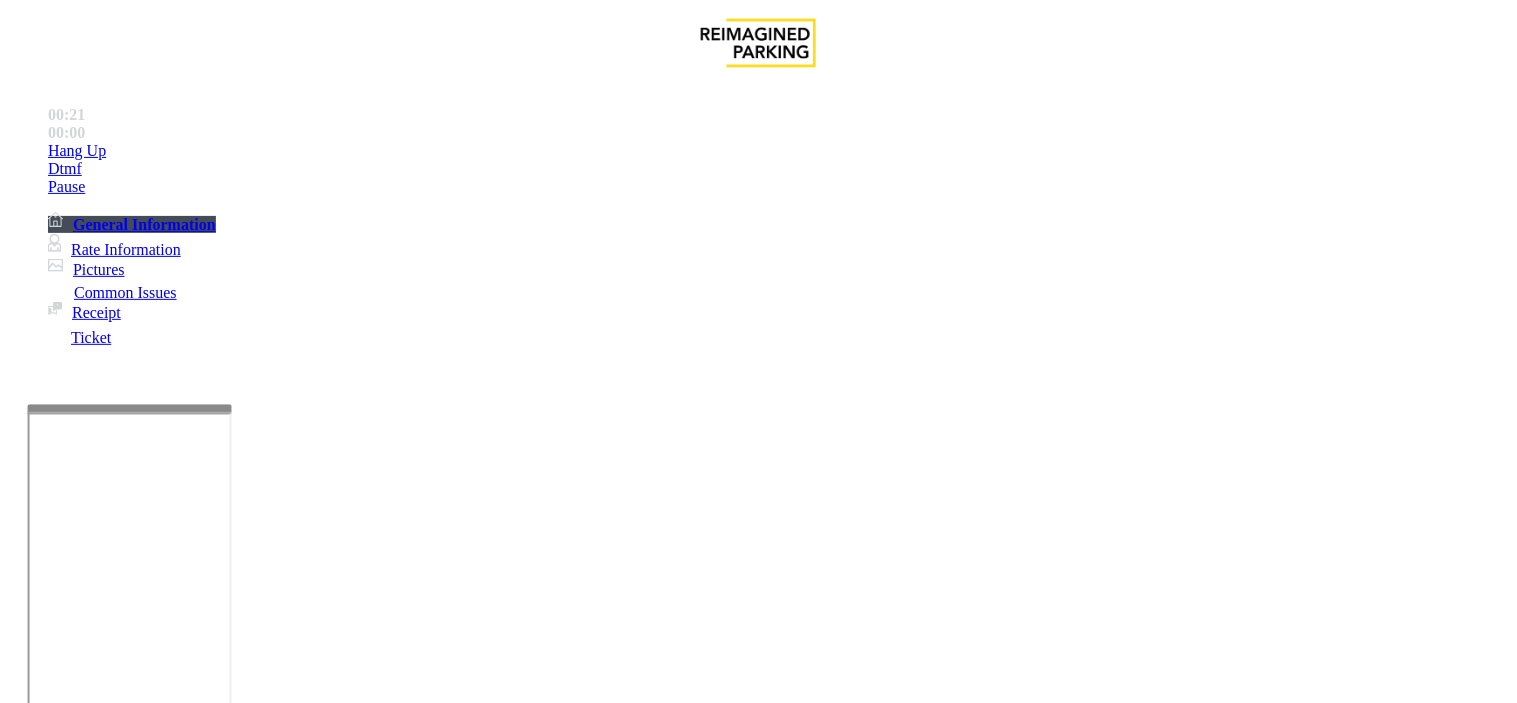 paste on "**********" 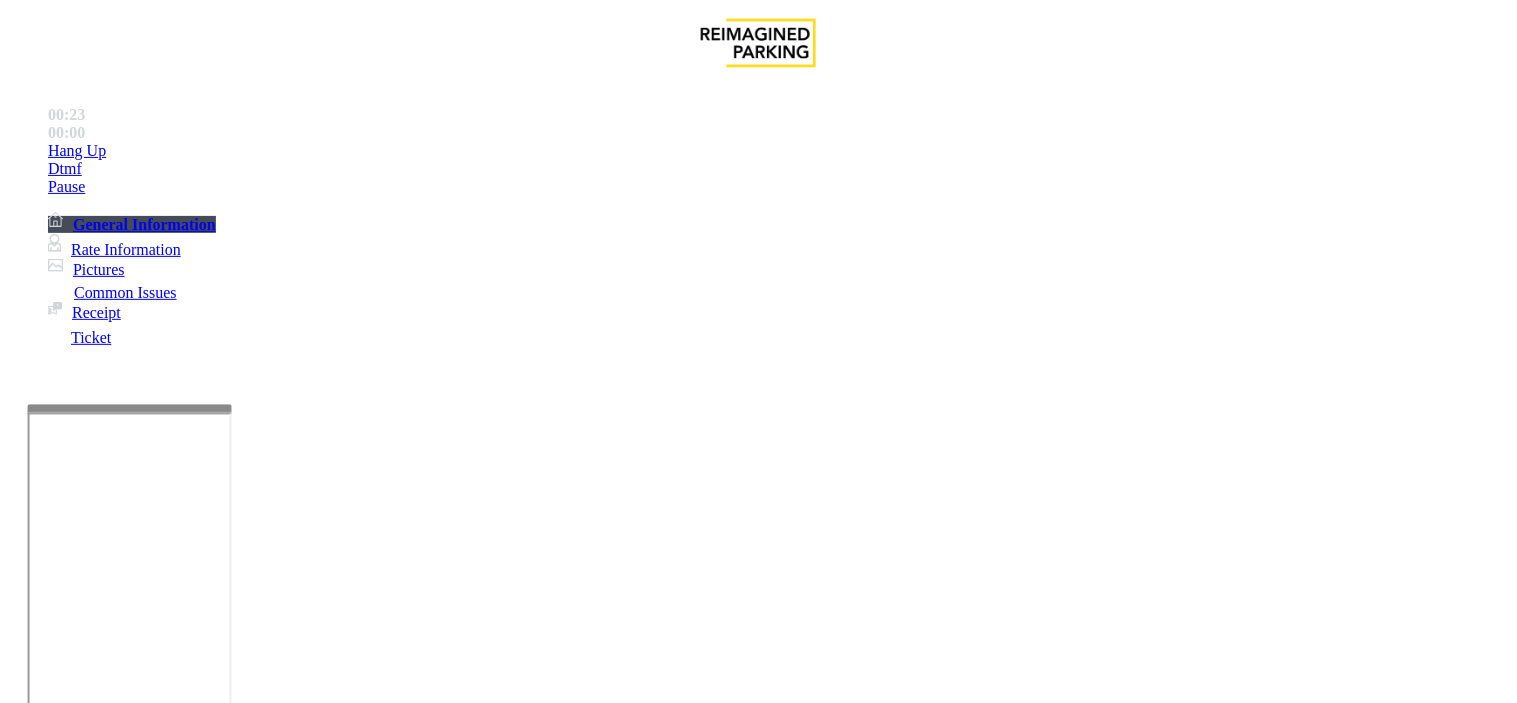 click on "Credit Card Not Reading" at bounding box center (758, 1341) 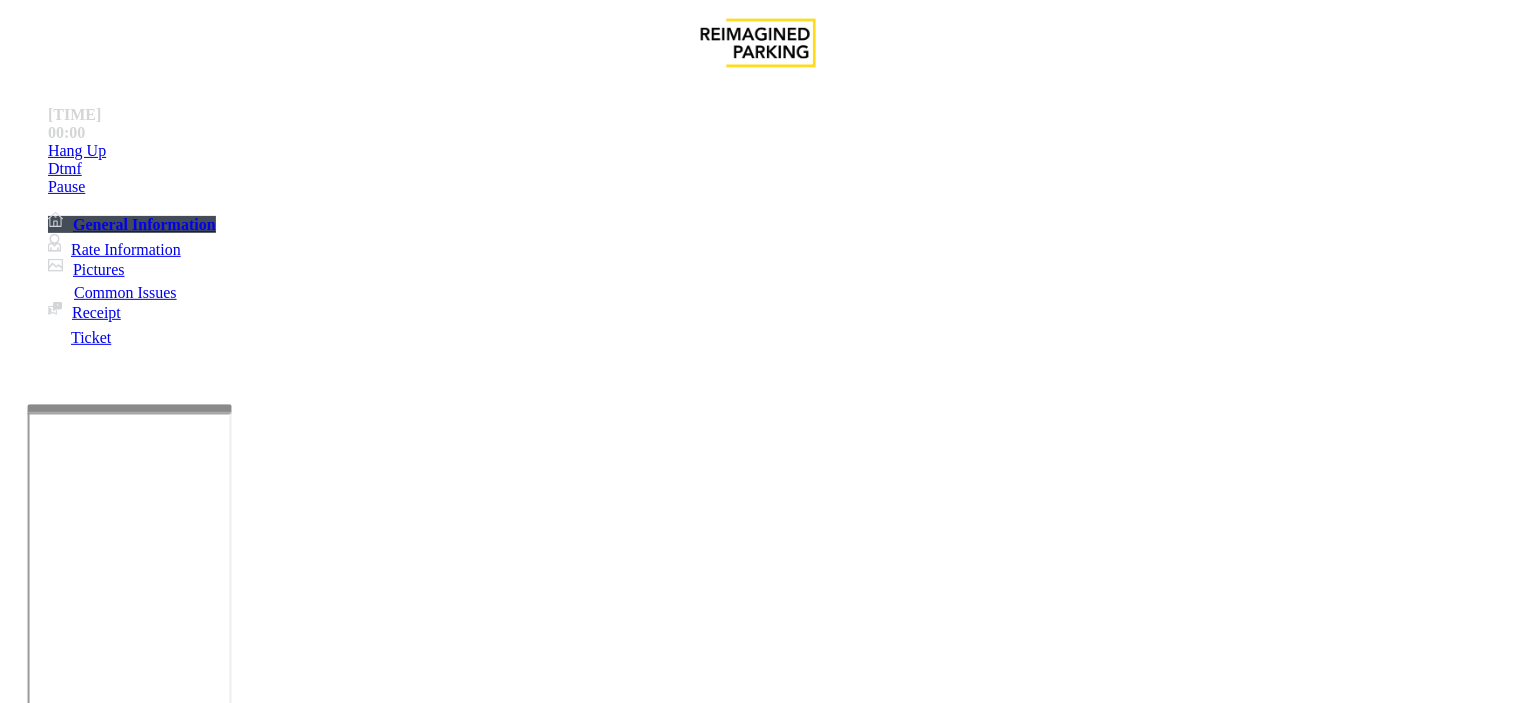 click at bounding box center [246, 1704] 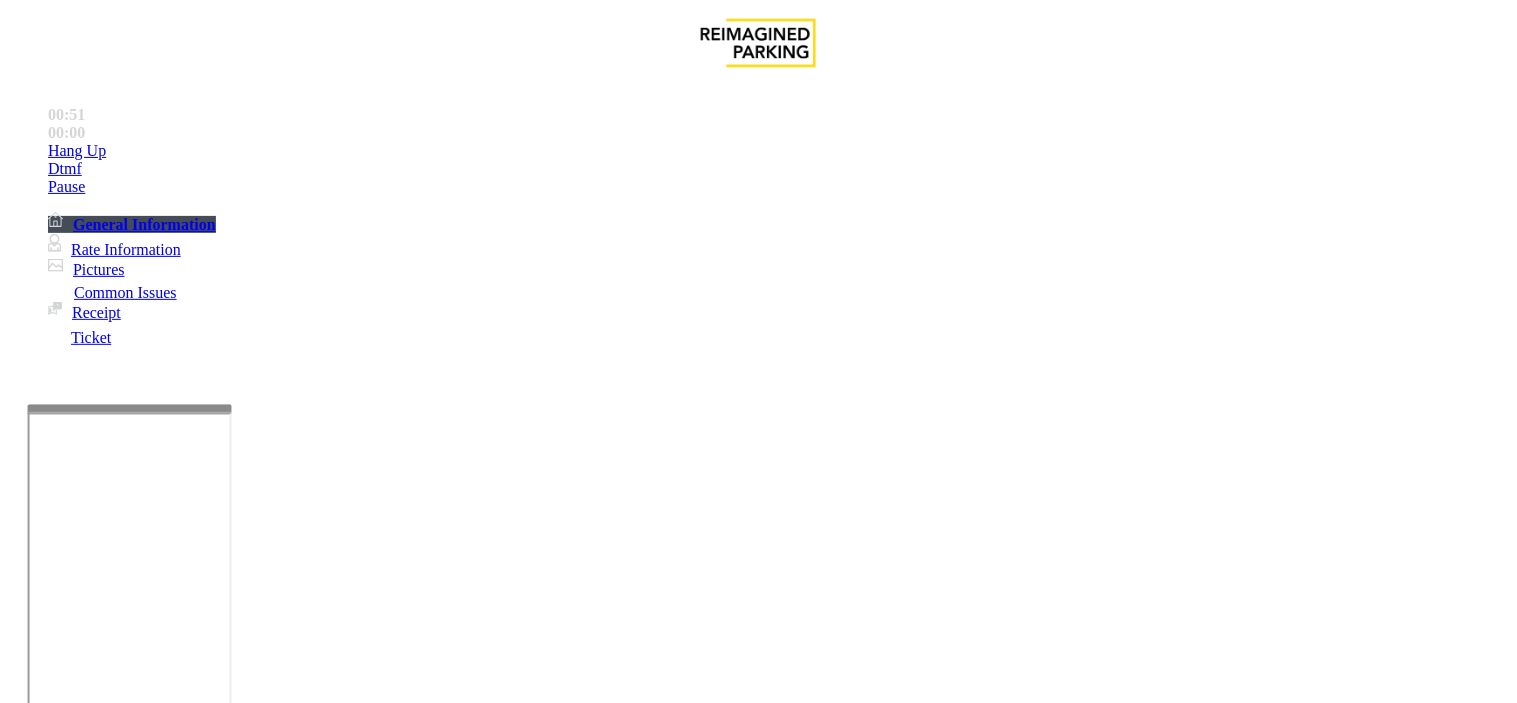 click on "Monthly Issue" at bounding box center [268, 1356] 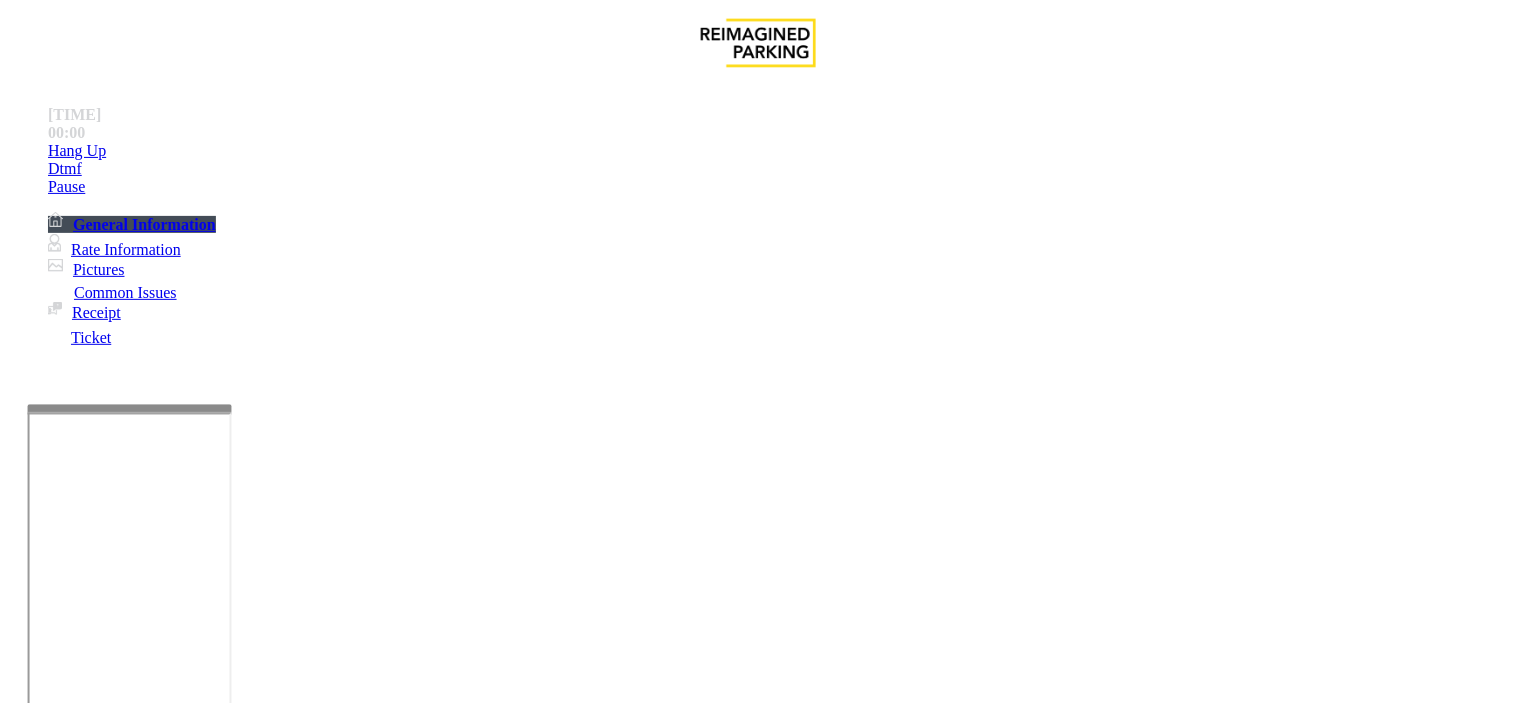 drag, startPoint x: 324, startPoint y: 574, endPoint x: 515, endPoint y: 575, distance: 191.00262 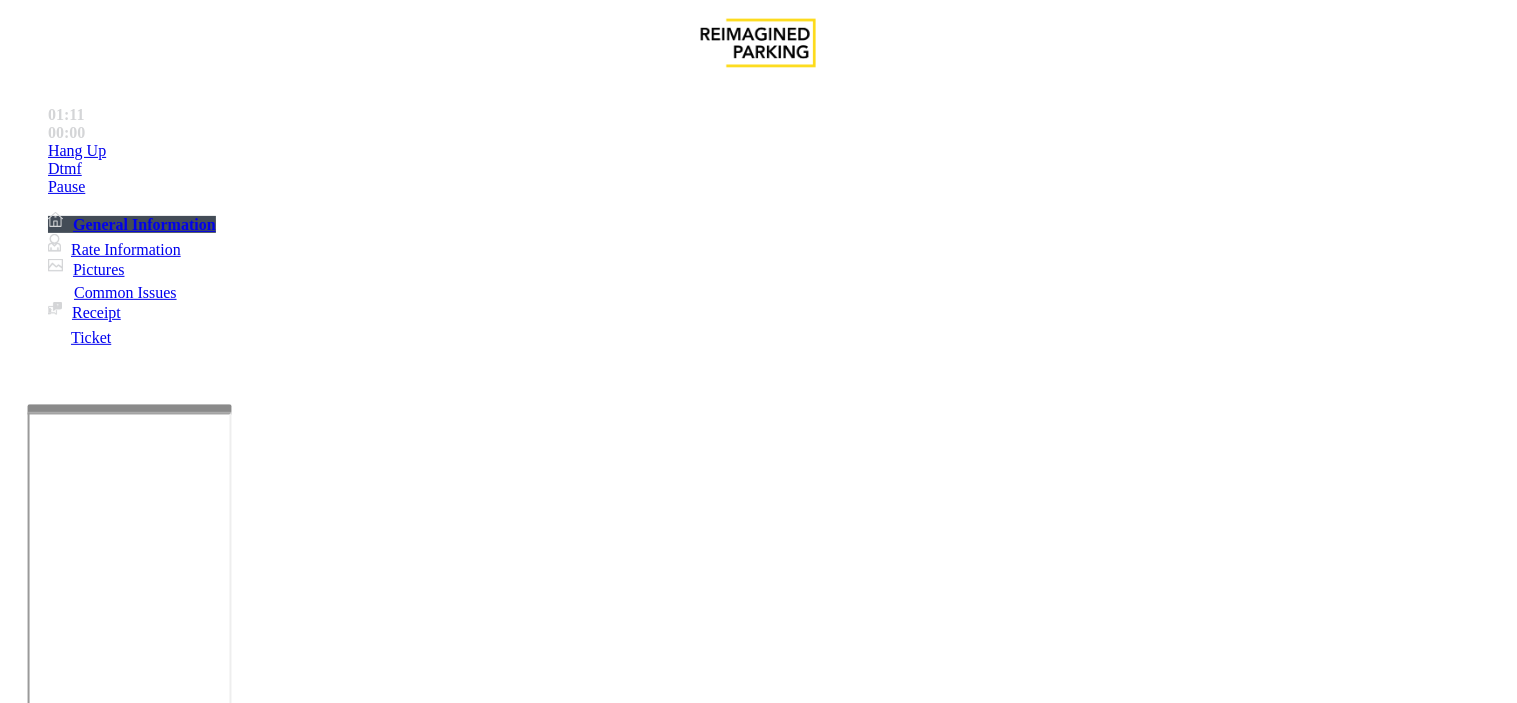 type on "**********" 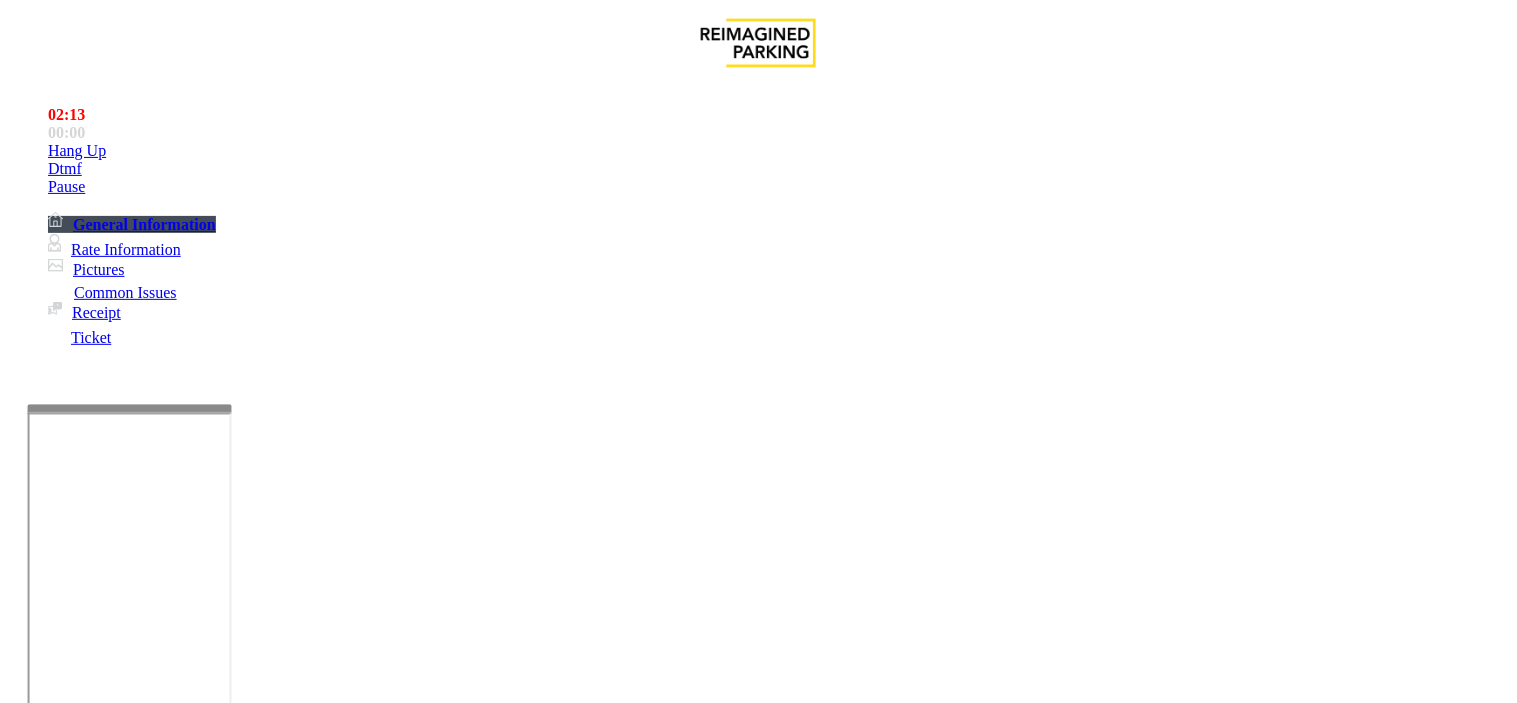 click at bounding box center [96, 1378] 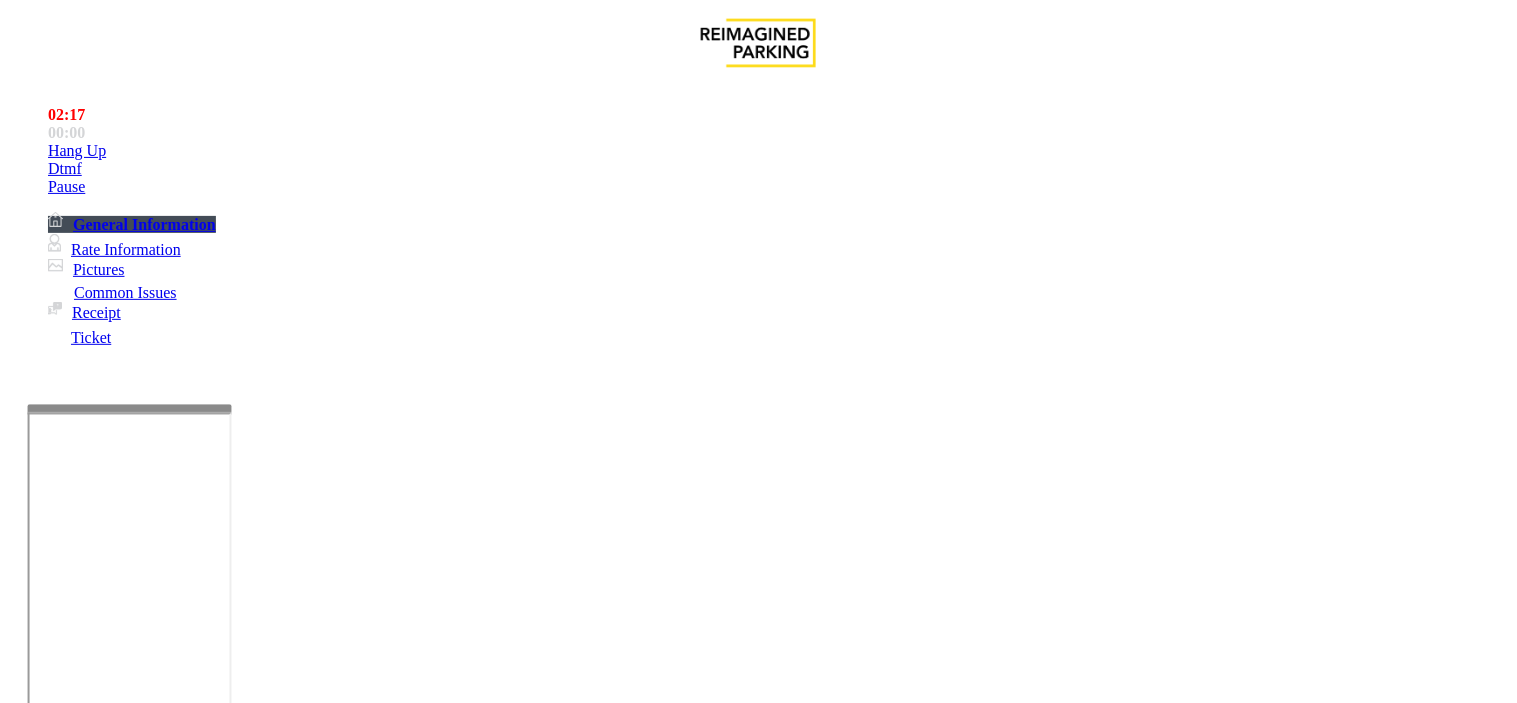 scroll, scrollTop: 888, scrollLeft: 0, axis: vertical 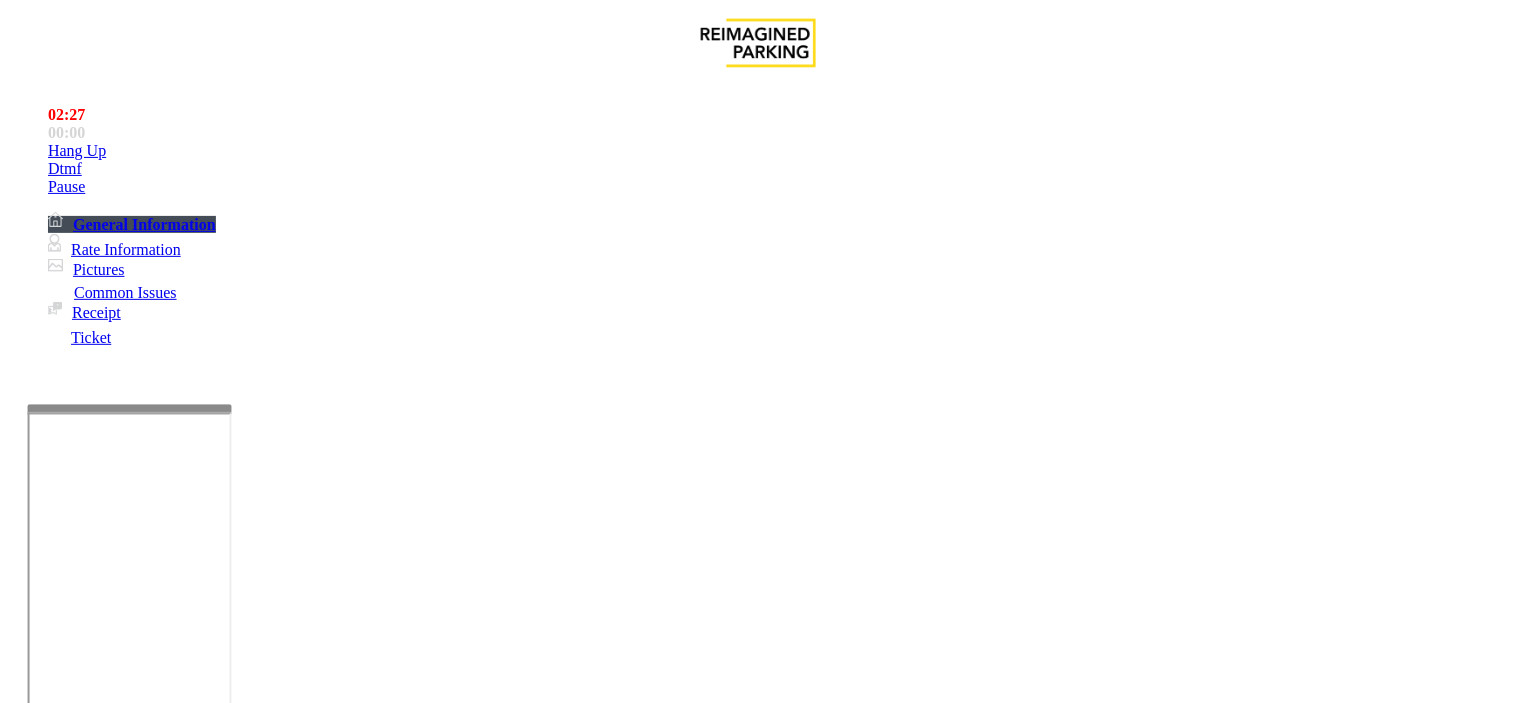 type on "********" 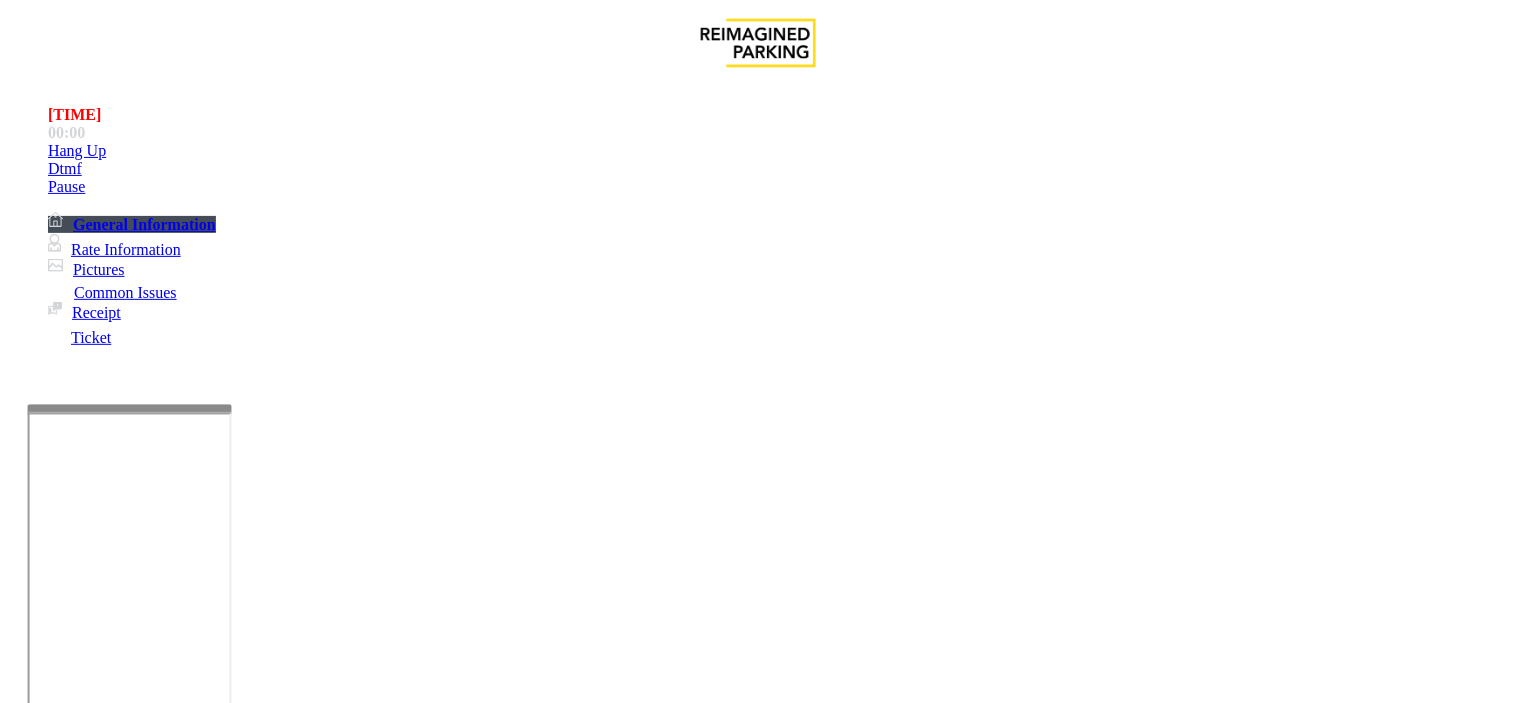 type on "*****" 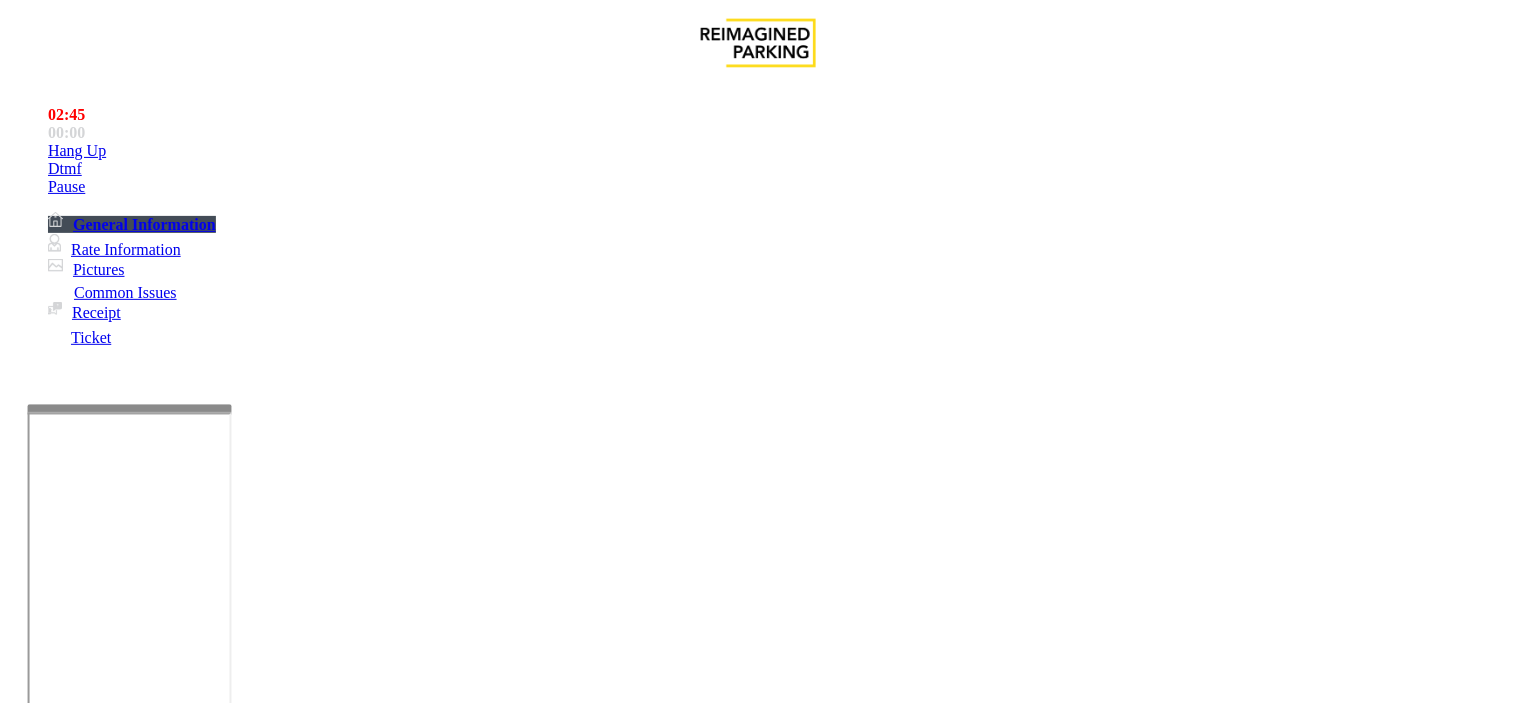 scroll, scrollTop: 333, scrollLeft: 0, axis: vertical 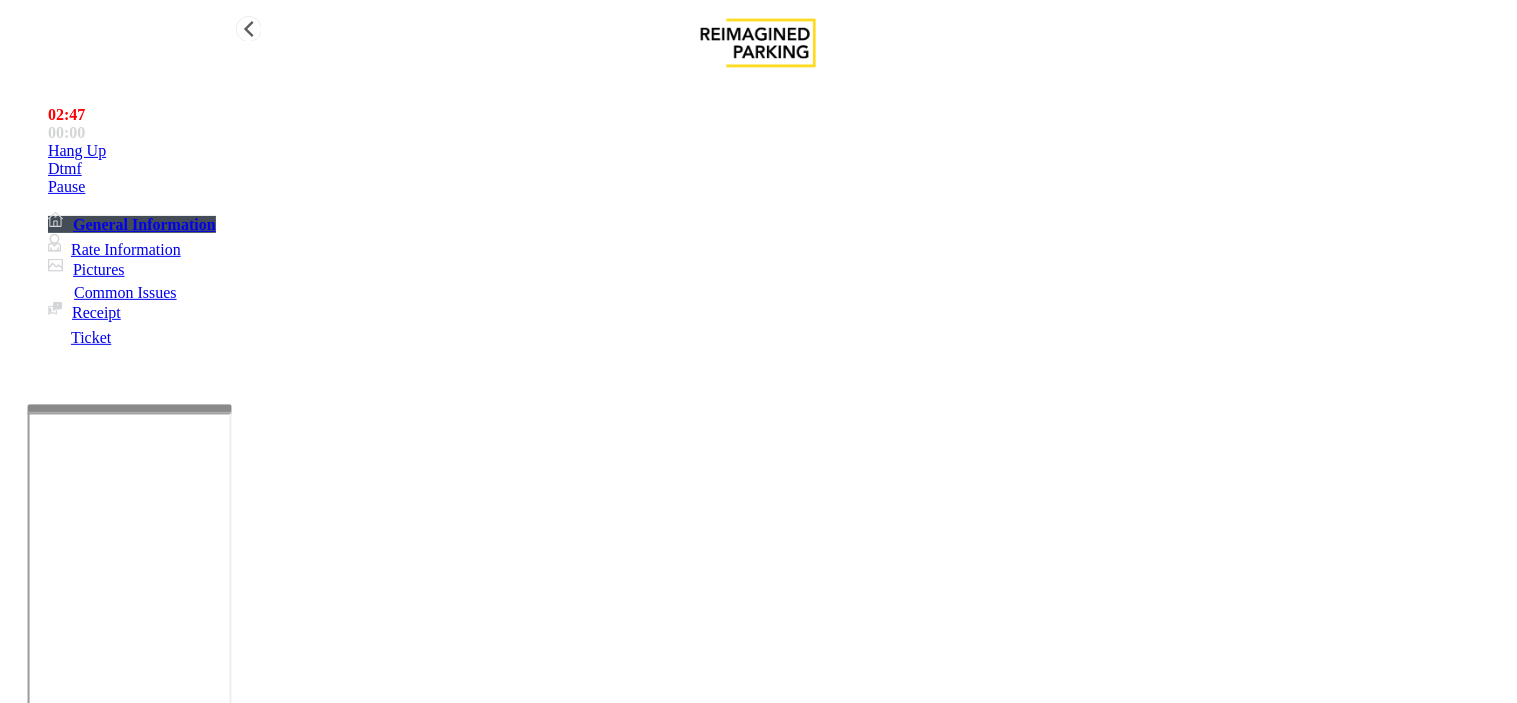 click on "Hang Up" at bounding box center (778, 151) 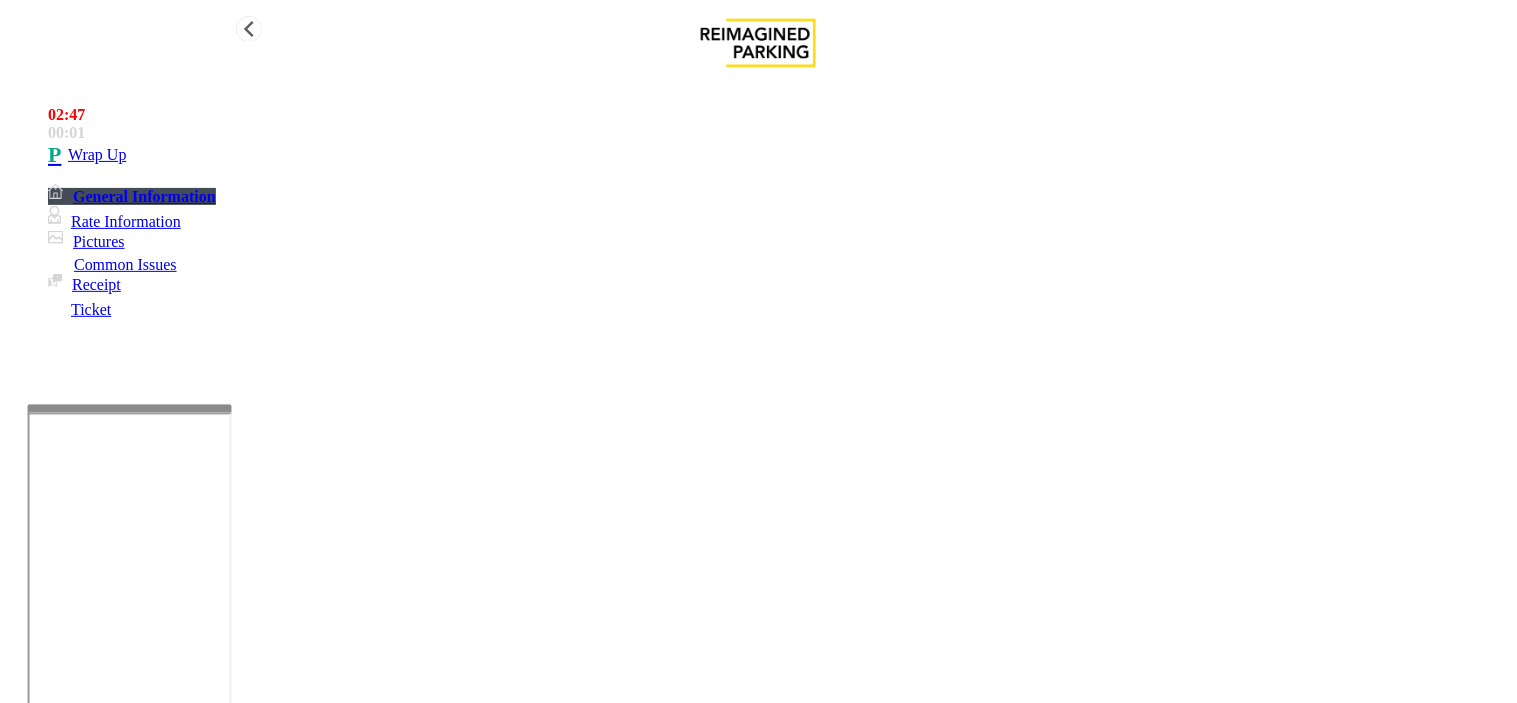 click on "Wrap Up" at bounding box center (778, 155) 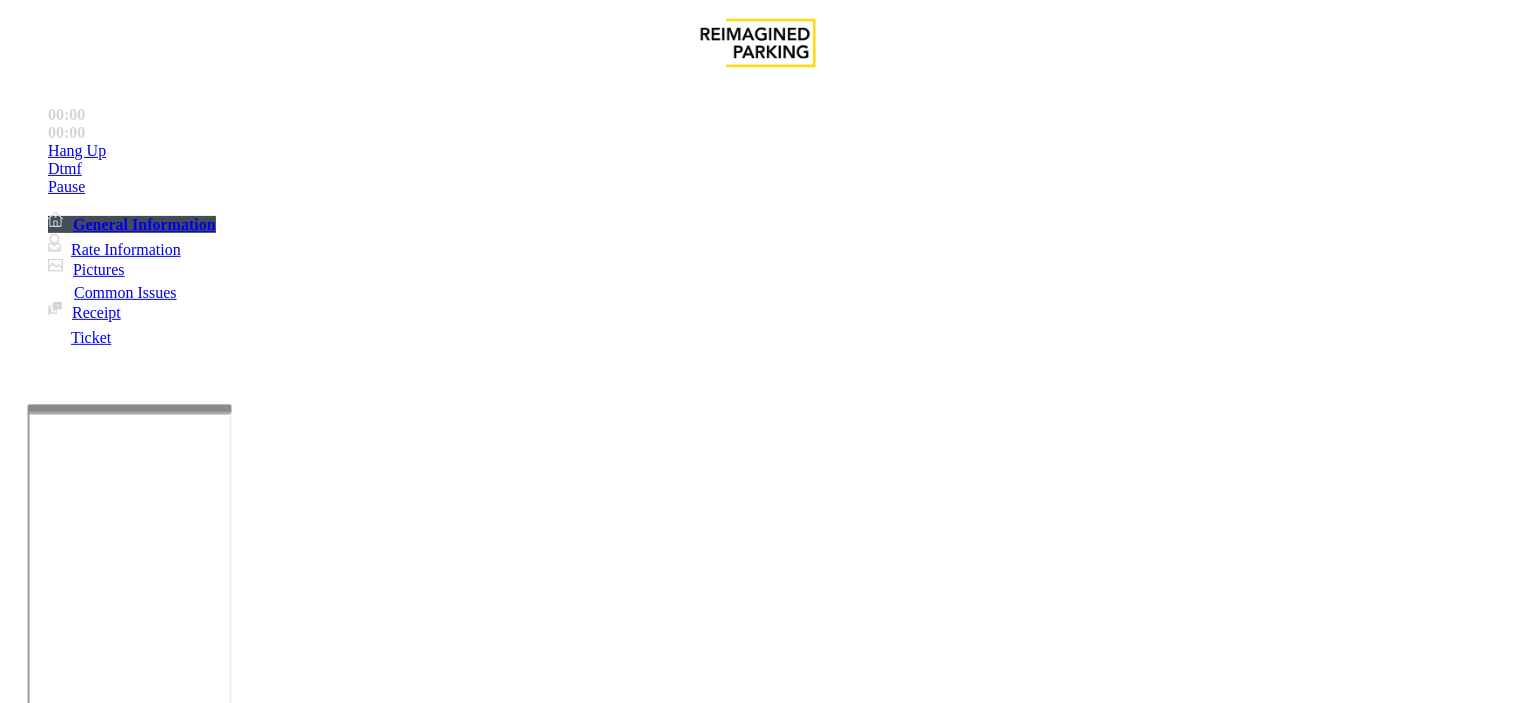 scroll, scrollTop: 444, scrollLeft: 0, axis: vertical 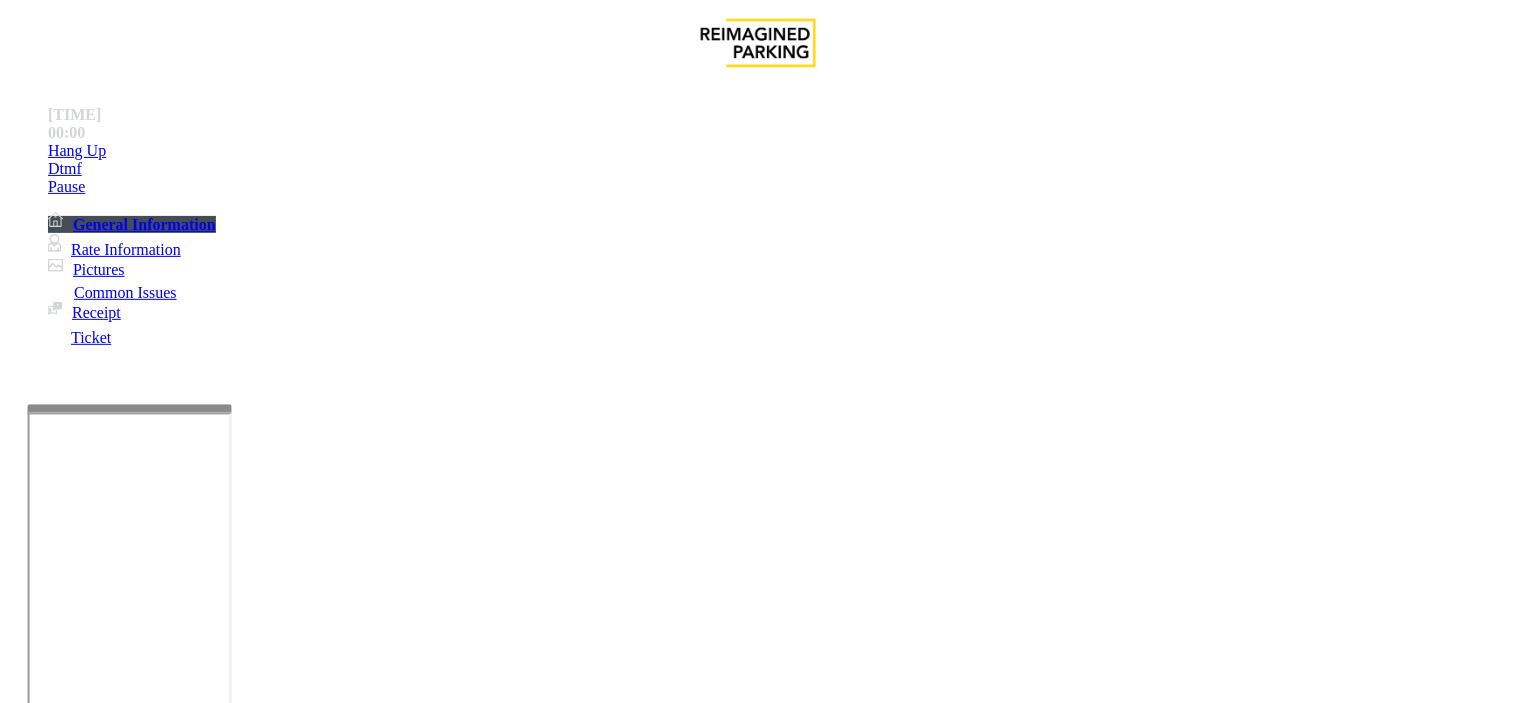 click on "Ticket Issue" at bounding box center [71, 1356] 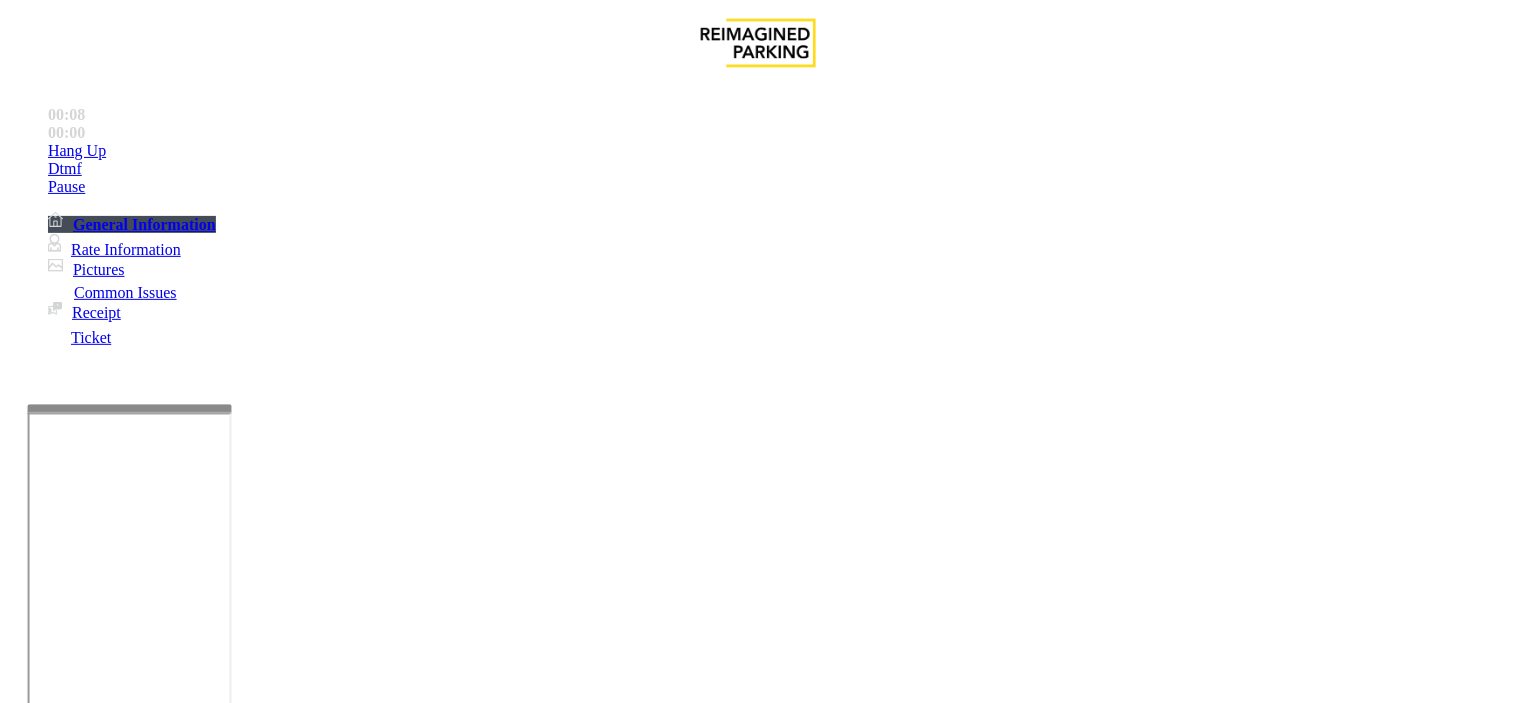 drag, startPoint x: 273, startPoint y: 177, endPoint x: 478, endPoint y: 183, distance: 205.08778 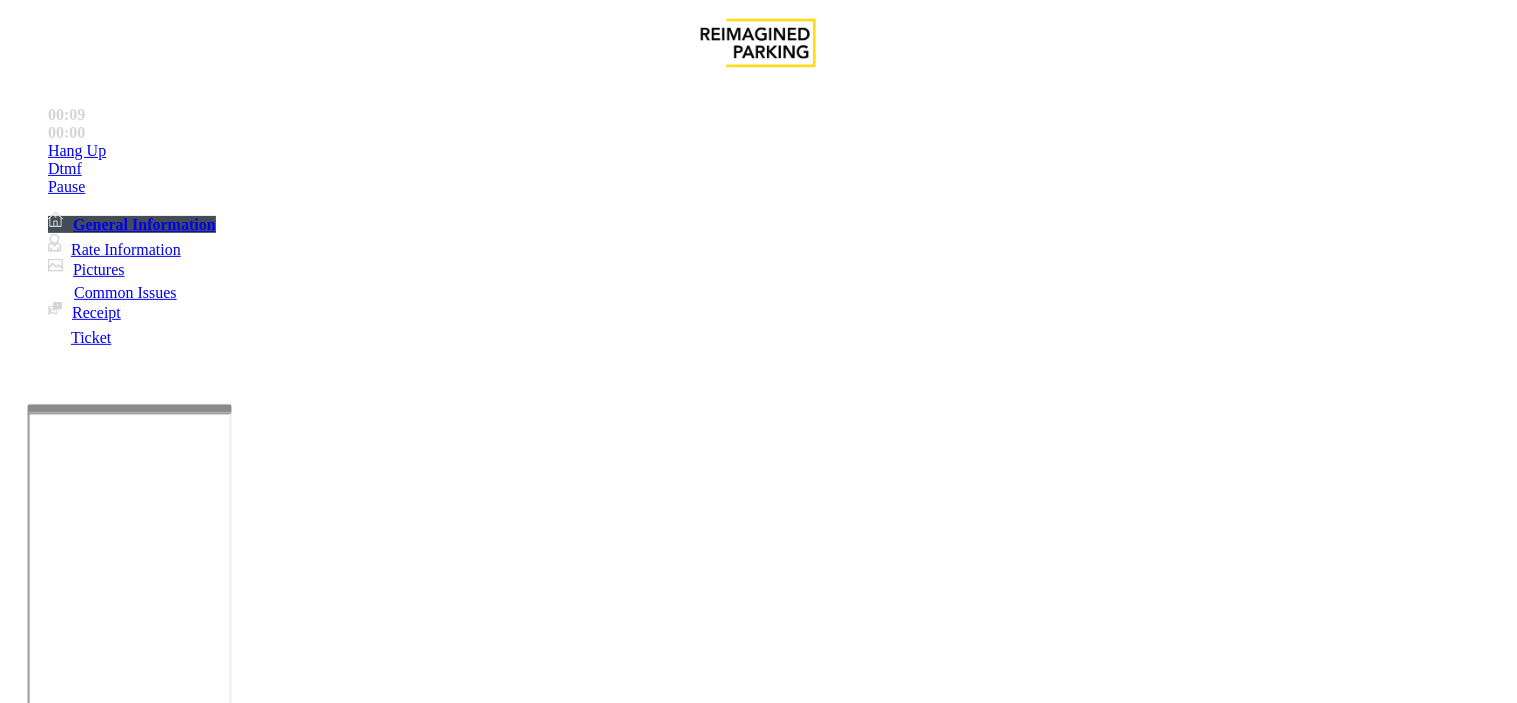 paste on "**********" 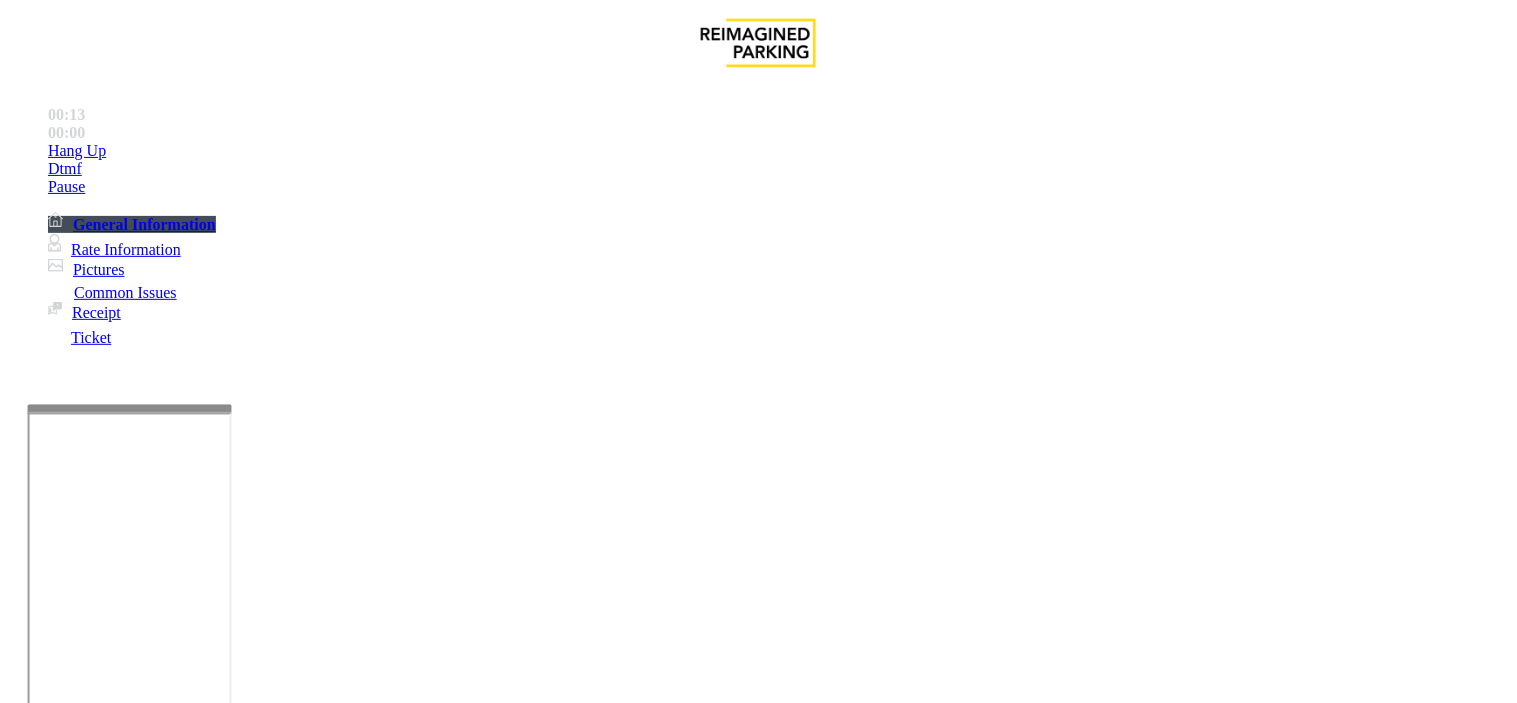 drag, startPoint x: 406, startPoint y: 561, endPoint x: 1471, endPoint y: 634, distance: 1067.4989 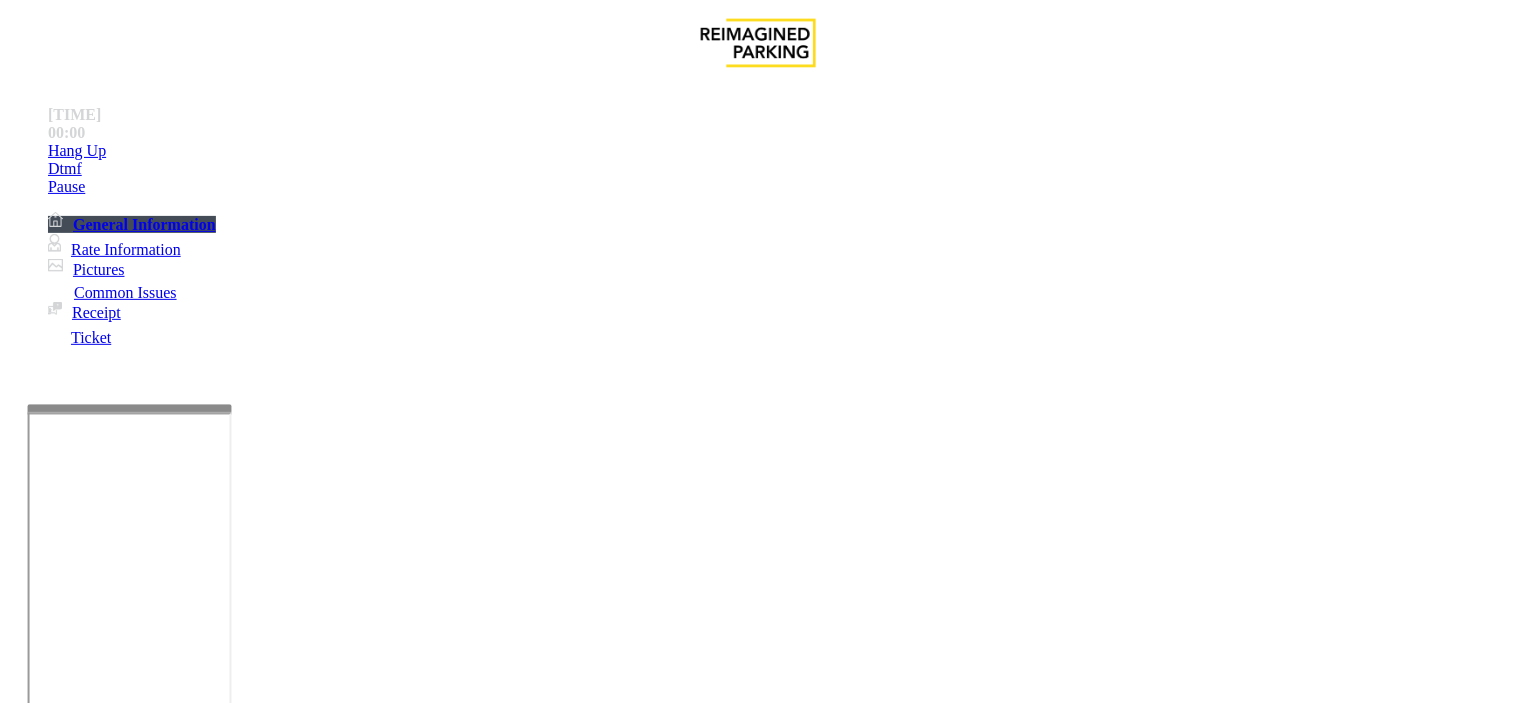 click at bounding box center [246, 1650] 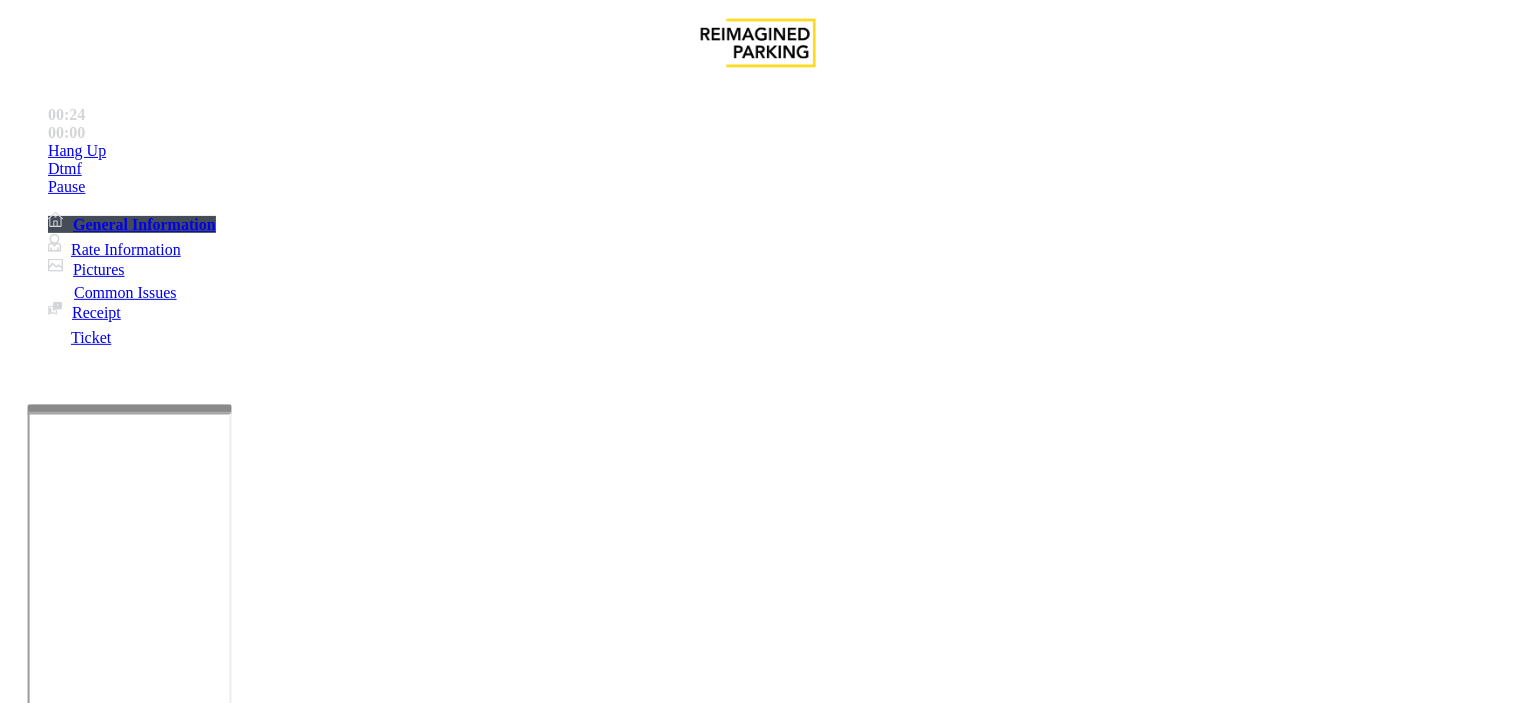 type on "******" 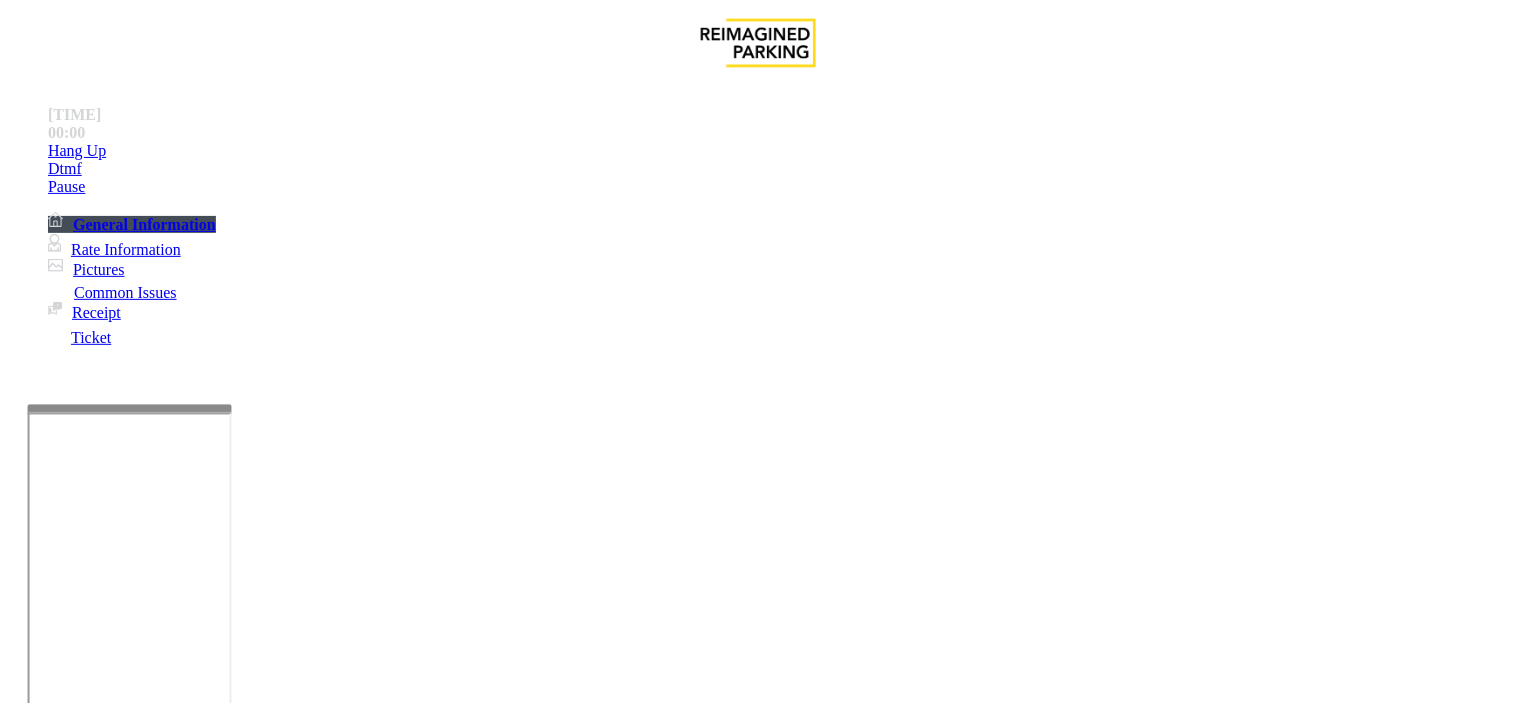 click on "Vend Gate" at bounding box center [69, 1743] 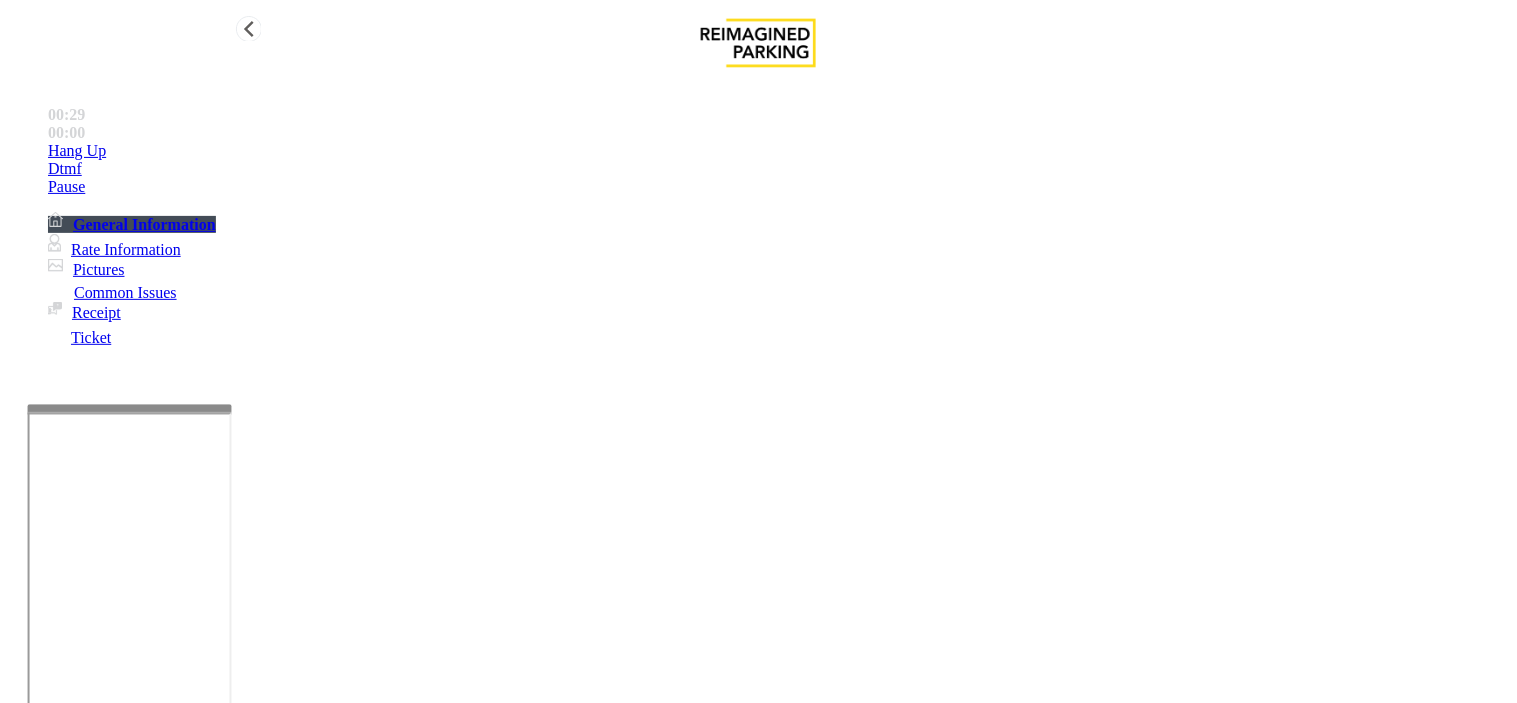 click on "Hang Up" at bounding box center [778, 151] 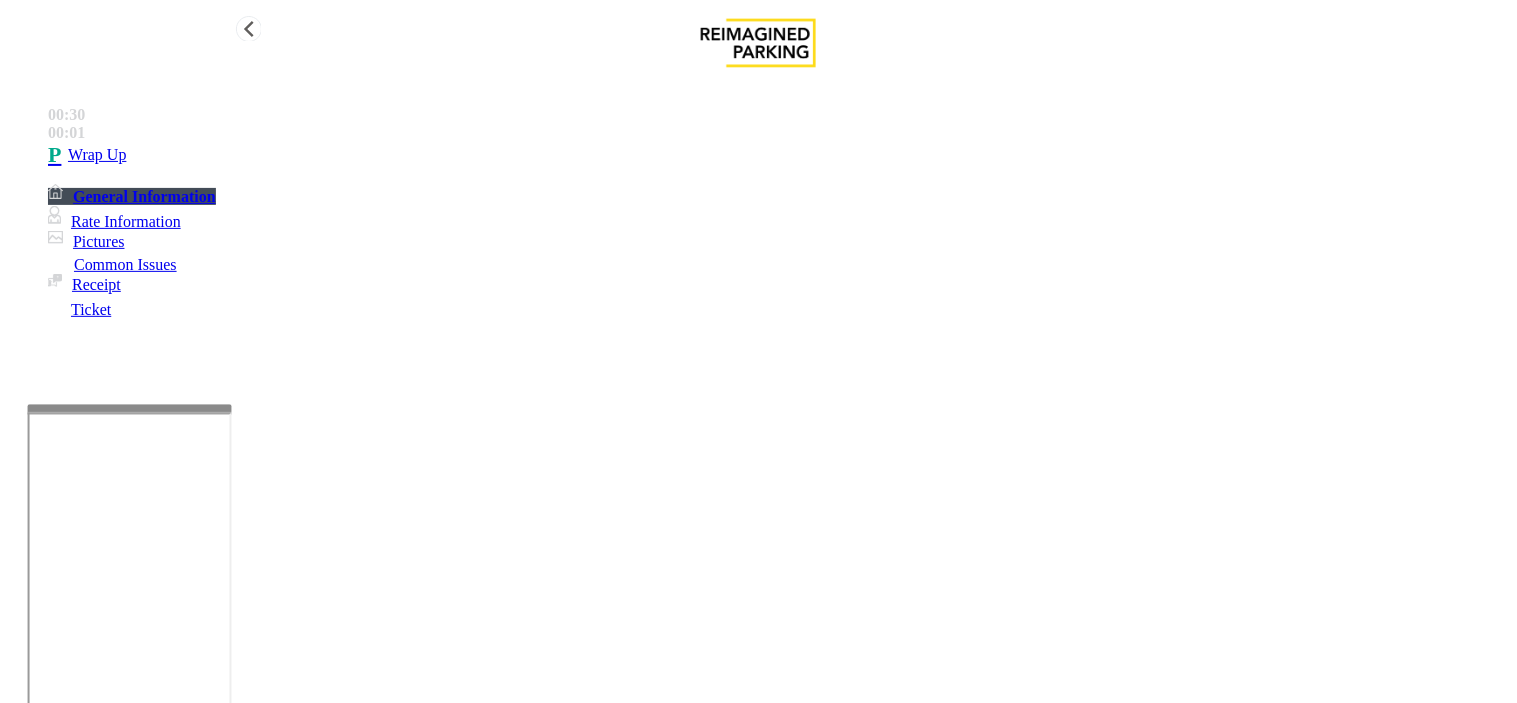 click on "Wrap Up" at bounding box center (778, 155) 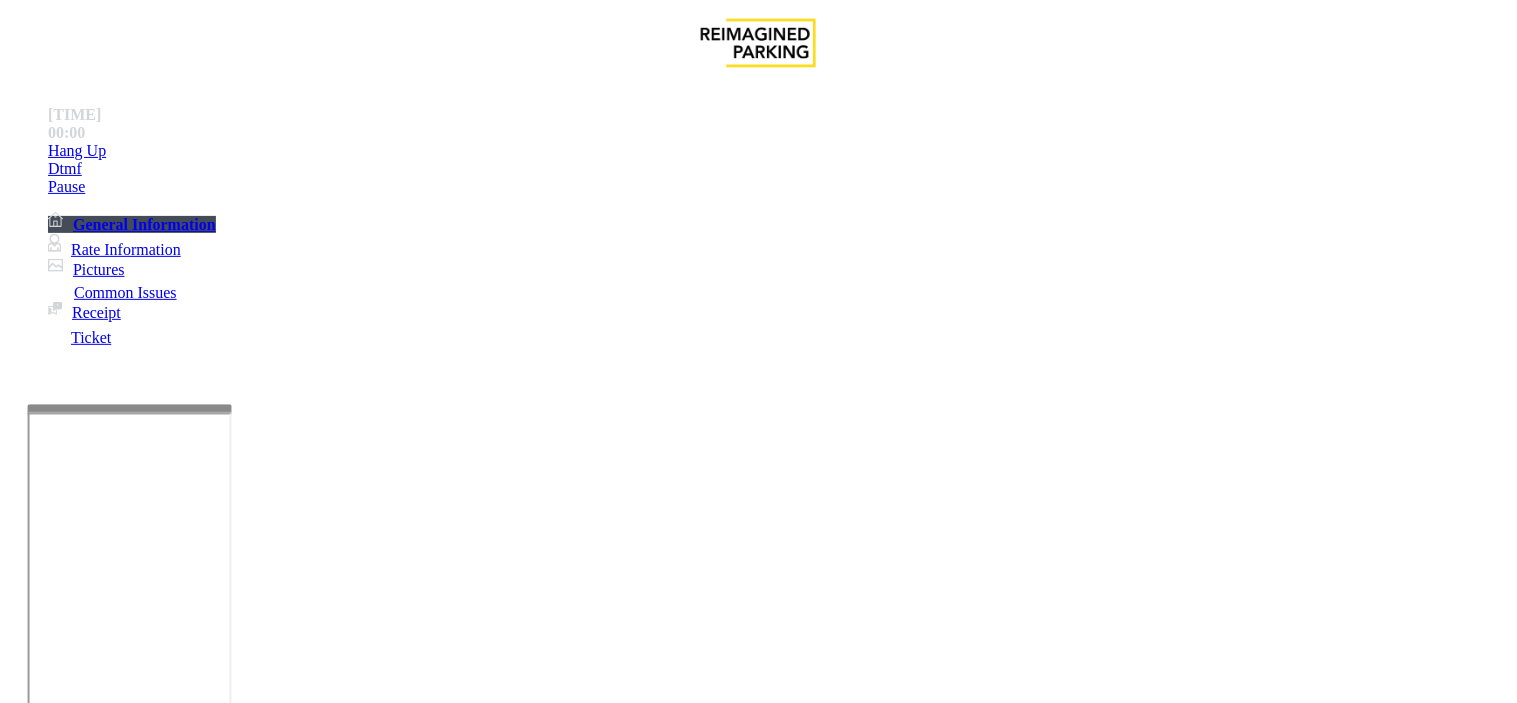 click on "Intercom Issue/No Response" at bounding box center (929, 1356) 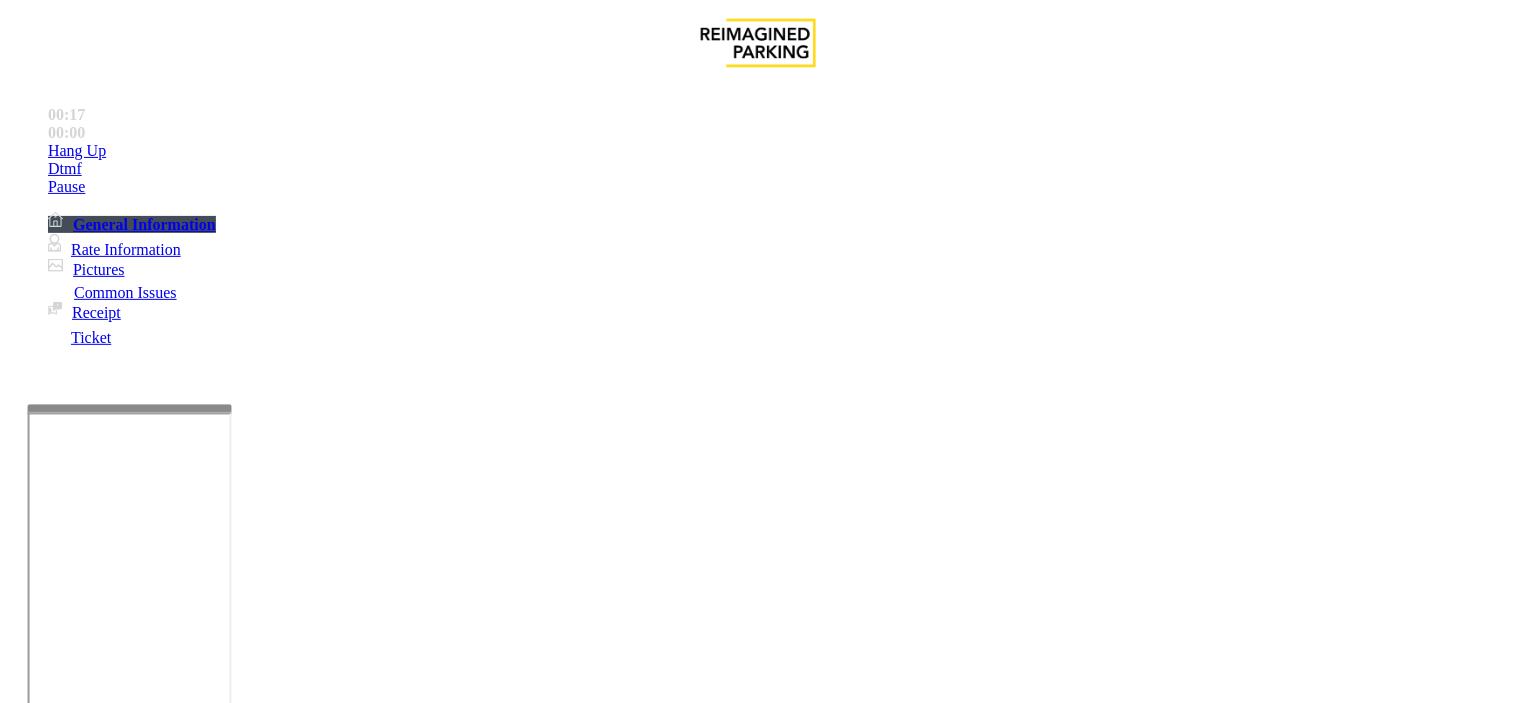 click on "No Response/Unable to hear parker" at bounding box center [142, 1356] 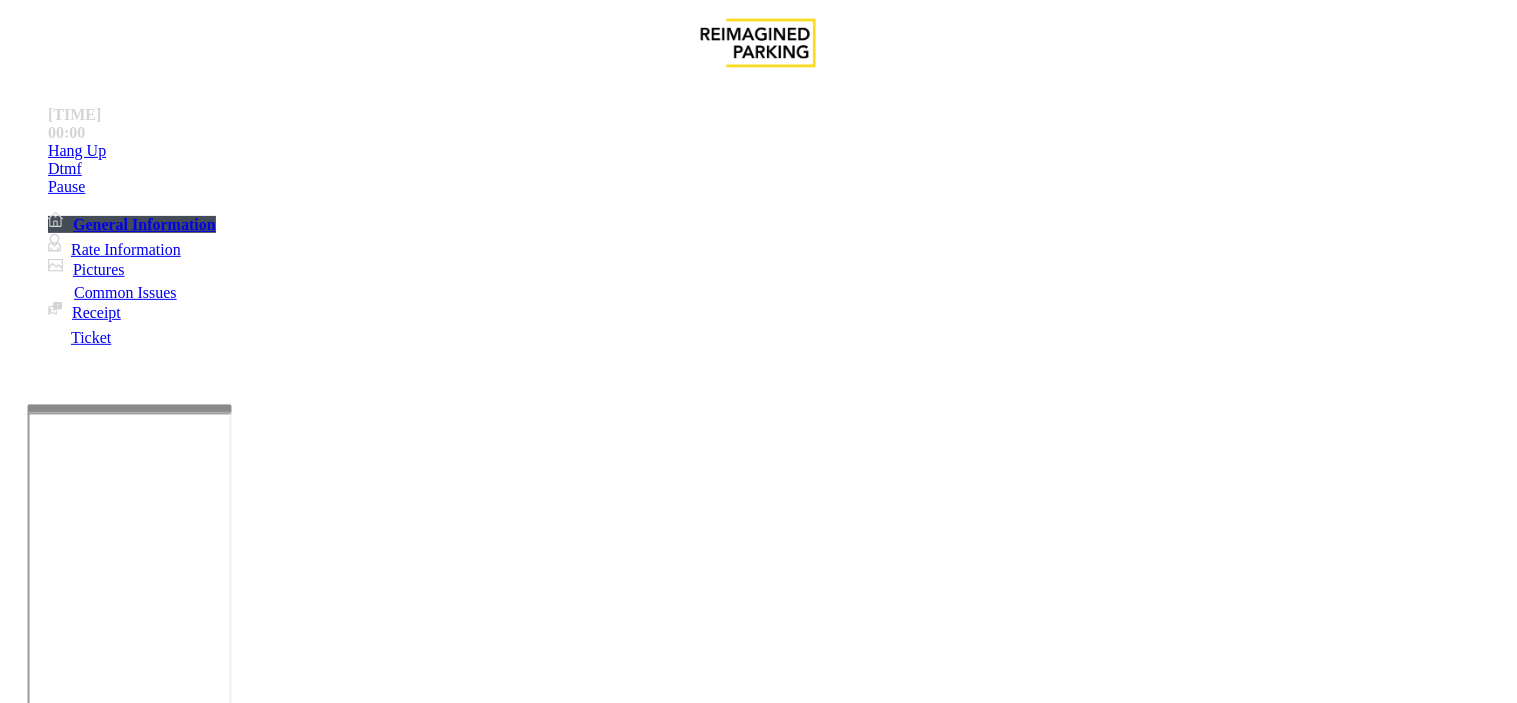 click on "Notes:                      Send alerts to manager  Vend Gate Not Allowed" at bounding box center [758, 1436] 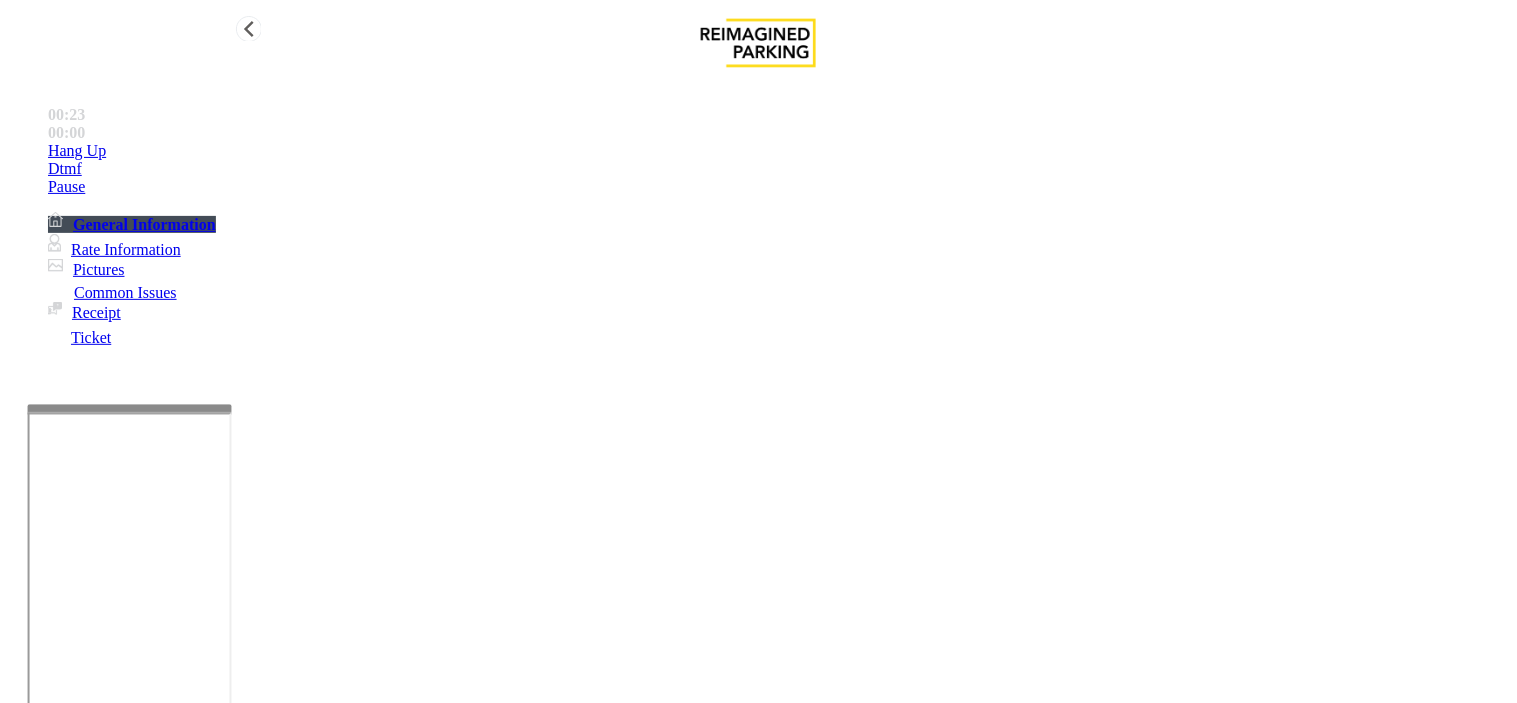 type on "**********" 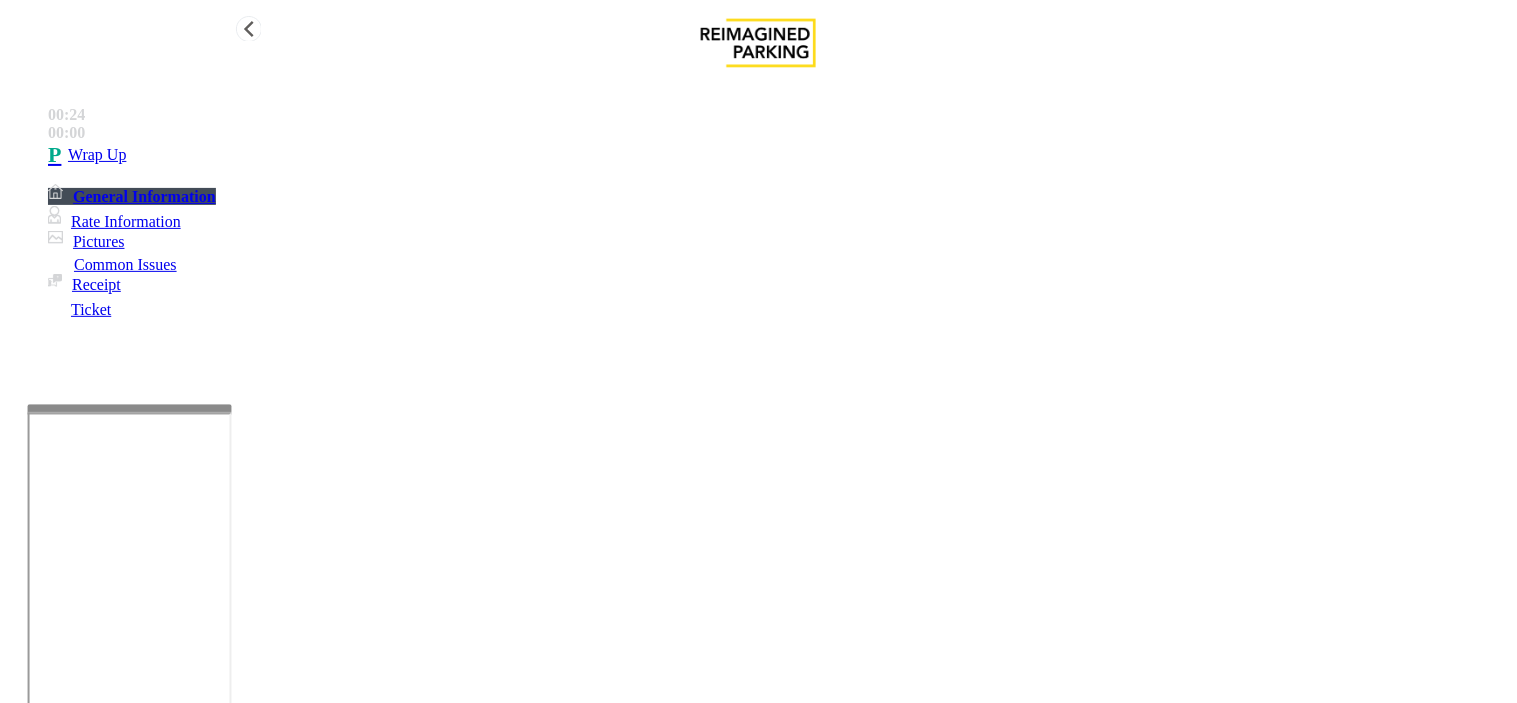 click on "Wrap Up" at bounding box center [778, 155] 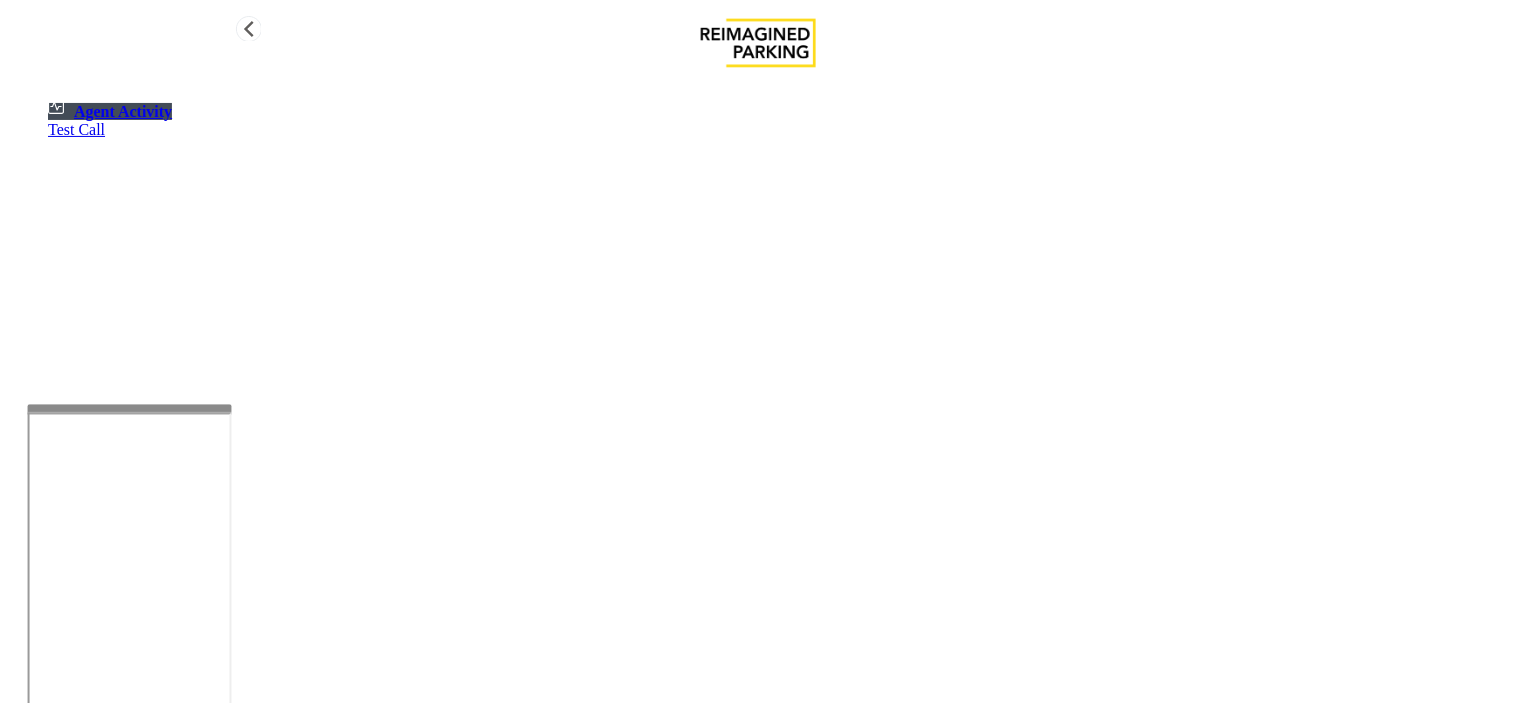 drag, startPoint x: 248, startPoint y: 365, endPoint x: 104, endPoint y: 331, distance: 147.95946 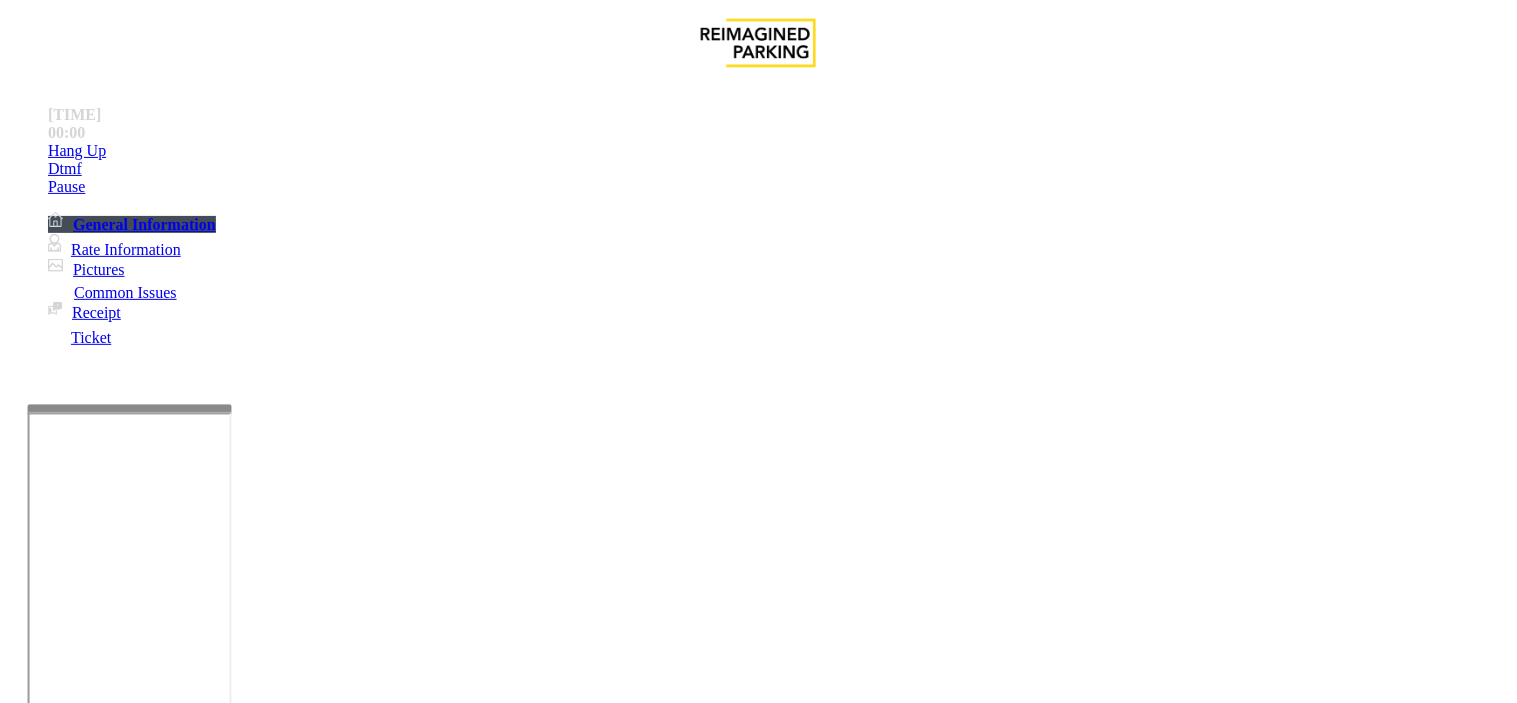 scroll, scrollTop: 555, scrollLeft: 0, axis: vertical 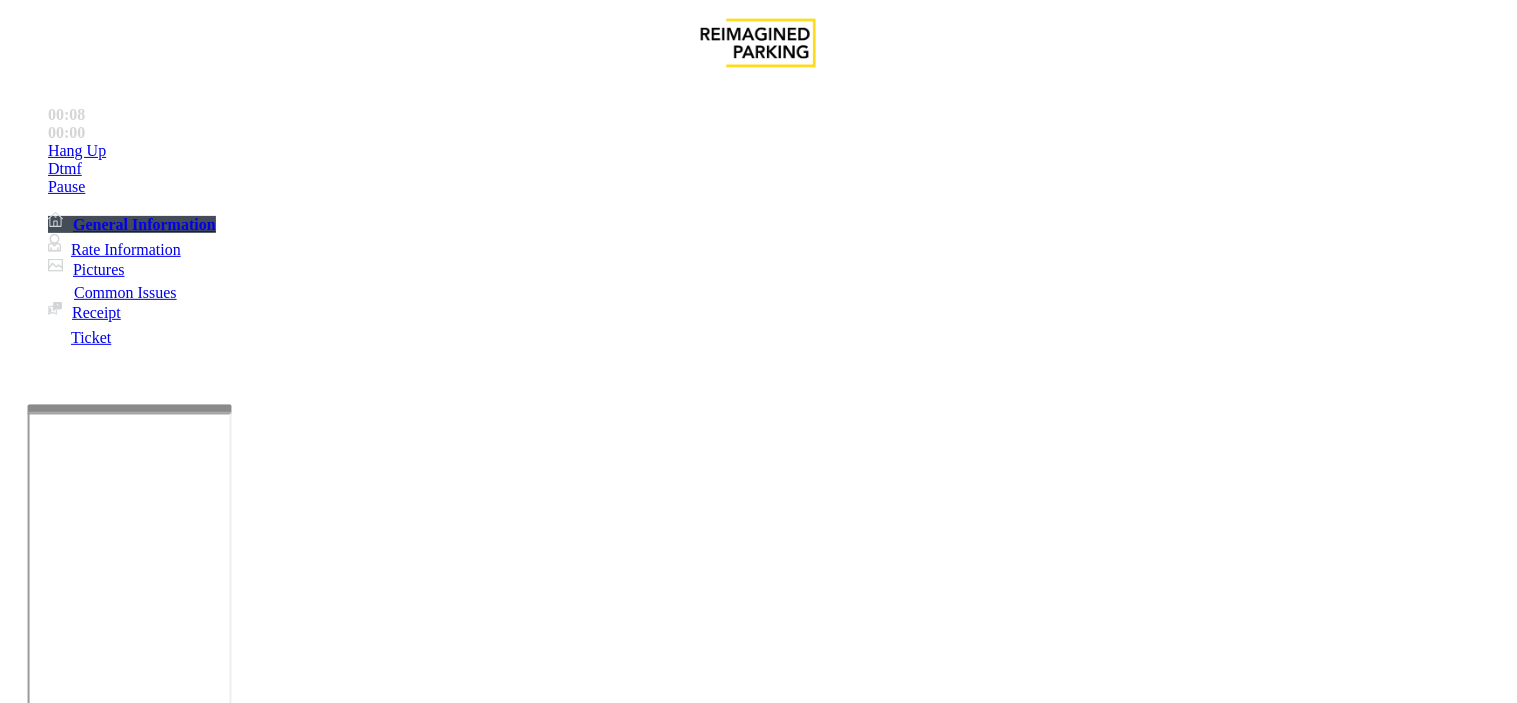 click on "Issue  No Response/Unable to hear parker   Parker Cannot Hear Call Center Agent   Call dropped" at bounding box center [758, 1343] 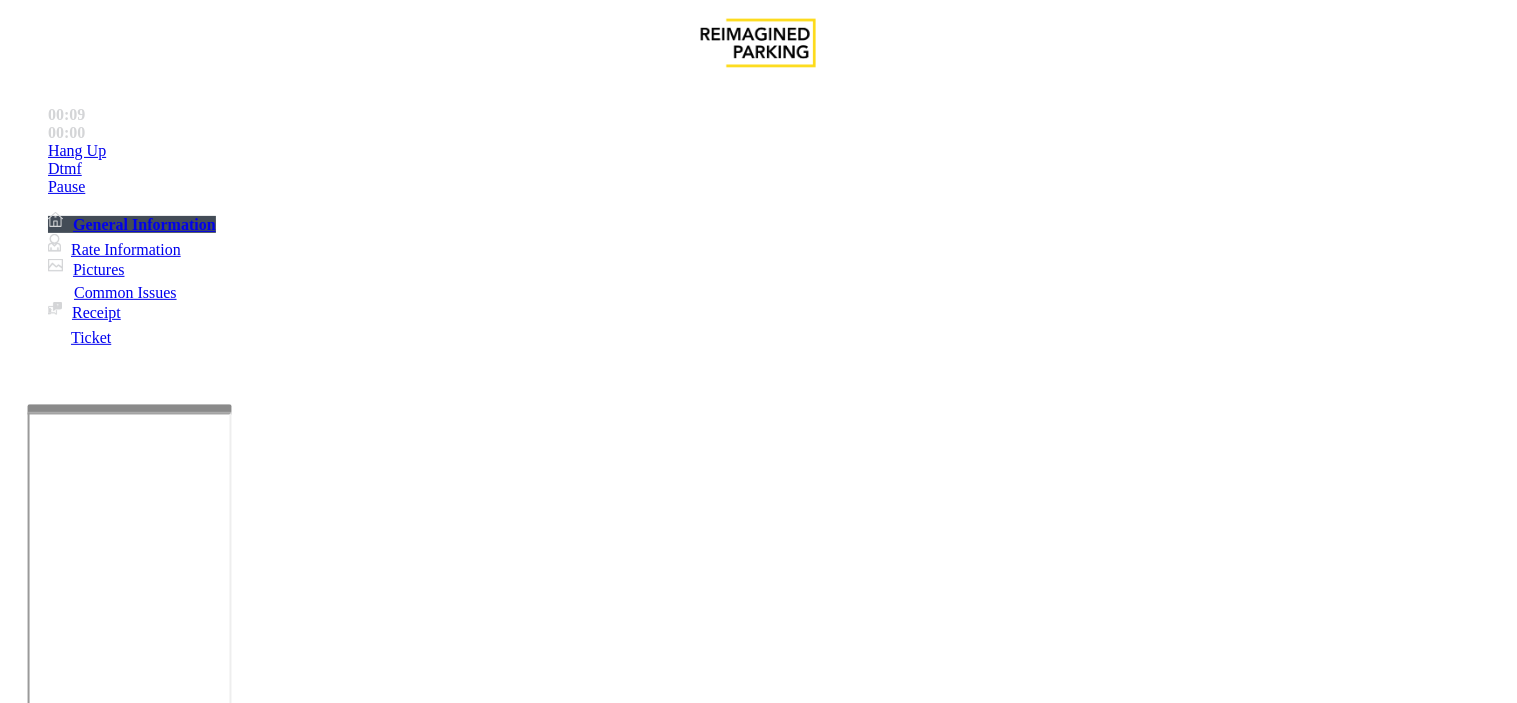 click on "No Response/Unable to hear parker" at bounding box center (758, 1341) 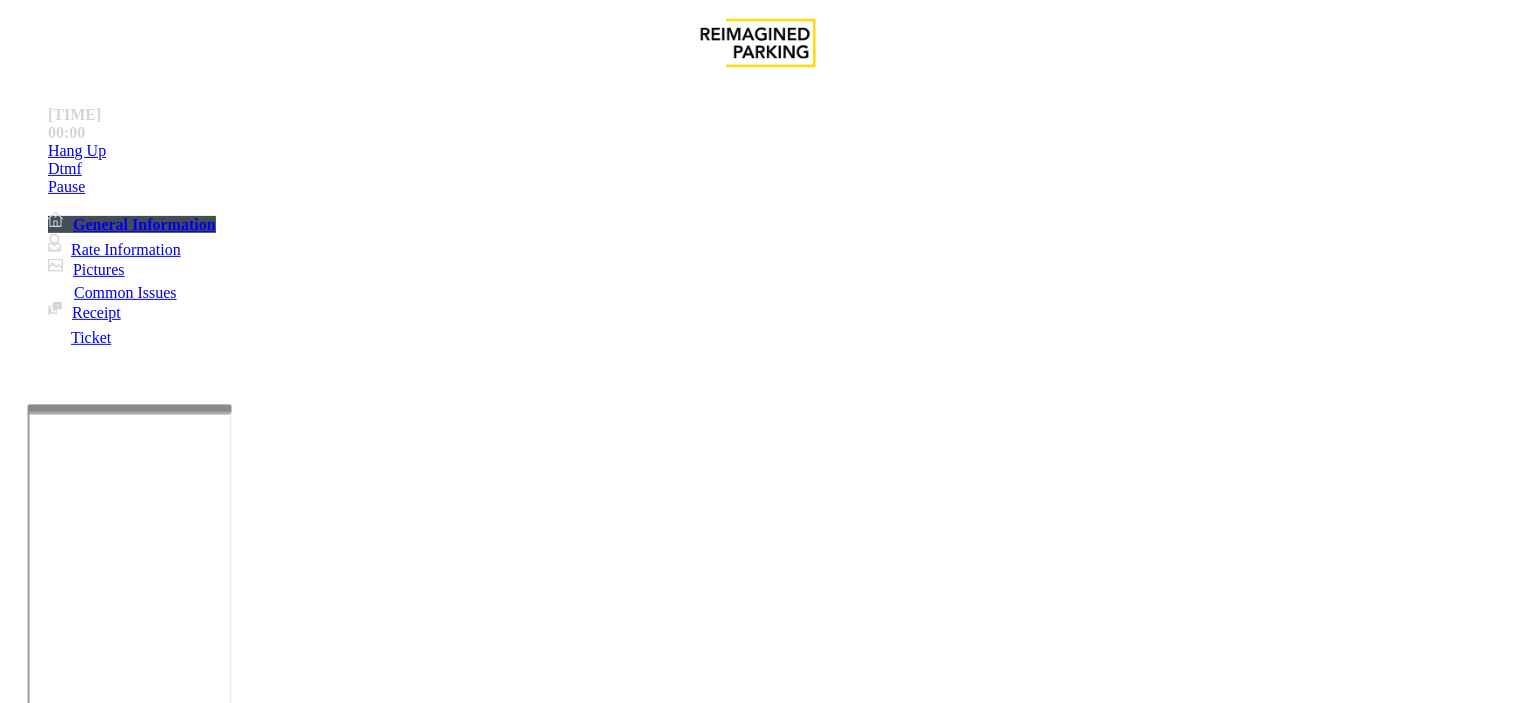 type on "**********" 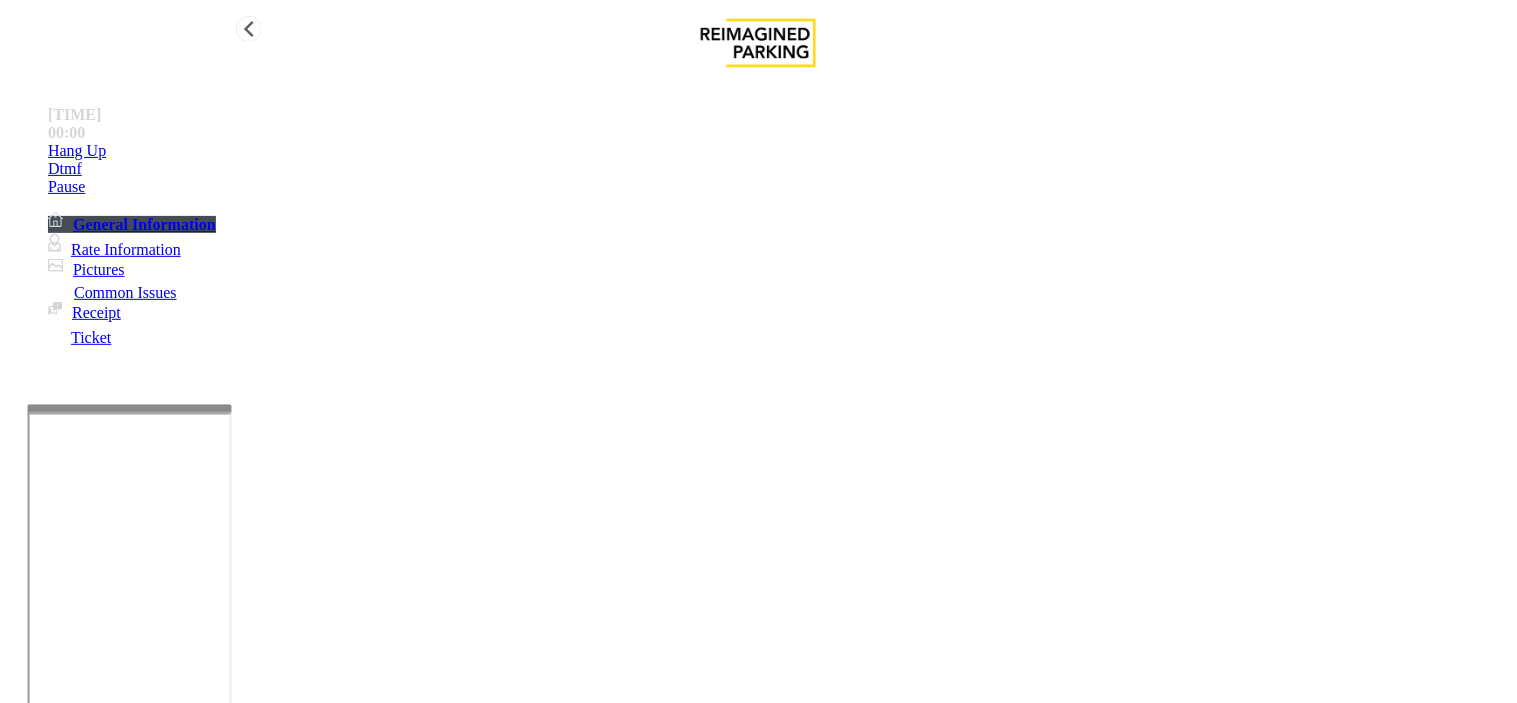 click on "Hang Up" at bounding box center (778, 151) 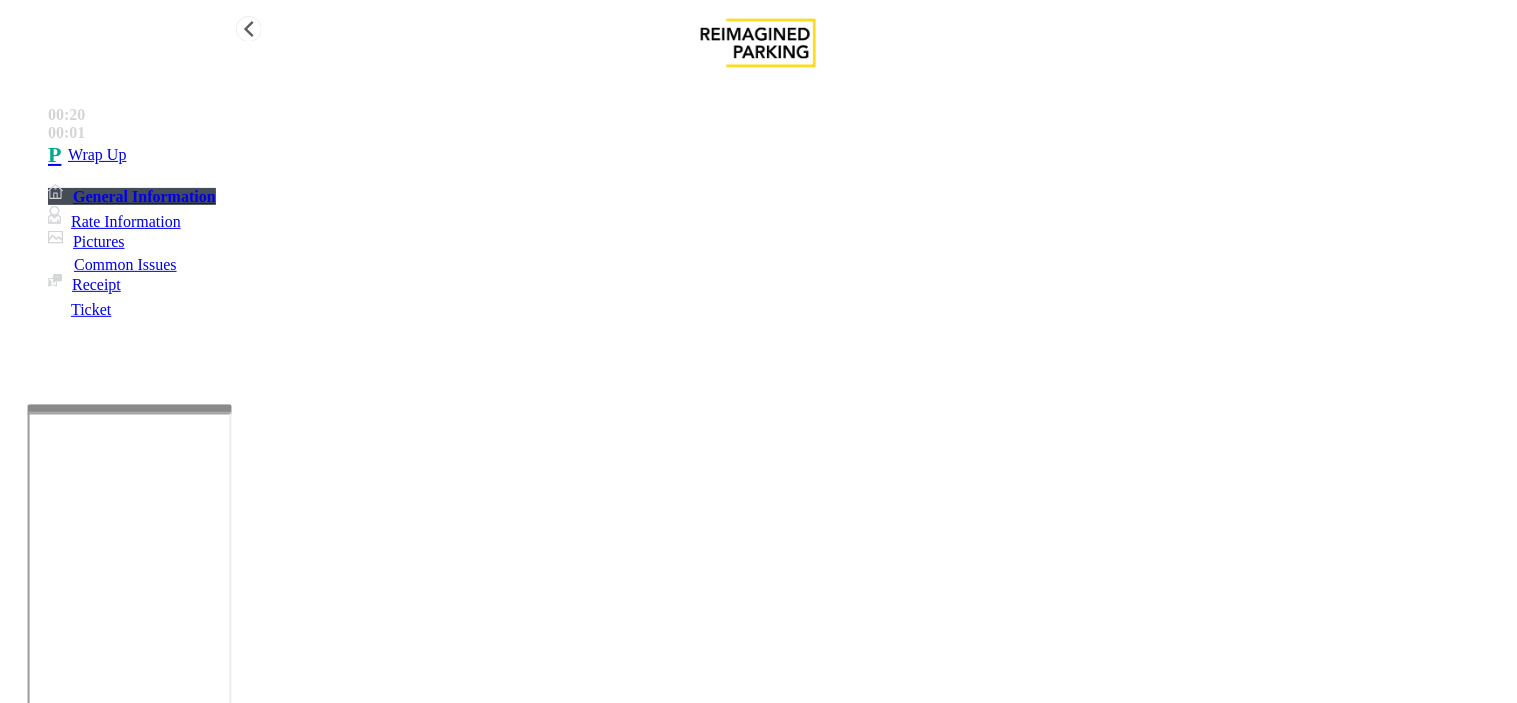 click on "Wrap Up" at bounding box center [778, 155] 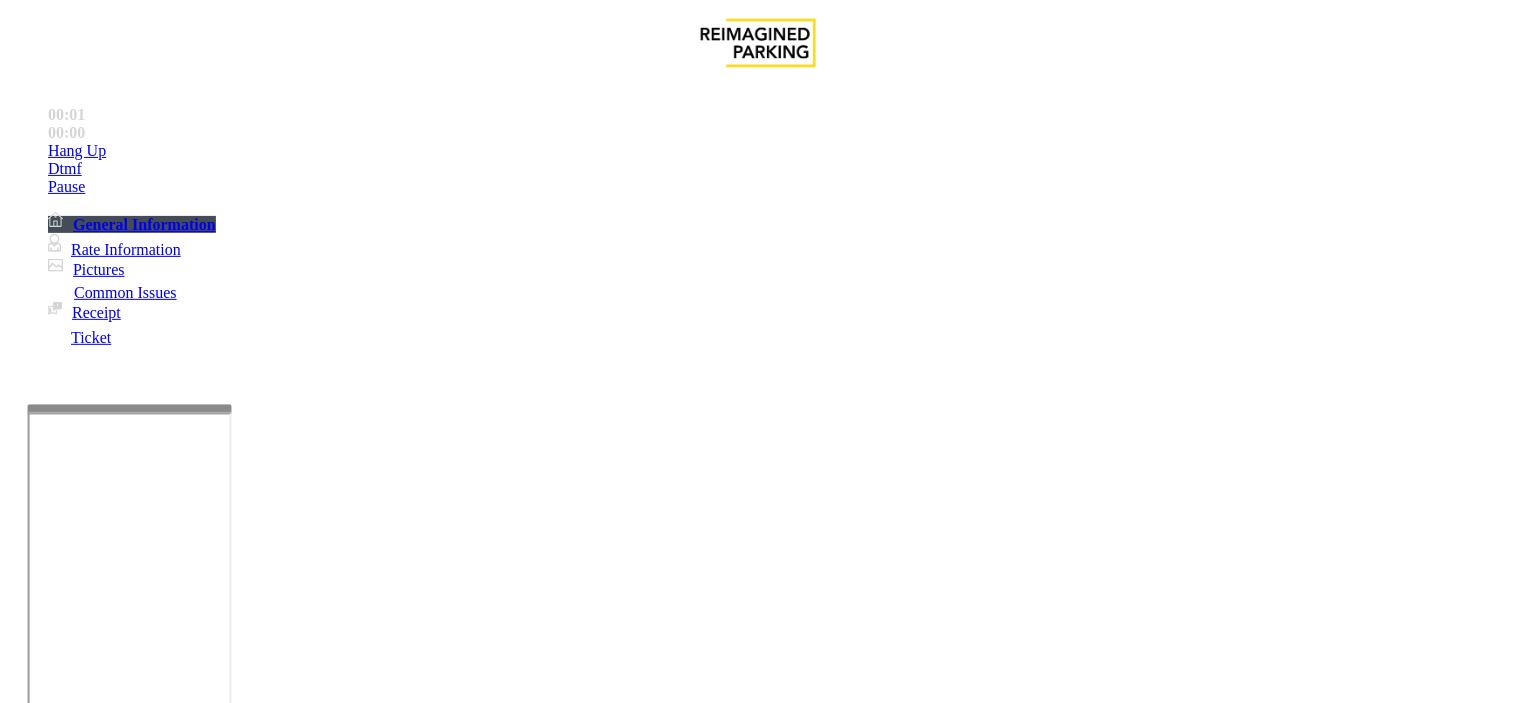 drag, startPoint x: 528, startPoint y: 675, endPoint x: 505, endPoint y: 670, distance: 23.537205 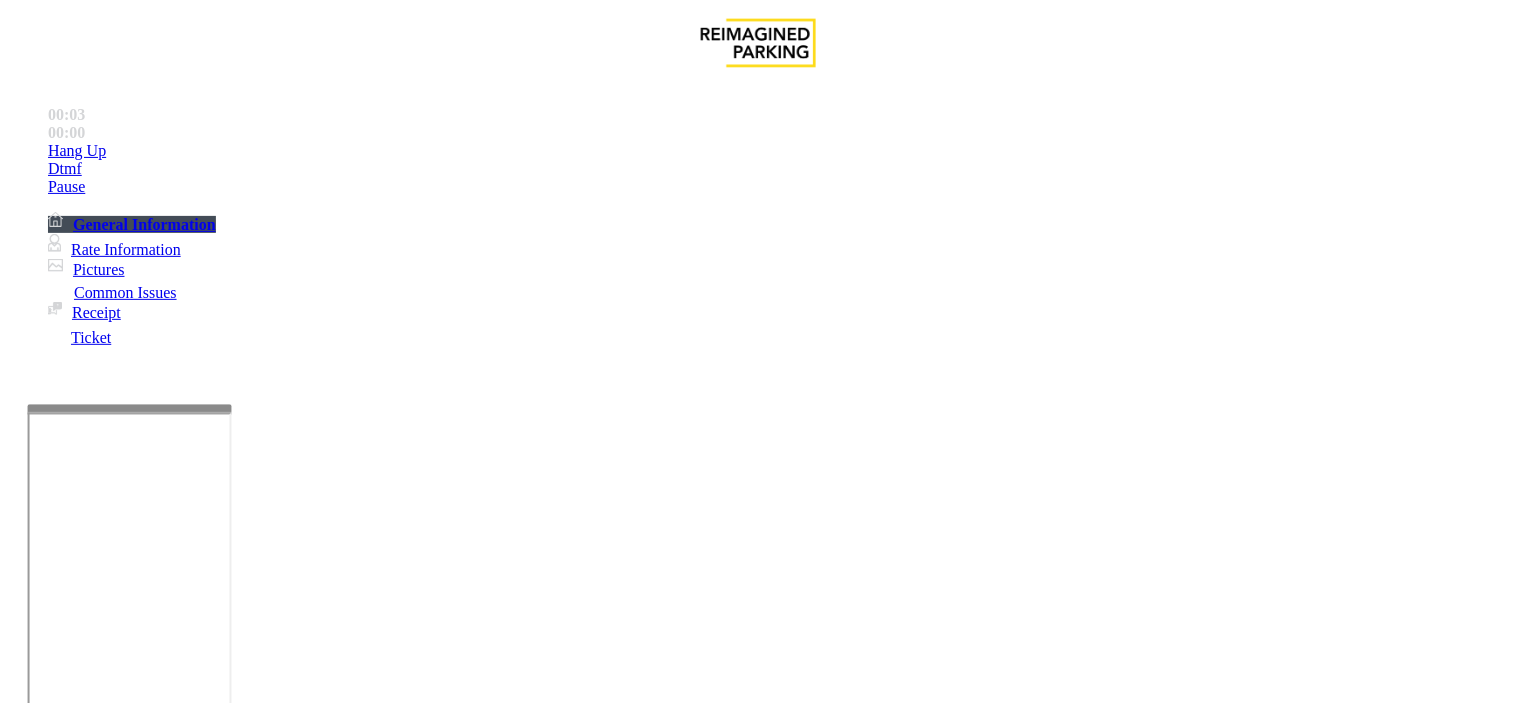 scroll, scrollTop: 444, scrollLeft: 0, axis: vertical 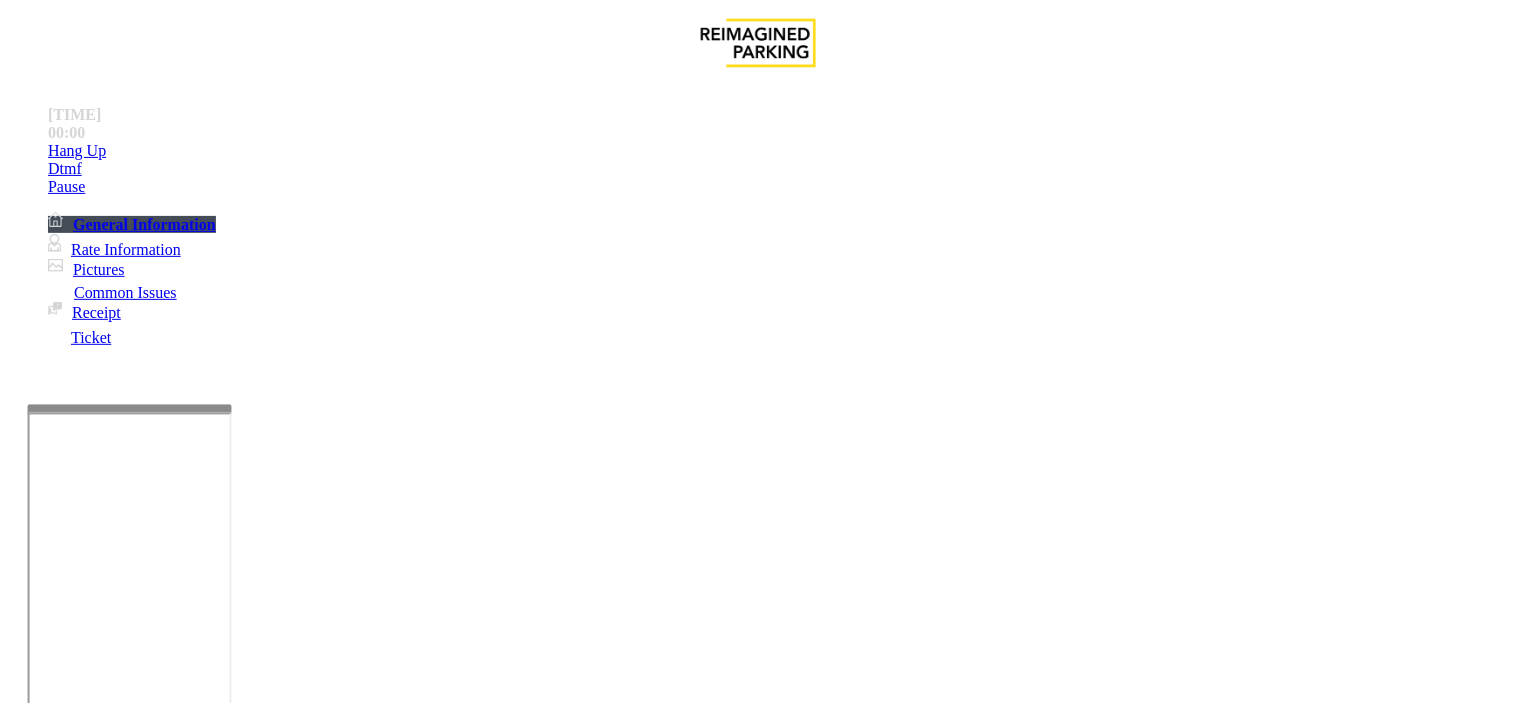 click on "Ticket Issue" at bounding box center [71, 1356] 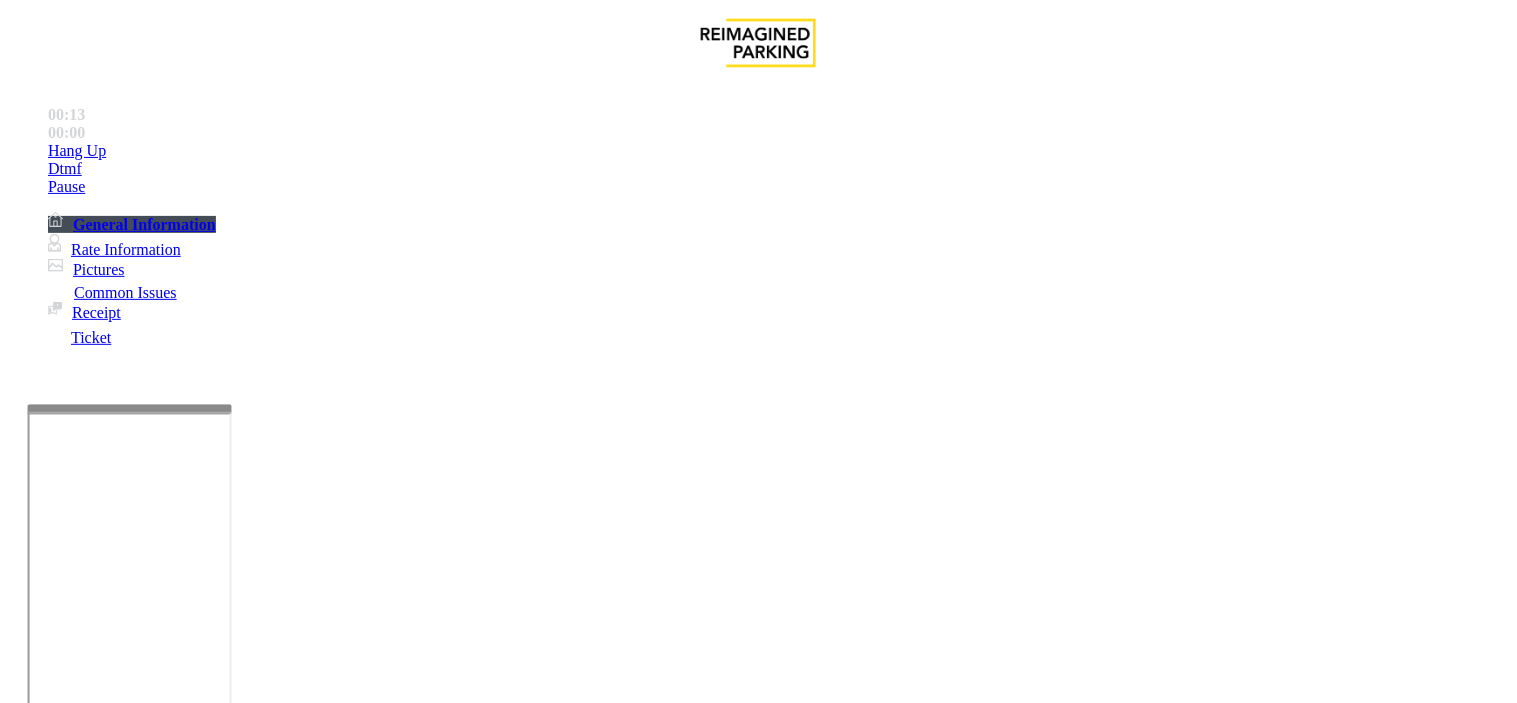 paste on "**********" 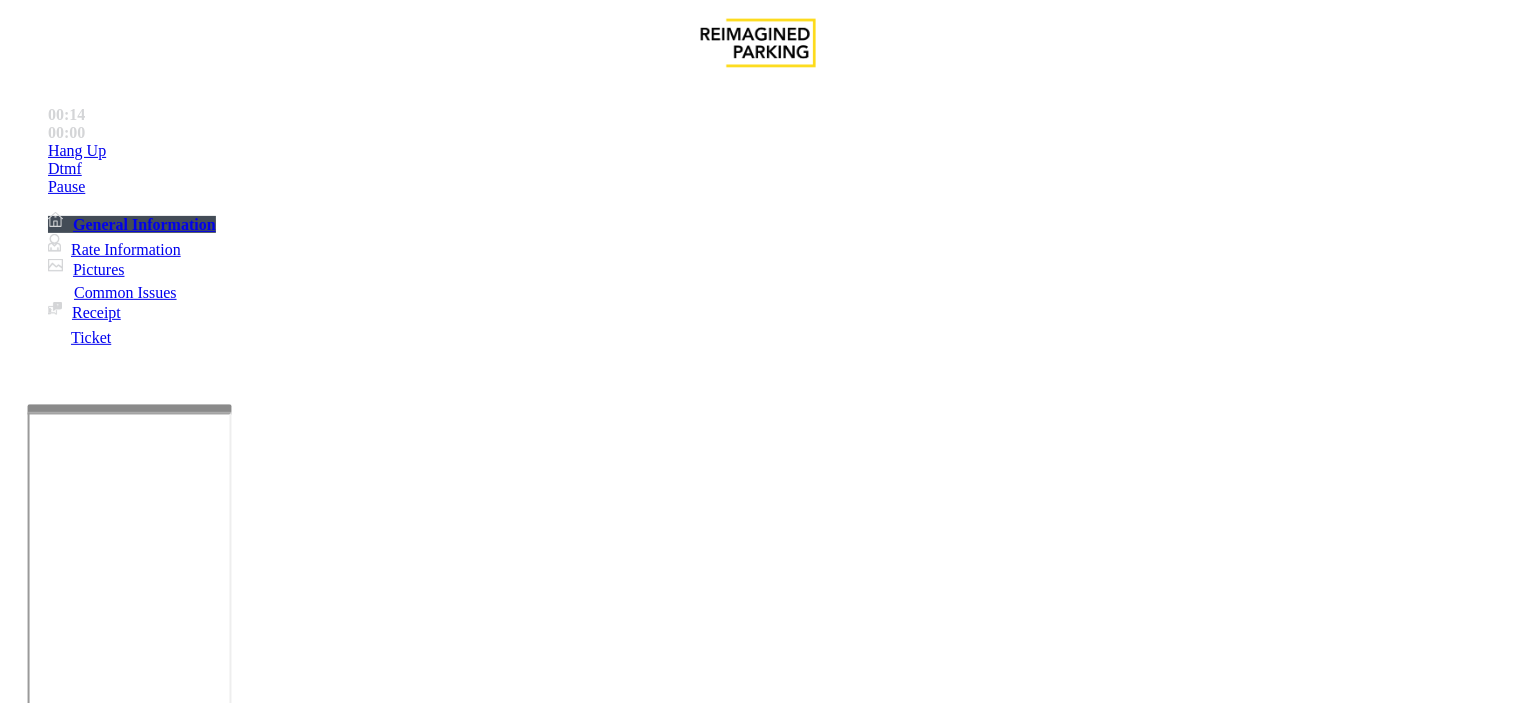 click at bounding box center [246, 1650] 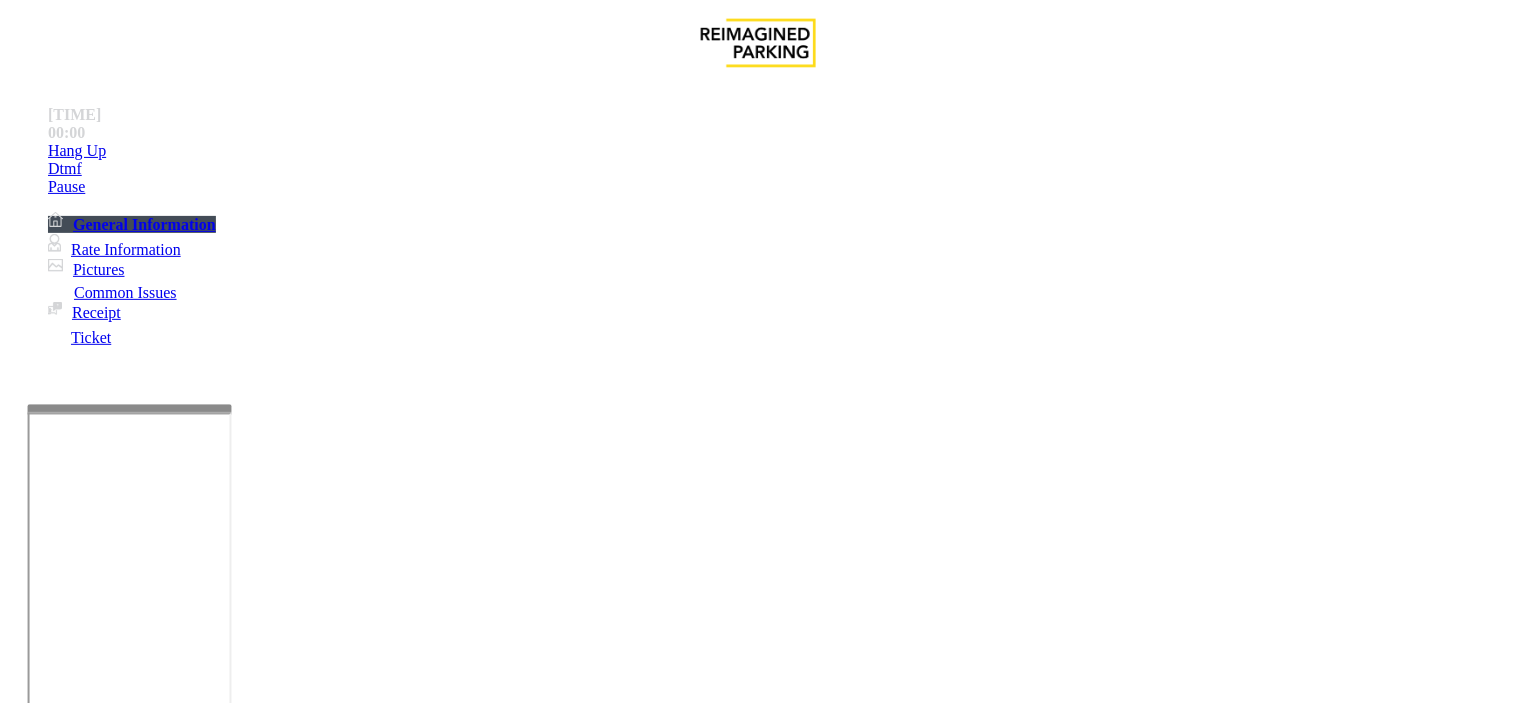 type on "**********" 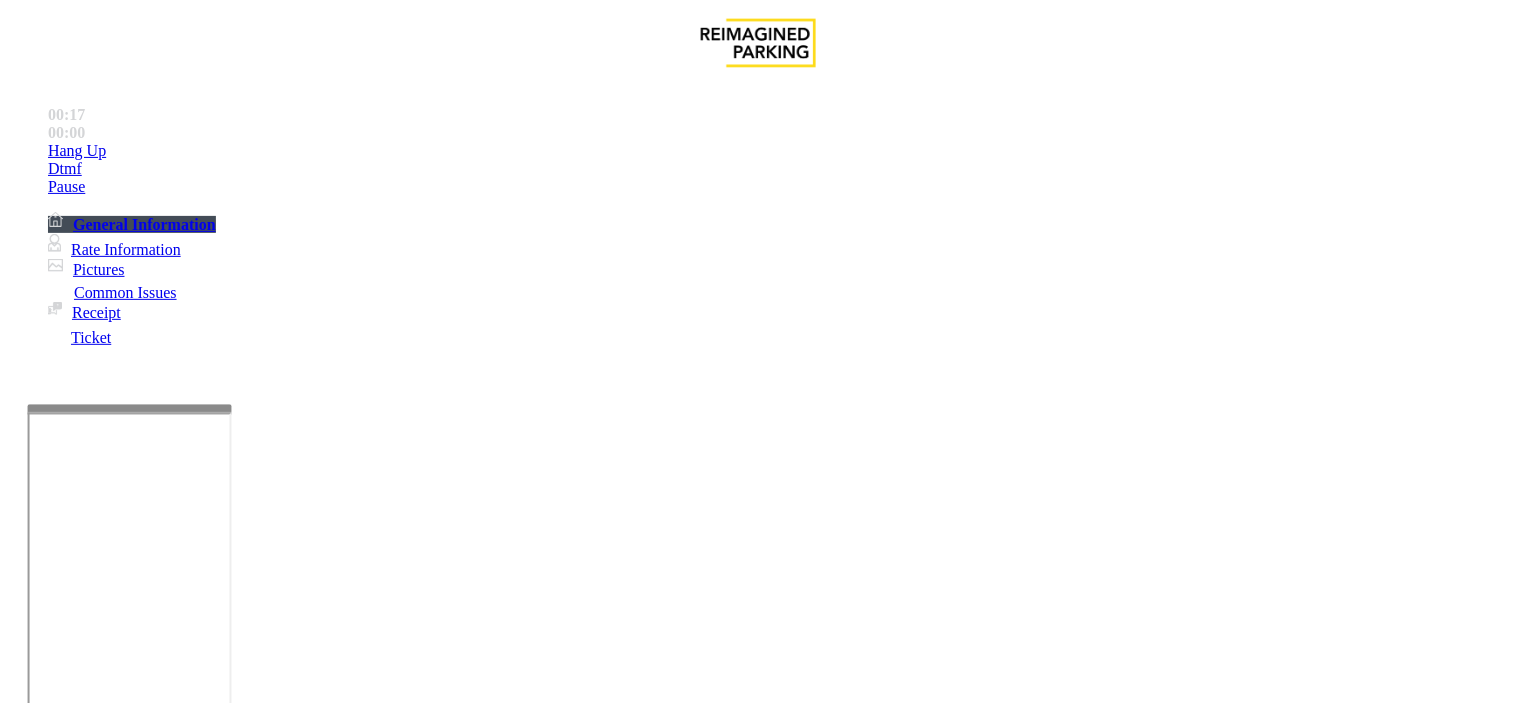 click on "Forgot Card / Transponder / KeyFob" at bounding box center [317, 1356] 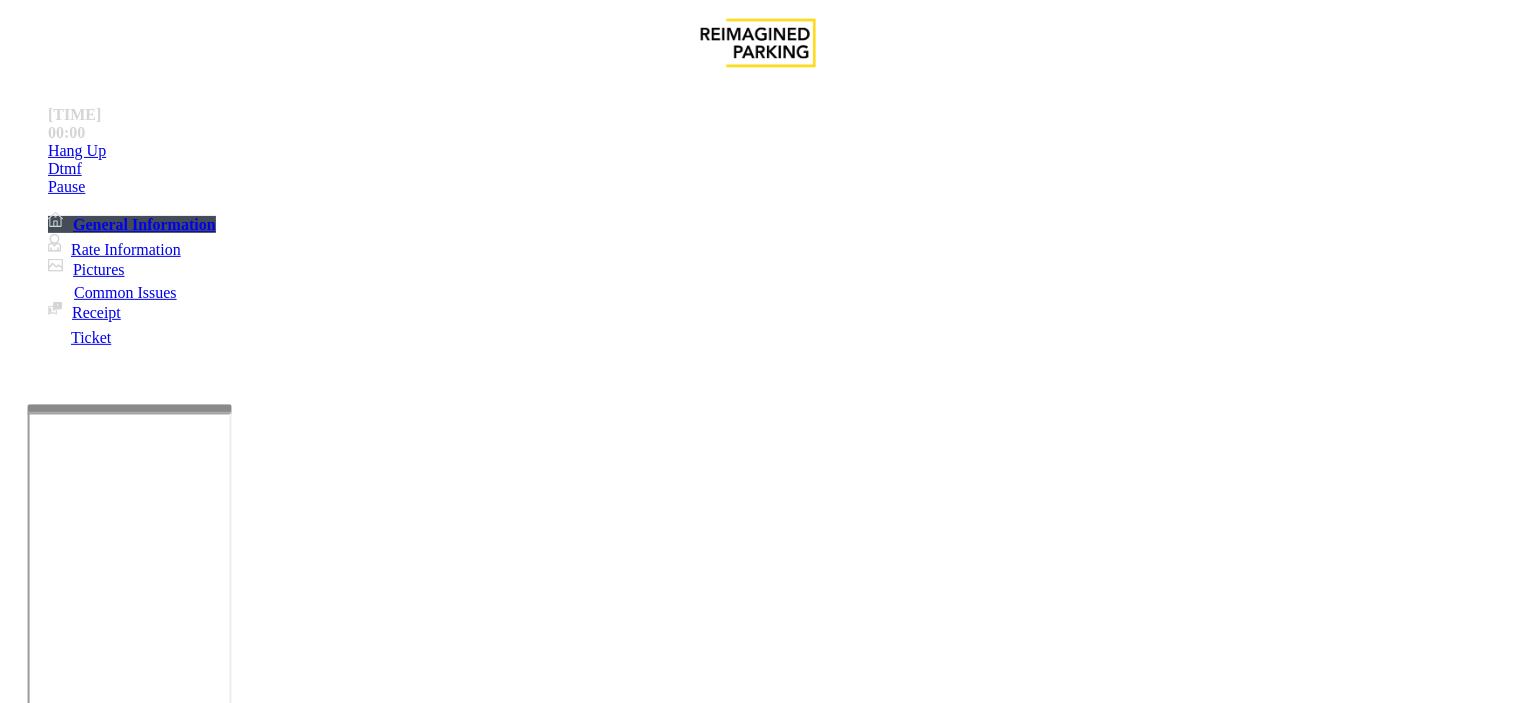 click on "Forgot Card / Transponder / KeyFob" at bounding box center [758, 1341] 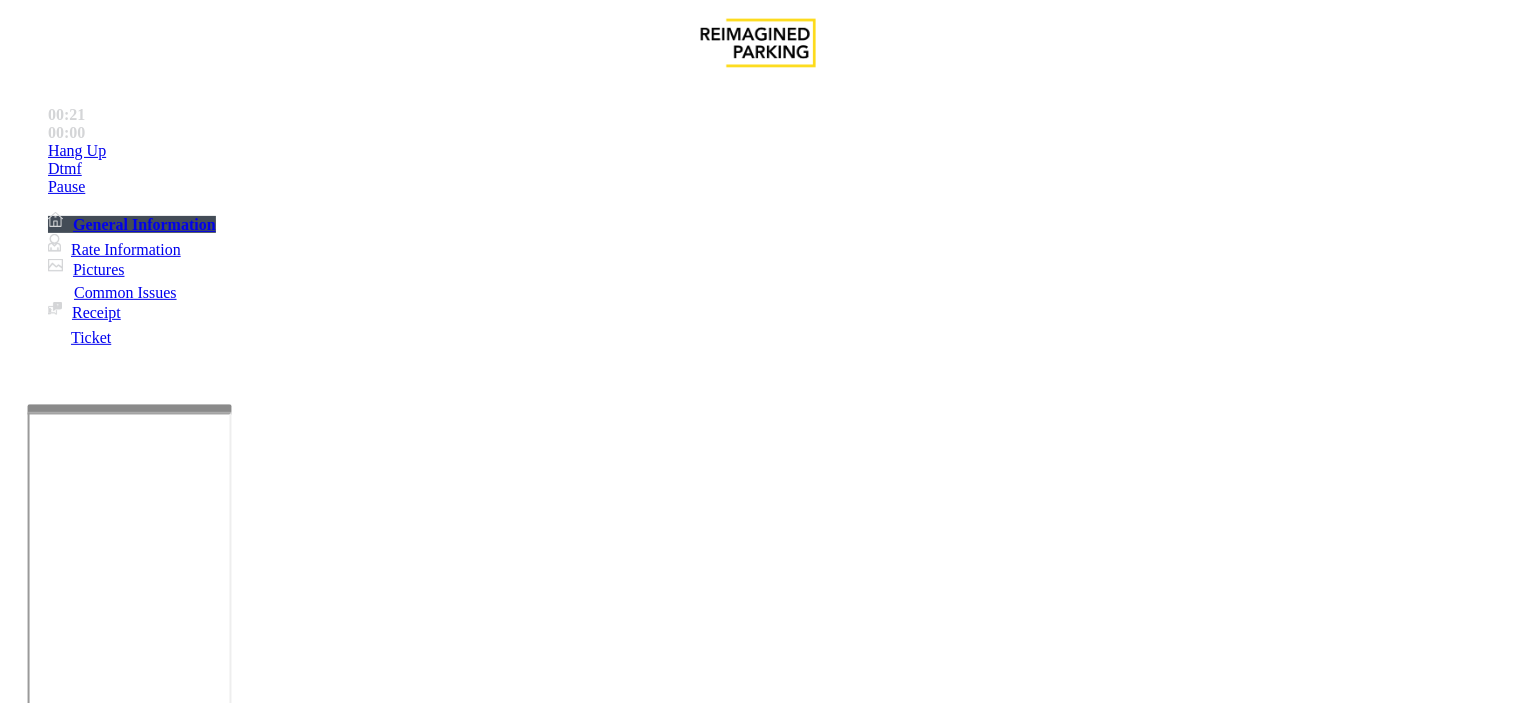 click at bounding box center (246, 1685) 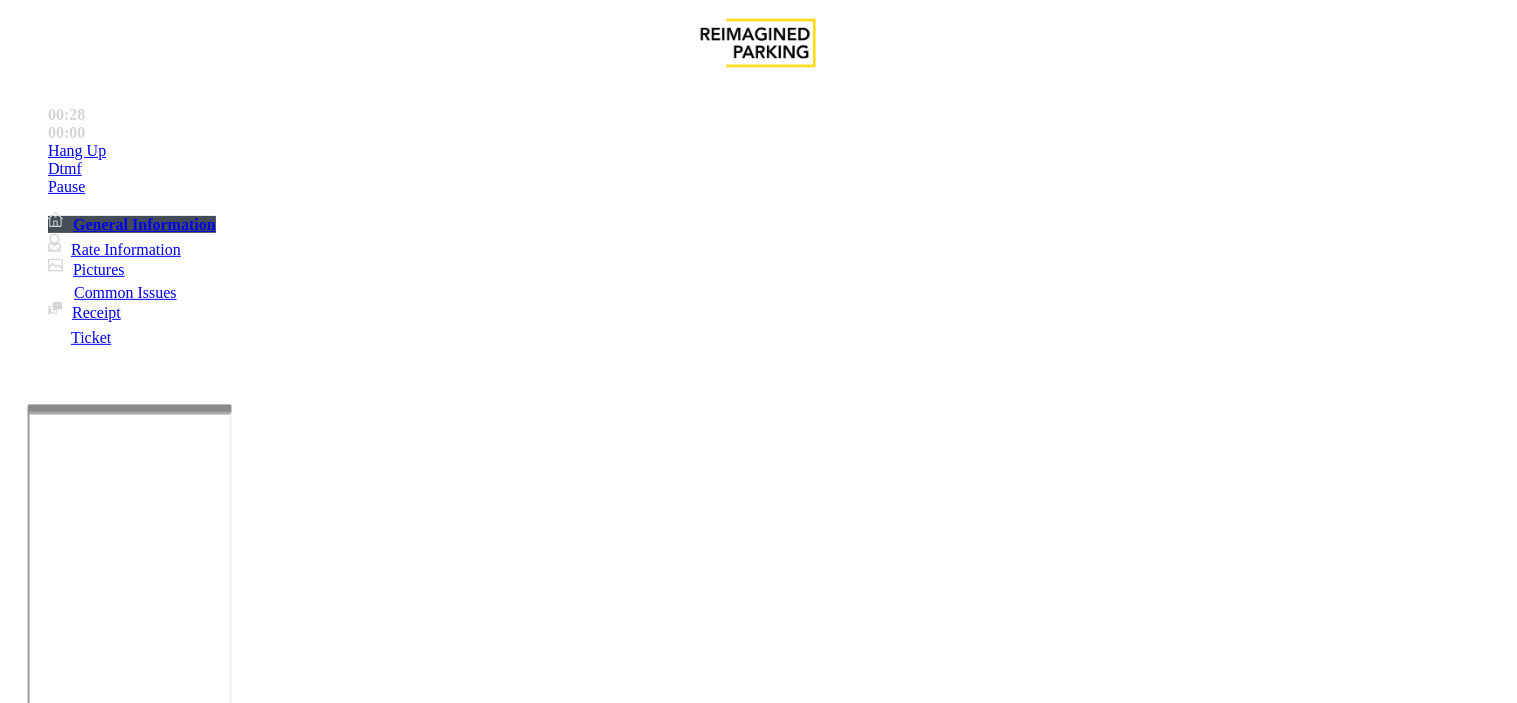 type on "**********" 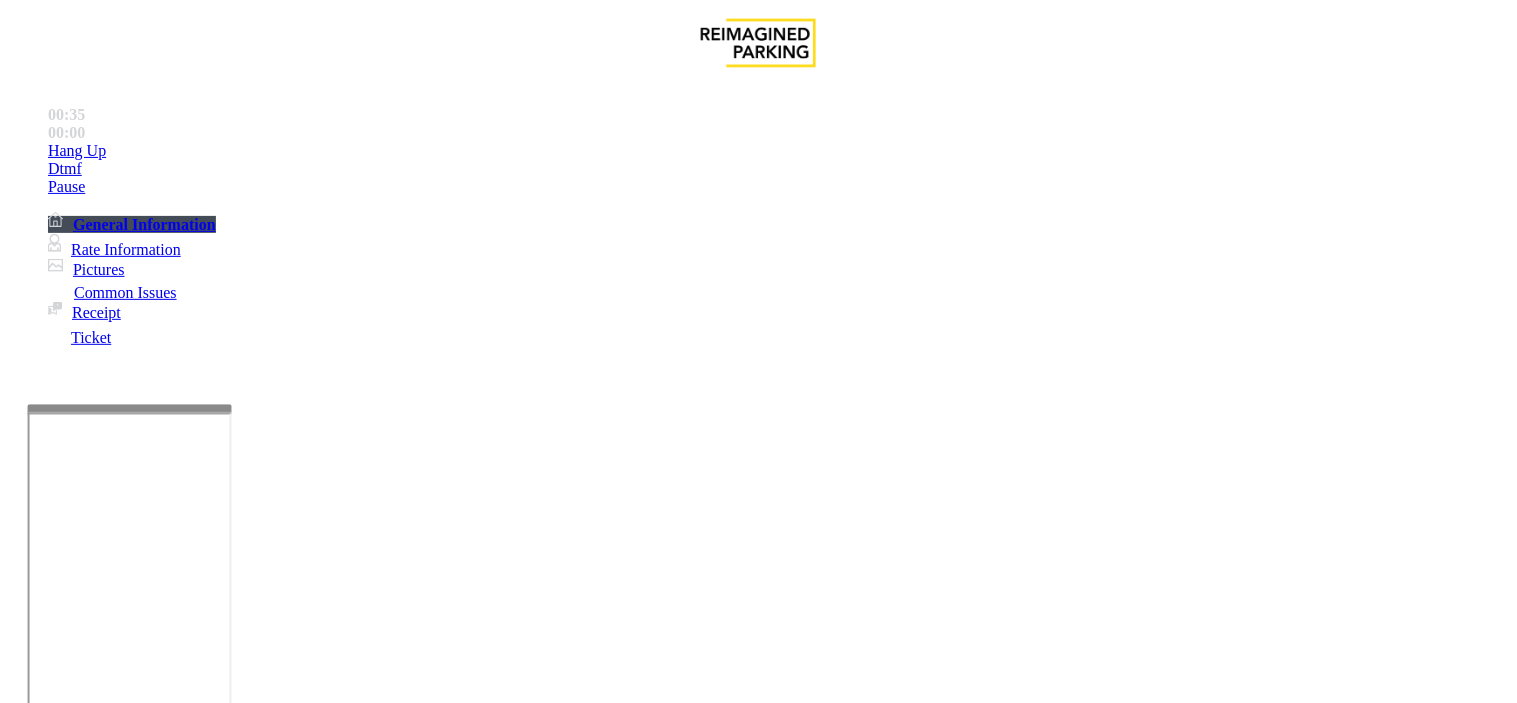 click at bounding box center (96, 1378) 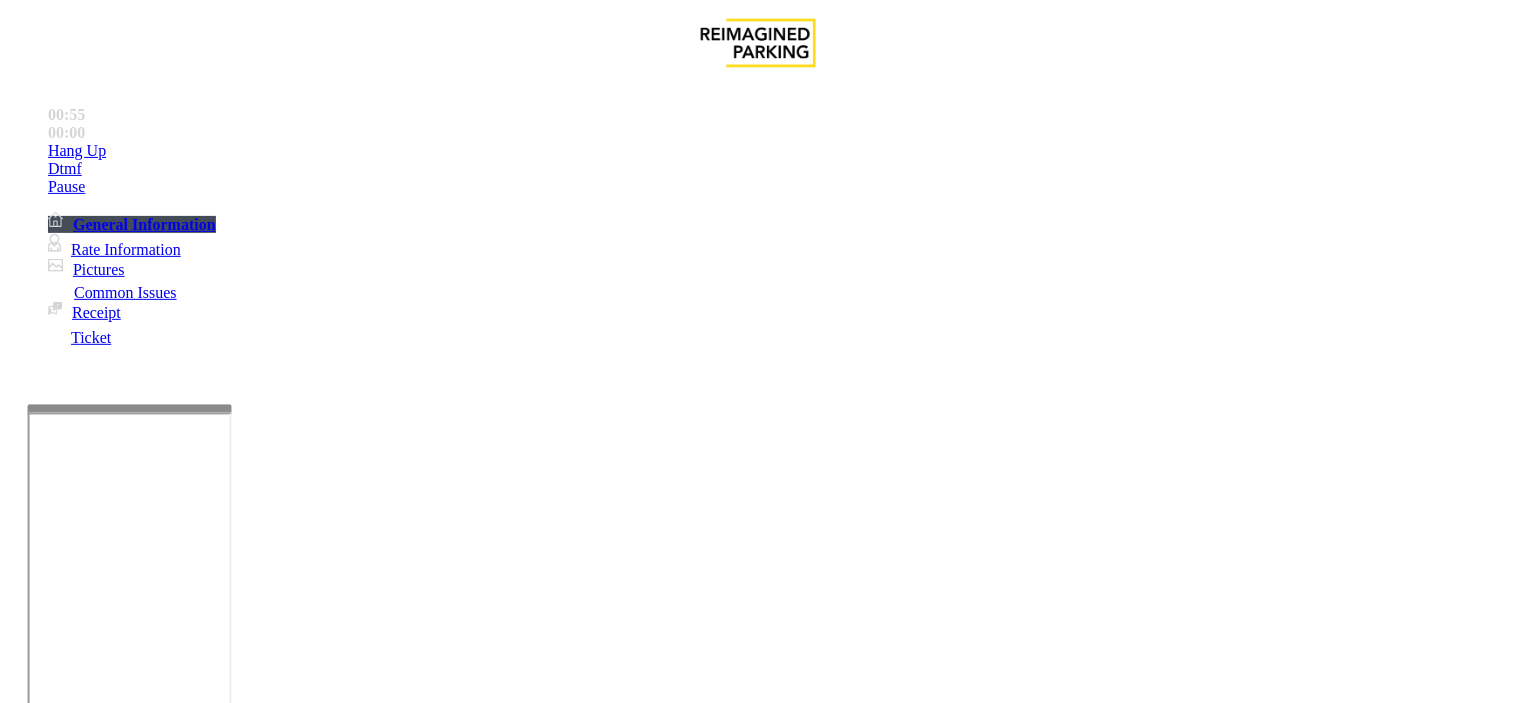 type on "******" 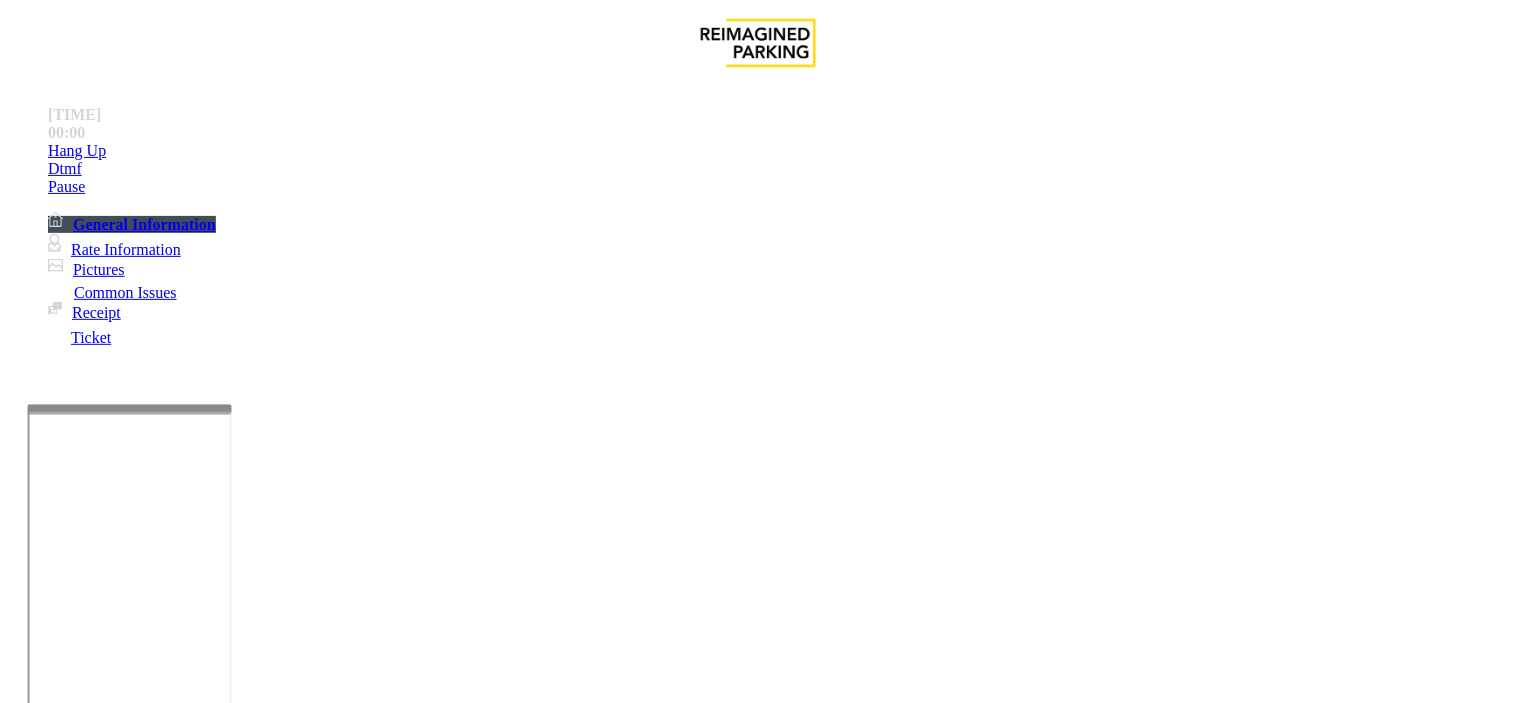 drag, startPoint x: 357, startPoint y: 637, endPoint x: 598, endPoint y: 664, distance: 242.50774 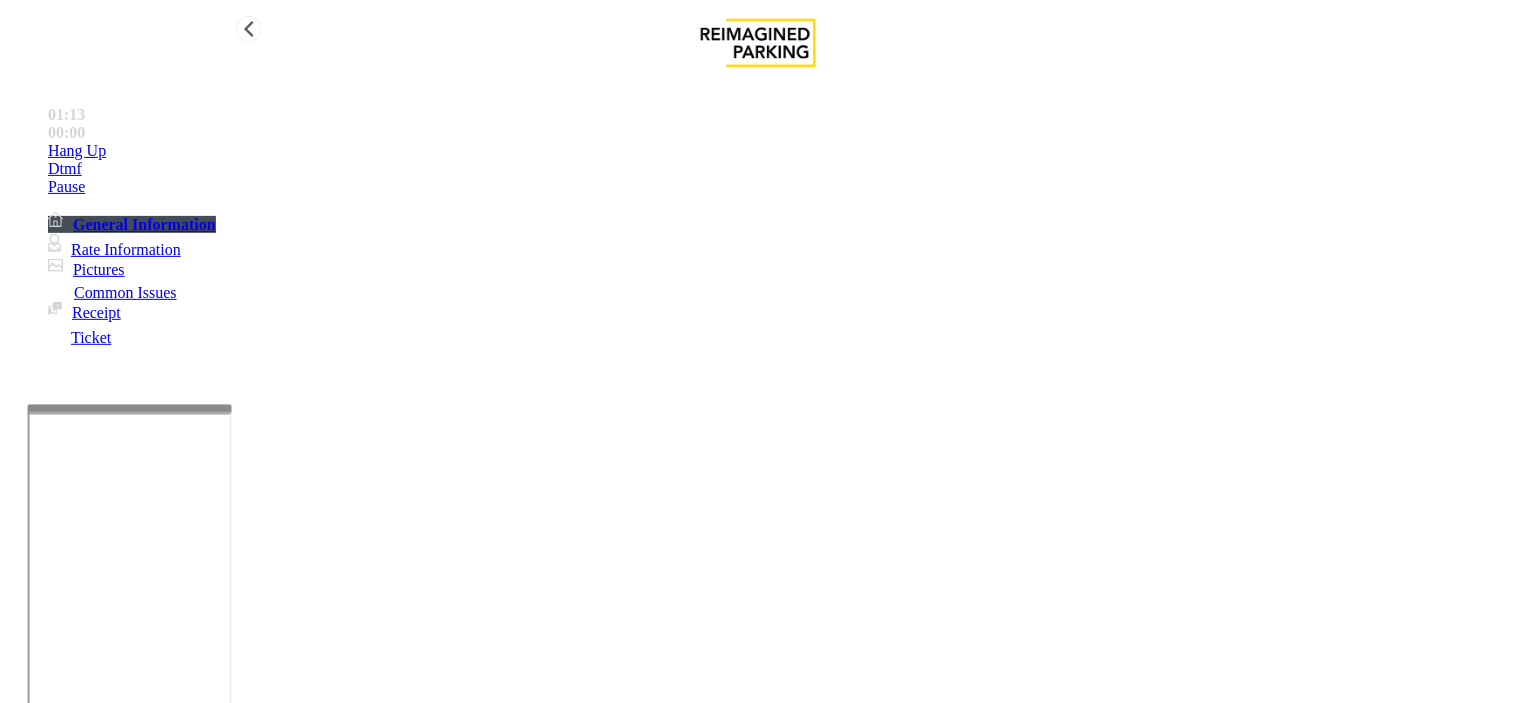 type on "**" 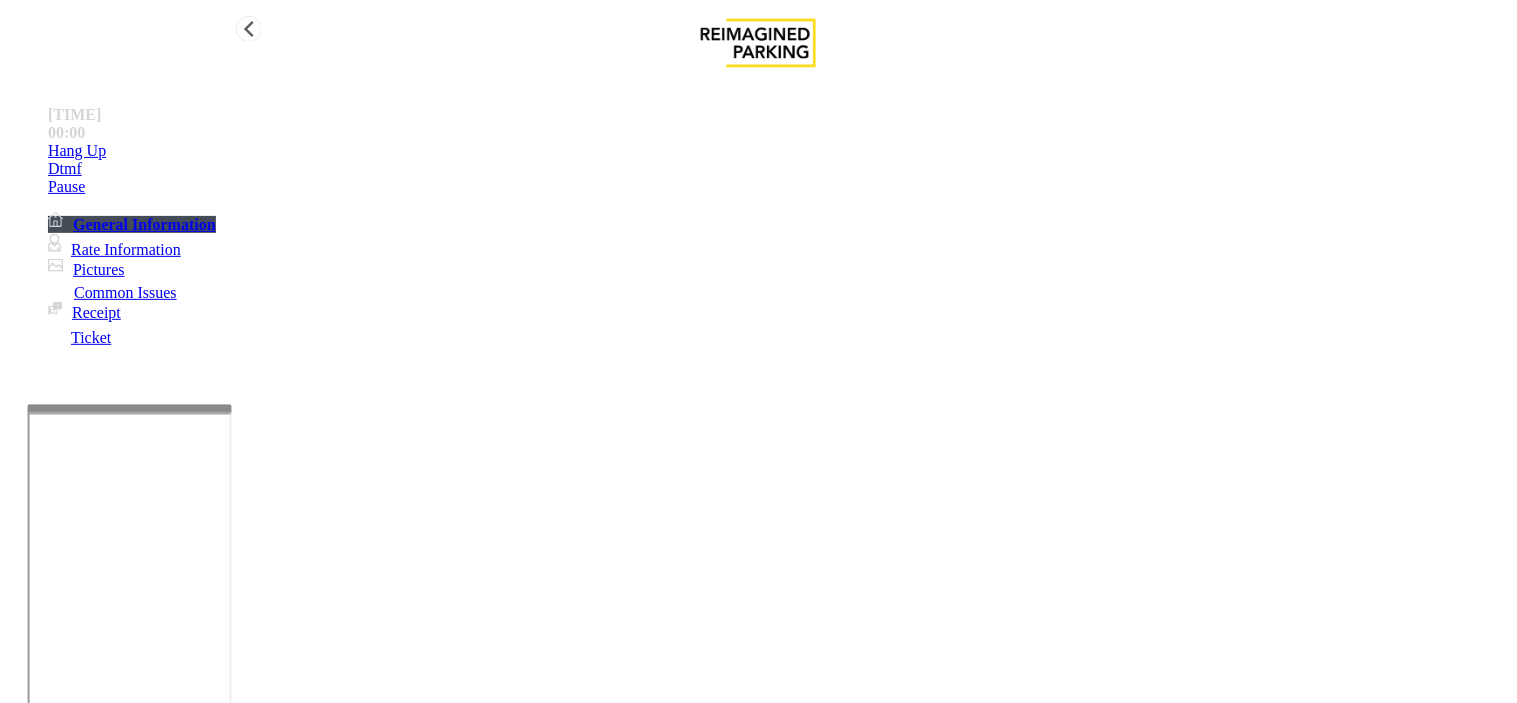 click on "Hang Up" at bounding box center [778, 151] 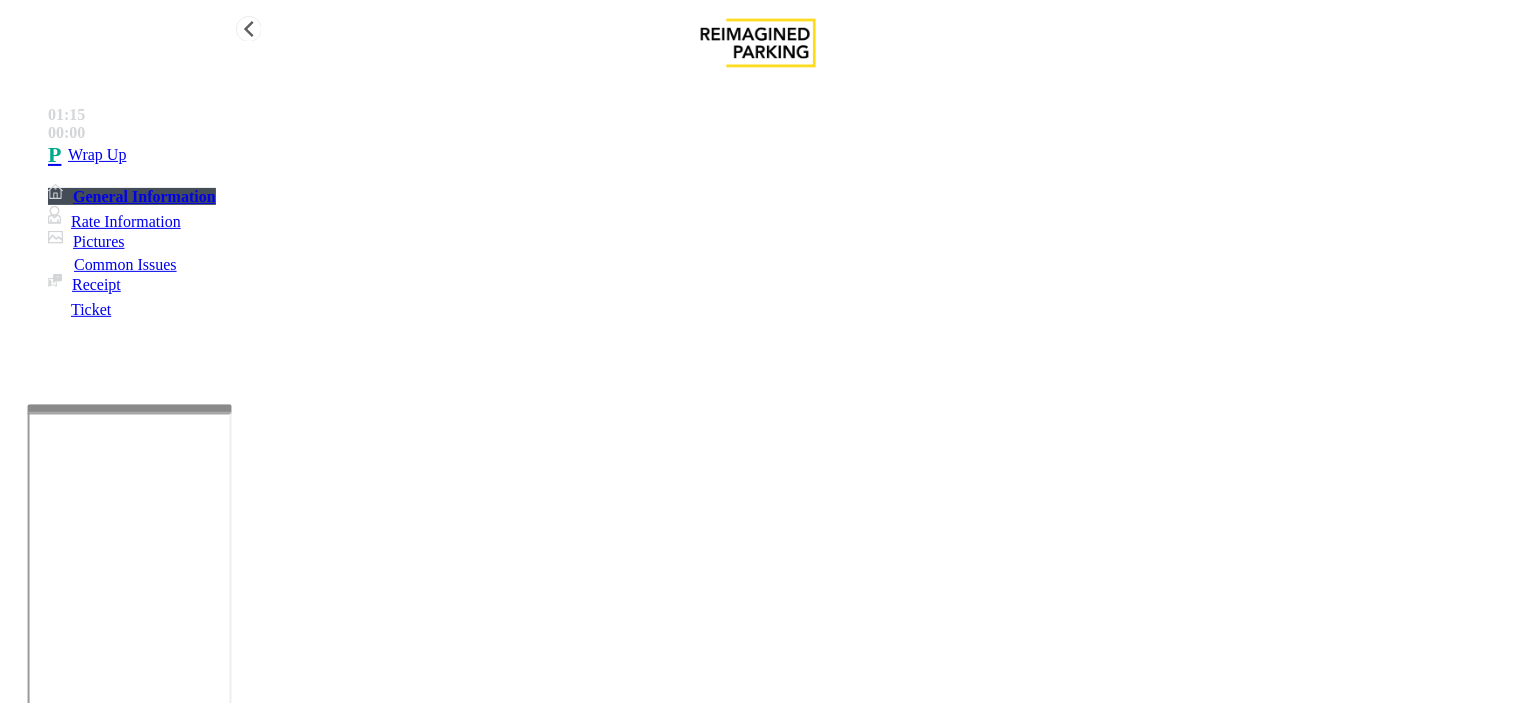 click on "Wrap Up" at bounding box center [778, 155] 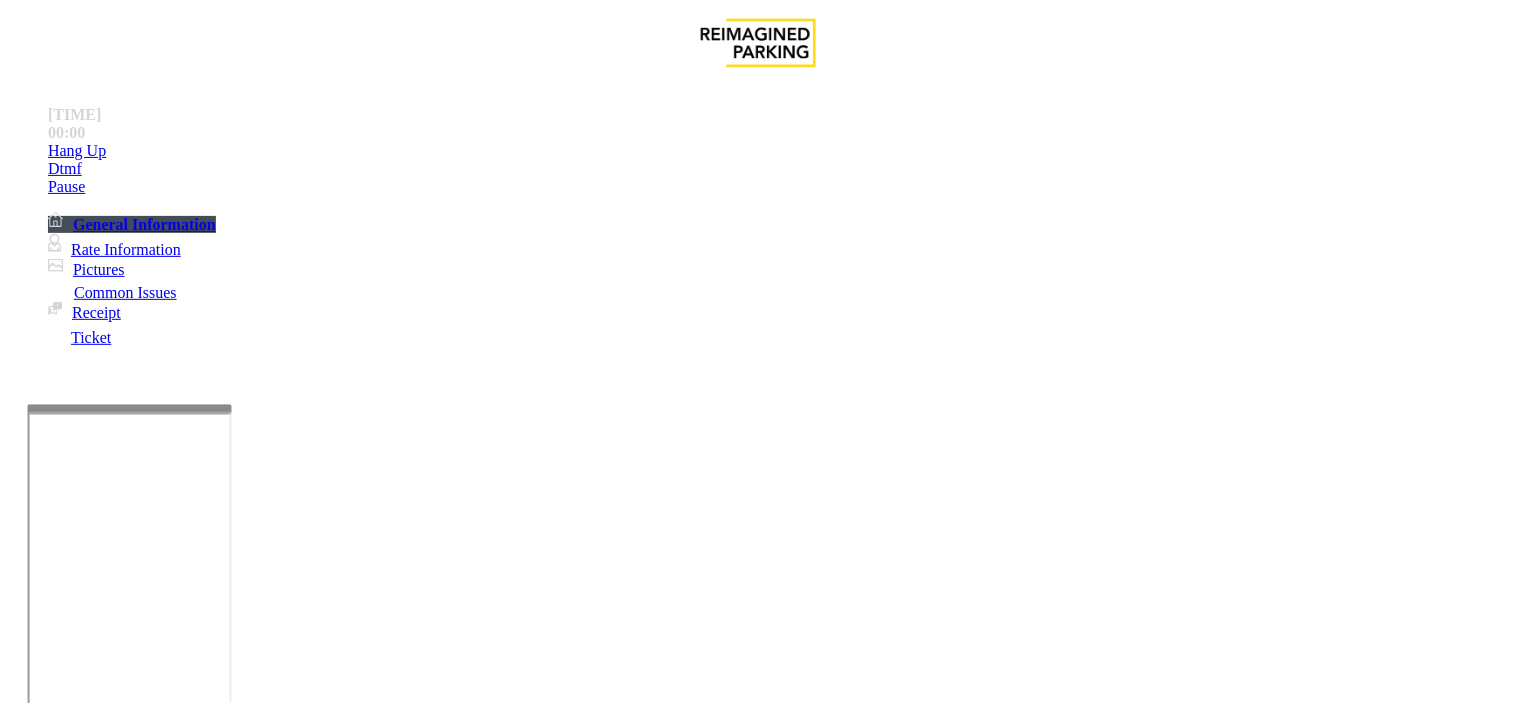 drag, startPoint x: 577, startPoint y: 655, endPoint x: 816, endPoint y: 565, distance: 255.38402 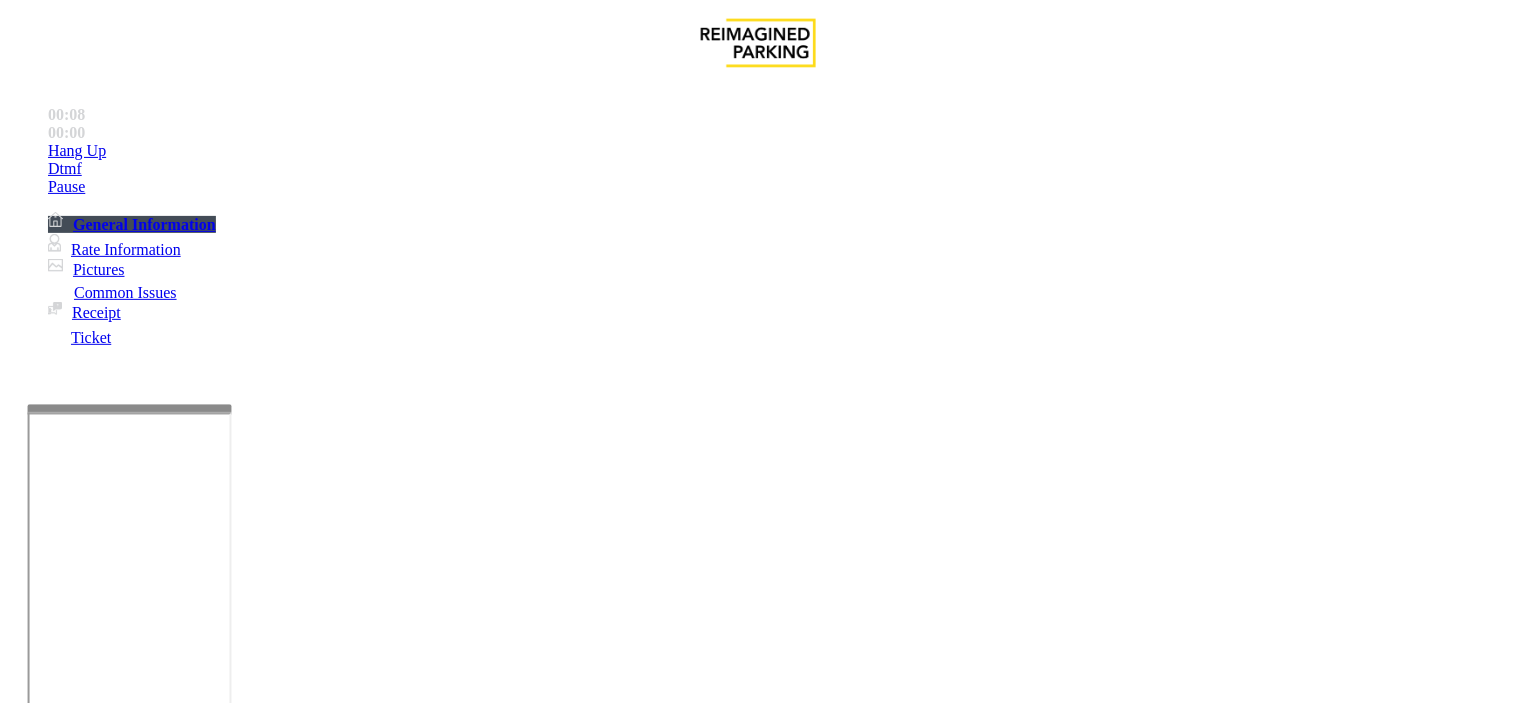 drag, startPoint x: 526, startPoint y: 662, endPoint x: 514, endPoint y: 664, distance: 12.165525 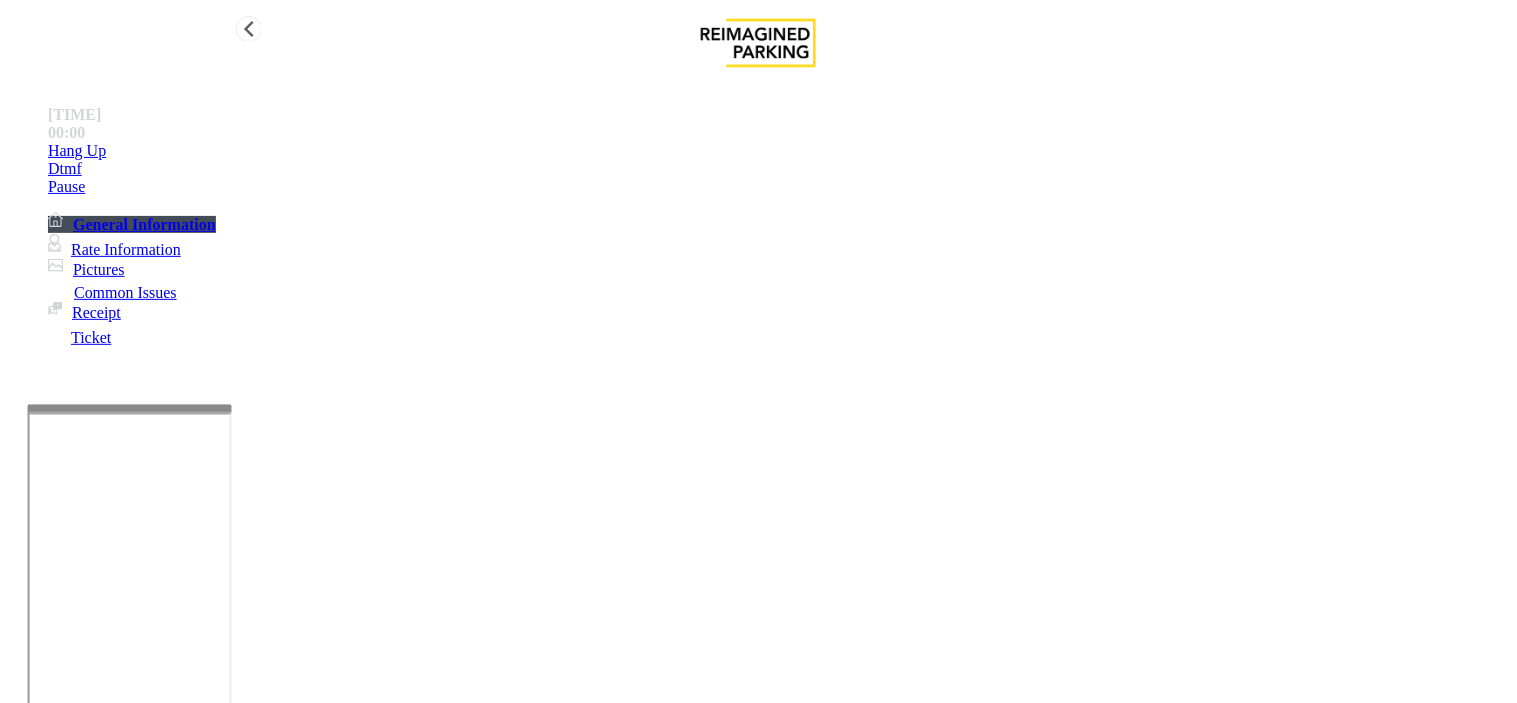 click on "Hang Up" at bounding box center [778, 151] 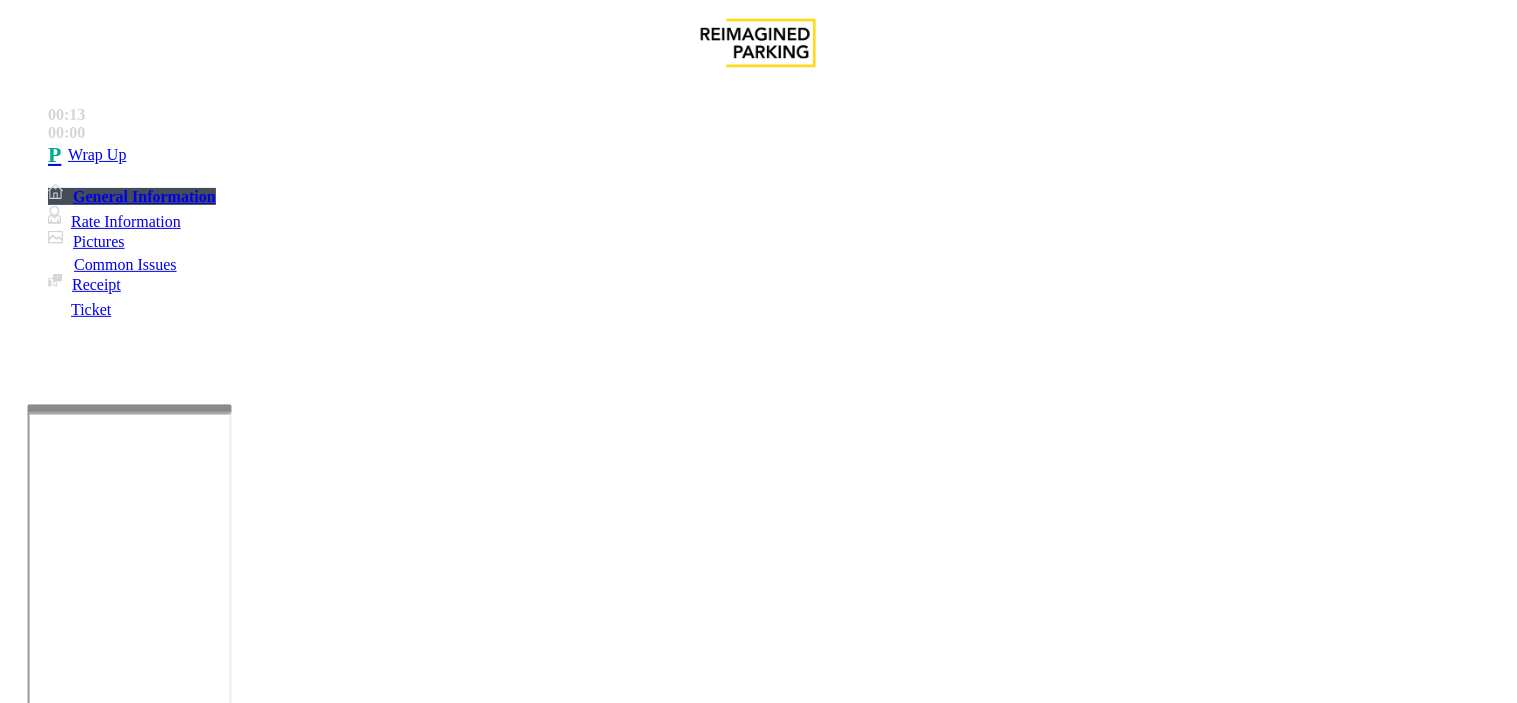 click on "No Assistance Needed" at bounding box center [1098, 1356] 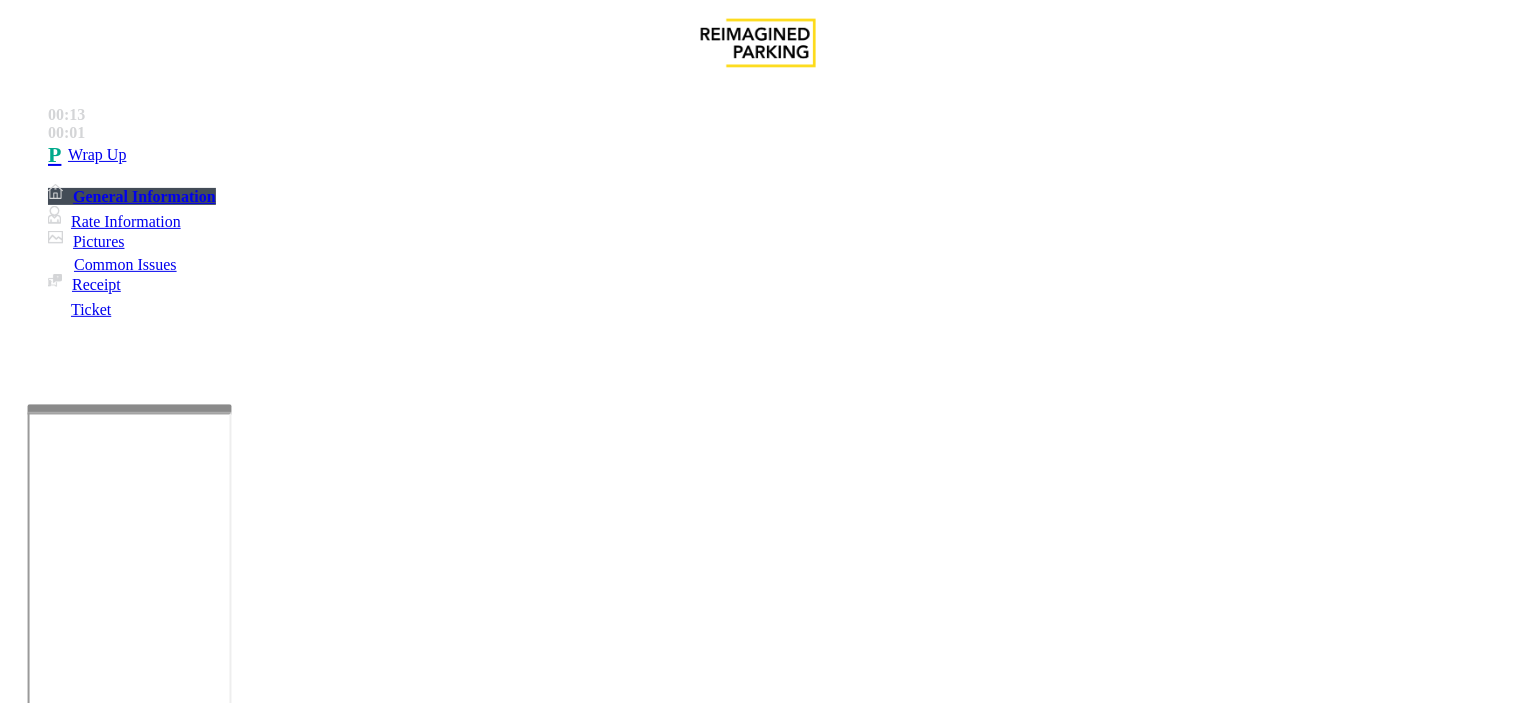 click on "No assistance needed" at bounding box center (758, 1341) 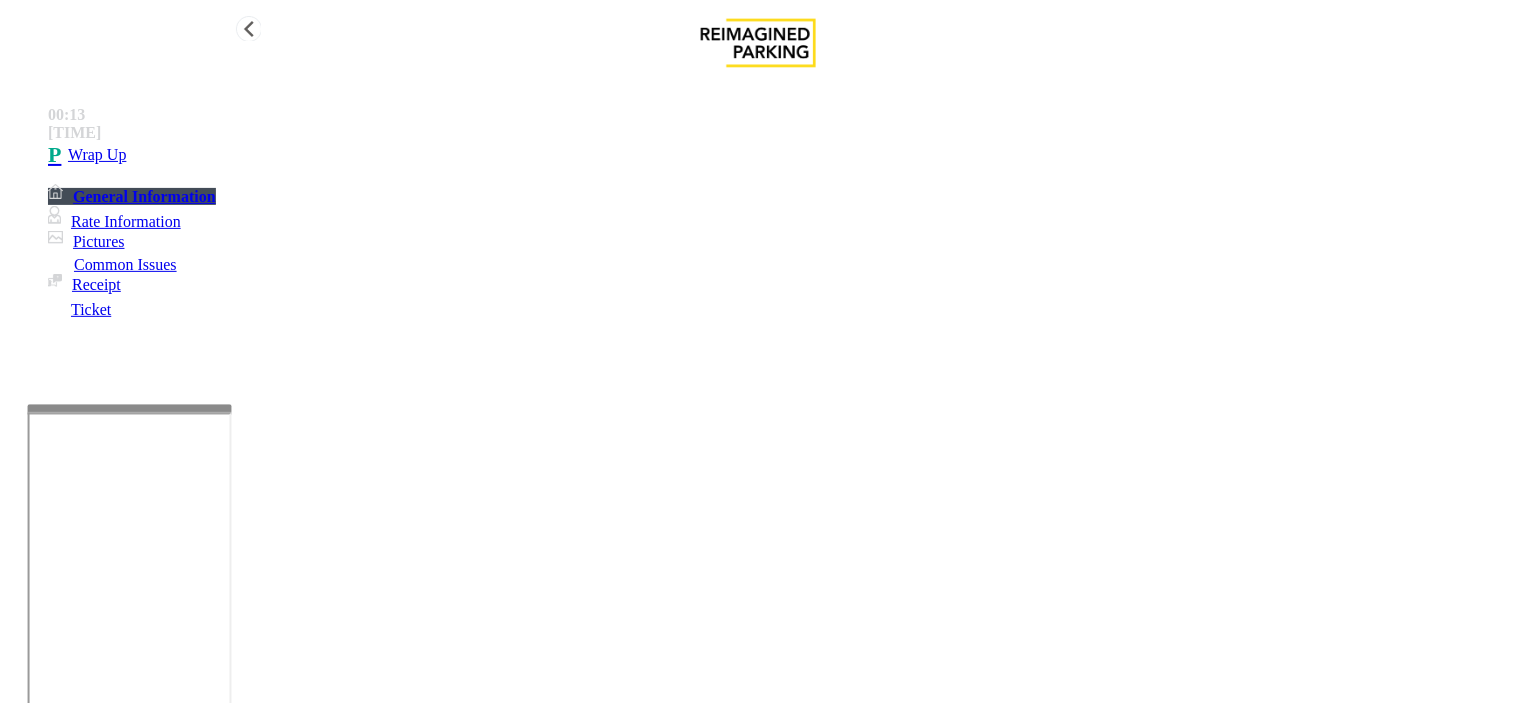 type on "**********" 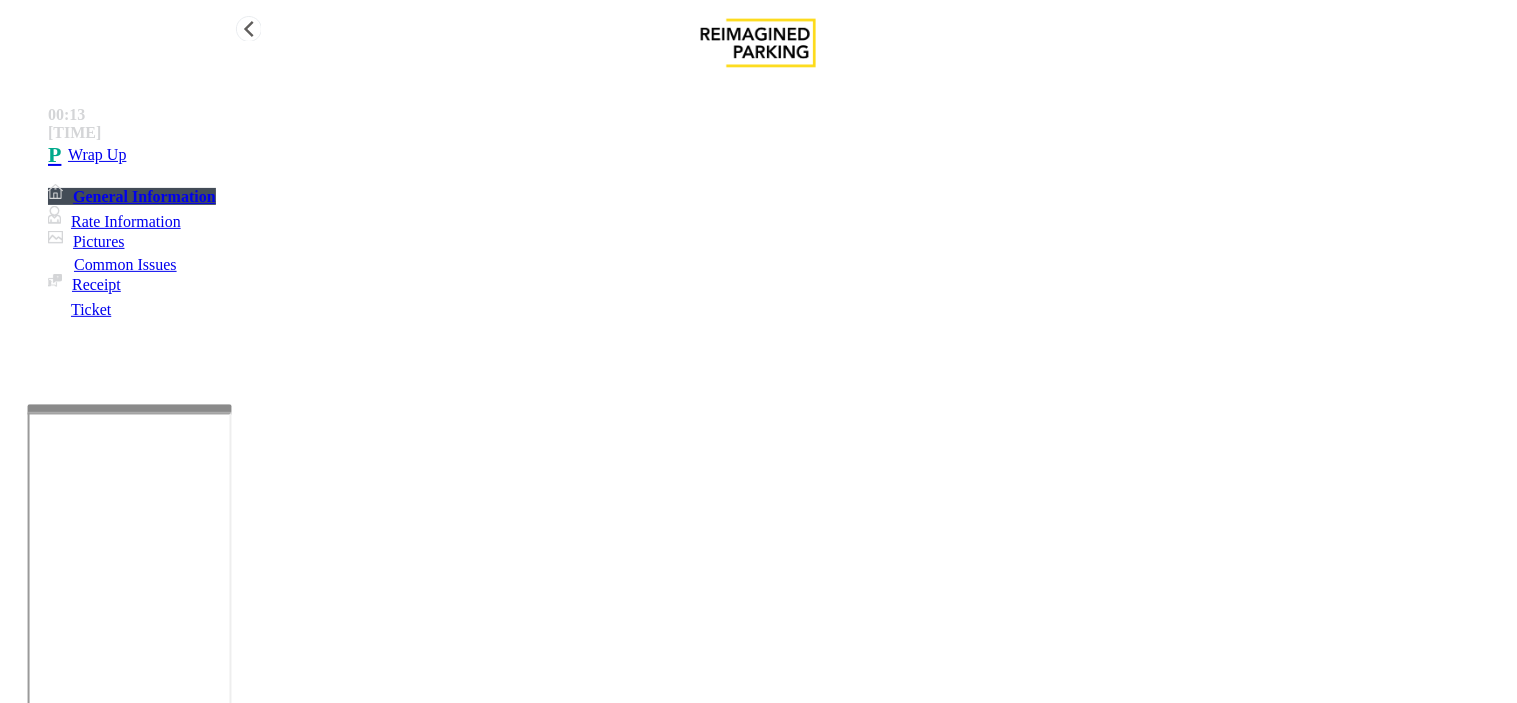 click on "Wrap Up" at bounding box center (778, 155) 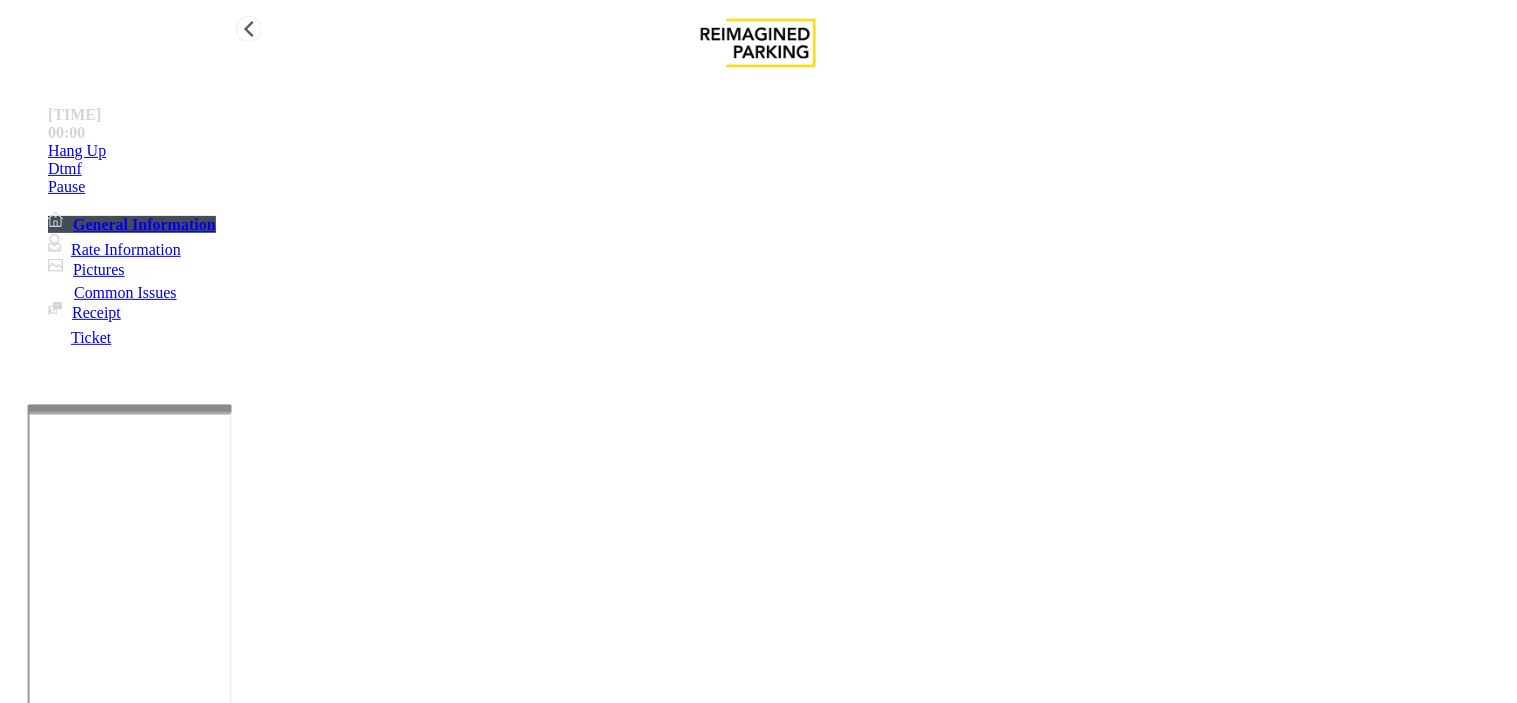 scroll, scrollTop: 444, scrollLeft: 0, axis: vertical 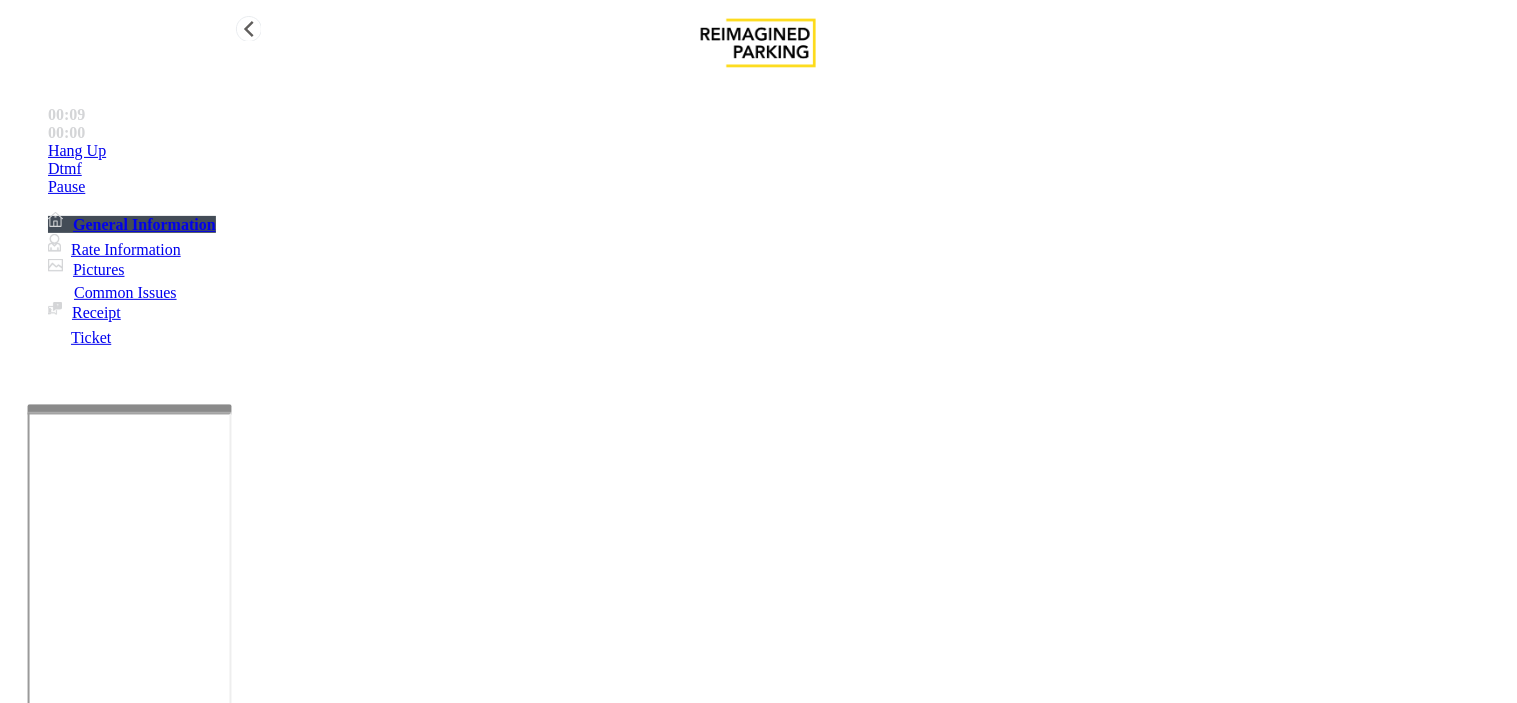 drag, startPoint x: 268, startPoint y: 185, endPoint x: 391, endPoint y: 180, distance: 123.101585 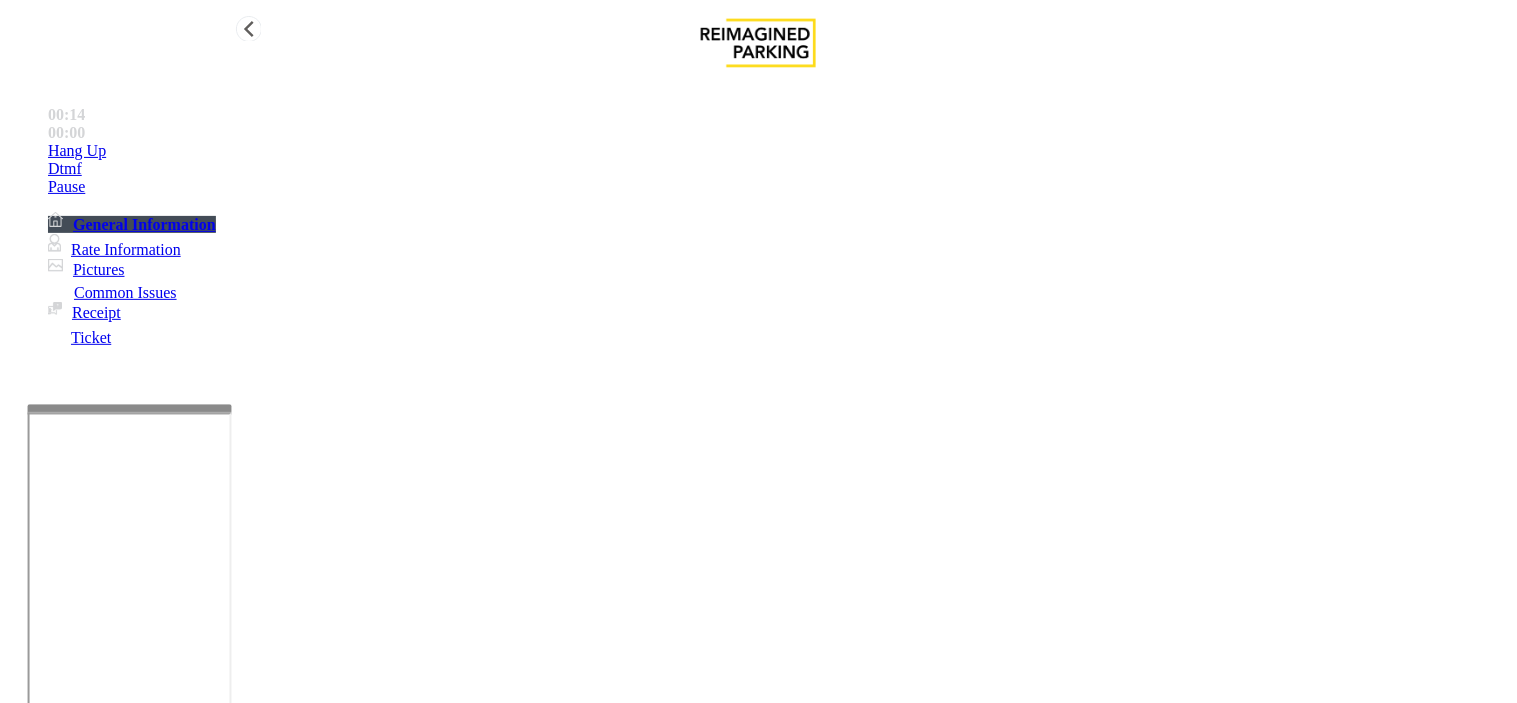 paste on "**********" 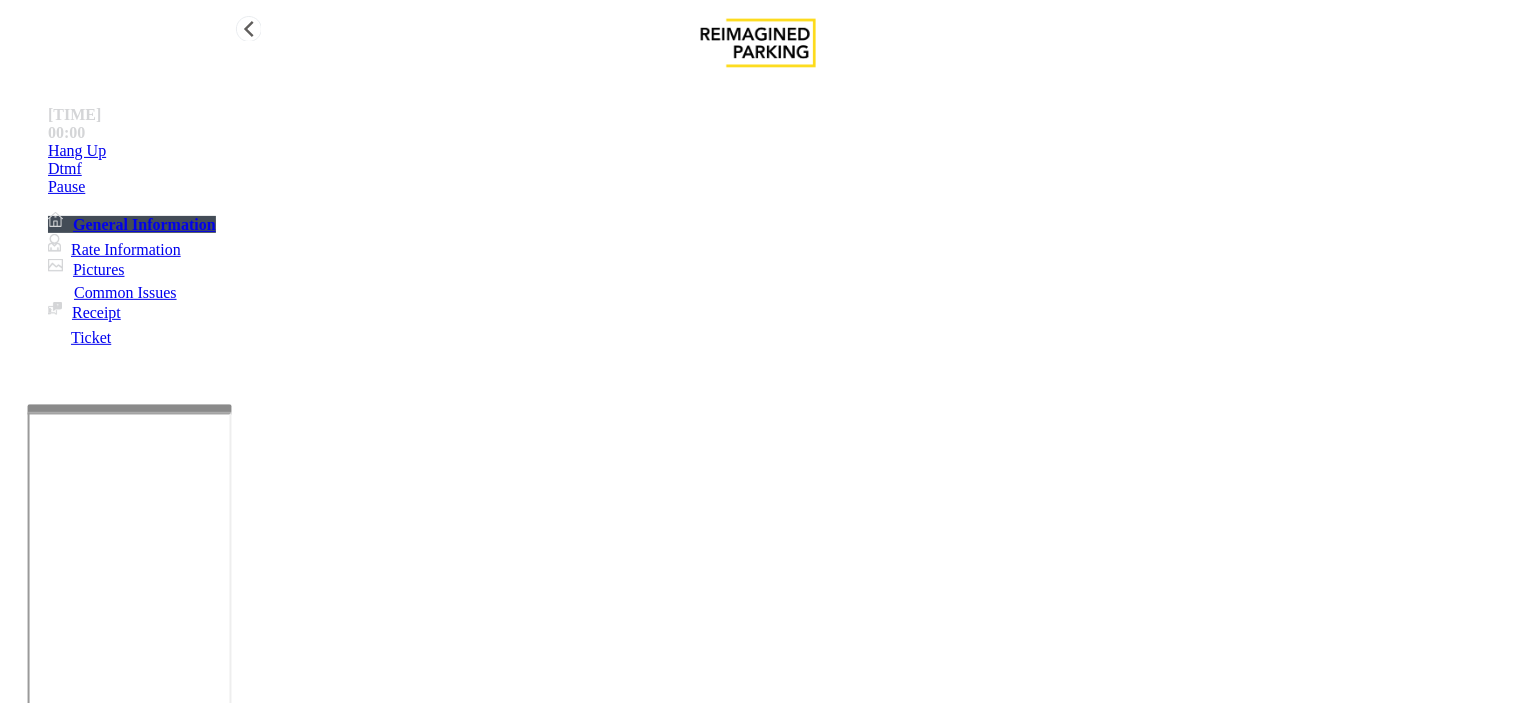 type on "**********" 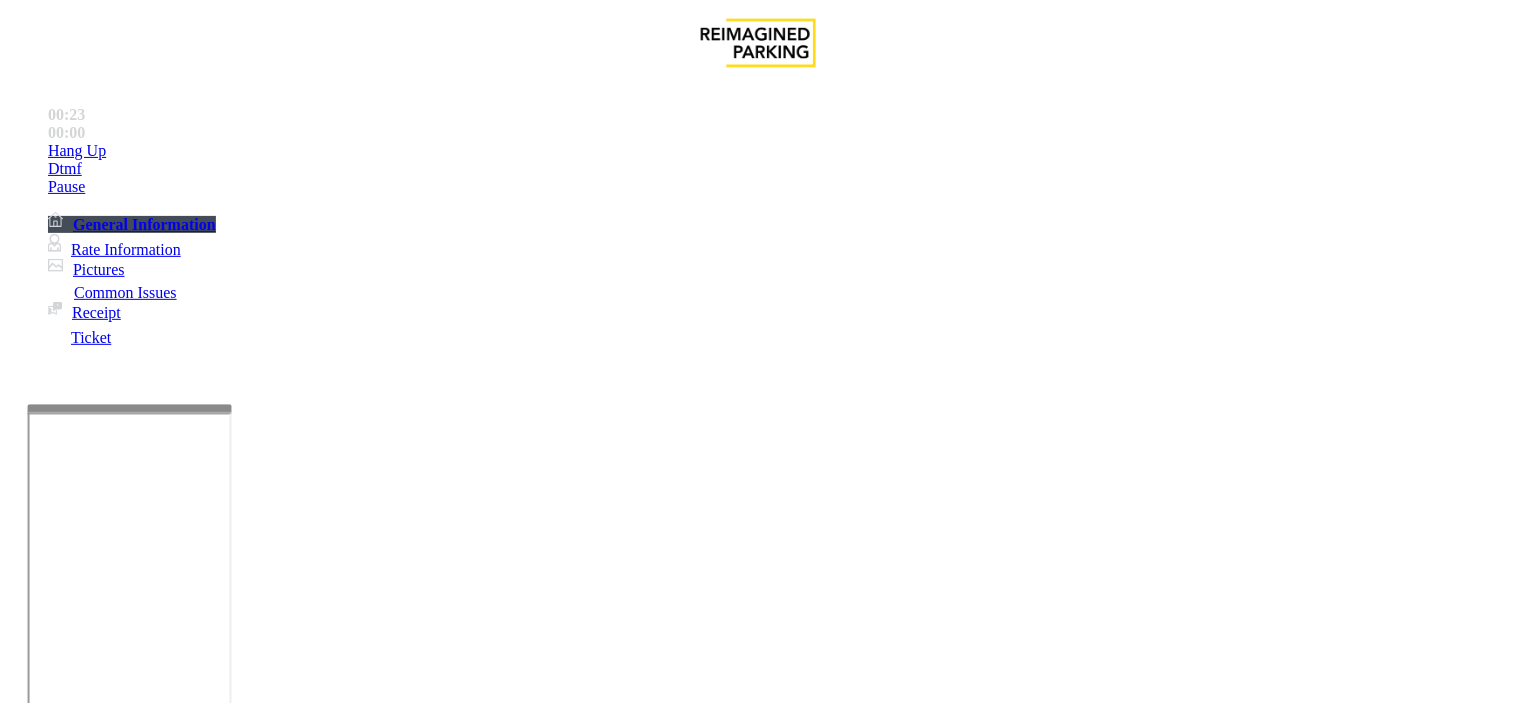type on "*****" 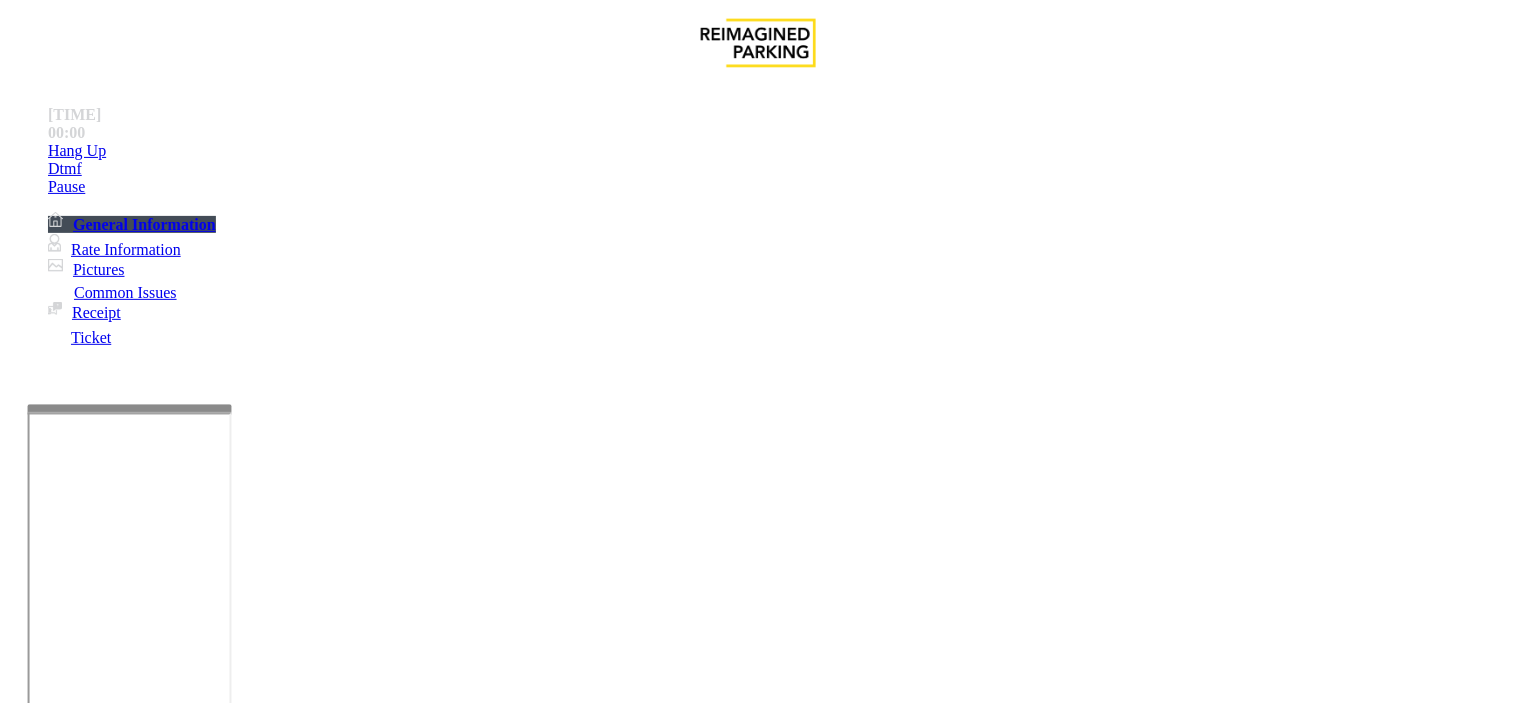 click at bounding box center [96, 1378] 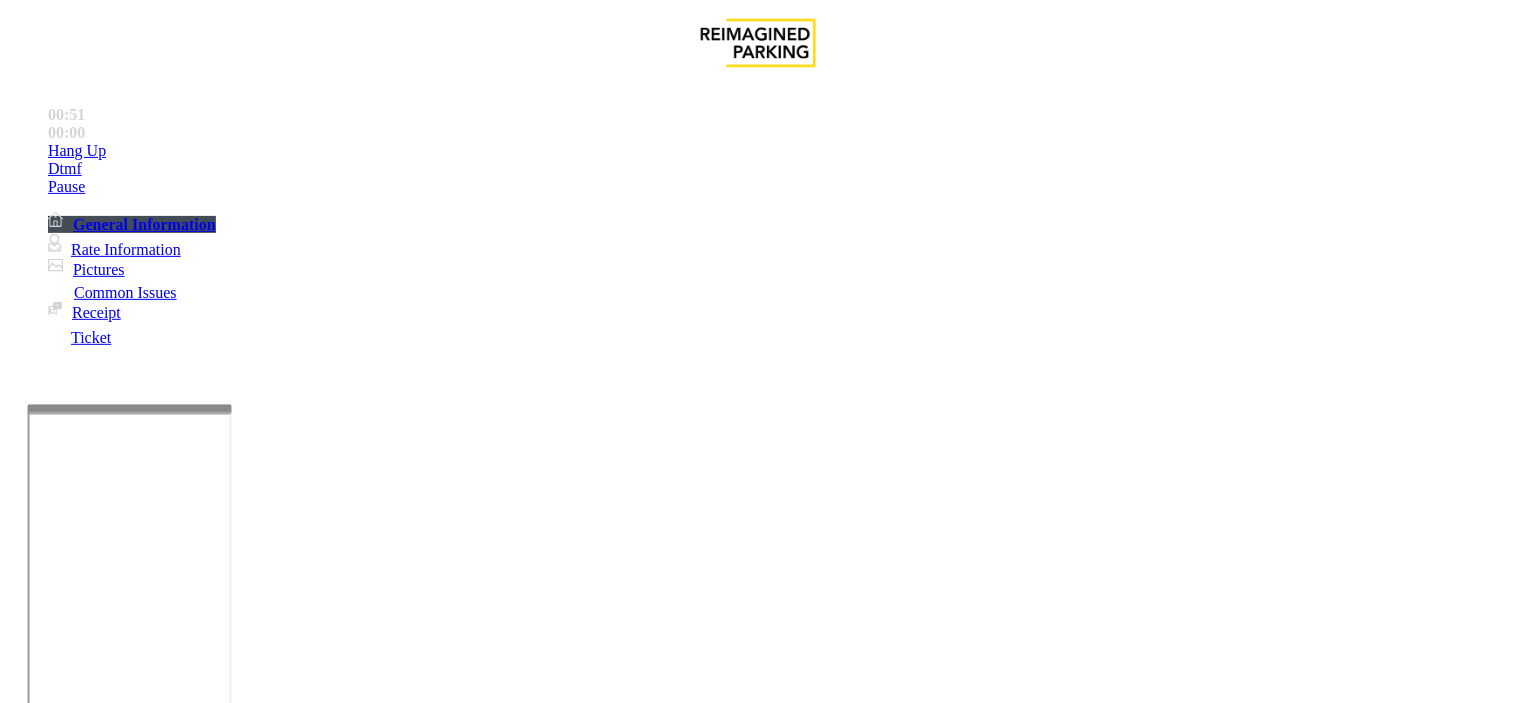 click on "**********" at bounding box center [96, 1405] 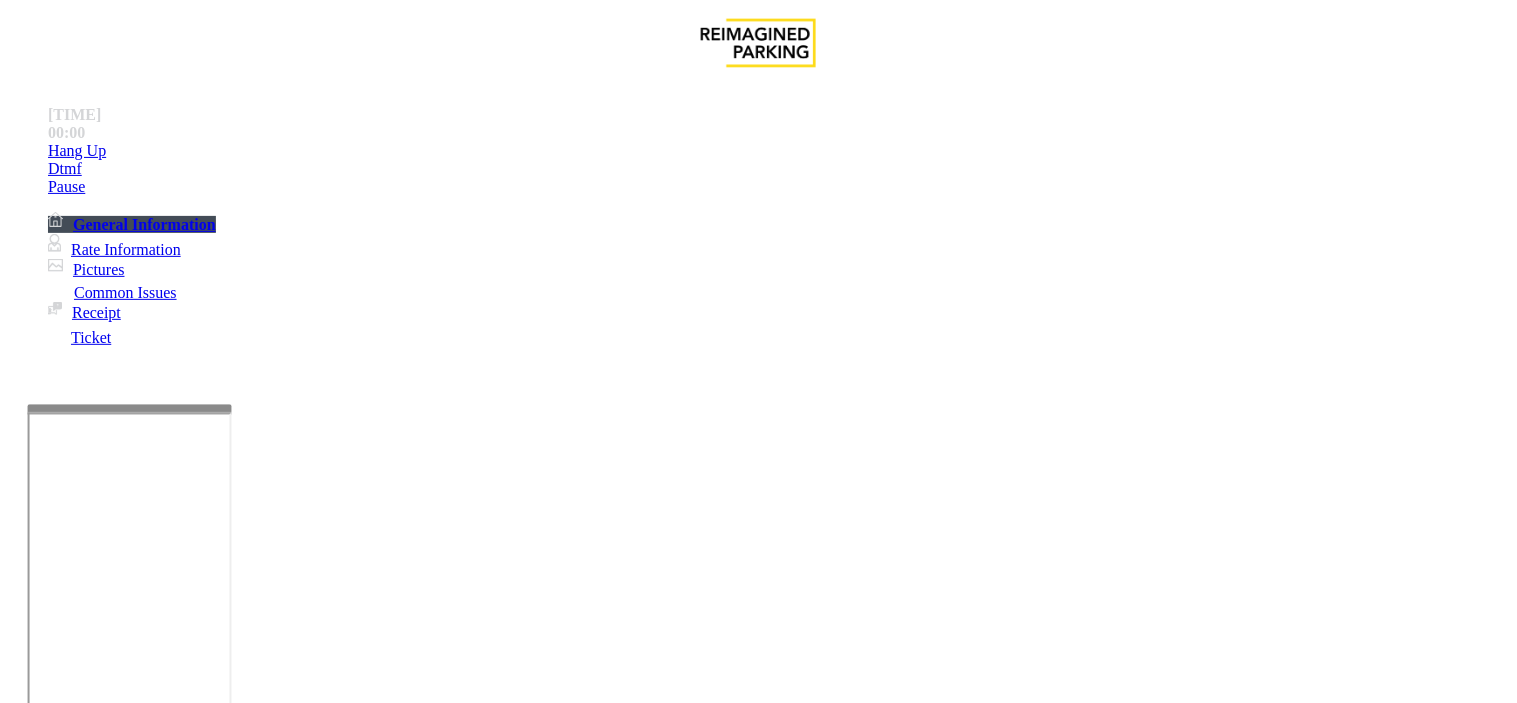type on "**********" 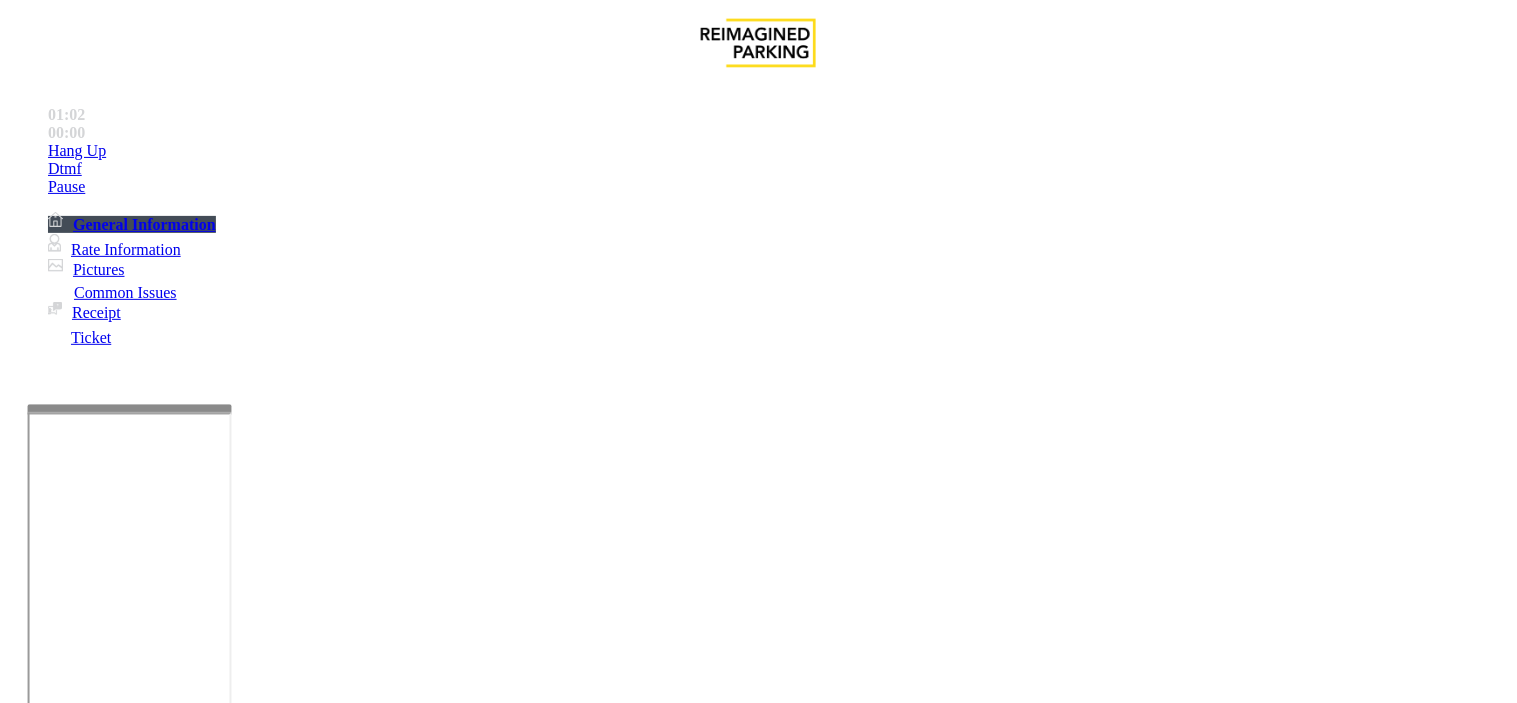 type on "*****" 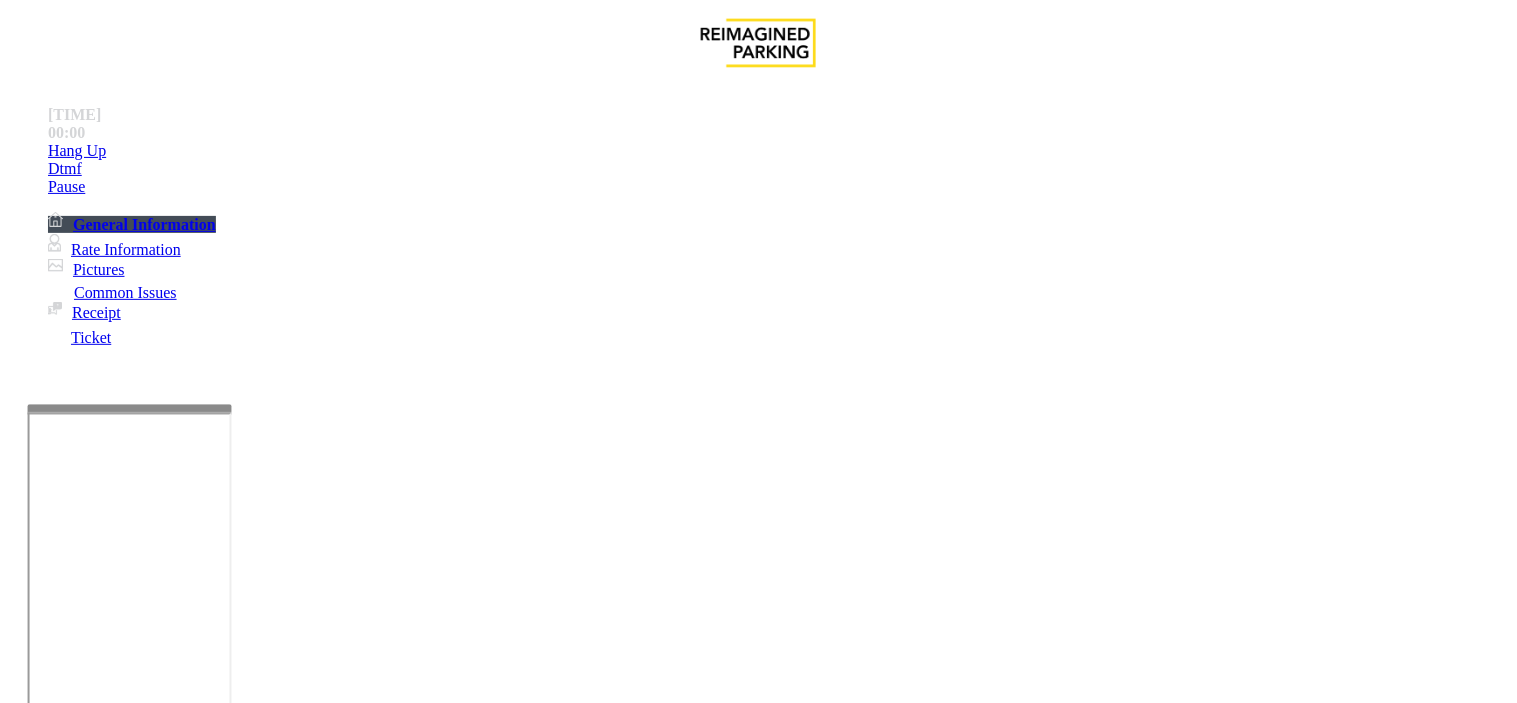 scroll, scrollTop: 342, scrollLeft: 0, axis: vertical 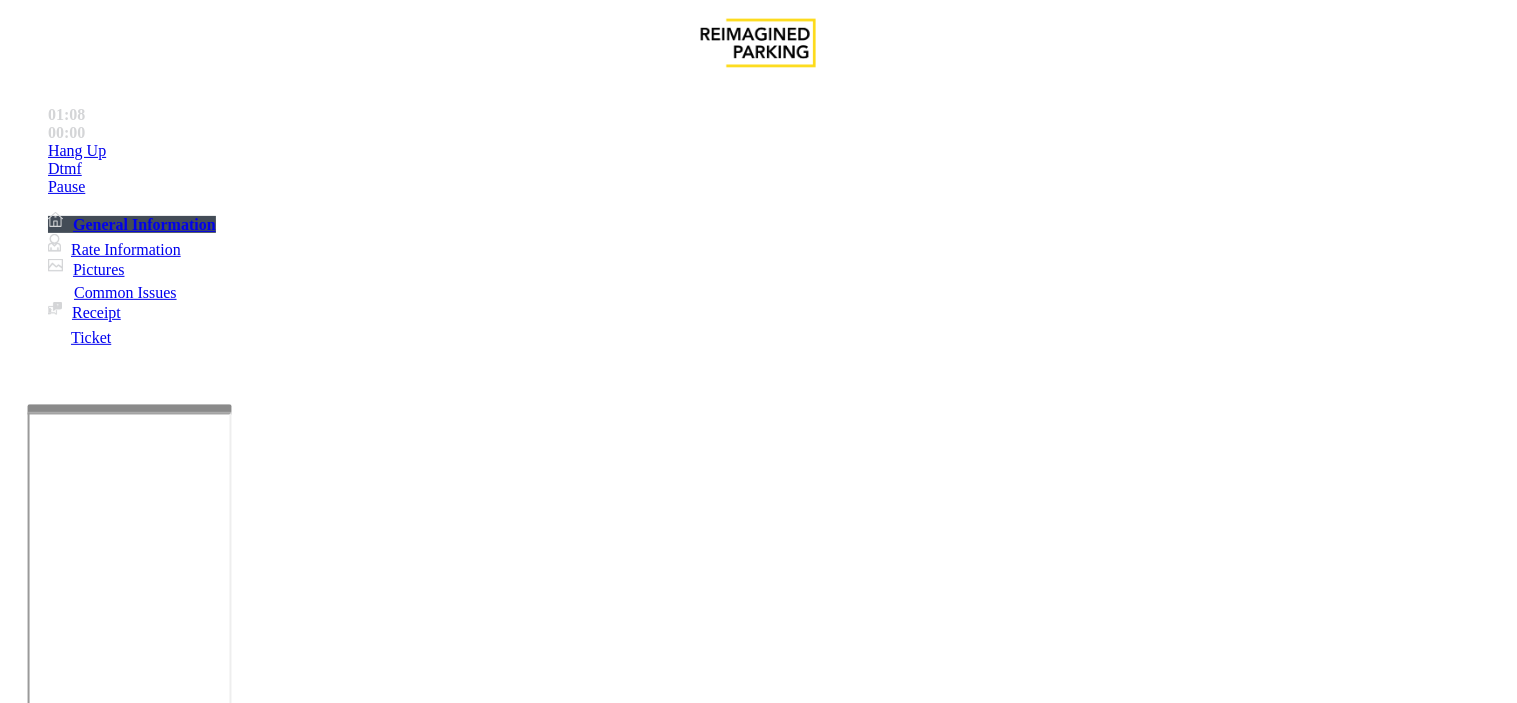 click at bounding box center [96, 1657] 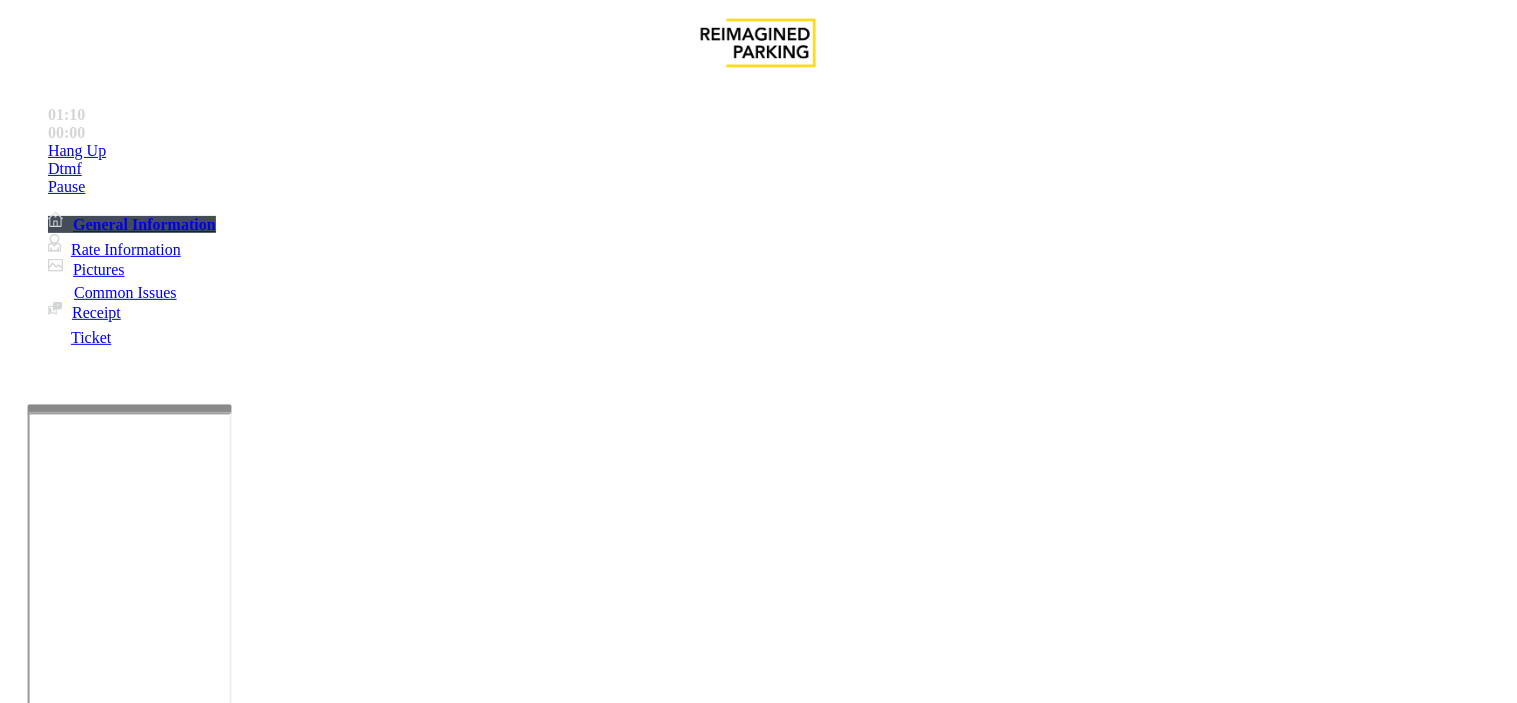 scroll, scrollTop: 47, scrollLeft: 0, axis: vertical 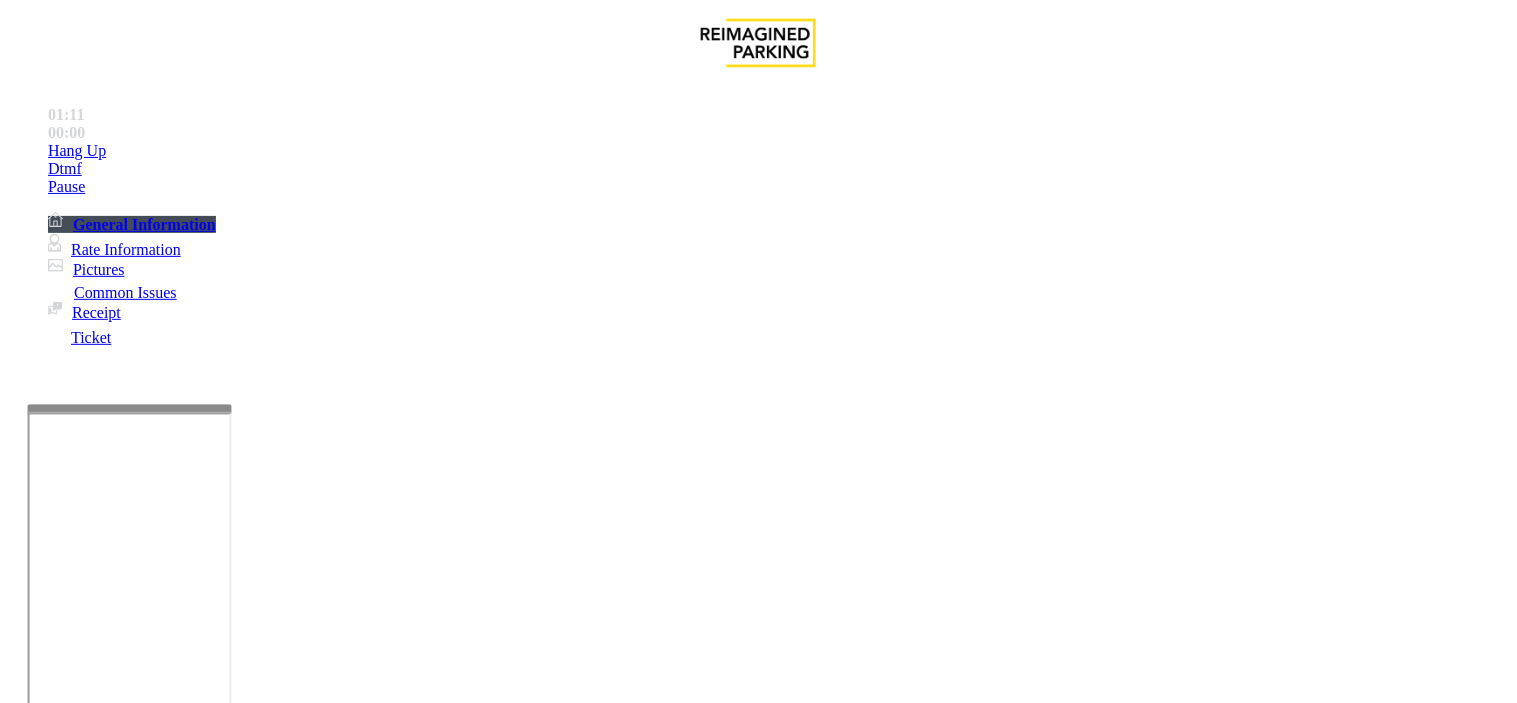 click at bounding box center [96, 1459] 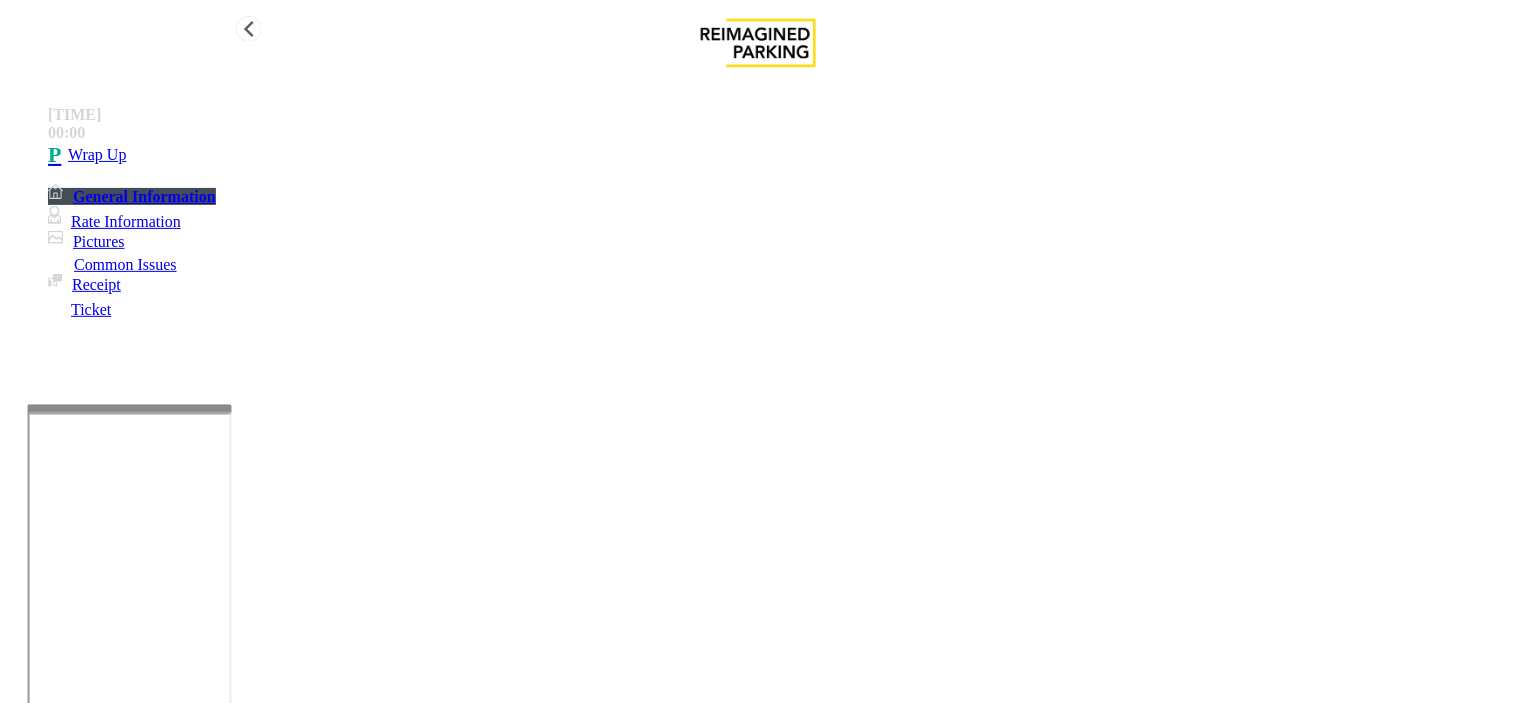 type on "**" 